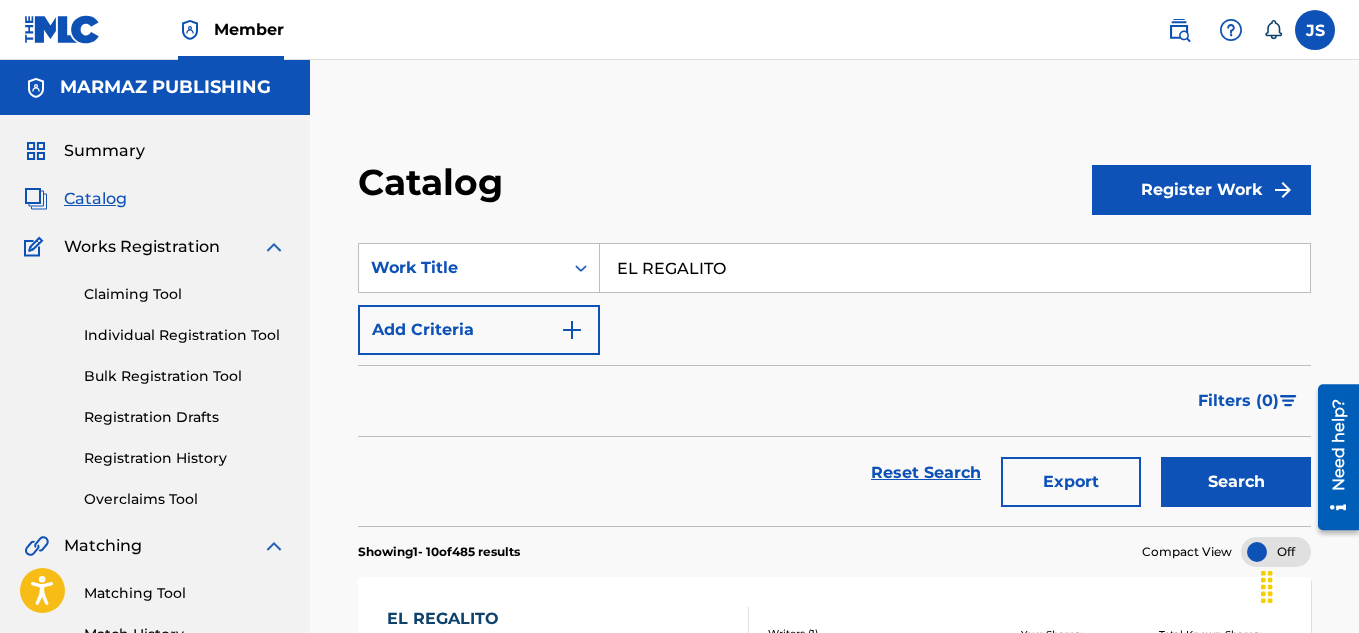 scroll, scrollTop: 194, scrollLeft: 0, axis: vertical 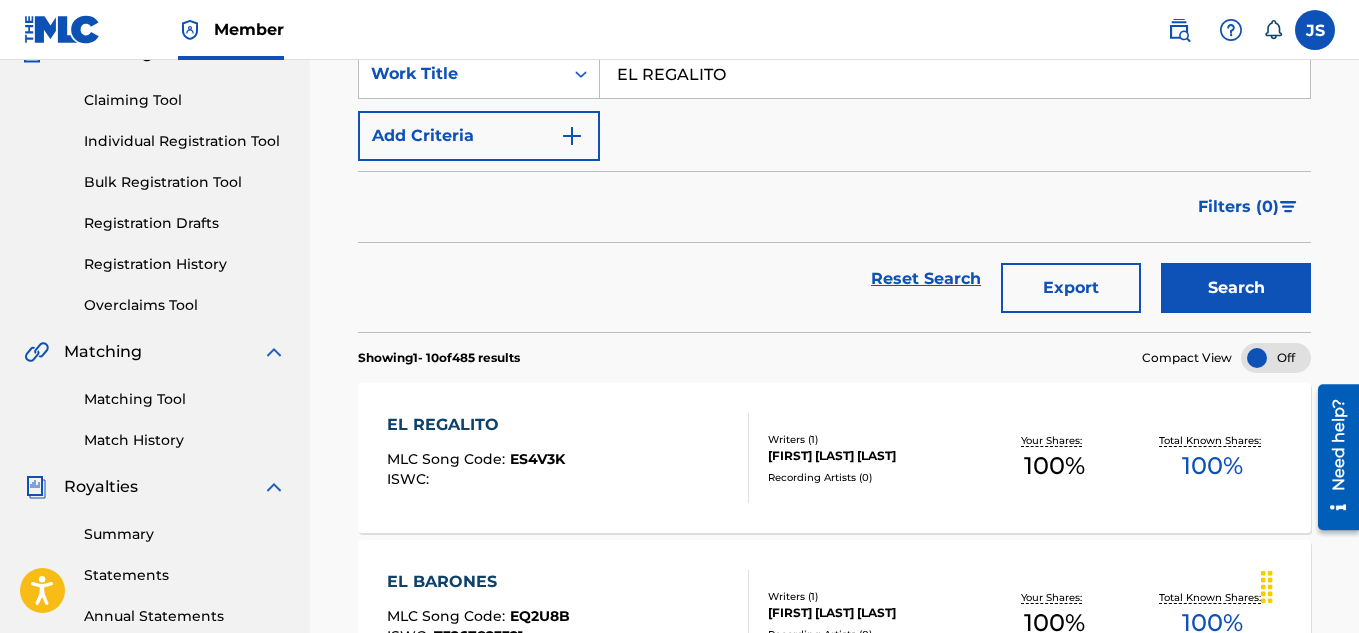 click on "EL REGALITO" at bounding box center (955, 74) 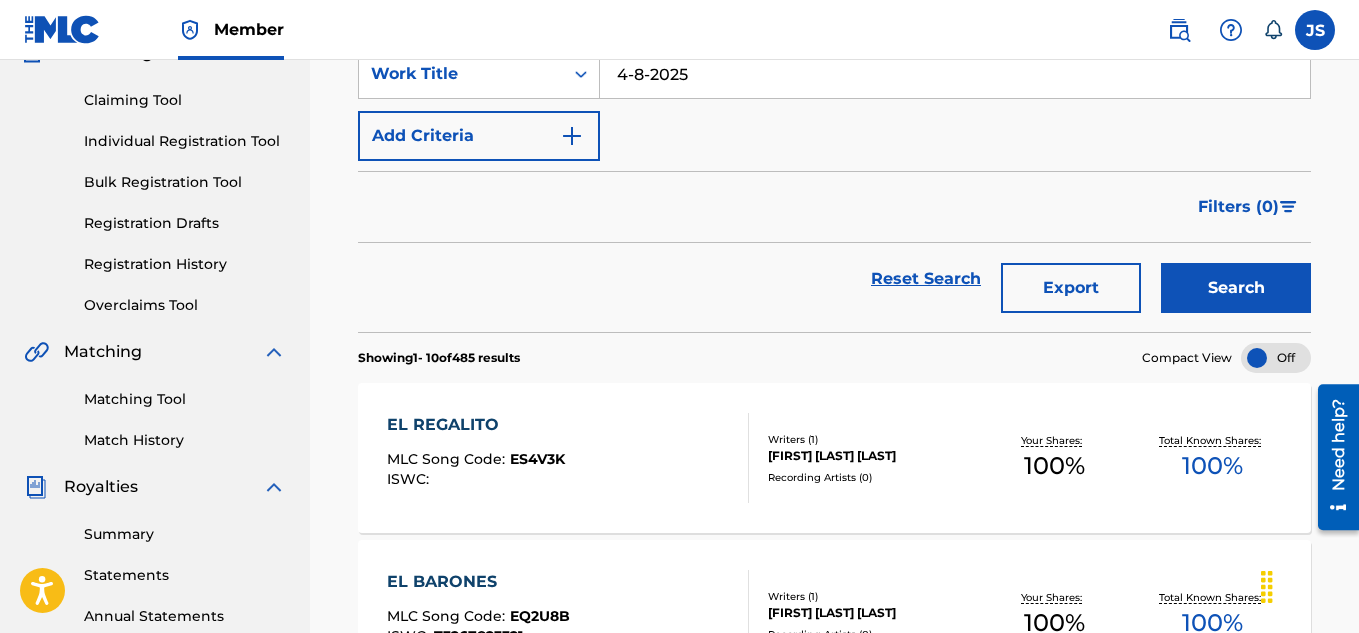 click on "Reset Search Export Search" at bounding box center [834, 279] 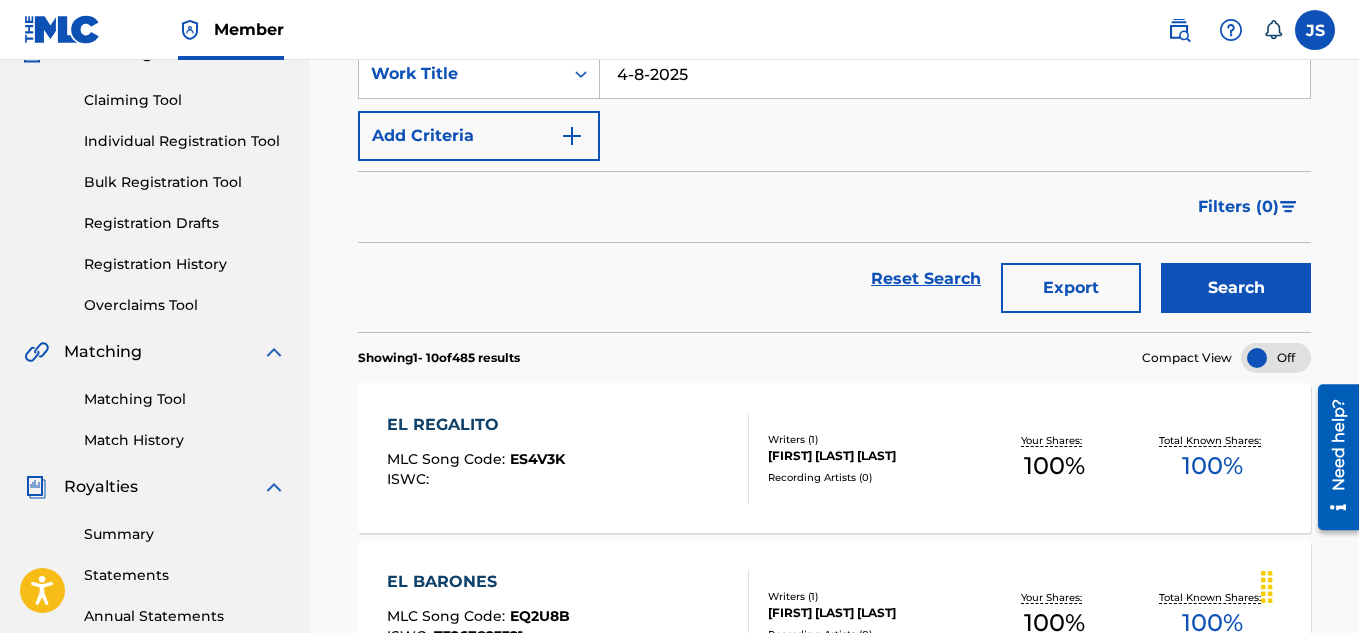 click on "4-8-2025" at bounding box center (955, 74) 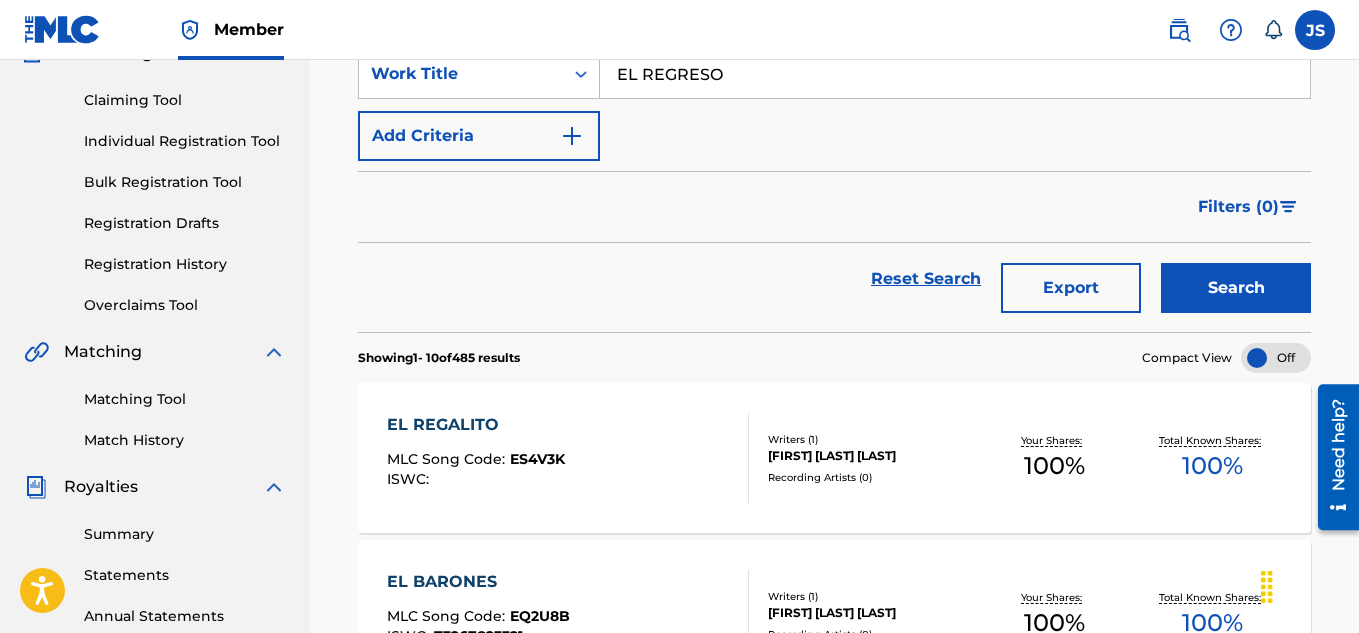click on "Search" at bounding box center (1236, 288) 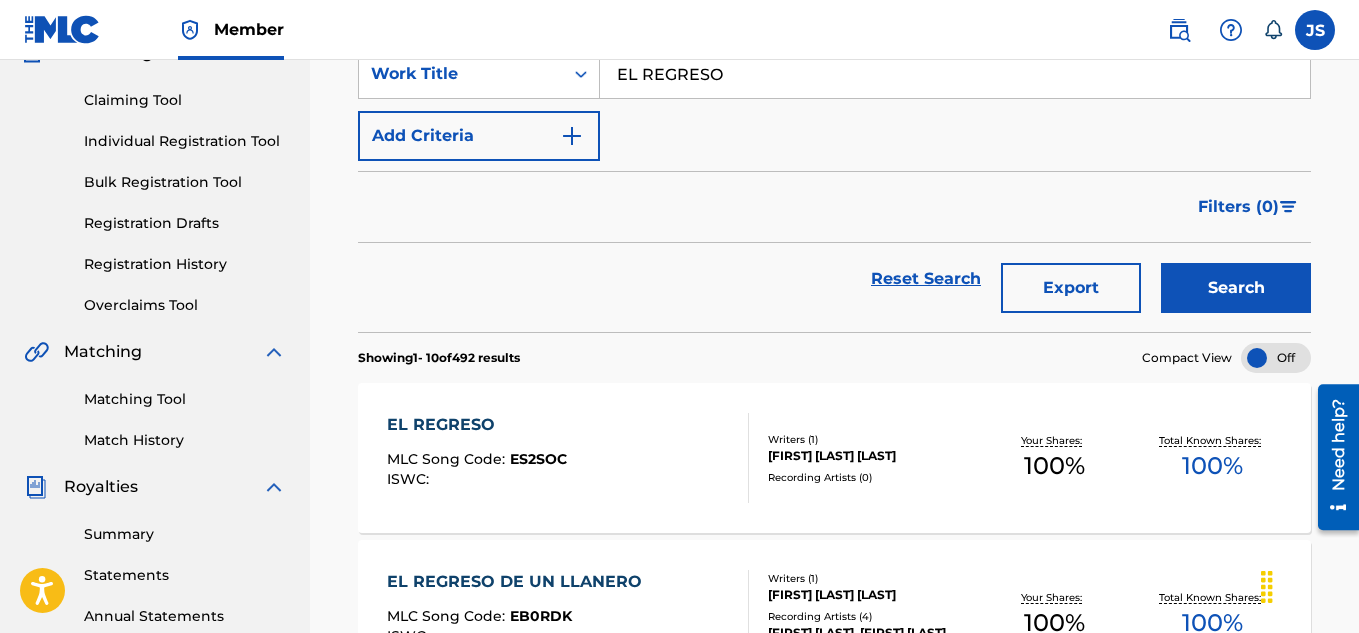 click on "Filters ( 0 )" at bounding box center [834, 207] 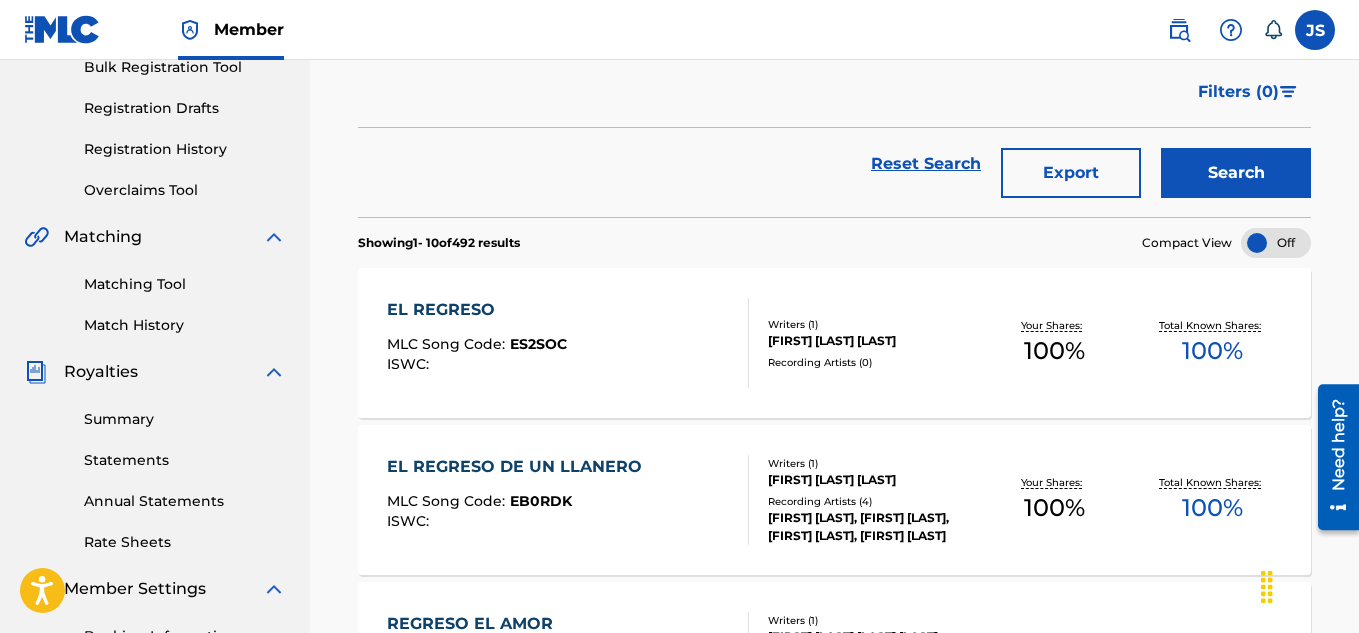 scroll, scrollTop: 310, scrollLeft: 0, axis: vertical 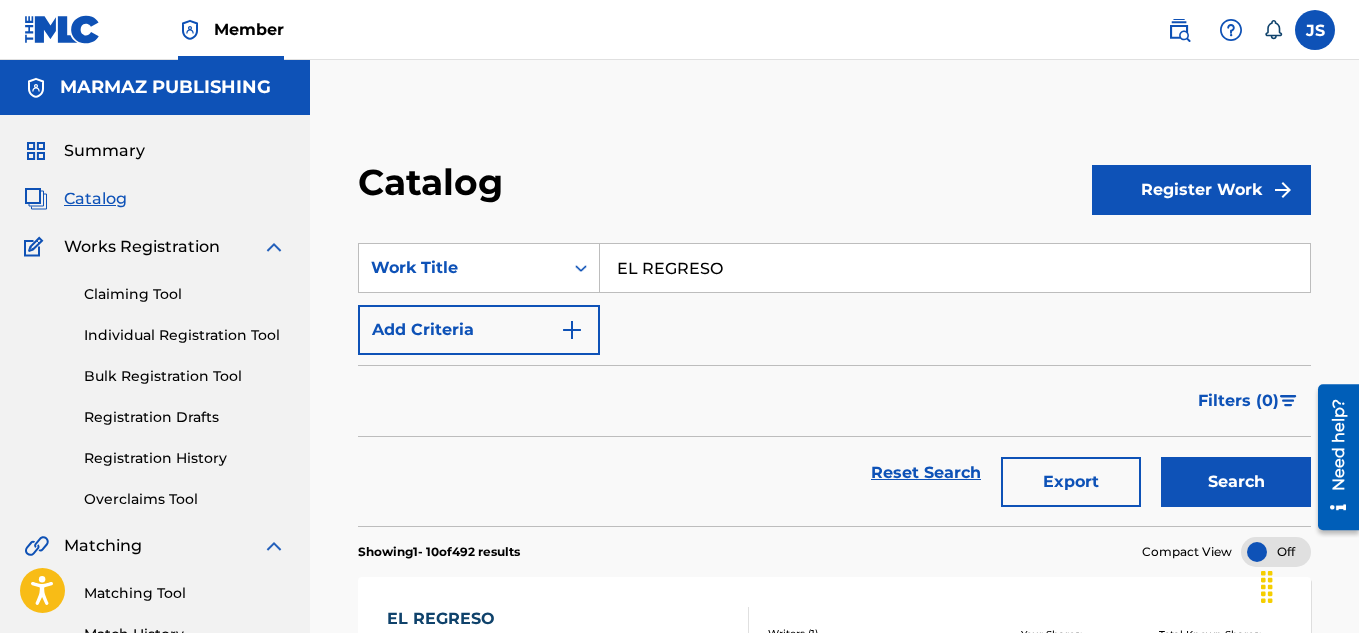 click on "EL REGRESO" at bounding box center (955, 268) 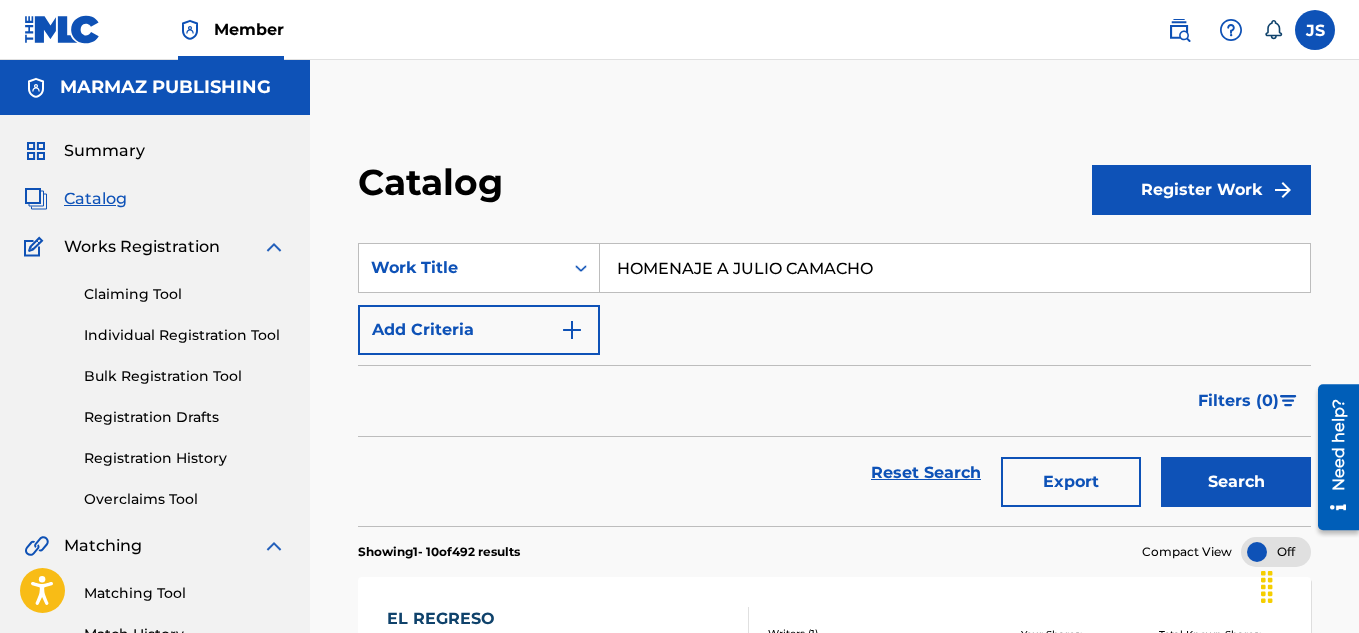 click on "Reset Search Export Search" at bounding box center [834, 473] 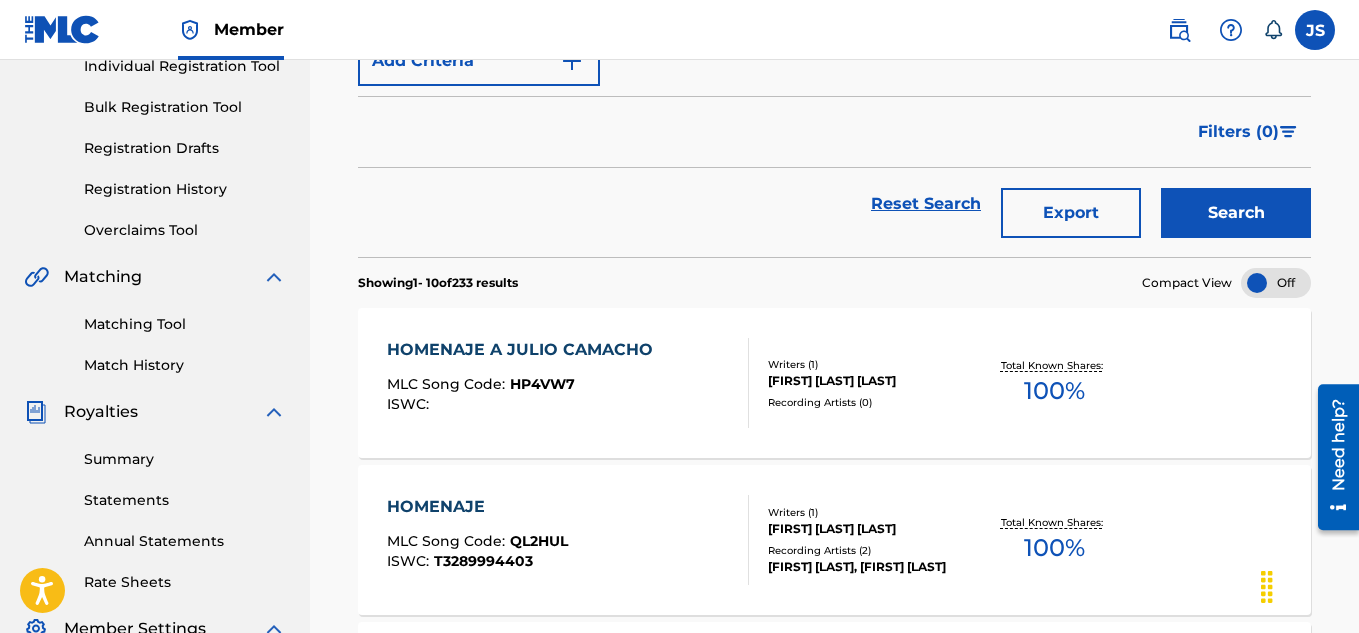scroll, scrollTop: 270, scrollLeft: 0, axis: vertical 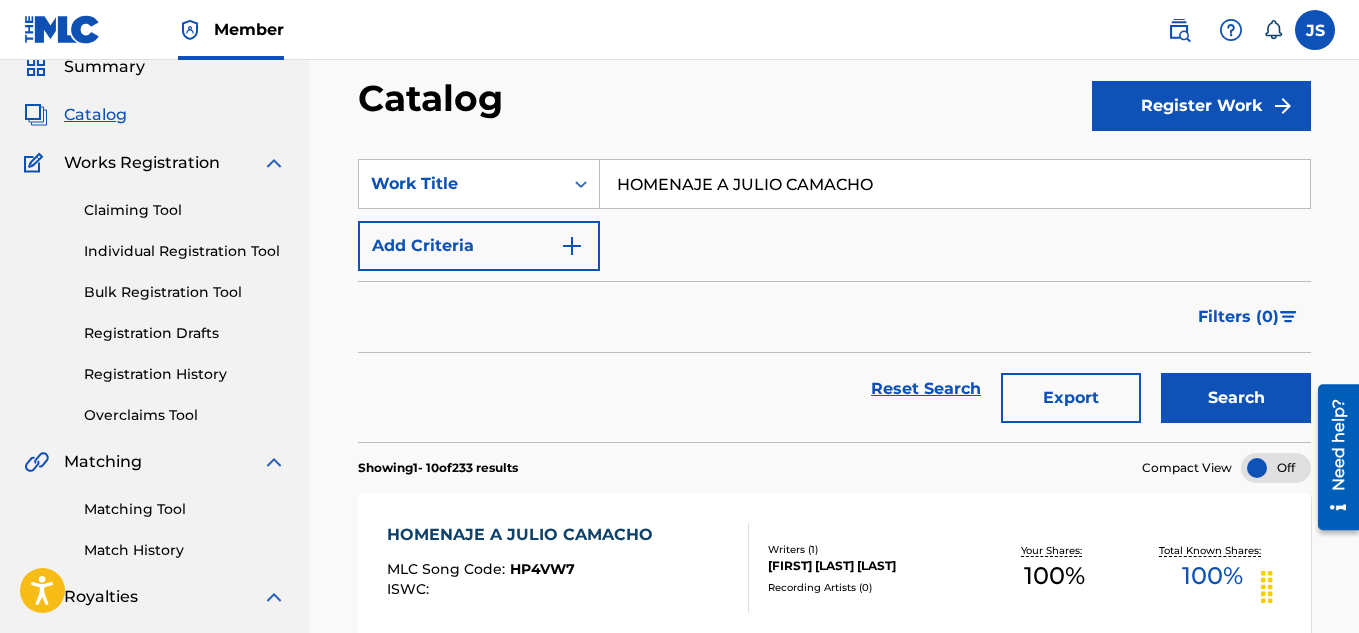 click on "HOMENAJE A JULIO CAMACHO" at bounding box center (955, 184) 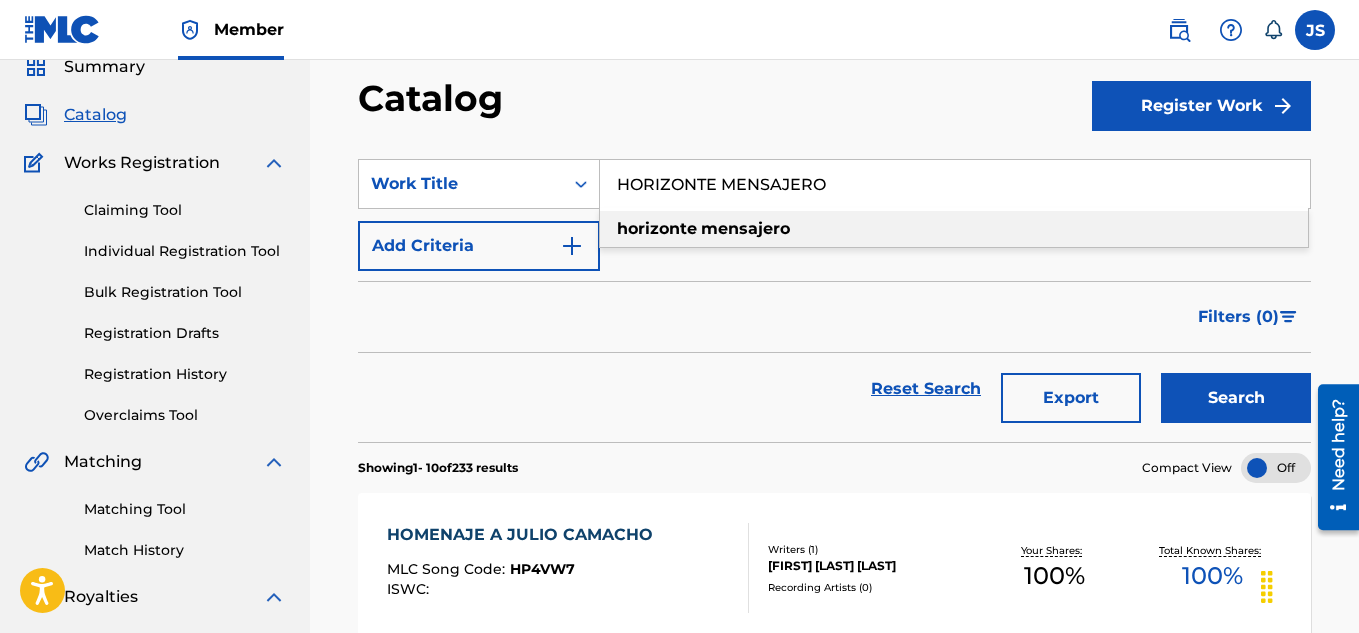 click on "Reset Search Export Search" at bounding box center [834, 389] 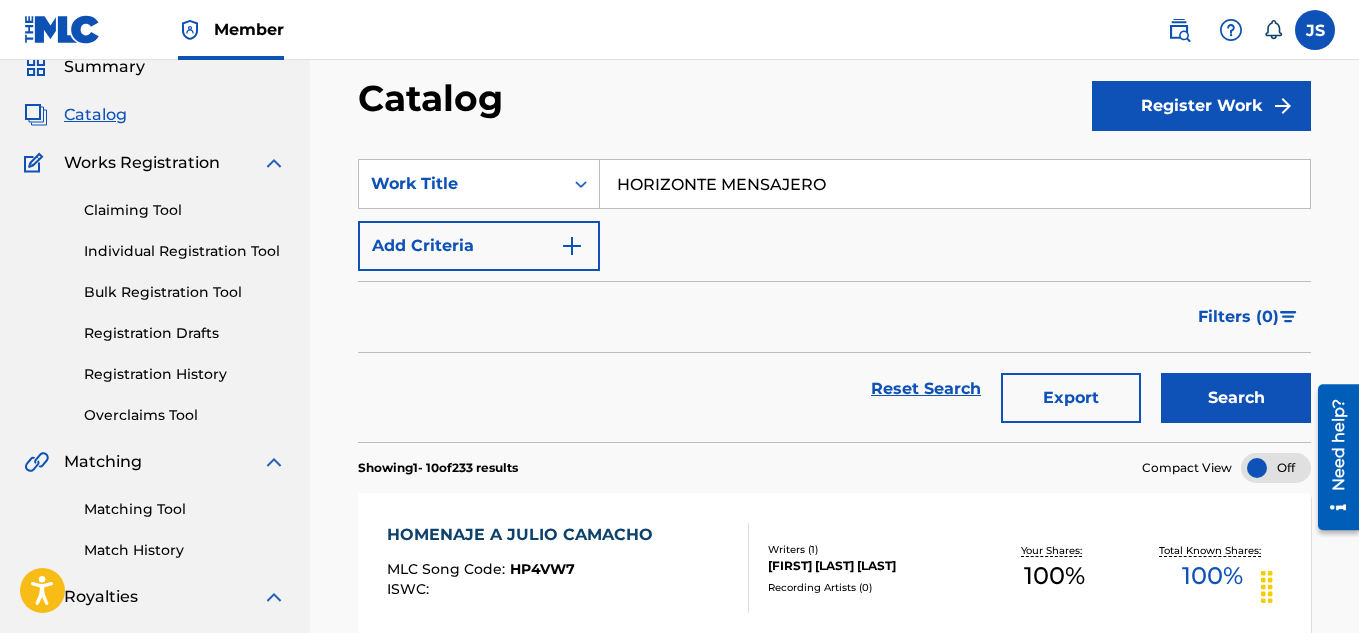 click on "Search" at bounding box center (1236, 398) 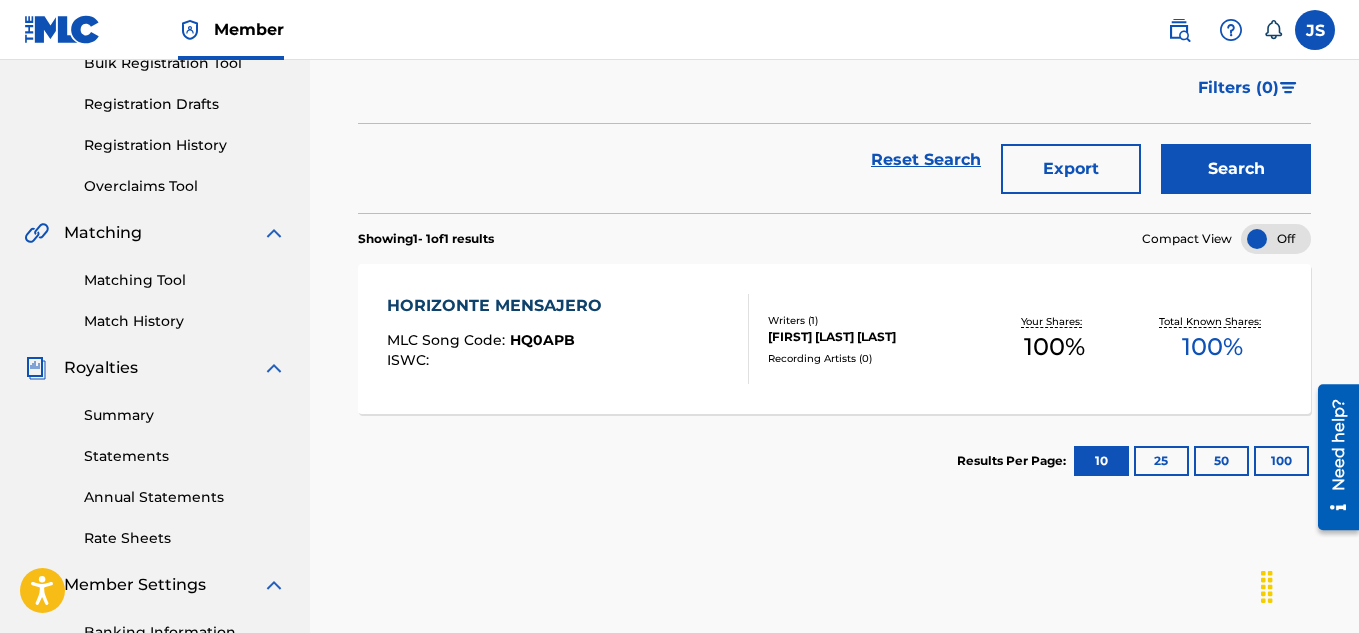 scroll, scrollTop: 314, scrollLeft: 0, axis: vertical 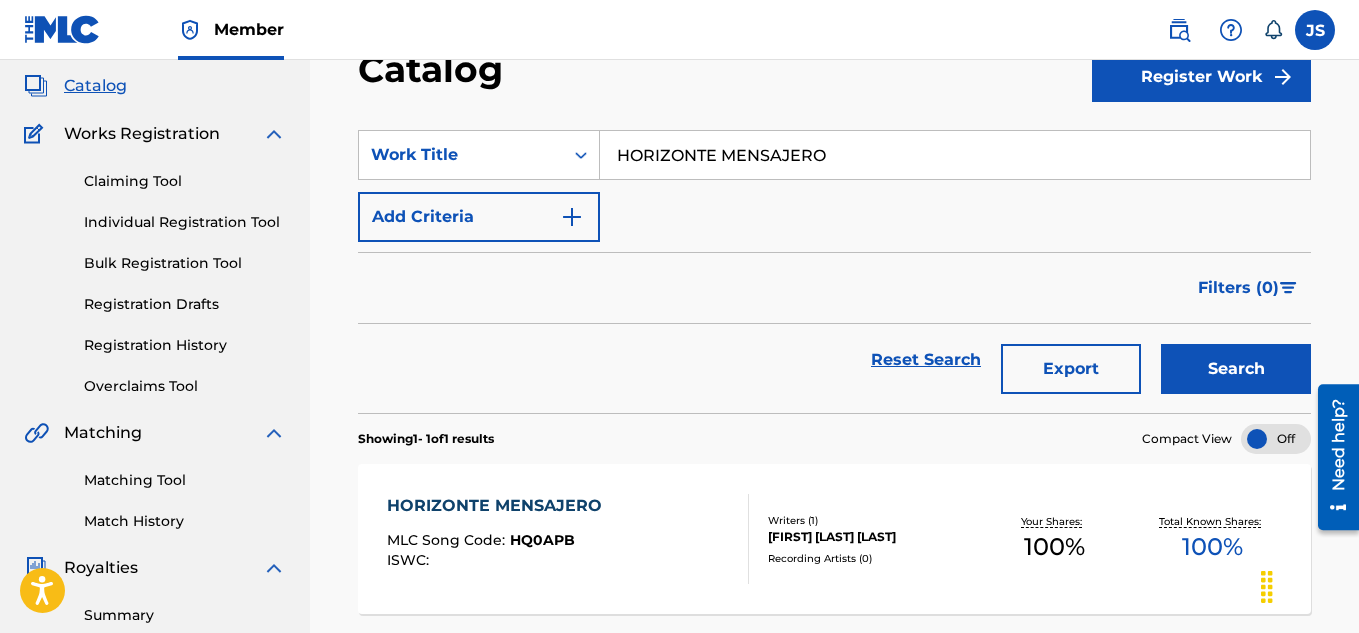 click on "HORIZONTE MENSAJERO" at bounding box center (955, 155) 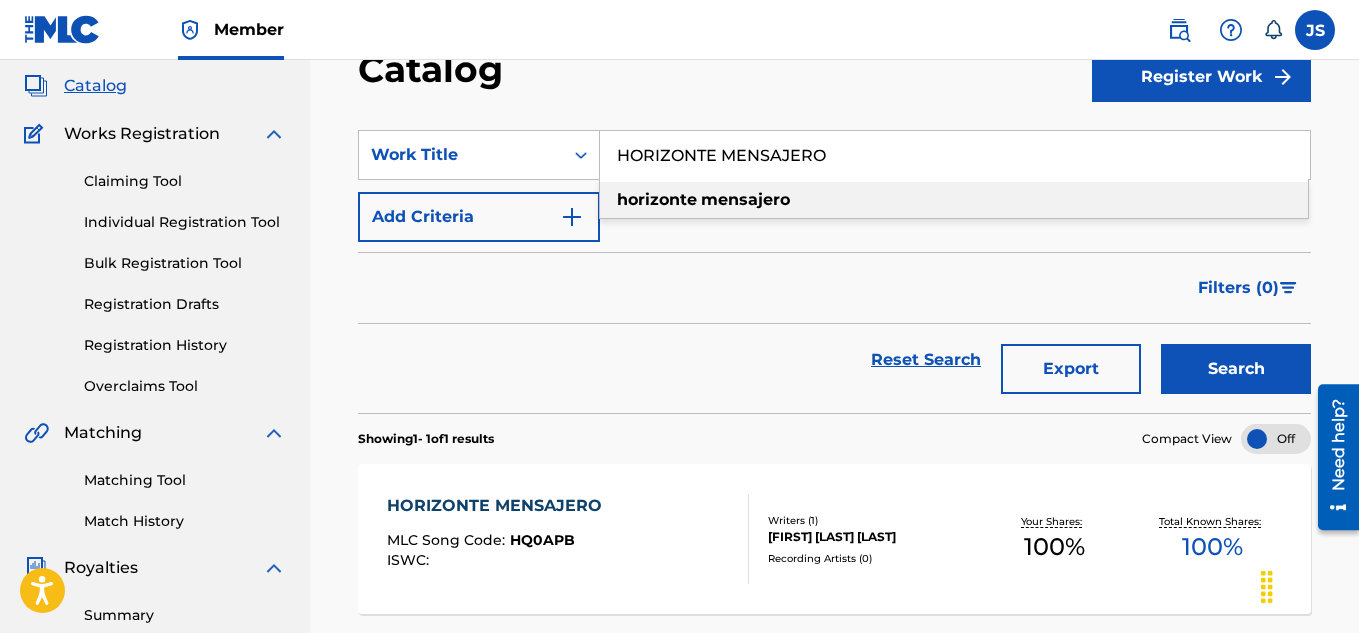 paste on "LA HOJA Y EL VIENT" 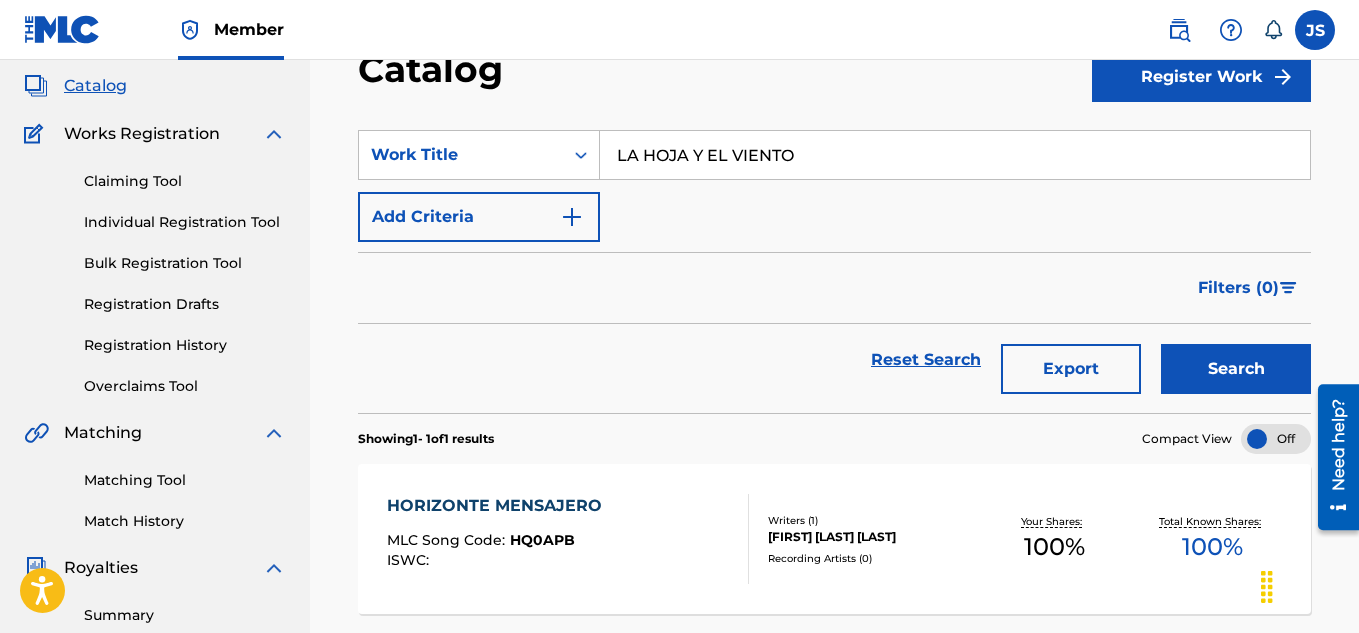 click on "Filters ( 0 )" at bounding box center [834, 288] 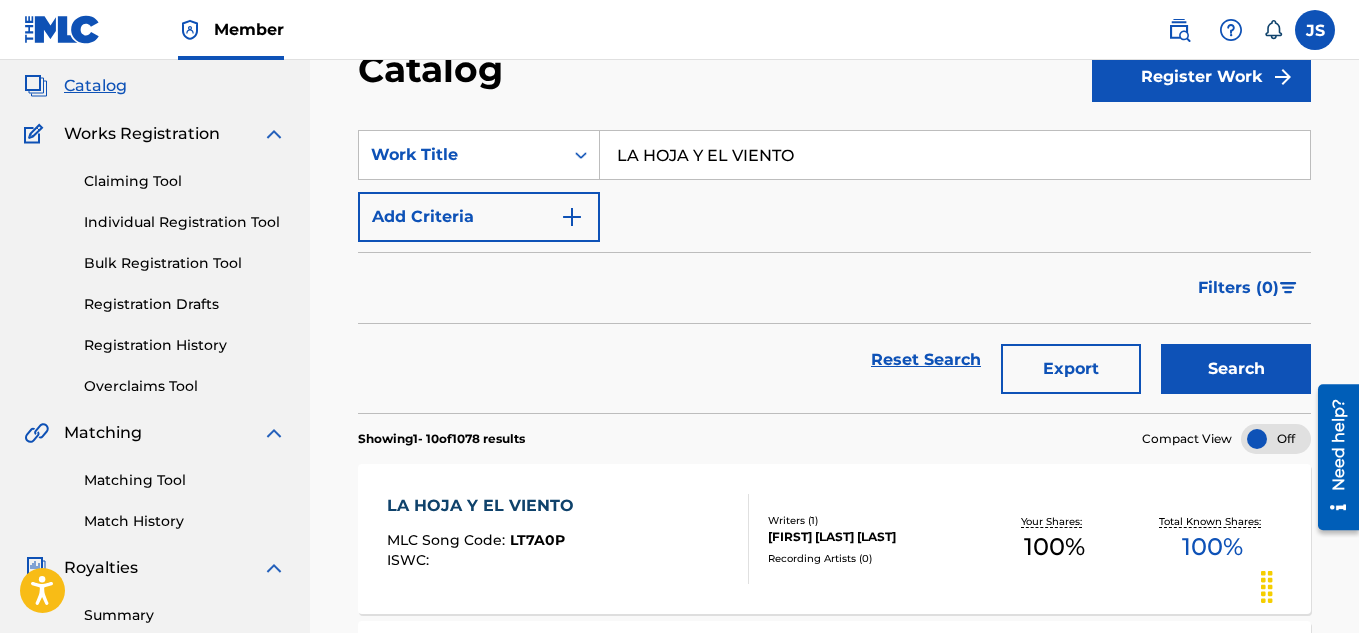 scroll, scrollTop: 350, scrollLeft: 0, axis: vertical 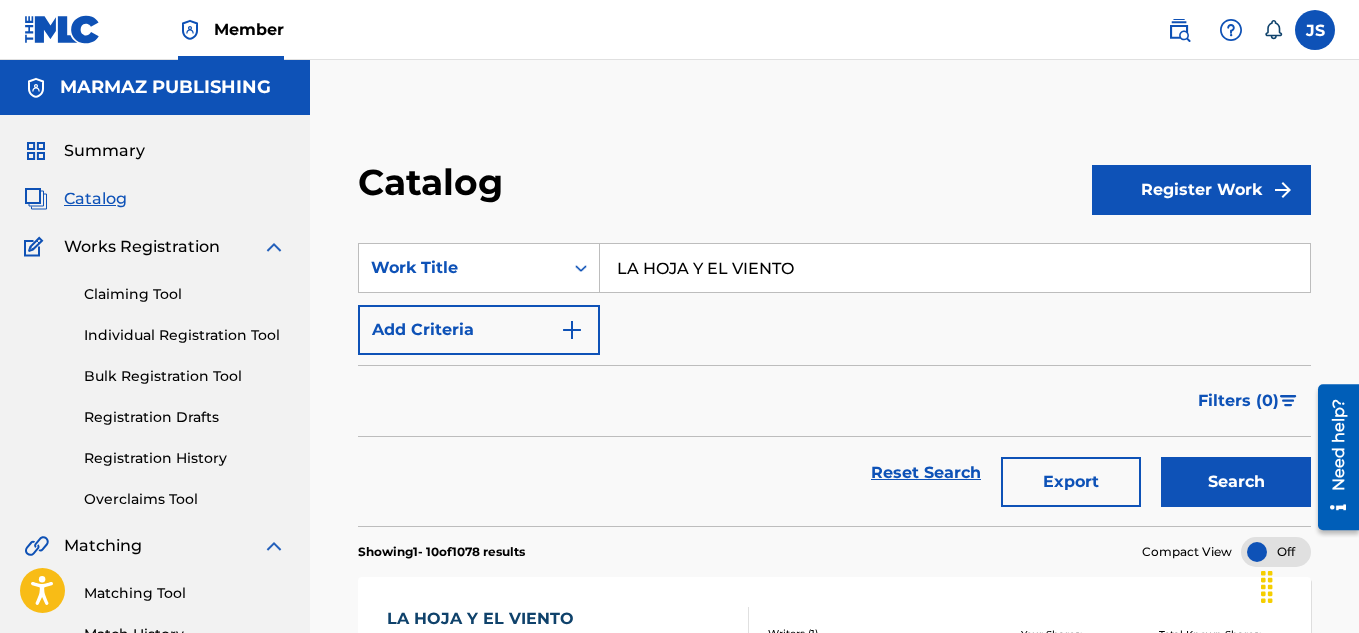 click on "SearchWithCriteria76a36cc5-a1eb-4555-895c-c0a2d389f966 Work Title LA HOJA Y EL VIENTO Add Criteria Filter Hold Filters Overclaim   Dispute   Remove Filters Apply Filters Filters ( 0 ) Reset Search Export Search" at bounding box center [834, 372] 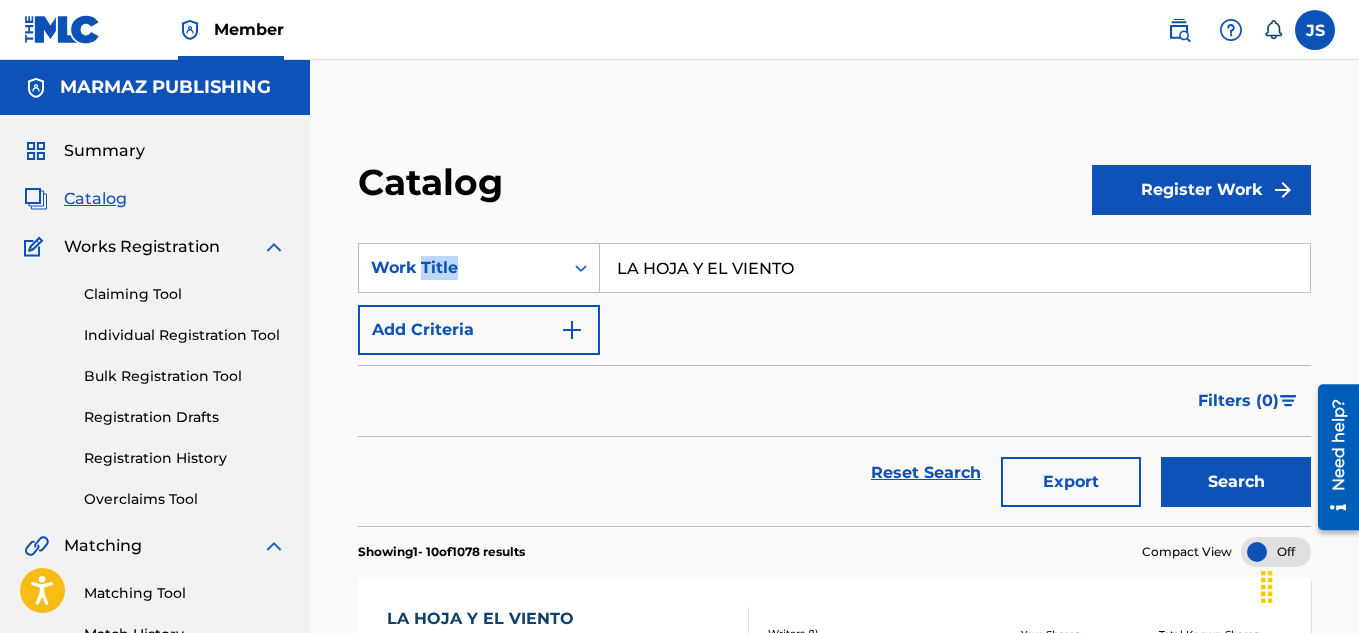 drag, startPoint x: 771, startPoint y: 232, endPoint x: 887, endPoint y: 262, distance: 119.81653 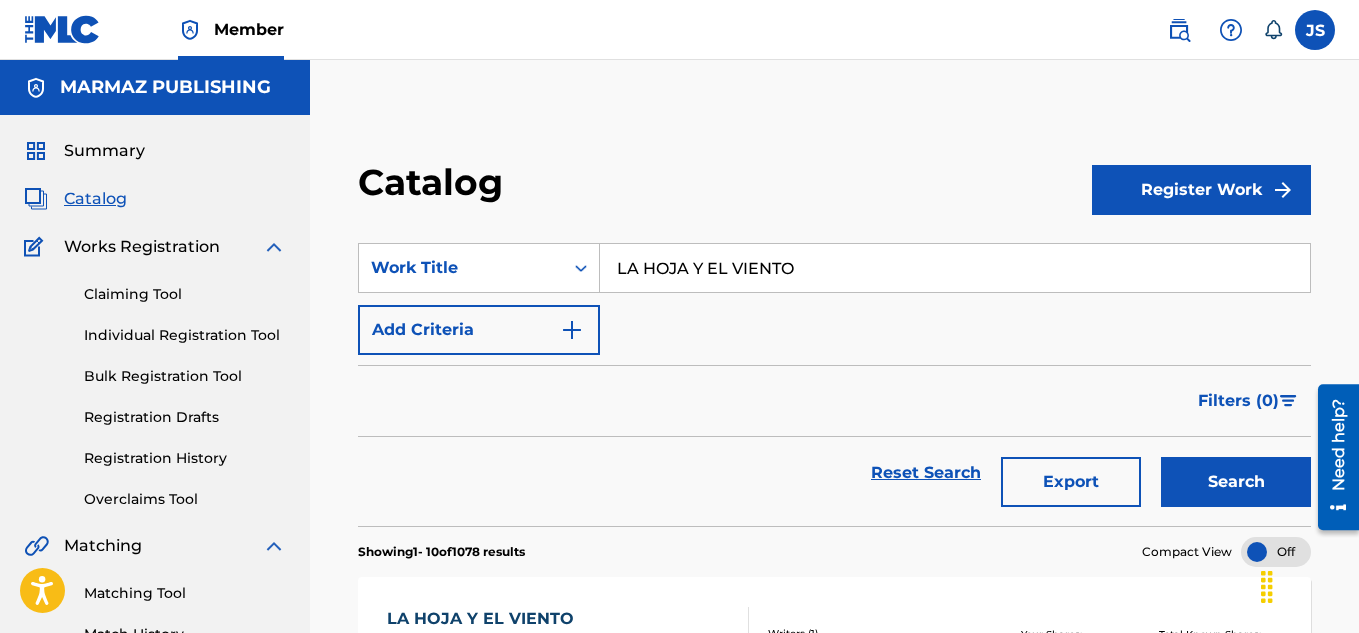 click on "LA HOJA Y EL VIENTO" at bounding box center (955, 268) 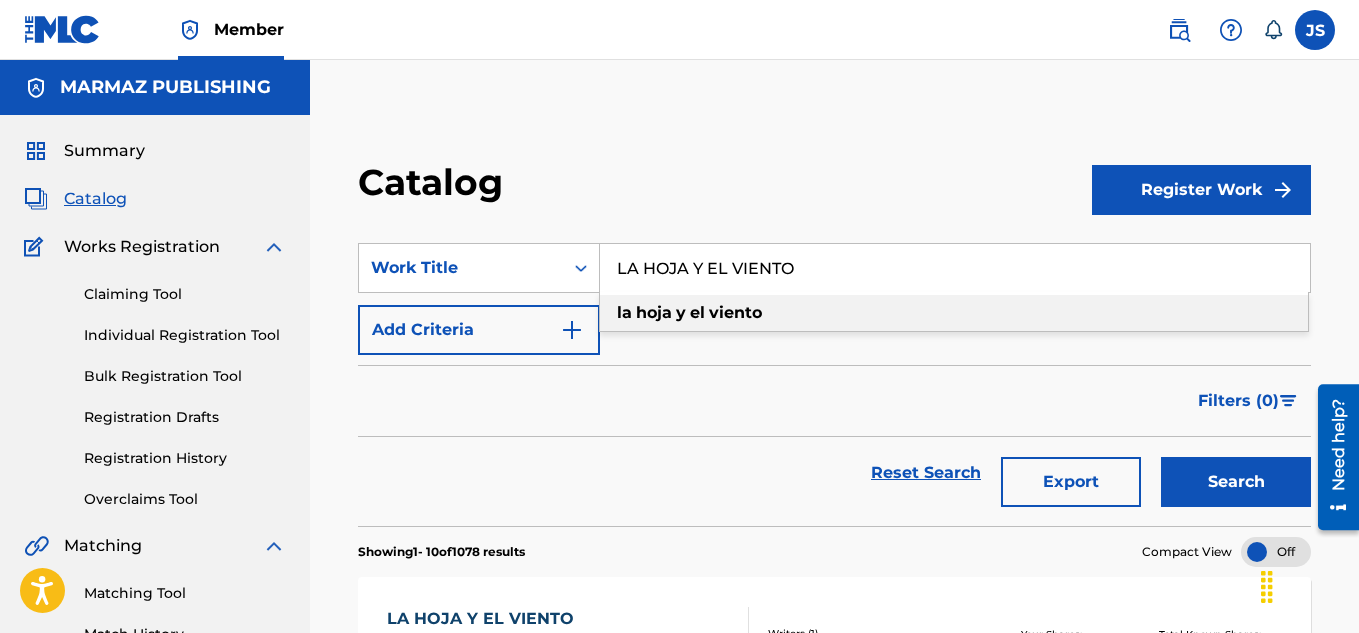 paste on "NOSTALGIA DE MI CUATR" 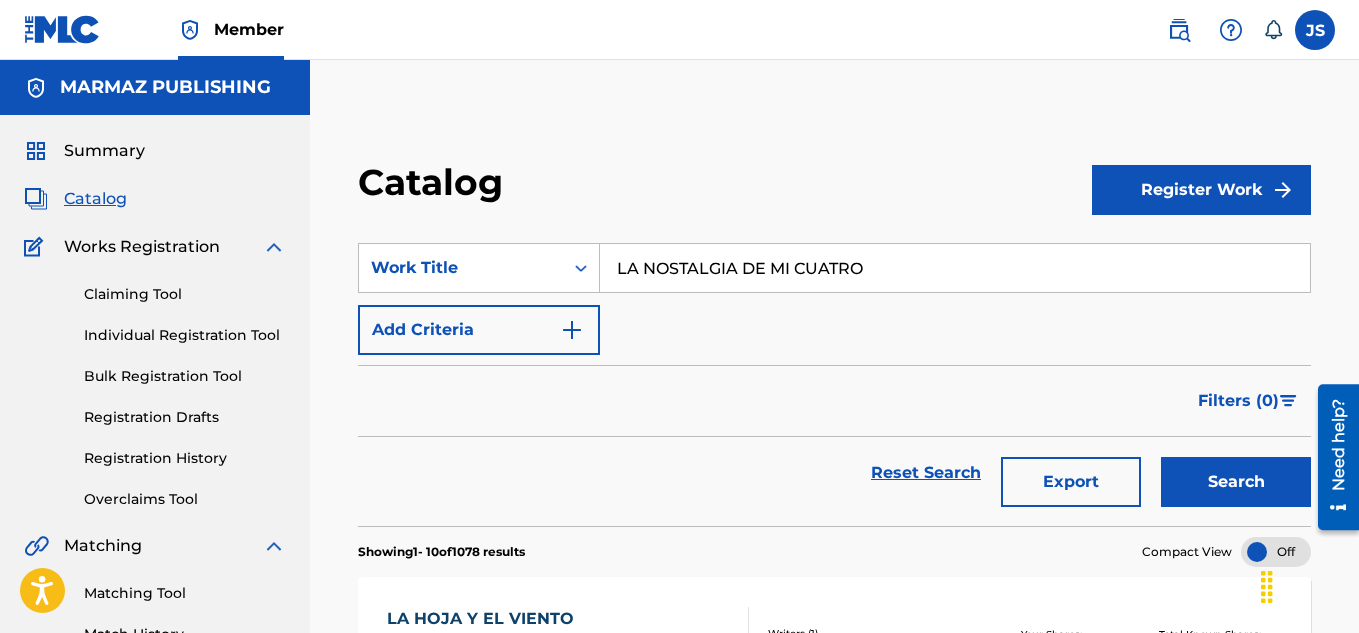 click on "Reset Search Export Search" at bounding box center [834, 473] 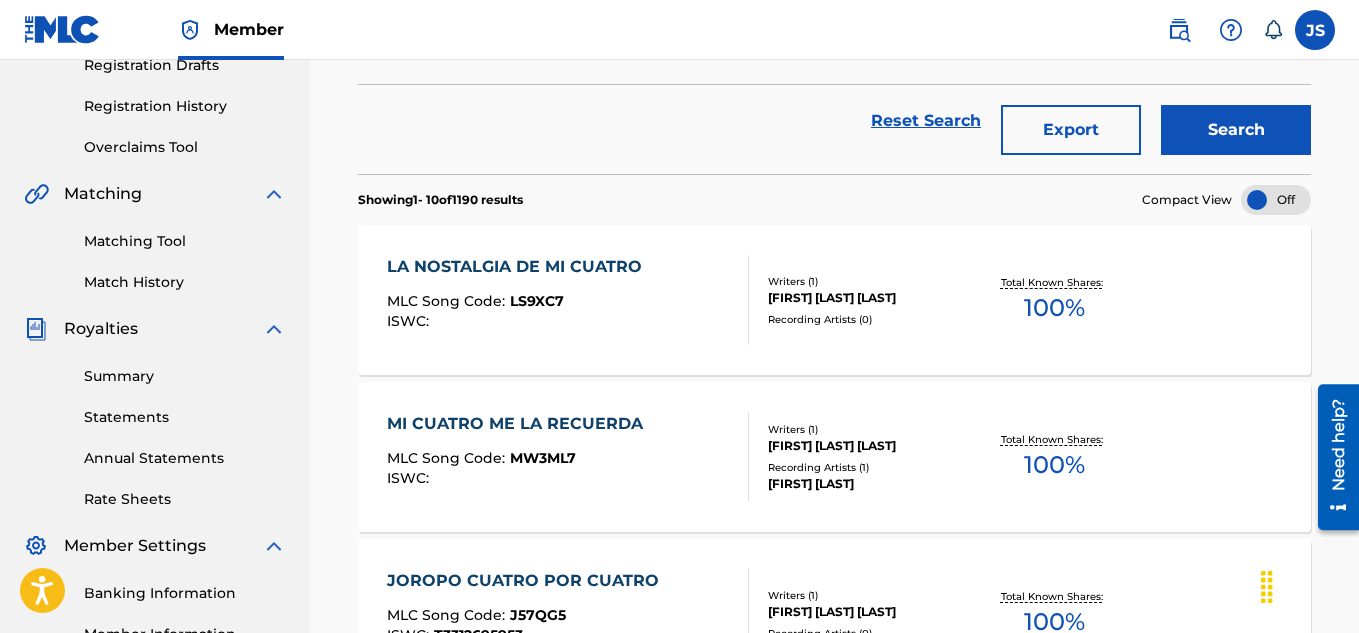 scroll, scrollTop: 369, scrollLeft: 0, axis: vertical 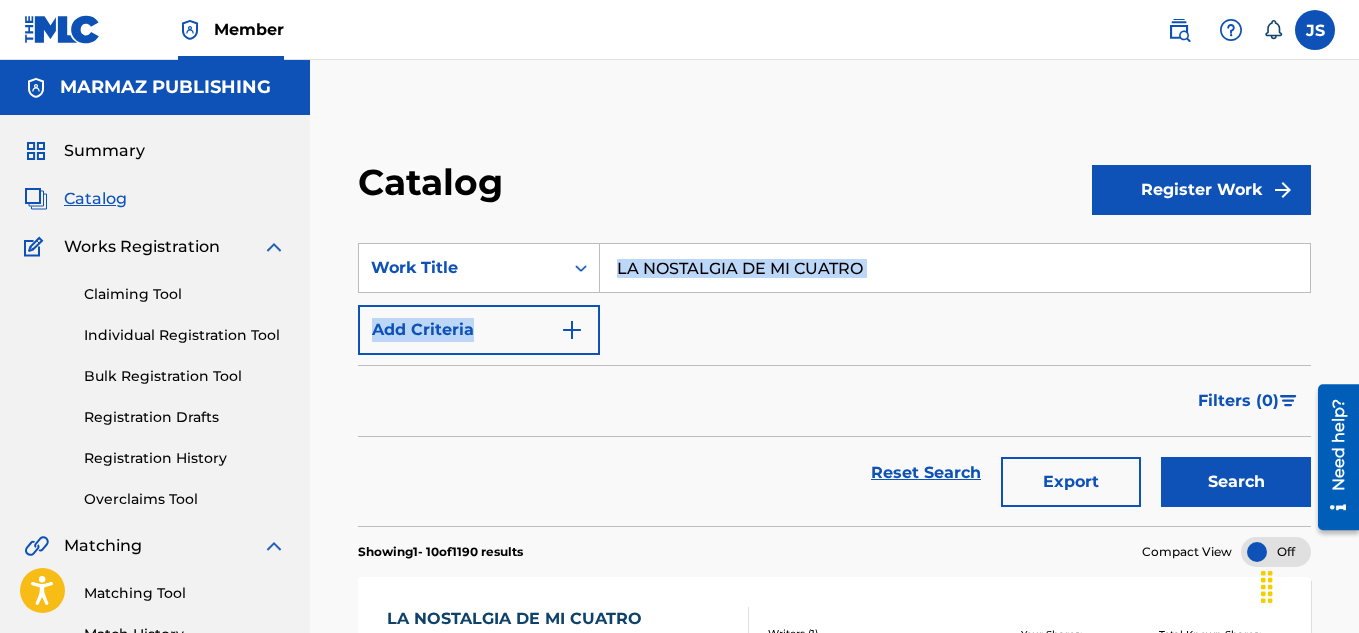 drag, startPoint x: 838, startPoint y: 299, endPoint x: 845, endPoint y: 269, distance: 30.805843 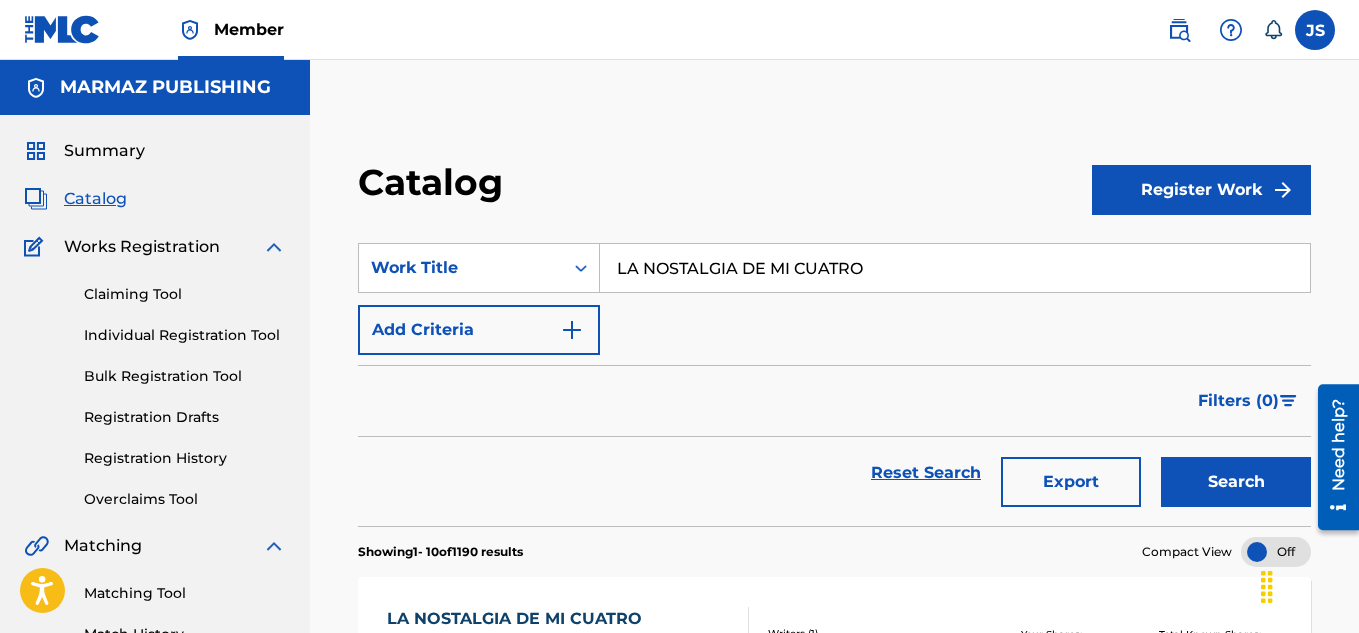 click on "LA NOSTALGIA DE MI CUATRO" at bounding box center (955, 268) 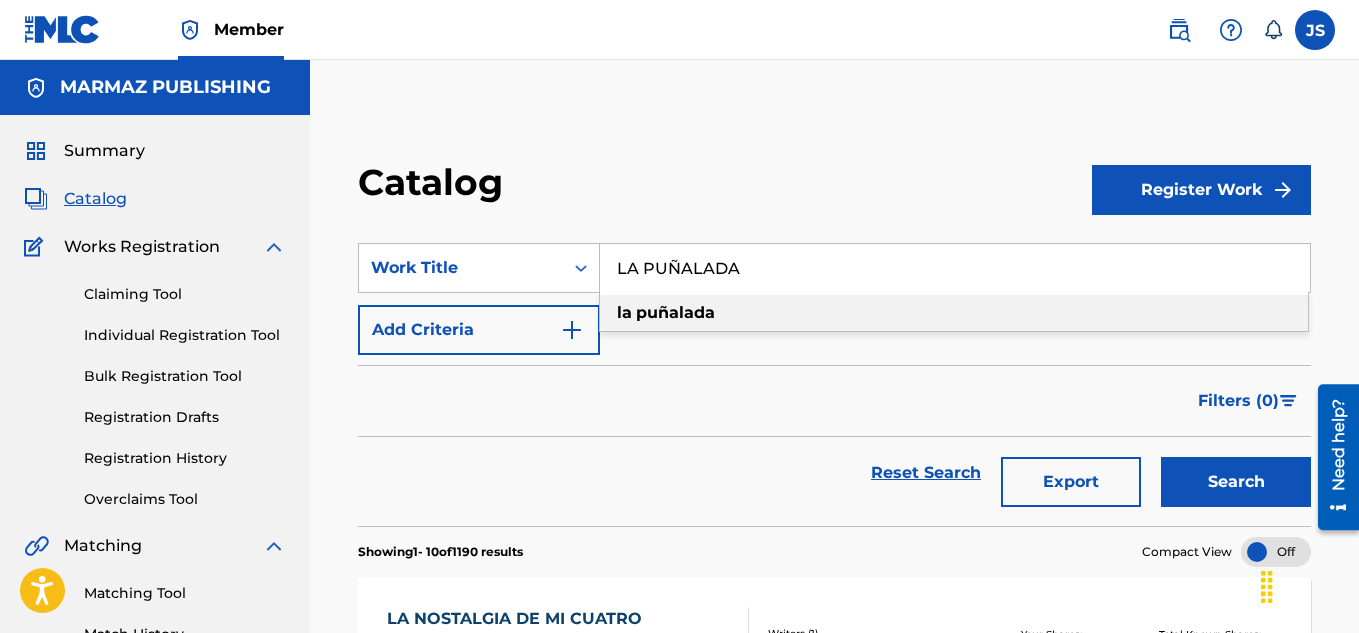 click on "Reset Search Export Search" at bounding box center (834, 473) 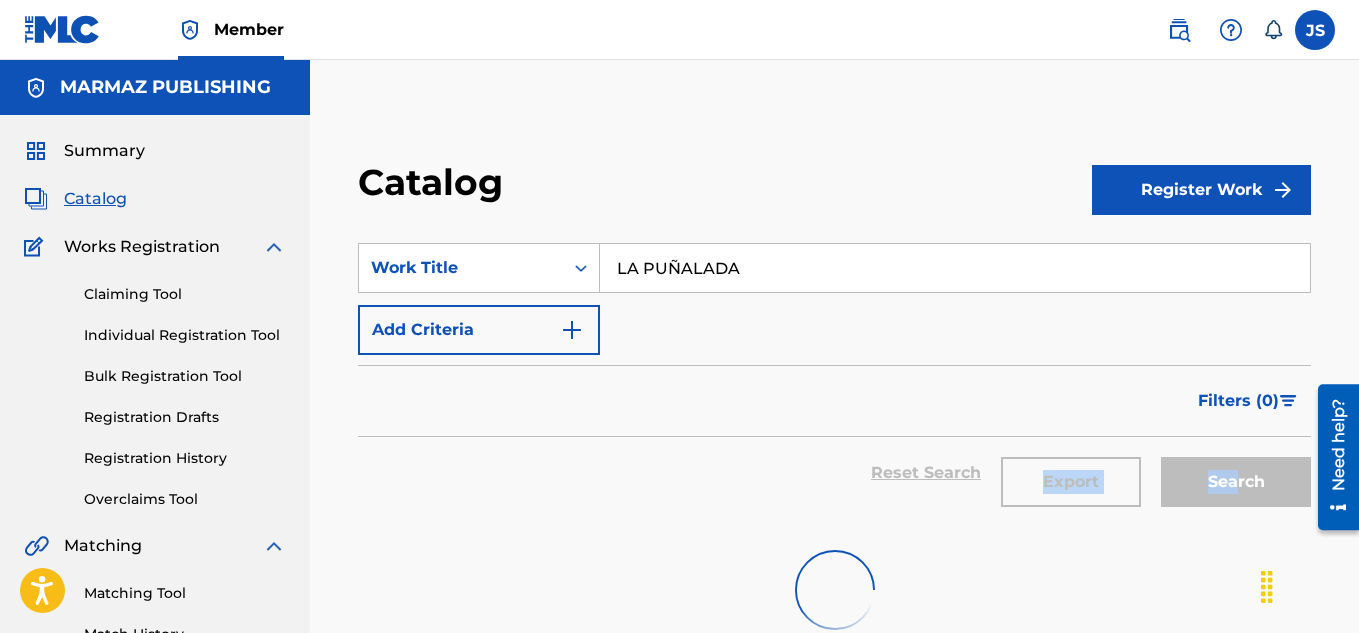 drag, startPoint x: 1236, startPoint y: 485, endPoint x: 1002, endPoint y: 443, distance: 237.73935 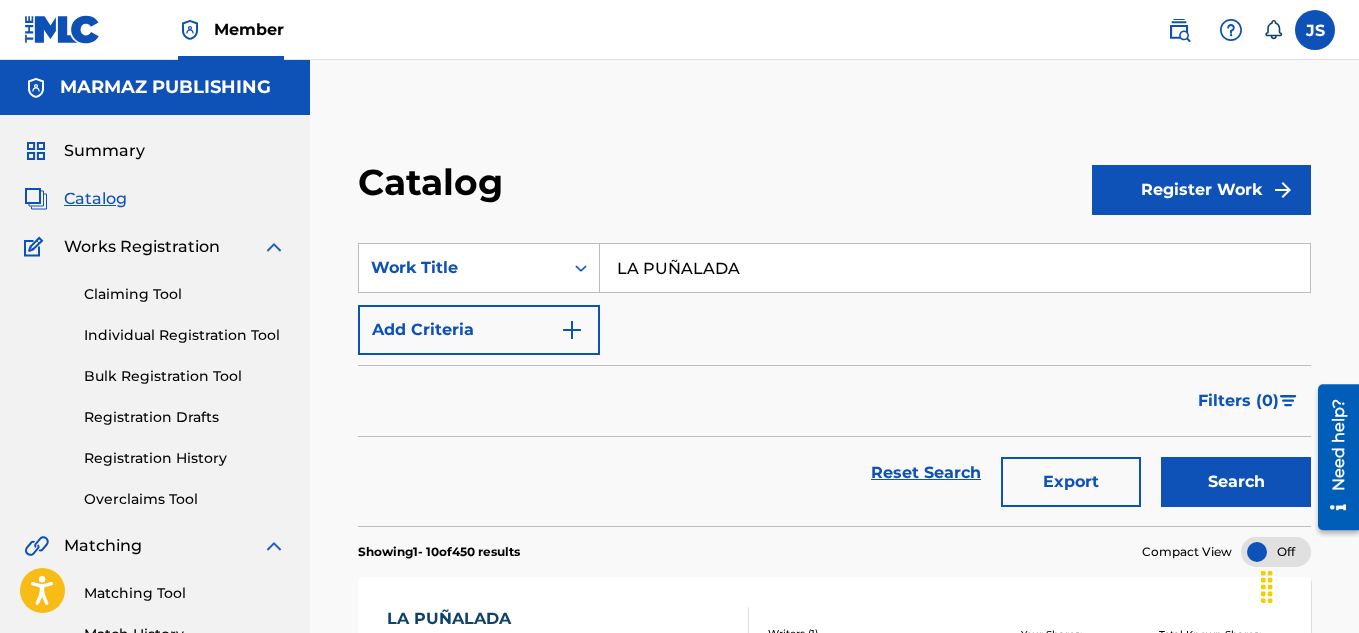 click on "Filters ( 0 )" at bounding box center [834, 401] 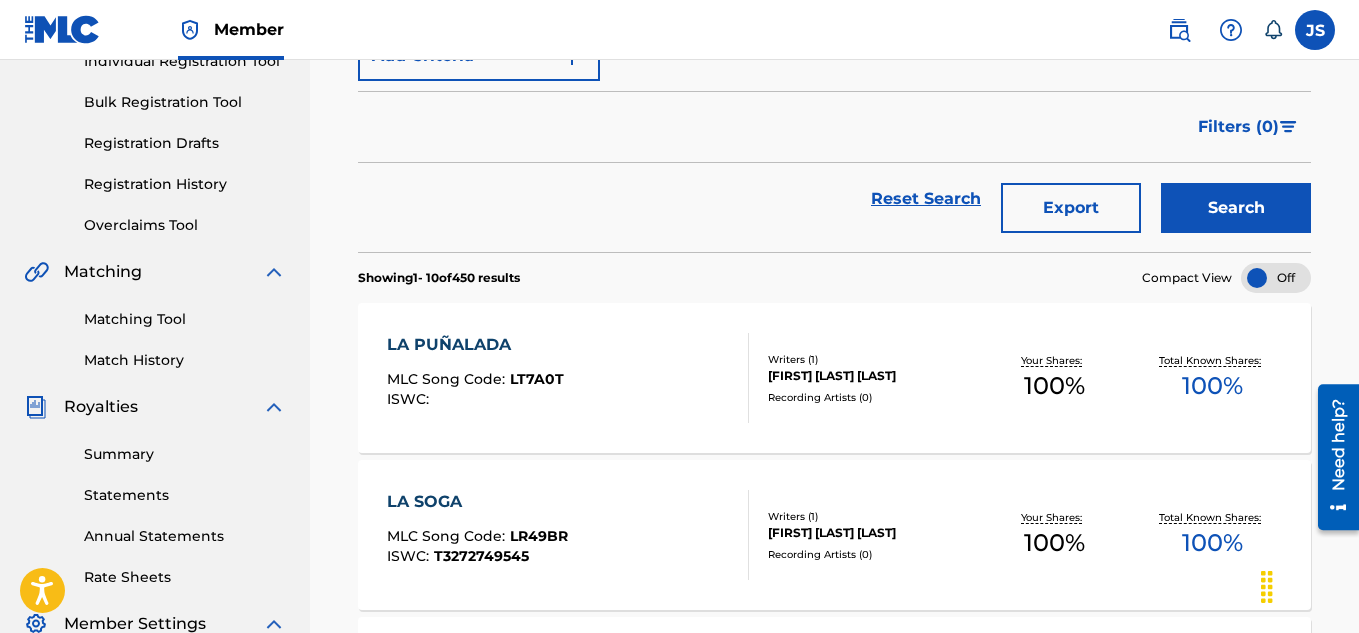 scroll, scrollTop: 275, scrollLeft: 0, axis: vertical 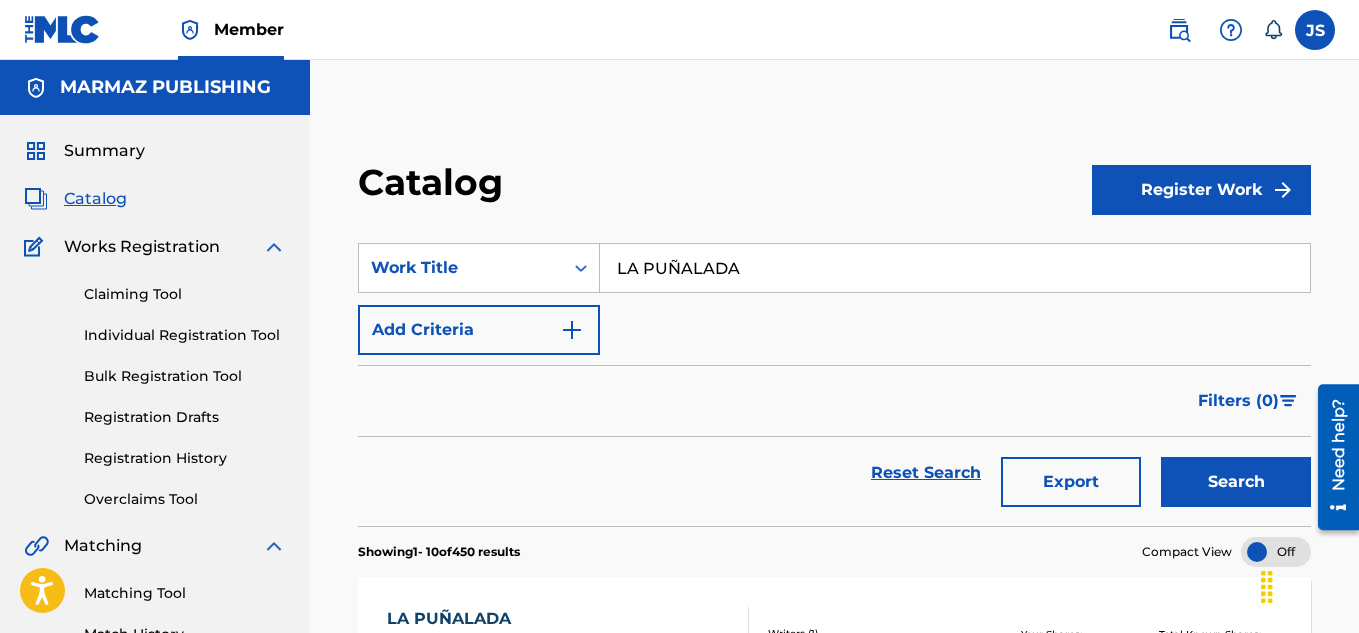 click on "LA PUÑALADA" at bounding box center (955, 268) 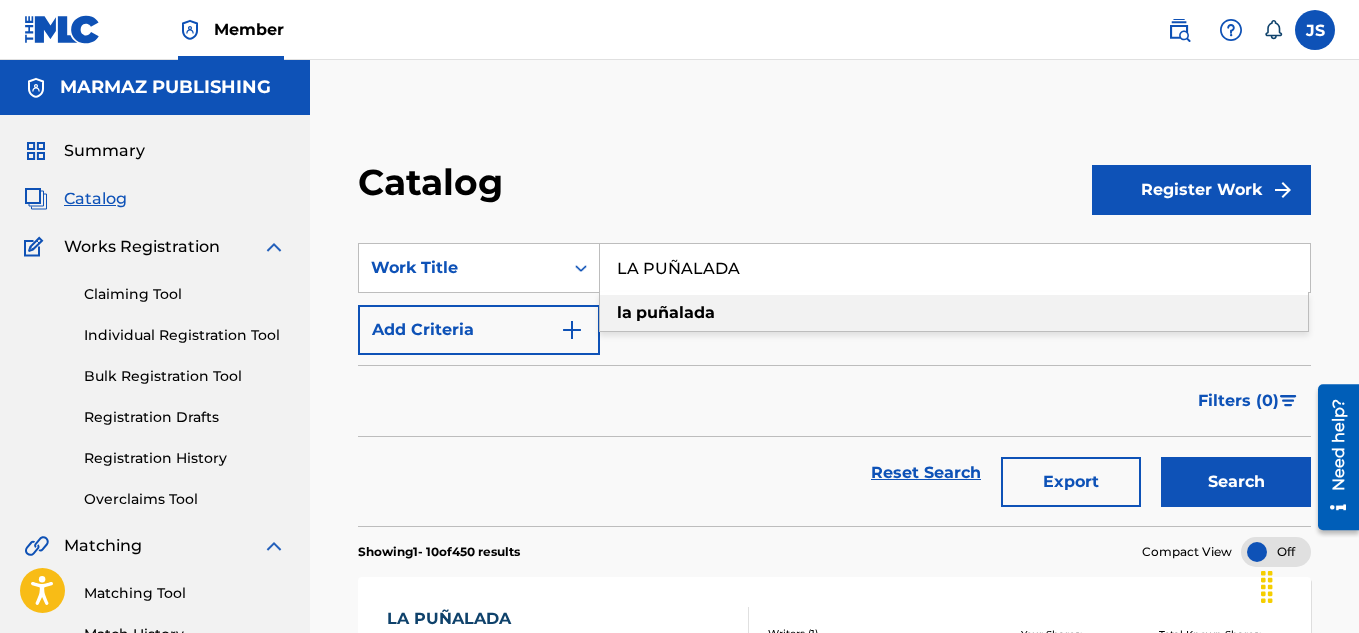 paste on "SOGA DE ESTRADA PEÑ" 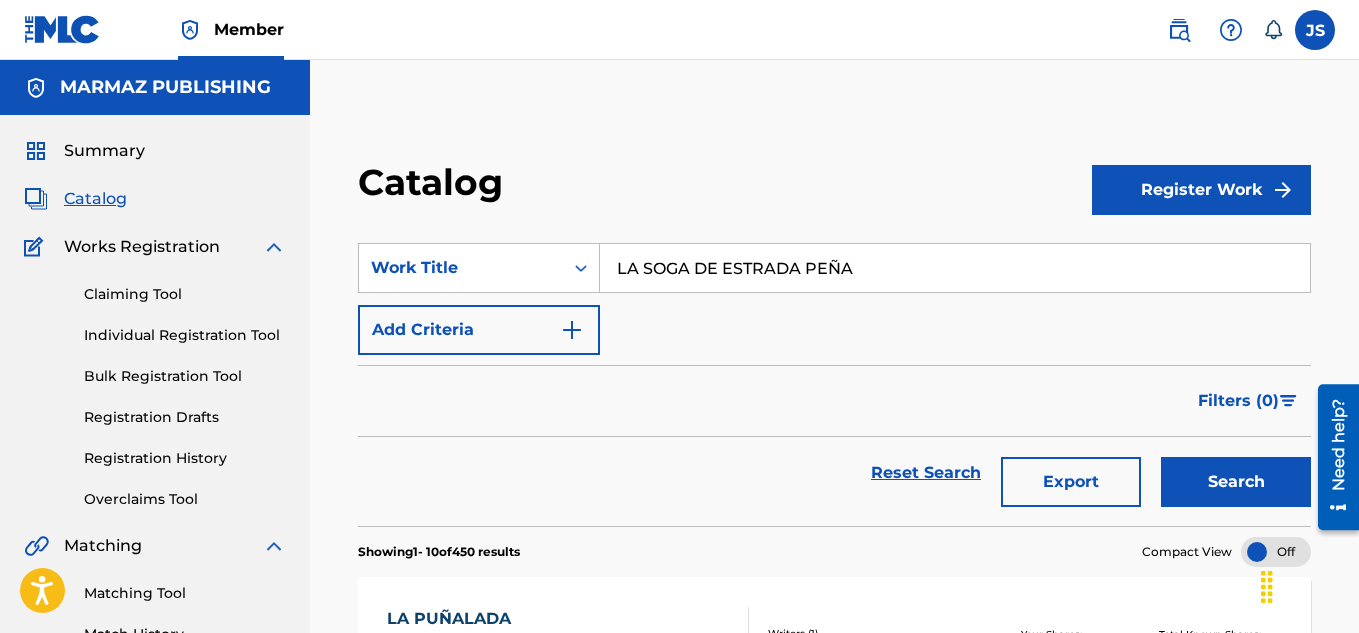 click on "Reset Search Export Search" at bounding box center [834, 473] 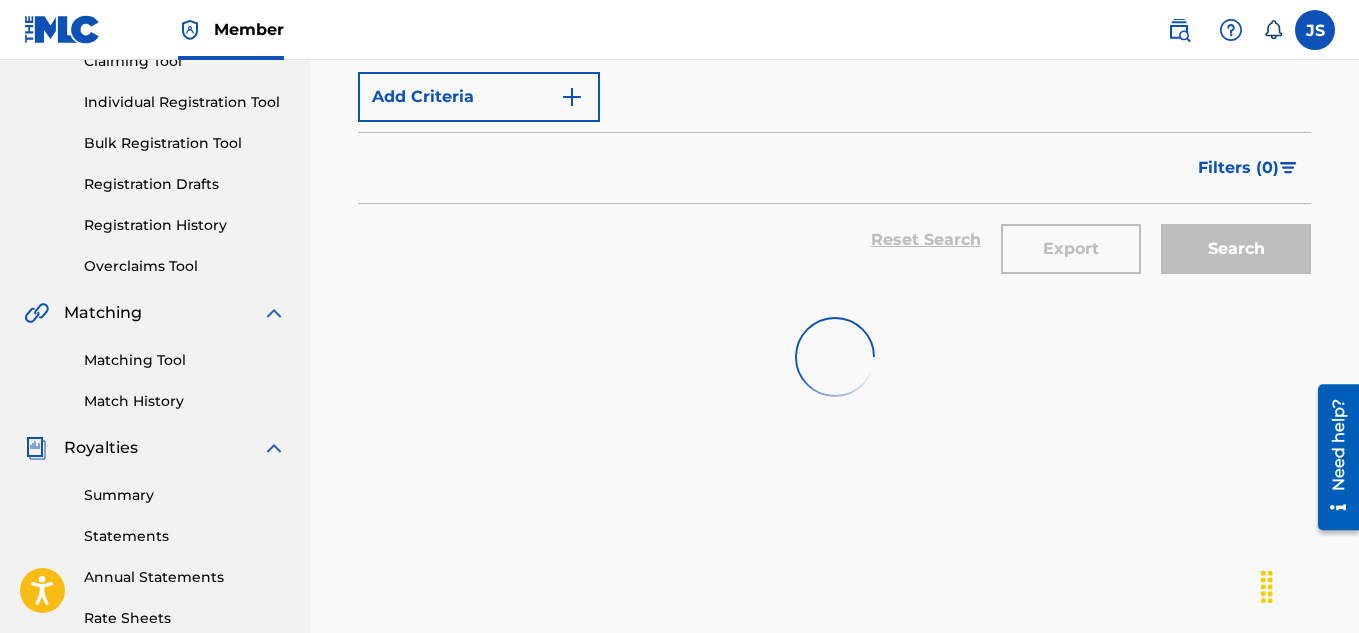 scroll, scrollTop: 234, scrollLeft: 0, axis: vertical 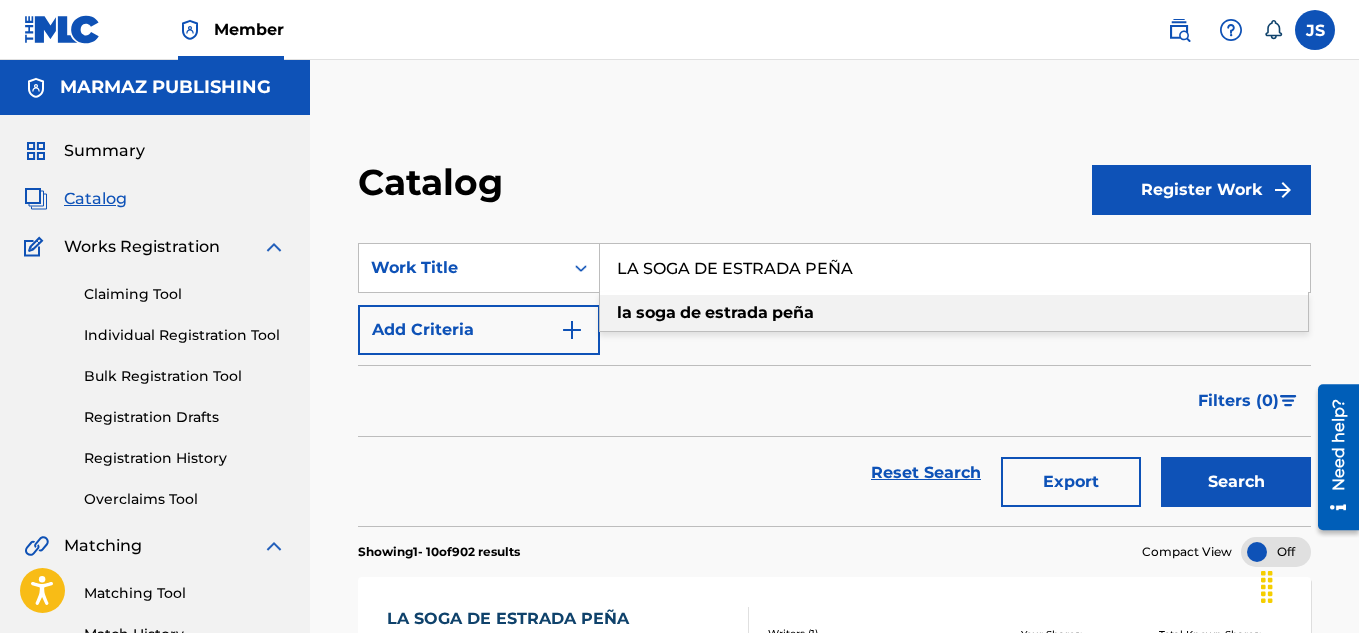click on "LA SOGA DE ESTRADA PEÑA" at bounding box center (955, 268) 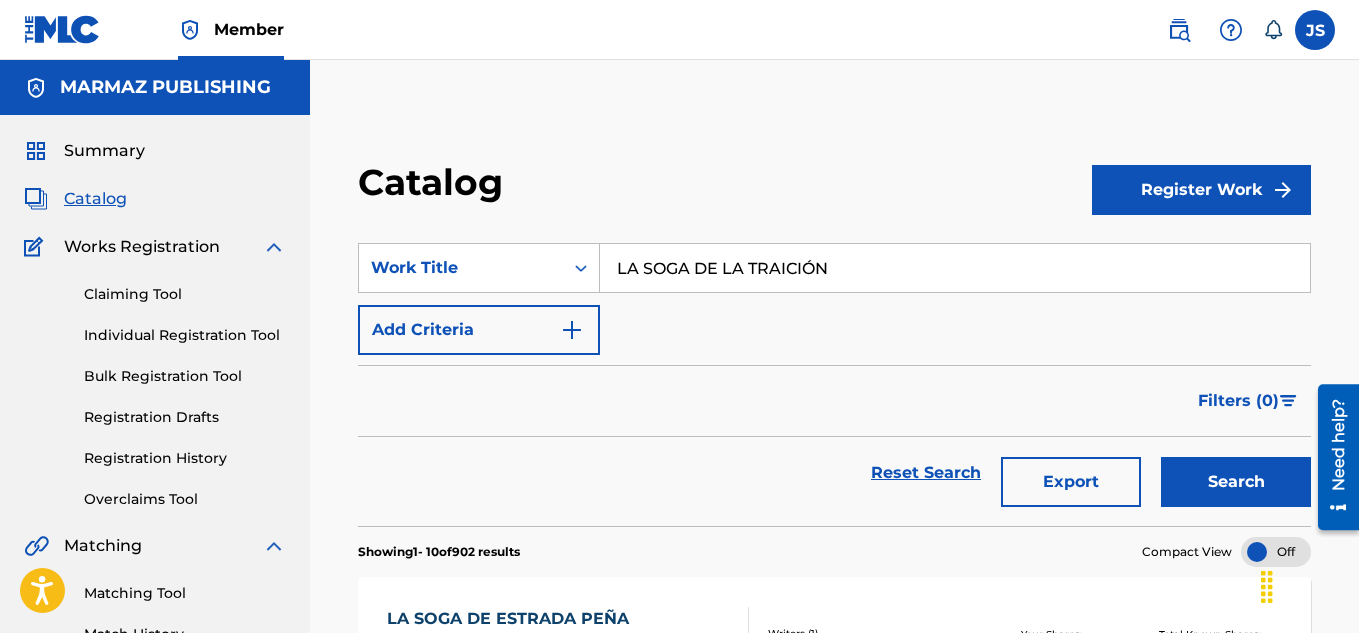 click on "Filters ( 0 )" at bounding box center [834, 401] 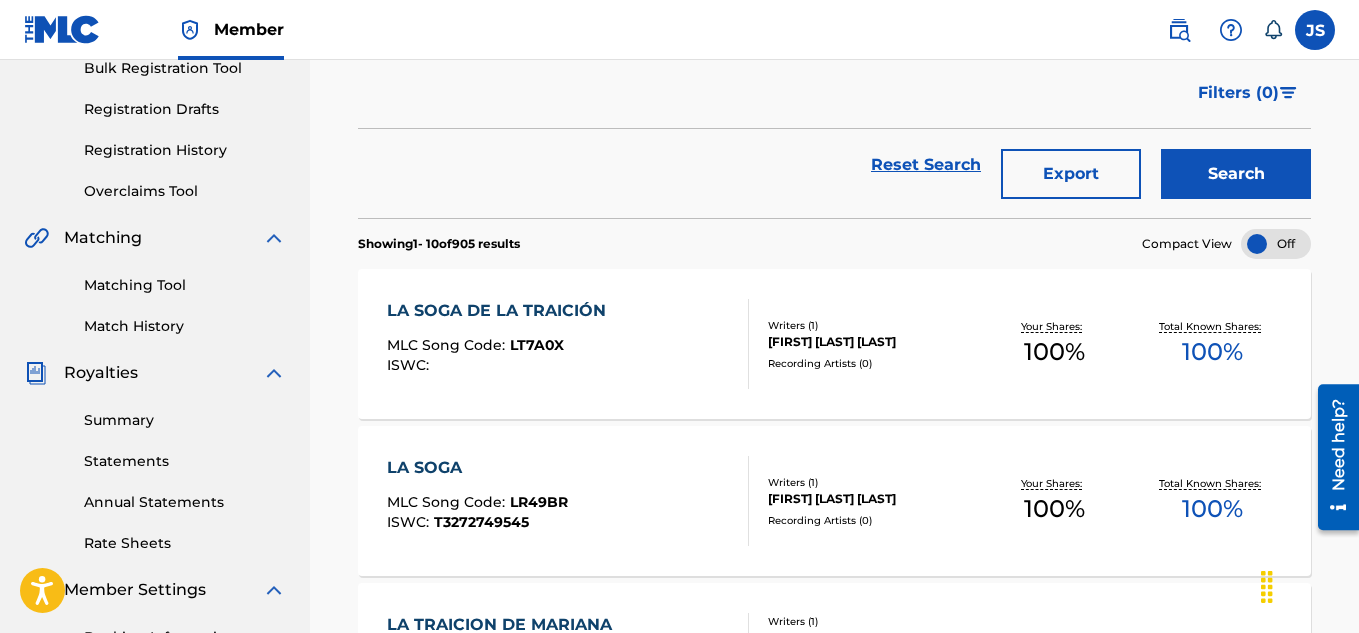 scroll, scrollTop: 309, scrollLeft: 0, axis: vertical 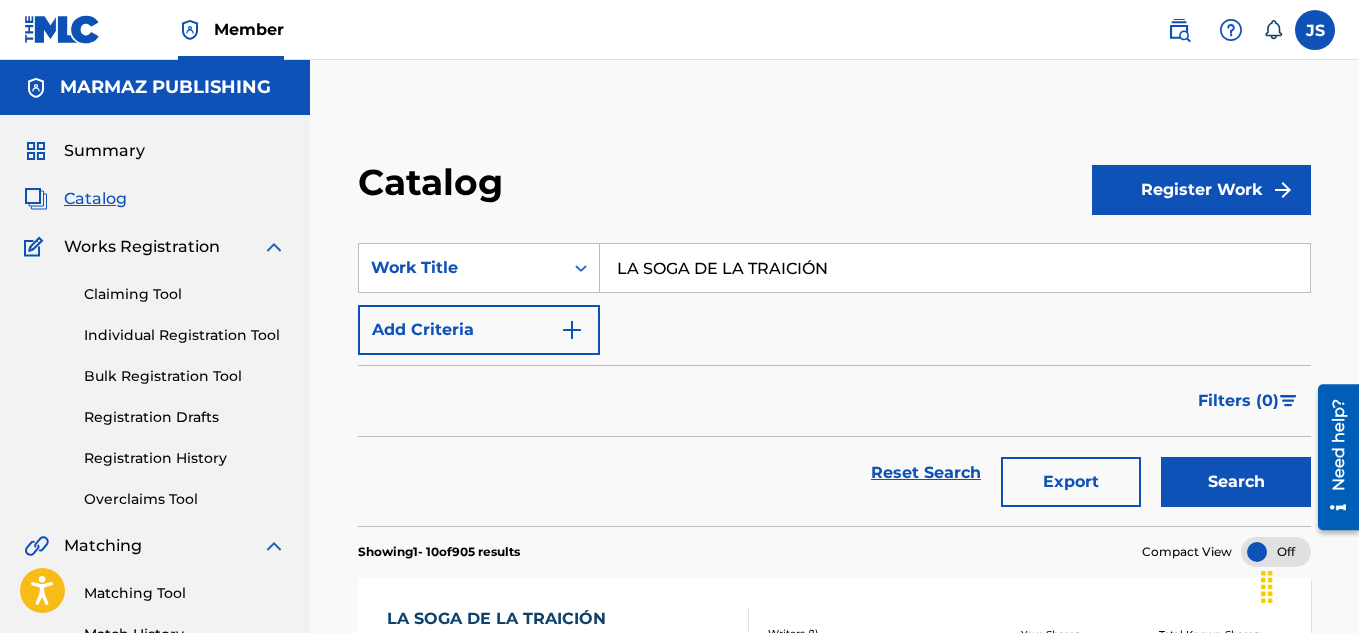 click on "LA SOGA DE LA TRAICIÓN" at bounding box center (955, 268) 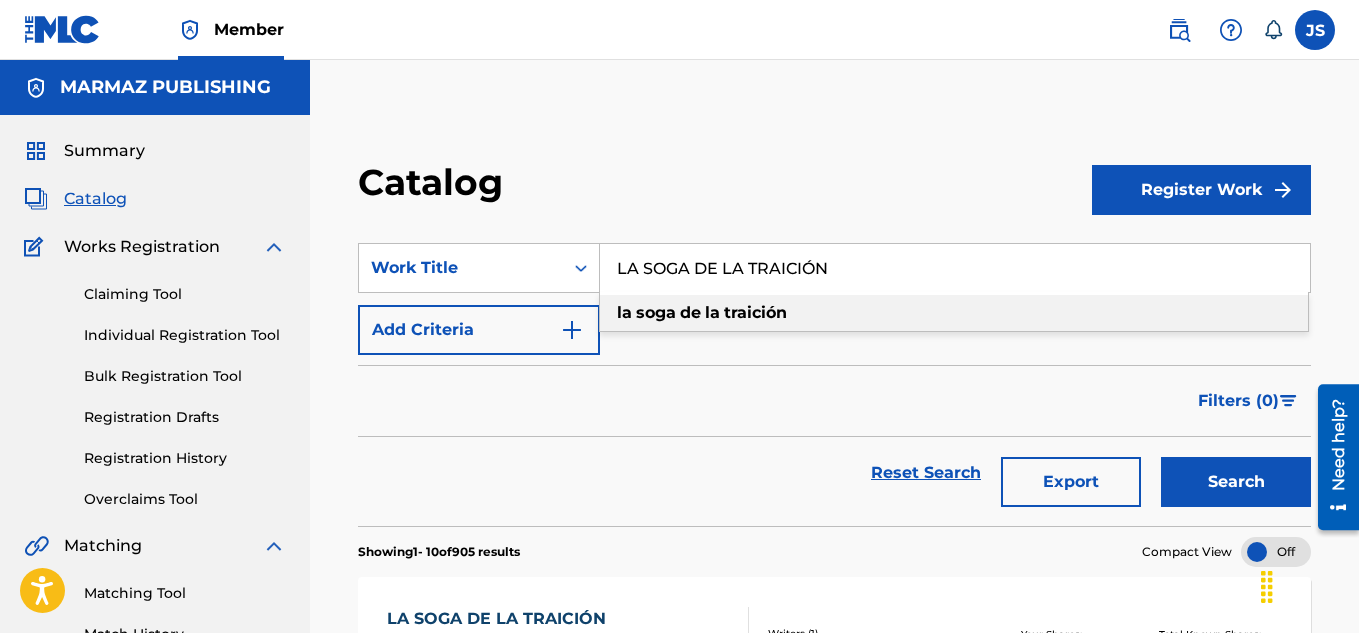 paste on "LORAR POR AMOR NO ES MALO" 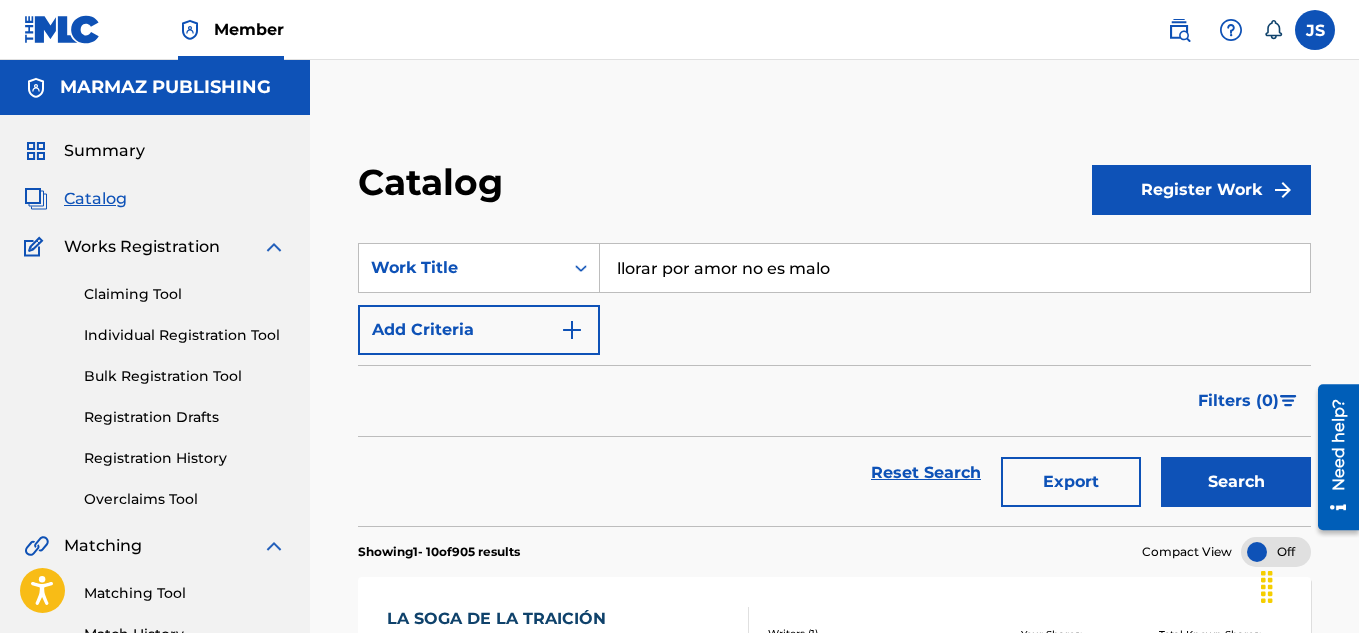 click on "Search" at bounding box center (1236, 482) 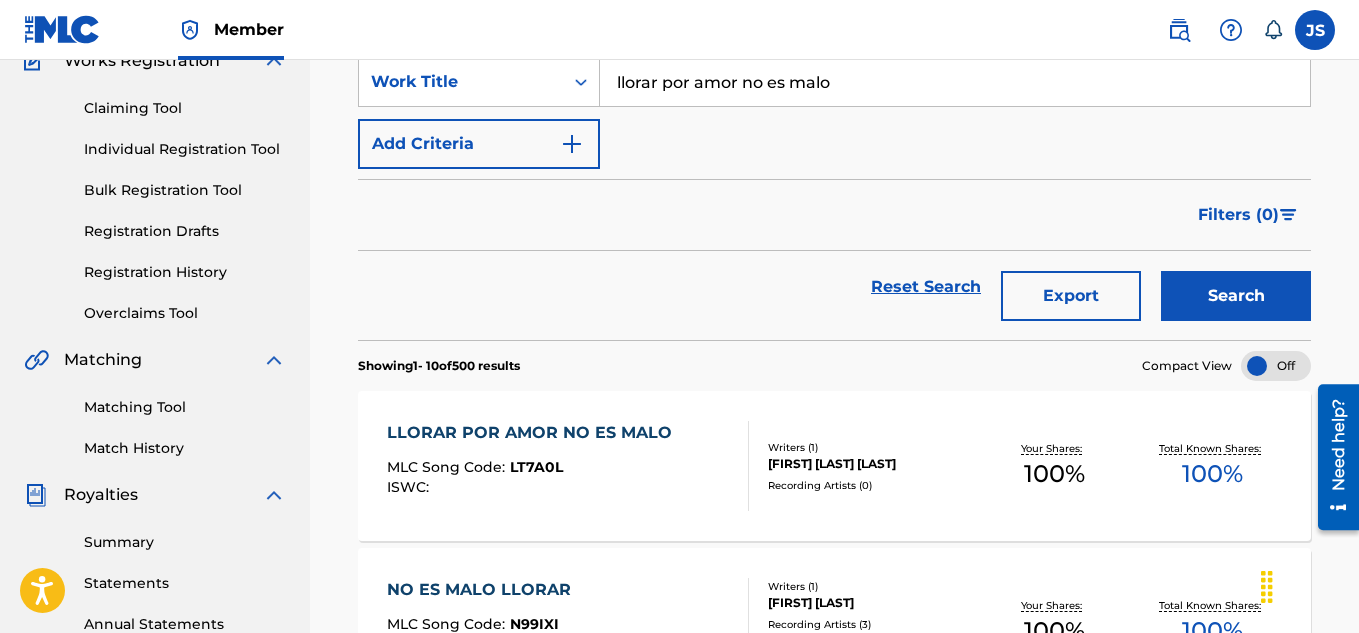 scroll, scrollTop: 188, scrollLeft: 0, axis: vertical 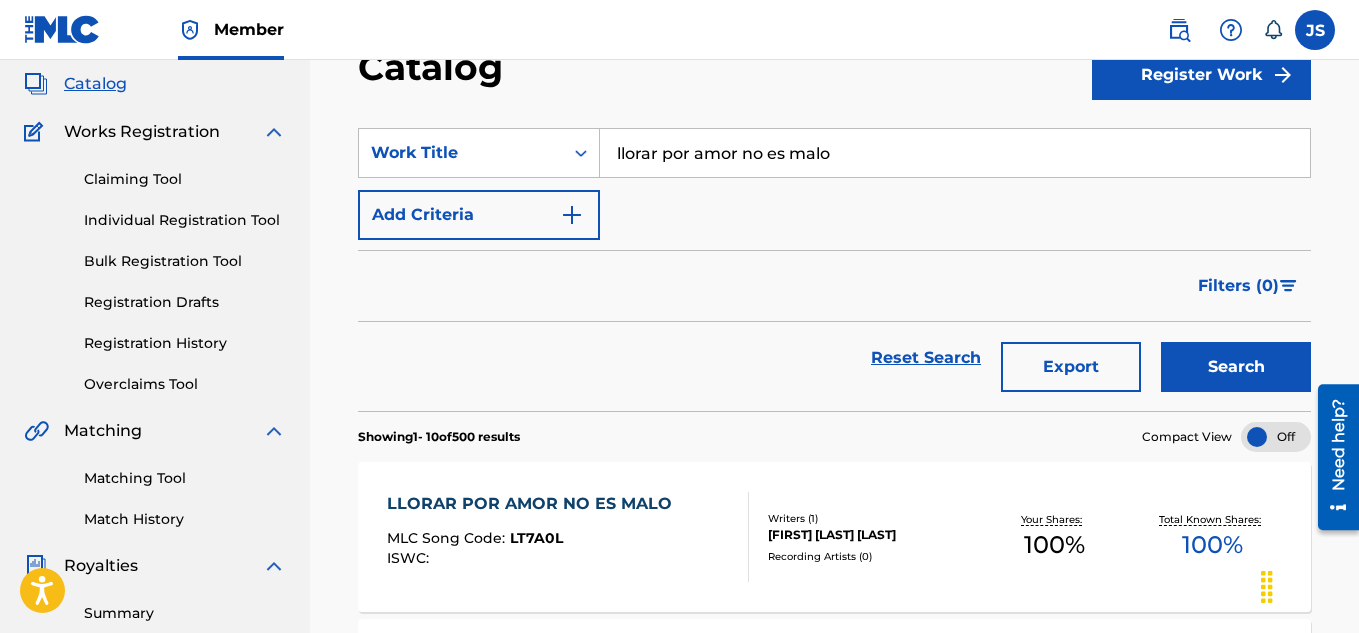 click on "llorar por amor no es malo" at bounding box center [955, 153] 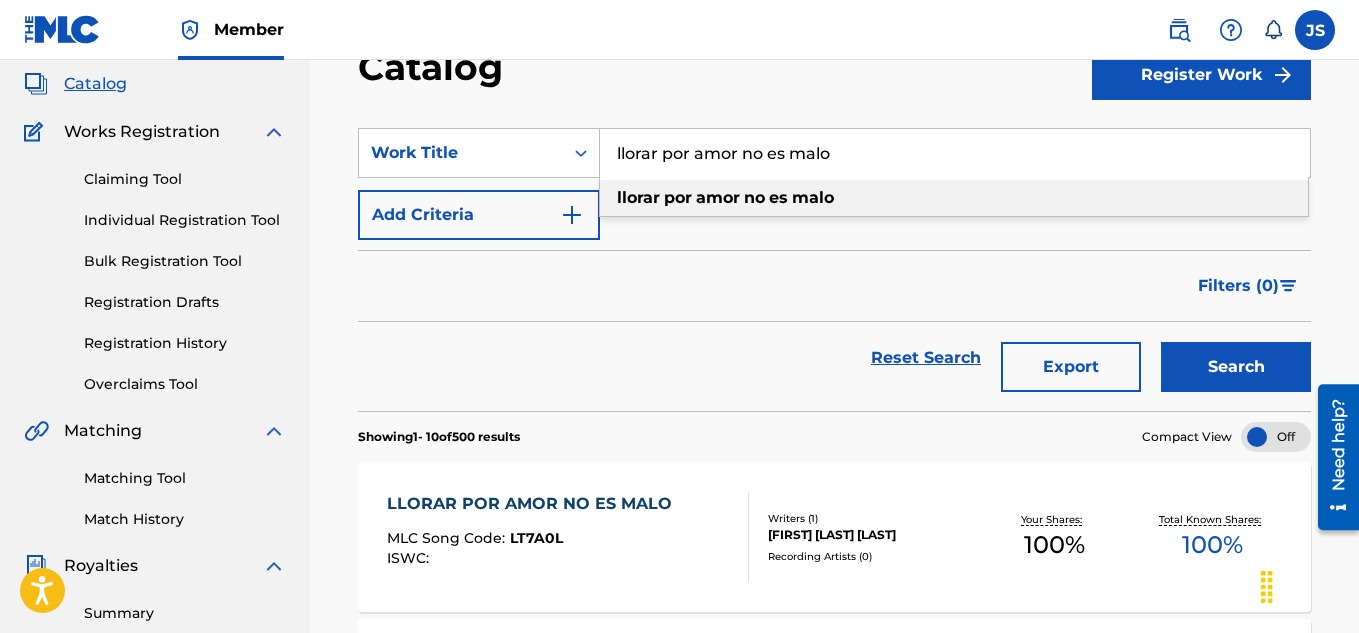 paste on "LLOVIZNAS DE AMOR" 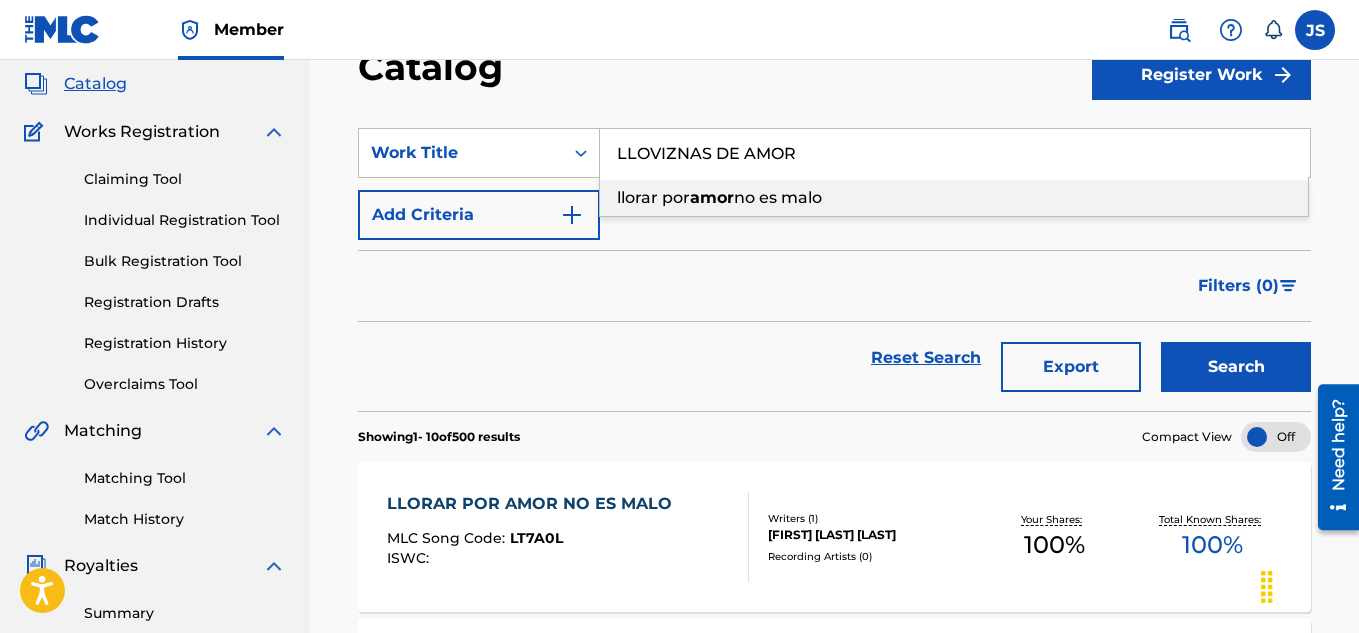 click on "Reset Search Export Search" at bounding box center [834, 366] 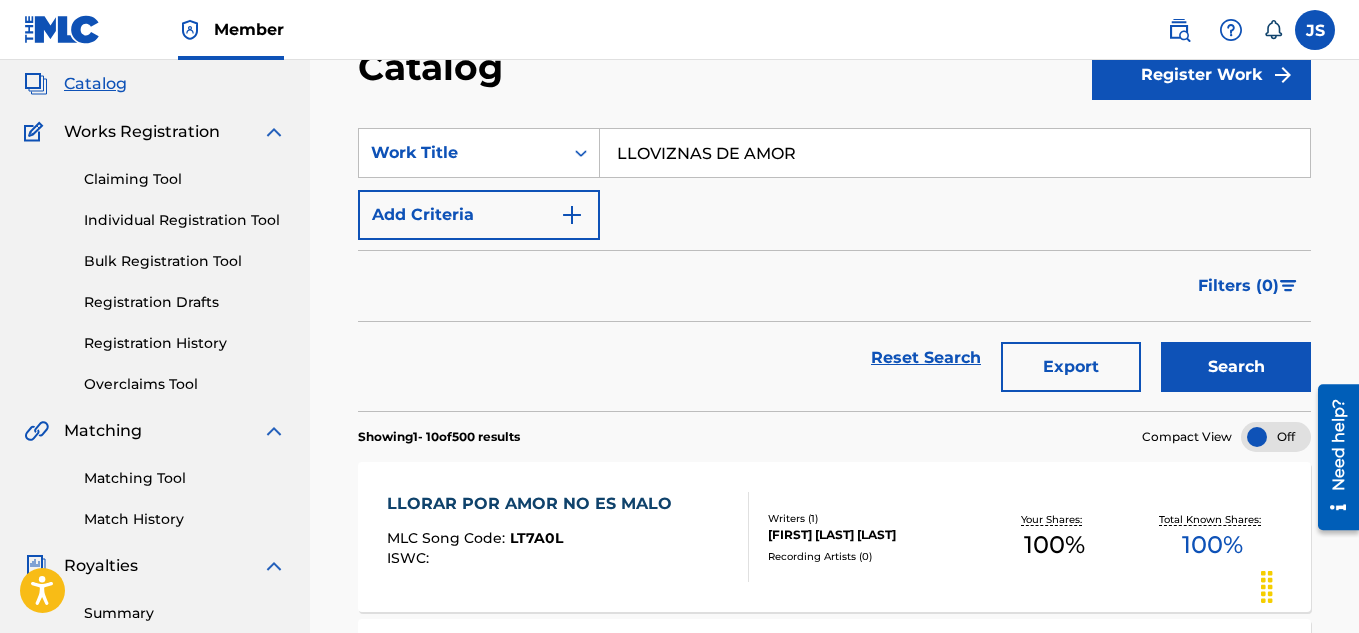 click on "Search" at bounding box center (1236, 367) 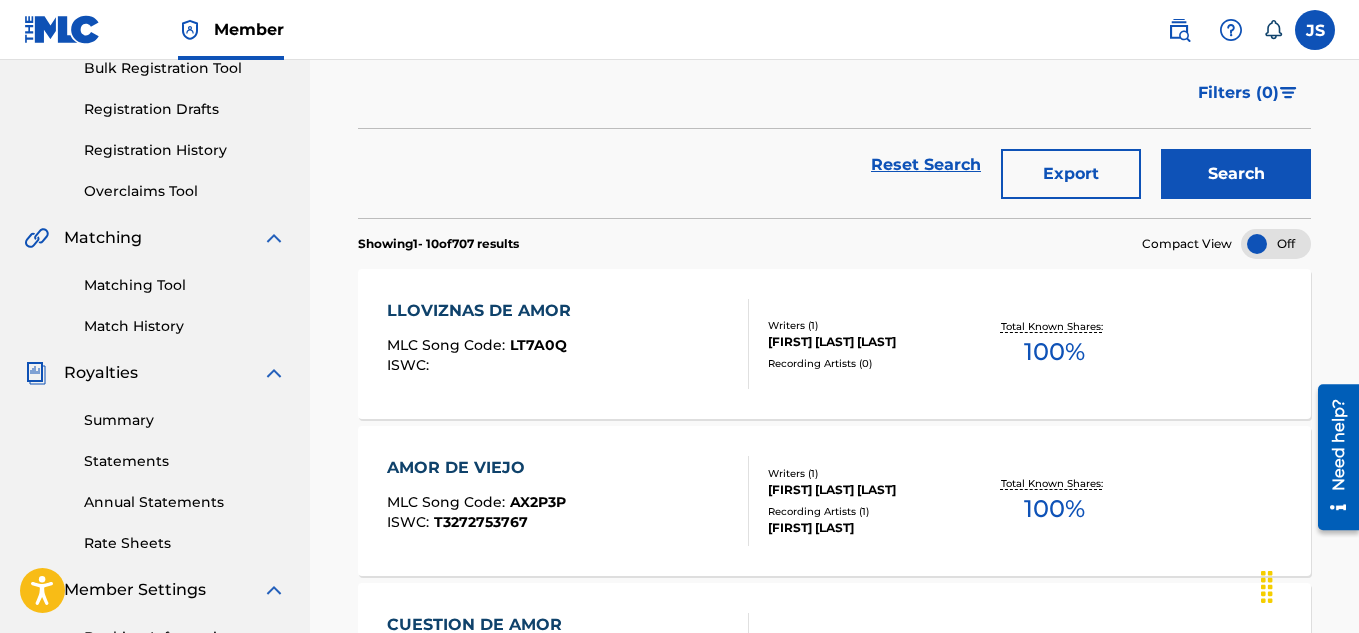scroll, scrollTop: 309, scrollLeft: 0, axis: vertical 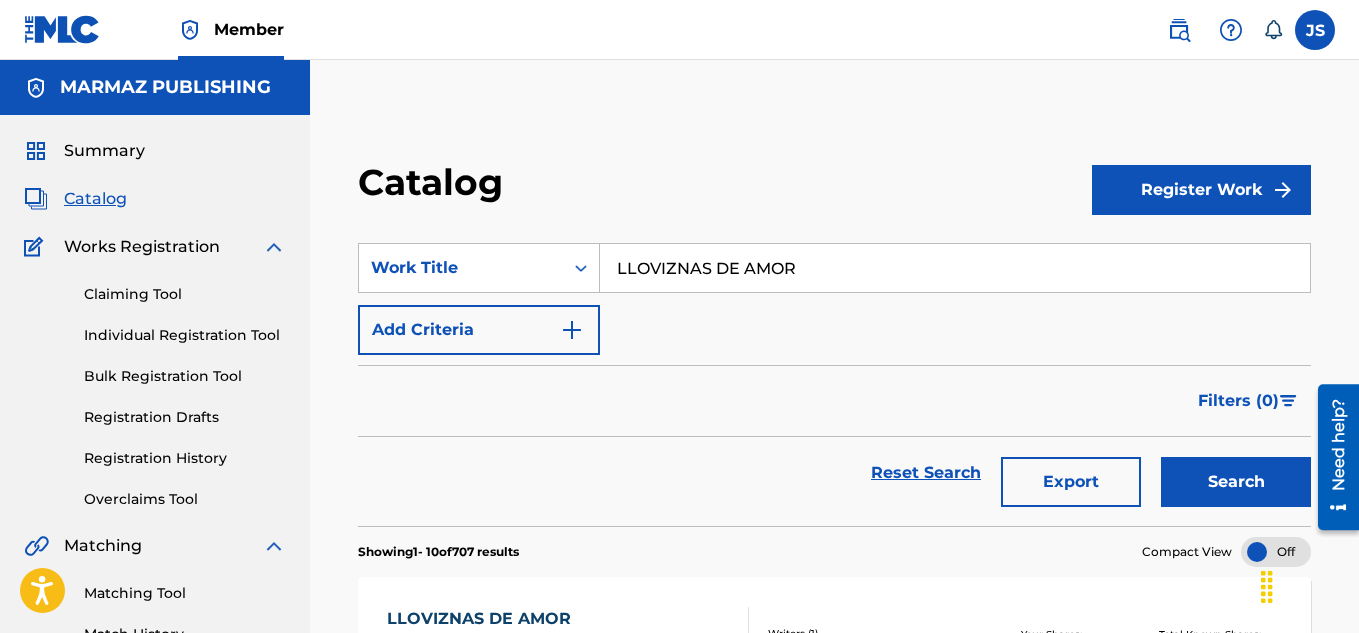 click on "SearchWithCriteria76a36cc5-a1eb-4555-895c-c0a2d389f966 Work Title LLOVIZNAS DE AMOR Add Criteria Filter Hold Filters Overclaim   Dispute   Remove Filters Apply Filters Filters ( 0 ) Reset Search Export Search" at bounding box center [834, 372] 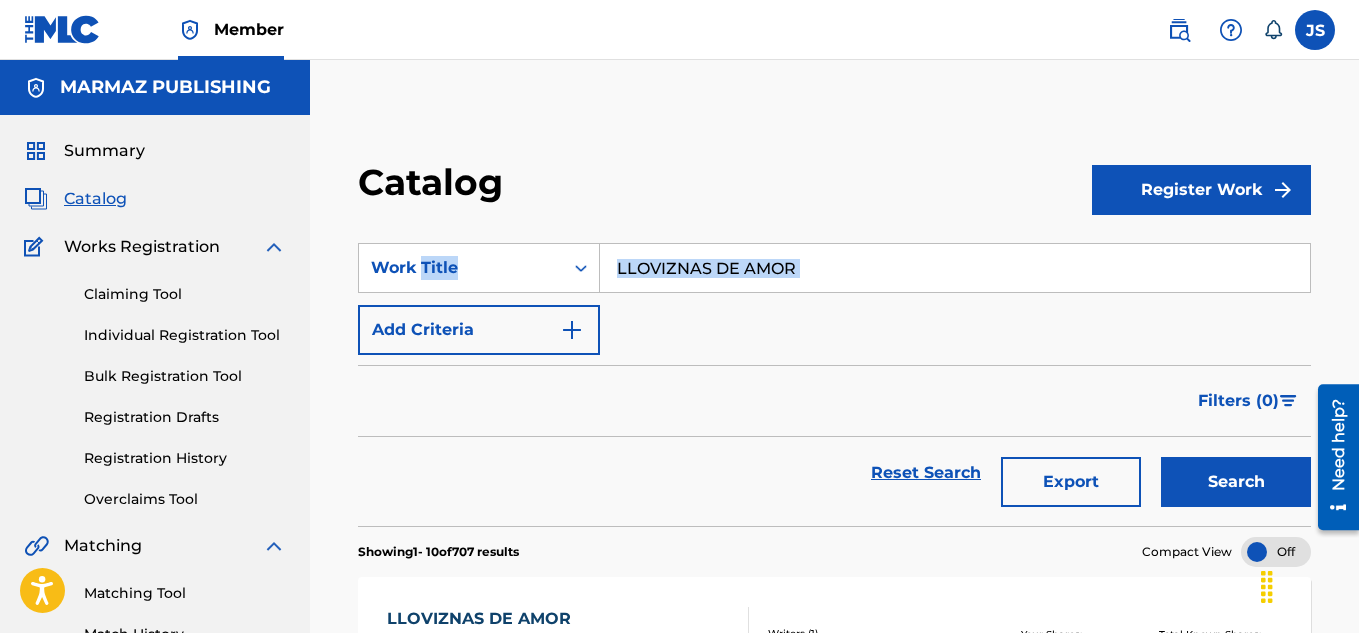 click on "SearchWithCriteria76a36cc5-a1eb-4555-895c-c0a2d389f966 Work Title LLOVIZNAS DE AMOR Add Criteria Filter Hold Filters Overclaim   Dispute   Remove Filters Apply Filters Filters ( 0 ) Reset Search Export Search" at bounding box center [834, 372] 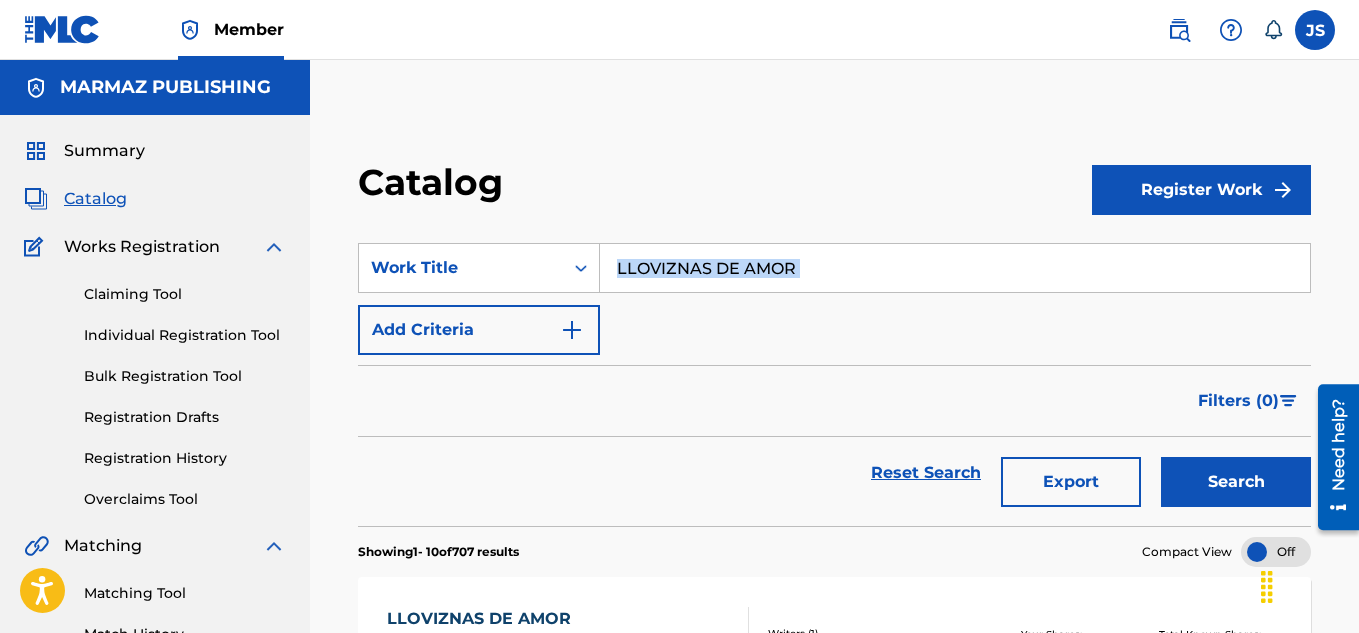 click on "SearchWithCriteria76a36cc5-a1eb-4555-895c-c0a2d389f966 Work Title LLOVIZNAS DE AMOR Add Criteria Filter Hold Filters Overclaim   Dispute   Remove Filters Apply Filters Filters ( 0 ) Reset Search Export Search" at bounding box center (834, 372) 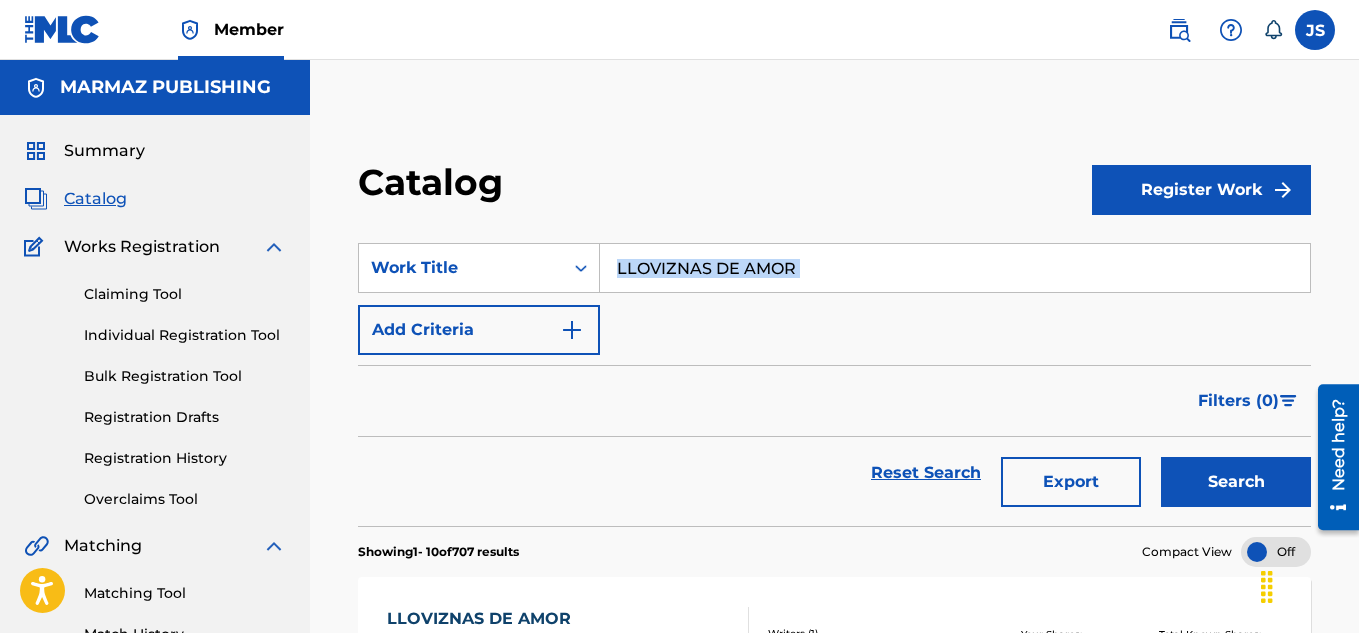 click on "LLOVIZNAS DE AMOR" at bounding box center (955, 268) 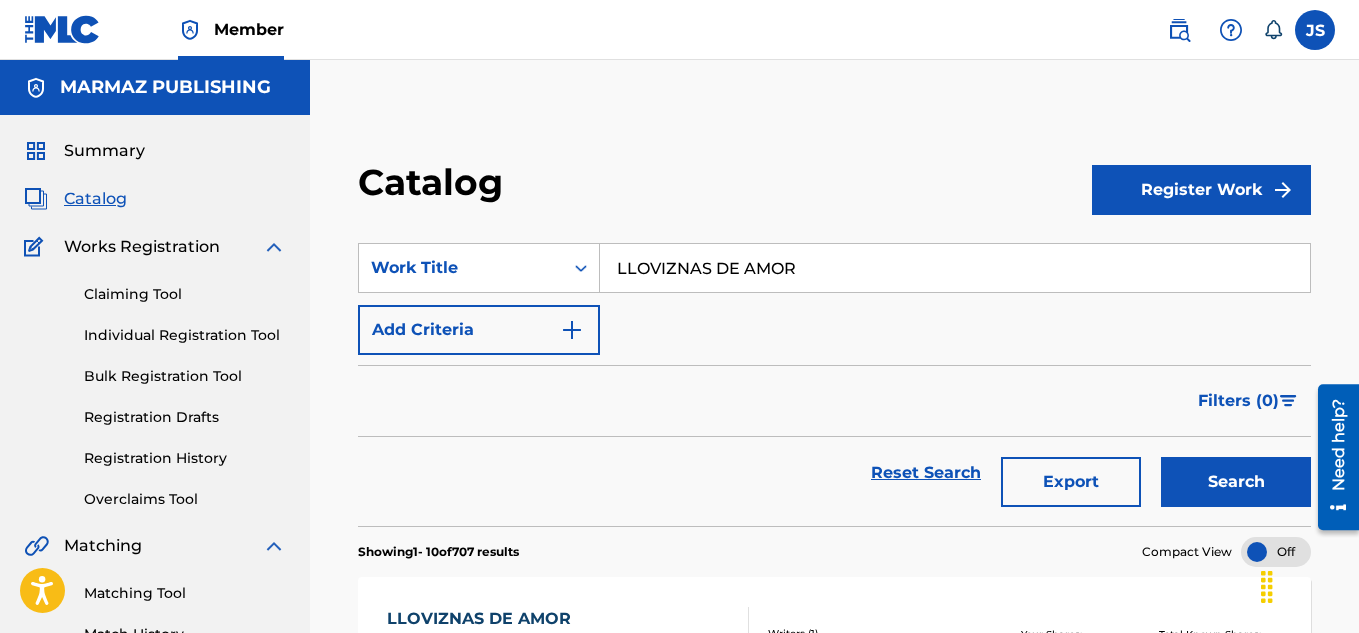 click on "LLOVIZNAS DE AMOR" at bounding box center [955, 268] 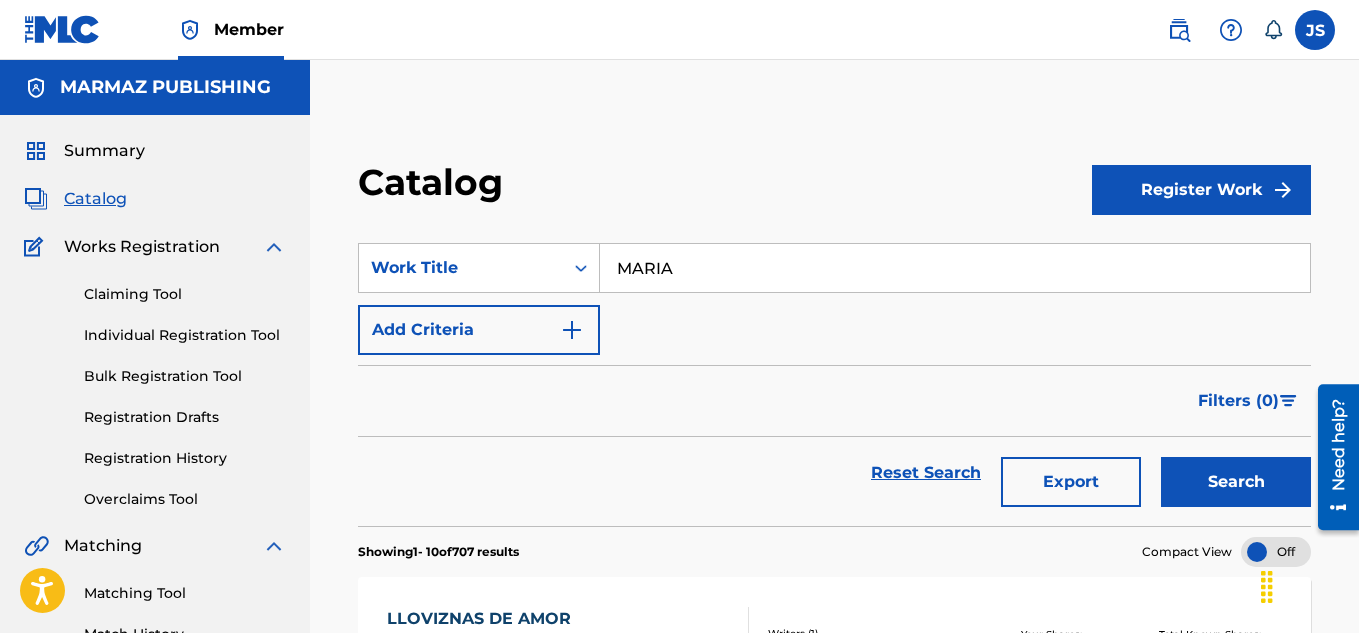 click on "MARIA" at bounding box center [955, 268] 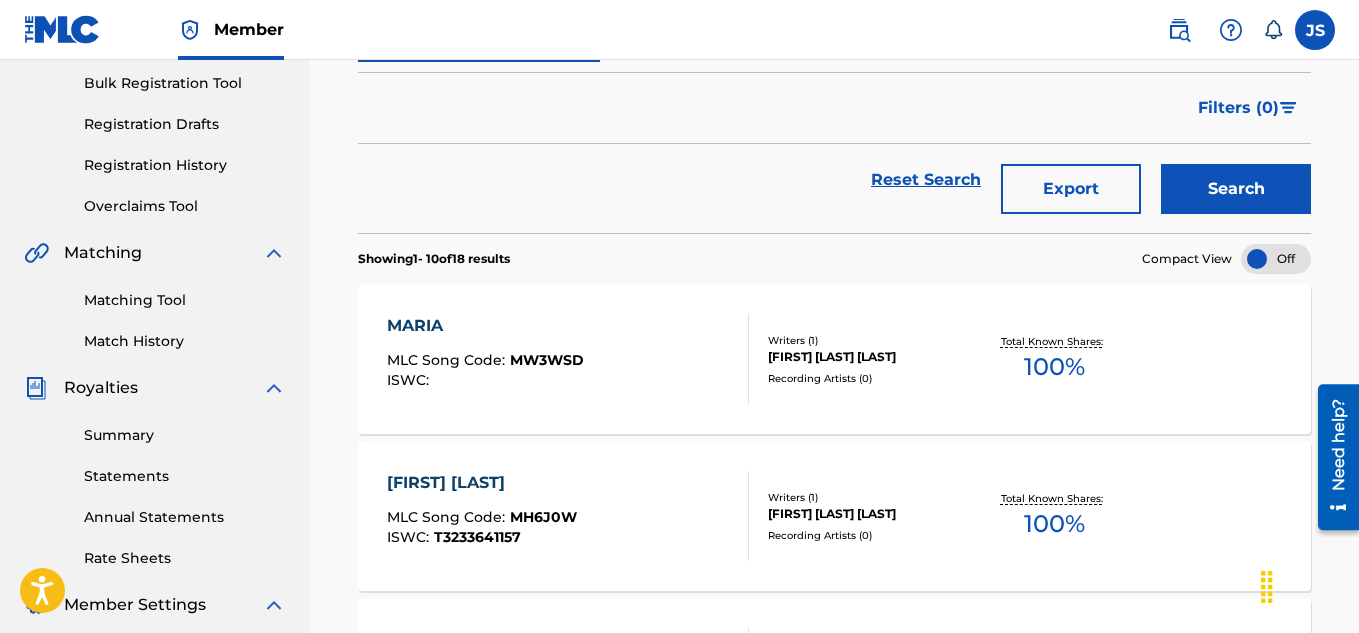 scroll, scrollTop: 305, scrollLeft: 0, axis: vertical 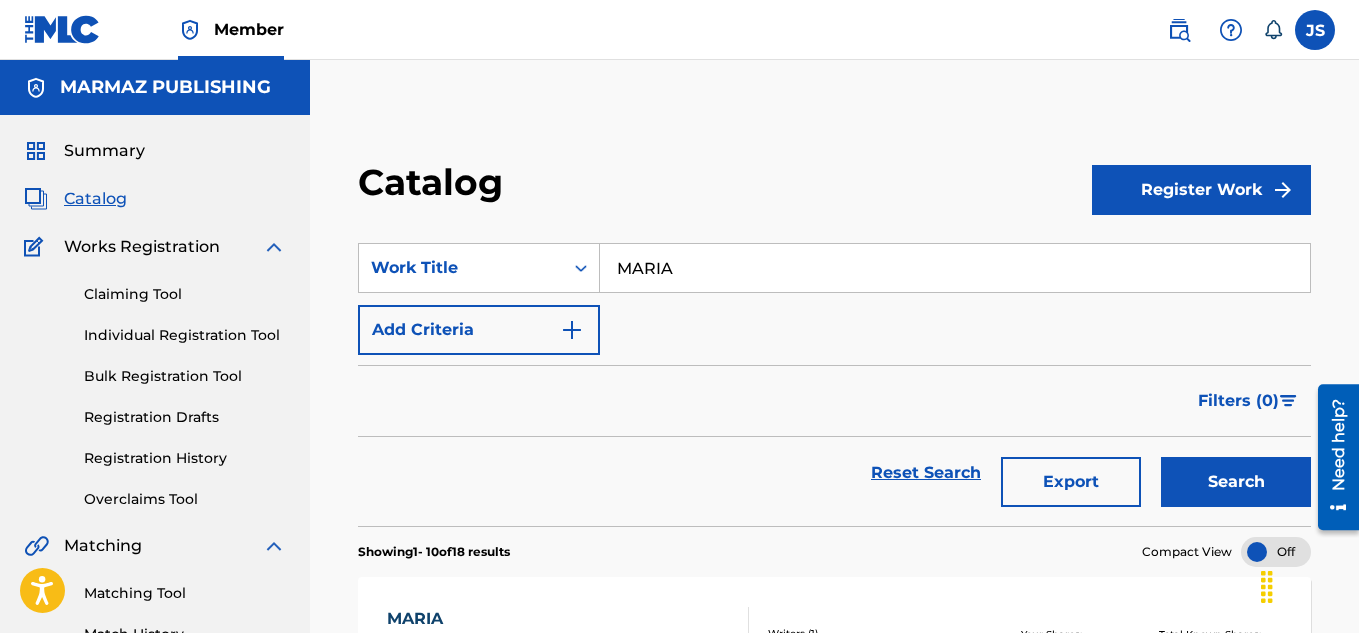 click on "MARIA" at bounding box center (955, 268) 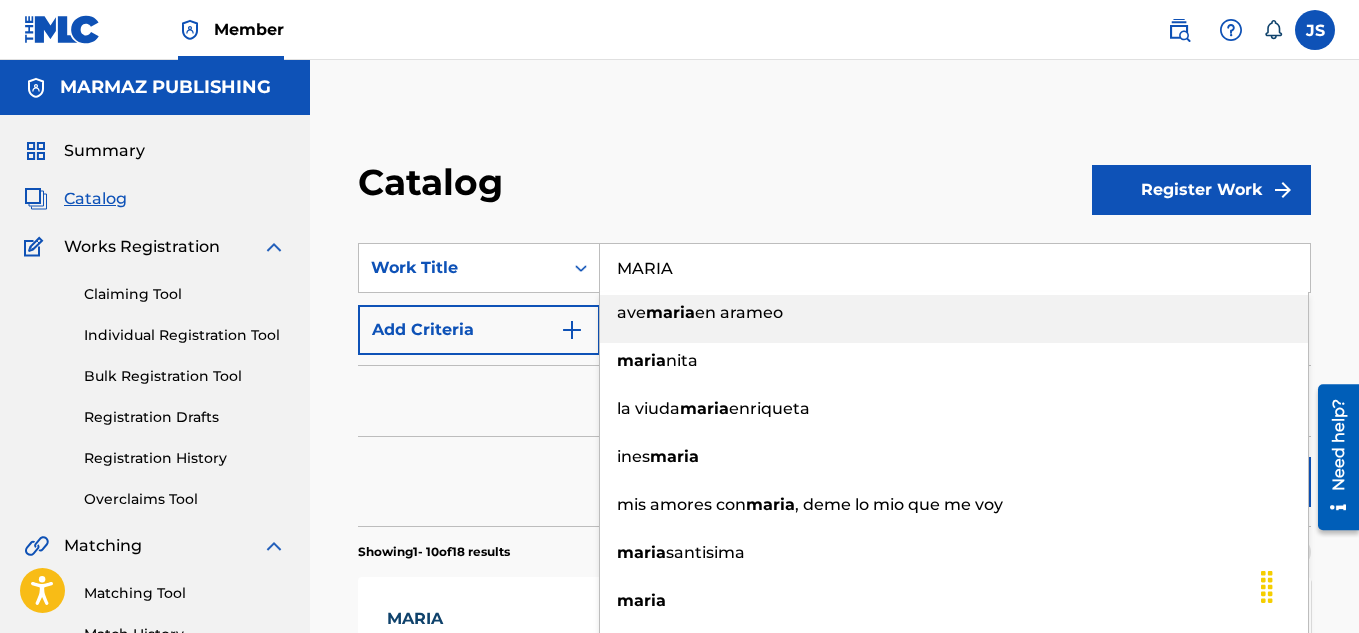 paste on "ÁS ALLÁ DE LA DISTANC" 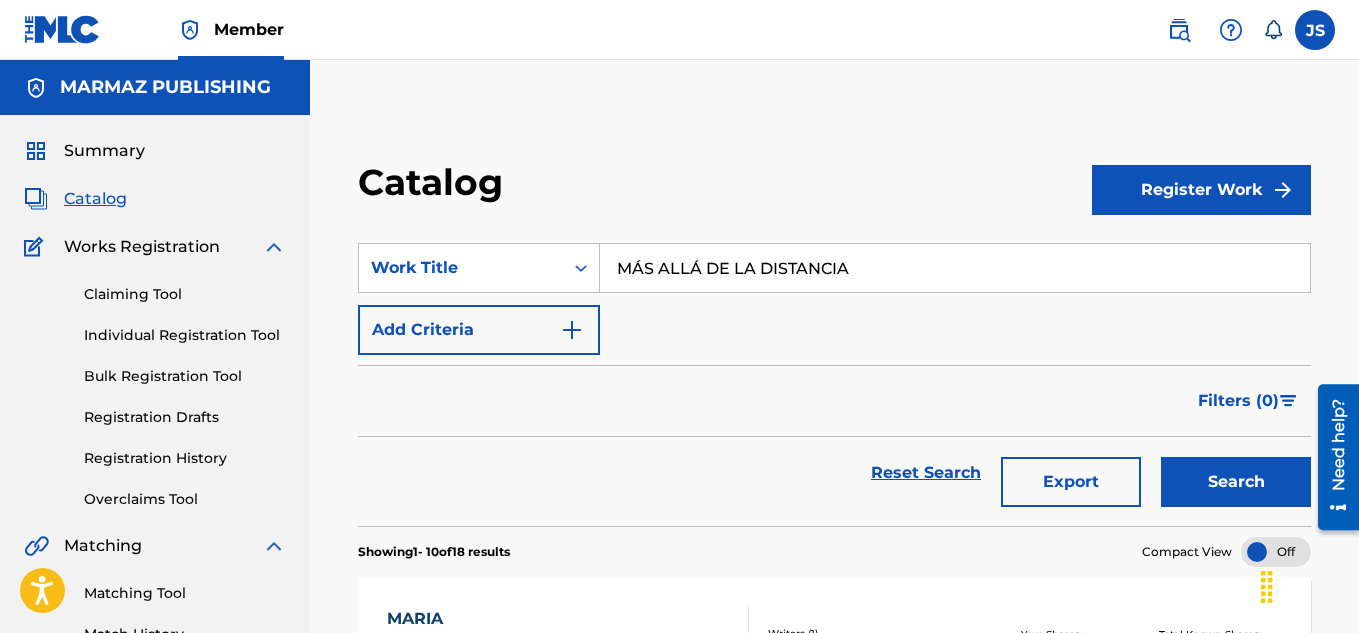 click on "Showing  1  -   10  of  18   results   Compact View" at bounding box center [834, 546] 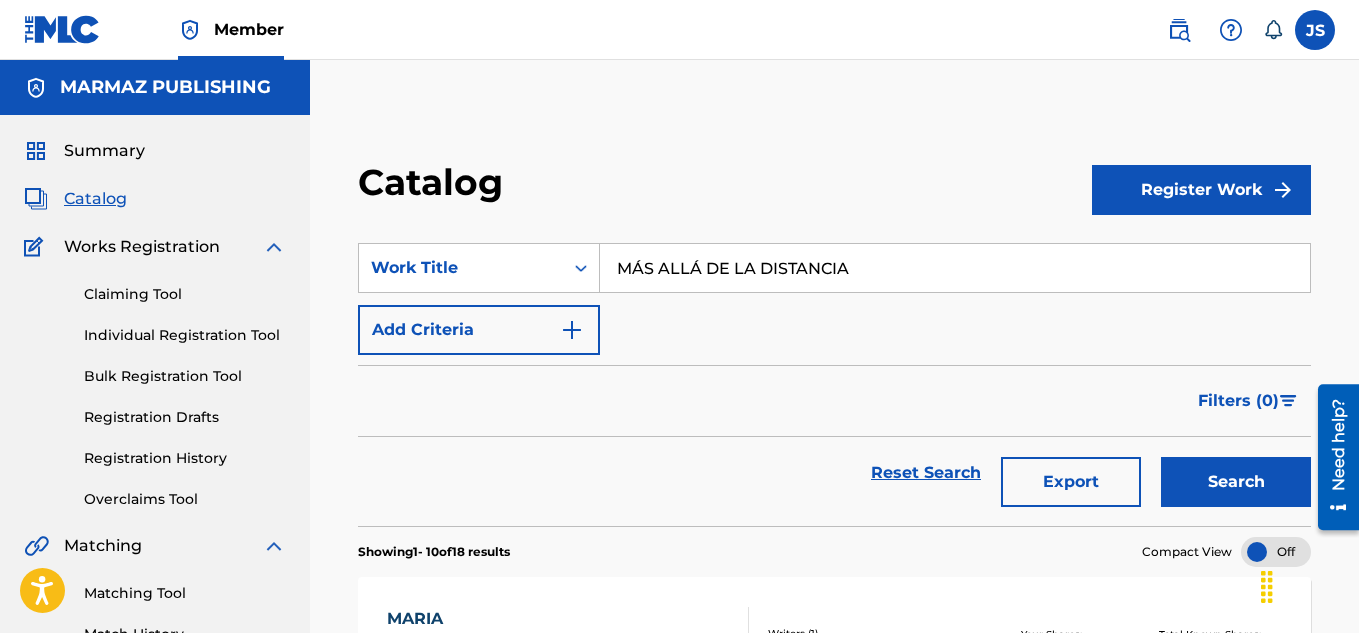 click on "Search" at bounding box center [1236, 482] 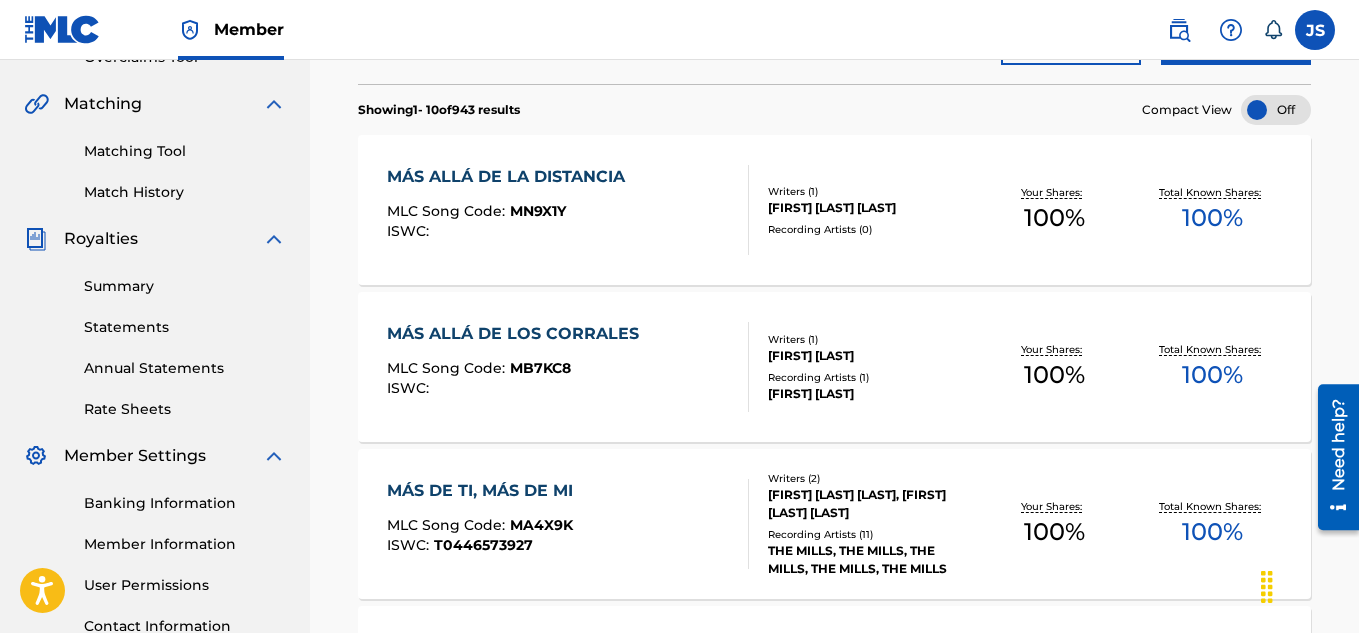 scroll, scrollTop: 443, scrollLeft: 0, axis: vertical 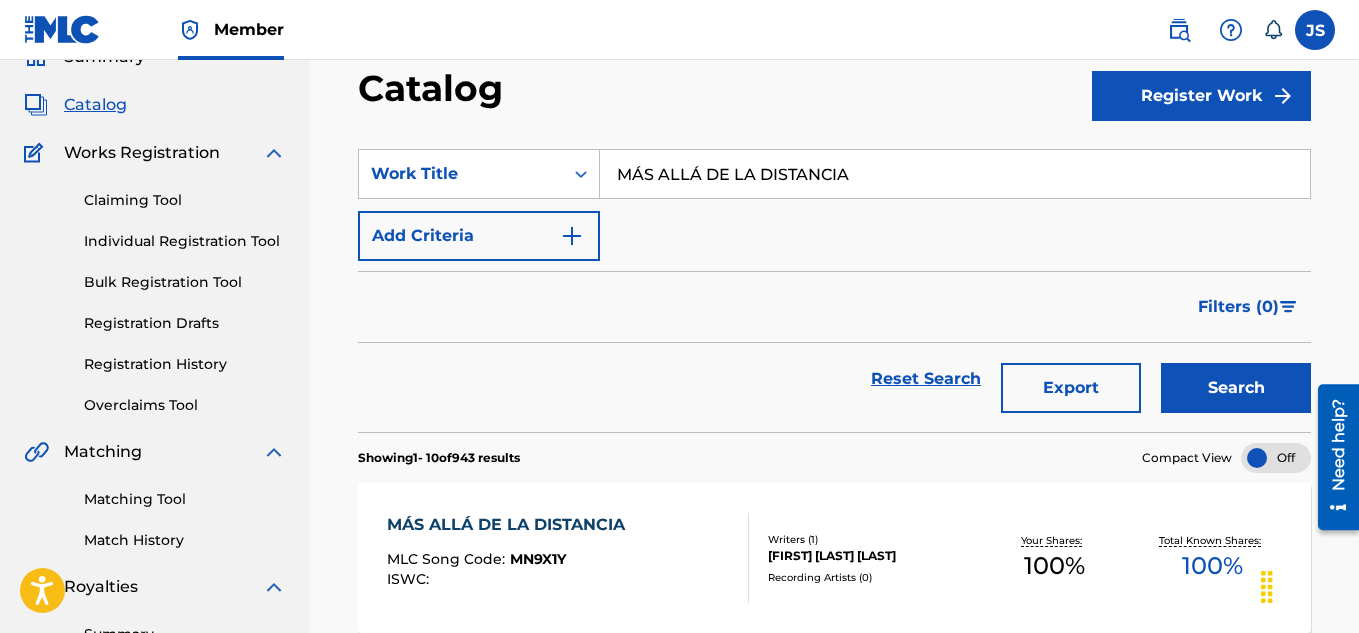 click on "MÁS ALLÁ DE LA DISTANCIA" at bounding box center [955, 174] 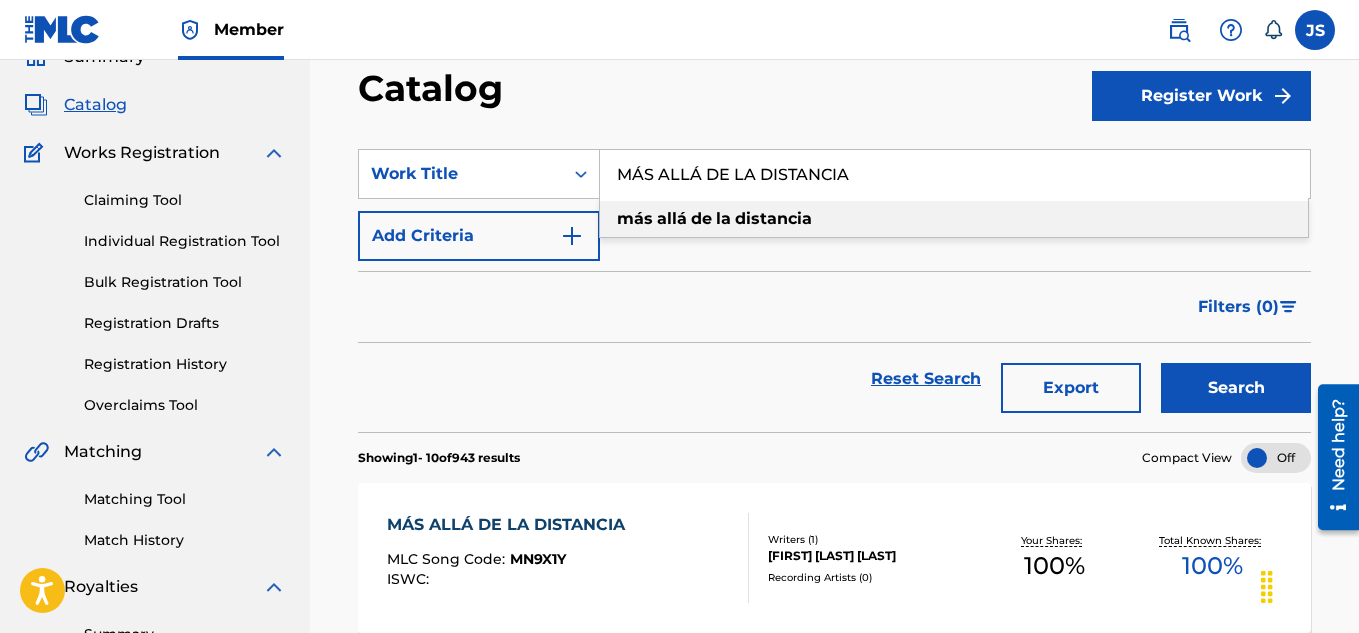 click on "MÁS ALLÁ DE LA DISTANCIA" at bounding box center (955, 174) 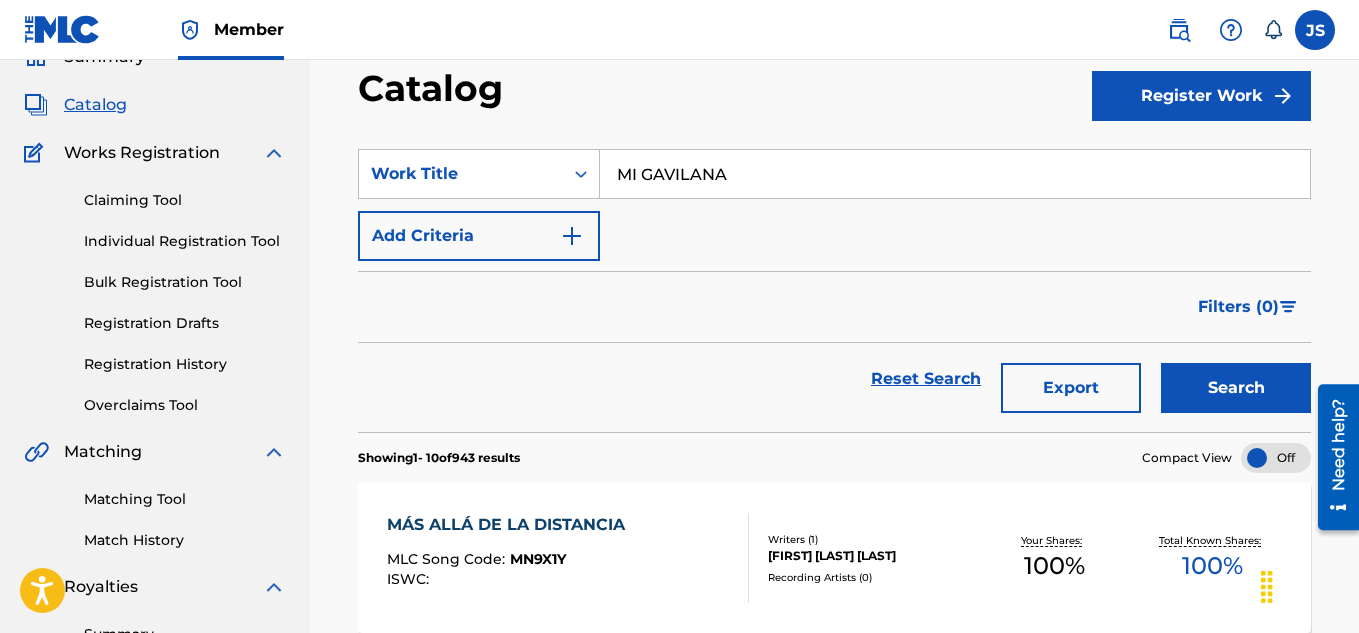 click on "Reset Search Export Search" at bounding box center [834, 387] 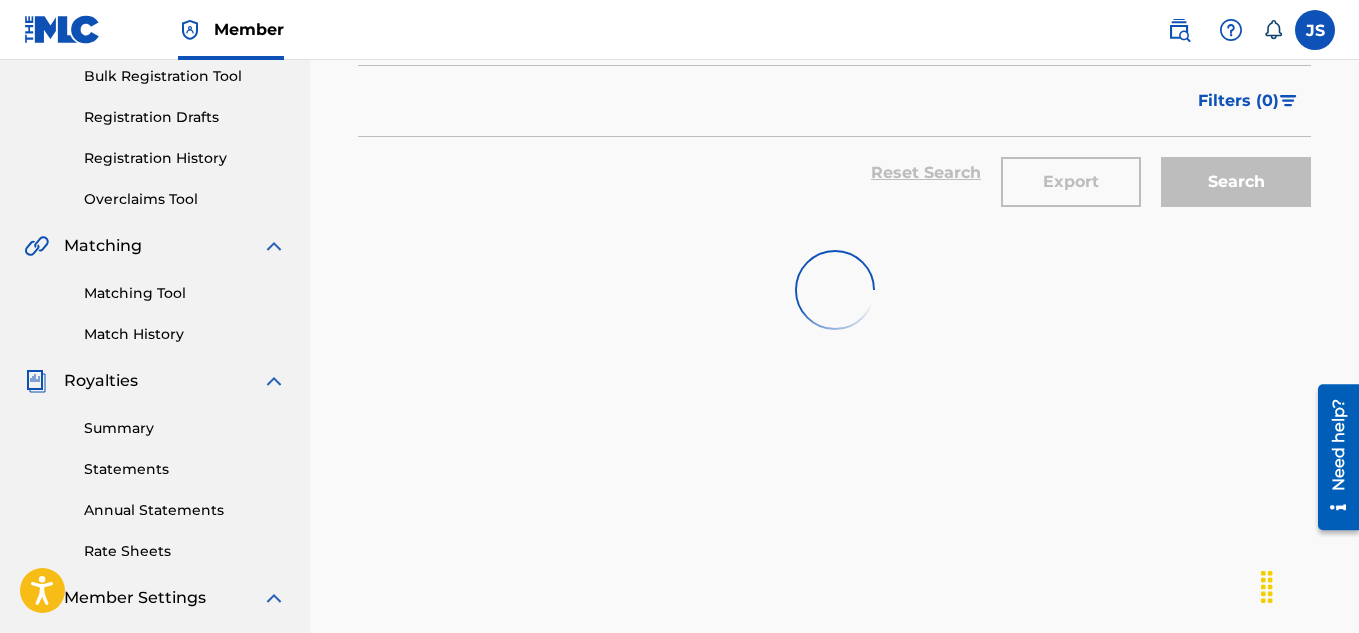 scroll, scrollTop: 305, scrollLeft: 0, axis: vertical 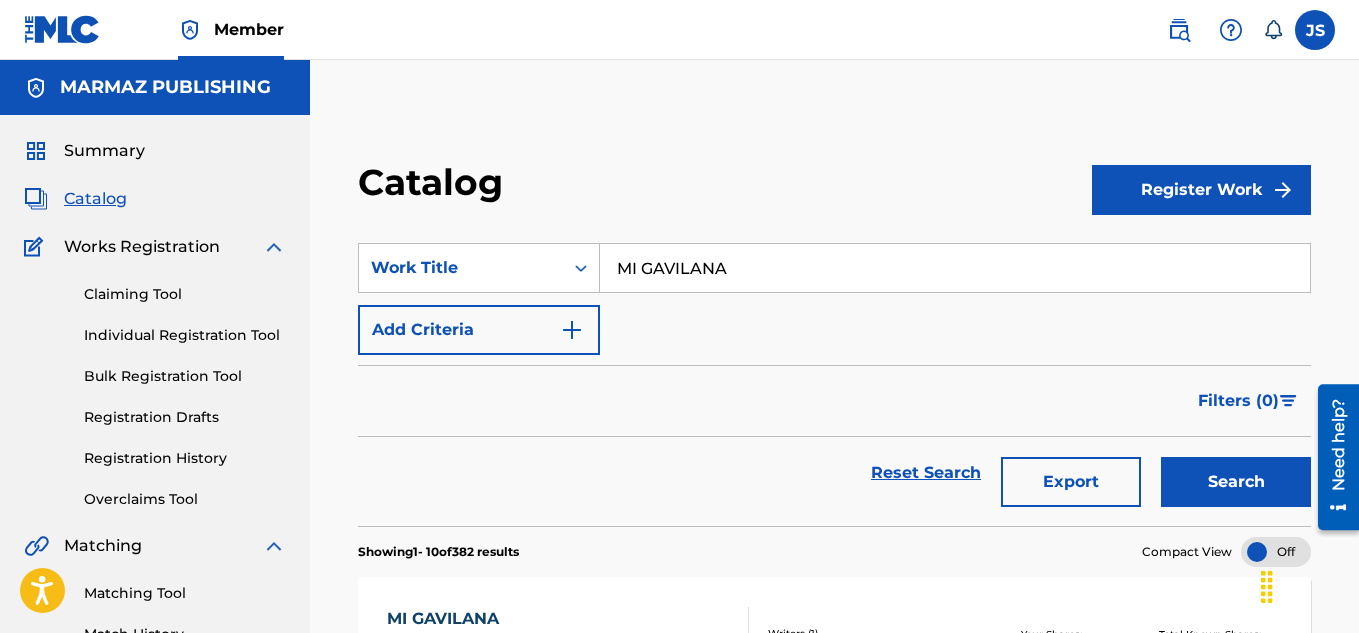 click on "MI GAVILANA" at bounding box center (955, 268) 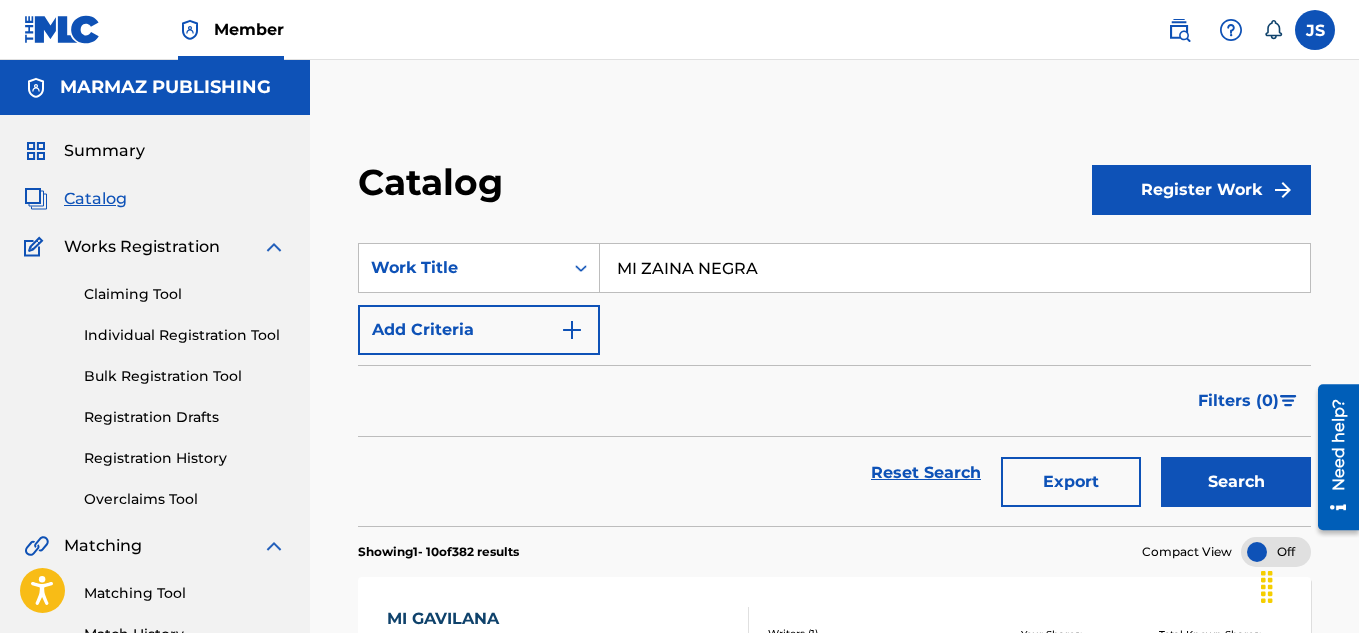 click on "Filters ( 0 )" at bounding box center [834, 401] 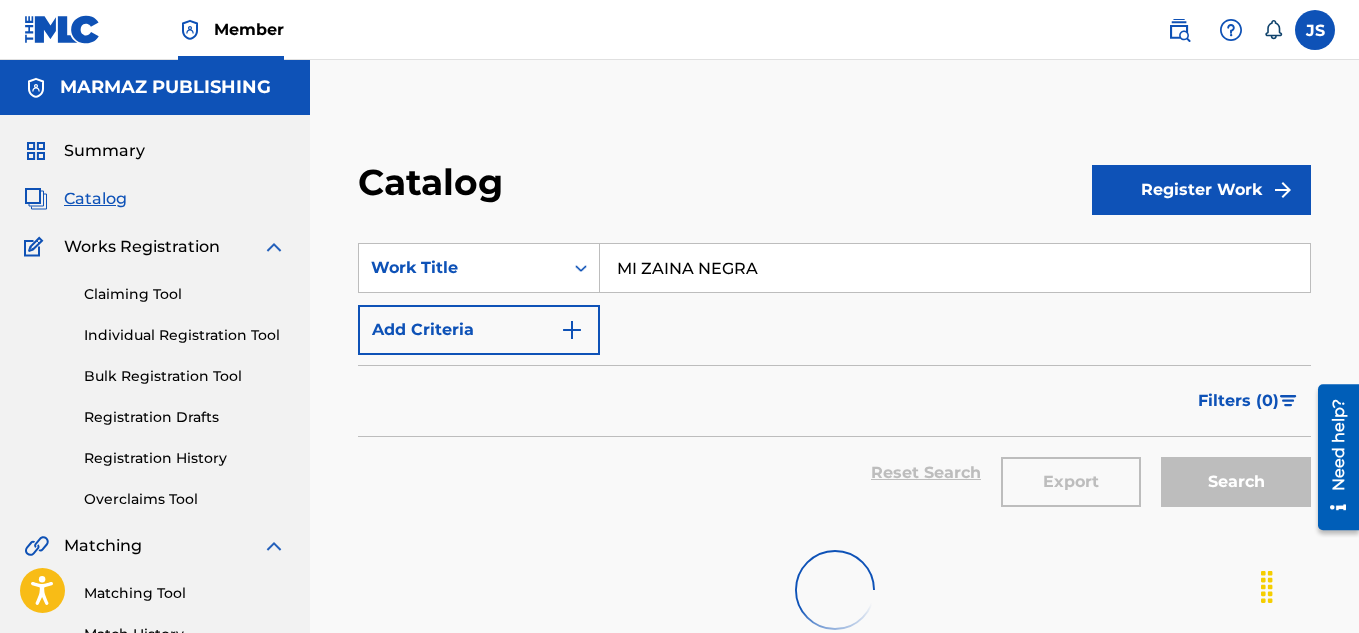 scroll, scrollTop: 215, scrollLeft: 0, axis: vertical 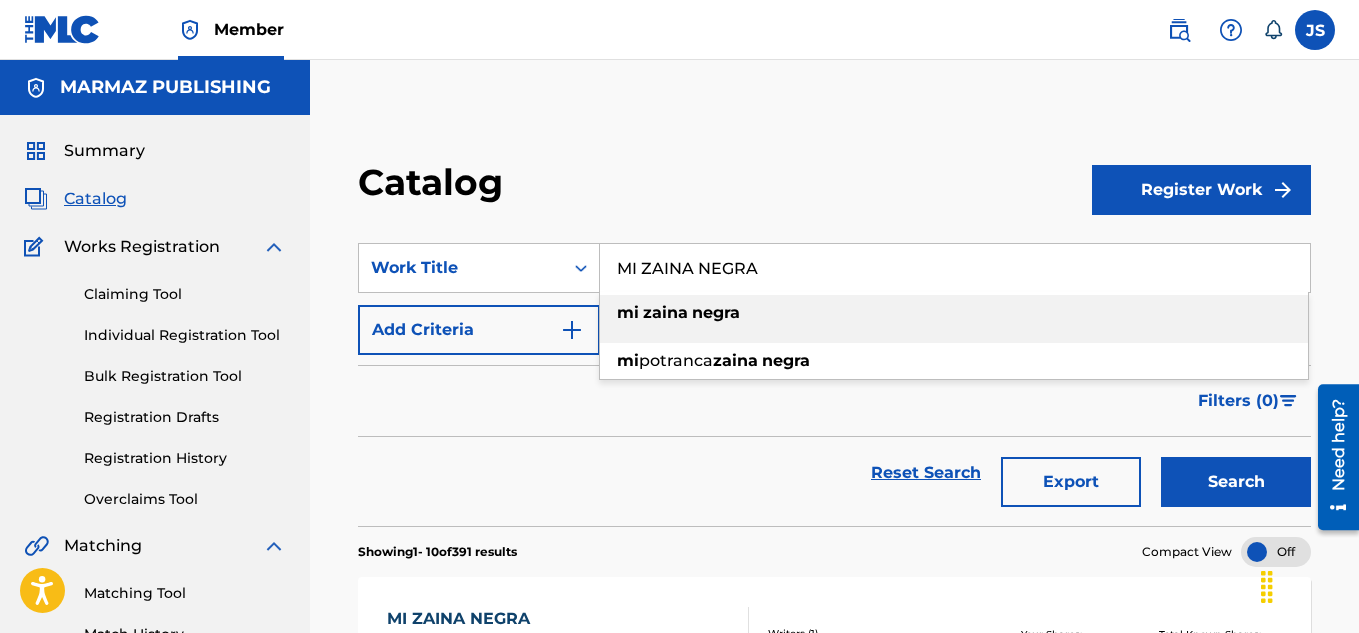 click on "MI ZAINA NEGRA" at bounding box center [955, 268] 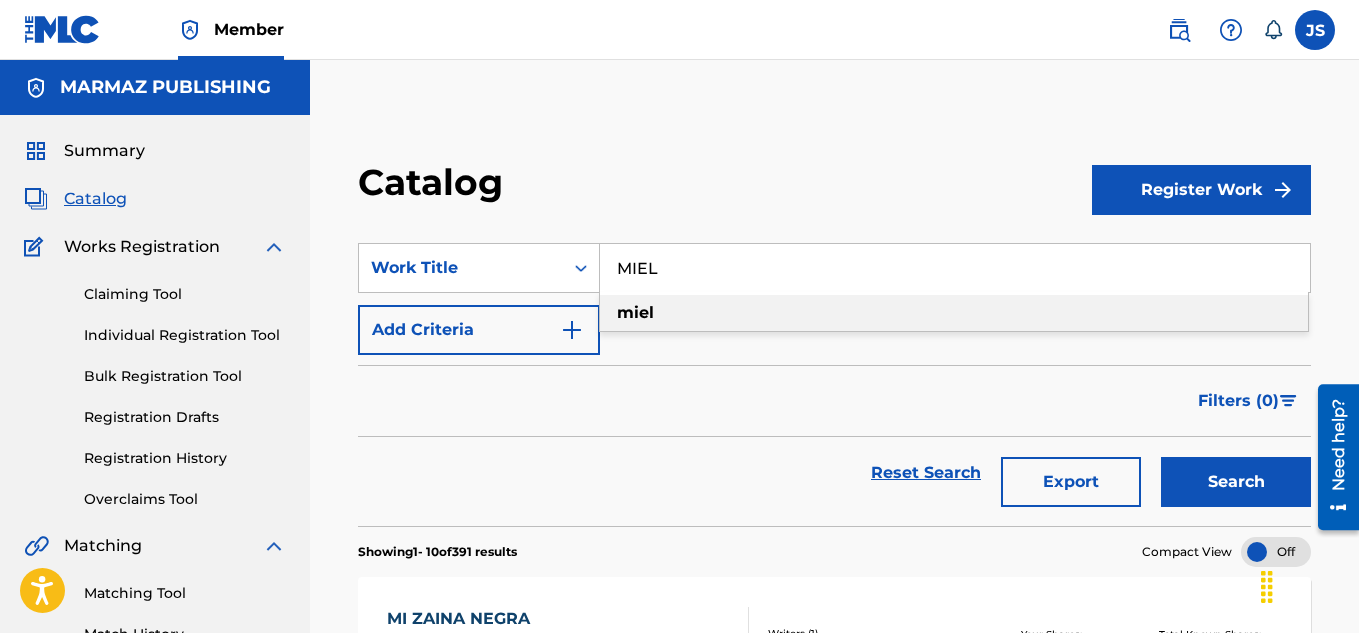type on "MIEL" 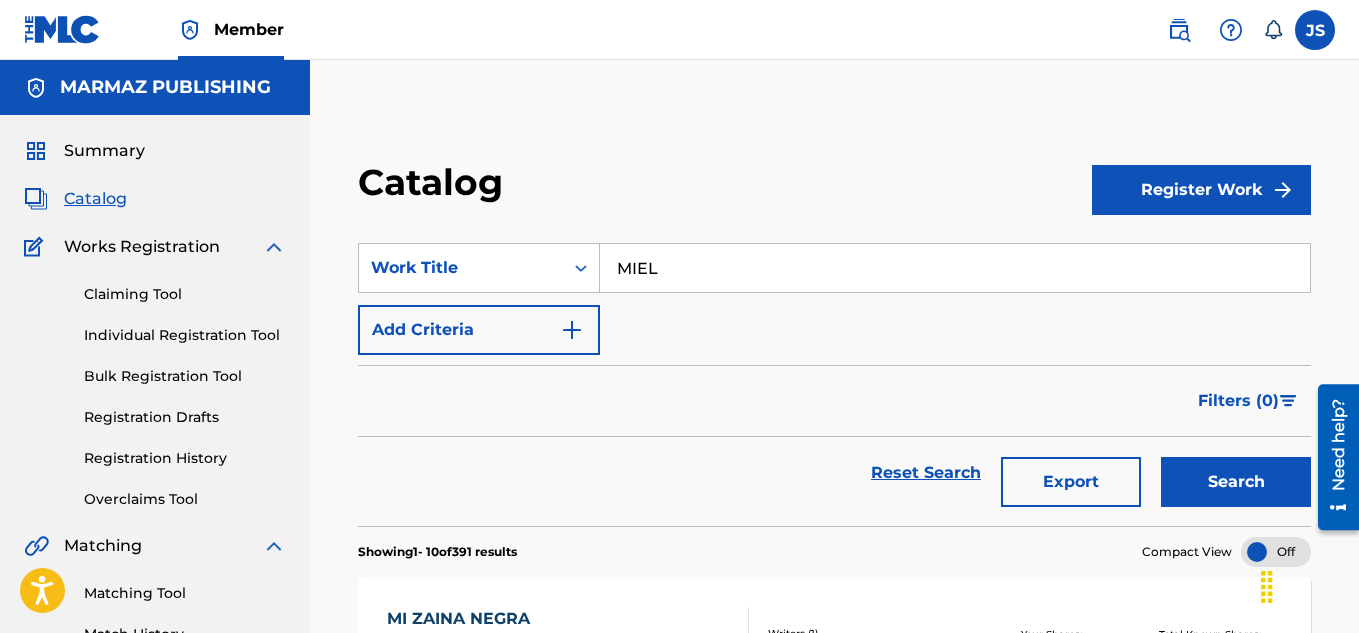 click on "Showing  1  -   10  of  391   results   Compact View" at bounding box center (834, 546) 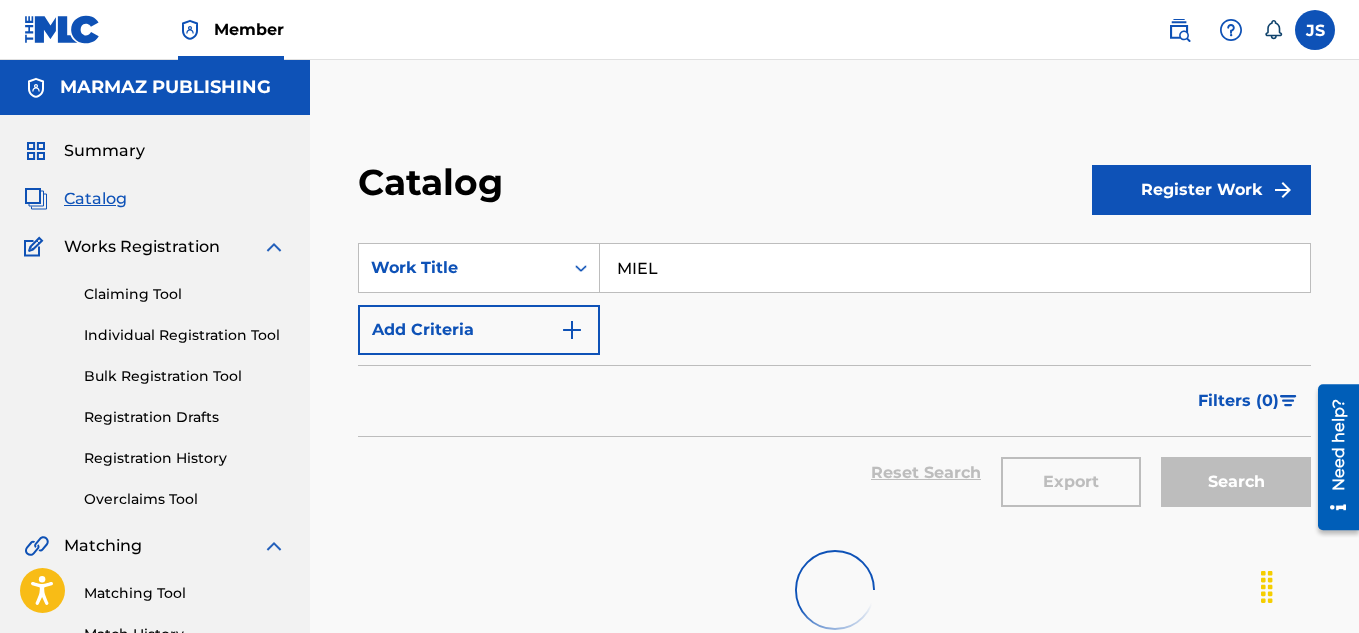 scroll, scrollTop: 323, scrollLeft: 0, axis: vertical 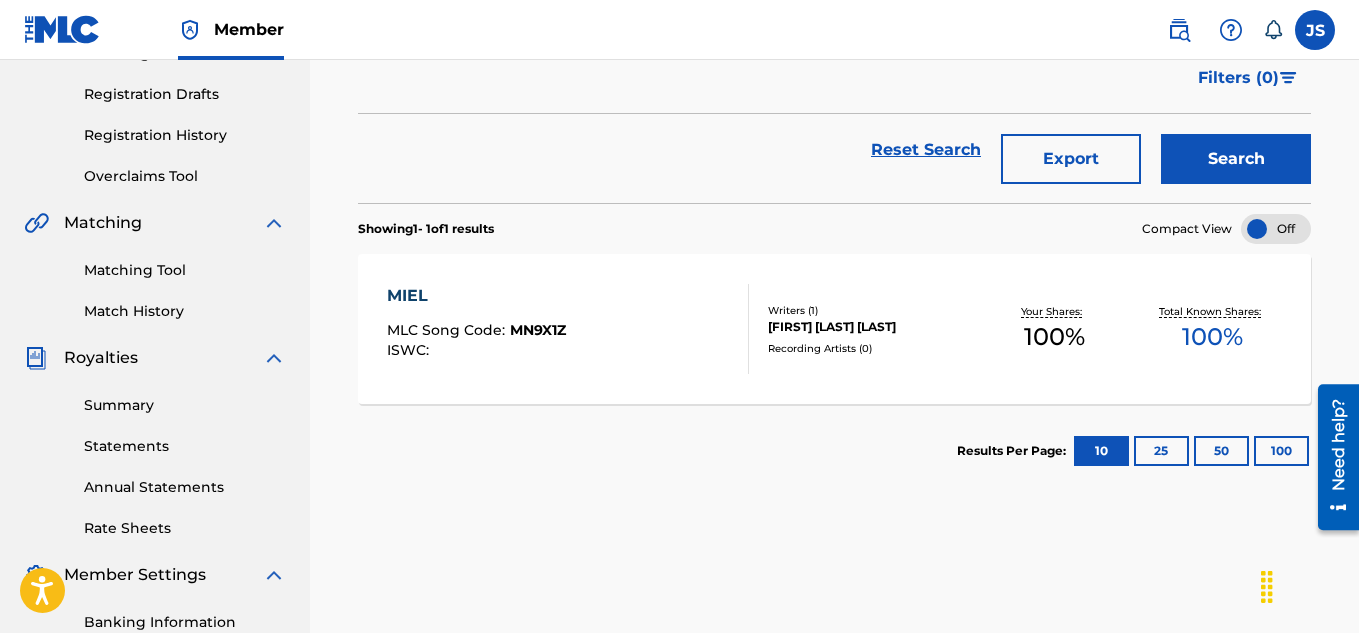 drag, startPoint x: 408, startPoint y: 299, endPoint x: 478, endPoint y: 310, distance: 70.85902 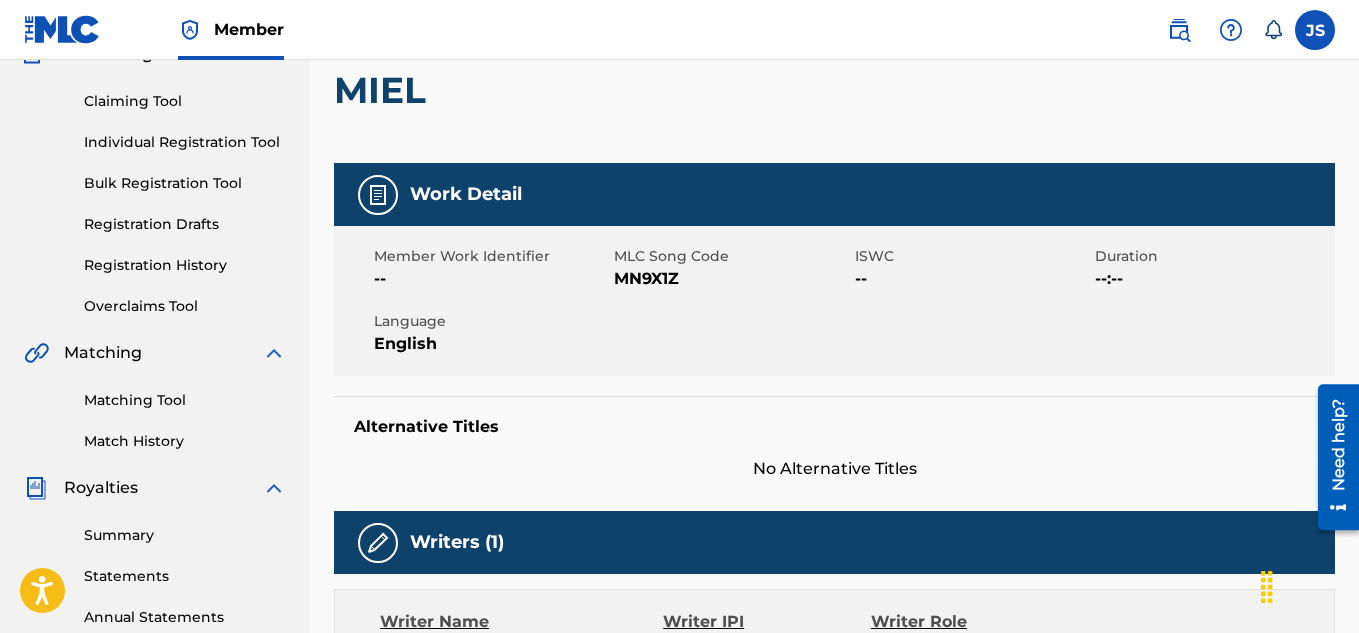 scroll, scrollTop: 0, scrollLeft: 0, axis: both 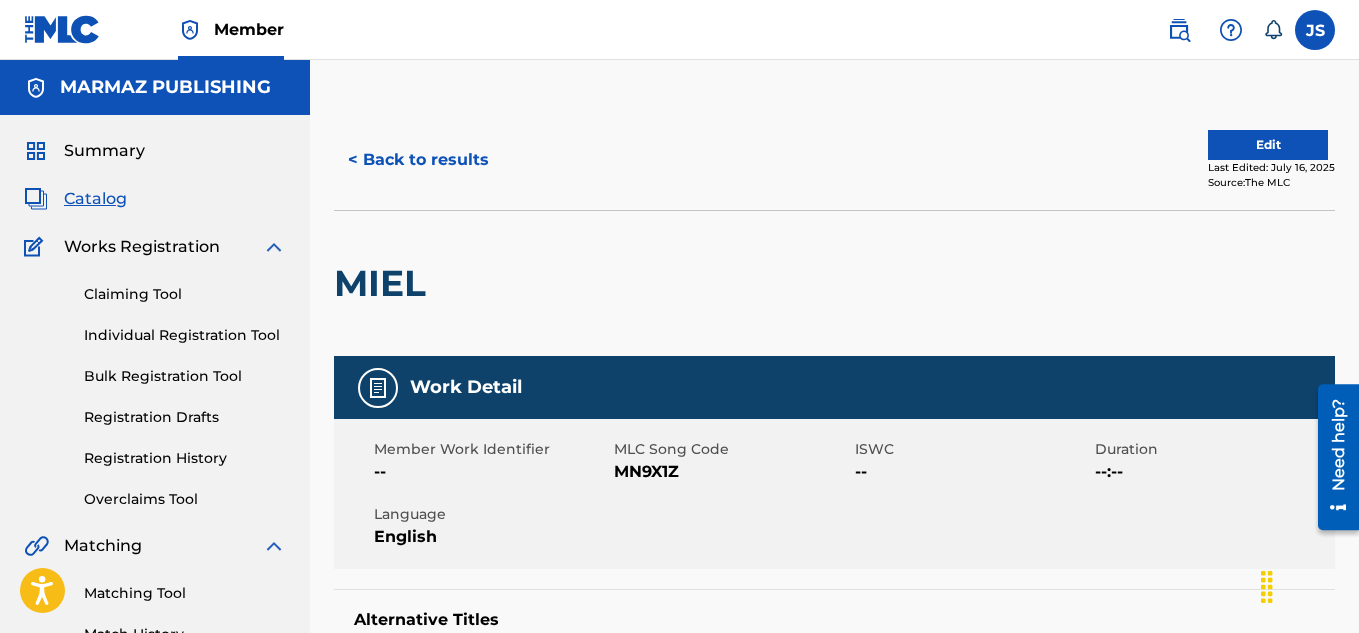 click on "< Back to results" at bounding box center [418, 160] 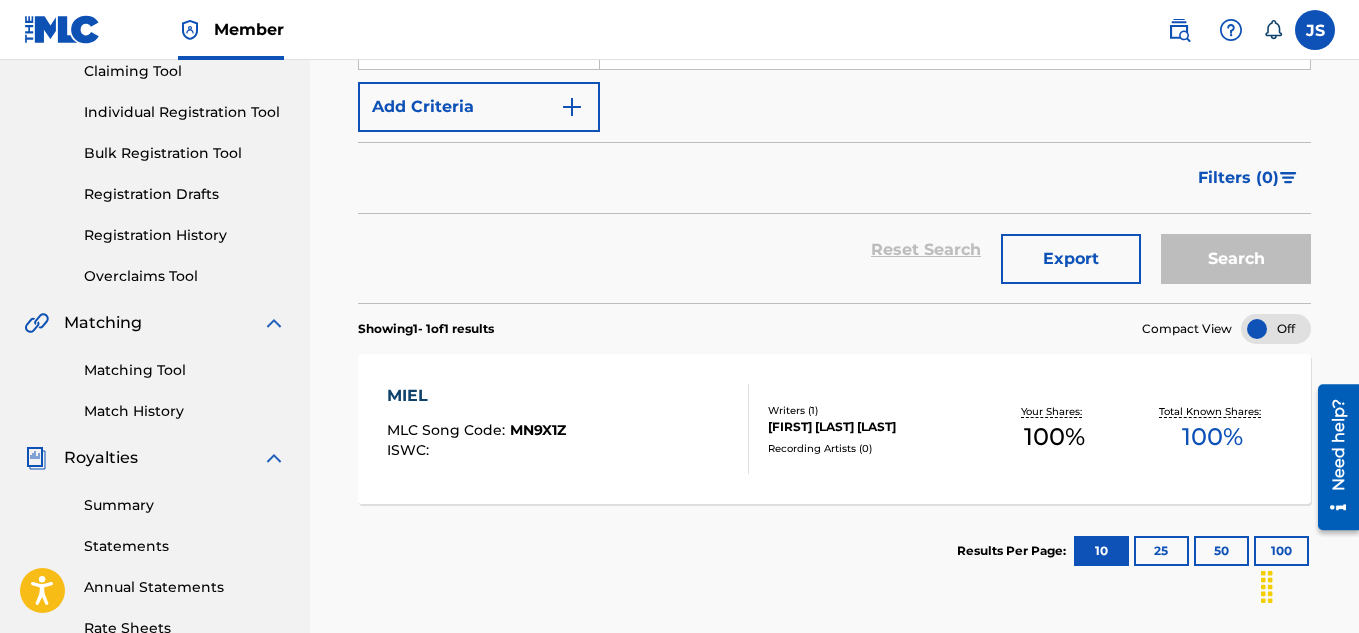 scroll, scrollTop: 228, scrollLeft: 0, axis: vertical 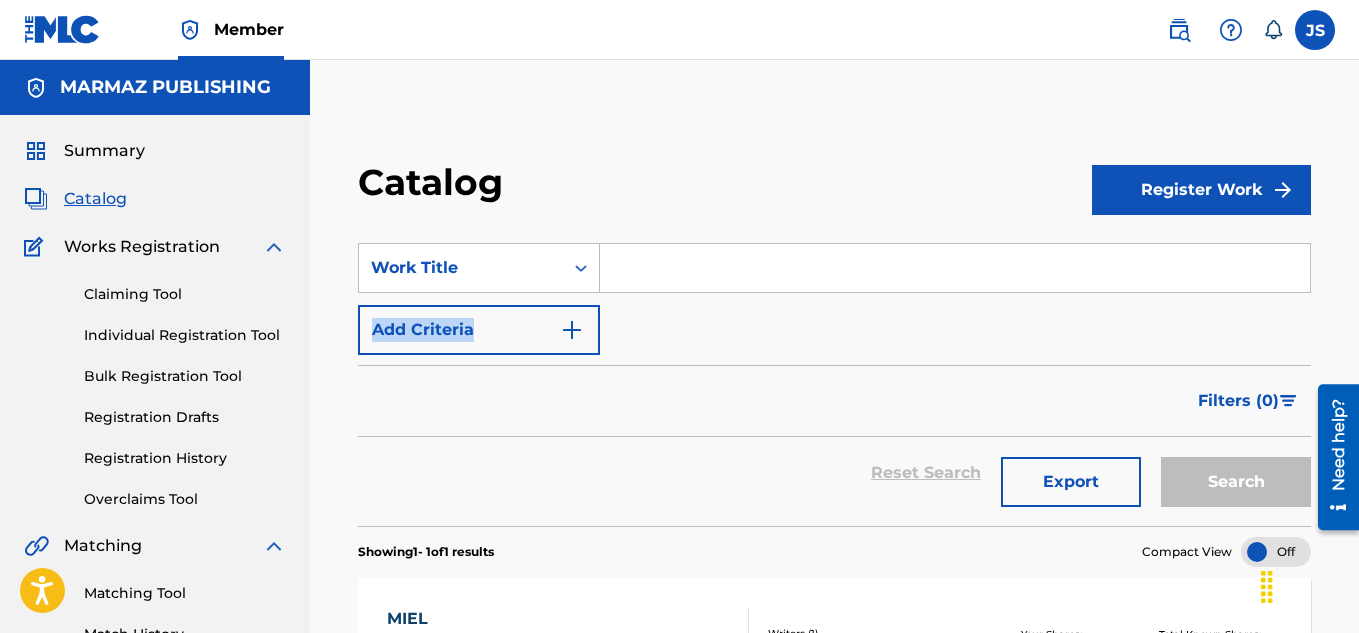 drag, startPoint x: 737, startPoint y: 294, endPoint x: 750, endPoint y: 262, distance: 34.539833 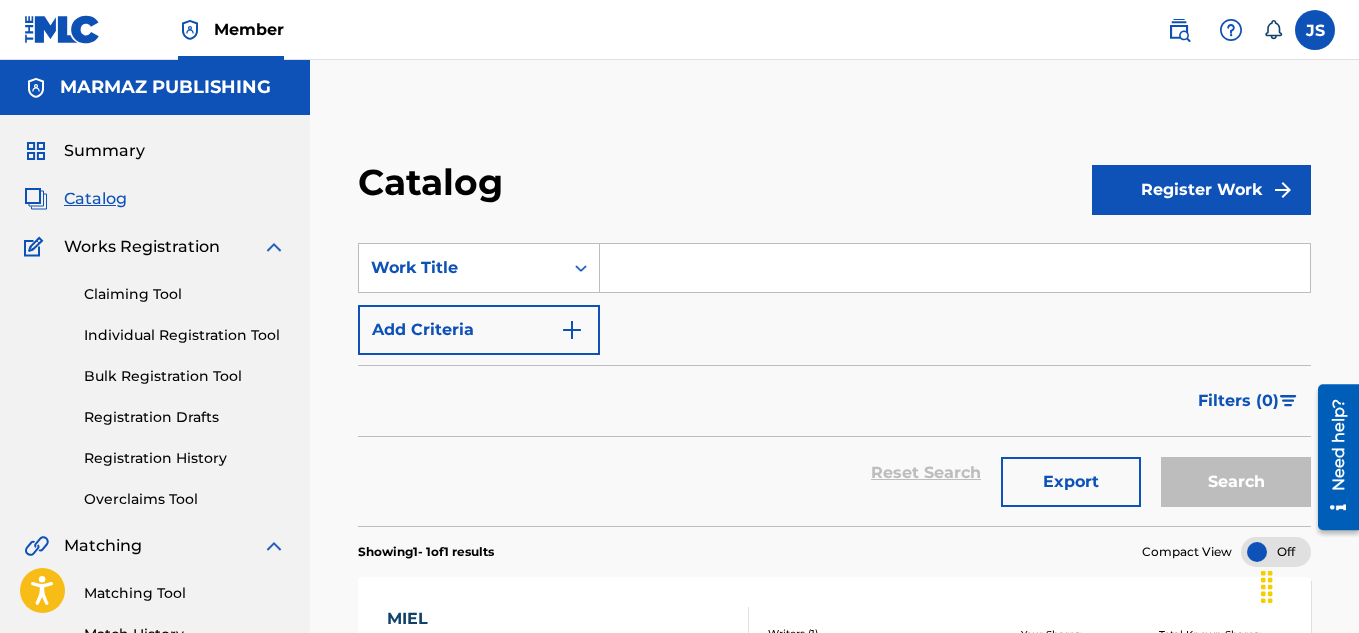 paste on "MUJER, CABALLO Y JINETE" 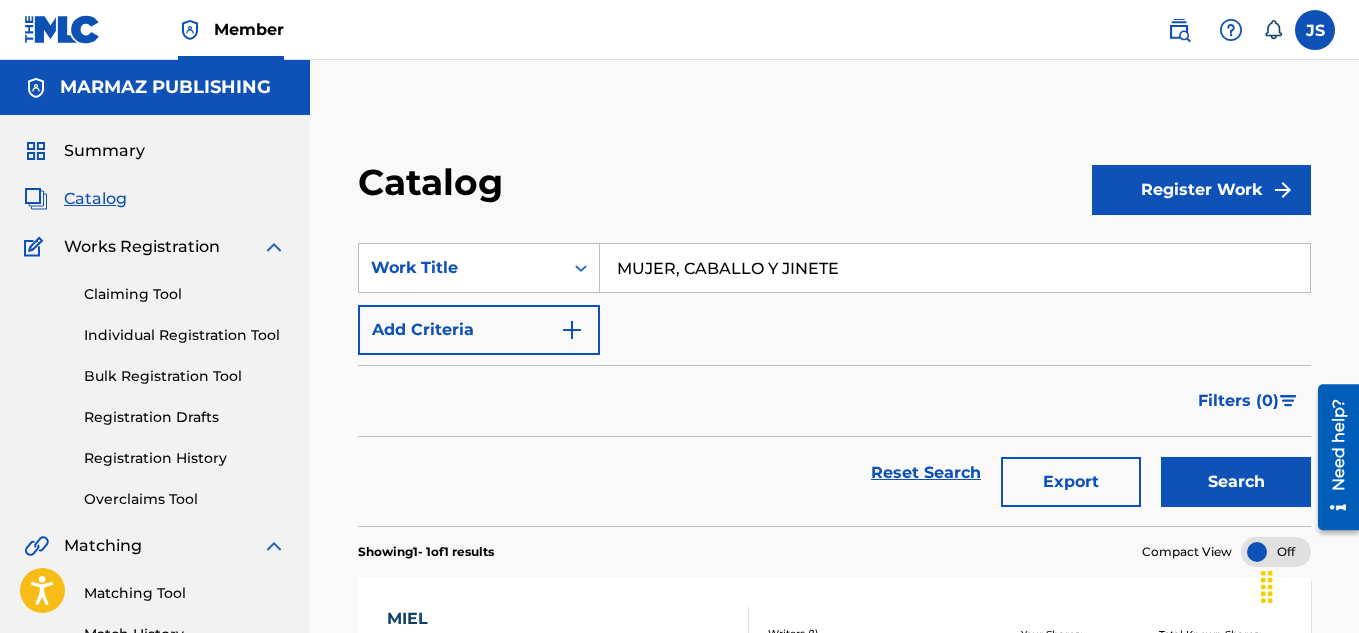 click on "Search" at bounding box center (1236, 482) 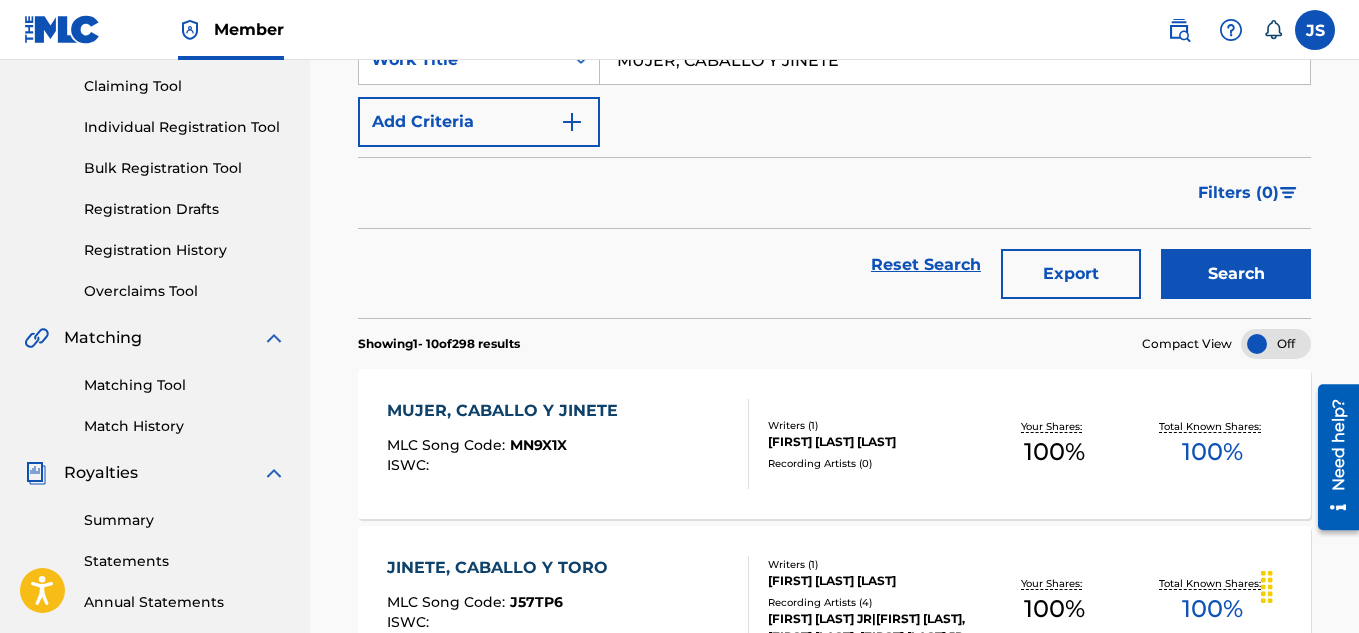 scroll, scrollTop: 209, scrollLeft: 0, axis: vertical 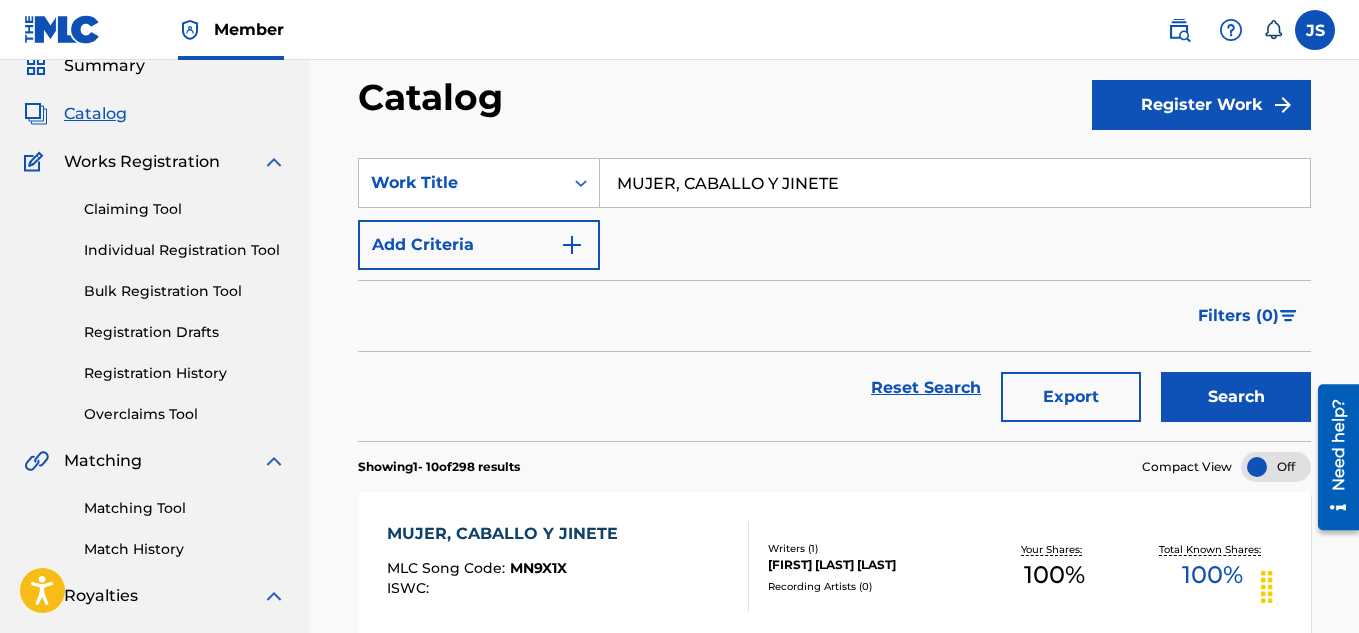click on "MUJER, CABALLO Y JINETE" at bounding box center (955, 183) 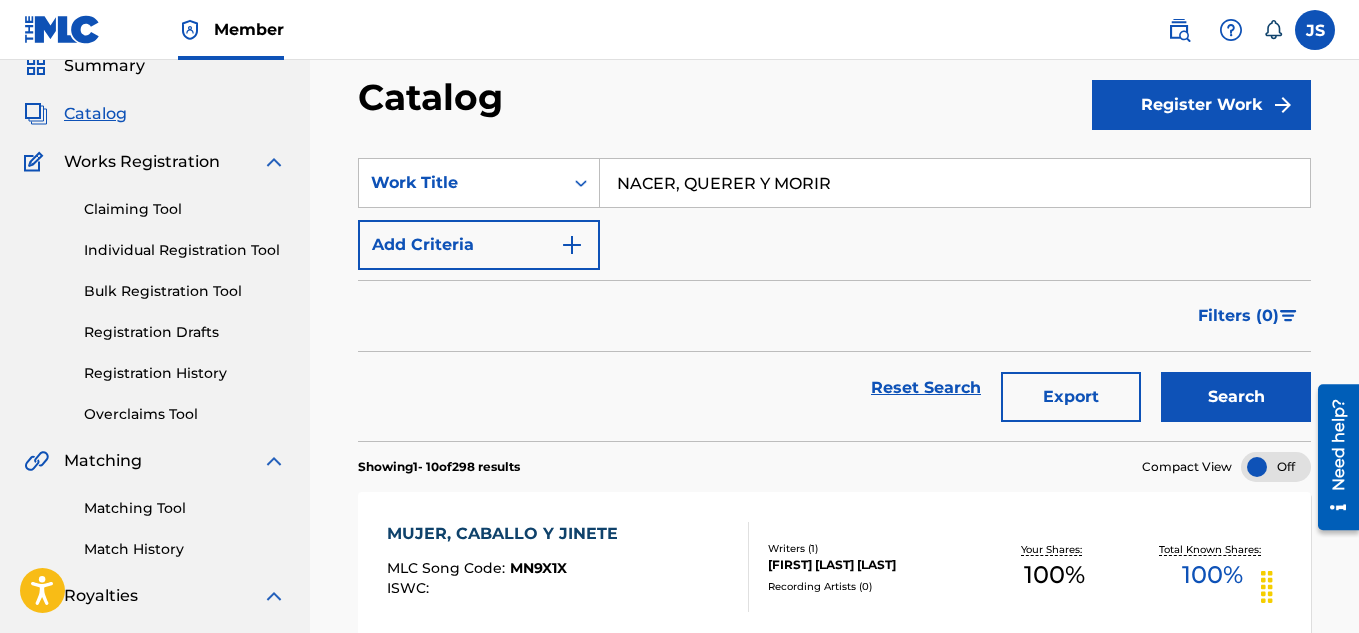 click on "Filters ( 0 )" at bounding box center [834, 316] 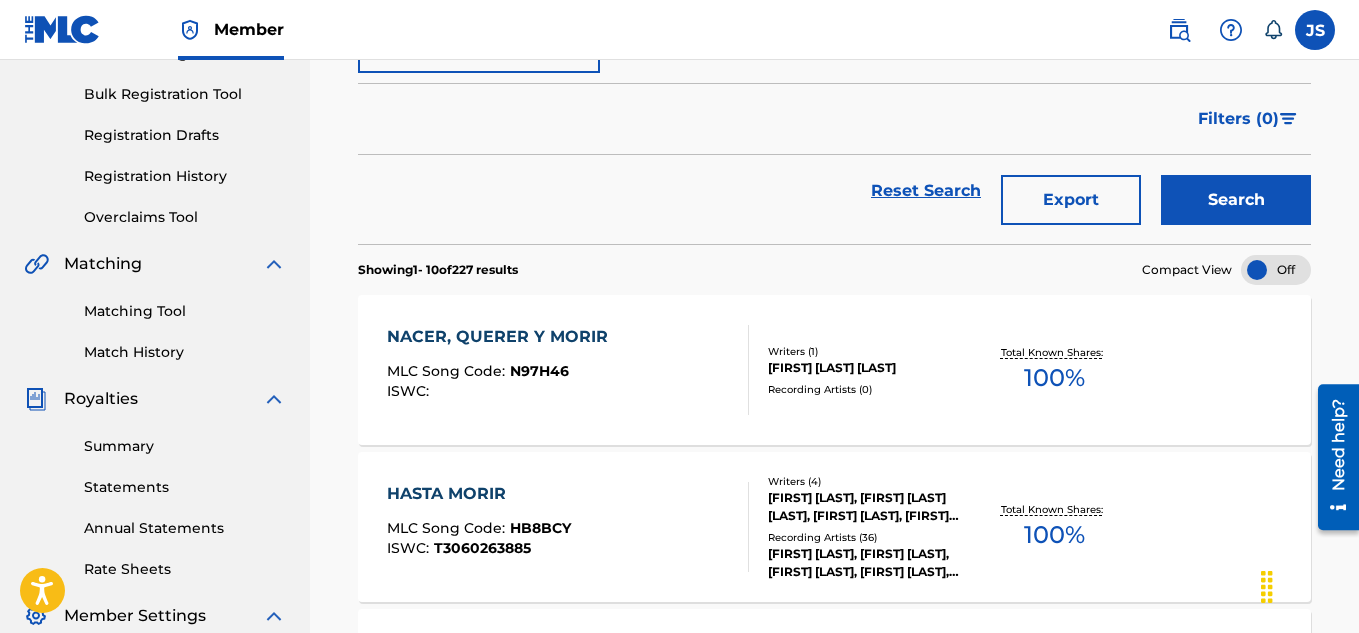 scroll, scrollTop: 315, scrollLeft: 0, axis: vertical 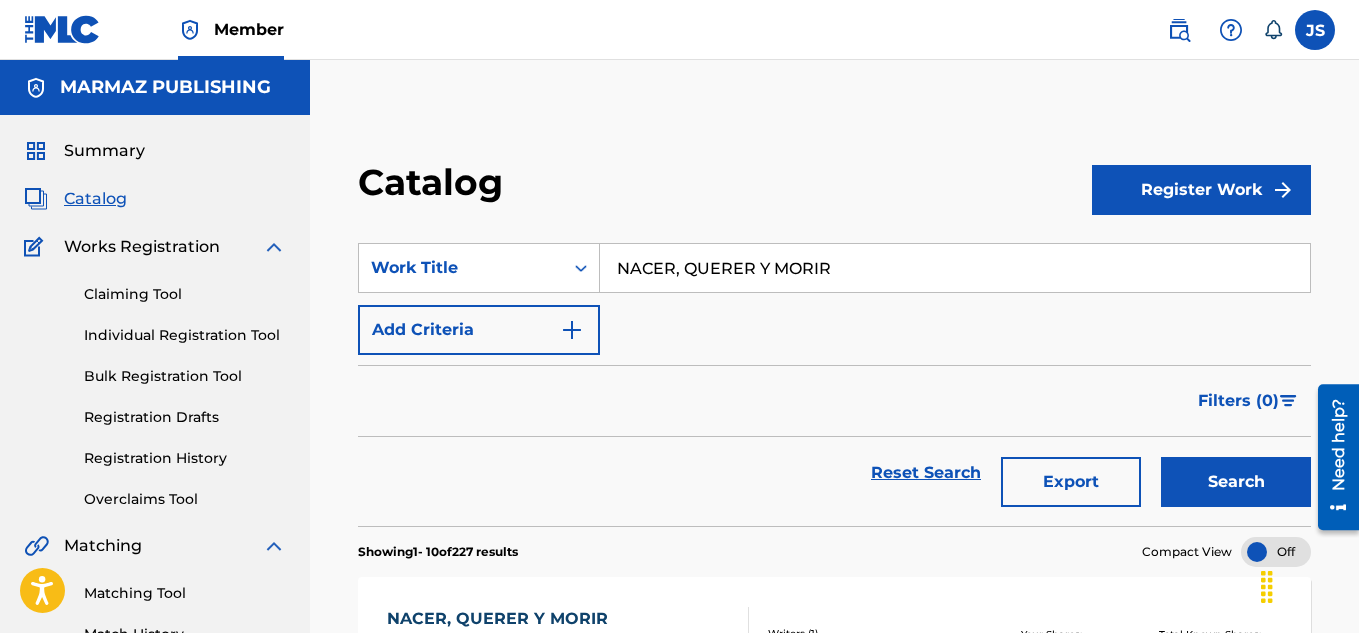 click on "NACER, QUERER Y MORIR" at bounding box center [955, 268] 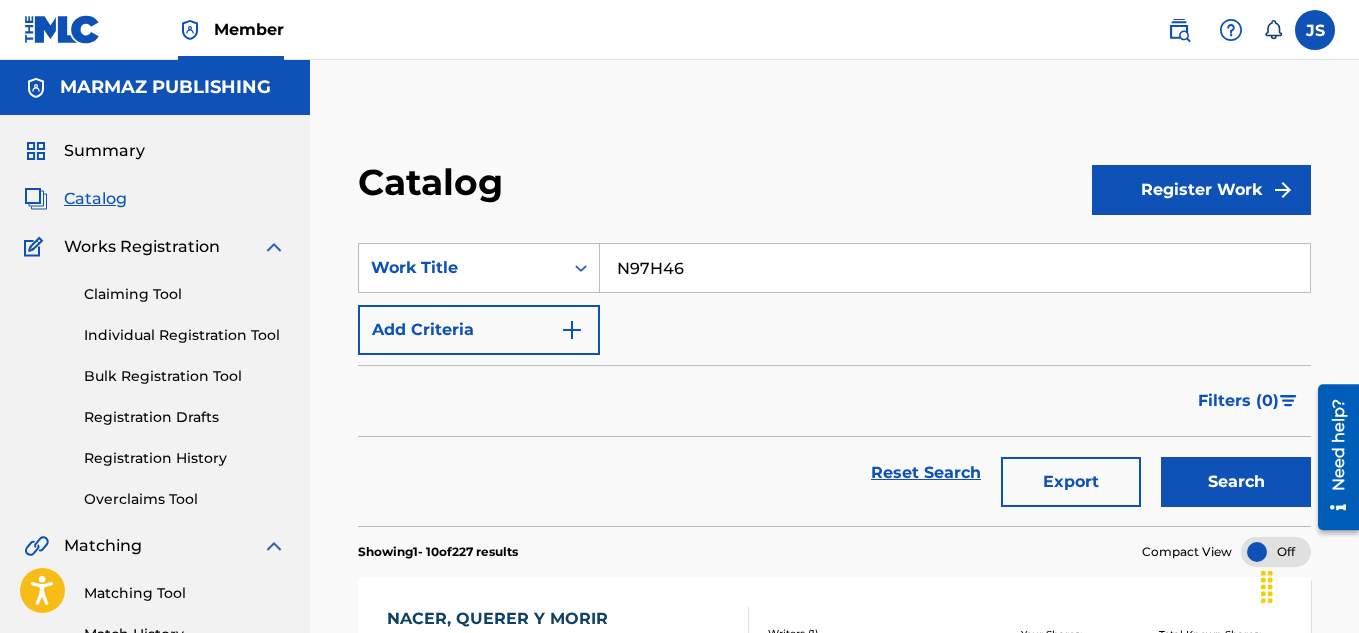 click on "Filters ( 0 )" at bounding box center (834, 401) 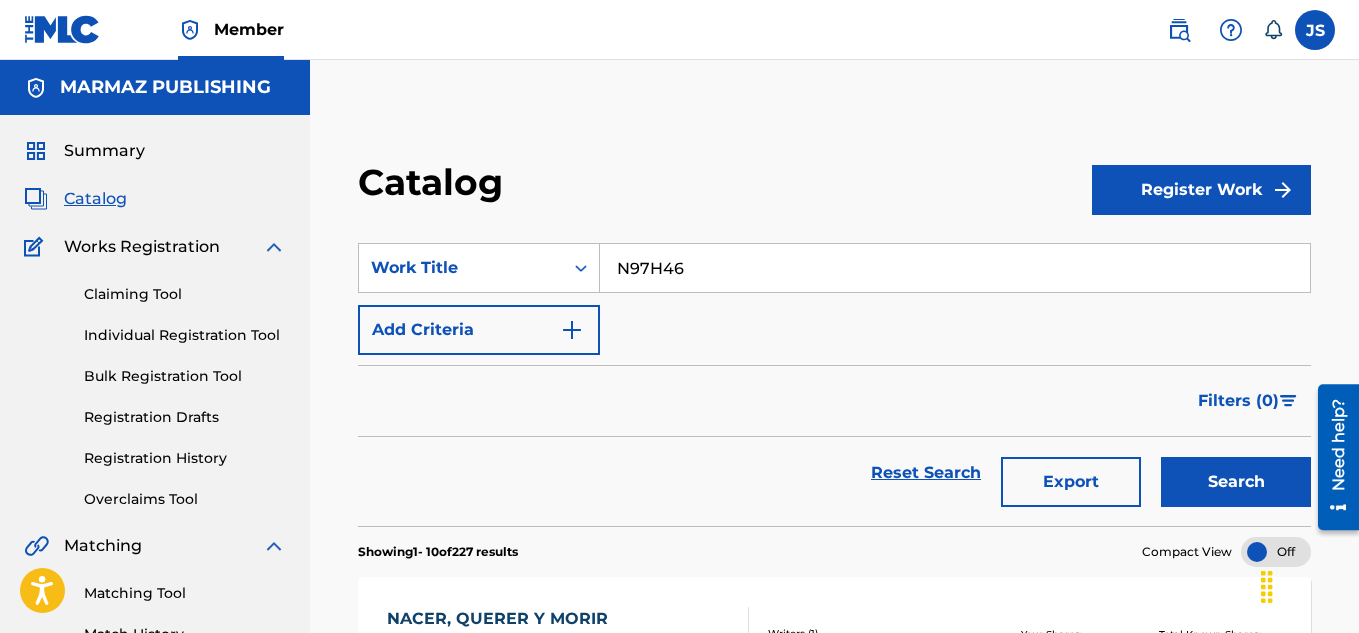 click on "N97H46" at bounding box center (955, 268) 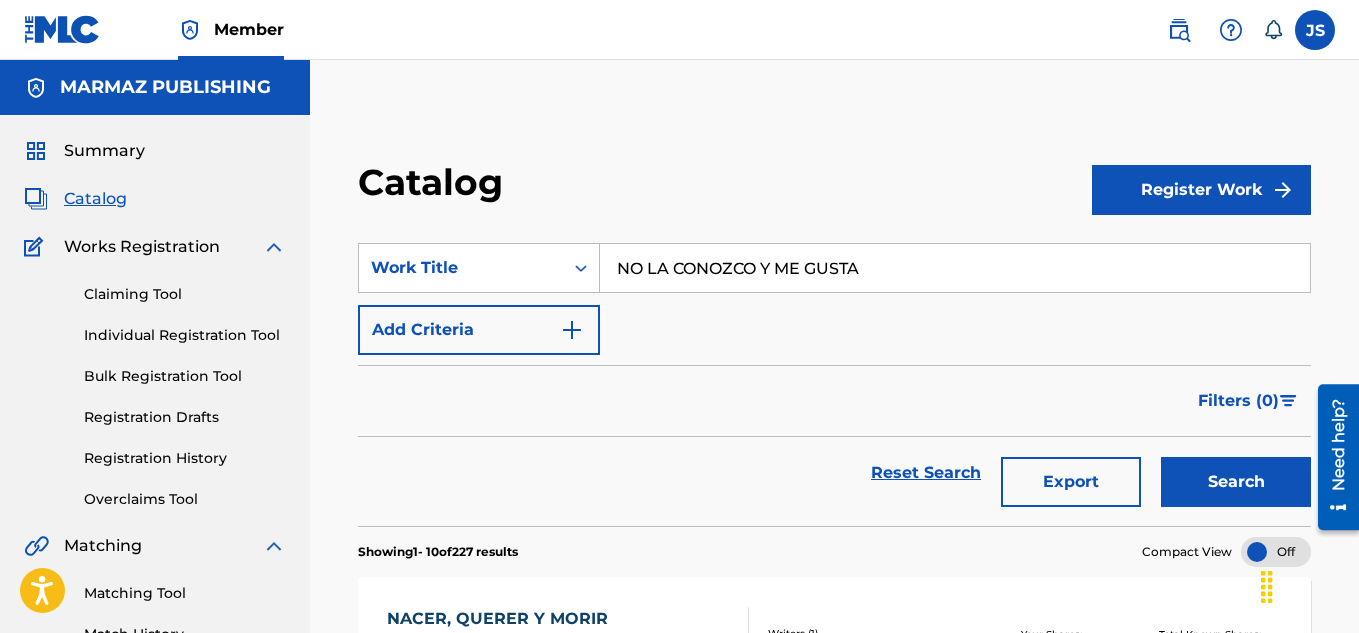 drag, startPoint x: 1144, startPoint y: 368, endPoint x: 1206, endPoint y: 479, distance: 127.141655 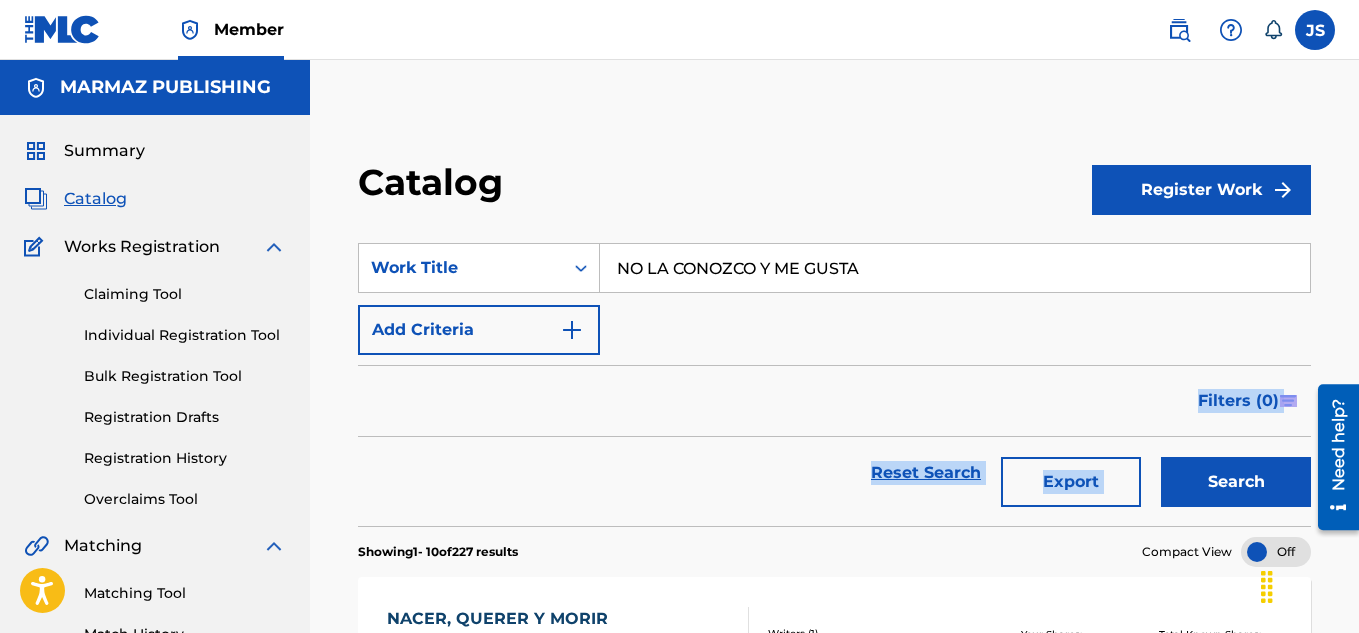 click on "Search" at bounding box center (1236, 482) 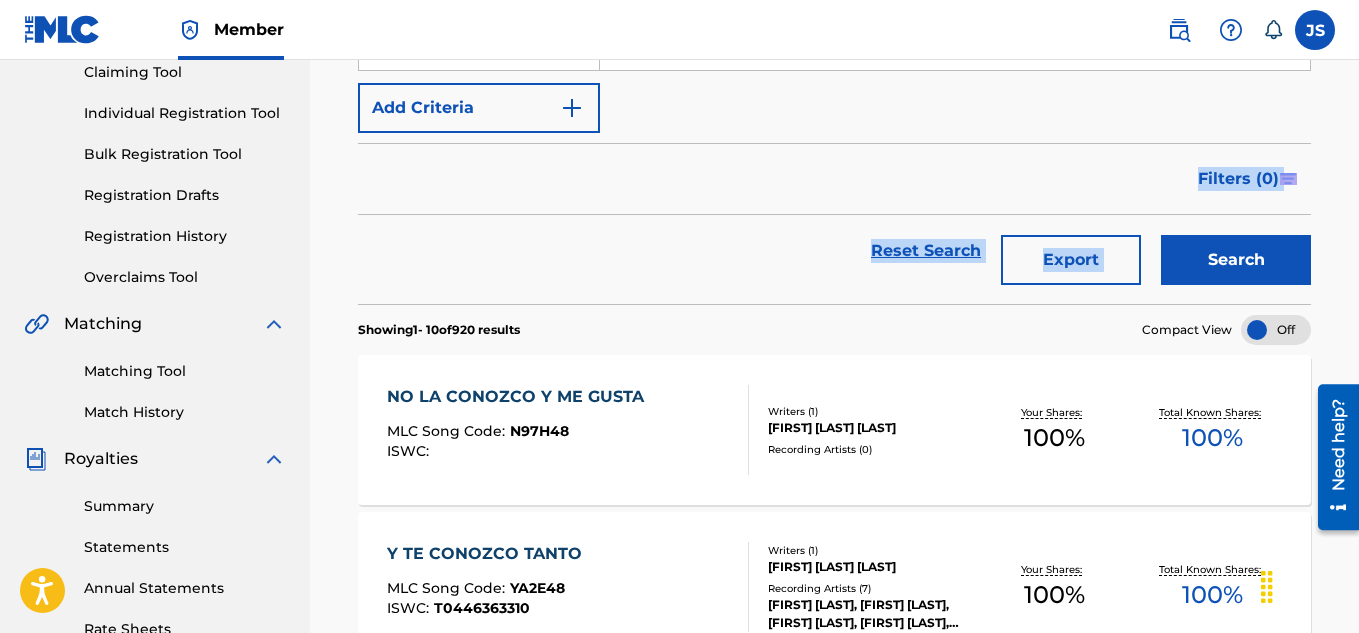 scroll, scrollTop: 224, scrollLeft: 0, axis: vertical 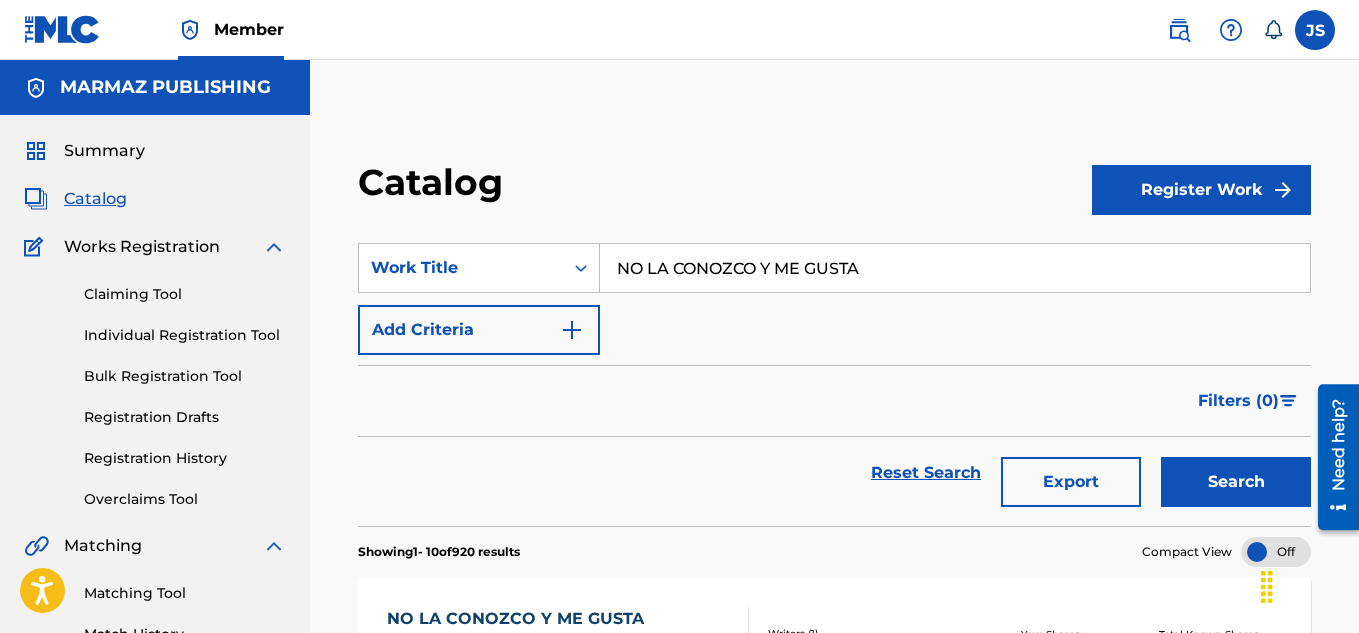 click on "NO LA CONOZCO Y ME GUSTA" at bounding box center (955, 268) 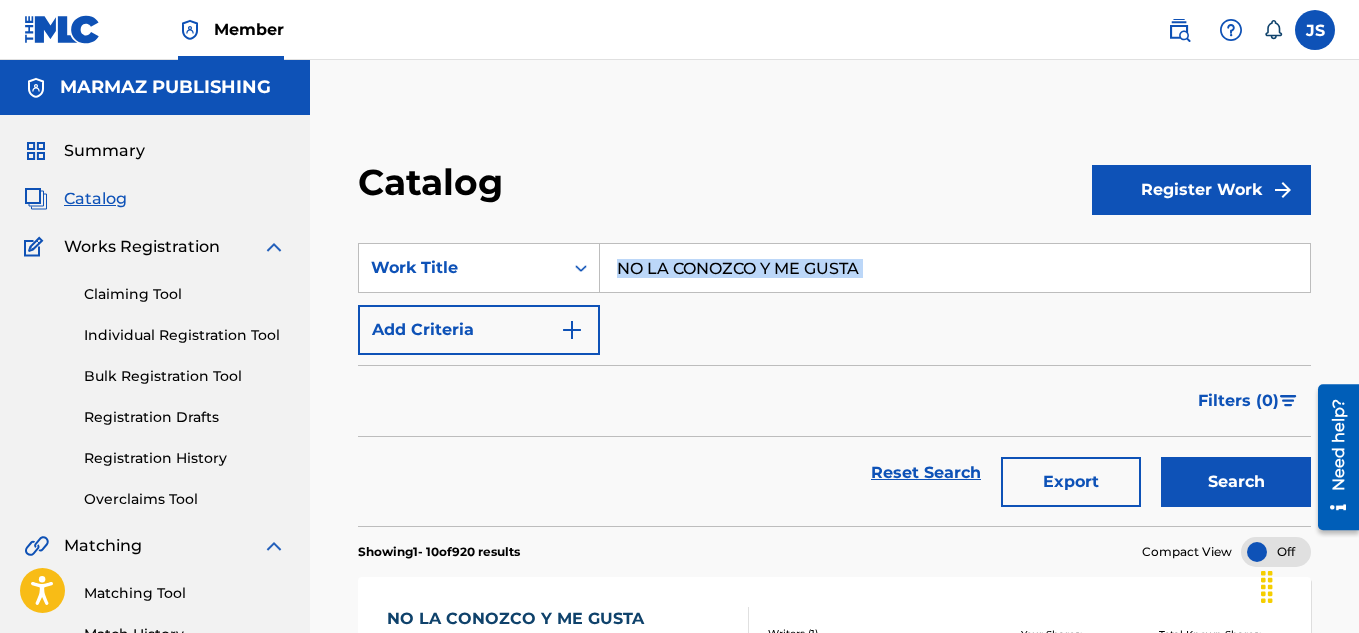 click on "NO LA CONOZCO Y ME GUSTA" at bounding box center [955, 268] 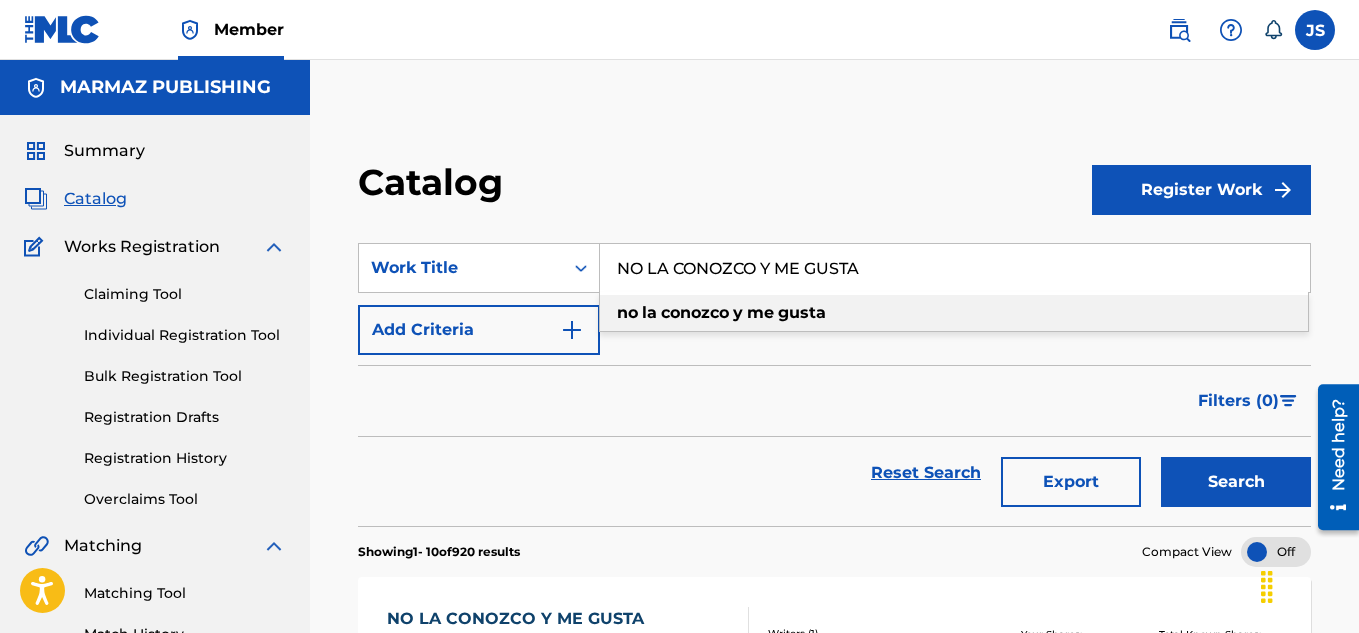 paste on "OJOS DE CANDELA EN MARZO" 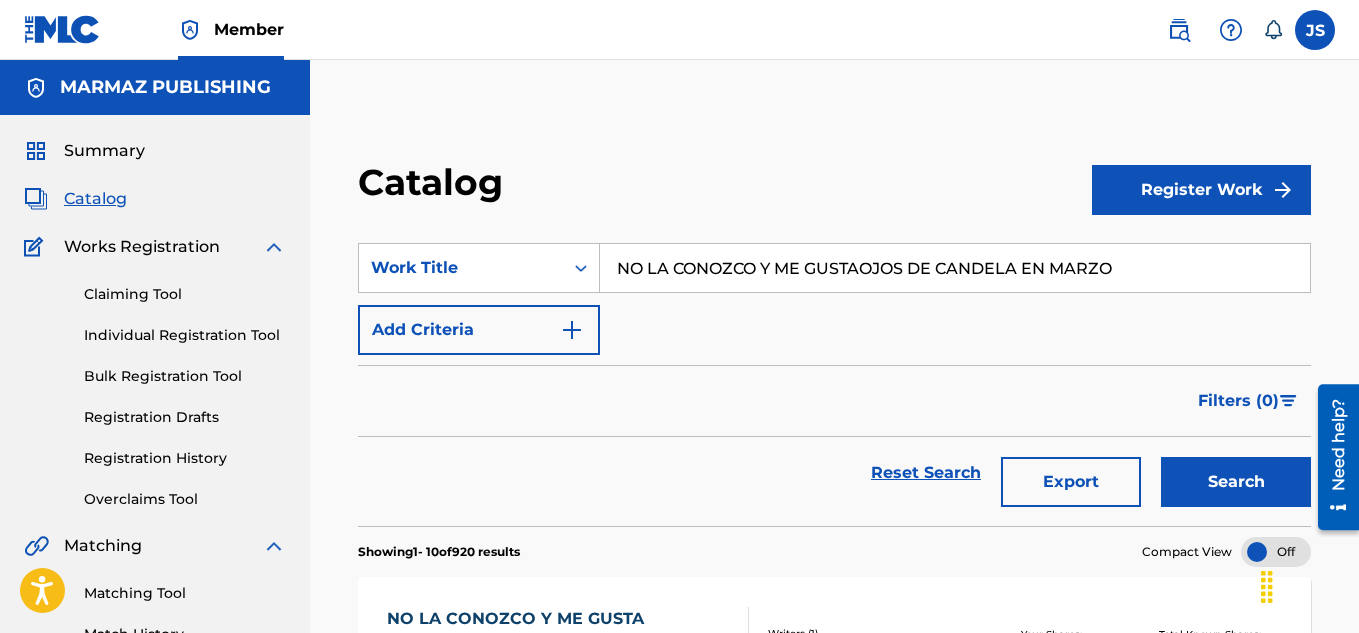 click on "NO LA CONOZCO Y ME GUSTAOJOS DE CANDELA EN MARZO" at bounding box center (955, 268) 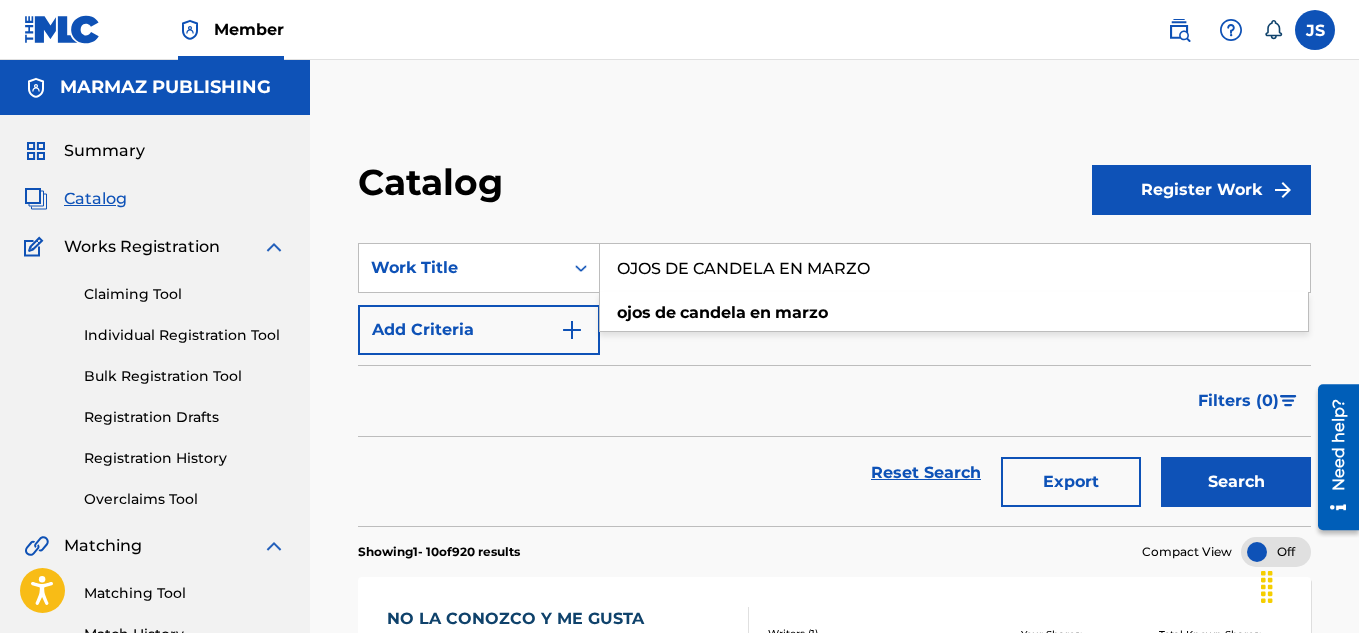 click on "Search" at bounding box center [1236, 482] 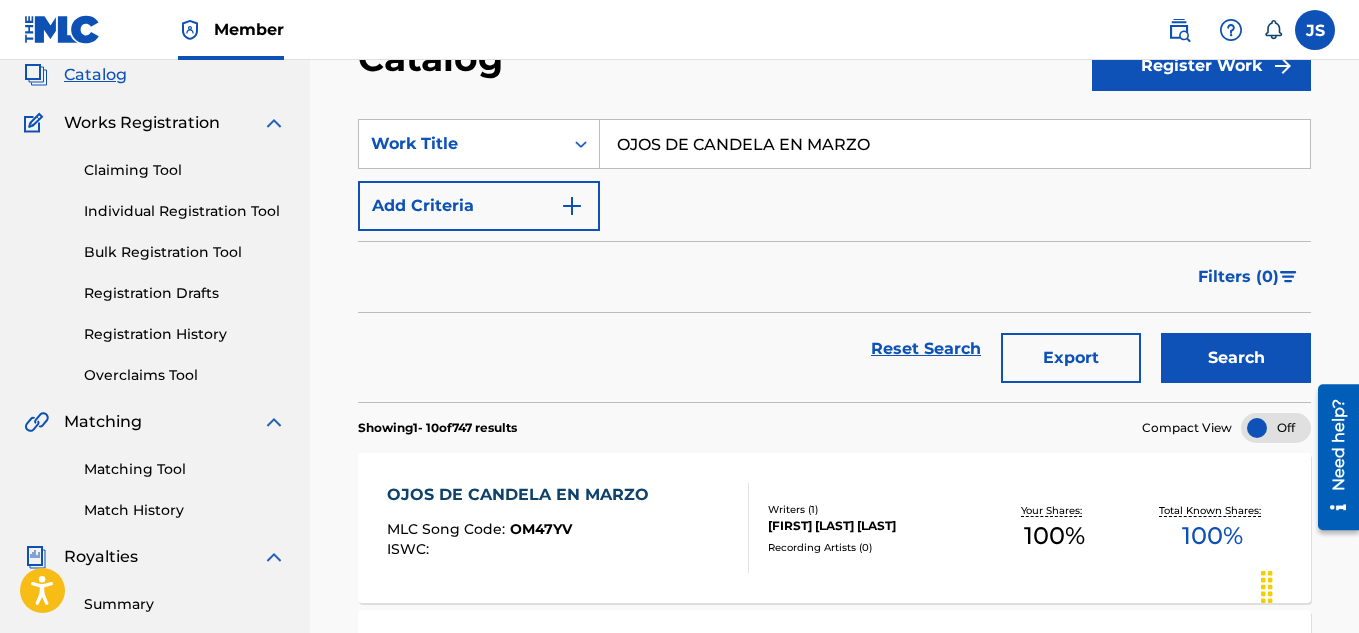 scroll, scrollTop: 125, scrollLeft: 0, axis: vertical 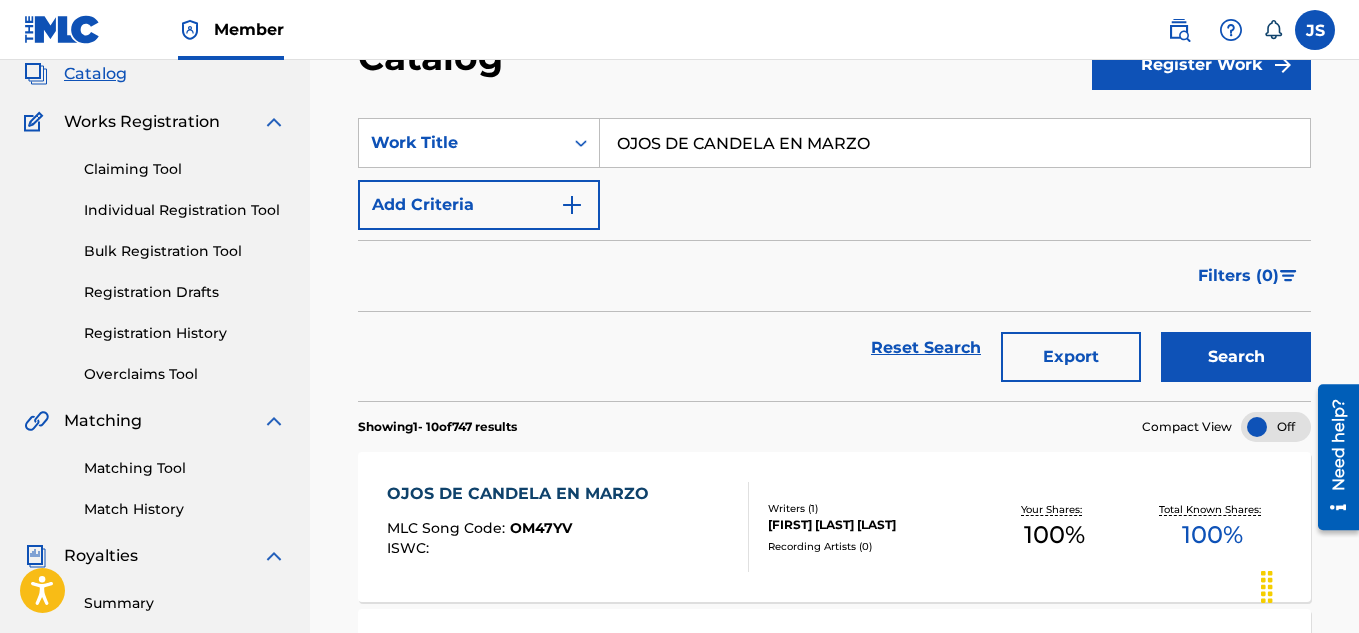 click on "OJOS DE CANDELA EN MARZO" at bounding box center (955, 143) 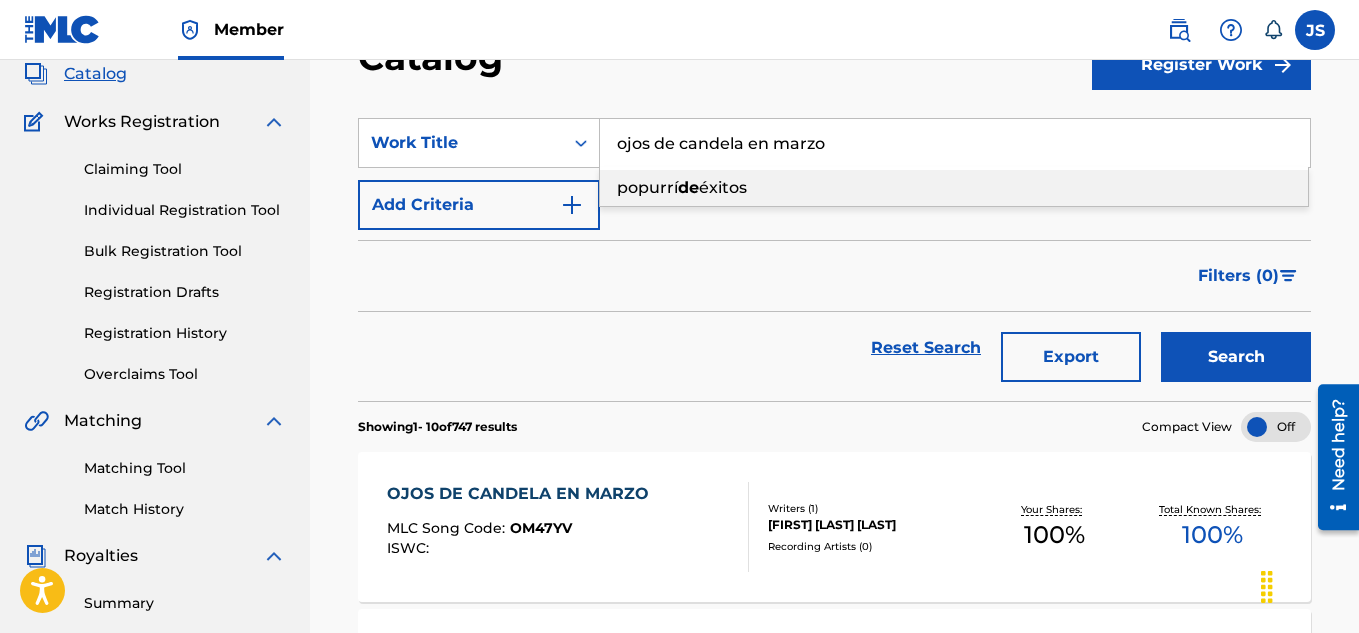 click on "ojos de candela en marzo" at bounding box center (955, 143) 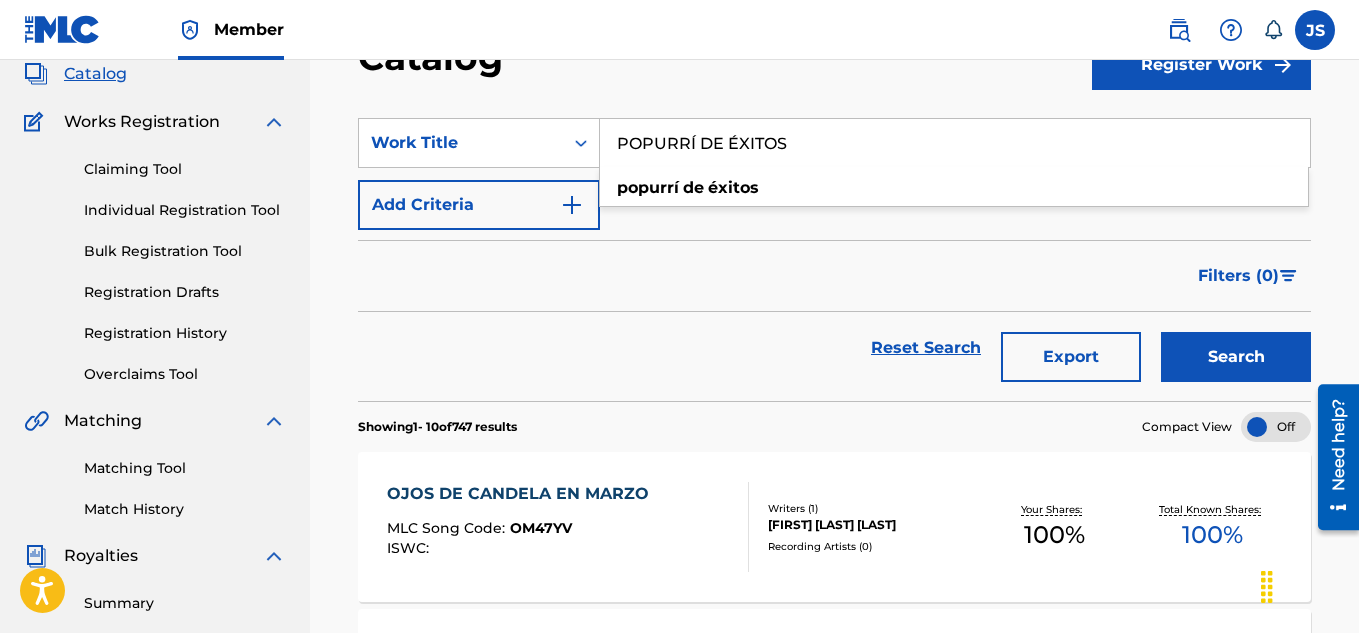 click on "Reset Search Export Search" at bounding box center (834, 348) 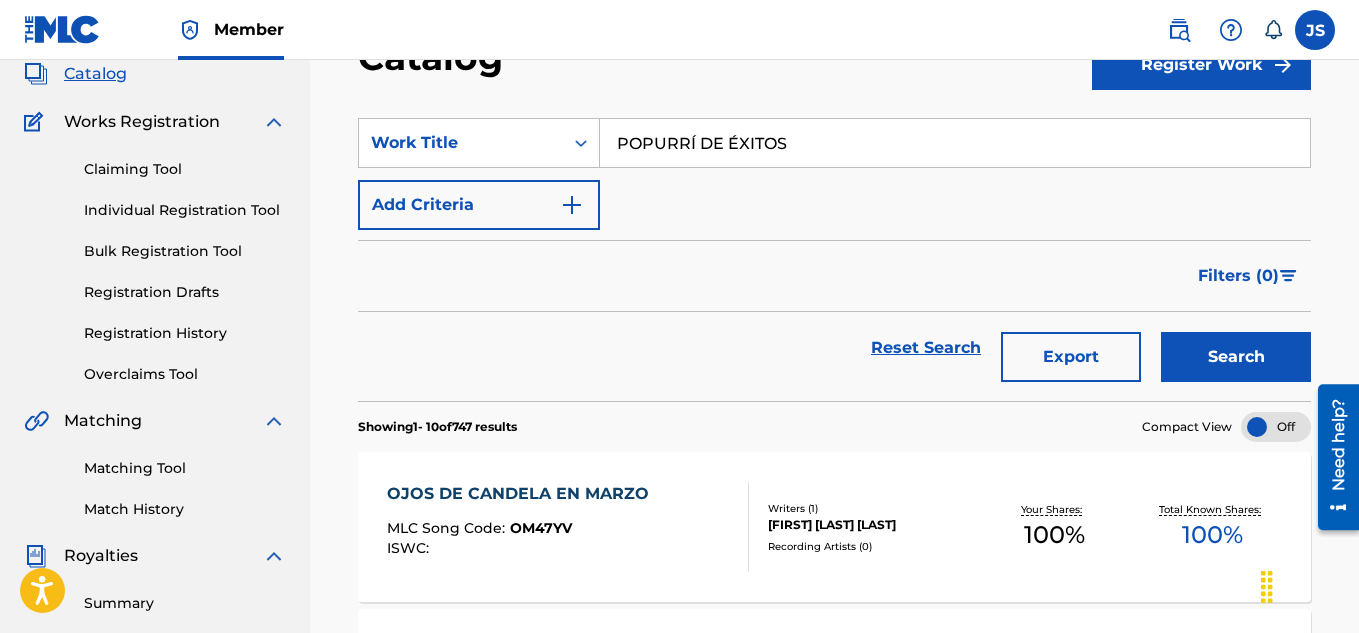 click on "Search" at bounding box center (1236, 357) 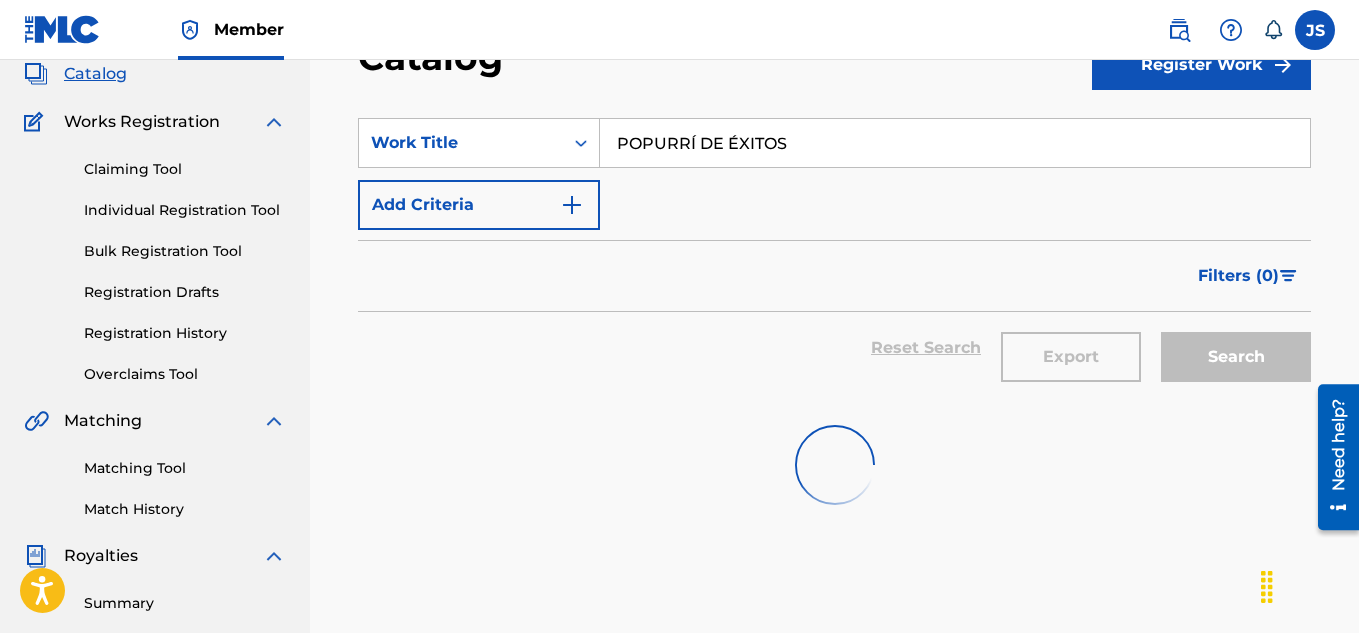 scroll, scrollTop: 266, scrollLeft: 0, axis: vertical 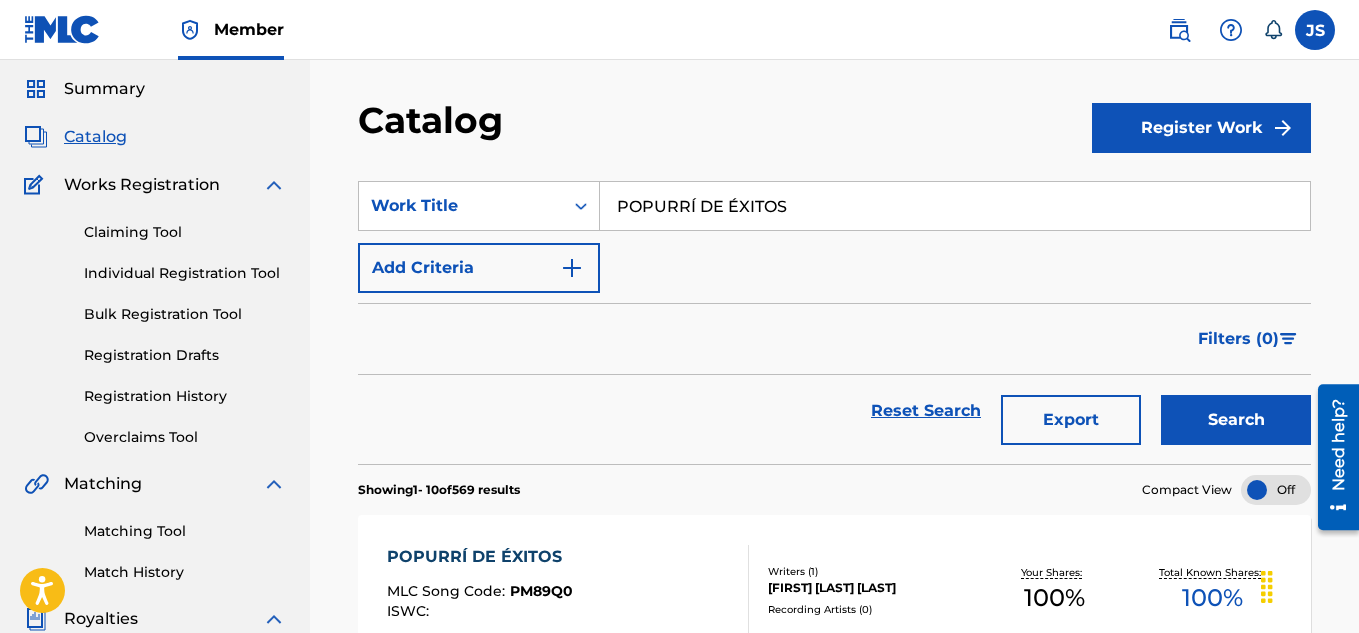 click on "POPURRÍ DE ÉXITOS" at bounding box center (955, 206) 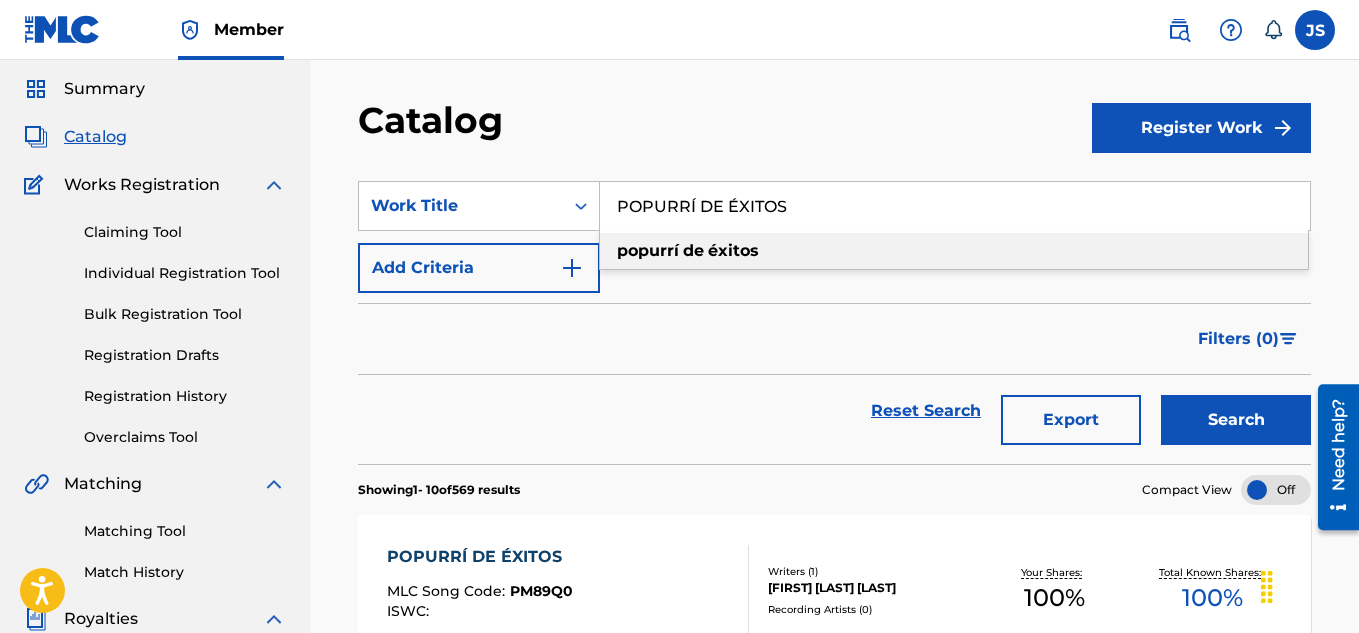 paste on "ROSARITO" 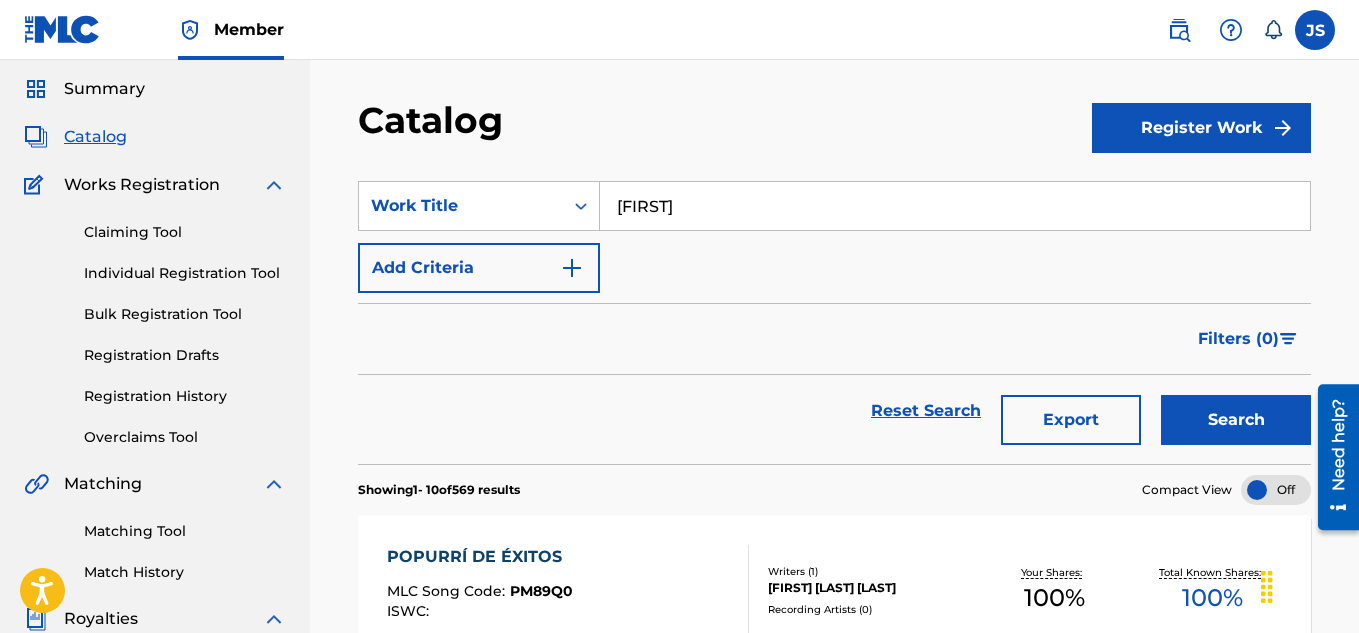 click on "Search" at bounding box center (1236, 420) 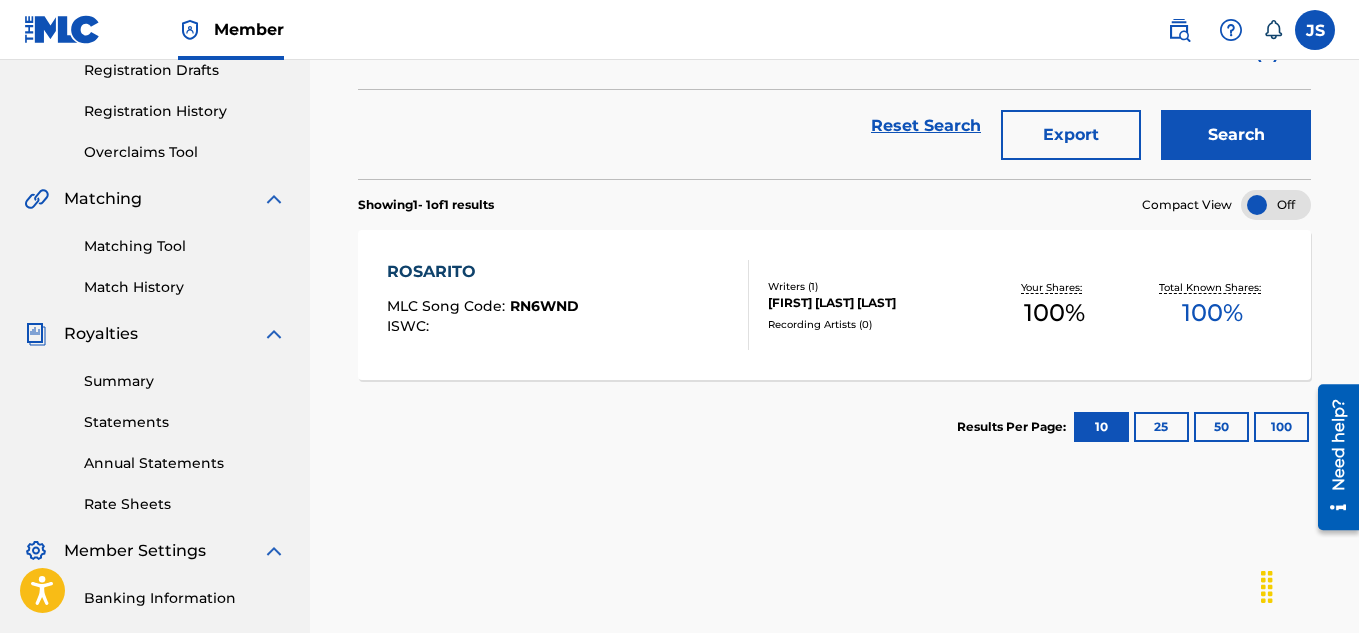 scroll, scrollTop: 349, scrollLeft: 0, axis: vertical 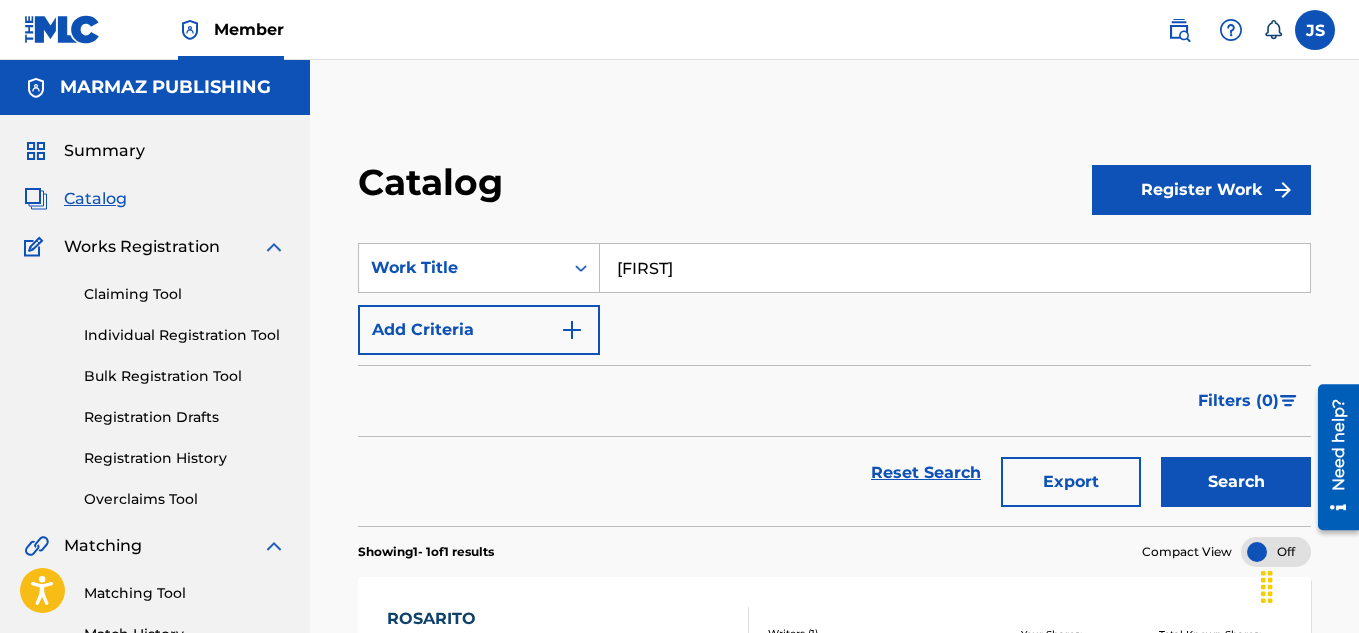 click on "rosarito" at bounding box center [955, 268] 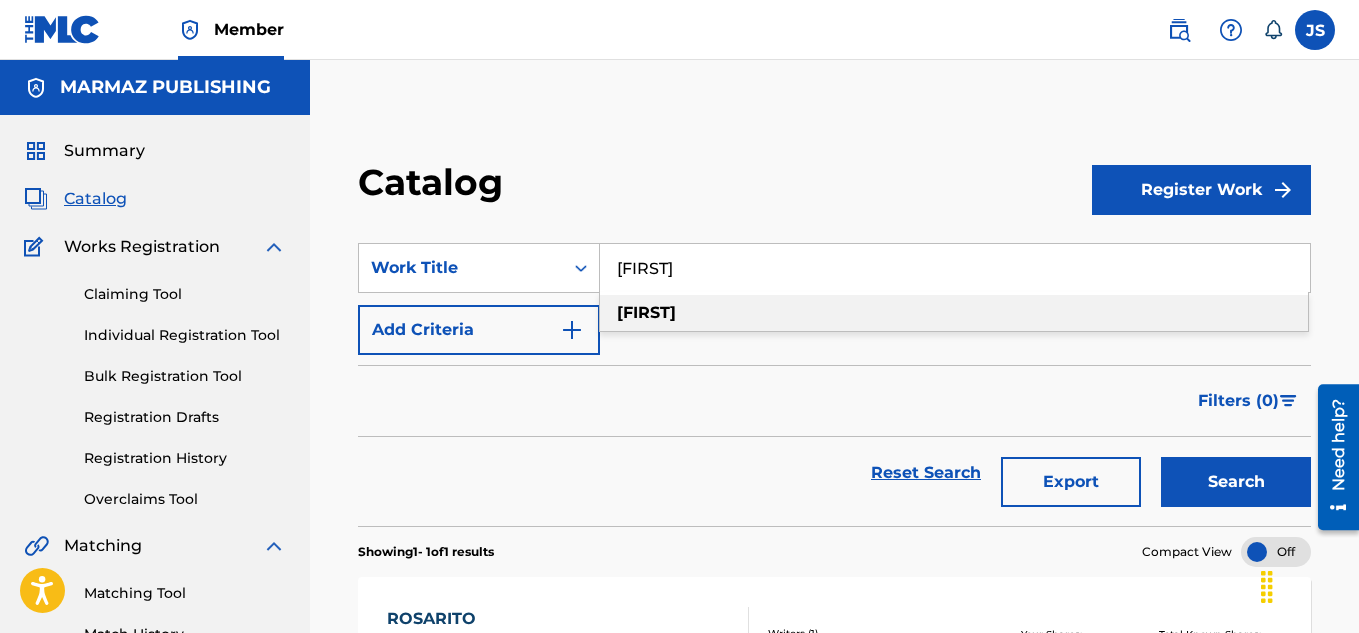 paste on "TEMOR" 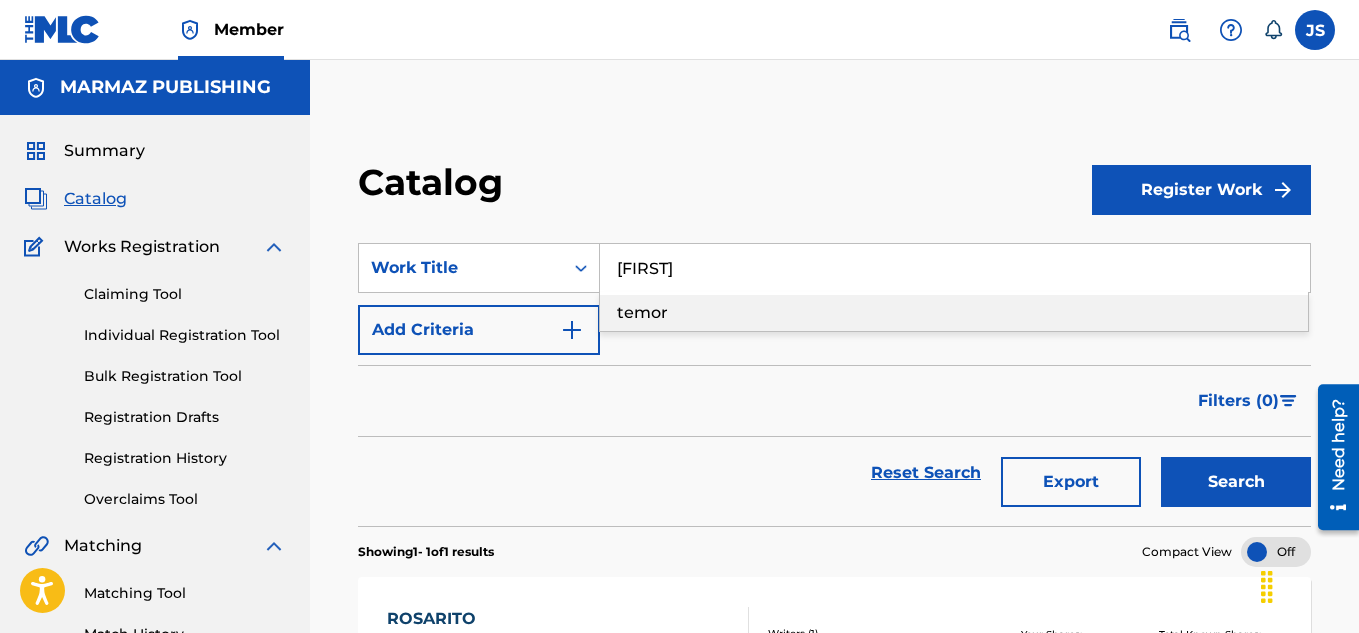 click on "temor" at bounding box center (954, 313) 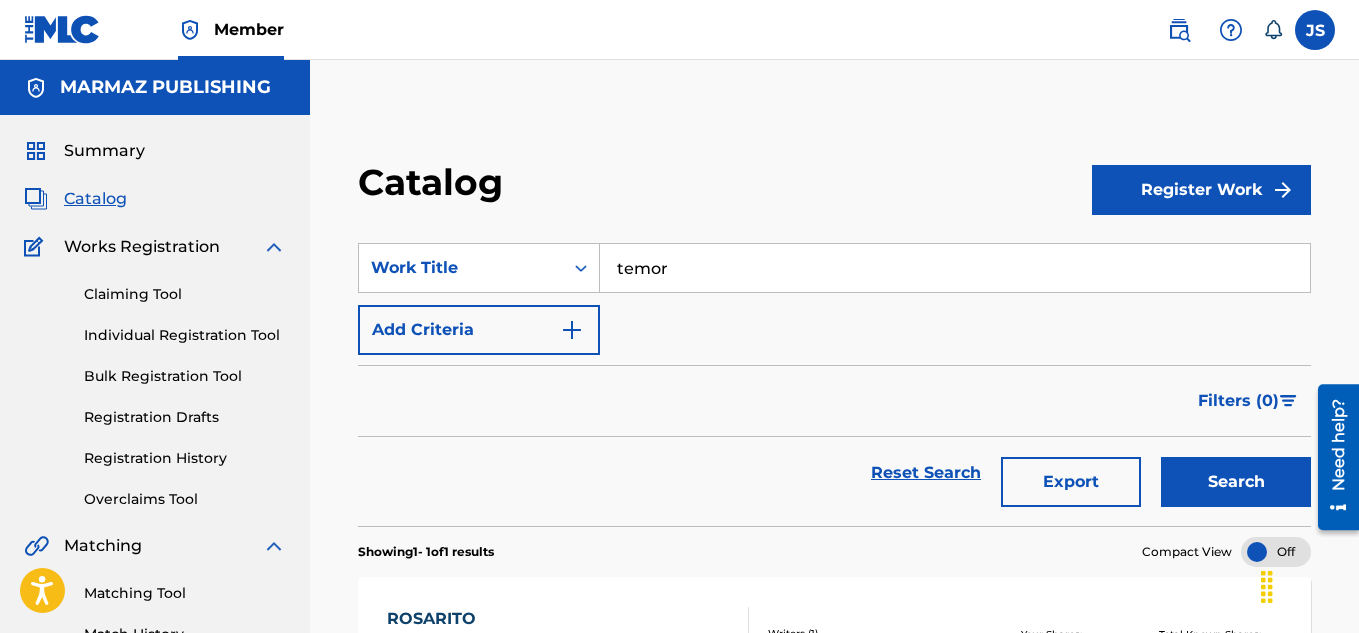 click on "Search" at bounding box center [1236, 482] 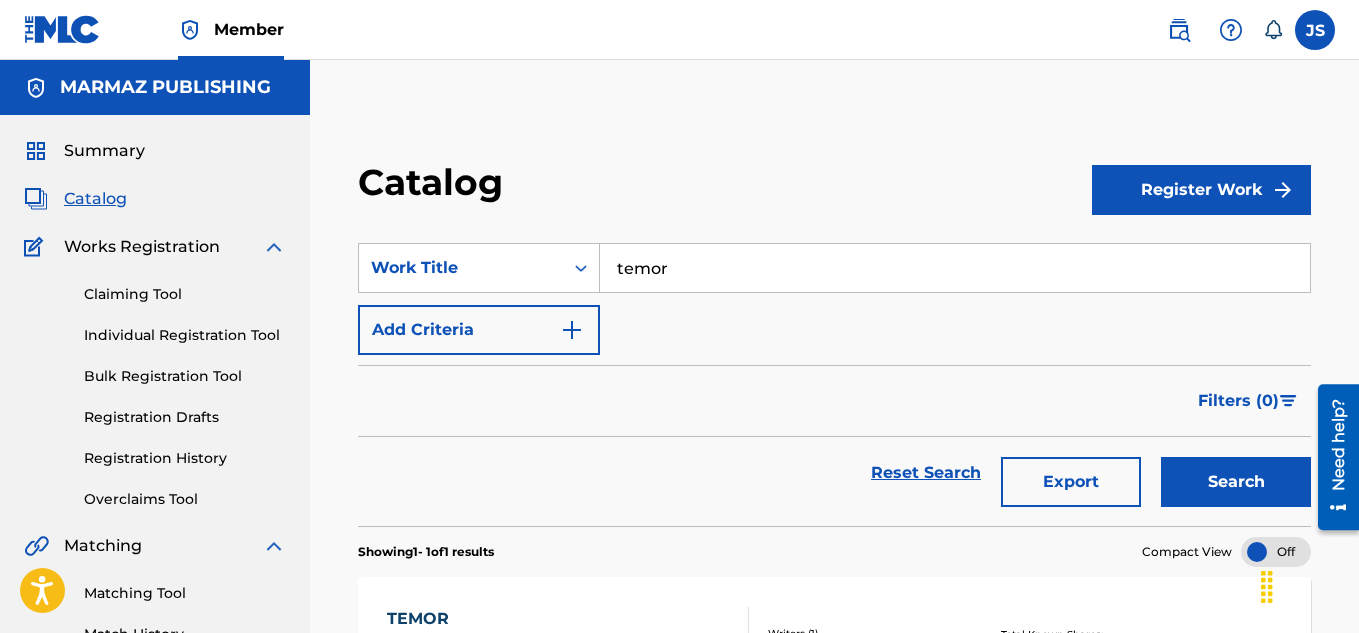 scroll, scrollTop: 344, scrollLeft: 0, axis: vertical 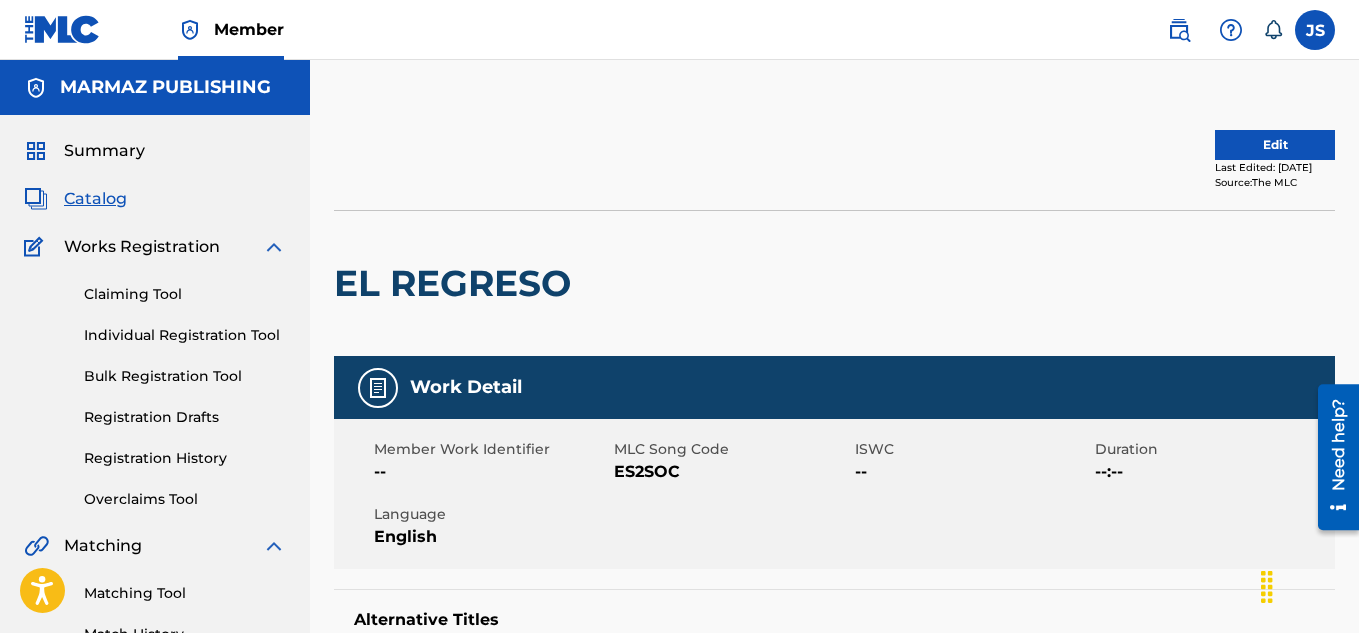 click on "ES2SOC" at bounding box center [731, 472] 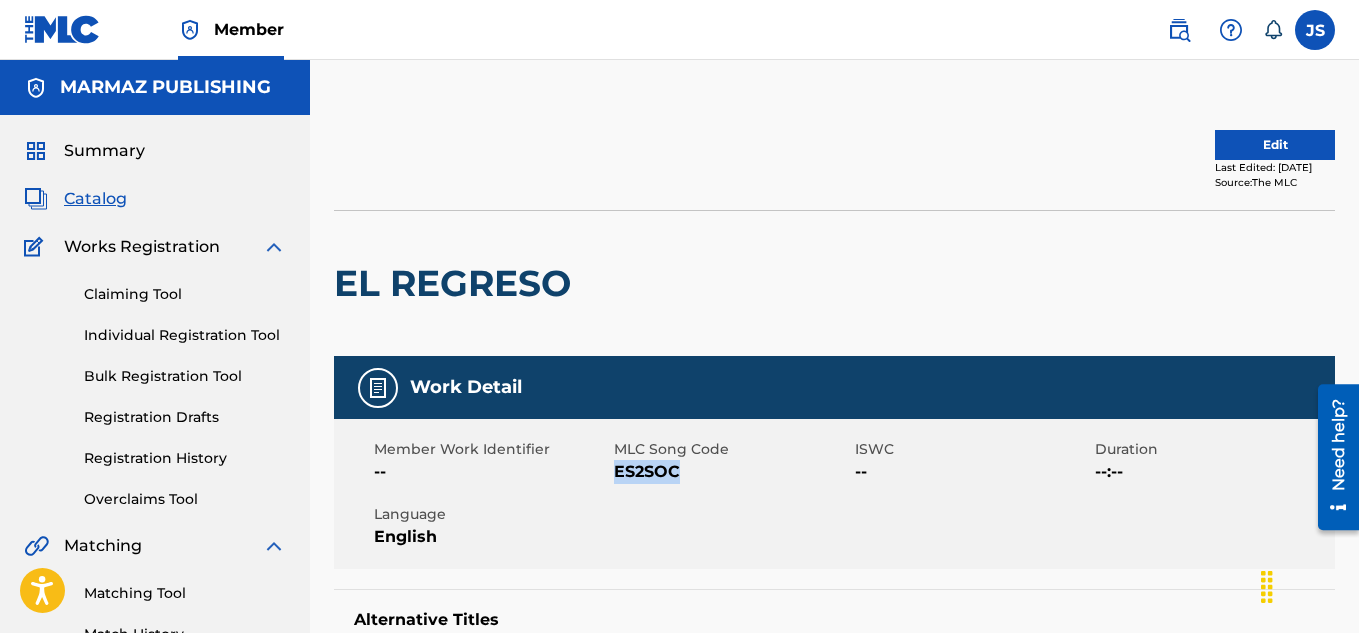 copy on "ES2SOC" 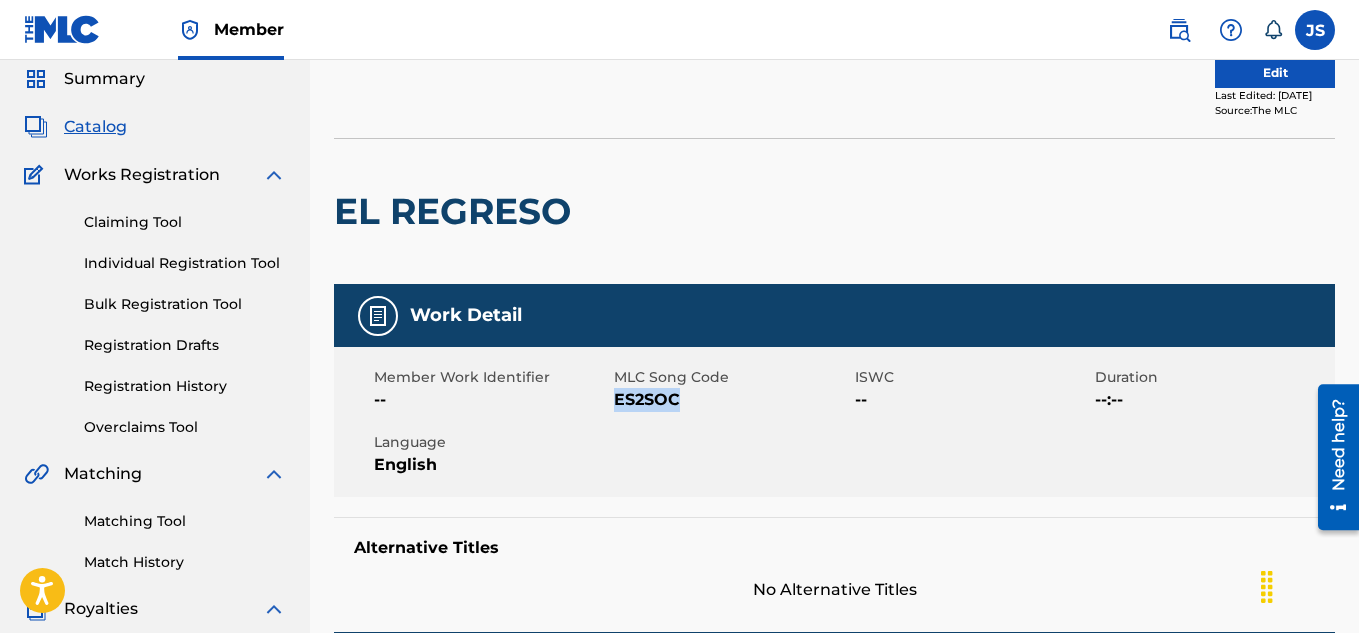 scroll, scrollTop: 0, scrollLeft: 0, axis: both 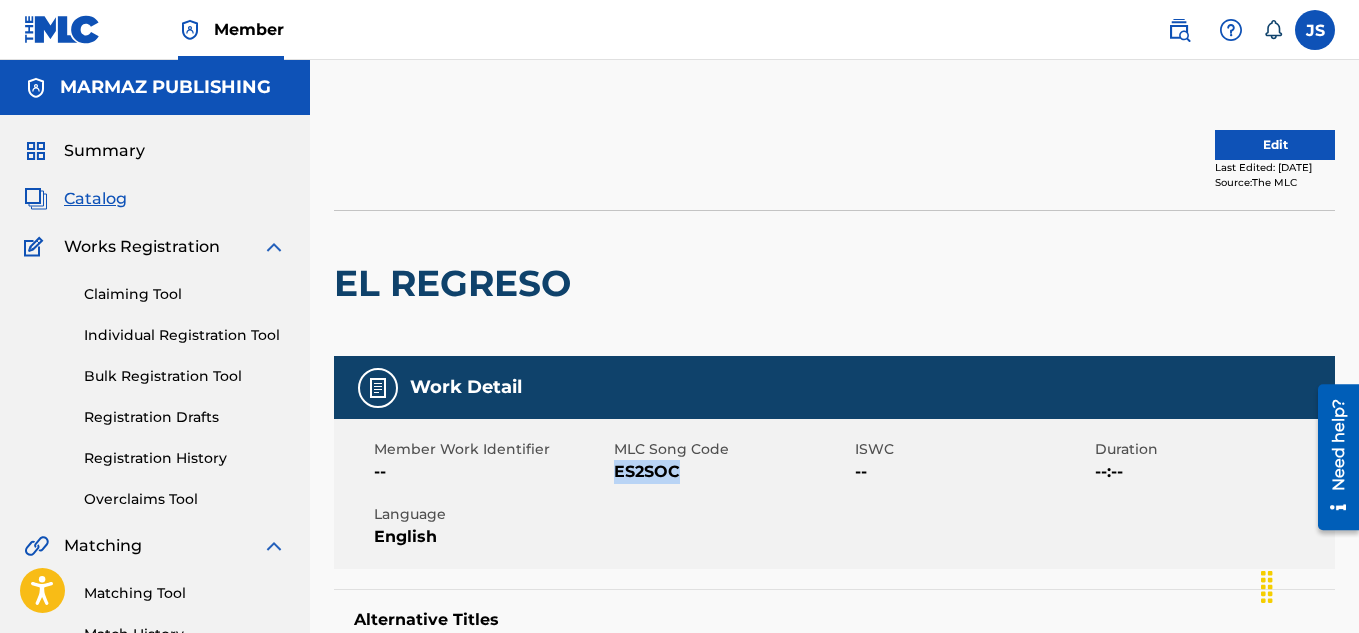 click on "Edit" at bounding box center [1275, 145] 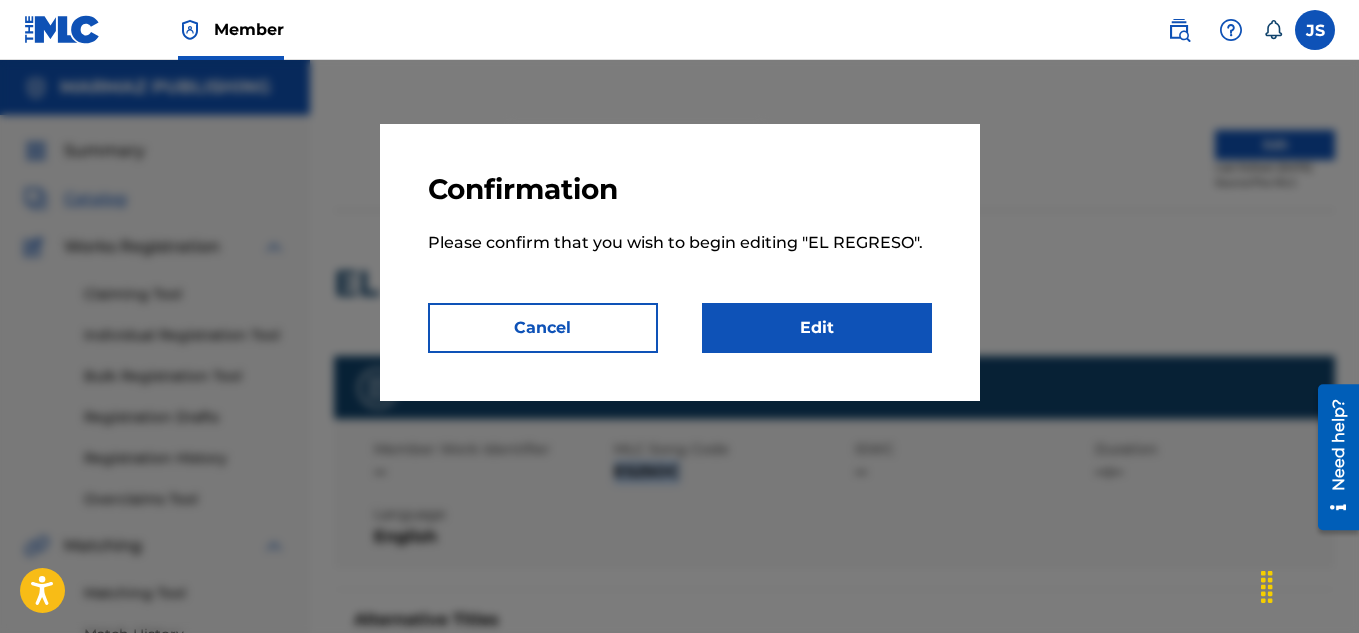 click on "Edit" at bounding box center [817, 328] 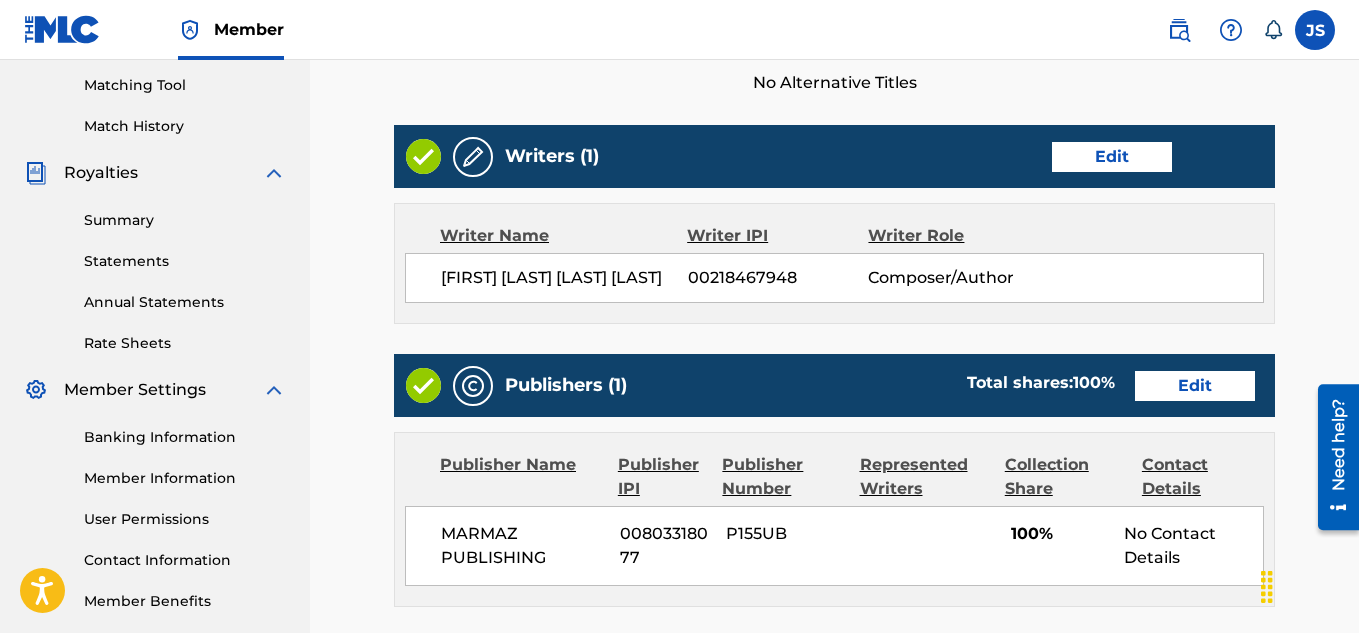 scroll, scrollTop: 518, scrollLeft: 0, axis: vertical 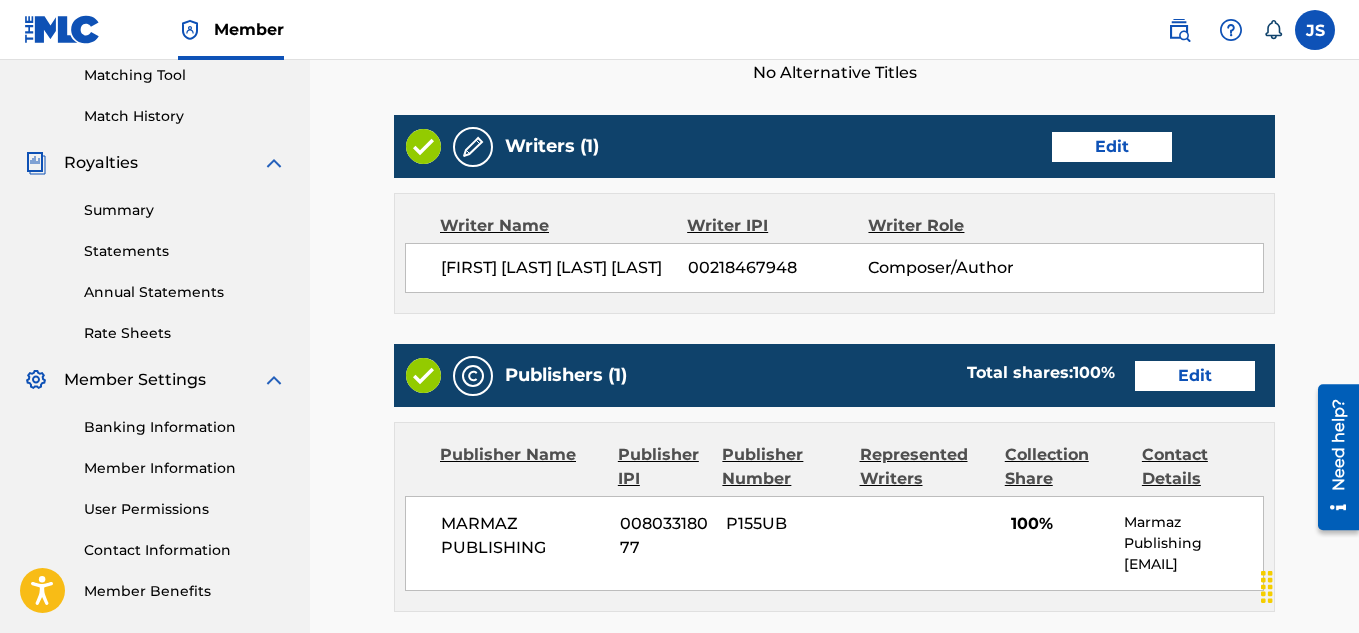 click on "Edit" at bounding box center [1112, 147] 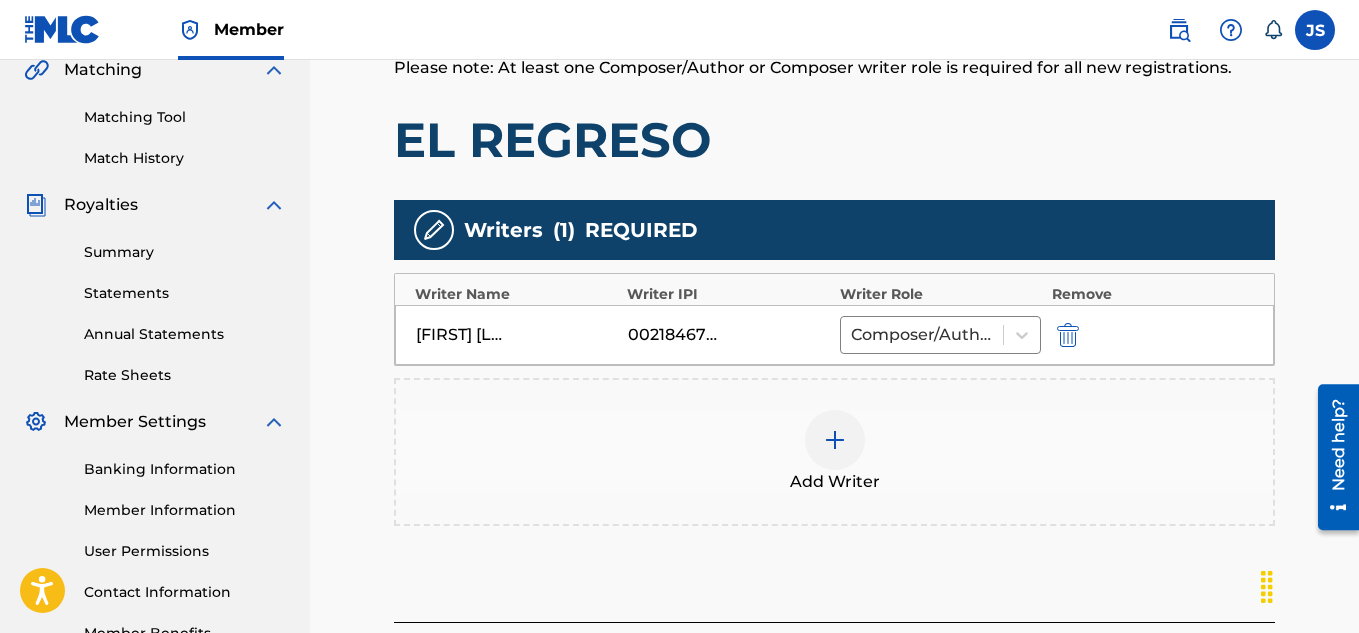 scroll, scrollTop: 477, scrollLeft: 0, axis: vertical 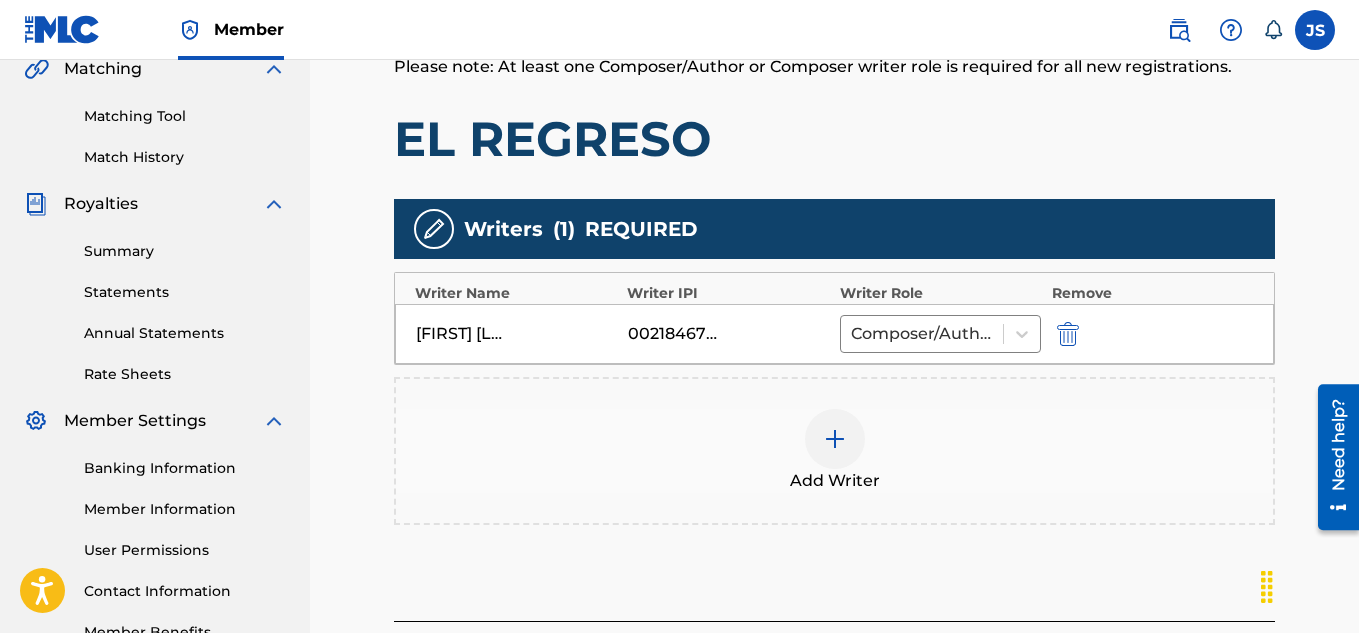 click at bounding box center [1068, 334] 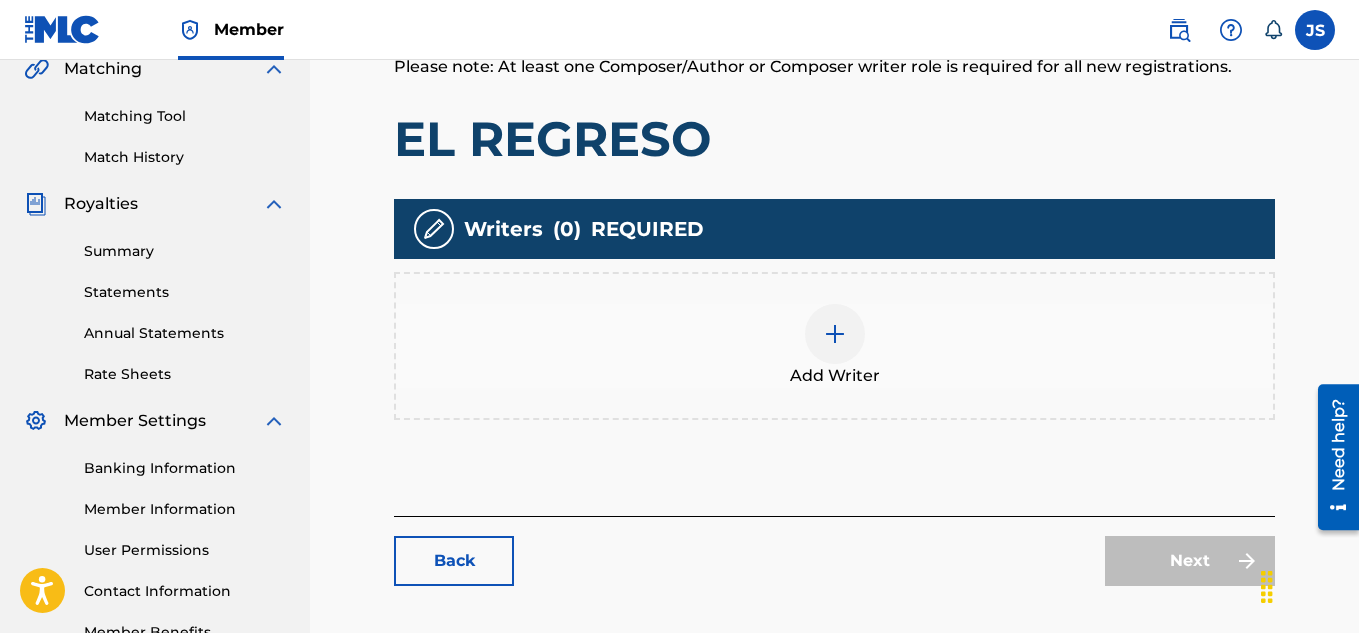 scroll, scrollTop: 607, scrollLeft: 0, axis: vertical 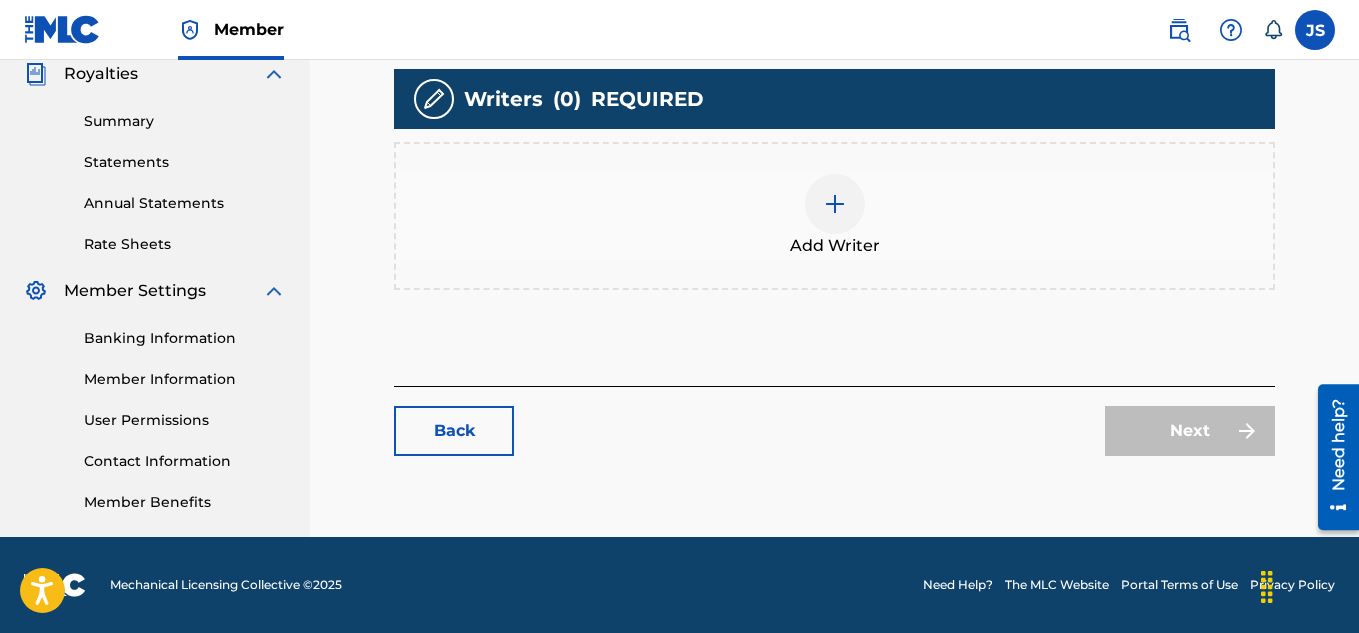click on "Add Writer" at bounding box center [834, 216] 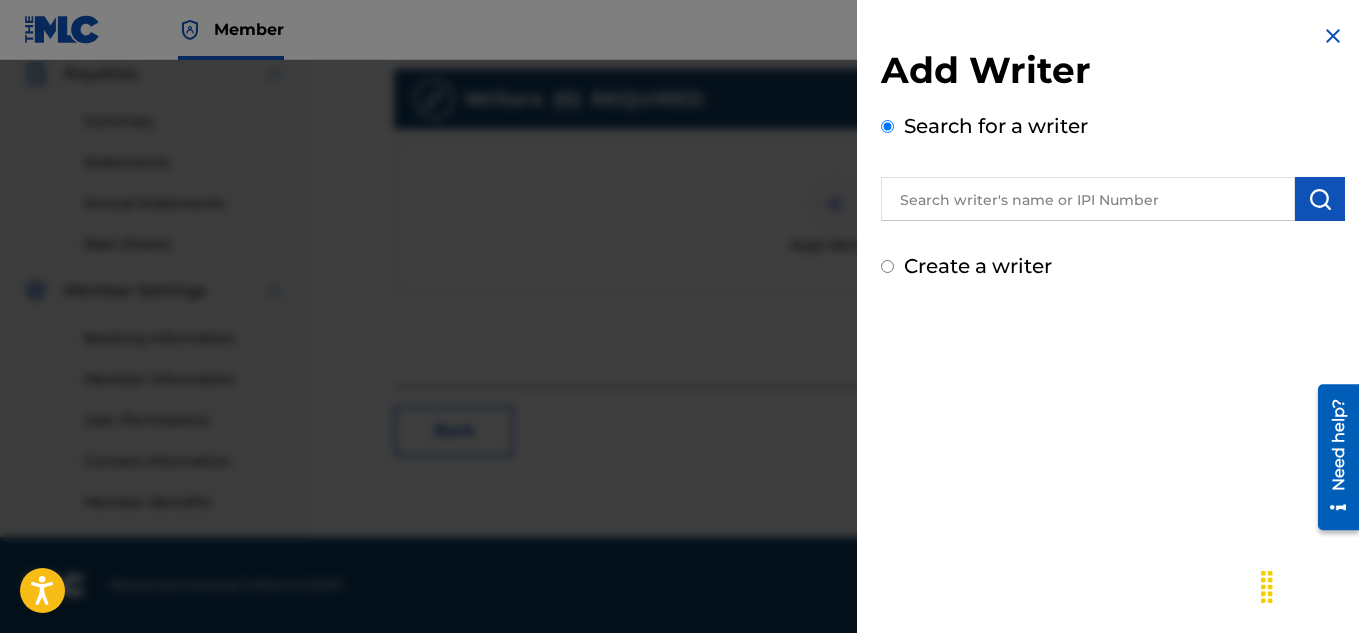 click on "Create a writer" at bounding box center (1113, 266) 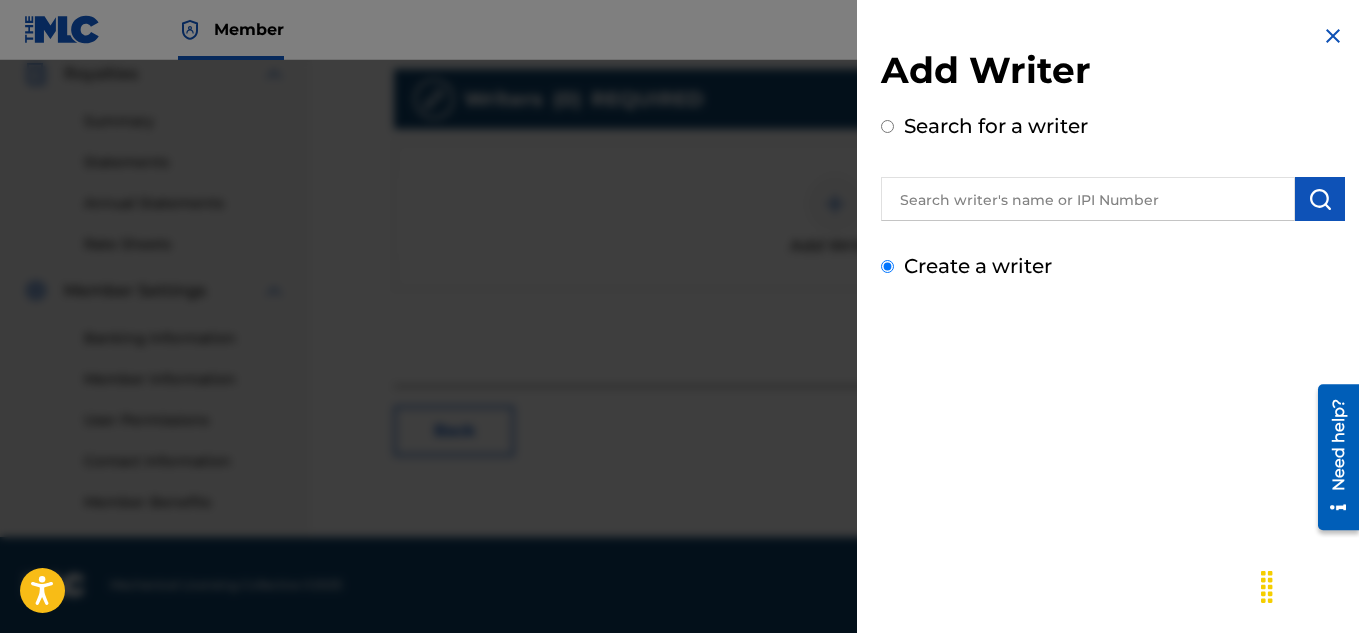click on "Create a writer" at bounding box center [887, 266] 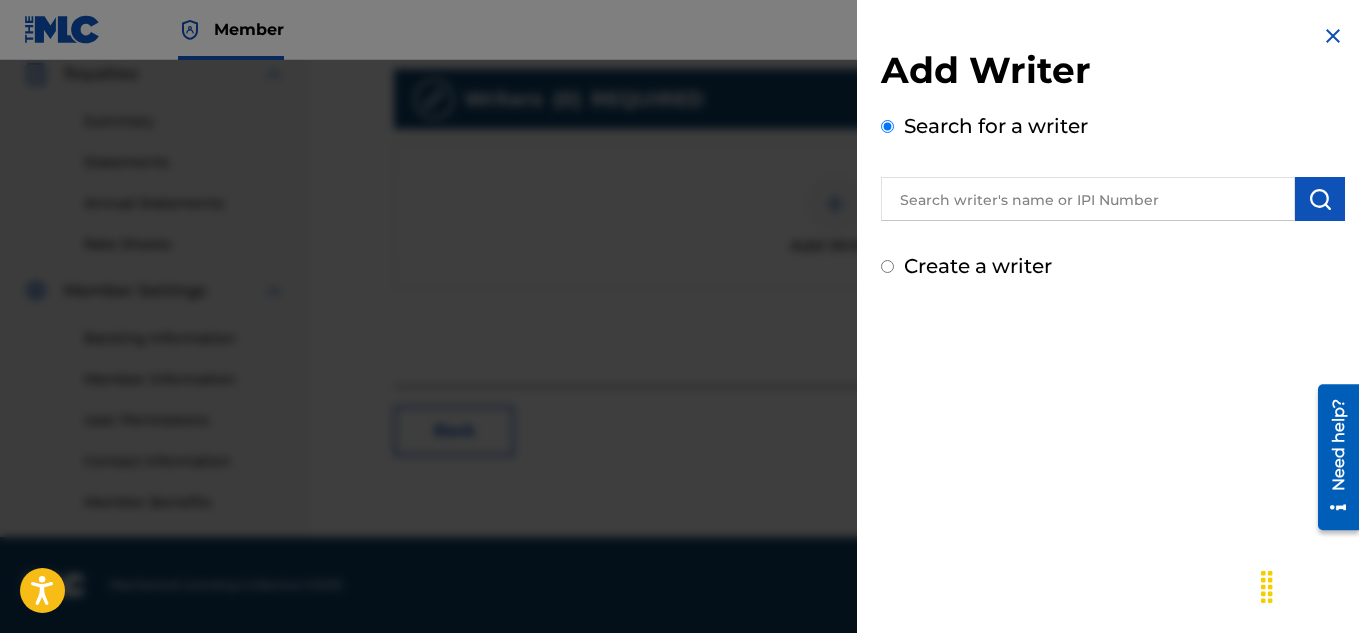 radio on "false" 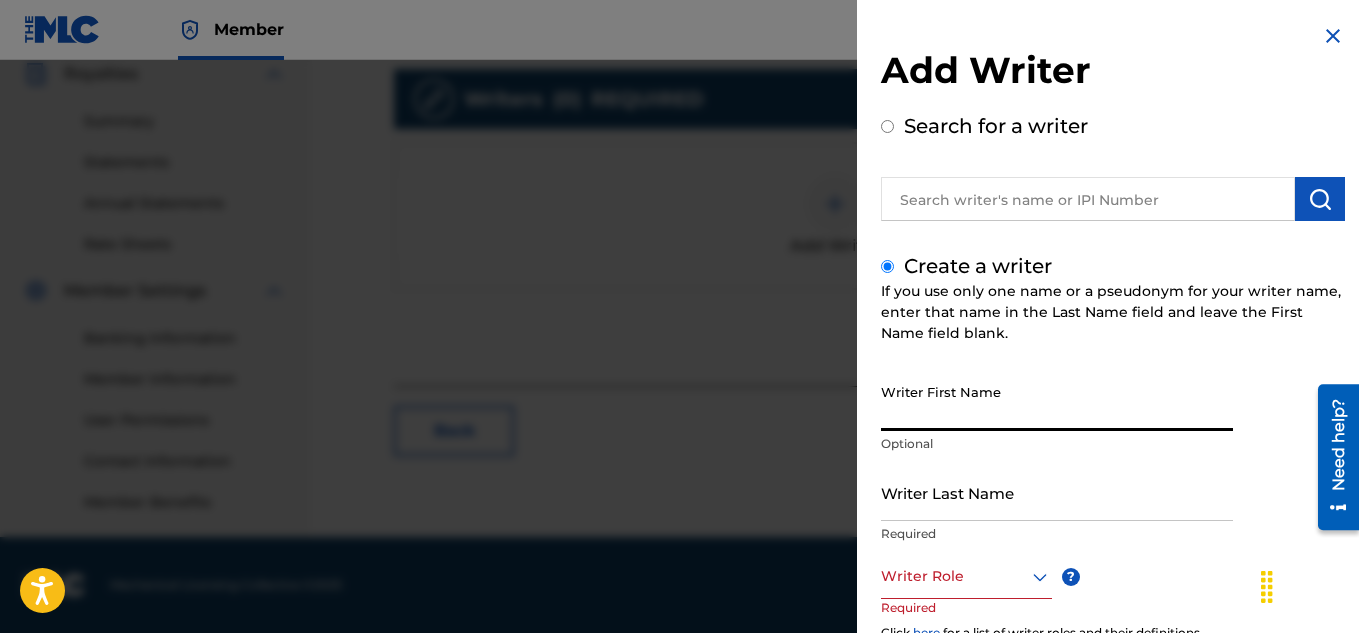 click on "Writer First Name" at bounding box center [1057, 402] 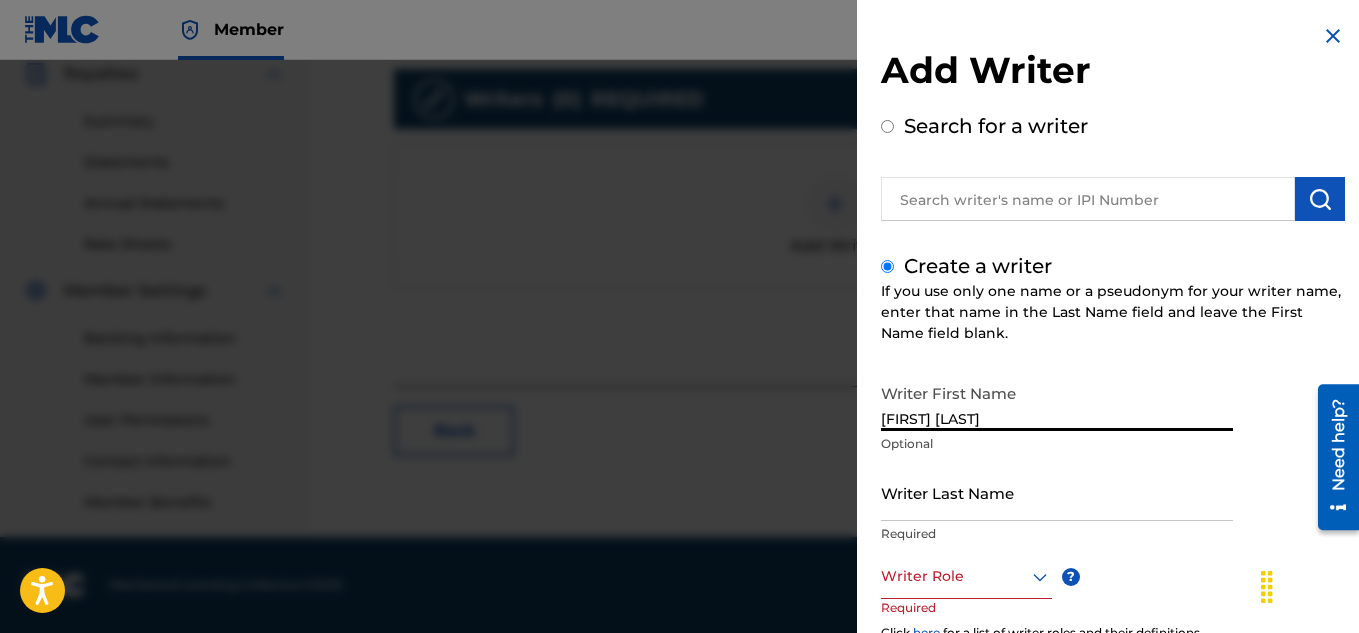 type on "OLINDO JOSE" 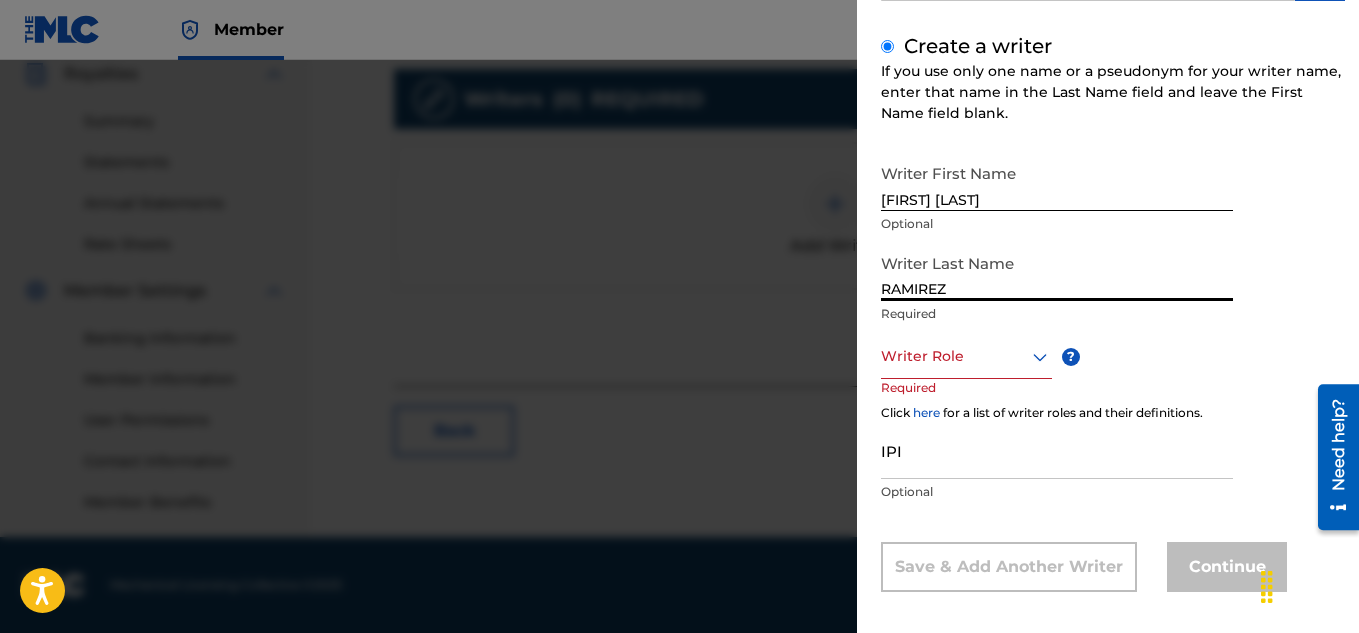 scroll, scrollTop: 223, scrollLeft: 0, axis: vertical 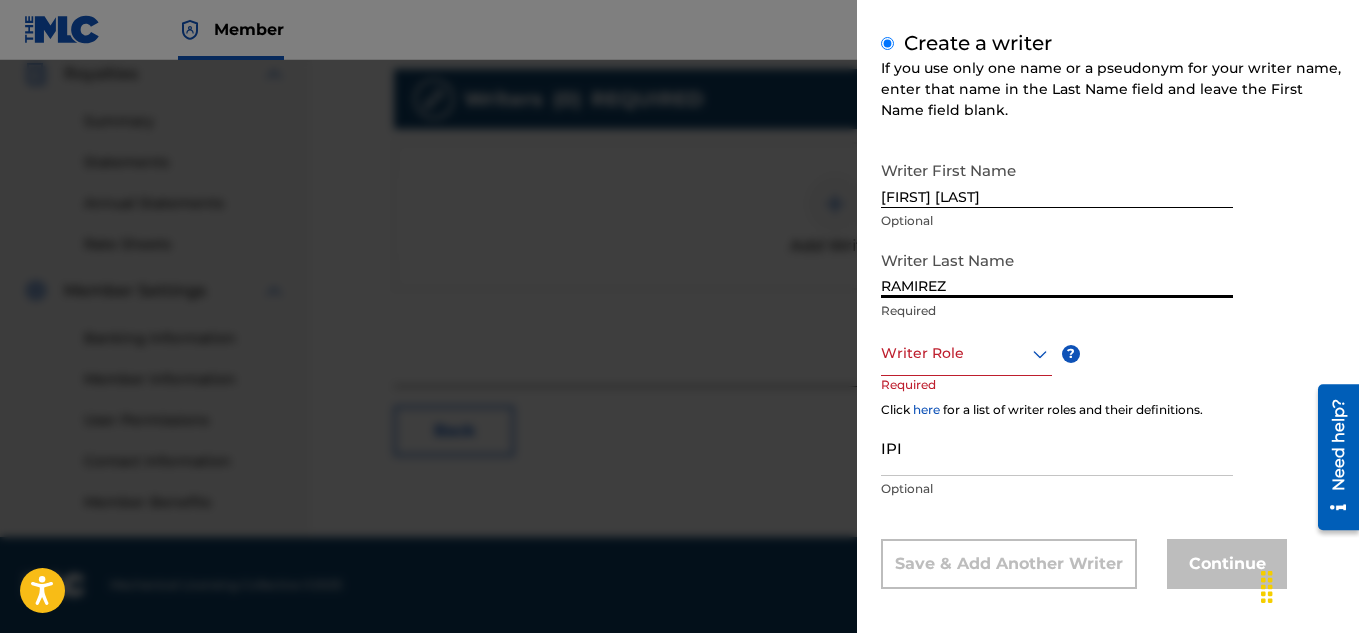 type on "RAMIREZ" 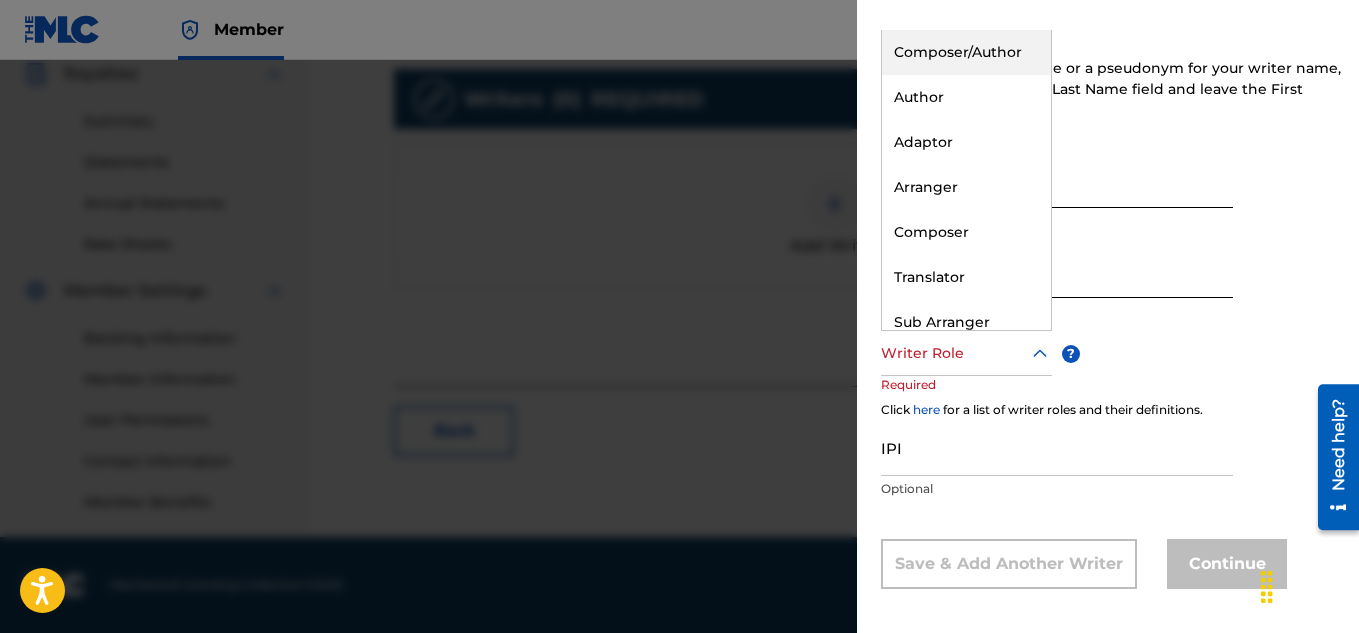 click on "Composer/Author" at bounding box center (966, 52) 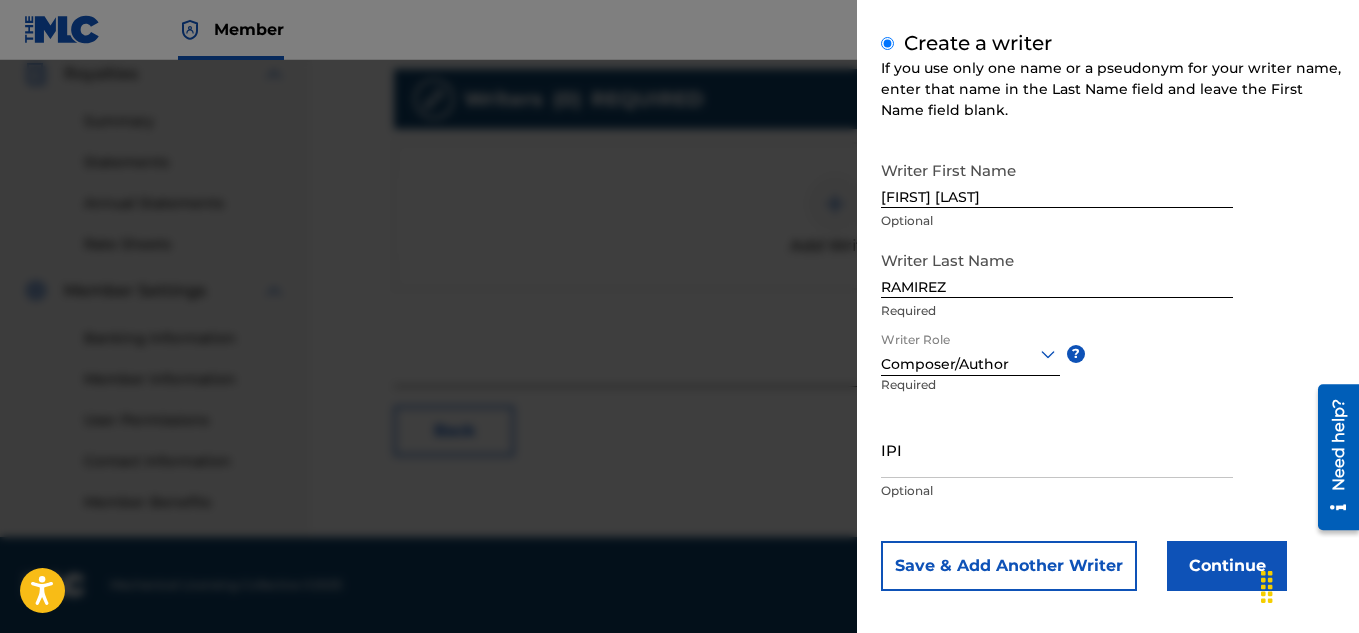 drag, startPoint x: 870, startPoint y: 481, endPoint x: 955, endPoint y: 467, distance: 86.145226 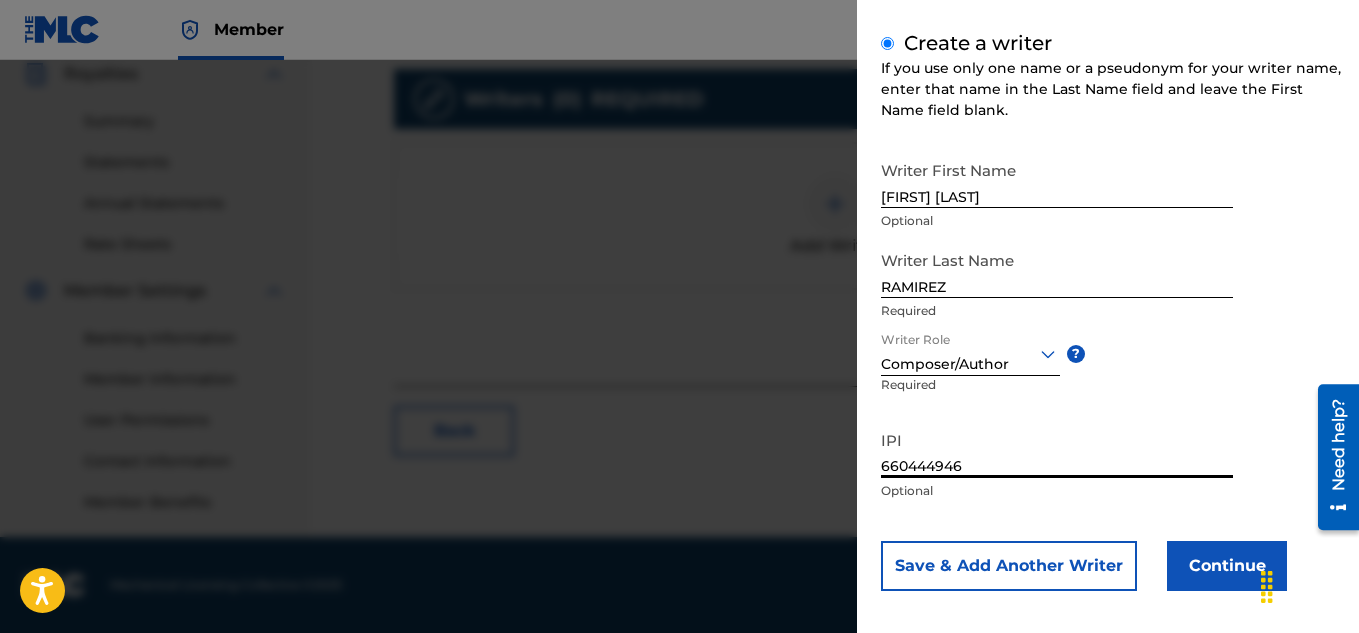 click on "660444946" at bounding box center [1057, 449] 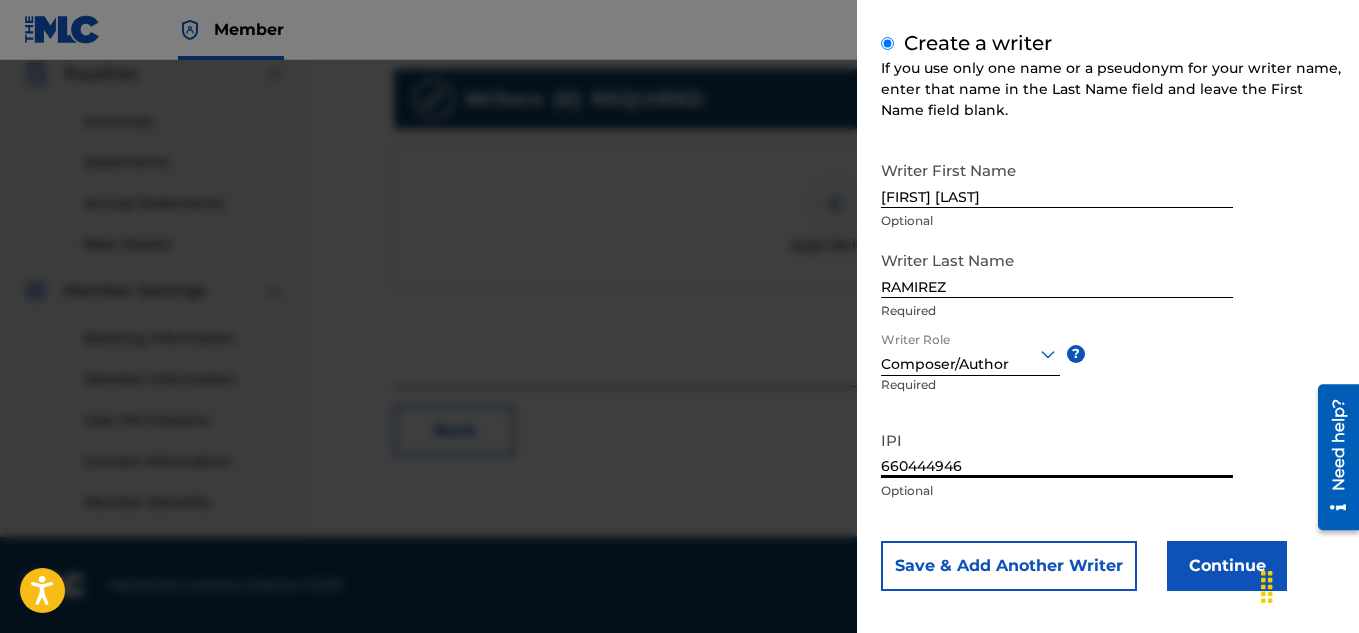 type on "660444946" 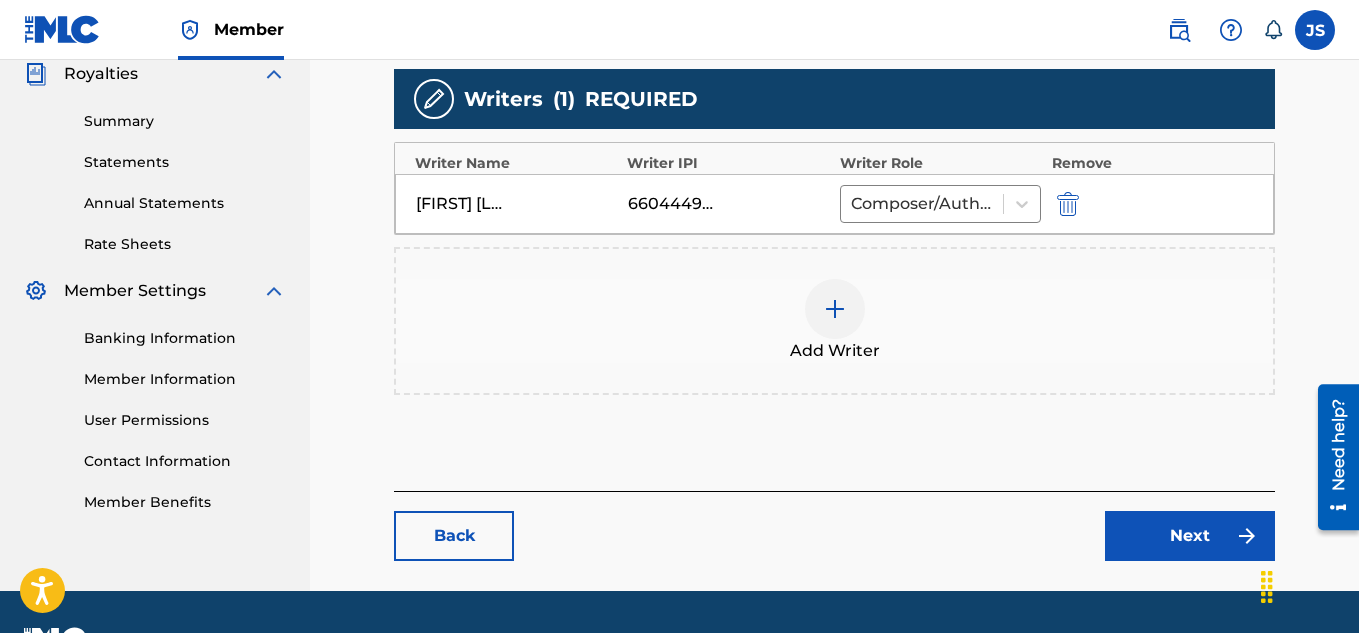 click on "Next" at bounding box center [1190, 536] 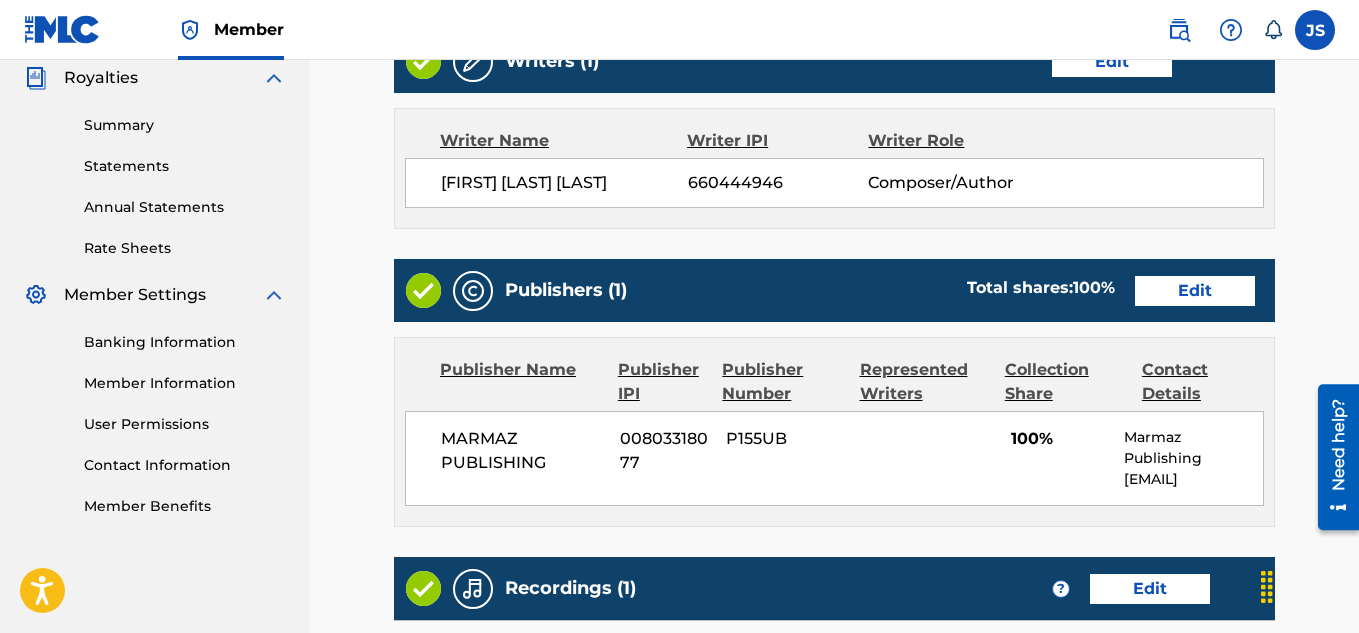 scroll, scrollTop: 594, scrollLeft: 0, axis: vertical 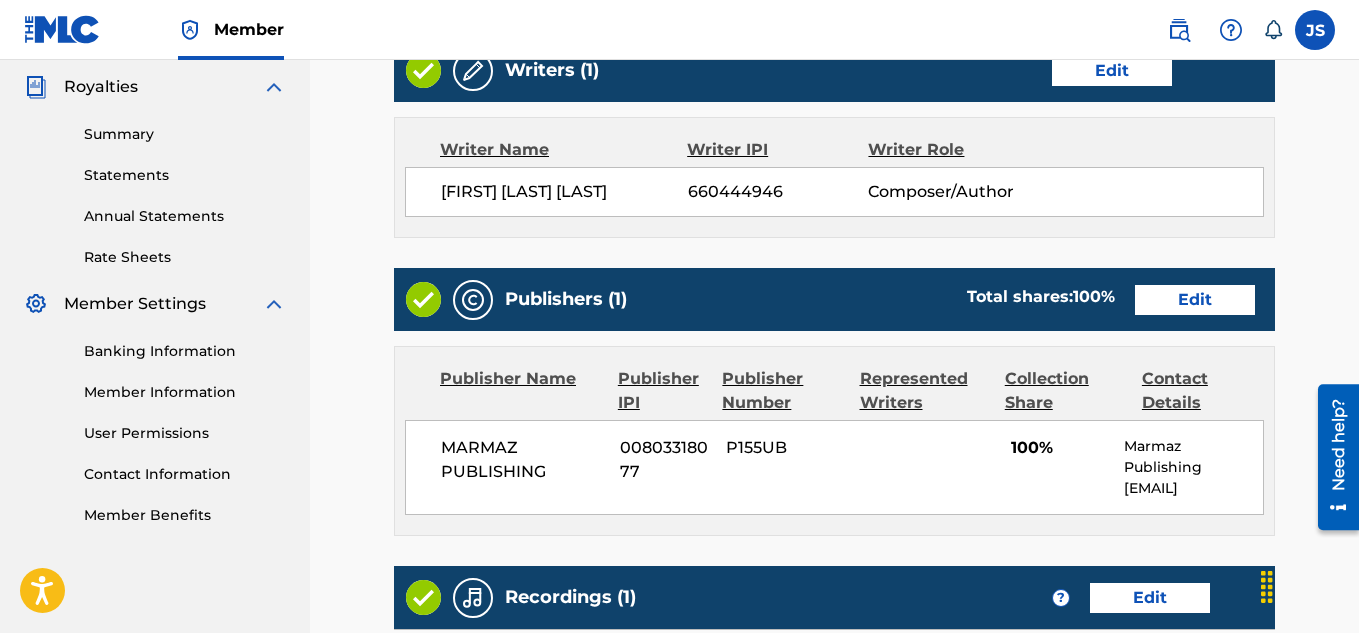 click on "Edit" at bounding box center (1195, 300) 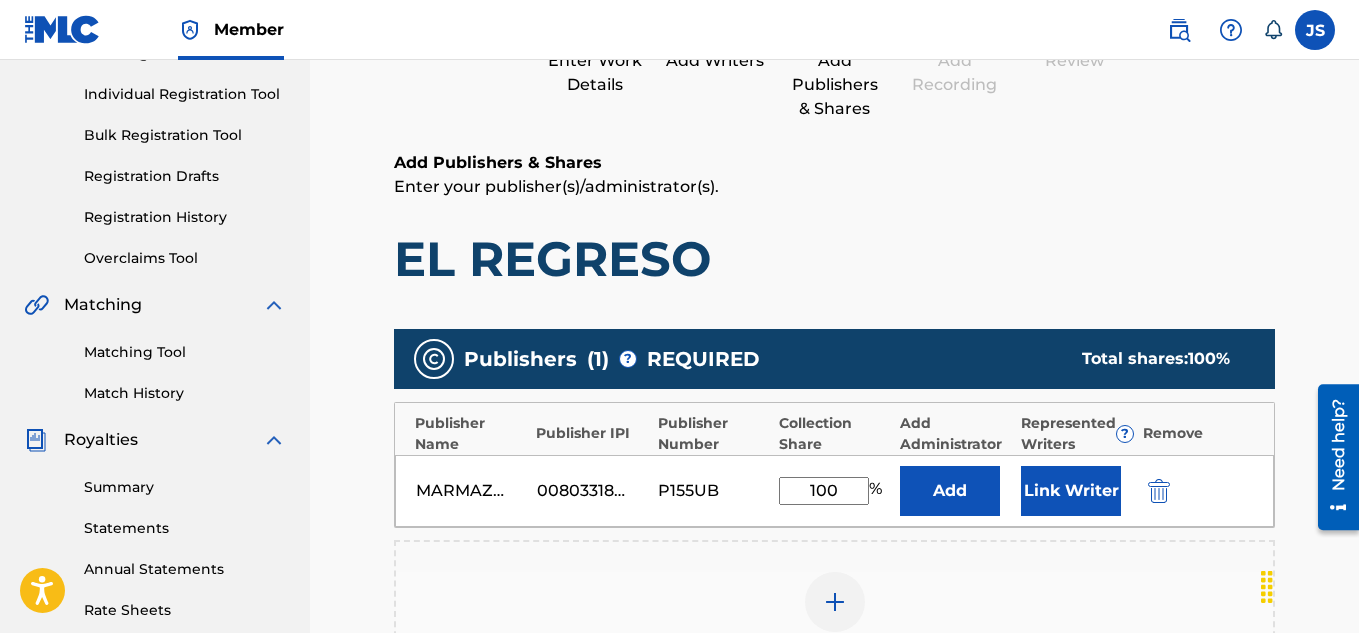 scroll, scrollTop: 252, scrollLeft: 0, axis: vertical 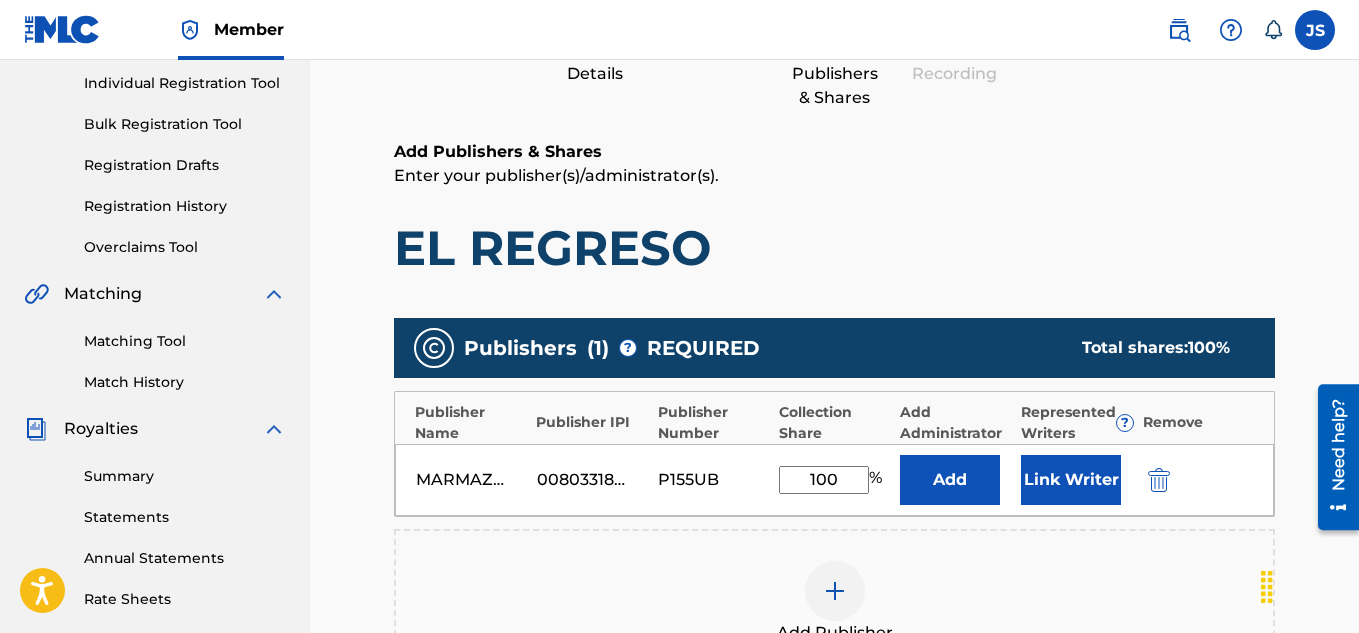 click on "Link Writer" at bounding box center (1071, 480) 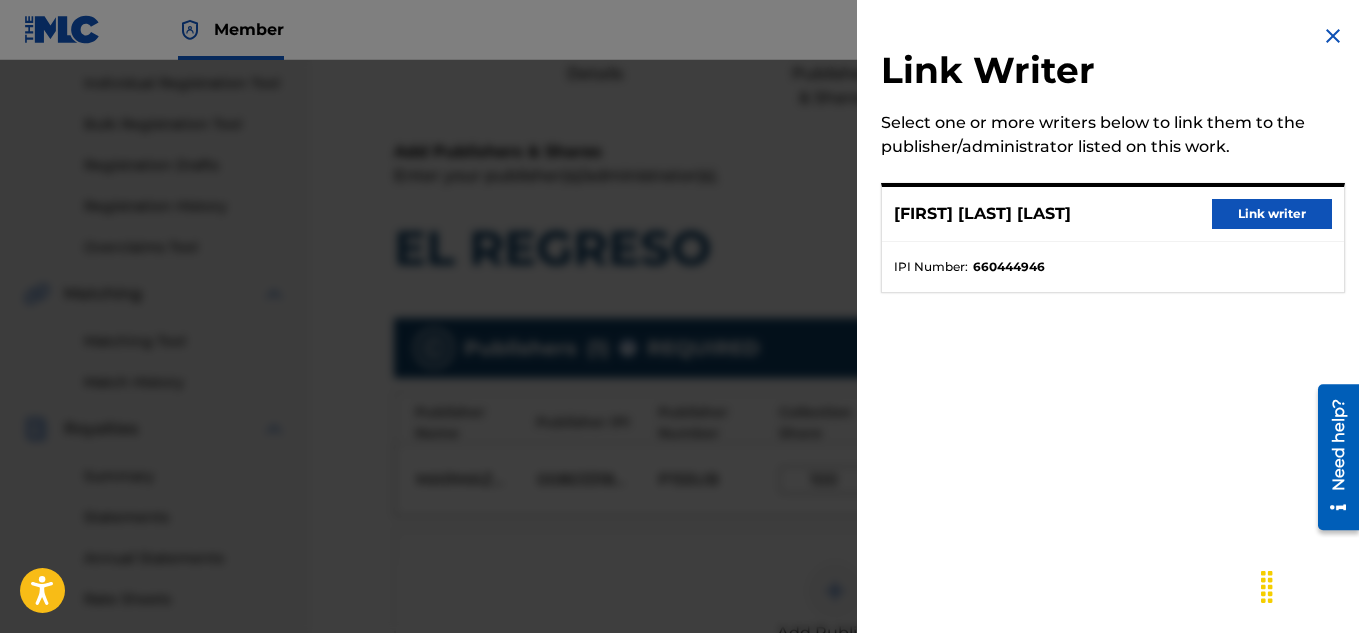 click on "Link writer" at bounding box center (1272, 214) 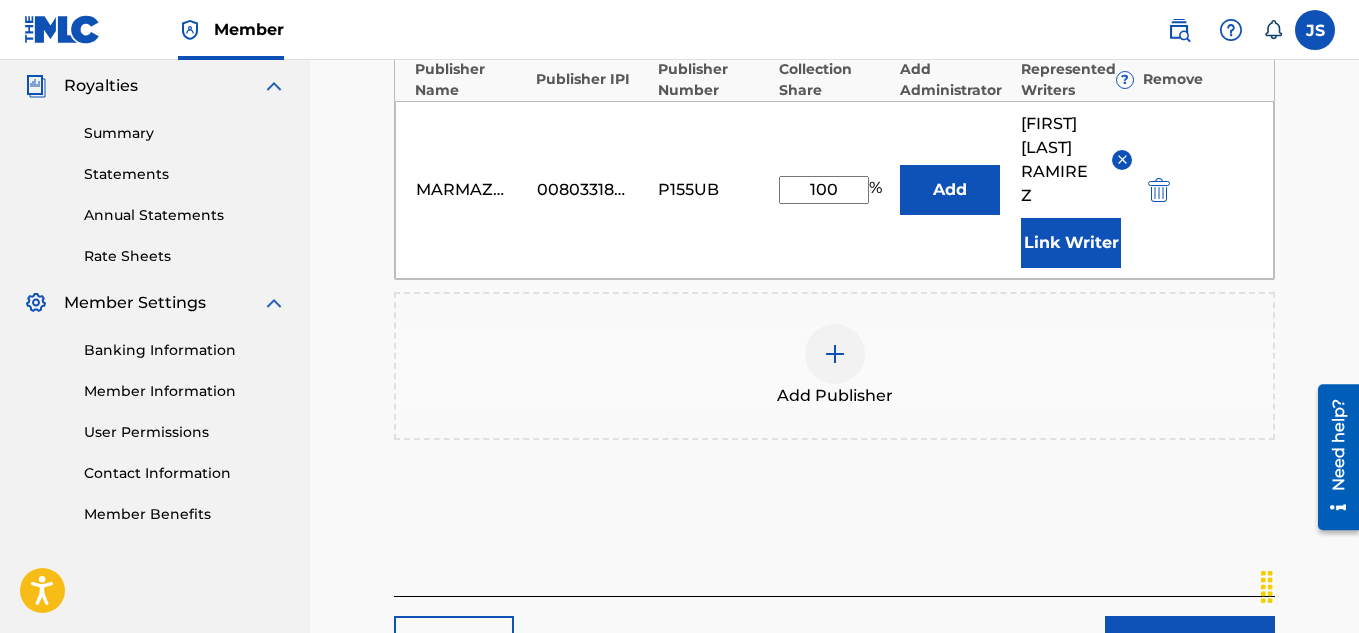 scroll, scrollTop: 714, scrollLeft: 0, axis: vertical 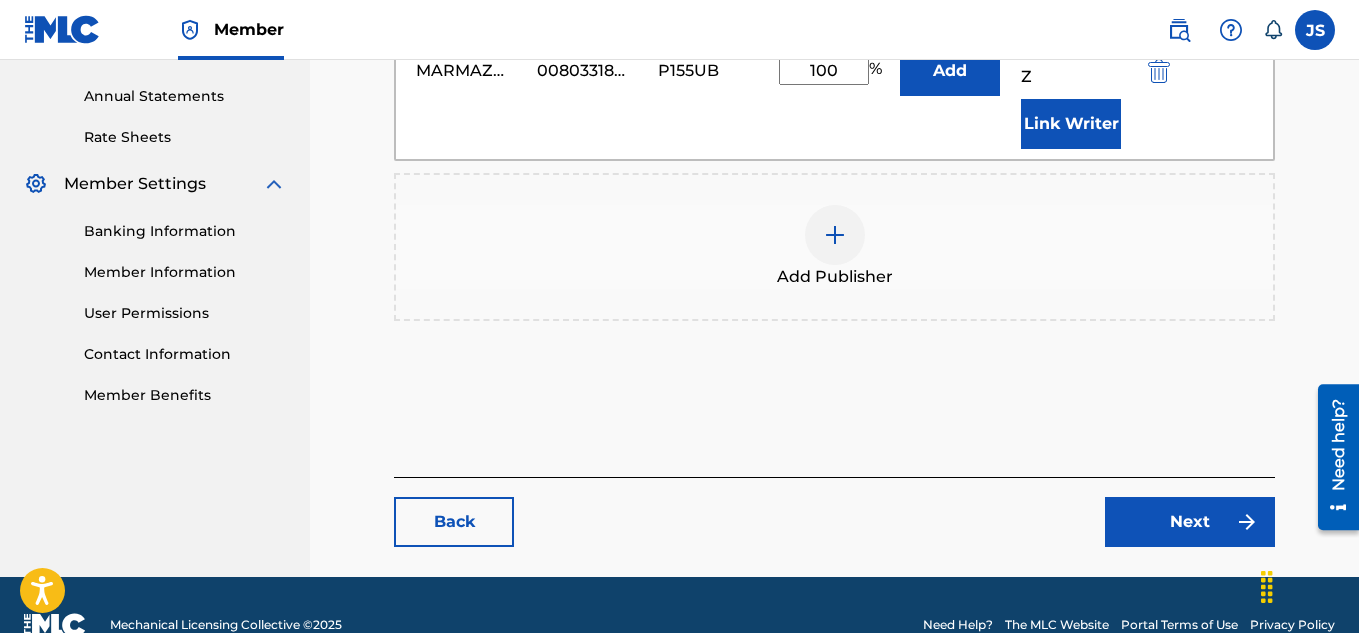 click on "Next" at bounding box center [1190, 522] 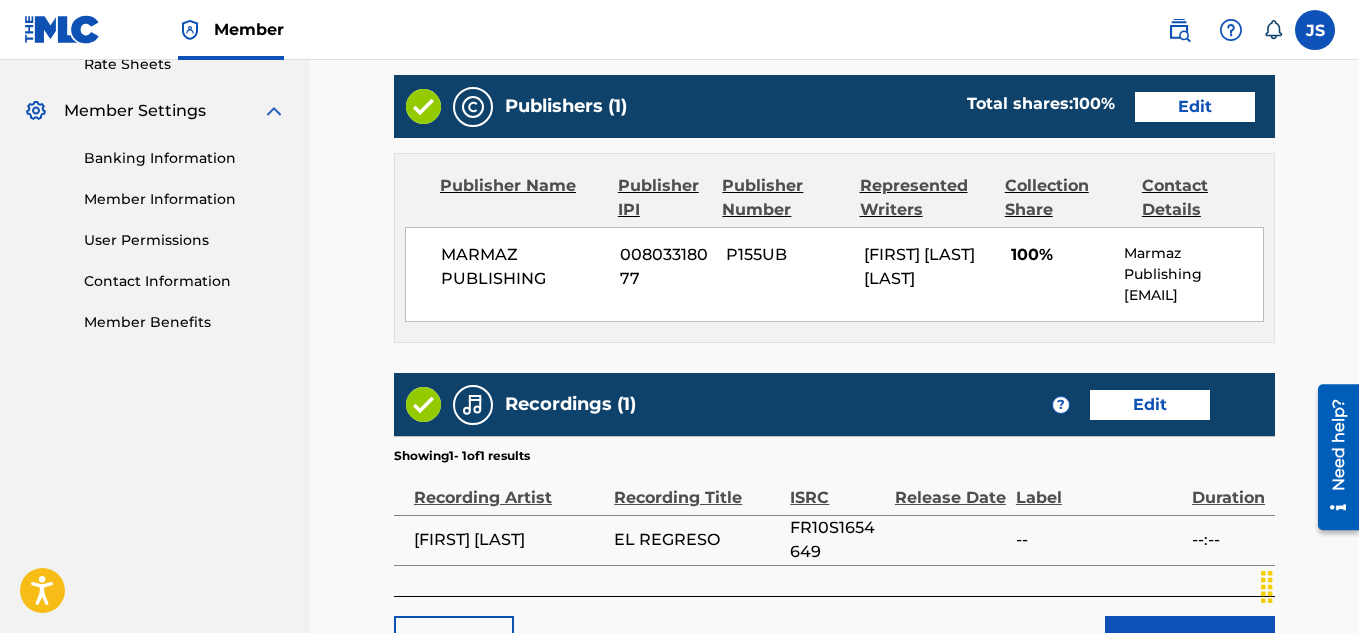 scroll, scrollTop: 946, scrollLeft: 0, axis: vertical 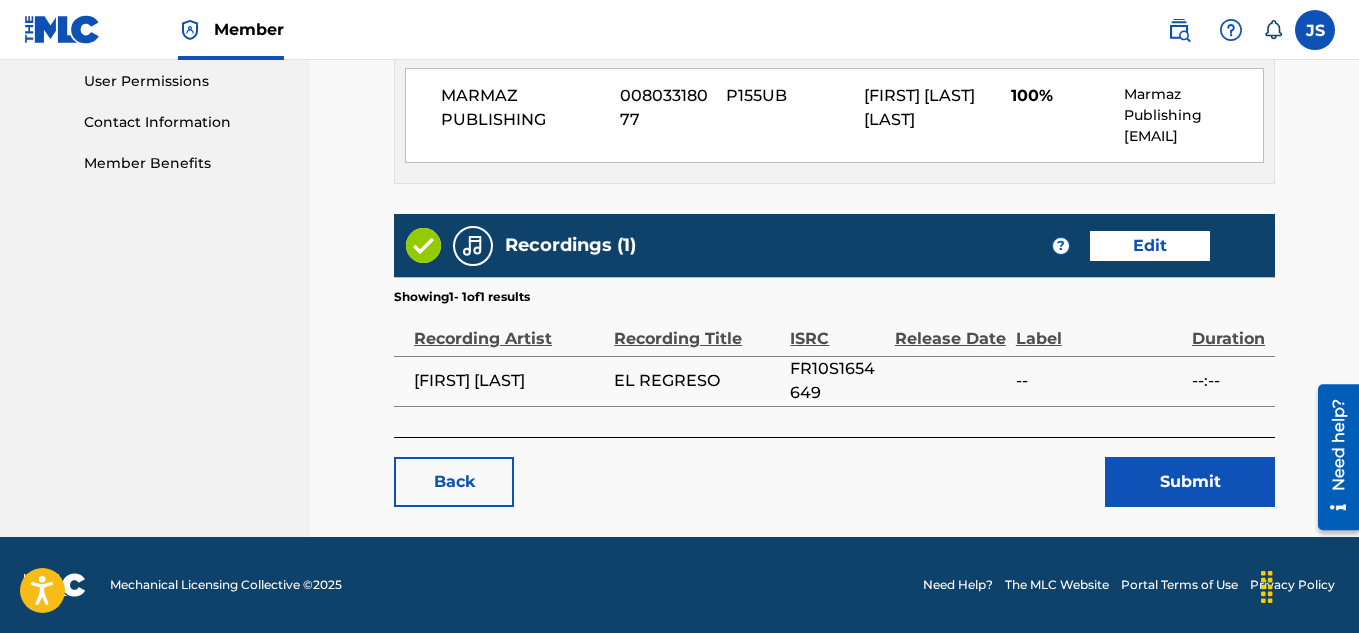 click on "Submit" at bounding box center [1190, 482] 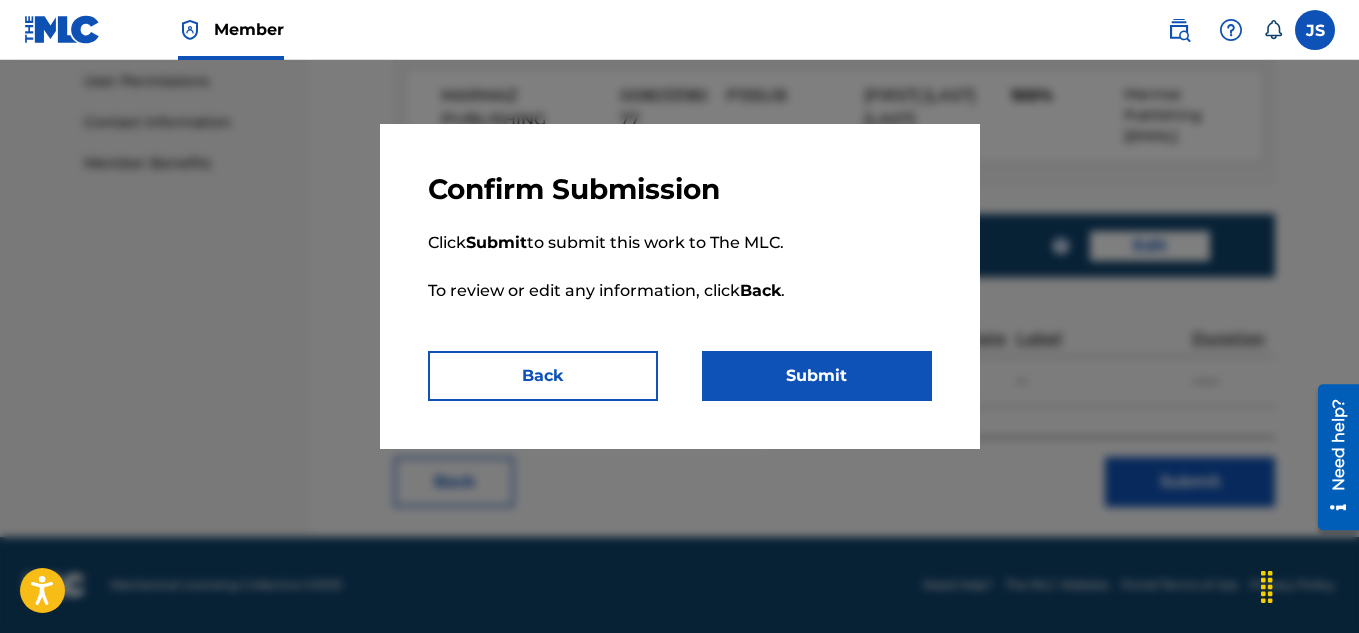 click on "Click  Submit  to submit this work to The MLC. To review or edit any information, click  Back ." at bounding box center [680, 279] 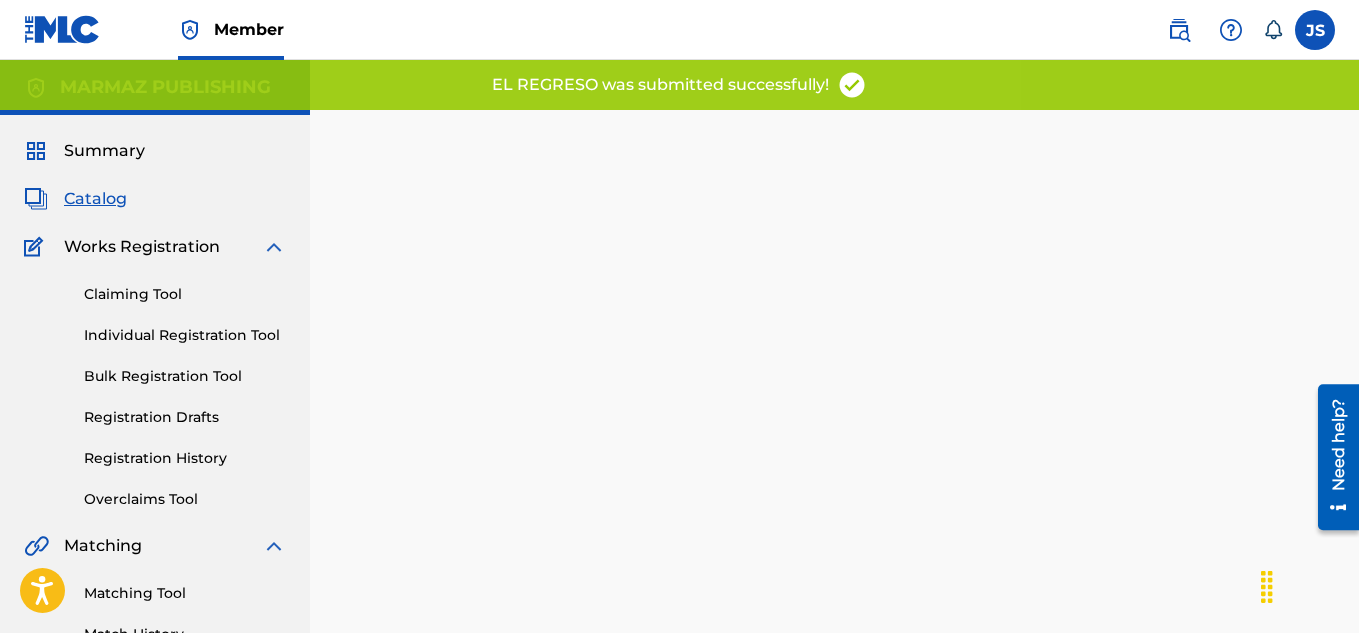 scroll, scrollTop: 359, scrollLeft: 0, axis: vertical 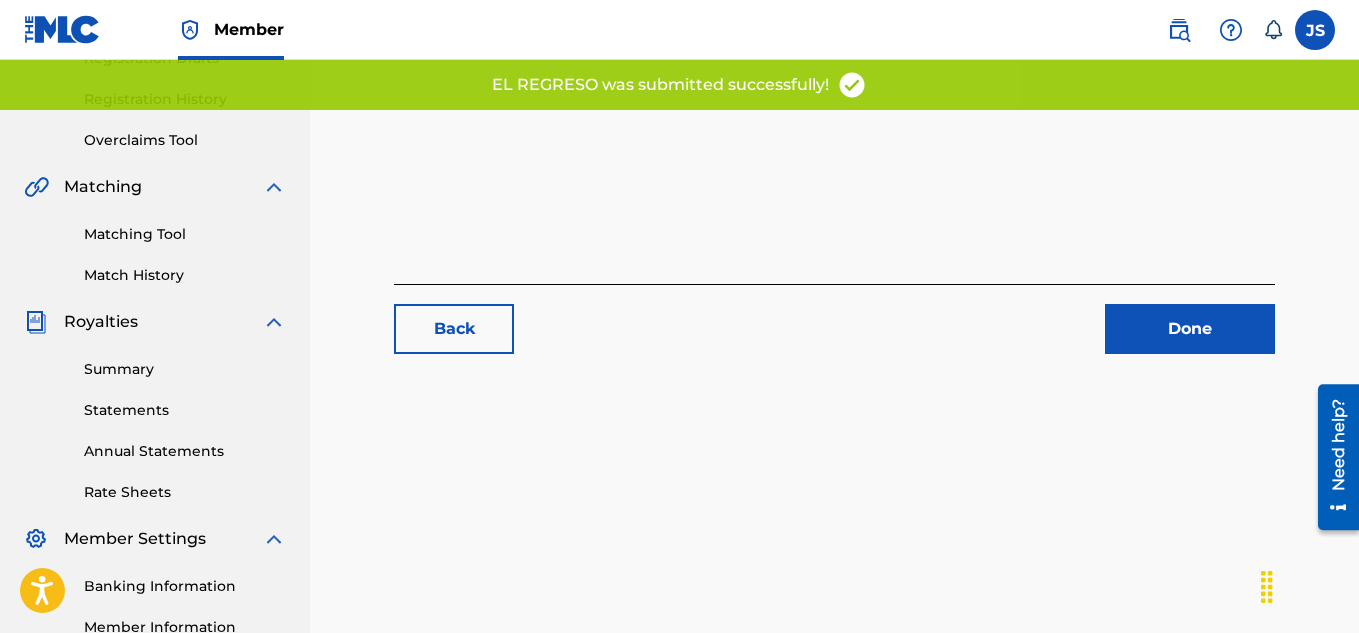 click on "Done" at bounding box center (1190, 329) 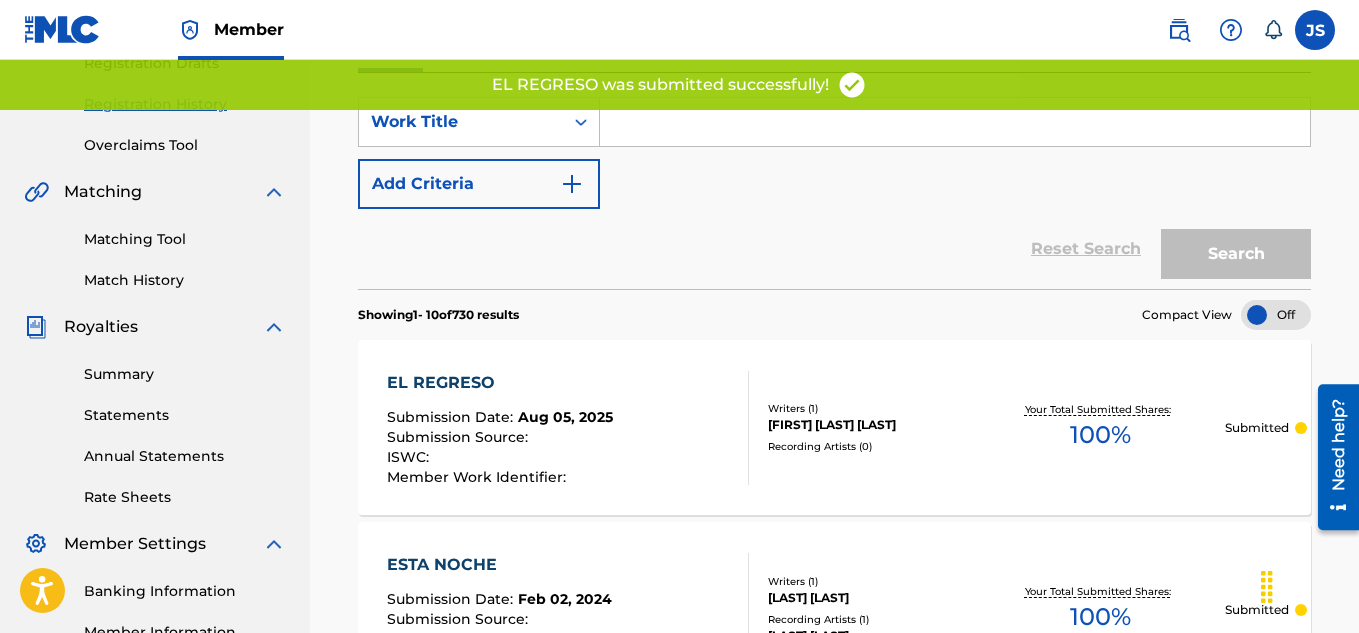 scroll, scrollTop: 370, scrollLeft: 0, axis: vertical 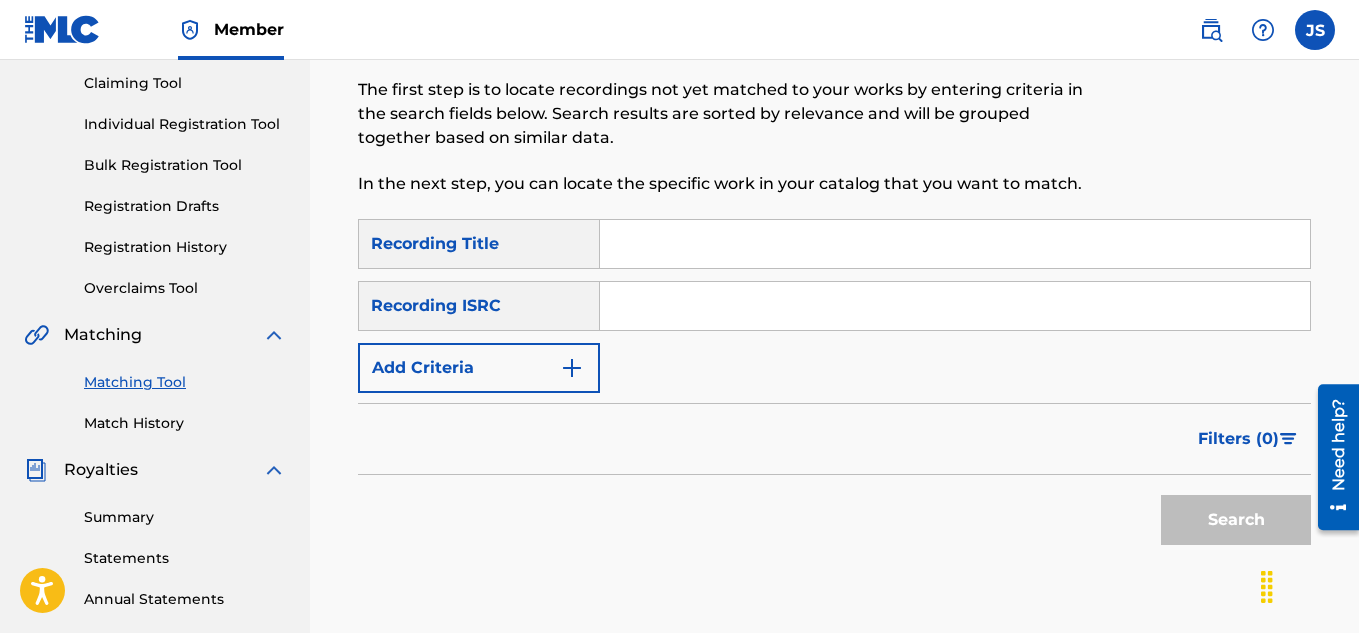 click at bounding box center [955, 244] 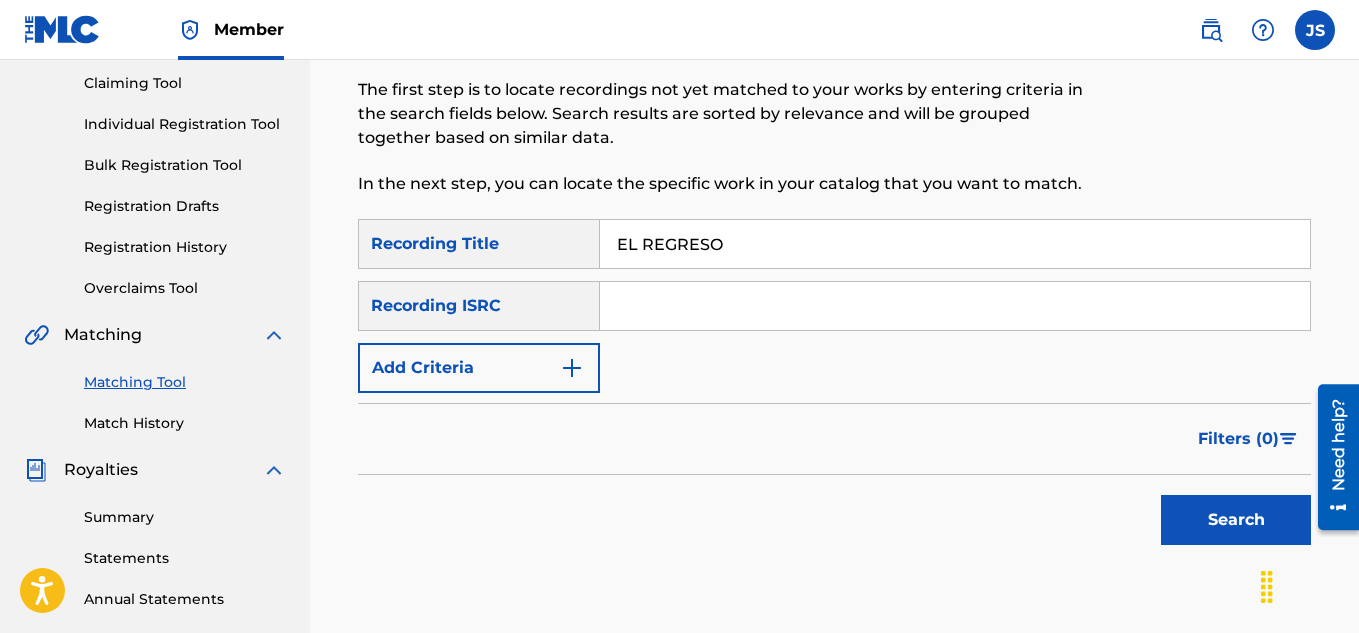 type on "EL REGRESO" 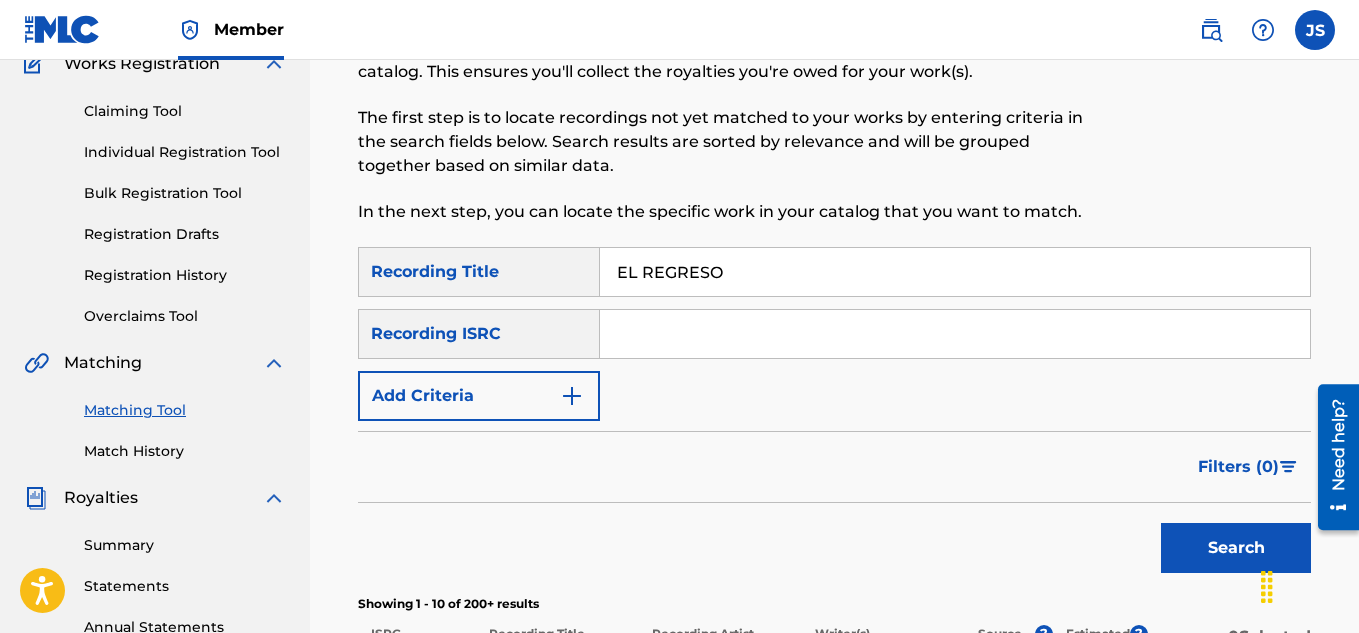 scroll, scrollTop: 168, scrollLeft: 0, axis: vertical 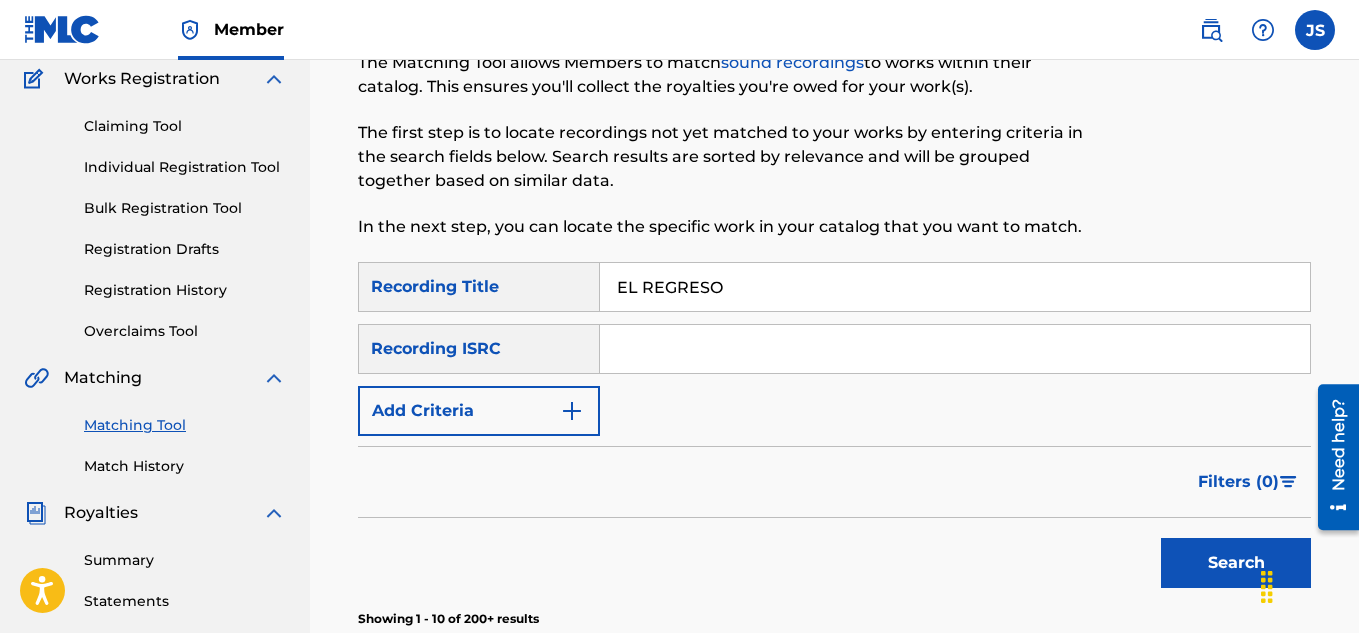click on "Add Criteria" at bounding box center (479, 411) 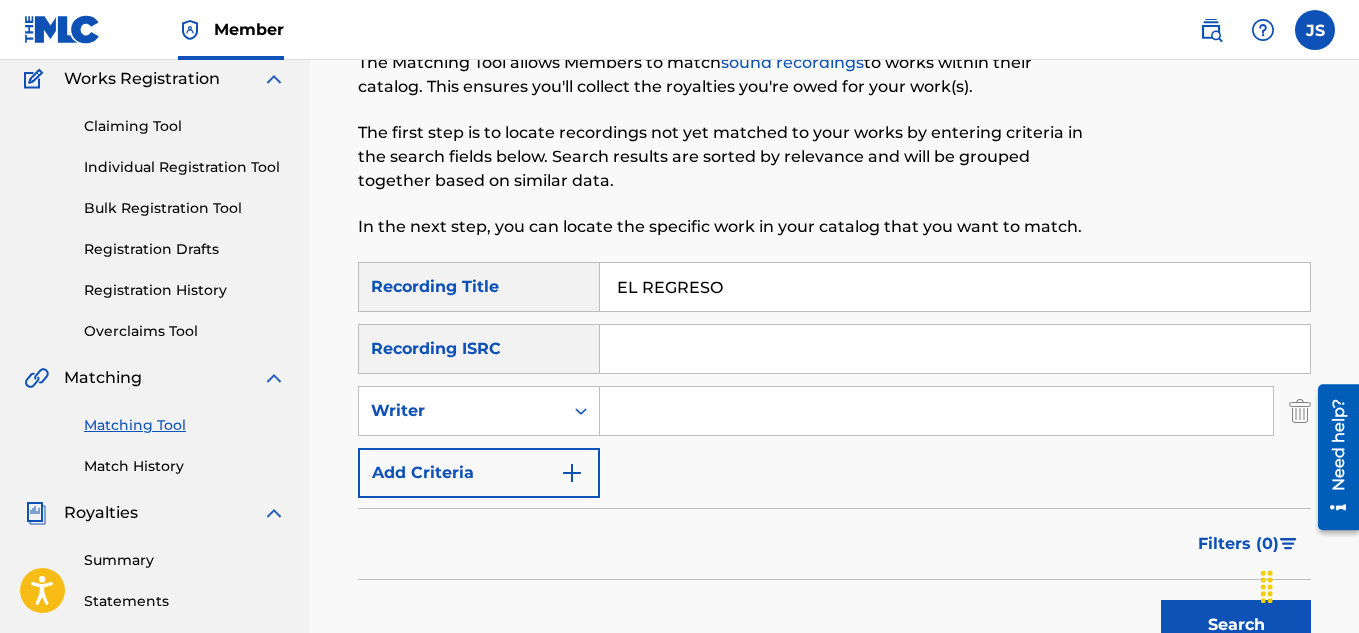 click at bounding box center (936, 411) 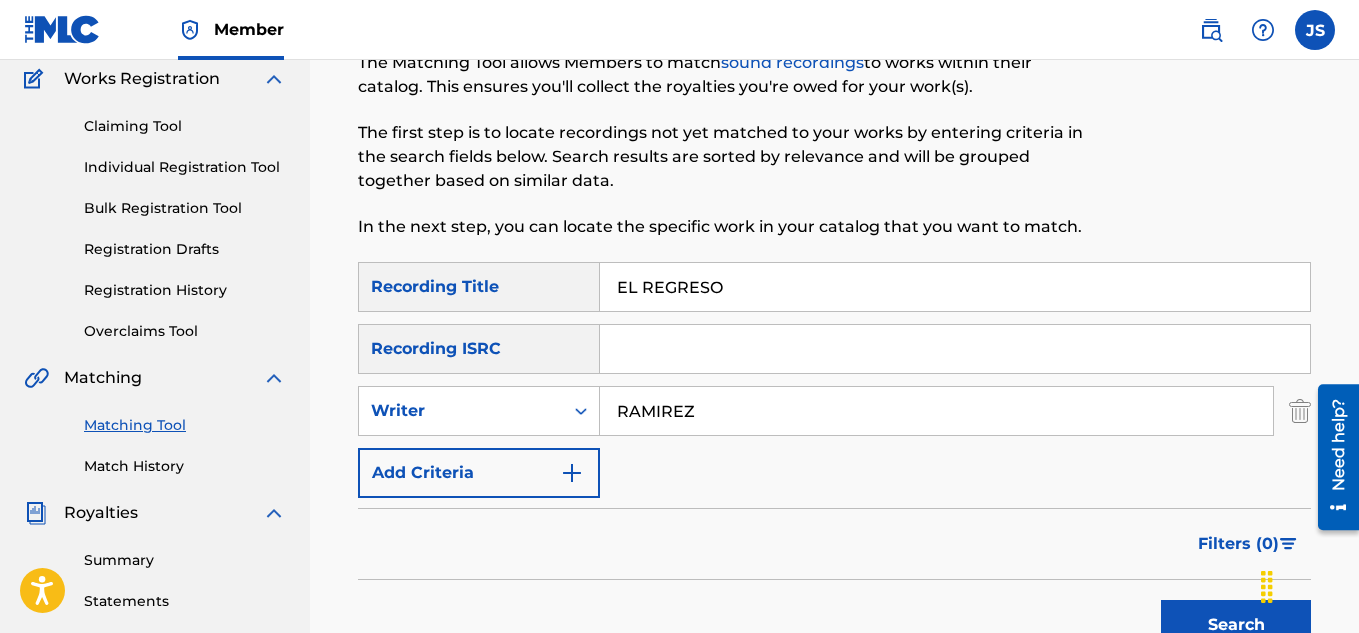 type on "RAMIREZ" 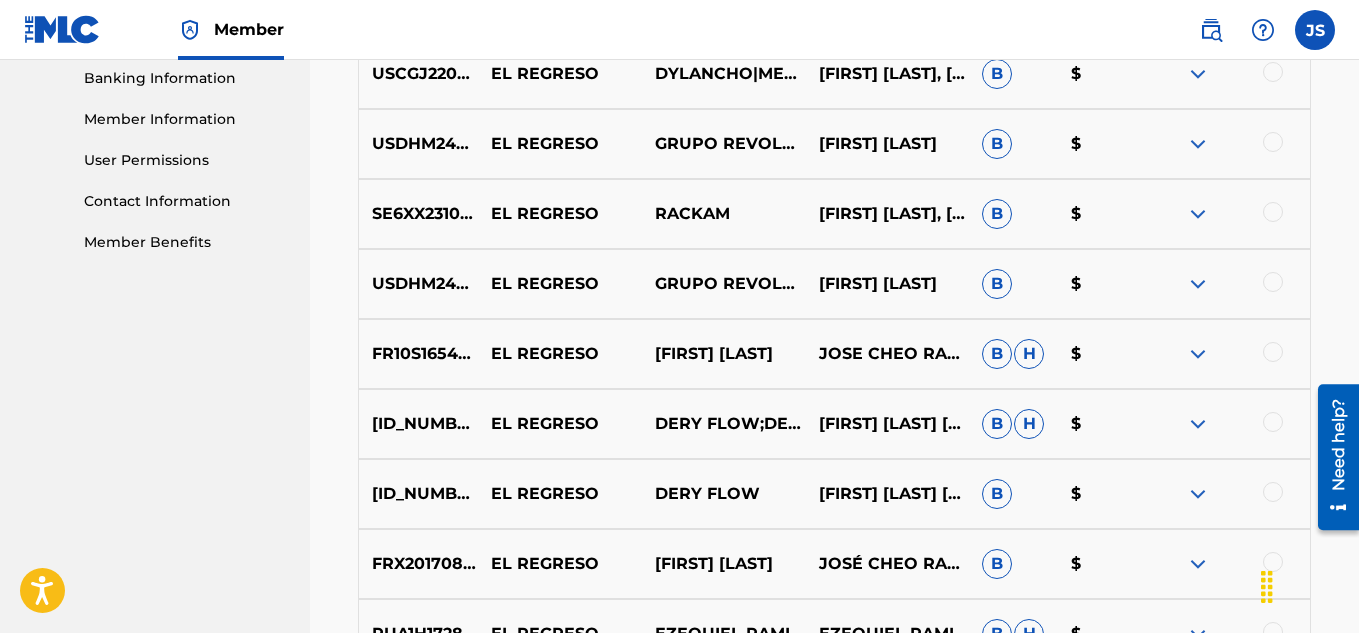 scroll, scrollTop: 872, scrollLeft: 0, axis: vertical 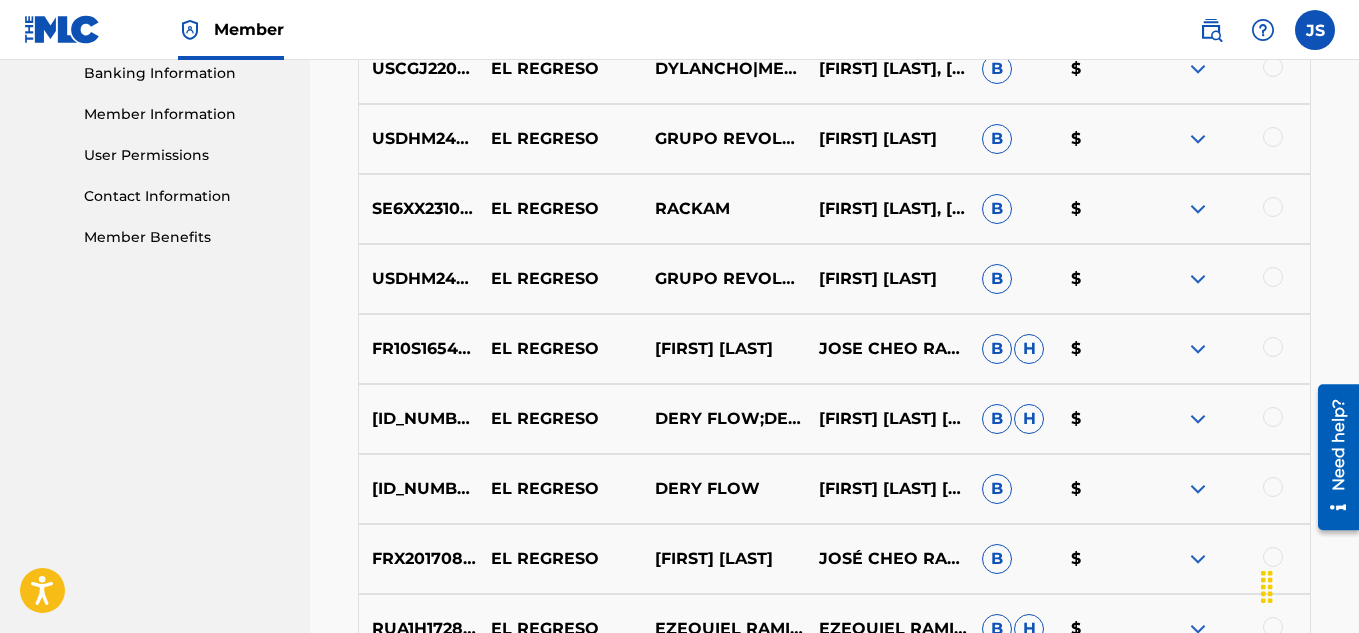 click at bounding box center (1273, 347) 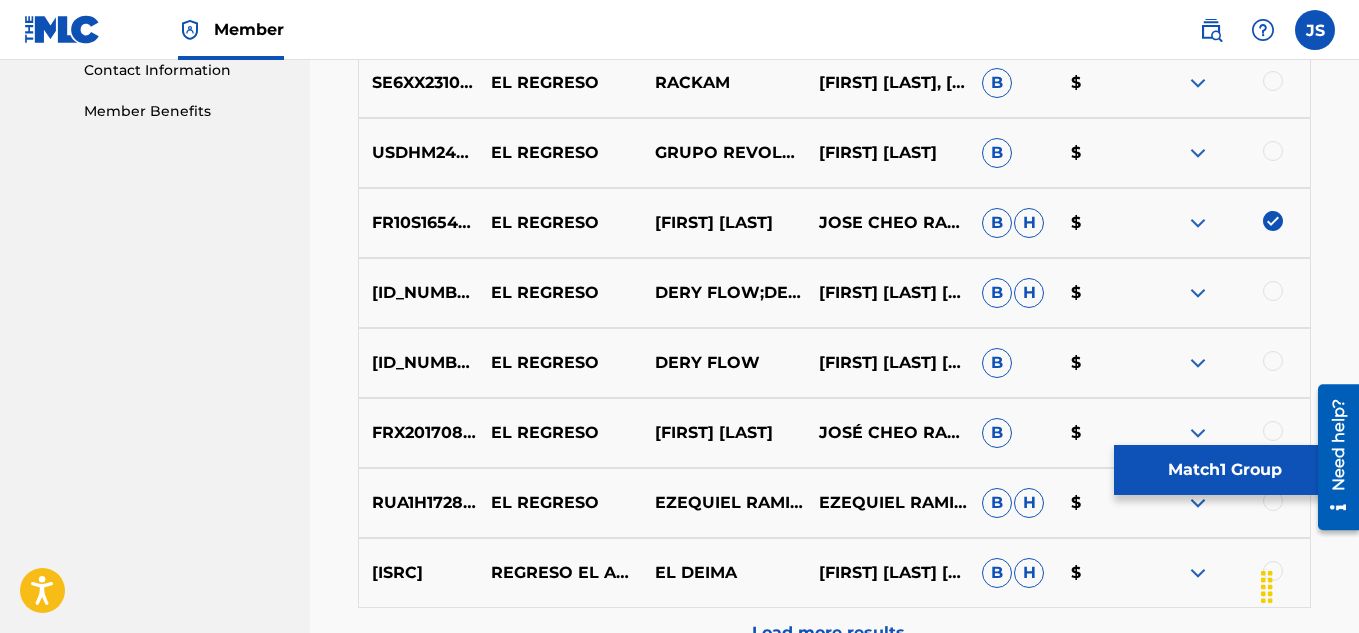 scroll, scrollTop: 999, scrollLeft: 0, axis: vertical 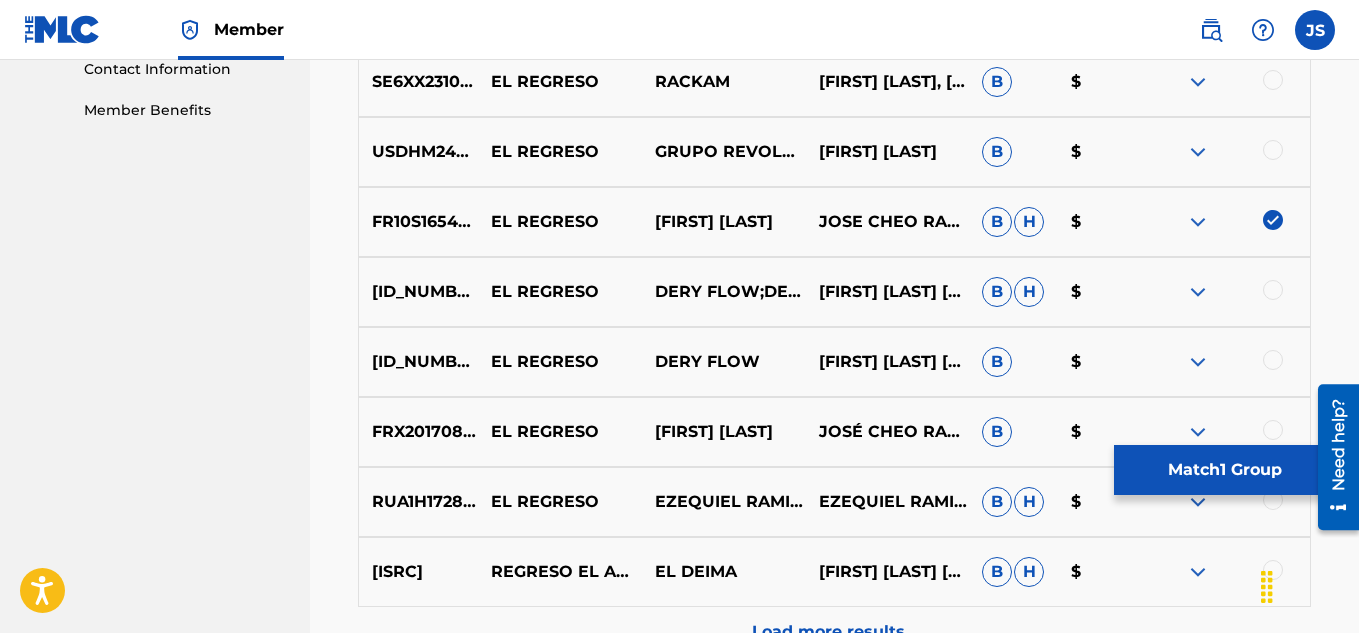 click at bounding box center (1273, 430) 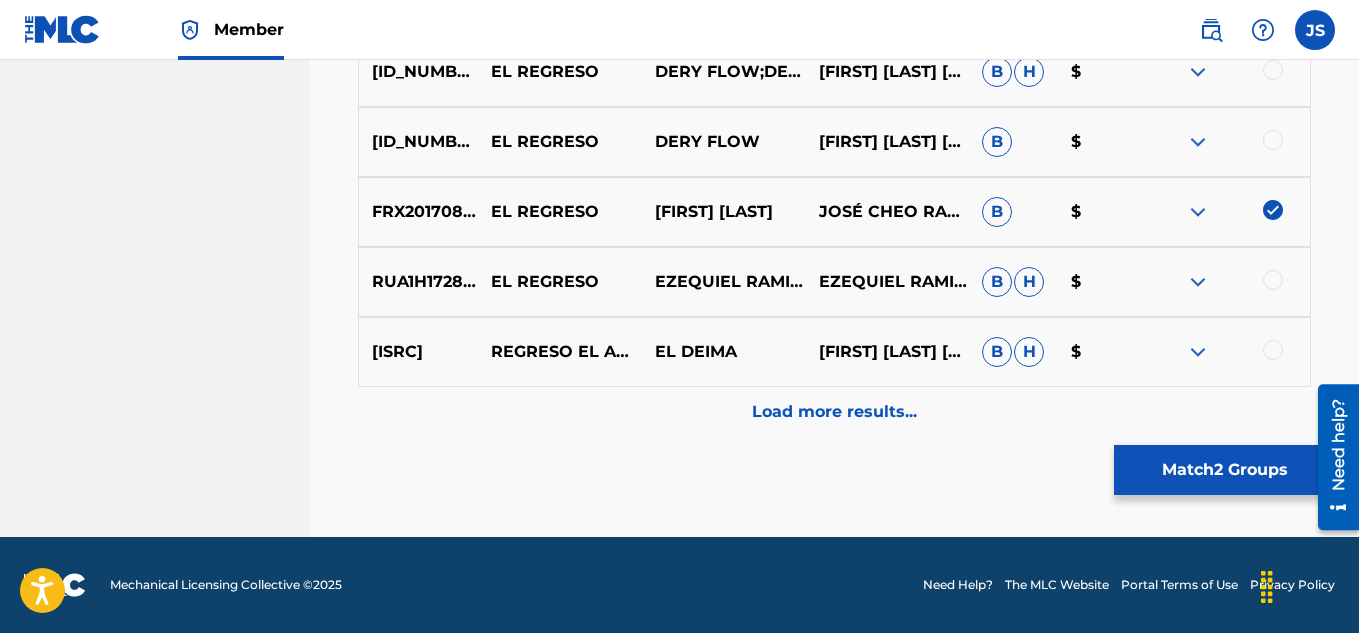 click on "Load more results..." at bounding box center [834, 412] 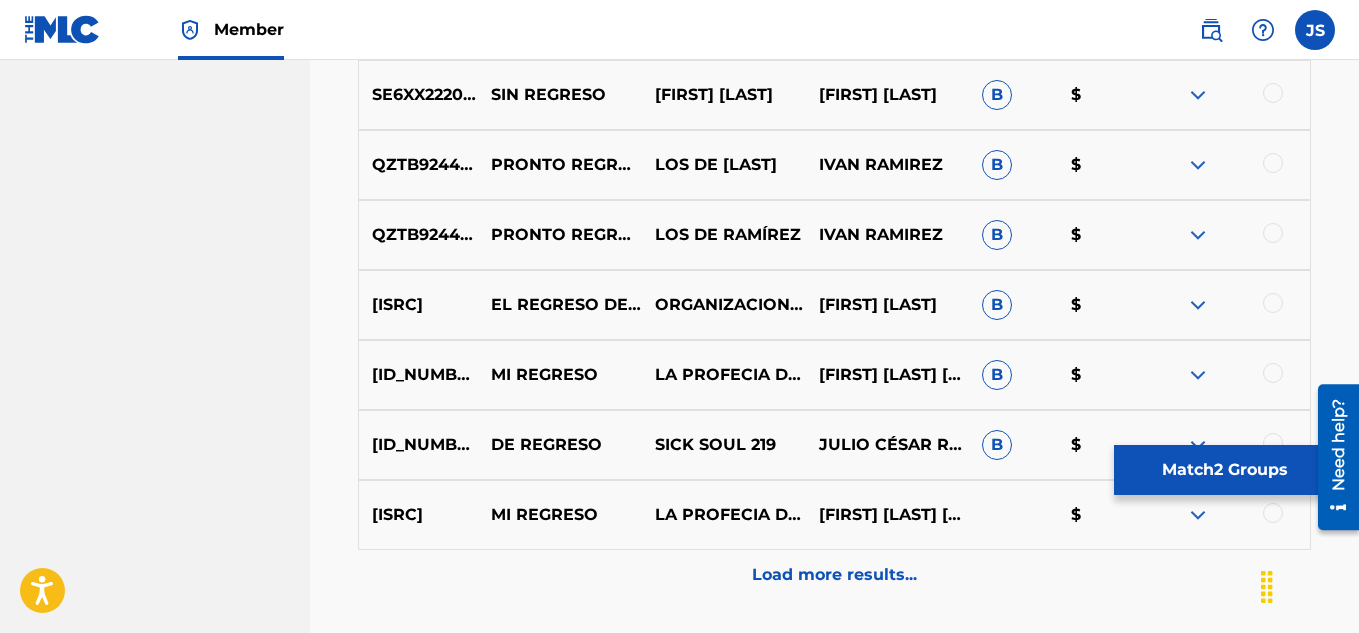 scroll, scrollTop: 1758, scrollLeft: 0, axis: vertical 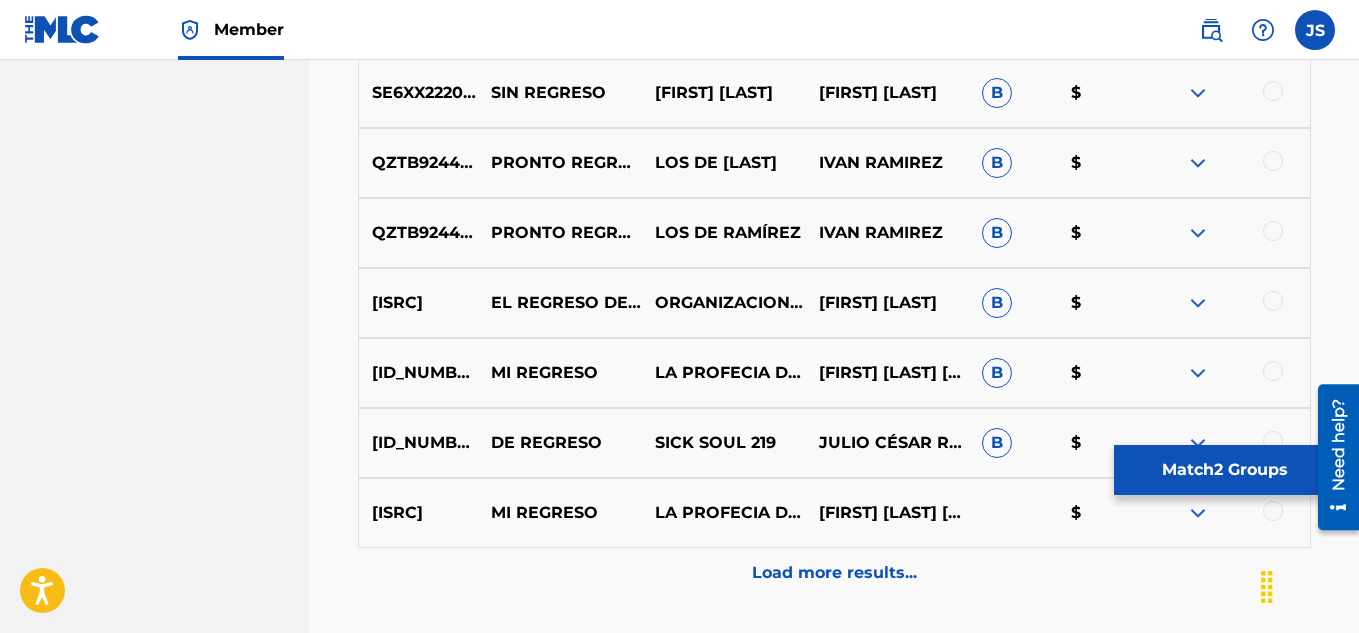 click on "Load more results..." at bounding box center [834, 573] 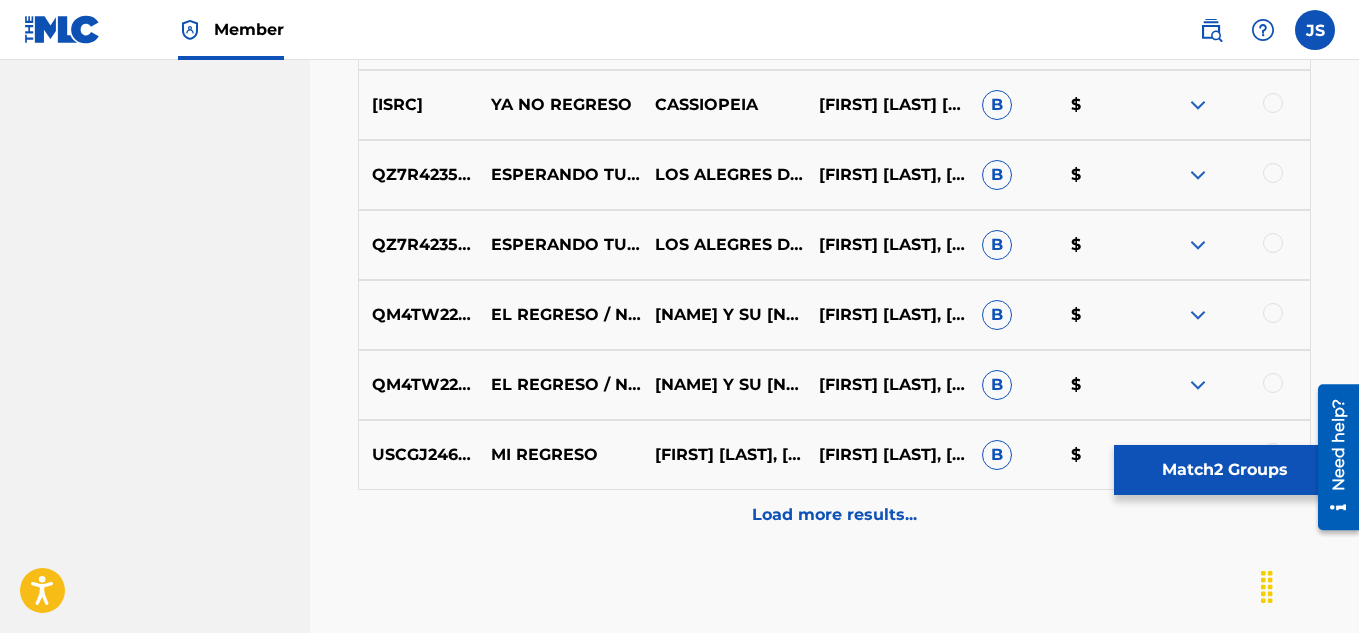 scroll, scrollTop: 2518, scrollLeft: 0, axis: vertical 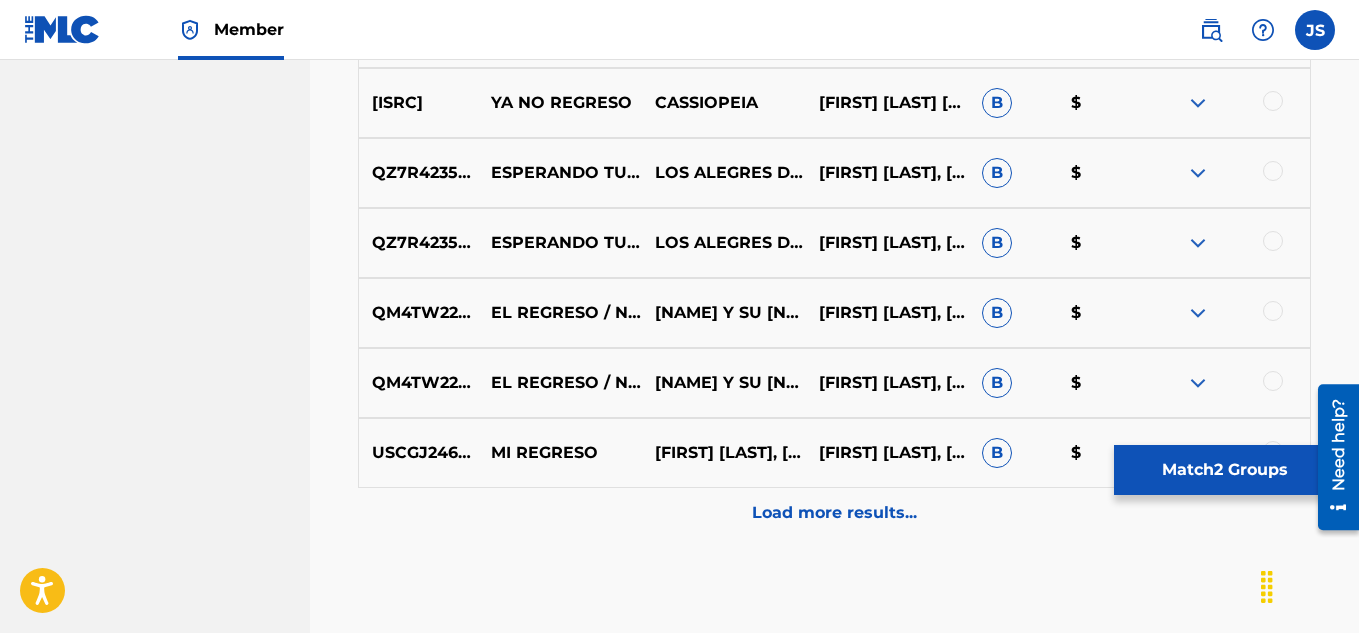 click on "[FIRST] [LAST], [FIRST] [LAST], [FIRST] [LAST]" at bounding box center (887, 313) 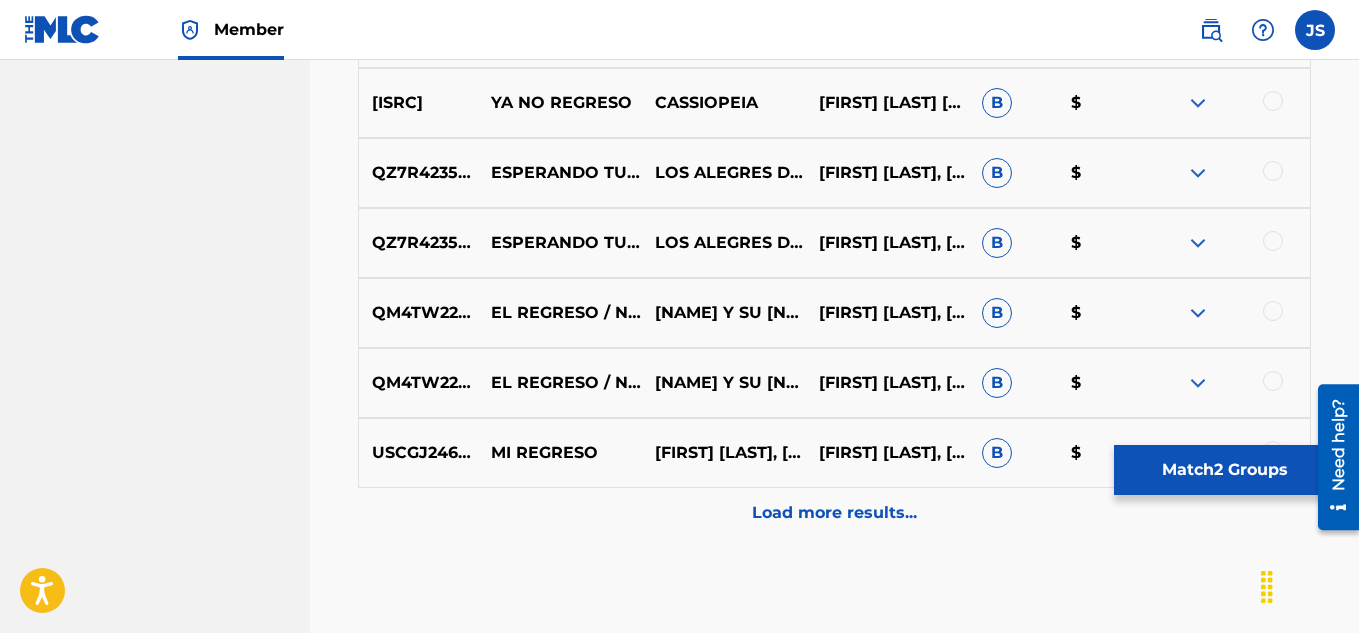 click on "Load more results..." at bounding box center (834, 513) 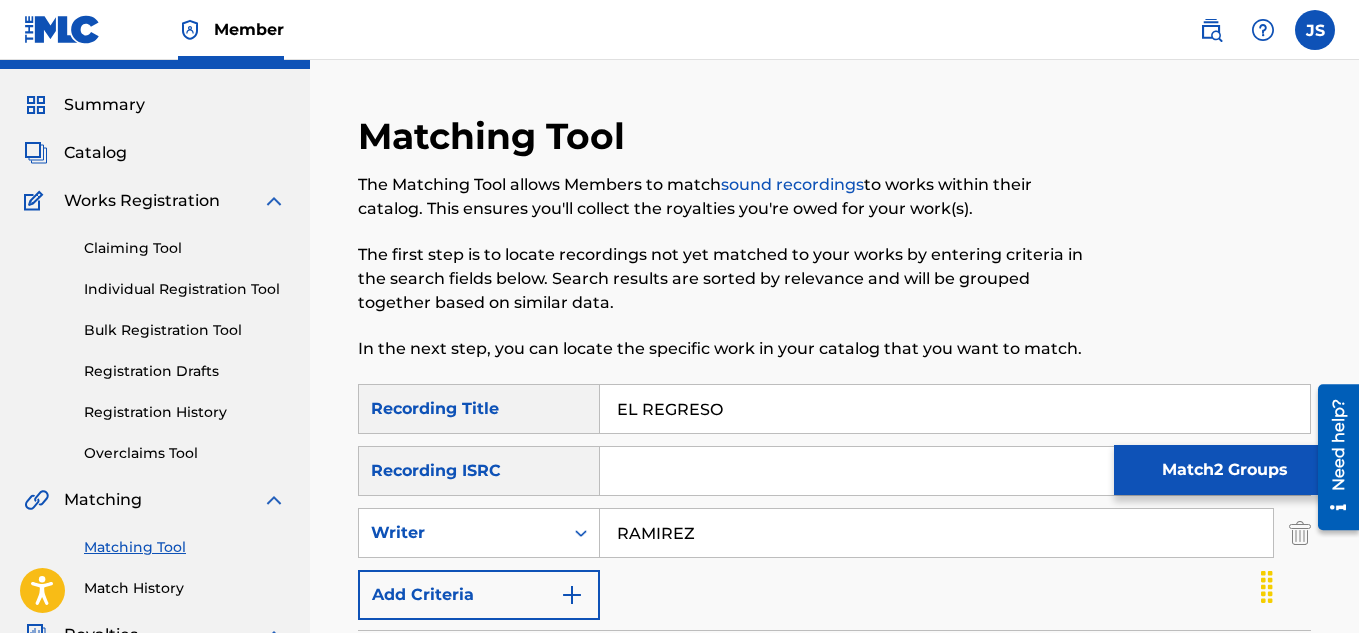 scroll, scrollTop: 0, scrollLeft: 0, axis: both 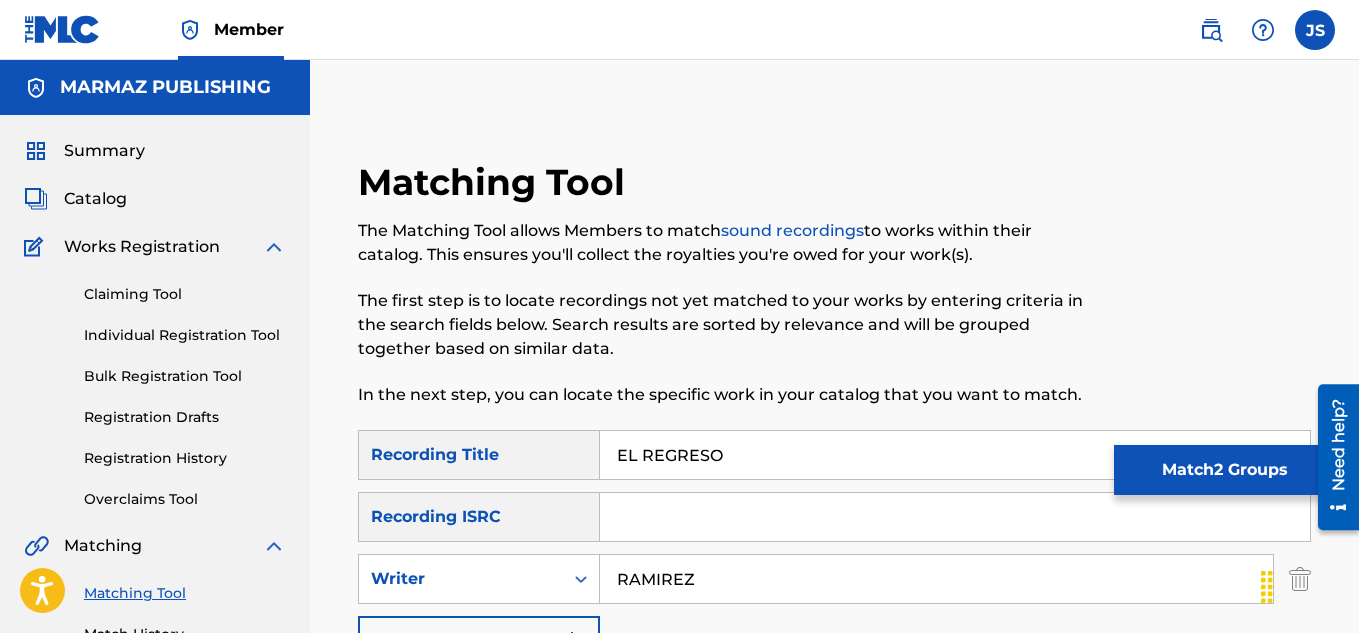 click on "Match  2 Groups" at bounding box center (1224, 470) 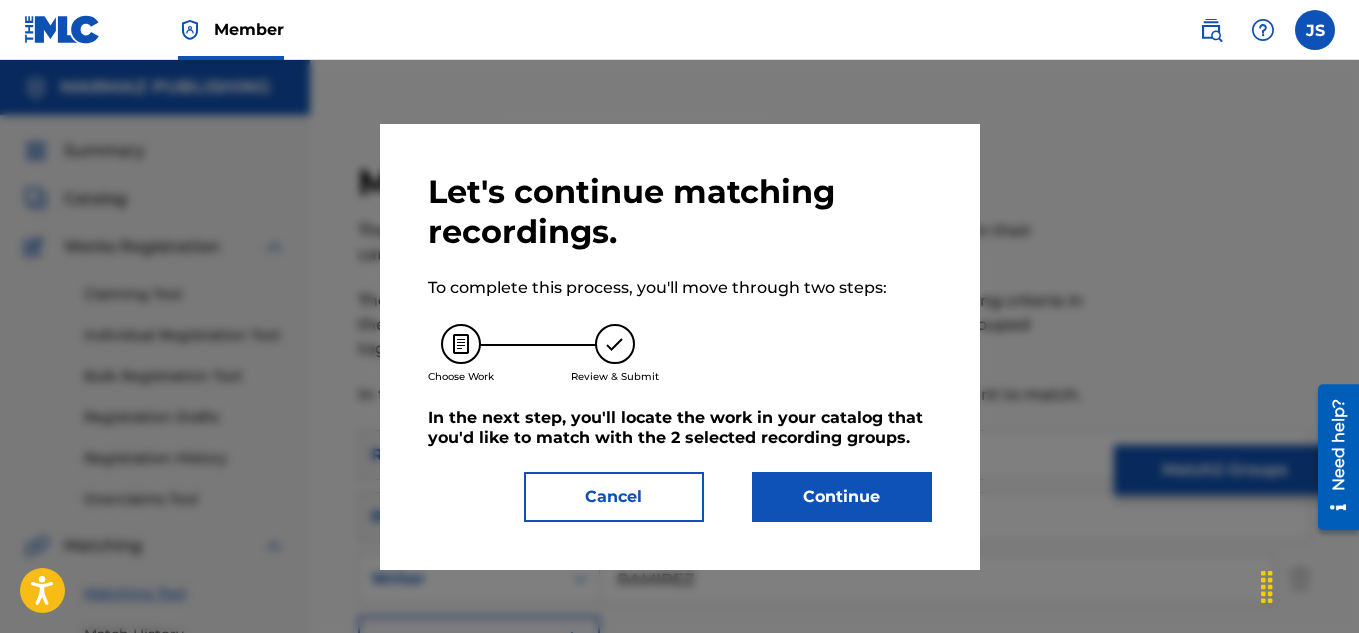 click on "Let's continue matching recordings. To complete this process, you'll move through two steps: Choose Work Review & Submit In the next step, you'll locate the work in your catalog that you'd like to match with the   2 selected recording groups . Cancel Continue" at bounding box center [680, 347] 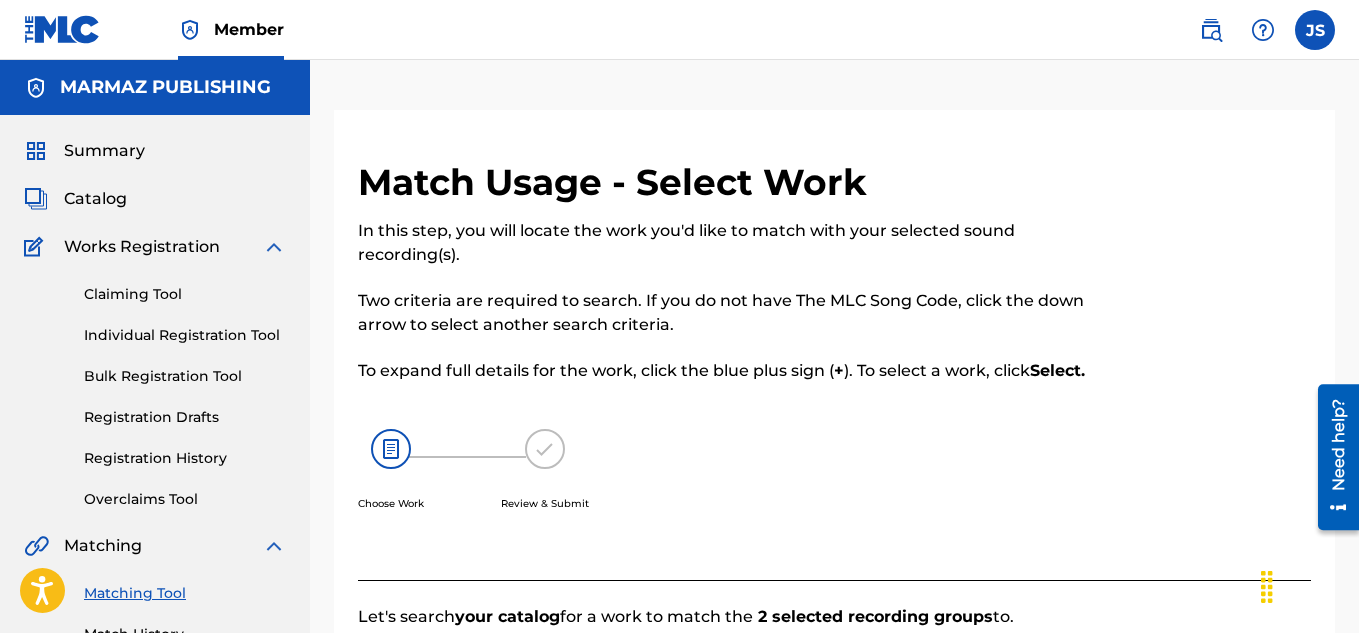 scroll, scrollTop: 225, scrollLeft: 0, axis: vertical 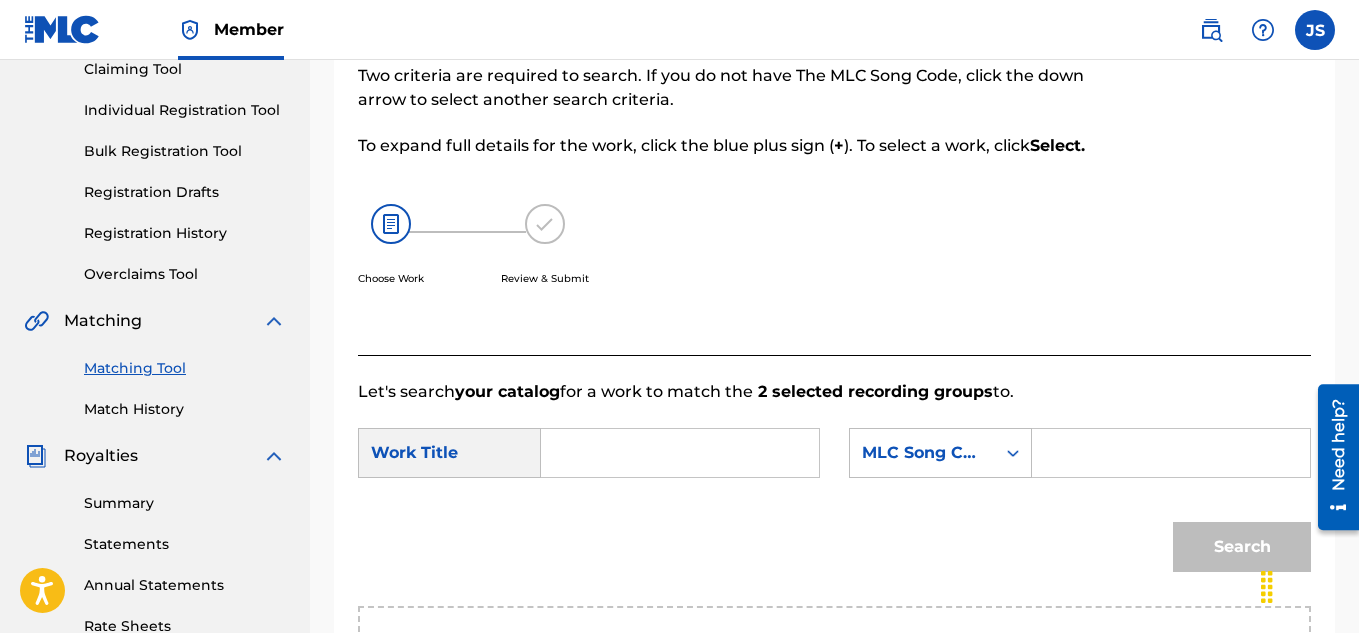 click at bounding box center [680, 453] 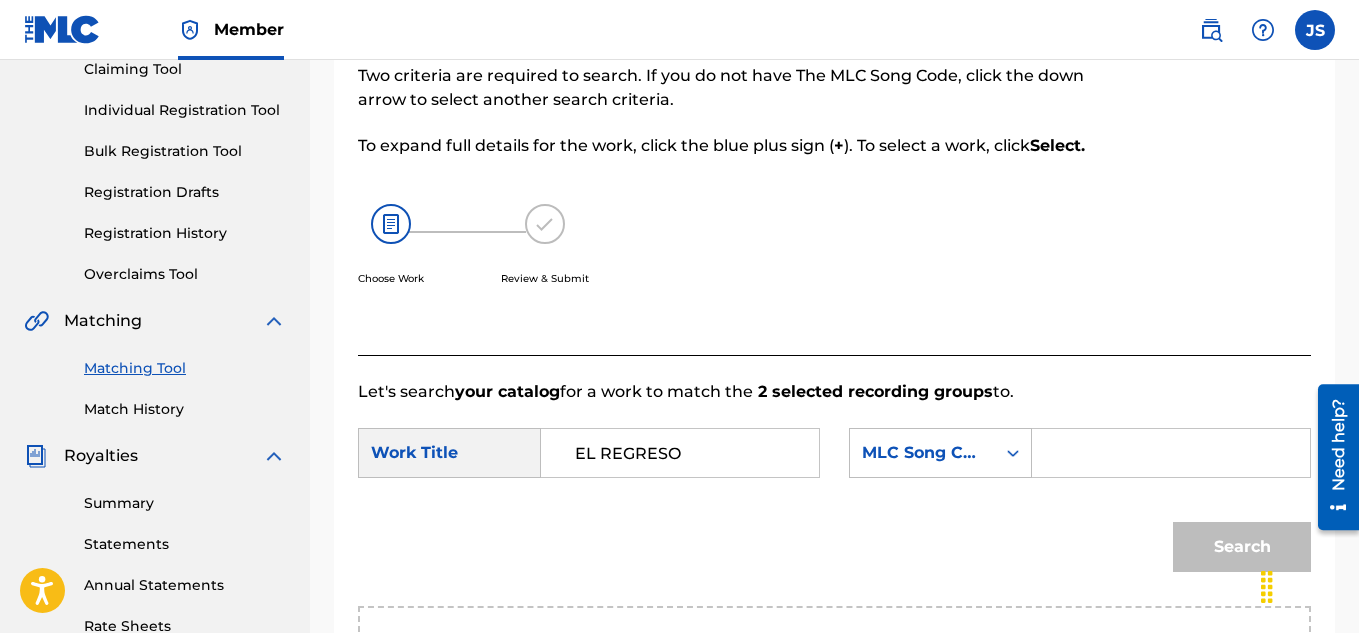 type on "EL REGRESO" 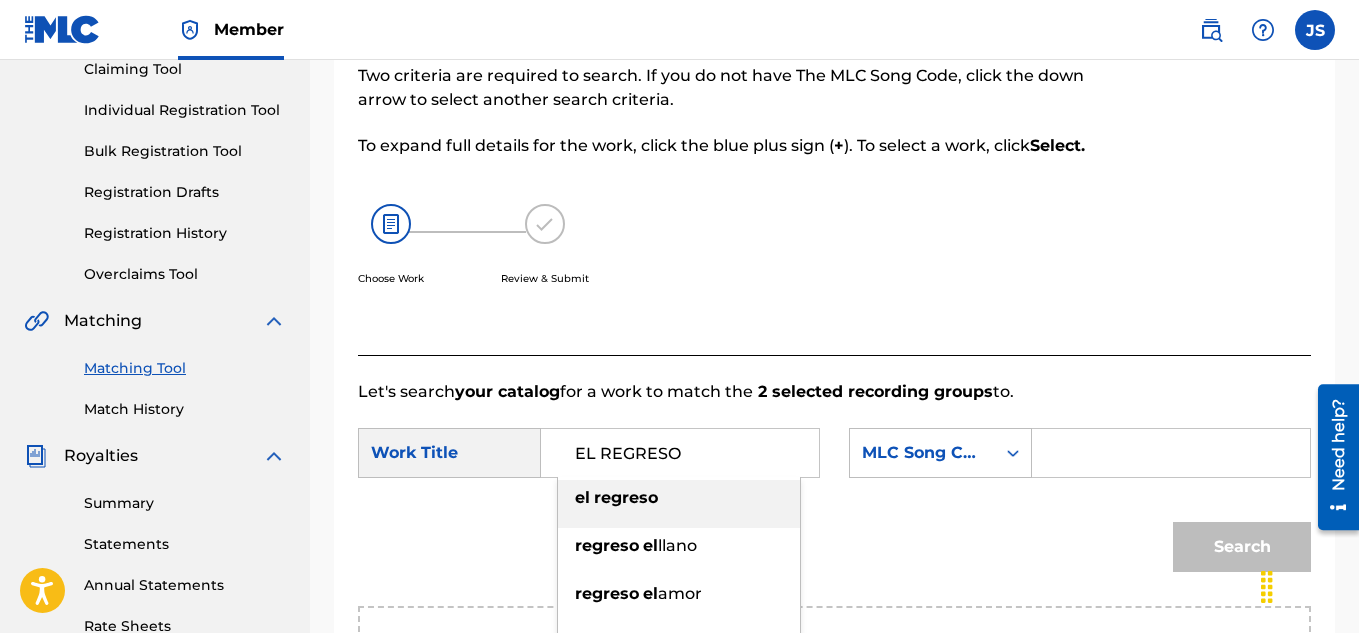 click at bounding box center (1171, 453) 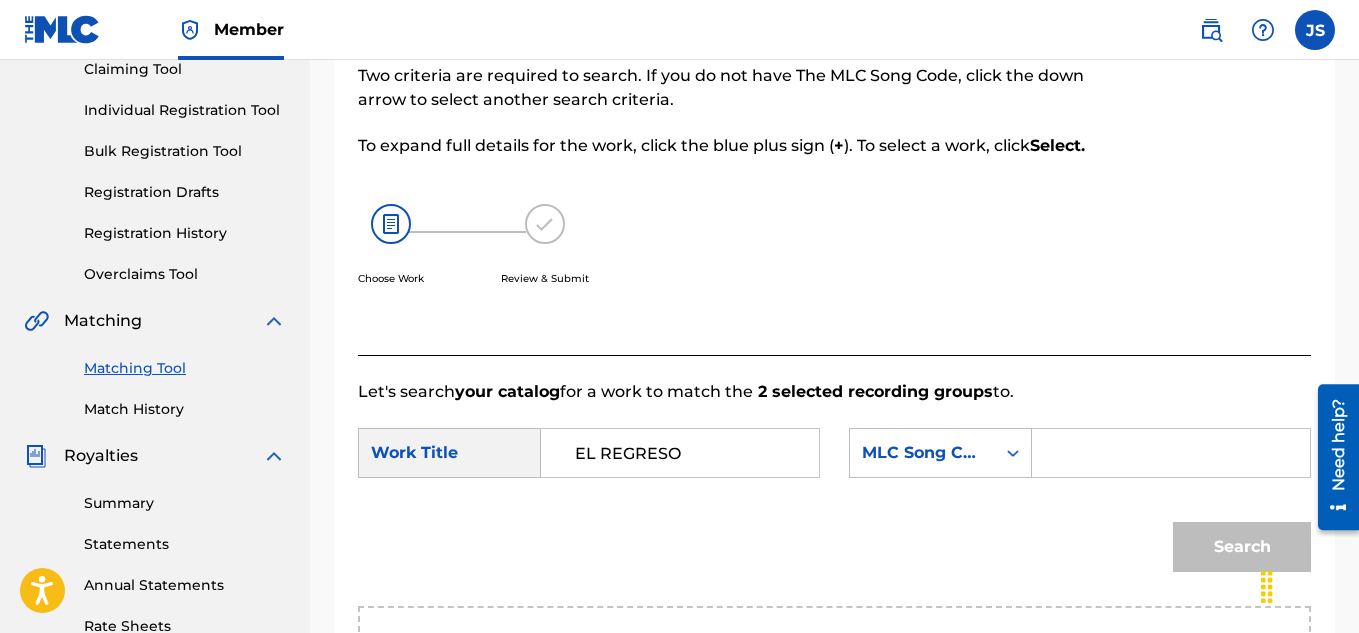 paste on "ES2SOC" 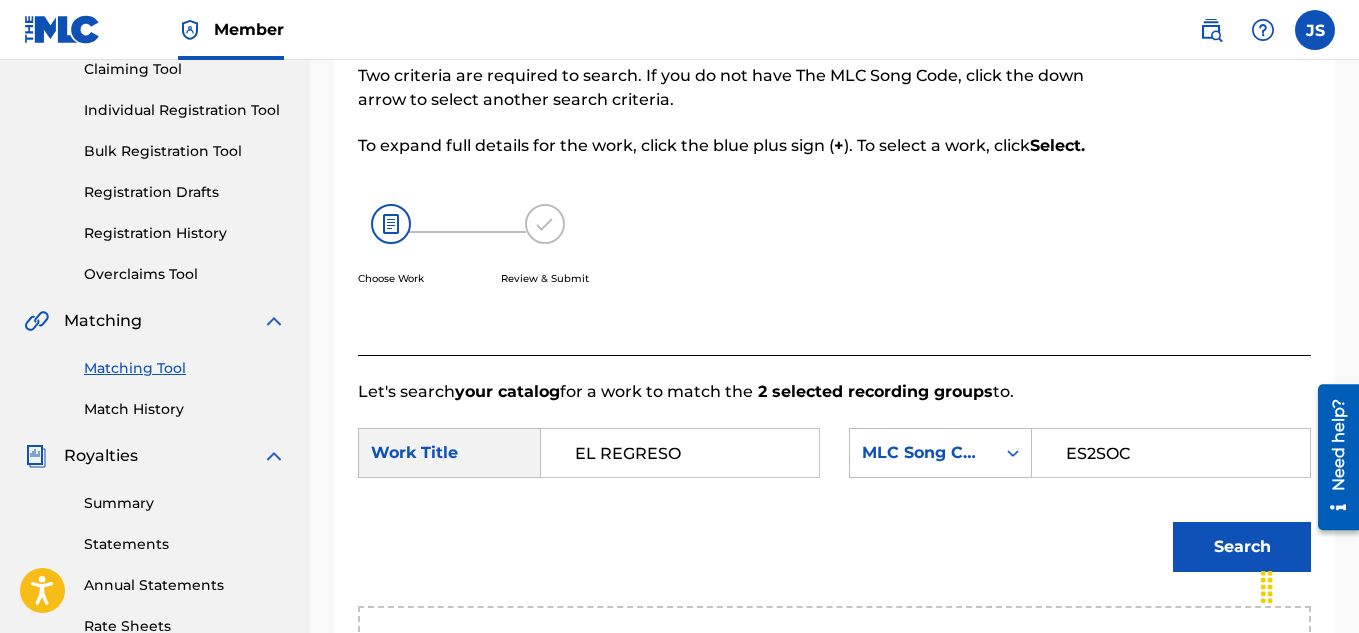 type on "ES2SOC" 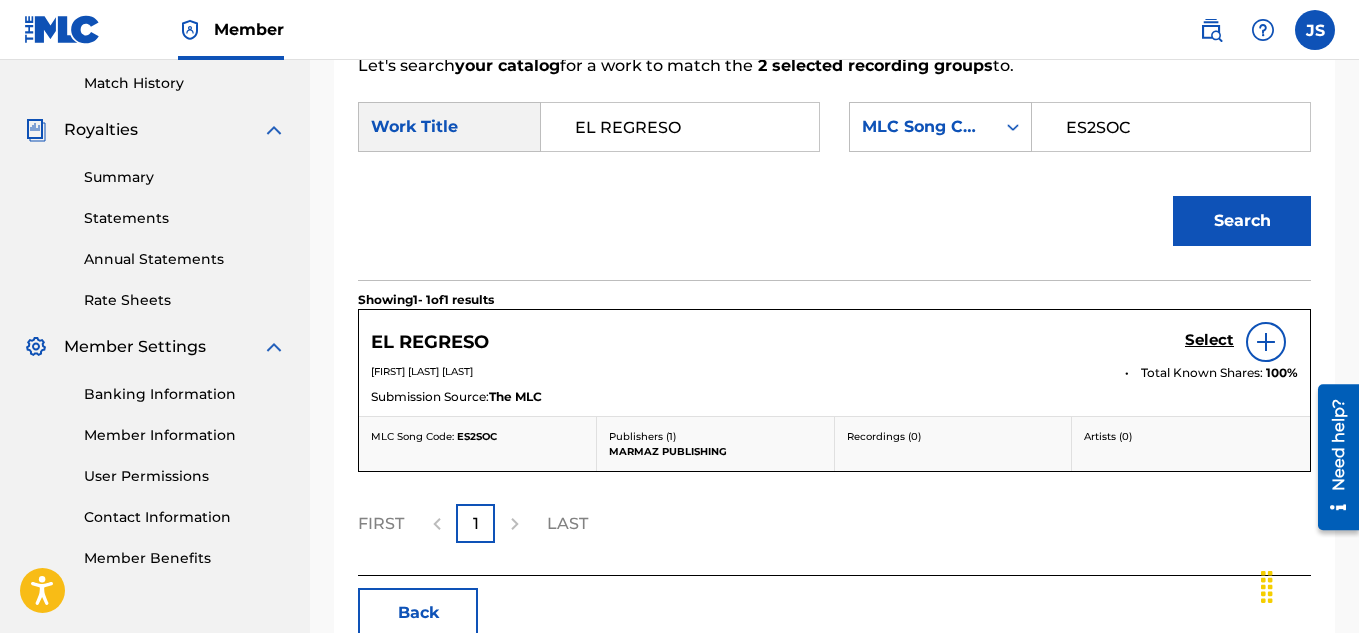 scroll, scrollTop: 599, scrollLeft: 0, axis: vertical 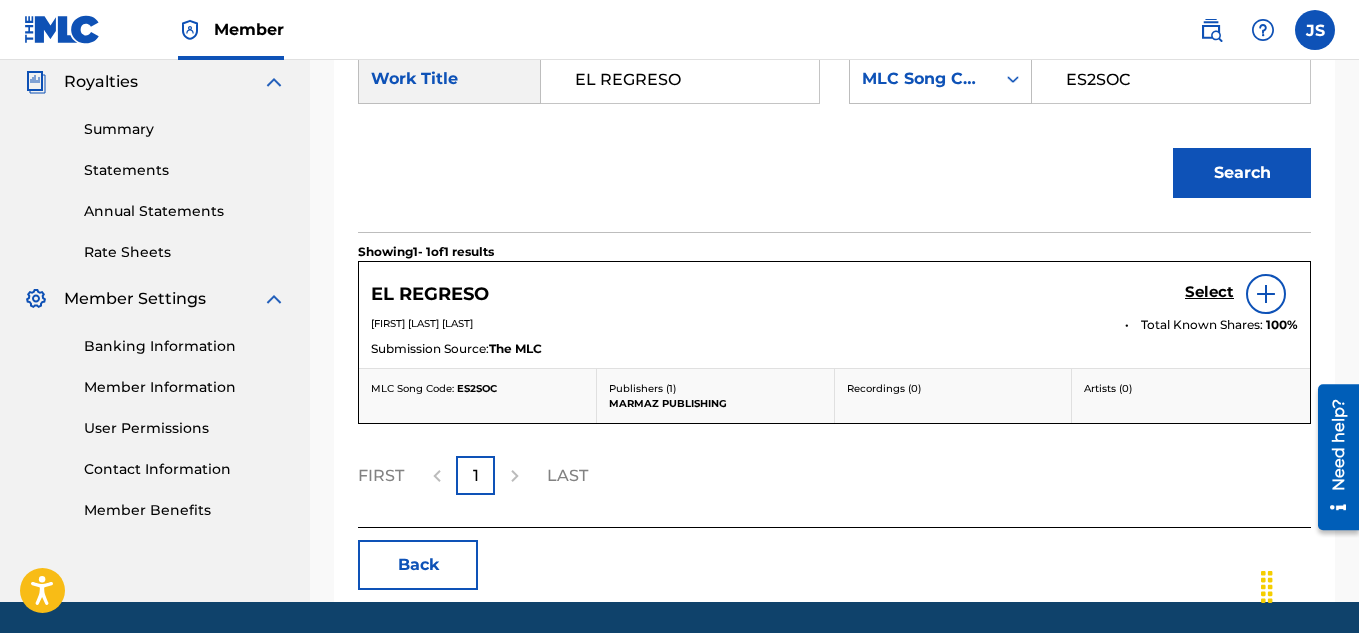 click on "Select" at bounding box center [1209, 292] 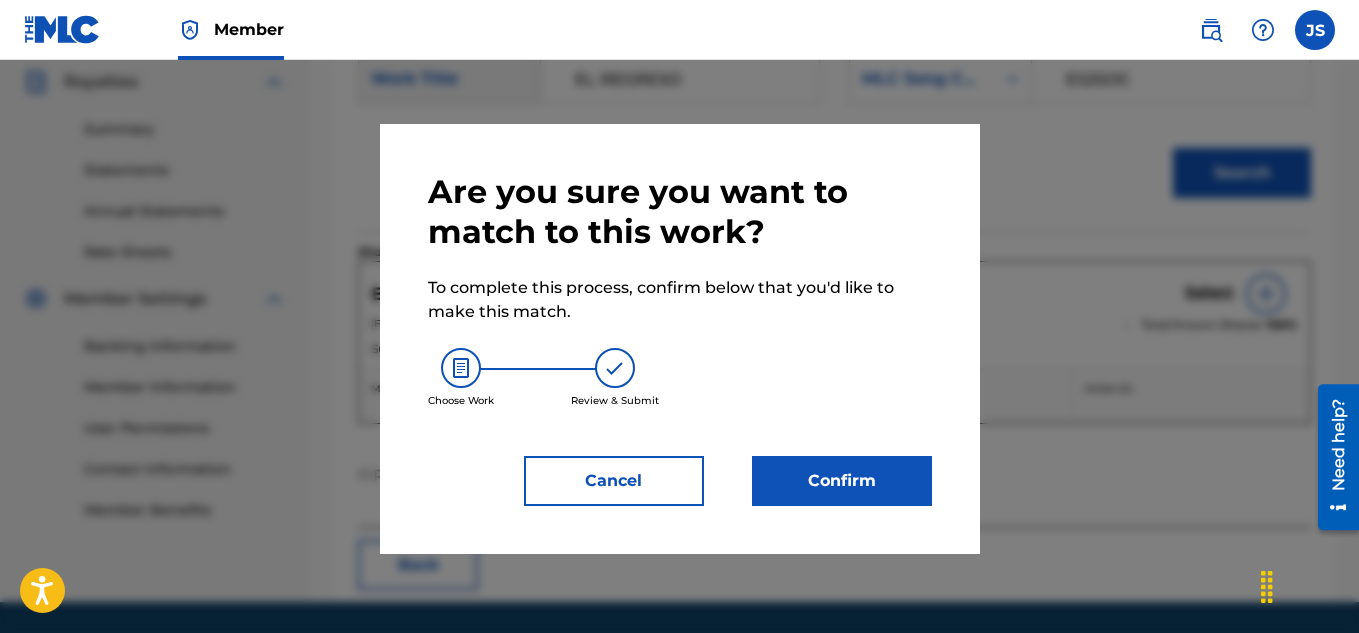 click on "Confirm" at bounding box center (842, 481) 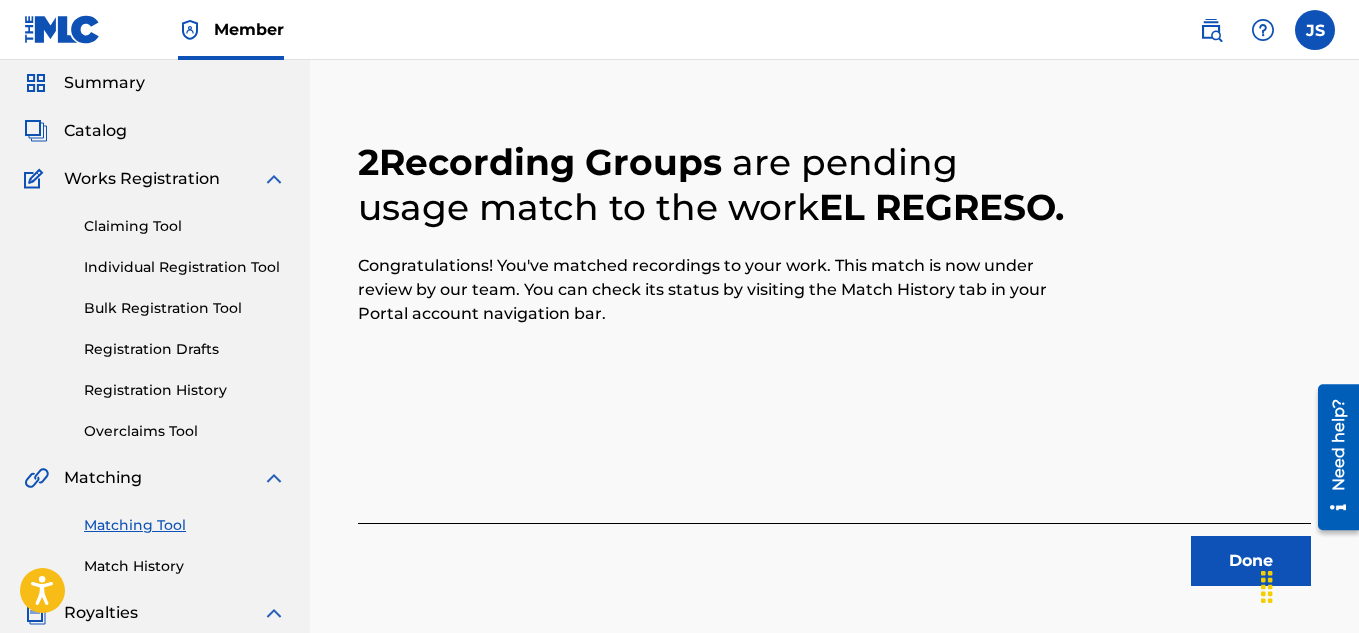 scroll, scrollTop: 72, scrollLeft: 0, axis: vertical 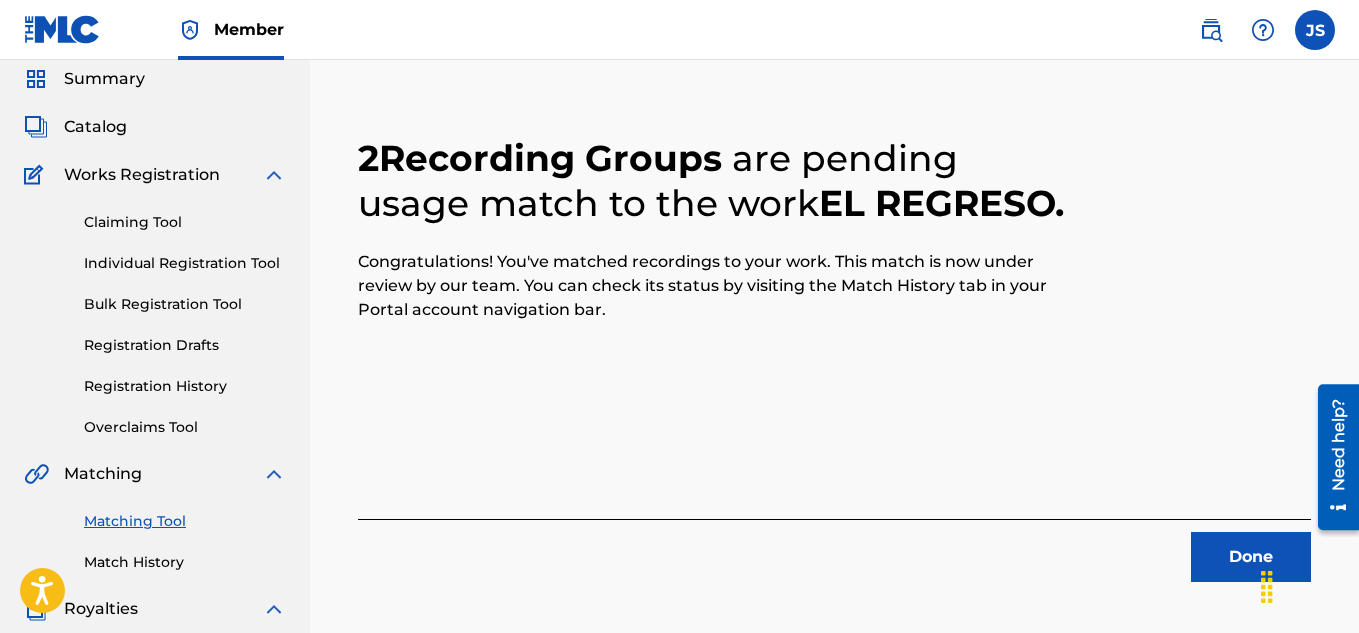 click on "Done" at bounding box center [1251, 557] 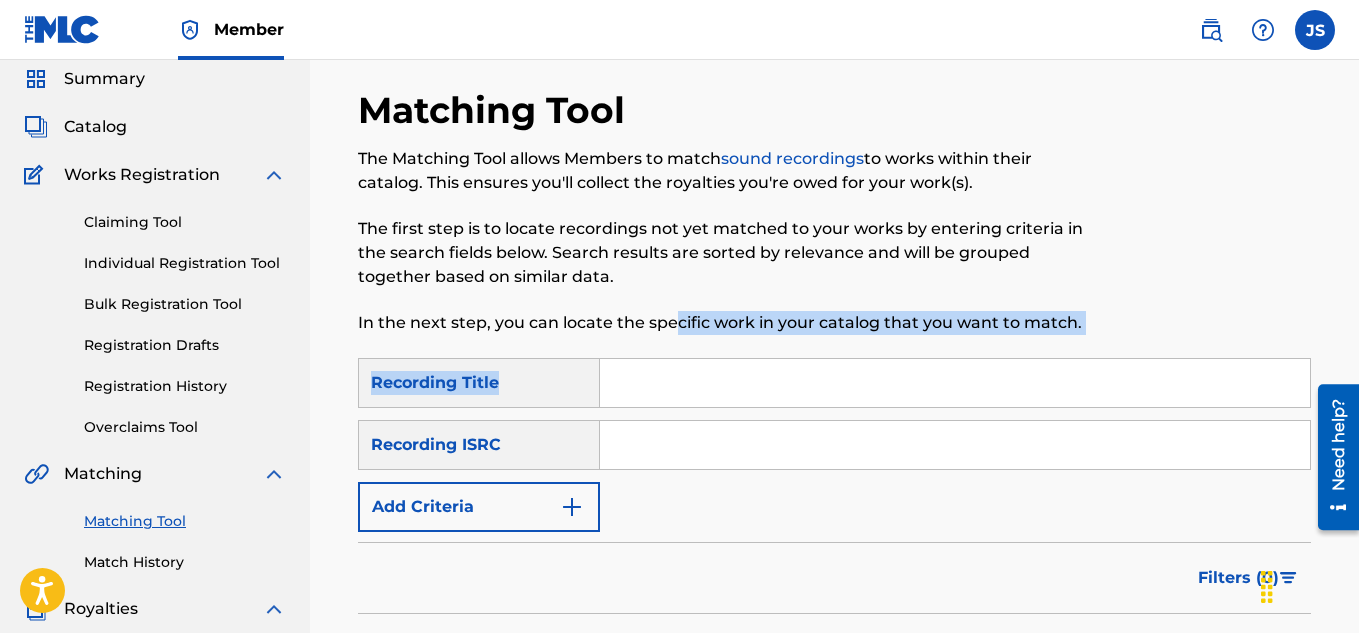 drag, startPoint x: 676, startPoint y: 357, endPoint x: 658, endPoint y: 398, distance: 44.777225 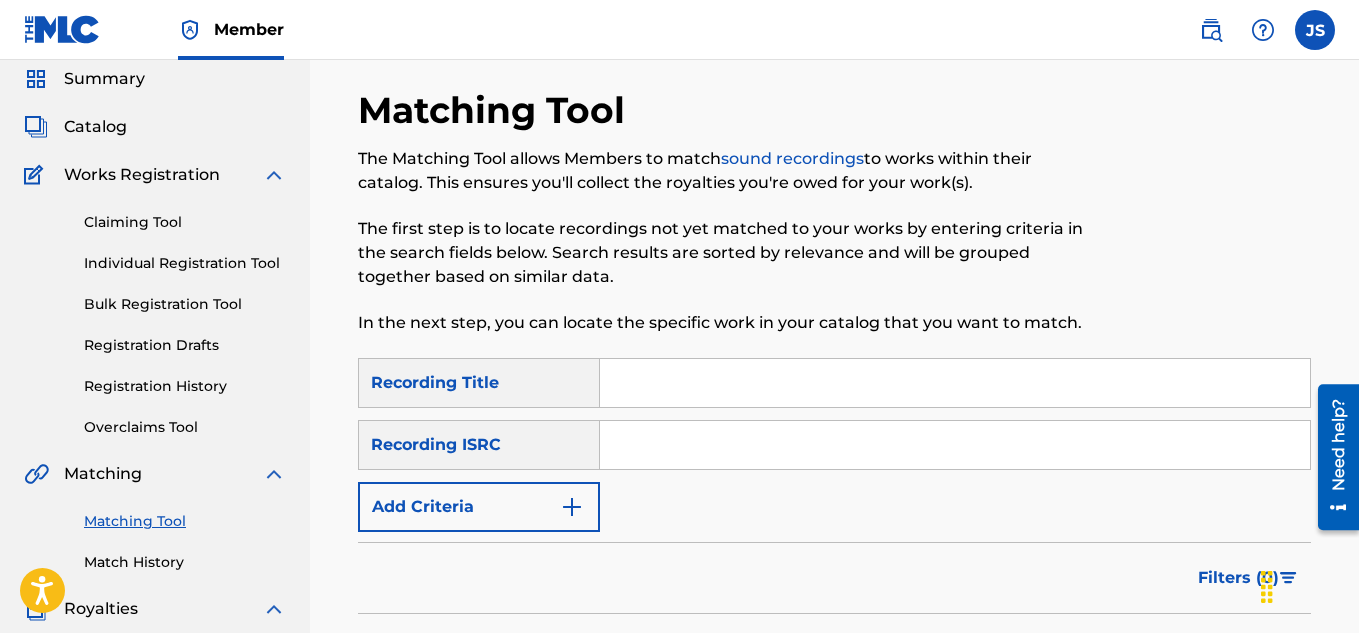 click at bounding box center [955, 383] 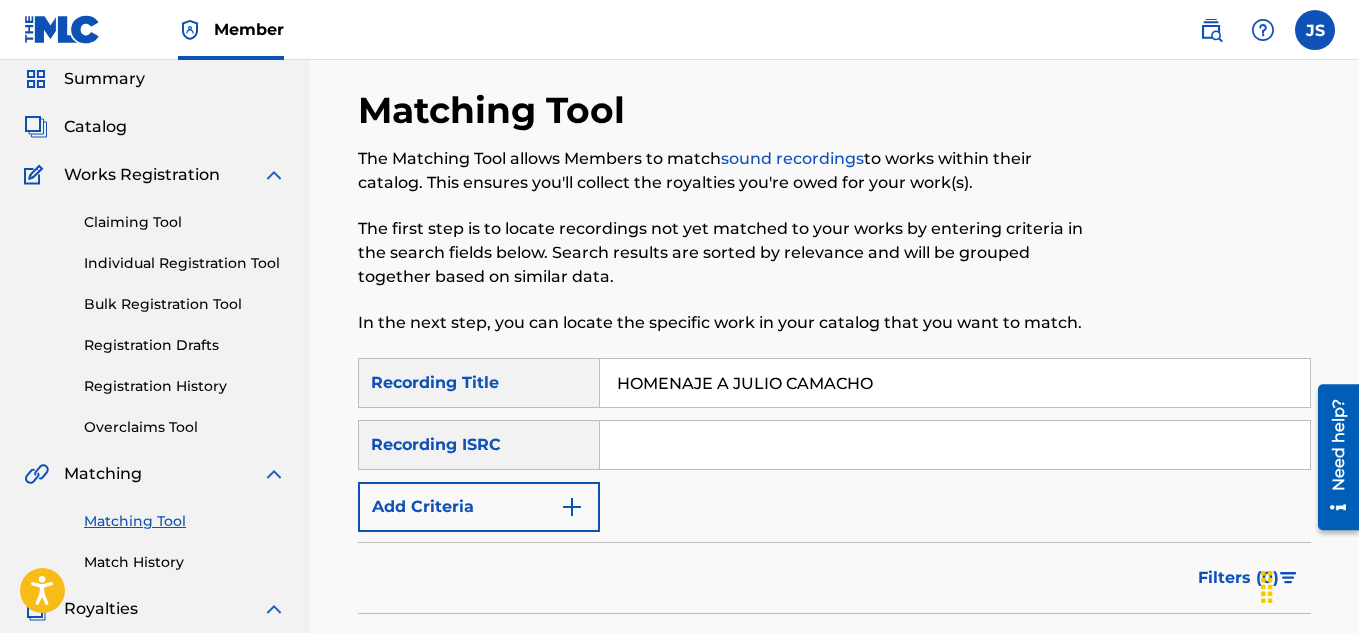 type on "HOMENAJE A JULIO CAMACHO" 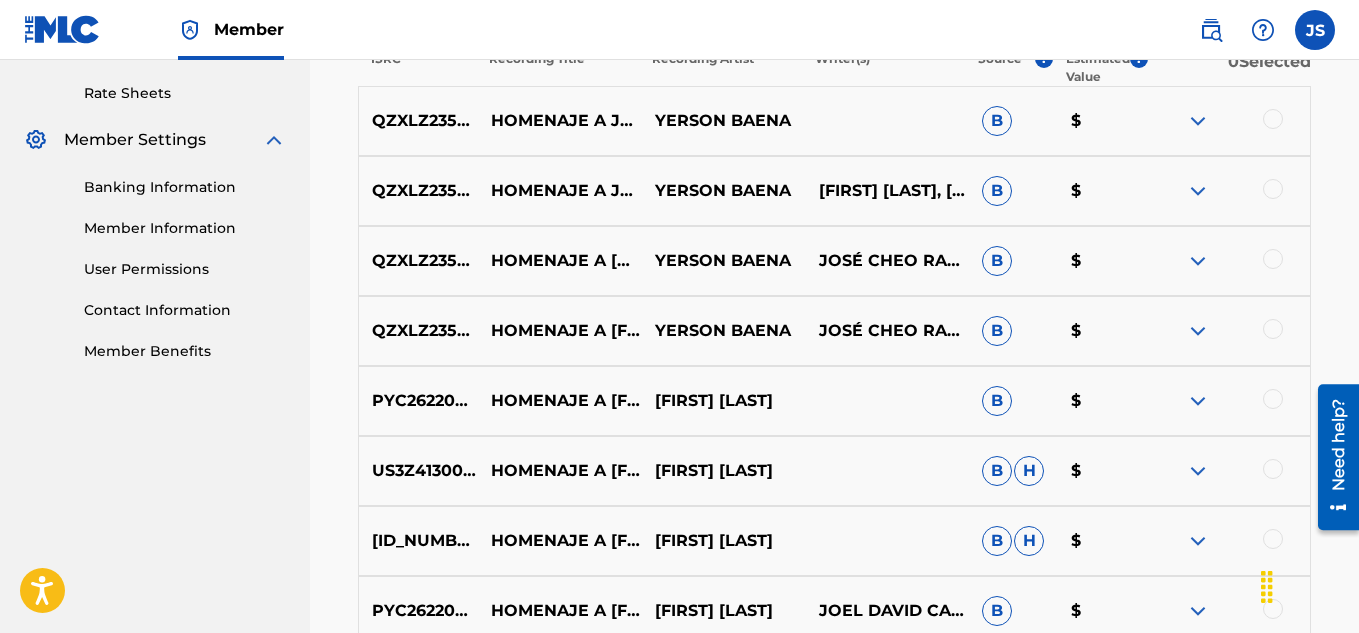 scroll, scrollTop: 759, scrollLeft: 0, axis: vertical 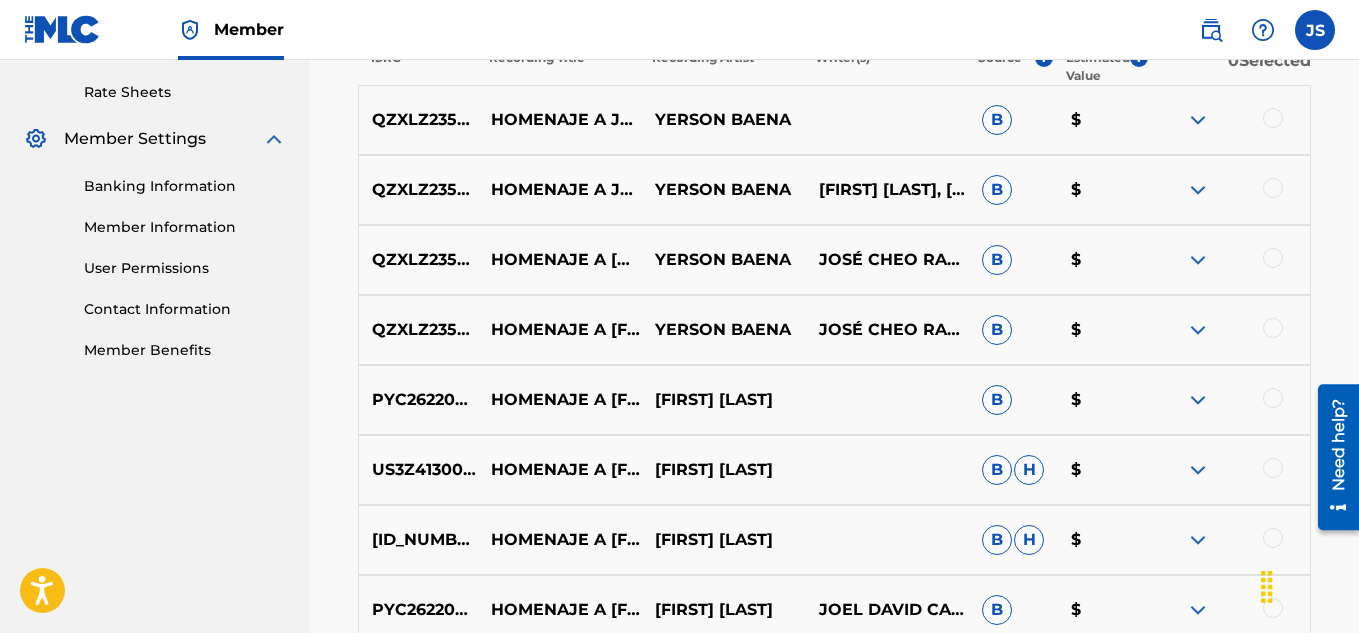 click at bounding box center (1273, 118) 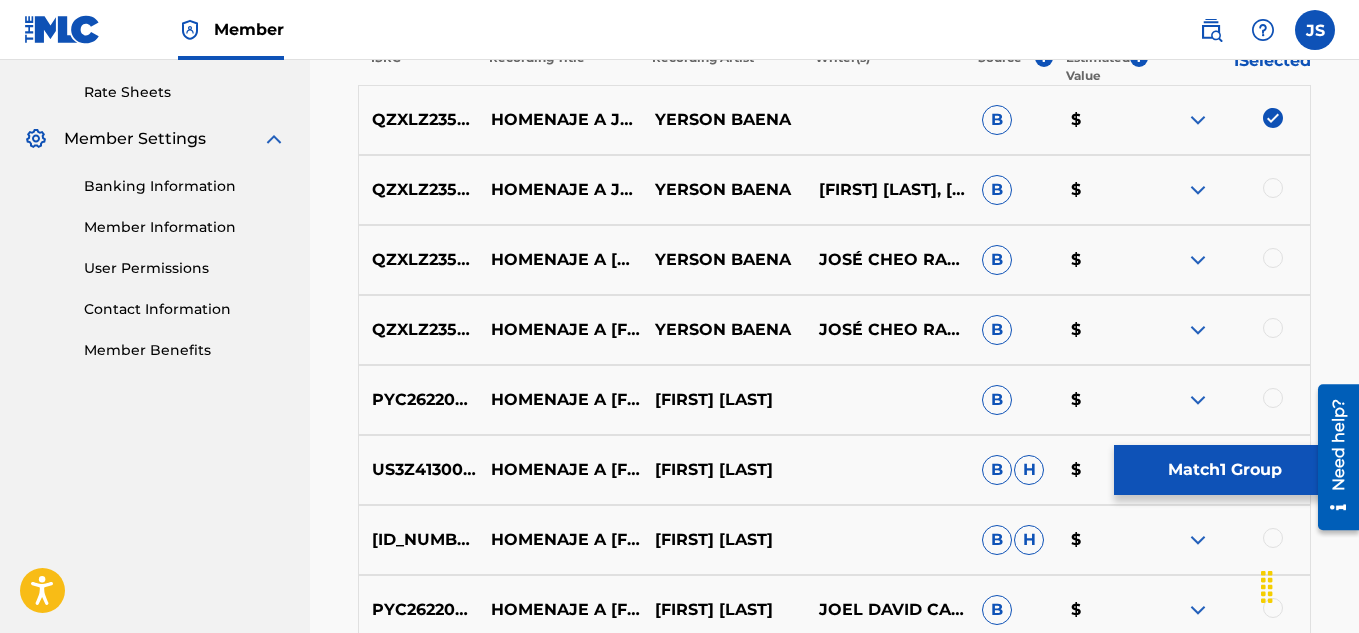 click at bounding box center [1228, 190] 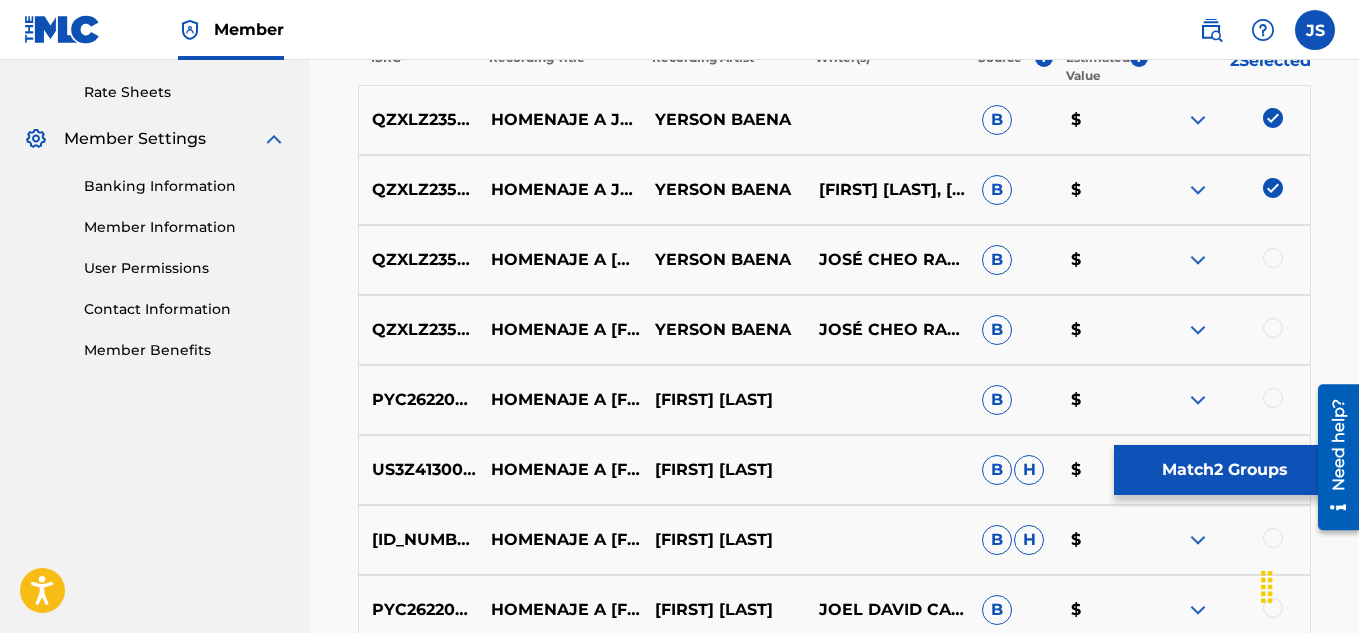 click at bounding box center (1273, 258) 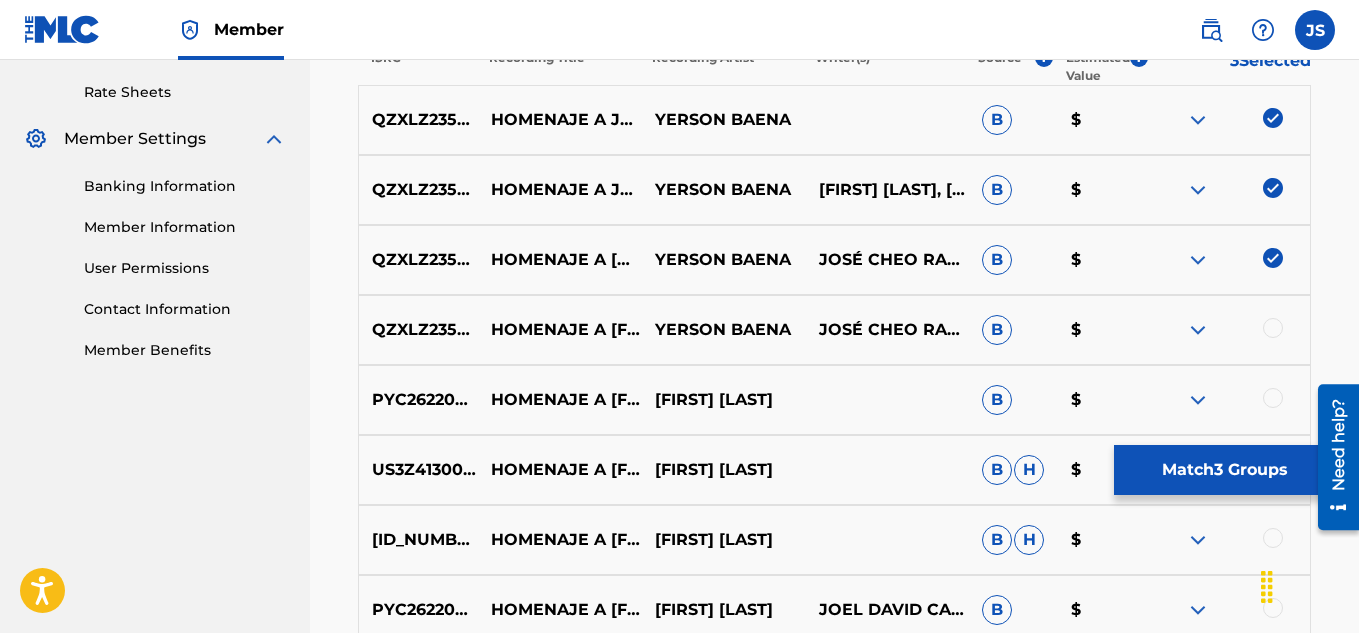 scroll, scrollTop: 913, scrollLeft: 0, axis: vertical 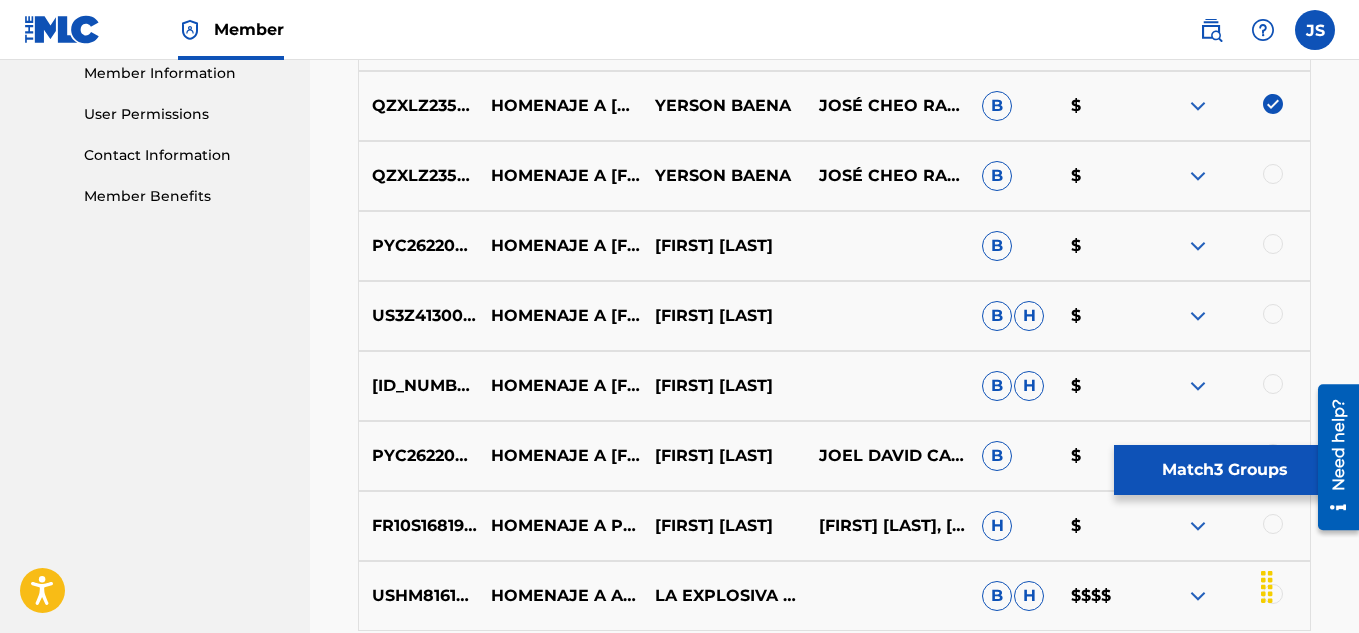 click at bounding box center [1273, 174] 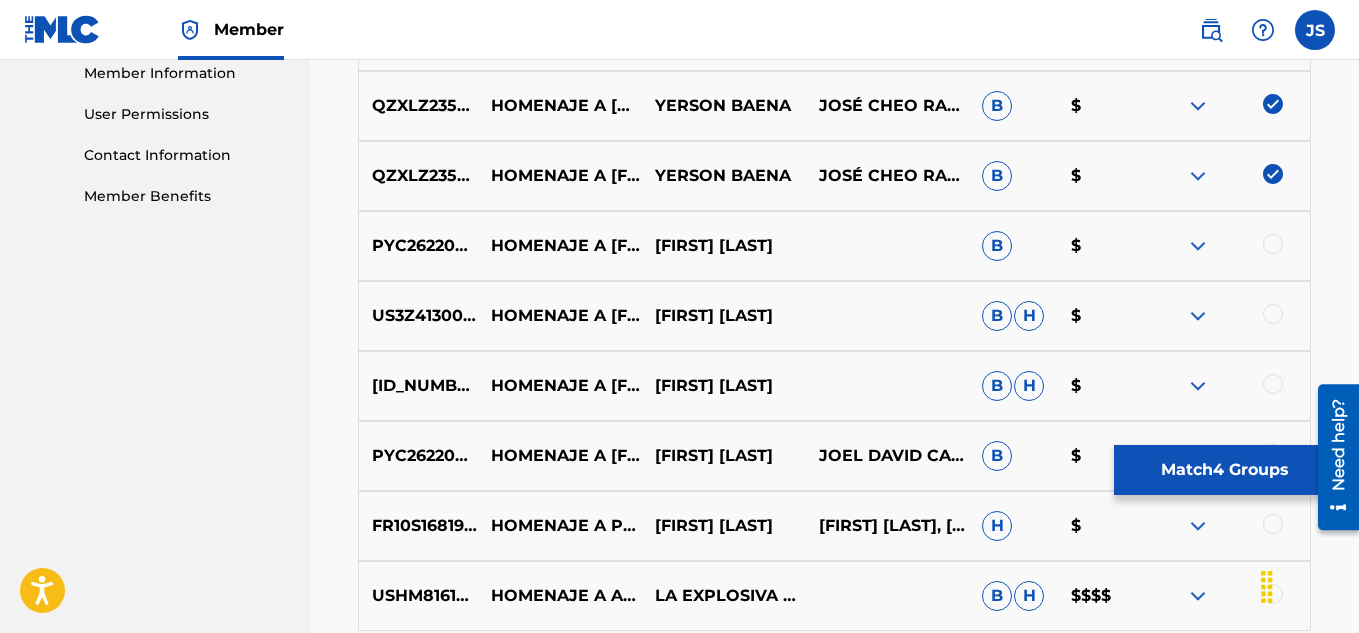 click on "PYC262200001 HOMENAJE A JULIO VICTOR SCURA B $" at bounding box center [834, 246] 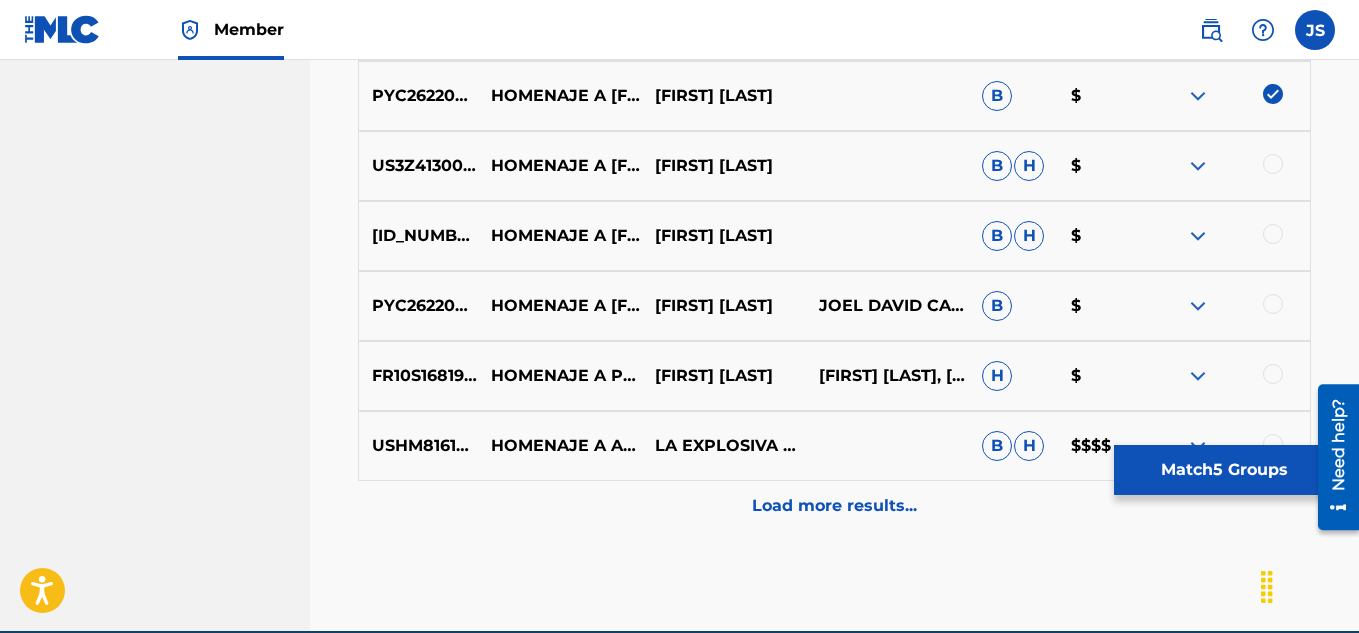 scroll, scrollTop: 1070, scrollLeft: 0, axis: vertical 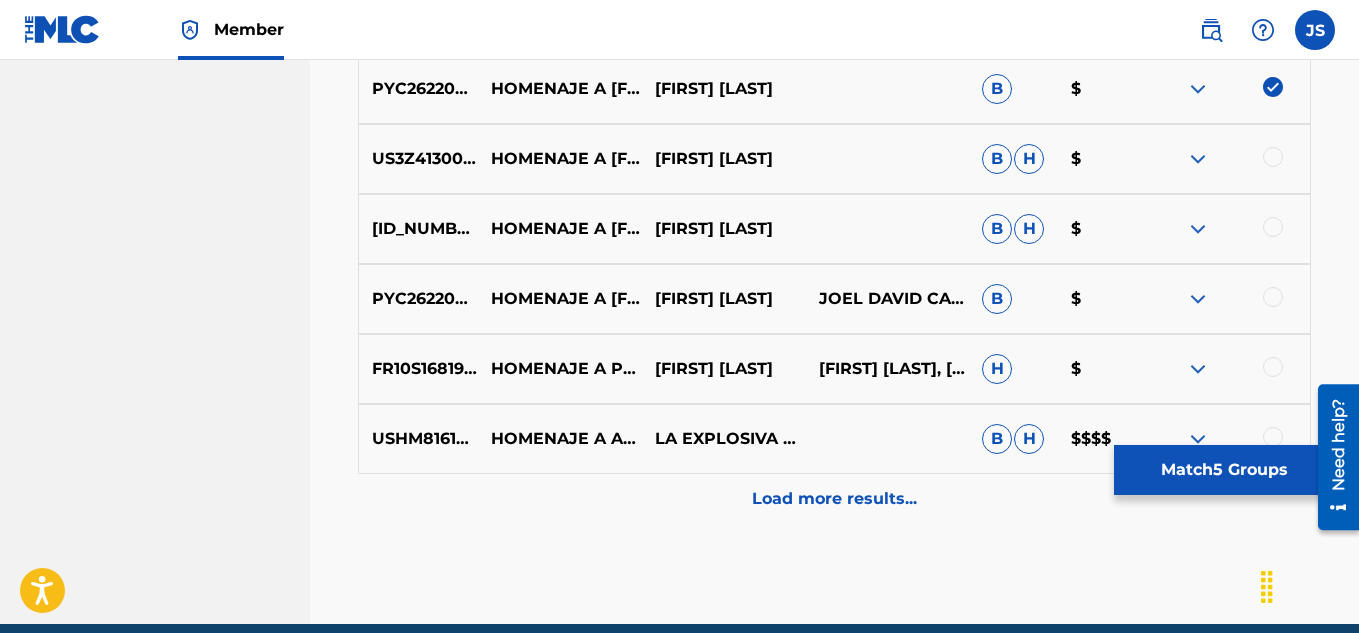 click at bounding box center (1273, 157) 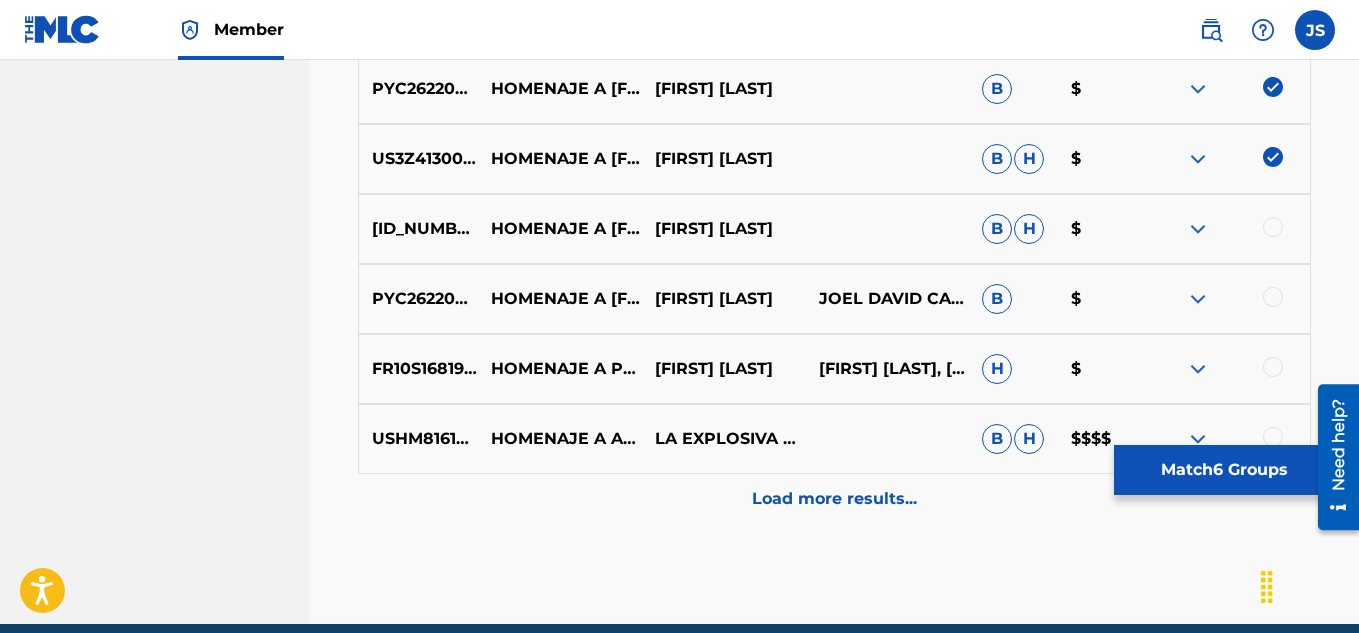 click at bounding box center [1273, 227] 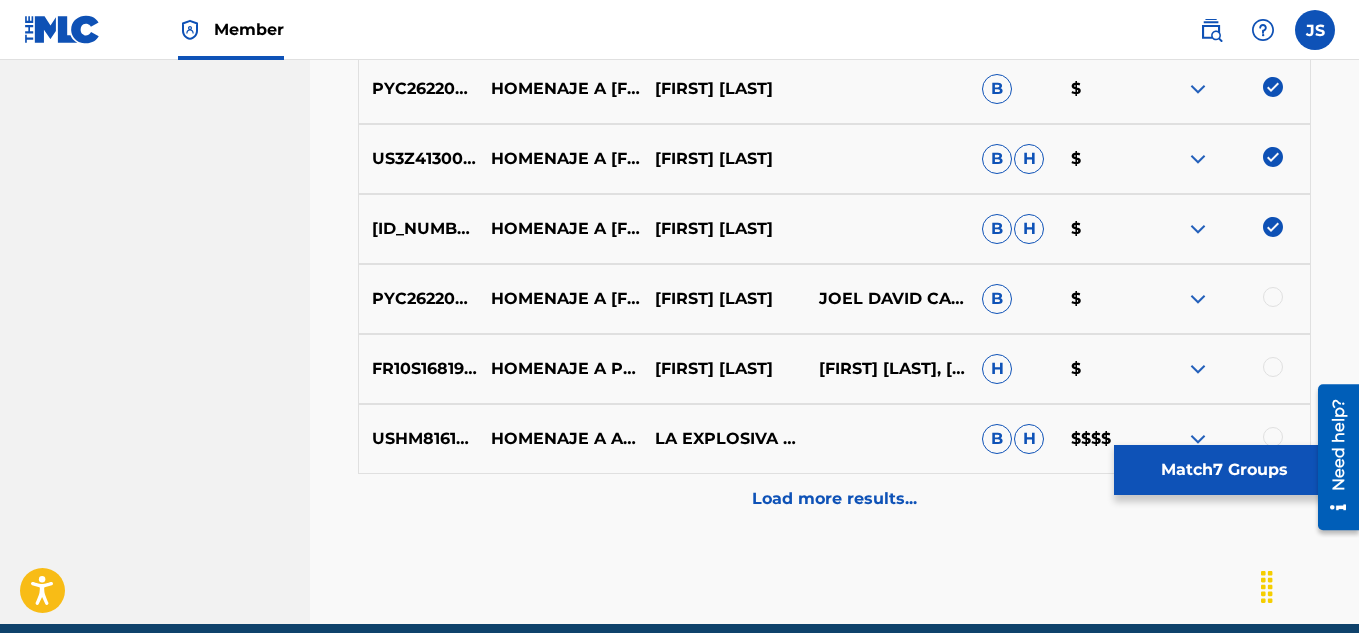 scroll, scrollTop: 1157, scrollLeft: 0, axis: vertical 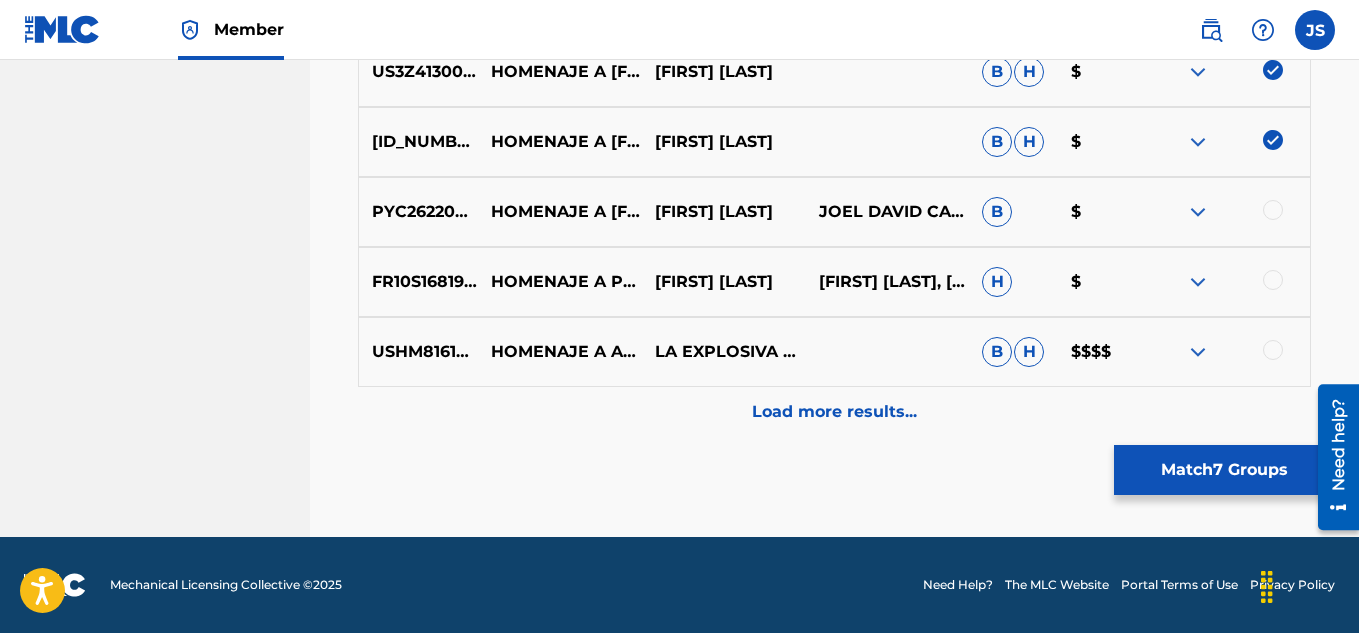 click on "Load more results..." at bounding box center [834, 412] 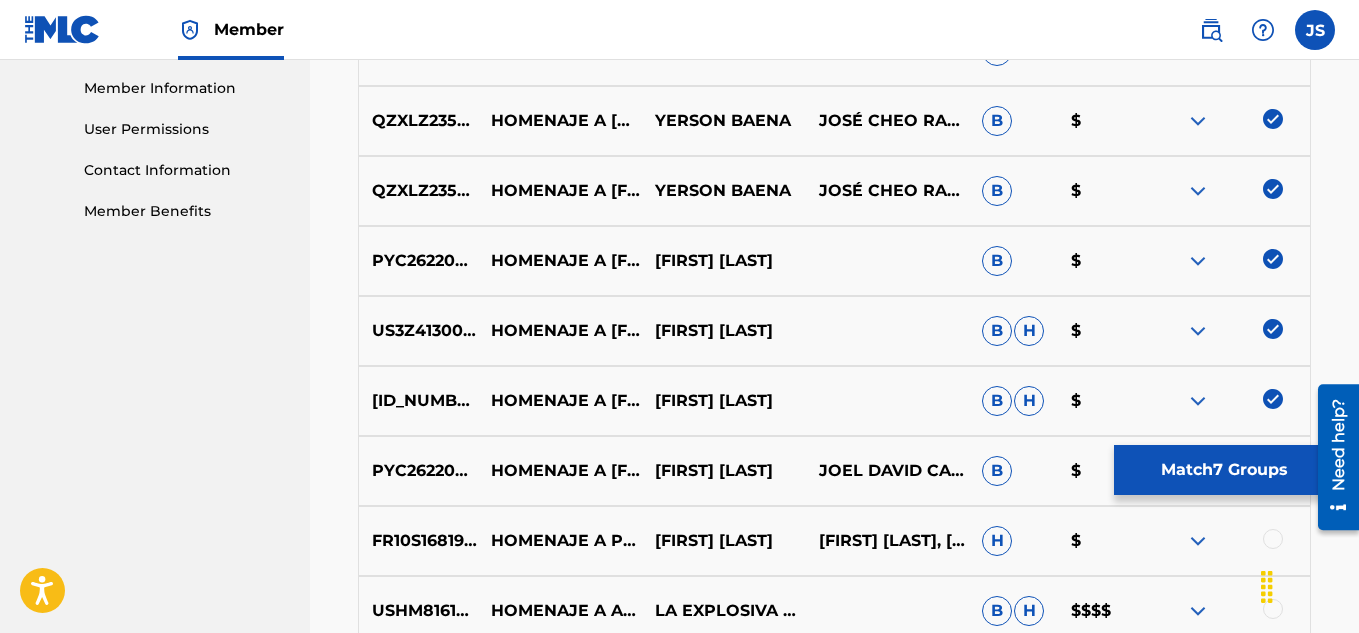 scroll, scrollTop: 897, scrollLeft: 0, axis: vertical 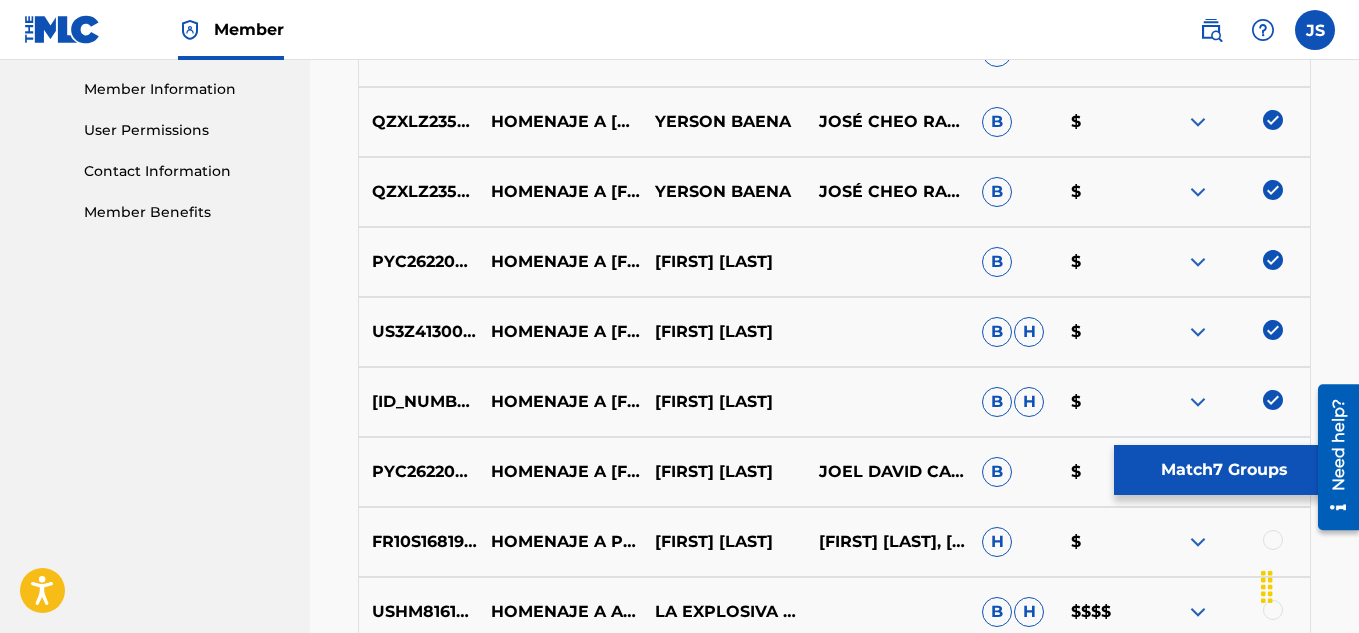 click at bounding box center [1273, 400] 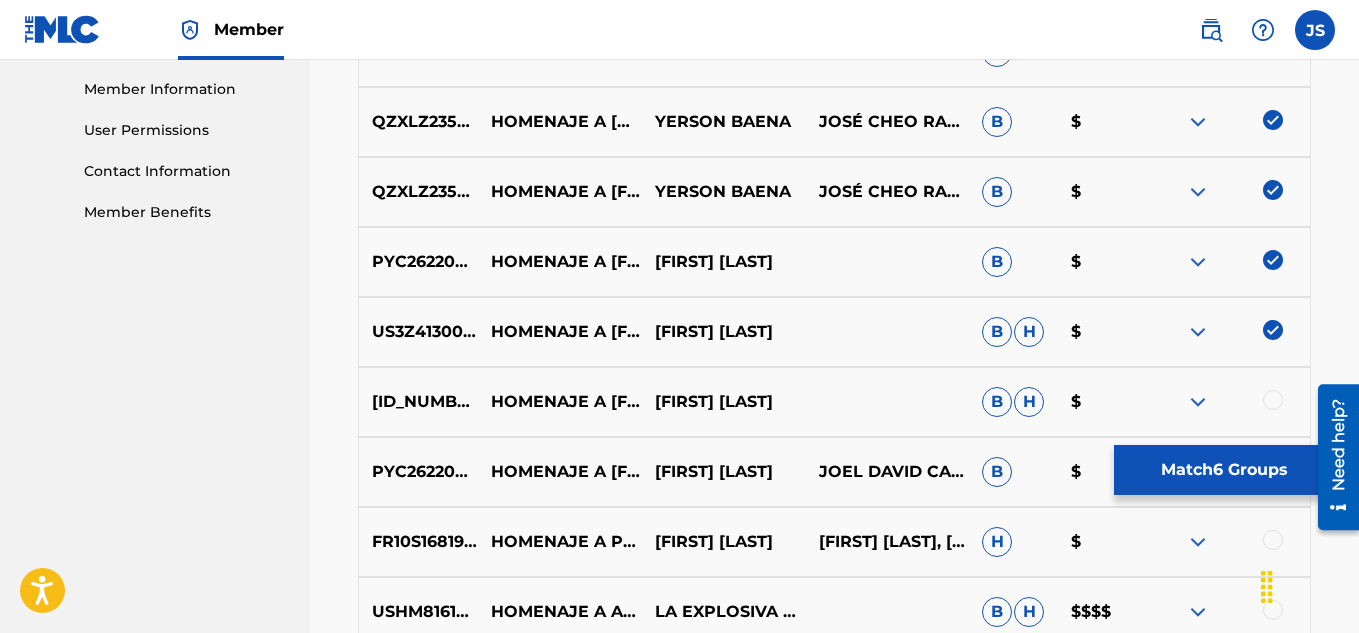click at bounding box center (1273, 330) 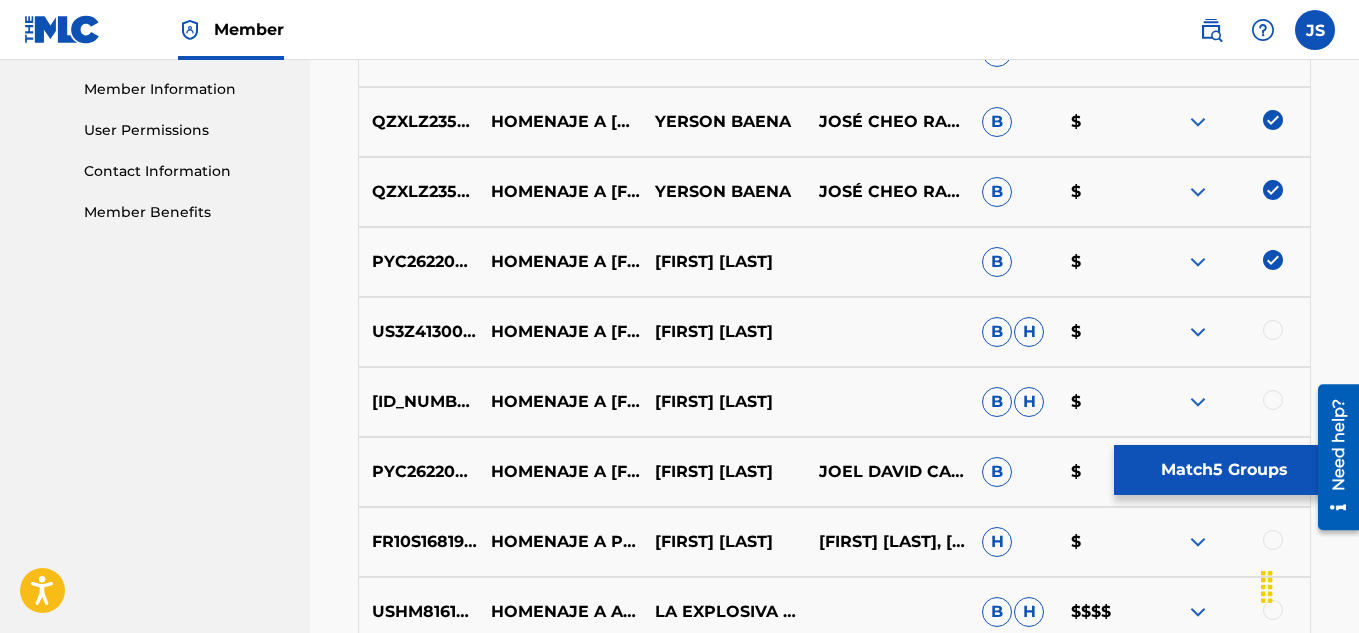 click on "PYC262200001 HOMENAJE A JULIO VICTOR SCURA B $" at bounding box center [834, 262] 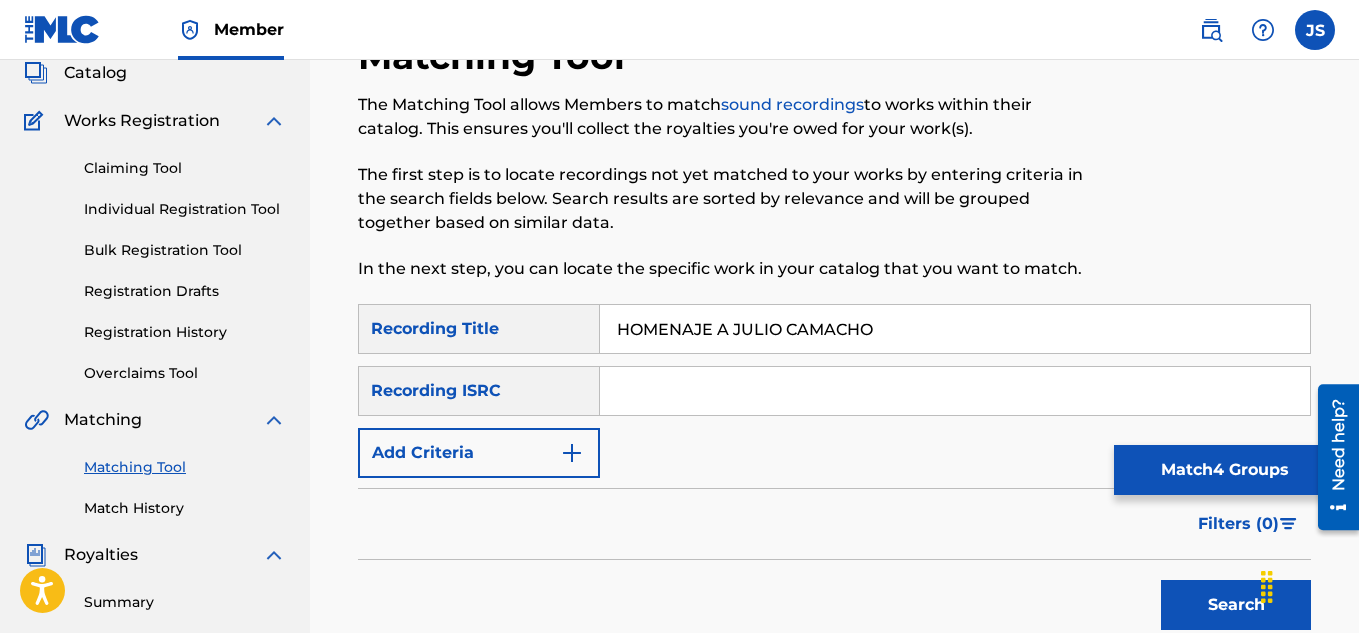 scroll, scrollTop: 124, scrollLeft: 0, axis: vertical 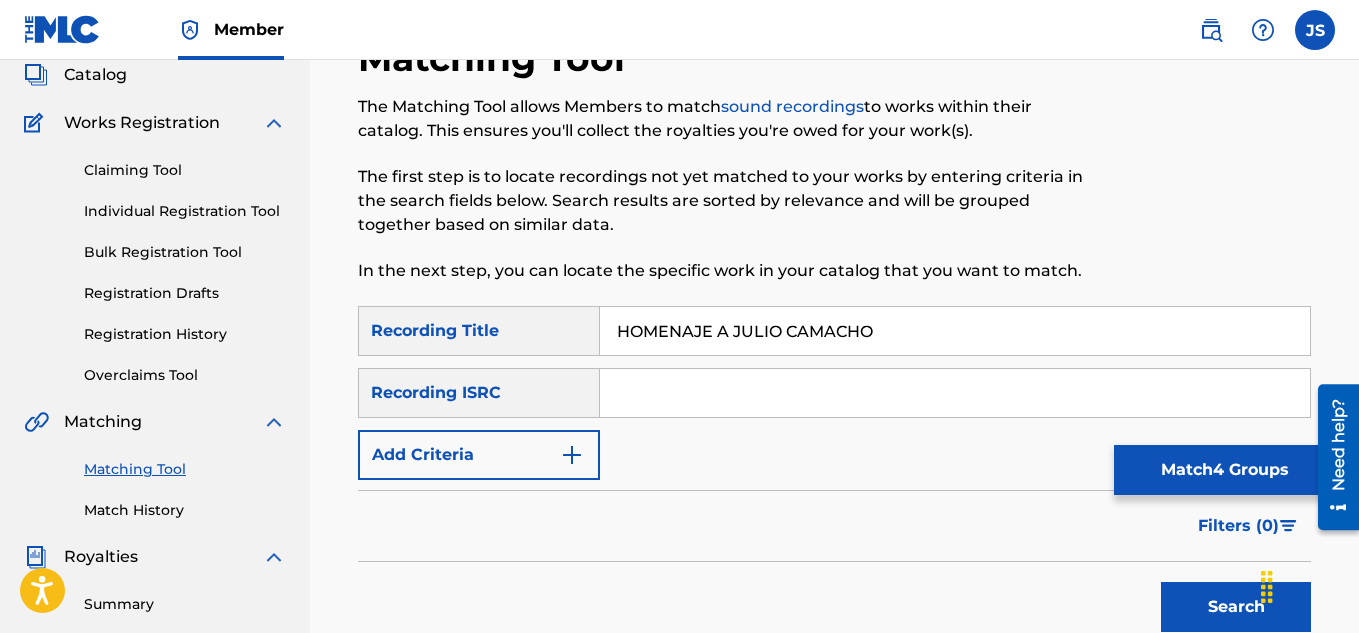 click on "Add Criteria" at bounding box center [479, 455] 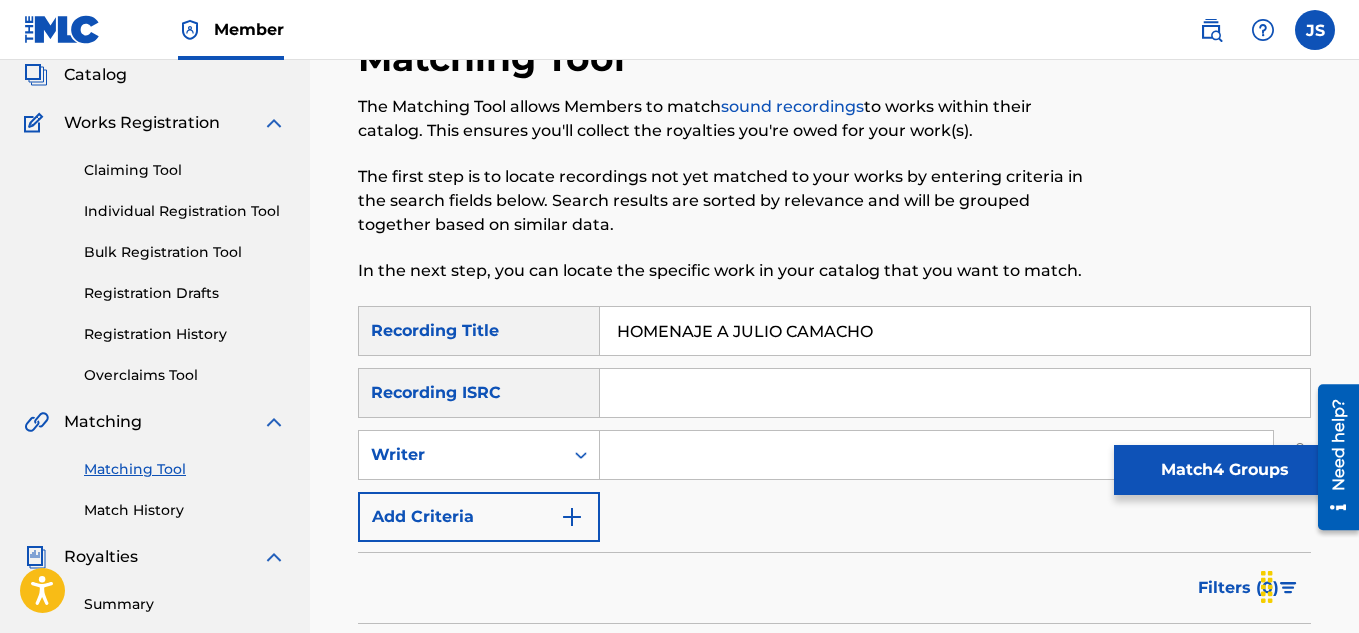 click at bounding box center (936, 455) 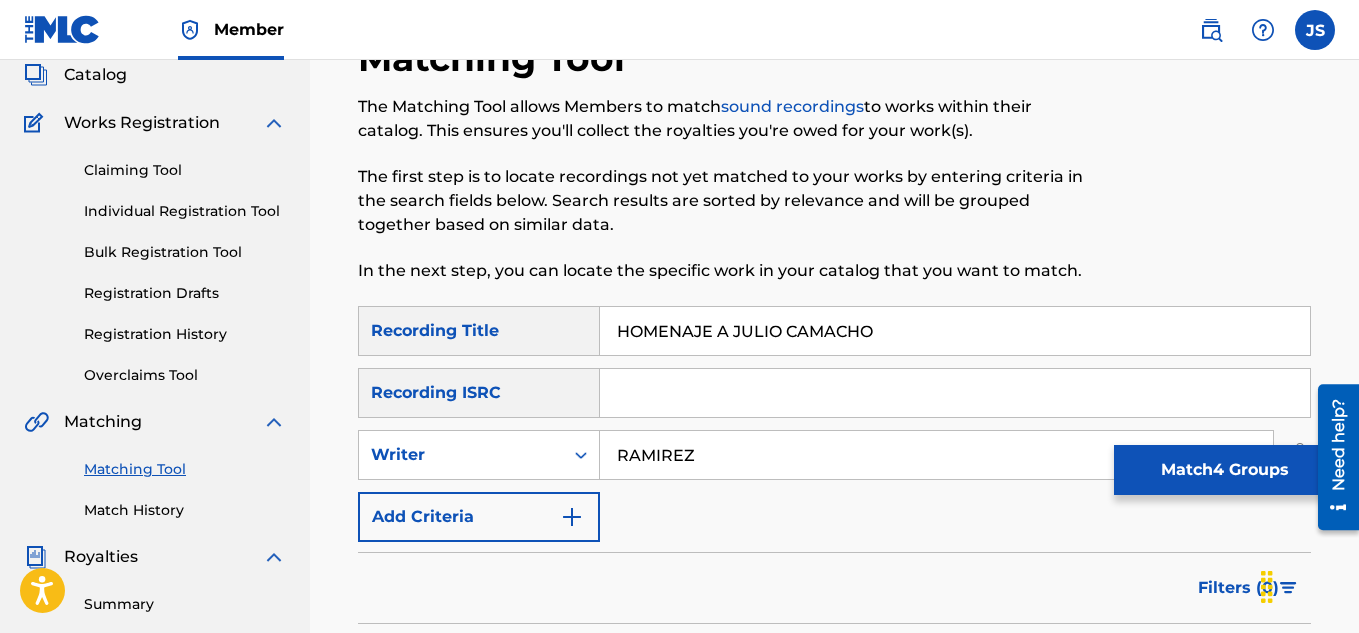 type on "RAMIREZ" 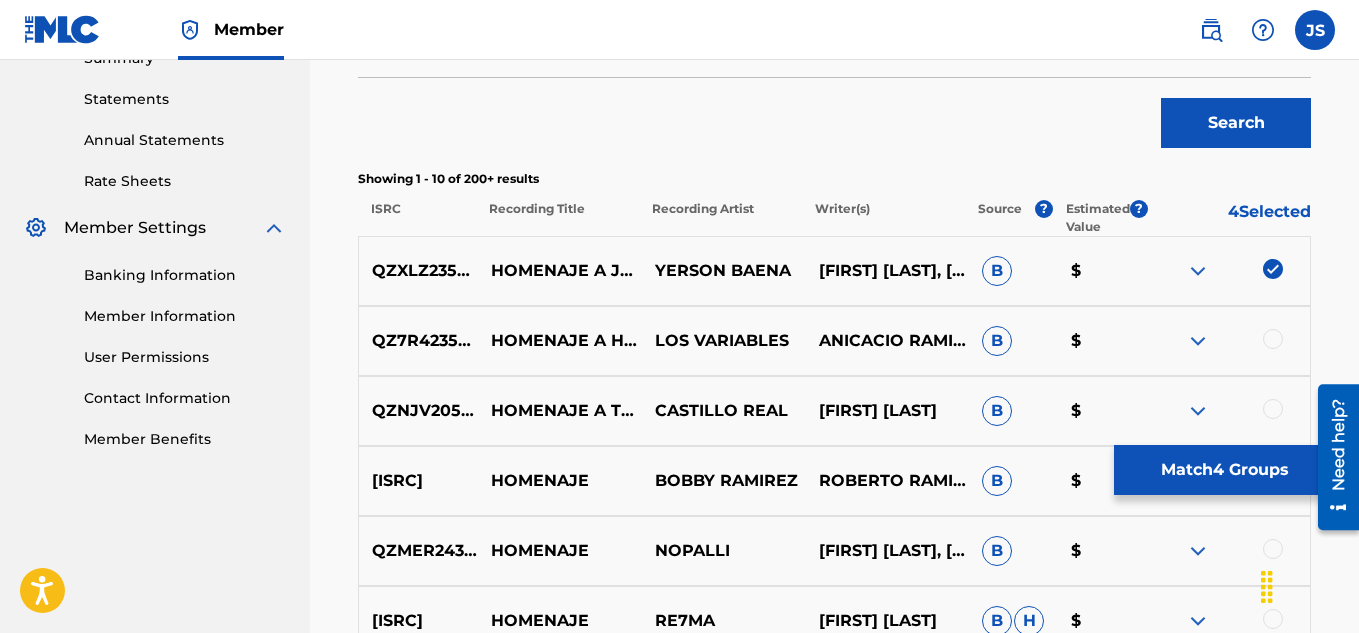 scroll, scrollTop: 758, scrollLeft: 0, axis: vertical 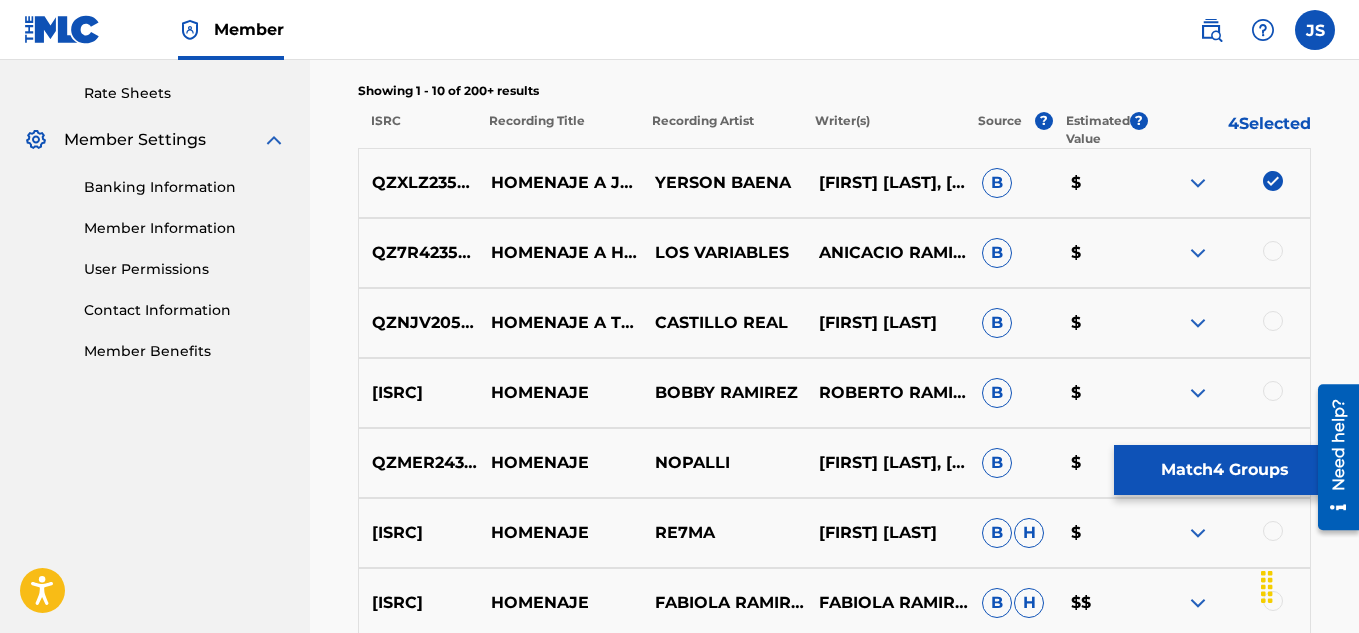 click on "Match  4 Groups" at bounding box center [1224, 470] 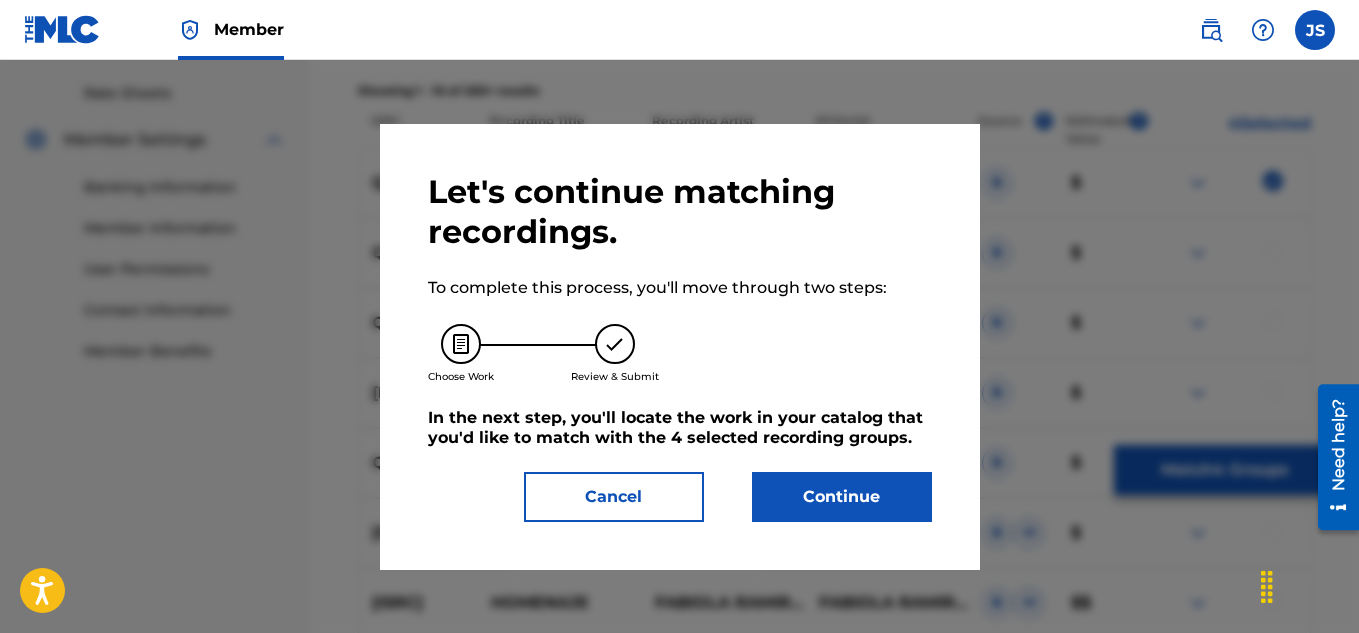 click on "Continue" at bounding box center [842, 497] 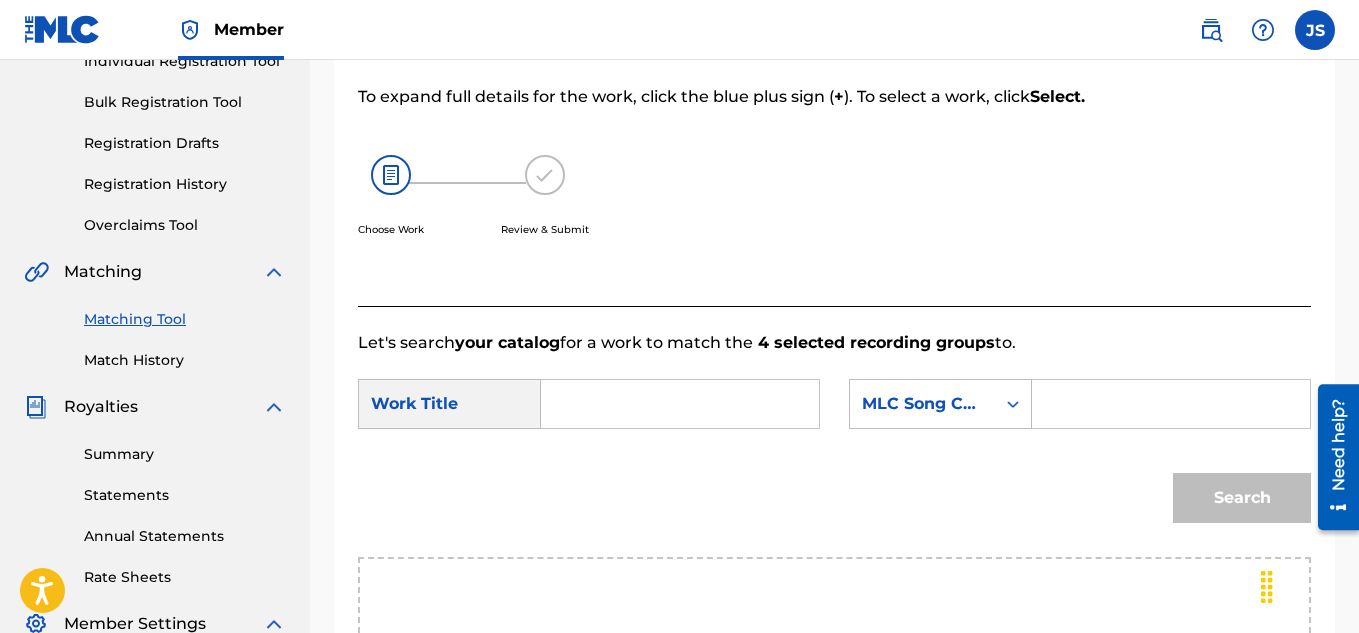 scroll, scrollTop: 266, scrollLeft: 0, axis: vertical 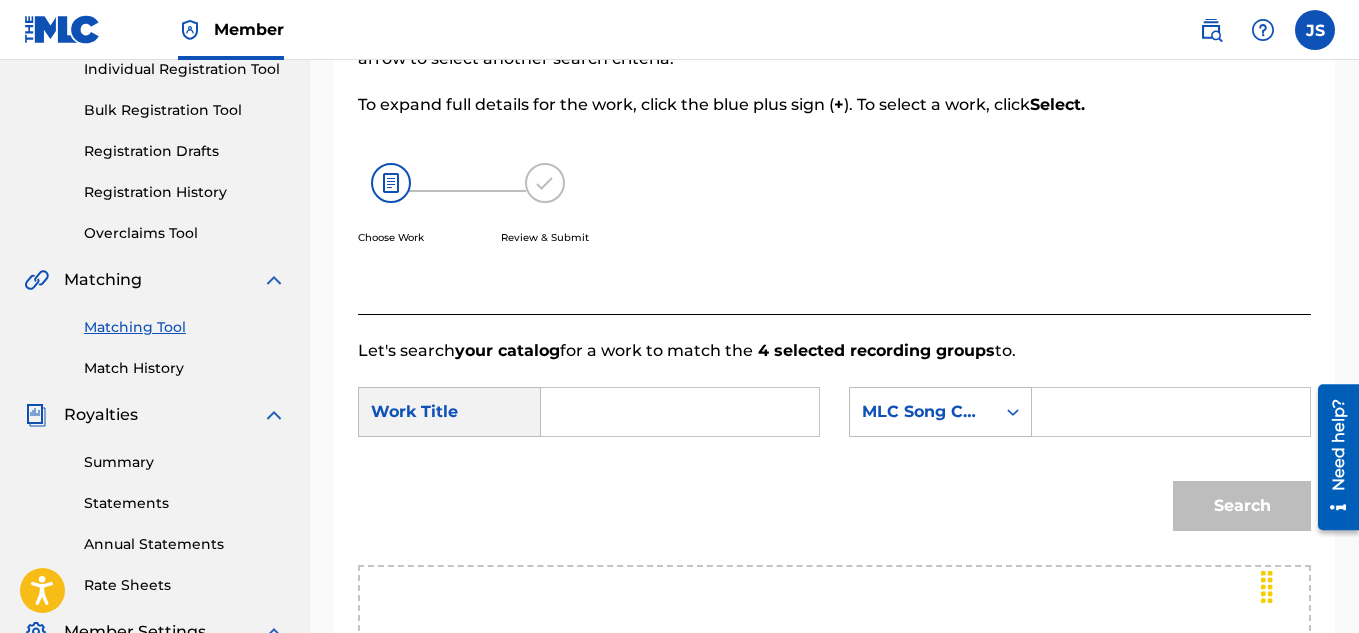 click at bounding box center [680, 412] 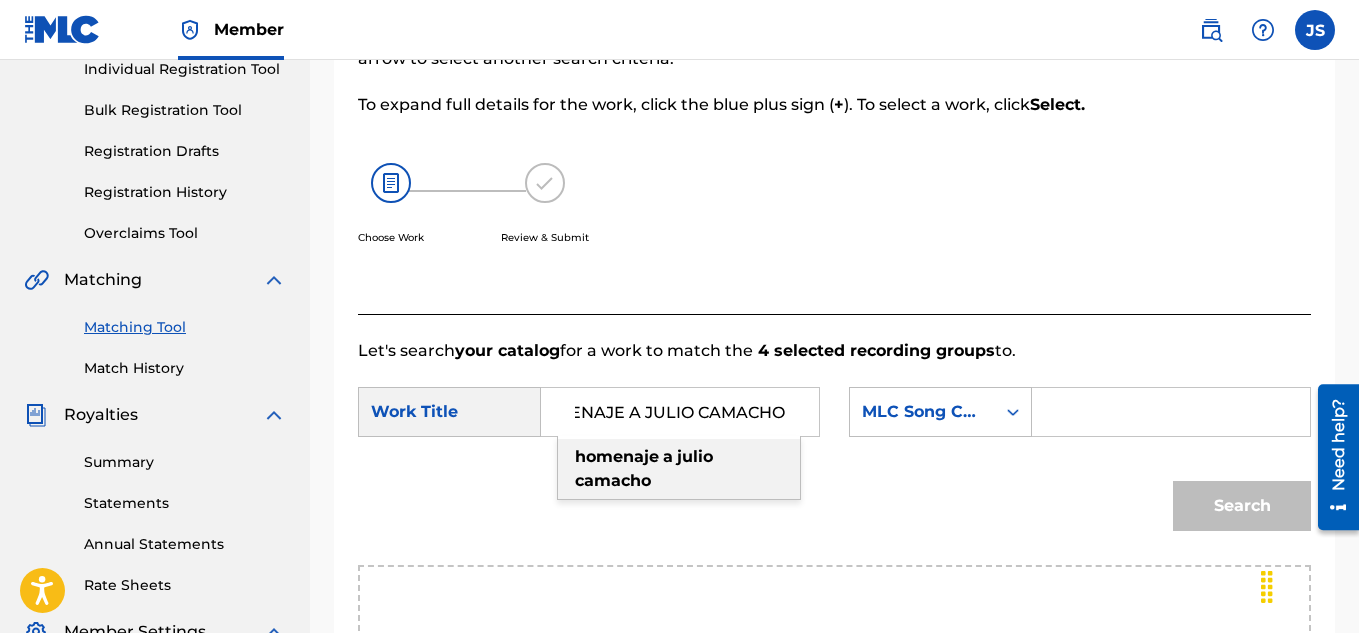 scroll, scrollTop: 0, scrollLeft: 47, axis: horizontal 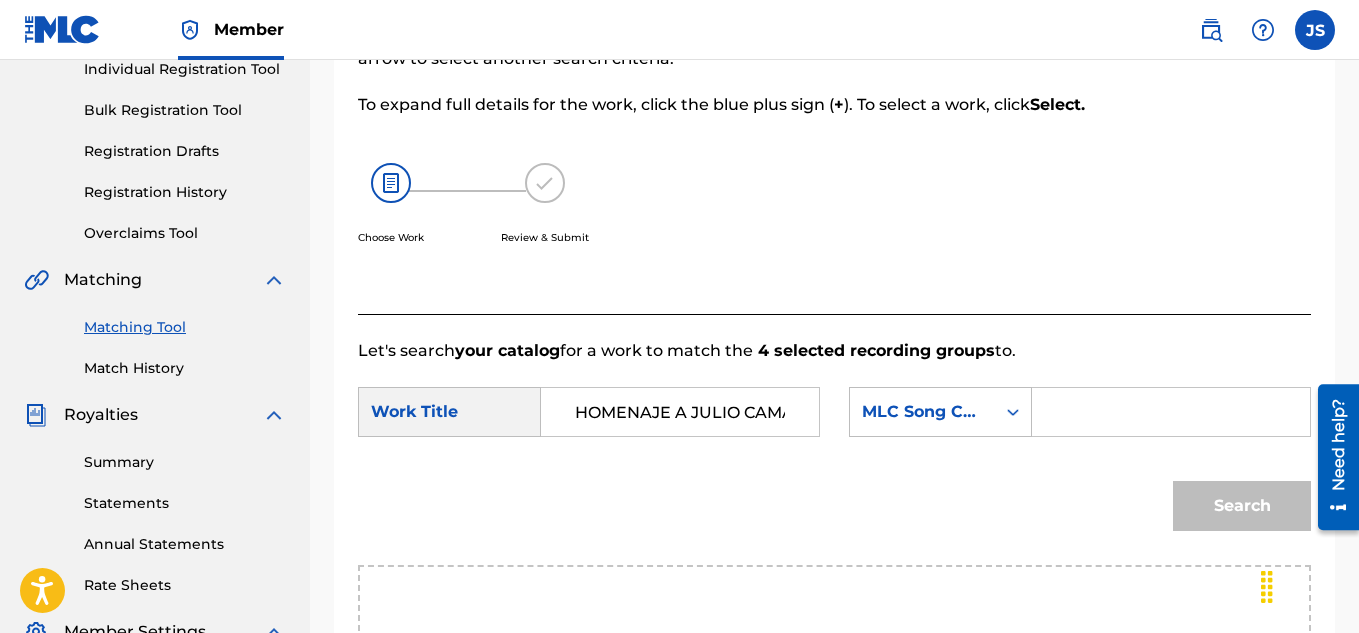 click at bounding box center [1171, 412] 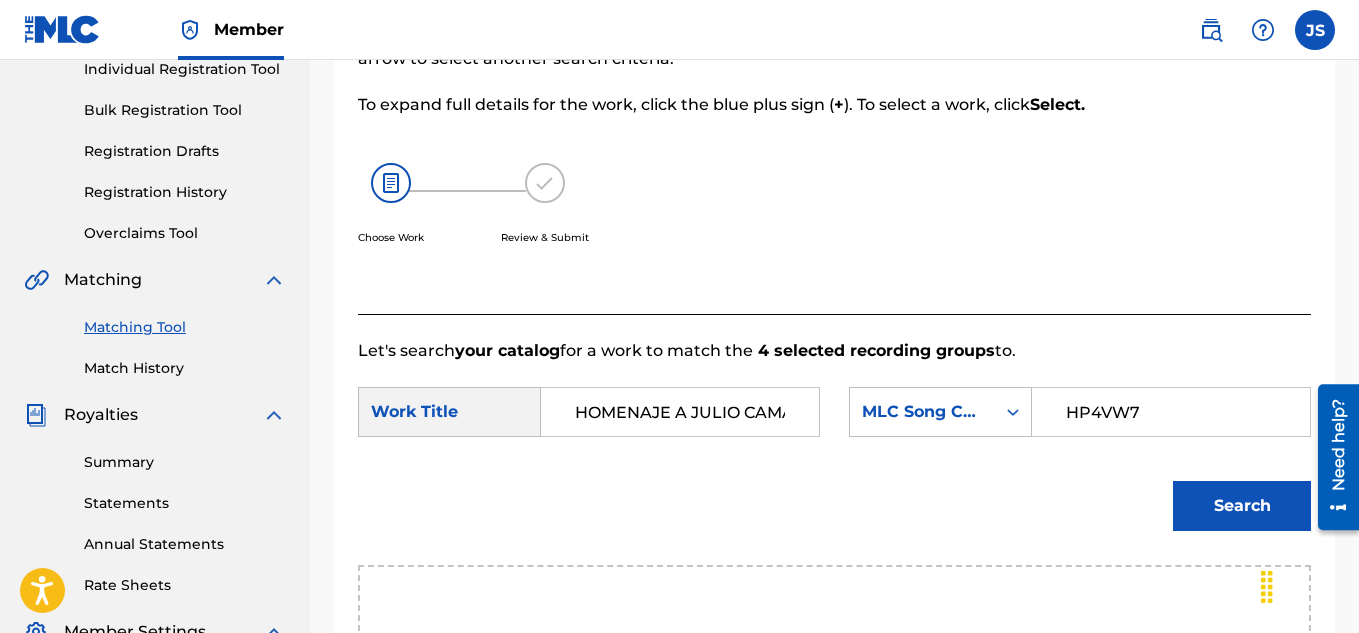 type on "HP4VW7" 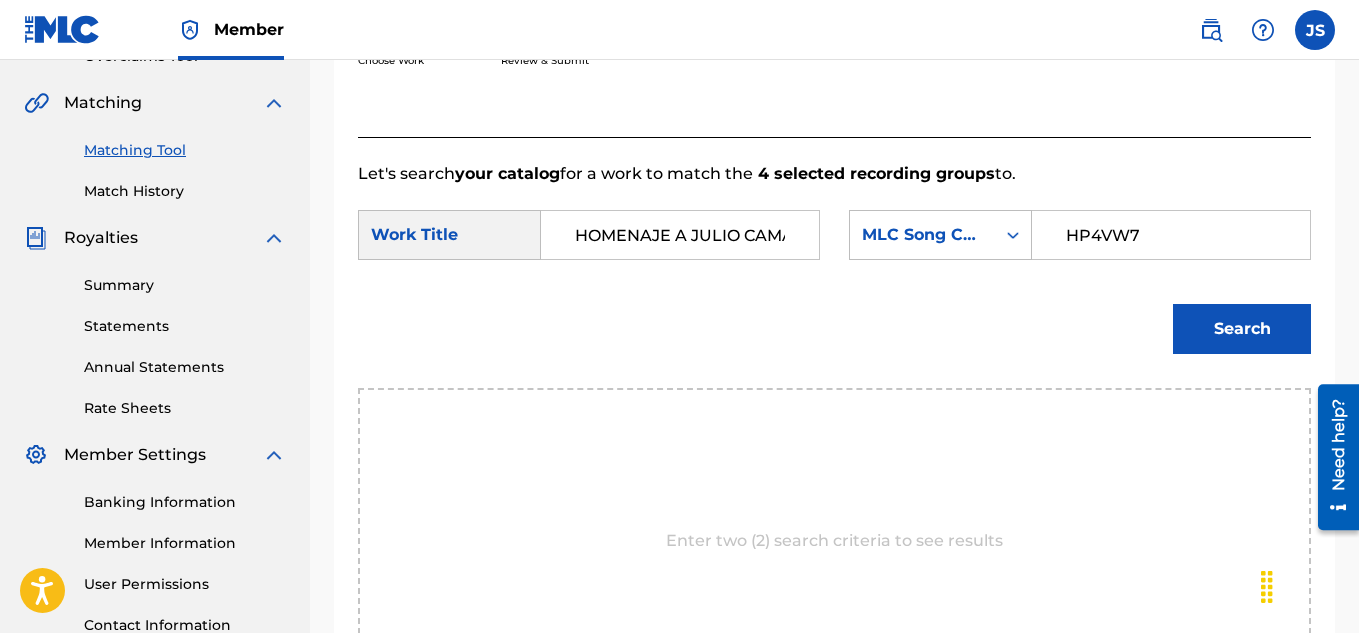 scroll, scrollTop: 444, scrollLeft: 0, axis: vertical 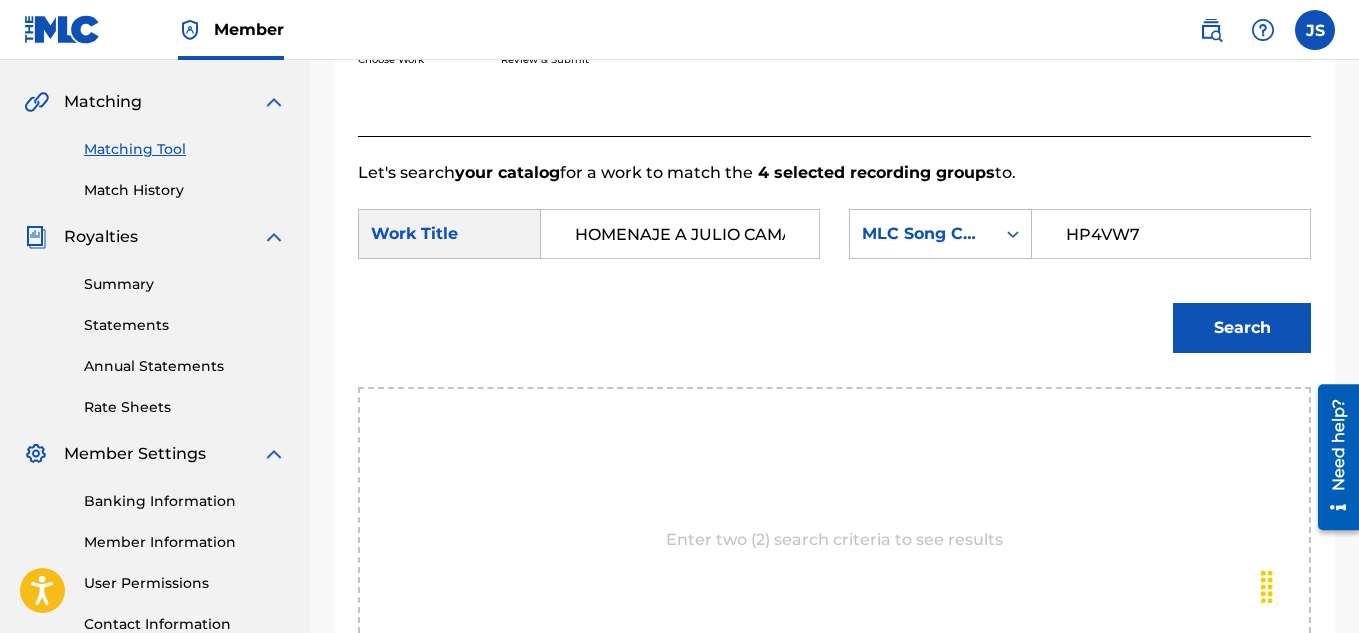 click on "Search" at bounding box center [1242, 328] 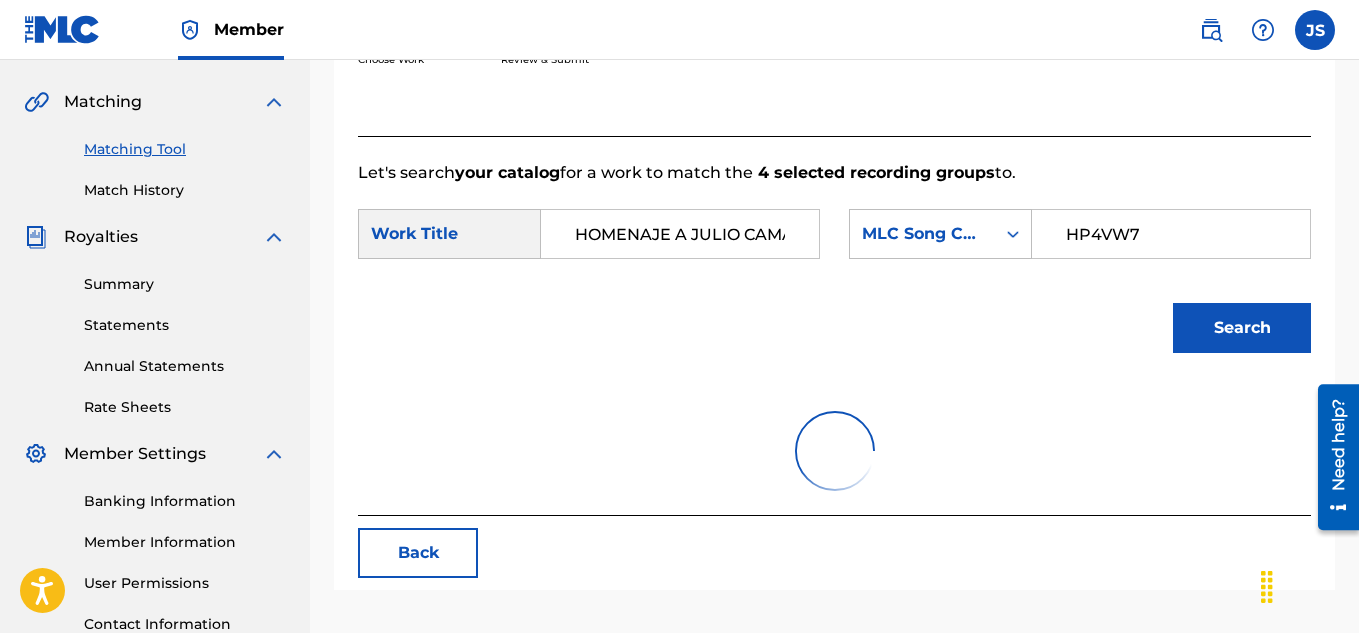 scroll, scrollTop: 607, scrollLeft: 0, axis: vertical 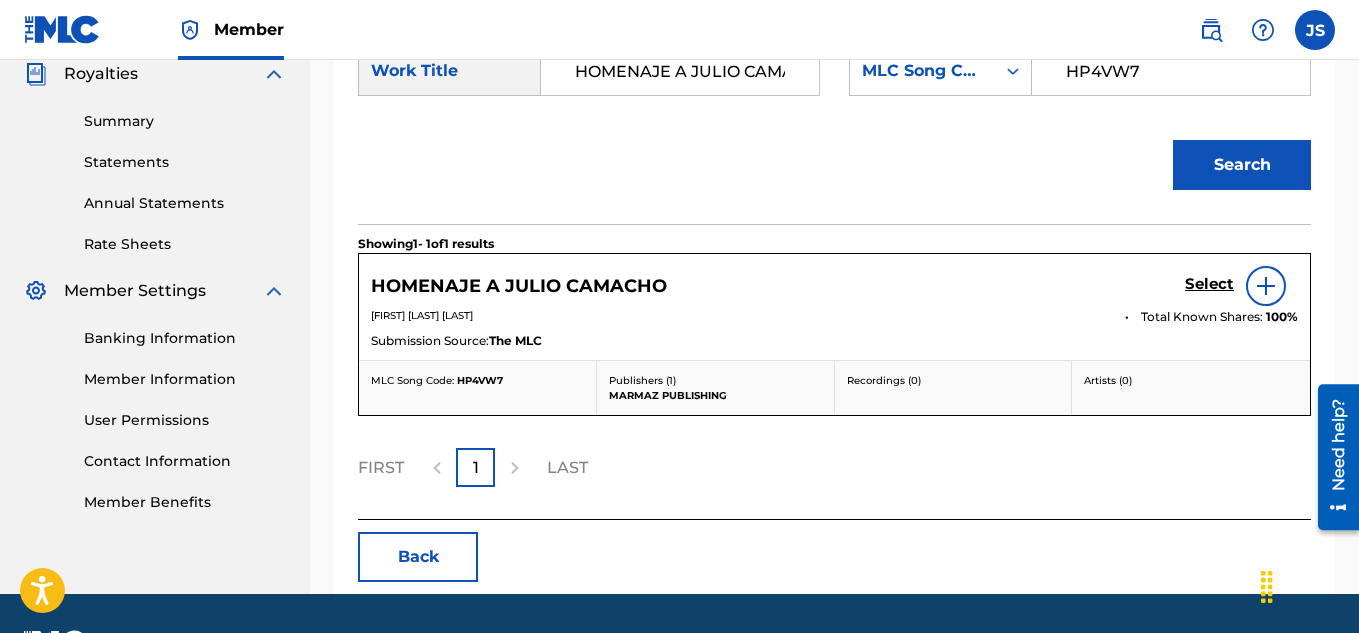 click on "Select" at bounding box center (1209, 284) 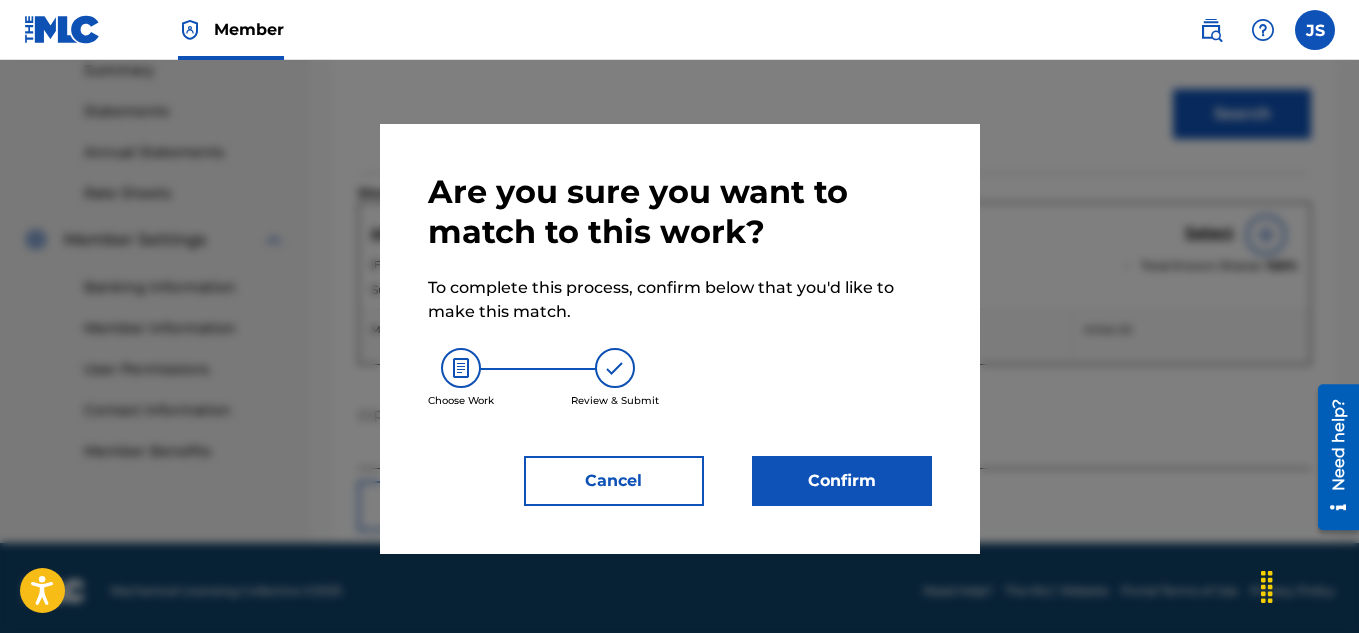 click on "Confirm" at bounding box center (842, 481) 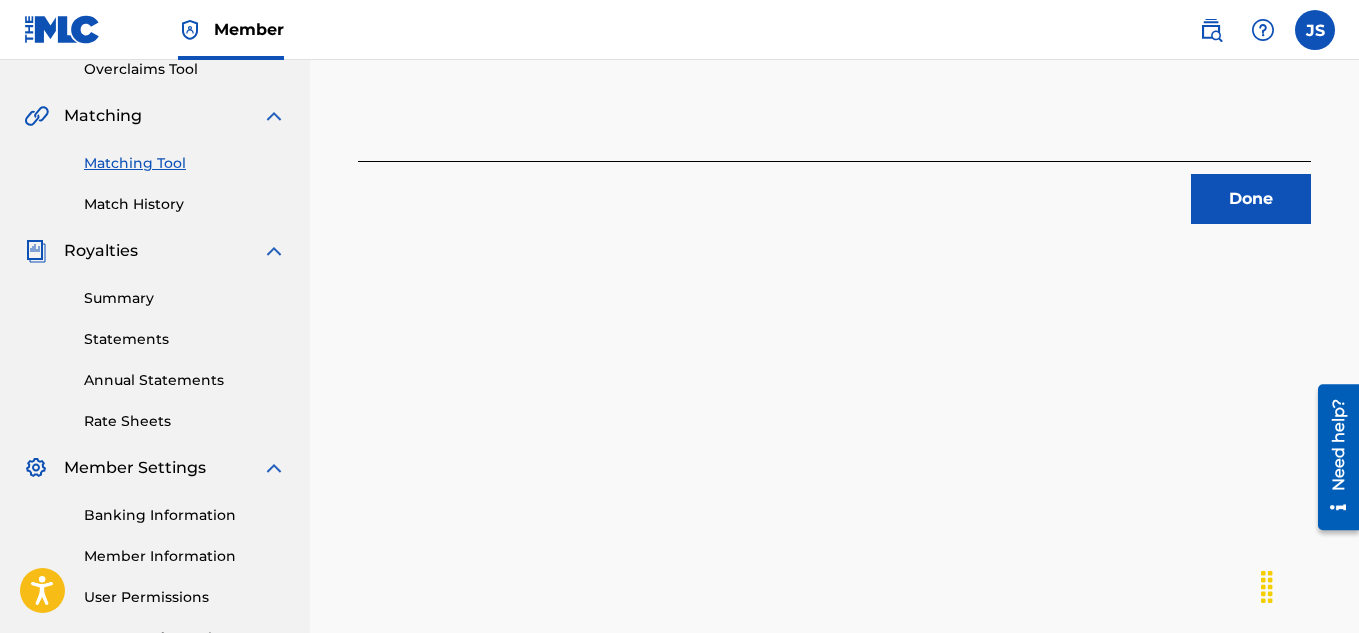 scroll, scrollTop: 432, scrollLeft: 0, axis: vertical 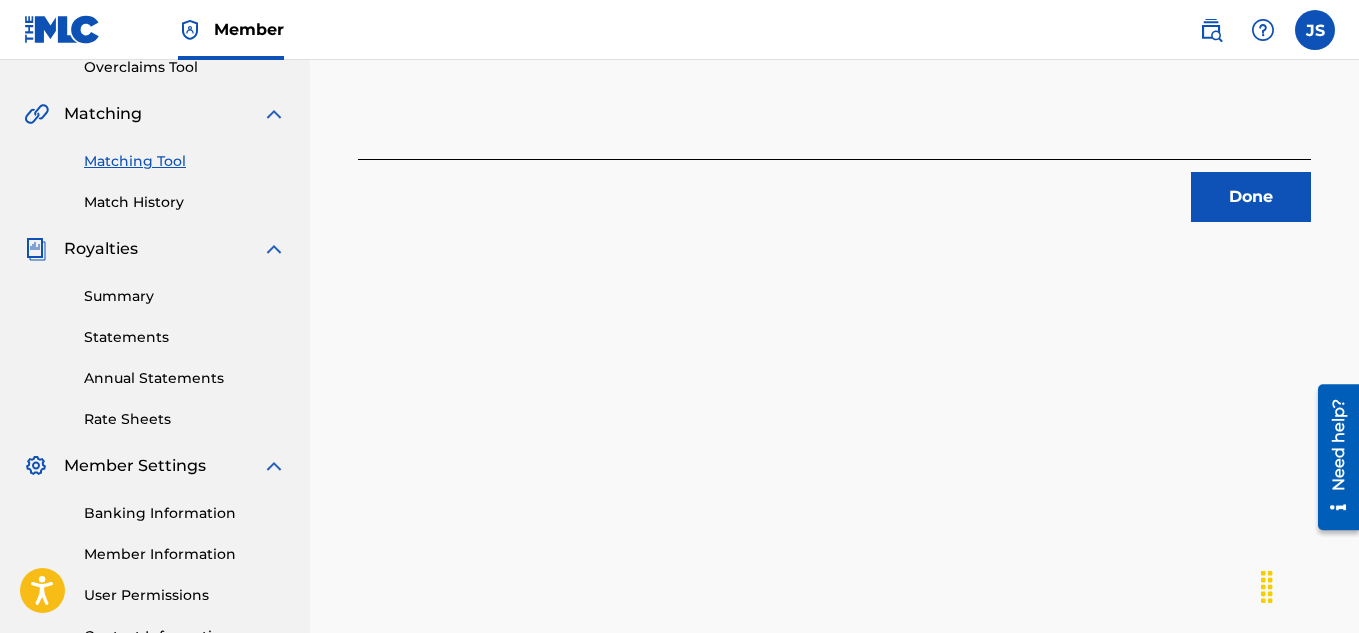 click on "Done" at bounding box center (1251, 197) 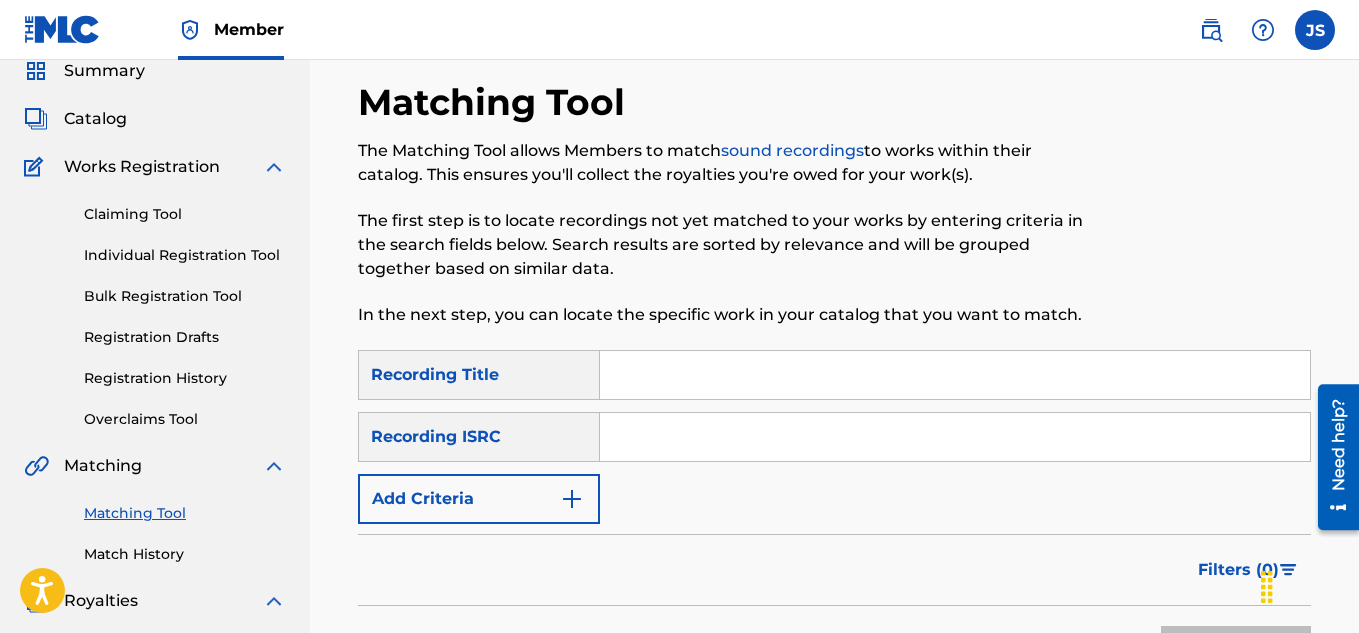 scroll, scrollTop: 79, scrollLeft: 0, axis: vertical 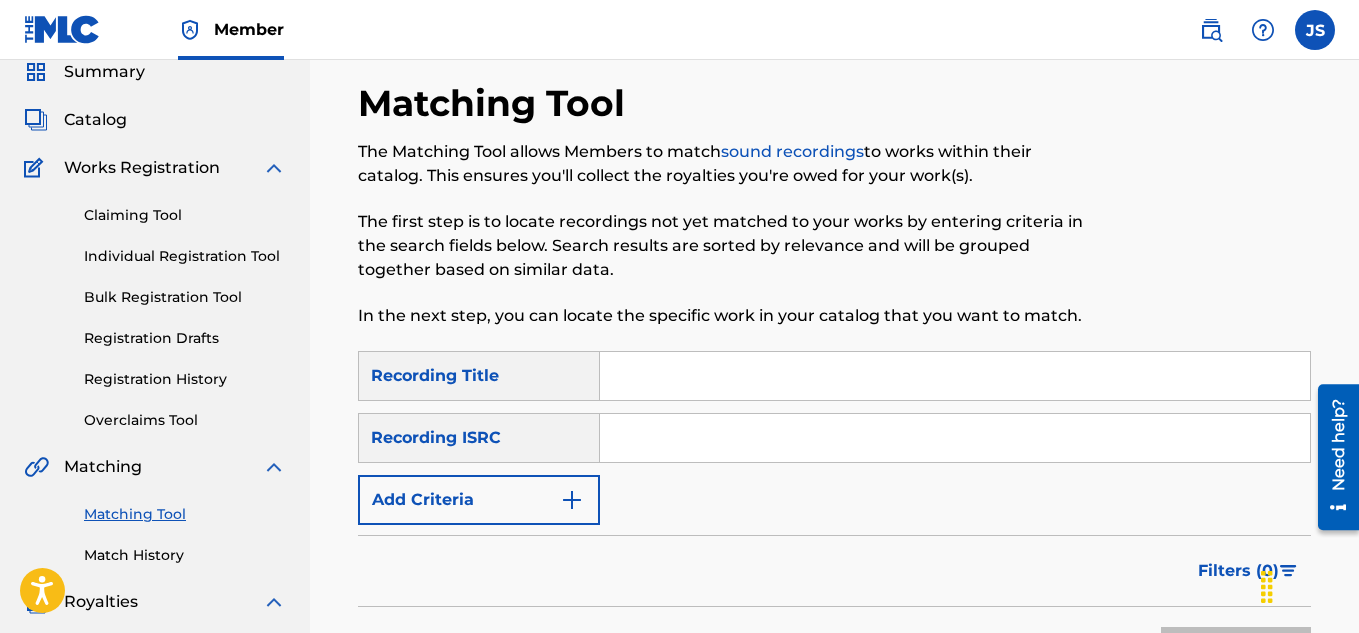 click at bounding box center [955, 376] 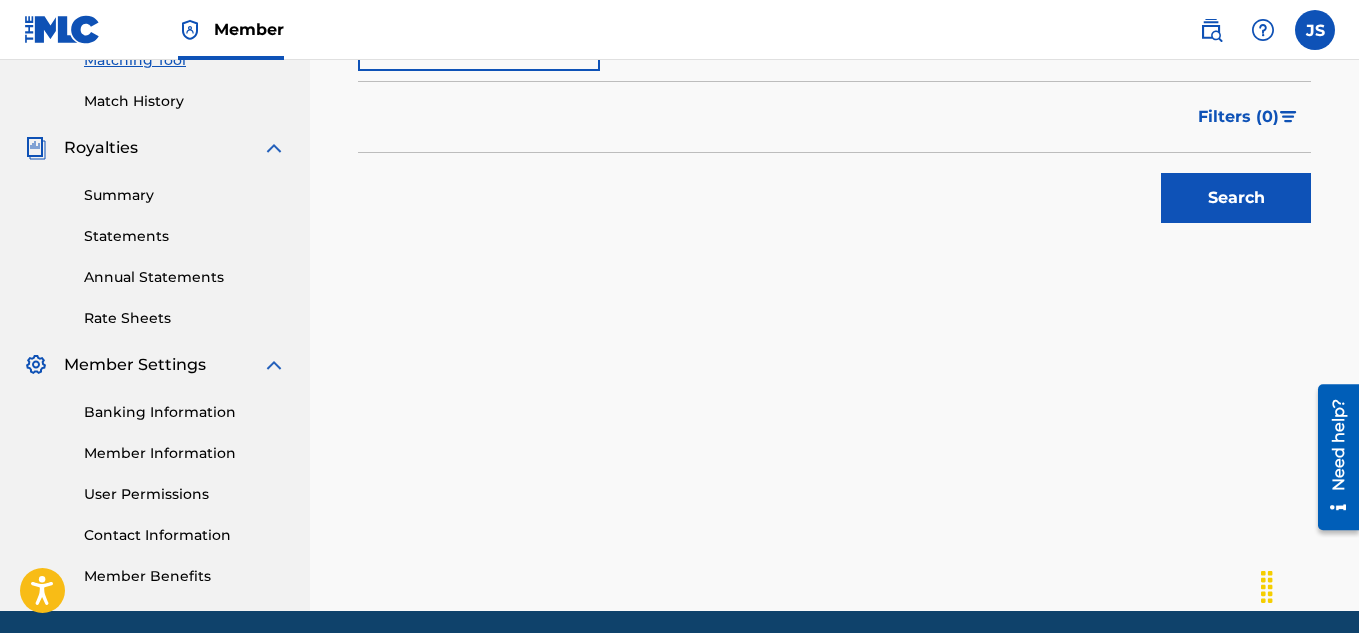 scroll, scrollTop: 607, scrollLeft: 0, axis: vertical 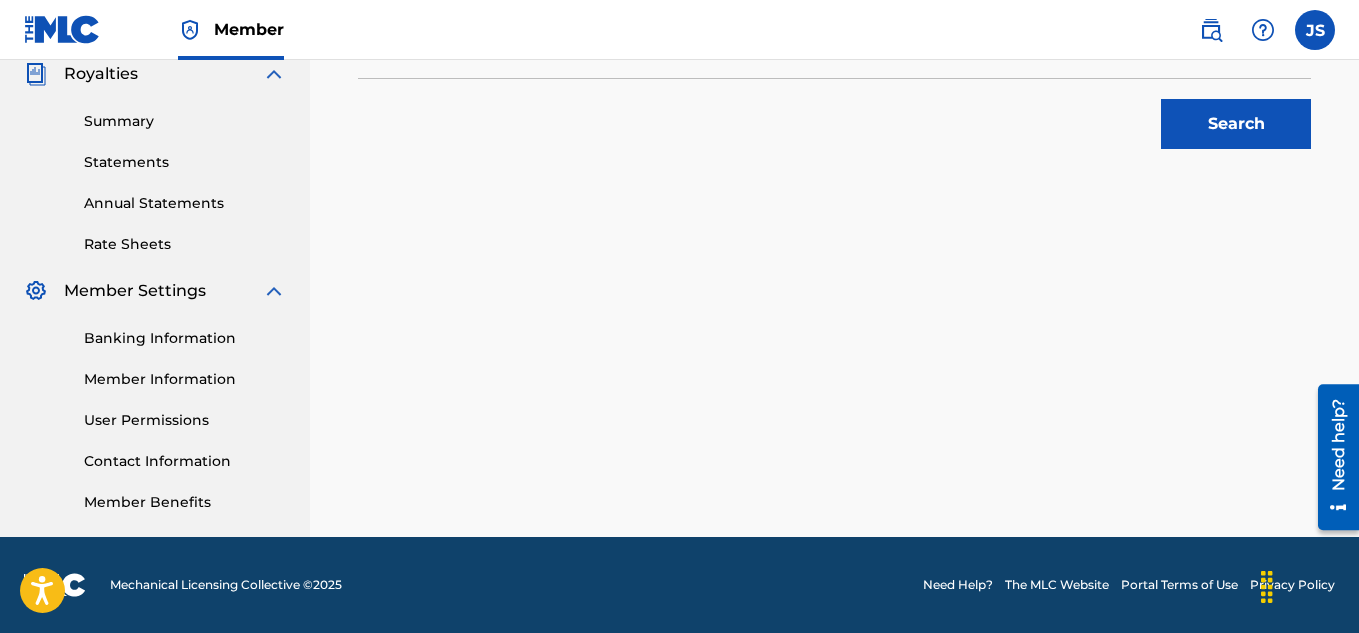 type on "HORIZONTE MENSAJERO" 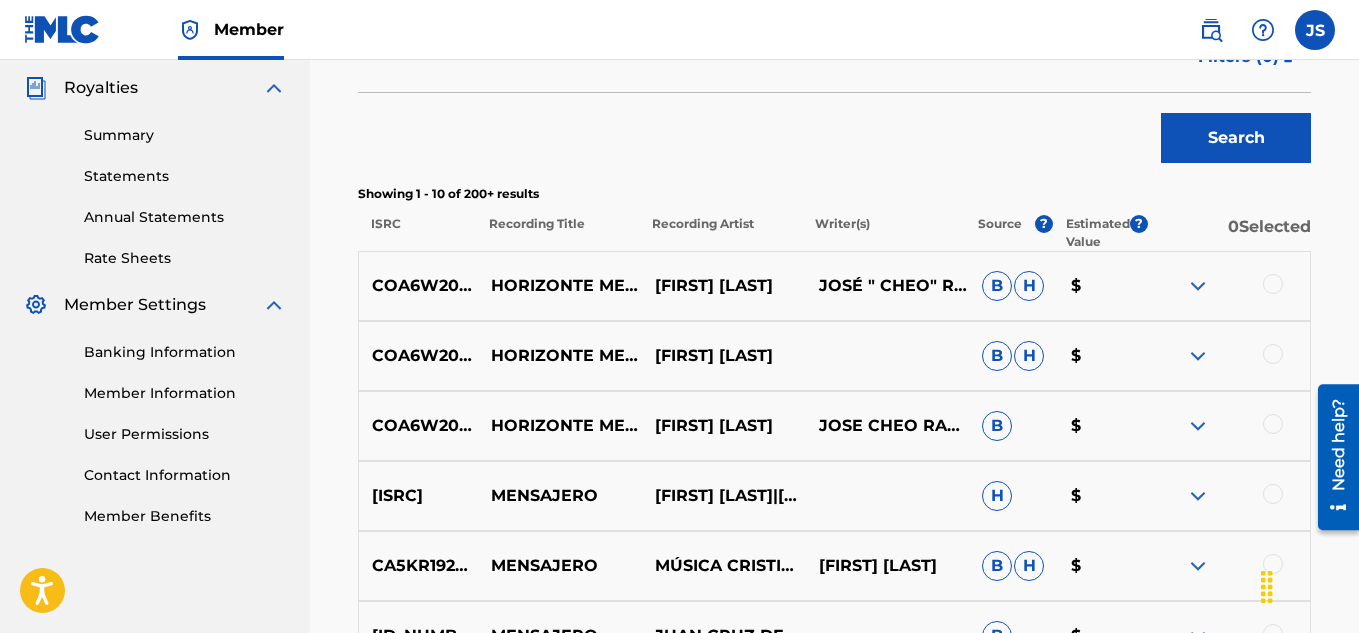 scroll, scrollTop: 612, scrollLeft: 0, axis: vertical 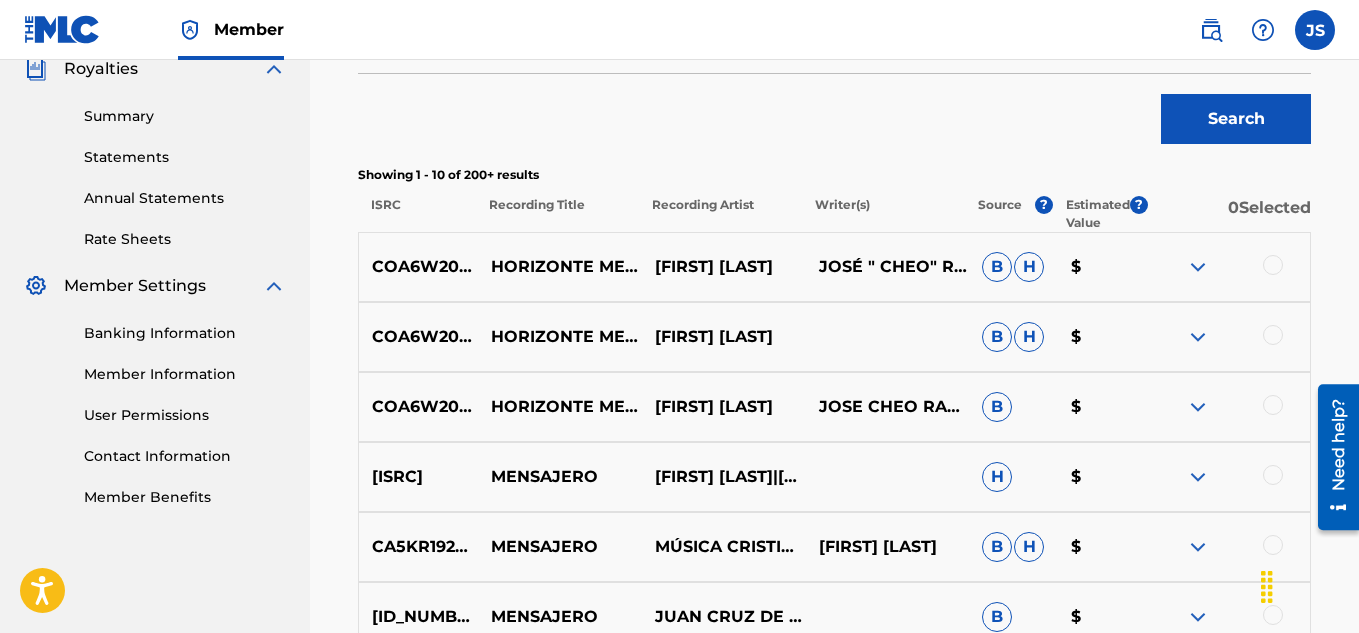click at bounding box center [1273, 265] 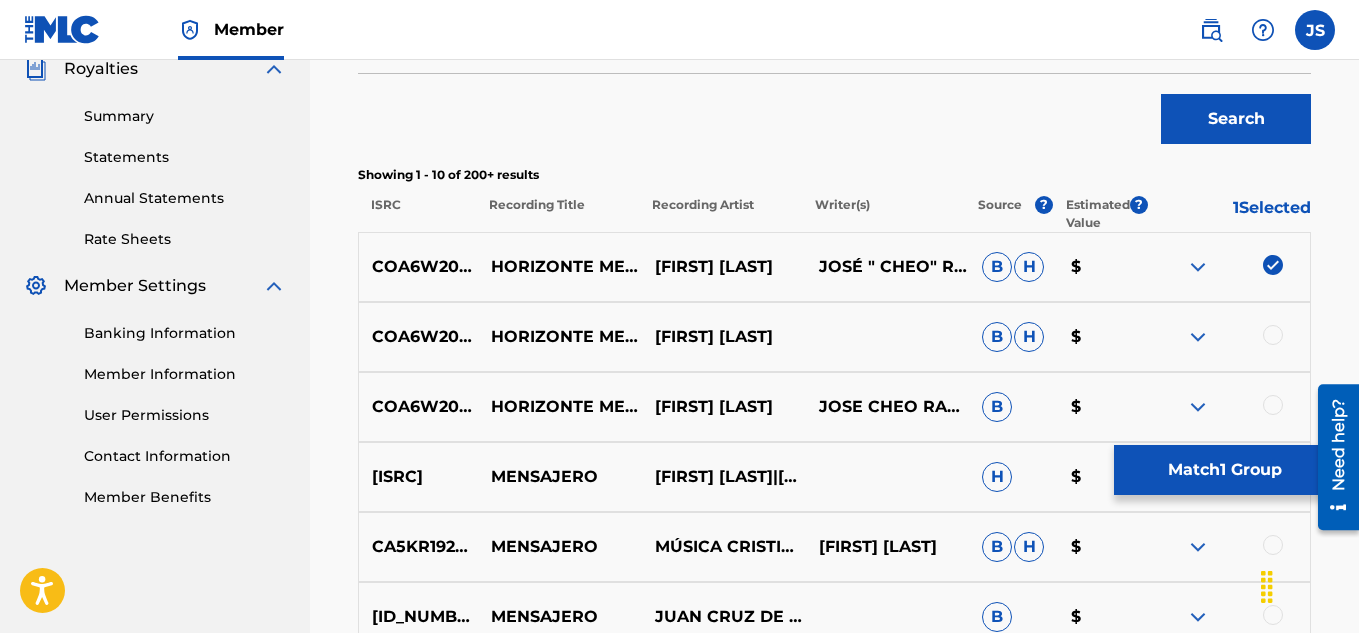 click at bounding box center [1273, 335] 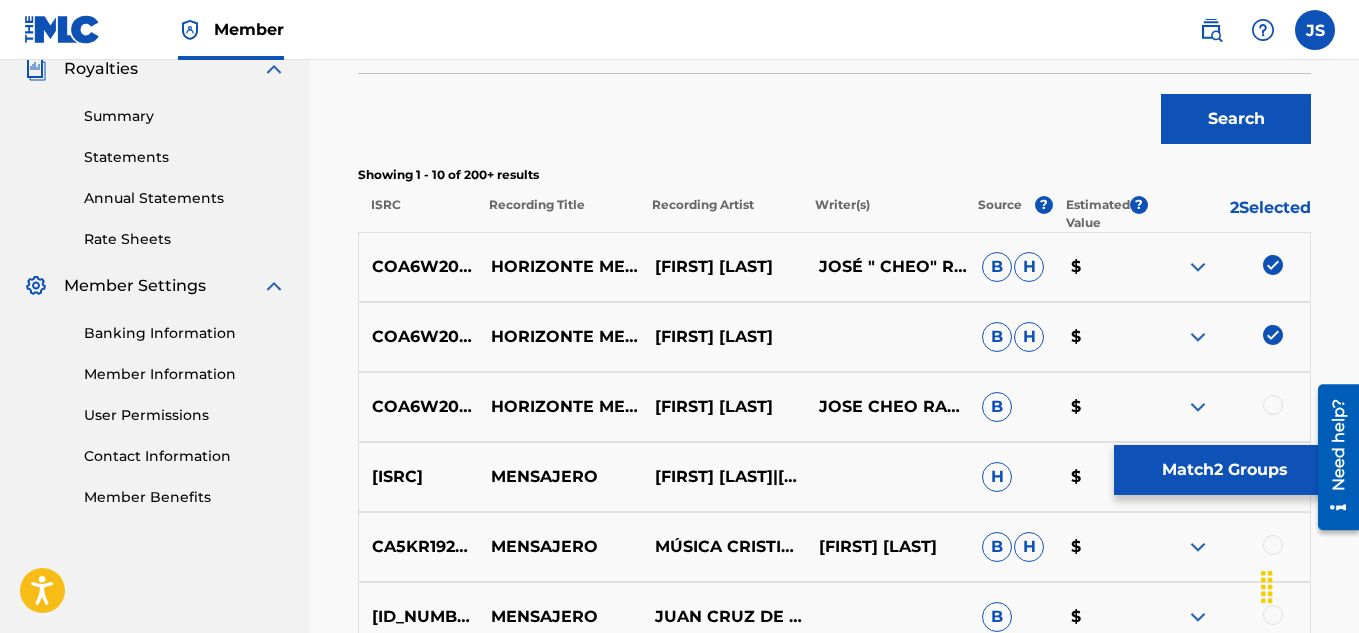 scroll, scrollTop: 684, scrollLeft: 0, axis: vertical 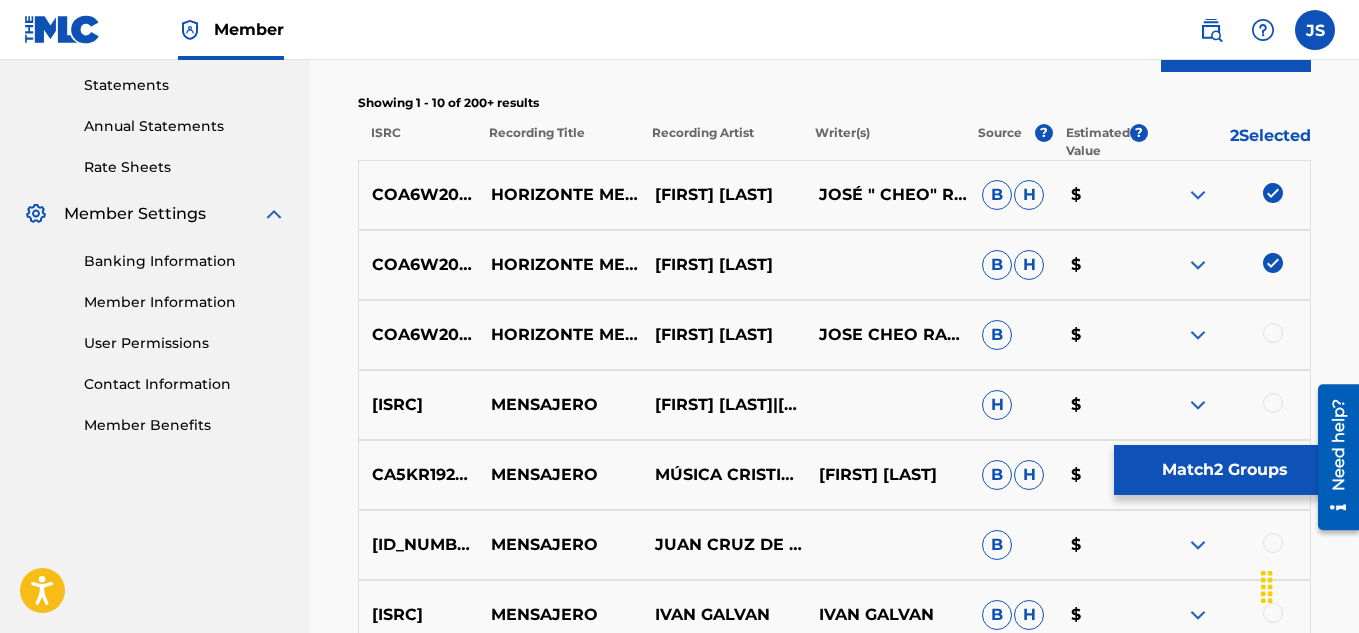 click at bounding box center (1273, 333) 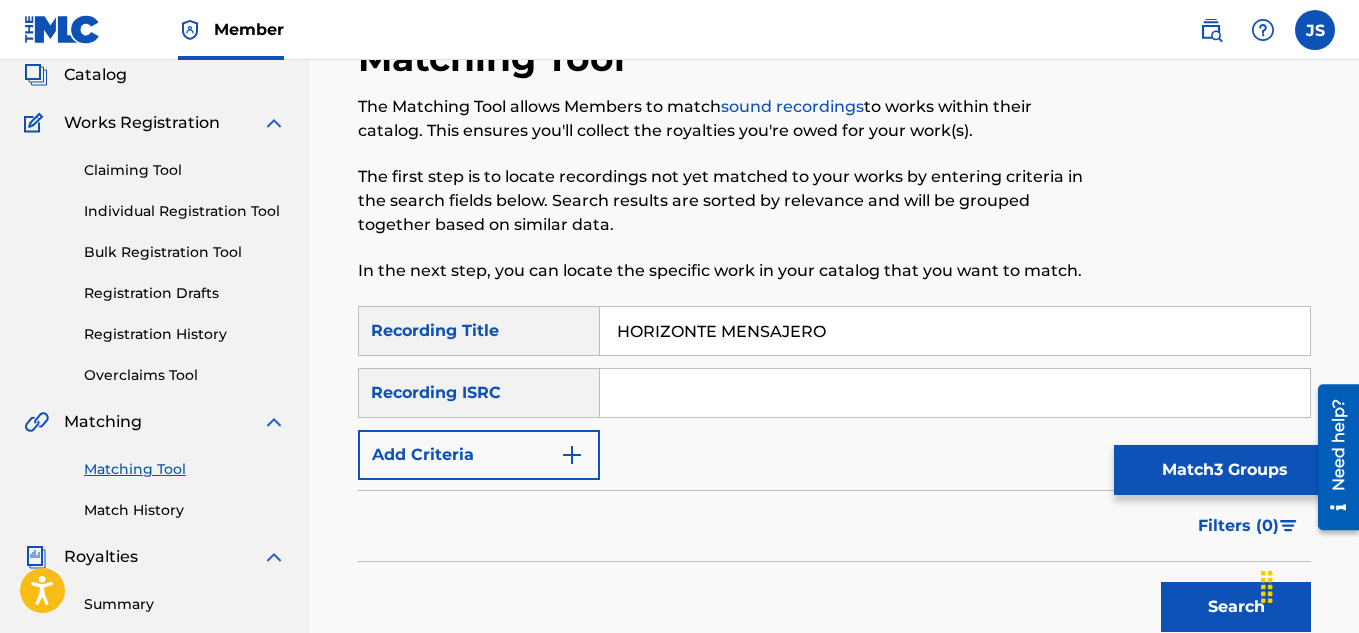 scroll, scrollTop: 123, scrollLeft: 0, axis: vertical 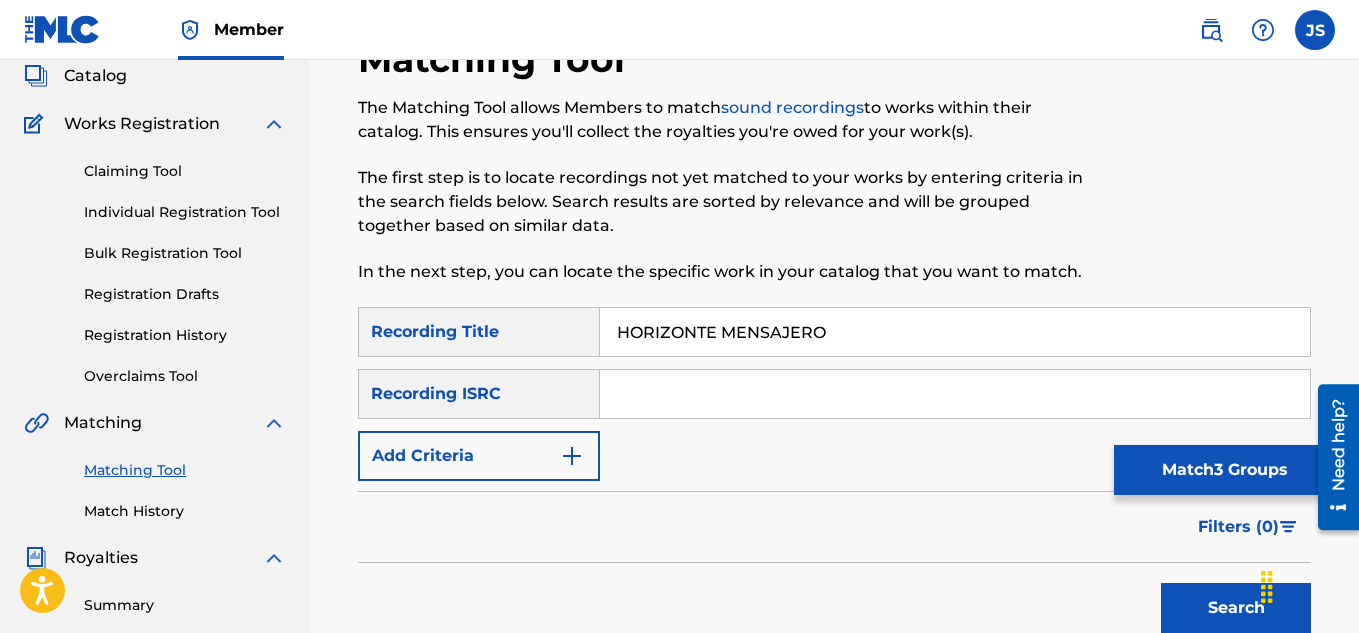 click on "Match  3 Groups" at bounding box center (1224, 470) 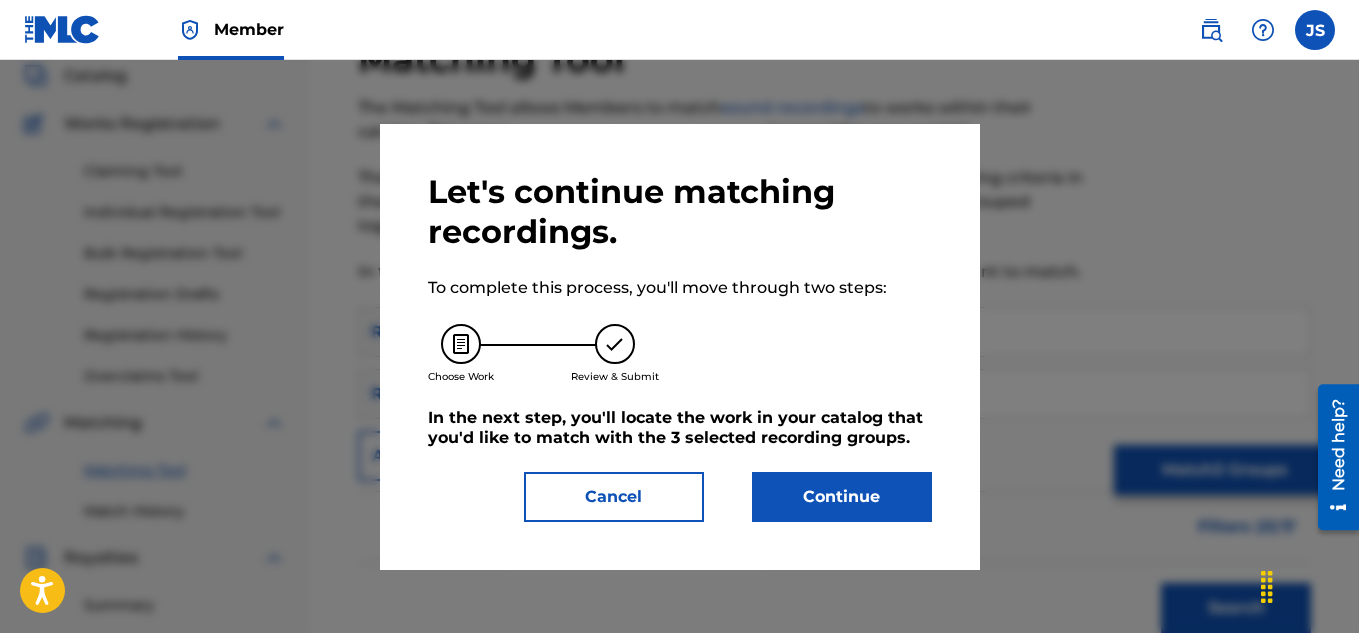 click on "Continue" at bounding box center (842, 497) 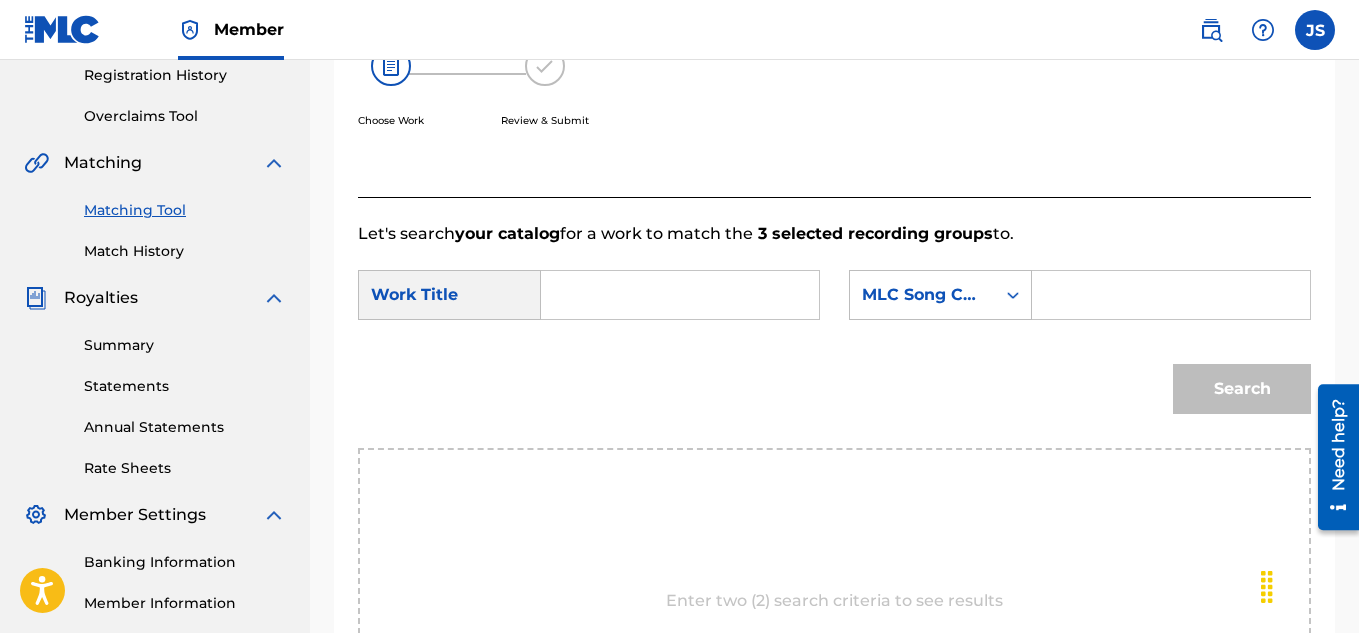 scroll, scrollTop: 392, scrollLeft: 0, axis: vertical 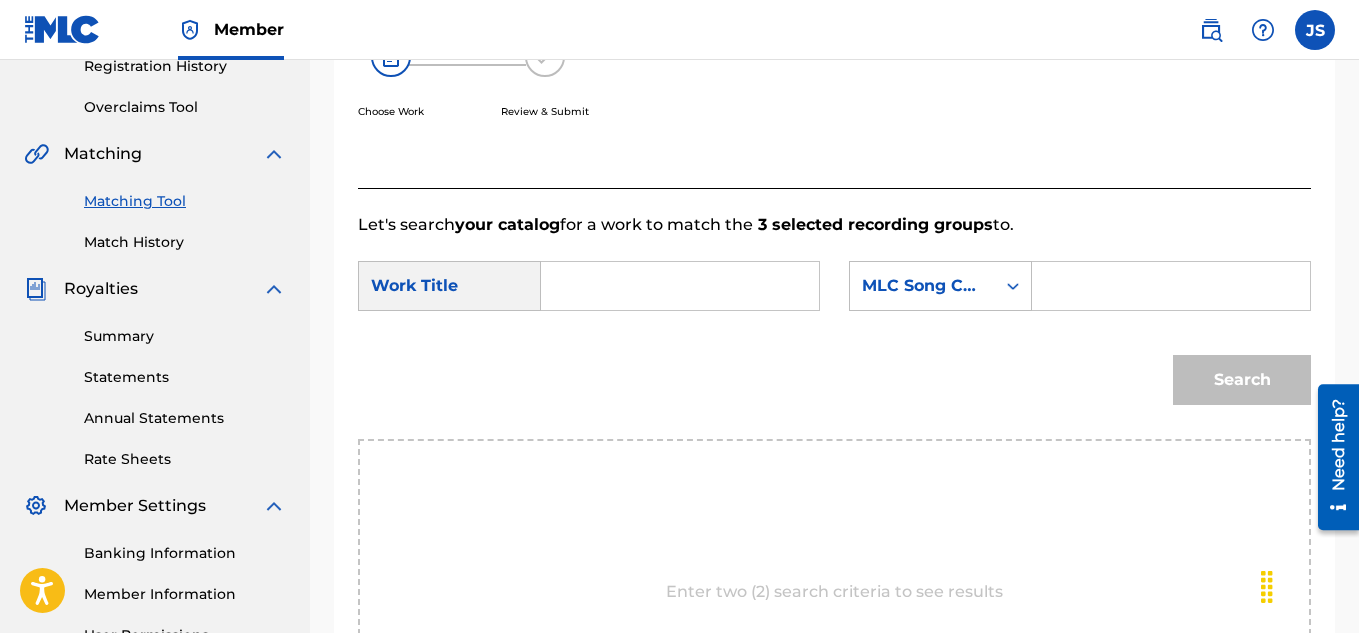 click at bounding box center (680, 286) 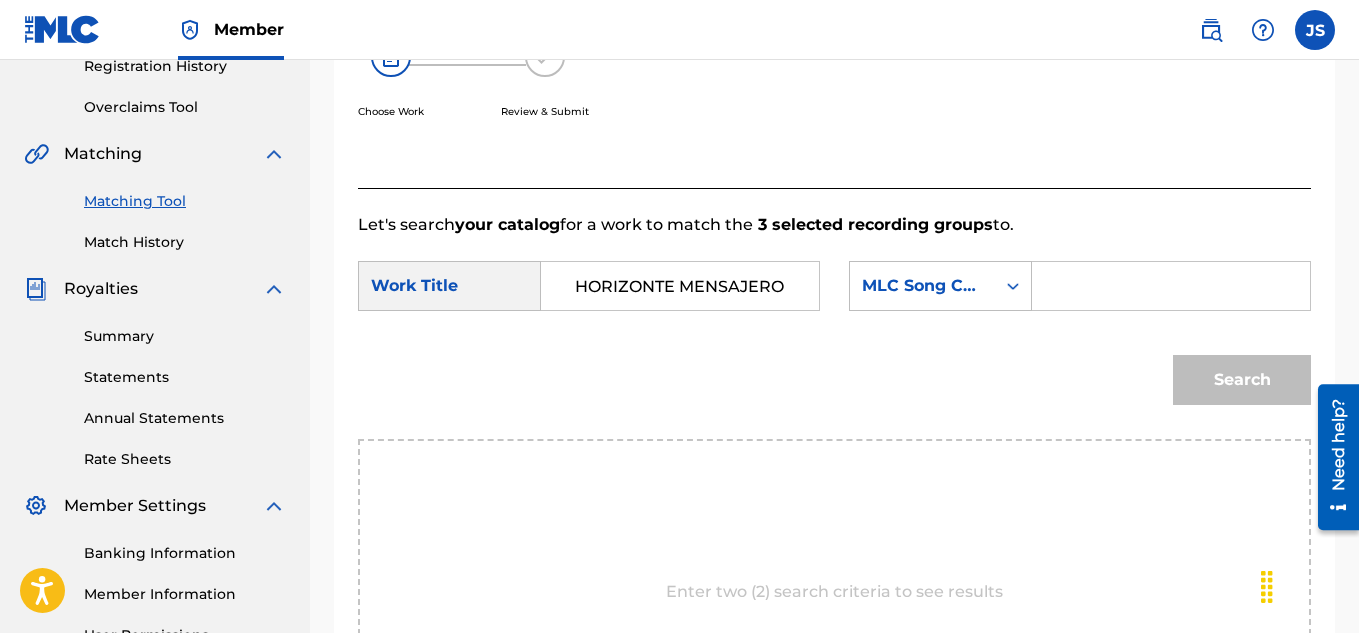 type on "HORIZONTE MENSAJERO" 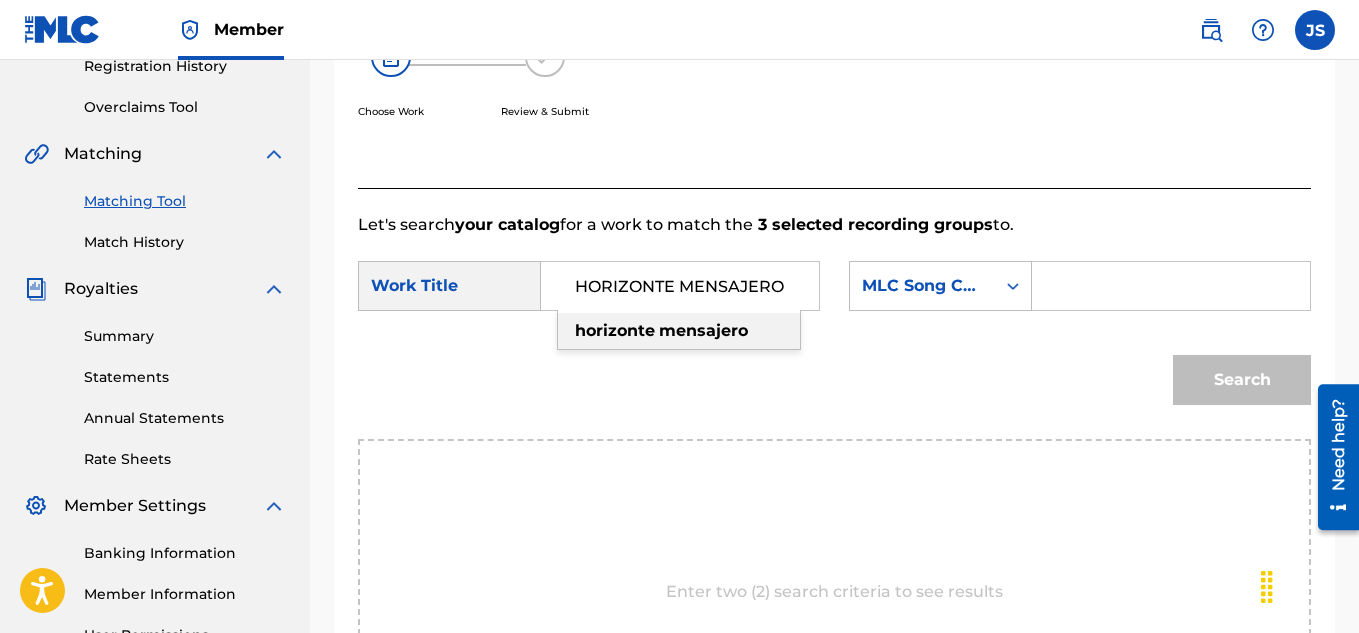 click at bounding box center (1171, 286) 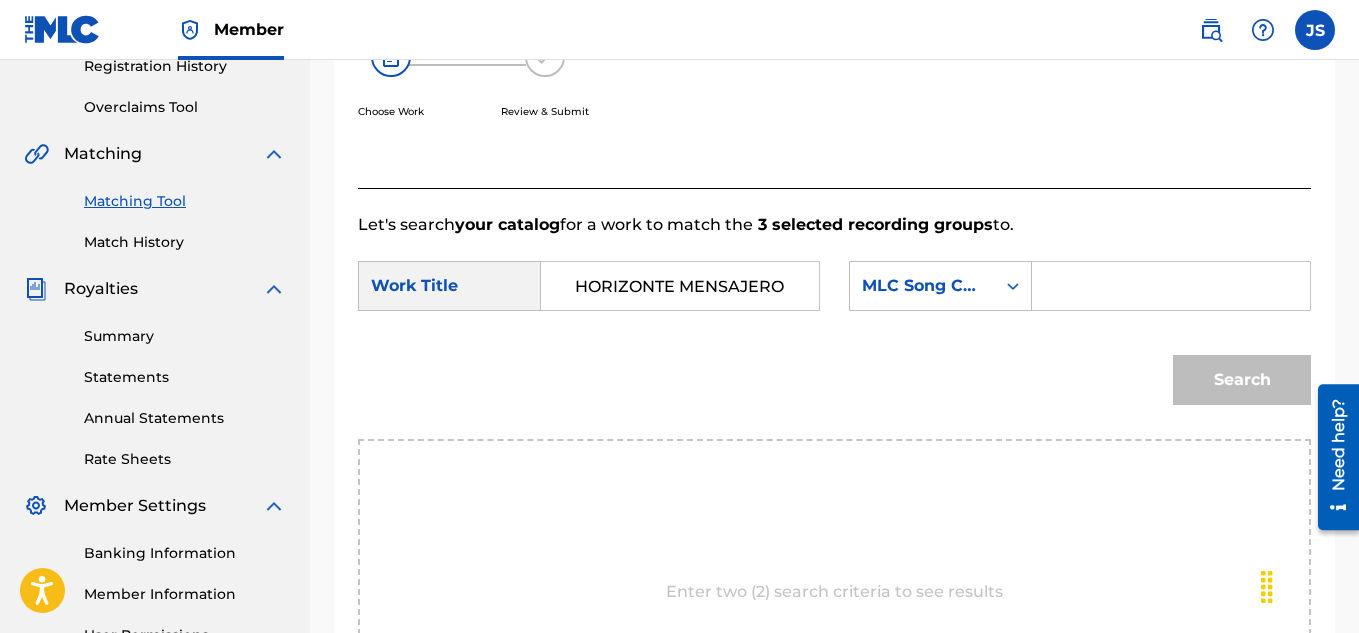 paste on "HQ0APB" 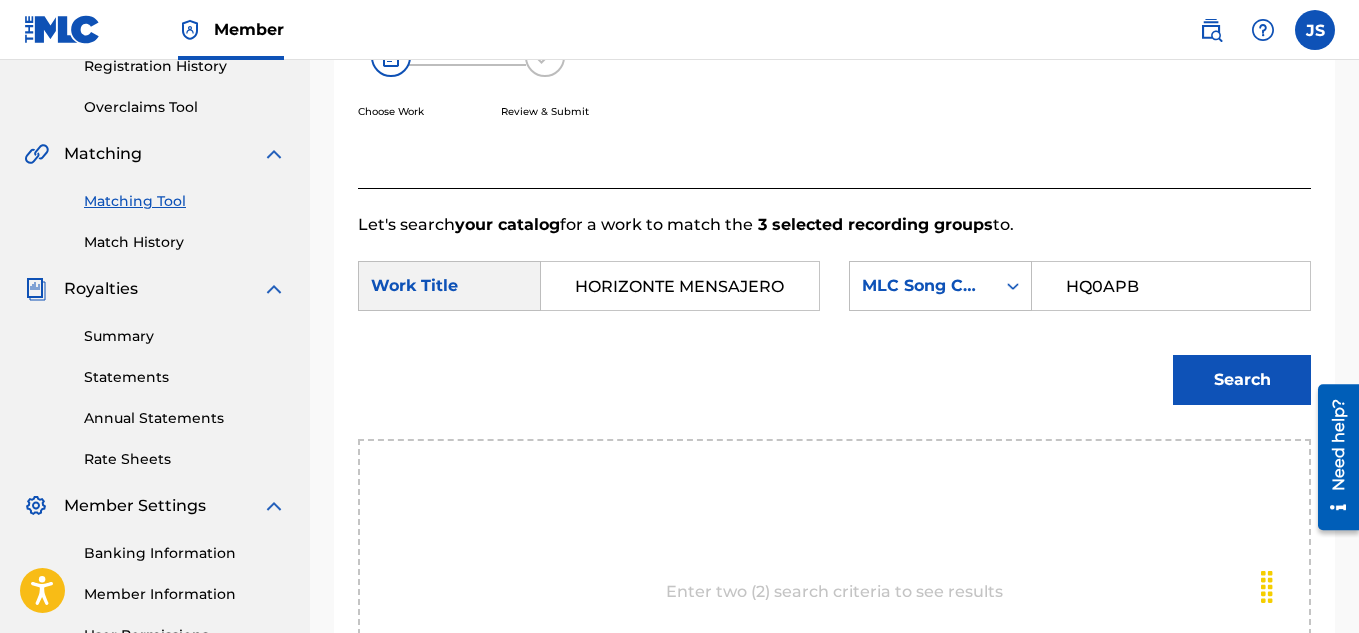 type on "HQ0APB" 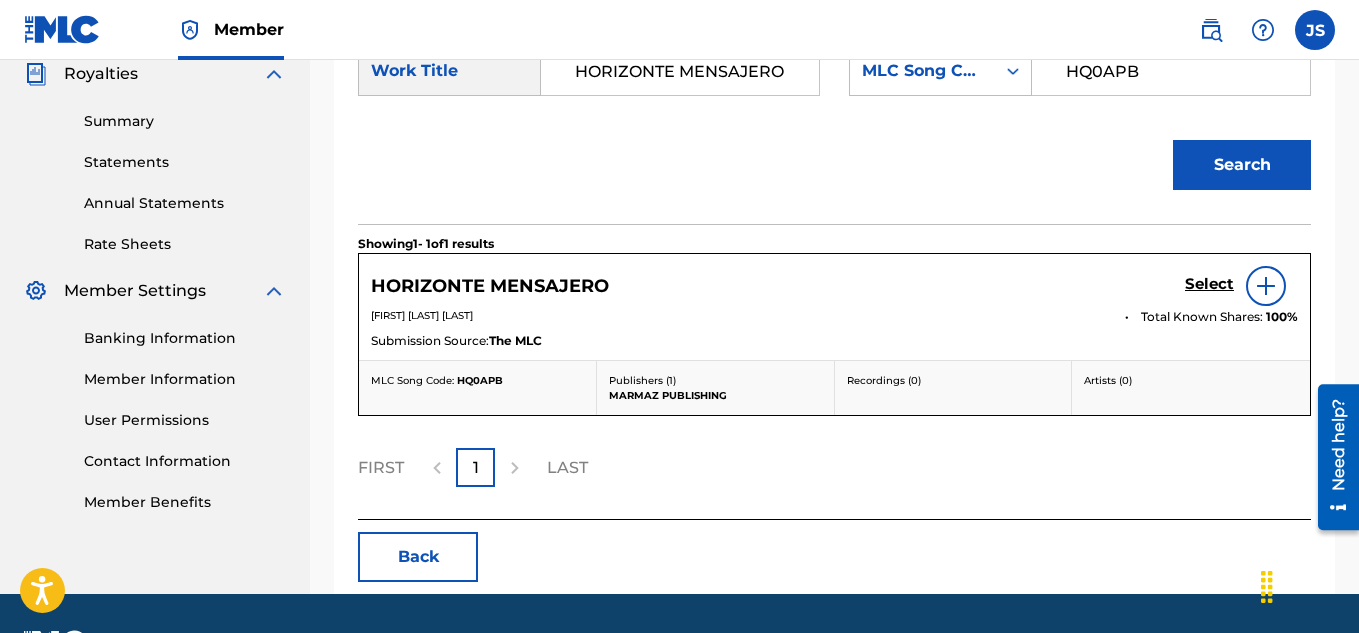 scroll, scrollTop: 608, scrollLeft: 0, axis: vertical 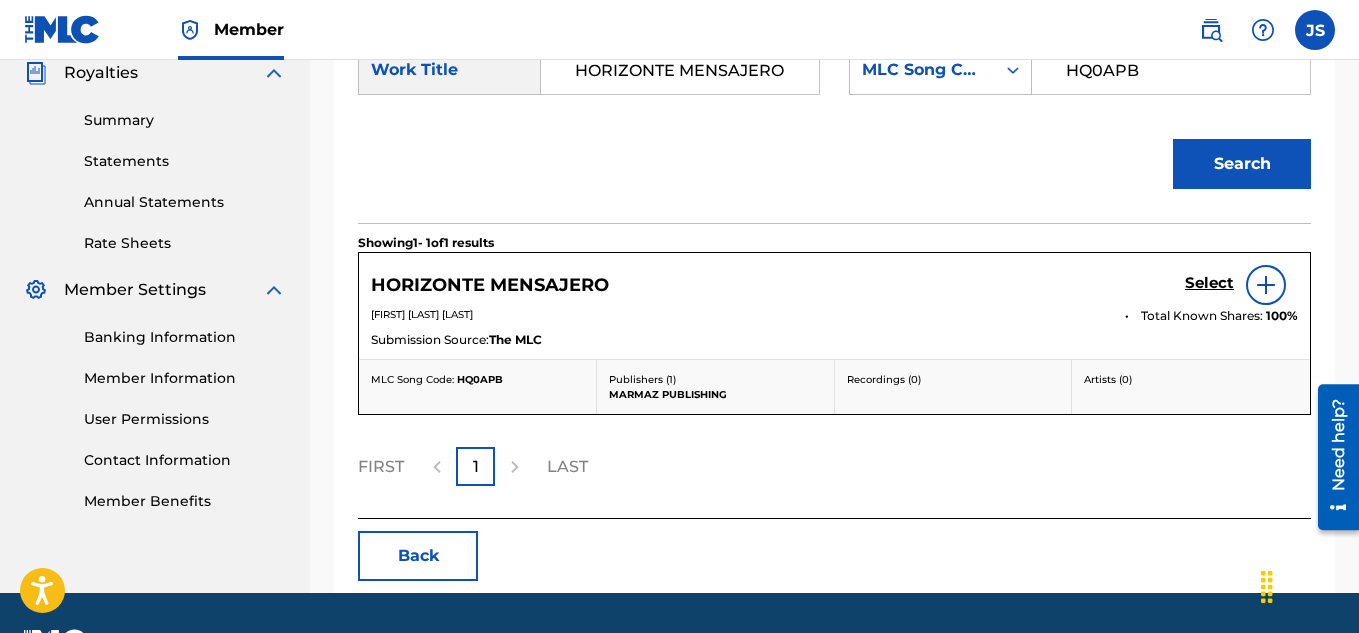 click on "Select" at bounding box center [1209, 283] 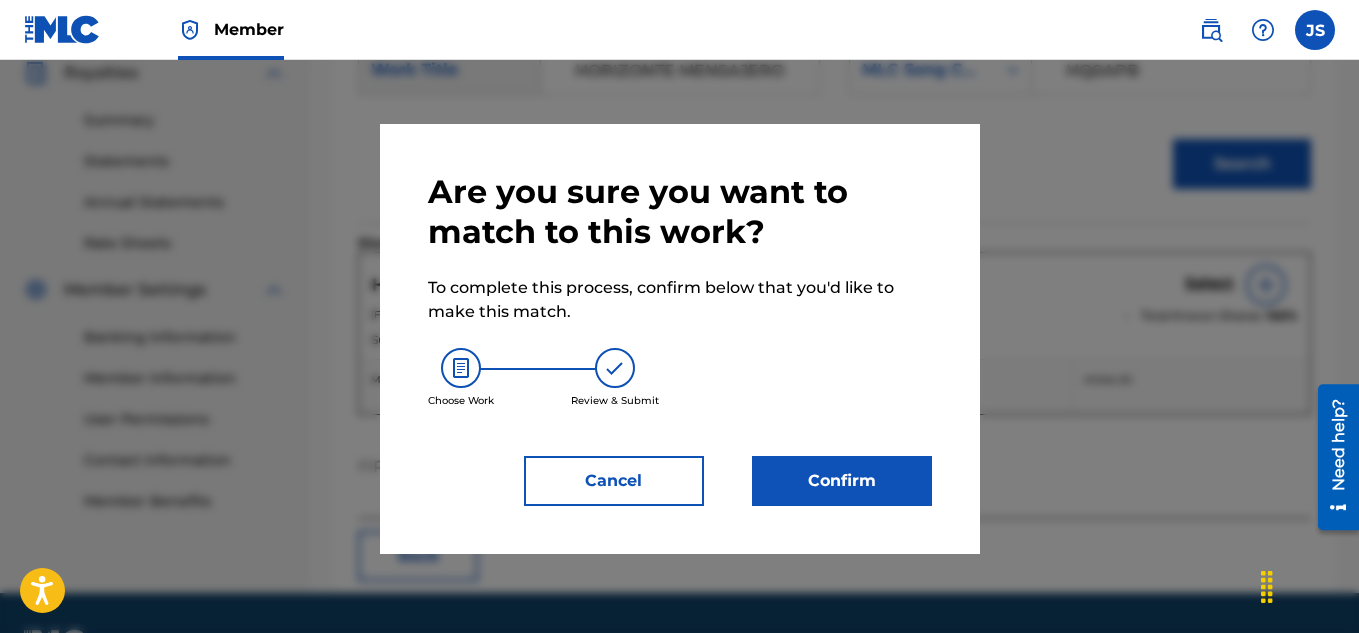 click on "Are you sure you want to match to this work? To complete this process, confirm below that you'd like to make this match. Choose Work Review & Submit Cancel Confirm" at bounding box center (680, 339) 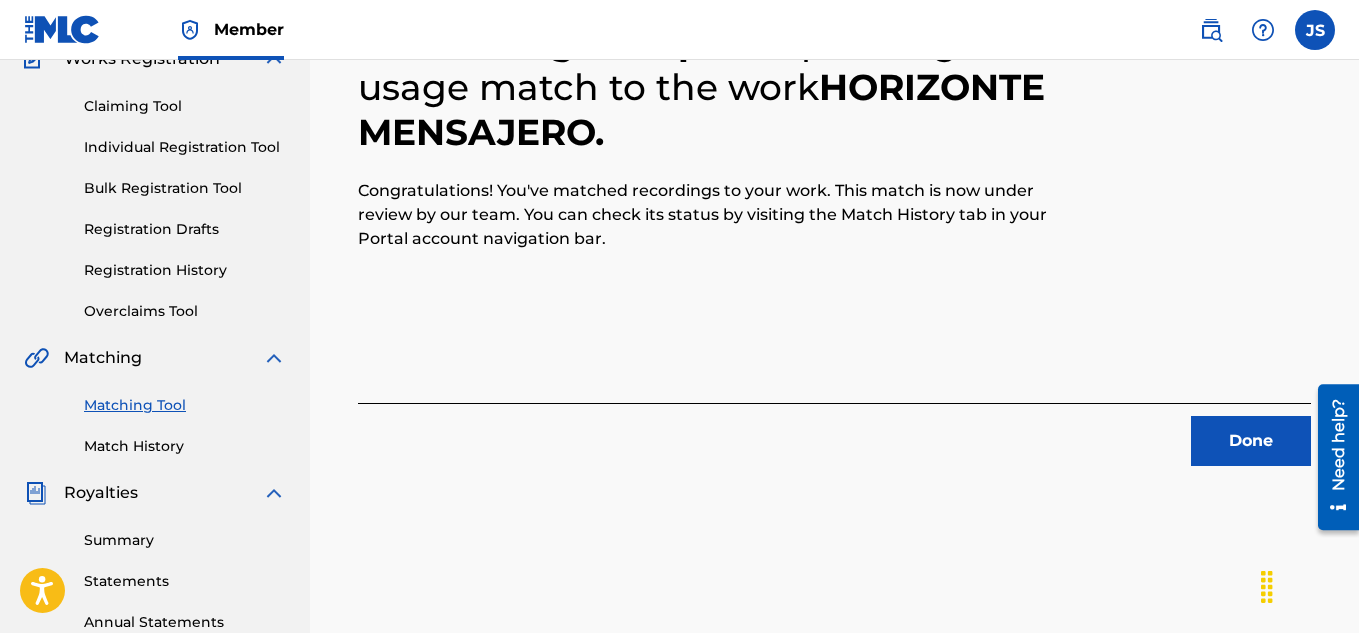 scroll, scrollTop: 187, scrollLeft: 0, axis: vertical 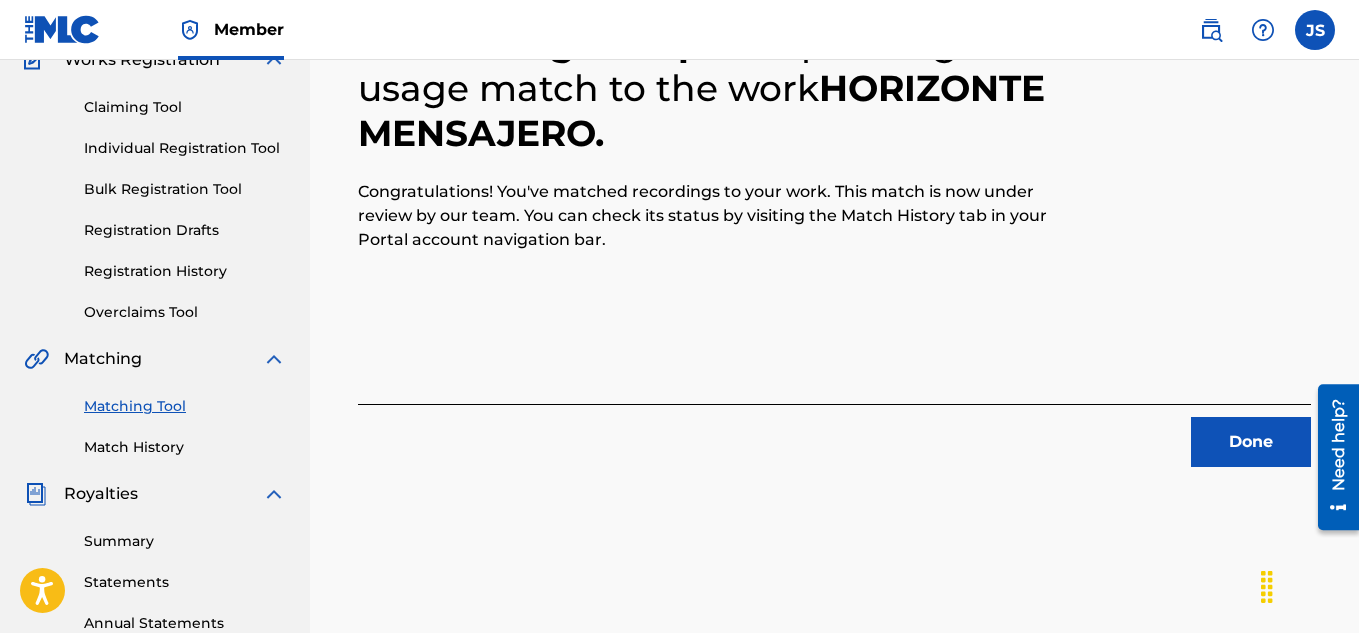 click on "Done" at bounding box center [1251, 442] 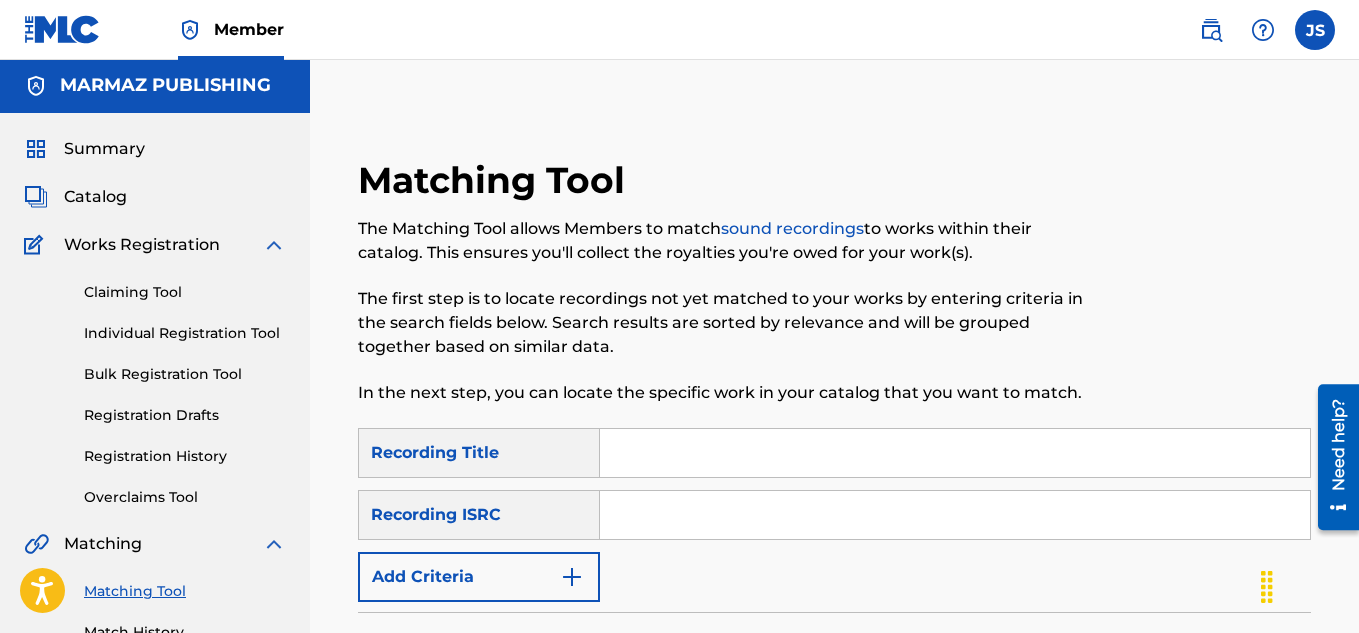 scroll, scrollTop: 0, scrollLeft: 0, axis: both 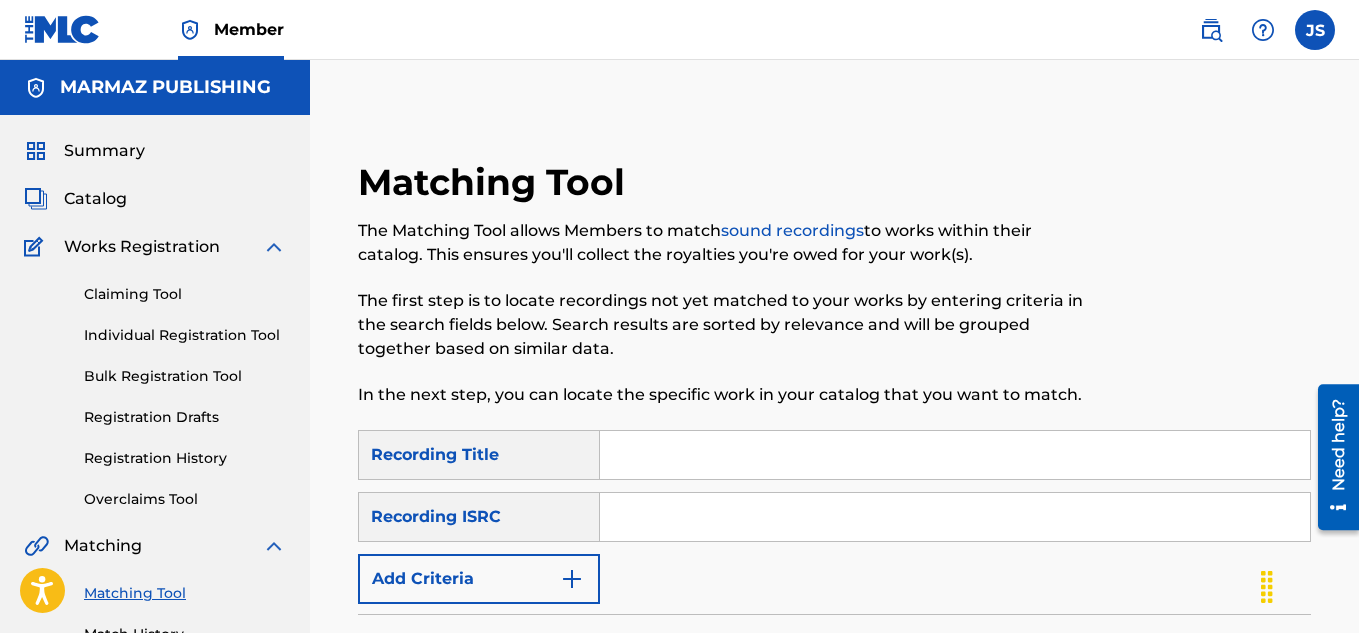 paste on "LA HOJA Y EL VIENTO" 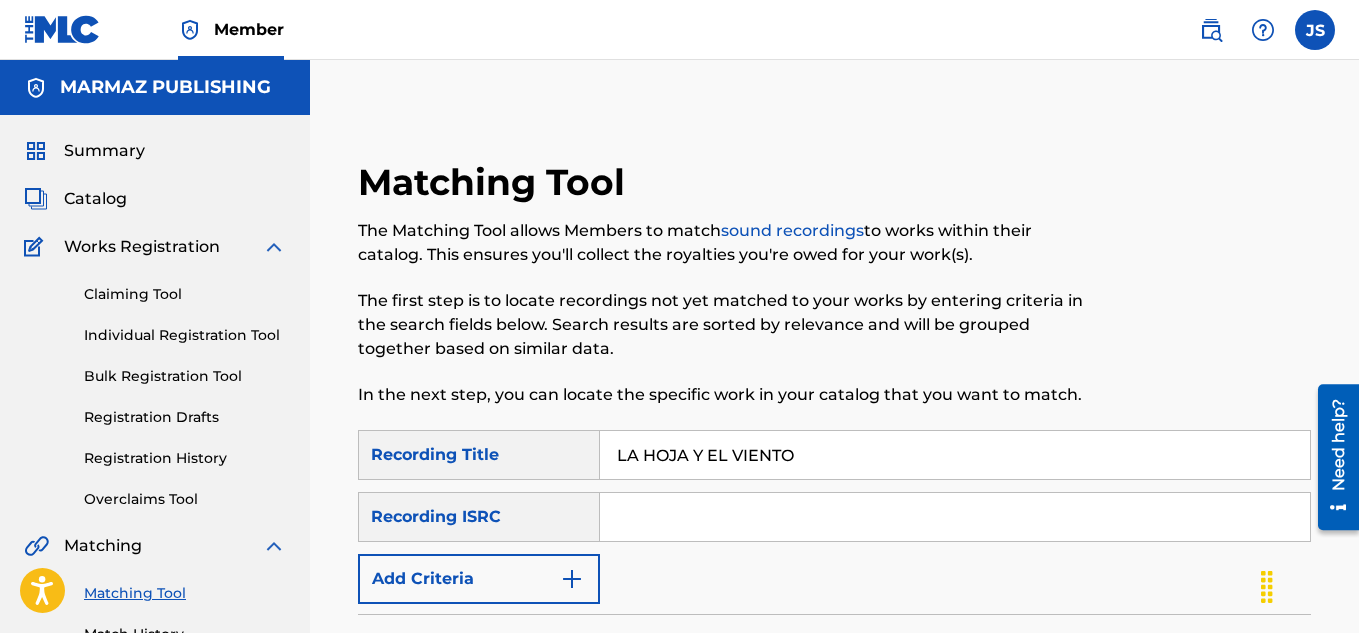type on "LA HOJA Y EL VIENTO" 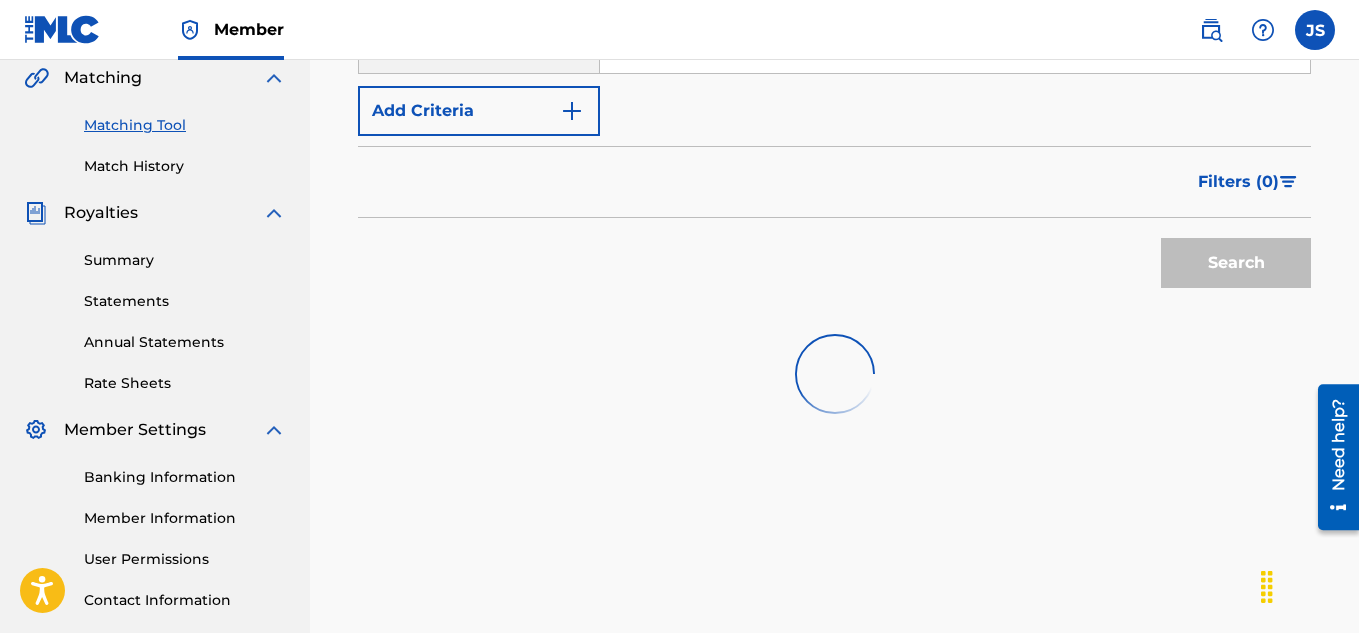 scroll, scrollTop: 469, scrollLeft: 0, axis: vertical 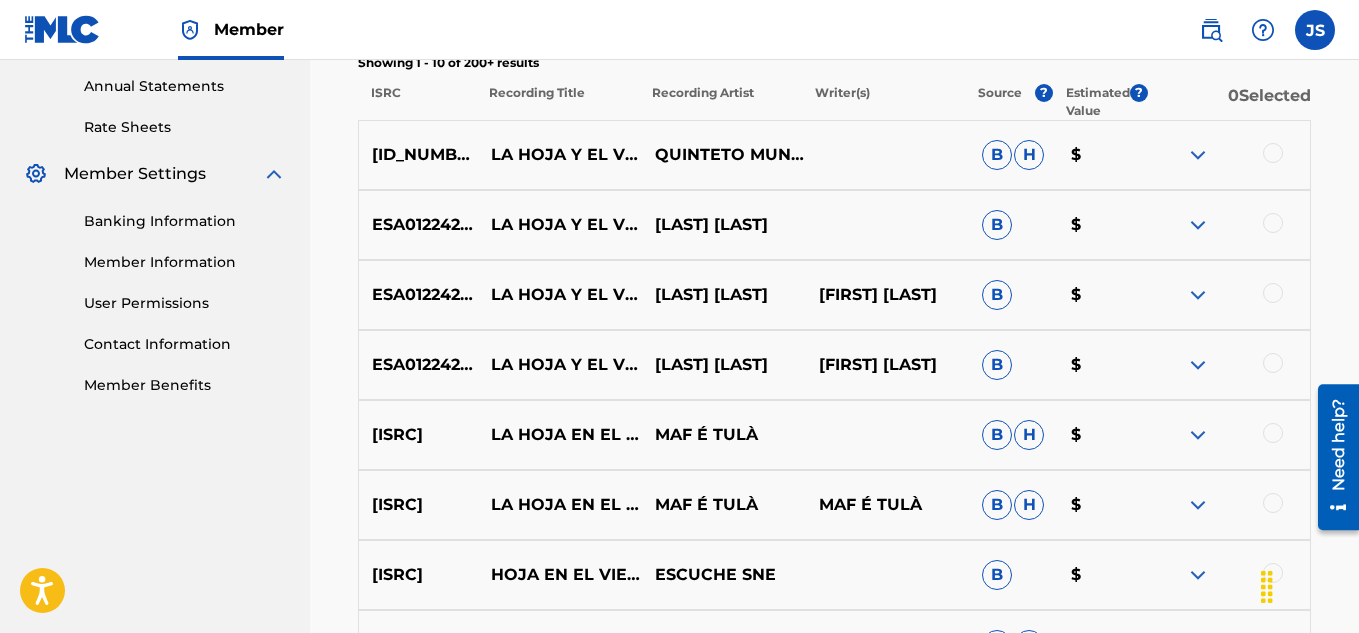 click at bounding box center (1273, 153) 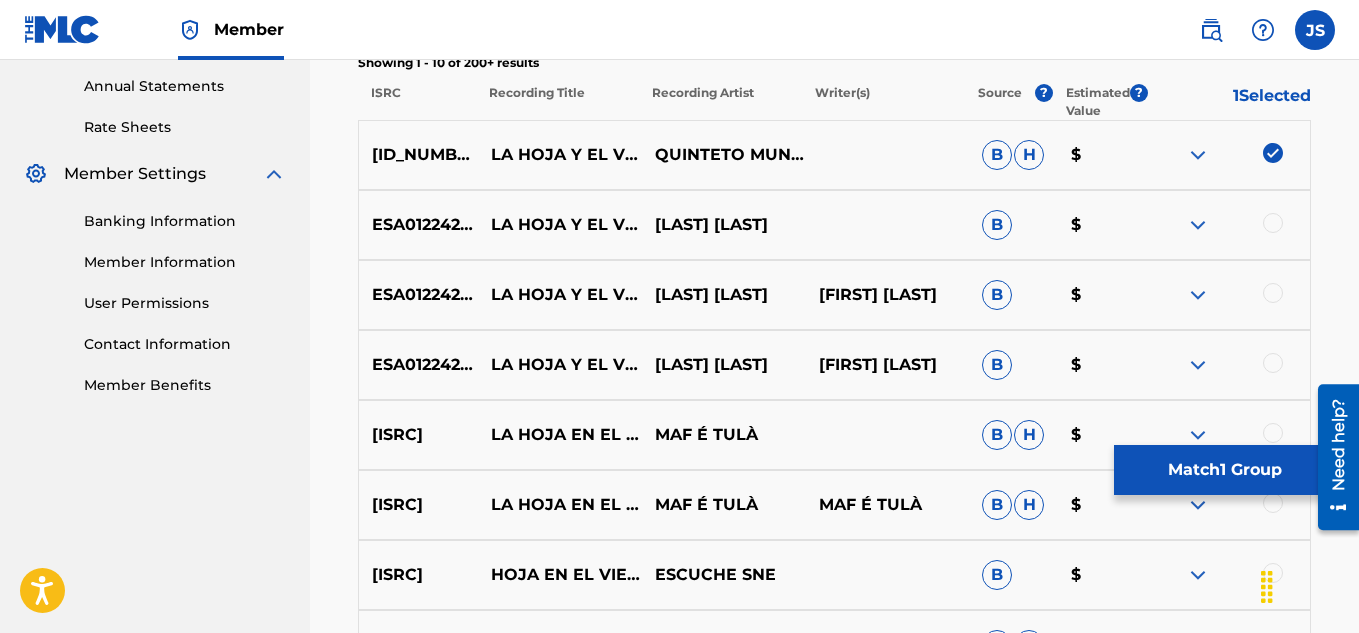 click at bounding box center [1228, 225] 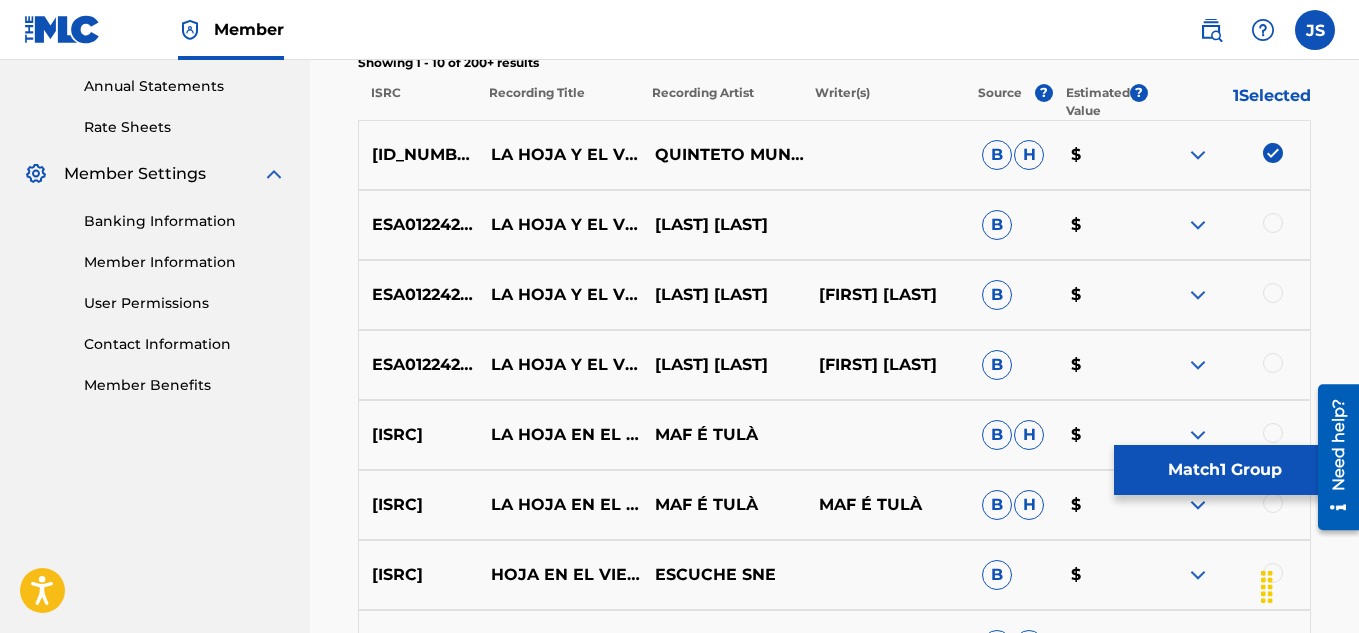 click at bounding box center (1273, 223) 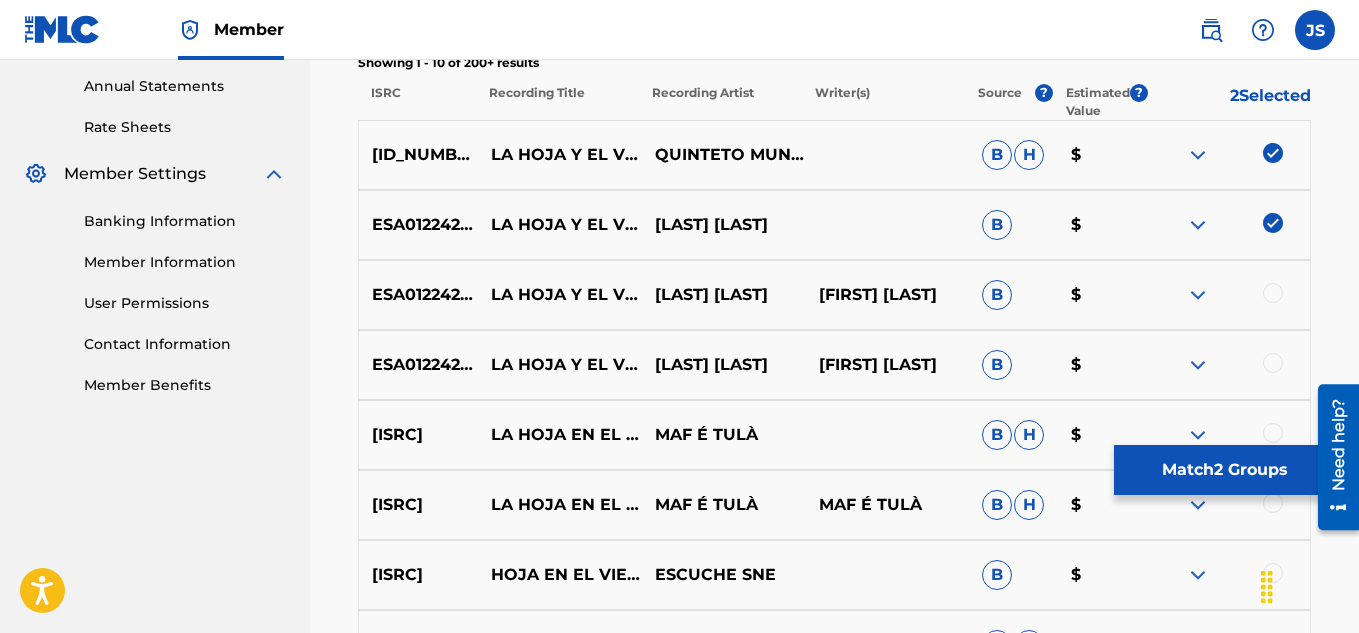 click at bounding box center (1273, 293) 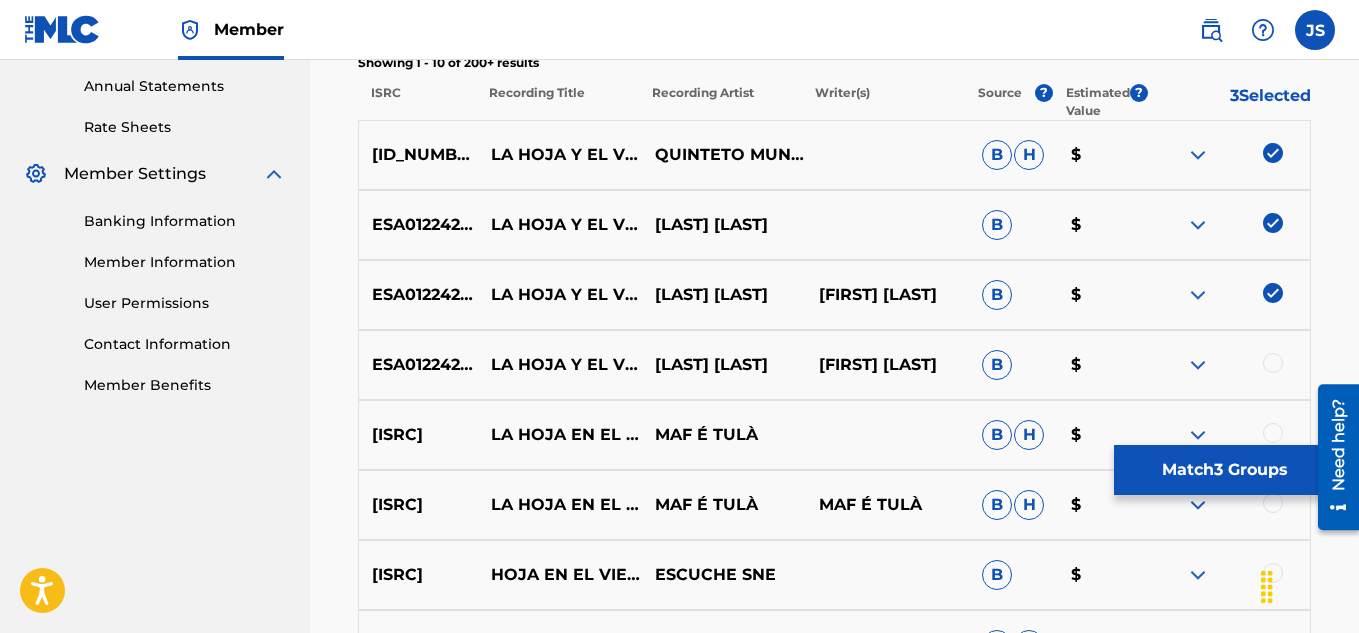 click at bounding box center [1273, 363] 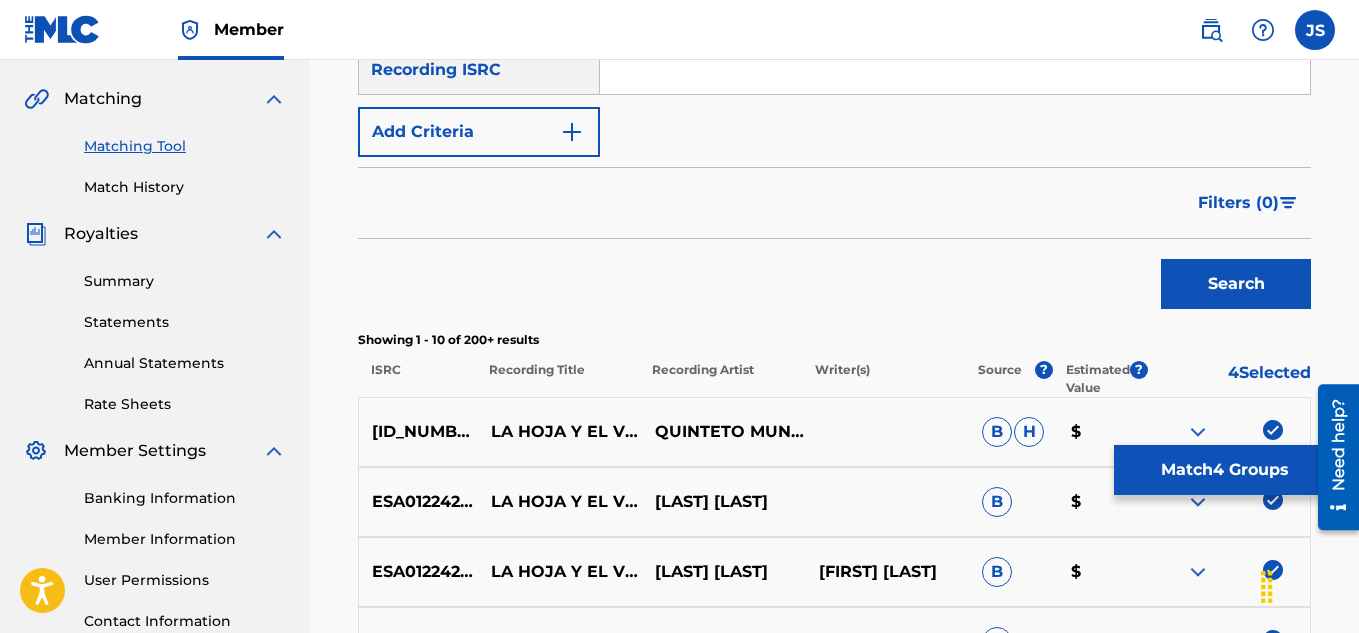 scroll, scrollTop: 363, scrollLeft: 0, axis: vertical 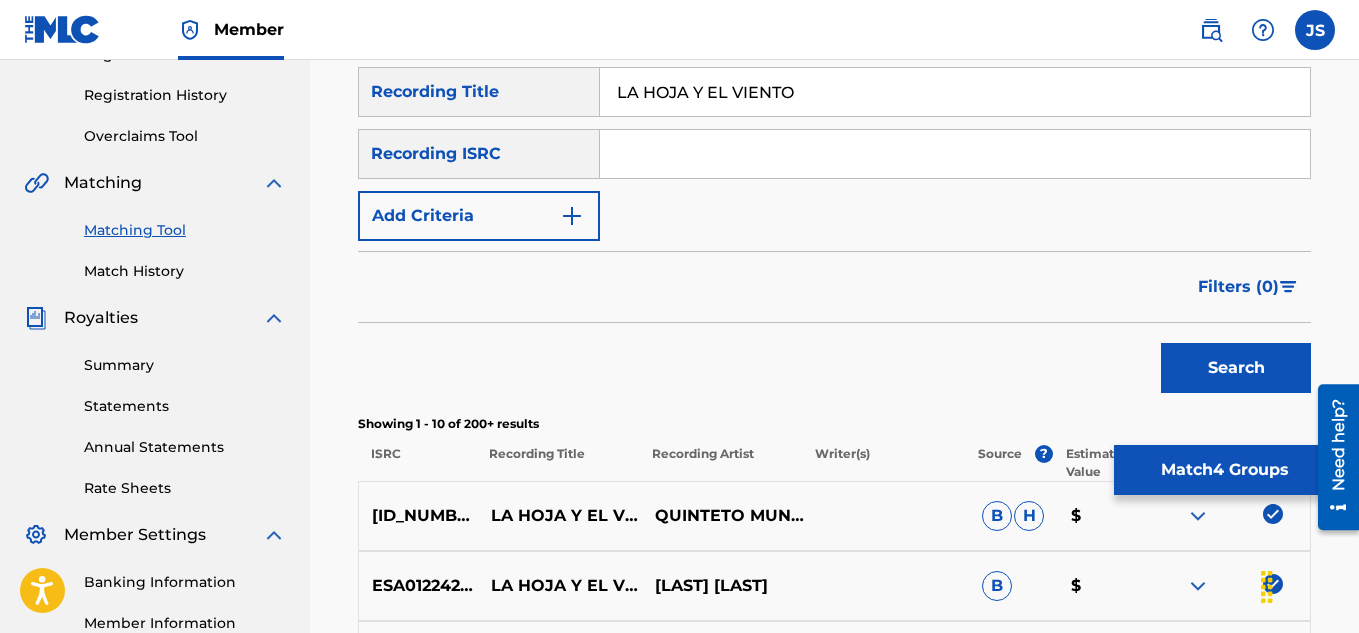 click on "Match  4 Groups" at bounding box center (1224, 470) 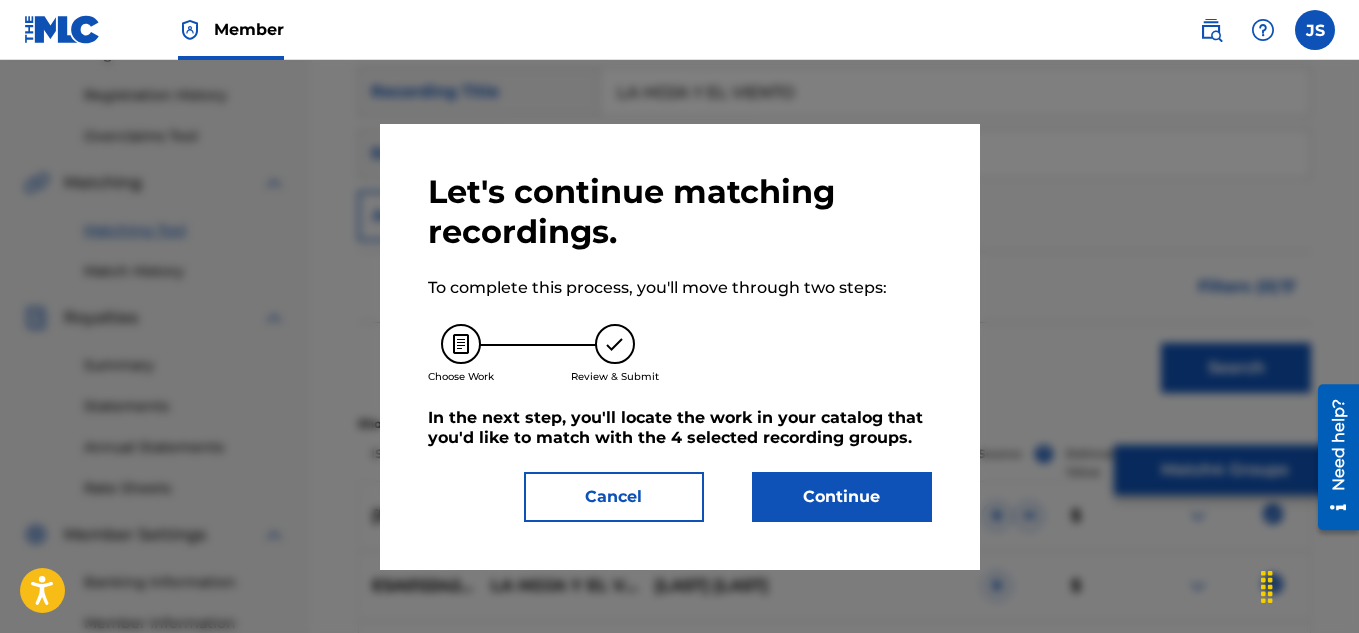click on "Continue" at bounding box center [842, 497] 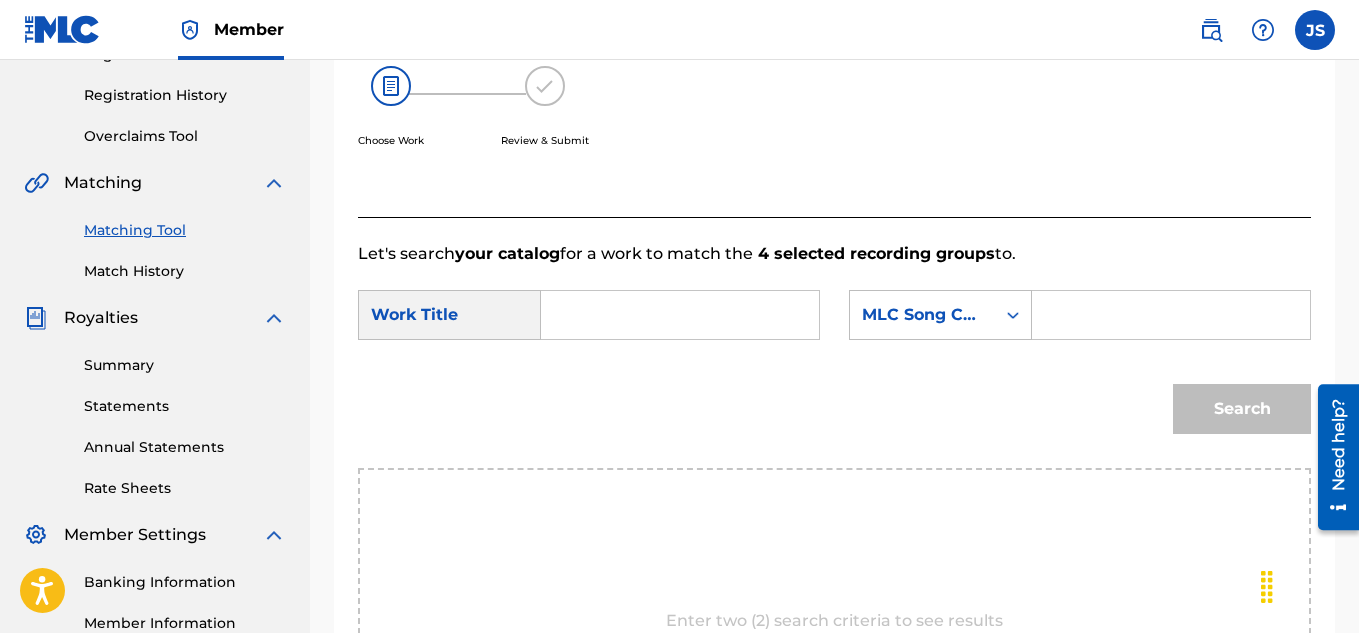 click at bounding box center (680, 315) 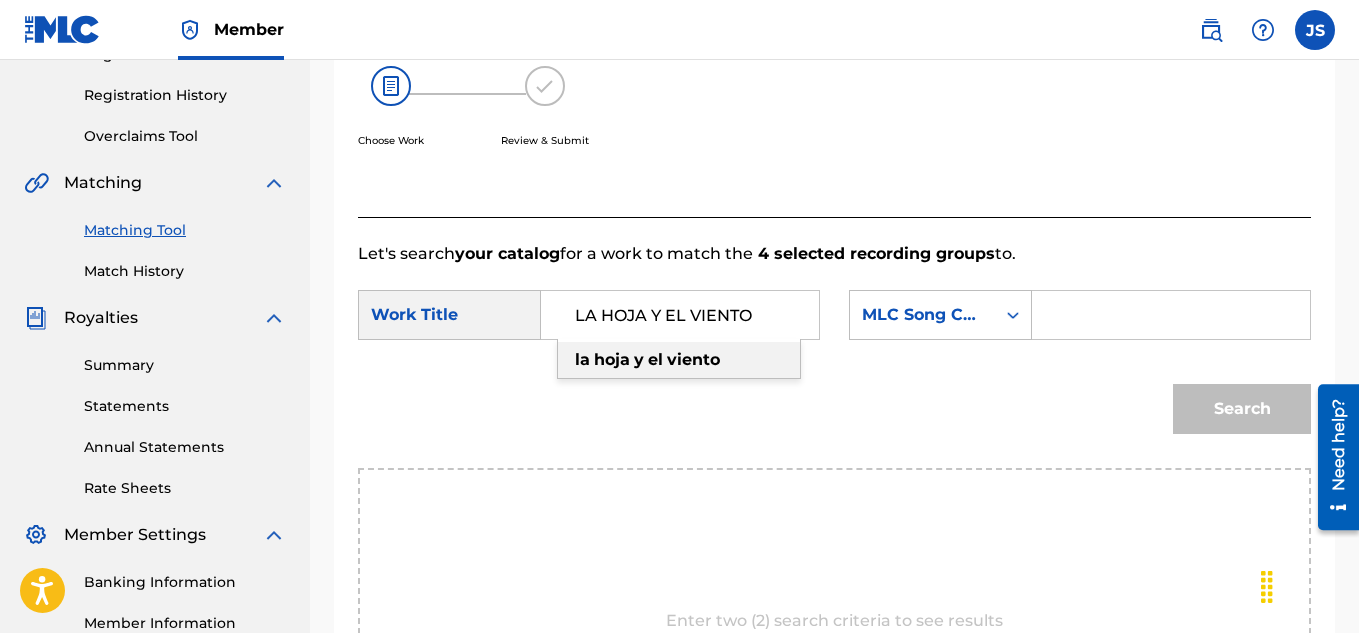 type on "LA HOJA Y EL VIENTO" 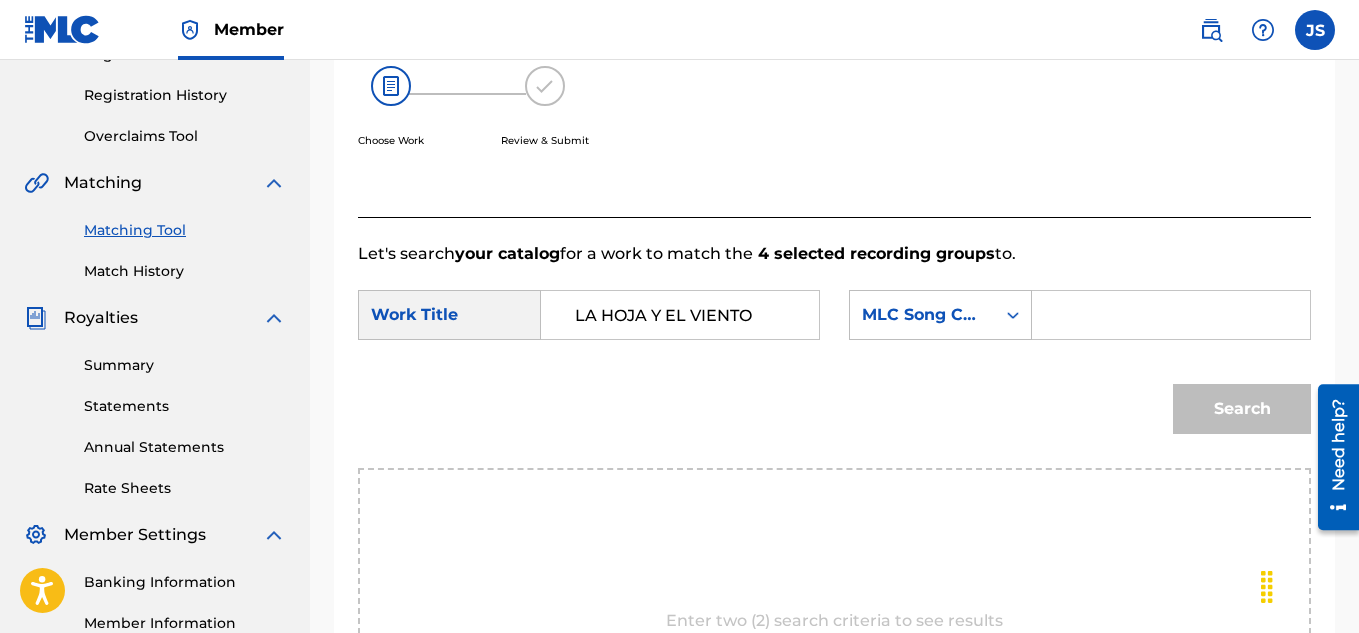 paste on "LT7A0P" 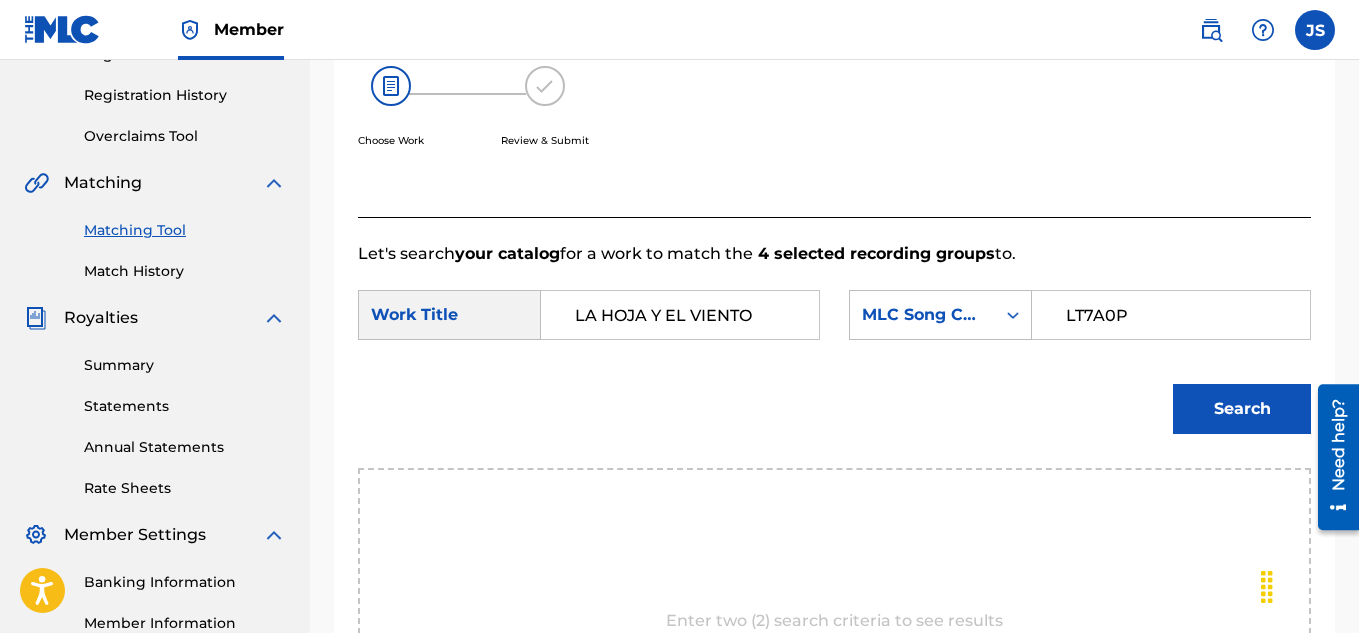 type on "LT7A0P" 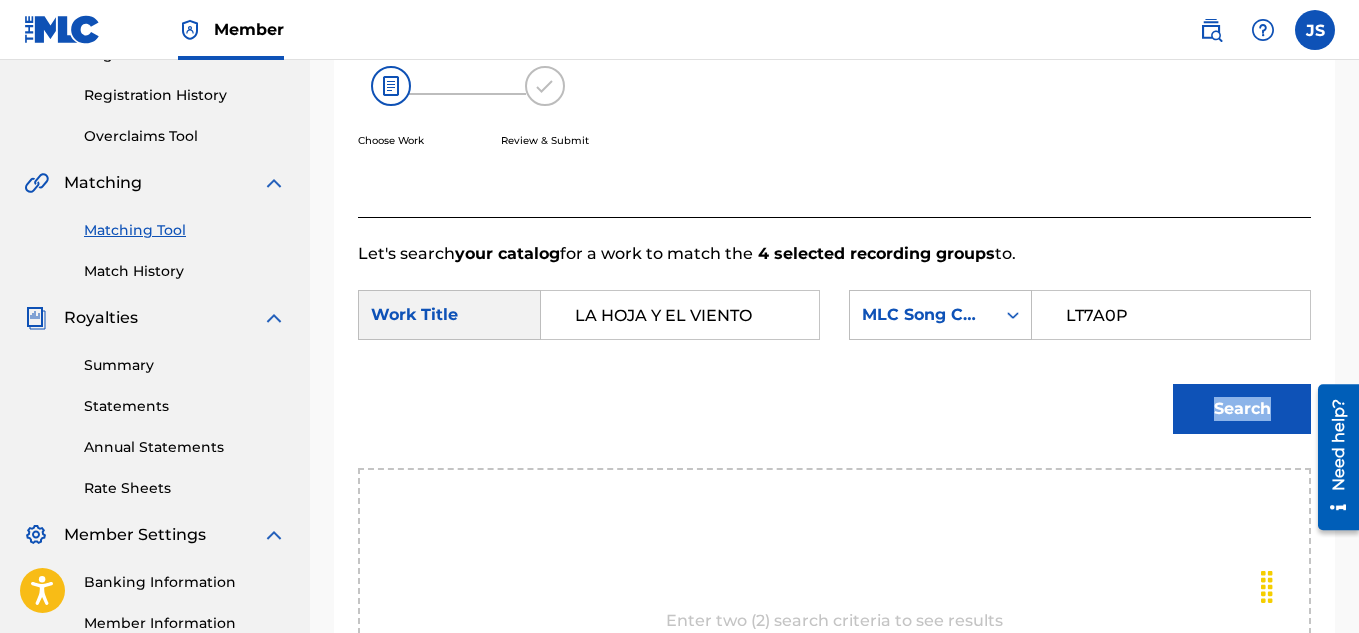 click on "Search" at bounding box center (1242, 409) 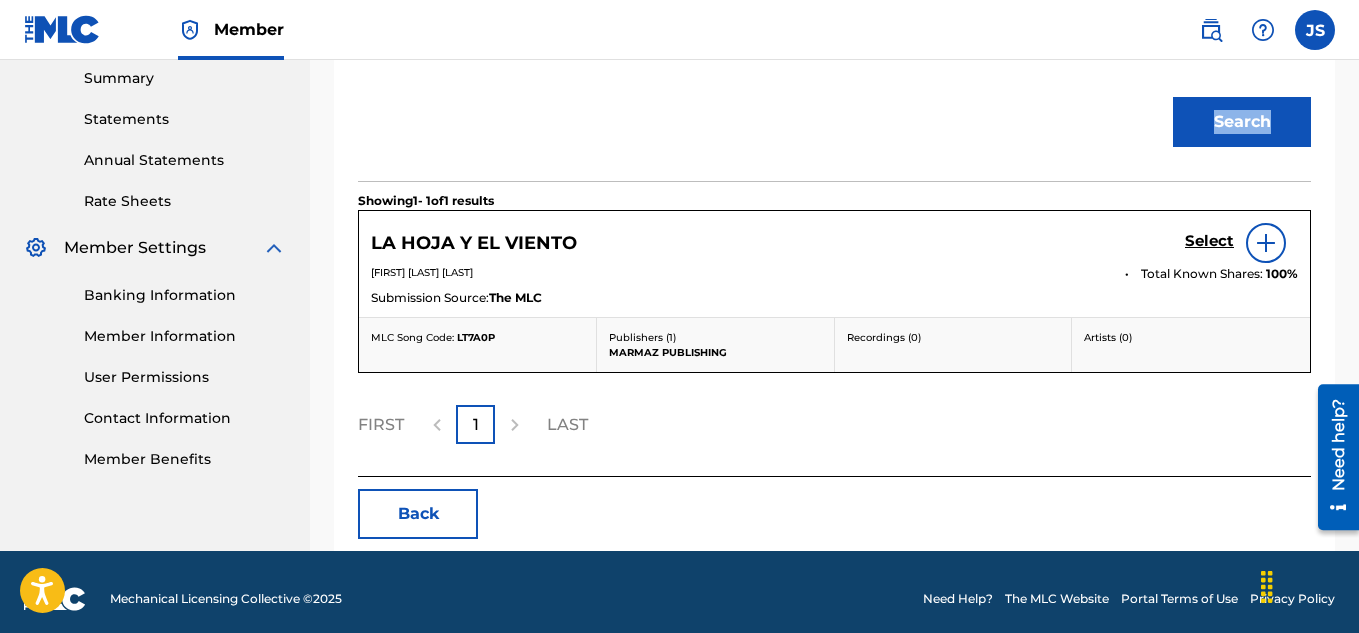 scroll, scrollTop: 670, scrollLeft: 0, axis: vertical 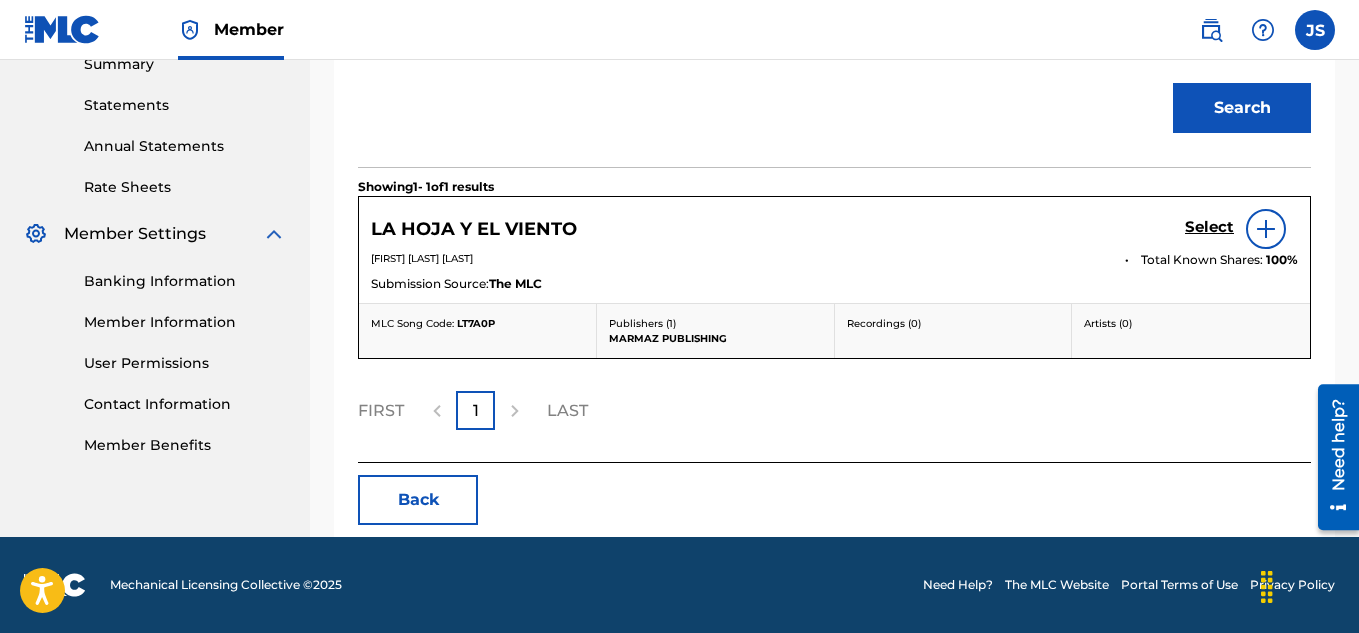 click on "Select" at bounding box center [1209, 229] 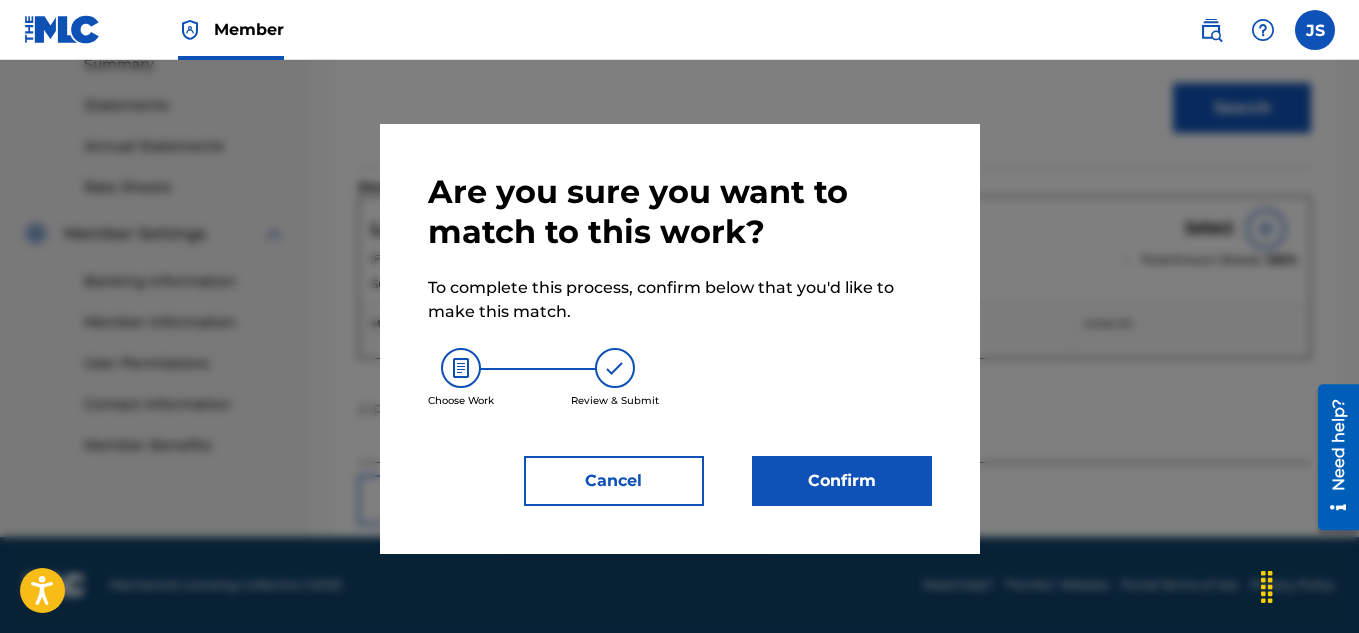 click on "Confirm" at bounding box center [842, 481] 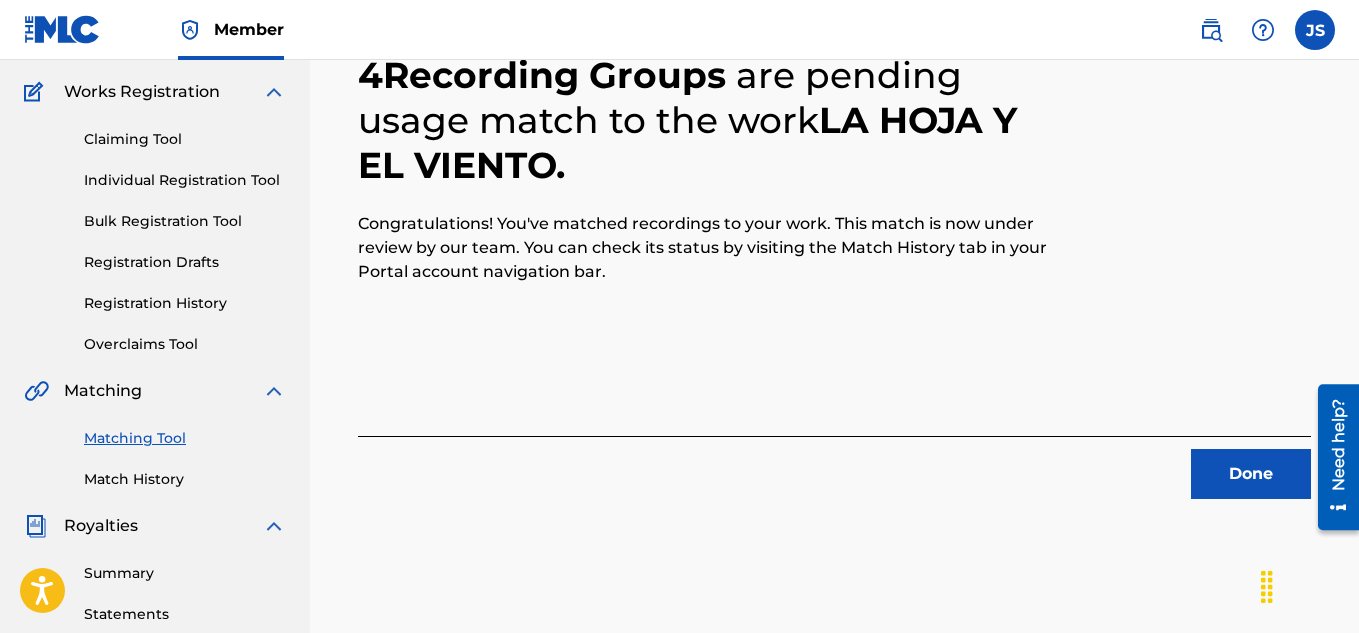 scroll, scrollTop: 152, scrollLeft: 0, axis: vertical 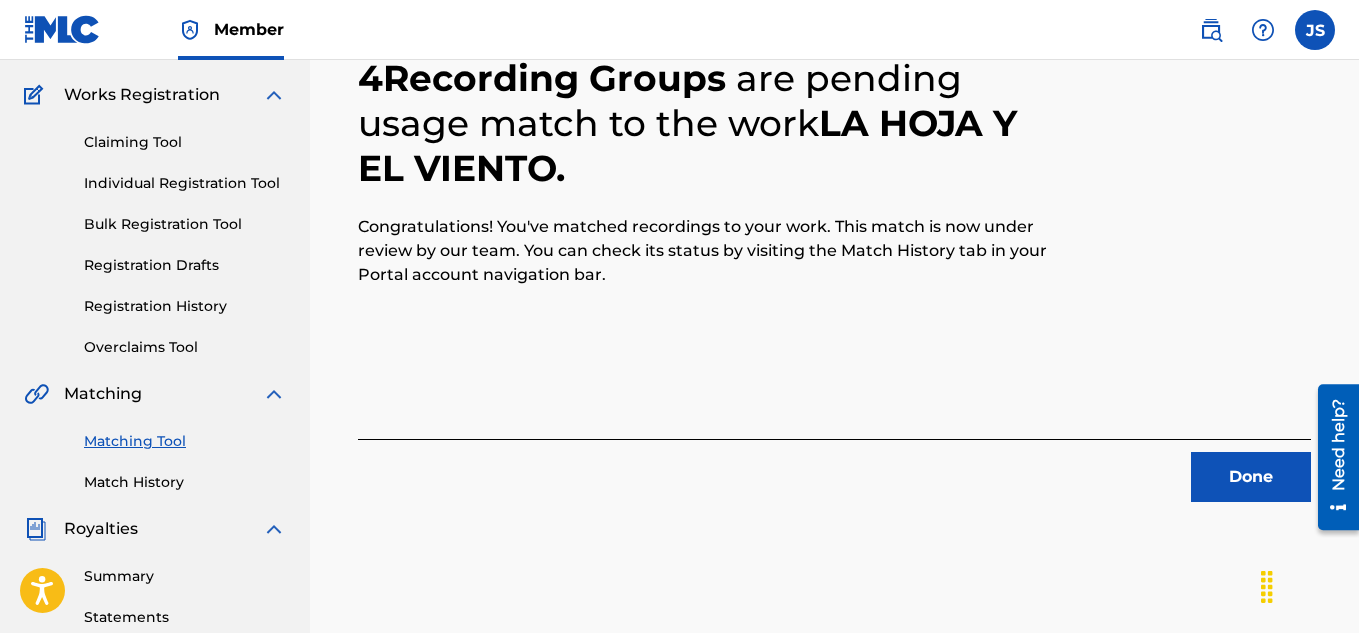 click on "Done" at bounding box center (1251, 477) 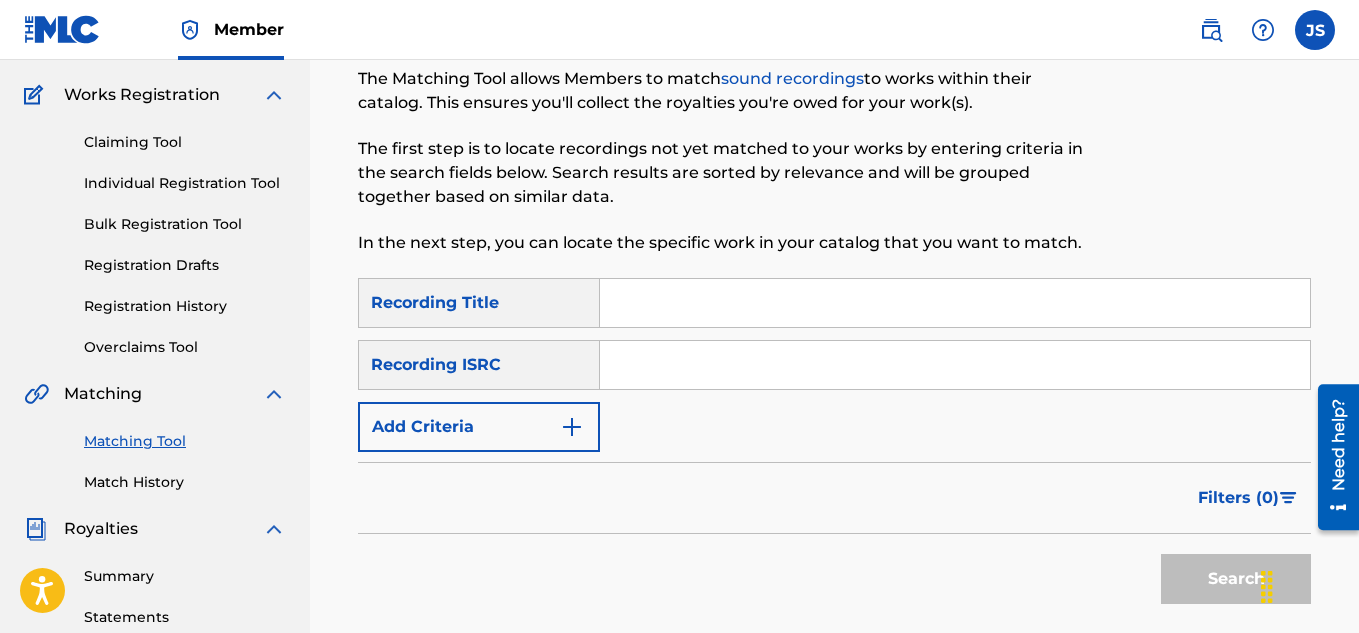 click at bounding box center [955, 303] 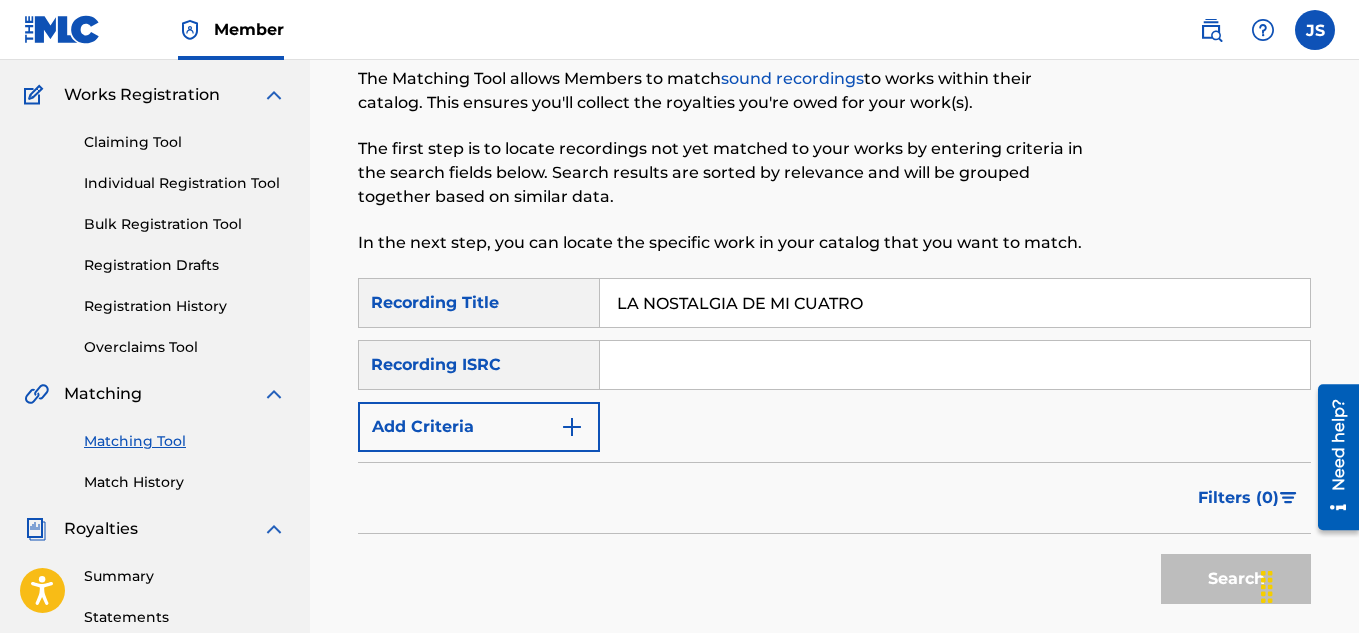 type on "LA NOSTALGIA DE MI CUATRO" 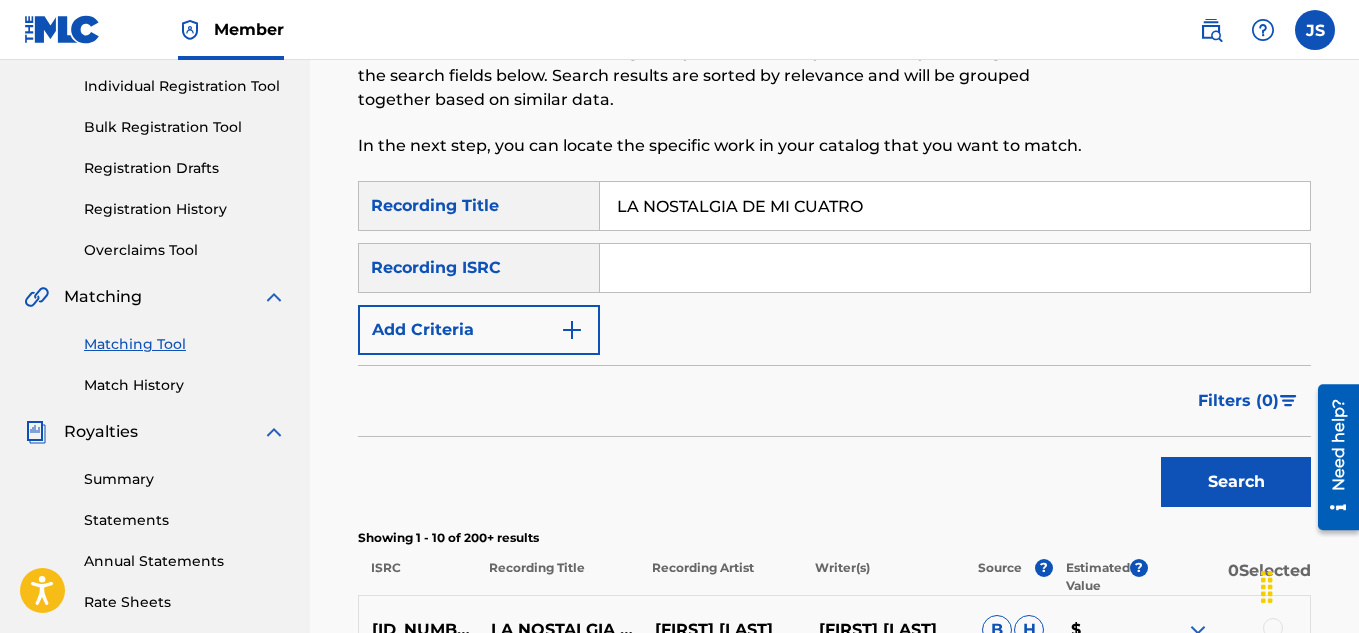 scroll, scrollTop: 212, scrollLeft: 0, axis: vertical 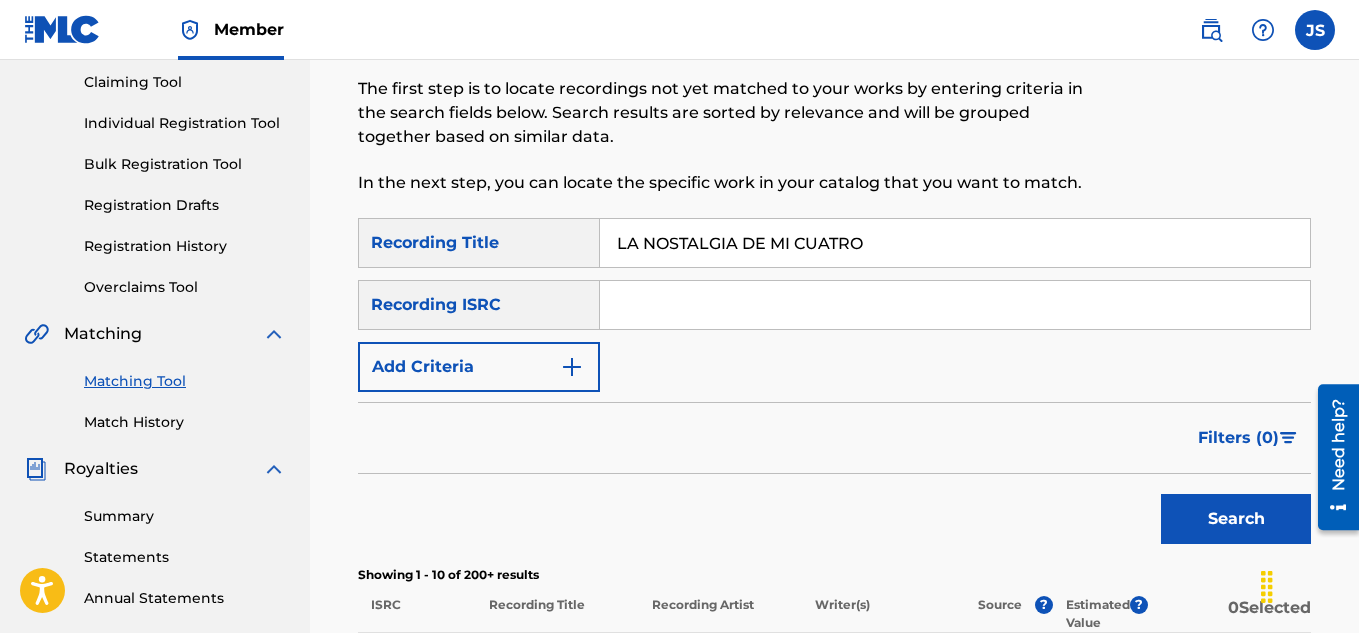 click at bounding box center (955, 305) 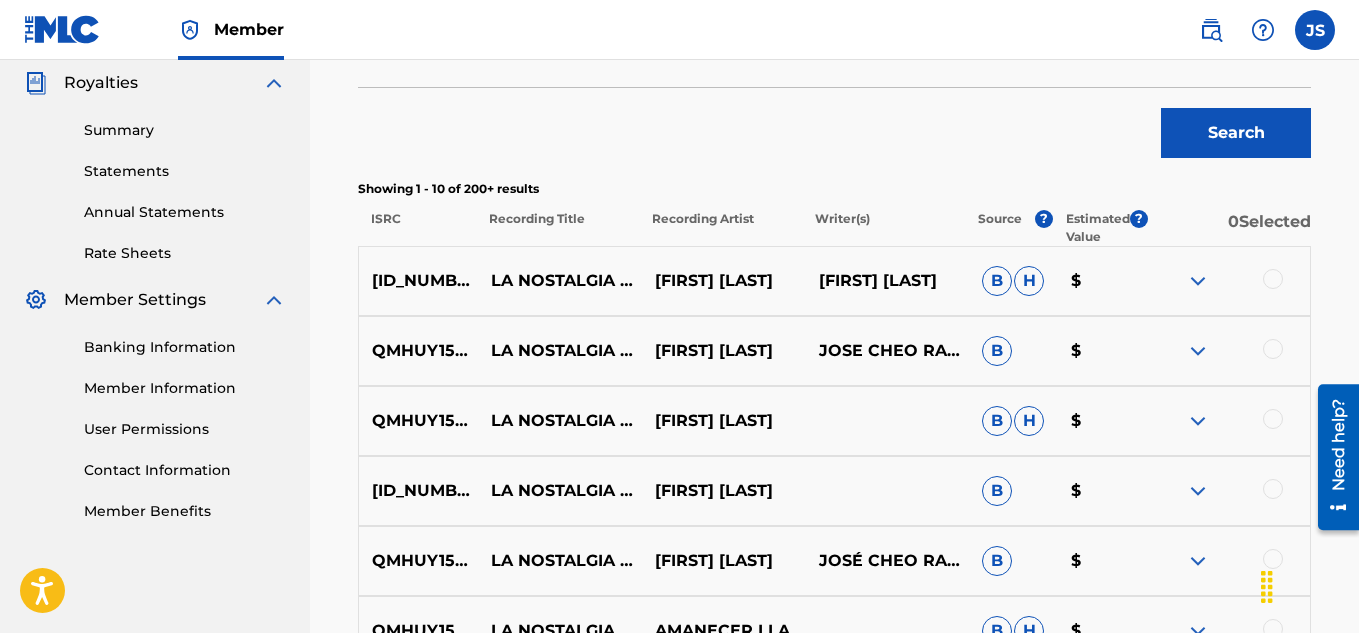 scroll, scrollTop: 759, scrollLeft: 0, axis: vertical 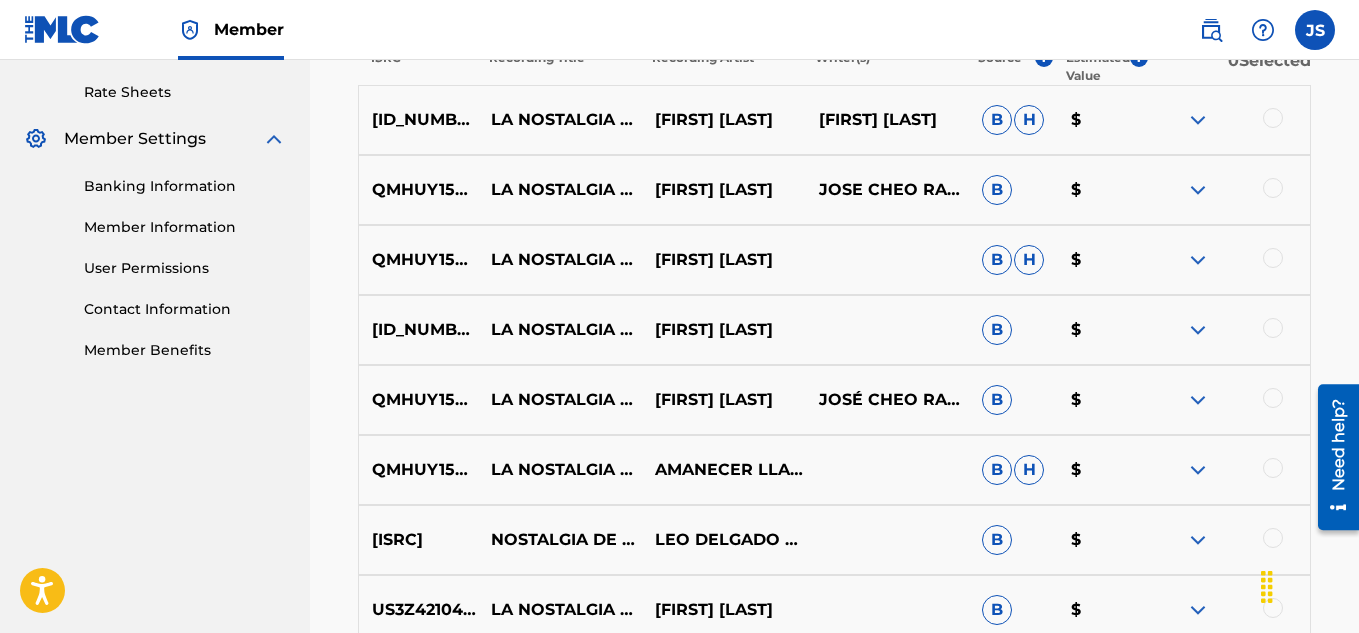 click at bounding box center [1273, 118] 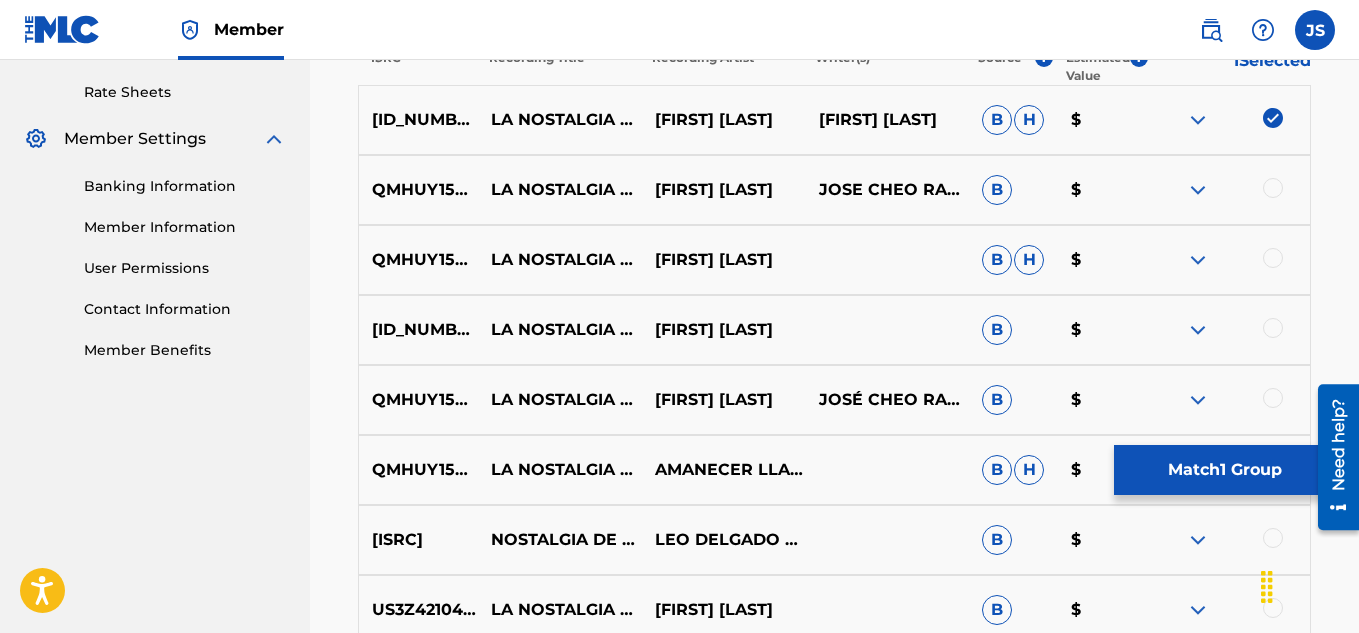 click at bounding box center [1273, 188] 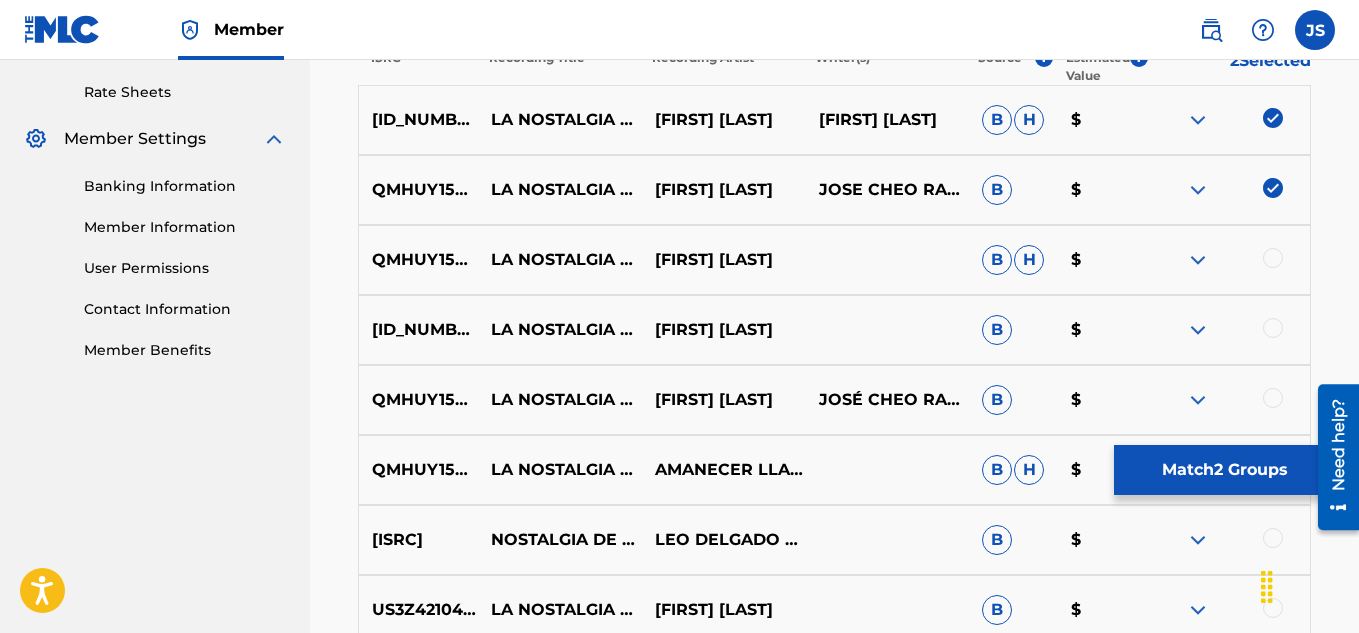 click at bounding box center [1228, 260] 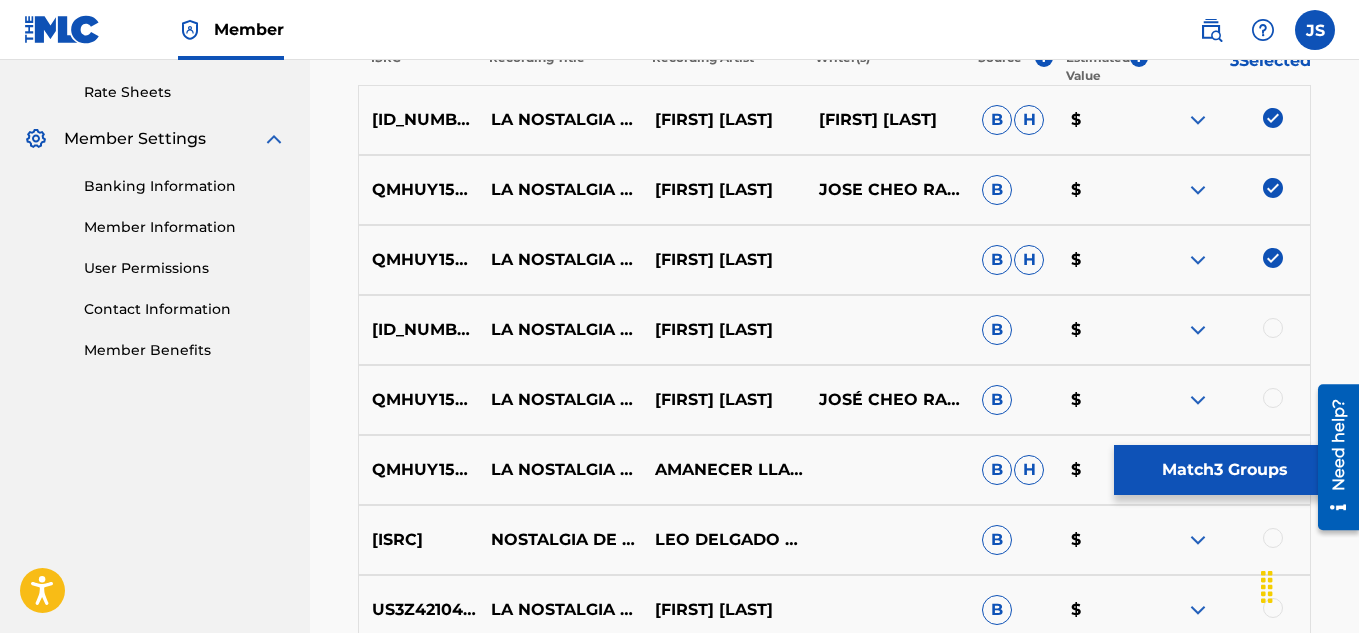 click on "TCAGJ2210146 LA NOSTALGIA DE MI CUATRO CHEO SILVA B $" at bounding box center [834, 330] 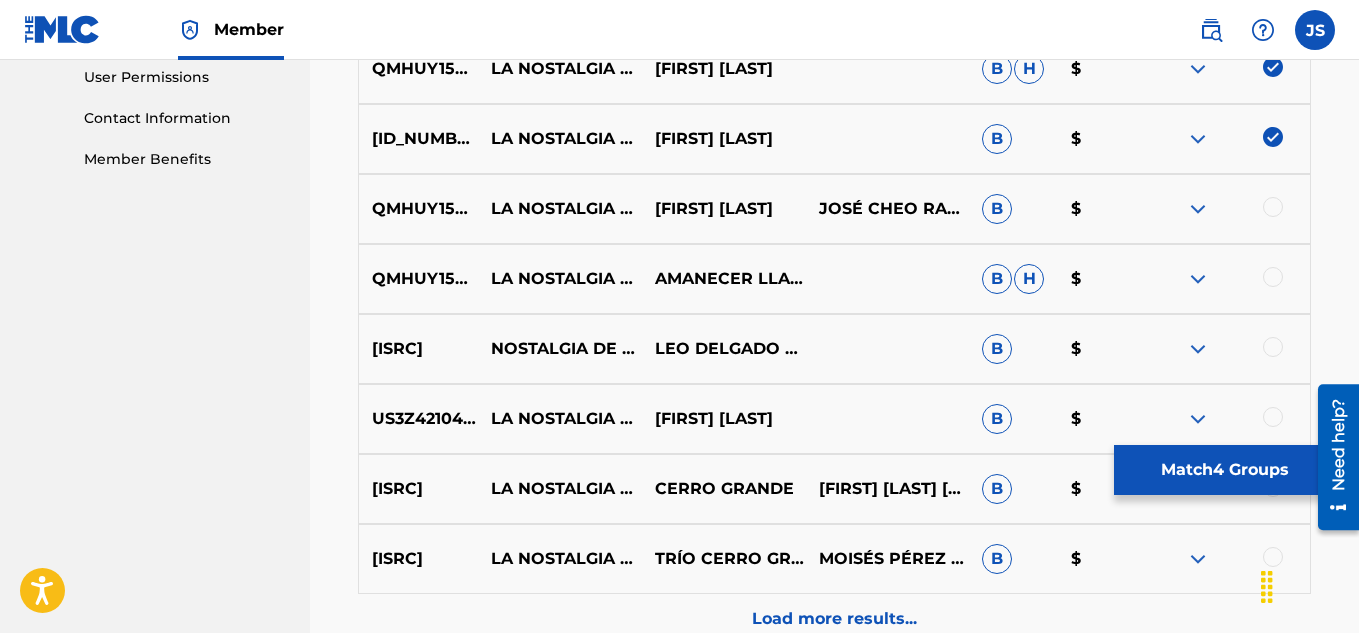 scroll, scrollTop: 951, scrollLeft: 0, axis: vertical 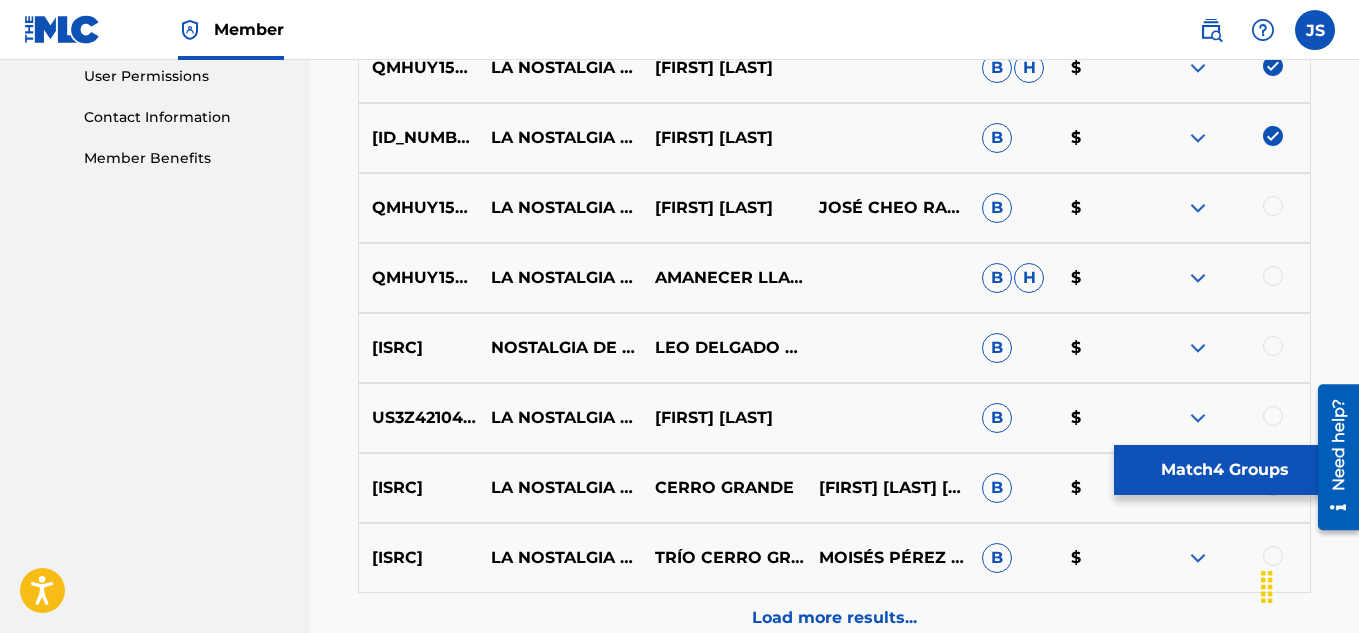 click at bounding box center (1228, 208) 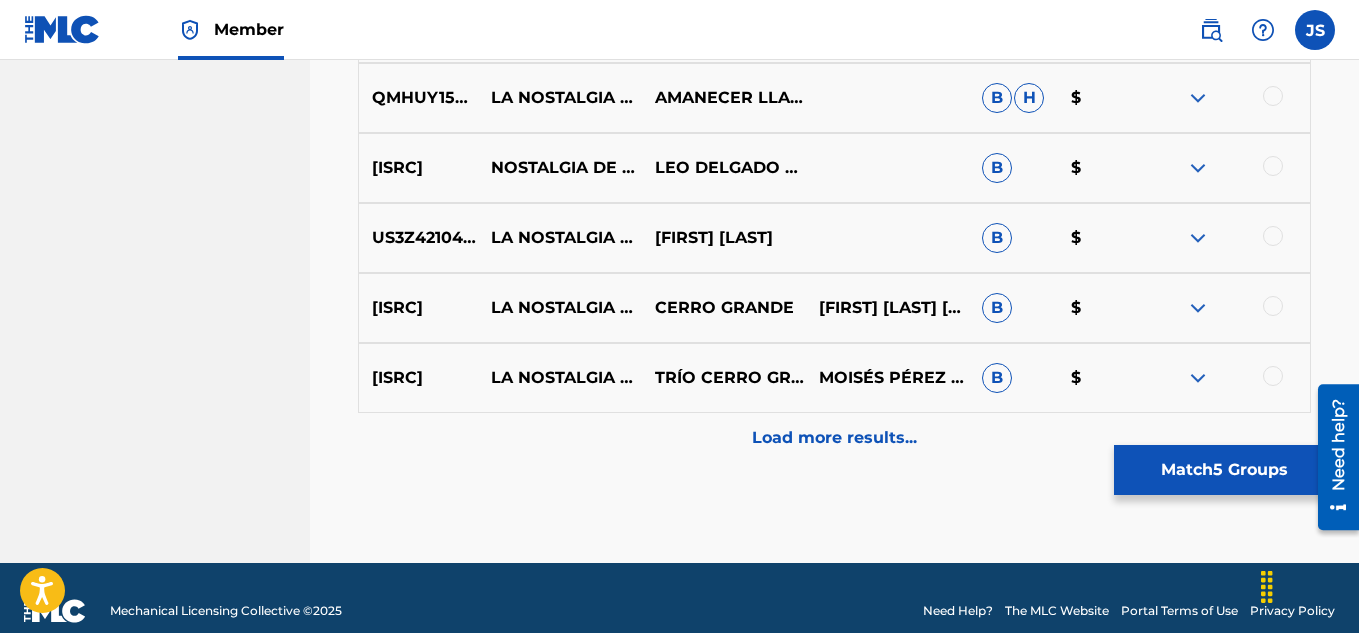 scroll, scrollTop: 1071, scrollLeft: 0, axis: vertical 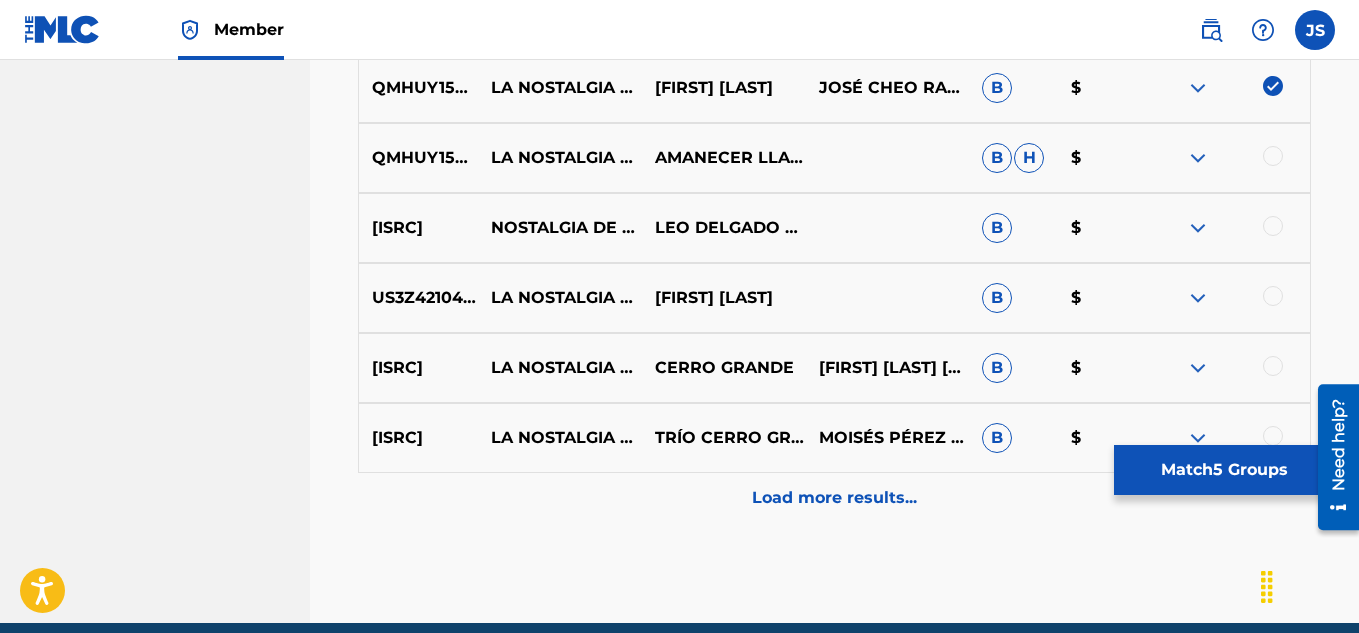 click at bounding box center (1228, 158) 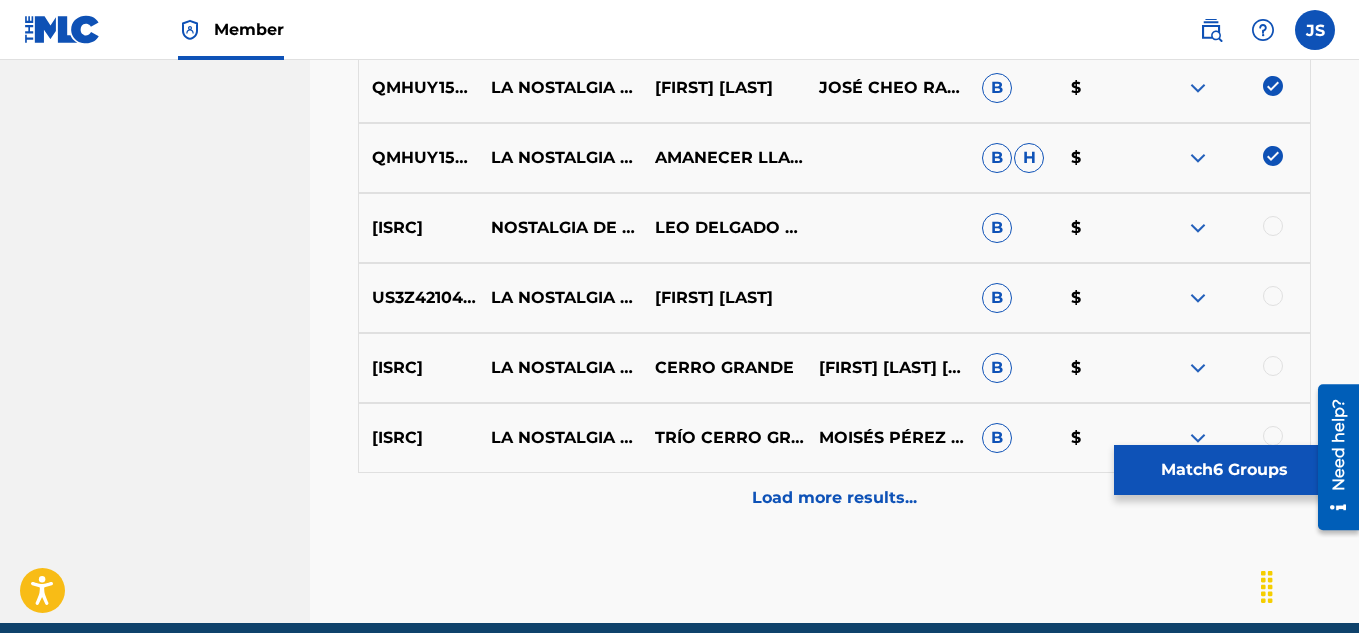 click at bounding box center [1273, 296] 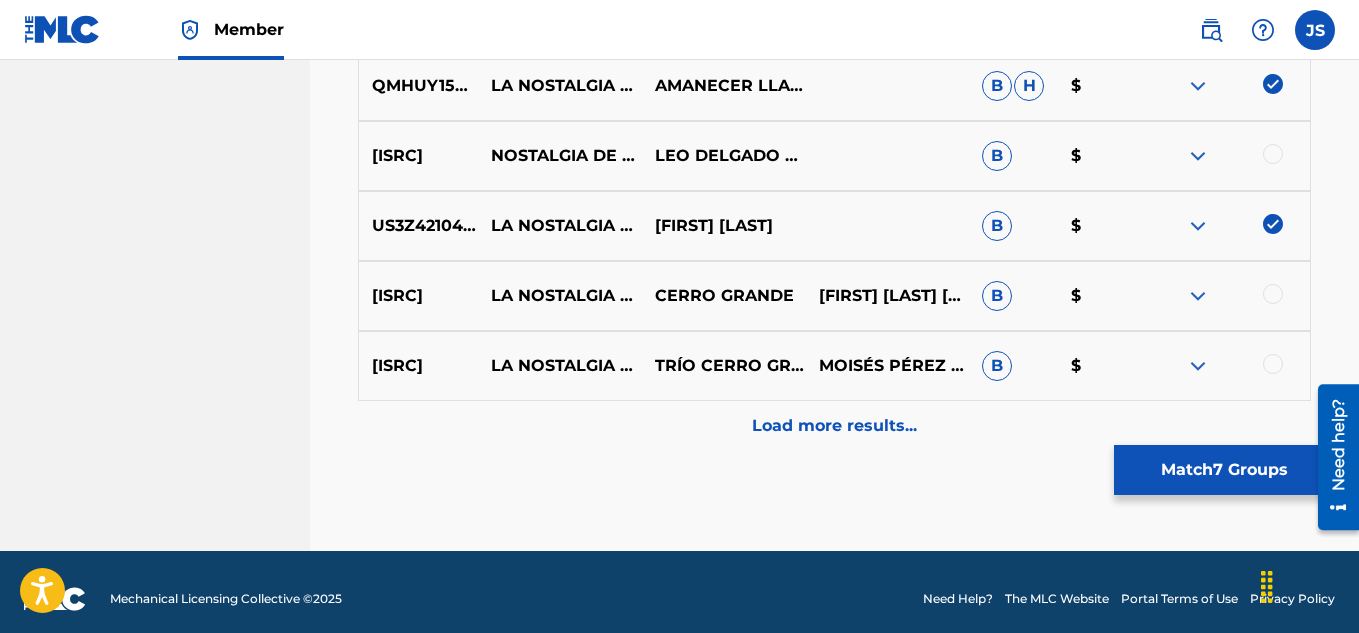 scroll, scrollTop: 1144, scrollLeft: 0, axis: vertical 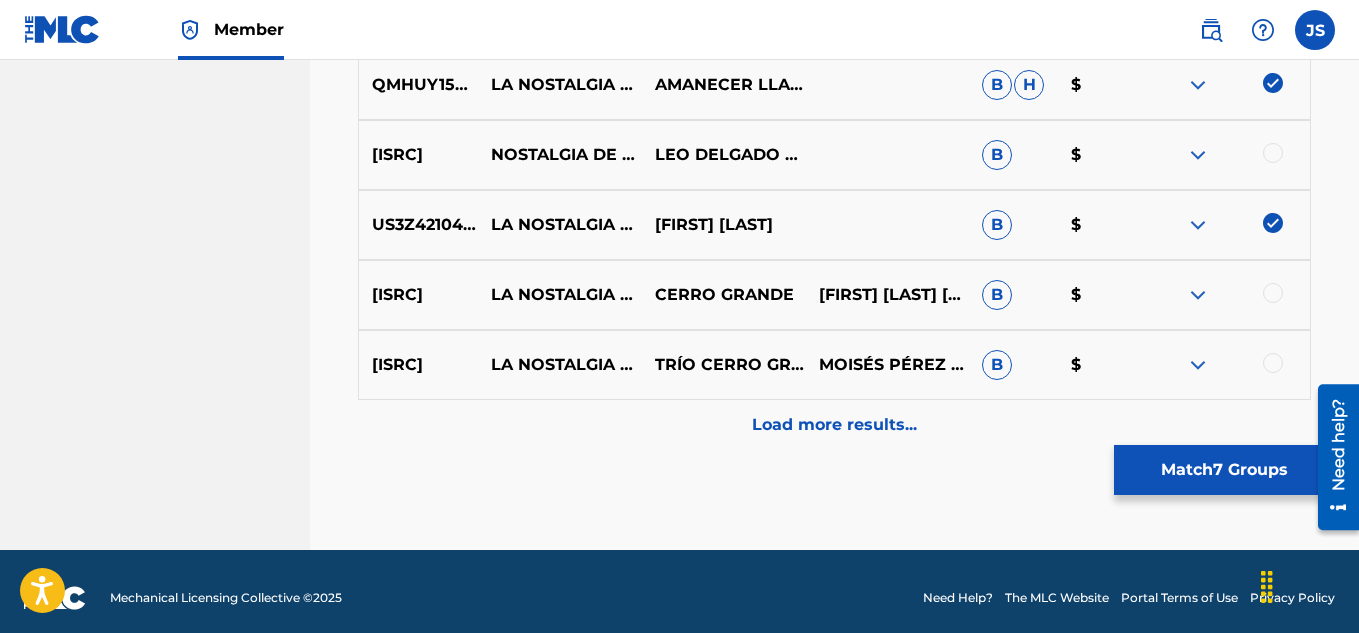 click on "Load more results..." at bounding box center (834, 425) 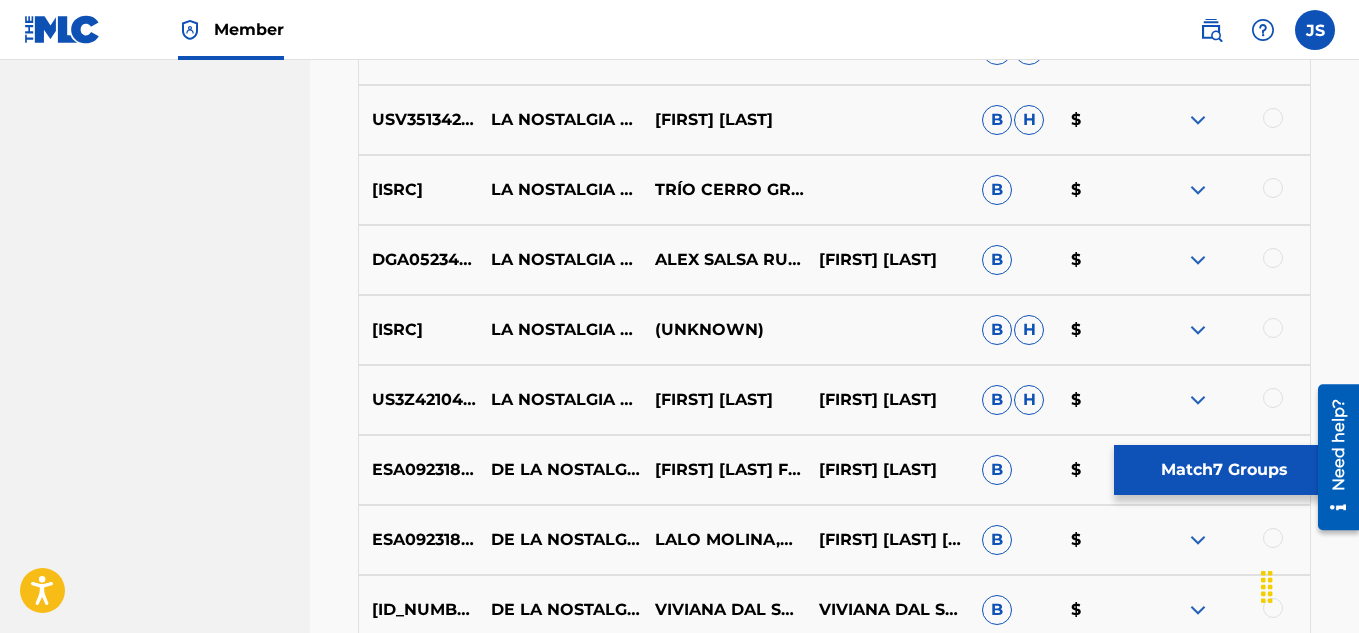 scroll, scrollTop: 1601, scrollLeft: 0, axis: vertical 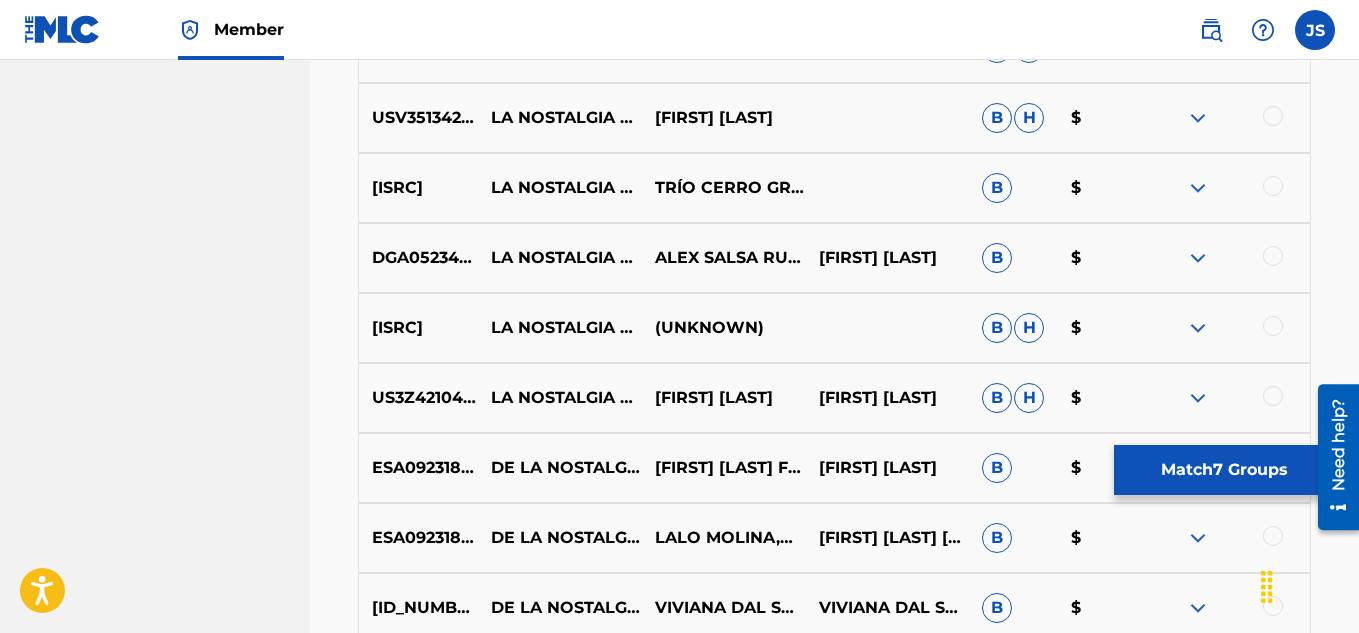 click at bounding box center [1273, 396] 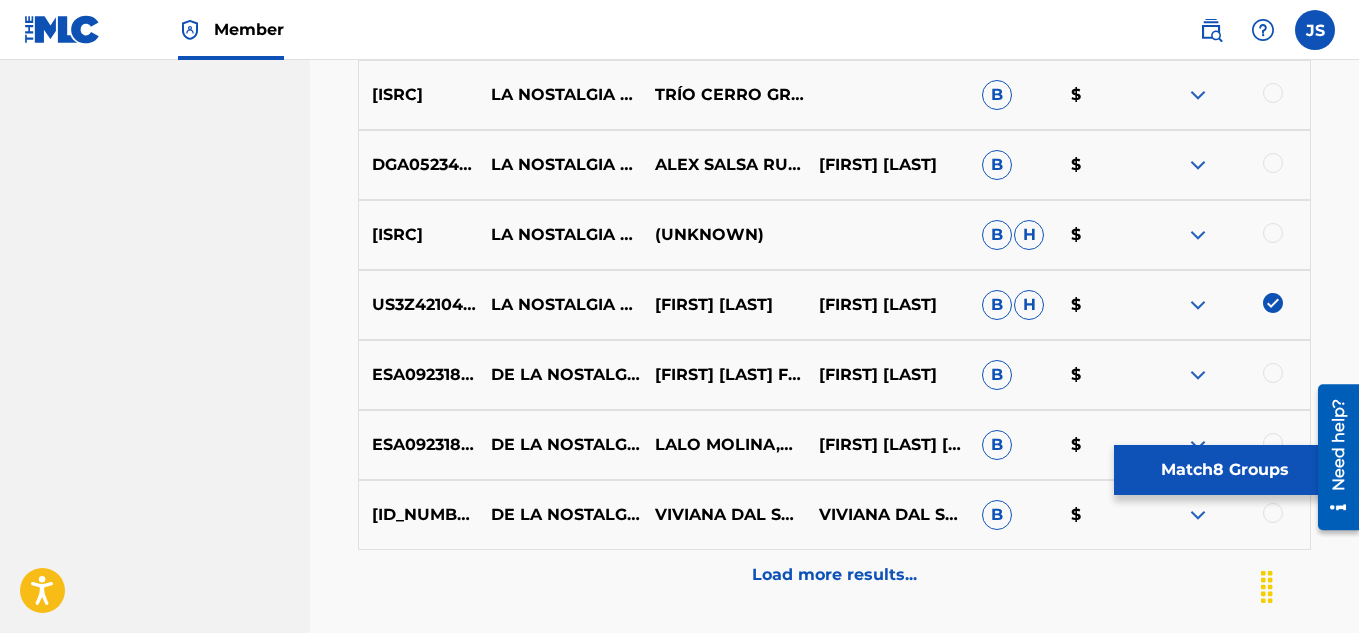scroll, scrollTop: 1746, scrollLeft: 0, axis: vertical 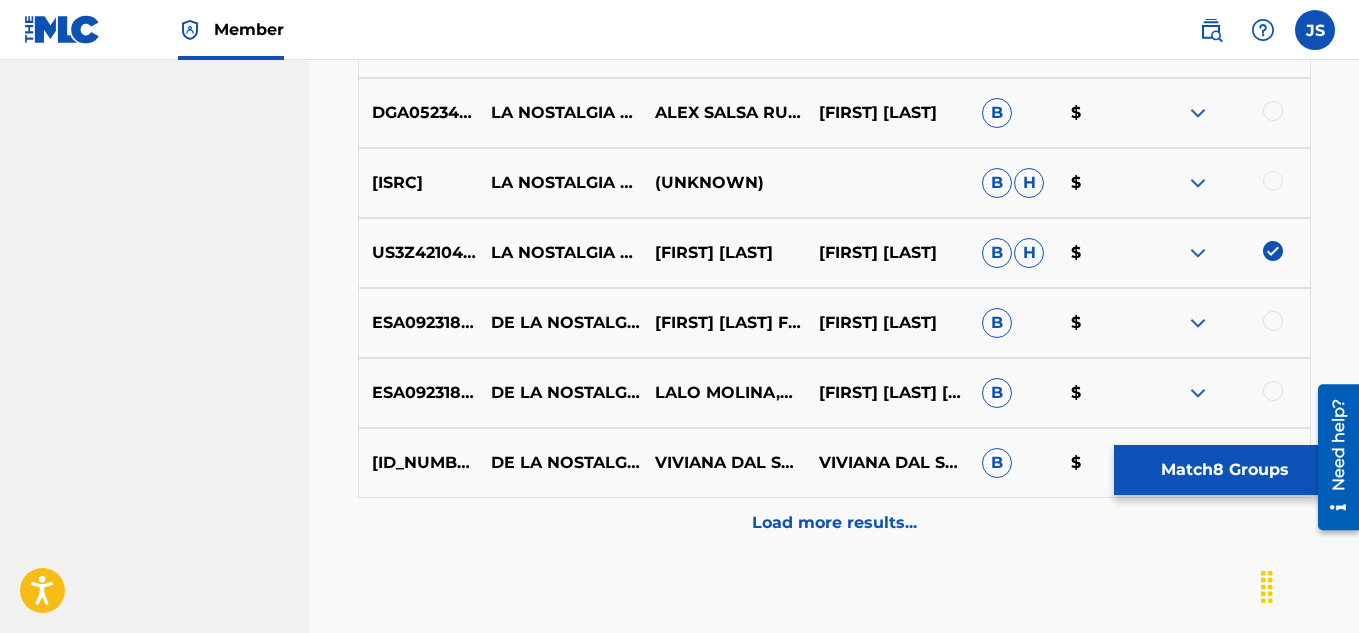 click at bounding box center [1273, 251] 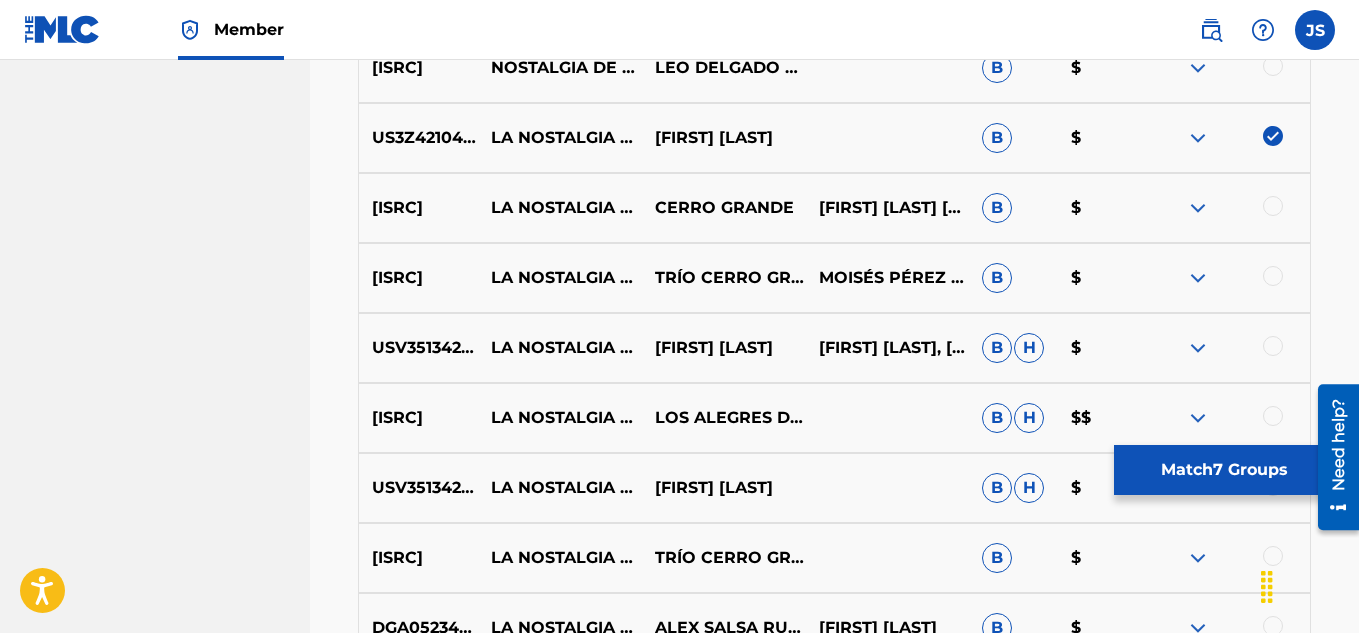 scroll, scrollTop: 1215, scrollLeft: 0, axis: vertical 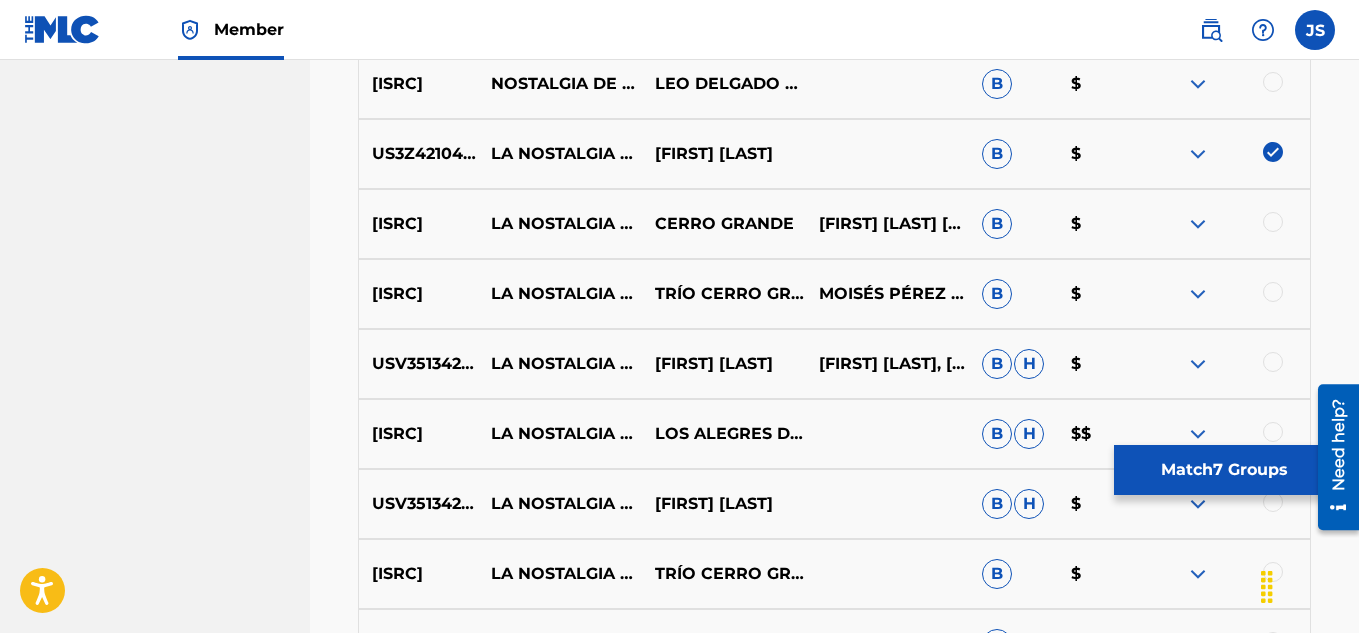 click on "Match  7 Groups" at bounding box center [1224, 470] 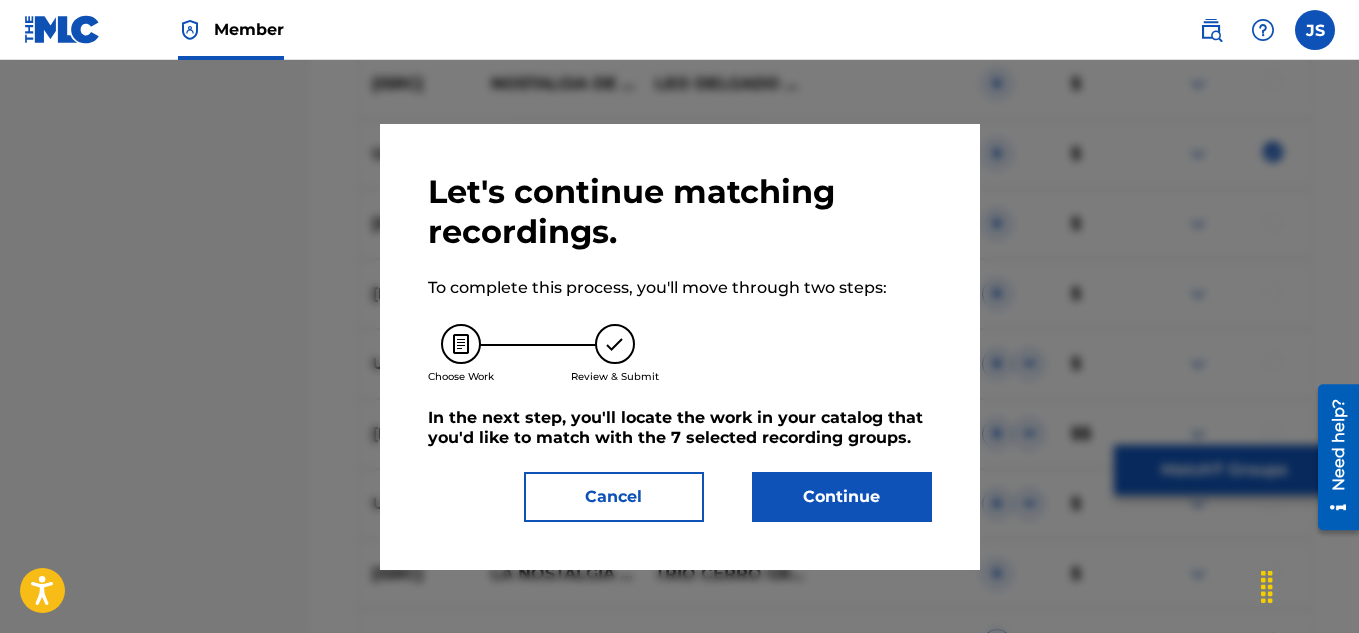 click on "Continue" at bounding box center [842, 497] 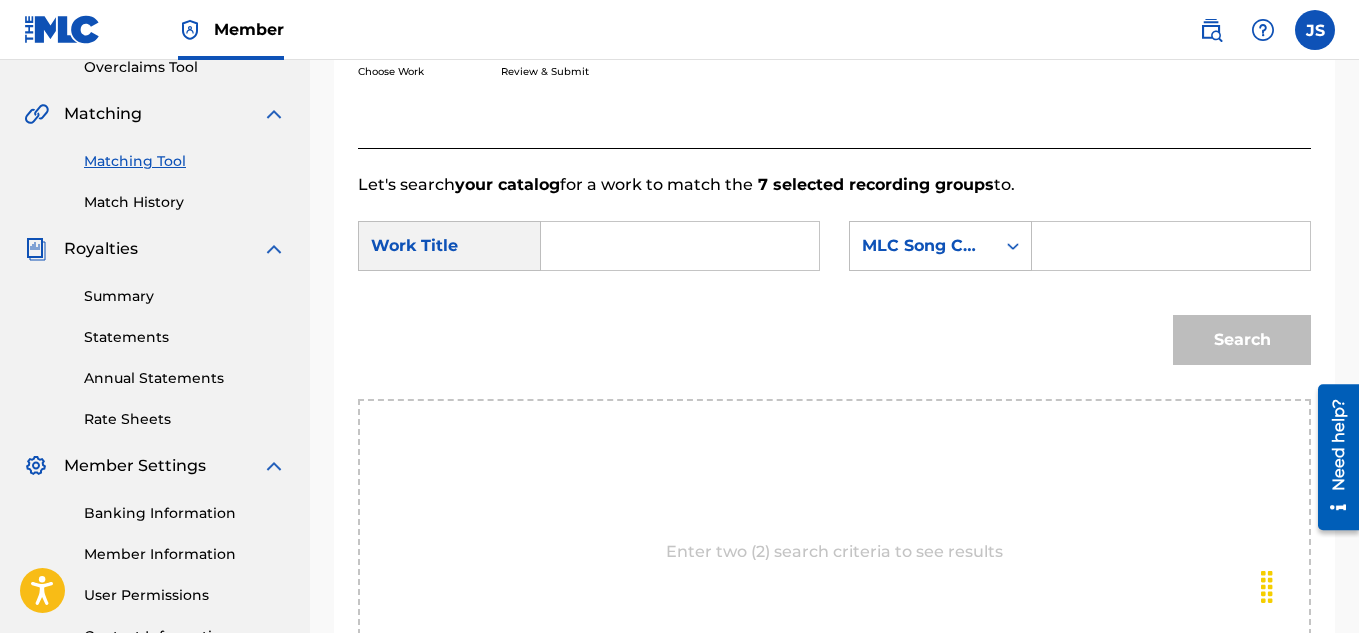 scroll, scrollTop: 424, scrollLeft: 0, axis: vertical 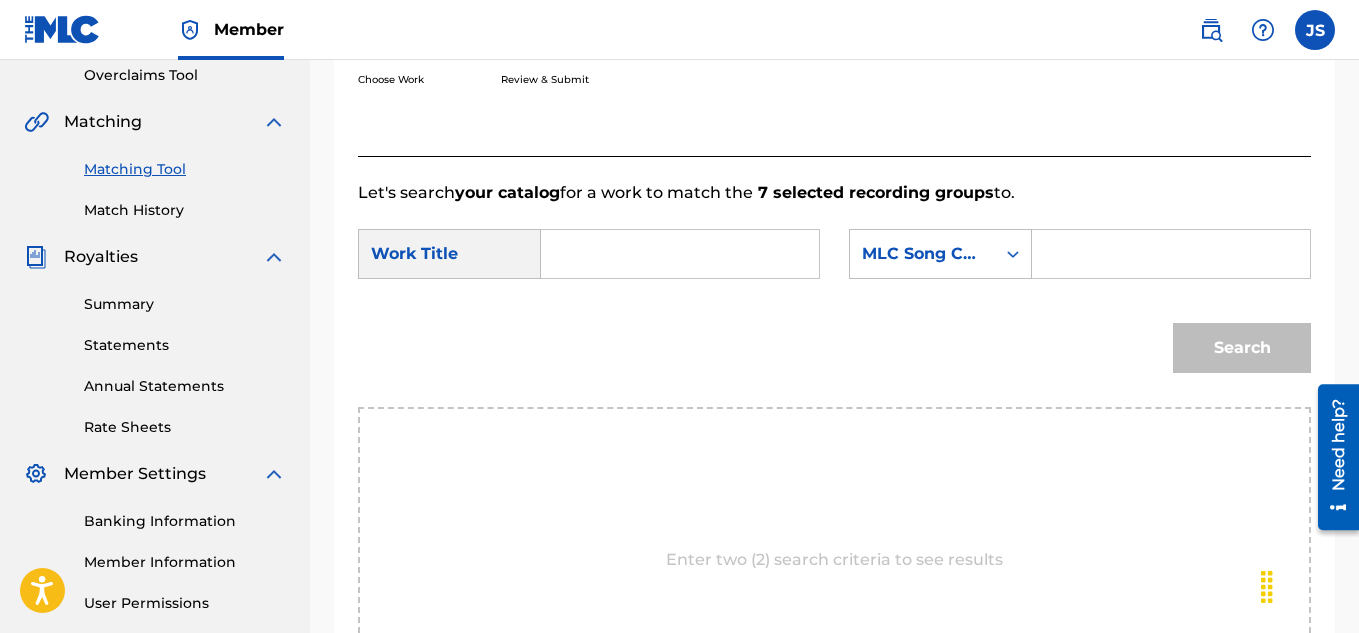 click at bounding box center (680, 254) 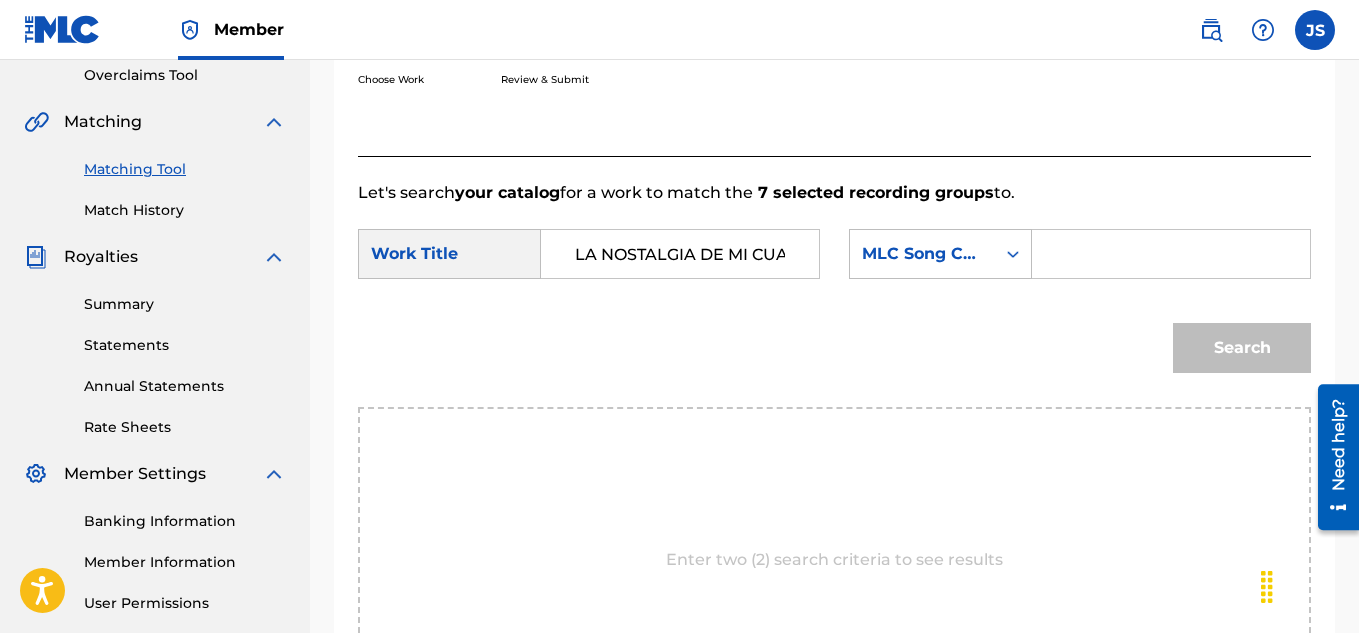 scroll, scrollTop: 0, scrollLeft: 37, axis: horizontal 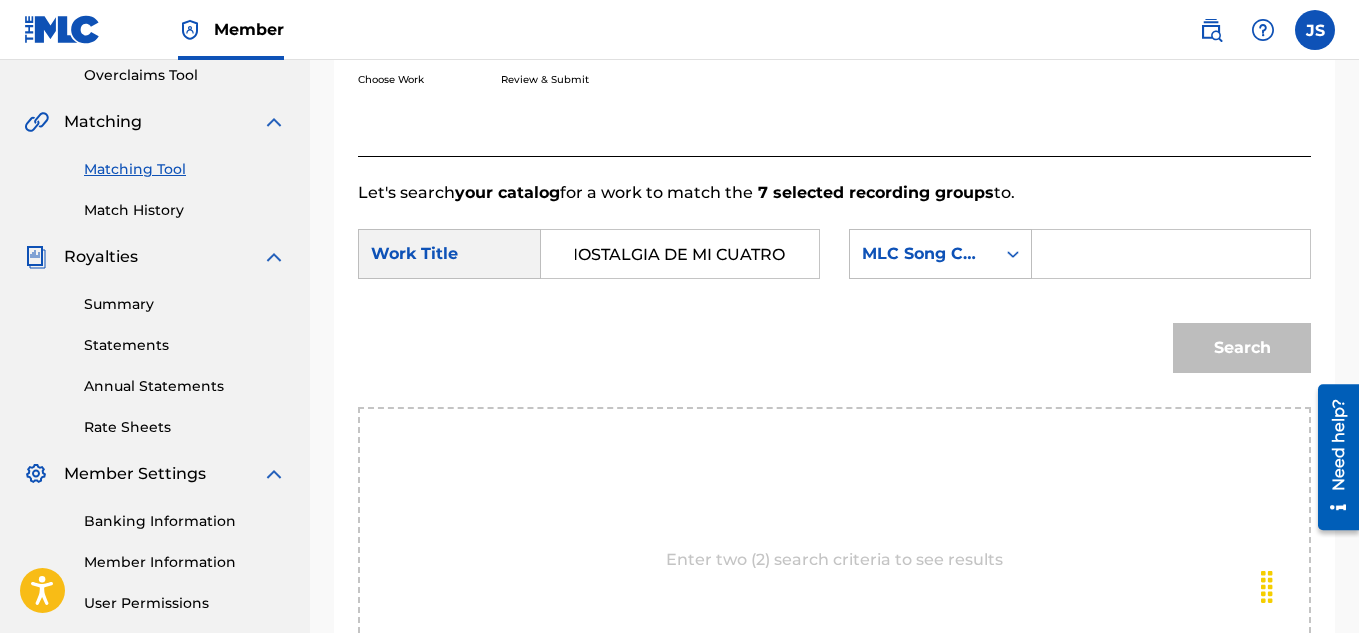 type on "LA NOSTALGIA DE MI CUATRO" 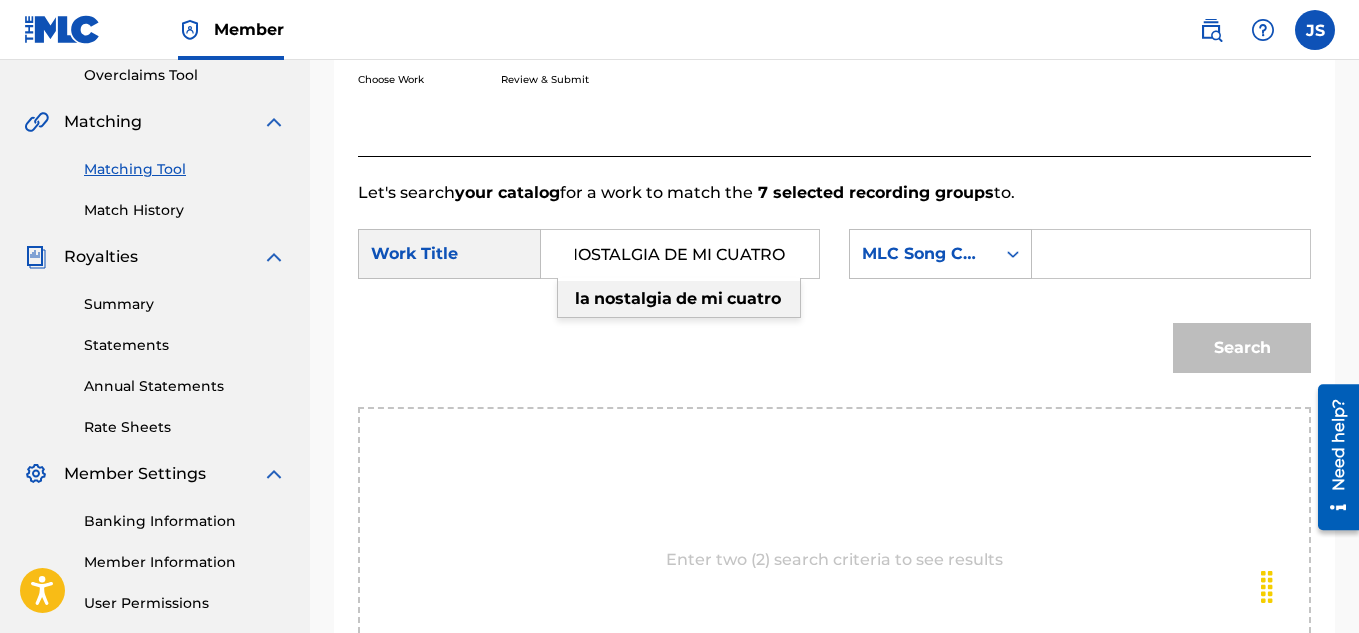 scroll, scrollTop: 0, scrollLeft: 0, axis: both 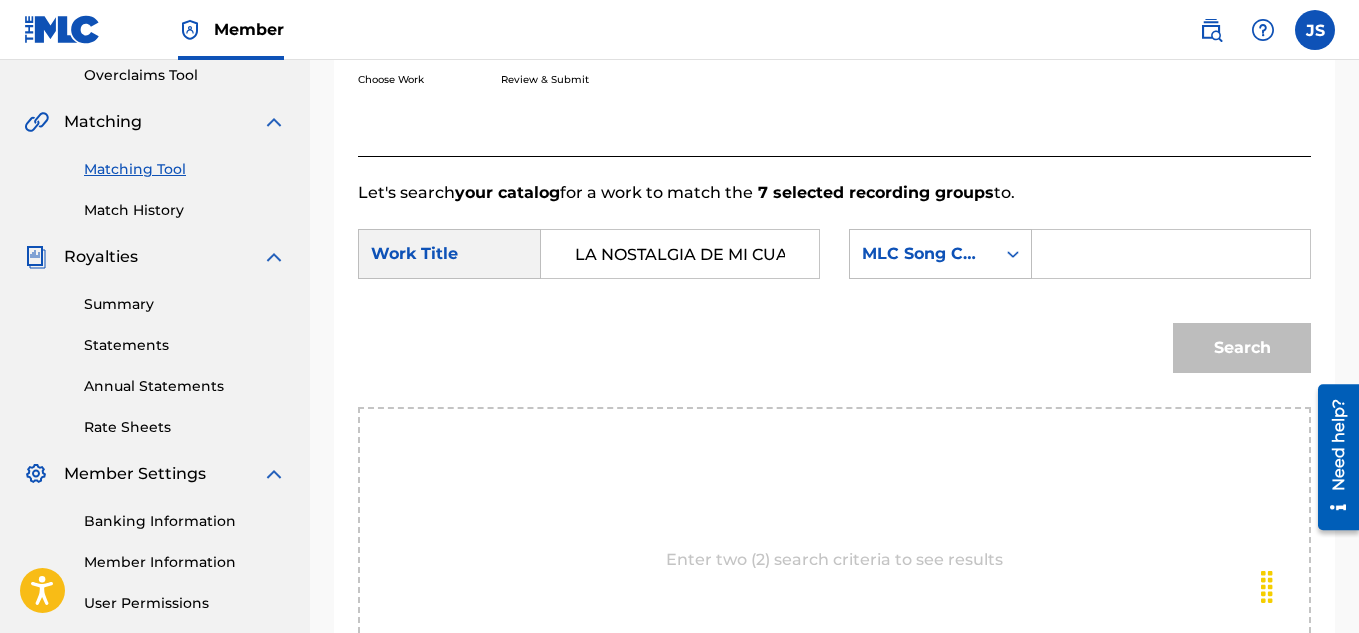 click at bounding box center [1171, 254] 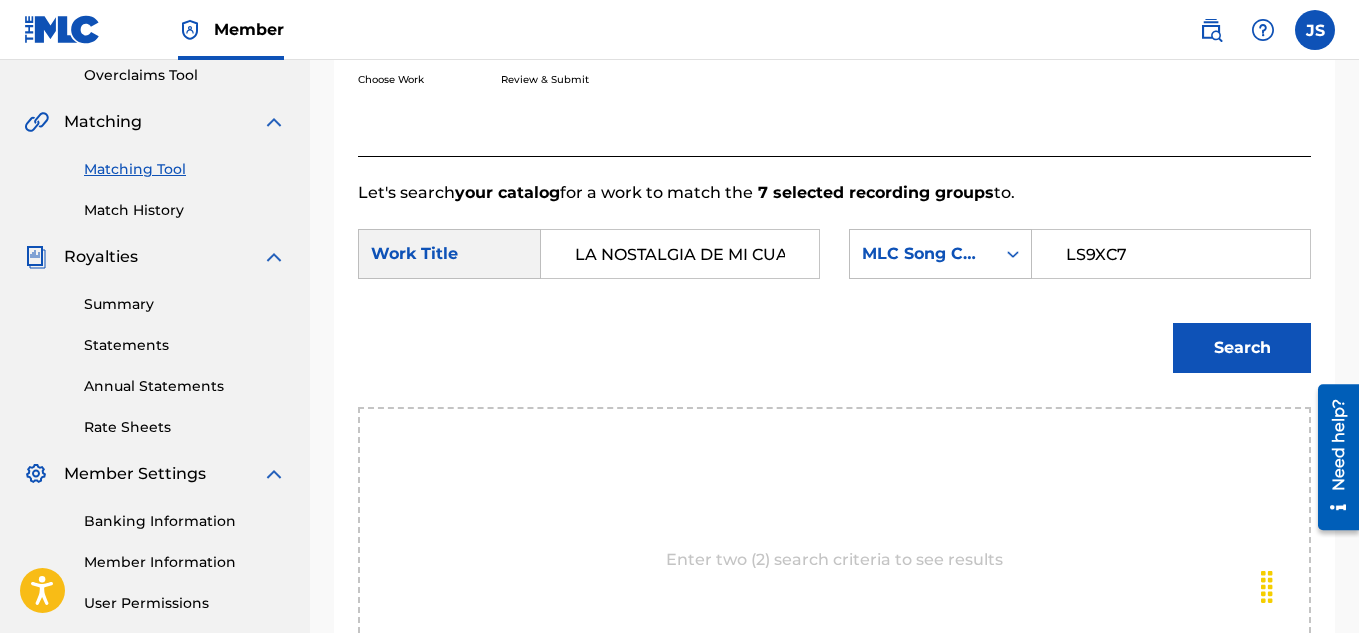 type on "LS9XC7" 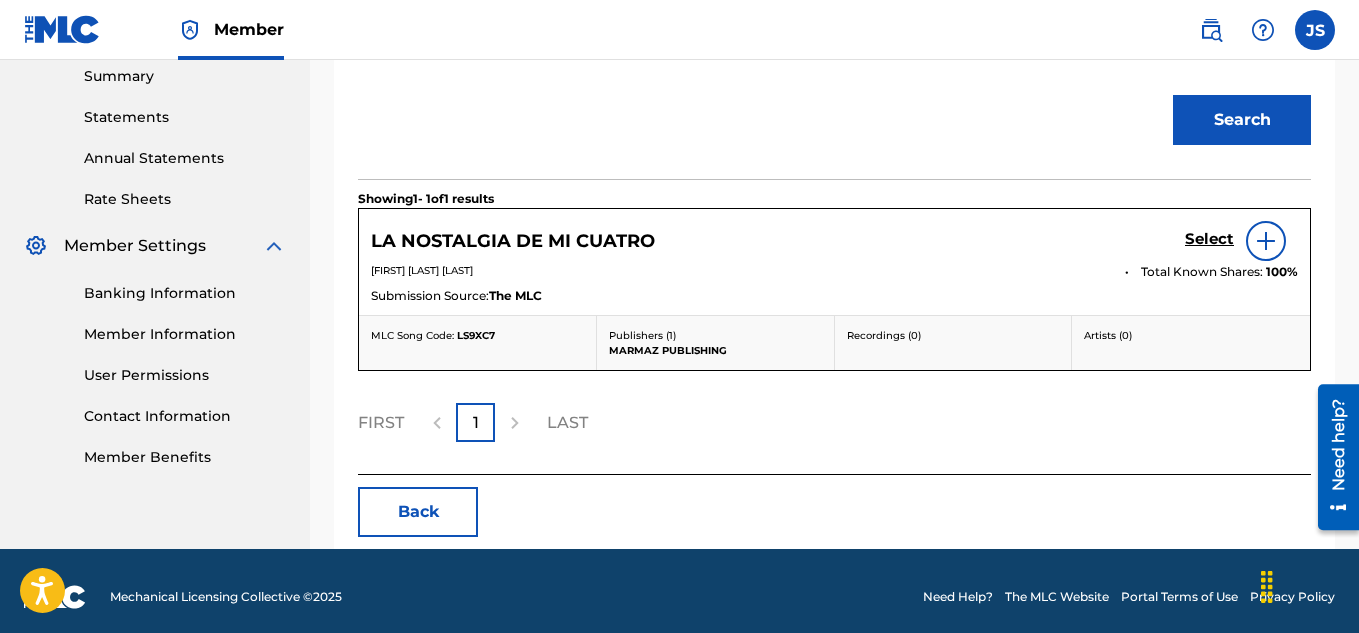 scroll, scrollTop: 653, scrollLeft: 0, axis: vertical 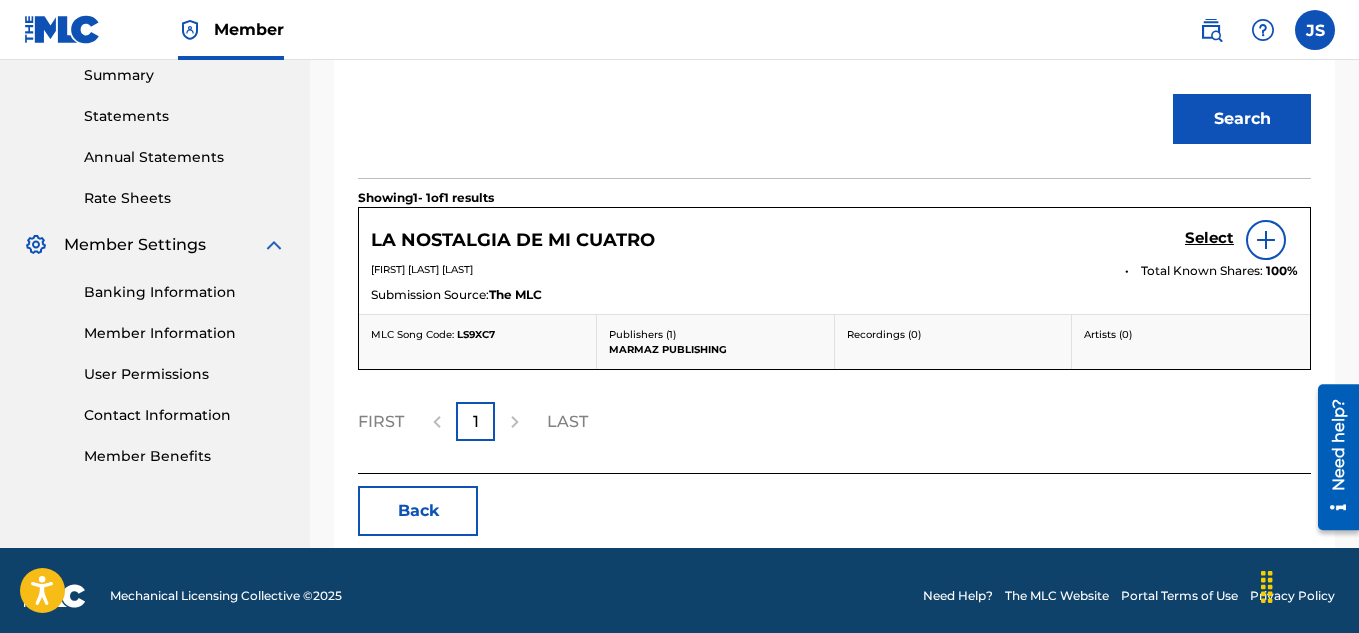 click on "Select" at bounding box center [1209, 238] 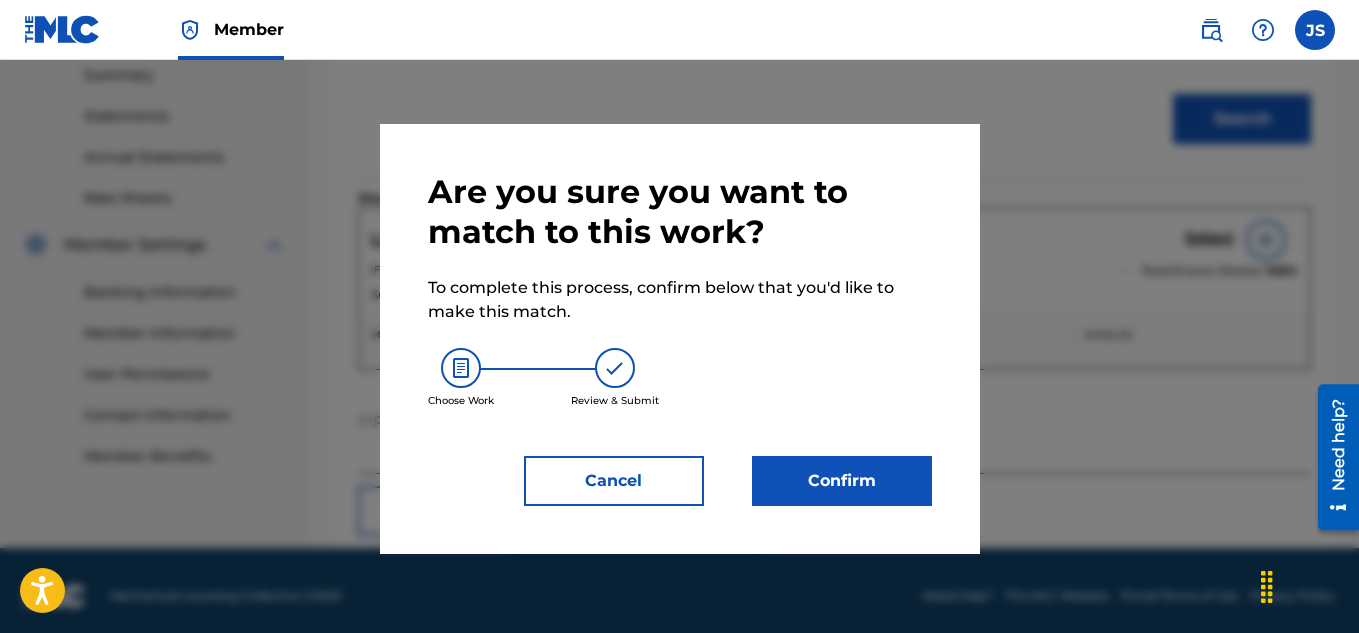 click on "Confirm" at bounding box center [842, 481] 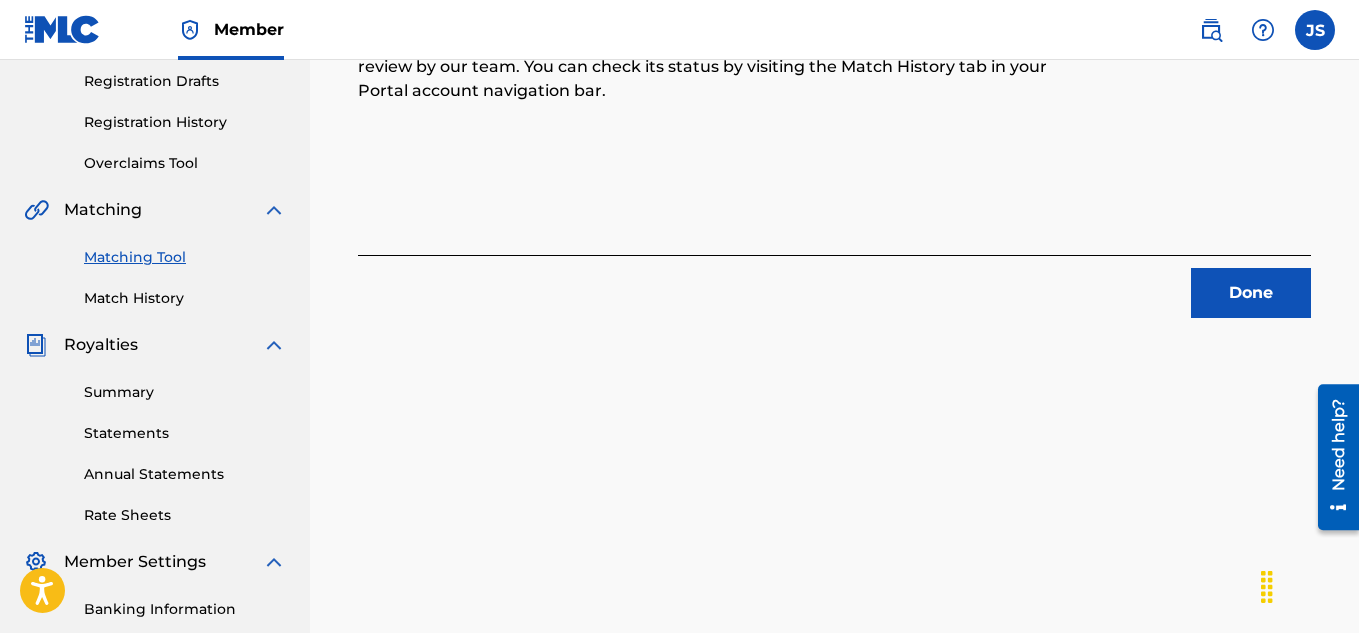 scroll, scrollTop: 347, scrollLeft: 0, axis: vertical 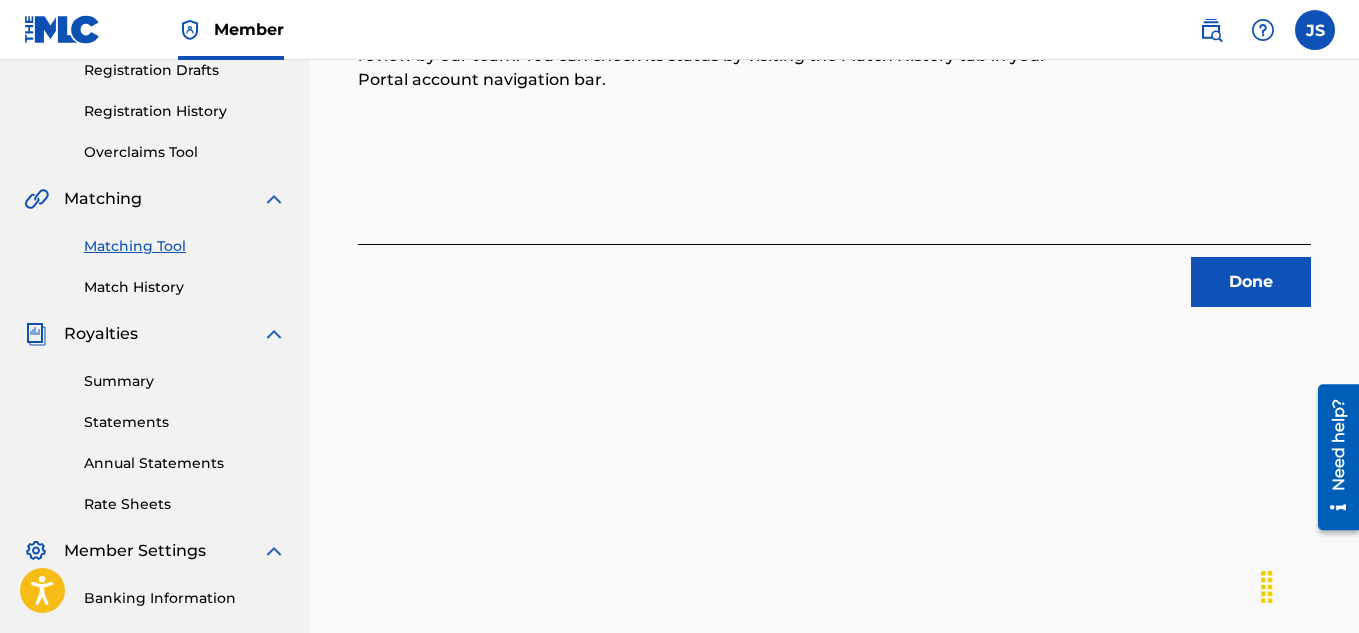 click on "7  Recording Groups   are pending usage match to the work  LA NOSTALGIA DE MI CUATRO . Congratulations! You've matched recordings to your work. This match is now under review by our team. You can check its status by visiting the Match History tab in your Portal account navigation bar. Done" at bounding box center [834, 60] 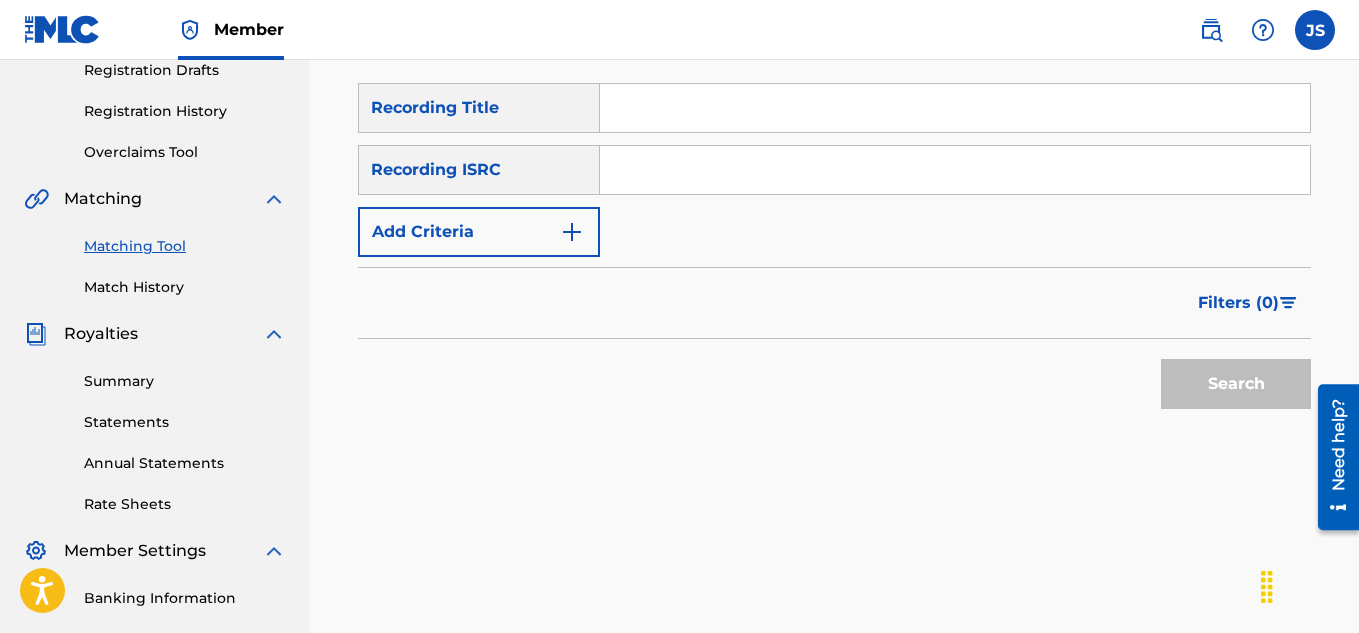 scroll, scrollTop: 0, scrollLeft: 0, axis: both 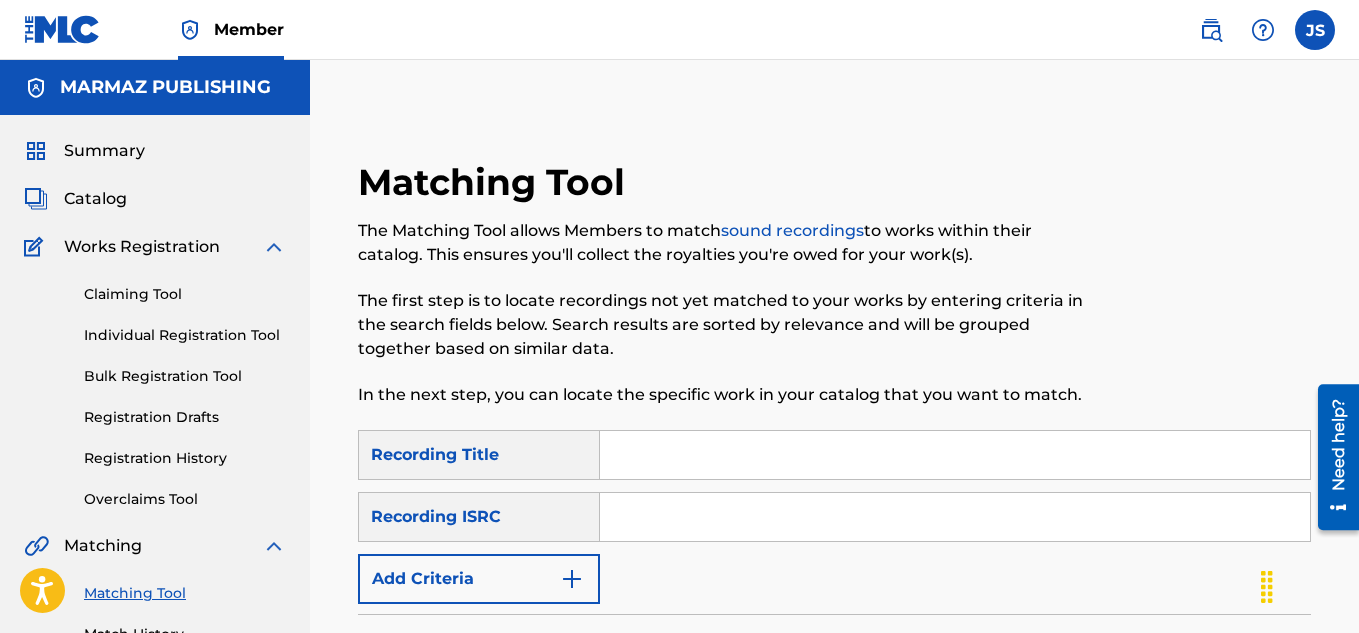 click at bounding box center [955, 455] 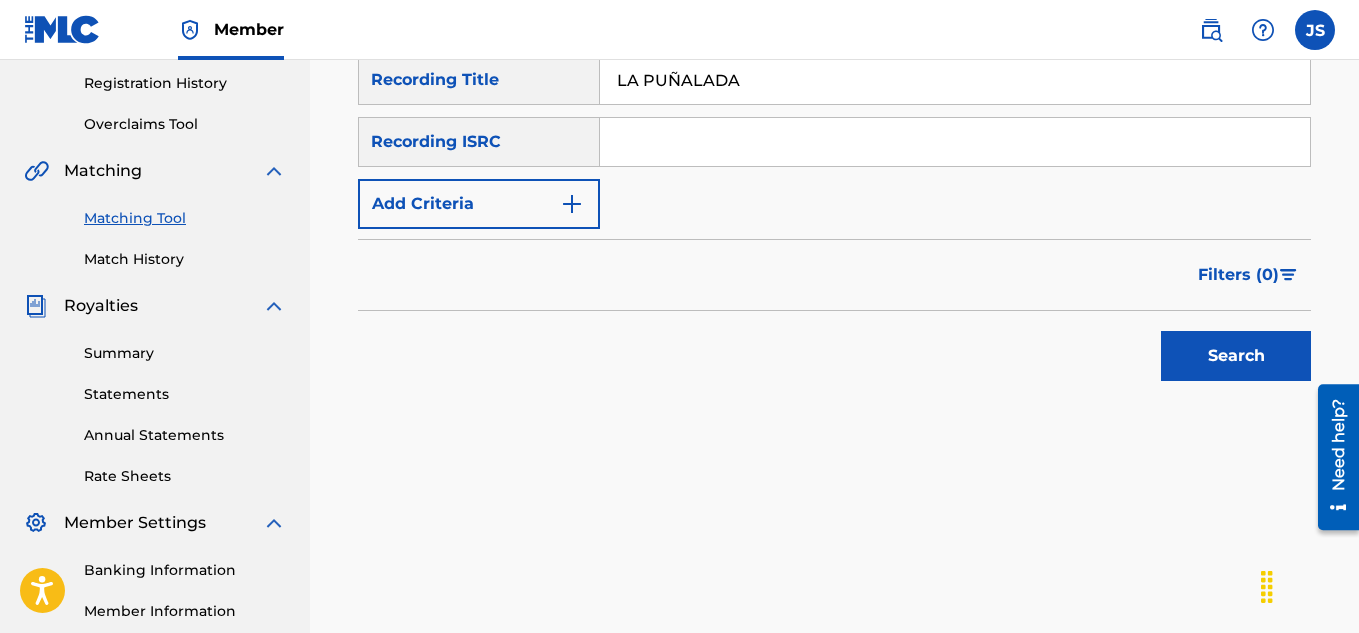 type on "LA PUÑALADA" 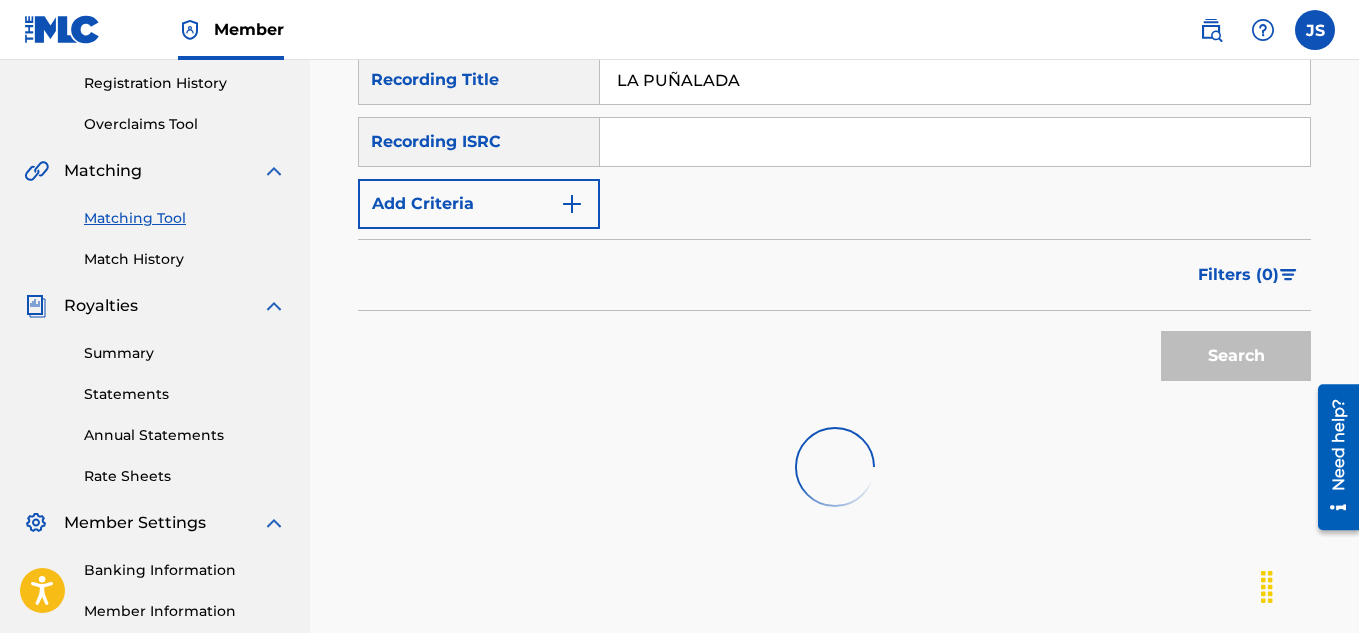 scroll, scrollTop: 384, scrollLeft: 0, axis: vertical 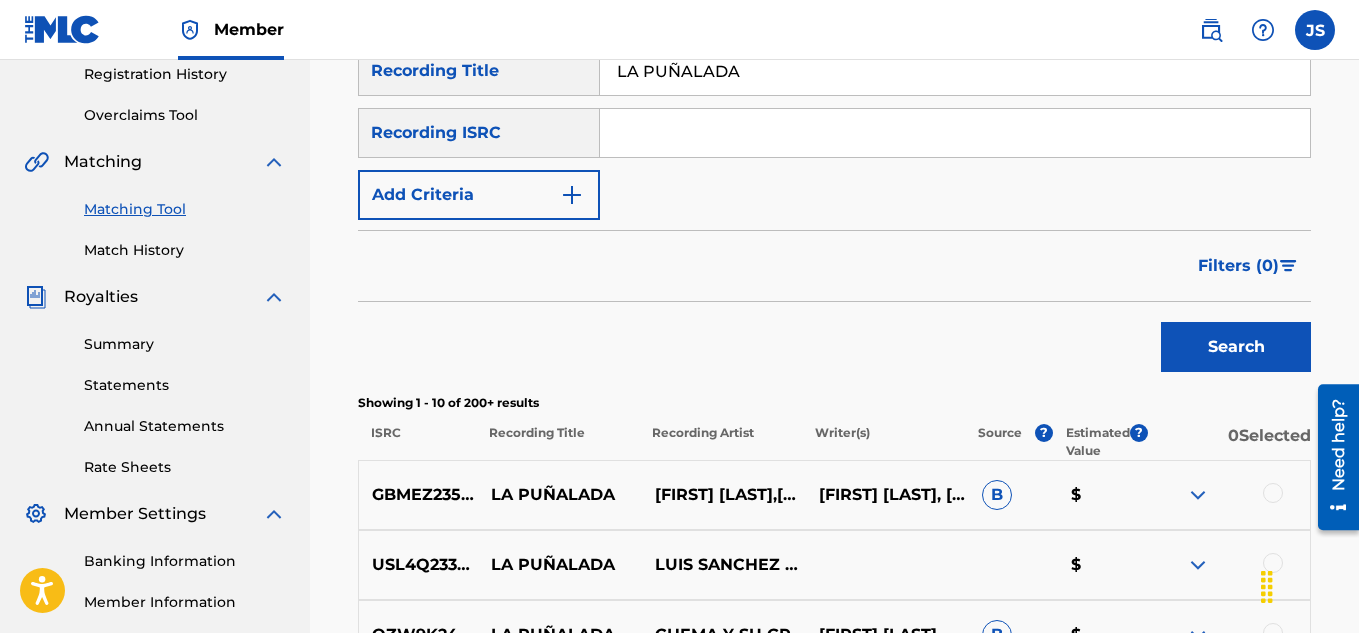 click on "Add Criteria" at bounding box center [479, 195] 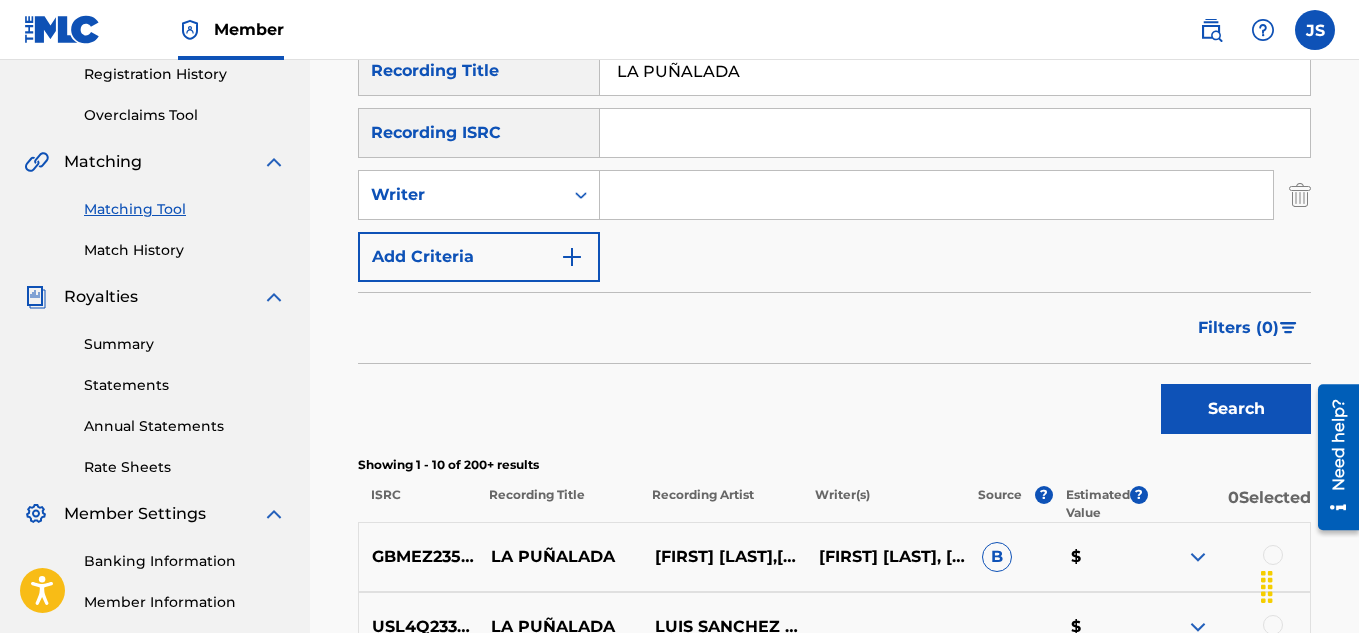 click at bounding box center [936, 195] 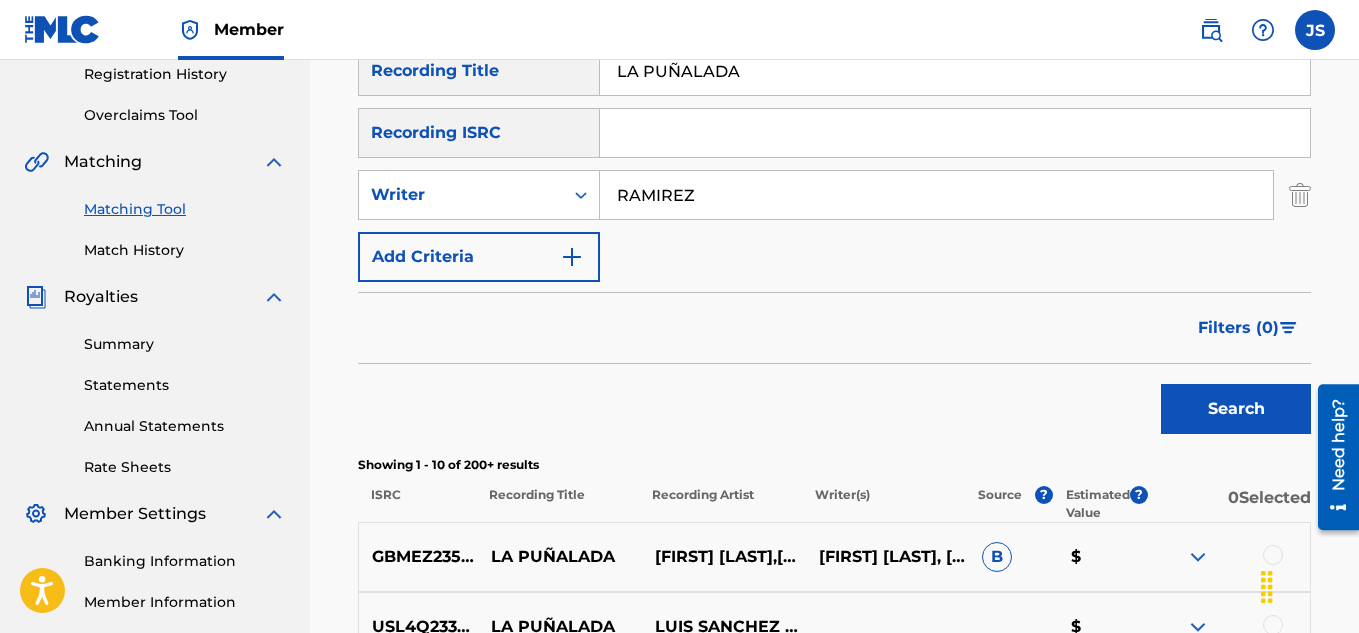 type on "RAMIREZ" 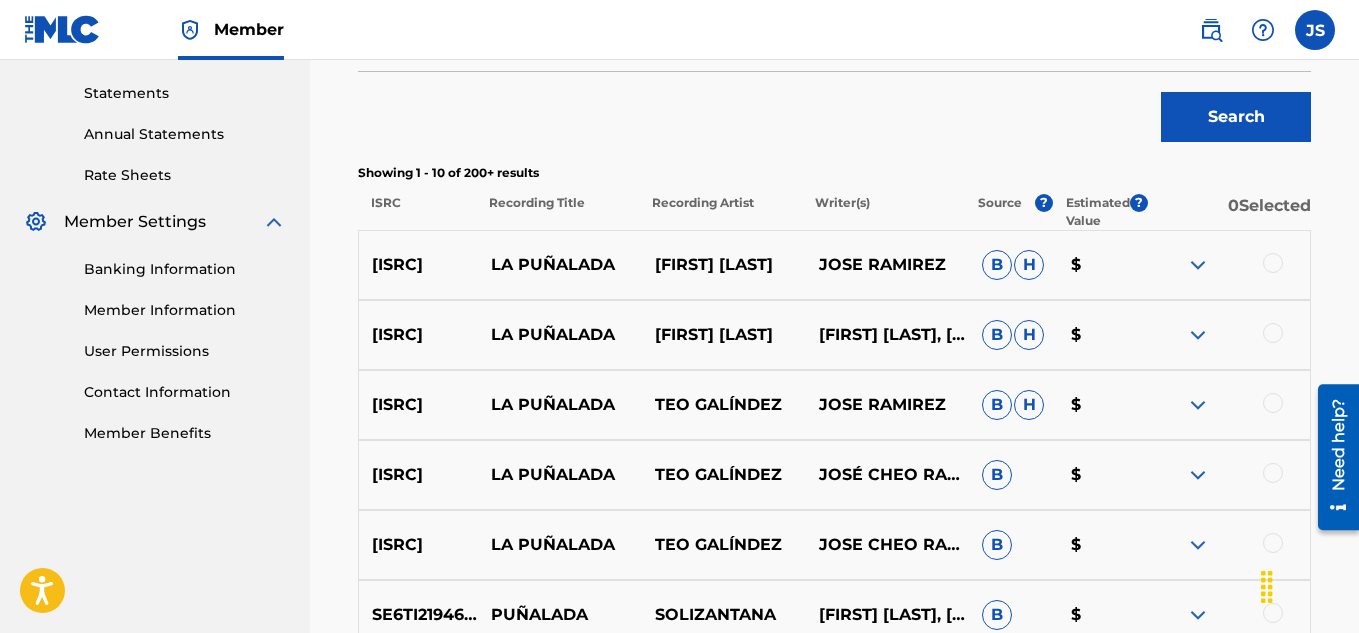 scroll, scrollTop: 677, scrollLeft: 0, axis: vertical 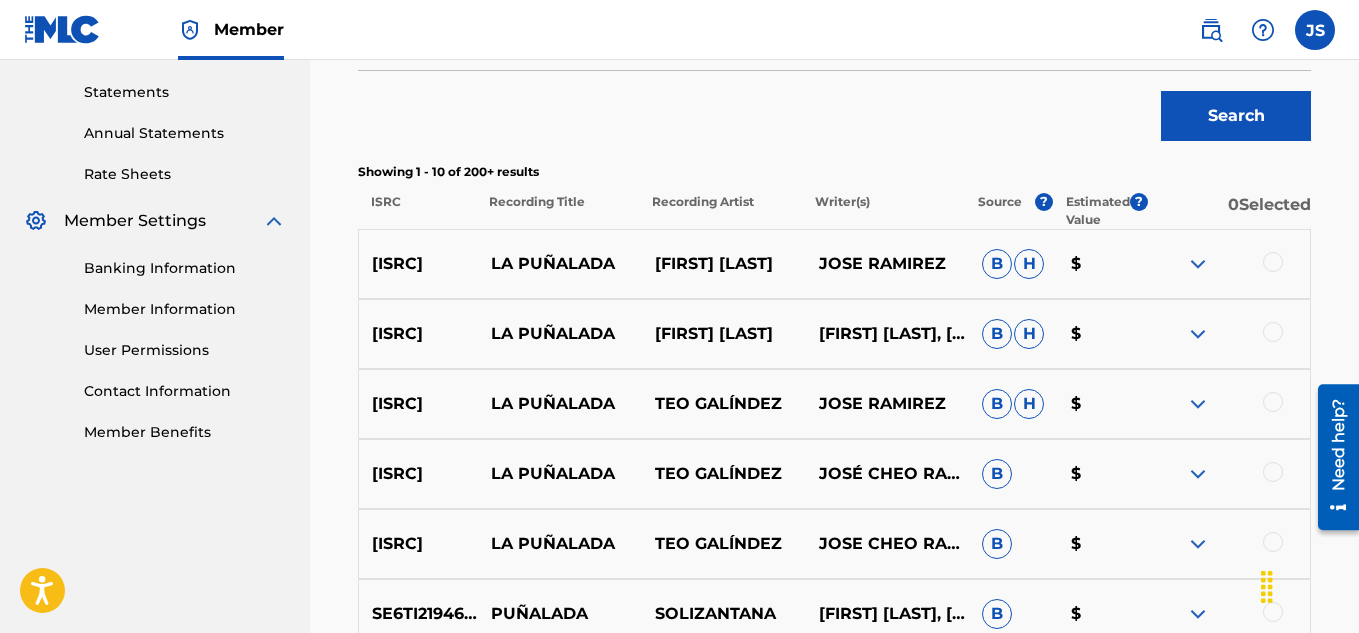 click on "FR10S1681976 LA PUÑALADA TEO GALINDEZ JOSE RAMIREZ B H $" at bounding box center [834, 264] 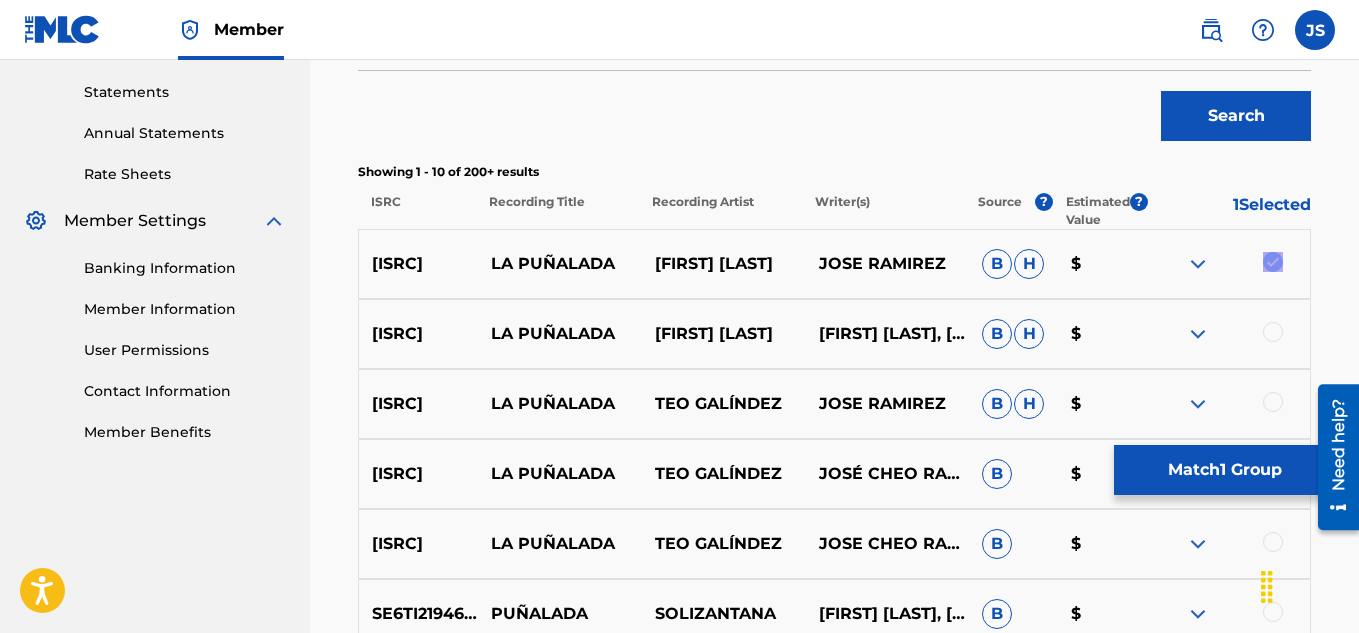 click at bounding box center [1273, 332] 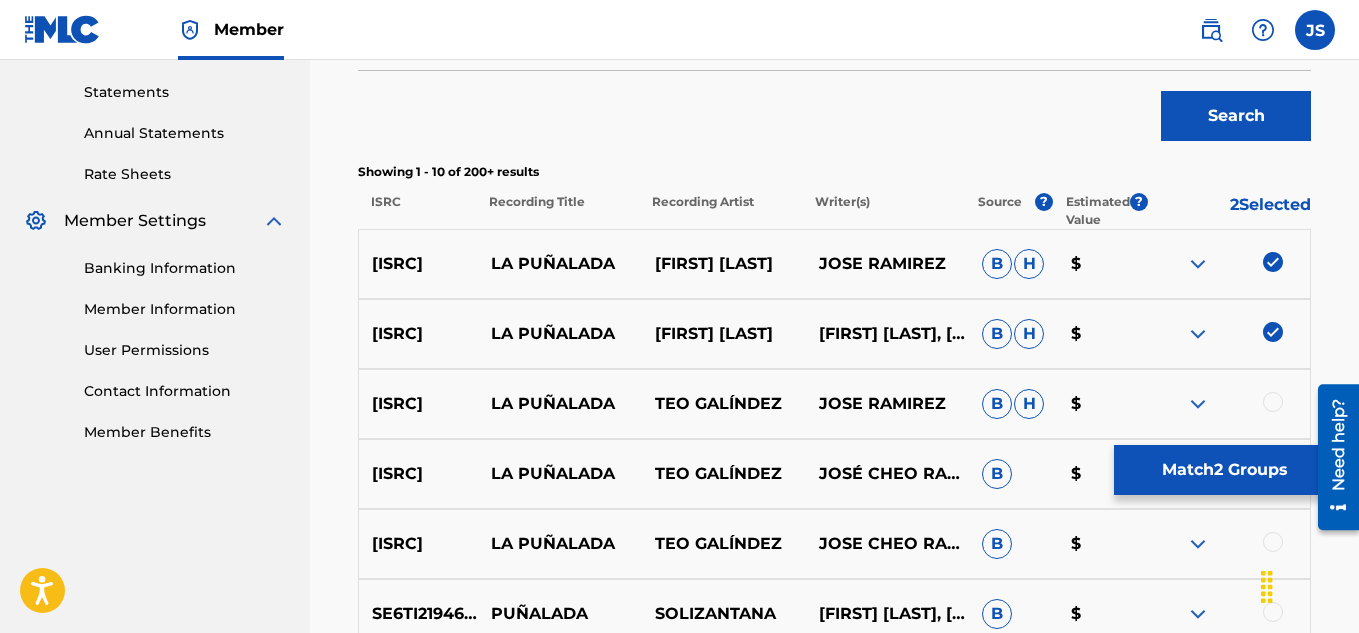 scroll, scrollTop: 744, scrollLeft: 0, axis: vertical 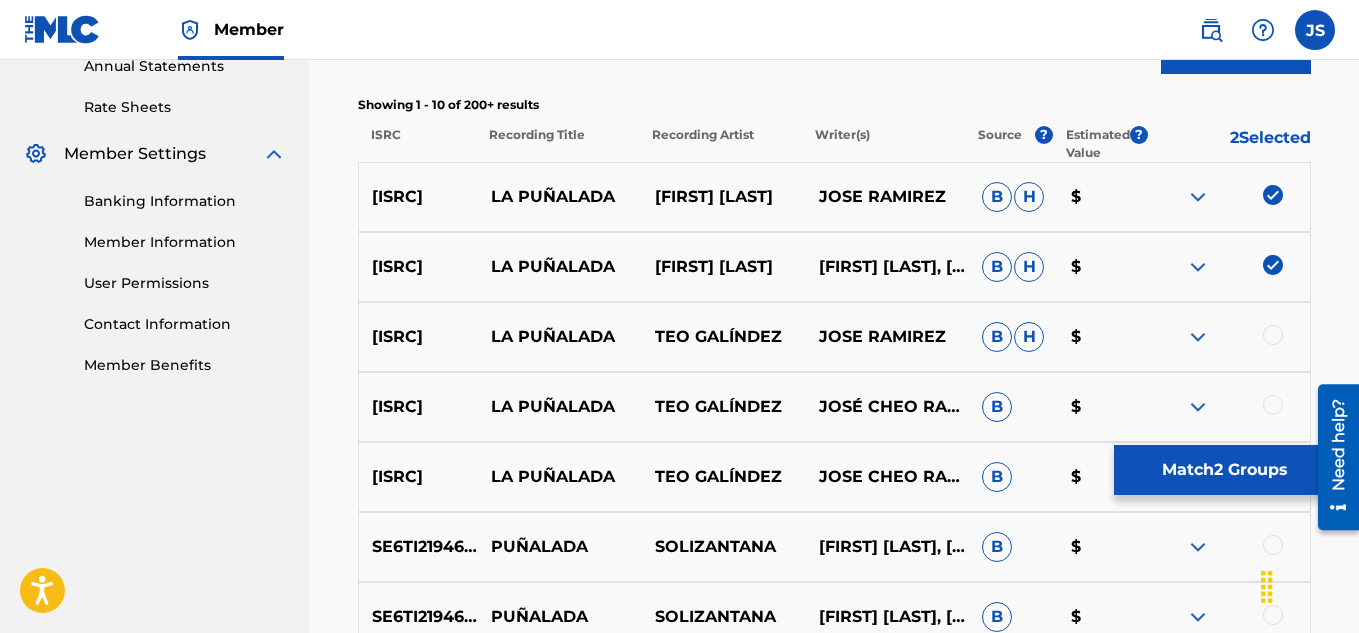 click at bounding box center [1273, 335] 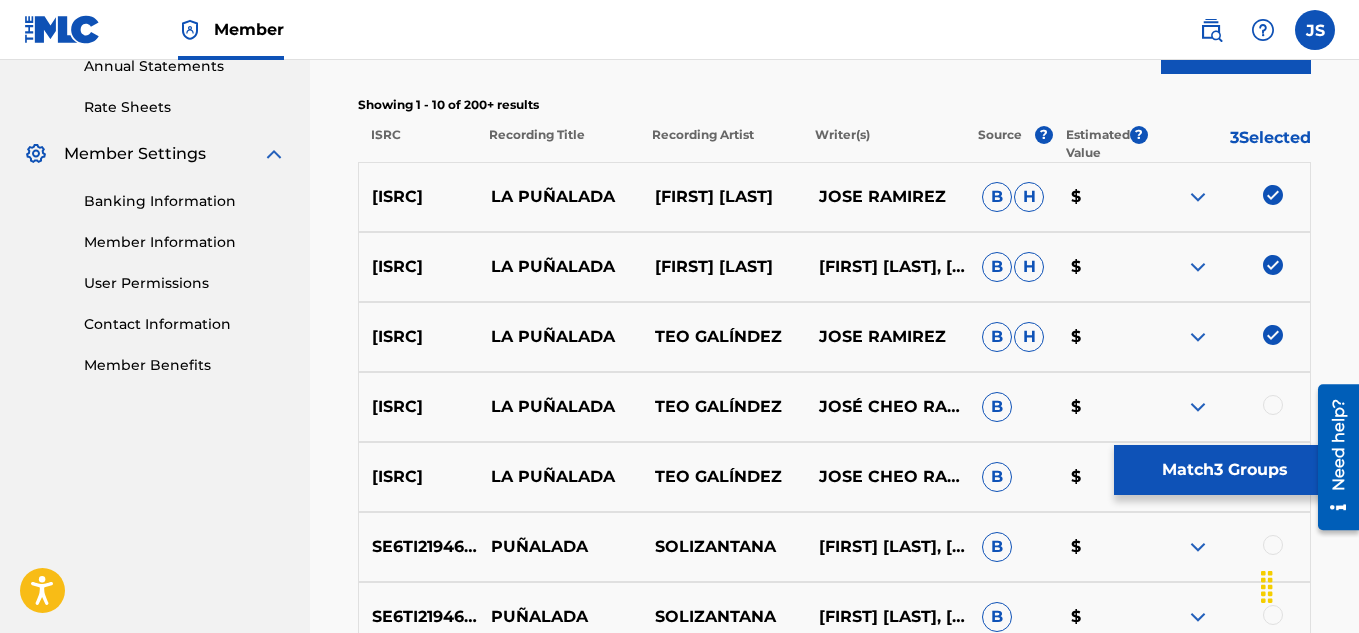 click at bounding box center [1273, 405] 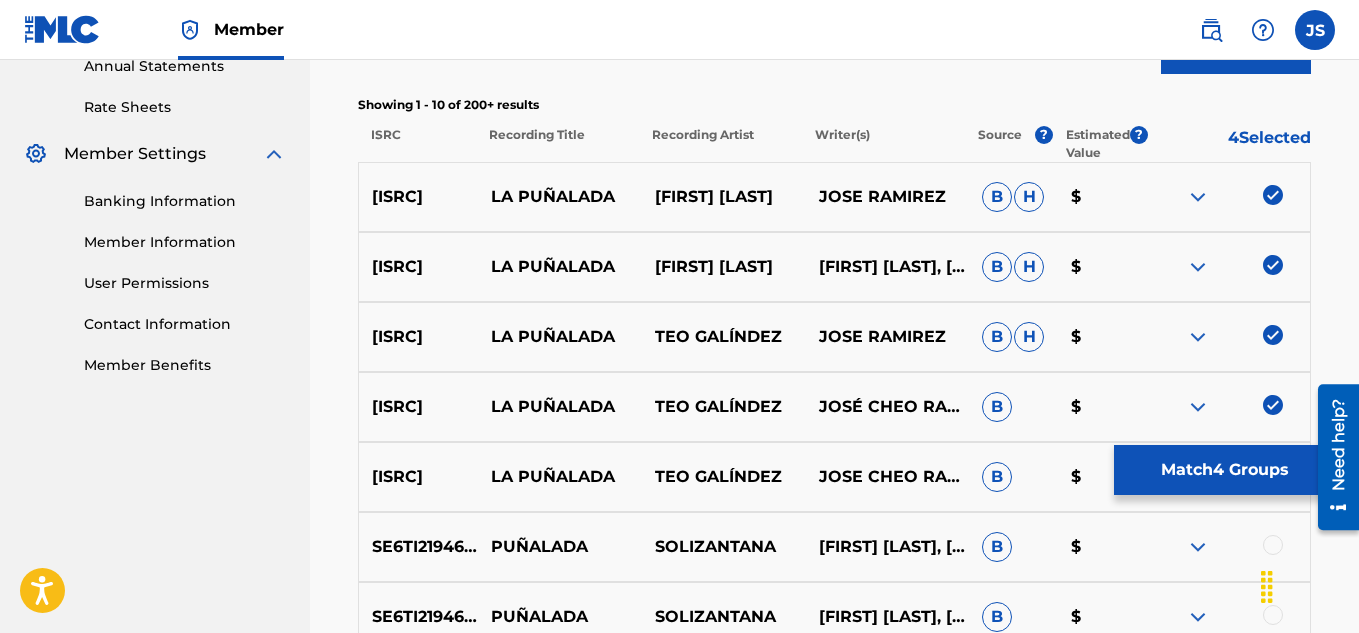 scroll, scrollTop: 873, scrollLeft: 0, axis: vertical 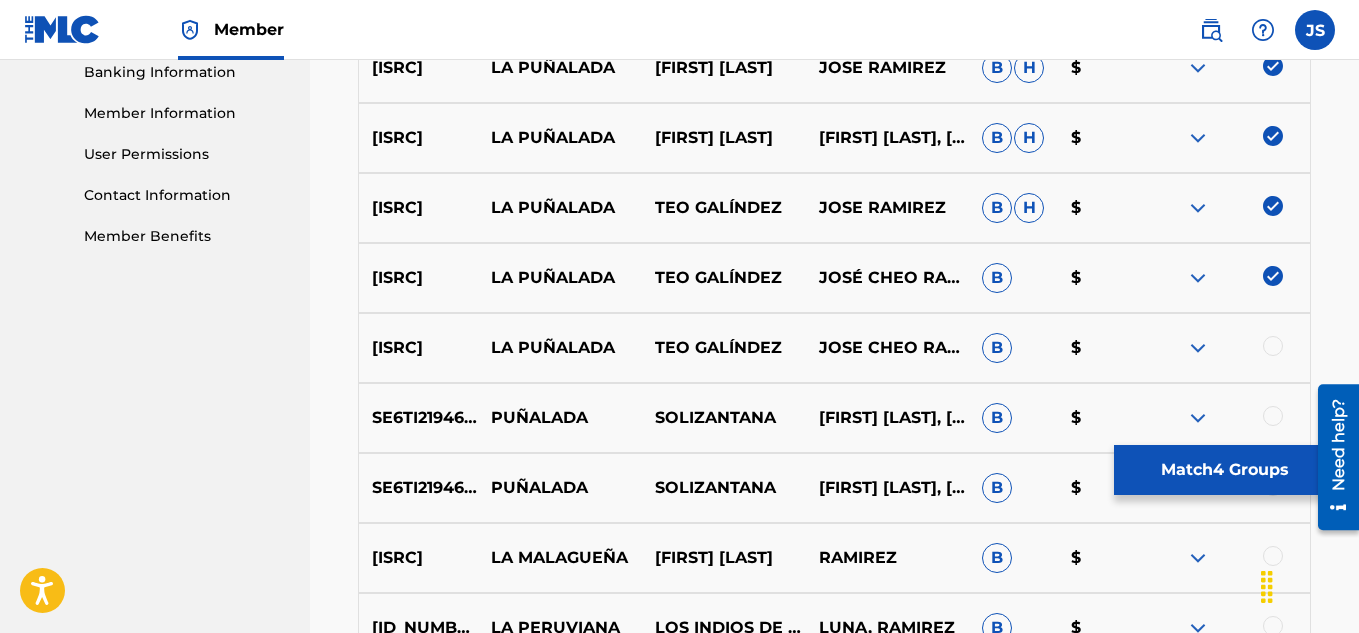 click at bounding box center [1273, 346] 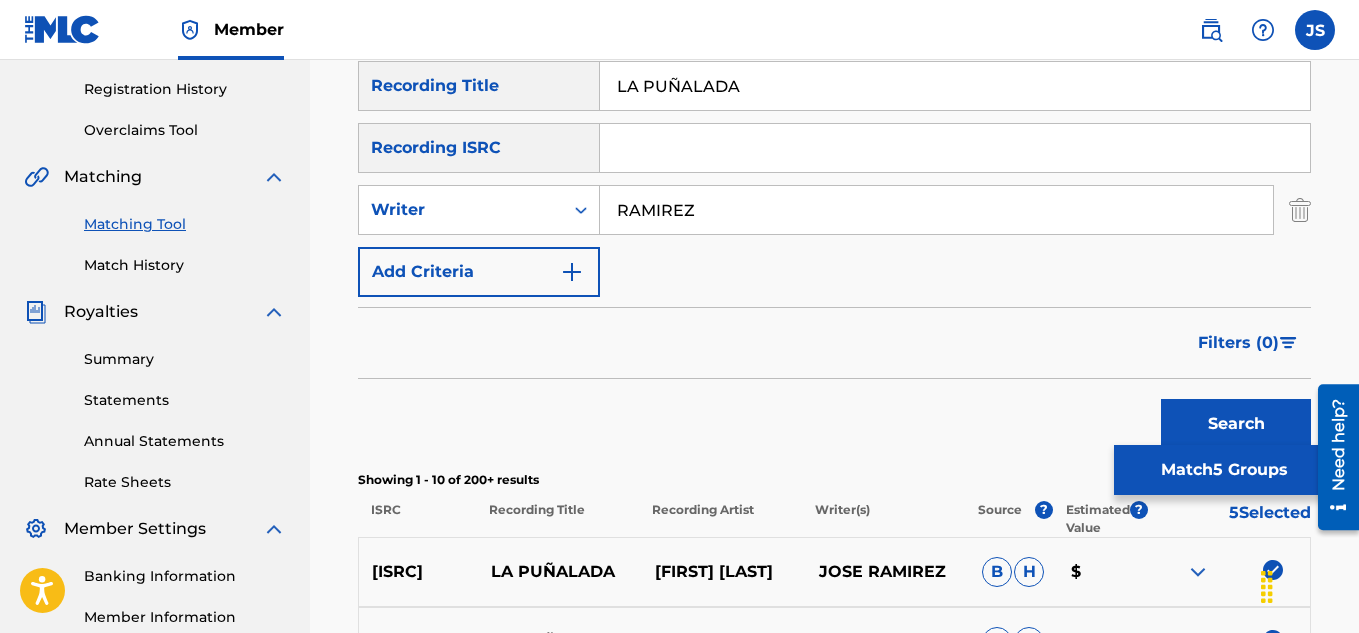 scroll, scrollTop: 365, scrollLeft: 0, axis: vertical 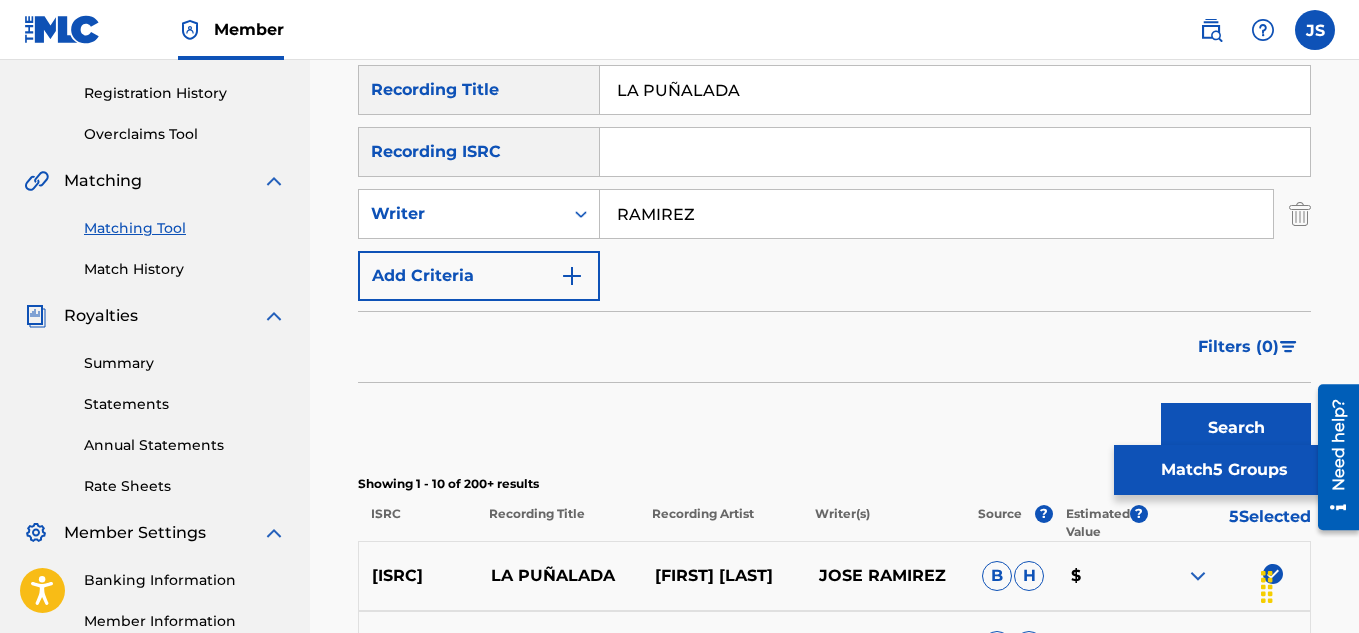 click on "RAMIREZ" at bounding box center [936, 214] 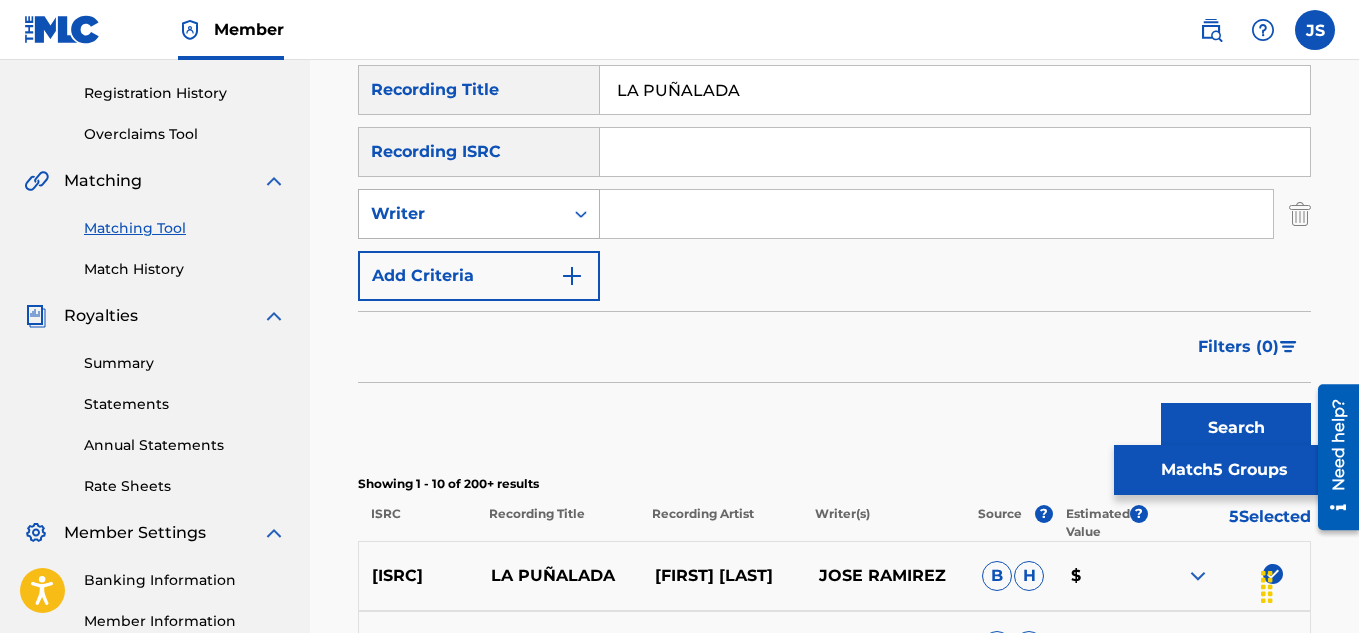 type 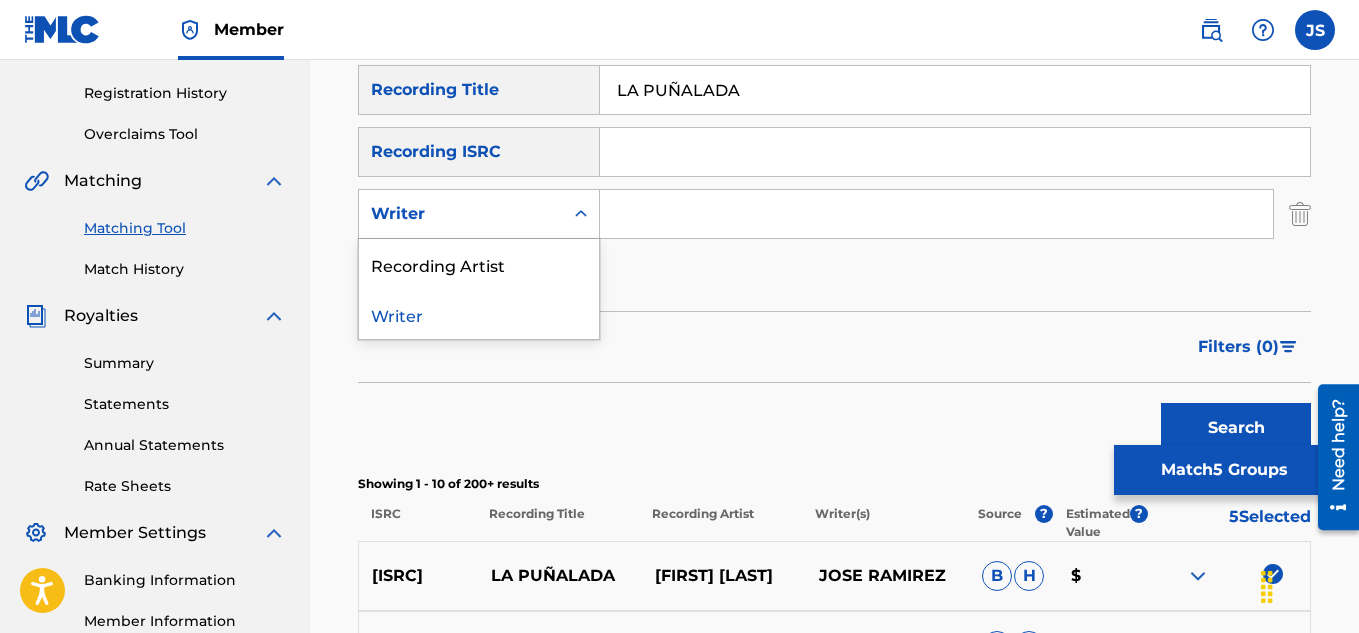 click on "Writer" at bounding box center [479, 214] 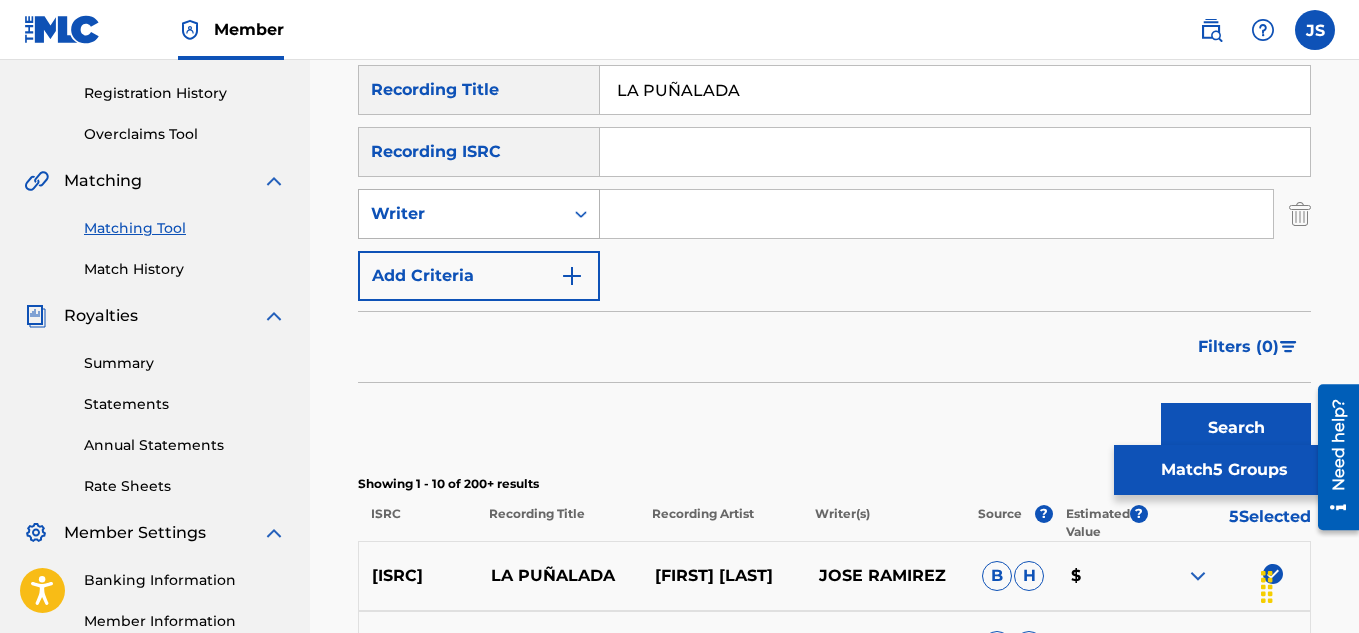 drag, startPoint x: 550, startPoint y: 190, endPoint x: 543, endPoint y: 201, distance: 13.038404 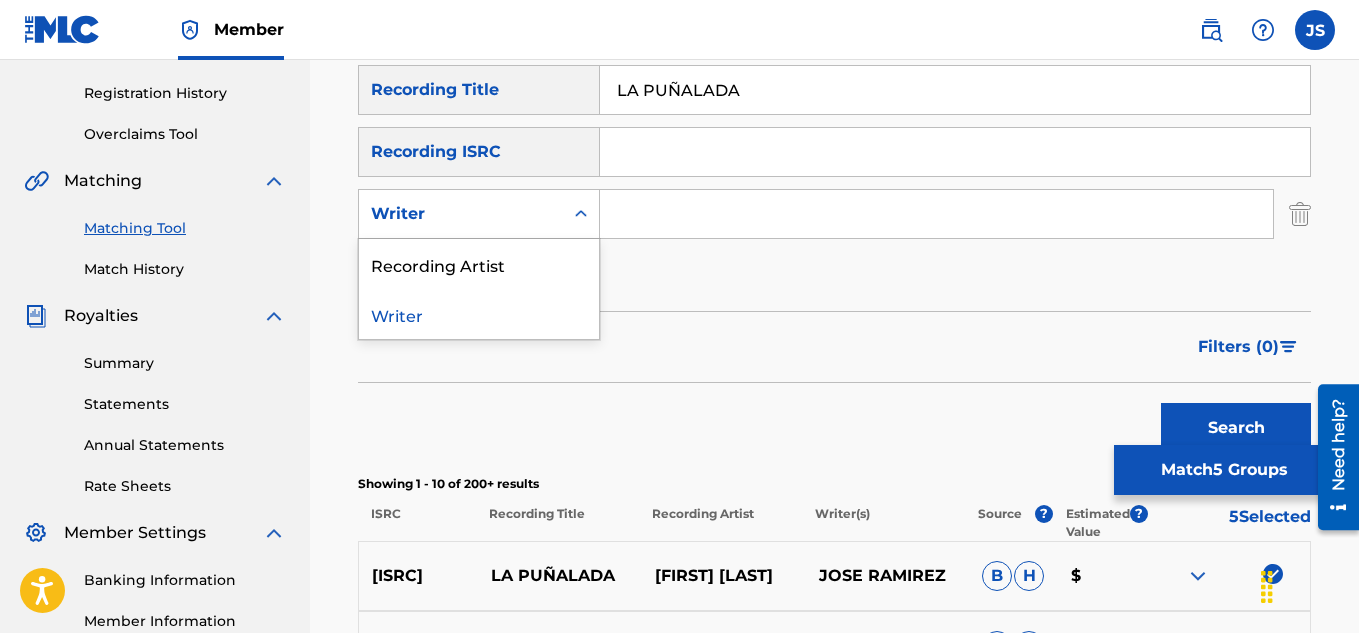 click on "Writer" at bounding box center (461, 214) 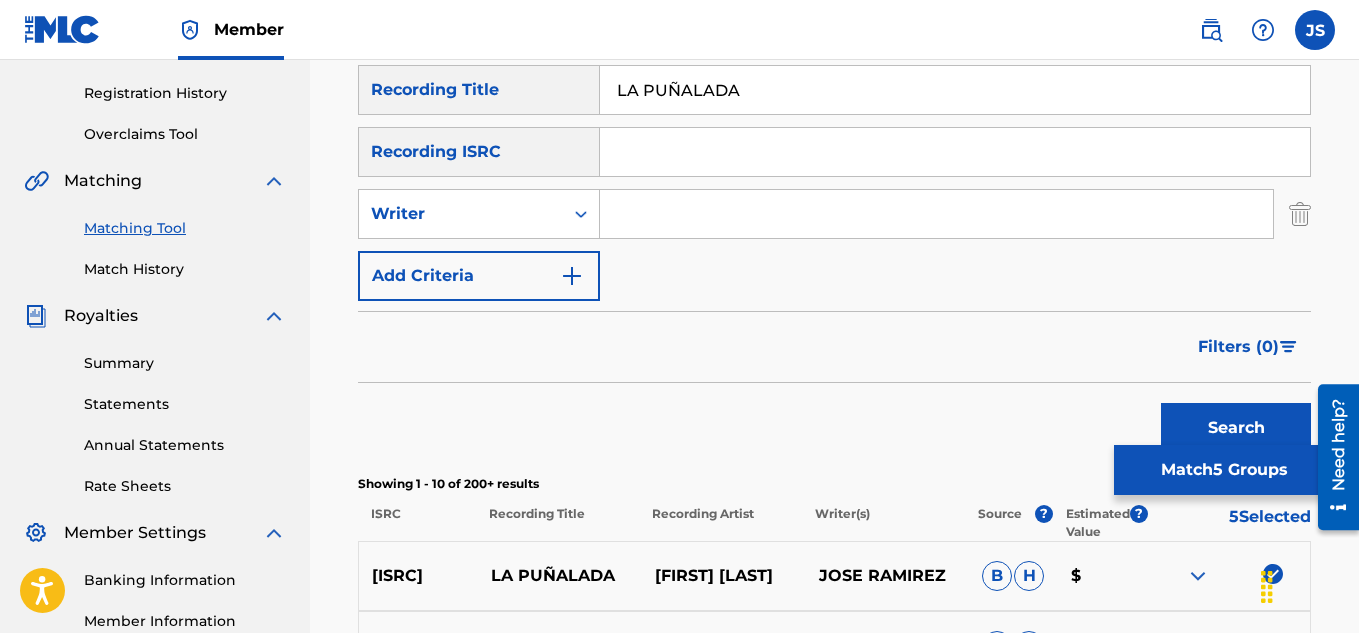 click at bounding box center [936, 214] 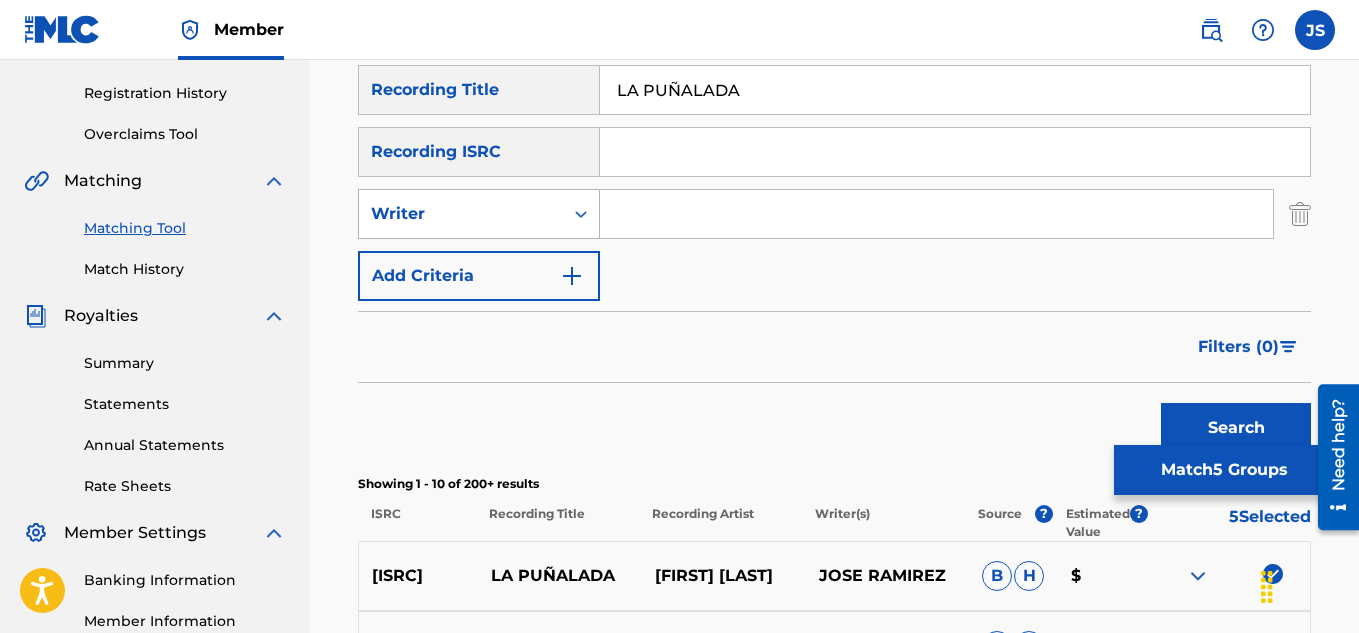click on "Writer" at bounding box center [461, 214] 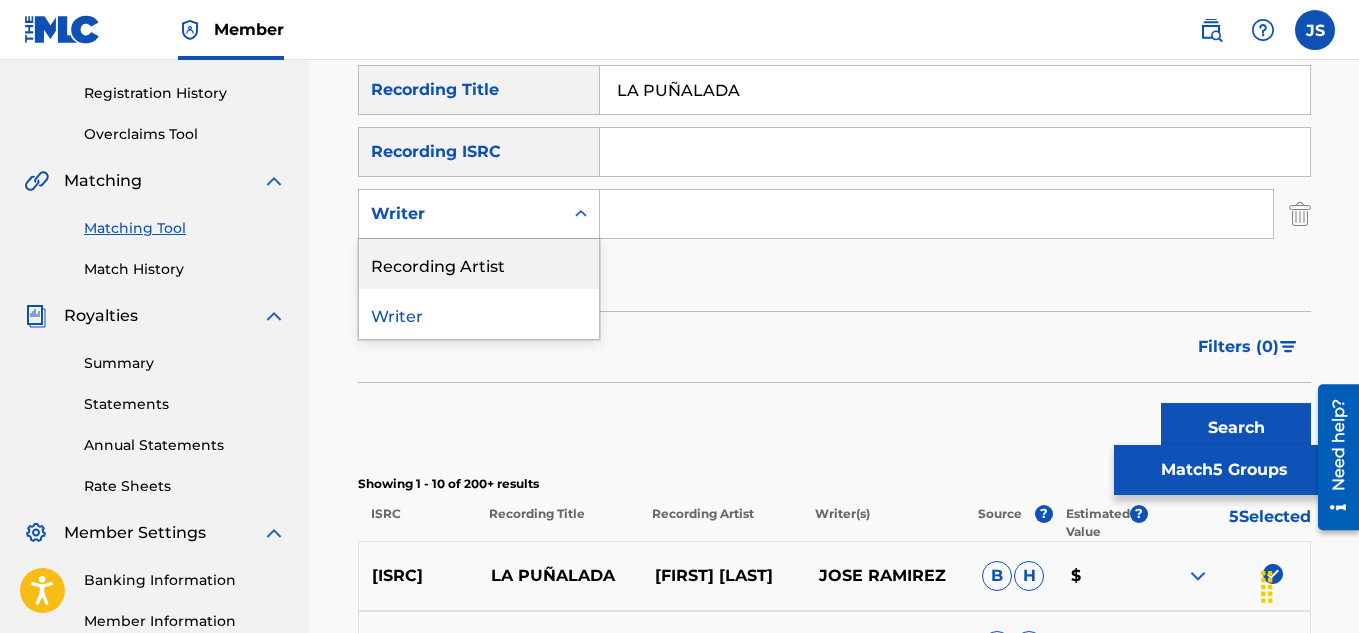 click on "Recording Artist" at bounding box center [479, 264] 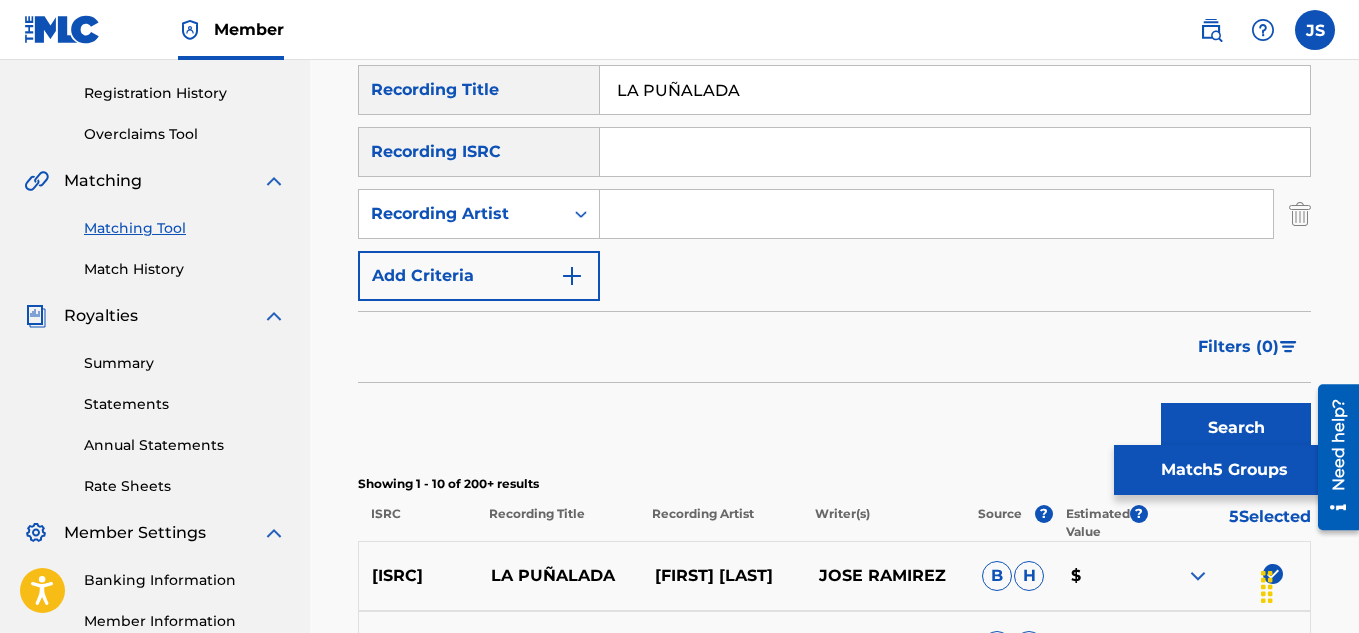 click at bounding box center (936, 214) 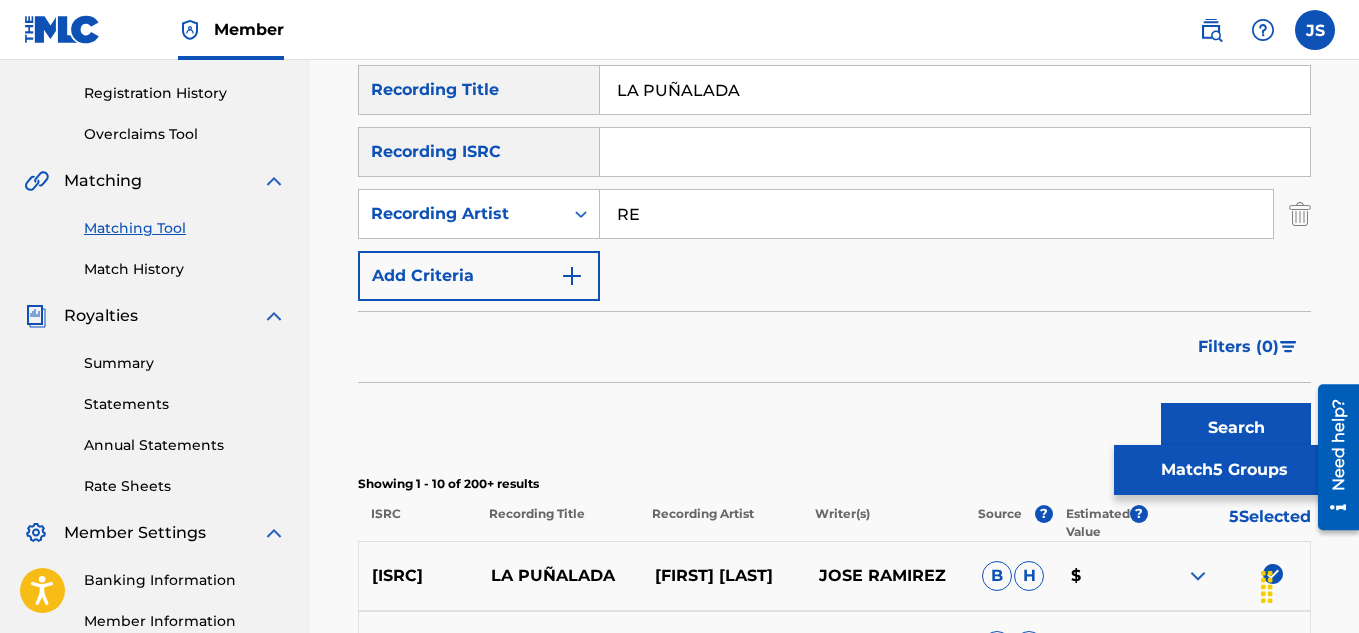 type on "R" 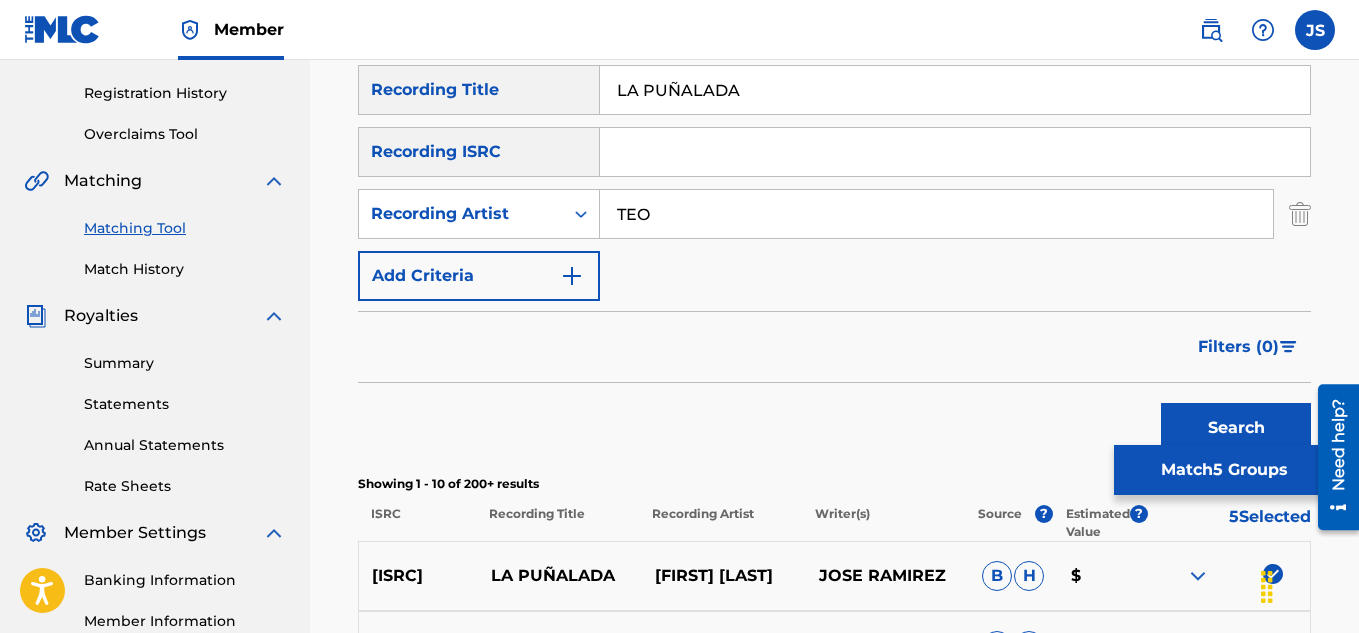 type on "TEO" 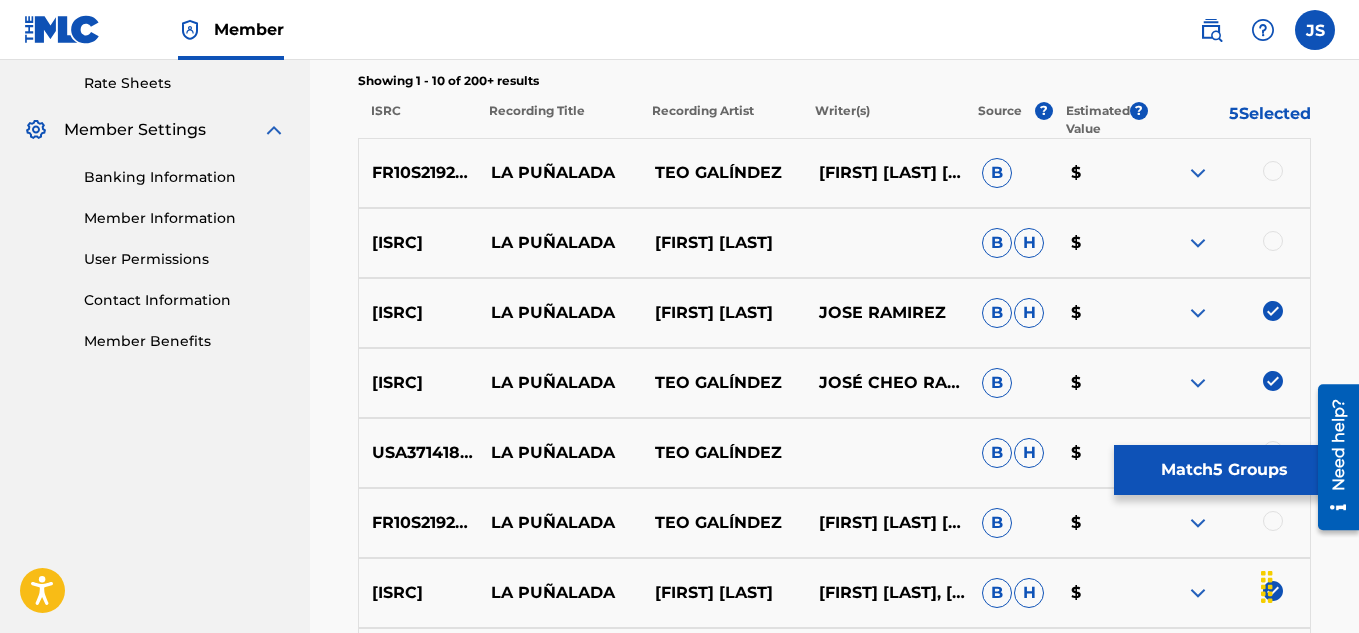 scroll, scrollTop: 767, scrollLeft: 0, axis: vertical 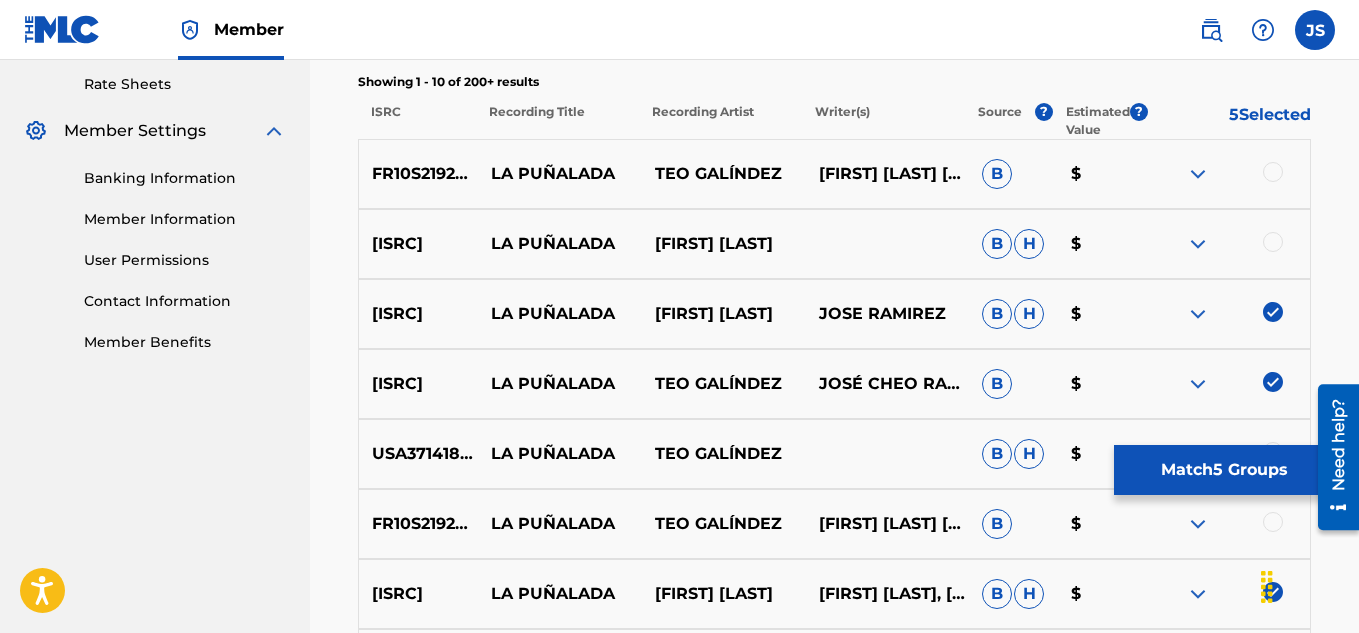 click at bounding box center (1273, 242) 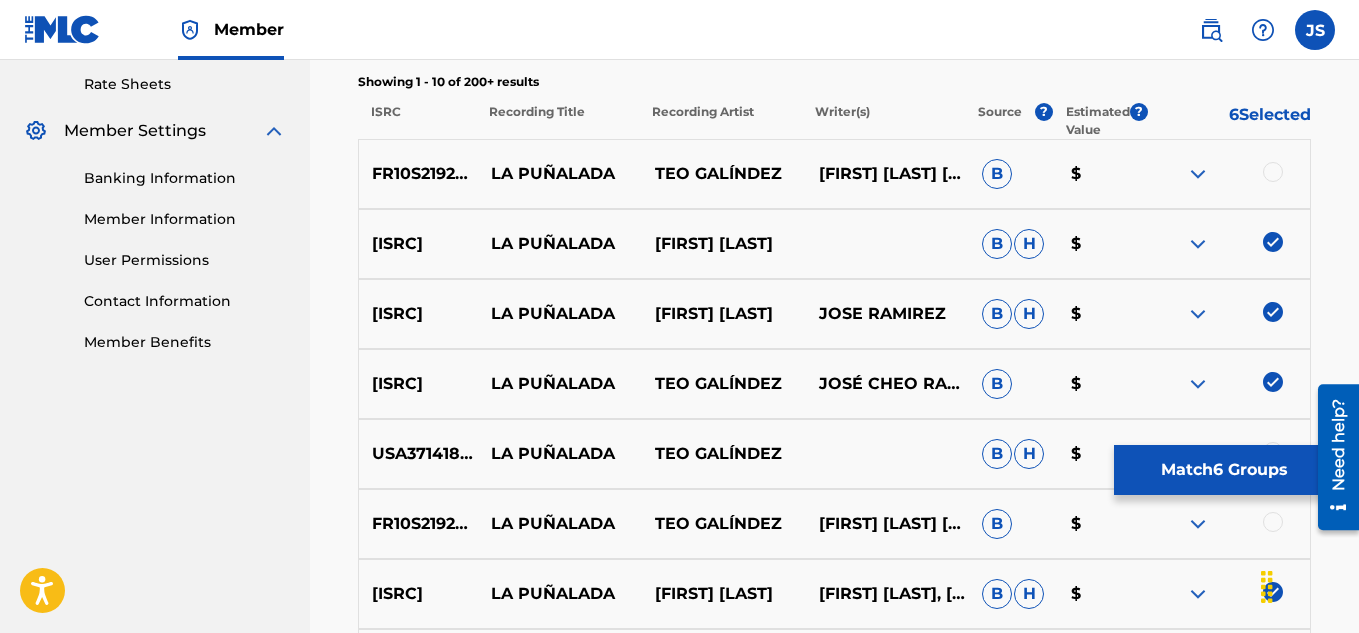 click at bounding box center [1228, 174] 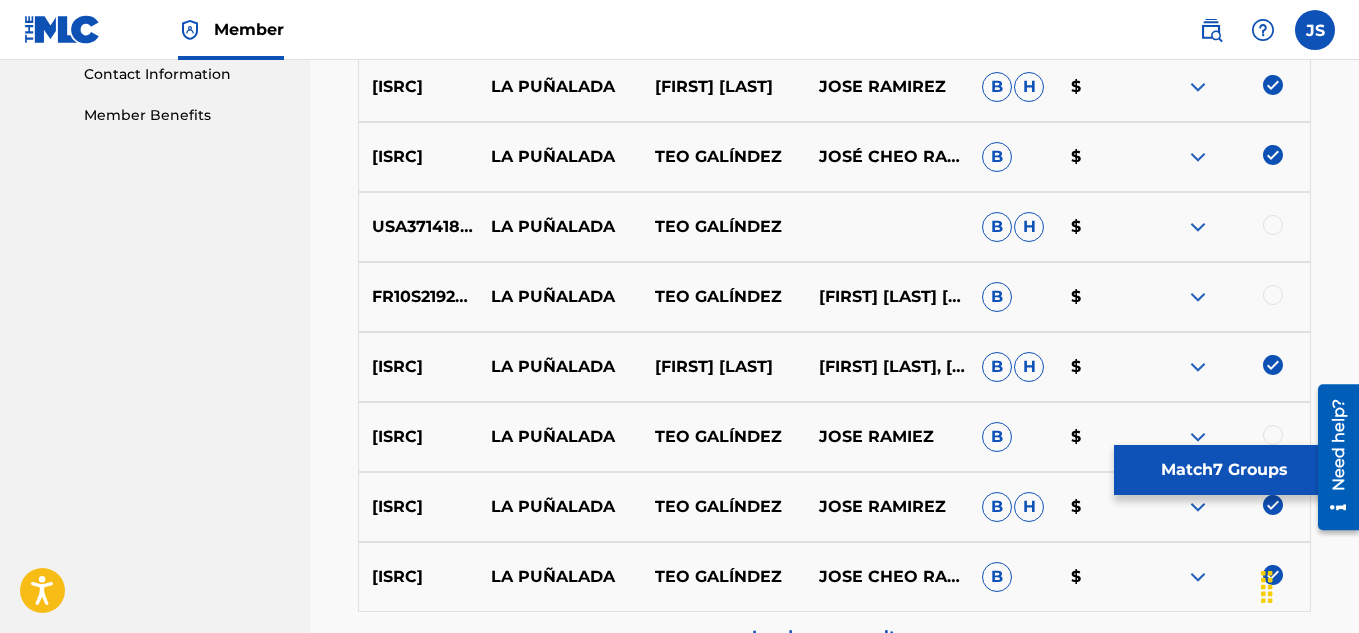 scroll, scrollTop: 999, scrollLeft: 0, axis: vertical 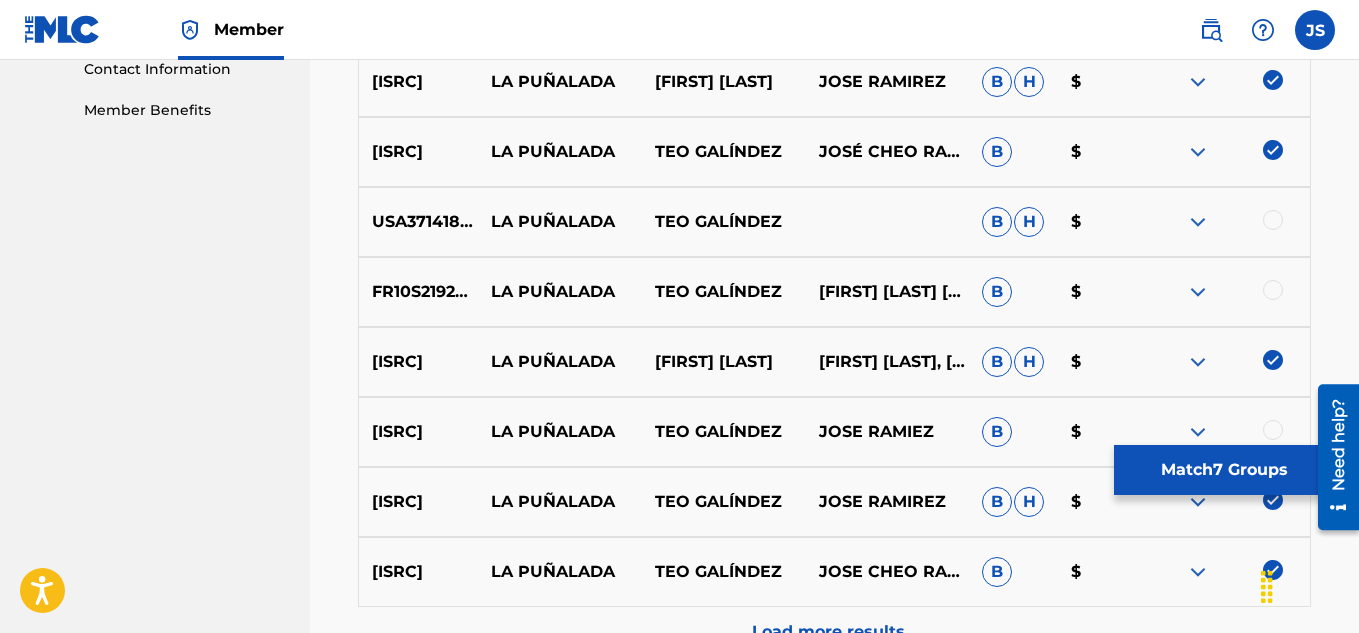 click on "USA371418713 LA PUÑALADA TEO GALÍNDEZ B H $" at bounding box center [834, 222] 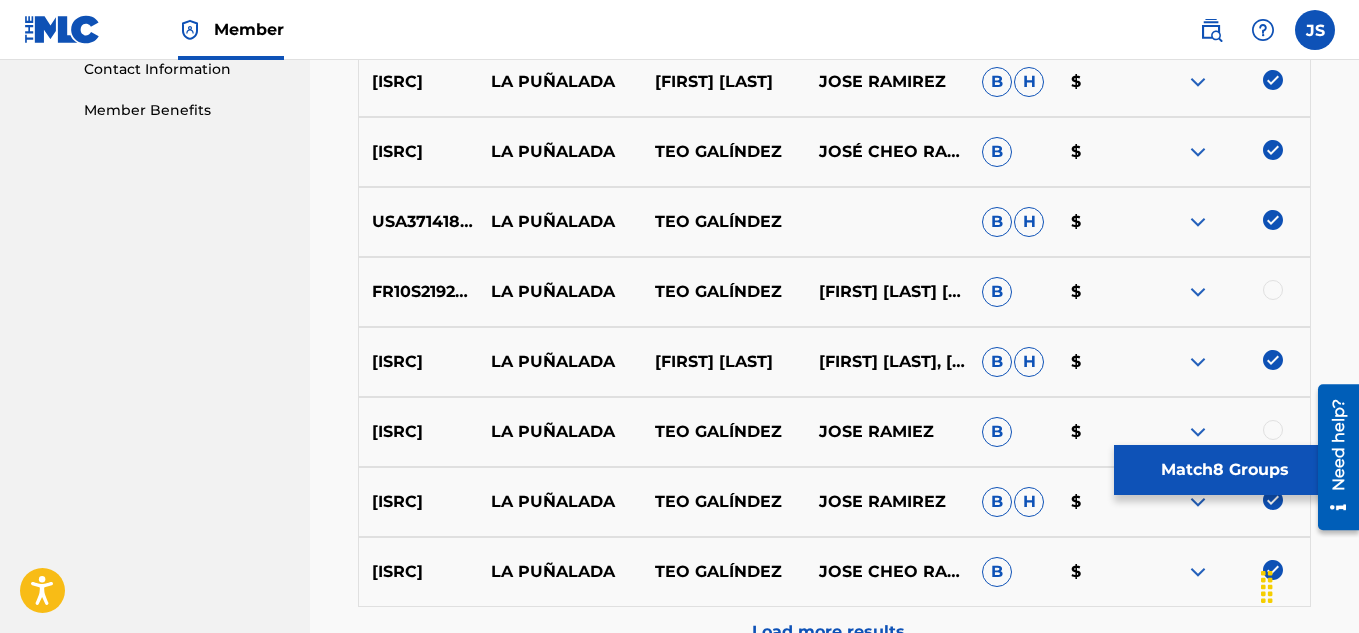 click at bounding box center (1273, 290) 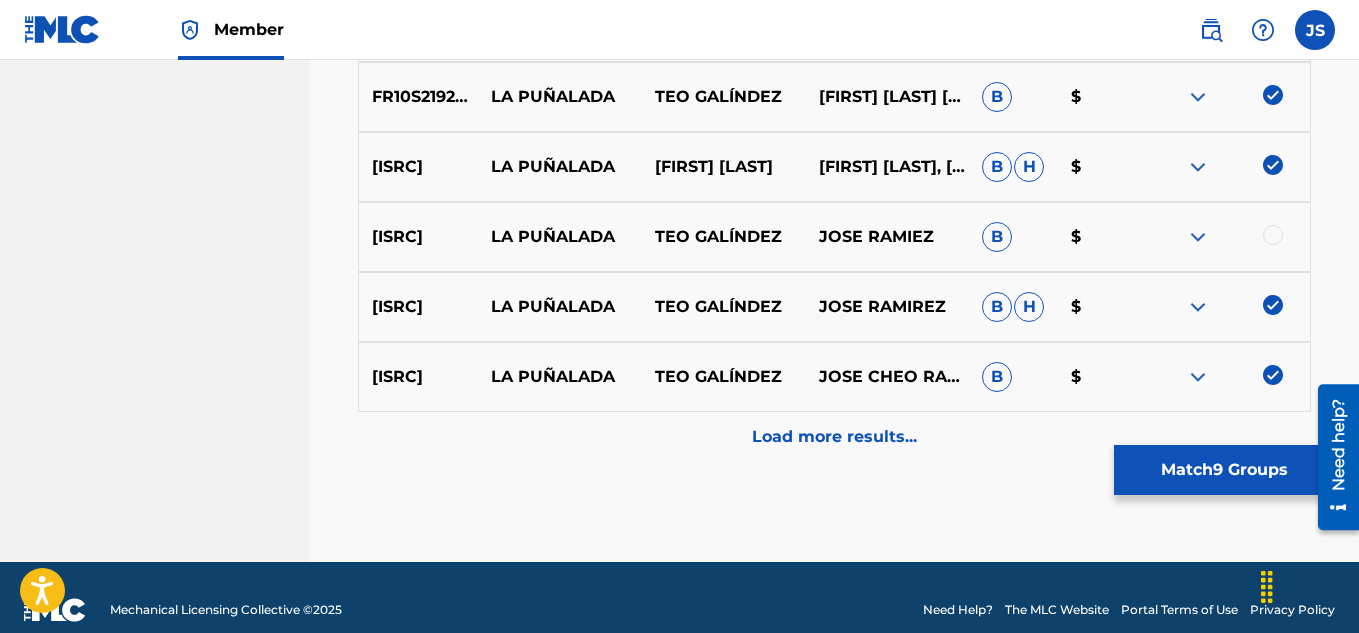 scroll, scrollTop: 1195, scrollLeft: 0, axis: vertical 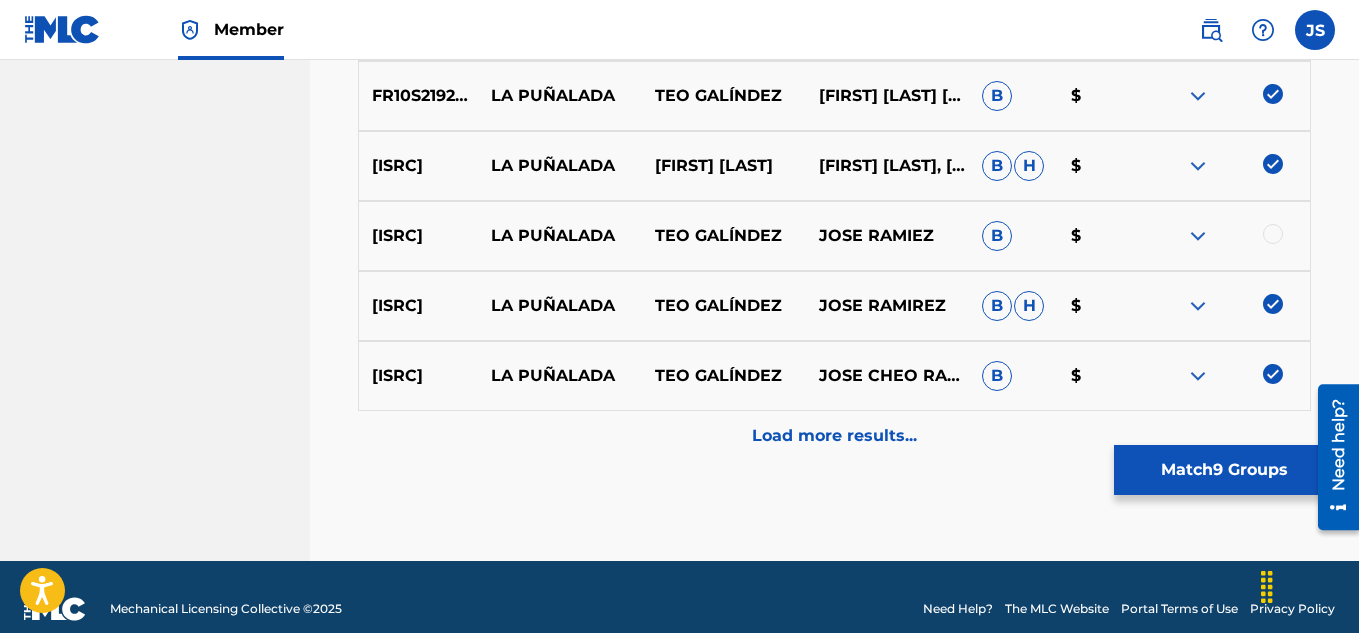 click at bounding box center (1273, 234) 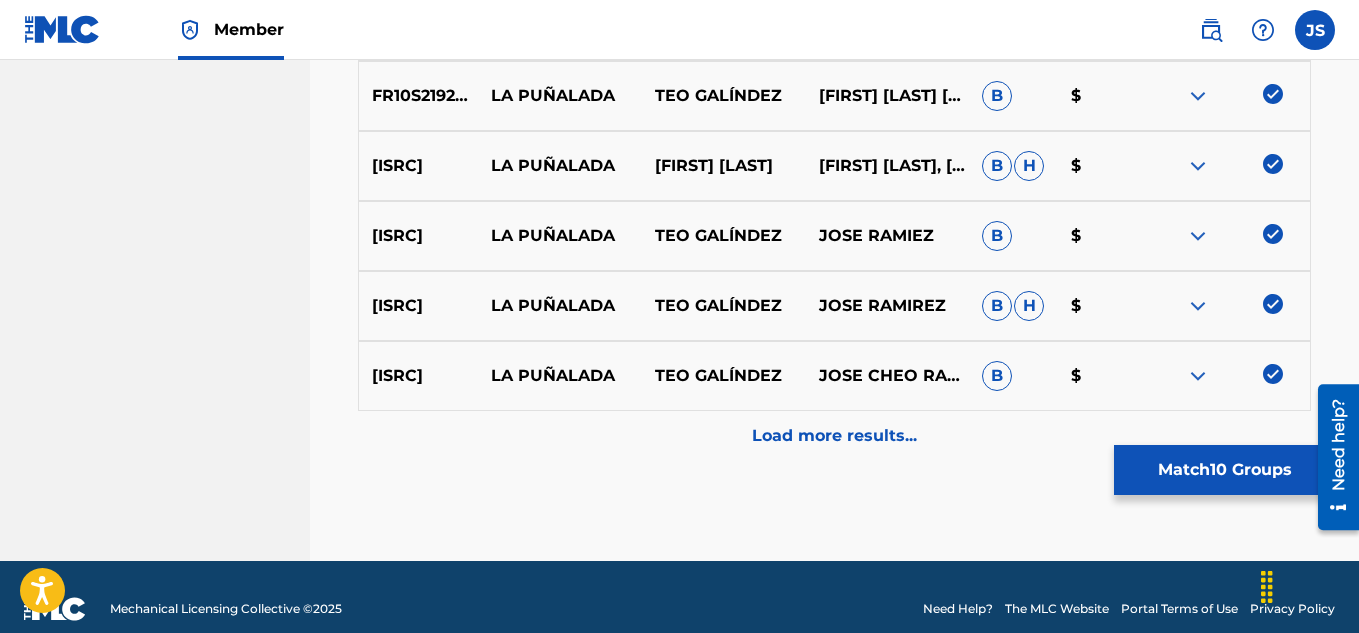 click on "Load more results..." at bounding box center (834, 436) 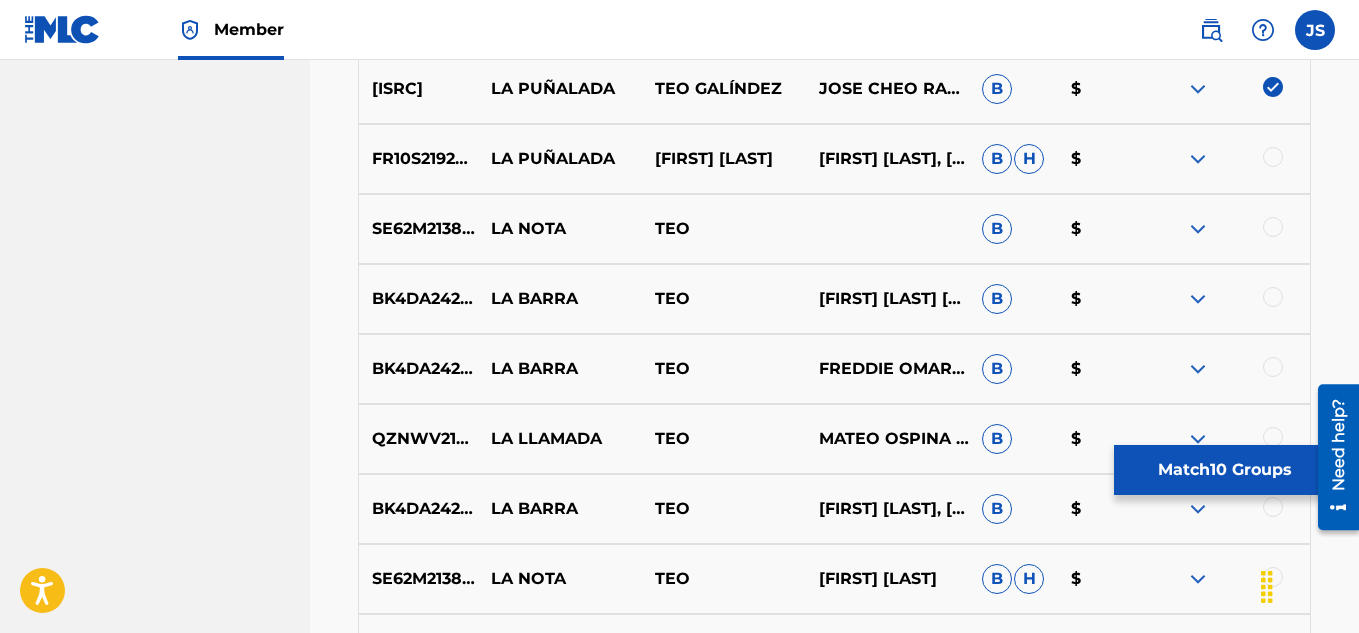 scroll, scrollTop: 1382, scrollLeft: 0, axis: vertical 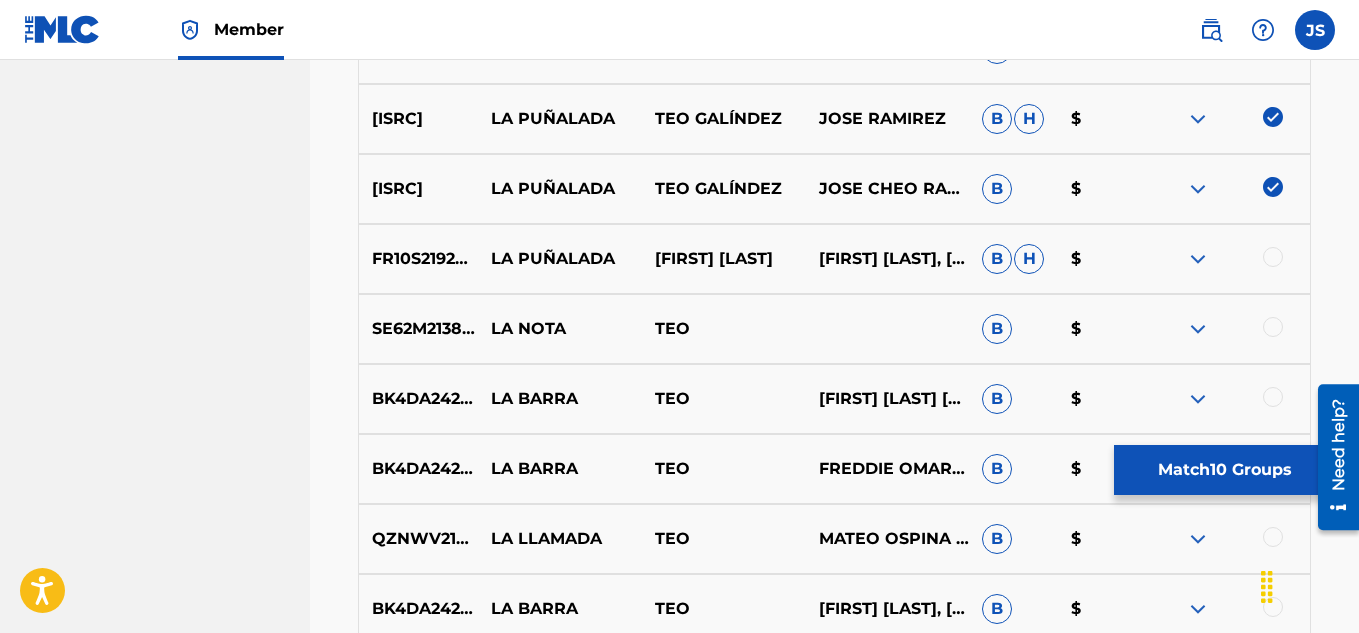 click at bounding box center (1273, 257) 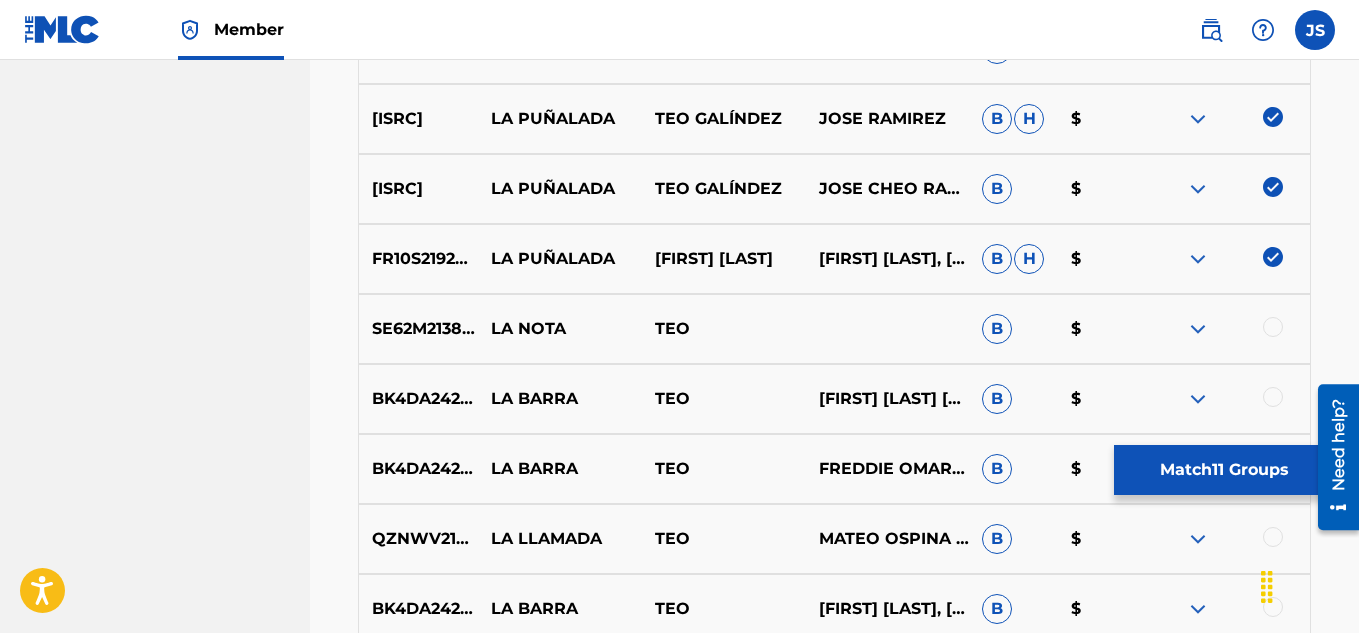 click on "Match  11 Groups" at bounding box center (1224, 470) 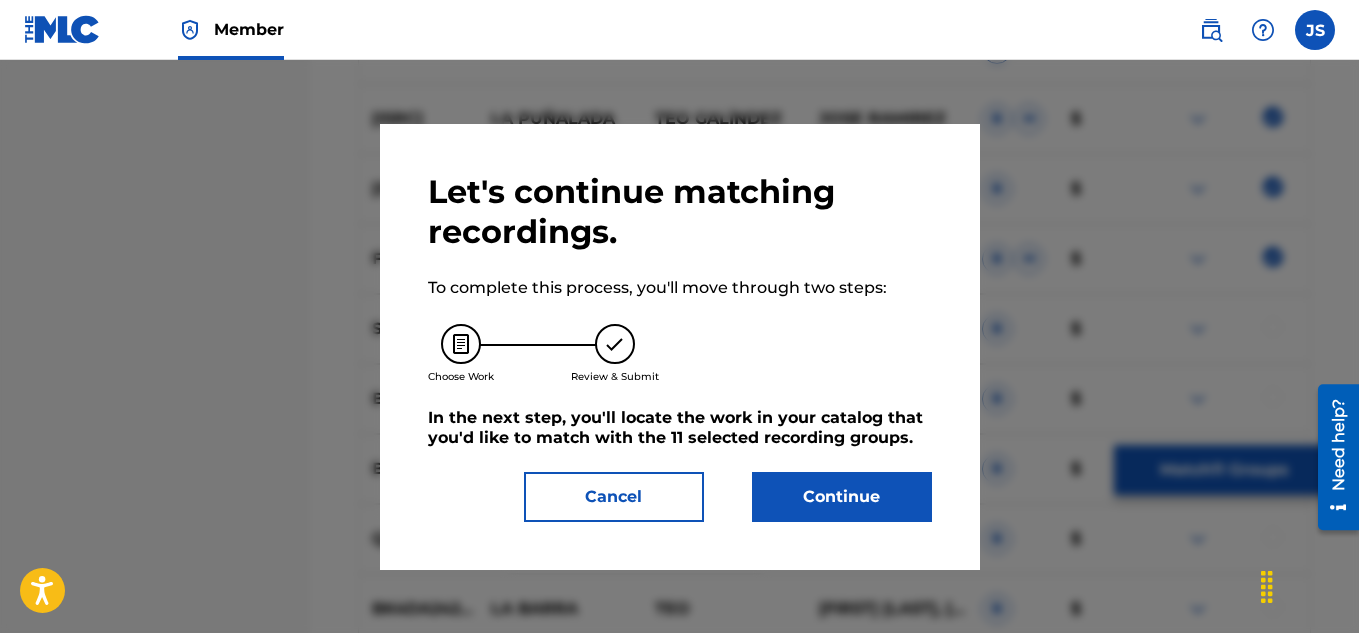 click on "Continue" at bounding box center (842, 497) 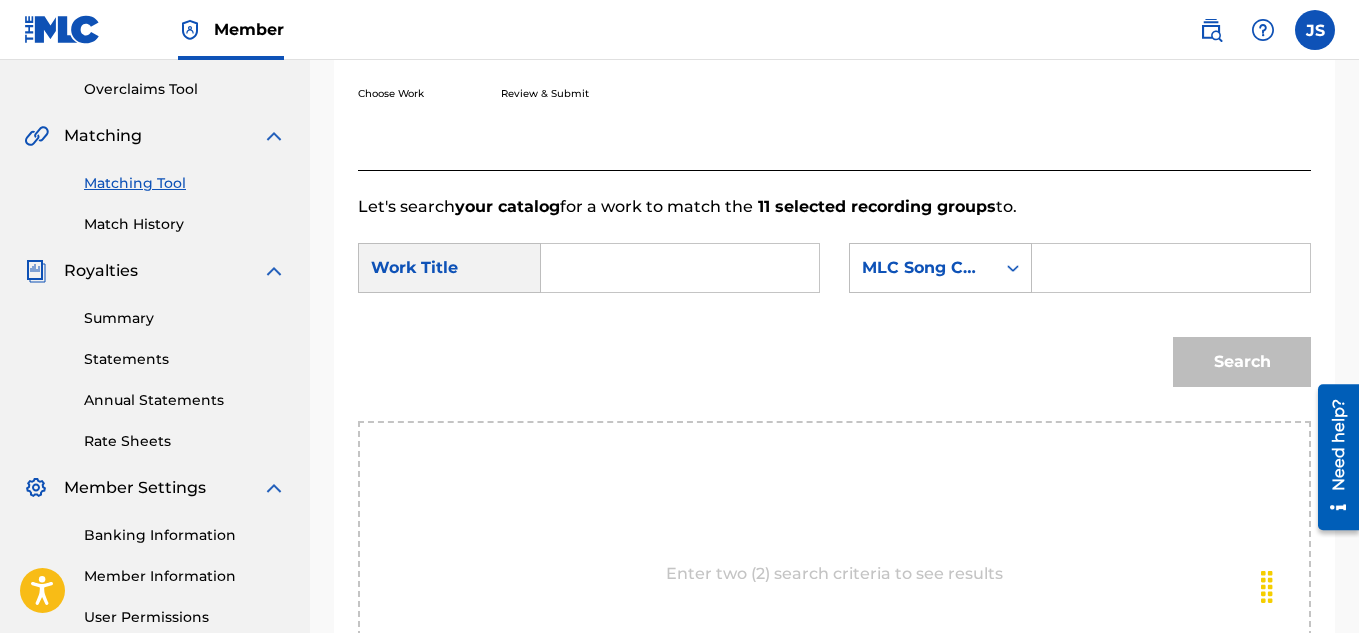 scroll, scrollTop: 409, scrollLeft: 0, axis: vertical 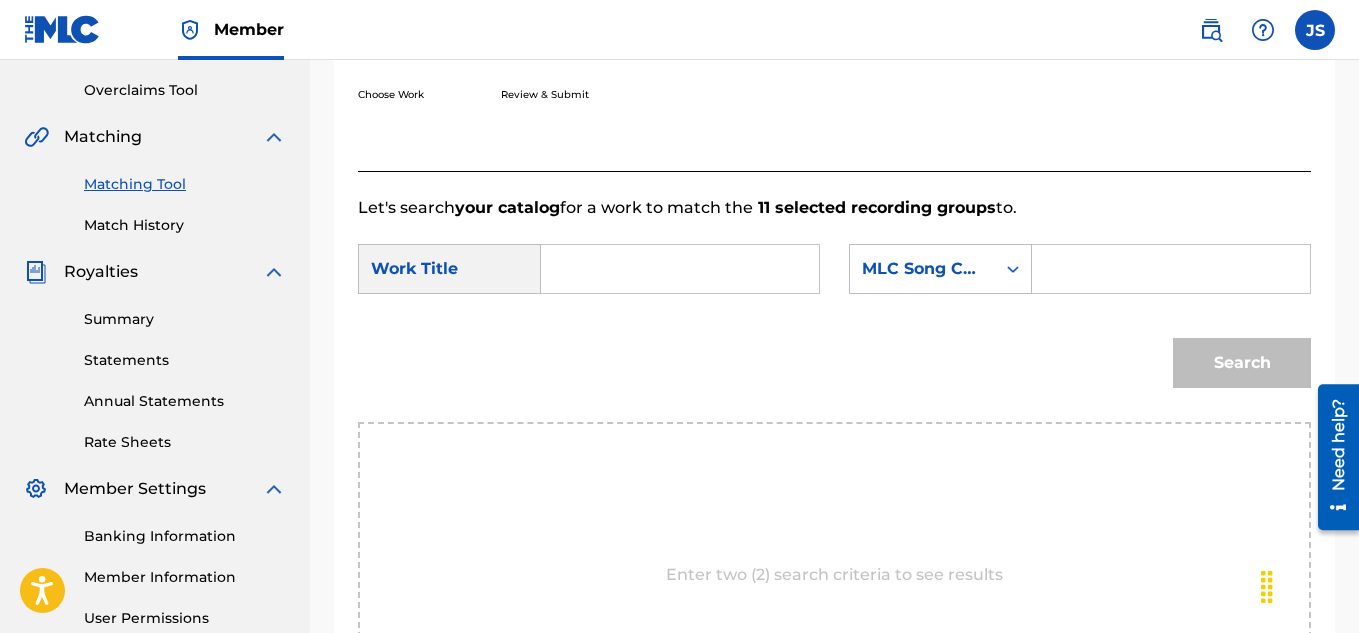 click at bounding box center (680, 269) 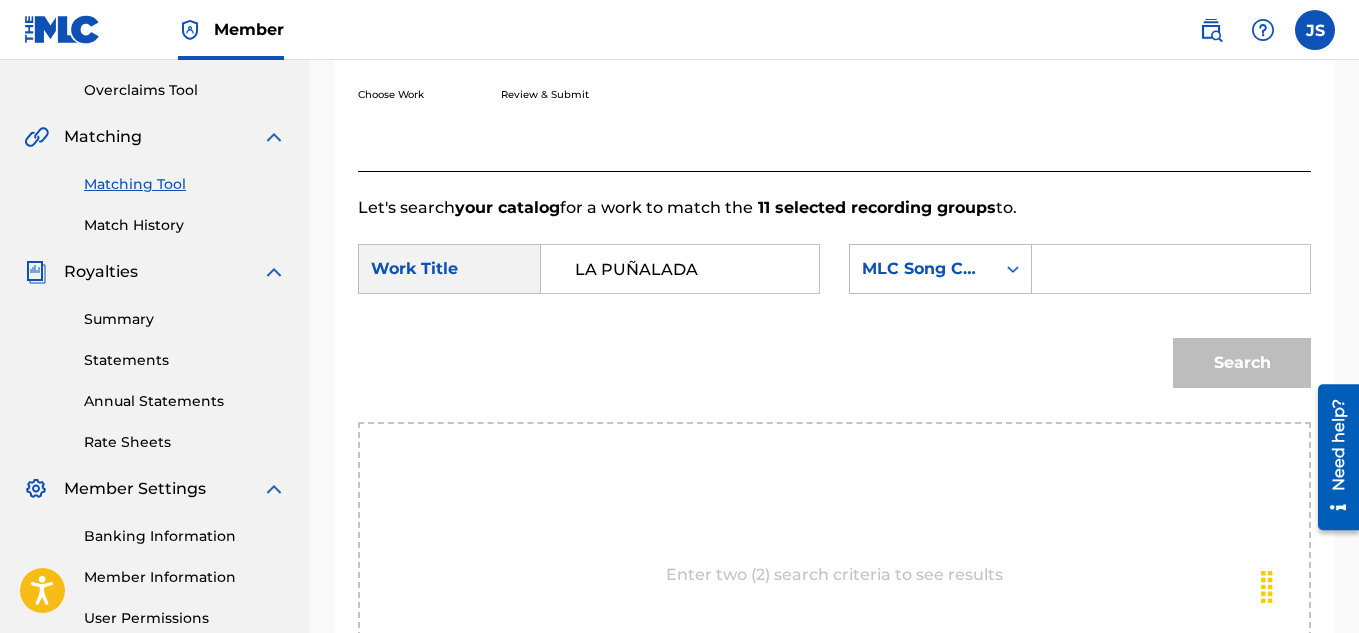 type on "LA PUÑALADA" 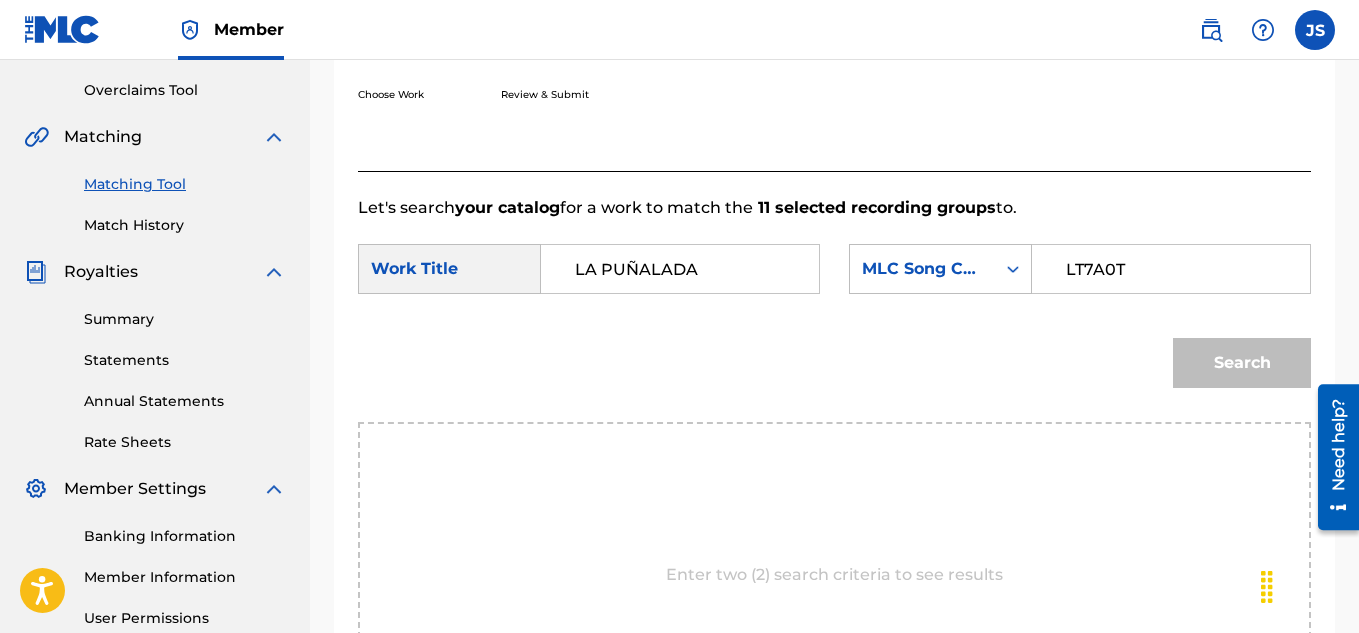 click on "LT7A0T" at bounding box center (1171, 269) 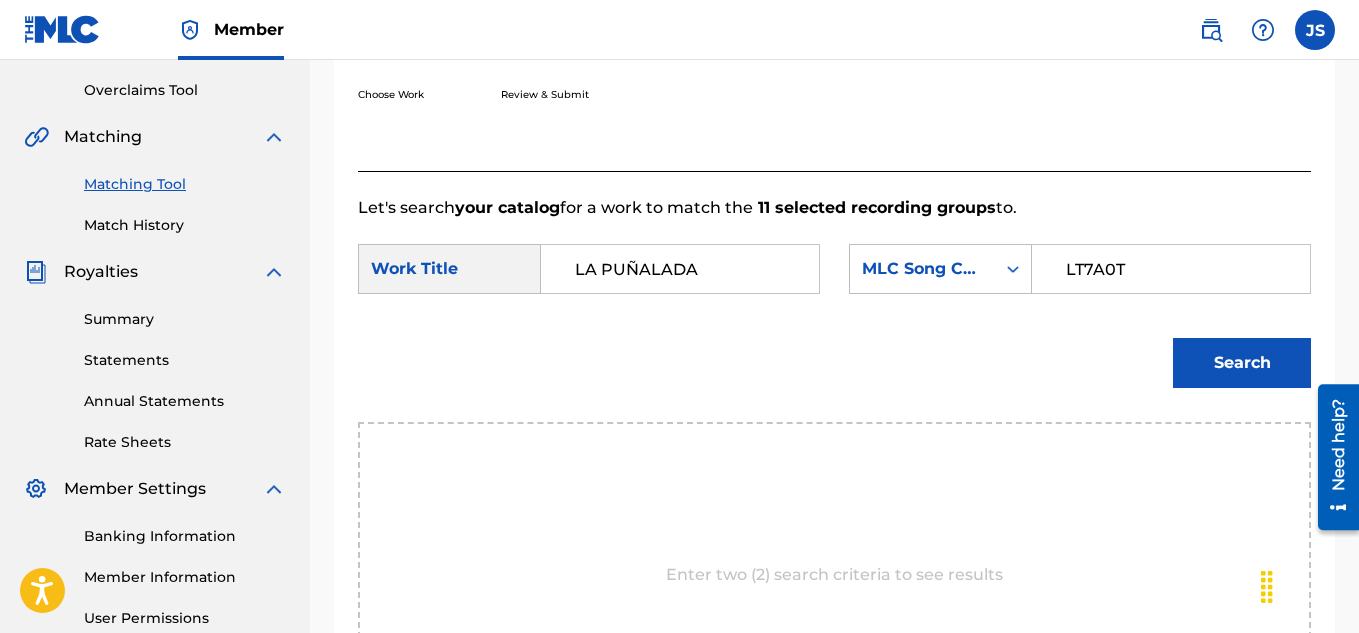 type on "LT7A0T" 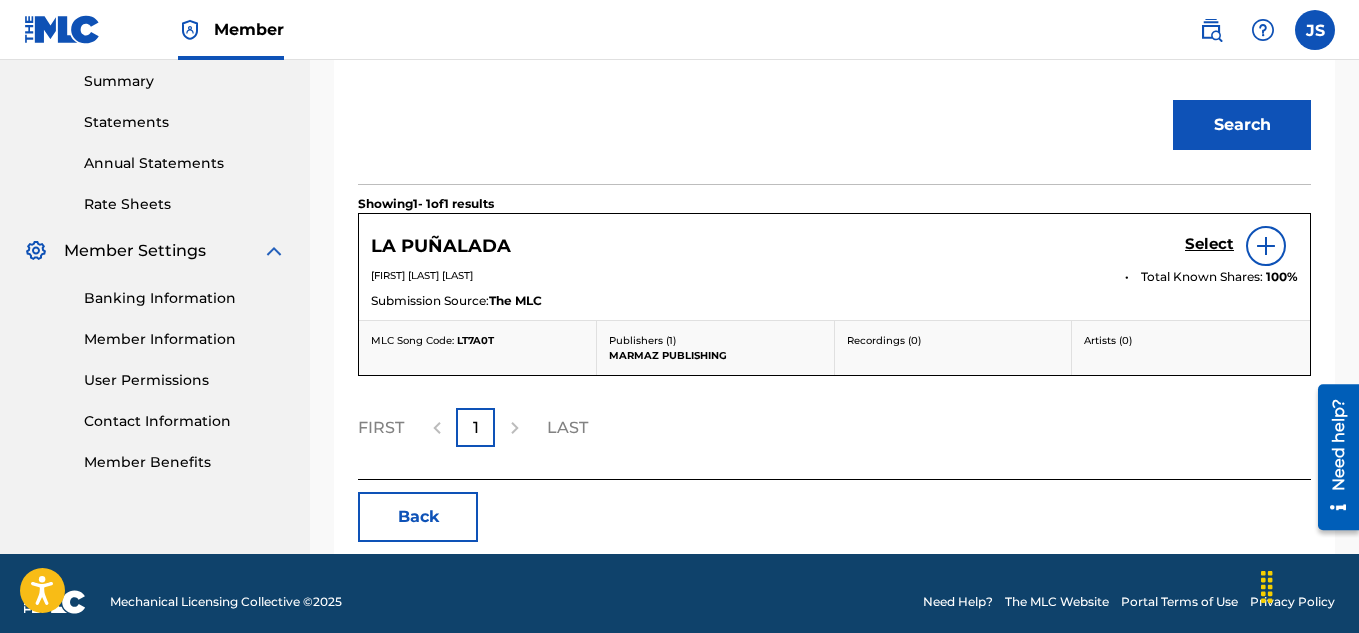 scroll, scrollTop: 635, scrollLeft: 0, axis: vertical 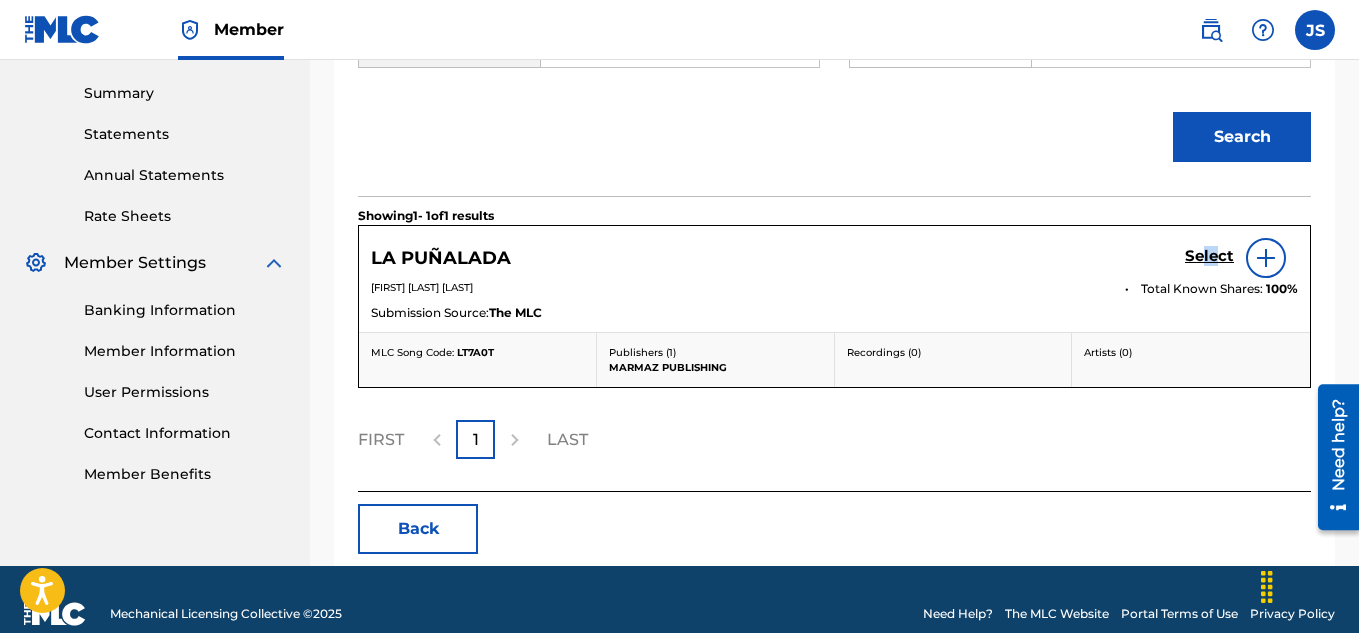 drag, startPoint x: 1214, startPoint y: 269, endPoint x: 1199, endPoint y: 278, distance: 17.492855 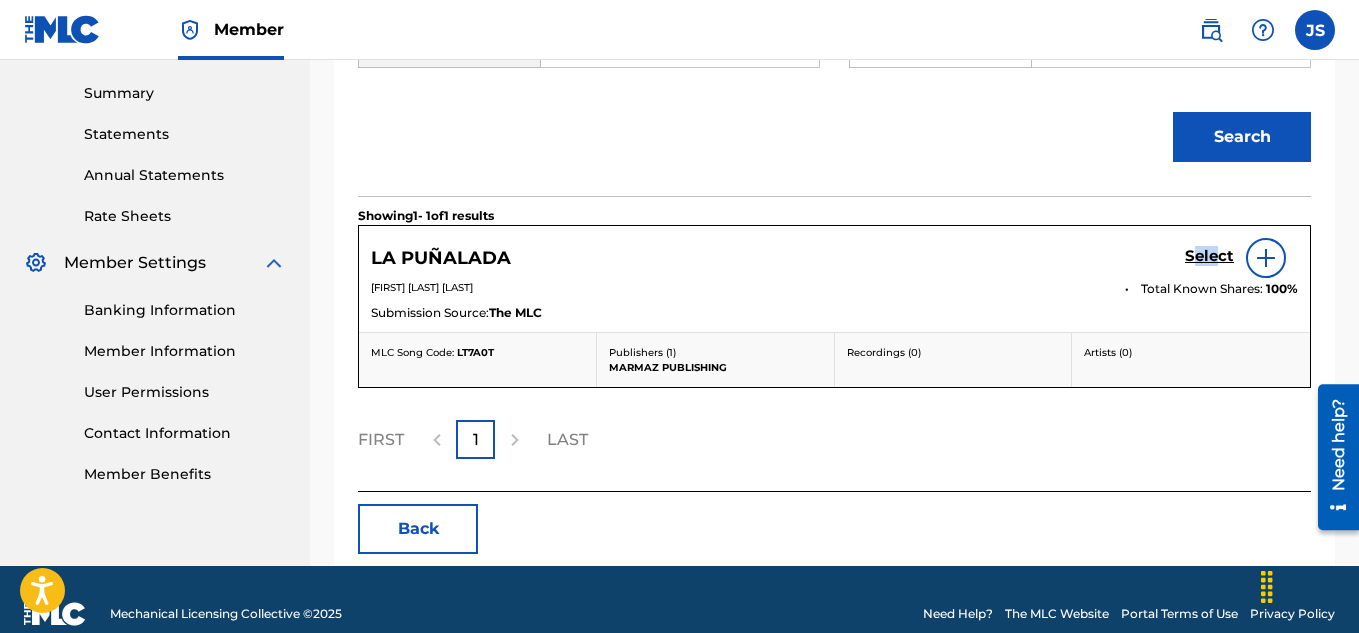 click on "Select" at bounding box center [1209, 256] 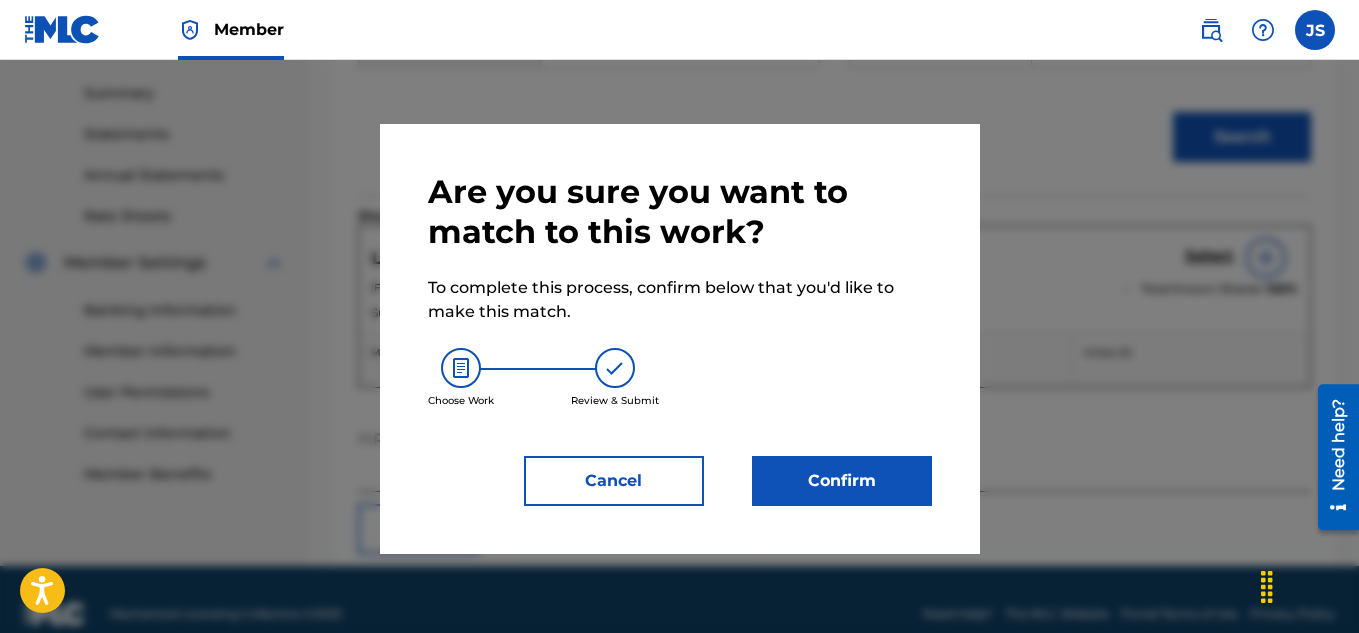 click on "Confirm" at bounding box center (842, 481) 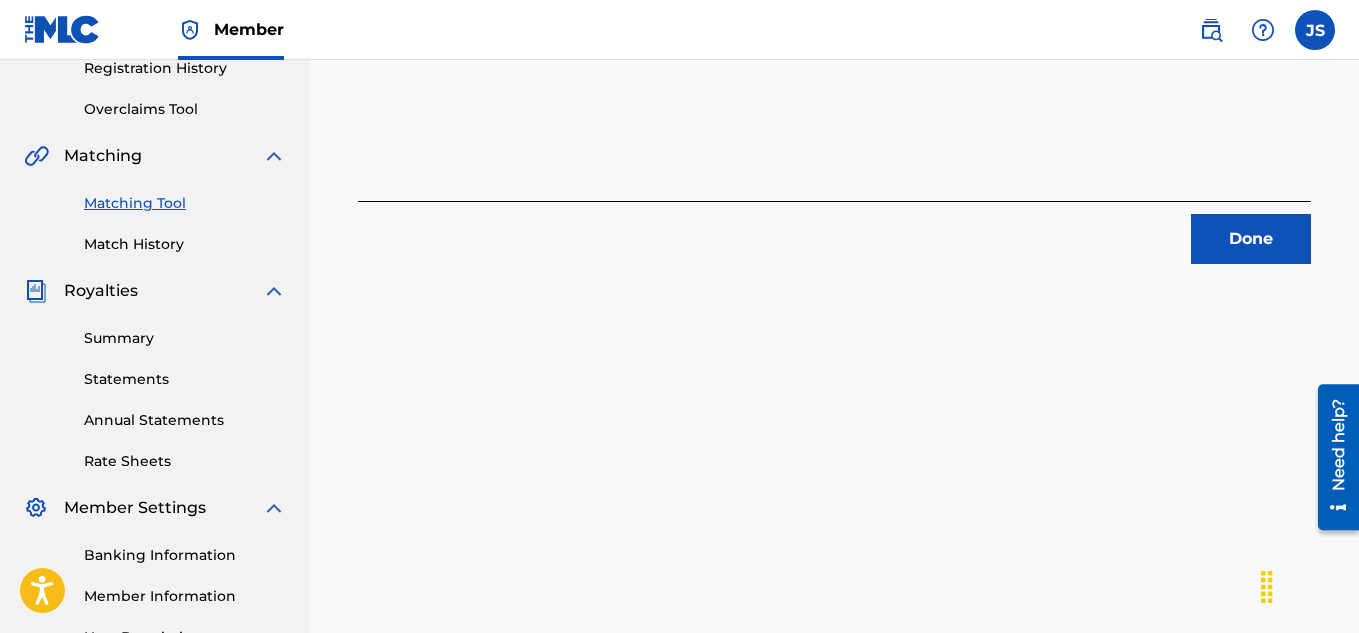 scroll, scrollTop: 391, scrollLeft: 0, axis: vertical 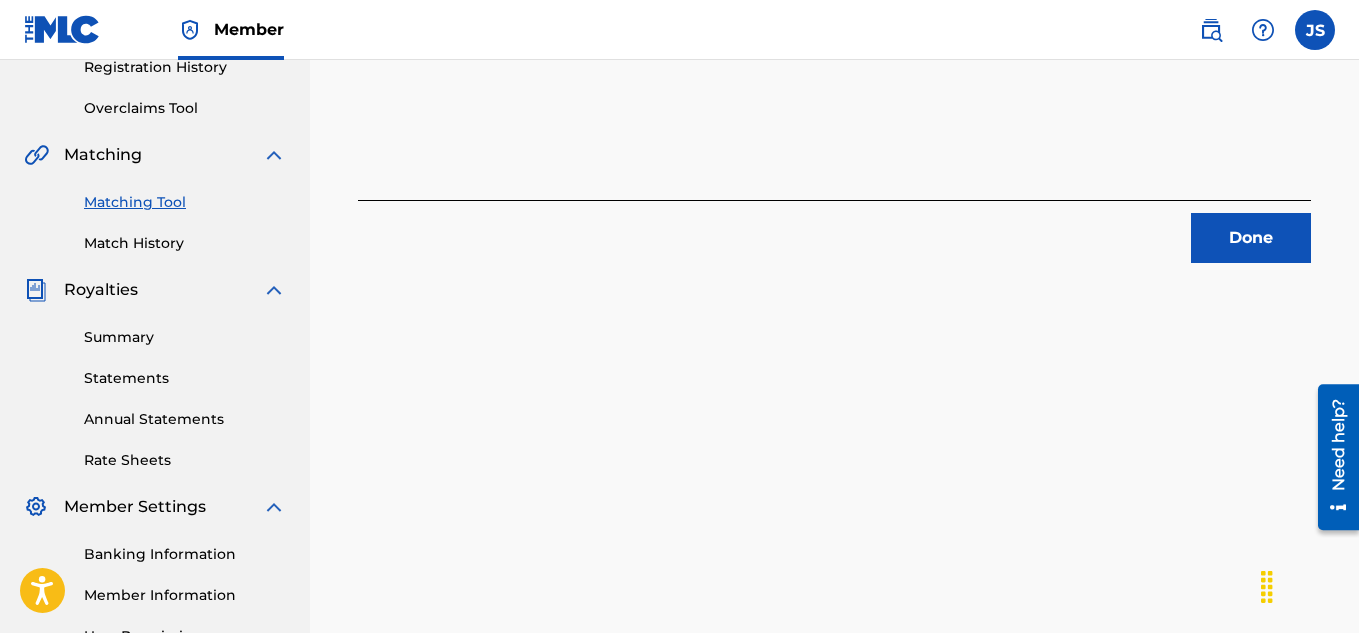 click on "Done" at bounding box center [1251, 238] 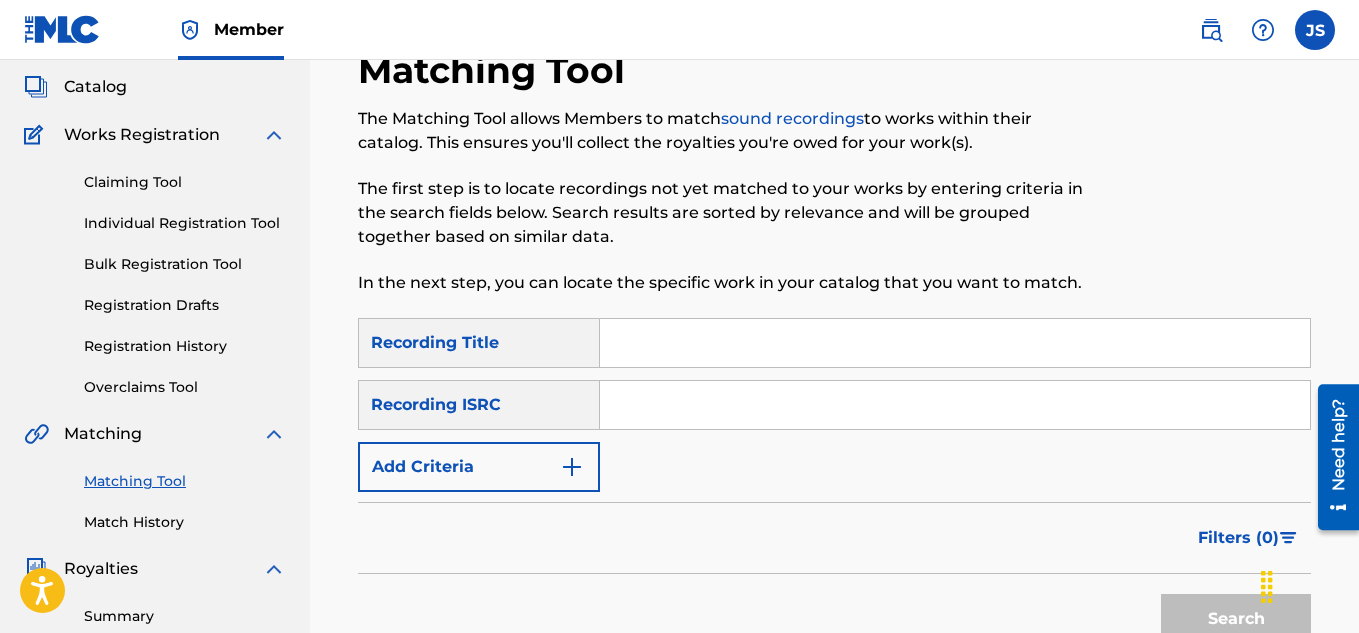 scroll, scrollTop: 101, scrollLeft: 0, axis: vertical 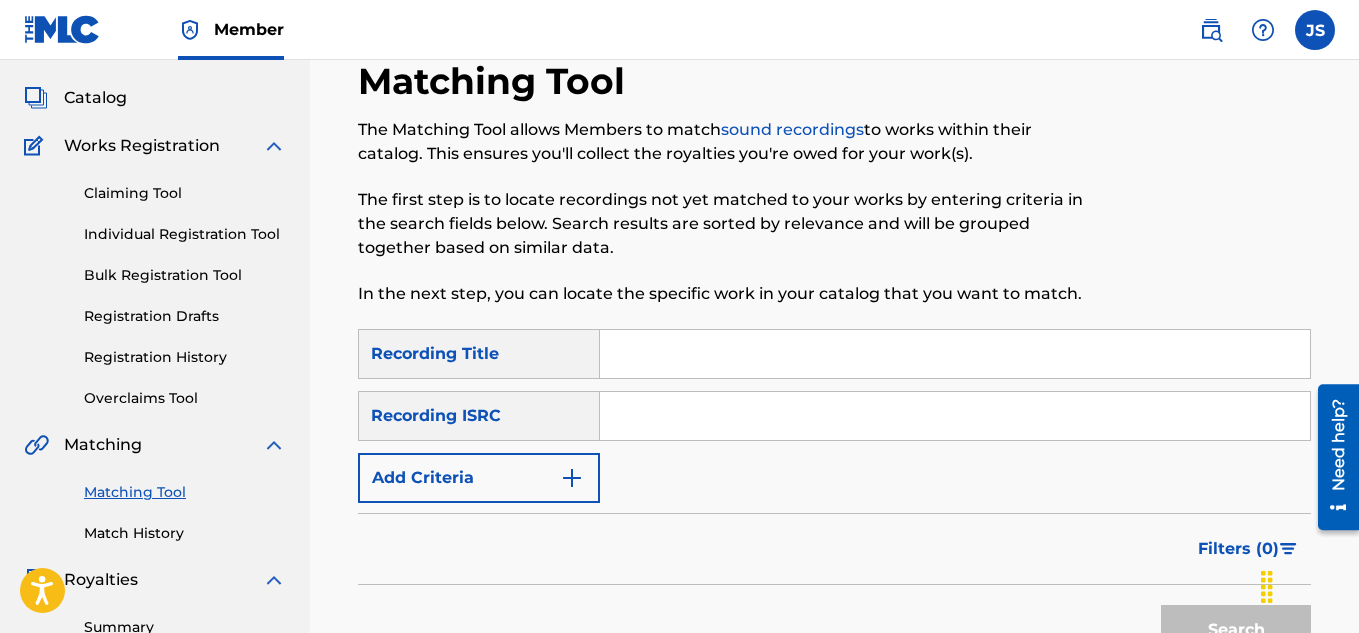 paste on "660444946" 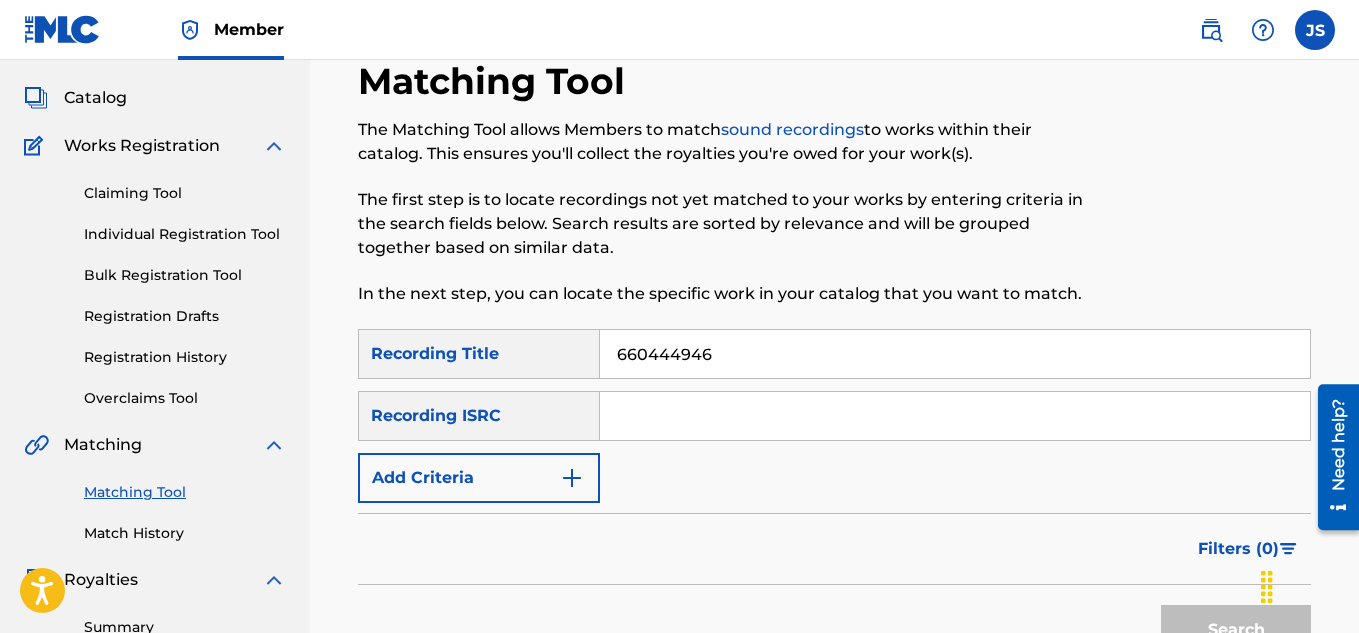 click on "660444946" at bounding box center (955, 354) 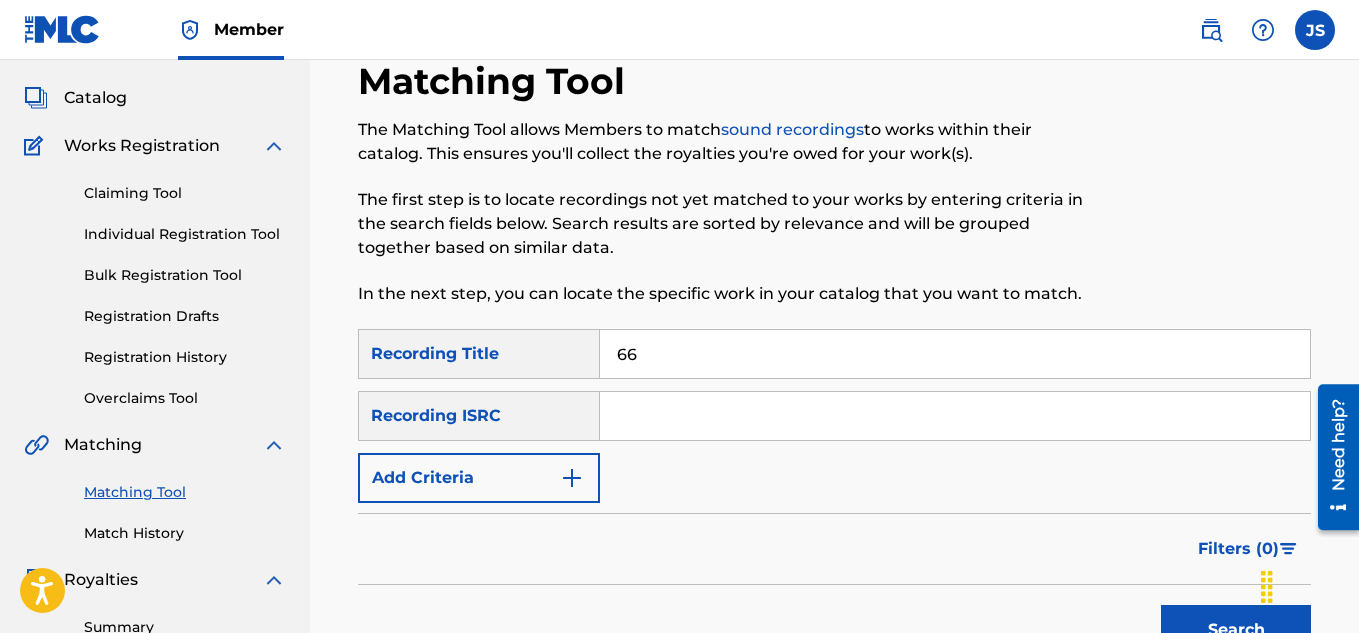 type on "6" 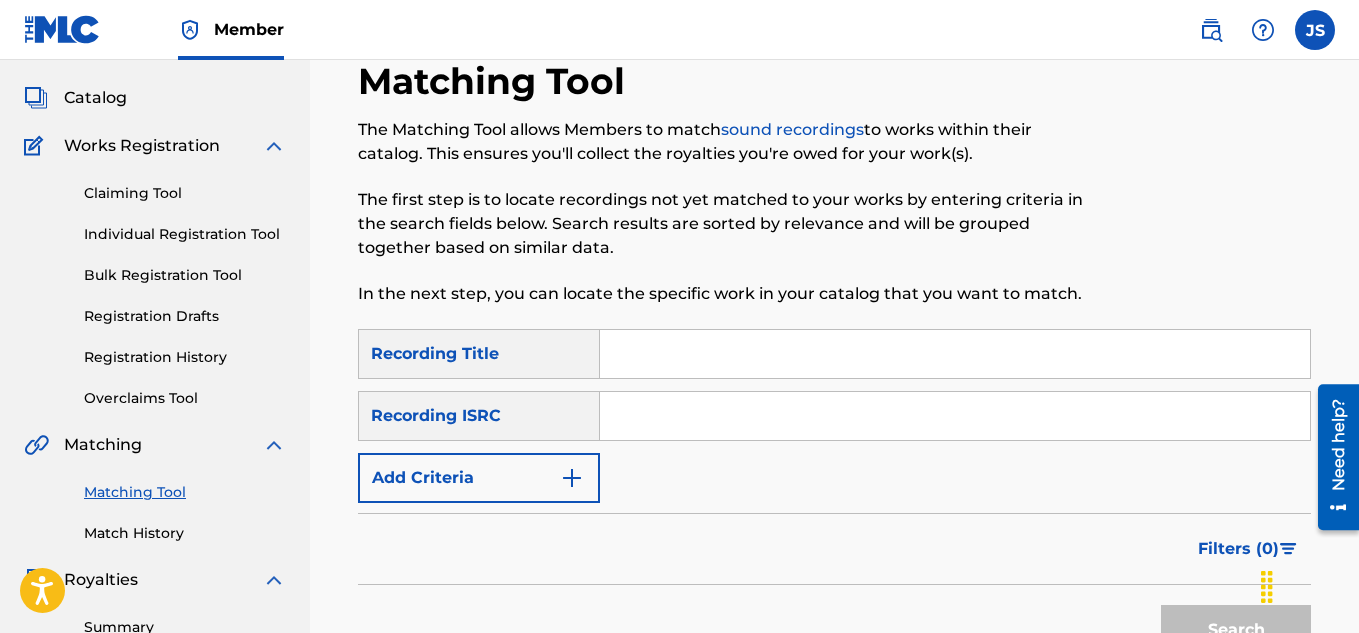 paste on "LA SOGA DE ESTRADA PEÑA" 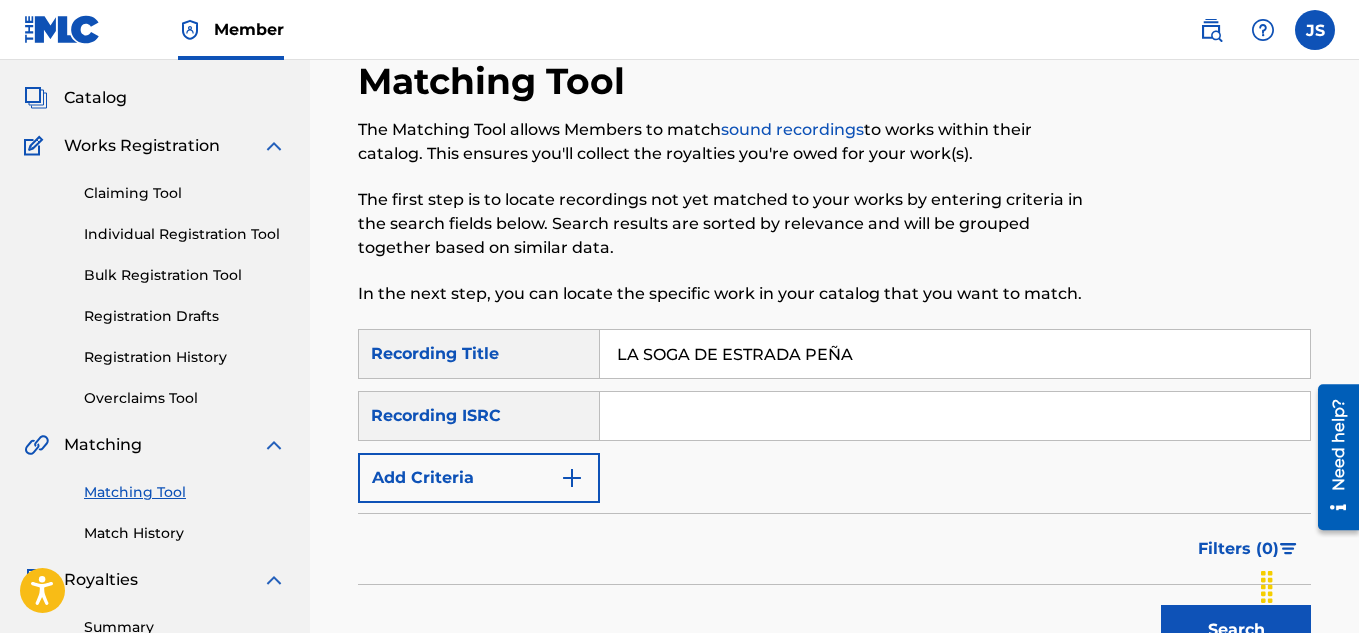 type on "LA SOGA DE ESTRADA PEÑA" 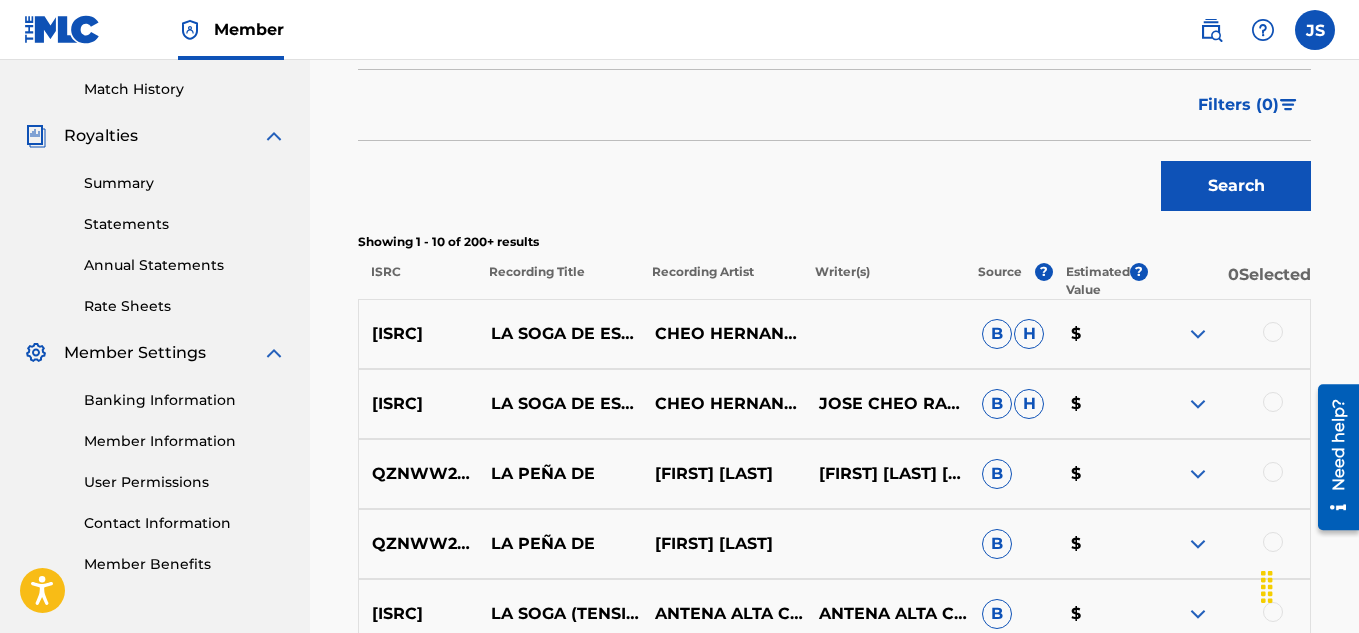 scroll, scrollTop: 630, scrollLeft: 0, axis: vertical 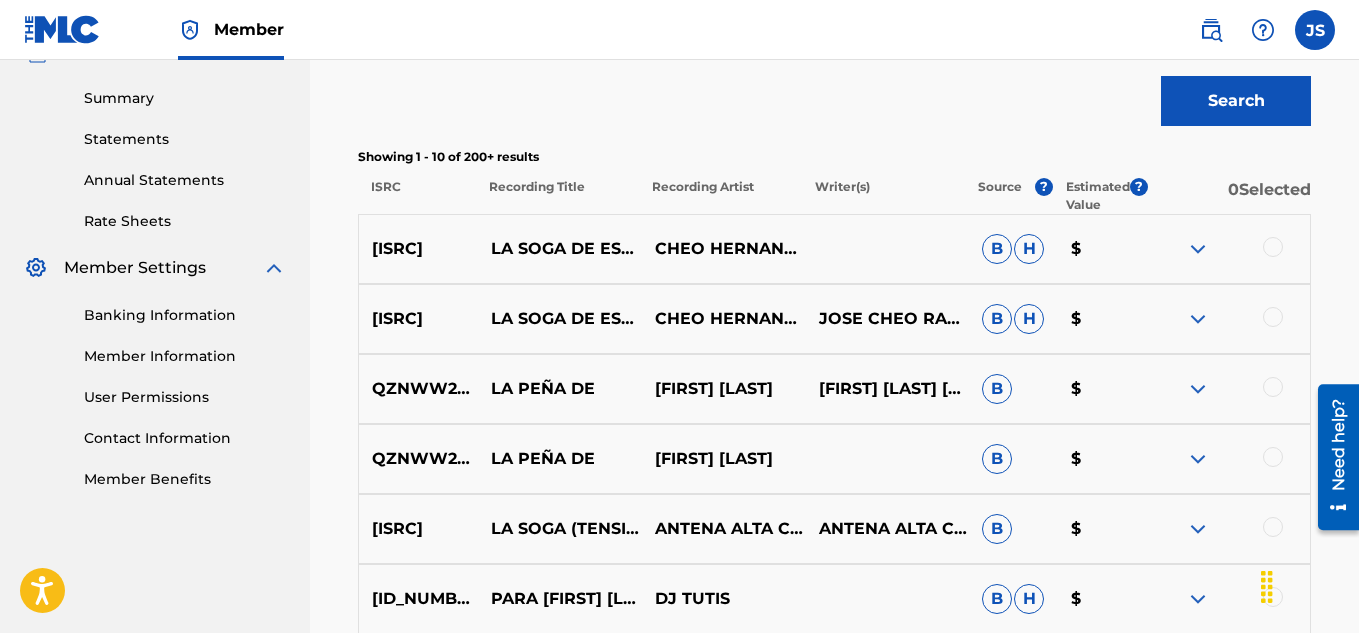 click at bounding box center (1273, 317) 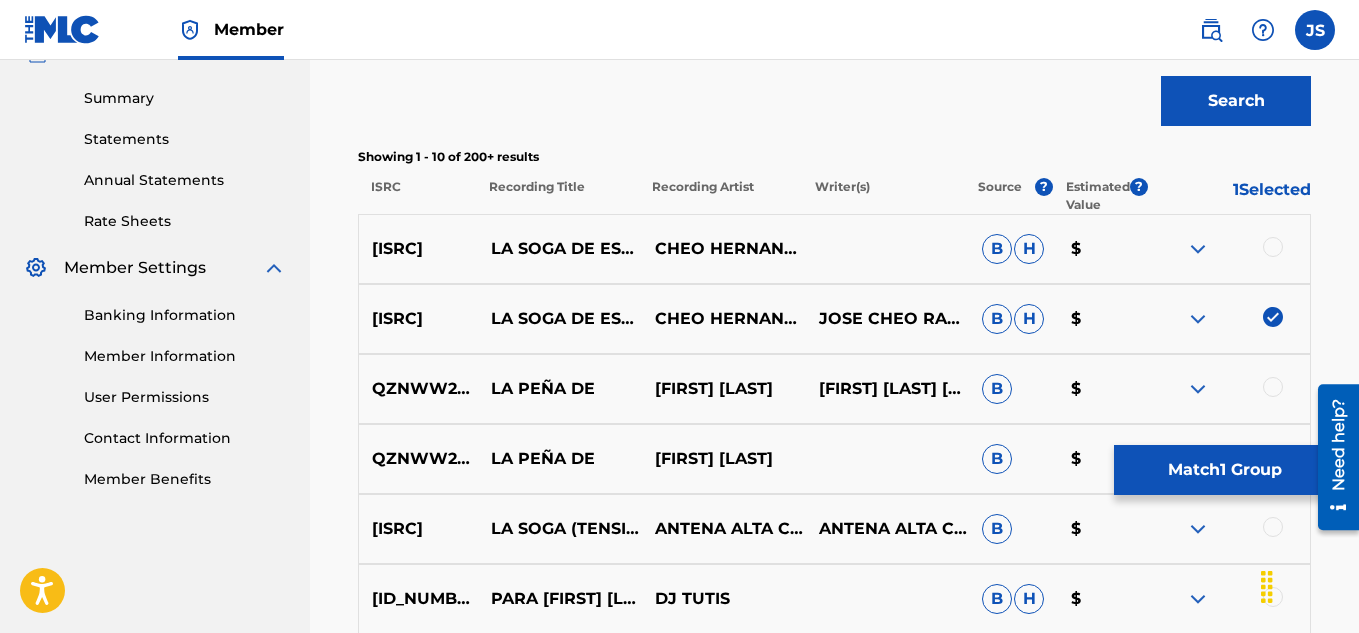 click at bounding box center (1273, 247) 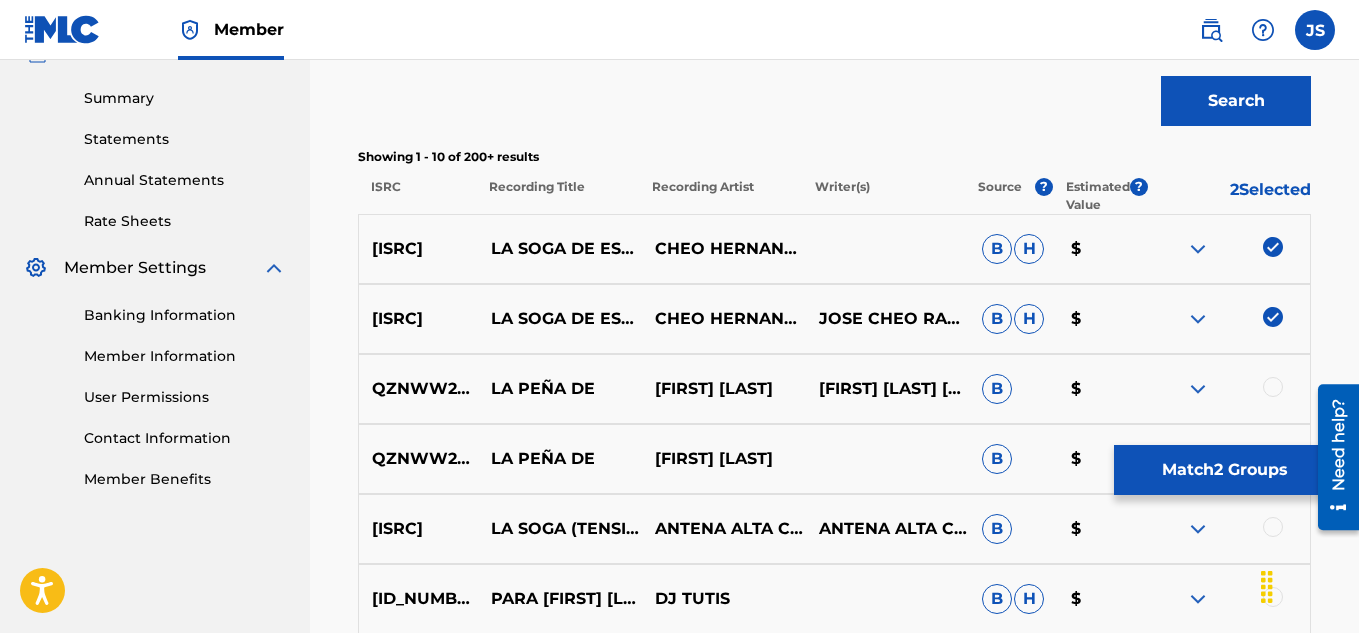 scroll, scrollTop: 773, scrollLeft: 0, axis: vertical 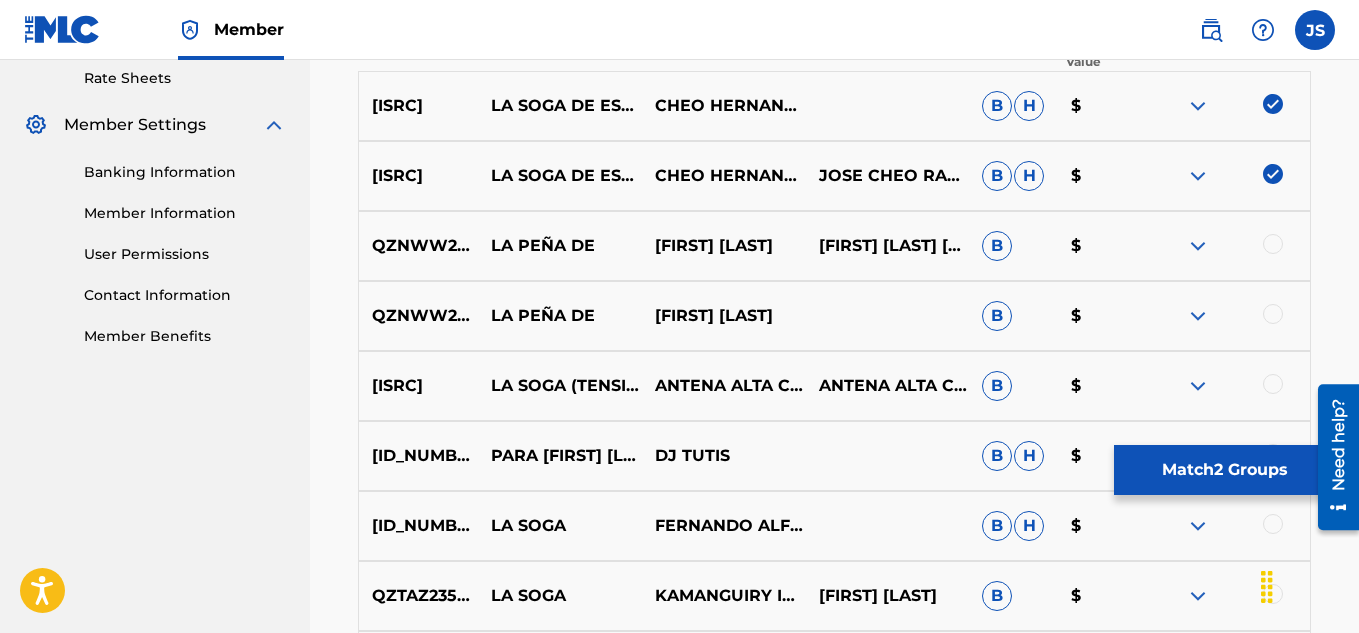 click on "Match  2 Groups" at bounding box center [1224, 470] 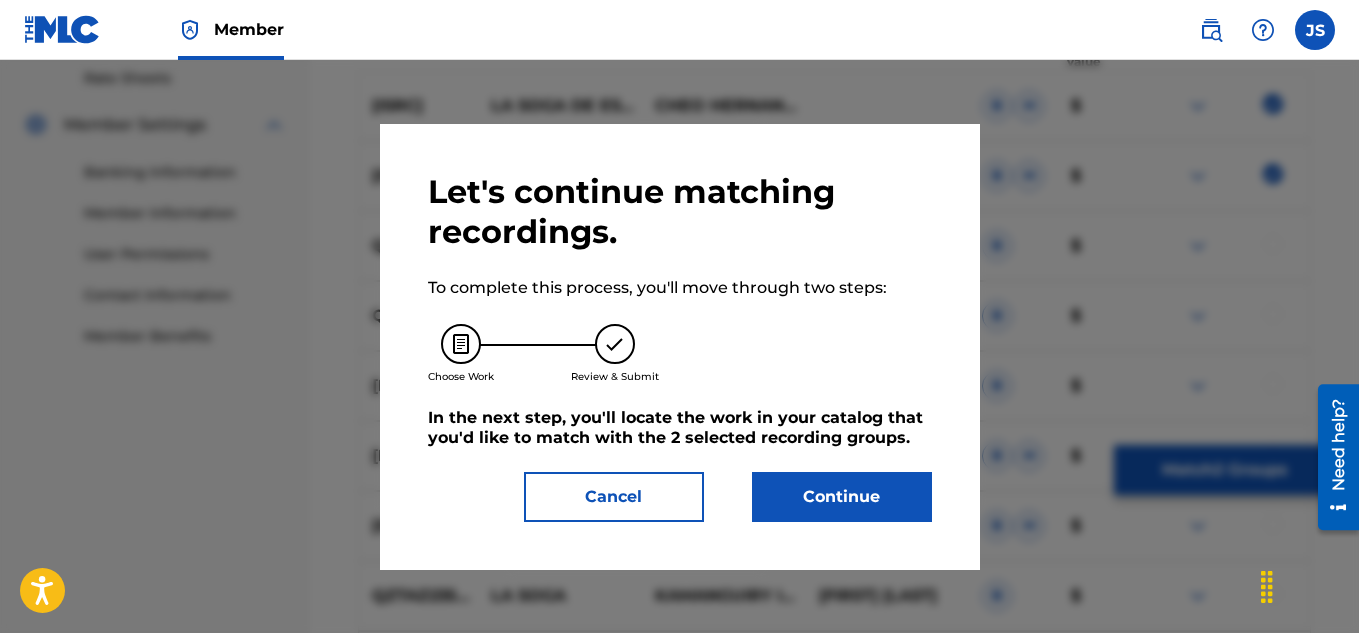 click on "Continue" at bounding box center [842, 497] 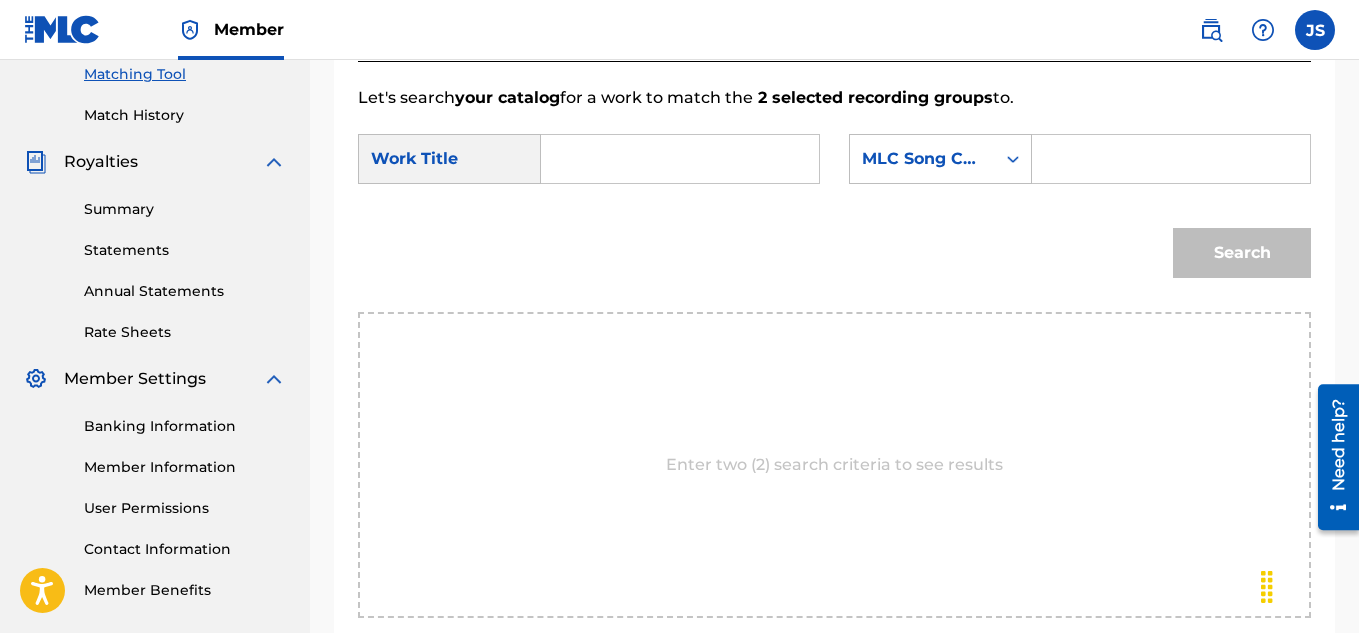 scroll, scrollTop: 511, scrollLeft: 0, axis: vertical 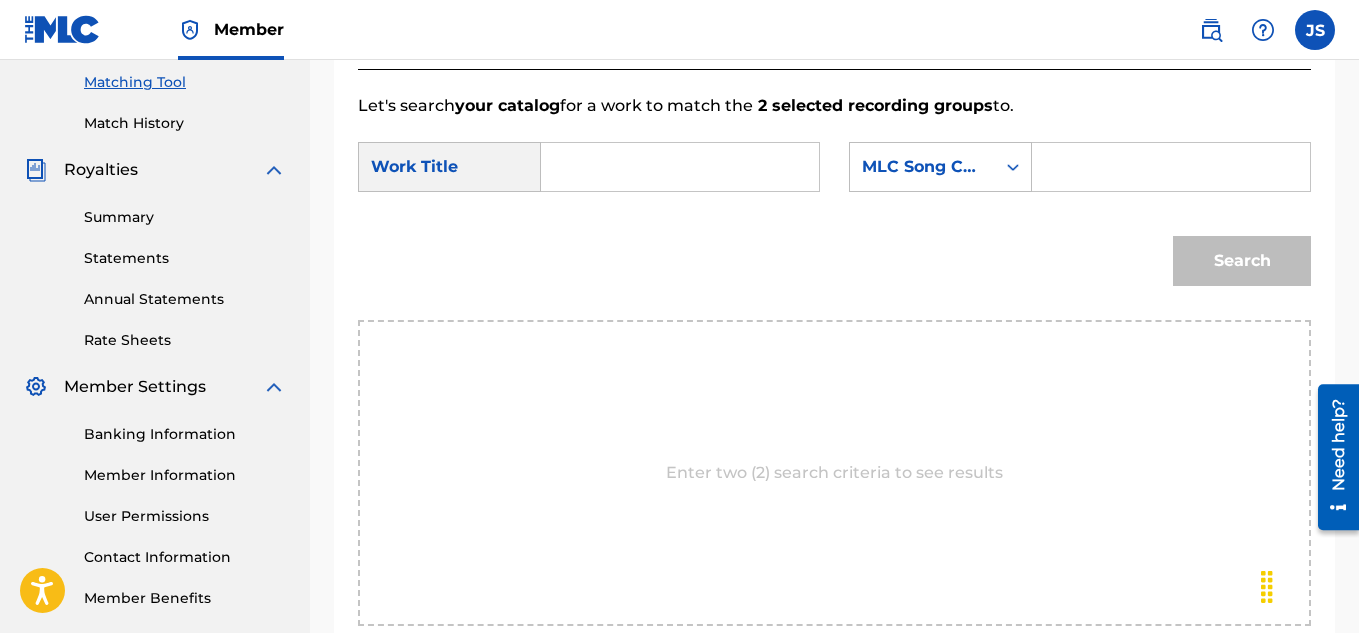 click on "SearchWithCriteria325add35-9abb-4647-8a2a-87261b7f1d21 Work Title SearchWithCriteriaf2aed40a-7b6c-4d92-82d1-bb68de5cb75f MLC Song Code" at bounding box center (834, 173) 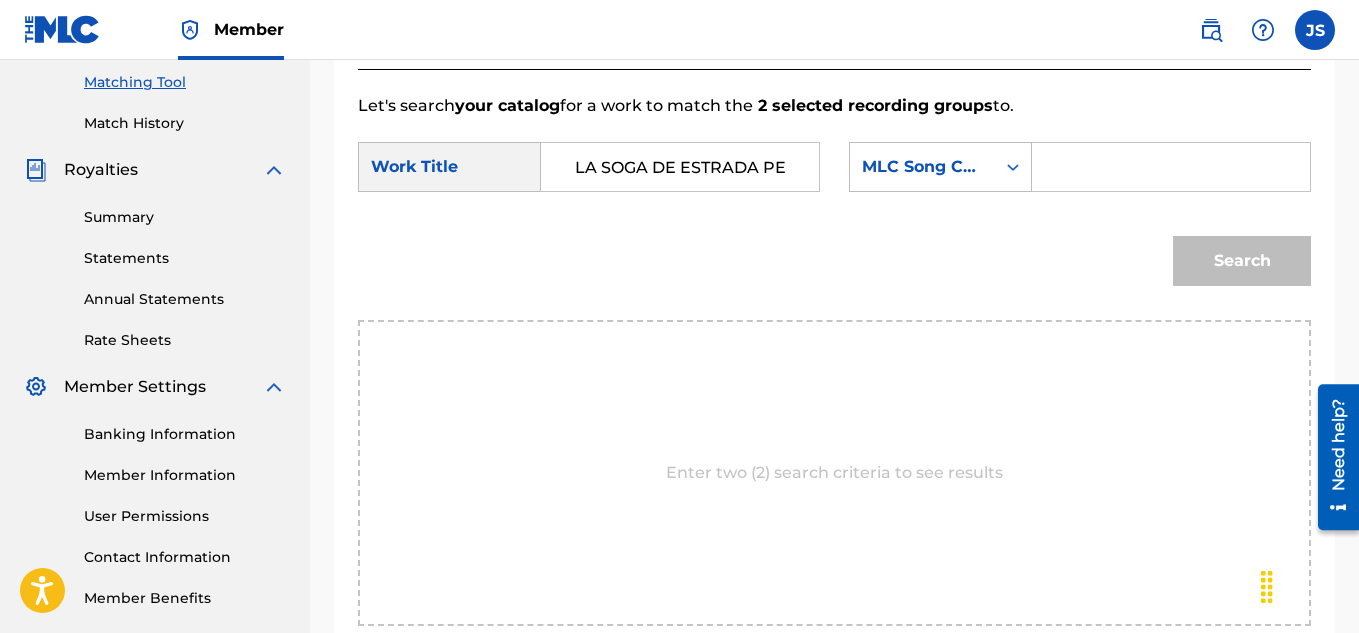 scroll, scrollTop: 0, scrollLeft: 24, axis: horizontal 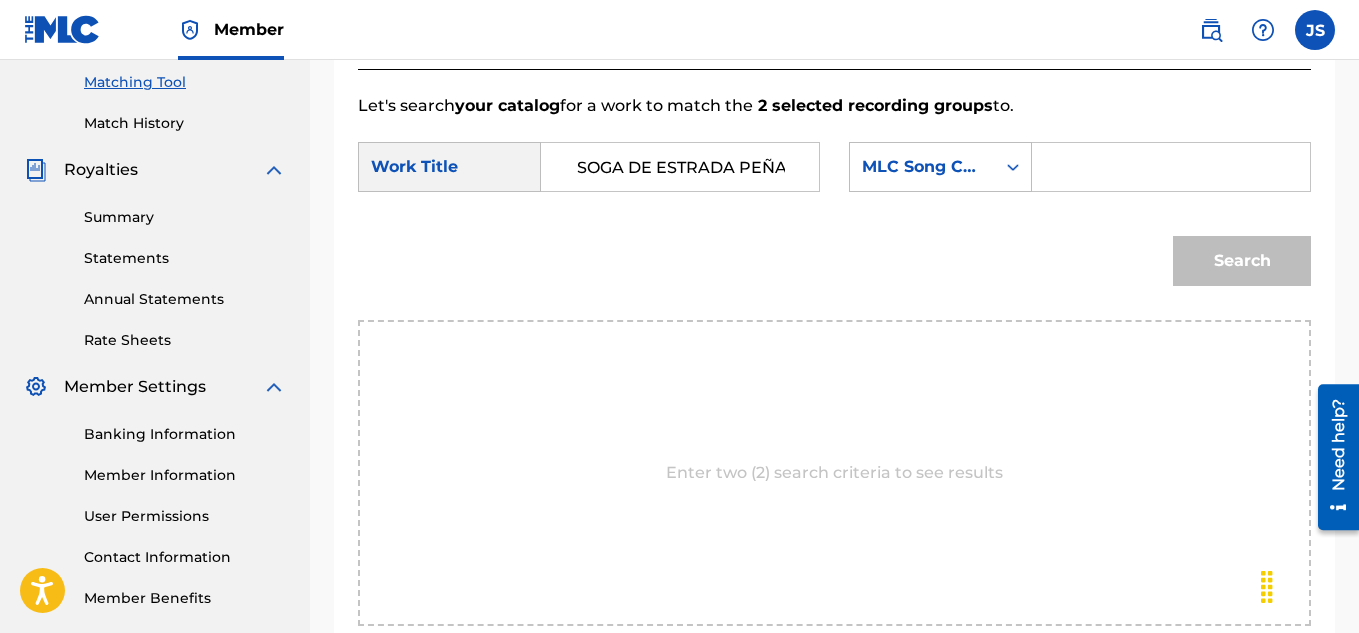 type on "LA SOGA DE ESTRADA PEÑA" 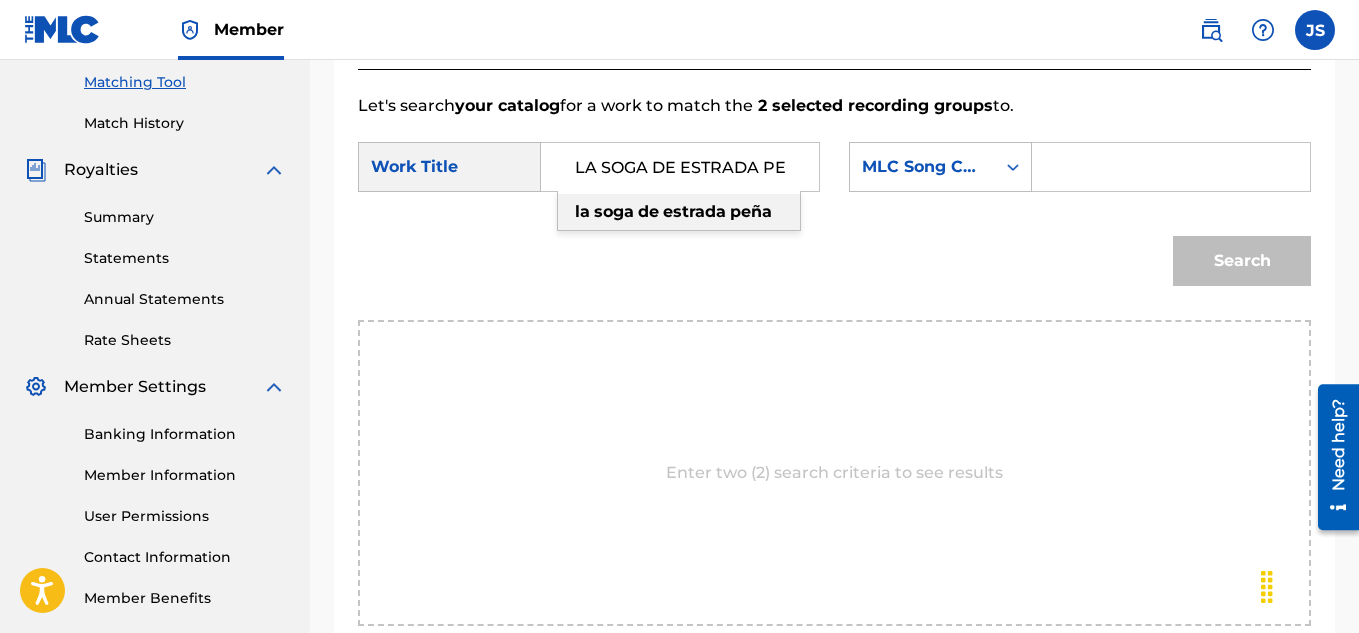 click on "LA SOGA DE ESTRADA PEÑA" at bounding box center (680, 167) 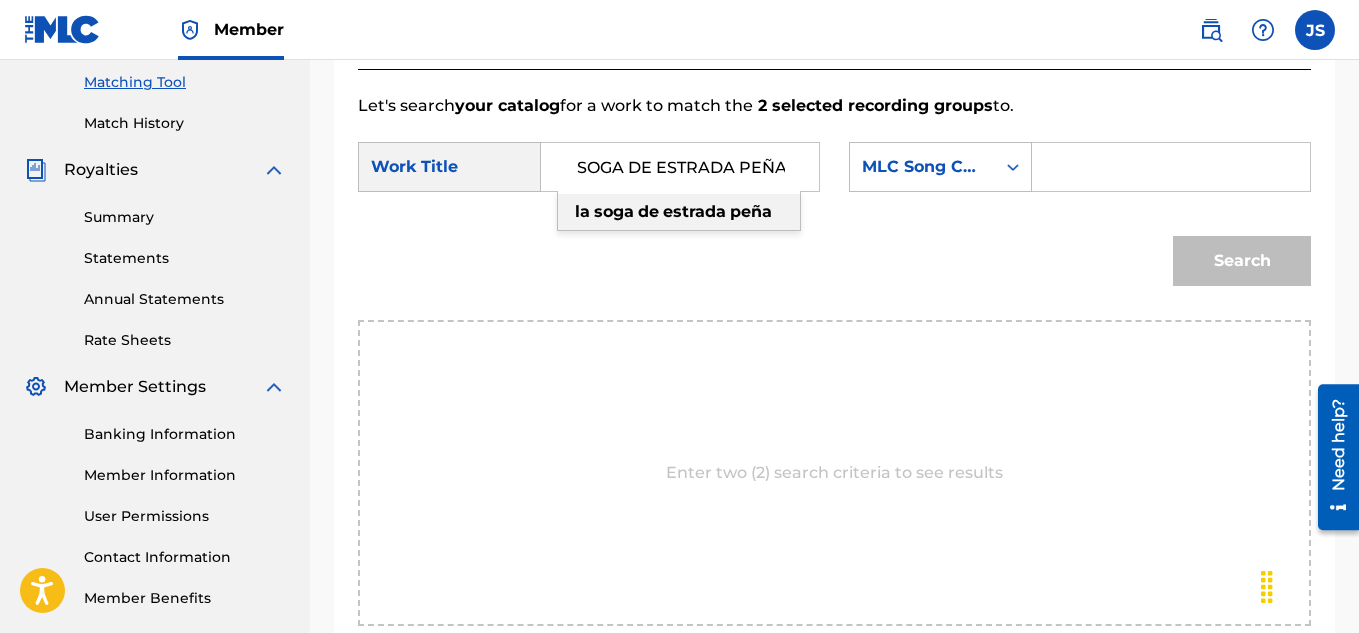 click on "LA SOGA DE ESTRADA PEÑA" at bounding box center (680, 167) 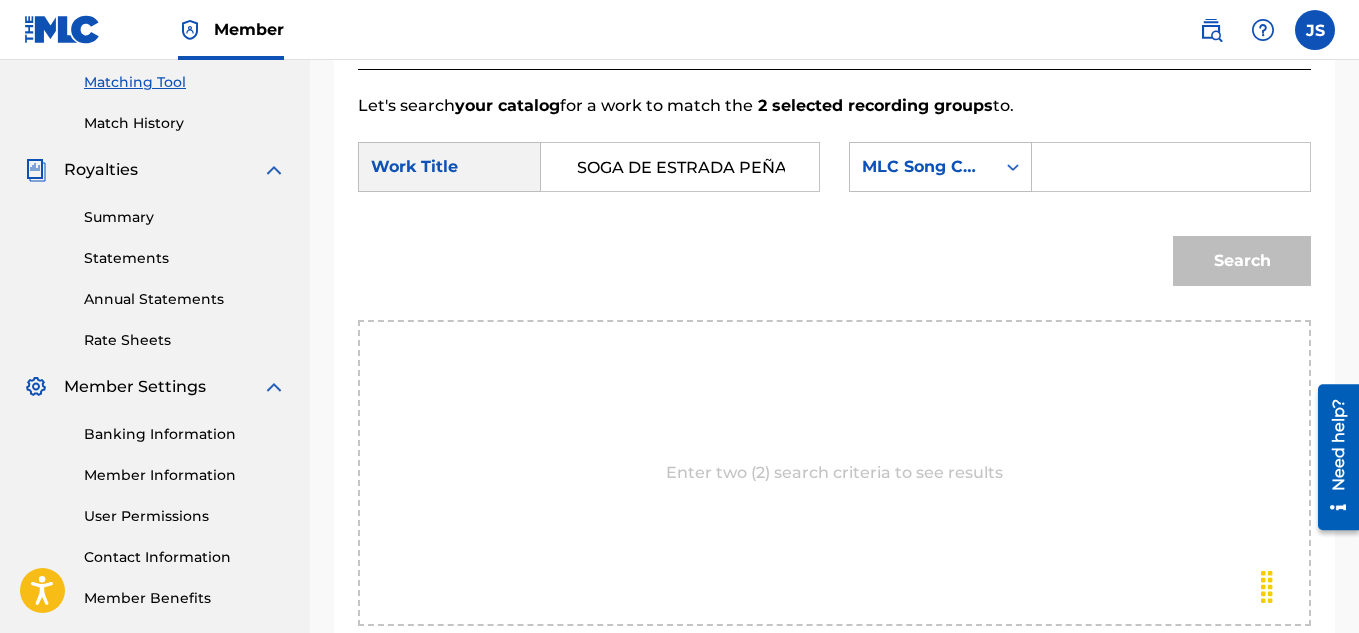 scroll, scrollTop: 0, scrollLeft: 0, axis: both 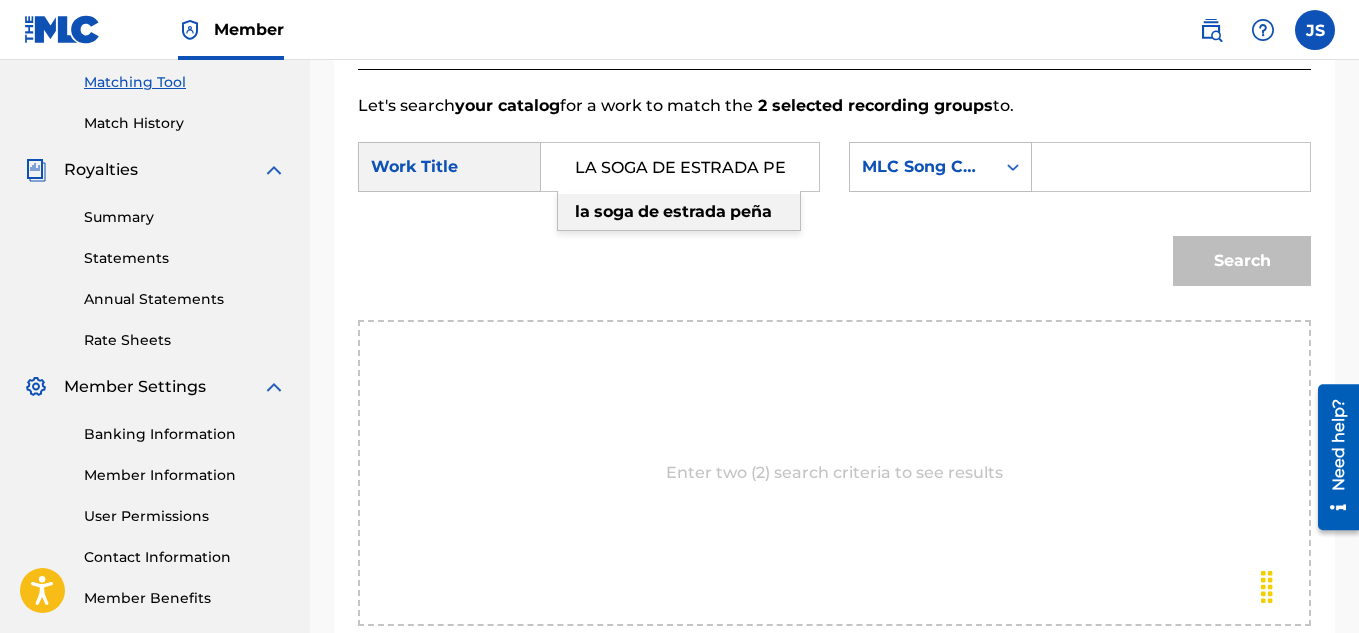 click at bounding box center [1171, 167] 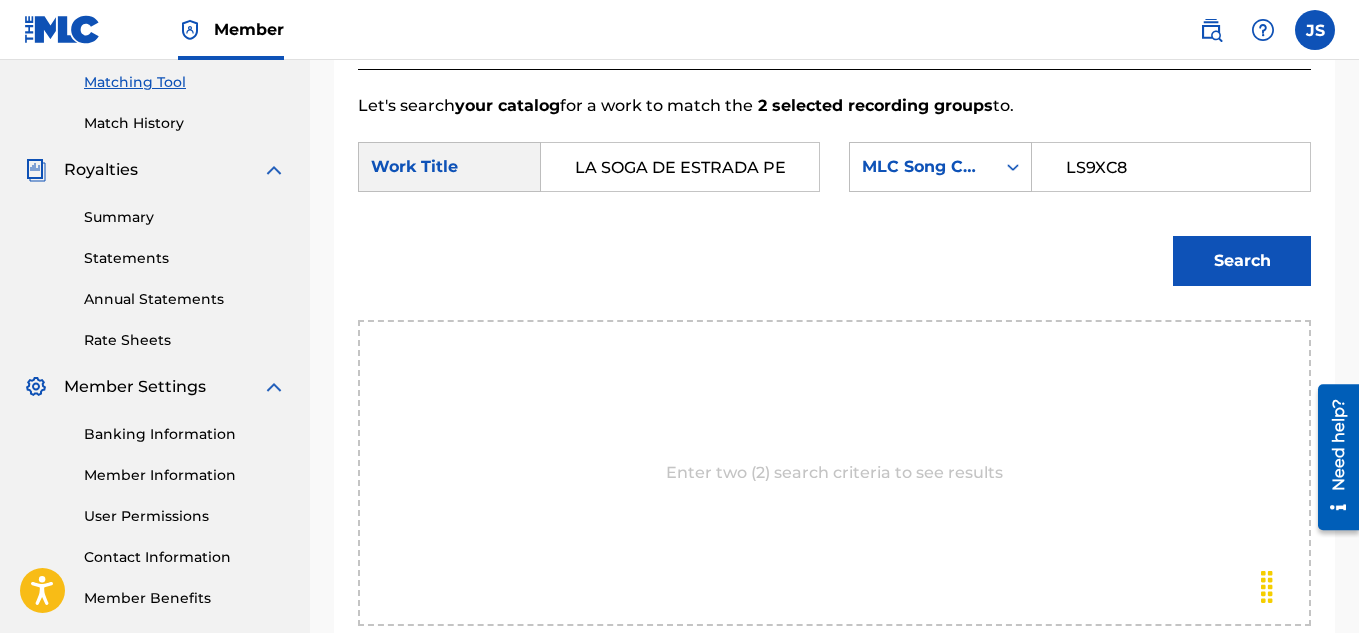 type on "LS9XC8" 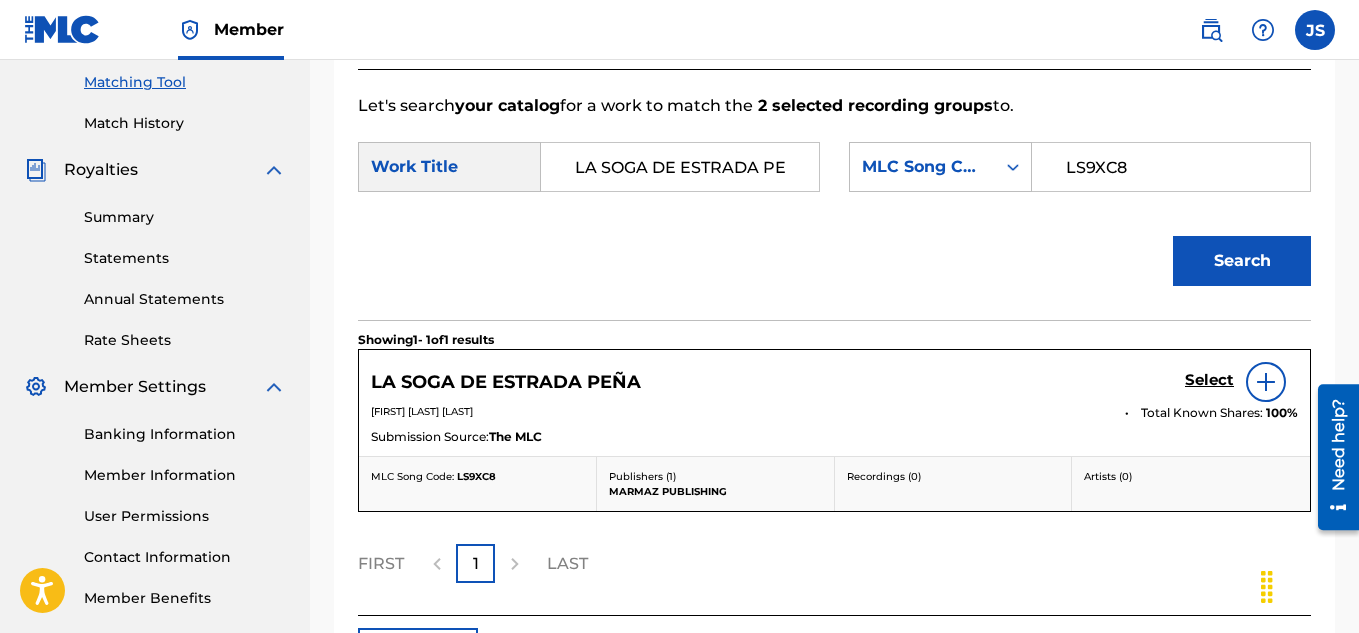 scroll, scrollTop: 607, scrollLeft: 0, axis: vertical 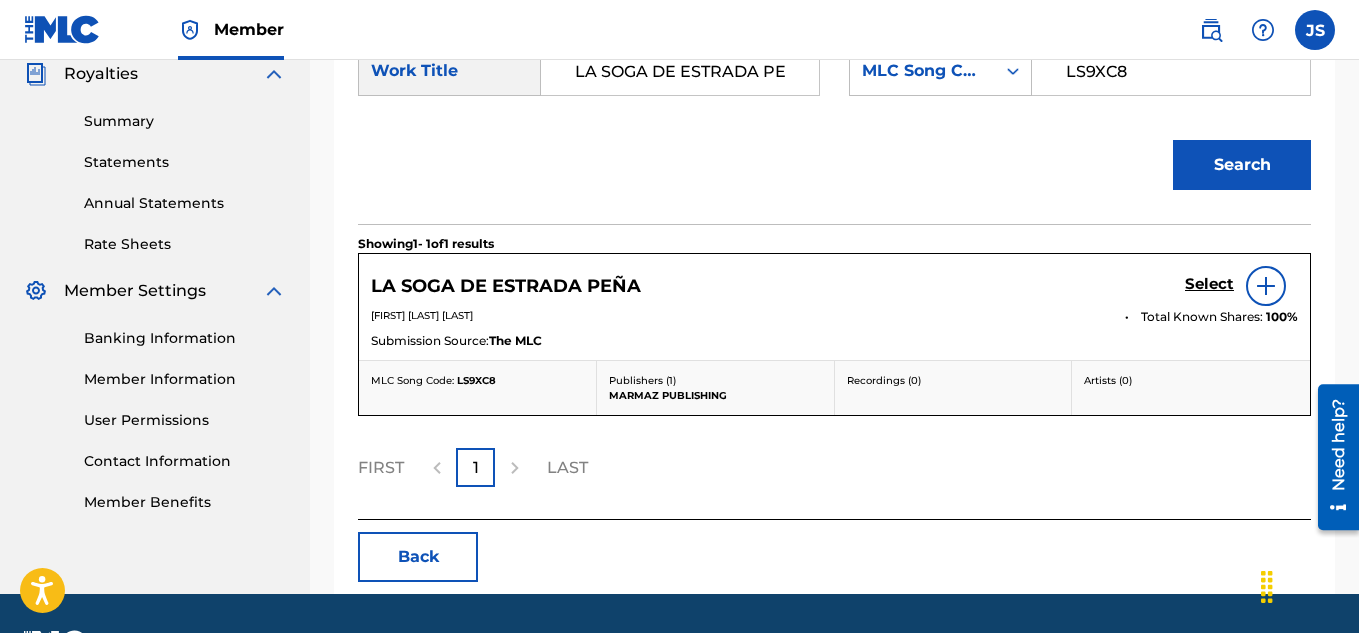 click on "Select" at bounding box center [1209, 284] 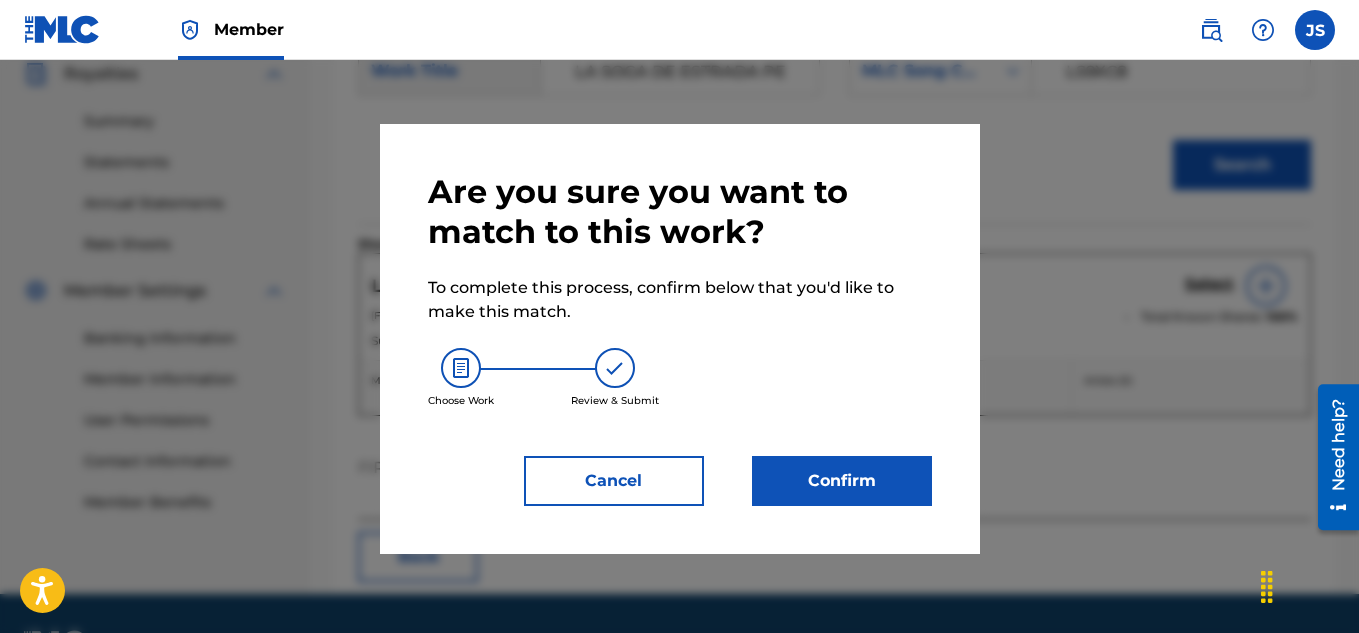 click on "Choose Work Review & Submit" at bounding box center [680, 378] 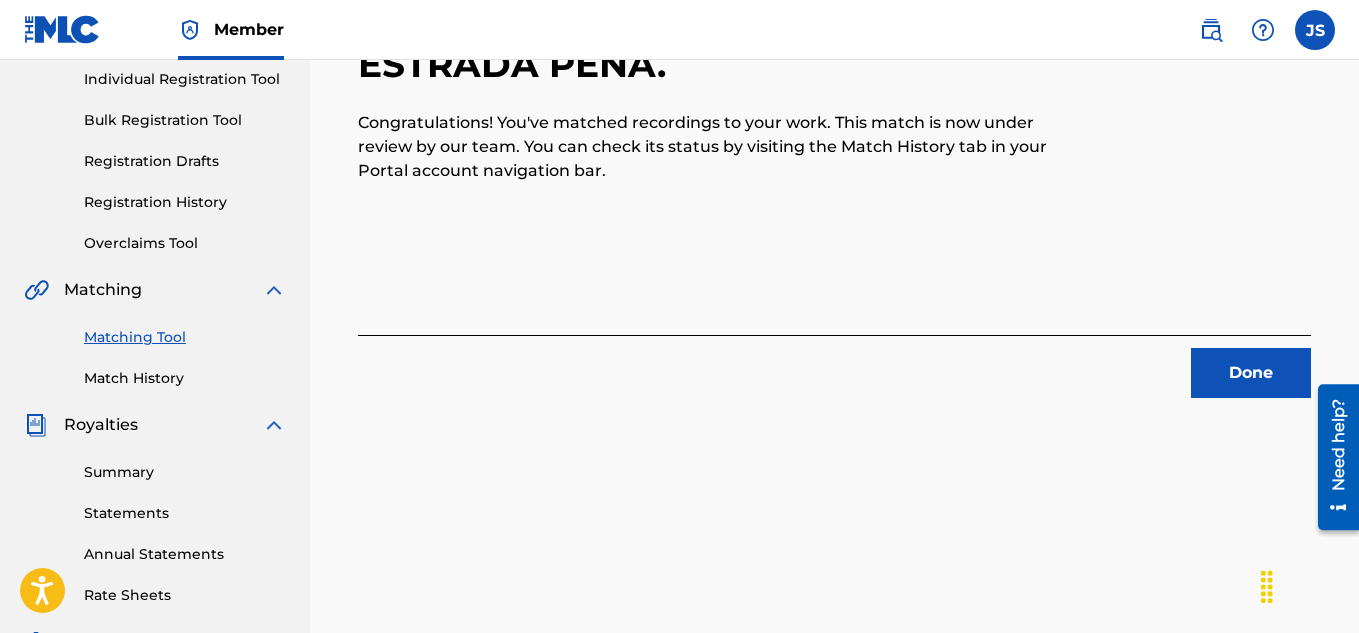 scroll, scrollTop: 304, scrollLeft: 0, axis: vertical 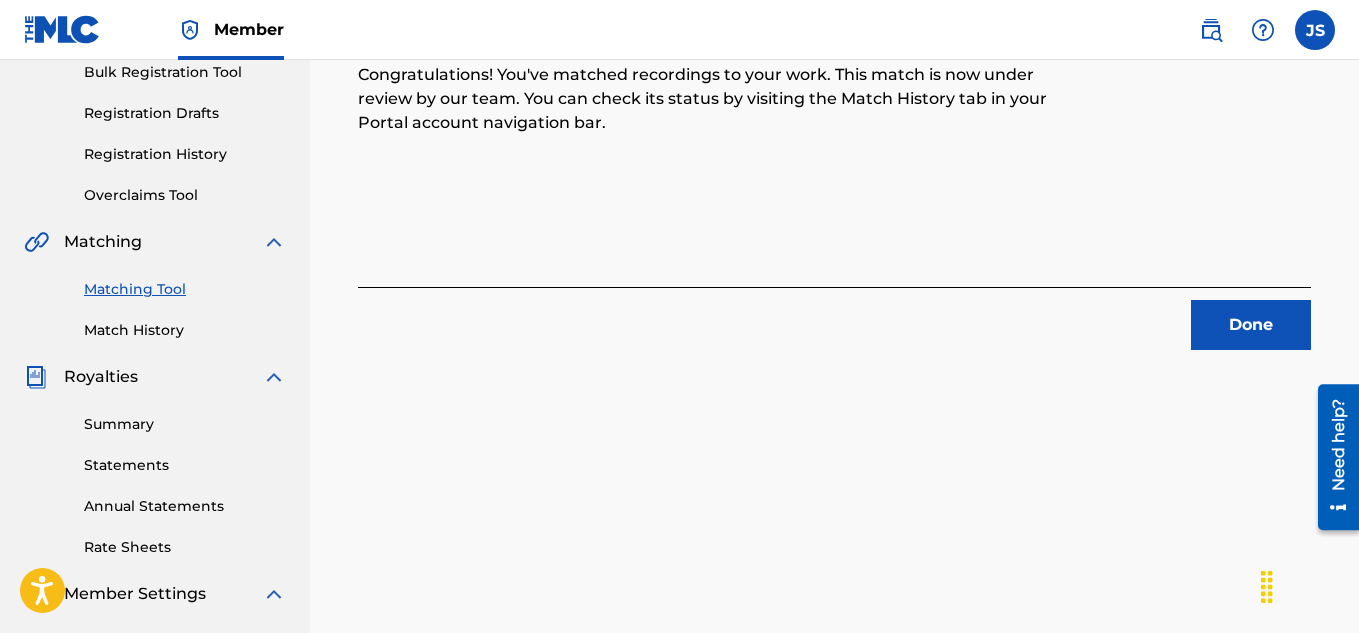 click on "2  Recording Groups   are pending usage match to the work  LA SOGA DE ESTRADA PEÑA . Congratulations! You've matched recordings to your work. This match is now under review by our team. You can check its status by visiting the Match History tab in your Portal account navigation bar. Done" at bounding box center (834, 323) 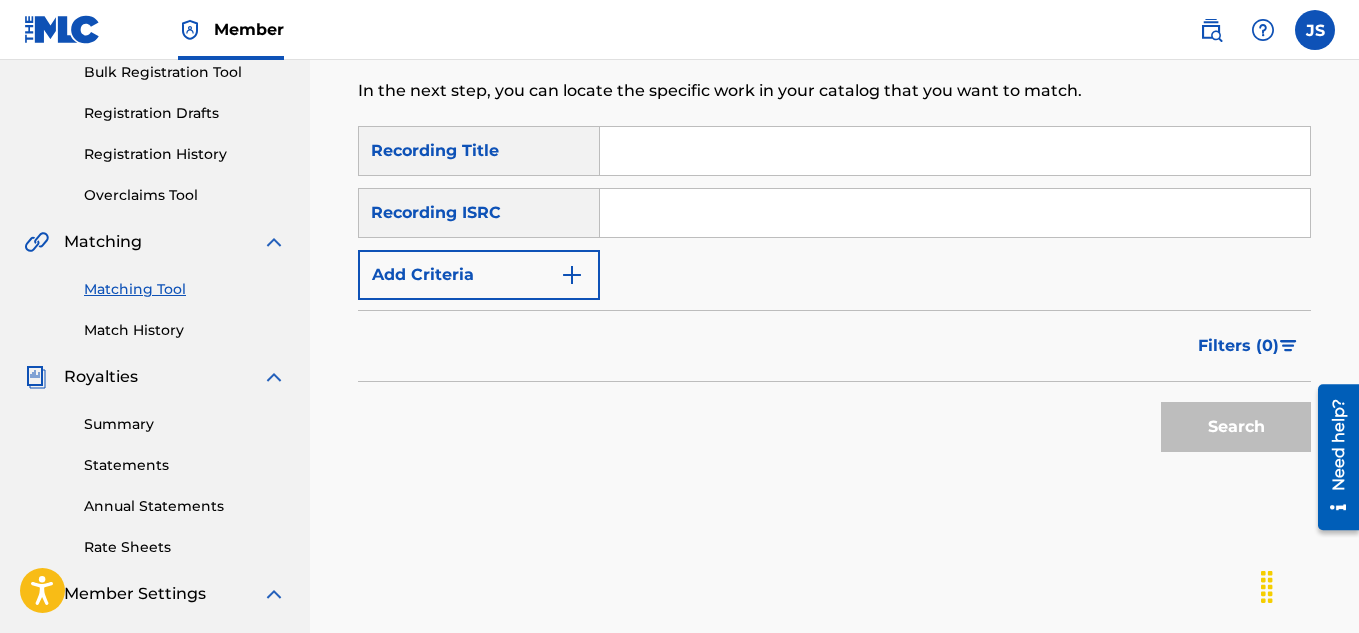 click at bounding box center [955, 151] 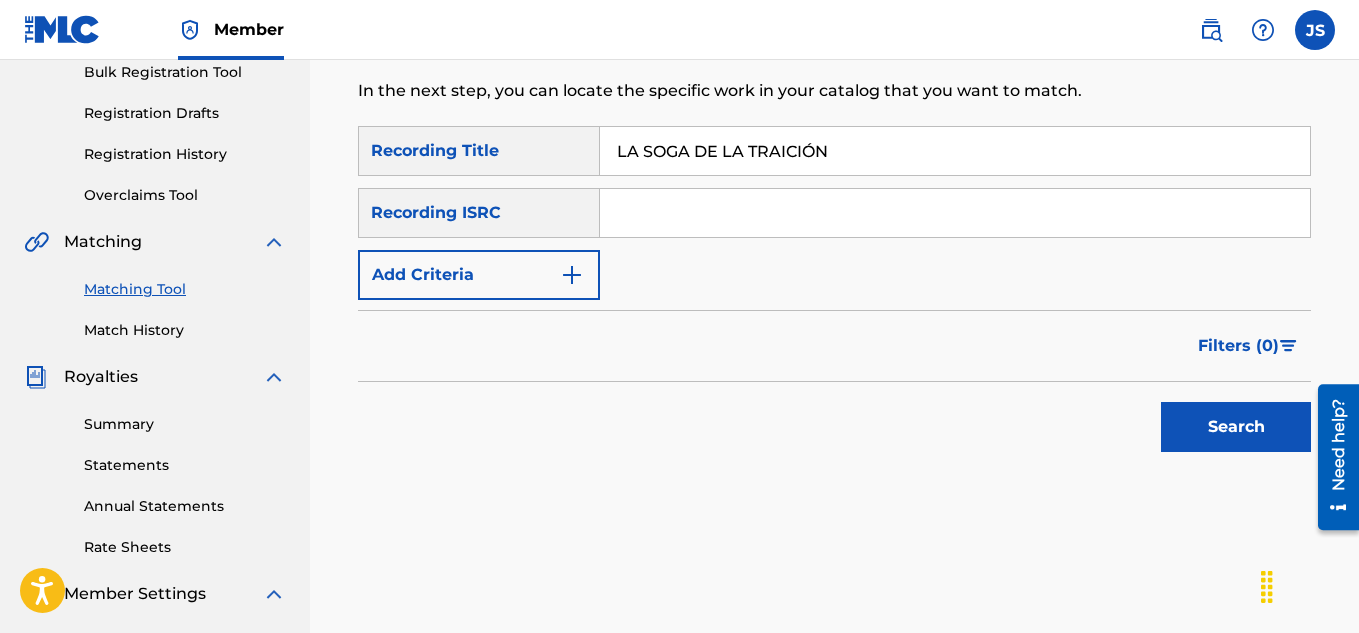 type on "LA SOGA DE LA TRAICIÓN" 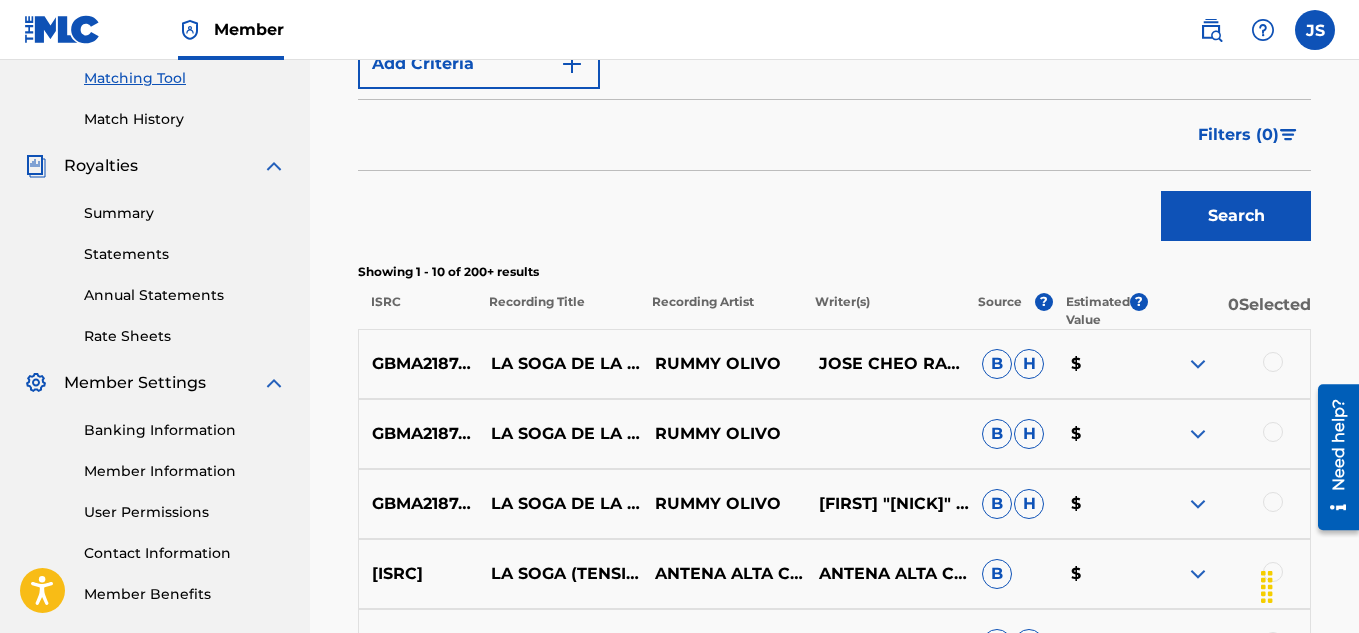 scroll, scrollTop: 711, scrollLeft: 0, axis: vertical 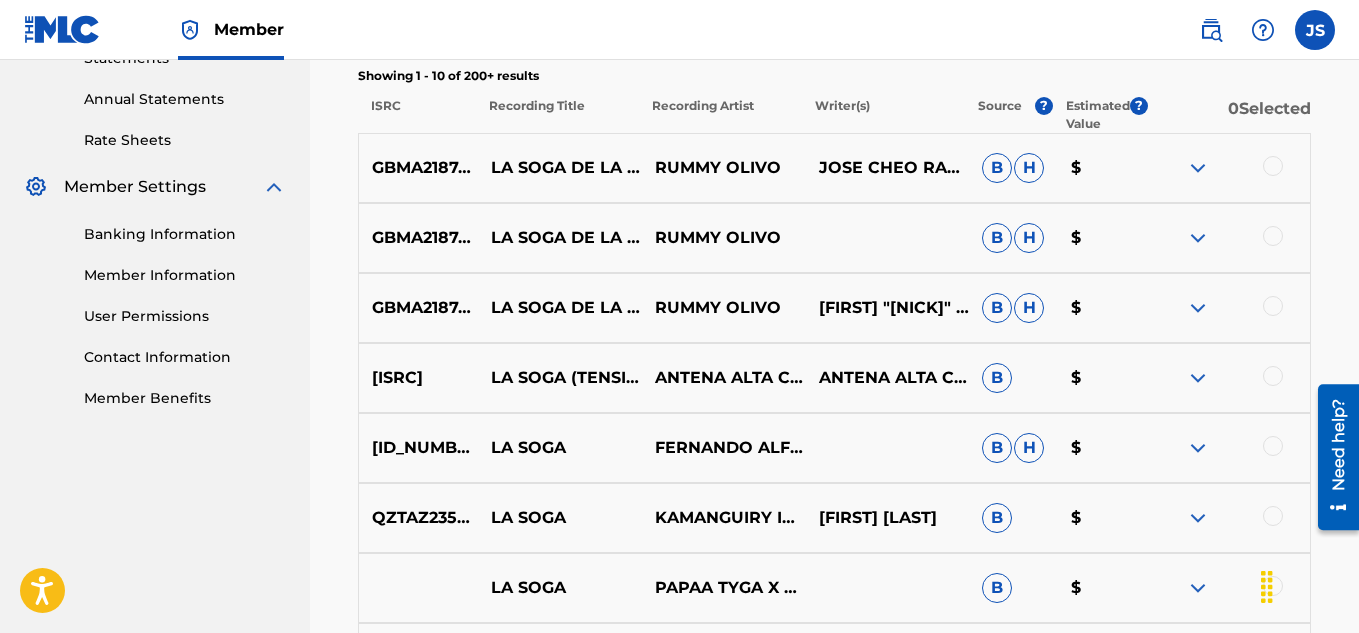 click at bounding box center (1228, 308) 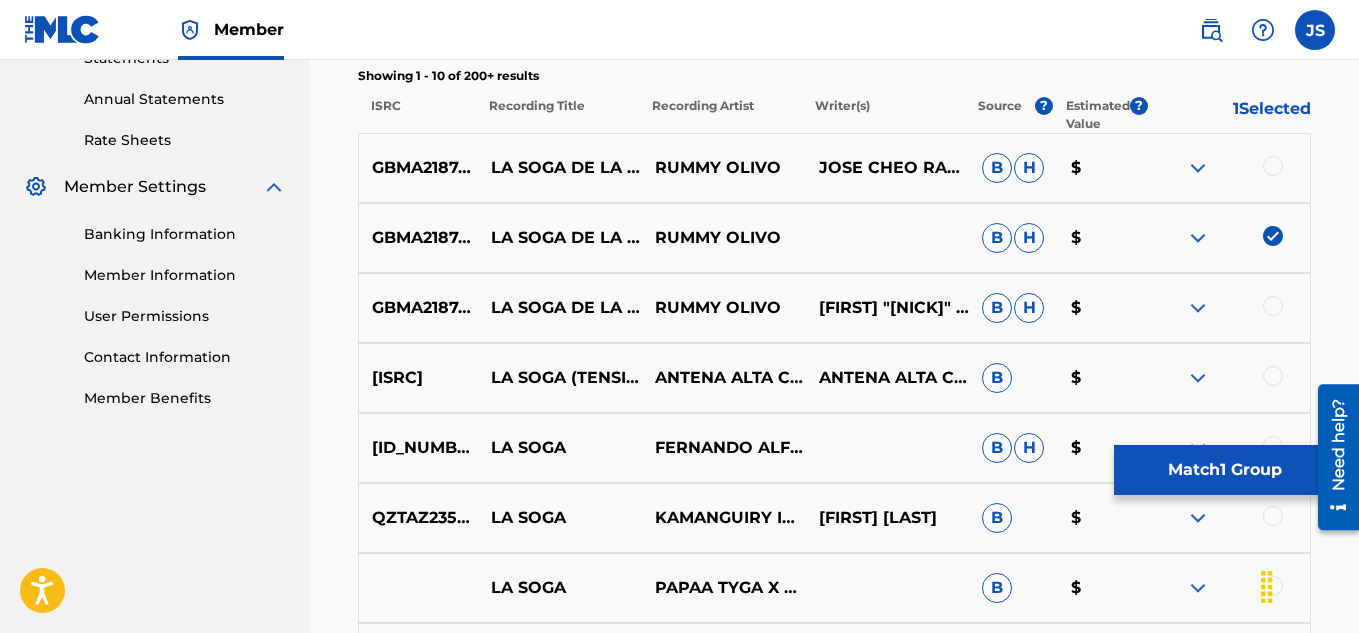 click at bounding box center [1273, 166] 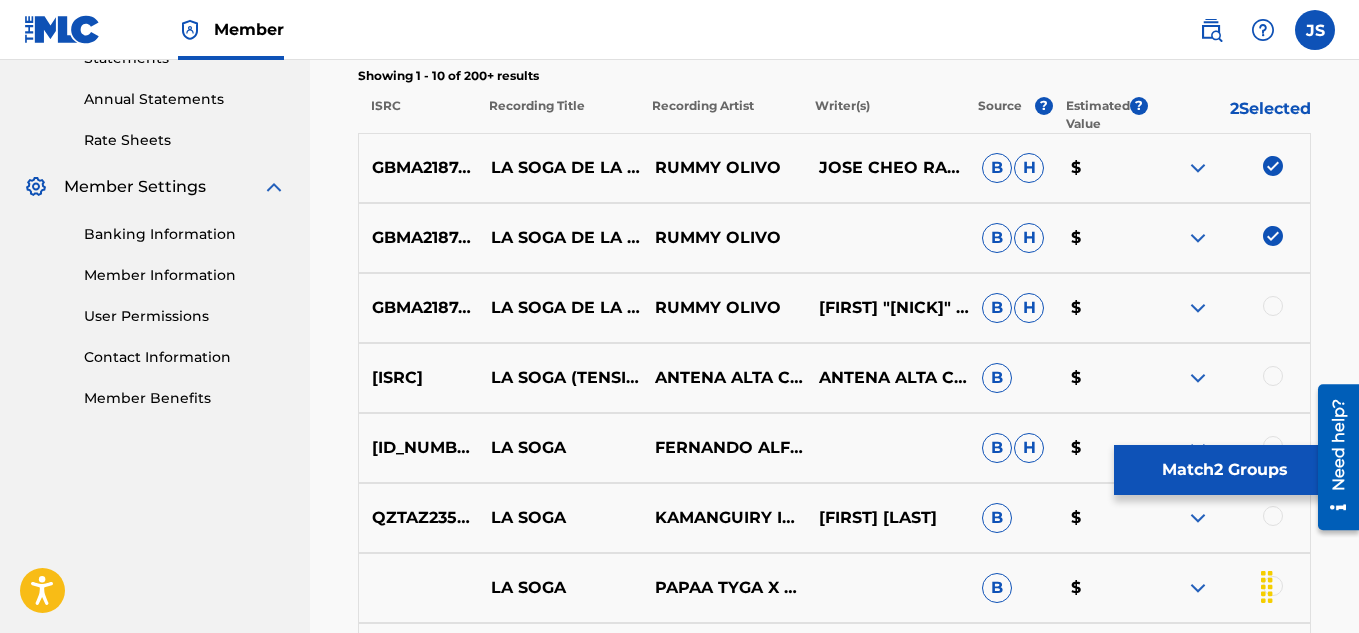 click at bounding box center [1273, 306] 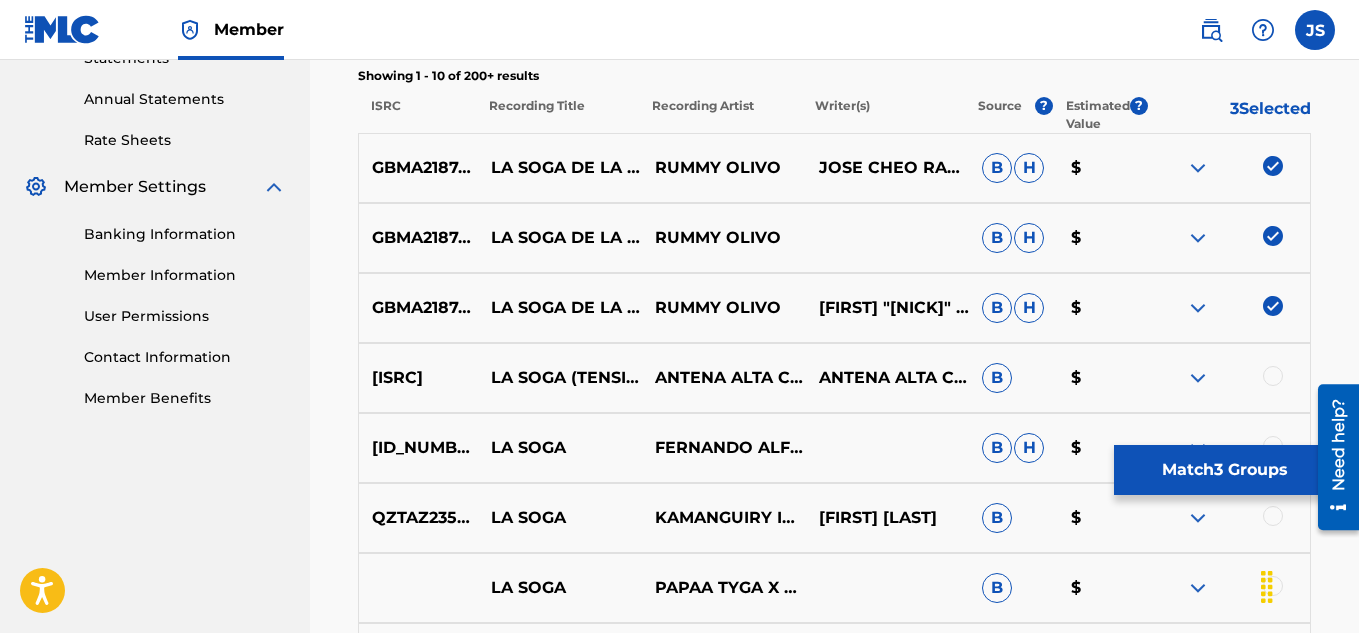 click on "Match  3 Groups" at bounding box center (1224, 470) 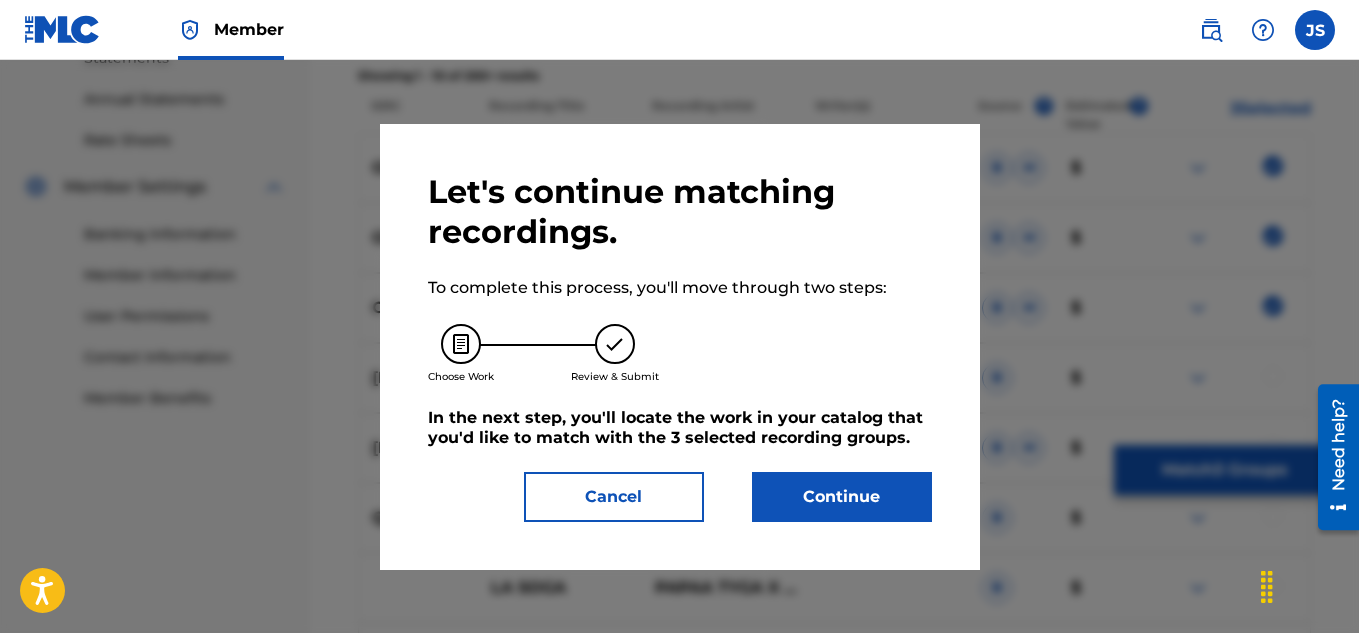 click on "Let's continue matching recordings. To complete this process, you'll move through two steps: Choose Work Review & Submit In the next step, you'll locate the work in your catalog that you'd like to match with the   3 selected recording groups . Cancel Continue" at bounding box center (680, 347) 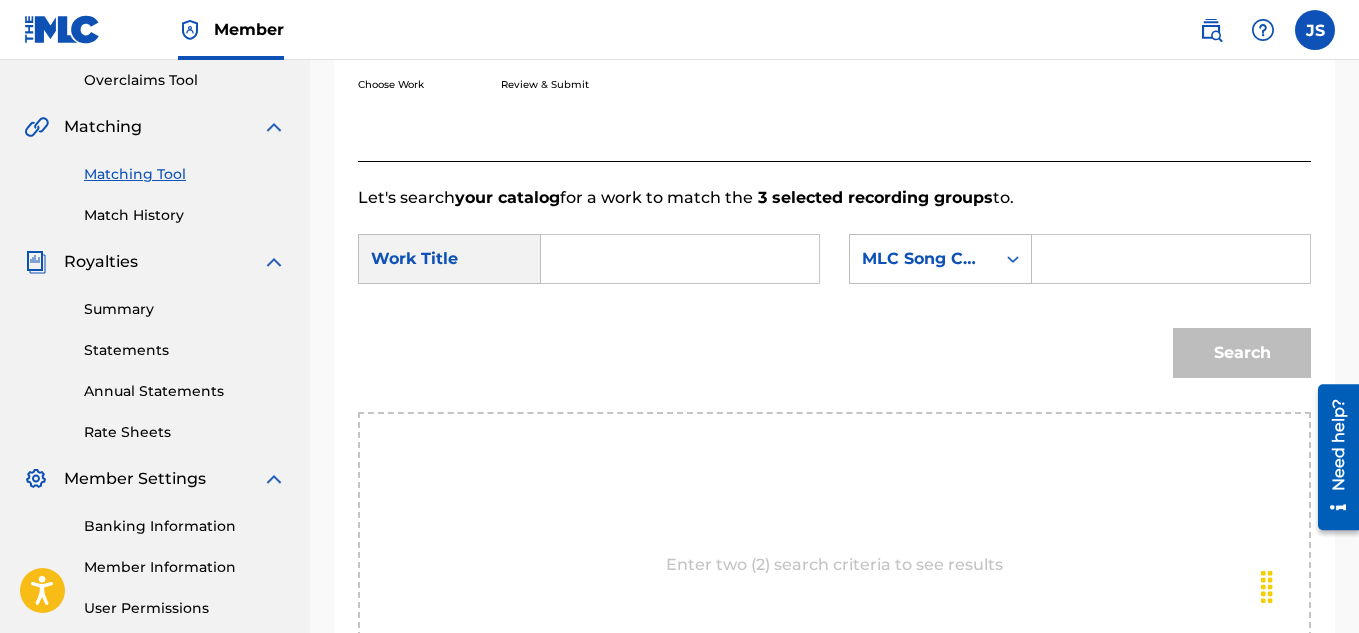 scroll, scrollTop: 414, scrollLeft: 0, axis: vertical 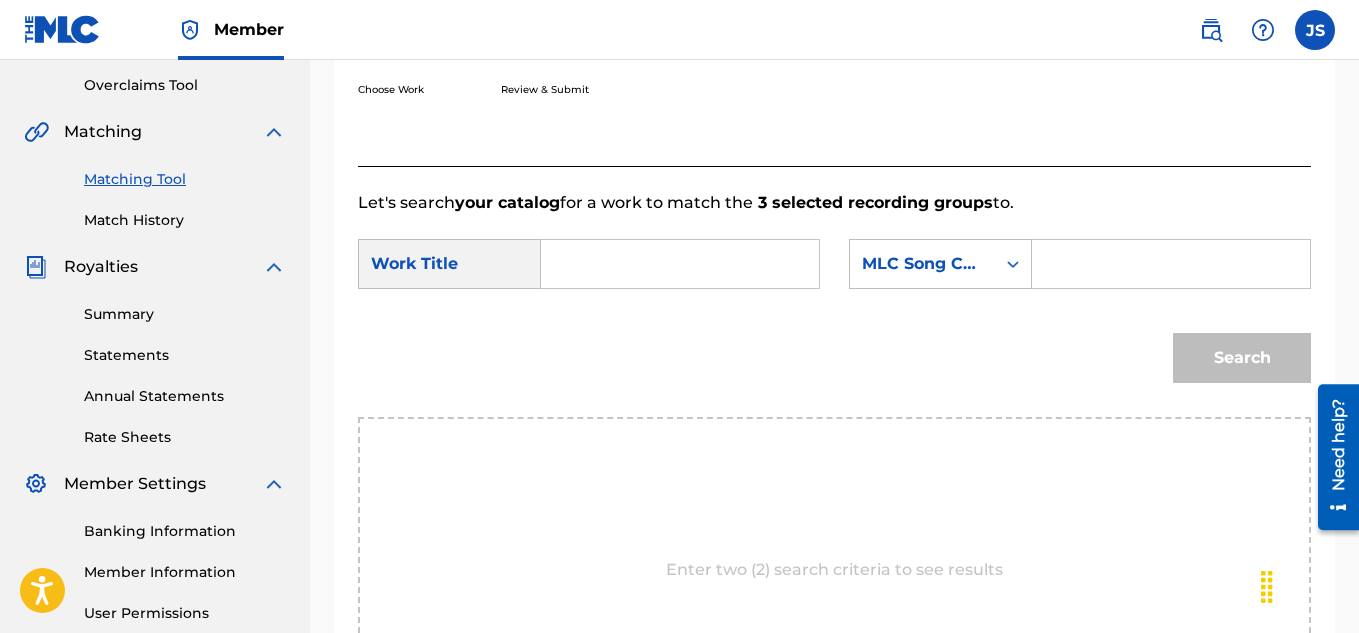 click at bounding box center [680, 264] 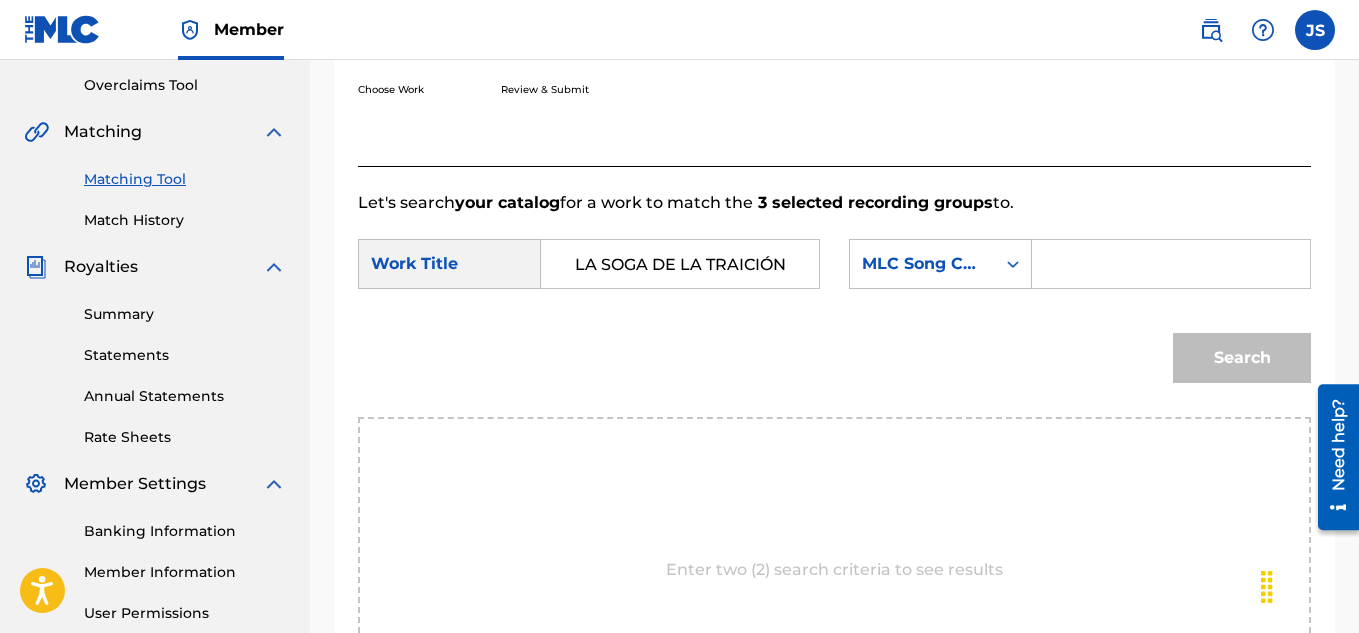 scroll, scrollTop: 0, scrollLeft: 1, axis: horizontal 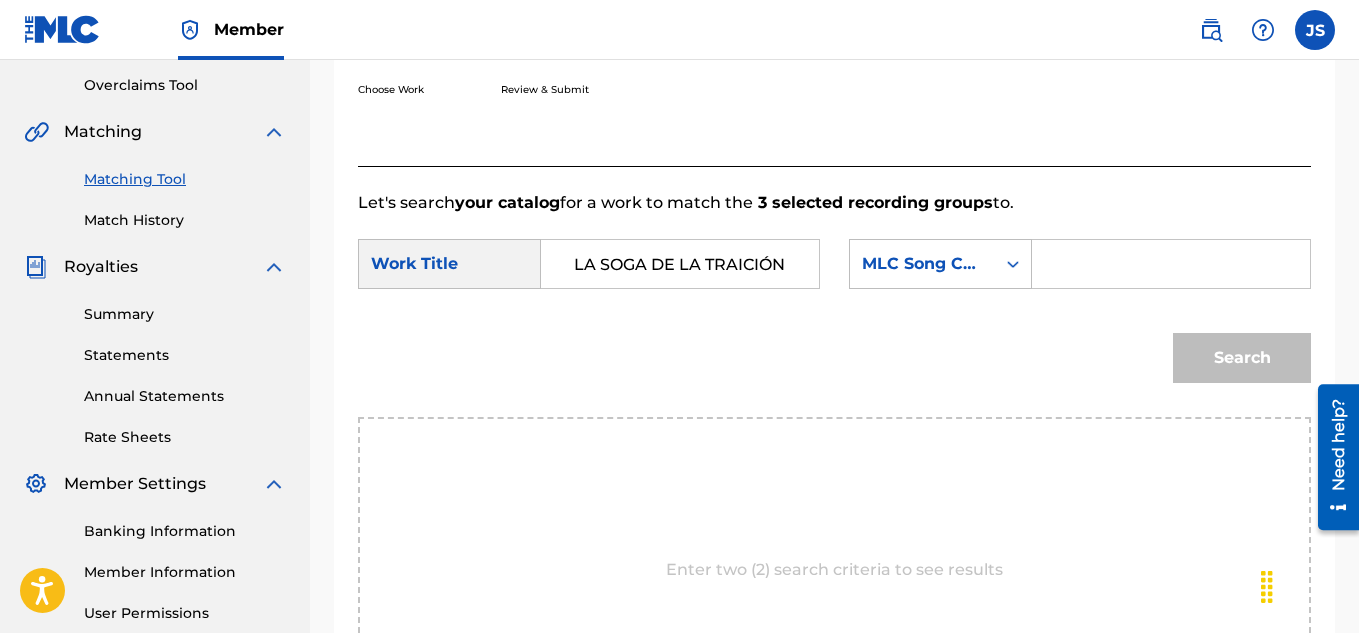 type on "LA SOGA DE LA TRAICIÓN" 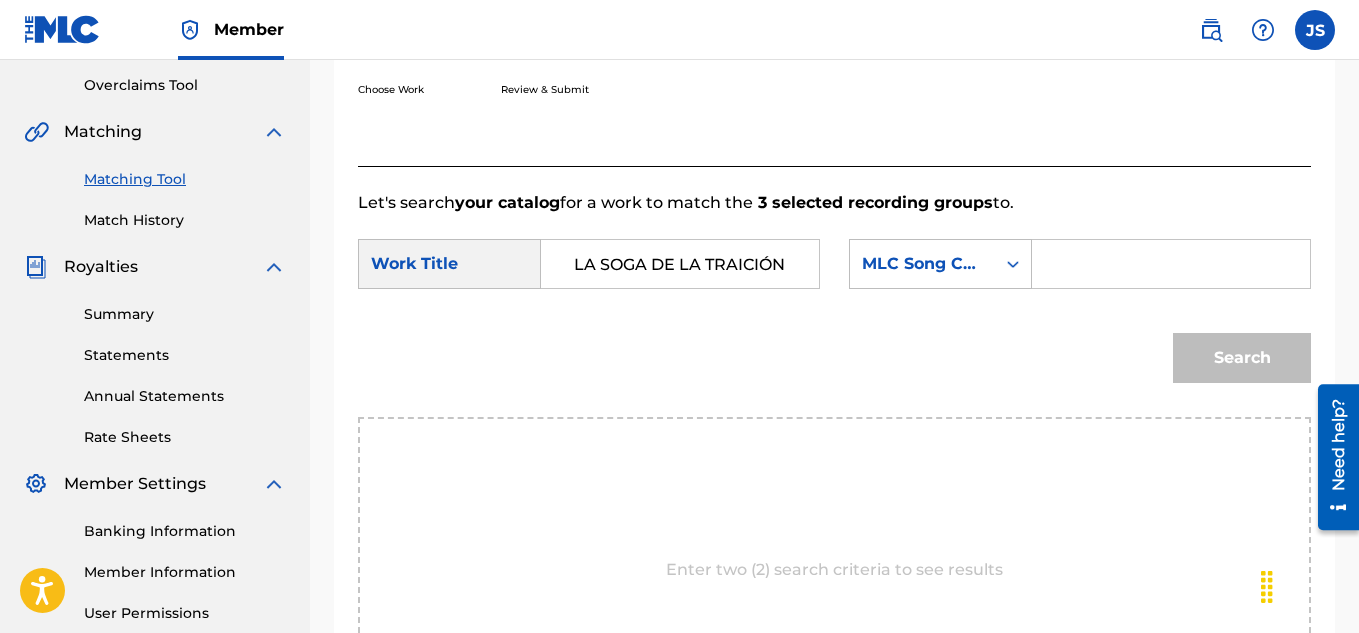 scroll, scrollTop: 0, scrollLeft: 0, axis: both 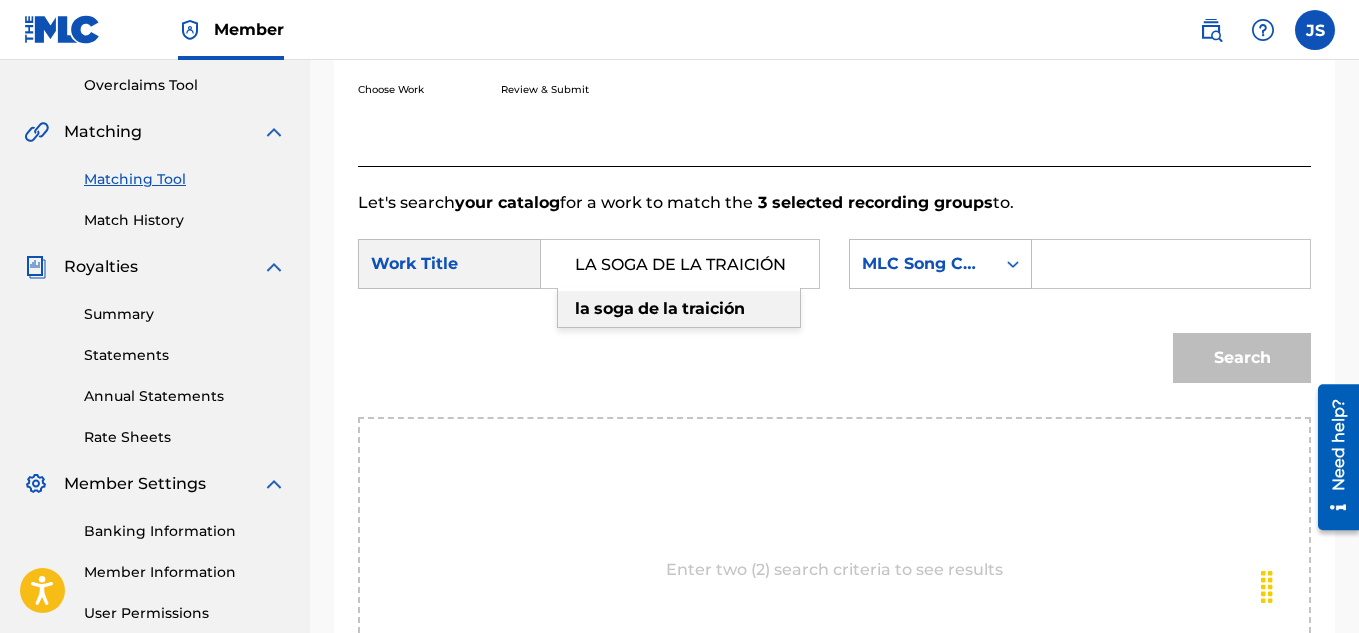 click at bounding box center (1171, 264) 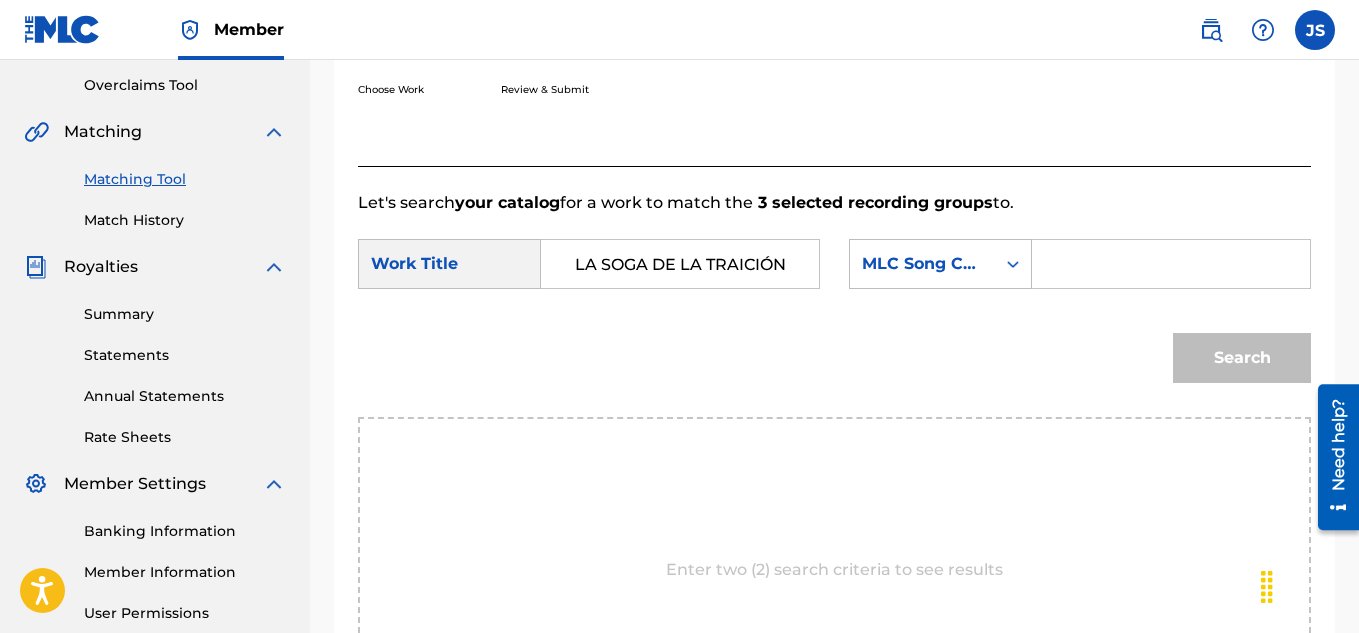 paste on "LT7A0X" 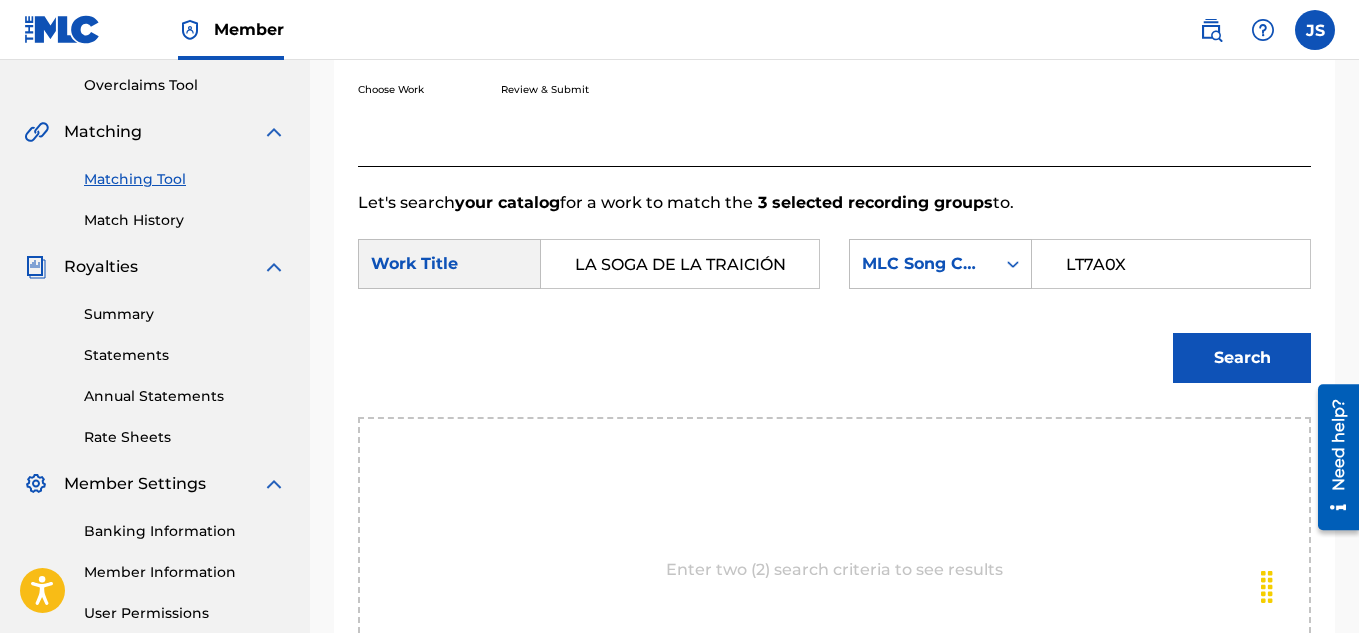 type on "LT7A0X" 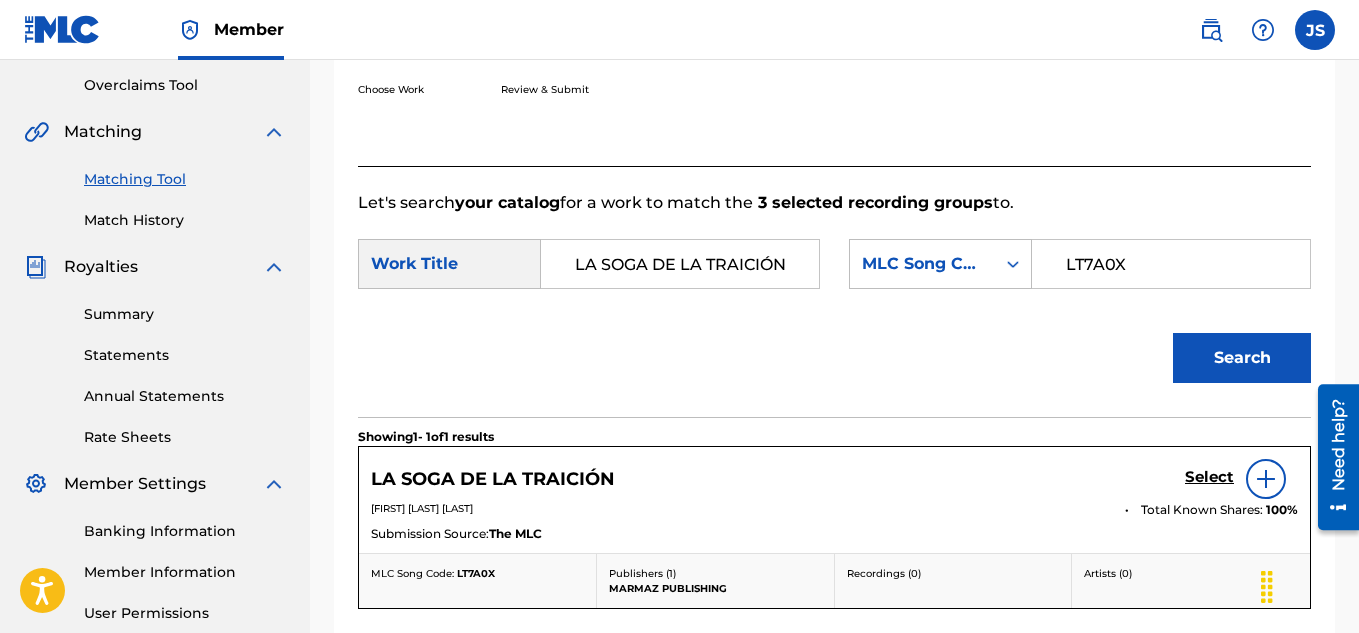 scroll, scrollTop: 688, scrollLeft: 0, axis: vertical 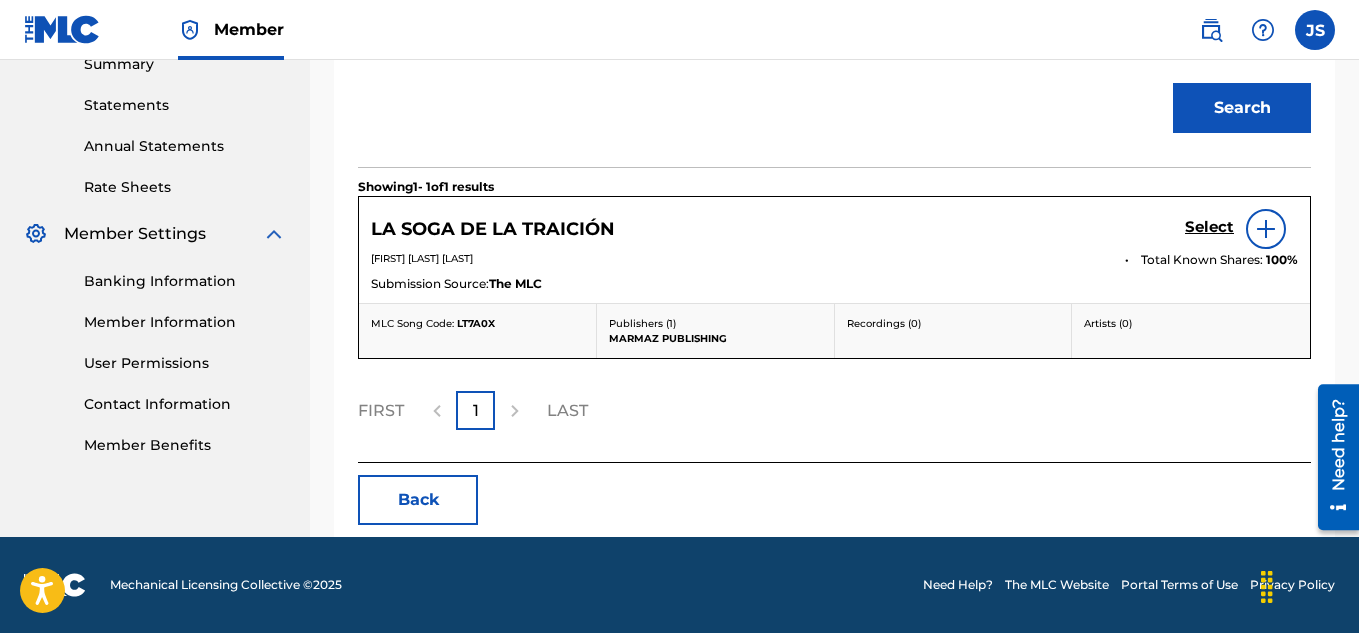 click on "Select" at bounding box center (1209, 227) 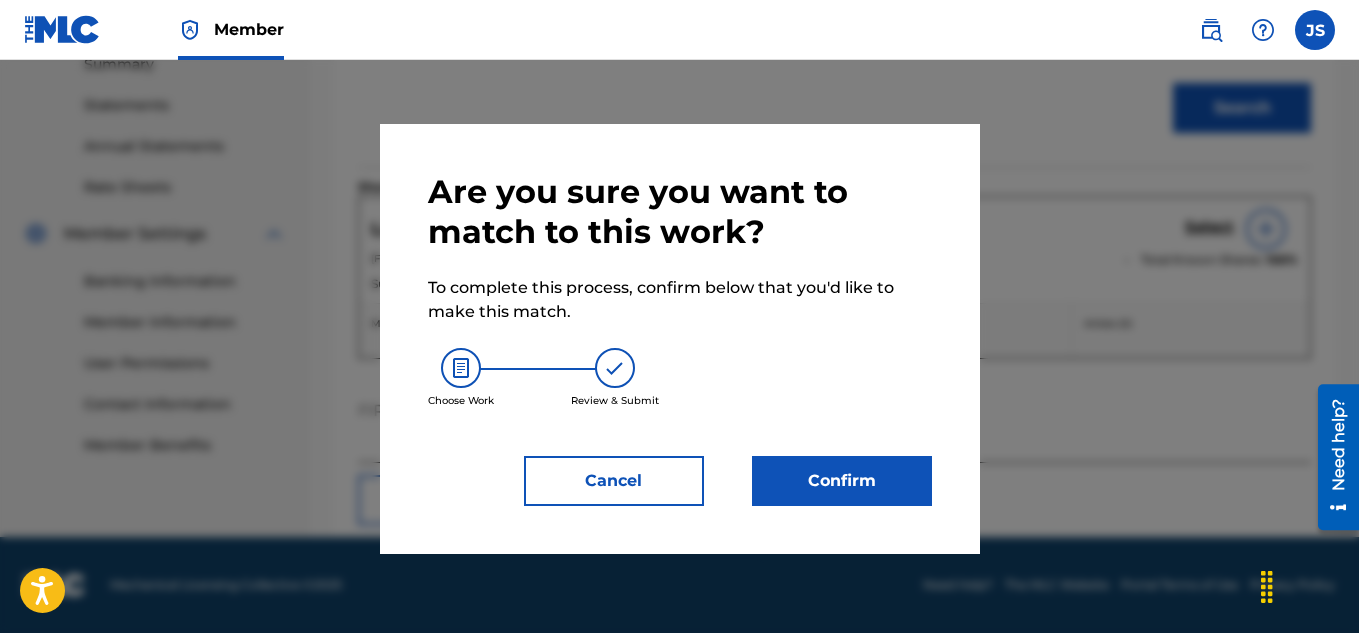 click at bounding box center (679, 376) 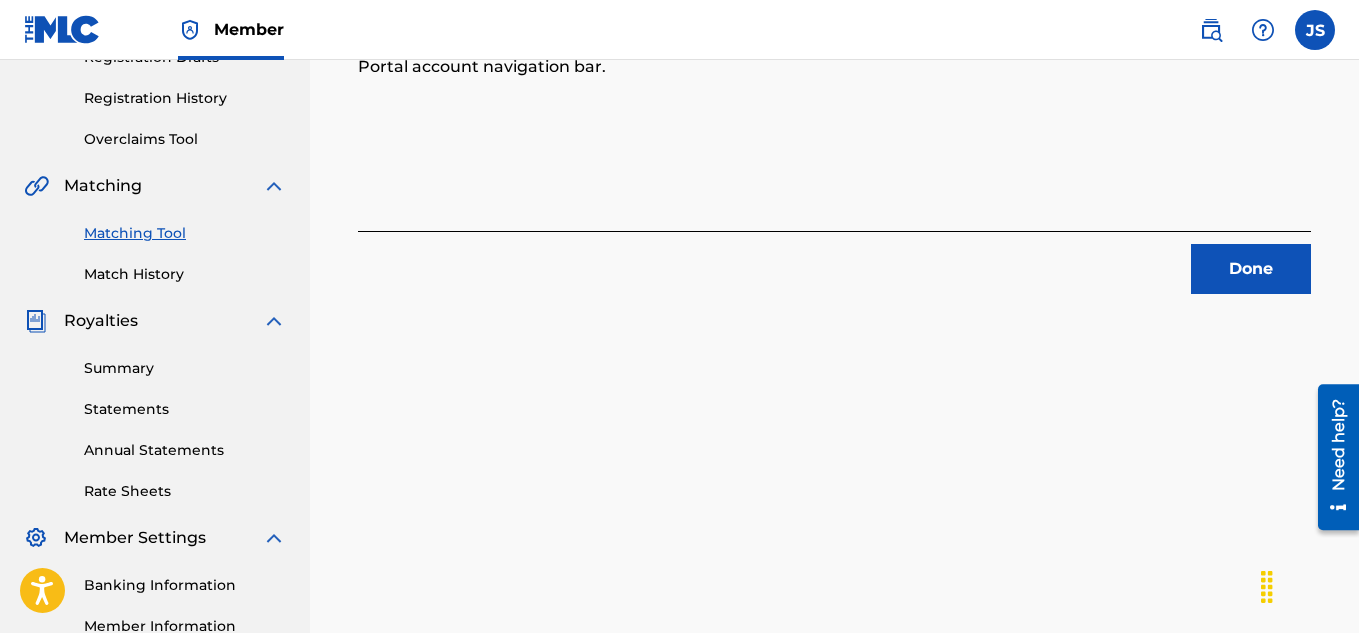 scroll, scrollTop: 364, scrollLeft: 0, axis: vertical 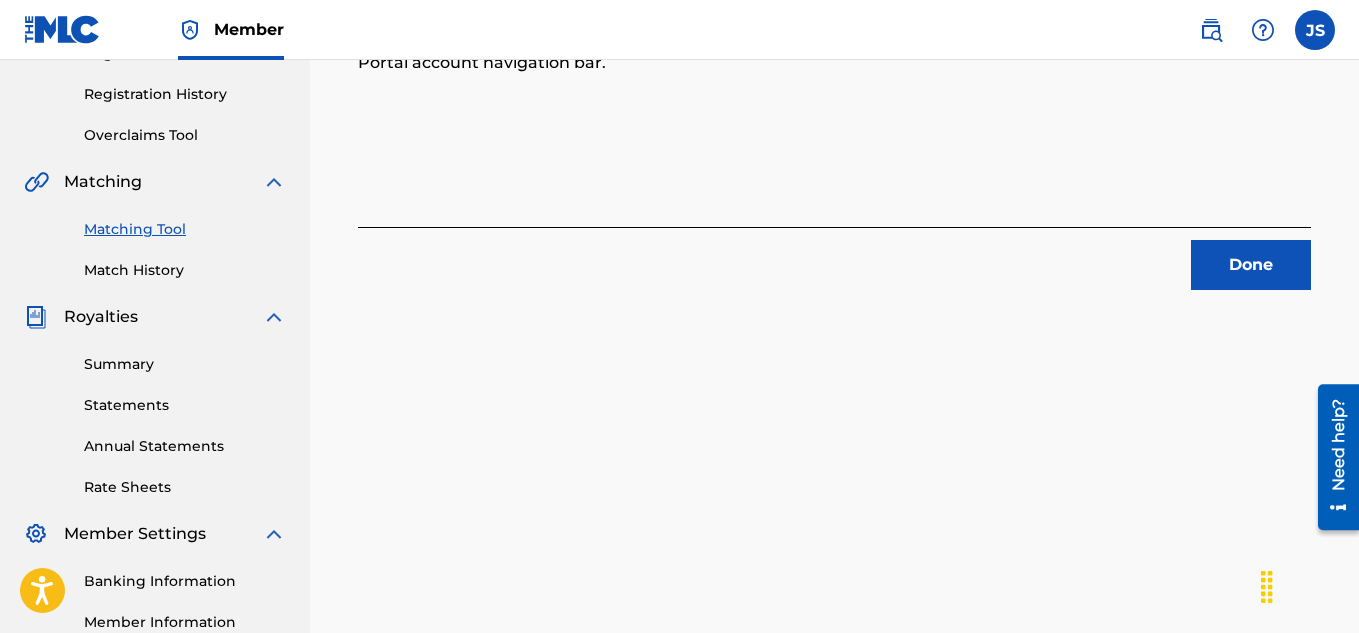 click on "Done" at bounding box center [1251, 265] 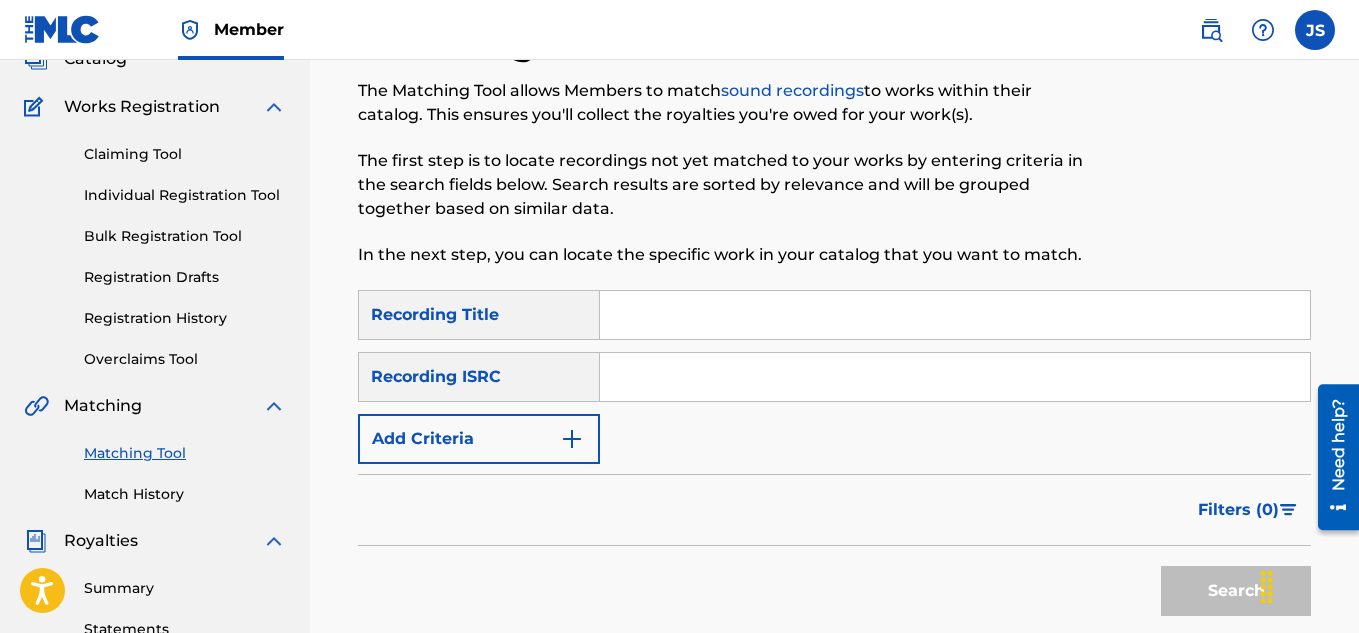 scroll, scrollTop: 131, scrollLeft: 0, axis: vertical 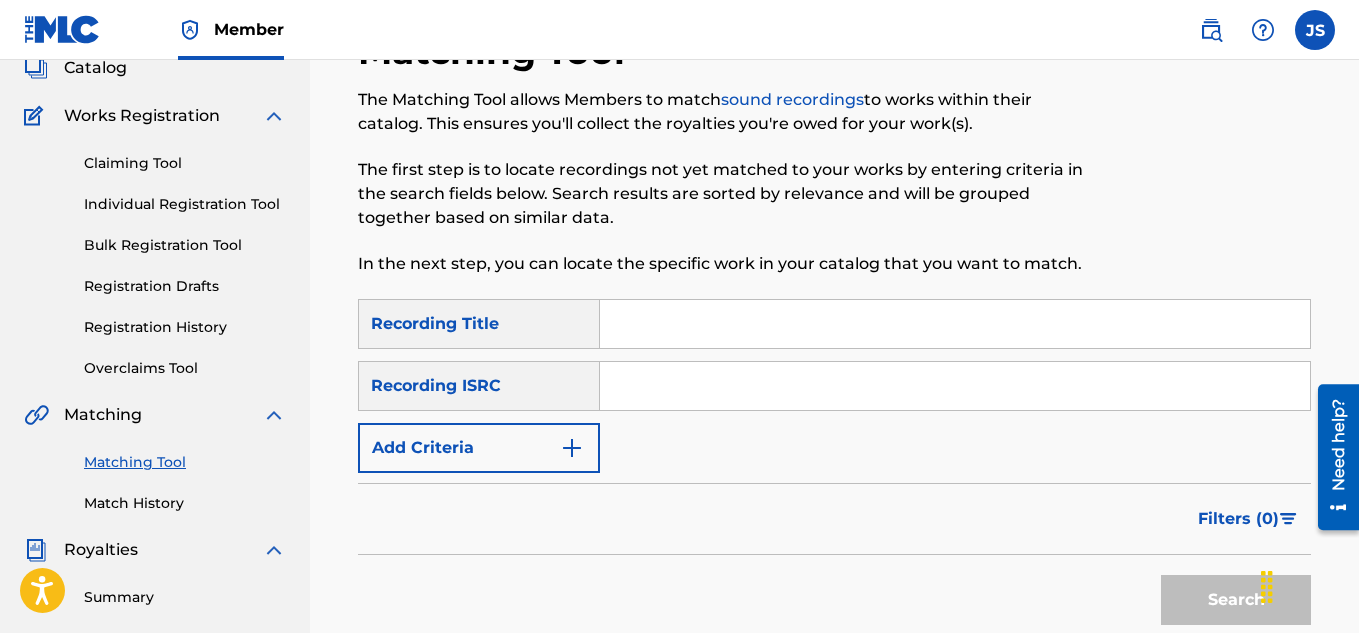 click at bounding box center (955, 324) 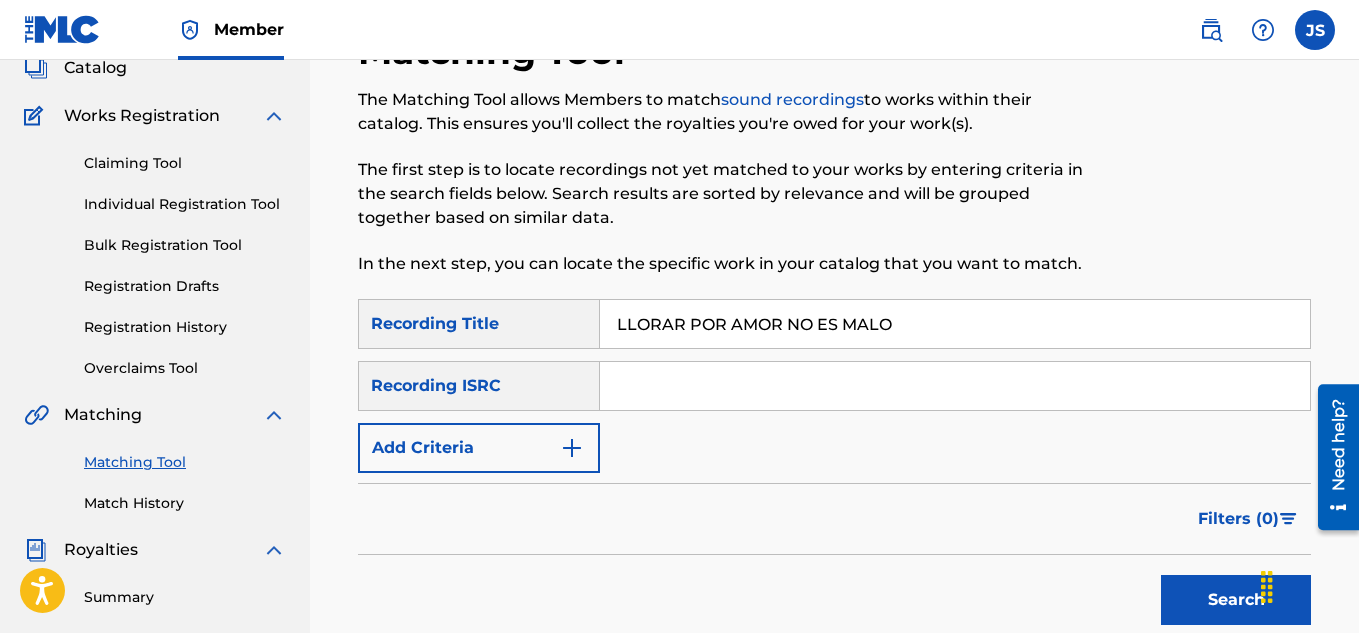 type on "LLORAR POR AMOR NO ES MALO" 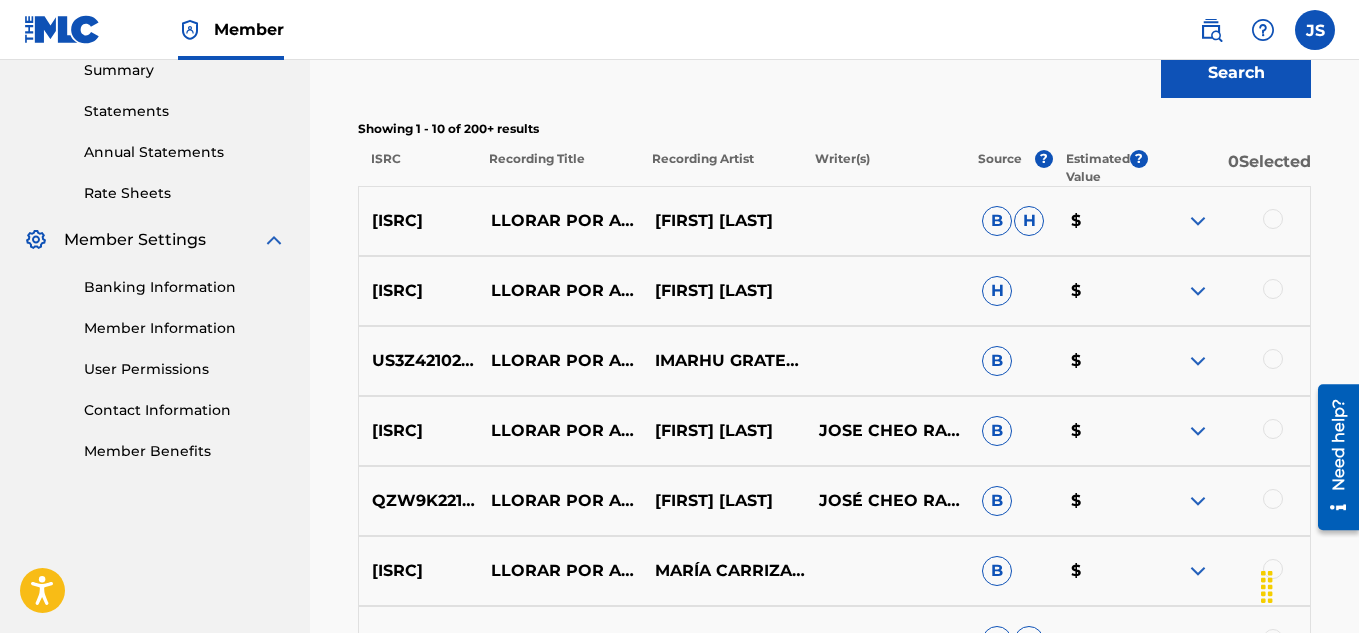 scroll, scrollTop: 775, scrollLeft: 0, axis: vertical 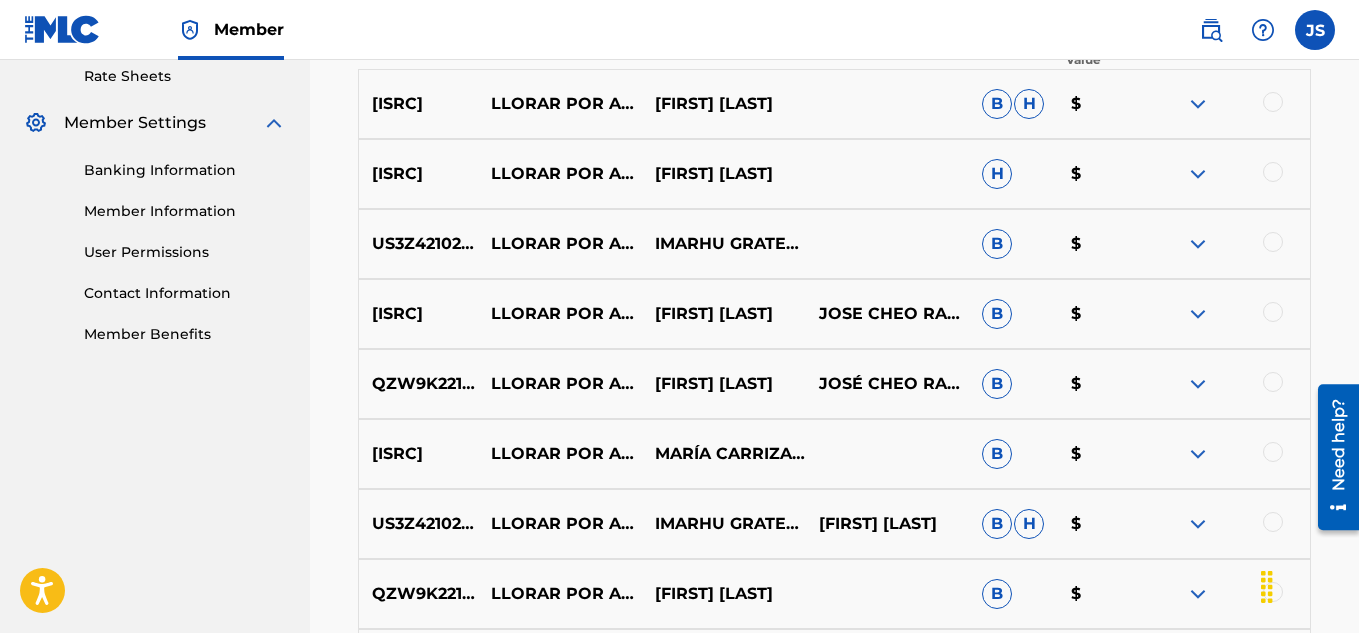 click at bounding box center (1273, 102) 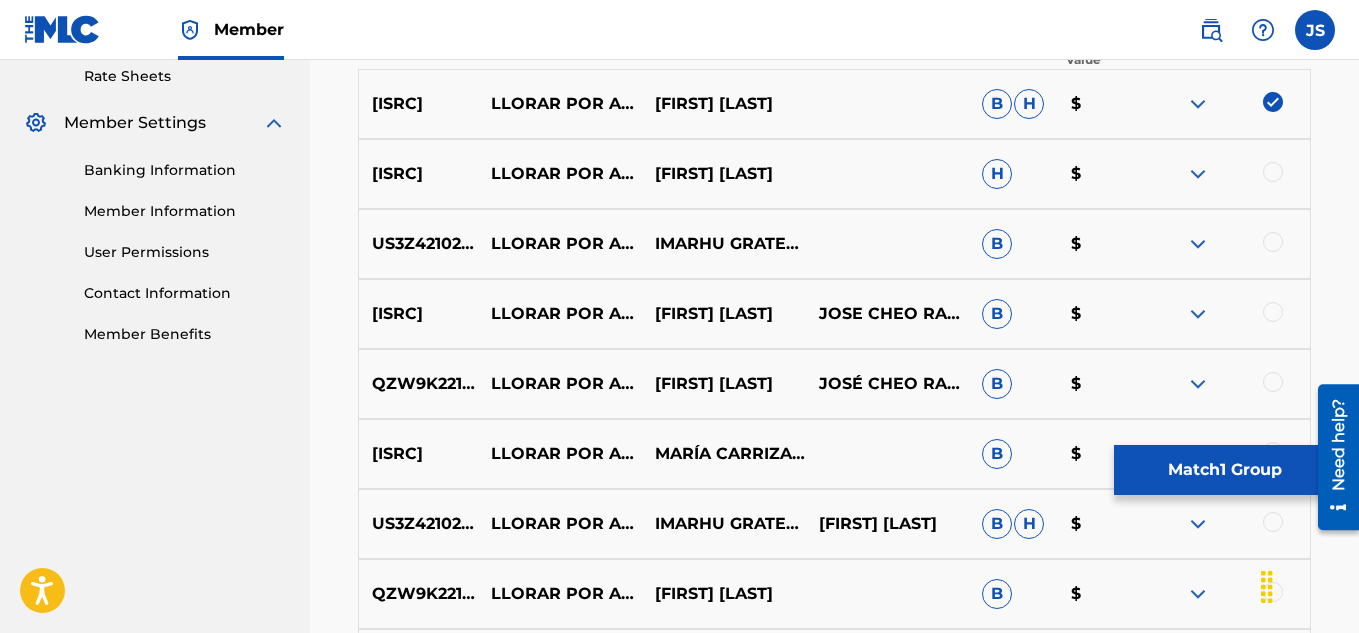 click at bounding box center [1273, 172] 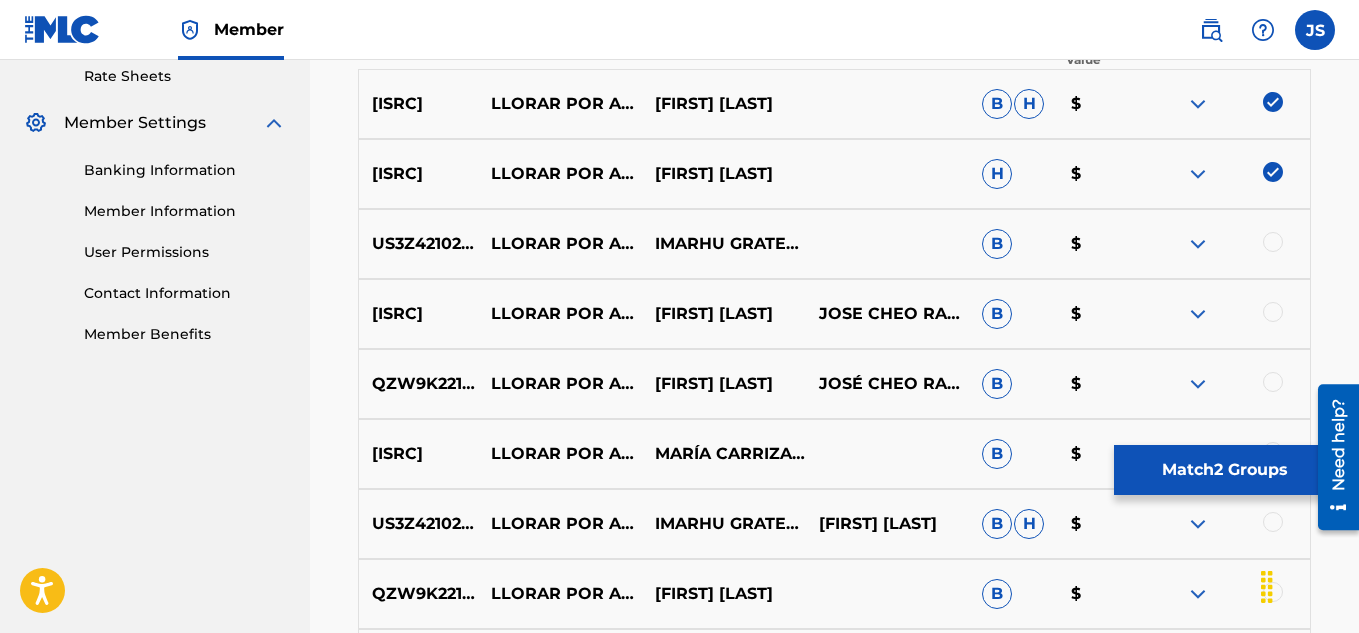 click at bounding box center (1273, 242) 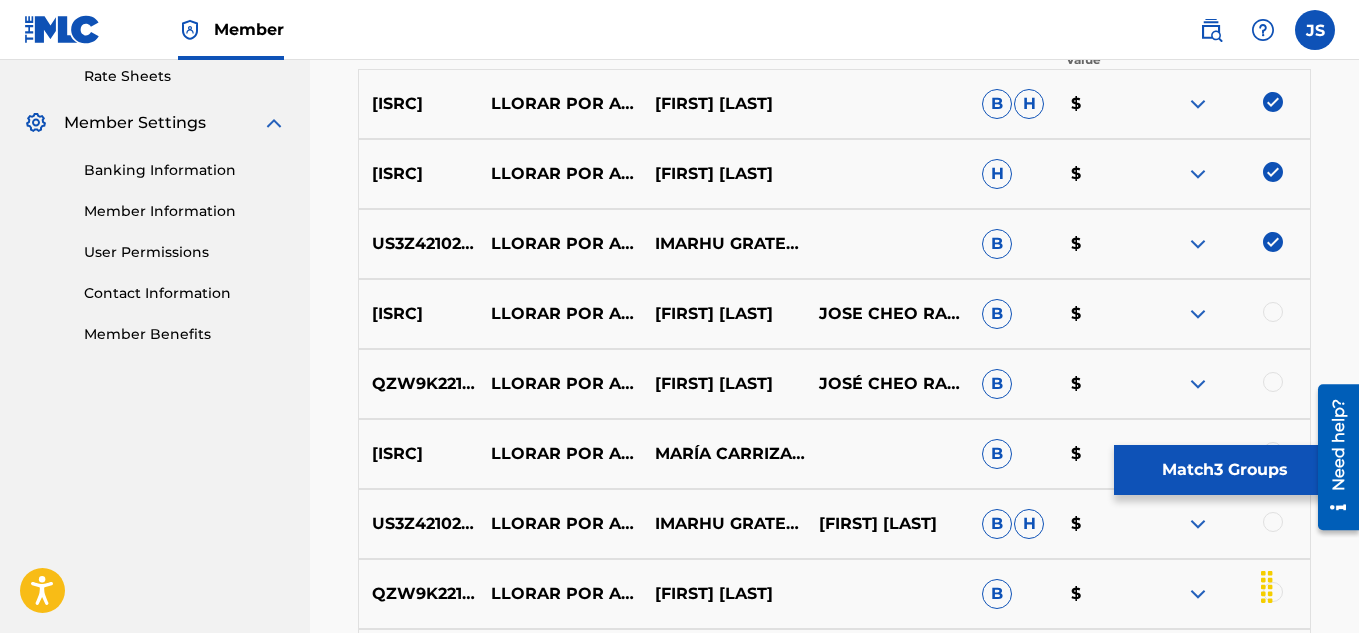 click on "FR10S1648165 LLORAR POR AMOR NO ES MALO ARNOLDO ESCALONA JOSE CHEO RAMIREZ B $" at bounding box center (834, 314) 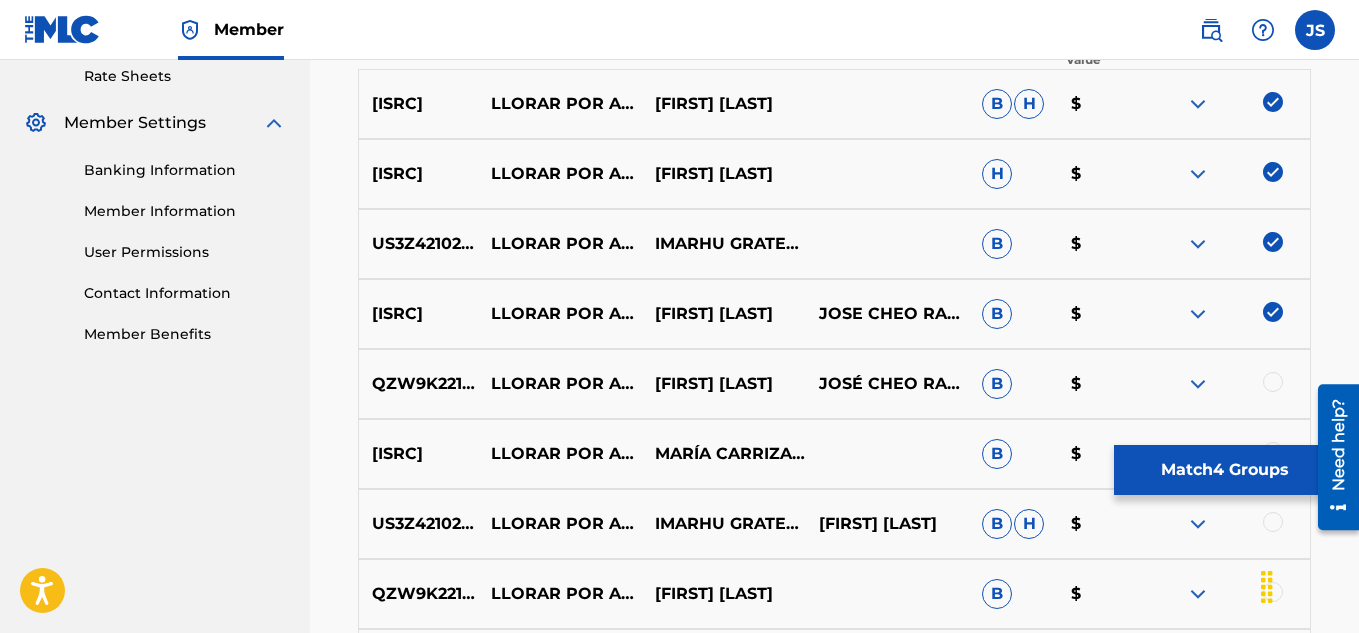click at bounding box center [1273, 312] 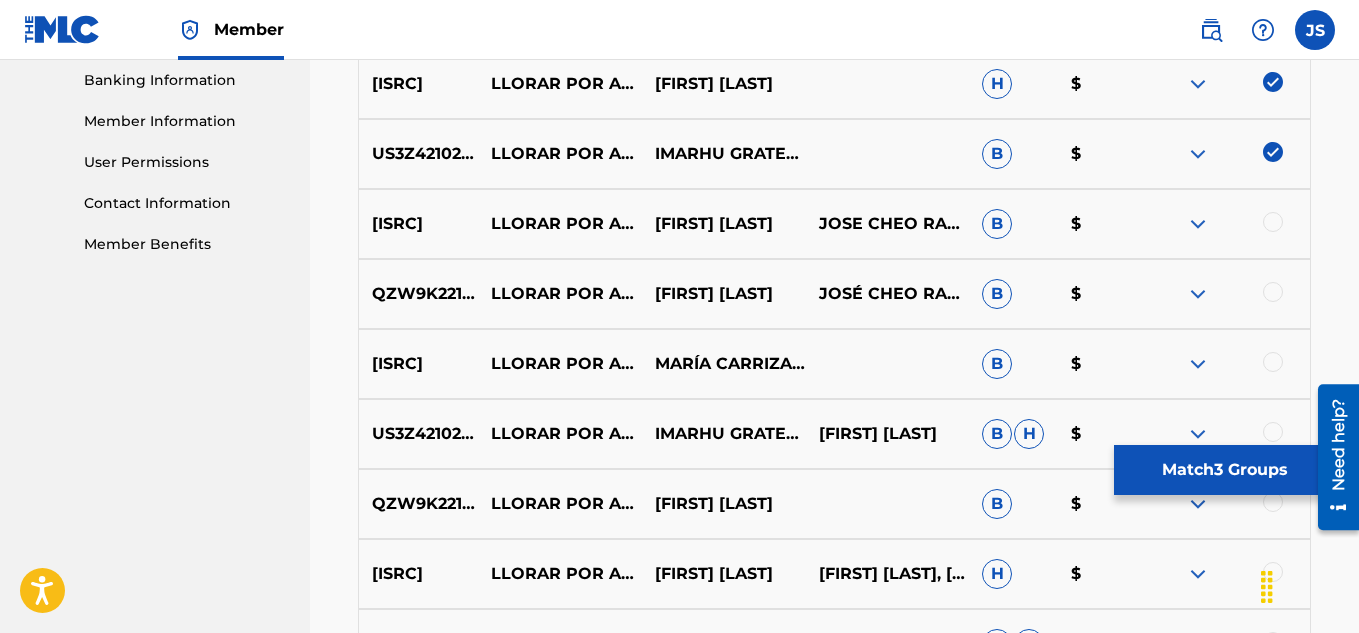 scroll, scrollTop: 870, scrollLeft: 0, axis: vertical 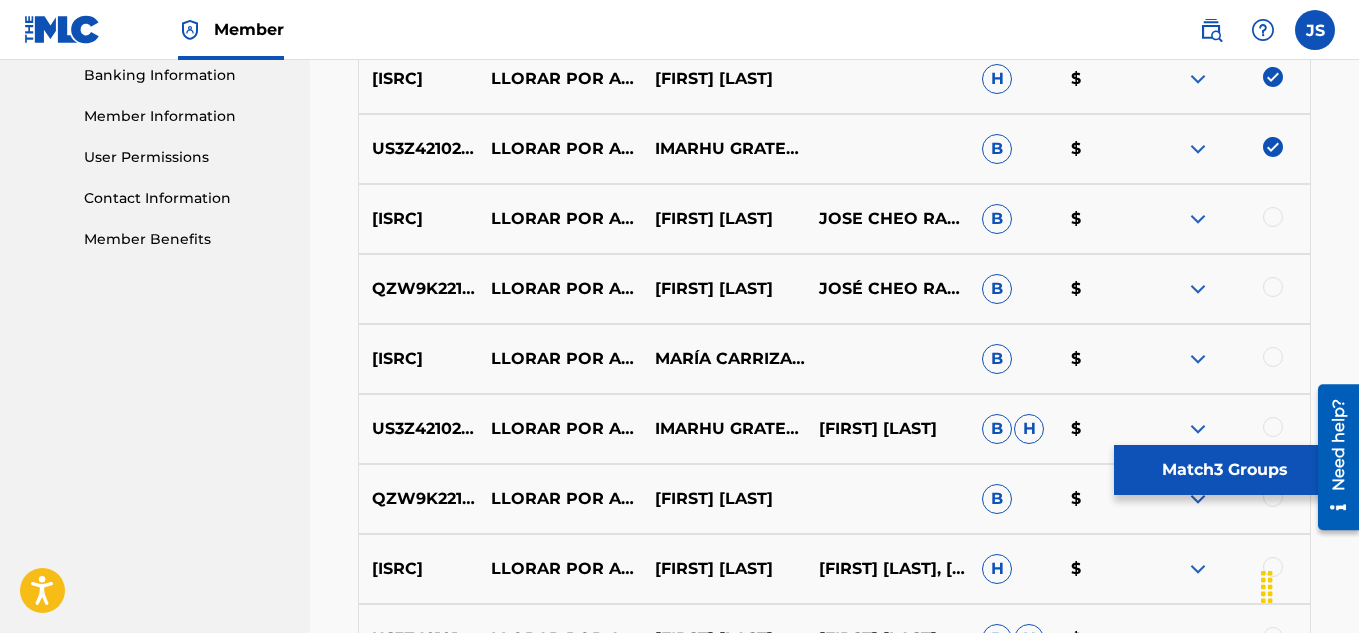 click on "FR10S1648165 LLORAR POR AMOR NO ES MALO ARNOLDO ESCALONA JOSE CHEO RAMIREZ B $" at bounding box center [834, 219] 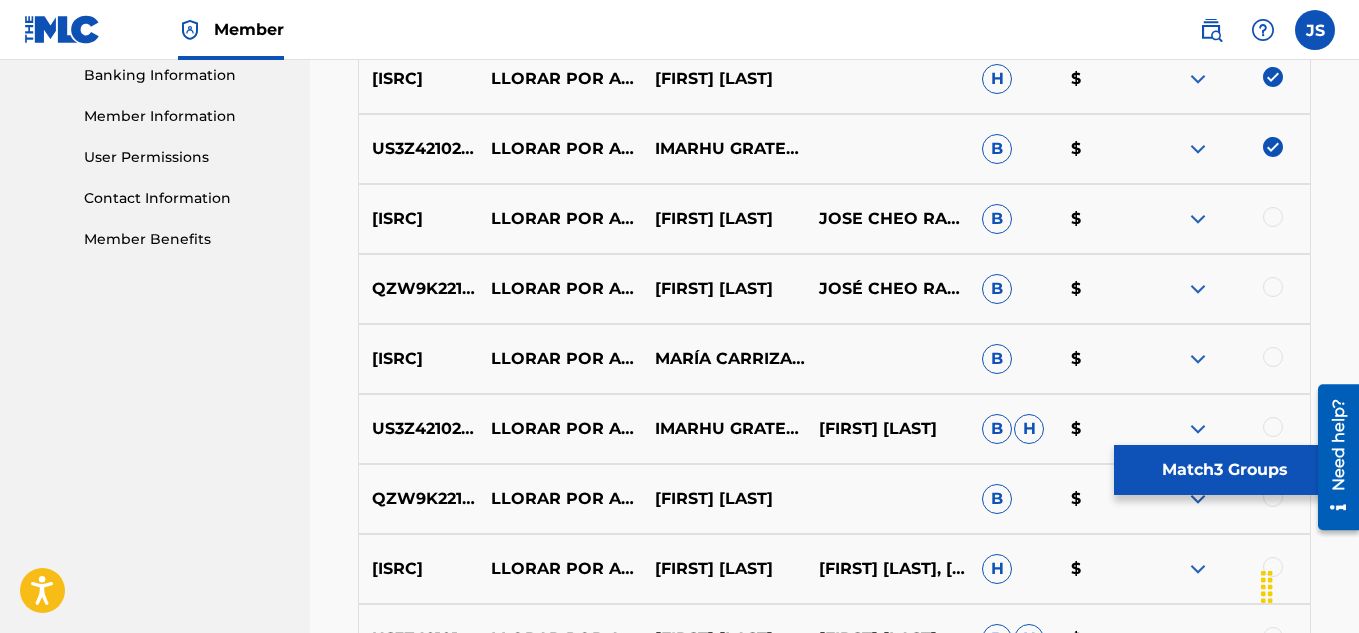 click at bounding box center (1273, 217) 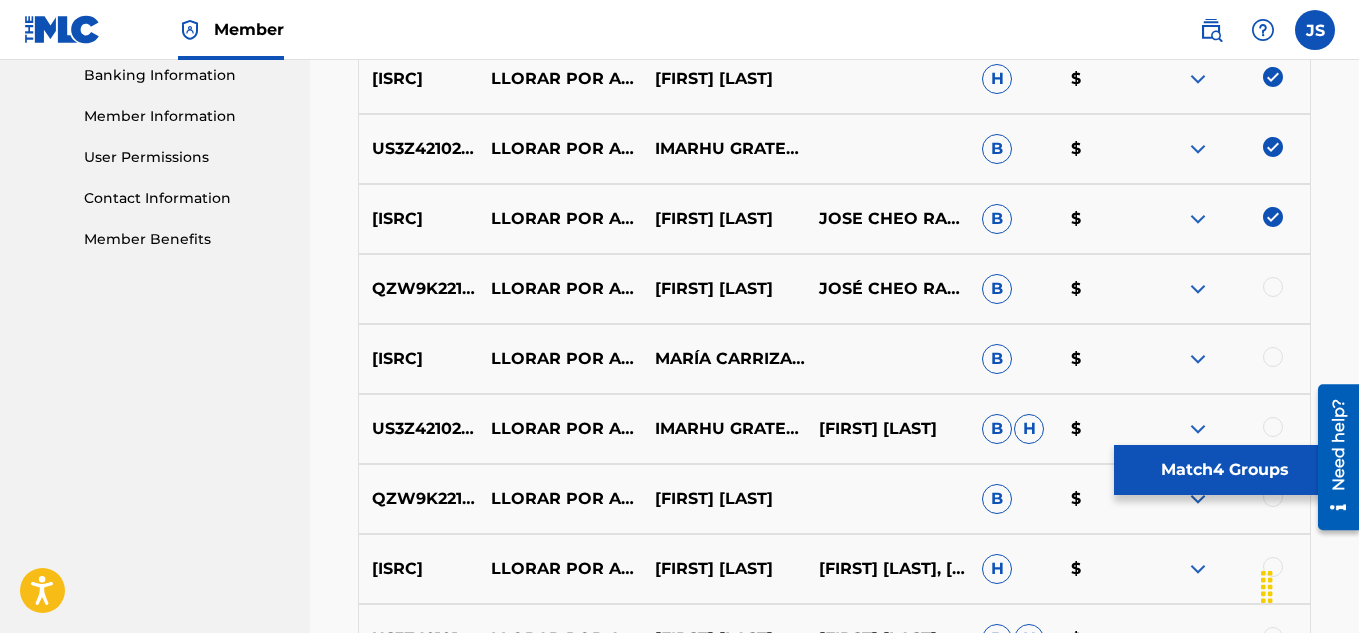 click at bounding box center (1273, 287) 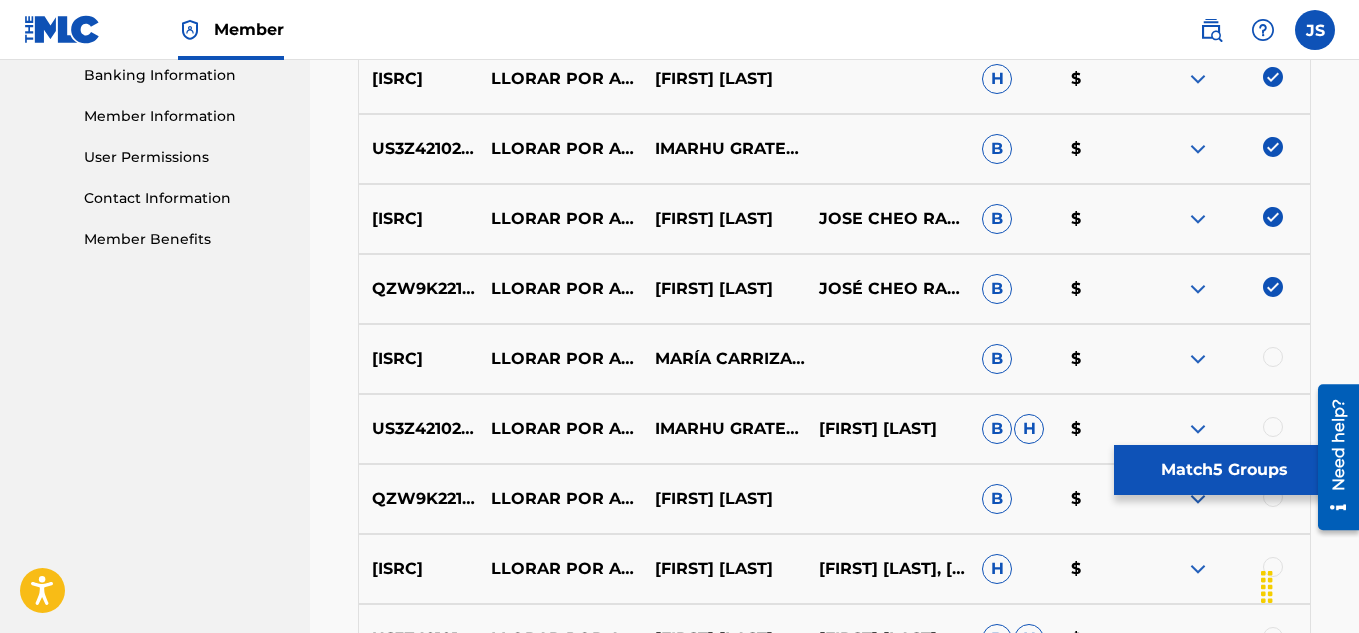click on "US3Z42101922 LLORAR POR AMOR NO ES MALO MARÍA CARRIZALES B $" at bounding box center [834, 359] 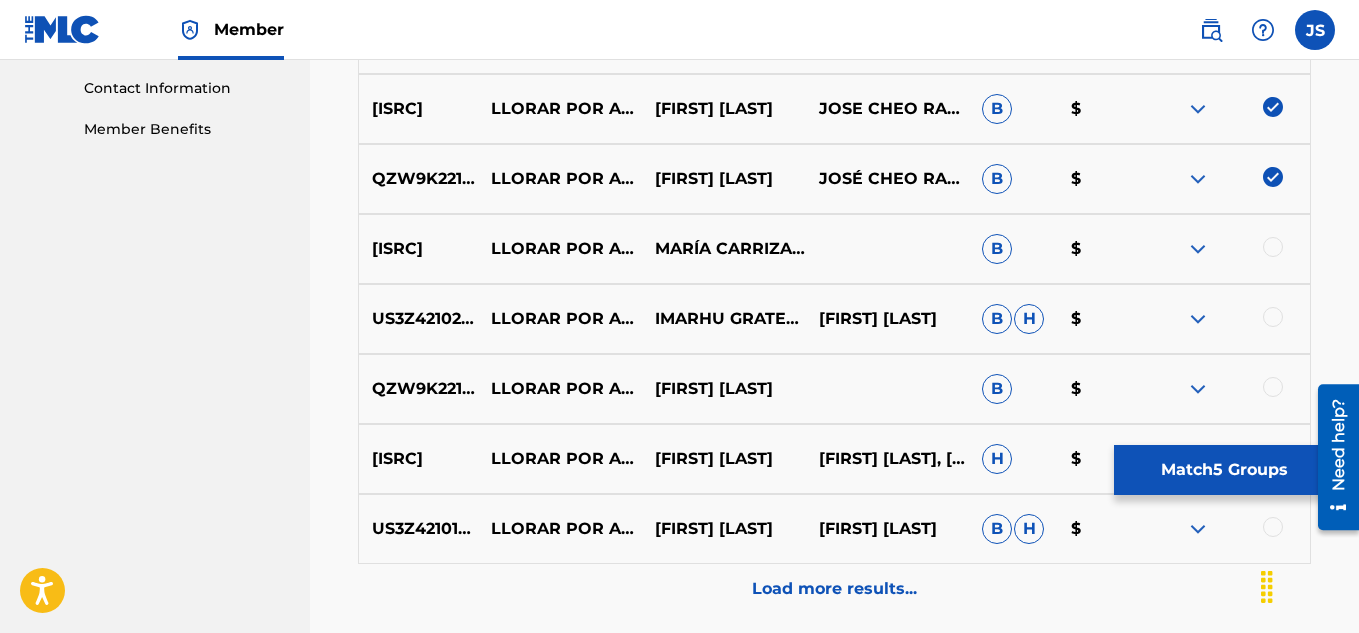scroll, scrollTop: 981, scrollLeft: 0, axis: vertical 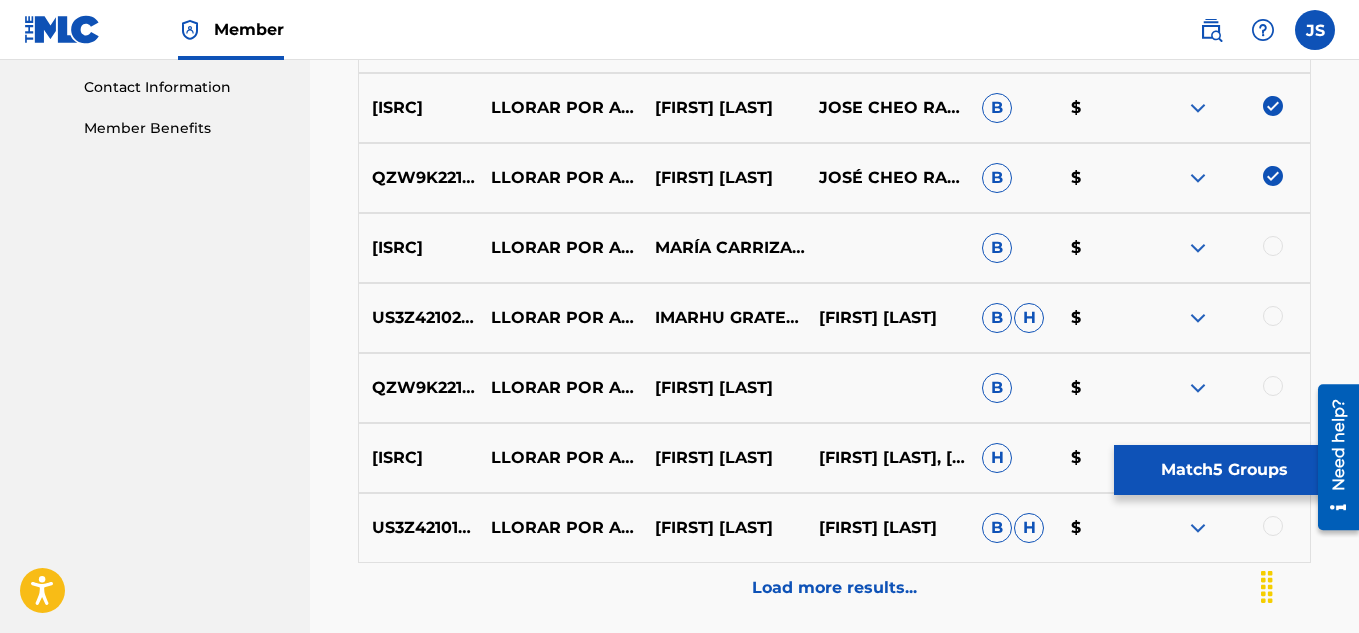 click at bounding box center [1273, 246] 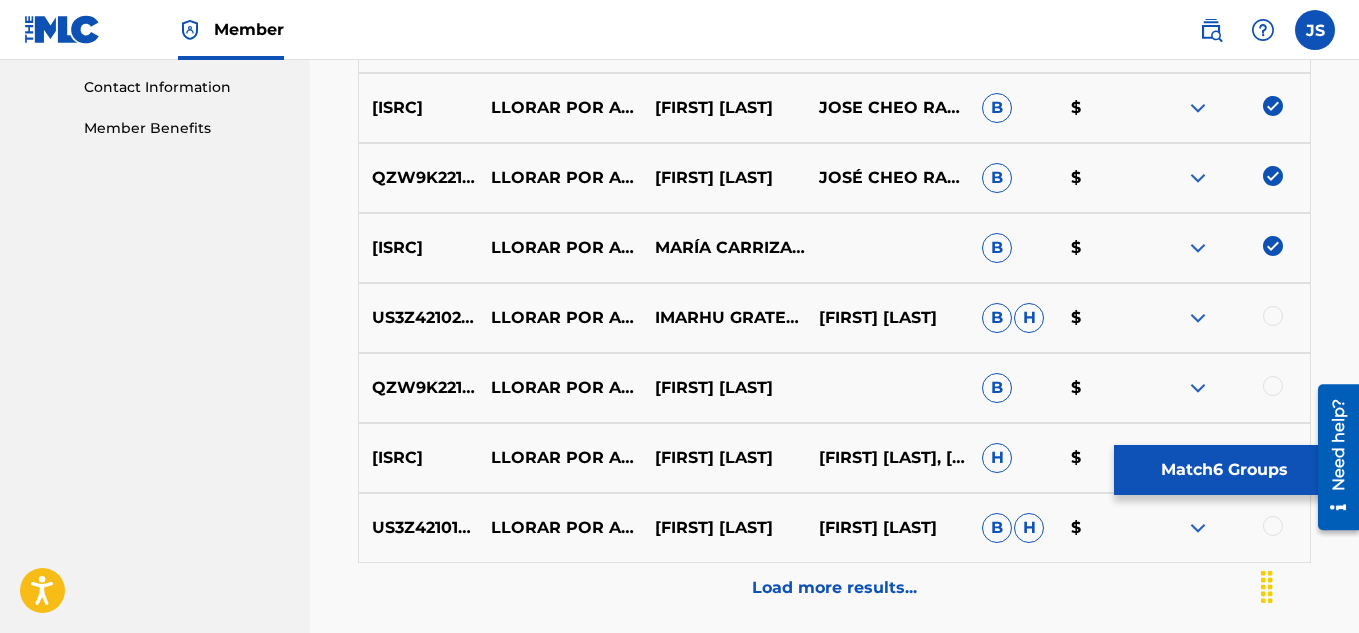 click at bounding box center [1273, 316] 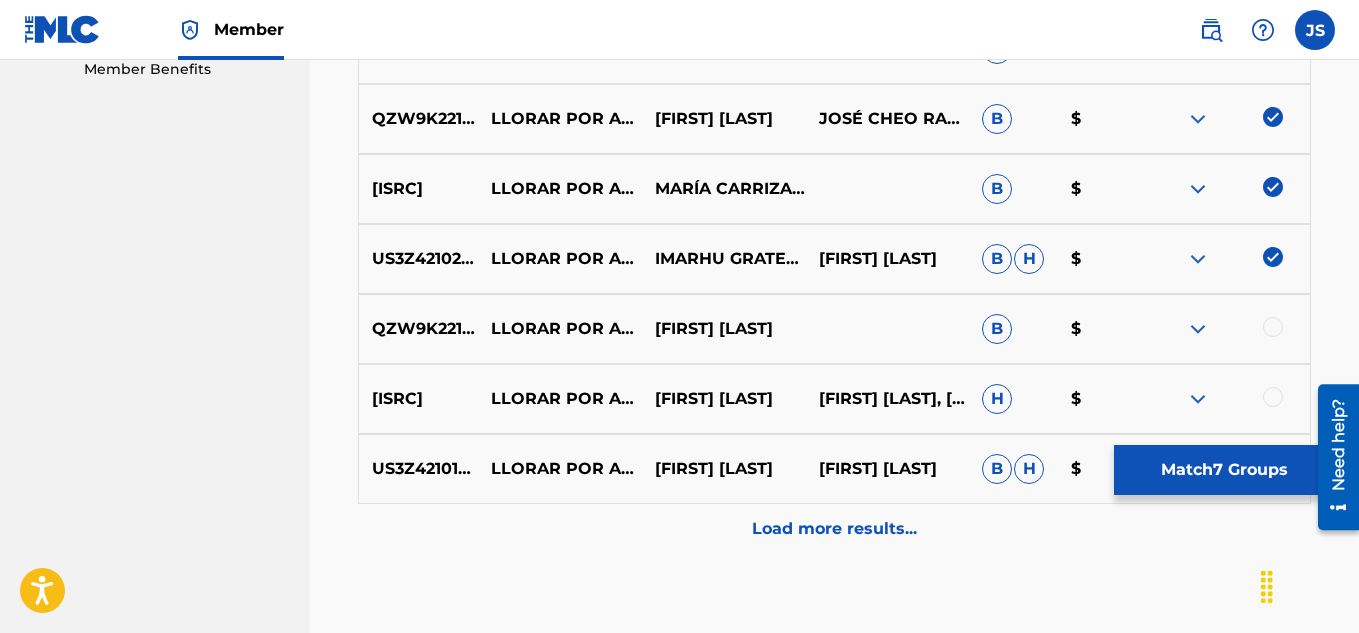 click at bounding box center (1273, 327) 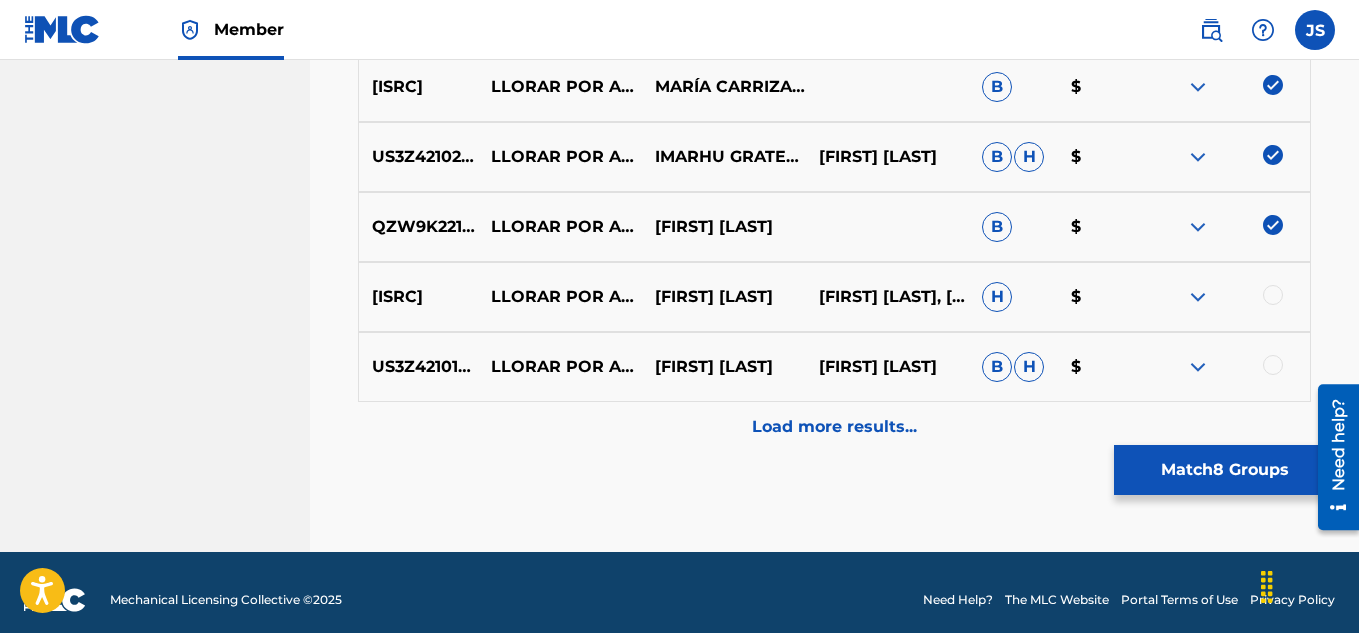scroll, scrollTop: 1148, scrollLeft: 0, axis: vertical 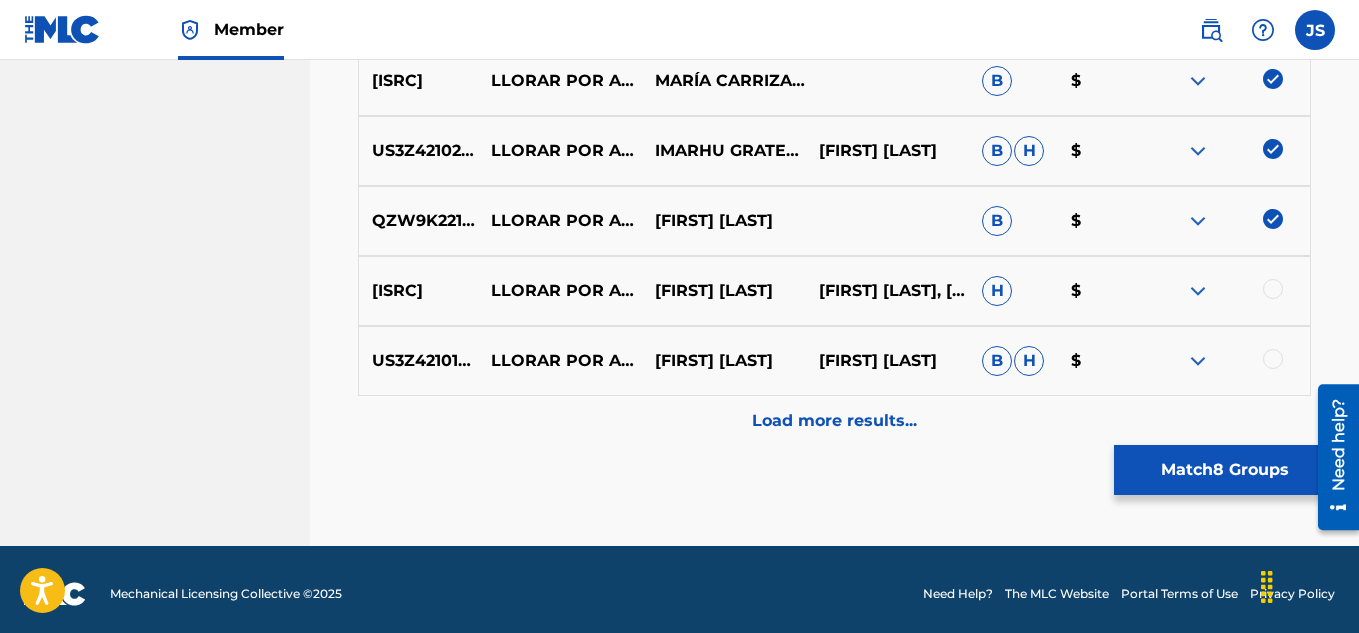 click at bounding box center (1273, 289) 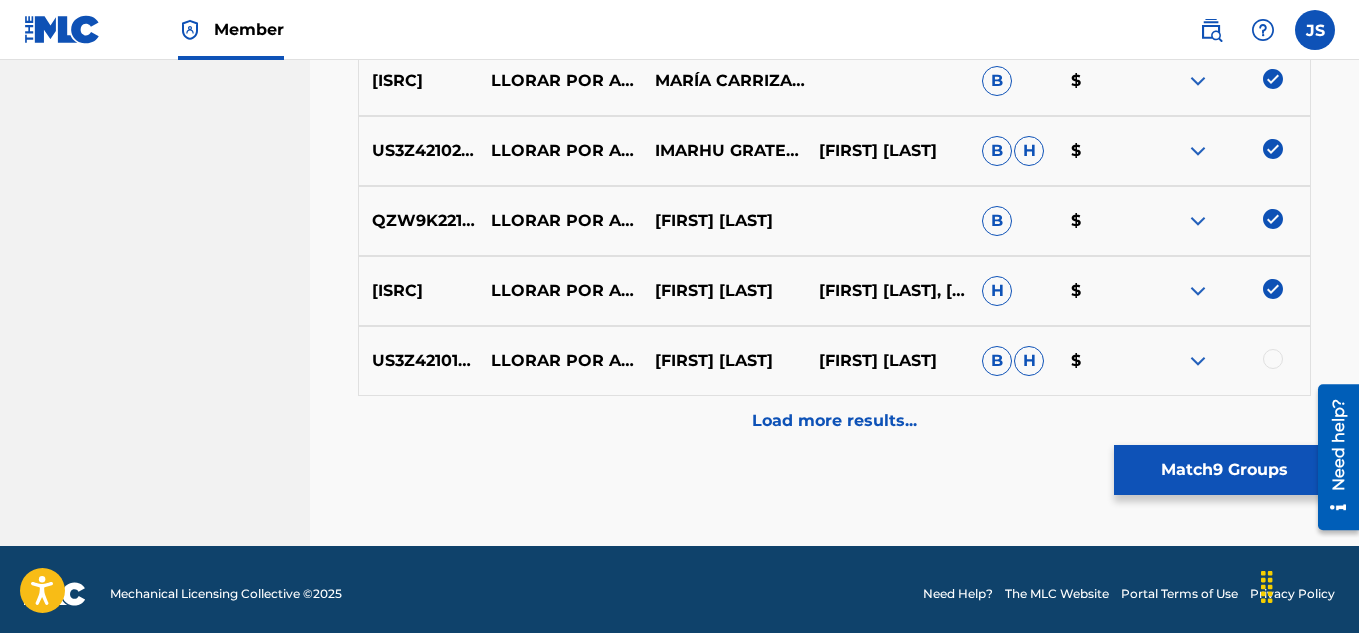 click at bounding box center [1273, 359] 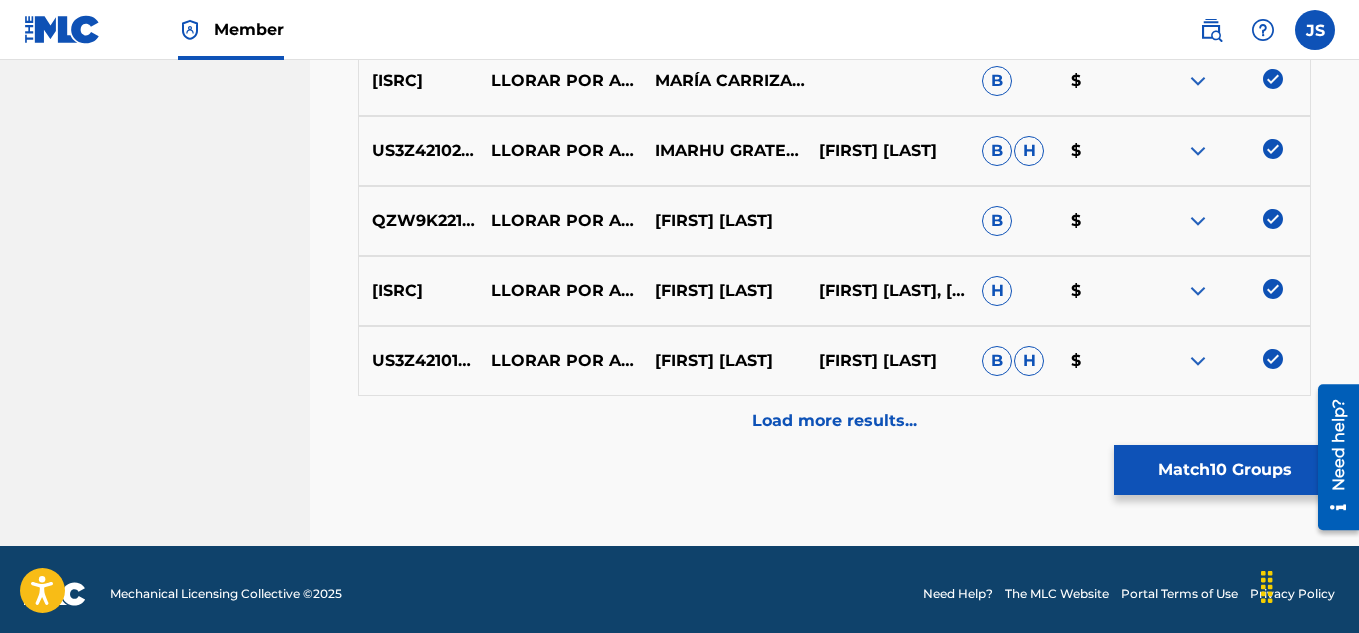 click on "Load more results..." at bounding box center [834, 421] 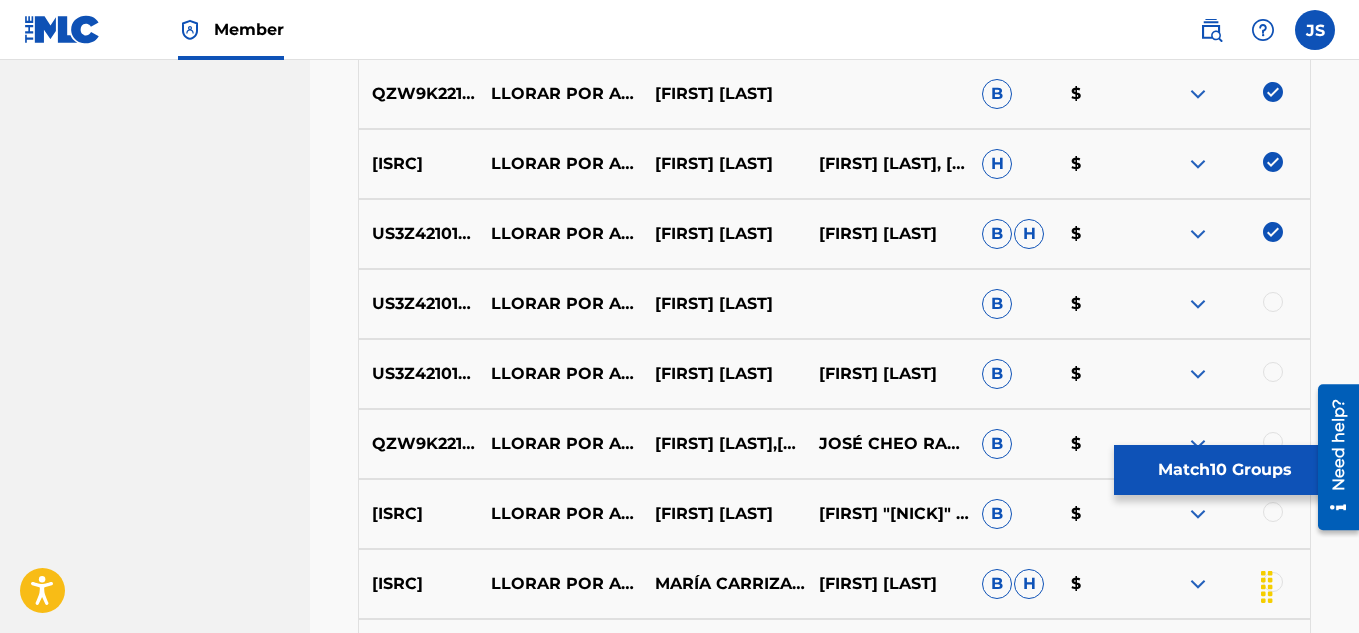 scroll, scrollTop: 1276, scrollLeft: 0, axis: vertical 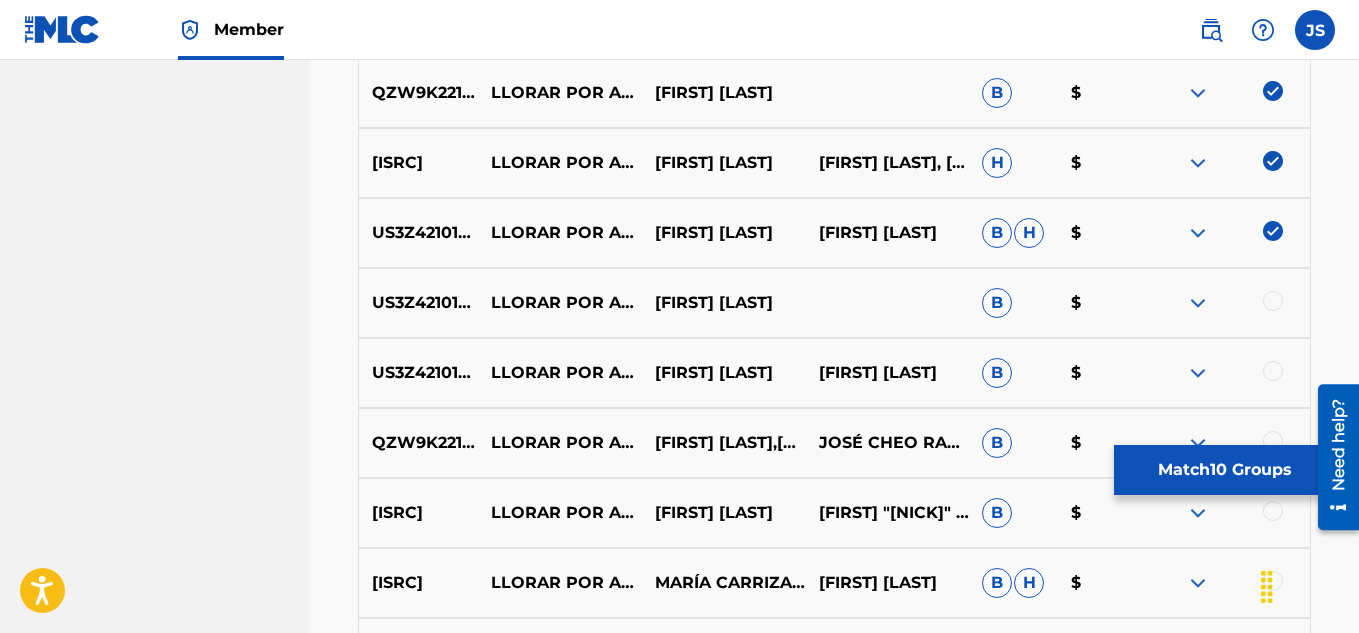 click at bounding box center [1228, 303] 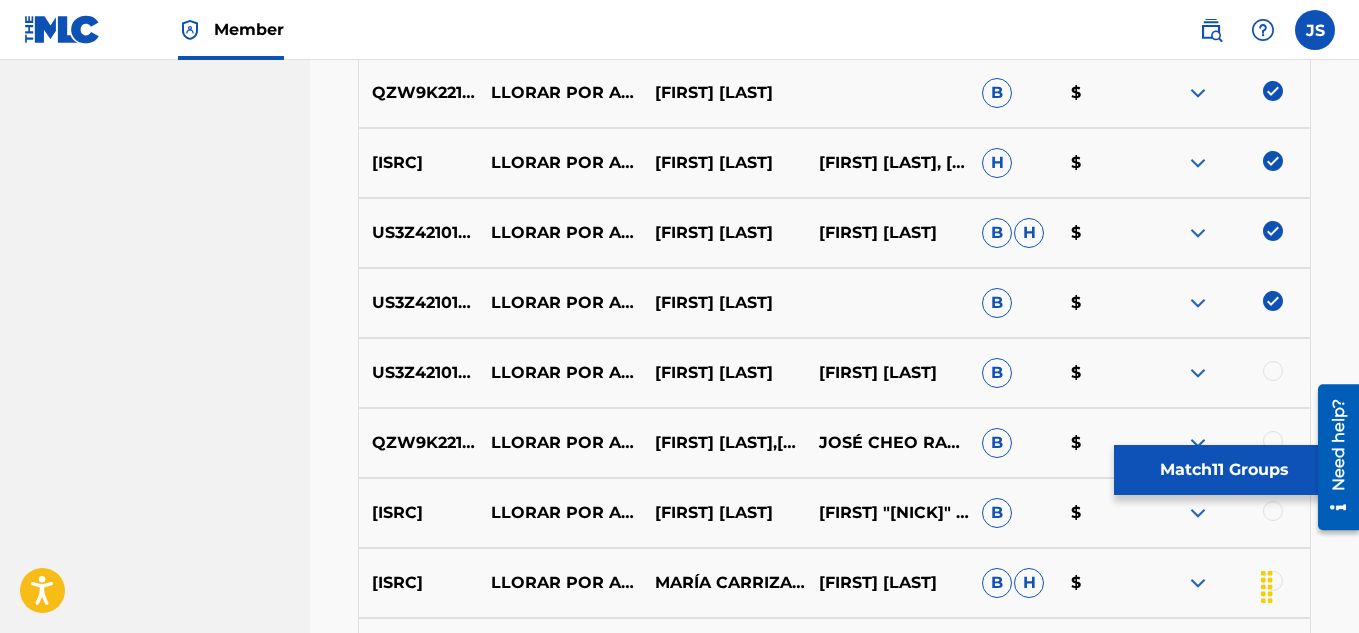 click at bounding box center (1273, 371) 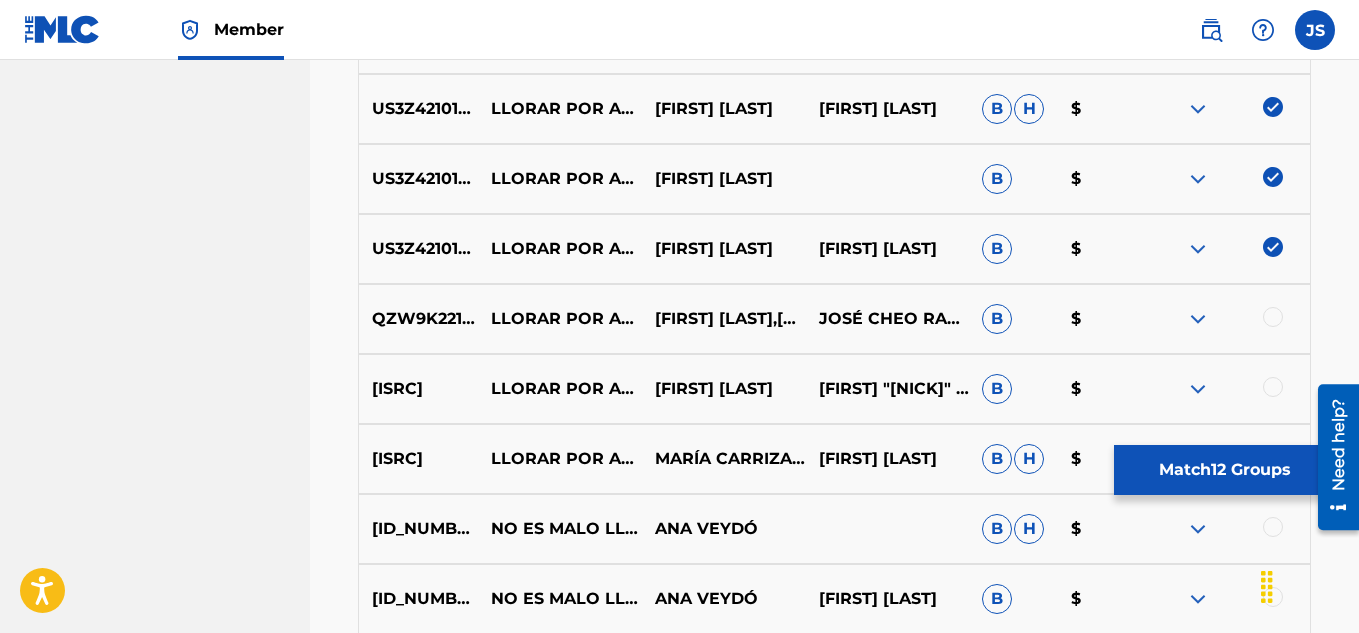 scroll, scrollTop: 1401, scrollLeft: 0, axis: vertical 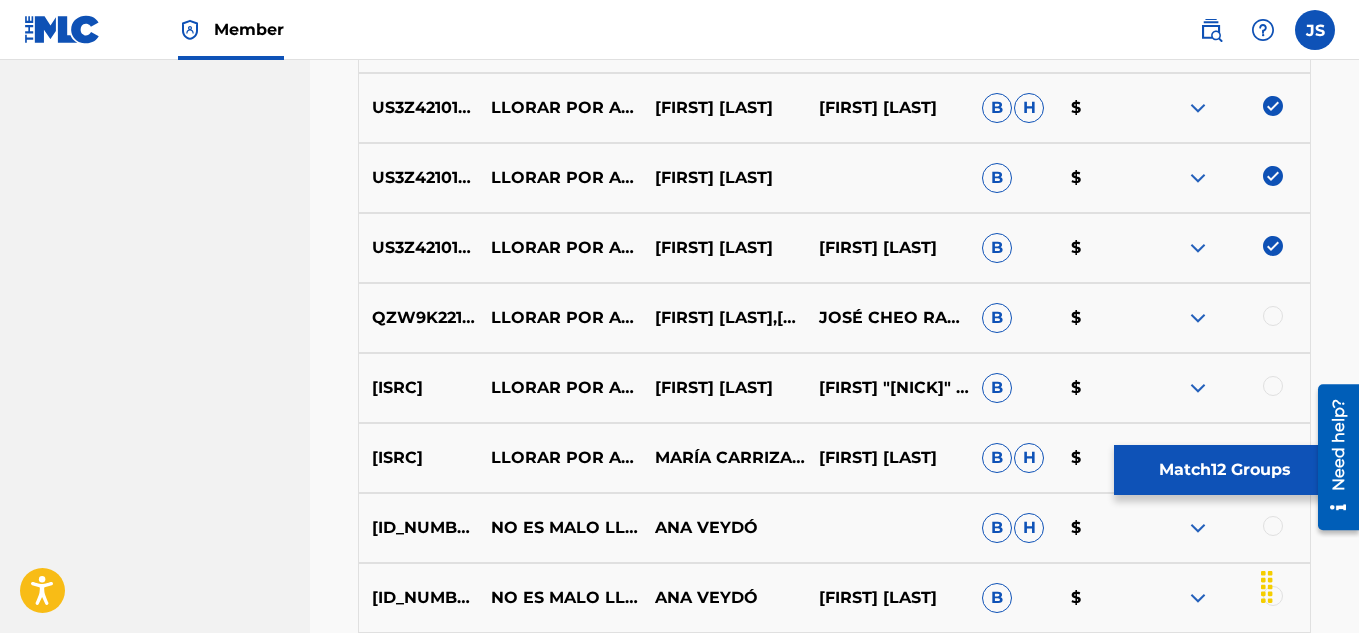 click at bounding box center (1273, 316) 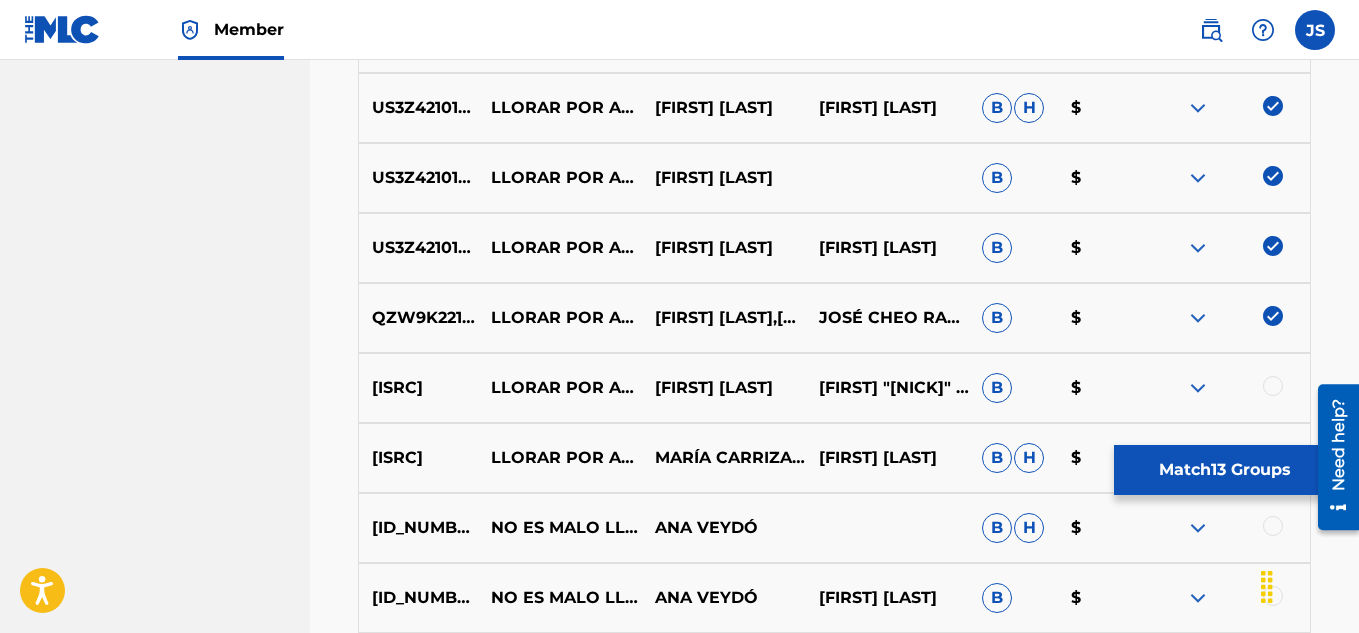 click on "QZGLM2164658 LLORAR POR AMOR NO ES MALO ARGENIS SÁNCHEZ JOSÉ "CHEO" RAMÍREZ B $" at bounding box center (834, 388) 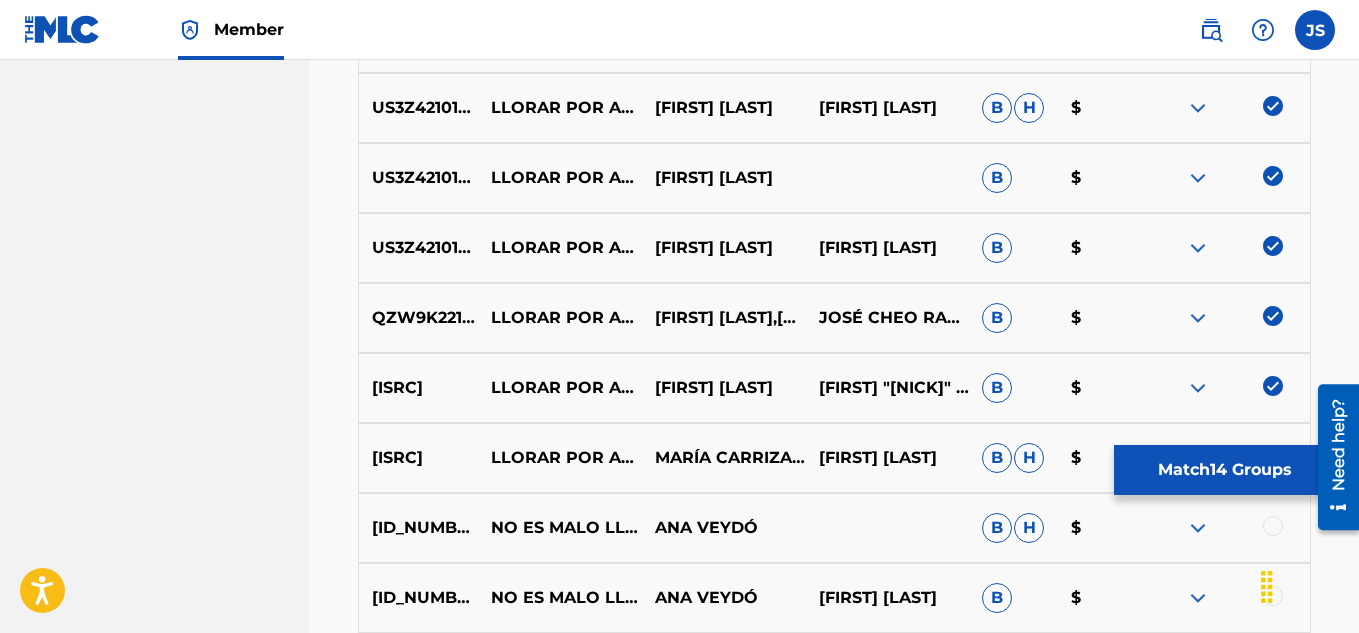 scroll, scrollTop: 1523, scrollLeft: 0, axis: vertical 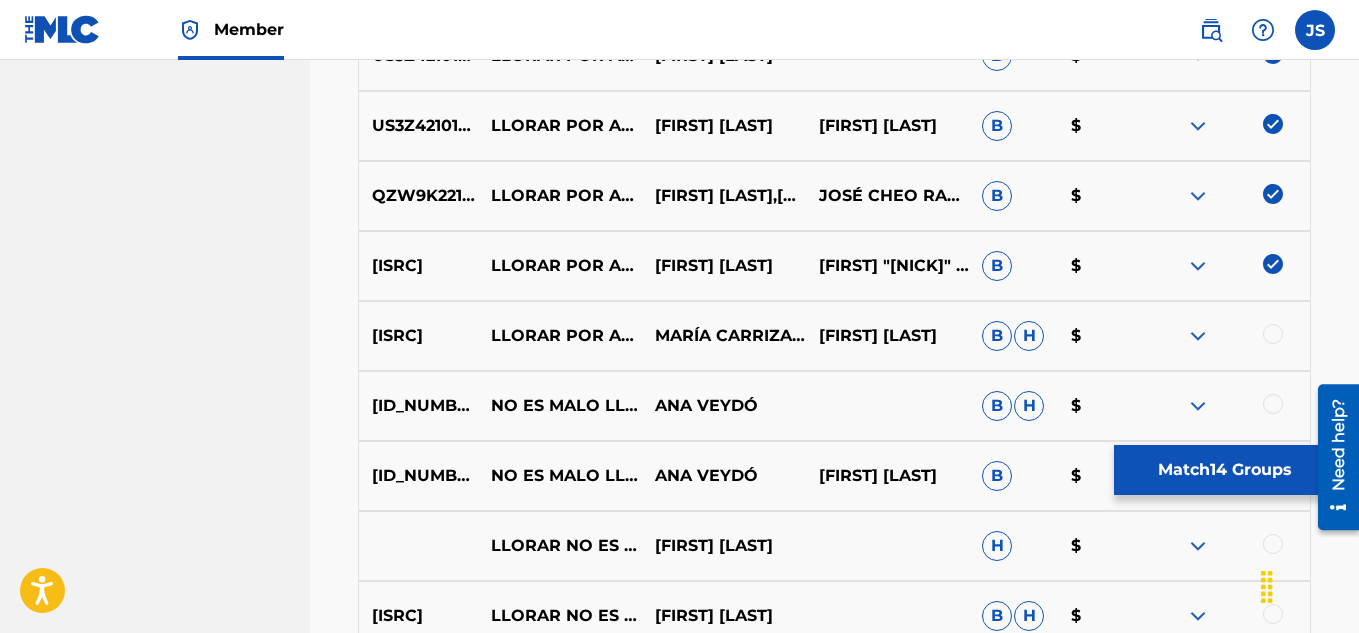 click at bounding box center [1228, 336] 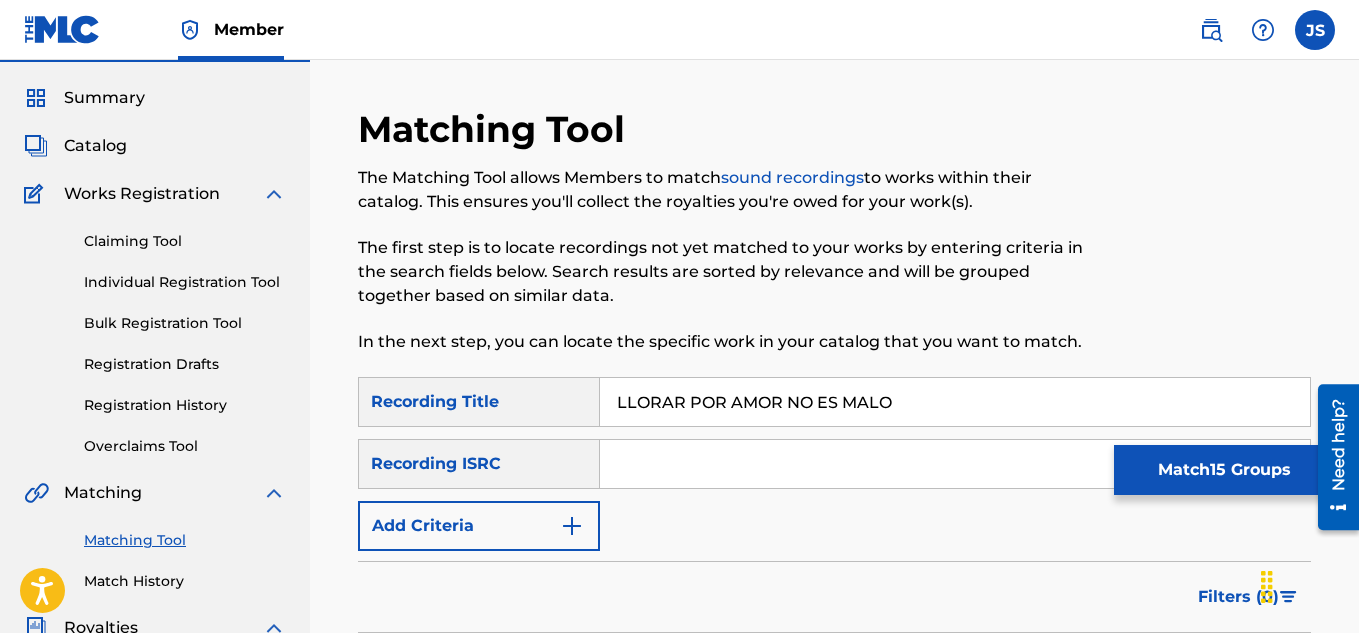 scroll, scrollTop: 0, scrollLeft: 0, axis: both 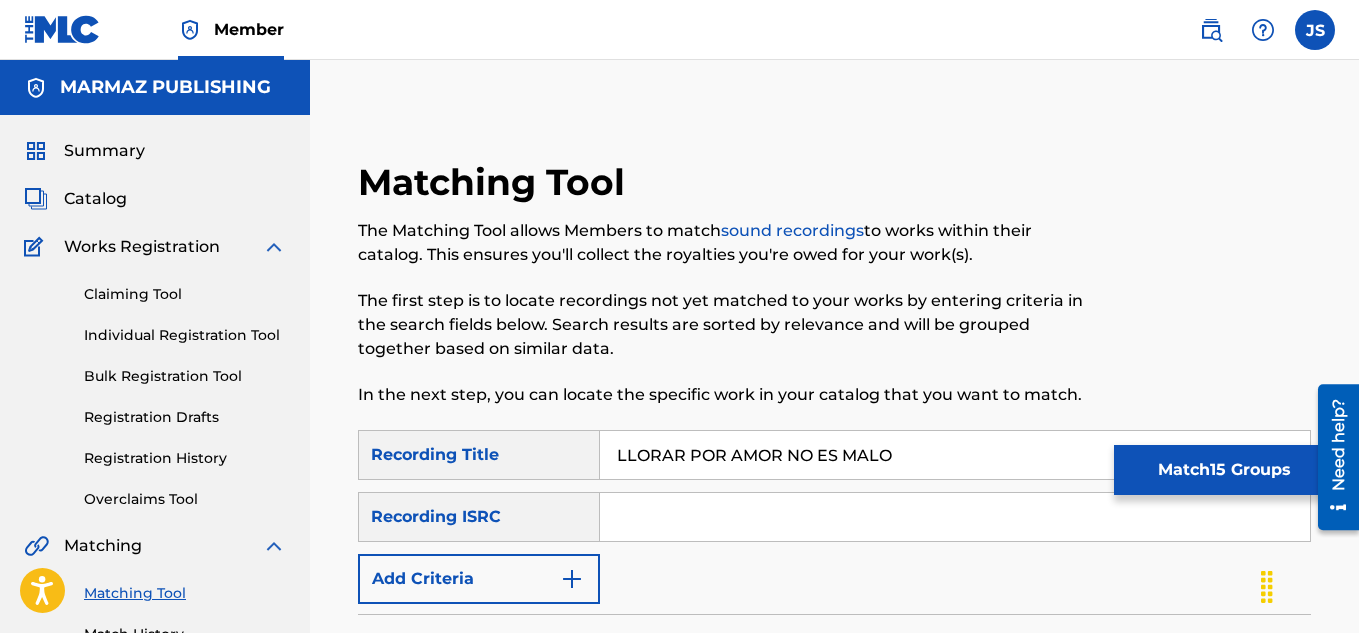 click on "Match  15 Groups" at bounding box center (1224, 470) 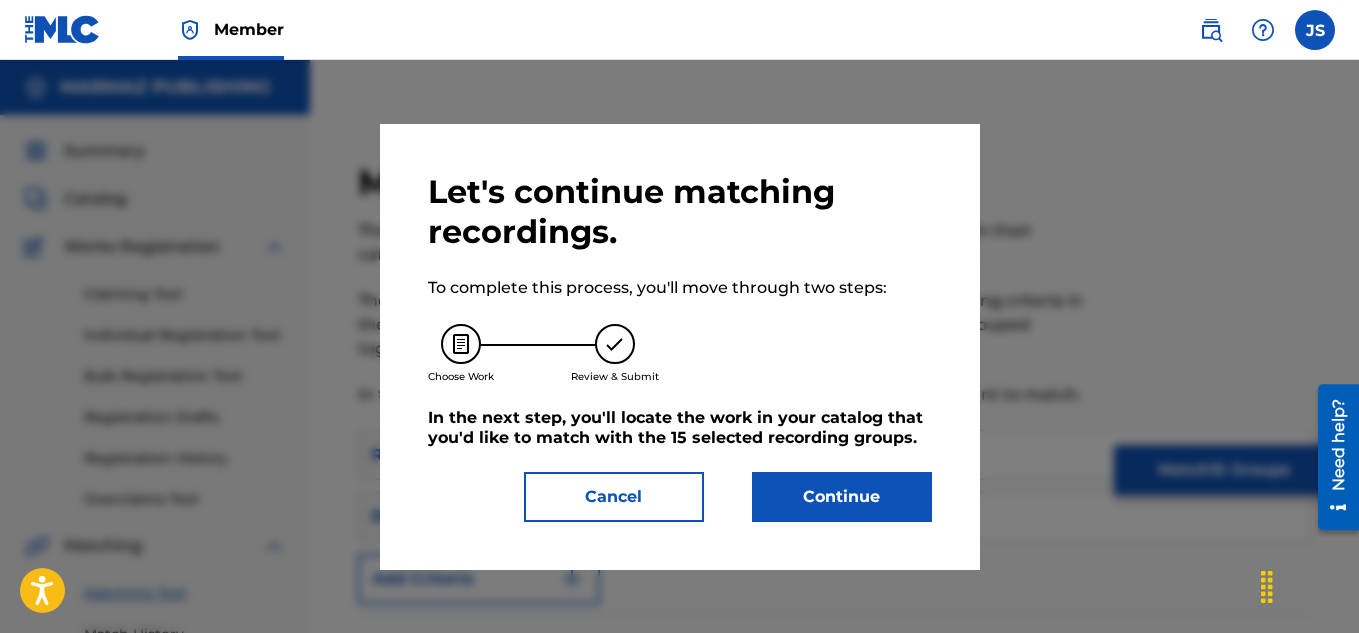 click on "Continue" at bounding box center [842, 497] 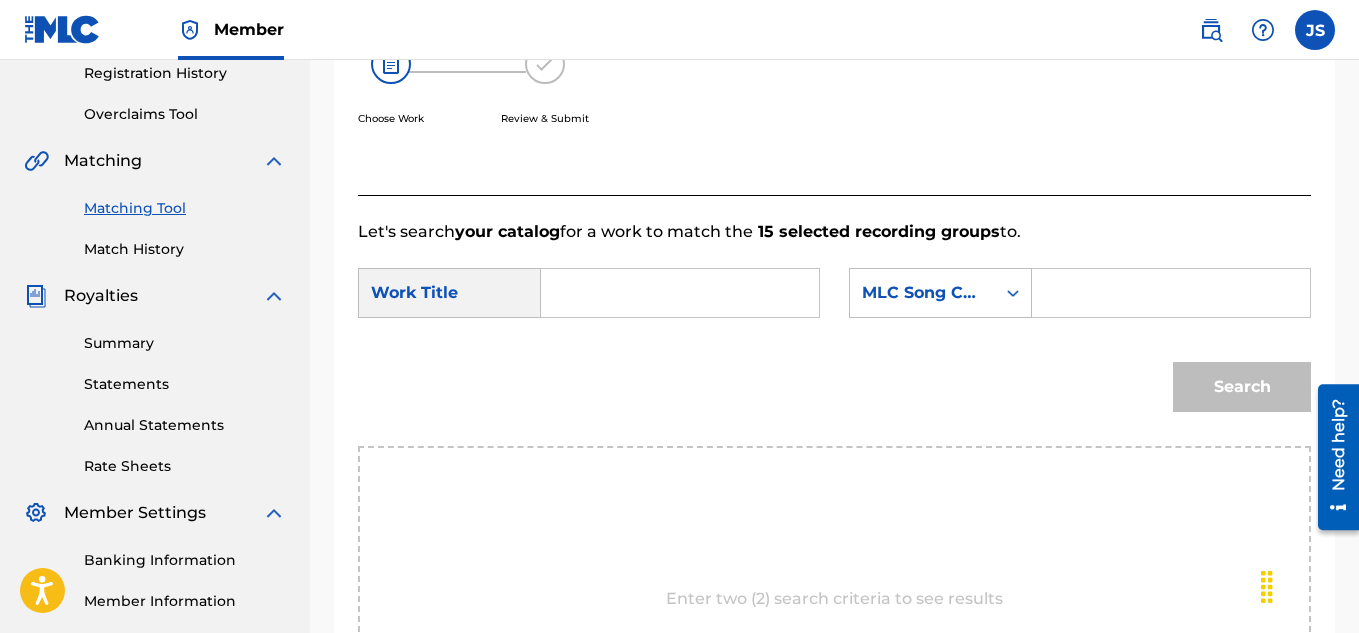 scroll, scrollTop: 388, scrollLeft: 0, axis: vertical 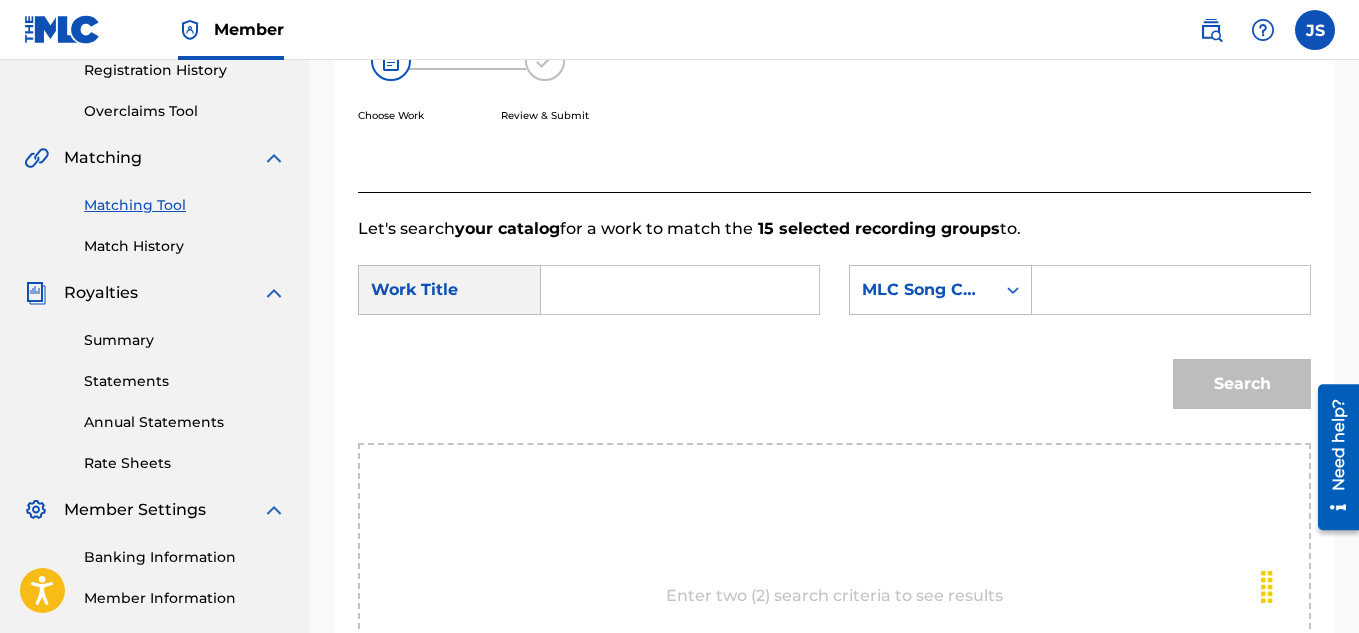 click on "SearchWithCriteria325add35-9abb-4647-8a2a-87261b7f1d21 Work Title SearchWithCriteriaf2aed40a-7b6c-4d92-82d1-bb68de5cb75f MLC Song Code Search" at bounding box center [834, 342] 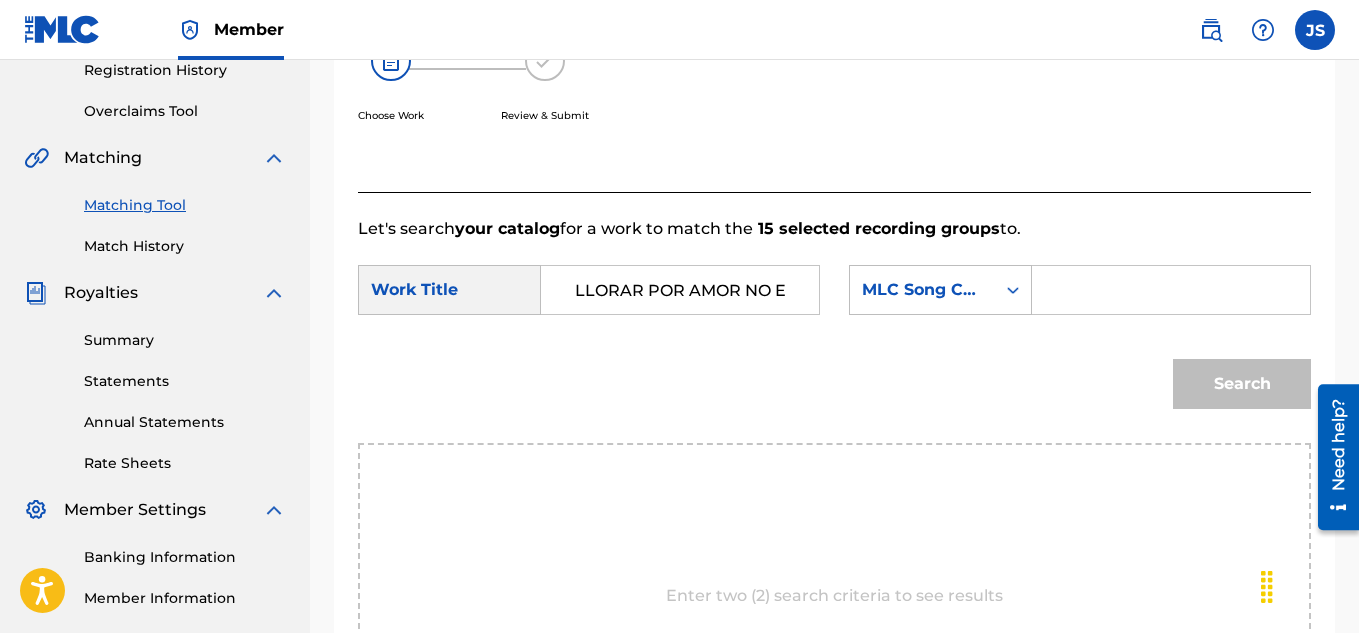 scroll, scrollTop: 0, scrollLeft: 64, axis: horizontal 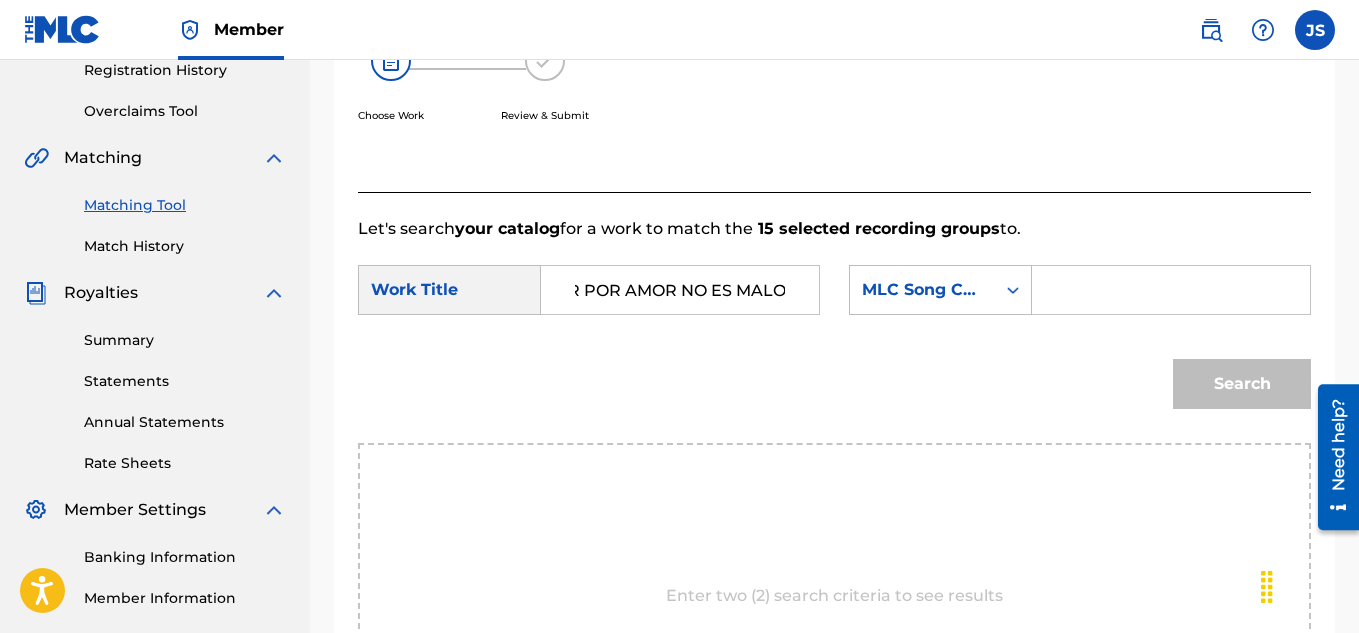 type on "LLORAR POR AMOR NO ES MALO" 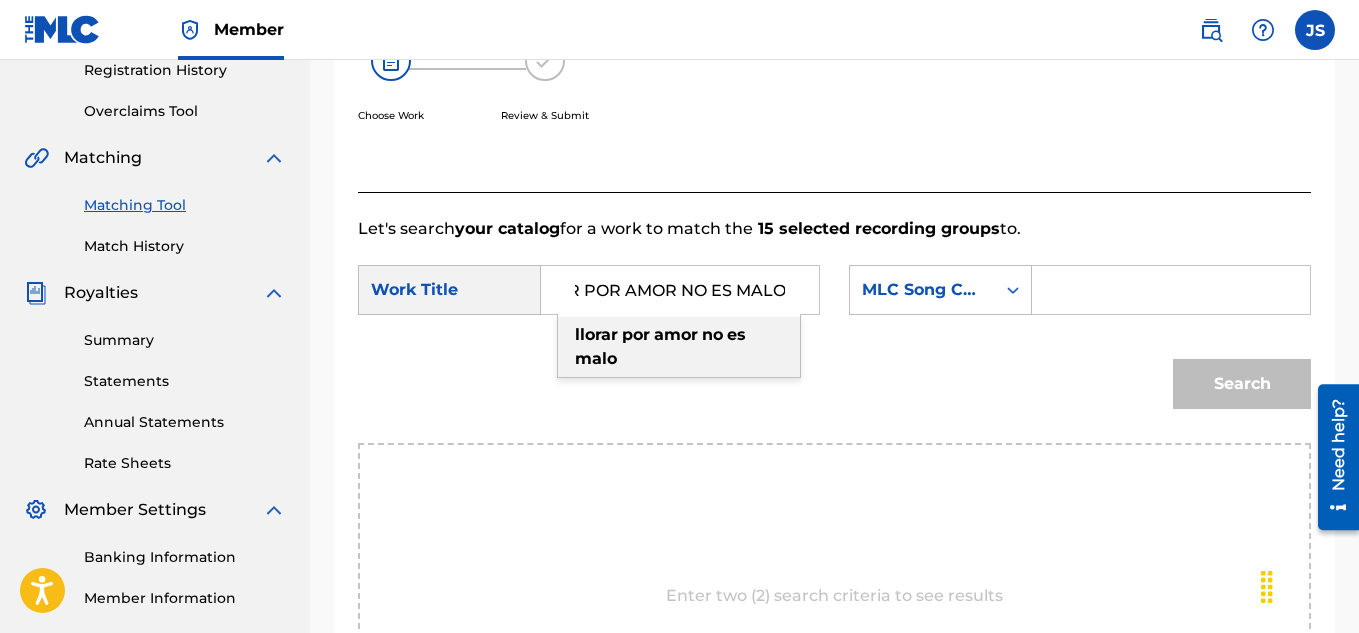 scroll, scrollTop: 0, scrollLeft: 0, axis: both 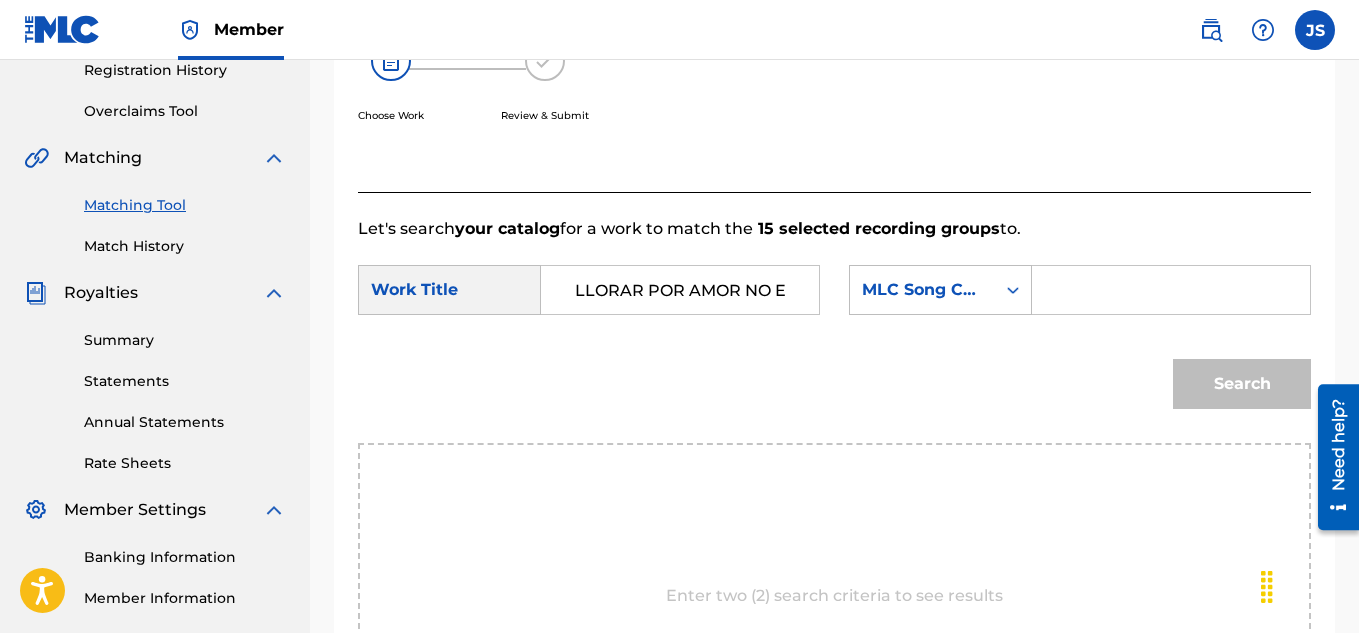 paste on "LT7A0L" 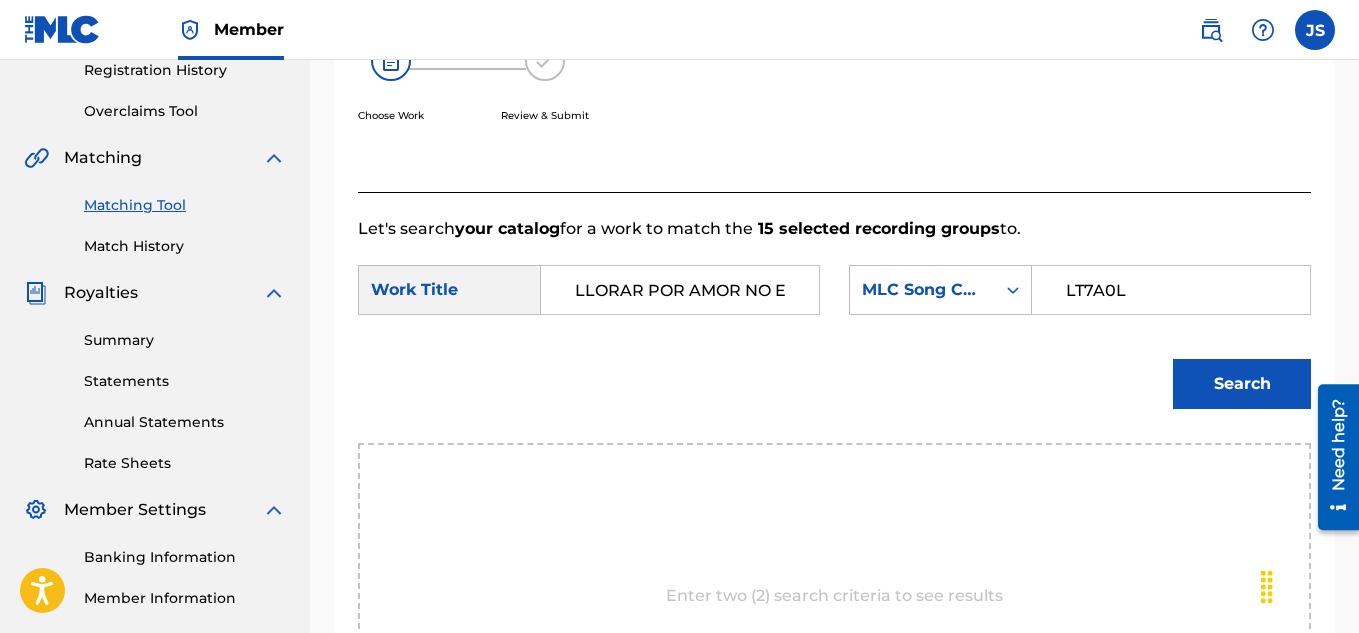 type on "LT7A0L" 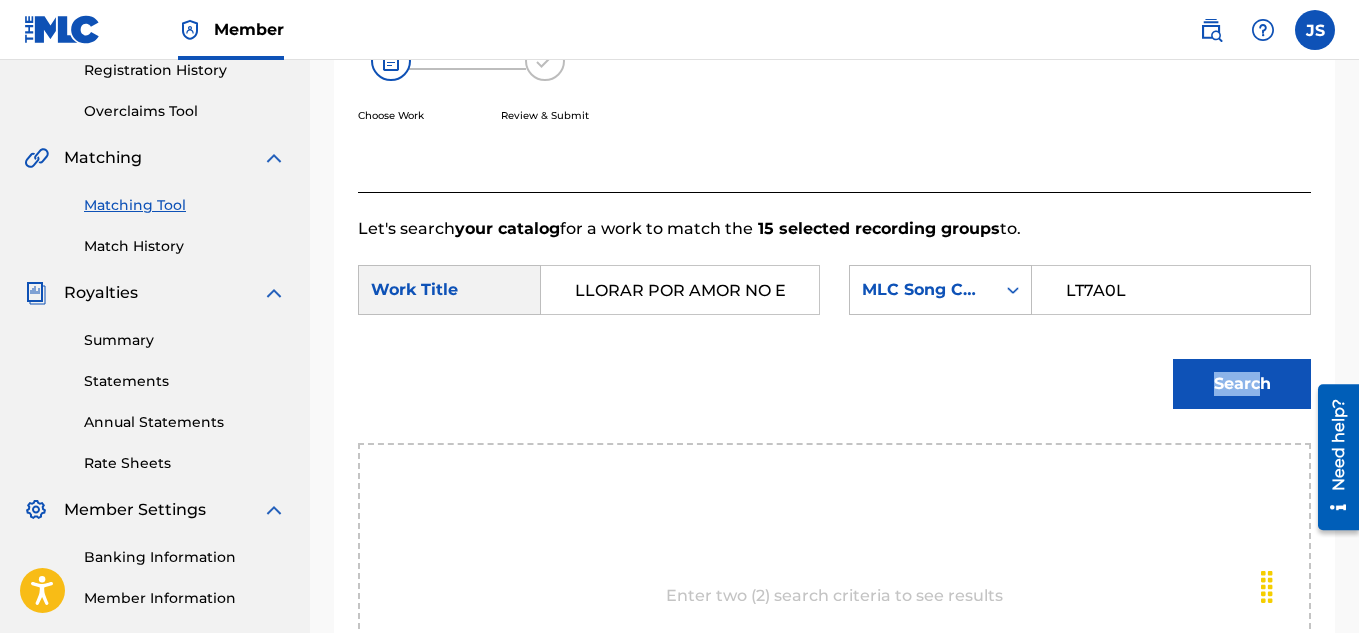 click on "Search" at bounding box center (1242, 384) 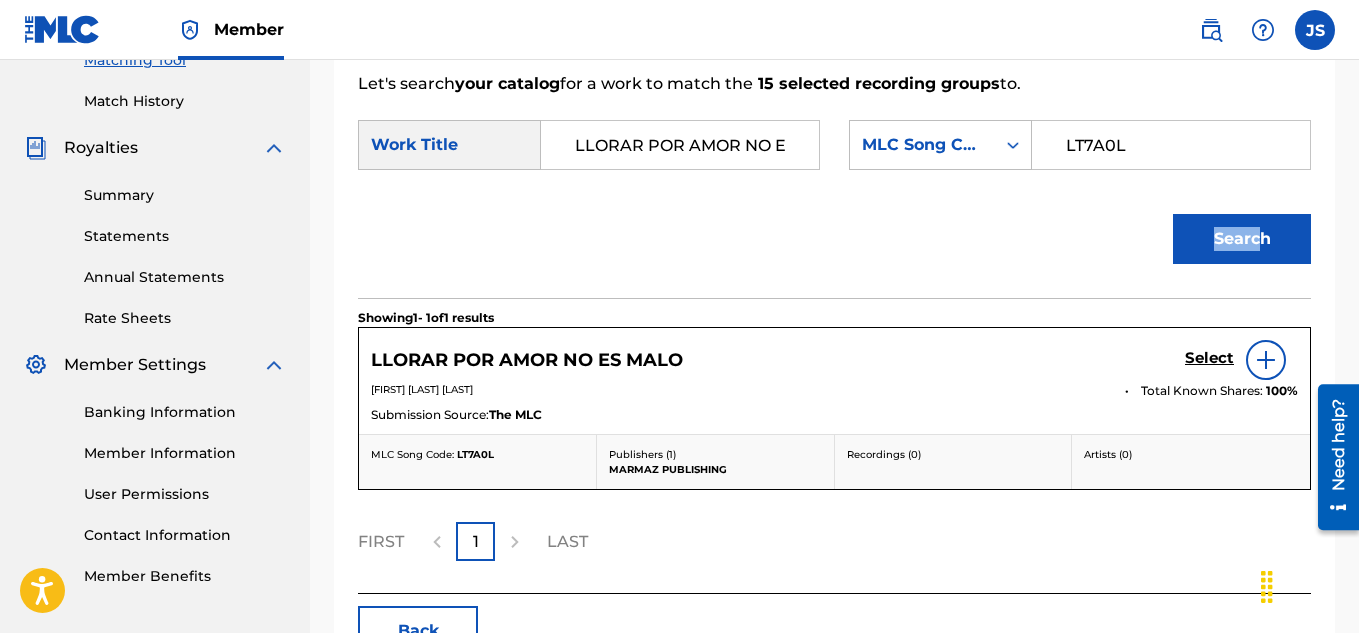 scroll, scrollTop: 534, scrollLeft: 0, axis: vertical 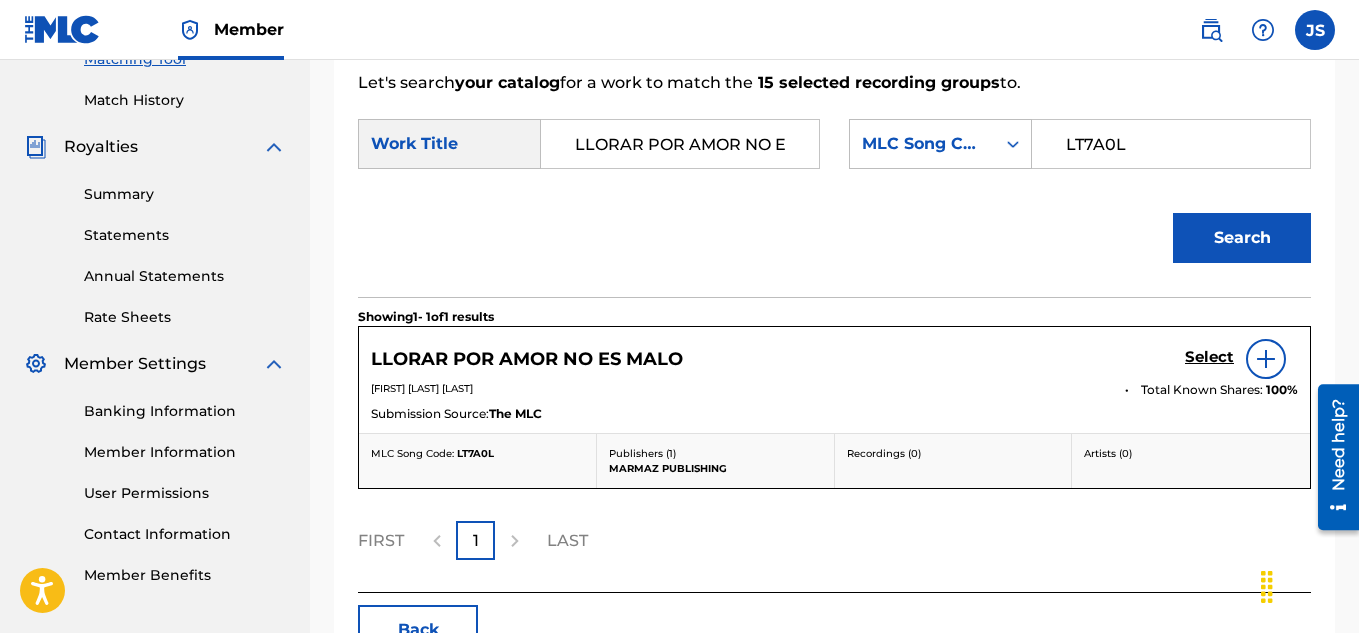 click on "Select" at bounding box center (1209, 357) 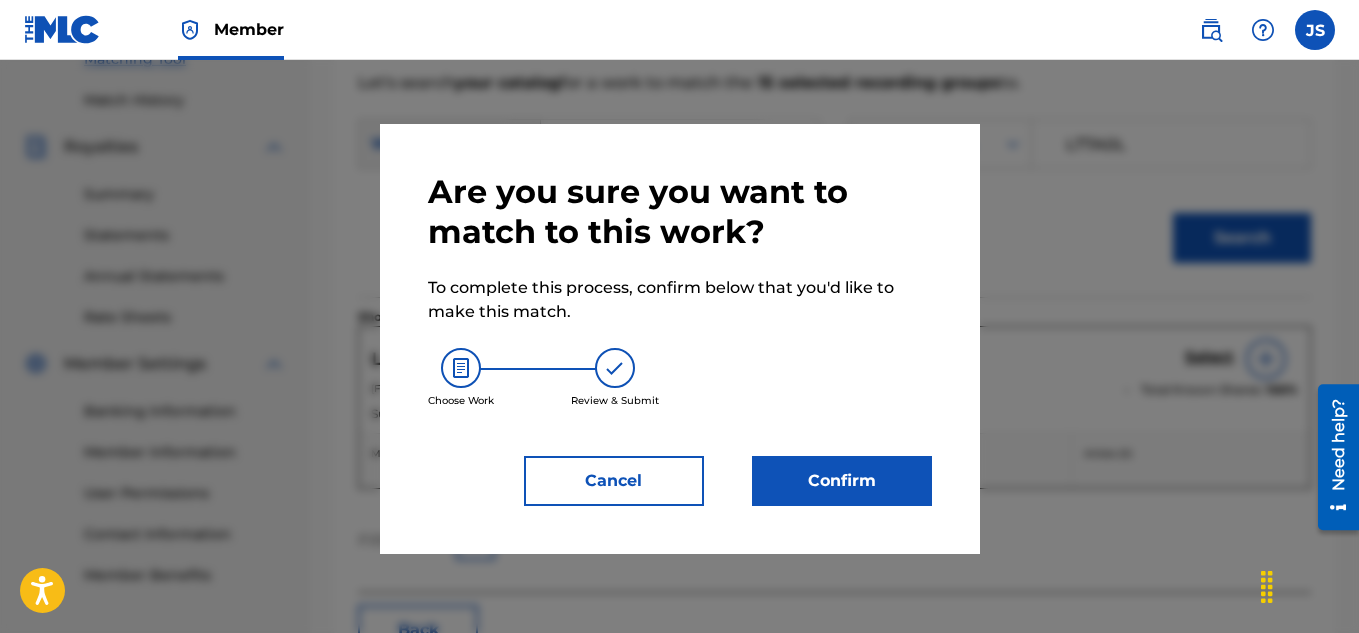 click on "Confirm" at bounding box center (842, 481) 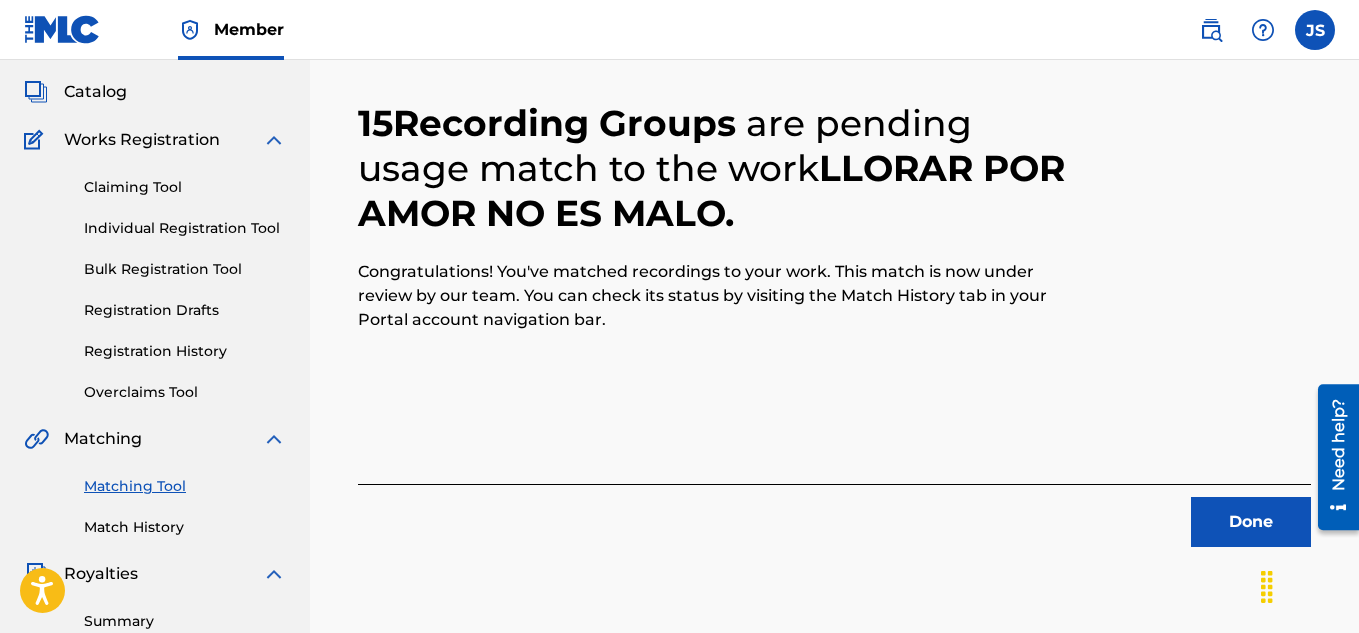 scroll, scrollTop: 106, scrollLeft: 0, axis: vertical 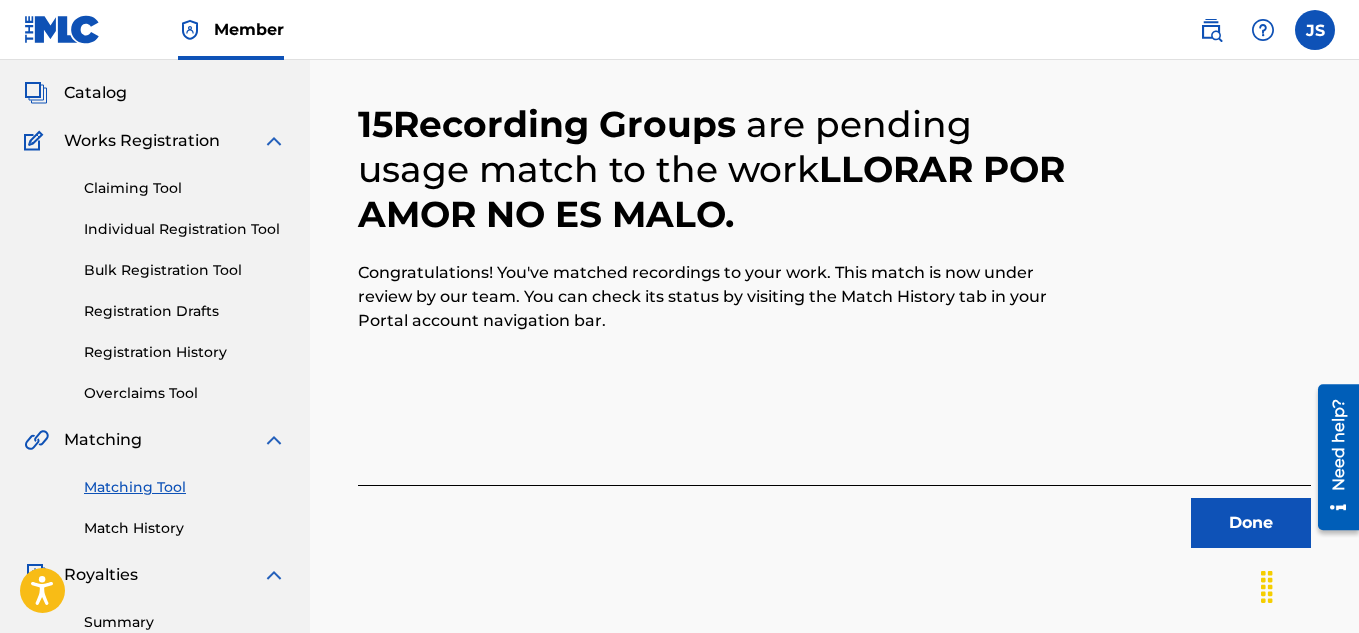 click on "Done" at bounding box center [1251, 523] 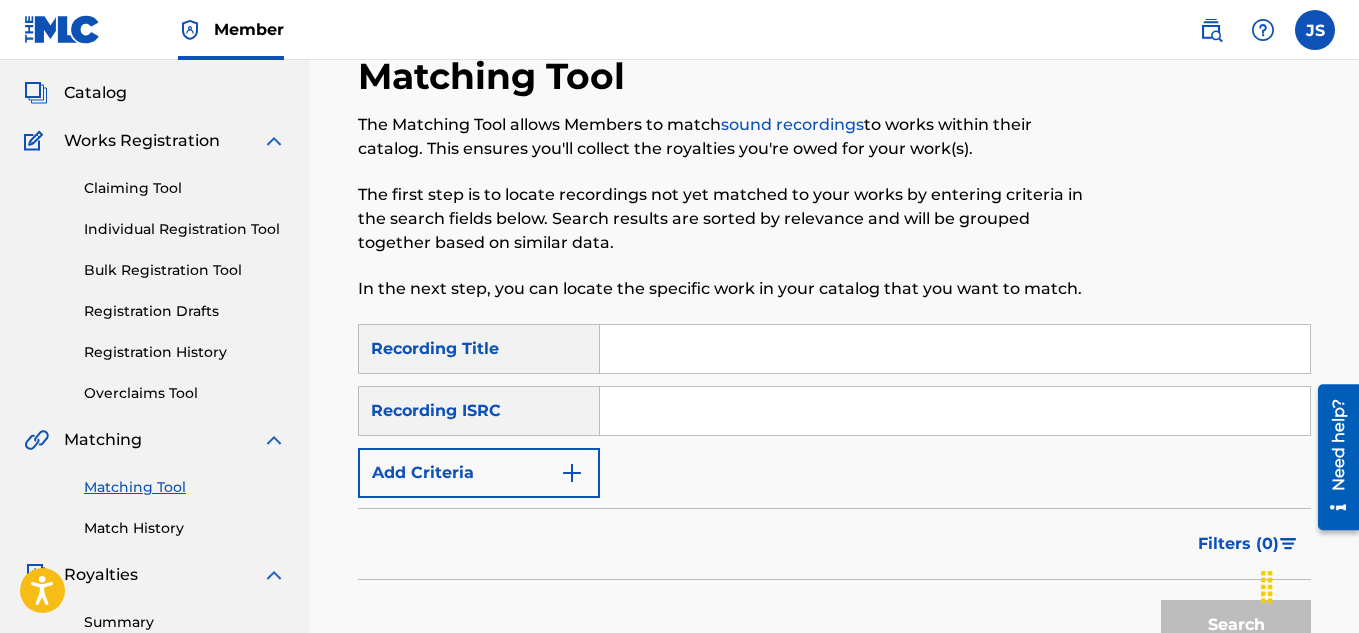 click at bounding box center (955, 349) 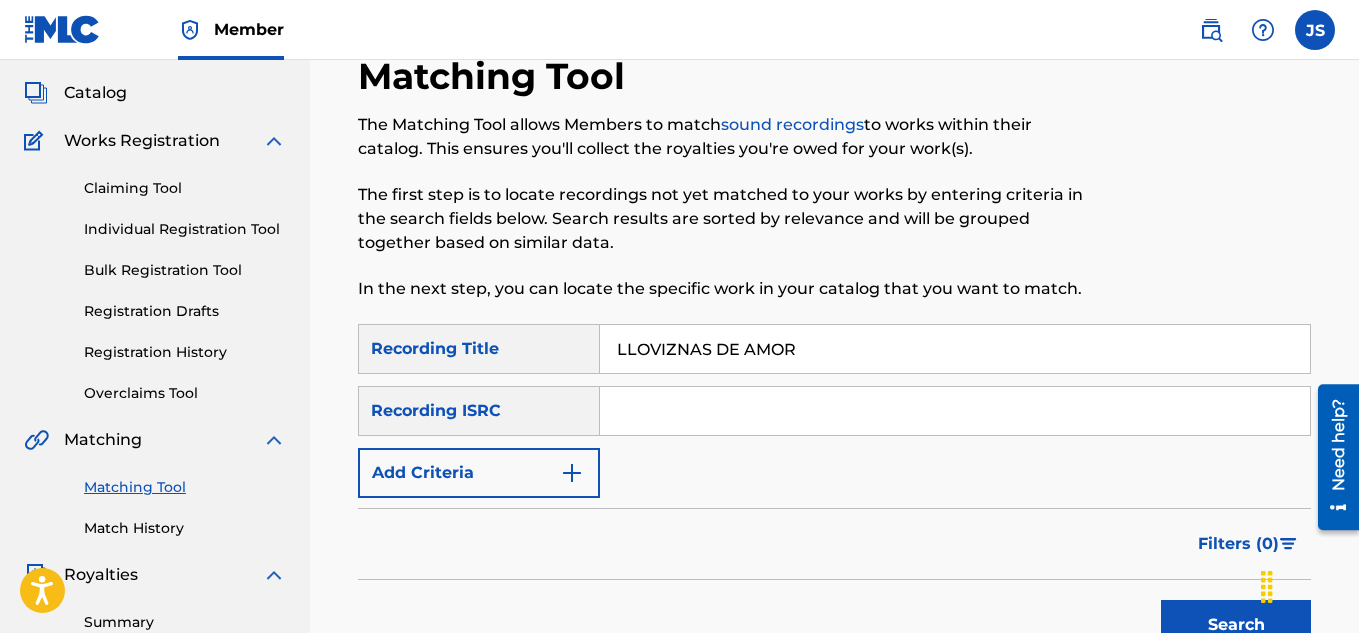 type on "LLOVIZNAS DE AMOR" 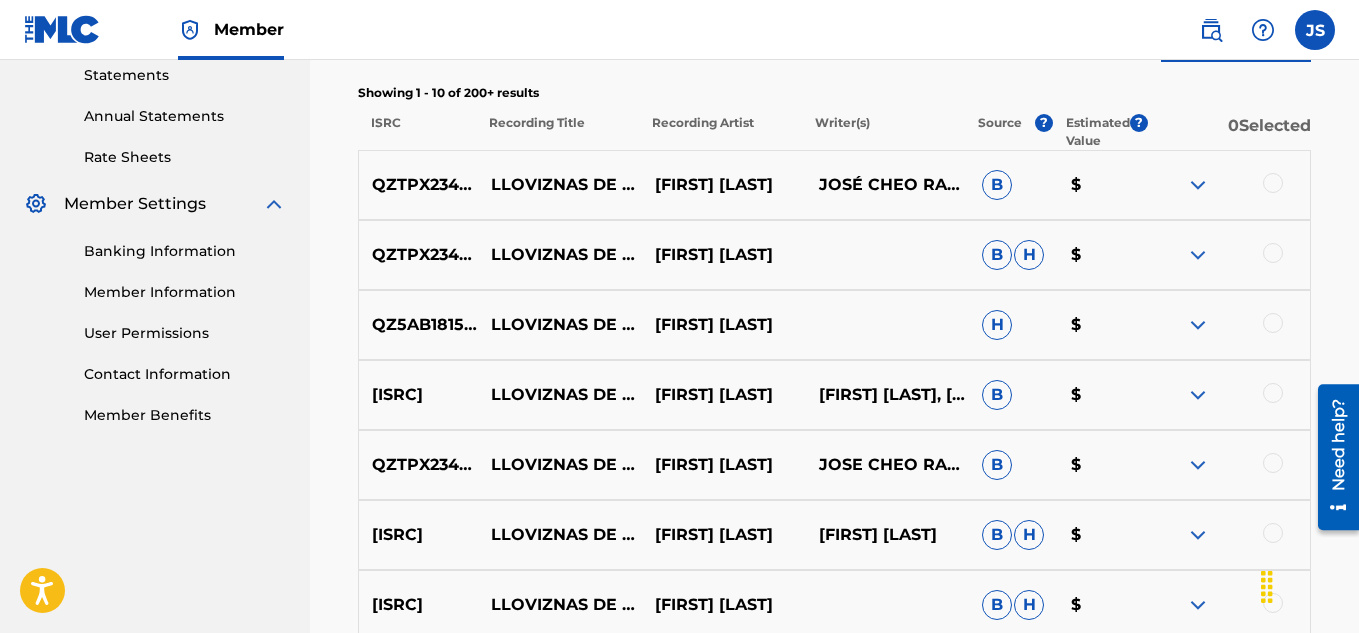scroll, scrollTop: 842, scrollLeft: 0, axis: vertical 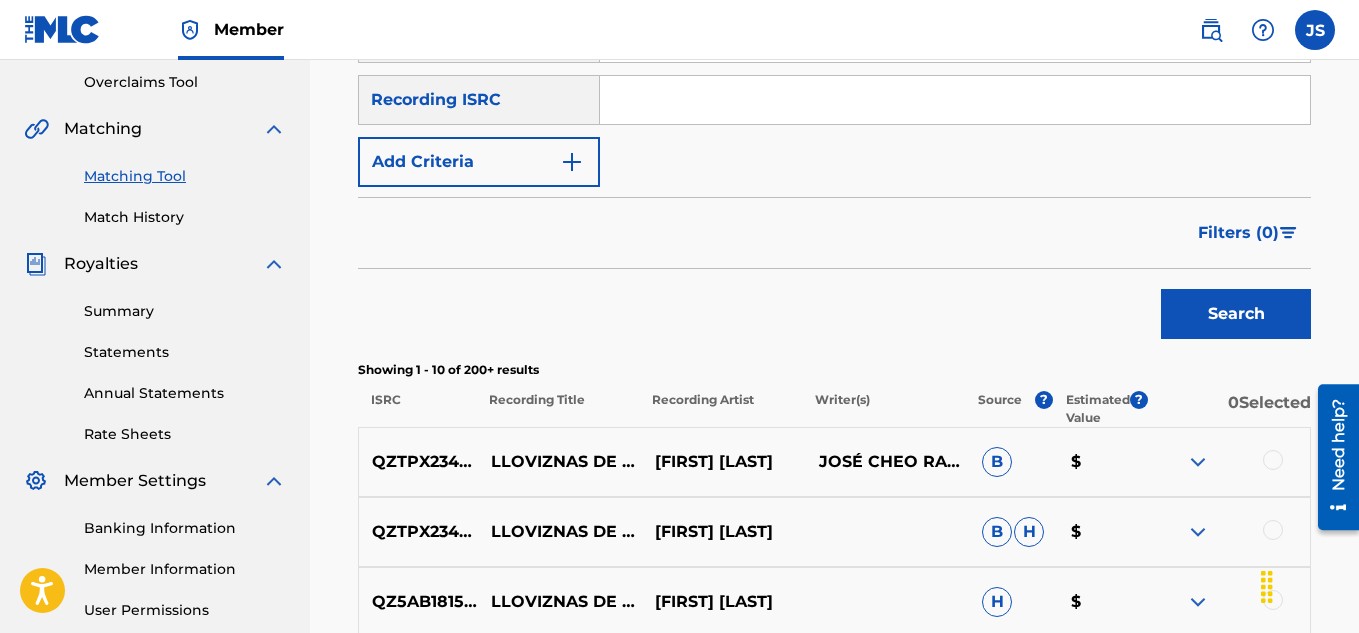click on "Add Criteria" at bounding box center [479, 162] 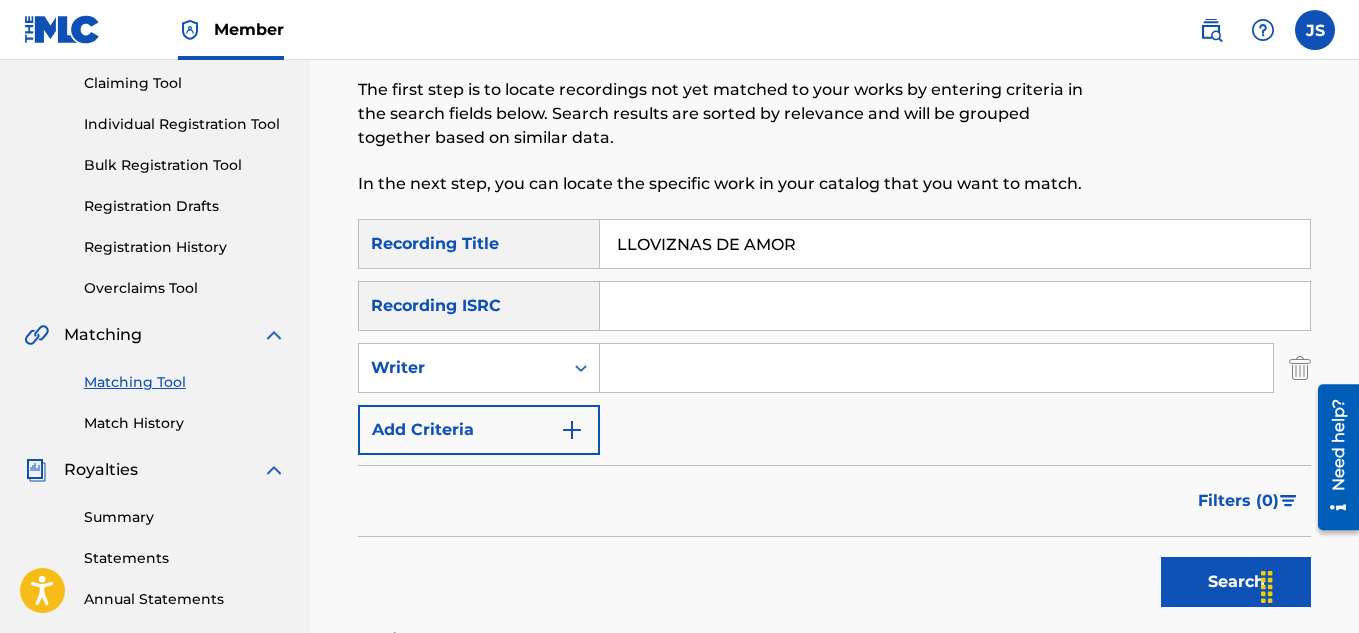 scroll, scrollTop: 210, scrollLeft: 0, axis: vertical 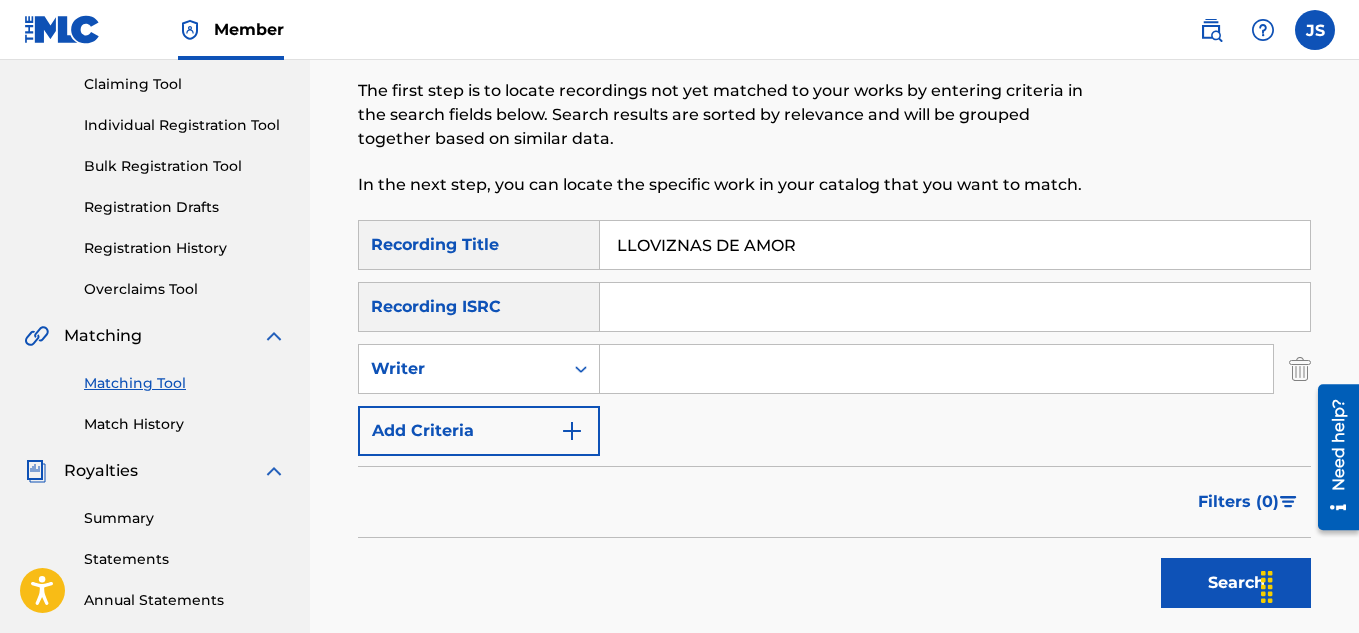 click at bounding box center [936, 369] 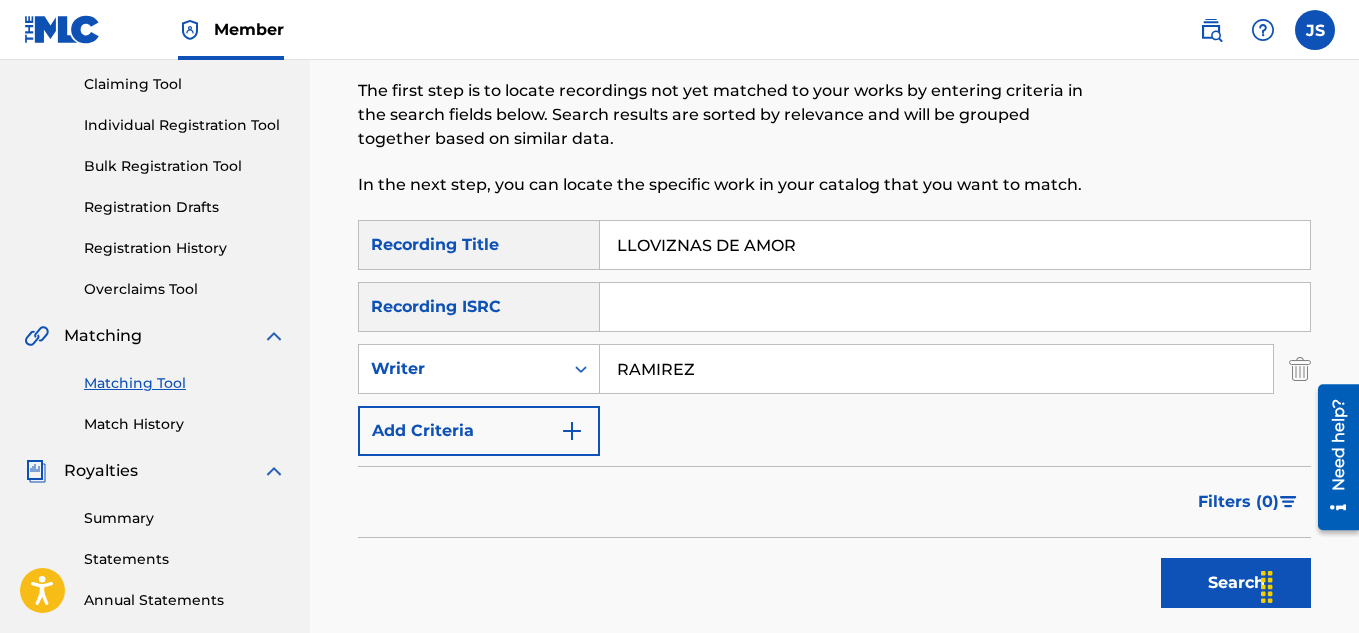 type on "RAMIREZ" 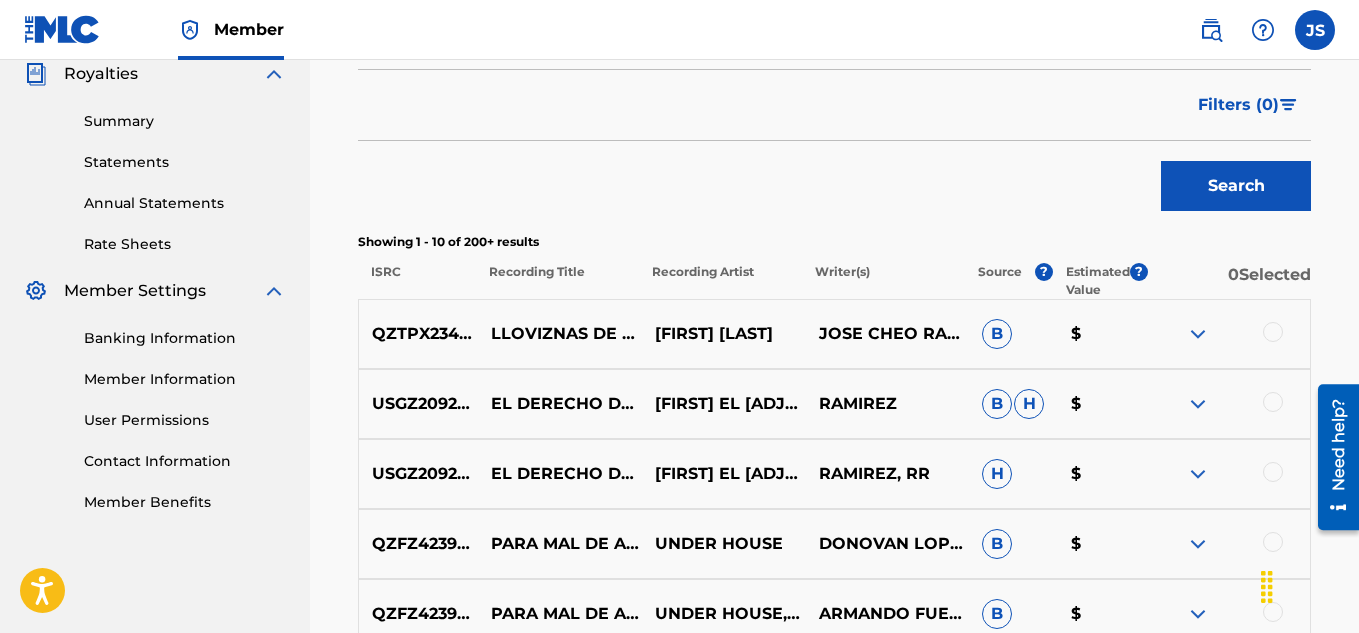 scroll, scrollTop: 702, scrollLeft: 0, axis: vertical 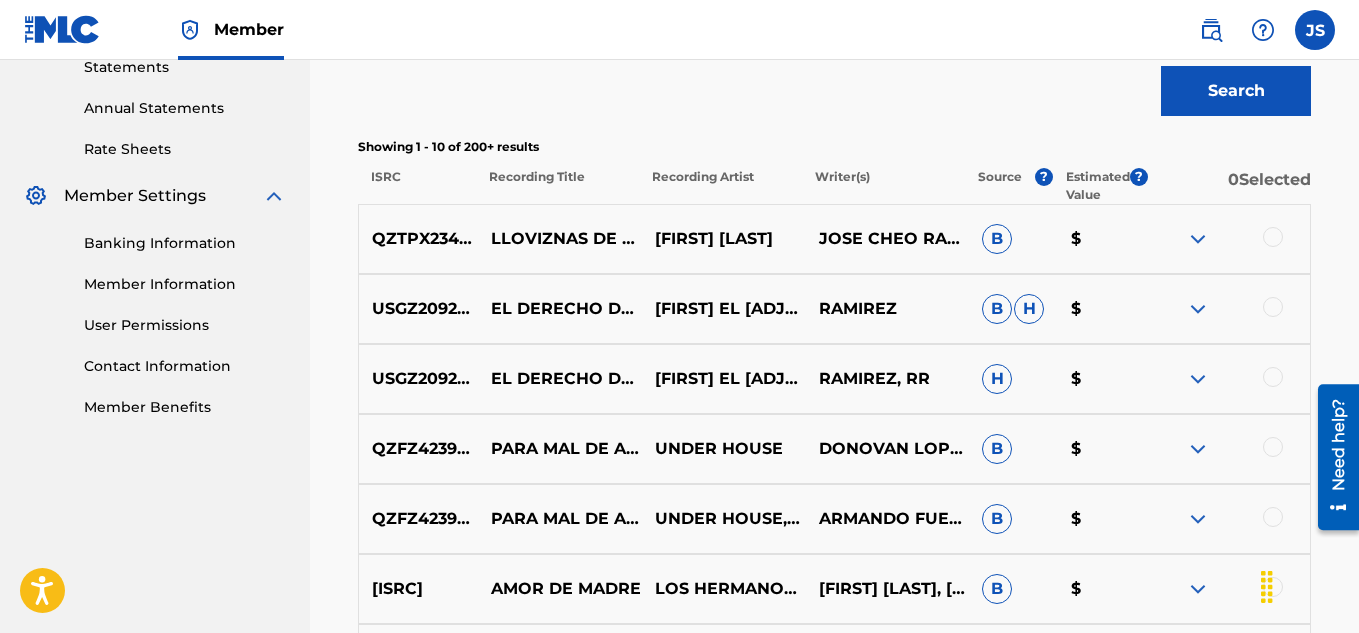 click at bounding box center [1228, 239] 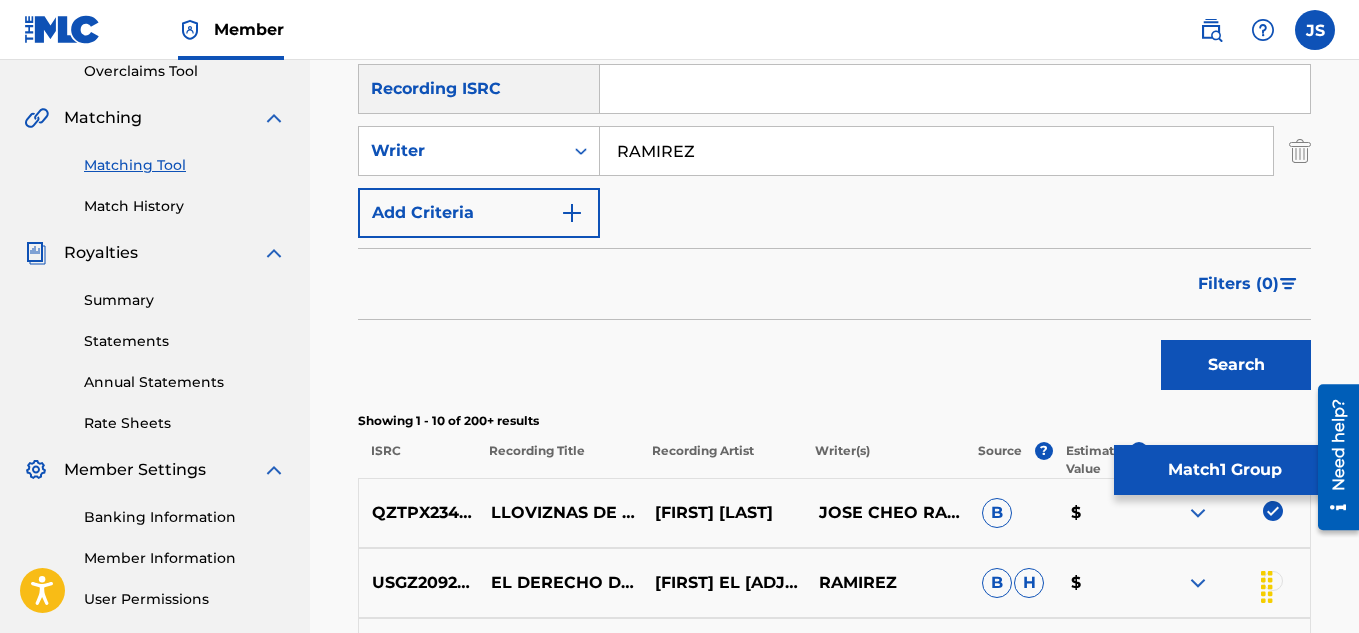 scroll, scrollTop: 424, scrollLeft: 0, axis: vertical 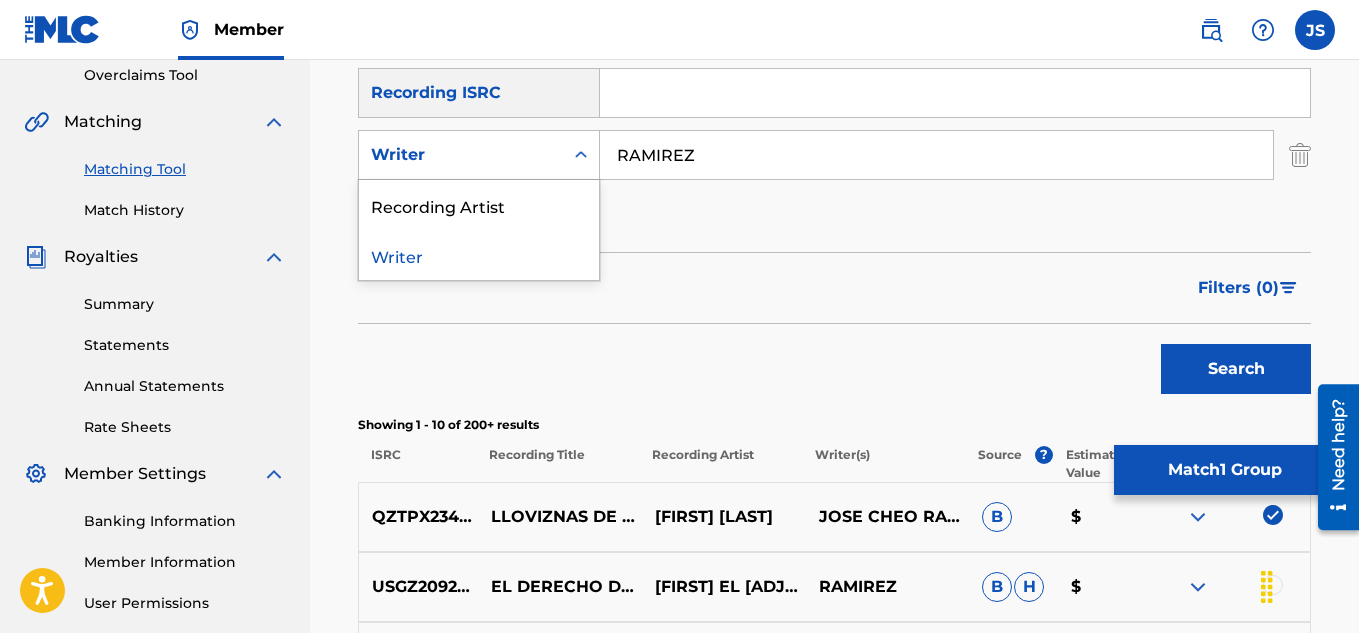 click on "Writer" at bounding box center [461, 155] 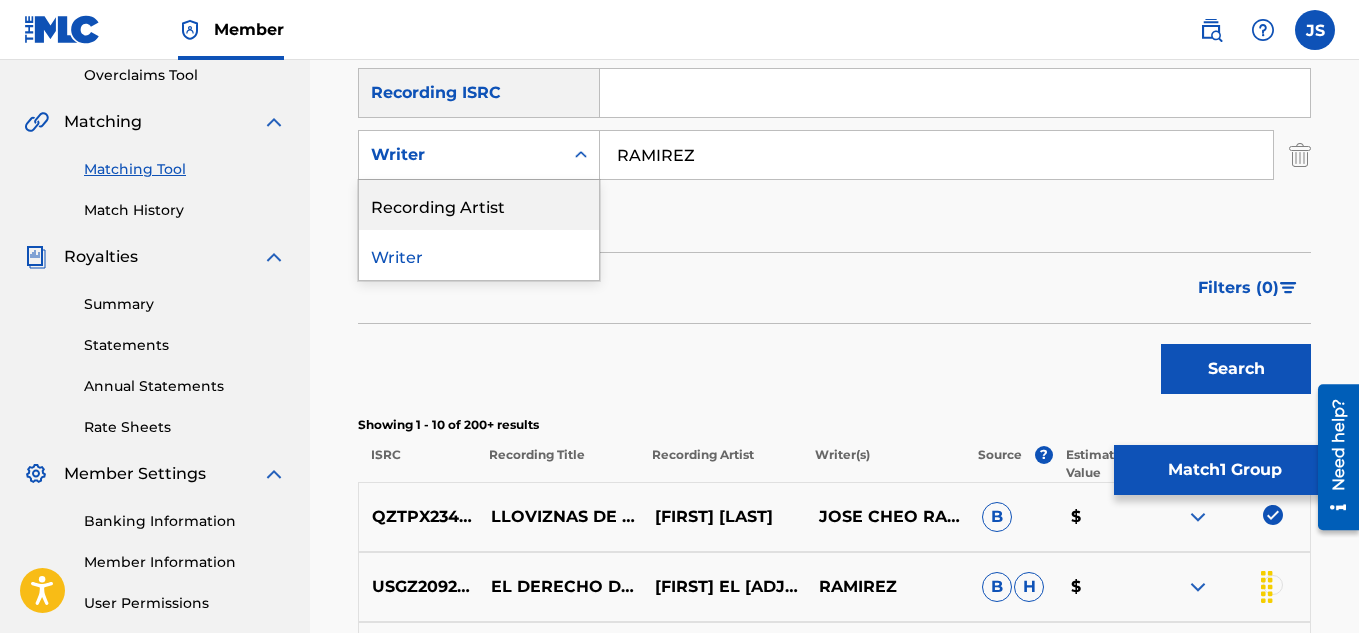 drag, startPoint x: 541, startPoint y: 198, endPoint x: 744, endPoint y: 146, distance: 209.55429 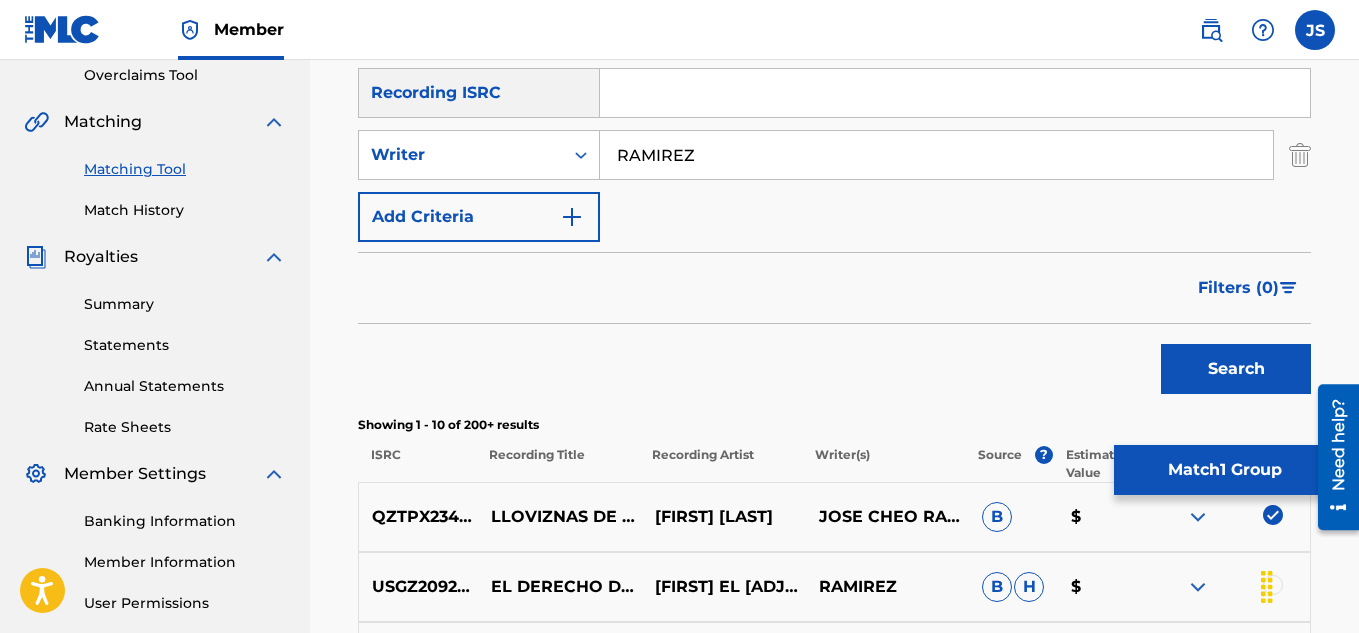 click on "RAMIREZ" at bounding box center (936, 155) 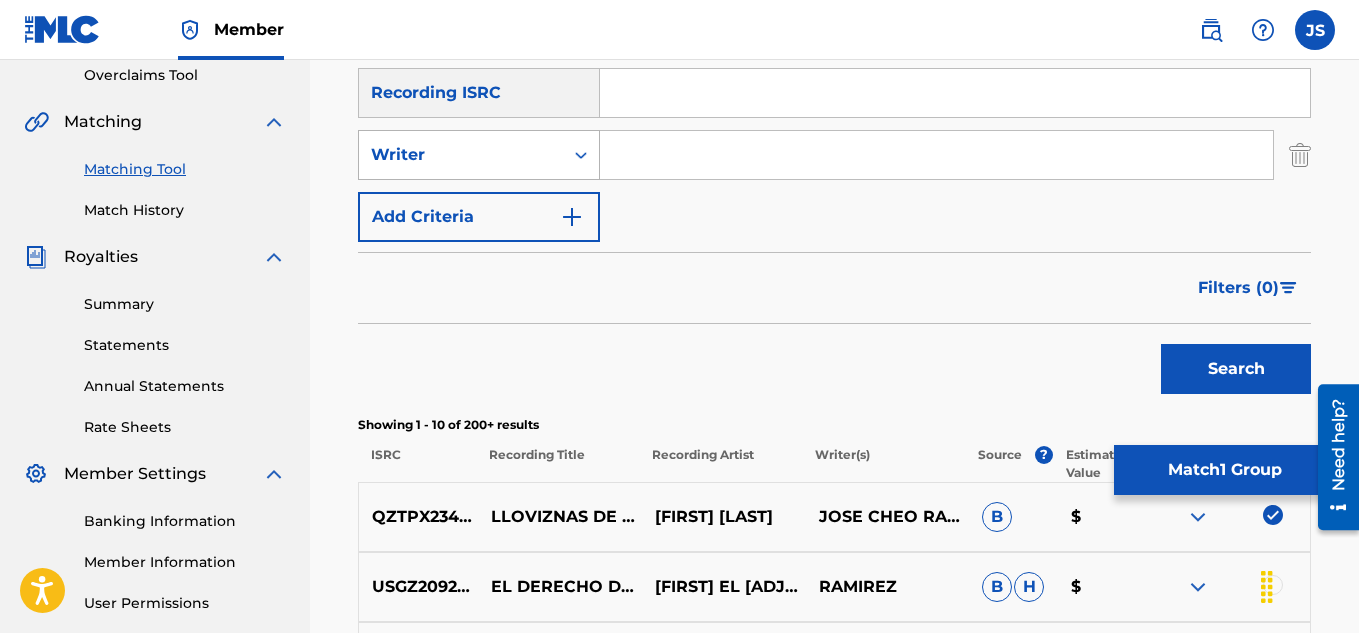 type 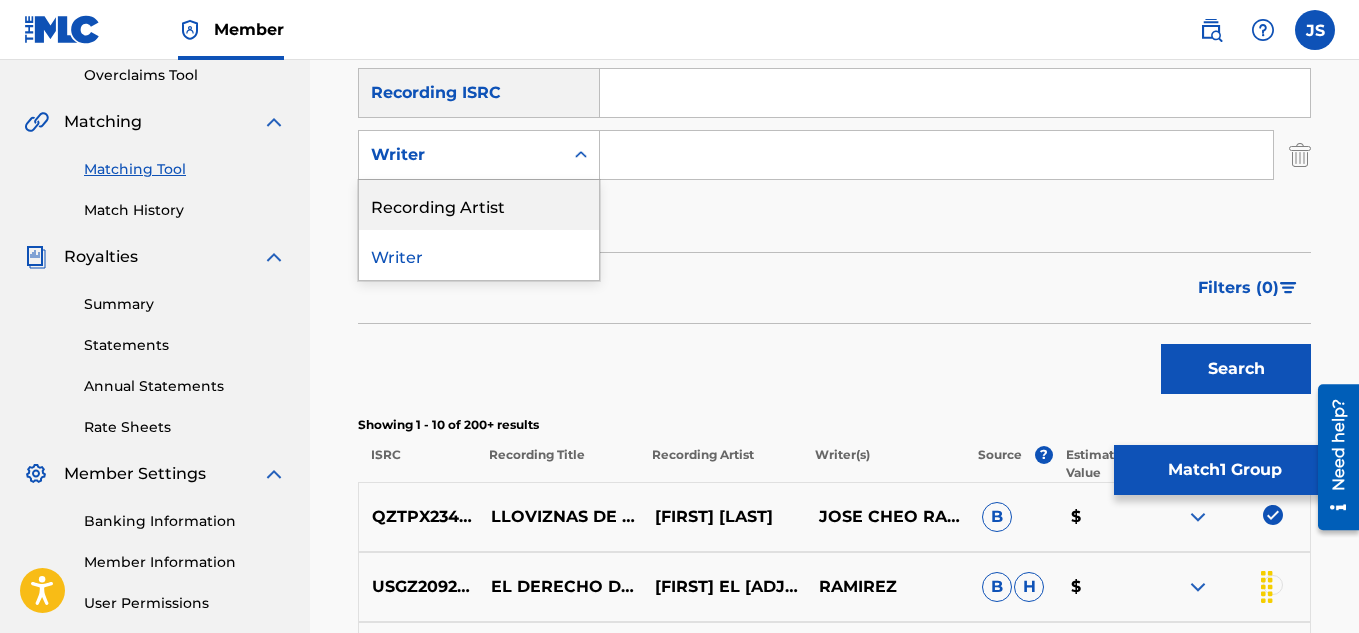 click on "Recording Artist" at bounding box center (479, 205) 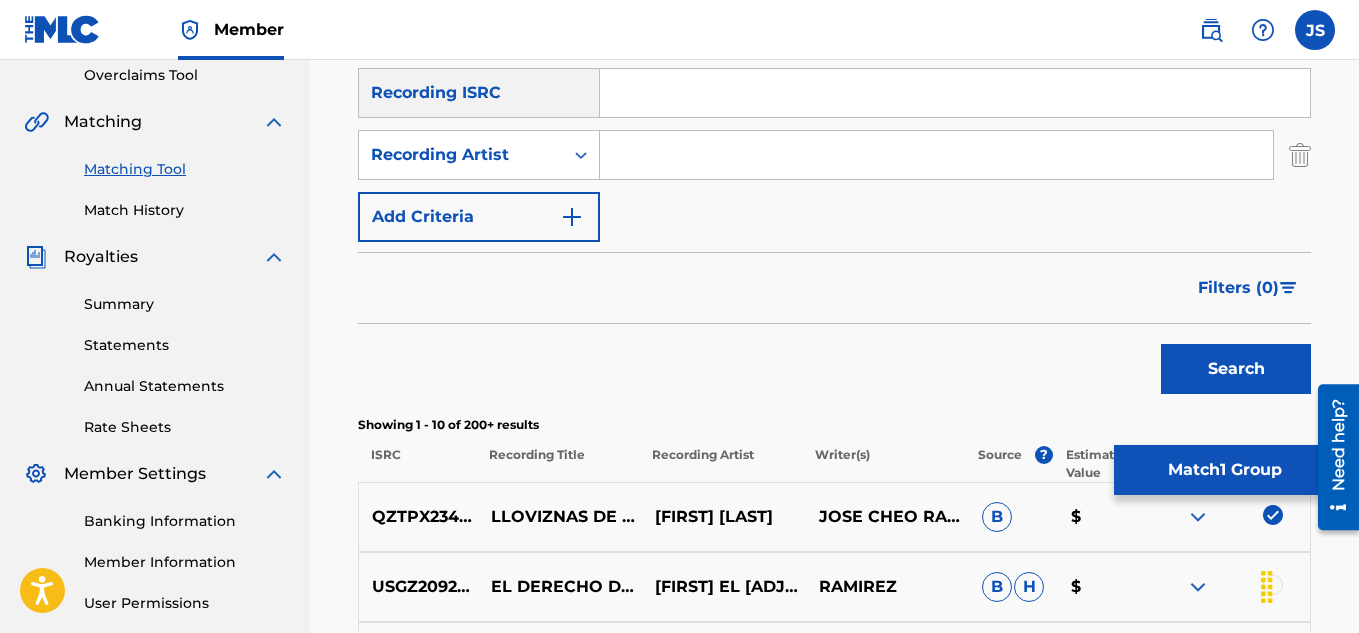 click at bounding box center [936, 155] 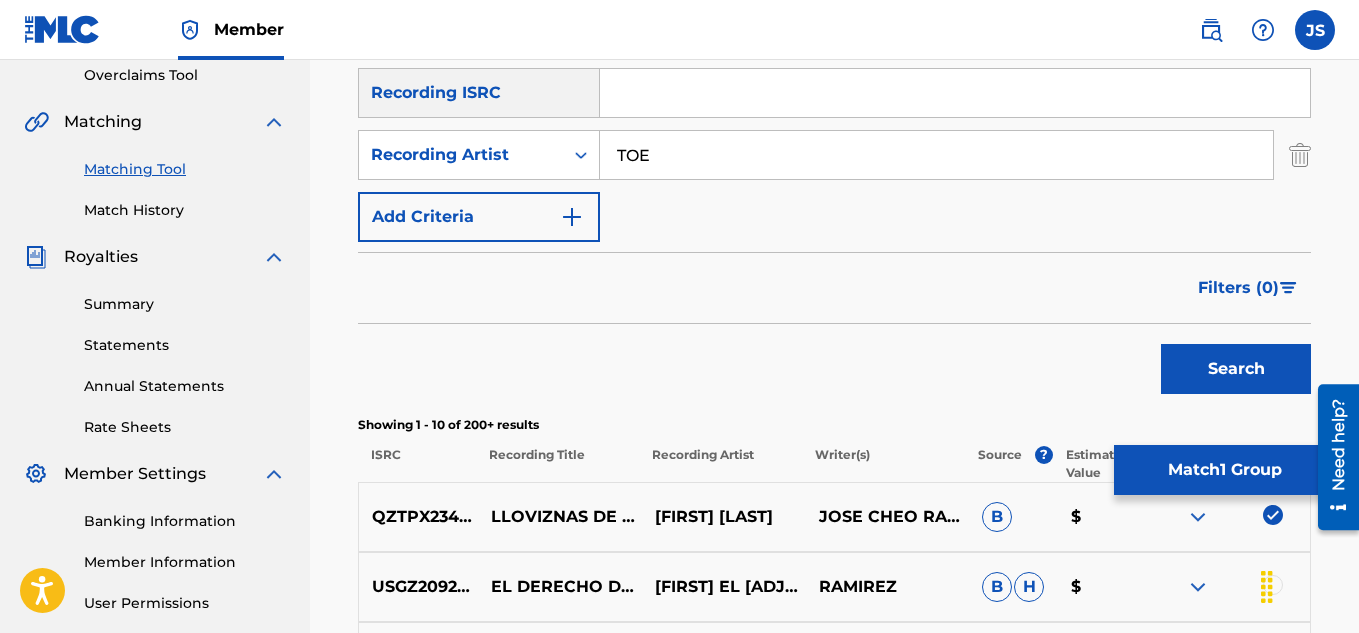 click on "Search" at bounding box center (1236, 369) 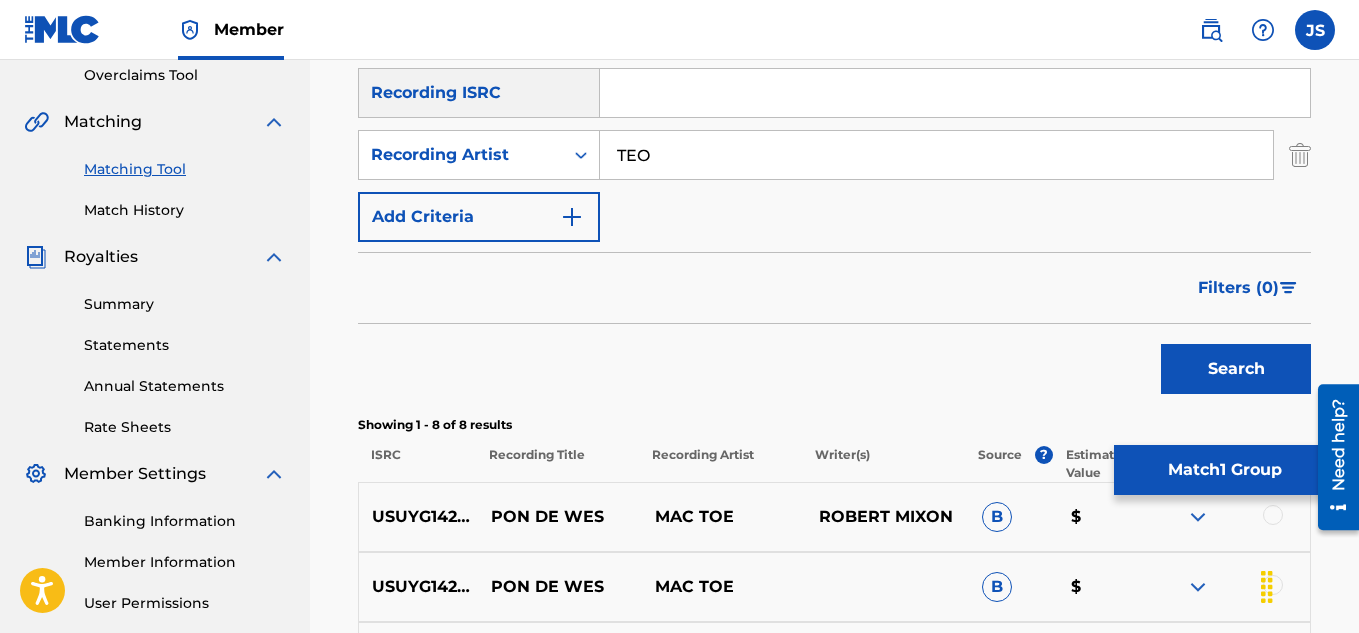 type on "TEO" 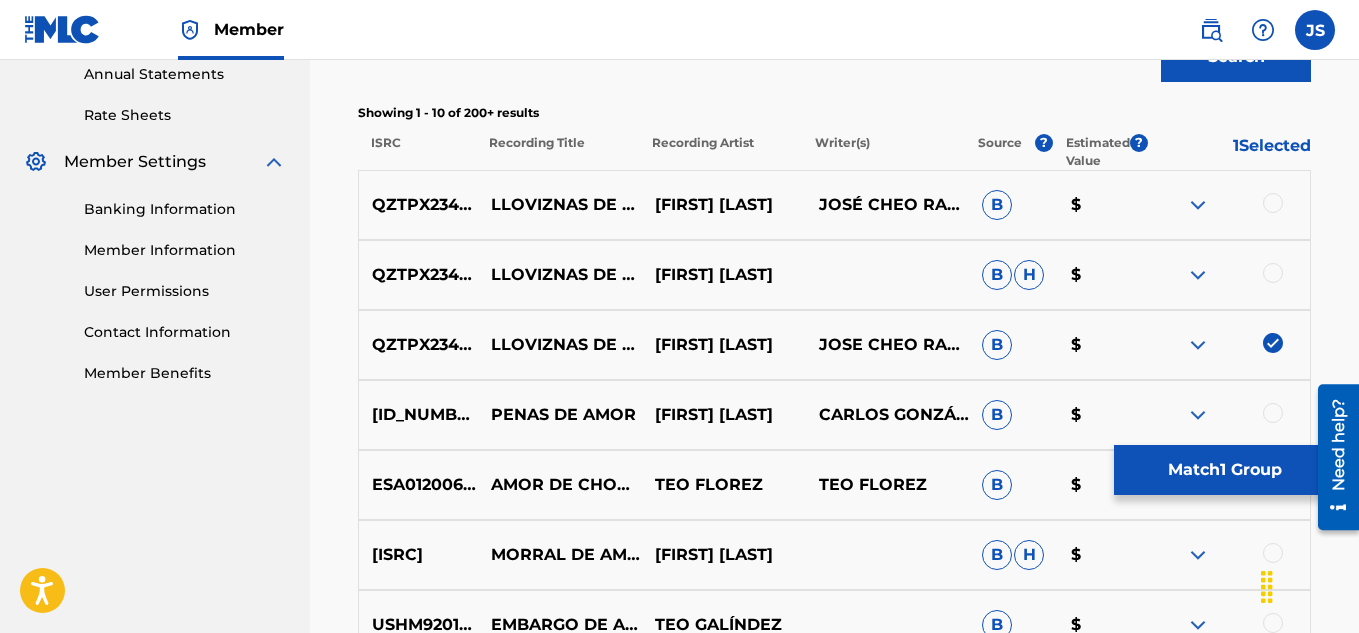 scroll, scrollTop: 742, scrollLeft: 0, axis: vertical 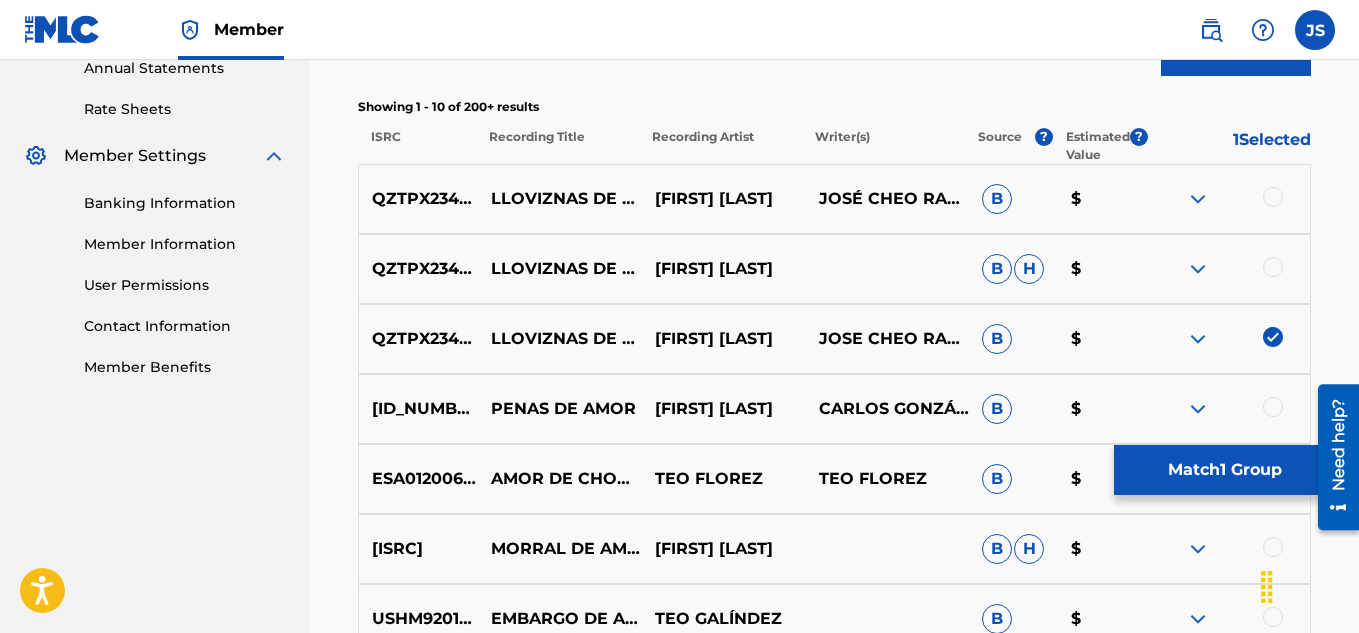 click at bounding box center [1273, 267] 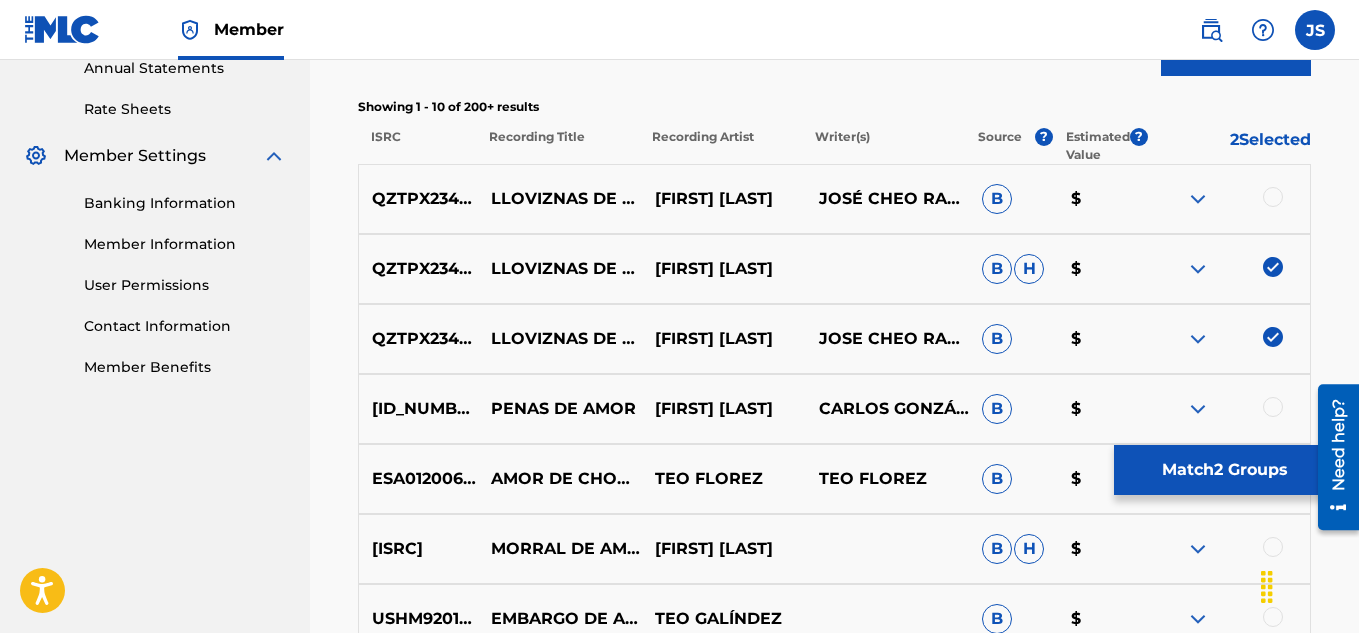 click on "QZTPX2345692 LLOVIZNAS DE AMOR TEO GALINDEZ JOSÉ CHEO RAMÍREZ B $" at bounding box center (834, 199) 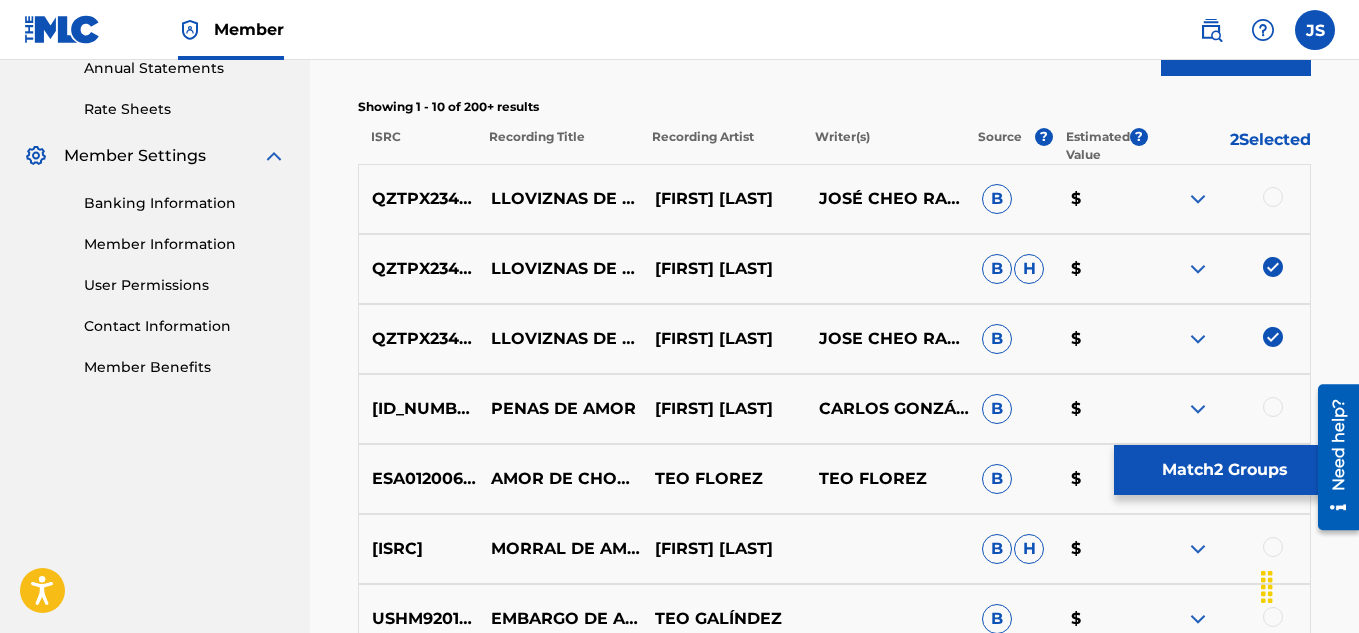 click at bounding box center (1273, 197) 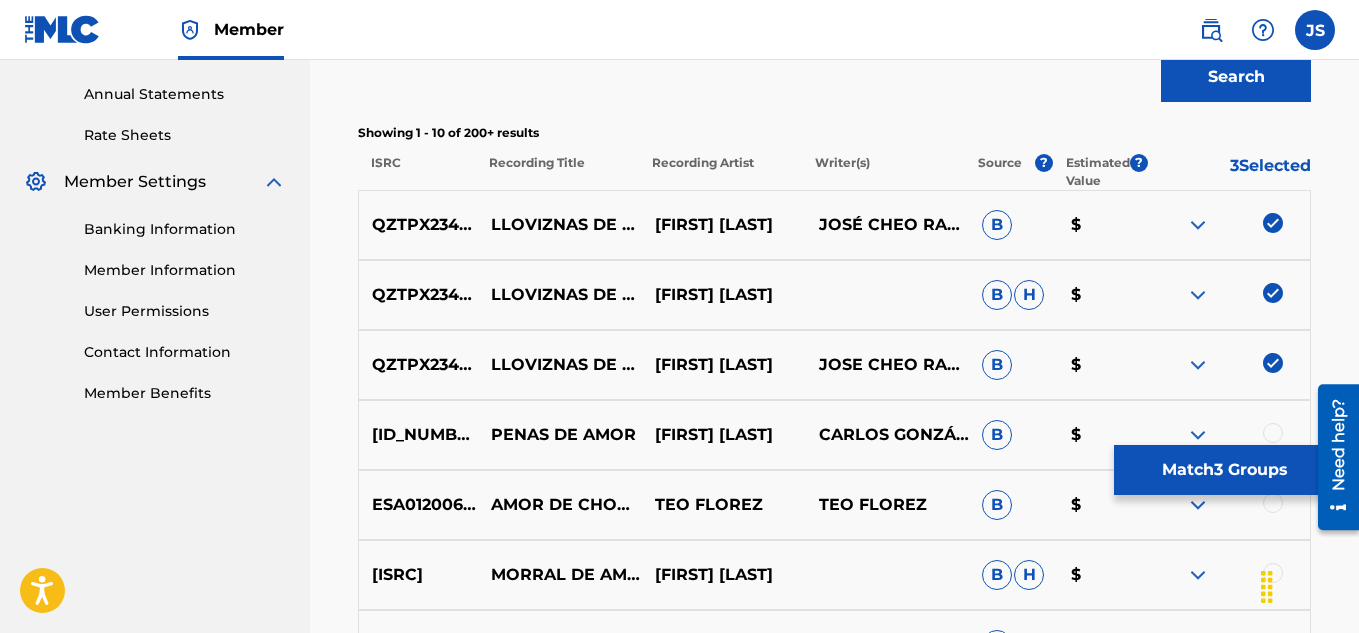 scroll, scrollTop: 715, scrollLeft: 0, axis: vertical 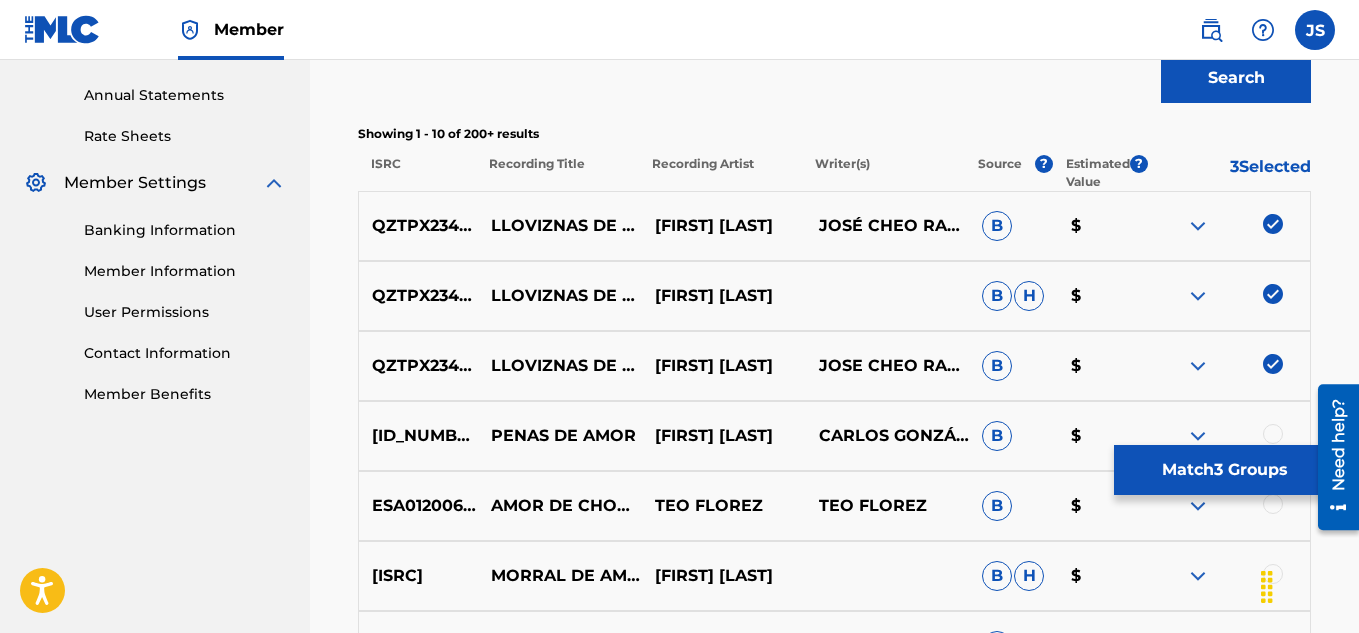 click on "Match  3 Groups" at bounding box center (1224, 470) 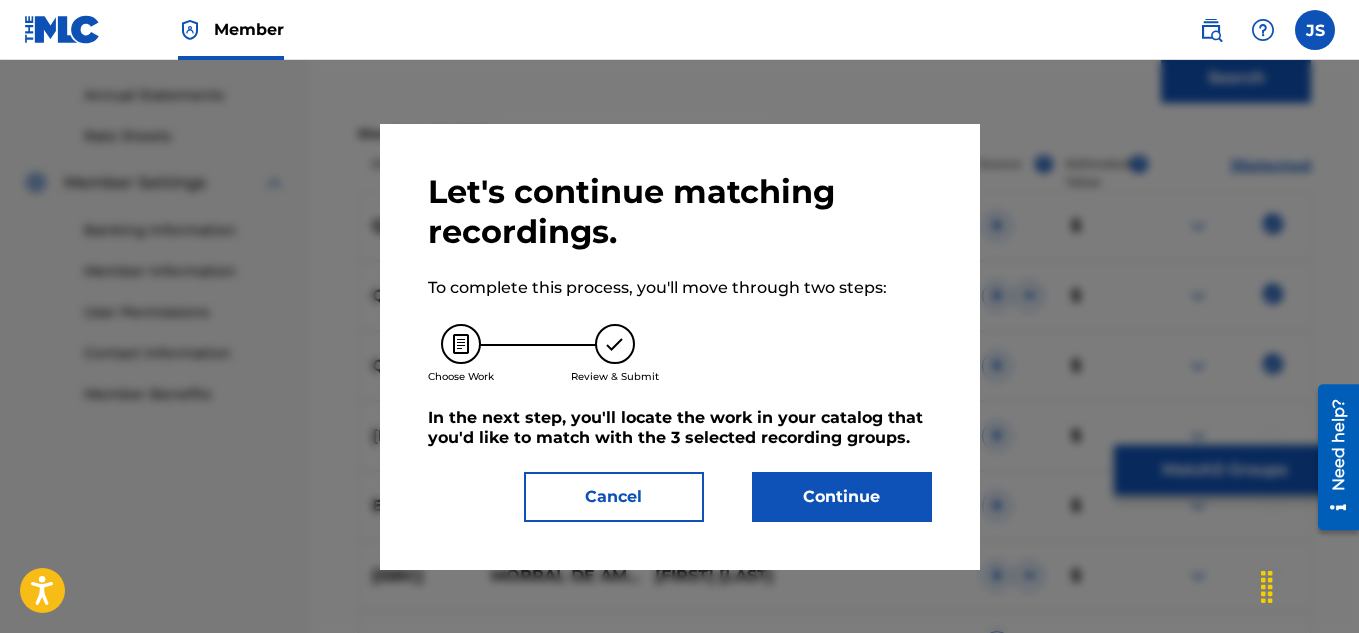 click on "Continue" at bounding box center [842, 497] 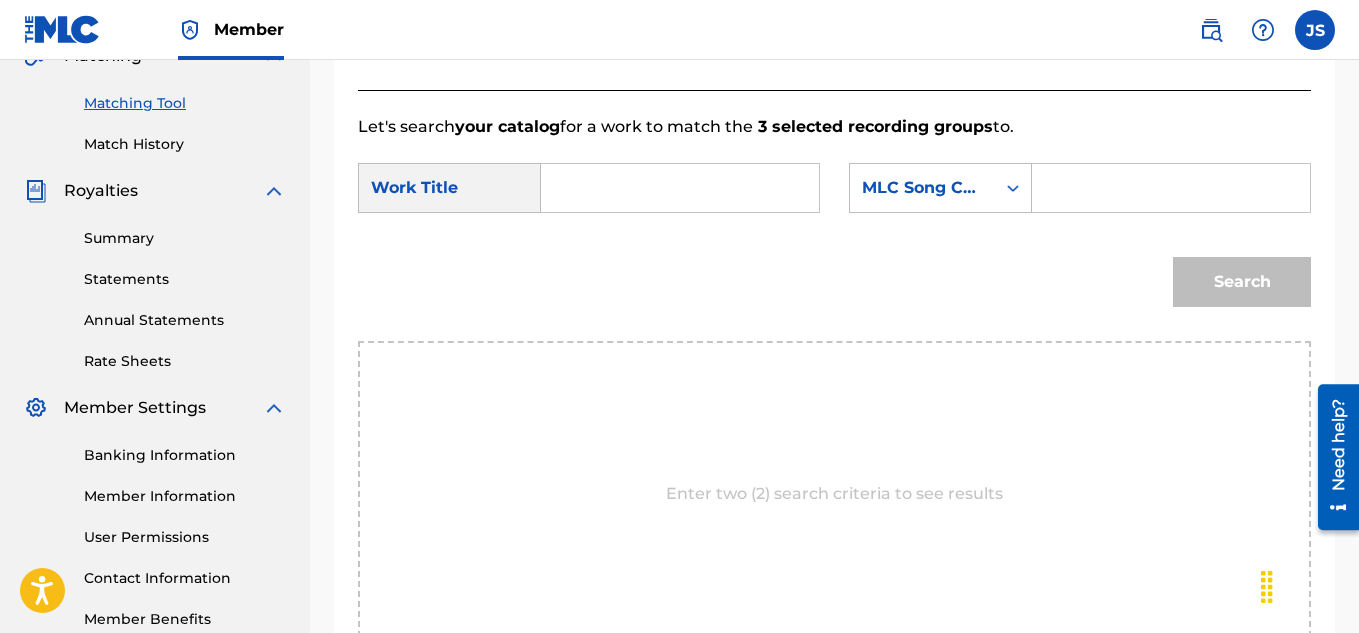 scroll, scrollTop: 415, scrollLeft: 0, axis: vertical 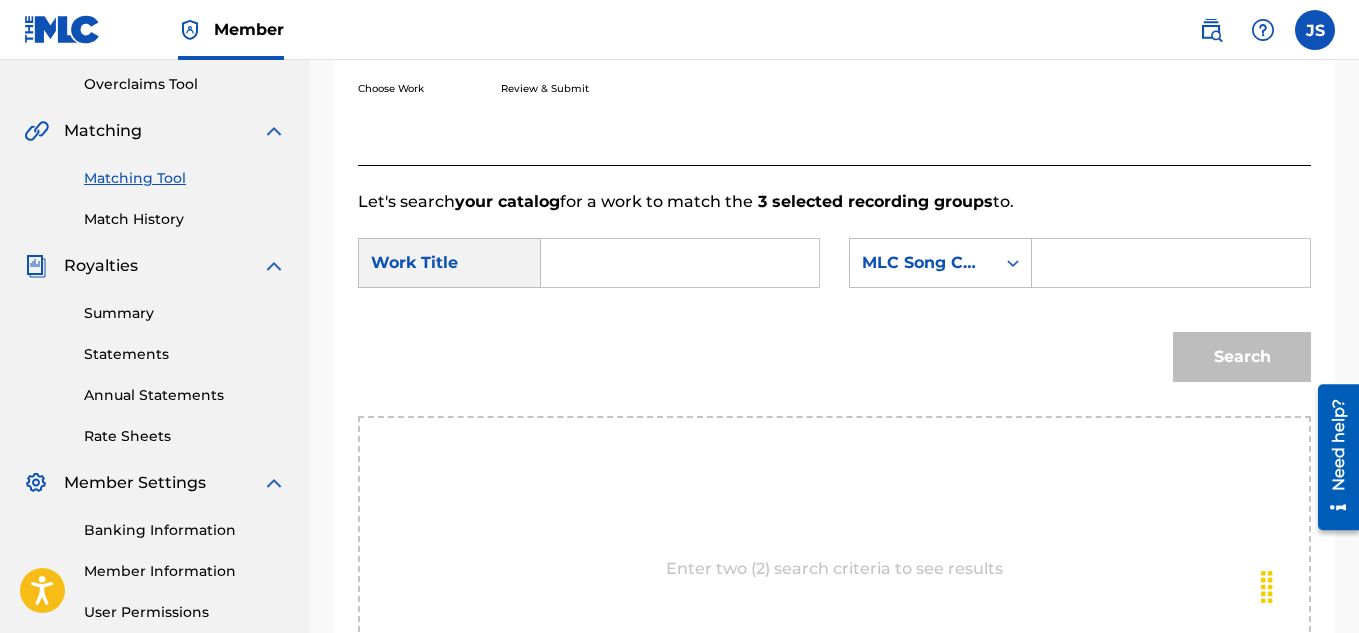 click at bounding box center (680, 263) 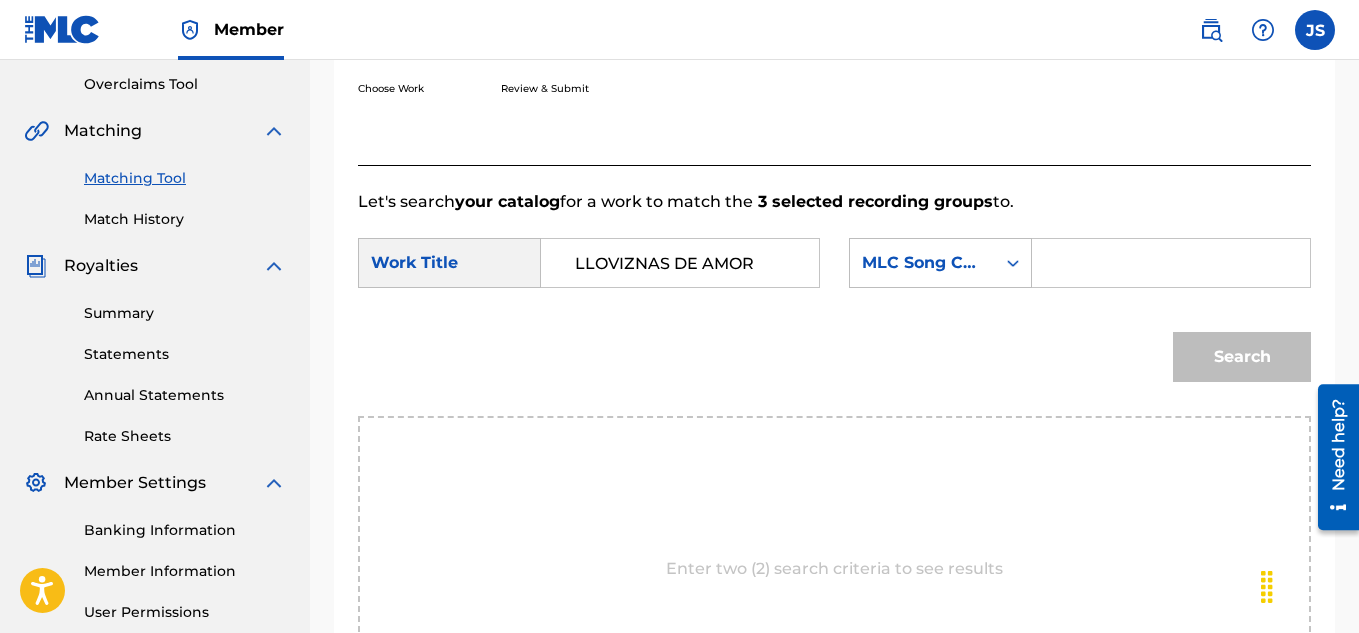 type on "LLOVIZNAS DE AMOR" 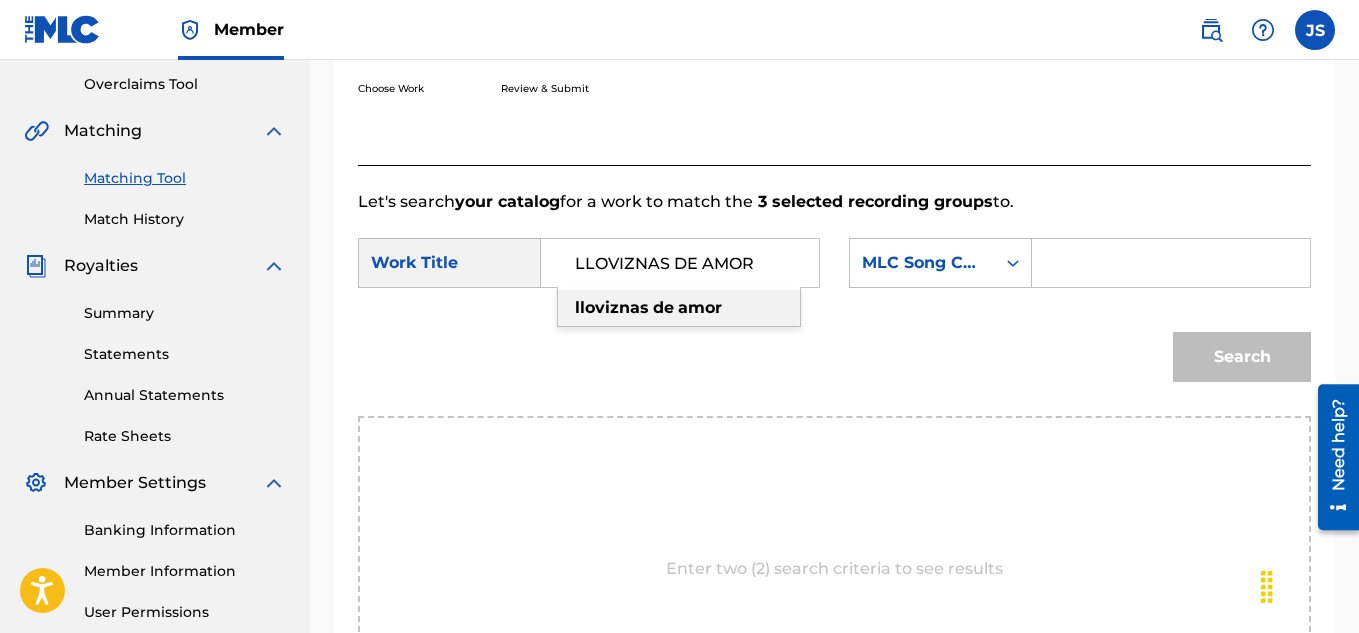 click at bounding box center [1171, 263] 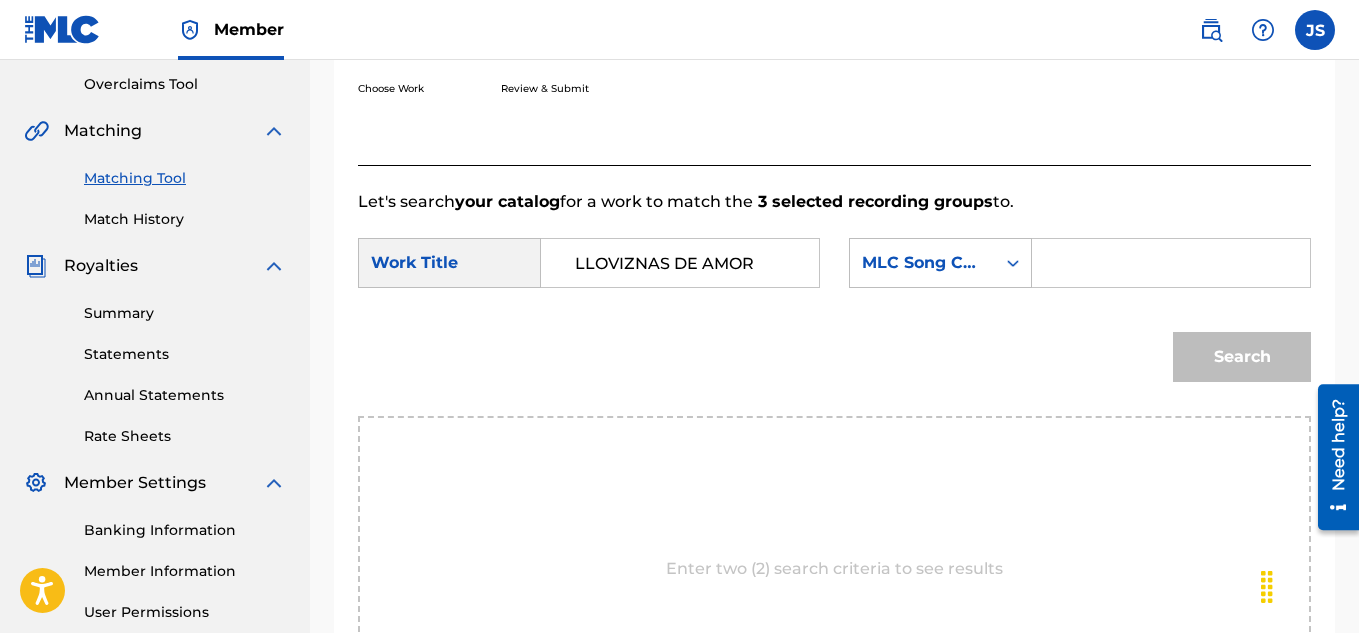paste on "LT7A0Q" 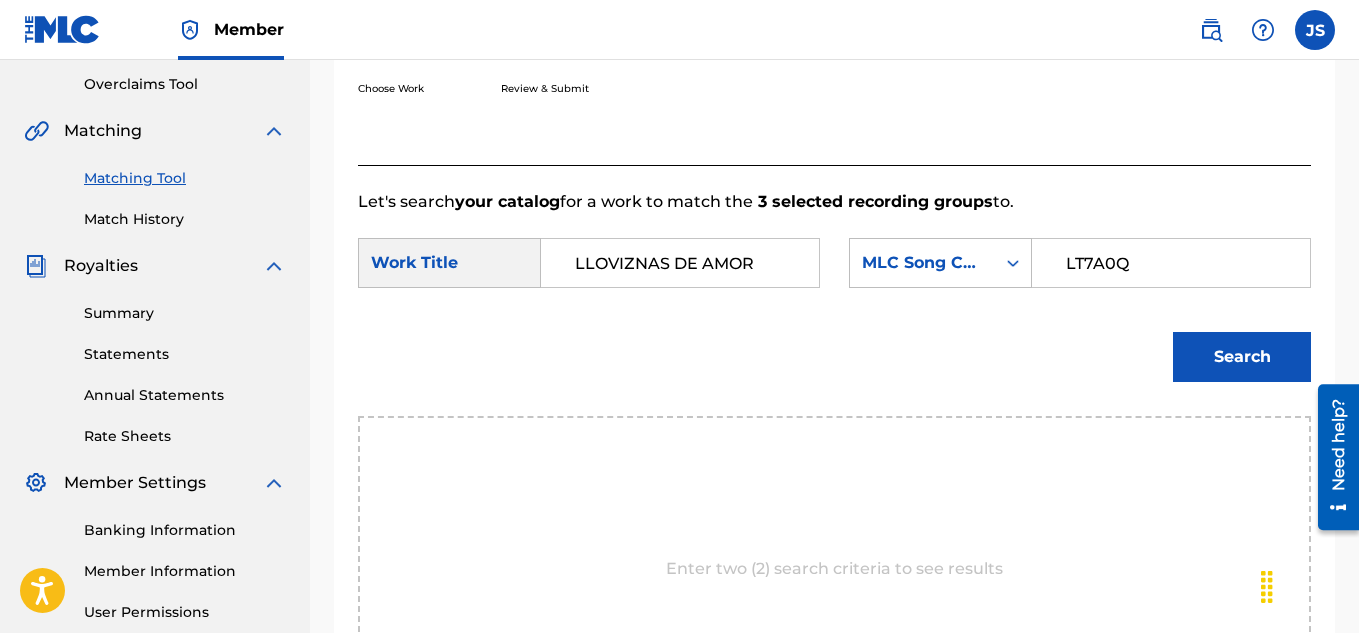 type on "LT7A0Q" 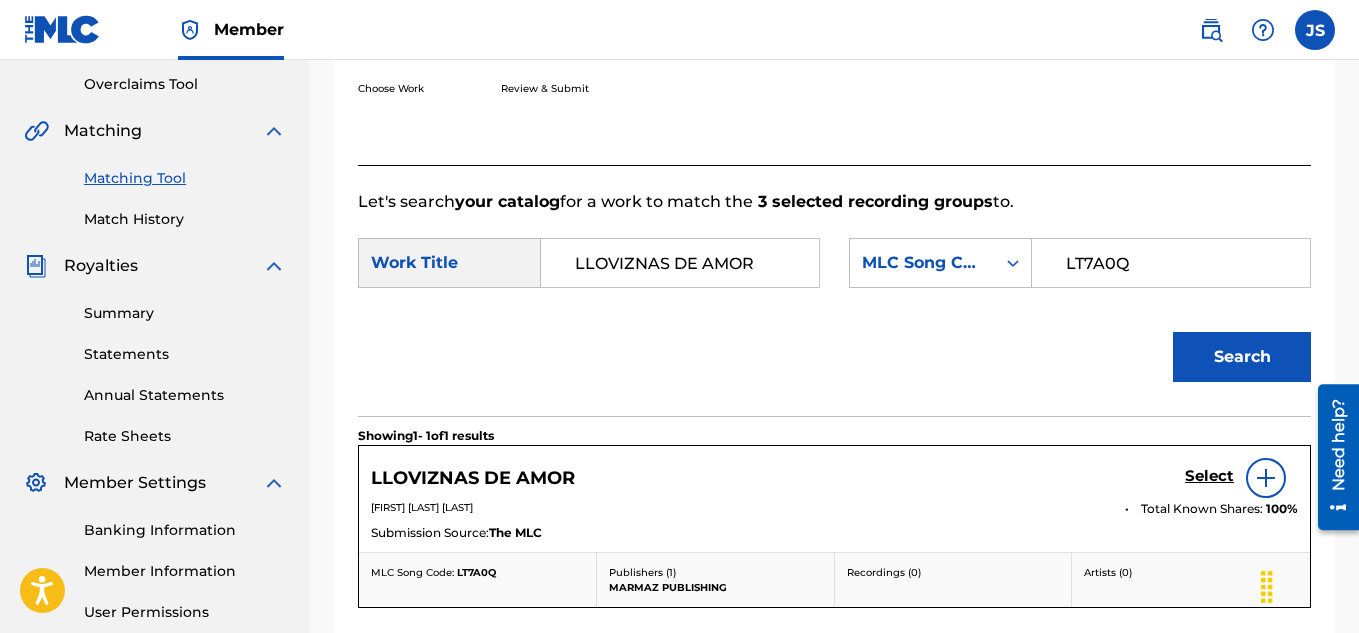scroll, scrollTop: 688, scrollLeft: 0, axis: vertical 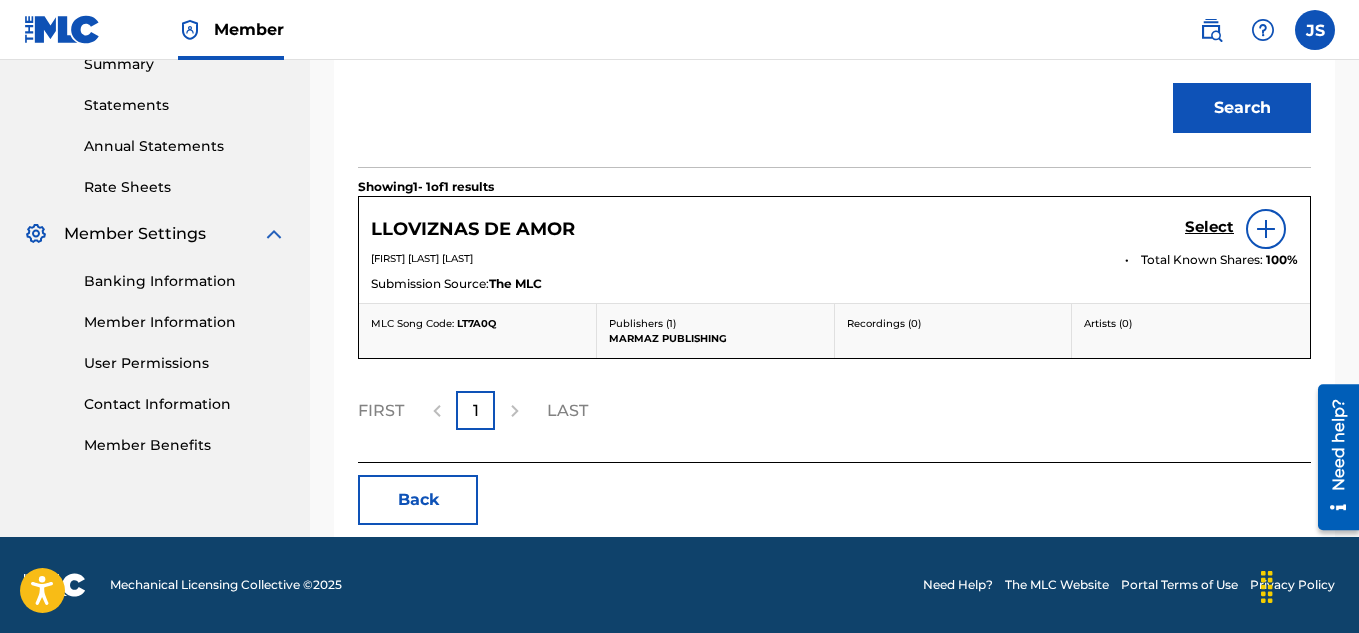 click on "Select" at bounding box center (1209, 227) 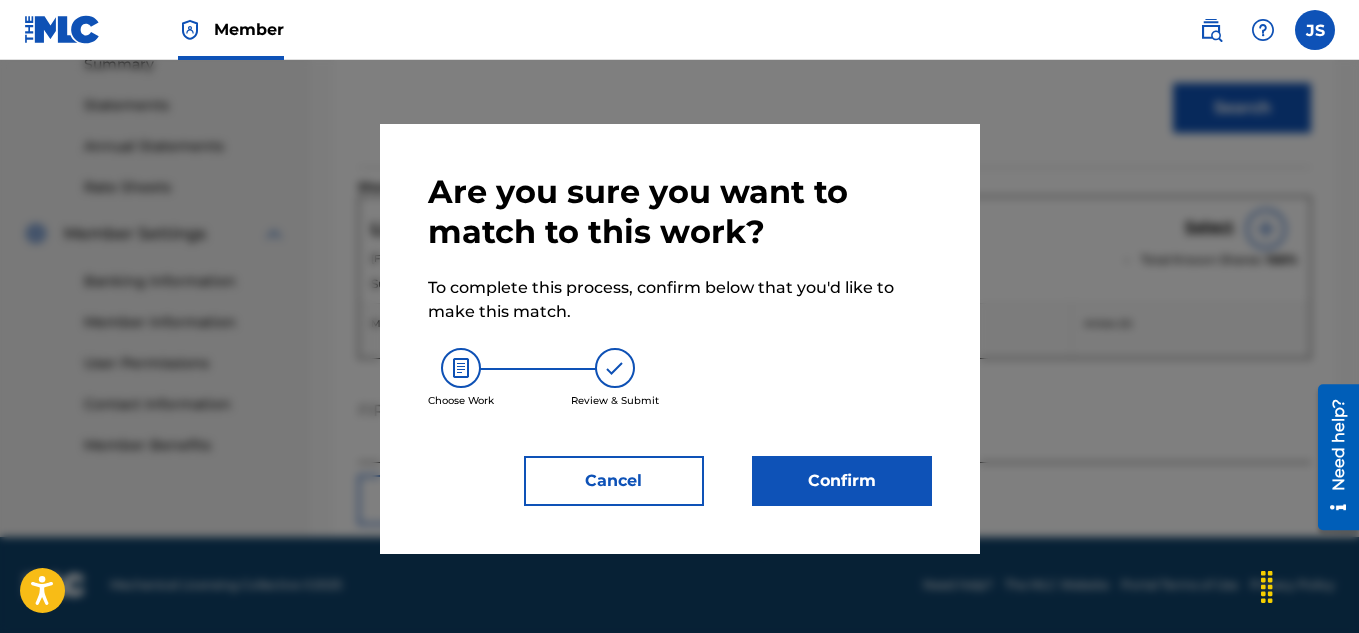click on "Confirm" at bounding box center [842, 481] 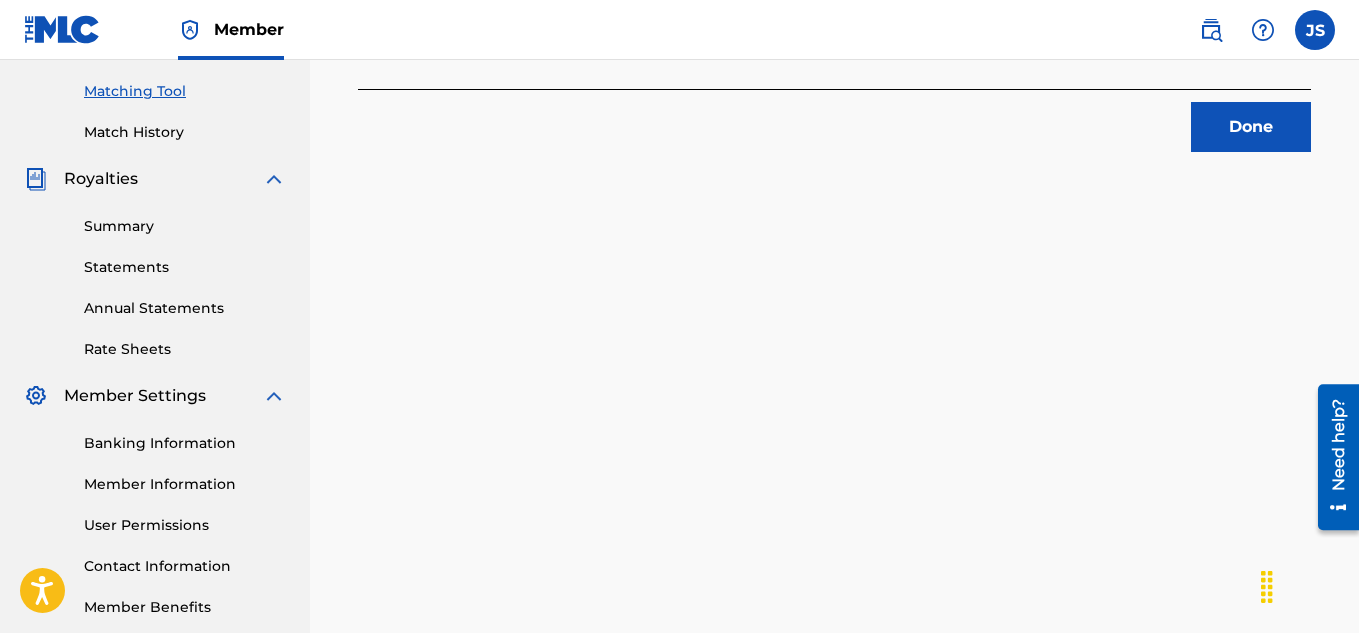 scroll, scrollTop: 494, scrollLeft: 0, axis: vertical 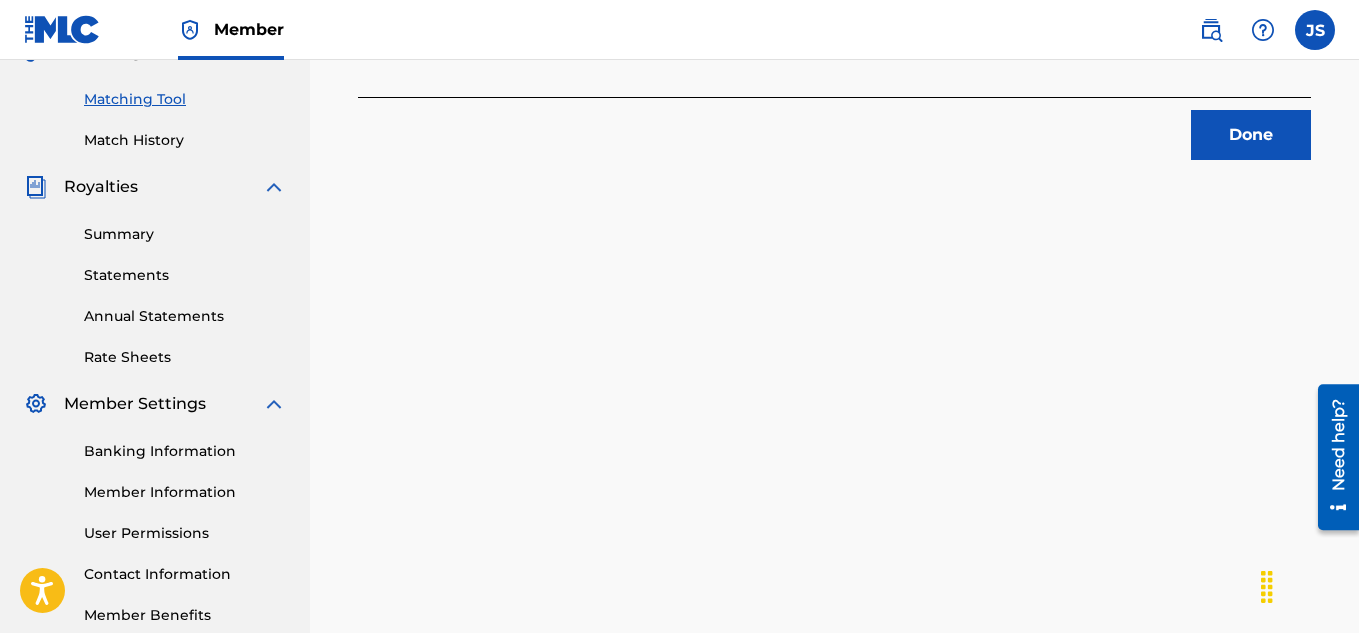 click on "Done" at bounding box center [1251, 135] 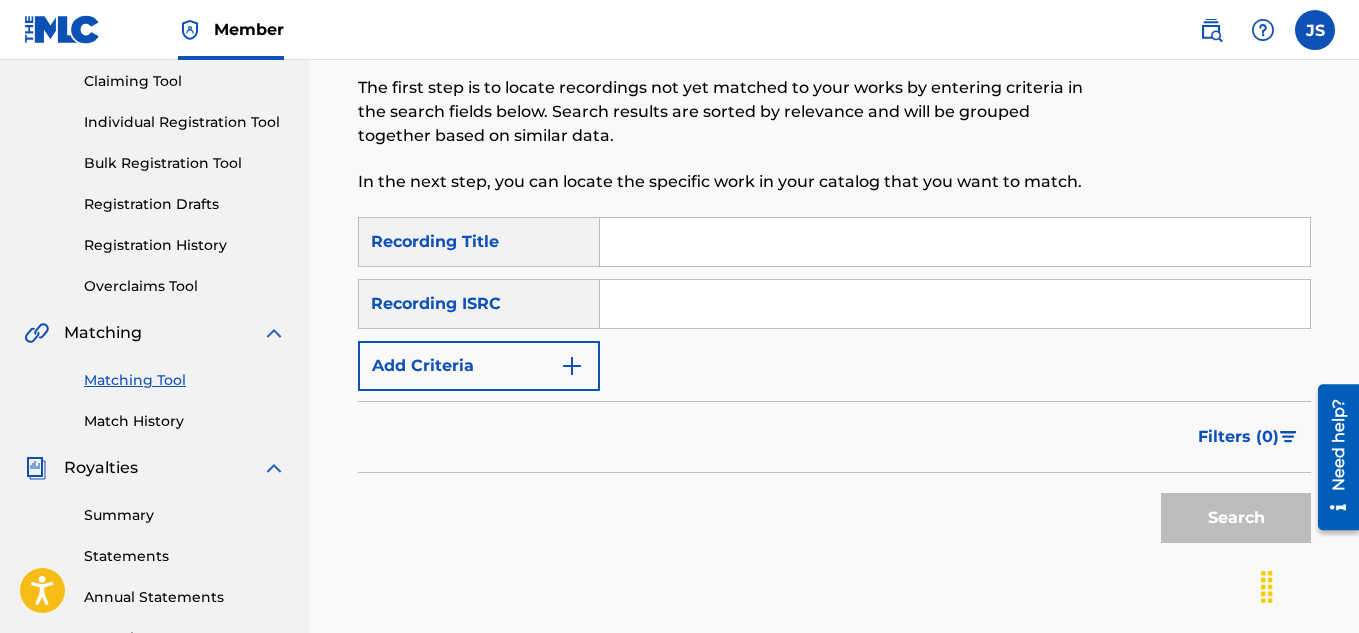 scroll, scrollTop: 200, scrollLeft: 0, axis: vertical 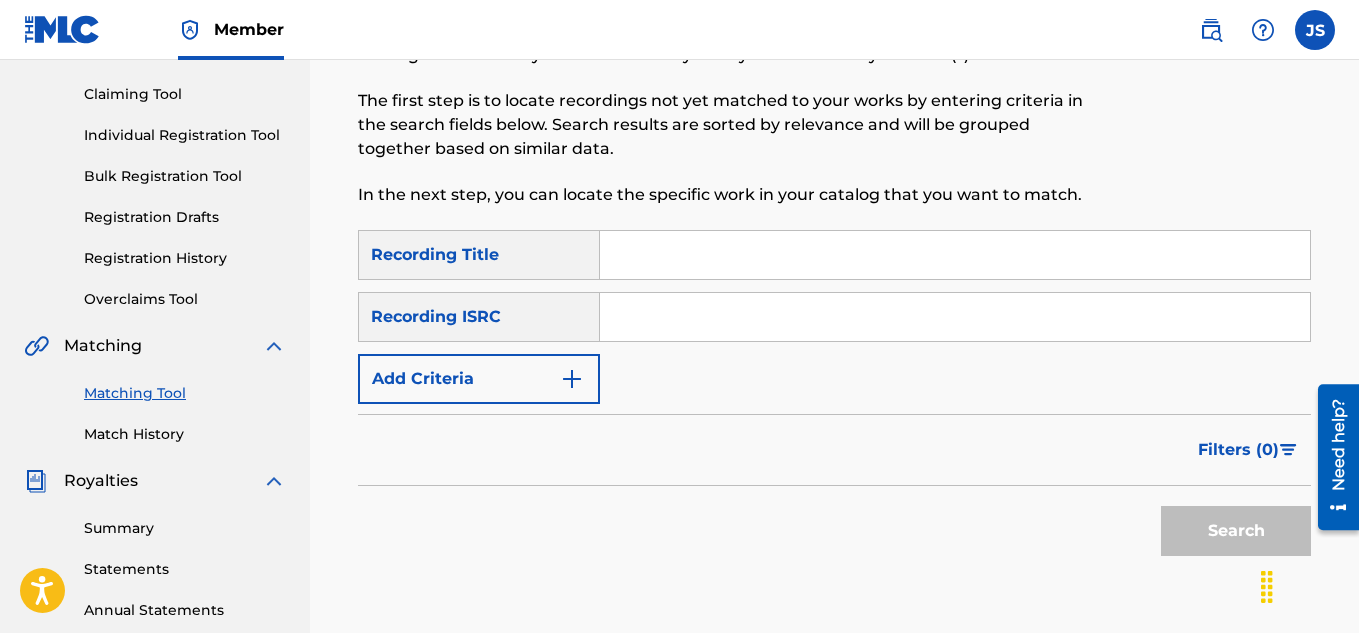 click at bounding box center [955, 255] 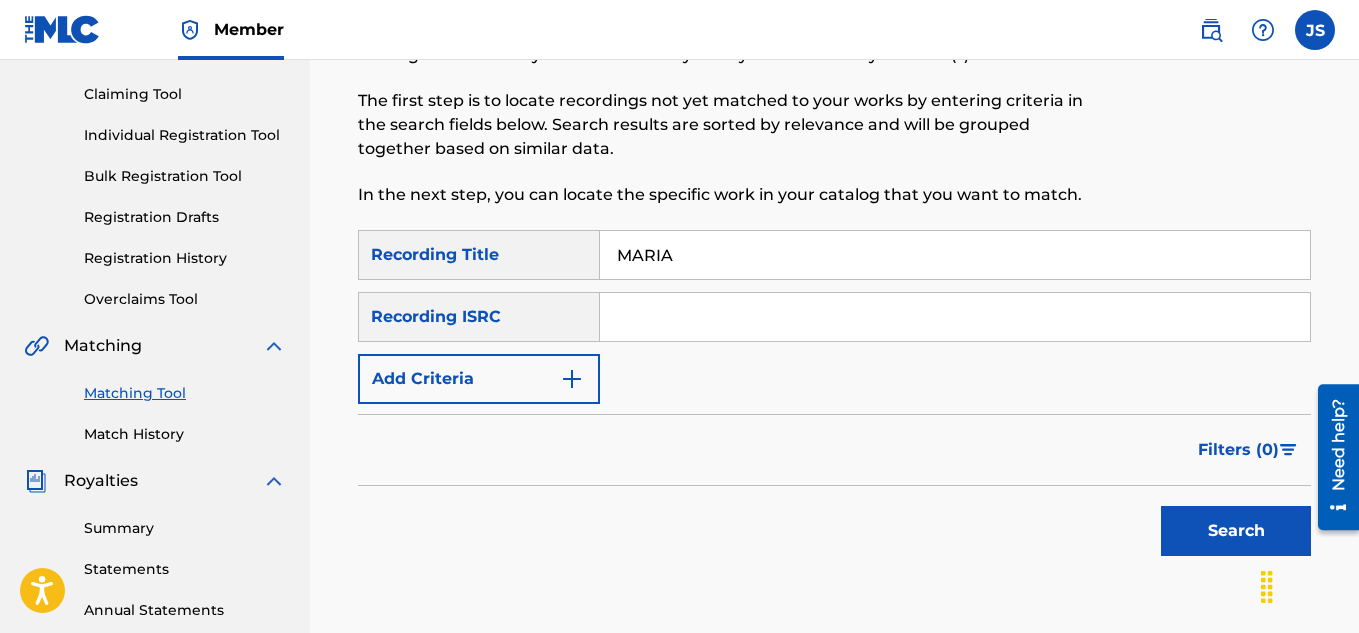 type on "MARIA" 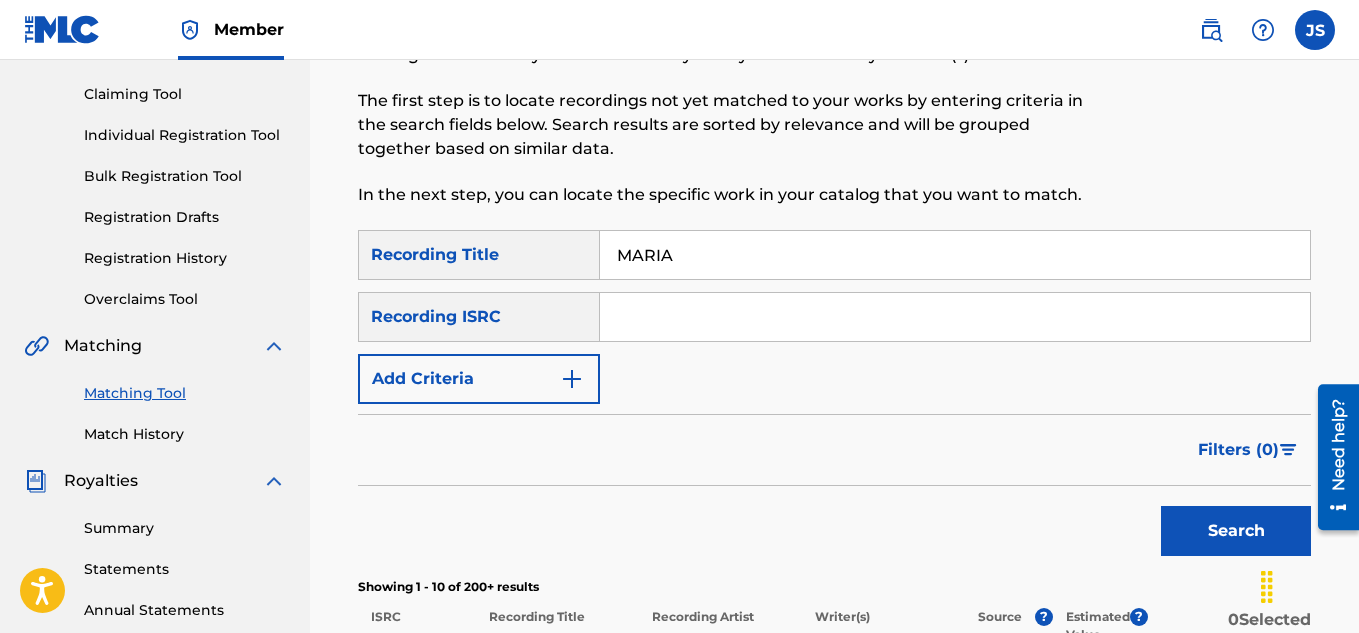 scroll, scrollTop: 363, scrollLeft: 0, axis: vertical 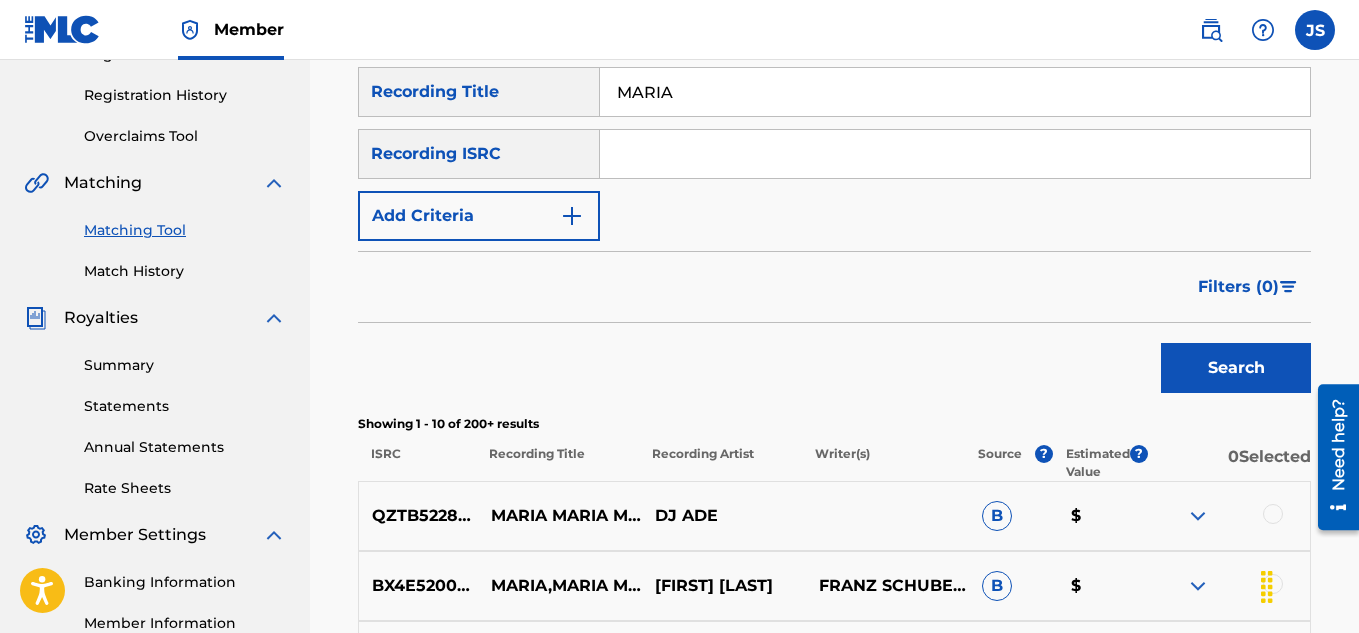 click on "SearchWithCriteria654bfce2-74cd-462b-869d-afebad4a2cb9 Recording Title MARIA SearchWithCriteria5a5658fd-3011-4f05-a260-648ccbcdc847 Recording ISRC Add Criteria Filter Estimated Value All $$$$$ $$$$ $$$ $$ $ Source All Blanket License Historical Unmatched Remove Filters Apply Filters Filters ( 0 ) Search" at bounding box center (834, 235) 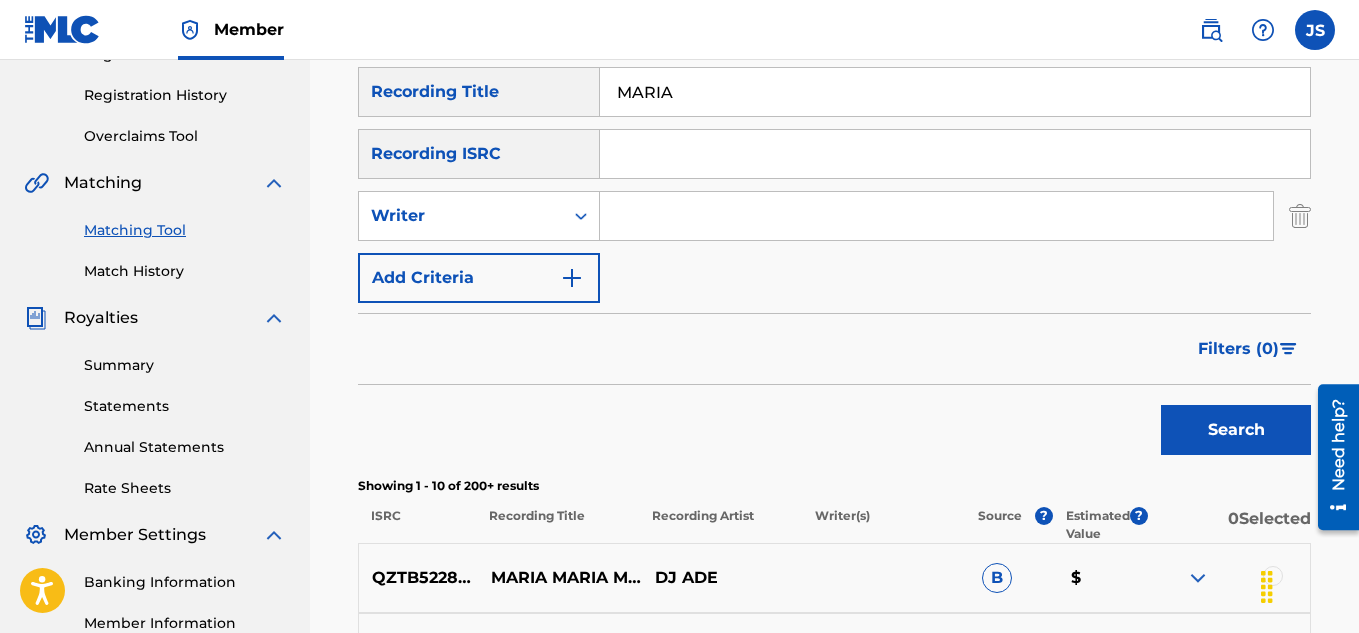 drag, startPoint x: 615, startPoint y: 211, endPoint x: 665, endPoint y: 222, distance: 51.1957 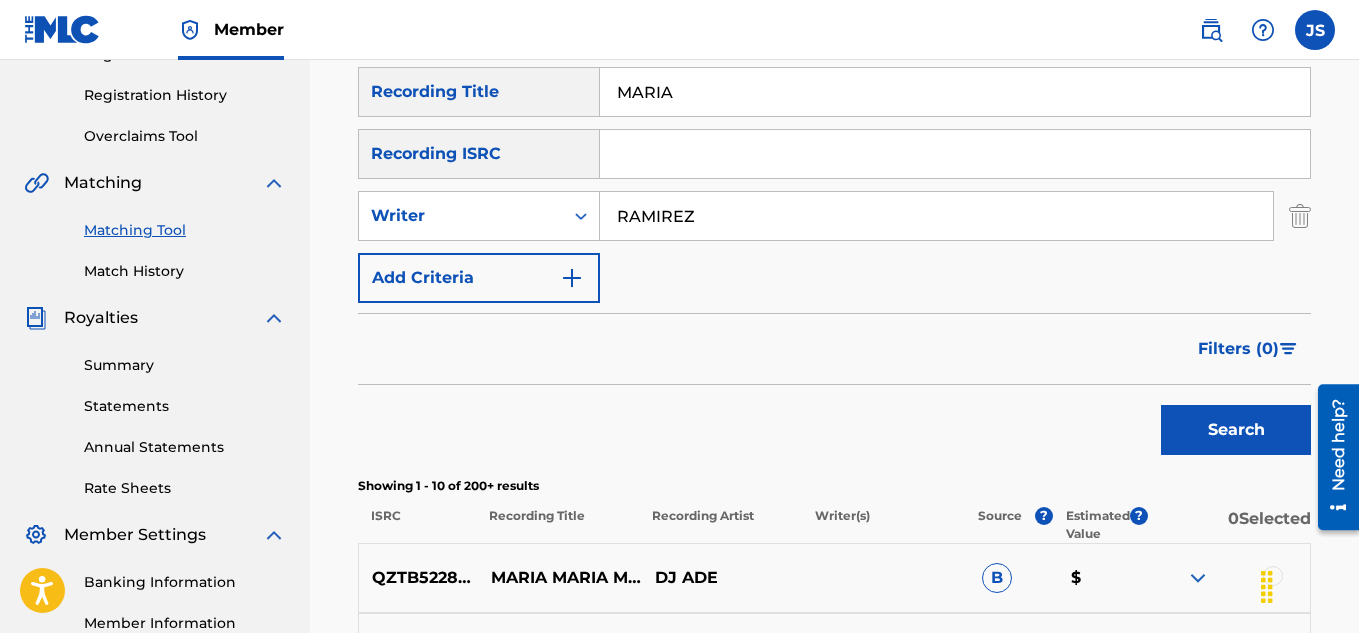 type on "RAMIREZ" 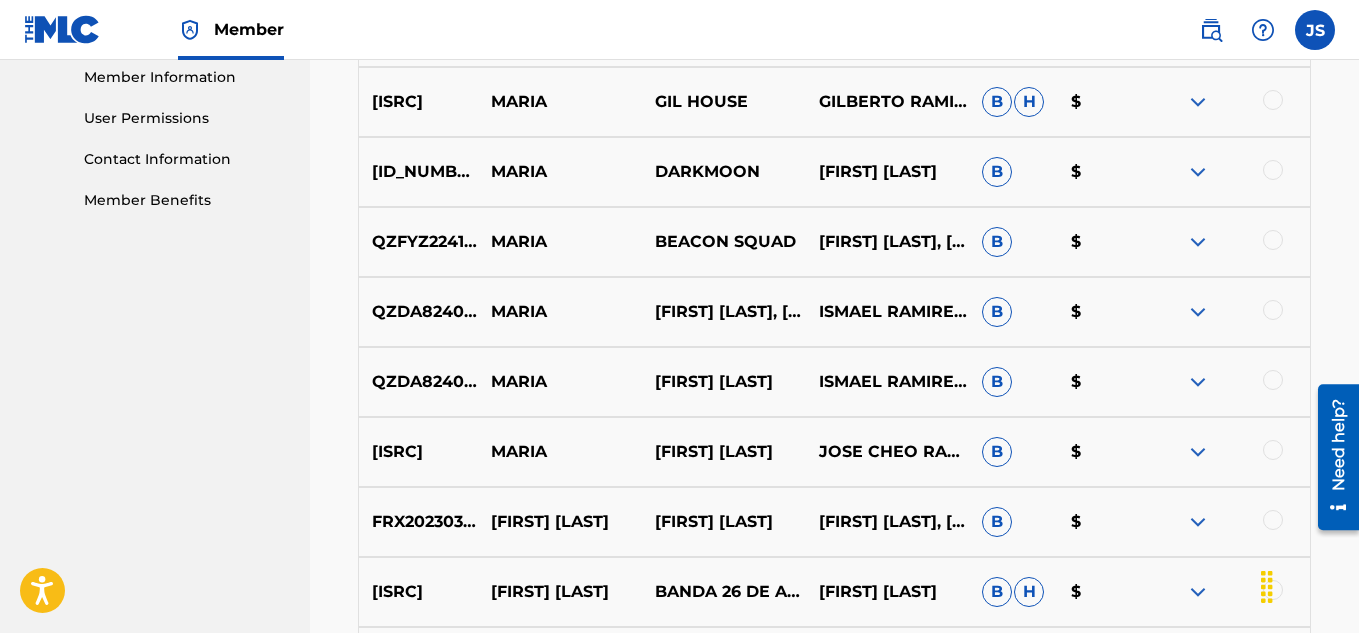 scroll, scrollTop: 910, scrollLeft: 0, axis: vertical 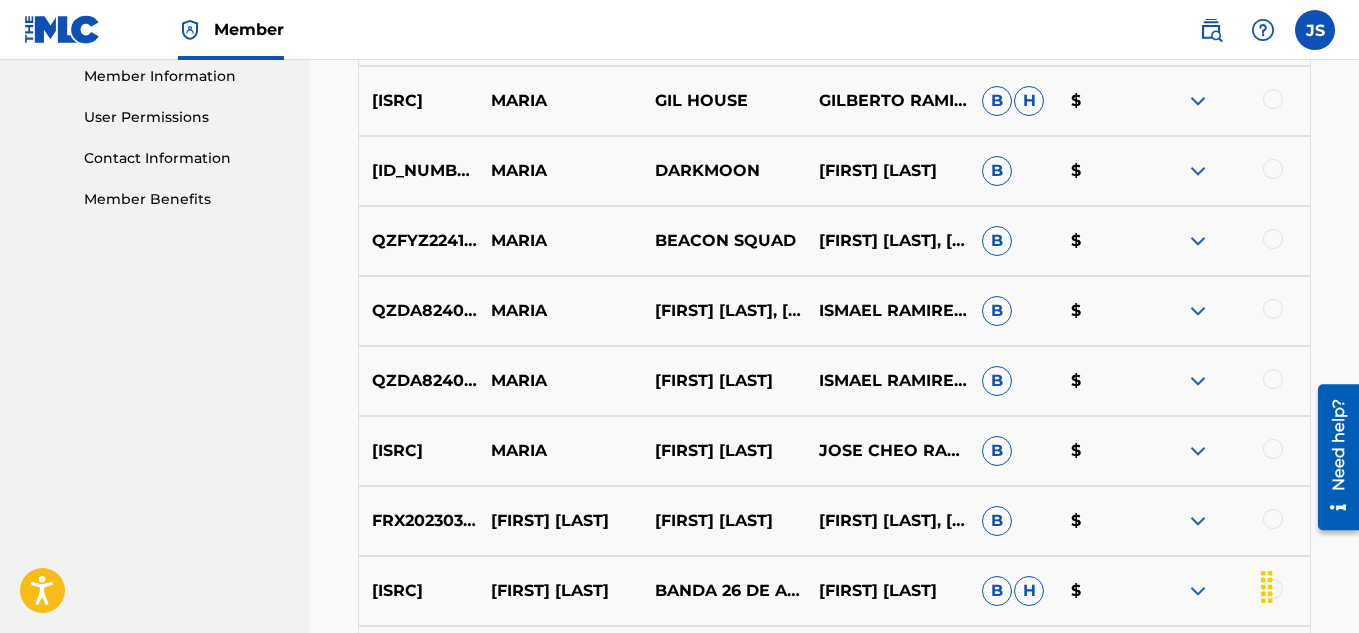 click at bounding box center [1273, 449] 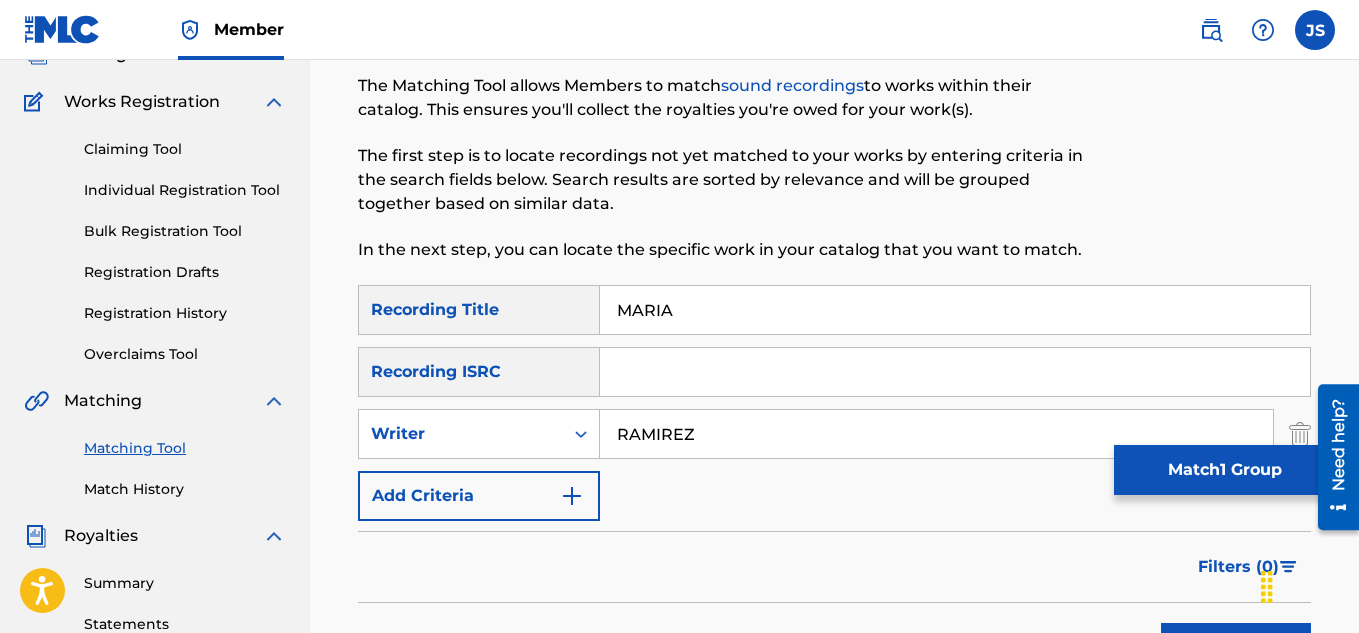 scroll, scrollTop: 66, scrollLeft: 0, axis: vertical 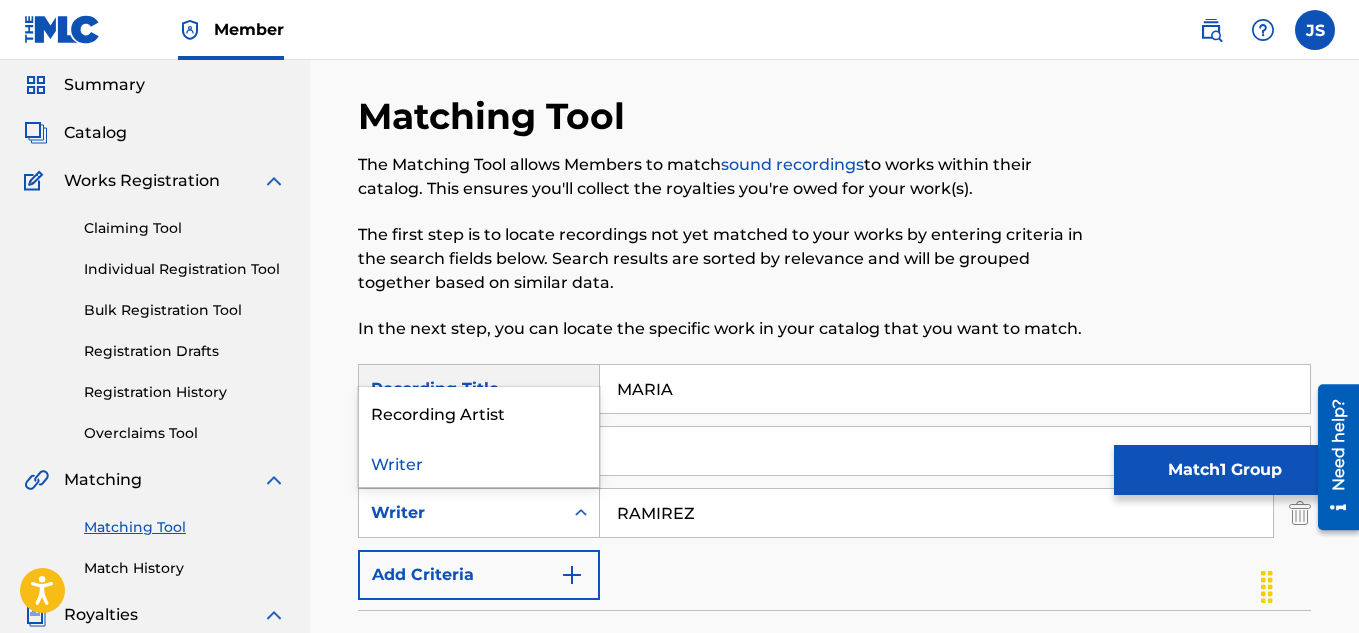 click on "Writer" at bounding box center (461, 513) 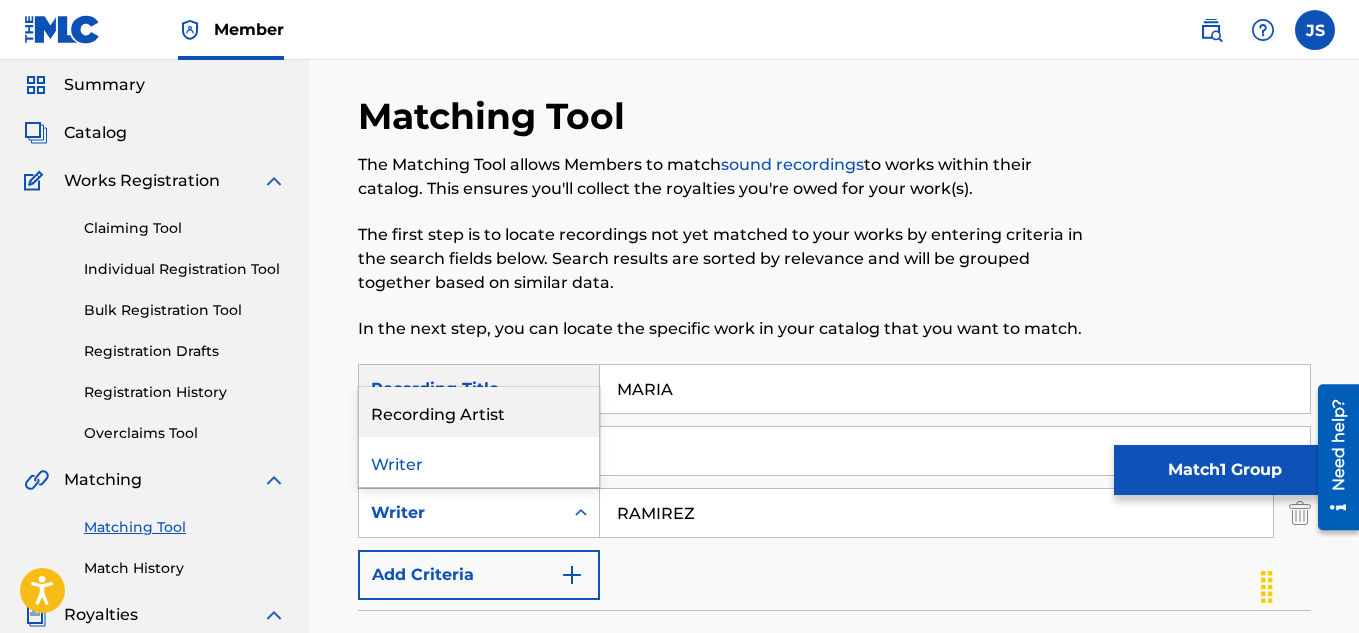 click on "Recording Artist" at bounding box center [479, 412] 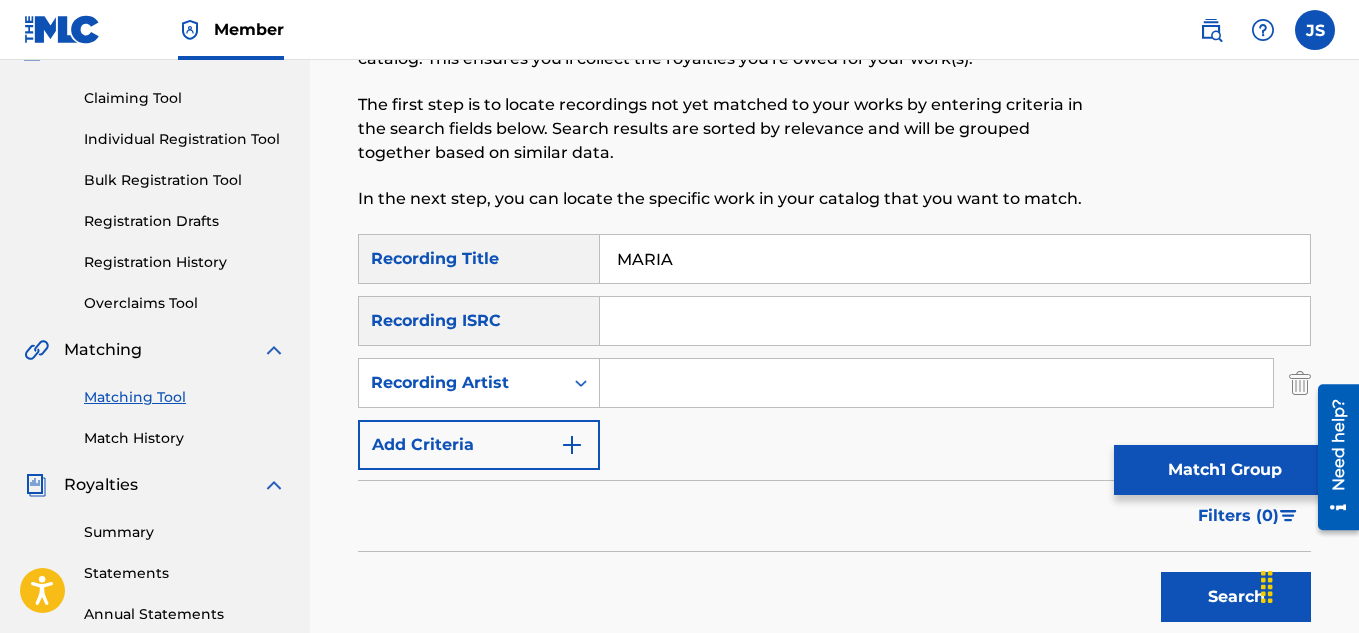 scroll, scrollTop: 197, scrollLeft: 0, axis: vertical 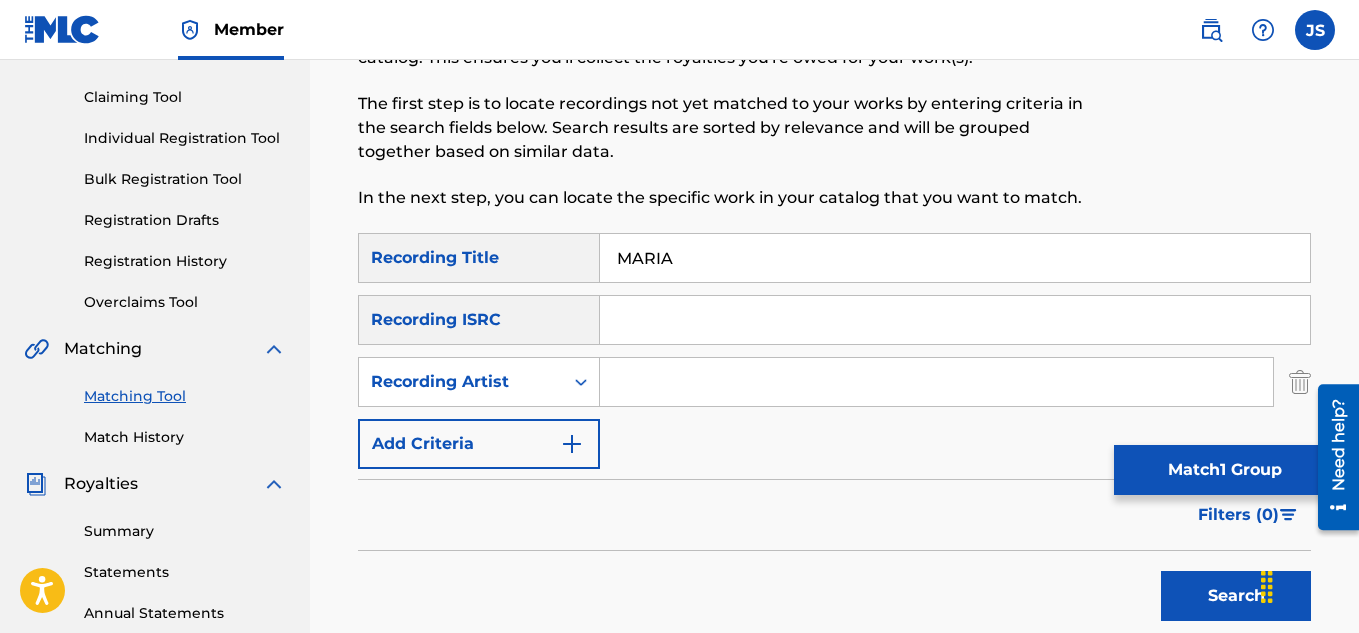 click at bounding box center (936, 382) 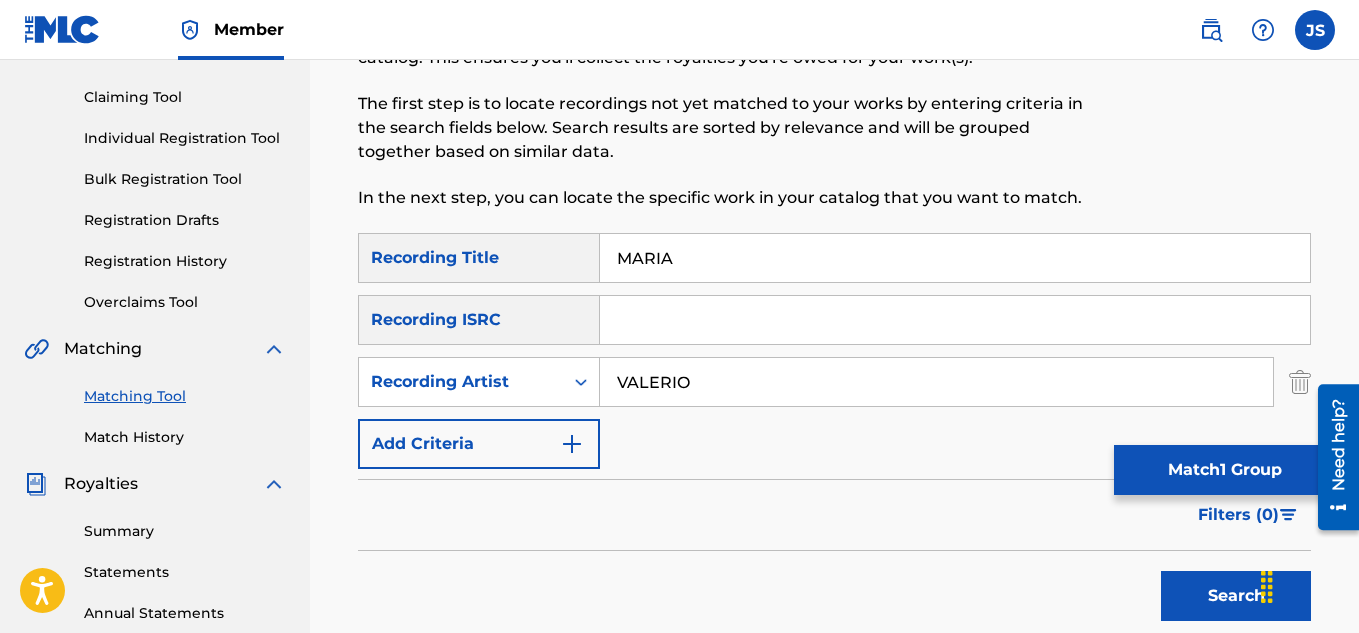 type on "VALERIO" 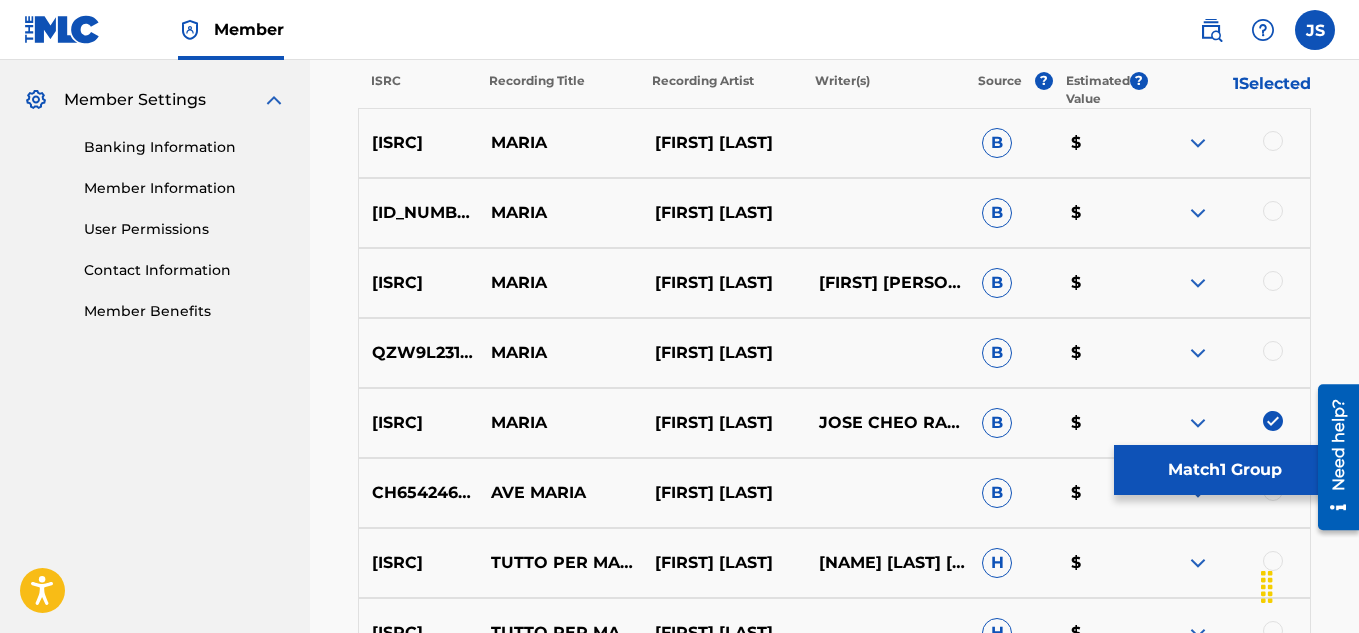 scroll, scrollTop: 816, scrollLeft: 0, axis: vertical 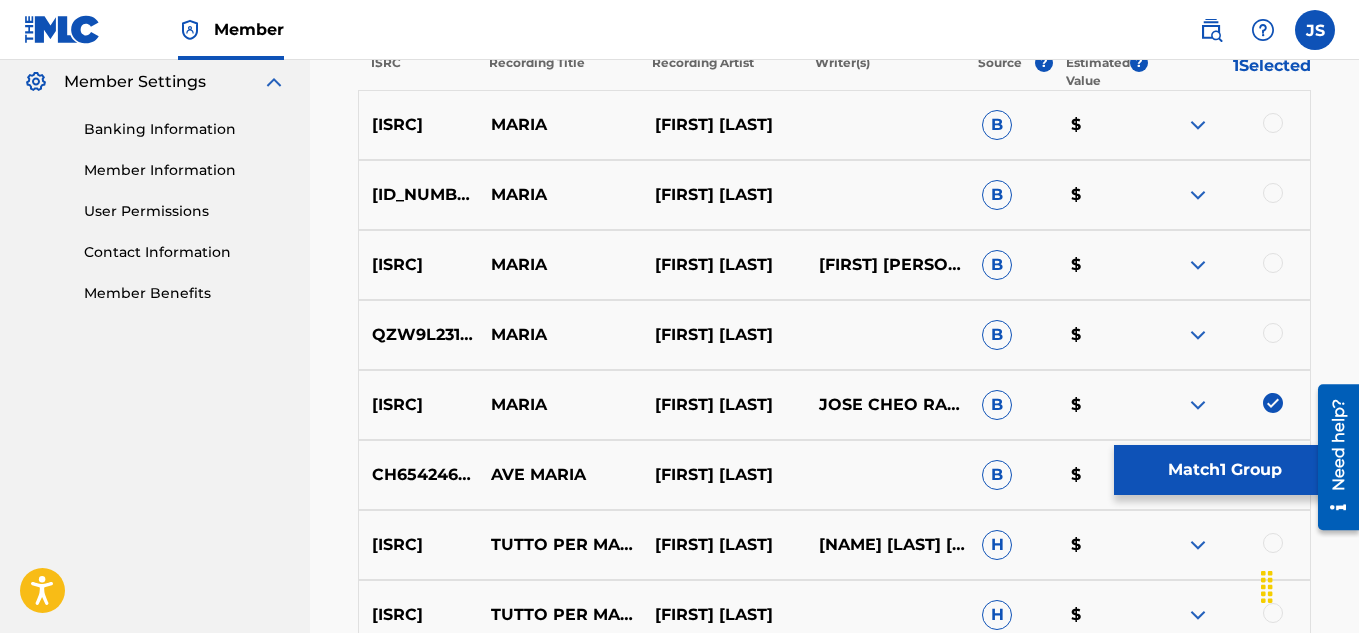 click at bounding box center [1228, 335] 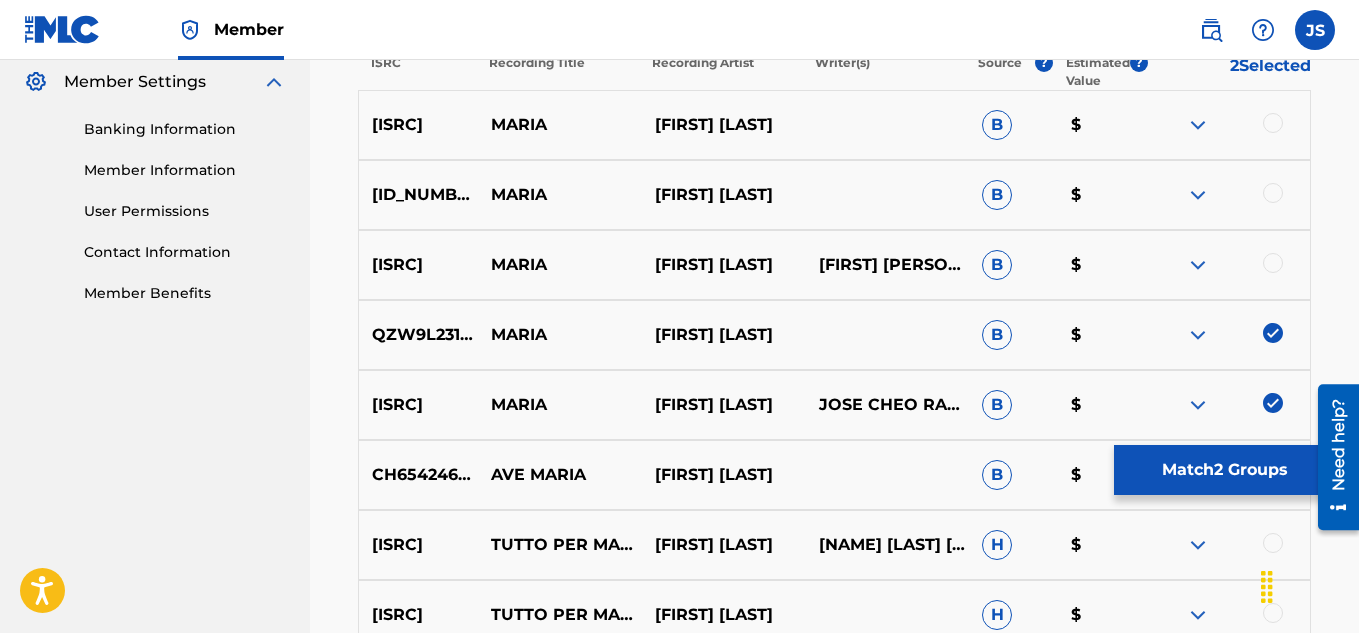 click at bounding box center [1273, 263] 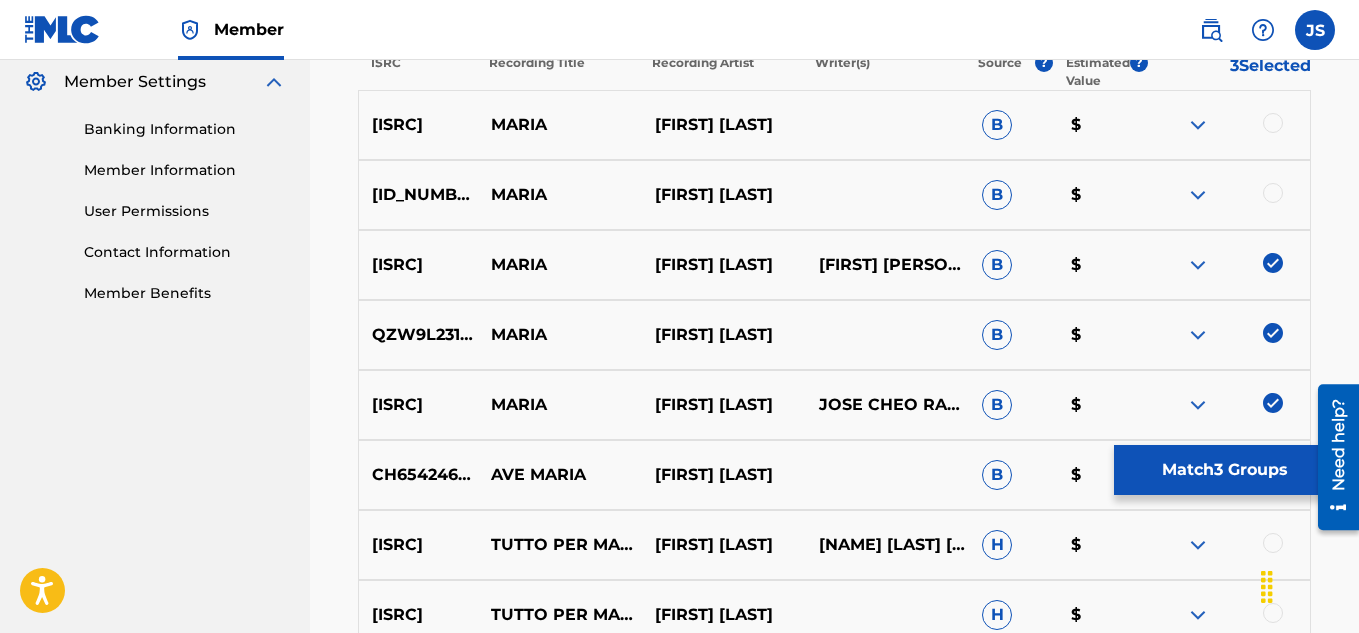 click at bounding box center (1273, 193) 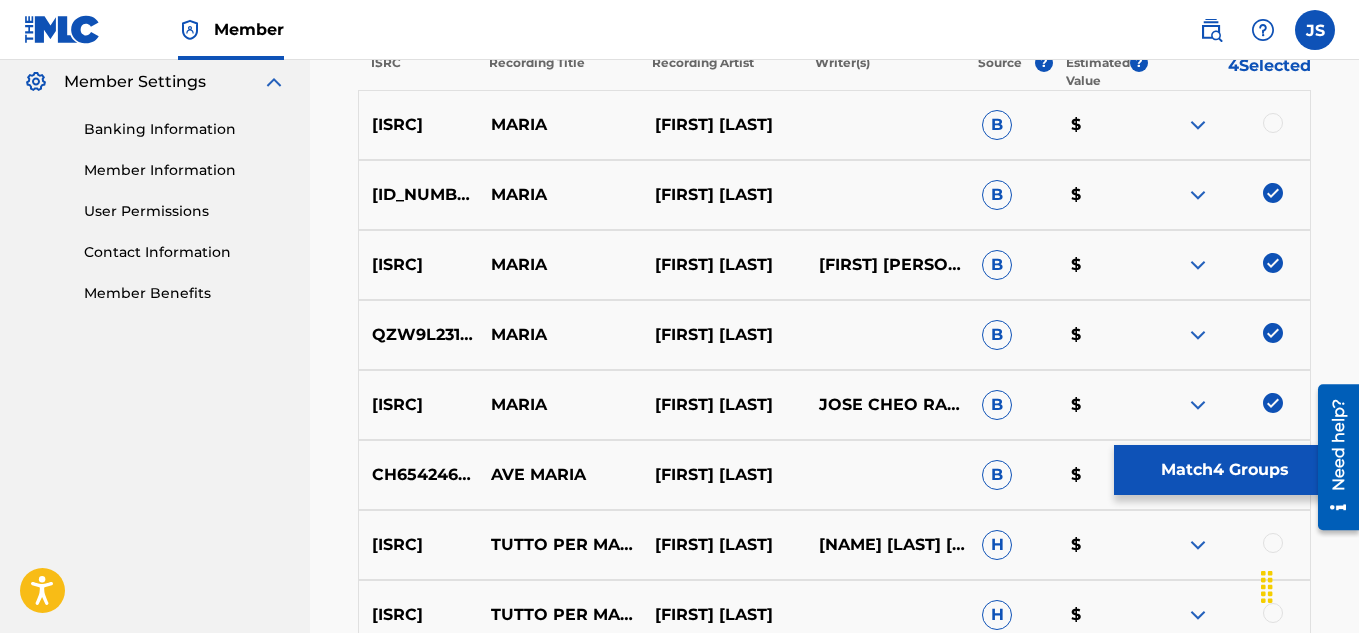 click on "QZNJY2169404 MARIA VALERIO BOLIVAR B $" at bounding box center (834, 125) 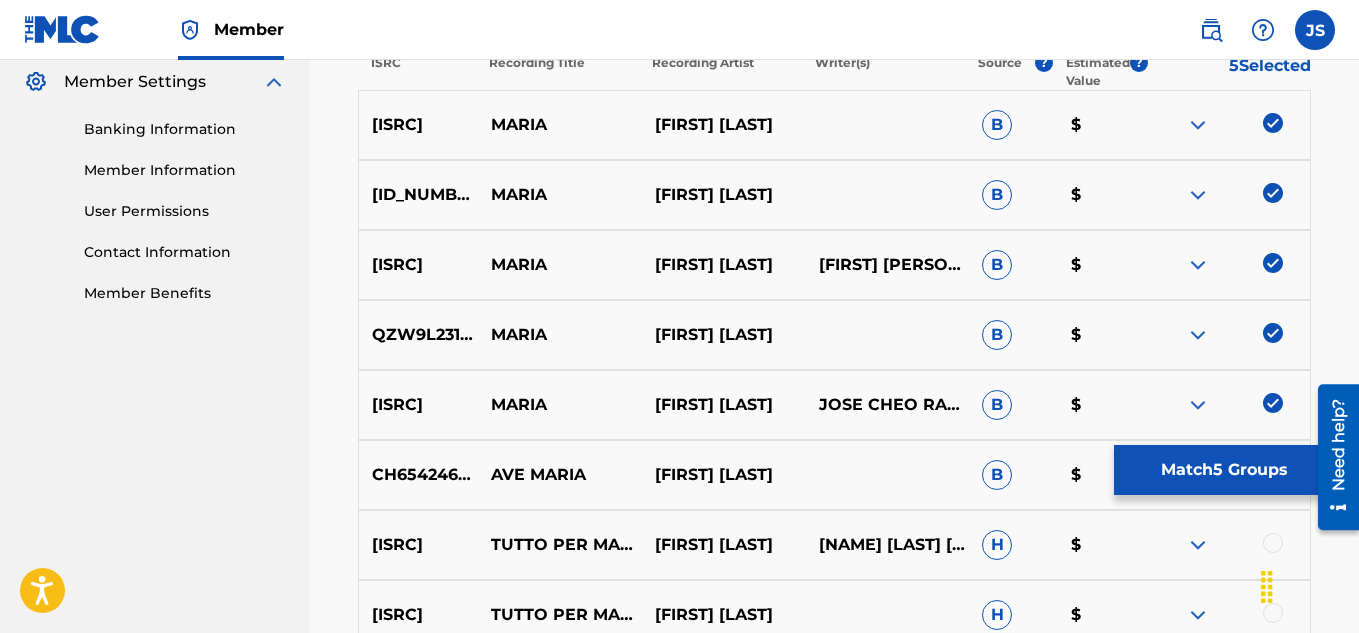 click on "Match  5 Groups" at bounding box center [1224, 470] 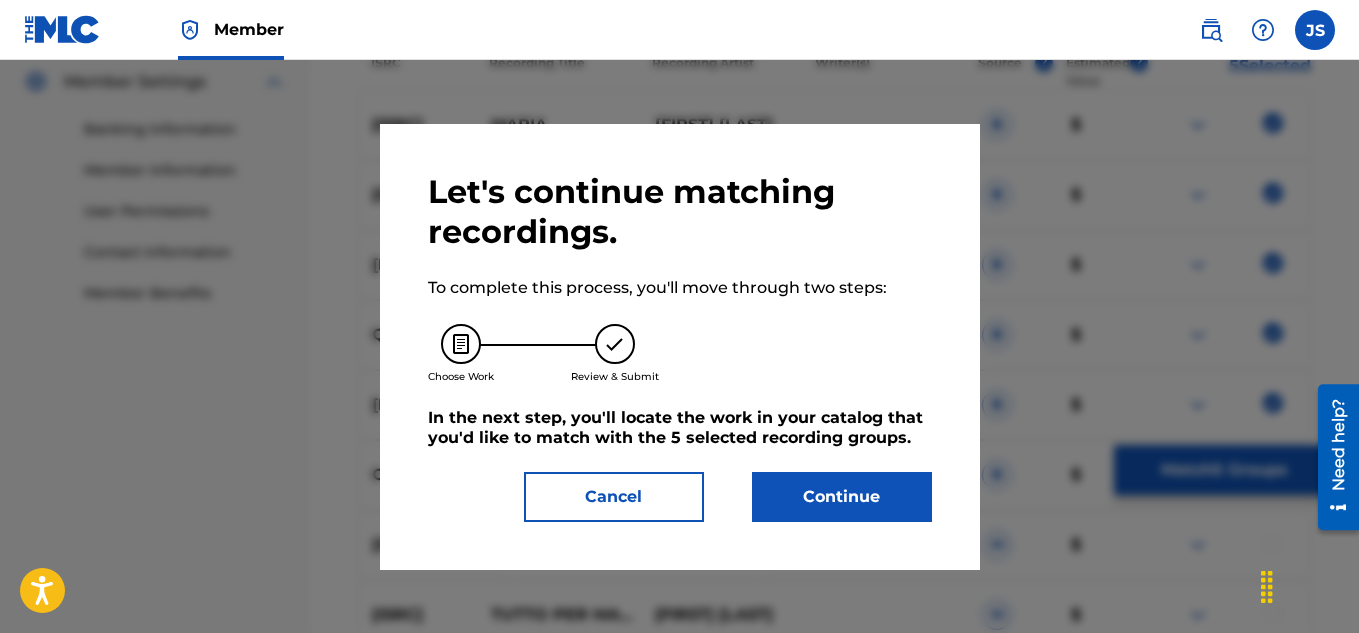 click on "Continue" at bounding box center (842, 497) 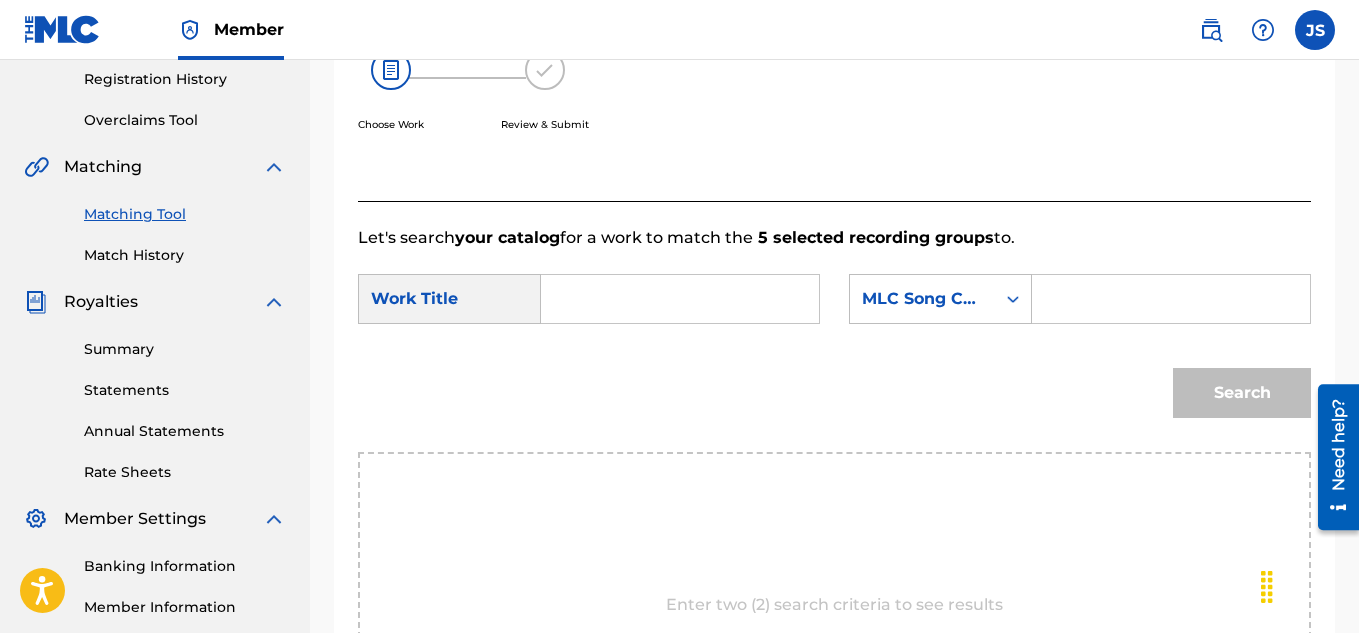 scroll, scrollTop: 368, scrollLeft: 0, axis: vertical 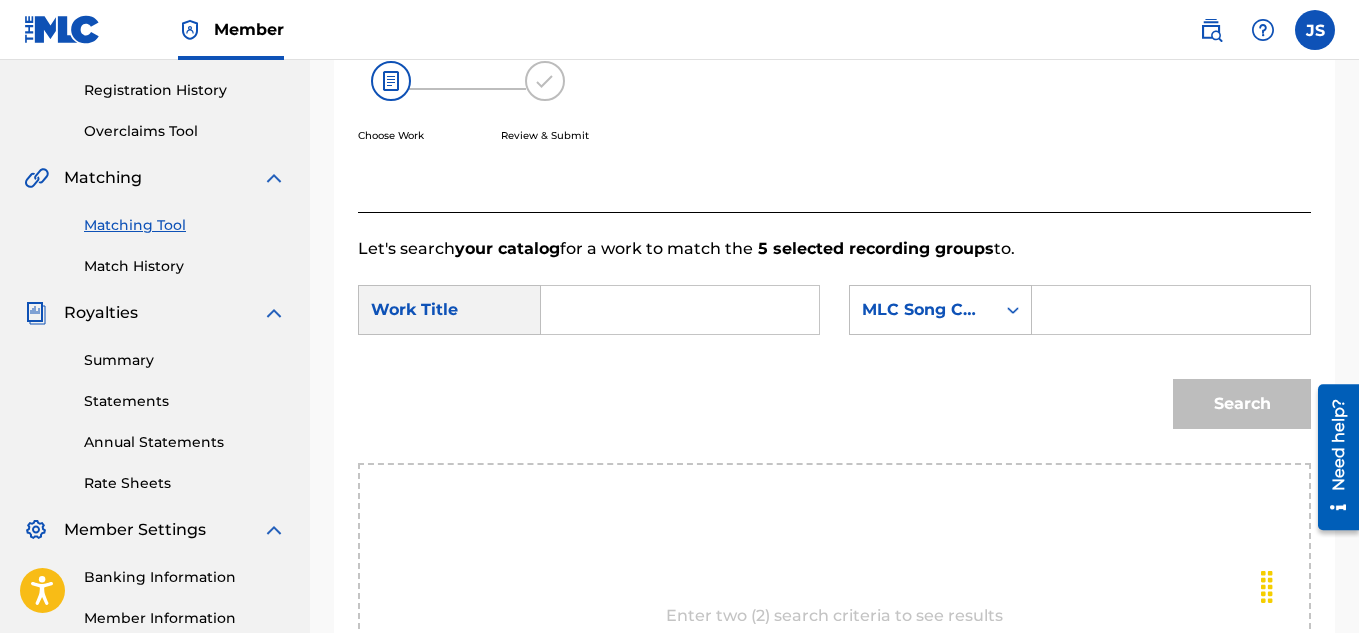 click on "SearchWithCriteria325add35-9abb-4647-8a2a-87261b7f1d21 Work Title SearchWithCriteriaf2aed40a-7b6c-4d92-82d1-bb68de5cb75f MLC Song Code Search" at bounding box center [834, 362] 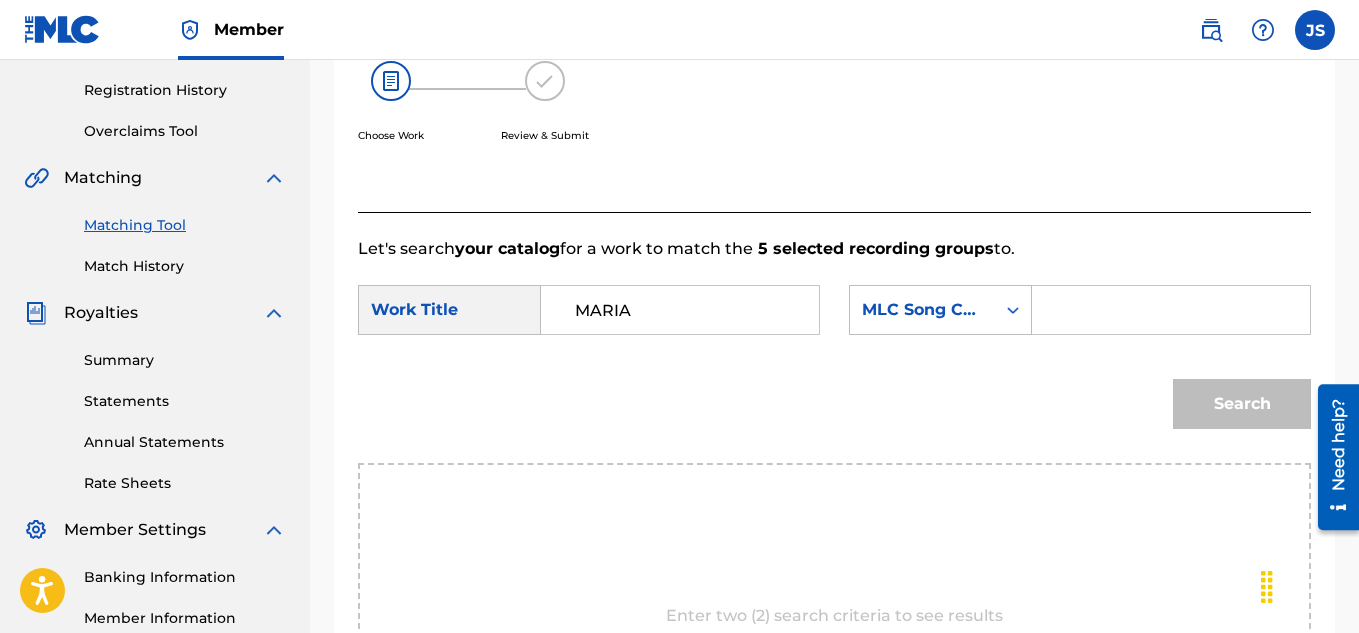 type on "MARIA" 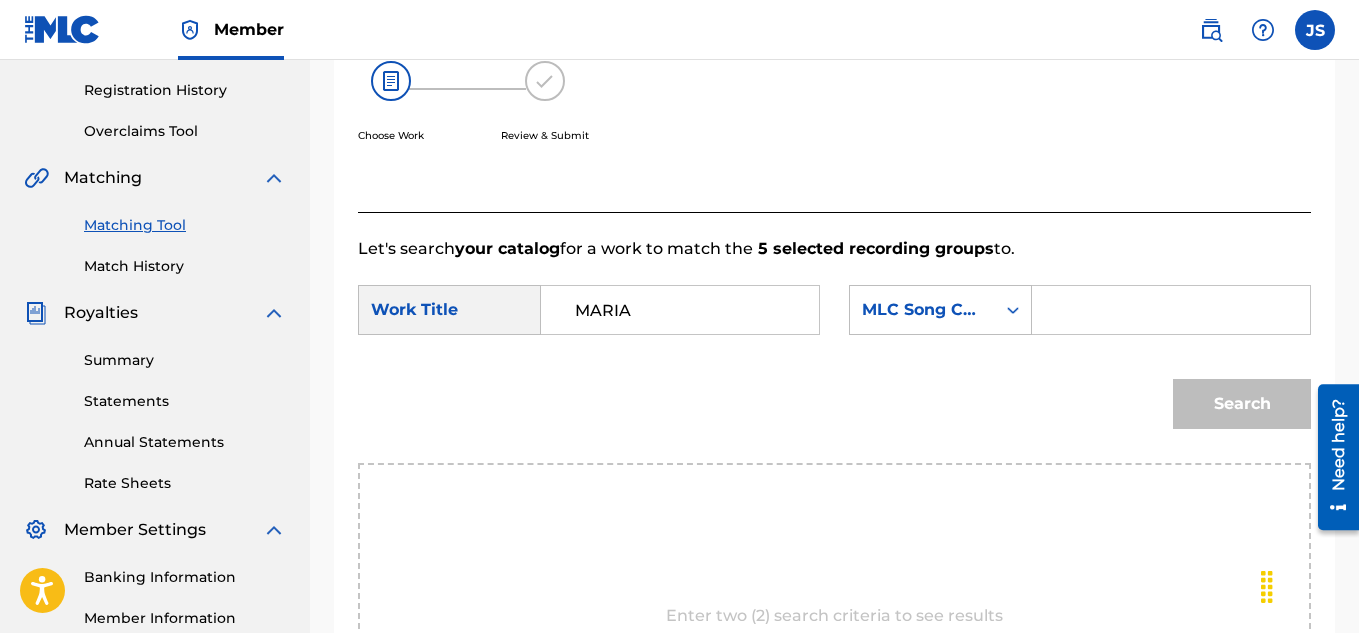 click at bounding box center [1171, 310] 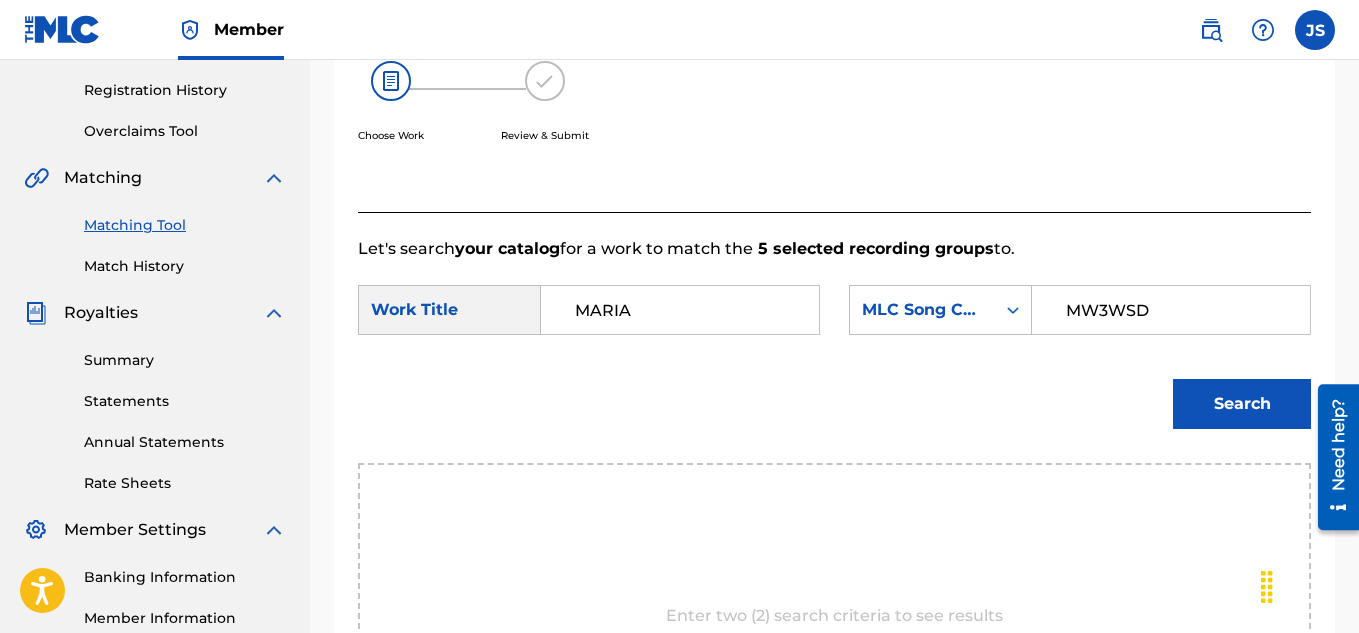 type on "MW3WSD" 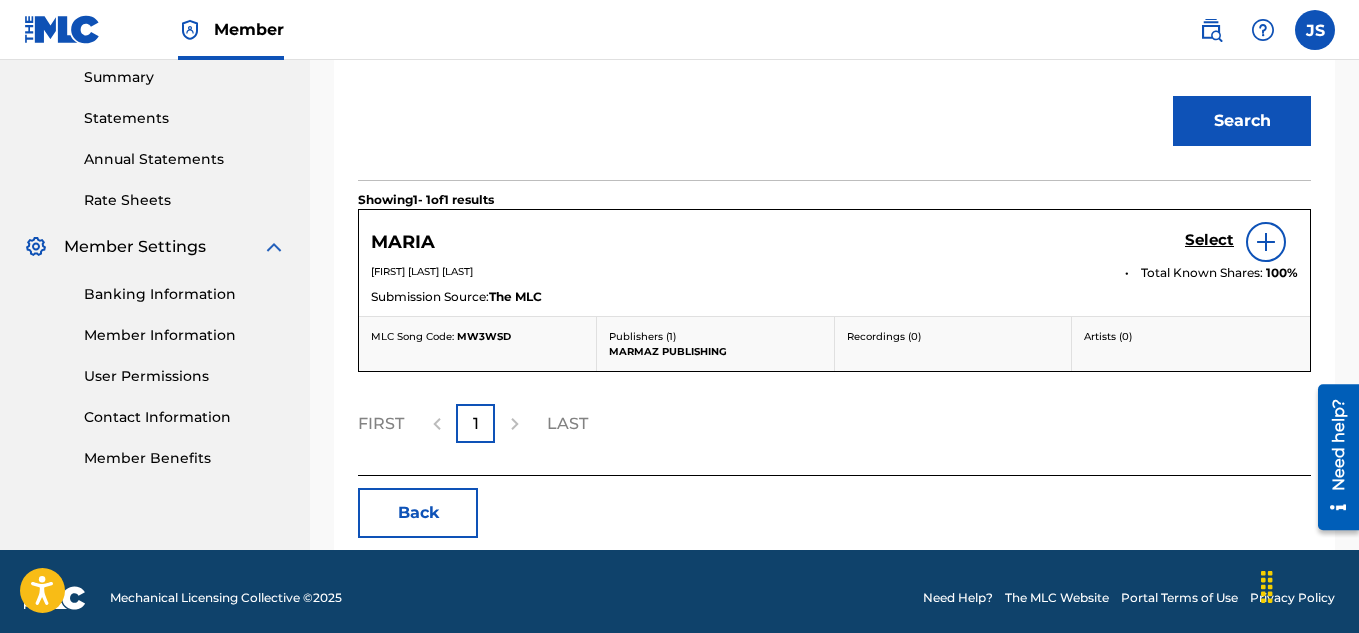 scroll, scrollTop: 653, scrollLeft: 0, axis: vertical 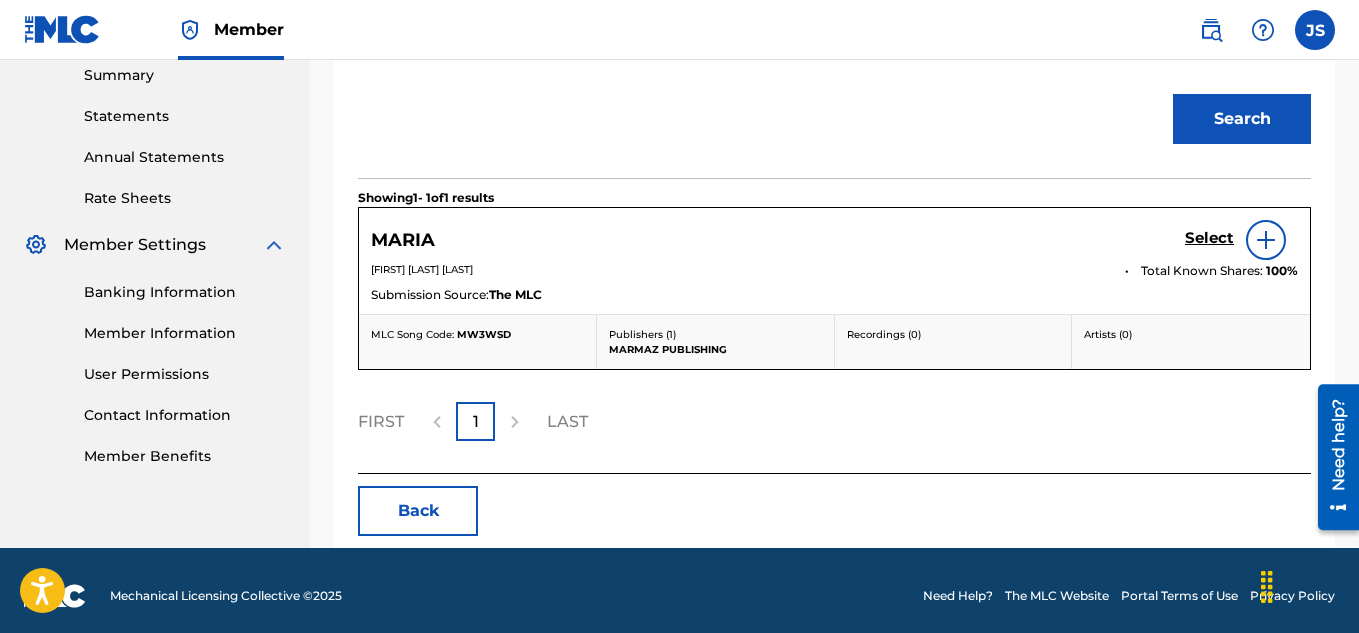 click on "Select" at bounding box center (1209, 238) 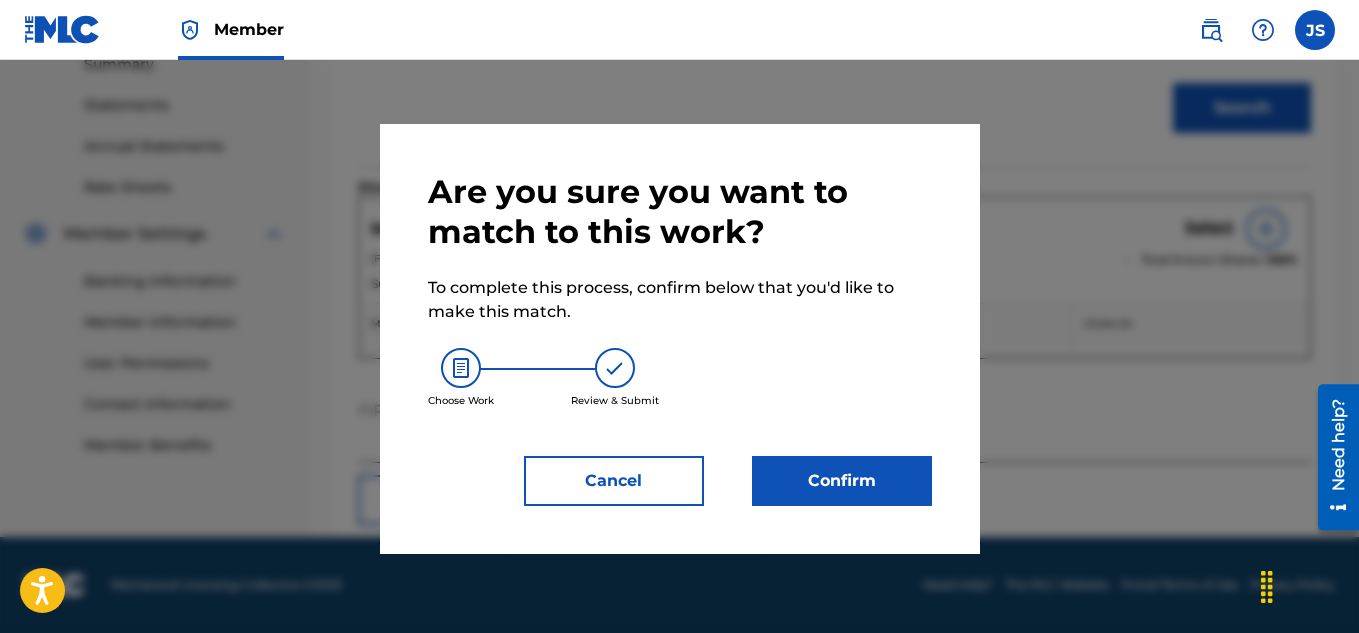 click on "Confirm" at bounding box center (842, 481) 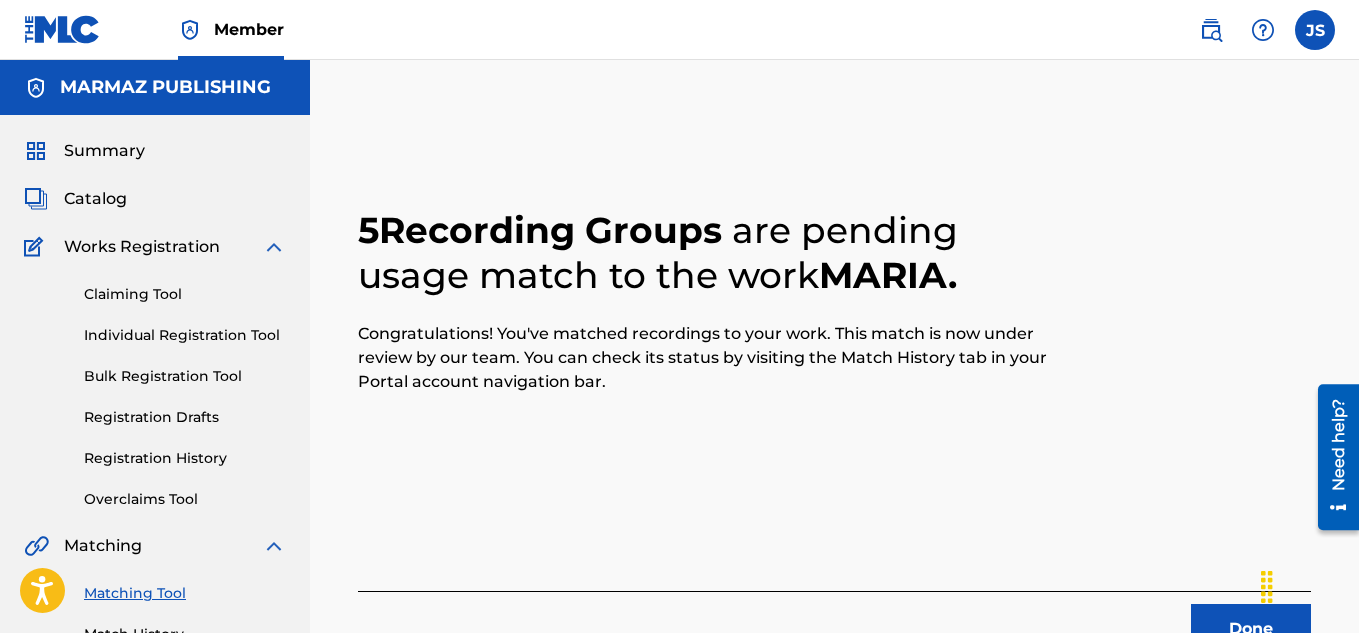 scroll, scrollTop: 231, scrollLeft: 0, axis: vertical 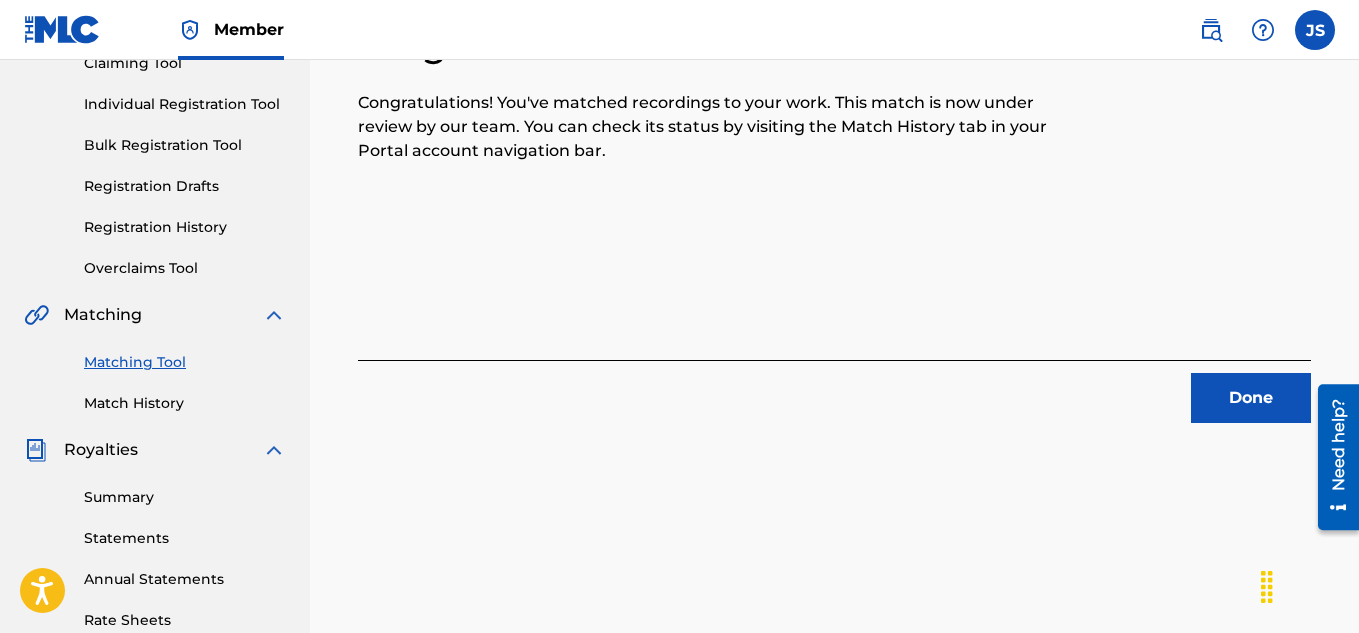 click on "Done" at bounding box center (1251, 398) 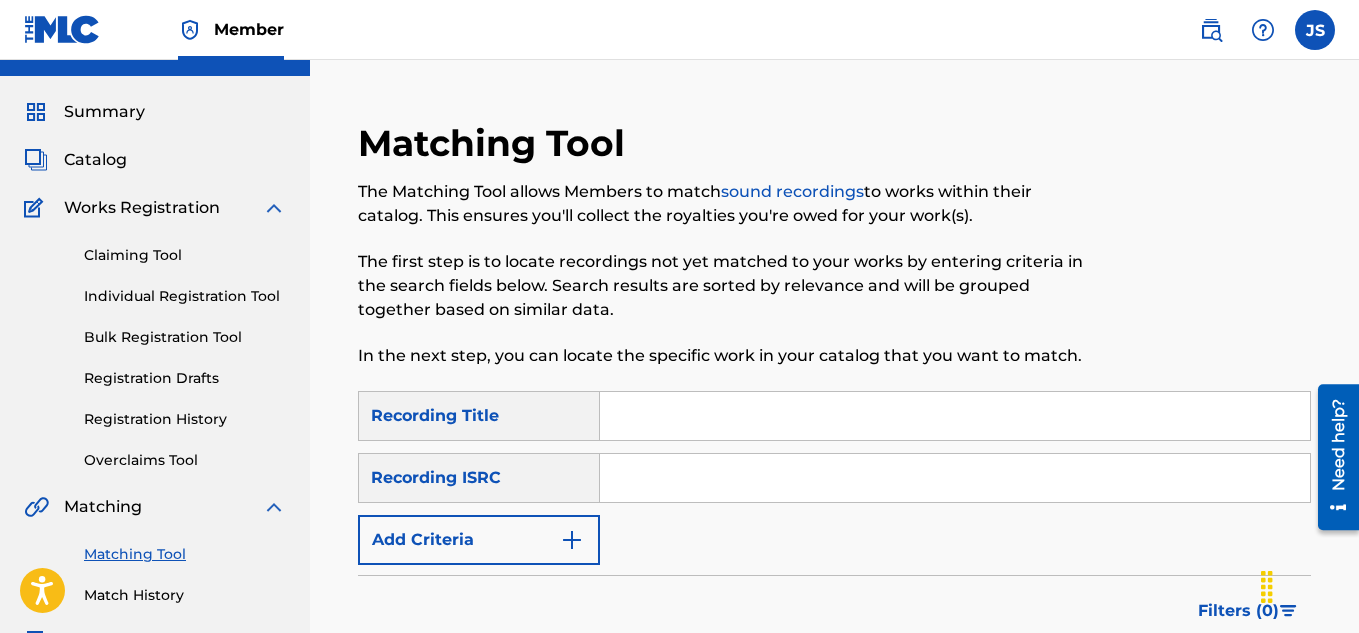 scroll, scrollTop: 0, scrollLeft: 0, axis: both 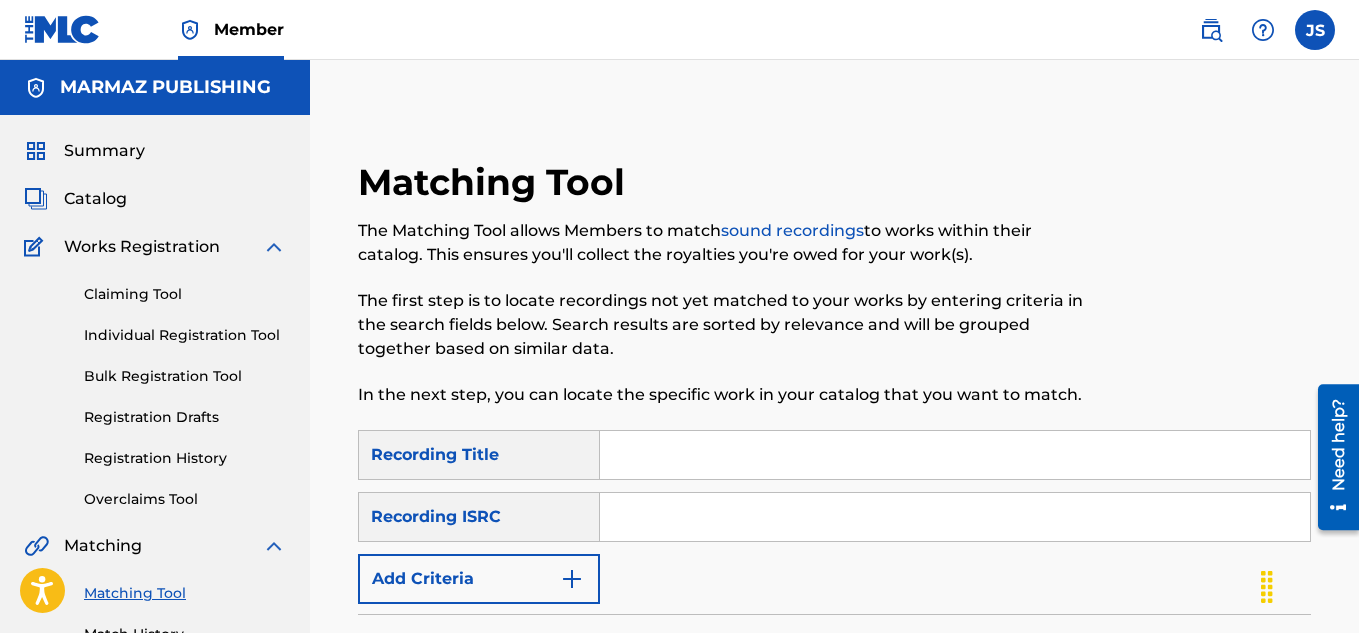 click on "Matching Tool The Matching Tool allows Members to match  sound recordings  to works within their catalog. This ensures you'll collect the royalties you're owed for your work(s). The first step is to locate recordings not yet matched to your works by entering criteria in the search fields below. Search results are sorted by relevance and will be grouped together based on similar data. In the next step, you can locate the specific work in your catalog that you want to match." at bounding box center (725, 295) 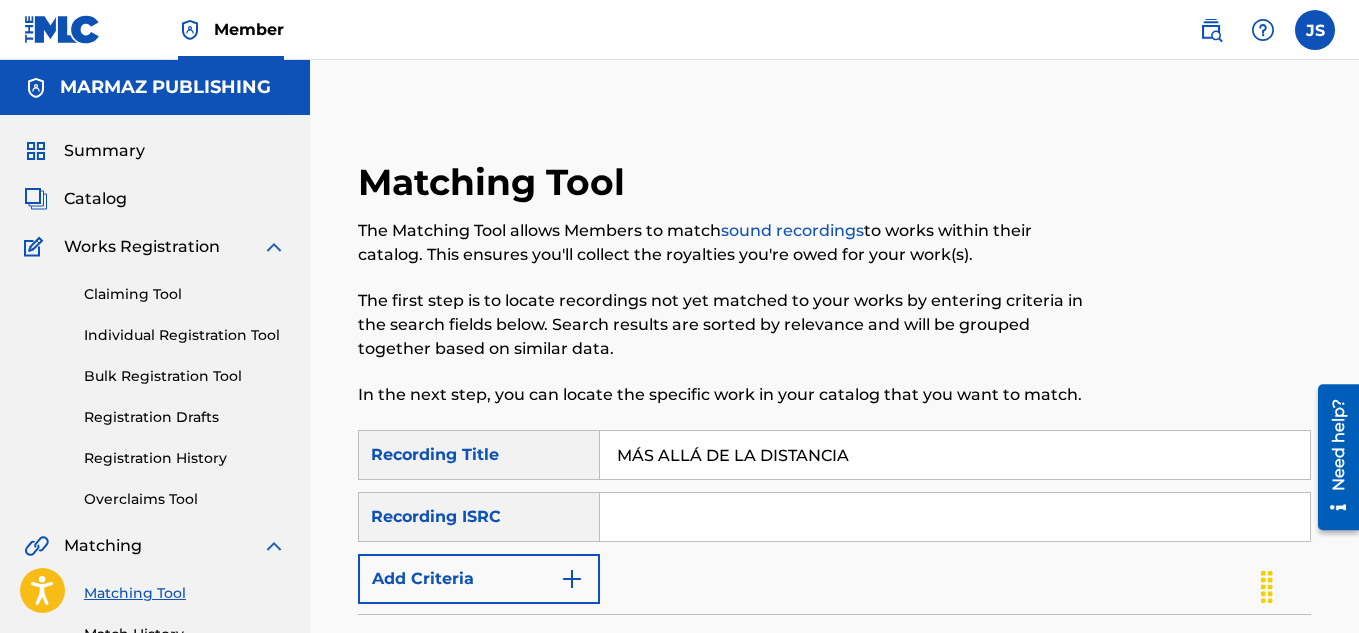 type on "MÁS ALLÁ DE LA DISTANCIA" 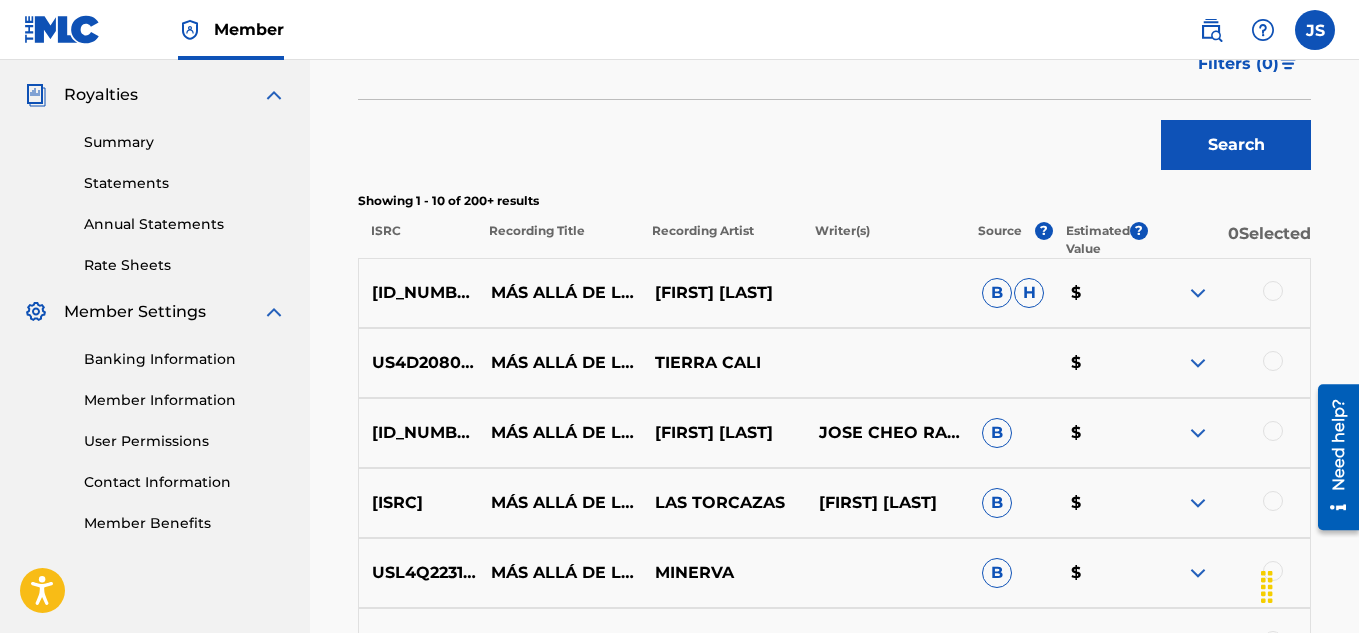 scroll, scrollTop: 592, scrollLeft: 0, axis: vertical 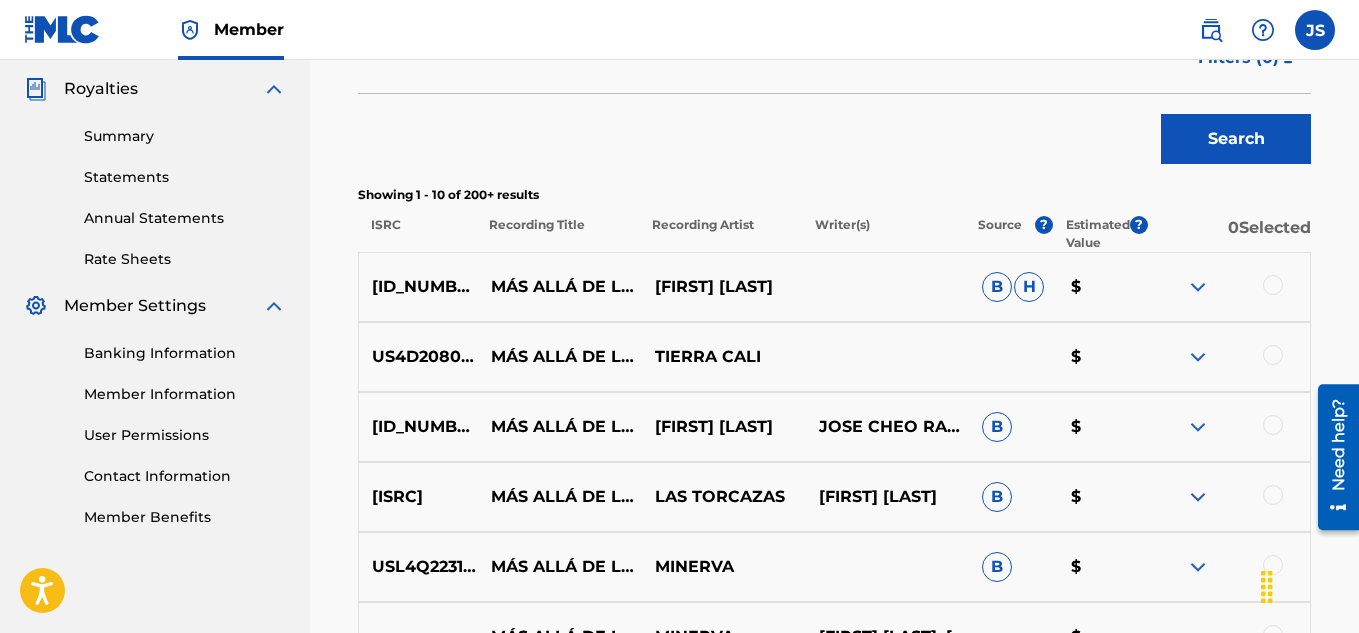 click at bounding box center [1273, 425] 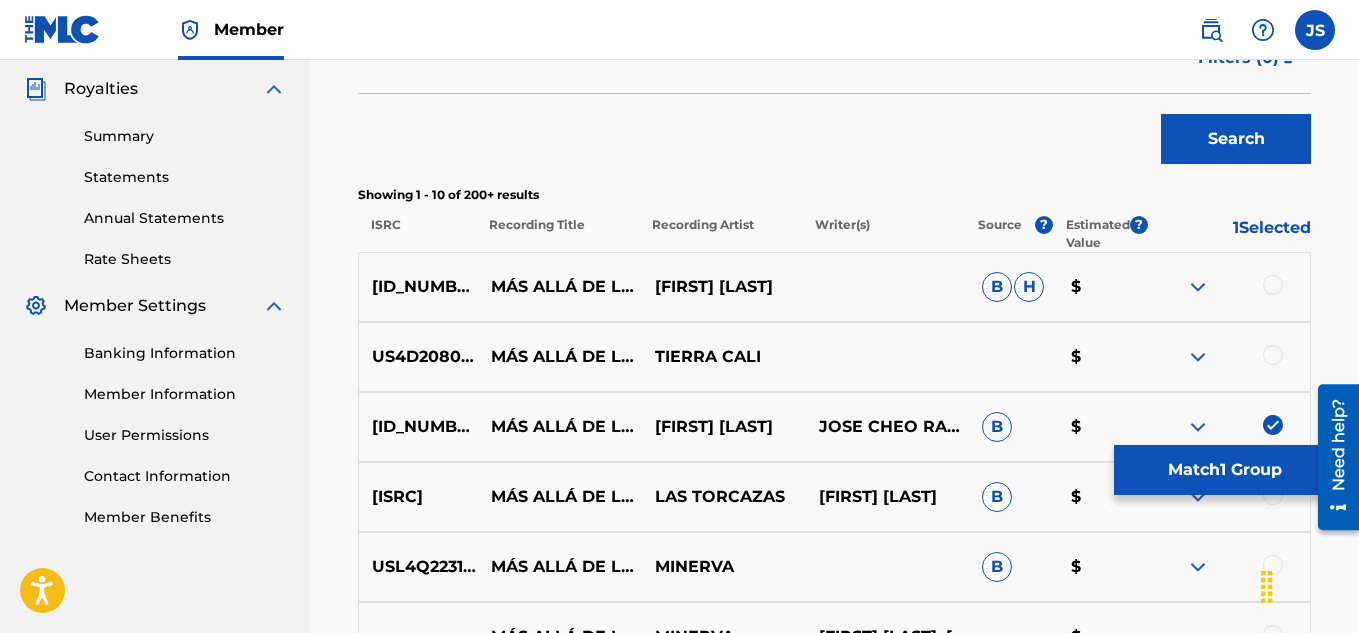 click at bounding box center (1228, 357) 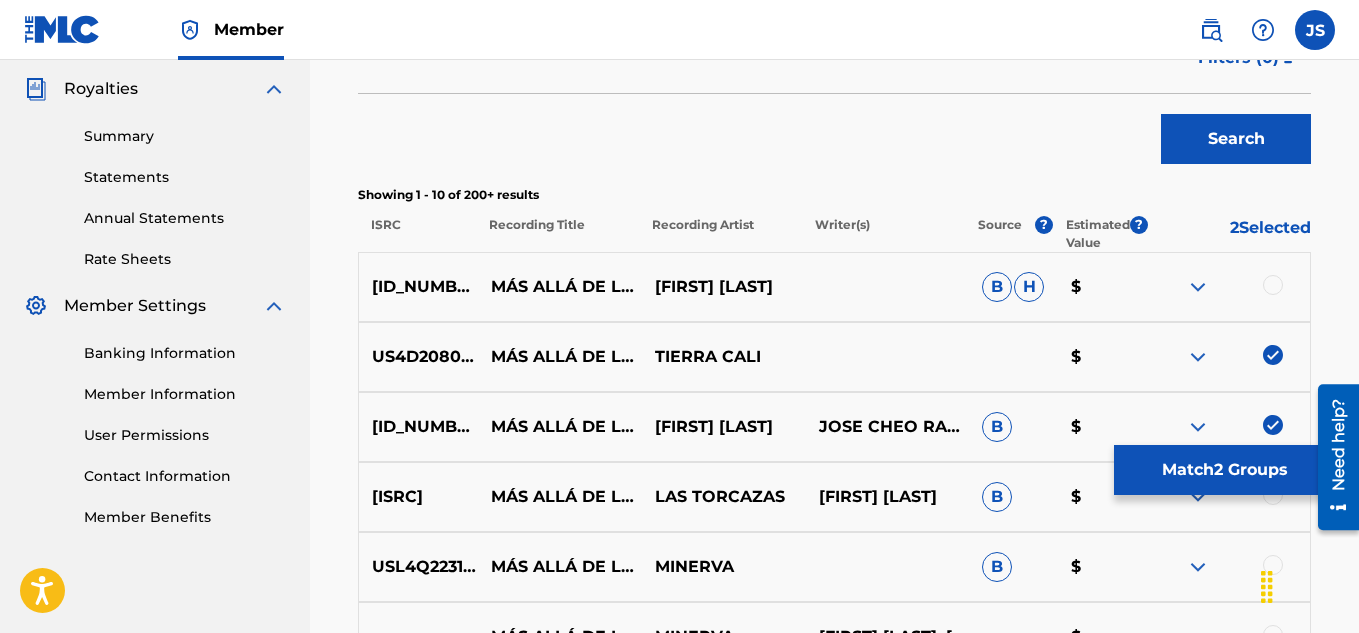 click at bounding box center (1228, 287) 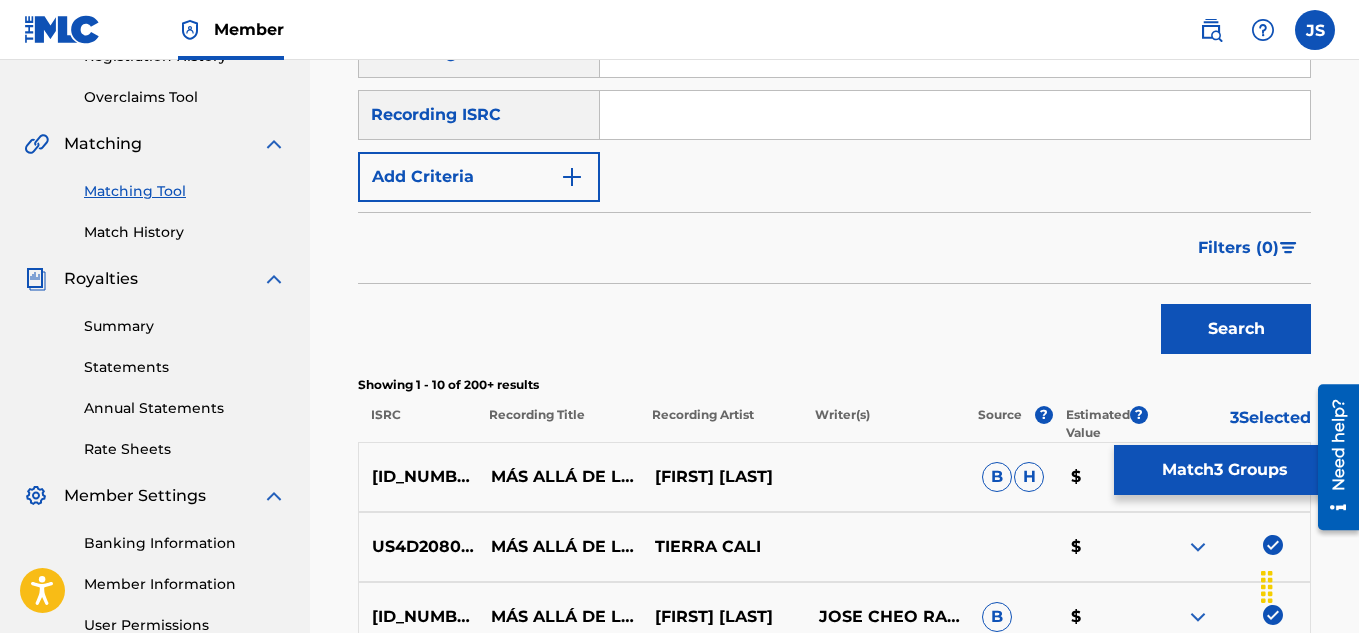 scroll, scrollTop: 310, scrollLeft: 0, axis: vertical 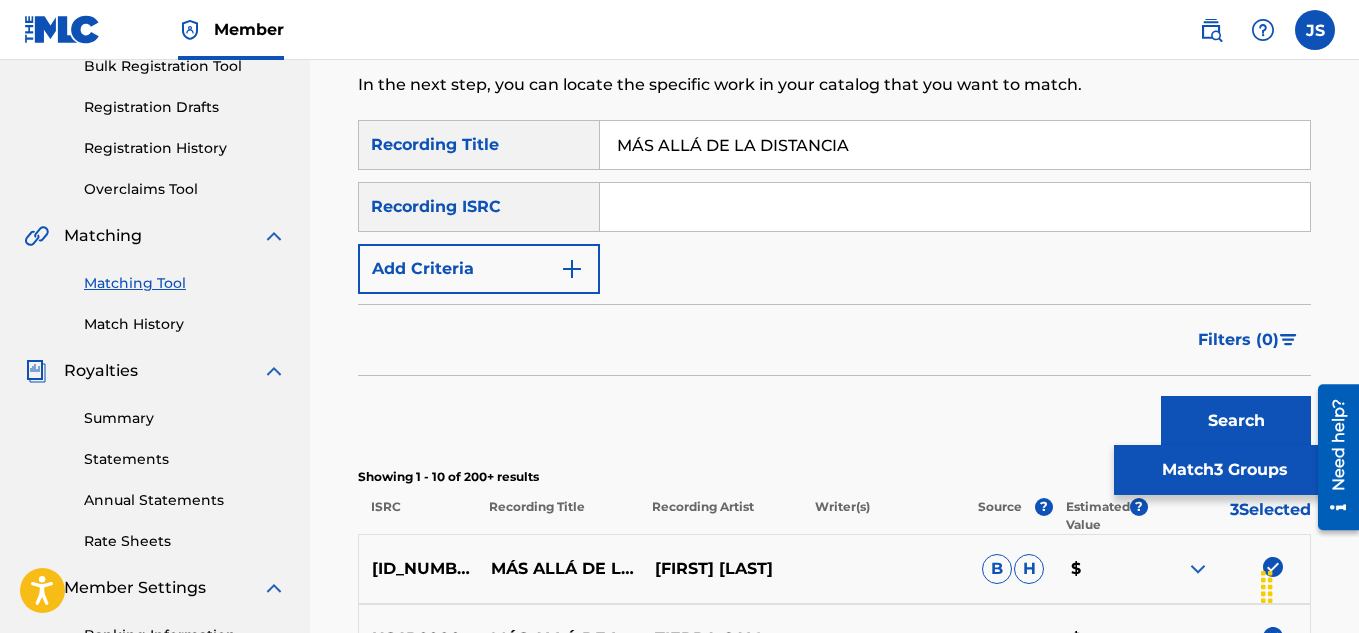 click on "Add Criteria" at bounding box center [479, 269] 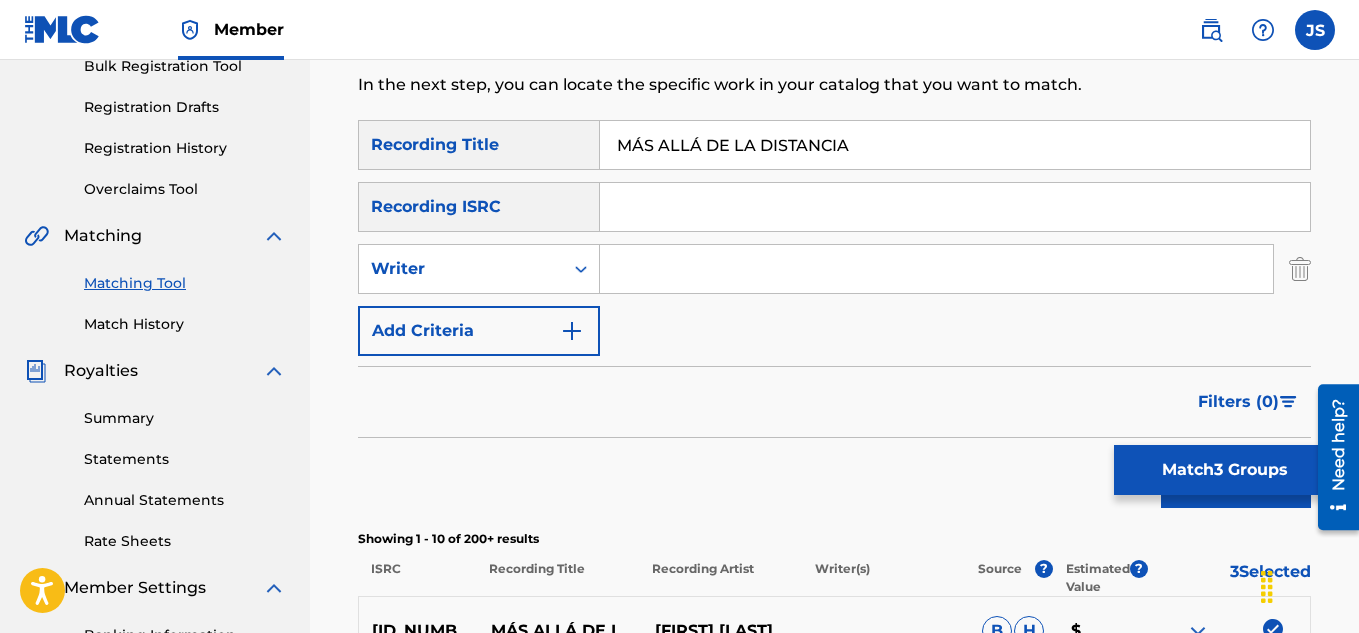 click at bounding box center (936, 269) 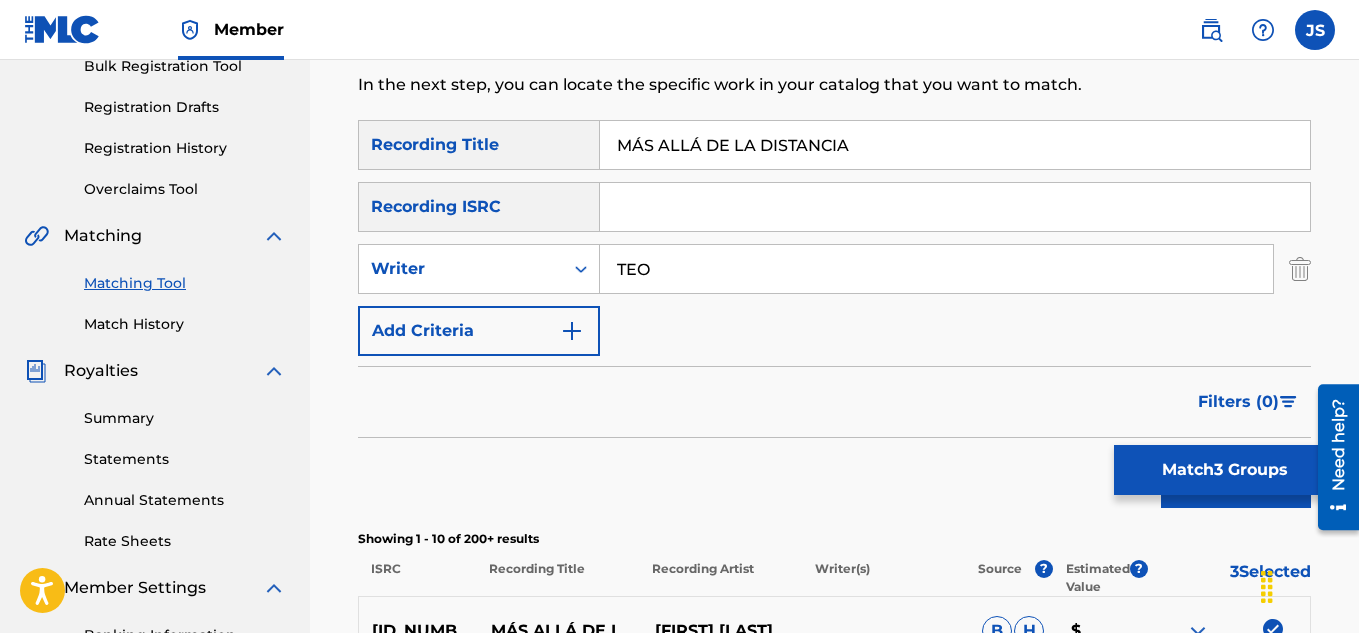 click on "Search" at bounding box center [1236, 483] 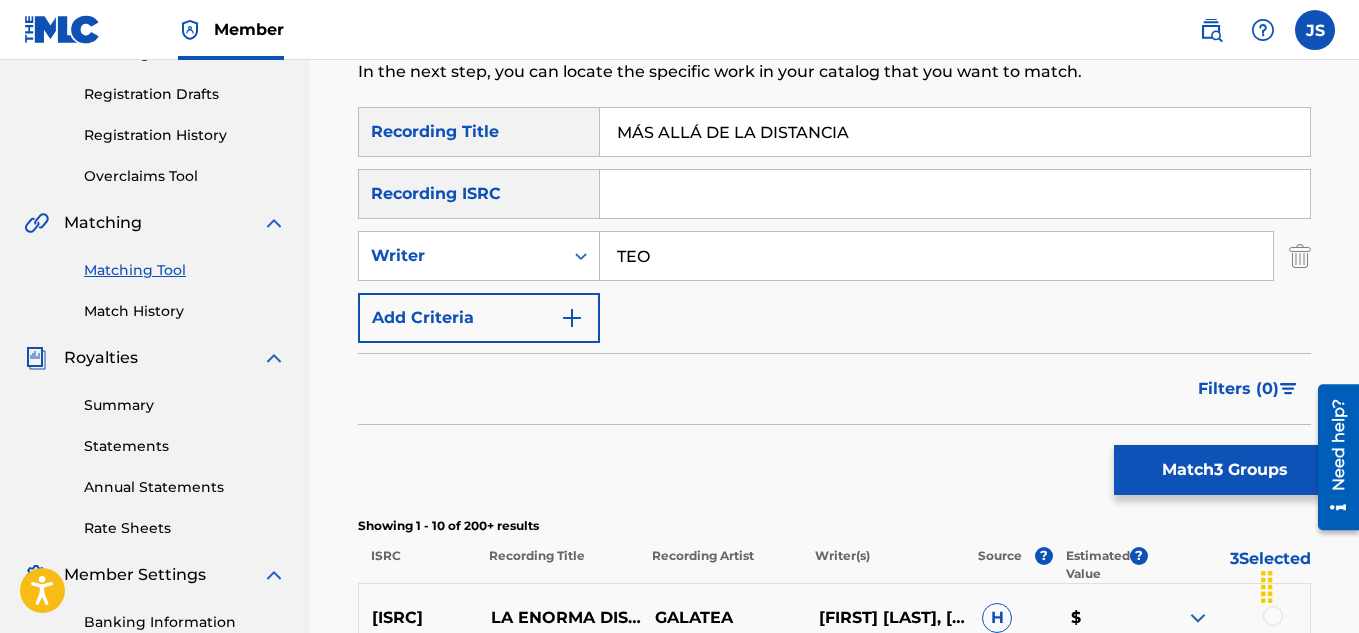 scroll, scrollTop: 224, scrollLeft: 0, axis: vertical 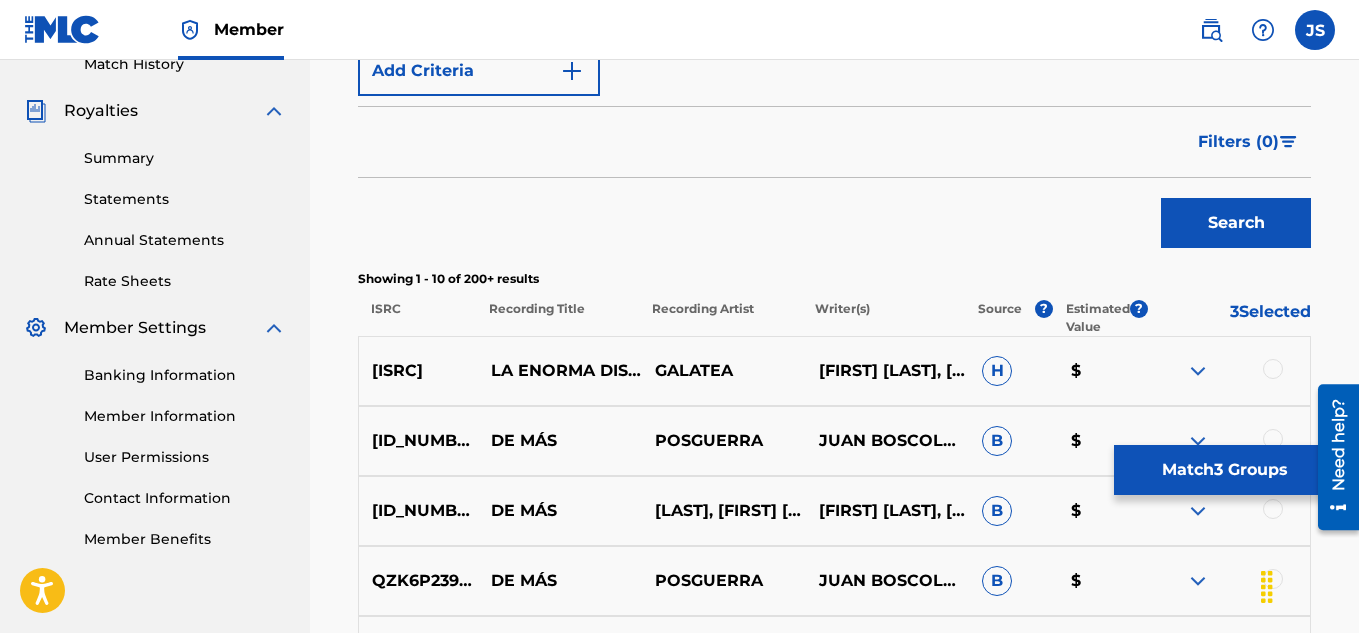 type on "T" 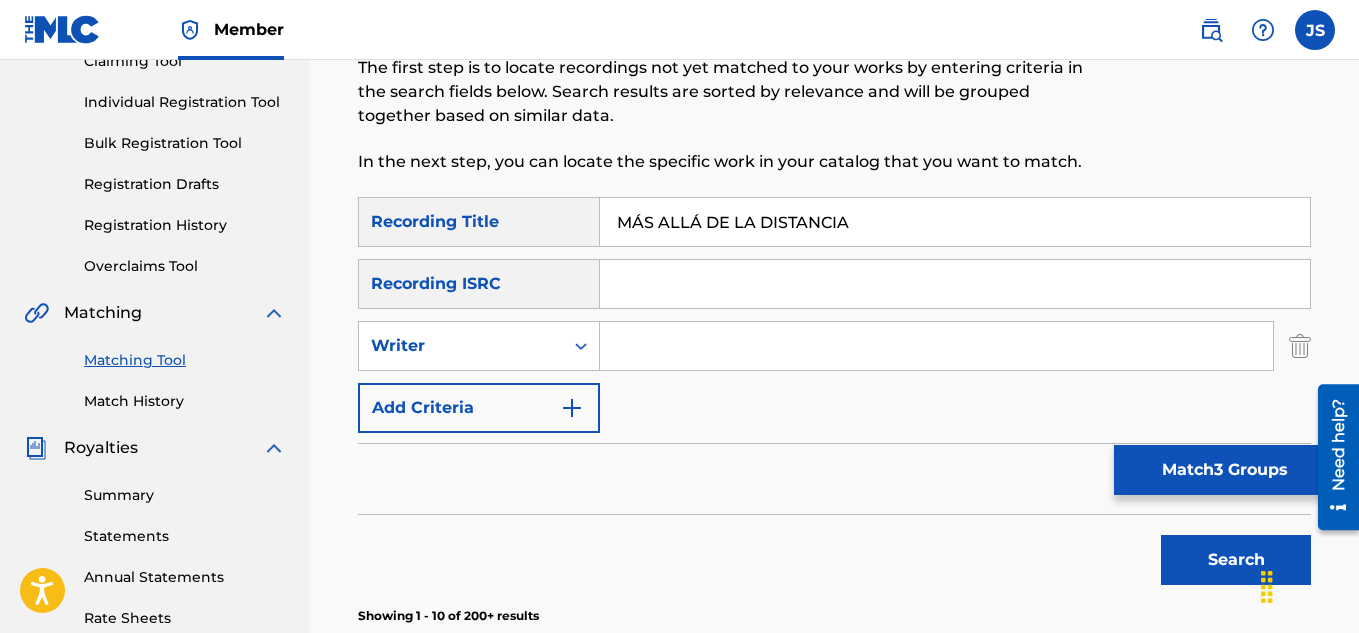 scroll, scrollTop: 229, scrollLeft: 0, axis: vertical 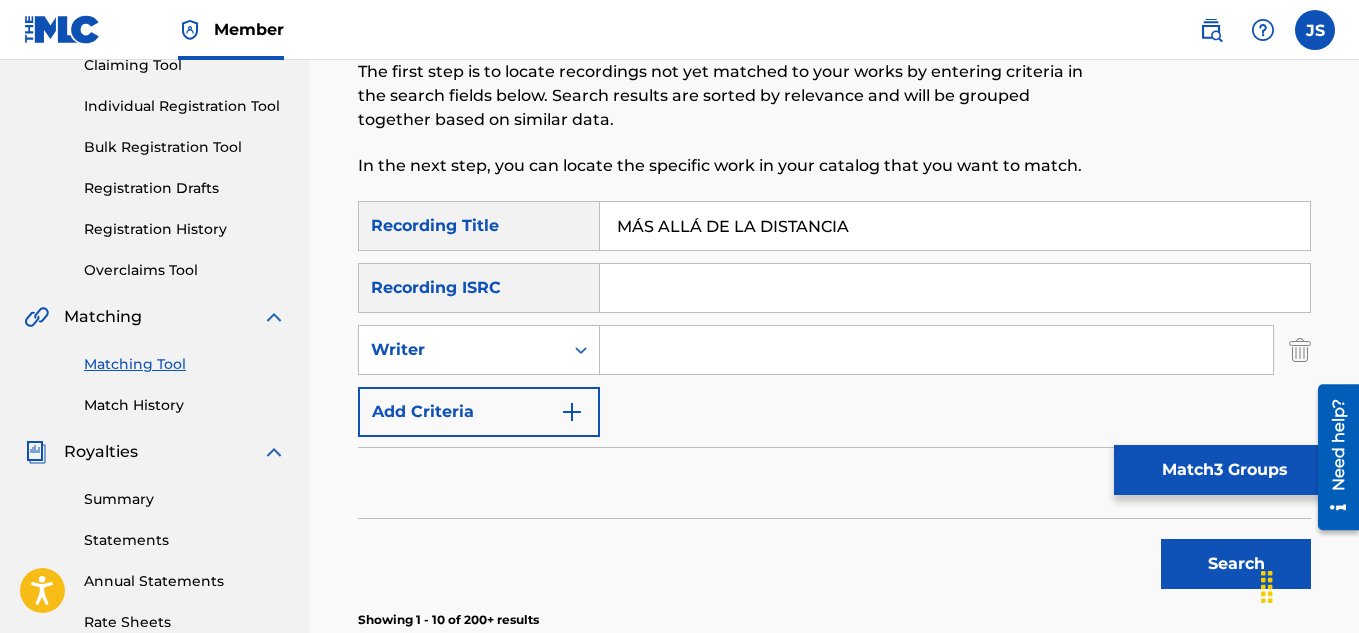 click on "Search" at bounding box center [1236, 564] 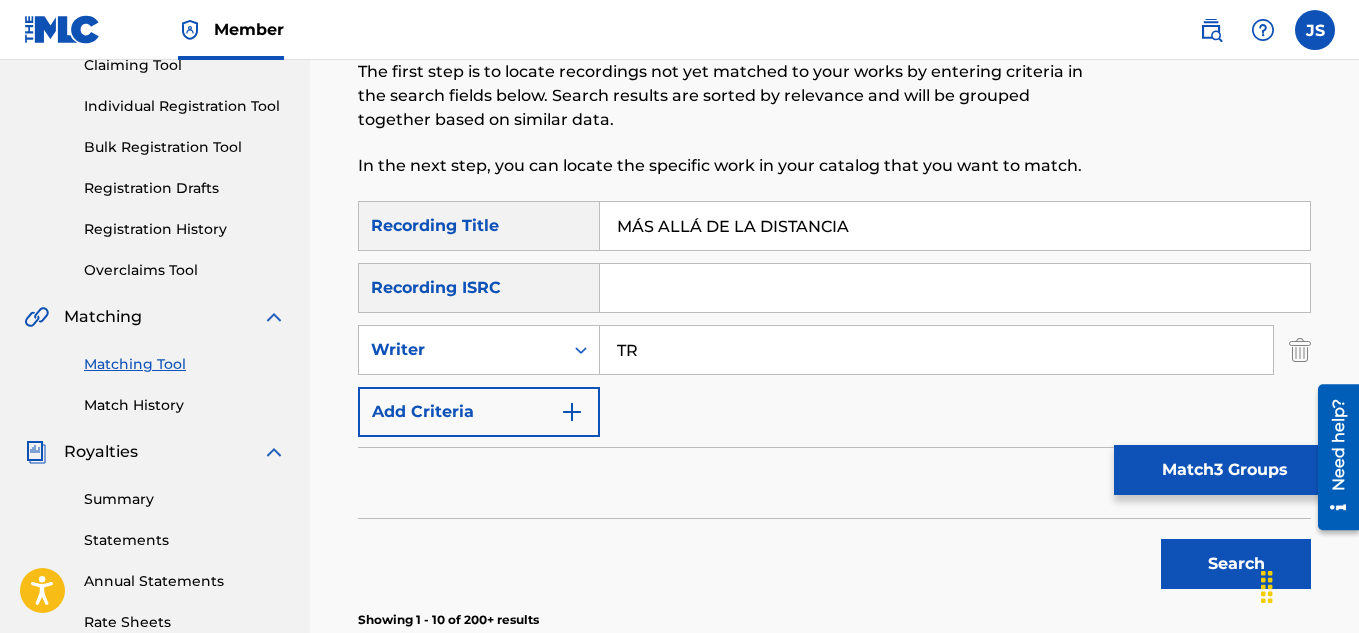 type on "T" 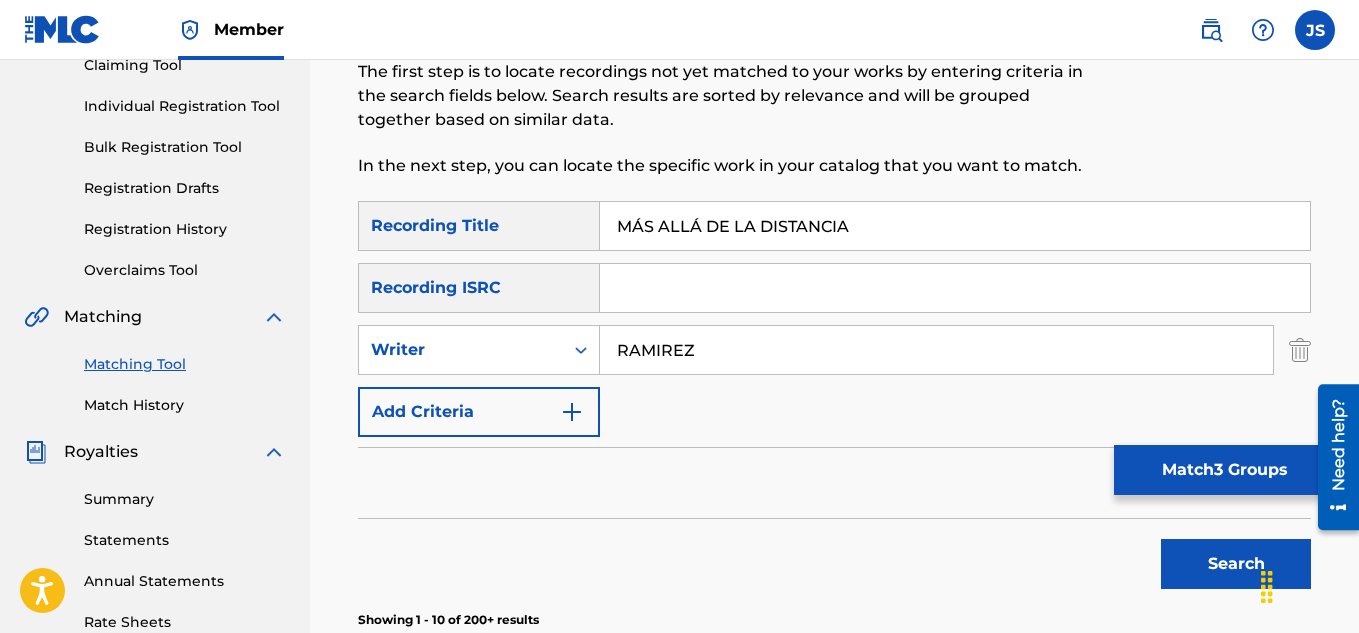 type on "RAMIREZ" 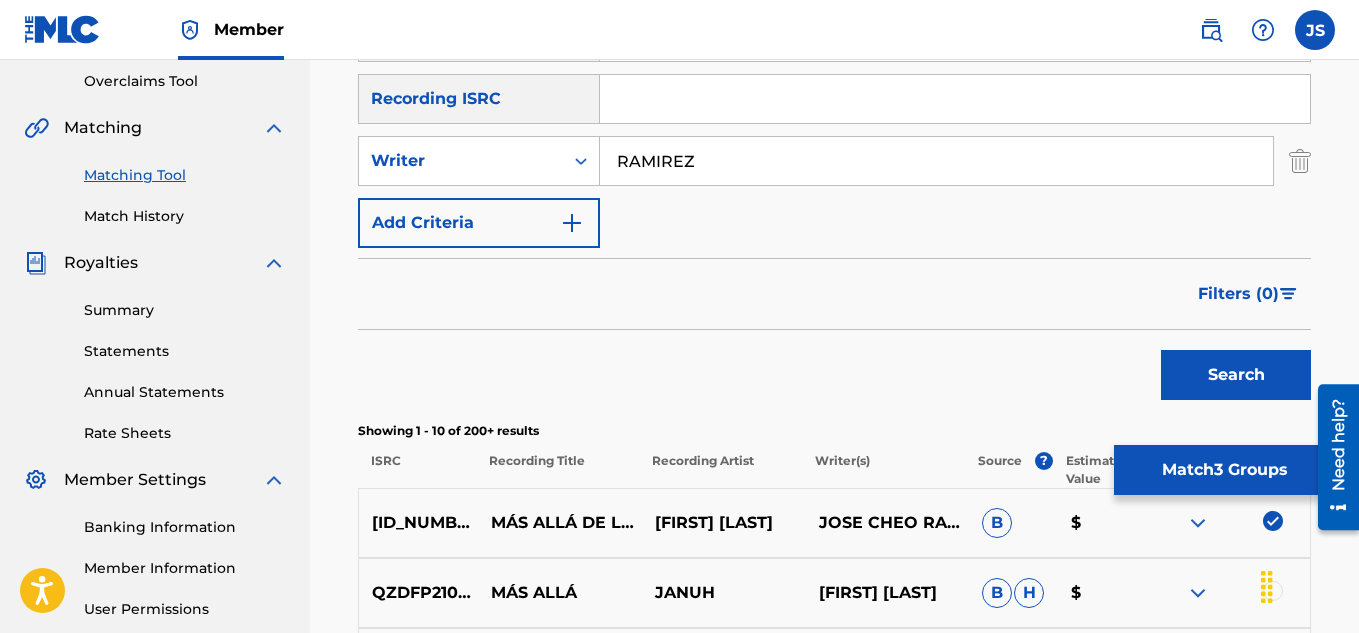 scroll, scrollTop: 368, scrollLeft: 0, axis: vertical 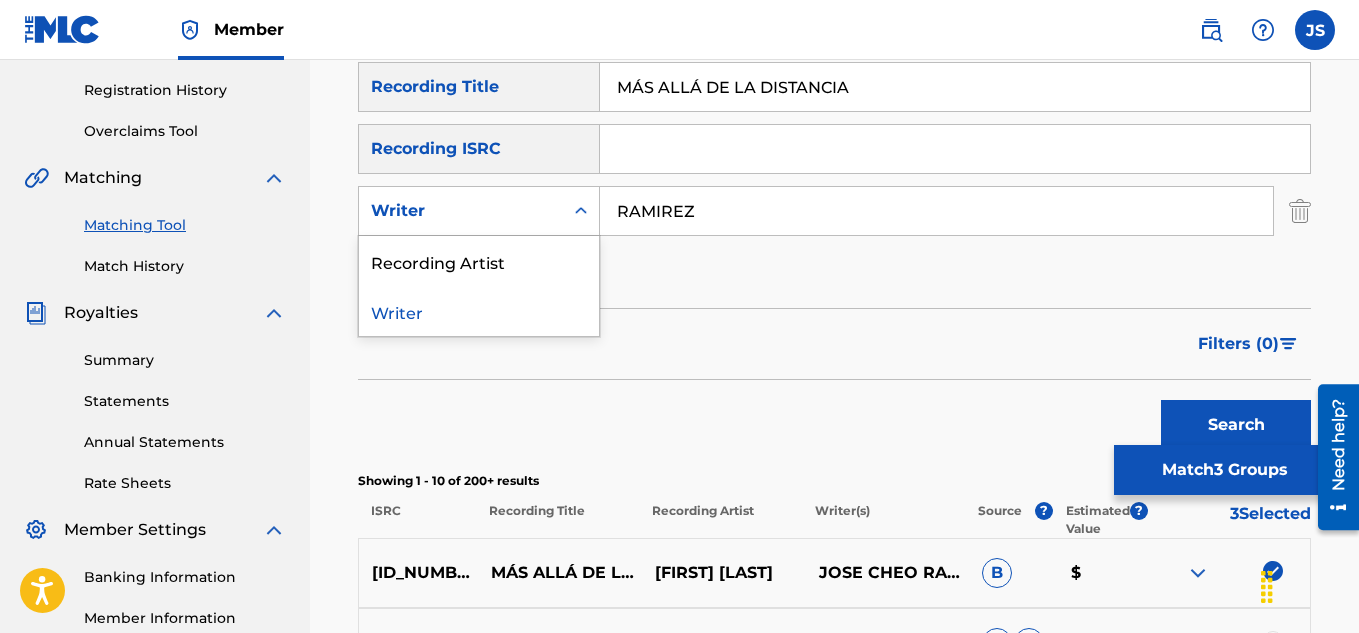 drag, startPoint x: 475, startPoint y: 197, endPoint x: 477, endPoint y: 268, distance: 71.02816 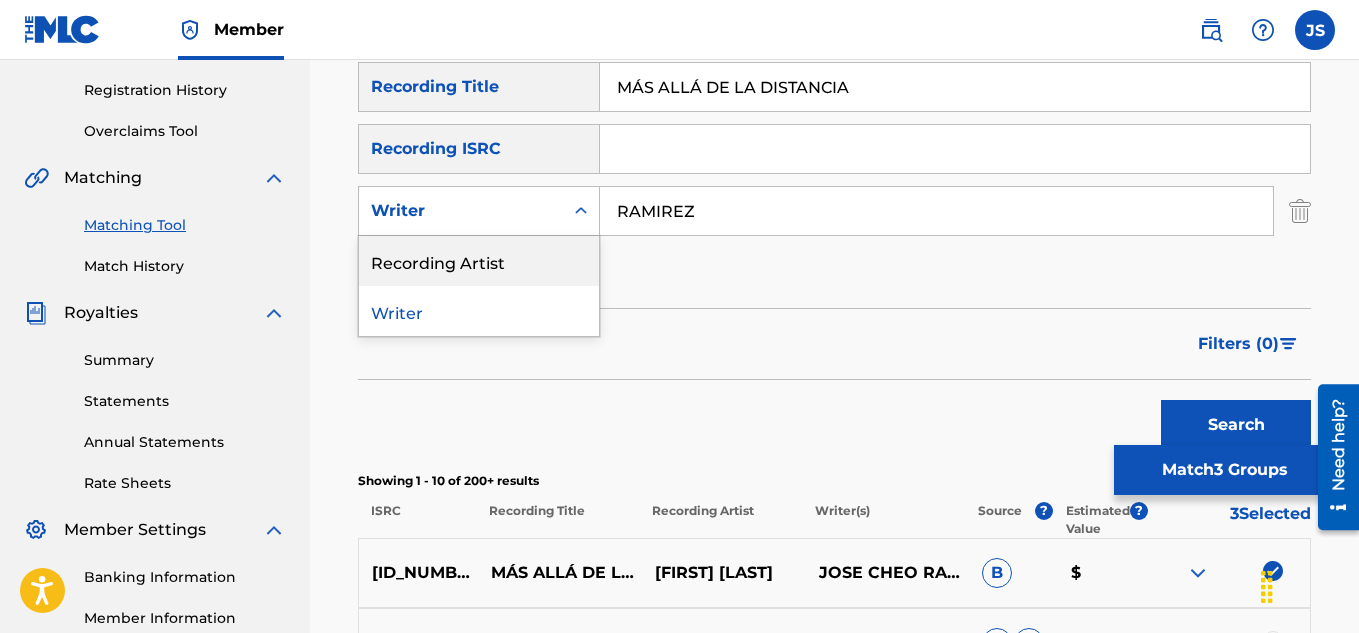 click on "Recording Artist" at bounding box center (479, 261) 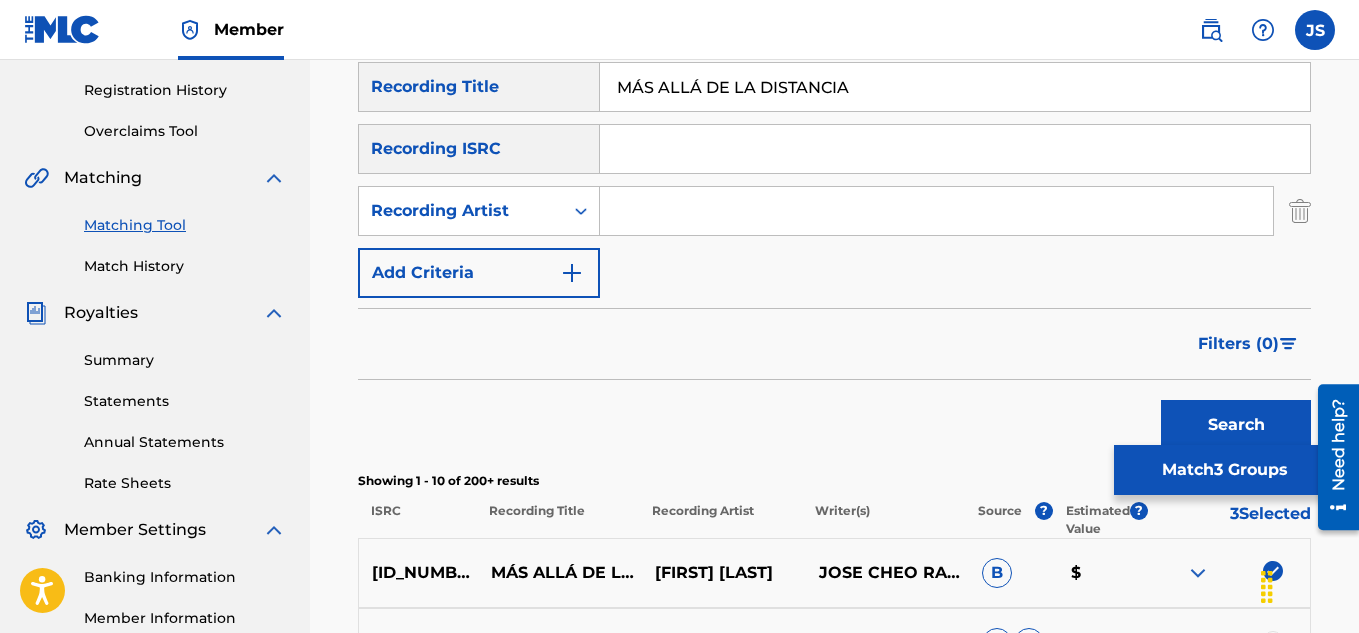click at bounding box center [936, 211] 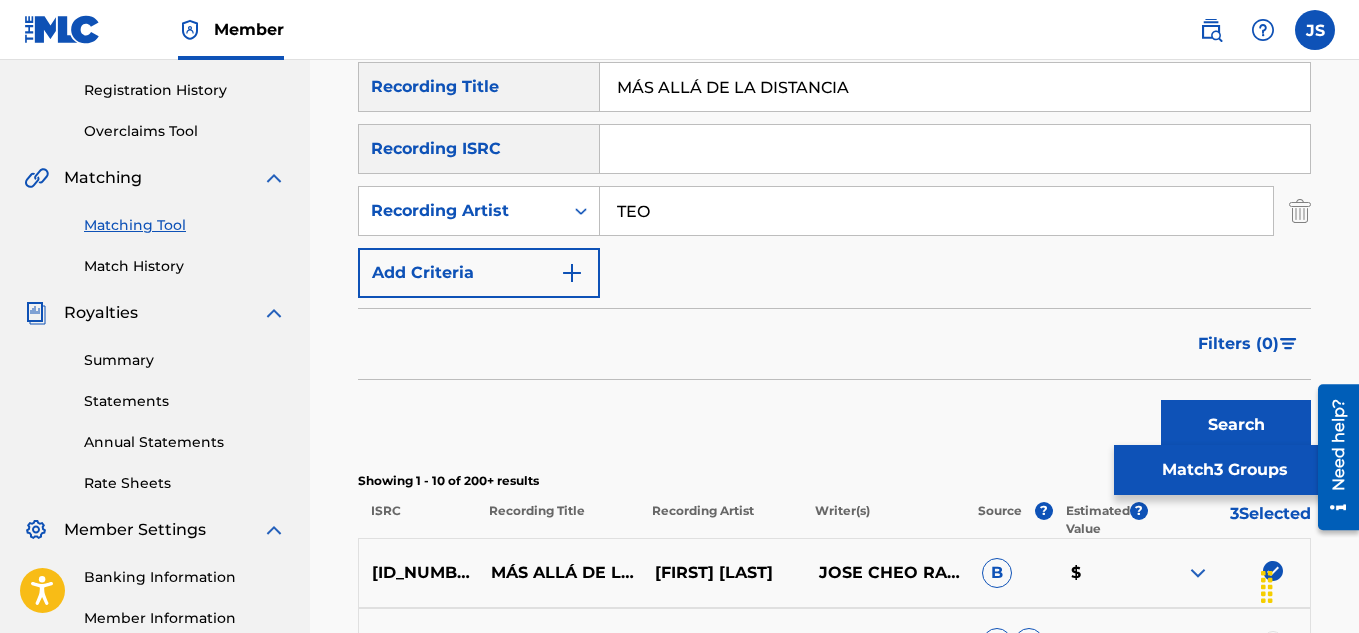type on "TEO" 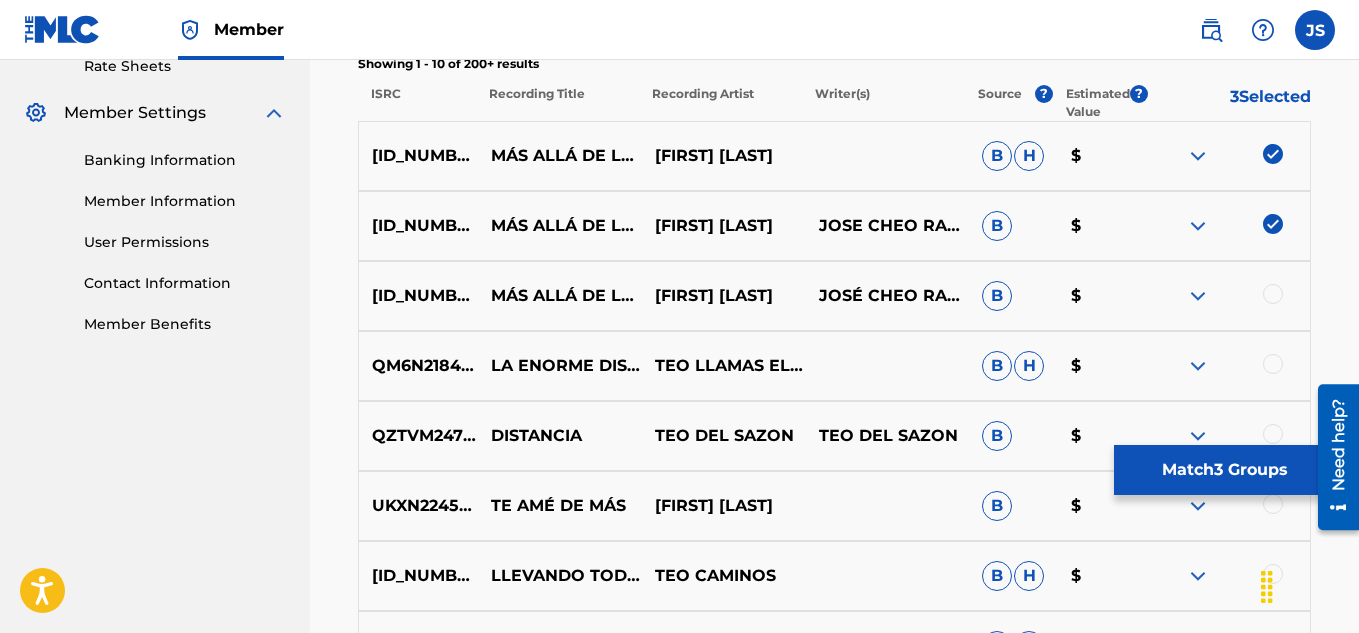 scroll, scrollTop: 786, scrollLeft: 0, axis: vertical 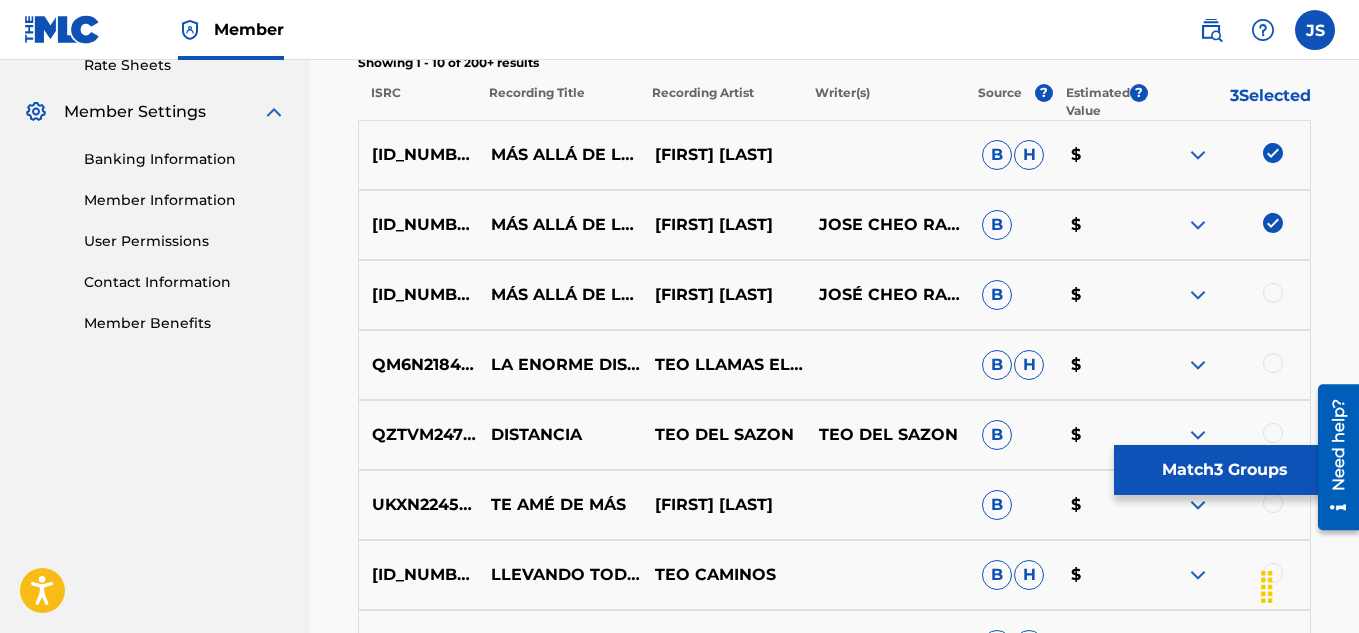 click at bounding box center [1273, 293] 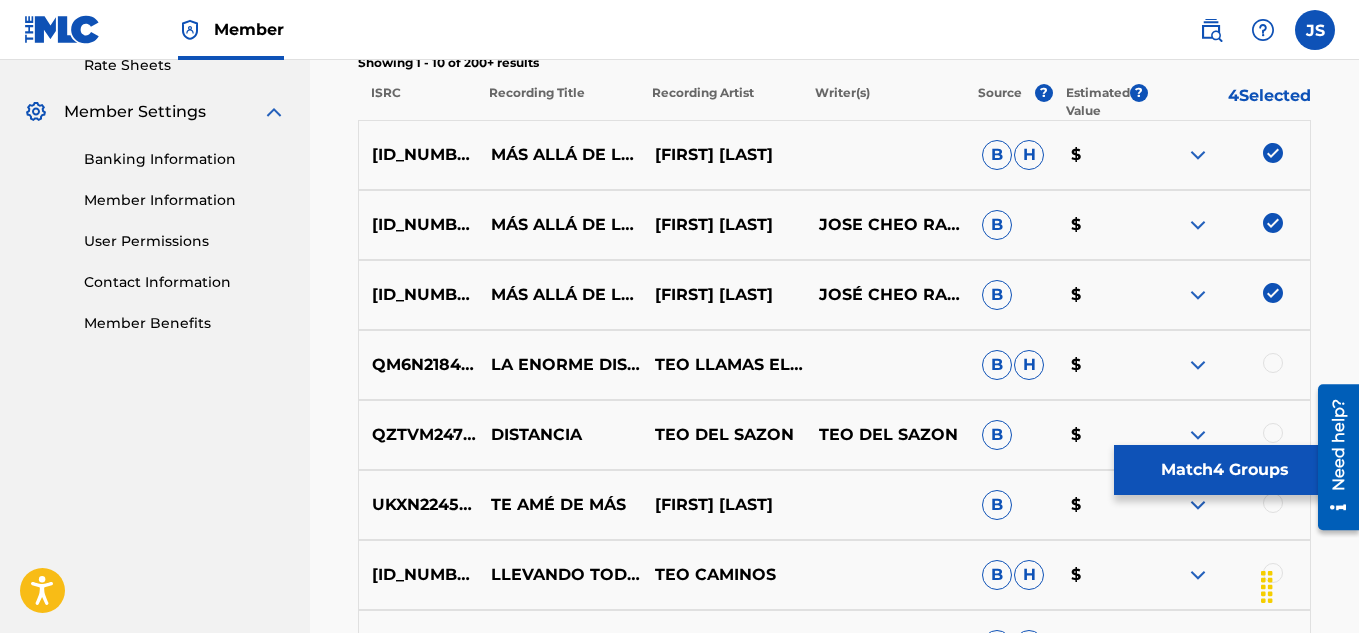 click on "Match  4 Groups" at bounding box center [1224, 470] 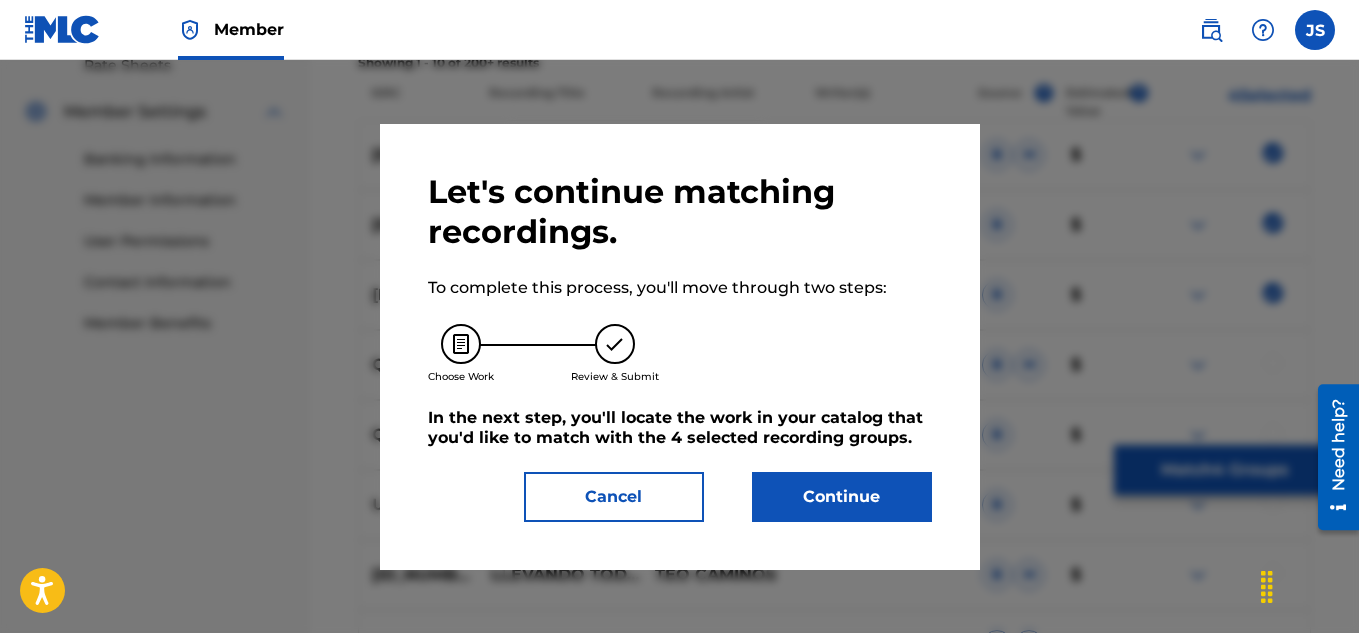 click on "Continue" at bounding box center (842, 497) 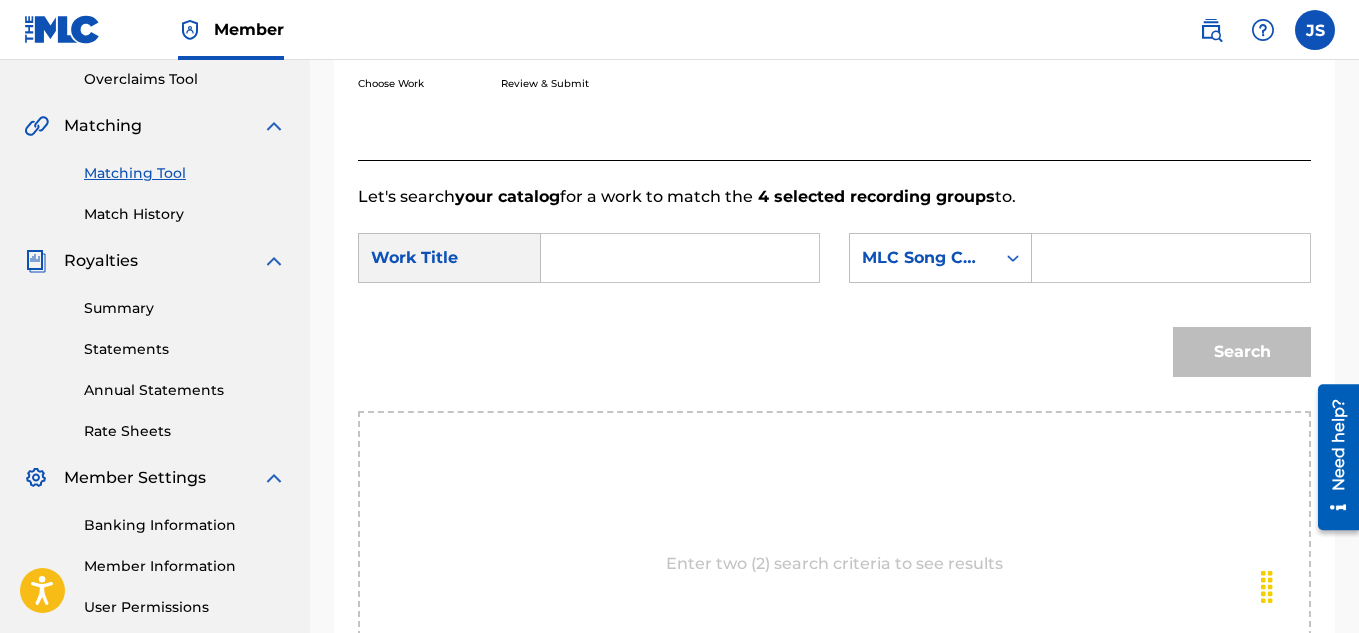 scroll, scrollTop: 413, scrollLeft: 0, axis: vertical 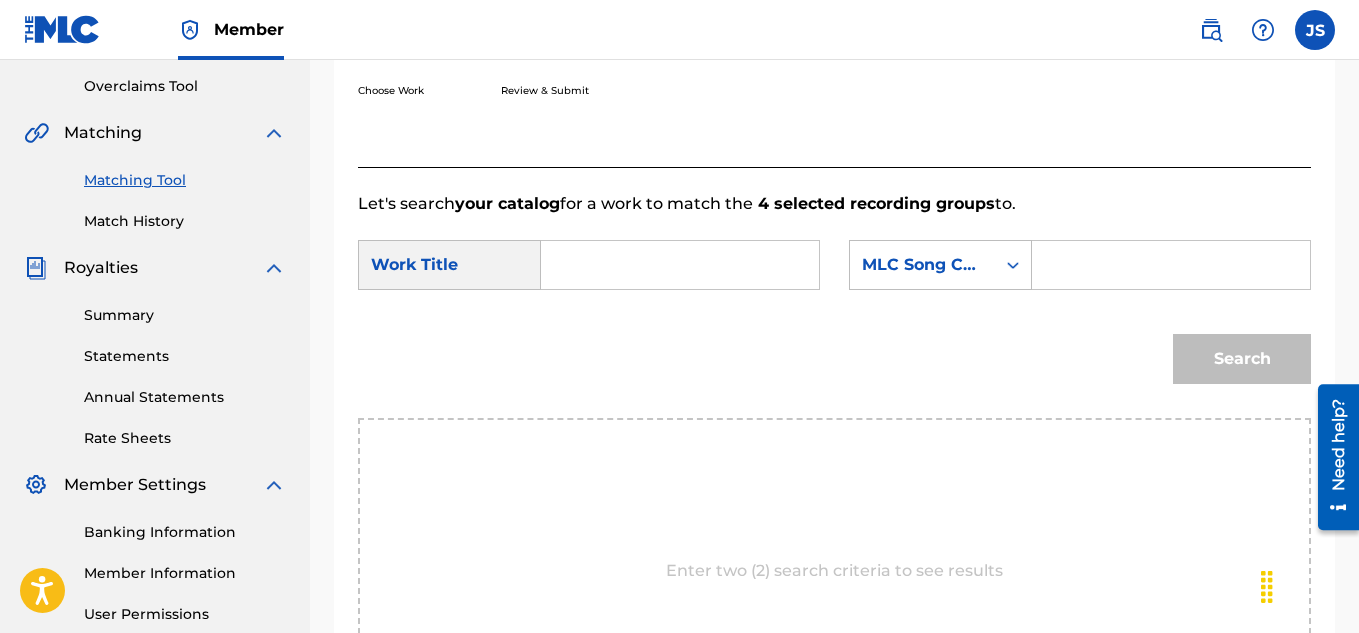 click at bounding box center (680, 265) 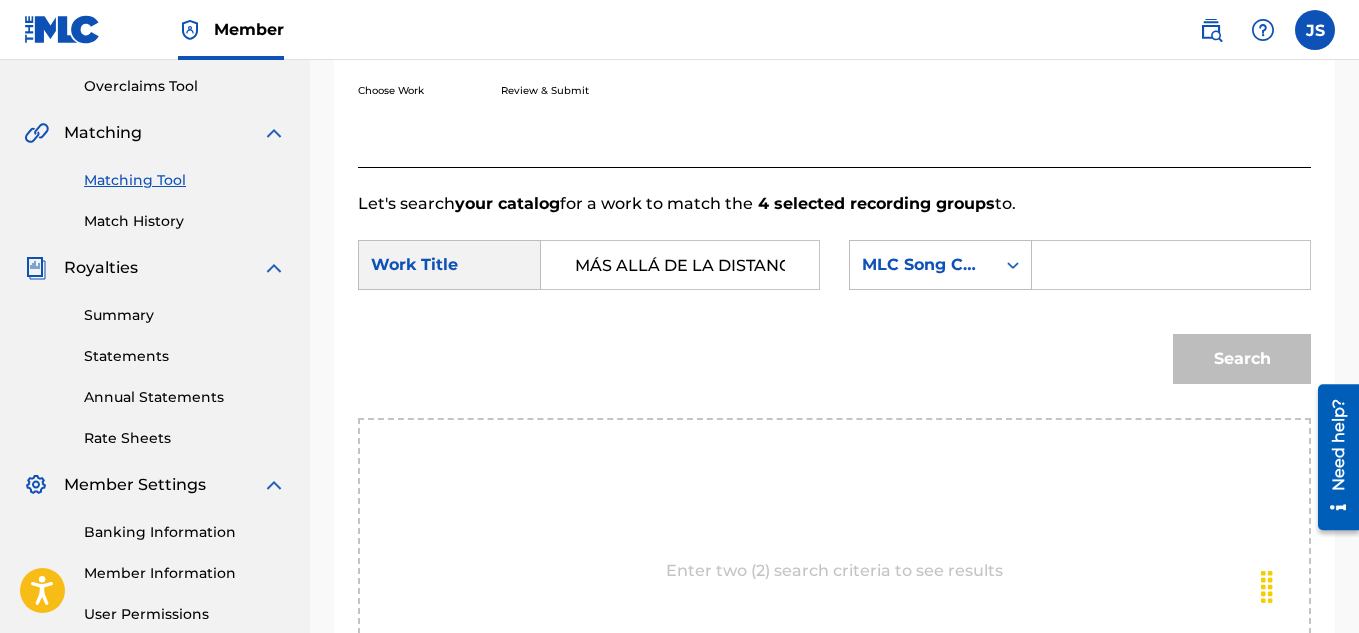 scroll, scrollTop: 0, scrollLeft: 21, axis: horizontal 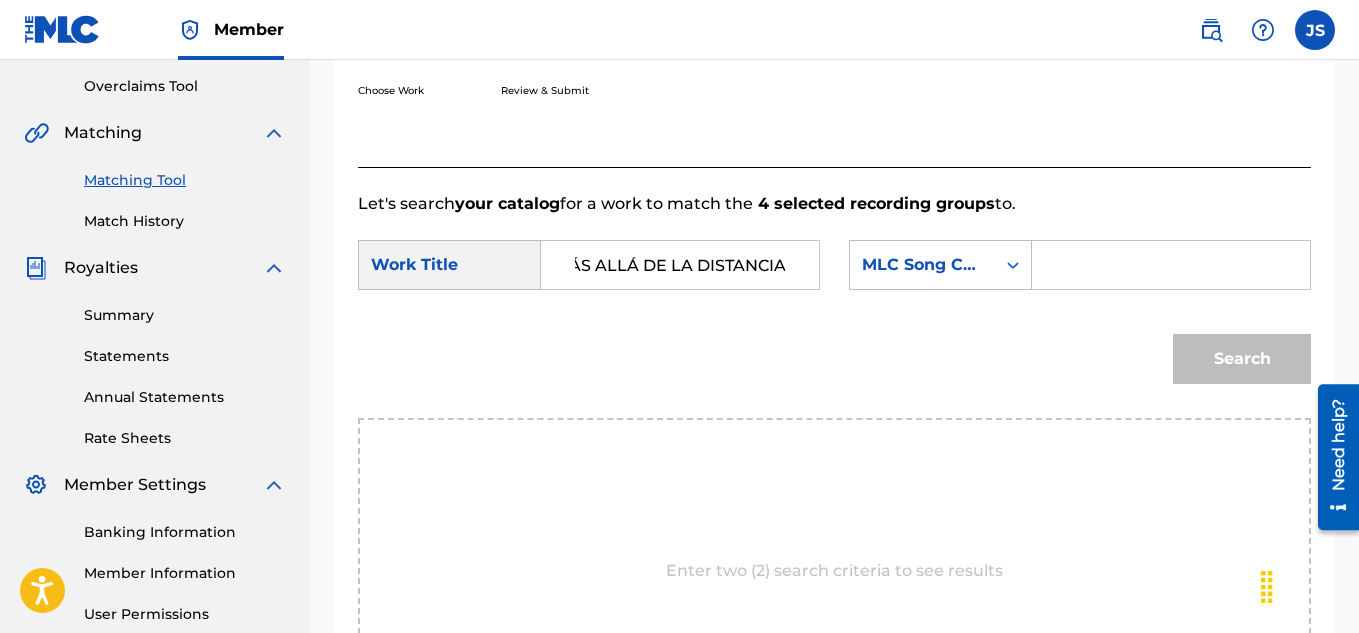 type on "MÁS ALLÁ DE LA DISTANCIA" 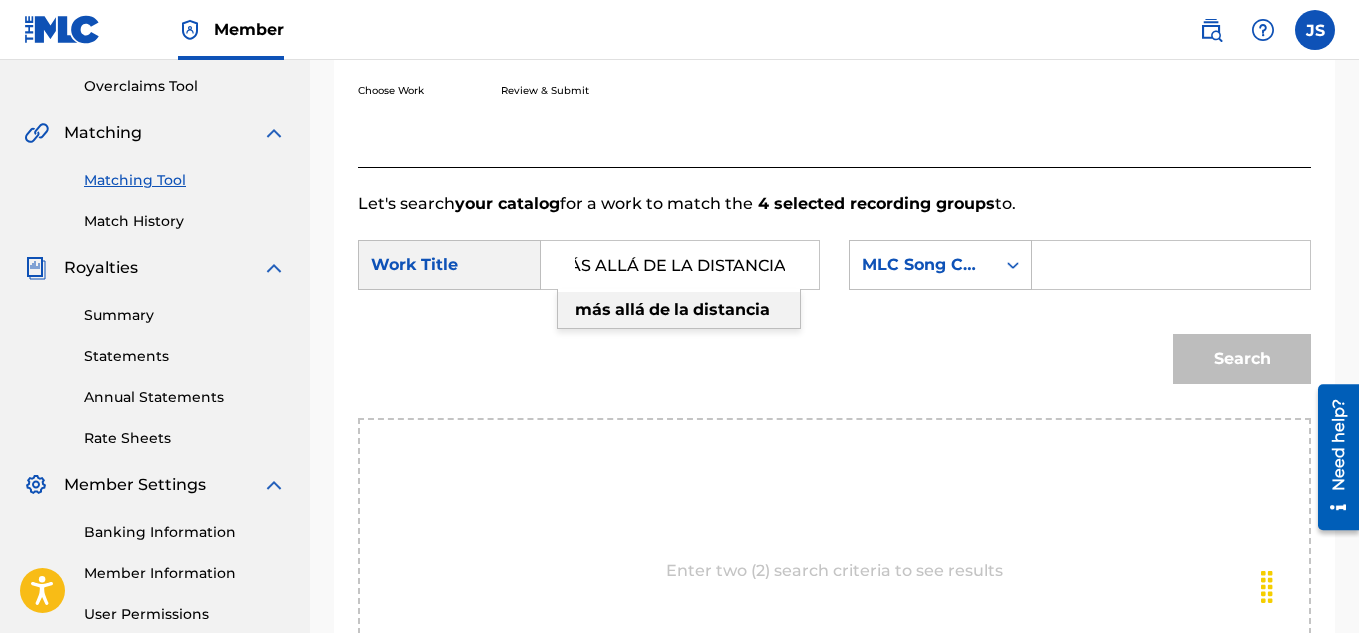 scroll, scrollTop: 0, scrollLeft: 0, axis: both 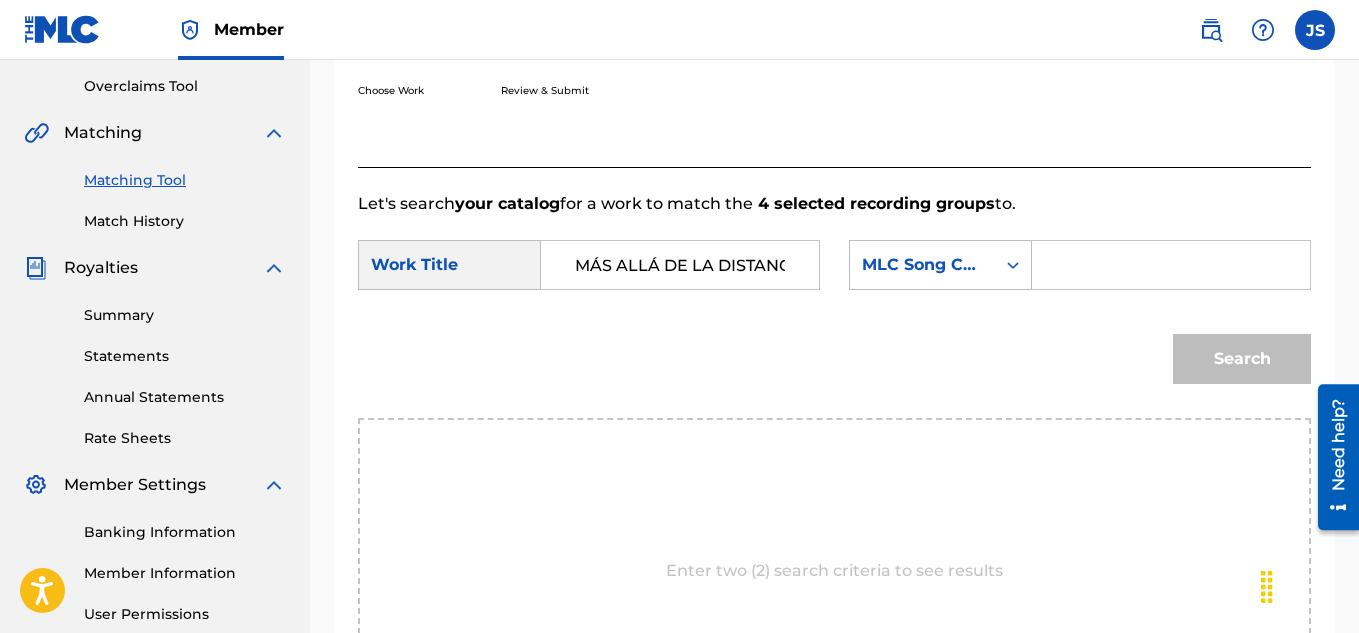 paste on "MN9X1Y" 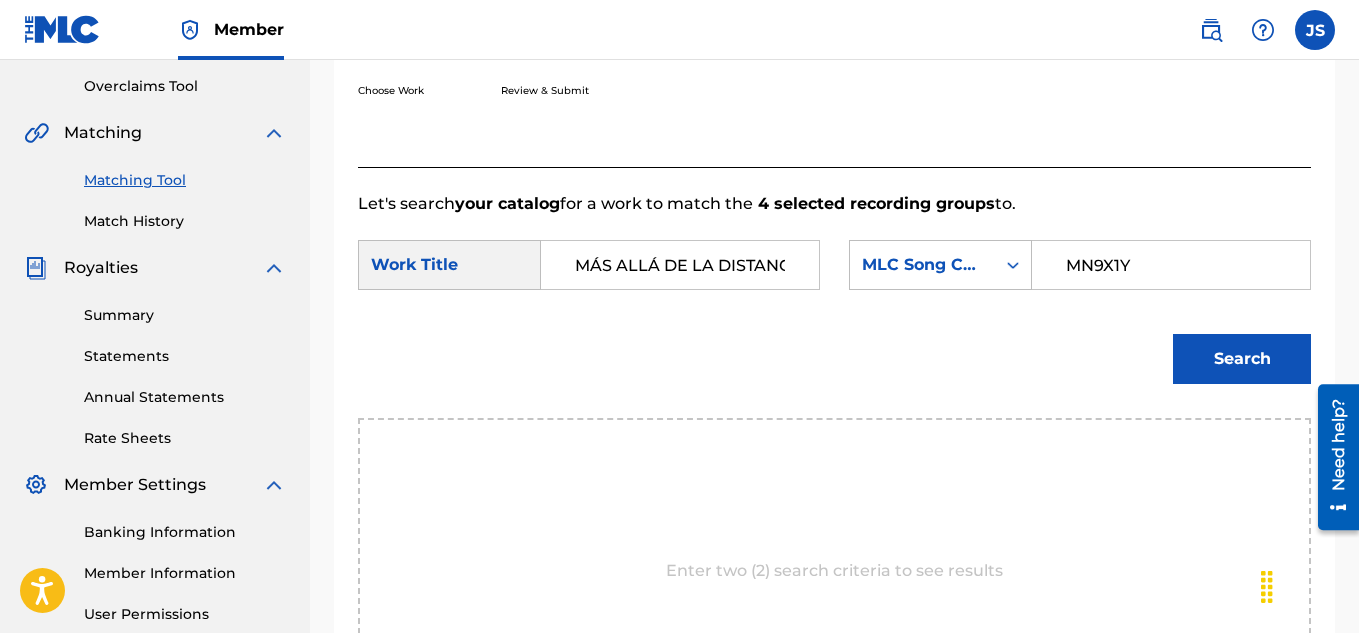 type on "MN9X1Y" 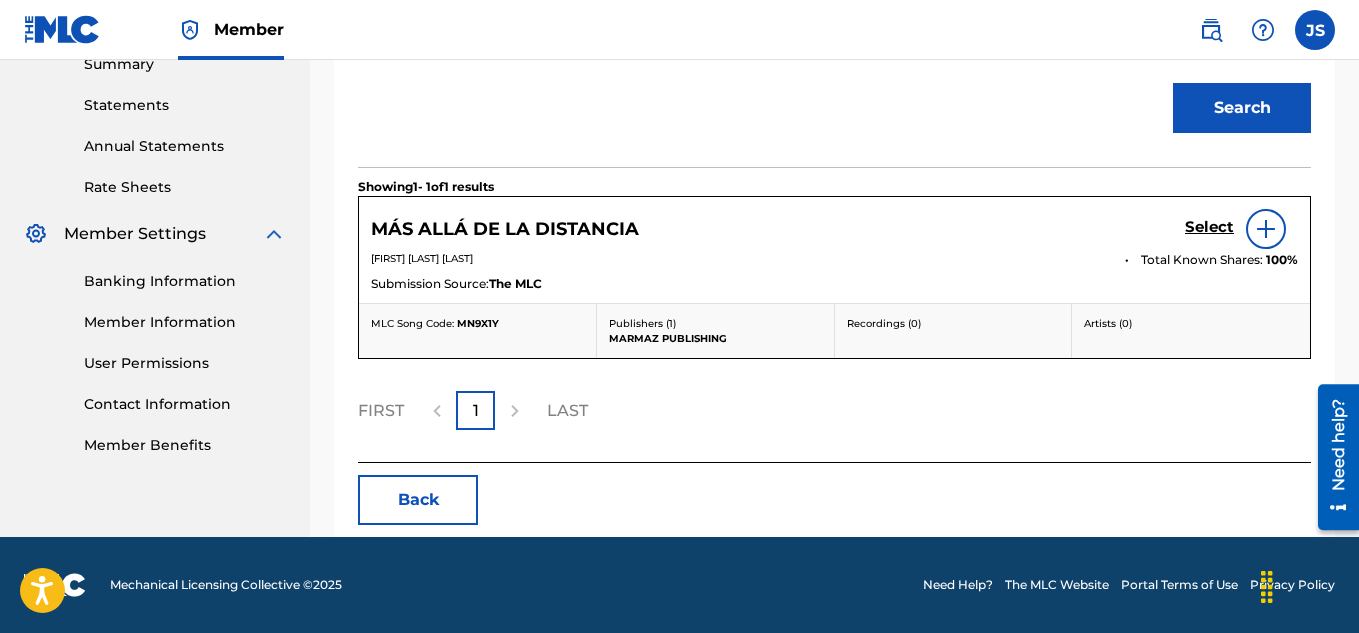 scroll, scrollTop: 688, scrollLeft: 0, axis: vertical 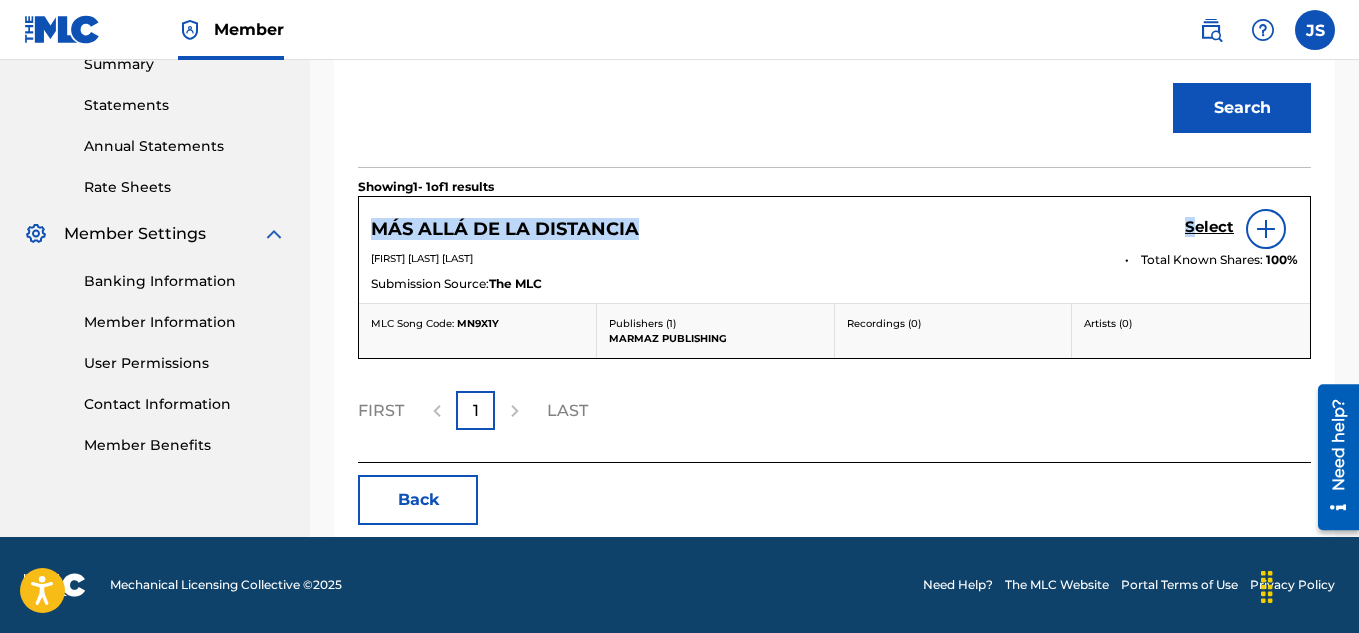 click on "Select" at bounding box center (1209, 227) 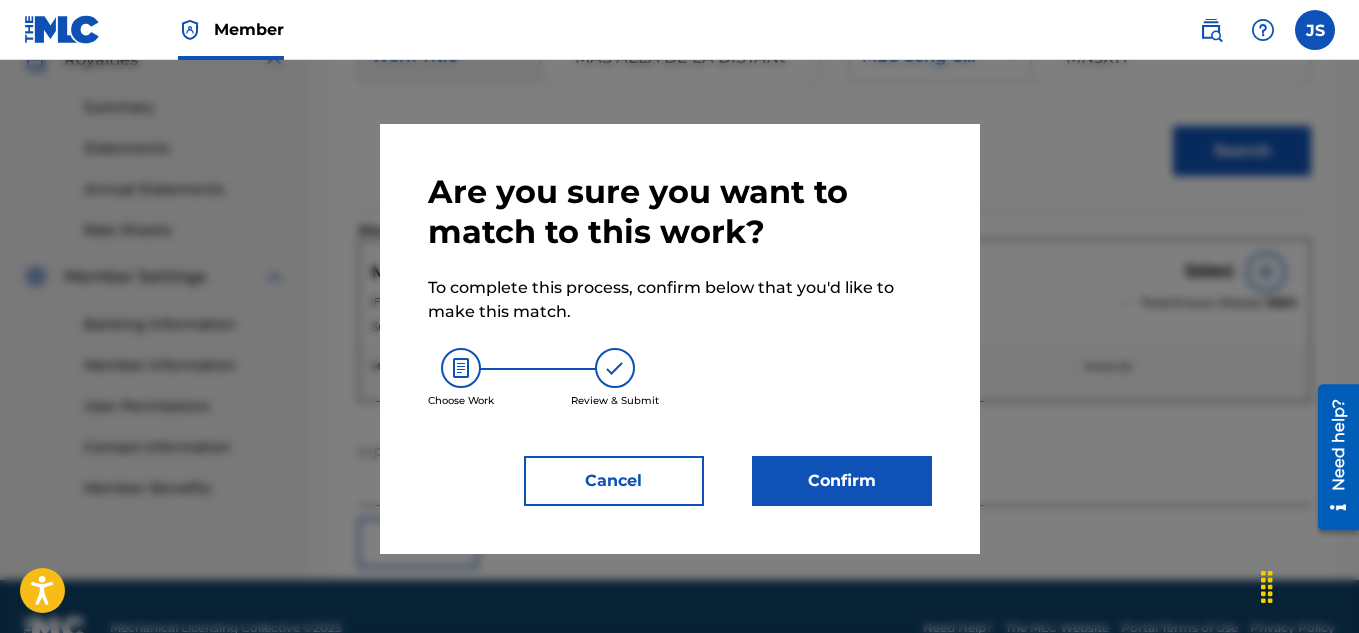 scroll, scrollTop: 598, scrollLeft: 0, axis: vertical 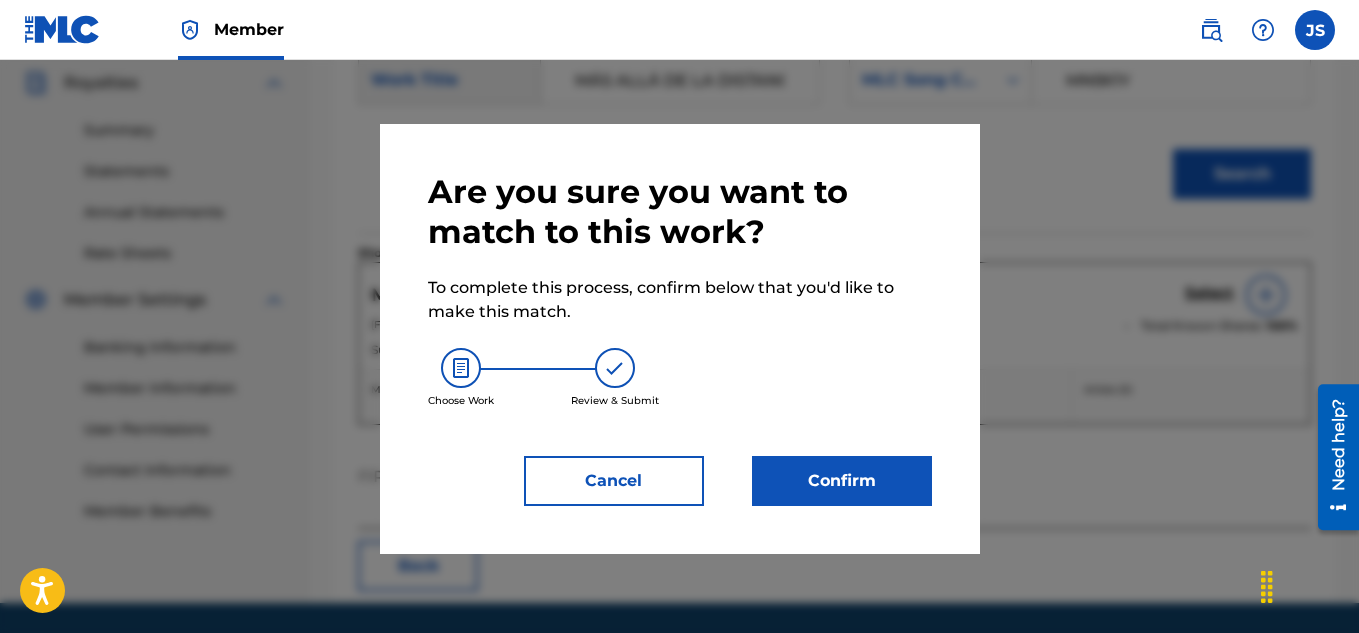 click on "Confirm" at bounding box center [842, 481] 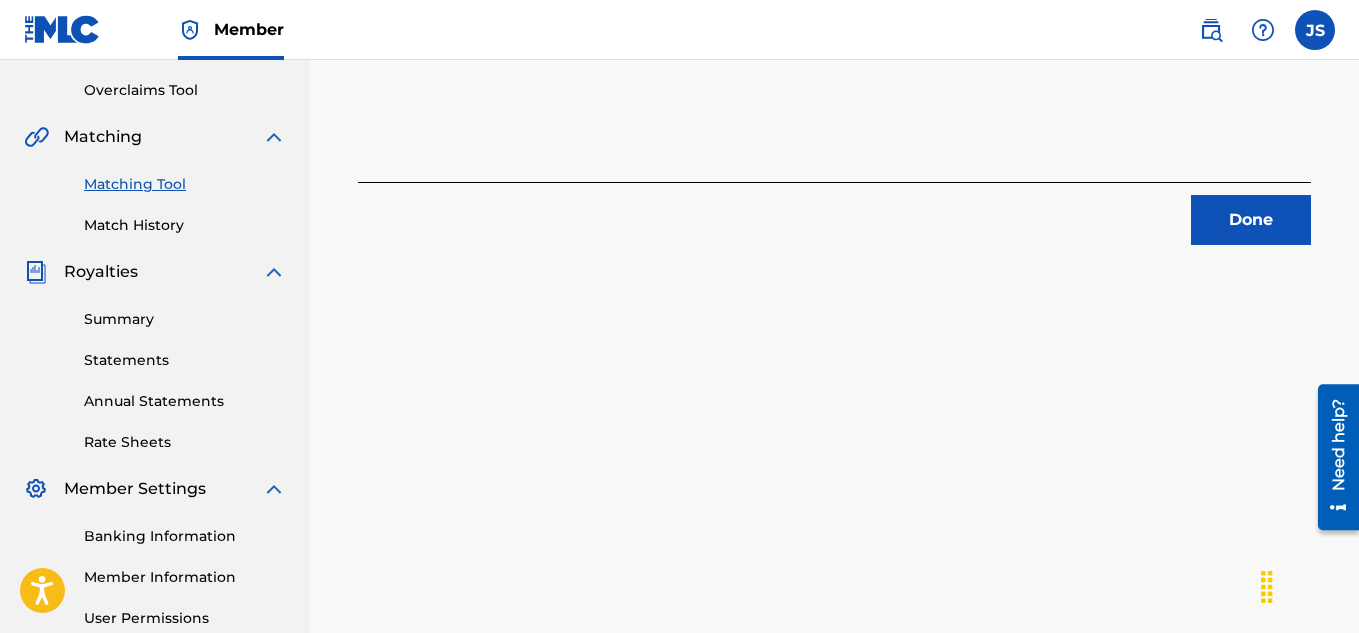 scroll, scrollTop: 432, scrollLeft: 0, axis: vertical 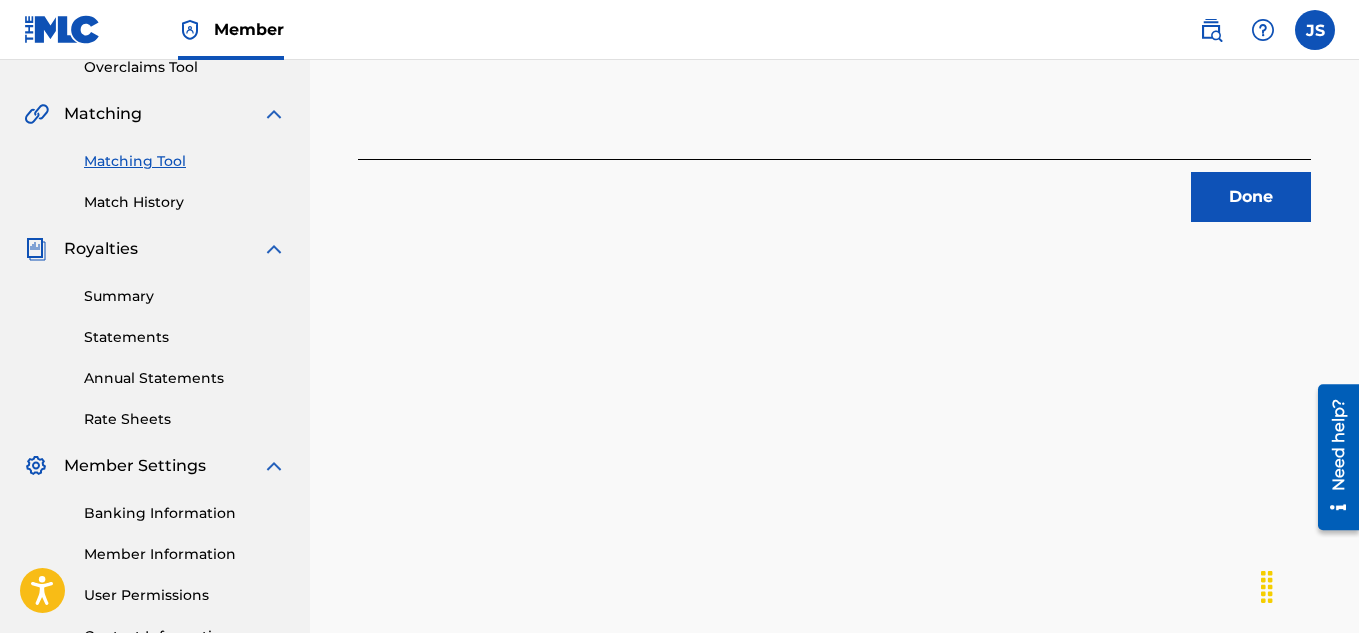 click on "Done" at bounding box center (1251, 197) 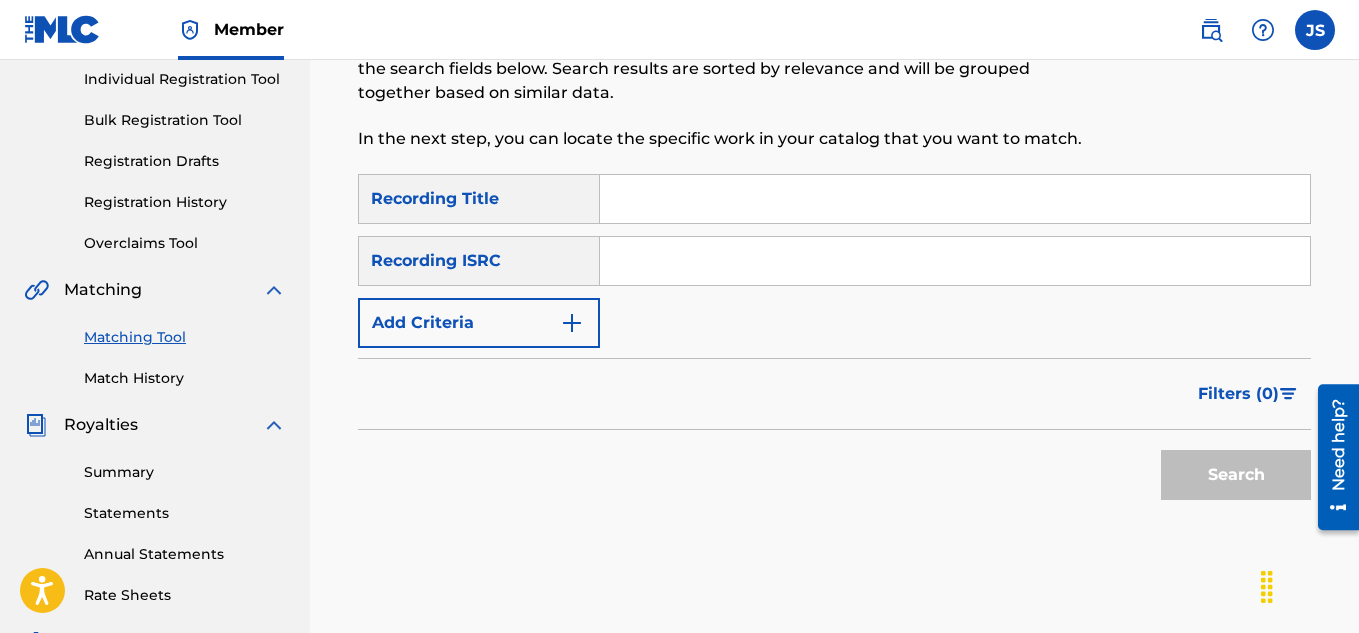 scroll, scrollTop: 253, scrollLeft: 0, axis: vertical 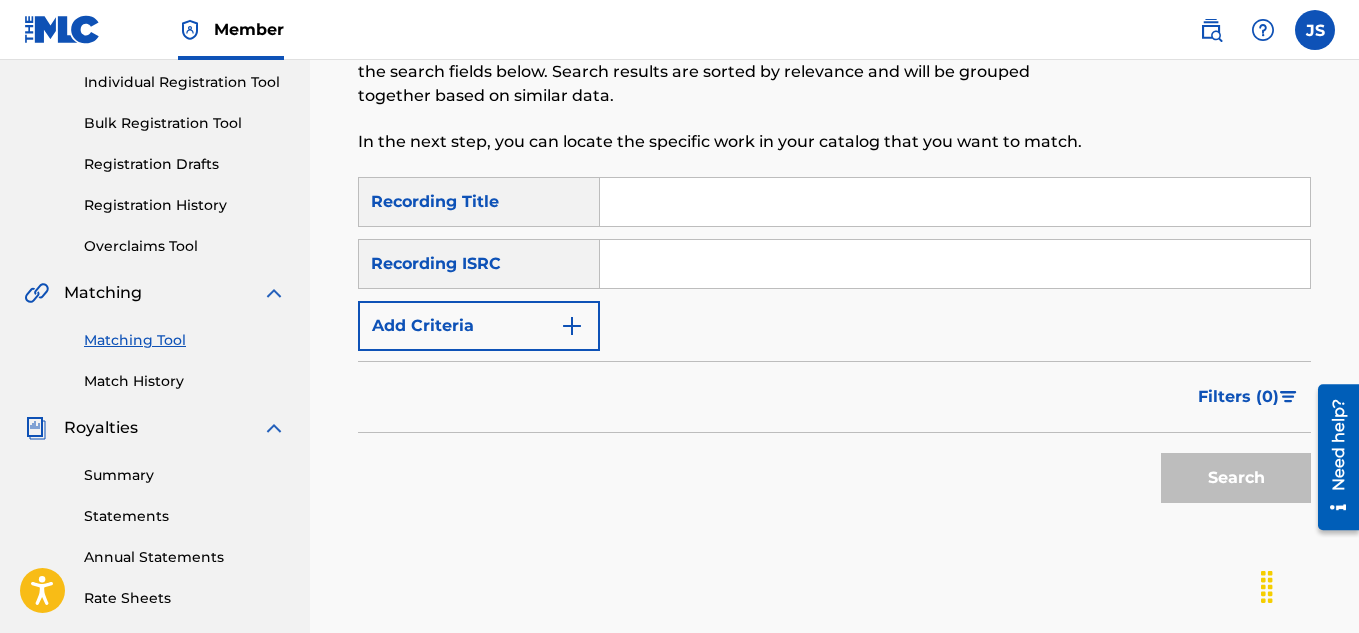 click at bounding box center (955, 202) 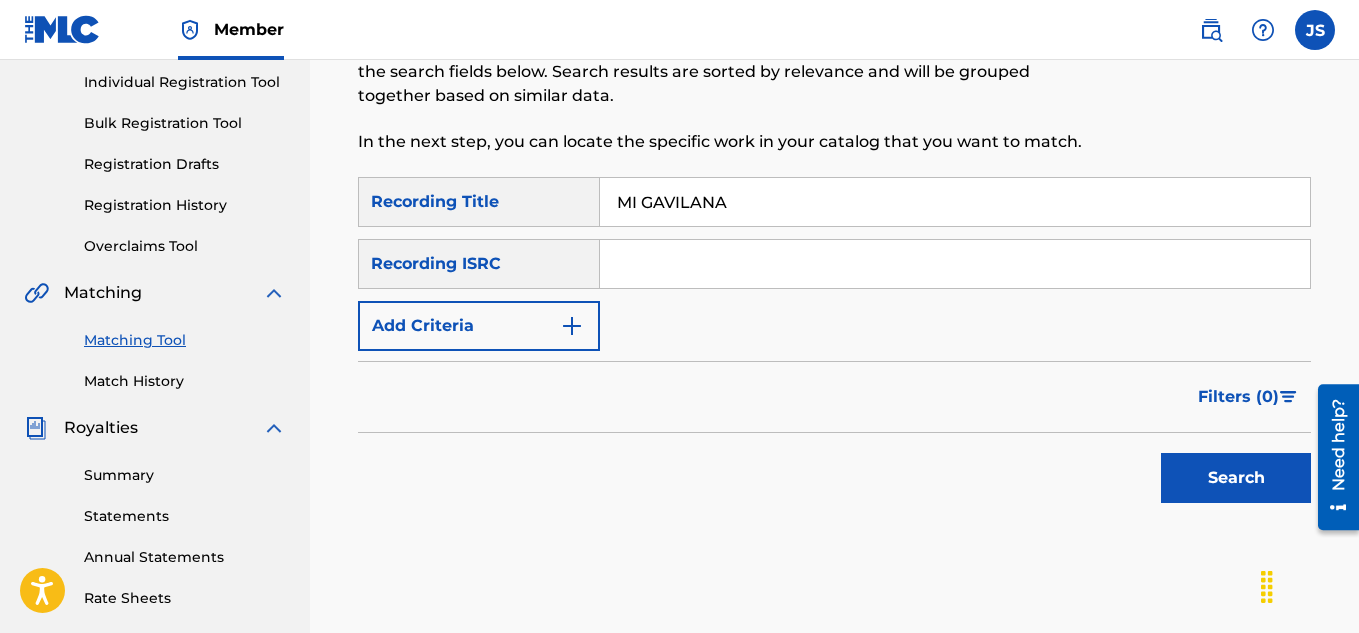 type on "MI GAVILANA" 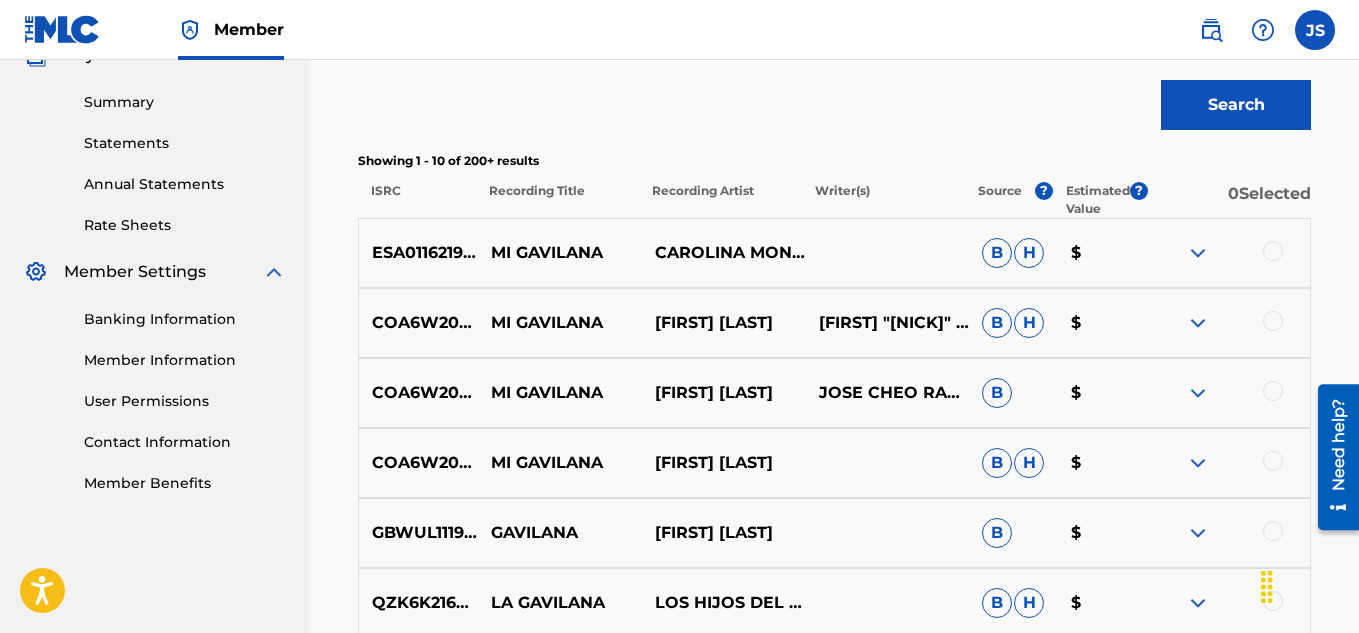 scroll, scrollTop: 815, scrollLeft: 0, axis: vertical 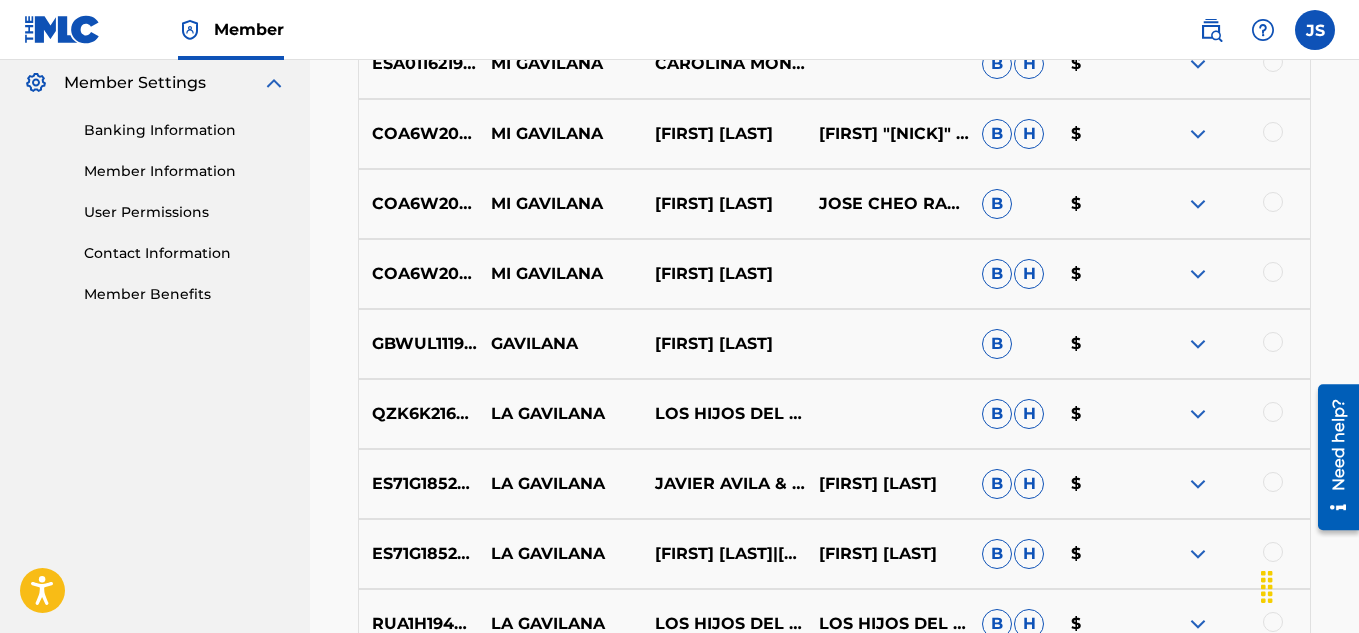 click at bounding box center (1273, 132) 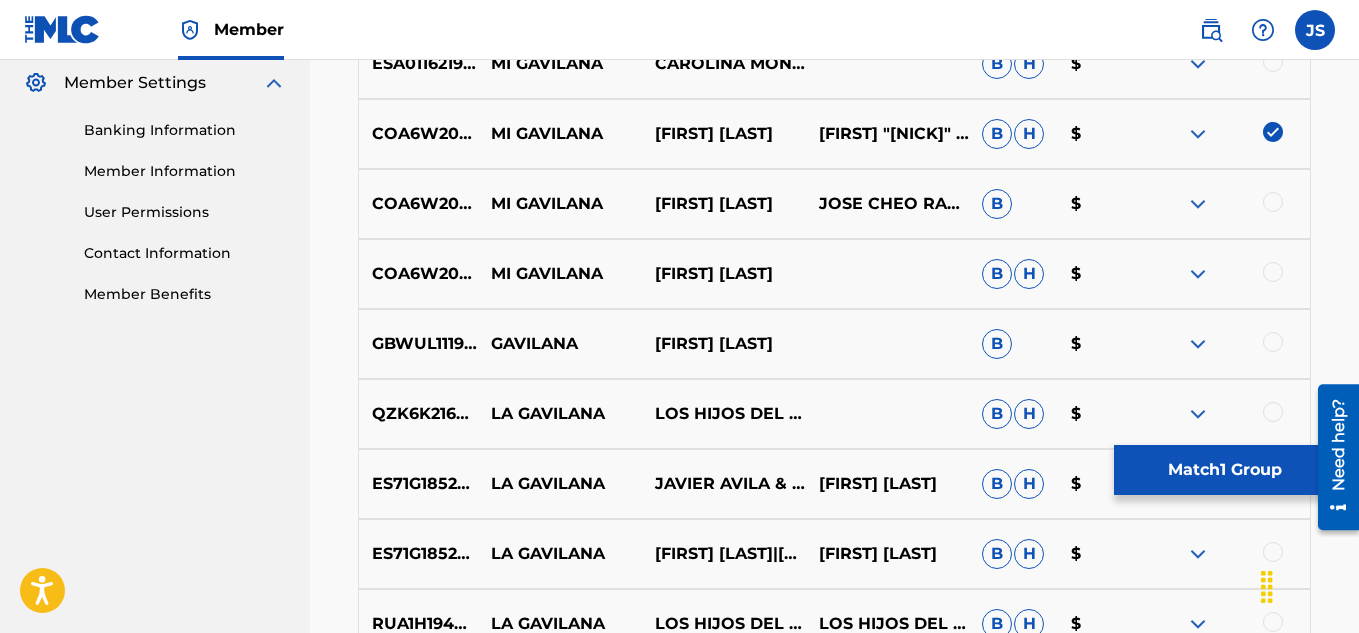 click at bounding box center (1273, 202) 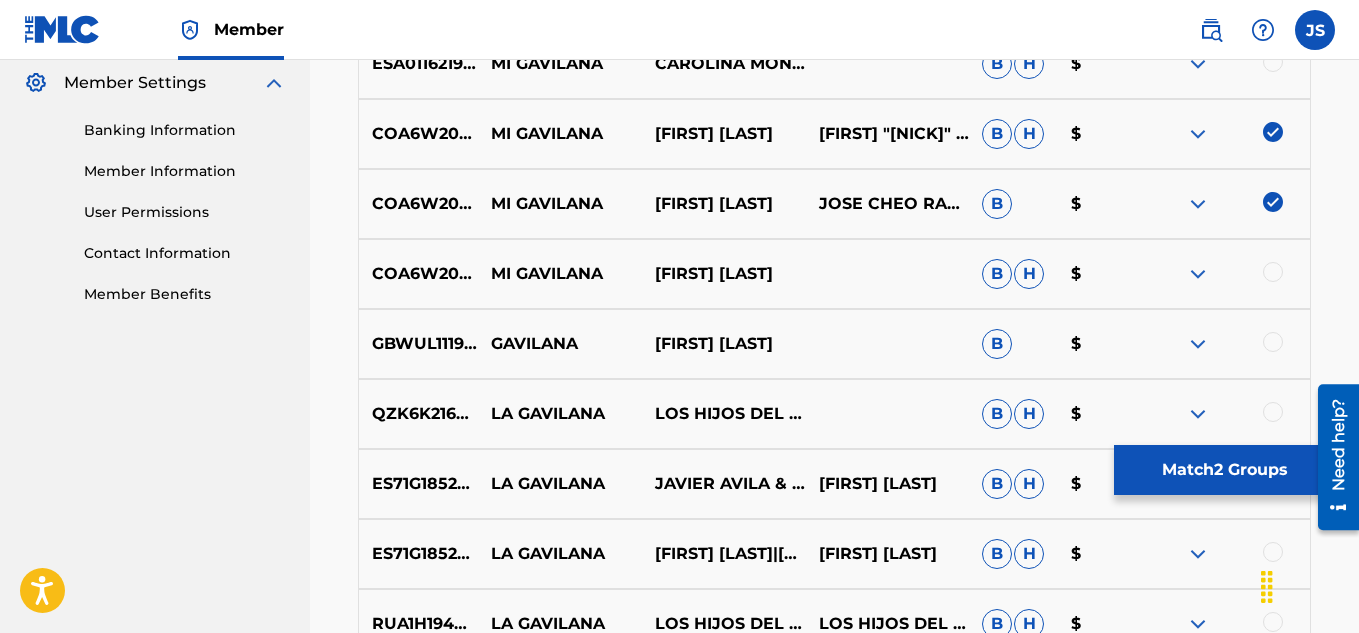 click at bounding box center [1228, 274] 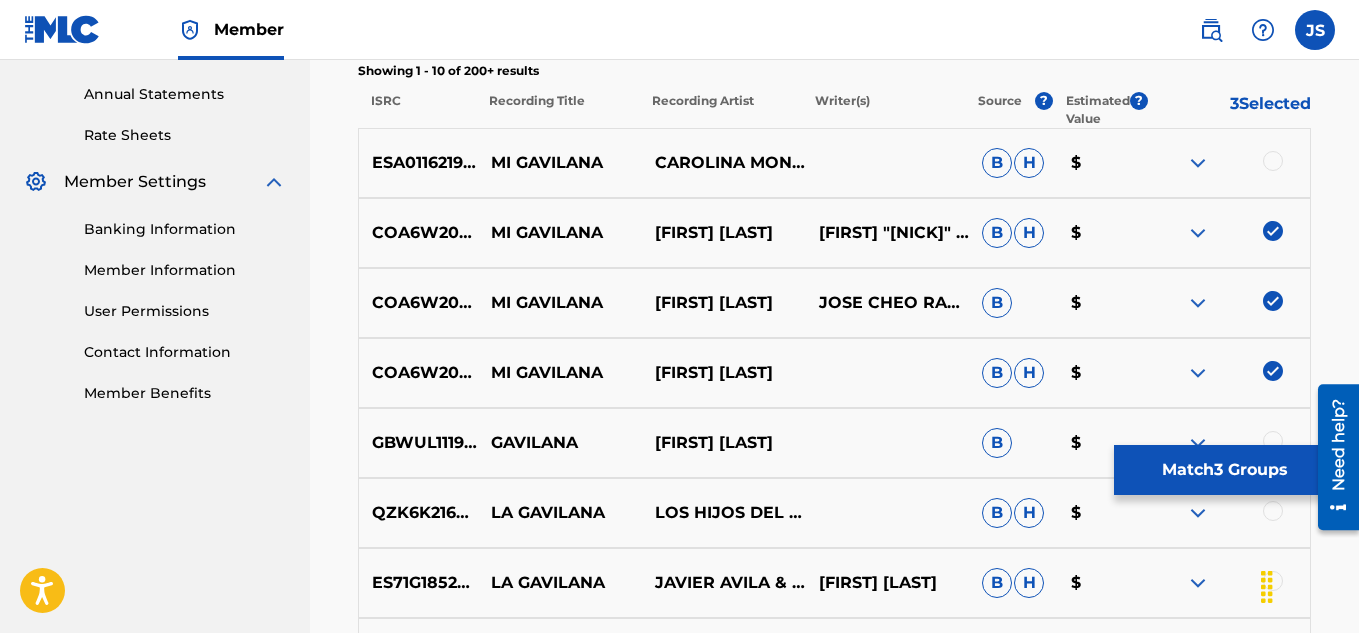 scroll, scrollTop: 713, scrollLeft: 0, axis: vertical 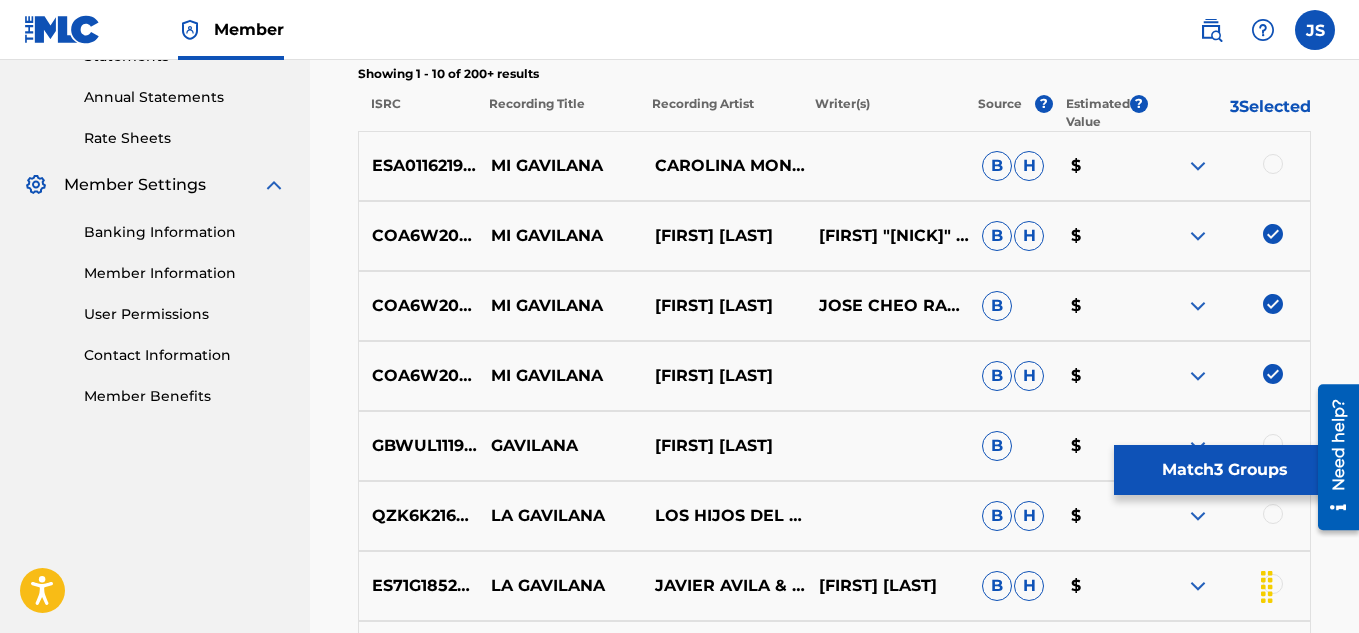 click at bounding box center (1228, 166) 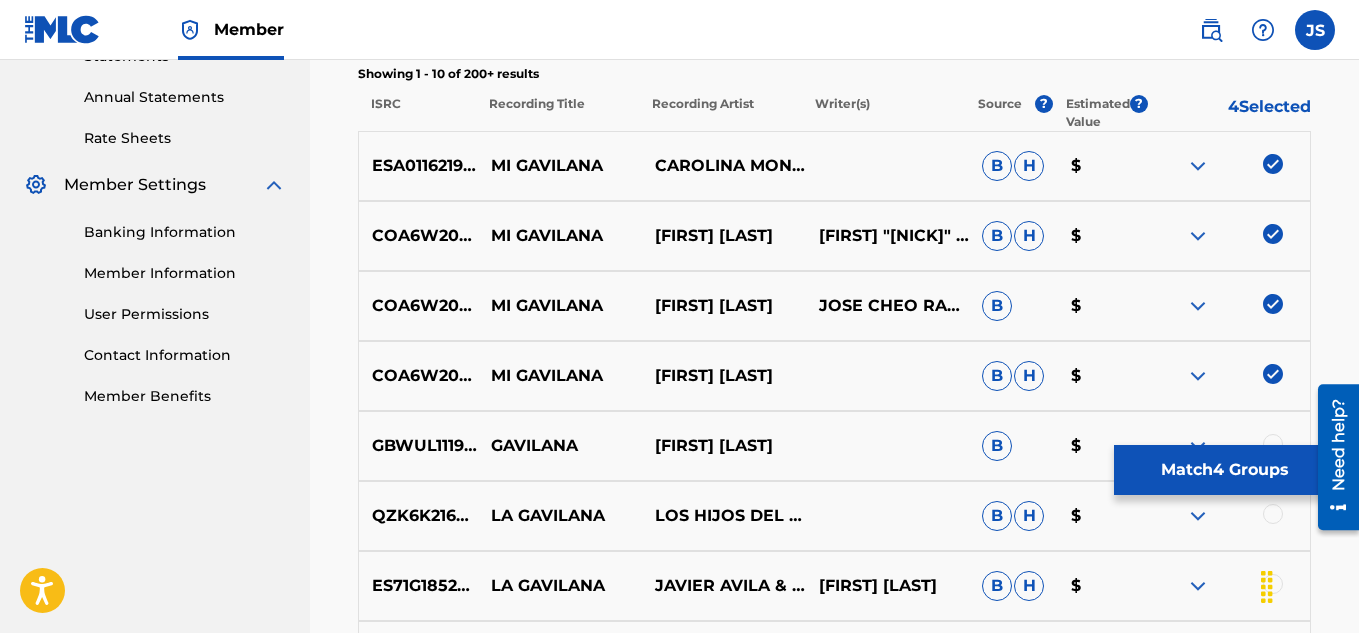 scroll, scrollTop: 849, scrollLeft: 0, axis: vertical 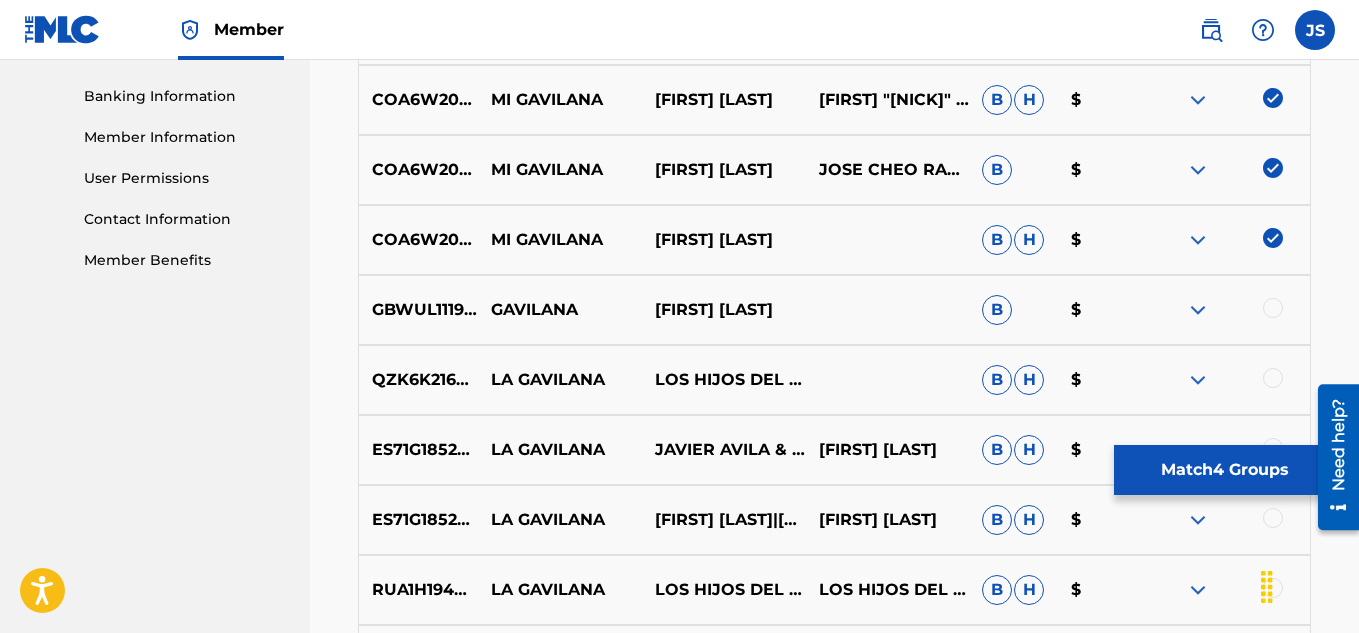 click on "Match  4 Groups" at bounding box center (1224, 470) 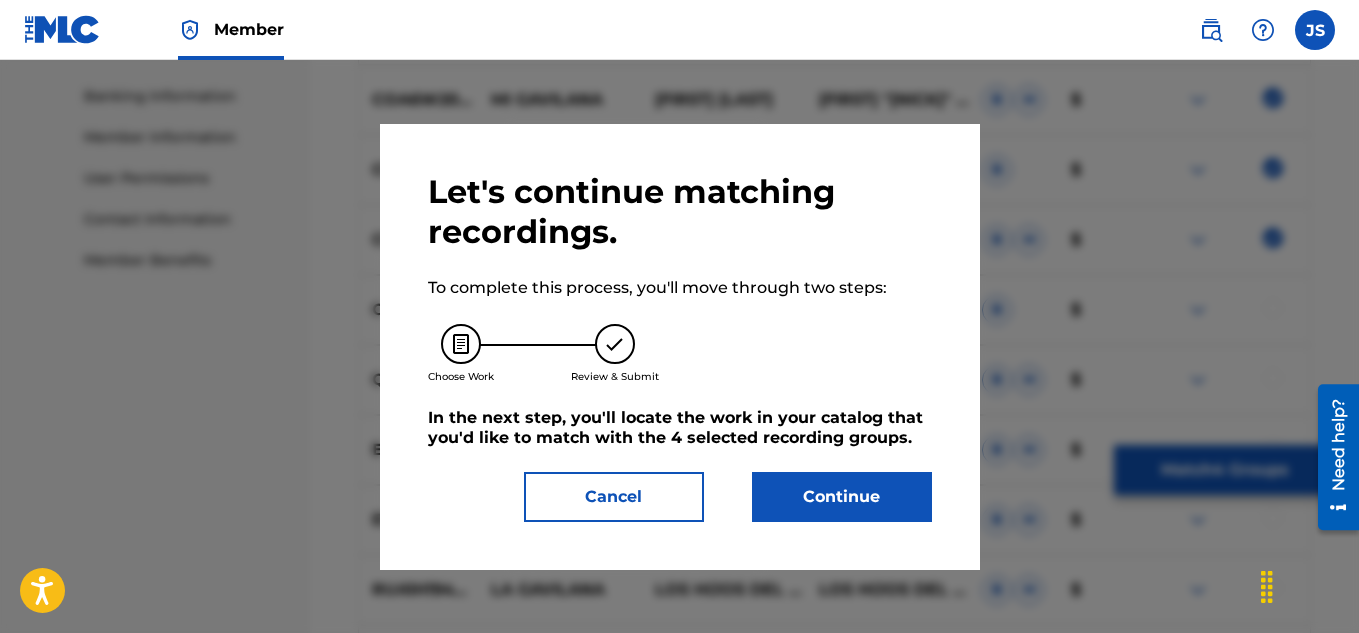 click on "Let's continue matching recordings. To complete this process, you'll move through two steps: Choose Work Review & Submit In the next step, you'll locate the work in your catalog that you'd like to match with the   4 selected recording groups . Cancel Continue" at bounding box center (680, 347) 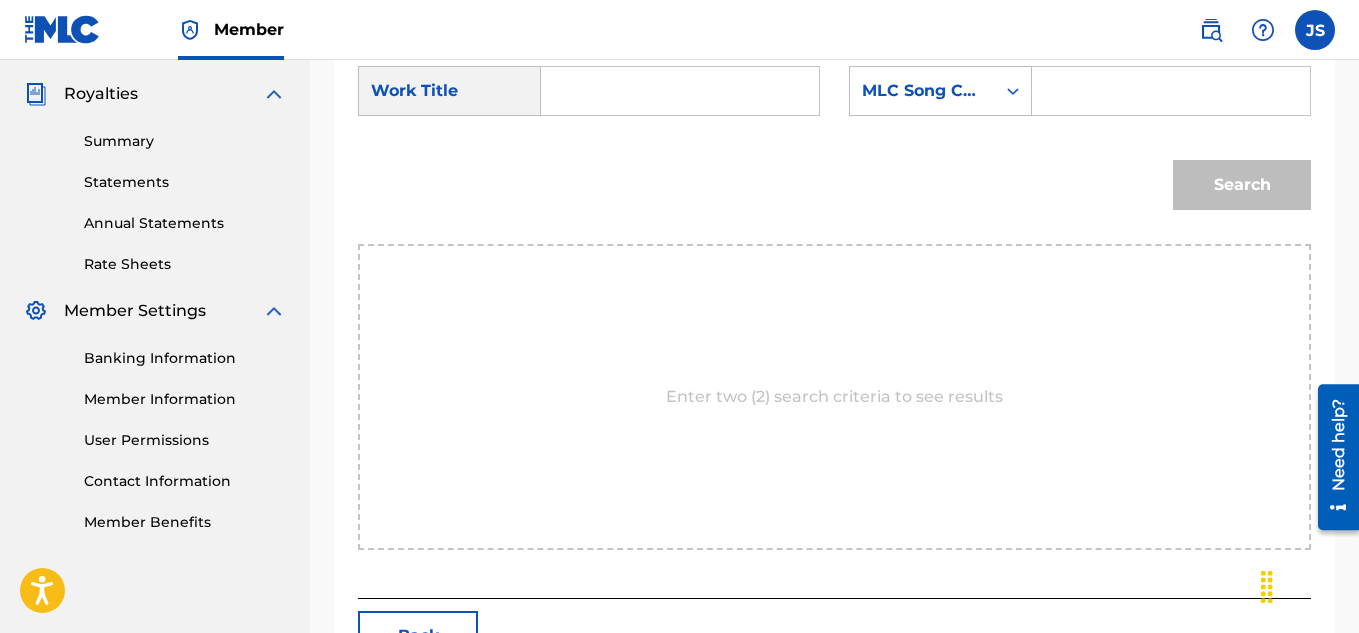 scroll, scrollTop: 579, scrollLeft: 0, axis: vertical 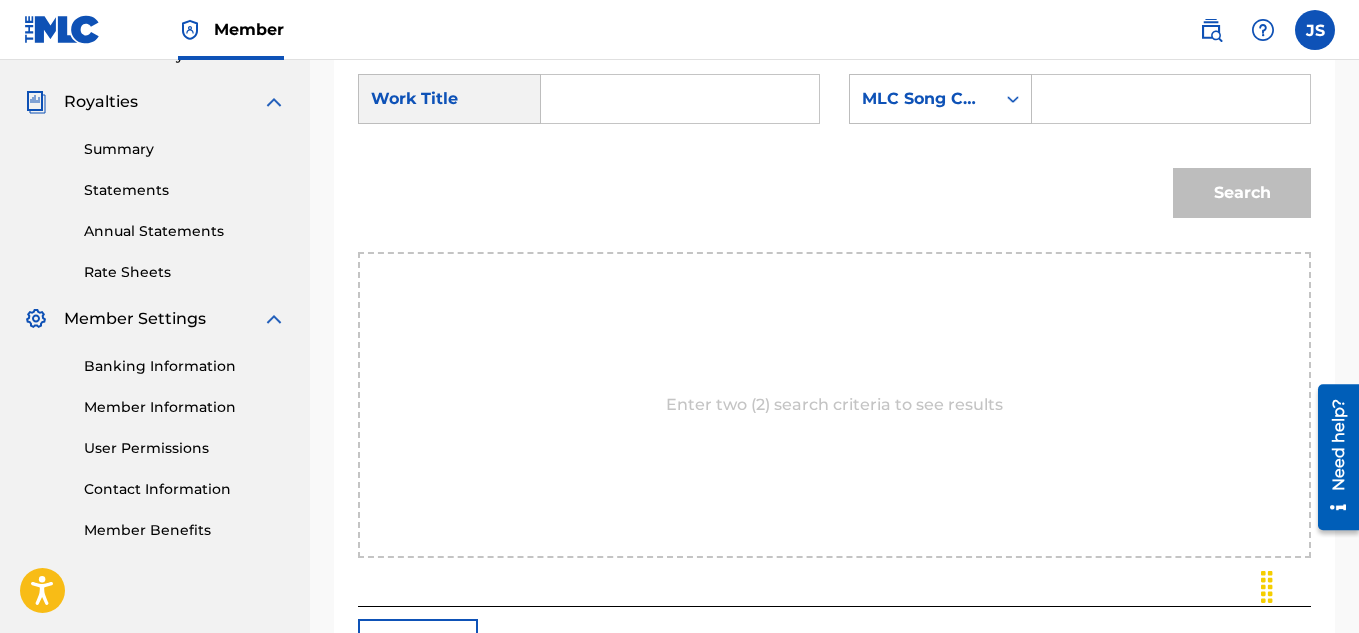 click at bounding box center [680, 99] 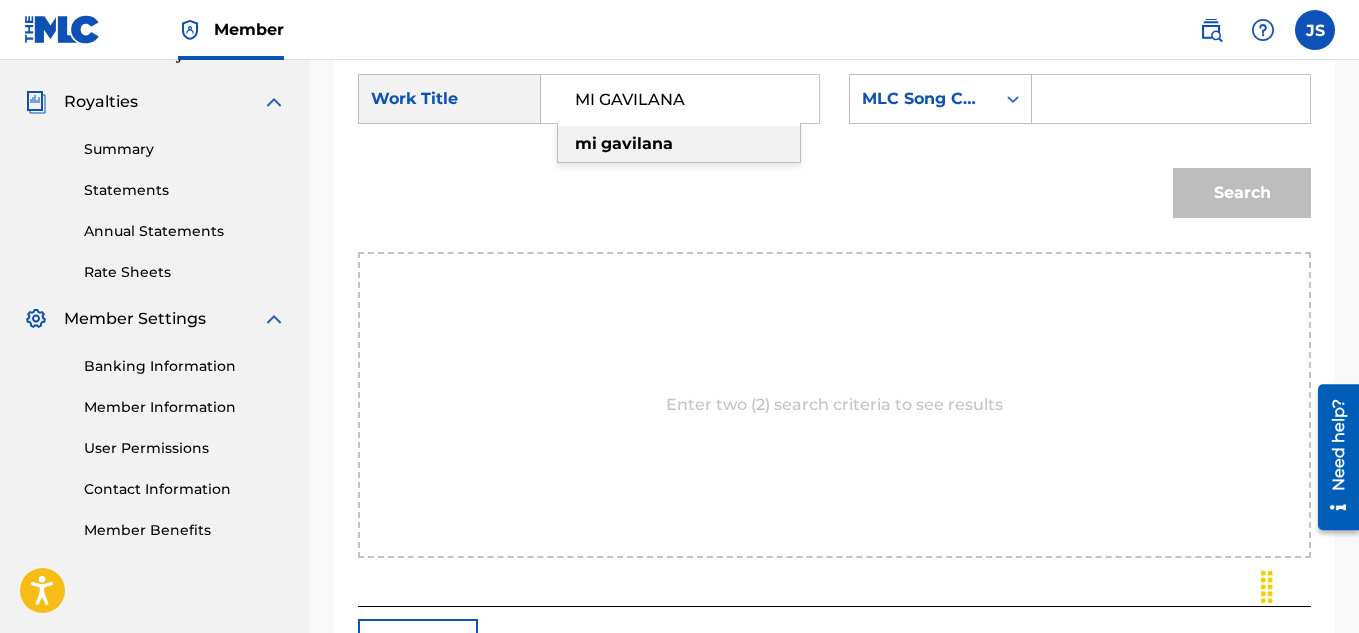 type on "MI GAVILANA" 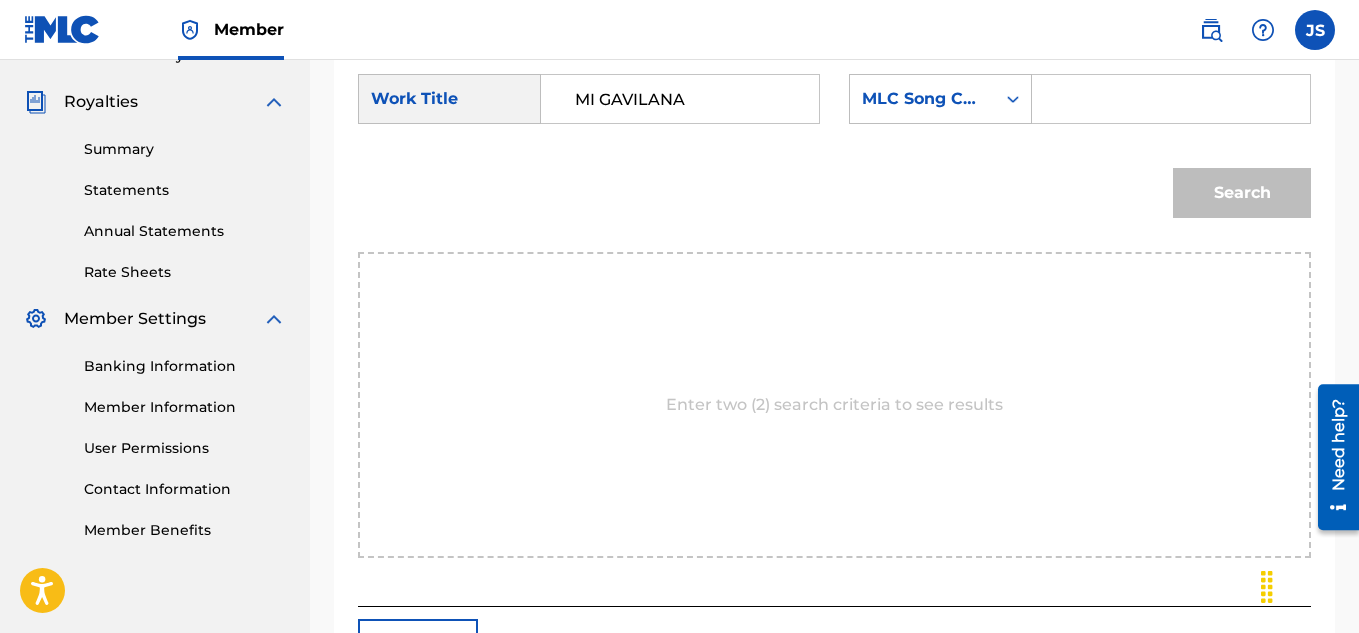 paste on "MN9X1W" 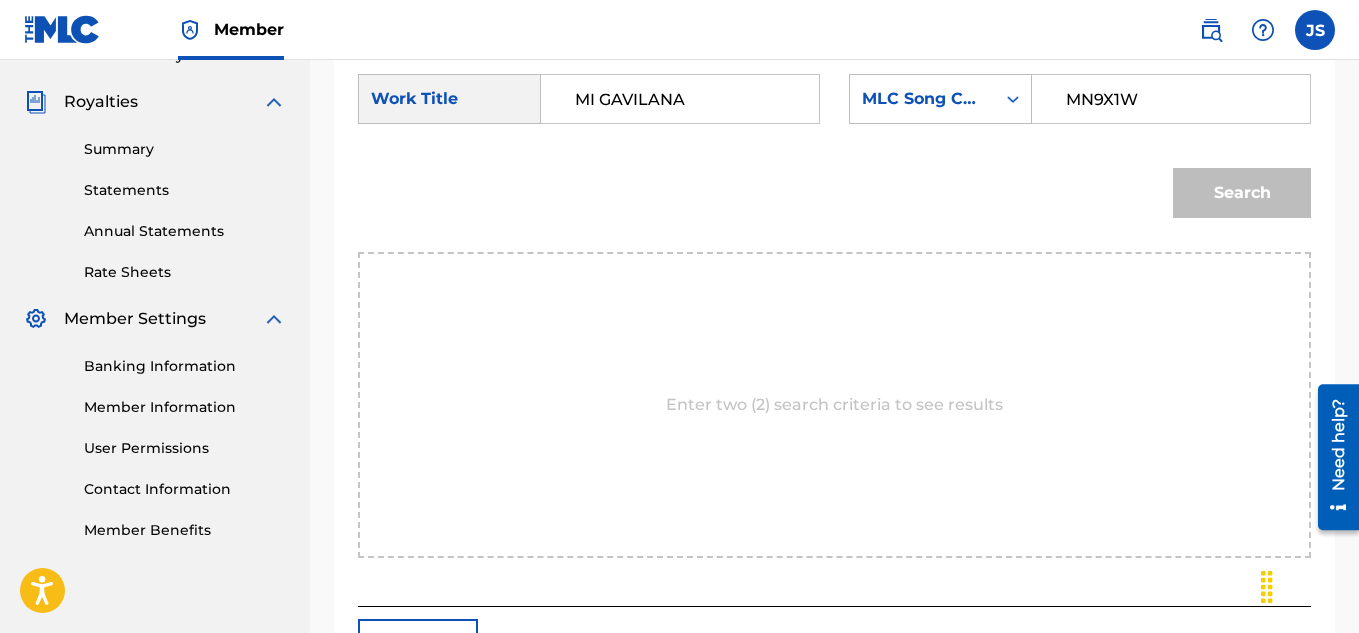 click on "MN9X1W" at bounding box center (1171, 99) 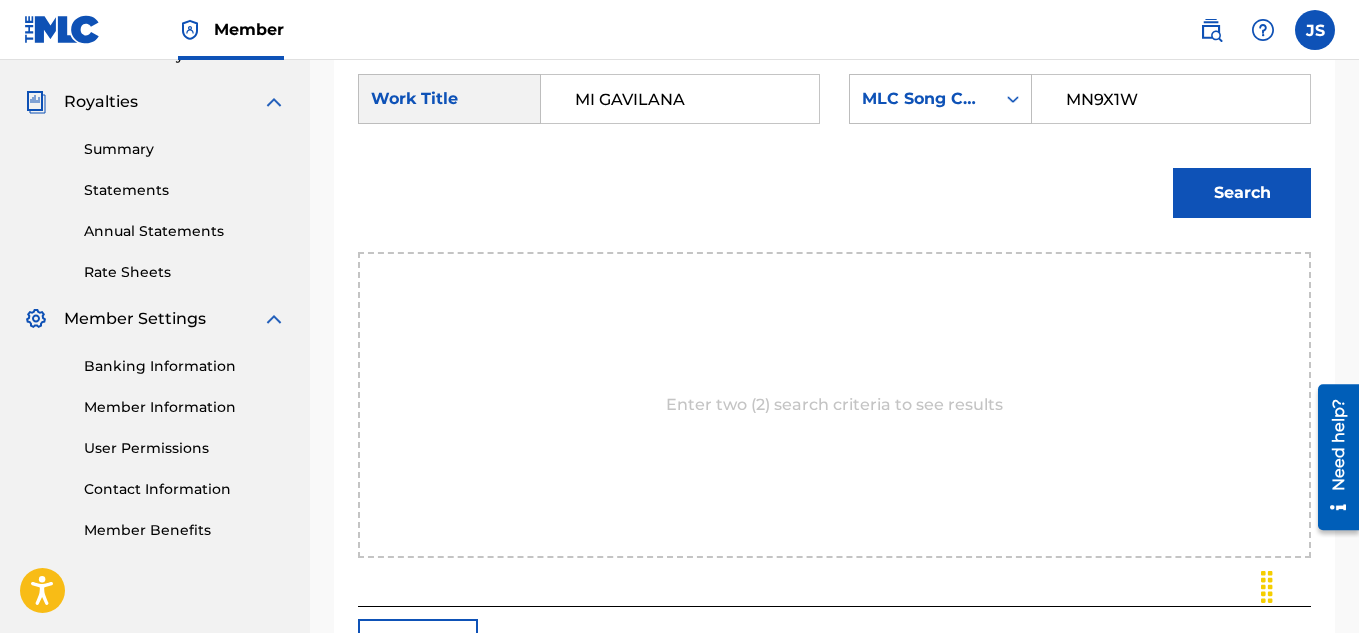 type on "MN9X1W" 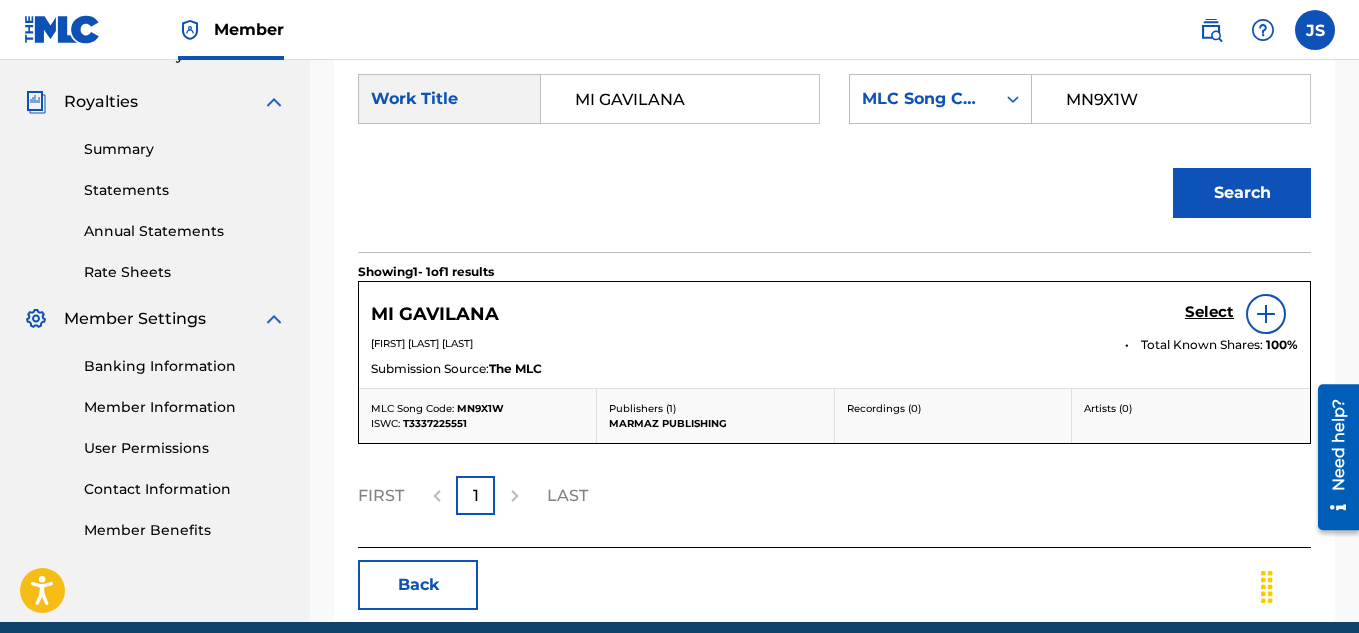 scroll, scrollTop: 688, scrollLeft: 0, axis: vertical 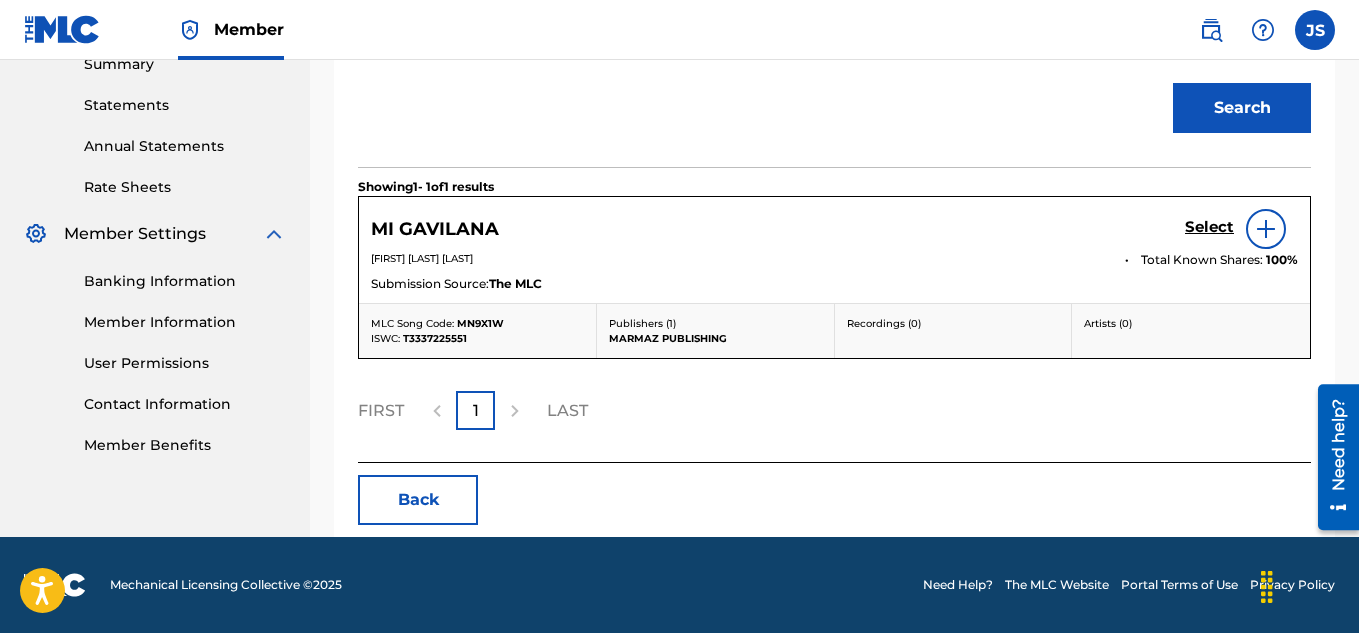 click on "Select" at bounding box center (1241, 229) 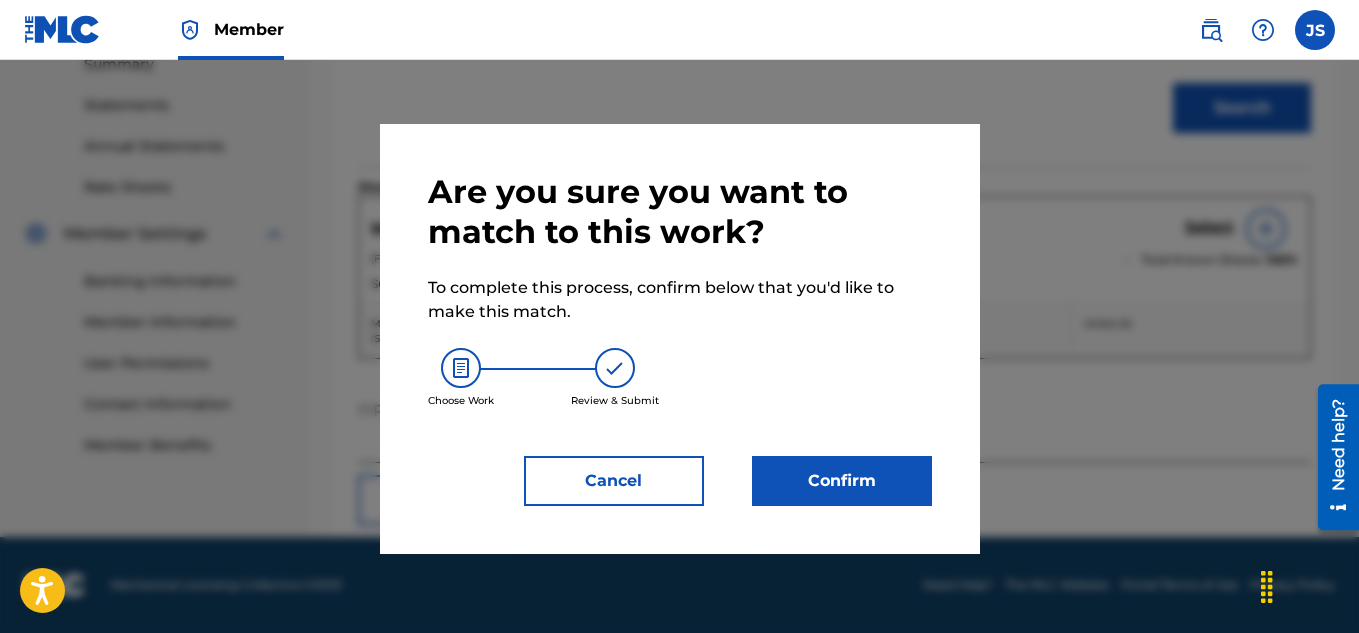 click on "Confirm" at bounding box center (842, 481) 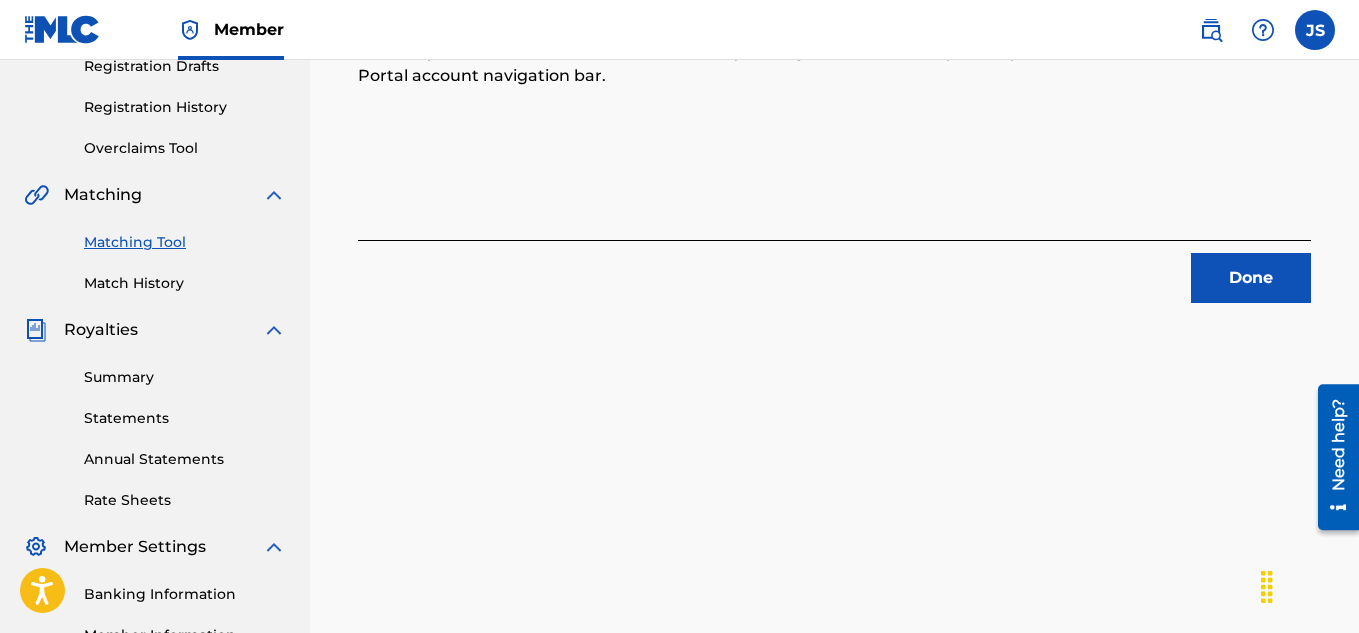 scroll, scrollTop: 386, scrollLeft: 0, axis: vertical 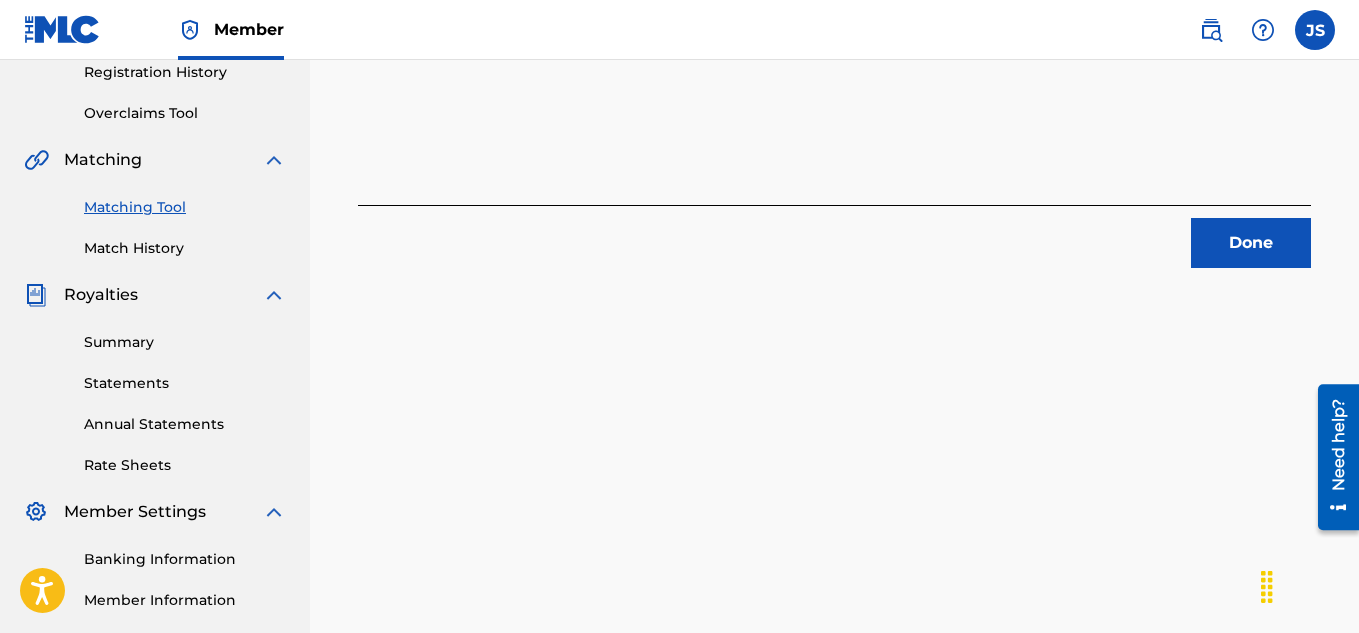 click on "Done" at bounding box center (1251, 243) 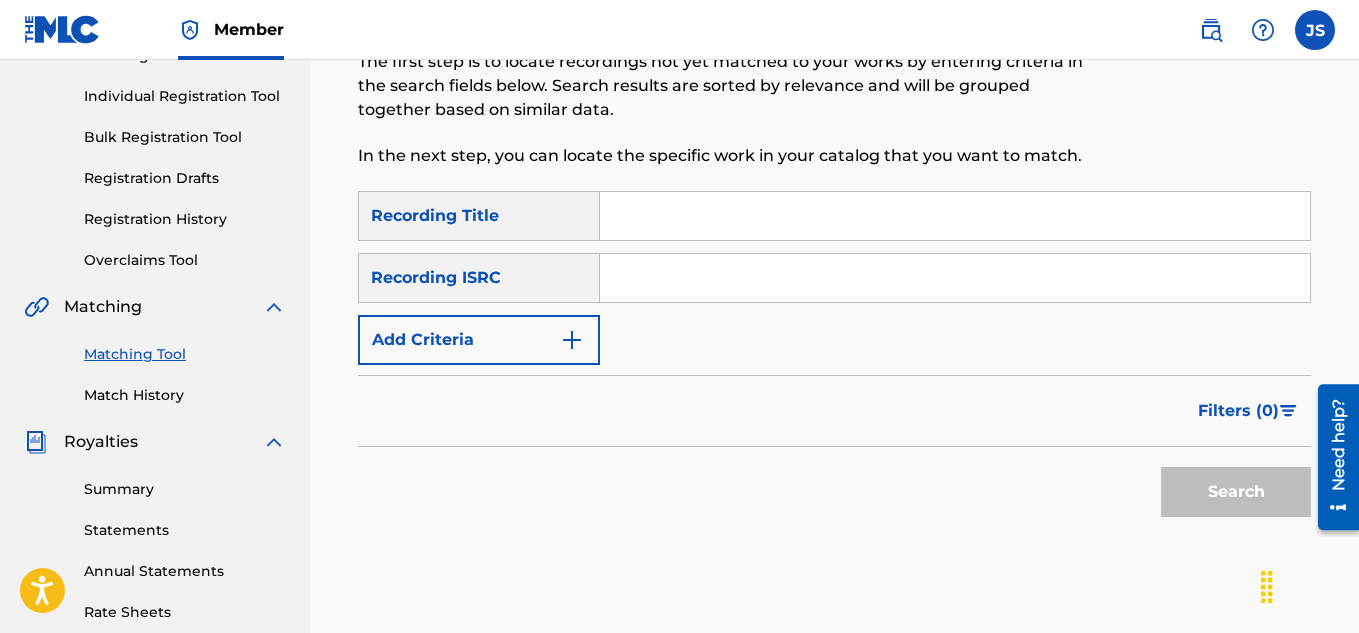 scroll, scrollTop: 217, scrollLeft: 0, axis: vertical 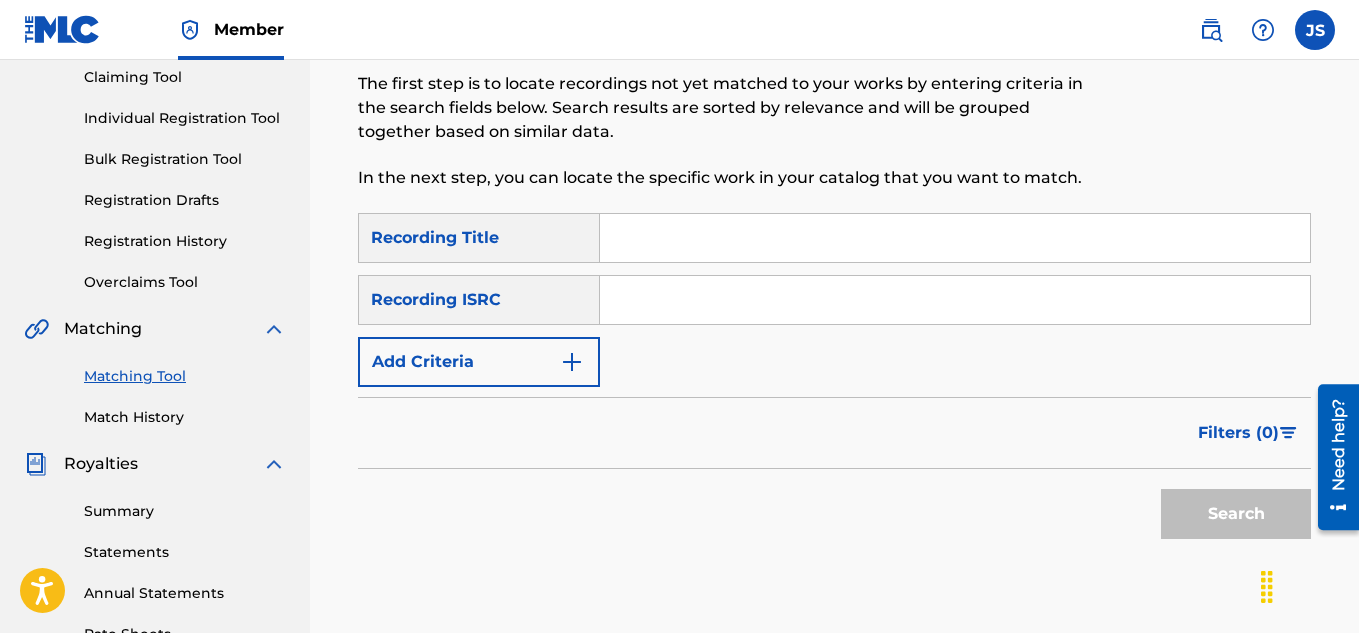 click at bounding box center (955, 238) 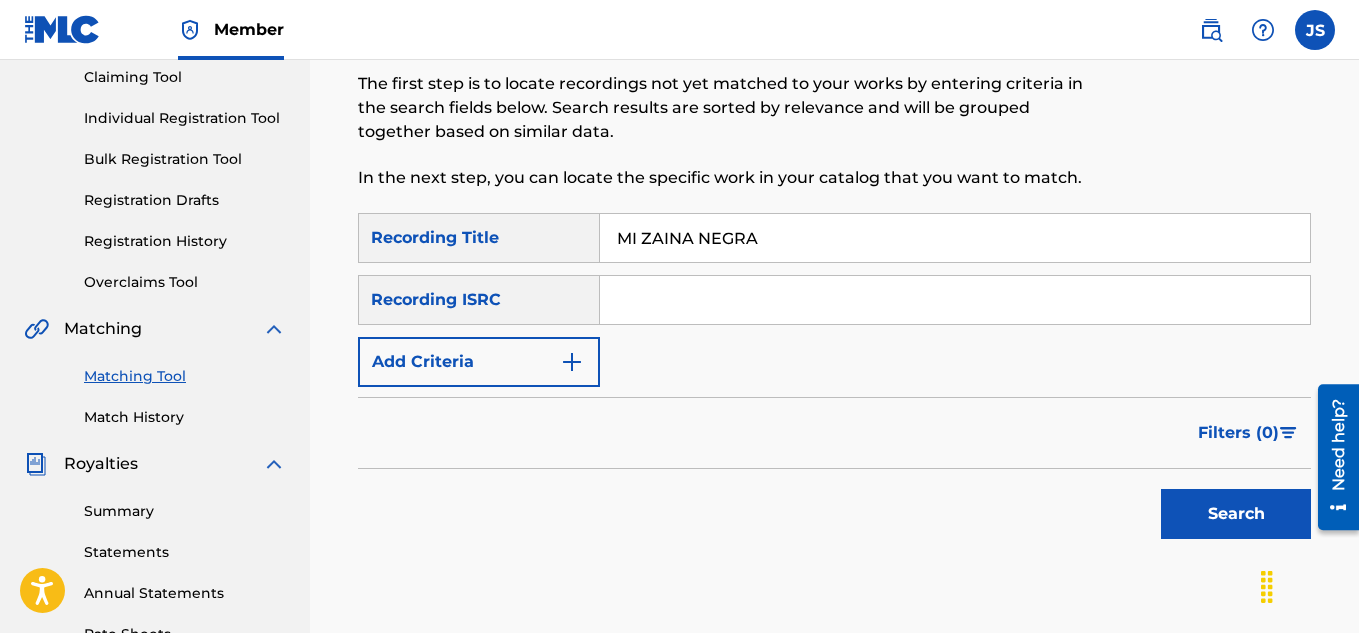 type on "MI ZAINA NEGRA" 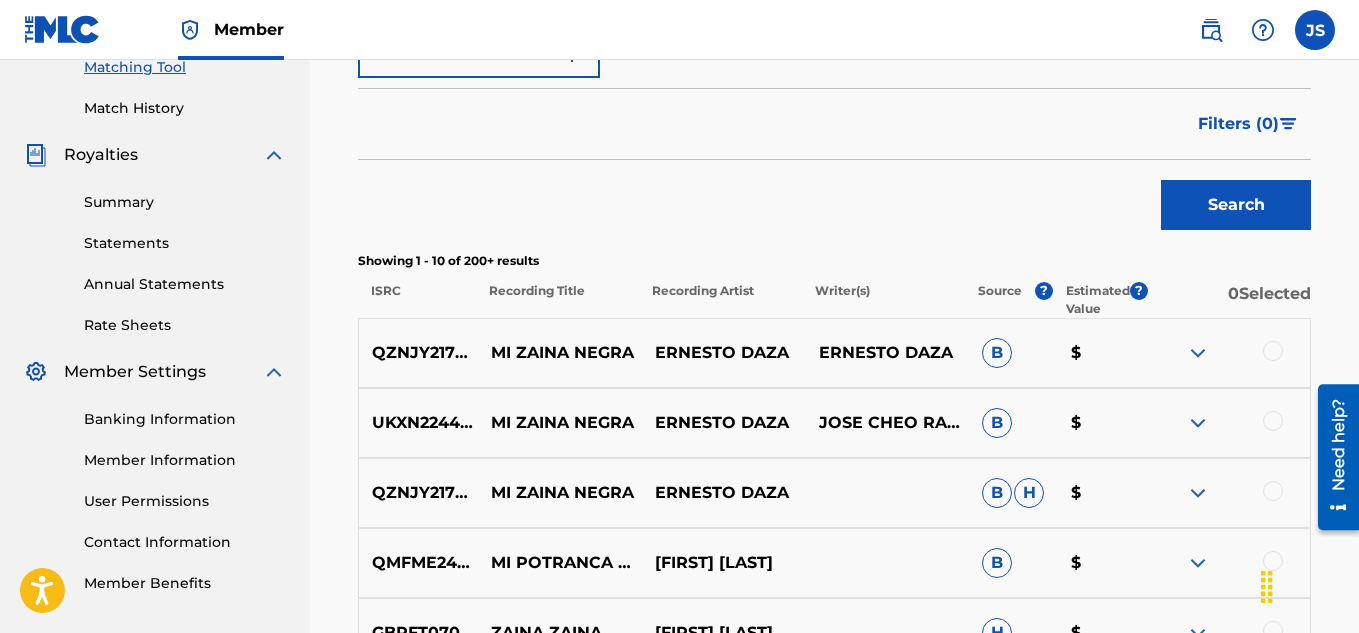 scroll, scrollTop: 642, scrollLeft: 0, axis: vertical 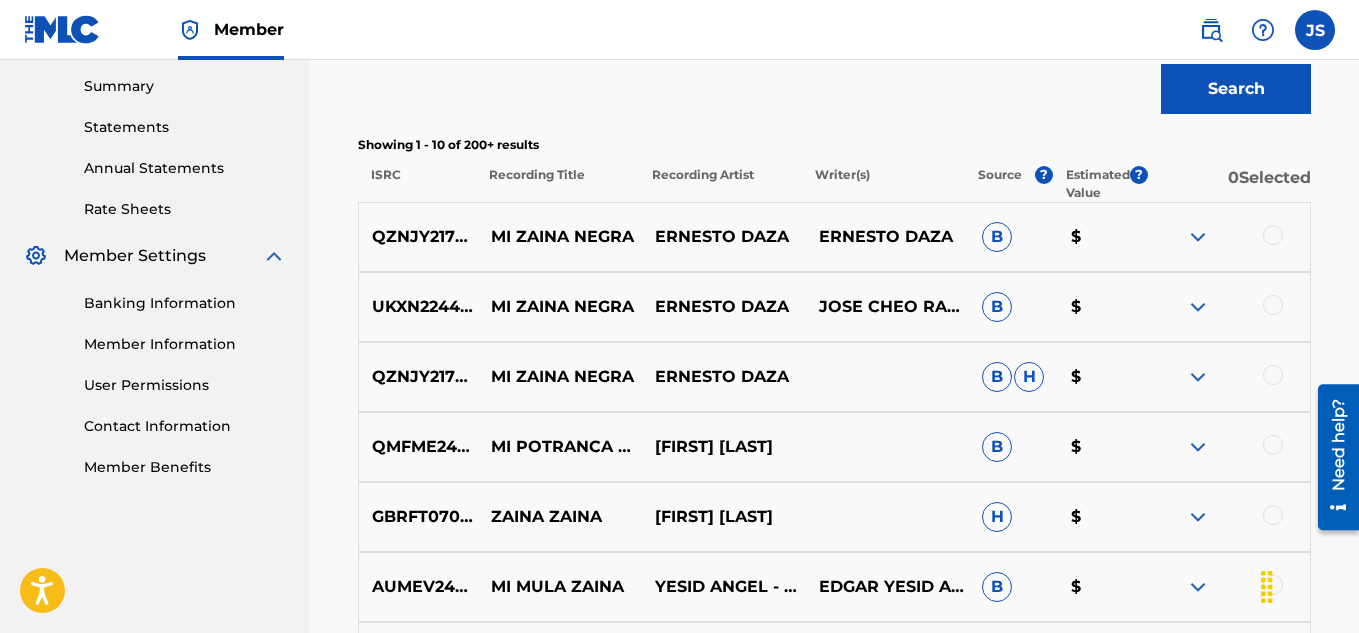 click at bounding box center [1273, 235] 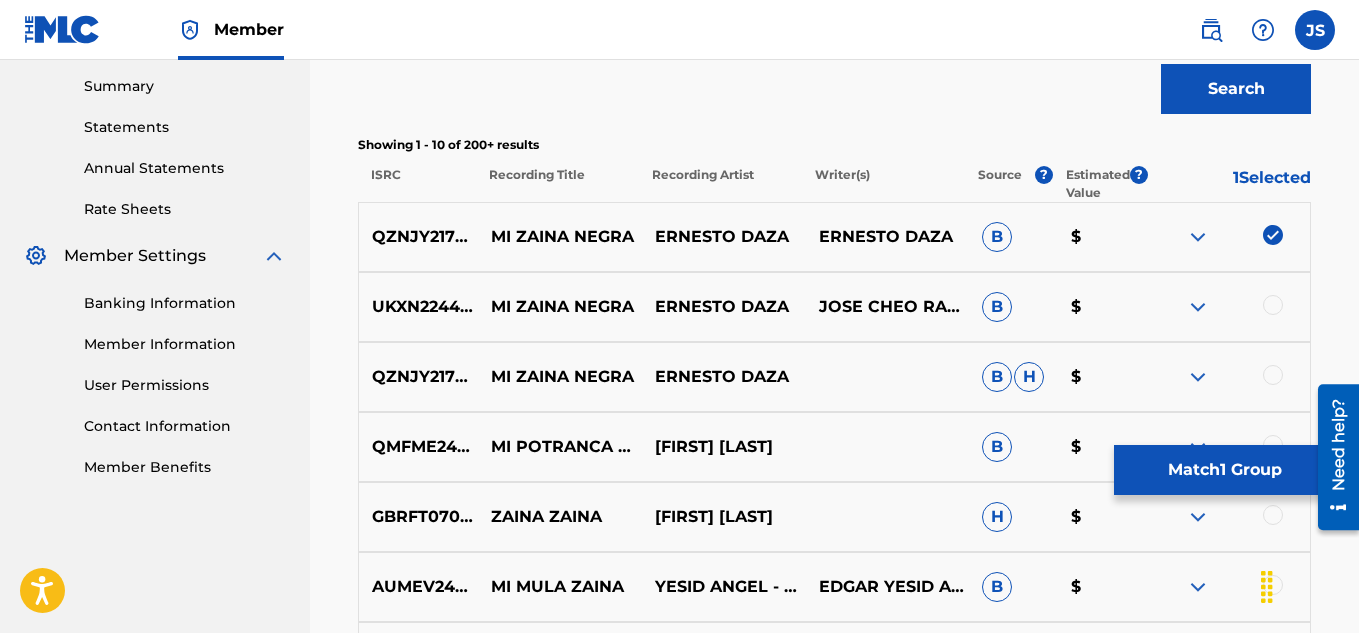 click at bounding box center (1228, 307) 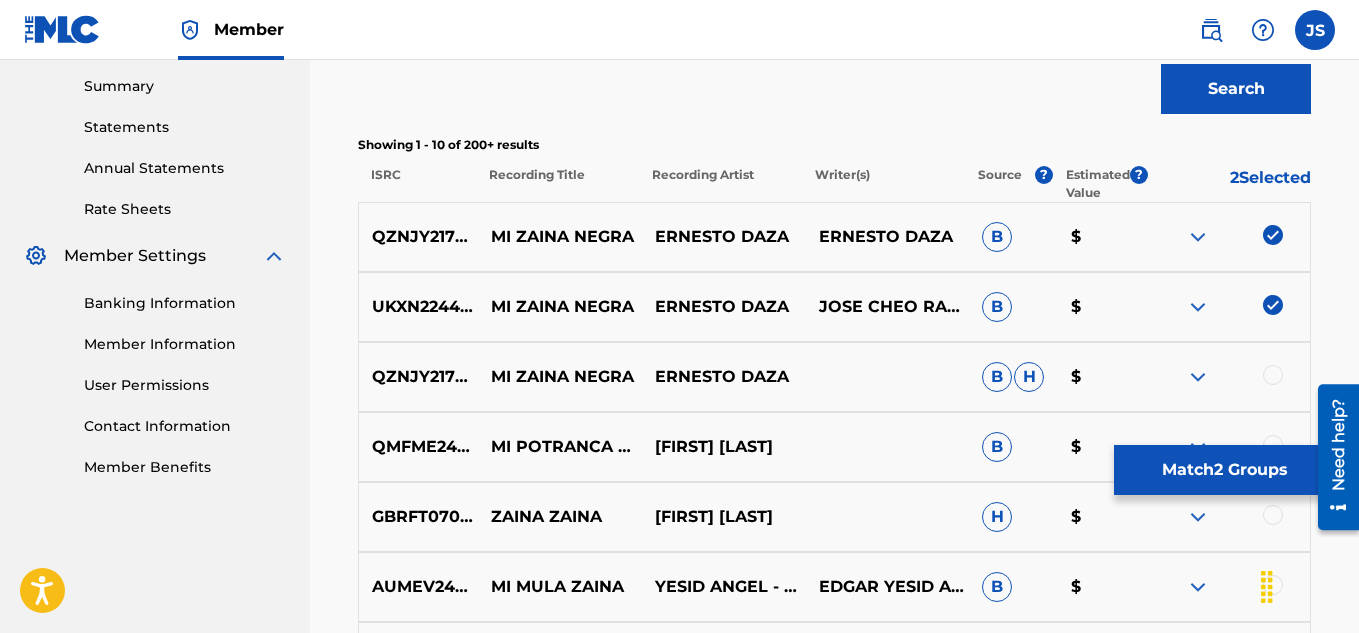 click at bounding box center [1273, 375] 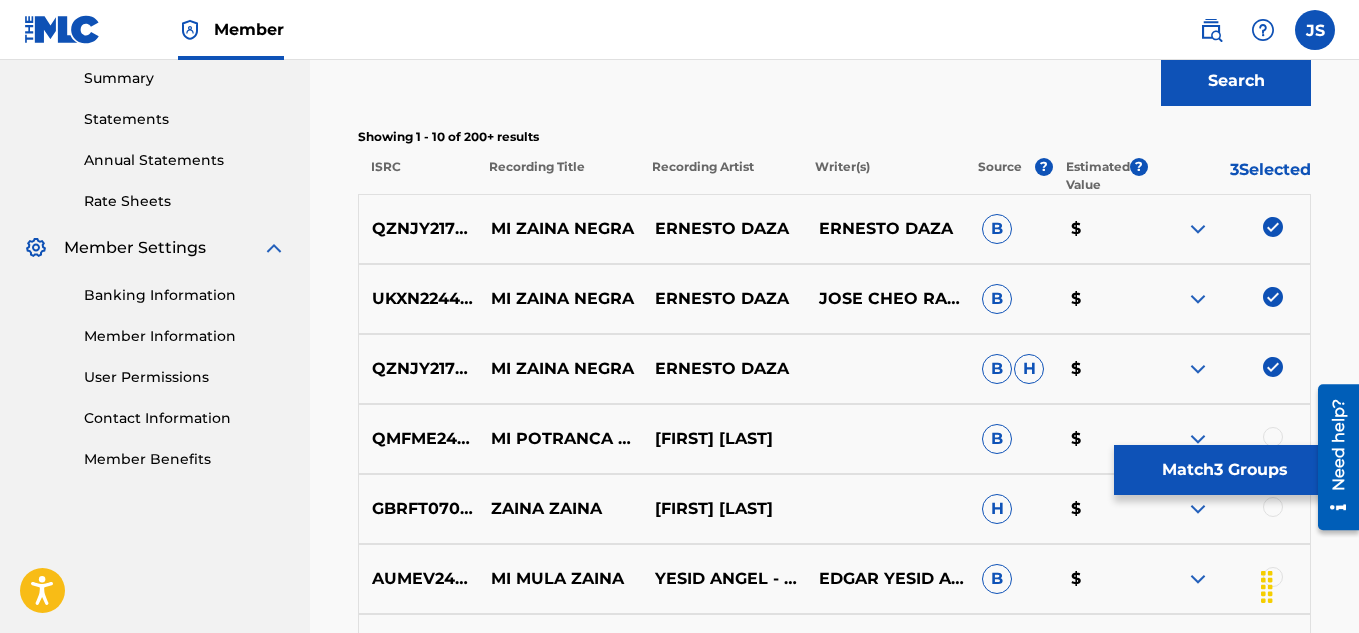 scroll, scrollTop: 651, scrollLeft: 0, axis: vertical 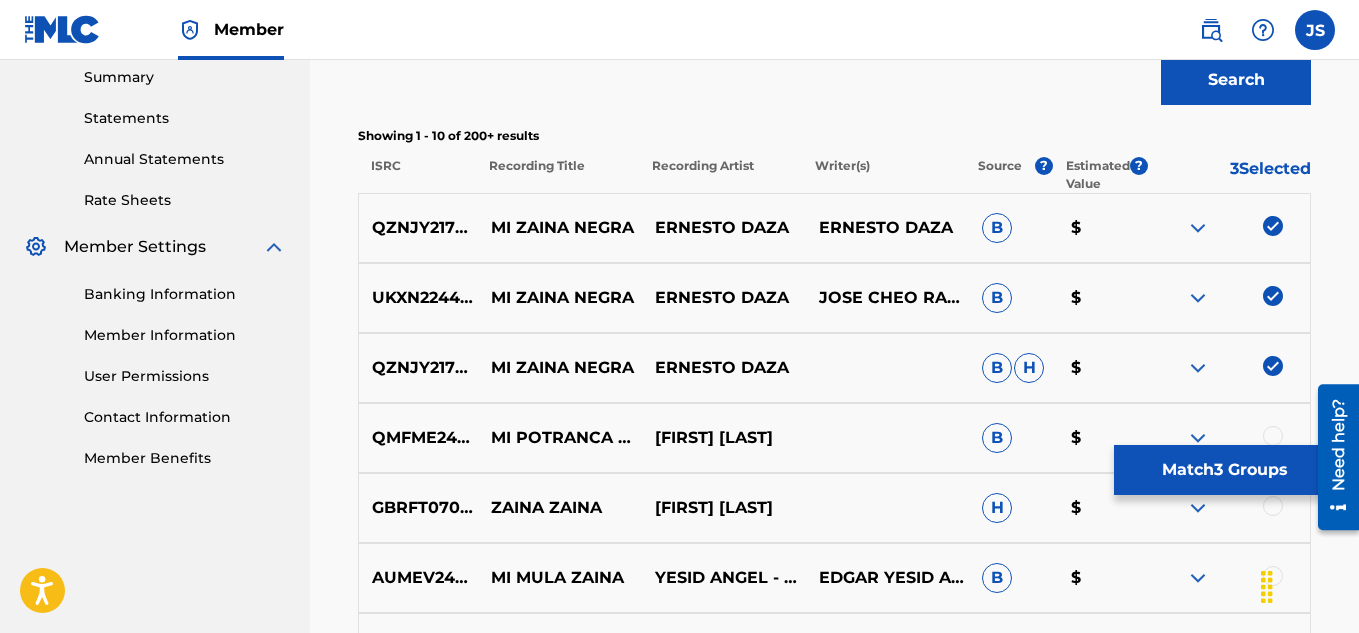 click on "Match  3 Groups" at bounding box center [1224, 470] 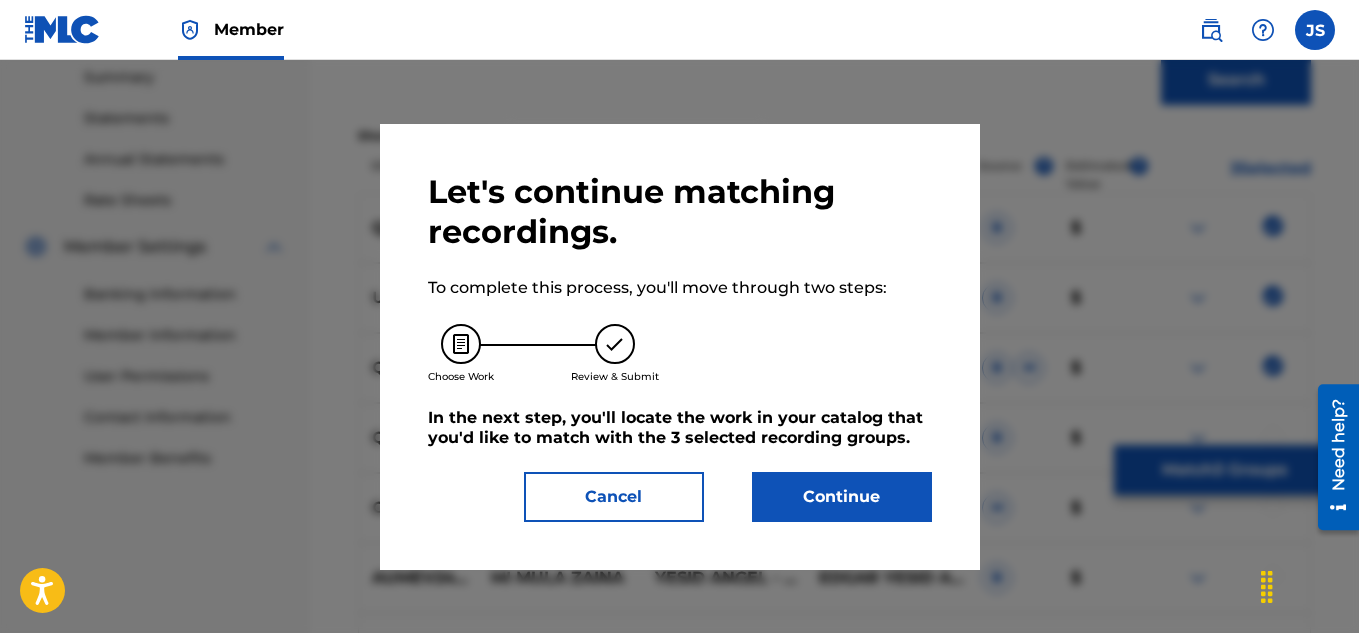 click on "Let's continue matching recordings. To complete this process, you'll move through two steps: Choose Work Review & Submit In the next step, you'll locate the work in your catalog that you'd like to match with the   3 selected recording groups . Cancel Continue" at bounding box center (680, 347) 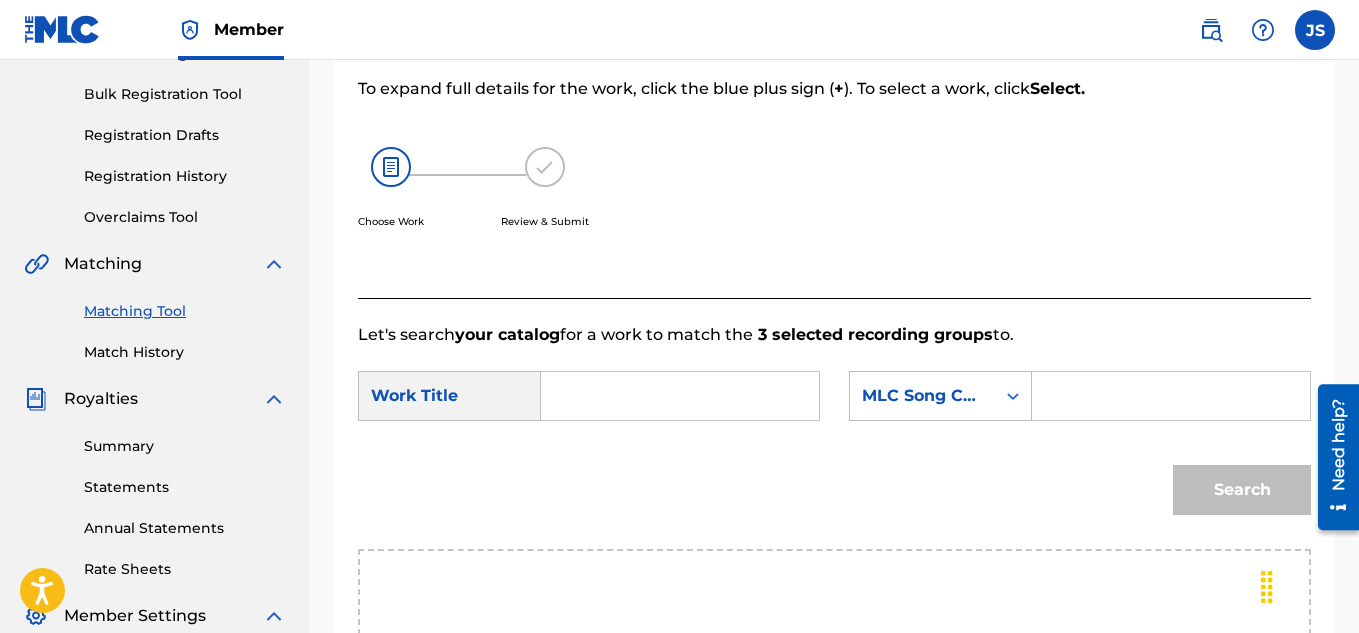 scroll, scrollTop: 273, scrollLeft: 0, axis: vertical 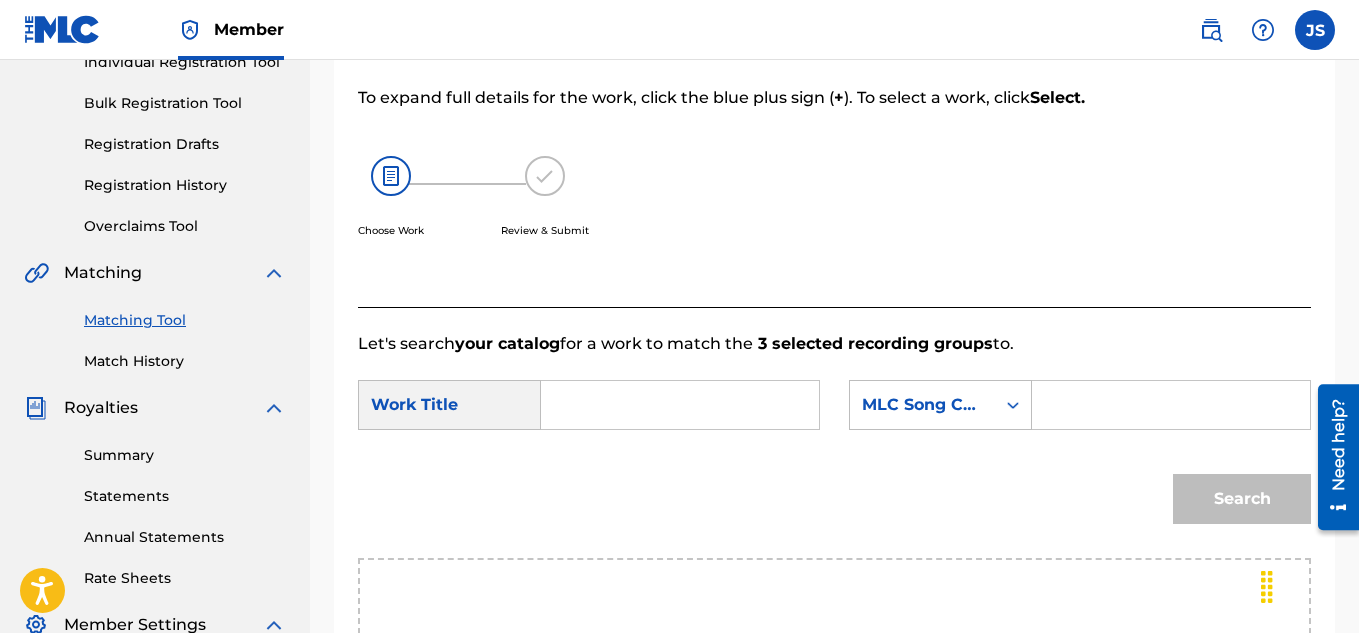 drag, startPoint x: 551, startPoint y: 420, endPoint x: 602, endPoint y: 426, distance: 51.351727 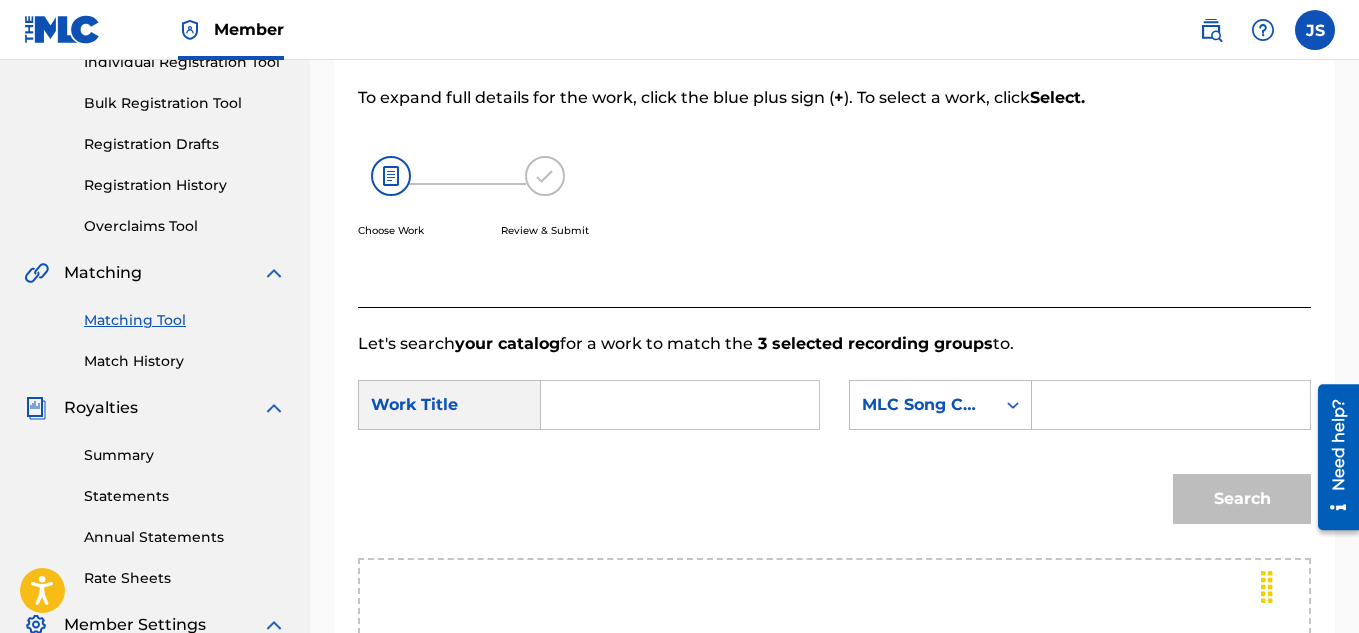 paste on "660444946" 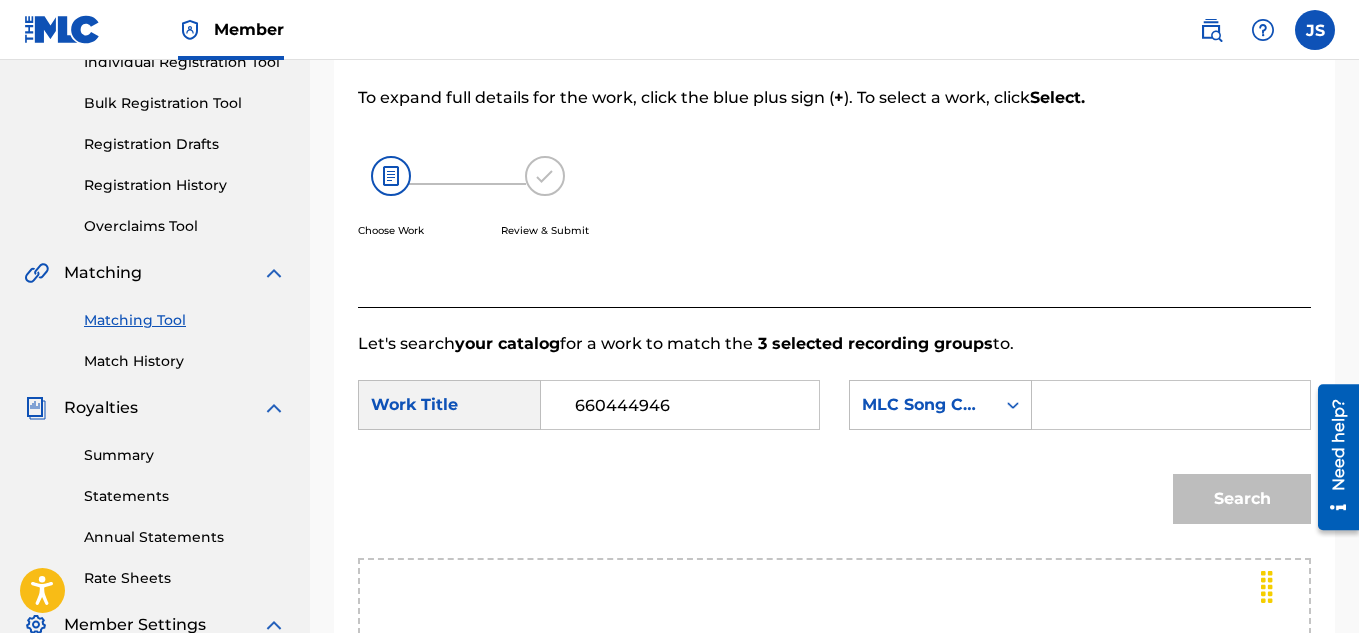 type on "660444946" 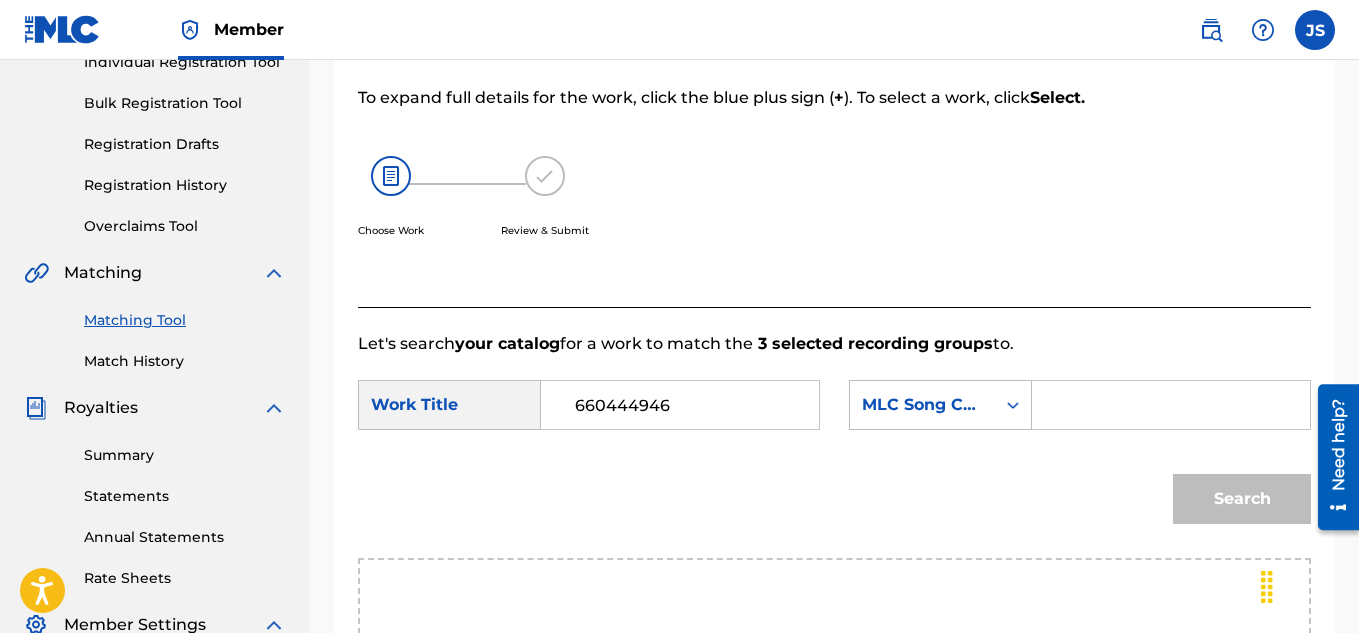 paste on "MW3W23" 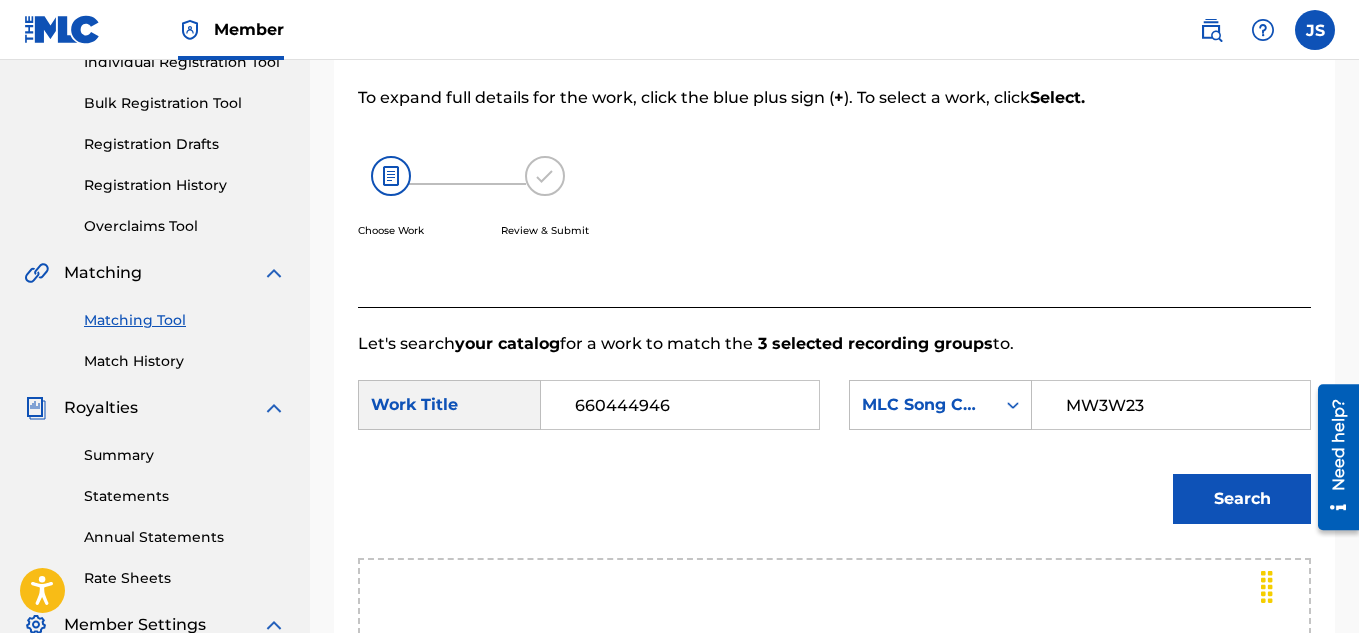 click on "MW3W23" at bounding box center (1171, 405) 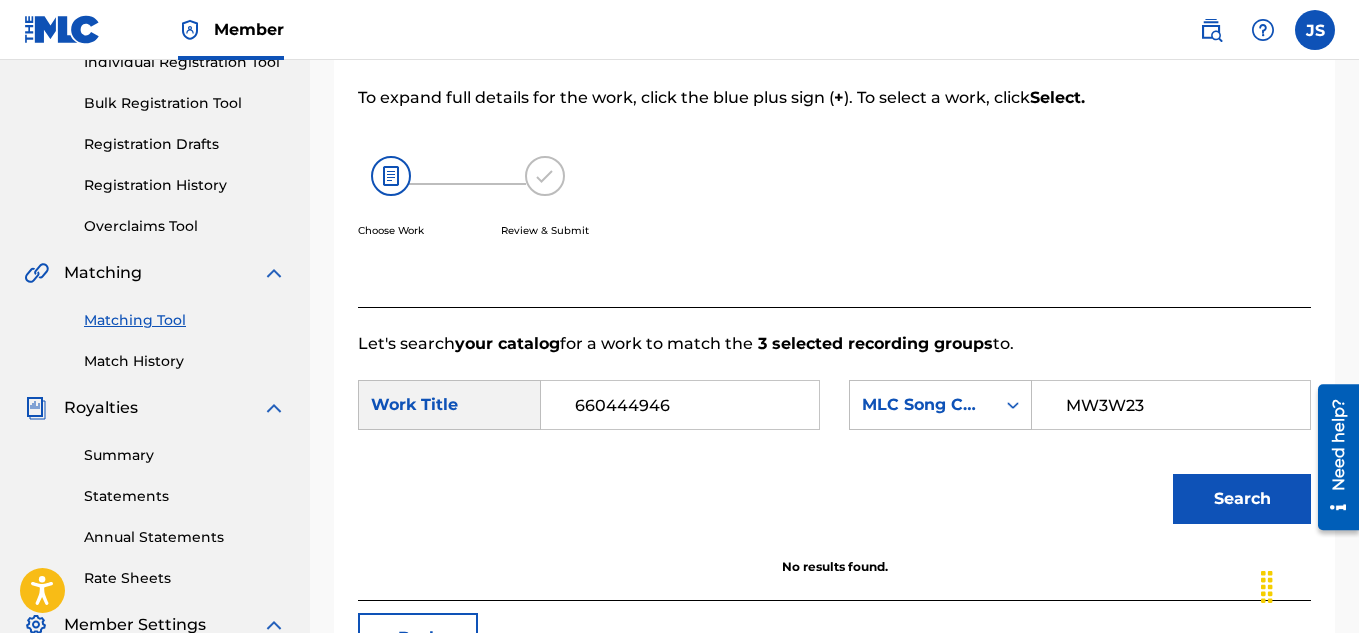 scroll, scrollTop: 417, scrollLeft: 0, axis: vertical 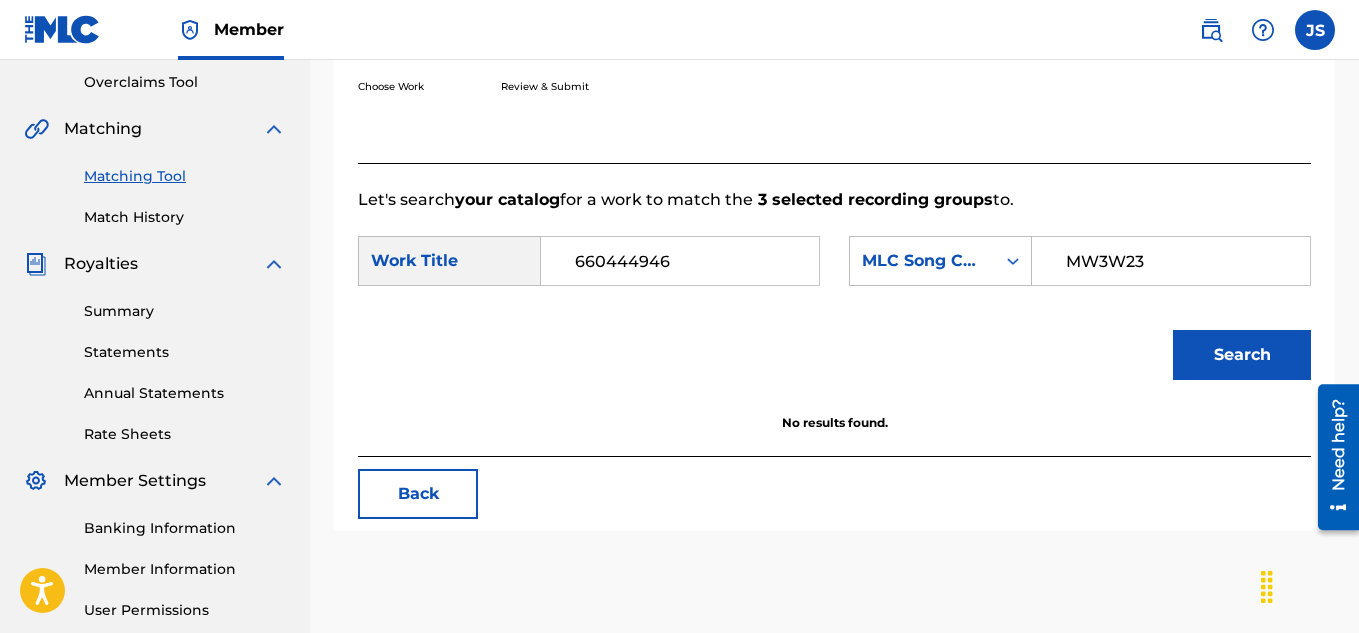click on "660444946" at bounding box center (680, 261) 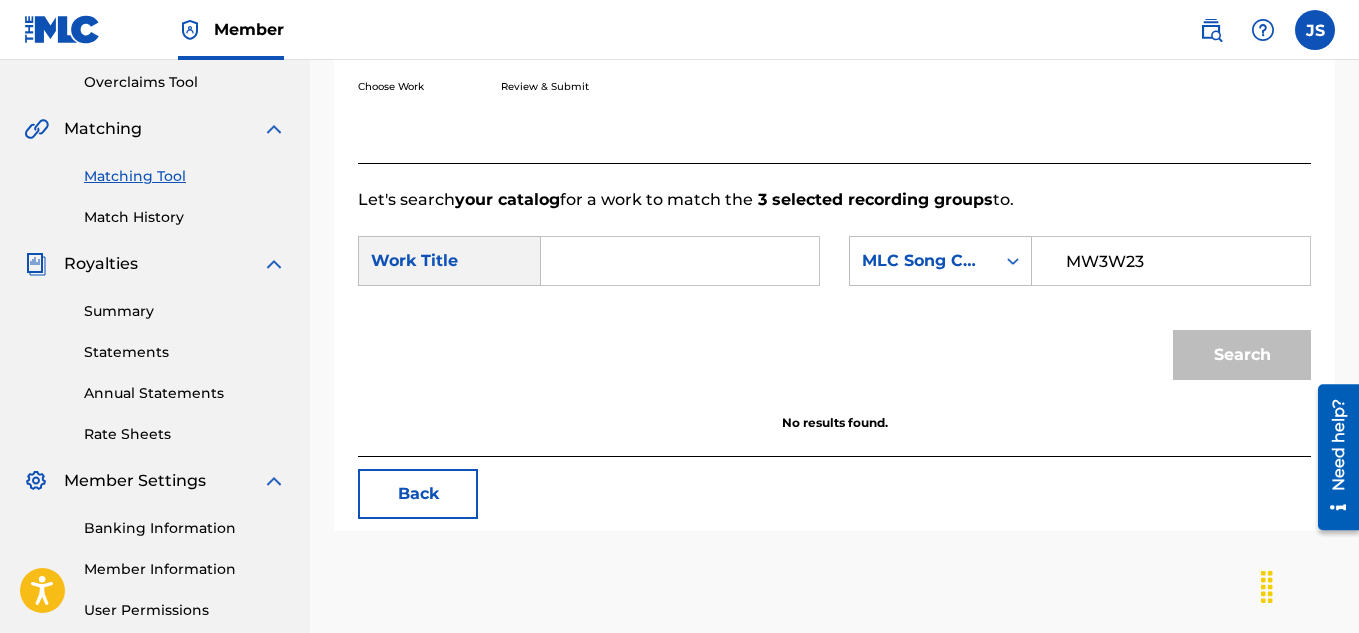 click at bounding box center (680, 261) 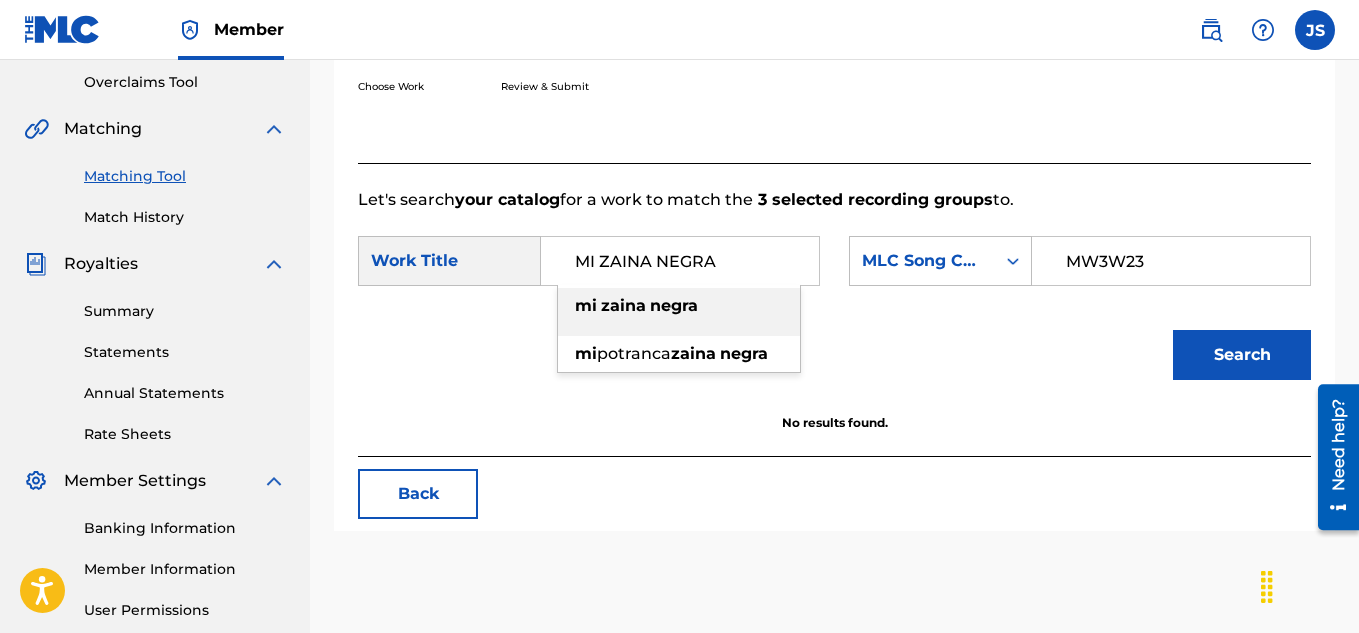 type on "MI ZAINA NEGRA" 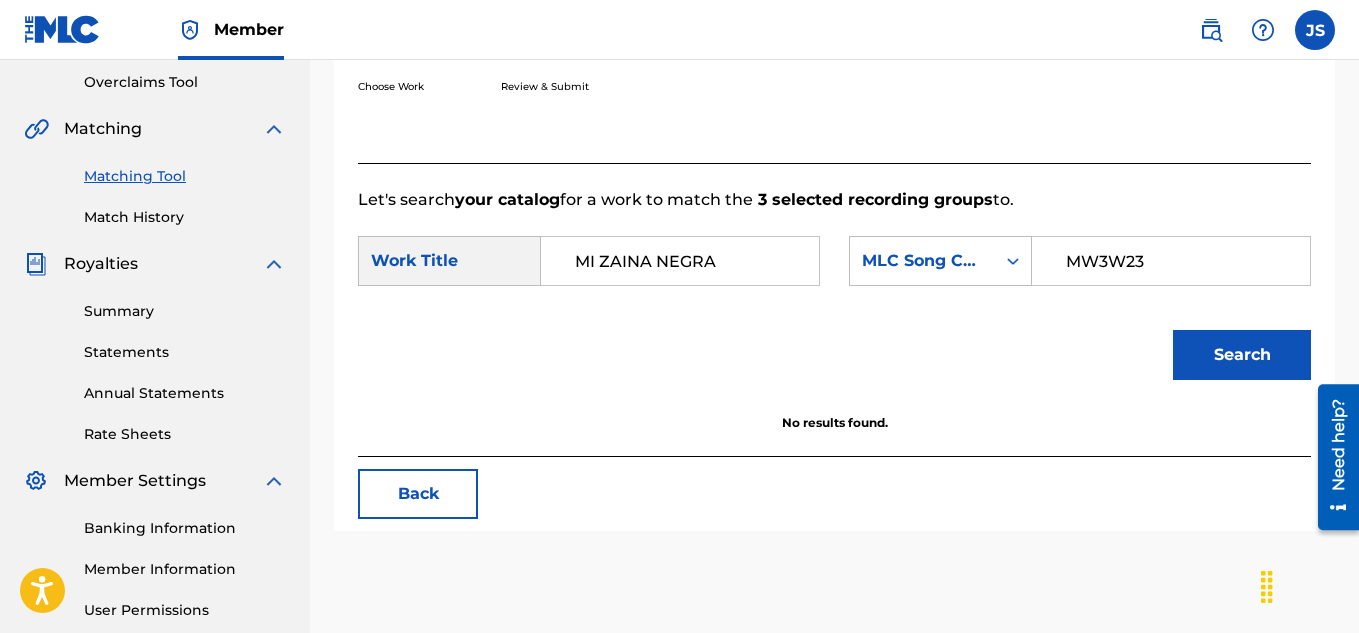 click on "Search" at bounding box center [1242, 355] 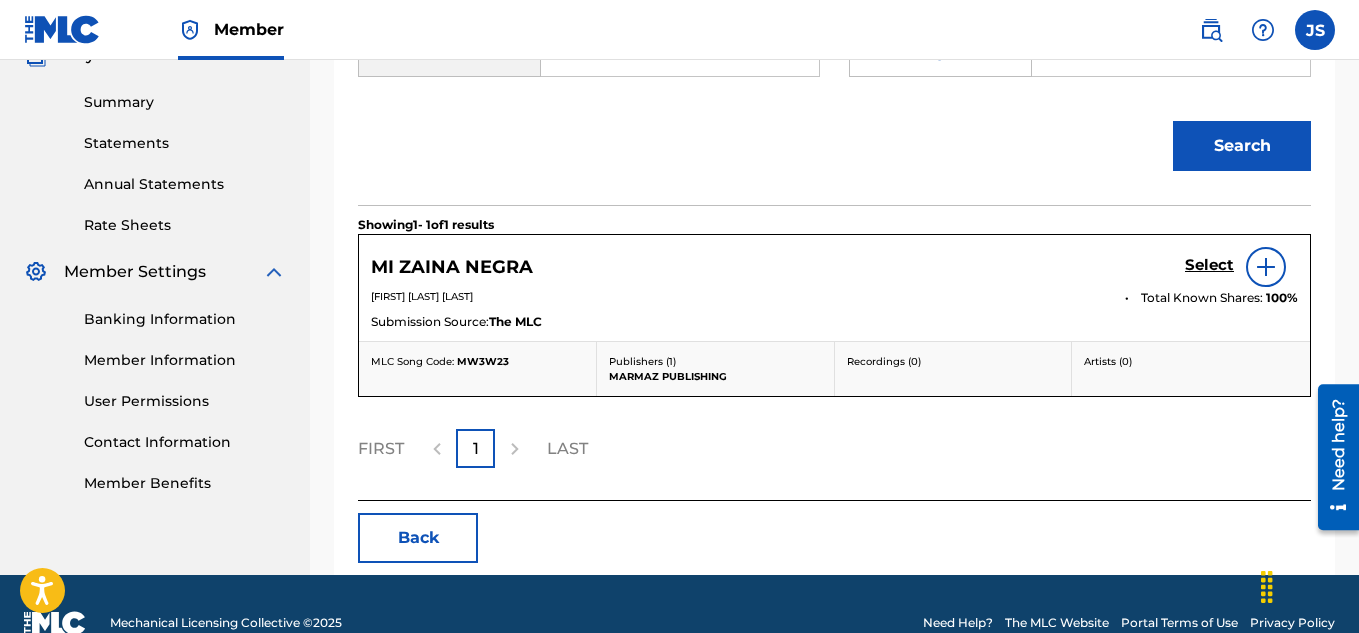 scroll, scrollTop: 646, scrollLeft: 0, axis: vertical 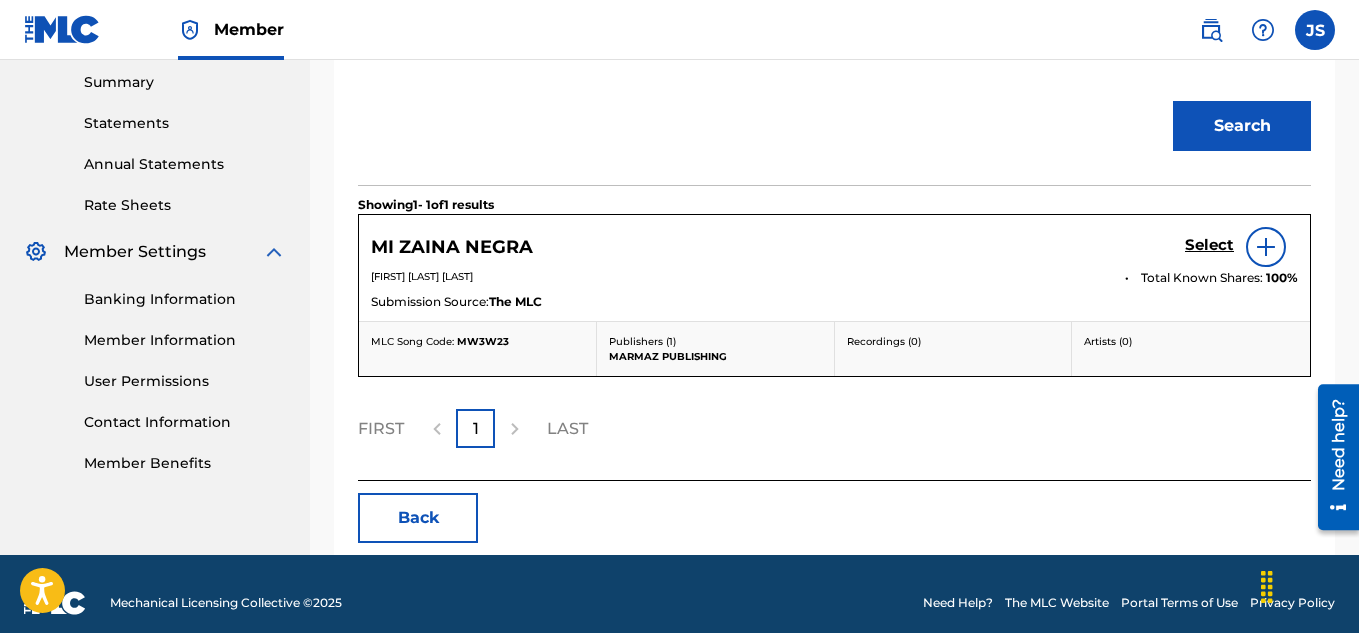 click on "Select" at bounding box center [1209, 245] 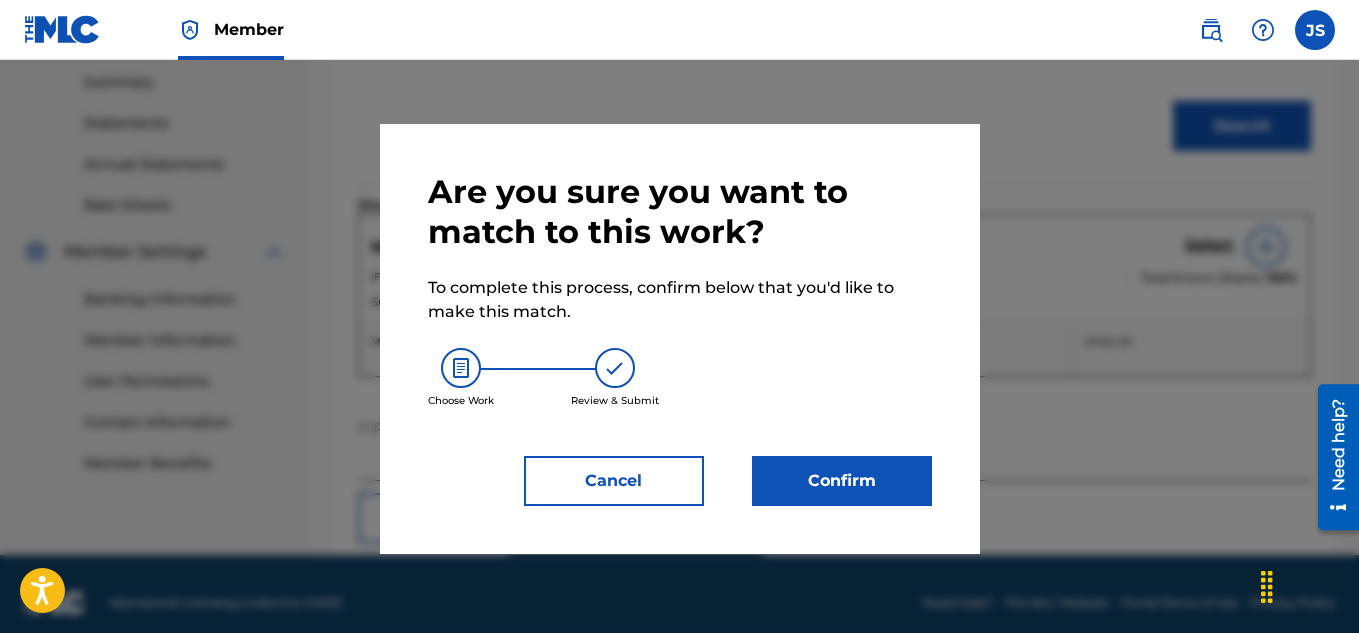 click on "Confirm" at bounding box center (842, 481) 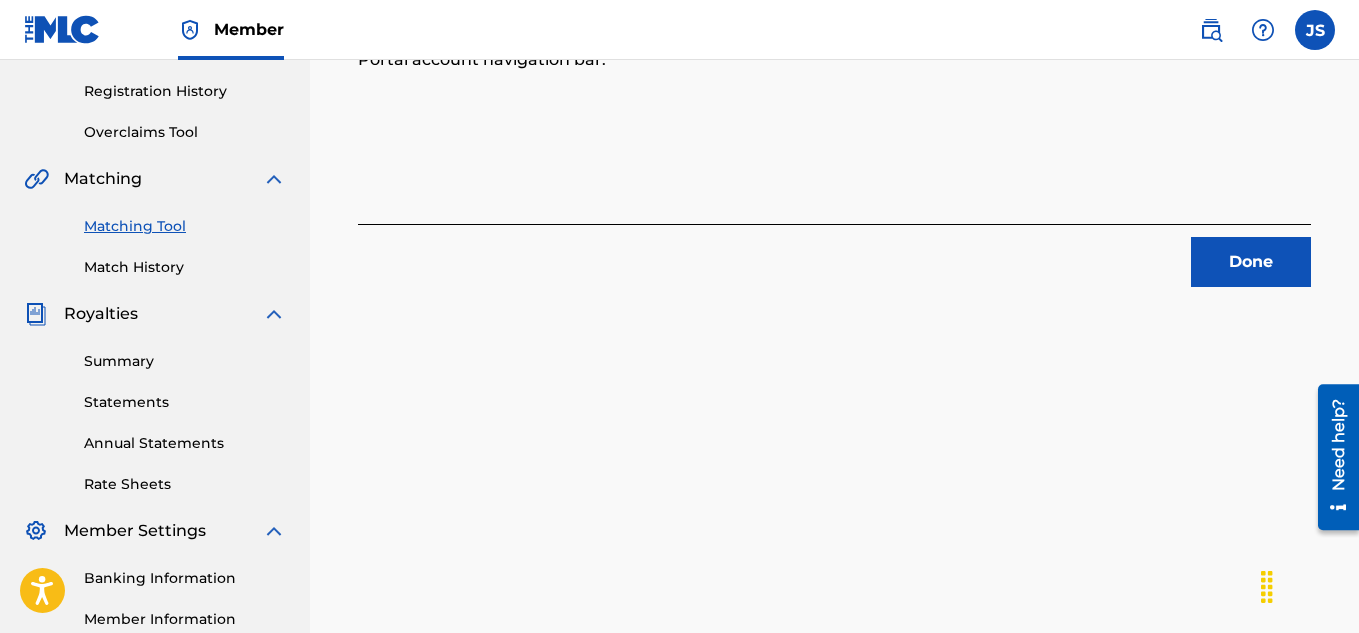 scroll, scrollTop: 368, scrollLeft: 0, axis: vertical 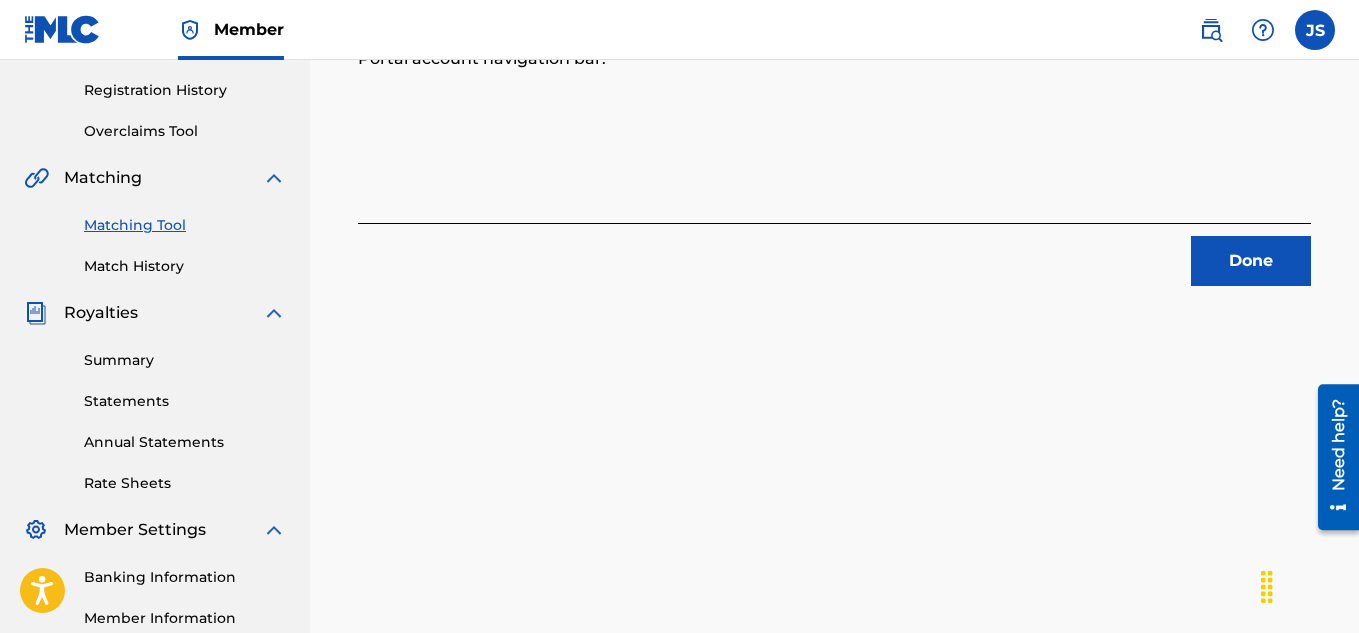 click on "3  Recording Groups   are pending usage match to the work  MI ZAINA NEGRA . Congratulations! You've matched recordings to your work. This match is now under review by our team. You can check its status by visiting the Match History tab in your Portal account navigation bar. Done" at bounding box center (834, 259) 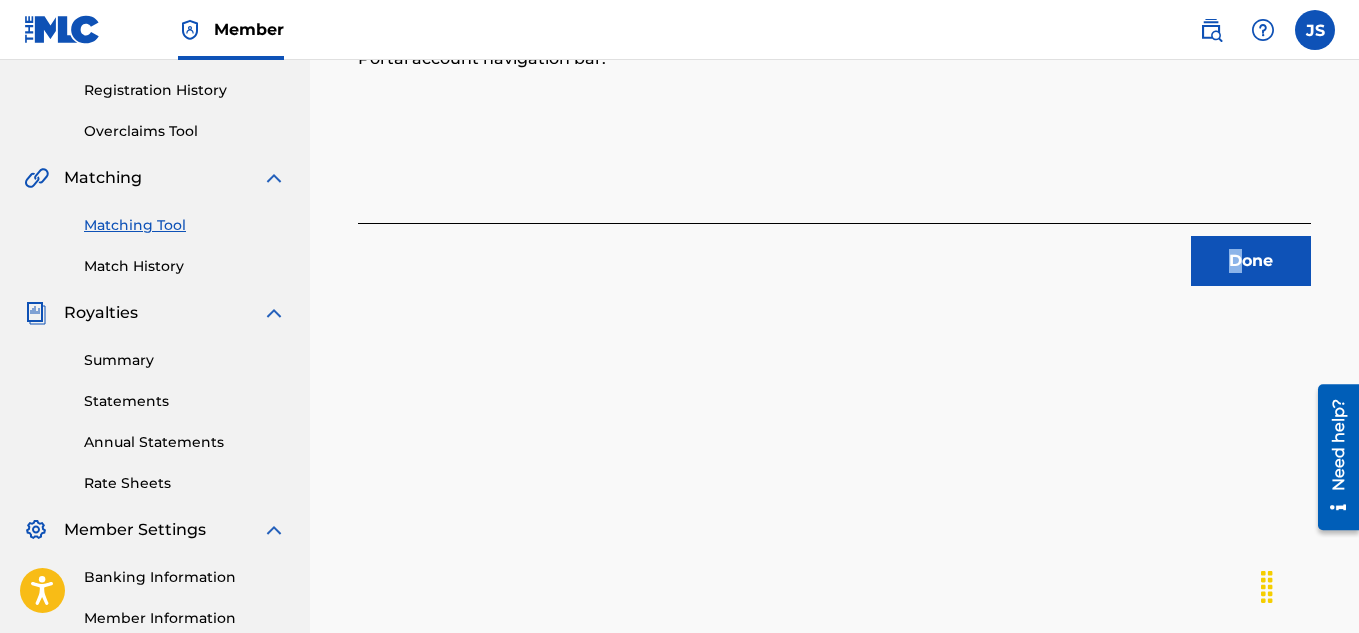 click on "Done" at bounding box center (1251, 261) 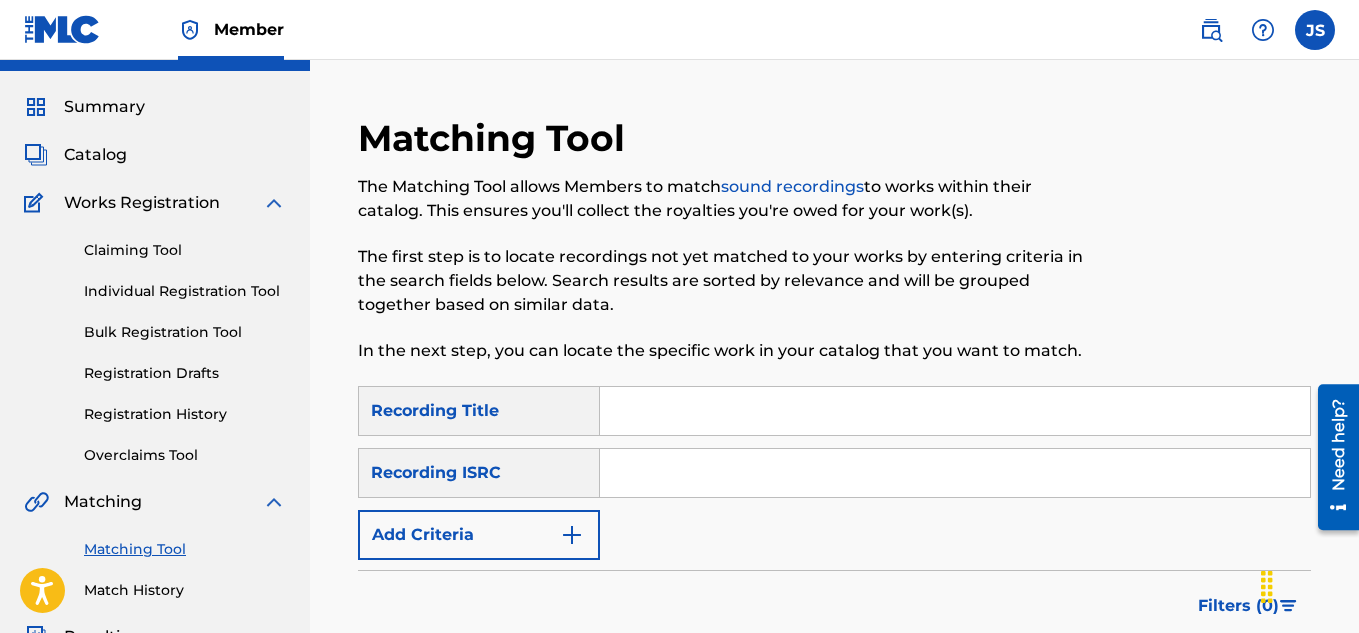 scroll, scrollTop: 0, scrollLeft: 0, axis: both 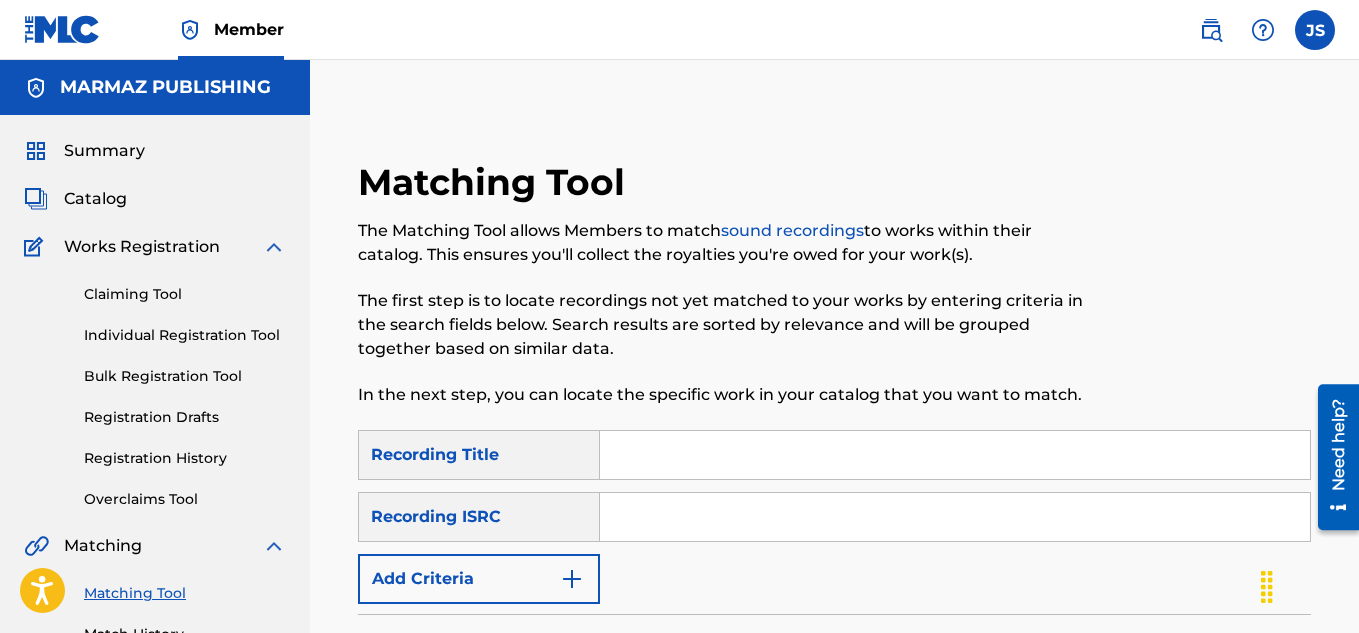 click at bounding box center (955, 455) 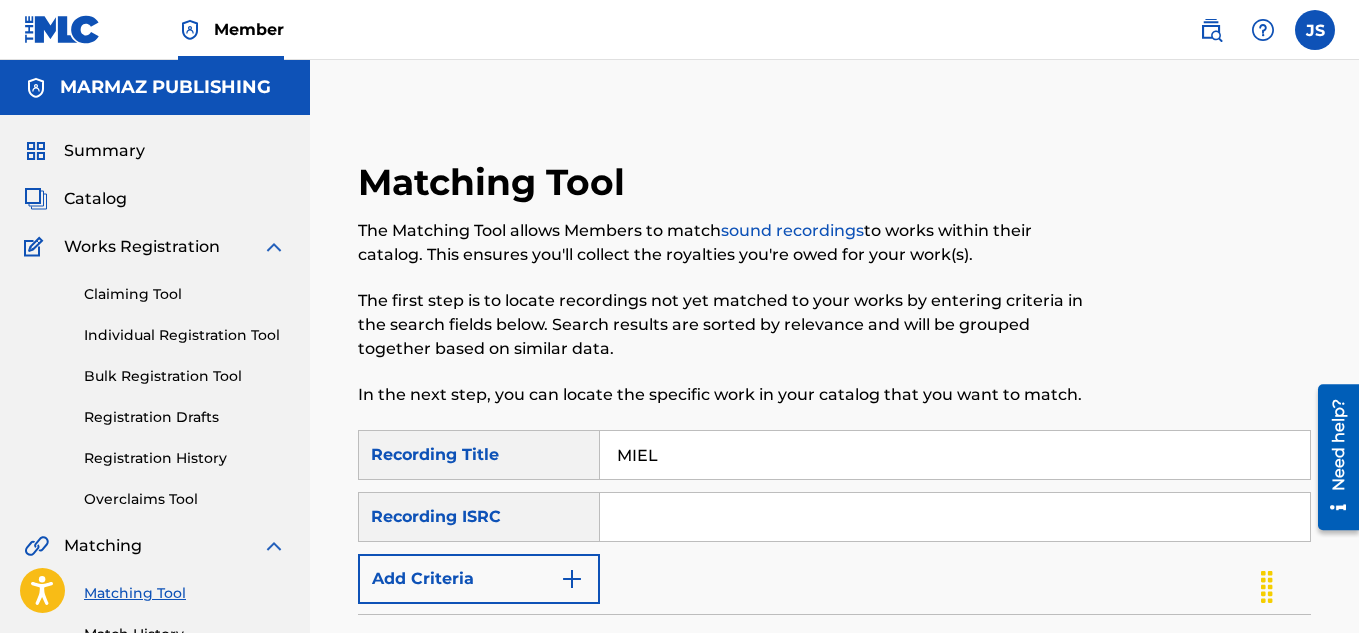 type on "MIEL" 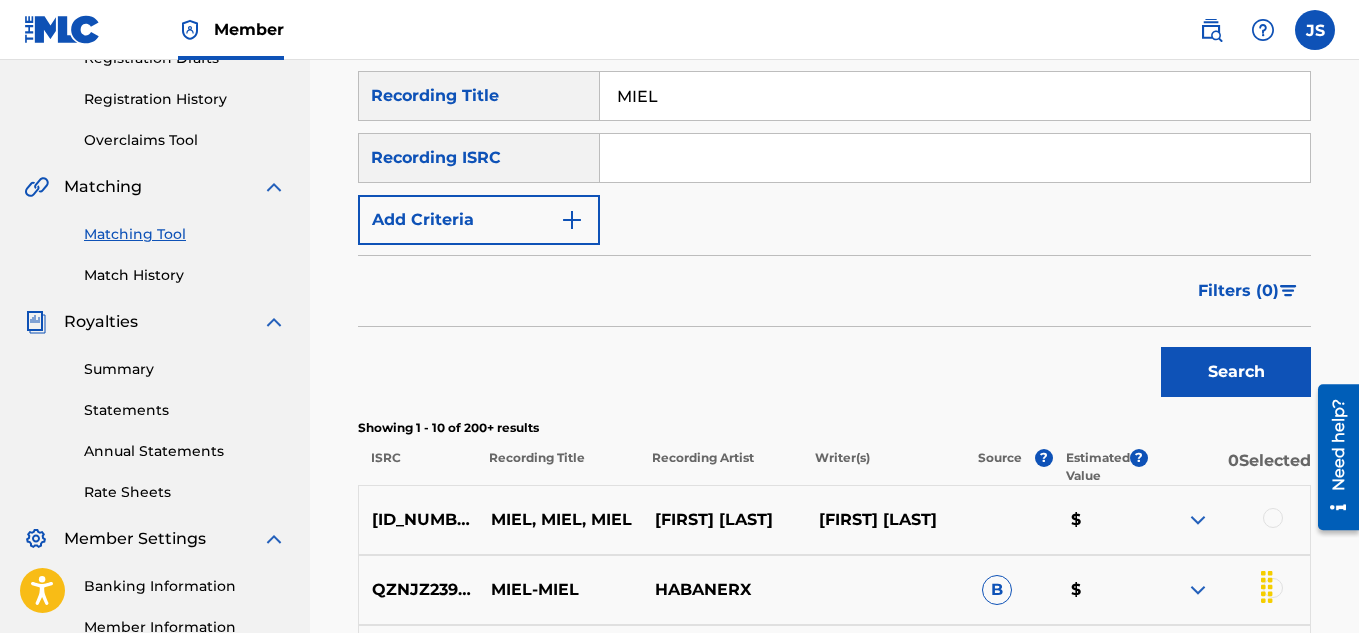 scroll, scrollTop: 341, scrollLeft: 0, axis: vertical 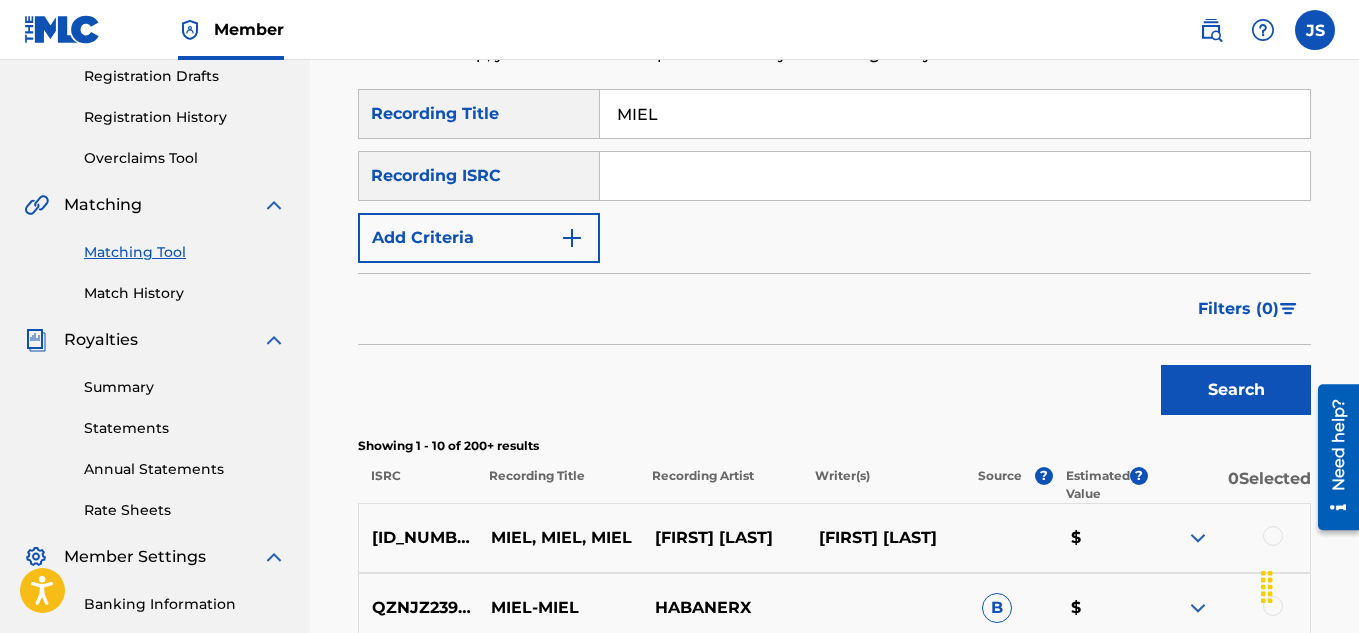click on "Add Criteria" at bounding box center [479, 238] 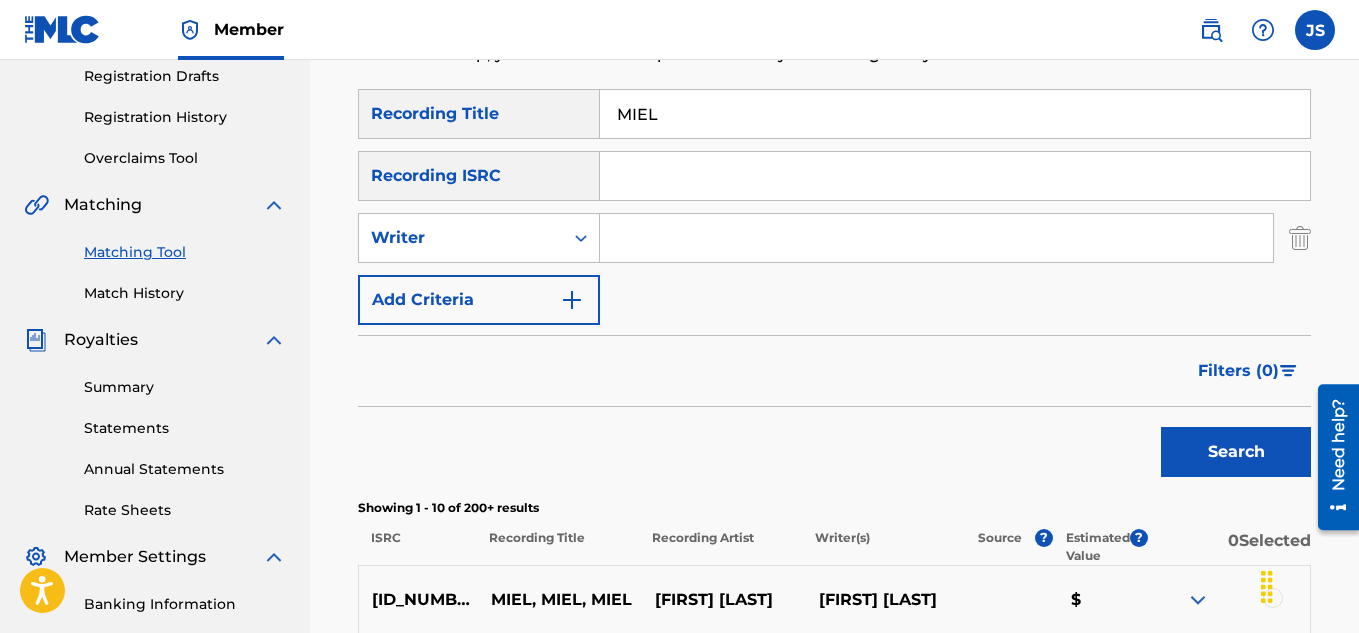 click at bounding box center [936, 238] 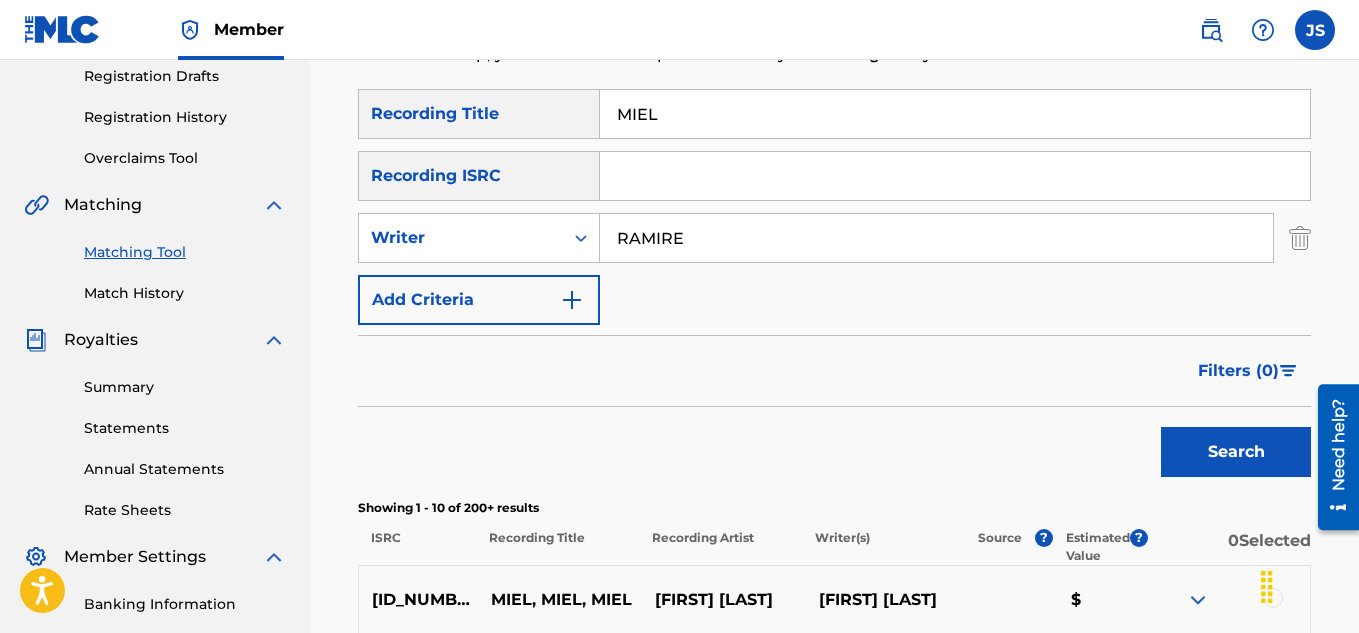 click on "Search" at bounding box center (1236, 452) 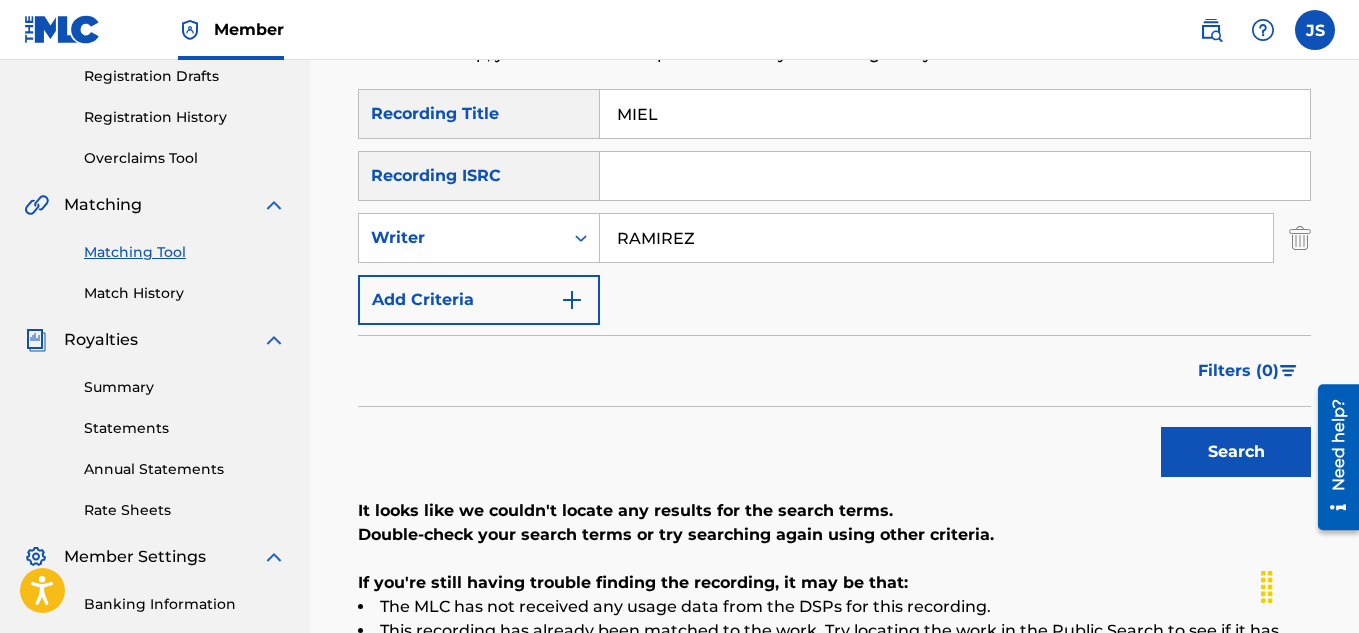 type on "RAMIREZ" 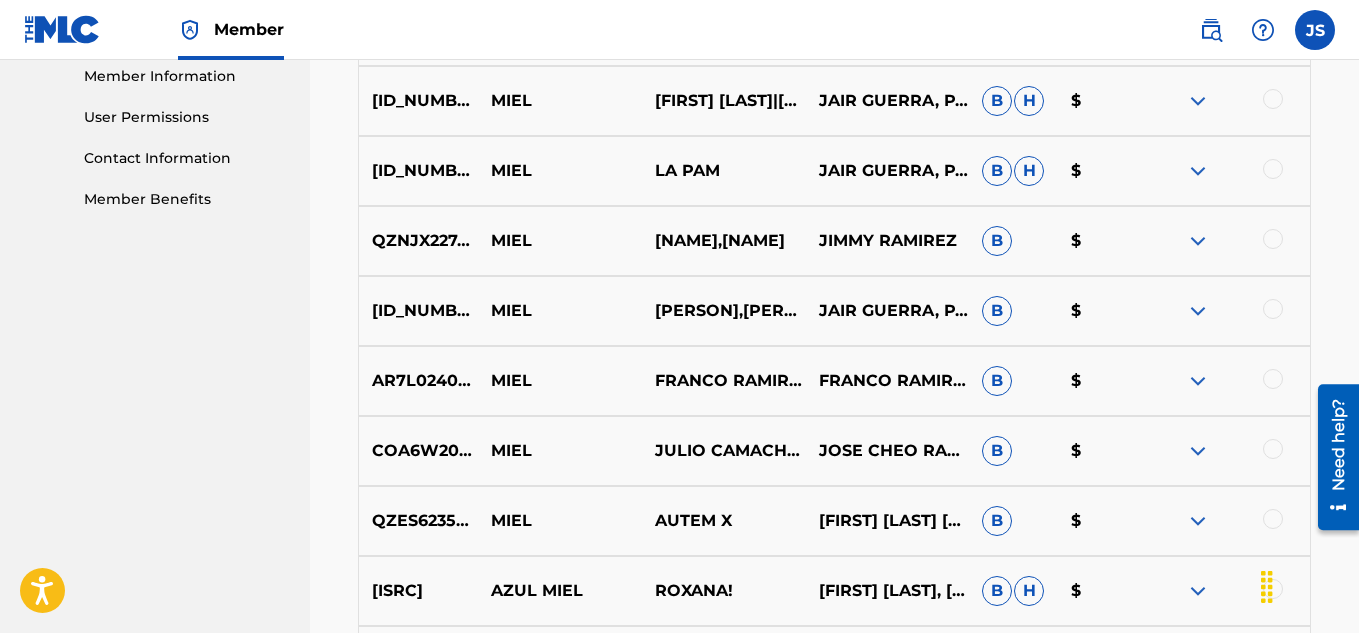 scroll, scrollTop: 940, scrollLeft: 0, axis: vertical 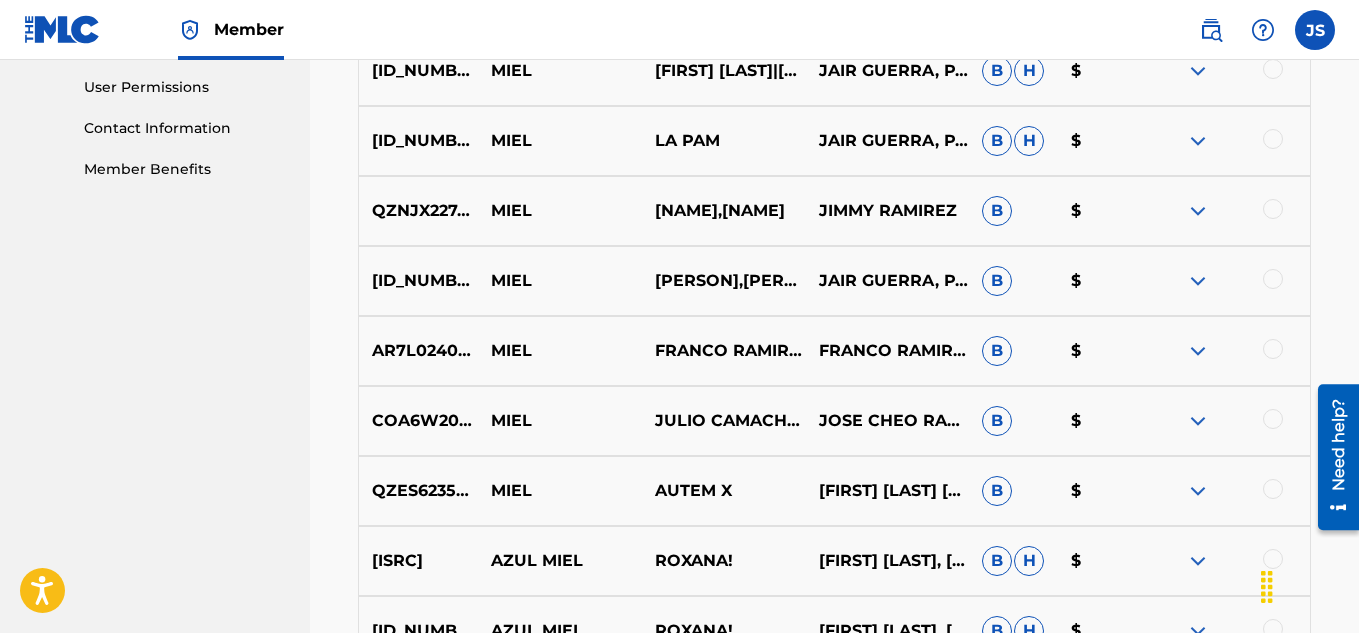 click at bounding box center (1273, 419) 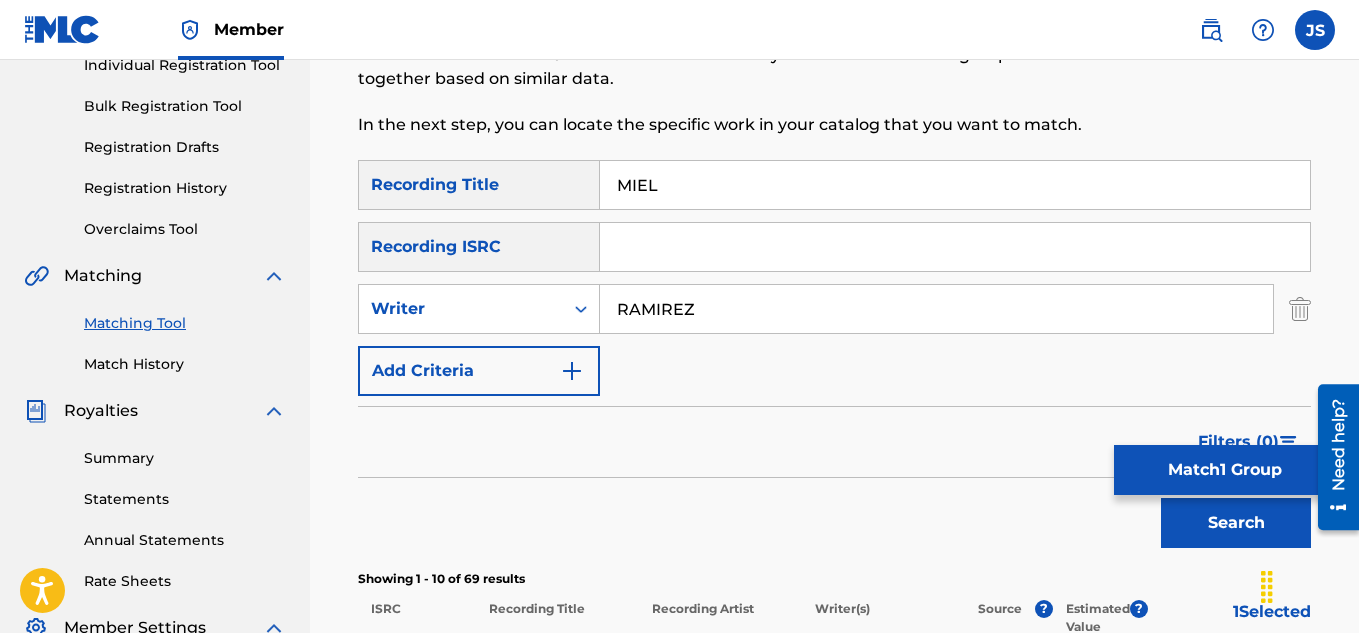 scroll, scrollTop: 275, scrollLeft: 0, axis: vertical 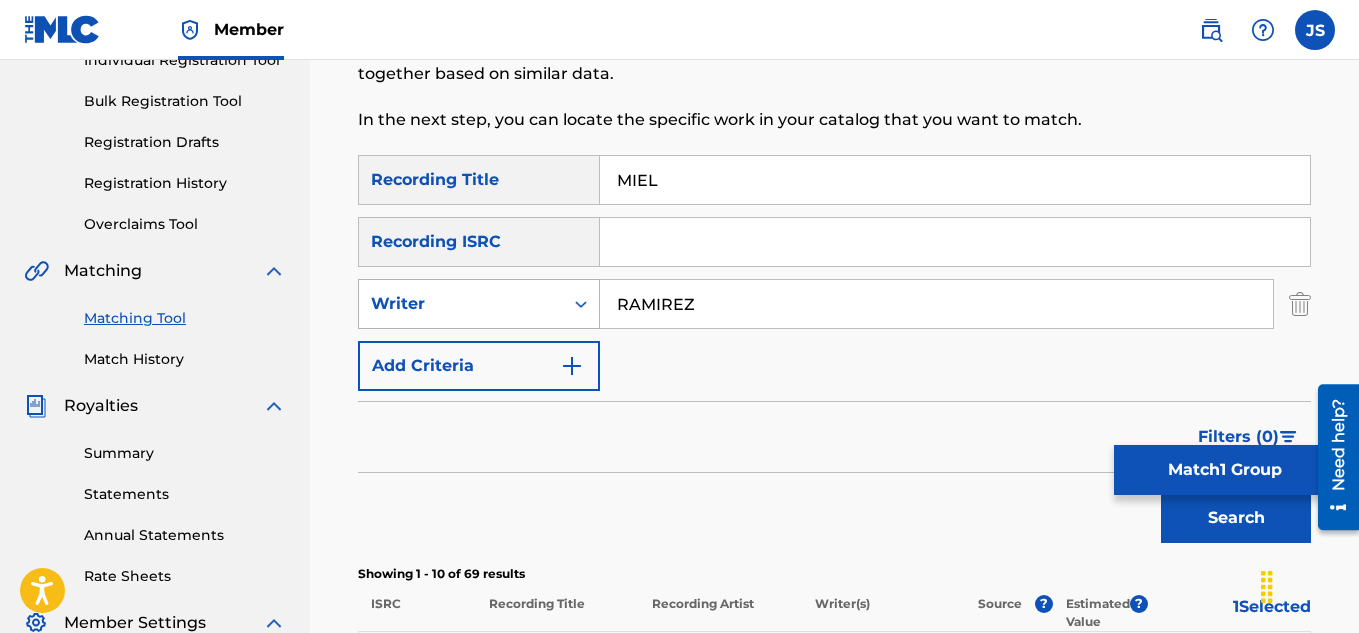 click on "Writer" at bounding box center (461, 304) 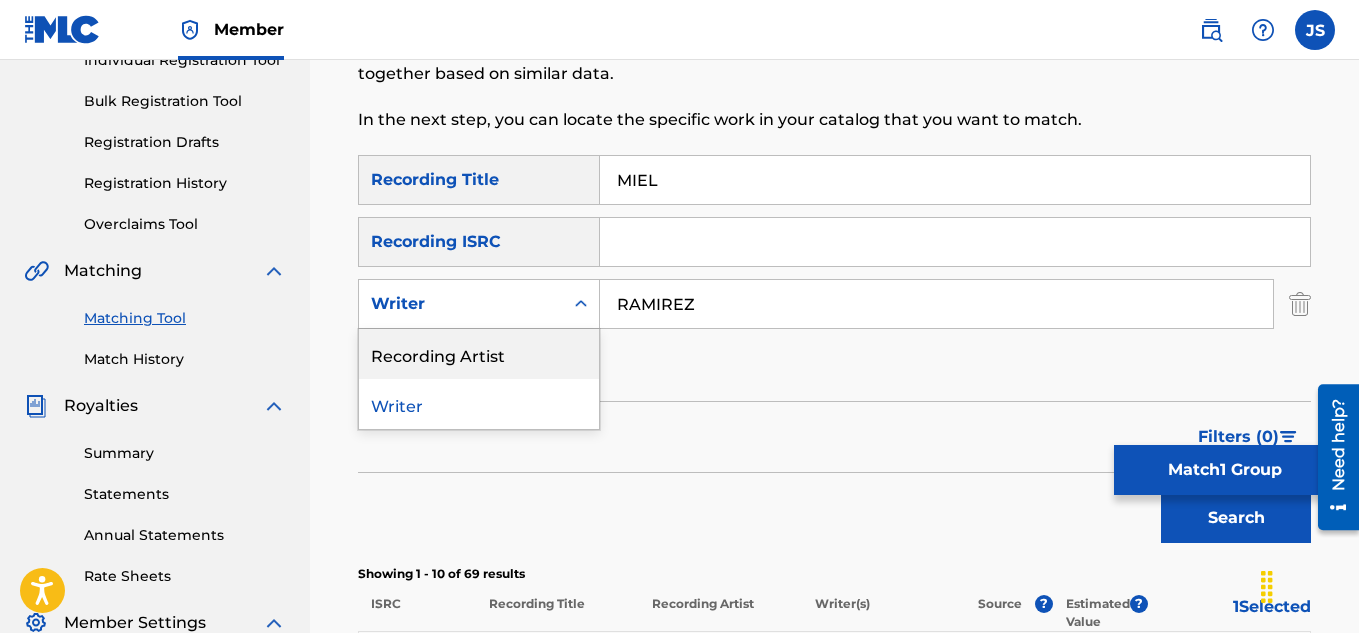 click on "Recording Artist" at bounding box center [479, 354] 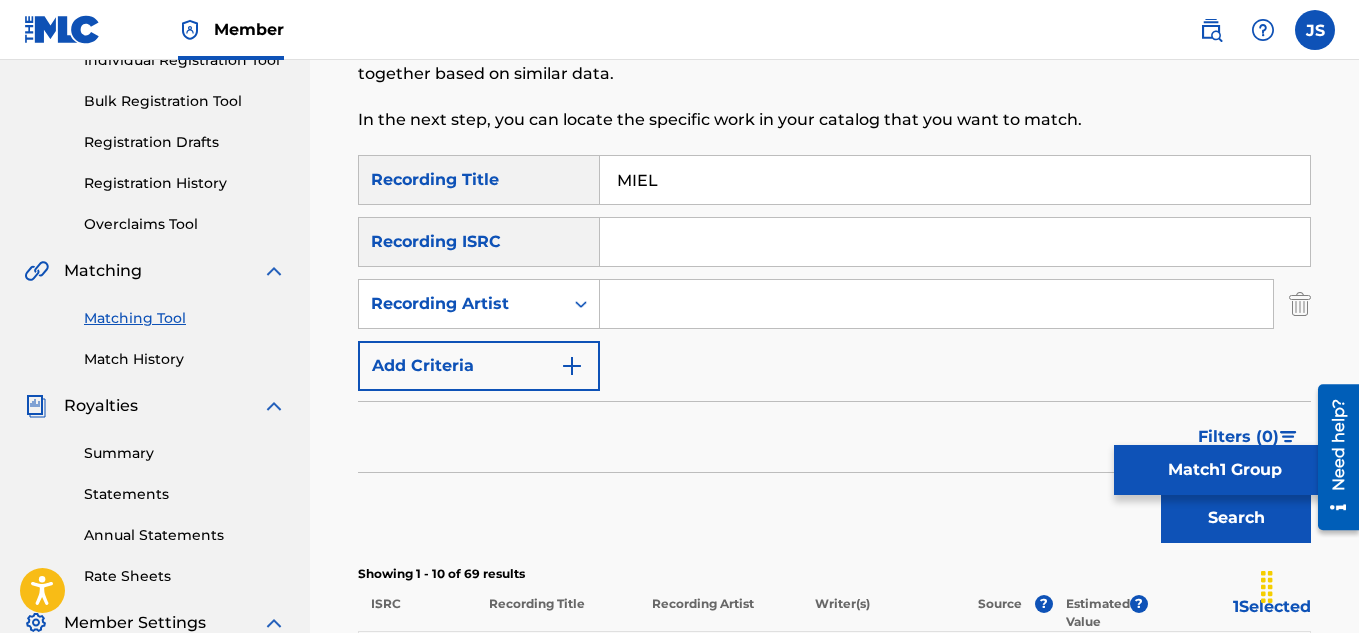 click at bounding box center [936, 304] 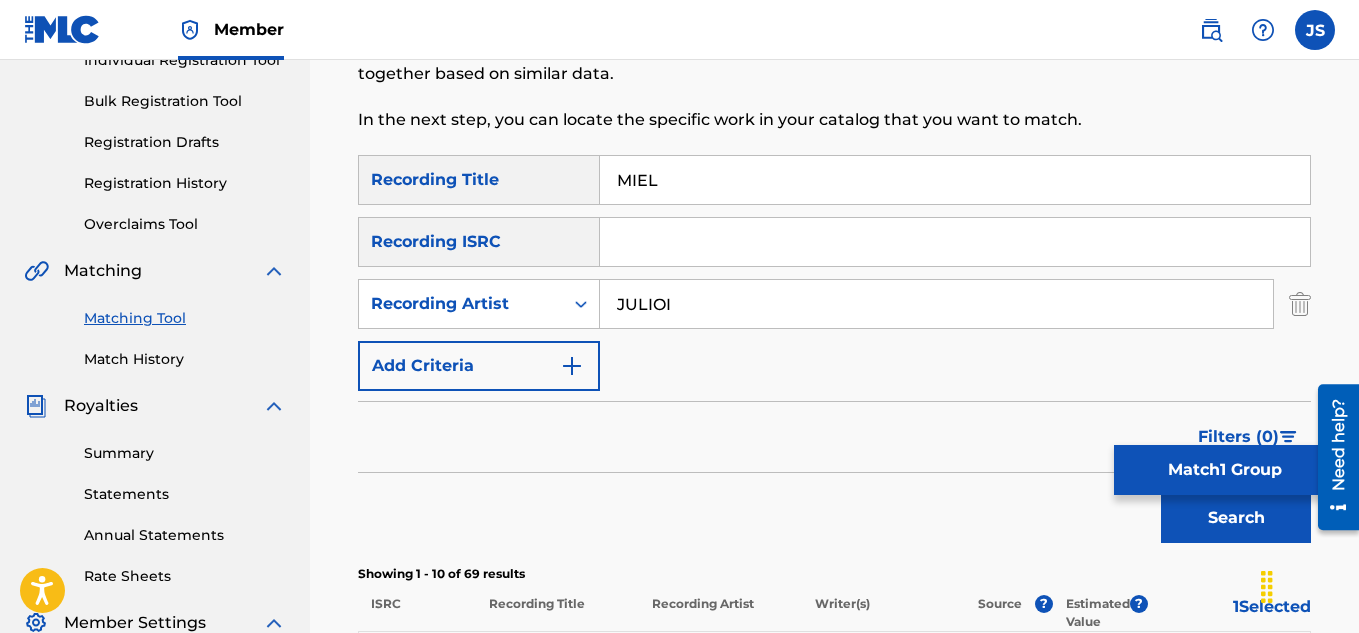 click on "Search" at bounding box center (1236, 518) 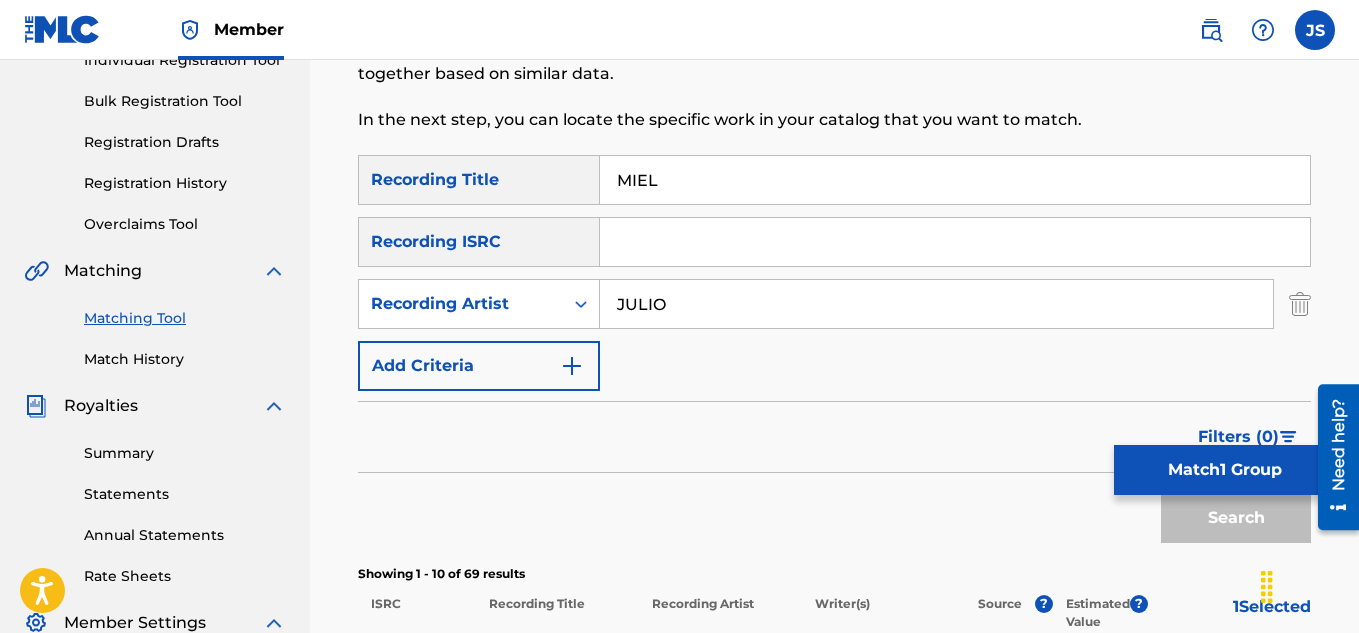 type on "JULIO" 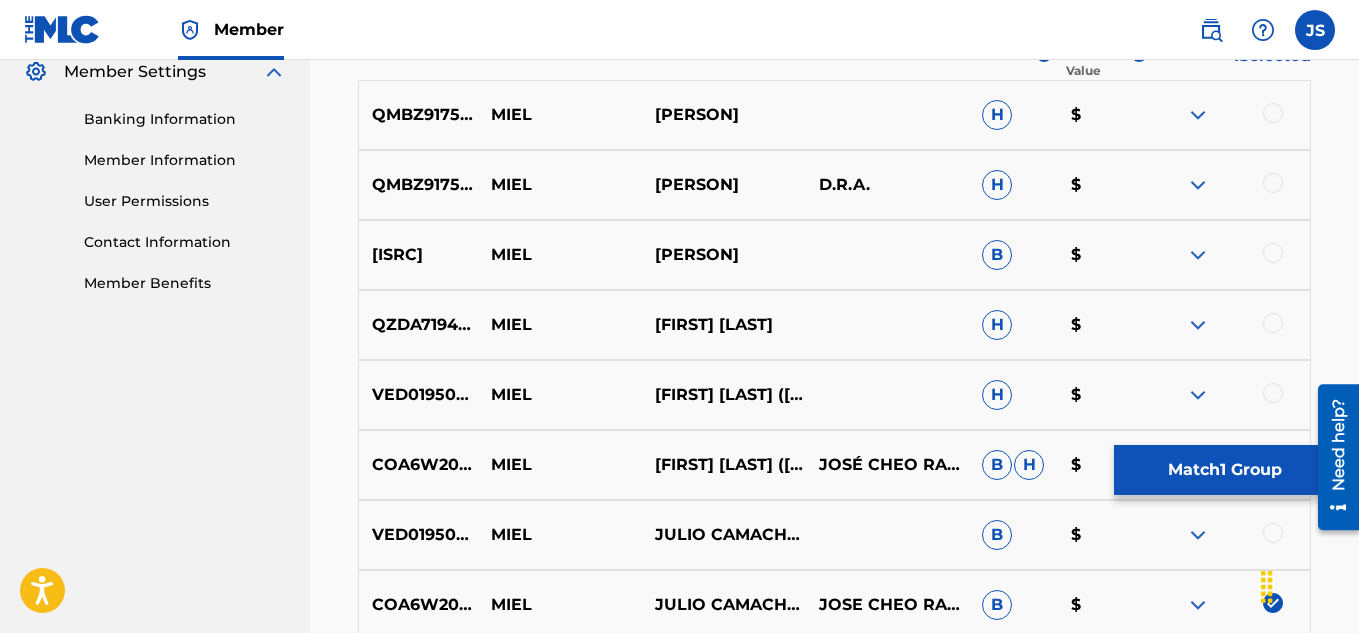 scroll, scrollTop: 834, scrollLeft: 0, axis: vertical 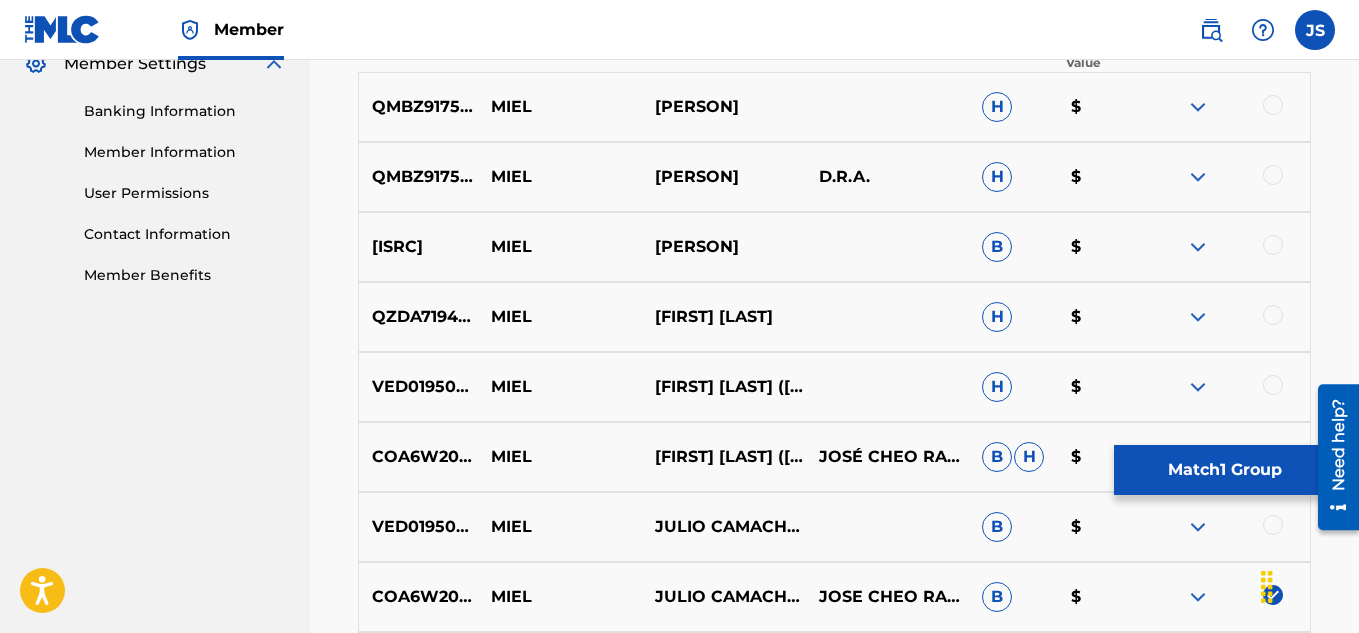 click at bounding box center [1273, 105] 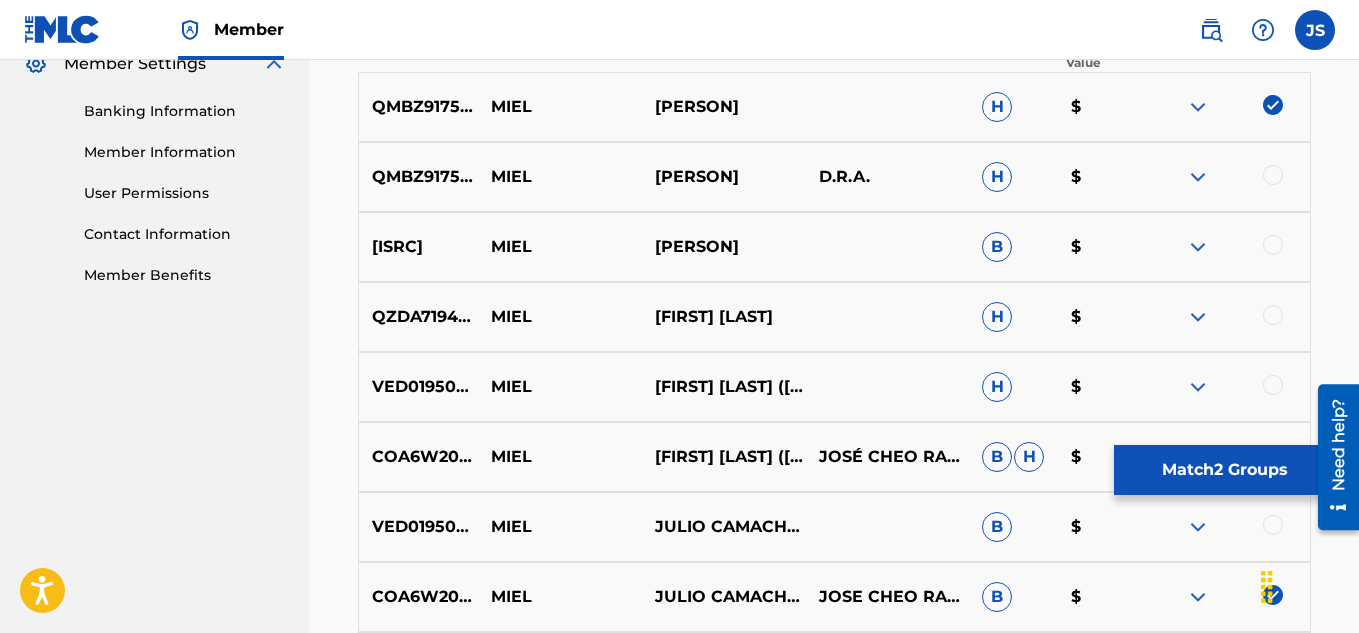 click on "QMBZ91756988 MIEL JULIO CAMACHO D.R.A. H $" at bounding box center [834, 177] 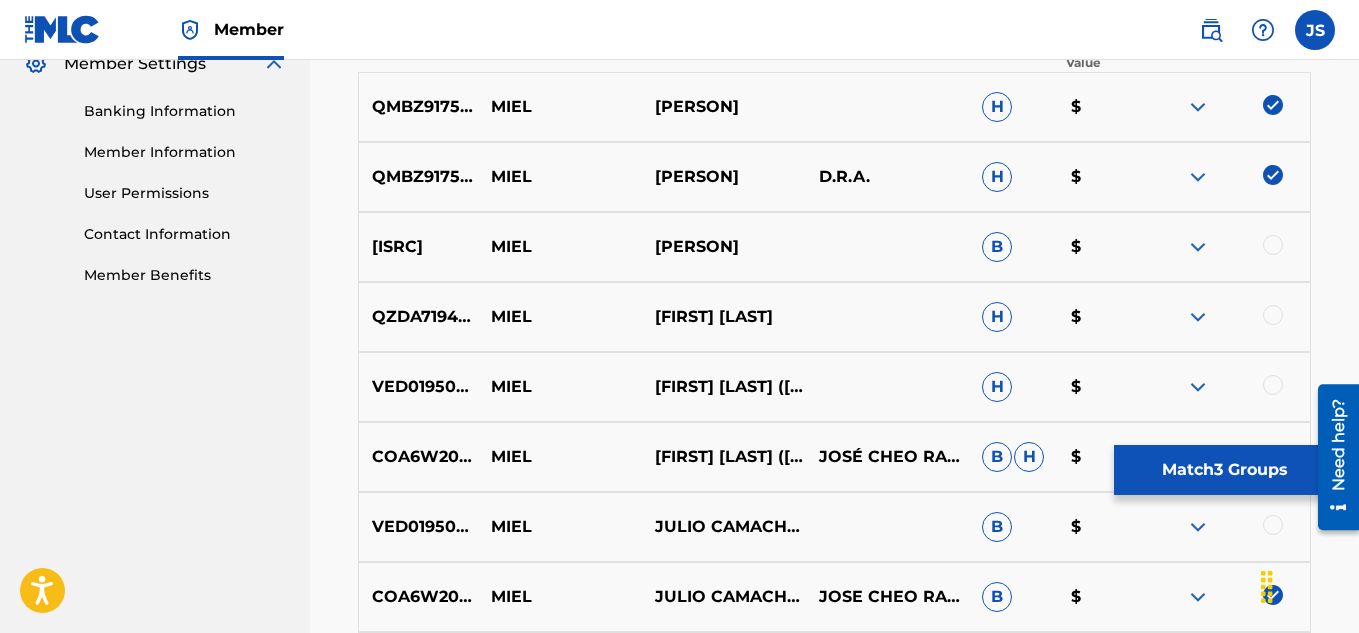 click at bounding box center [1273, 245] 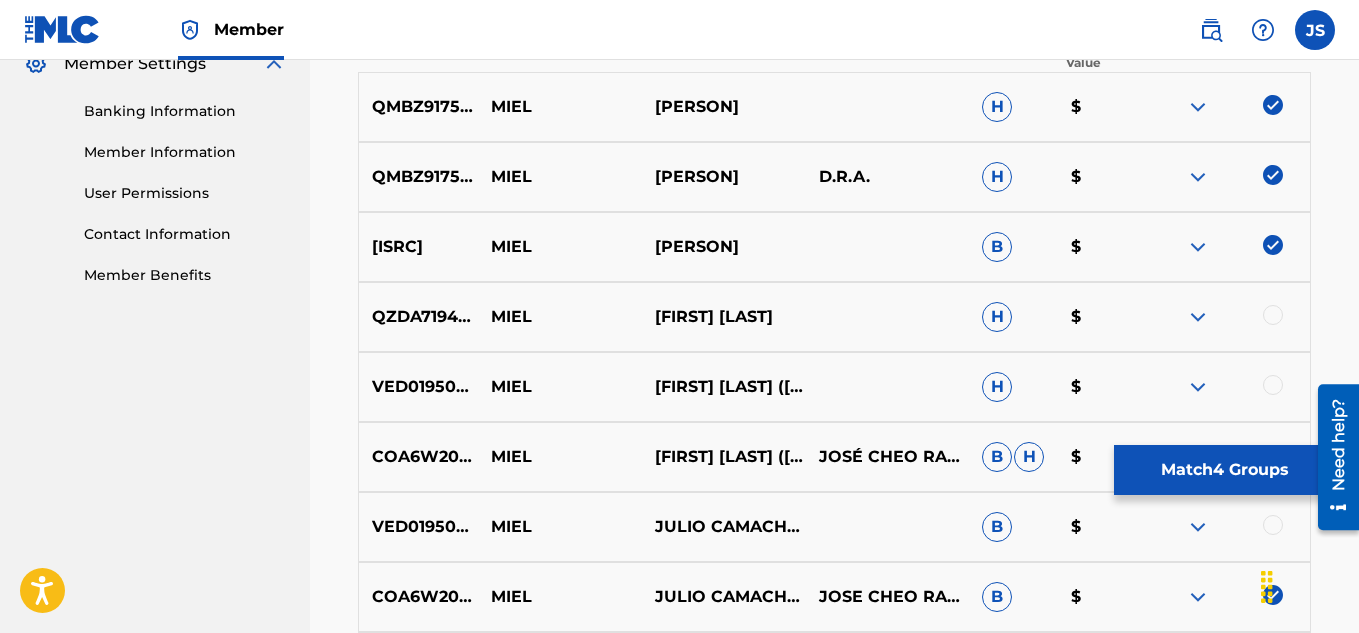 scroll, scrollTop: 898, scrollLeft: 0, axis: vertical 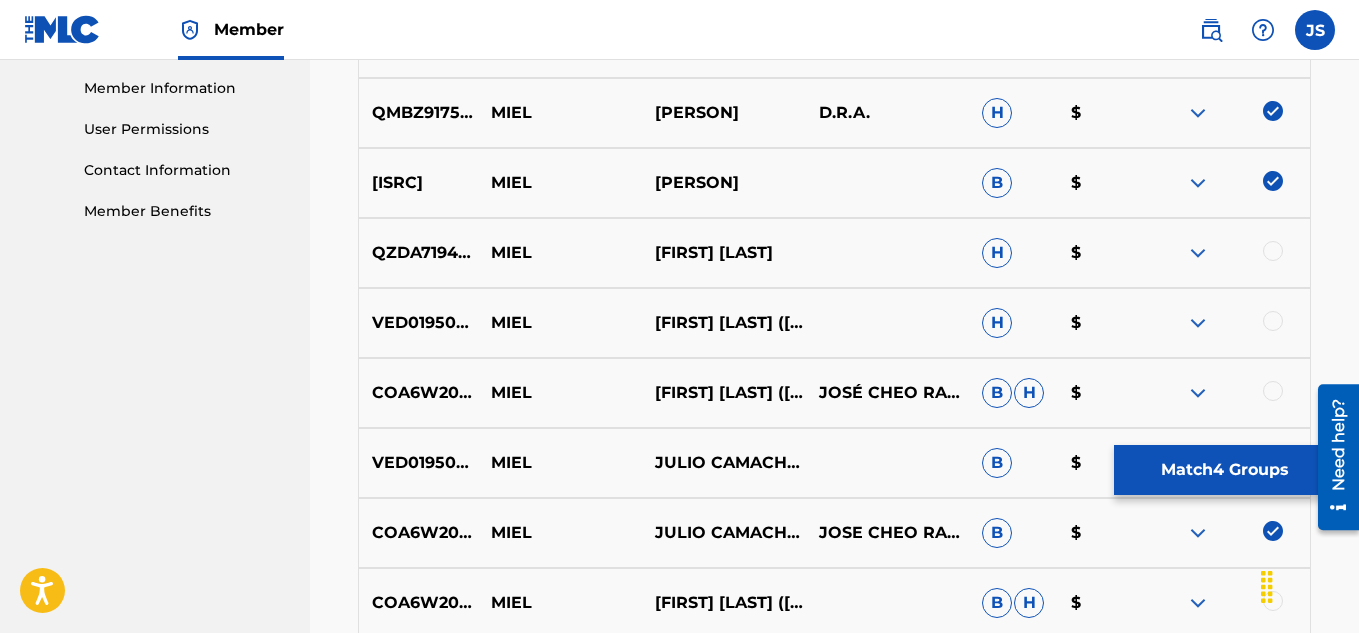 click at bounding box center (1273, 251) 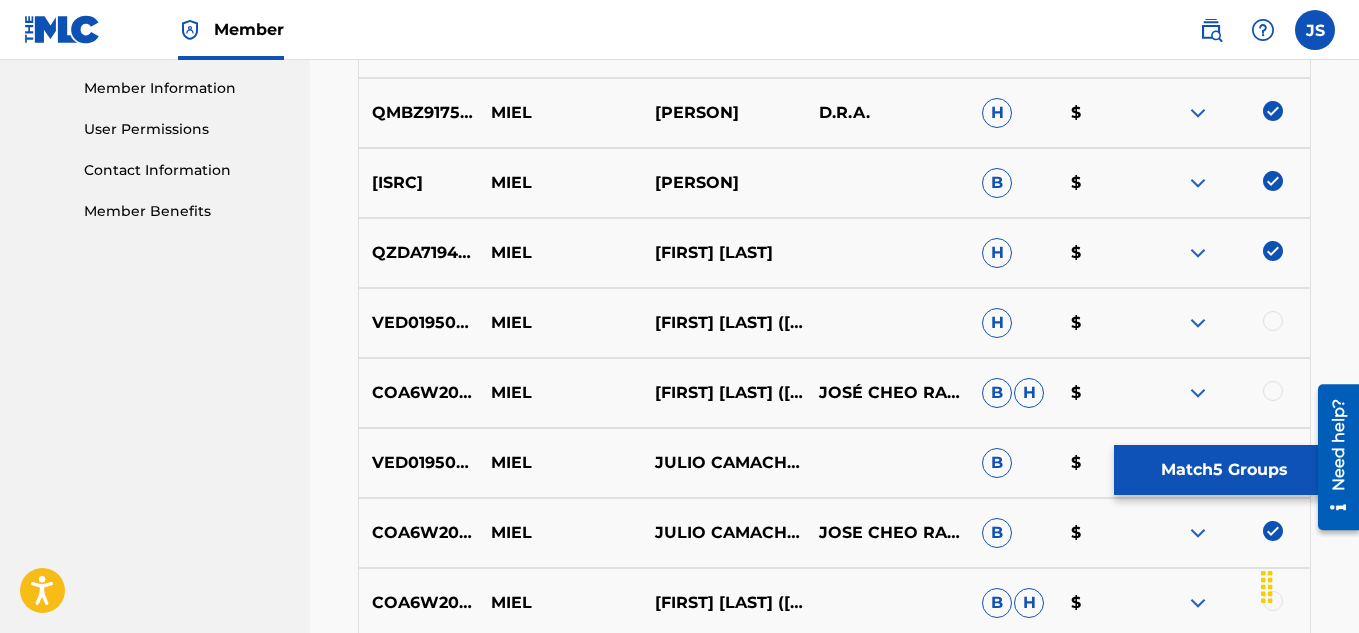 click at bounding box center (1273, 321) 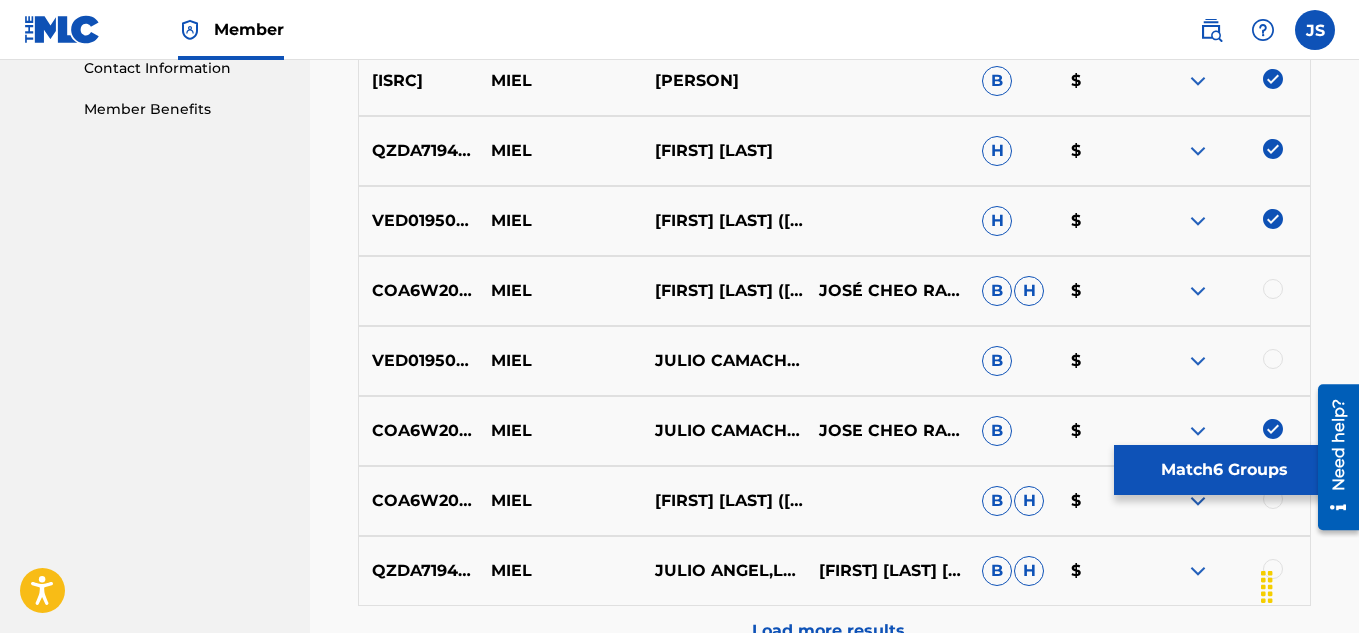scroll, scrollTop: 1003, scrollLeft: 0, axis: vertical 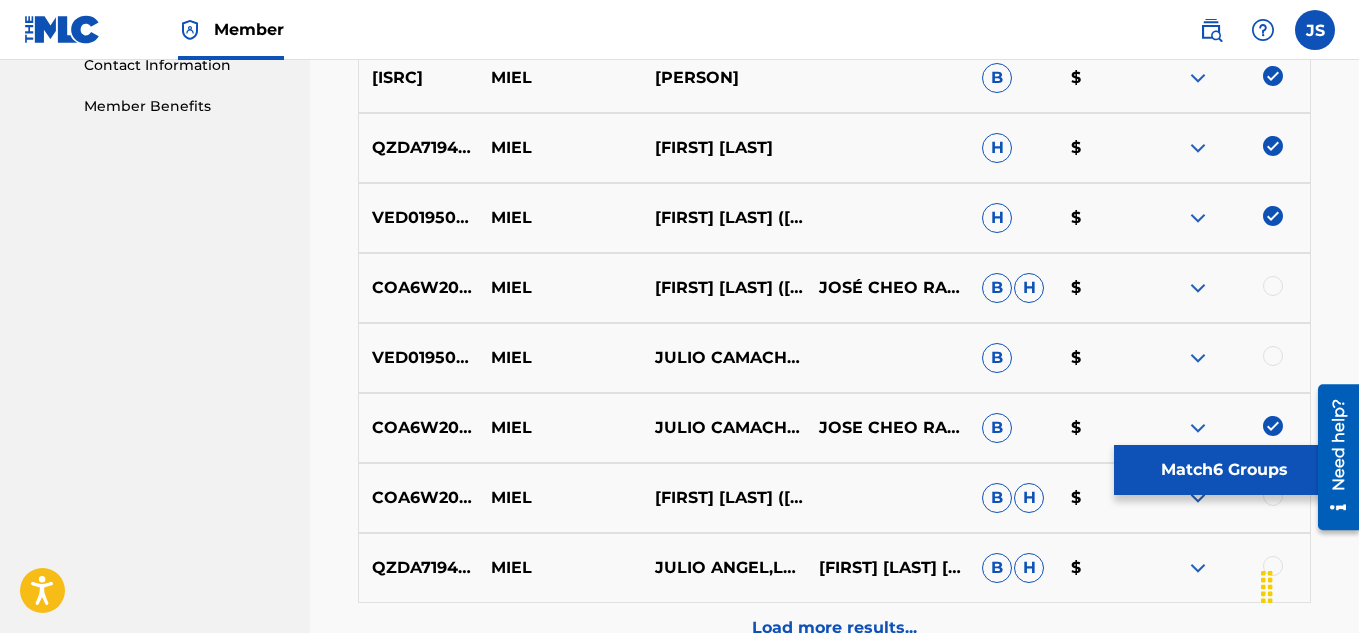 click at bounding box center (1273, 286) 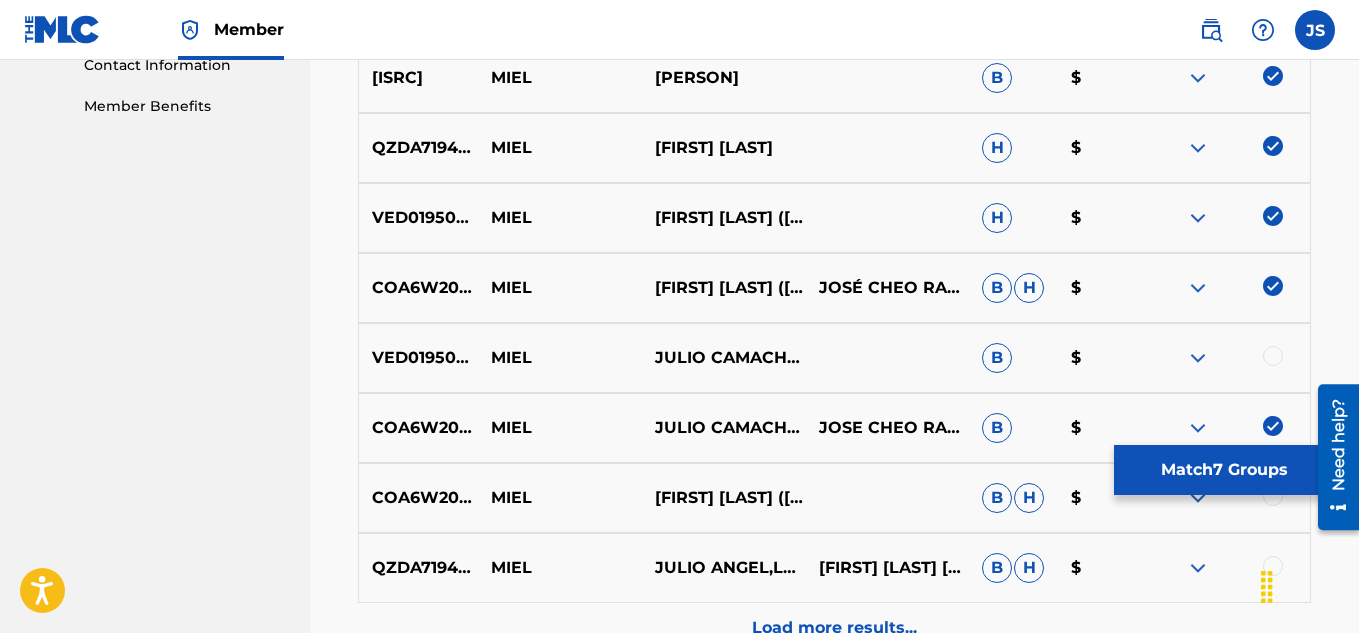 click at bounding box center (1273, 356) 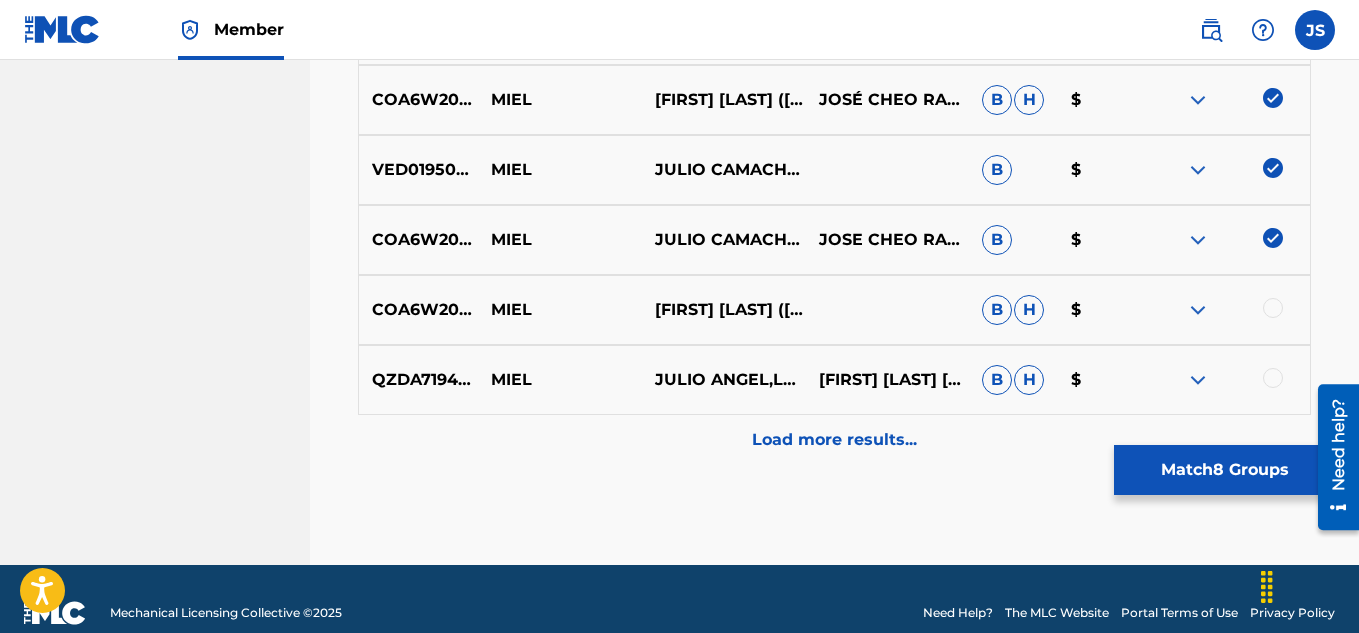scroll, scrollTop: 1192, scrollLeft: 0, axis: vertical 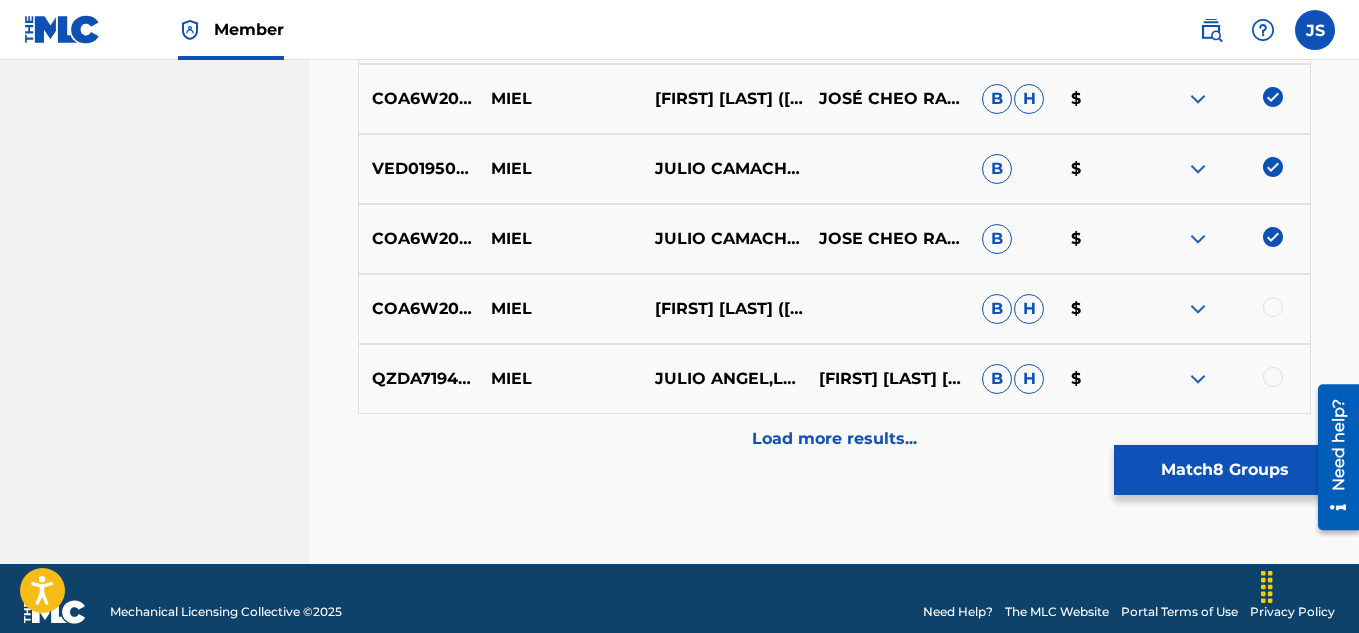 click at bounding box center (1273, 307) 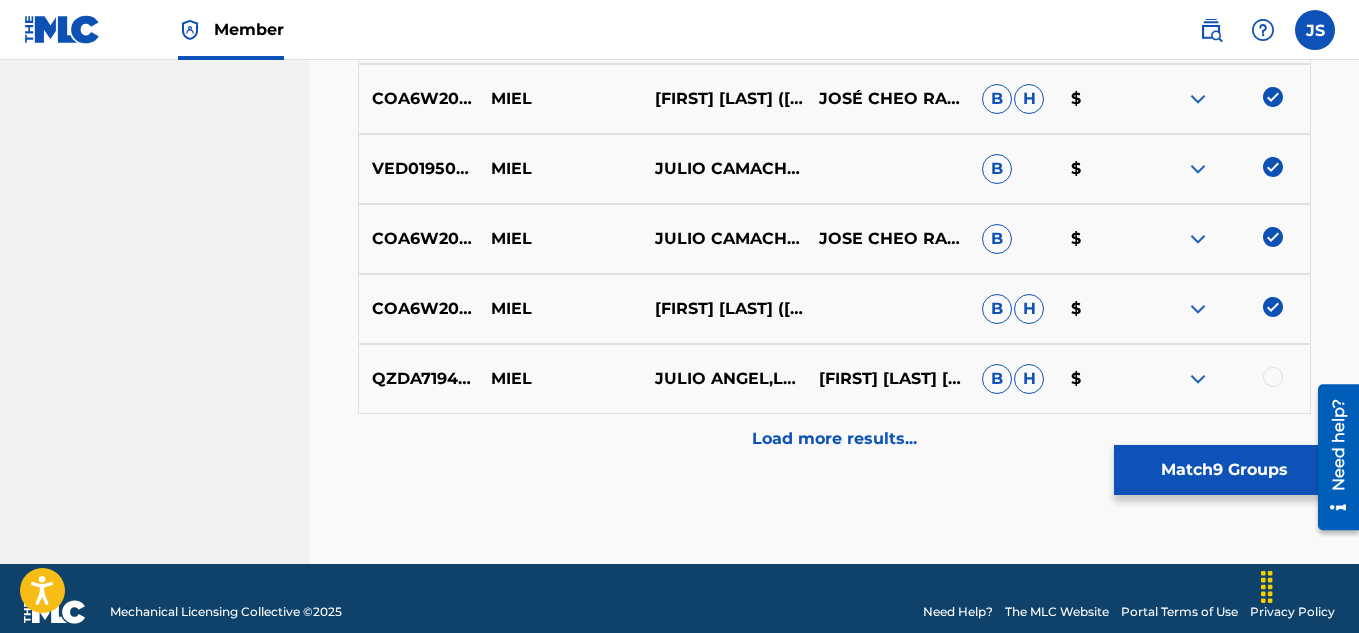 click on "Matching Tool The Matching Tool allows Members to match  sound recordings  to works within their catalog. This ensures you'll collect the royalties you're owed for your work(s). The first step is to locate recordings not yet matched to your works by entering criteria in the search fields below. Search results are sorted by relevance and will be grouped together based on similar data. In the next step, you can locate the specific work in your catalog that you want to match. SearchWithCriteria654bfce2-74cd-462b-869d-afebad4a2cb9 Recording Title MIEL SearchWithCriteria5a5658fd-3011-4f05-a260-648ccbcdc847 Recording ISRC SearchWithCriteriae27f61e6-07dd-445b-882a-e11309738b42 Recording Artist JULIO Add Criteria Filter Estimated Value All $$$$$ $$$$ $$$ $$ $ Source All Blanket License Historical Unmatched Remove Filters Apply Filters Filters ( 0 ) Search Showing 1 - 10 of 40 results ISRC Recording Title Recording Artist Writer(s) Source ? Estimated Value ? 9  Selected QMBZ91756988 MIEL JULIO CAMACHO H $ MIEL H $ B" at bounding box center (834, -234) 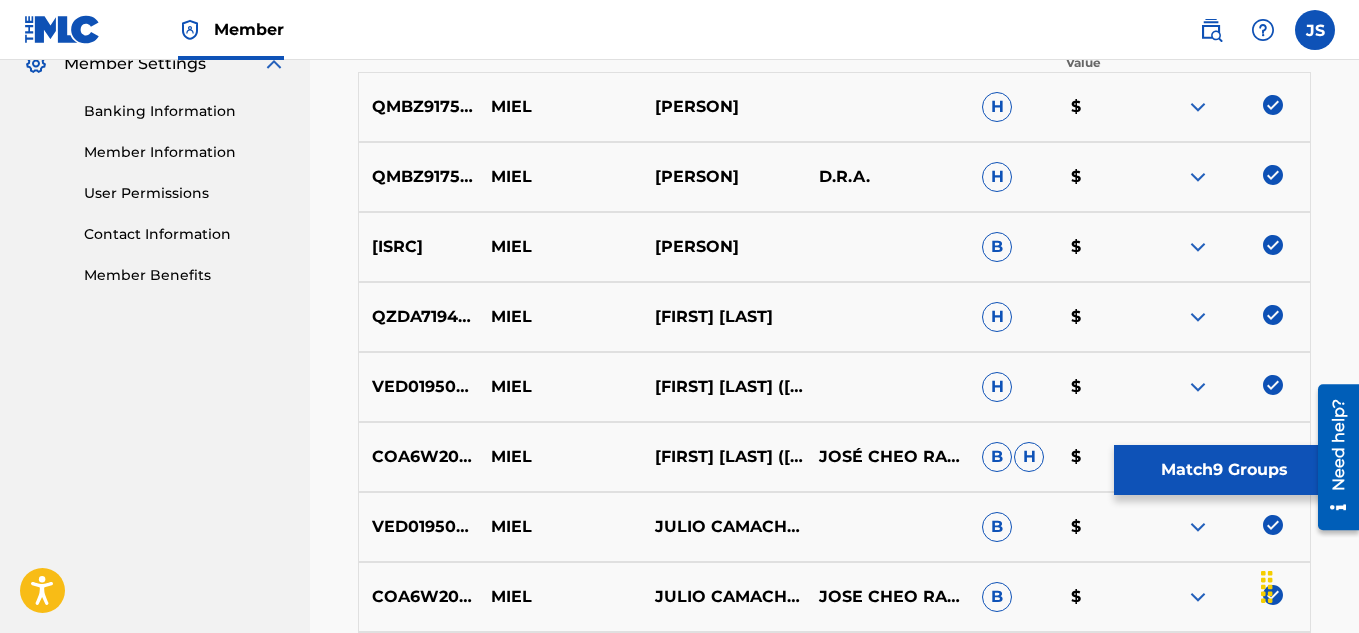 scroll, scrollTop: 863, scrollLeft: 0, axis: vertical 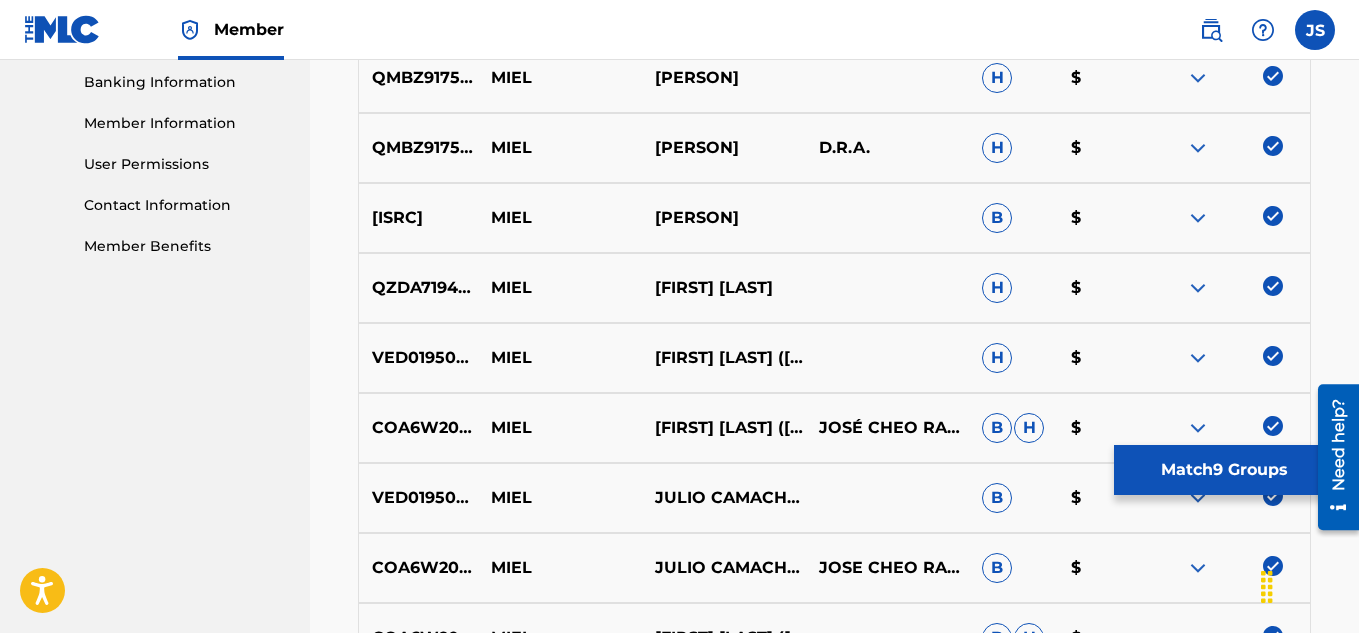 click at bounding box center (1273, 286) 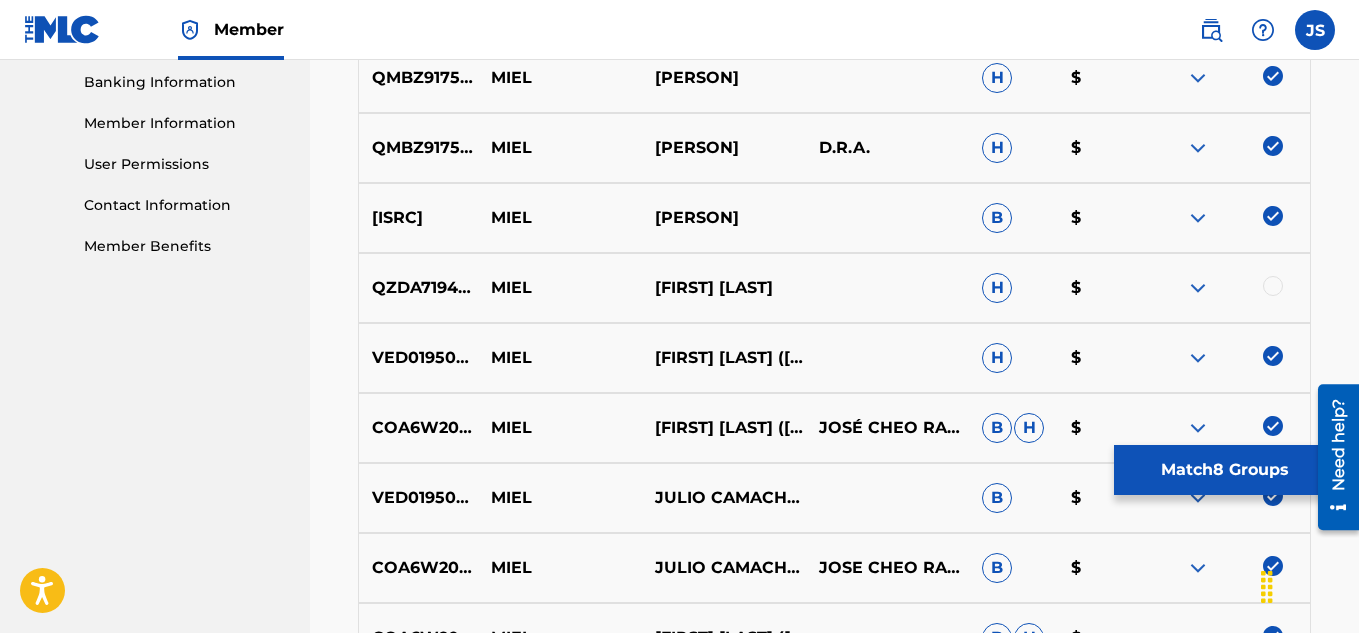 click on "Match  8 Groups" at bounding box center (1224, 470) 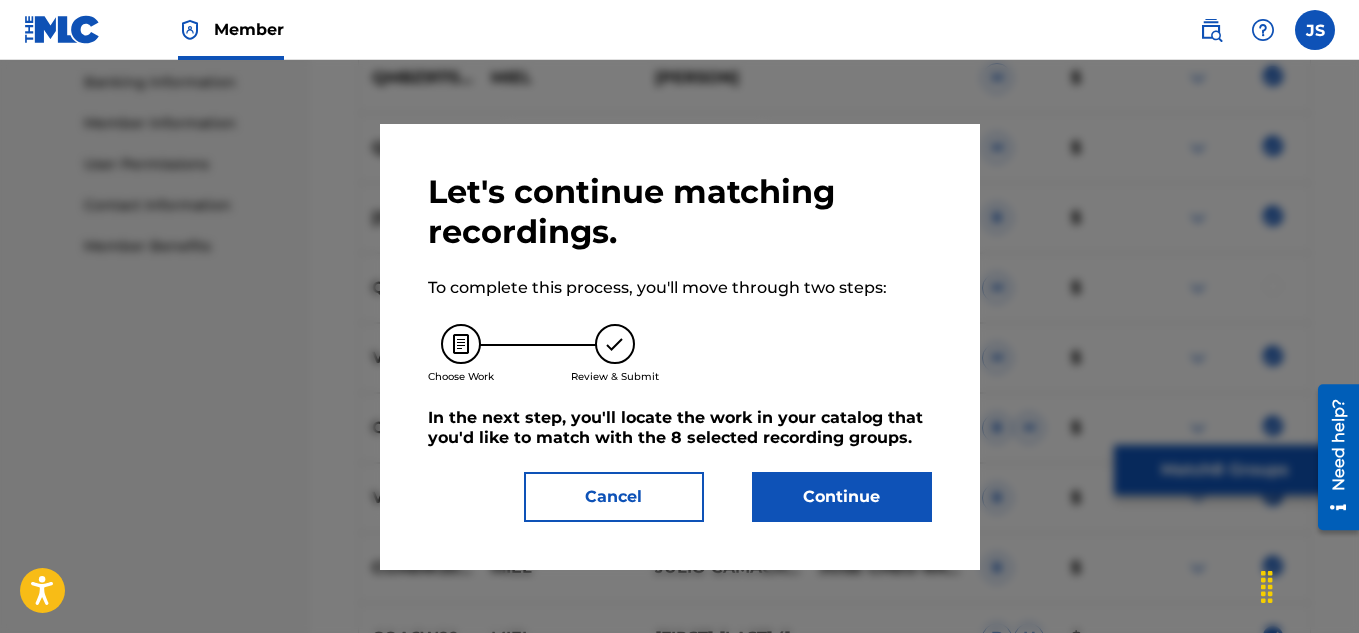 click on "Continue" at bounding box center (842, 497) 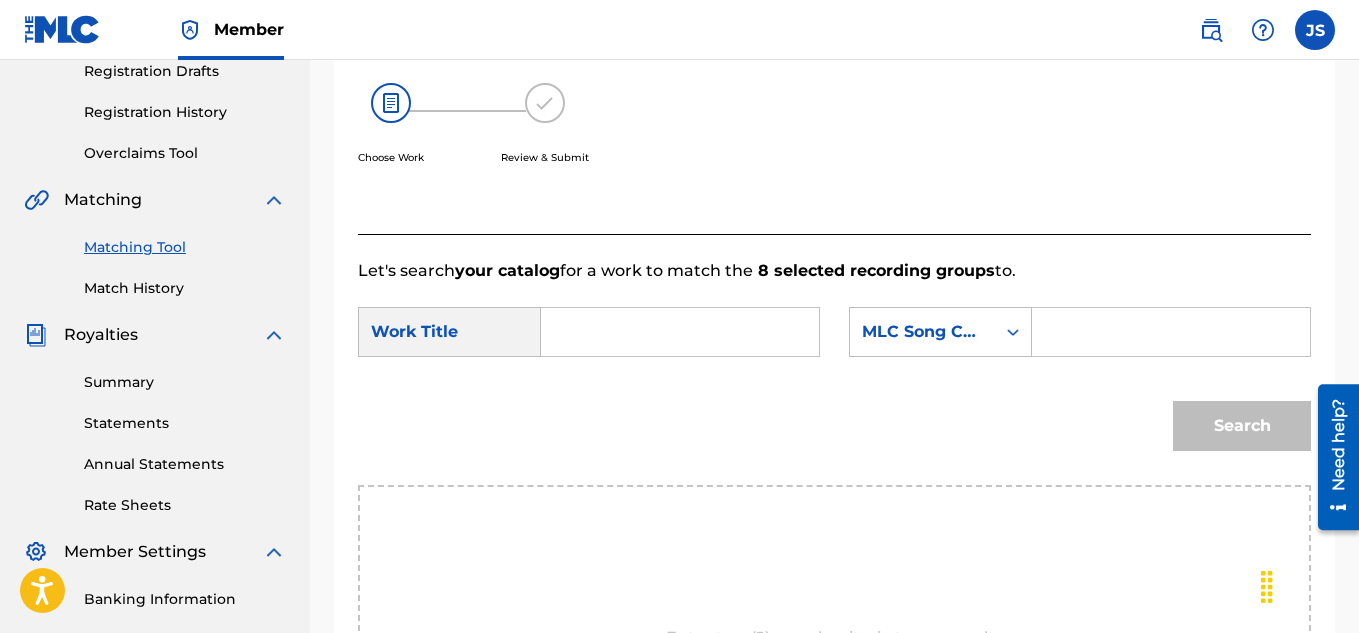 scroll, scrollTop: 331, scrollLeft: 0, axis: vertical 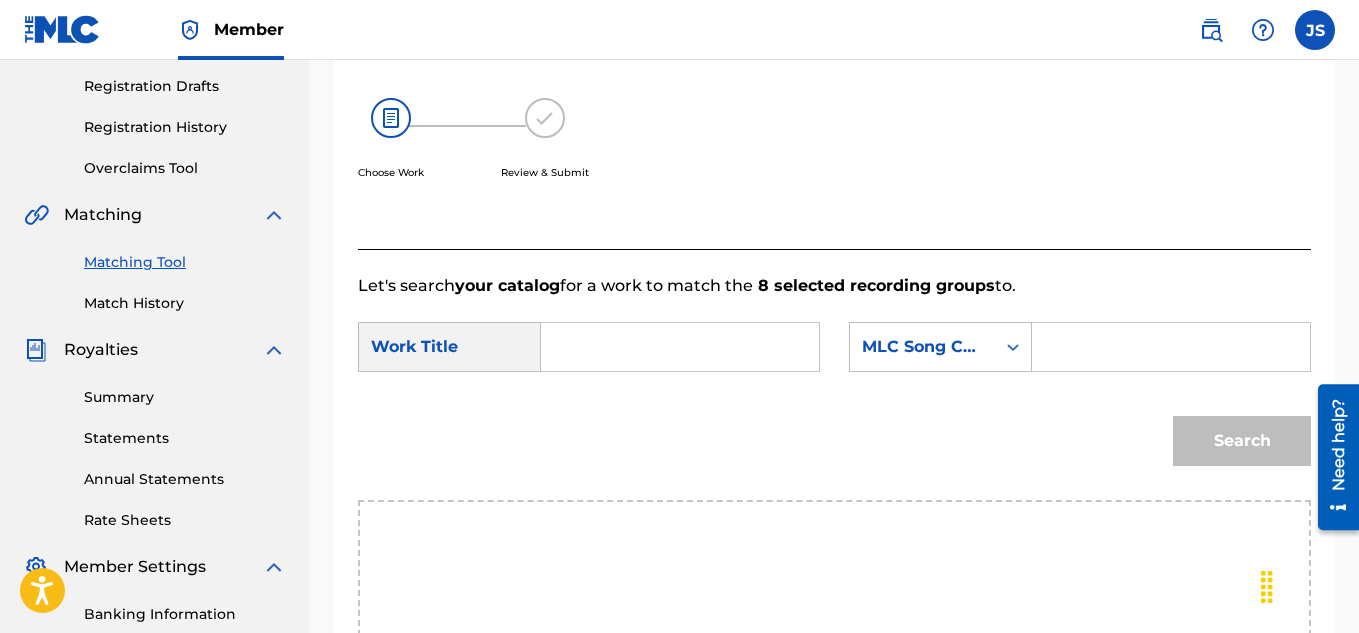 paste on "MIEL" 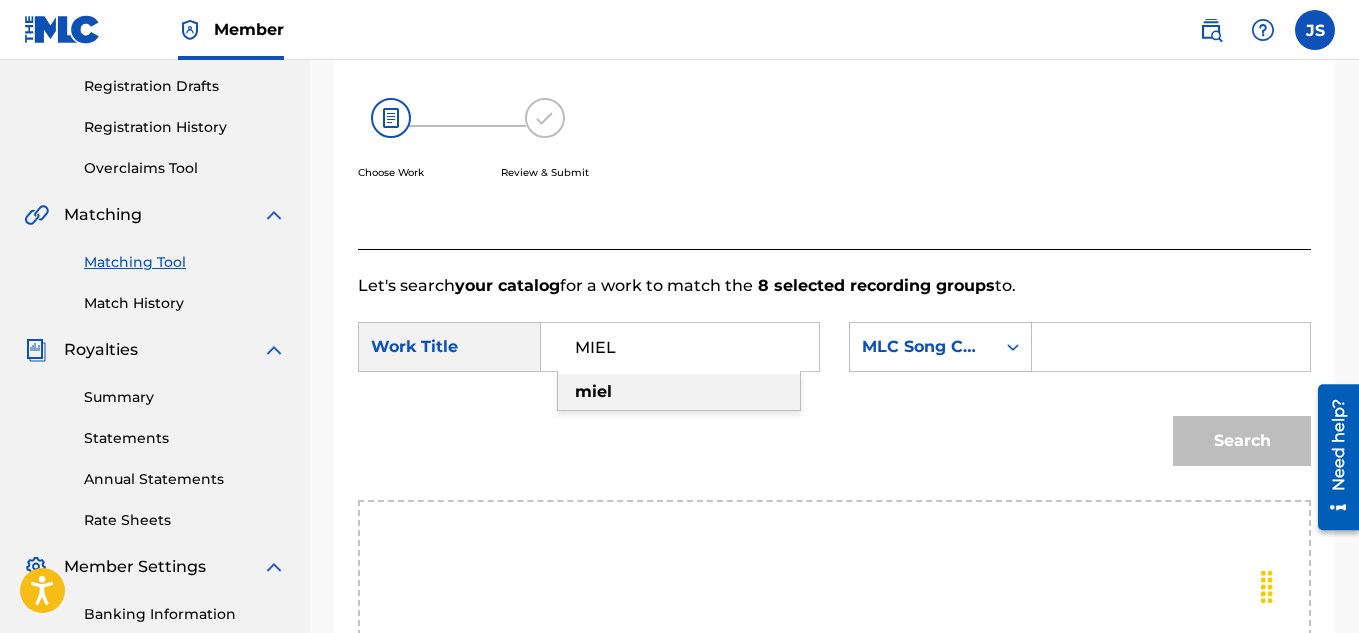 type on "MIEL" 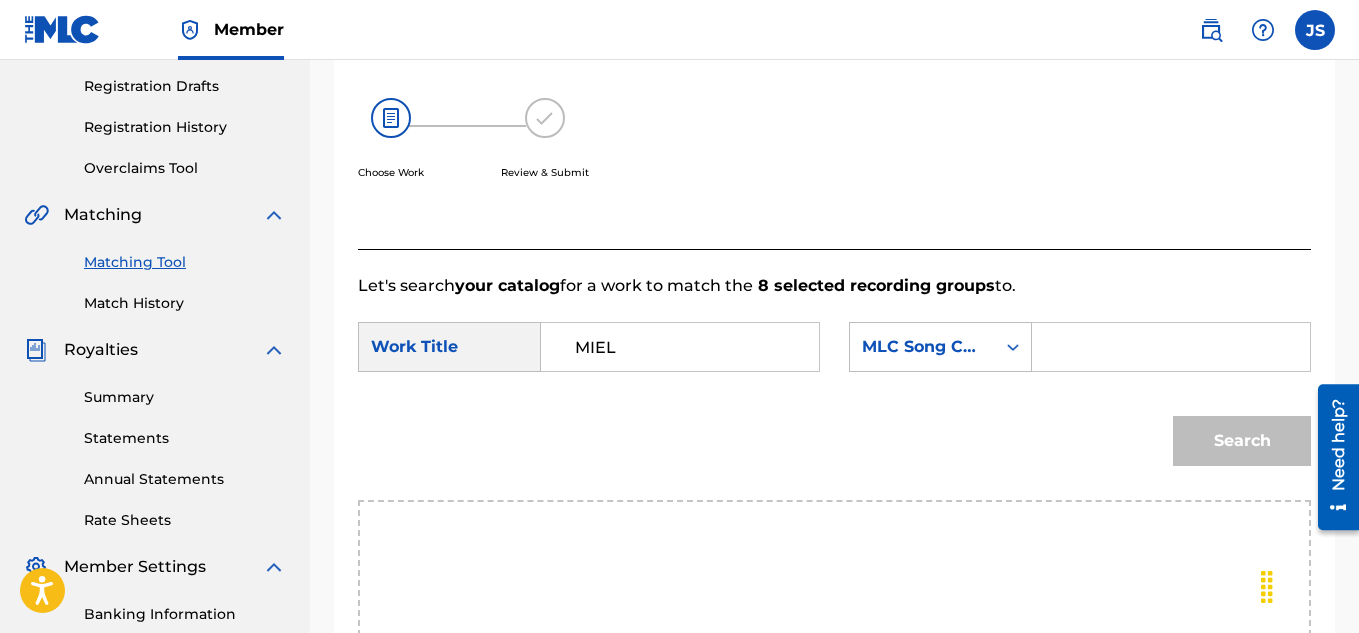 paste on "MN9X1Z" 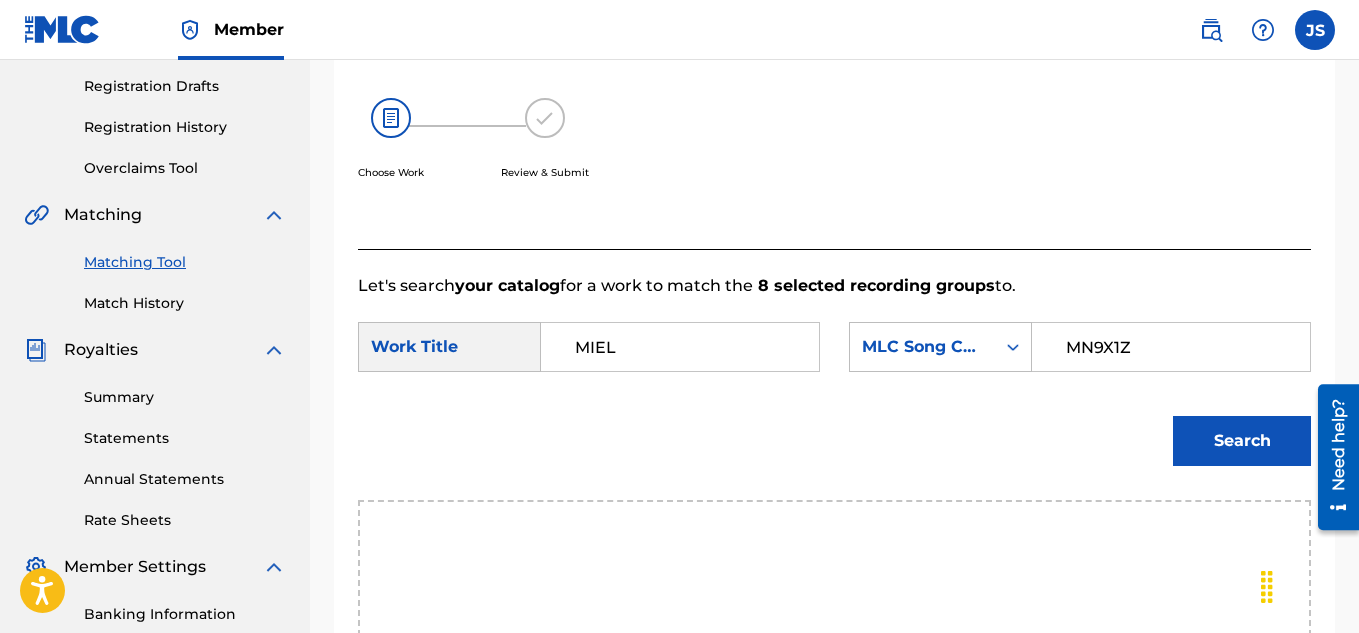 type on "MN9X1Z" 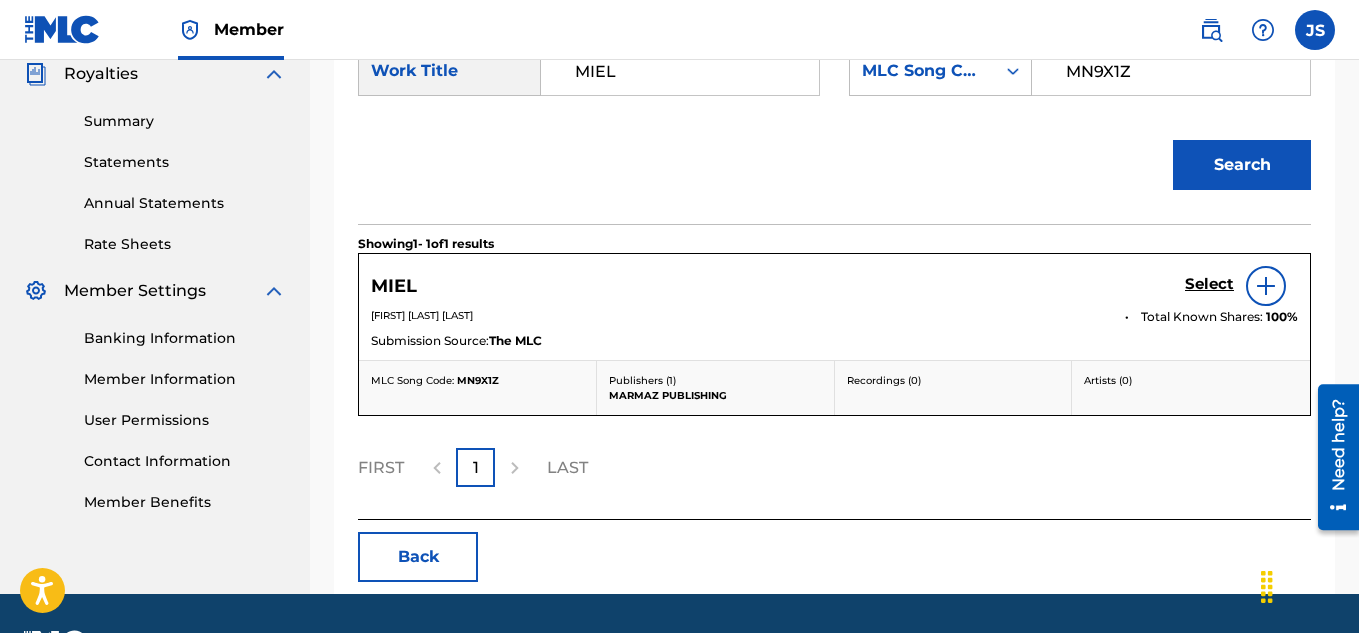 scroll, scrollTop: 616, scrollLeft: 0, axis: vertical 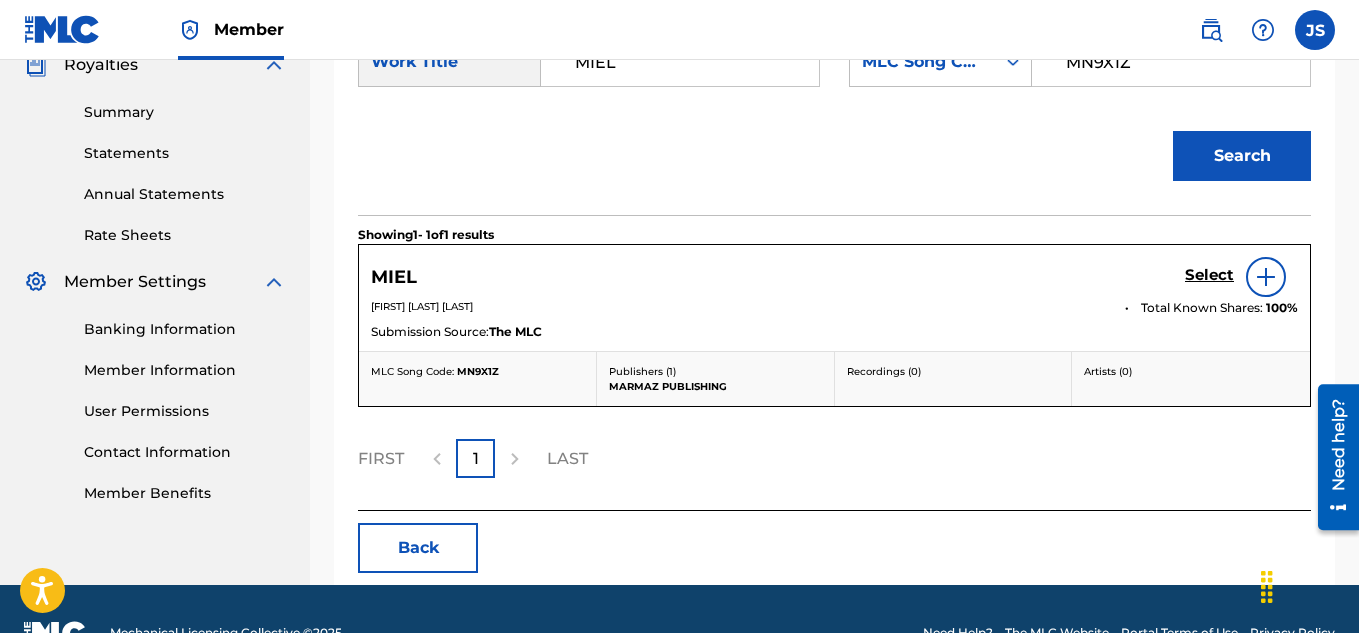 click on "Select" at bounding box center (1209, 275) 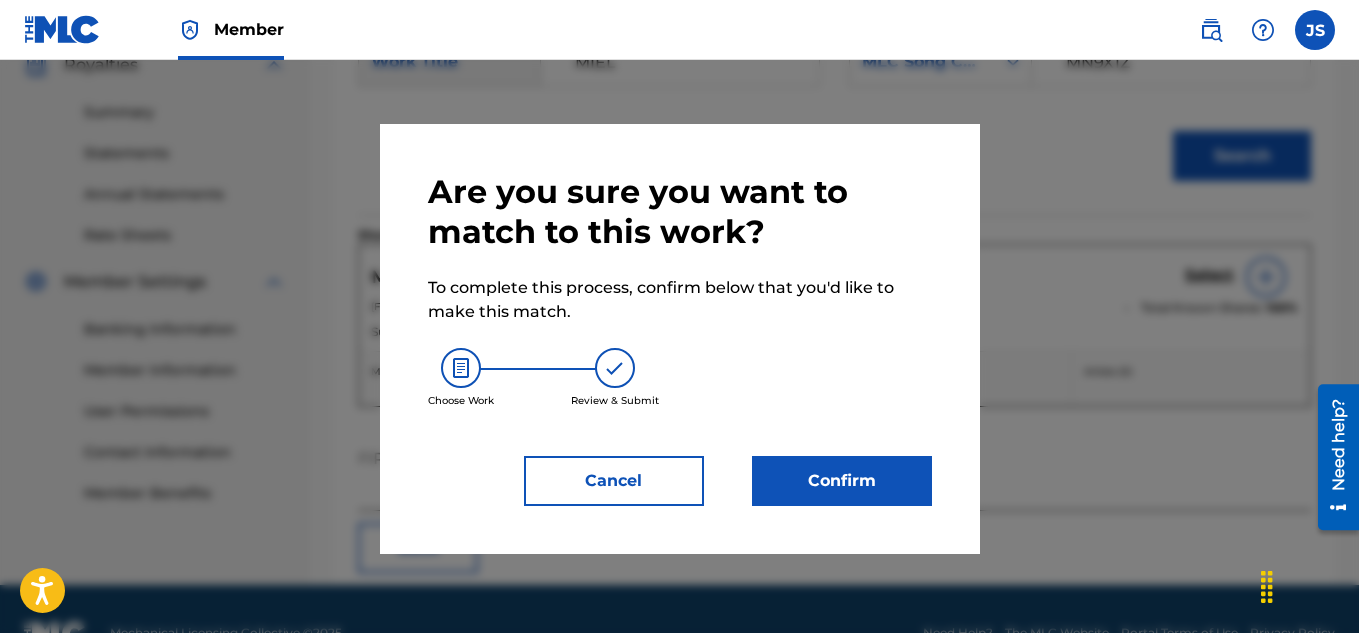 click on "Confirm" at bounding box center (842, 481) 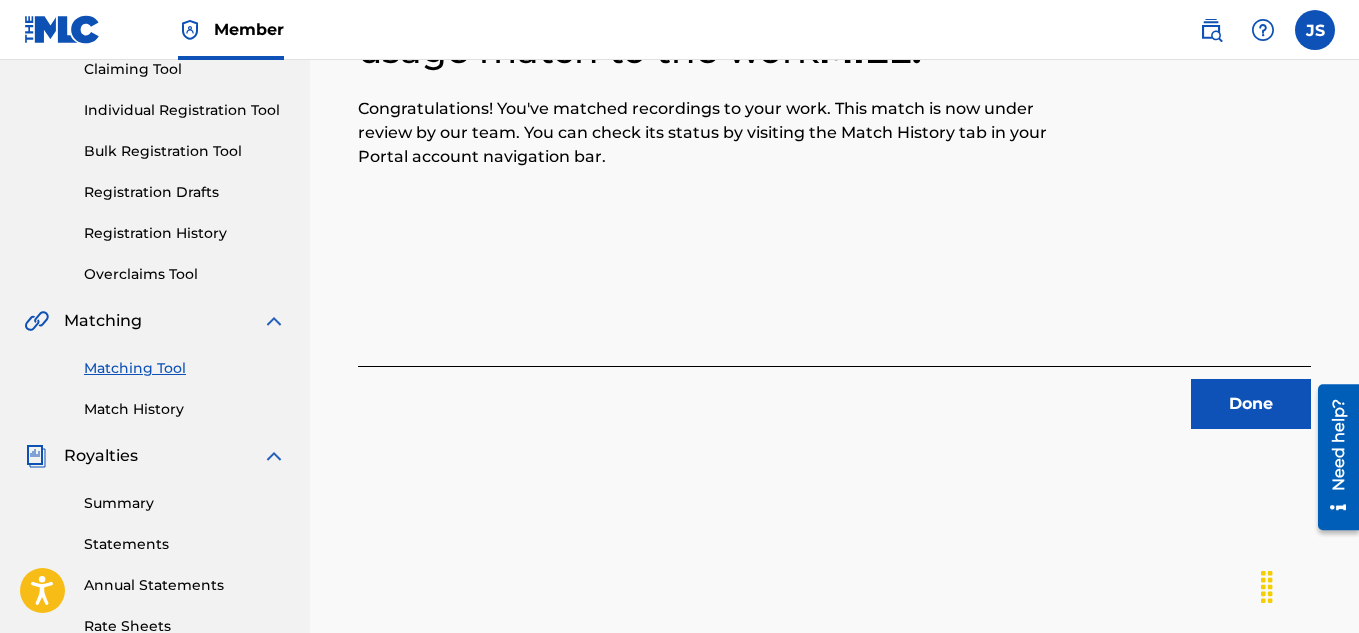 scroll, scrollTop: 246, scrollLeft: 0, axis: vertical 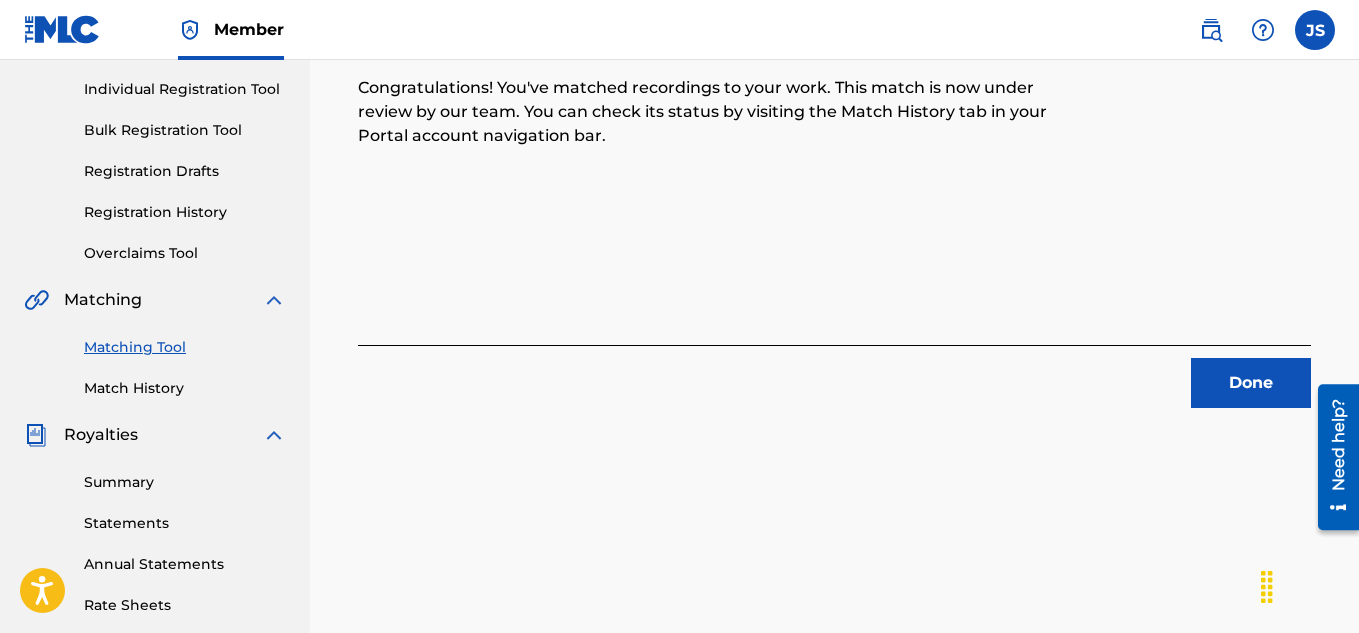 click on "Done" at bounding box center [1251, 383] 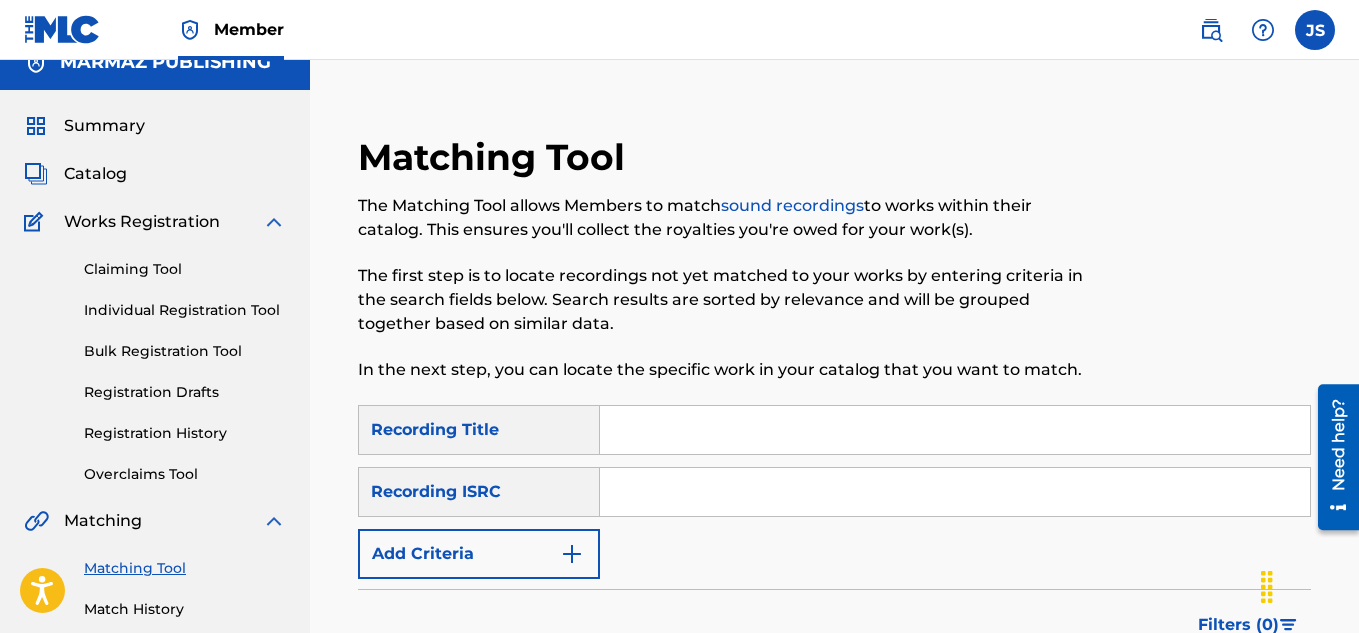 scroll, scrollTop: 0, scrollLeft: 0, axis: both 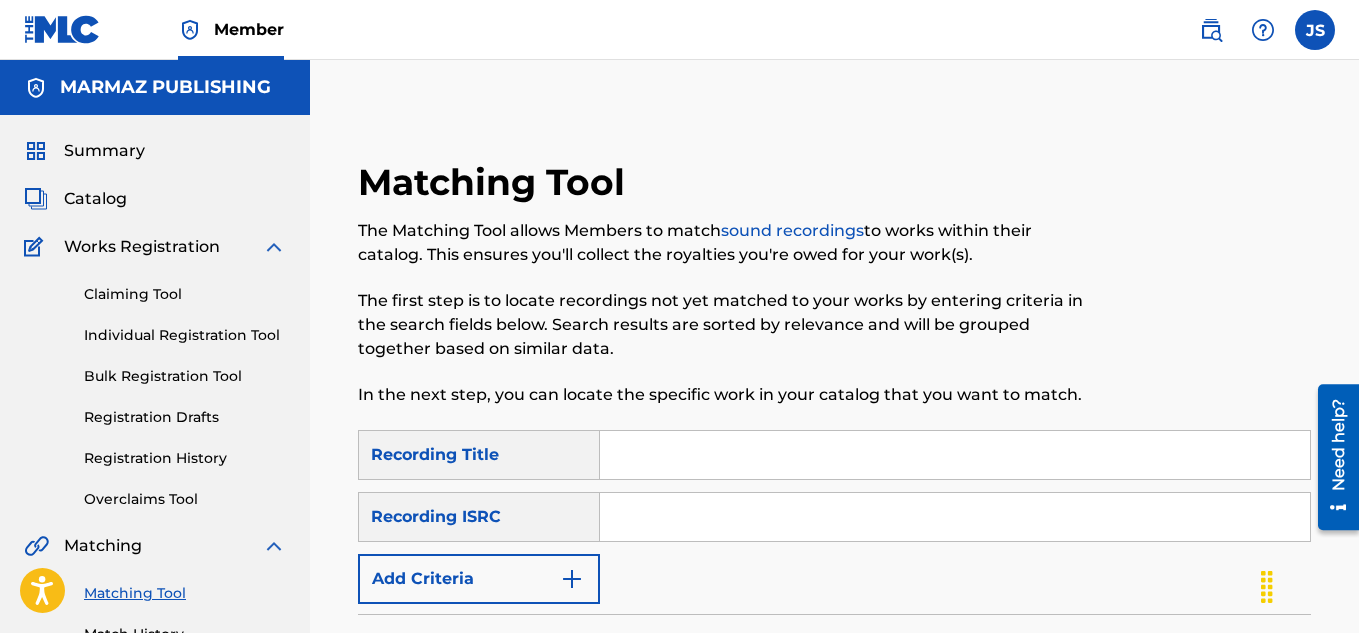 click at bounding box center [955, 455] 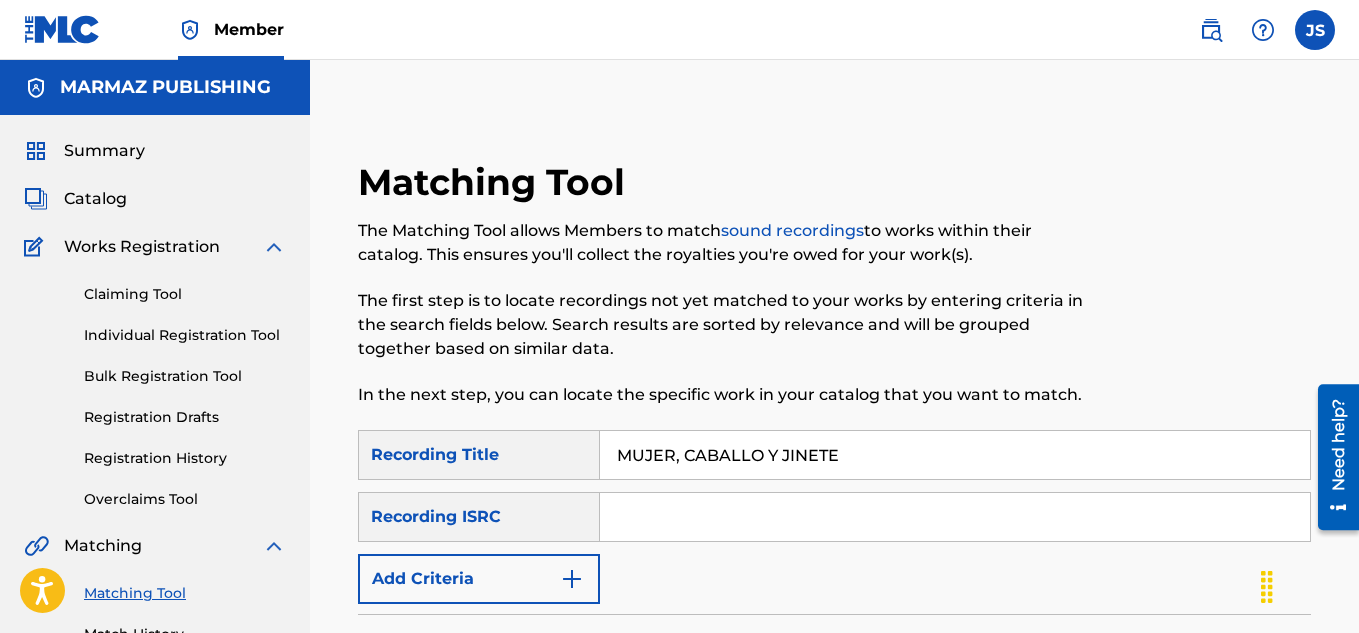 type on "MUJER, CABALLO Y JINETE" 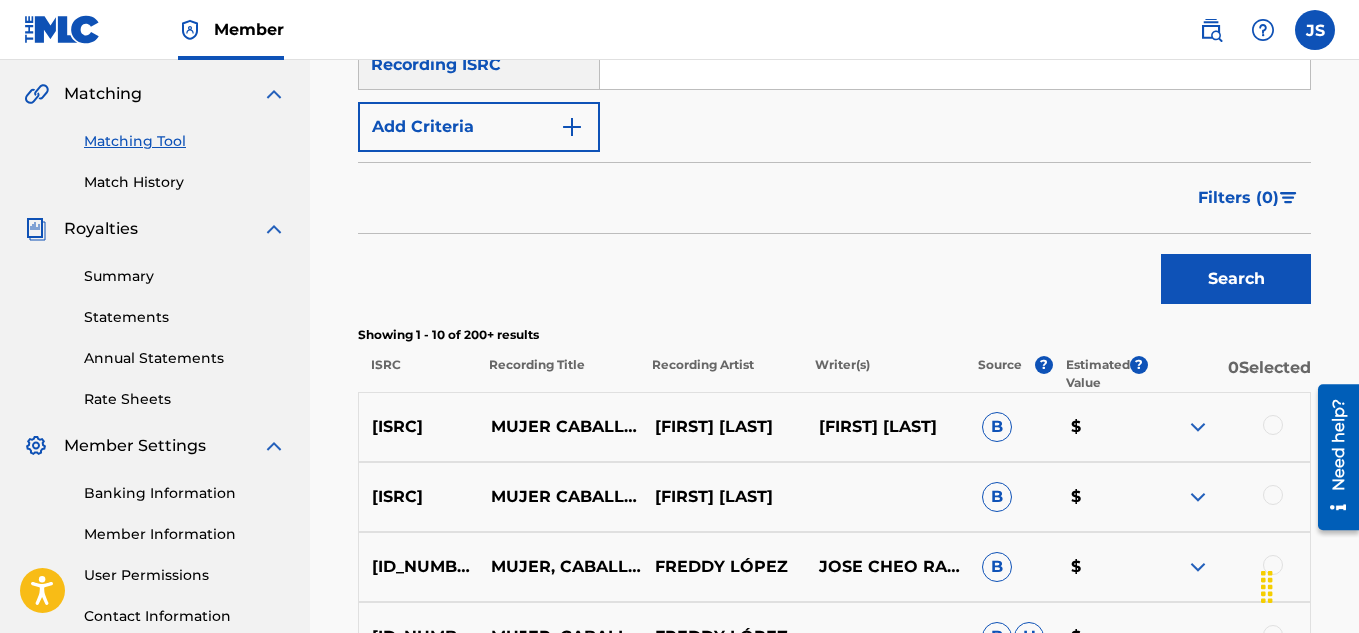 scroll, scrollTop: 695, scrollLeft: 0, axis: vertical 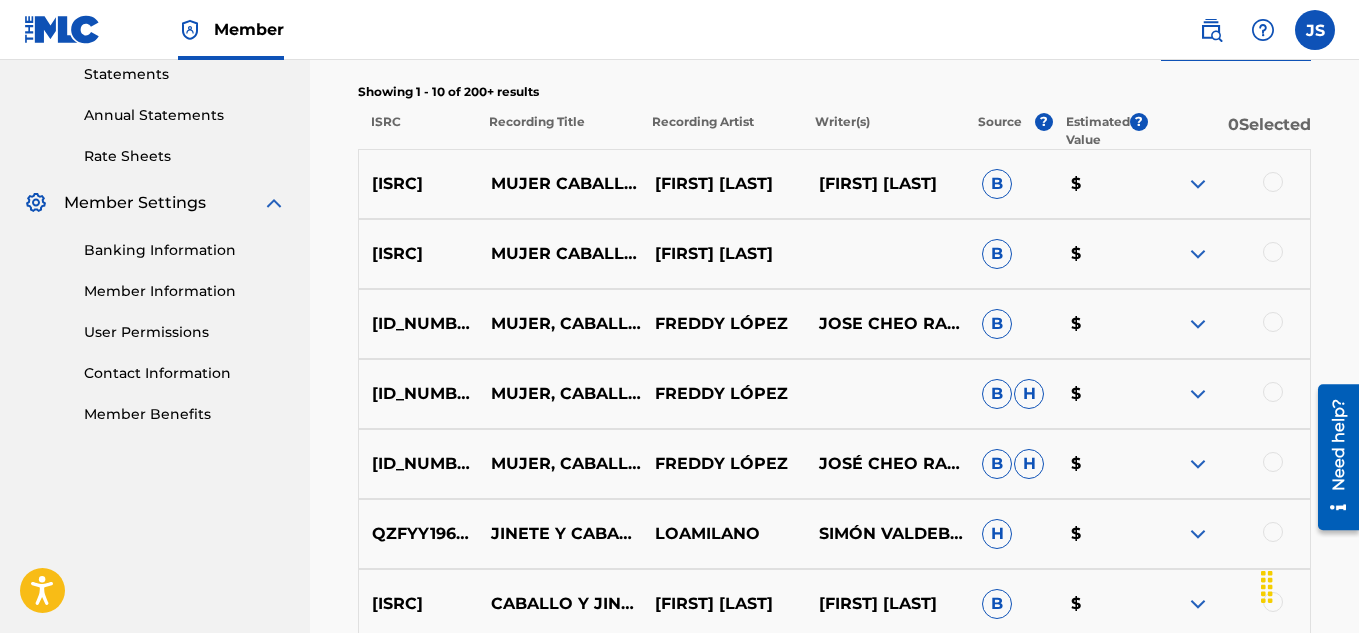 click at bounding box center (1273, 462) 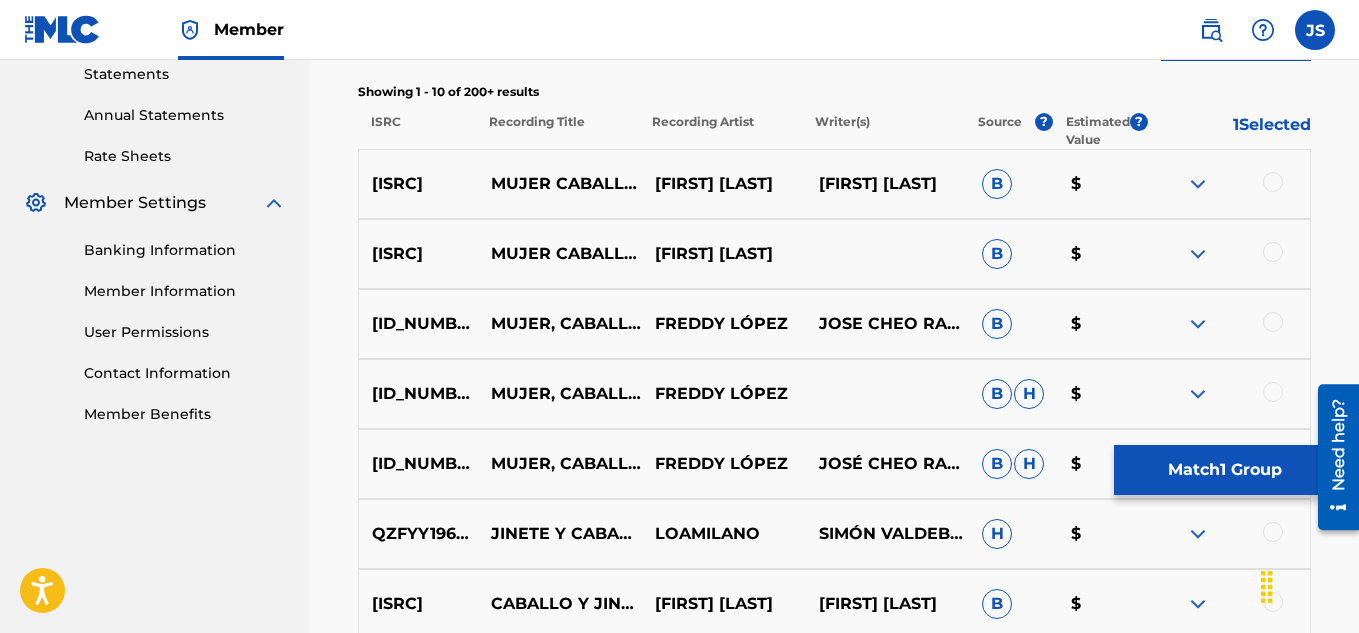 click at bounding box center [1273, 392] 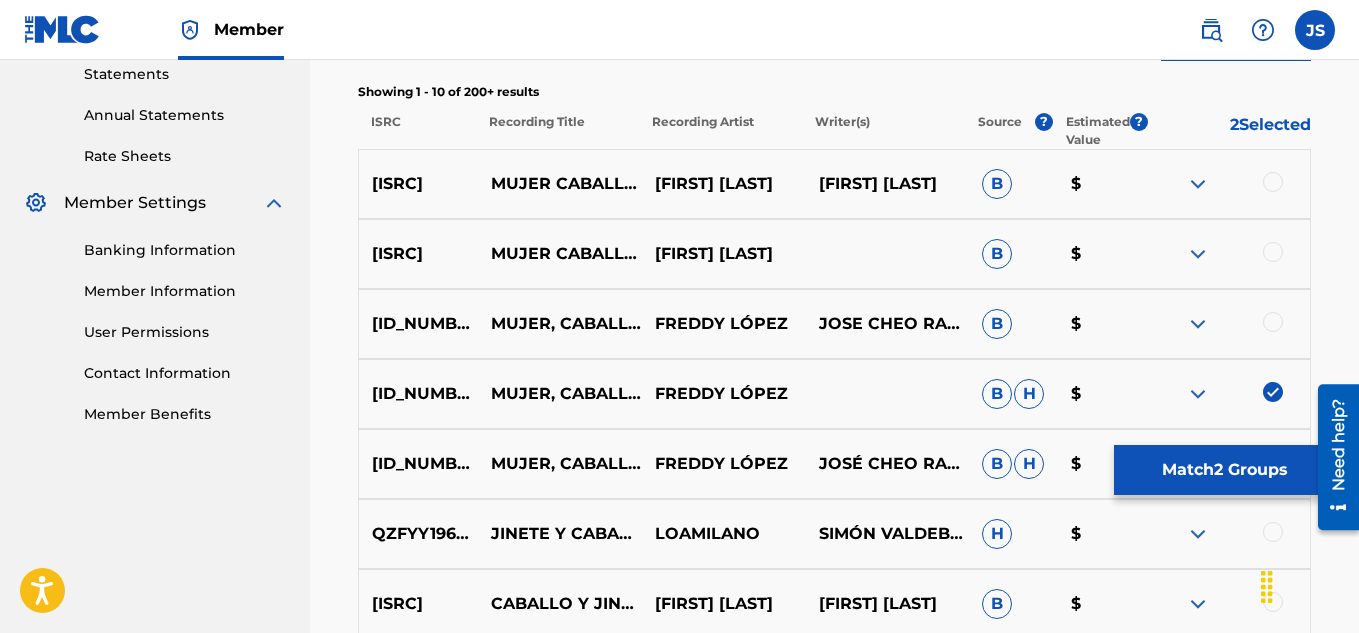 click at bounding box center [1273, 322] 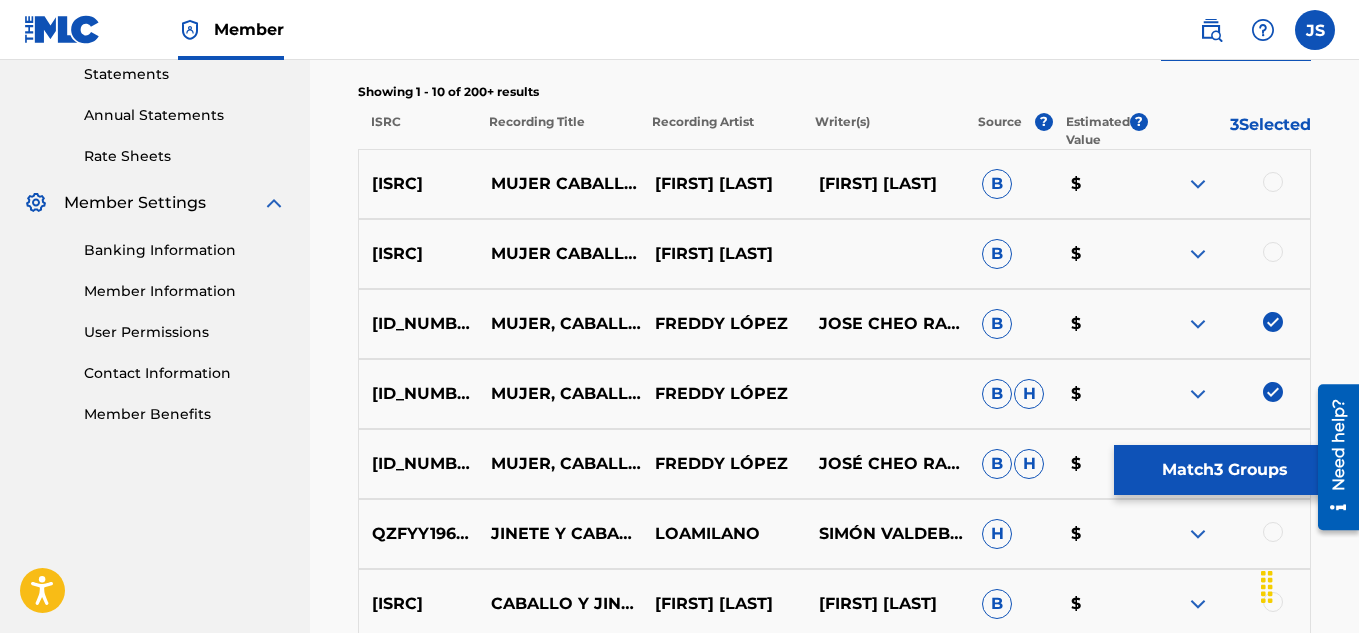 click at bounding box center (1273, 252) 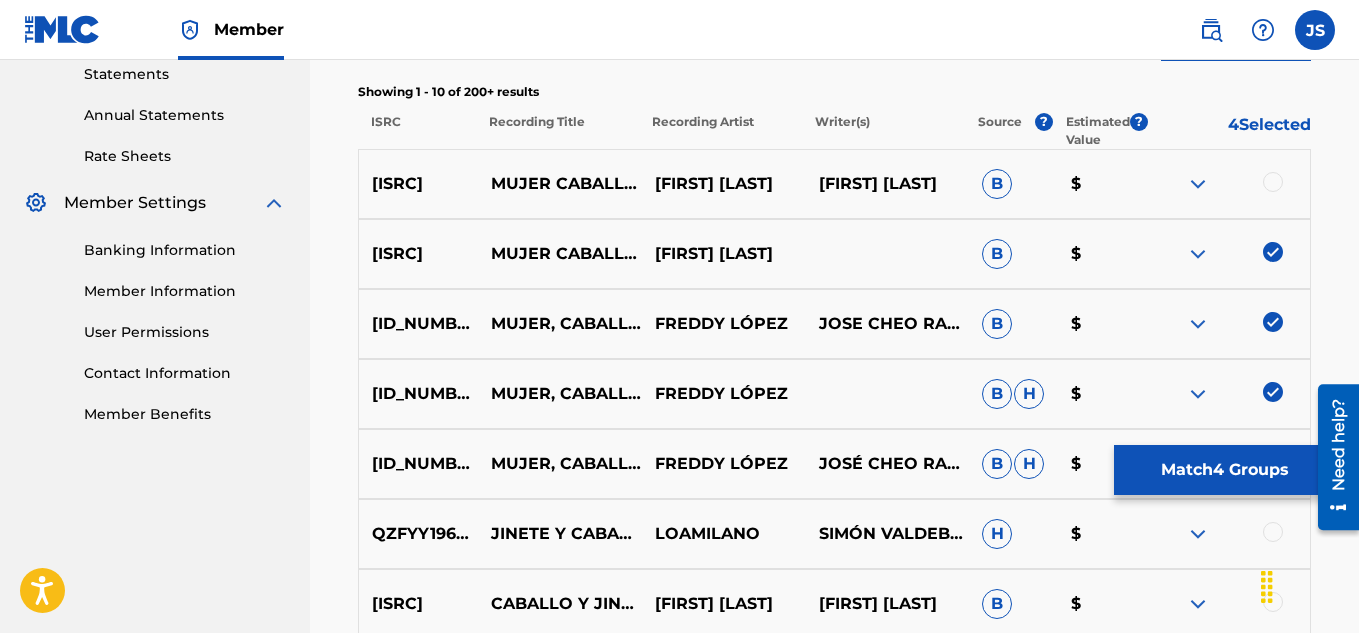 click on "QZNJX2478213 MUJER CABALLO Y JINETE TEO GALINDEZ MANUEL NADIE B $" at bounding box center (834, 184) 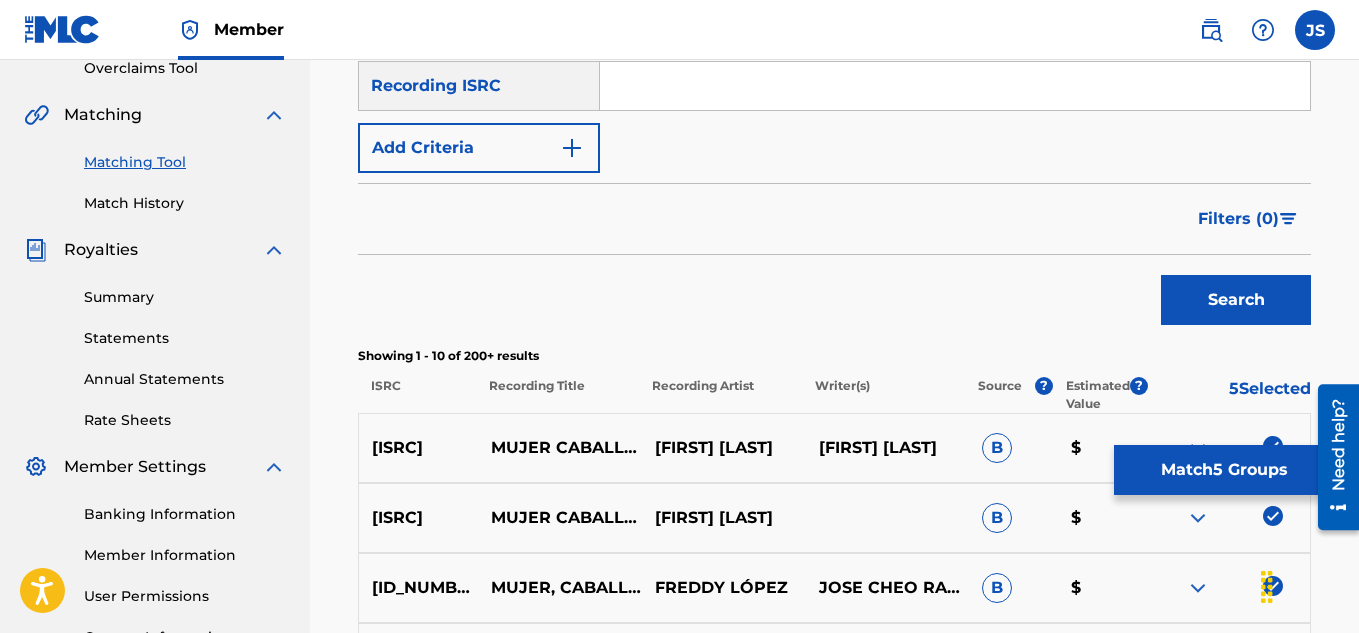 scroll, scrollTop: 432, scrollLeft: 0, axis: vertical 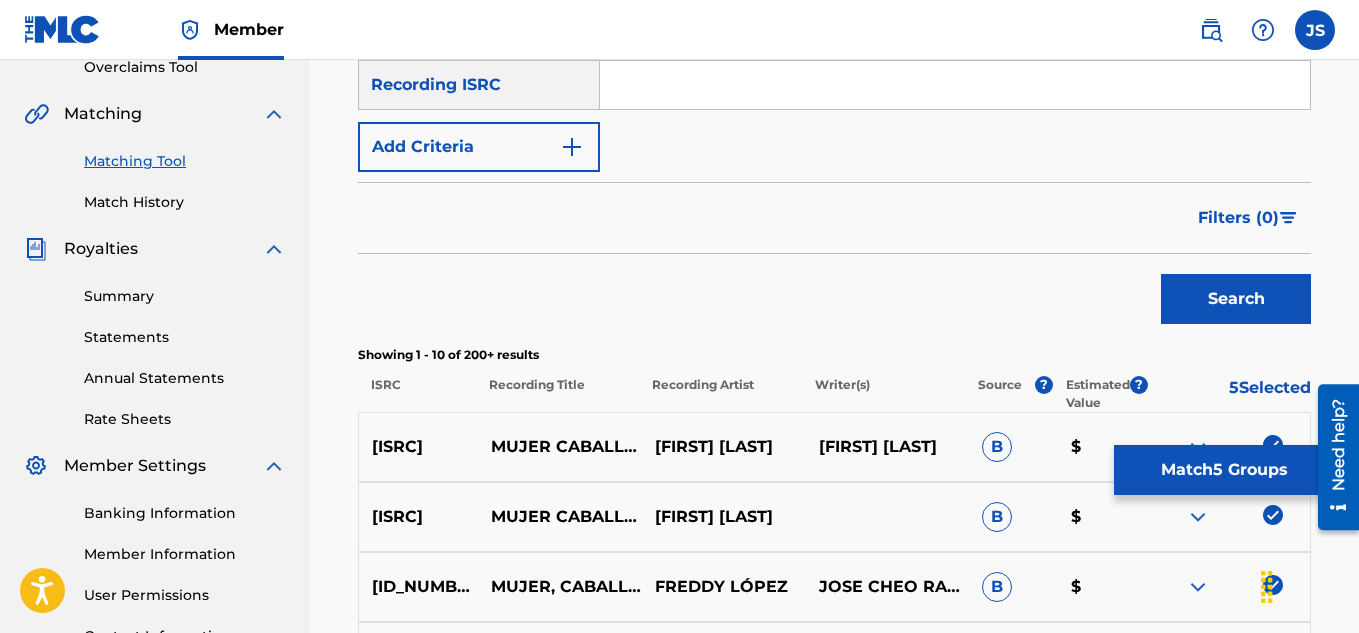 click on "Match  5 Groups" at bounding box center [1224, 470] 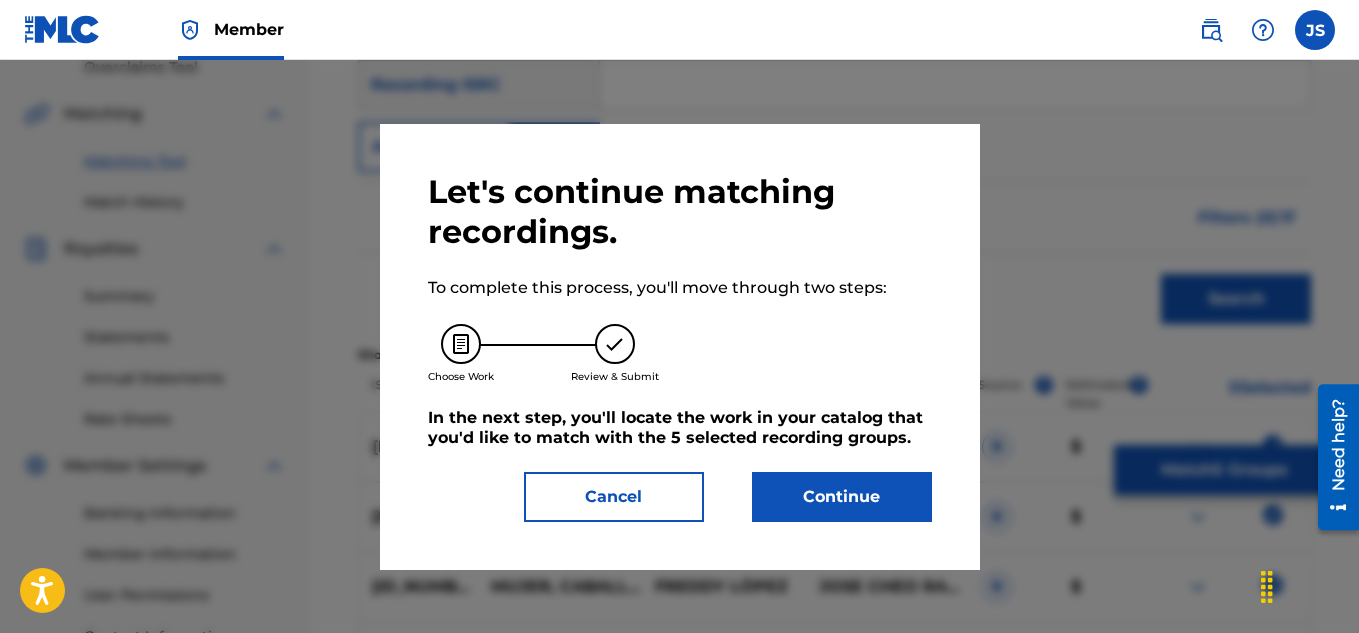 click on "Let's continue matching recordings. To complete this process, you'll move through two steps: Choose Work Review & Submit In the next step, you'll locate the work in your catalog that you'd like to match with the   5 selected recording groups . Cancel Continue" at bounding box center (680, 347) 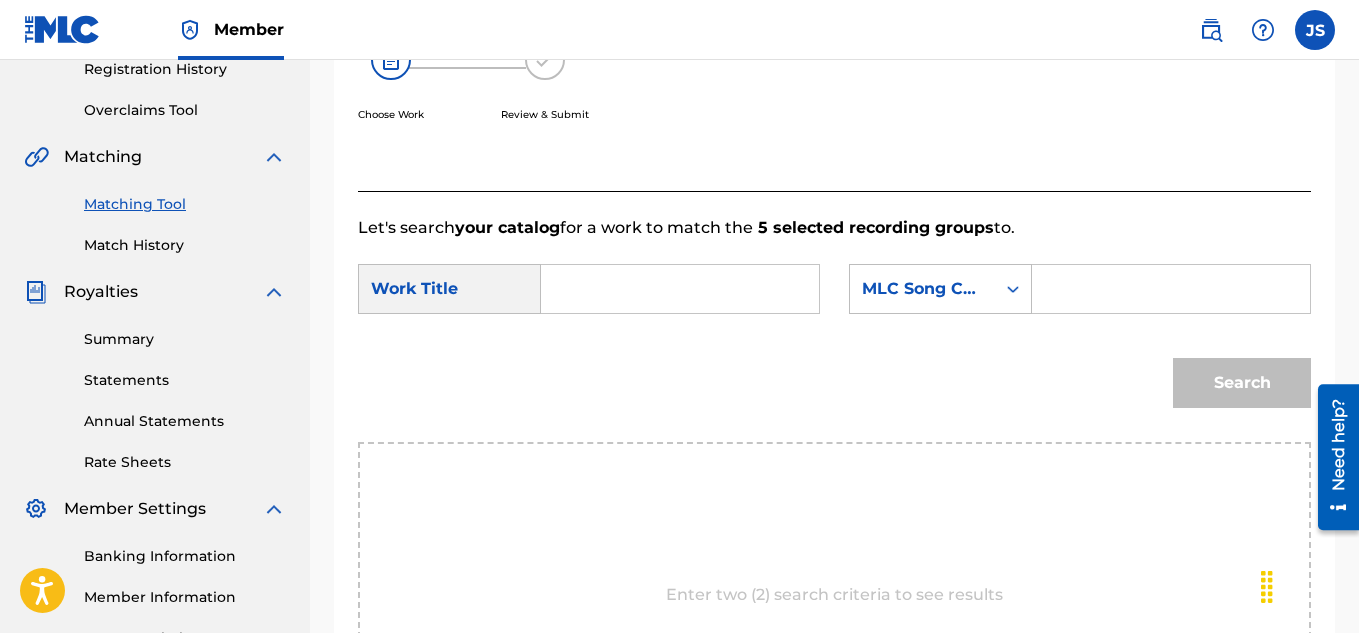 scroll, scrollTop: 388, scrollLeft: 0, axis: vertical 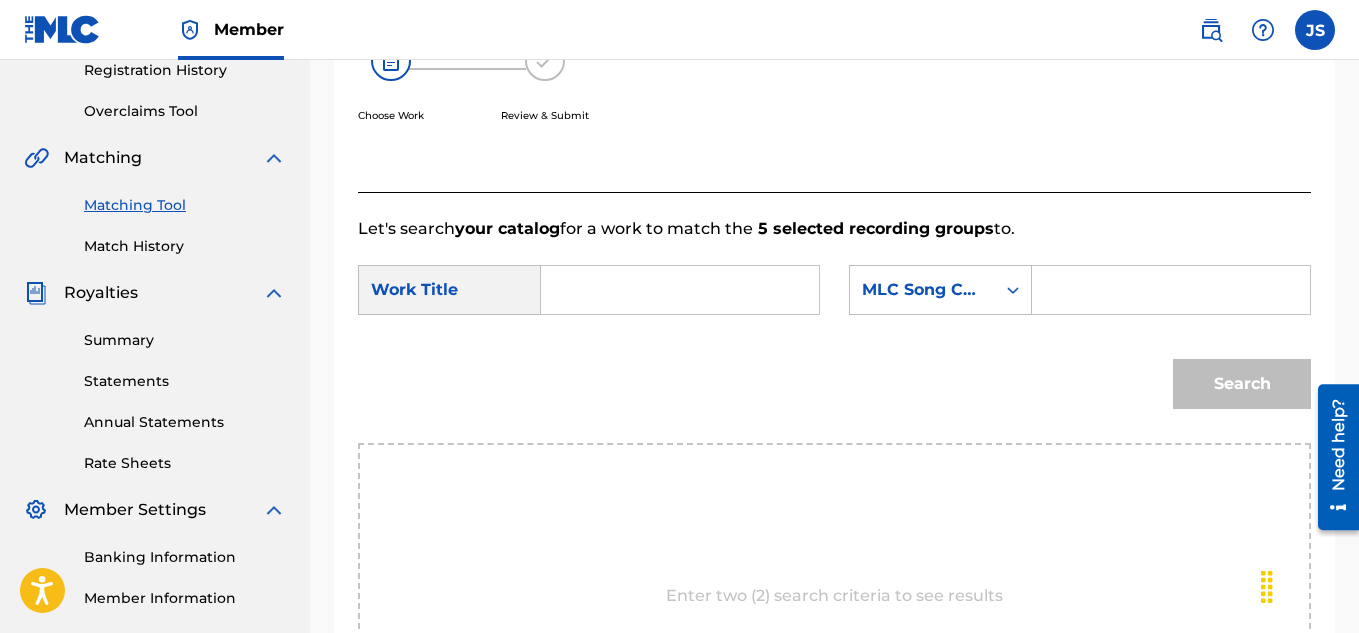 click at bounding box center [680, 290] 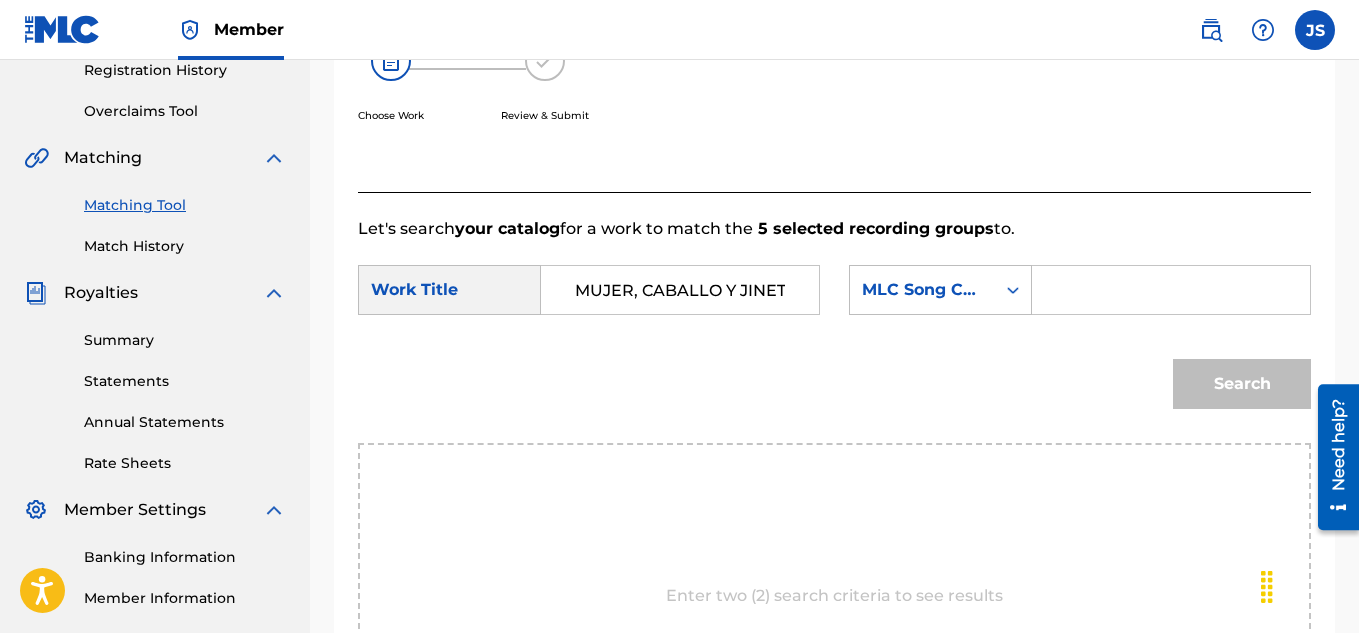 scroll, scrollTop: 0, scrollLeft: 11, axis: horizontal 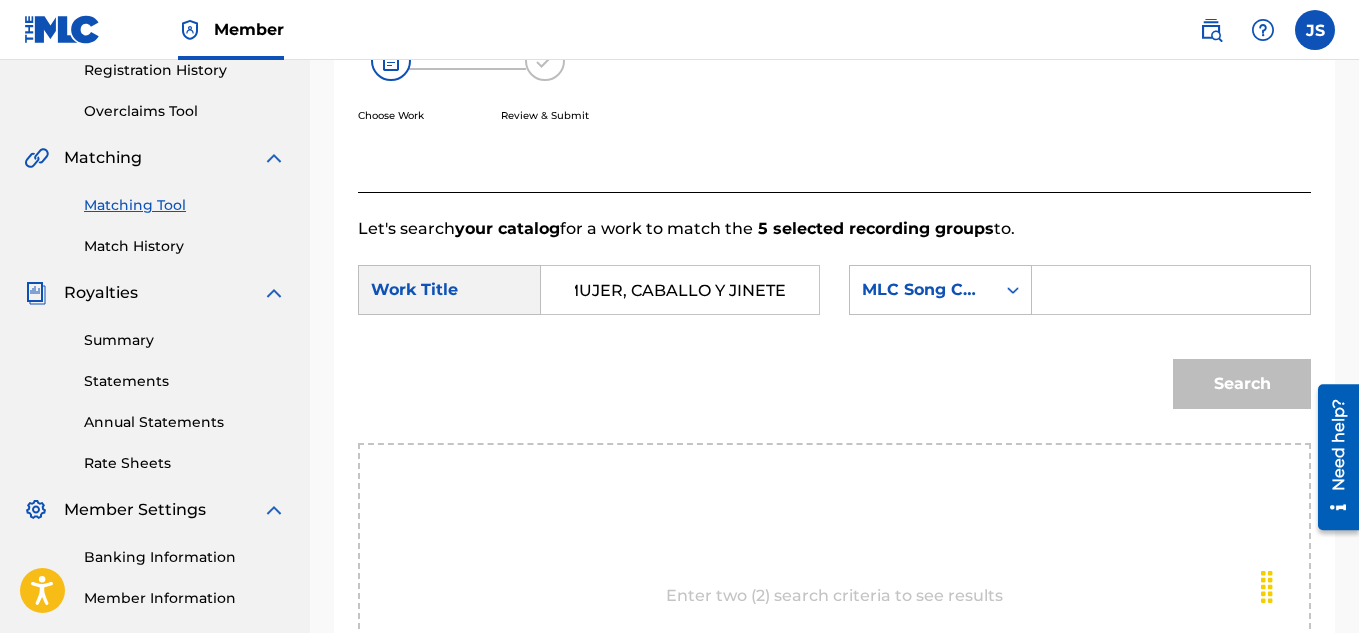 type on "MUJER, CABALLO Y JINETE" 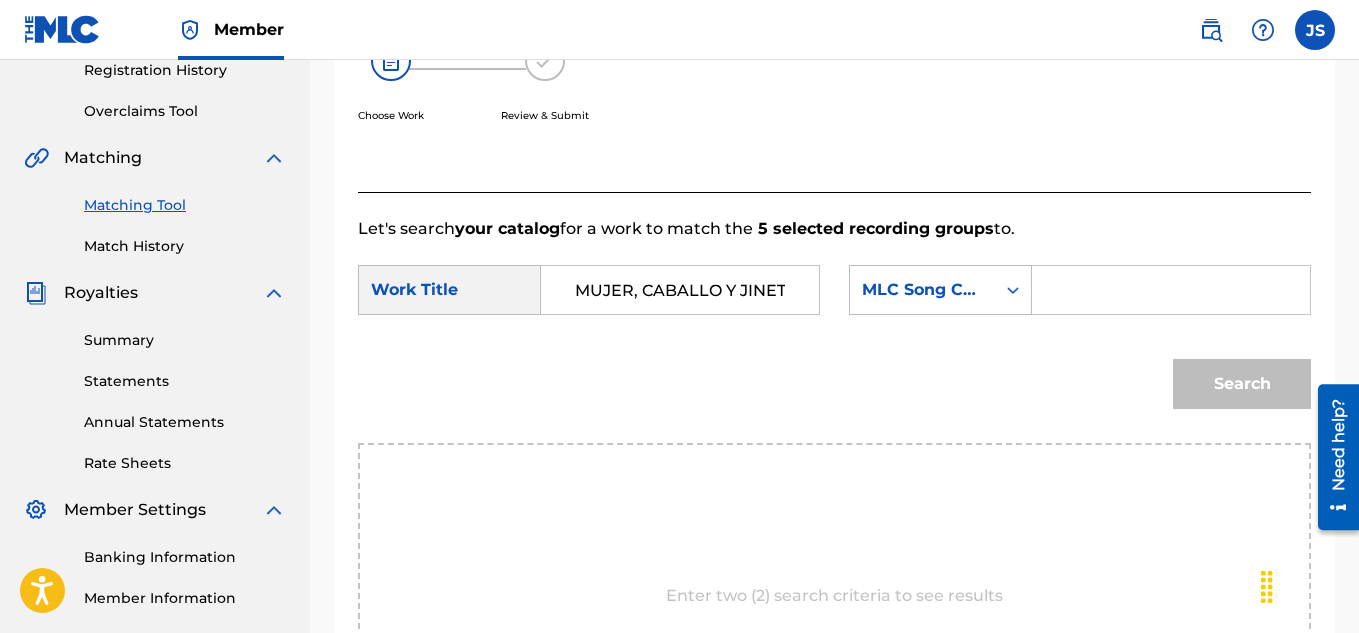 paste on "MN9X1X" 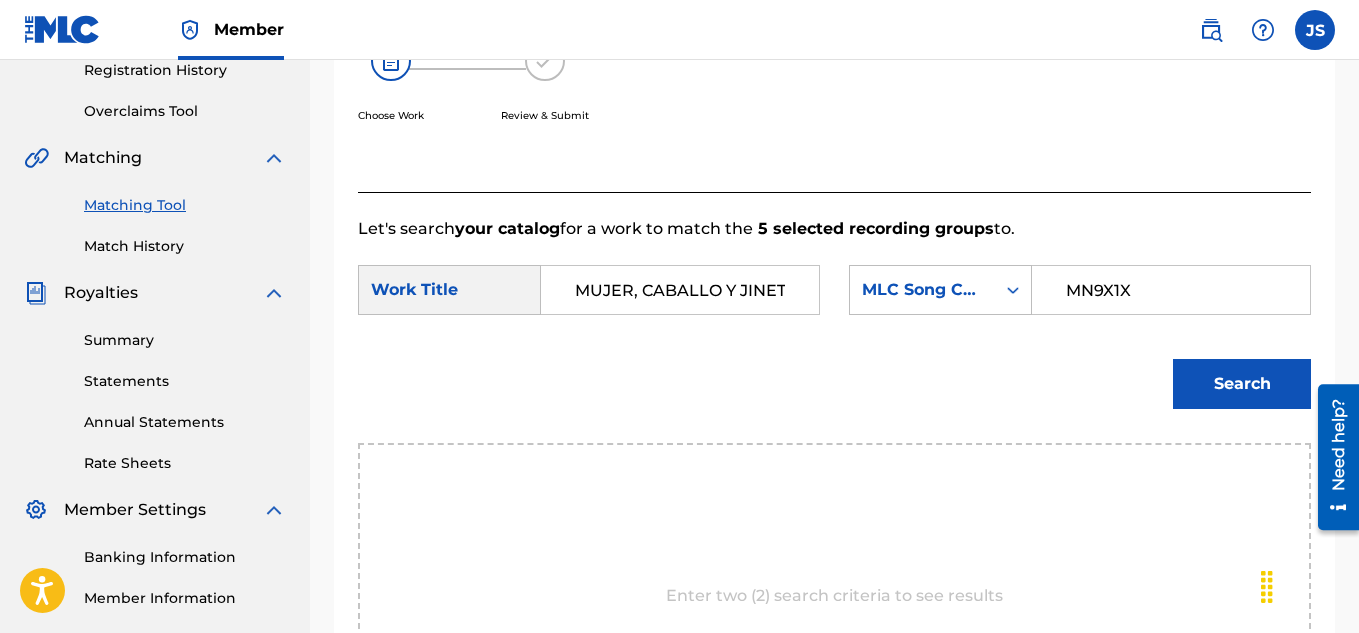 type on "MN9X1X" 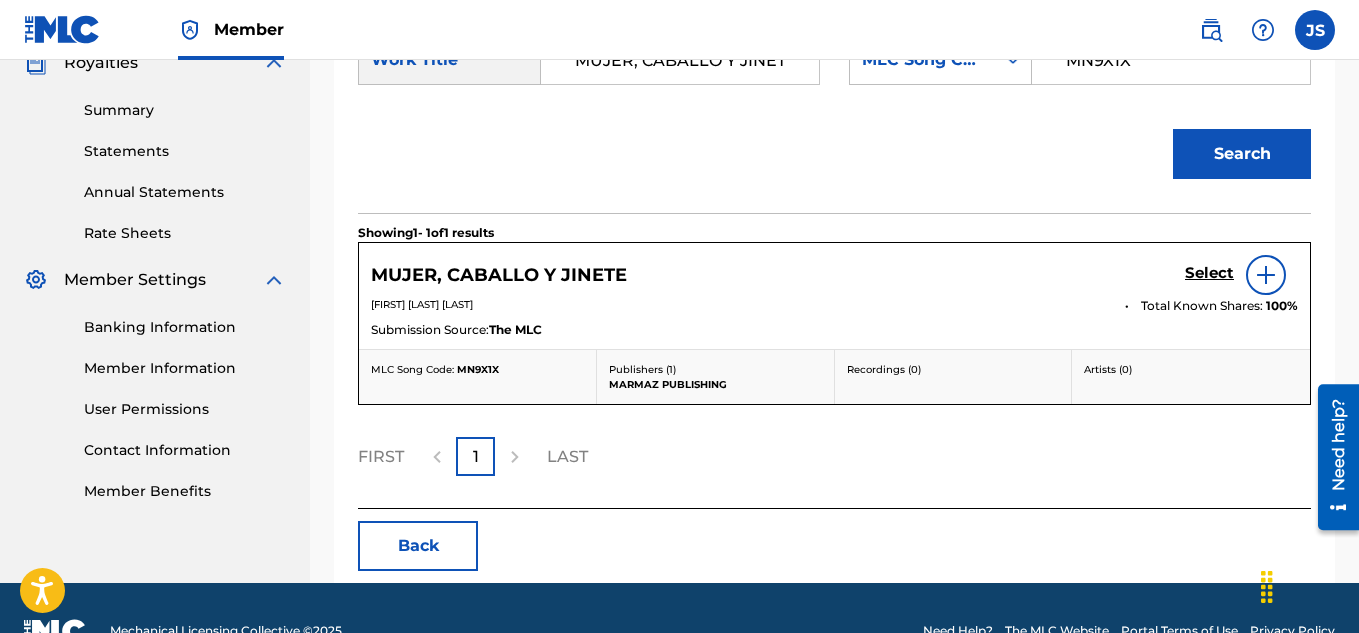 scroll, scrollTop: 619, scrollLeft: 0, axis: vertical 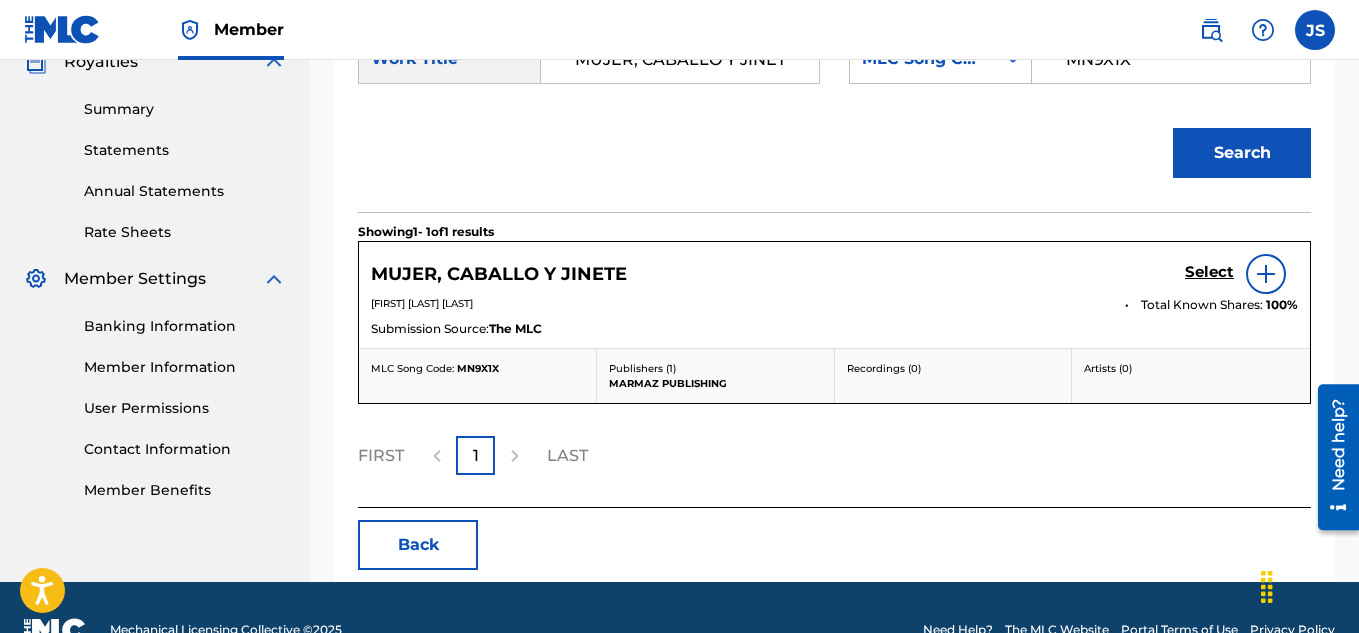click on "Select" at bounding box center (1209, 272) 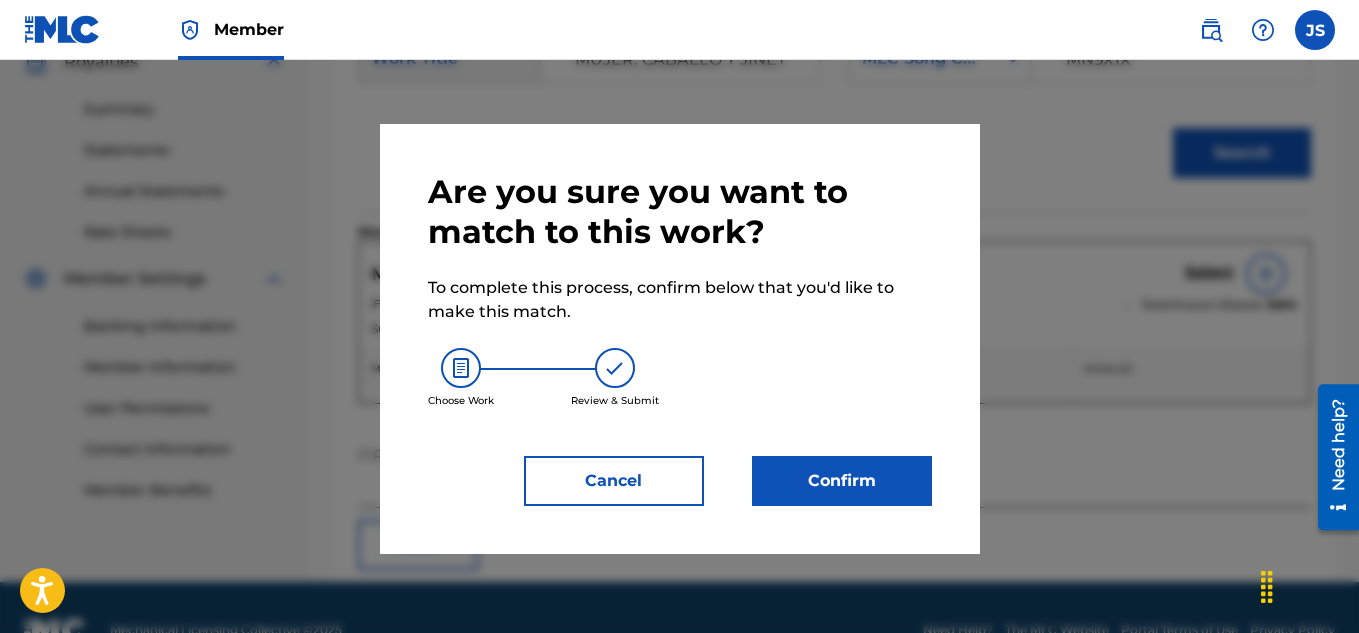 click on "Confirm" at bounding box center (842, 481) 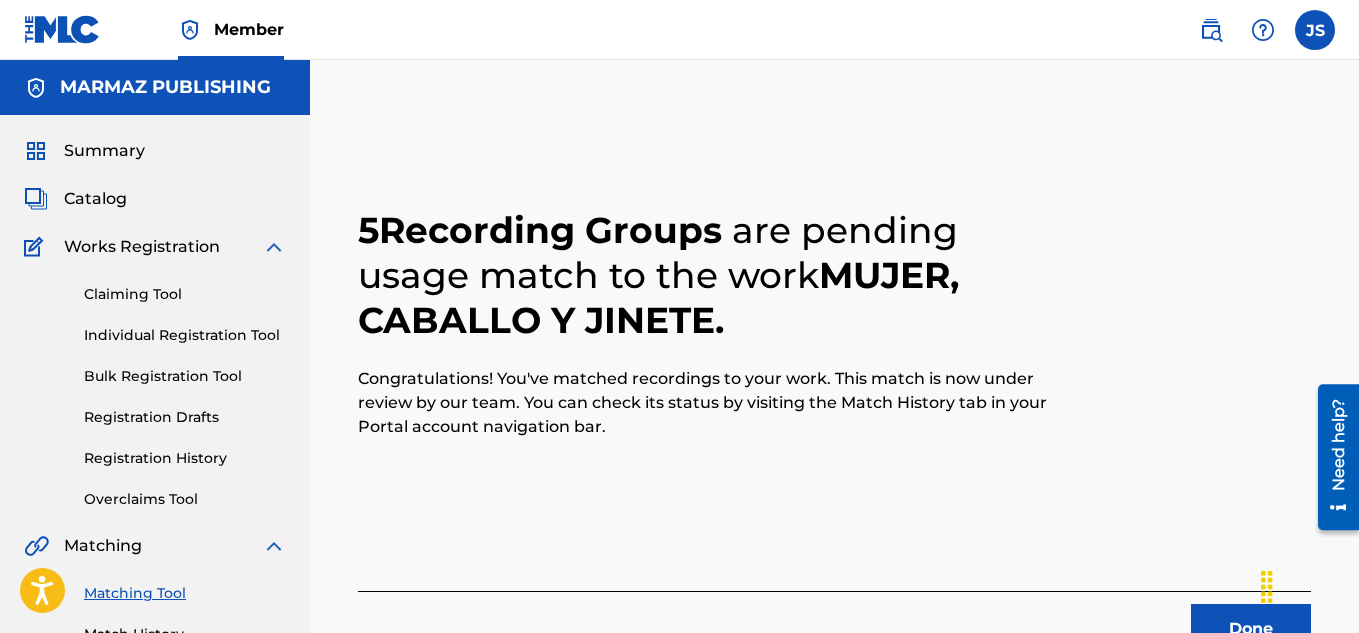 scroll, scrollTop: 195, scrollLeft: 0, axis: vertical 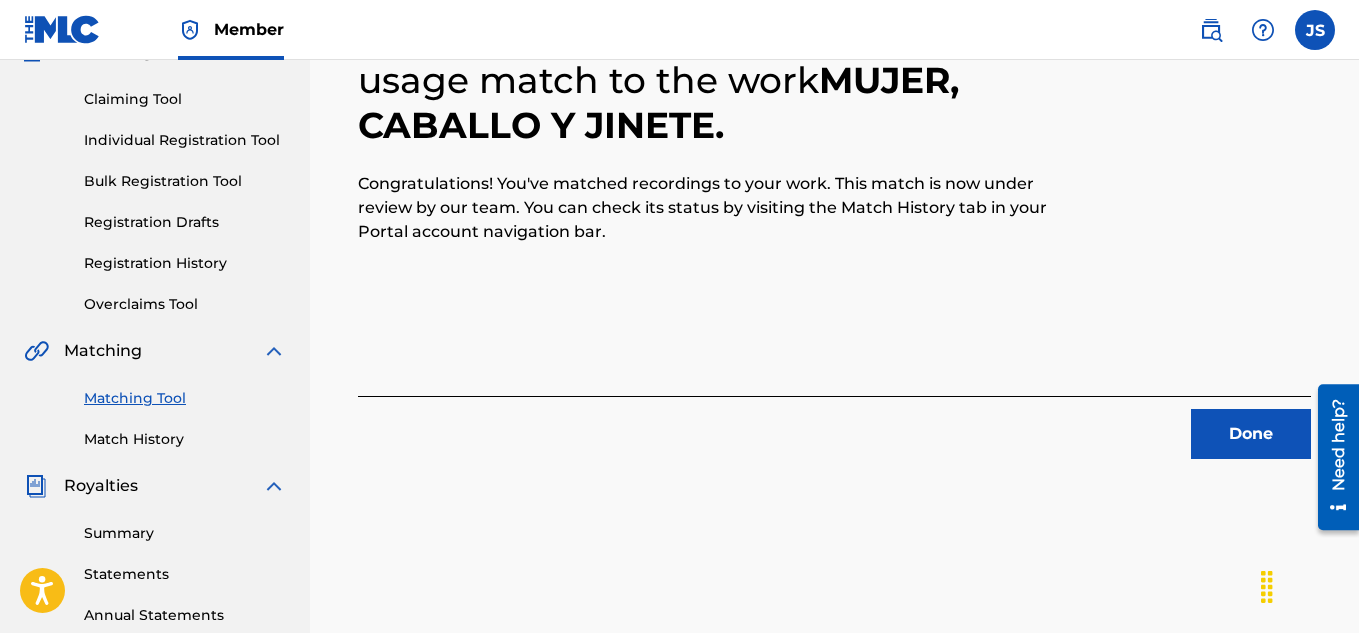 click on "Done" at bounding box center (834, 427) 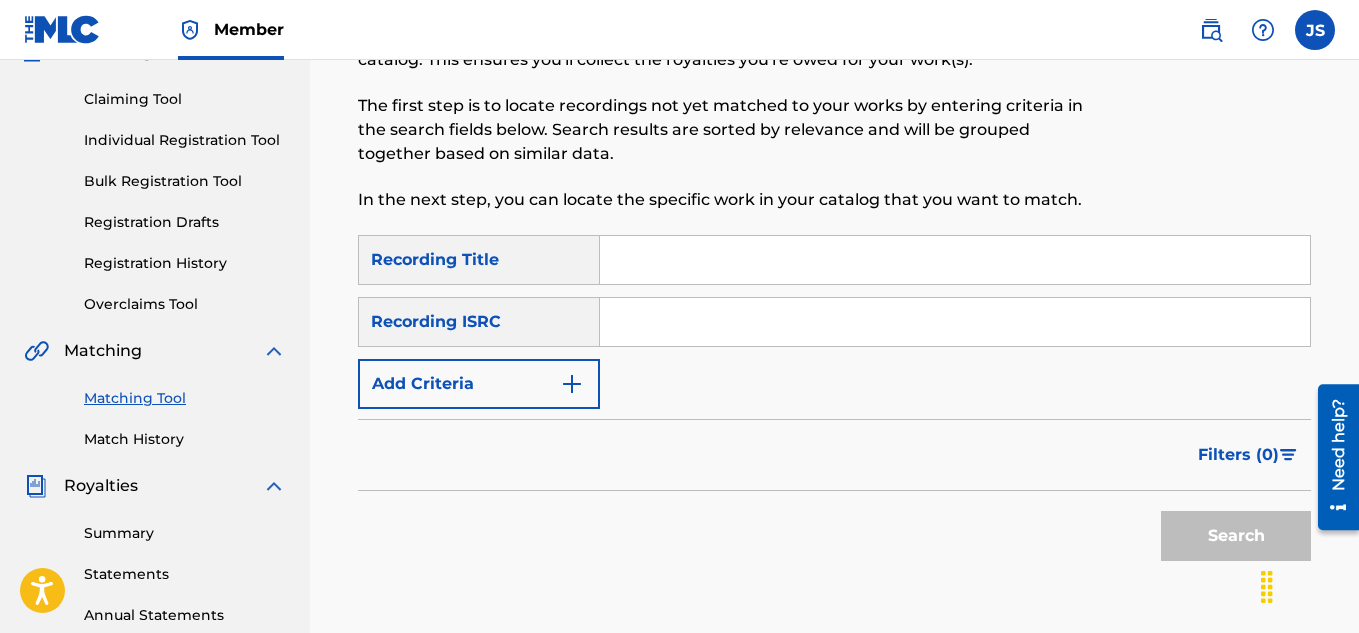 click at bounding box center [955, 260] 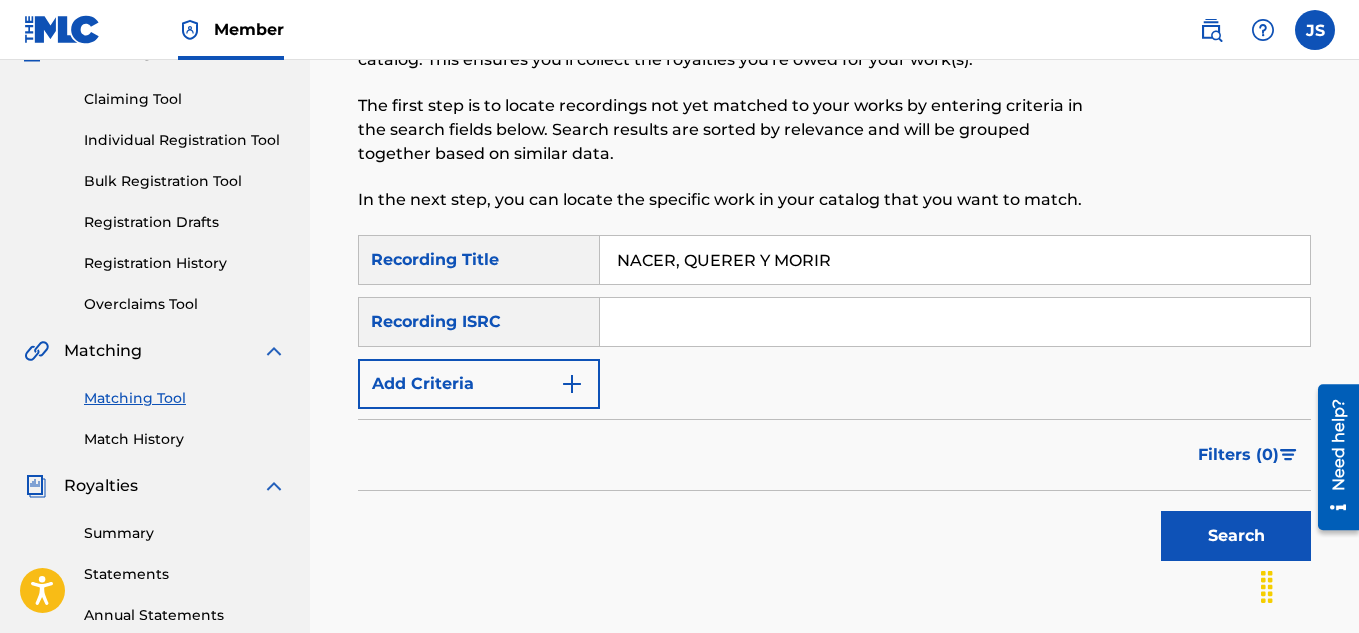 type on "NACER, QUERER Y MORIR" 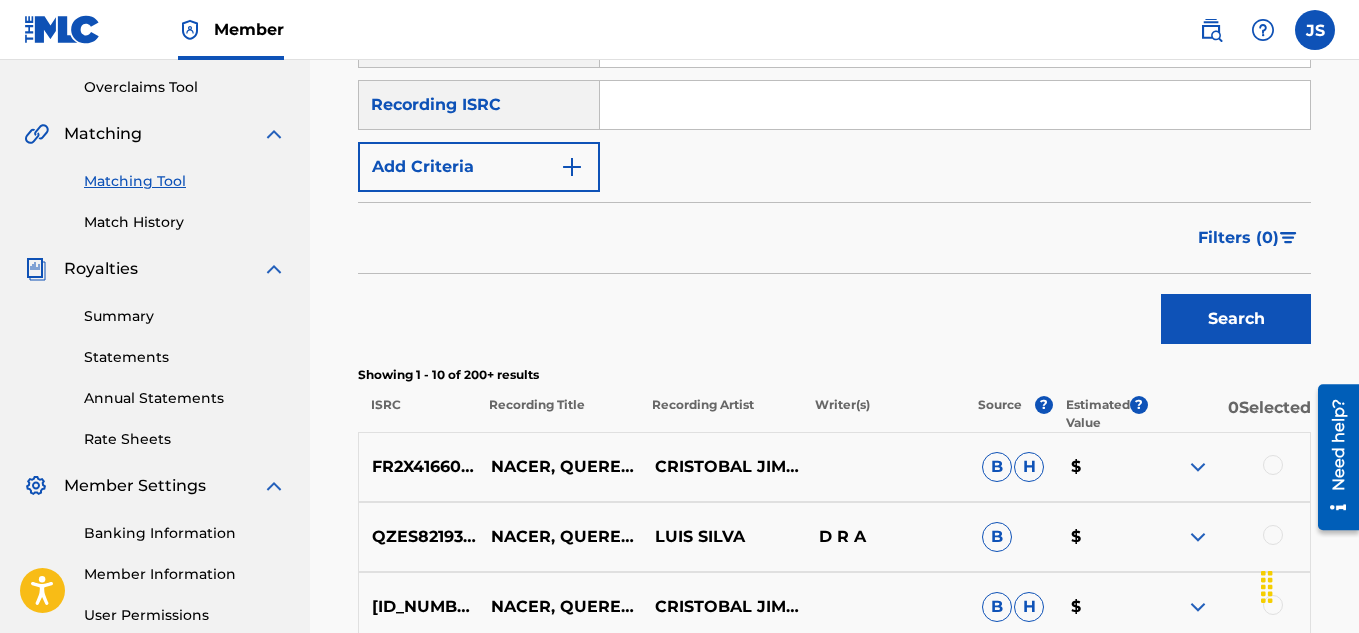 scroll, scrollTop: 410, scrollLeft: 0, axis: vertical 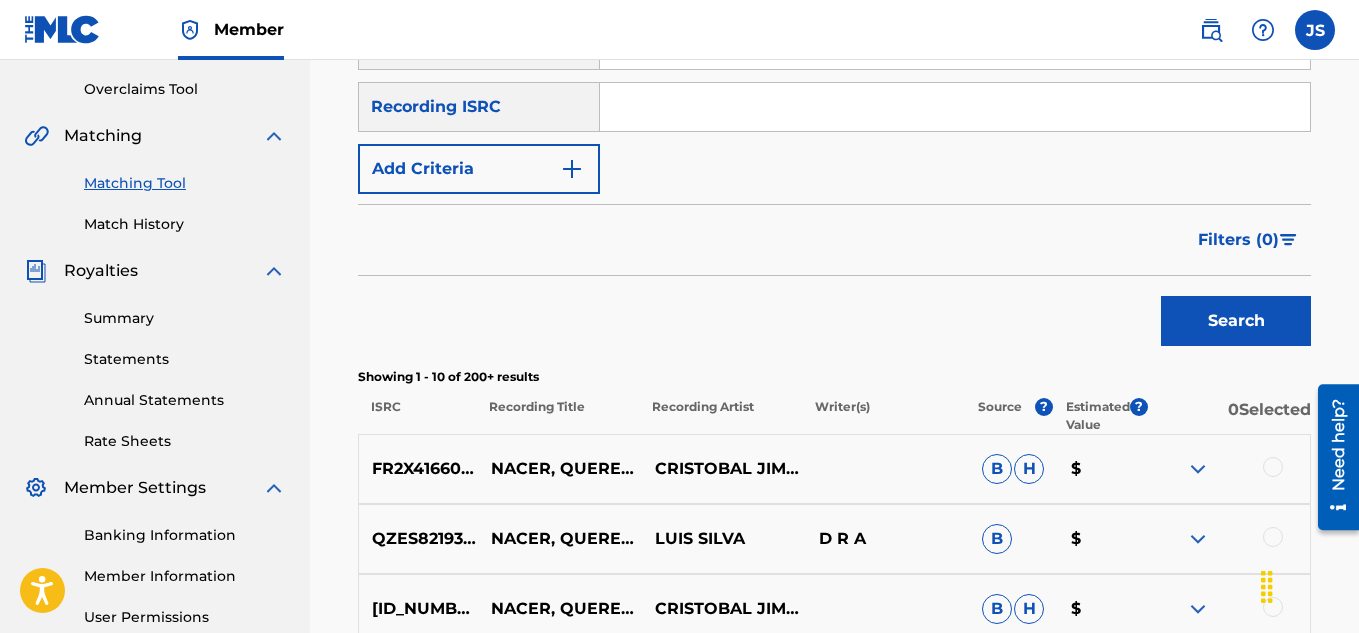 click on "Add Criteria" at bounding box center (479, 169) 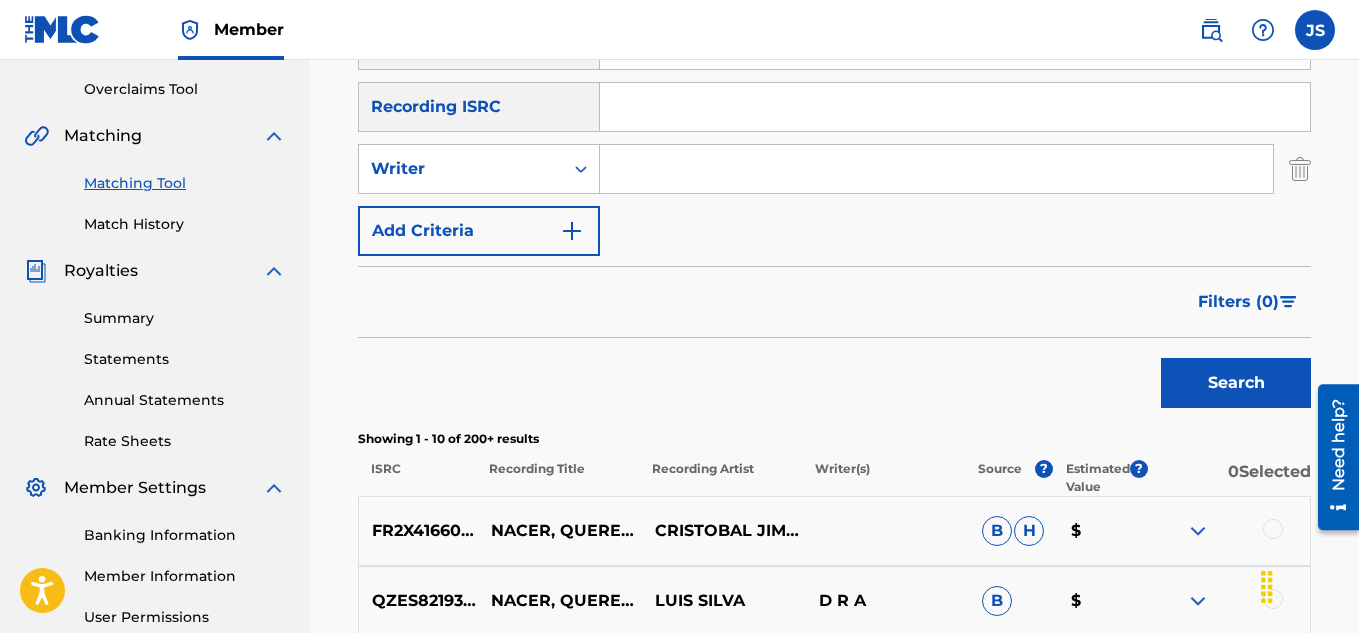 click at bounding box center (936, 169) 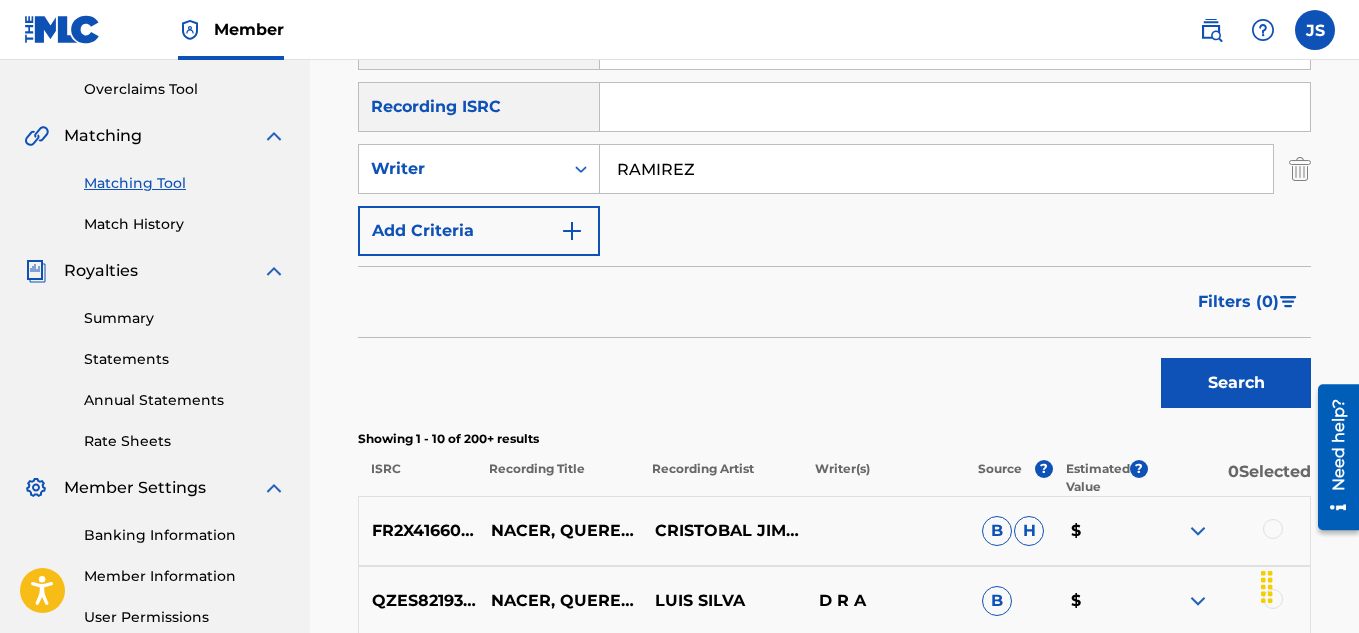 type on "RAMIREZ" 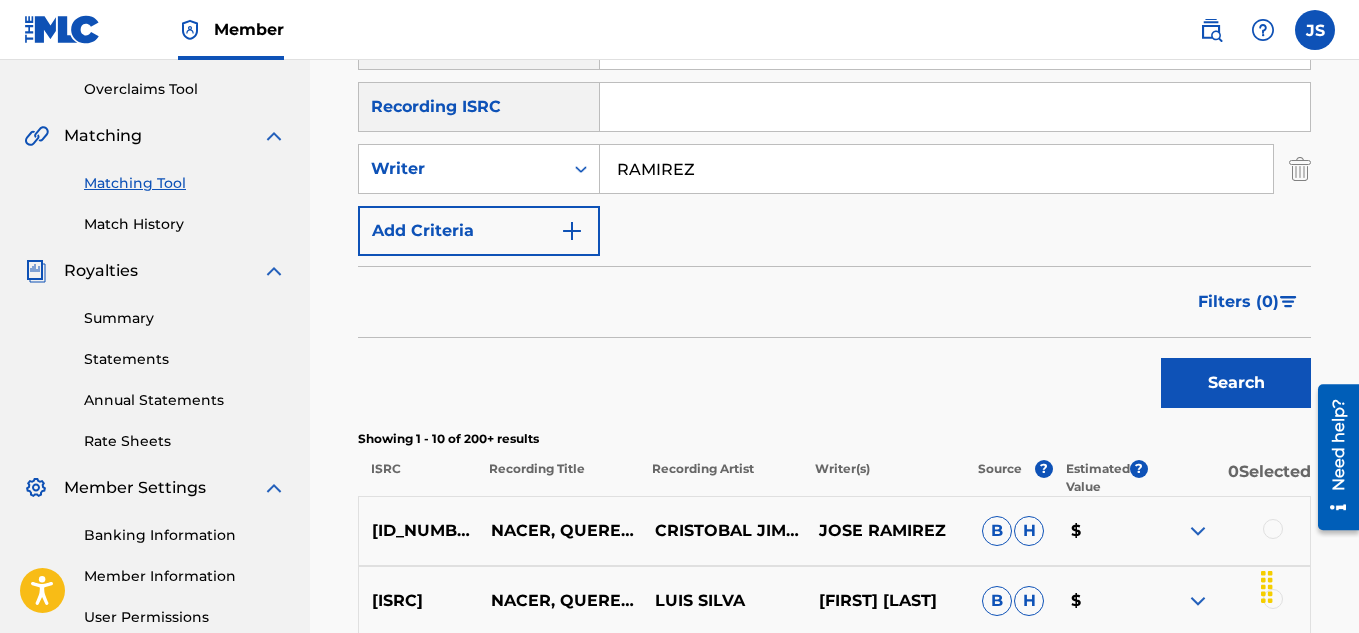 scroll, scrollTop: 674, scrollLeft: 0, axis: vertical 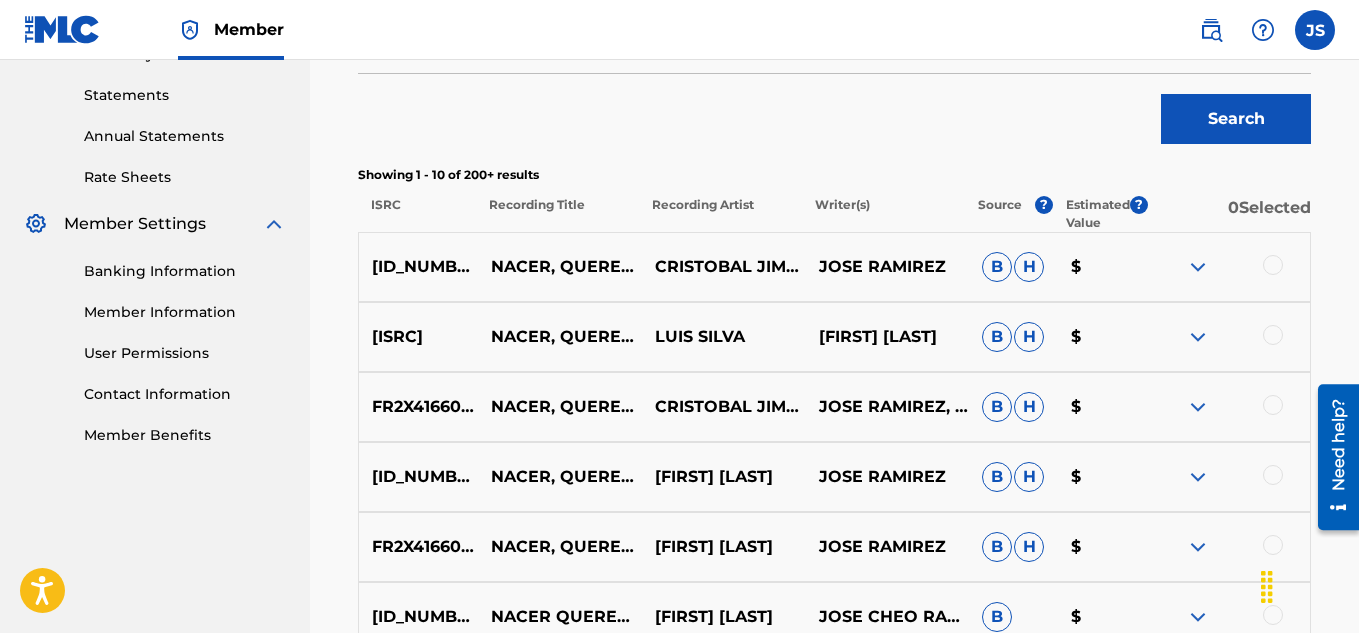 click at bounding box center [1273, 265] 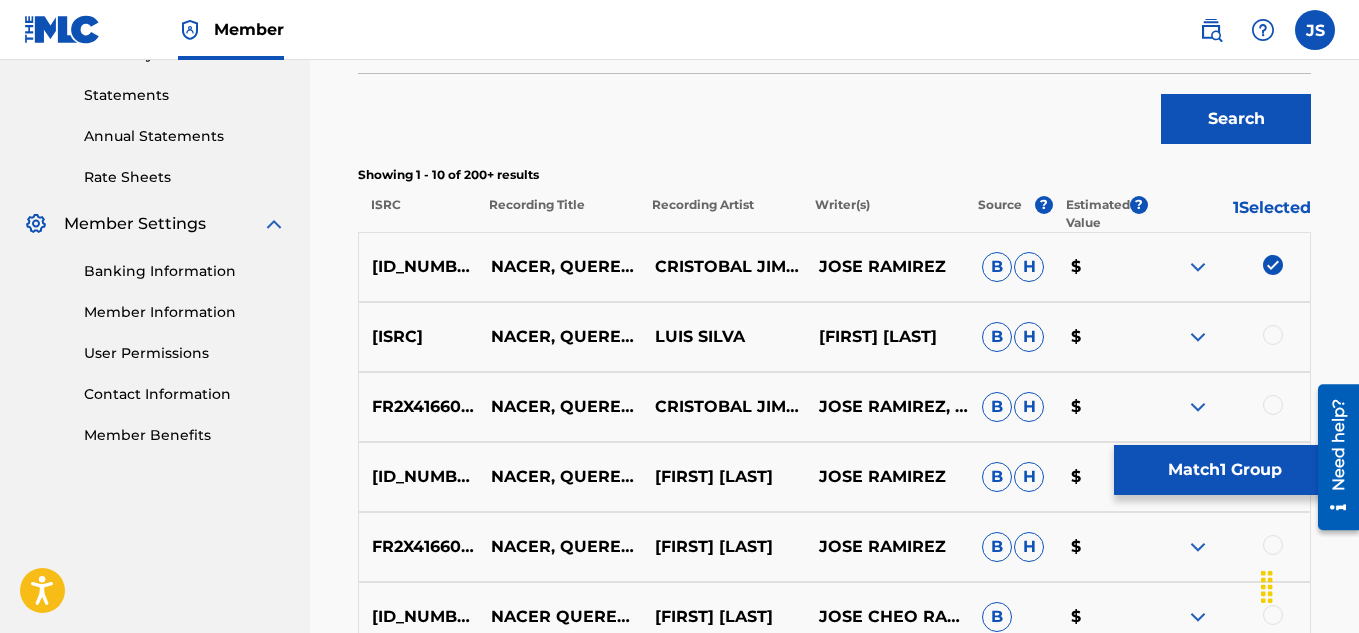 click at bounding box center [1228, 337] 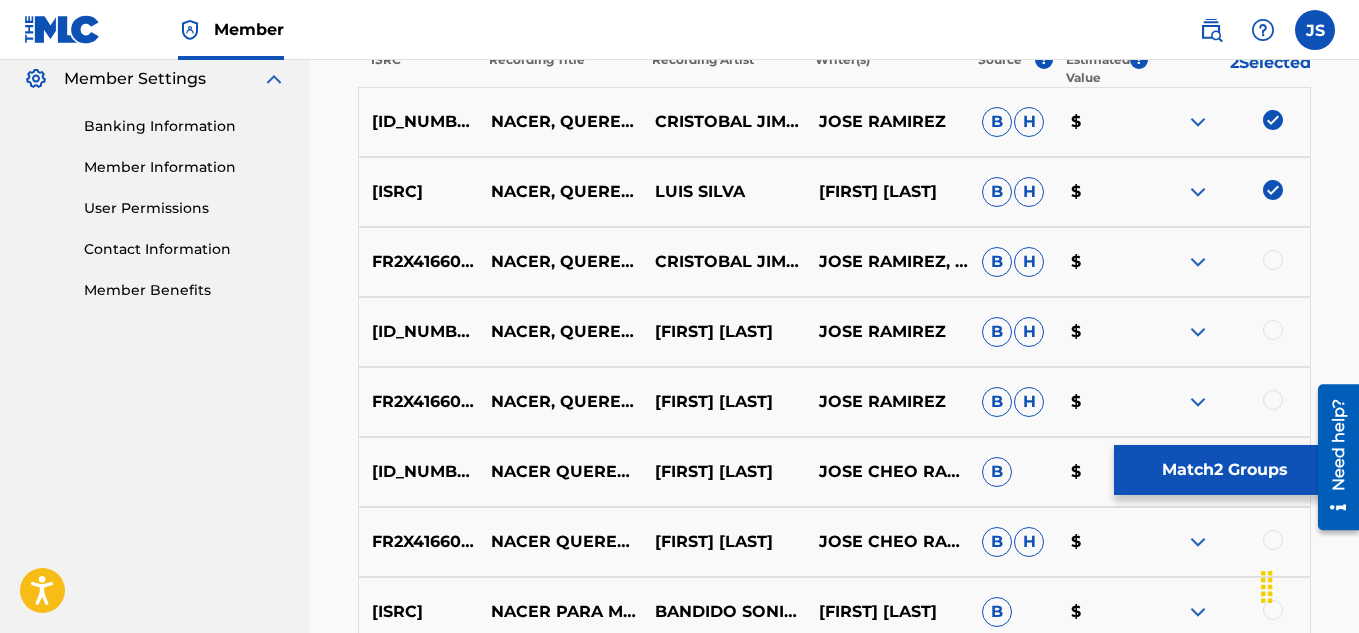 scroll, scrollTop: 820, scrollLeft: 0, axis: vertical 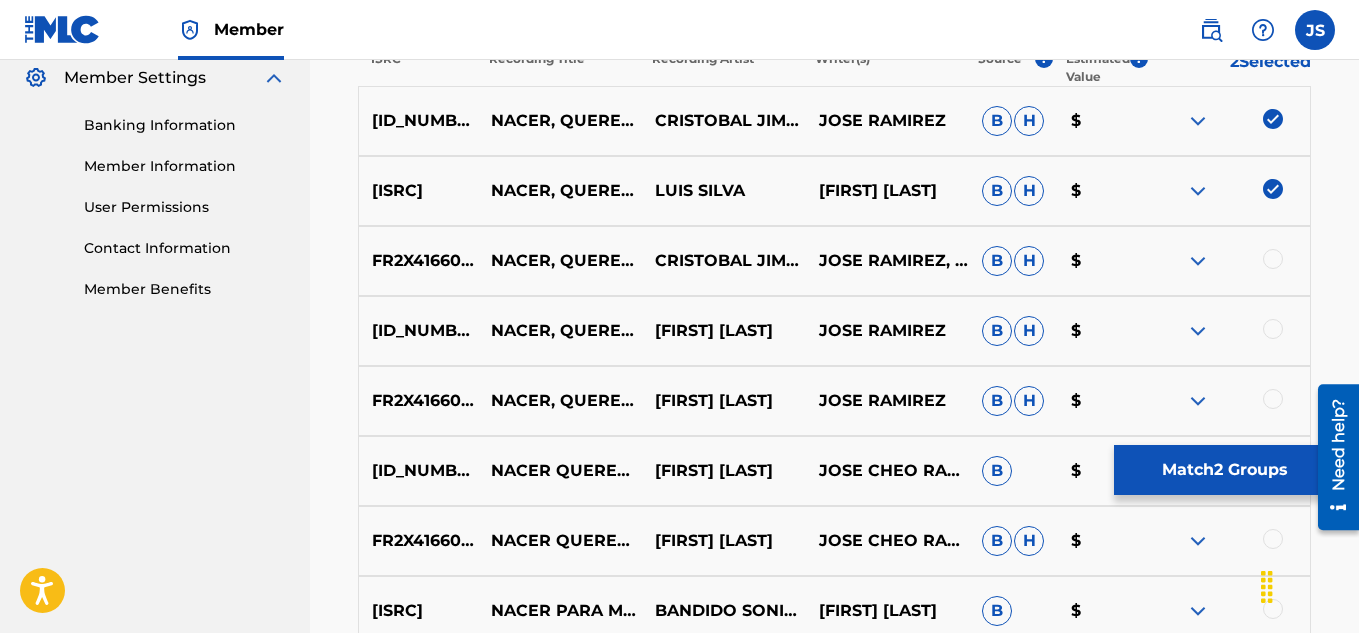 click at bounding box center [1273, 259] 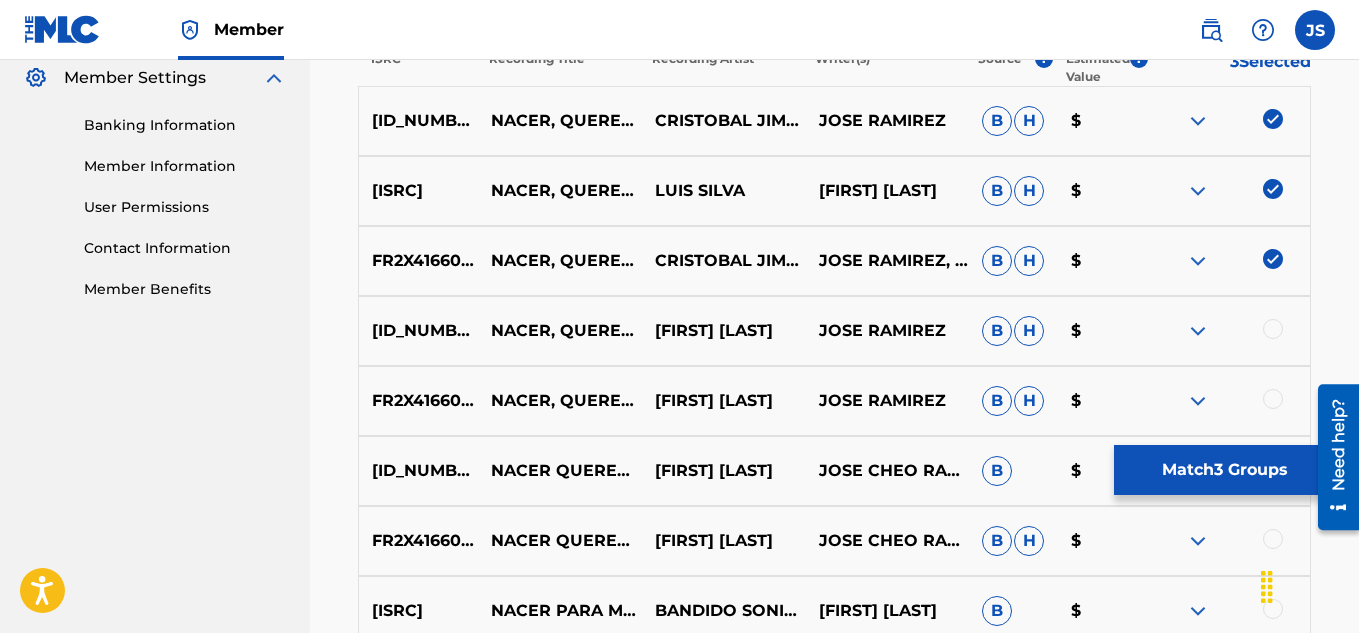 click on "FR2X41619326 NACER, QUERER Y MORIR CRISTÓBAL JIMÉNEZ JOSE RAMIREZ B H $" at bounding box center (834, 331) 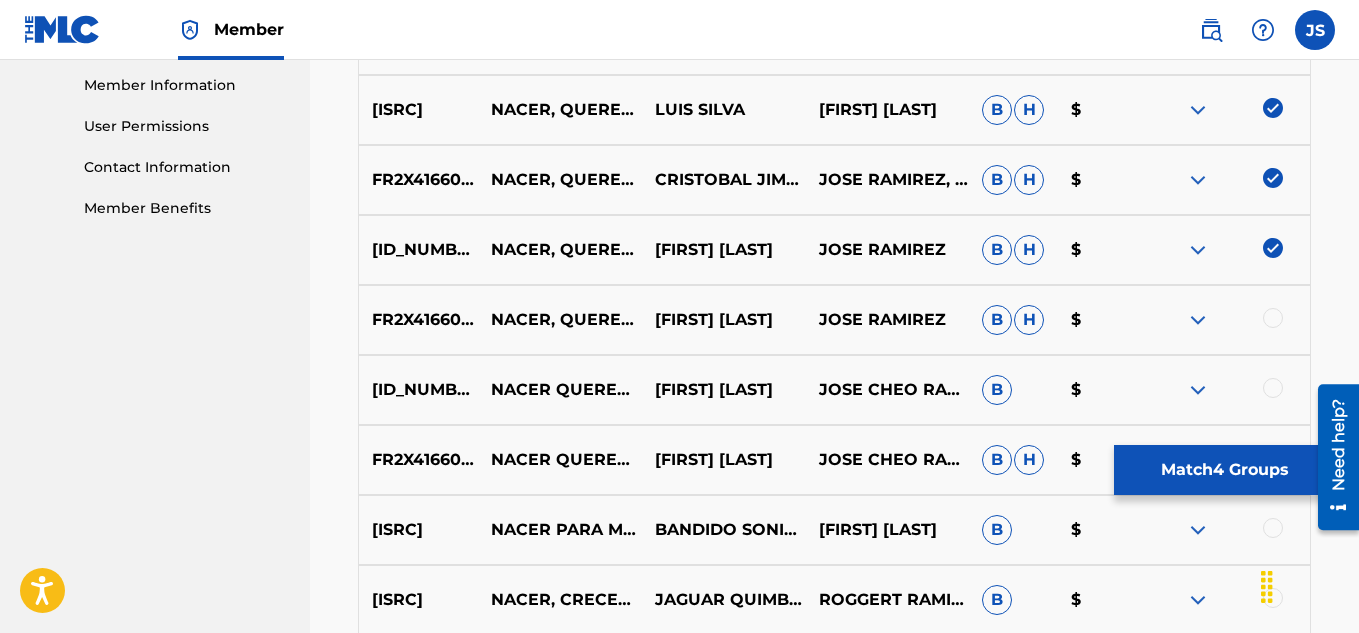 scroll, scrollTop: 907, scrollLeft: 0, axis: vertical 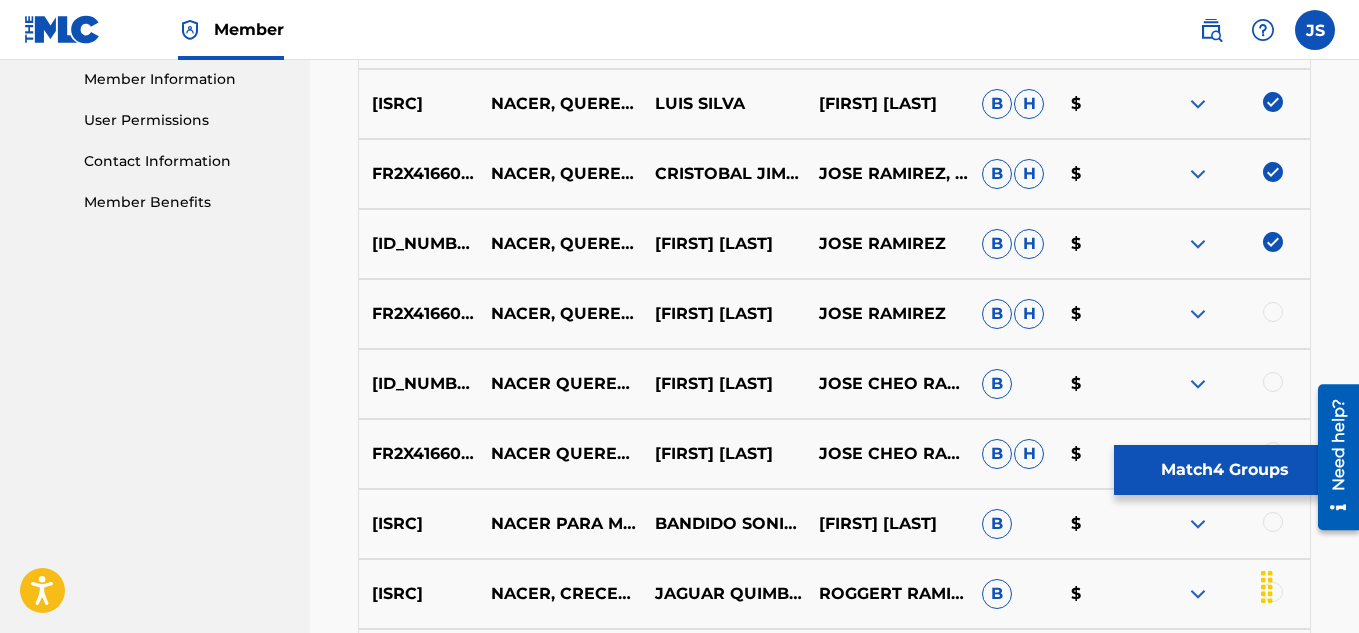 click at bounding box center (1273, 312) 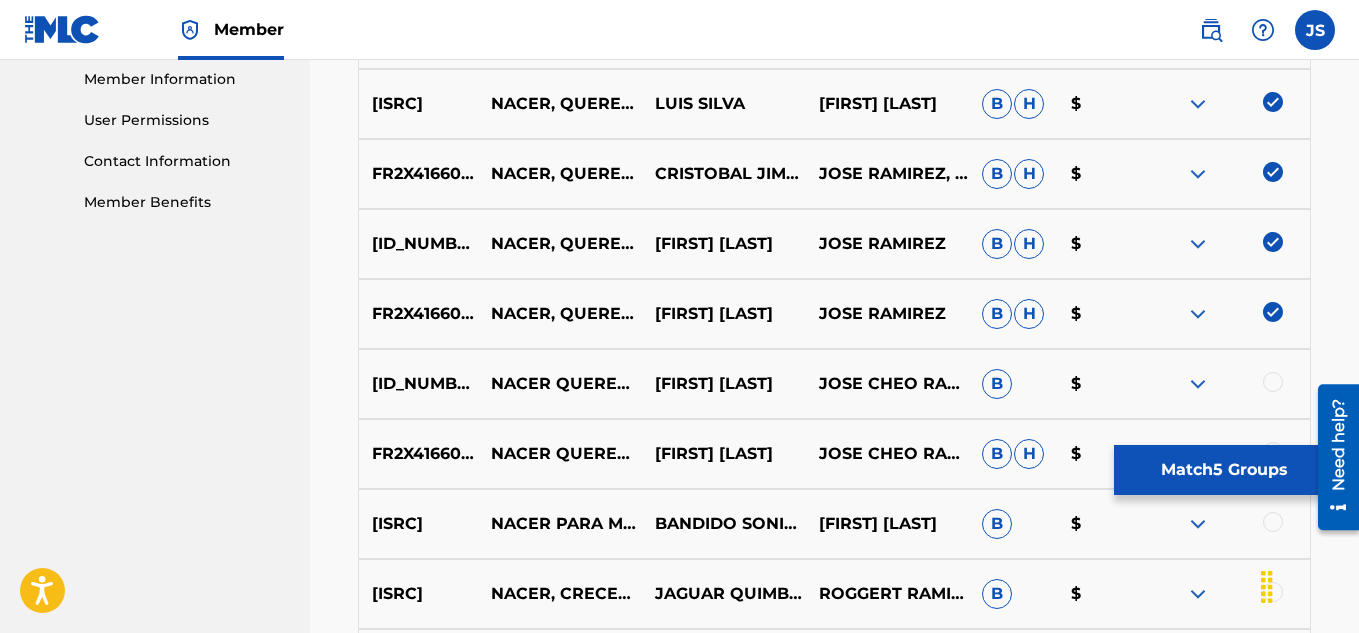click at bounding box center [1273, 382] 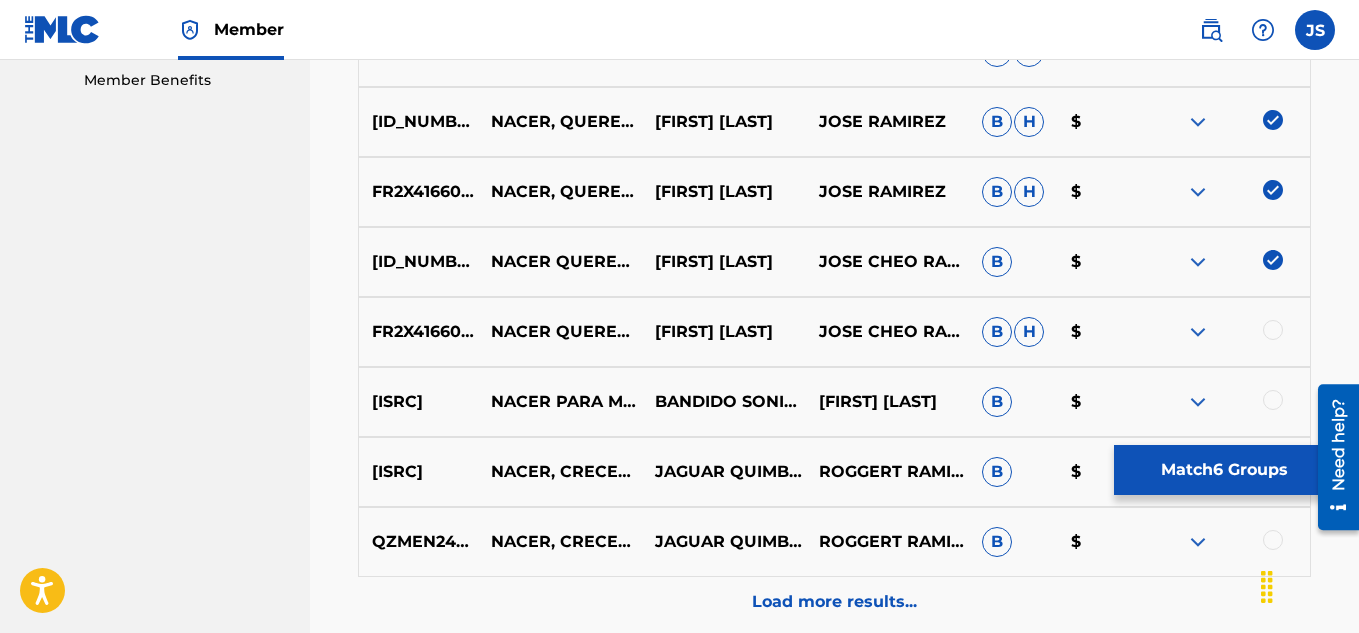 scroll, scrollTop: 1030, scrollLeft: 0, axis: vertical 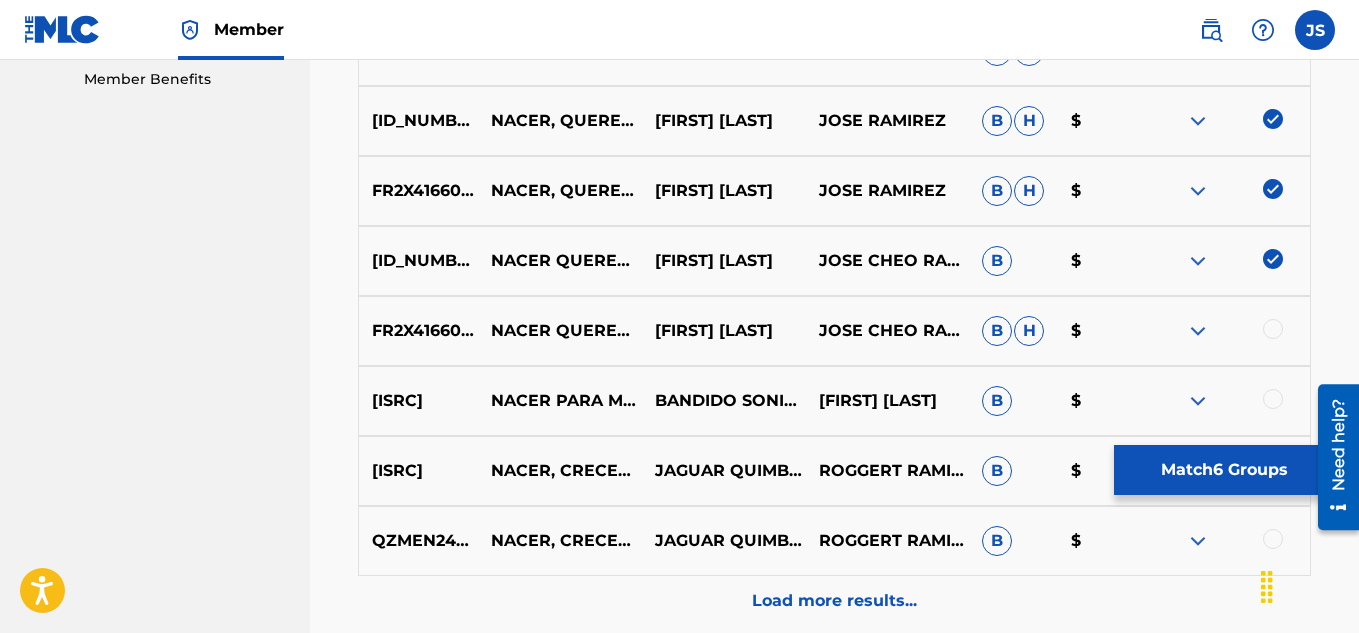 click at bounding box center [1273, 329] 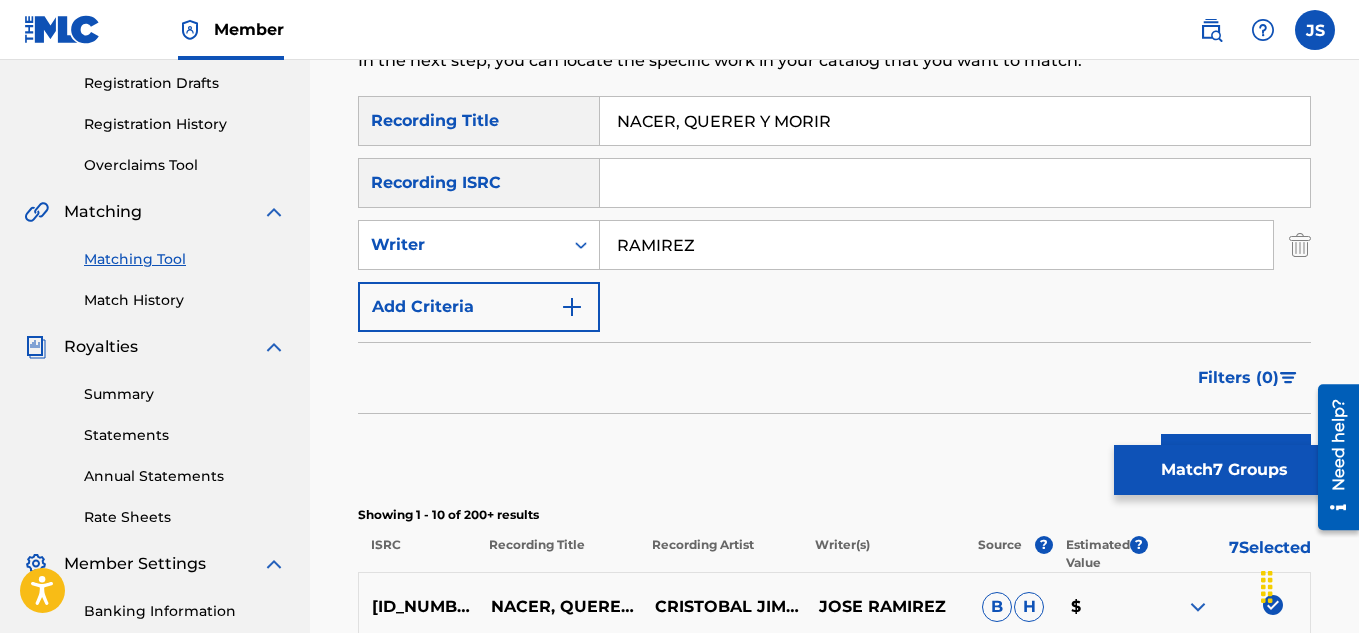 scroll, scrollTop: 332, scrollLeft: 0, axis: vertical 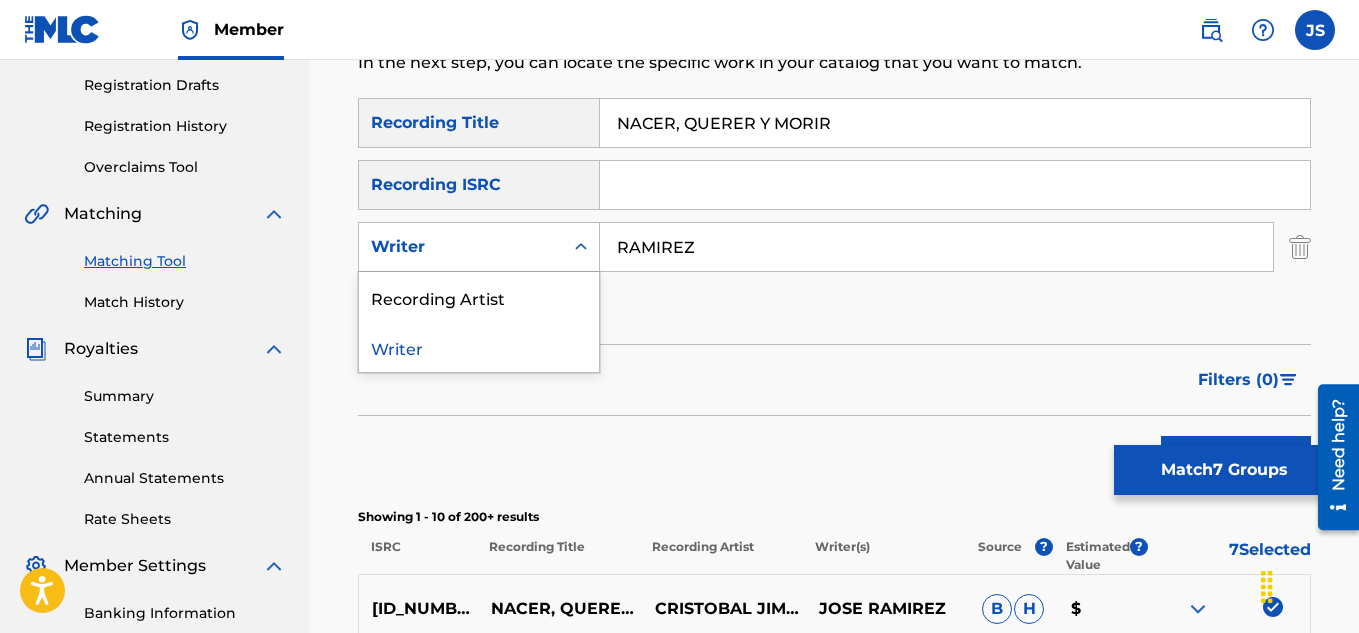 click on "Writer" at bounding box center [461, 247] 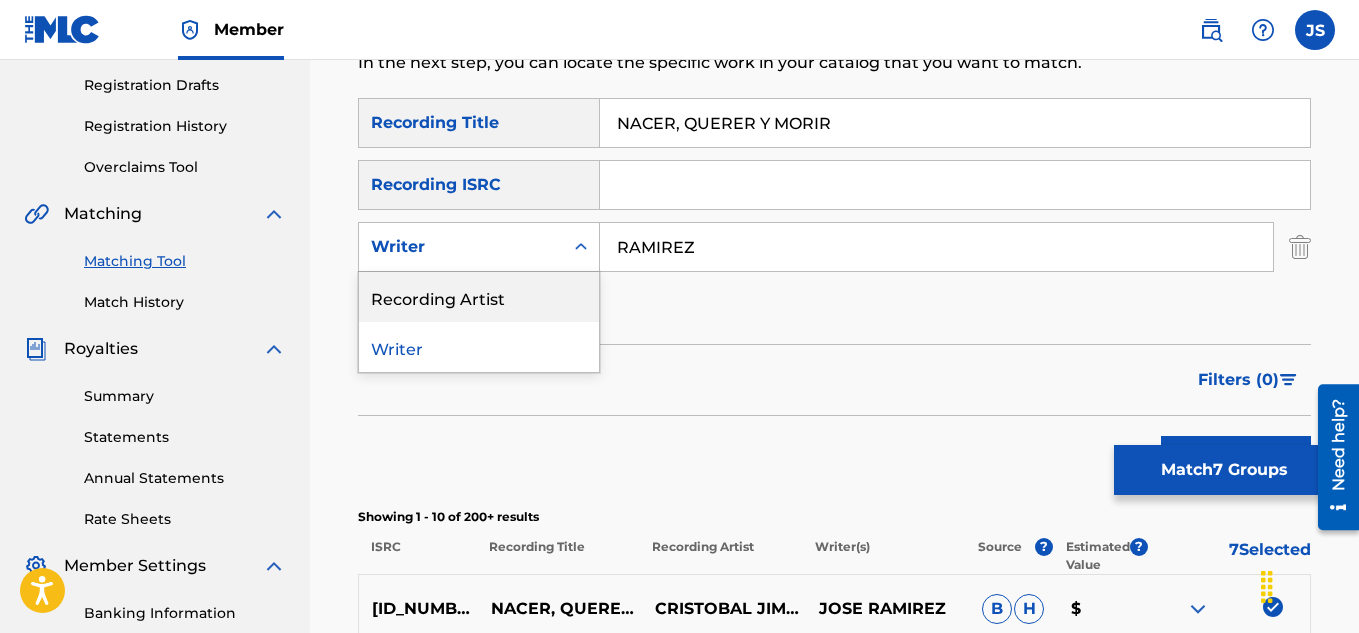 click on "Recording Artist" at bounding box center [479, 297] 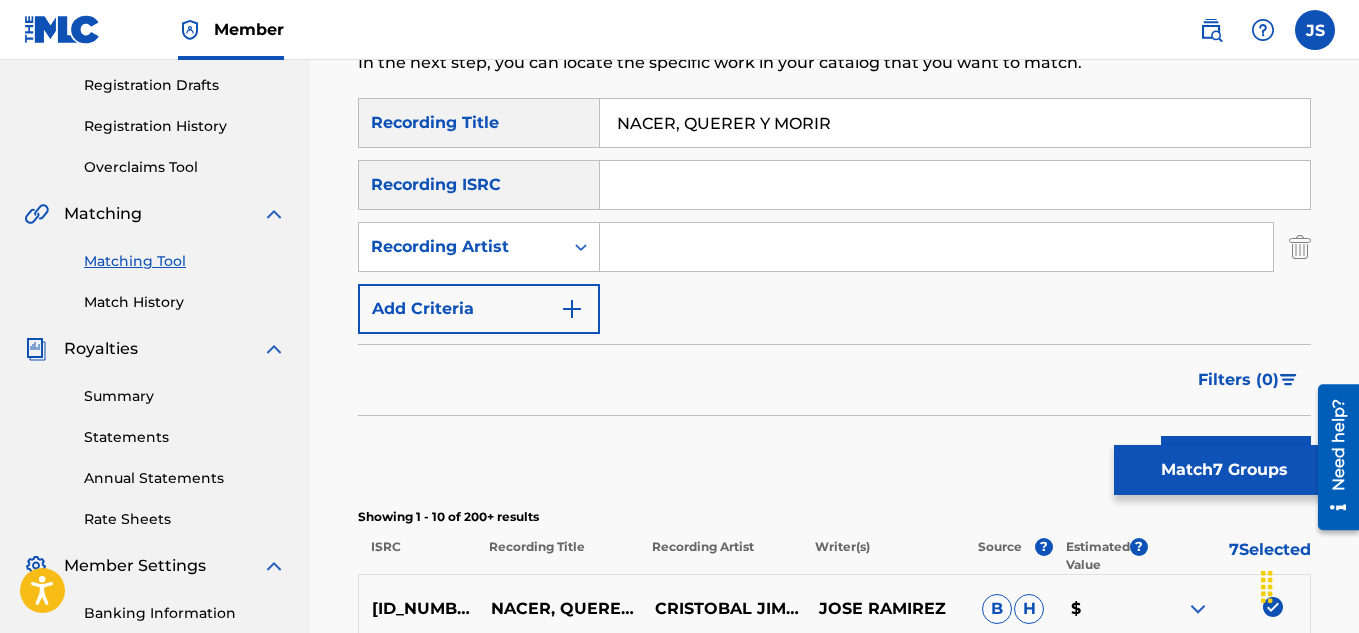 click at bounding box center (936, 247) 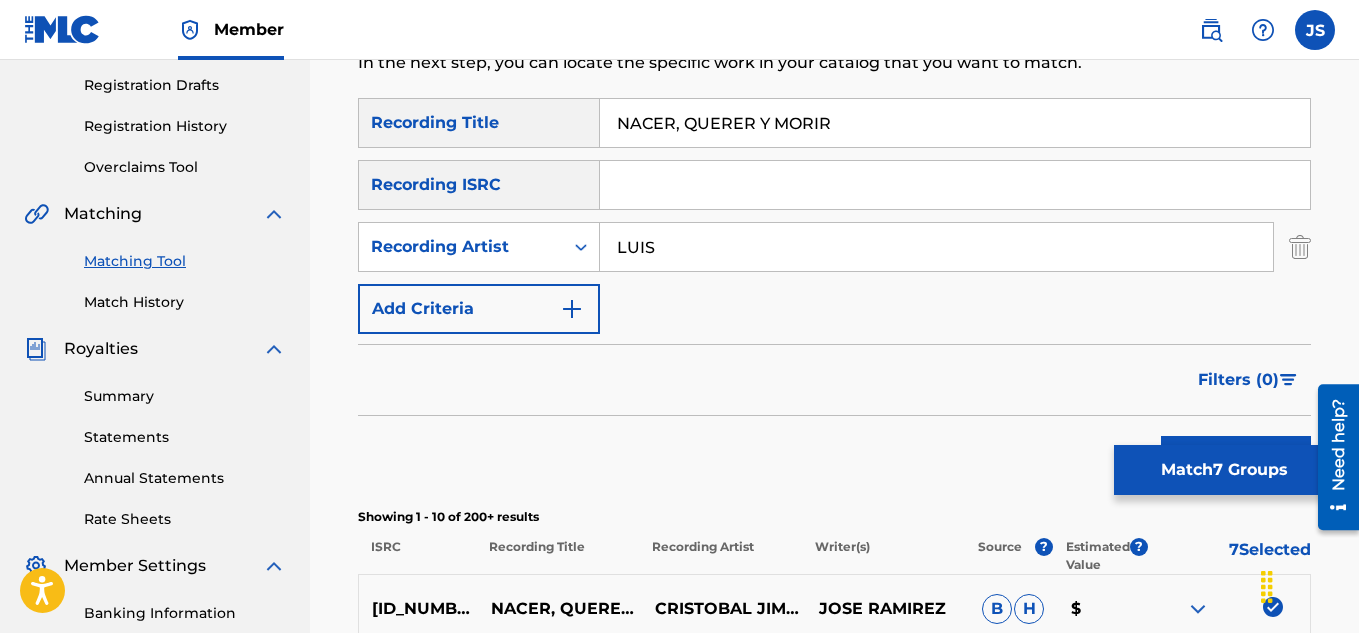 type on "LUIS" 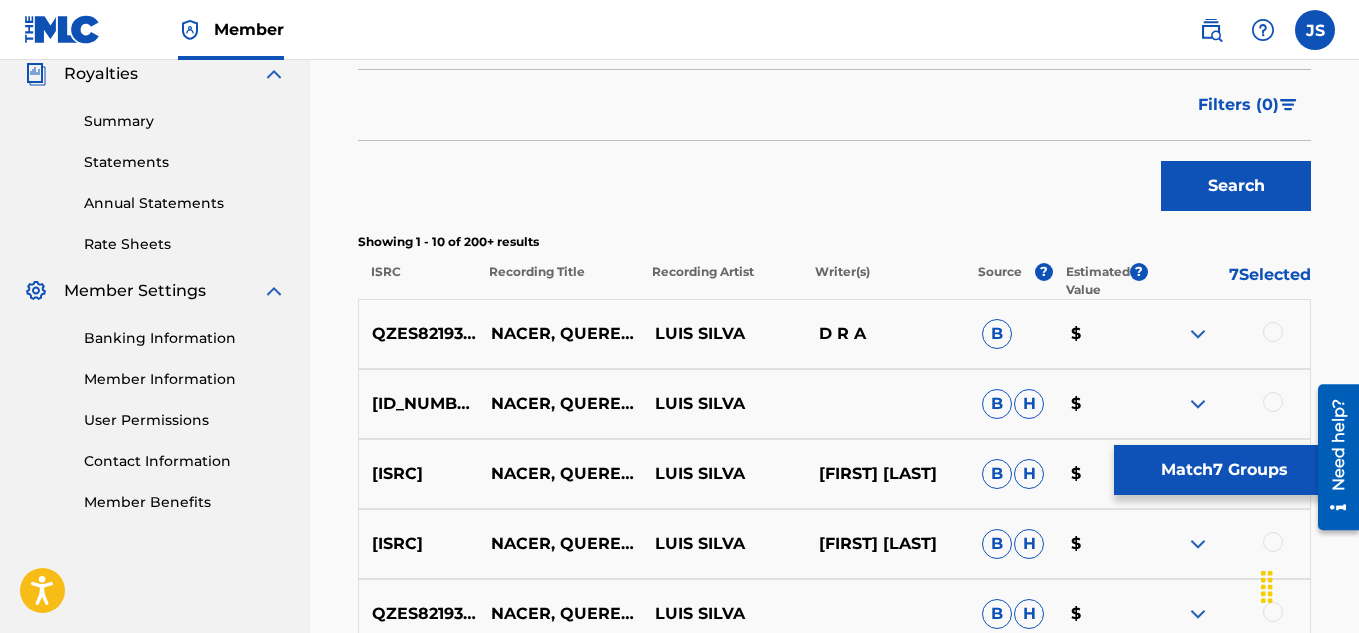 scroll, scrollTop: 719, scrollLeft: 0, axis: vertical 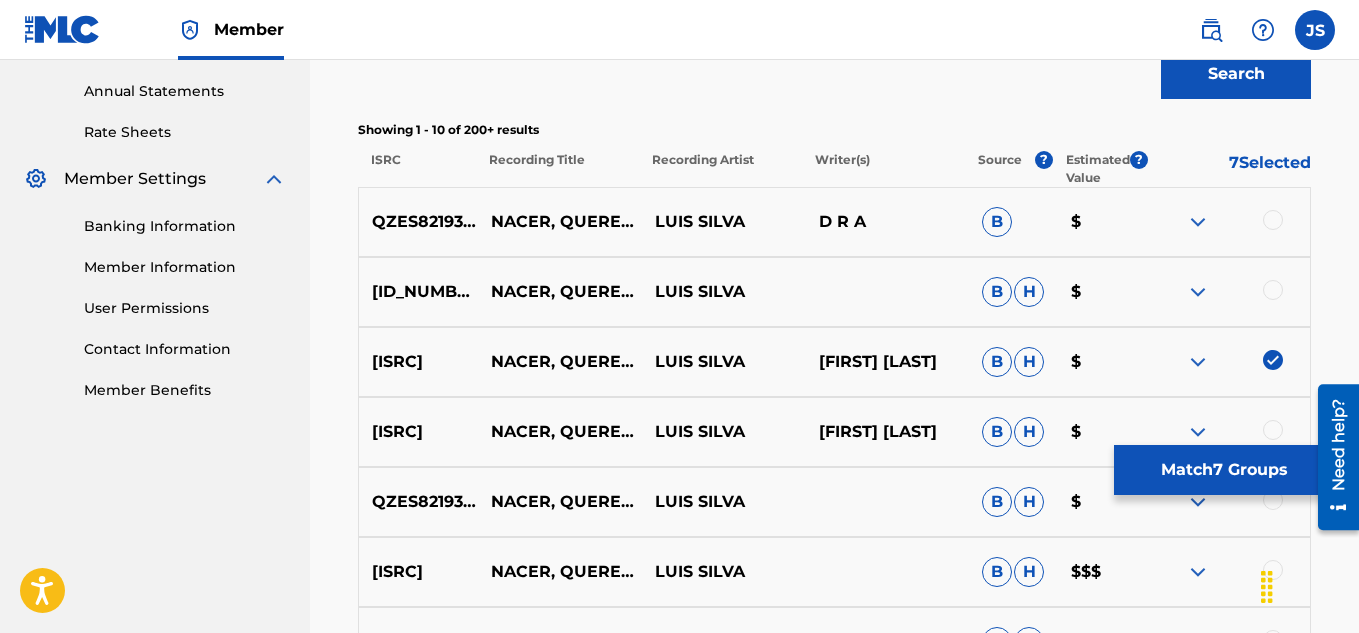 click at bounding box center [1273, 220] 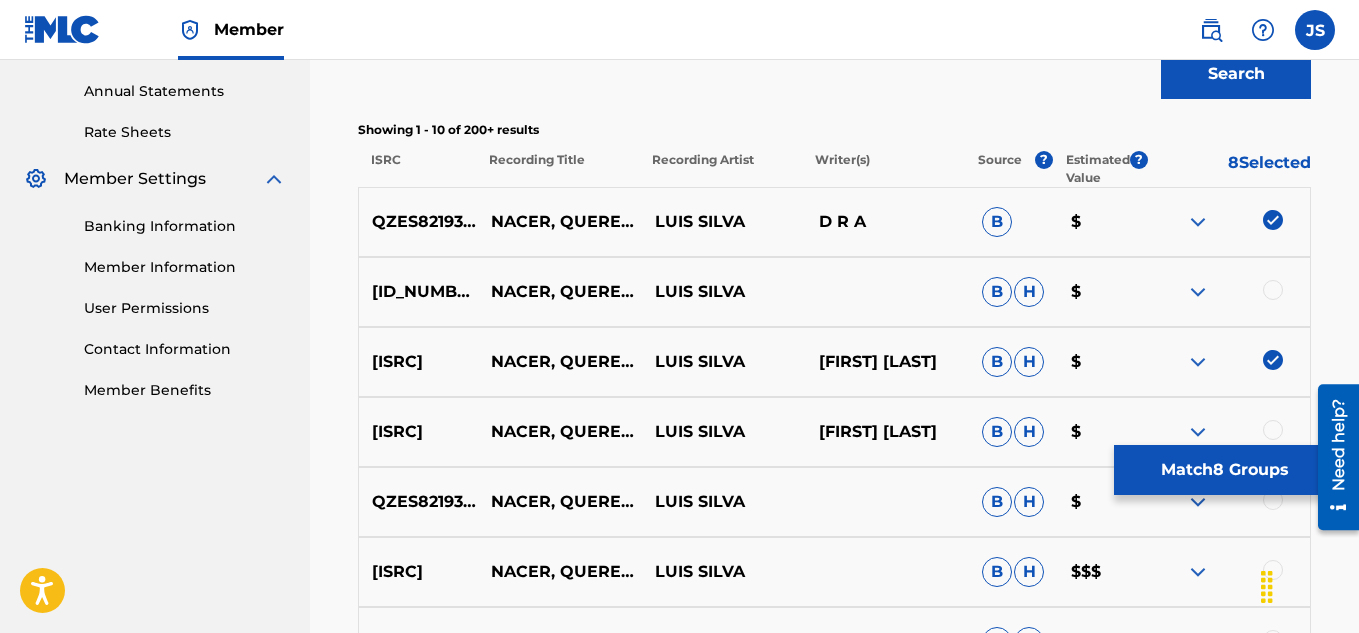 click at bounding box center (1273, 290) 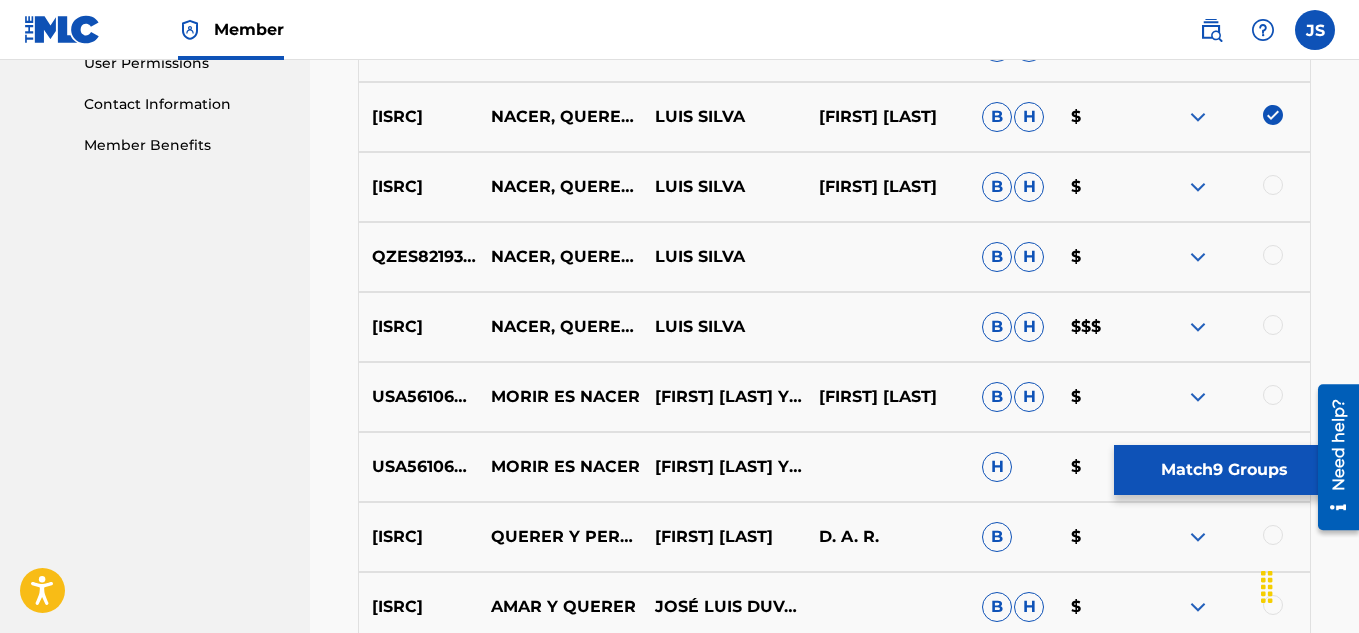 scroll, scrollTop: 965, scrollLeft: 0, axis: vertical 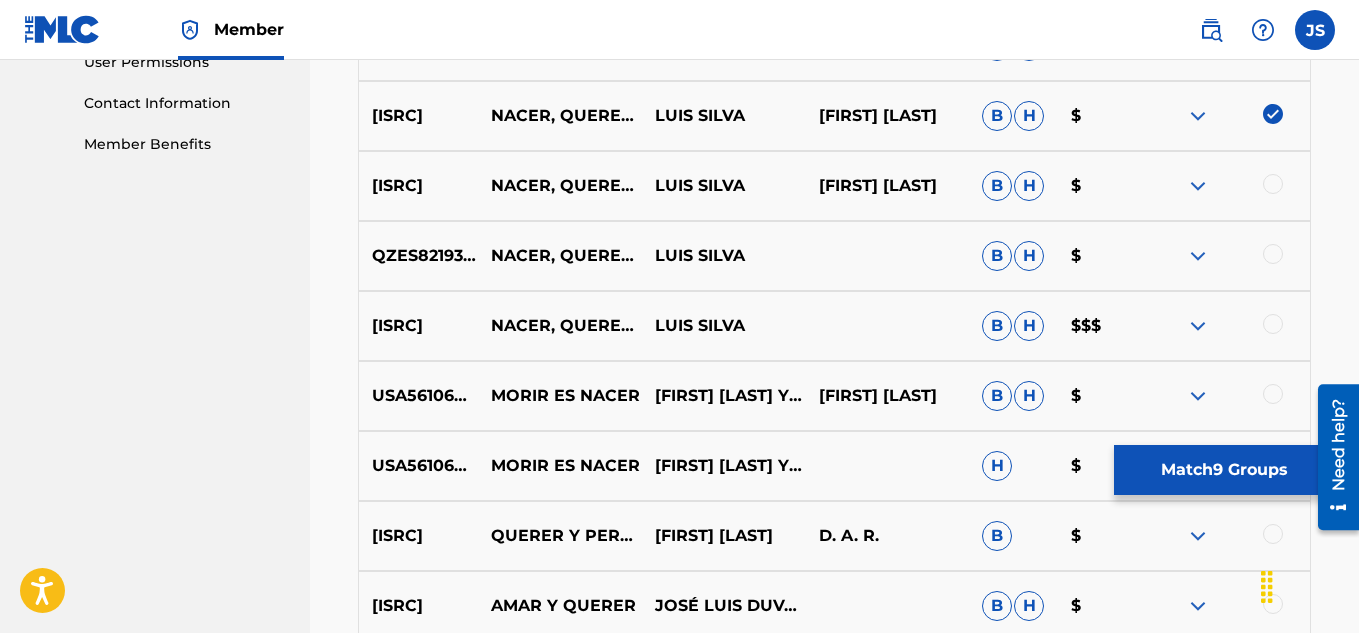 click at bounding box center (1273, 184) 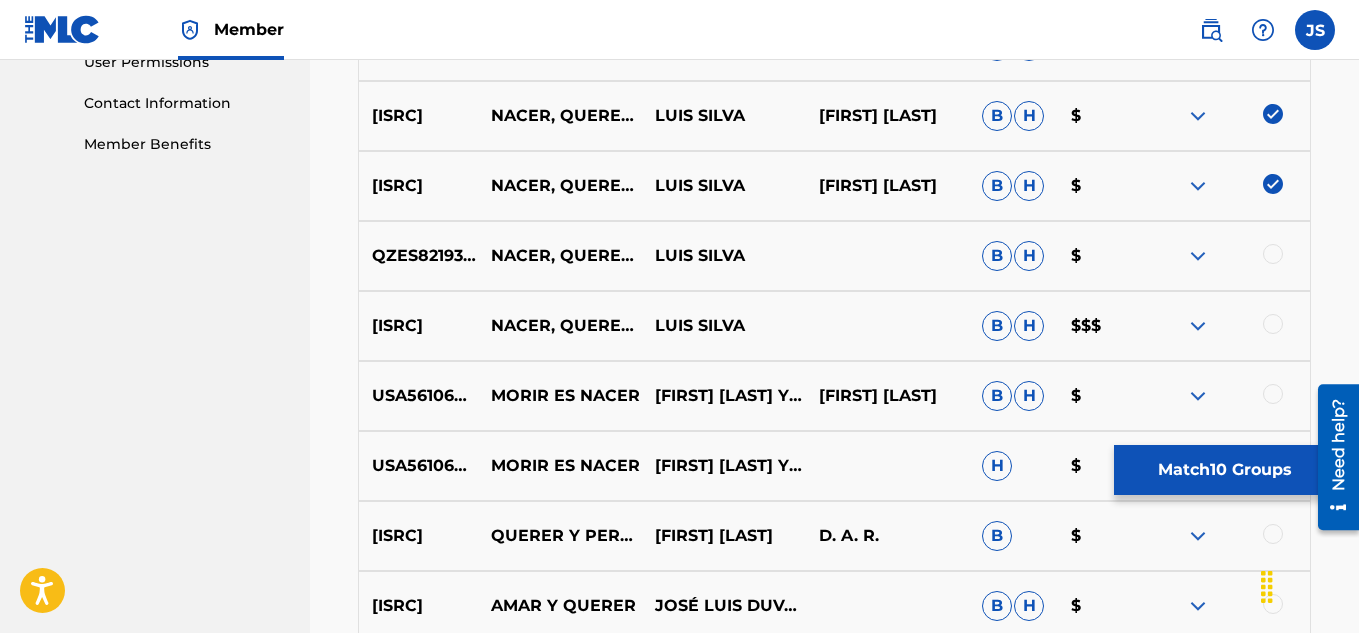 click at bounding box center [1273, 254] 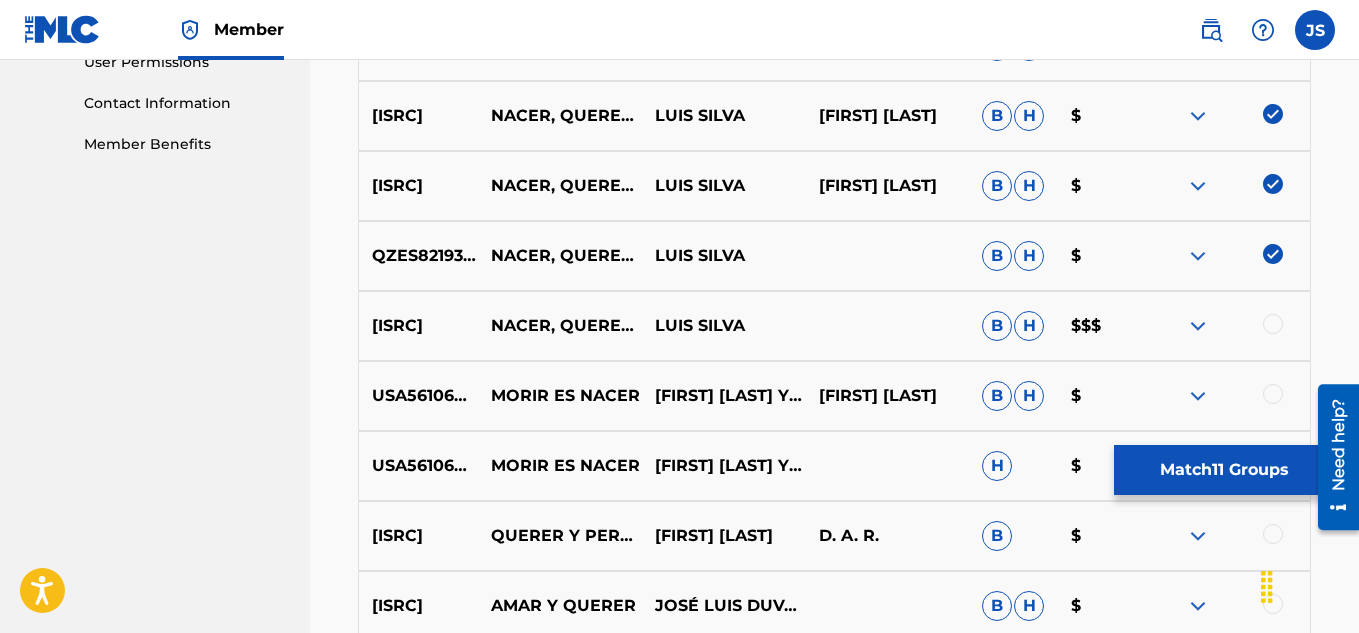 click at bounding box center (1273, 324) 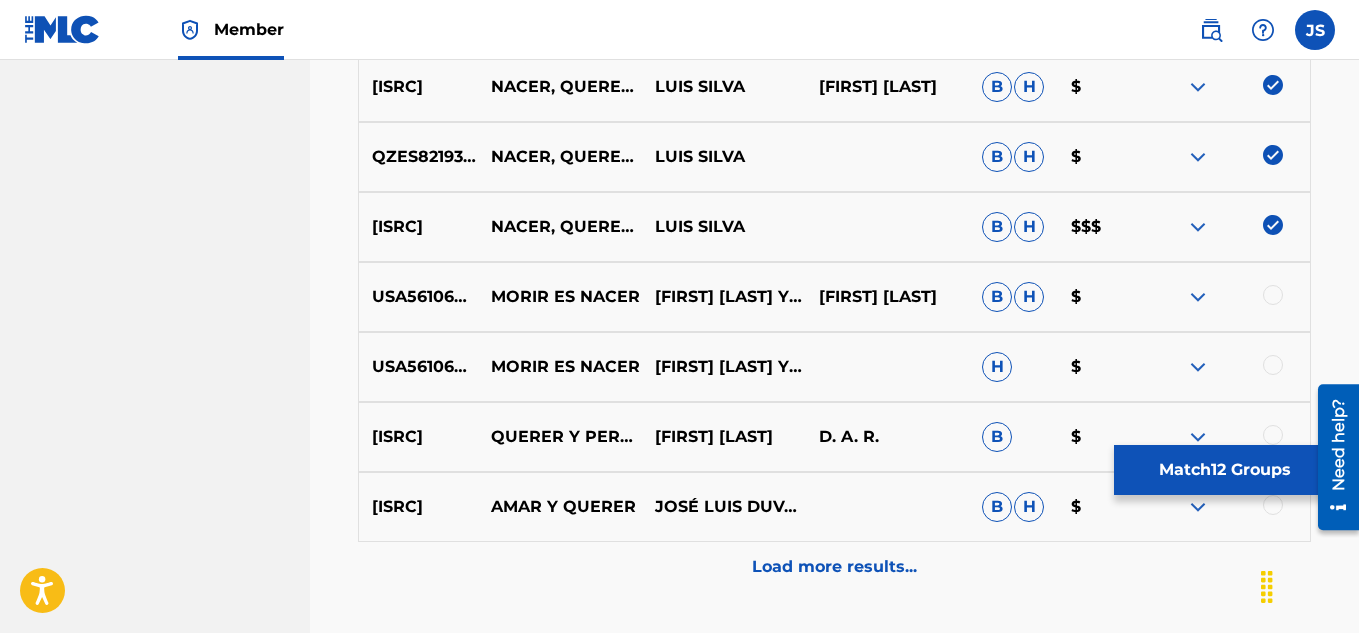 scroll, scrollTop: 1108, scrollLeft: 0, axis: vertical 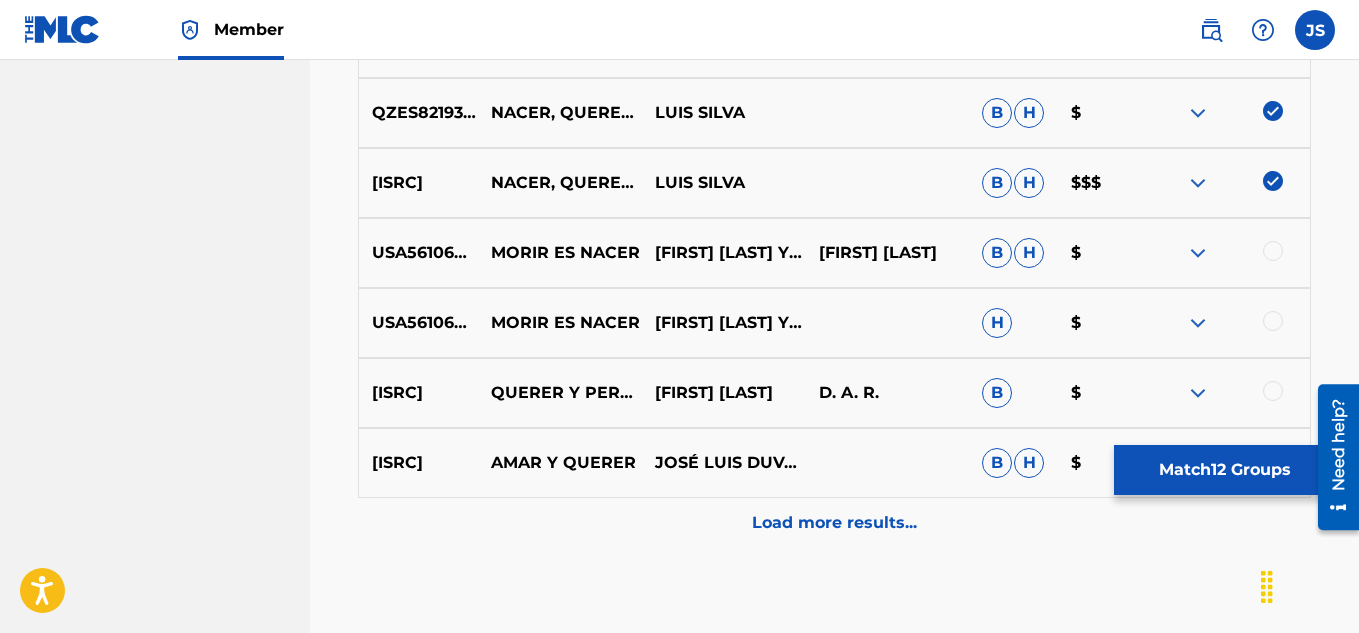 click on "Match  12 Groups" at bounding box center [1224, 470] 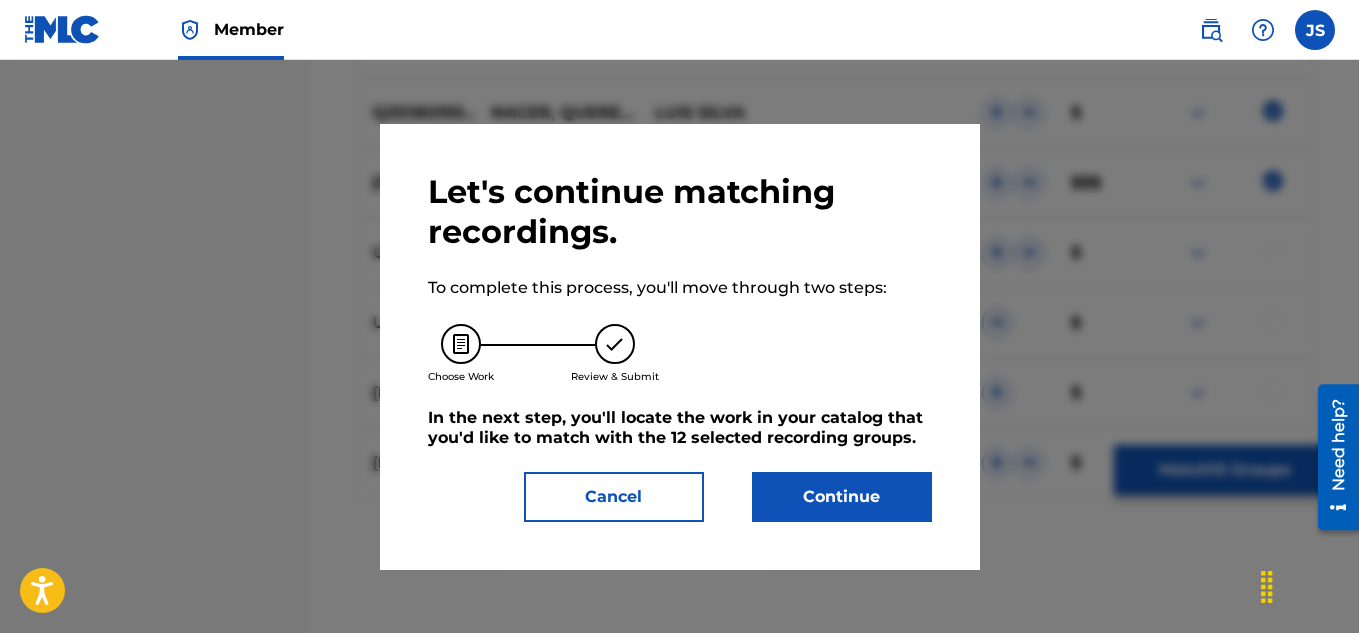 click on "Continue" at bounding box center (842, 497) 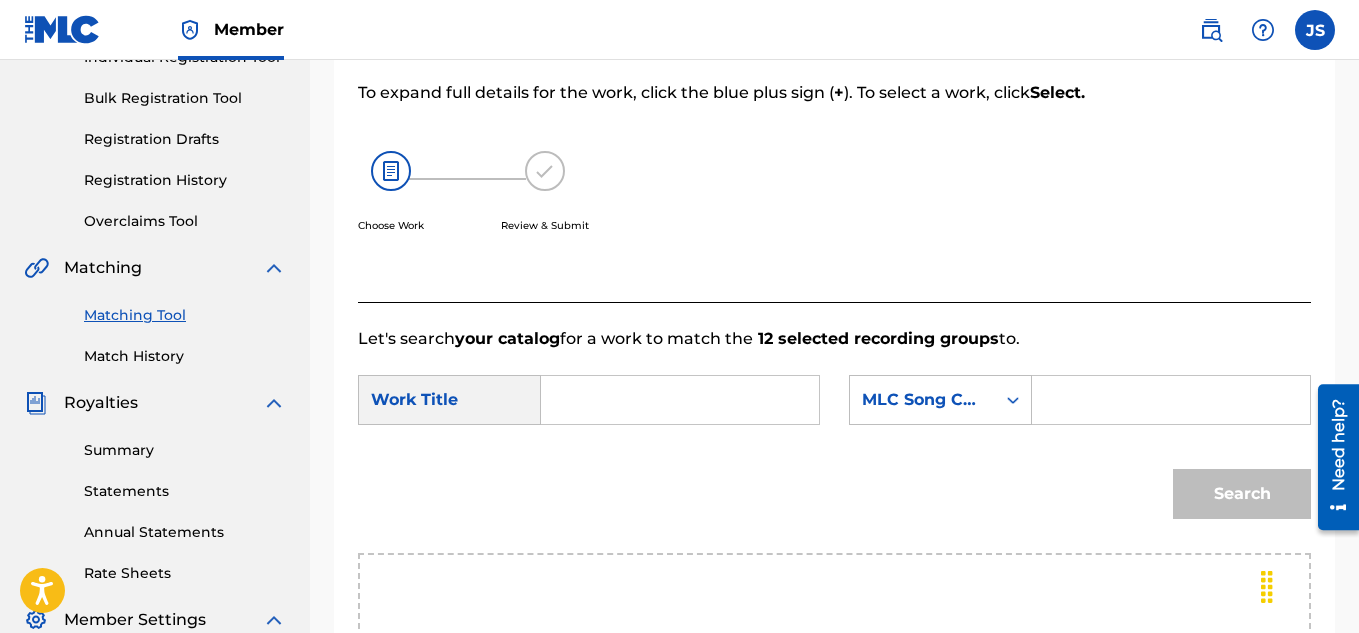 scroll, scrollTop: 268, scrollLeft: 0, axis: vertical 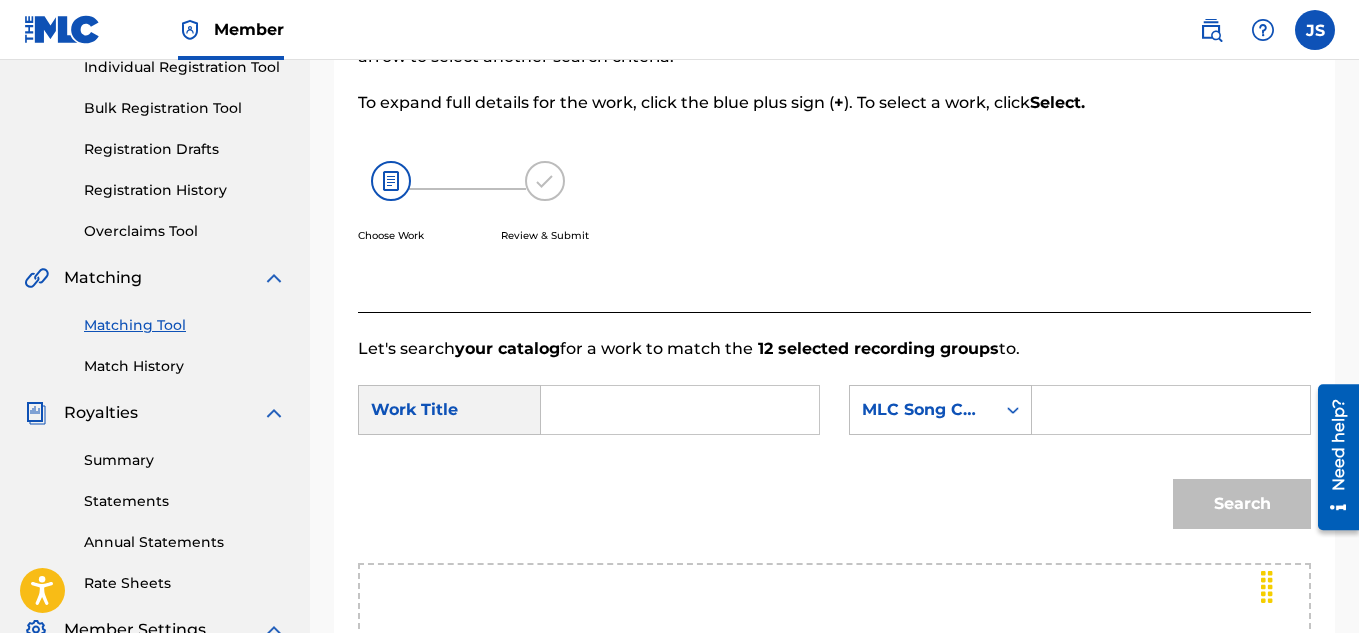 click at bounding box center [680, 410] 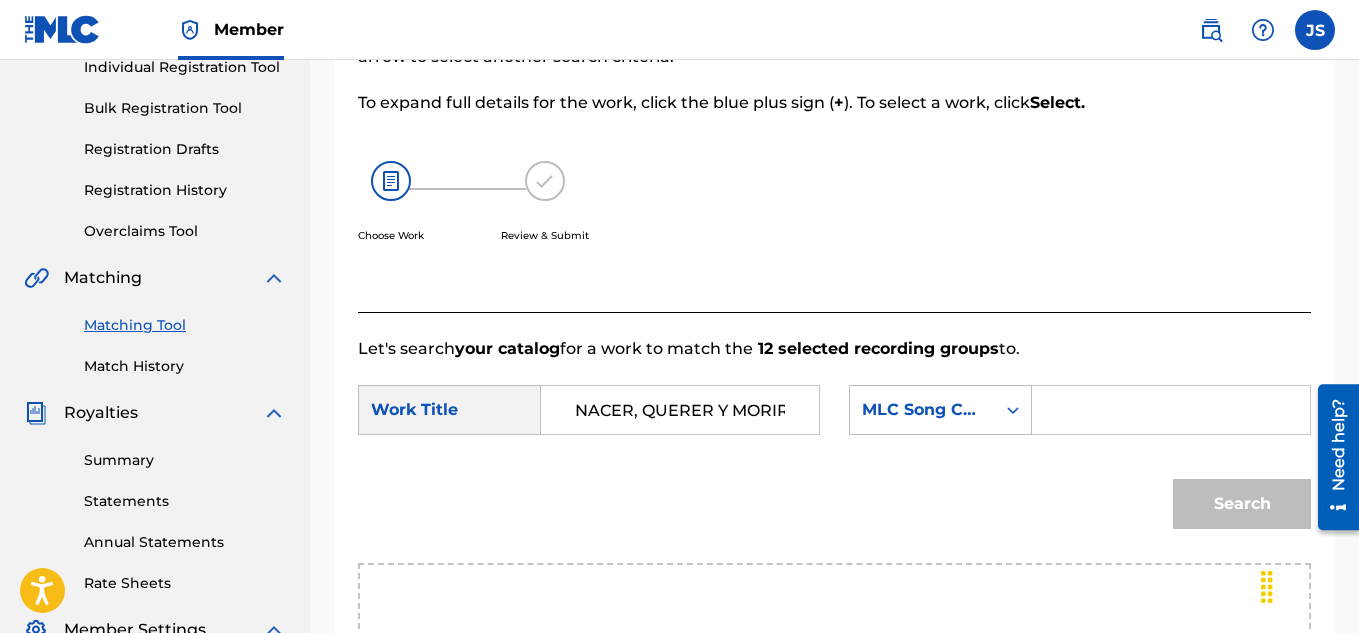 scroll, scrollTop: 0, scrollLeft: 2, axis: horizontal 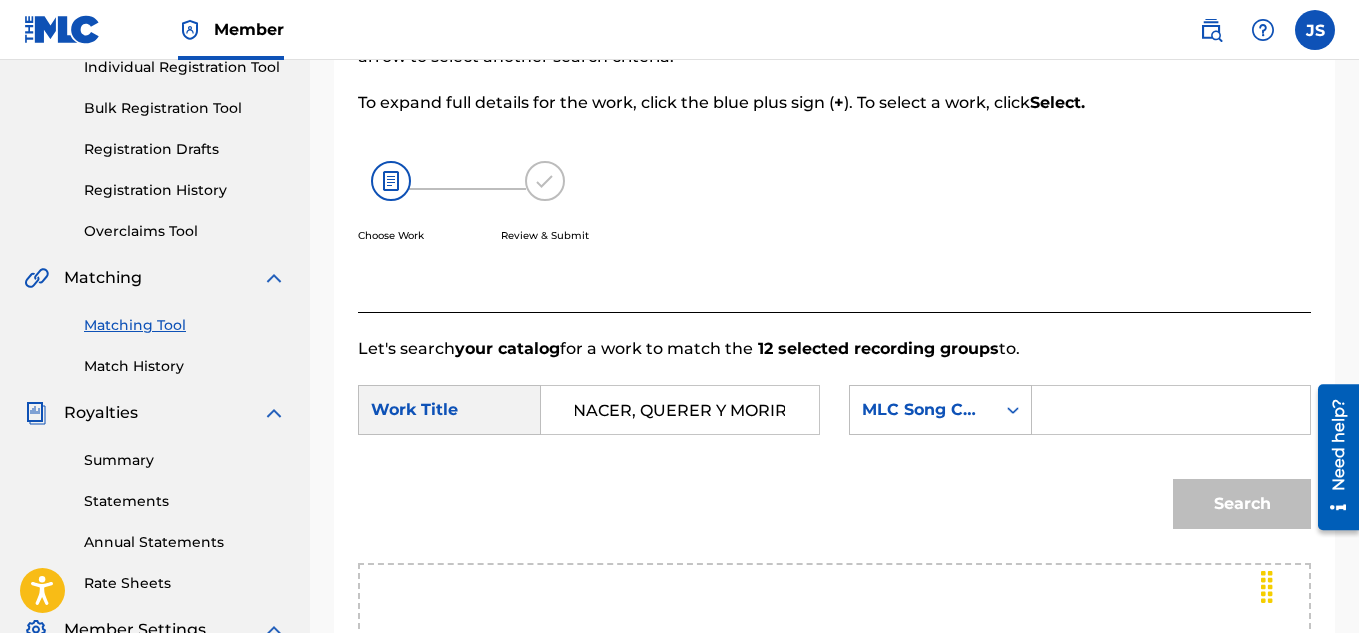 type on "NACER, QUERER Y MORIR" 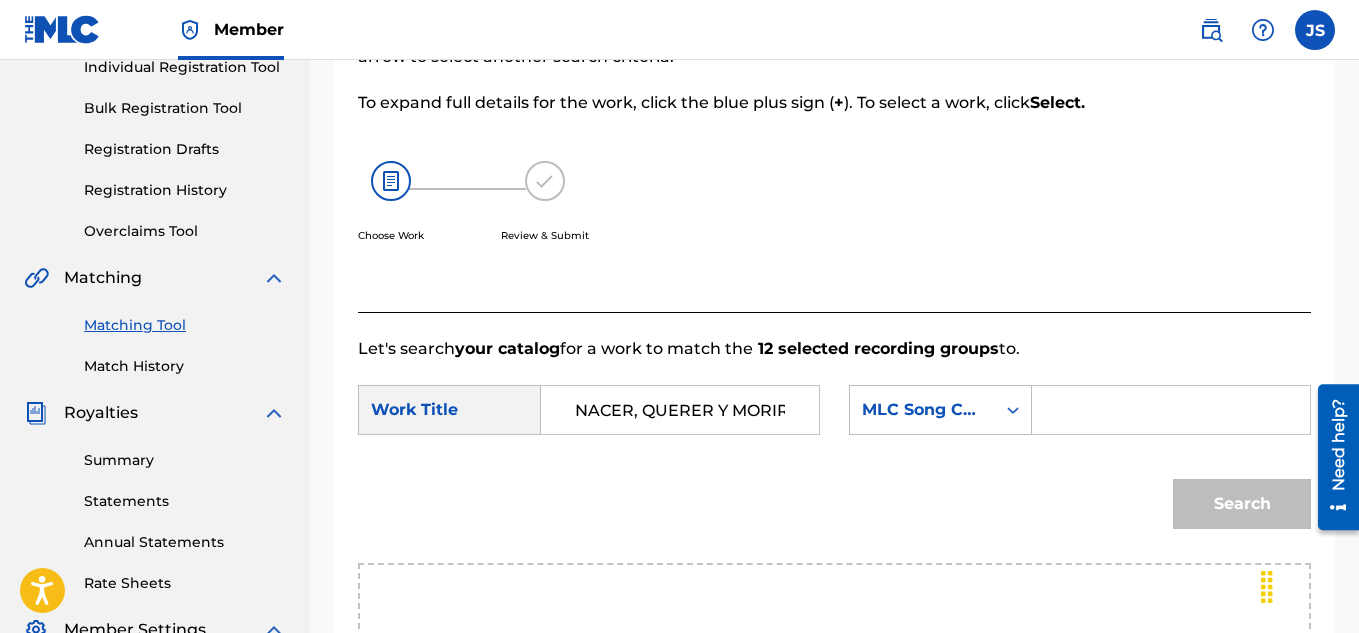paste on "N97H46" 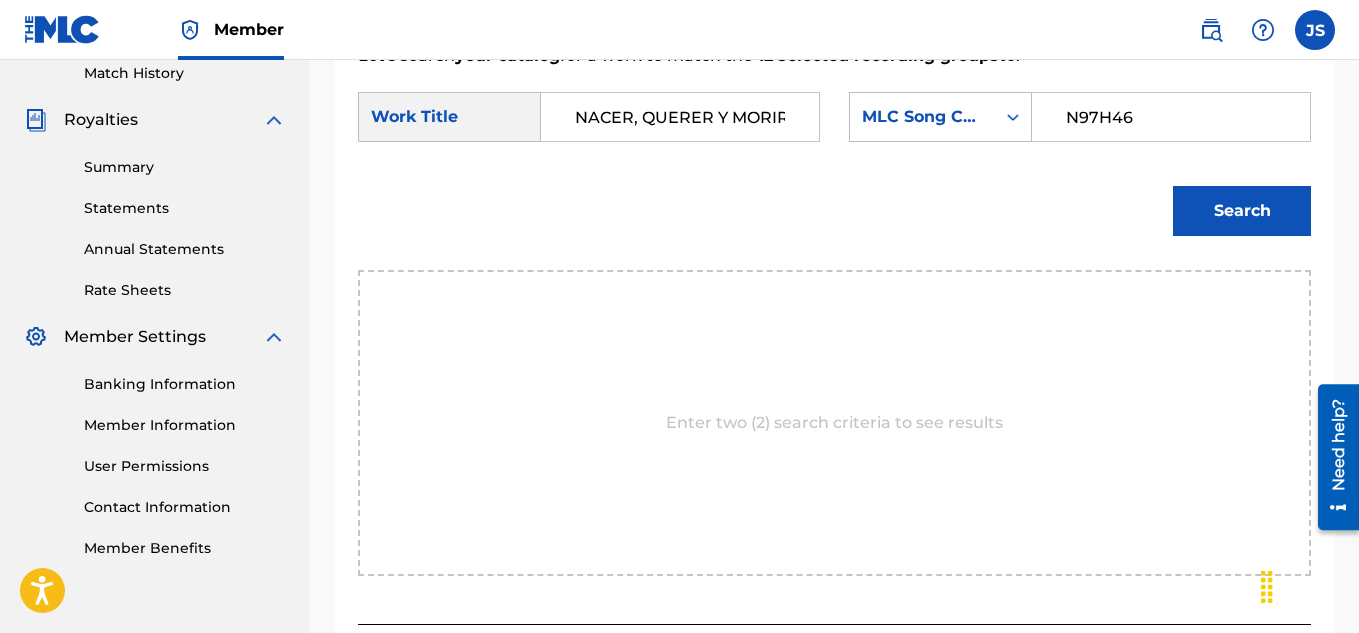 scroll, scrollTop: 564, scrollLeft: 0, axis: vertical 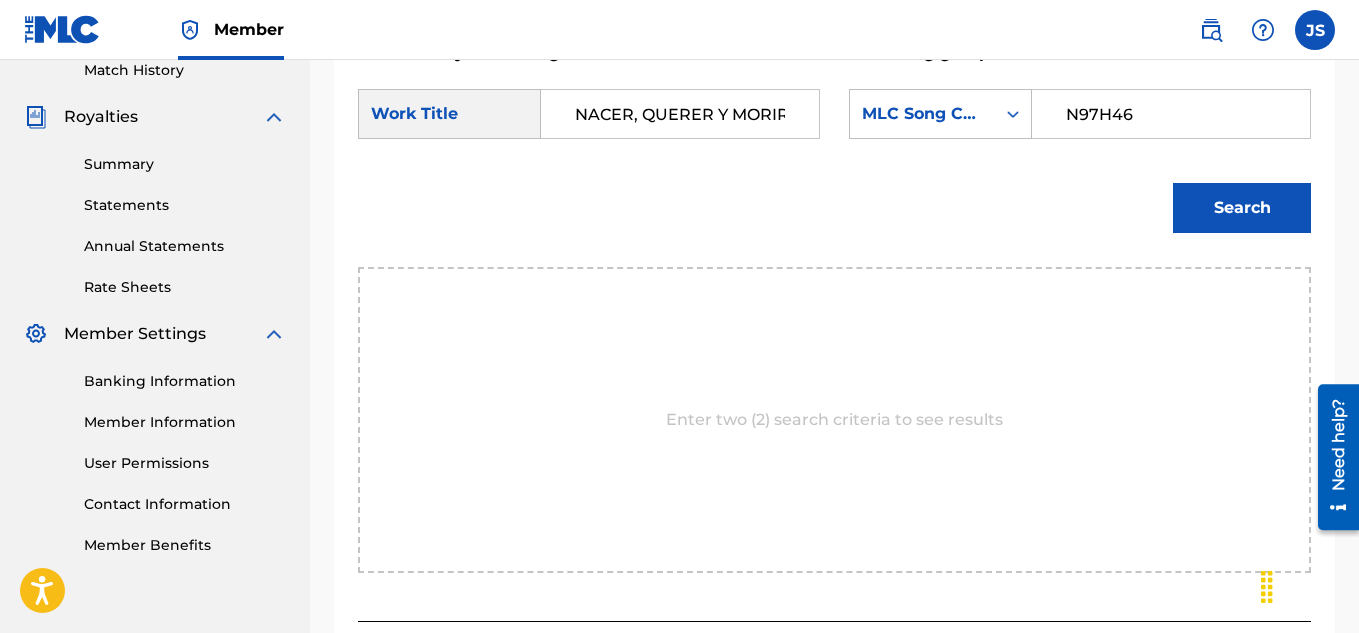 type on "N97H46" 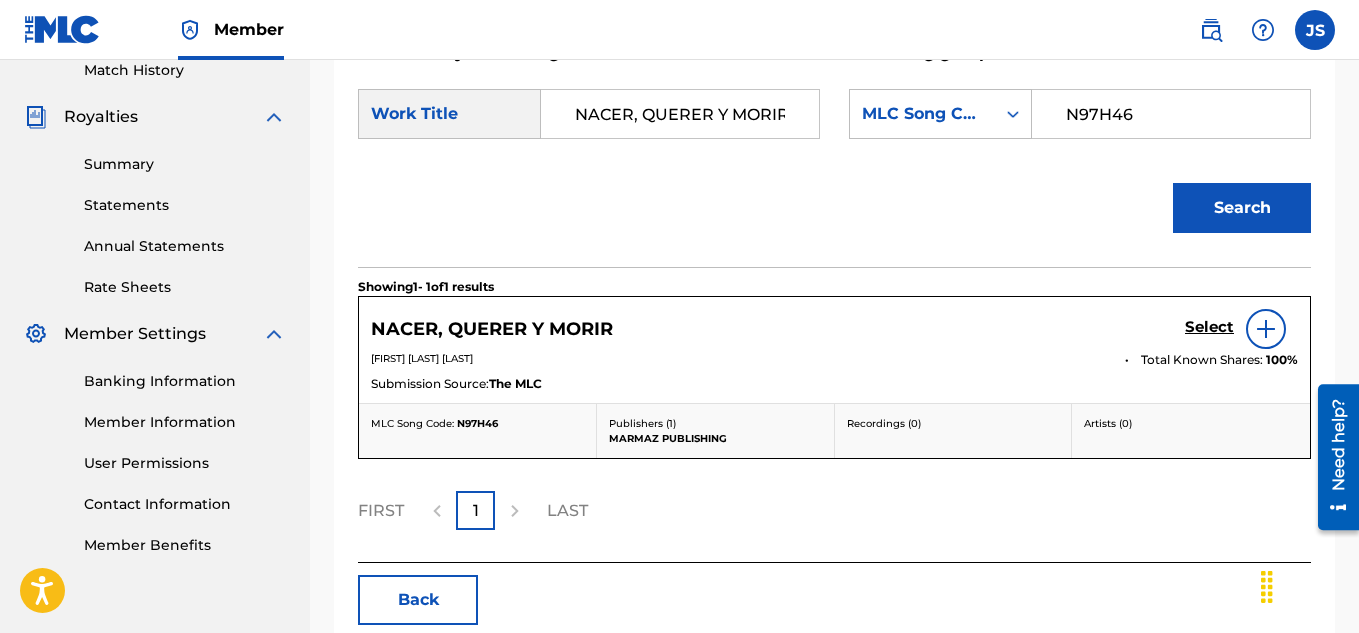scroll, scrollTop: 608, scrollLeft: 0, axis: vertical 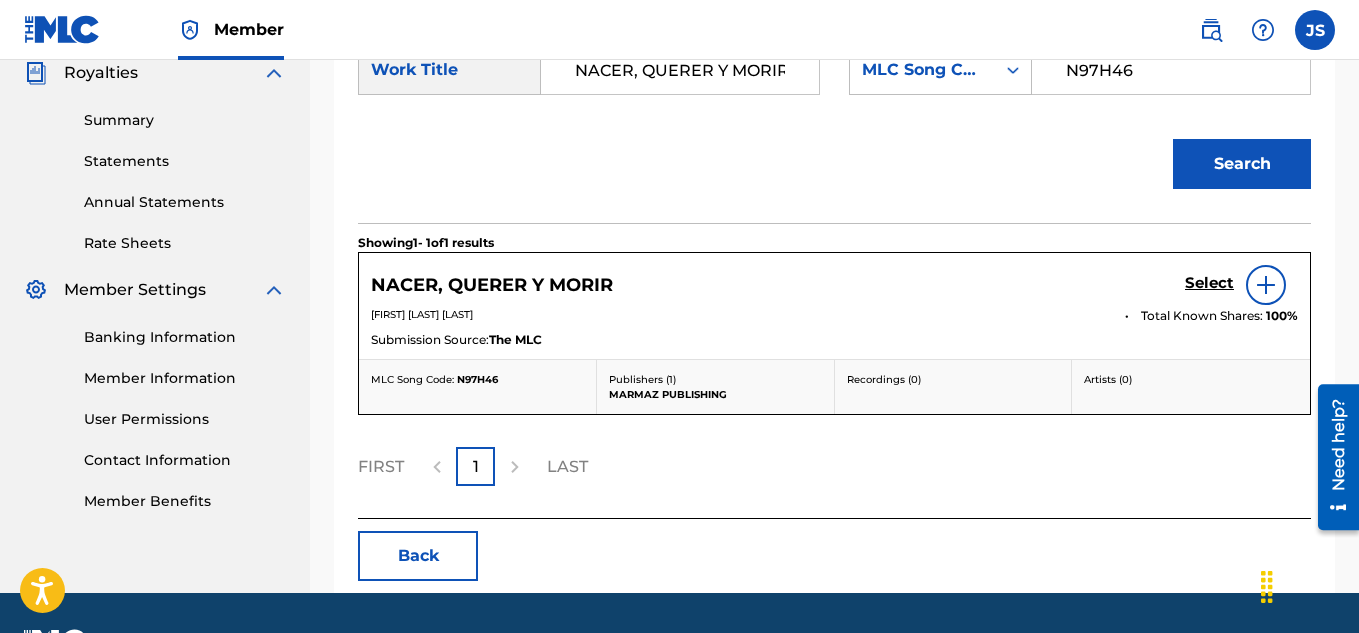 click on "Select" at bounding box center (1209, 283) 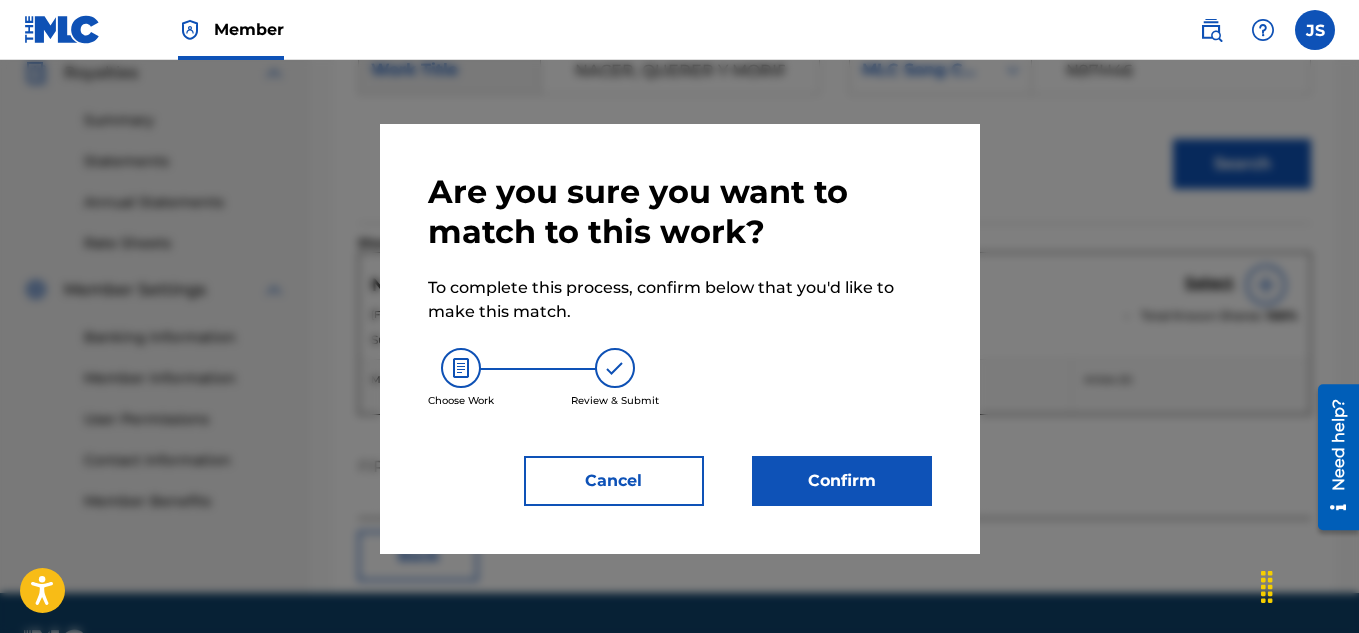 click on "Confirm" at bounding box center [842, 481] 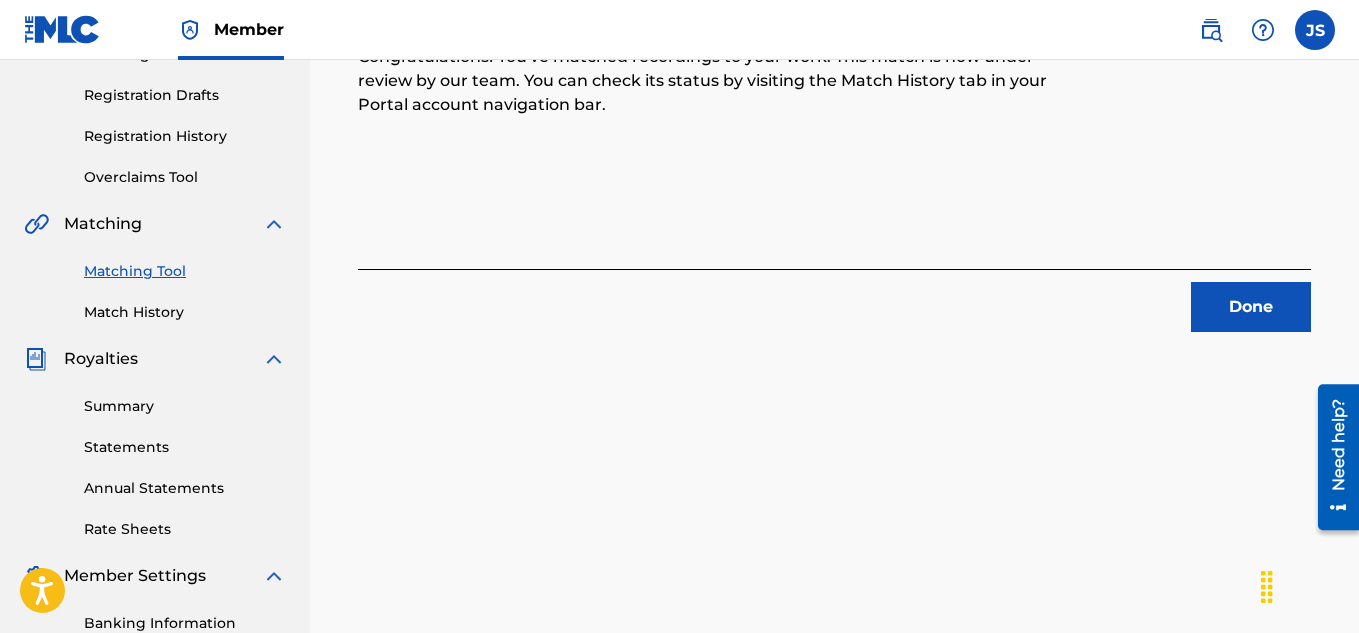 scroll, scrollTop: 315, scrollLeft: 0, axis: vertical 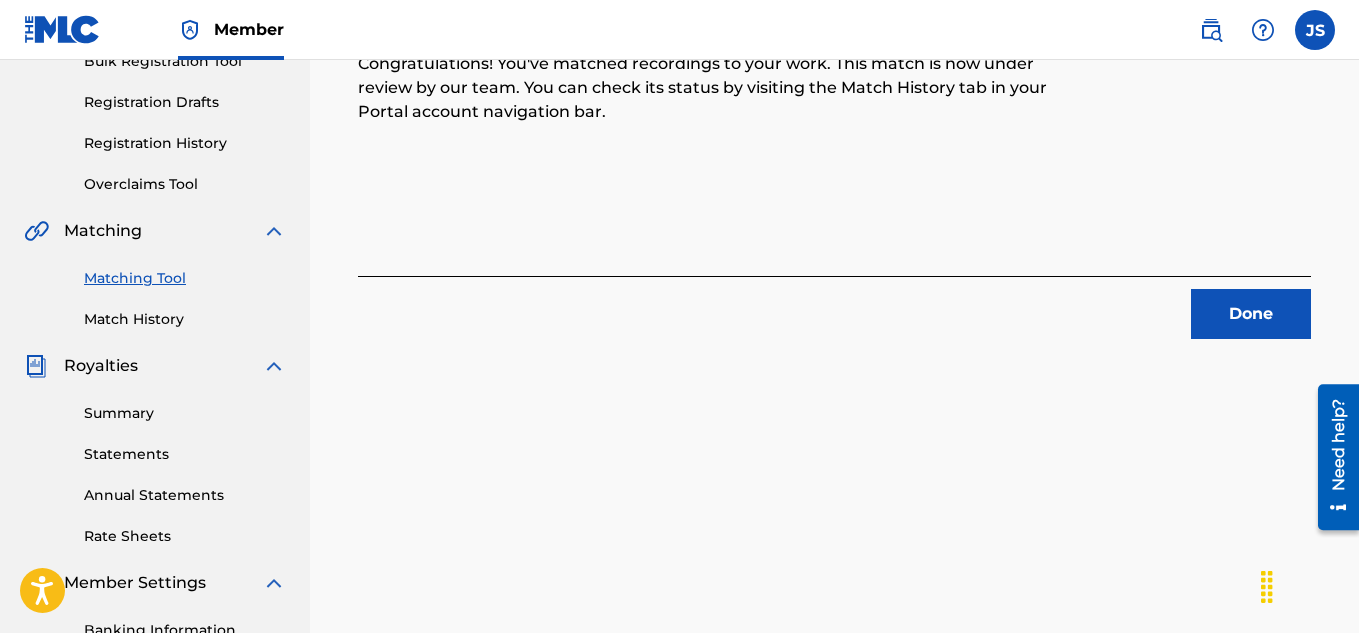click on "Done" at bounding box center [1251, 314] 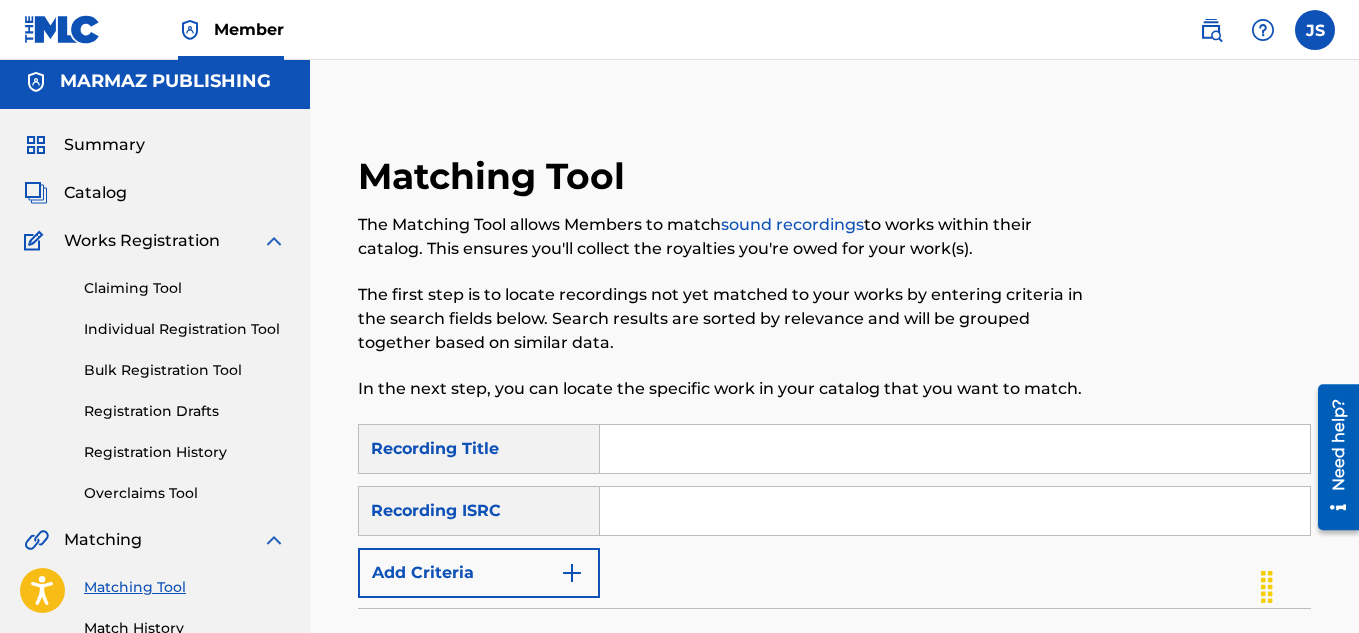 scroll, scrollTop: 5, scrollLeft: 0, axis: vertical 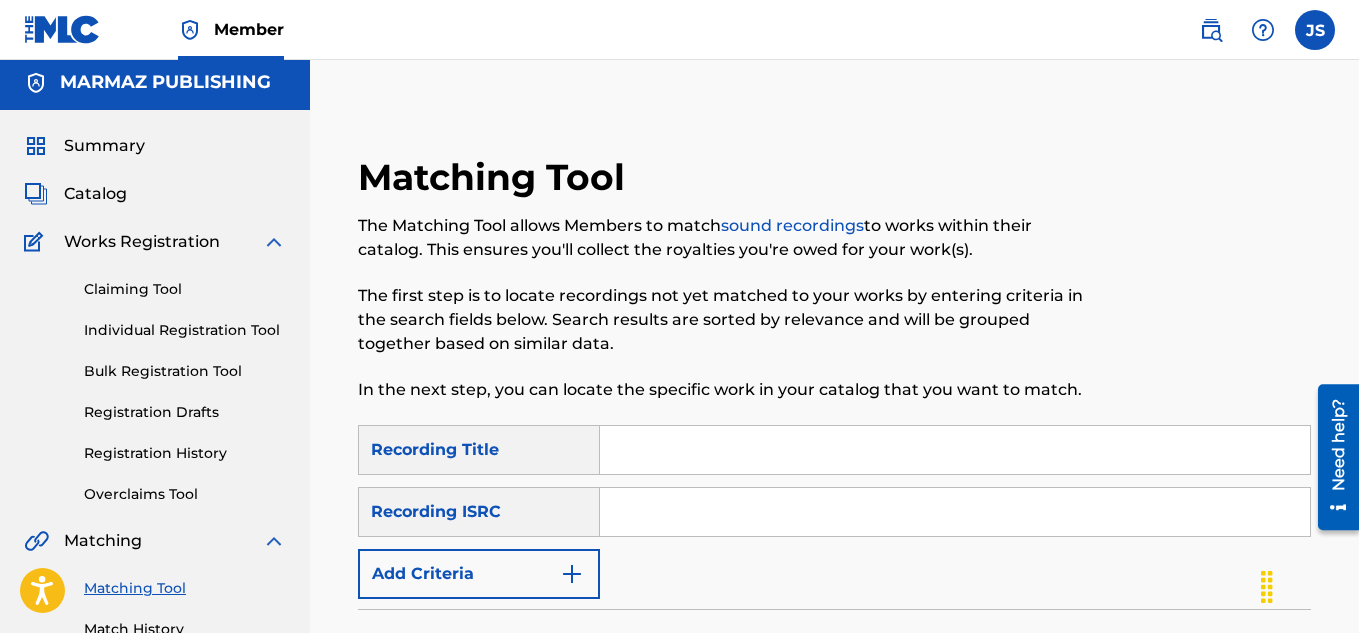 click at bounding box center [955, 450] 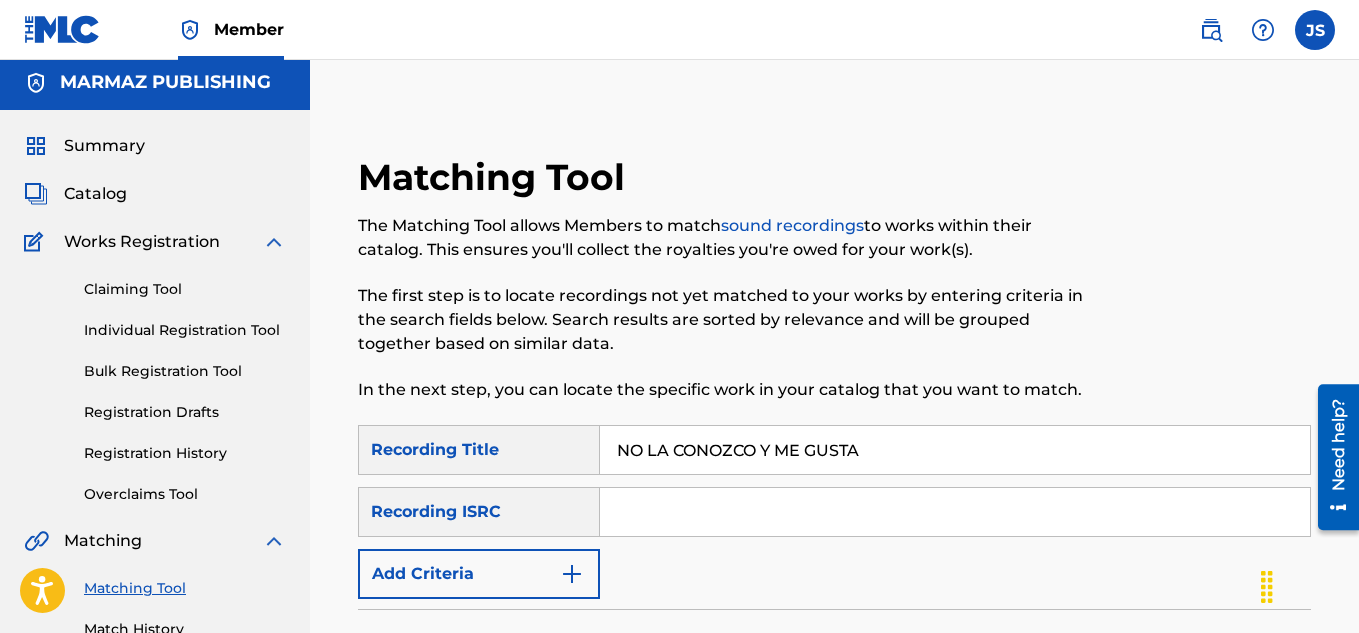 type on "NO LA CONOZCO Y ME GUSTA" 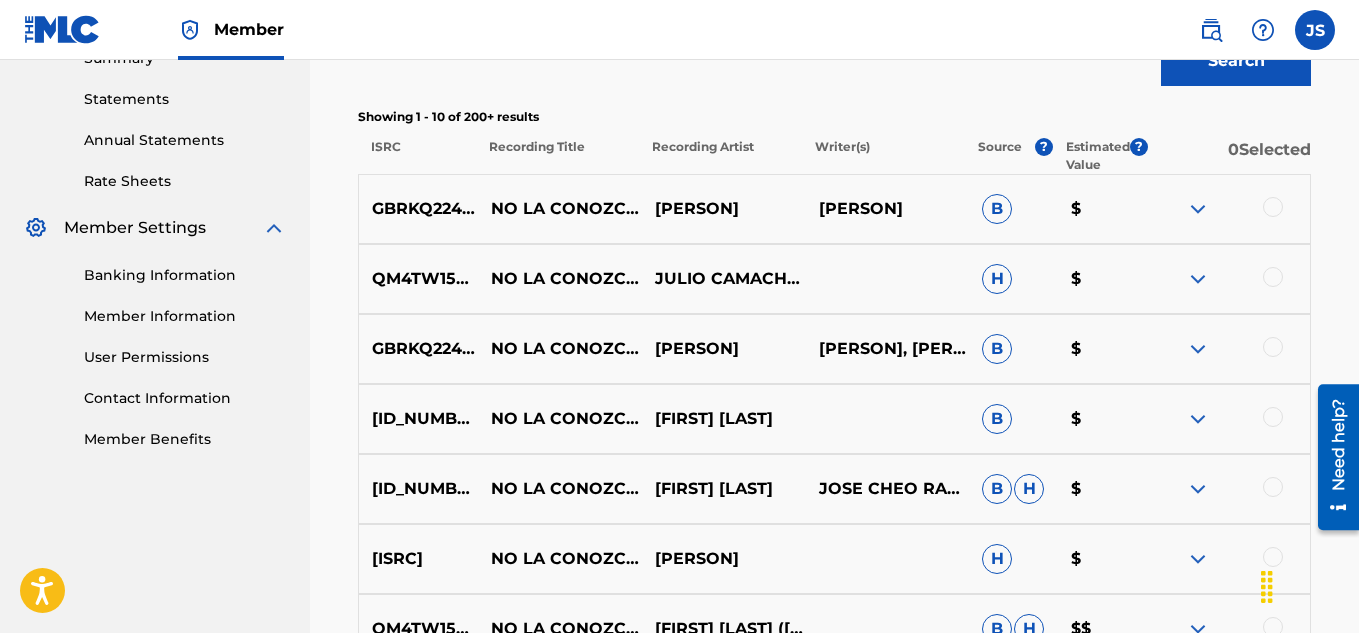 scroll, scrollTop: 675, scrollLeft: 0, axis: vertical 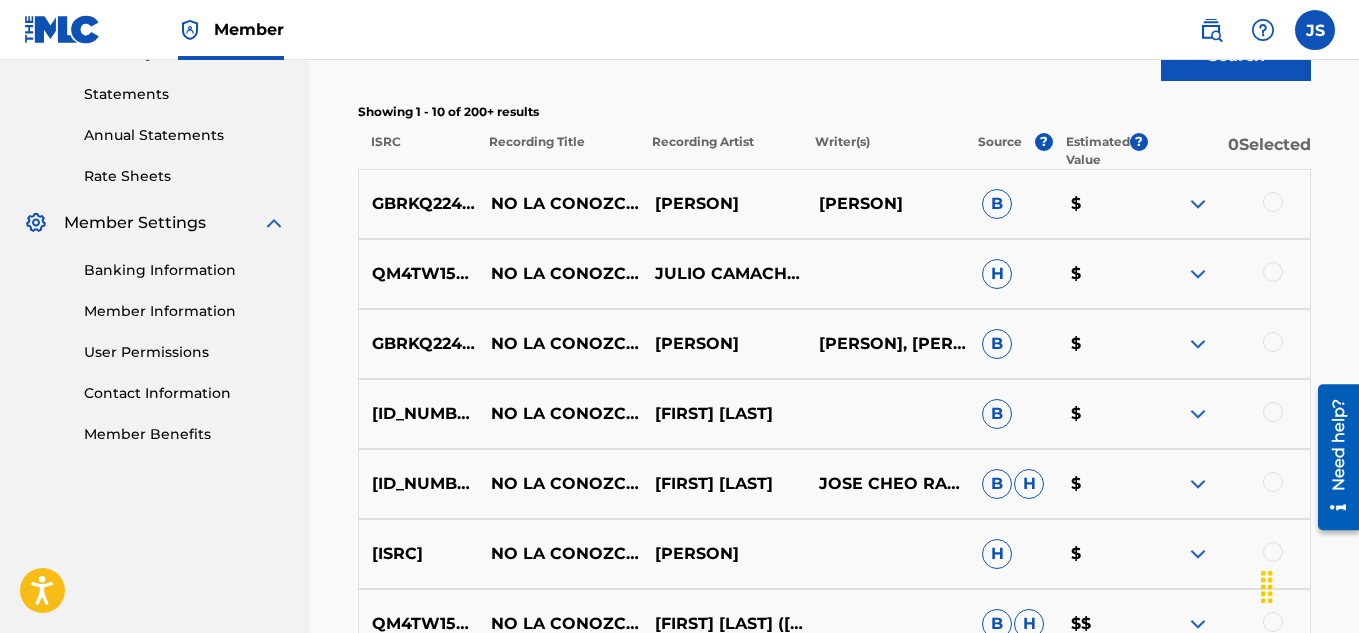 click at bounding box center [1228, 204] 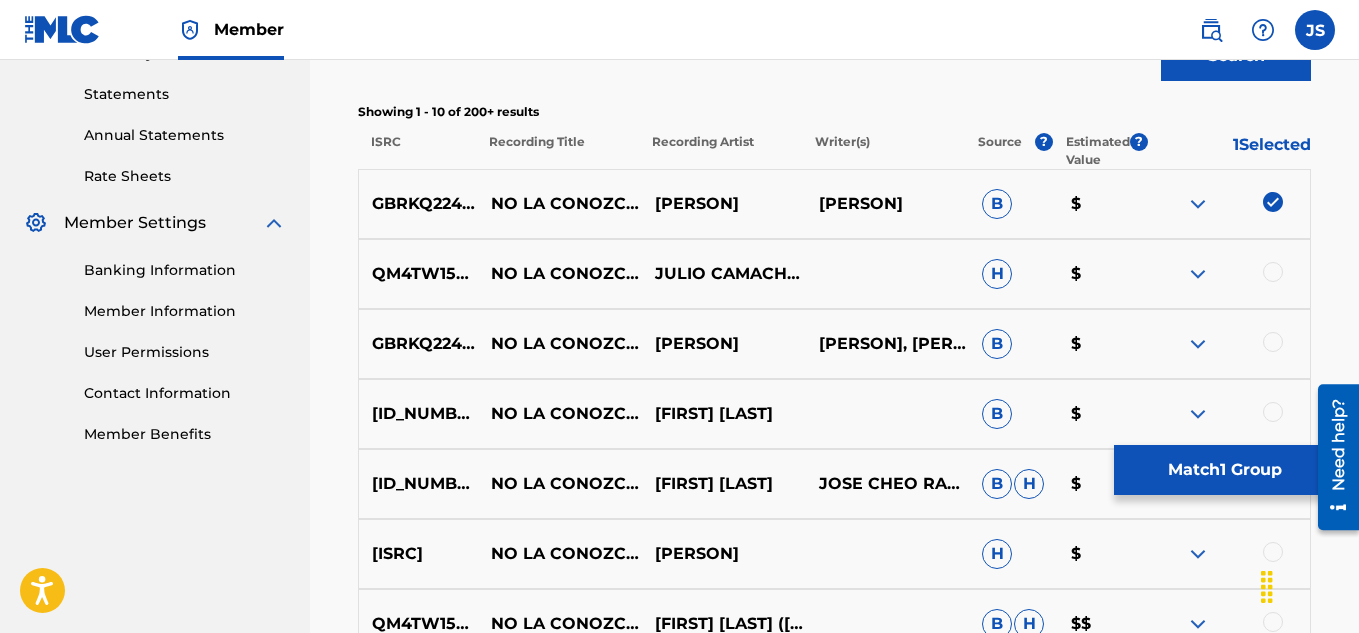 click at bounding box center (1273, 272) 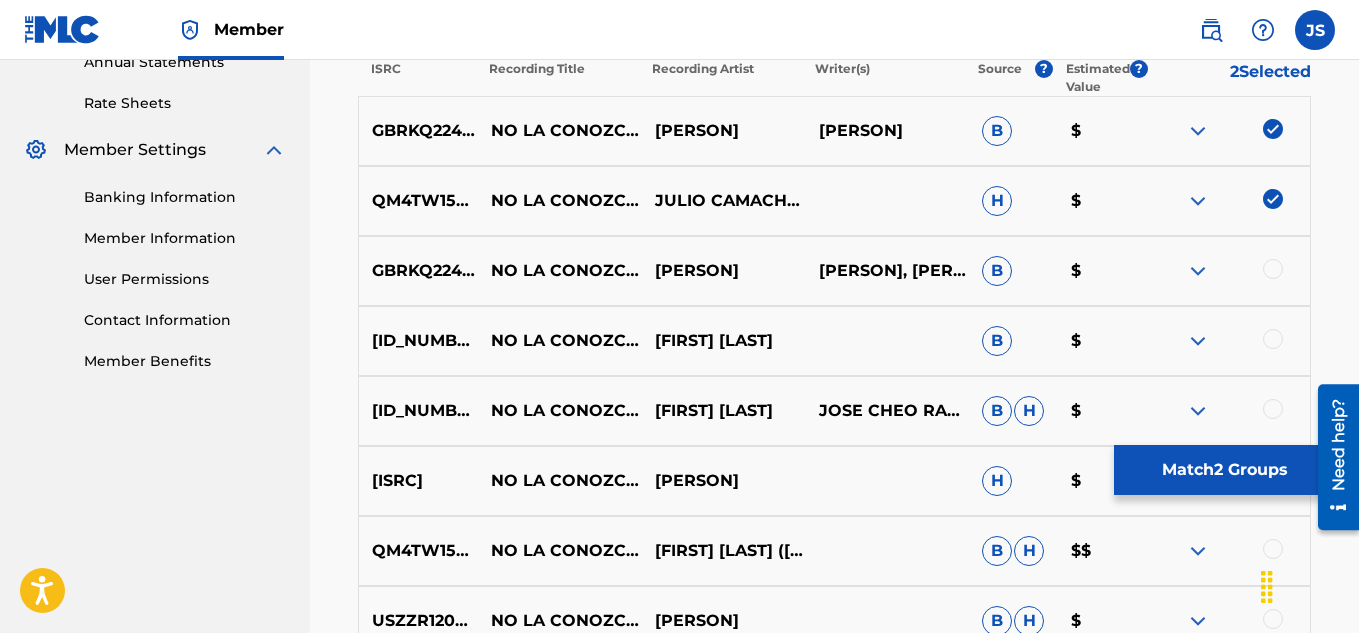 scroll, scrollTop: 749, scrollLeft: 0, axis: vertical 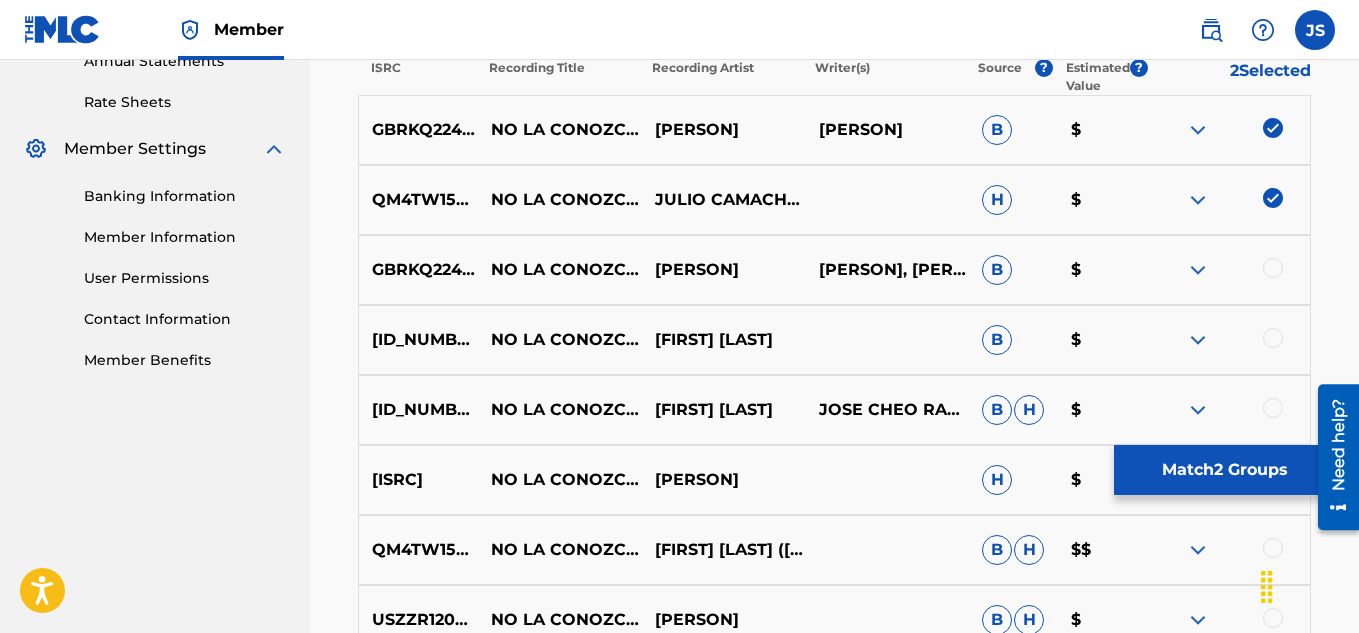 click at bounding box center (1273, 268) 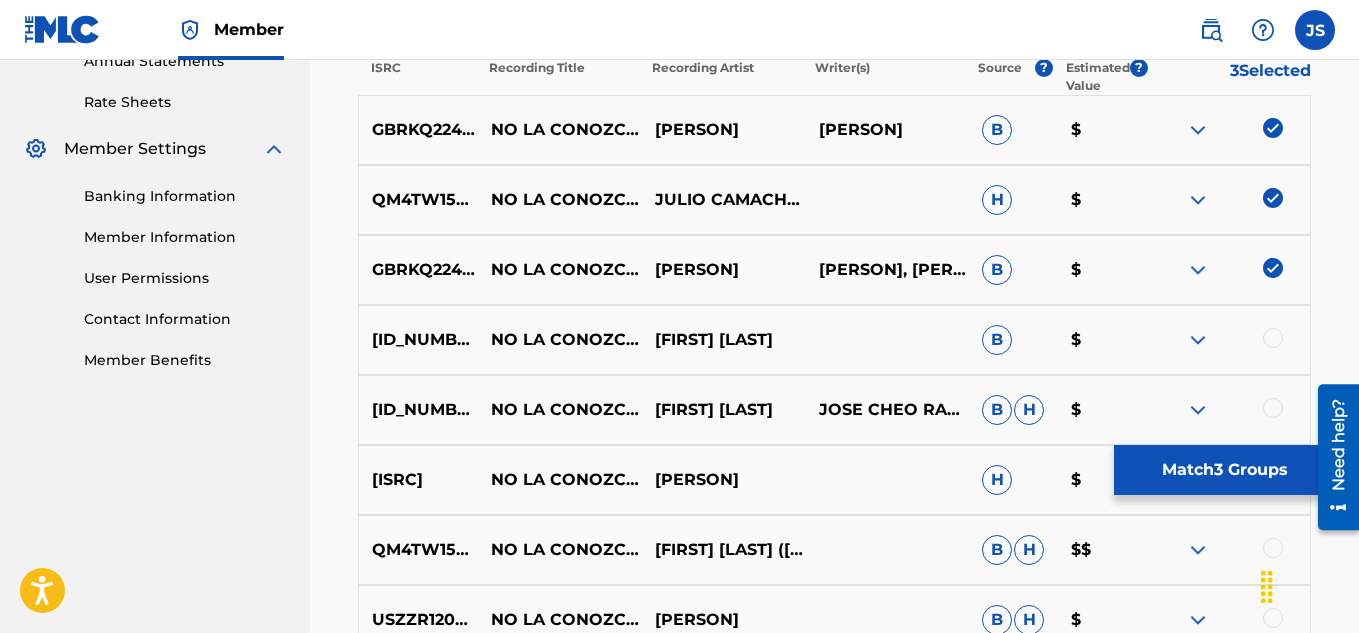 click at bounding box center [1228, 340] 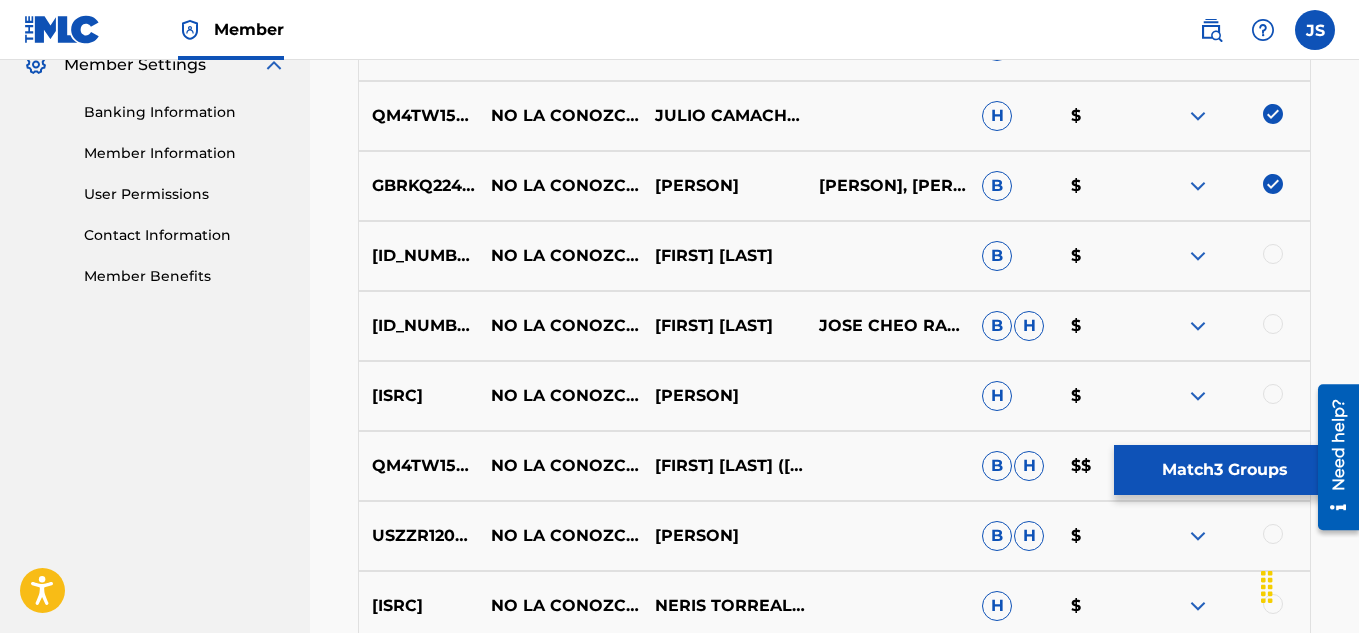 scroll, scrollTop: 837, scrollLeft: 0, axis: vertical 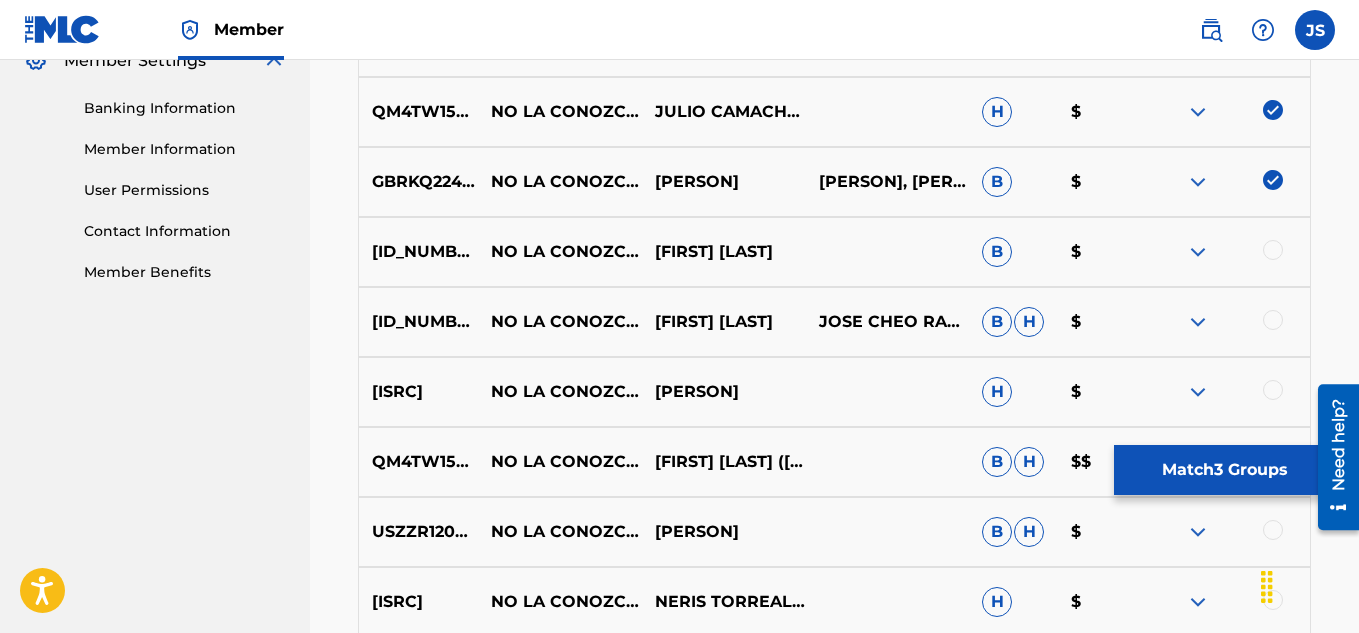 click at bounding box center (1273, 250) 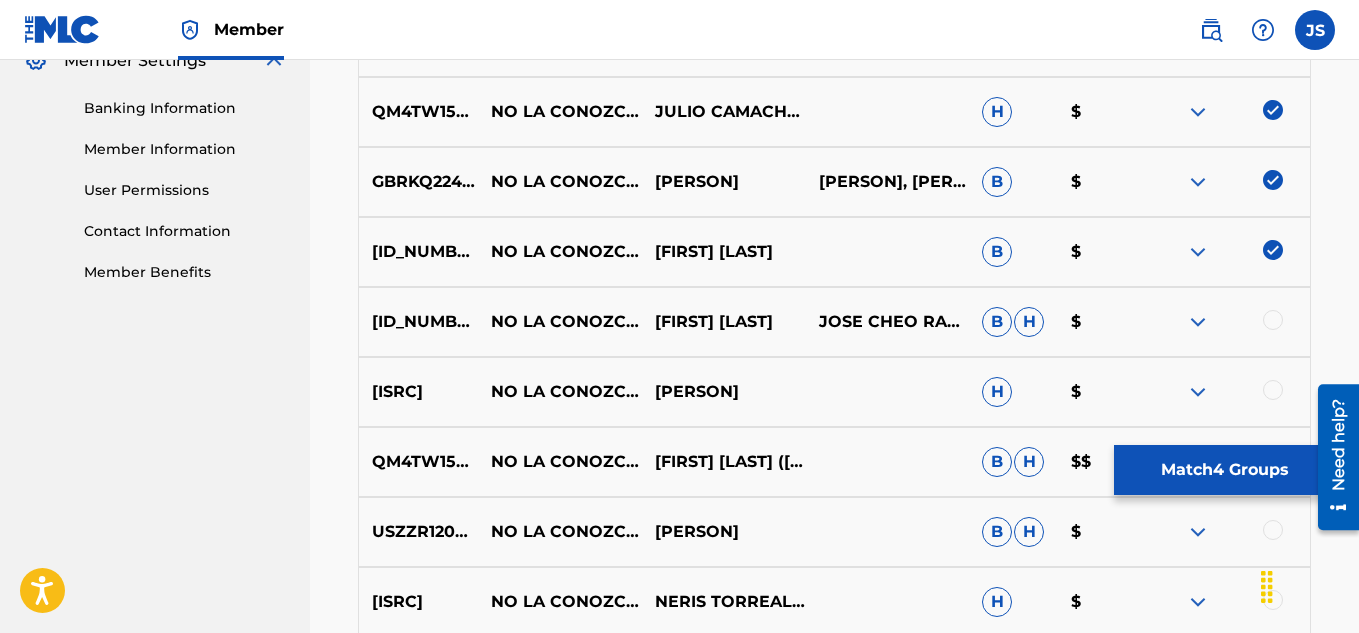 click at bounding box center (1273, 320) 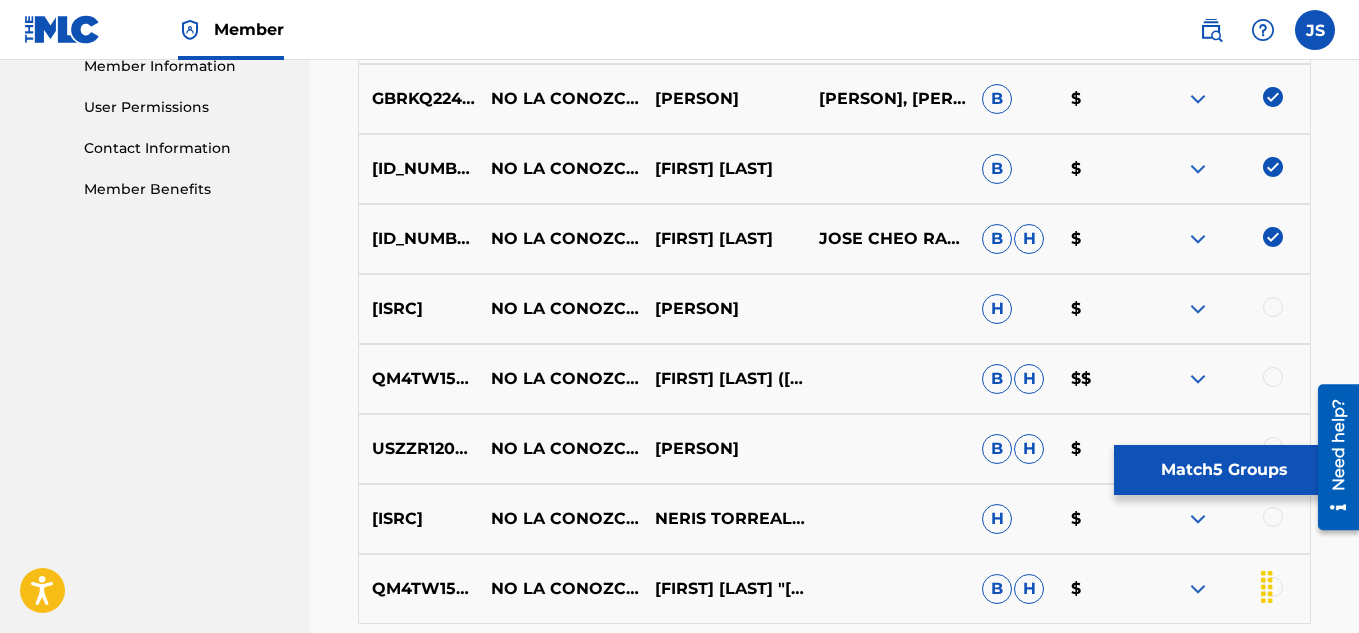 scroll, scrollTop: 923, scrollLeft: 0, axis: vertical 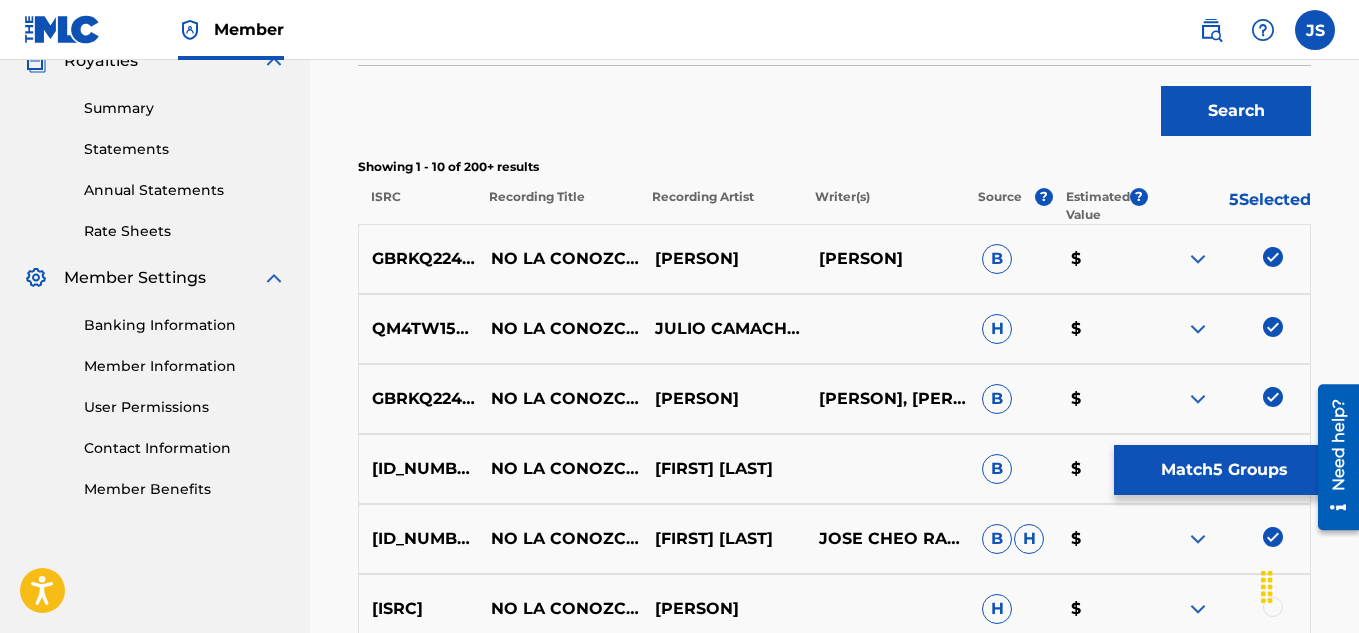 drag, startPoint x: 1274, startPoint y: 316, endPoint x: 837, endPoint y: 337, distance: 437.50427 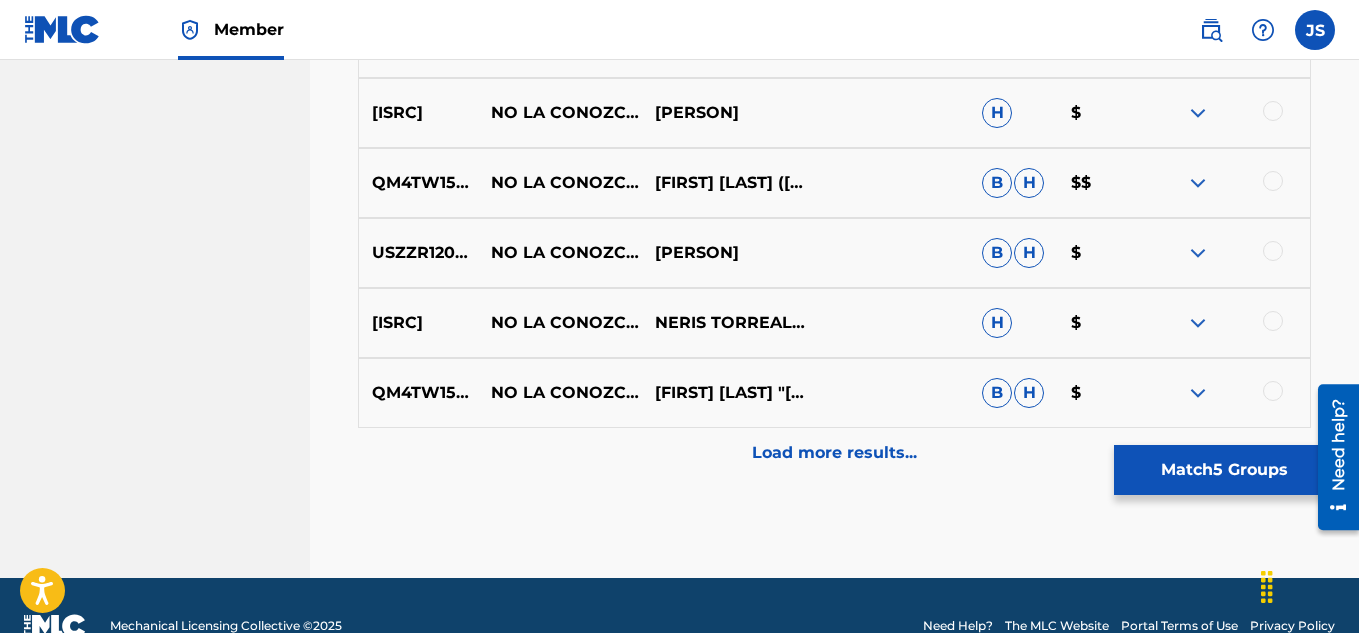 scroll, scrollTop: 1055, scrollLeft: 0, axis: vertical 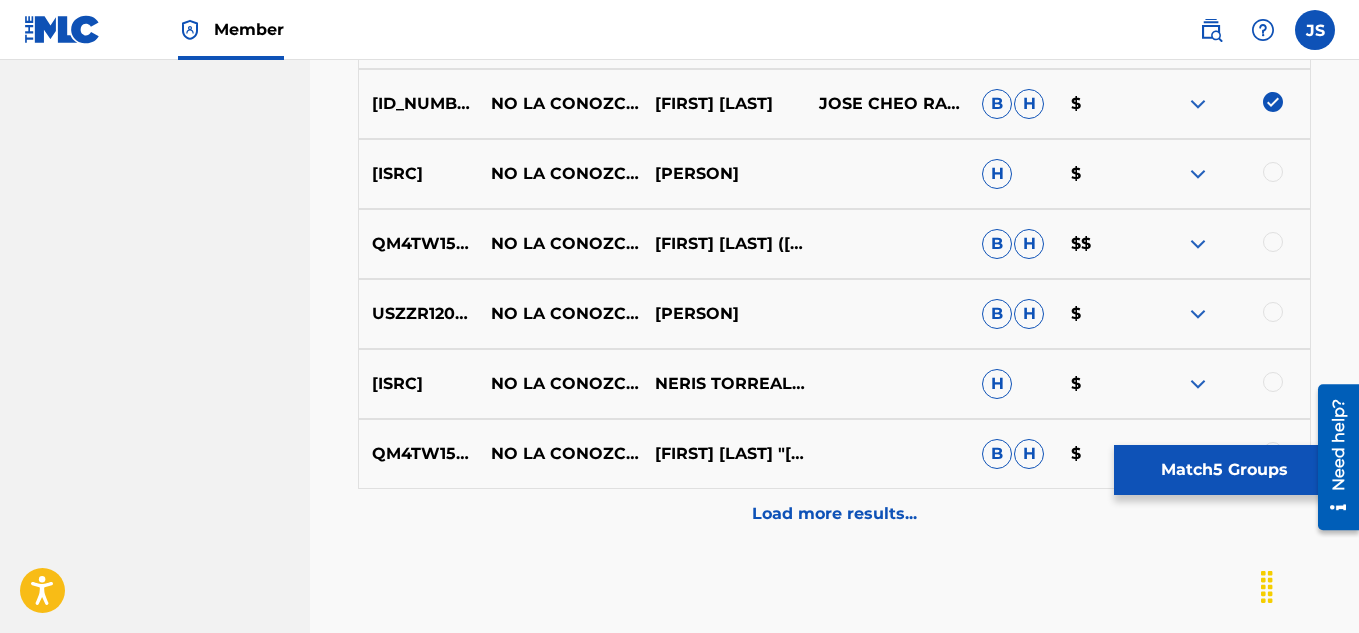 click at bounding box center [1273, 172] 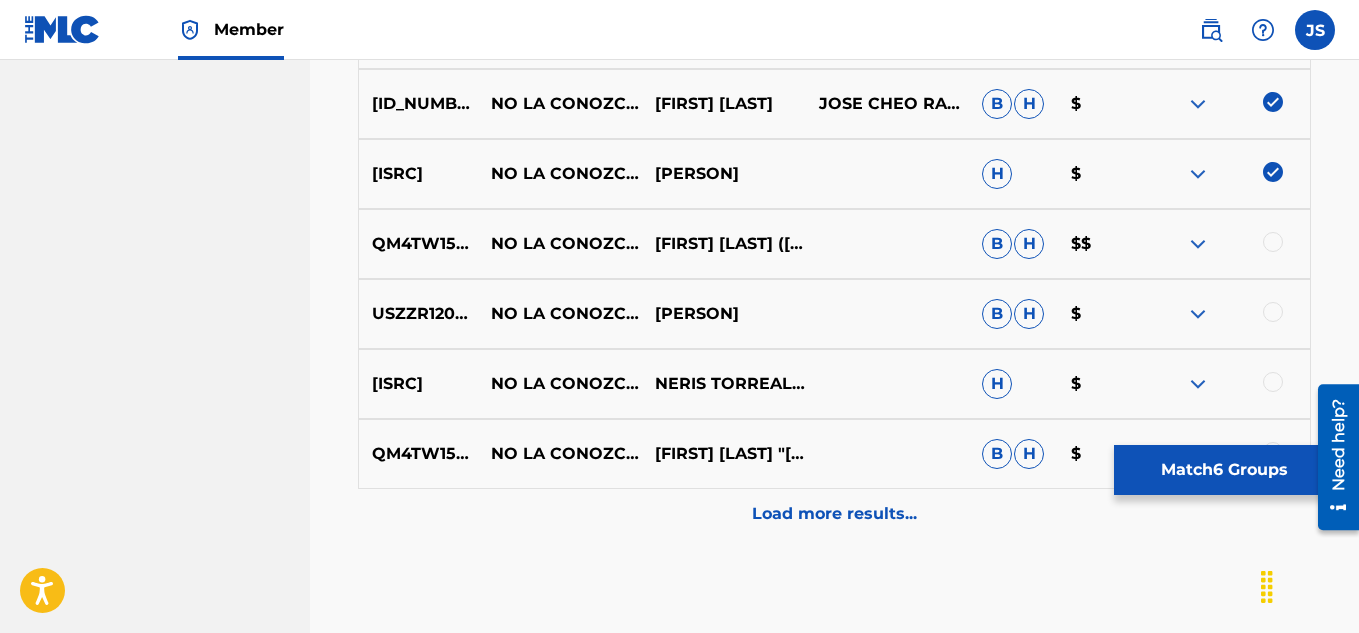 click at bounding box center (1273, 242) 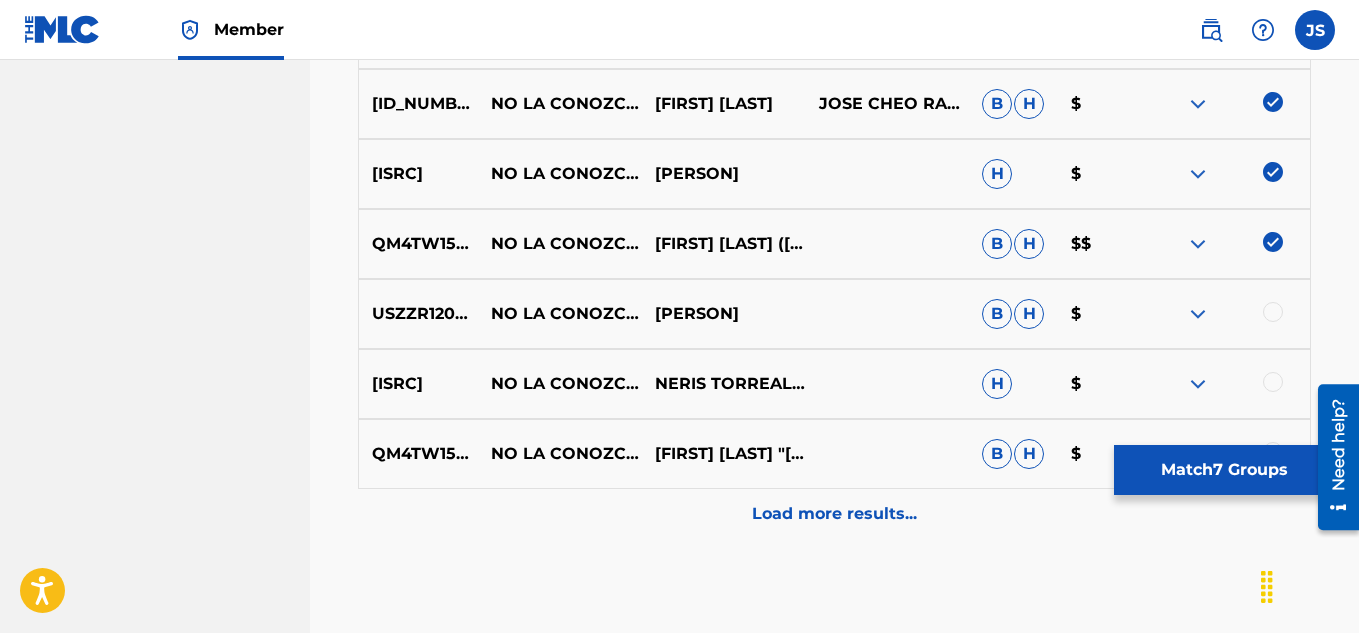 click at bounding box center [1273, 312] 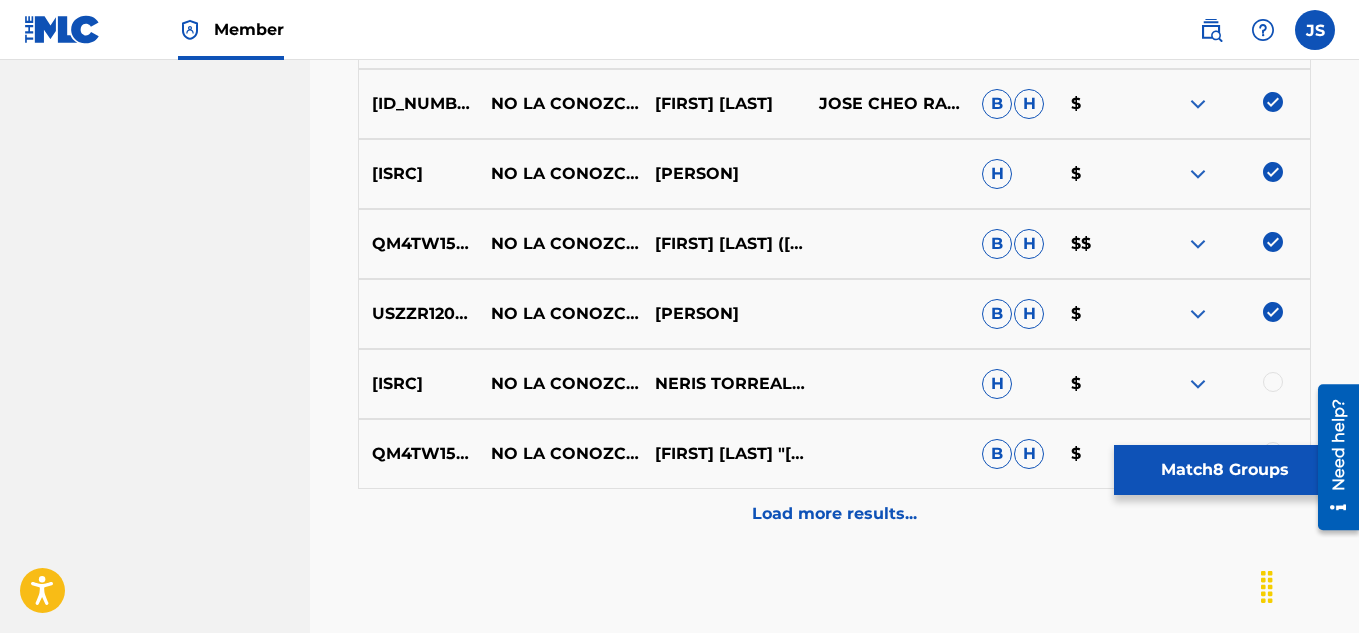 click at bounding box center [1273, 382] 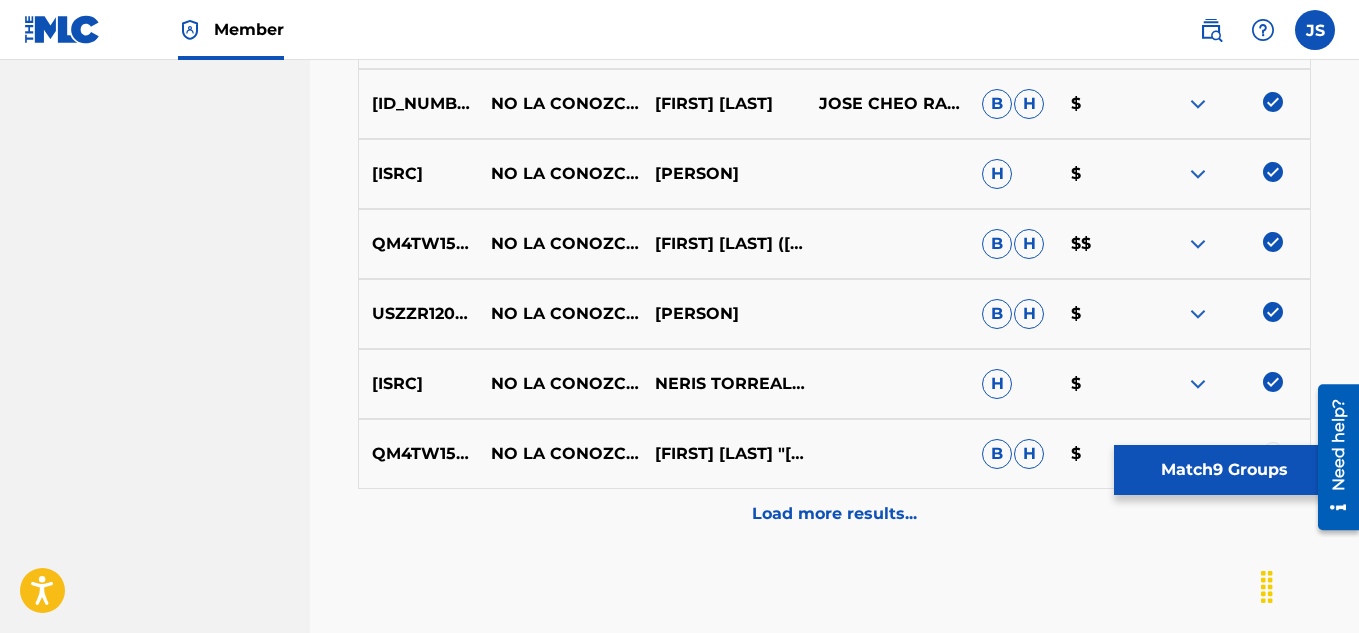scroll, scrollTop: 1157, scrollLeft: 0, axis: vertical 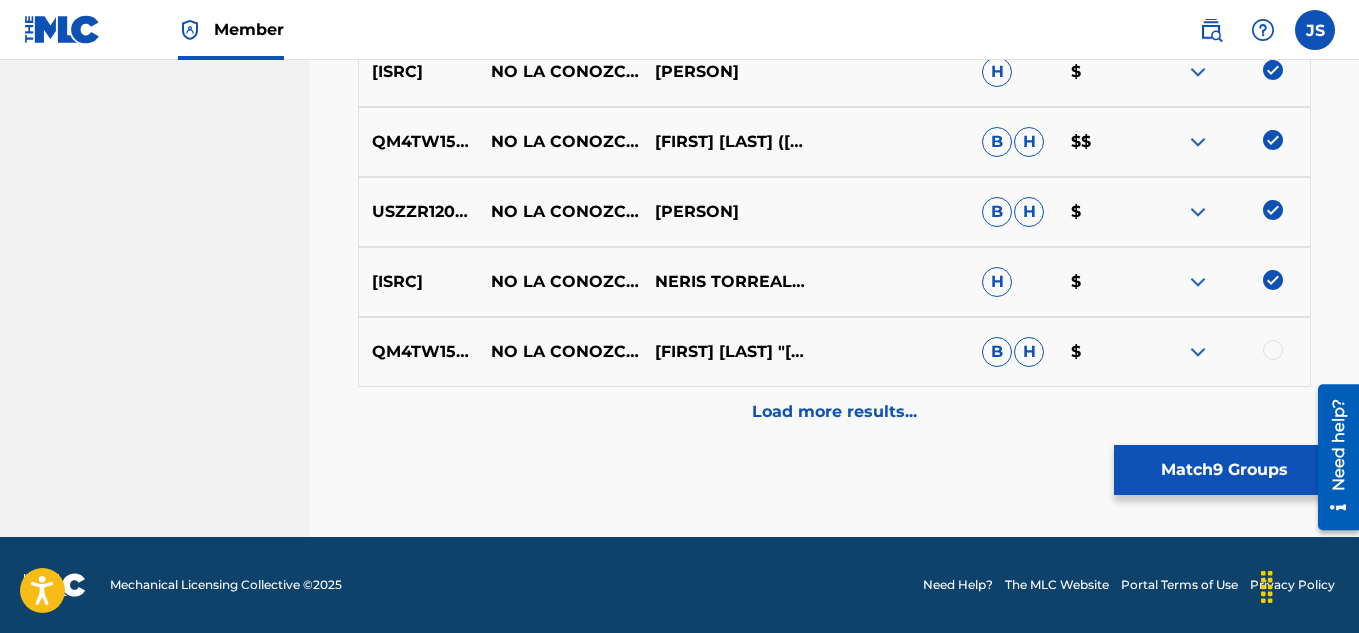 click at bounding box center (1273, 350) 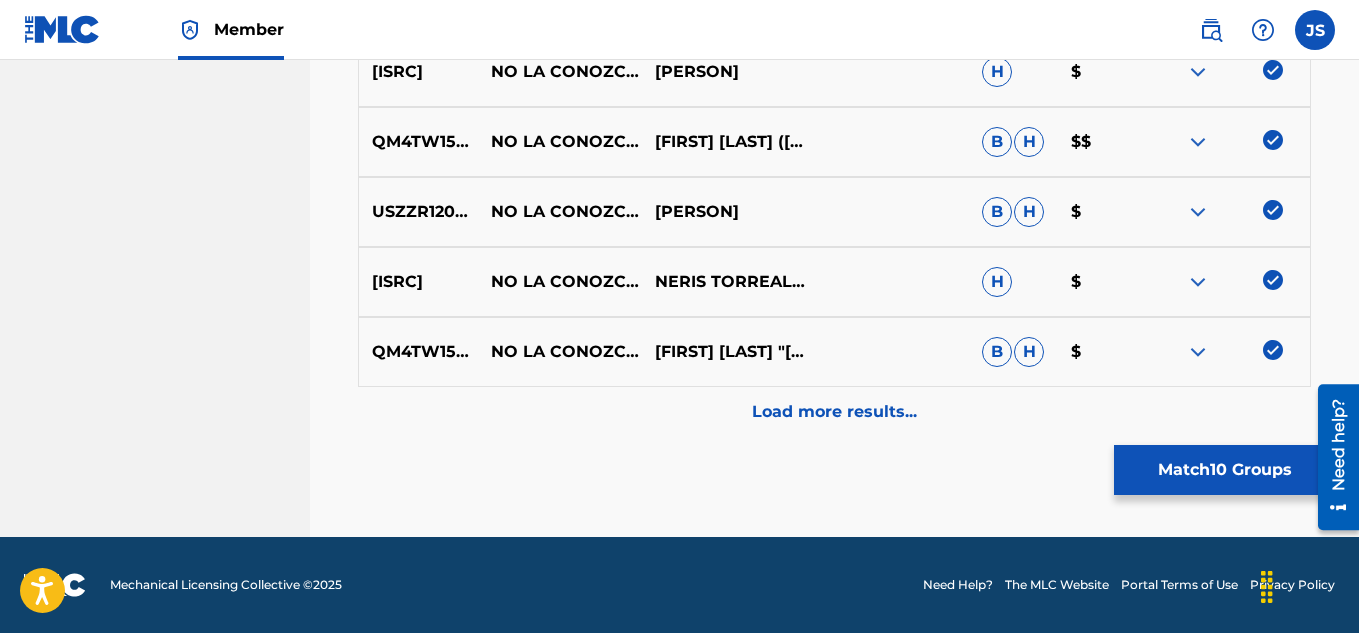 click on "Load more results..." at bounding box center (834, 412) 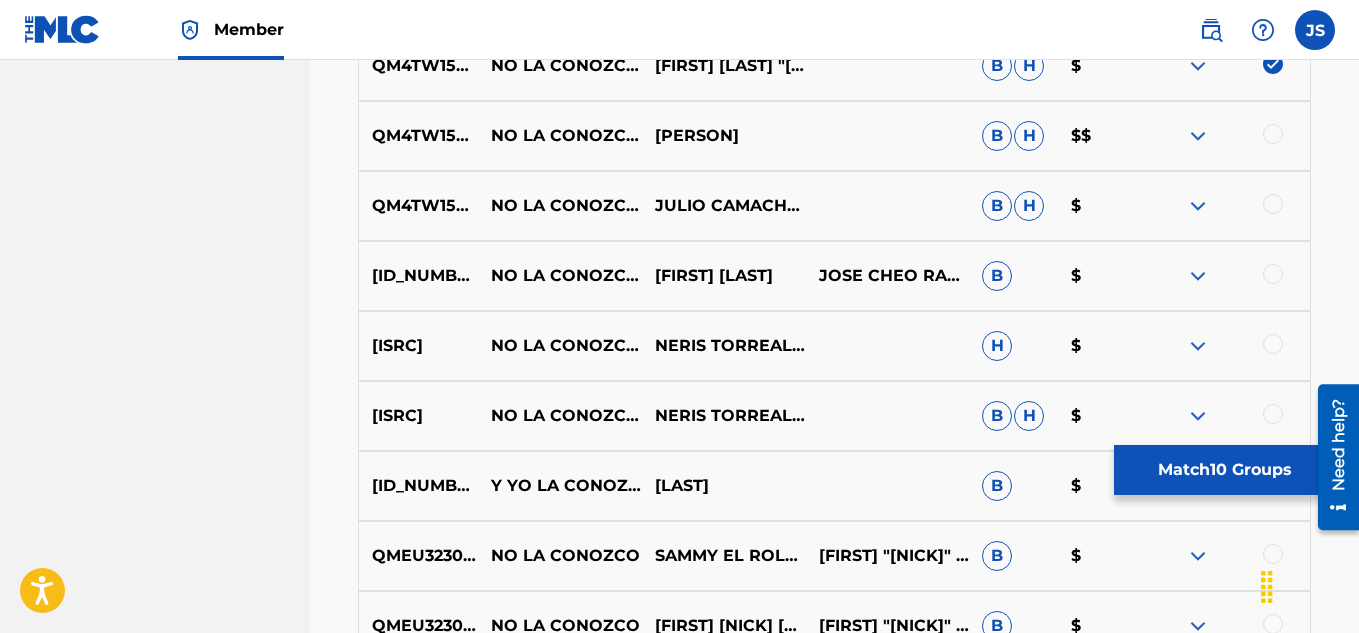 scroll, scrollTop: 1444, scrollLeft: 0, axis: vertical 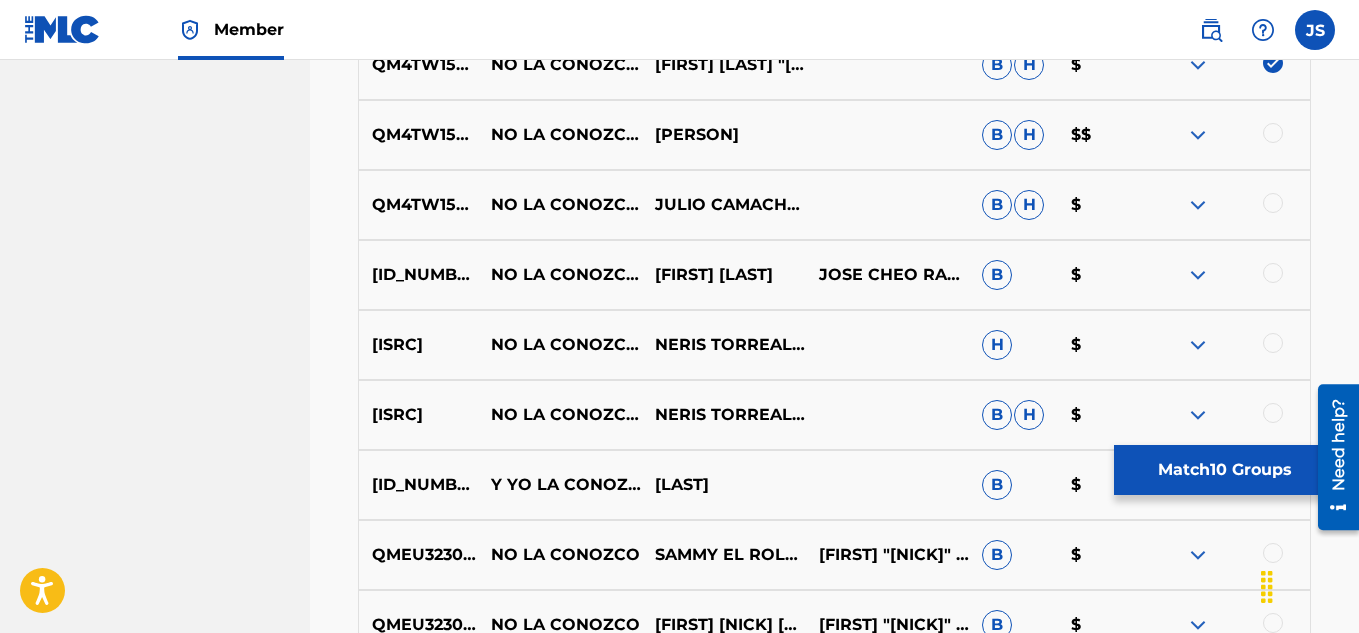 click at bounding box center (1273, 133) 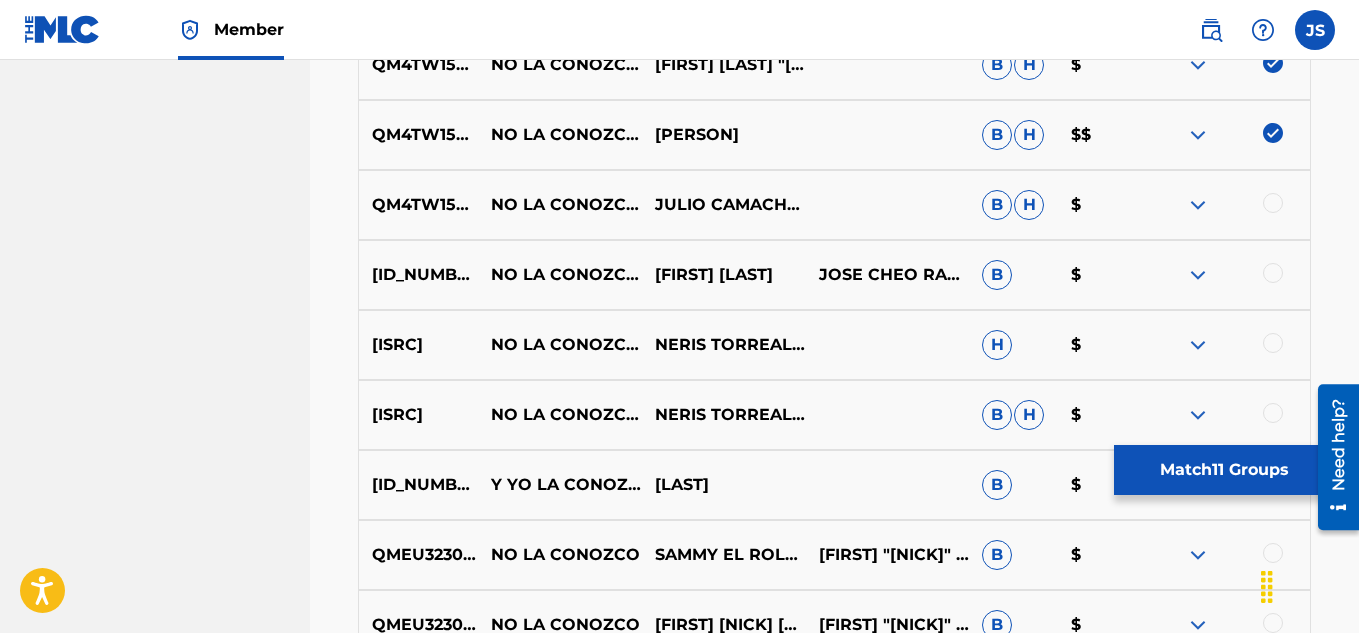 click at bounding box center [1273, 133] 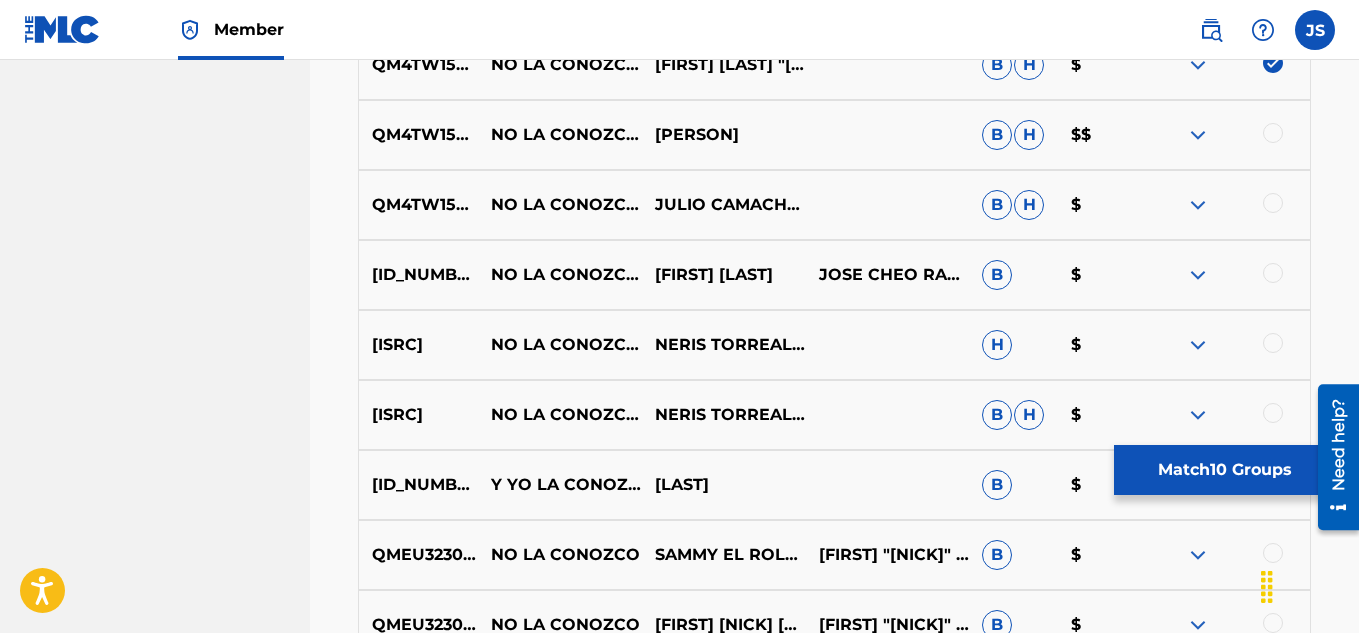 click at bounding box center [1273, 133] 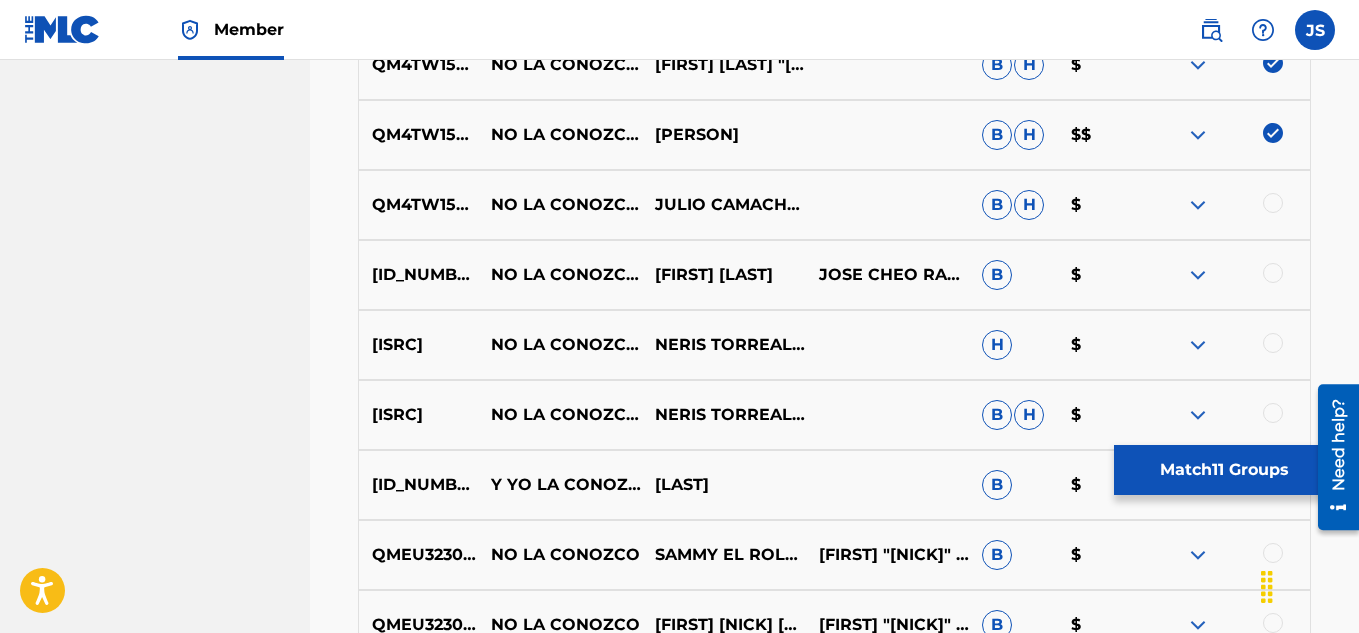 click at bounding box center [1273, 203] 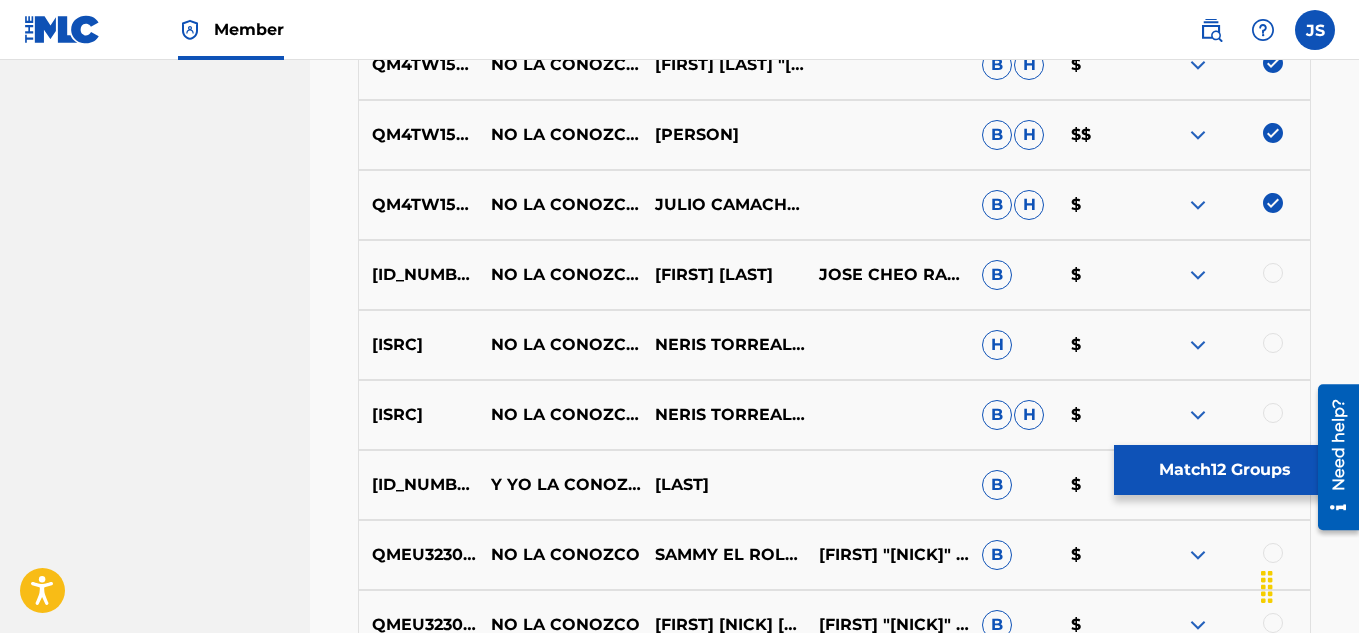click at bounding box center [1273, 273] 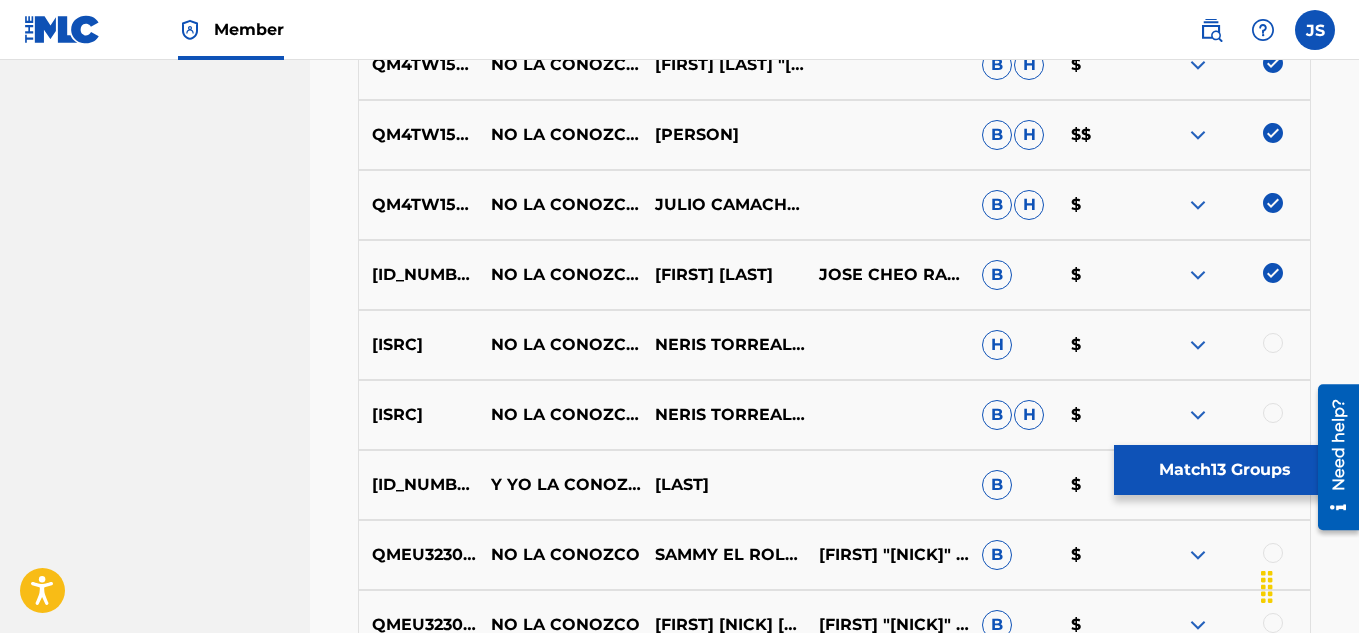 scroll, scrollTop: 1488, scrollLeft: 0, axis: vertical 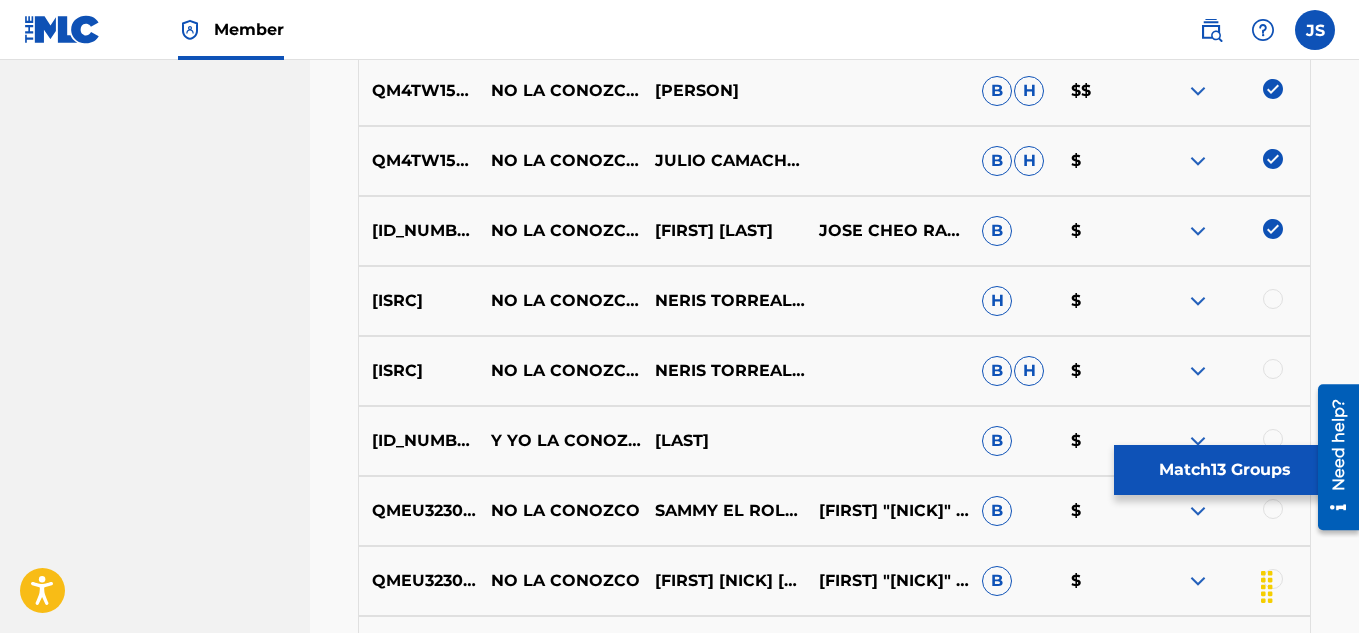 click at bounding box center (1228, 301) 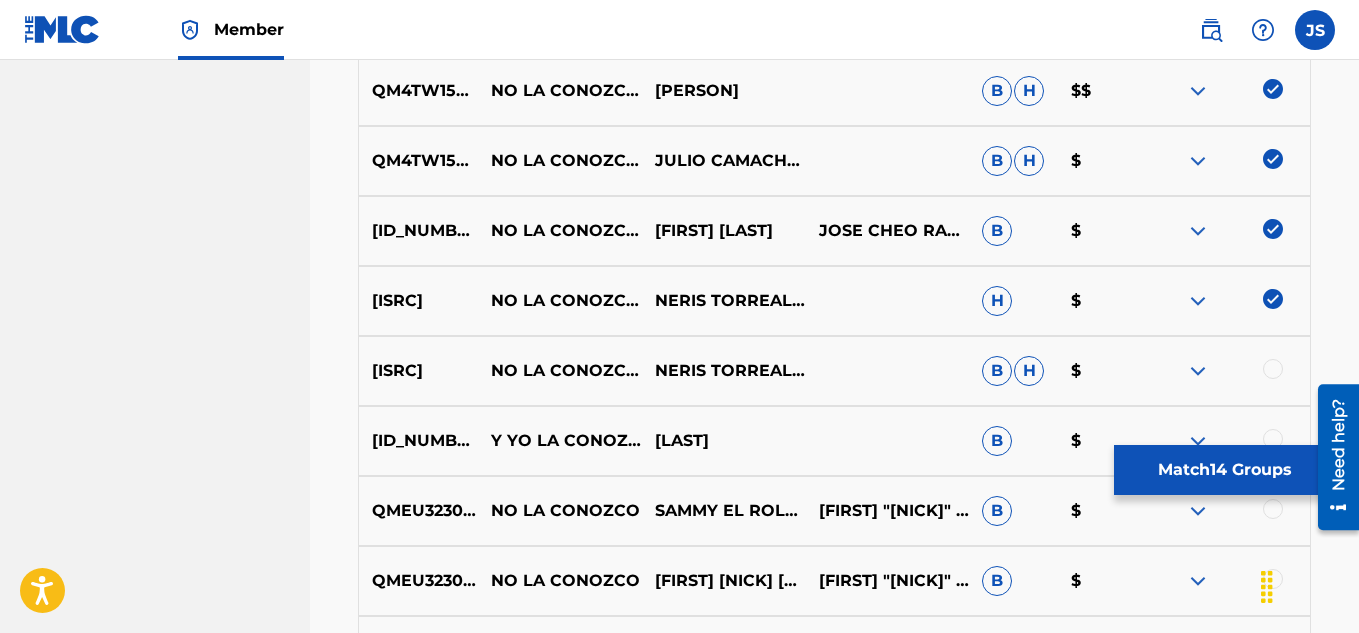 click at bounding box center [1228, 371] 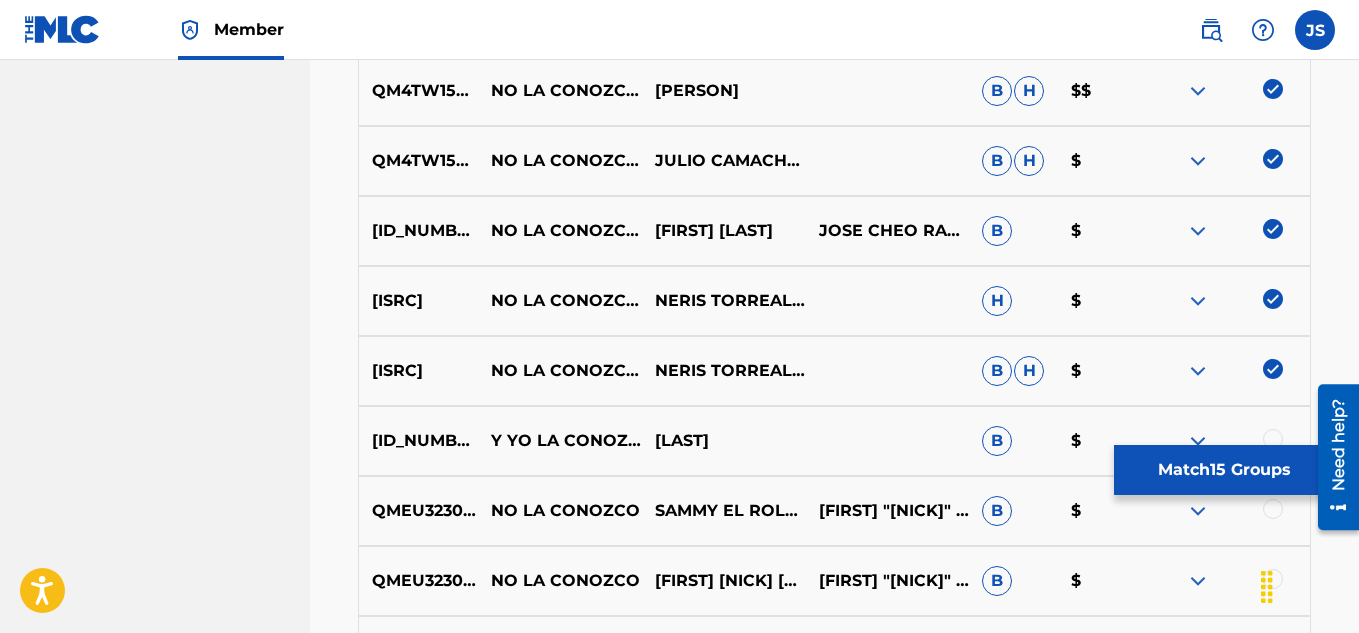click on "Match  15 Groups" at bounding box center [1224, 470] 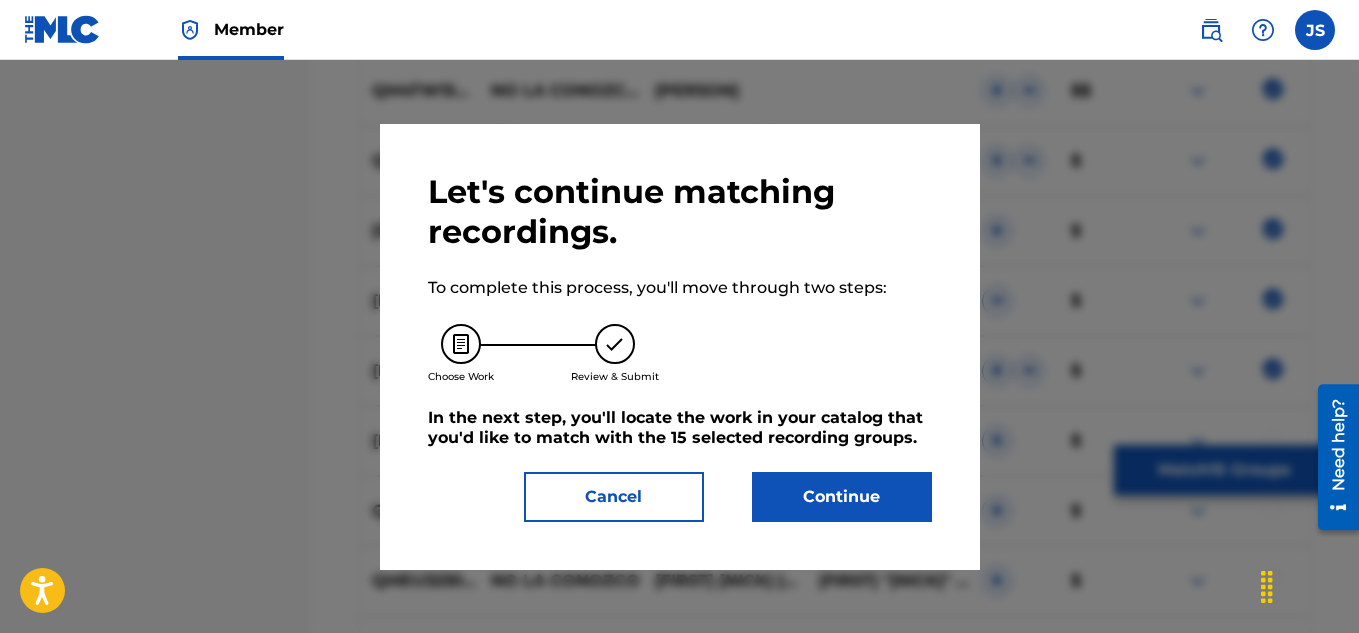 click on "Continue" at bounding box center [842, 497] 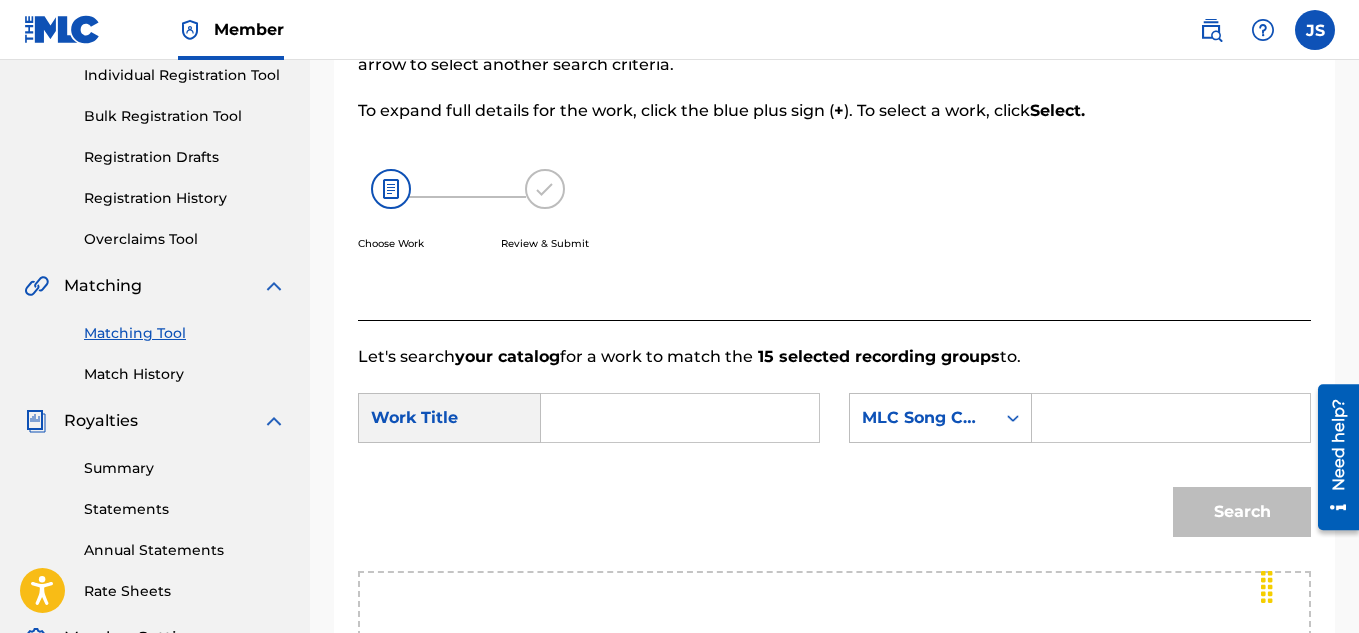 scroll, scrollTop: 239, scrollLeft: 0, axis: vertical 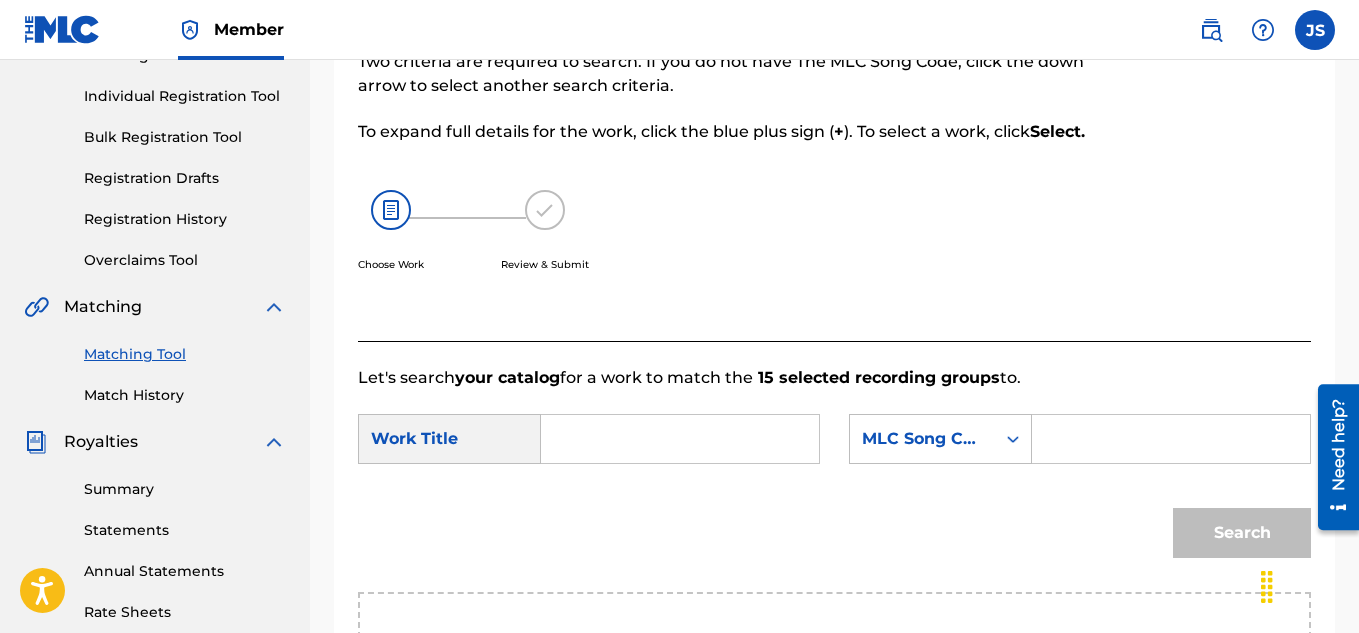 click at bounding box center (680, 439) 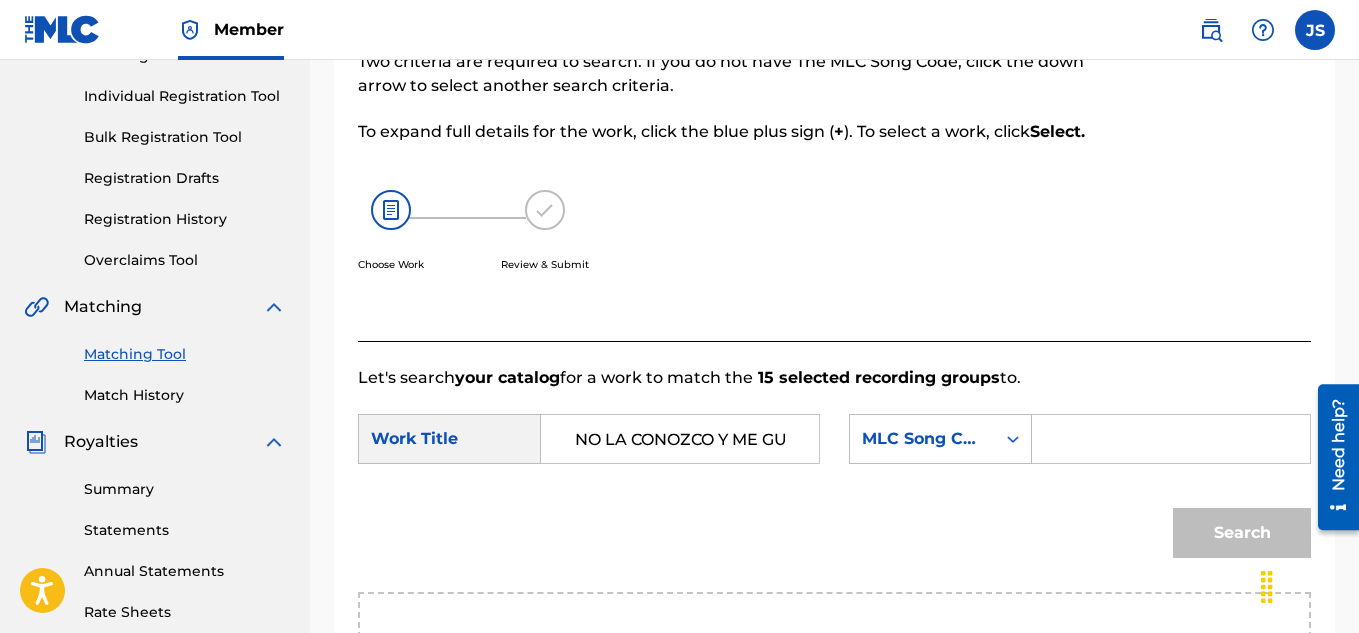 scroll, scrollTop: 0, scrollLeft: 36, axis: horizontal 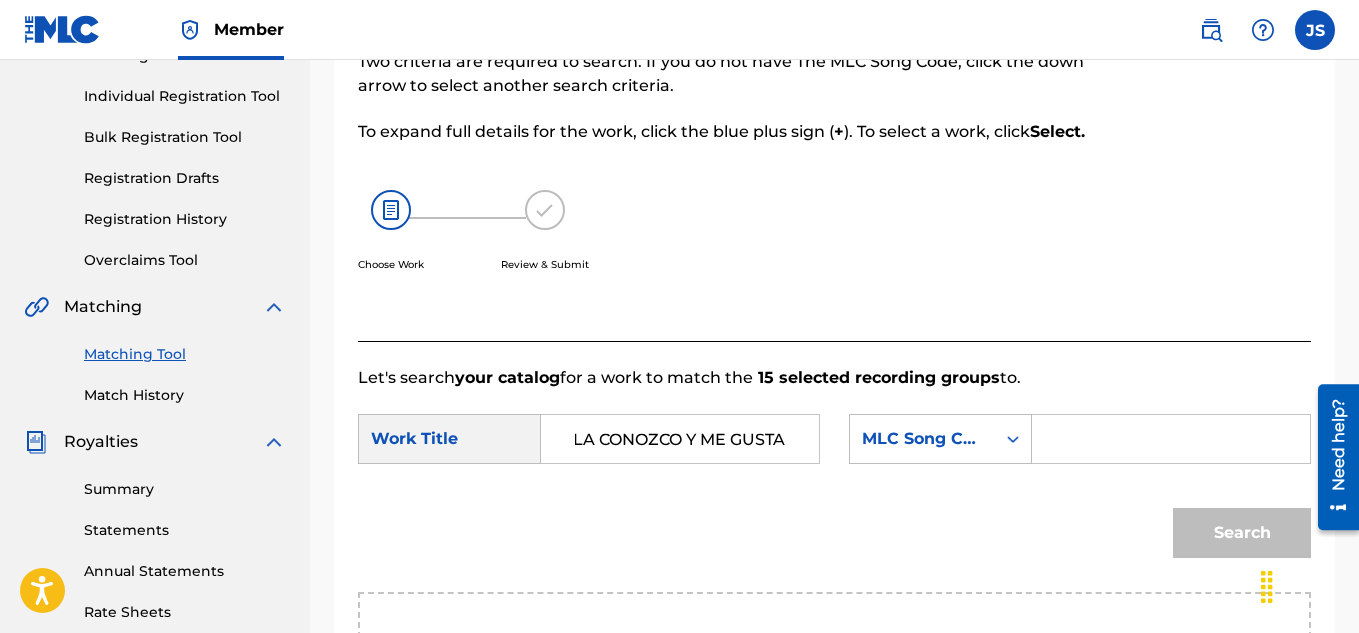 type on "NO LA CONOZCO Y ME GUSTA" 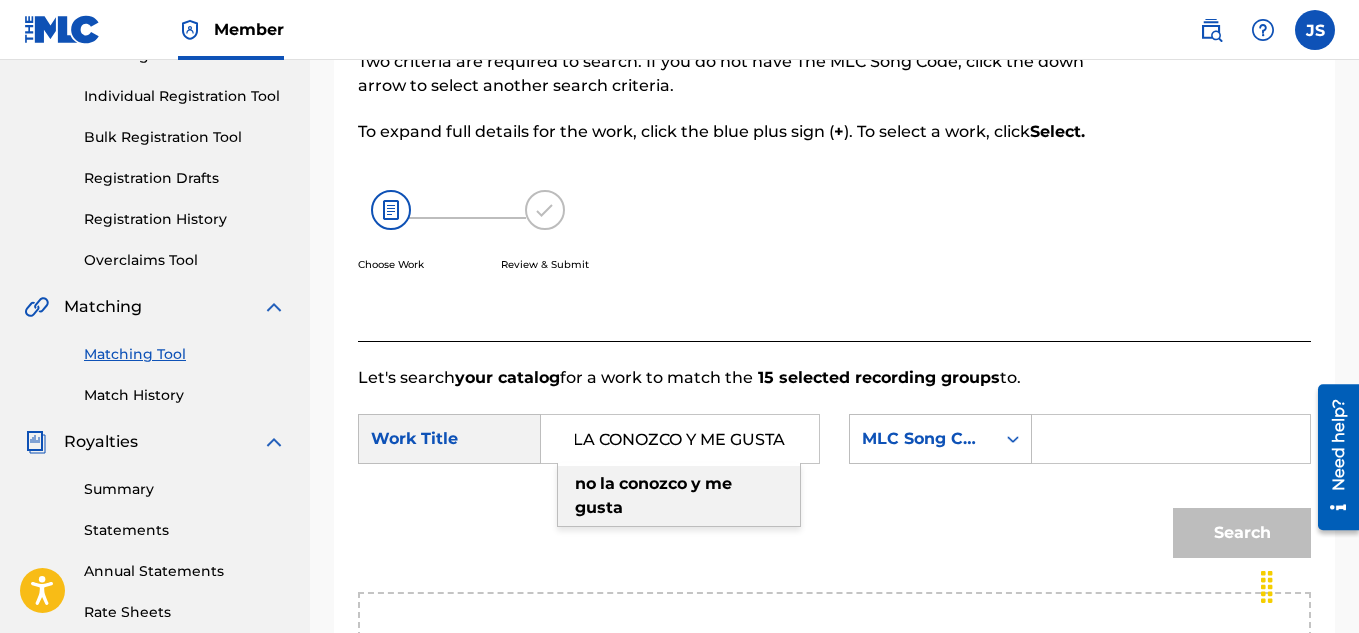 scroll, scrollTop: 0, scrollLeft: 0, axis: both 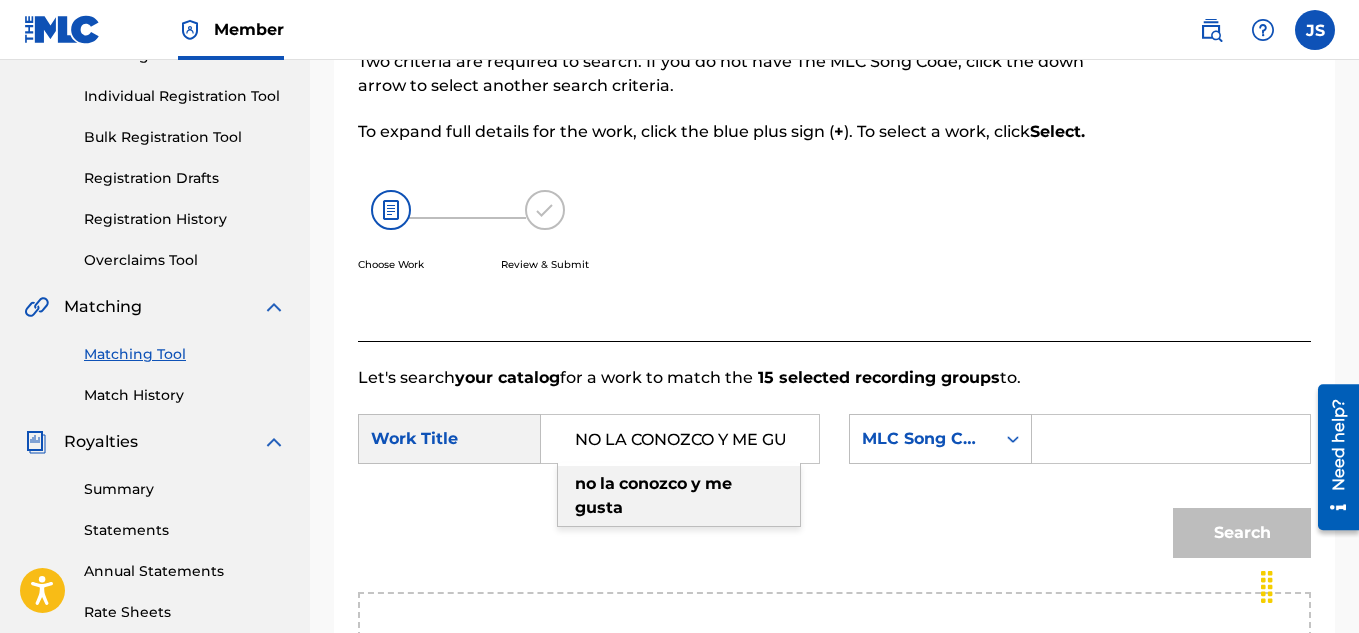 click at bounding box center (1171, 439) 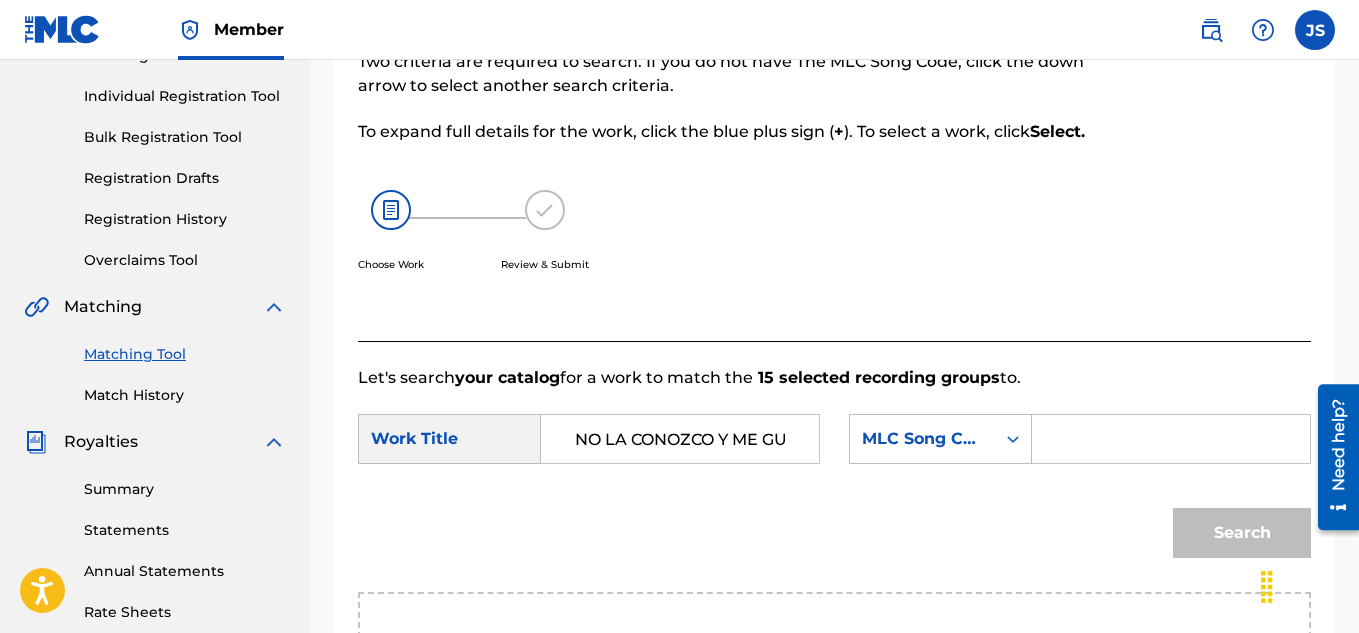 paste on "N97H48" 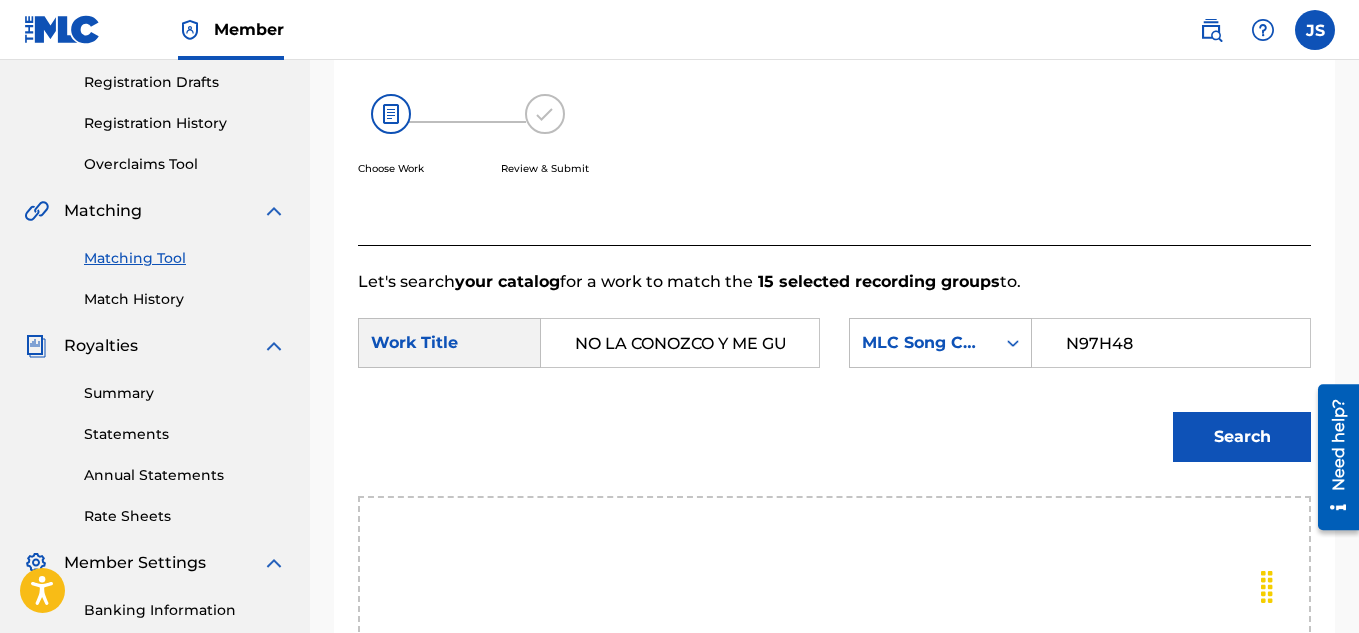 type on "N97H48" 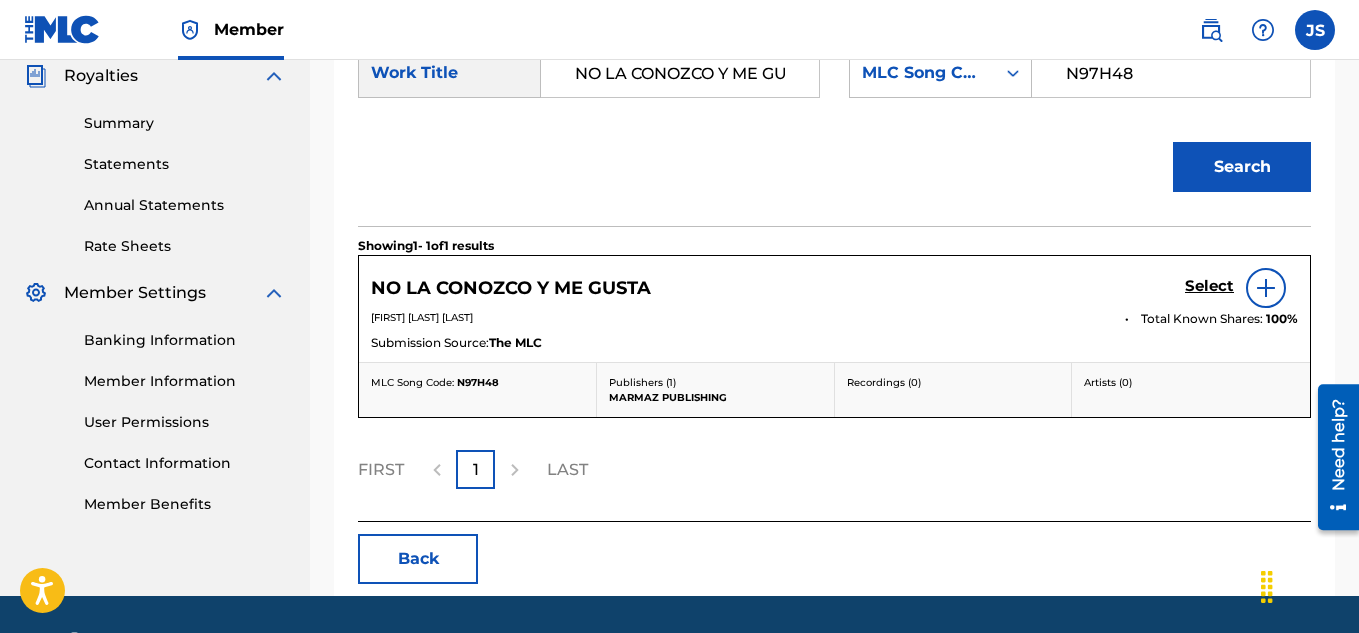scroll, scrollTop: 688, scrollLeft: 0, axis: vertical 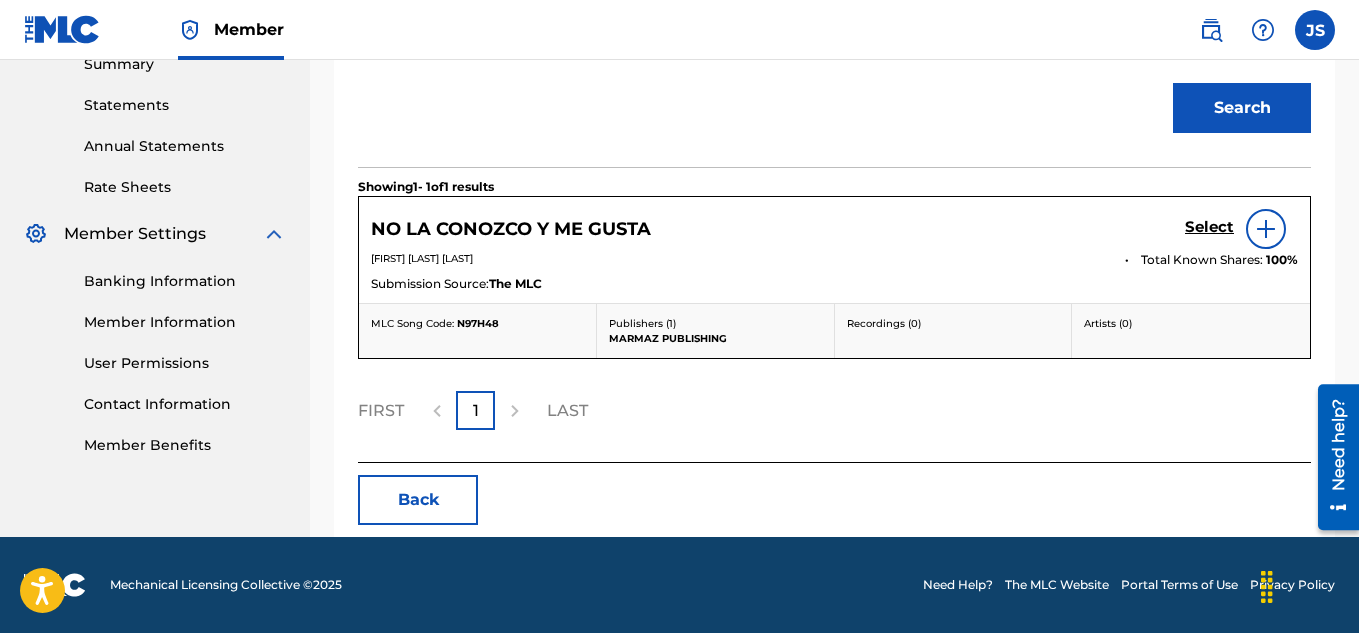 click on "Select" at bounding box center (1209, 227) 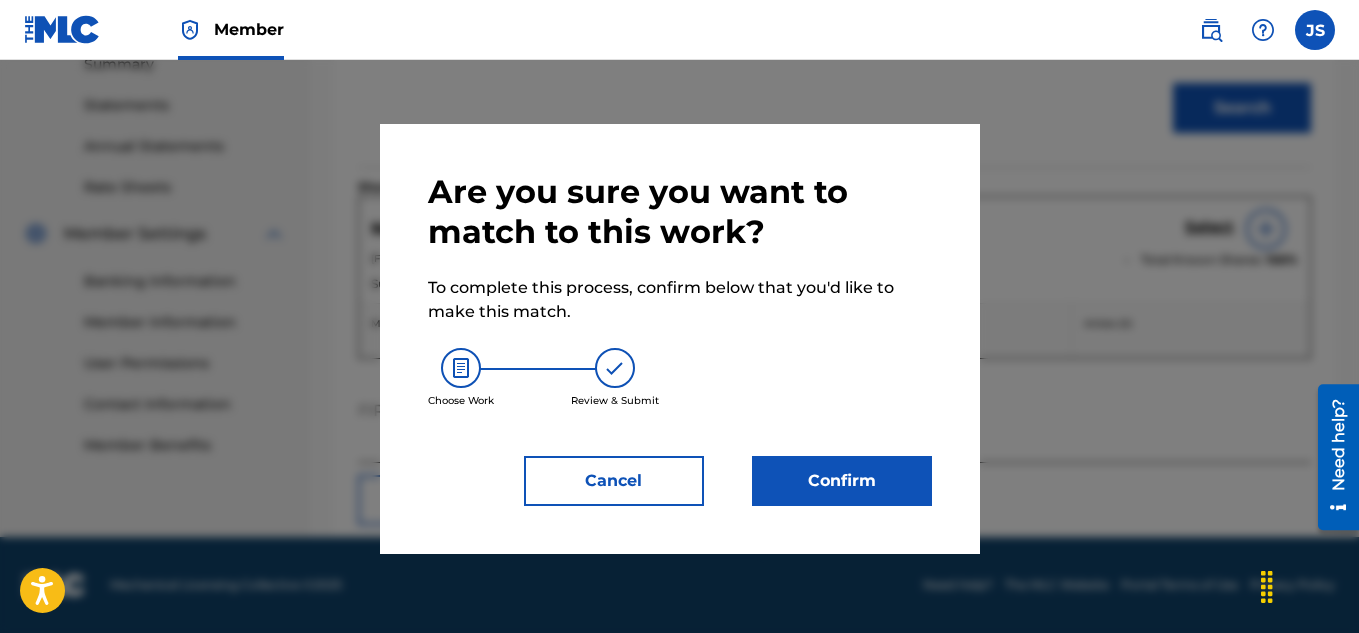 click on "Confirm" at bounding box center (842, 481) 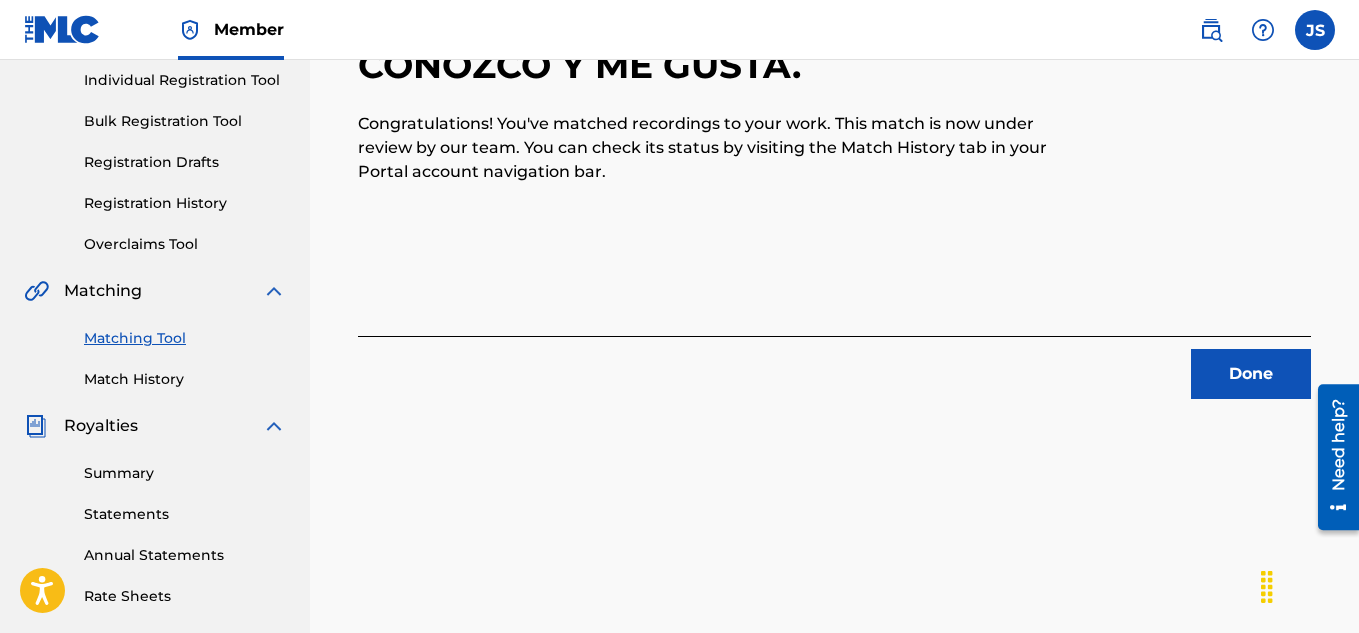 scroll, scrollTop: 340, scrollLeft: 0, axis: vertical 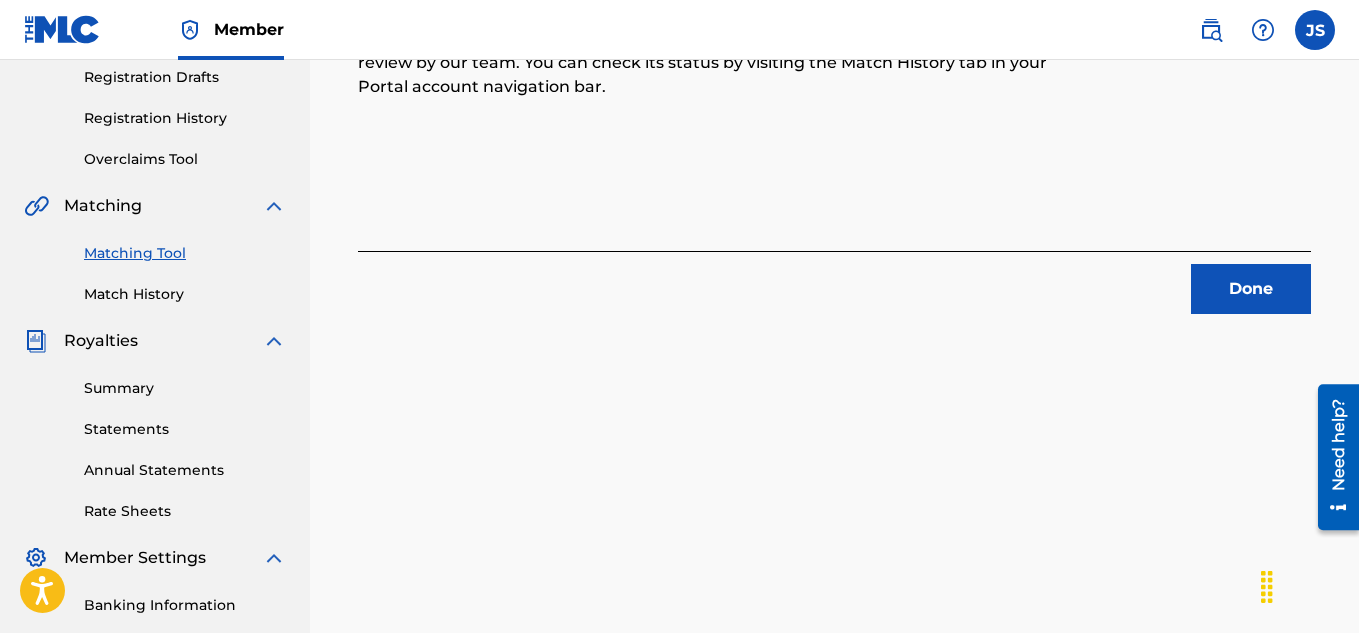 click on "Done" at bounding box center (1251, 289) 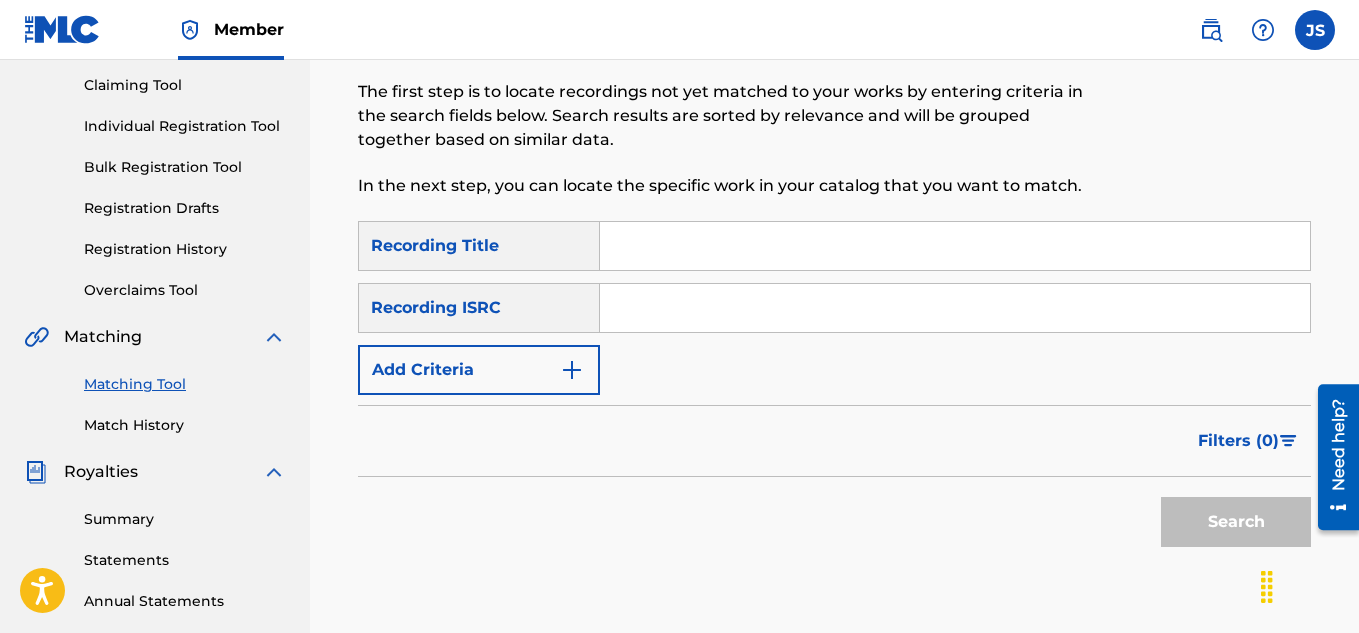 scroll, scrollTop: 210, scrollLeft: 0, axis: vertical 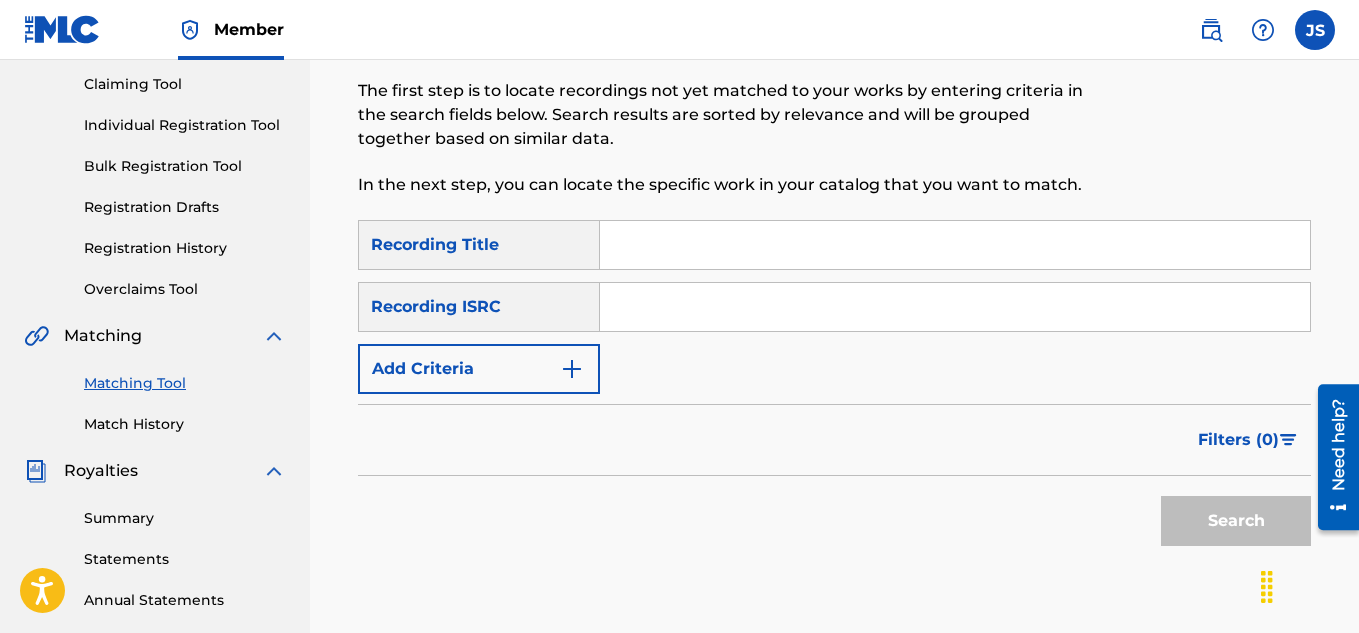 click at bounding box center [955, 245] 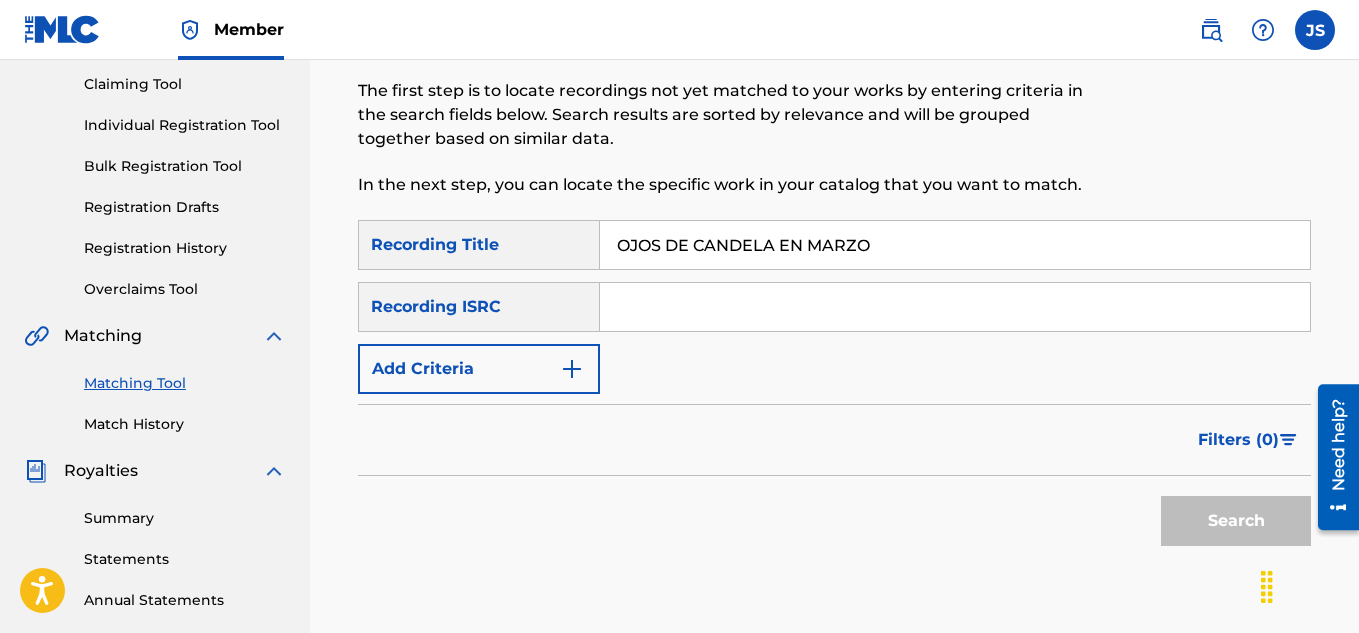 type on "OJOS DE CANDELA EN MARZO" 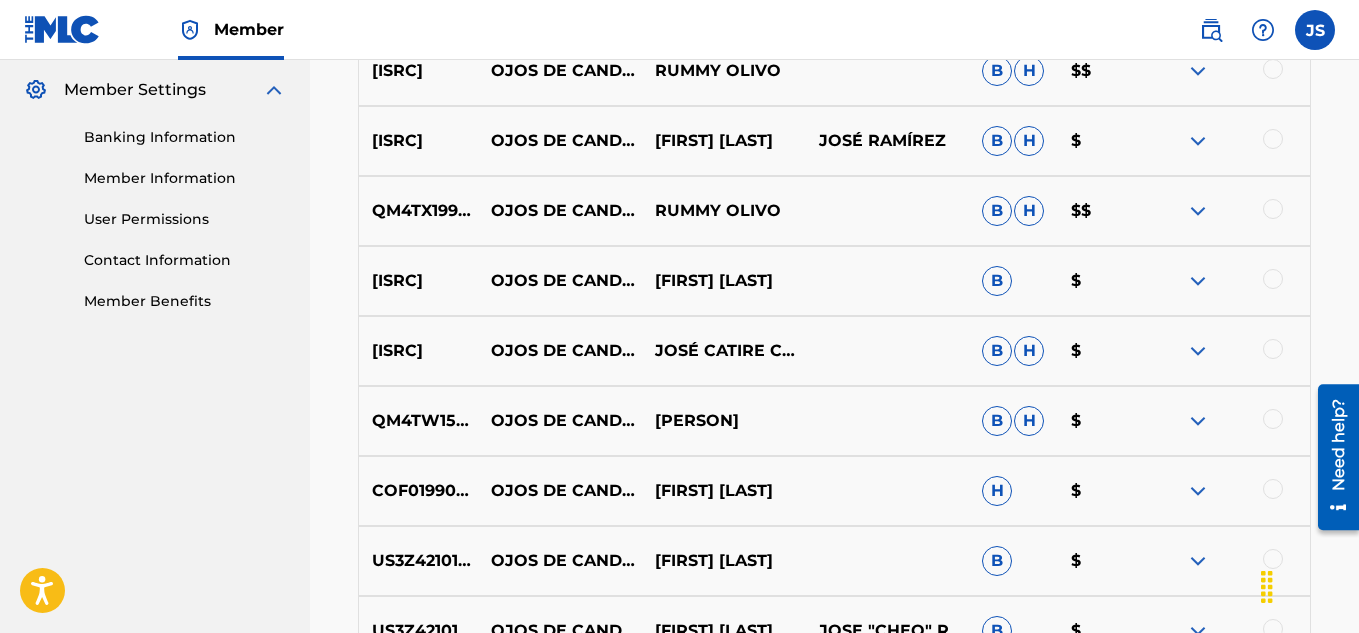 scroll, scrollTop: 779, scrollLeft: 0, axis: vertical 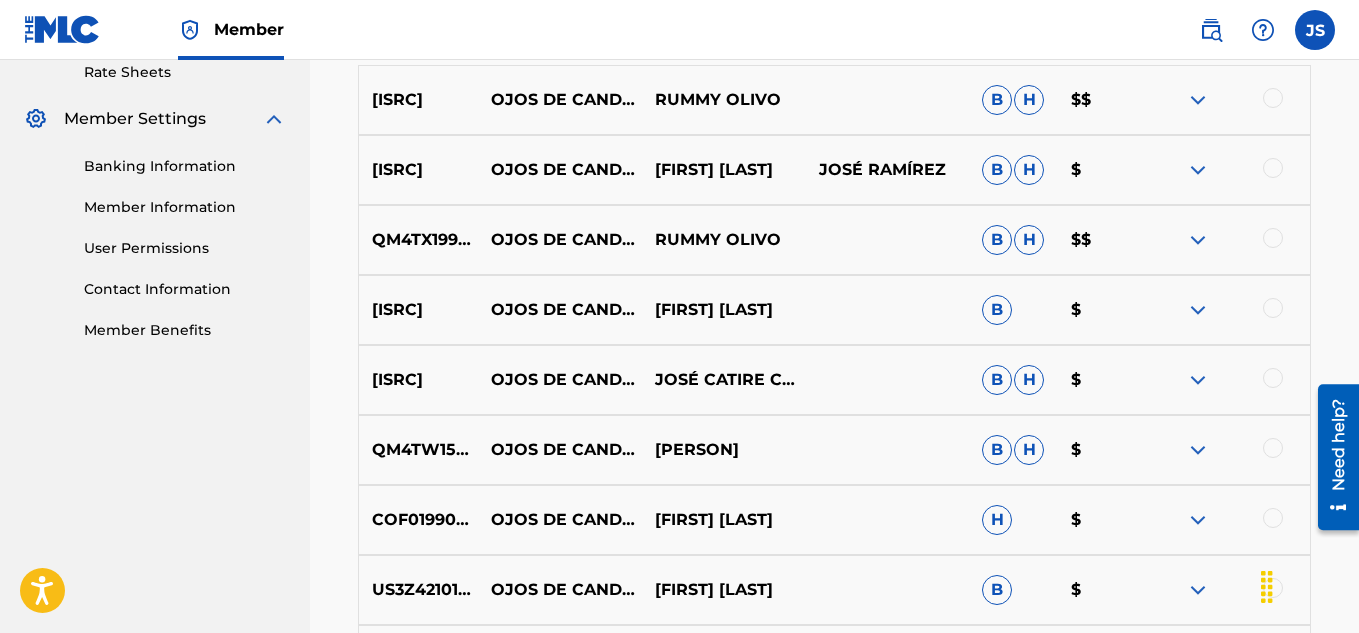click at bounding box center (1273, 98) 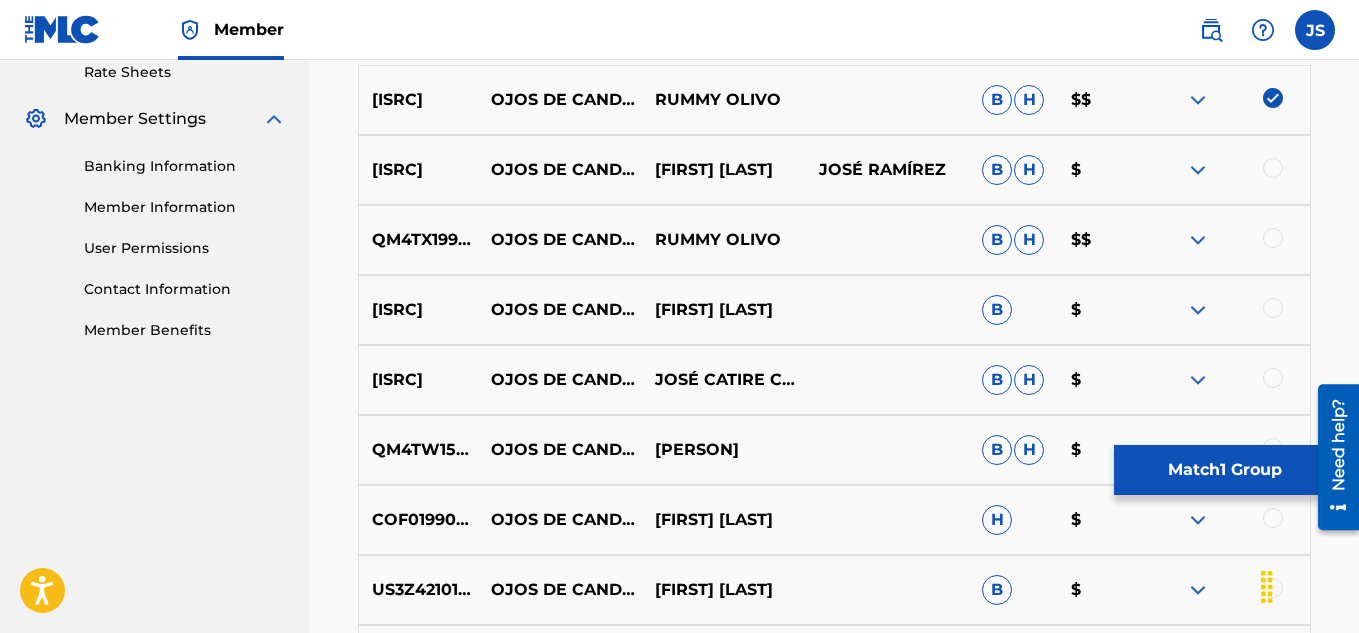 click at bounding box center [1273, 168] 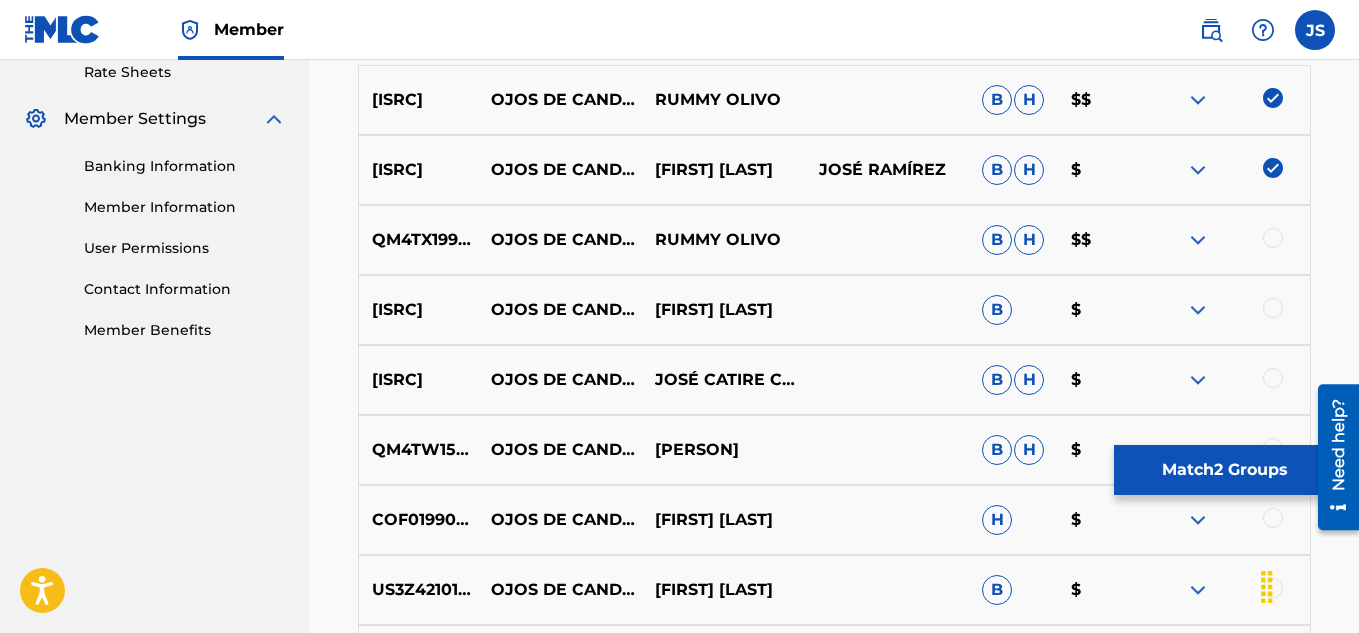 click on "QM4TX1994179 OJOS DE CANDELA EN MARZO RUMMY OLIVO B H $$" at bounding box center [834, 240] 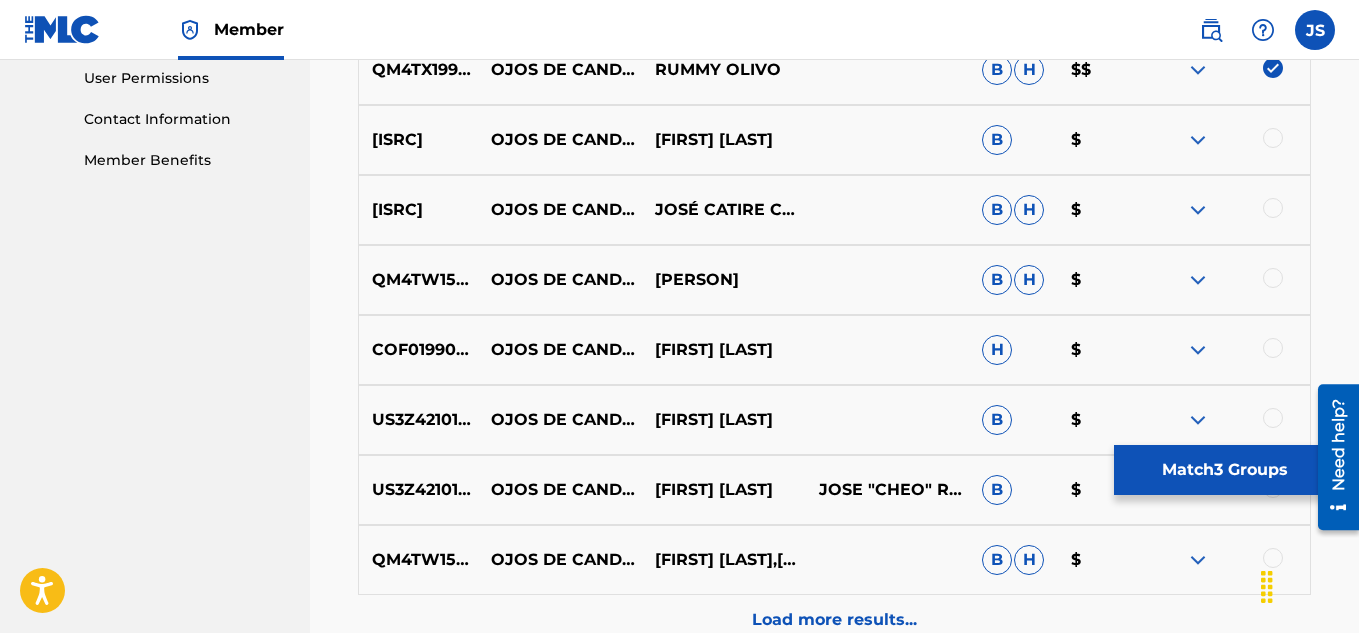 scroll, scrollTop: 950, scrollLeft: 0, axis: vertical 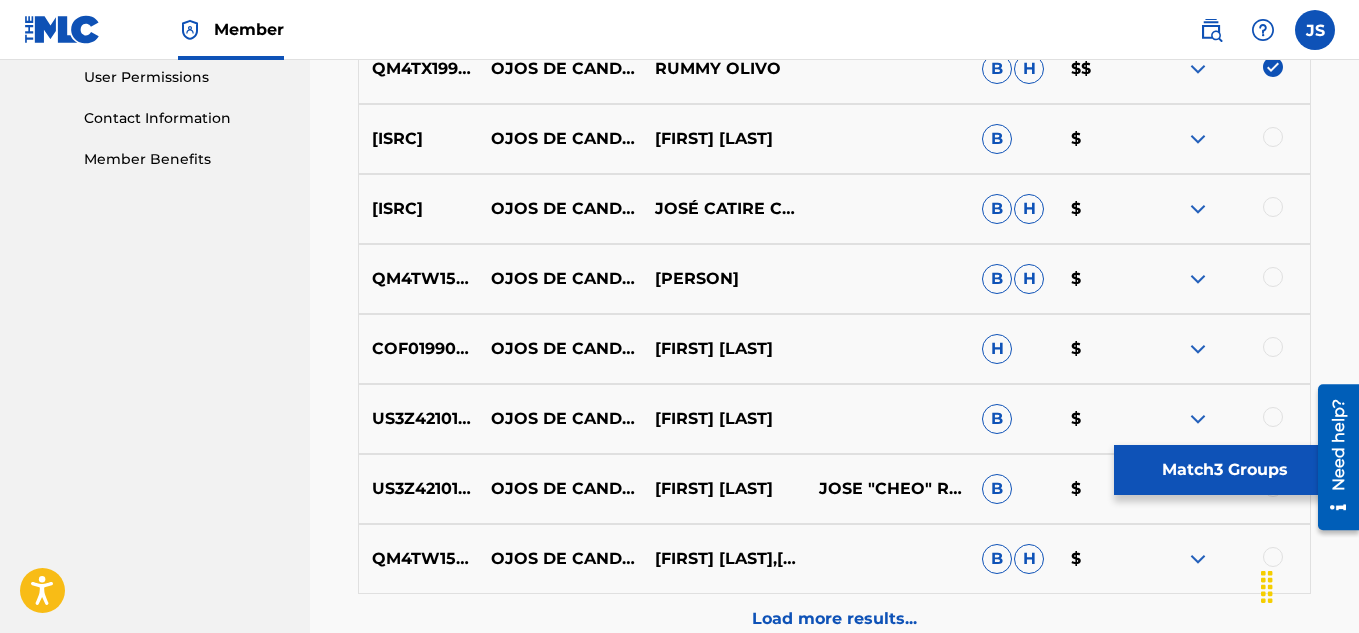 click on "US3Z42101858 OJOS DE CANDELA EN MARZO HÉCTOR HERNÁNDEZ B $" at bounding box center (834, 419) 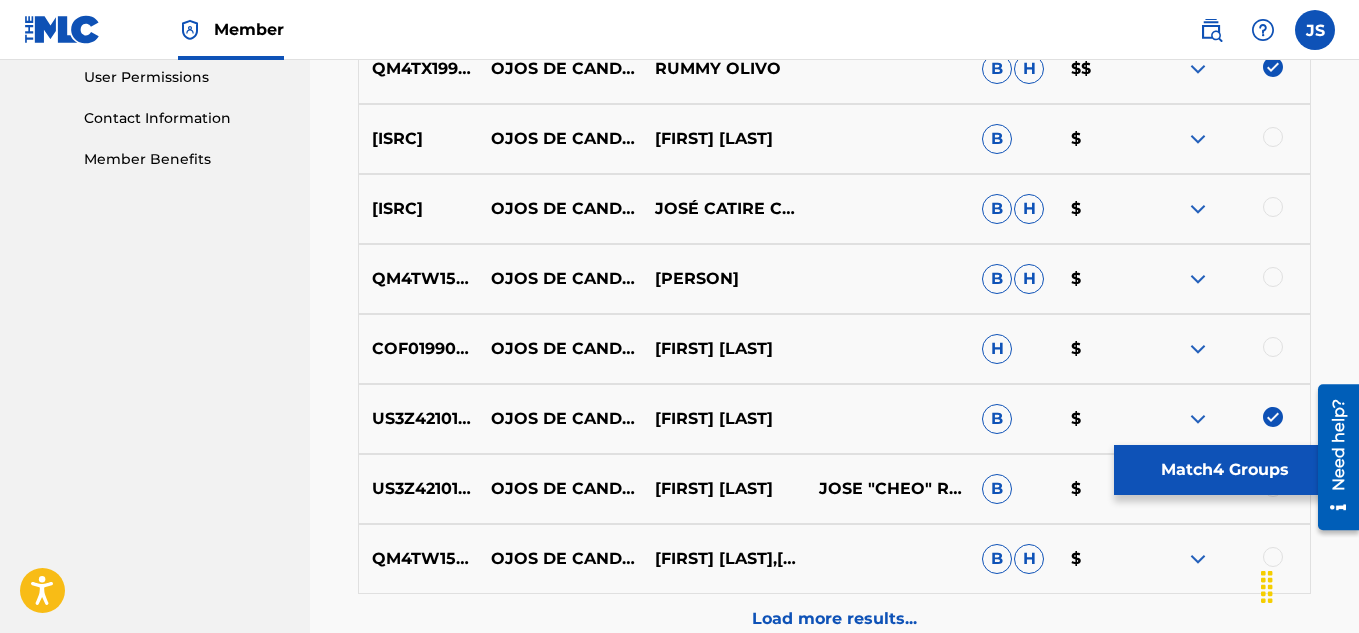 click at bounding box center [1273, 347] 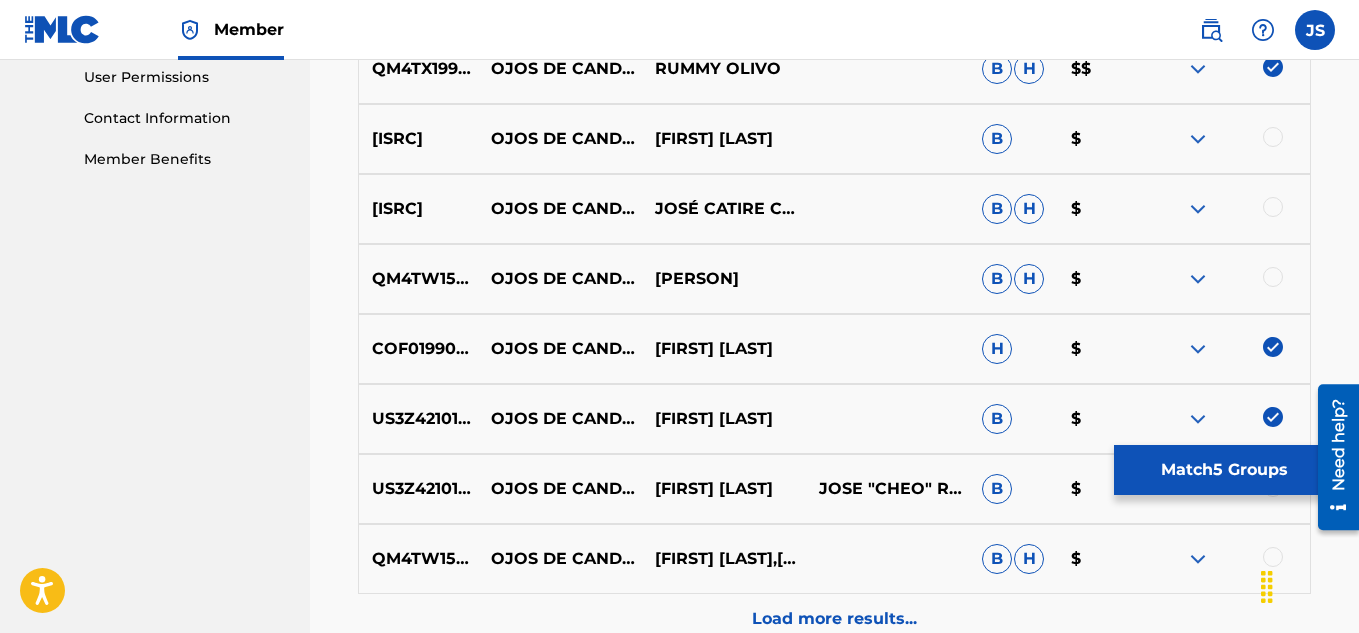 click at bounding box center [1228, 279] 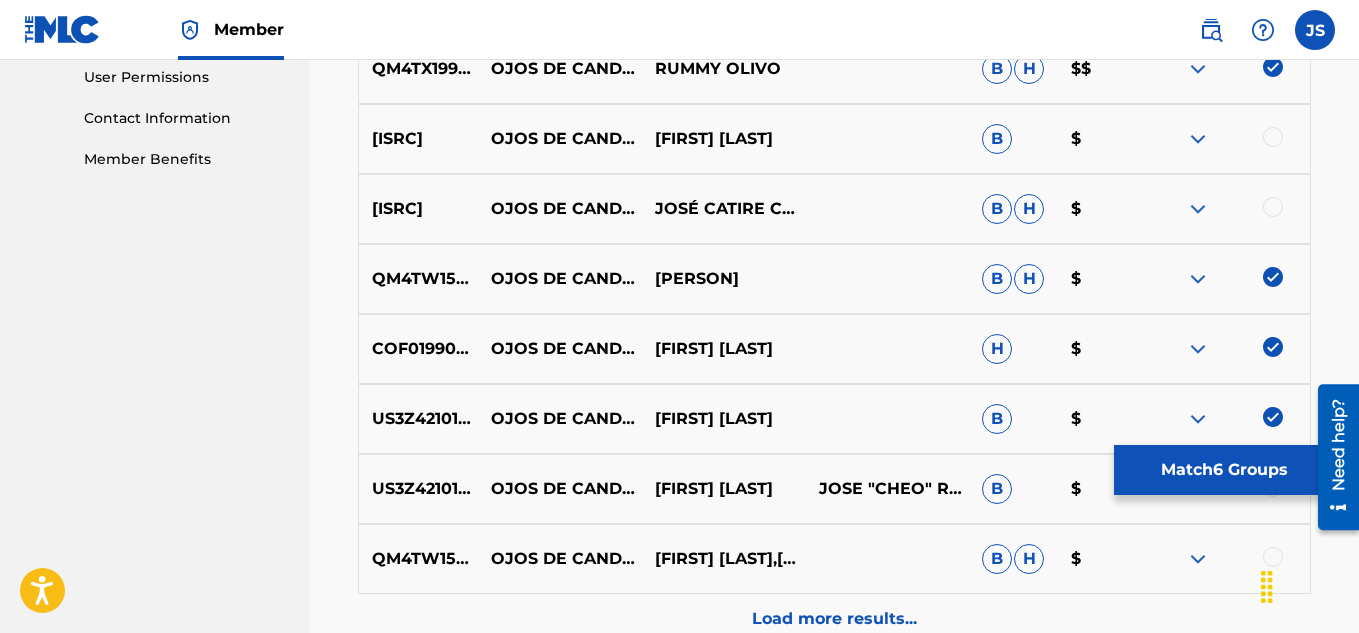 click at bounding box center [1273, 207] 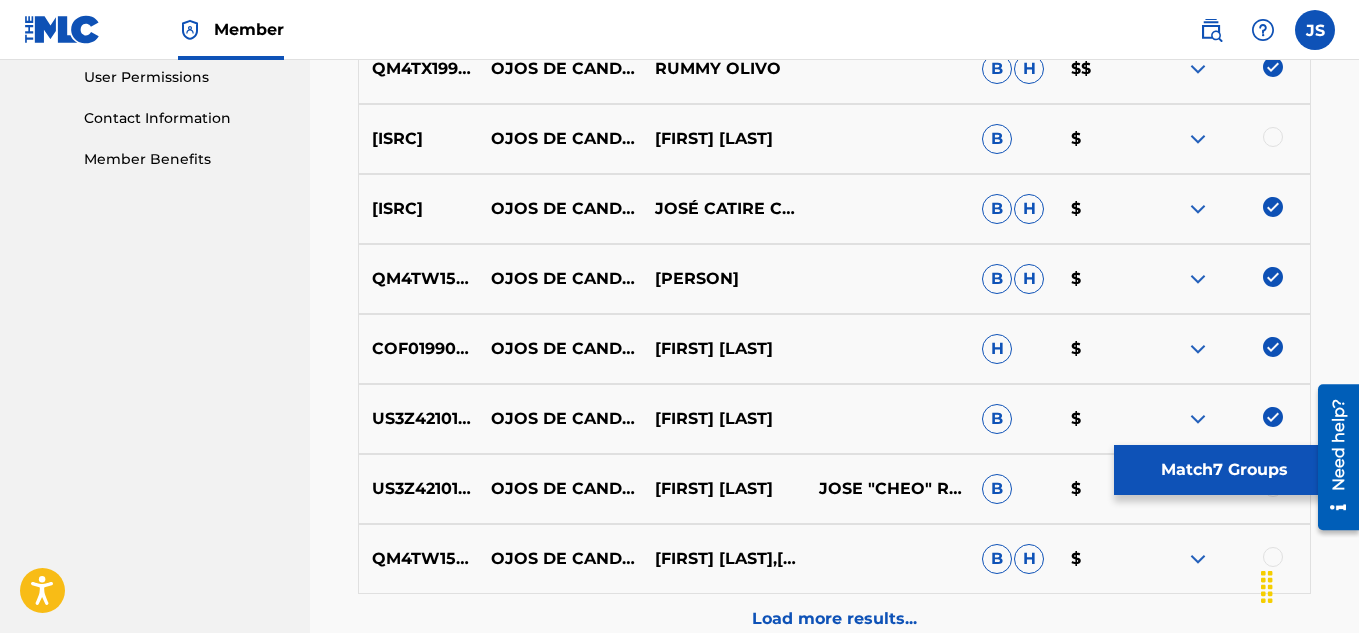 click at bounding box center [1273, 137] 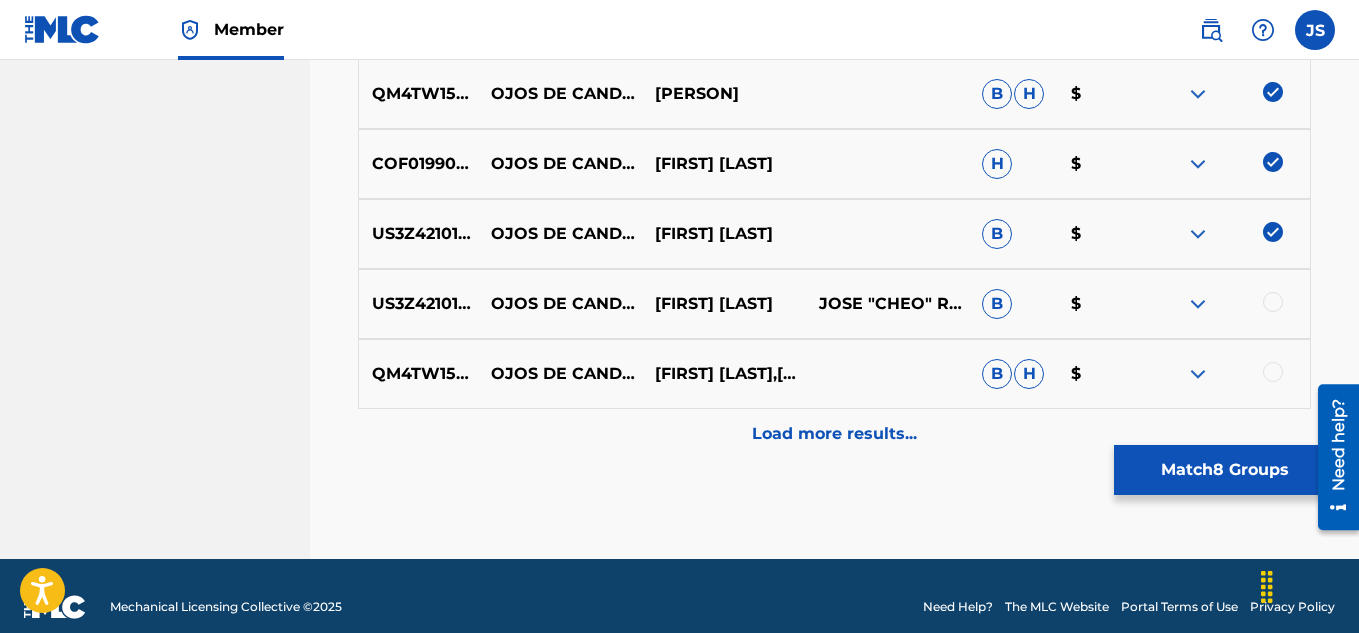 scroll, scrollTop: 1136, scrollLeft: 0, axis: vertical 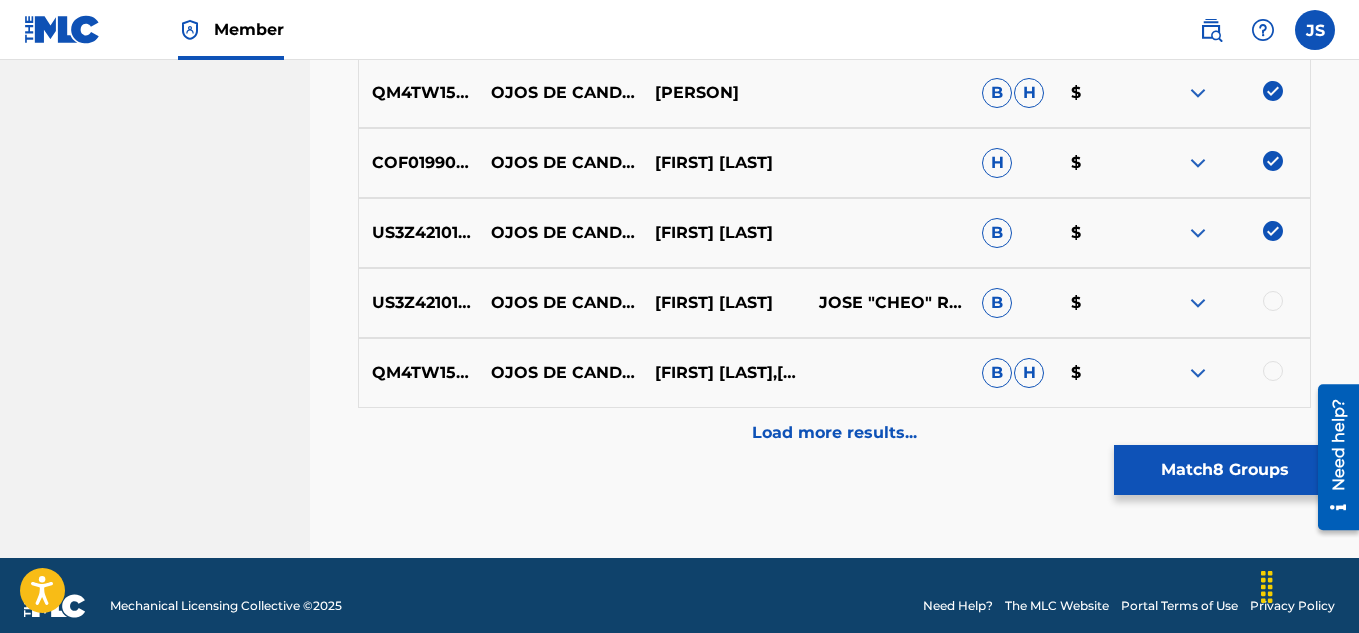 click at bounding box center (1273, 301) 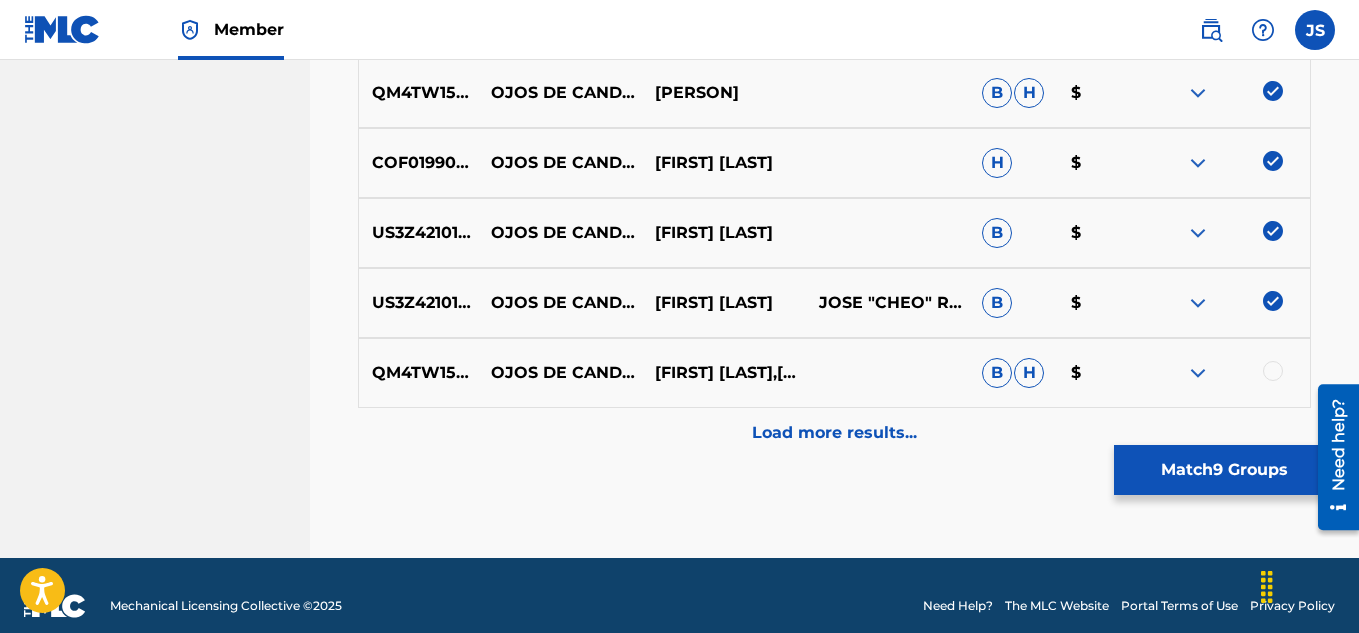 click at bounding box center [1228, 373] 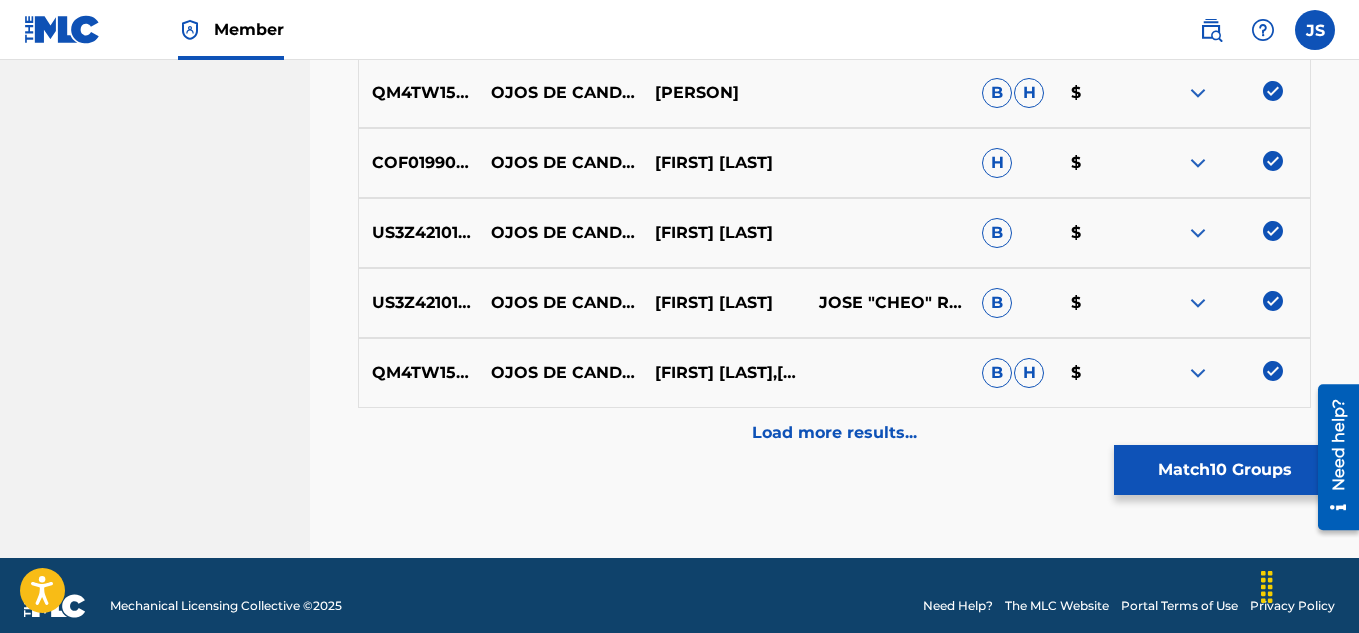 click on "Load more results..." at bounding box center [834, 433] 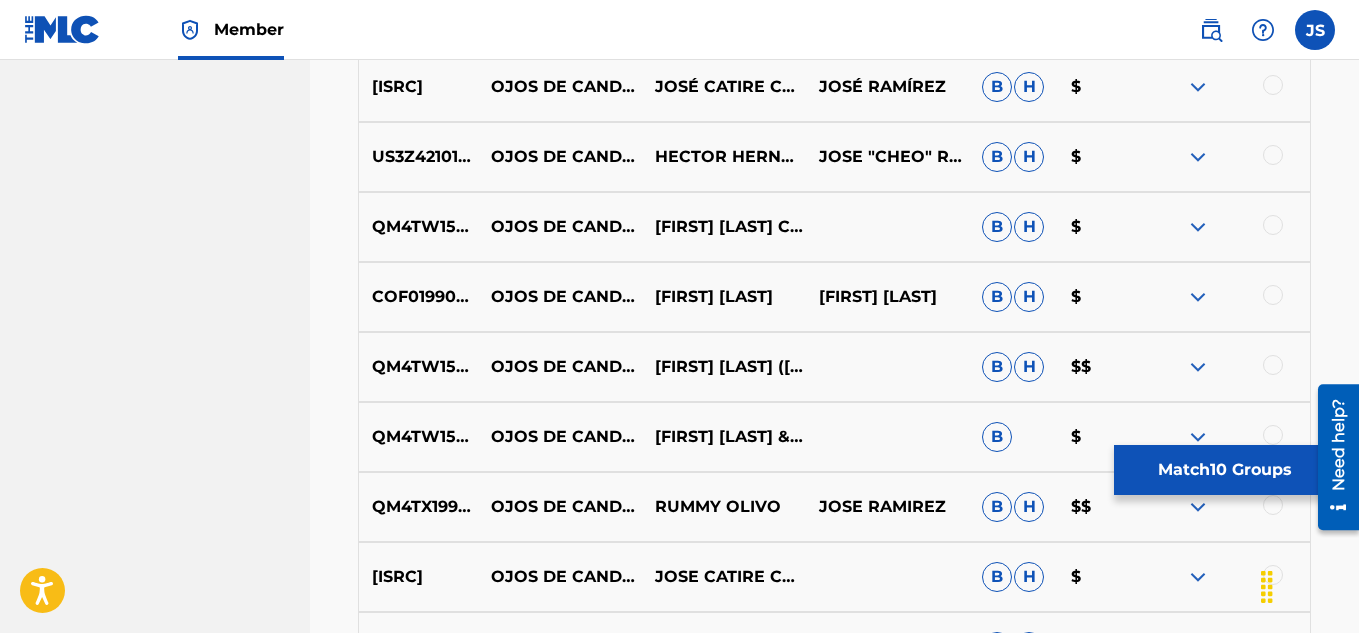 scroll, scrollTop: 1493, scrollLeft: 0, axis: vertical 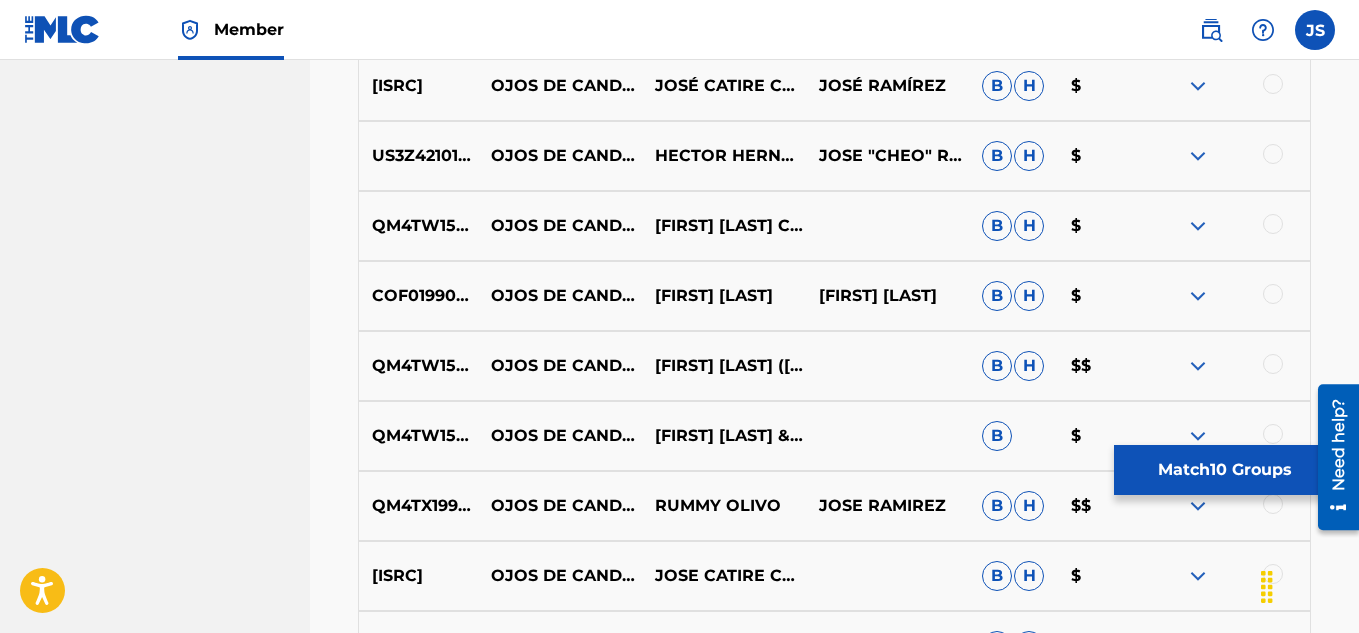 click at bounding box center (1273, 84) 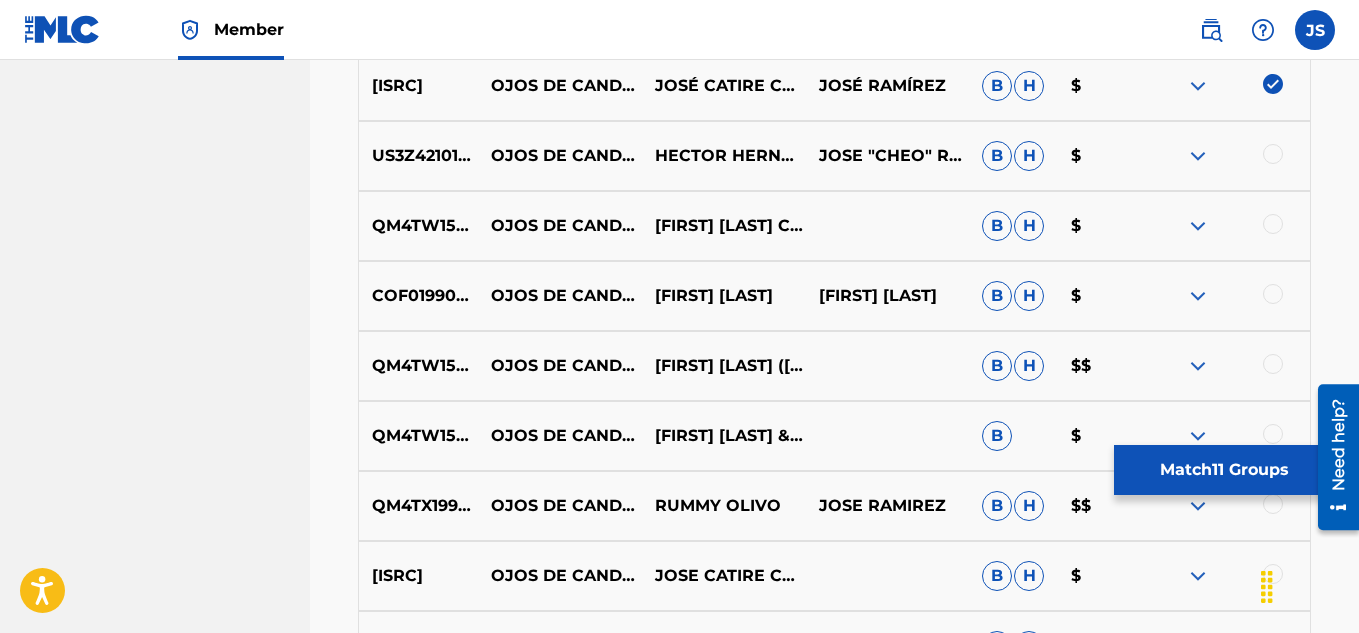 click at bounding box center [1273, 154] 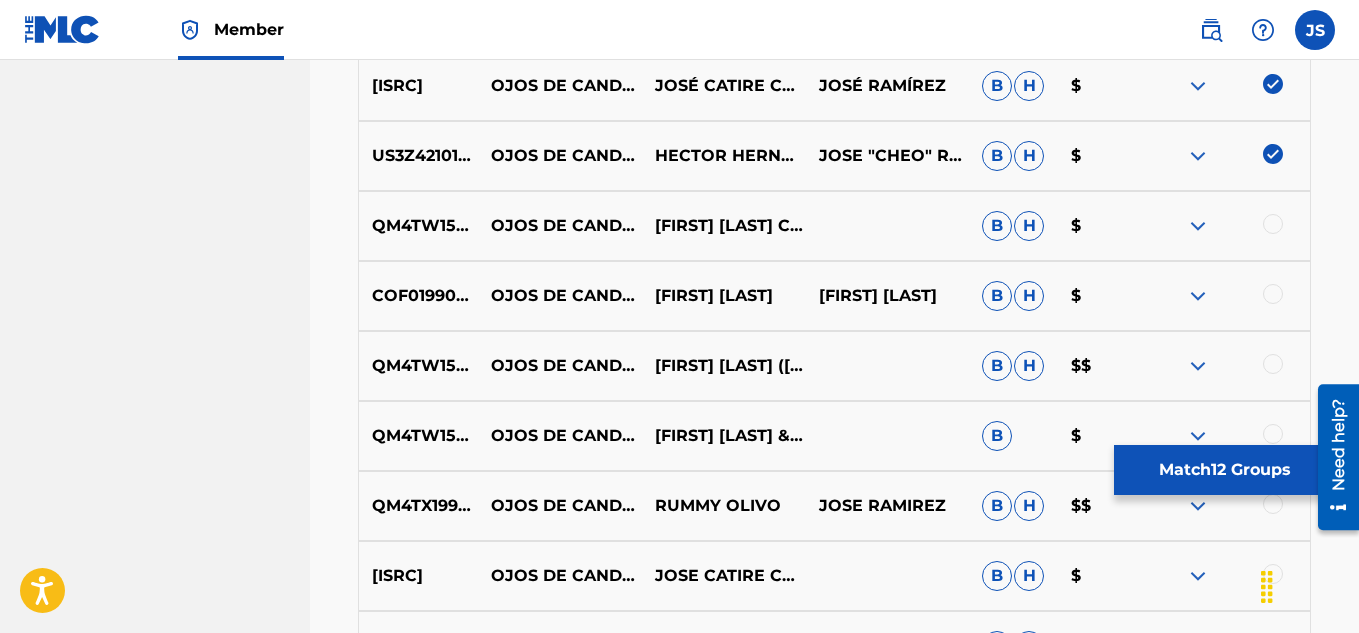 click at bounding box center (1273, 224) 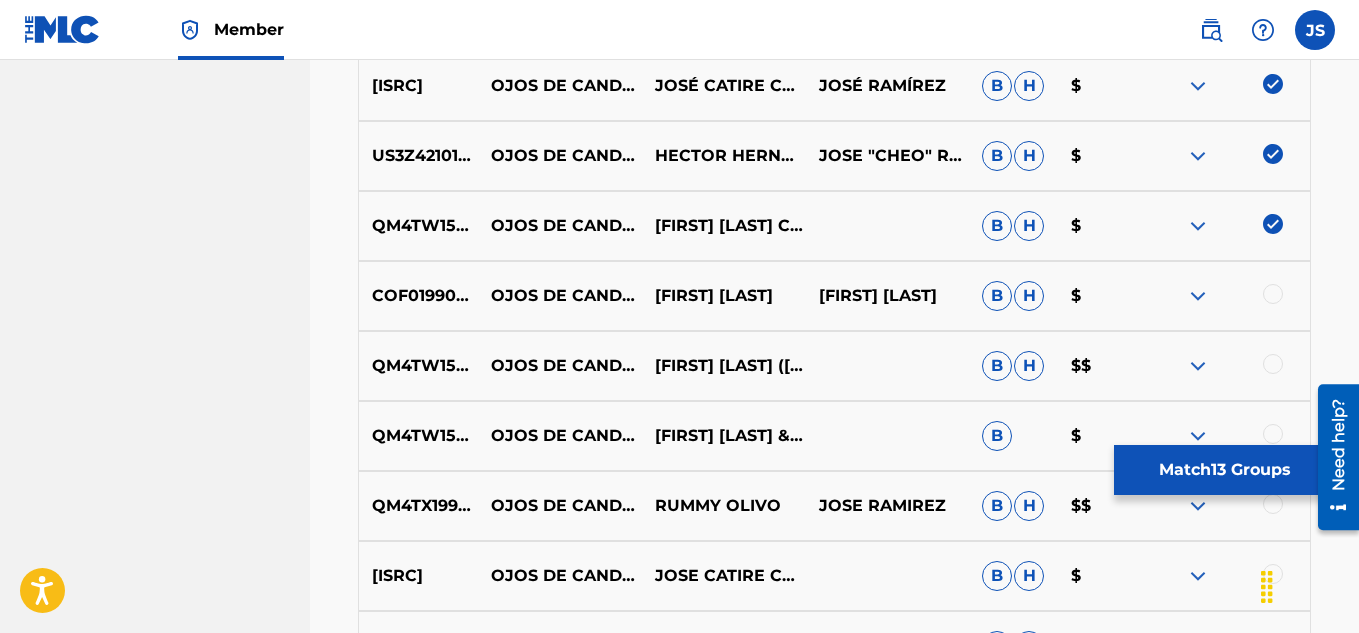click at bounding box center (1273, 294) 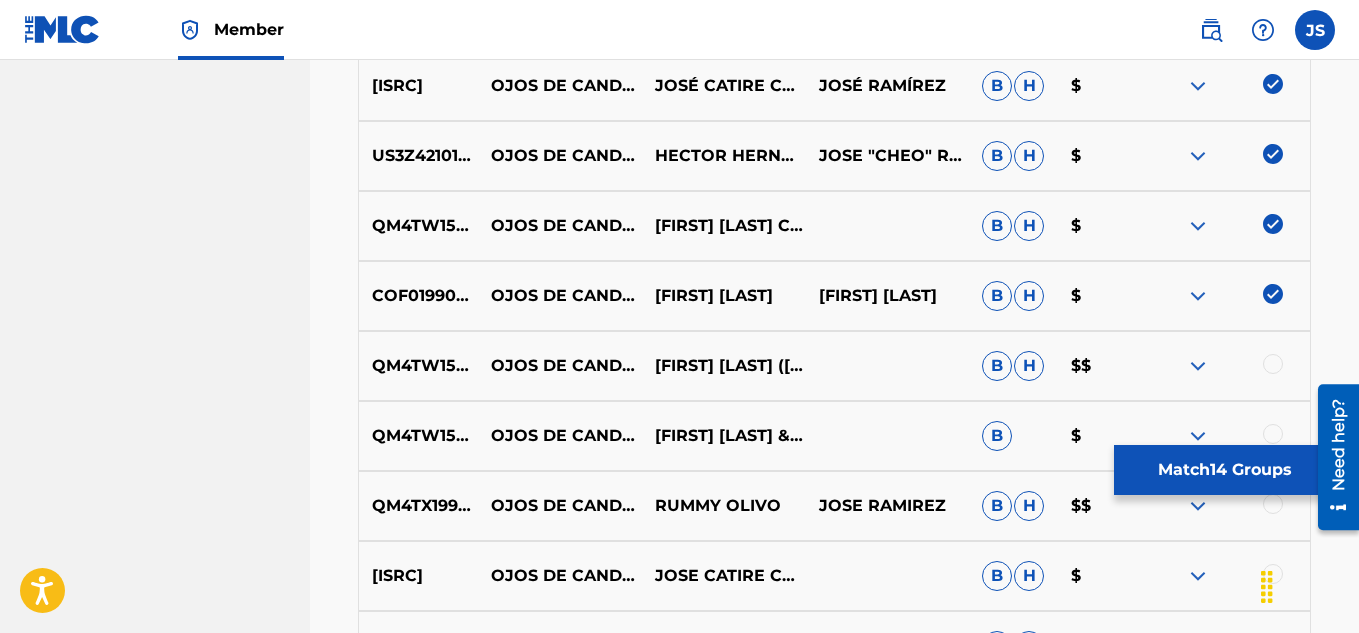 click at bounding box center [1273, 364] 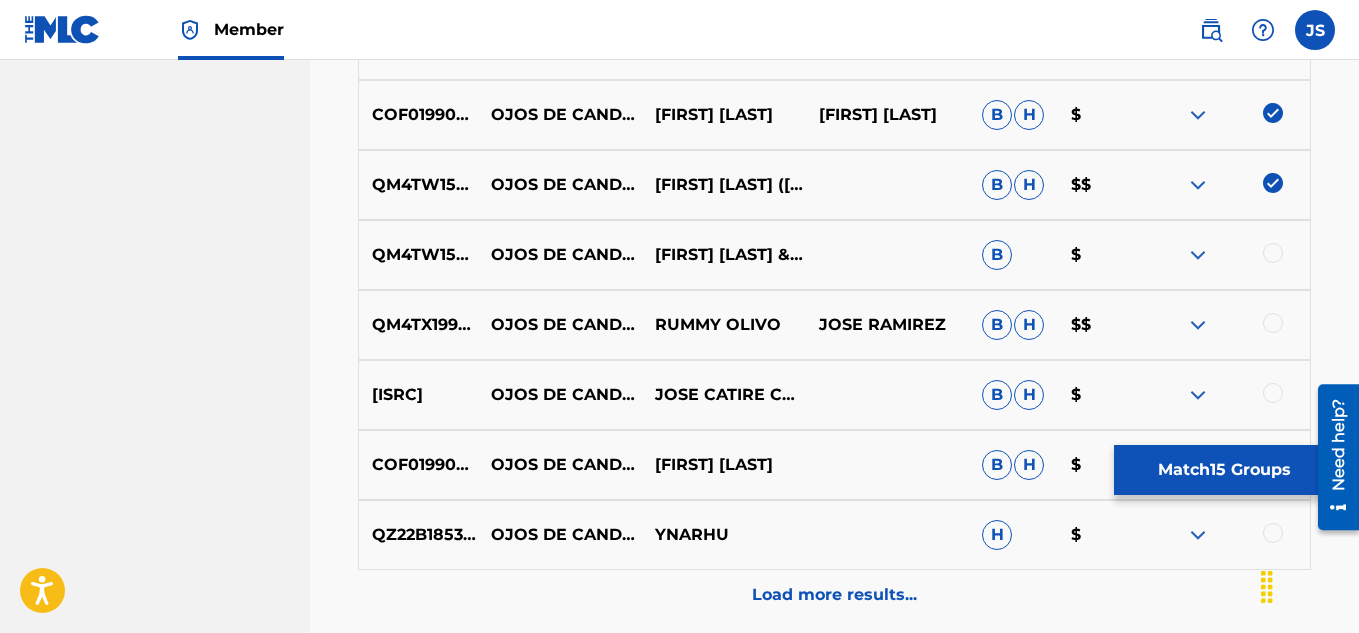 scroll, scrollTop: 1696, scrollLeft: 0, axis: vertical 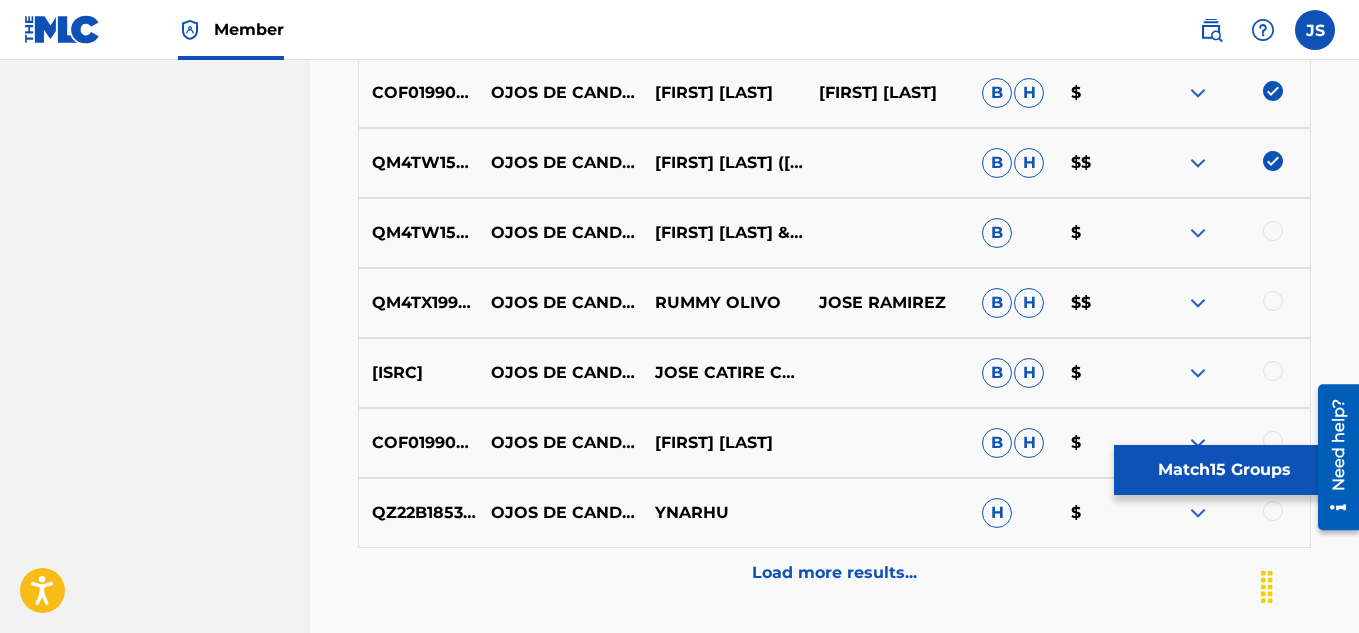 click at bounding box center (1273, 231) 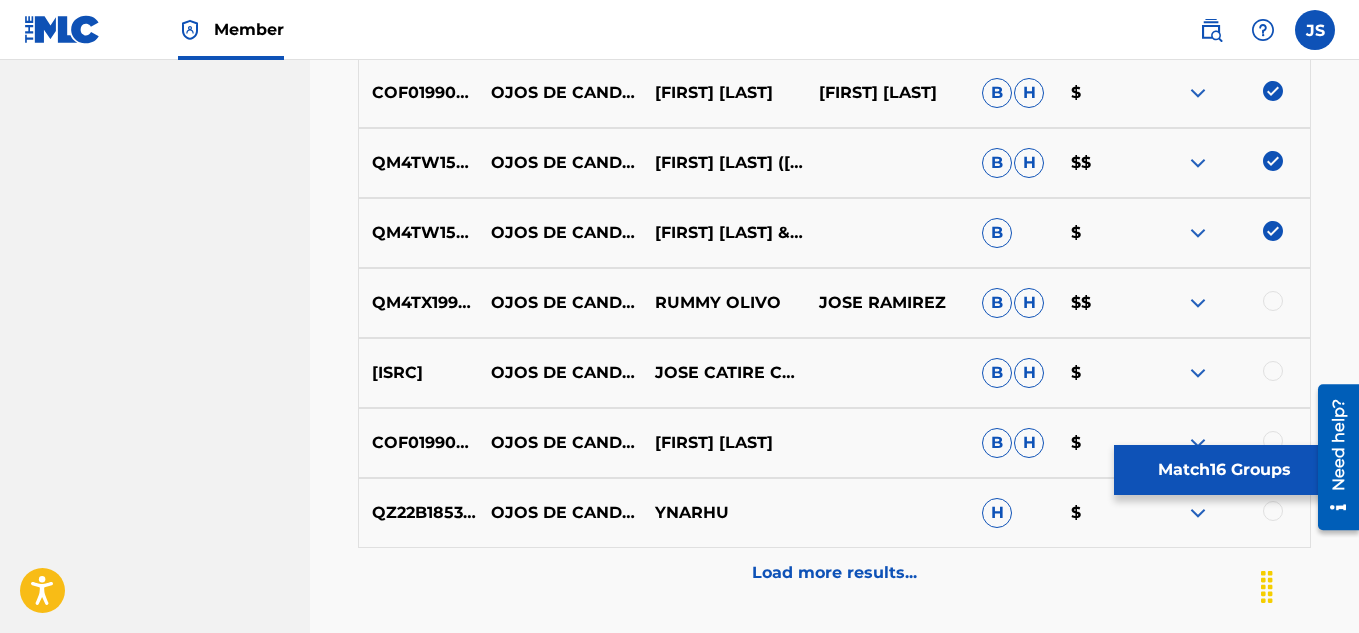 click at bounding box center (1228, 303) 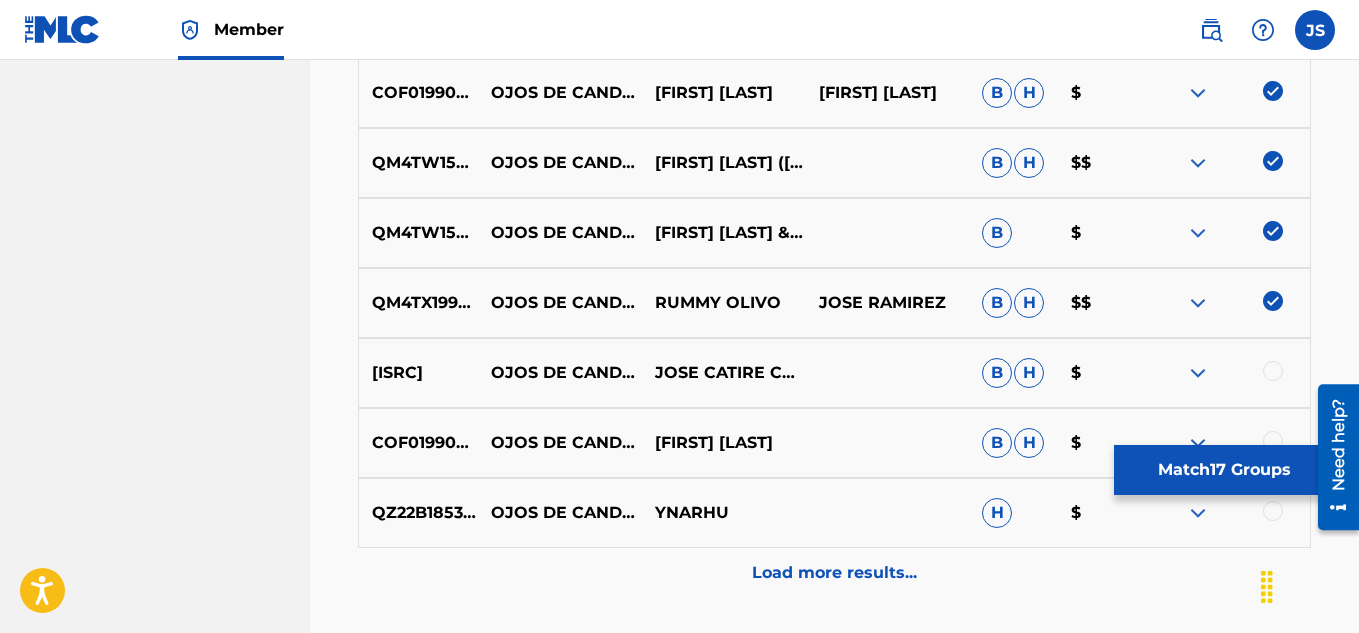 click at bounding box center (1273, 371) 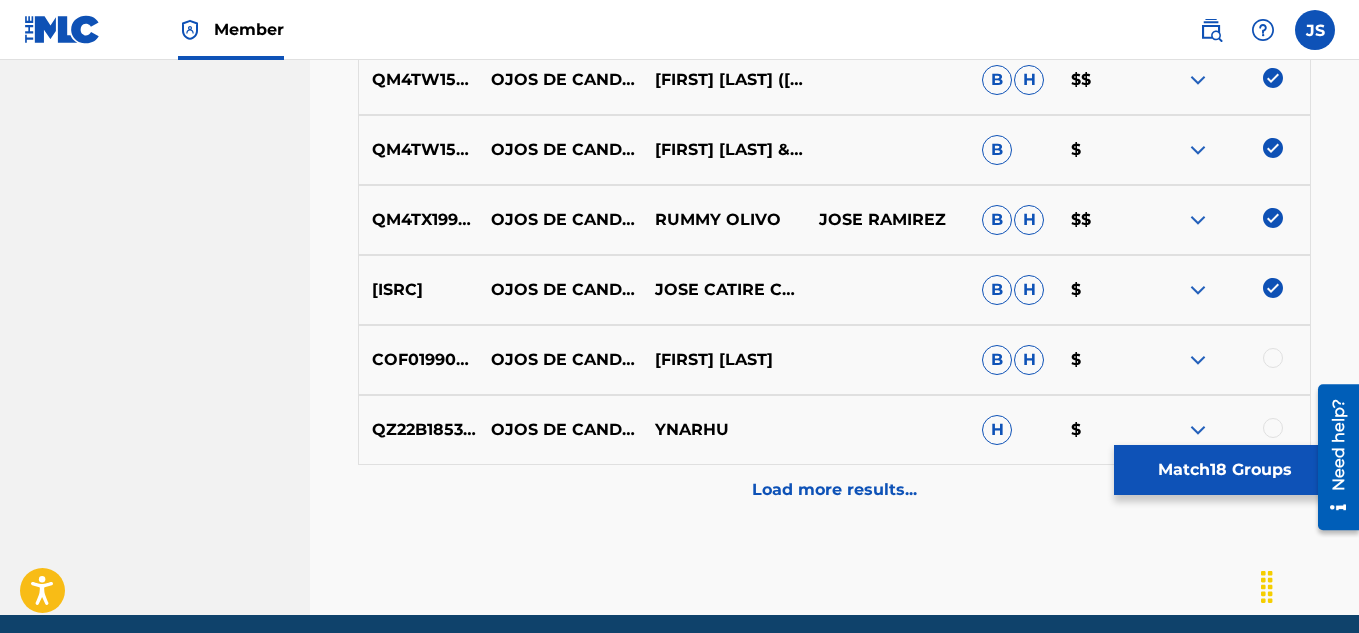 scroll, scrollTop: 1781, scrollLeft: 0, axis: vertical 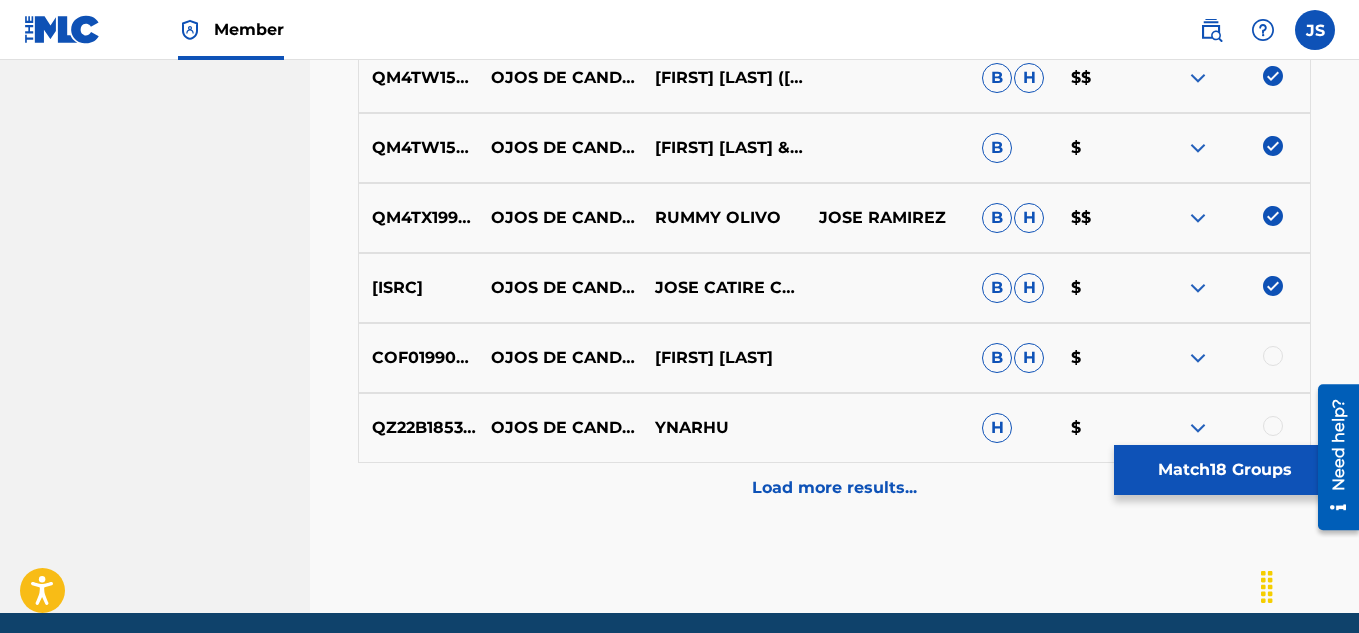 click at bounding box center (1273, 356) 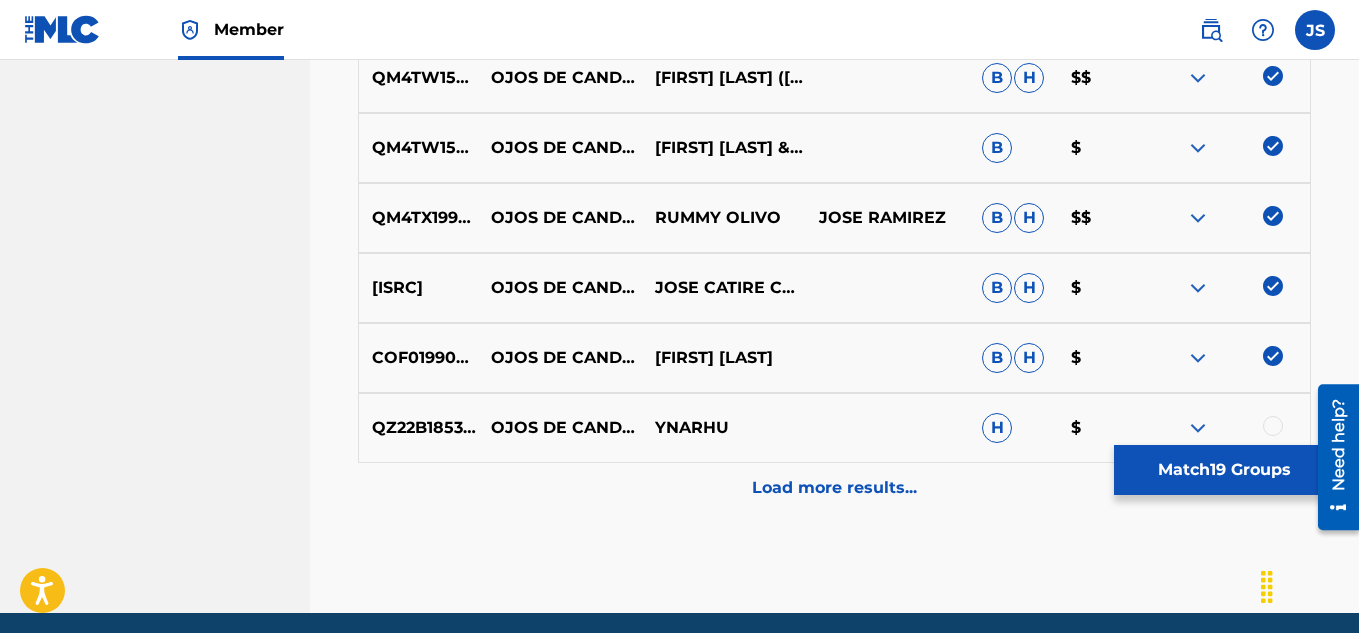 click on "Load more results..." at bounding box center (834, 488) 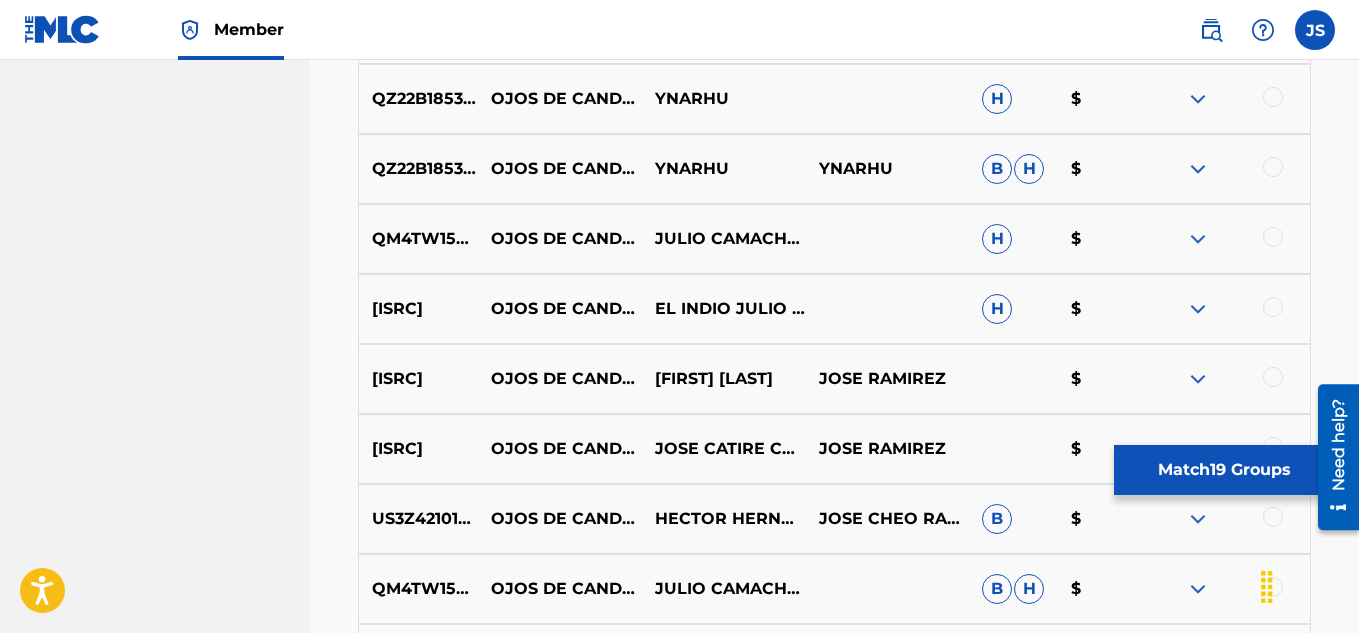 scroll, scrollTop: 2112, scrollLeft: 0, axis: vertical 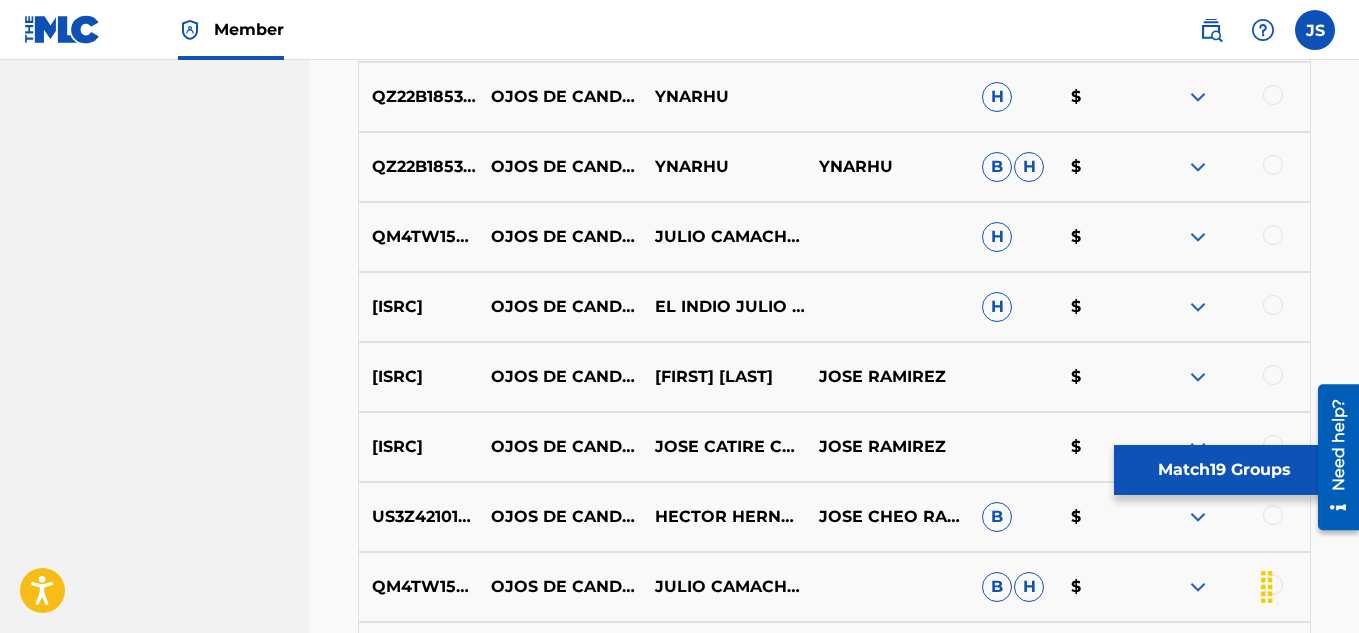 click at bounding box center [1273, 235] 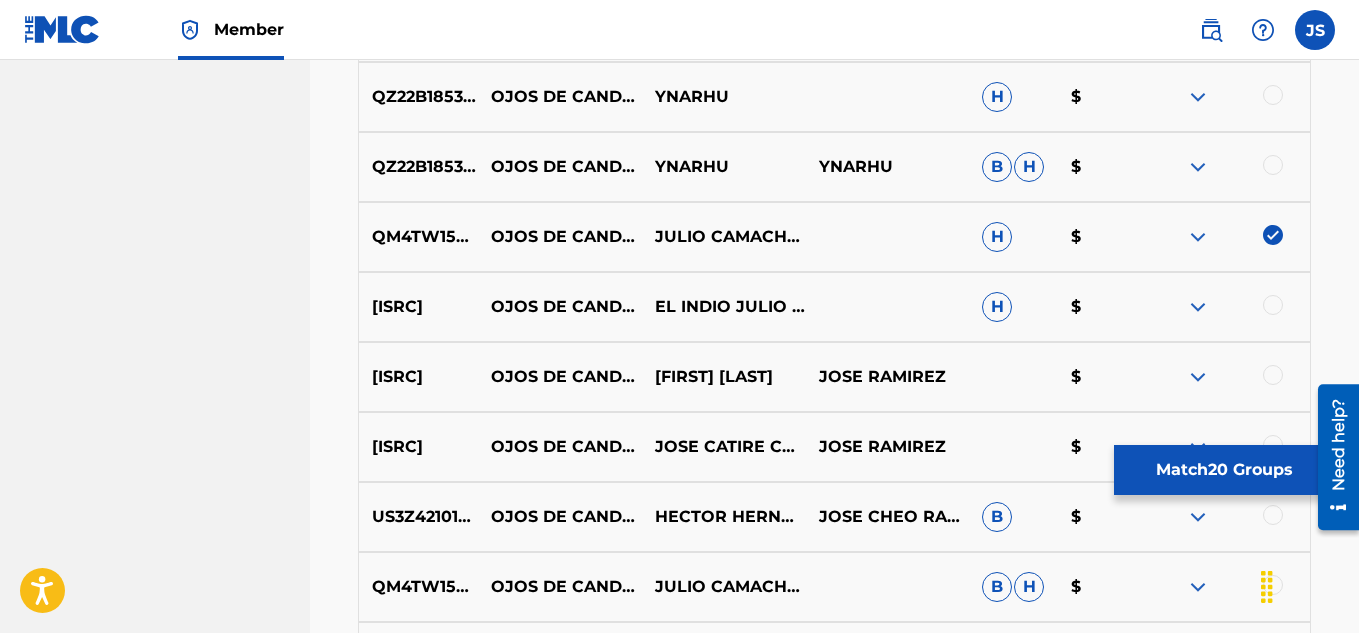click at bounding box center [1228, 307] 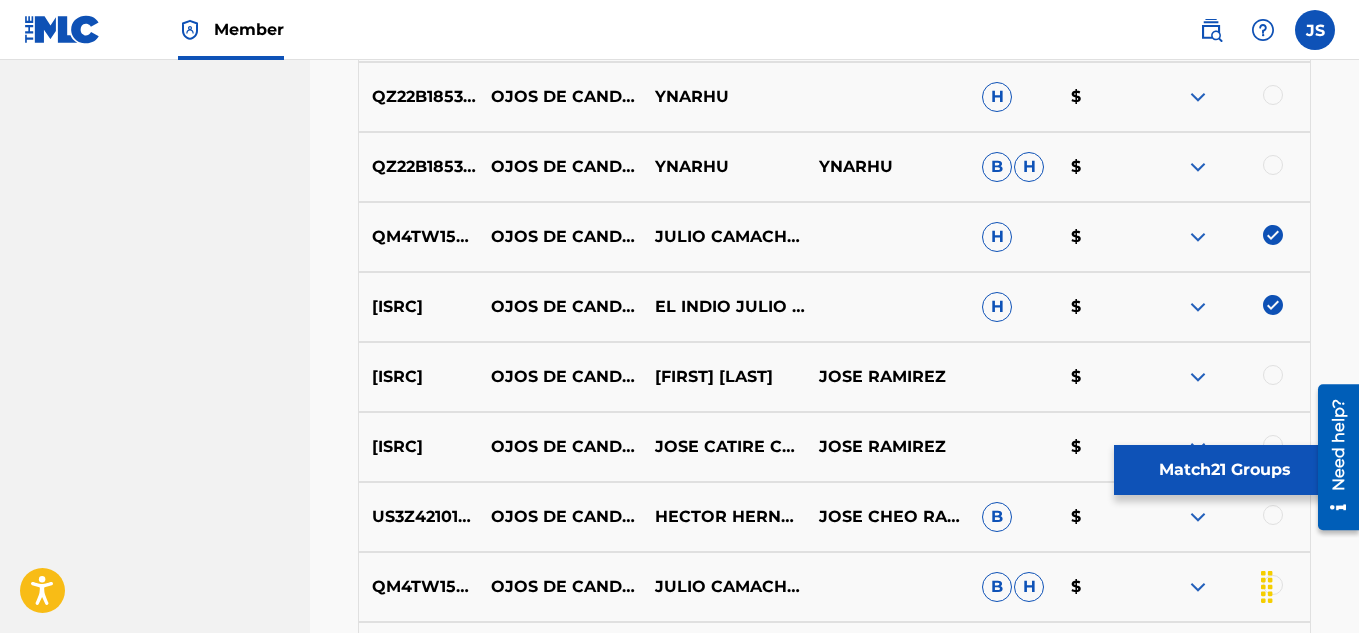 click at bounding box center [1273, 375] 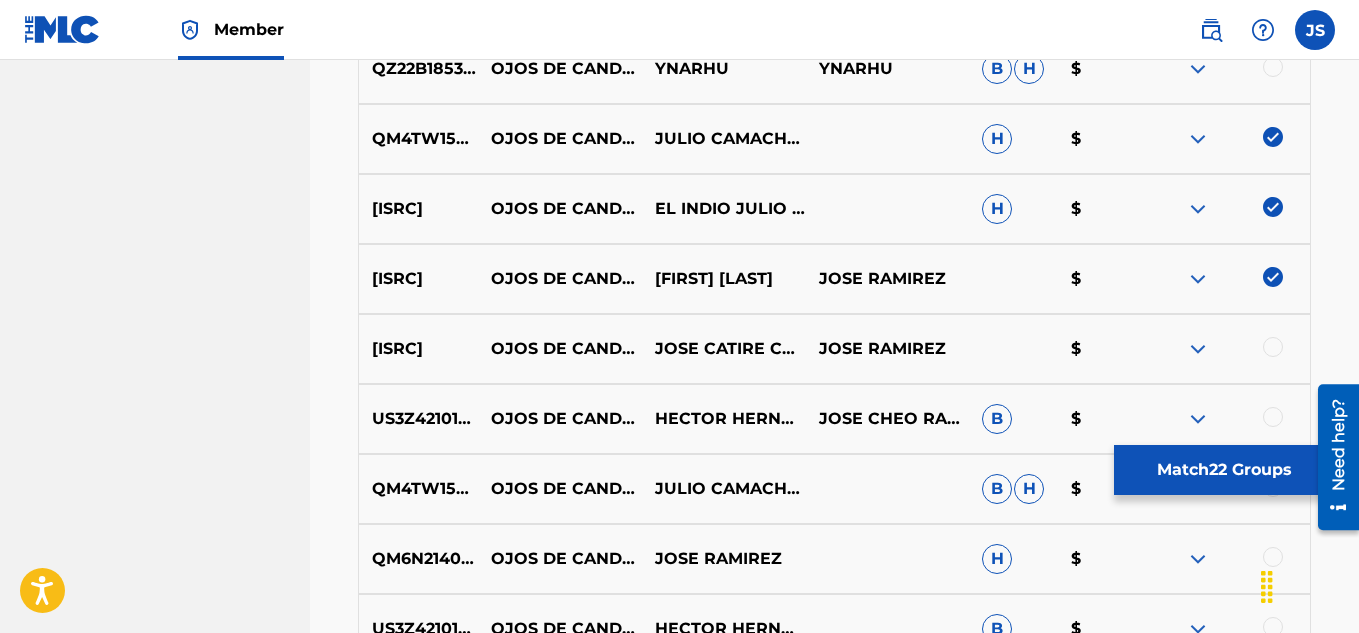 scroll, scrollTop: 2215, scrollLeft: 0, axis: vertical 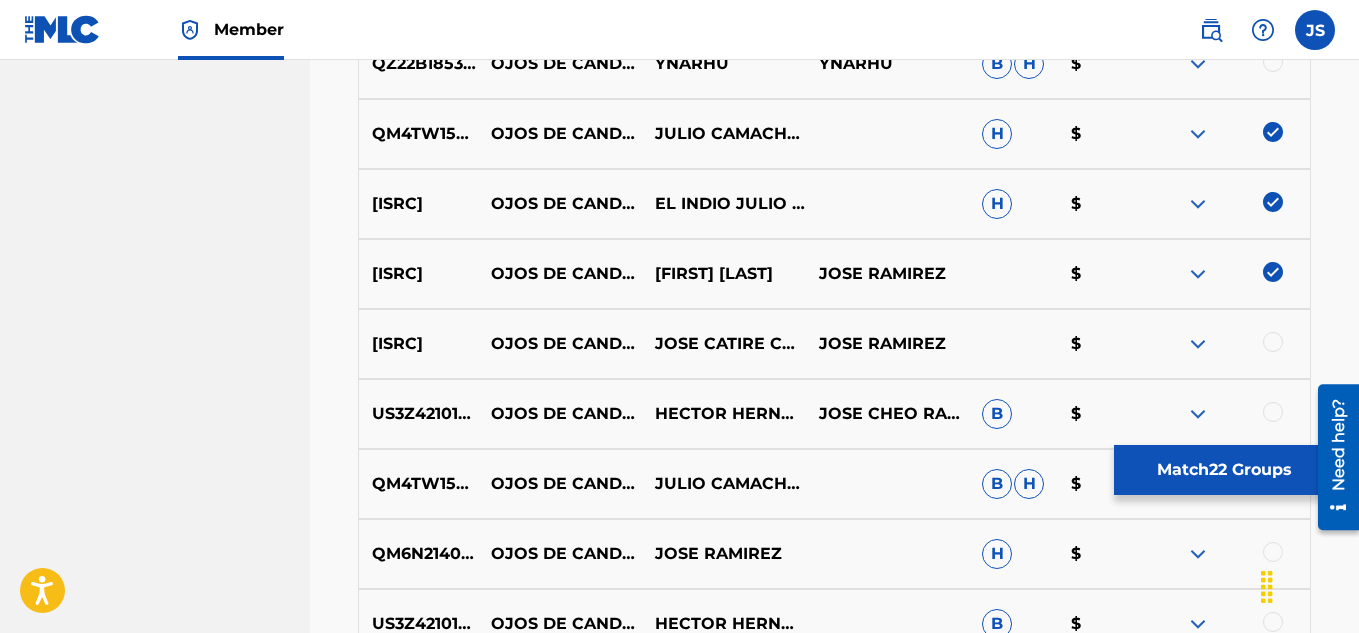 click on "QM6N21801615 OJOS DE CANDELA EN MARZO JOSE CATIRE CARPIO JOSE RAMIREZ $" at bounding box center [834, 344] 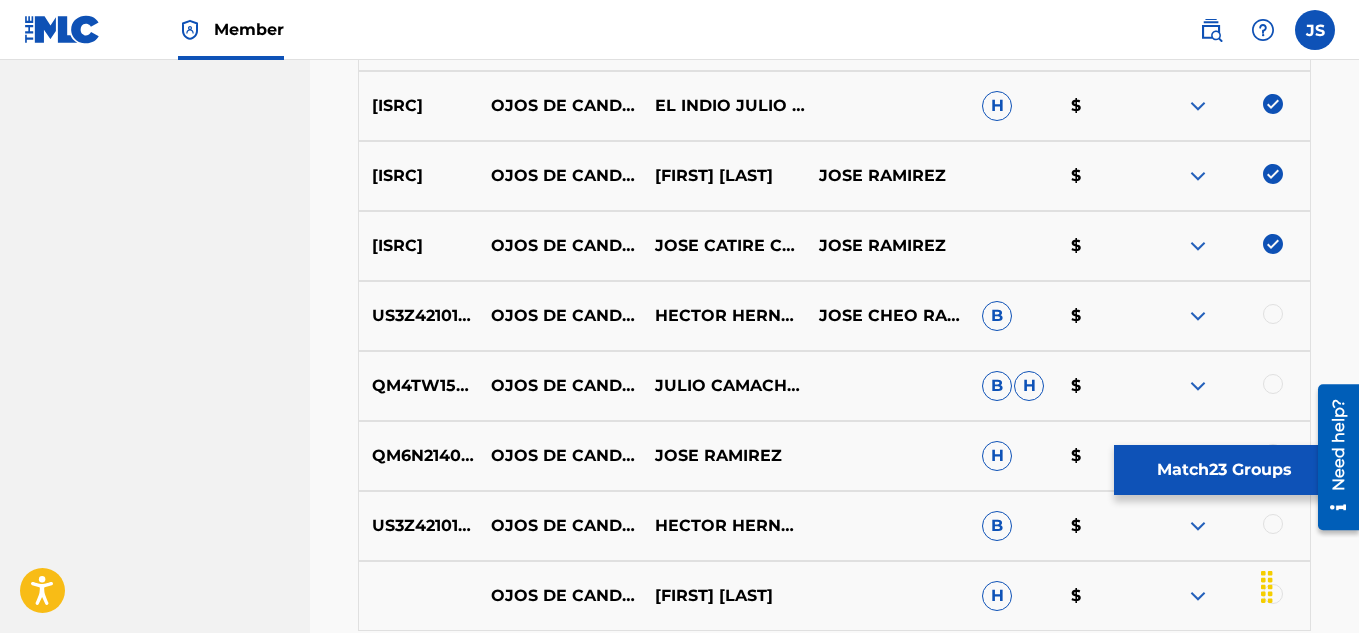 scroll, scrollTop: 2320, scrollLeft: 0, axis: vertical 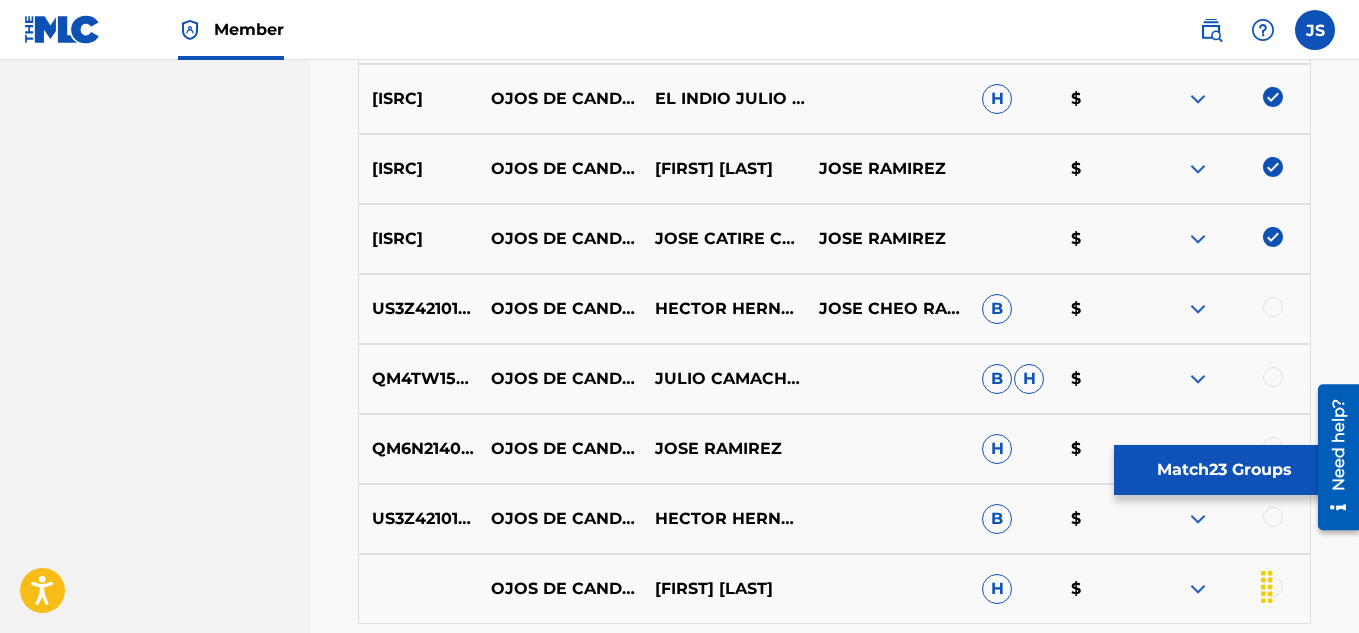 click at bounding box center (1273, 307) 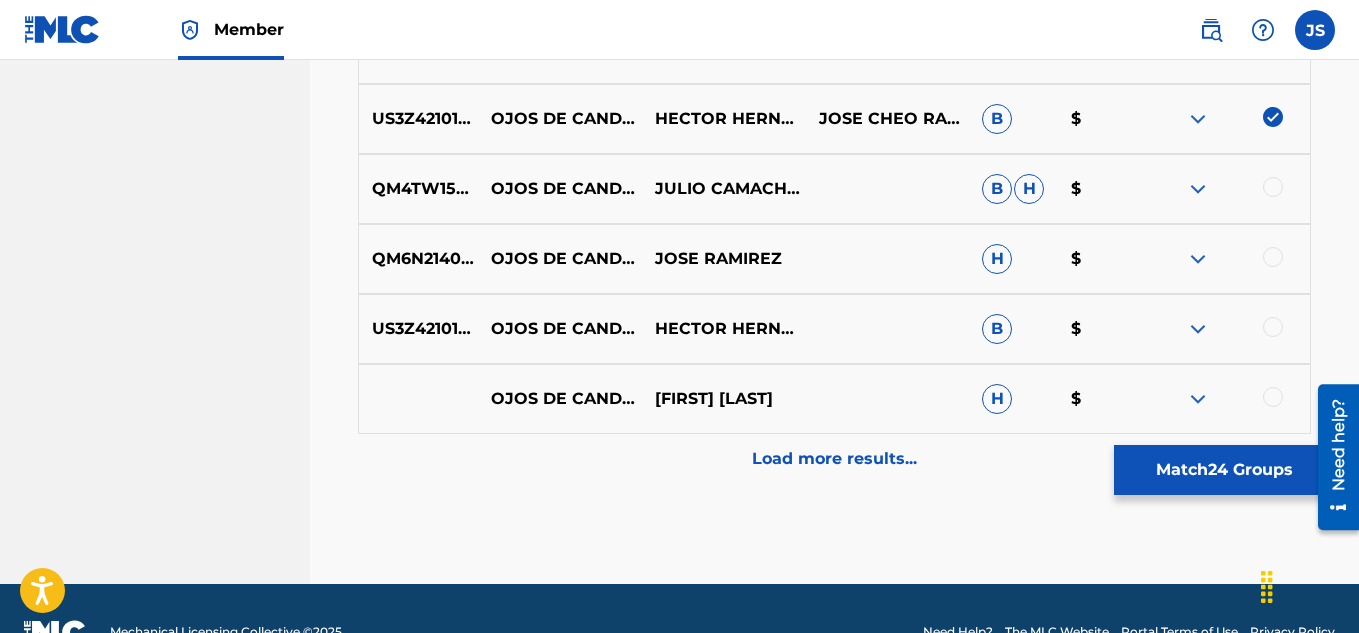 scroll, scrollTop: 2557, scrollLeft: 0, axis: vertical 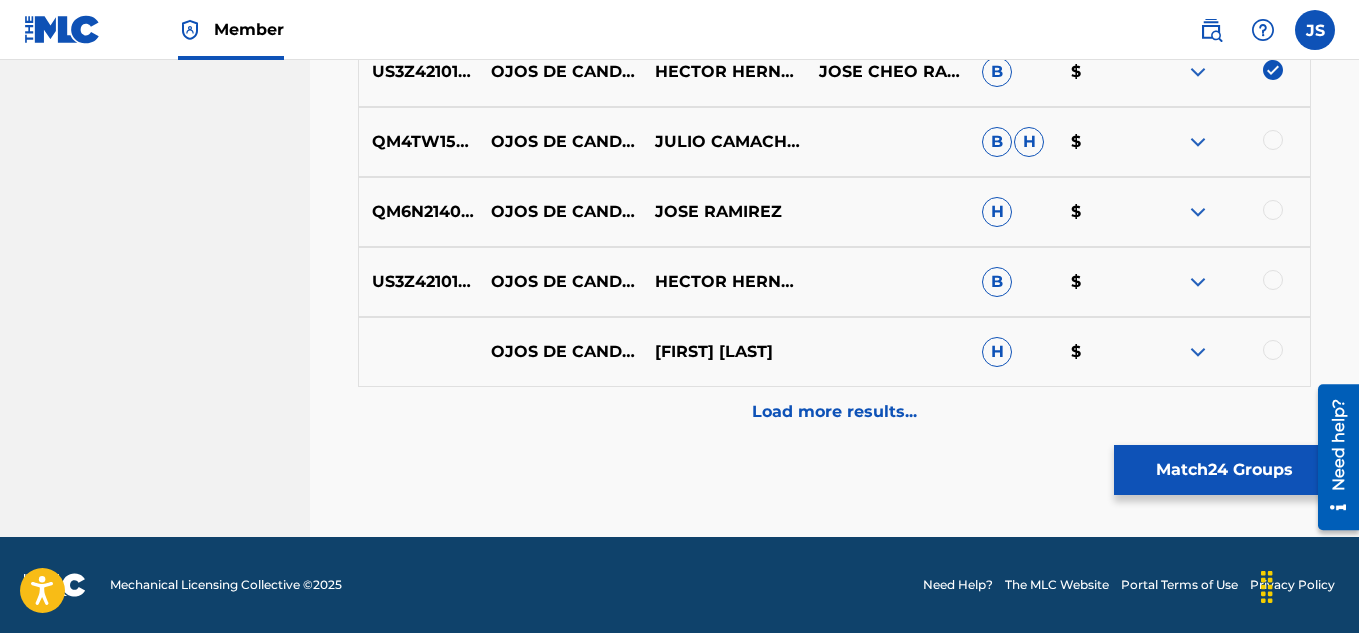 click at bounding box center [1273, 140] 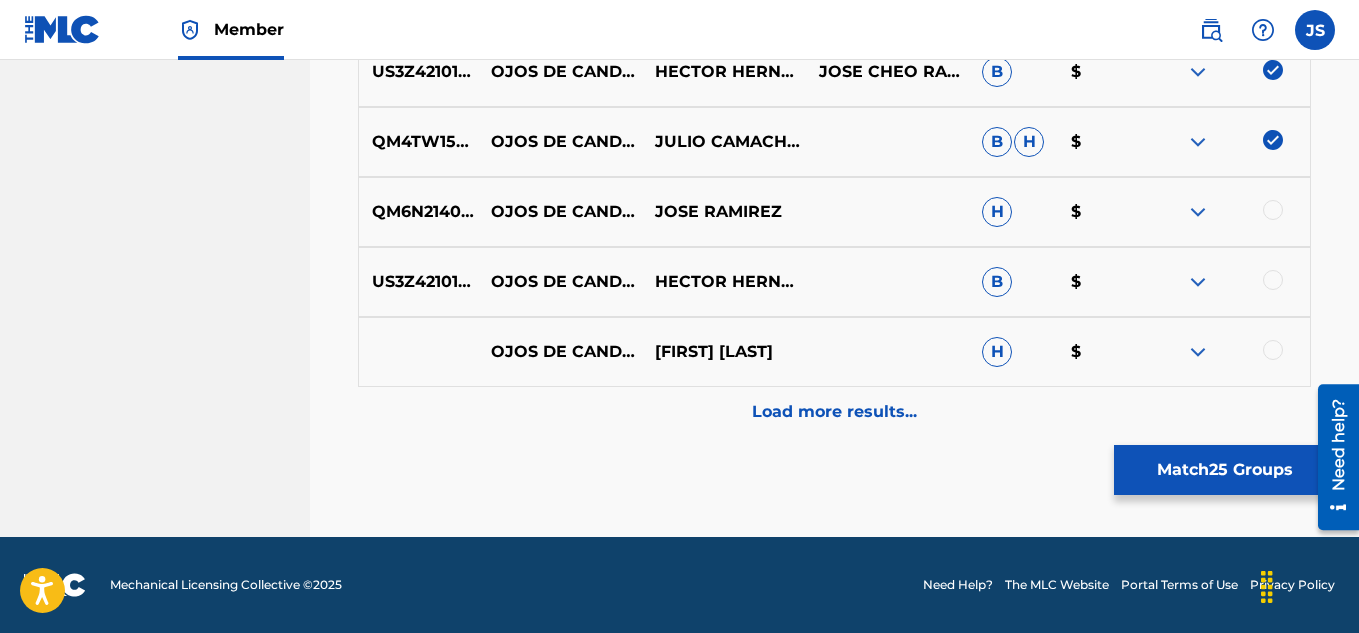 click at bounding box center [1273, 210] 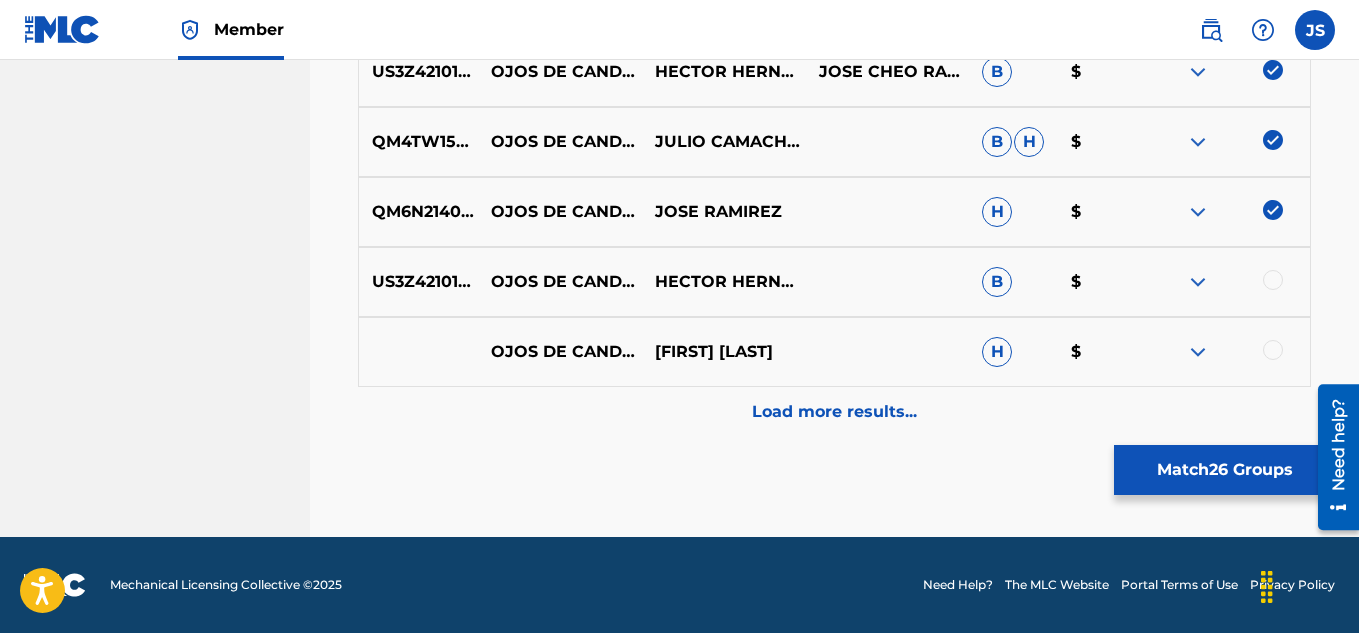 click at bounding box center (1273, 280) 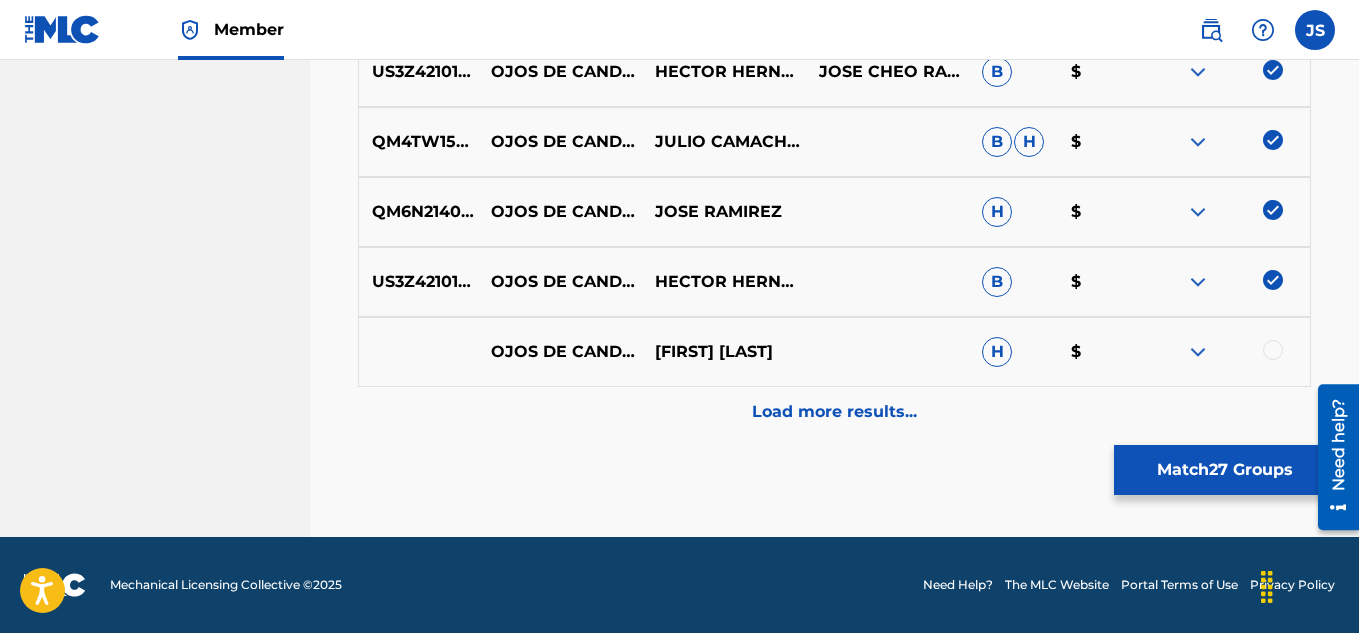 click at bounding box center (1273, 350) 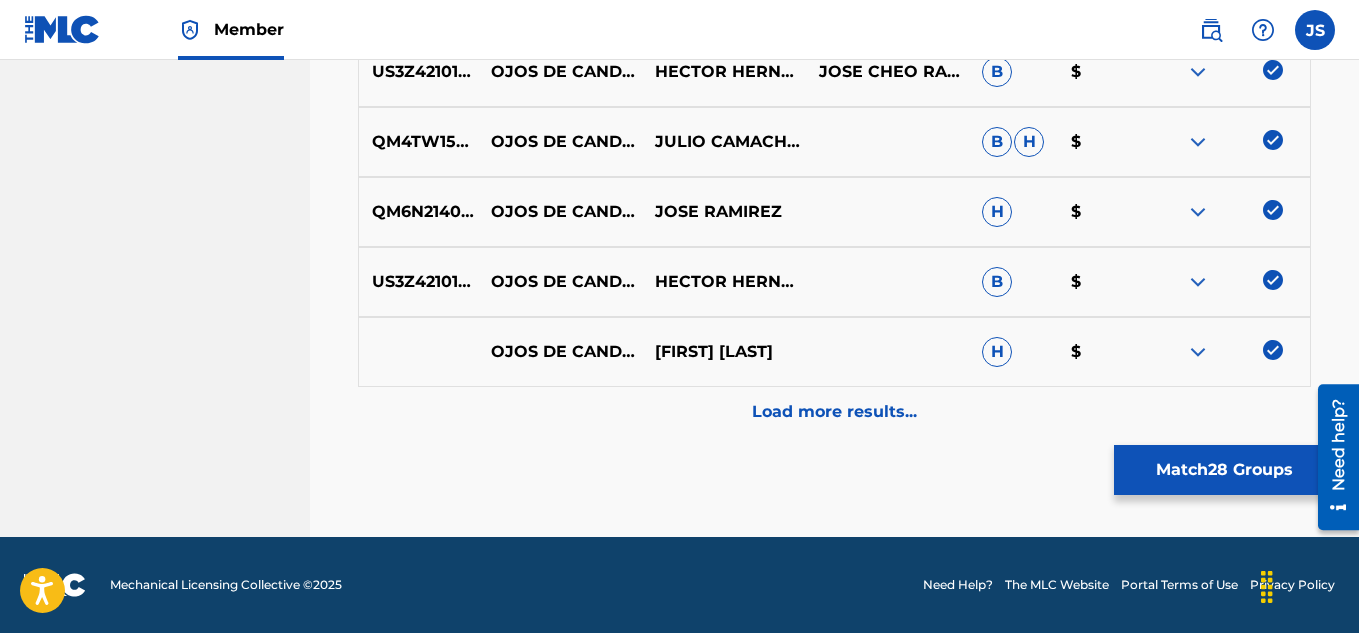 click on "Load more results..." at bounding box center (834, 412) 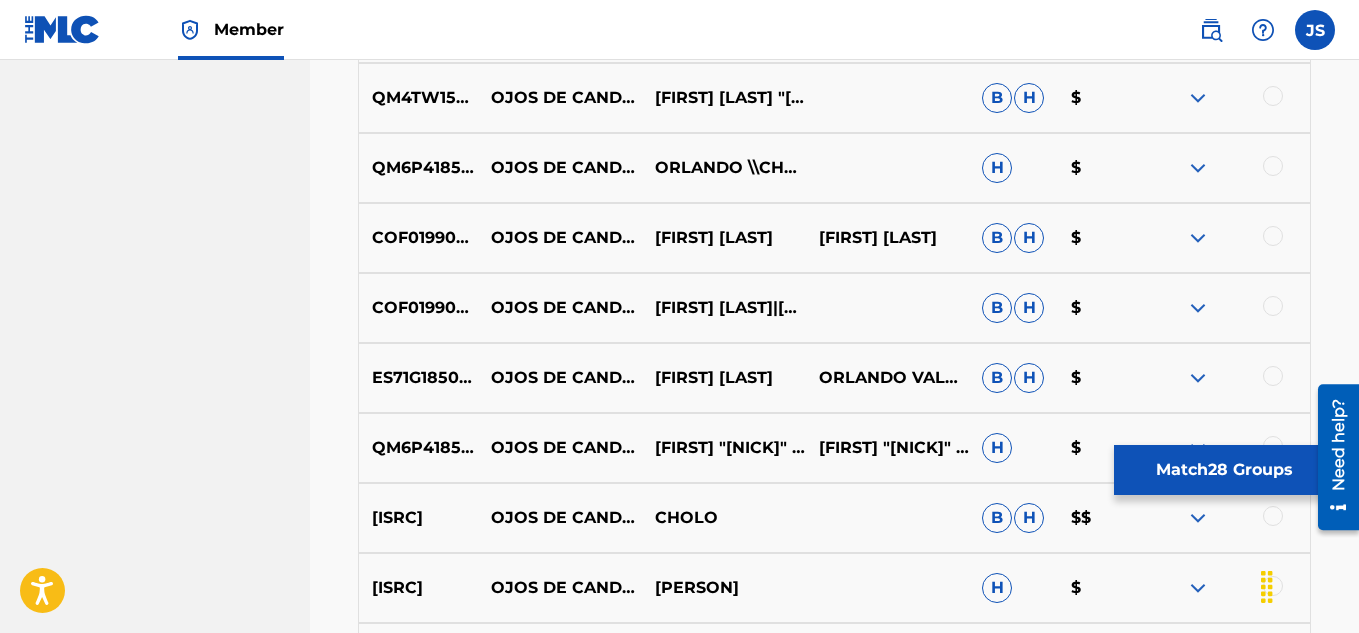 scroll, scrollTop: 2882, scrollLeft: 0, axis: vertical 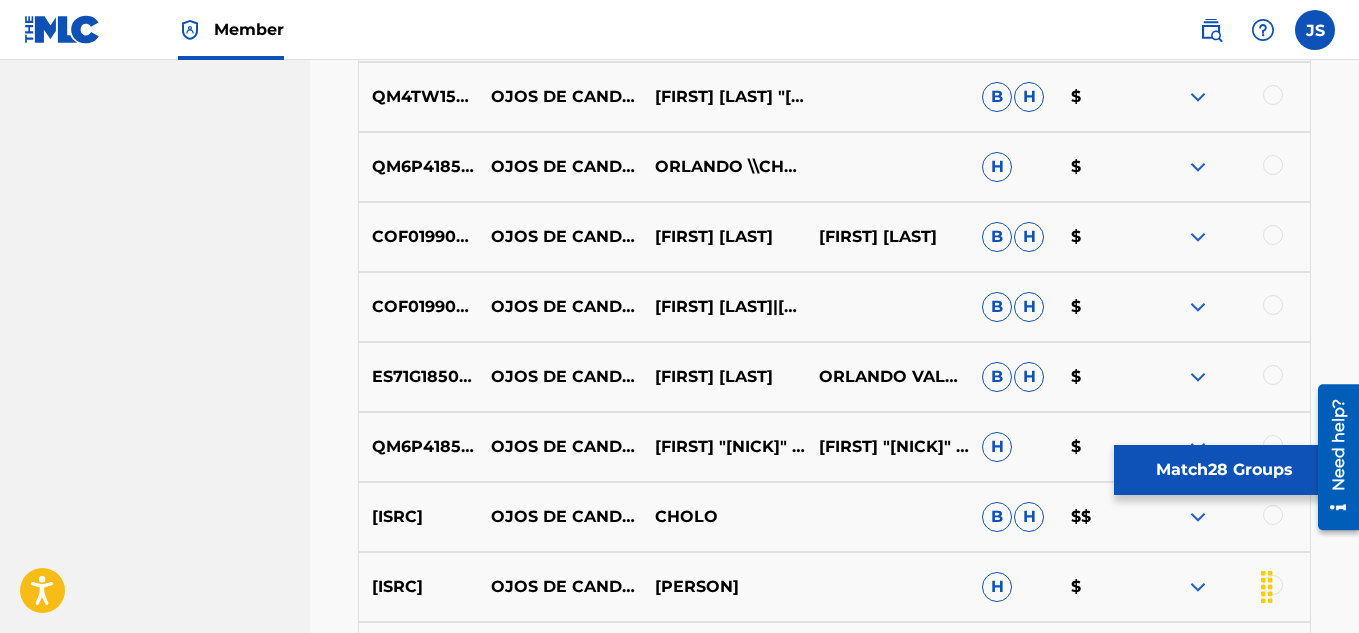 click on "QM4TW1508723 OJOS DE CANDELA EN MARZO JULIO CAMACHO "EL INDIO" B H $" at bounding box center (834, 97) 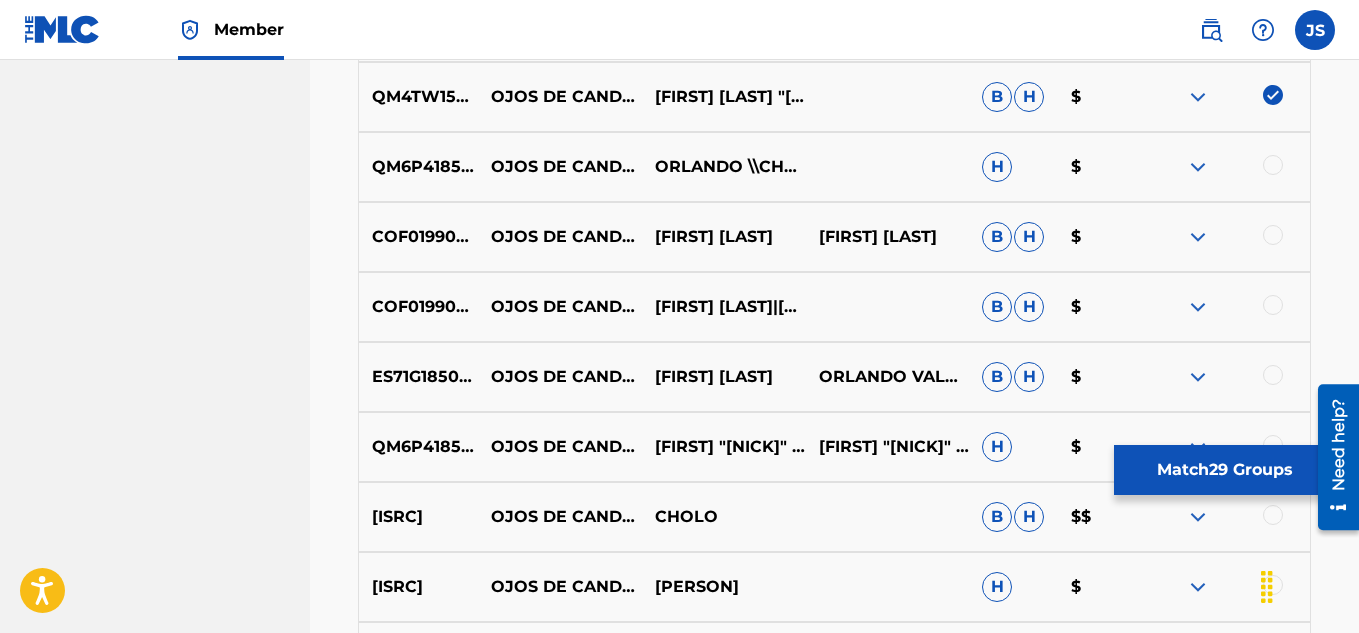 click at bounding box center (1273, 165) 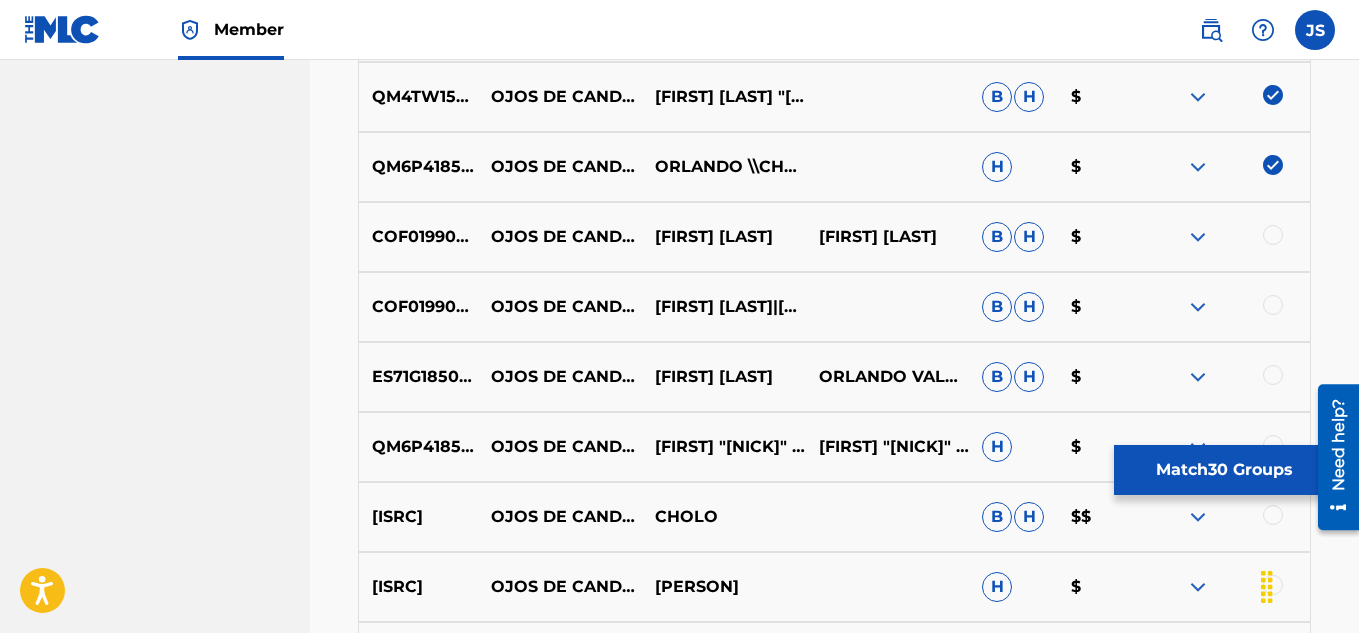 click at bounding box center (1273, 235) 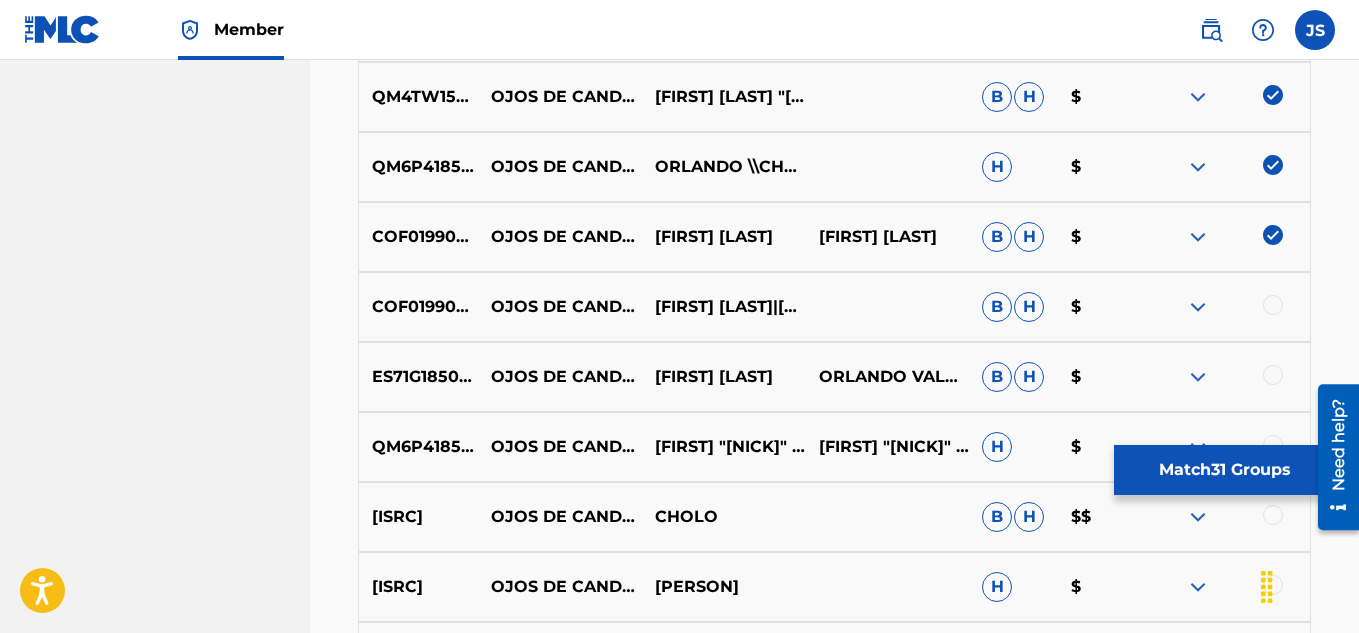 click at bounding box center [1273, 305] 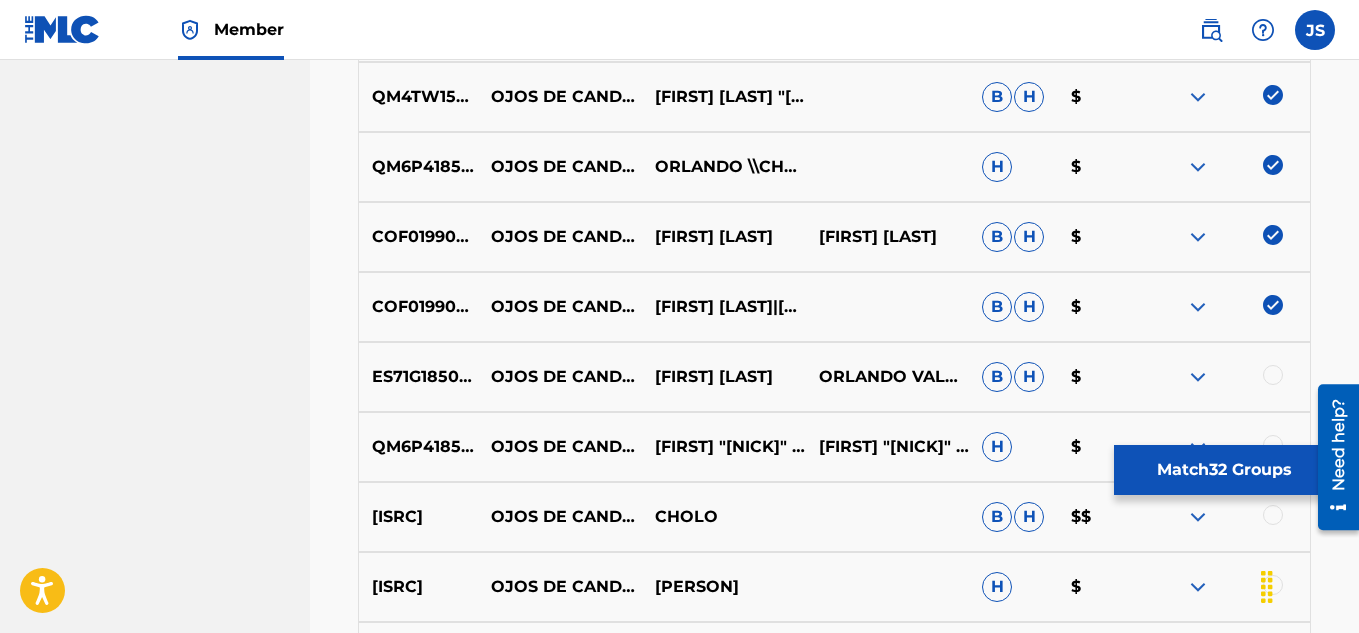 click at bounding box center (1273, 375) 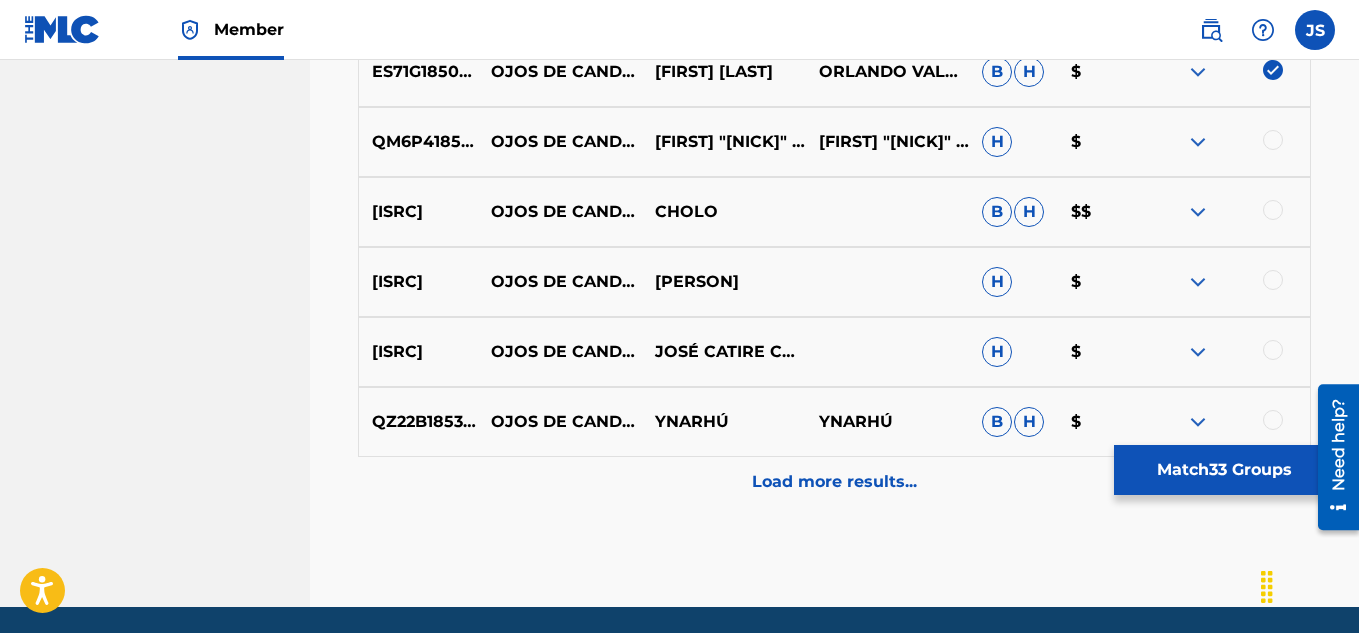 scroll, scrollTop: 3188, scrollLeft: 0, axis: vertical 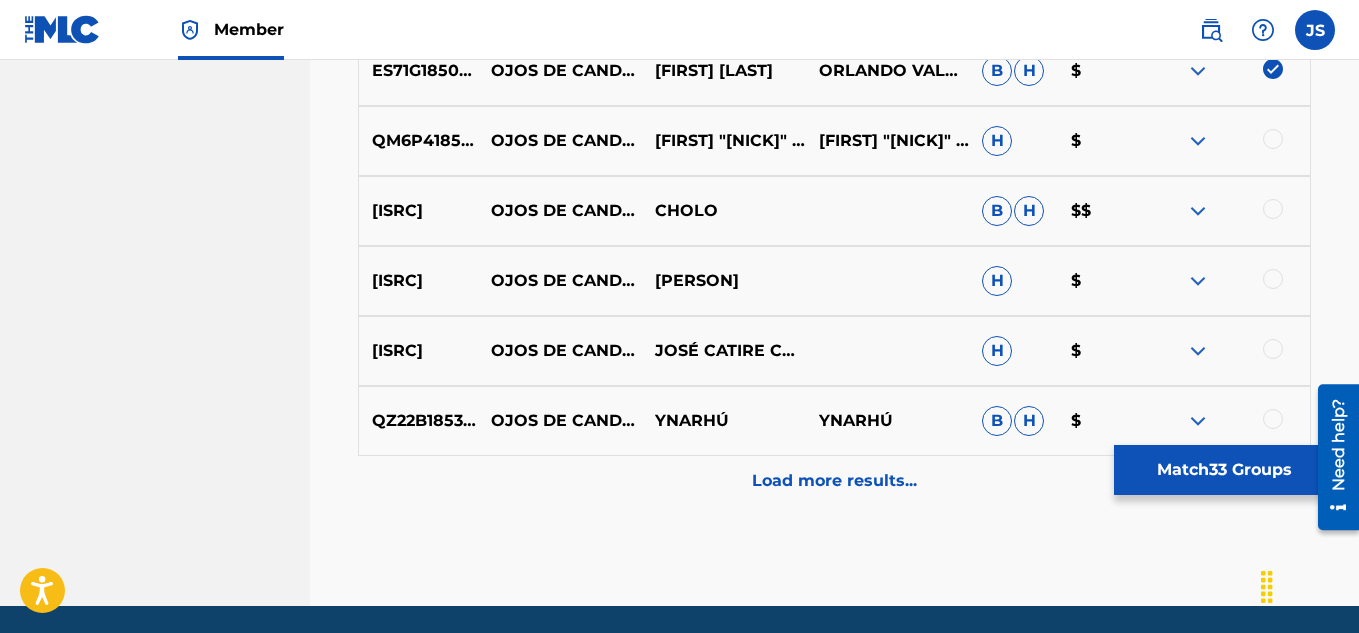 click at bounding box center (1273, 139) 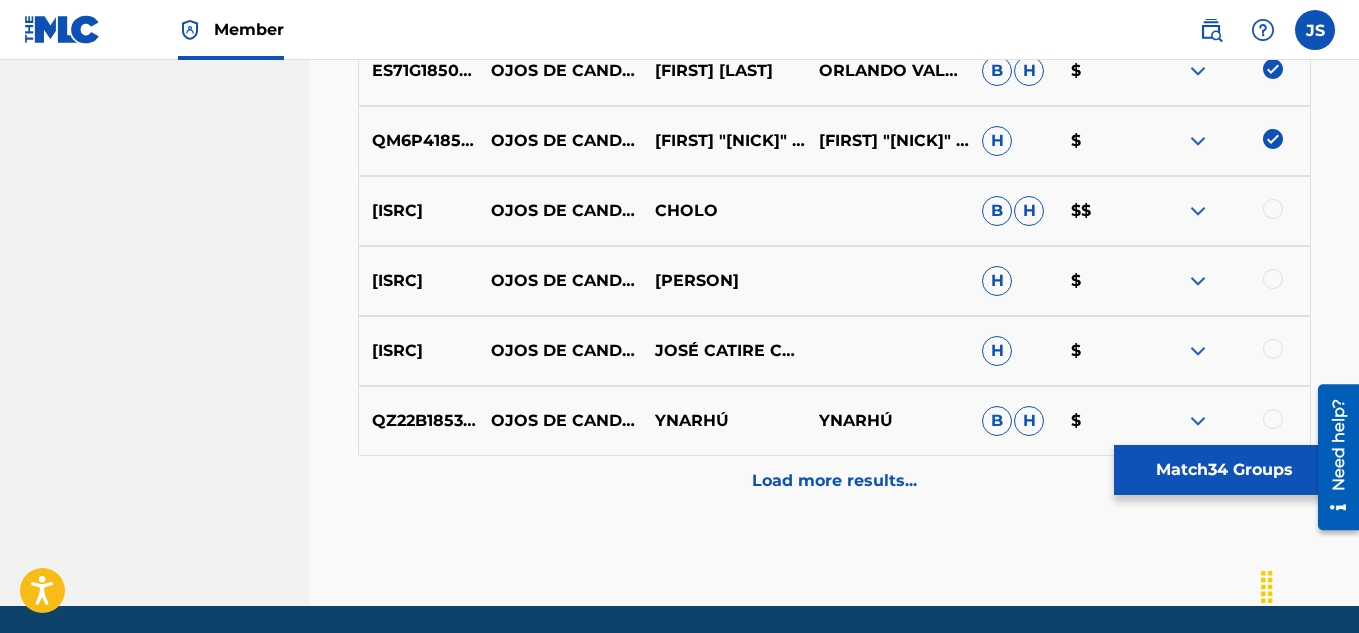 click at bounding box center [1273, 209] 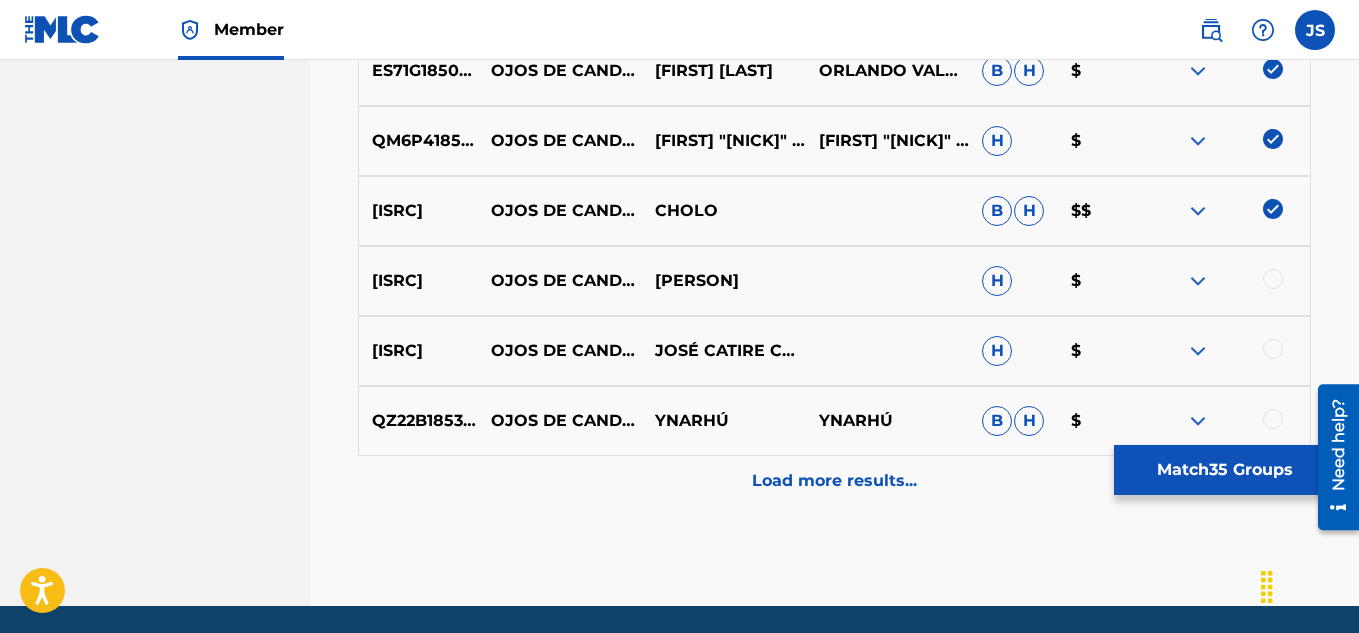 click at bounding box center (1273, 279) 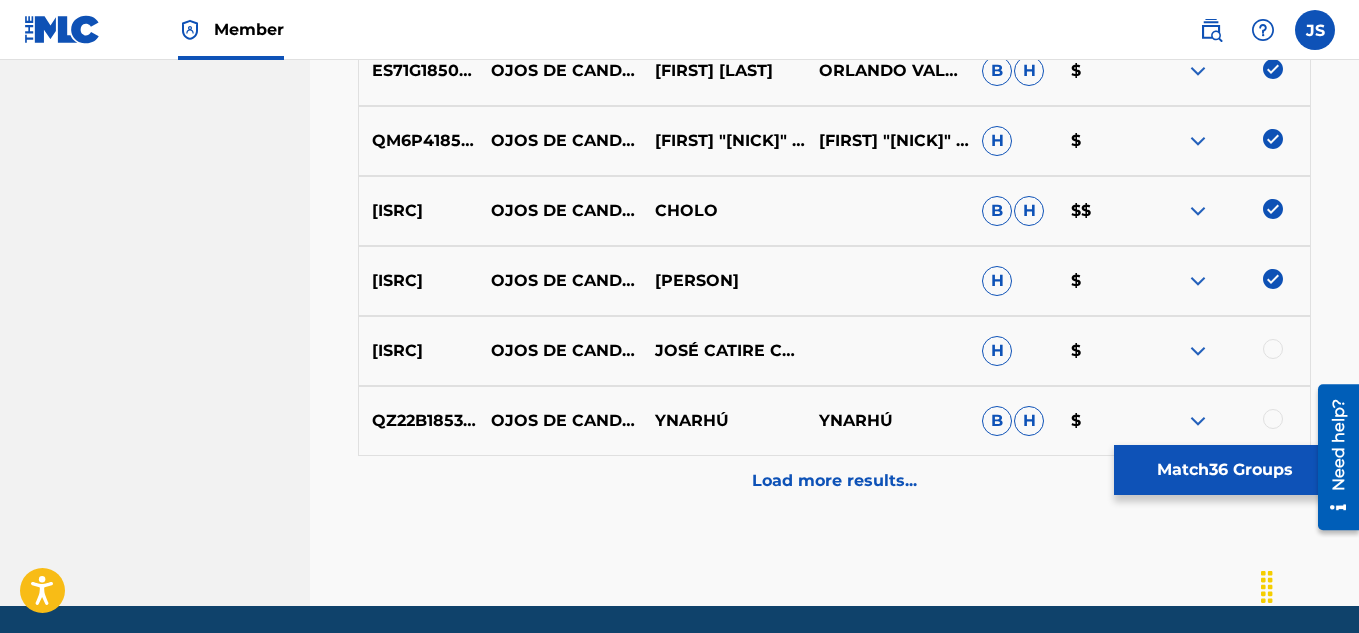 click at bounding box center [1273, 349] 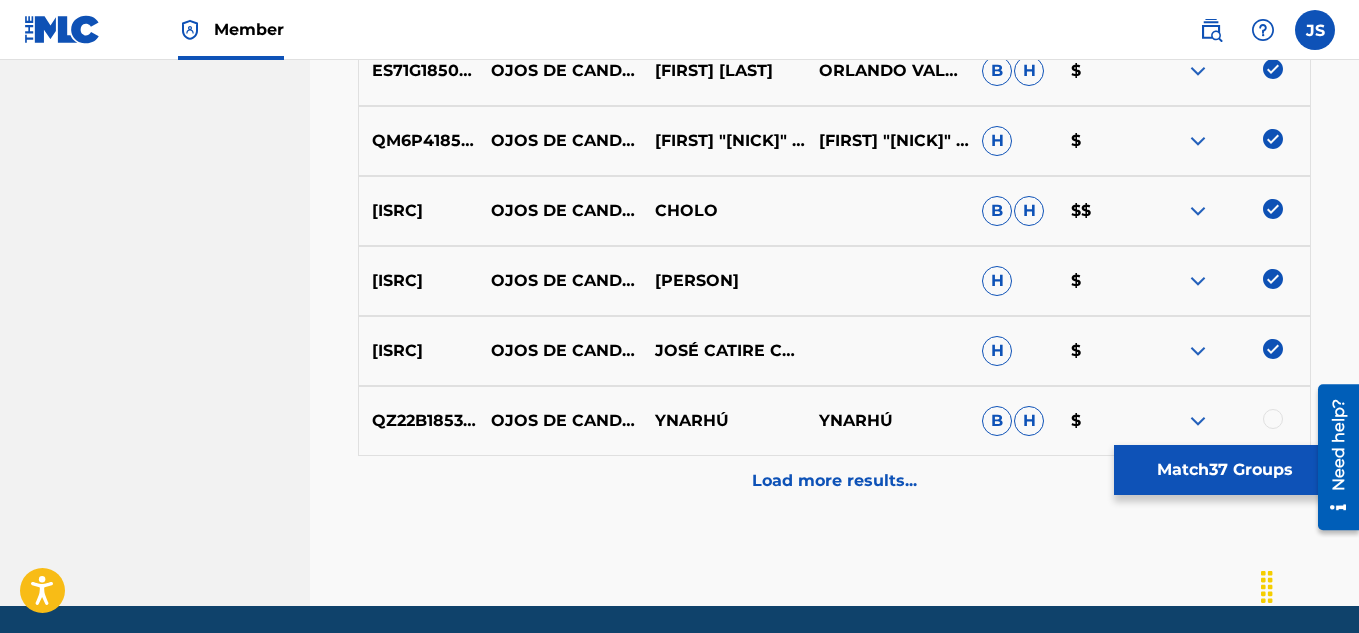 click on "Load more results..." at bounding box center [834, 481] 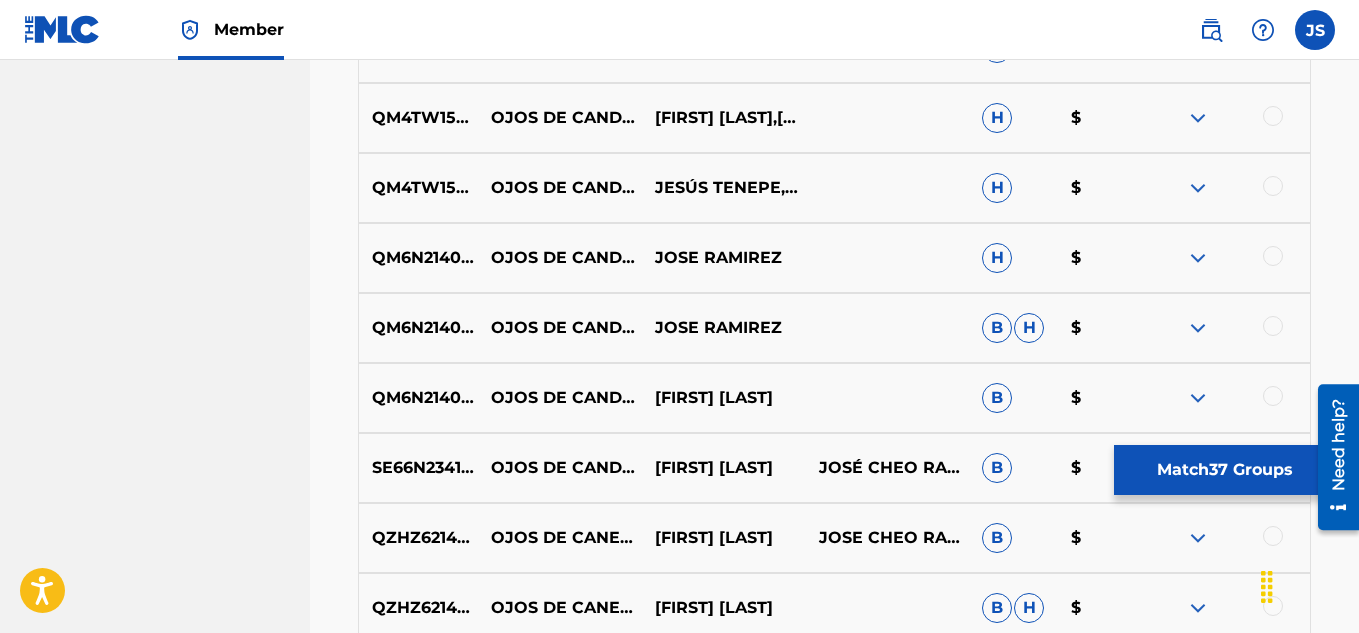 scroll, scrollTop: 3636, scrollLeft: 0, axis: vertical 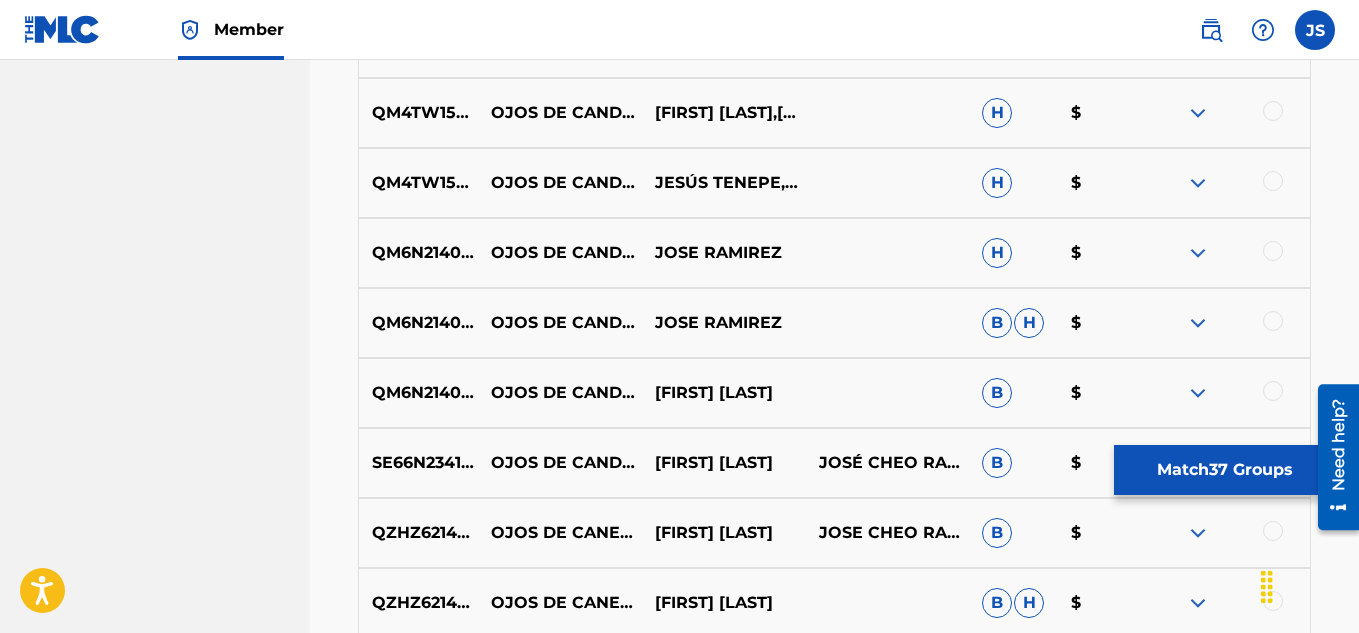 click at bounding box center (1273, 111) 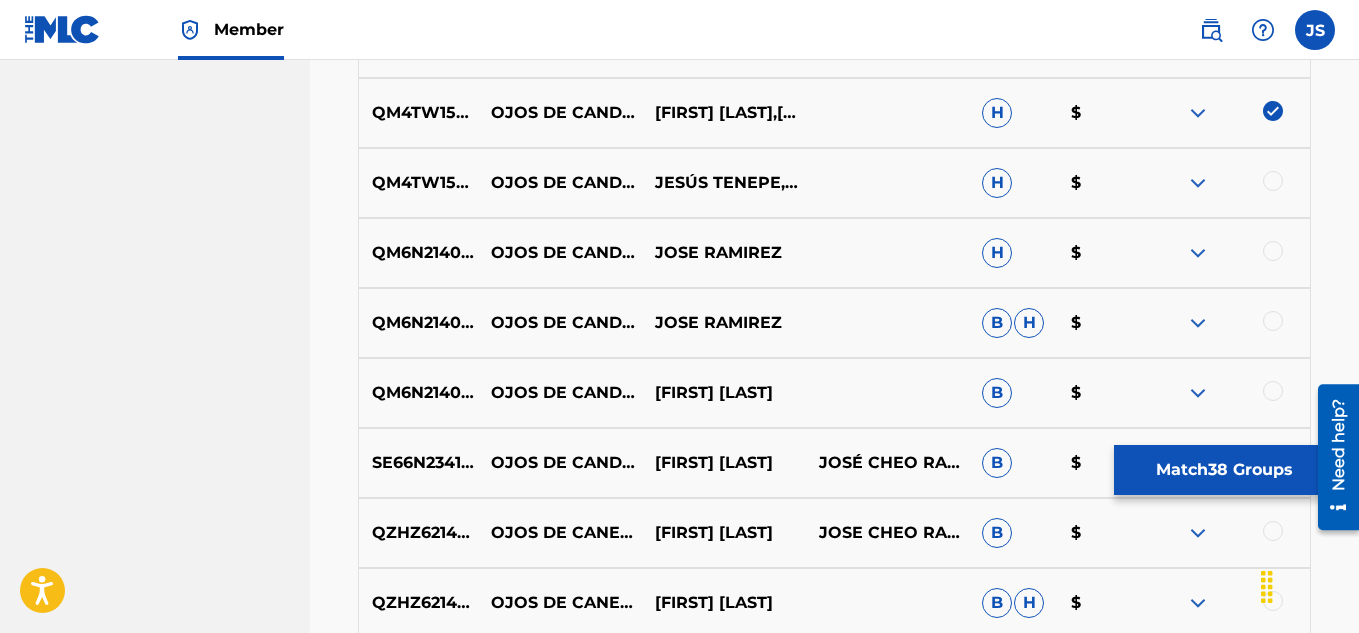 click at bounding box center [1273, 181] 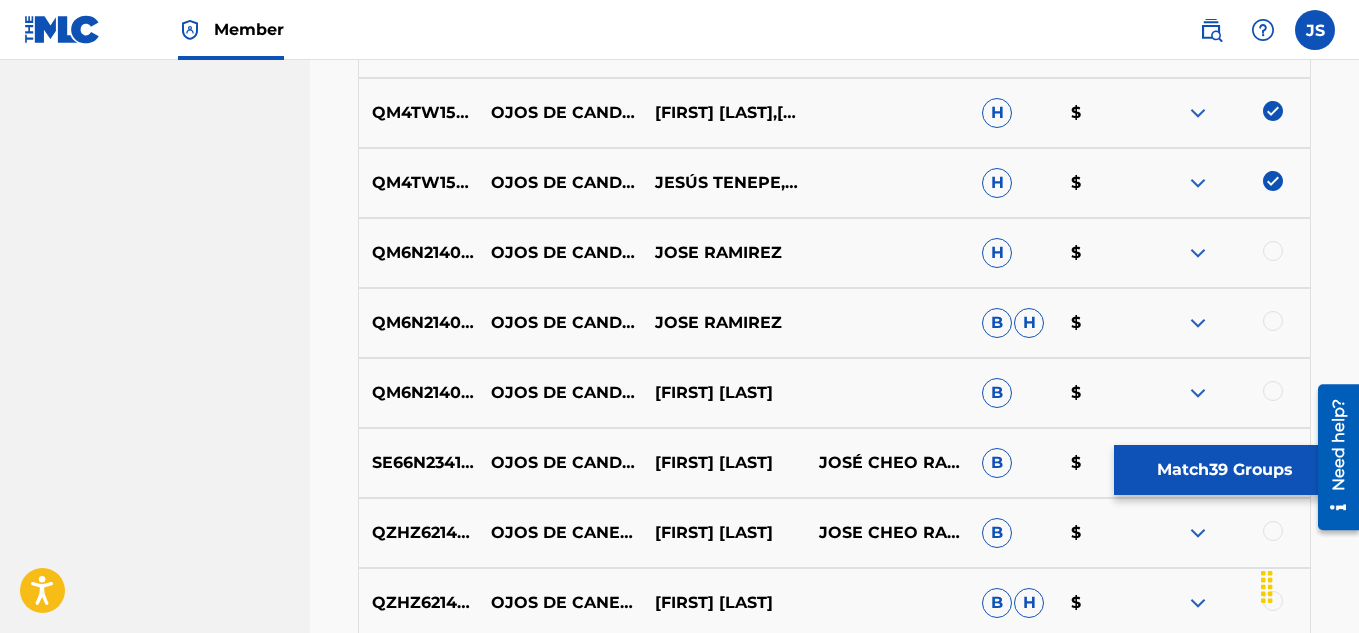 click at bounding box center [1273, 251] 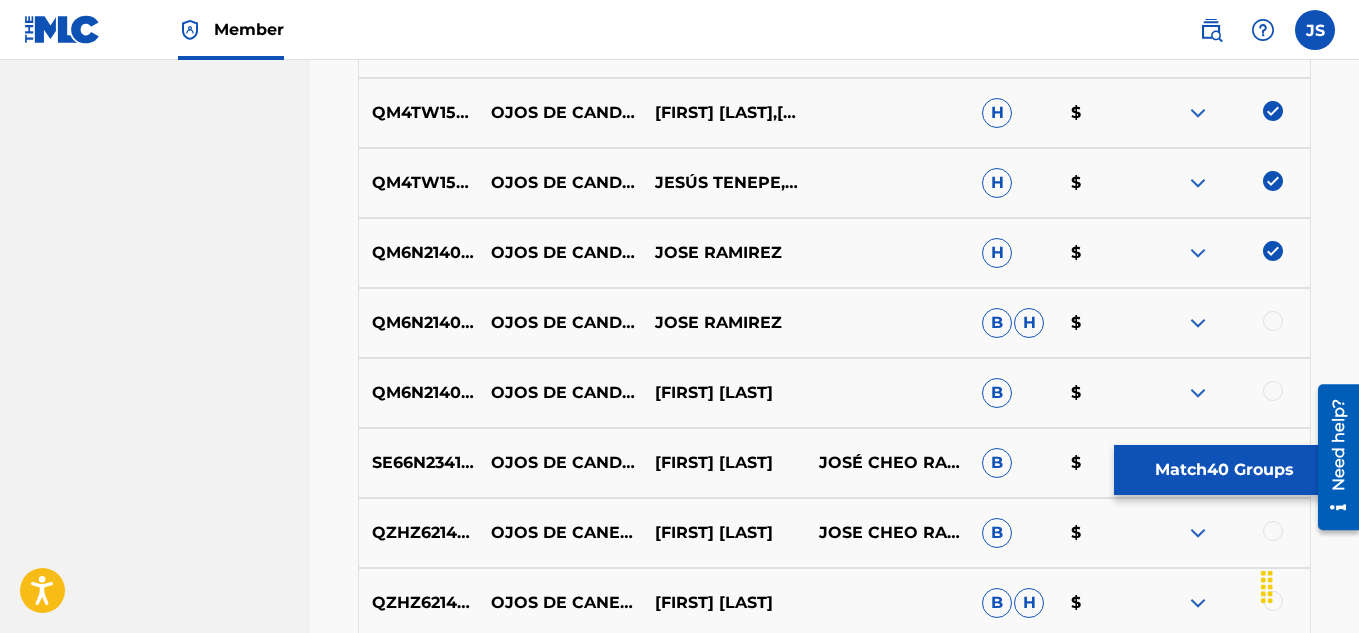 click at bounding box center (1273, 321) 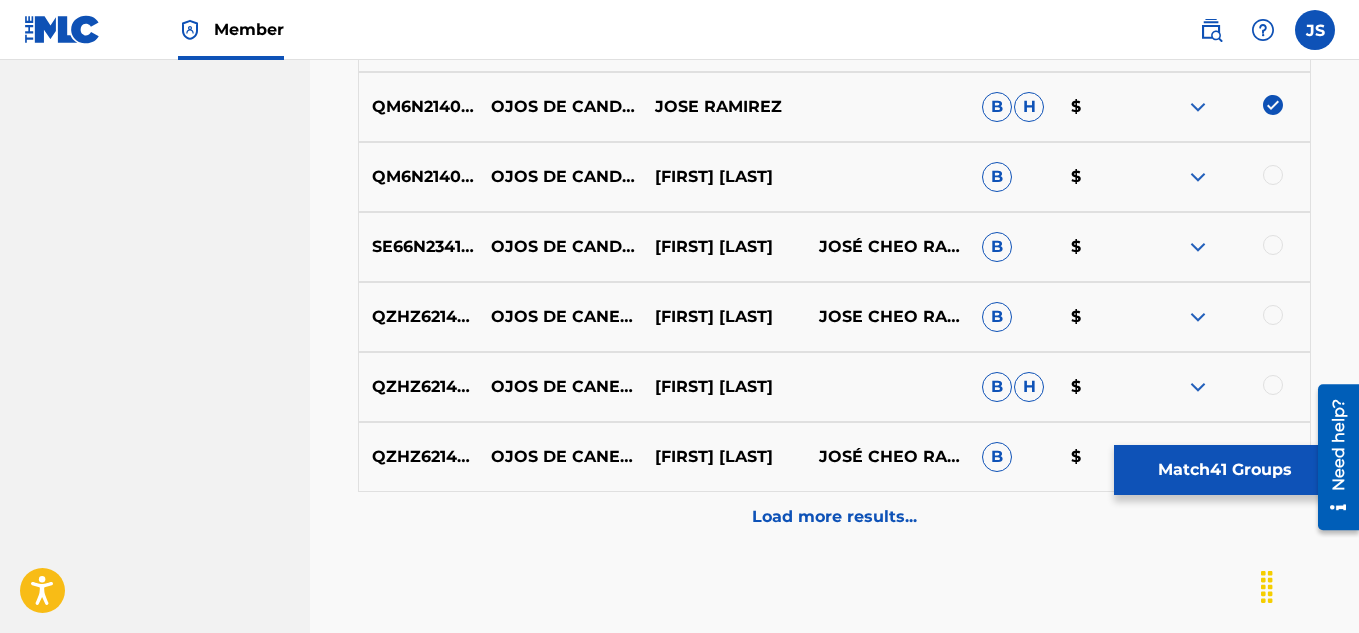 scroll, scrollTop: 3867, scrollLeft: 0, axis: vertical 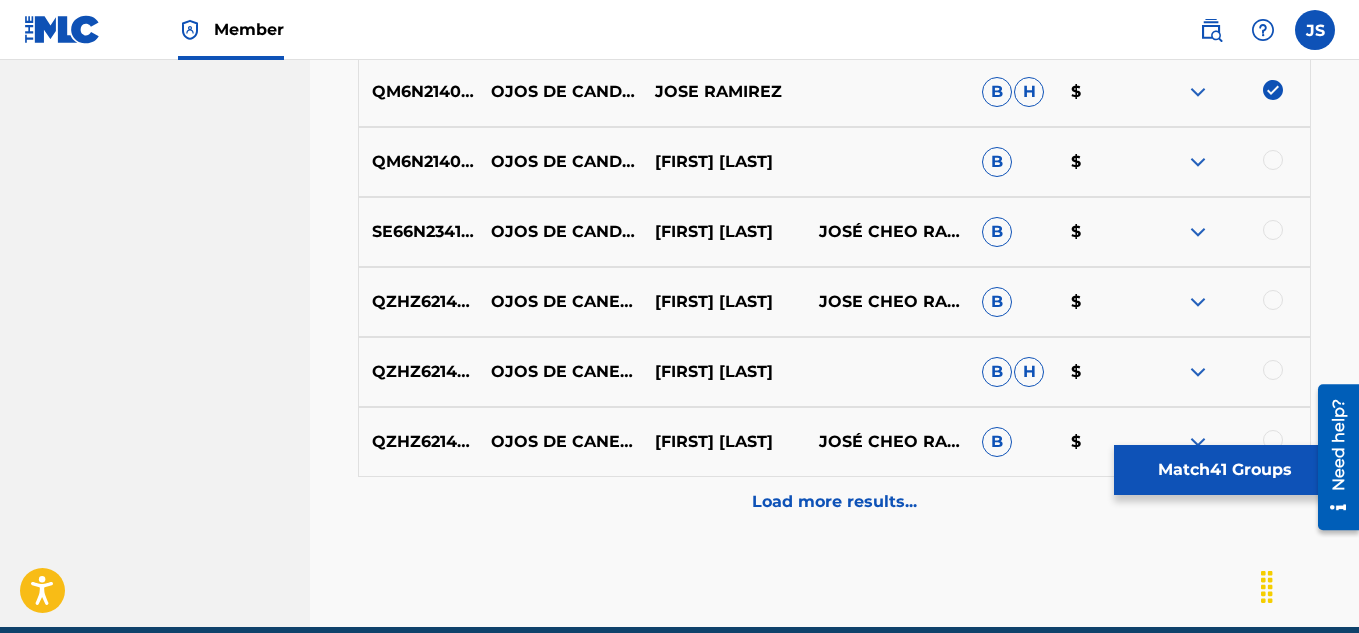 click at bounding box center (1273, 160) 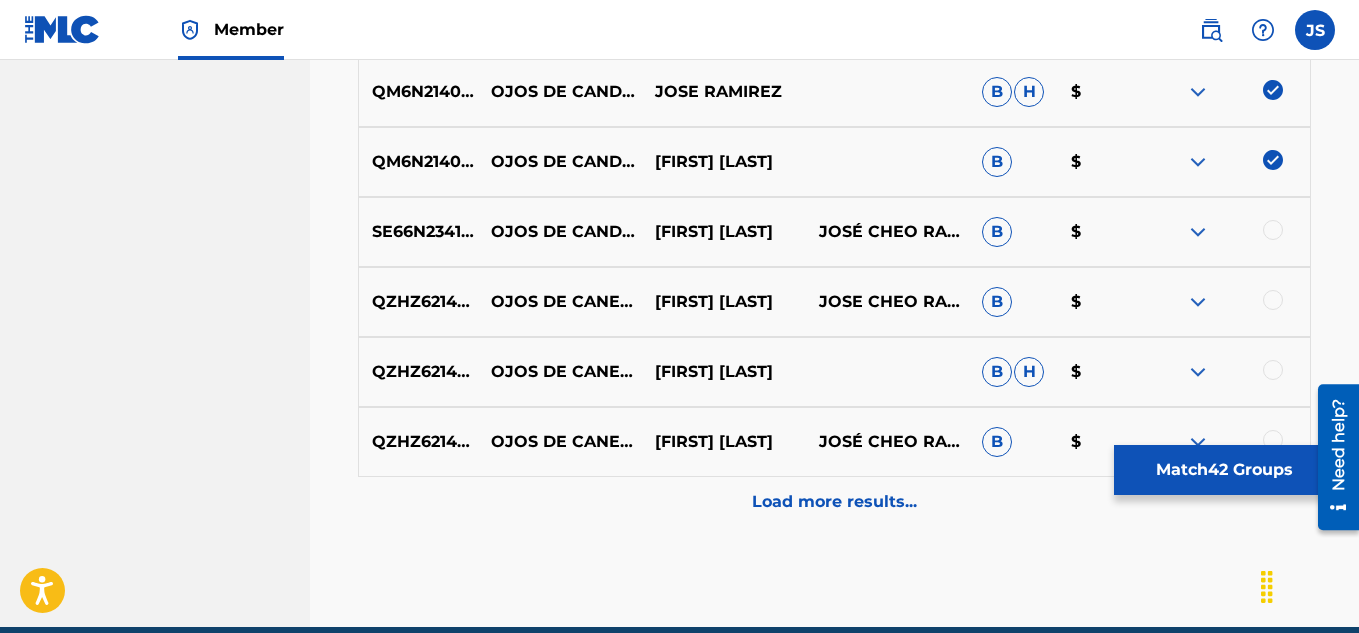 click at bounding box center [1273, 230] 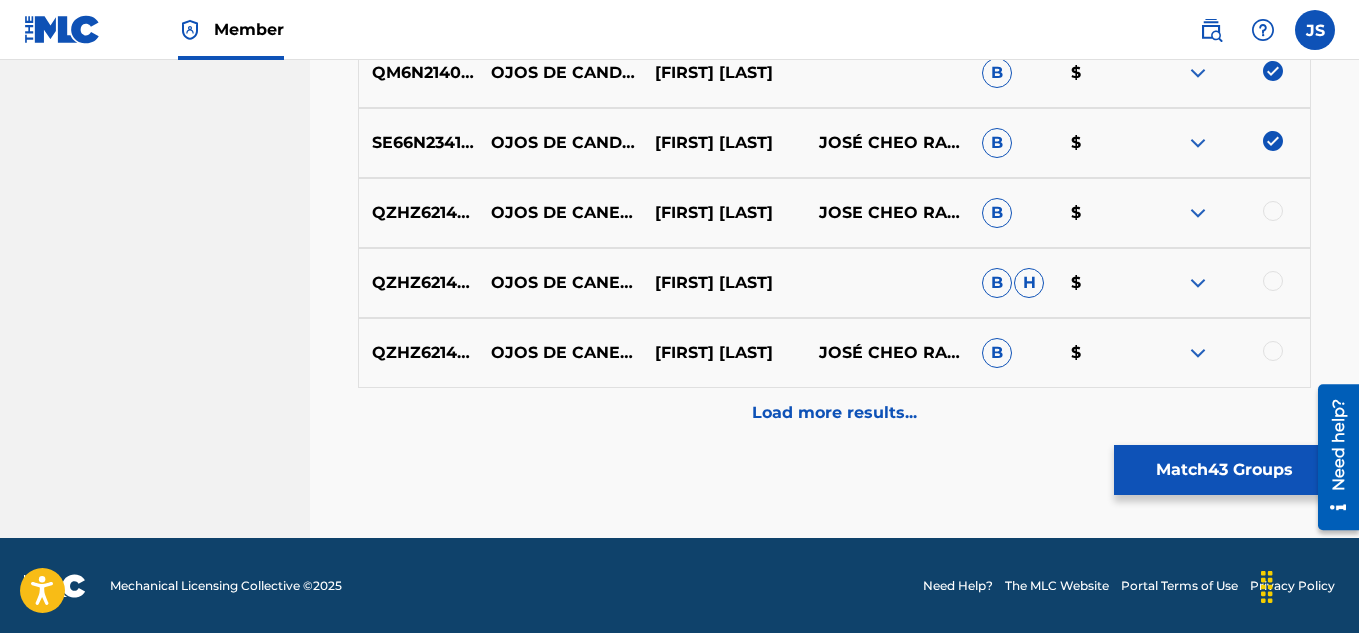 scroll, scrollTop: 3957, scrollLeft: 0, axis: vertical 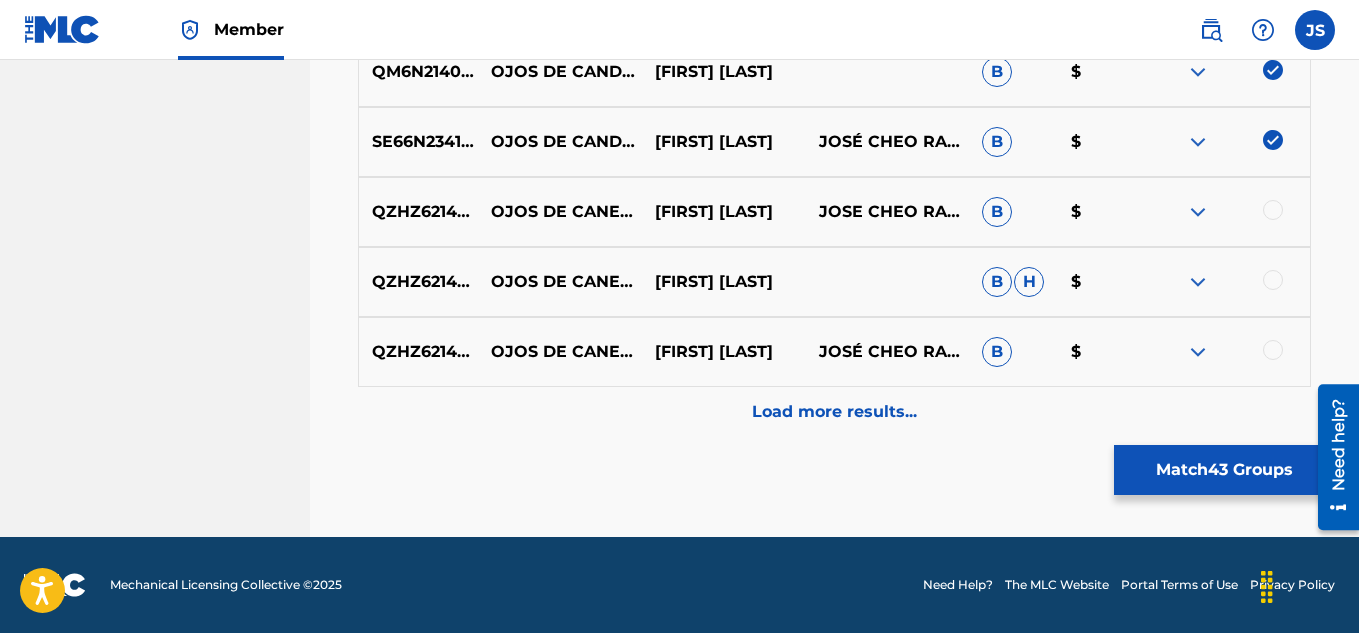 click at bounding box center [1273, 210] 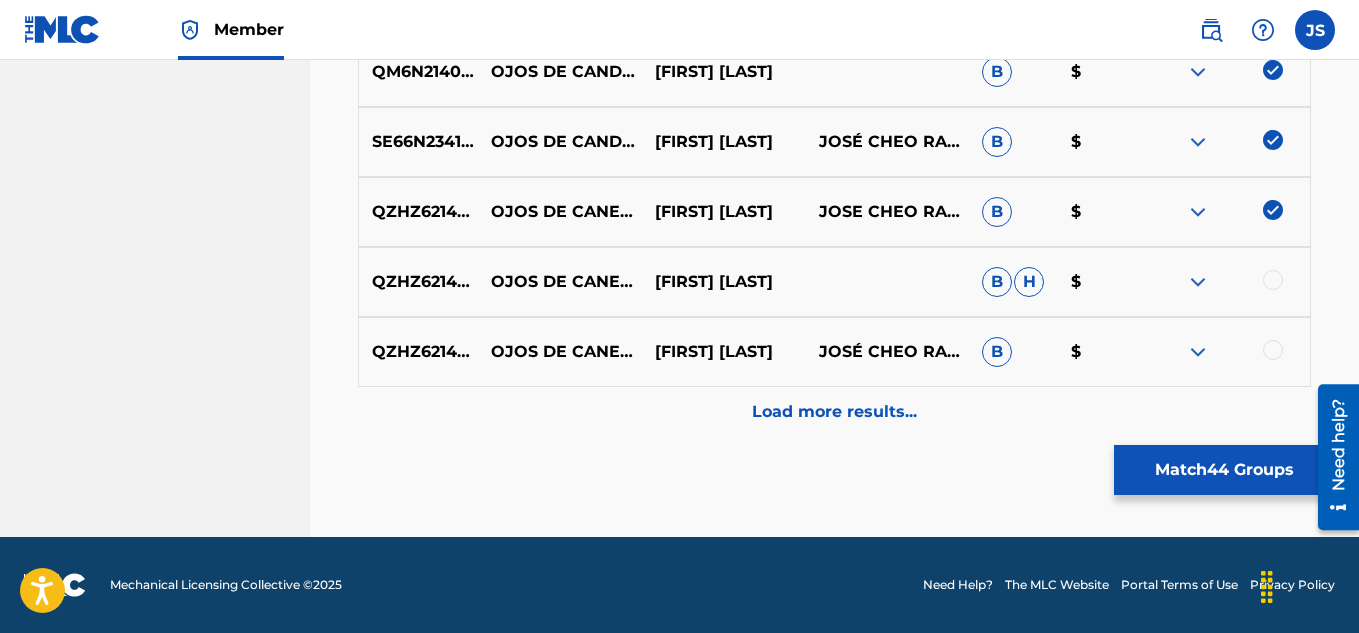 click at bounding box center [1273, 280] 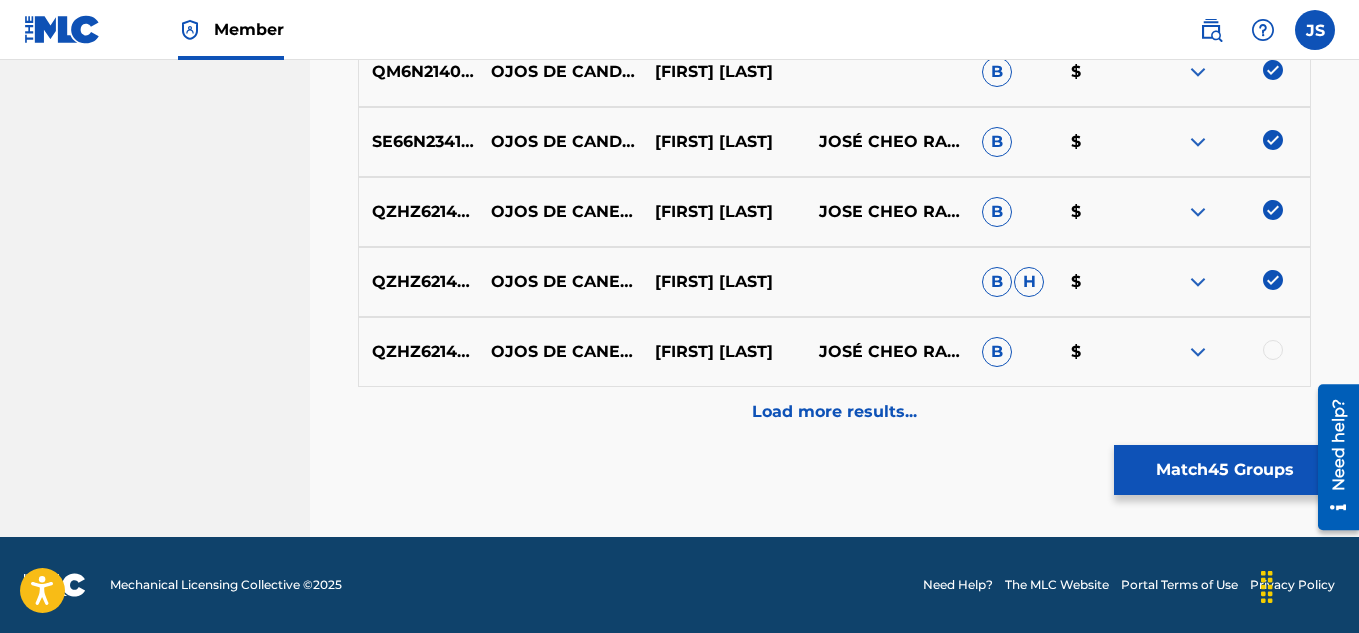 click at bounding box center [1273, 350] 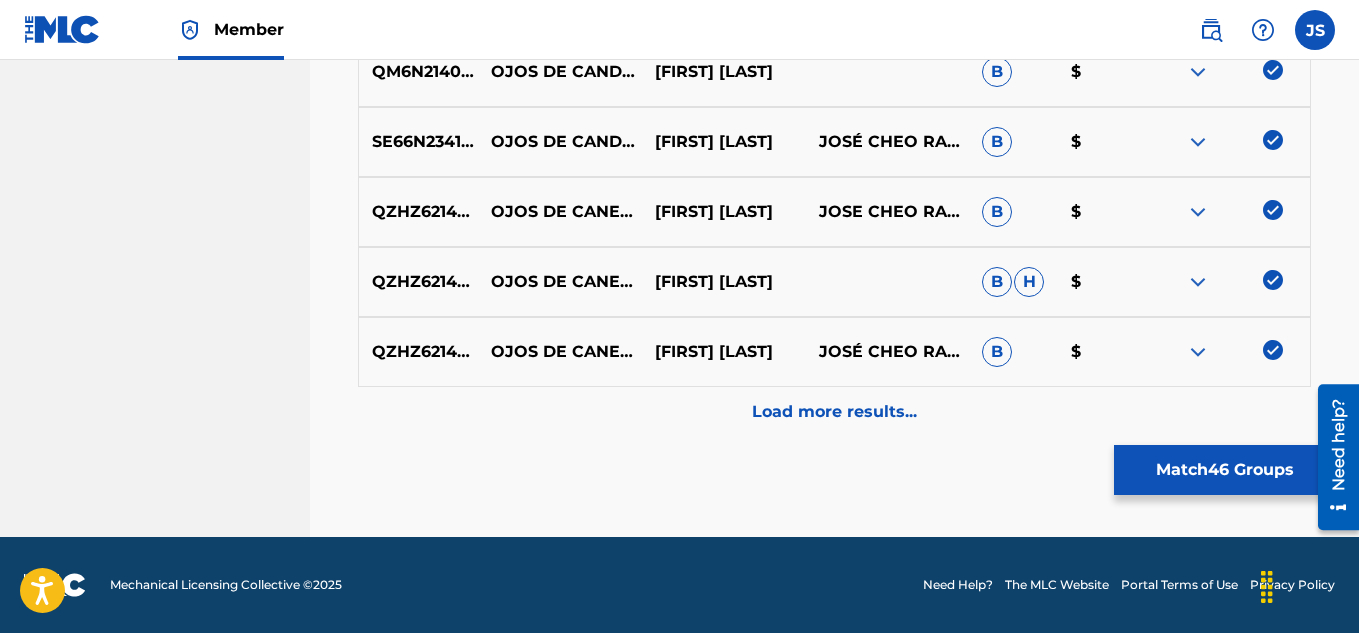 click on "Load more results..." at bounding box center [834, 412] 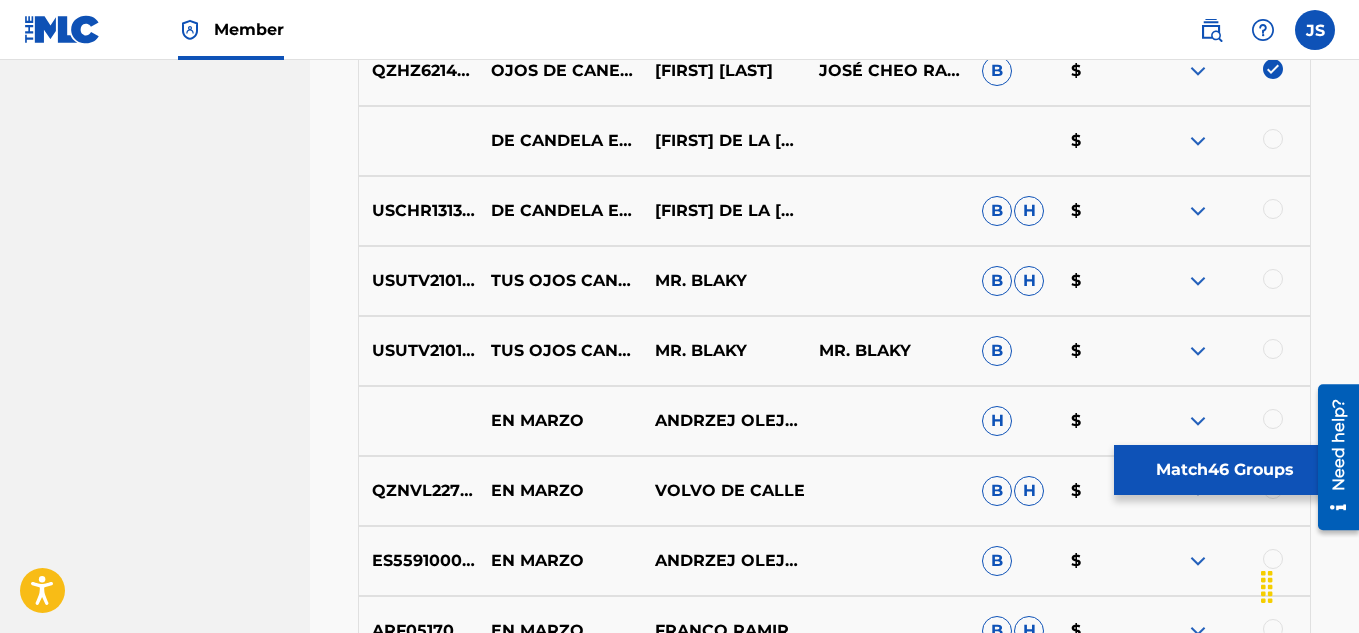 scroll, scrollTop: 4186, scrollLeft: 0, axis: vertical 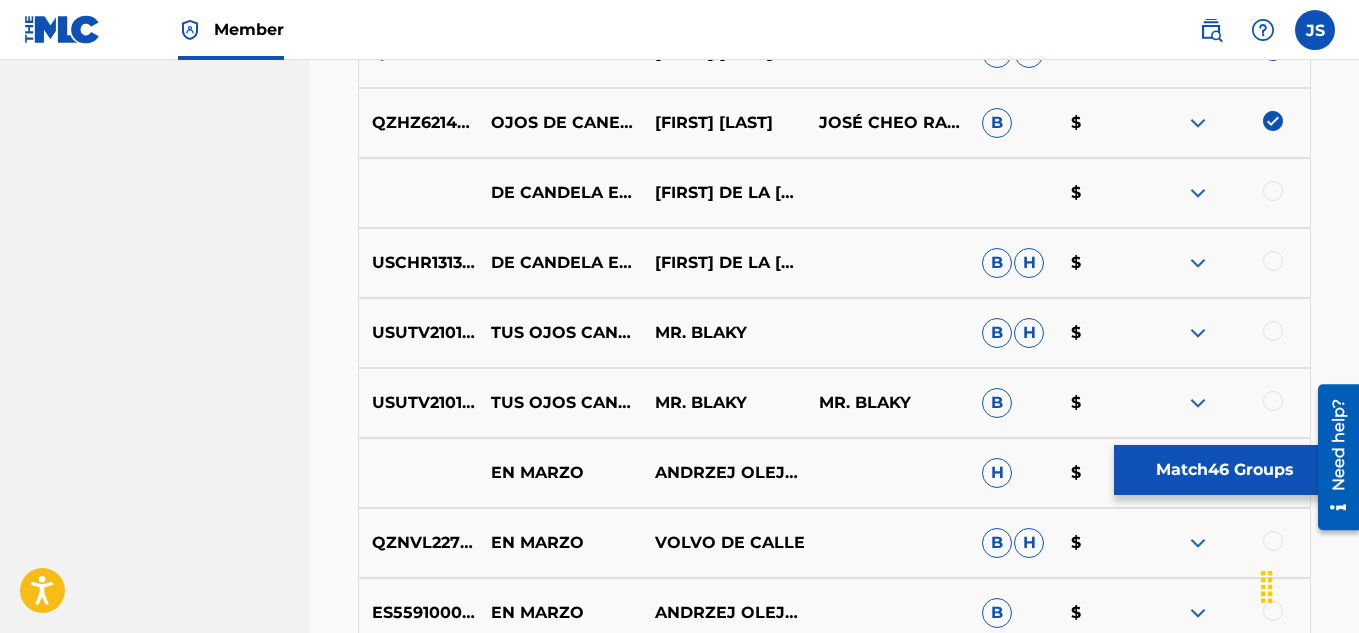 click on "Match  46 Groups" at bounding box center (1224, 470) 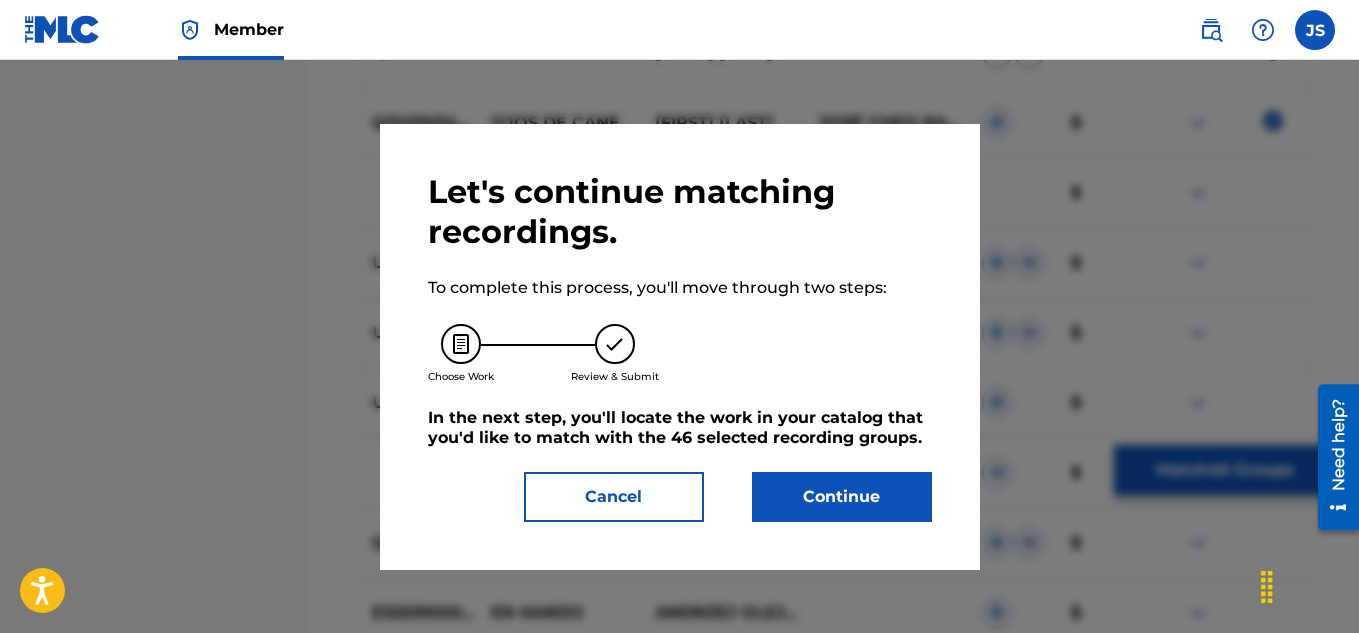 click on "Continue" at bounding box center [842, 497] 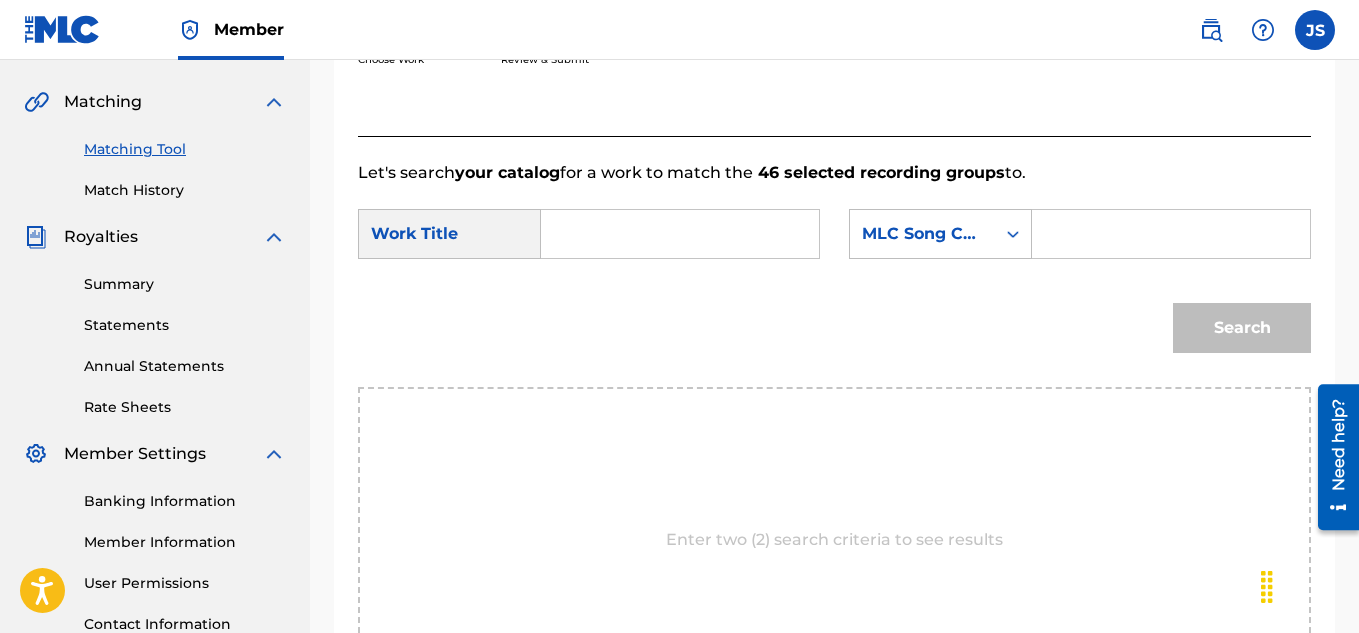 scroll, scrollTop: 435, scrollLeft: 0, axis: vertical 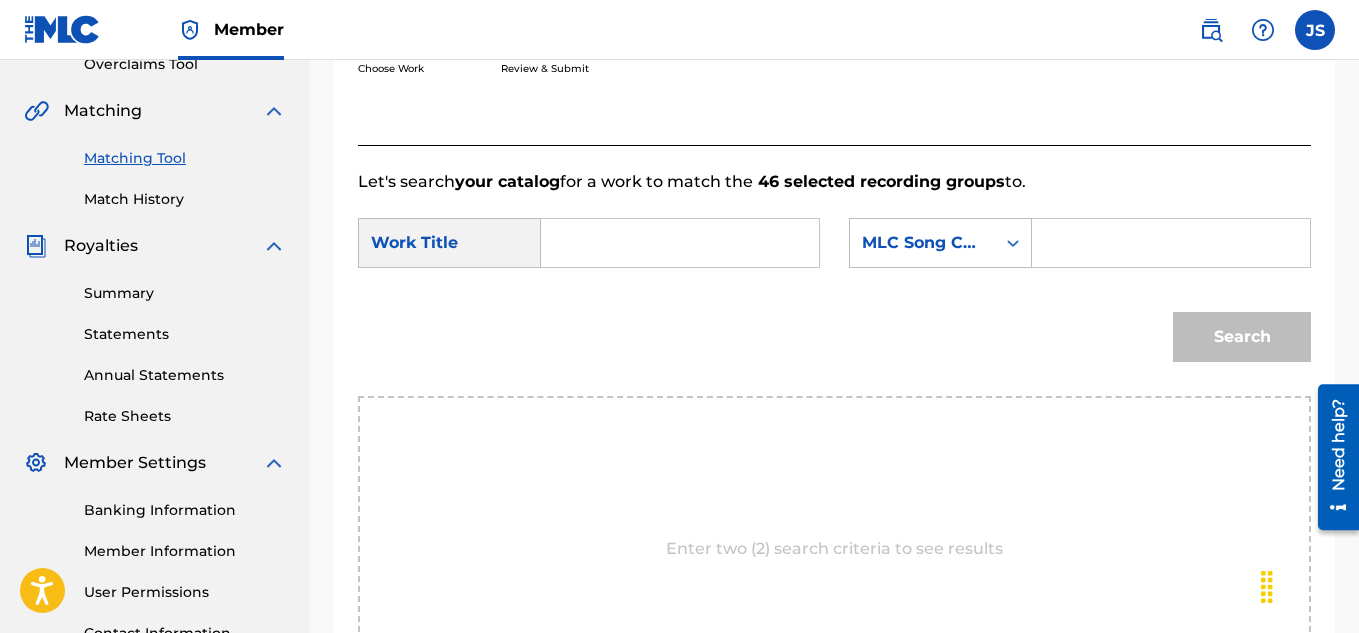 click at bounding box center (680, 243) 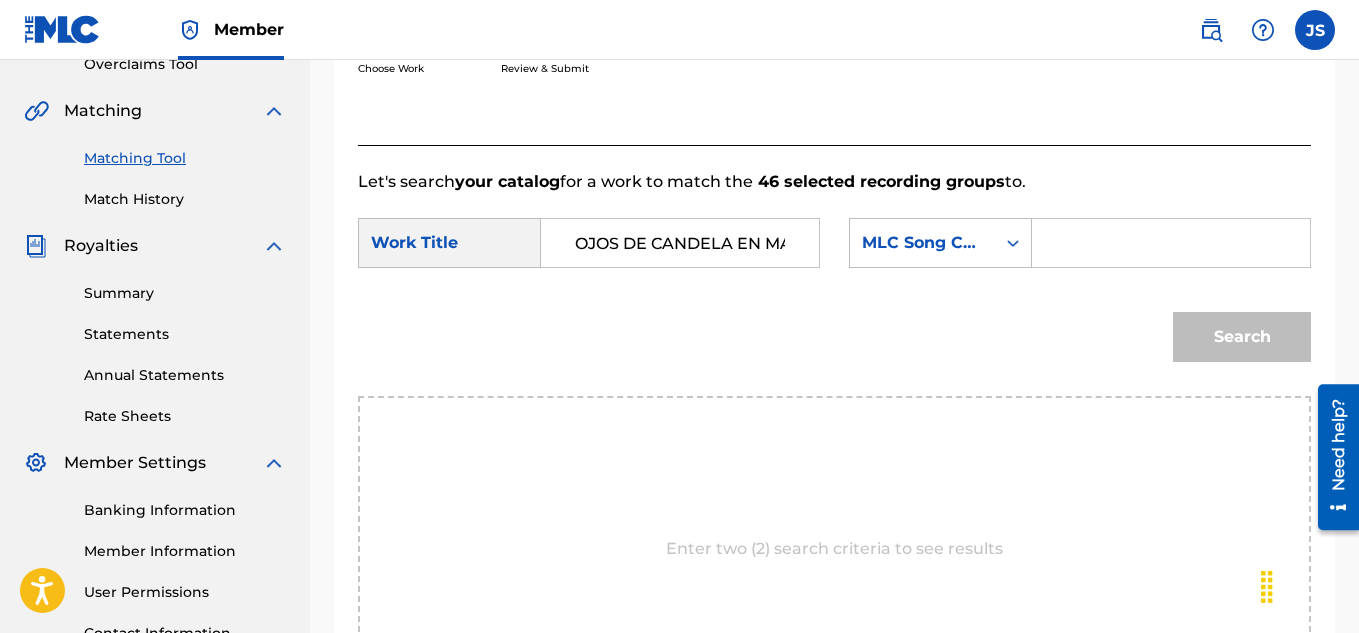 scroll, scrollTop: 0, scrollLeft: 43, axis: horizontal 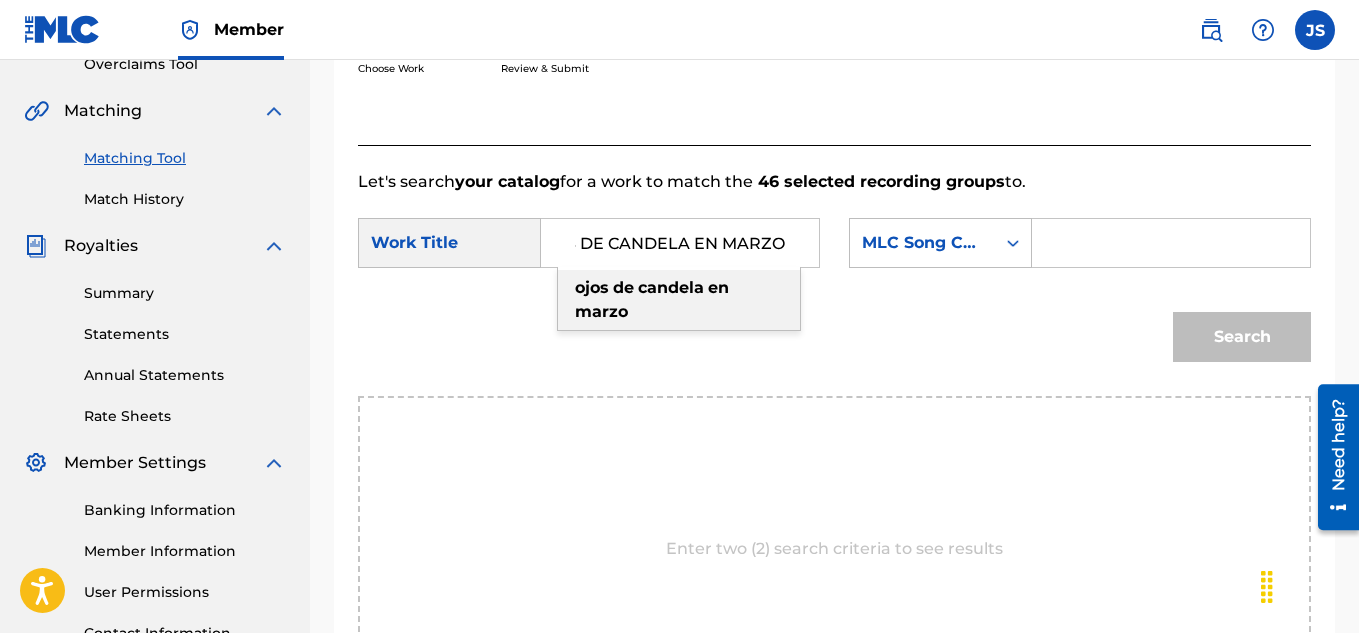 type on "OJOS DE CANDELA EN MARZO" 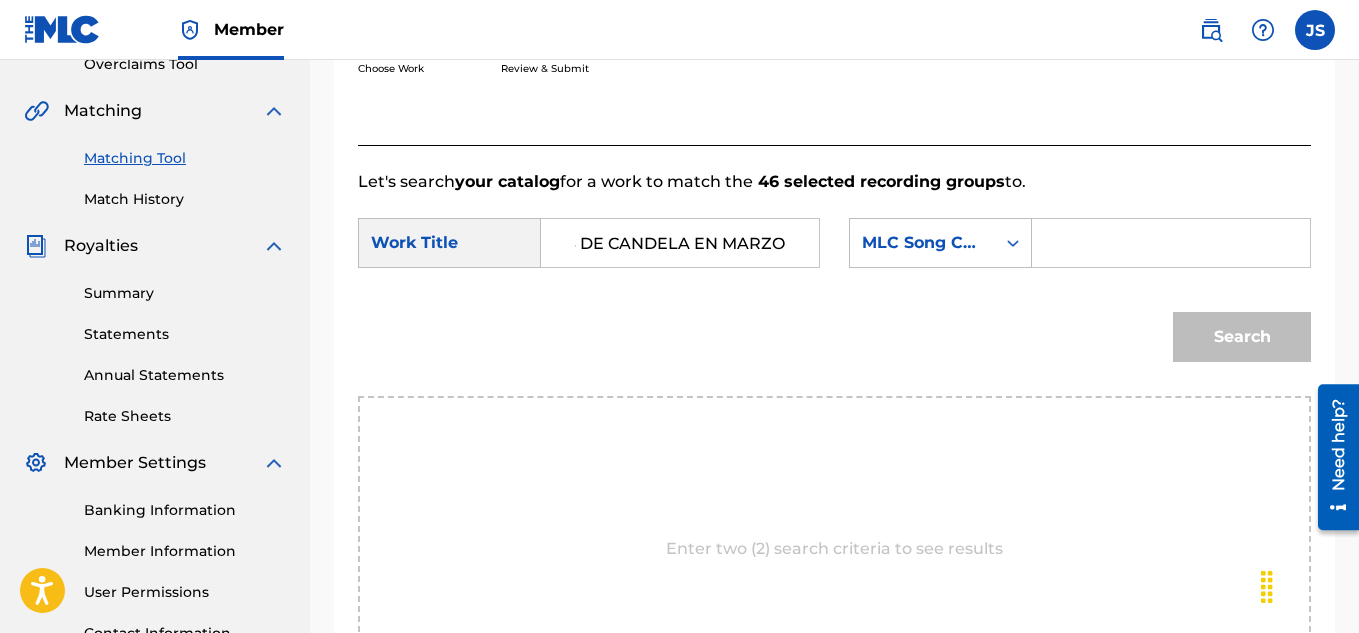 scroll, scrollTop: 0, scrollLeft: 0, axis: both 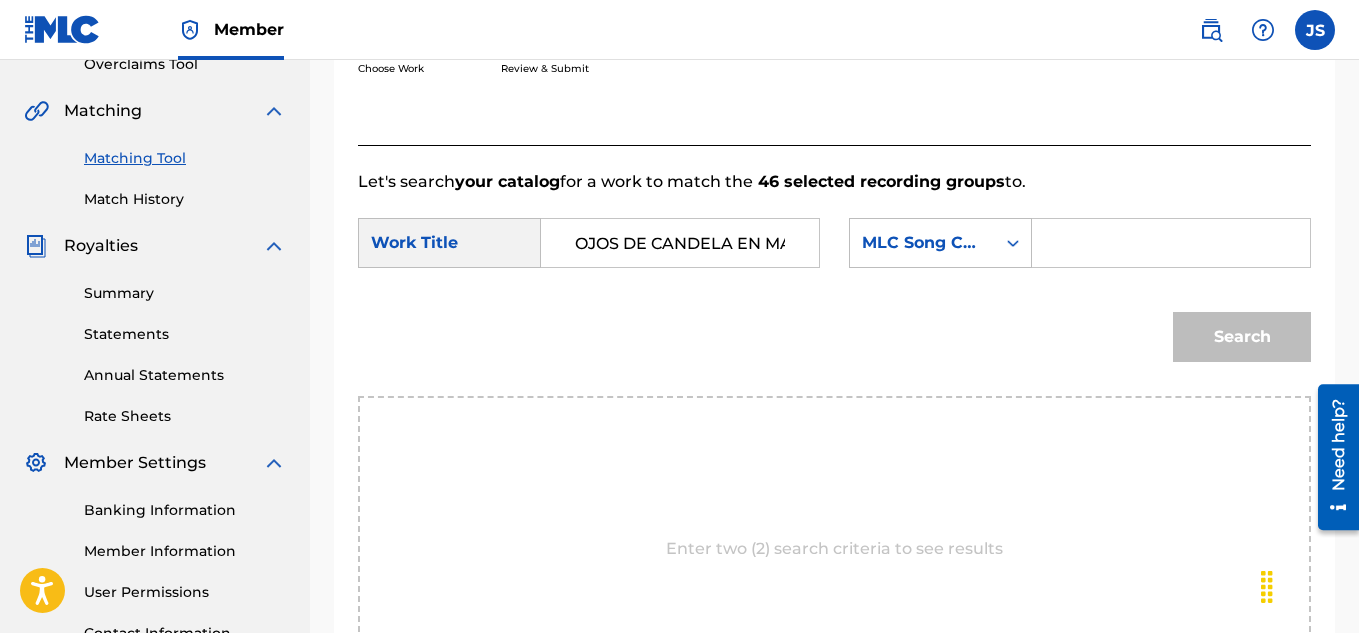 paste on "OM47YV" 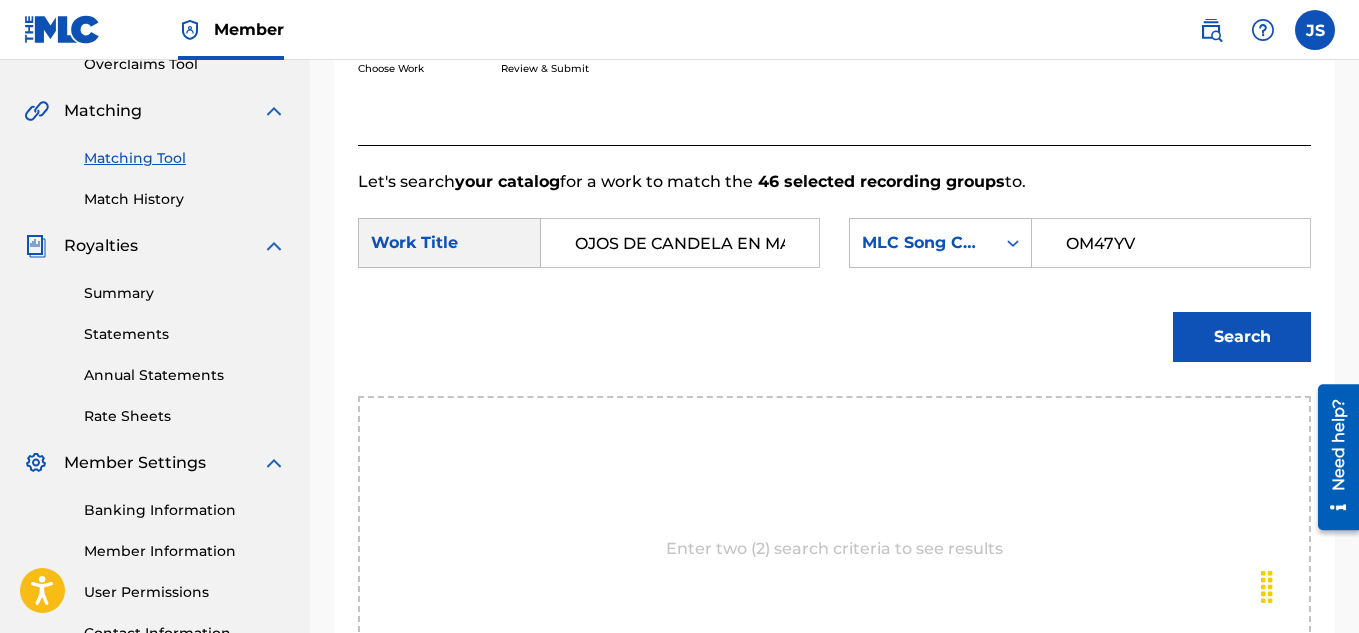 type on "OM47YV" 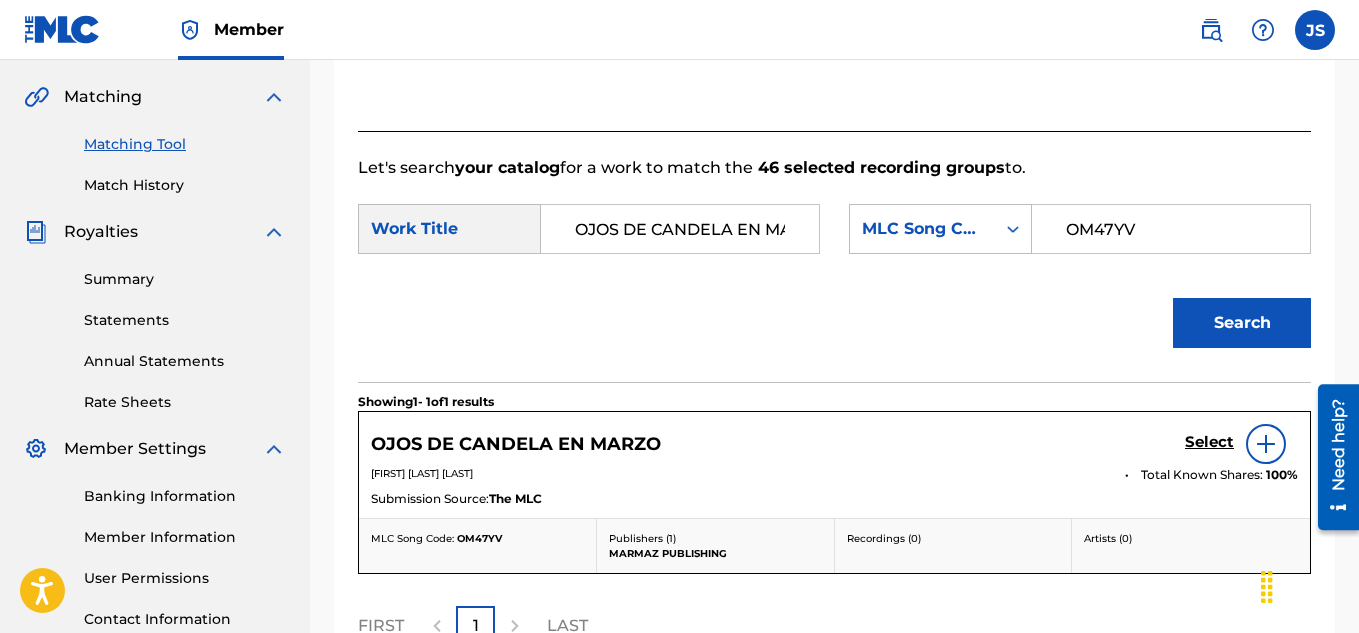 scroll, scrollTop: 657, scrollLeft: 0, axis: vertical 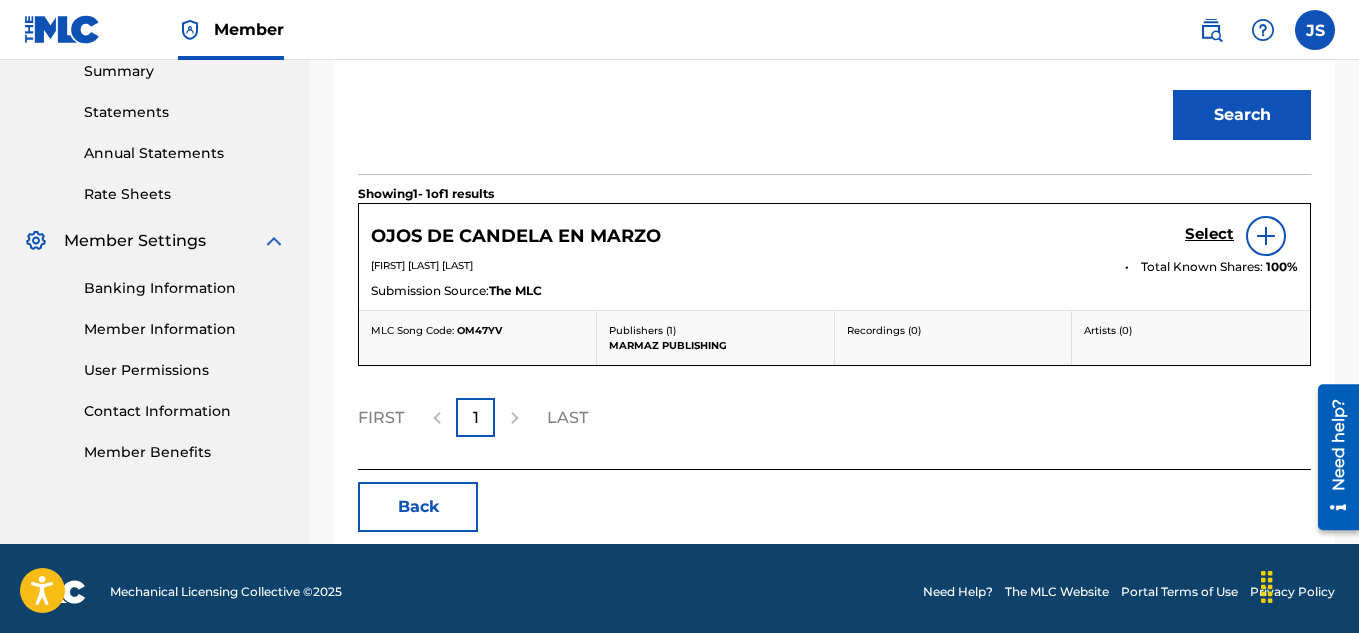 click on "Select" at bounding box center [1209, 234] 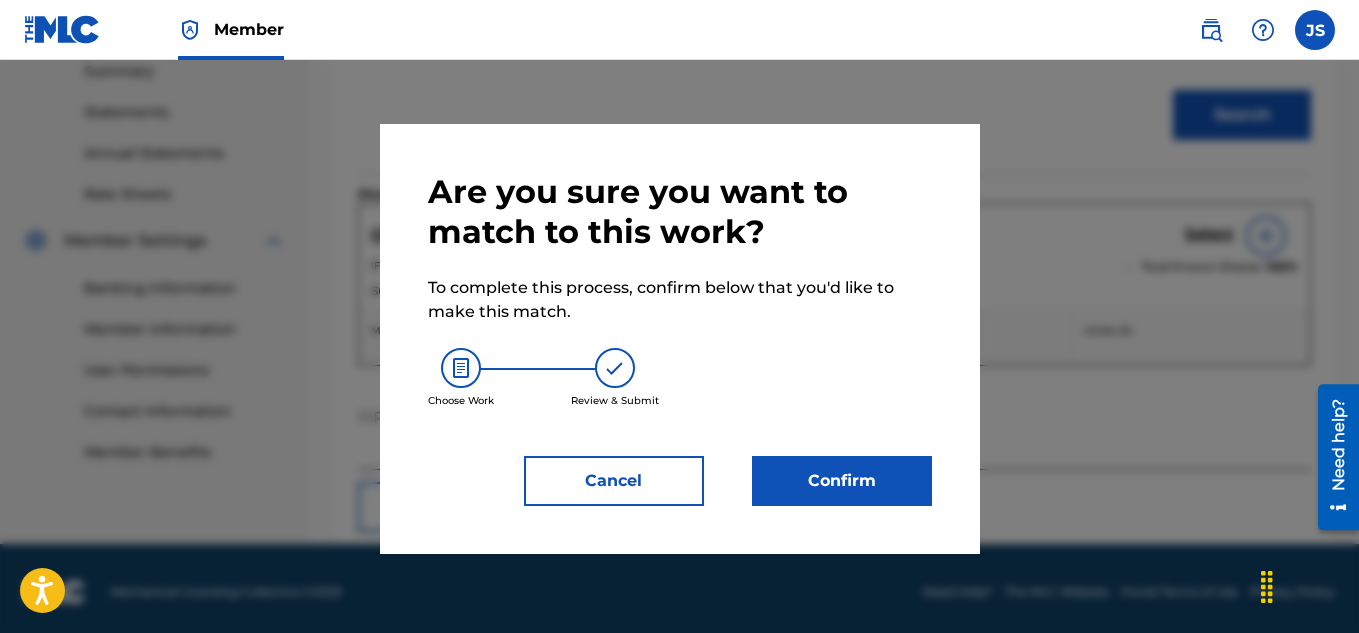 click on "Confirm" at bounding box center (842, 481) 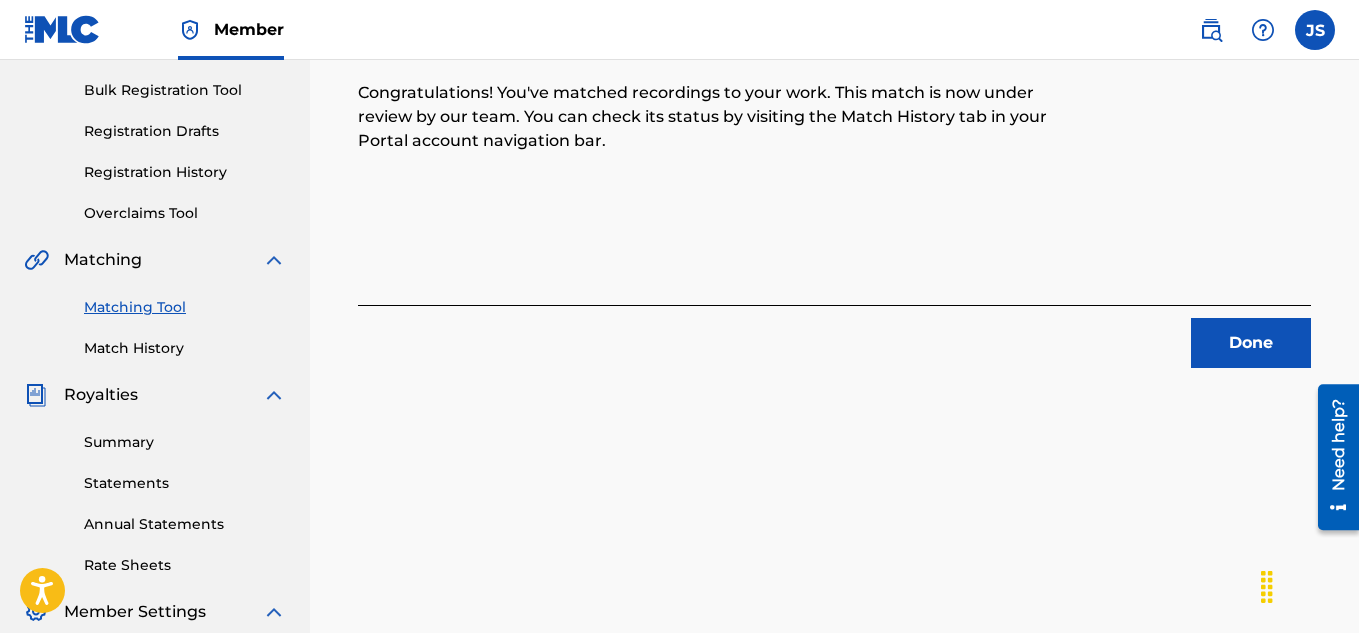 scroll, scrollTop: 301, scrollLeft: 0, axis: vertical 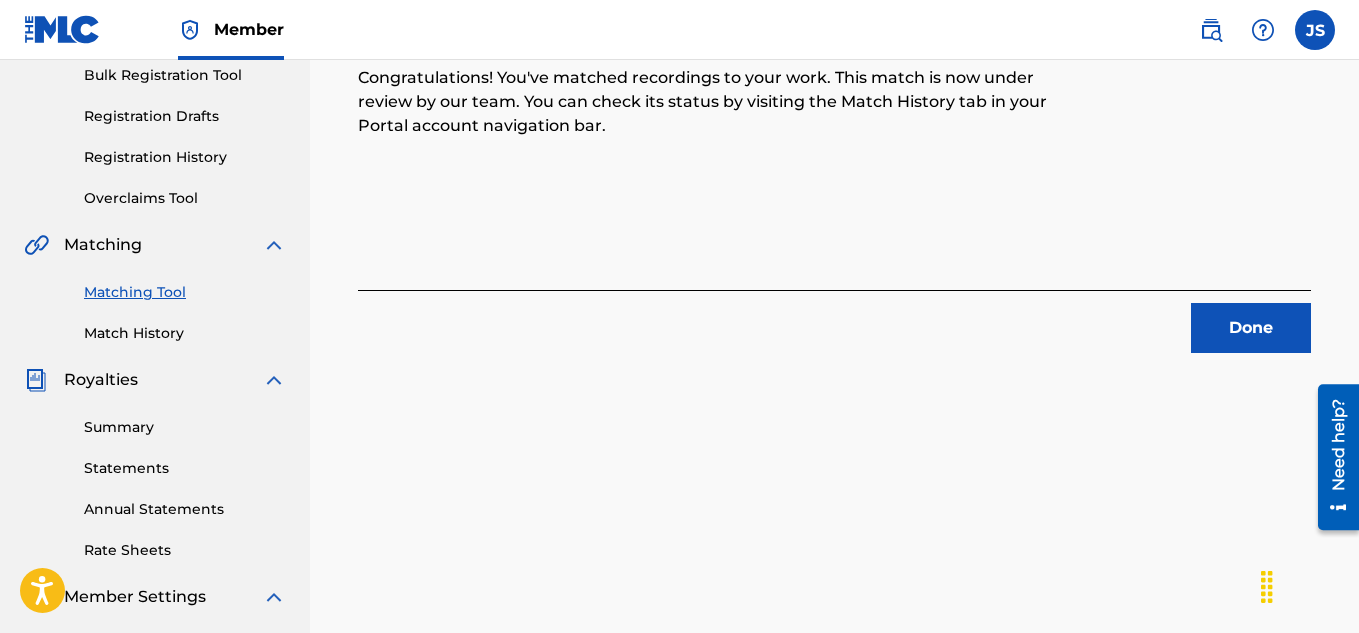 click on "Done" at bounding box center [1251, 328] 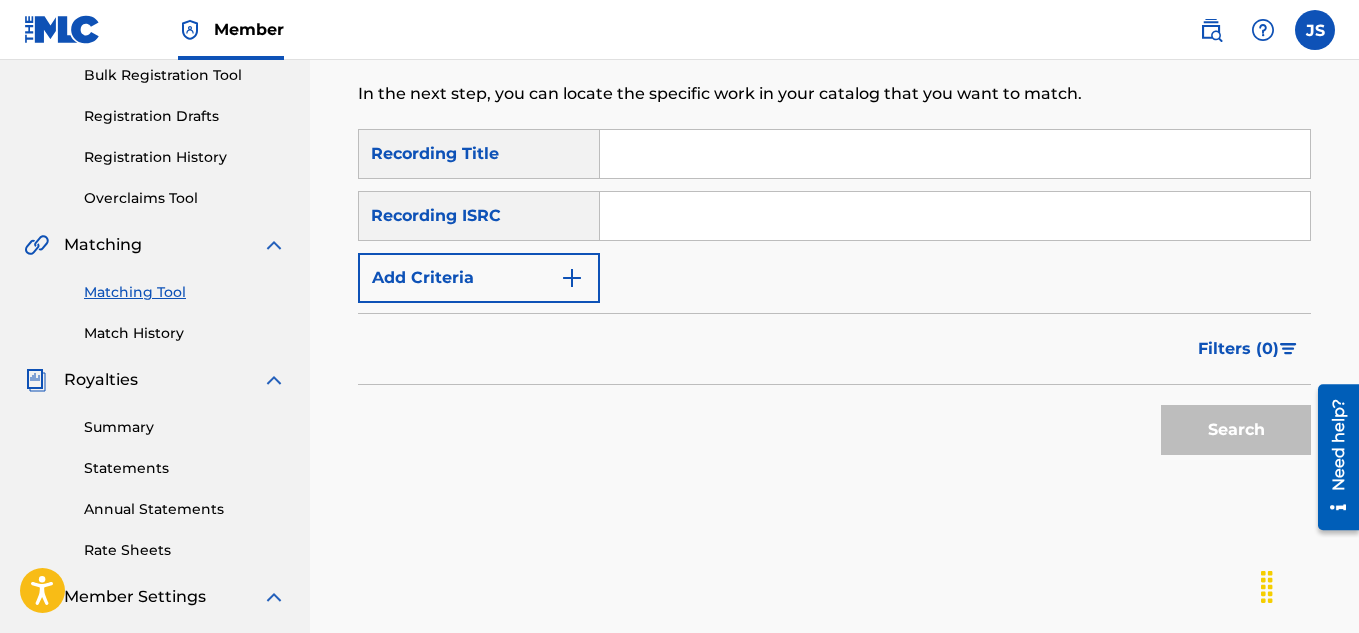 scroll, scrollTop: 0, scrollLeft: 0, axis: both 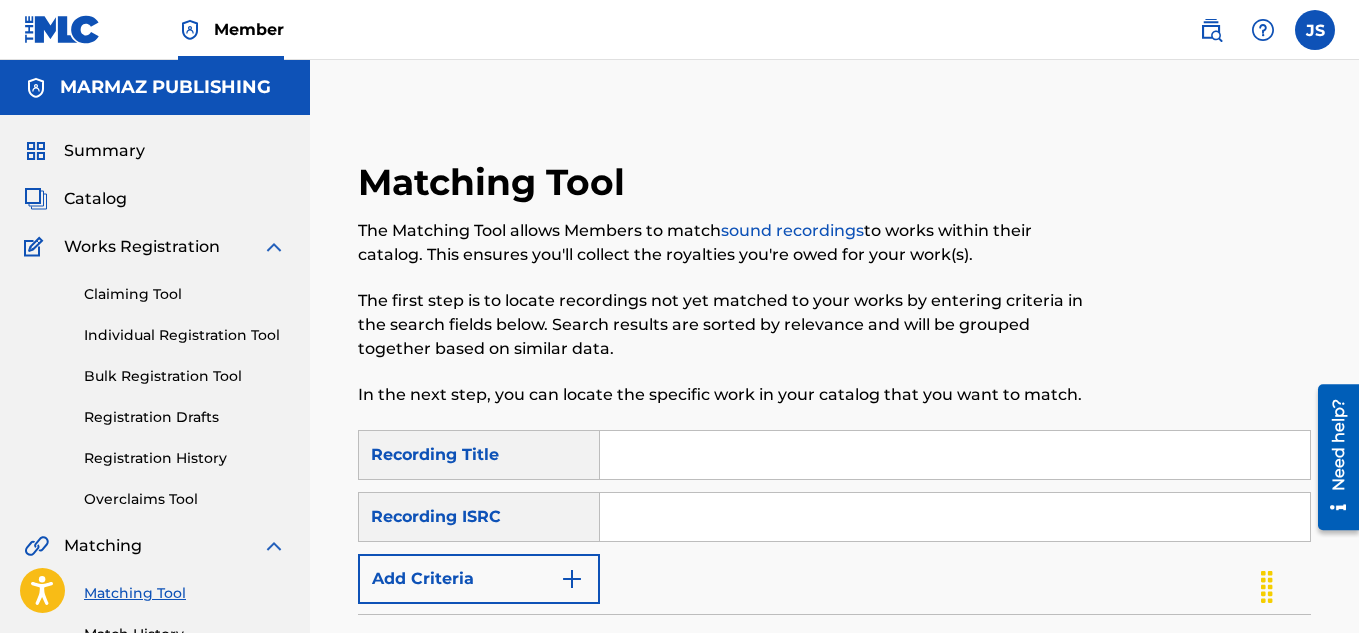 paste on "POPURRÍ DE ÉXITOS" 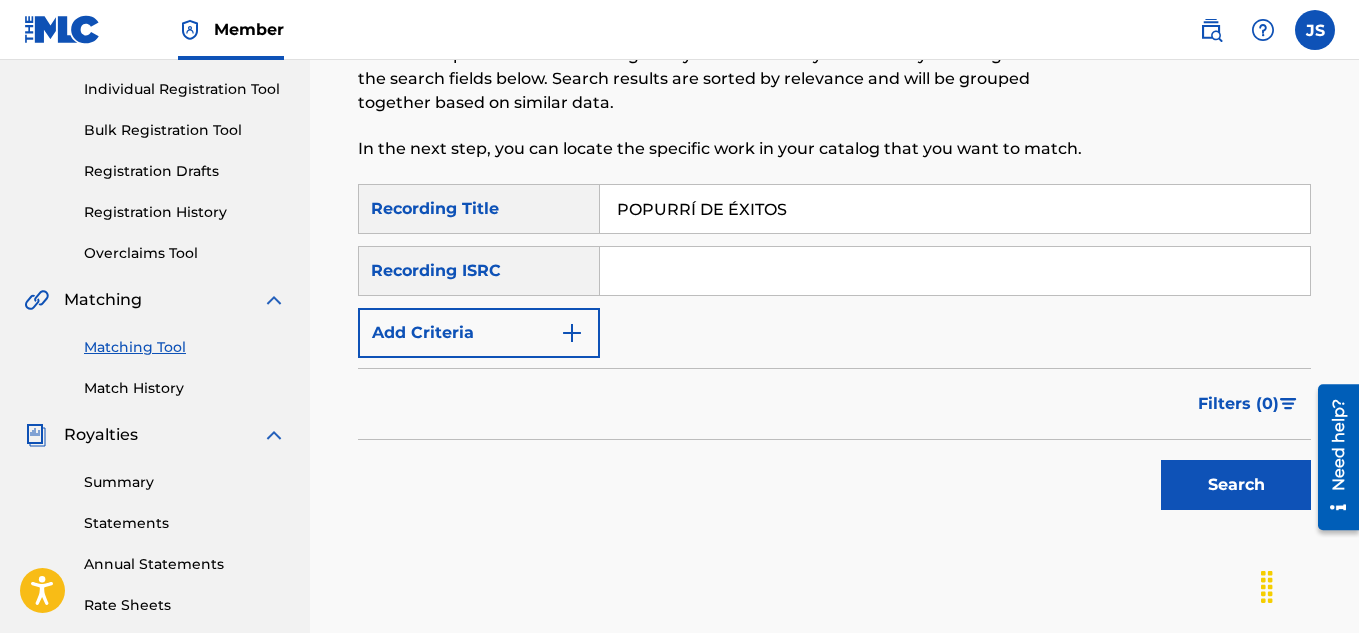 scroll, scrollTop: 247, scrollLeft: 0, axis: vertical 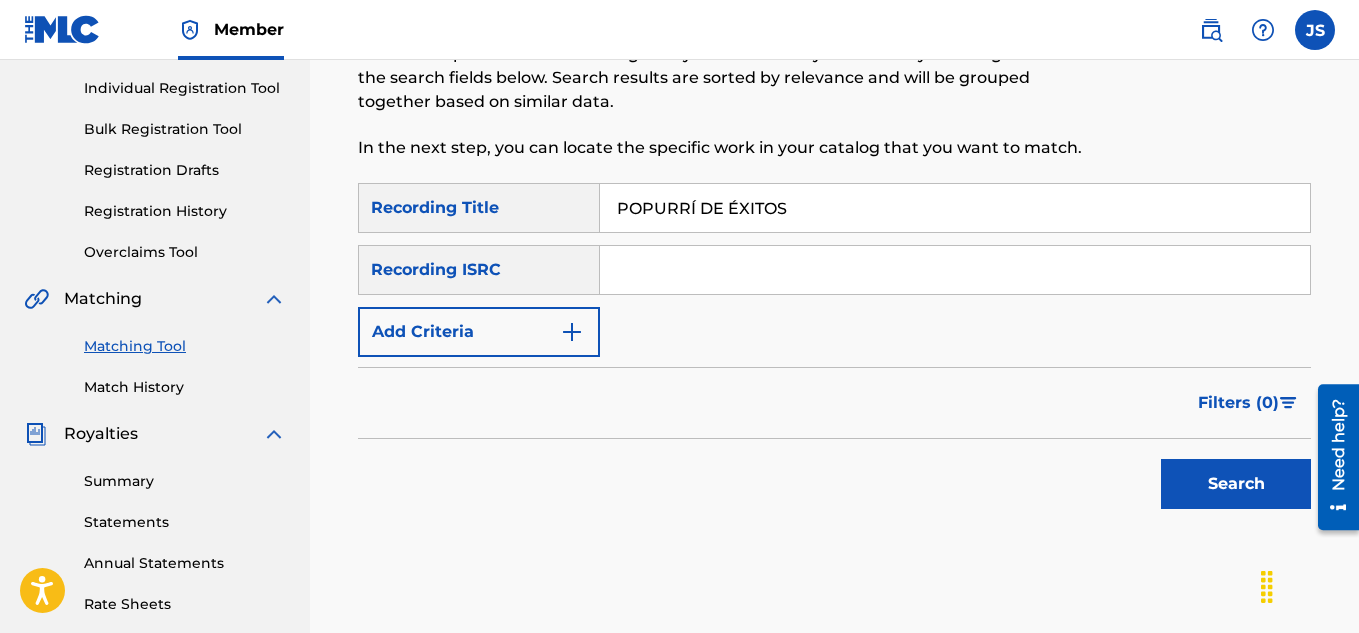 type on "POPURRÍ DE ÉXITOS" 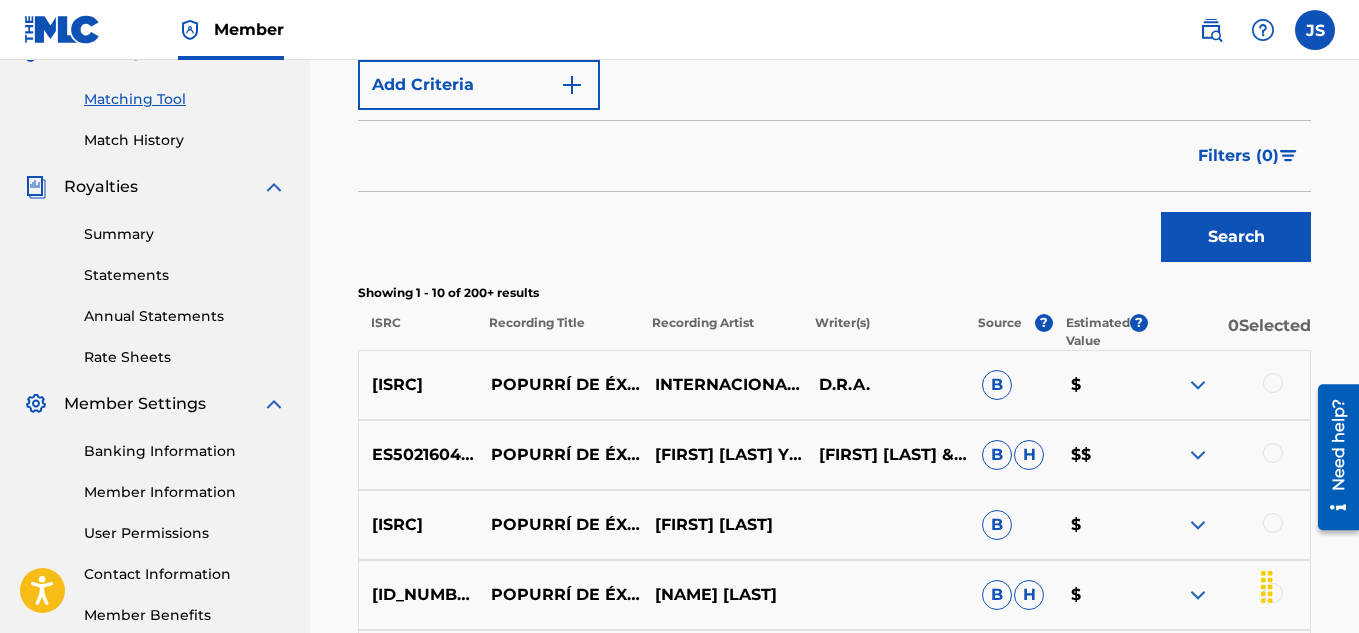 scroll, scrollTop: 407, scrollLeft: 0, axis: vertical 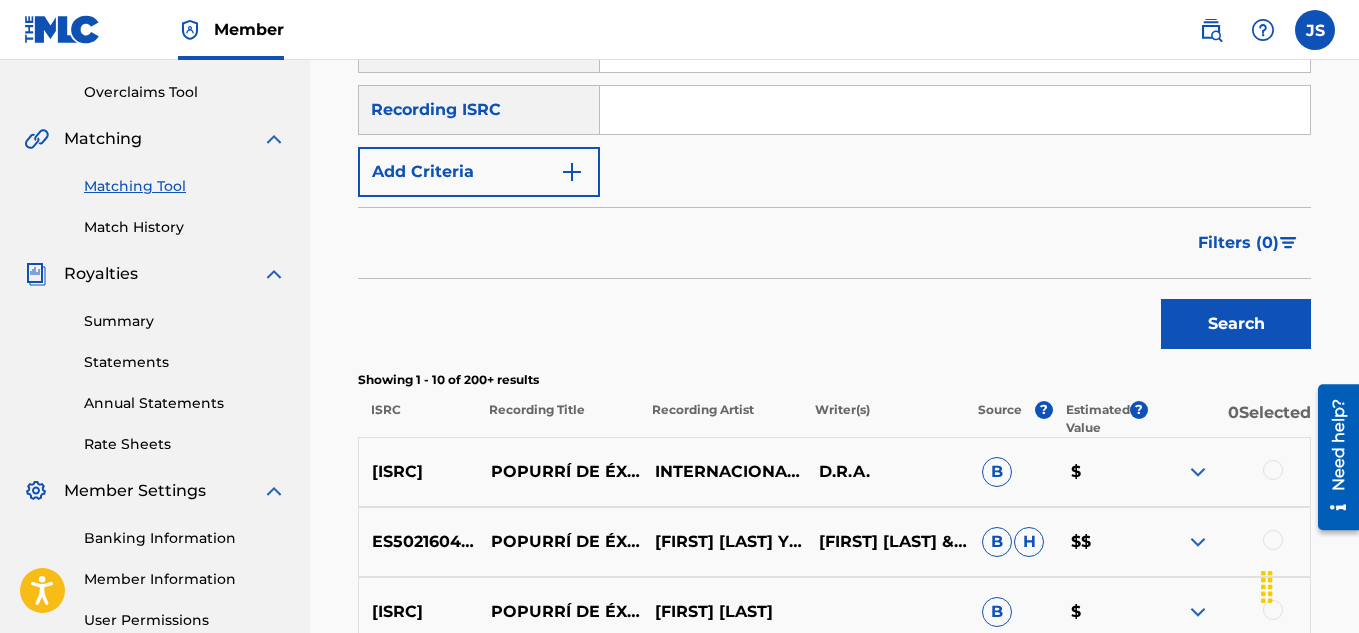 click on "Add Criteria" at bounding box center (479, 172) 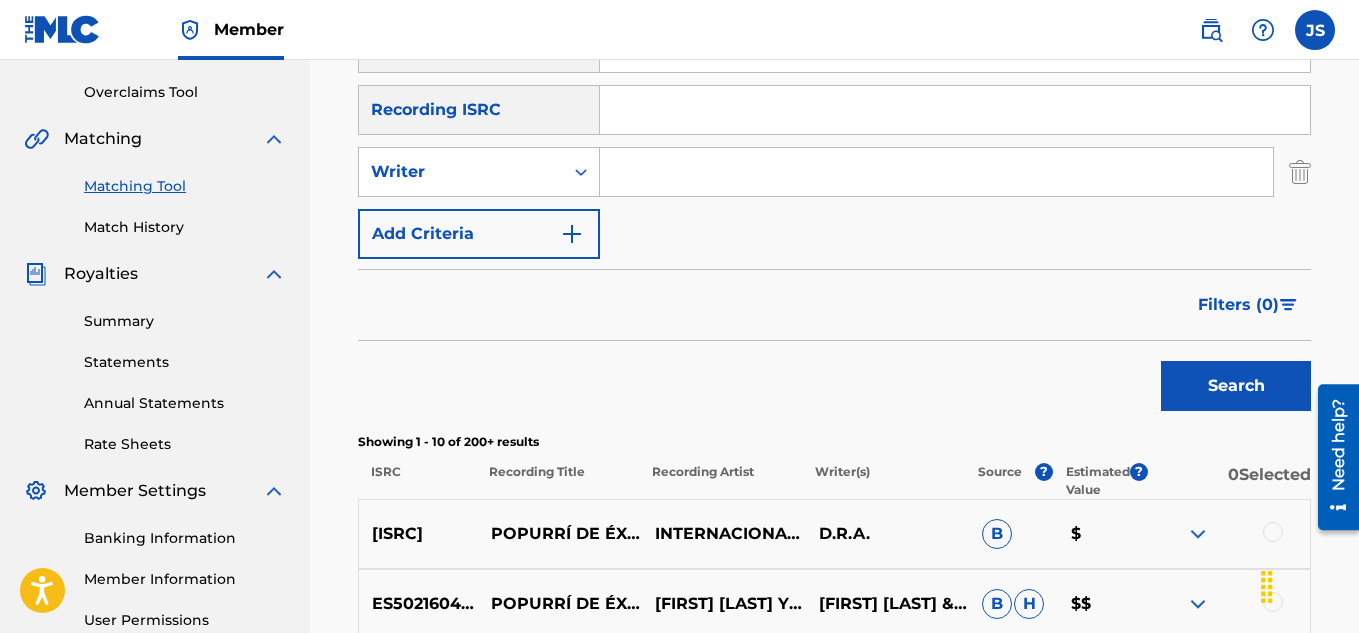 click on "SearchWithCriteria654bfce2-74cd-462b-869d-afebad4a2cb9 Recording Title POPURRÍ DE ÉXITOS SearchWithCriteria5a5658fd-3011-4f05-a260-648ccbcdc847 Recording ISRC SearchWithCriteria3996b3d7-4dca-49ec-9fa0-1e8832e6a2f2 Writer Add Criteria" at bounding box center [834, 141] 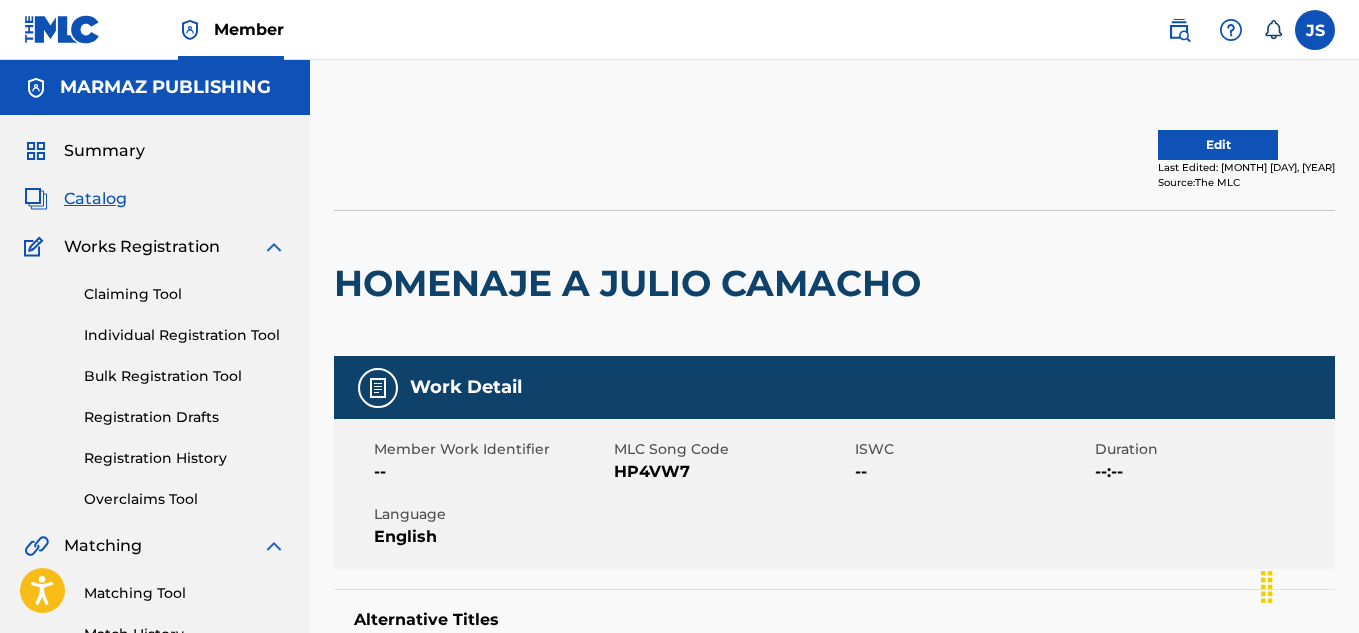scroll, scrollTop: 0, scrollLeft: 0, axis: both 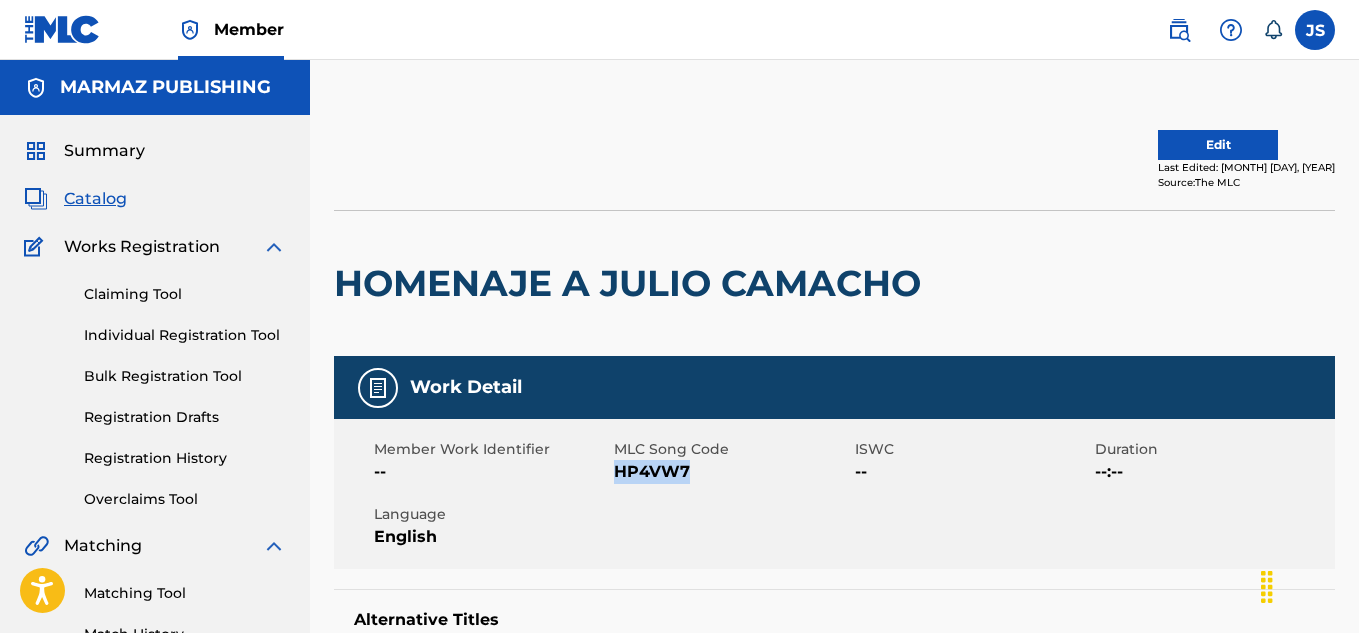 click on "HP4VW7" at bounding box center [731, 472] 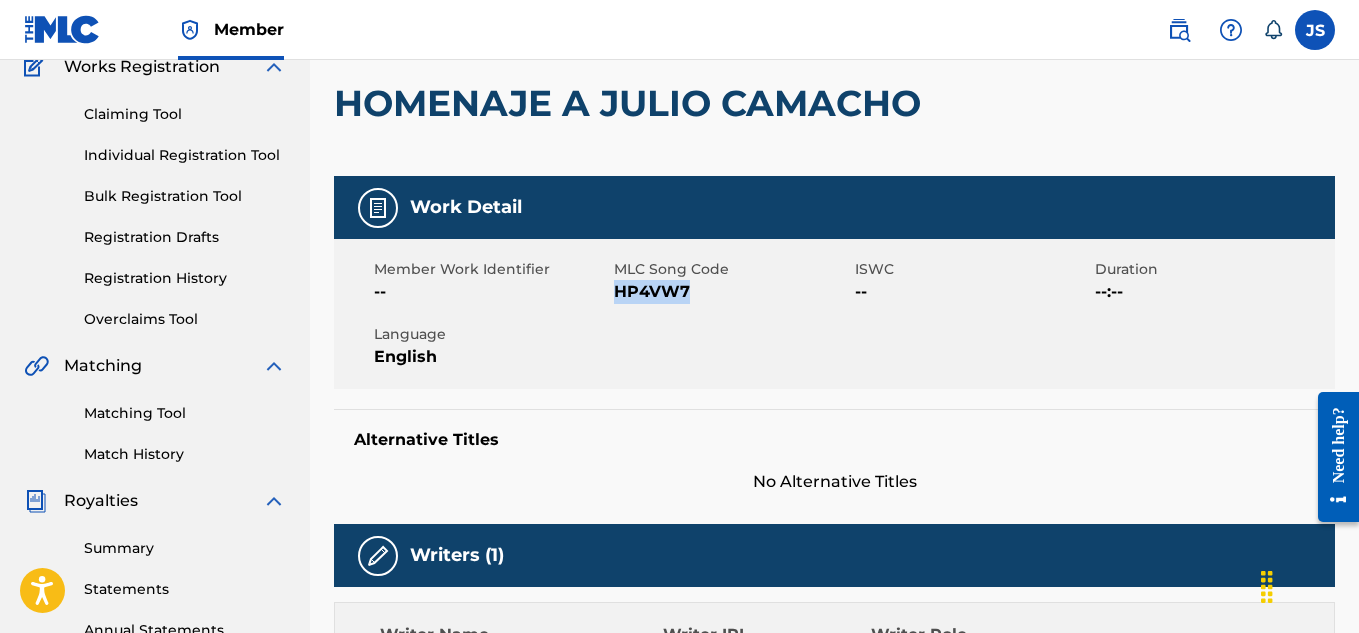 scroll, scrollTop: 0, scrollLeft: 0, axis: both 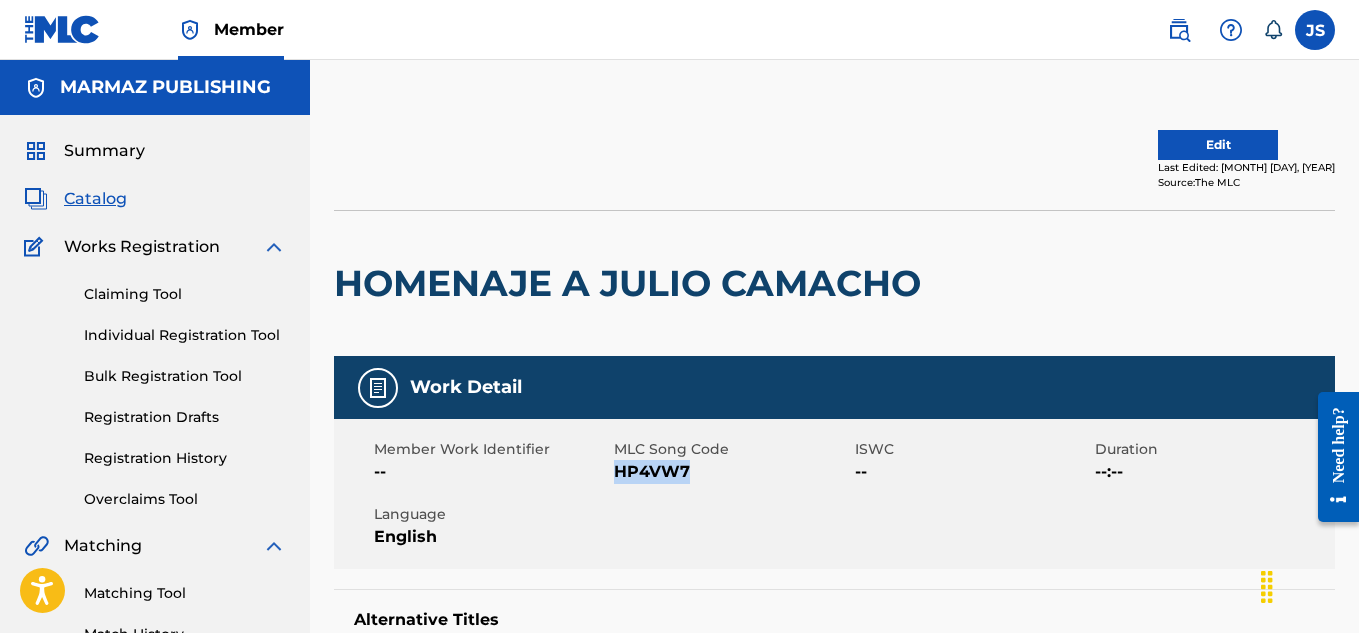 click on "Edit" at bounding box center (1218, 145) 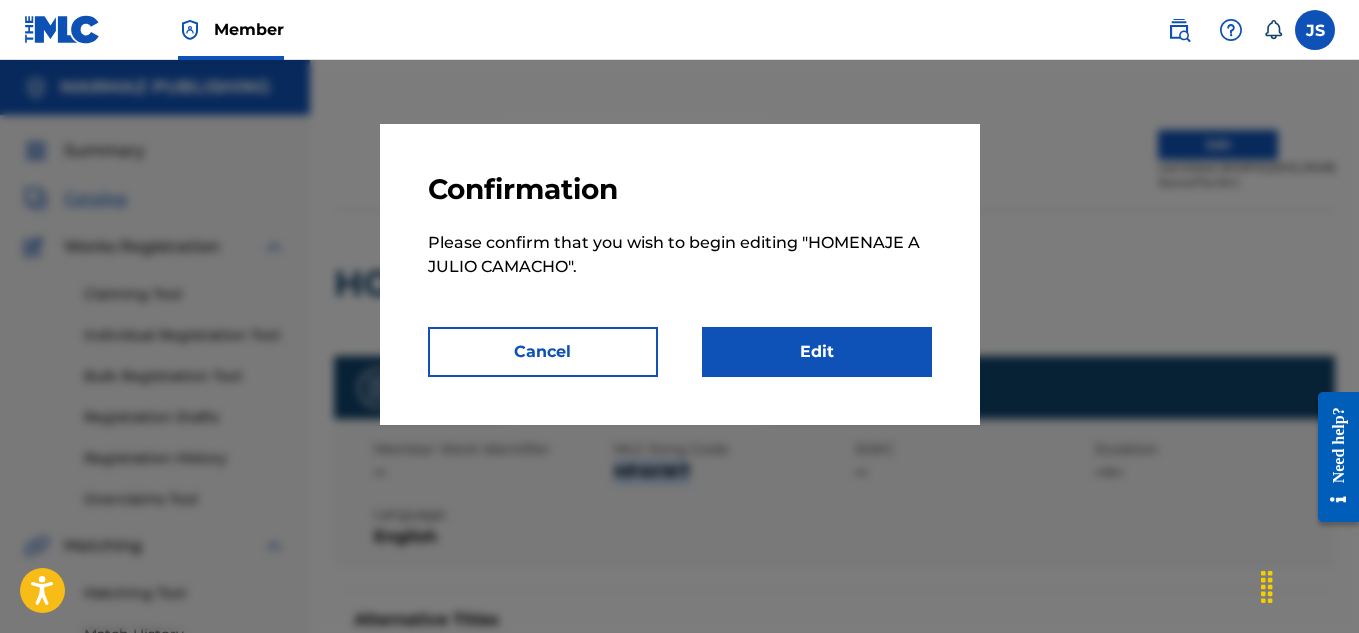 click on "Edit" at bounding box center (817, 352) 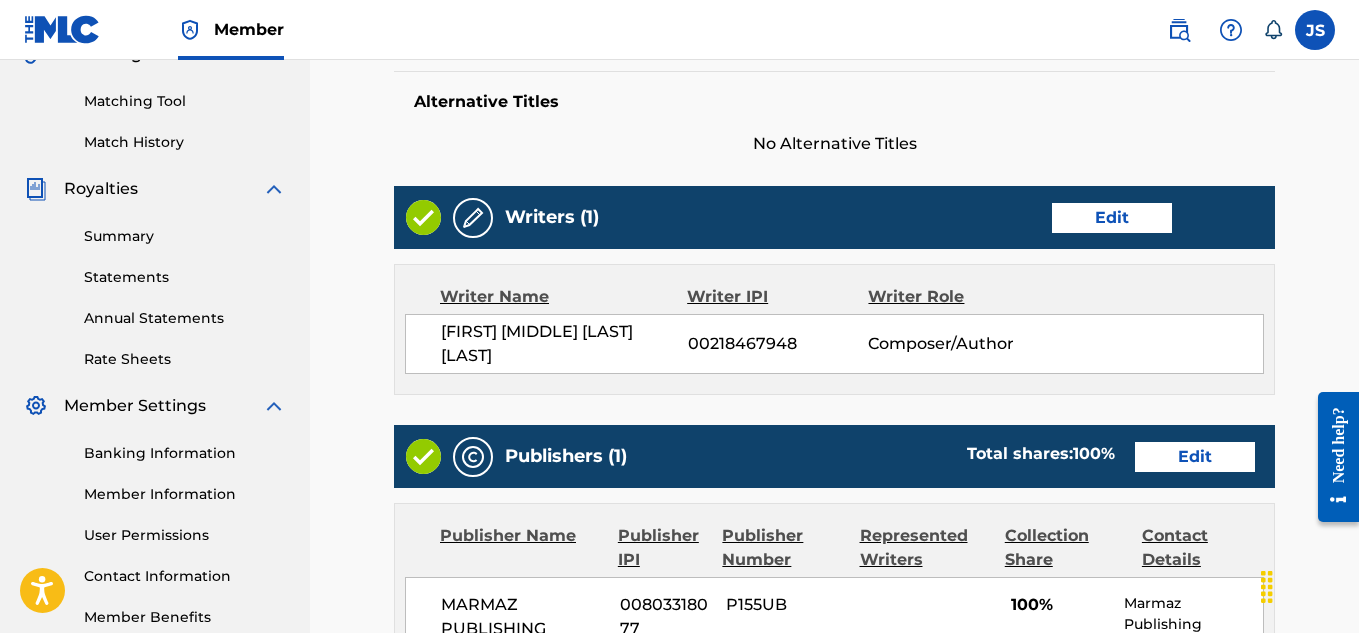 scroll, scrollTop: 493, scrollLeft: 0, axis: vertical 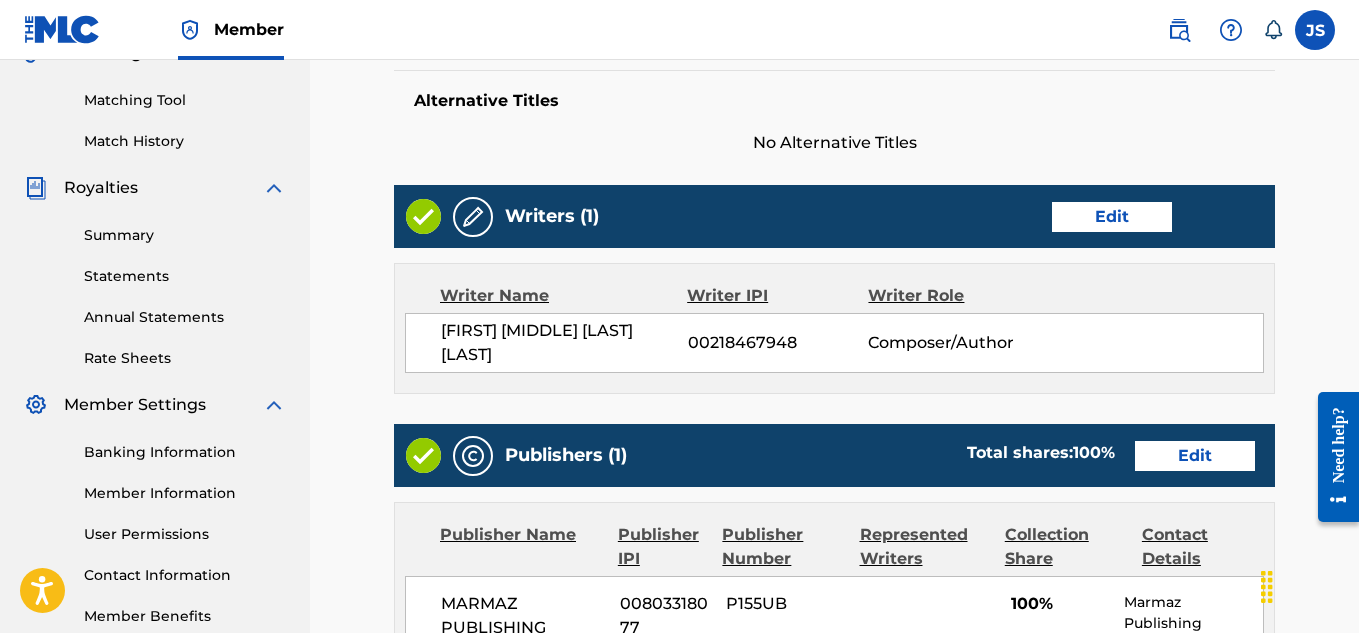 click on "Edit" at bounding box center (1112, 217) 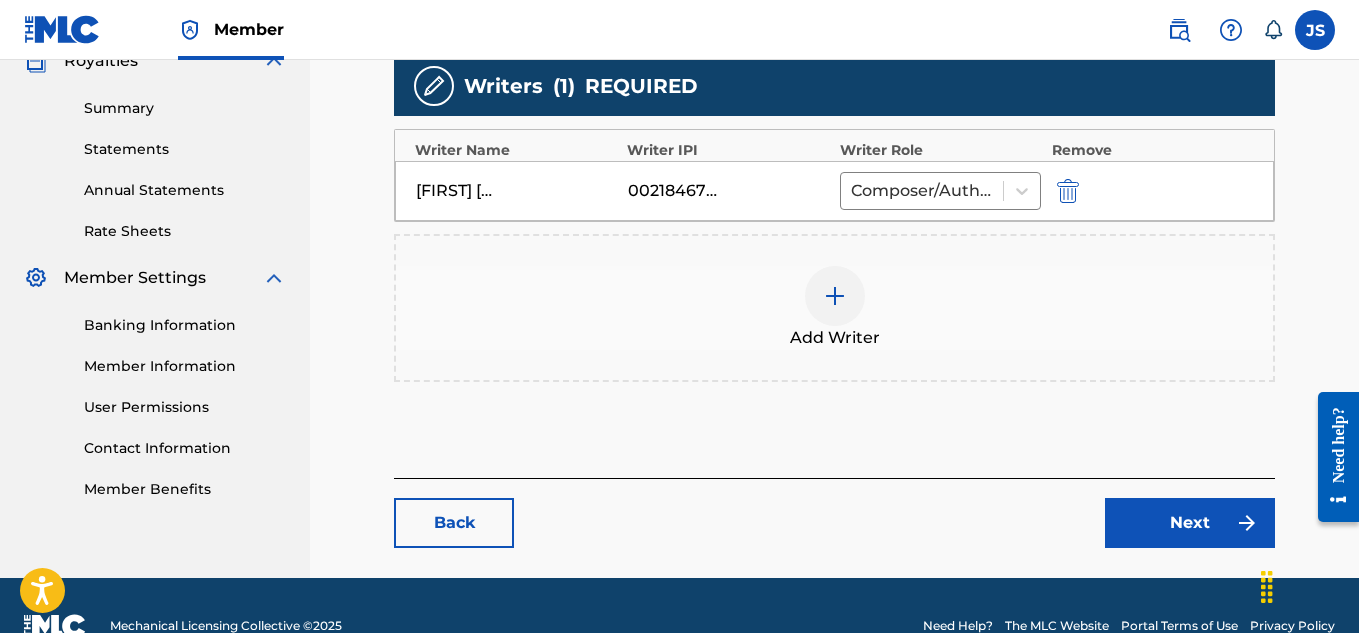 click at bounding box center (1068, 191) 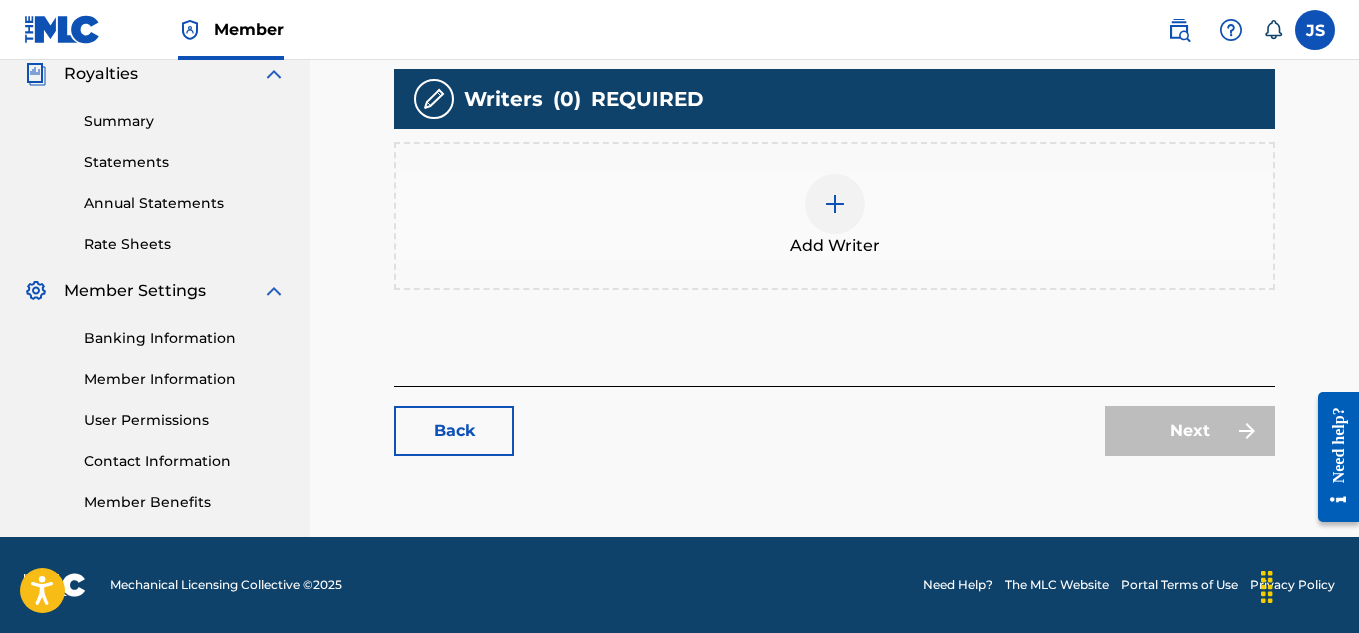 scroll, scrollTop: 607, scrollLeft: 0, axis: vertical 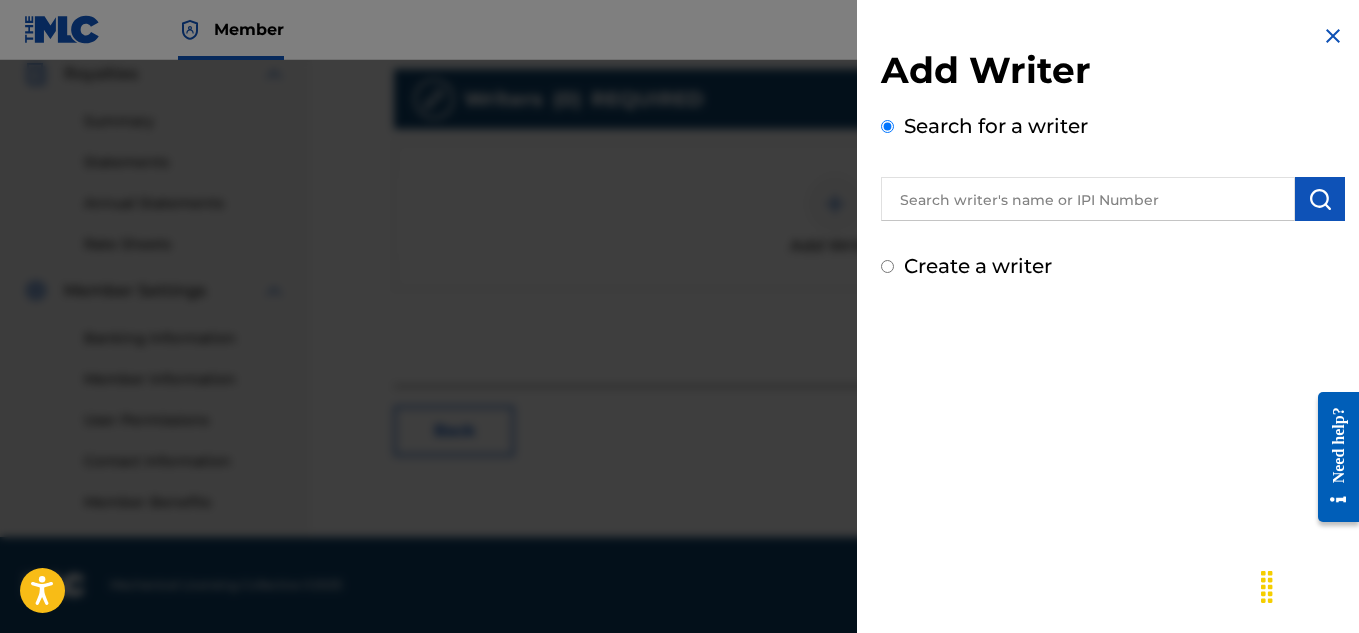 click on "Create a writer" at bounding box center [978, 266] 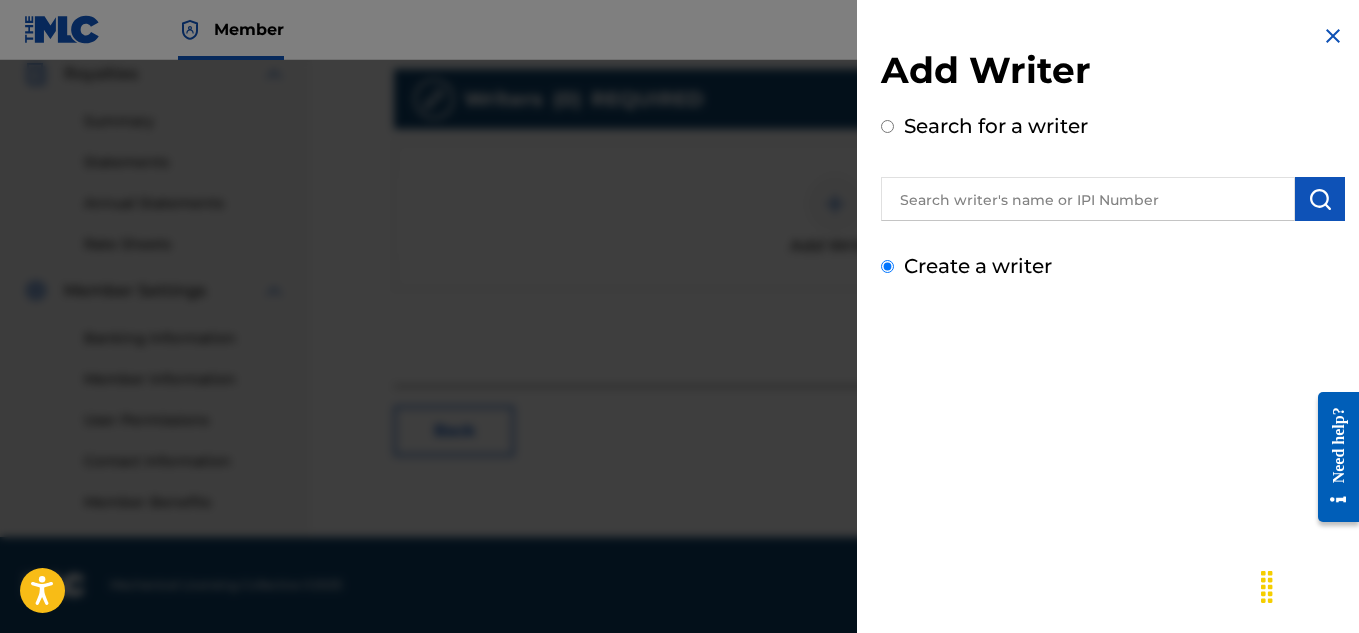 click on "Create a writer" at bounding box center (887, 266) 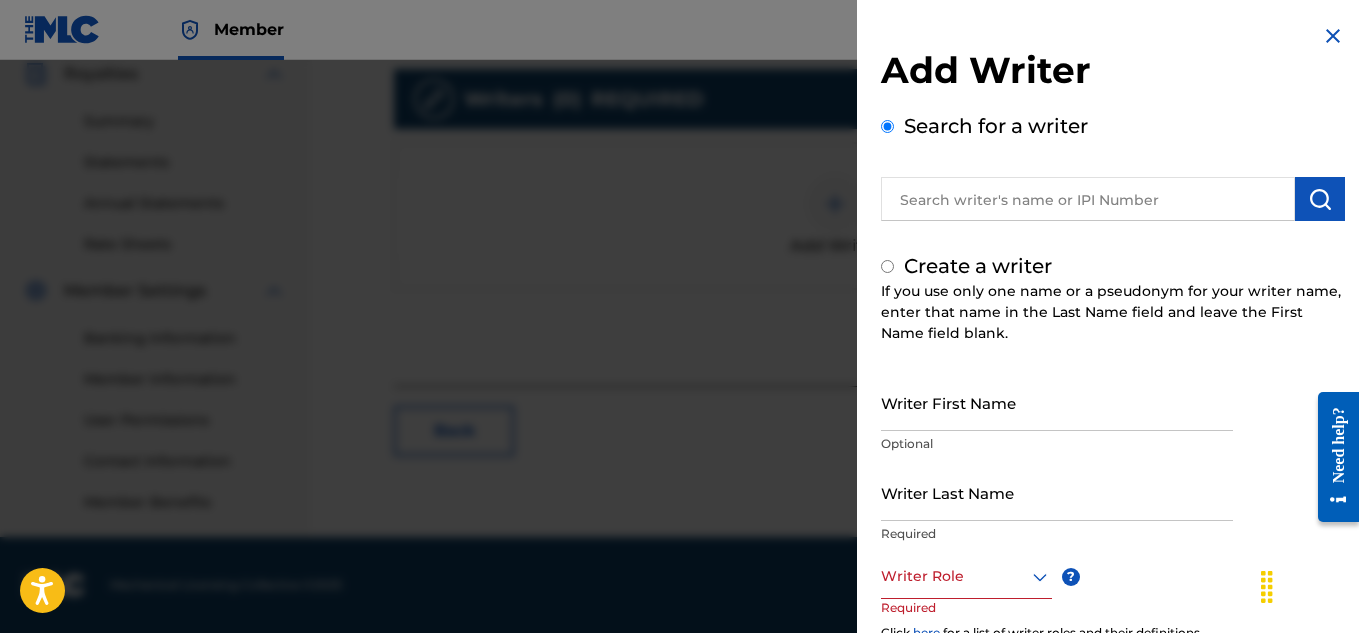 radio on "false" 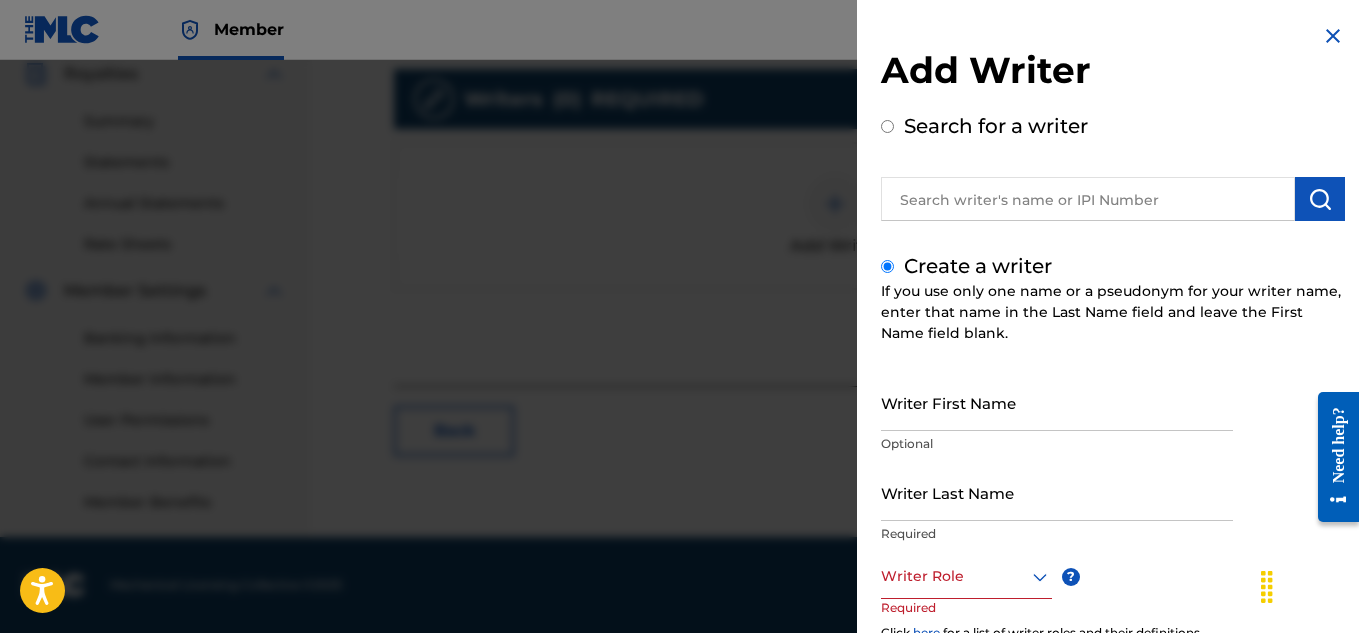 click on "If you use only one name or a pseudonym for your writer name, enter that name in the Last Name field and leave the First Name field blank." at bounding box center (1113, 312) 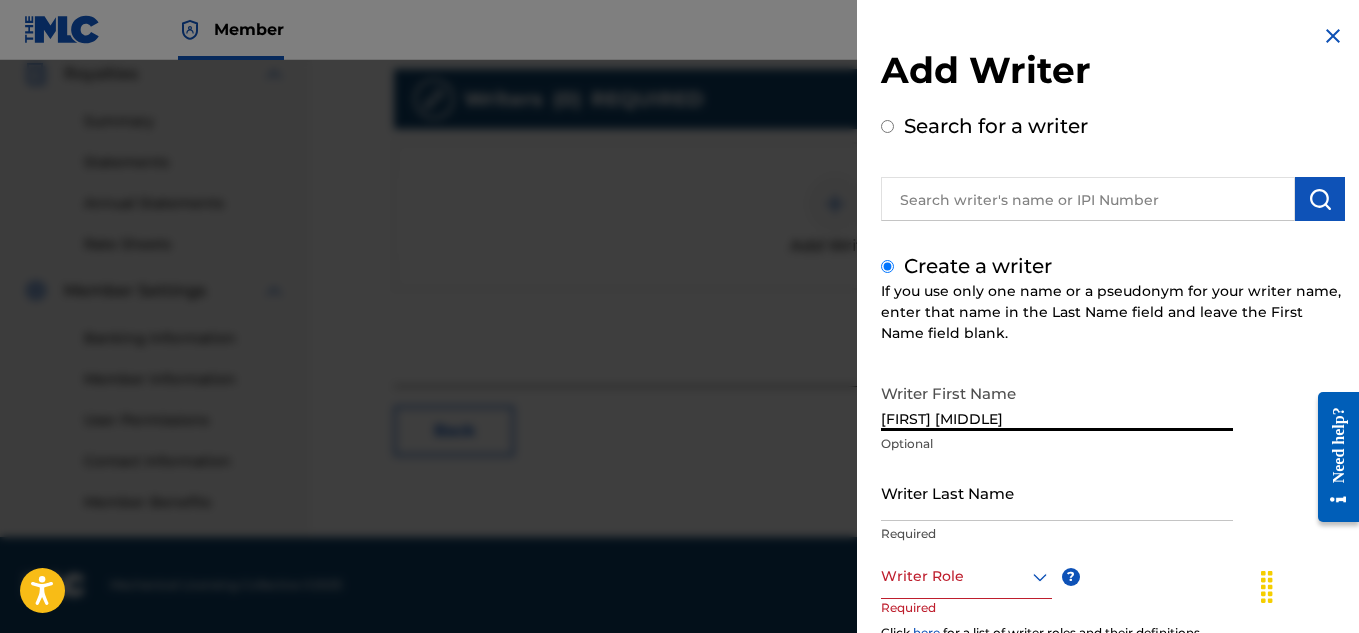 type on "[FIRST] [LAST]" 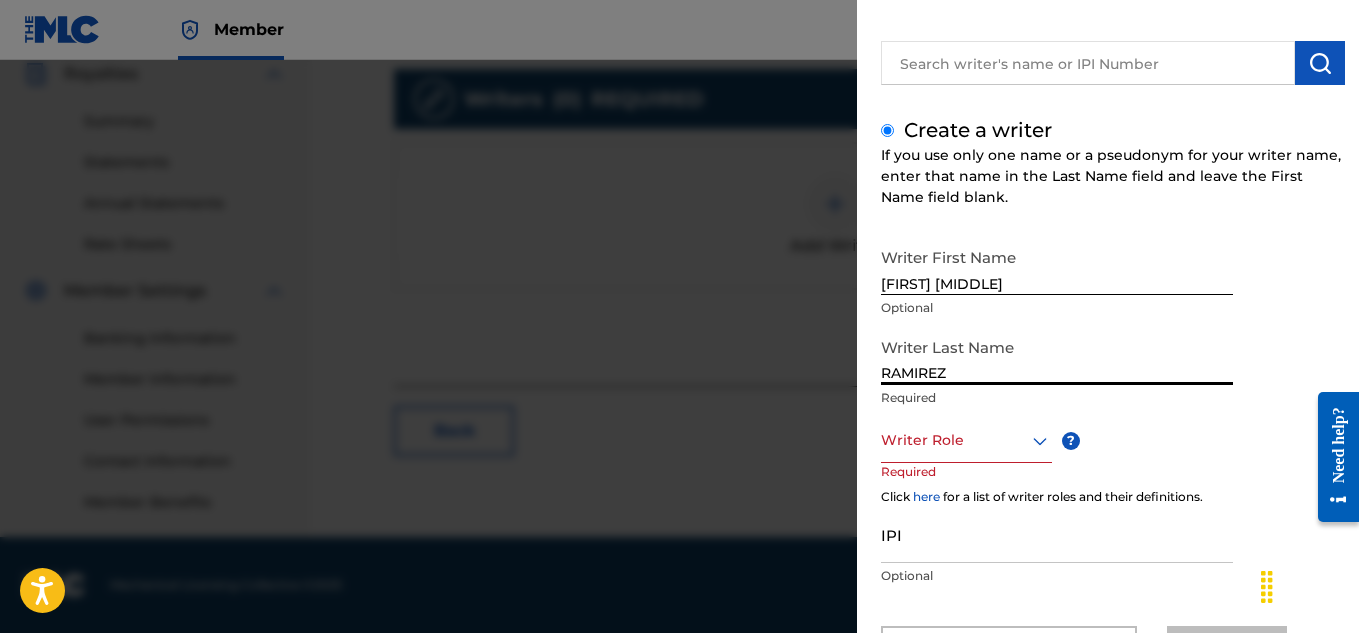 scroll, scrollTop: 138, scrollLeft: 0, axis: vertical 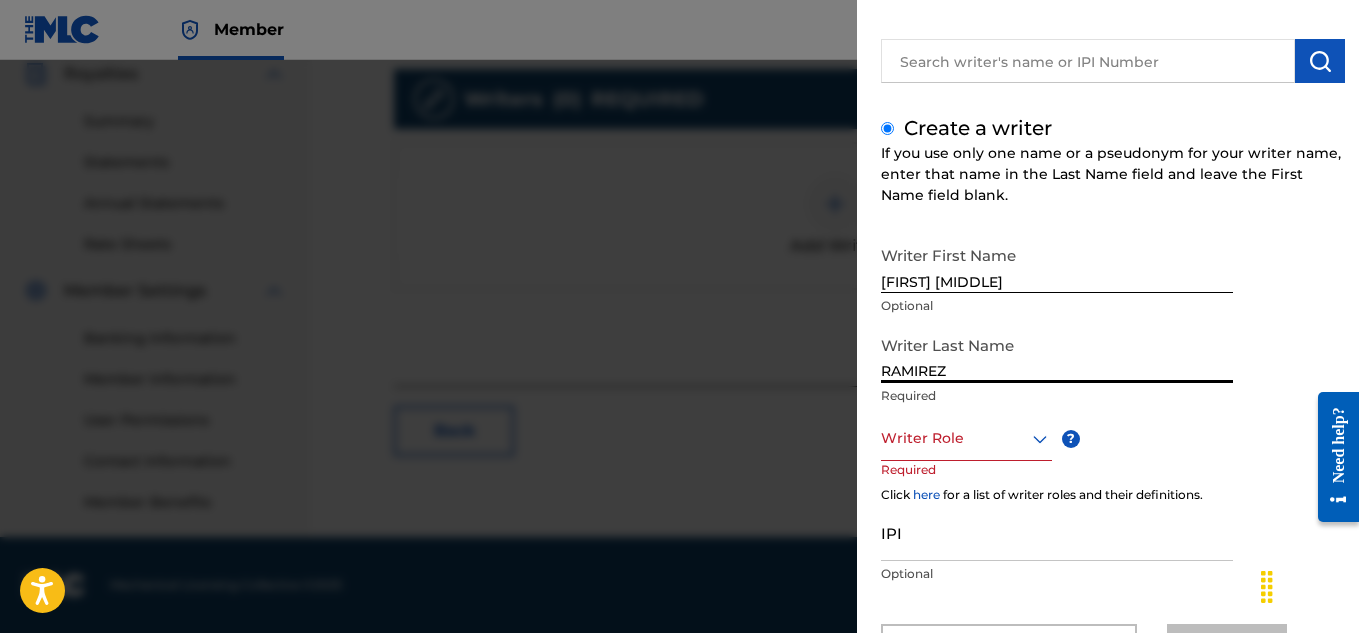 type on "RAMIREZ" 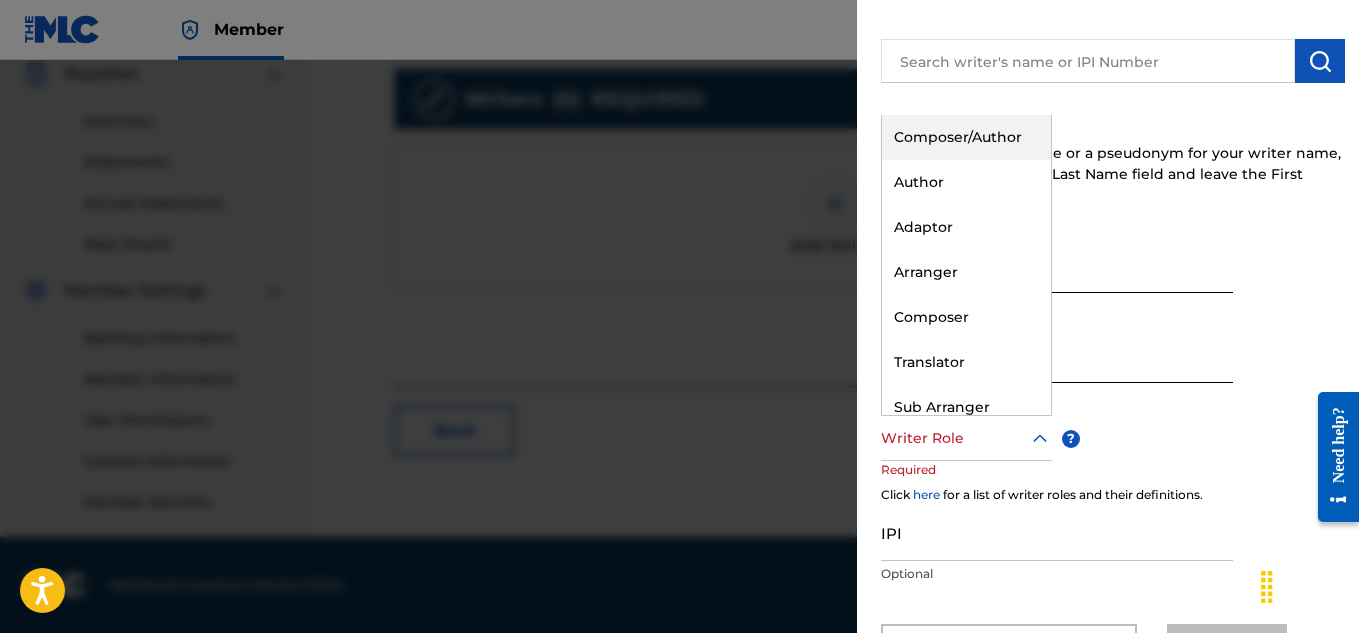 click on "Composer/Author" at bounding box center [966, 137] 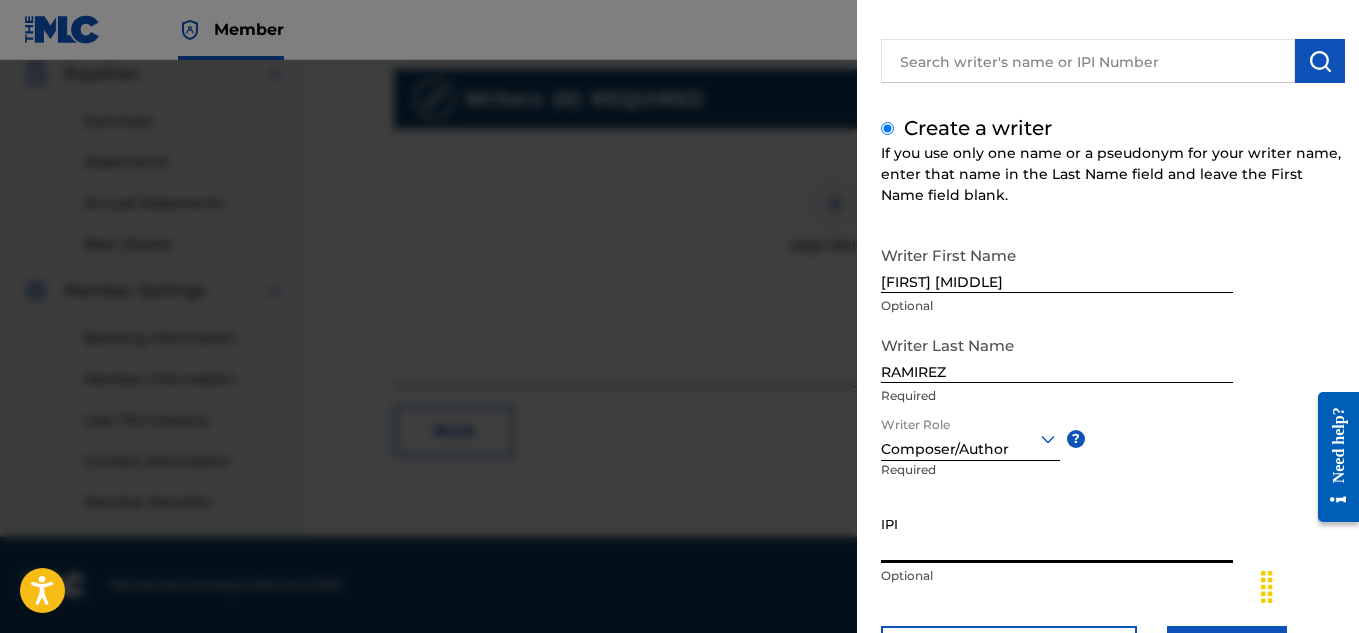 paste on "660444946" 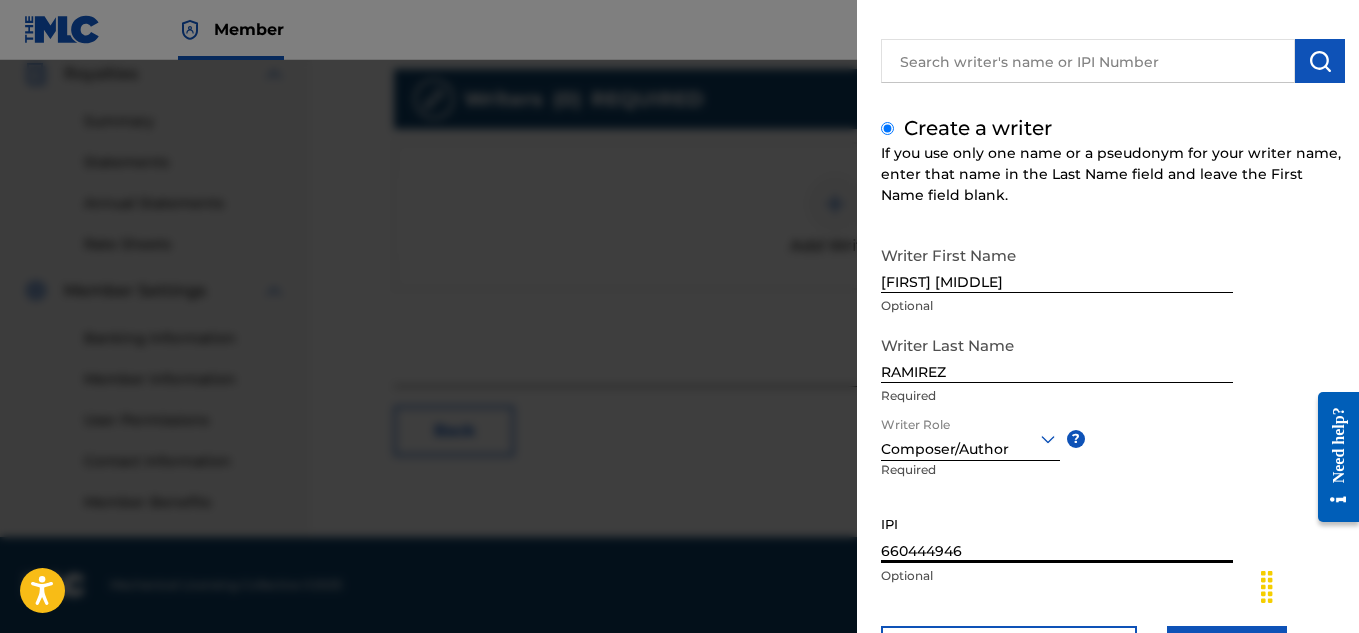 click on "660444946" at bounding box center [1057, 534] 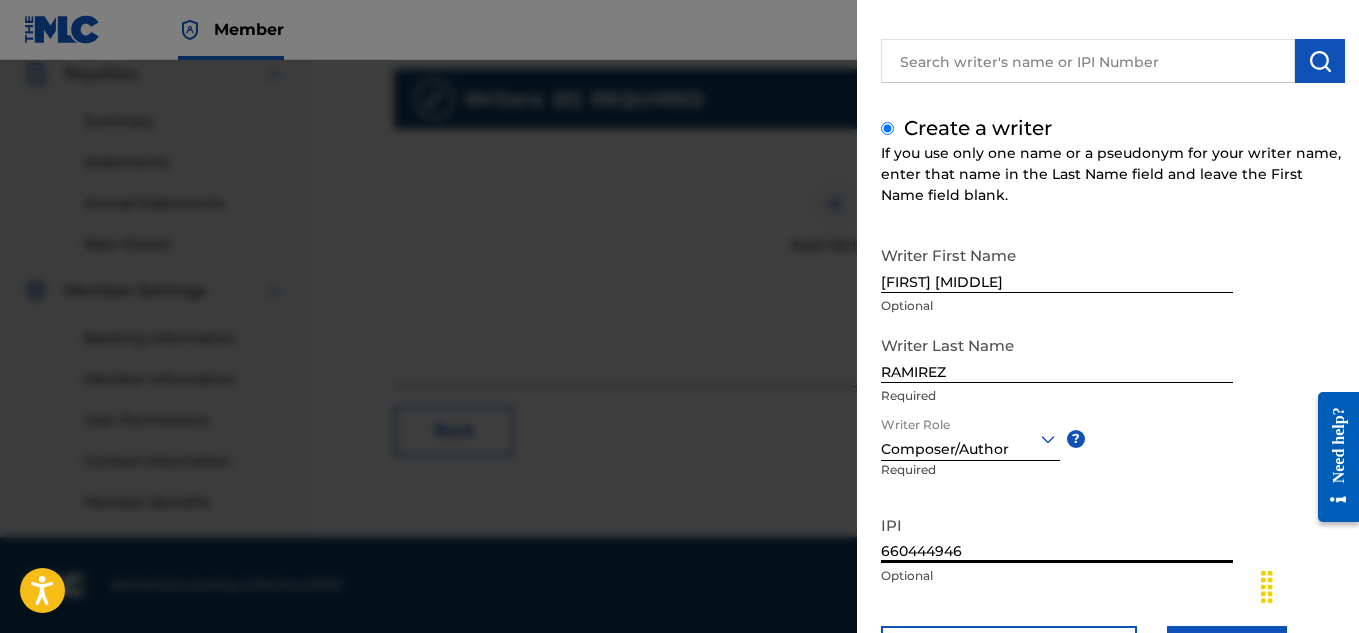 scroll, scrollTop: 235, scrollLeft: 0, axis: vertical 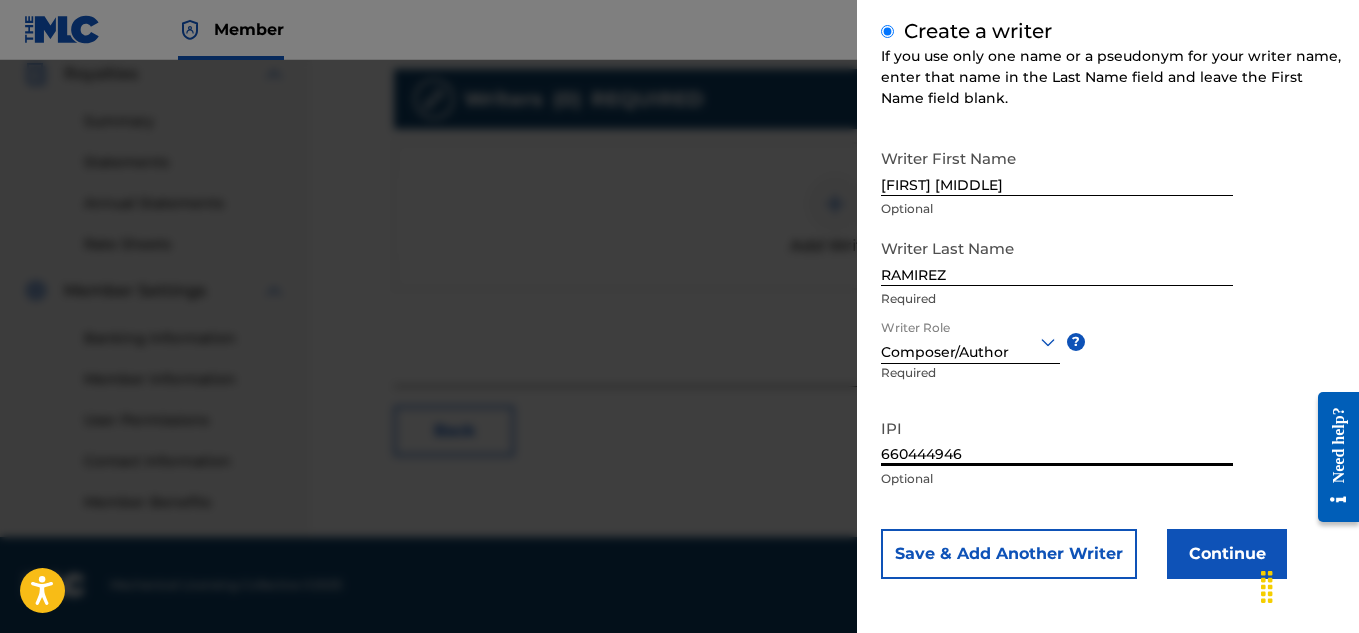 type on "660444946" 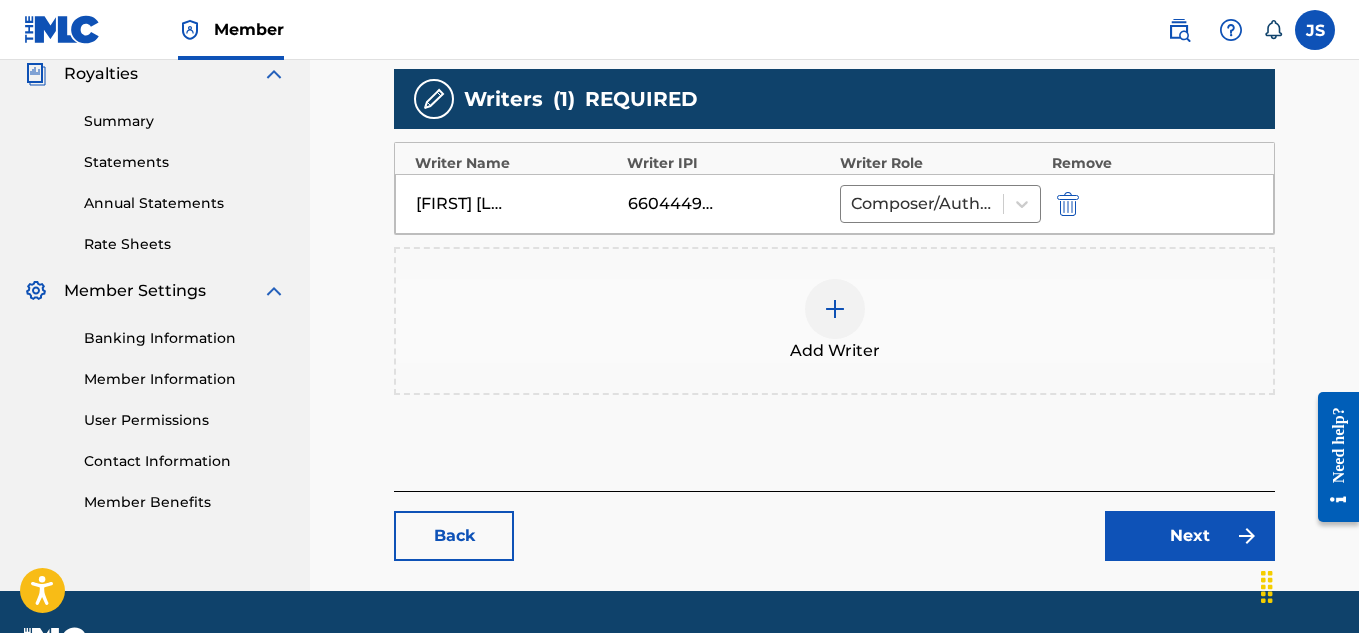 click on "Next" at bounding box center (1190, 536) 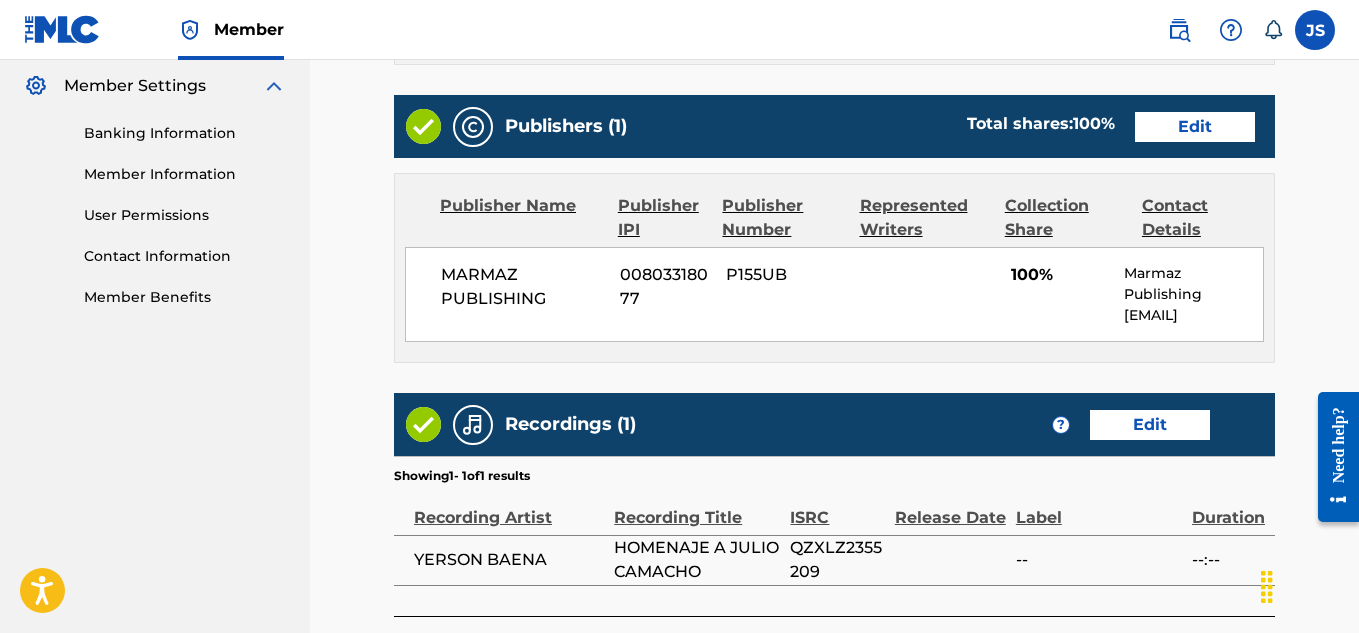 scroll, scrollTop: 813, scrollLeft: 0, axis: vertical 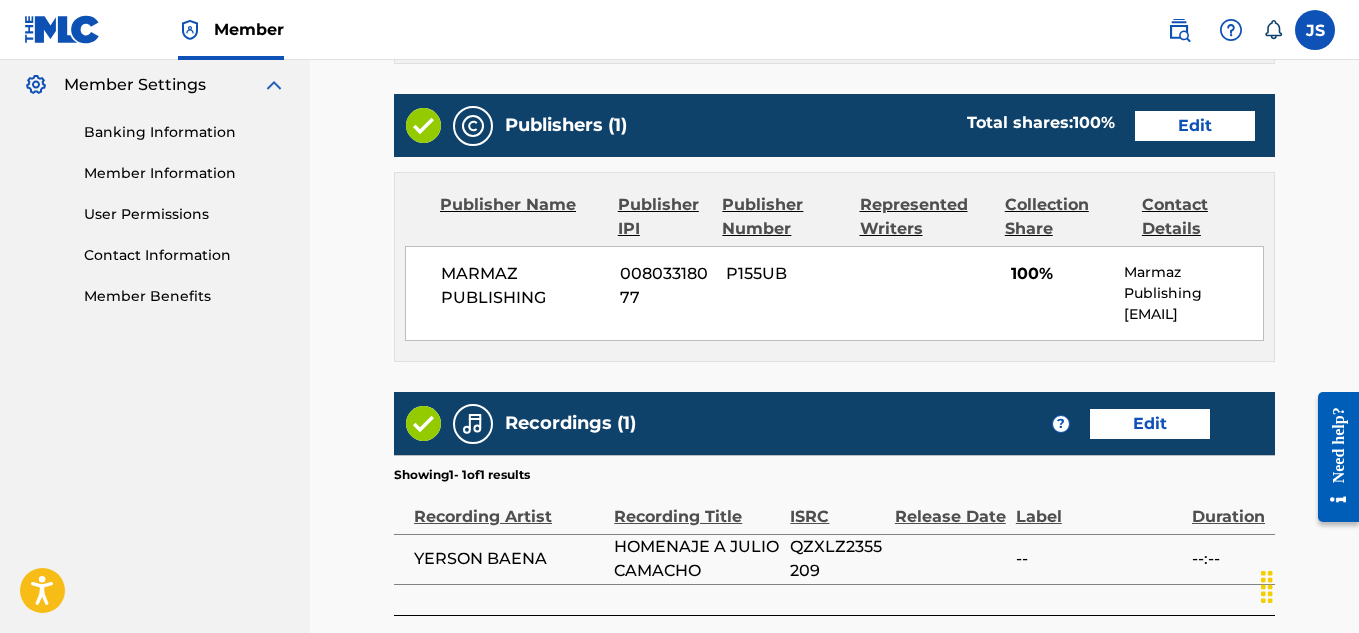 click on "Edit" at bounding box center (1195, 126) 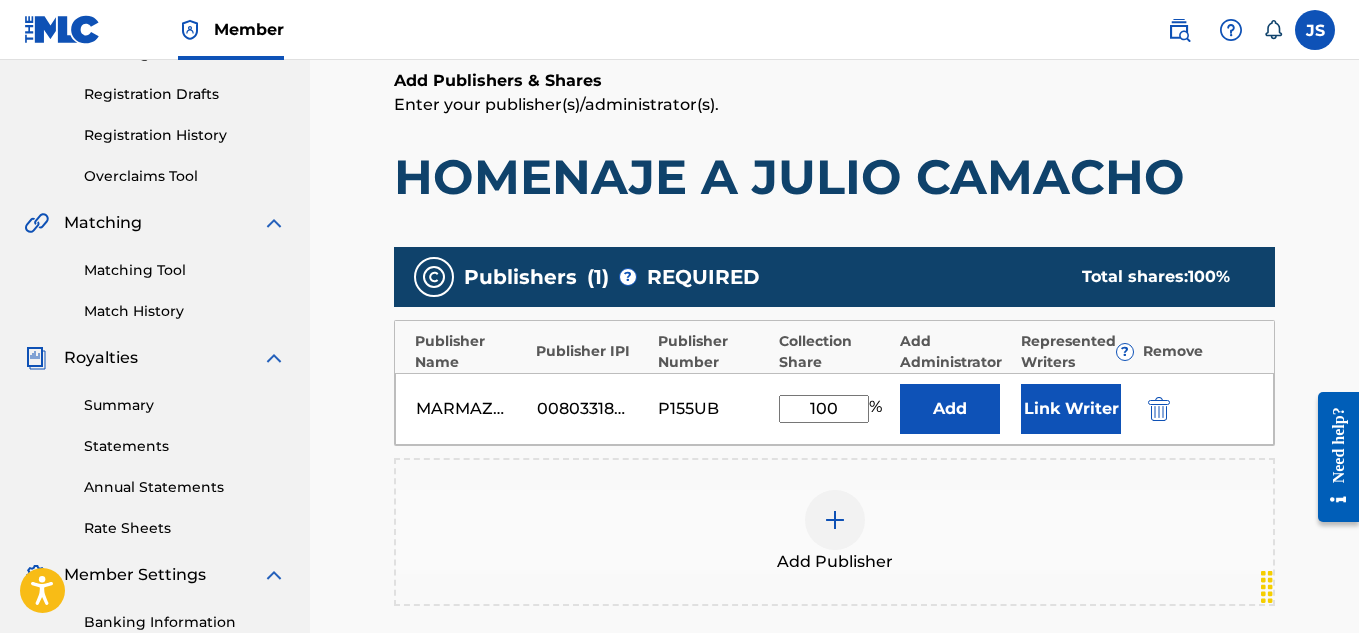 scroll, scrollTop: 353, scrollLeft: 0, axis: vertical 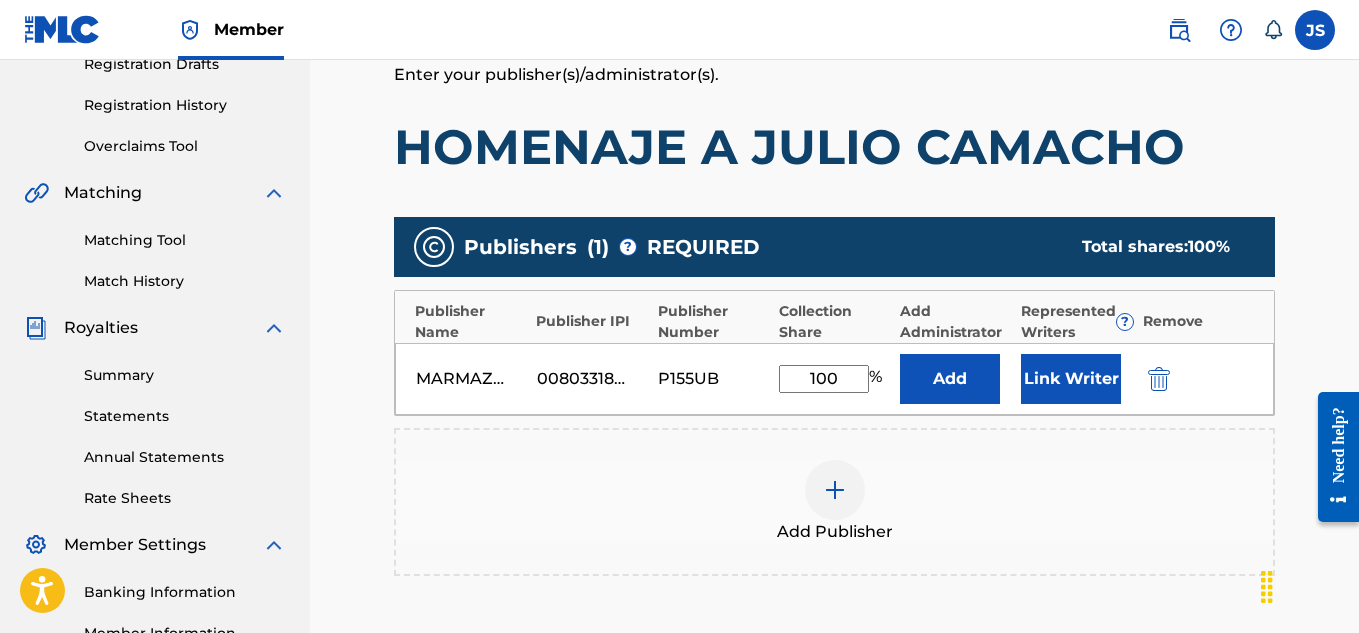 click on "Link Writer" at bounding box center (1071, 379) 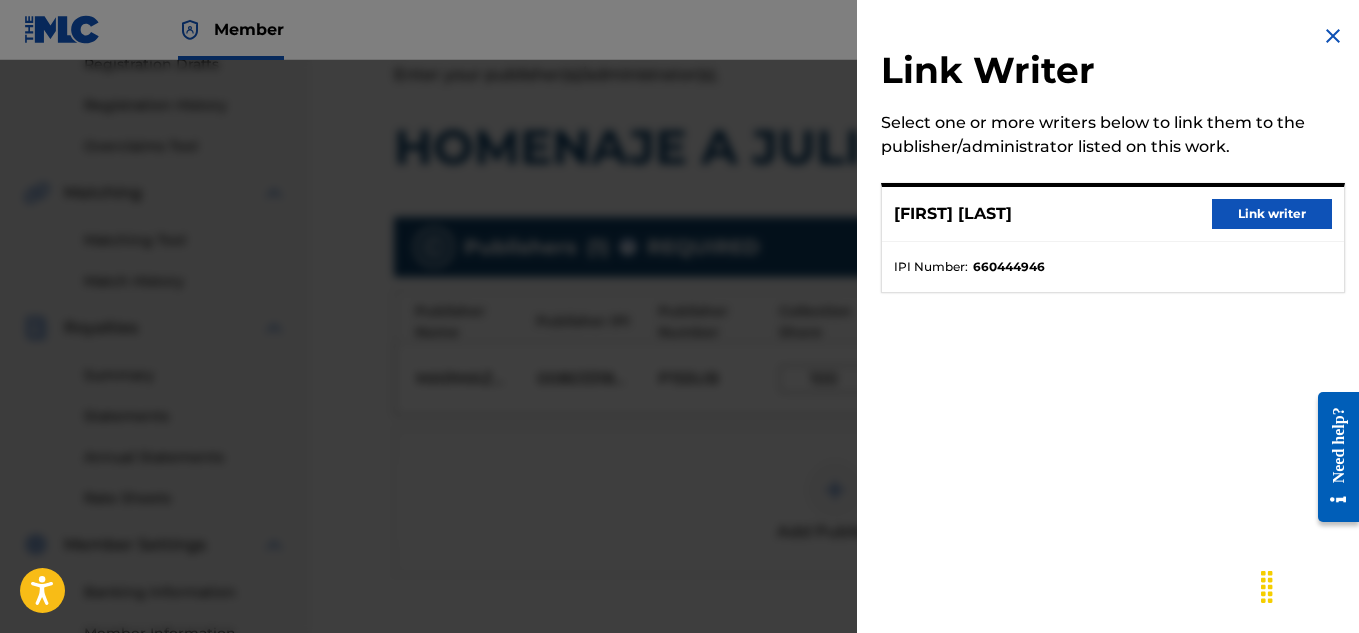 click on "Link writer" at bounding box center (1272, 214) 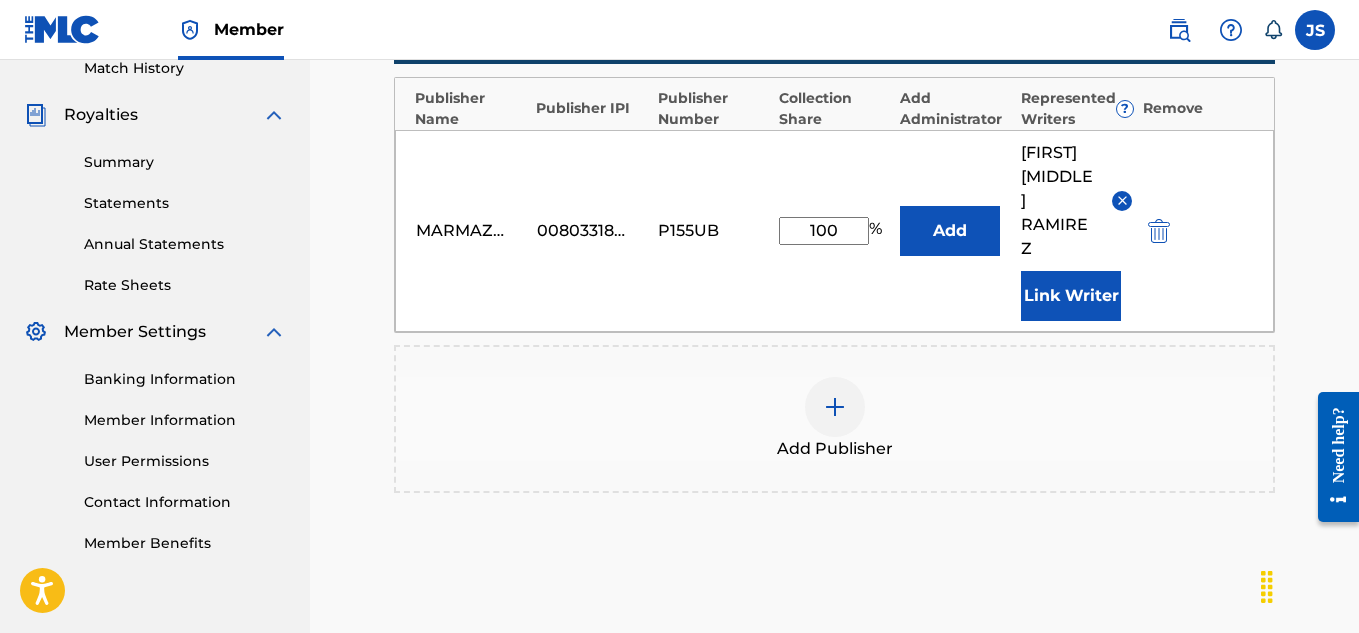 scroll, scrollTop: 754, scrollLeft: 0, axis: vertical 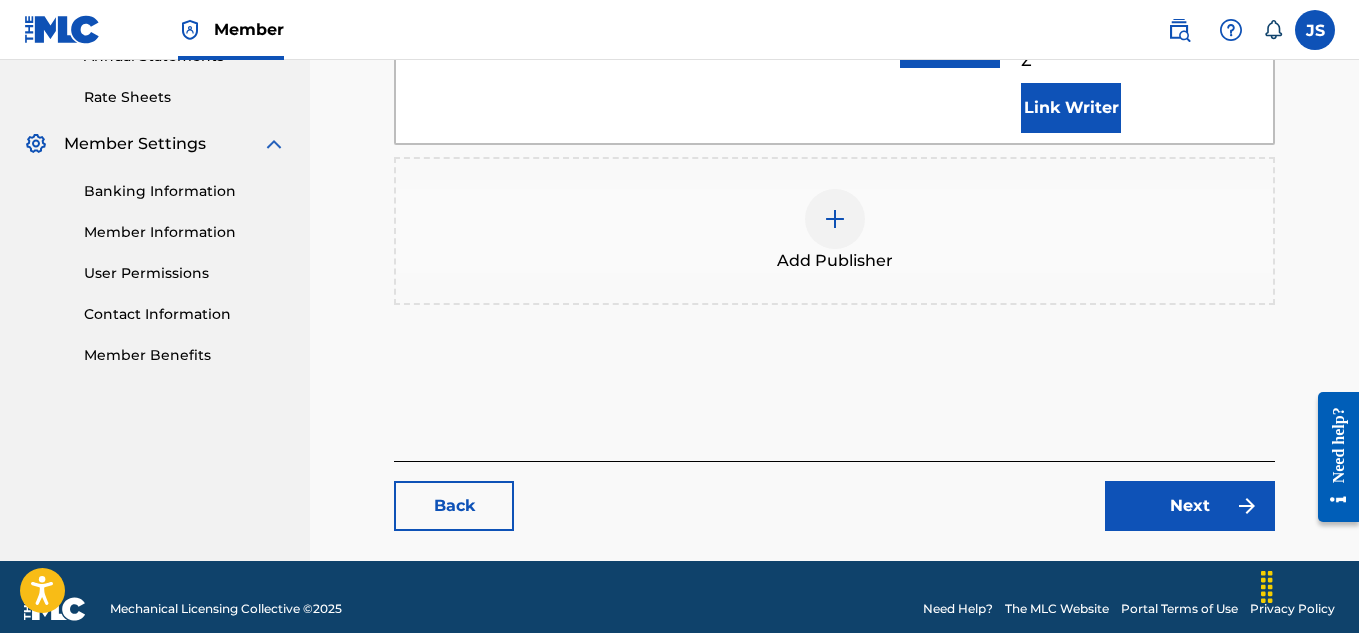 click on "Next" at bounding box center (1190, 506) 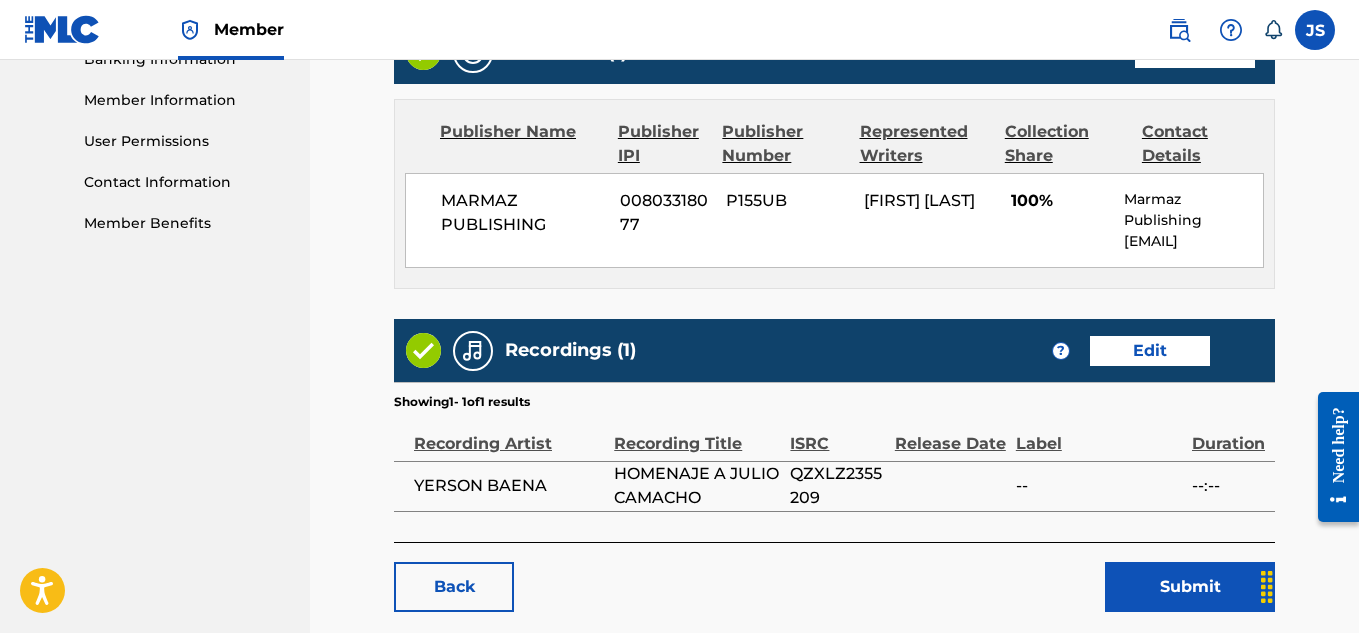 scroll, scrollTop: 991, scrollLeft: 0, axis: vertical 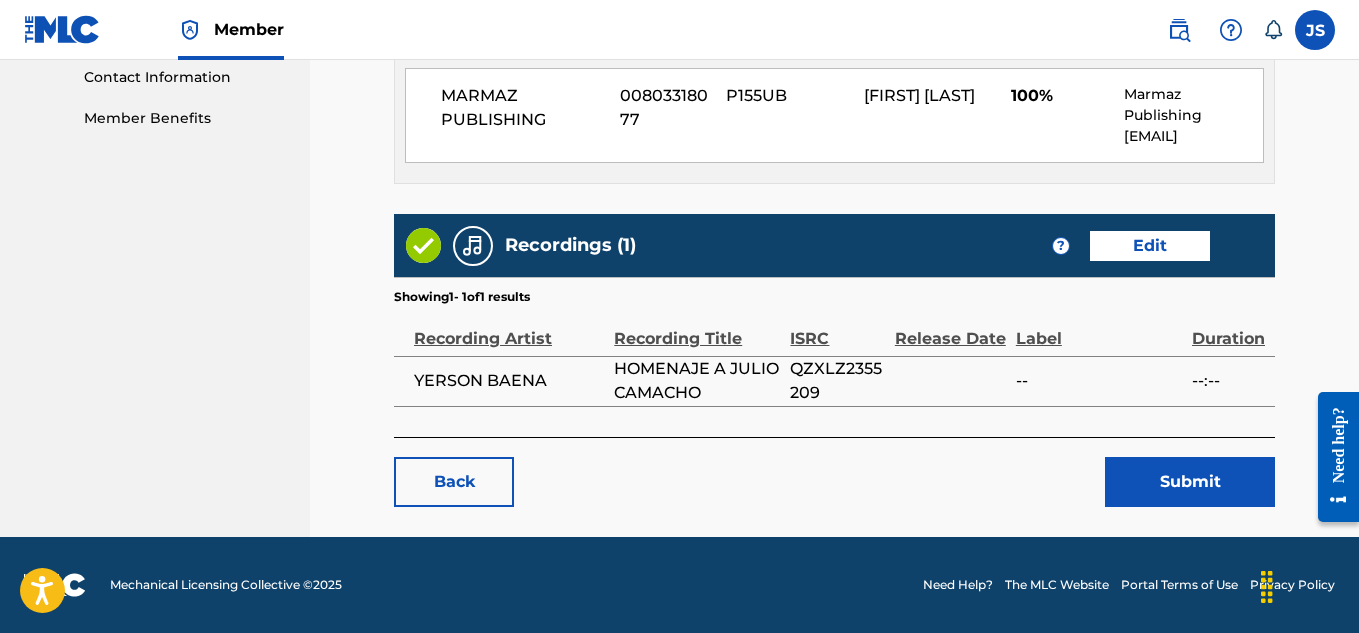 click on "Mechanical Licensing Collective ©  2025 Need Help? The MLC Website Portal Terms of Use Privacy Policy" at bounding box center (679, 585) 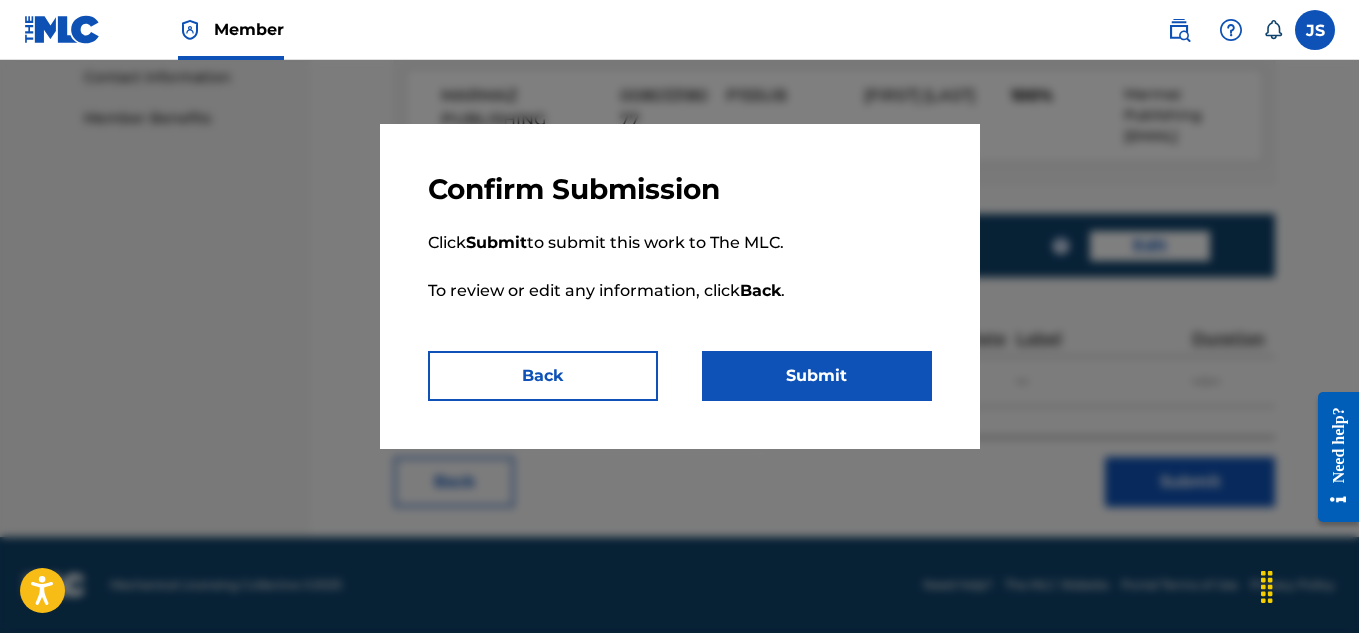 click on "Submit" at bounding box center [817, 376] 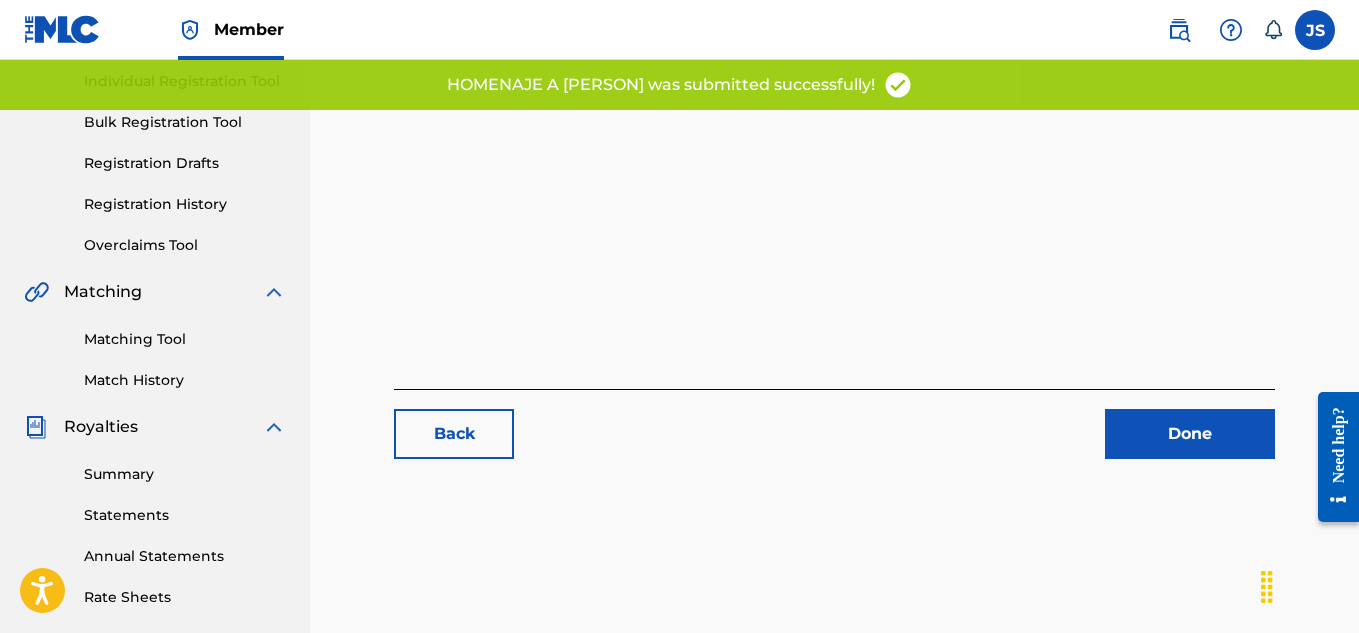 scroll, scrollTop: 264, scrollLeft: 0, axis: vertical 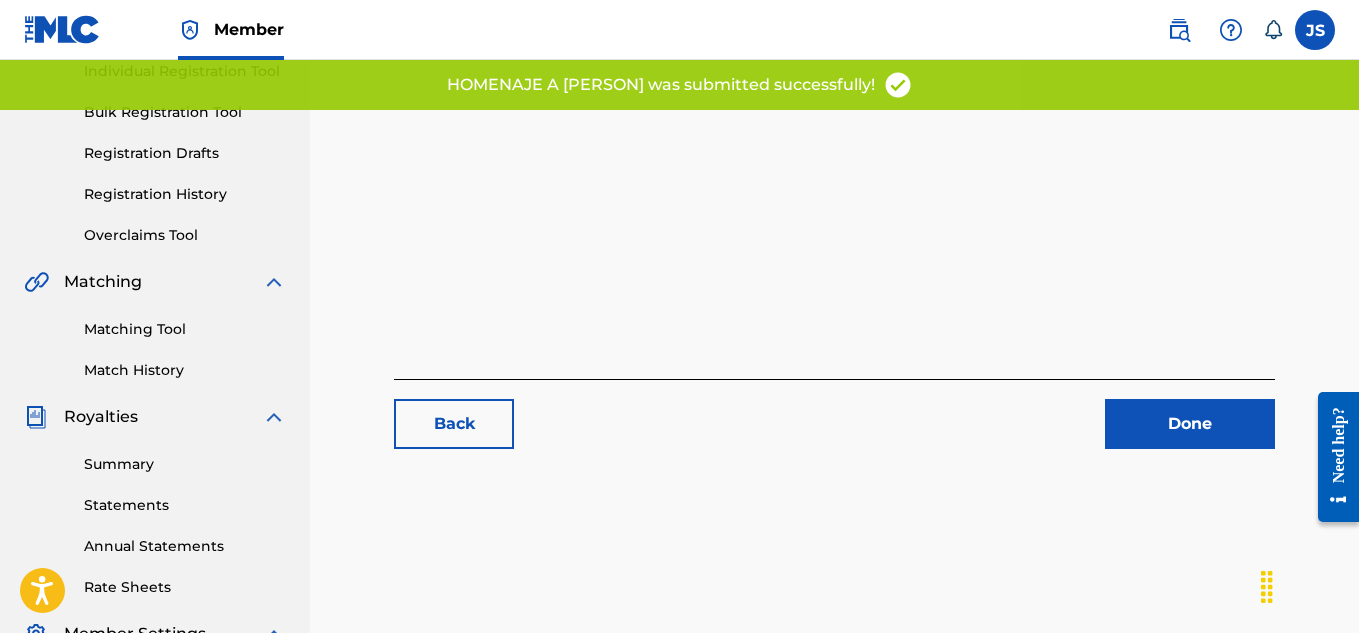 click on "Done" at bounding box center [1190, 424] 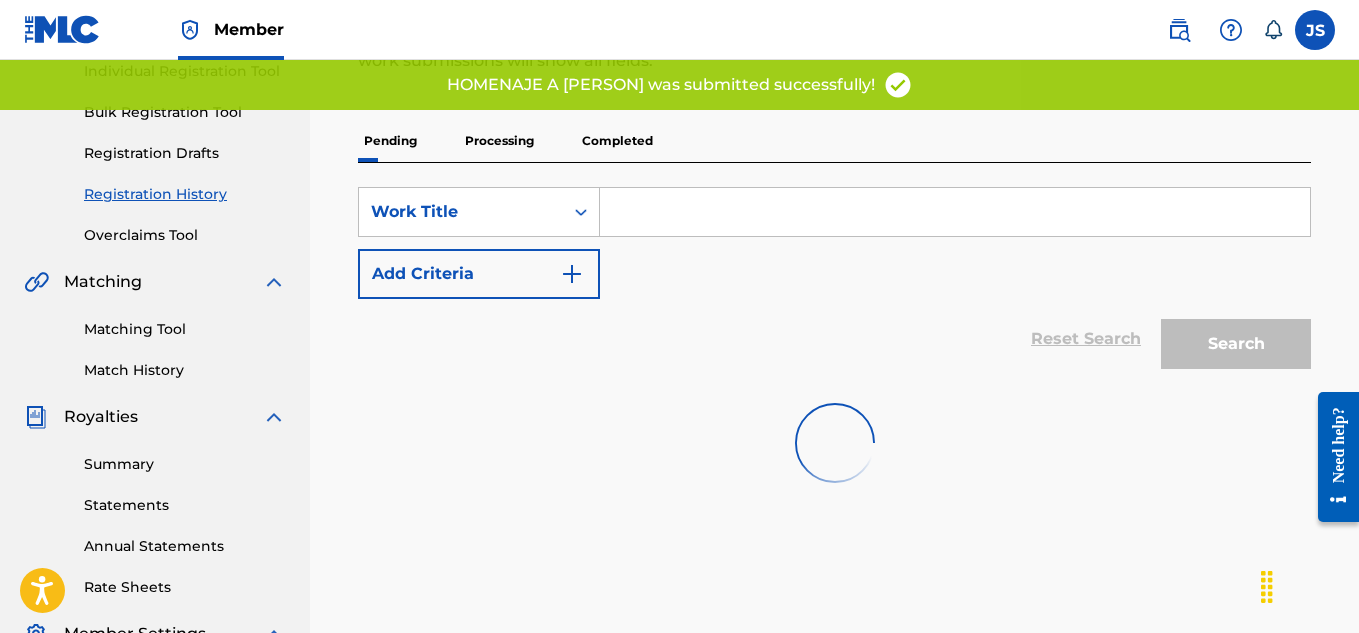 scroll, scrollTop: 0, scrollLeft: 0, axis: both 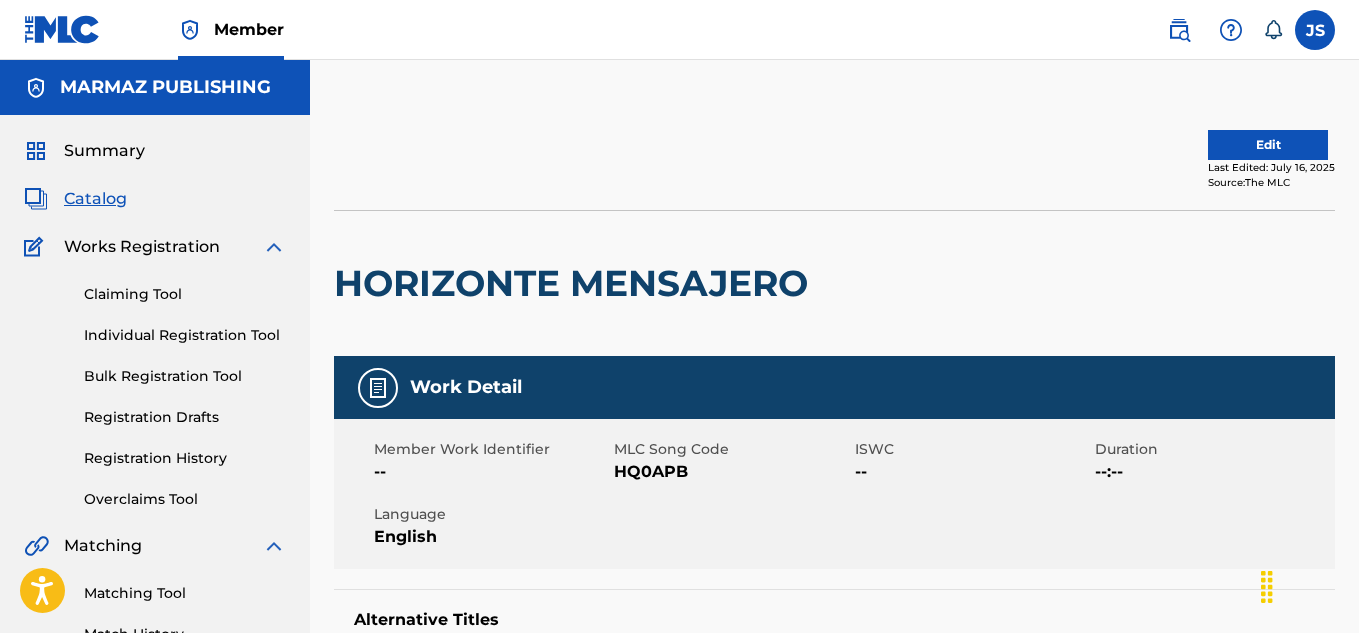 click on "HQ0APB" at bounding box center [731, 472] 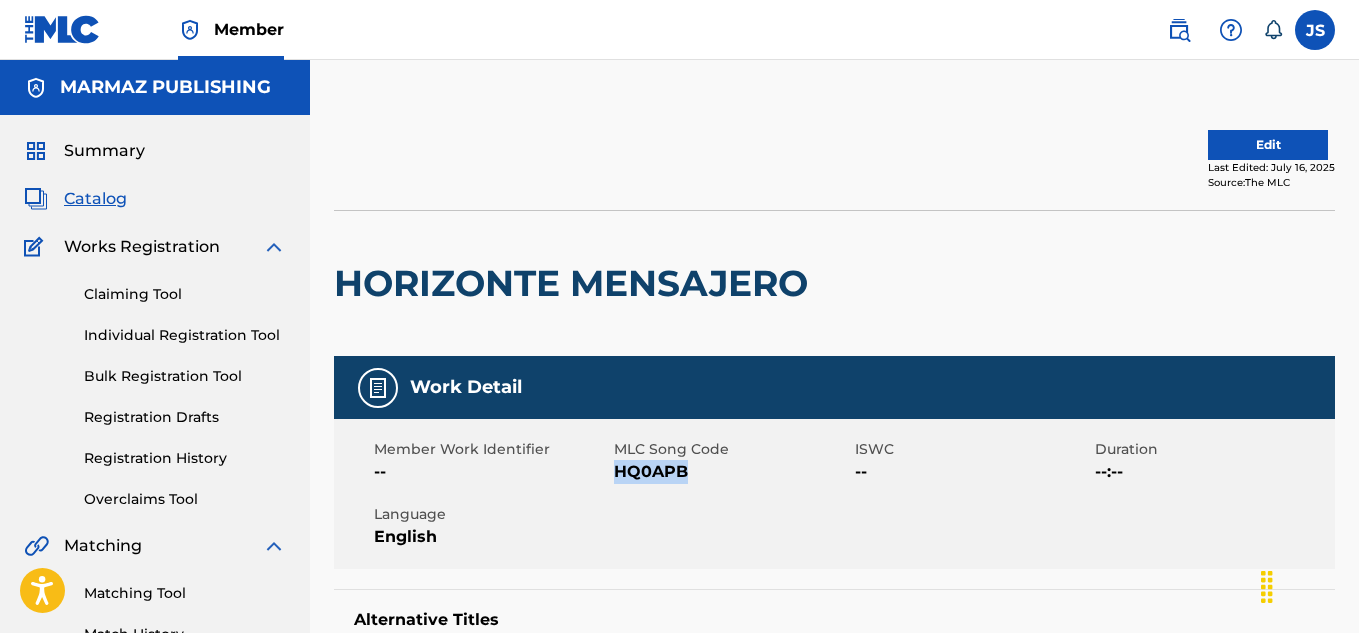 scroll, scrollTop: 0, scrollLeft: 0, axis: both 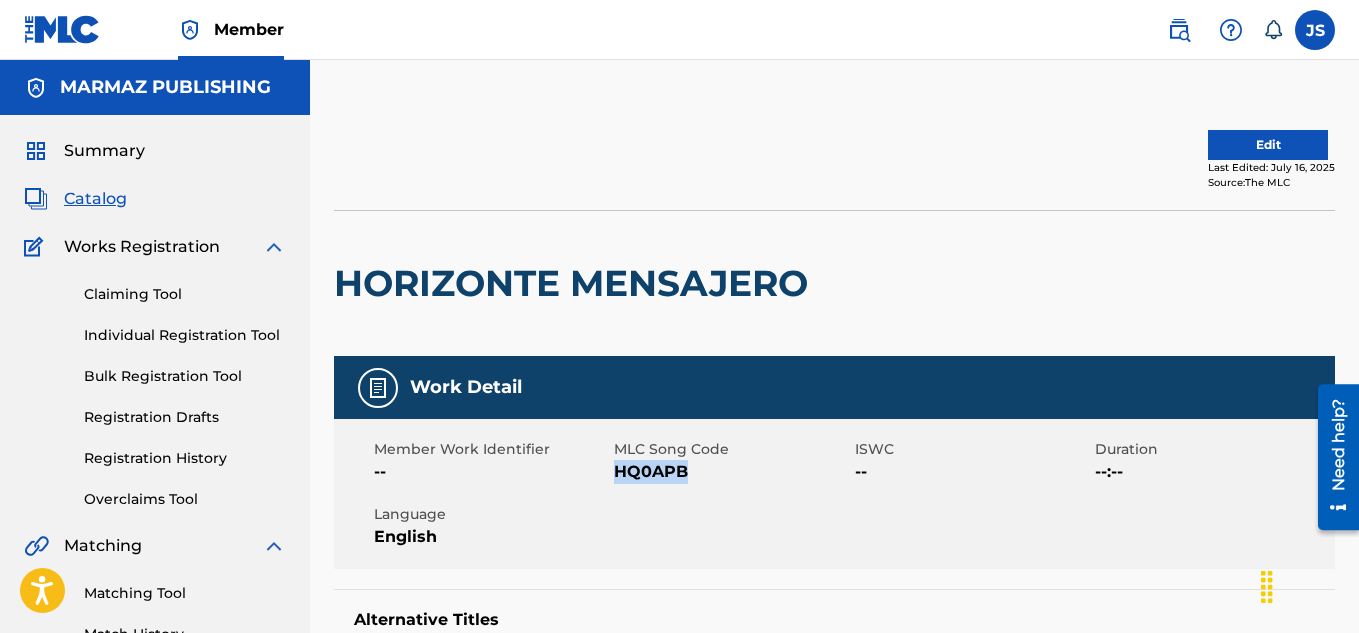 click on "Edit" at bounding box center [1268, 145] 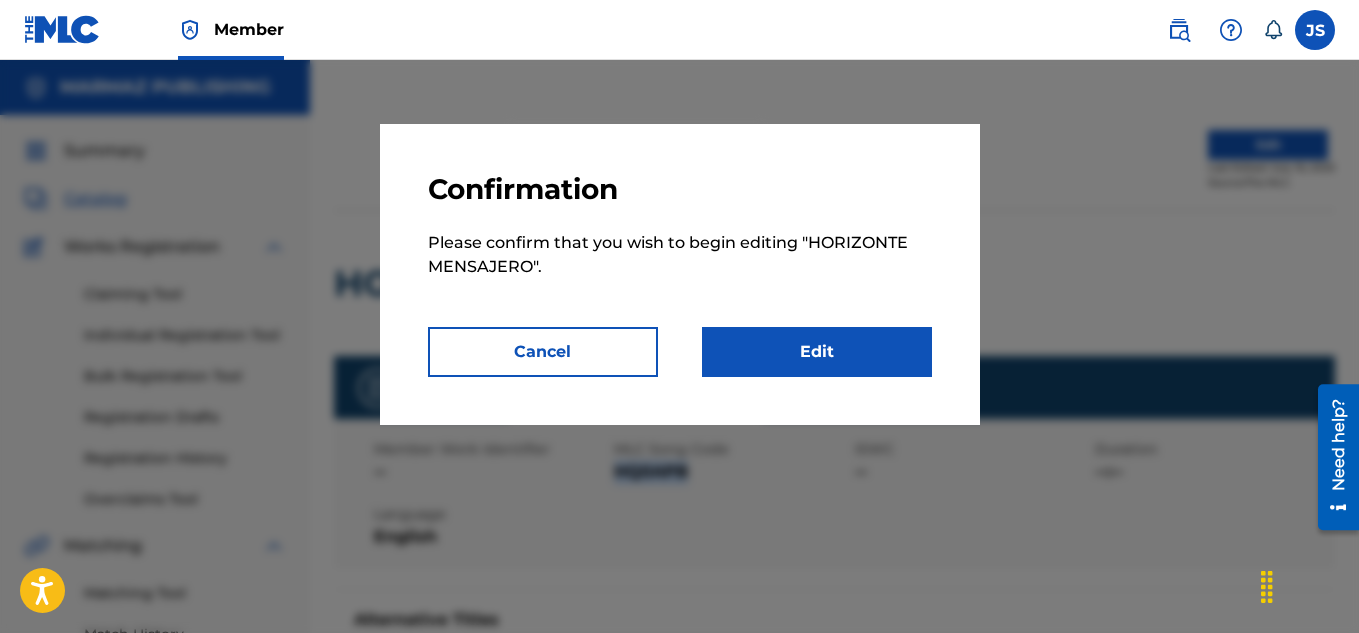 click at bounding box center (679, 376) 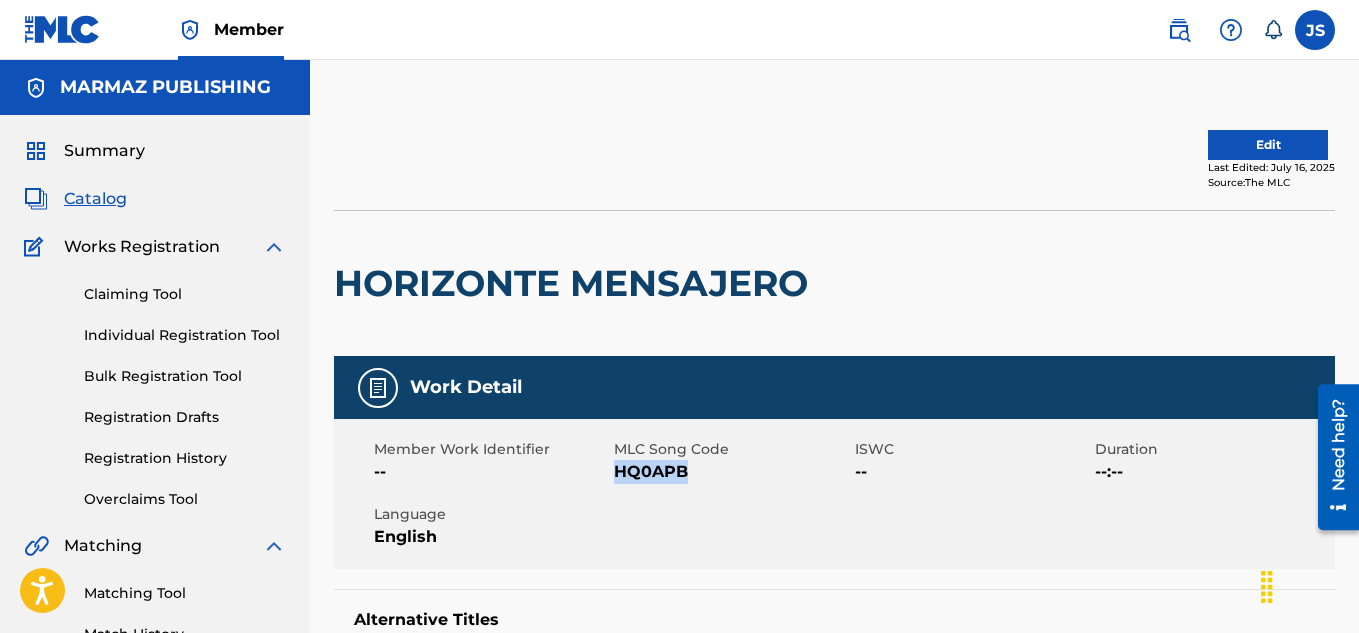 click on "Edit" at bounding box center (1268, 145) 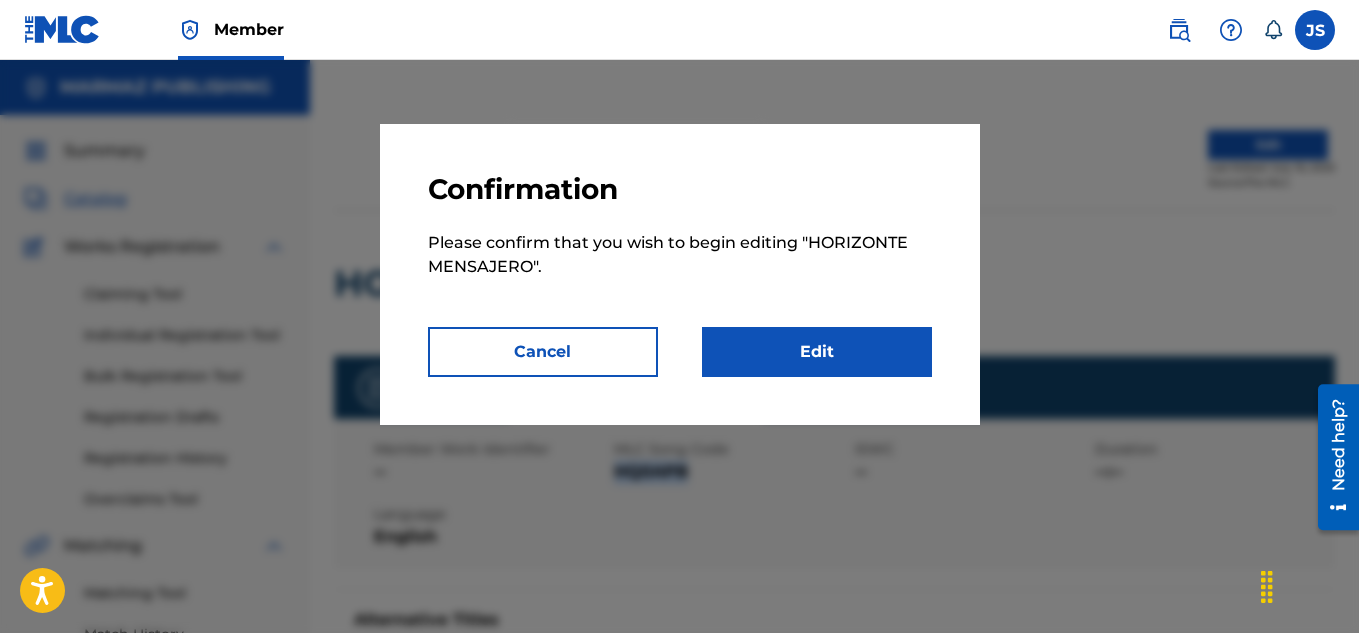 click on "Edit" at bounding box center (817, 352) 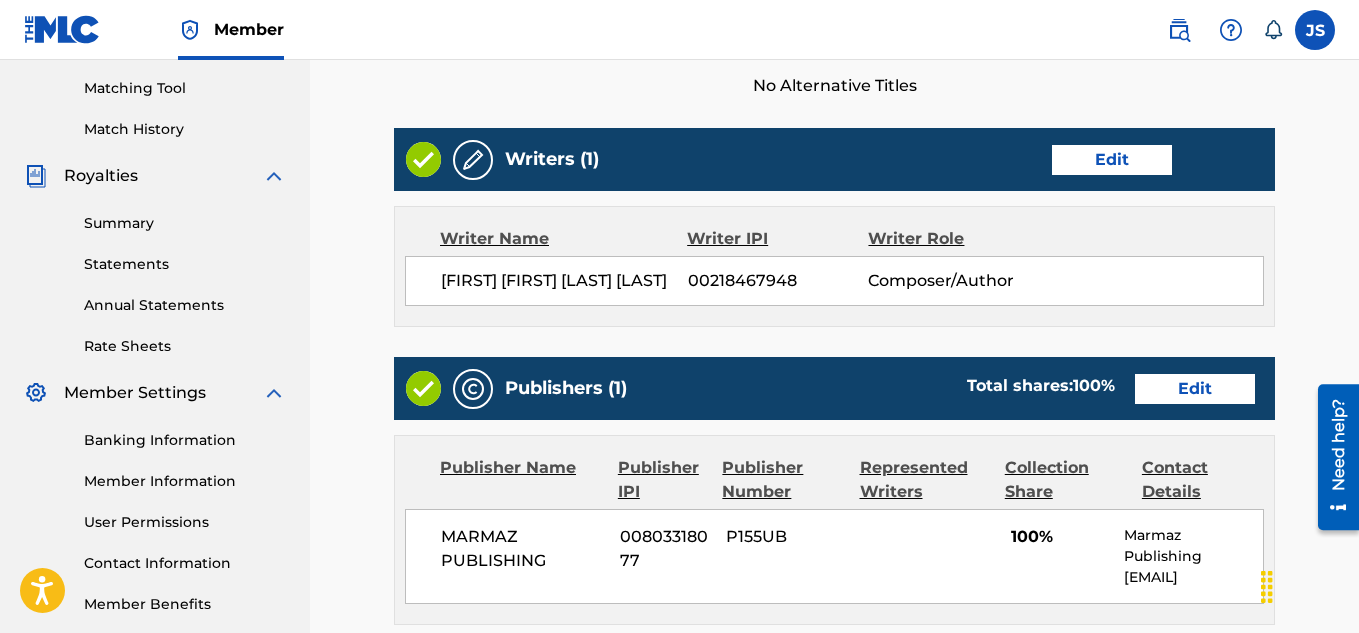 scroll, scrollTop: 535, scrollLeft: 0, axis: vertical 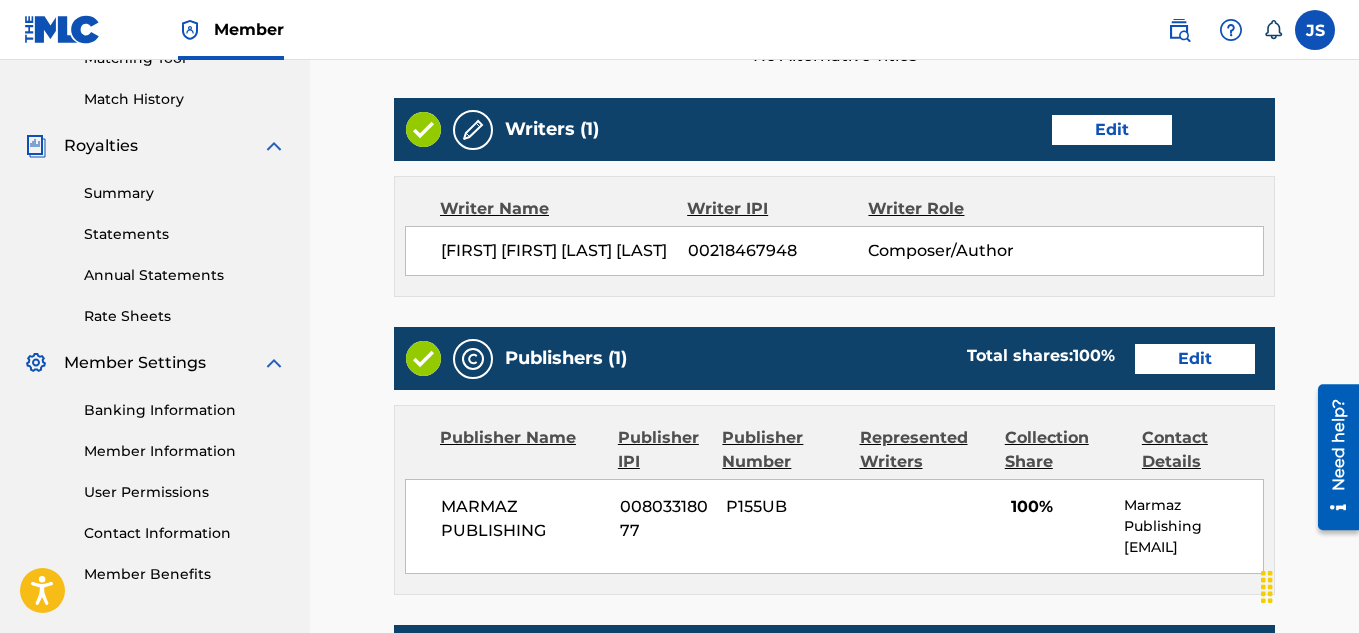 click on "Edit" at bounding box center [1112, 130] 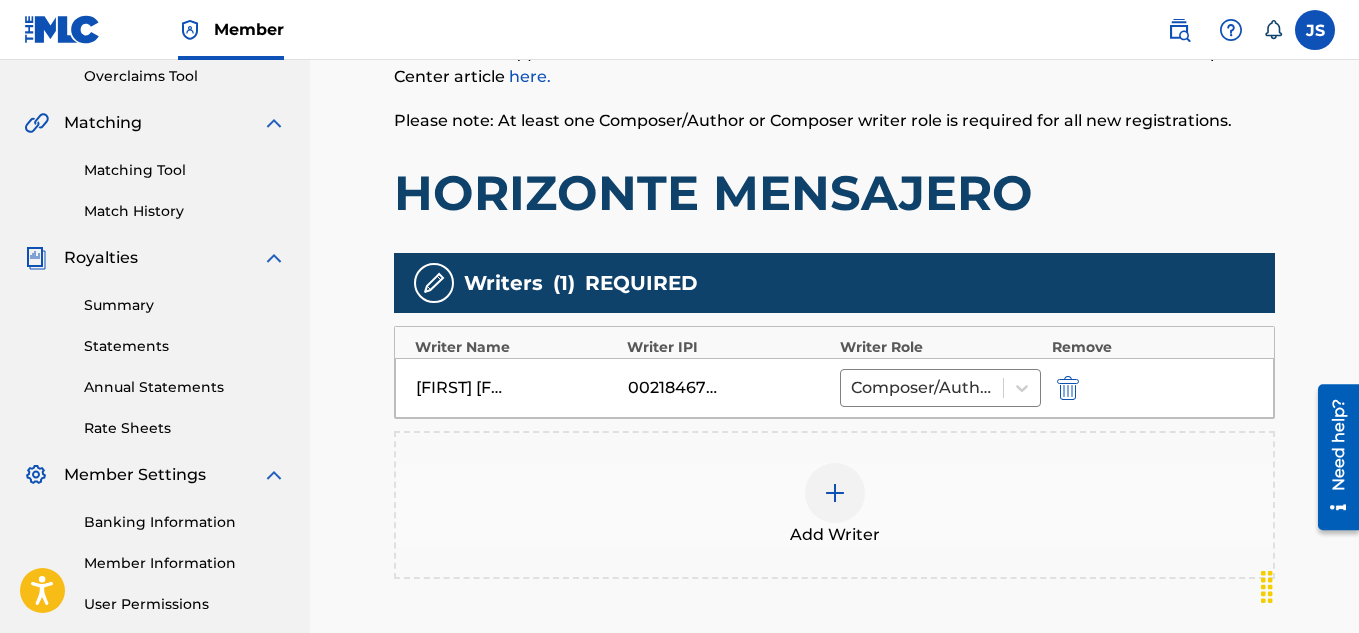 scroll, scrollTop: 424, scrollLeft: 0, axis: vertical 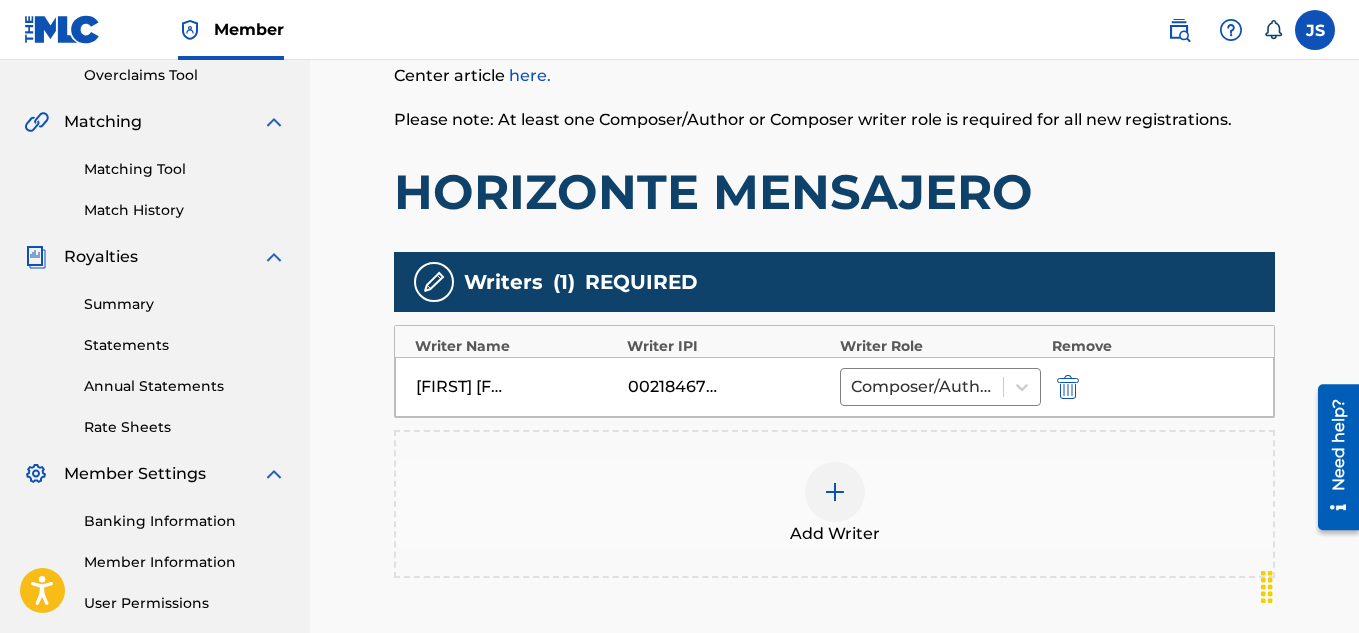 click at bounding box center [1068, 387] 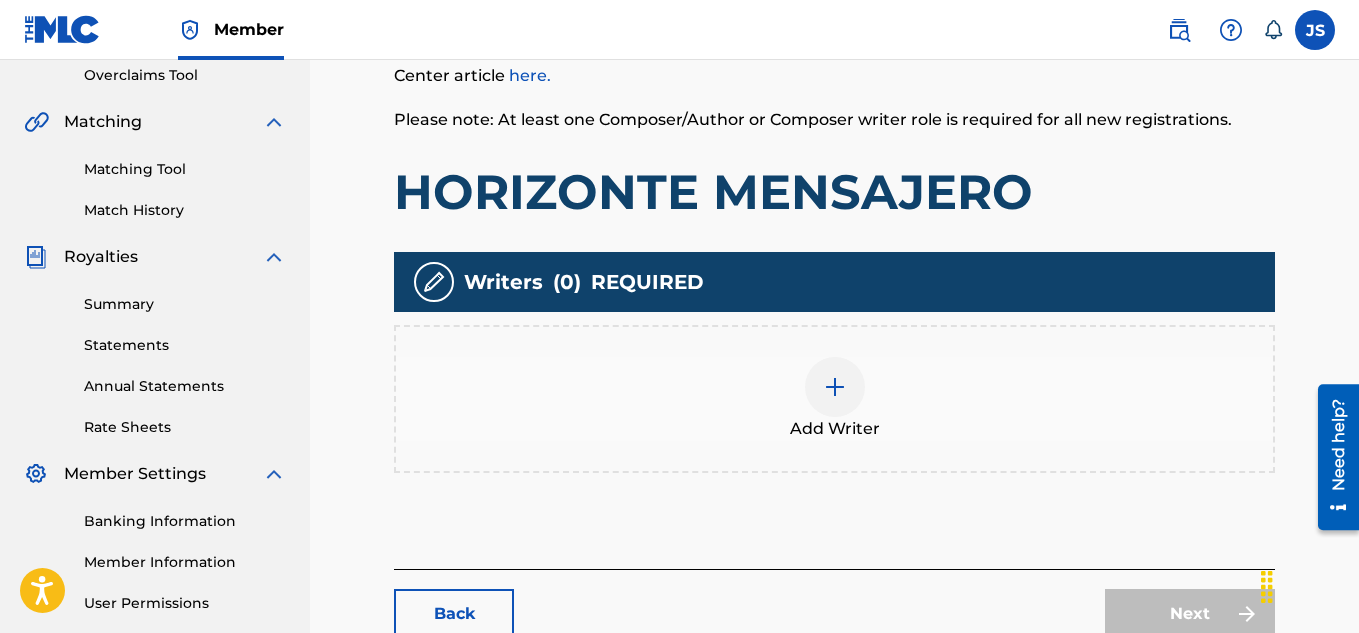 click at bounding box center (835, 387) 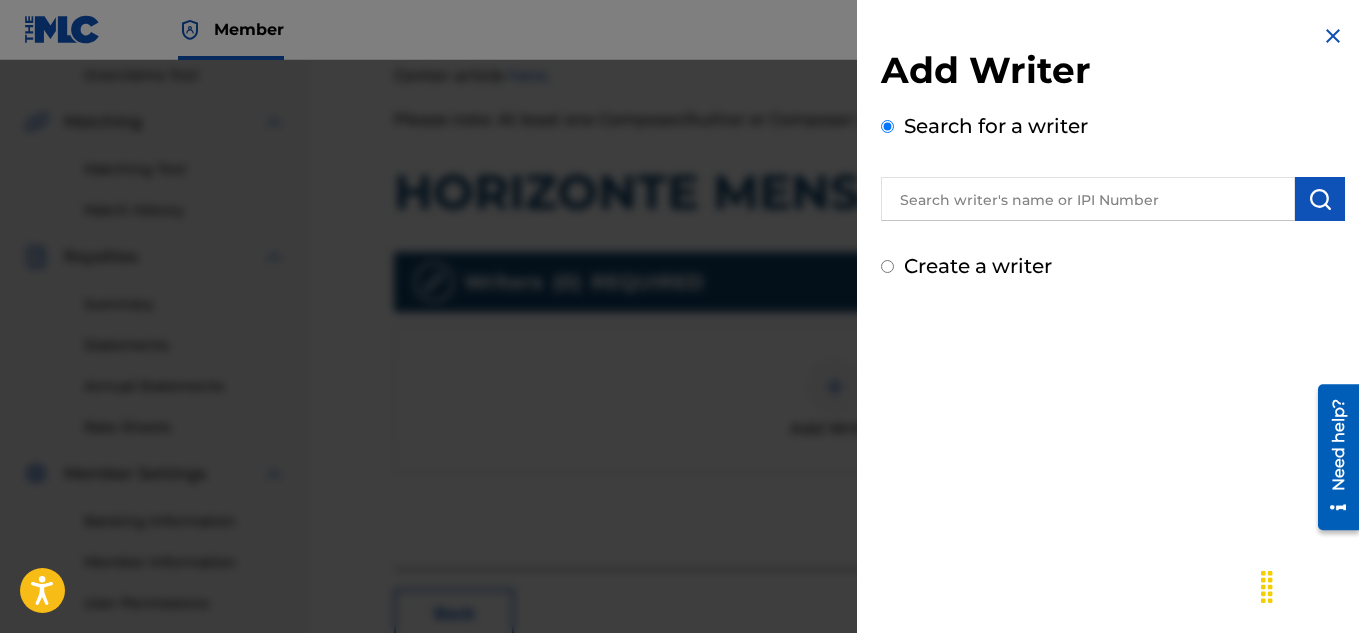 click on "Create a writer" at bounding box center (978, 266) 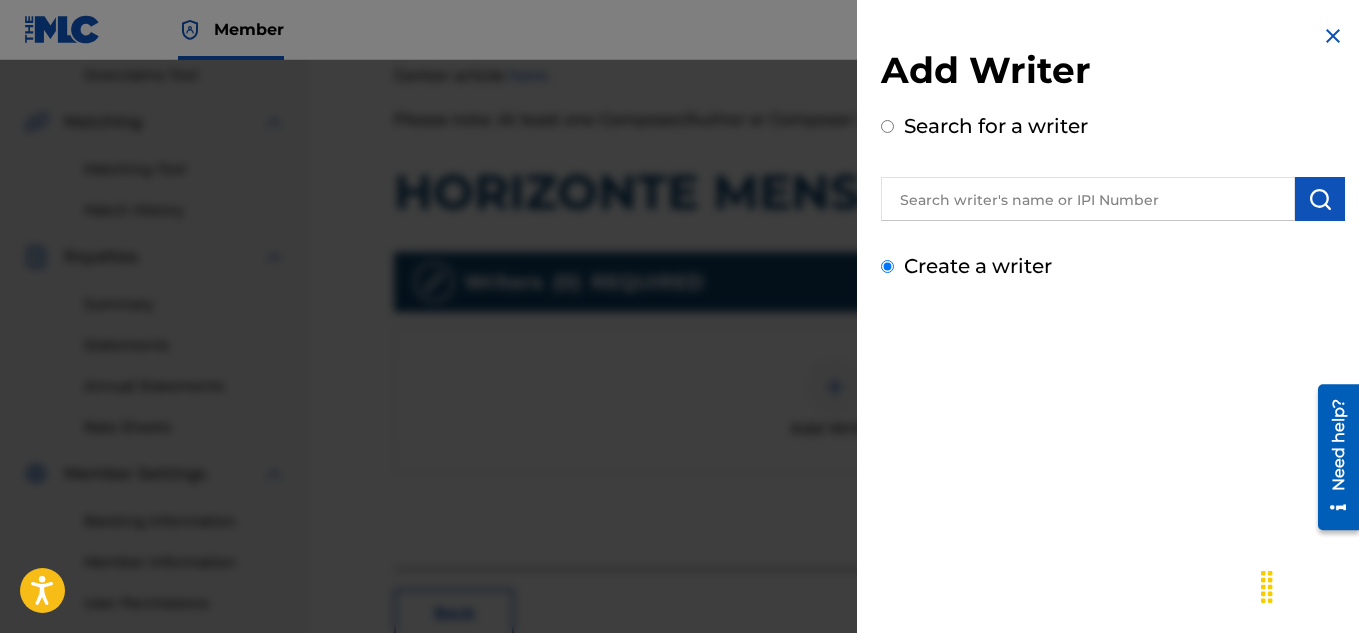 click on "Create a writer" at bounding box center [887, 266] 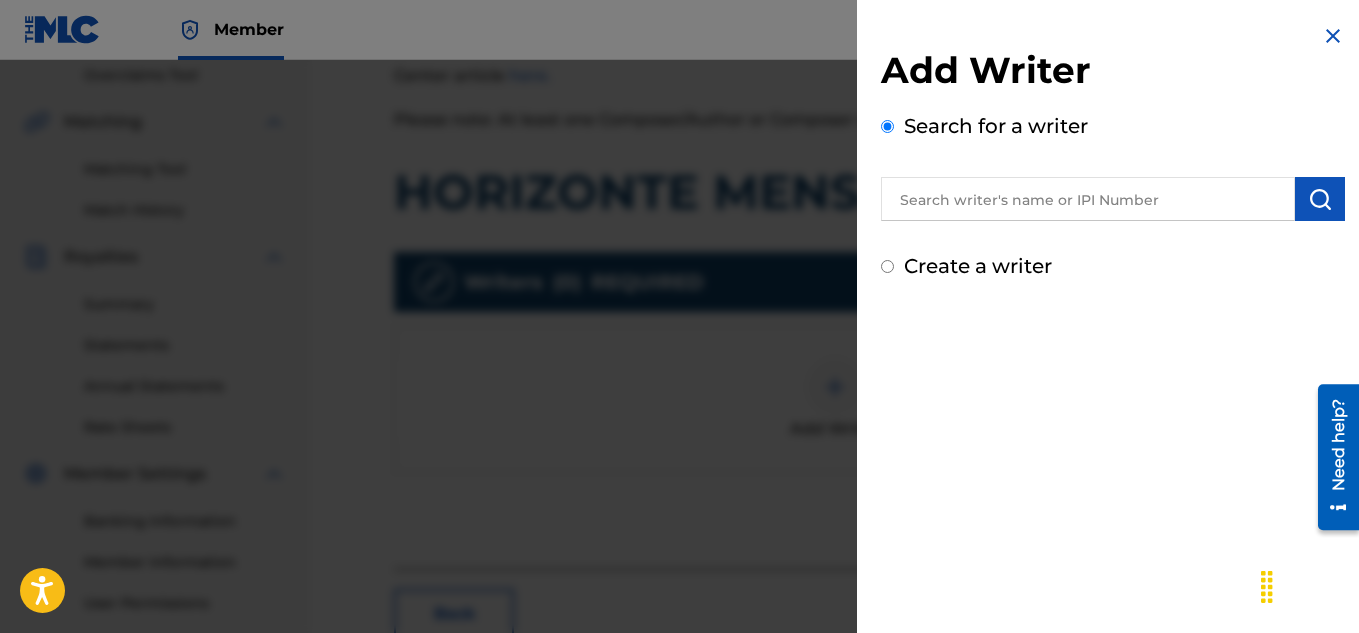 radio on "false" 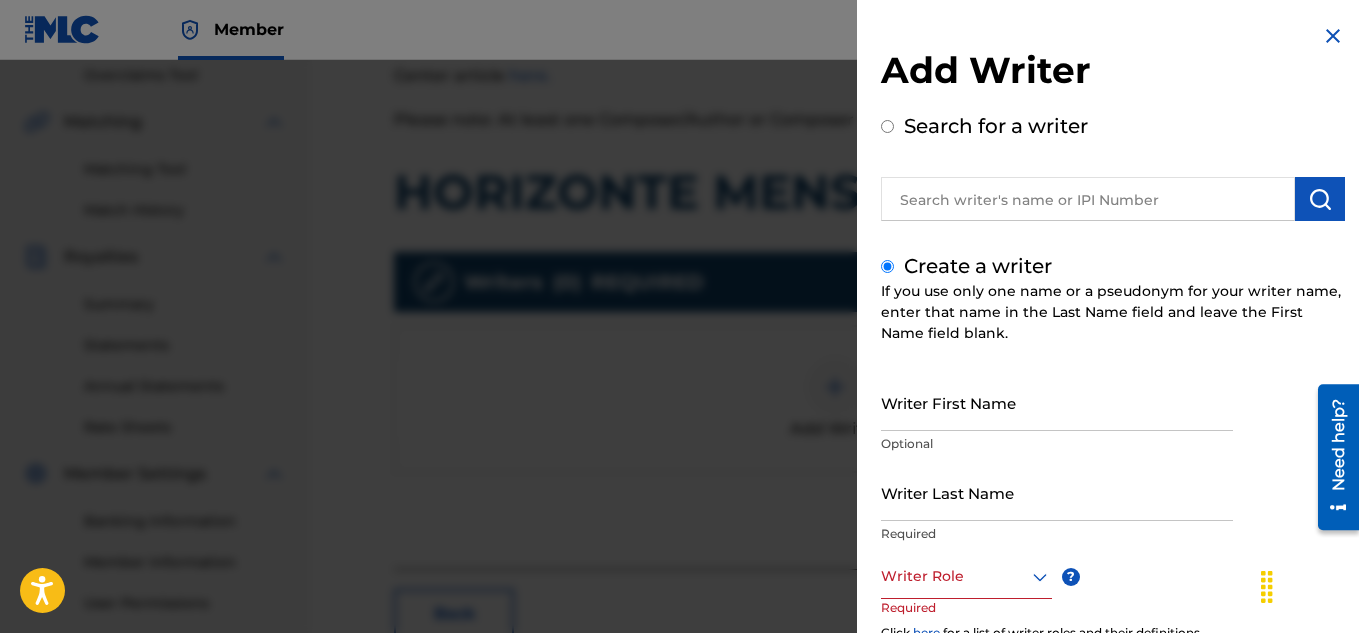 click on "Writer First Name" at bounding box center [1057, 402] 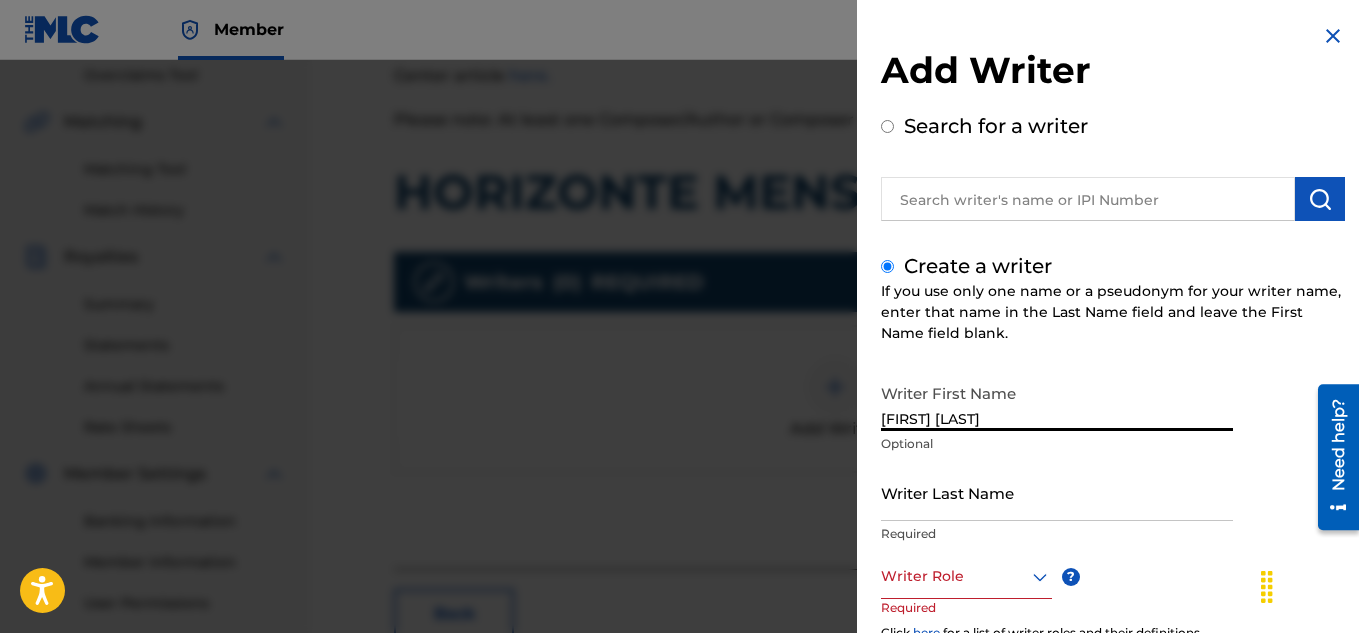 type on "[LAST] [LAST]" 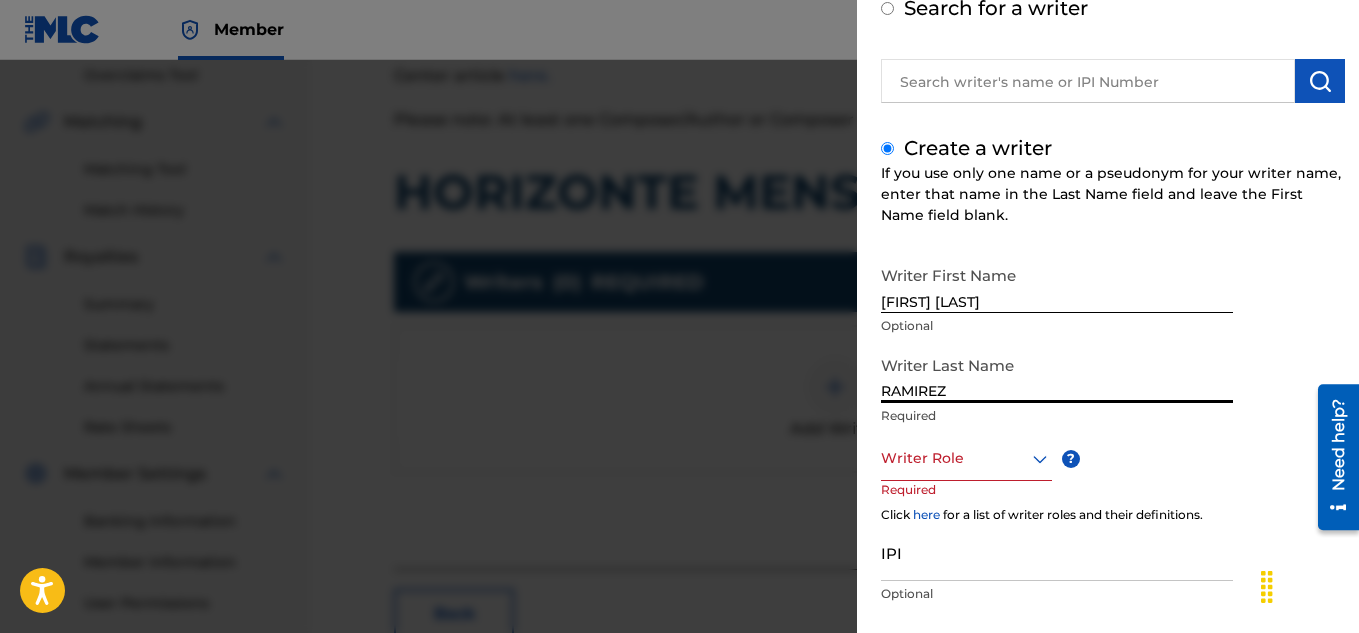 scroll, scrollTop: 119, scrollLeft: 0, axis: vertical 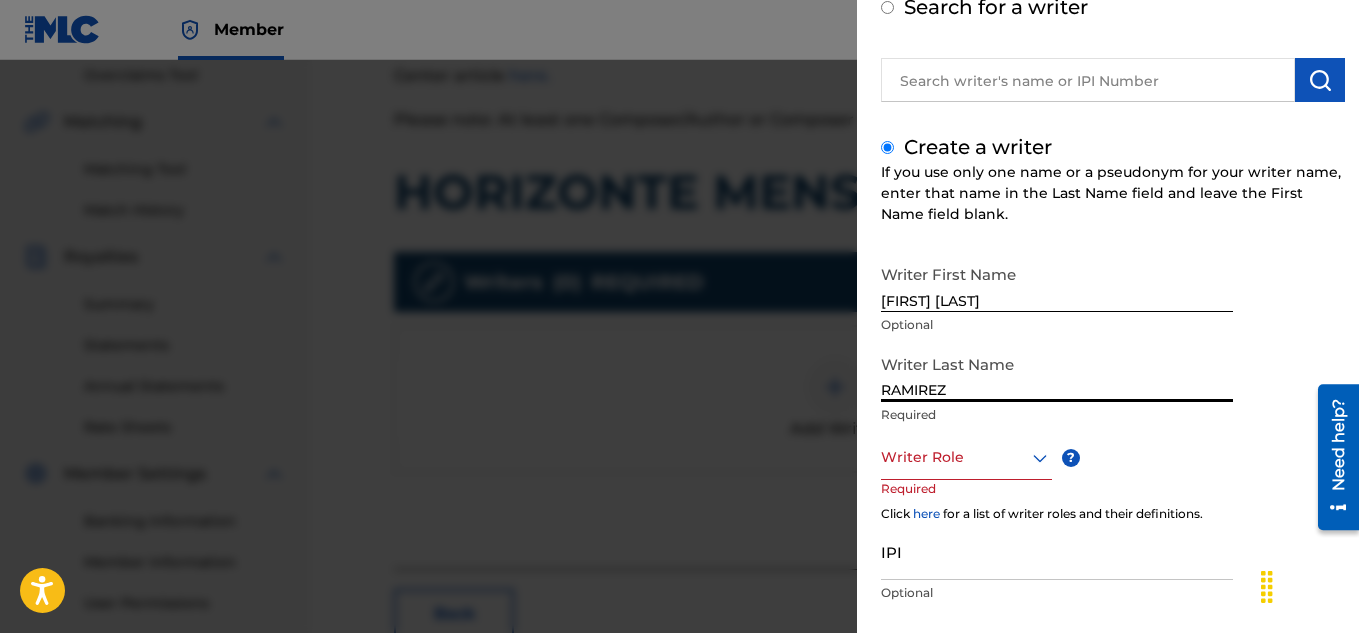 type on "RAMIREZ" 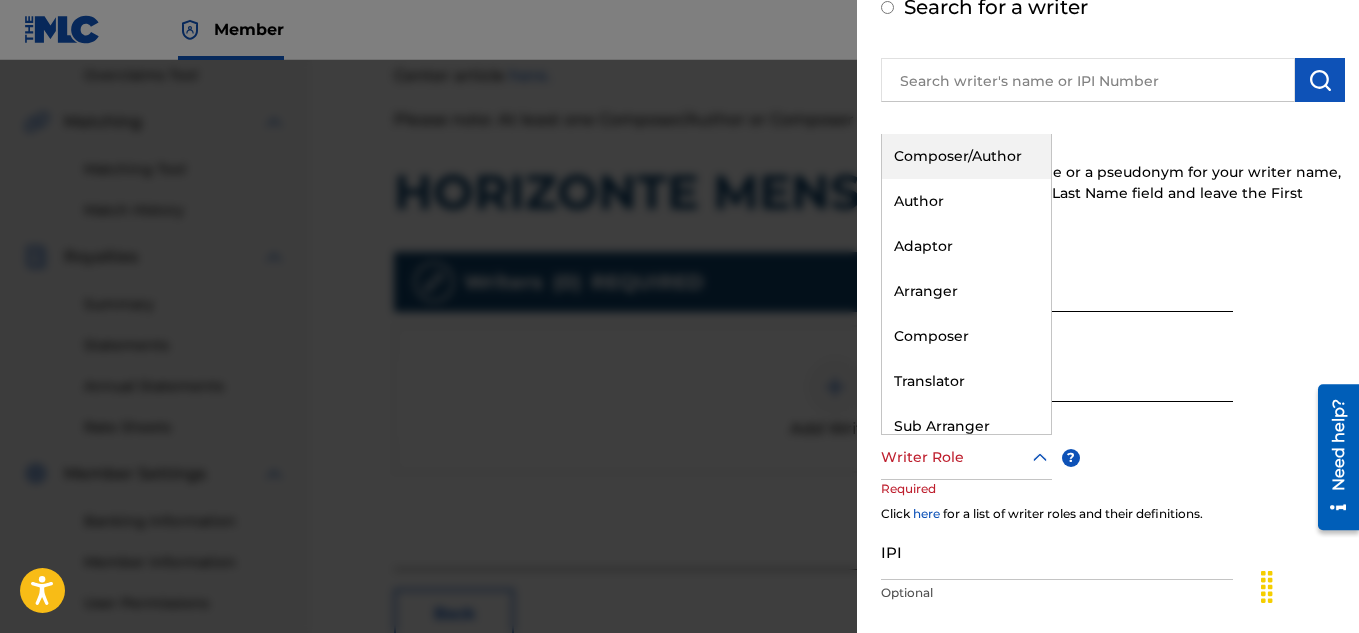 click on "Composer/Author" at bounding box center (966, 156) 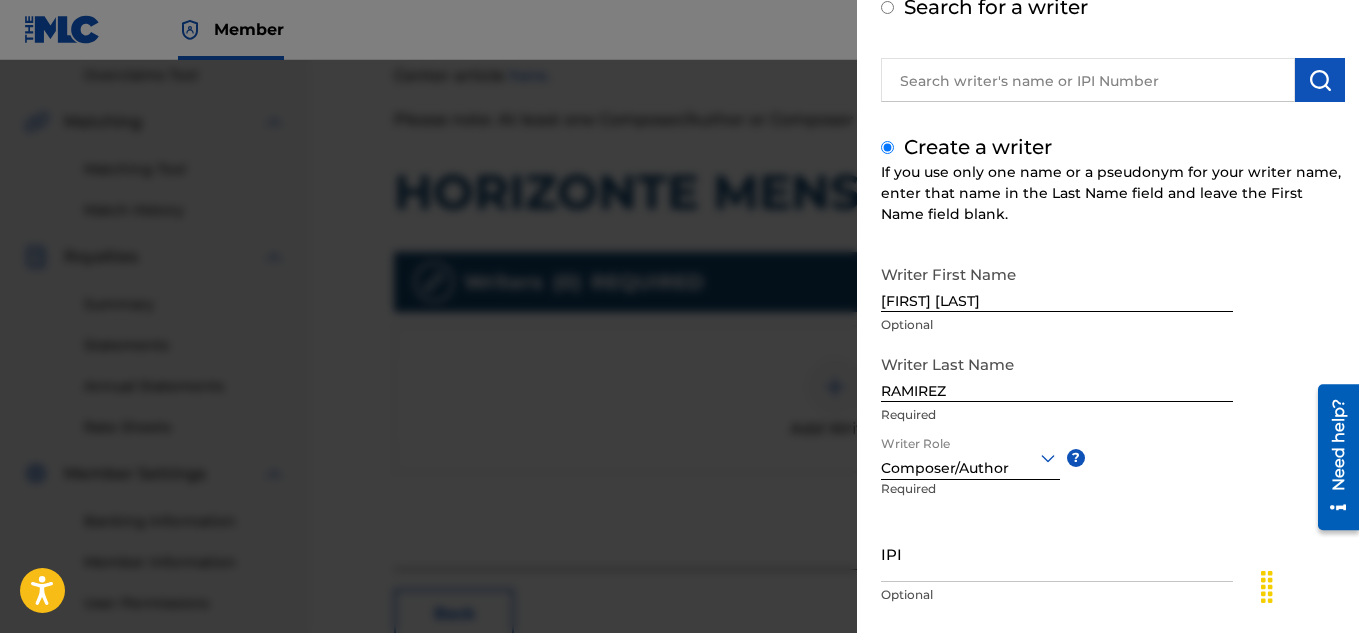 click on "IPI" at bounding box center (1057, 553) 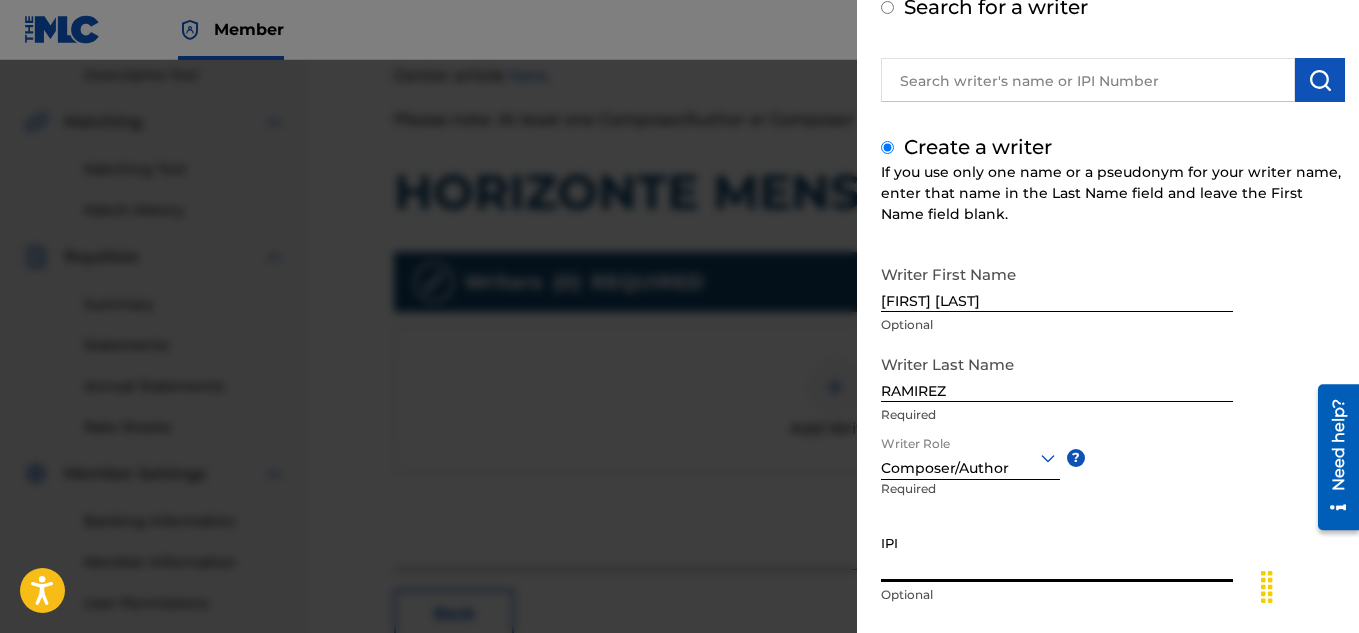 paste on "660444946" 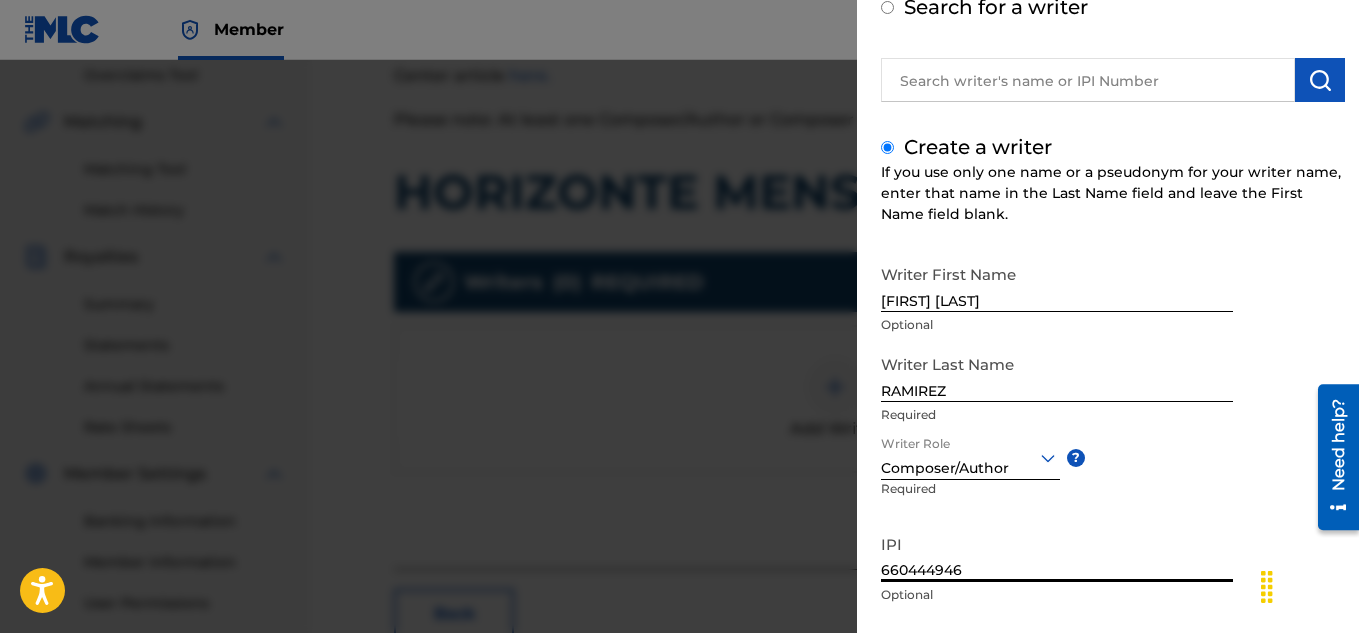 scroll, scrollTop: 235, scrollLeft: 0, axis: vertical 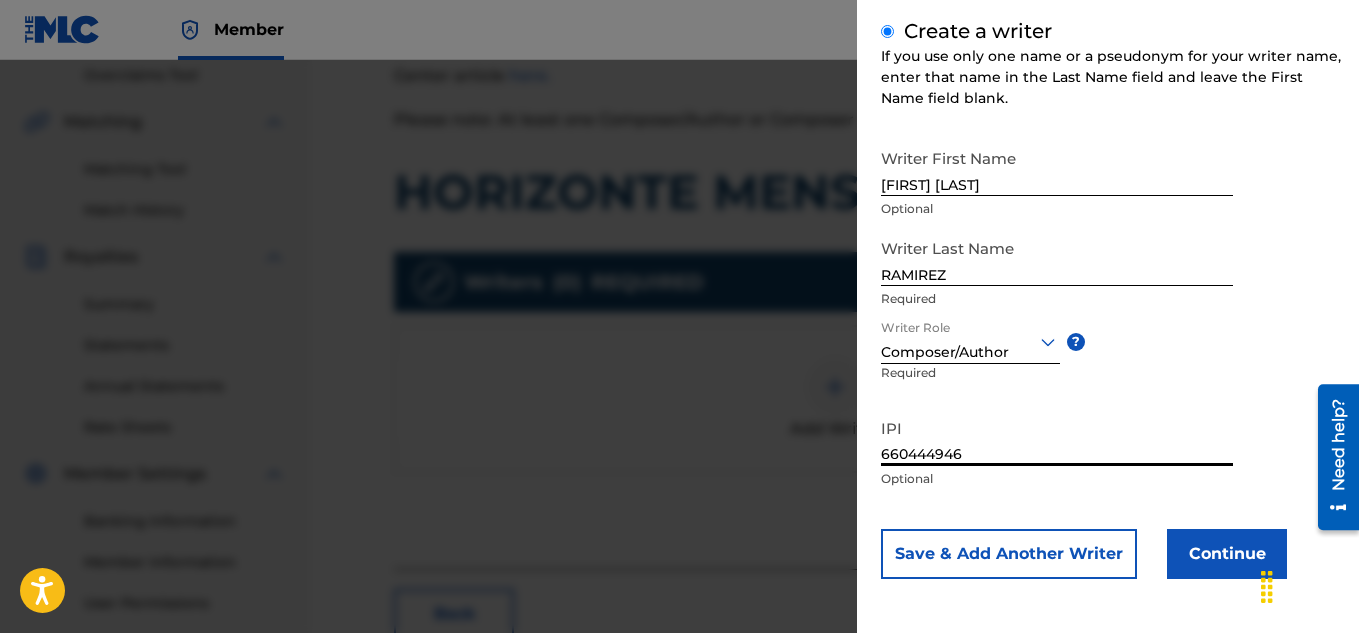 type on "660444946" 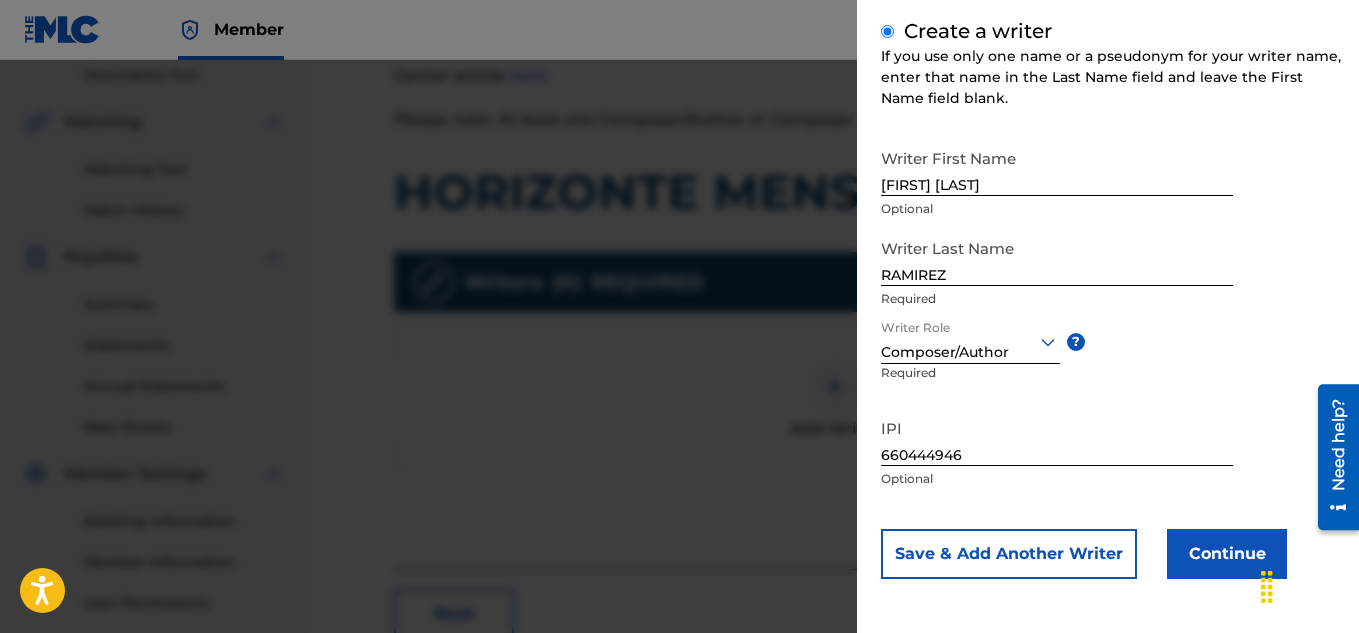 click on "Continue" at bounding box center [1227, 554] 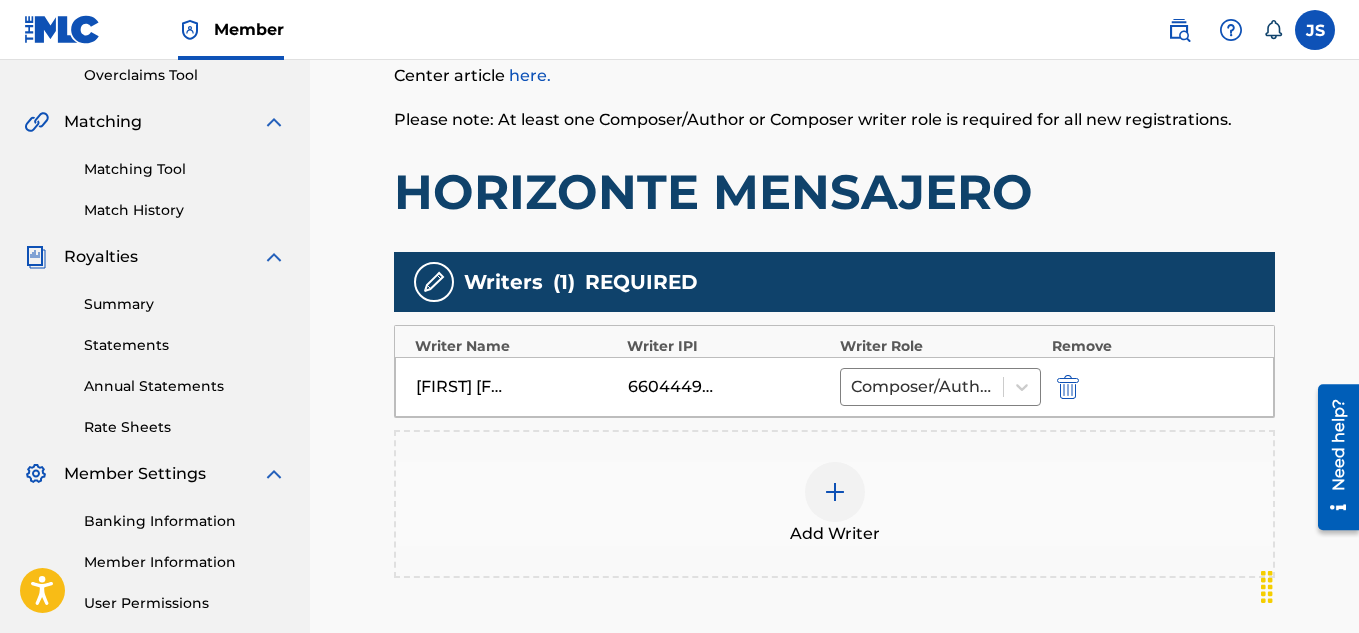 scroll, scrollTop: 661, scrollLeft: 0, axis: vertical 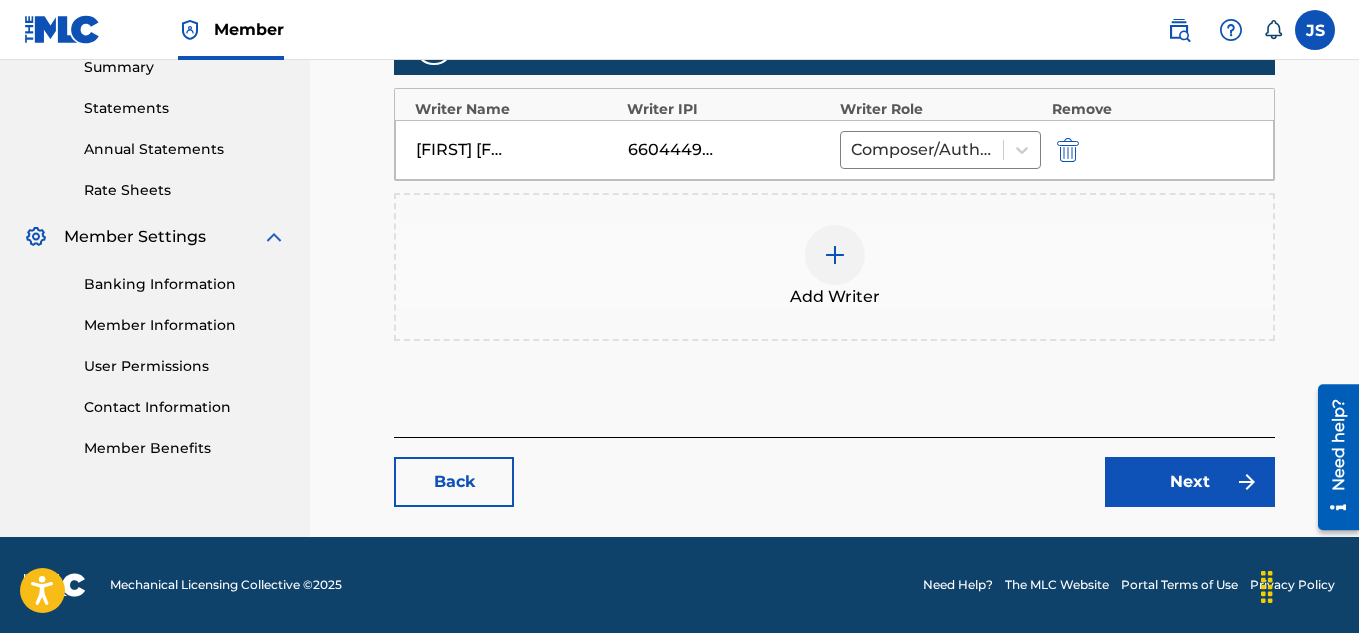 click on "Catalog Enter Work Details Add Writers Add Publishers & Shares Add Recording Review Add Writers & Roles Enter all writer(s) and their roles. A full list of writer roles and their definitions can be found in our Help Center article   here. Please note: At least one Composer/Author or Composer writer role is required for all new registrations. HORIZONTE MENSAJERO Writers ( 1 ) REQUIRED Writer Name Writer IPI Writer Role Remove OLINDO JOSE RAMIREZ 660444946 Composer/Author Add Writer Back Next" at bounding box center [834, -7] 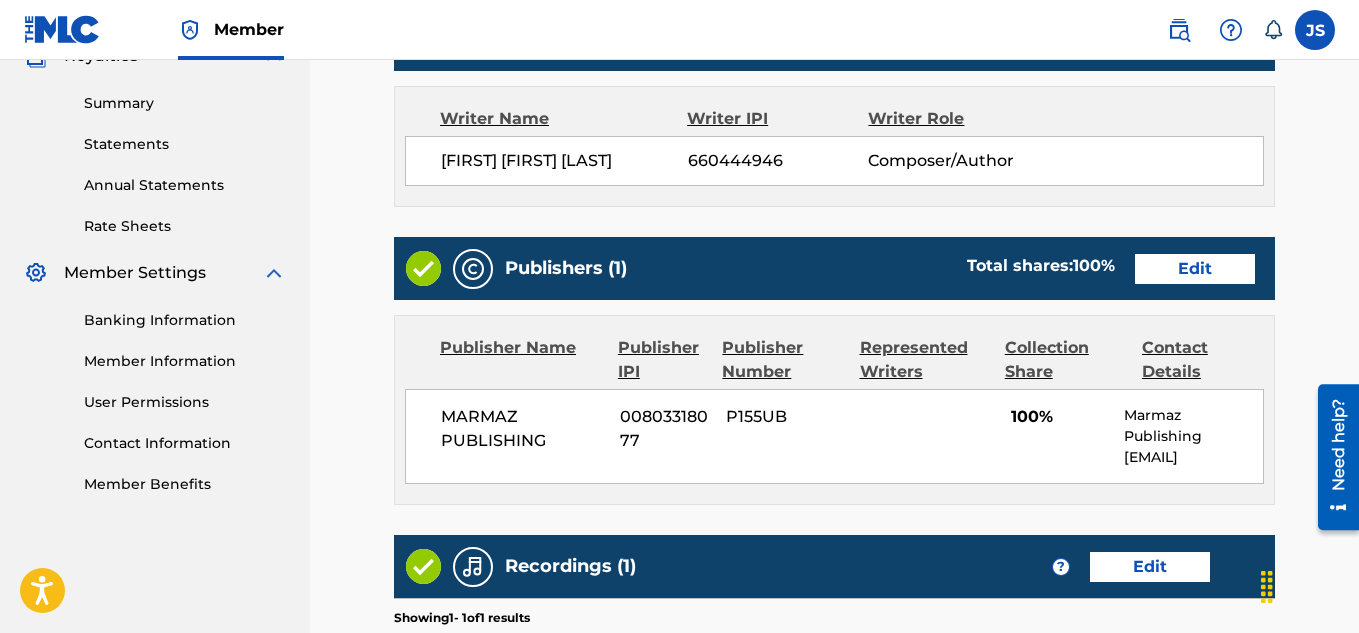 scroll, scrollTop: 626, scrollLeft: 0, axis: vertical 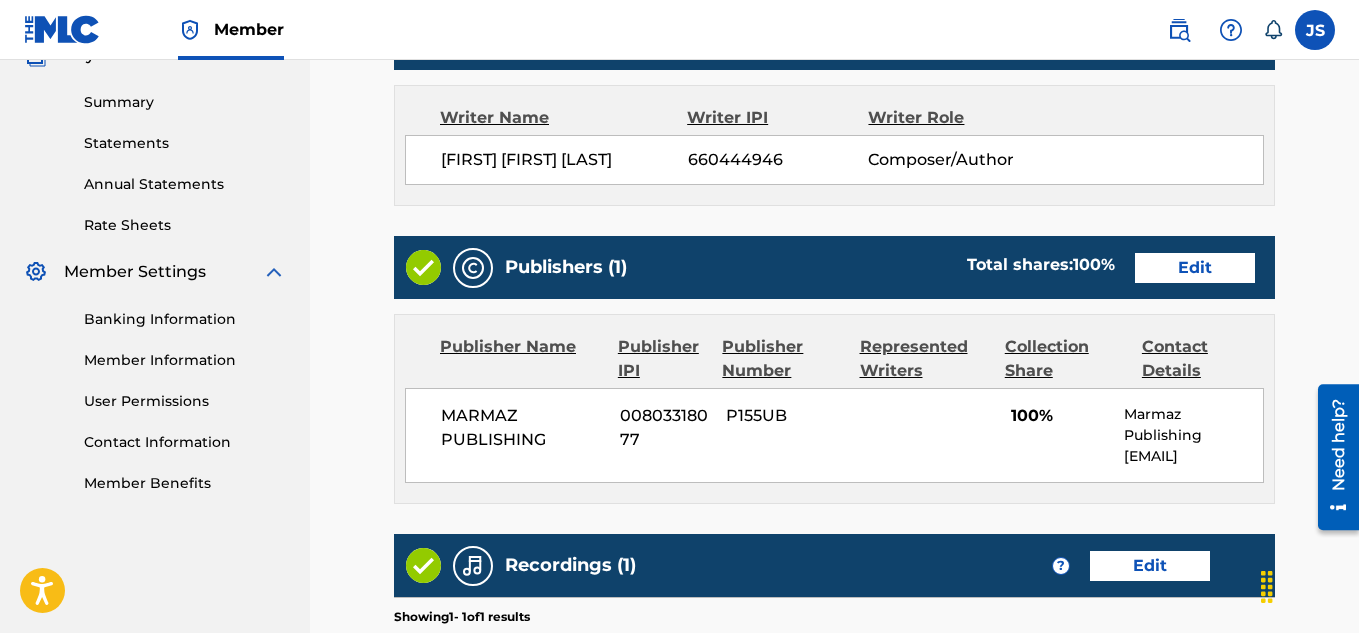 click on "Publishers   (1) Total shares:  100 % Edit" at bounding box center (834, 267) 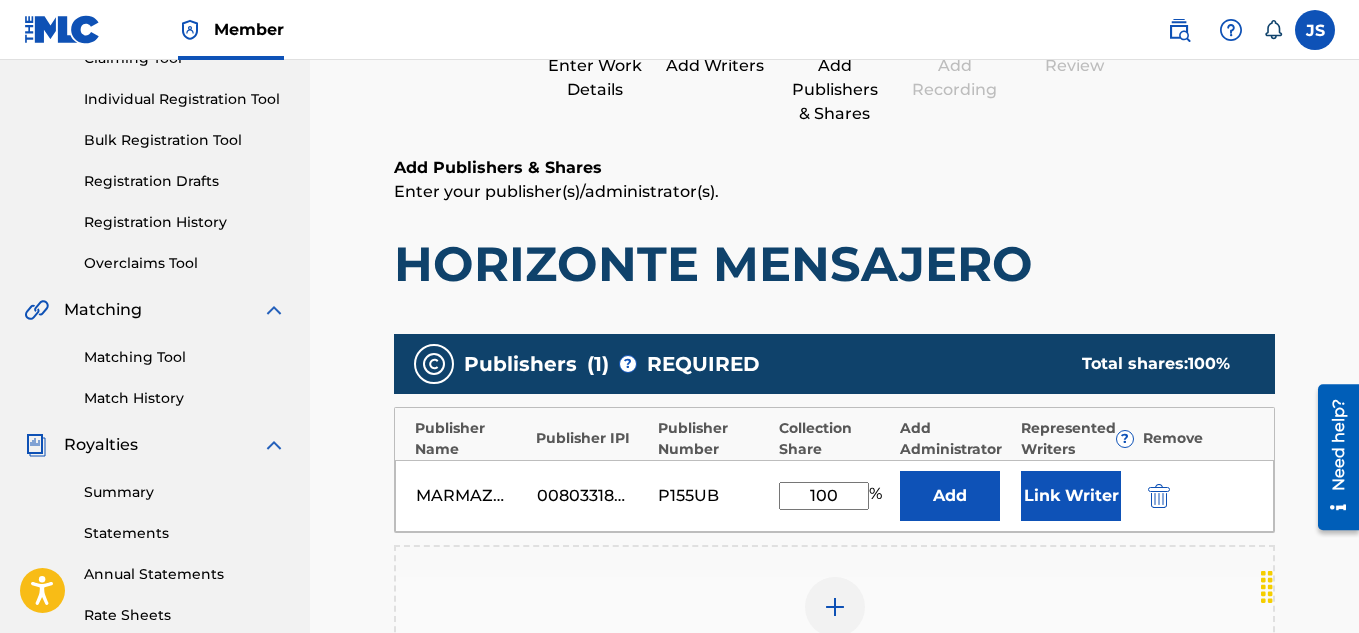 scroll, scrollTop: 246, scrollLeft: 0, axis: vertical 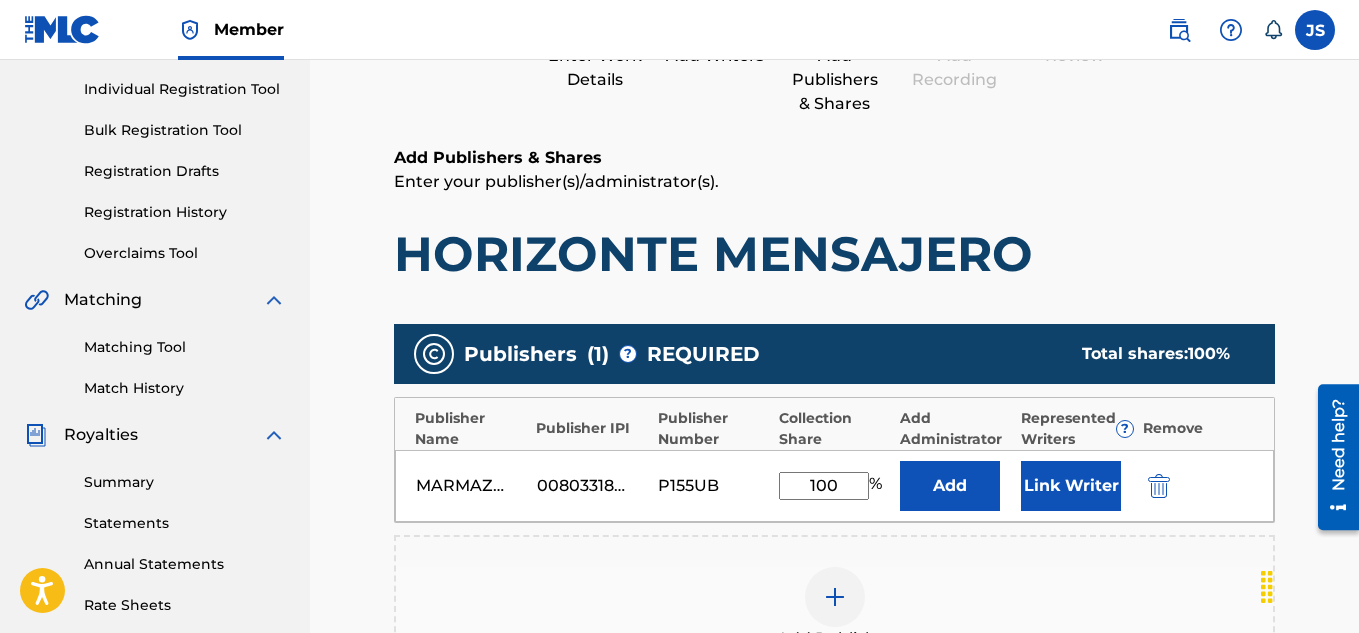 click on "Link Writer" at bounding box center [1071, 486] 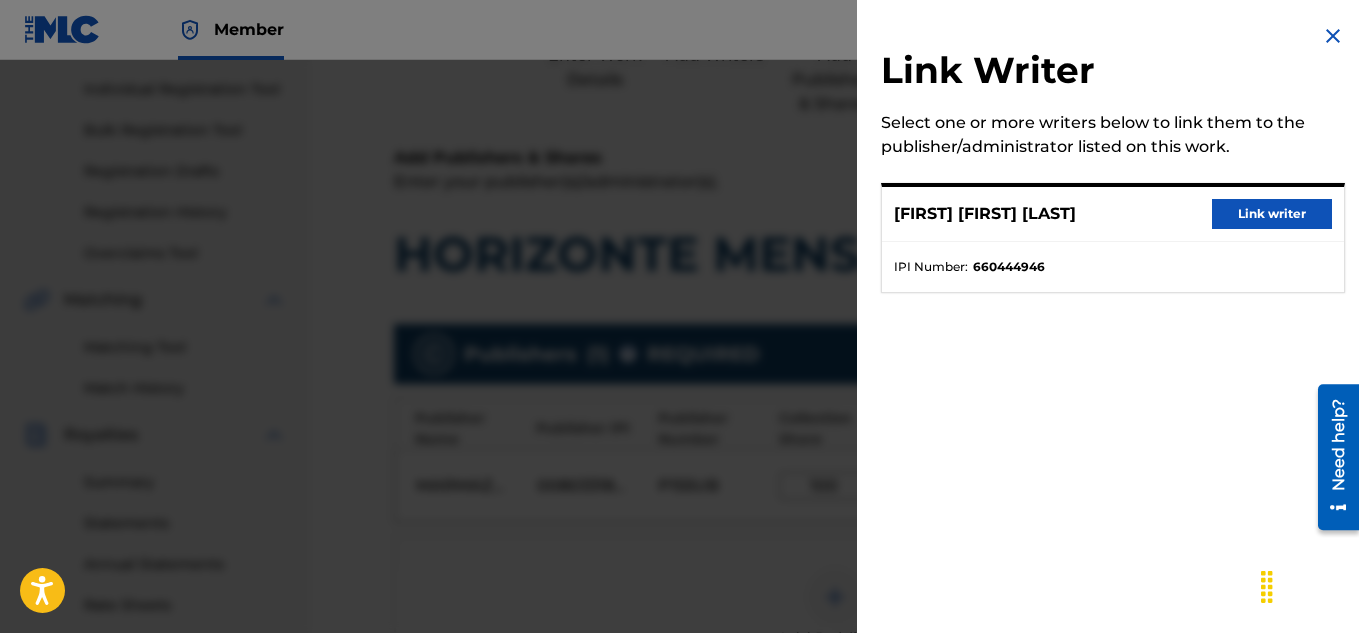 click on "Link writer" at bounding box center [1272, 214] 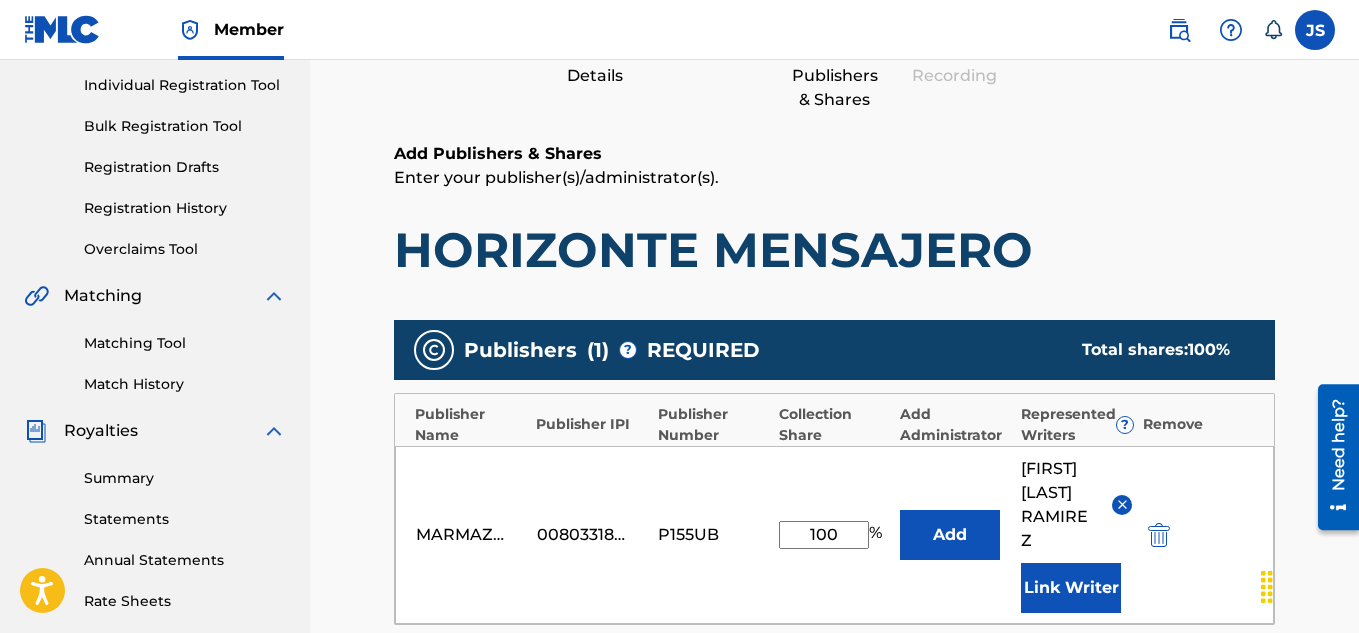 scroll, scrollTop: 754, scrollLeft: 0, axis: vertical 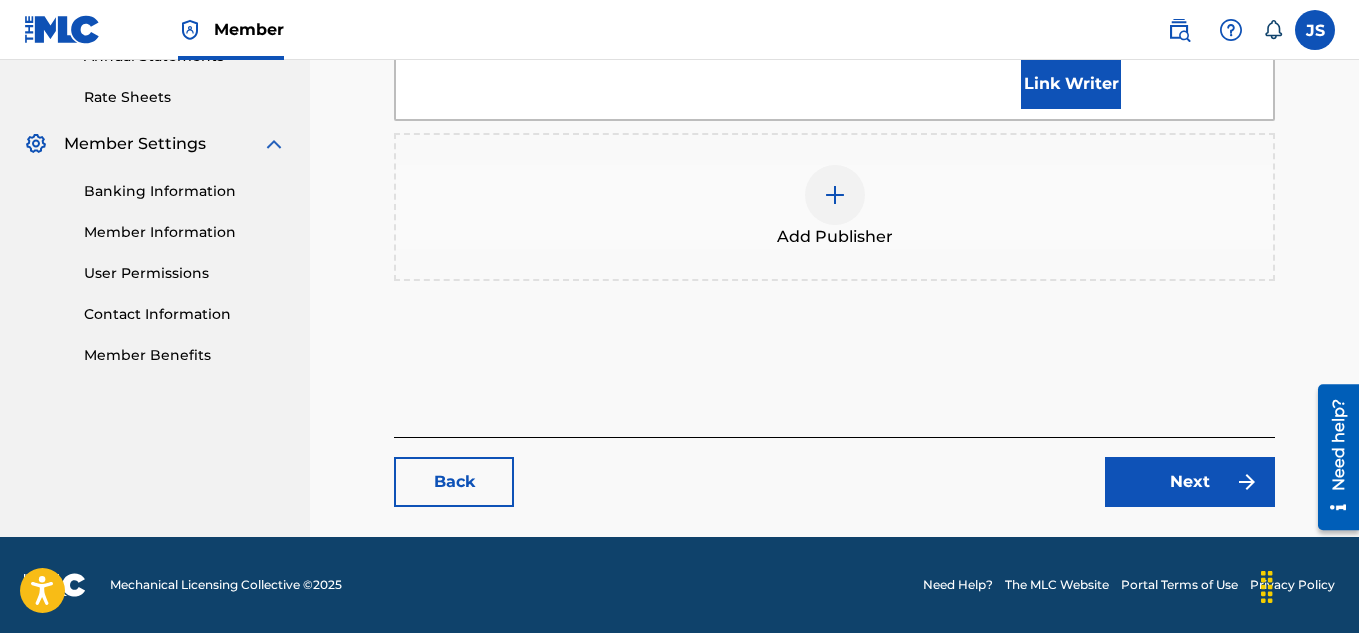 click on "Next" at bounding box center [1190, 482] 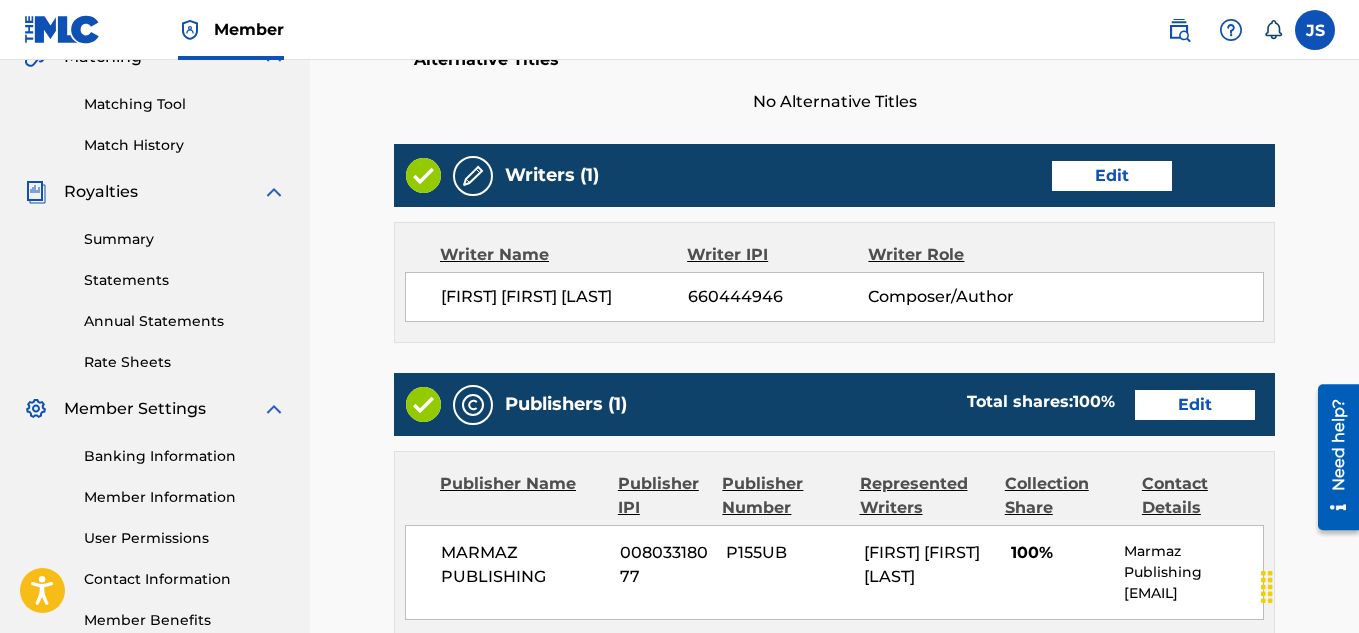 scroll, scrollTop: 946, scrollLeft: 0, axis: vertical 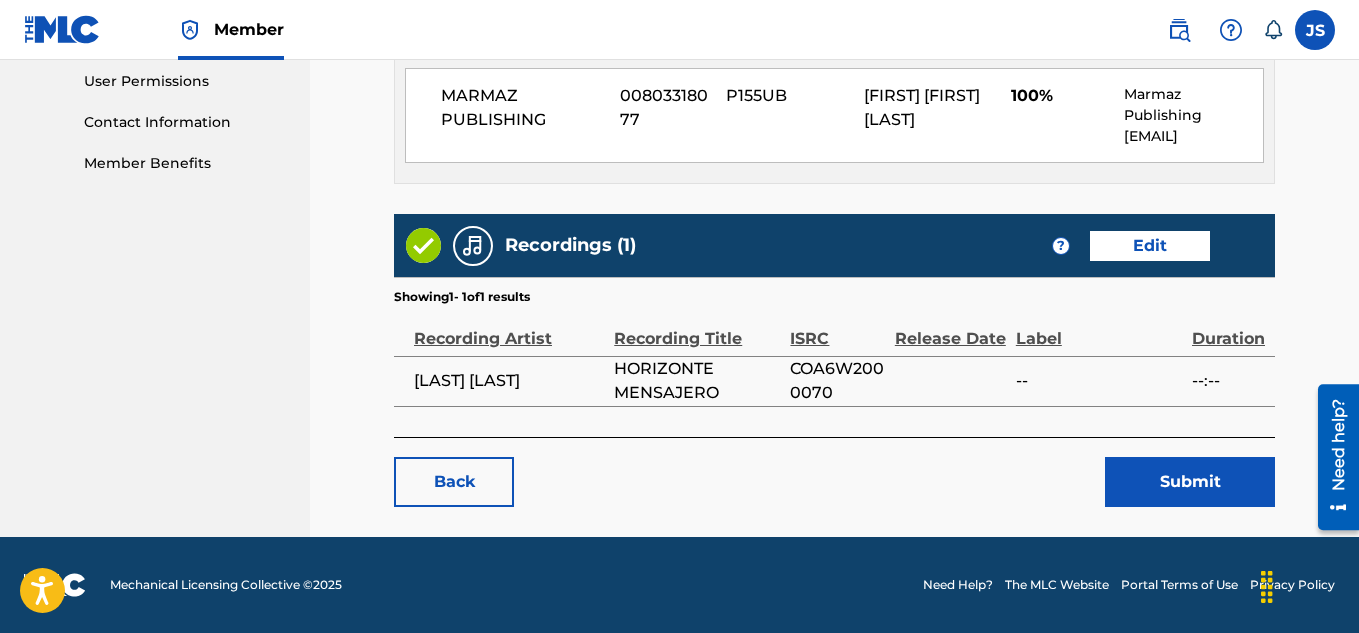click on "Submit" at bounding box center (1190, 482) 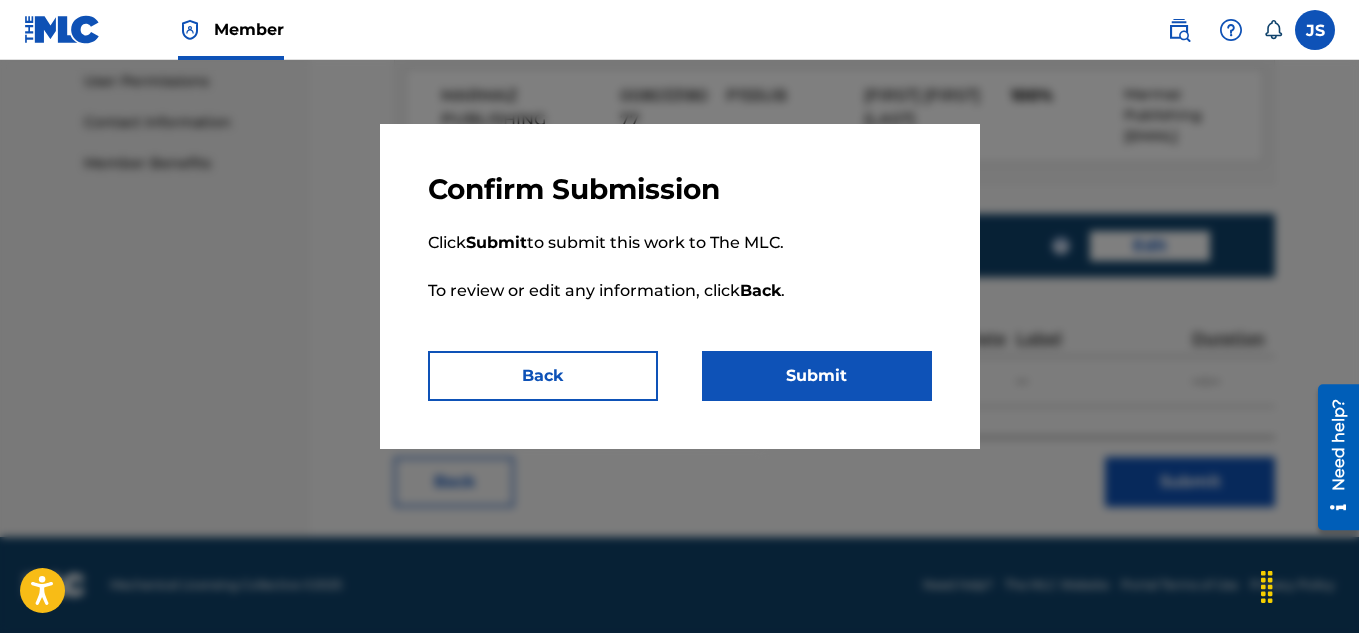 click on "Submit" at bounding box center [817, 376] 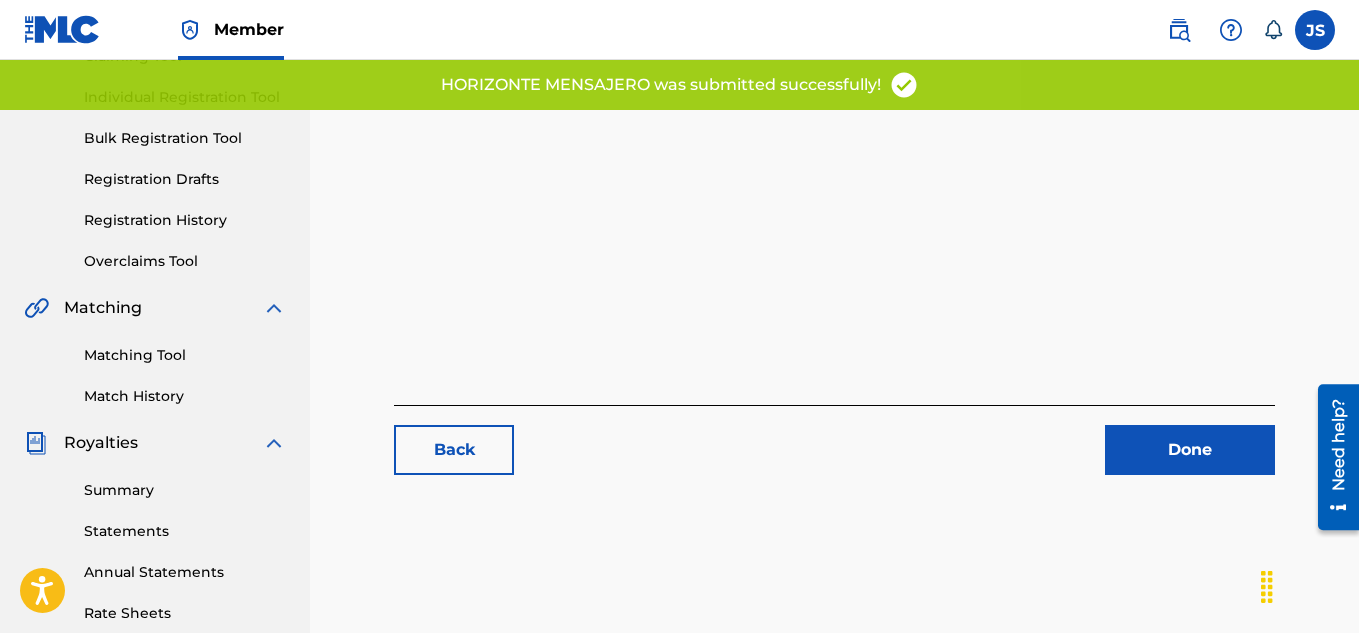 scroll, scrollTop: 247, scrollLeft: 0, axis: vertical 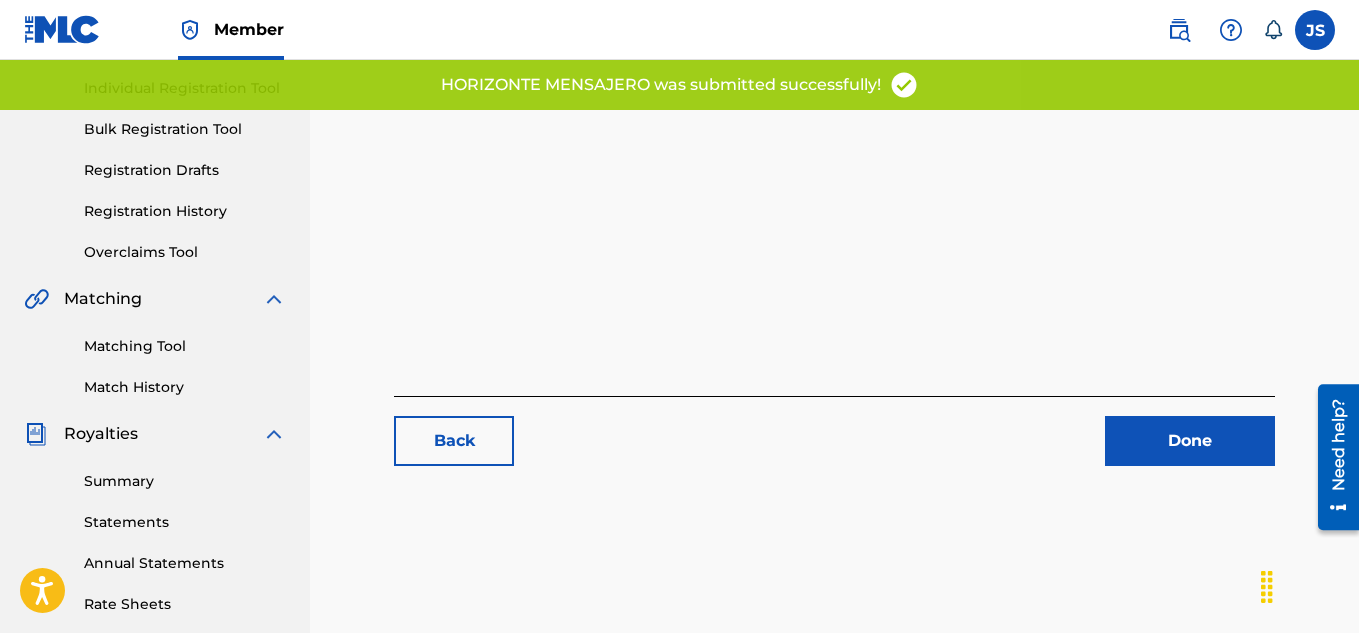 click on "Back Done" at bounding box center [834, 179] 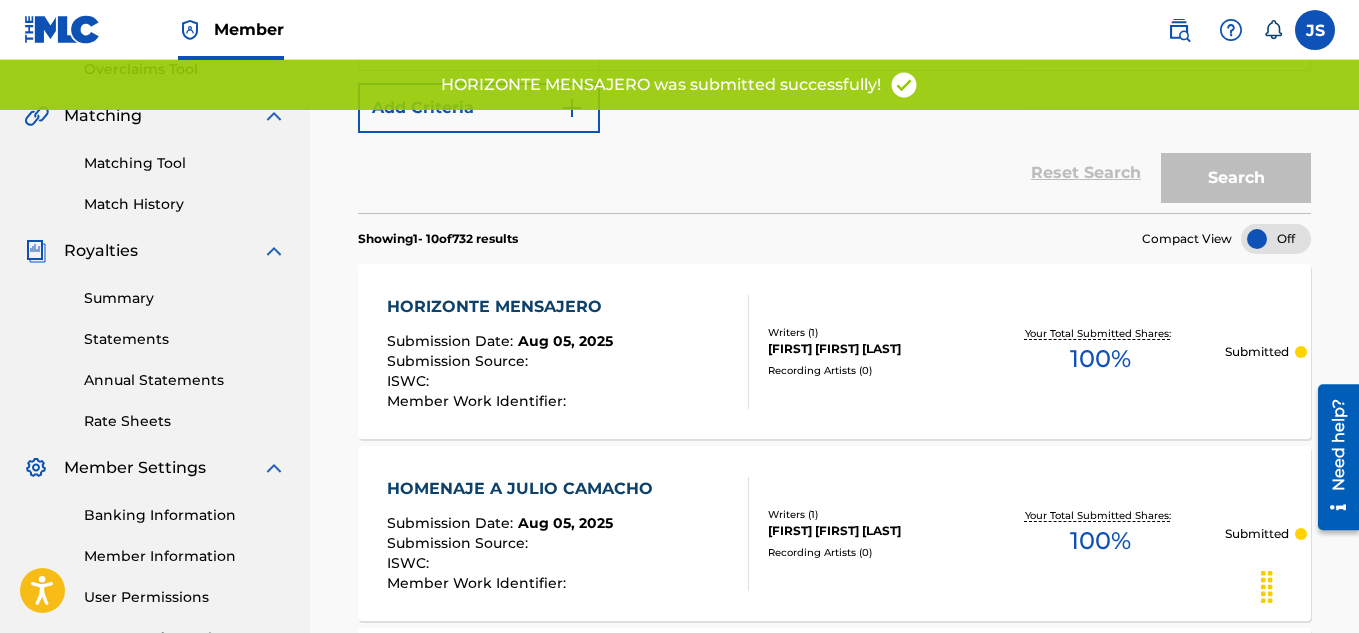 scroll, scrollTop: 516, scrollLeft: 0, axis: vertical 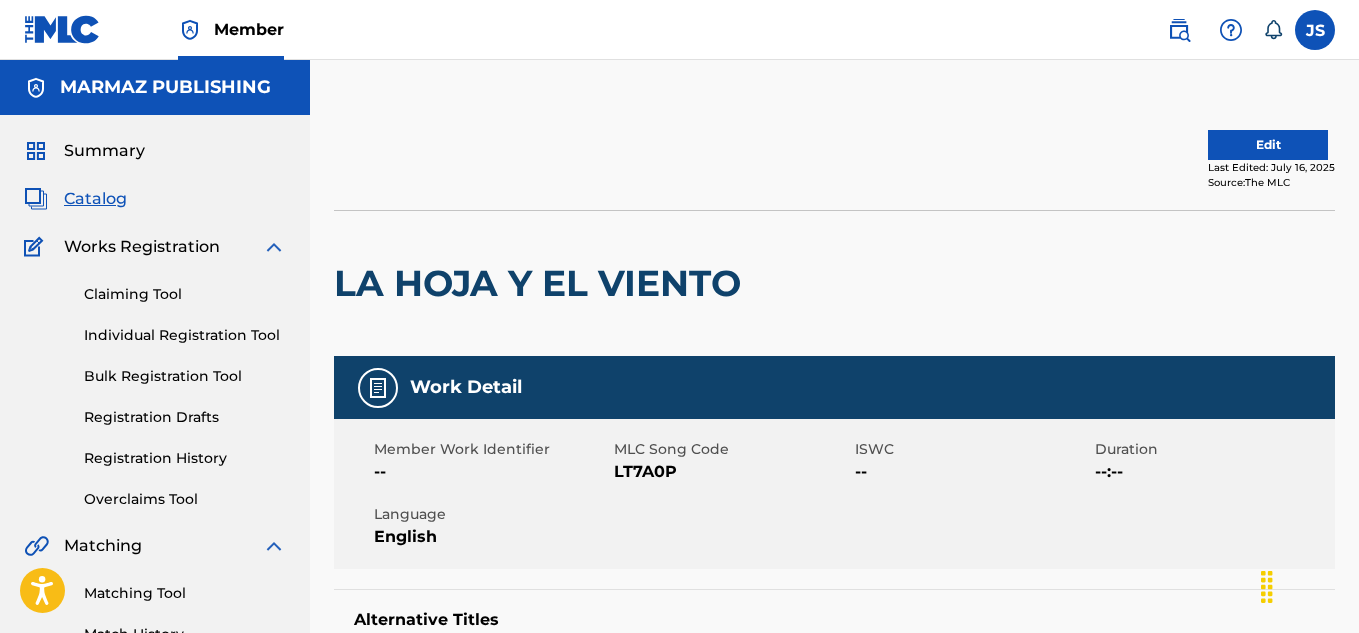 click on "LT7A0P" at bounding box center (731, 472) 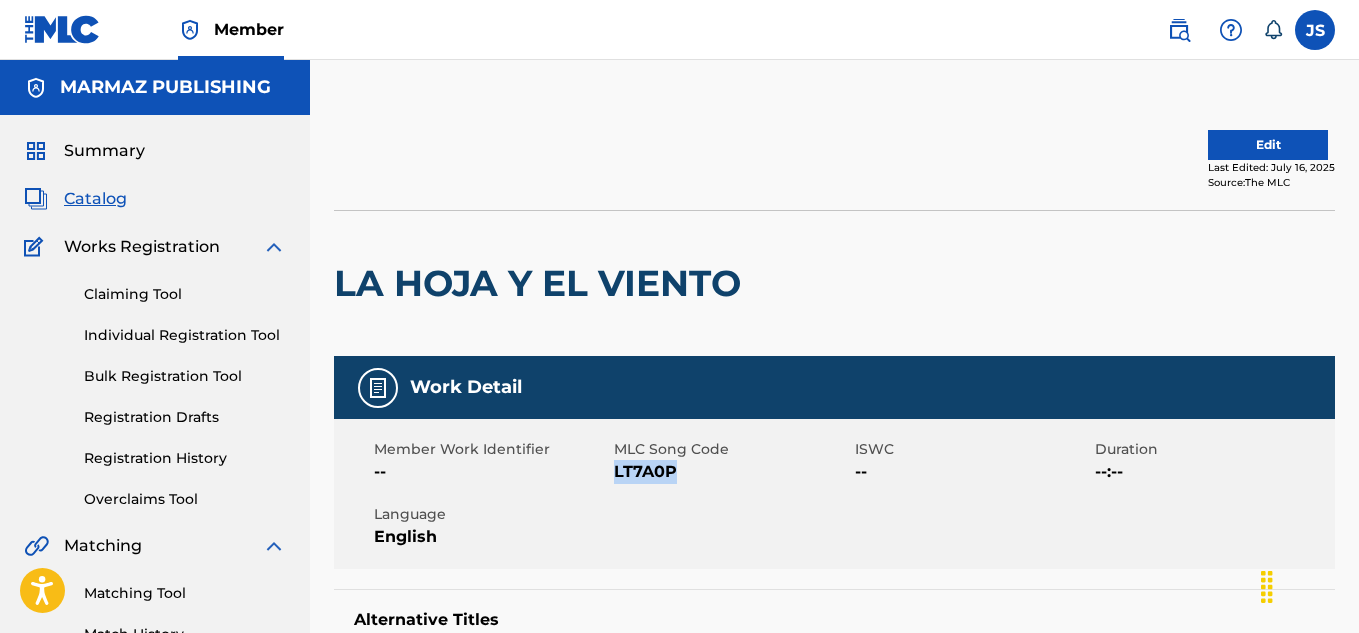 click on "LT7A0P" at bounding box center (731, 472) 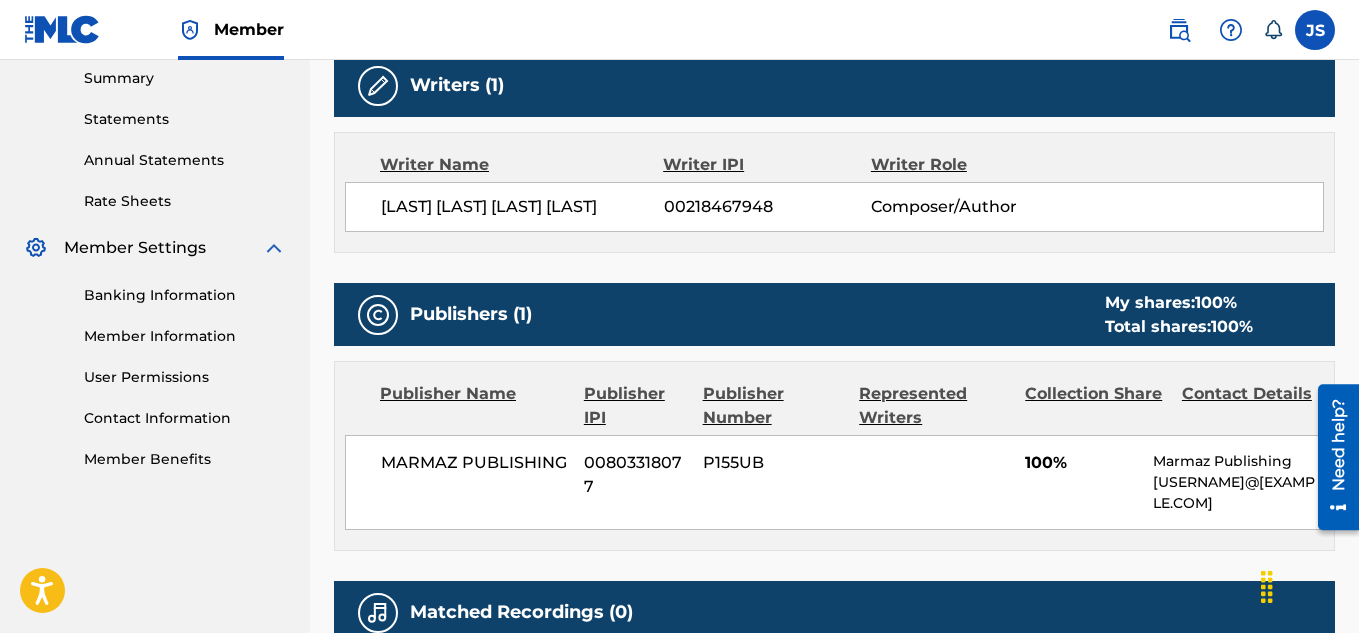 scroll, scrollTop: 0, scrollLeft: 0, axis: both 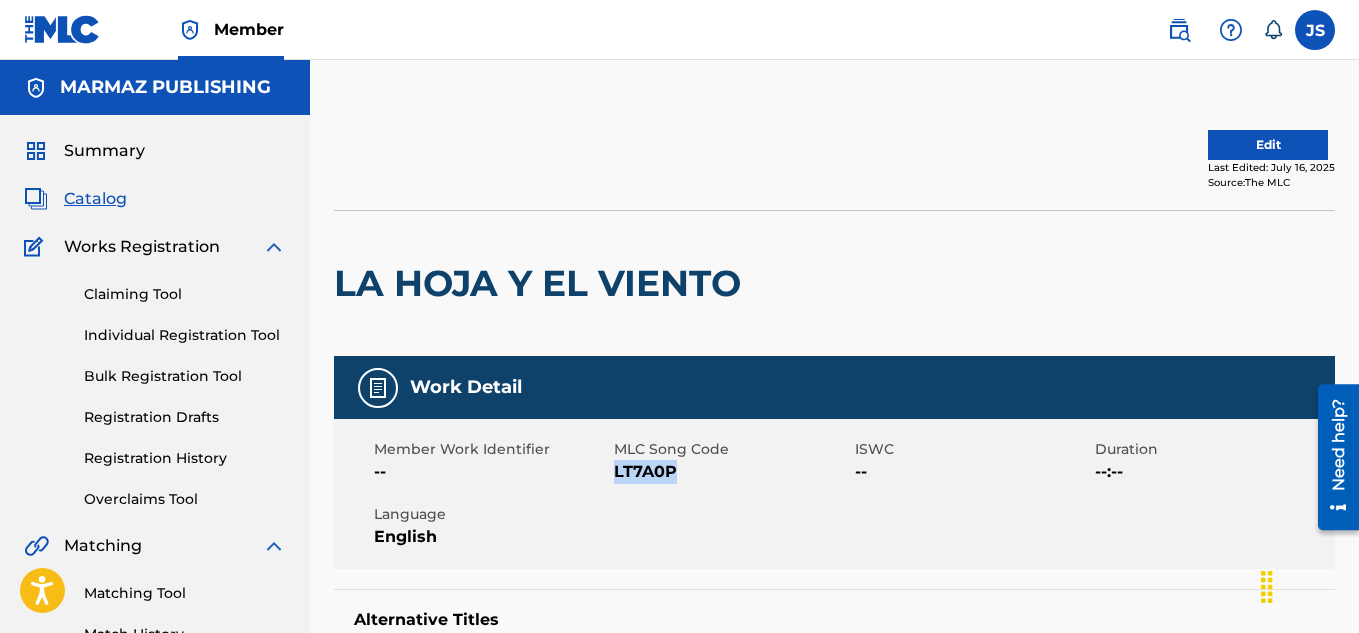 click on "Edit" at bounding box center (1268, 145) 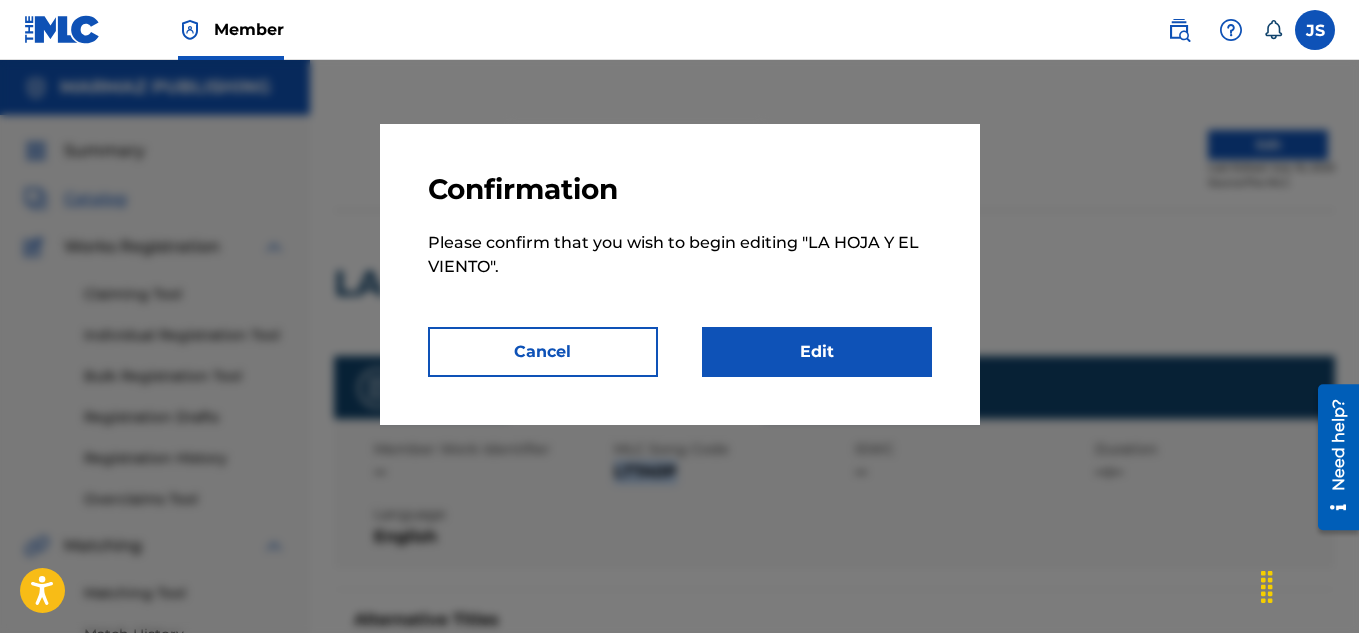 click on "Edit" at bounding box center (817, 352) 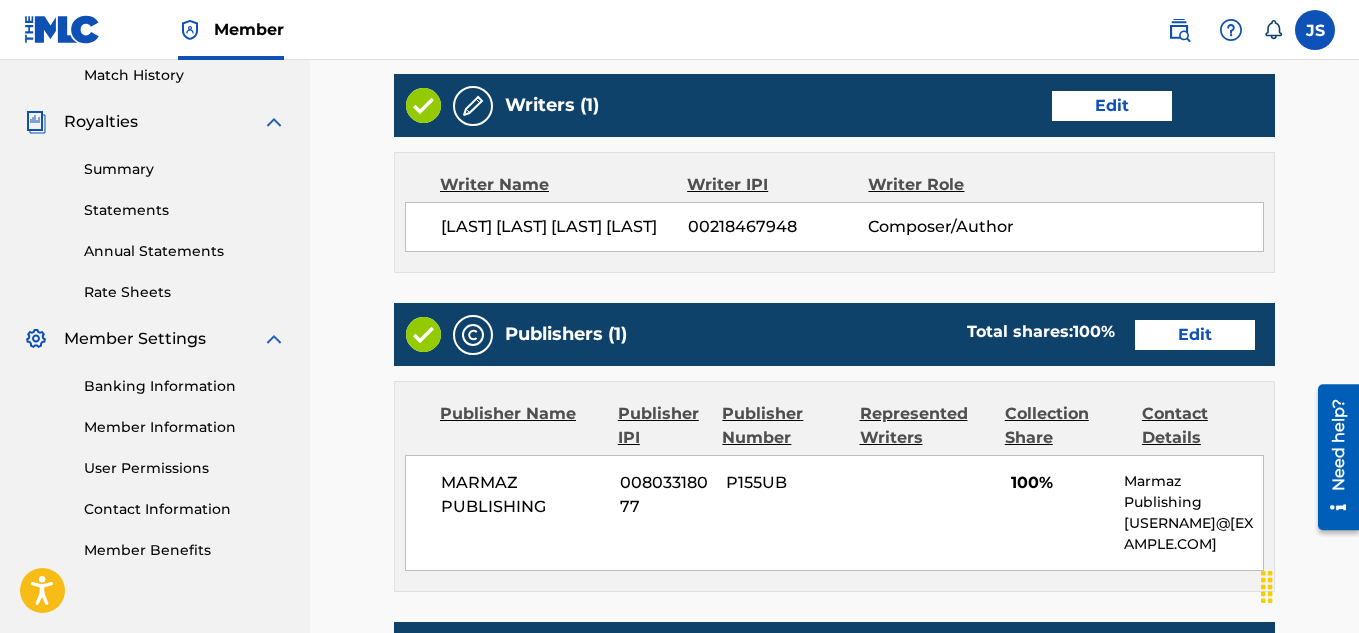 scroll, scrollTop: 560, scrollLeft: 0, axis: vertical 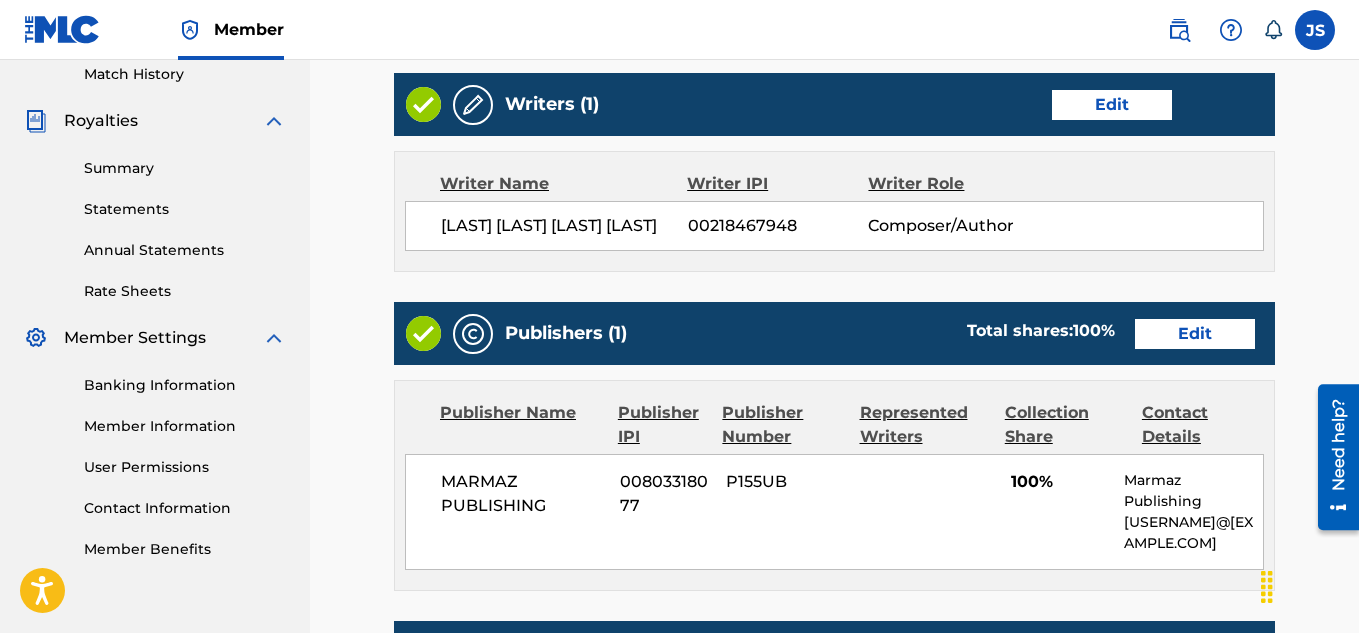 click on "Edit" at bounding box center [1112, 105] 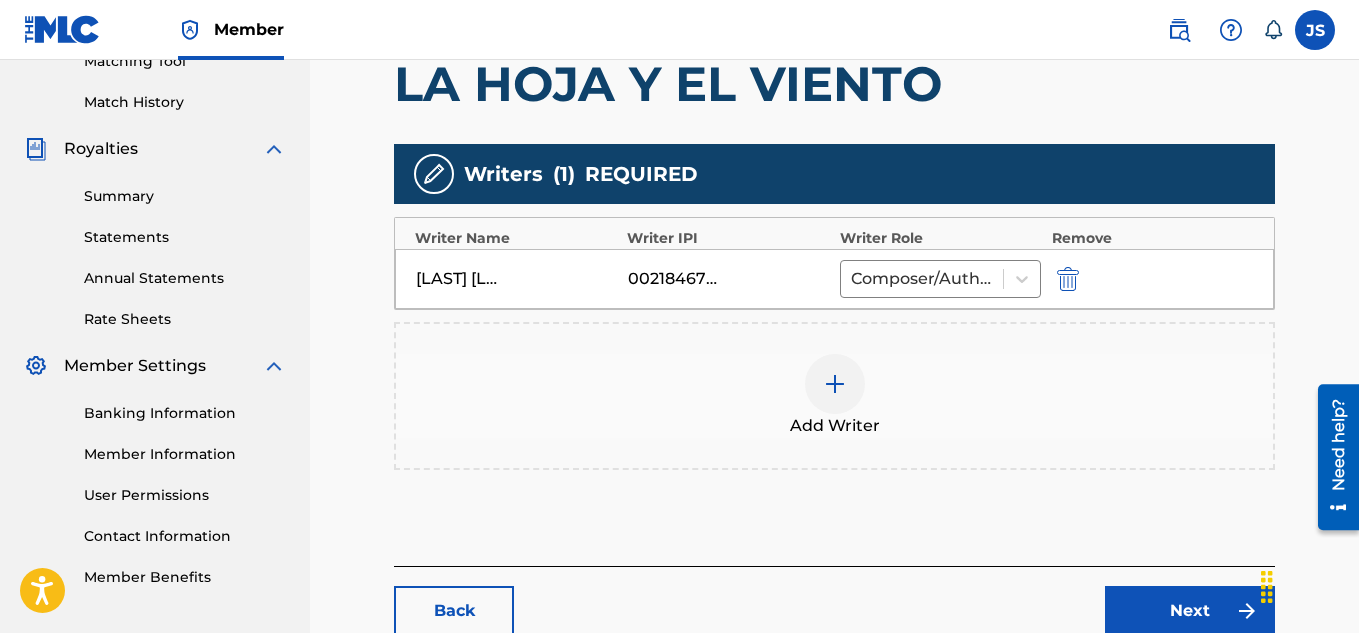 scroll, scrollTop: 543, scrollLeft: 0, axis: vertical 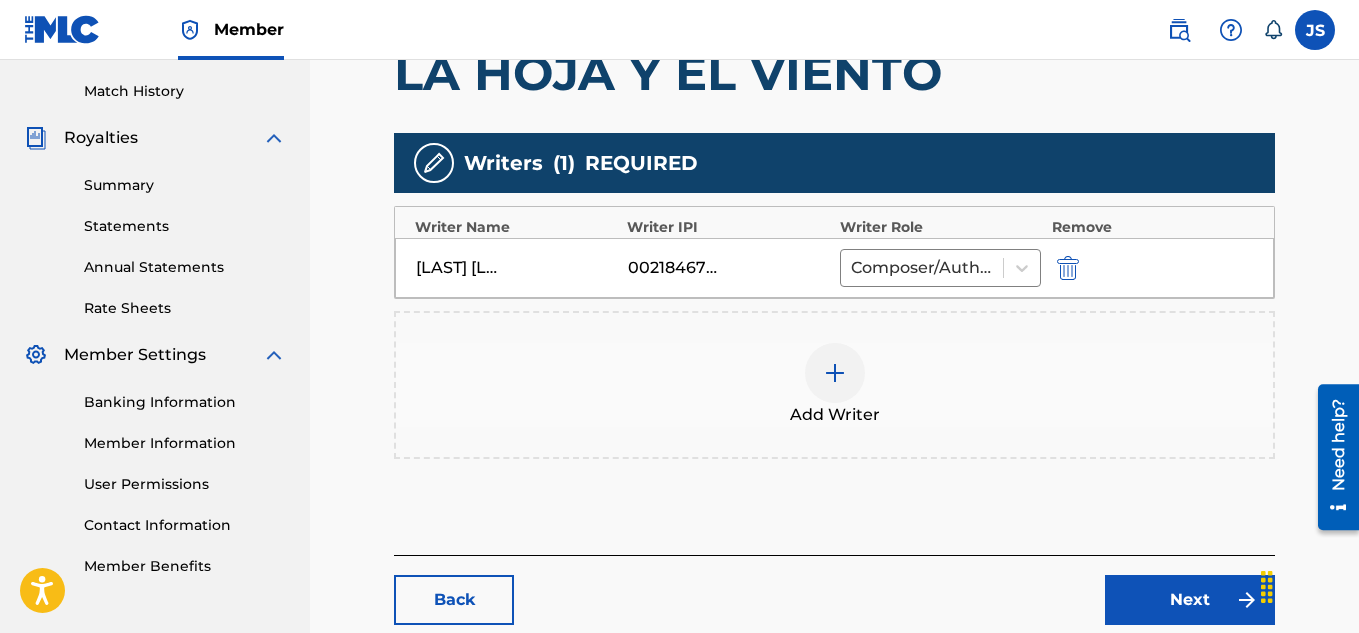 click at bounding box center (1068, 268) 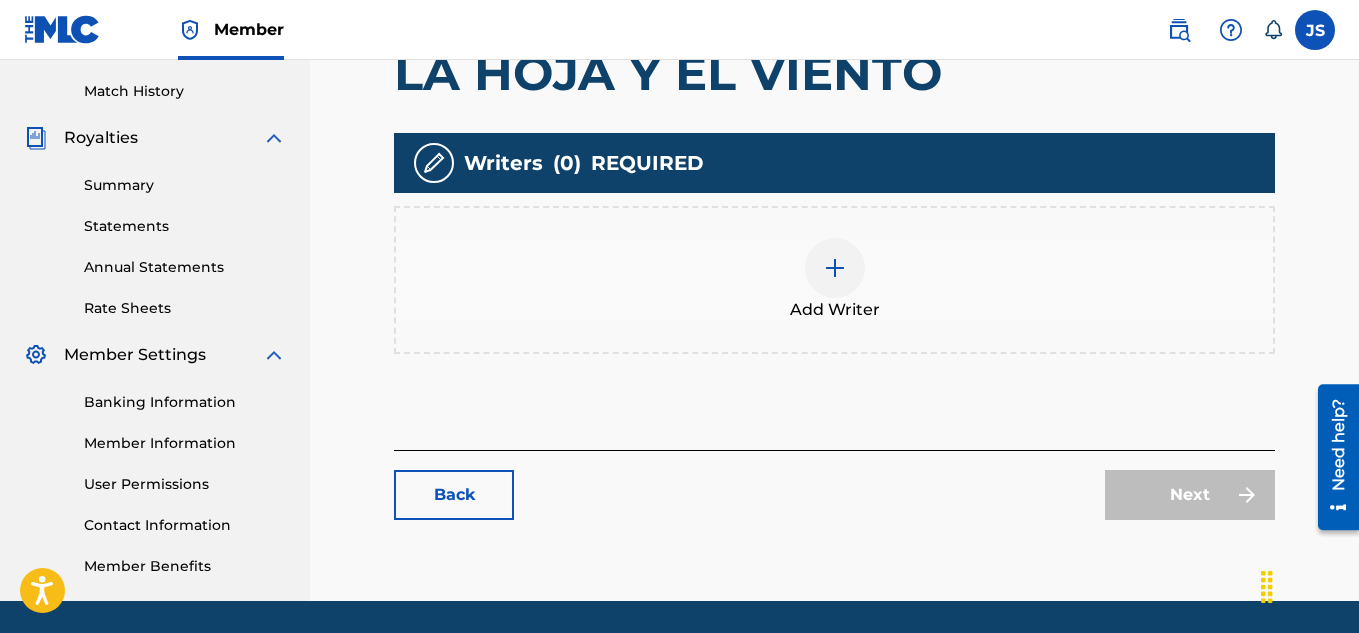 click at bounding box center (835, 268) 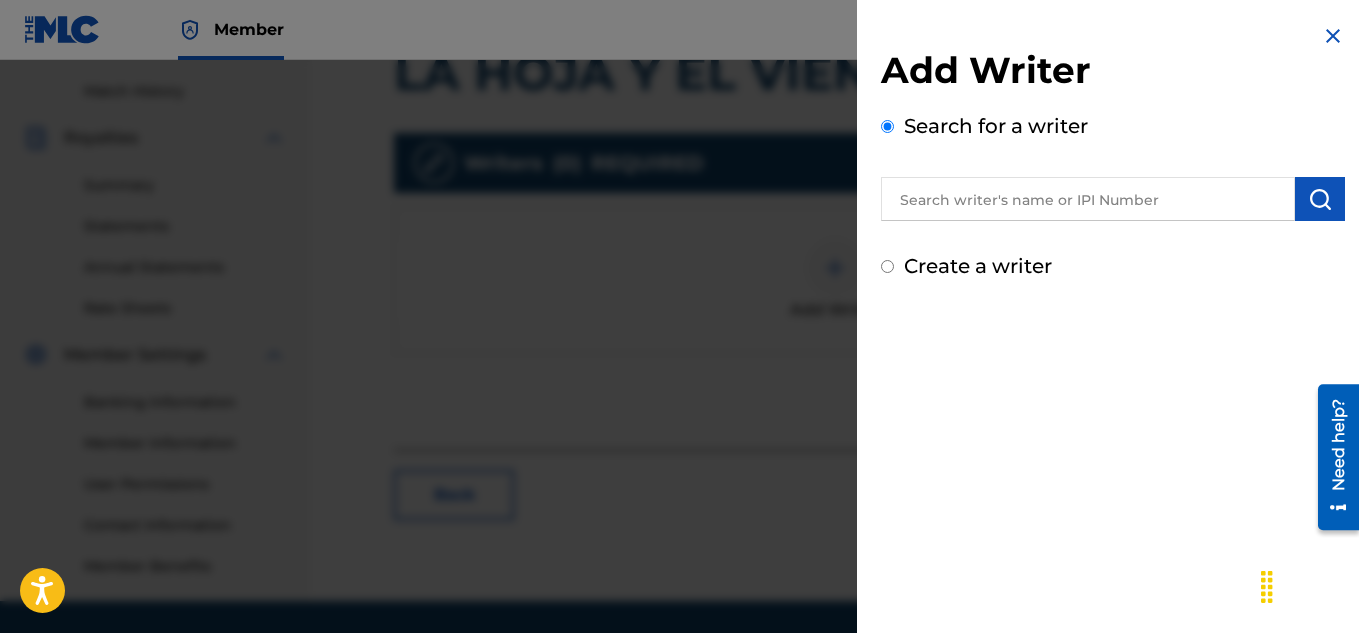 click on "Create a writer" at bounding box center [978, 266] 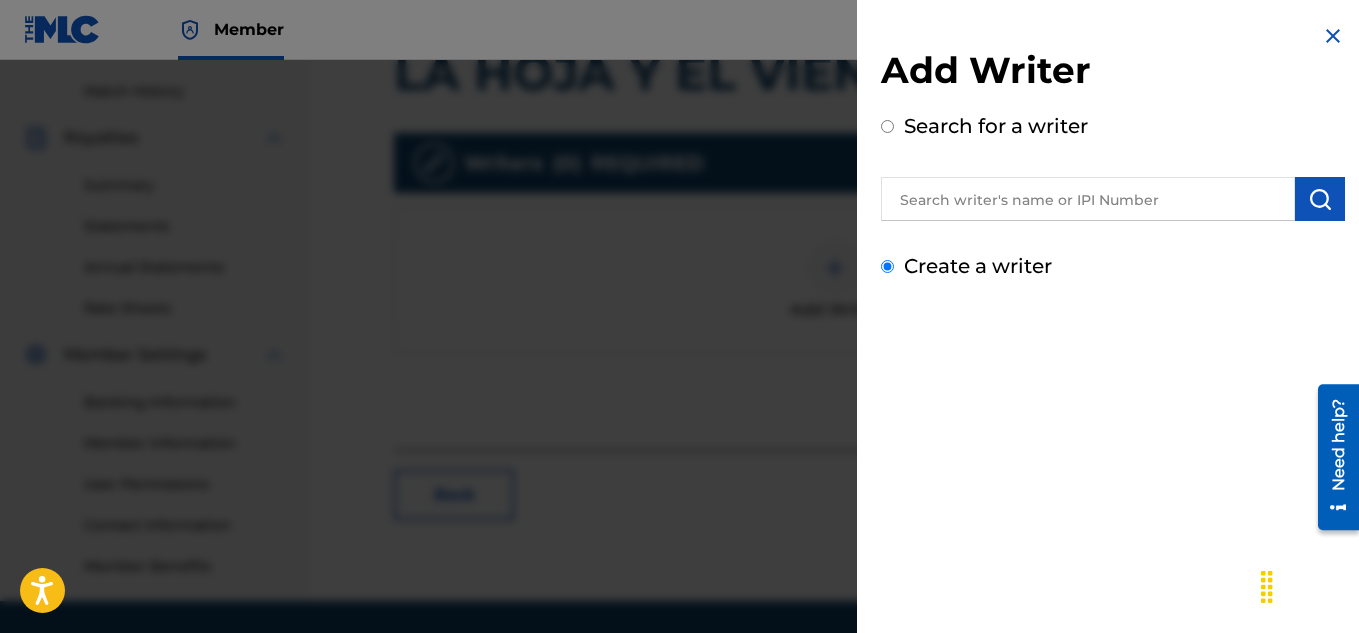 click on "Create a writer" at bounding box center [887, 266] 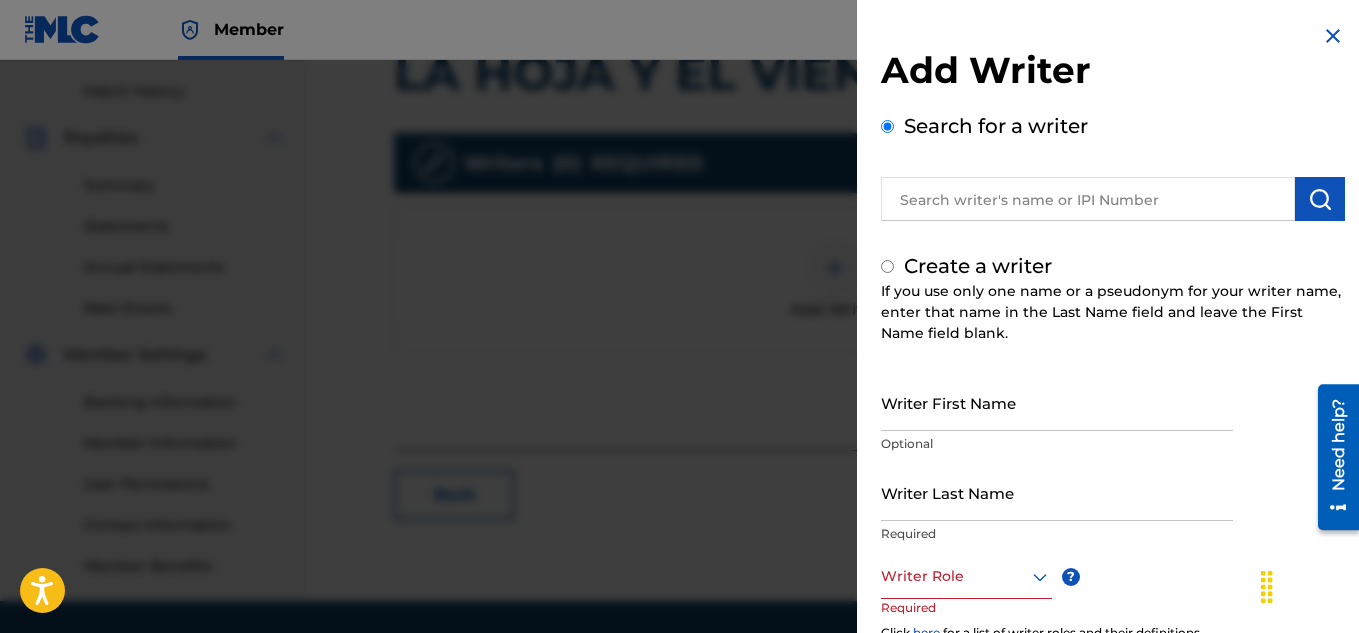 radio on "false" 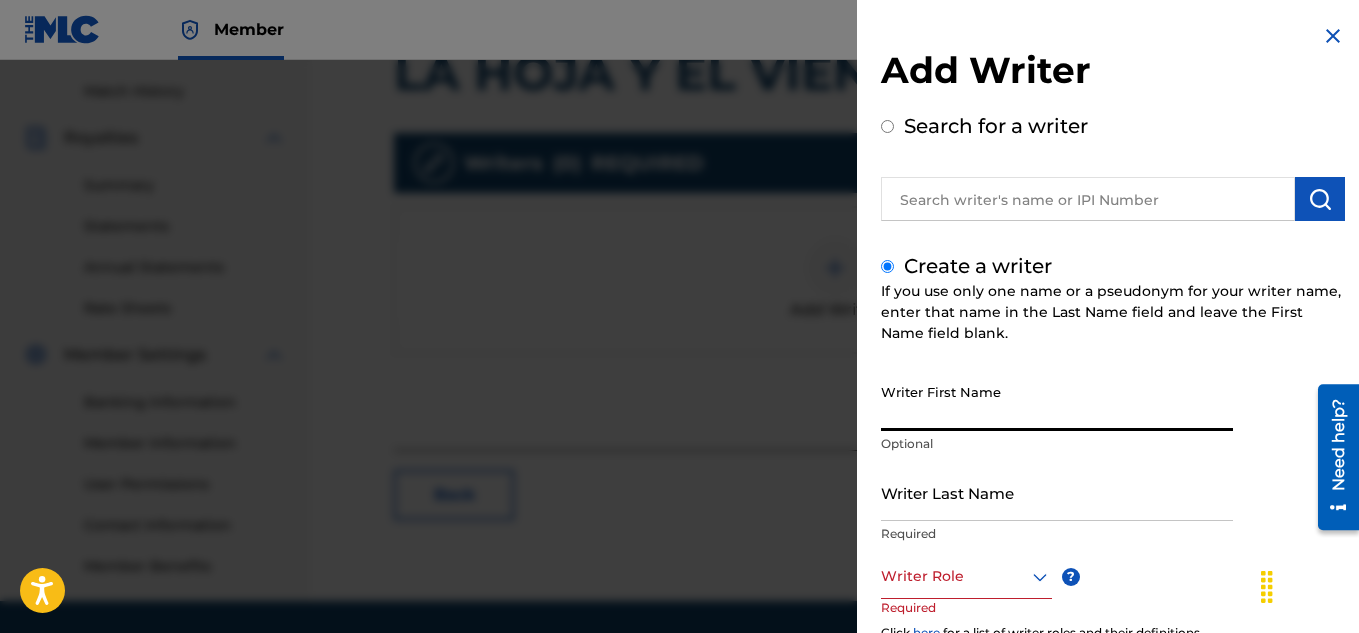 click on "Writer First Name" at bounding box center (1057, 402) 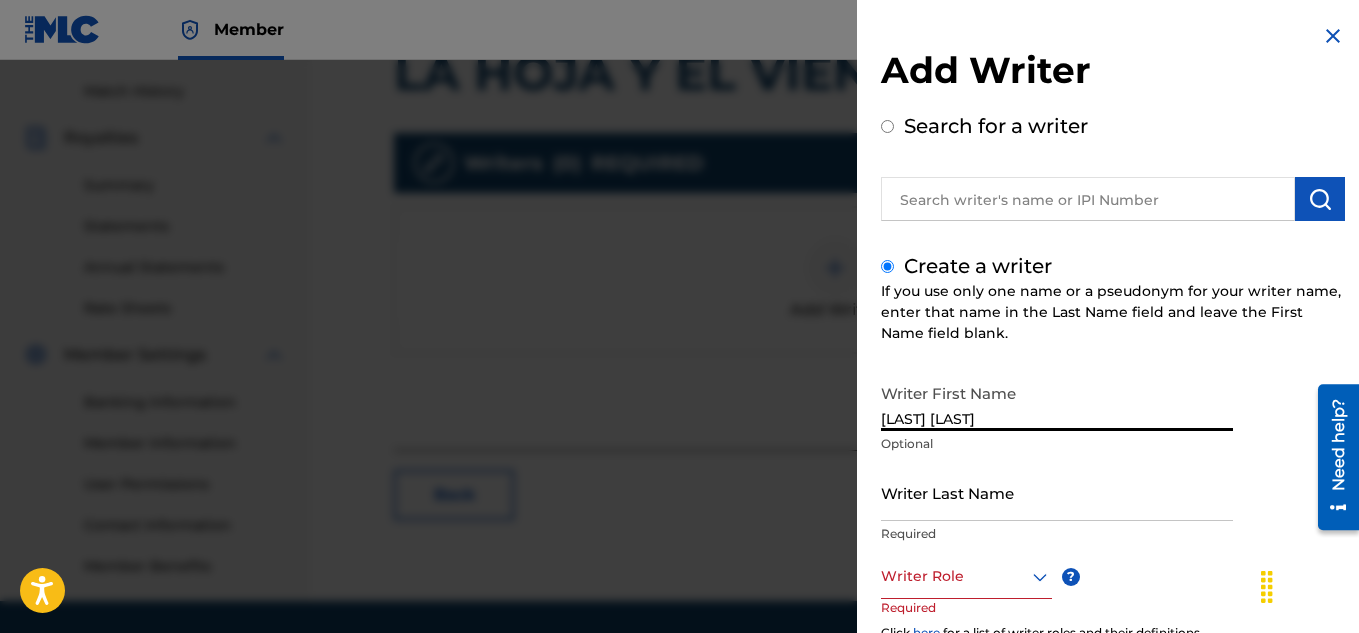 type on "[LAST] [LAST]" 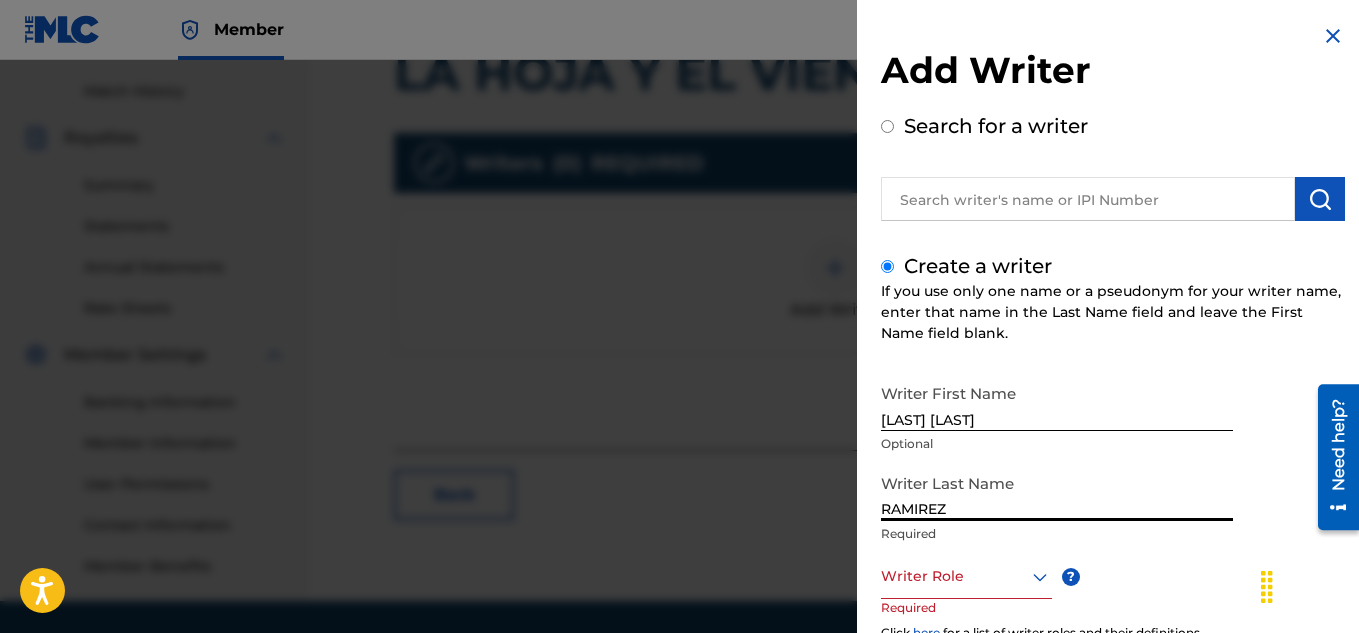 scroll, scrollTop: 233, scrollLeft: 0, axis: vertical 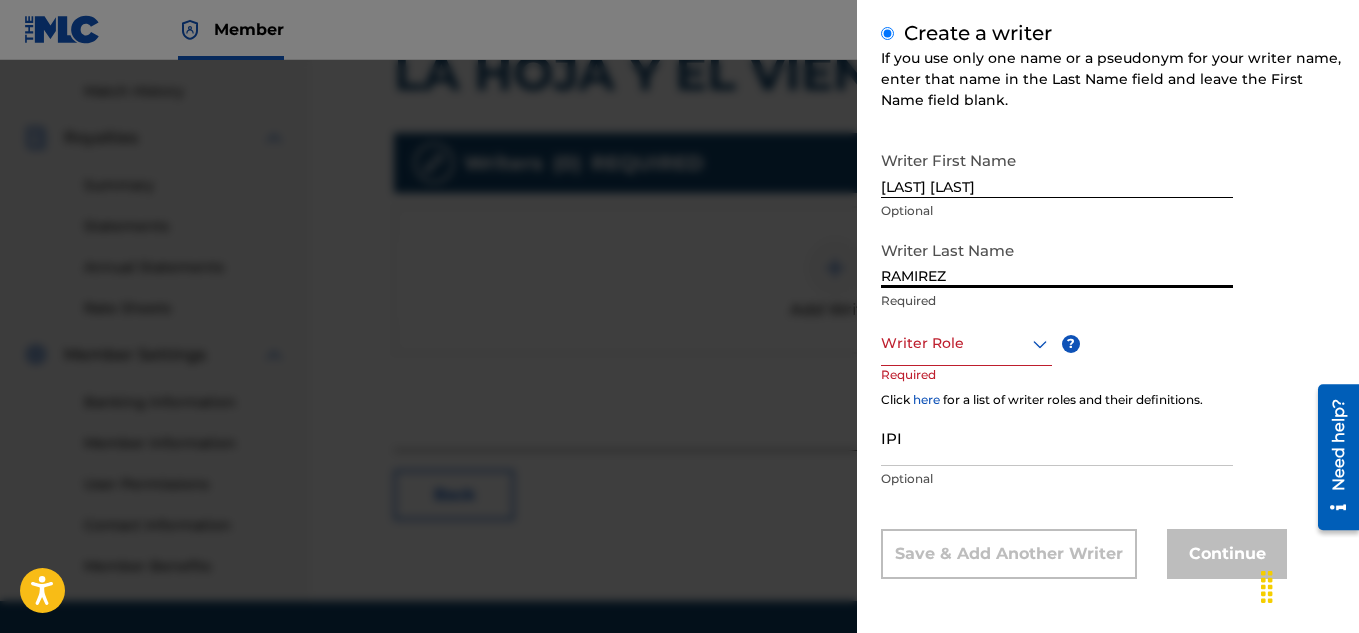 type on "RAMIREZ" 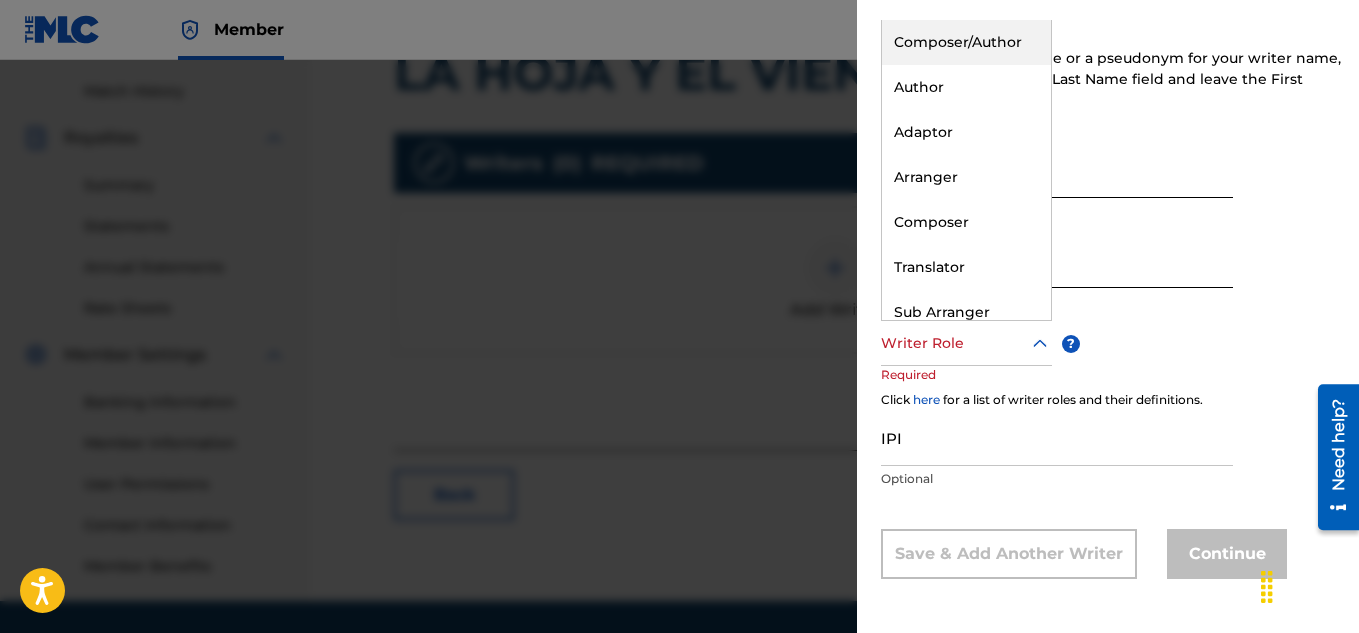 click on "Composer/Author" at bounding box center [966, 42] 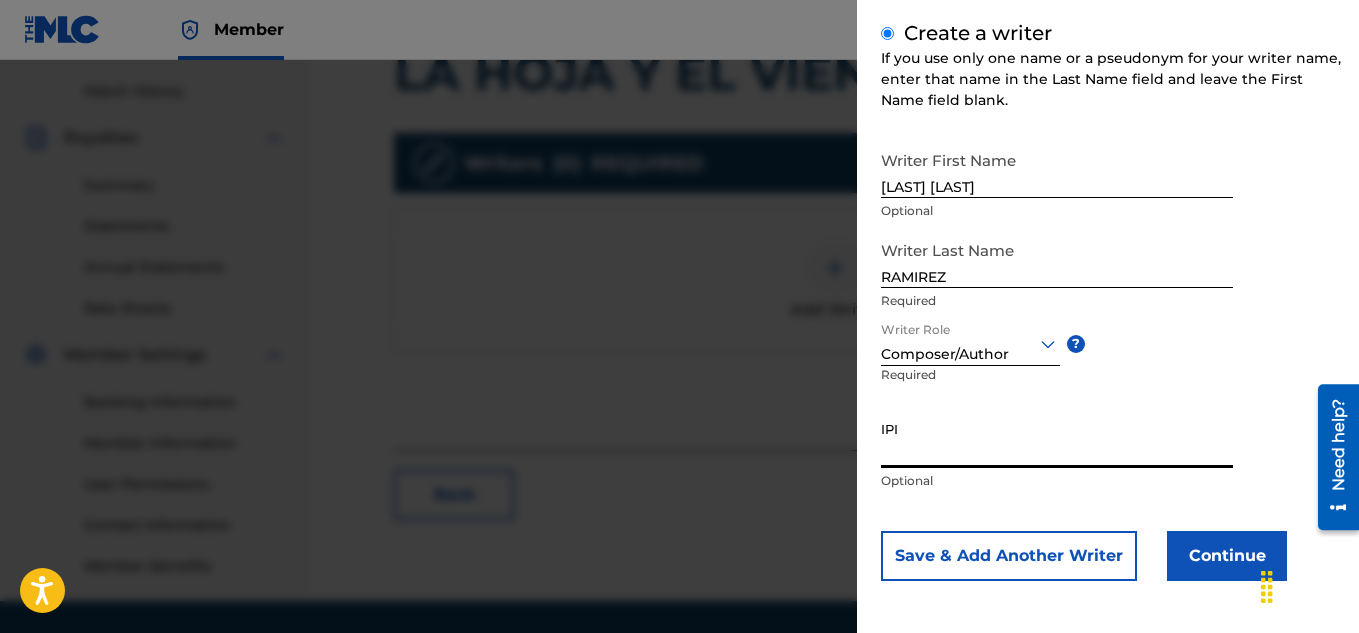 click on "IPI" at bounding box center [1057, 439] 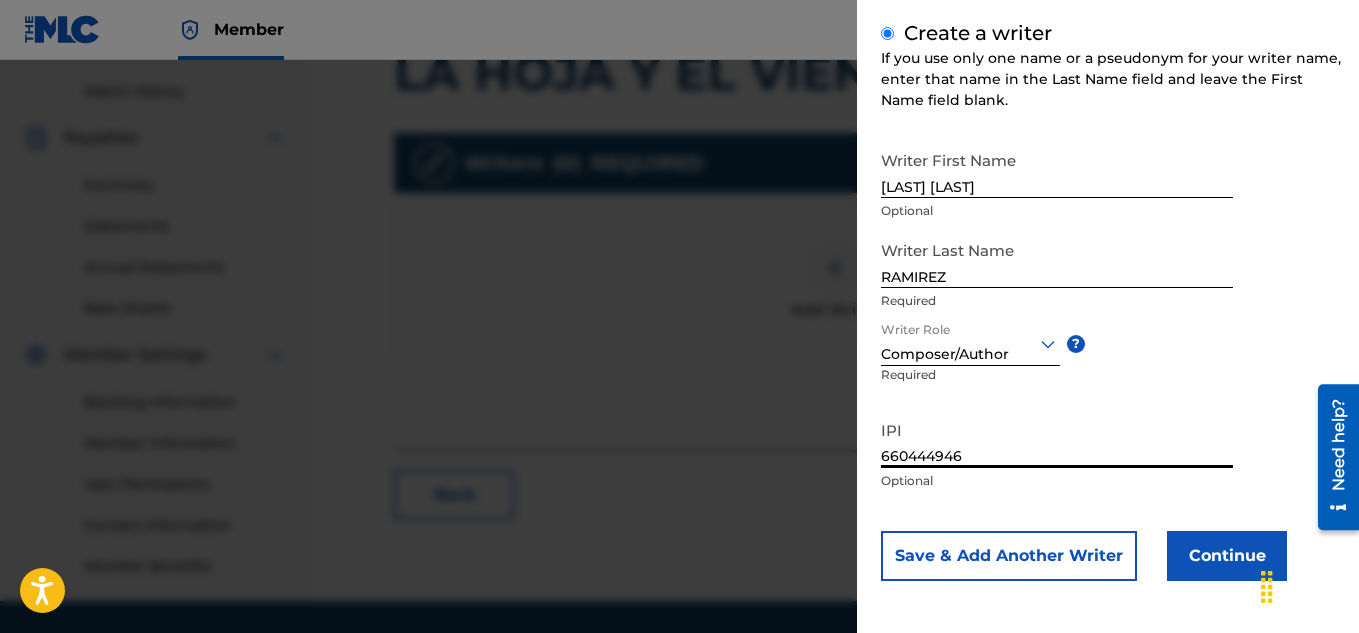 type on "660444946" 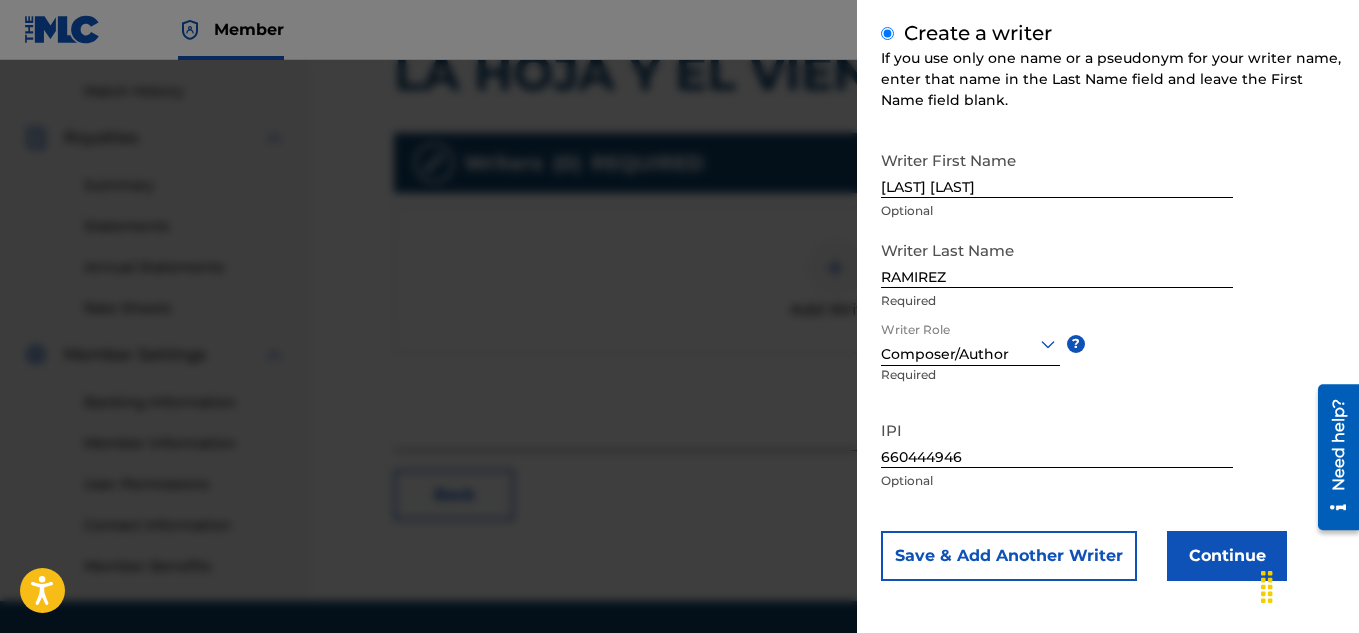 click on "Continue" at bounding box center (1227, 556) 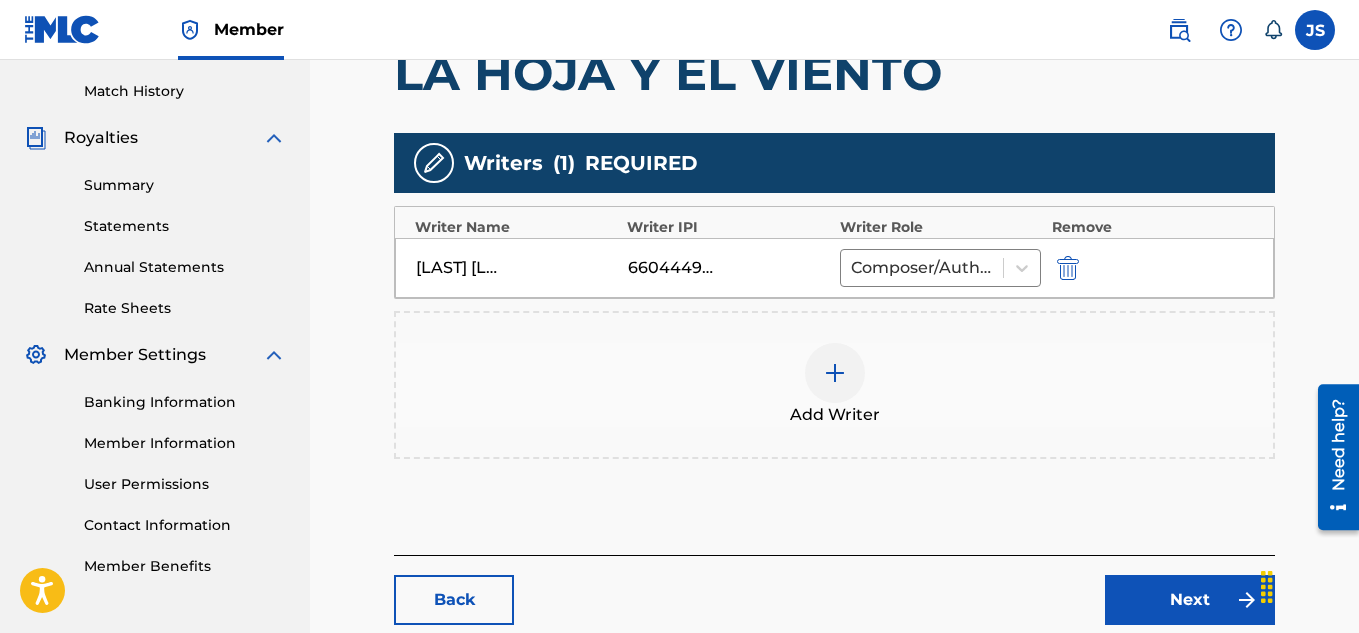 scroll, scrollTop: 661, scrollLeft: 0, axis: vertical 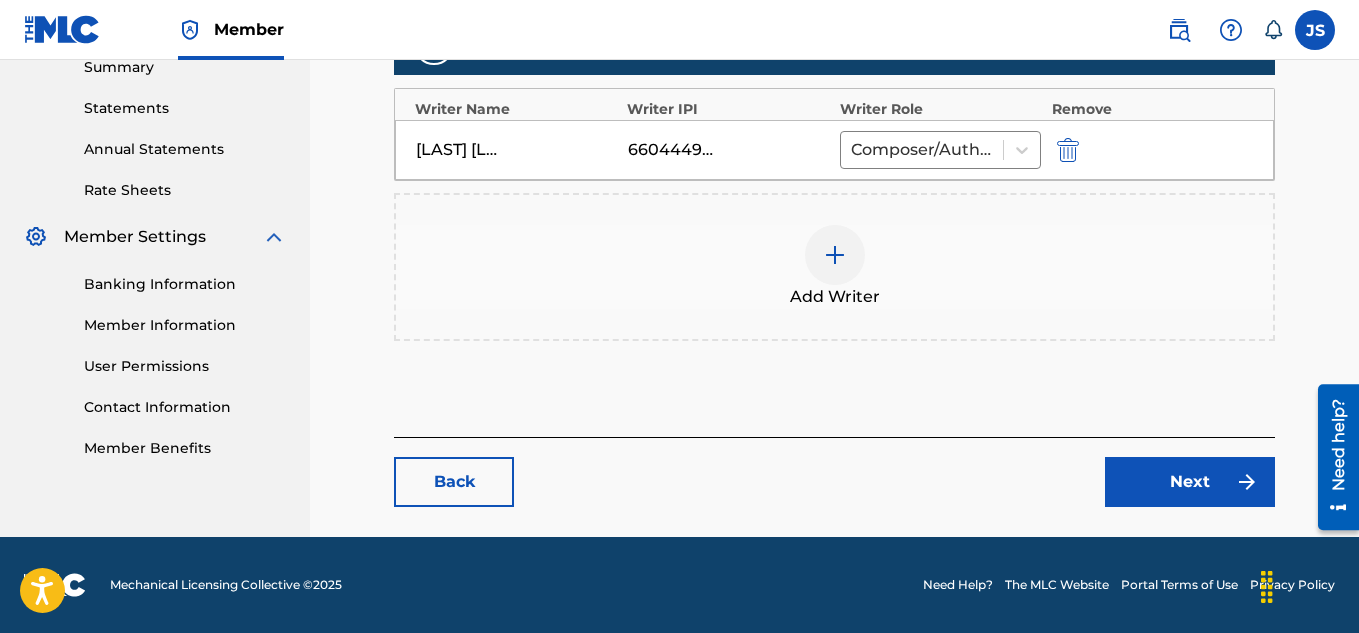 click on "Next" at bounding box center [1190, 482] 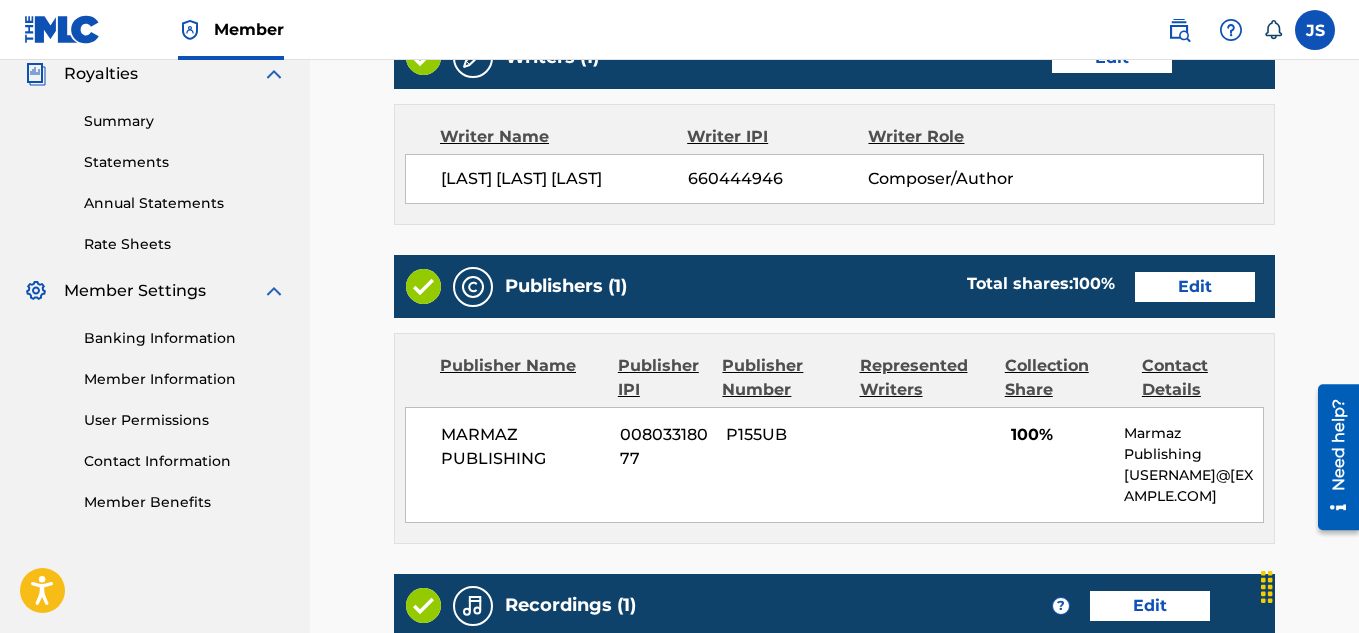 scroll, scrollTop: 610, scrollLeft: 0, axis: vertical 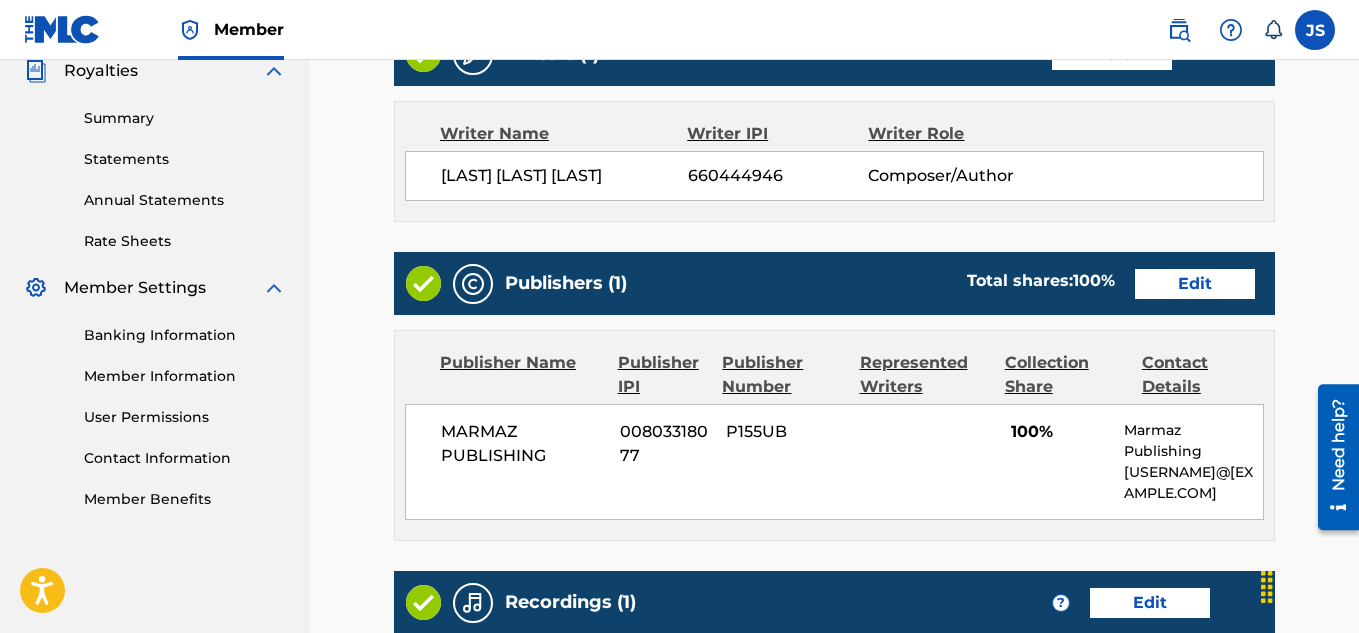 click on "Edit" at bounding box center (1195, 284) 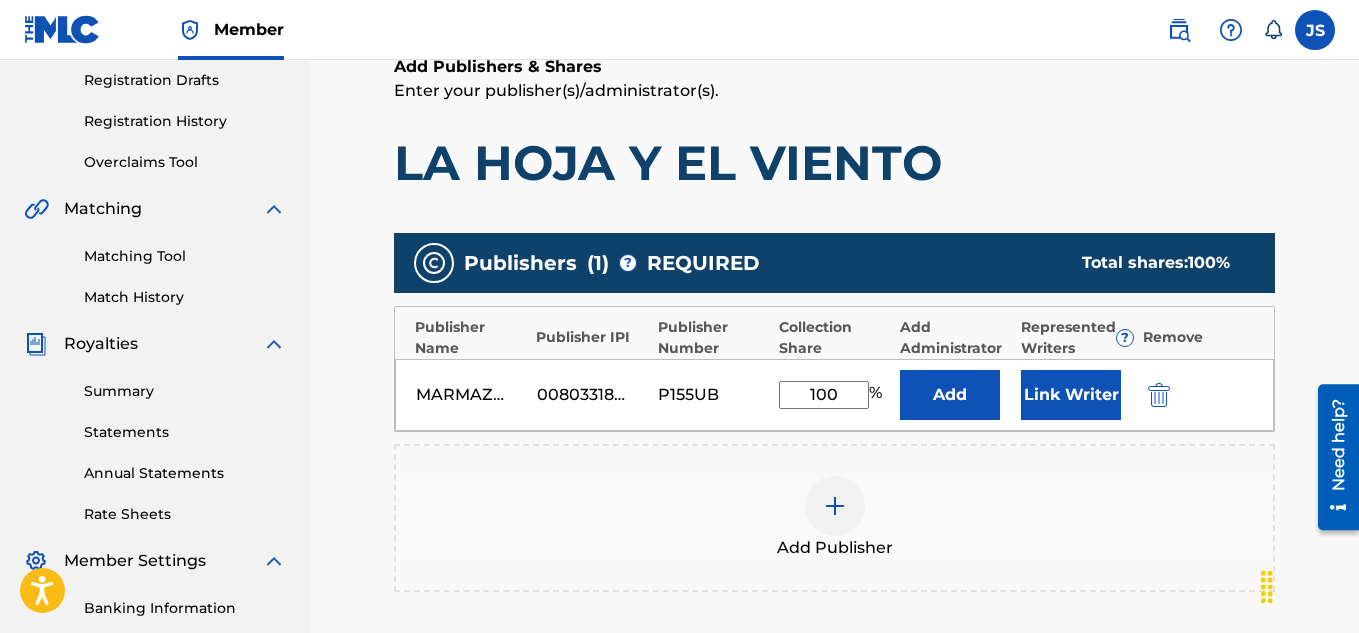 scroll, scrollTop: 376, scrollLeft: 0, axis: vertical 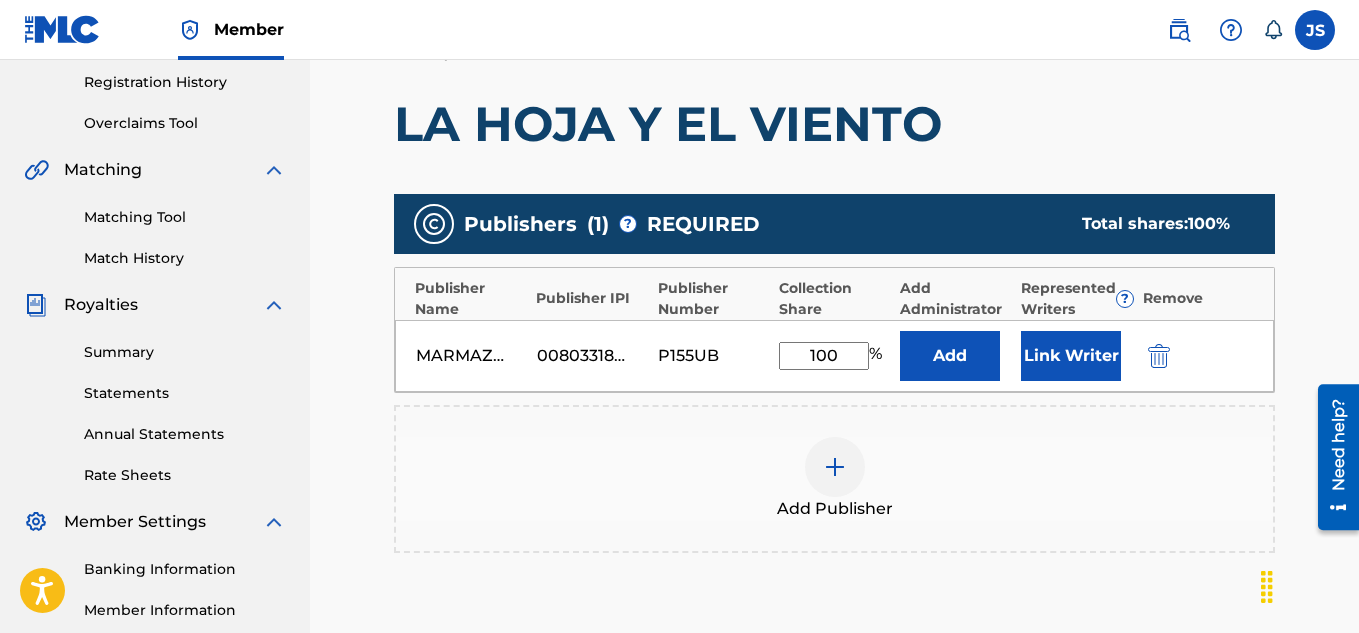 click on "Link Writer" at bounding box center (1071, 356) 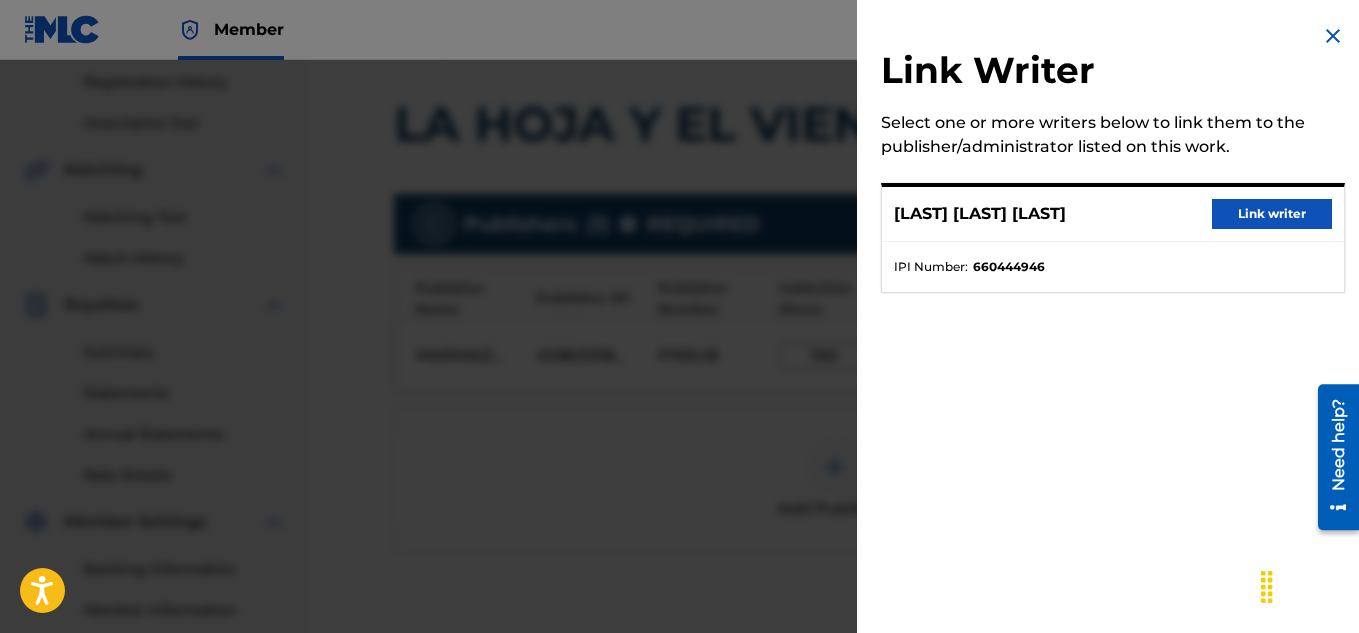 click on "Link writer" at bounding box center (1272, 214) 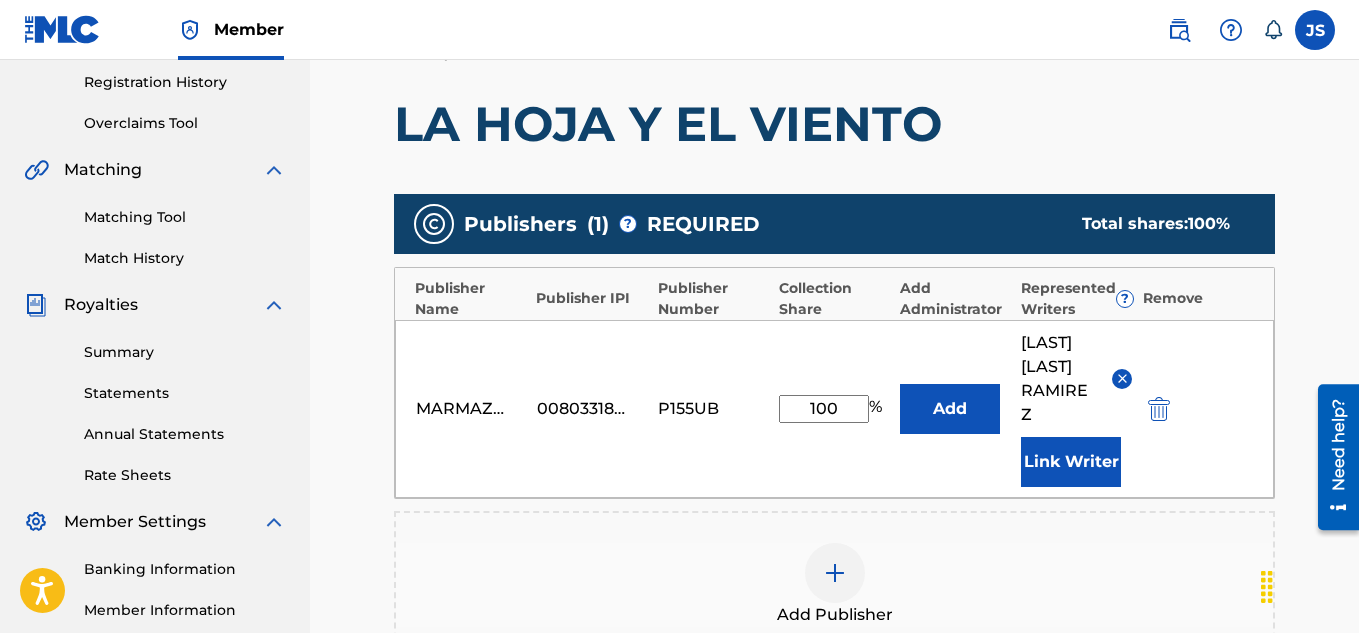 scroll, scrollTop: 754, scrollLeft: 0, axis: vertical 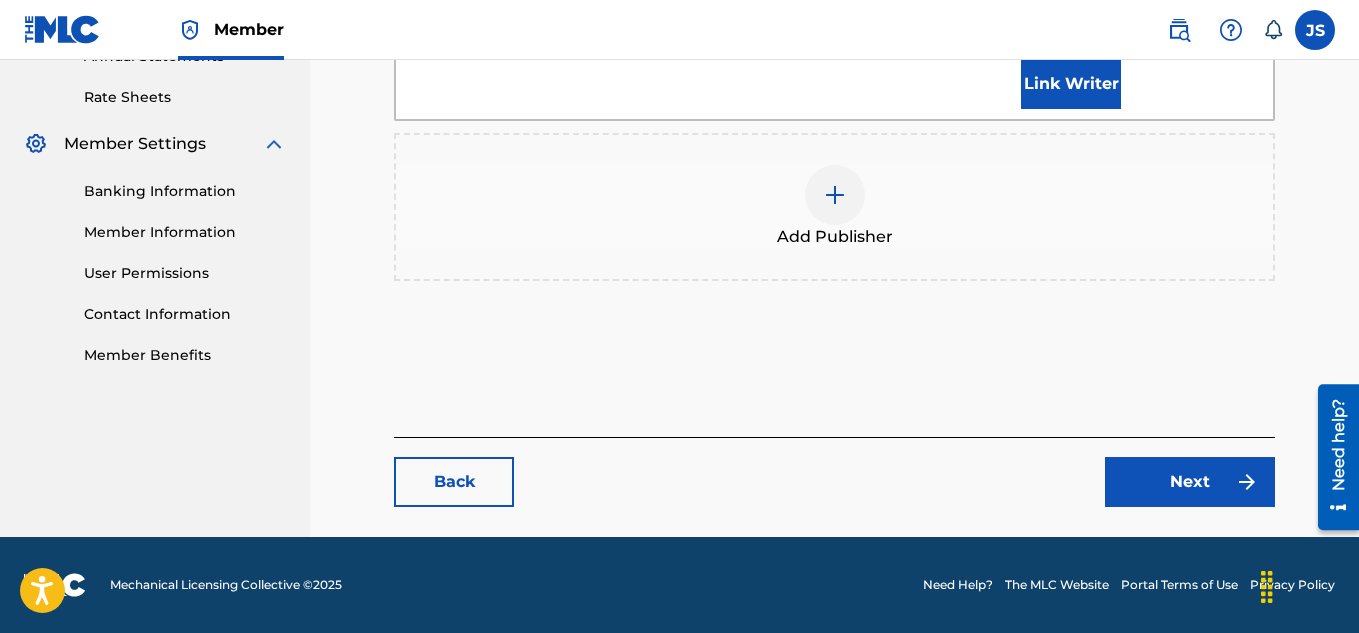 click on "Next" at bounding box center [1190, 482] 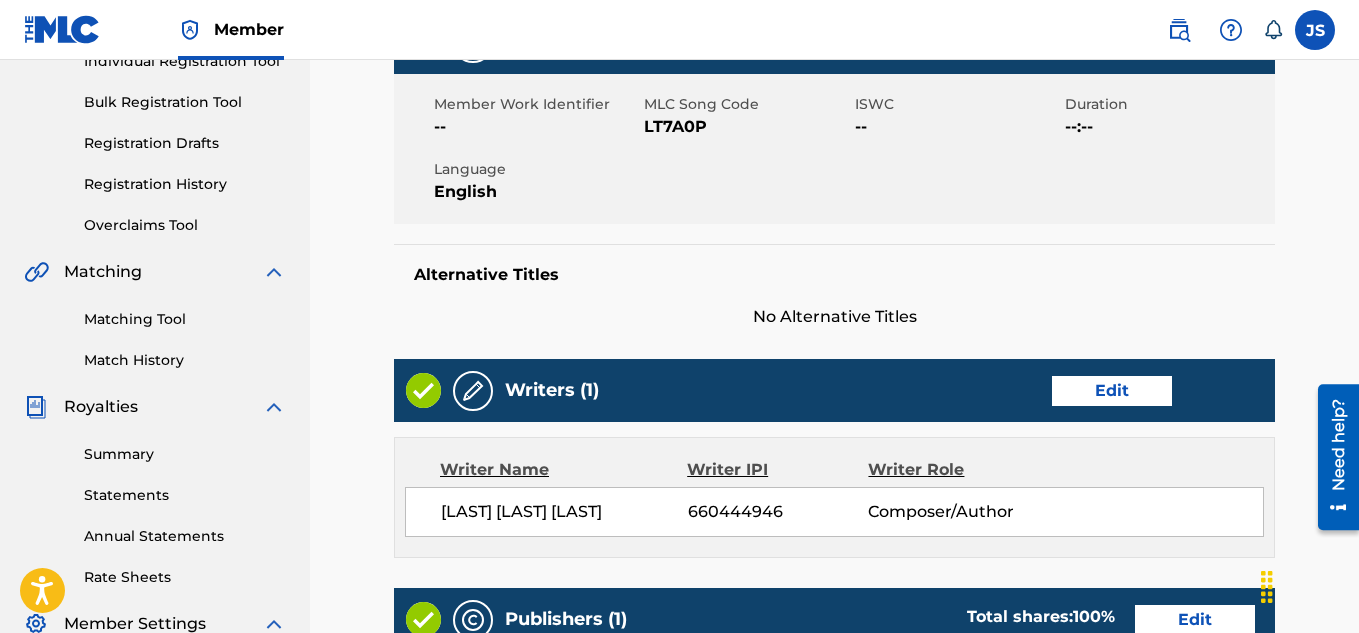 scroll, scrollTop: 946, scrollLeft: 0, axis: vertical 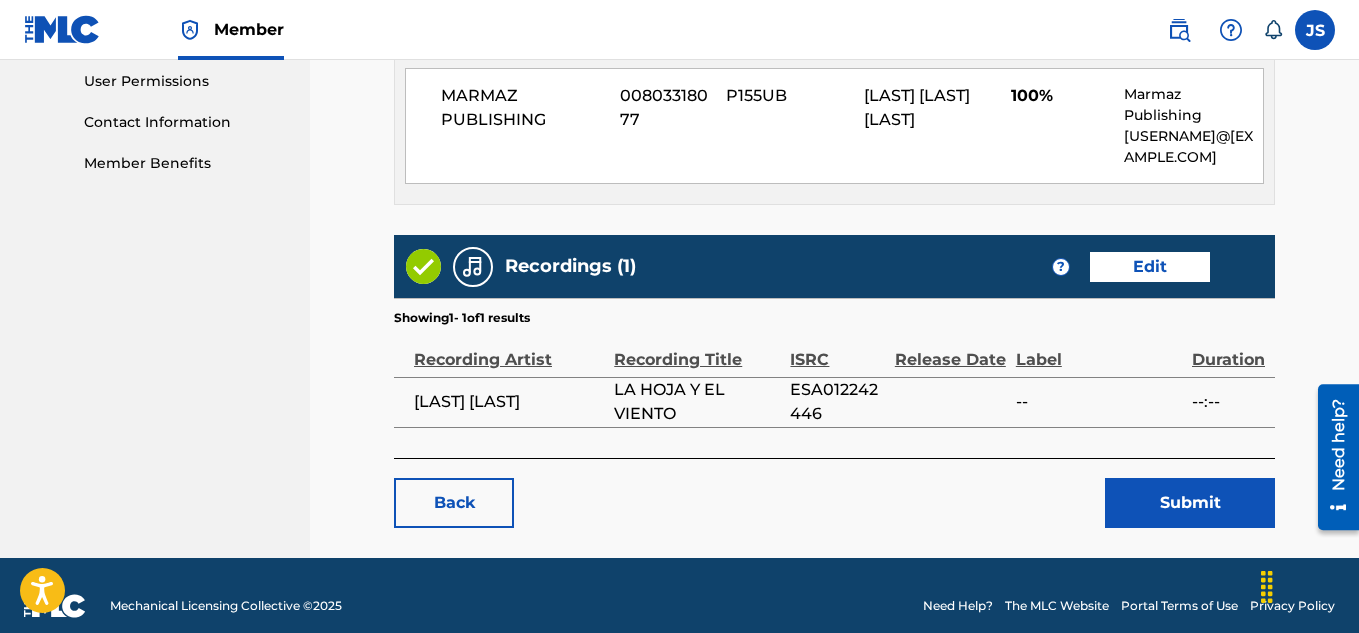 click on "Submit" at bounding box center (1190, 503) 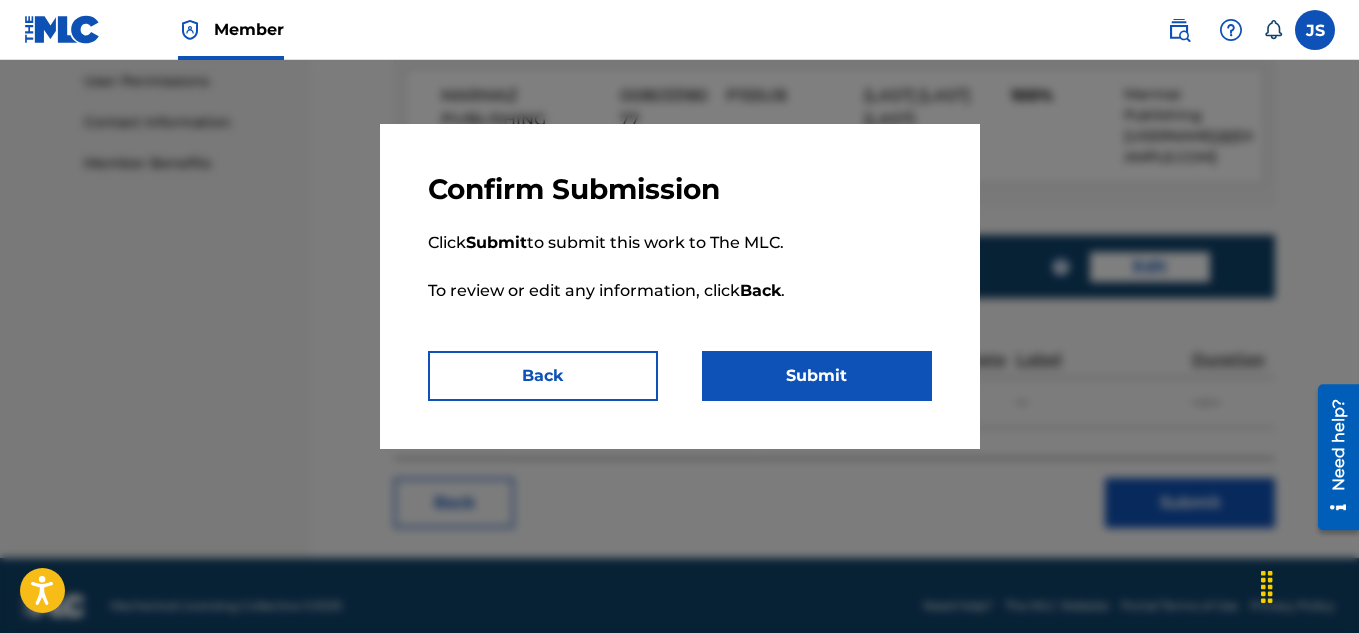 click on "Click  Submit  to submit this work to The MLC. To review or edit any information, click  Back ." at bounding box center (680, 279) 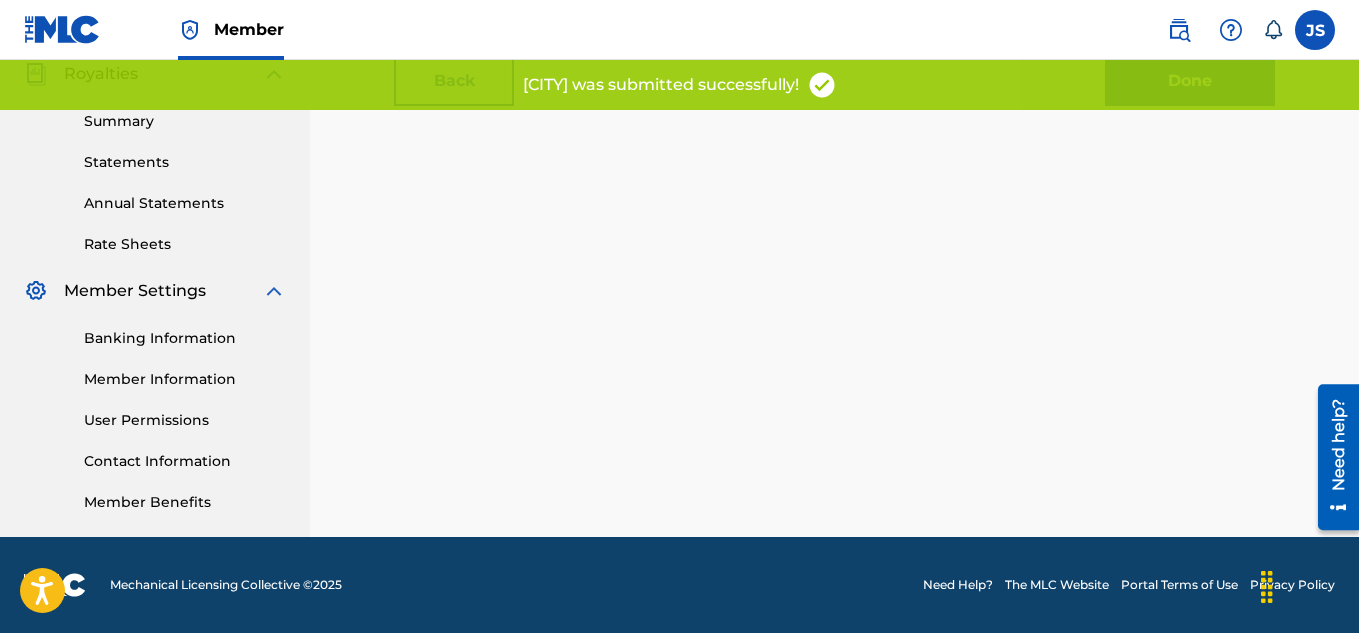 scroll, scrollTop: 376, scrollLeft: 0, axis: vertical 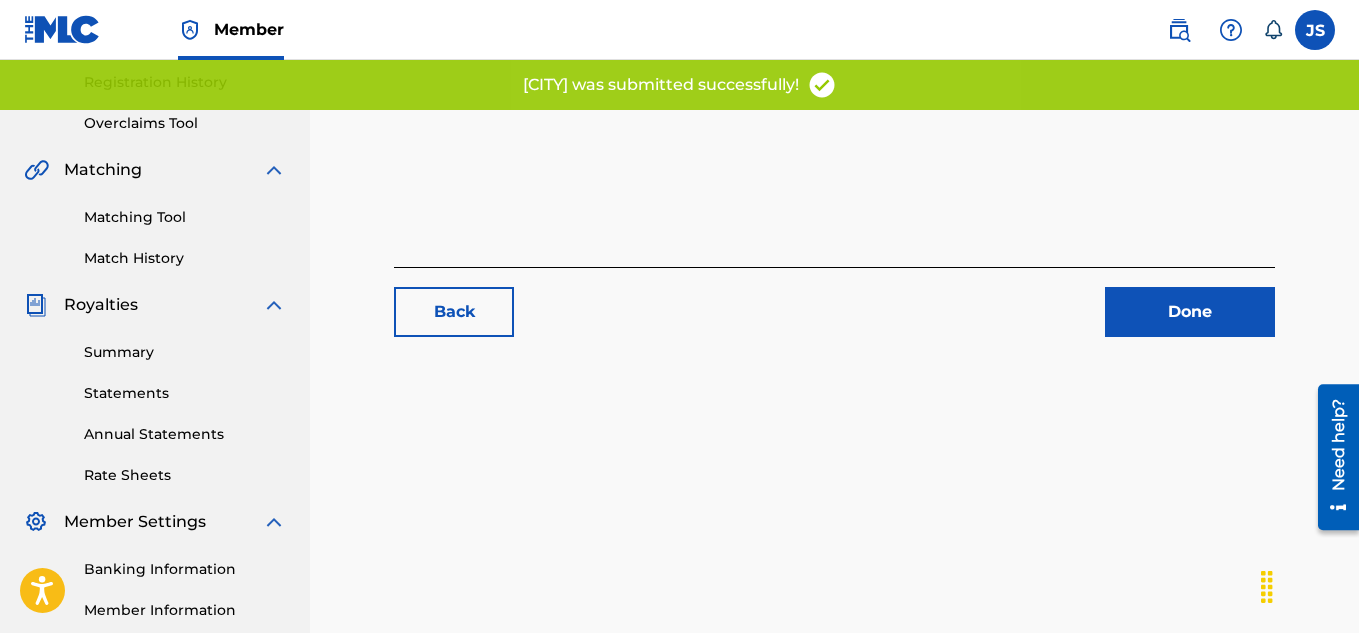 click on "Back Done" at bounding box center [834, 50] 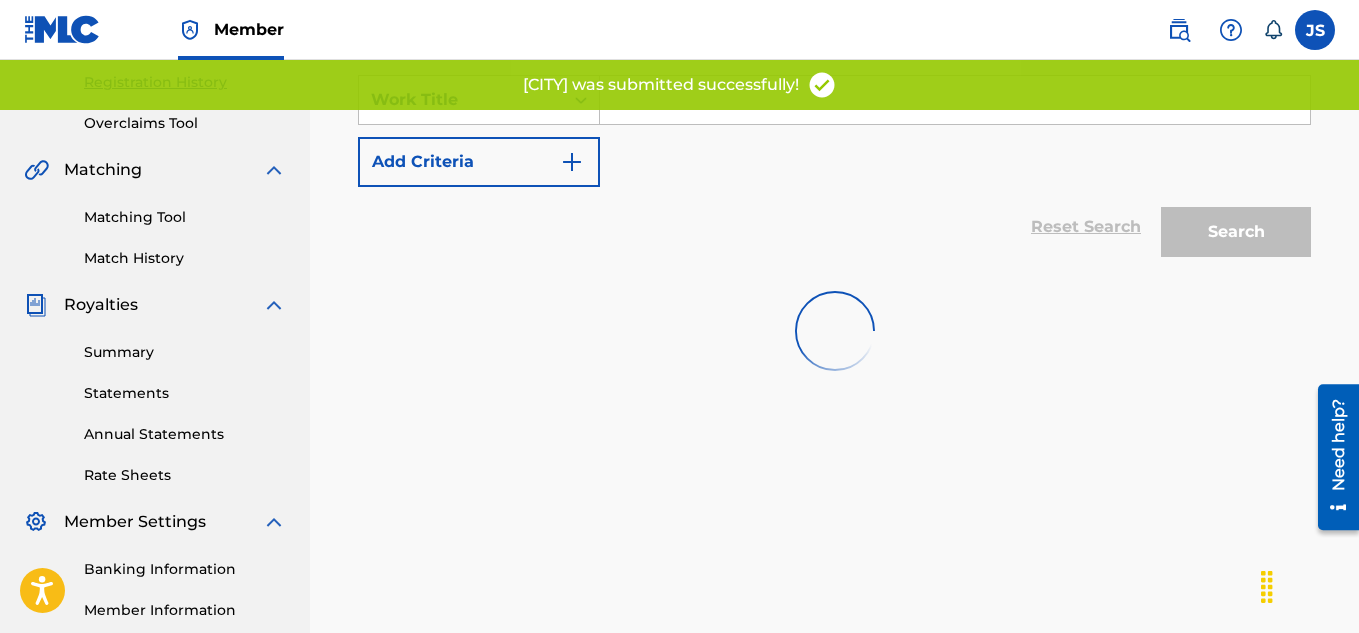 scroll, scrollTop: 0, scrollLeft: 0, axis: both 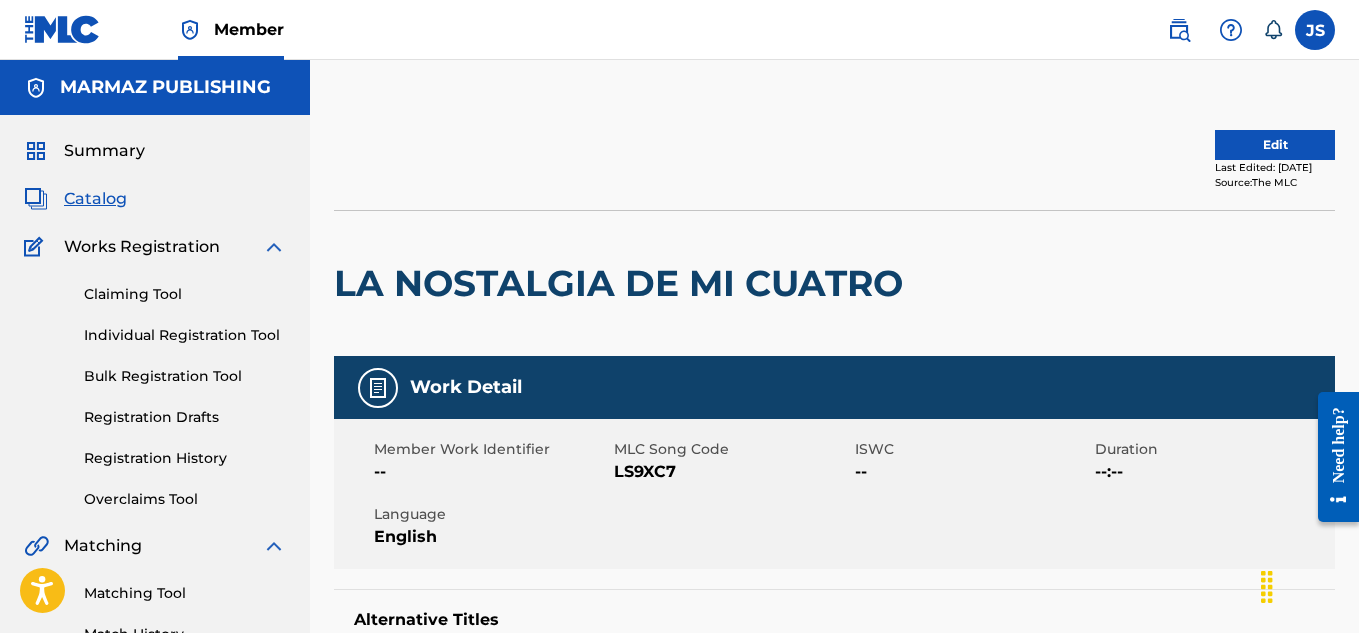 click on "LS9XC7" at bounding box center (731, 472) 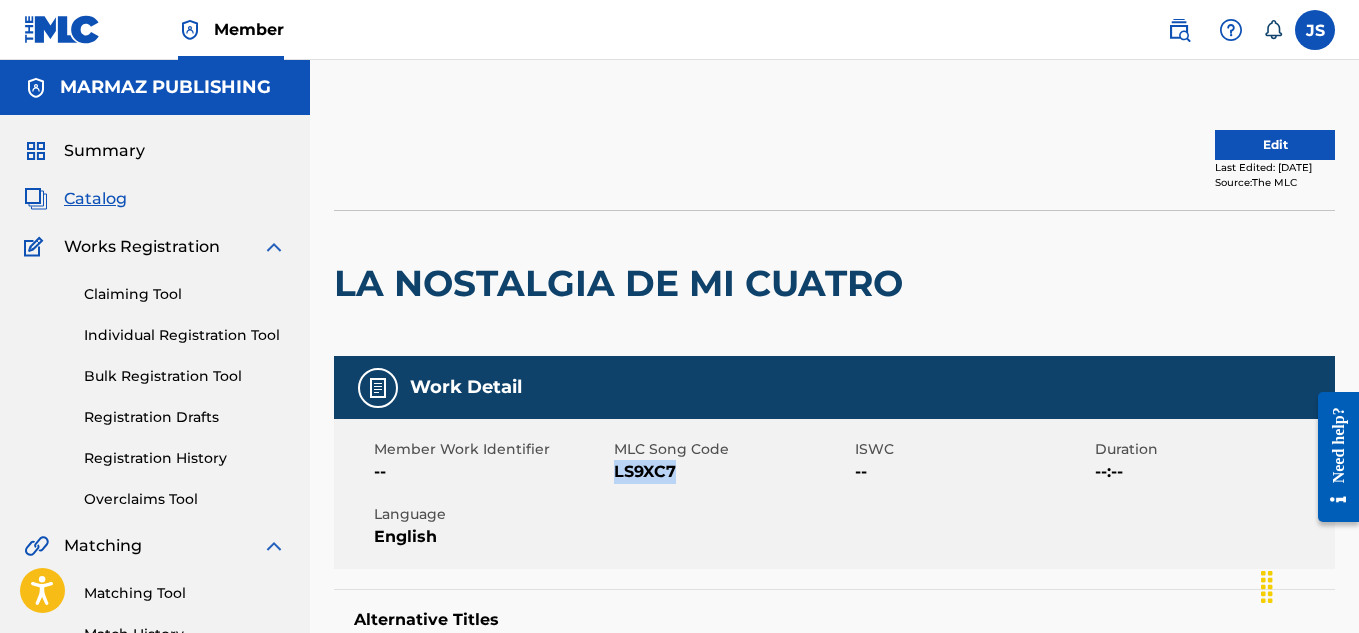 click on "LS9XC7" at bounding box center (731, 472) 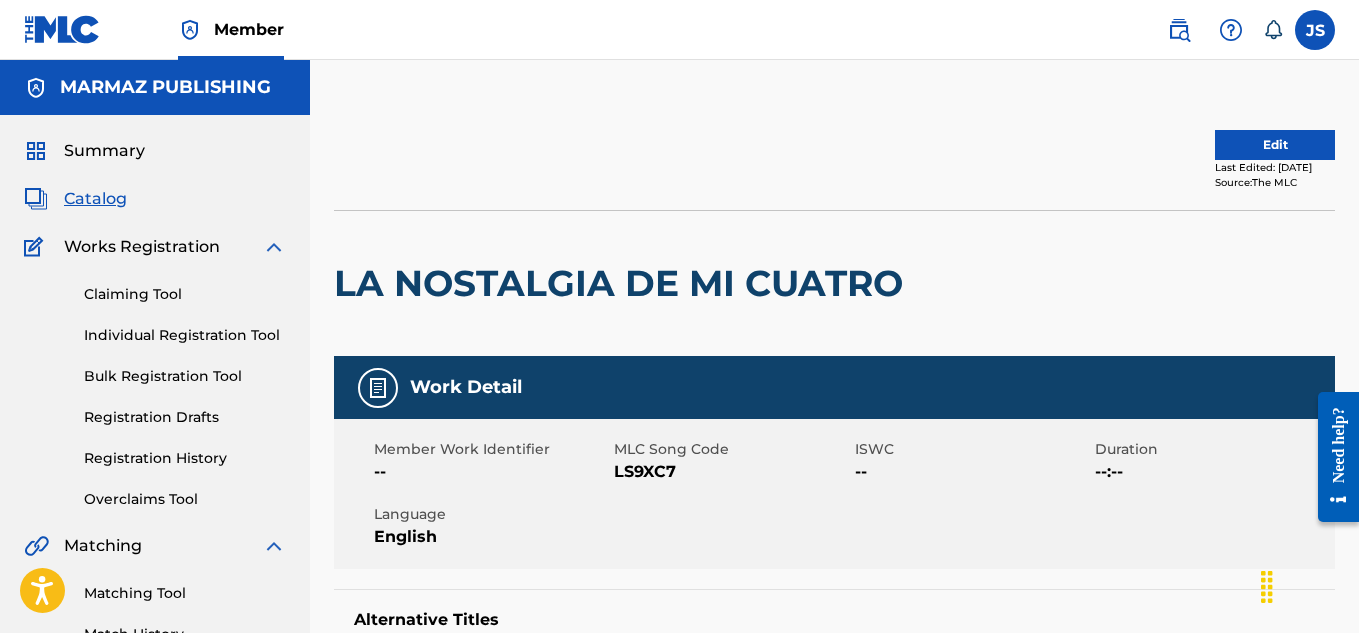 click on "Edit Last Edited:   [DATE] Source:  The MLC" at bounding box center (834, 160) 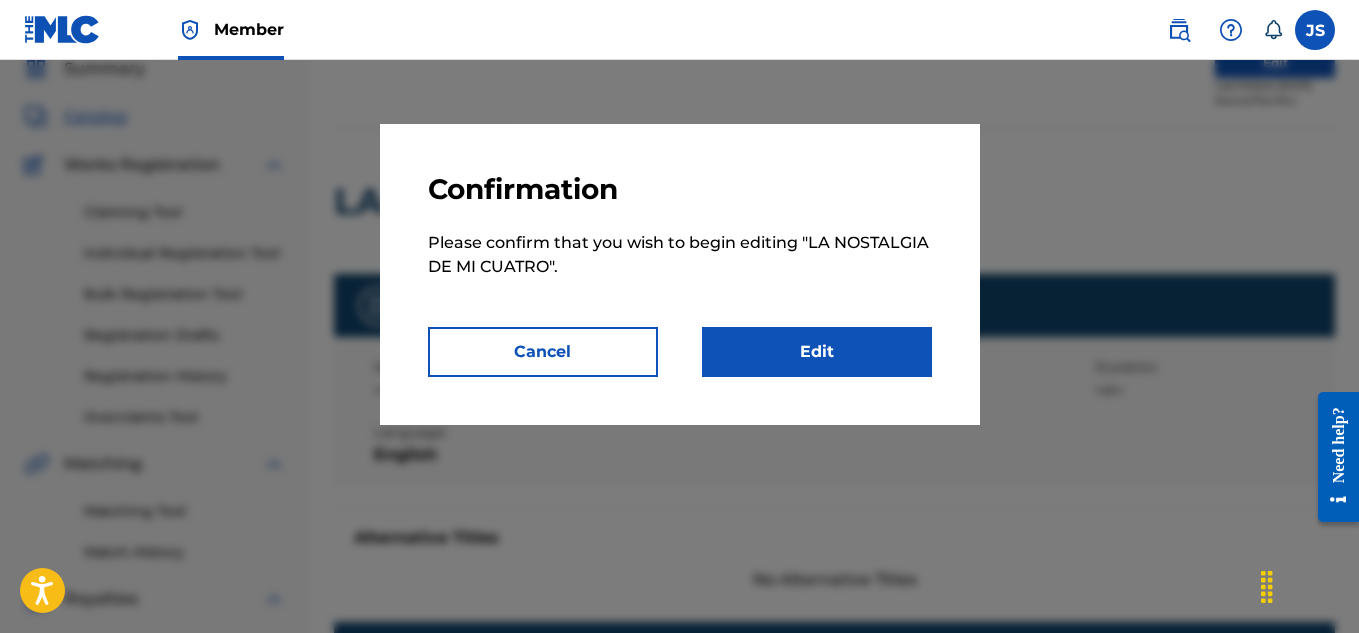 scroll, scrollTop: 84, scrollLeft: 0, axis: vertical 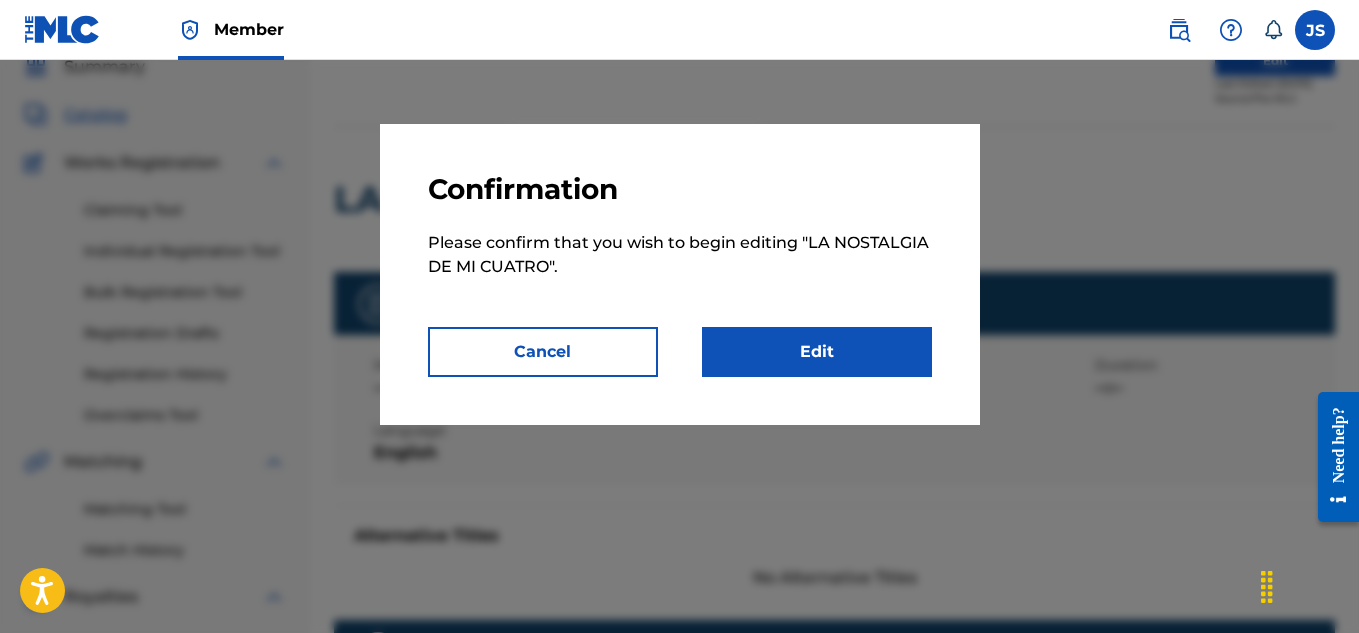 click on "Edit" at bounding box center [817, 352] 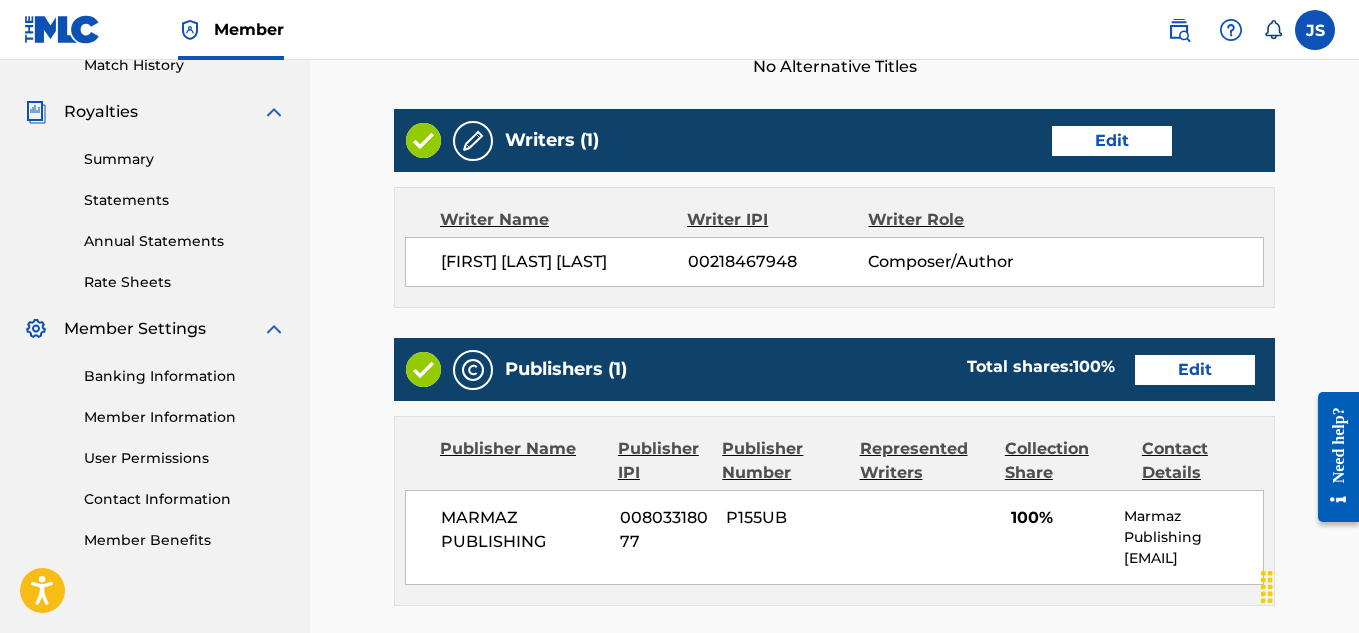 scroll, scrollTop: 570, scrollLeft: 0, axis: vertical 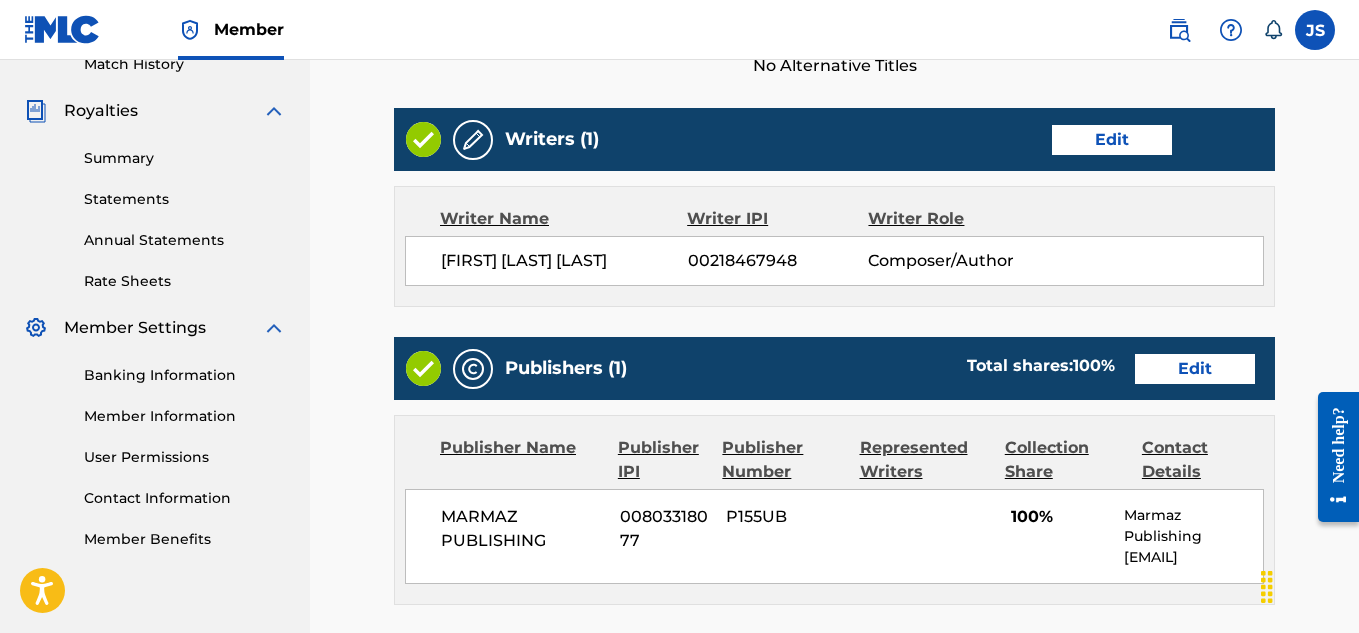 click on "Edit" at bounding box center [1112, 140] 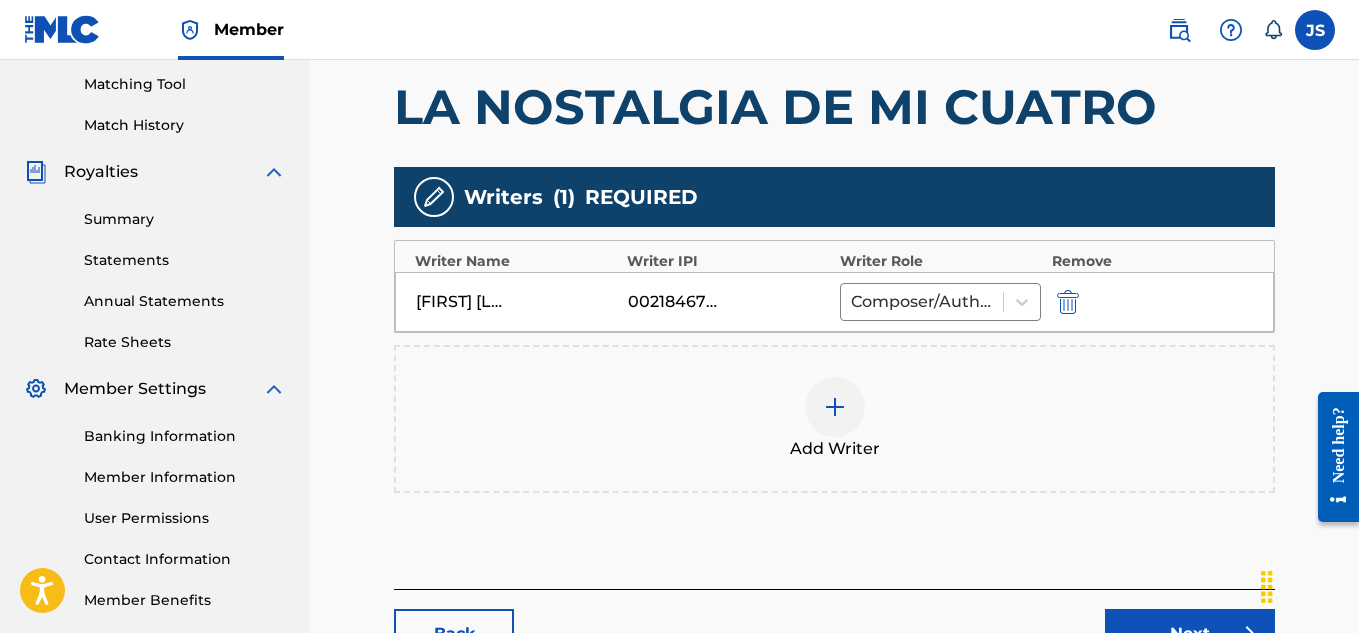 scroll, scrollTop: 515, scrollLeft: 0, axis: vertical 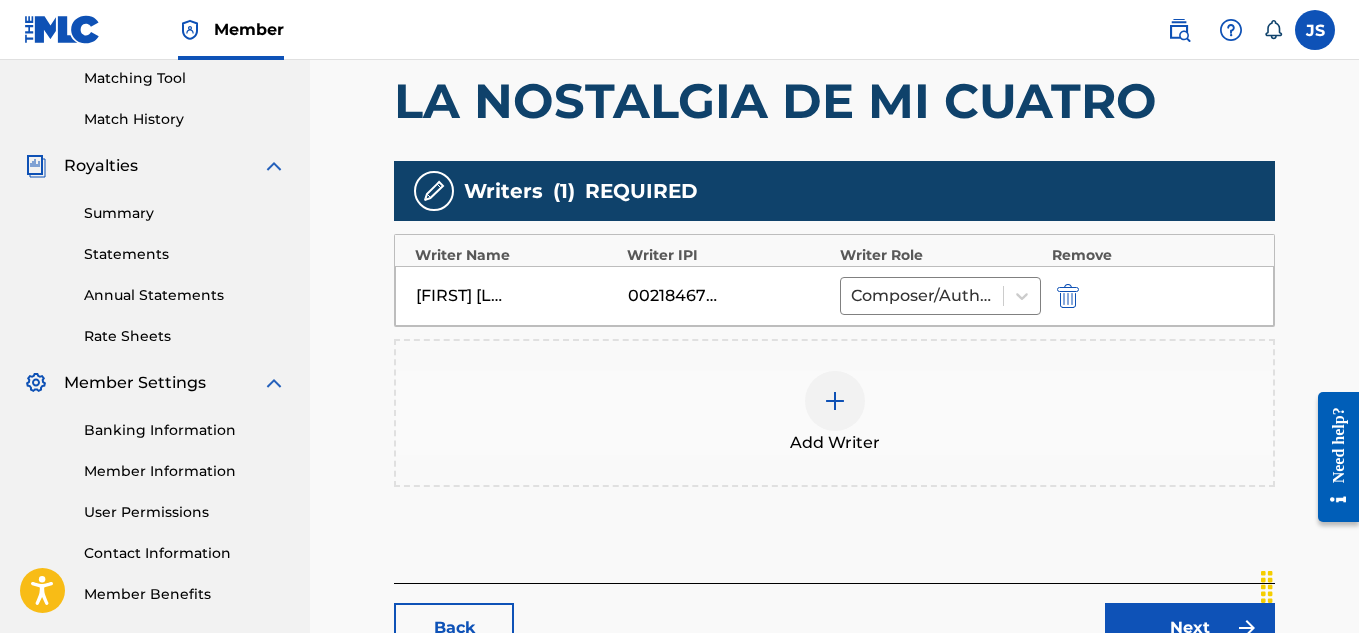 click at bounding box center (1068, 296) 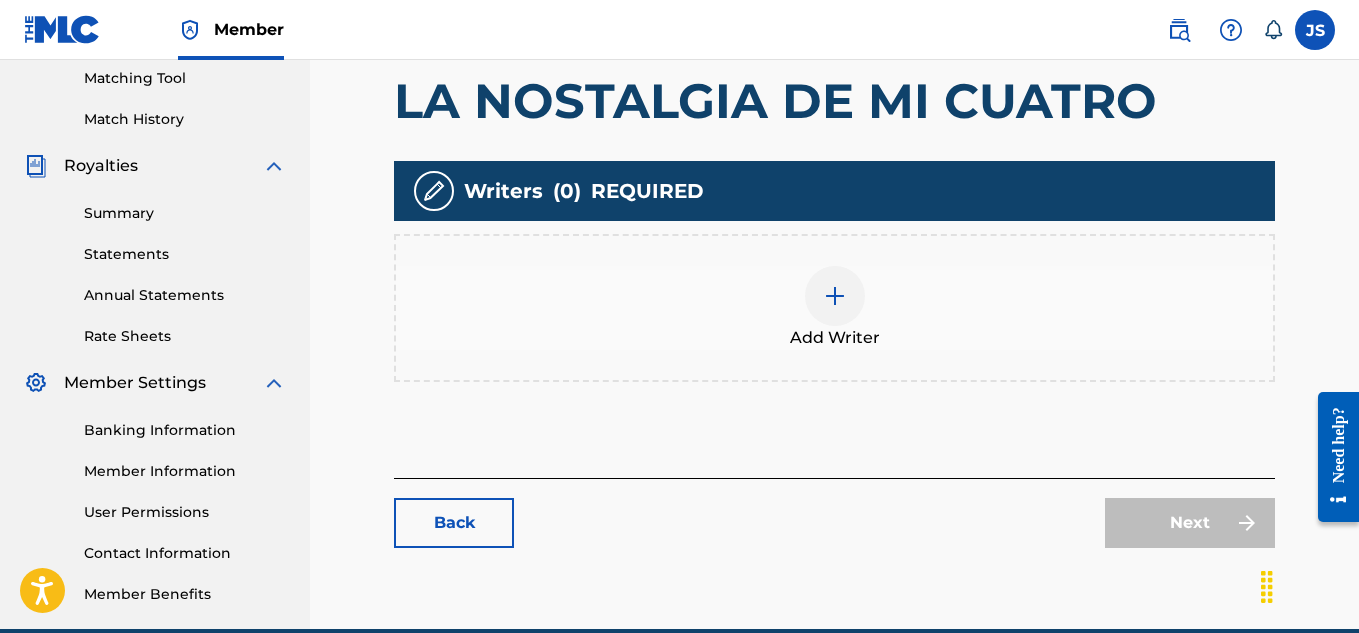 click at bounding box center [835, 296] 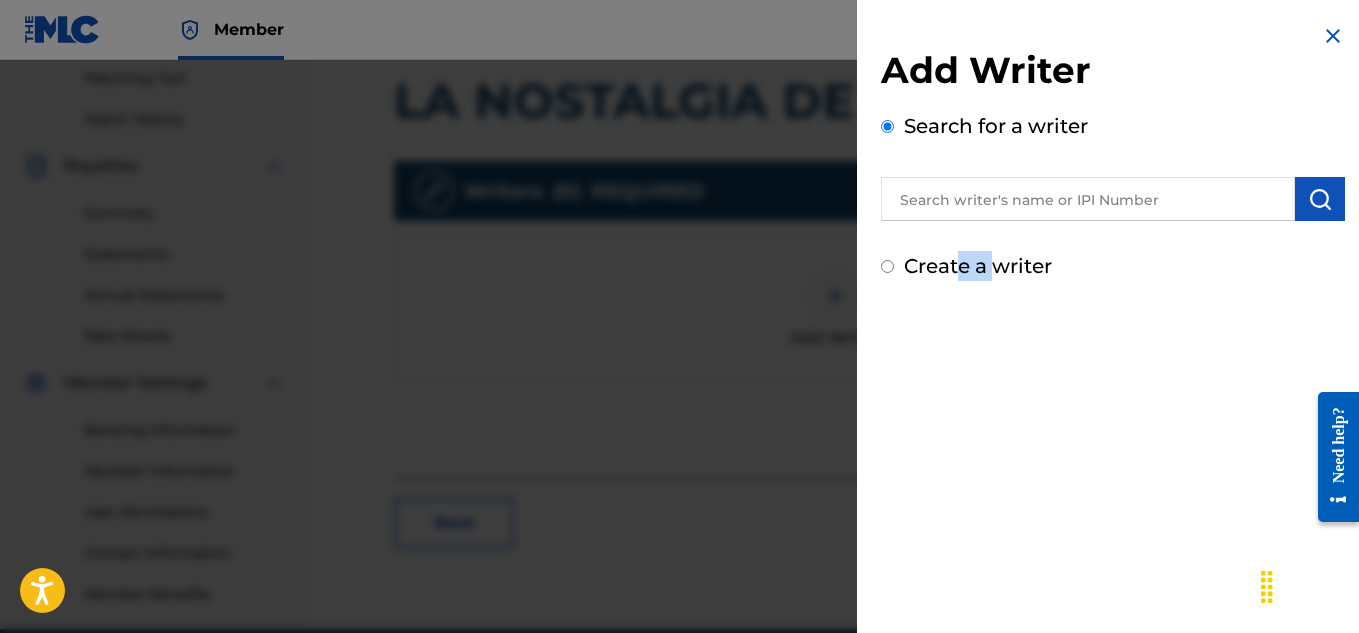 drag, startPoint x: 1000, startPoint y: 254, endPoint x: 959, endPoint y: 348, distance: 102.55243 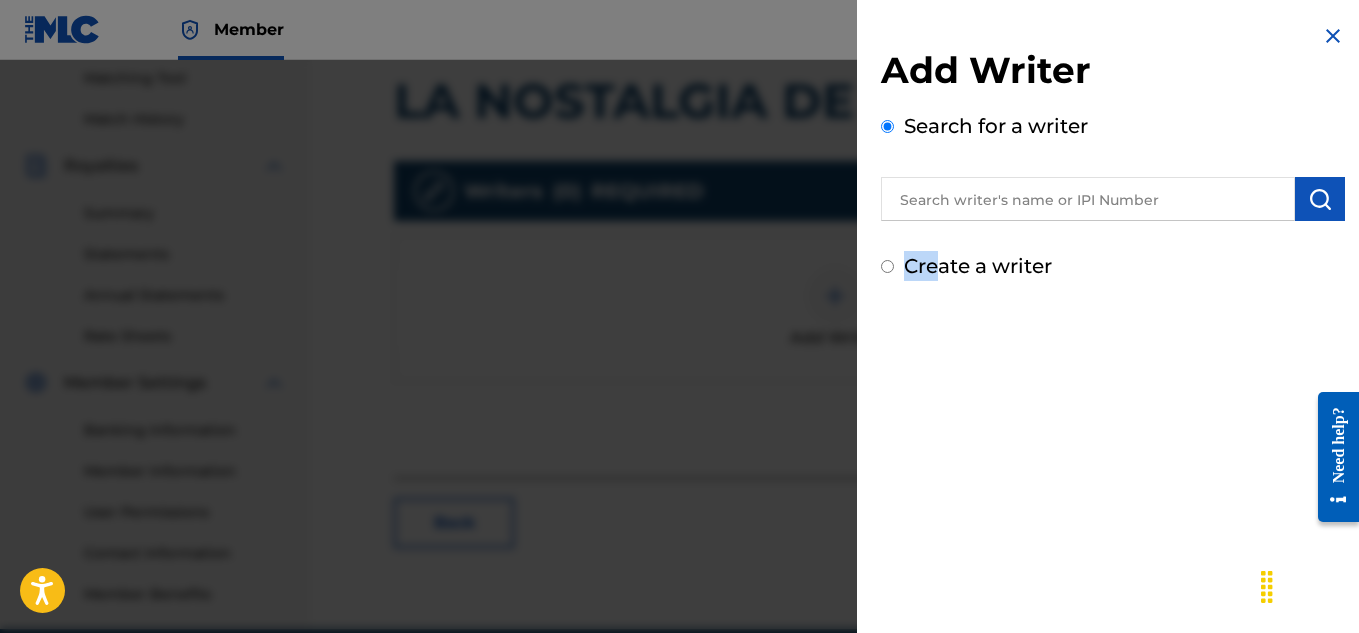 drag, startPoint x: 933, startPoint y: 248, endPoint x: 904, endPoint y: 273, distance: 38.28838 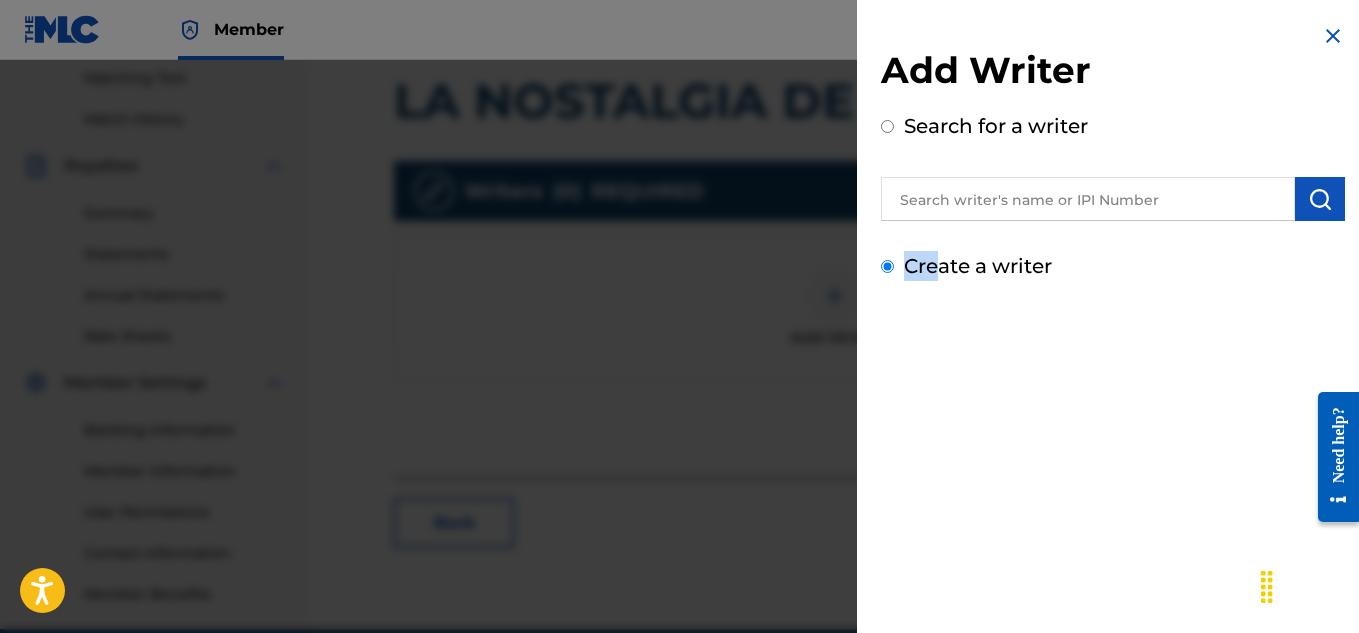 click on "Create a writer" at bounding box center [887, 266] 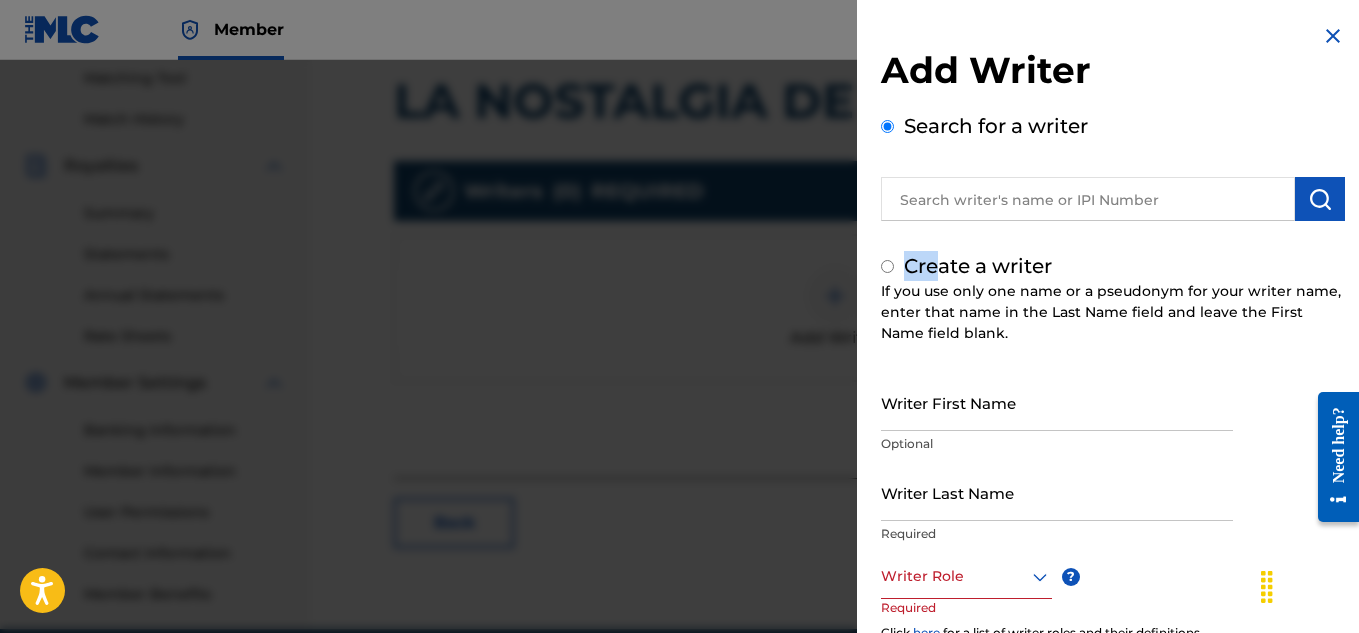 radio on "false" 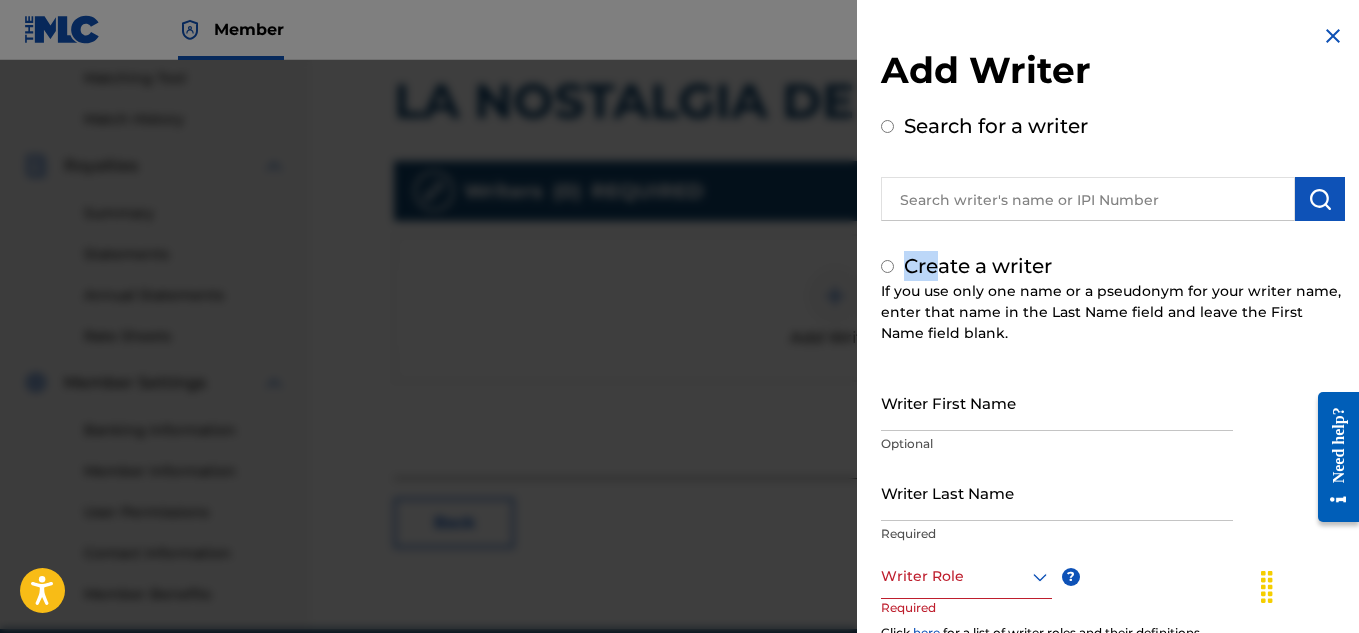 radio on "true" 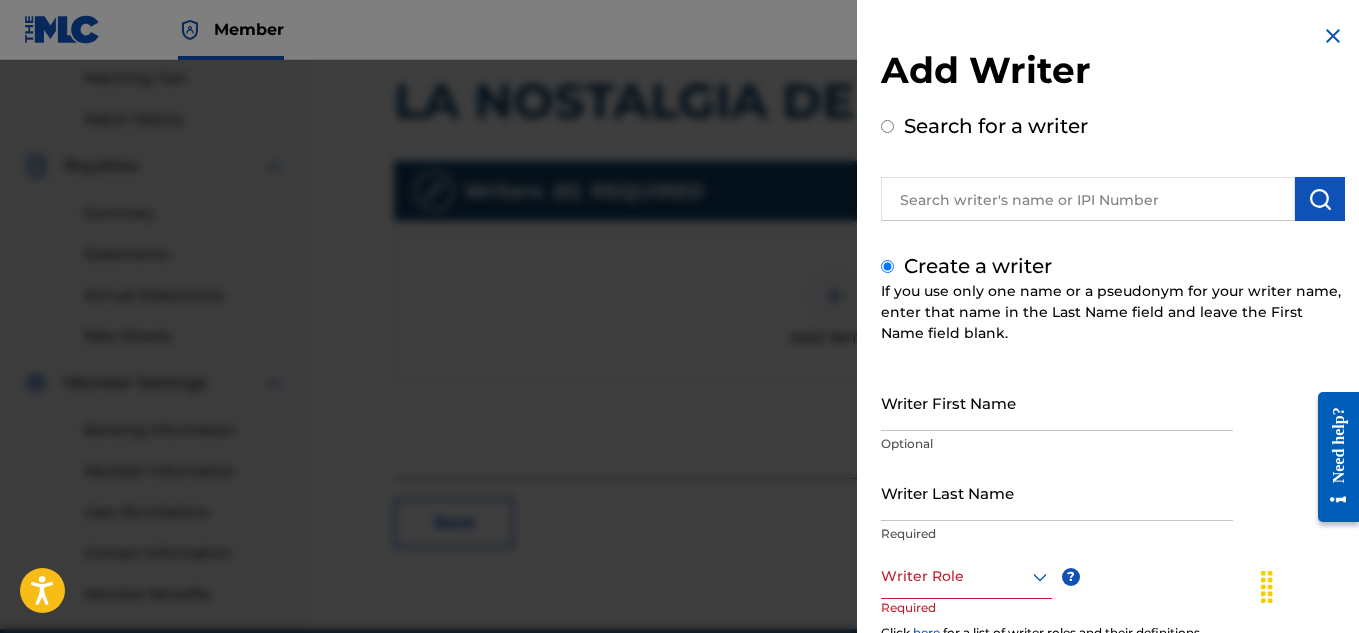 click on "Create a writer" at bounding box center [887, 266] 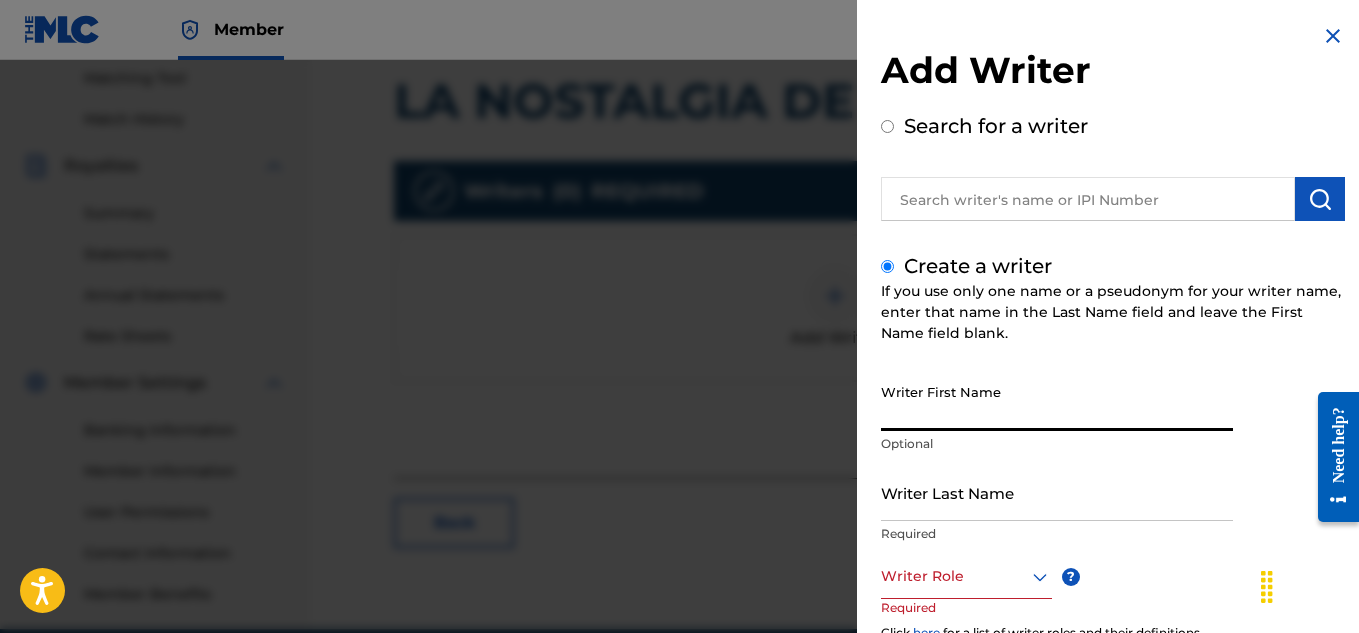 click on "Writer First Name" at bounding box center (1057, 402) 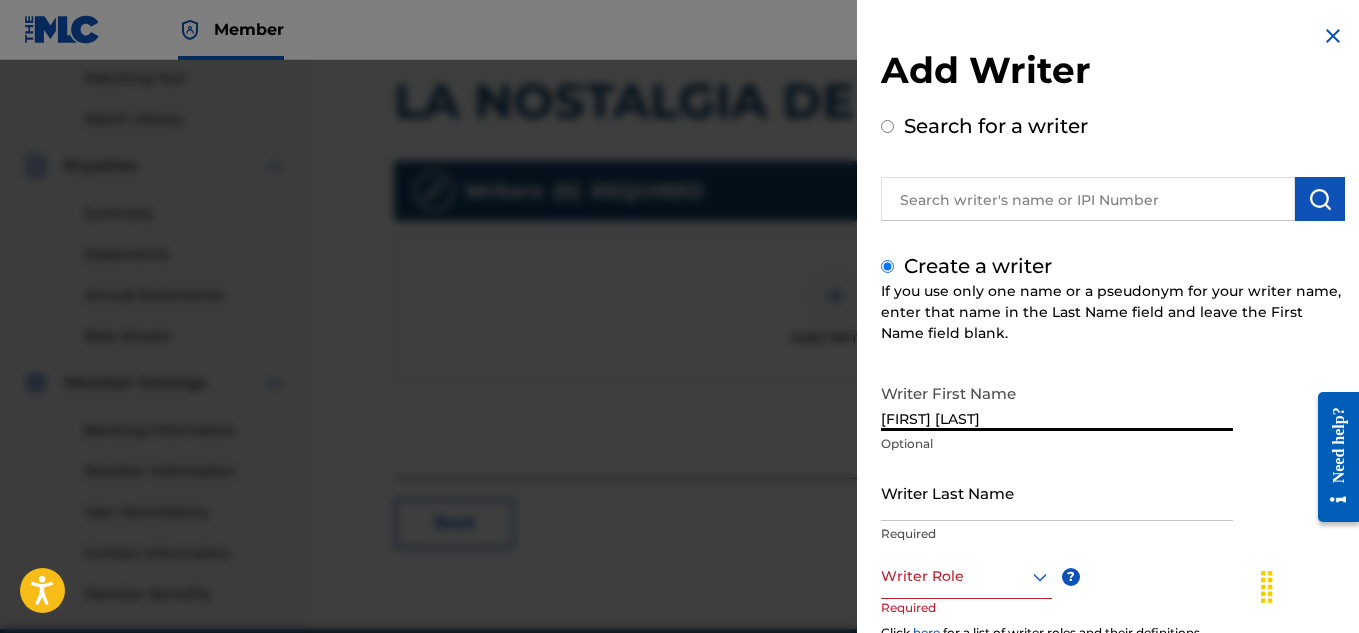 type on "[FIRST] [LAST]" 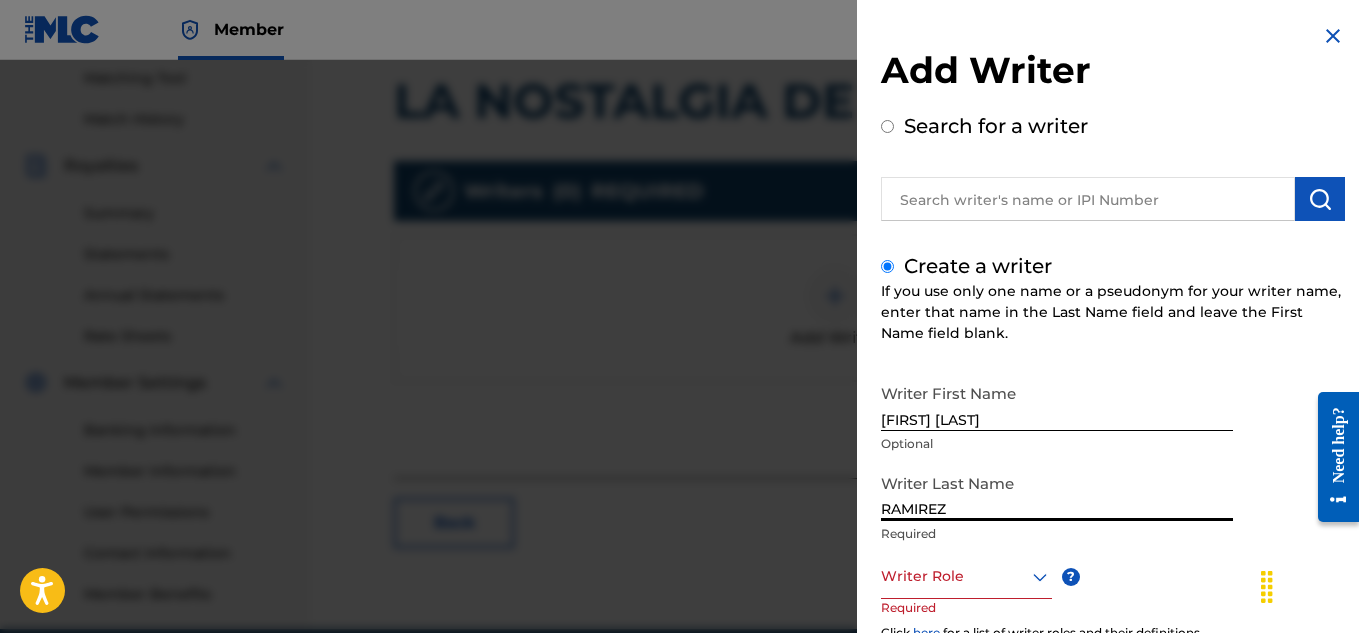 scroll, scrollTop: 233, scrollLeft: 0, axis: vertical 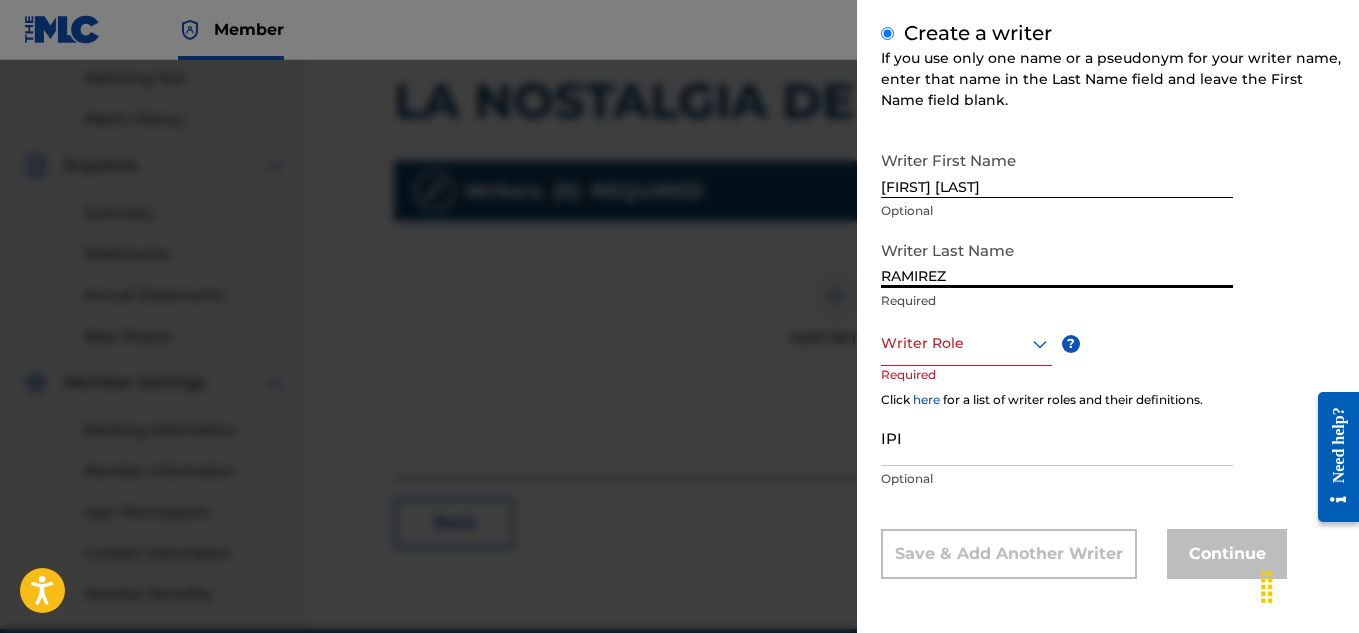 type on "RAMIREZ" 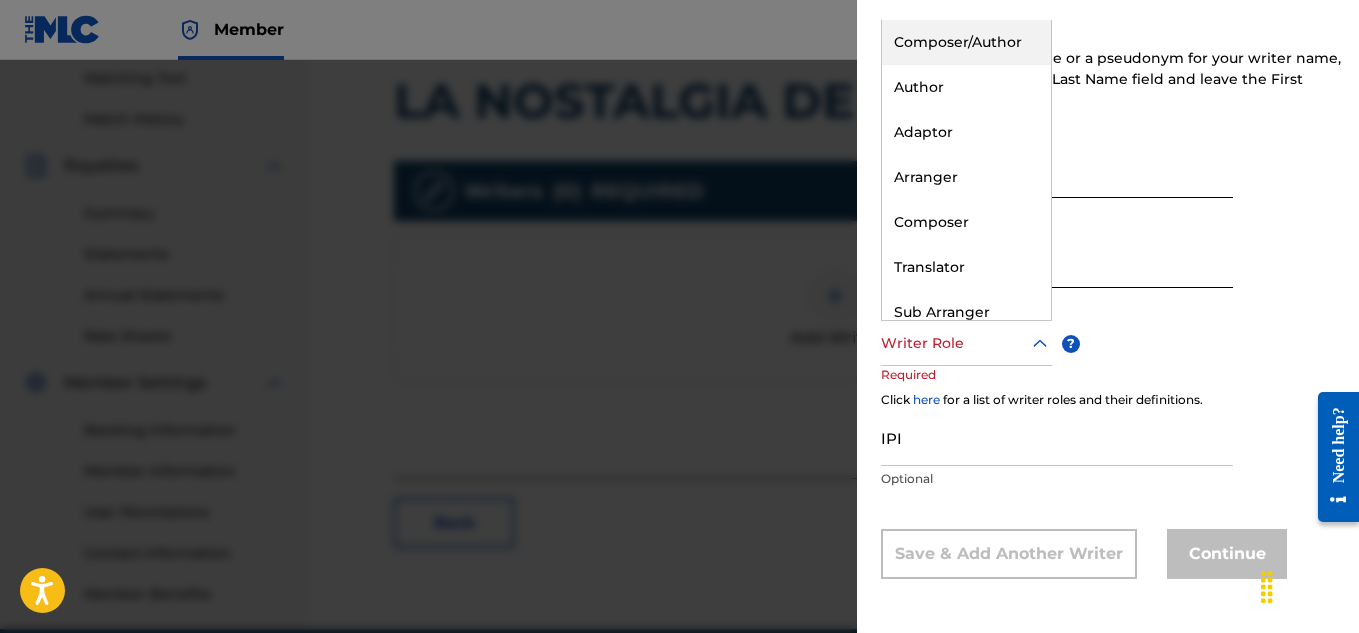 click on "Composer/Author" at bounding box center (966, 42) 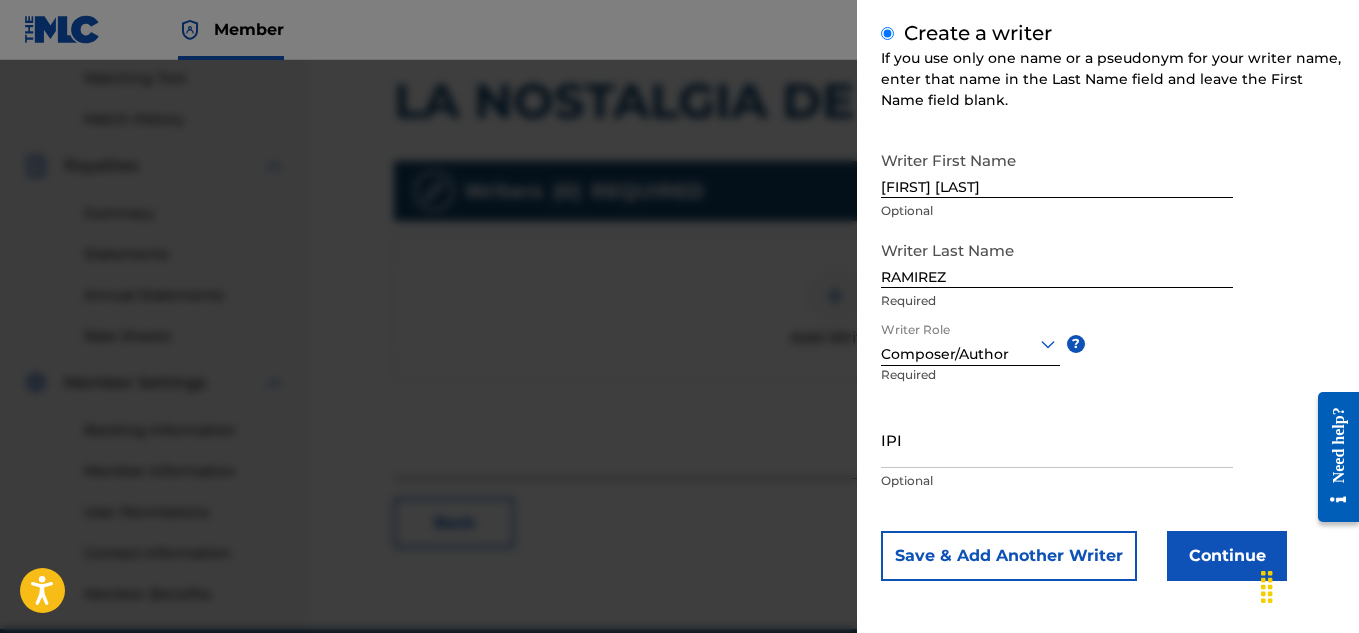drag, startPoint x: 1022, startPoint y: 485, endPoint x: 988, endPoint y: 452, distance: 47.38143 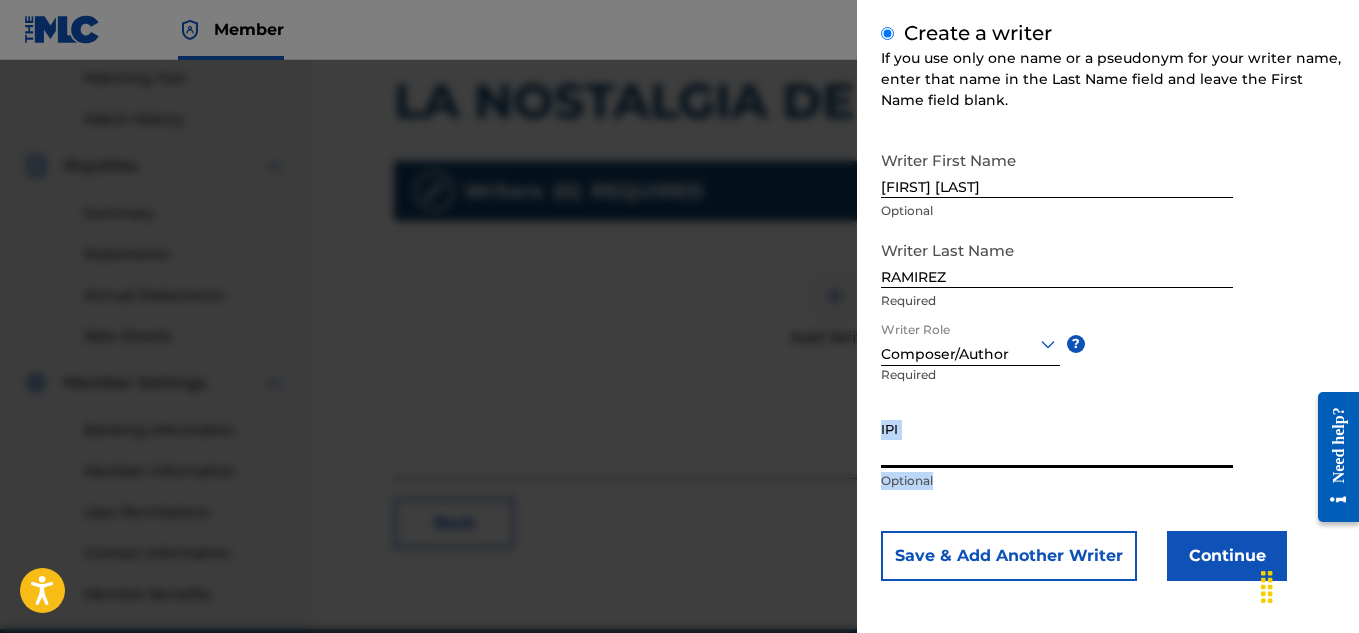 click on "IPI" at bounding box center [1057, 439] 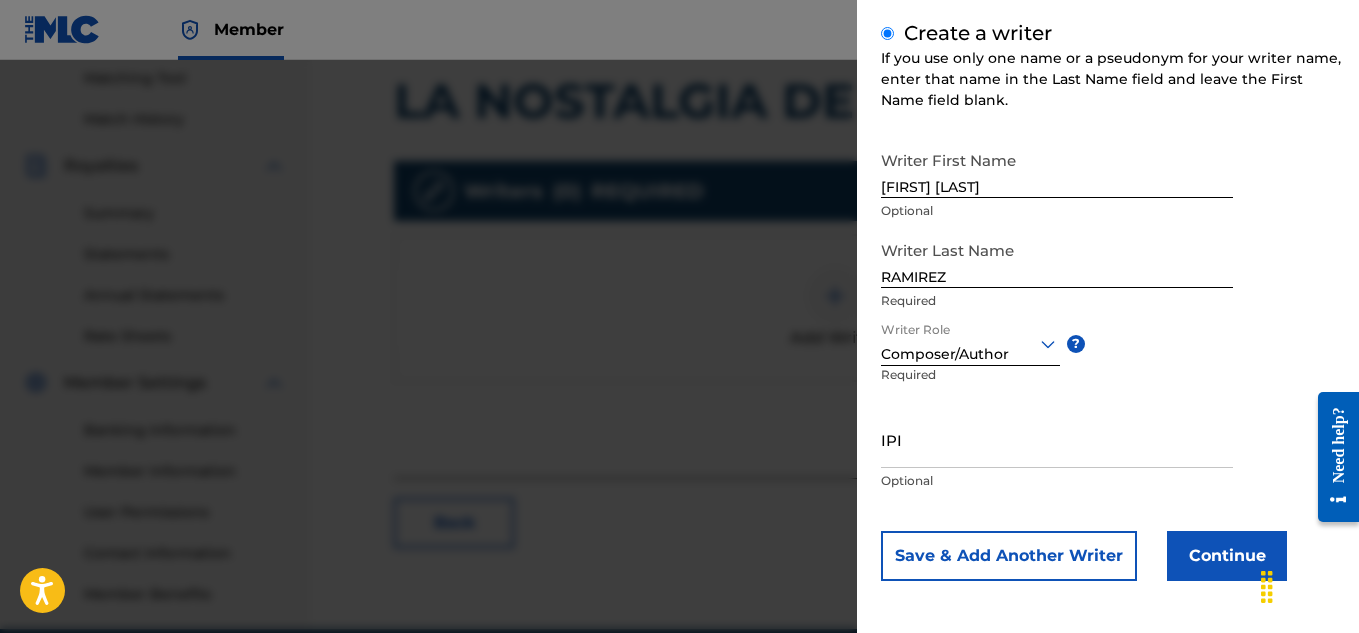 click on "Optional" at bounding box center (1057, 481) 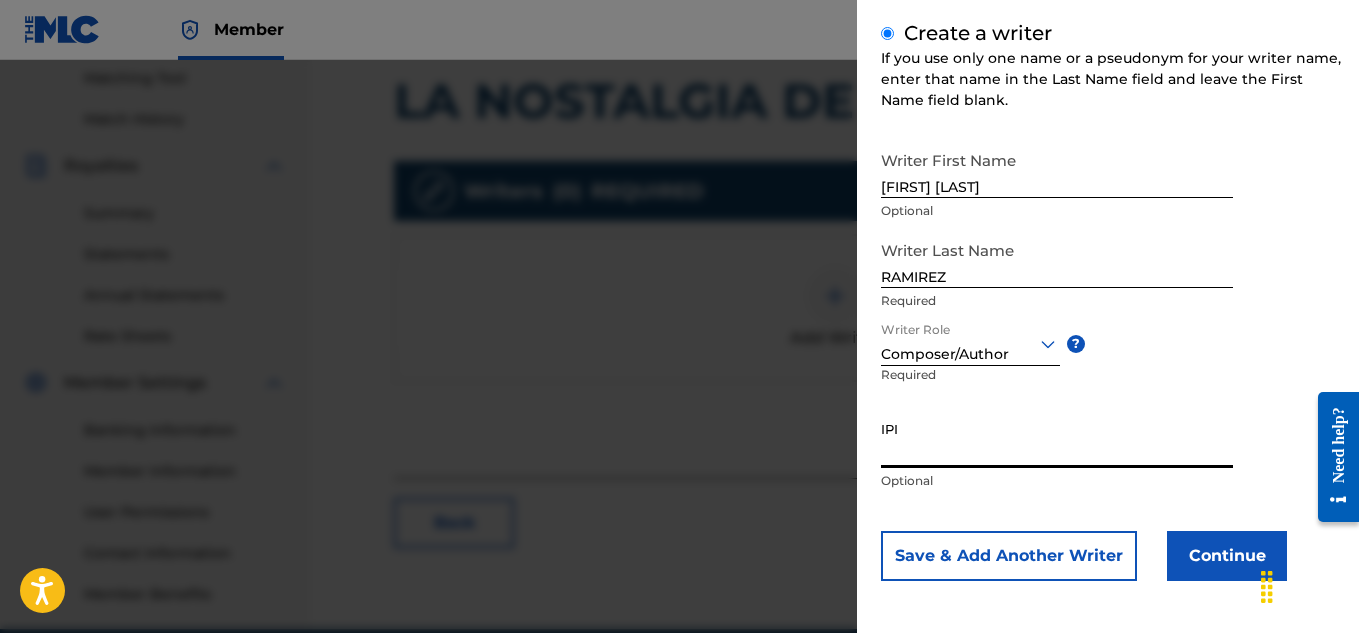 paste on "660444946" 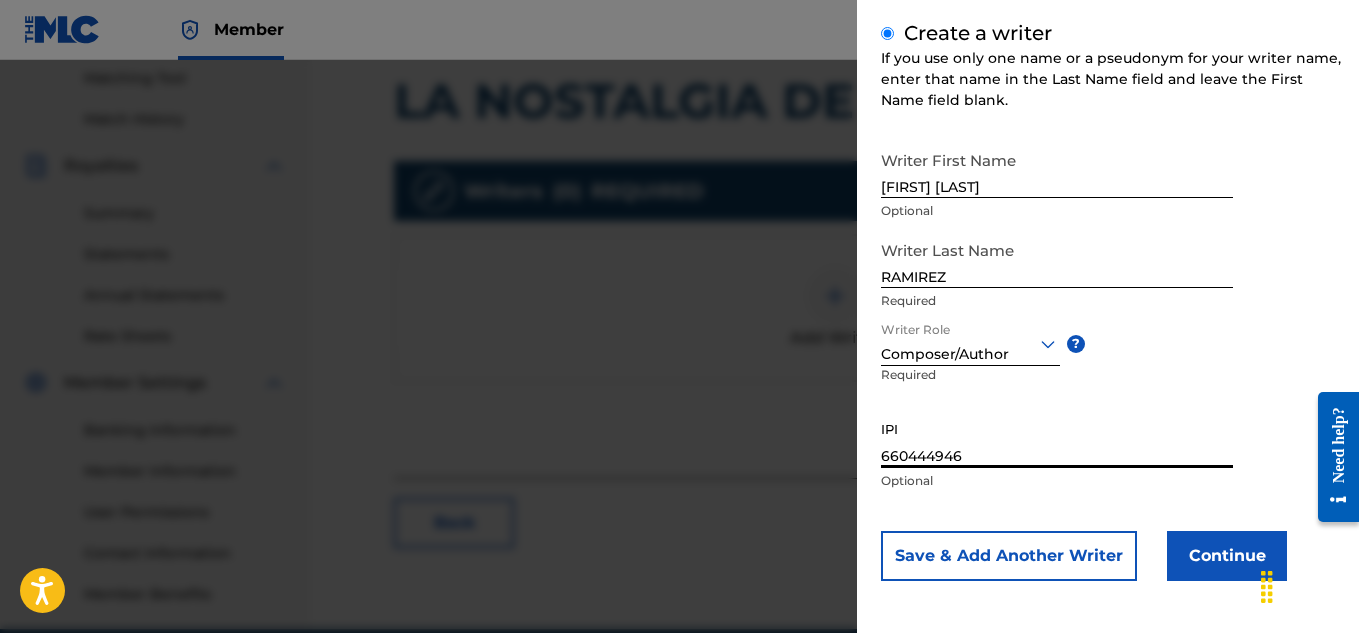 click on "660444946" at bounding box center [1057, 439] 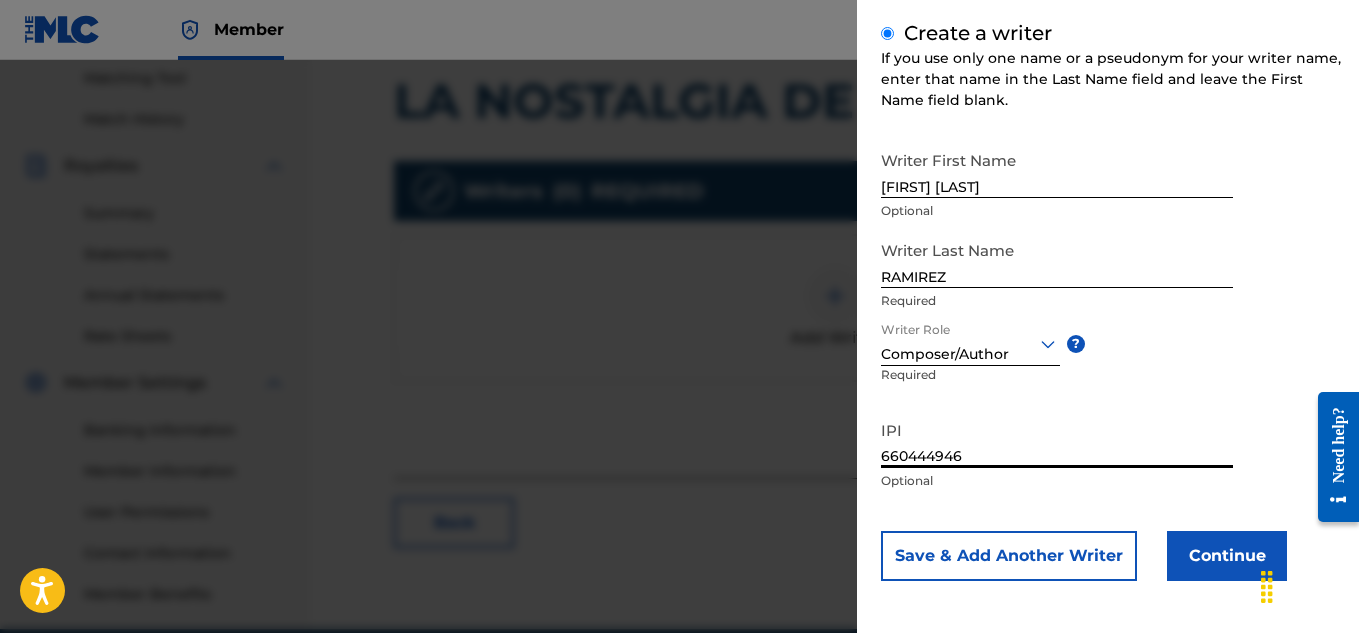 type on "660444946" 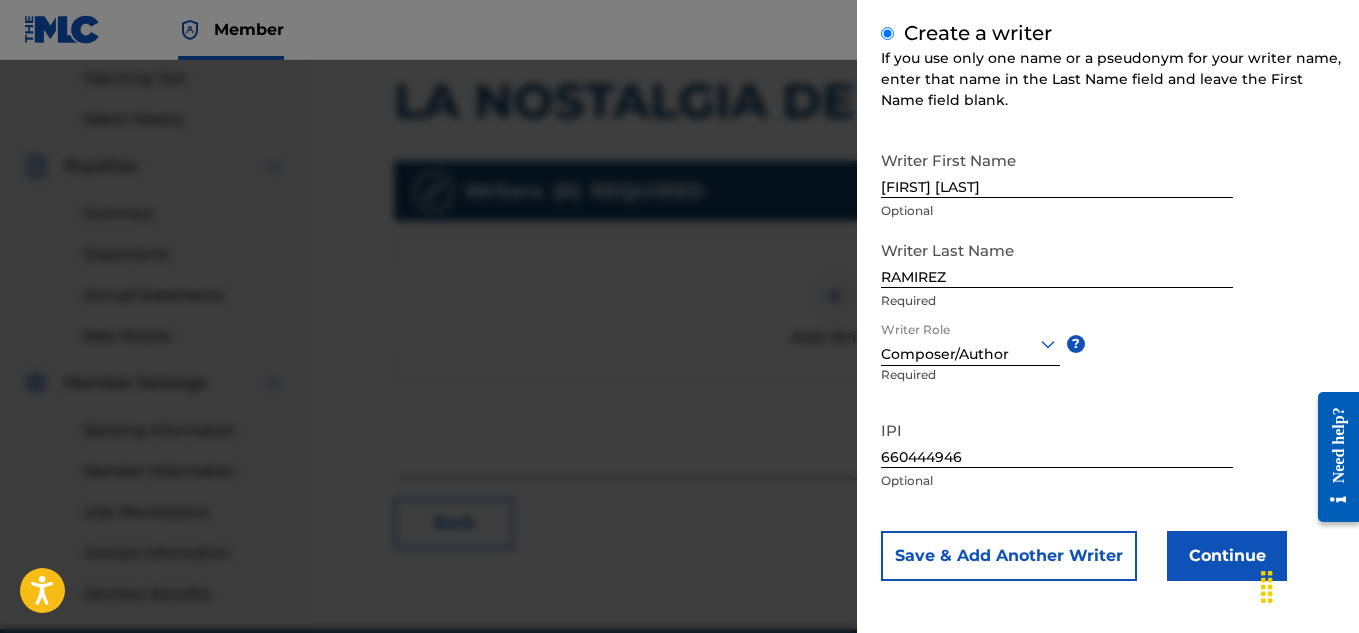 click on "Continue" at bounding box center [1227, 556] 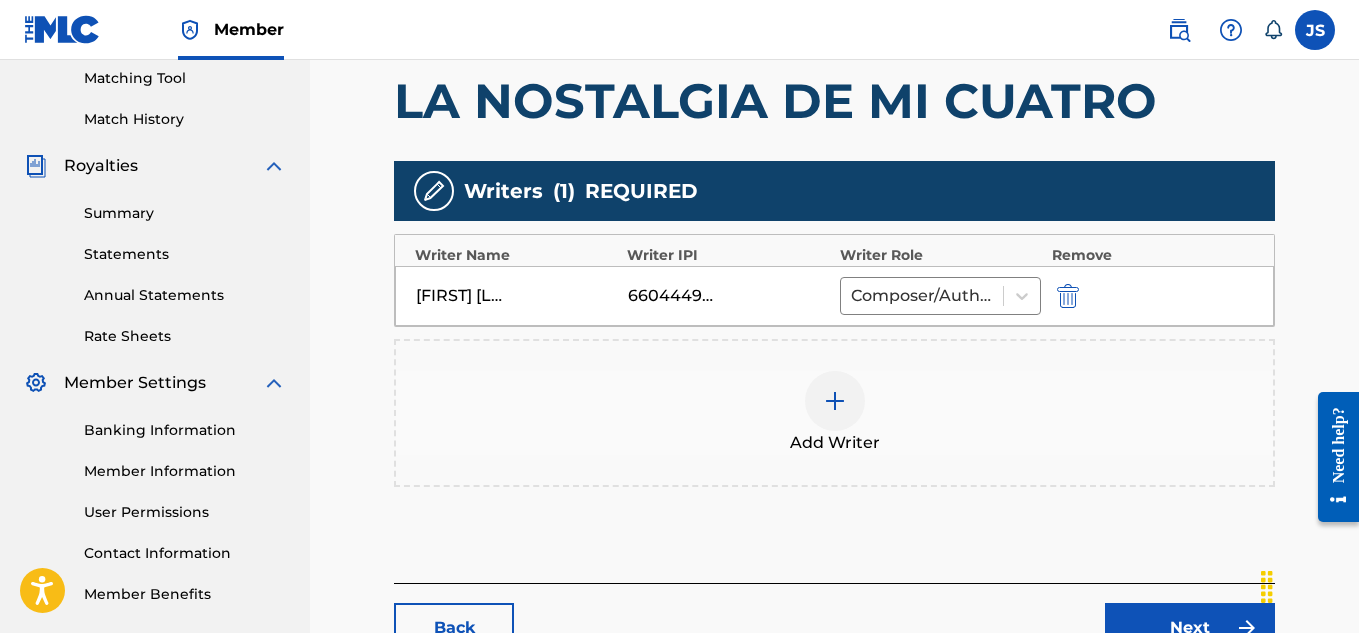 scroll, scrollTop: 661, scrollLeft: 0, axis: vertical 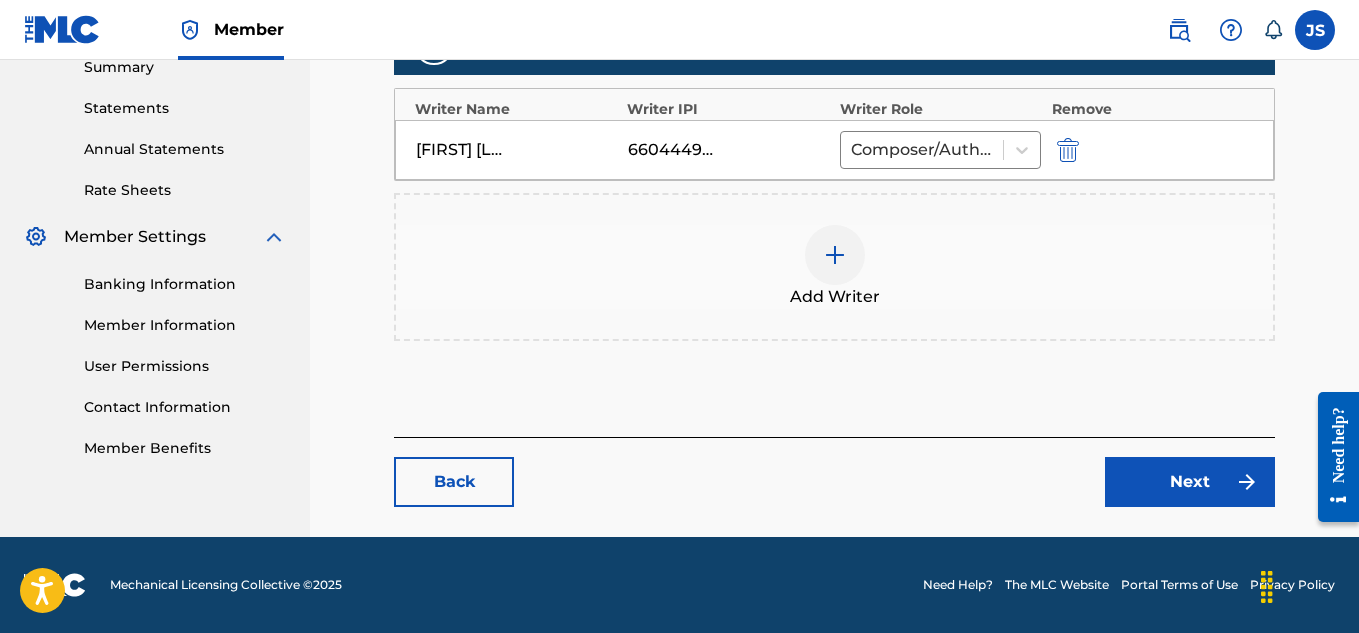 click on "Next" at bounding box center [1190, 482] 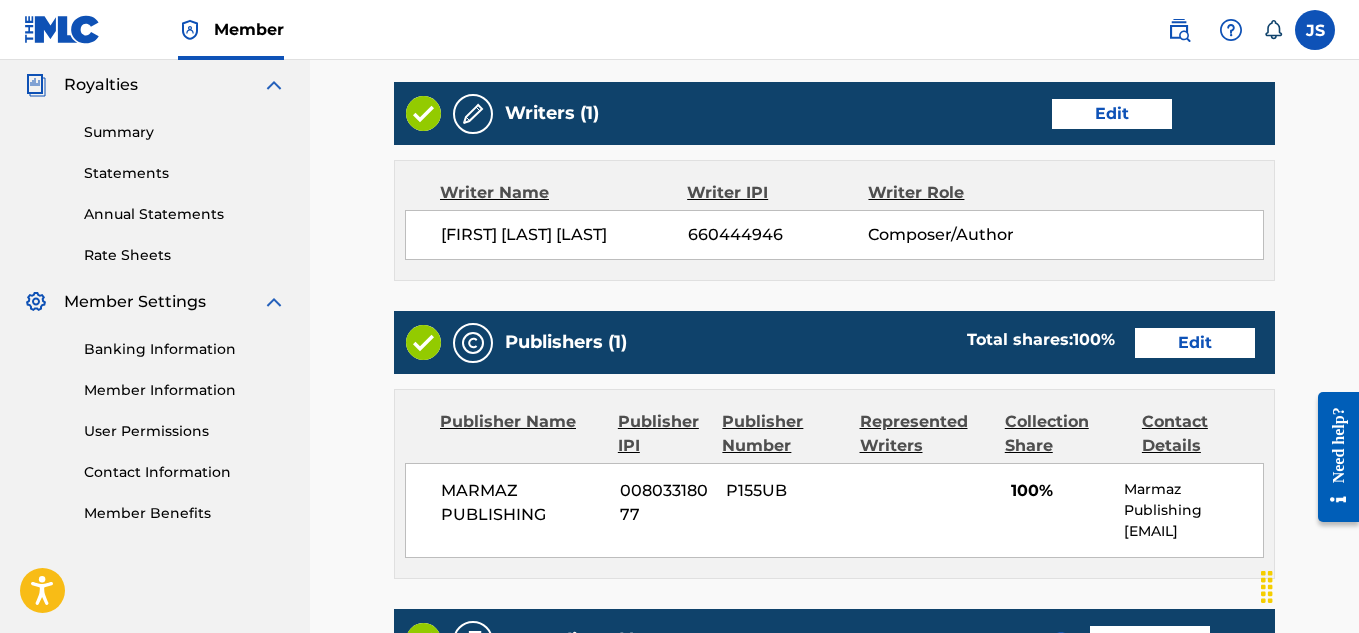 scroll, scrollTop: 555, scrollLeft: 0, axis: vertical 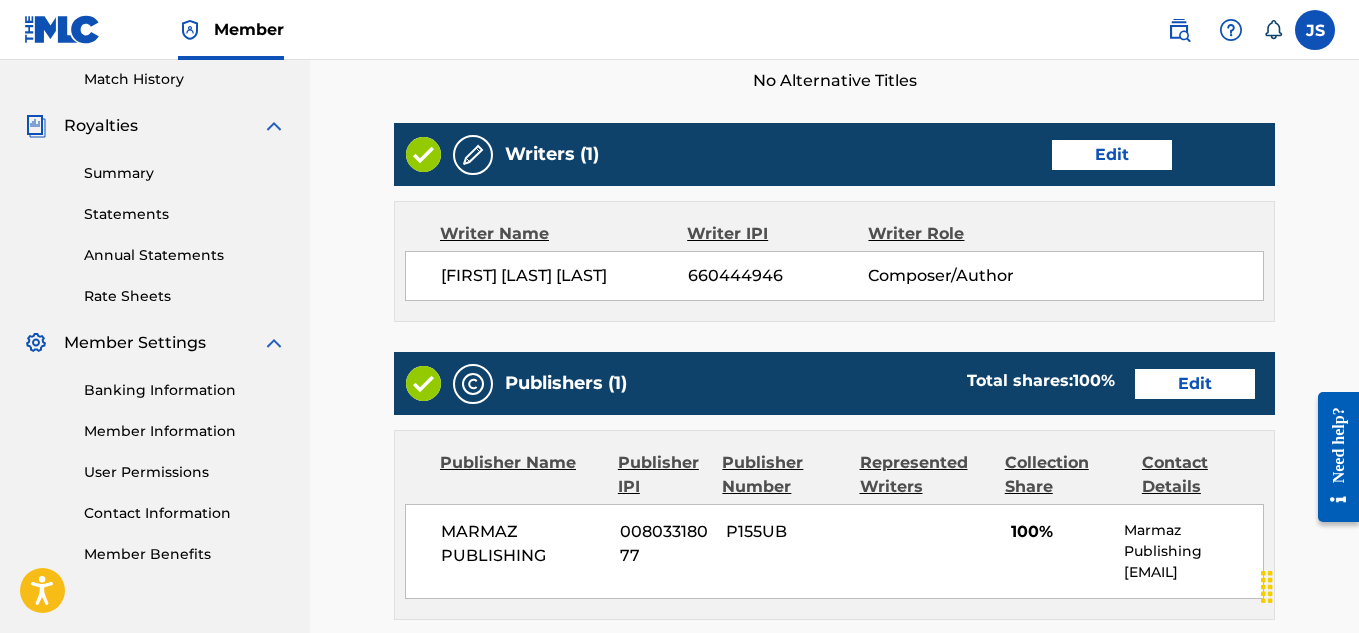 click on "Edit" at bounding box center [1195, 384] 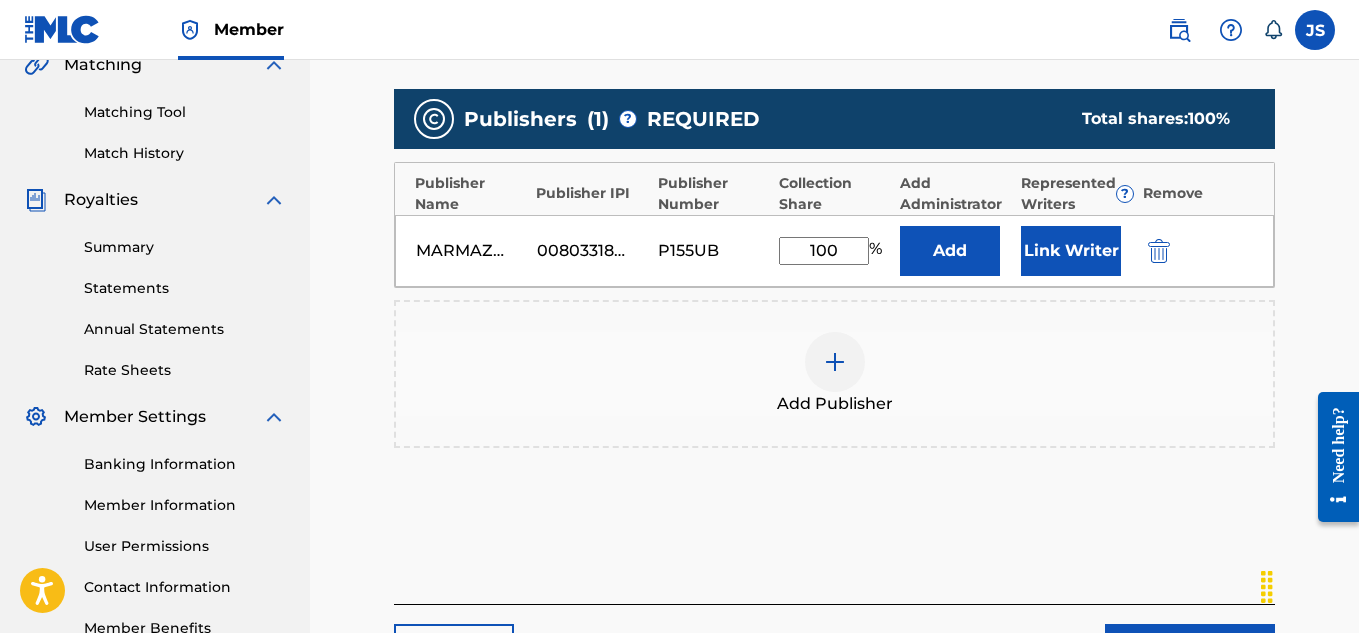scroll, scrollTop: 515, scrollLeft: 0, axis: vertical 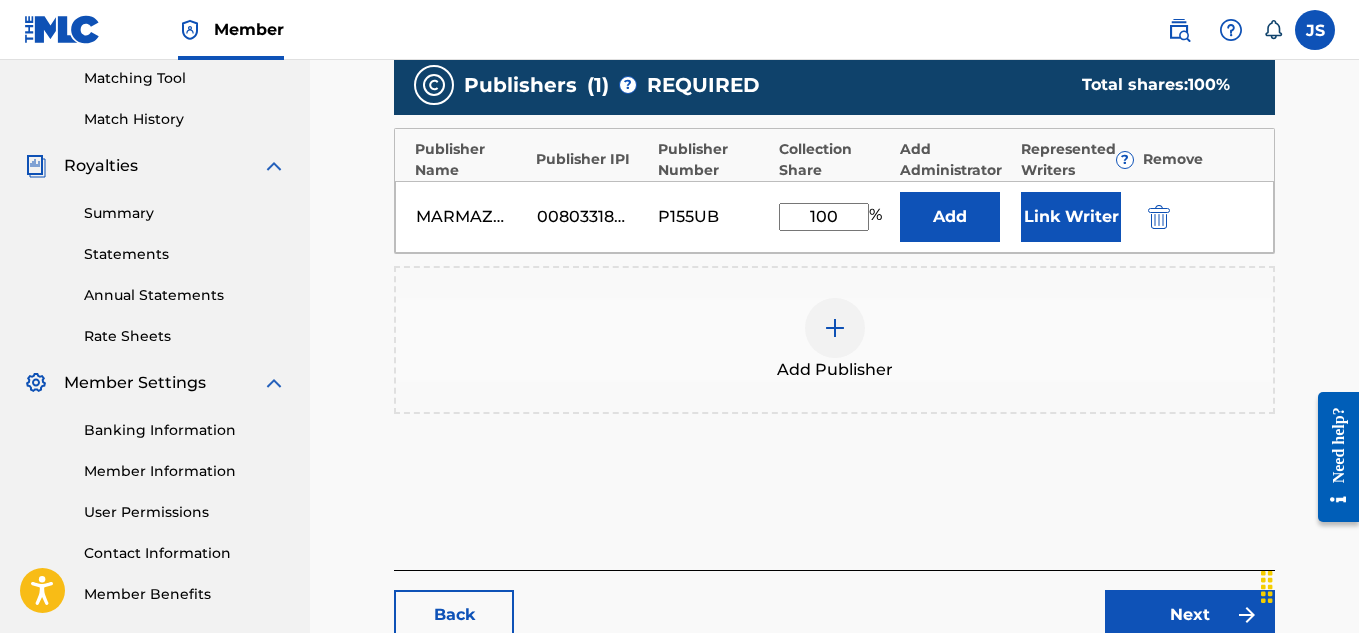 click on "Link Writer" at bounding box center (1071, 217) 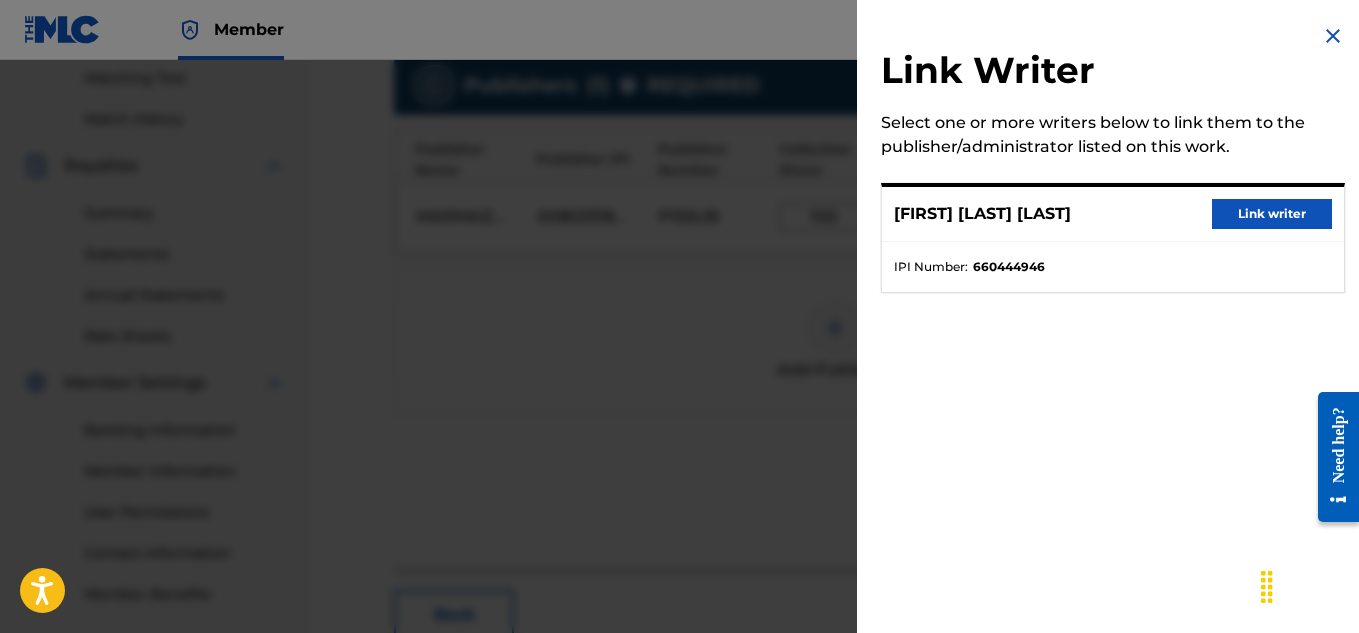 click on "Link writer" at bounding box center [1272, 214] 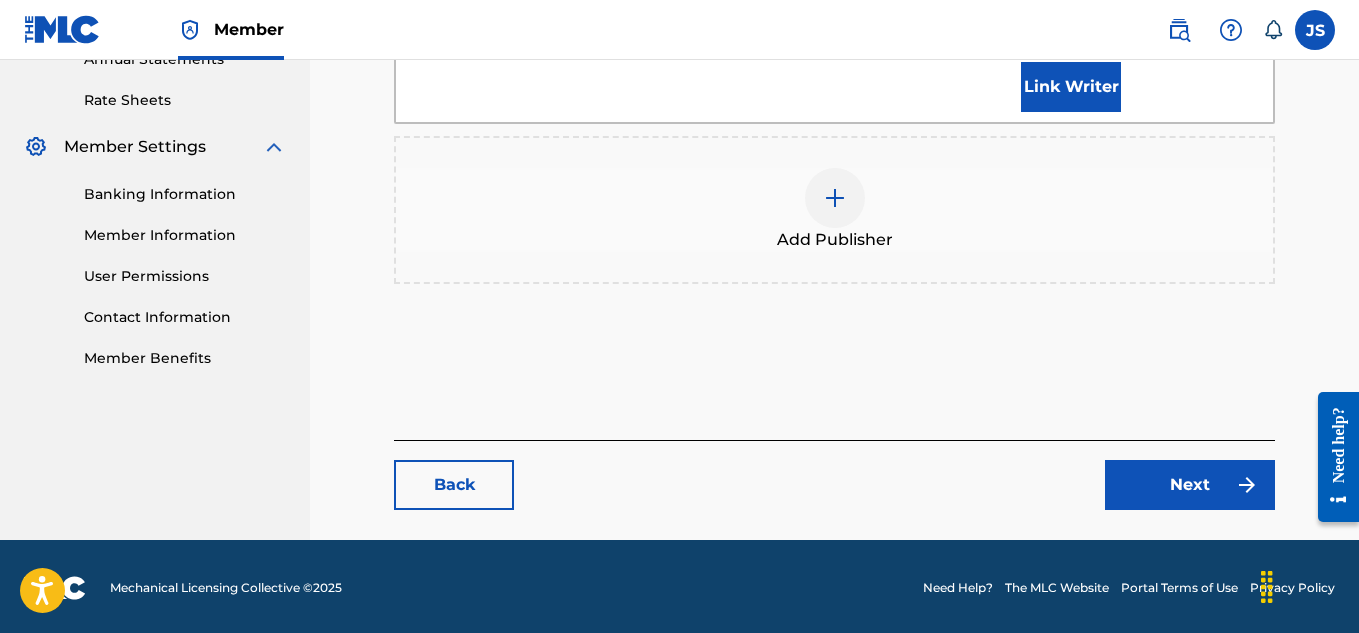 scroll, scrollTop: 754, scrollLeft: 0, axis: vertical 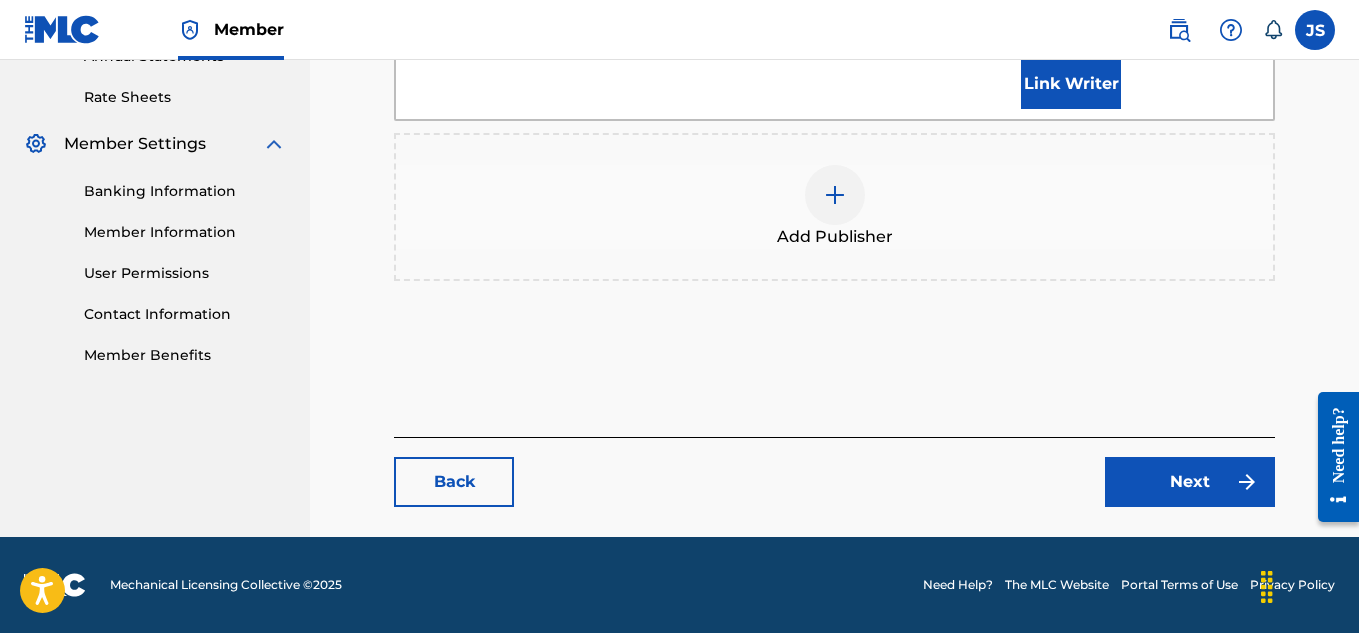 click on "Next" at bounding box center (1190, 482) 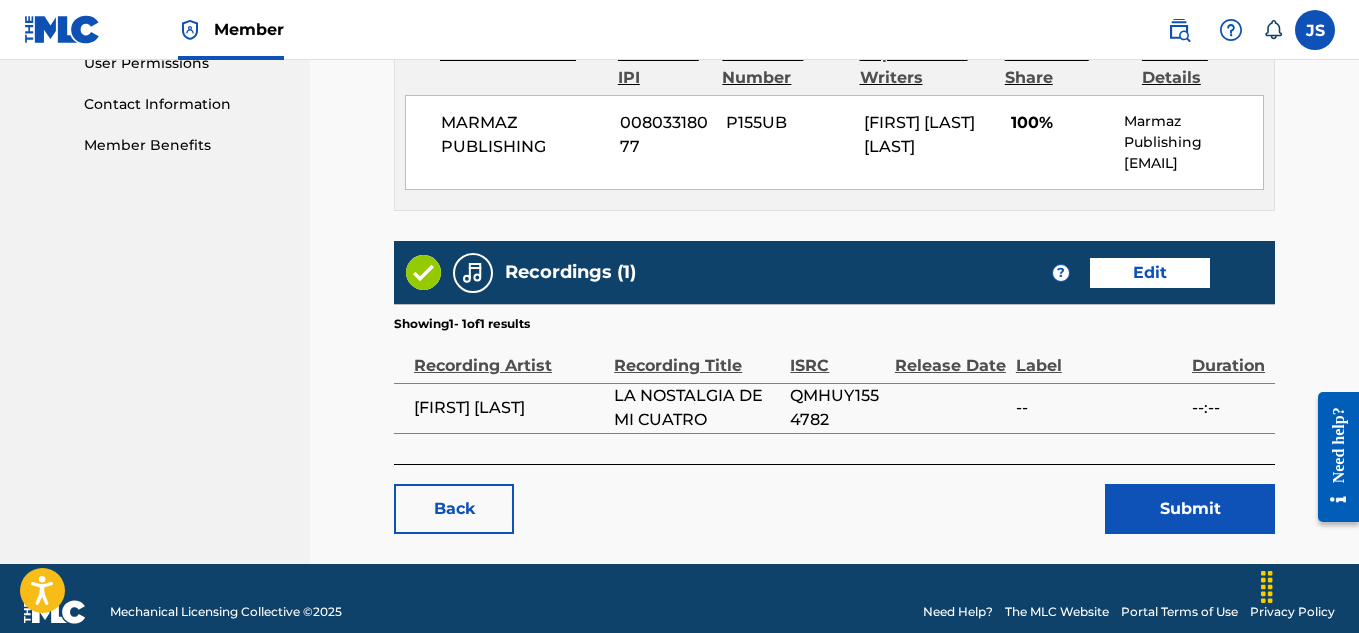 scroll, scrollTop: 991, scrollLeft: 0, axis: vertical 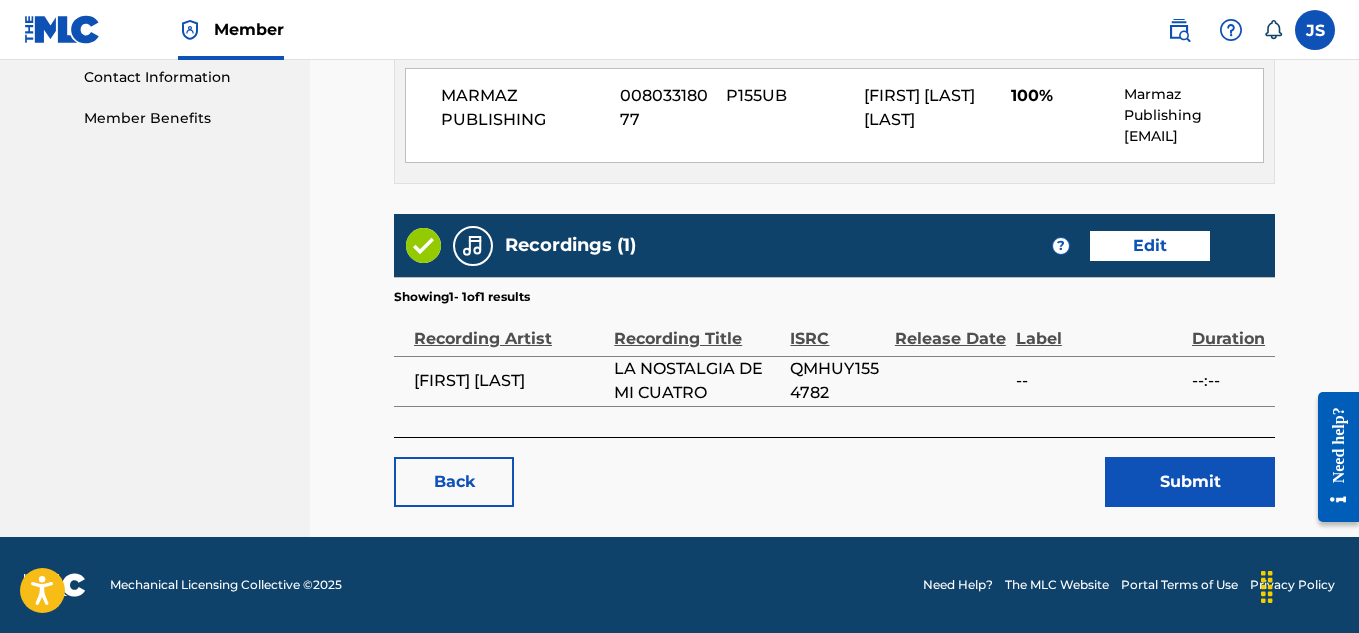 click on "Submit" at bounding box center (1190, 482) 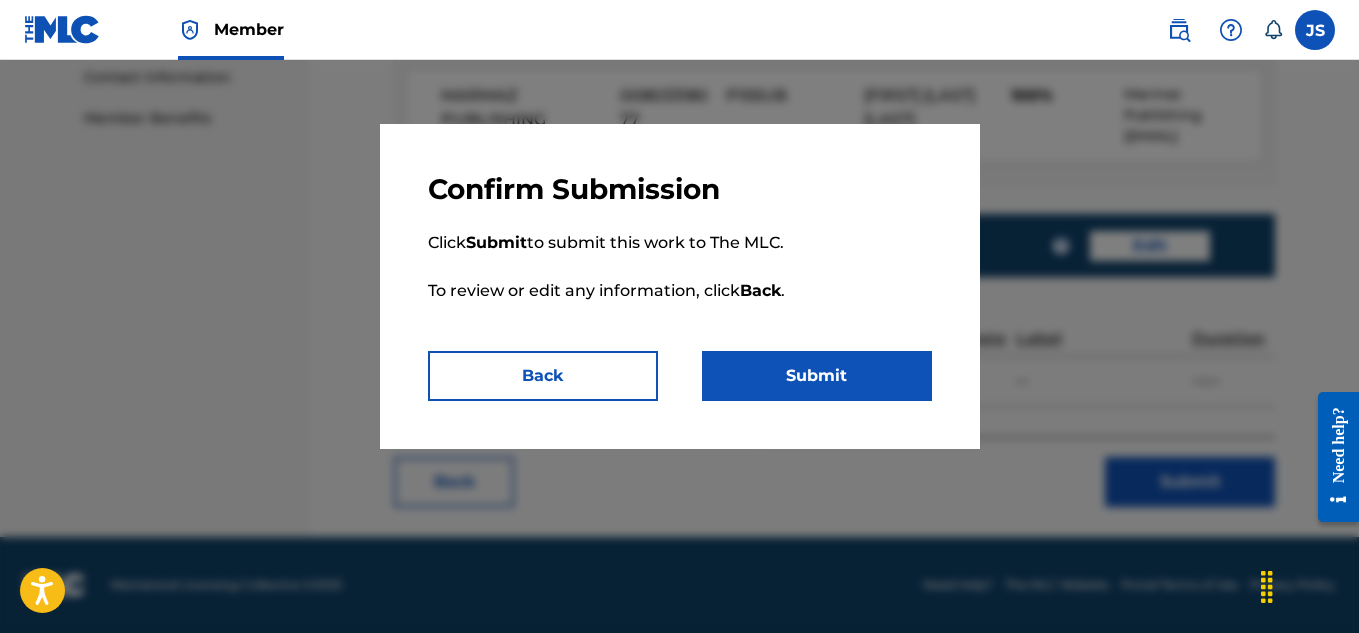 click on "Submit" at bounding box center (817, 376) 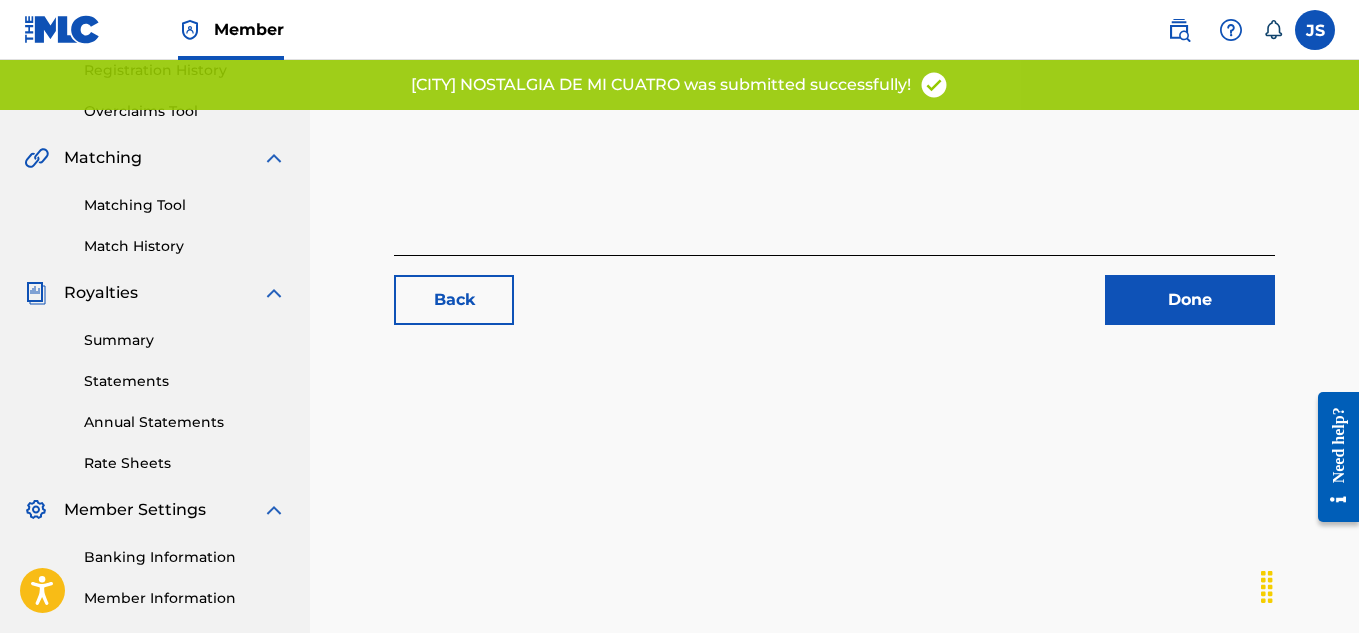 scroll, scrollTop: 389, scrollLeft: 0, axis: vertical 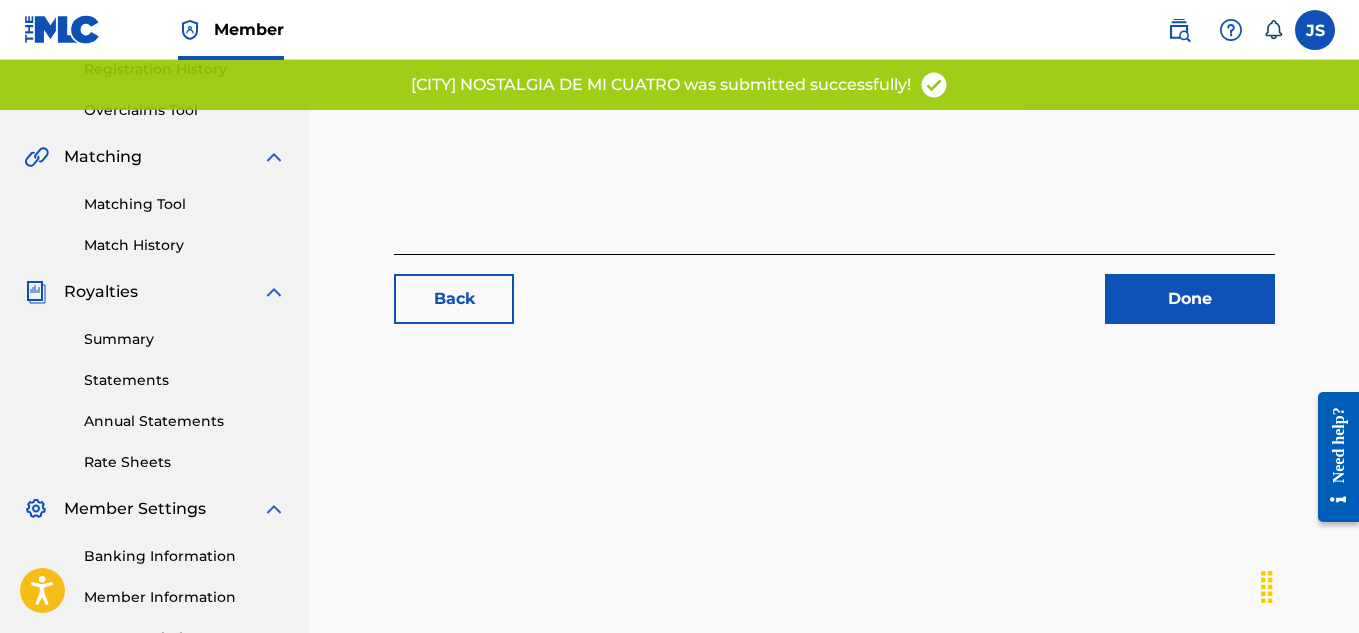 drag, startPoint x: 1182, startPoint y: 335, endPoint x: 1178, endPoint y: 303, distance: 32.24903 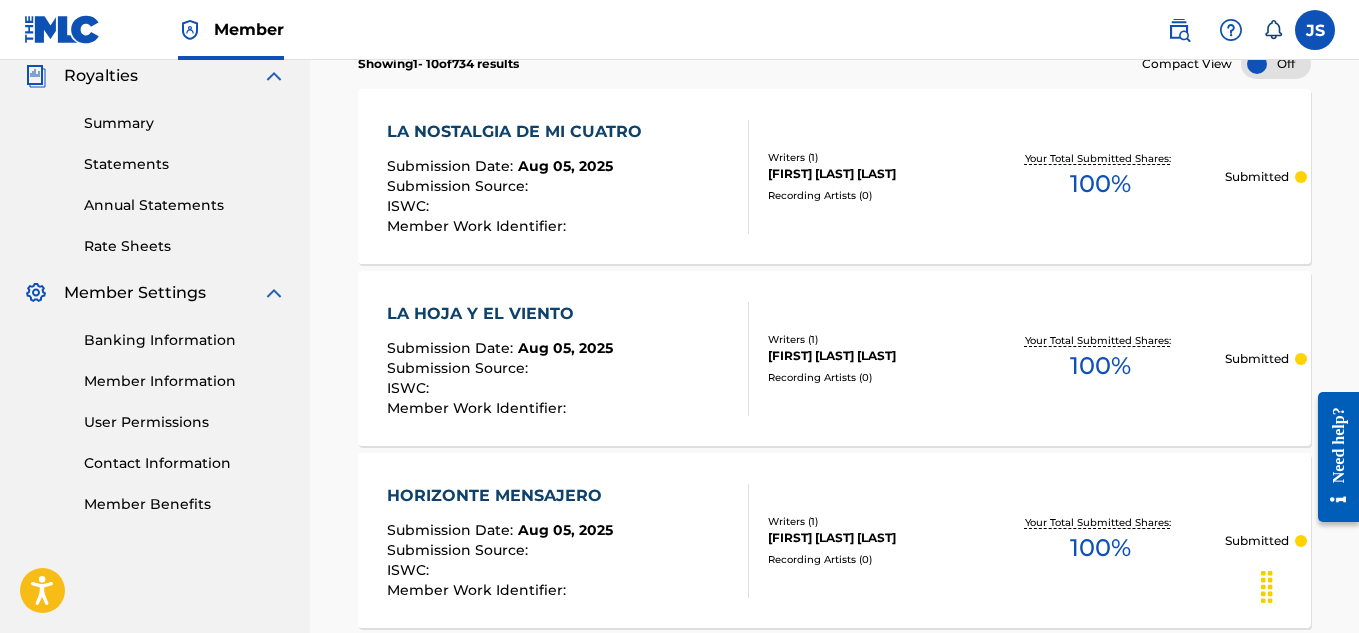 scroll, scrollTop: 638, scrollLeft: 0, axis: vertical 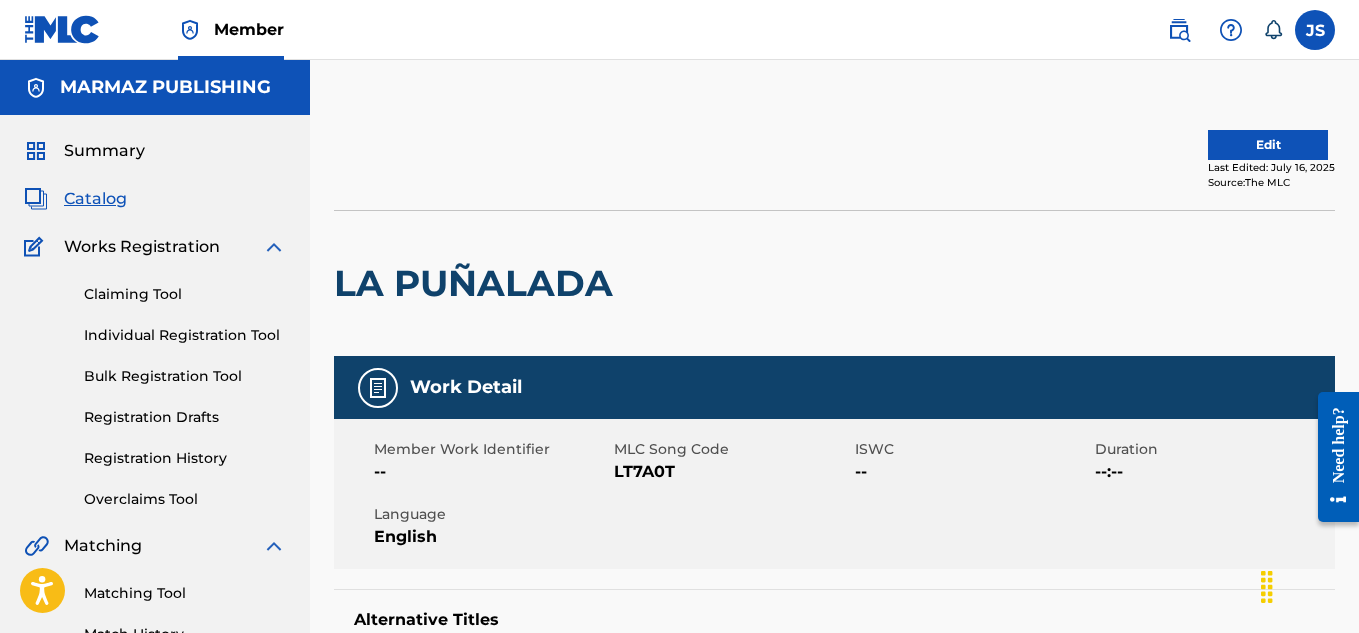 click on "LA PUÑALADA" at bounding box center (478, 283) 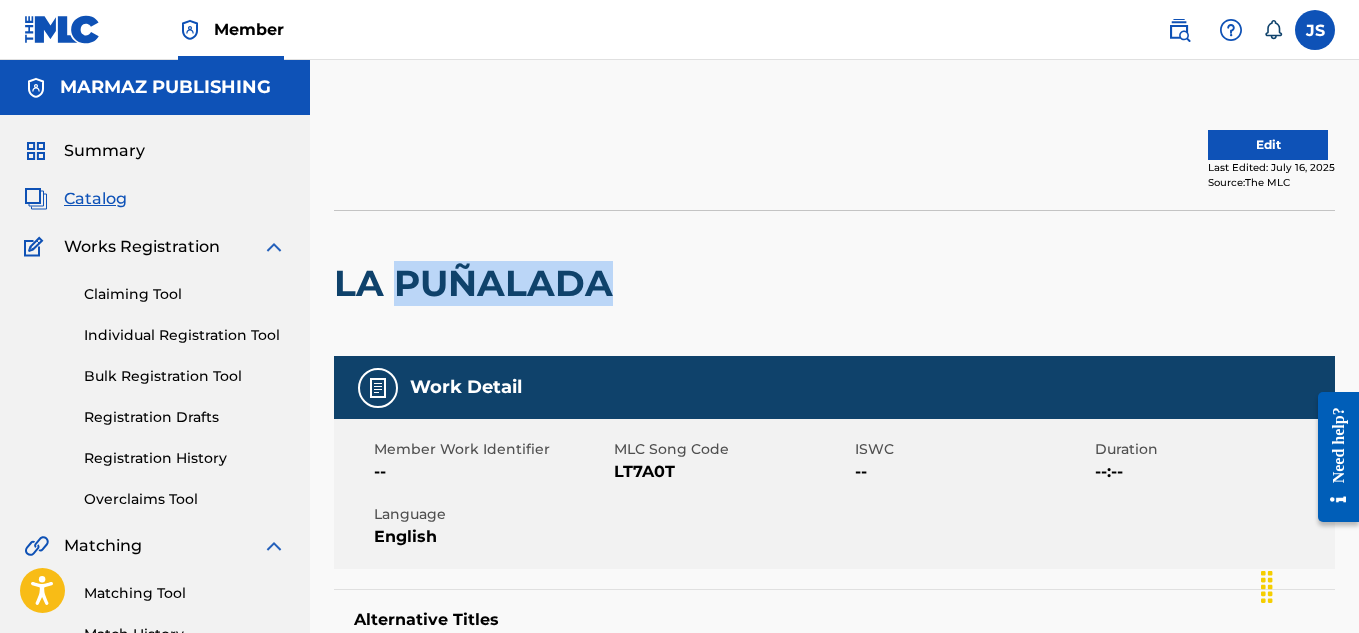 click on "LA PUÑALADA" at bounding box center [478, 283] 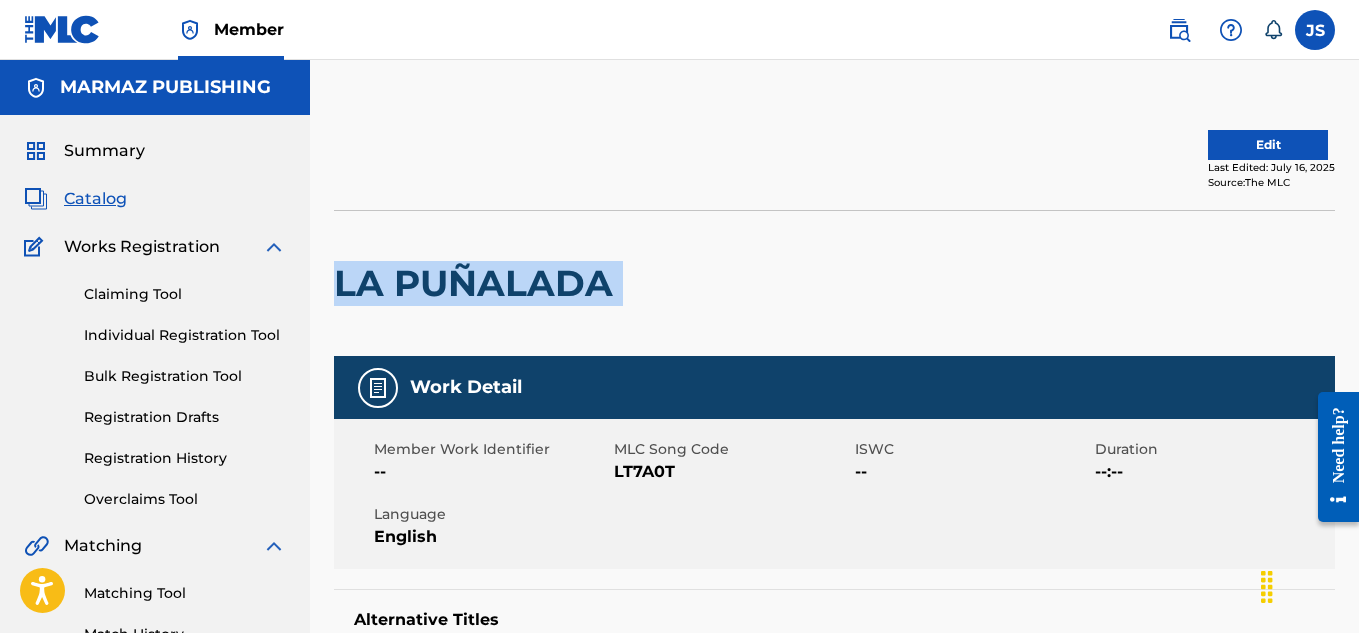 click on "LA PUÑALADA" at bounding box center (478, 283) 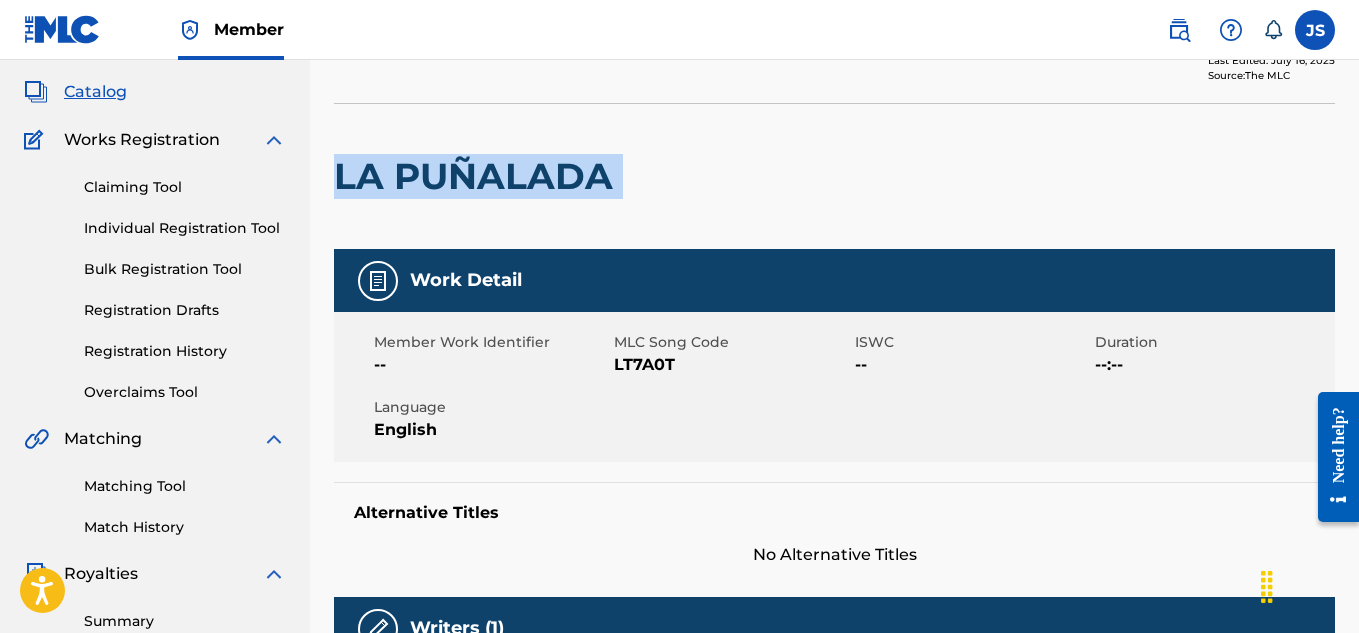 scroll, scrollTop: 0, scrollLeft: 0, axis: both 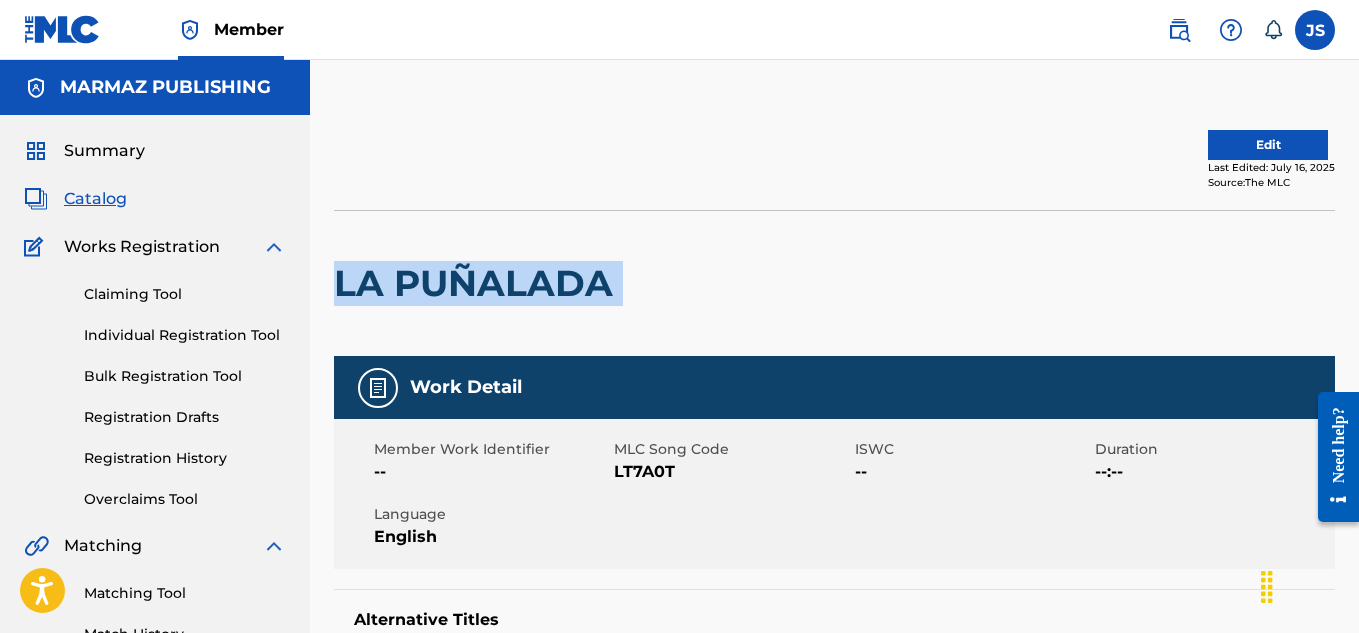 click on "Edit" at bounding box center (1268, 145) 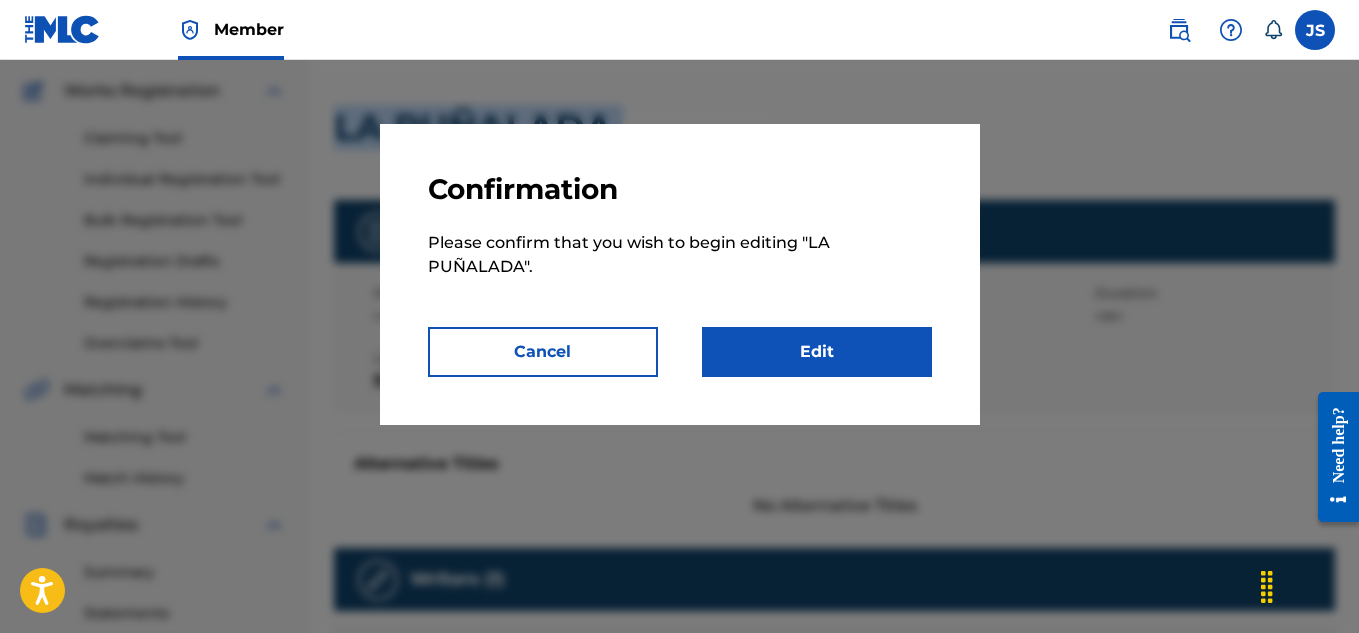 scroll, scrollTop: 157, scrollLeft: 0, axis: vertical 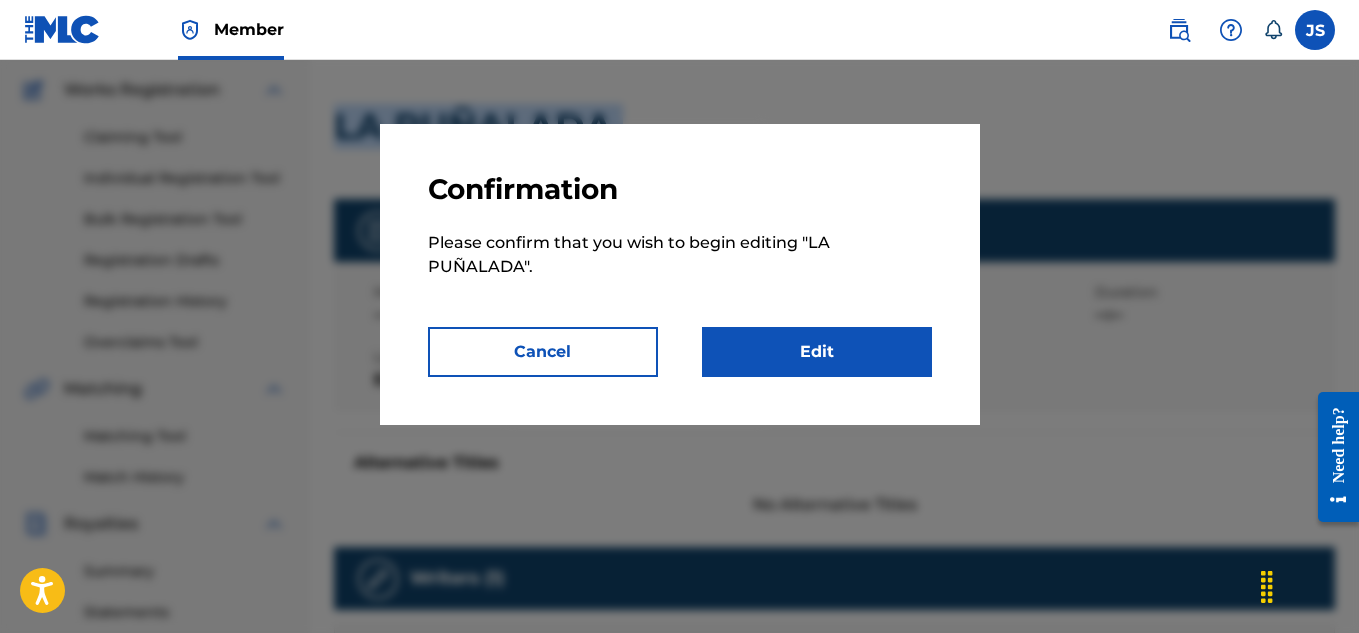 click on "Edit" at bounding box center (817, 352) 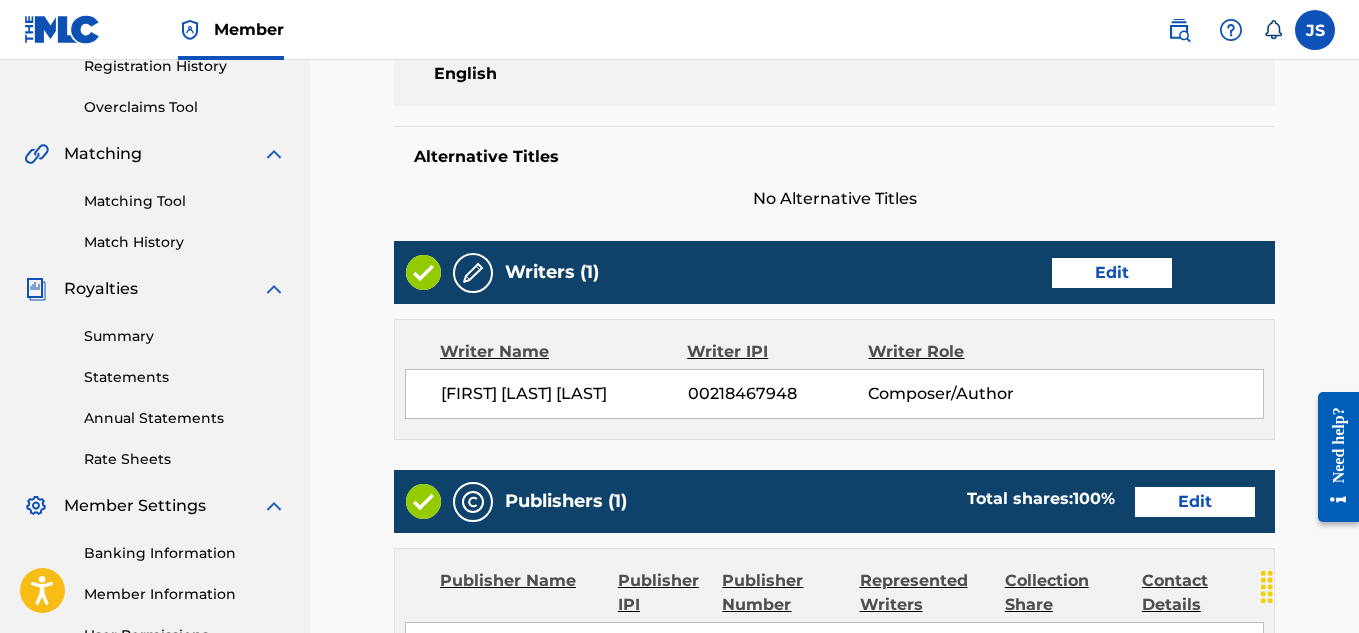 scroll, scrollTop: 386, scrollLeft: 0, axis: vertical 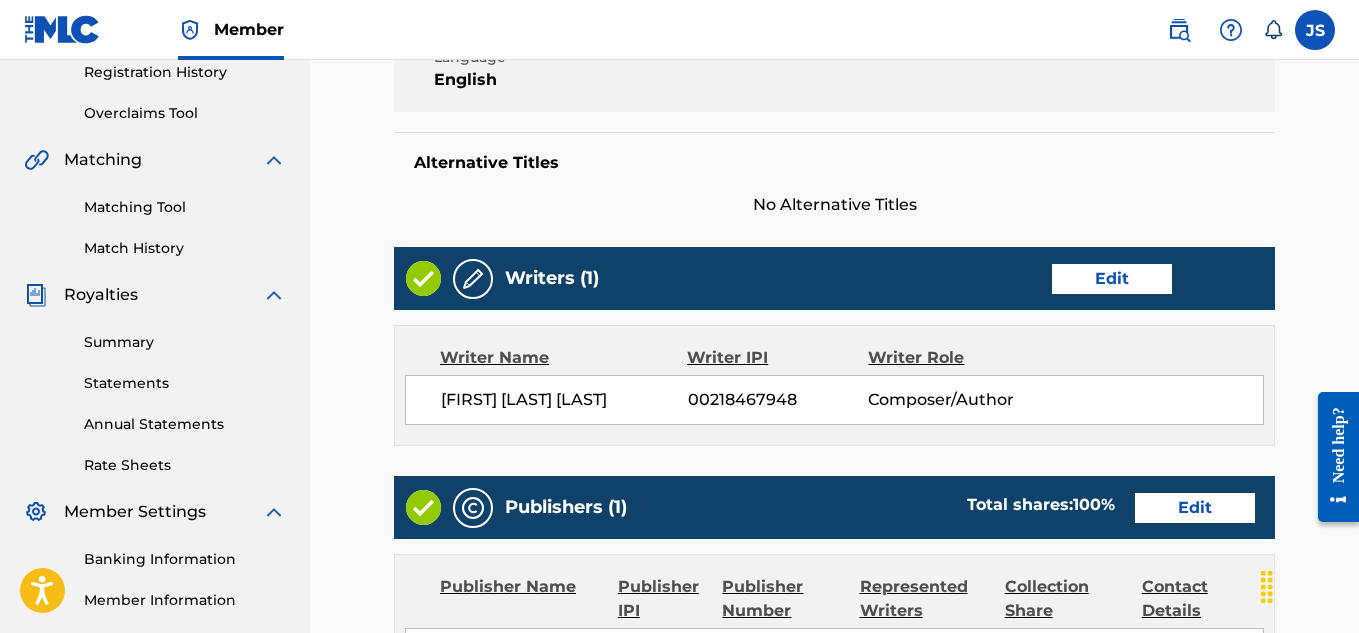 click on "Edit" at bounding box center [1112, 279] 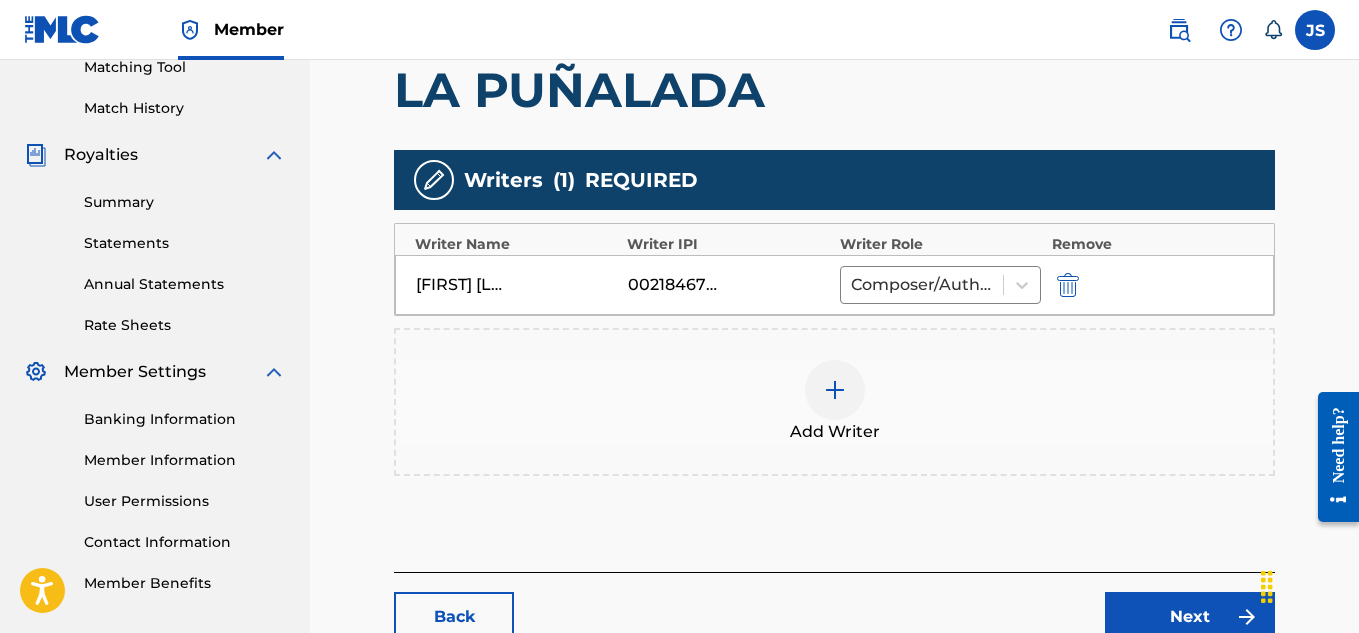 scroll, scrollTop: 606, scrollLeft: 0, axis: vertical 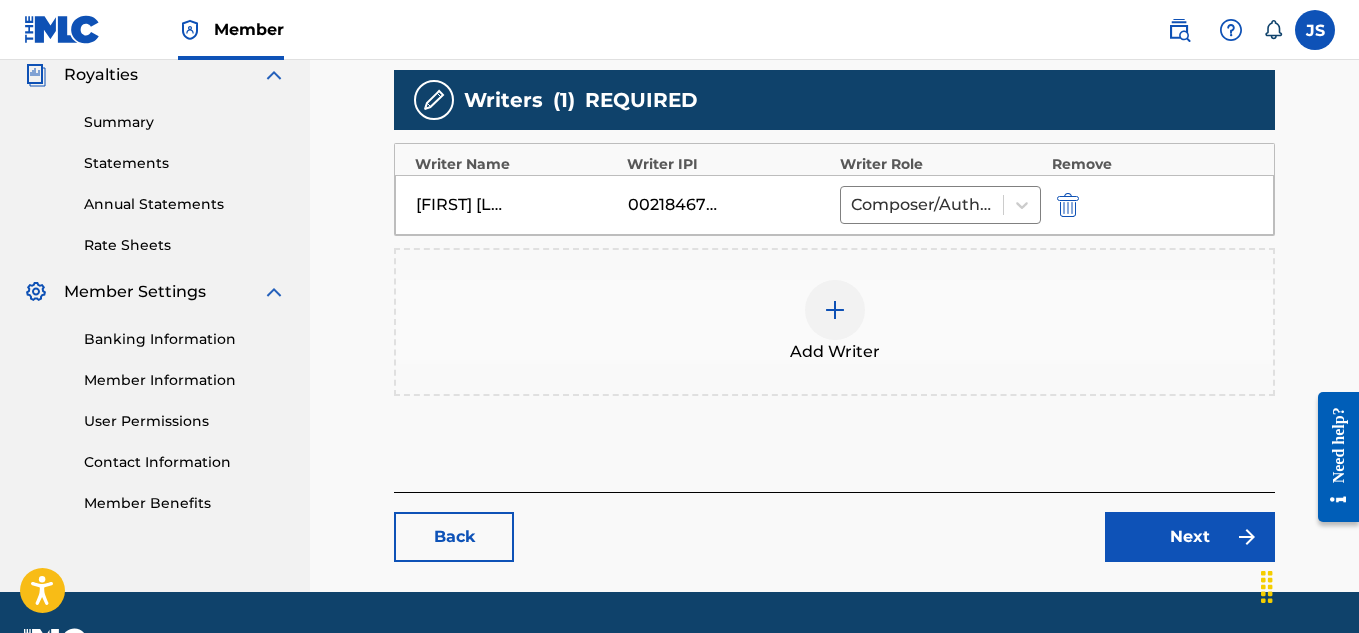 click at bounding box center [1068, 205] 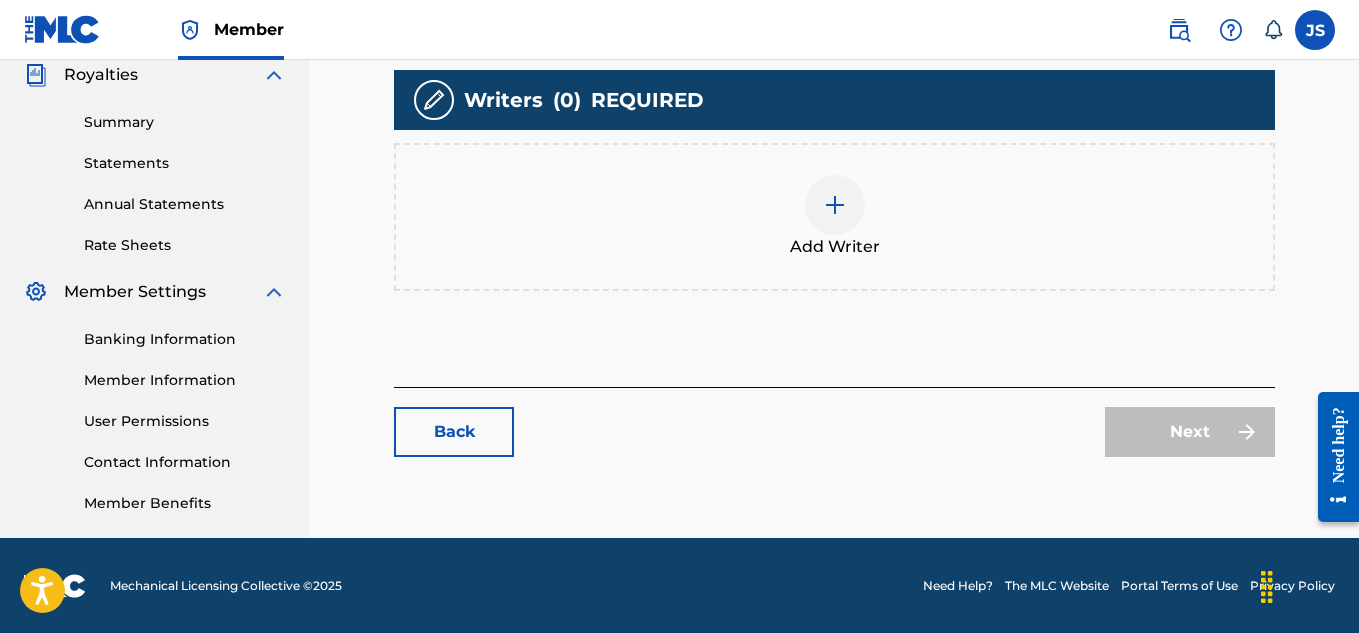click at bounding box center (835, 205) 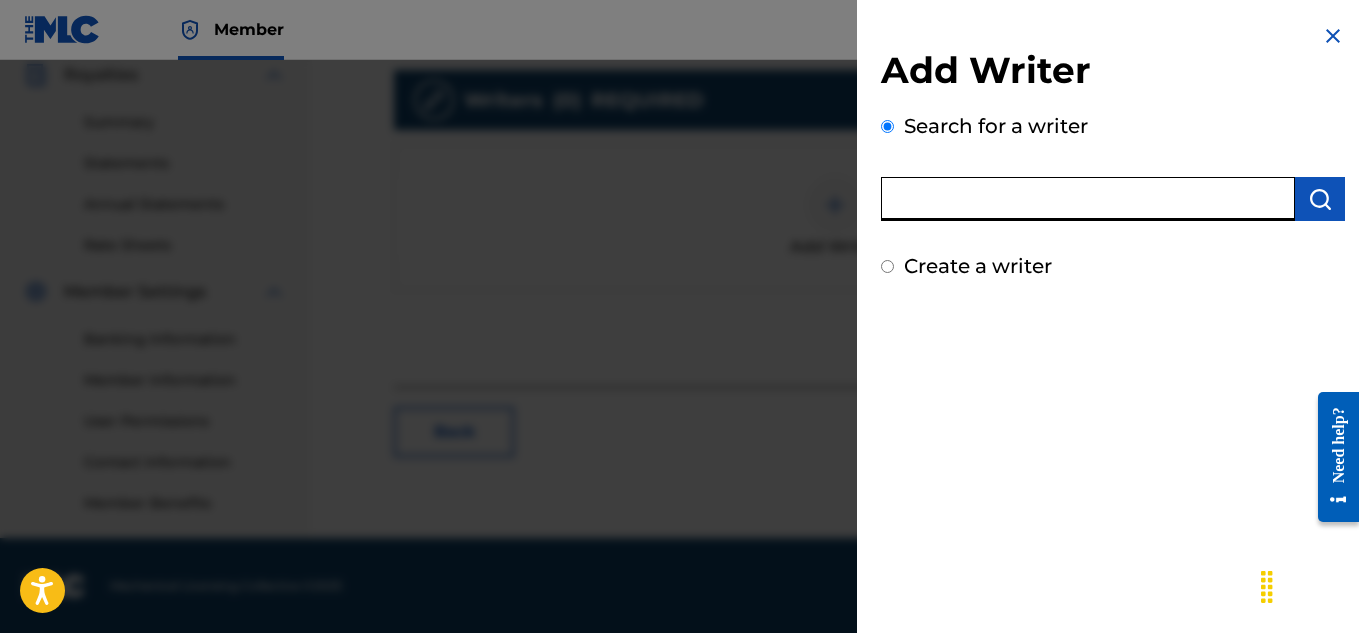 click at bounding box center (1088, 199) 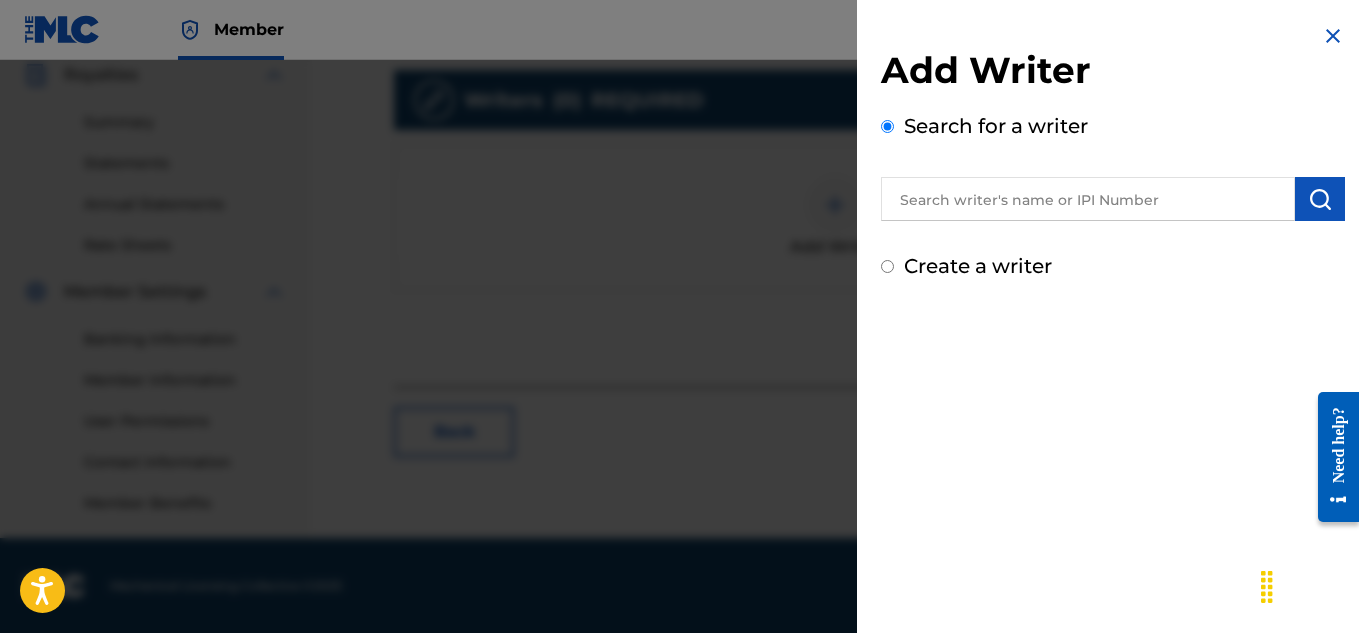 click on "Create a writer" at bounding box center (978, 266) 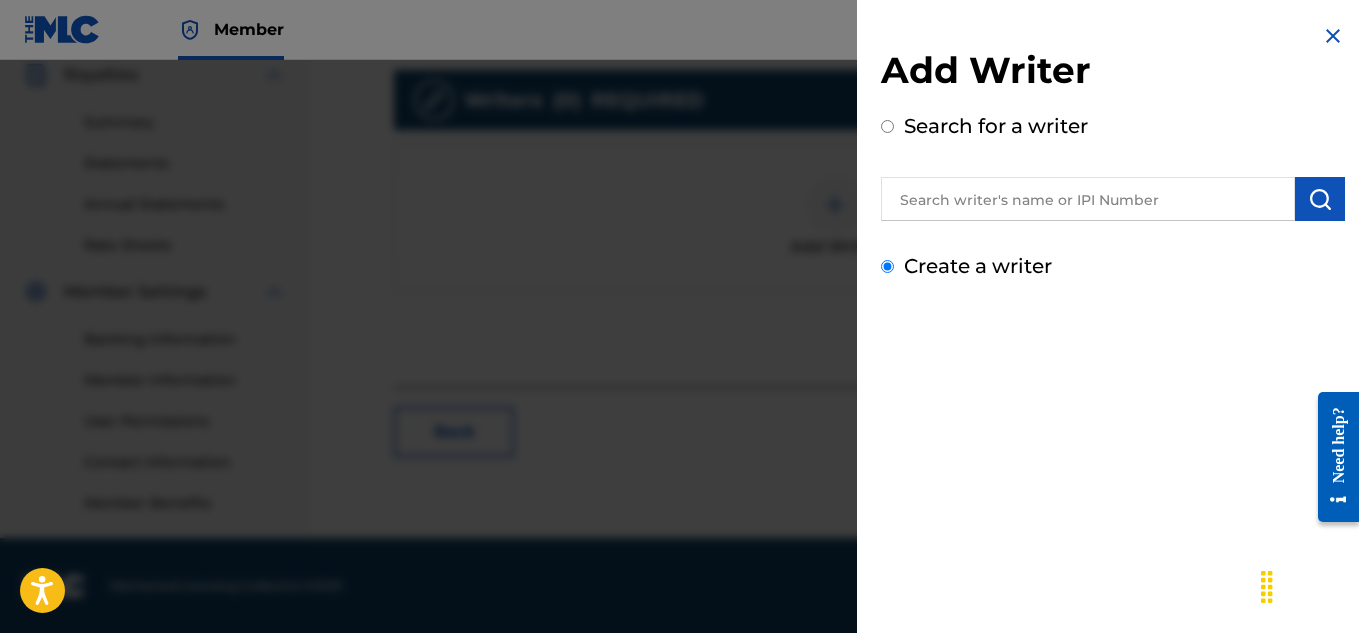 click on "Create a writer" at bounding box center [887, 266] 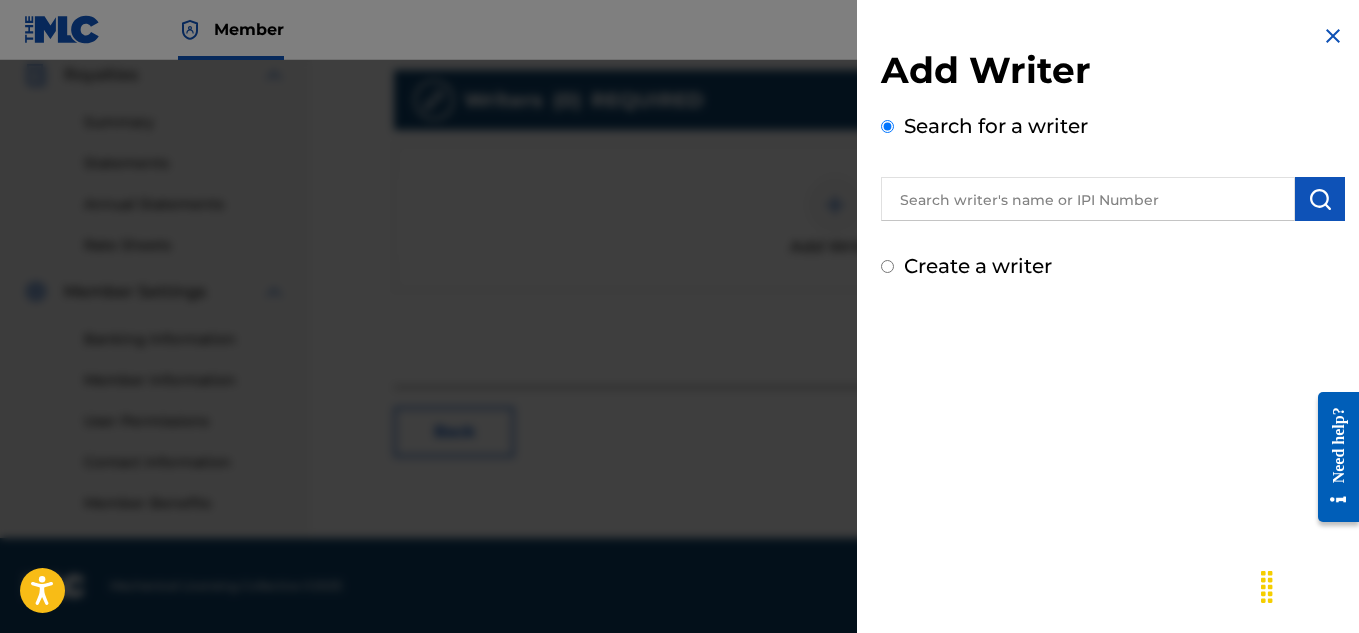radio on "false" 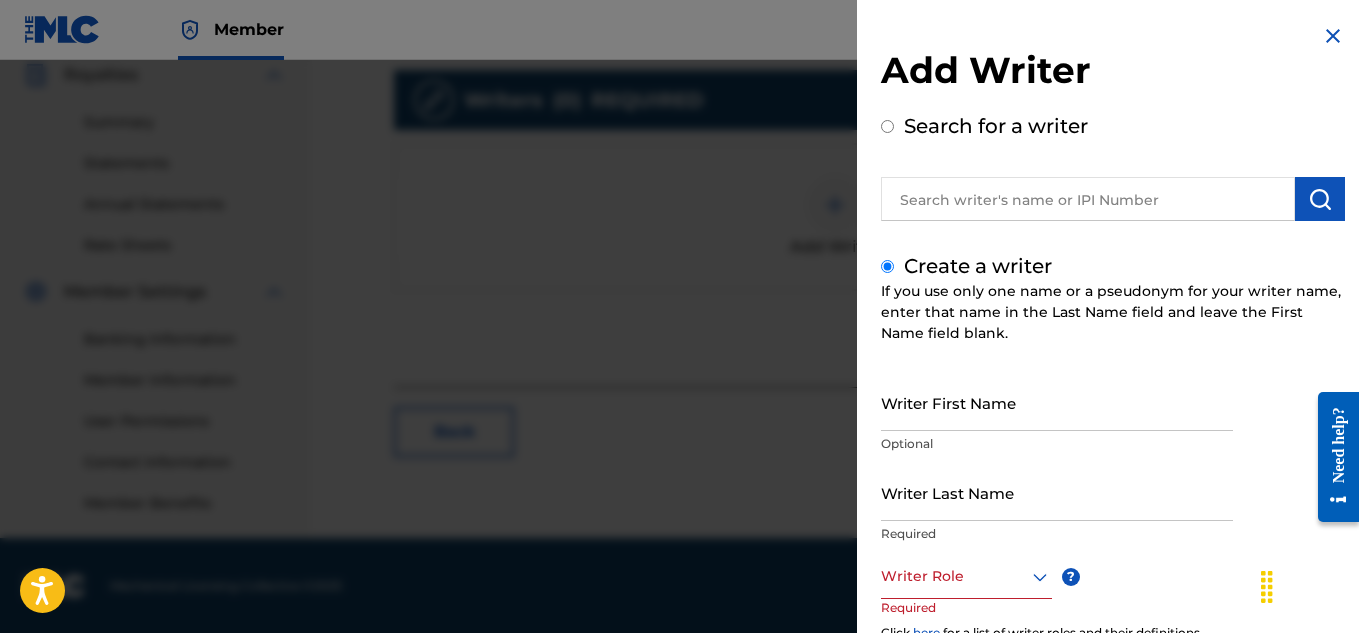click on "Writer First Name" at bounding box center [1057, 402] 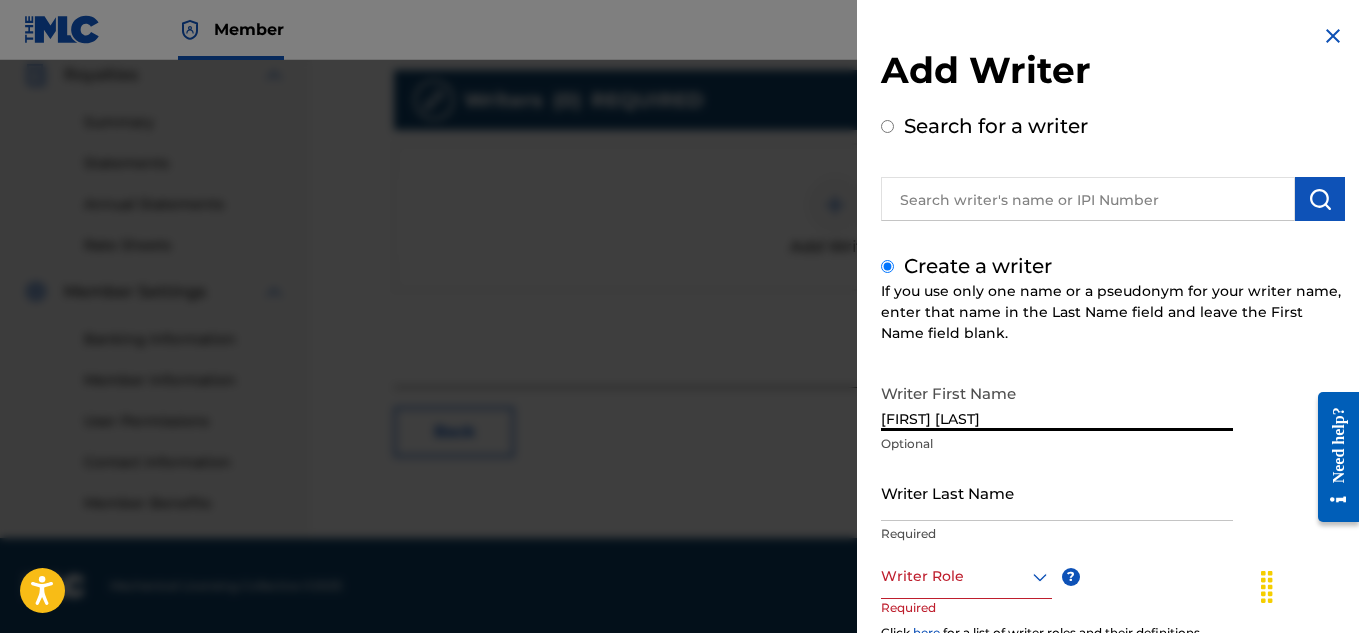 type on "[FIRST] [LAST]" 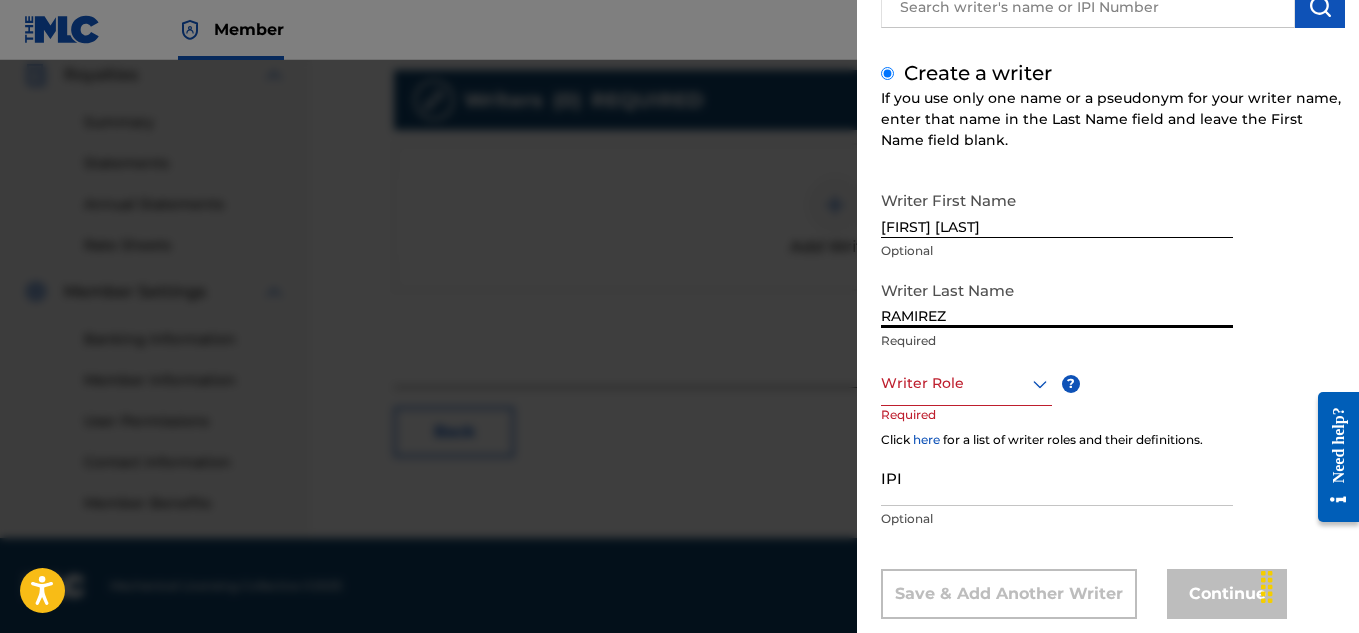 scroll, scrollTop: 233, scrollLeft: 0, axis: vertical 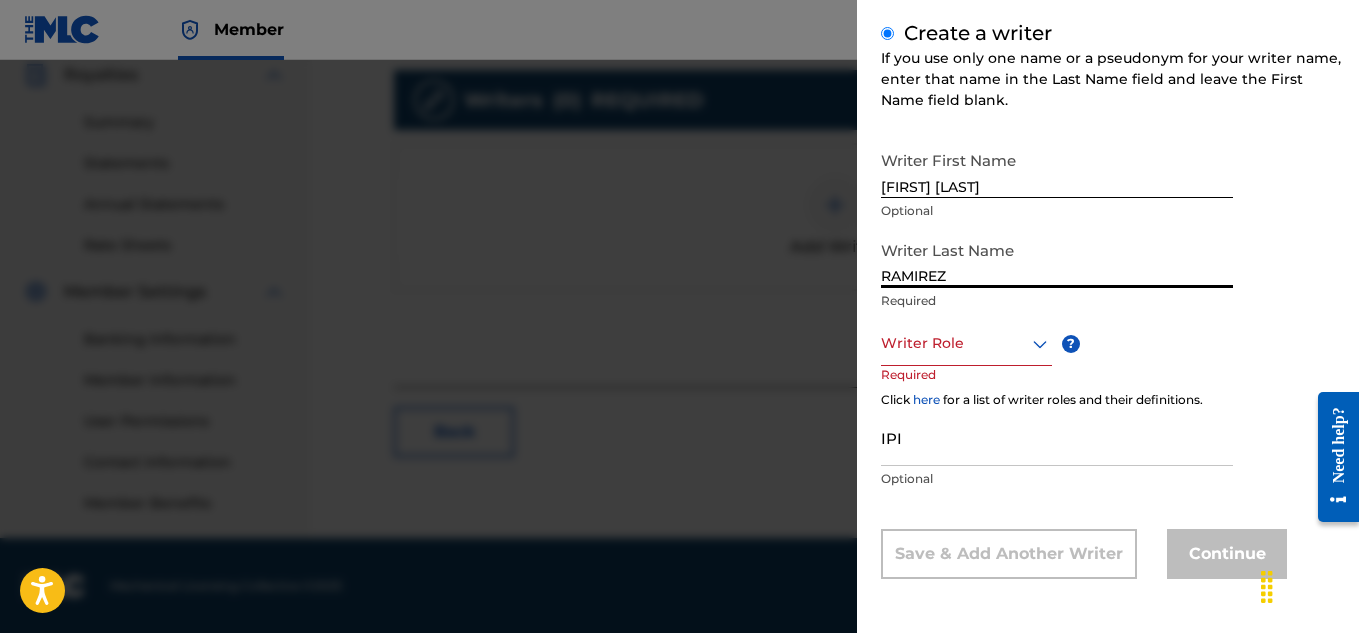 type on "RAMIREZ" 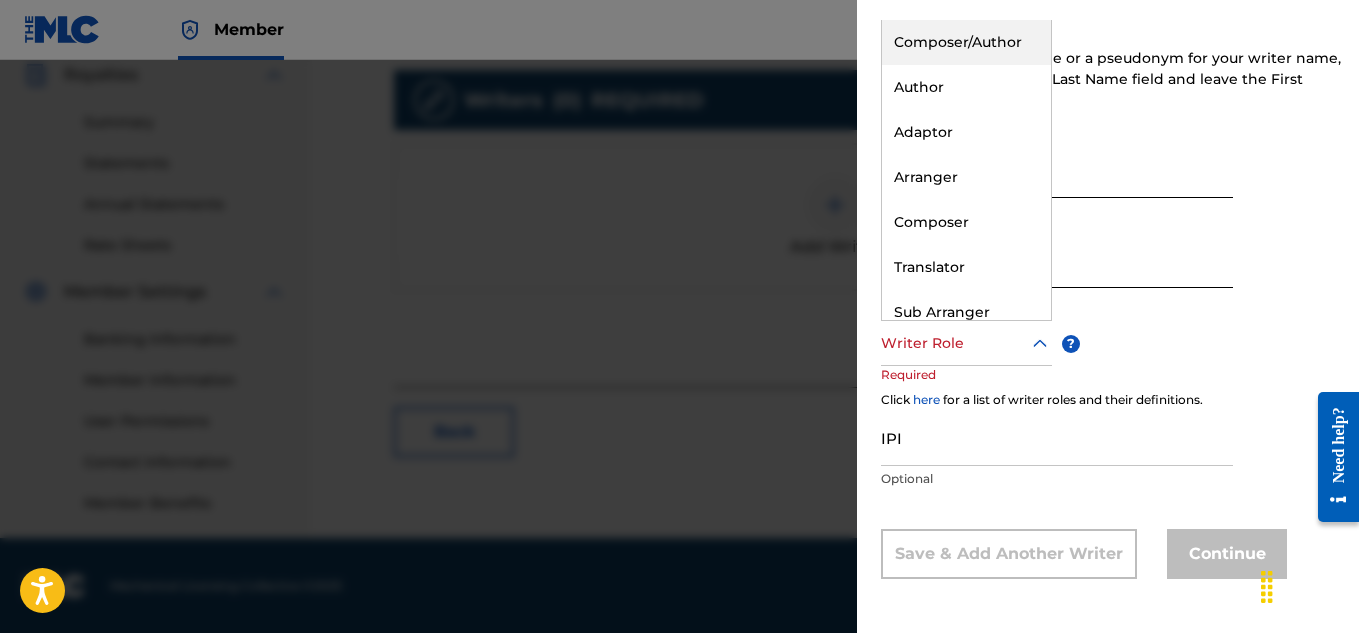 click on "Writer Role" at bounding box center (966, 343) 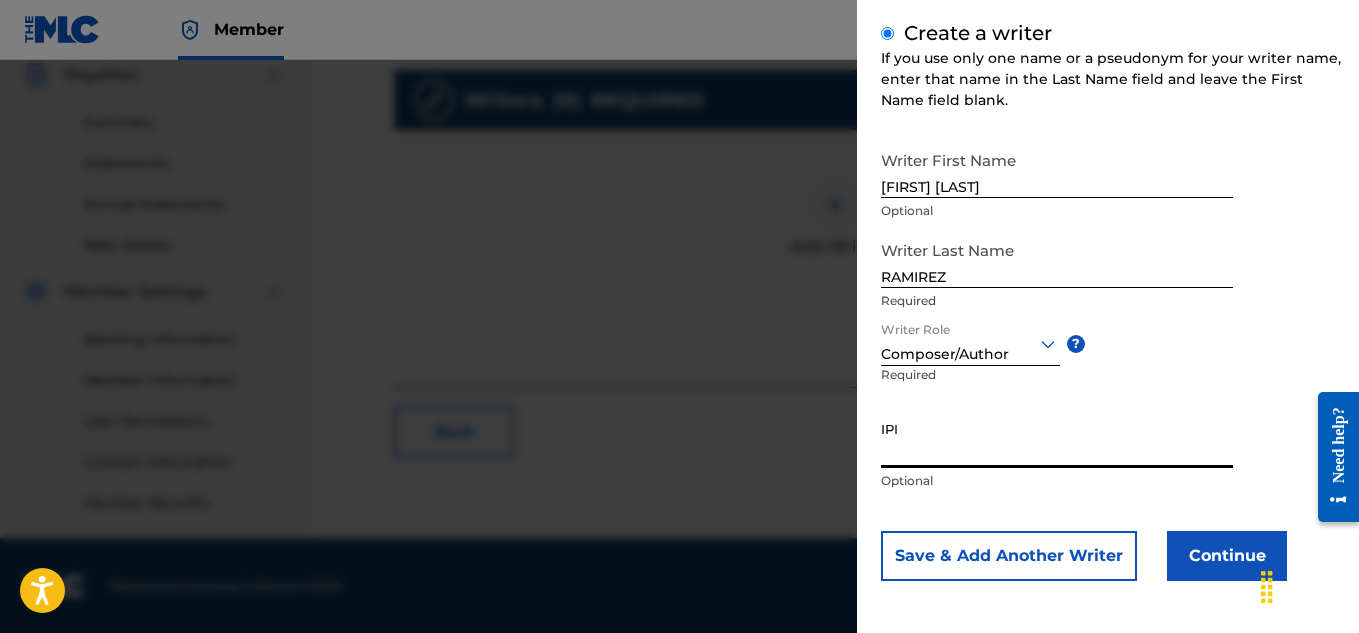 click on "IPI" at bounding box center (1057, 439) 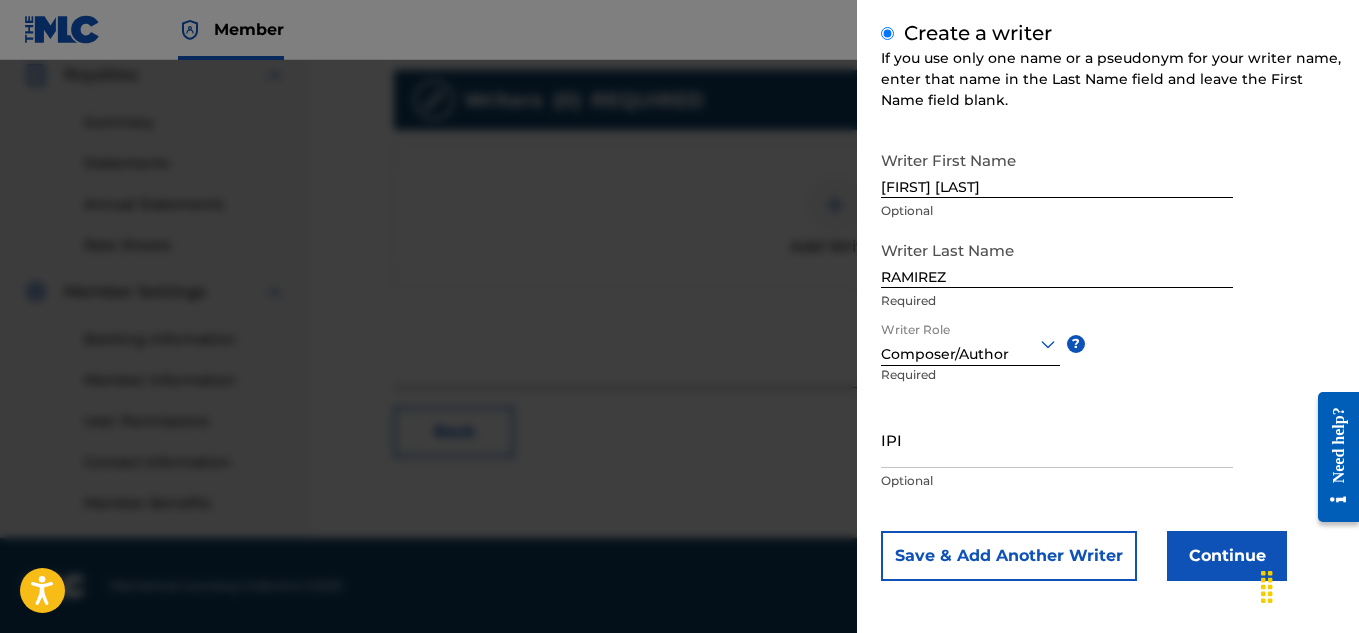 paste on "660444946" 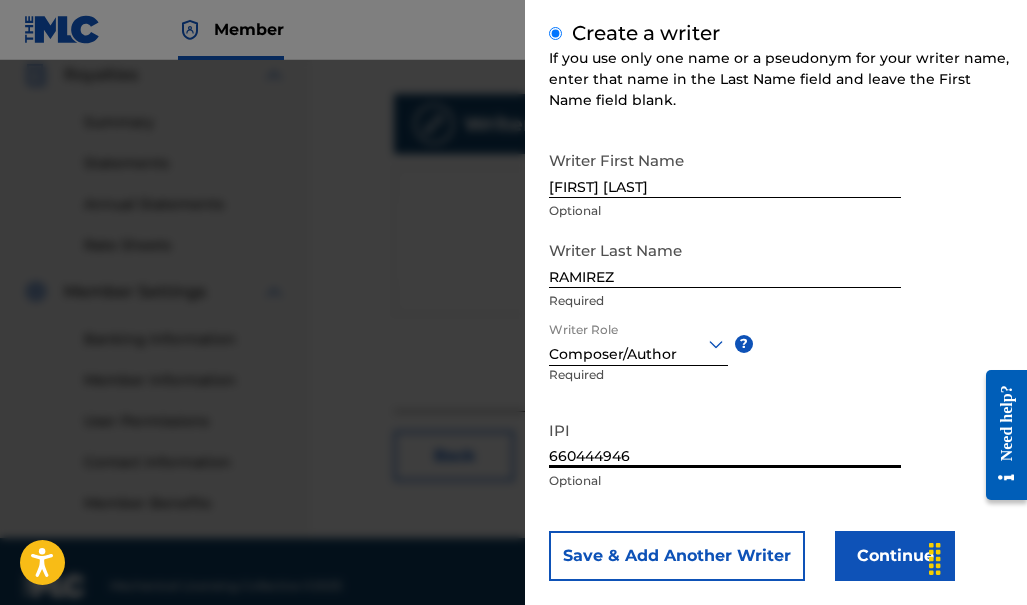 type on "660444946" 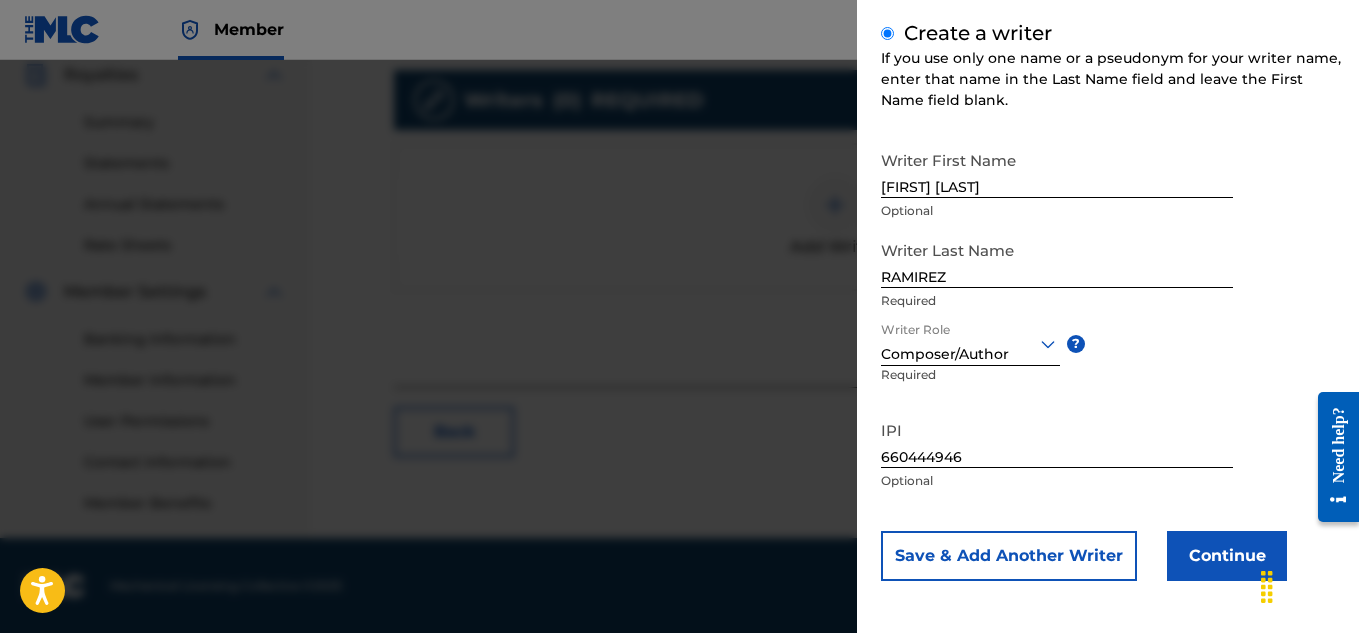 click on "Continue" at bounding box center (1227, 556) 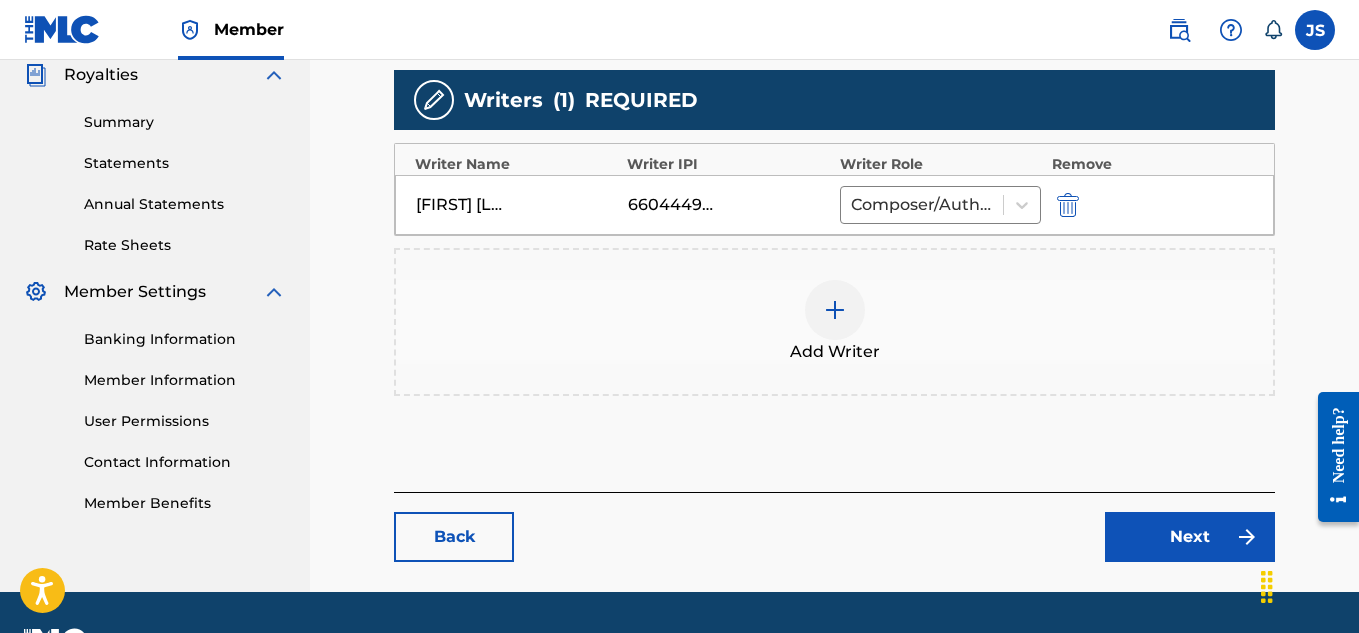 click on "Next" at bounding box center [1190, 537] 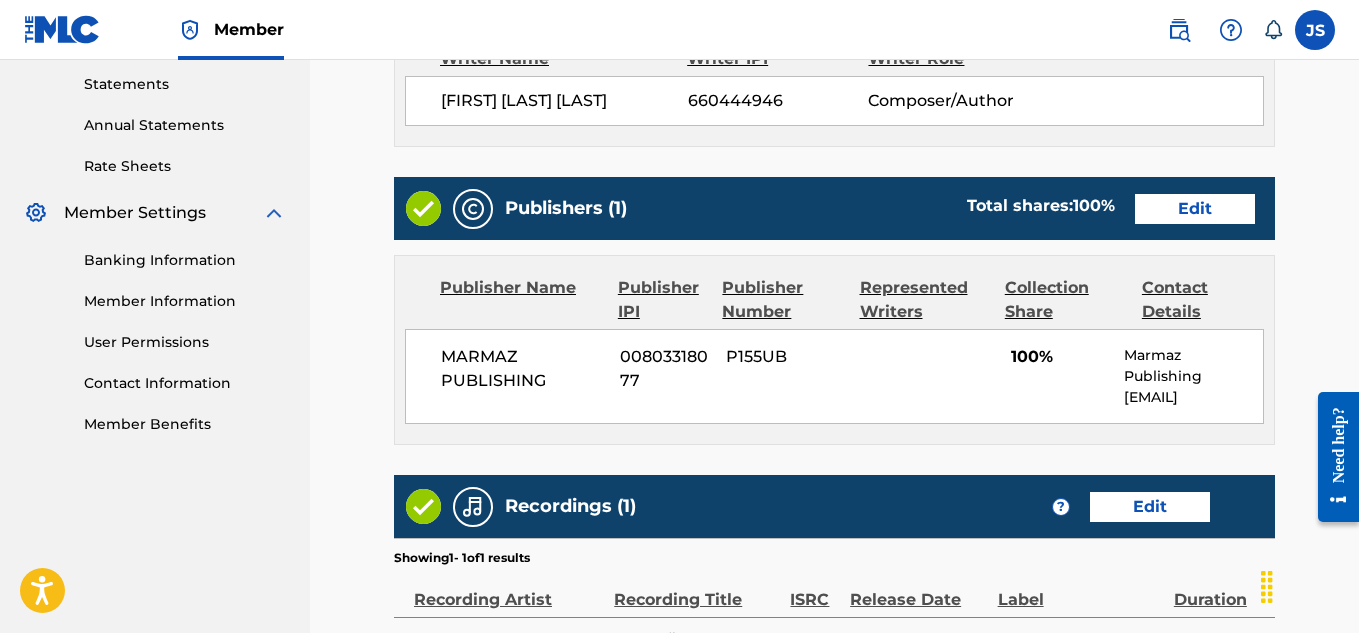 scroll, scrollTop: 686, scrollLeft: 0, axis: vertical 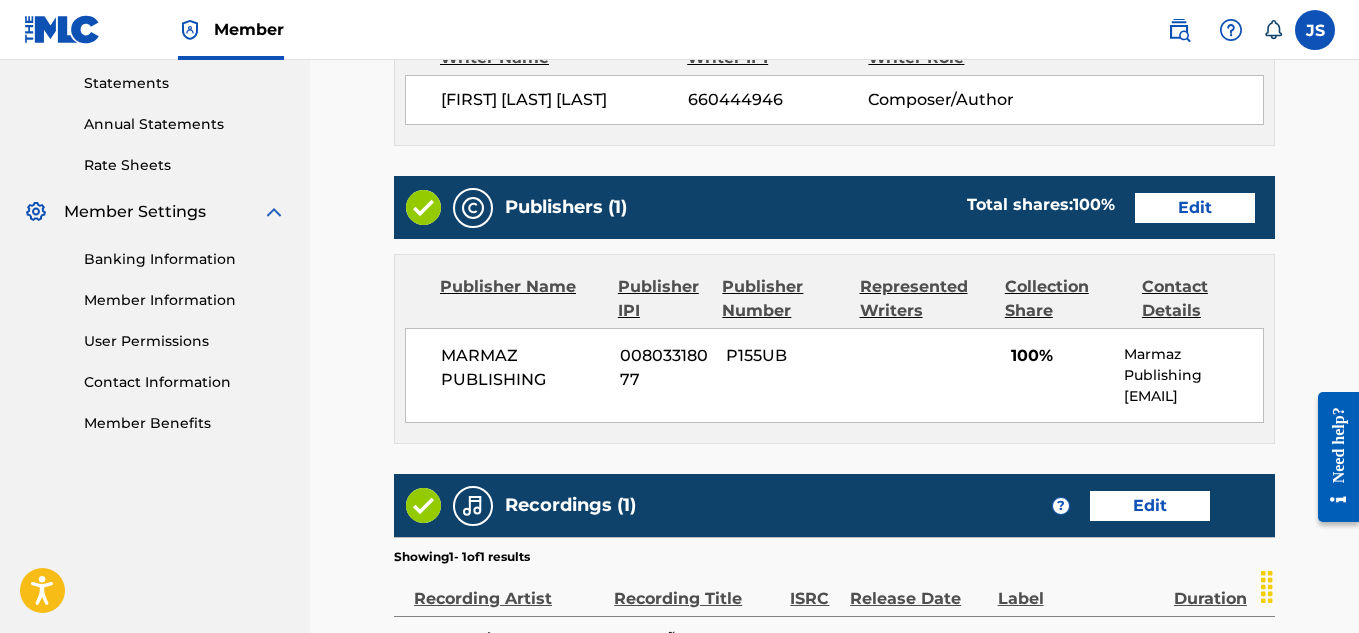 click on "Edit" at bounding box center (1195, 208) 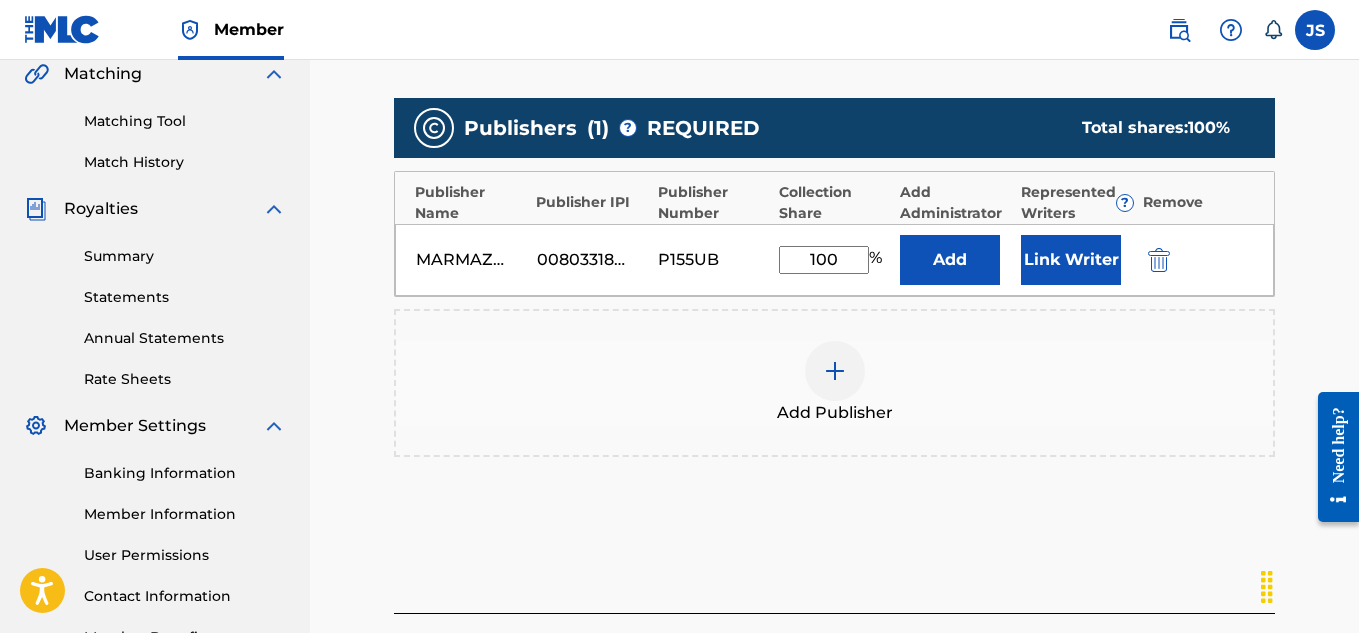 scroll, scrollTop: 485, scrollLeft: 0, axis: vertical 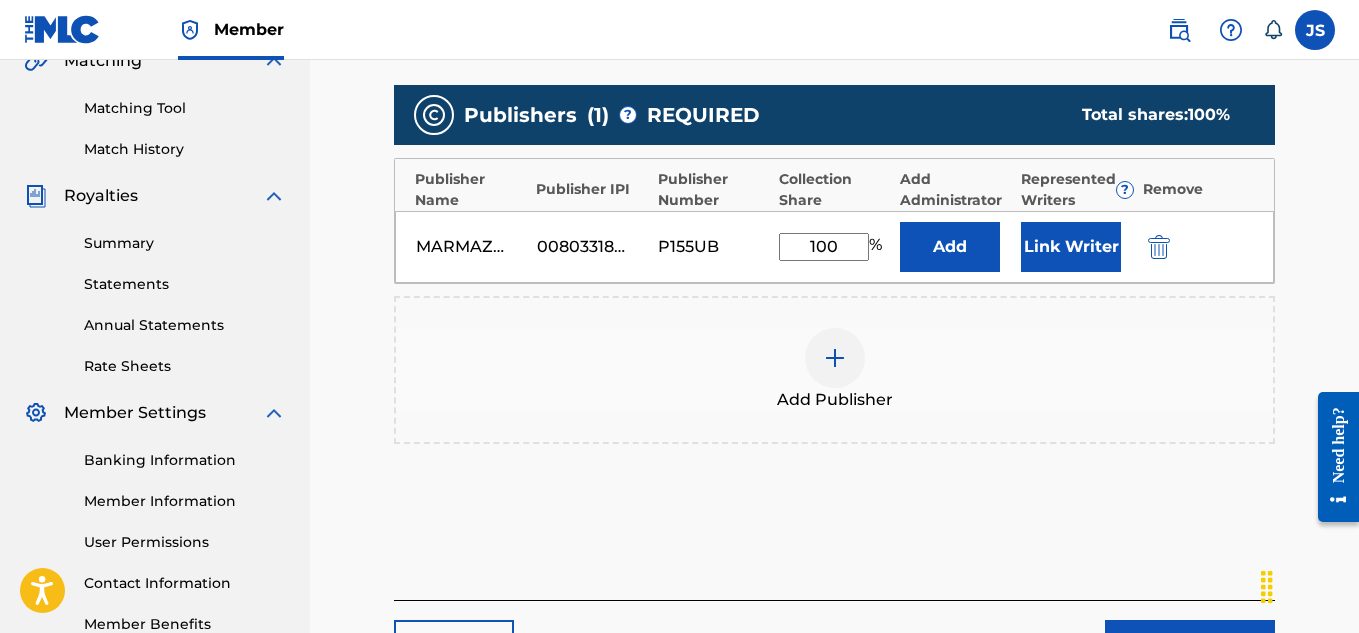 click on "MARMAZ PUBLISHING [PHONE] P155UB 100 % Add Link Writer" at bounding box center [834, 247] 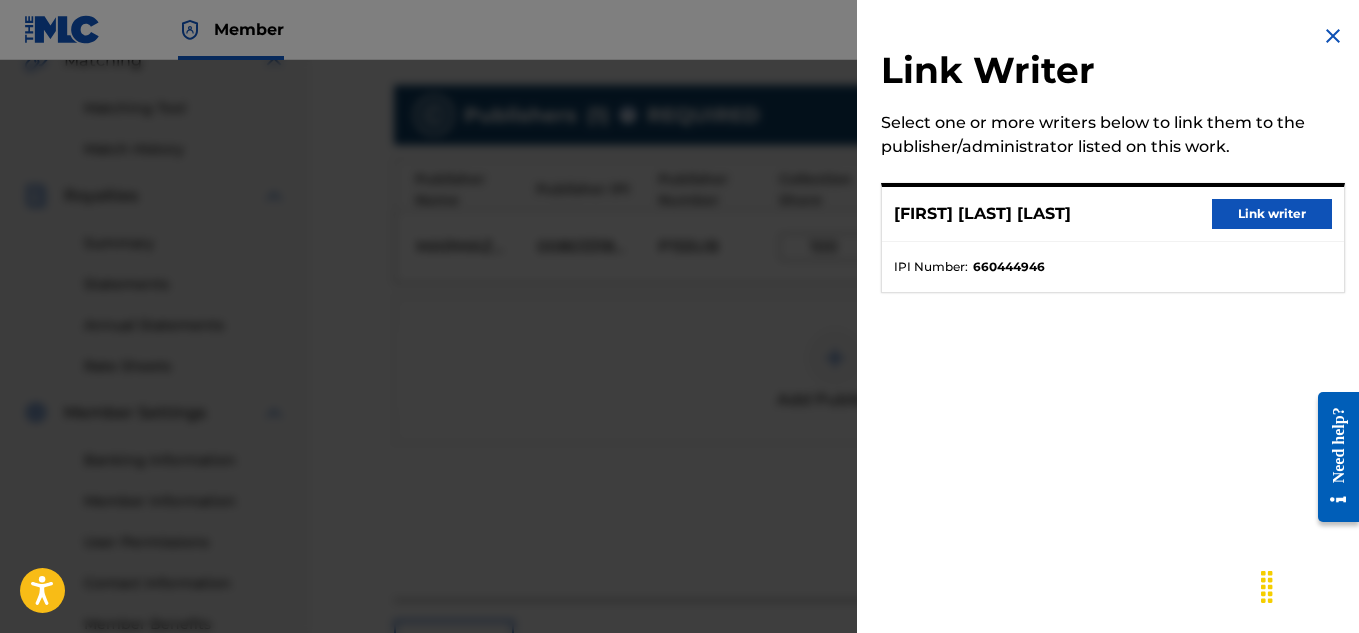 click on "Link writer" at bounding box center [1272, 214] 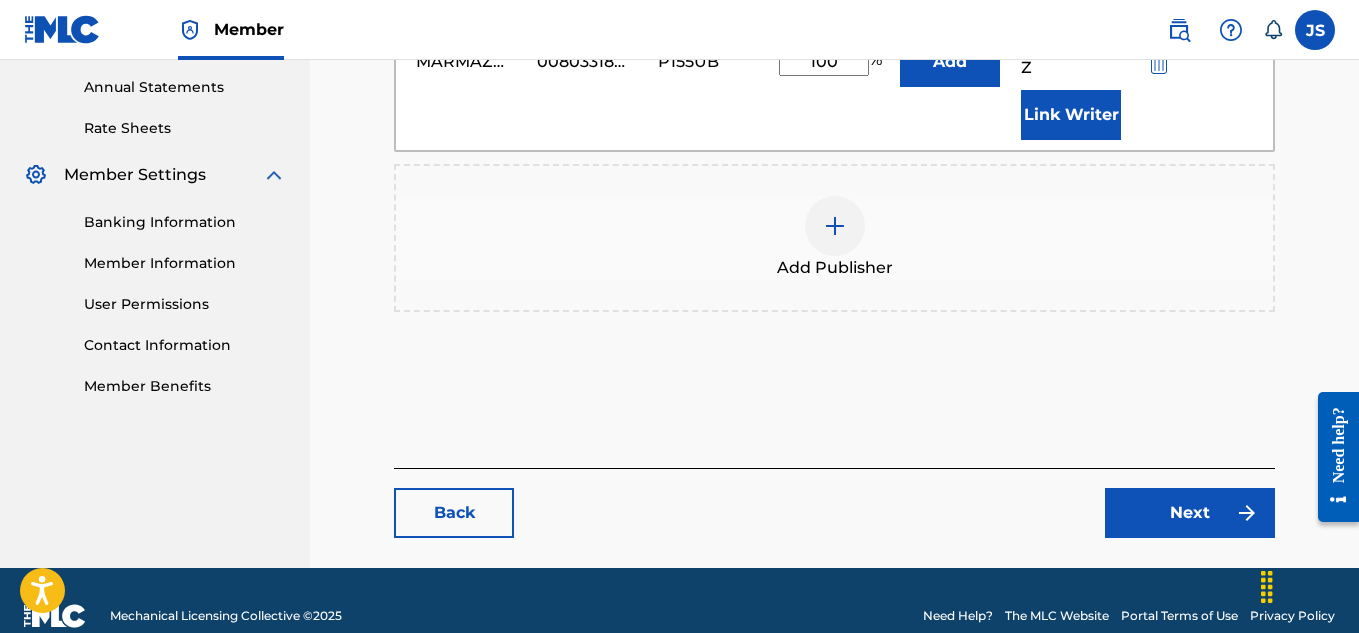 scroll, scrollTop: 754, scrollLeft: 0, axis: vertical 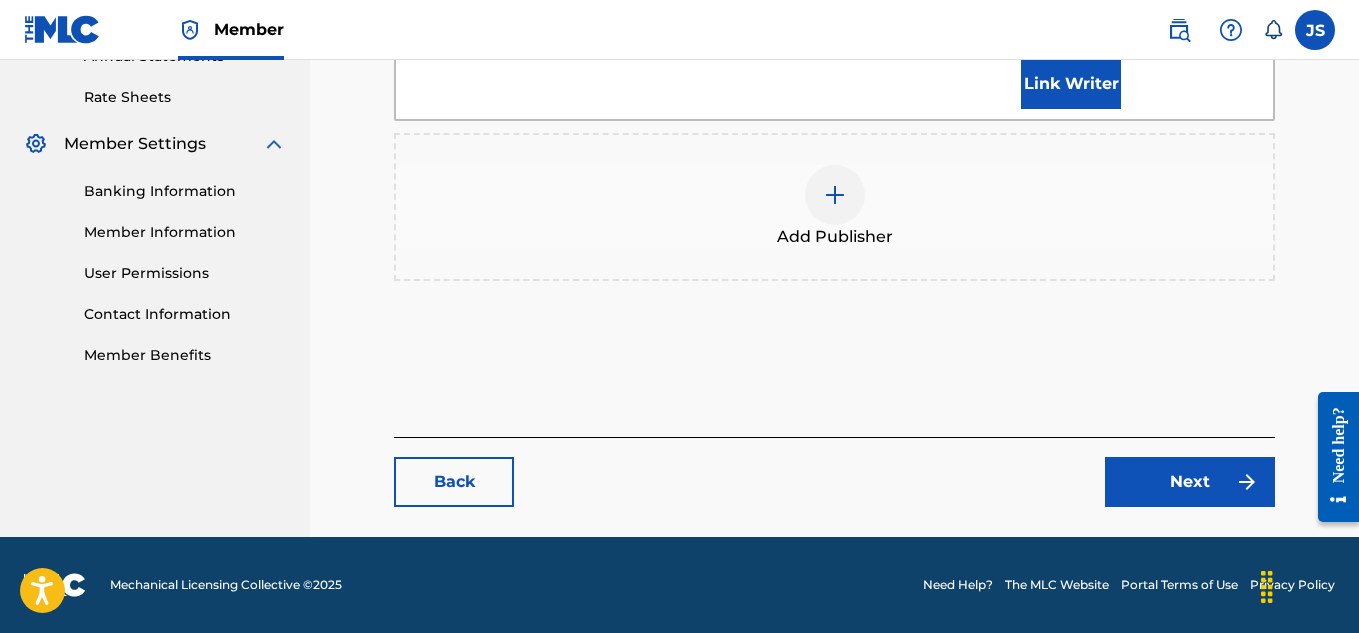 click on "Next" at bounding box center [1190, 482] 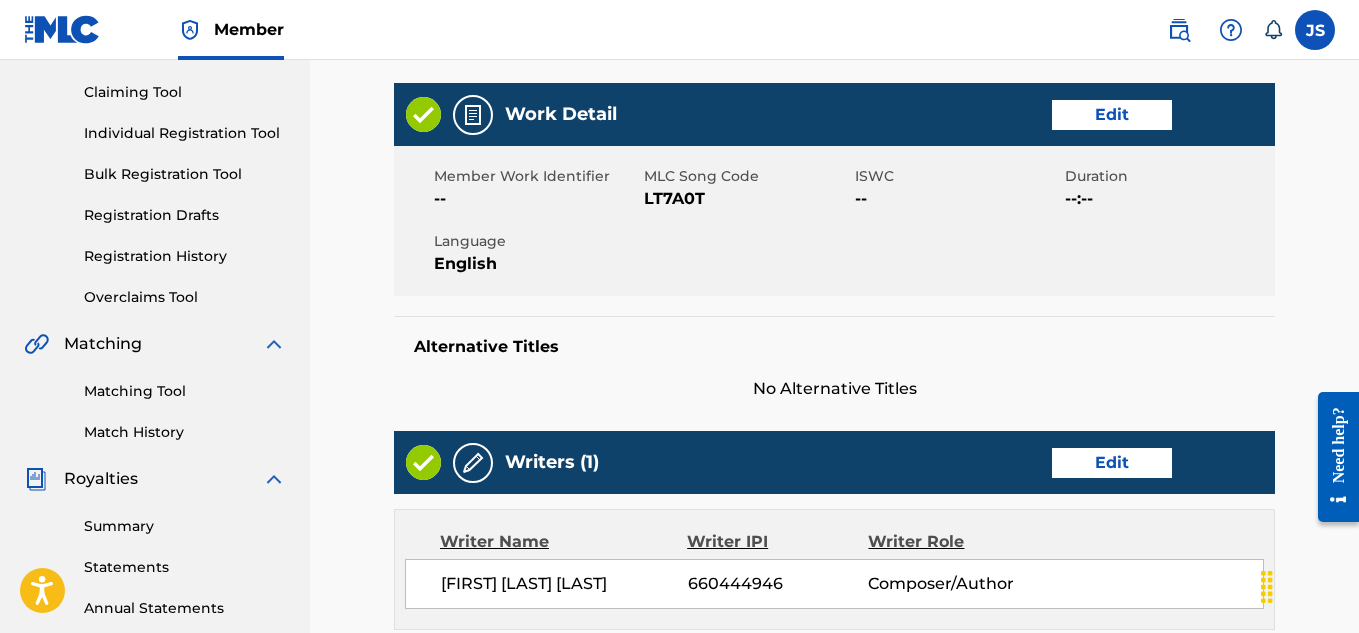 scroll, scrollTop: 218, scrollLeft: 0, axis: vertical 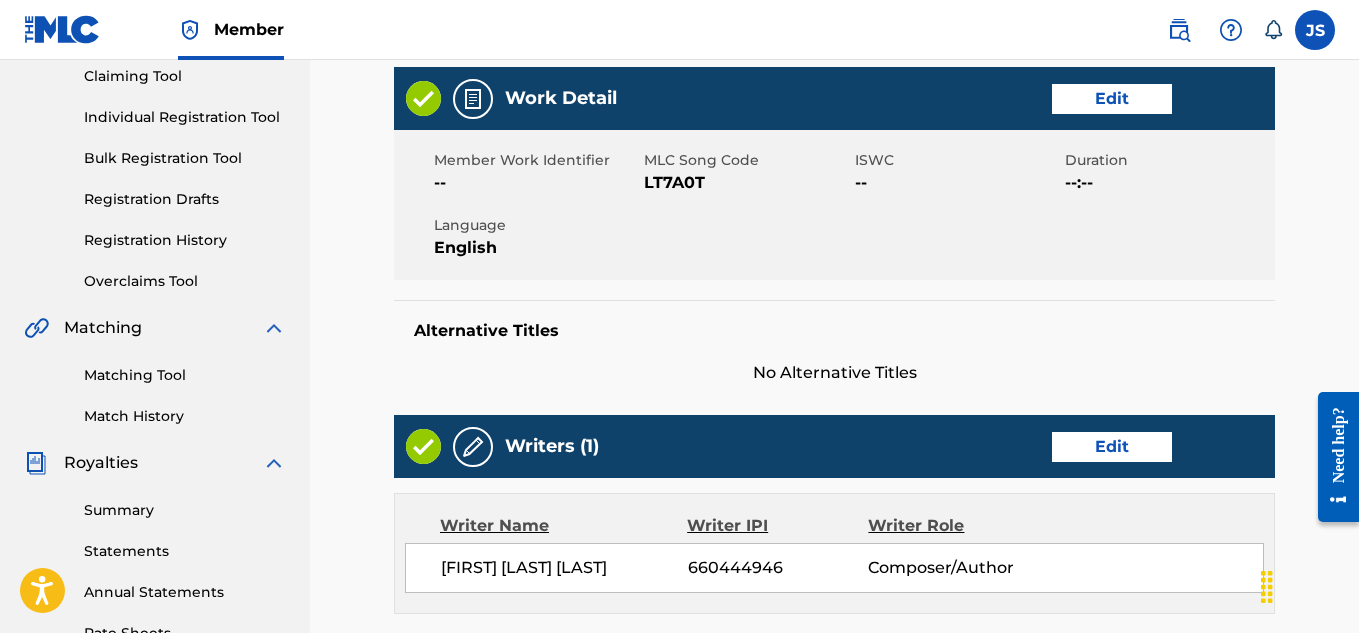 click on "LT7A0T" at bounding box center [746, 183] 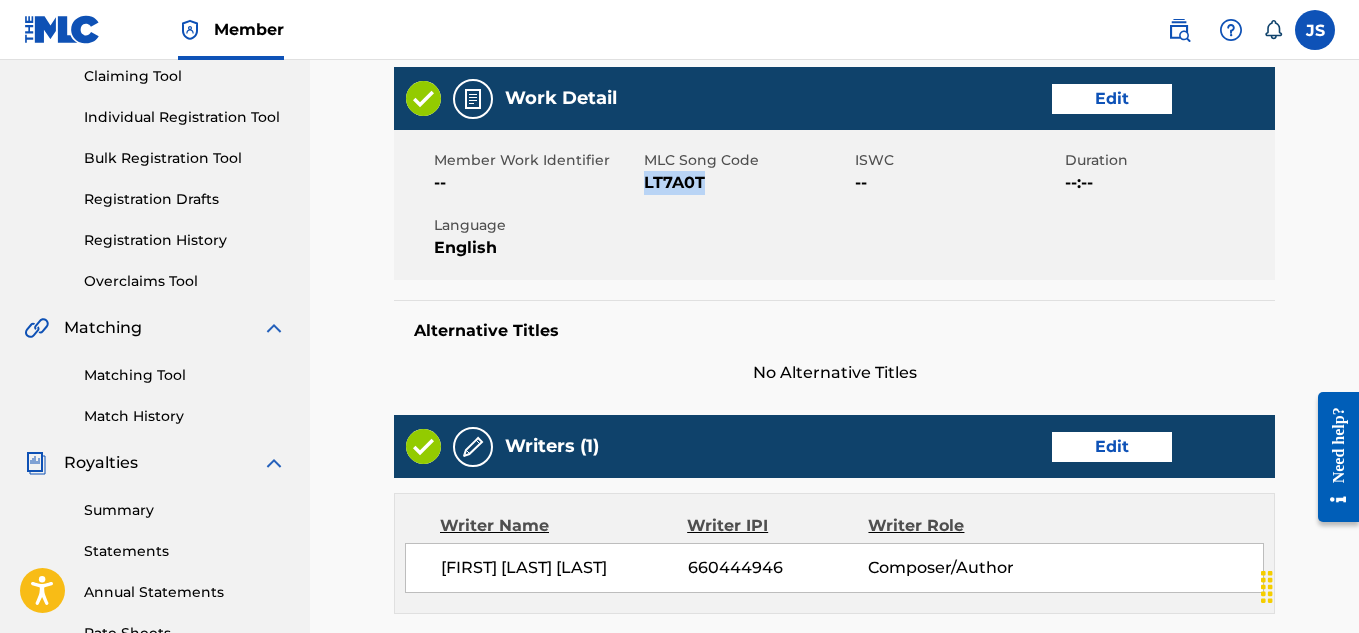 click on "LT7A0T" at bounding box center [746, 183] 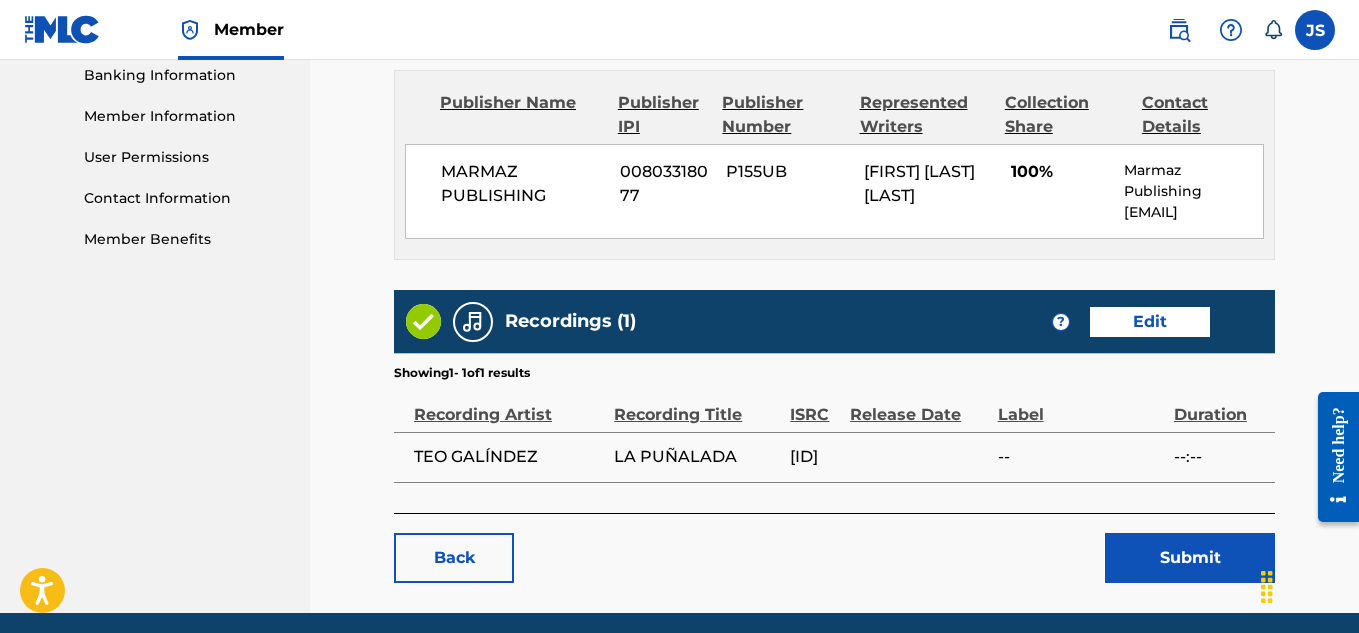 scroll, scrollTop: 946, scrollLeft: 0, axis: vertical 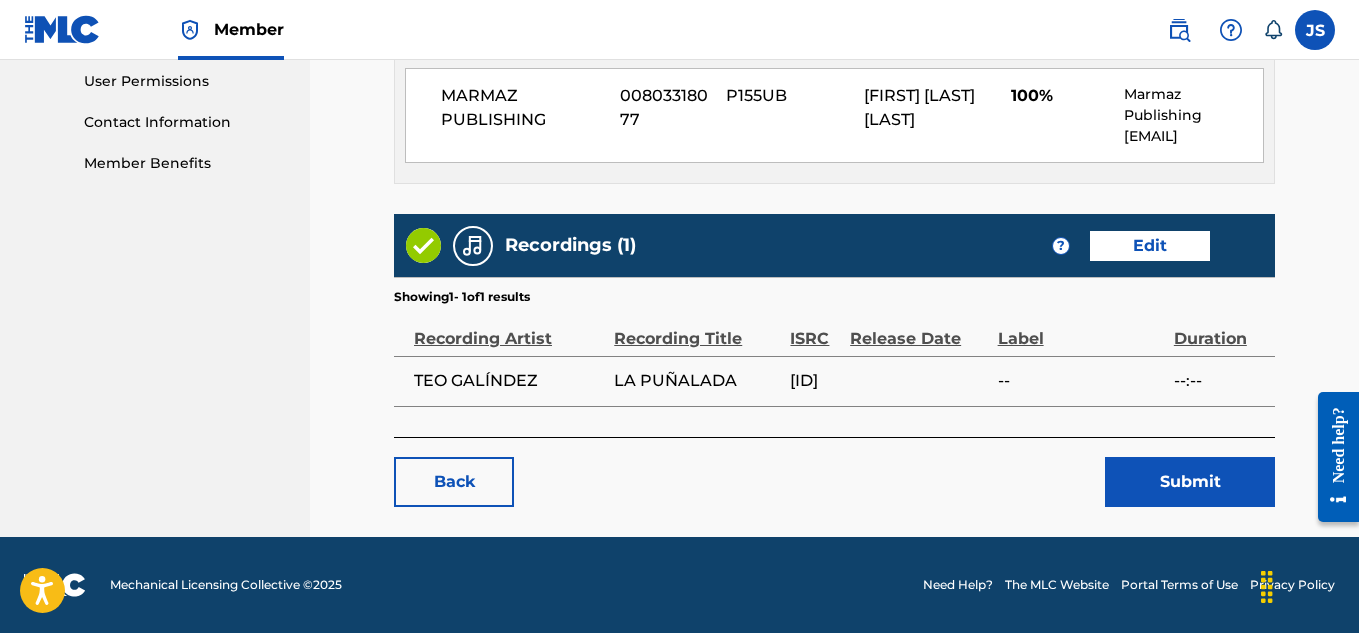 click on "Submit" at bounding box center [1190, 482] 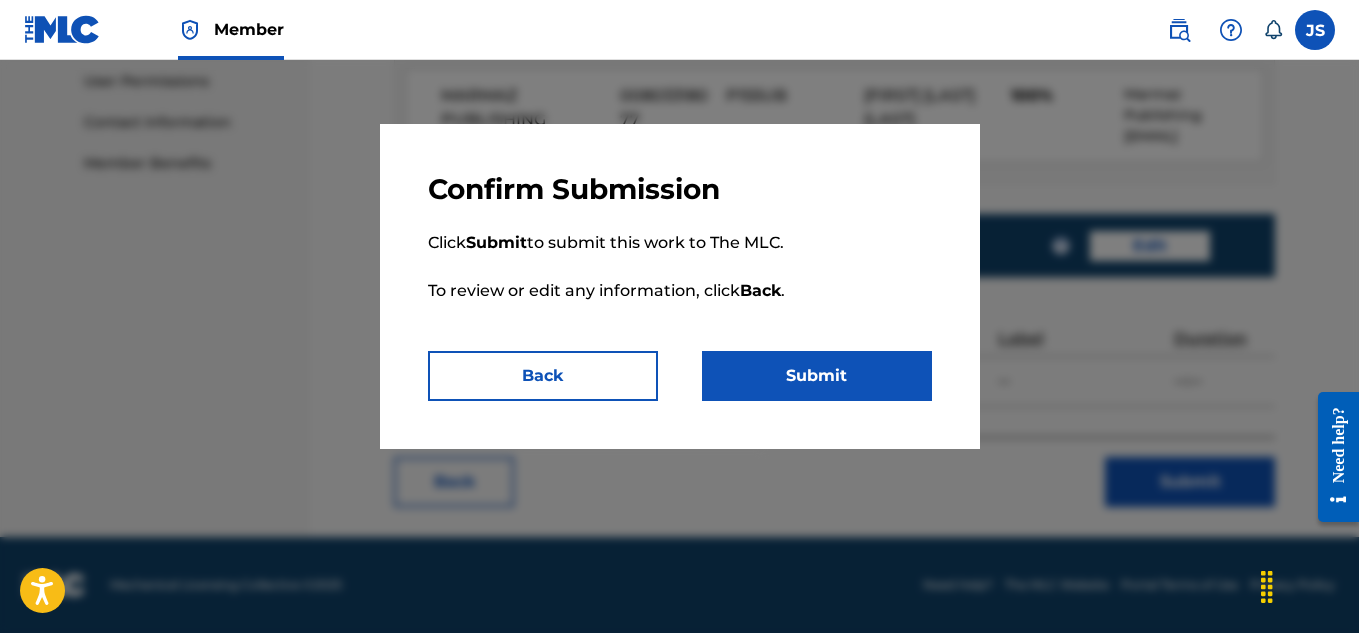 click on "Submit" at bounding box center (817, 376) 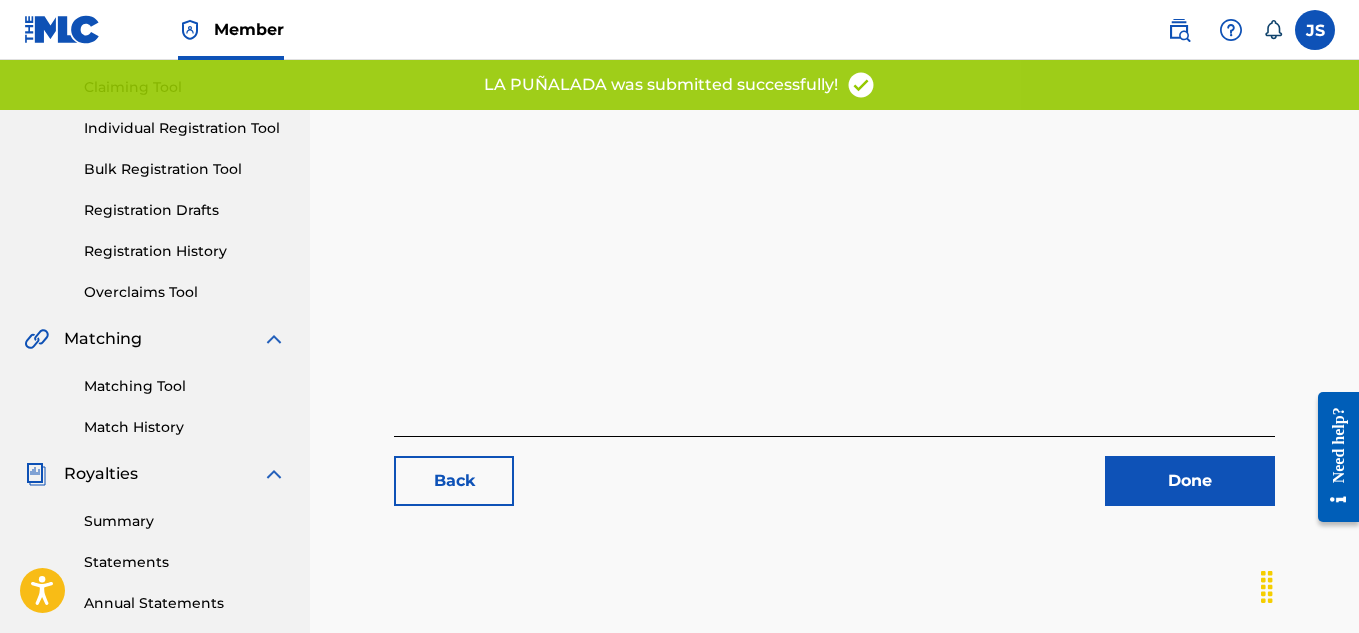 scroll, scrollTop: 226, scrollLeft: 0, axis: vertical 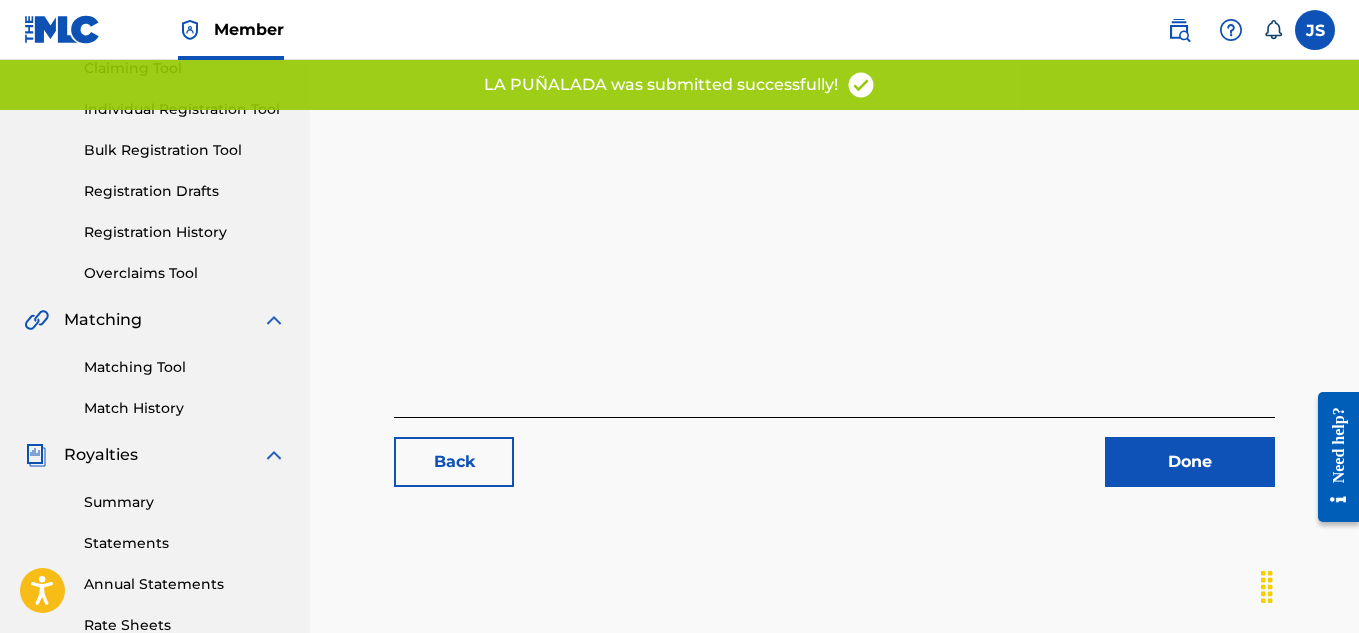 click on "Done" at bounding box center [1190, 462] 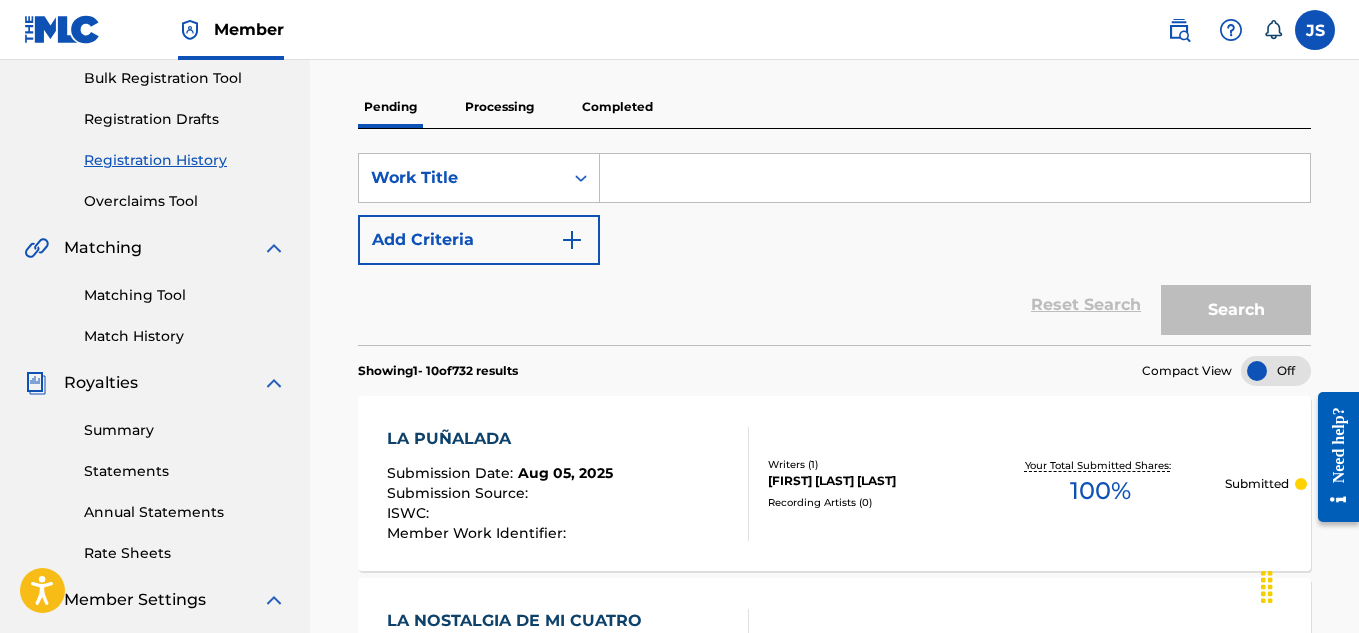 scroll, scrollTop: 289, scrollLeft: 0, axis: vertical 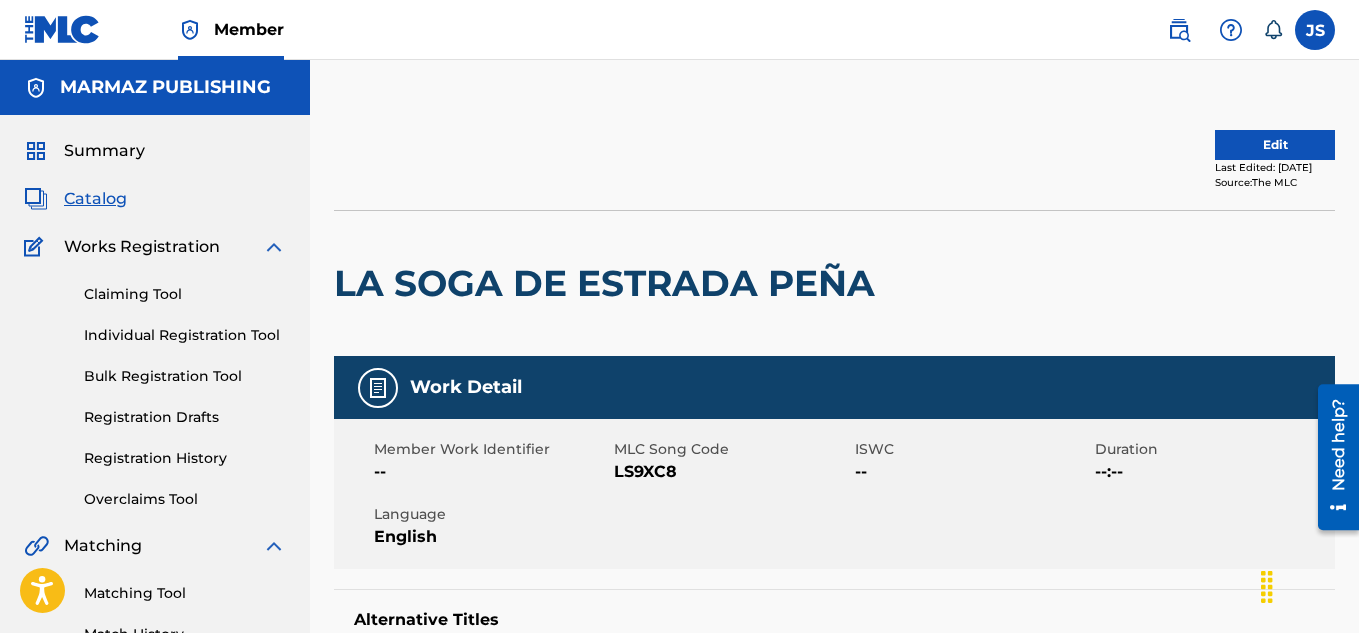 click on "Edit" at bounding box center [1275, 145] 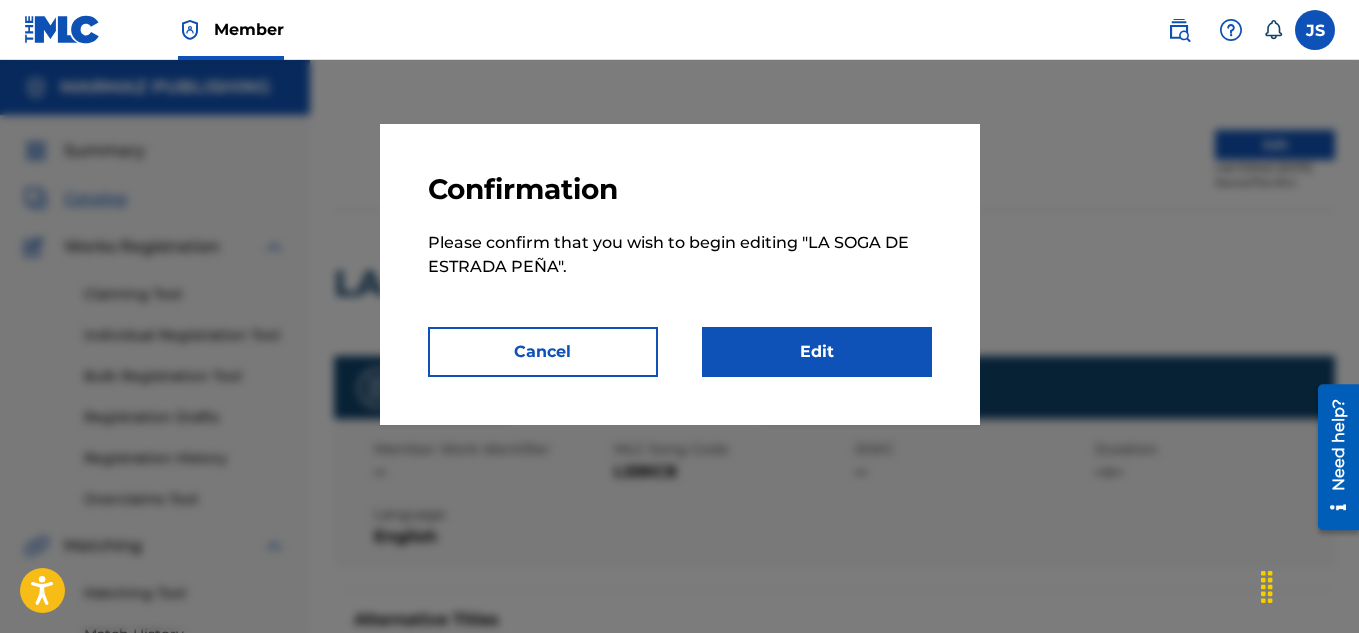 drag, startPoint x: 887, startPoint y: 387, endPoint x: 858, endPoint y: 343, distance: 52.69725 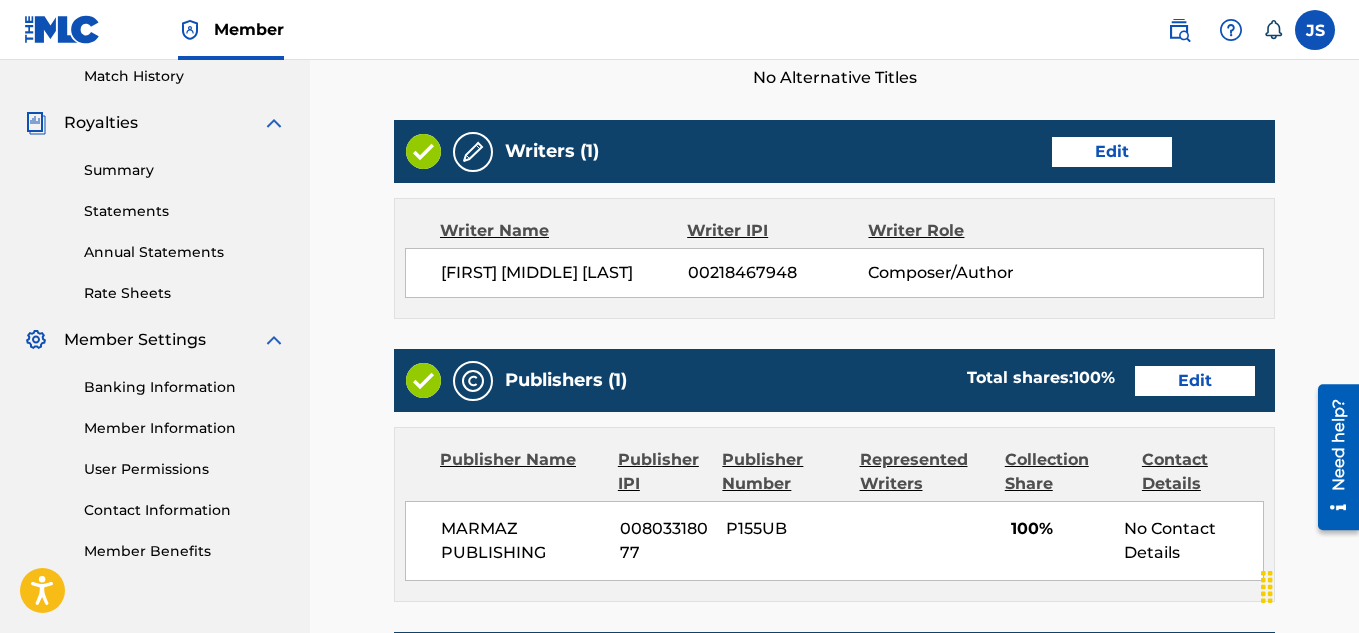 scroll, scrollTop: 561, scrollLeft: 0, axis: vertical 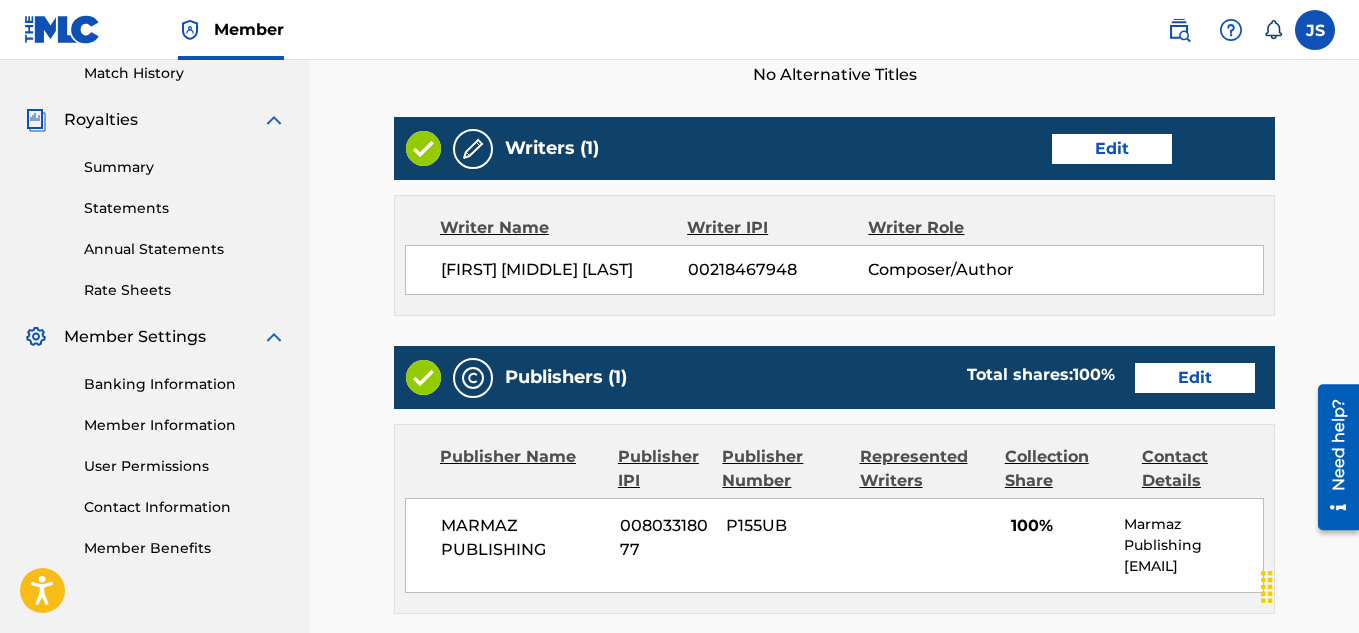 click on "Edit" at bounding box center [1112, 149] 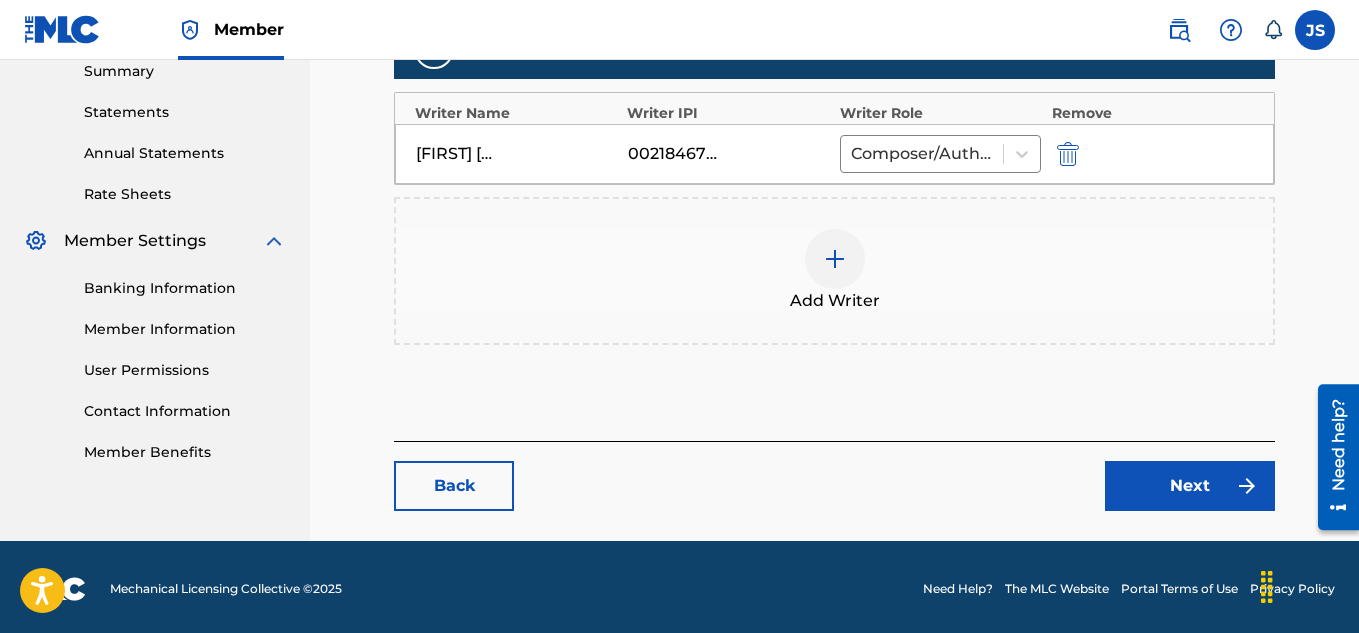 scroll, scrollTop: 661, scrollLeft: 0, axis: vertical 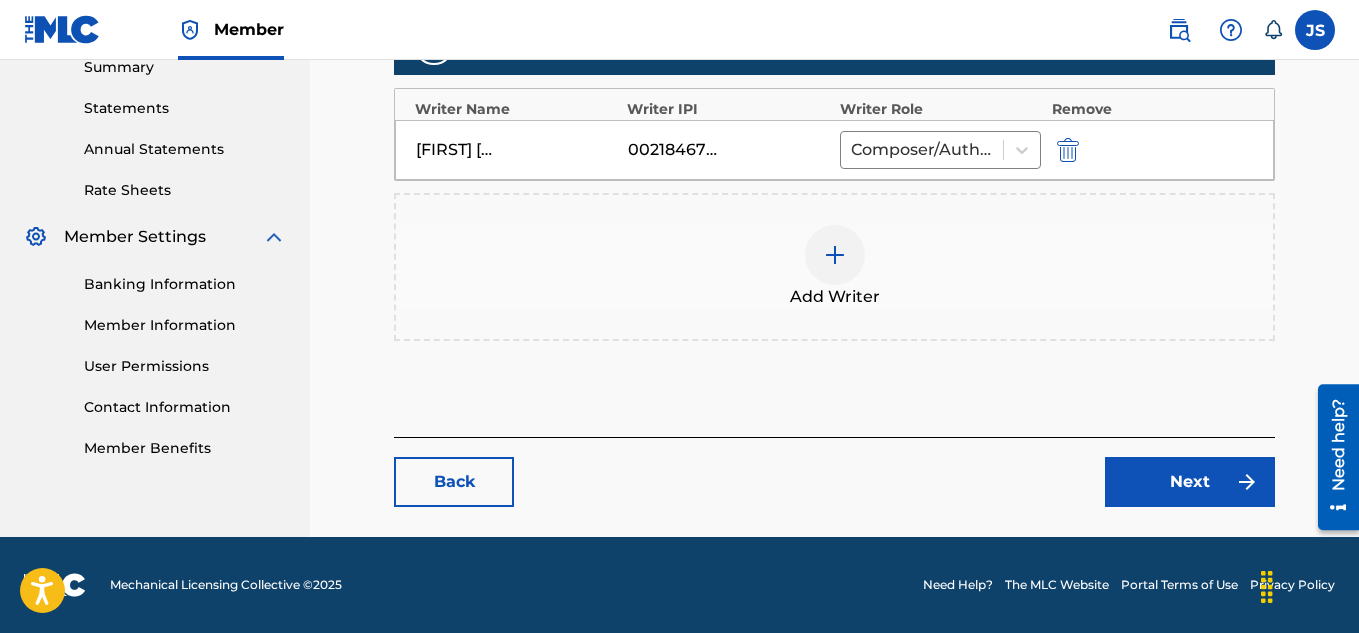 click at bounding box center [1068, 150] 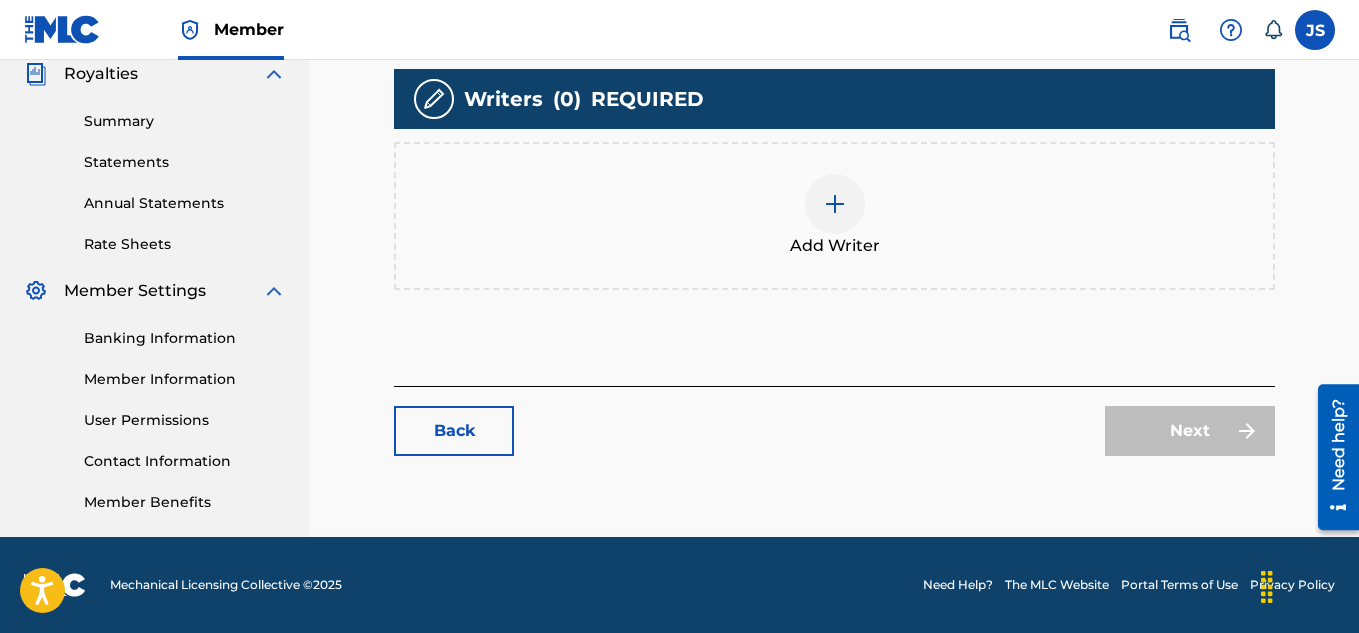scroll, scrollTop: 607, scrollLeft: 0, axis: vertical 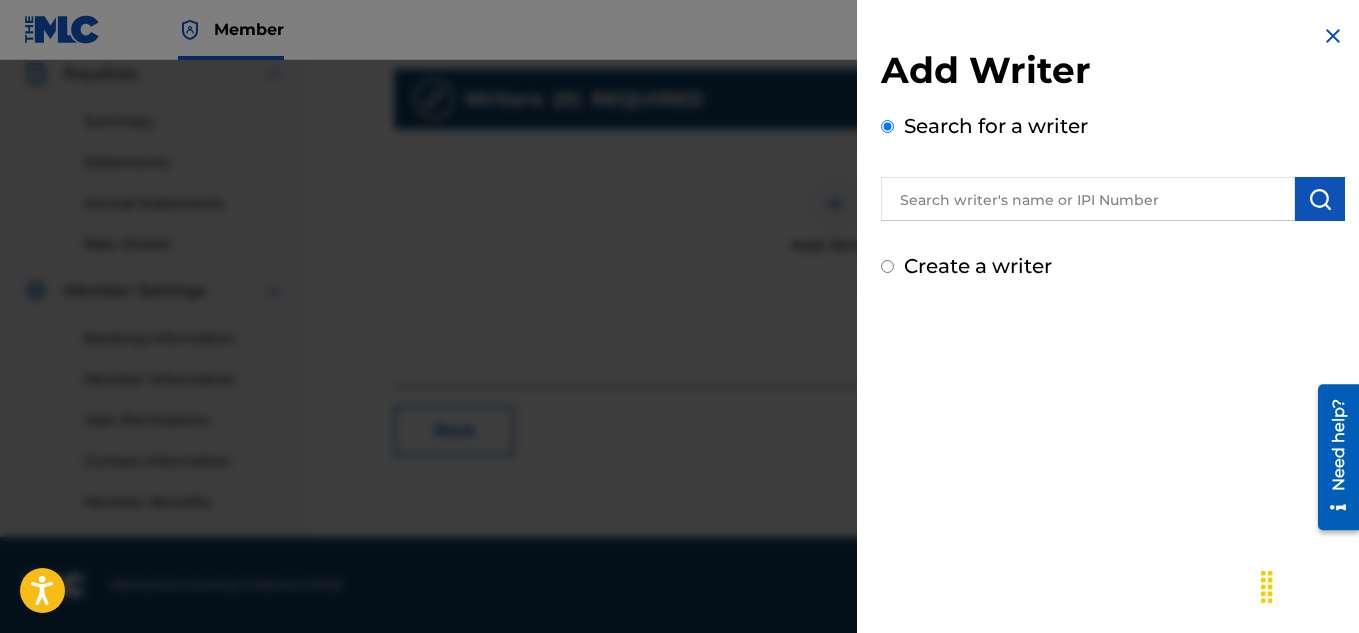 click on "Create a writer" at bounding box center (978, 266) 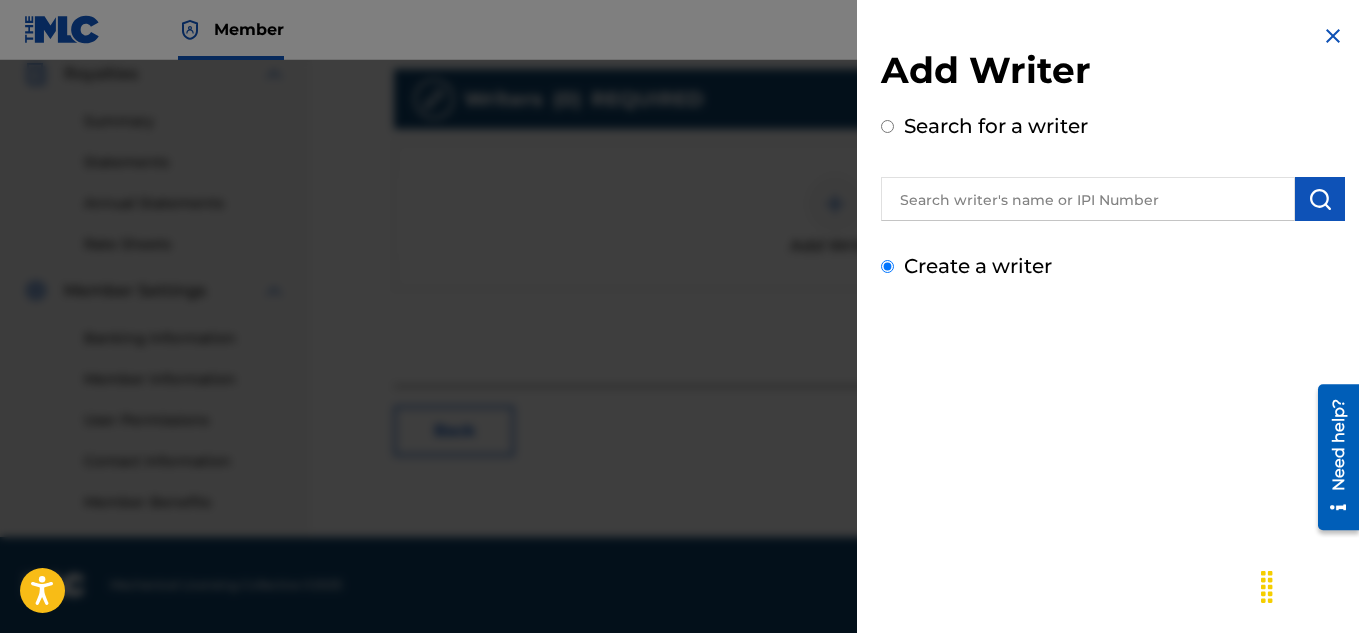 click on "Create a writer" at bounding box center (887, 266) 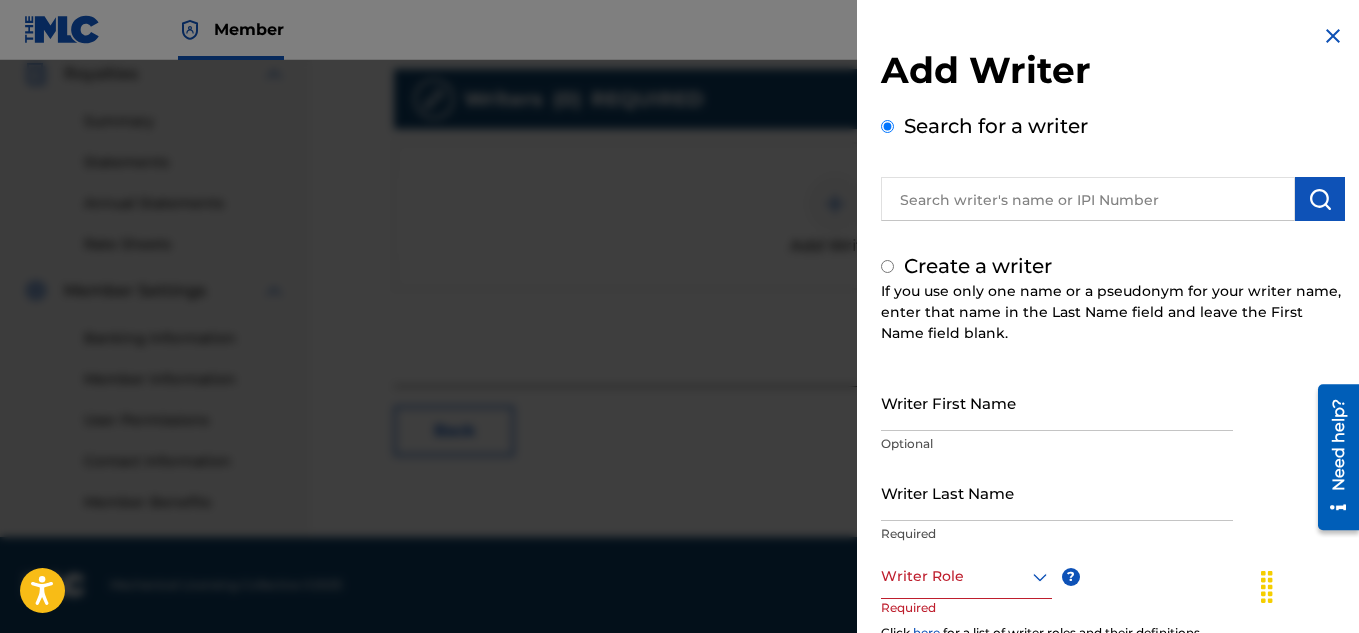 radio on "false" 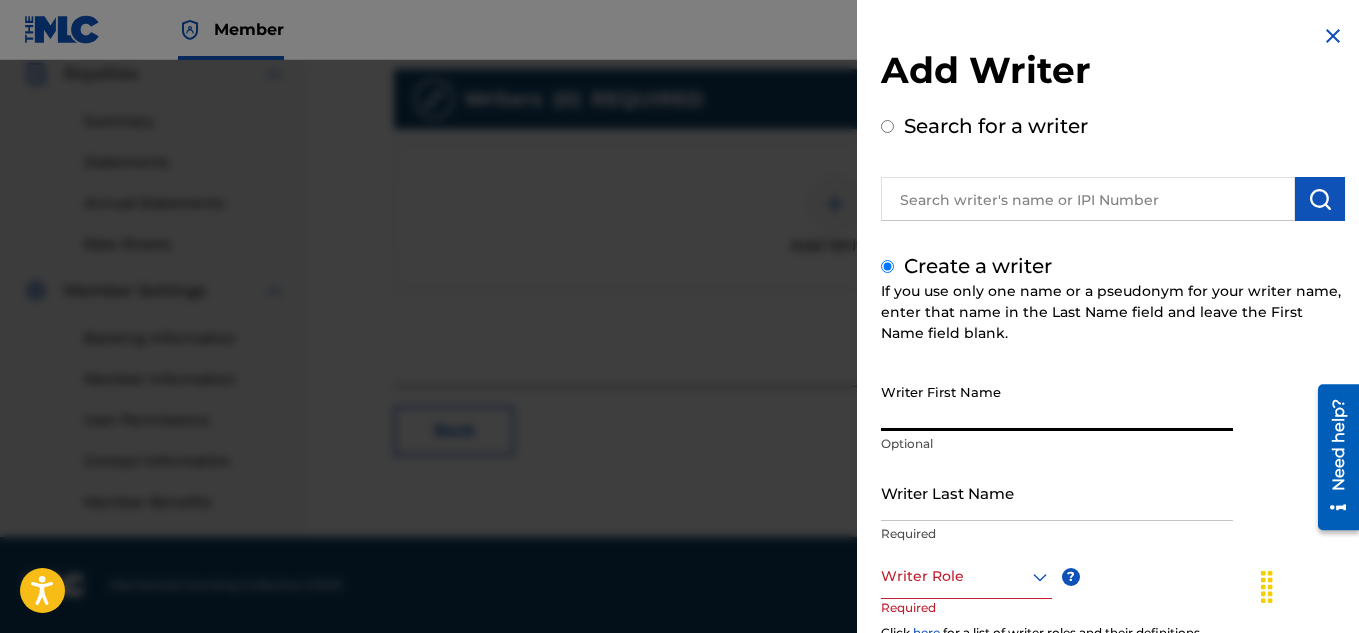 click on "Writer First Name" at bounding box center (1057, 402) 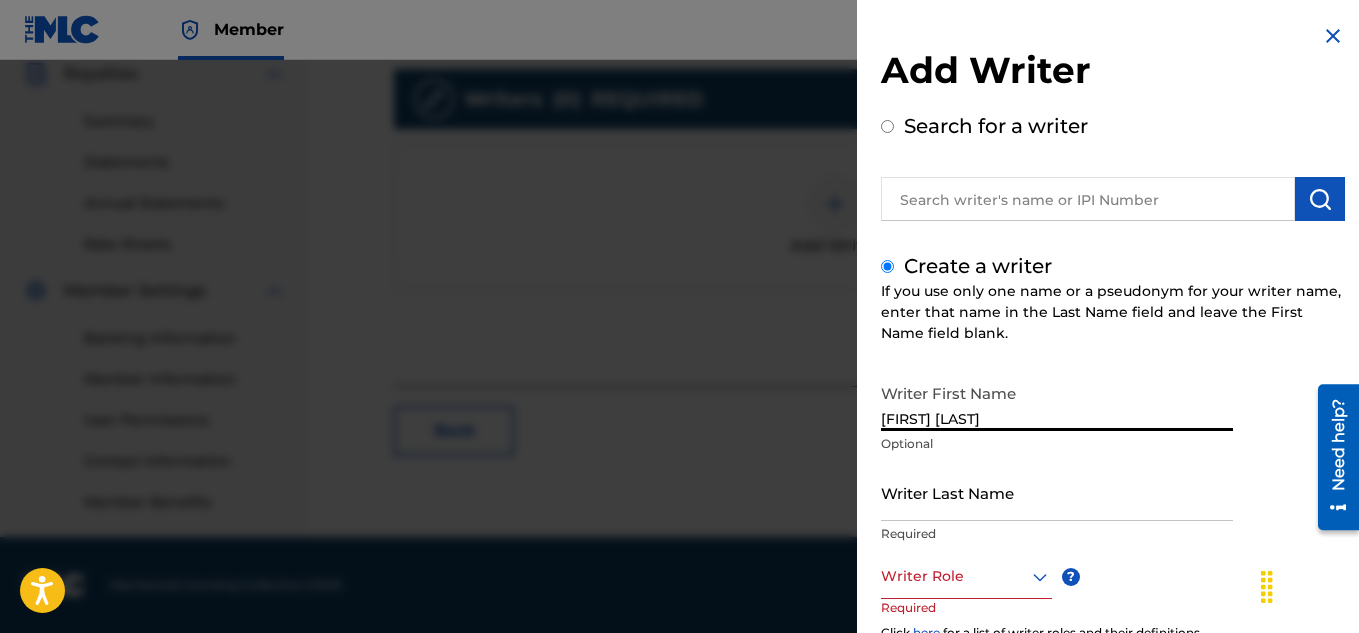 type on "[FIRST] [FIRST]" 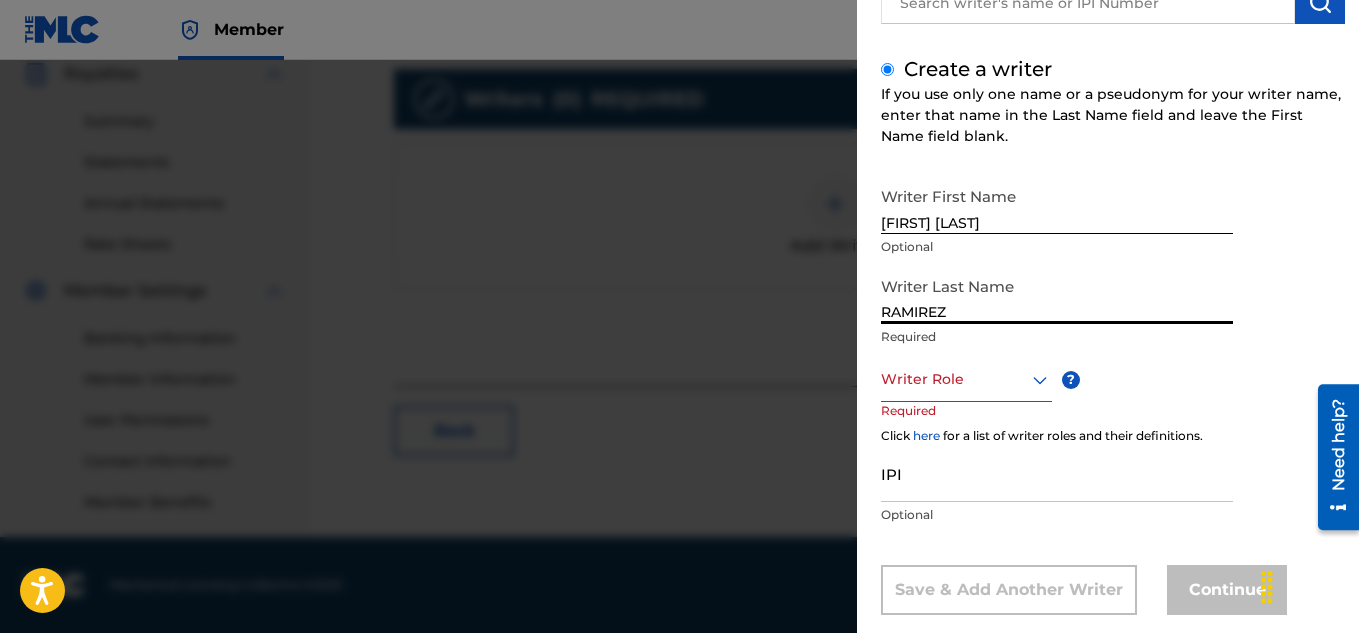 scroll, scrollTop: 198, scrollLeft: 0, axis: vertical 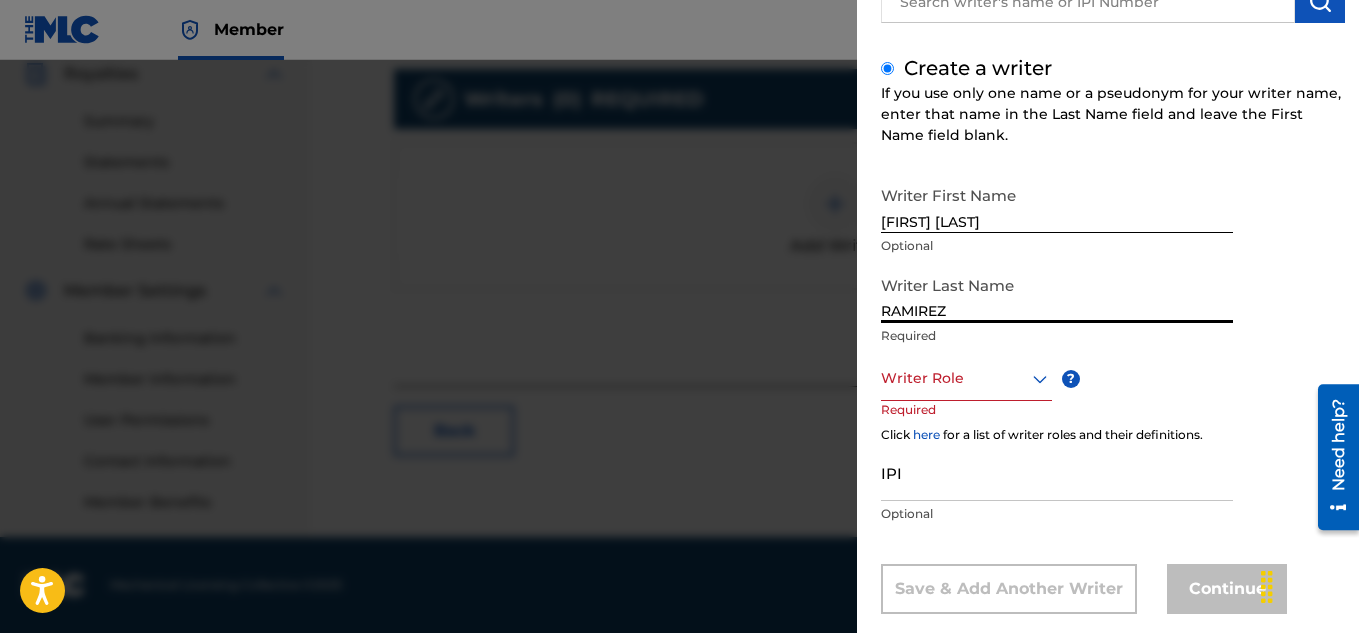 type on "RAMIREZ" 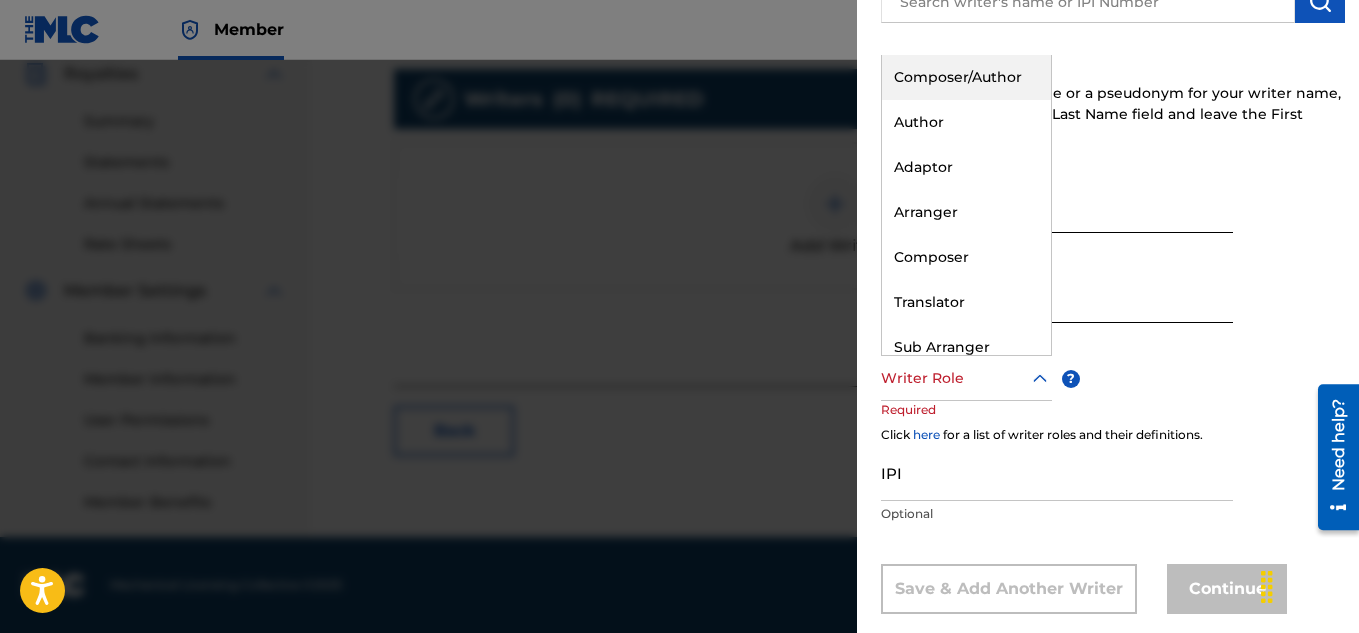 click at bounding box center [966, 378] 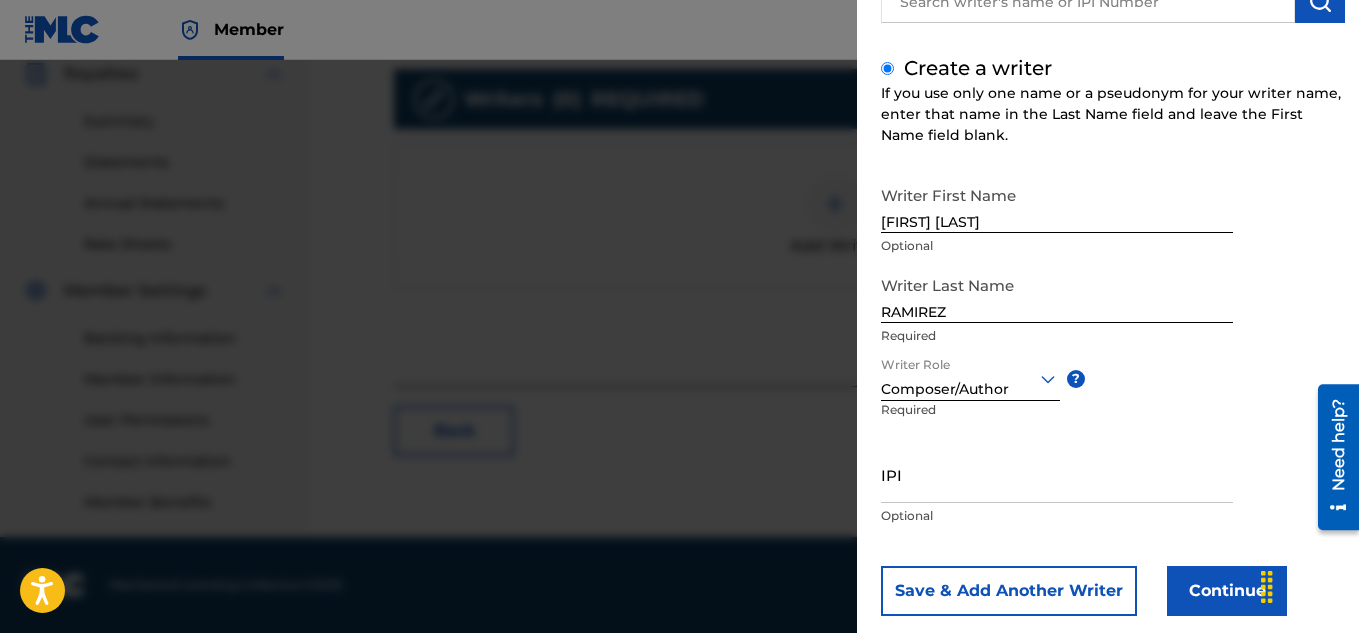 click on "IPI" at bounding box center (1057, 474) 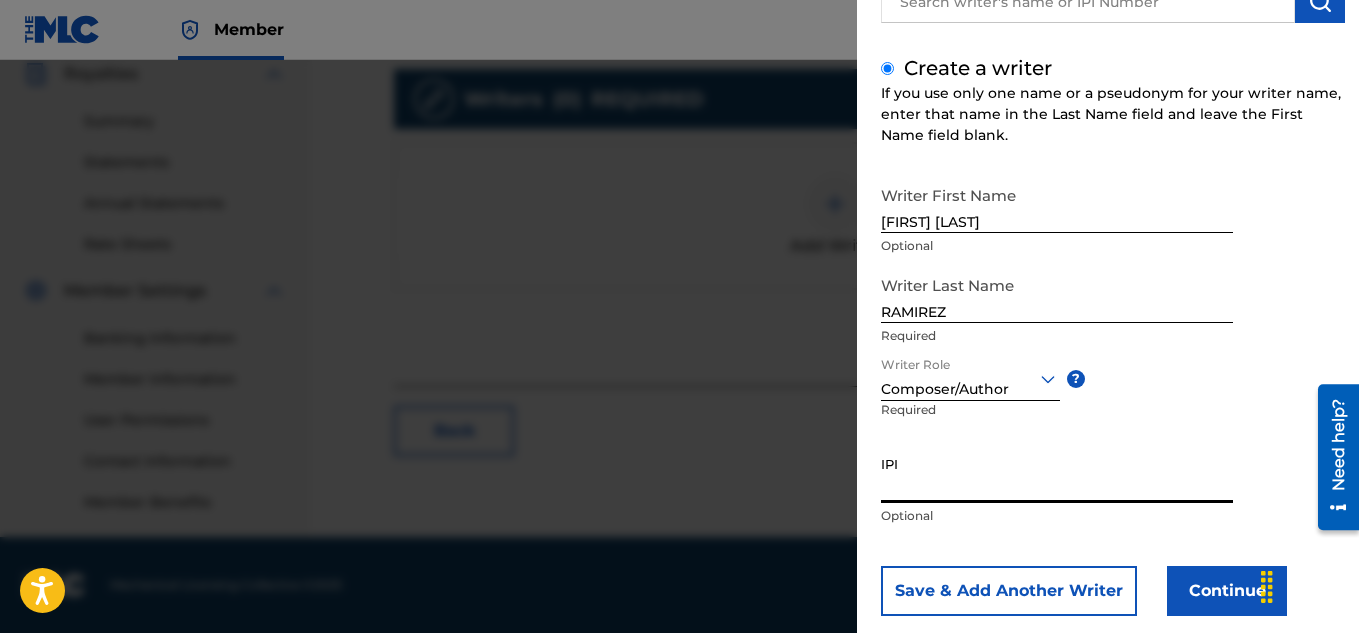 paste on "660444946" 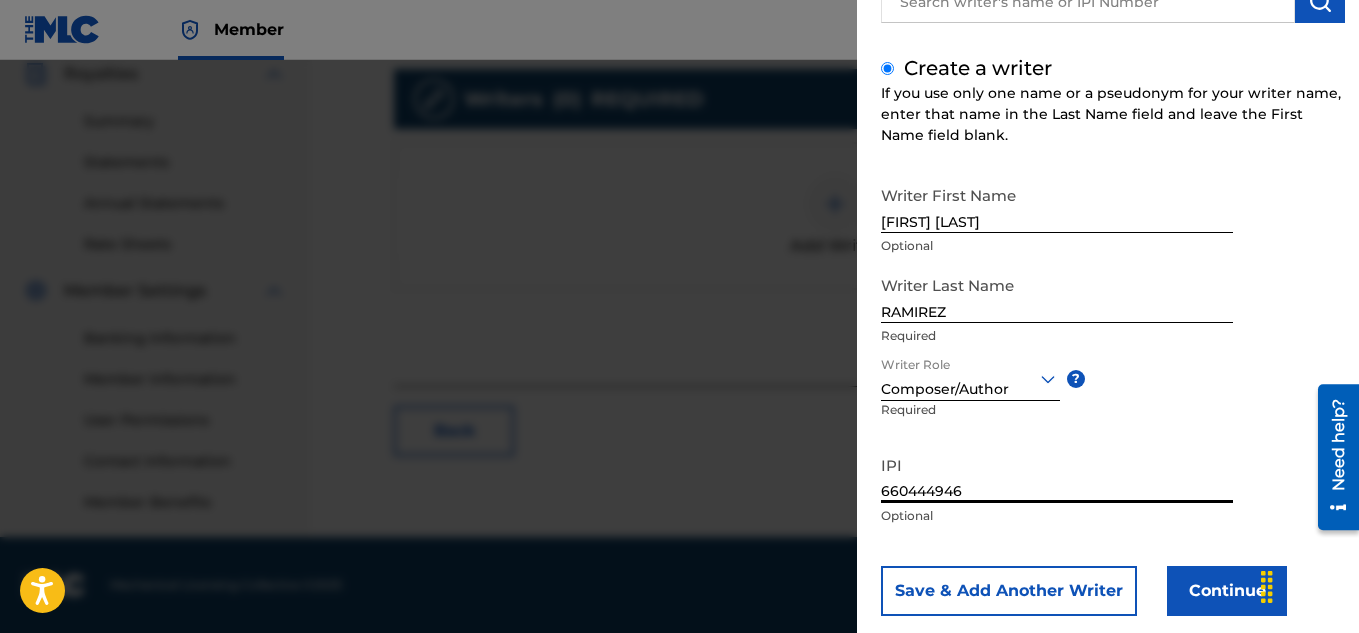 type on "660444946" 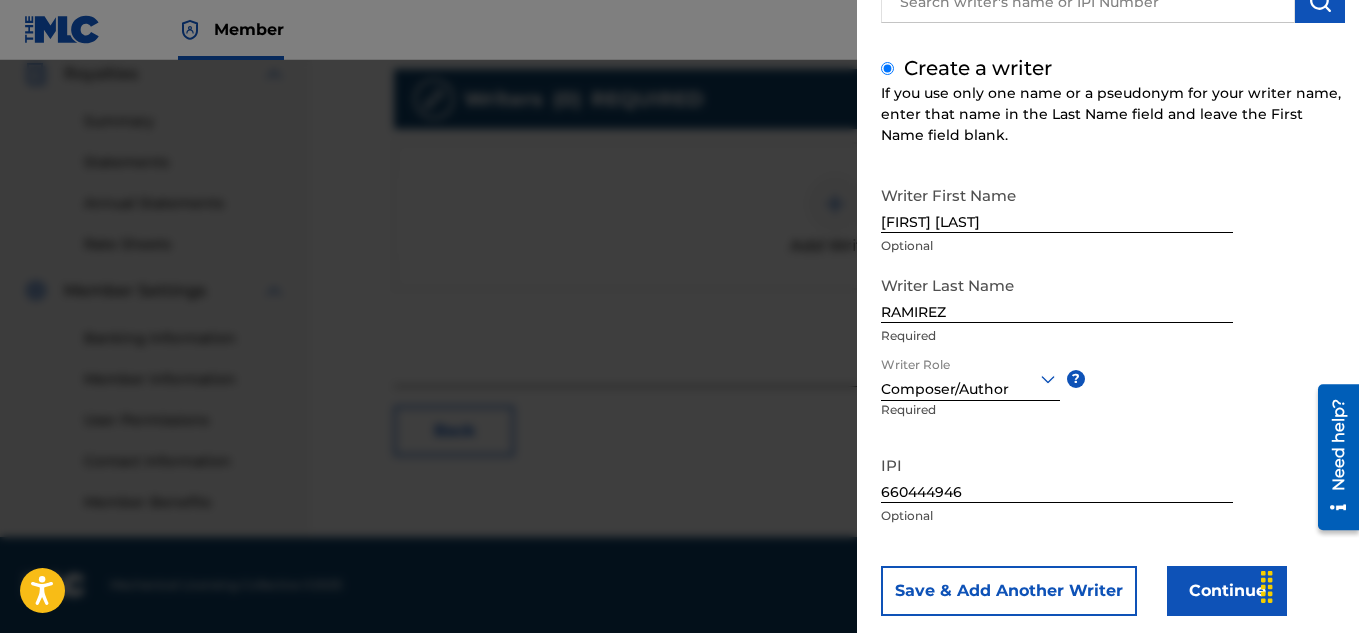 click on "Continue" at bounding box center (1227, 591) 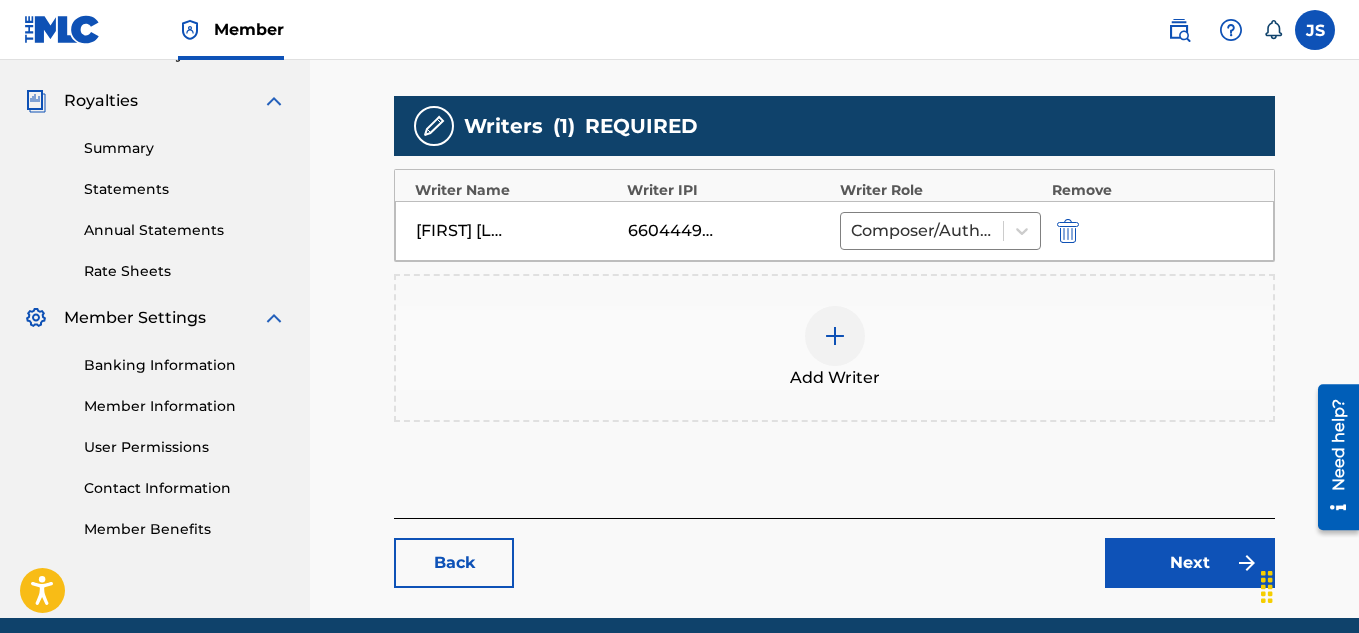 scroll, scrollTop: 585, scrollLeft: 0, axis: vertical 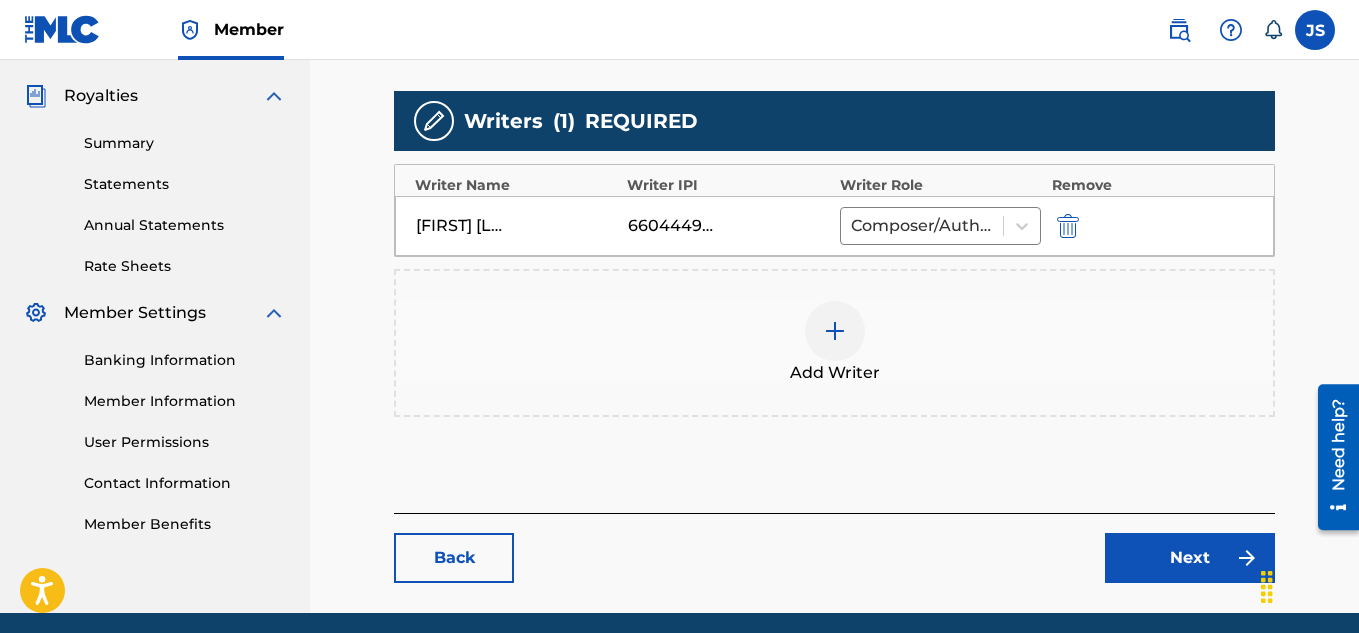 click on "Next" at bounding box center (1190, 558) 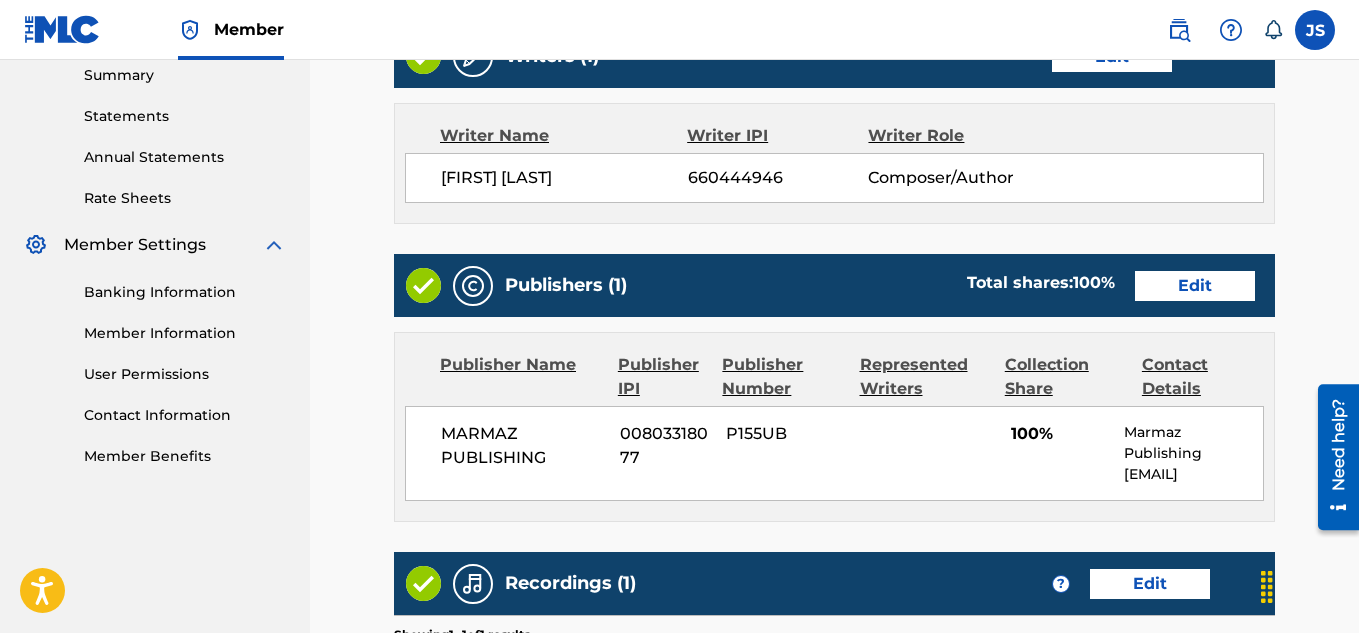 scroll, scrollTop: 661, scrollLeft: 0, axis: vertical 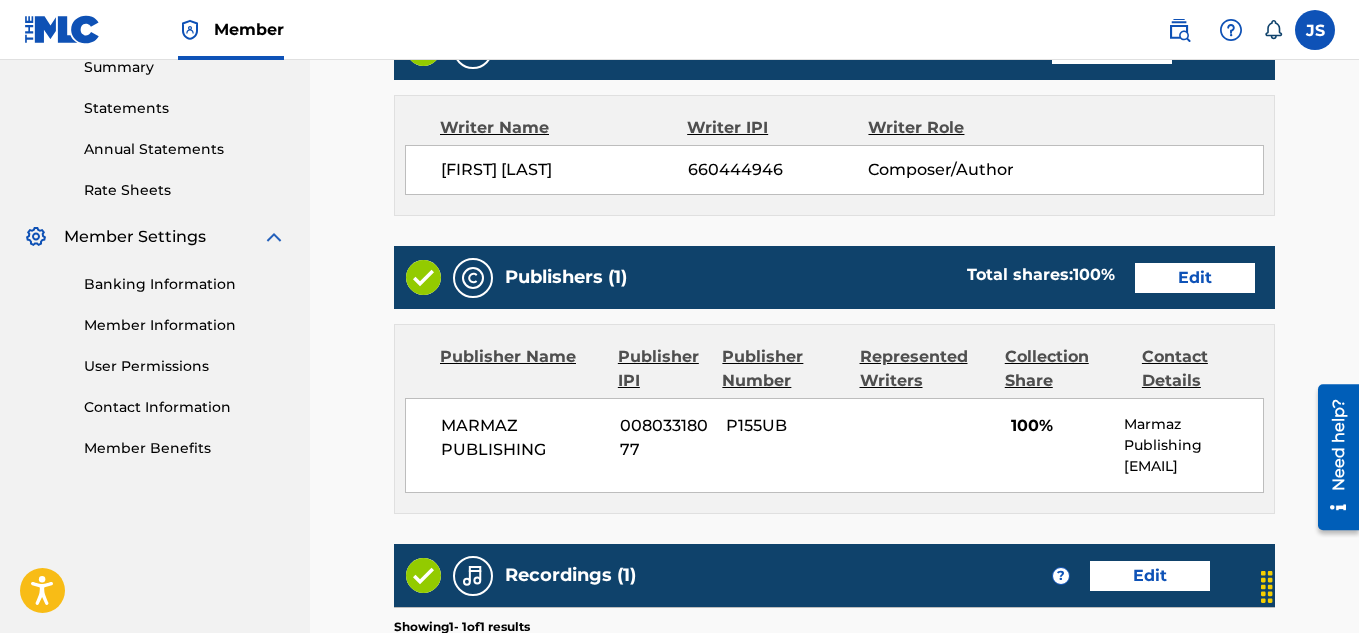 click on "Edit" at bounding box center [1195, 278] 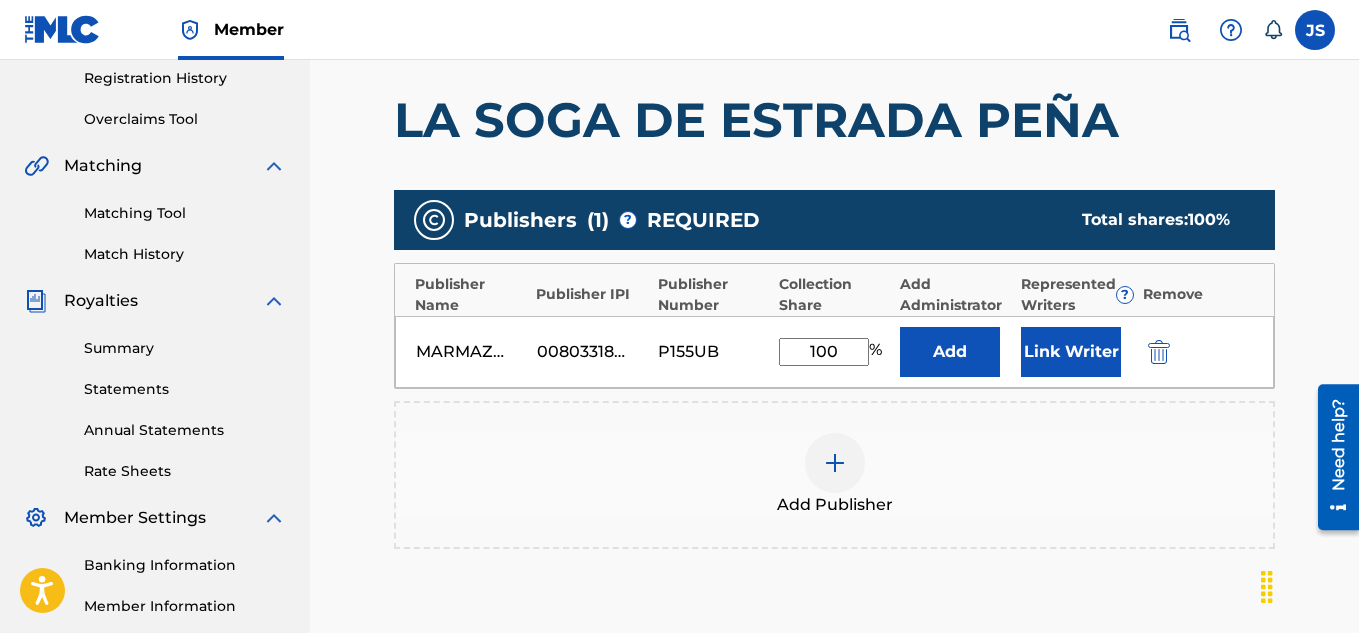 scroll, scrollTop: 491, scrollLeft: 0, axis: vertical 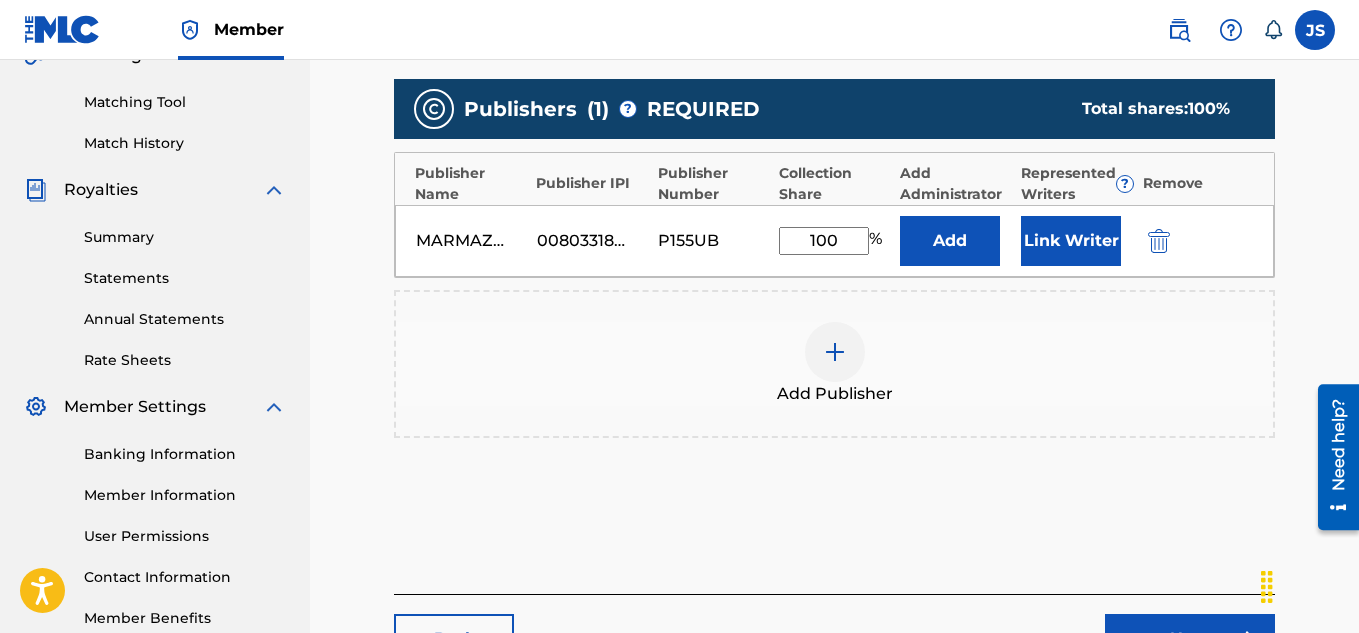 click on "Link Writer" at bounding box center [1071, 241] 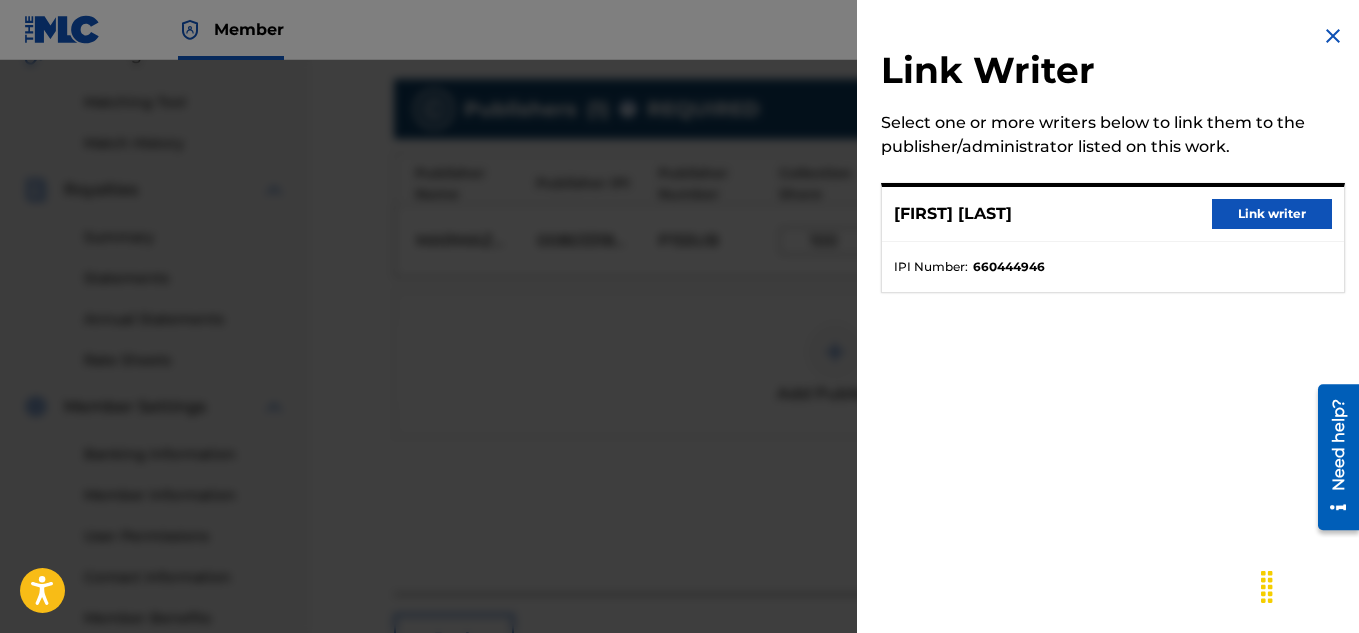 click on "Link writer" at bounding box center [1272, 214] 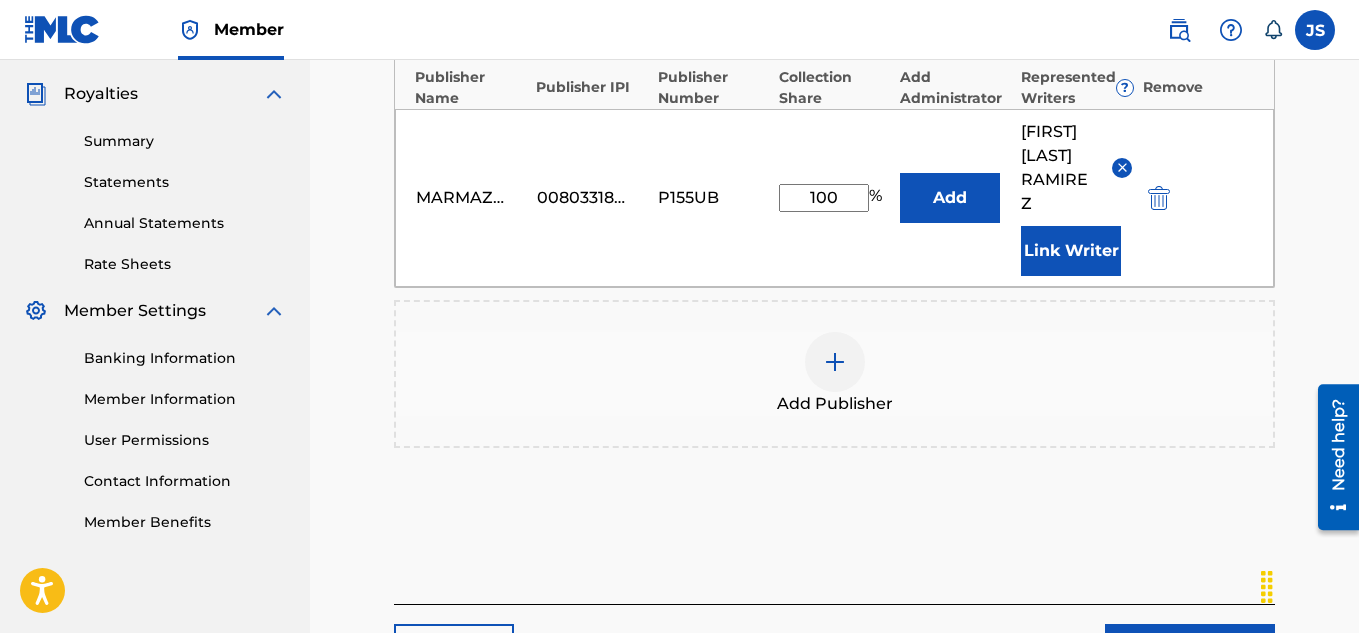 scroll, scrollTop: 754, scrollLeft: 0, axis: vertical 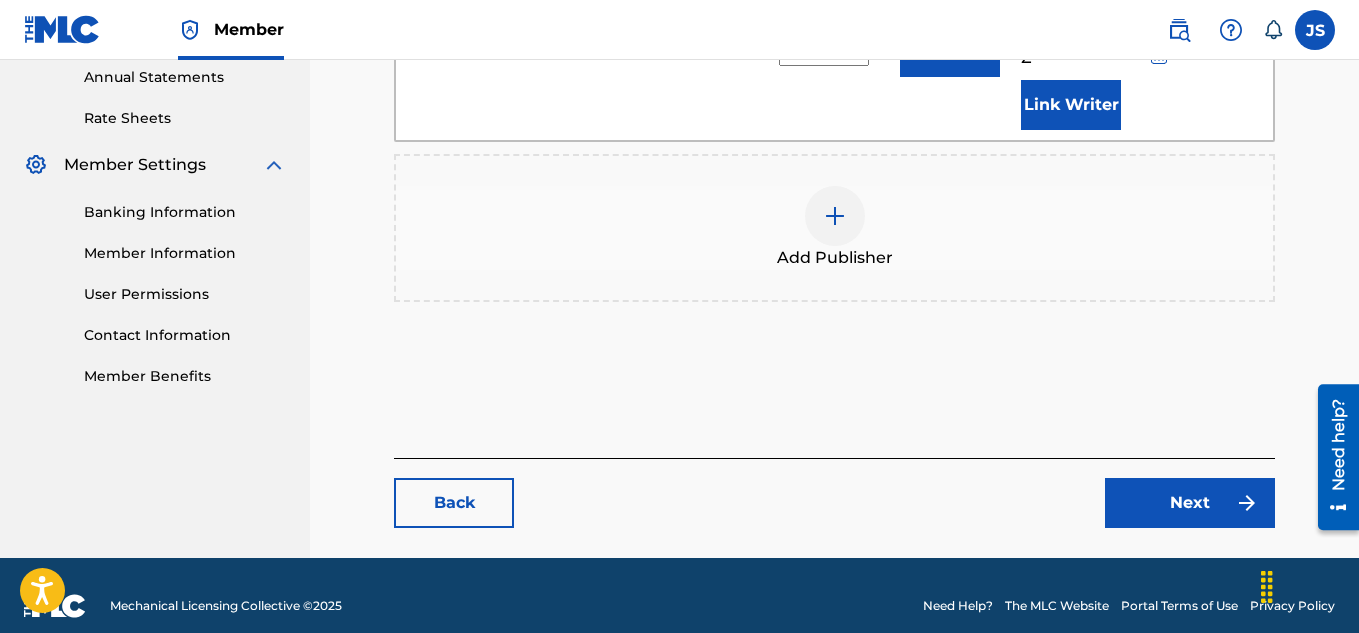 click on "Next" at bounding box center [1190, 503] 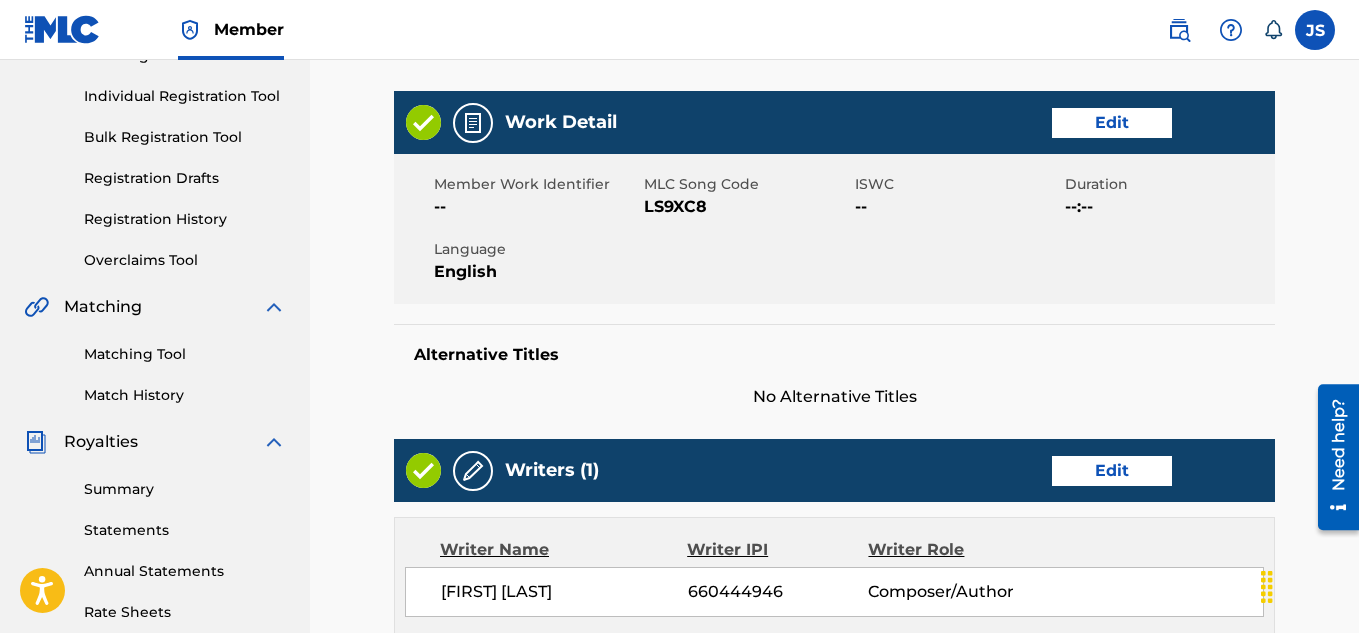 scroll, scrollTop: 0, scrollLeft: 0, axis: both 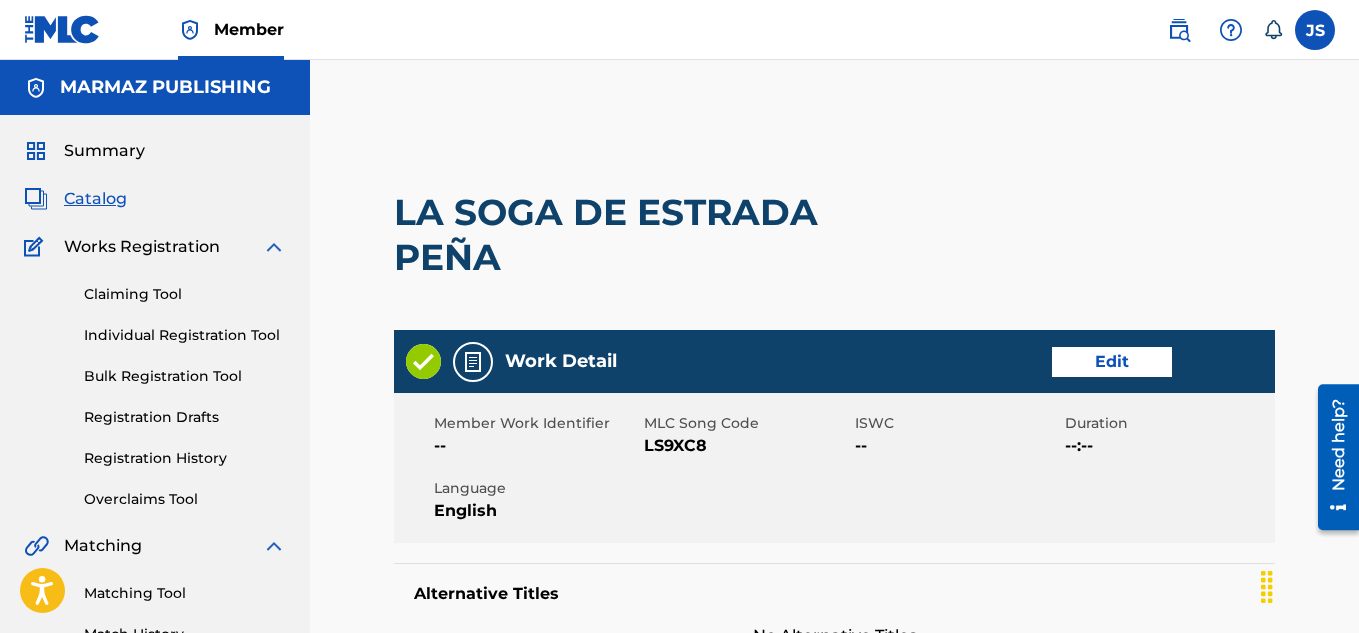 click on "LS9XC8" at bounding box center [746, 446] 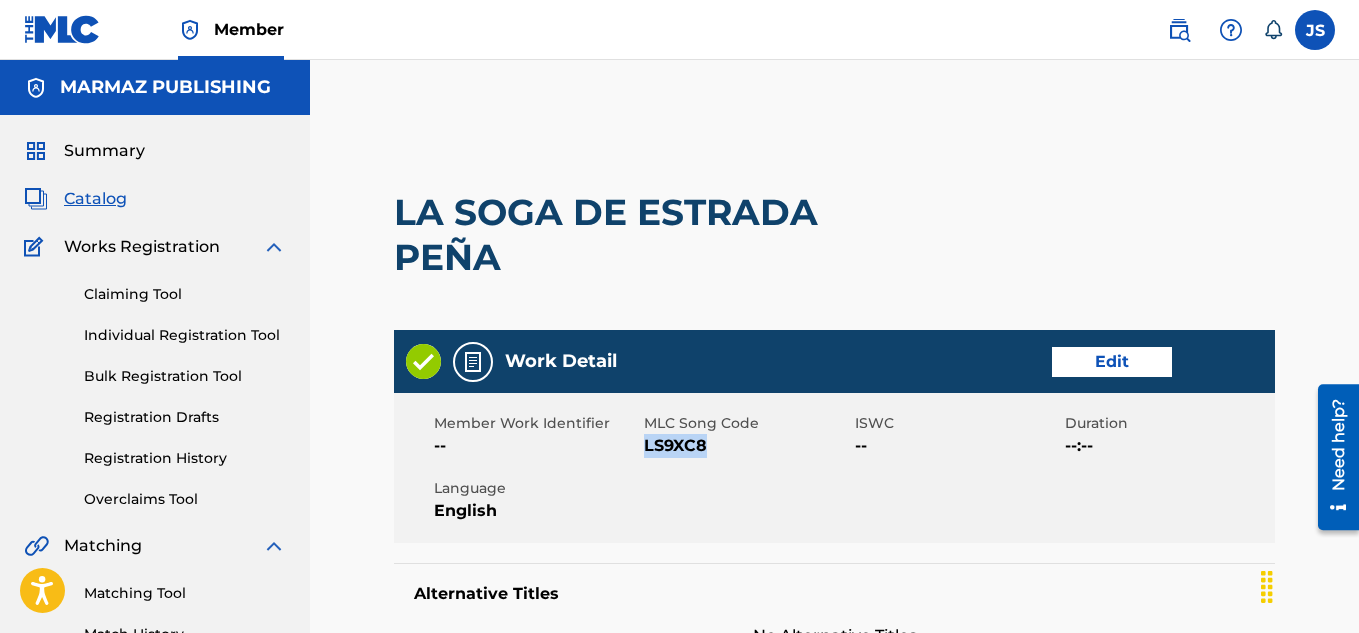 click on "LS9XC8" at bounding box center [746, 446] 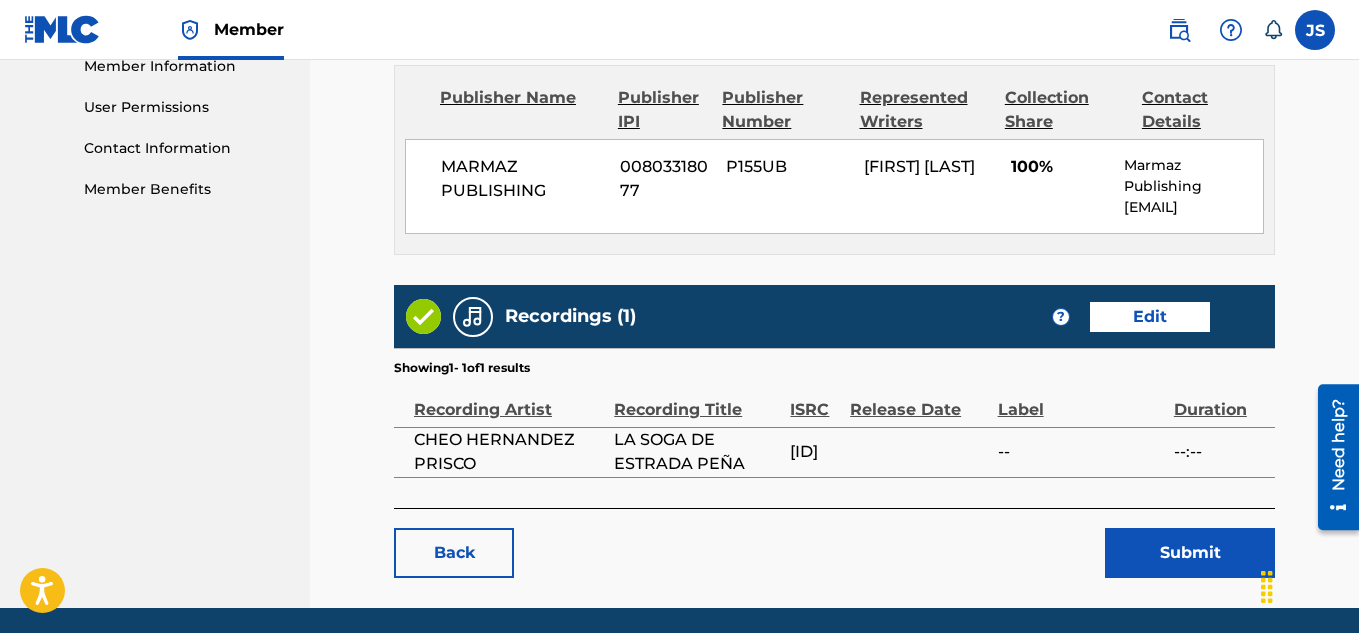 scroll, scrollTop: 991, scrollLeft: 0, axis: vertical 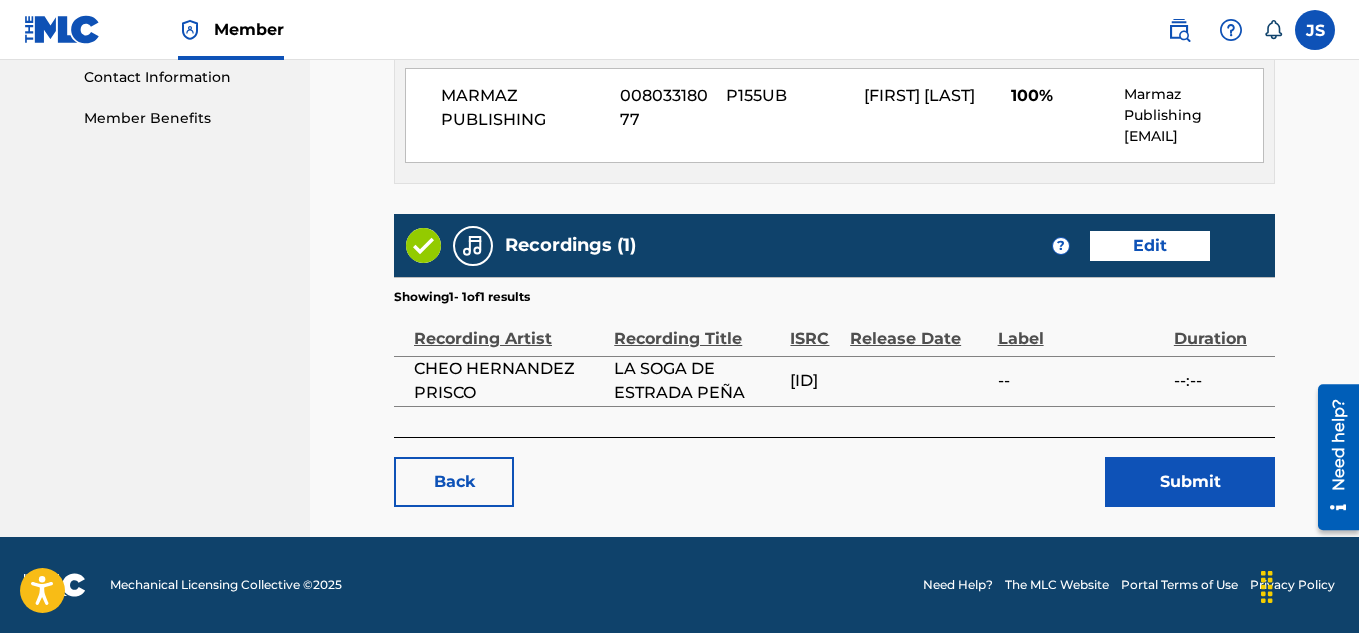 click on "Submit" at bounding box center (1190, 482) 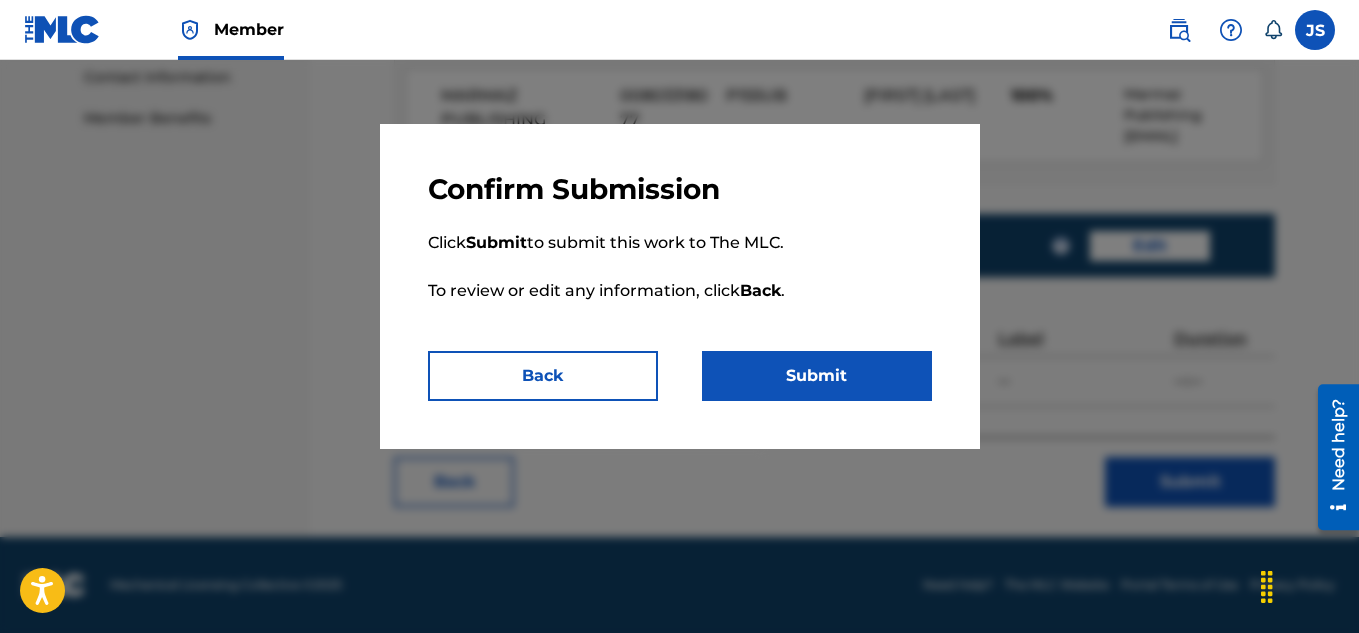 click on "Submit" at bounding box center (817, 376) 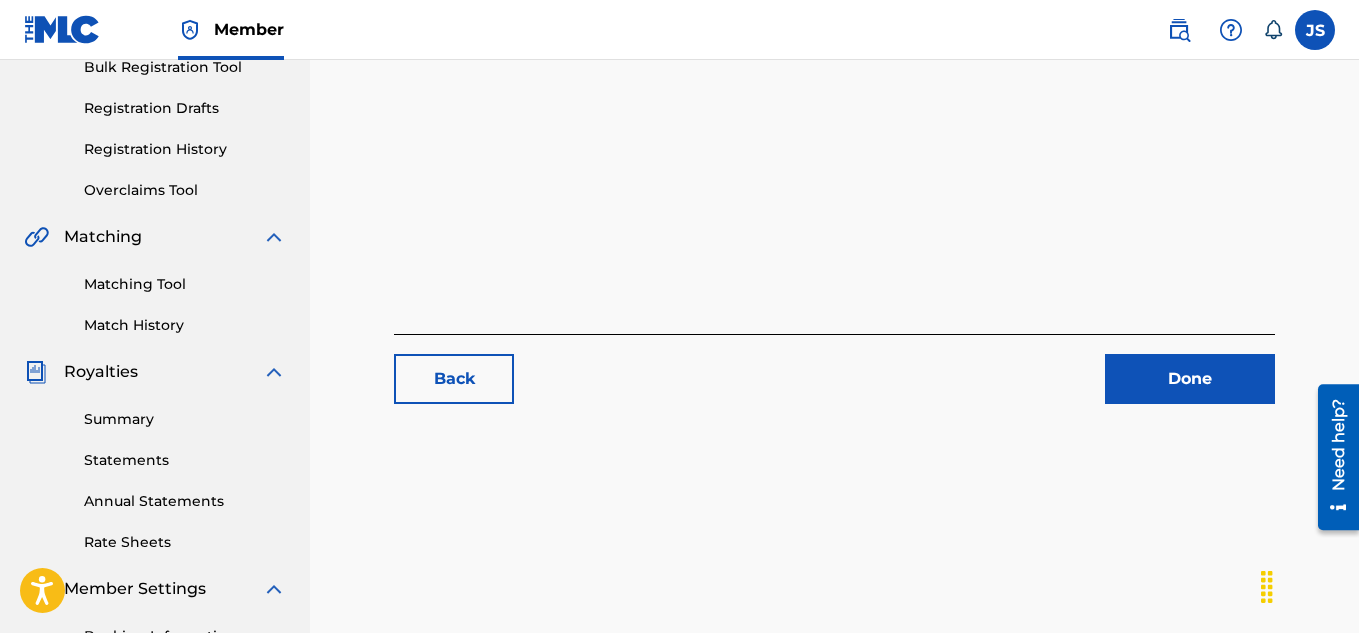 scroll, scrollTop: 302, scrollLeft: 0, axis: vertical 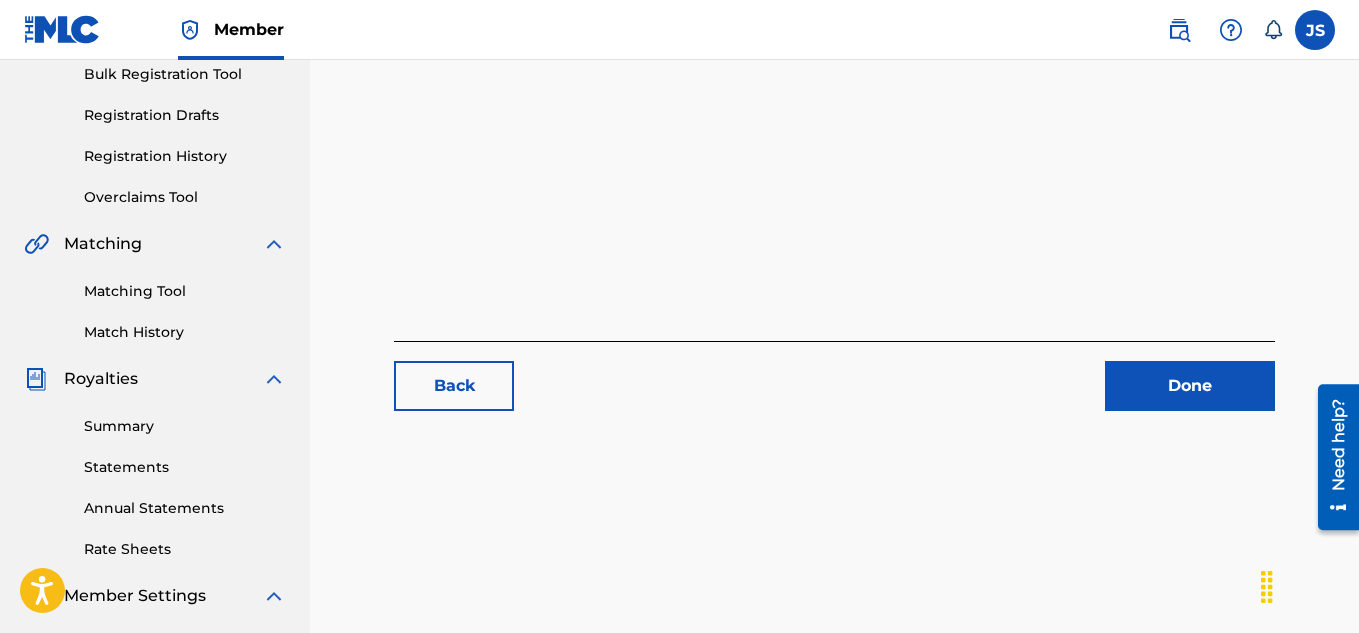 click on "Back Done" at bounding box center (834, 376) 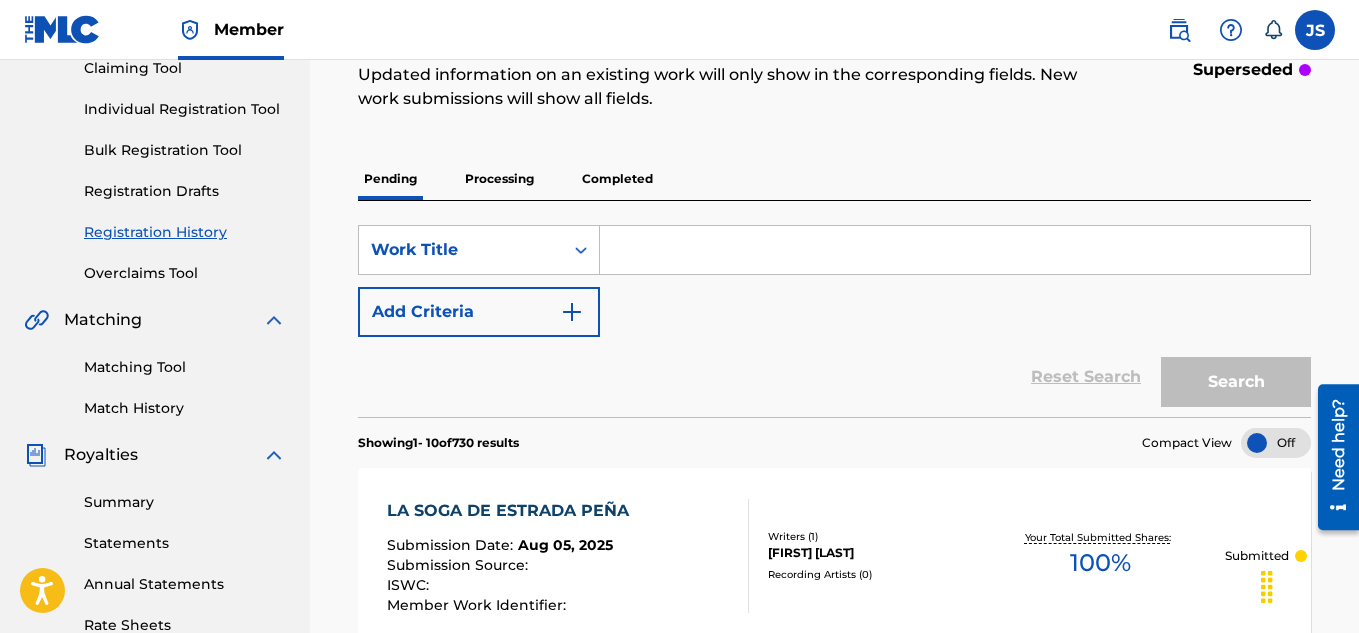 scroll, scrollTop: 385, scrollLeft: 0, axis: vertical 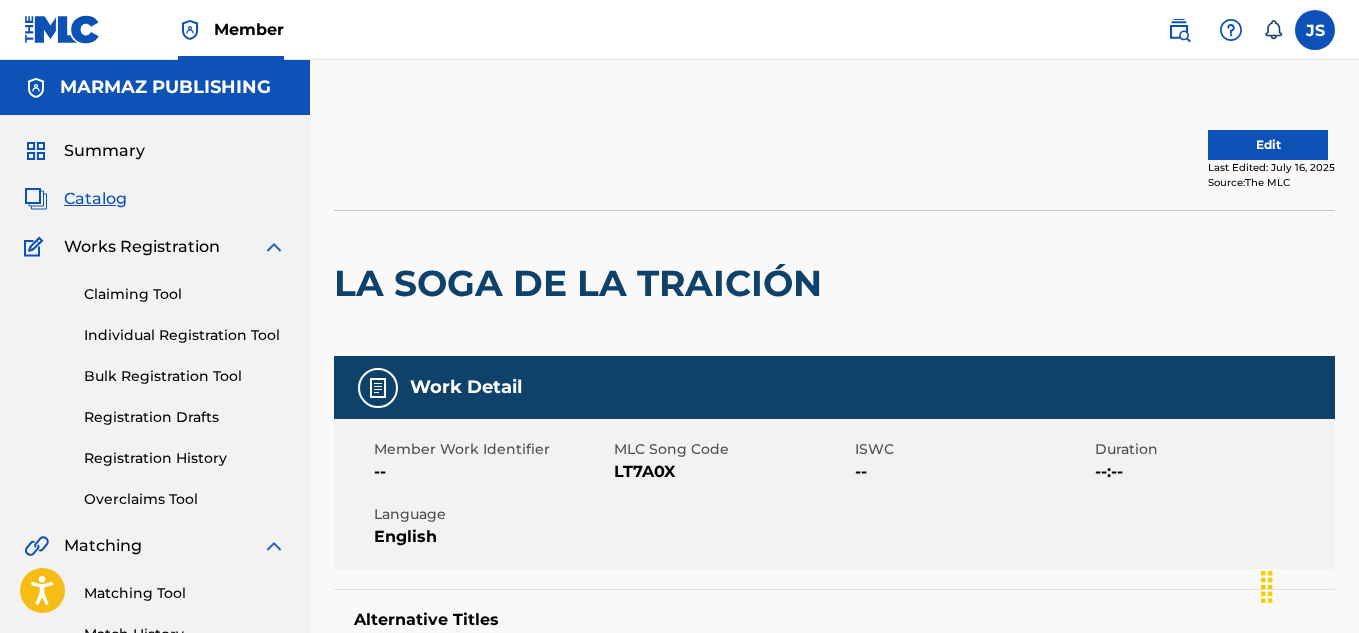 click on "LT7A0X" at bounding box center (731, 472) 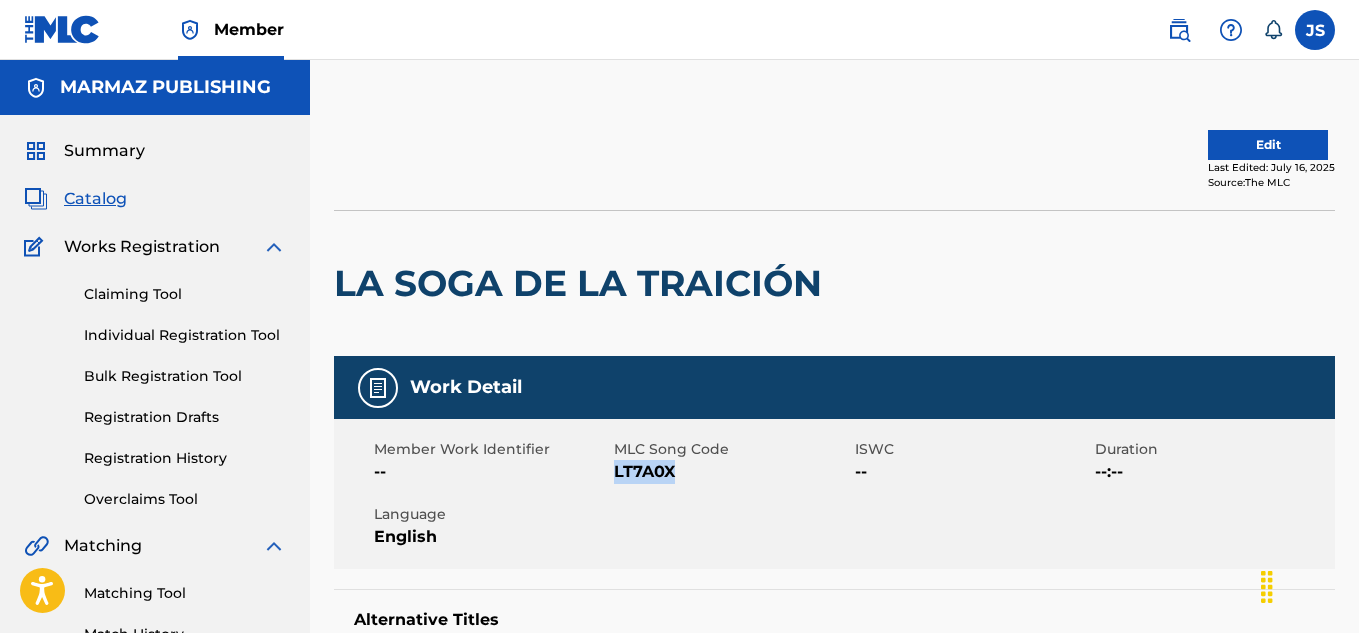 click on "LT7A0X" at bounding box center (731, 472) 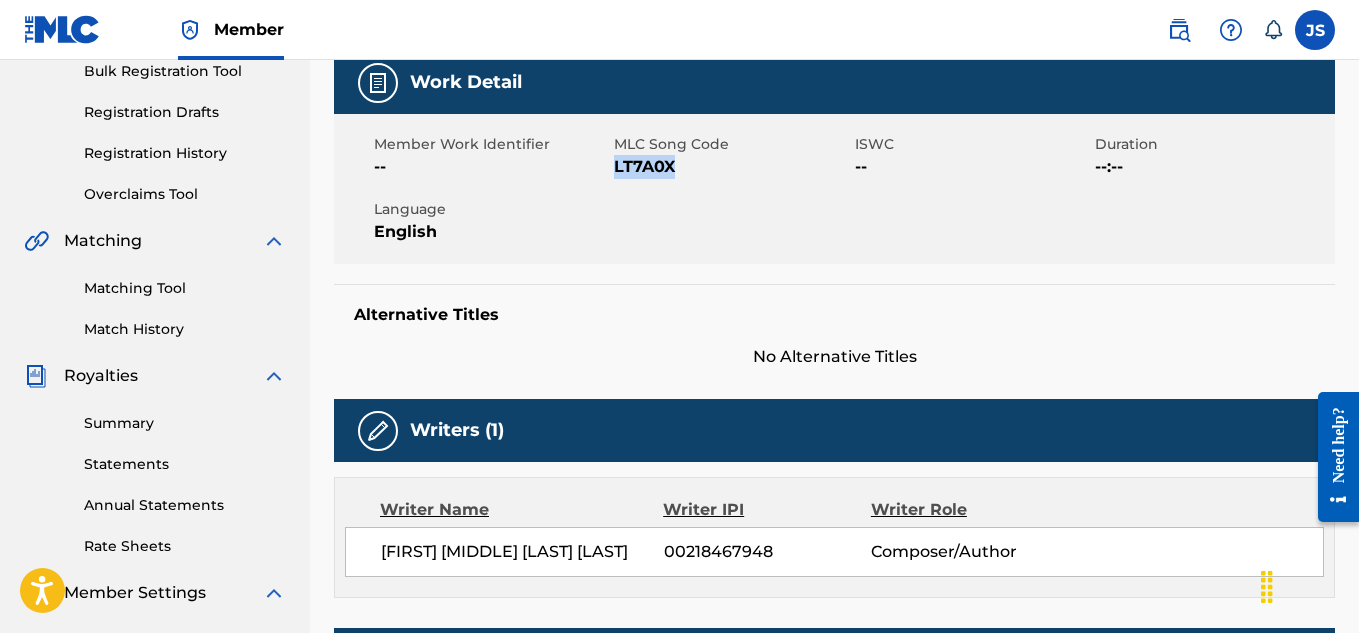 scroll, scrollTop: 0, scrollLeft: 0, axis: both 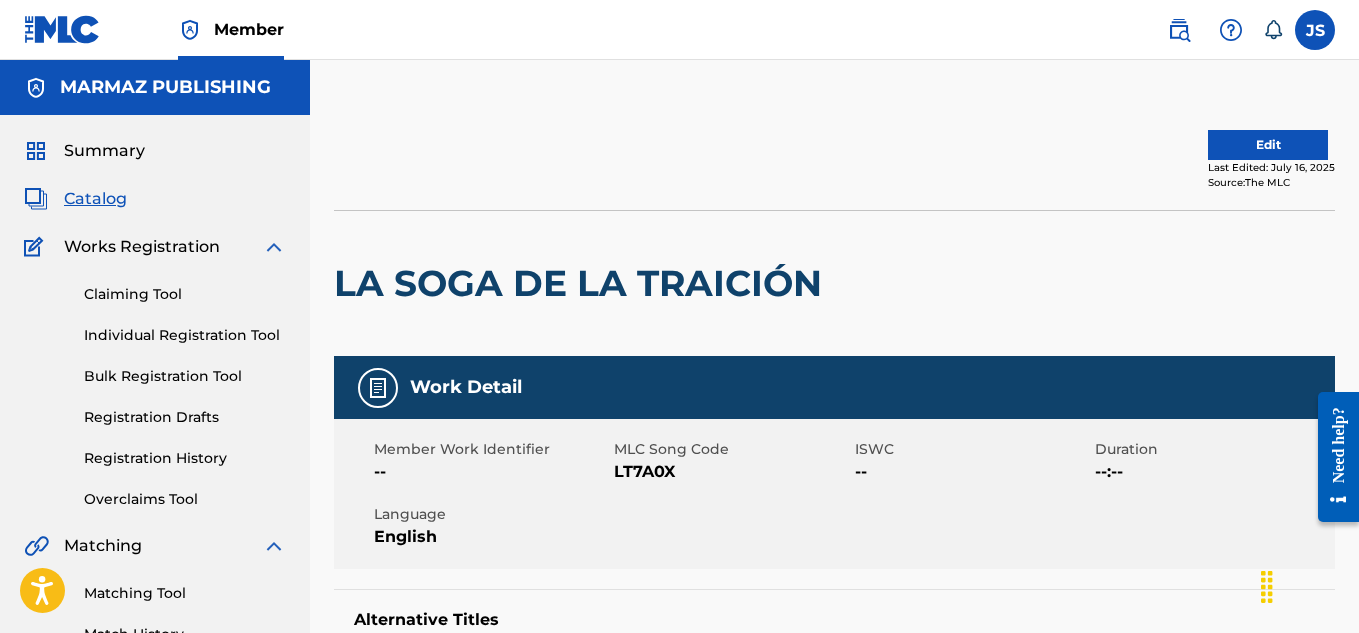 click on "Edit Last Edited:   [DATE] Source:  The MLC" at bounding box center [834, 160] 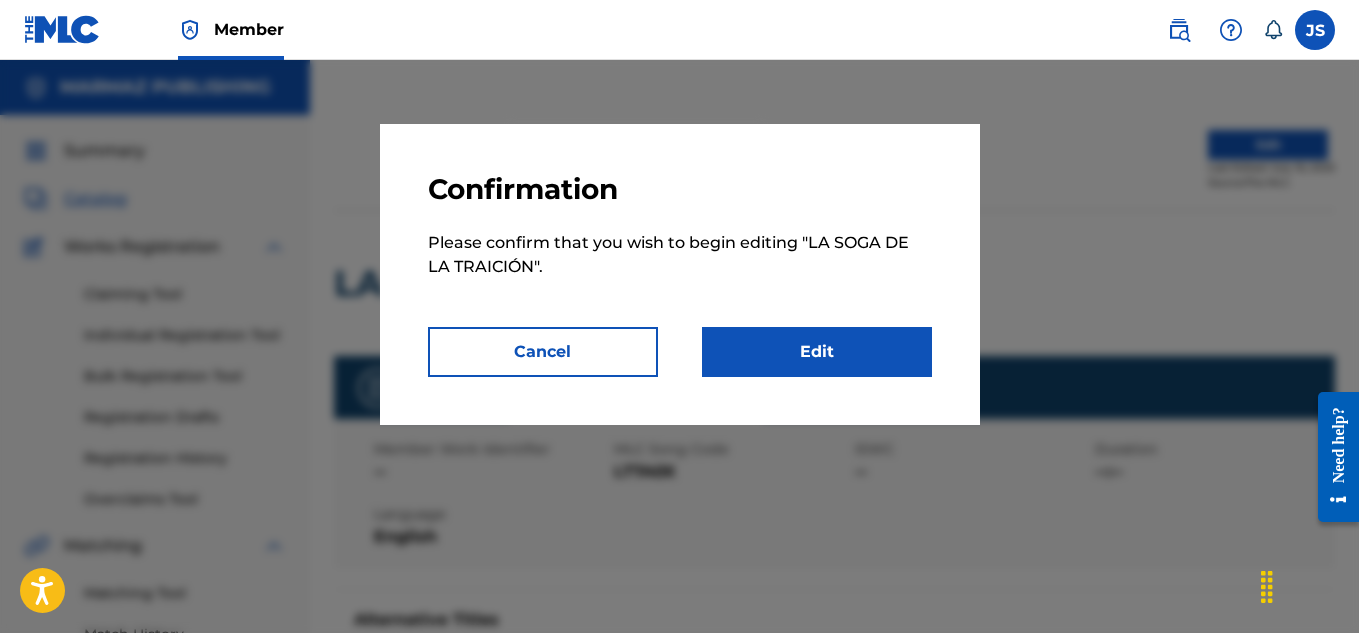click on "Edit" at bounding box center (817, 352) 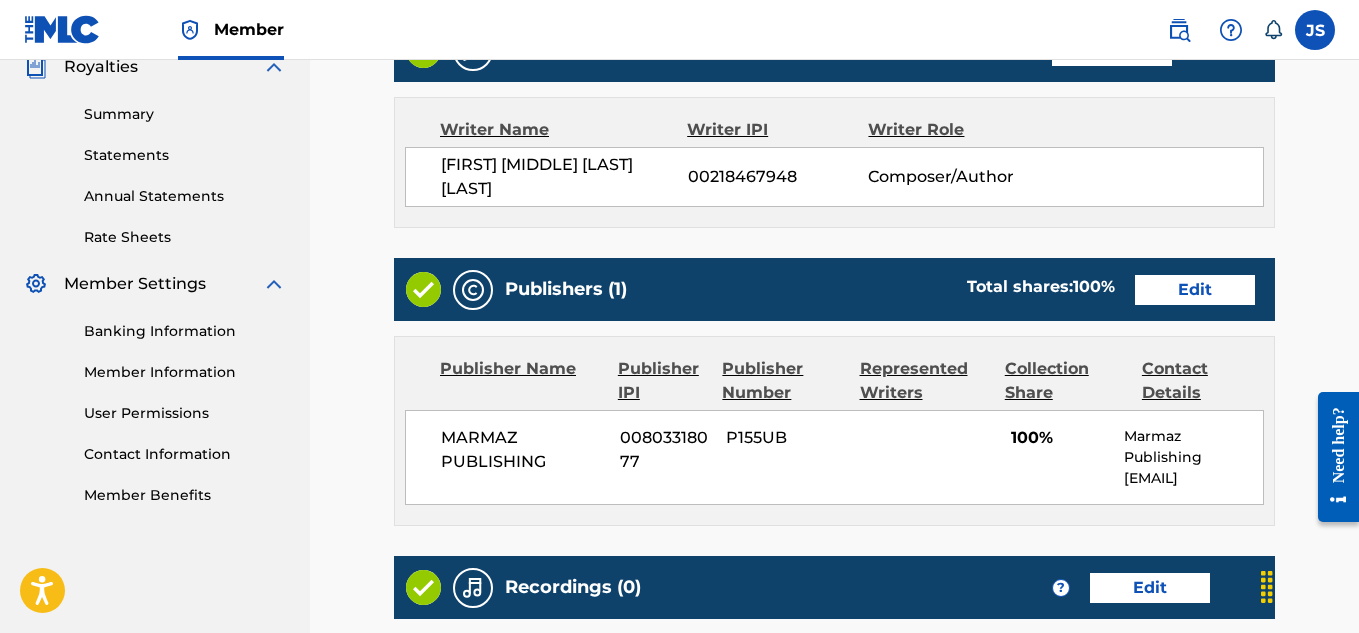 scroll, scrollTop: 615, scrollLeft: 0, axis: vertical 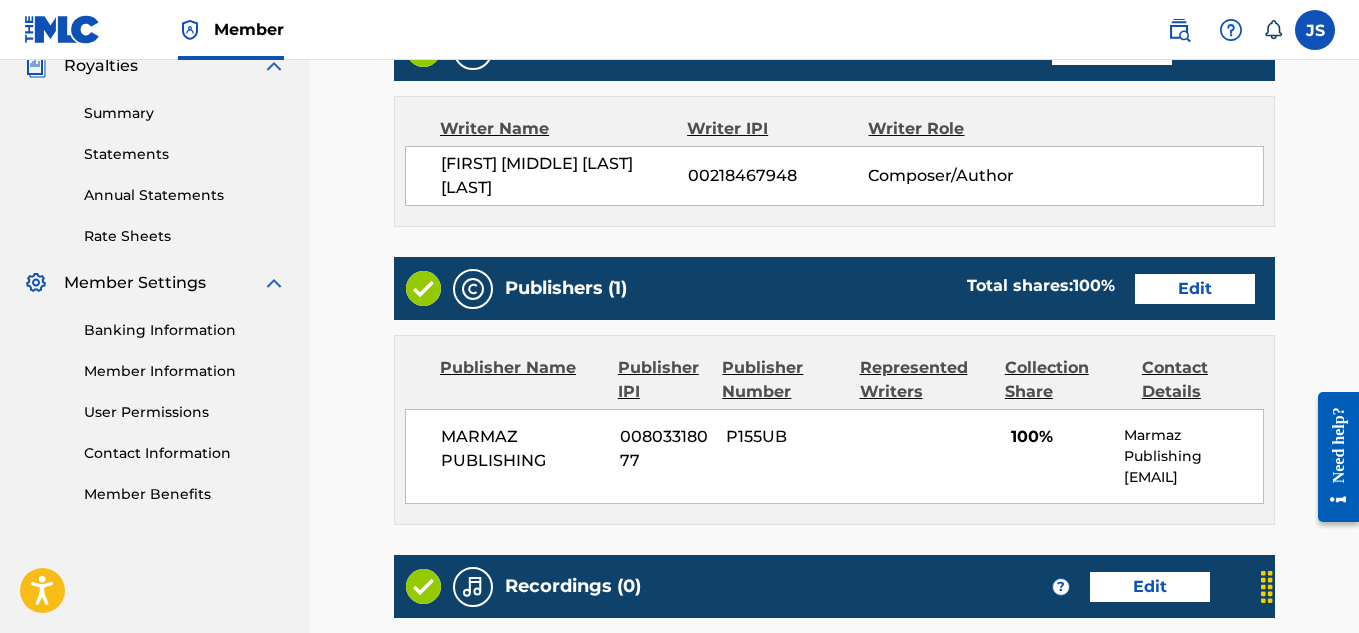 click on "Edit" at bounding box center (1195, 289) 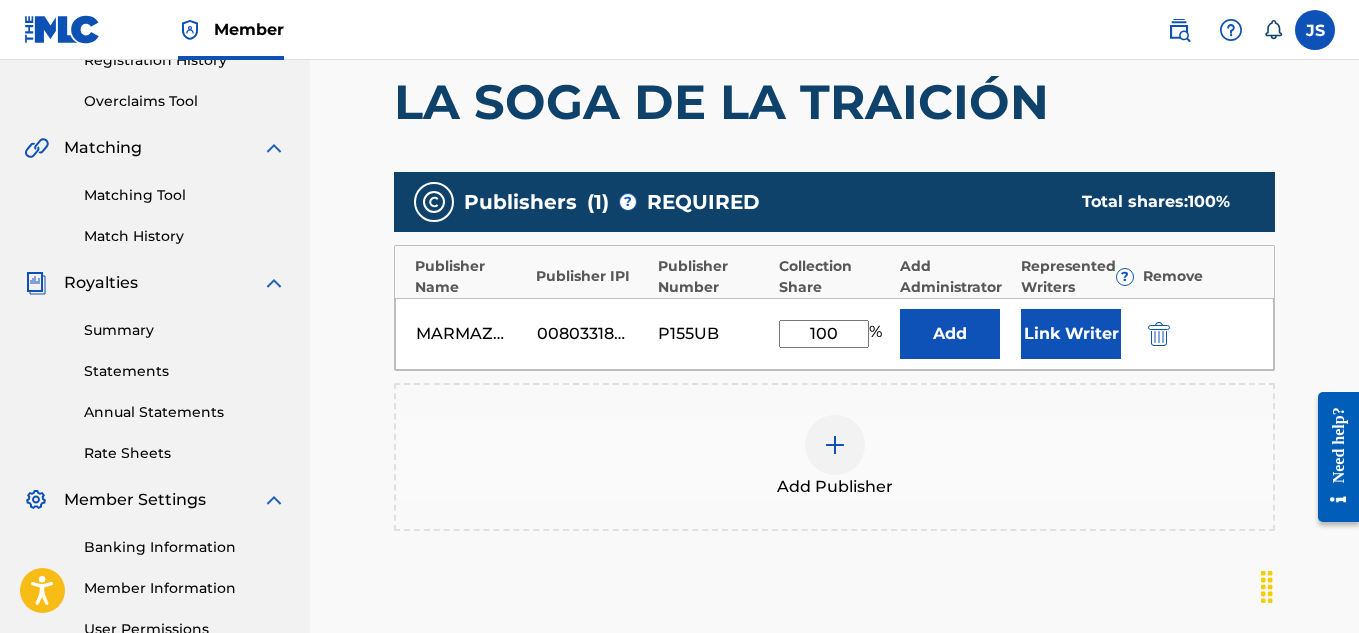 scroll, scrollTop: 427, scrollLeft: 0, axis: vertical 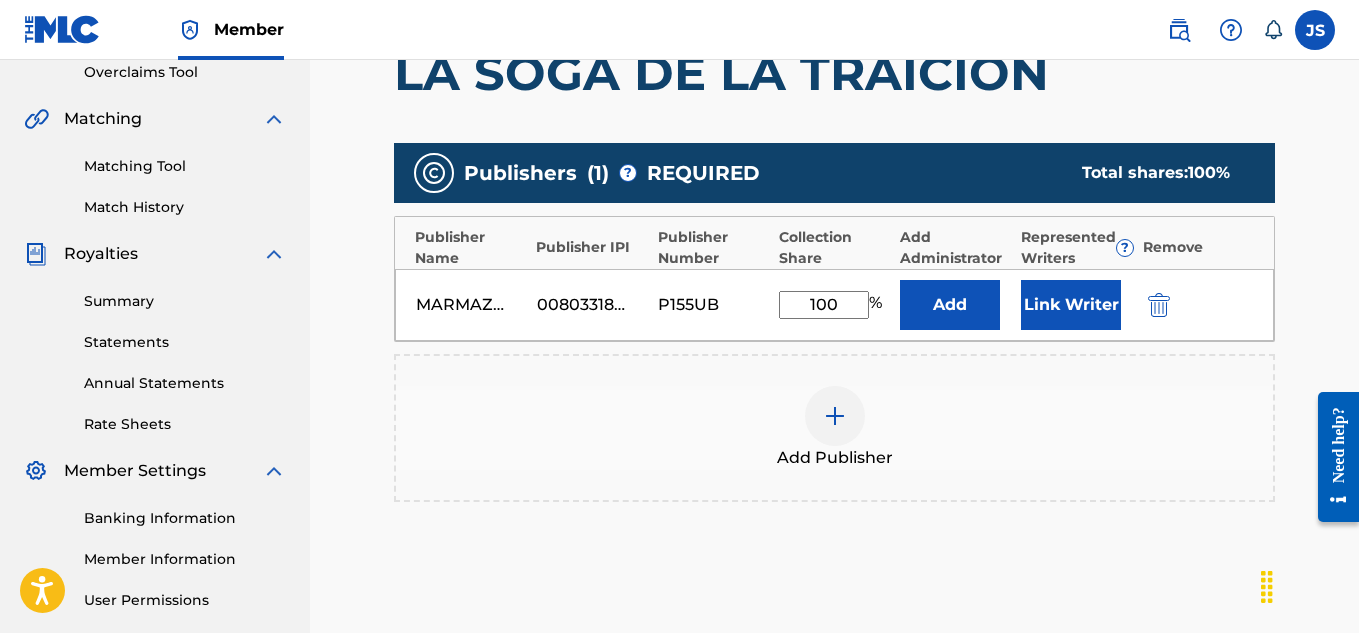 click on "Link Writer" at bounding box center (1071, 305) 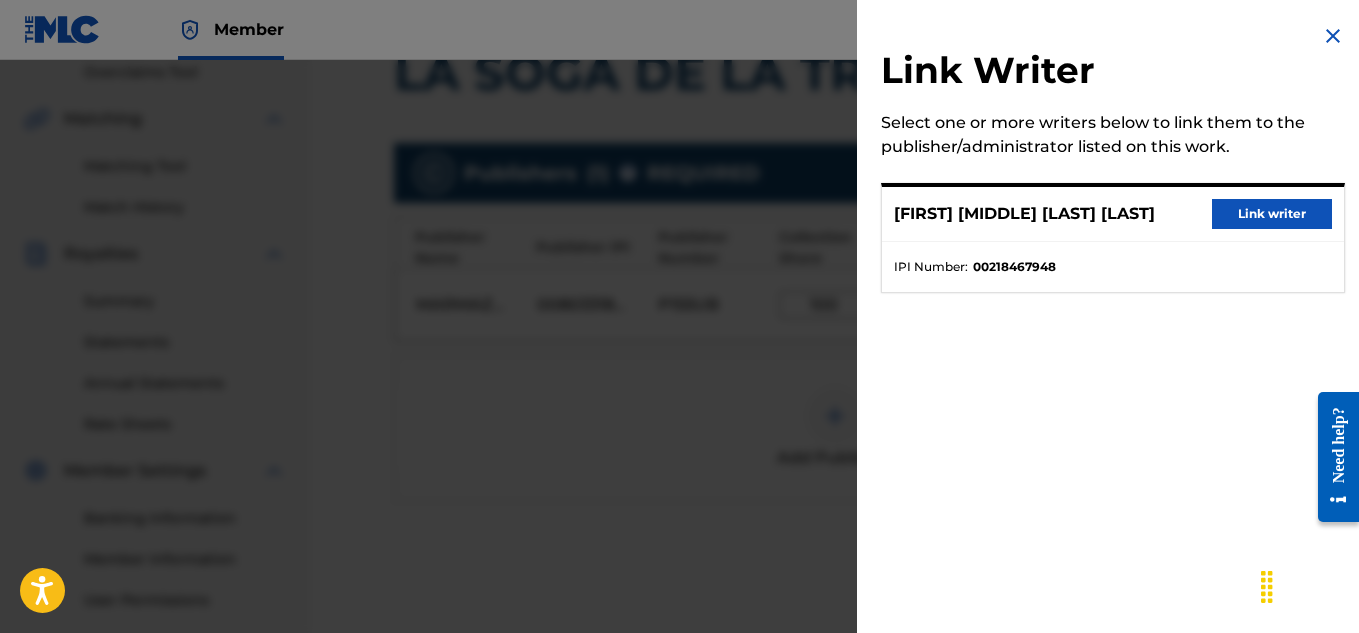 click on "Link writer" at bounding box center (1272, 214) 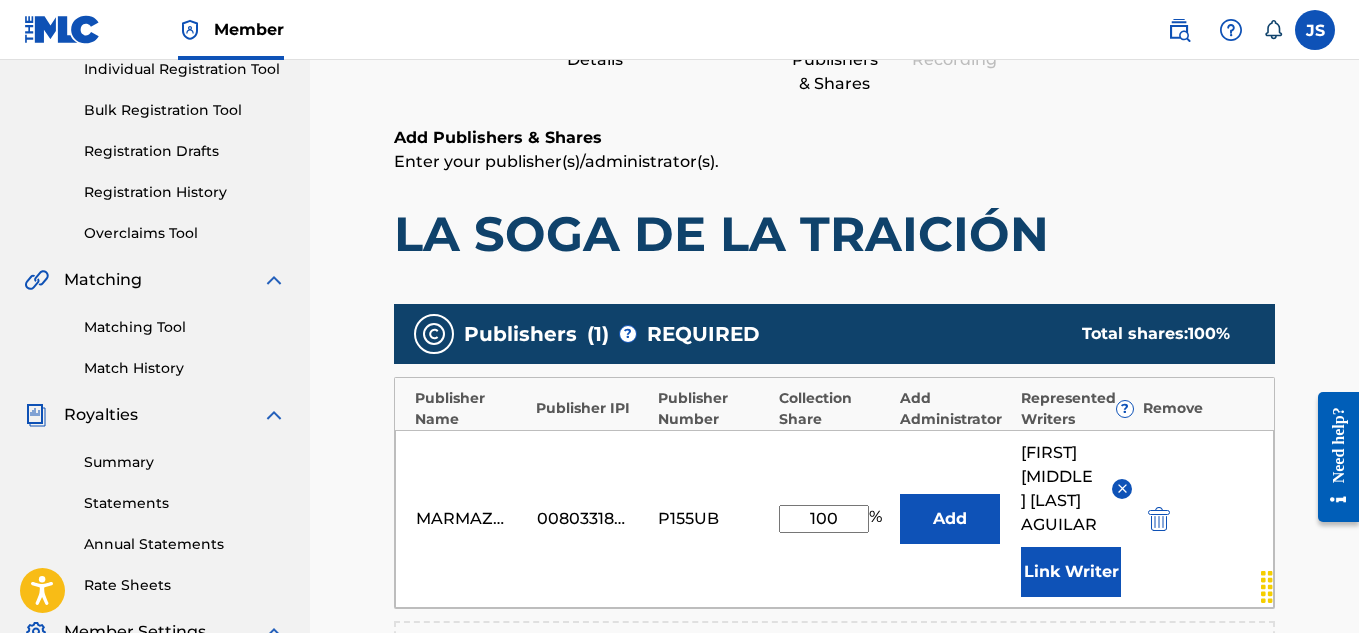 scroll, scrollTop: 484, scrollLeft: 0, axis: vertical 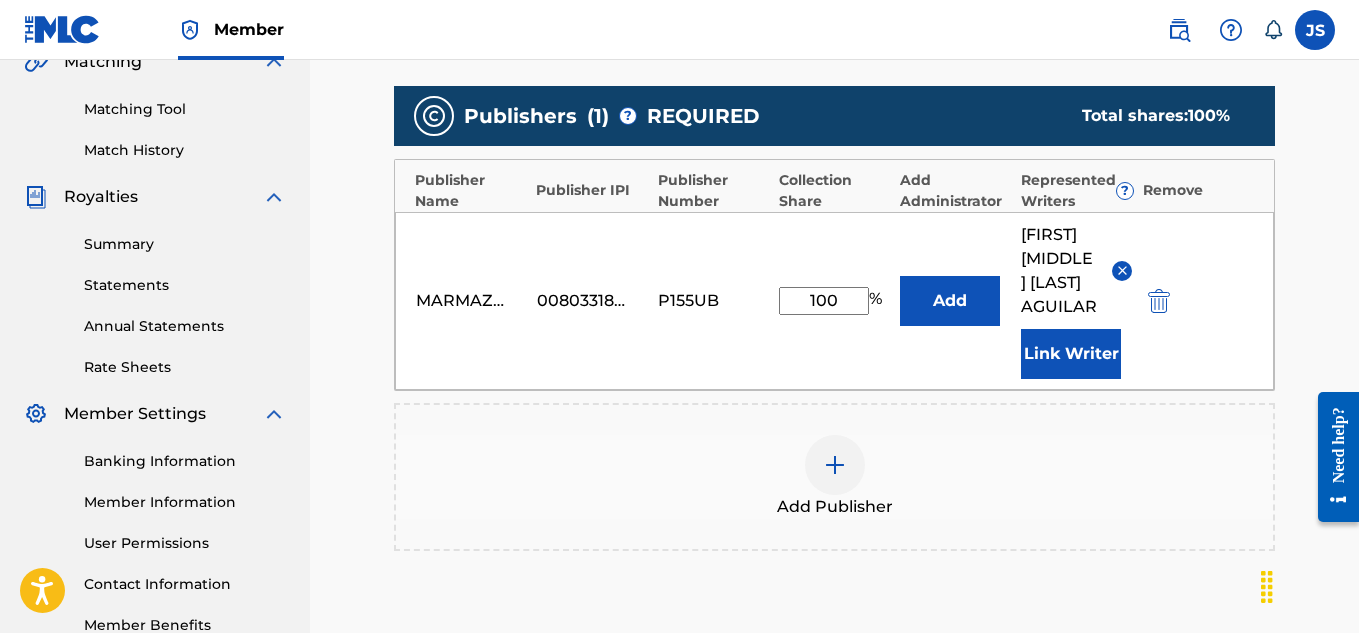click at bounding box center (1159, 301) 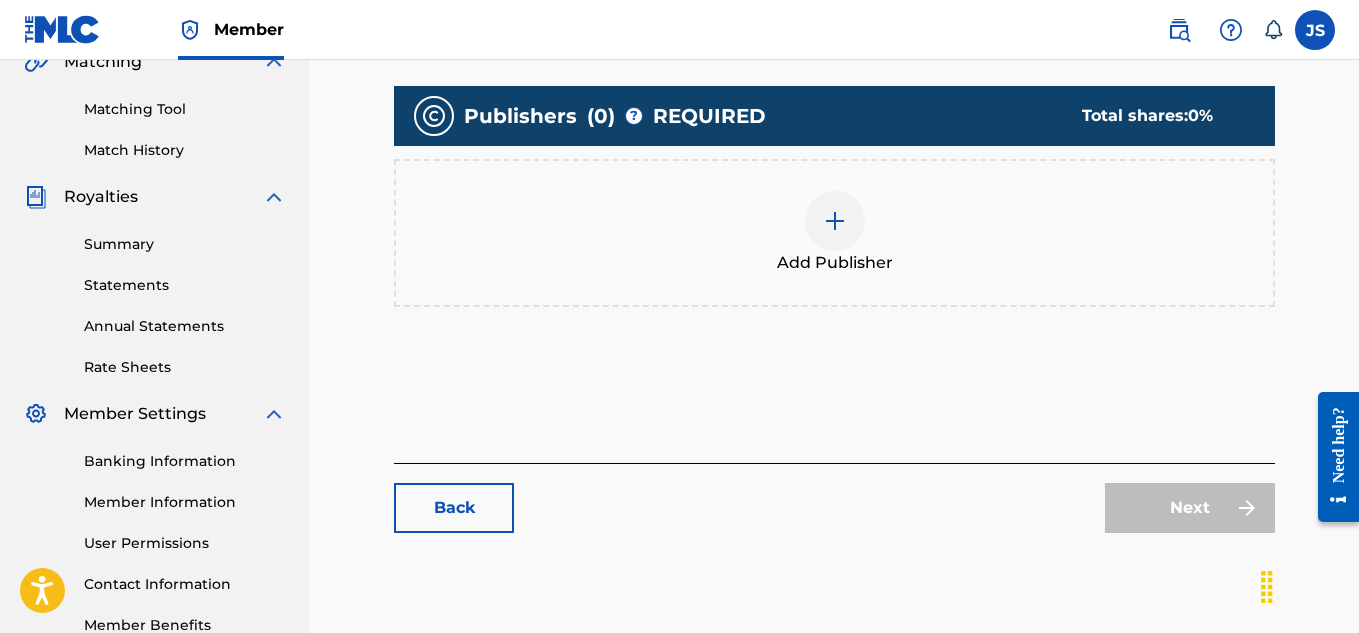 click on "Back" at bounding box center [454, 508] 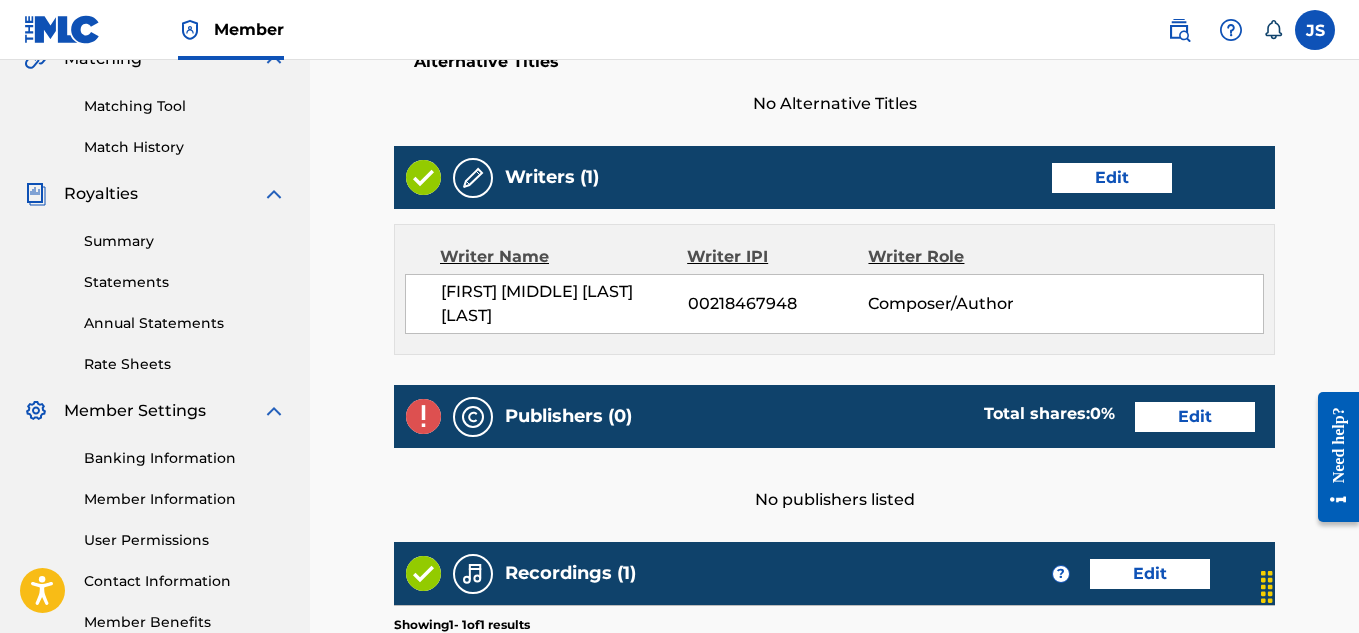 scroll, scrollTop: 489, scrollLeft: 0, axis: vertical 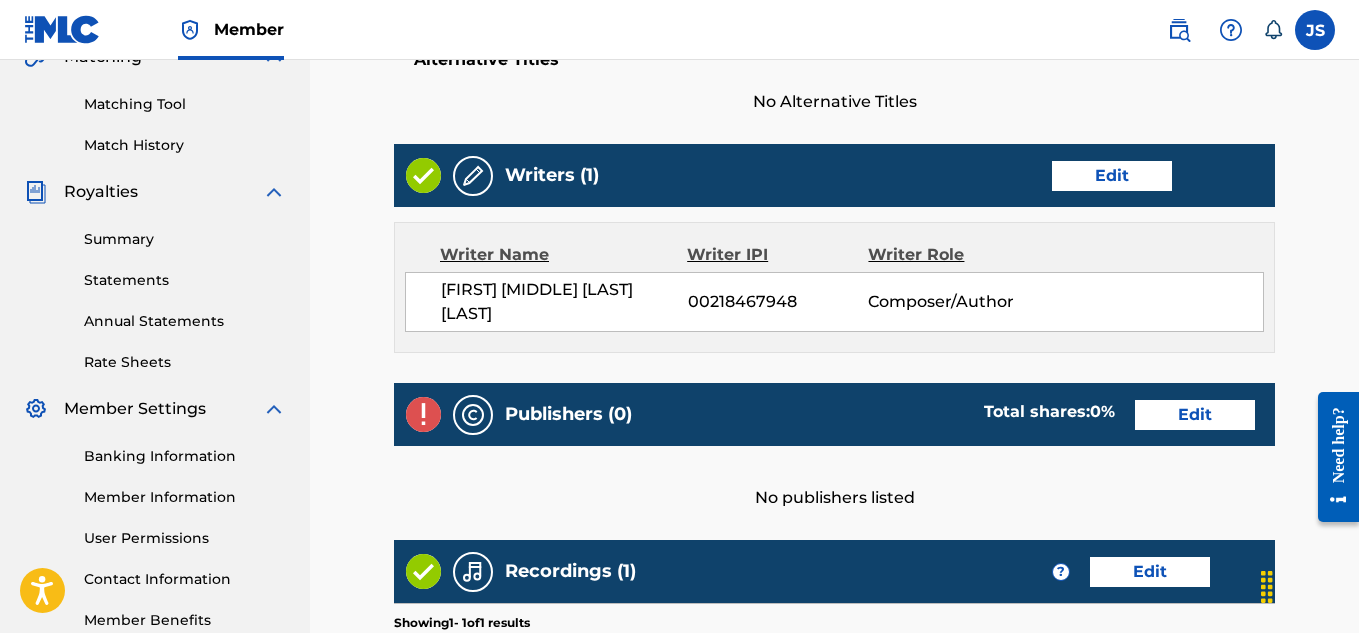 click on "Writers   (1) Edit" at bounding box center [834, 175] 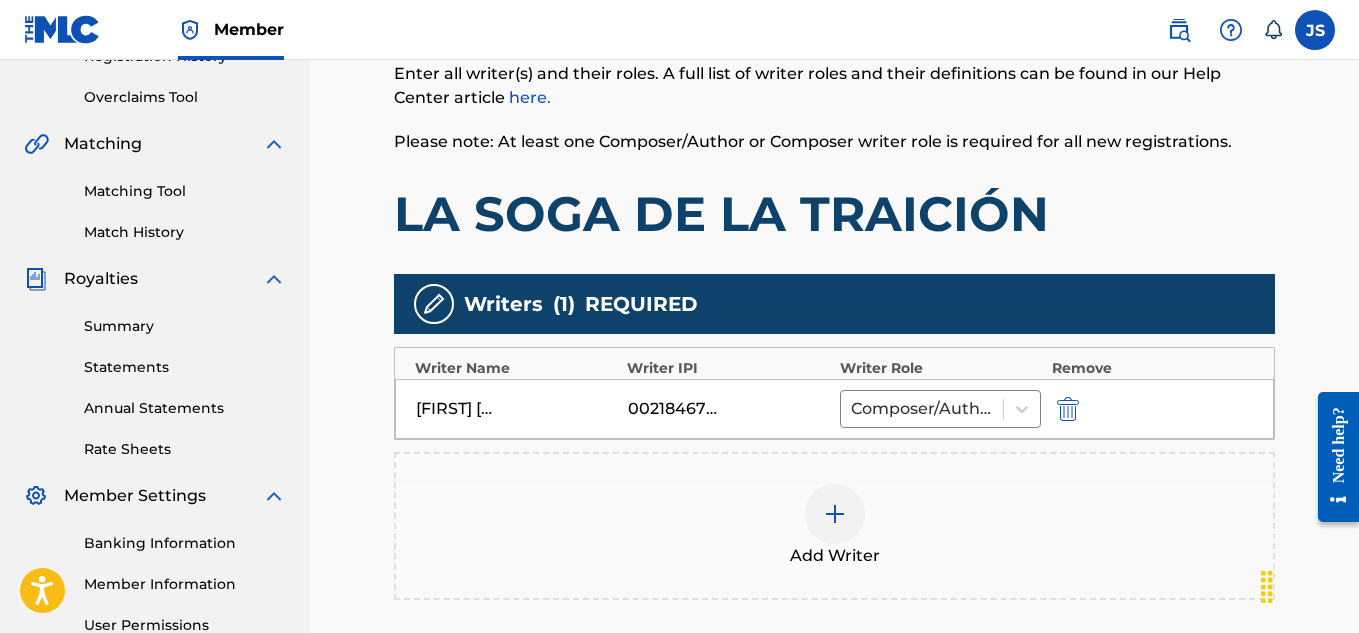 scroll, scrollTop: 406, scrollLeft: 0, axis: vertical 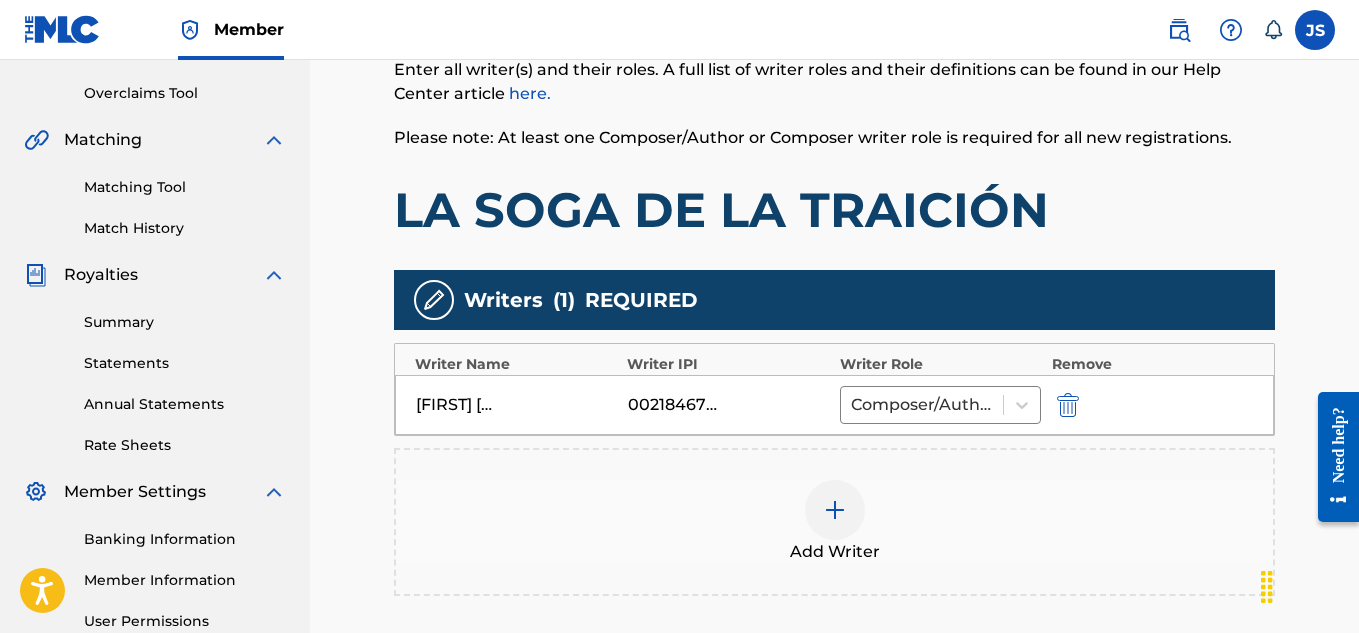 click at bounding box center [1068, 405] 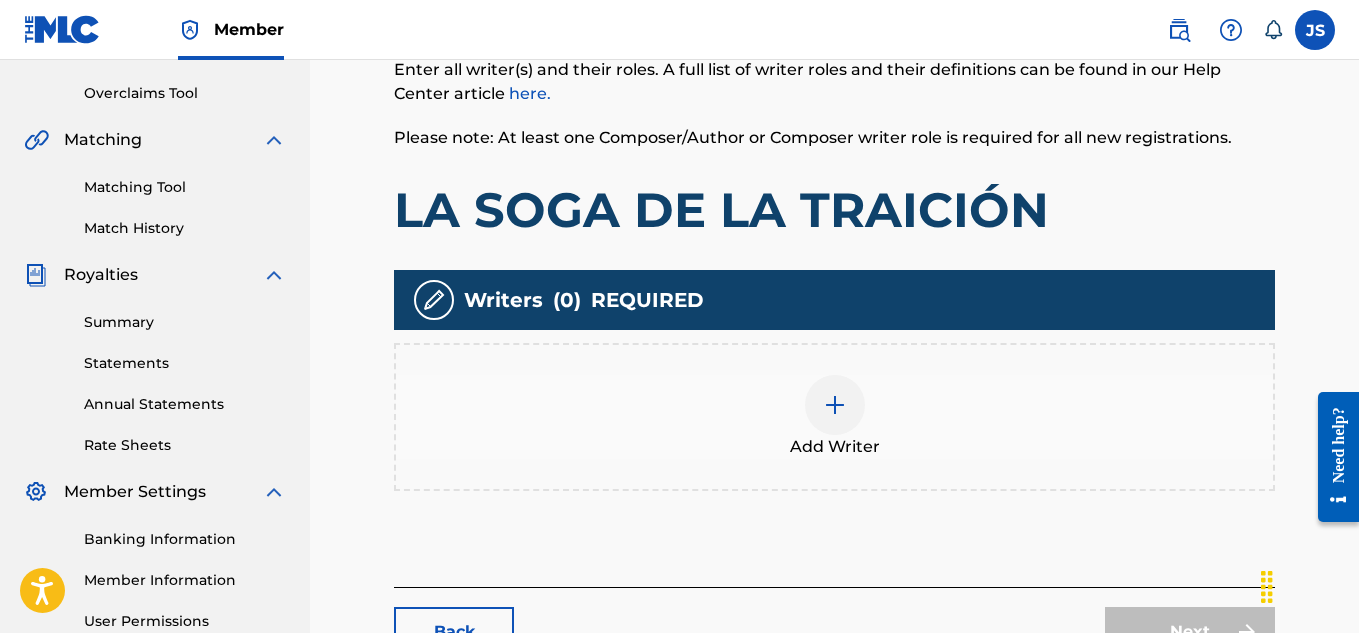 click at bounding box center (835, 405) 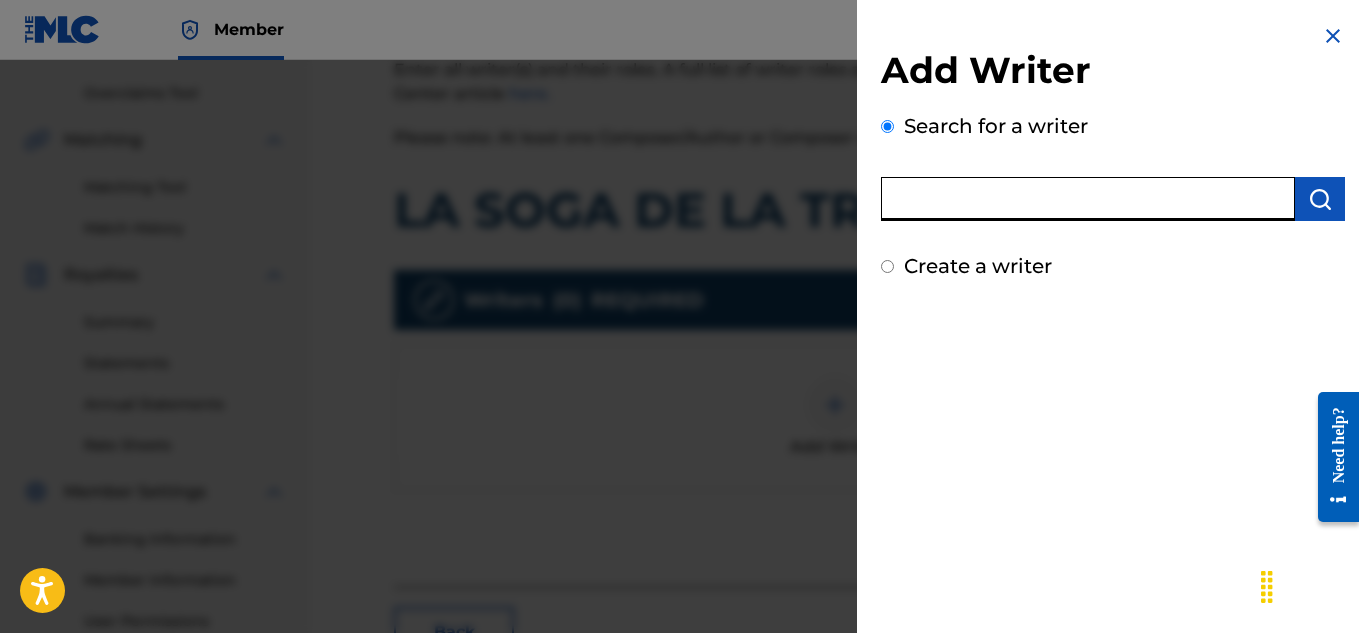 click at bounding box center (1088, 199) 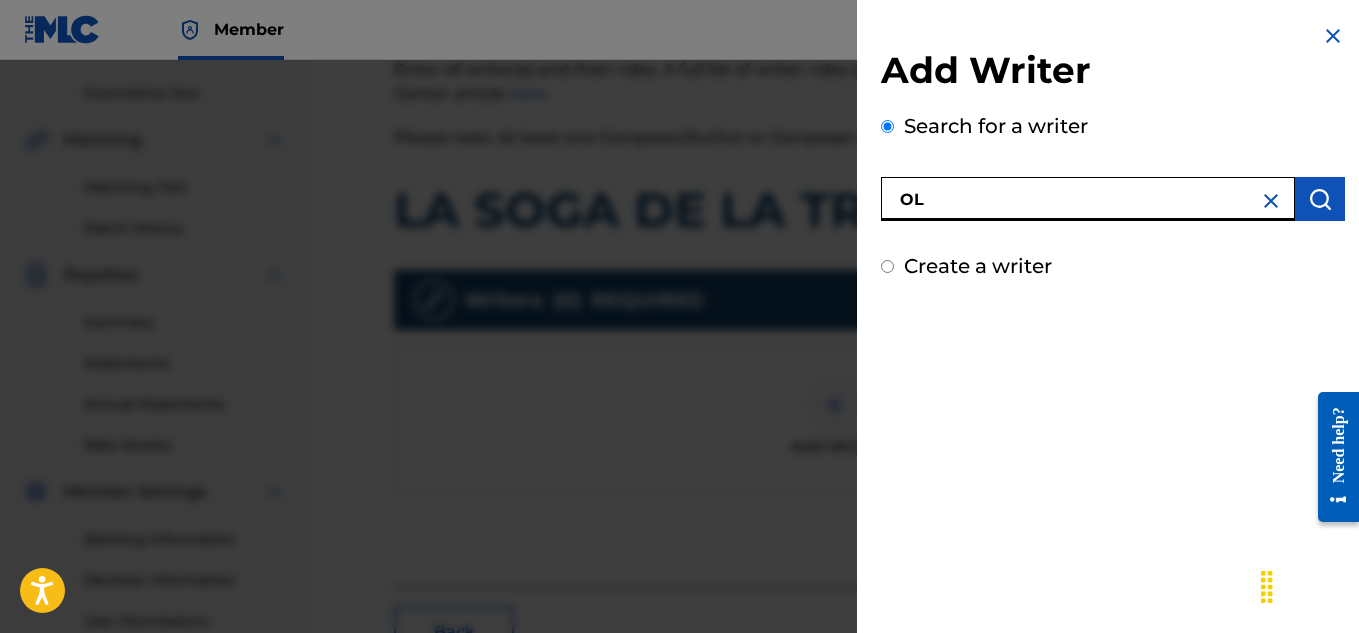 type on "O" 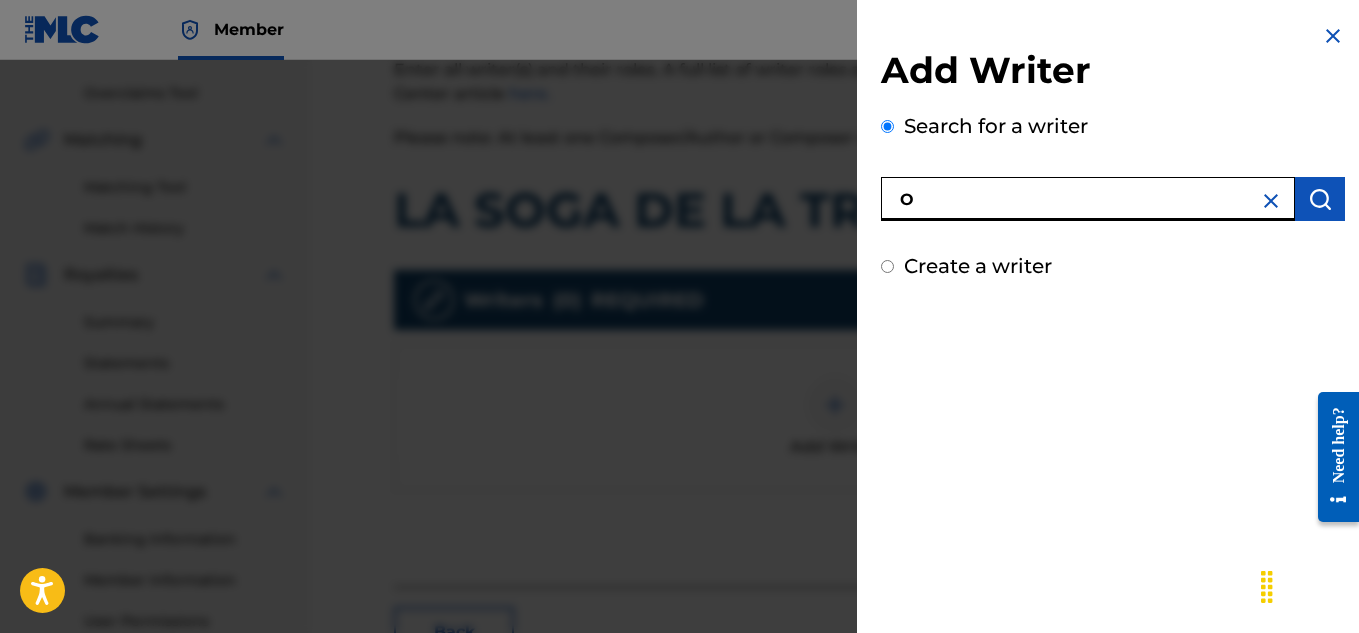 type 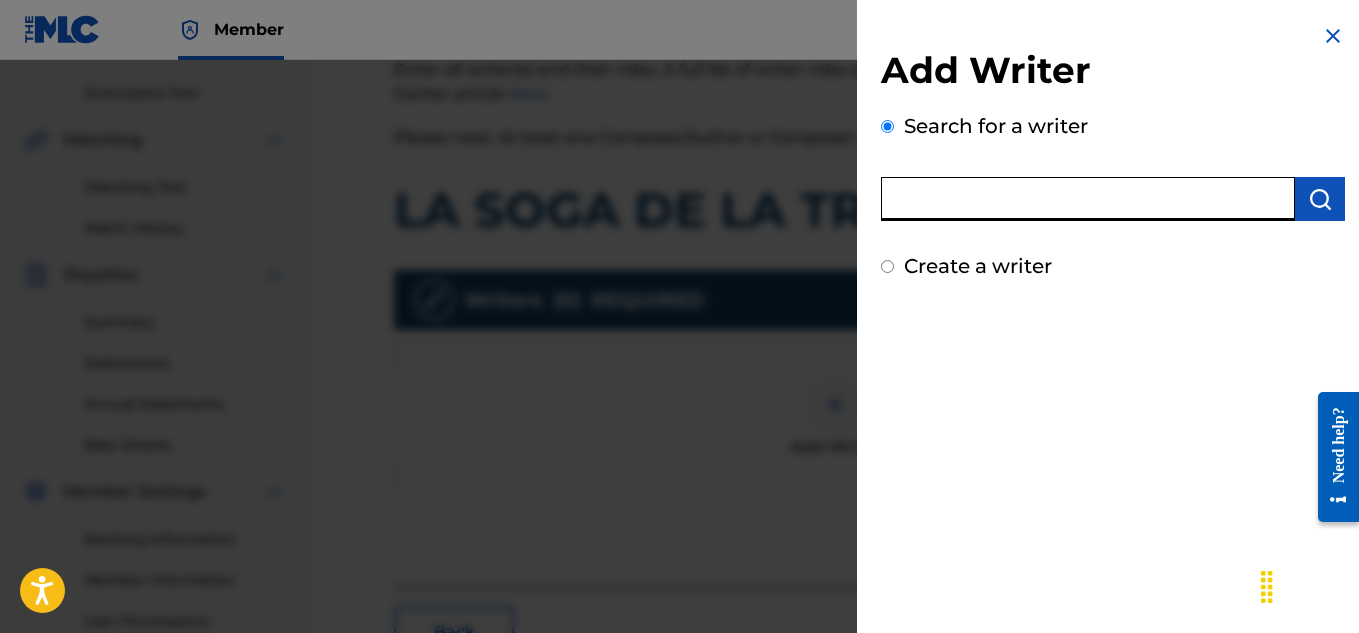 type 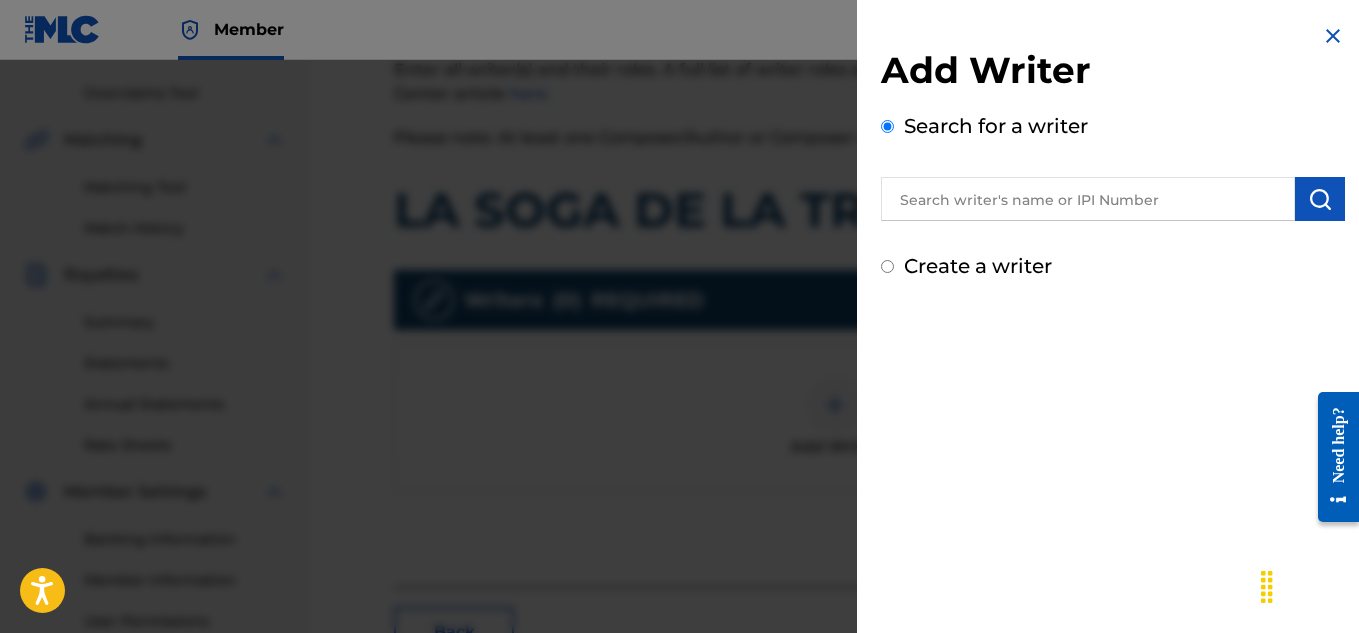 click on "Create a writer" at bounding box center [978, 266] 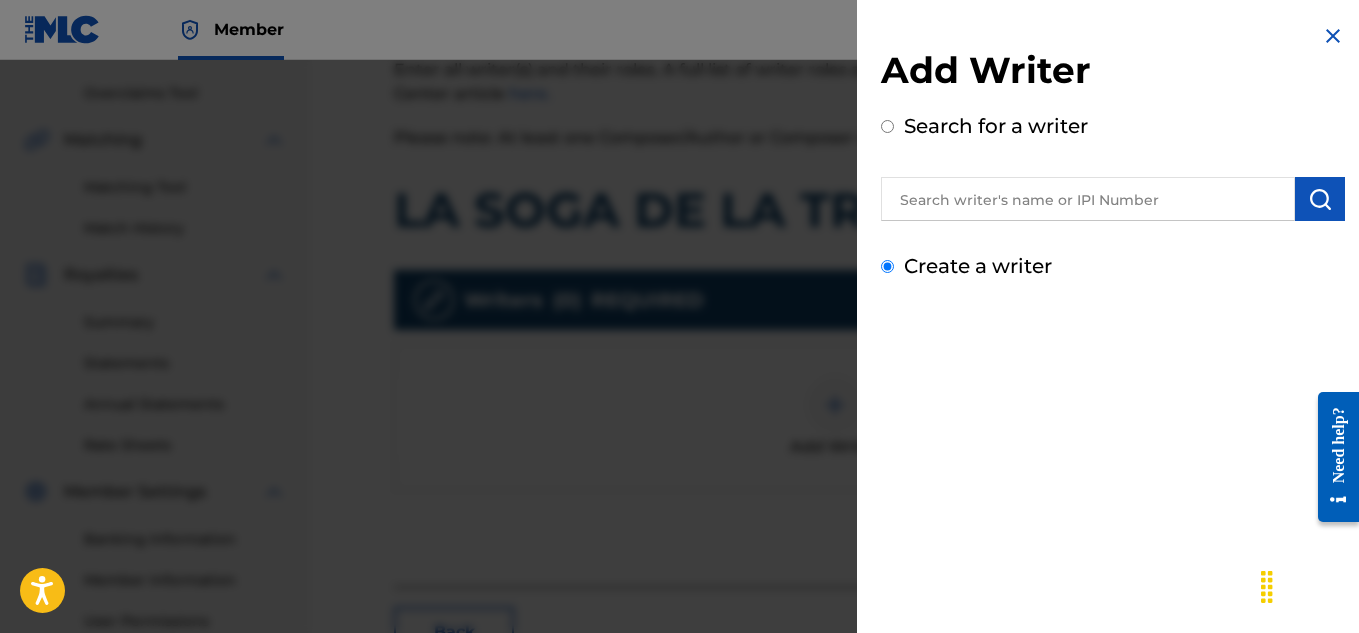 click on "Create a writer" at bounding box center (887, 266) 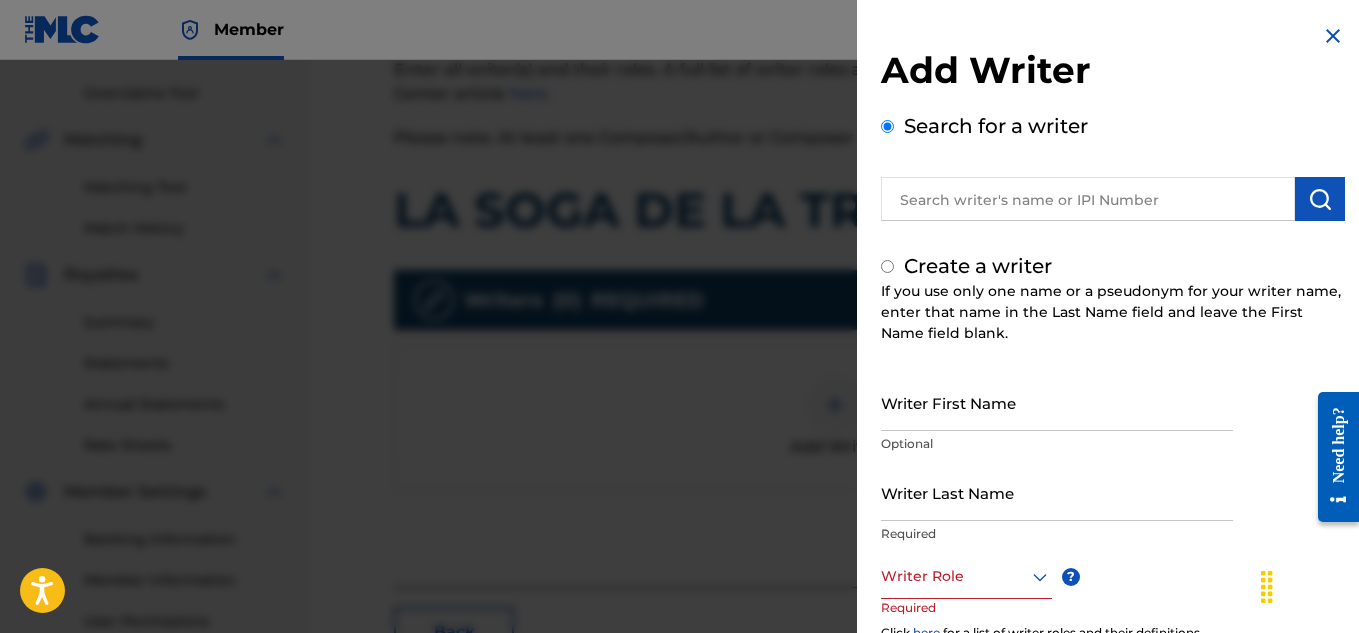 radio on "false" 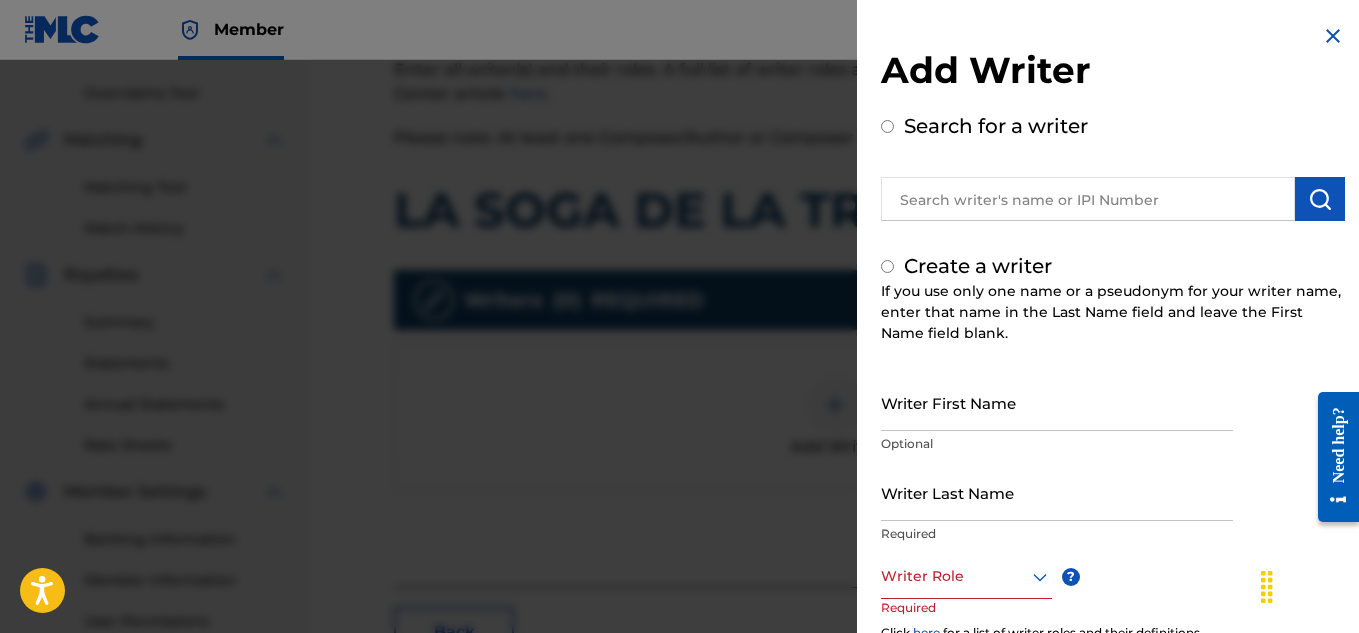 radio on "true" 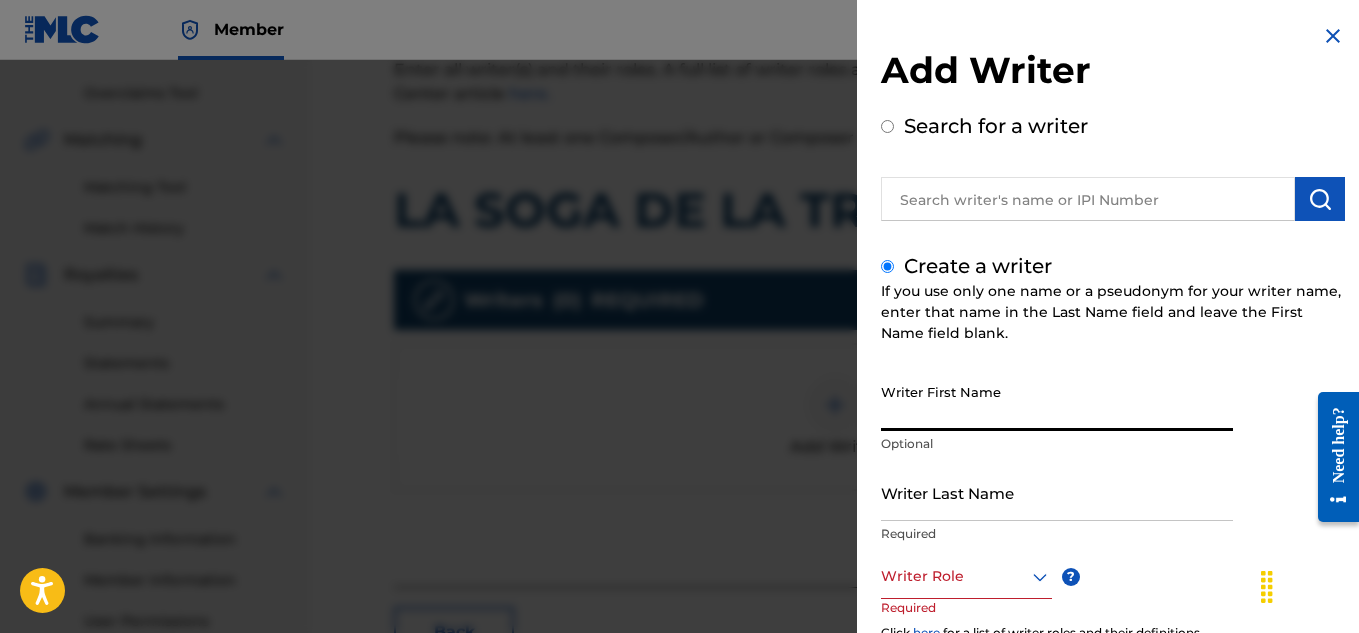 click on "Writer First Name" at bounding box center [1057, 402] 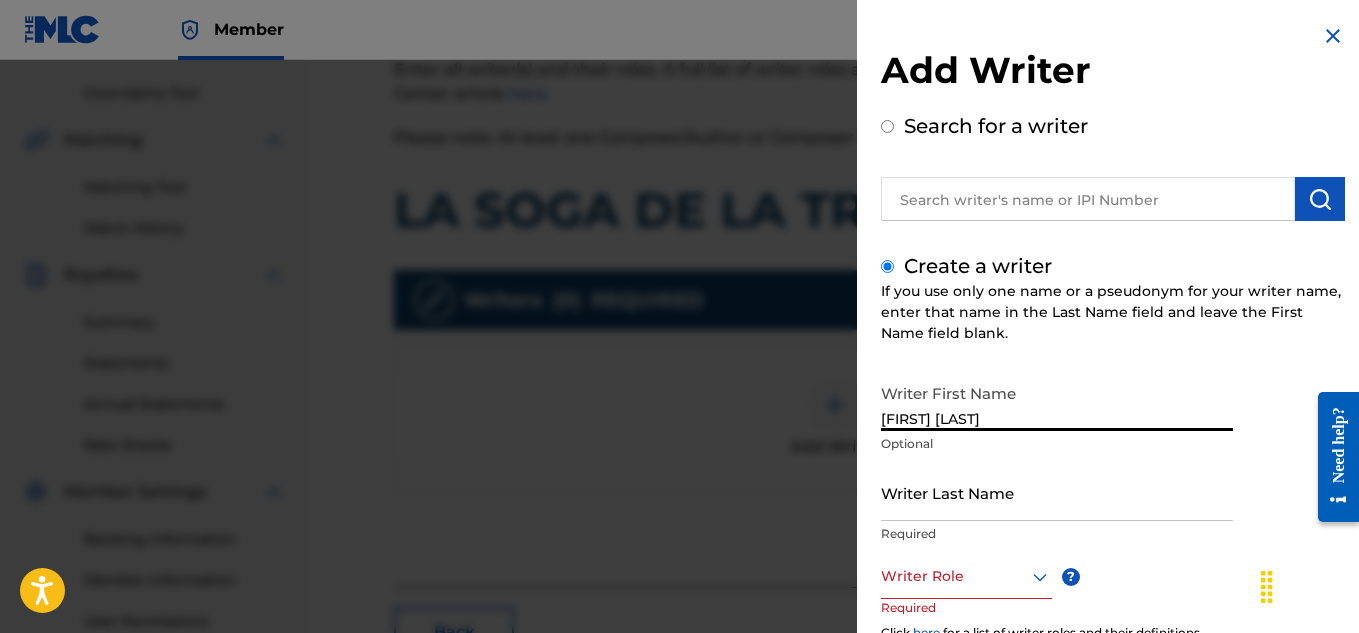 type on "[FIRST] [LAST]" 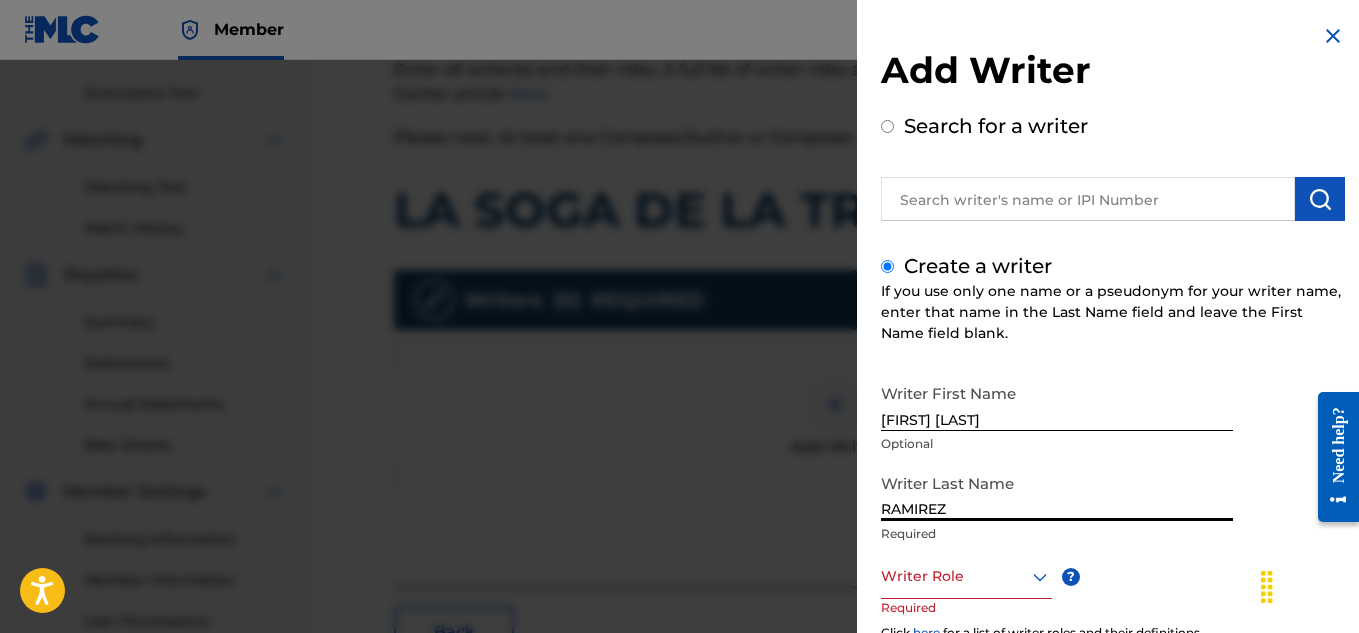 scroll, scrollTop: 233, scrollLeft: 0, axis: vertical 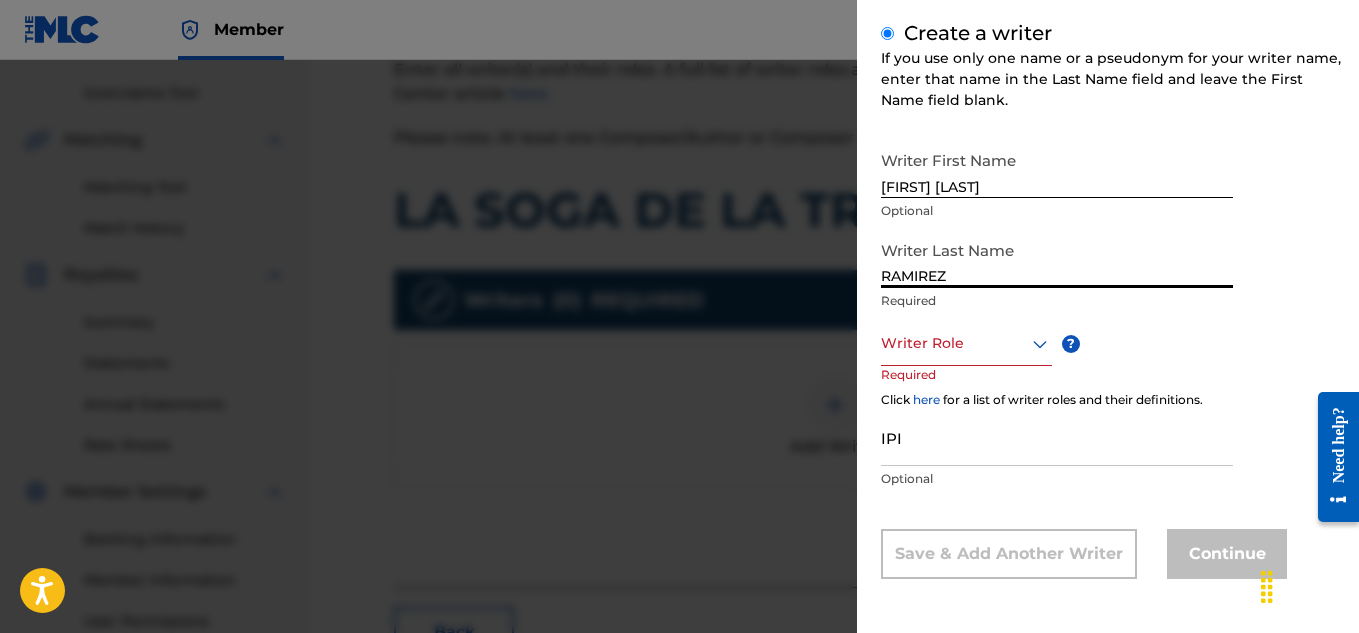 type on "RAMIREZ" 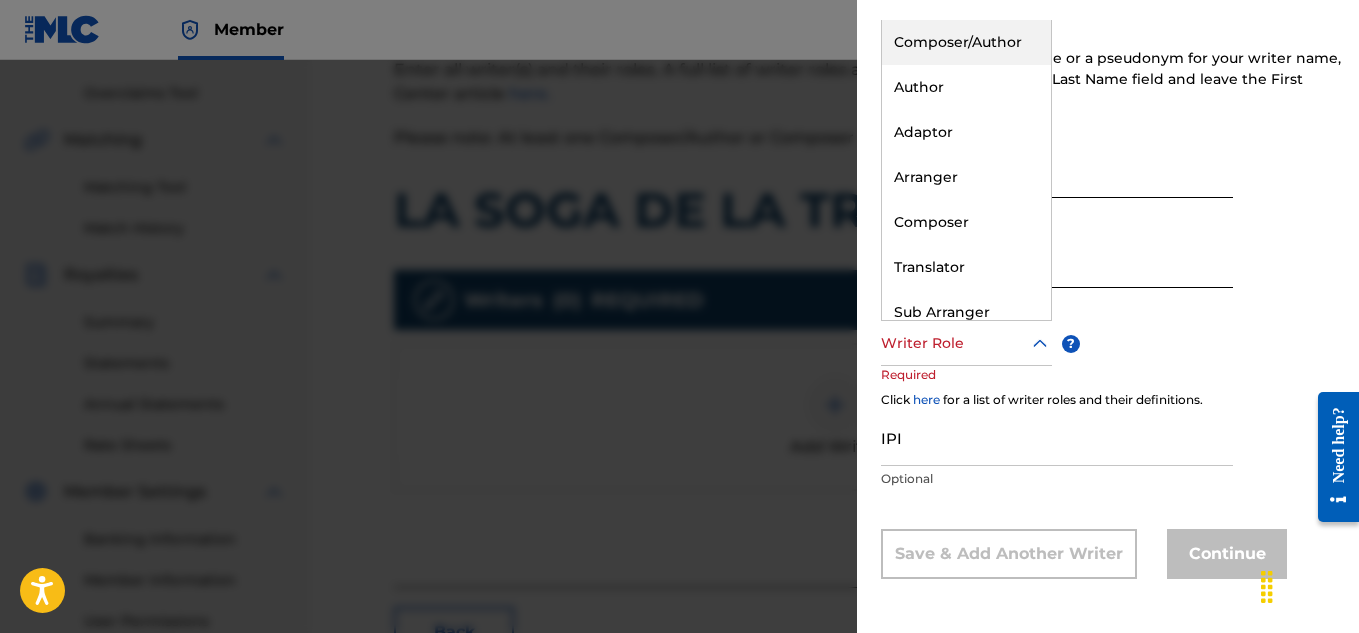 click on "Composer/Author" at bounding box center (966, 42) 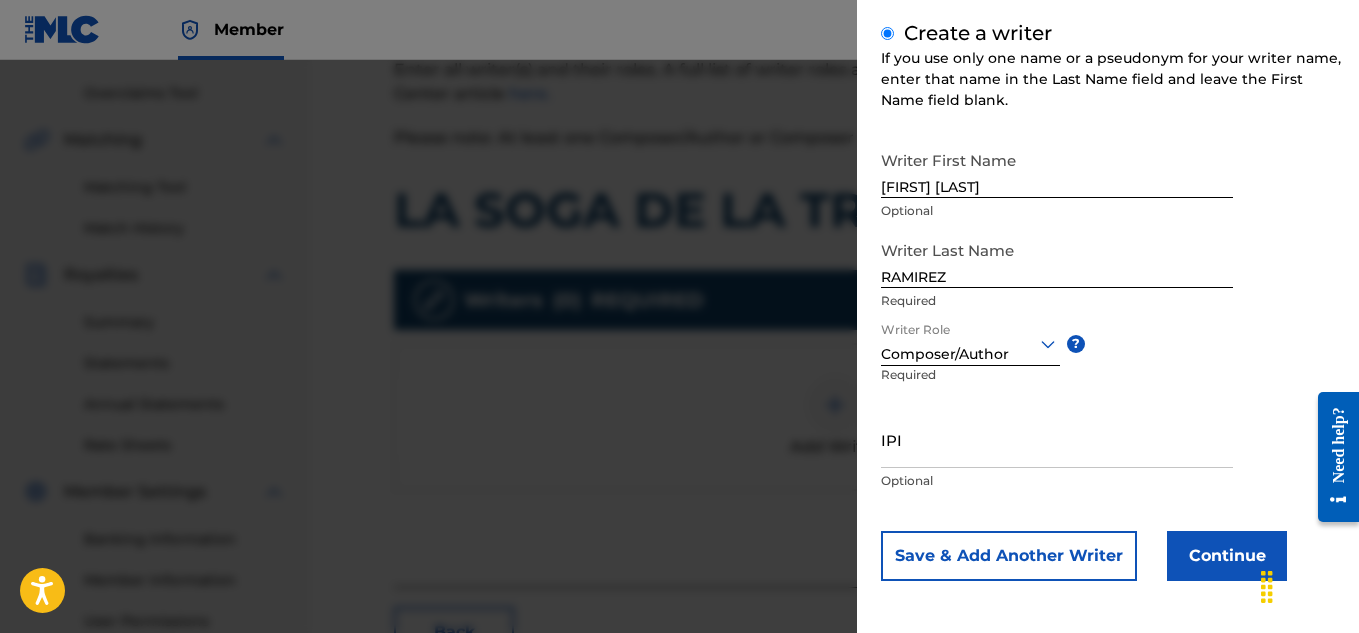 click on "IPI" at bounding box center (1057, 439) 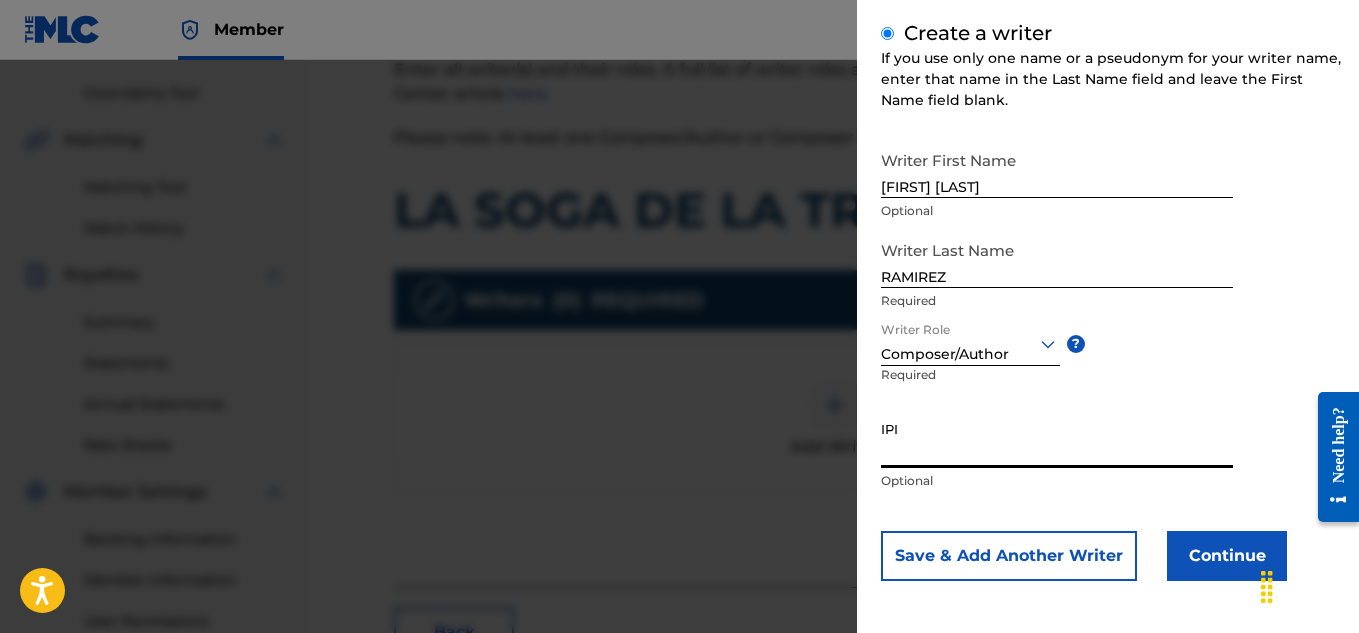 paste on "660444946" 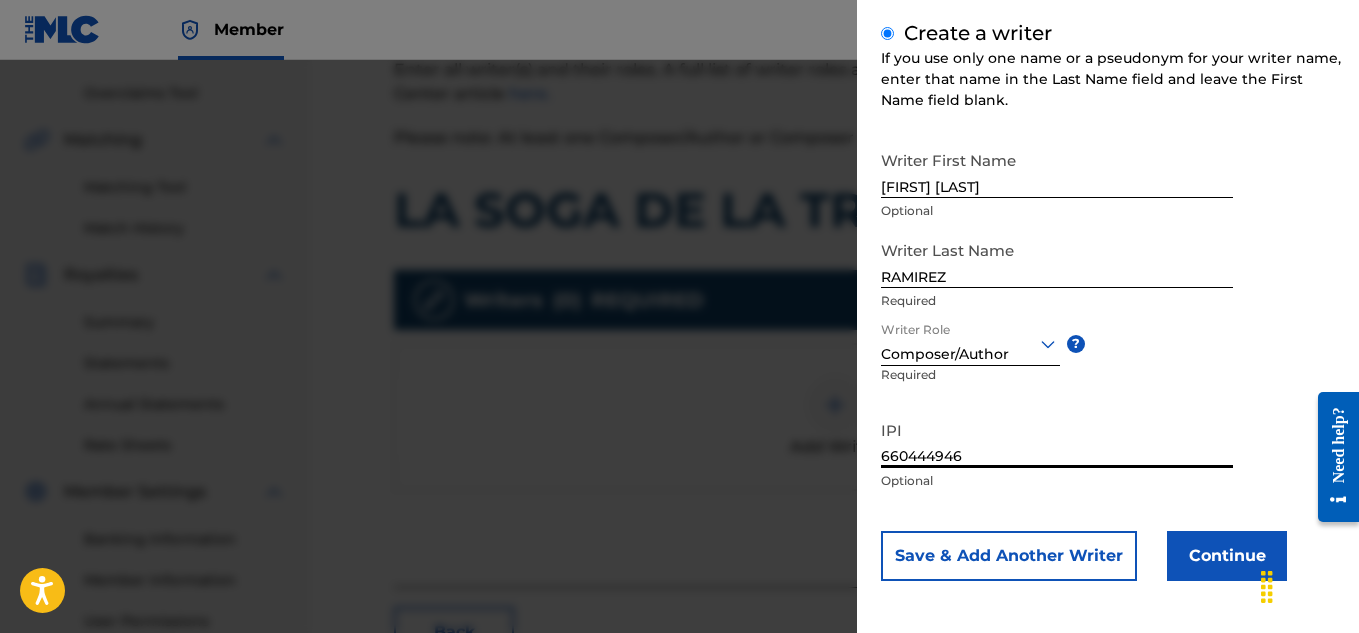 type on "660444946" 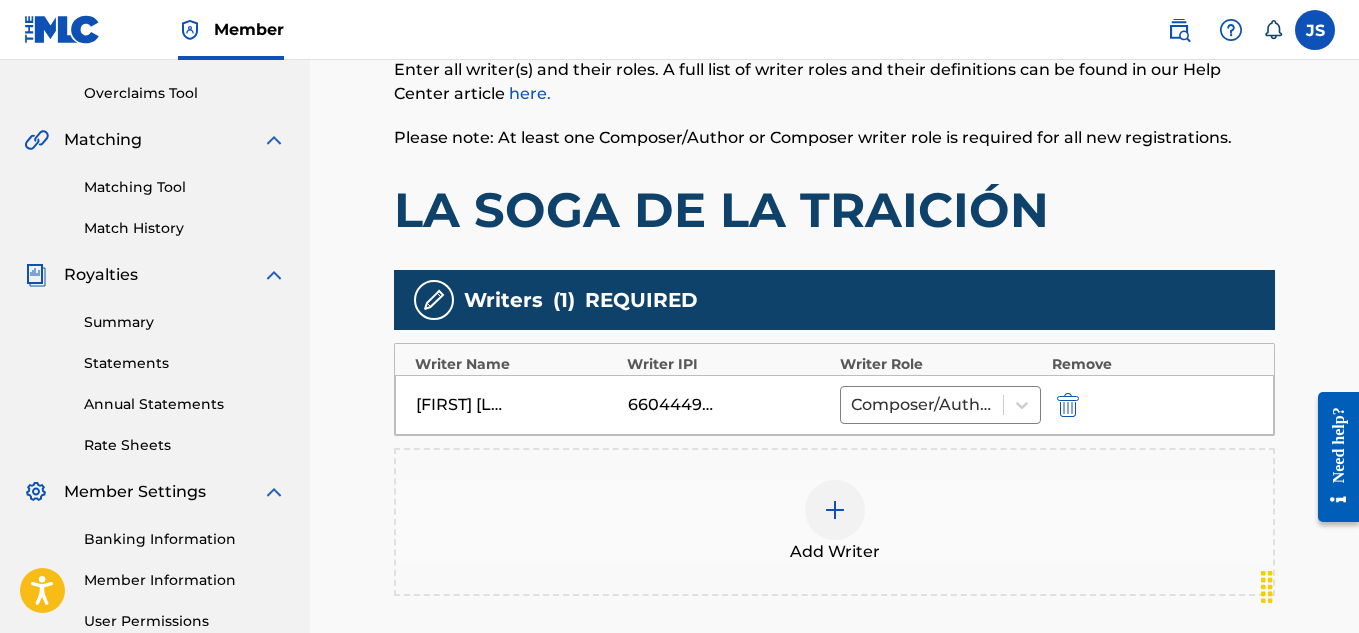 scroll, scrollTop: 661, scrollLeft: 0, axis: vertical 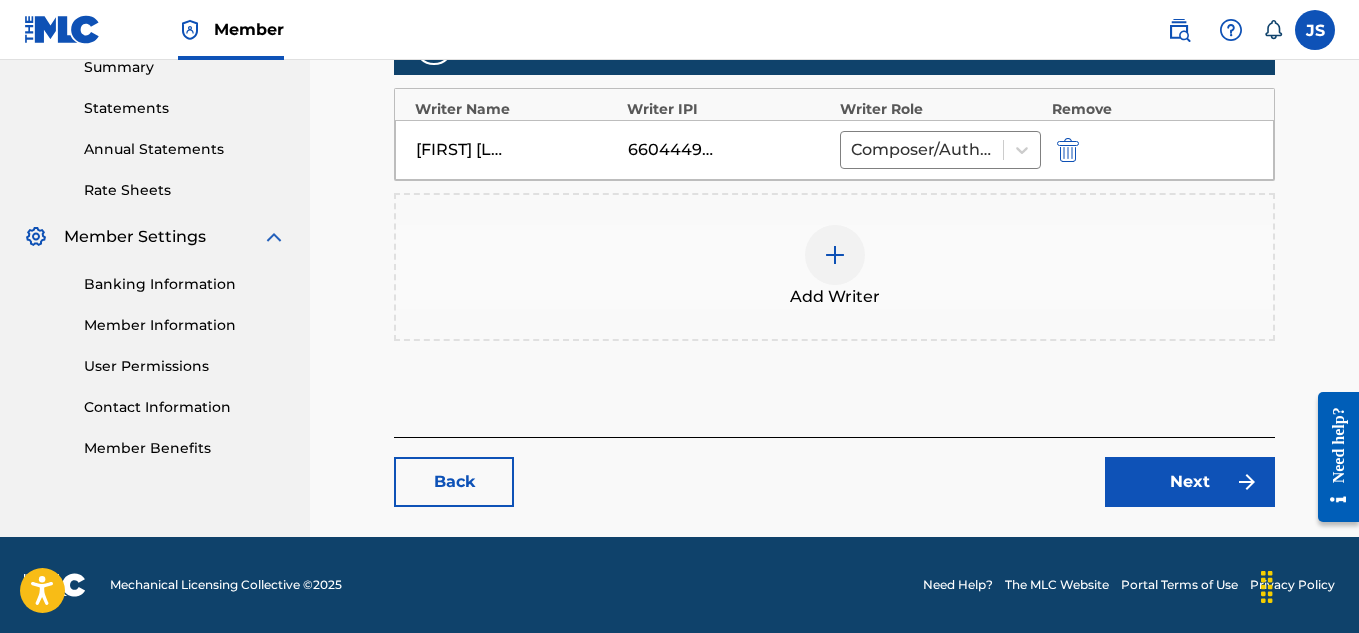 click on "Back Next" at bounding box center (834, 472) 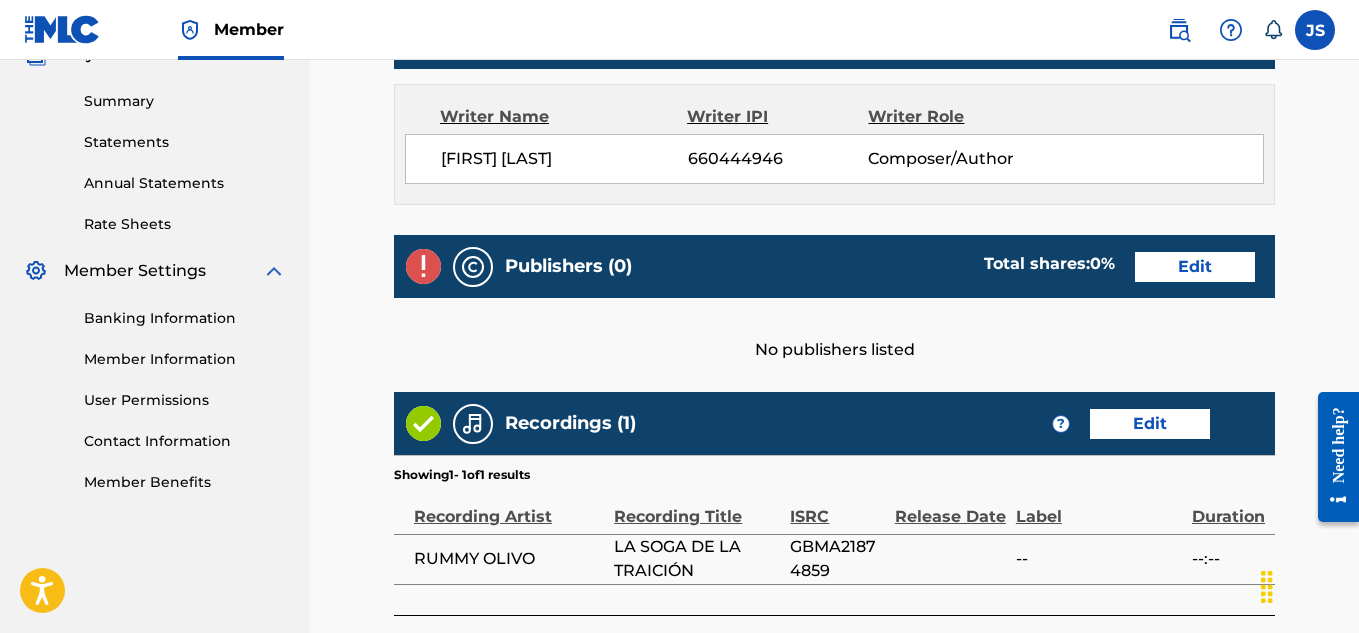 scroll, scrollTop: 672, scrollLeft: 0, axis: vertical 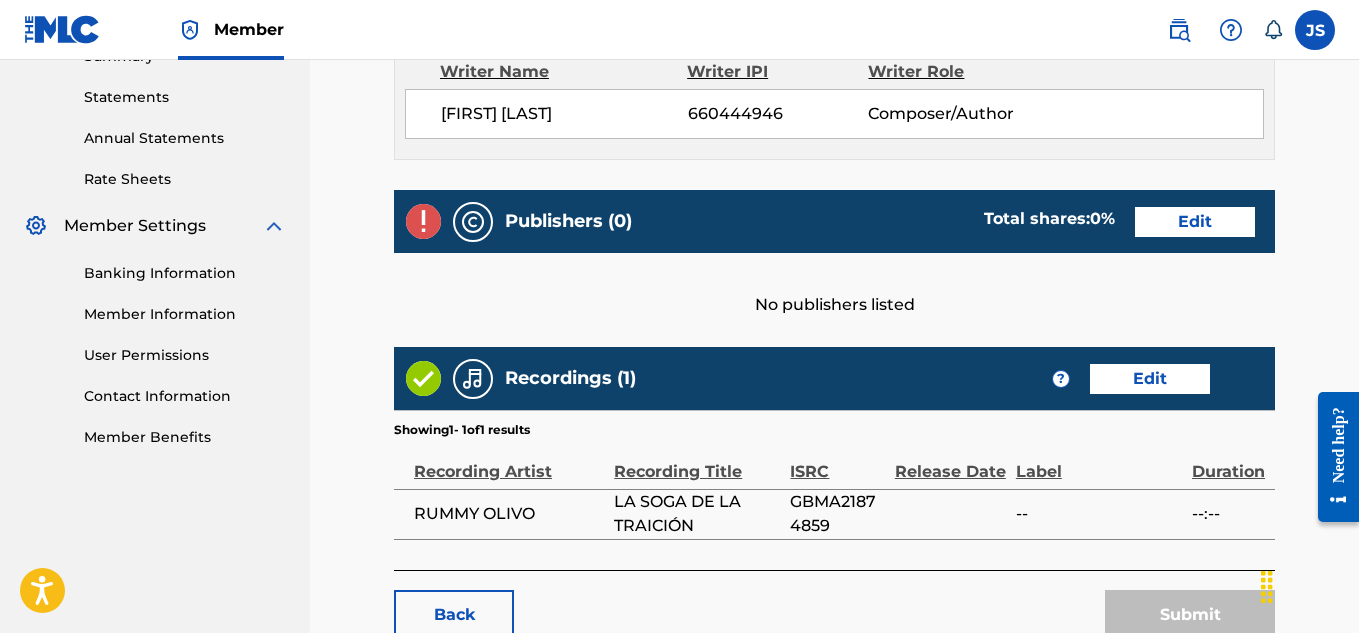 click on "Edit" at bounding box center [1195, 222] 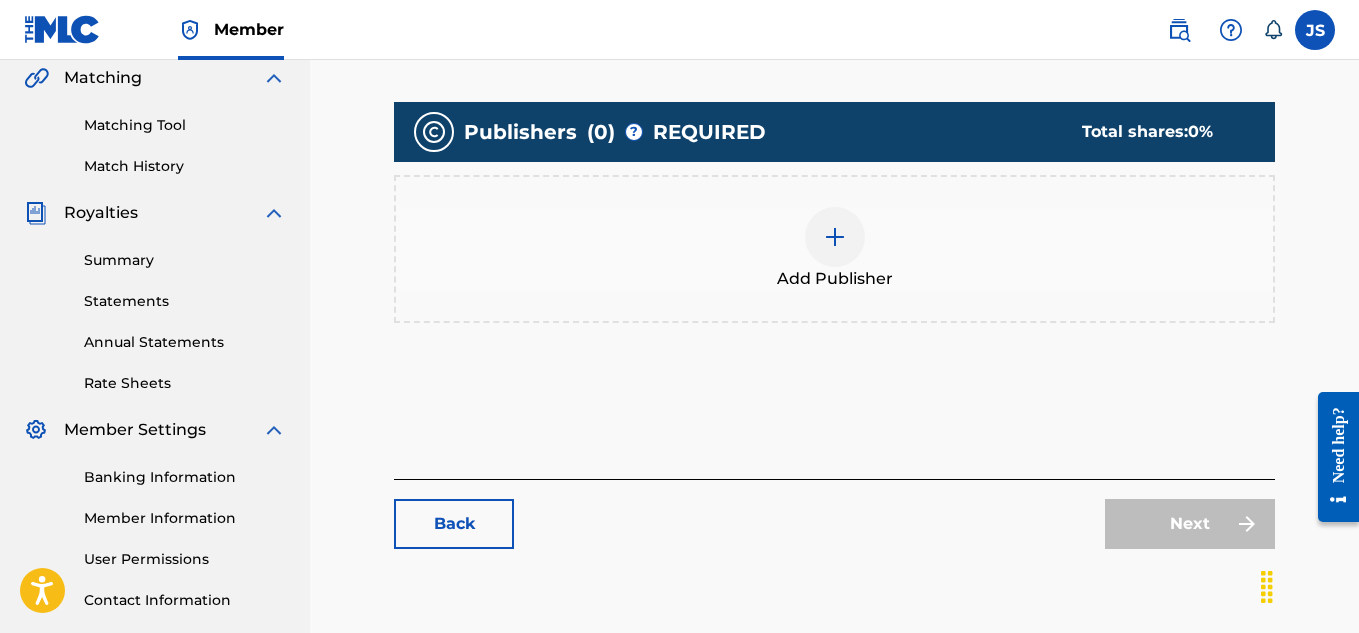 scroll, scrollTop: 487, scrollLeft: 0, axis: vertical 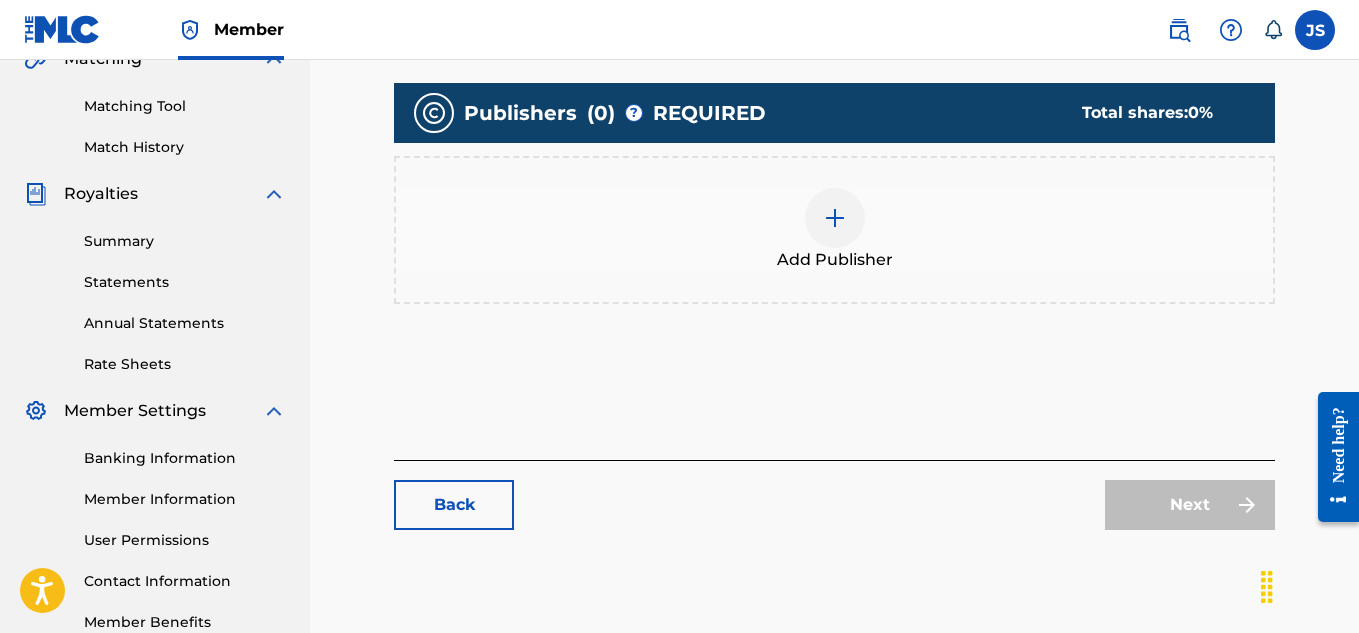 click at bounding box center [835, 218] 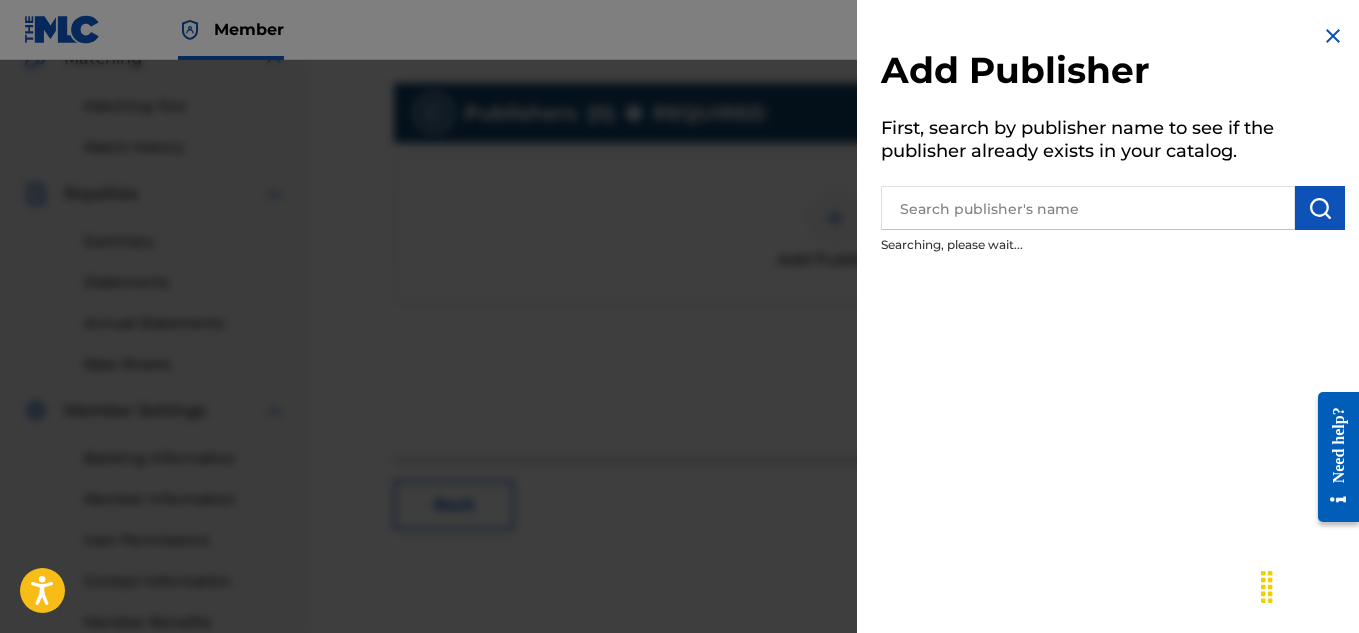 scroll, scrollTop: 578, scrollLeft: 0, axis: vertical 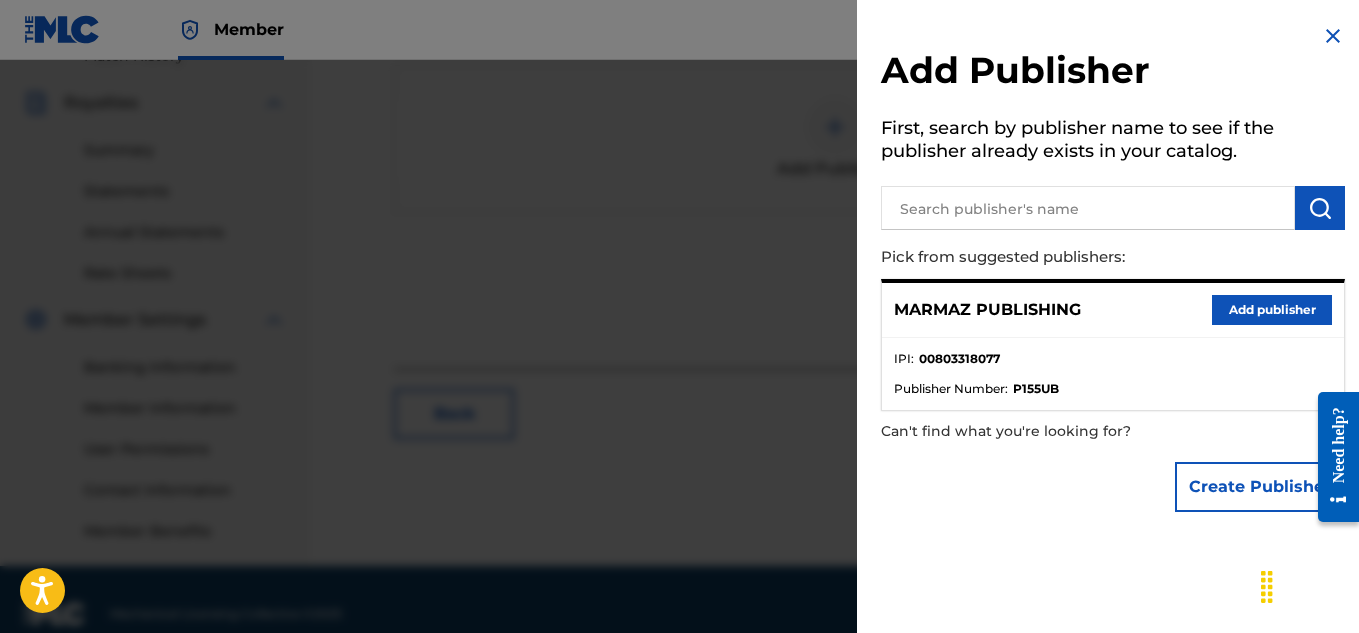 click on "Add publisher" at bounding box center [1272, 310] 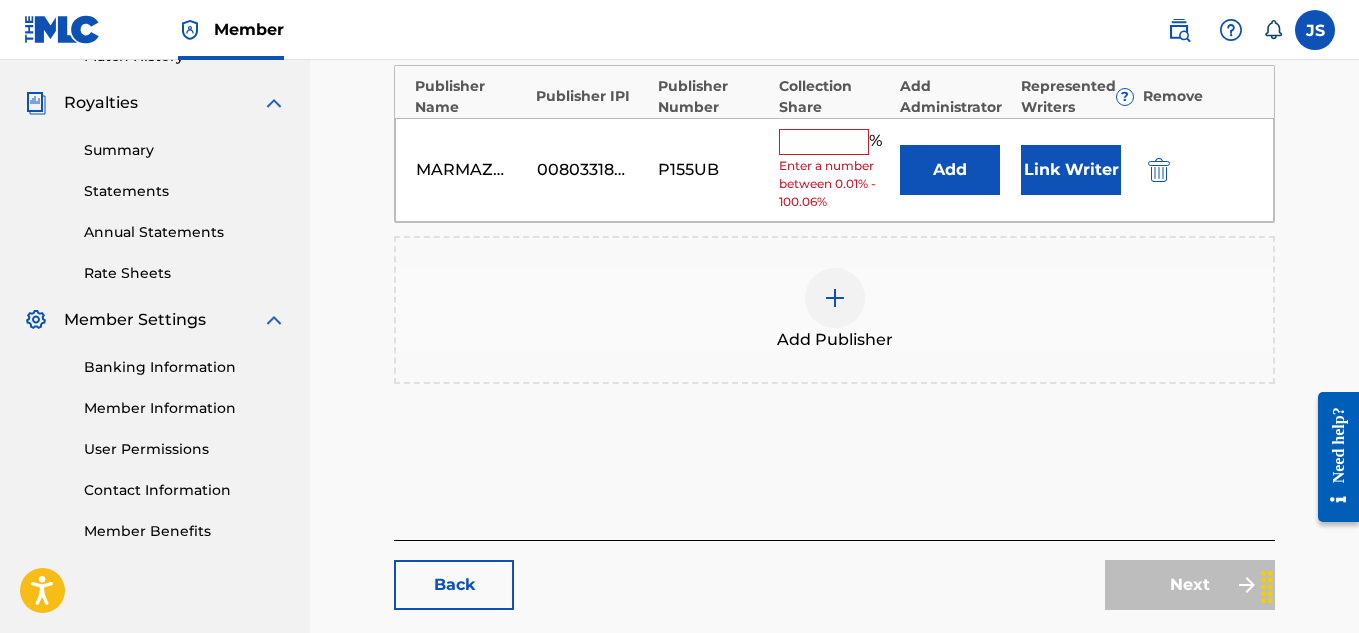 click at bounding box center [824, 142] 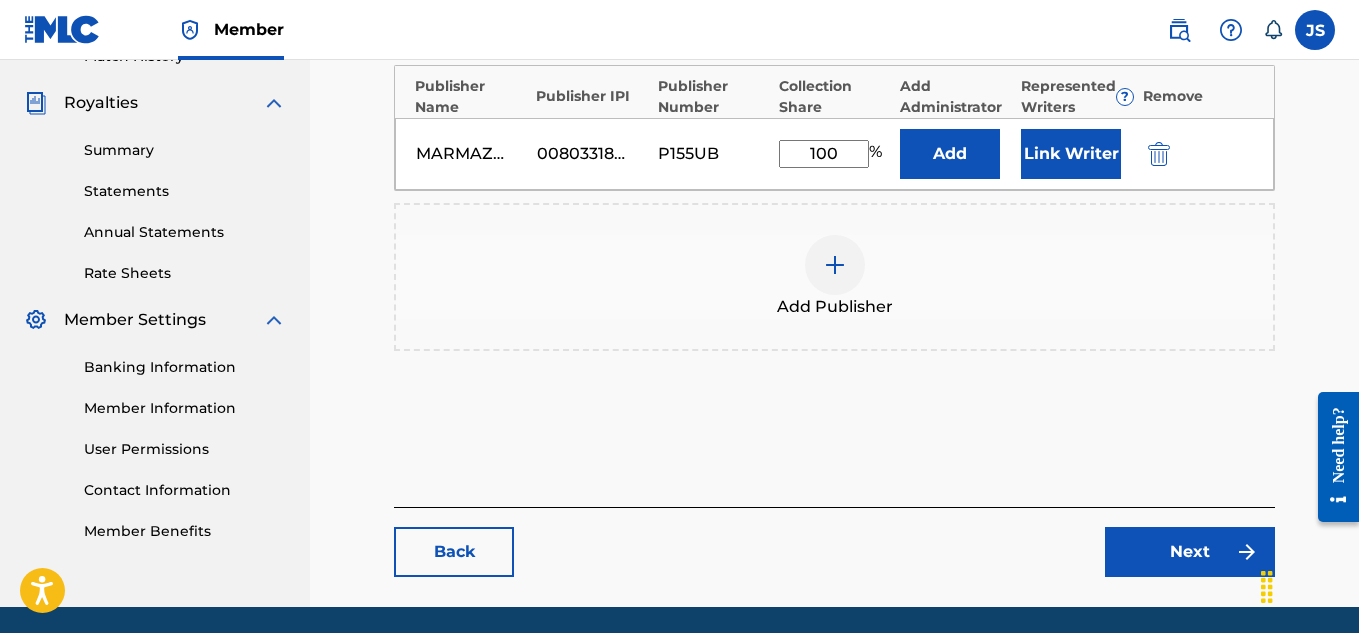 type on "100" 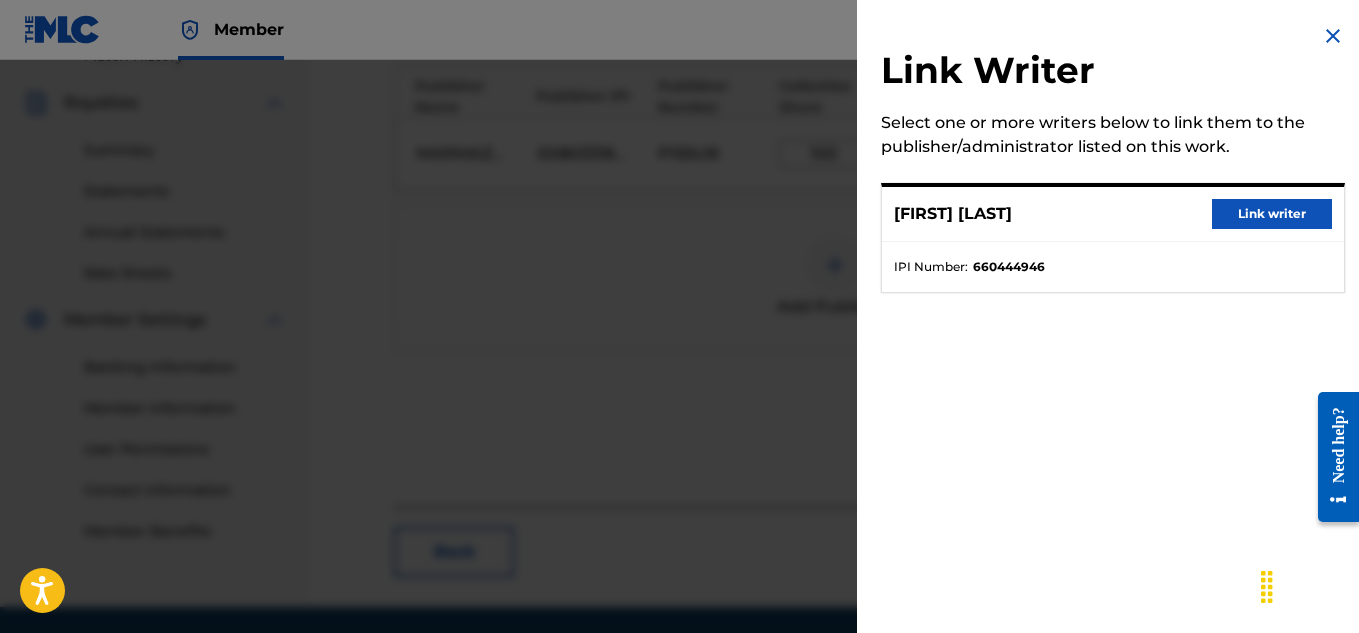 click on "Link writer" at bounding box center [1272, 214] 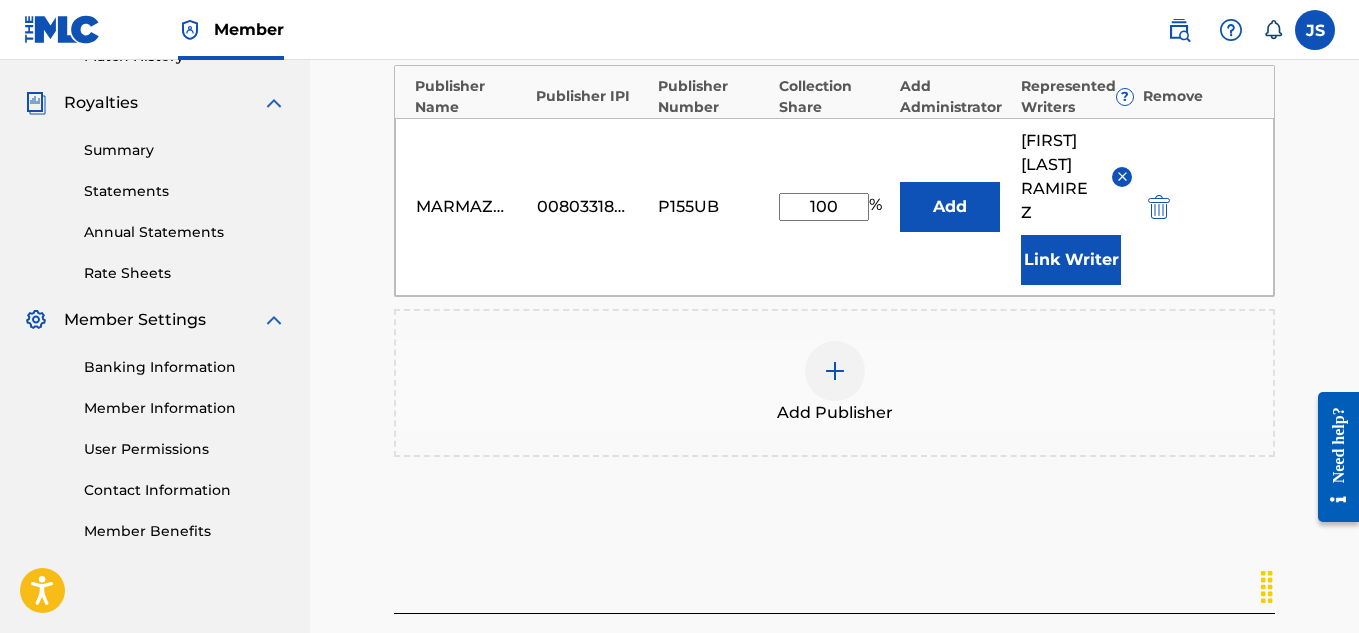 scroll, scrollTop: 754, scrollLeft: 0, axis: vertical 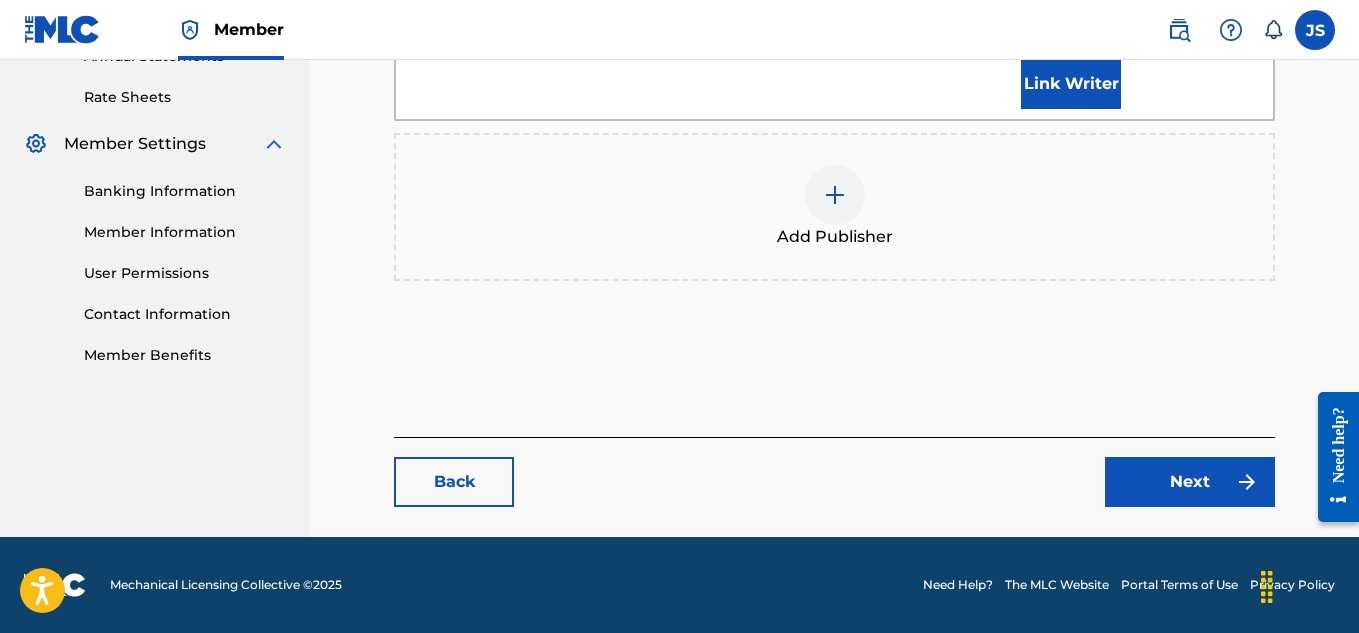 click on "Next" at bounding box center (1190, 482) 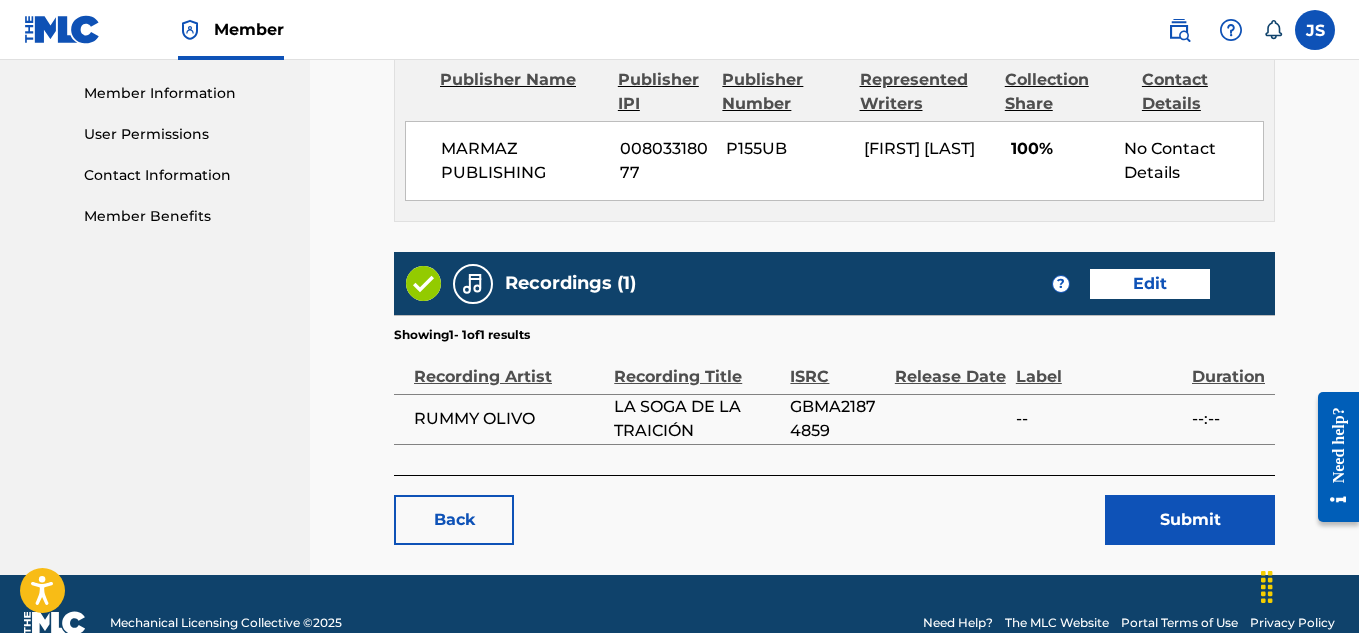 scroll, scrollTop: 931, scrollLeft: 0, axis: vertical 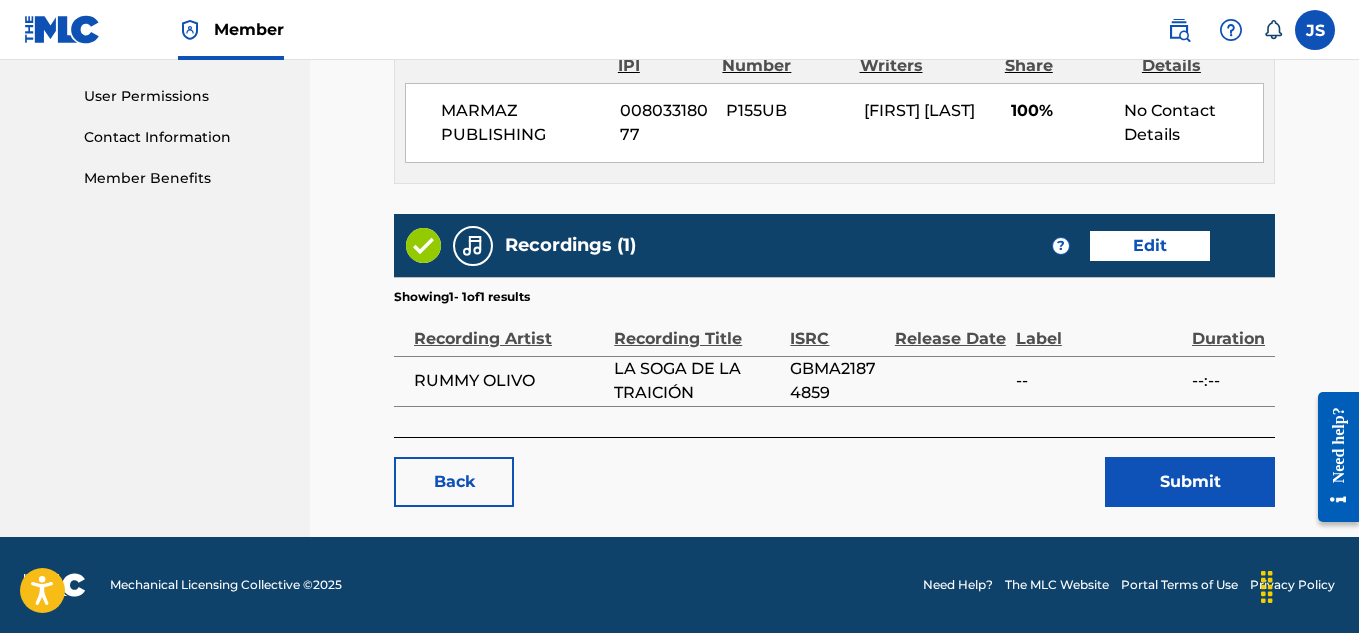 click on "Submit" at bounding box center (1190, 482) 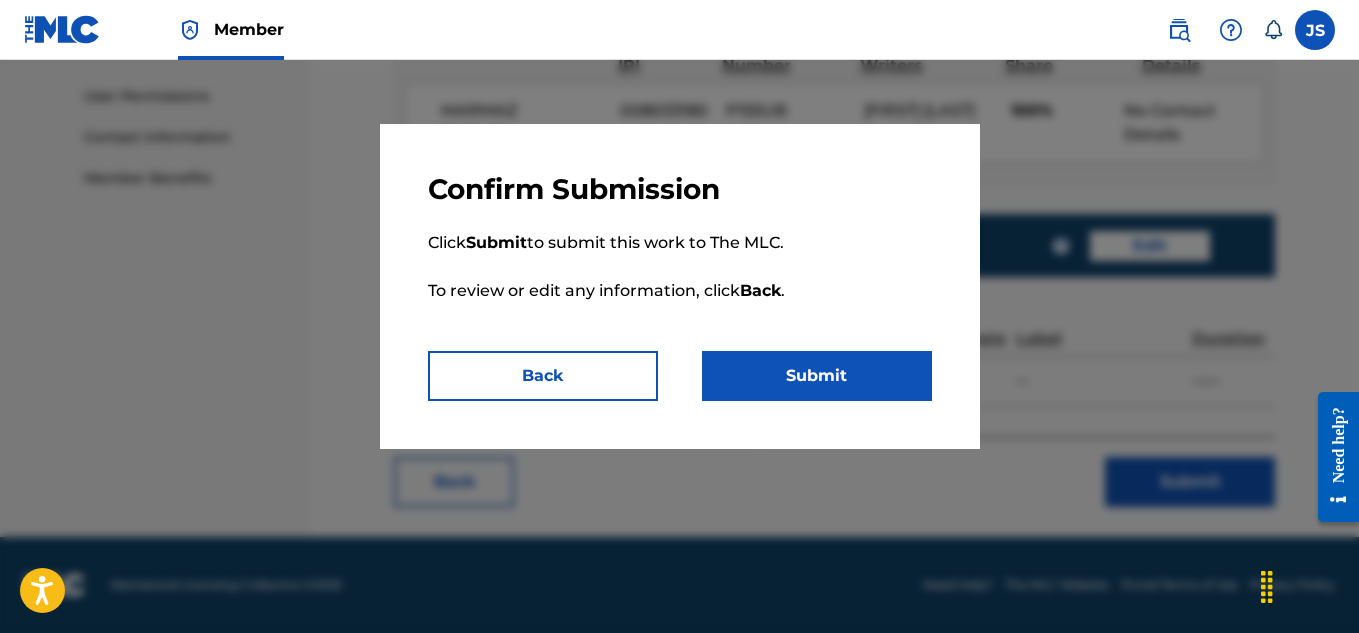 click on "Submit" at bounding box center [817, 376] 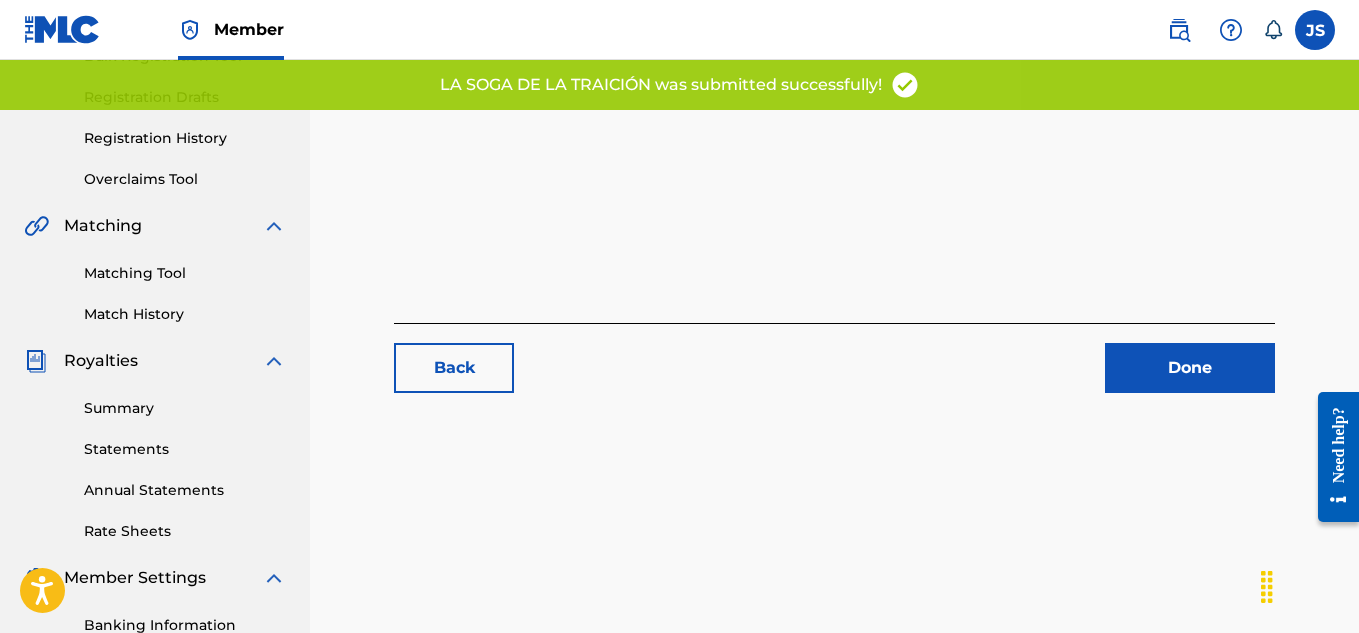 scroll, scrollTop: 298, scrollLeft: 0, axis: vertical 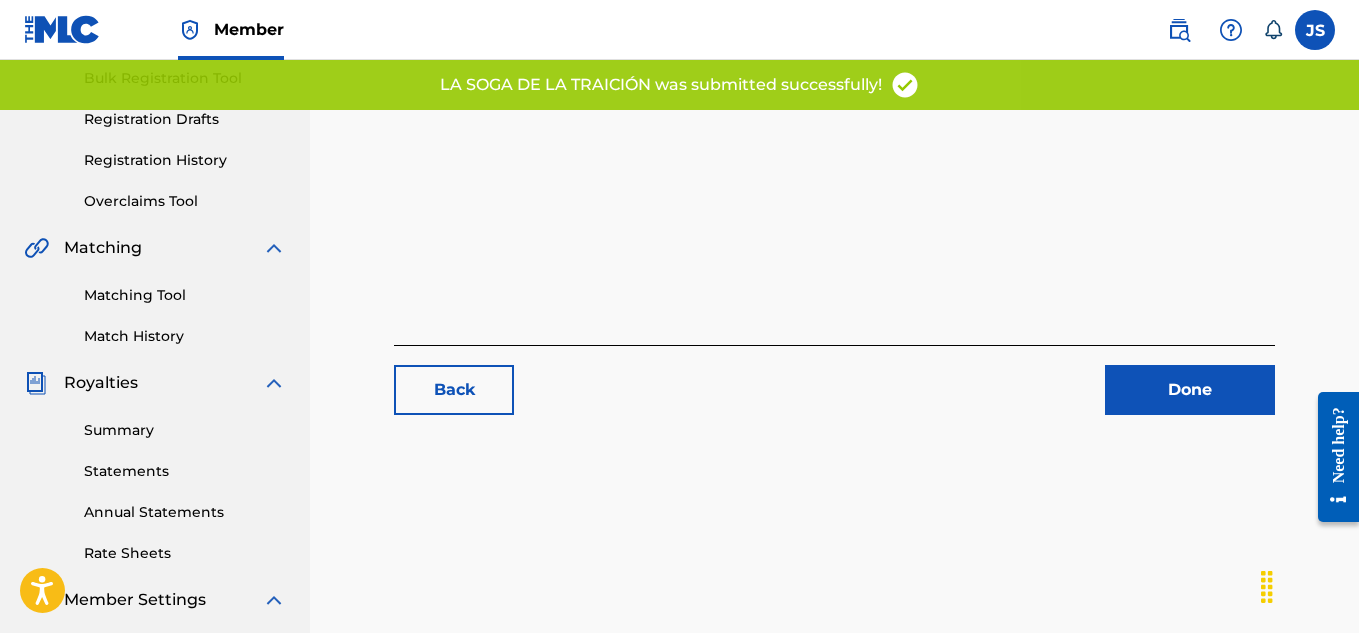 click on "Done" at bounding box center [1190, 390] 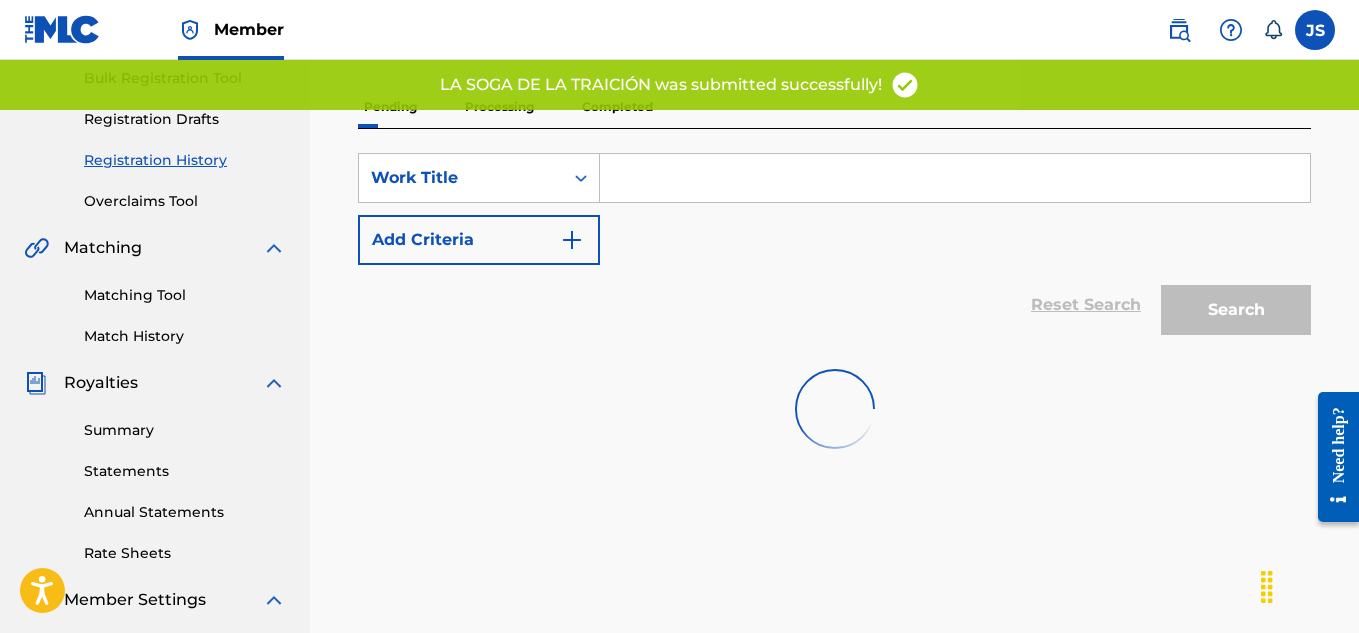 scroll, scrollTop: 0, scrollLeft: 0, axis: both 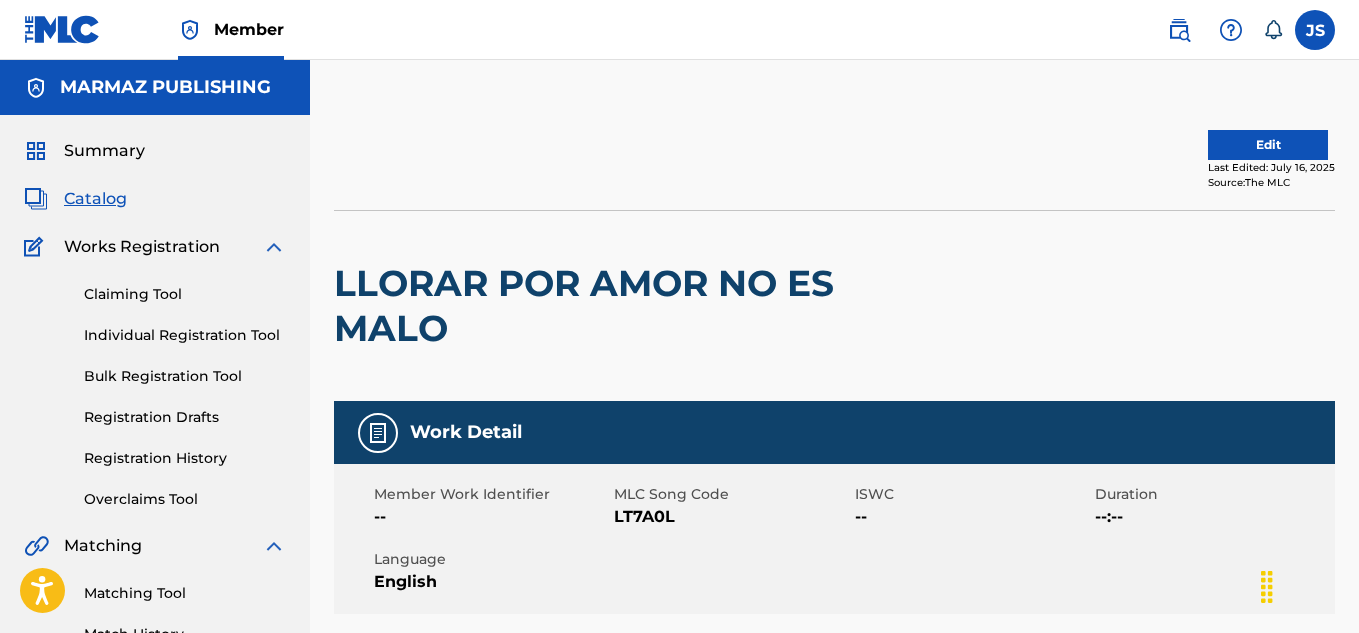 click on "LT7A0L" at bounding box center (731, 517) 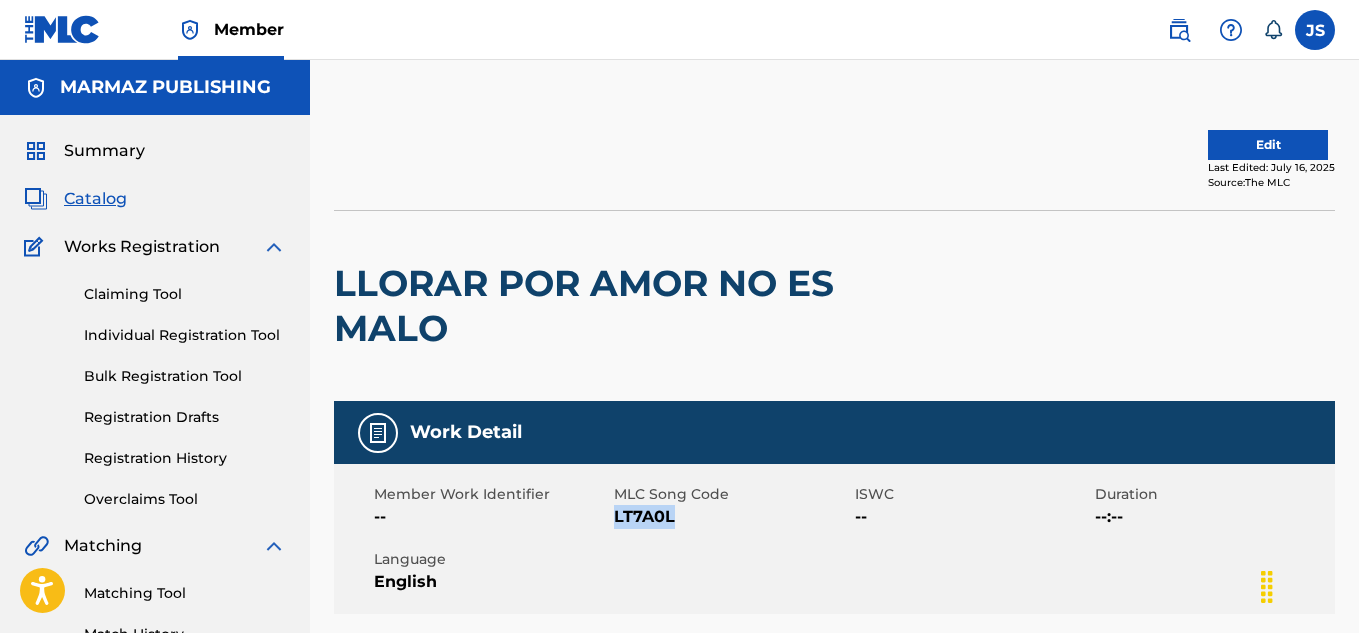click on "LT7A0L" at bounding box center (731, 517) 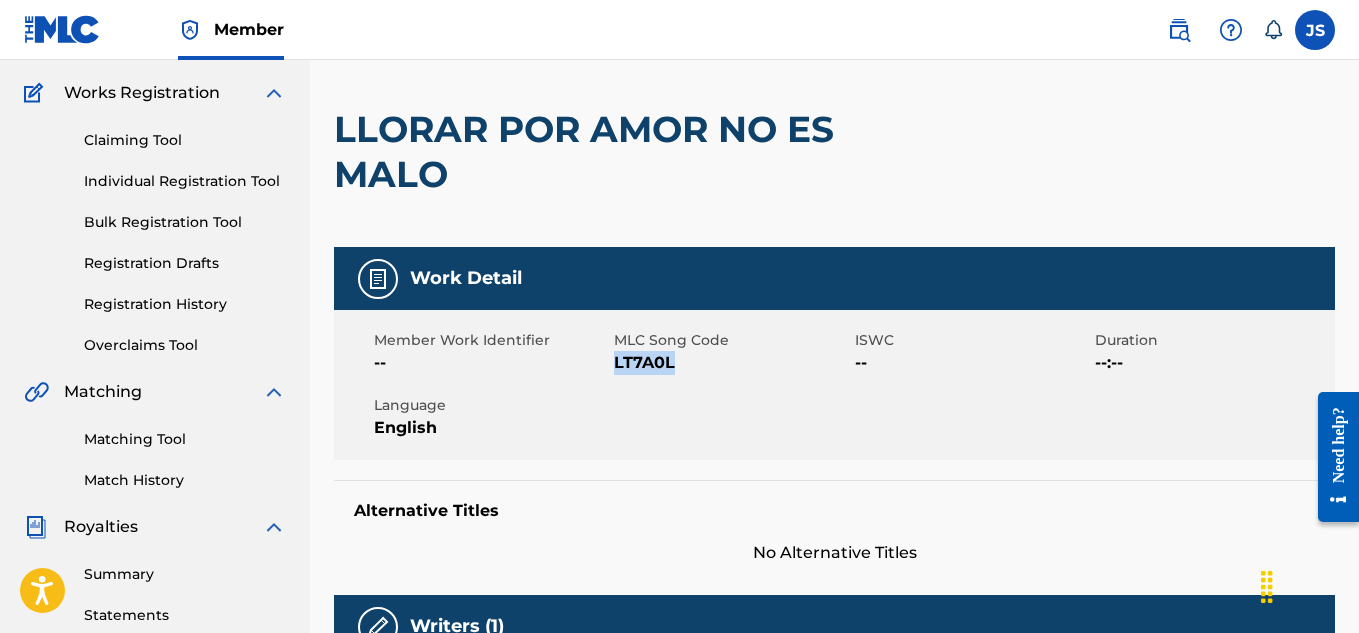 scroll, scrollTop: 55, scrollLeft: 0, axis: vertical 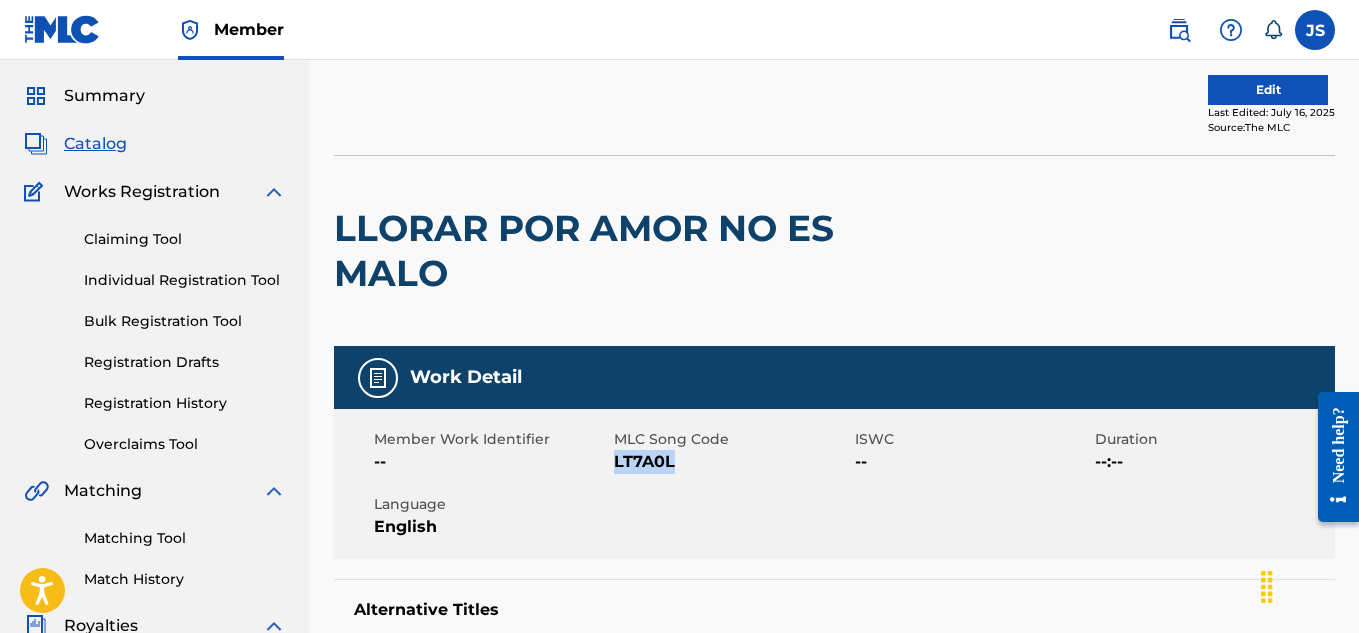 click on "Edit Last Edited:   [DATE] Source:  The MLC" at bounding box center (834, 105) 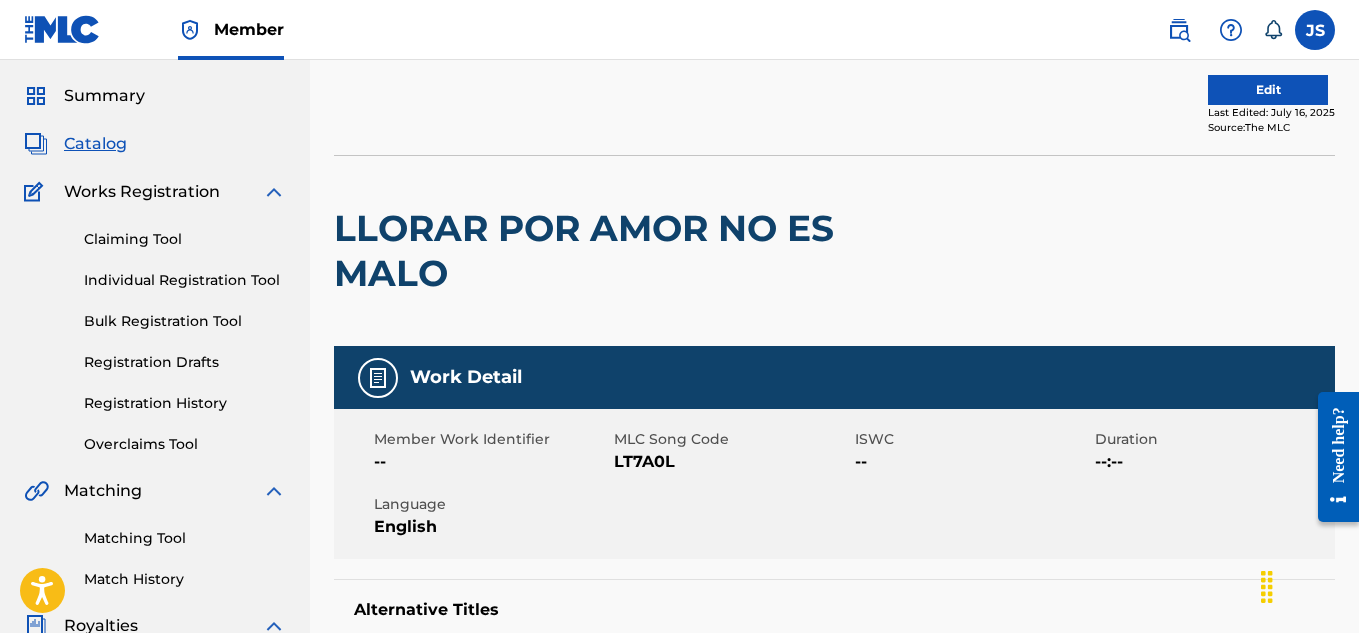 click on "Edit" at bounding box center (1268, 90) 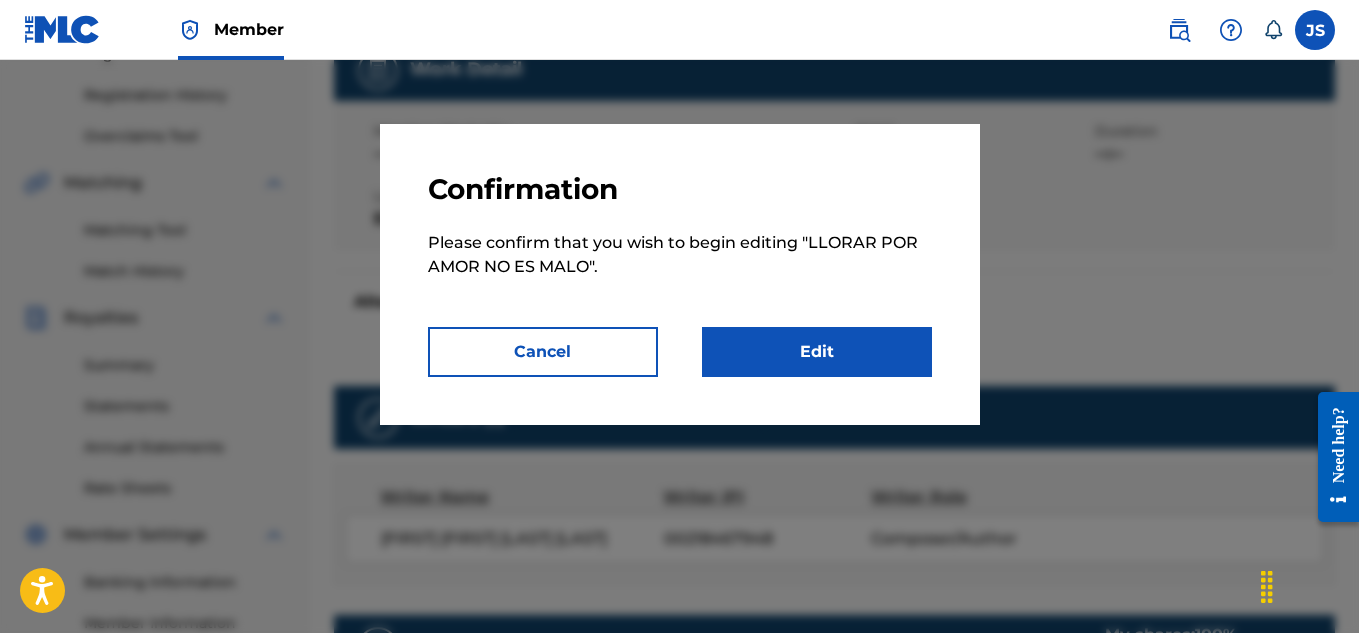 scroll, scrollTop: 370, scrollLeft: 0, axis: vertical 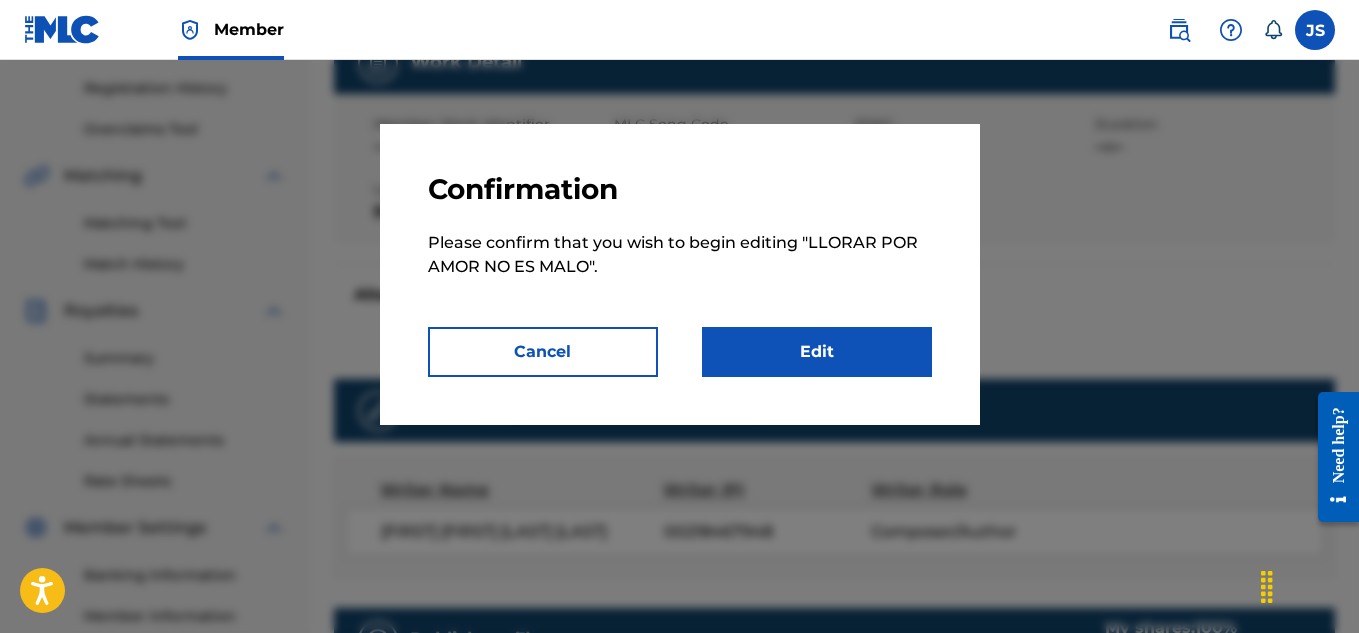 click on "Edit" at bounding box center [817, 352] 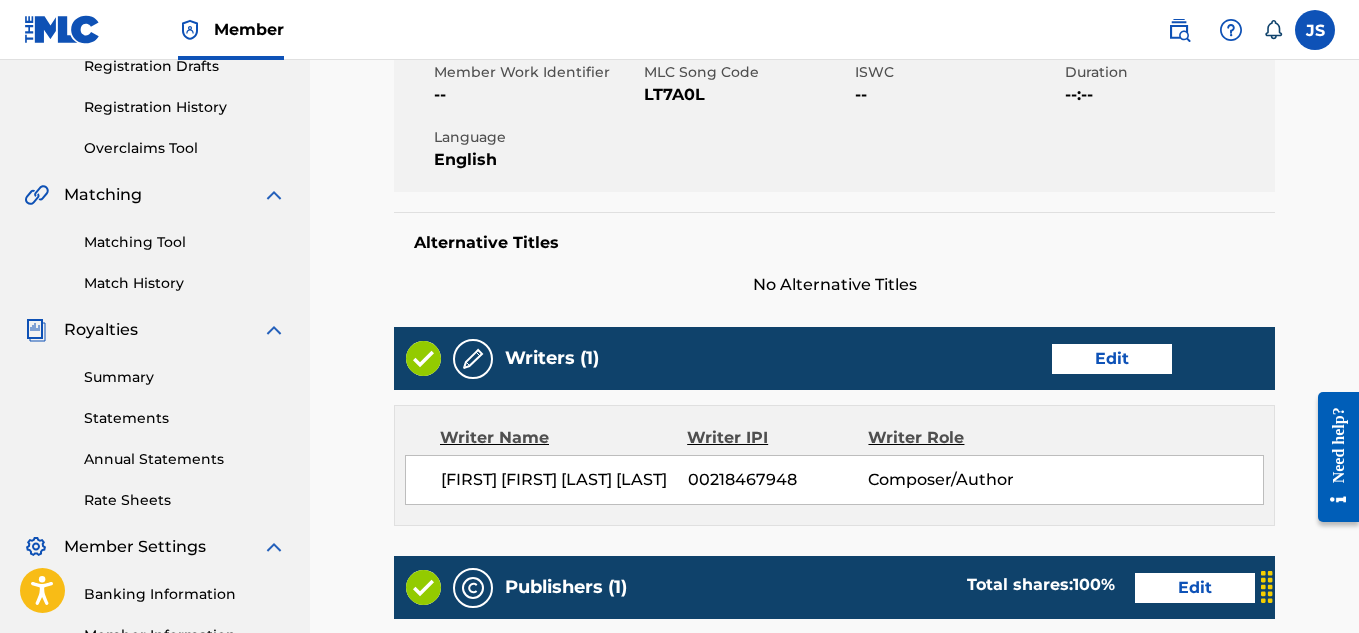 scroll, scrollTop: 352, scrollLeft: 0, axis: vertical 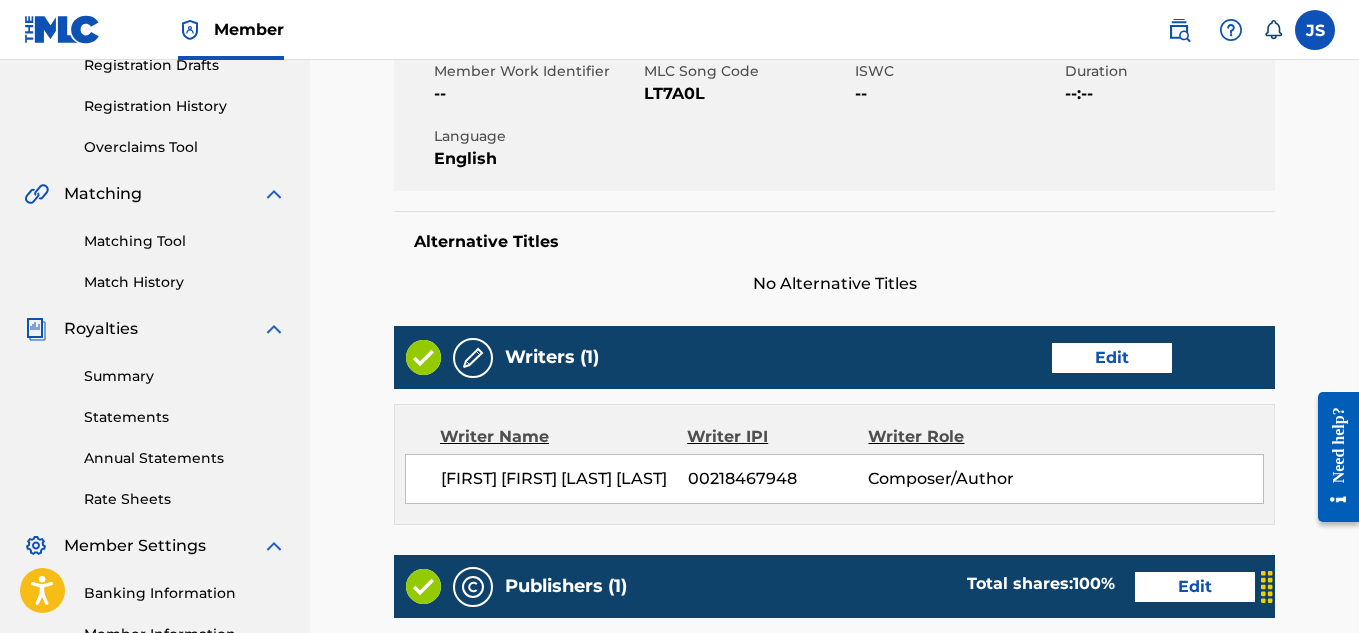 click on "Edit" at bounding box center (1112, 358) 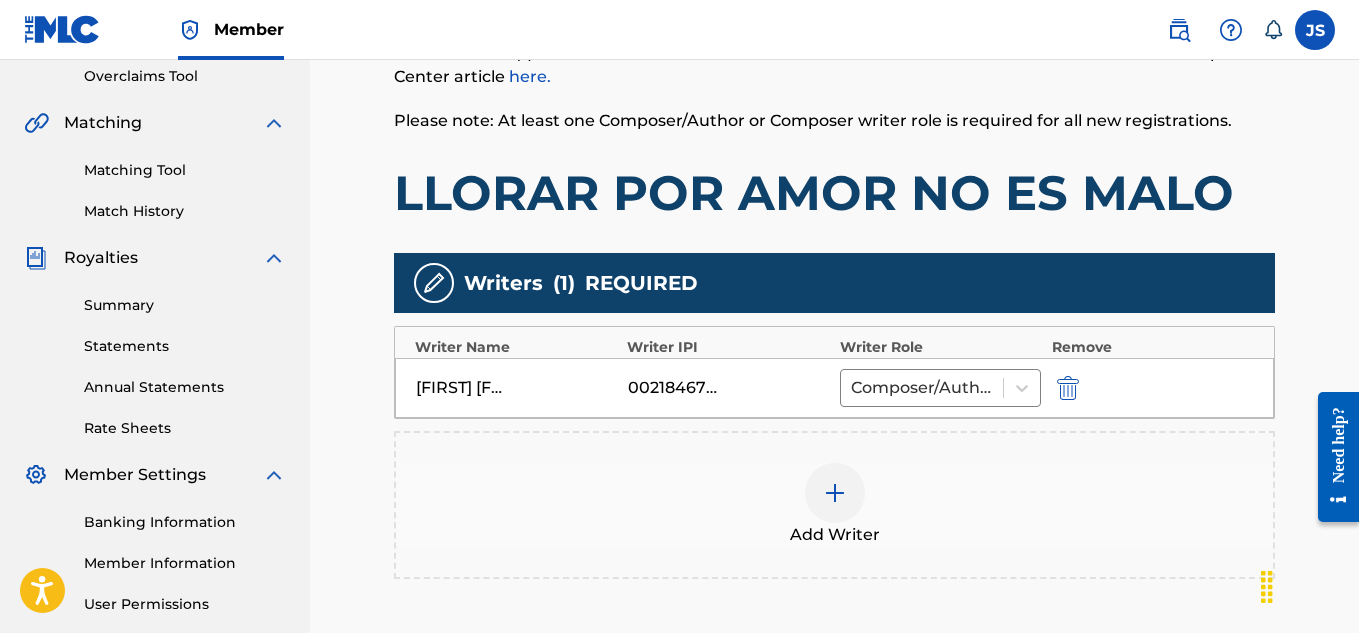 scroll, scrollTop: 469, scrollLeft: 0, axis: vertical 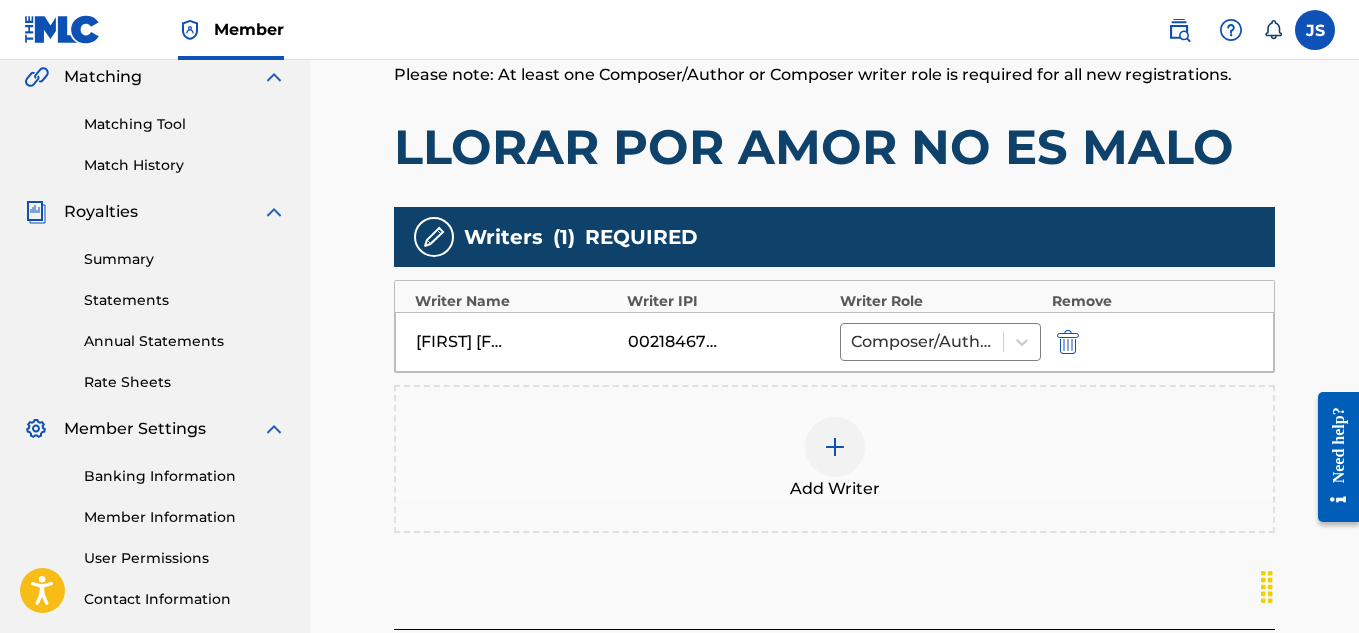 click at bounding box center (1066, 341) 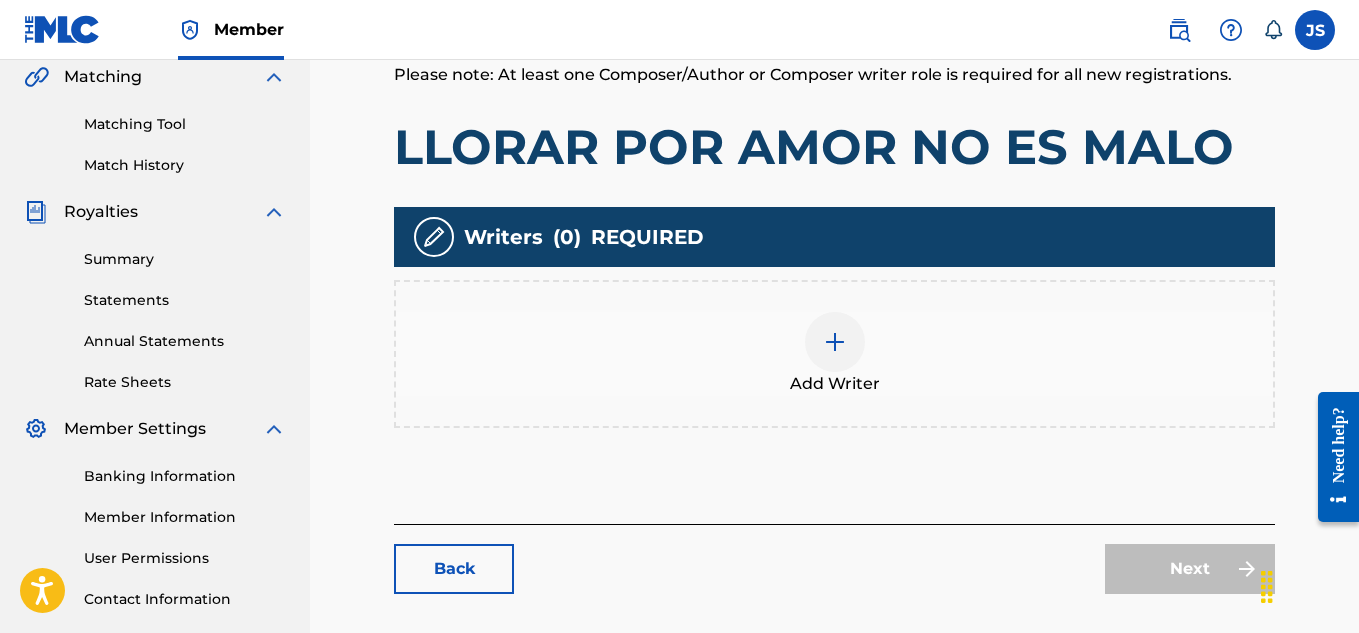 click at bounding box center [835, 342] 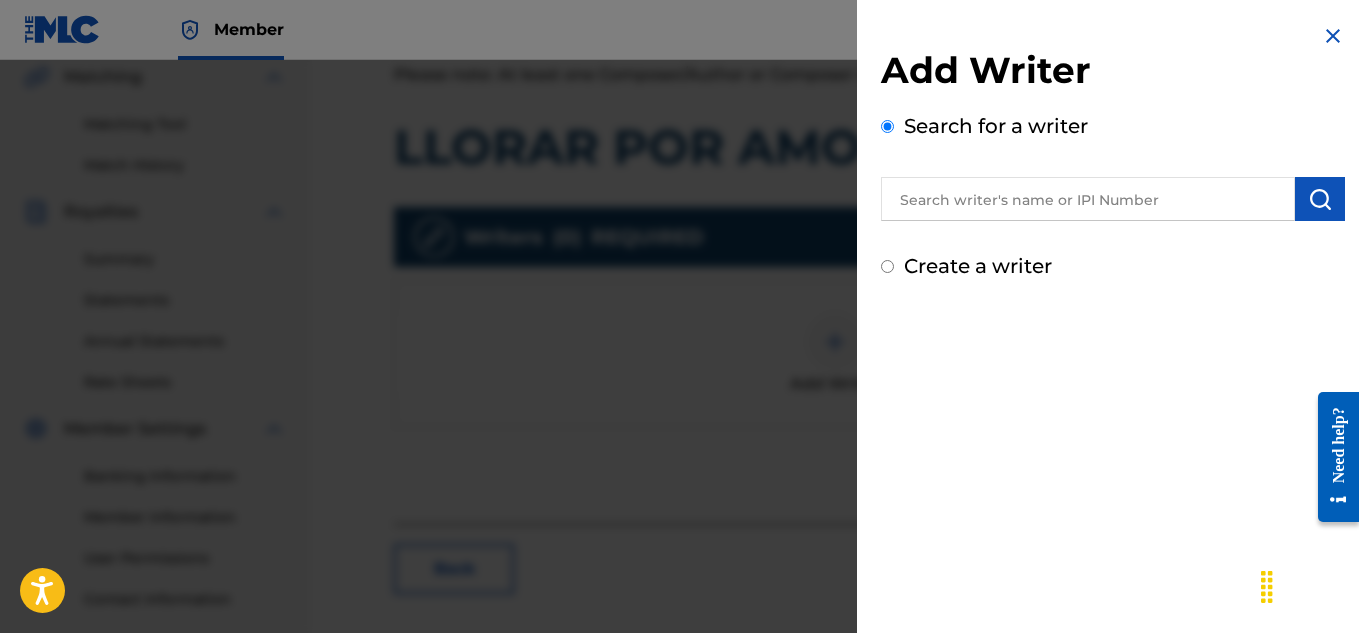 click on "Create a writer" at bounding box center (978, 266) 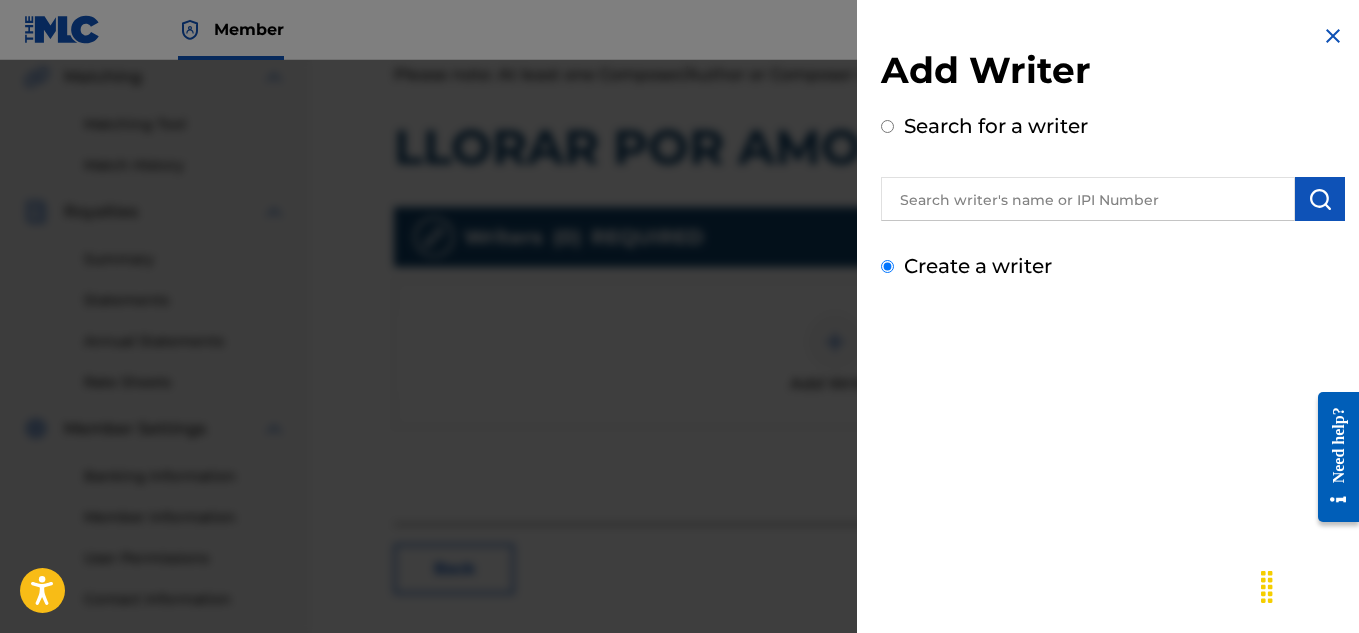 click on "Create a writer" at bounding box center [887, 266] 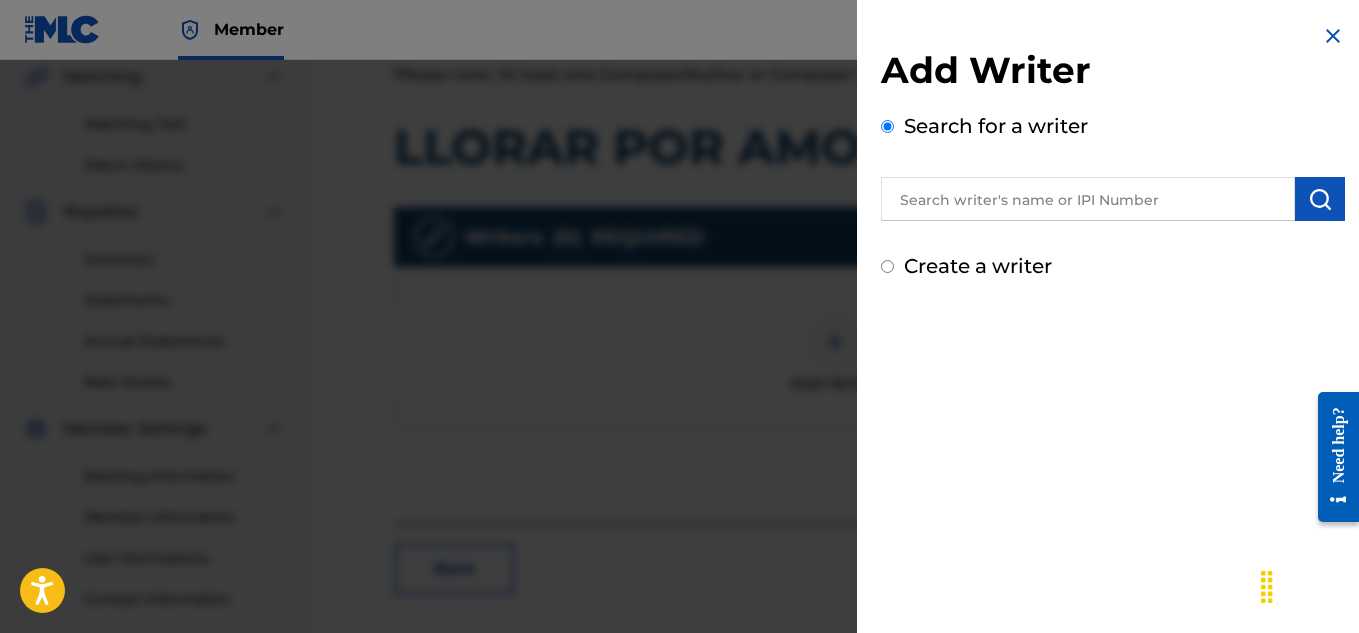 radio on "false" 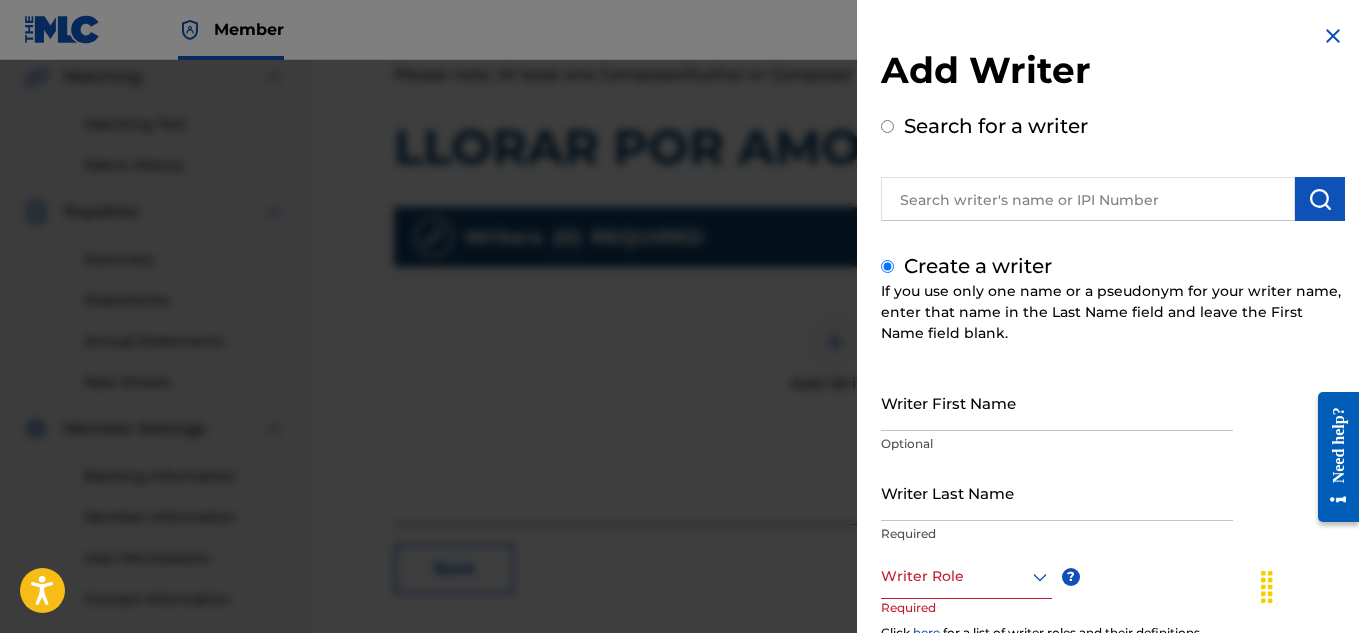 click on "Writer First Name" at bounding box center (1057, 402) 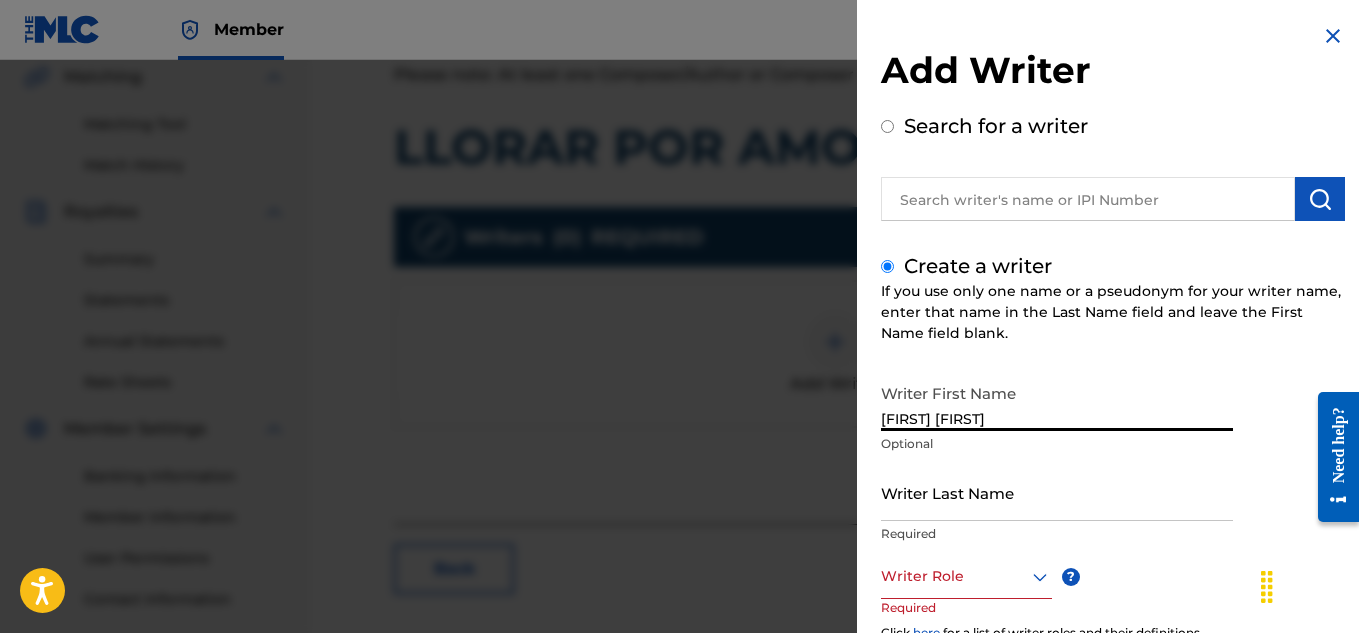 type on "[FIRST] [LAST]" 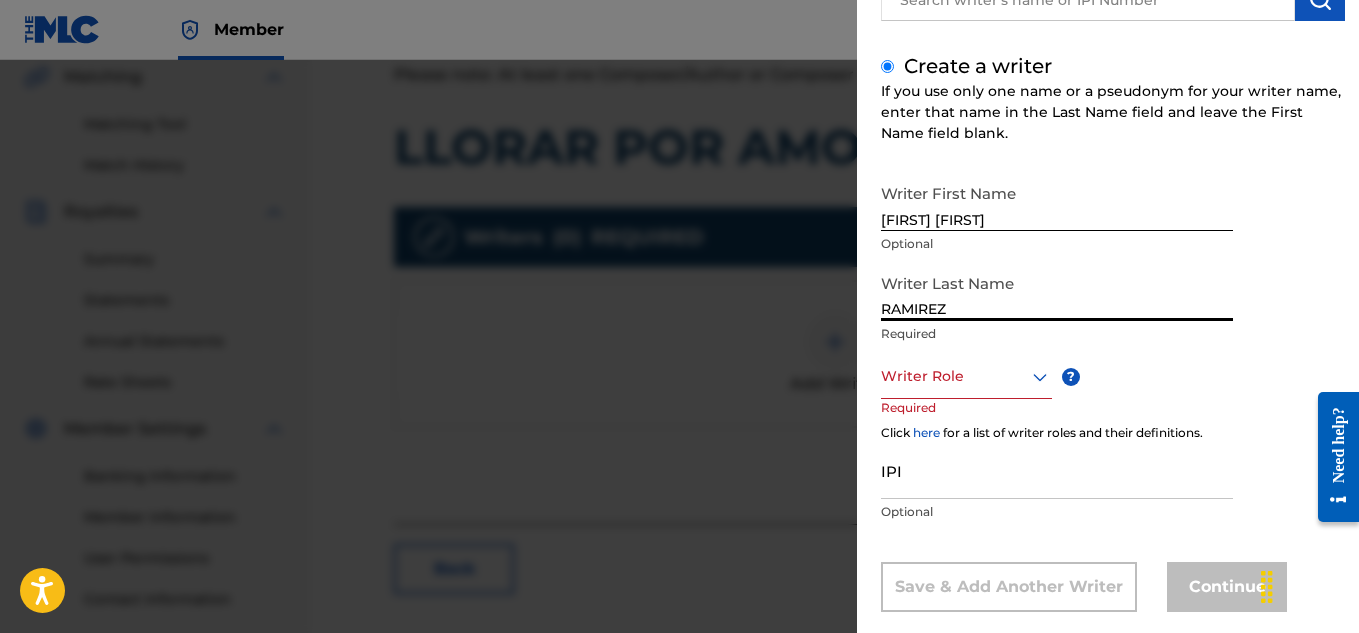 scroll, scrollTop: 233, scrollLeft: 0, axis: vertical 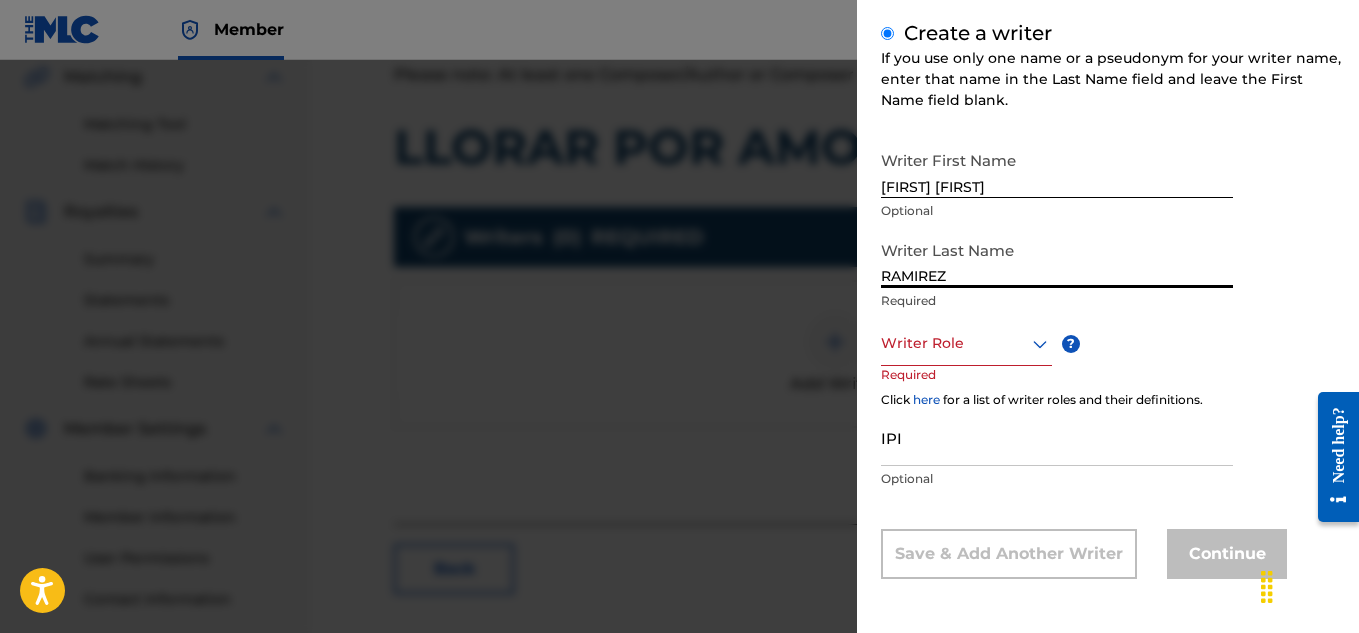 type on "RAMIREZ" 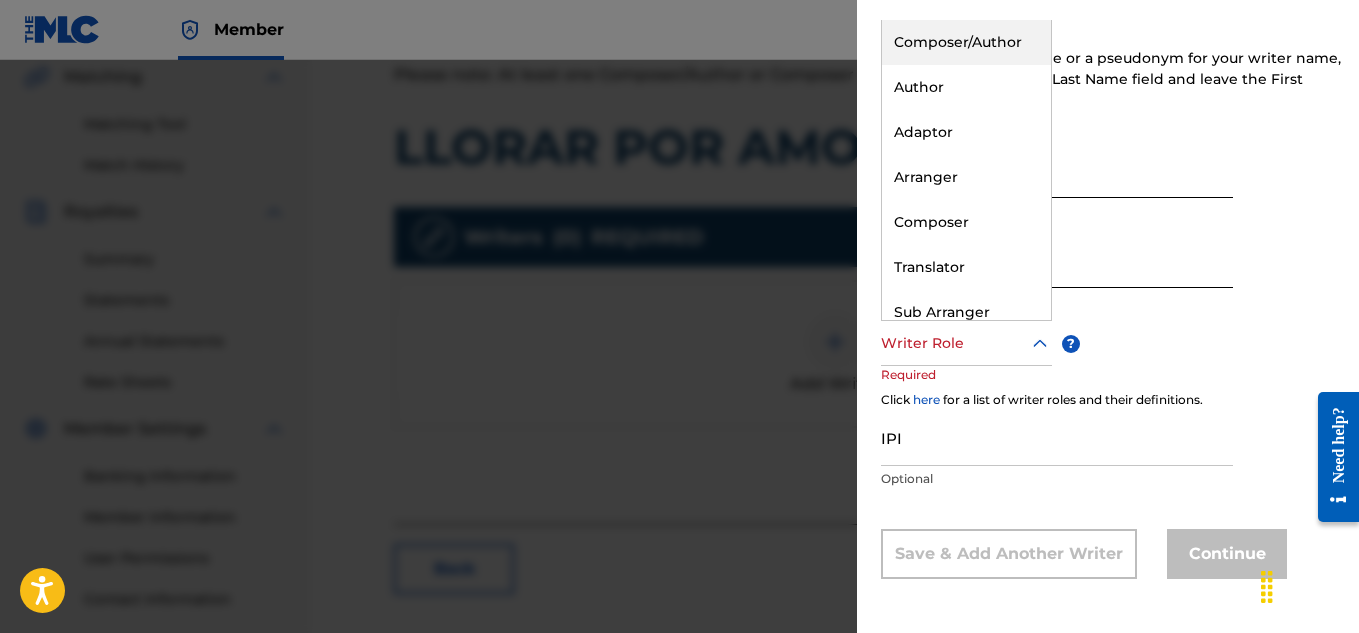 click on "Composer/Author" at bounding box center (966, 42) 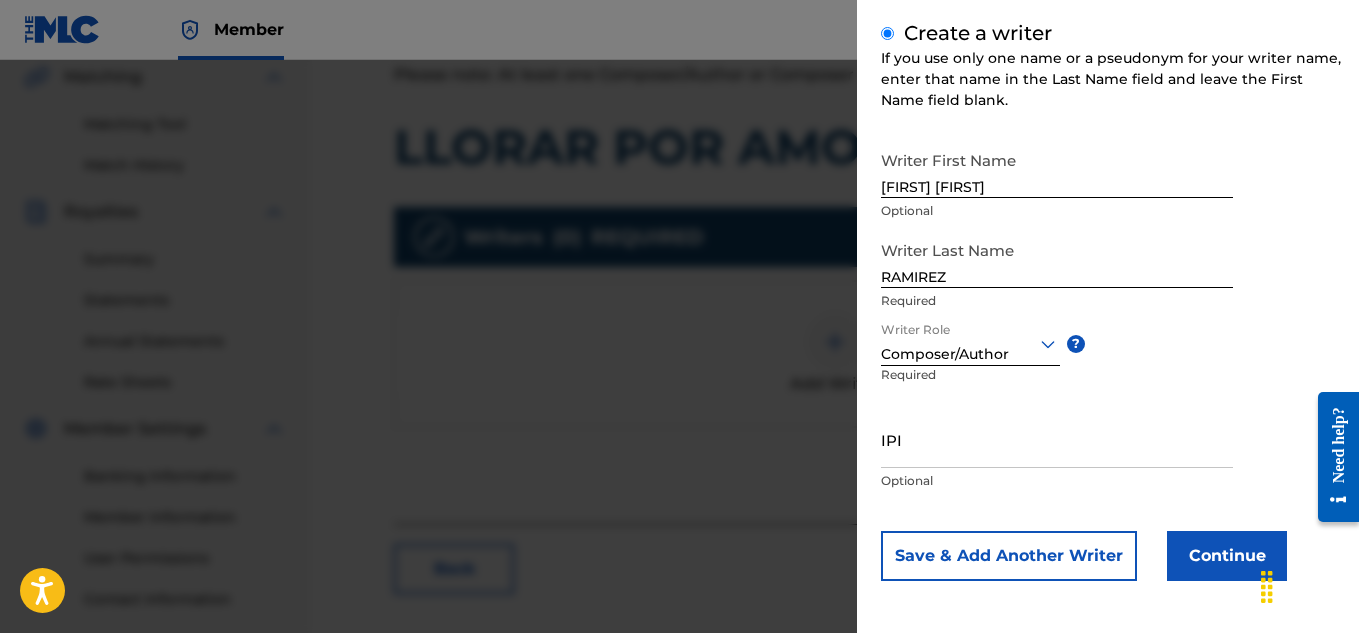 click on "IPI" at bounding box center (1057, 439) 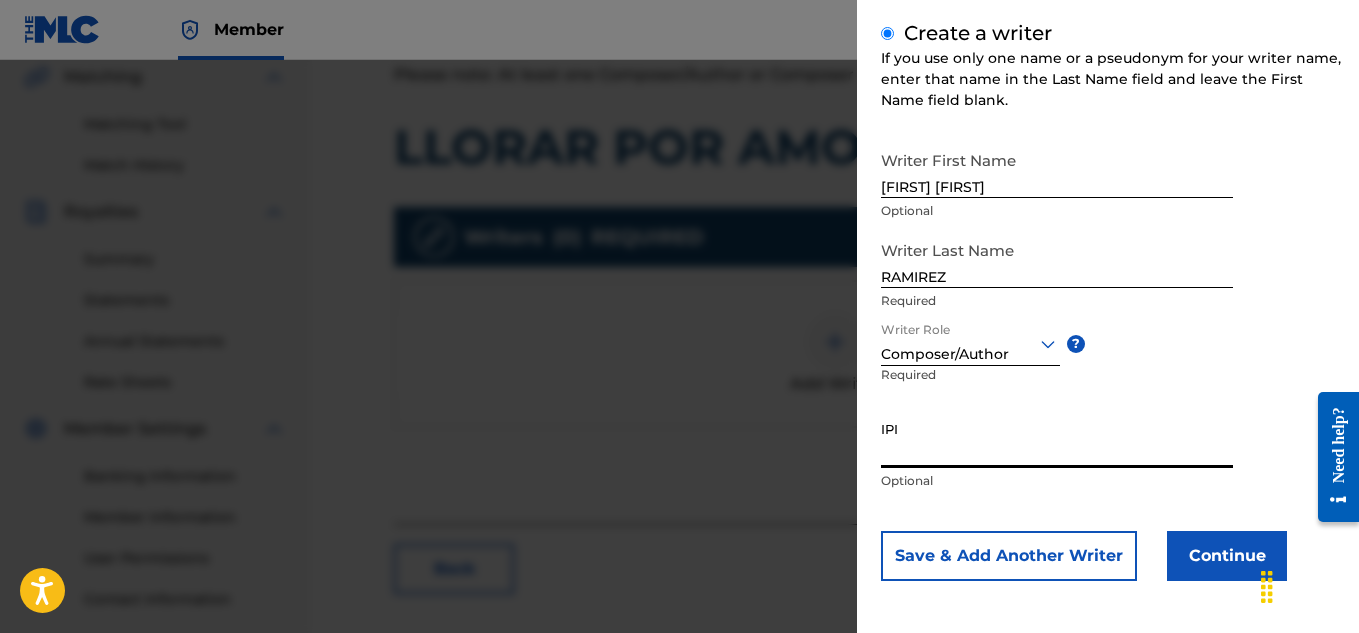paste on "660444946" 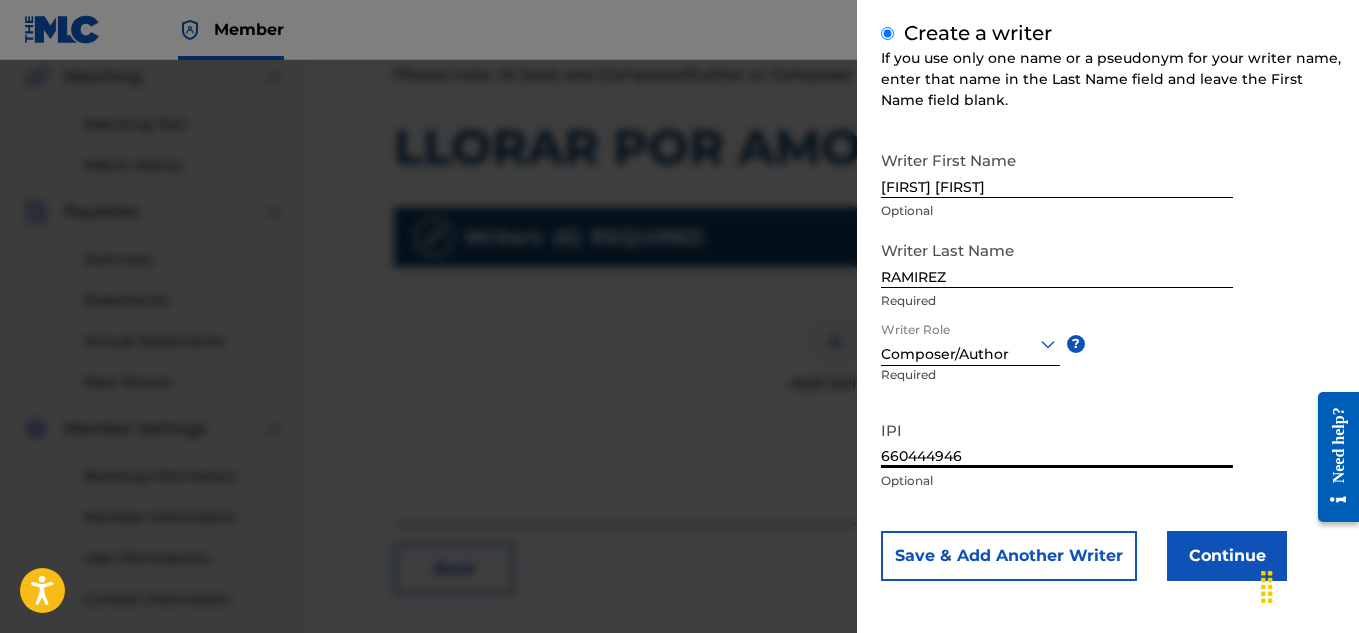 type on "660444946" 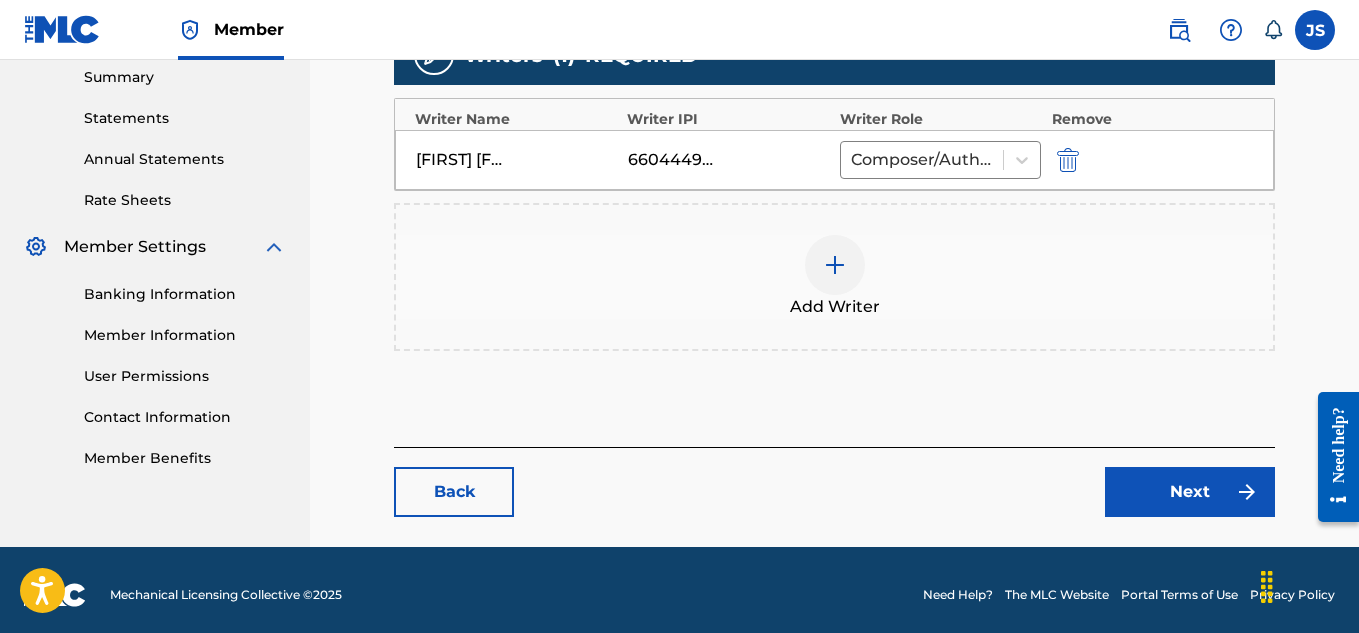 scroll, scrollTop: 661, scrollLeft: 0, axis: vertical 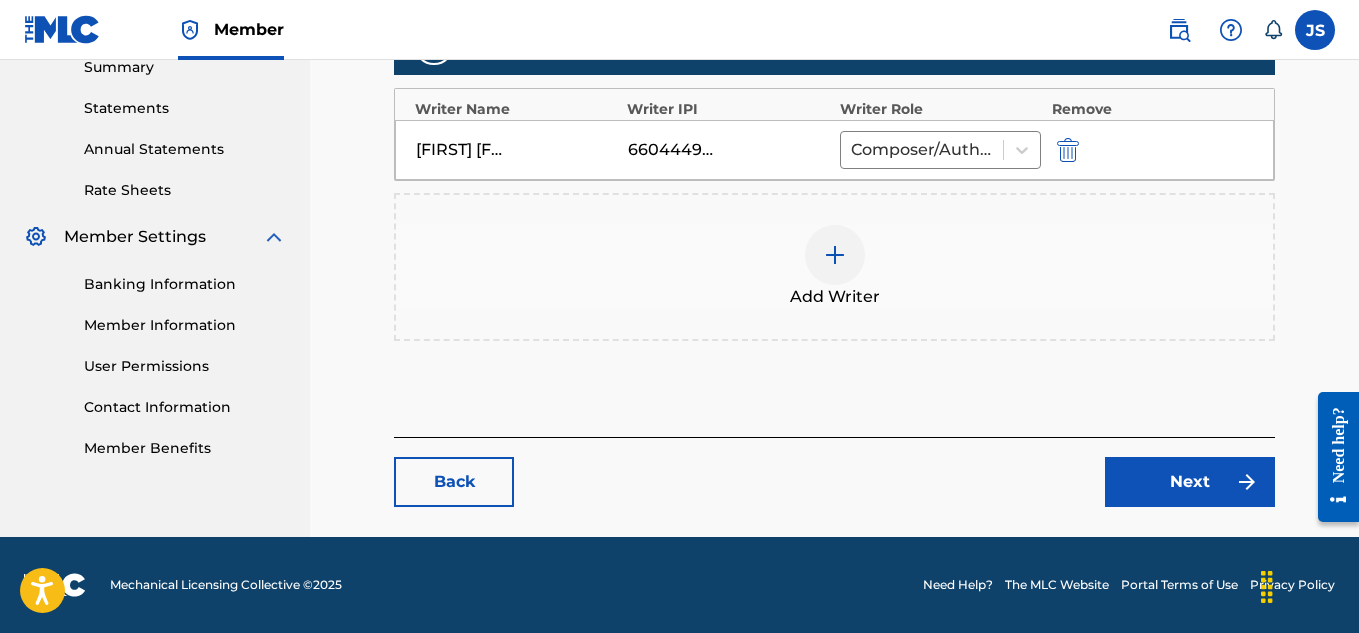 click on "Next" at bounding box center (1190, 482) 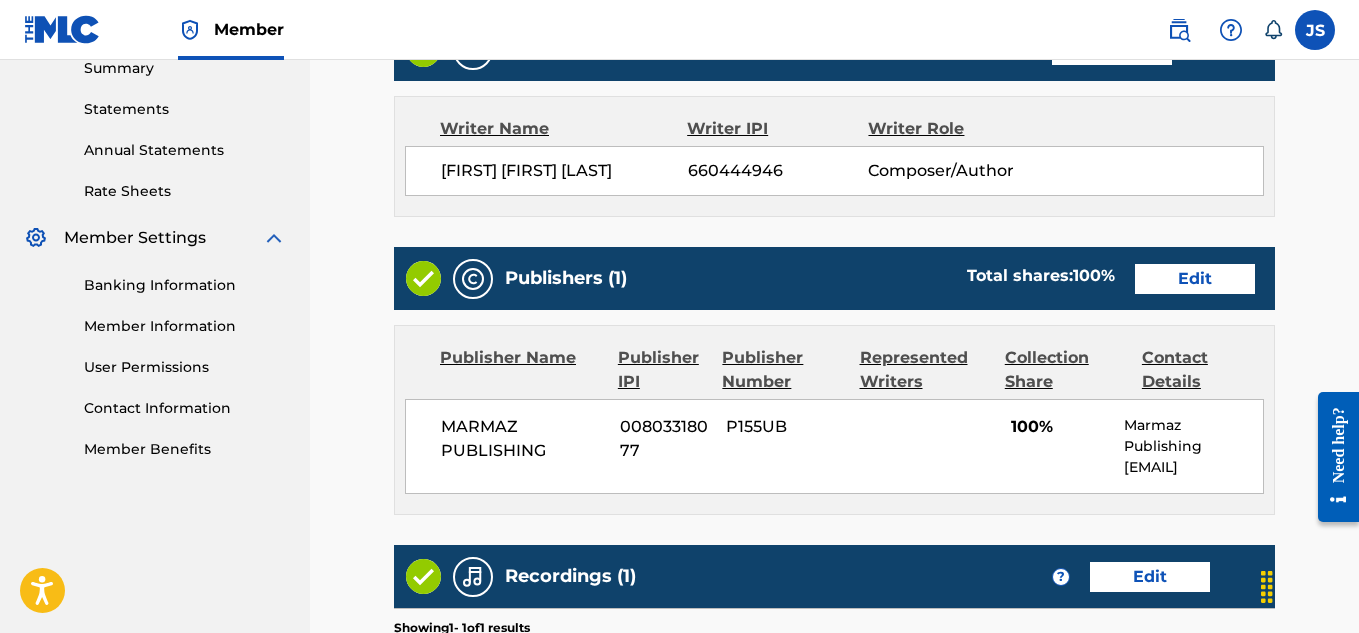 scroll, scrollTop: 659, scrollLeft: 0, axis: vertical 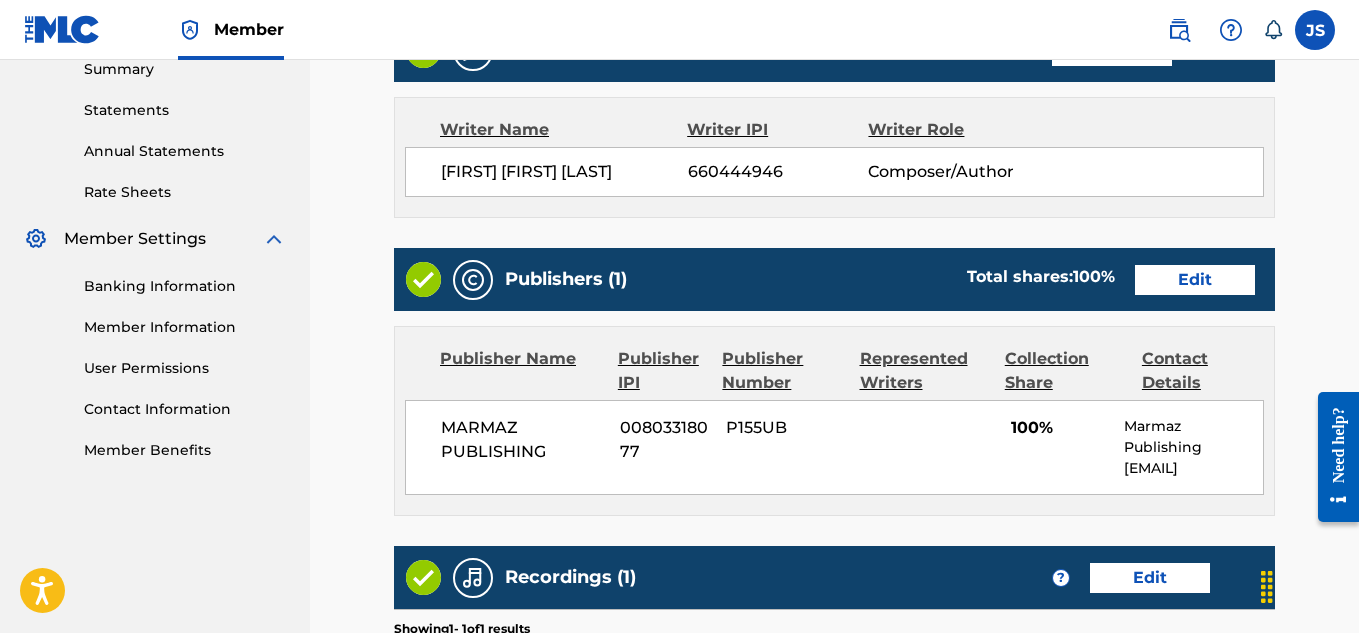 click on "Edit" at bounding box center [1195, 280] 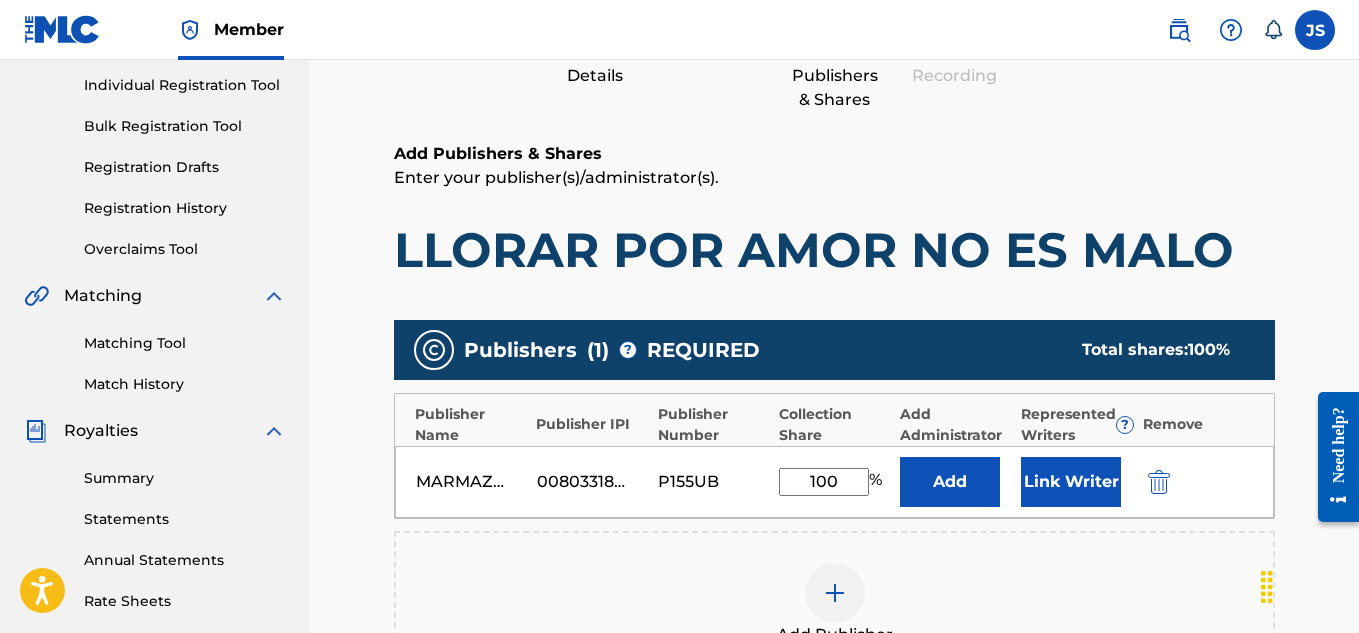 scroll, scrollTop: 258, scrollLeft: 0, axis: vertical 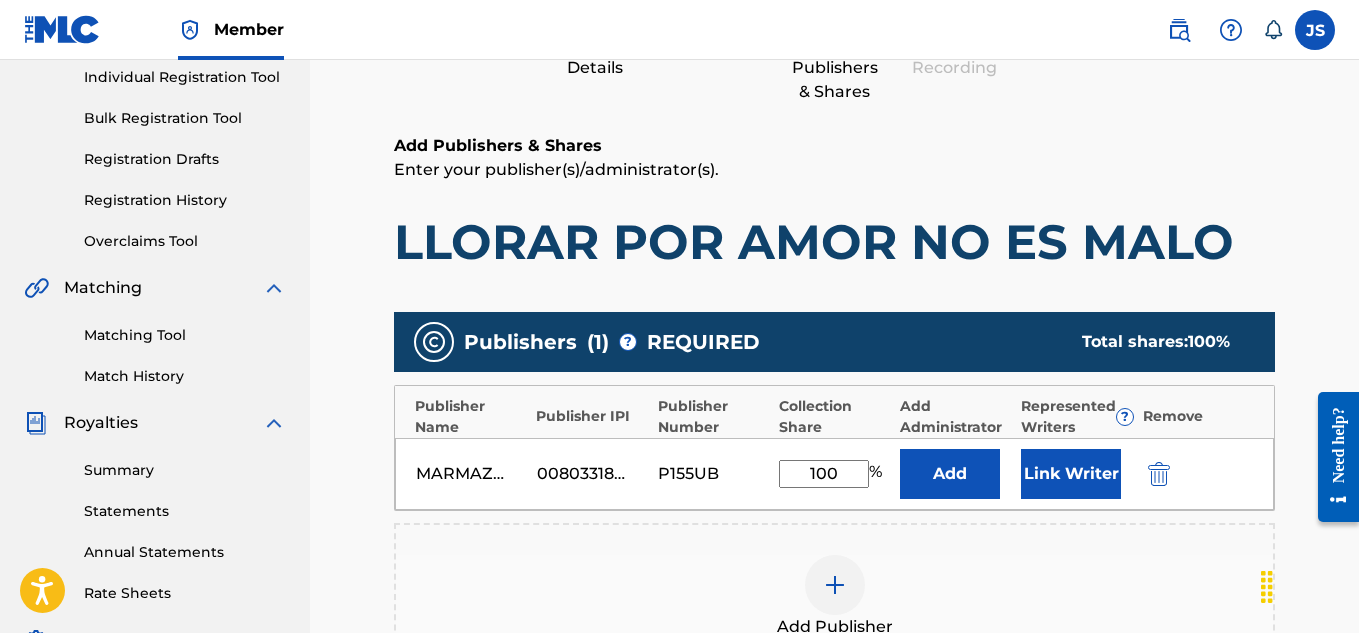 click on "Link Writer" at bounding box center (1071, 474) 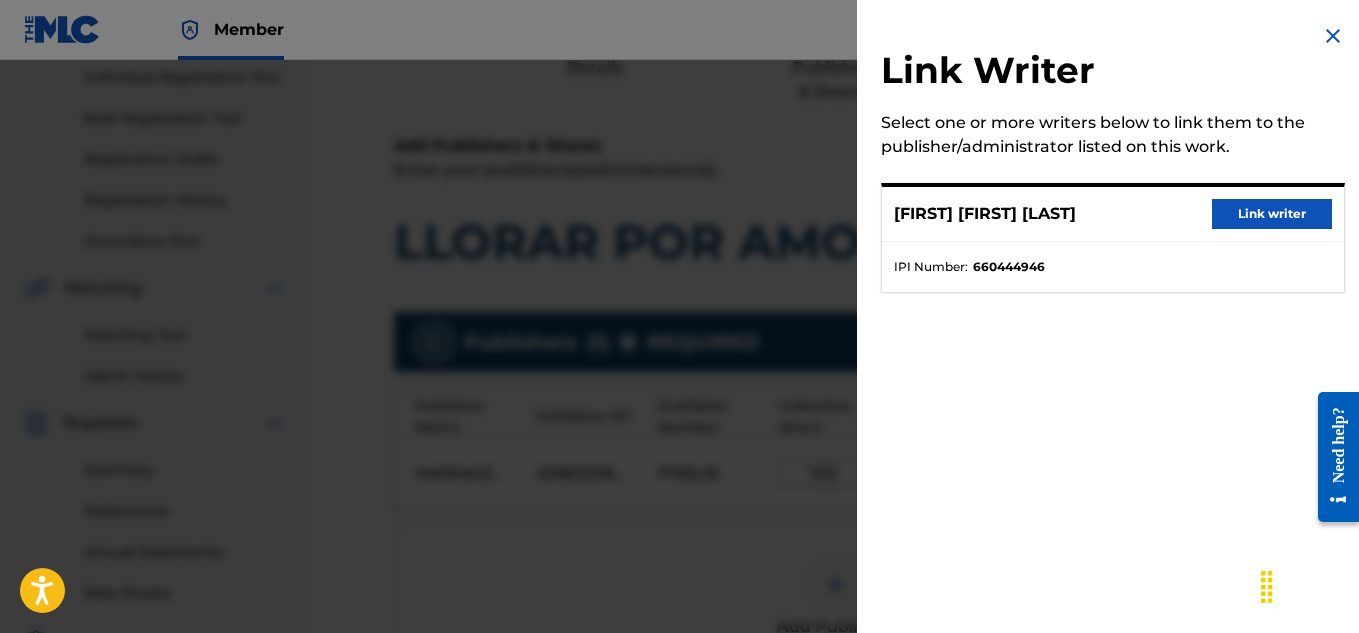 click on "Link writer" at bounding box center [1272, 214] 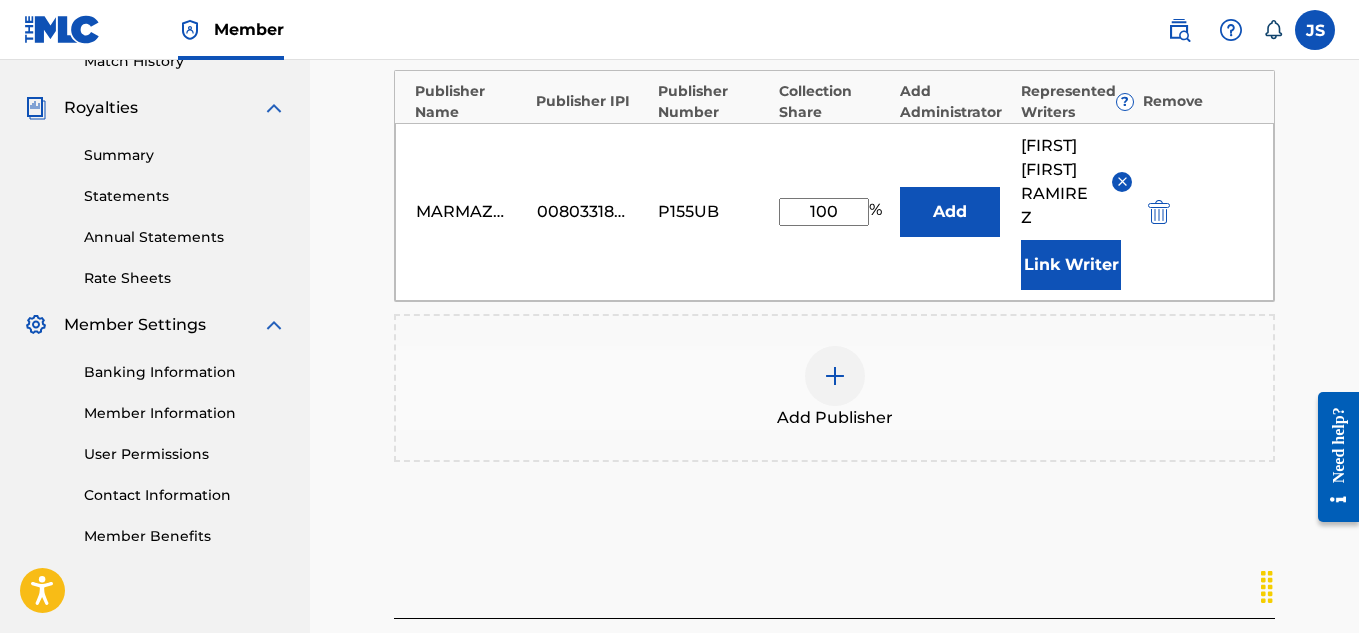 scroll, scrollTop: 754, scrollLeft: 0, axis: vertical 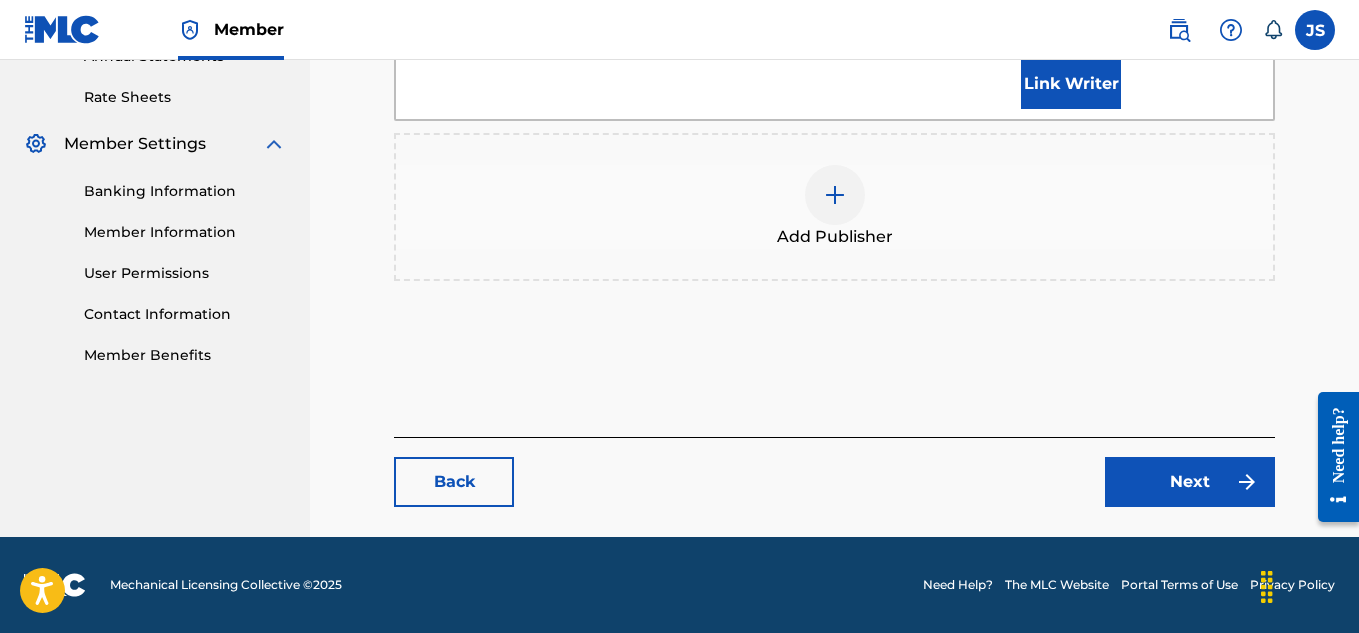 click on "Next" at bounding box center [1190, 482] 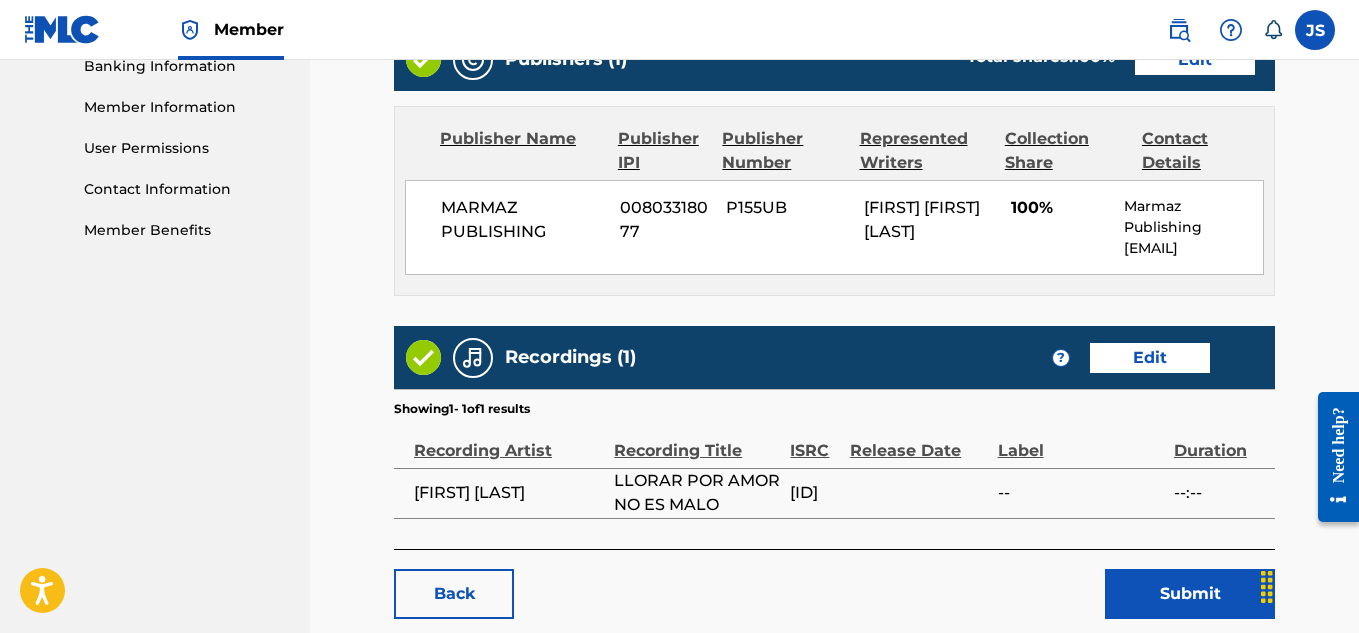 scroll, scrollTop: 991, scrollLeft: 0, axis: vertical 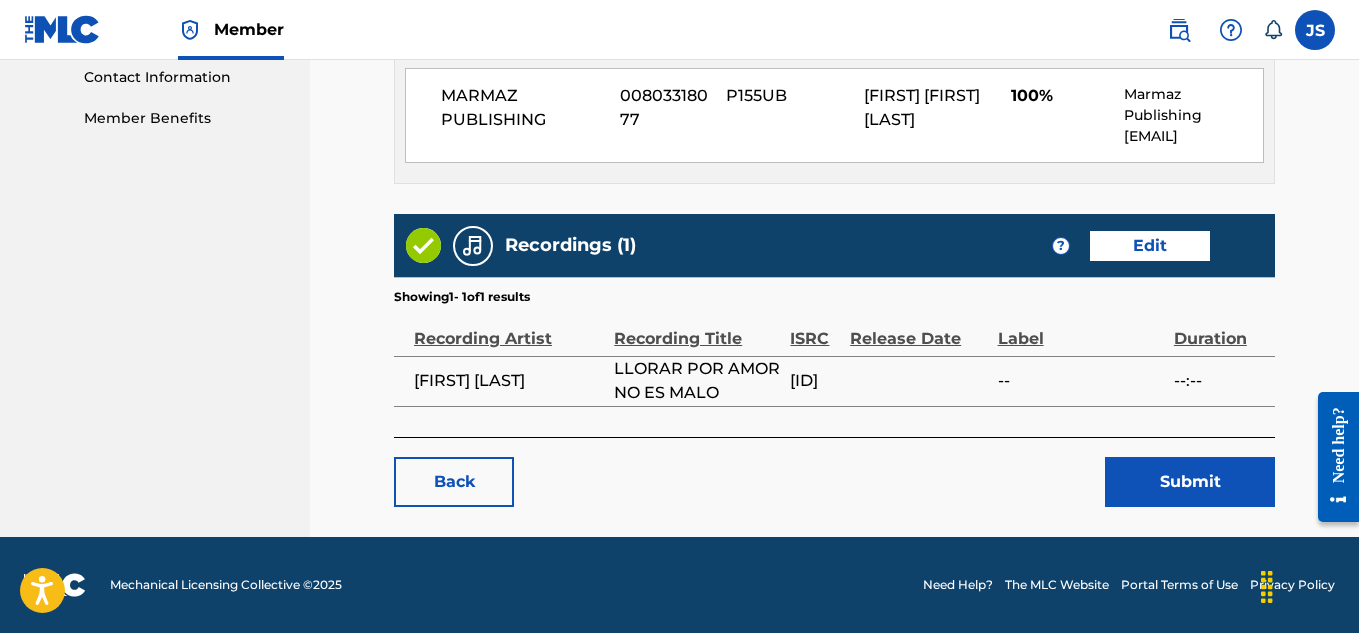 click on "Submit" at bounding box center (1190, 482) 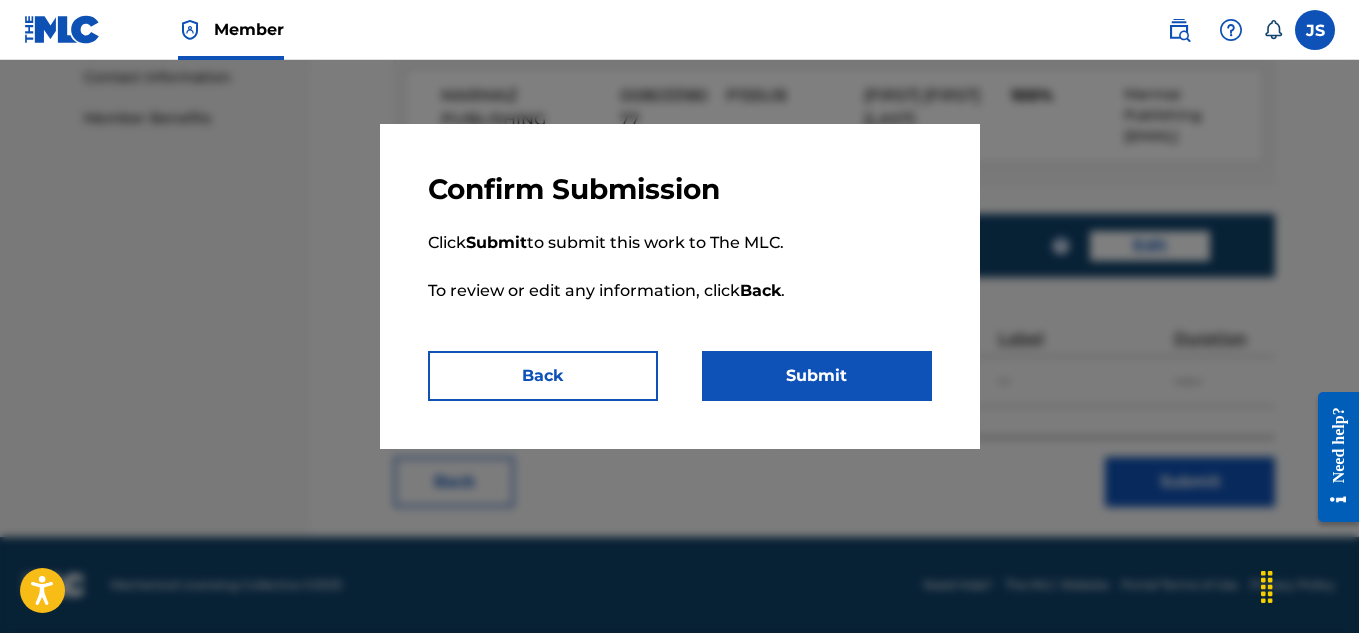 click on "Submit" at bounding box center (817, 376) 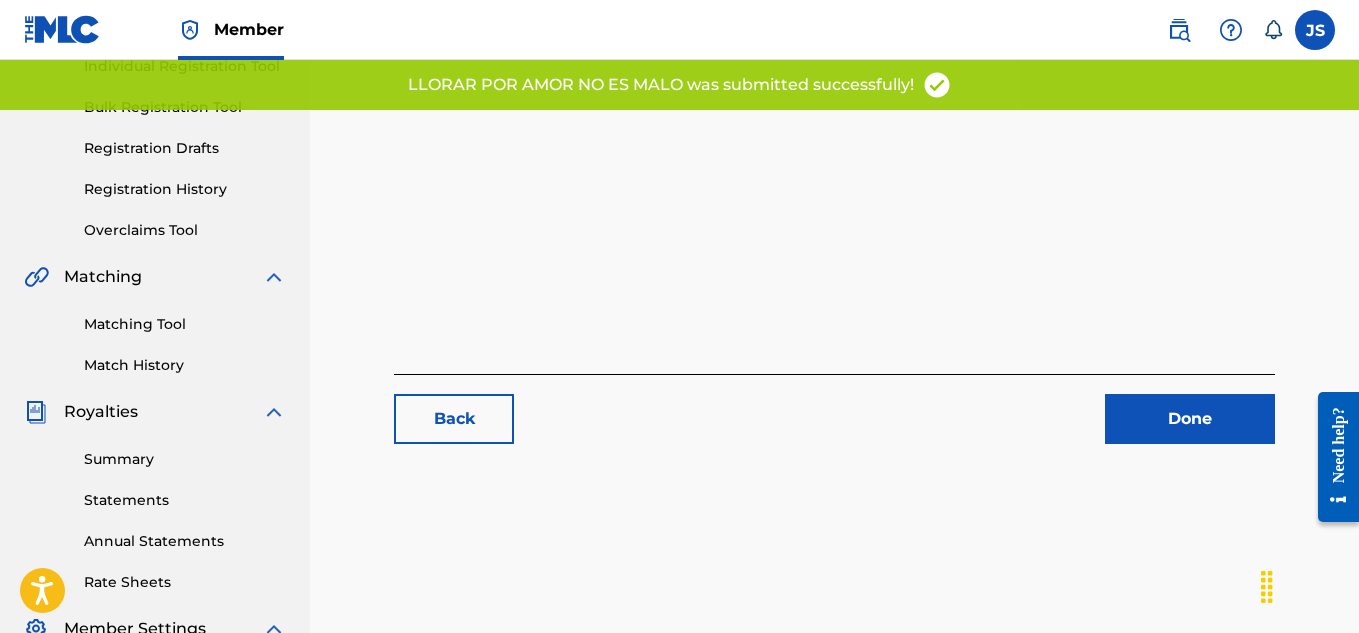 scroll, scrollTop: 270, scrollLeft: 0, axis: vertical 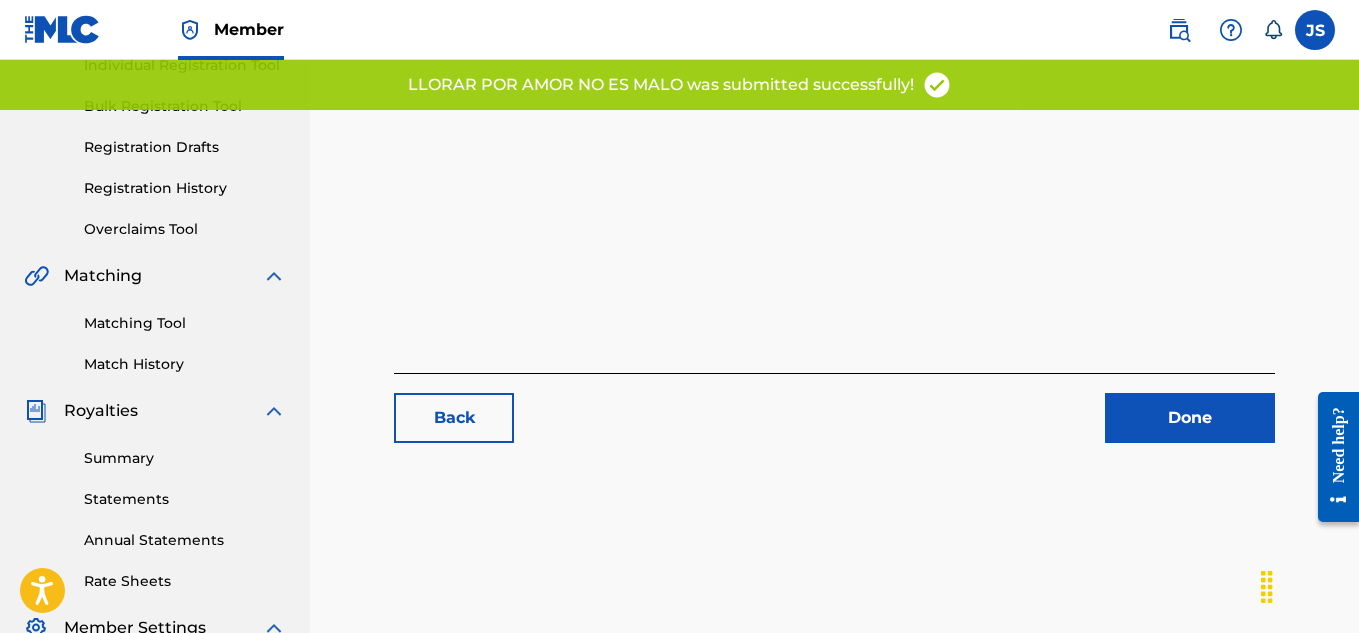 click on "Done" at bounding box center (1190, 418) 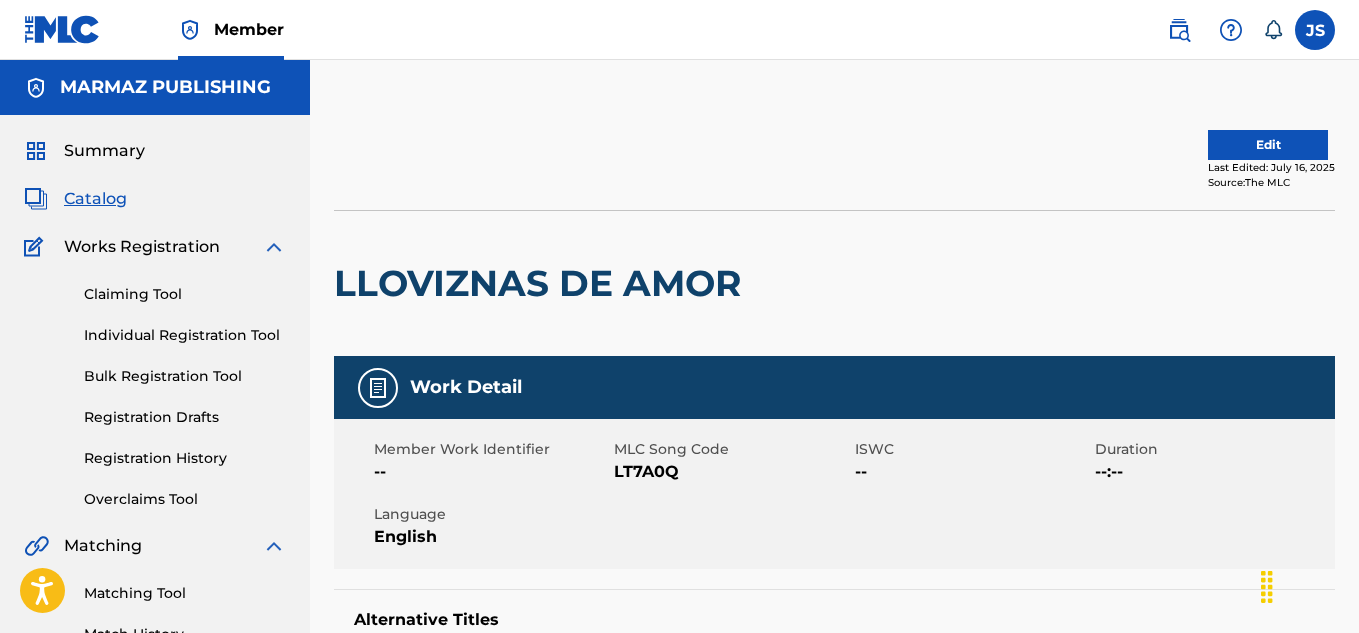 scroll, scrollTop: 0, scrollLeft: 0, axis: both 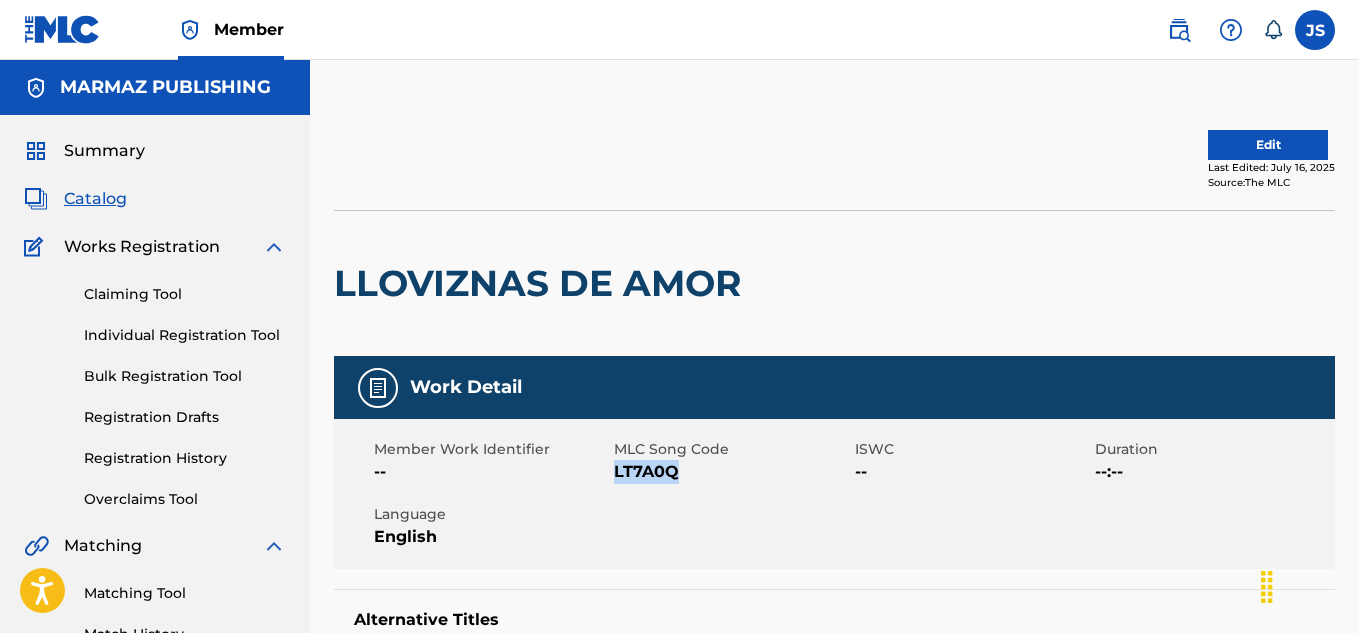 click on "LT7A0Q" at bounding box center [731, 472] 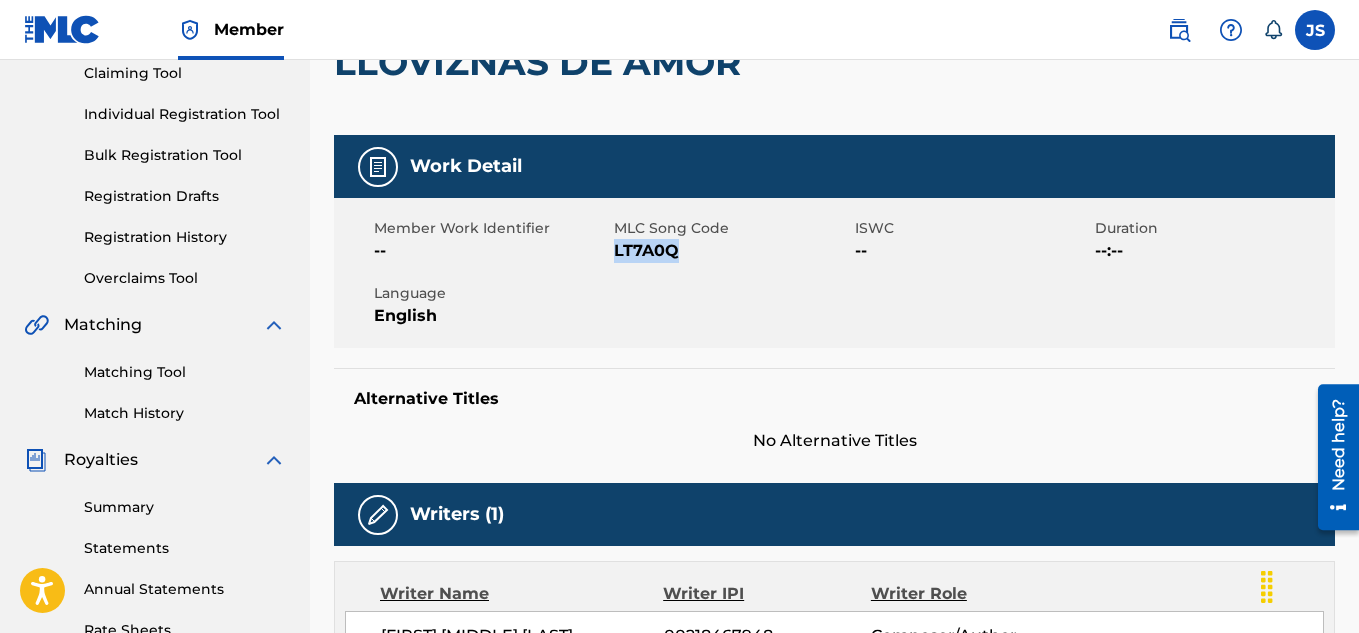 scroll, scrollTop: 0, scrollLeft: 0, axis: both 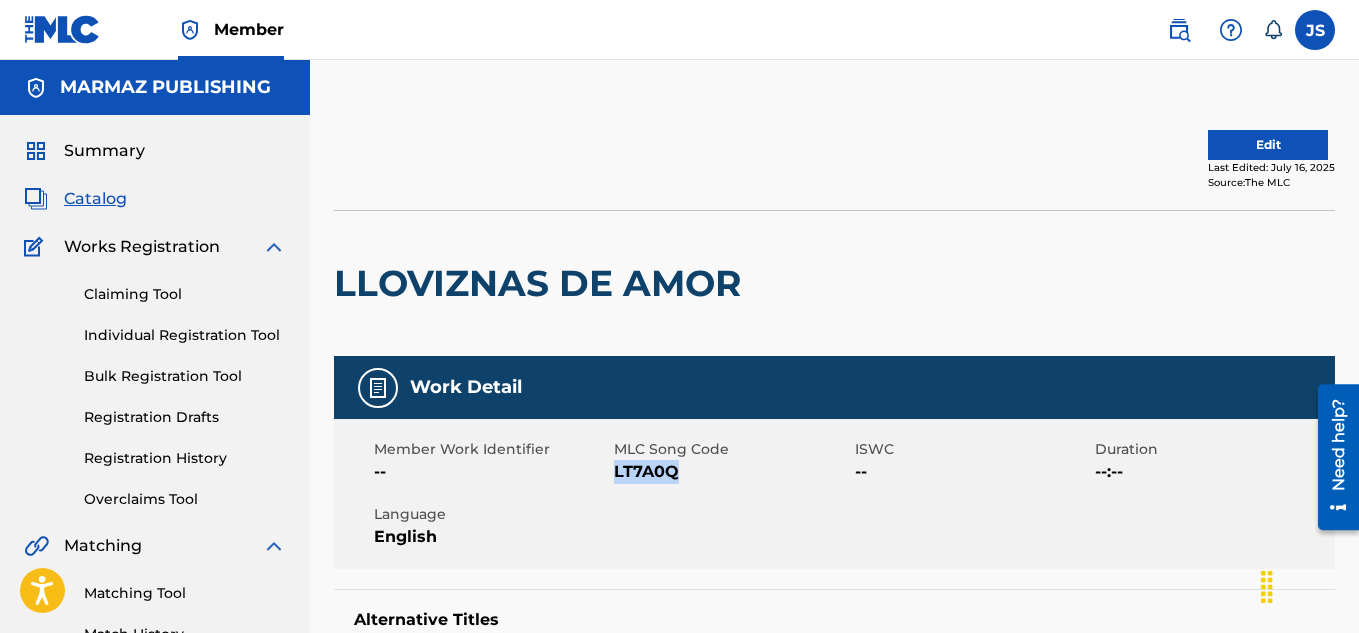 click on "Edit" at bounding box center [1268, 145] 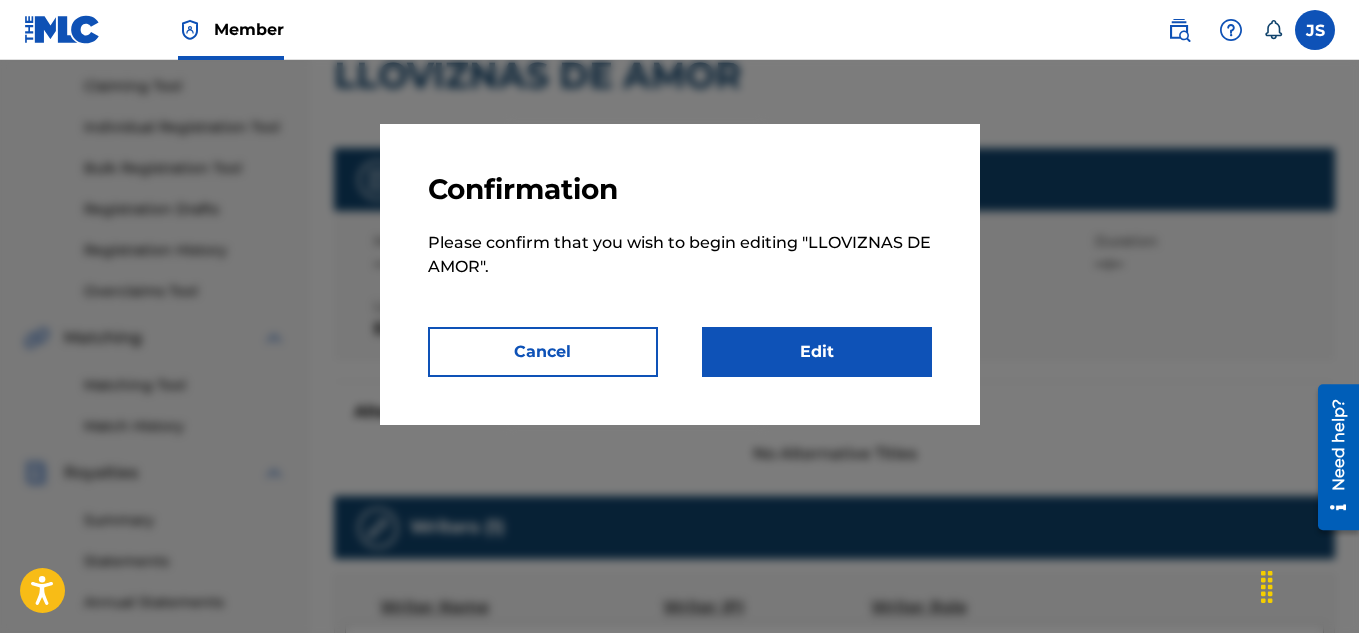 scroll, scrollTop: 256, scrollLeft: 0, axis: vertical 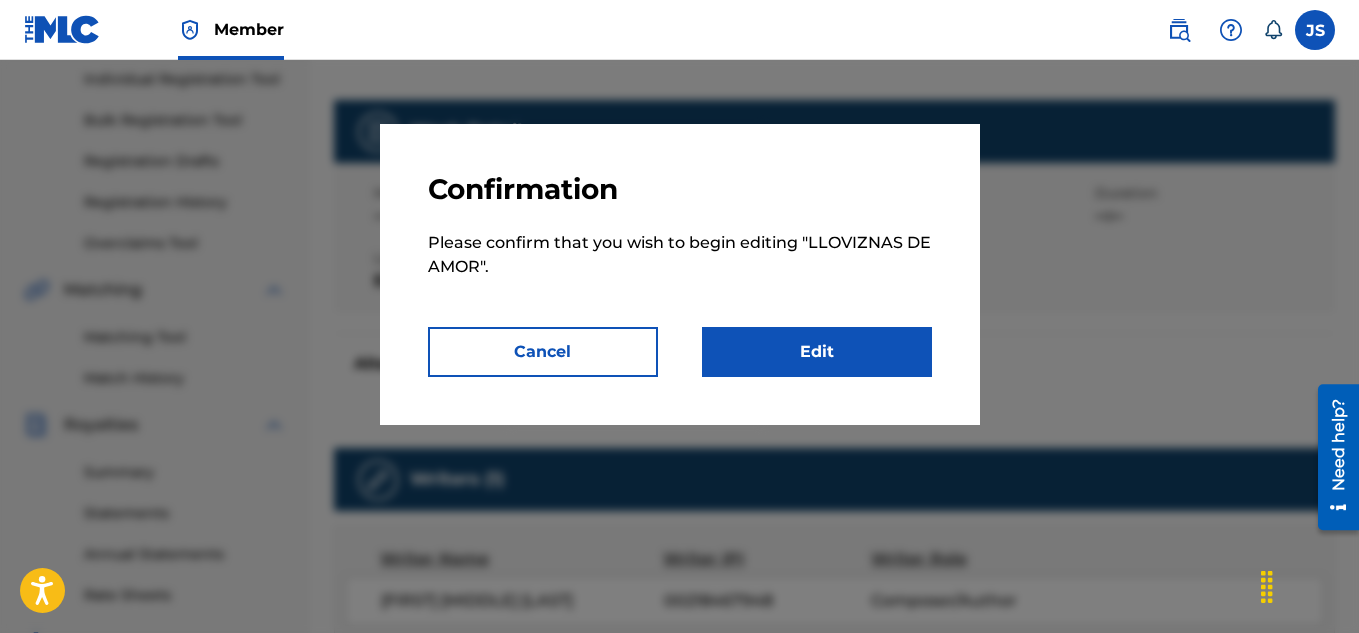 click on "Confirmation Please confirm that you wish to begin editing " LLOVIZNAS DE AMOR ". Cancel Edit" at bounding box center (680, 274) 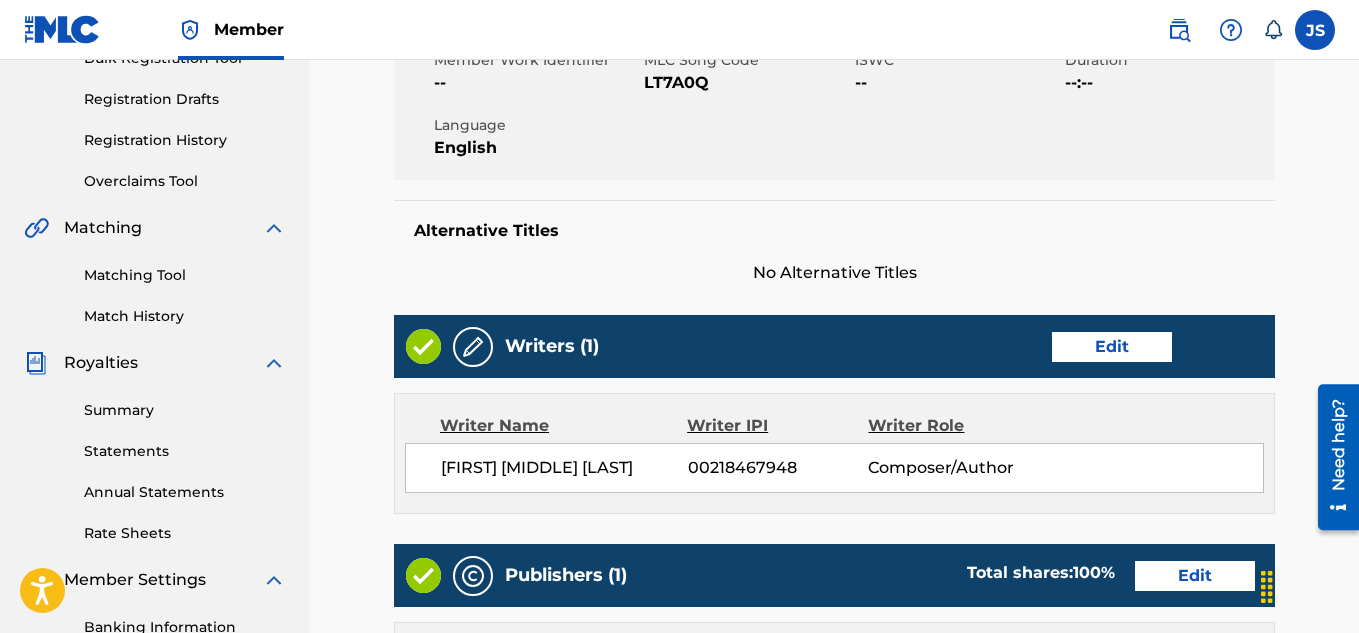 scroll, scrollTop: 419, scrollLeft: 0, axis: vertical 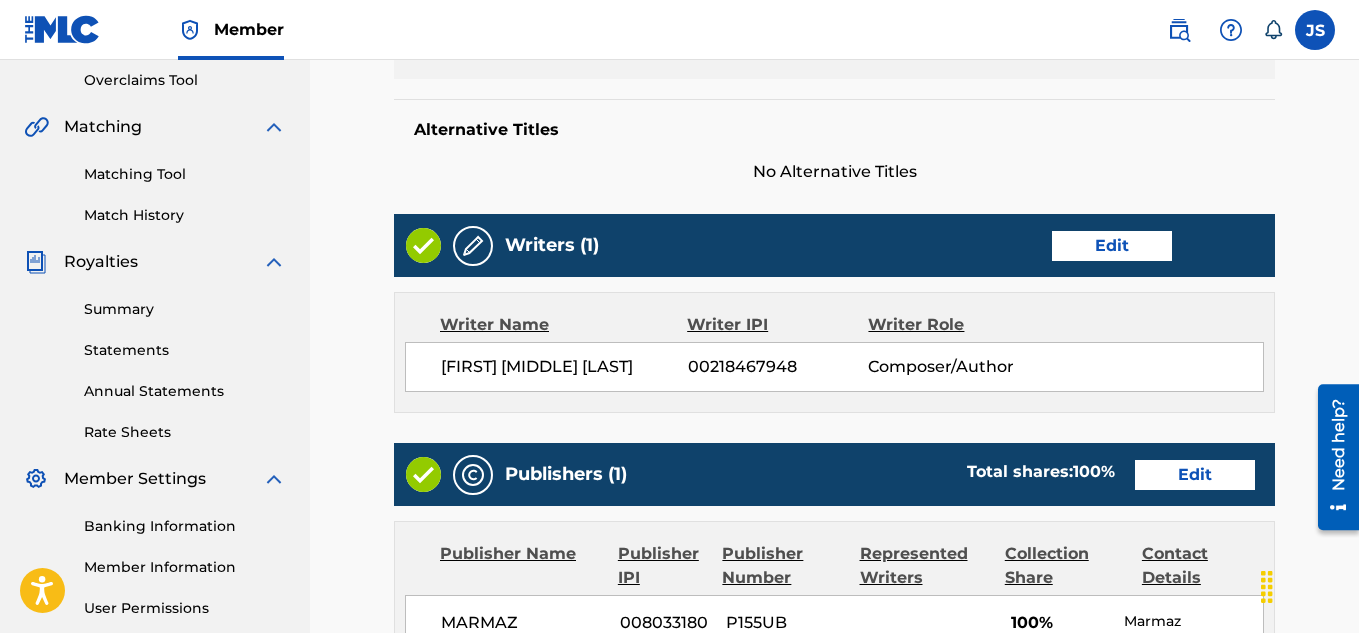 click on "Edit" at bounding box center [1112, 246] 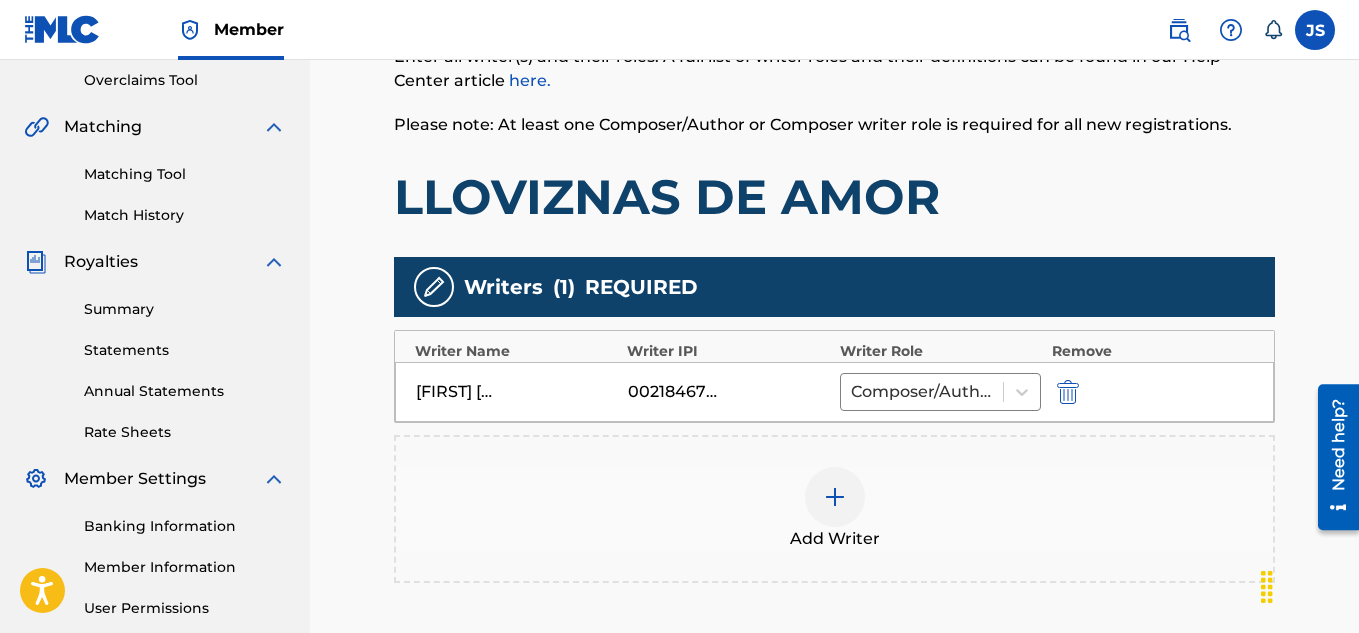 scroll, scrollTop: 0, scrollLeft: 0, axis: both 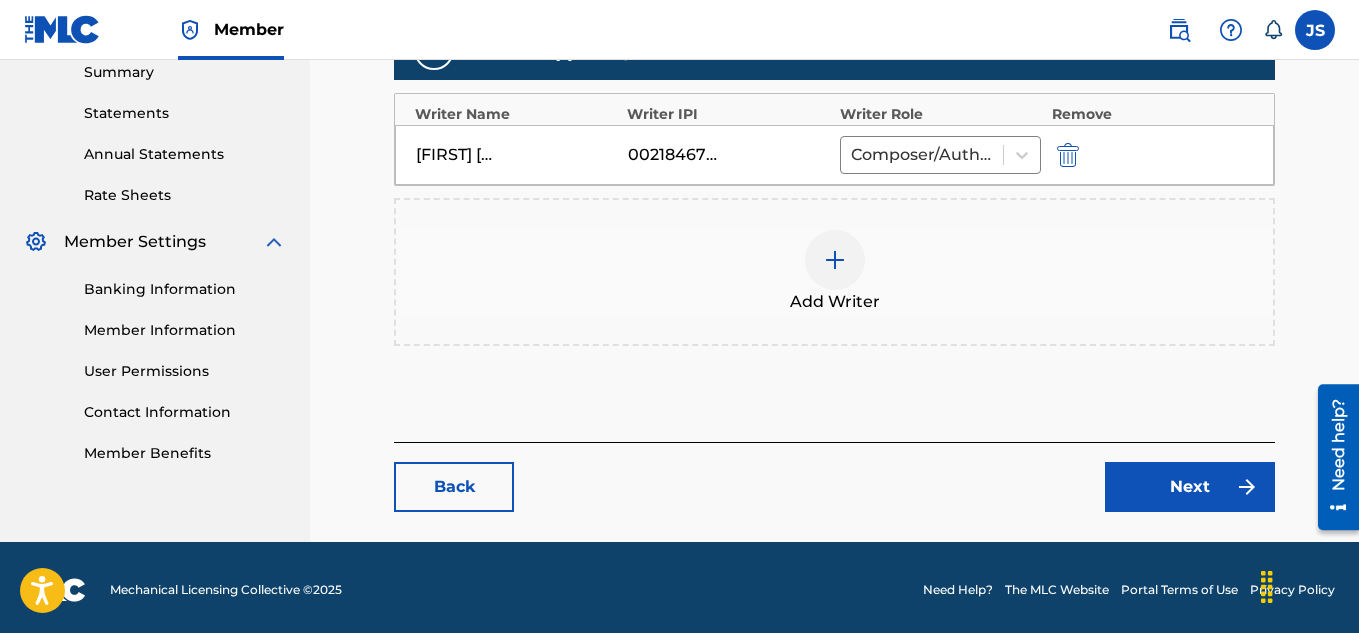 click at bounding box center [1068, 155] 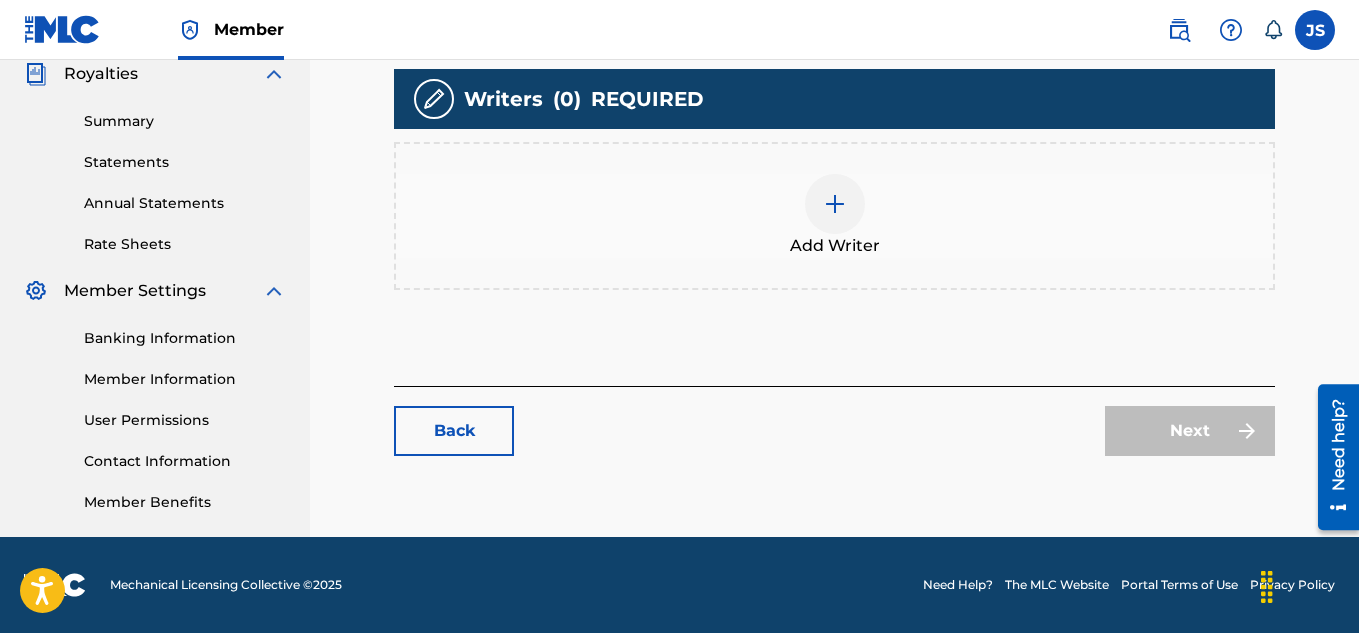 click at bounding box center (835, 204) 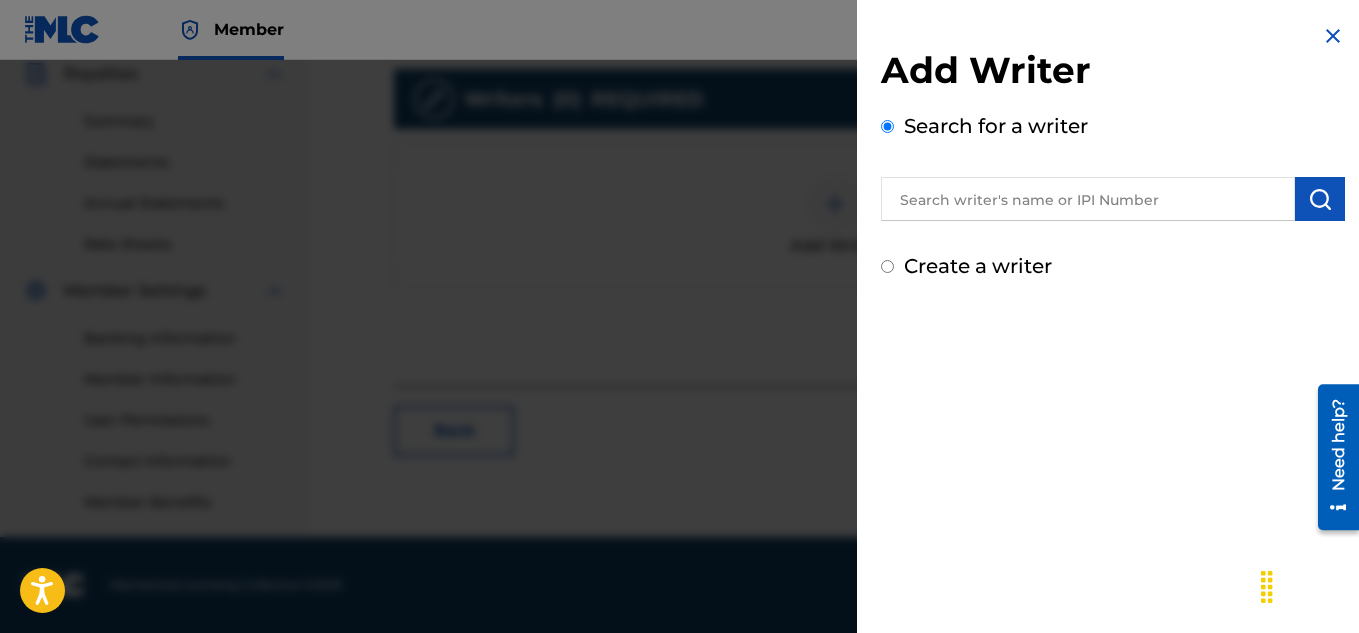 click on "Create a writer" at bounding box center [978, 266] 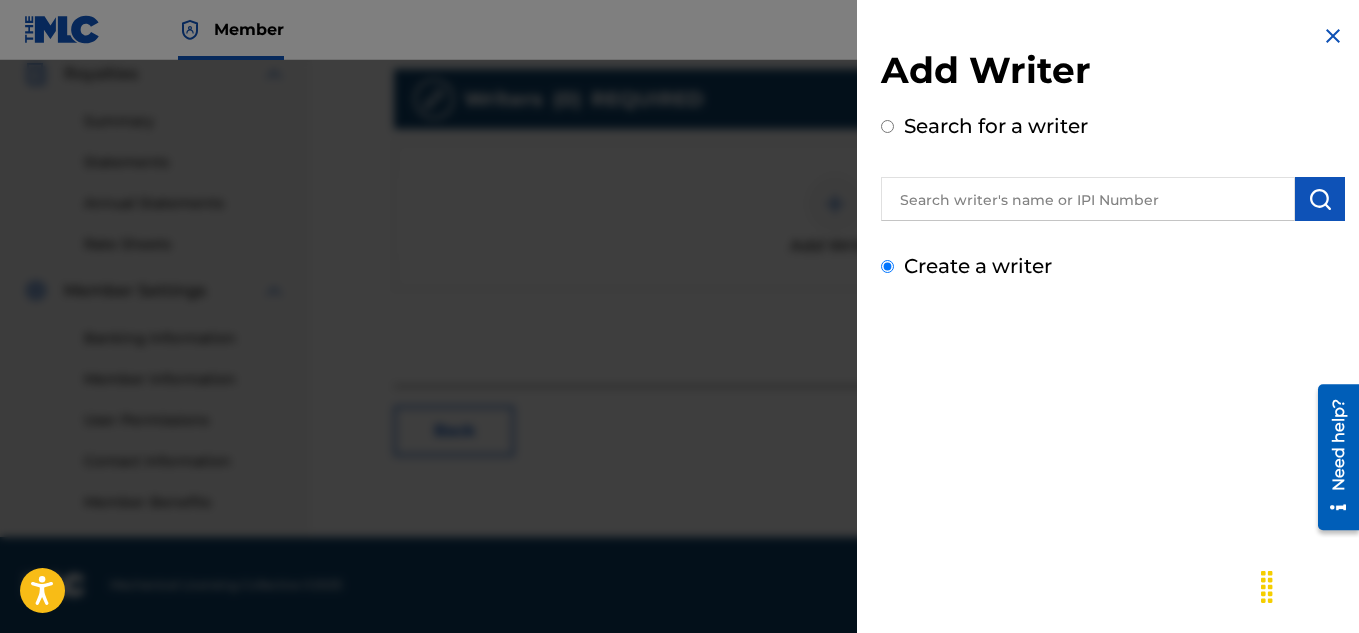 click on "Create a writer" at bounding box center [887, 266] 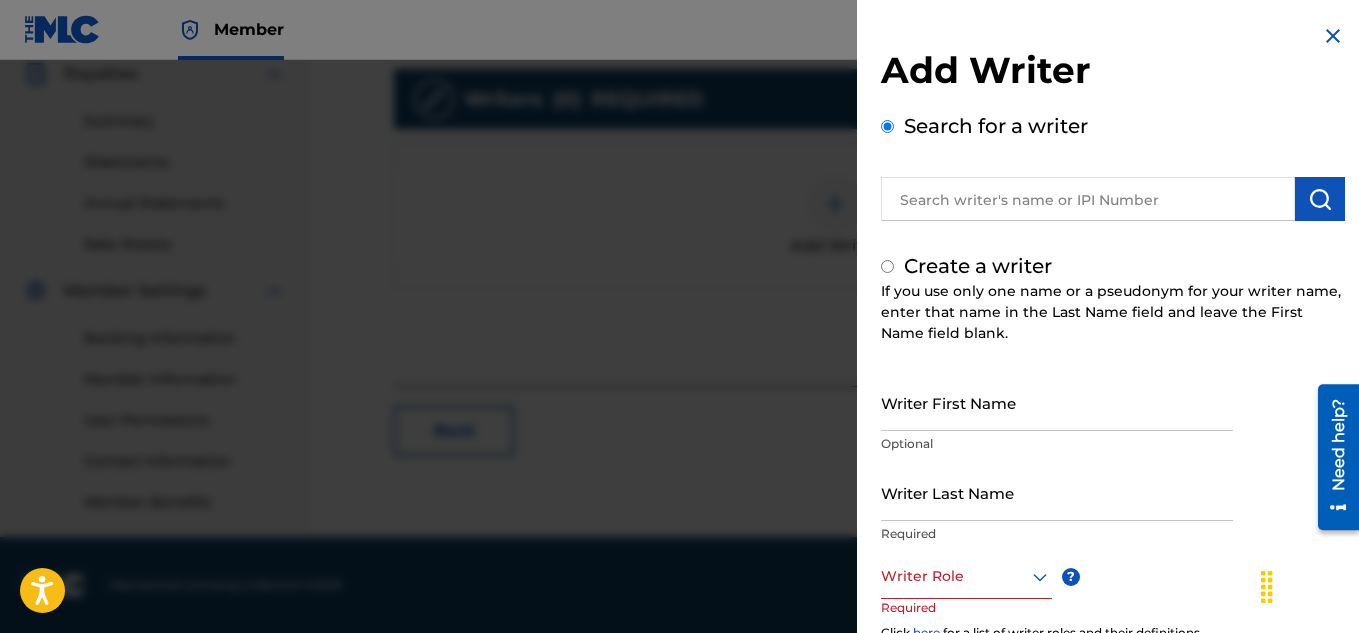 radio on "false" 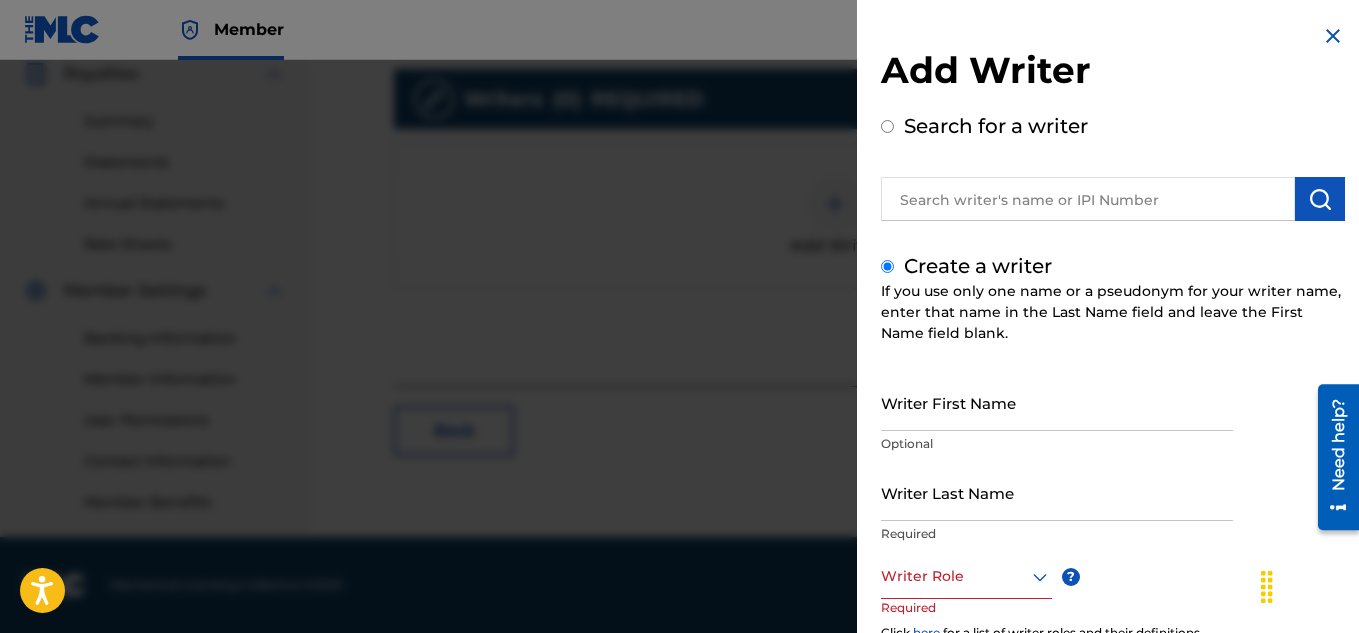 click on "Writer First Name" at bounding box center [1057, 402] 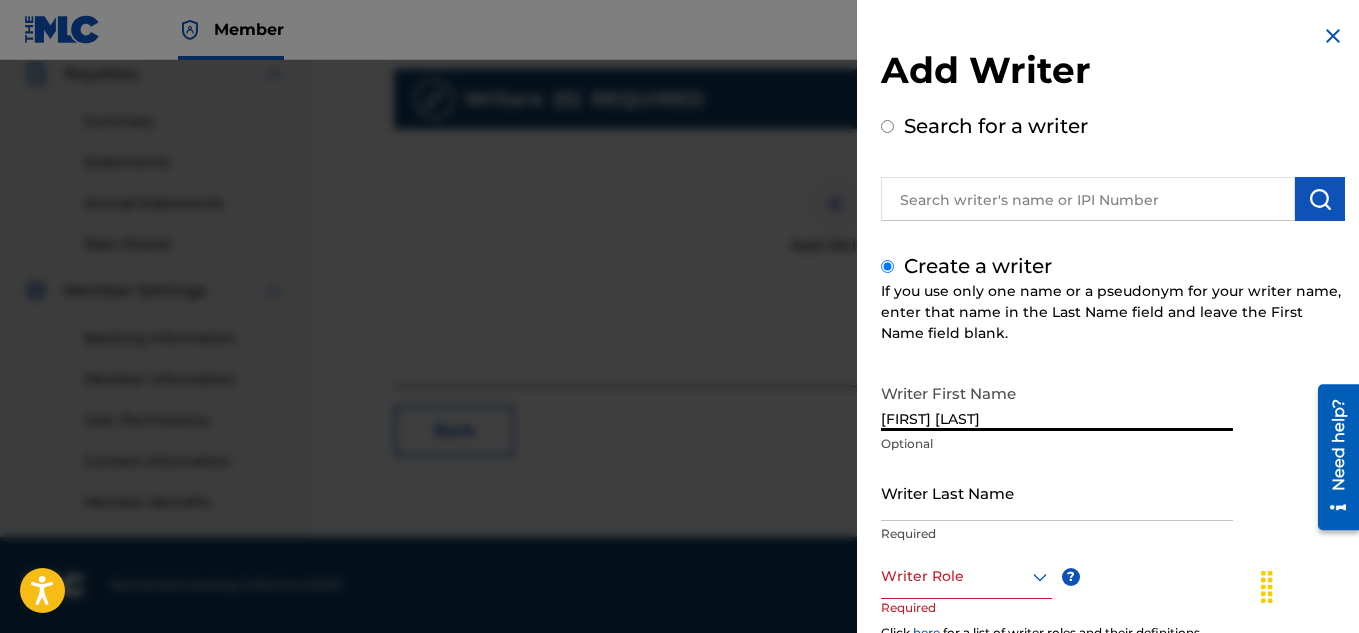 type on "[FIRST] [MIDDLE]" 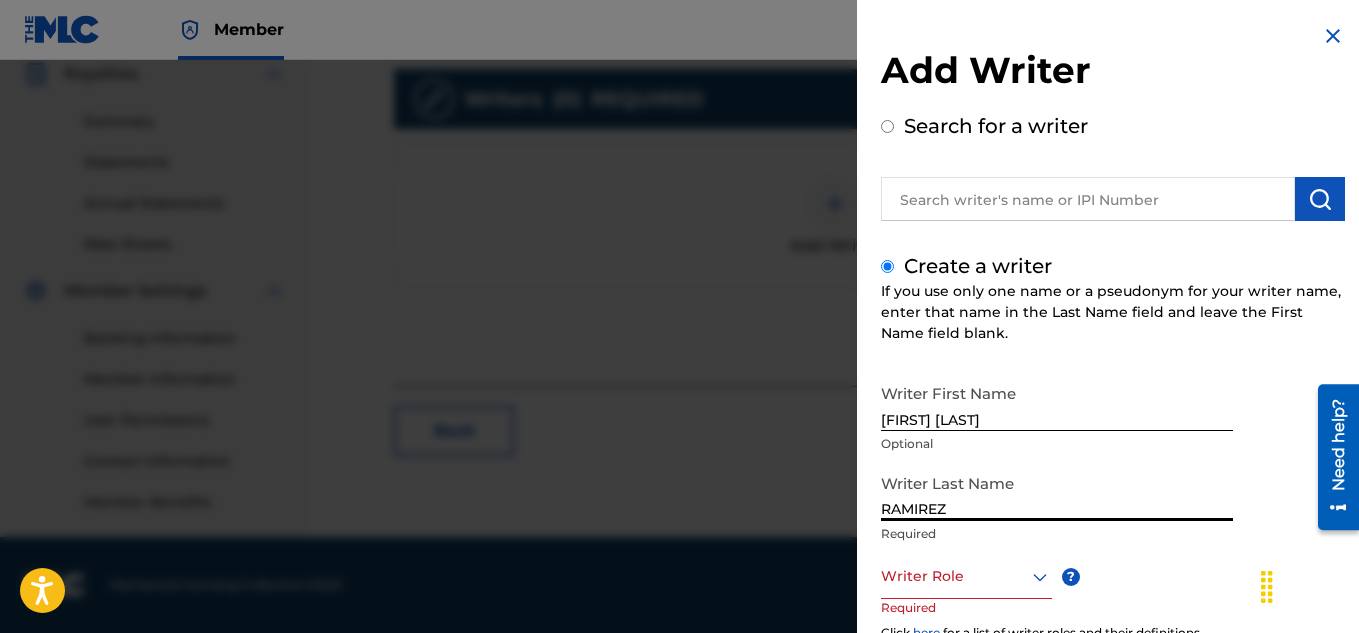scroll, scrollTop: 233, scrollLeft: 0, axis: vertical 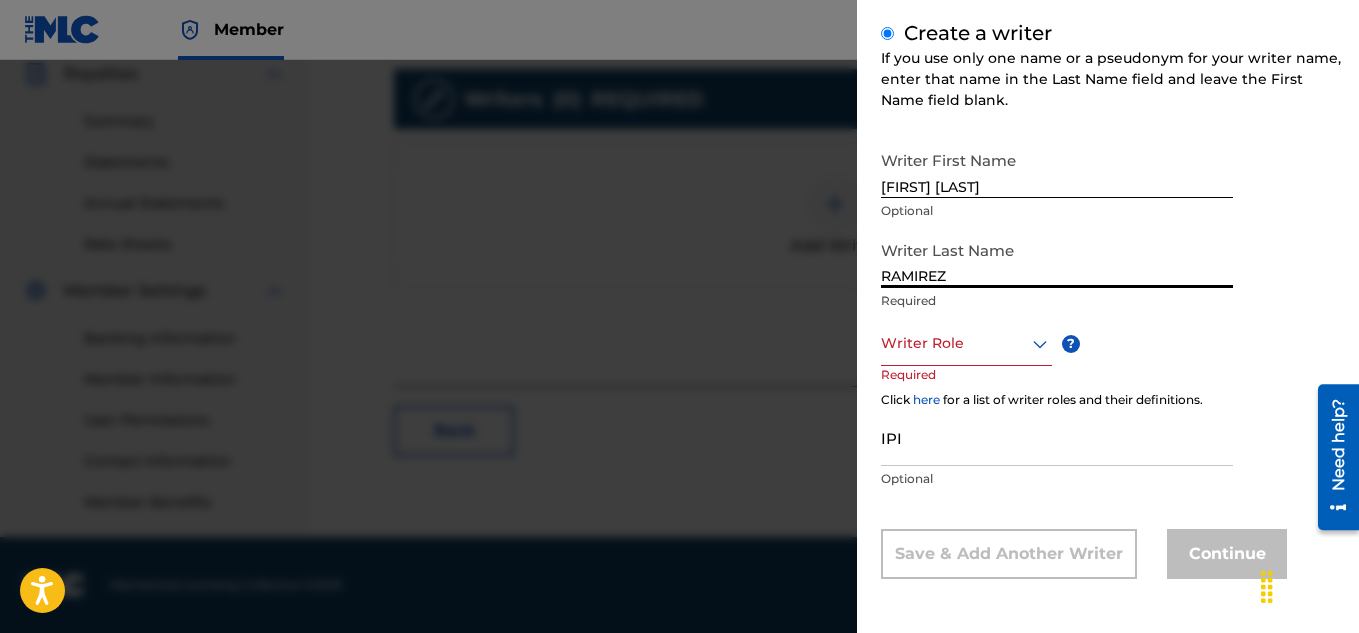 type on "RAMIREZ" 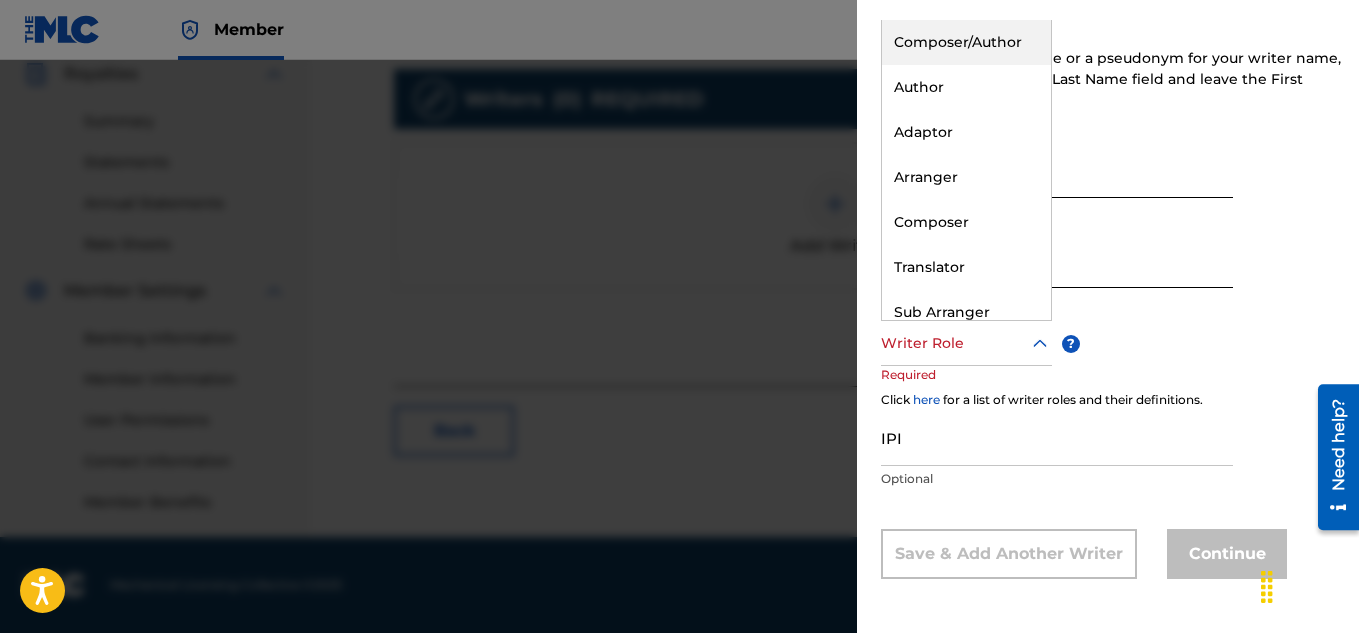 click on "Composer/Author" at bounding box center (966, 42) 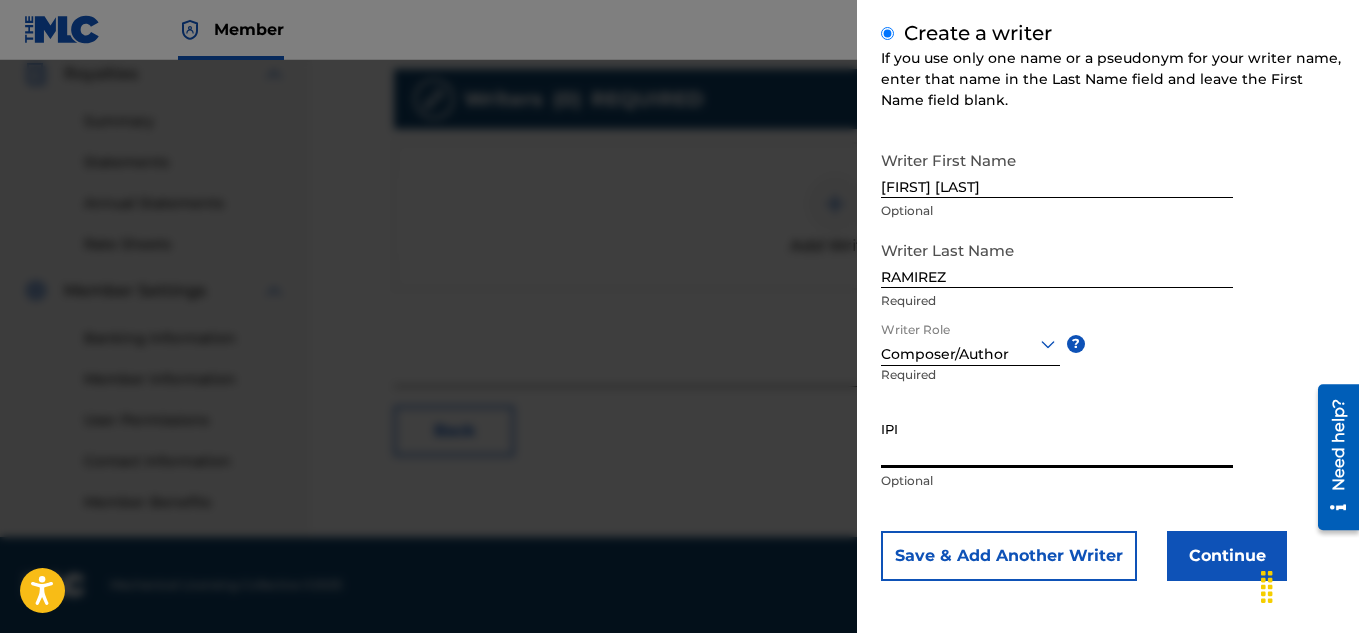 click on "IPI" at bounding box center (1057, 439) 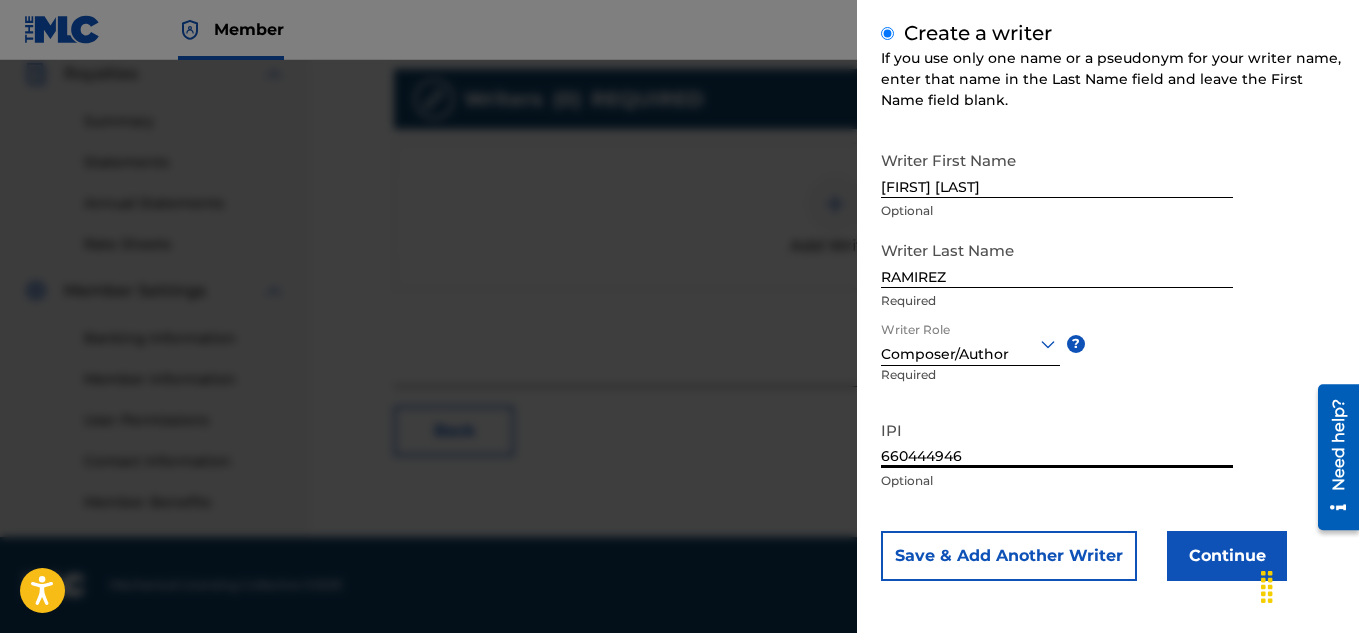 drag, startPoint x: 1028, startPoint y: 430, endPoint x: 1188, endPoint y: 555, distance: 203.0394 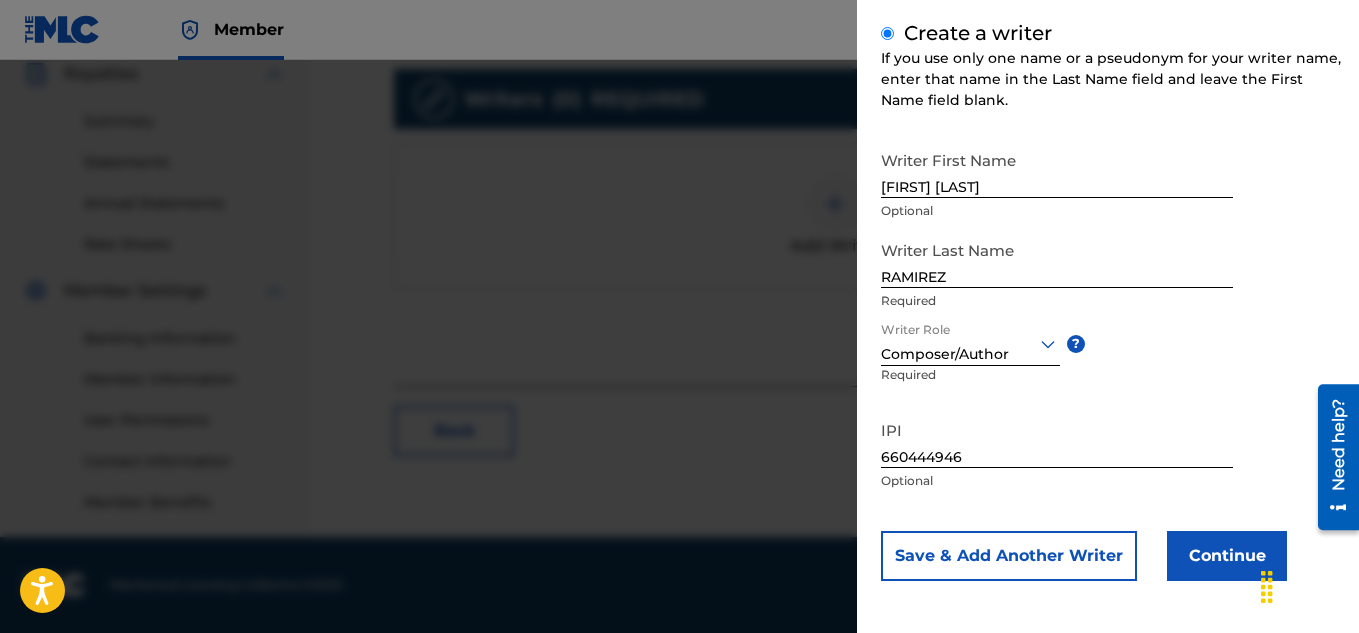 click on "Continue" at bounding box center (1227, 556) 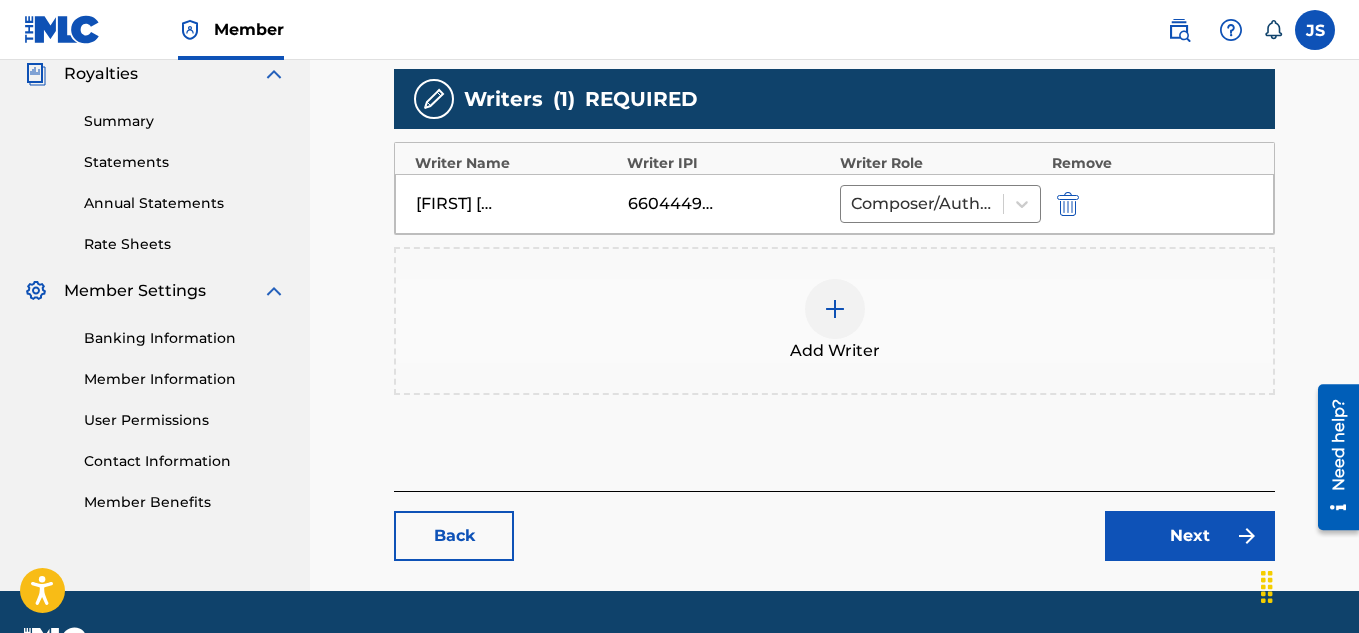 click on "Back Next" at bounding box center (834, 526) 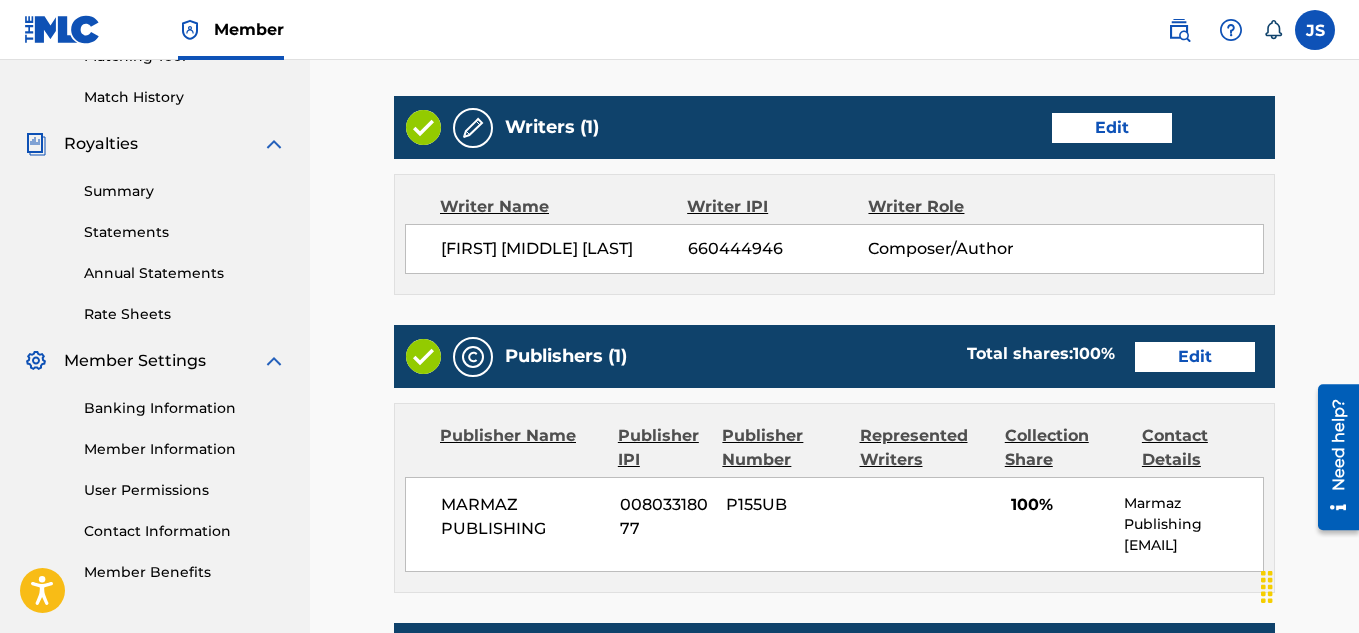 scroll, scrollTop: 531, scrollLeft: 0, axis: vertical 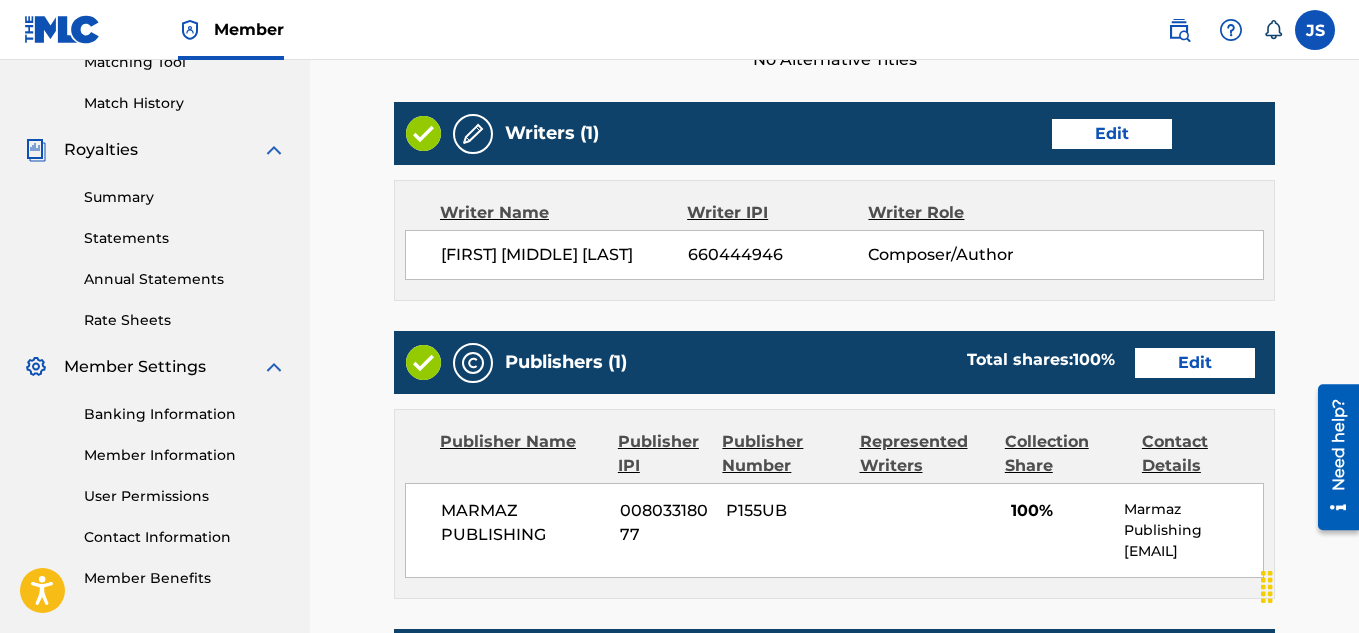 click on "Edit" at bounding box center (1195, 363) 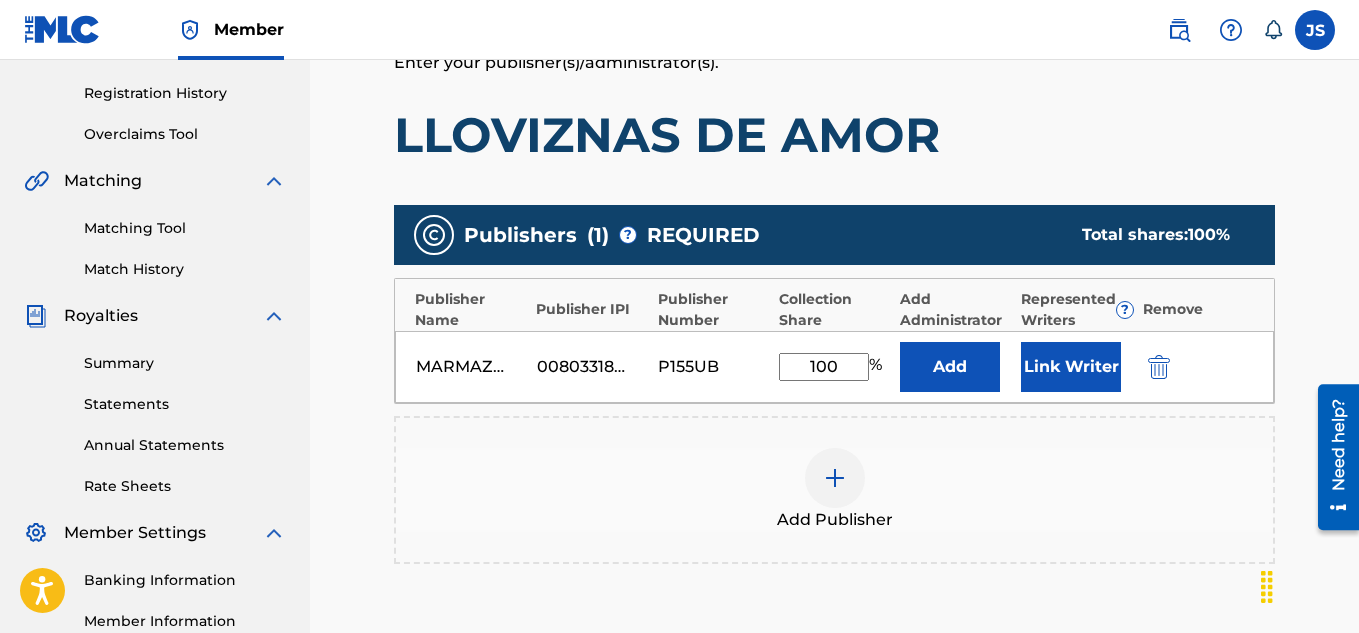 scroll, scrollTop: 391, scrollLeft: 0, axis: vertical 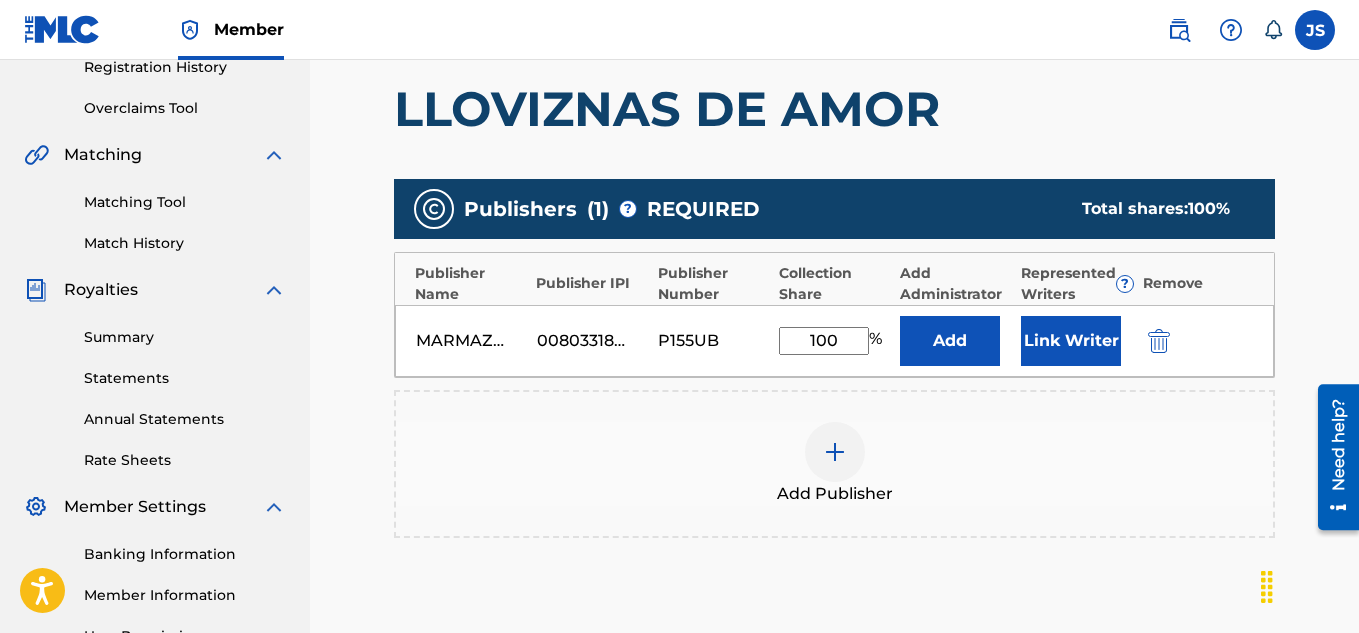 click on "Link Writer" at bounding box center [1071, 341] 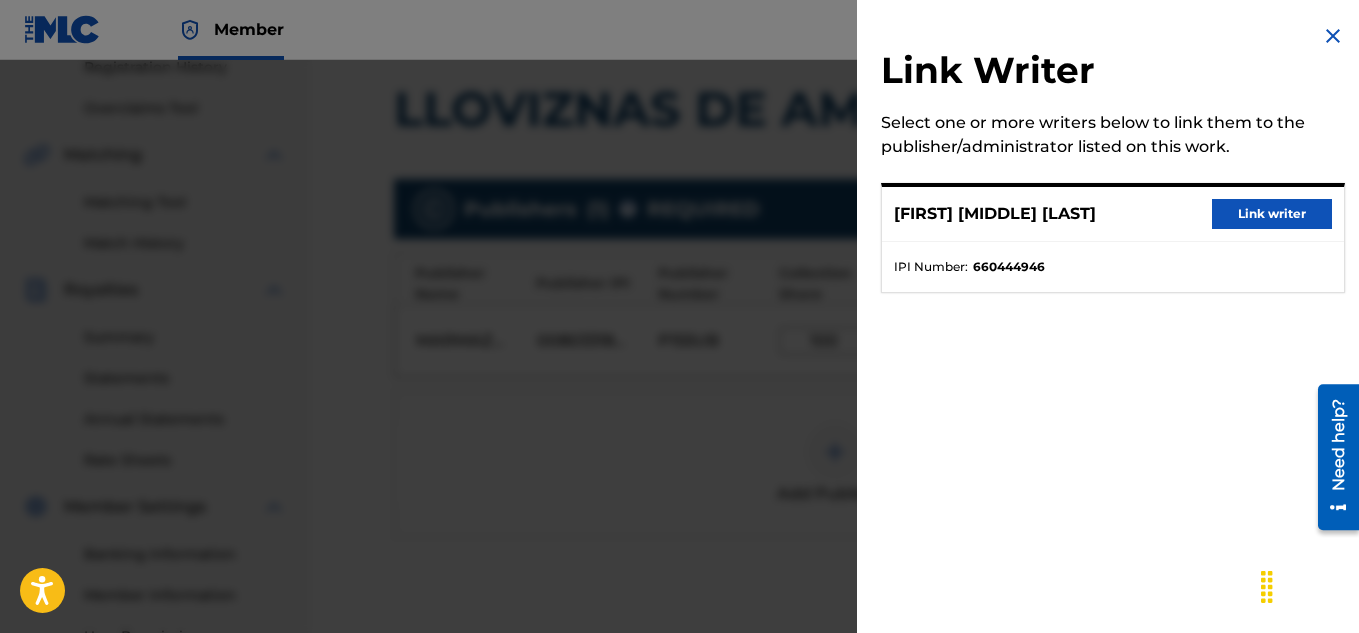 click on "Link writer" at bounding box center [1272, 214] 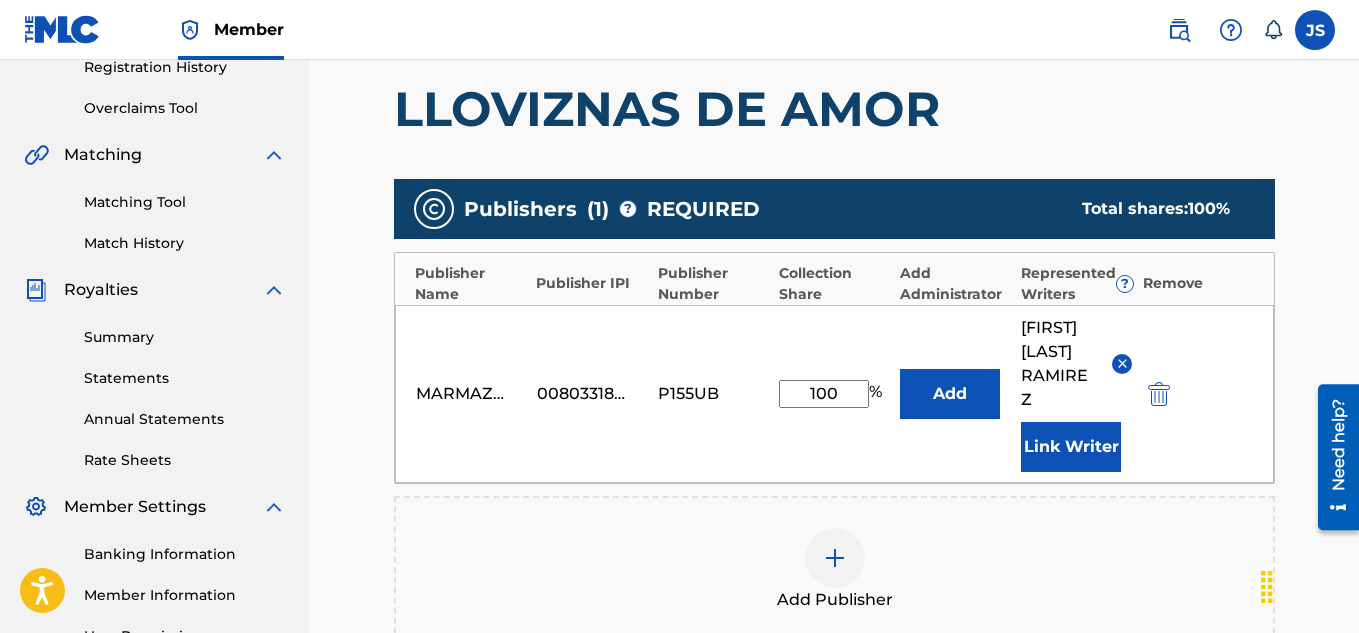 scroll, scrollTop: 754, scrollLeft: 0, axis: vertical 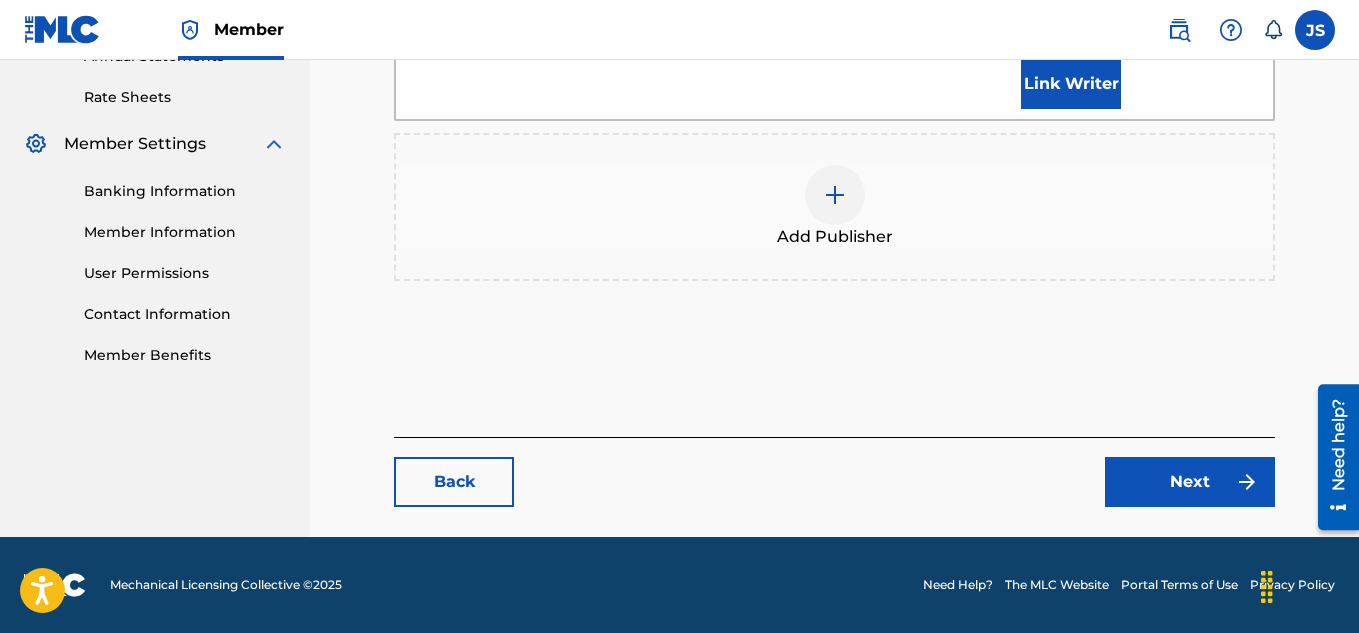 click on "Next" at bounding box center [1190, 482] 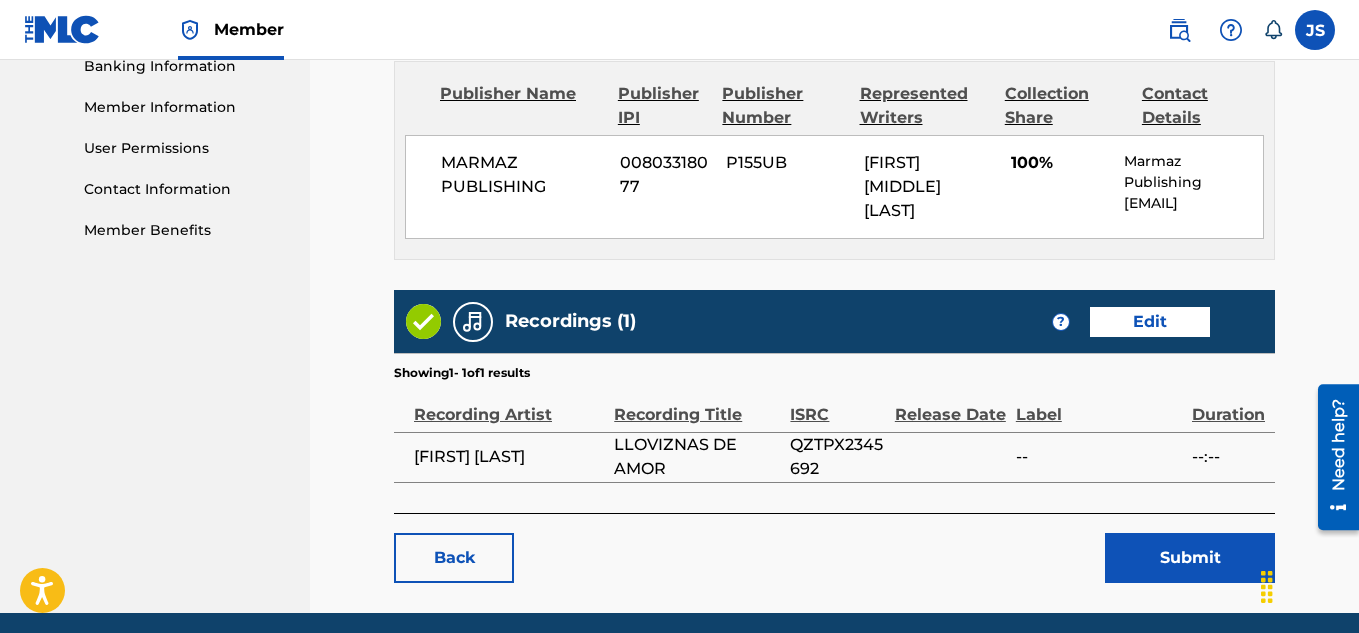 scroll, scrollTop: 946, scrollLeft: 0, axis: vertical 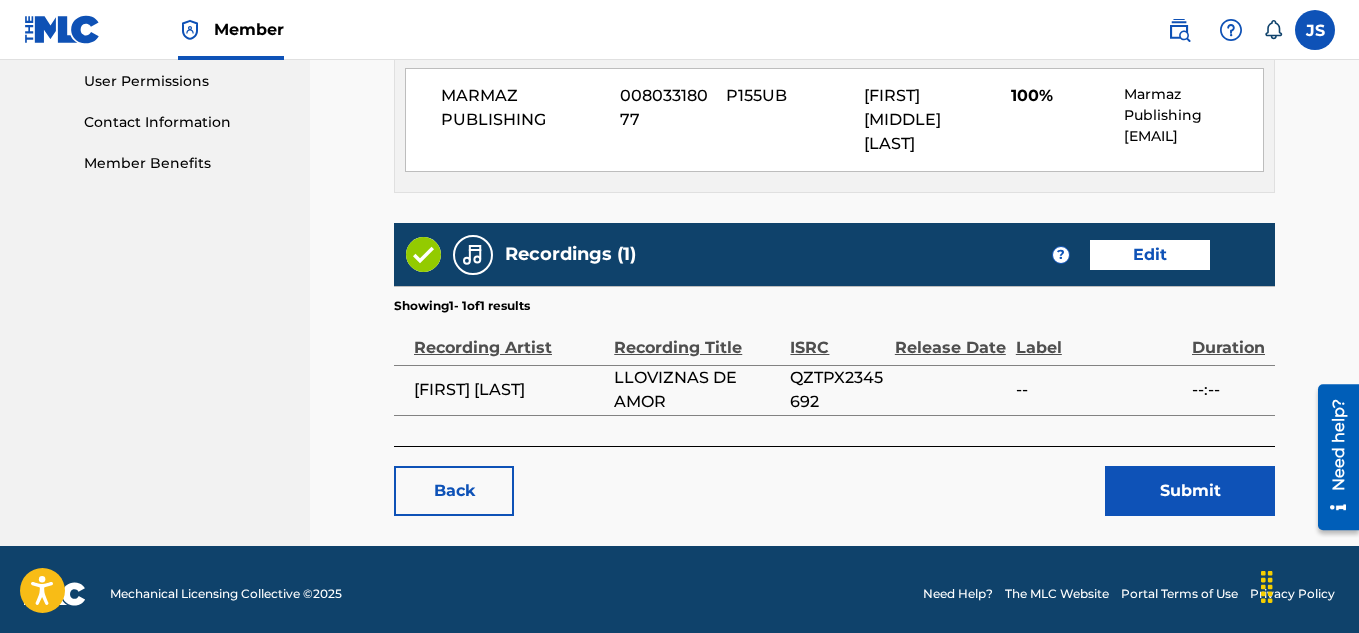 click on "< Back LLOVIZNAS DE AMOR     Work Detail   Edit Member Work Identifier -- MLC Song Code LT7A0Q ISWC -- Duration --:-- Language English Alternative Titles No Alternative Titles Writers   (1) Edit Writer Name Writer IPI Writer Role OLINDO JOSE RAMIREZ 660444946 Composer/Author Publishers   (1) Total shares:  100 % Edit Publisher Name Publisher IPI Publisher Number Represented Writers Collection Share Contact Details MARMAZ PUBLISHING 00803318077 P155UB OLINDO JOSE RAMIREZ 100% Marmaz Publishing manager.marcelo@gmail.com Total shares:  100 % Recordings   (1) ? Edit Showing  1  -   1  of  1   results   Recording Artist Recording Title ISRC Release Date Label Duration TEO GALINDEZ LLOVIZNAS DE AMOR QZTPX2345692 -- --:-- Back Submit" at bounding box center (834, -145) 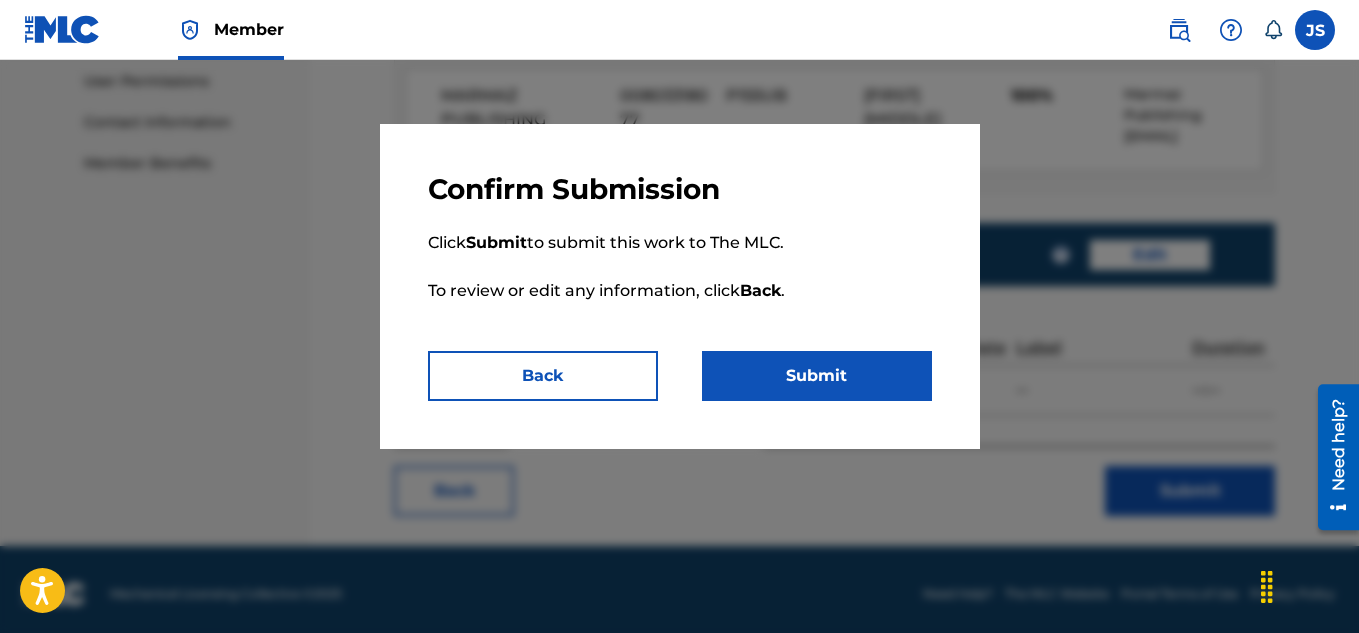 click on "Submit" at bounding box center (817, 376) 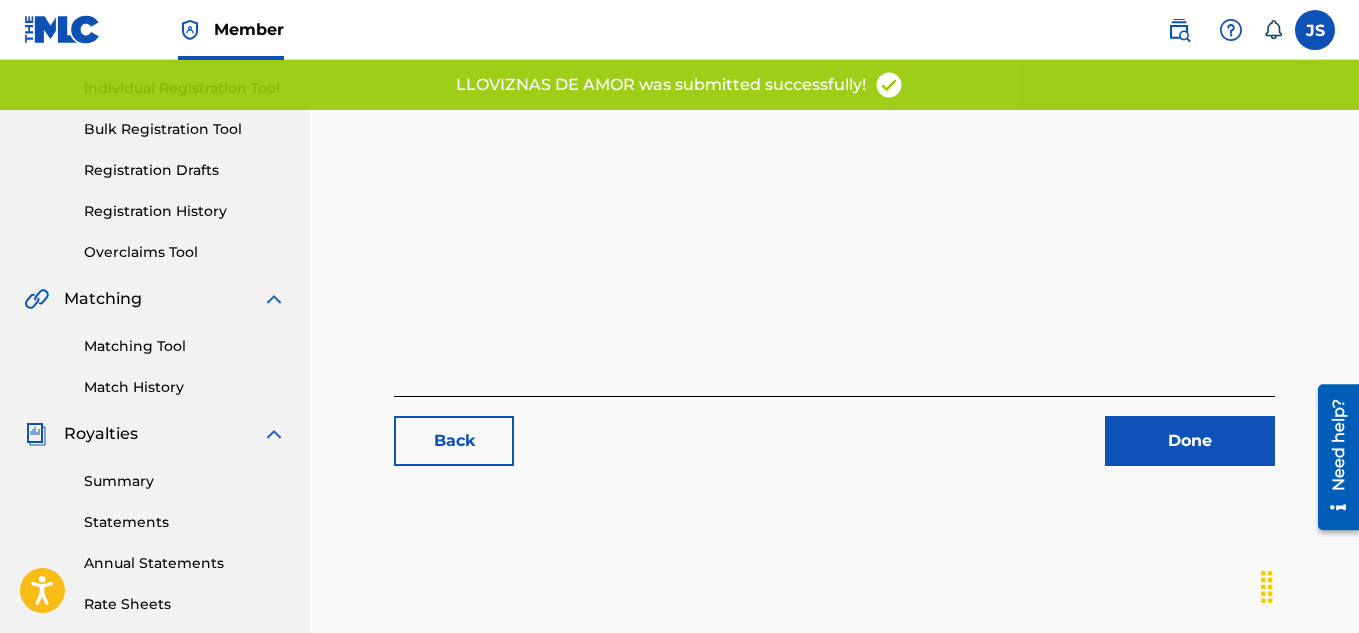 scroll, scrollTop: 274, scrollLeft: 0, axis: vertical 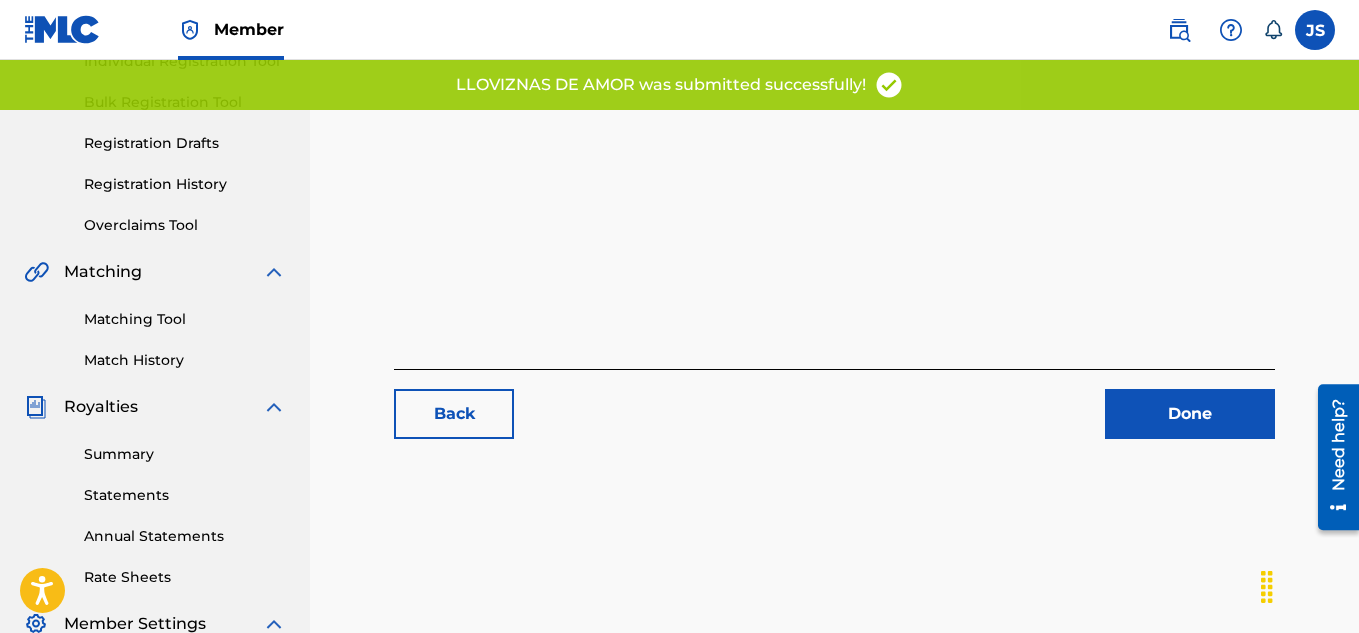 click on "Done" at bounding box center [1190, 414] 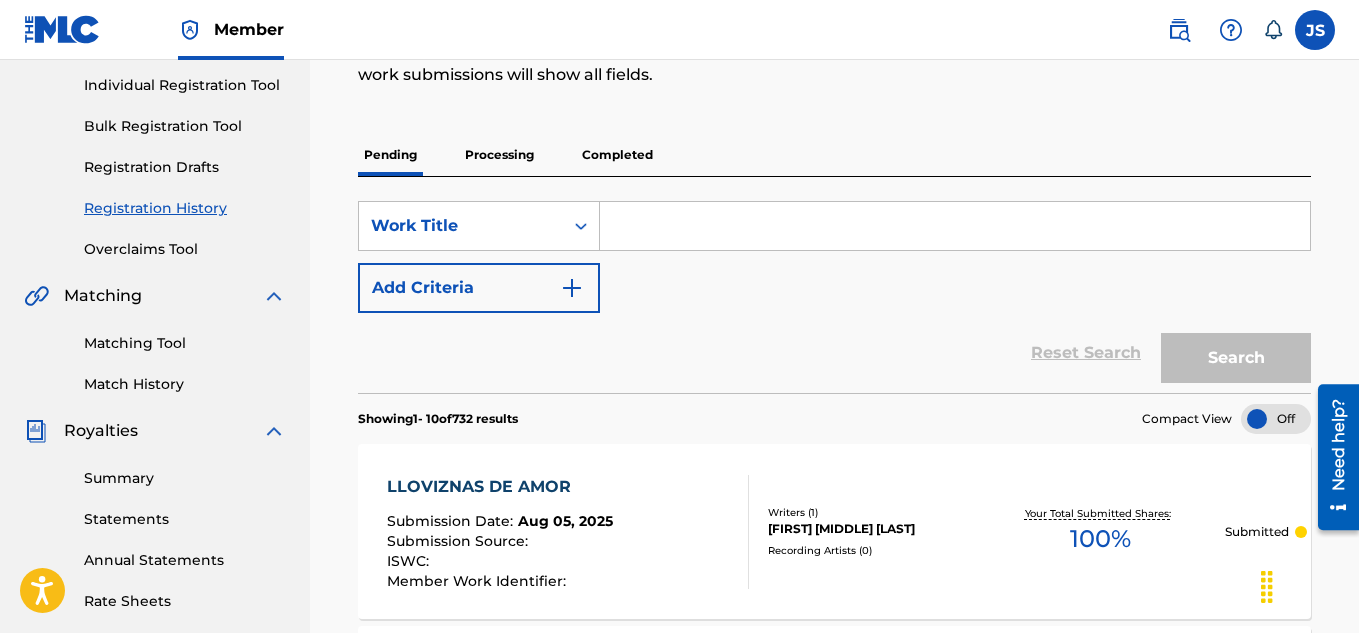 scroll, scrollTop: 0, scrollLeft: 0, axis: both 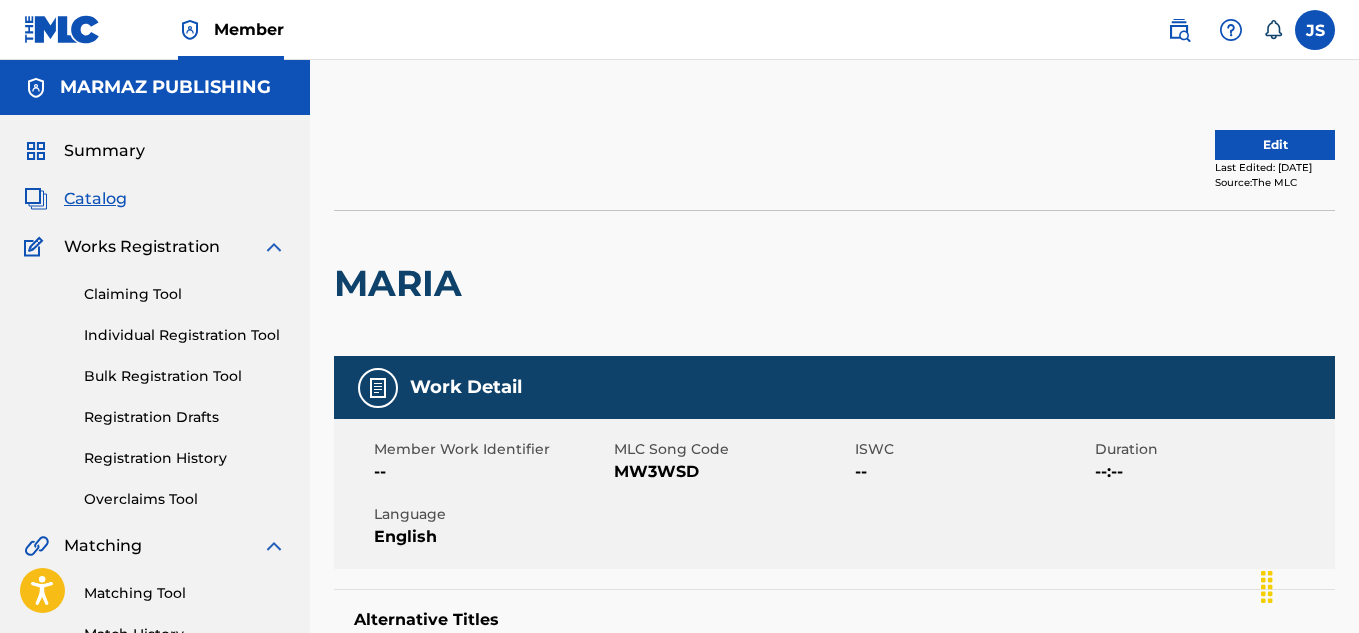 click on "MW3WSD" at bounding box center (731, 472) 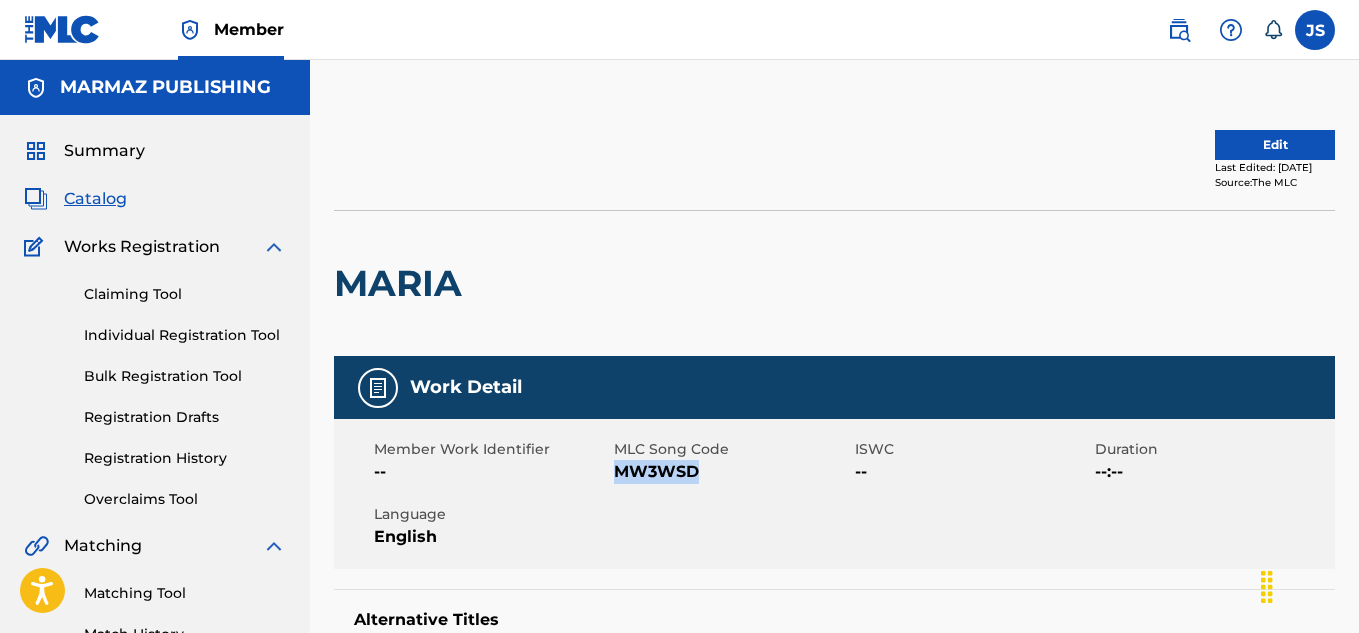 click on "MW3WSD" at bounding box center [731, 472] 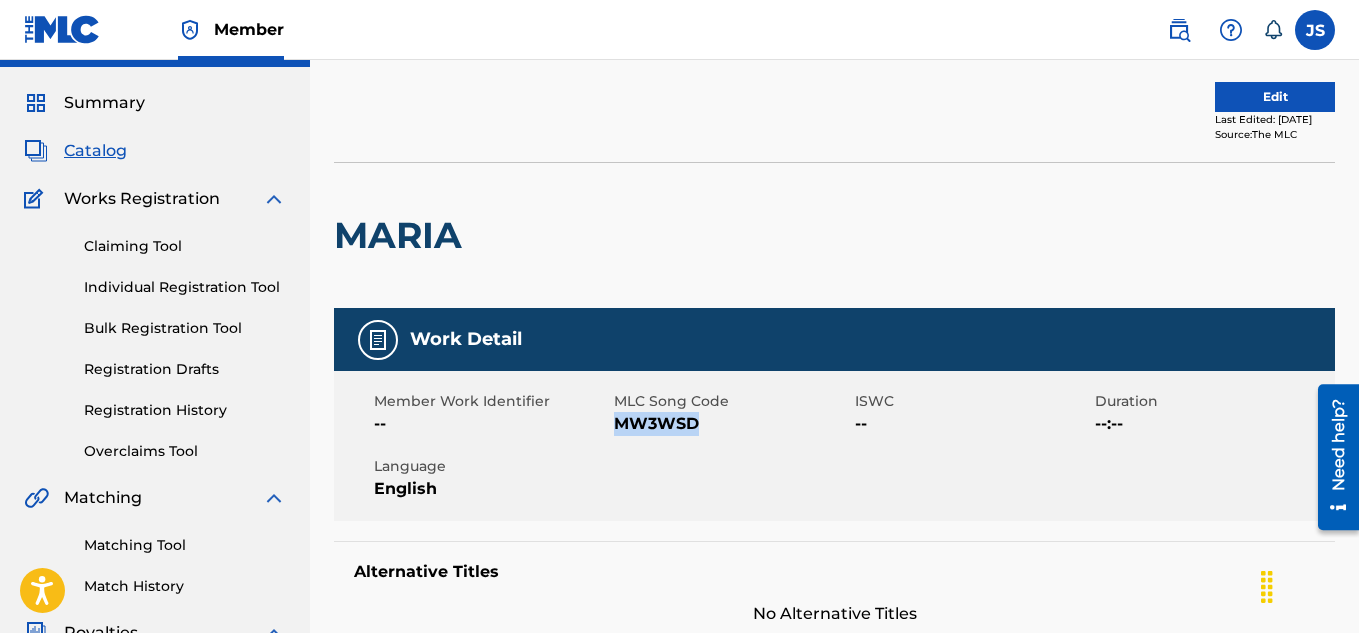 scroll, scrollTop: 0, scrollLeft: 0, axis: both 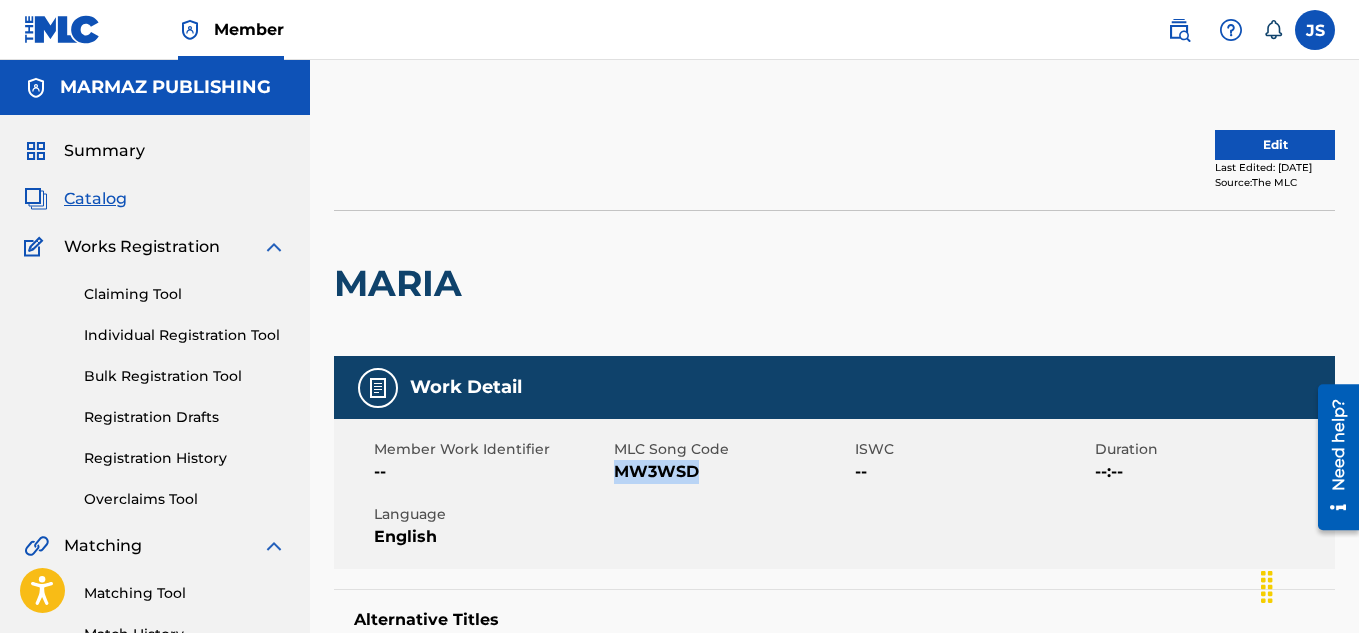 click on "Edit" at bounding box center (1275, 145) 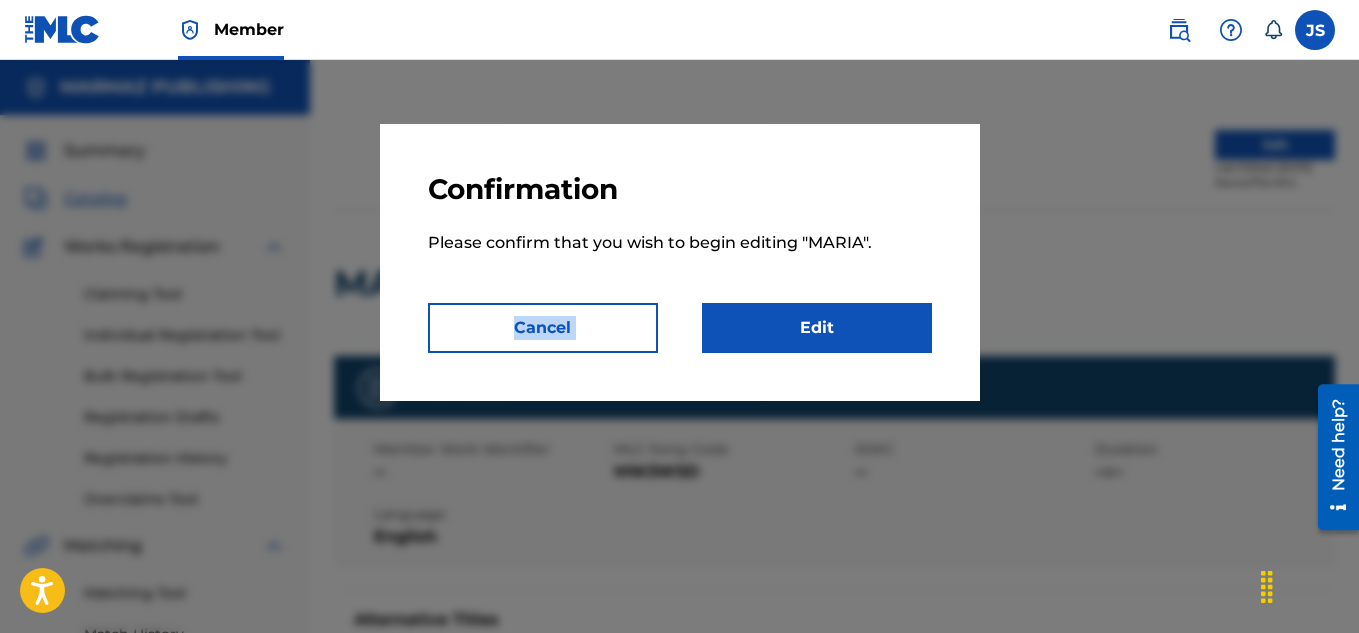 drag, startPoint x: 903, startPoint y: 275, endPoint x: 764, endPoint y: 332, distance: 150.23315 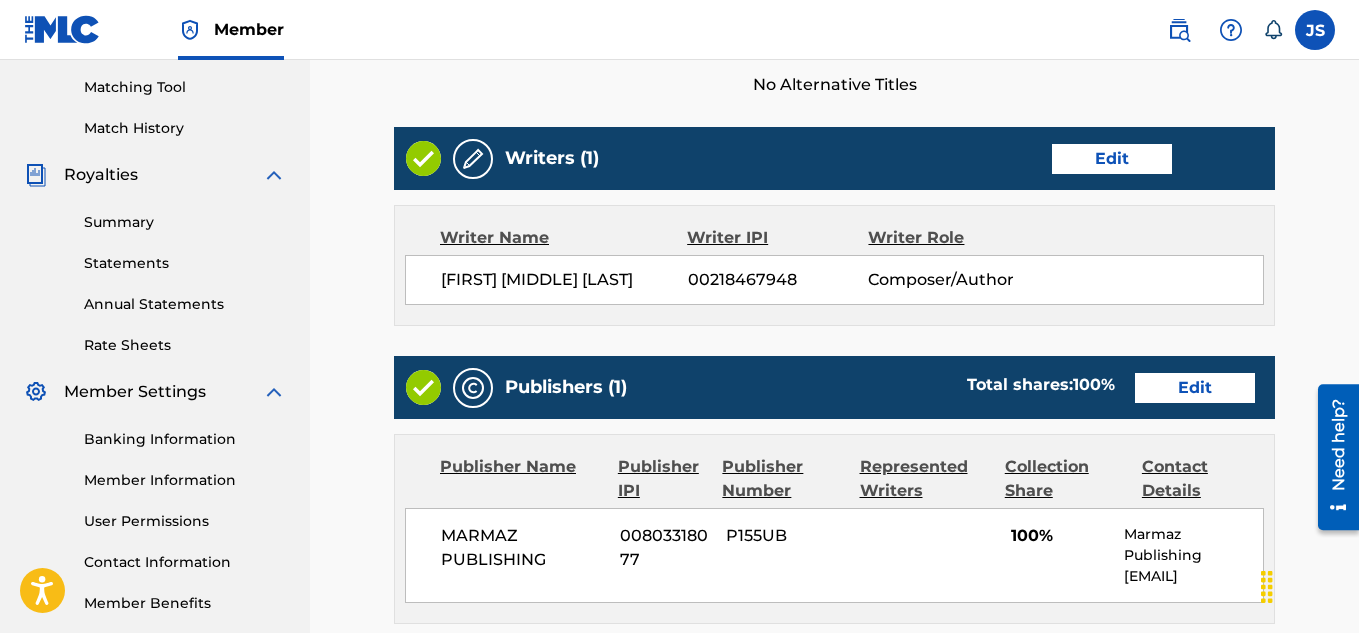 scroll, scrollTop: 475, scrollLeft: 0, axis: vertical 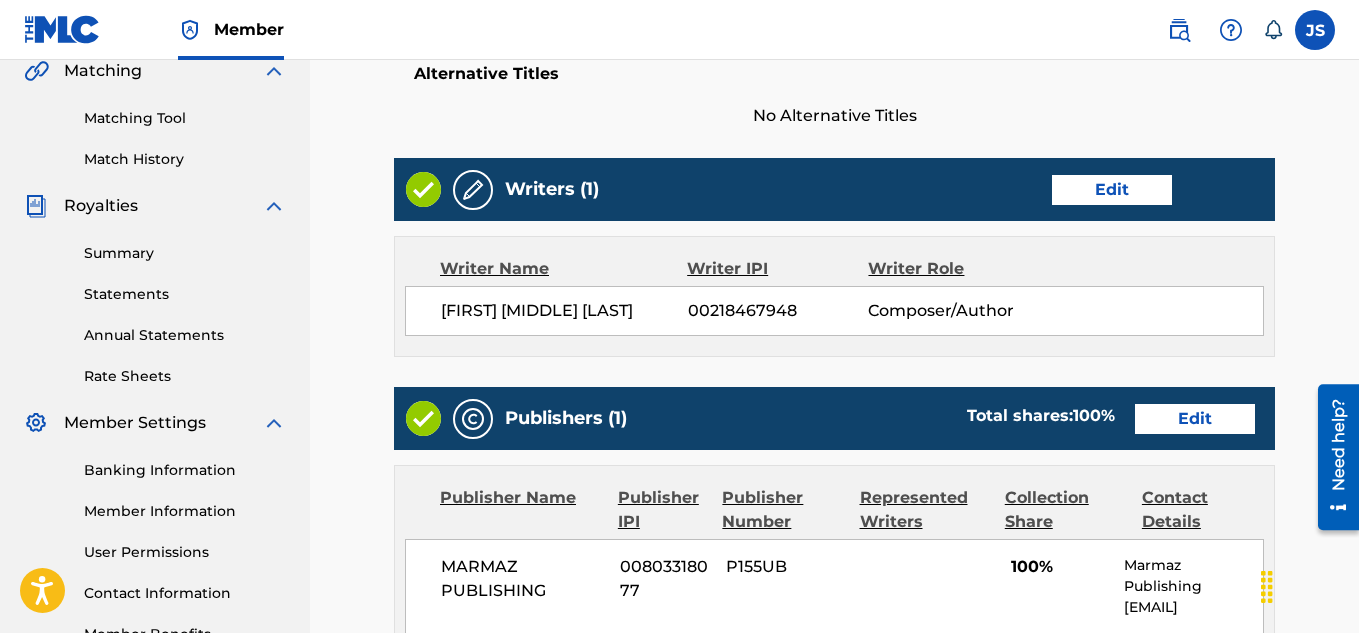 click on "Edit" at bounding box center (1112, 190) 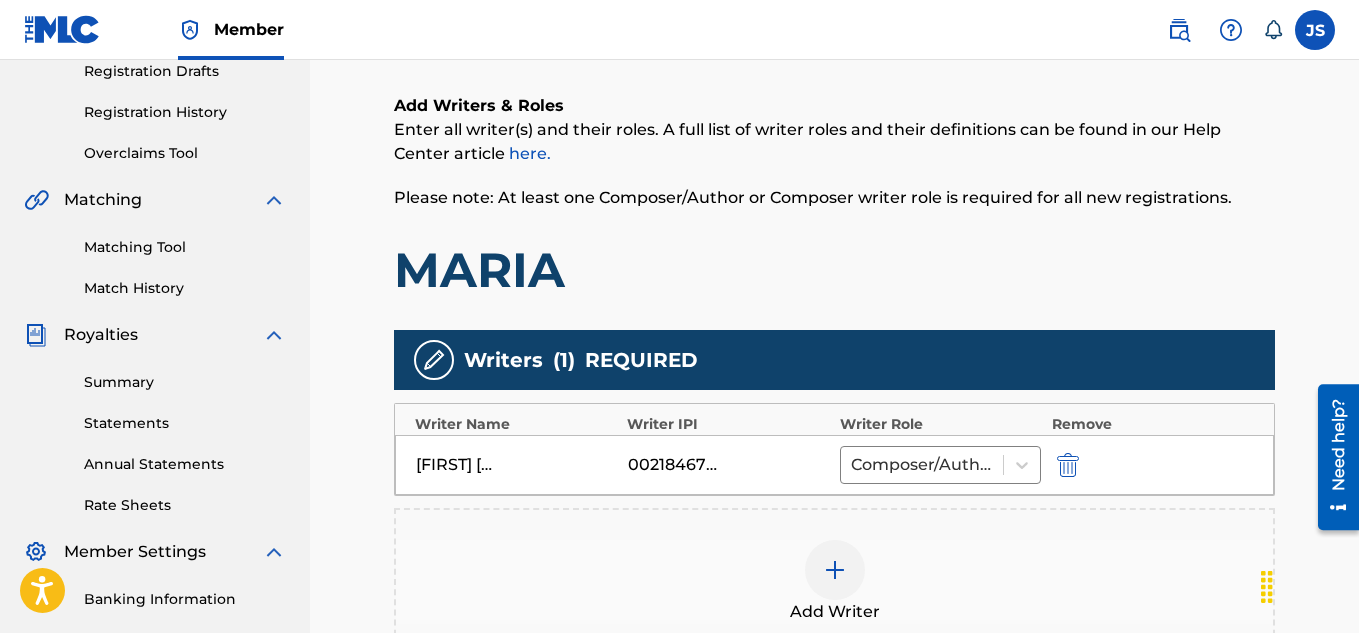 scroll, scrollTop: 528, scrollLeft: 0, axis: vertical 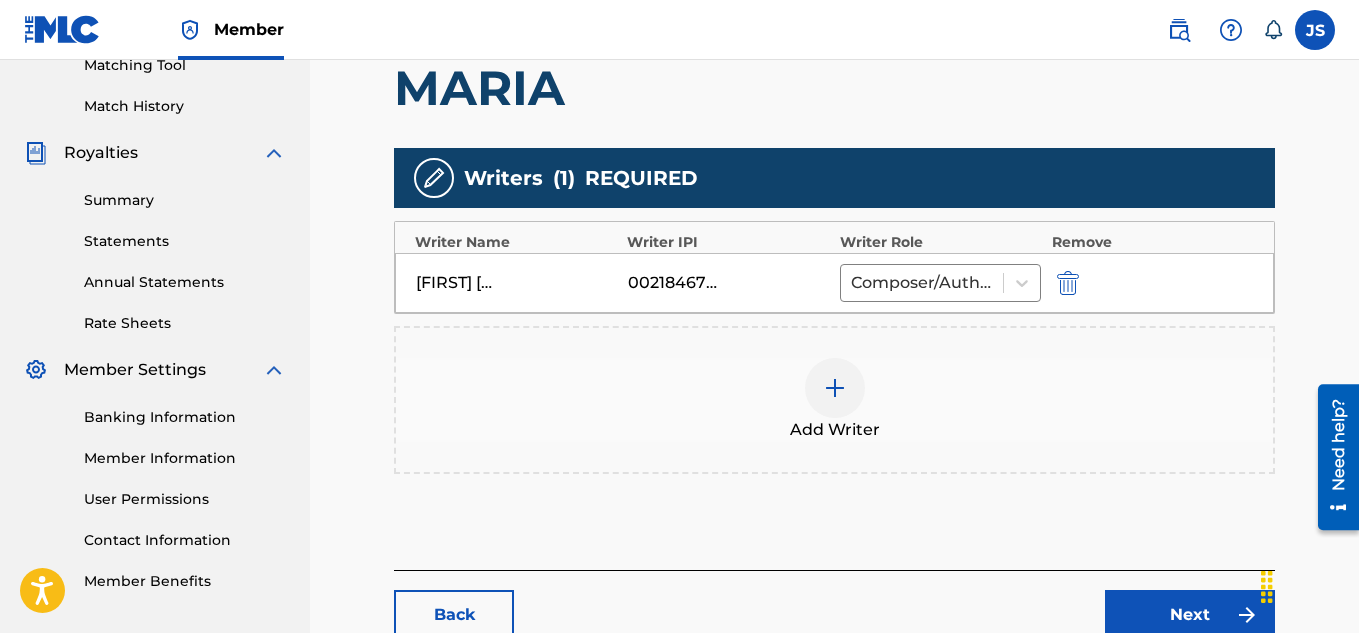 click at bounding box center [1068, 283] 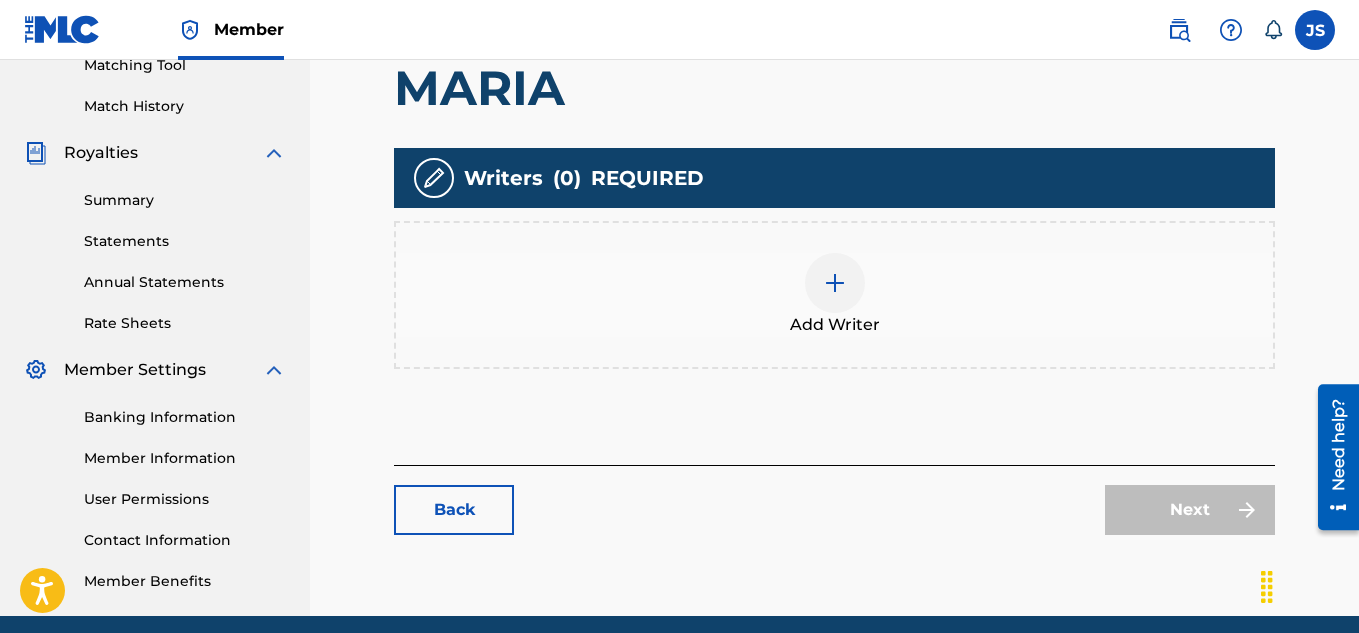 click at bounding box center (835, 283) 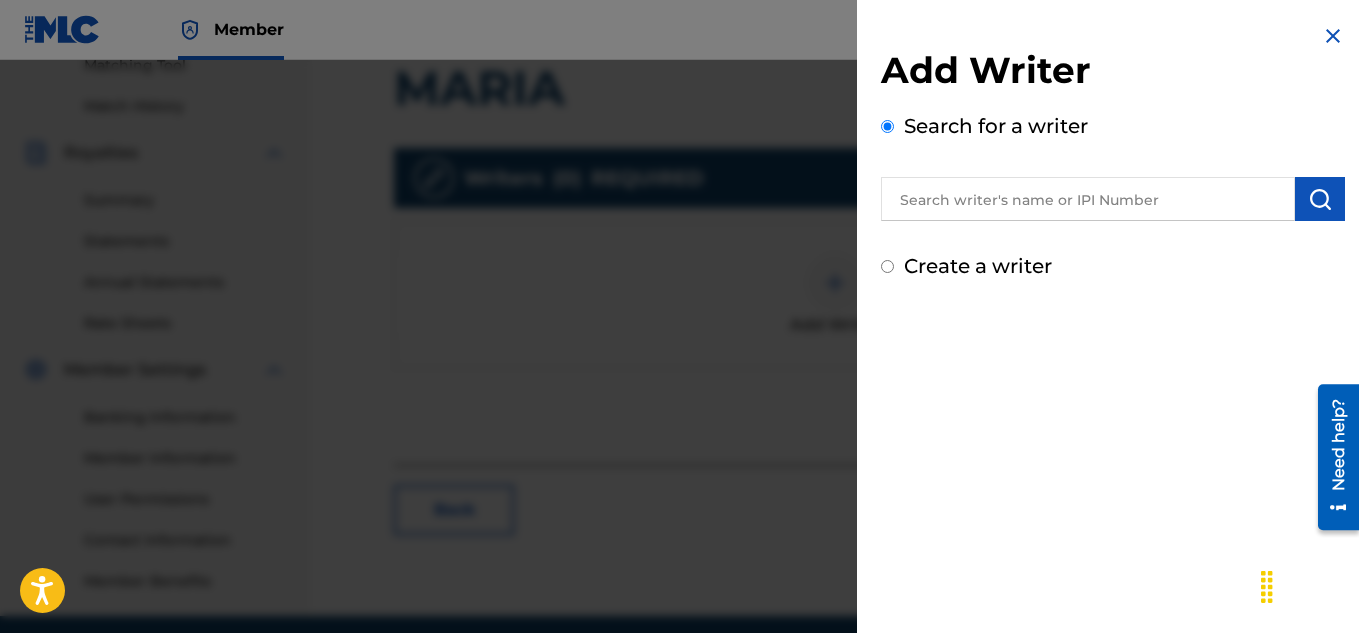 click on "Create a writer" at bounding box center (978, 266) 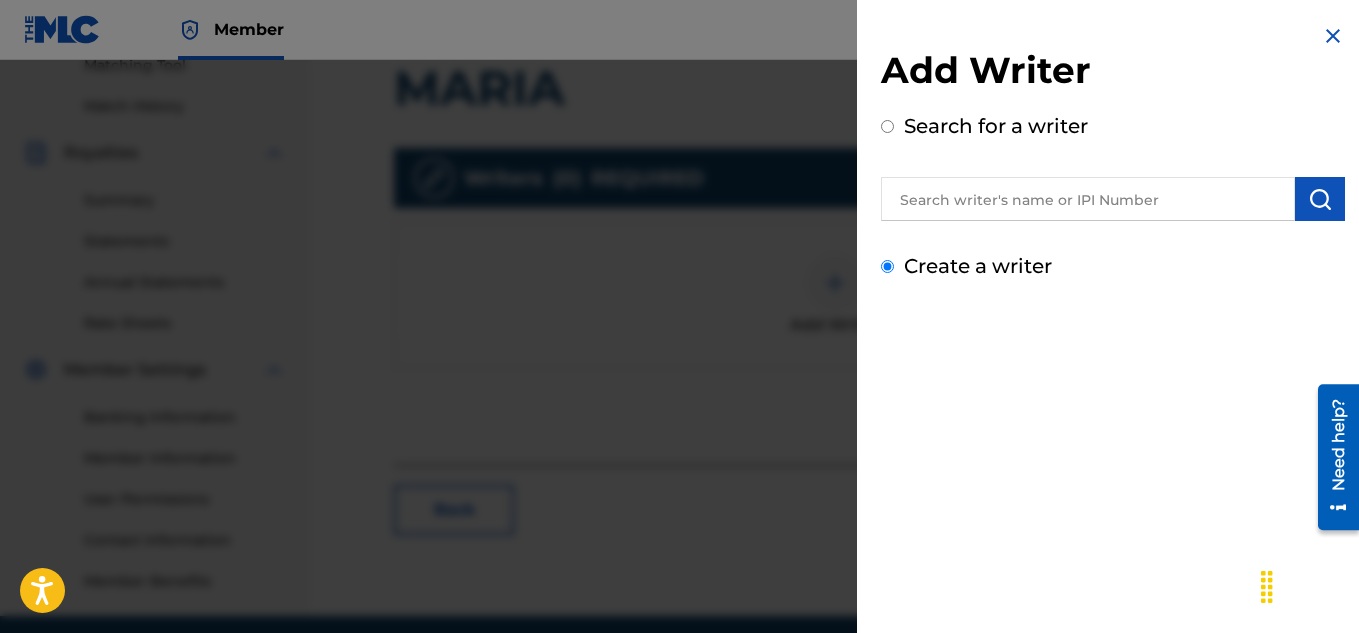 click on "Create a writer" at bounding box center (887, 266) 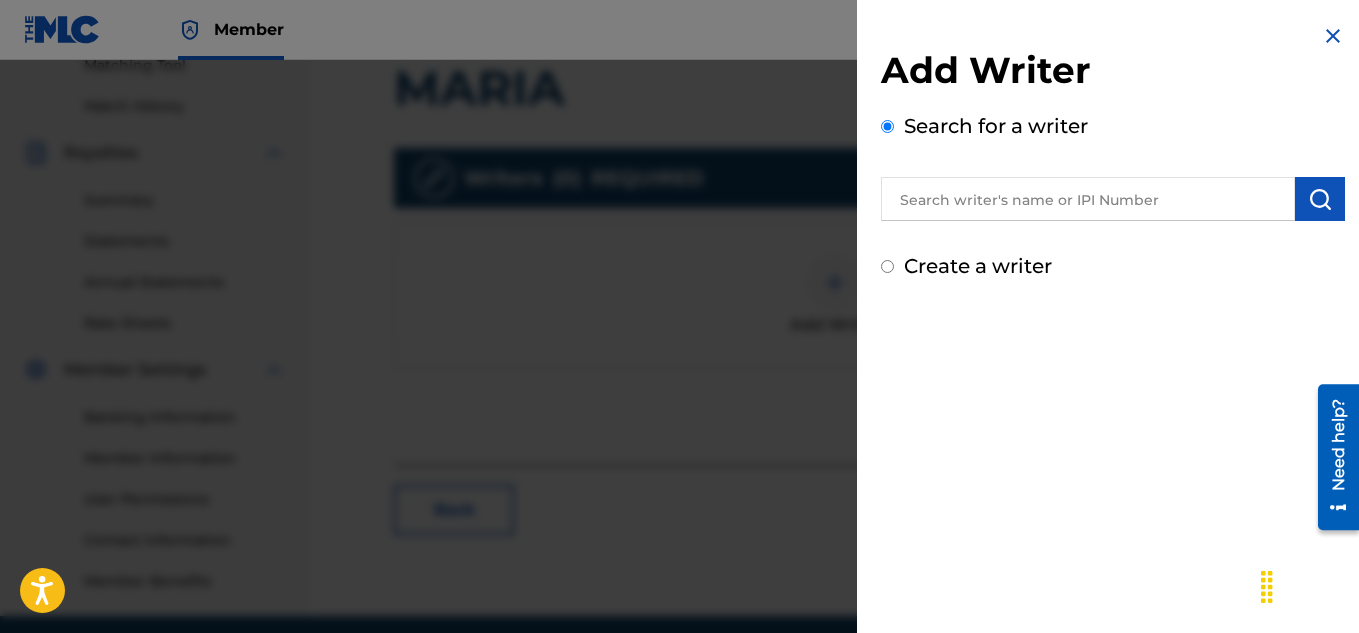 radio on "false" 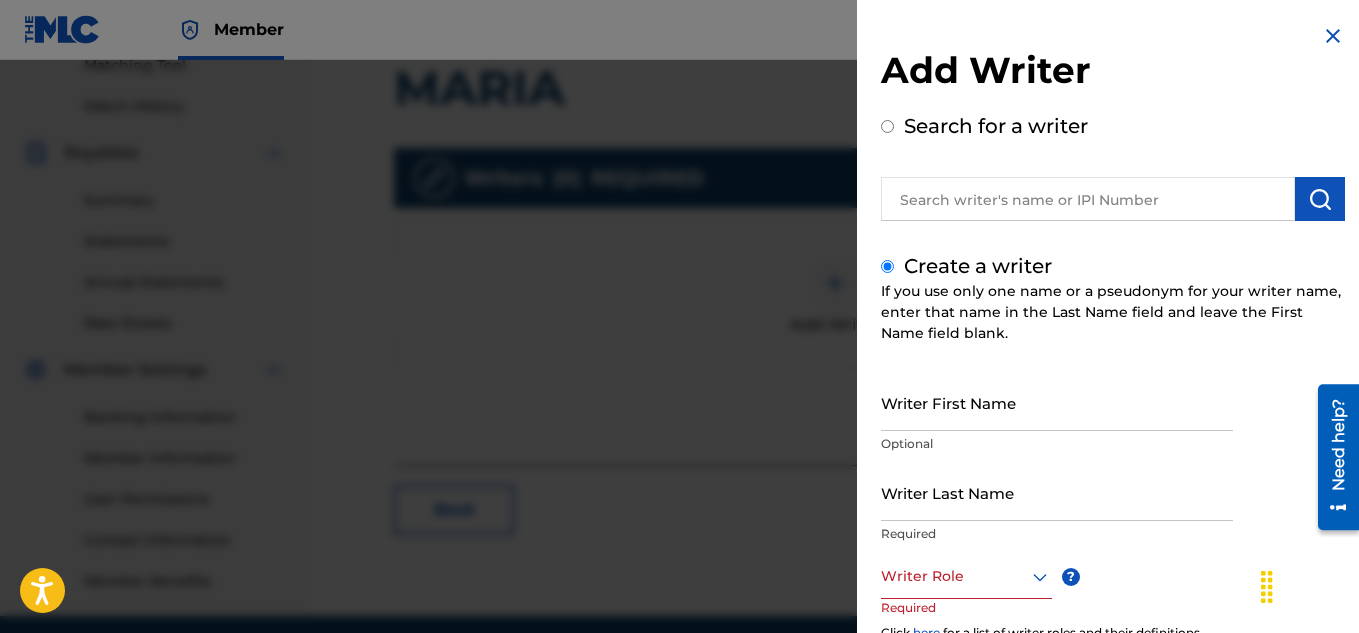 click on "Writer First Name" at bounding box center [1057, 402] 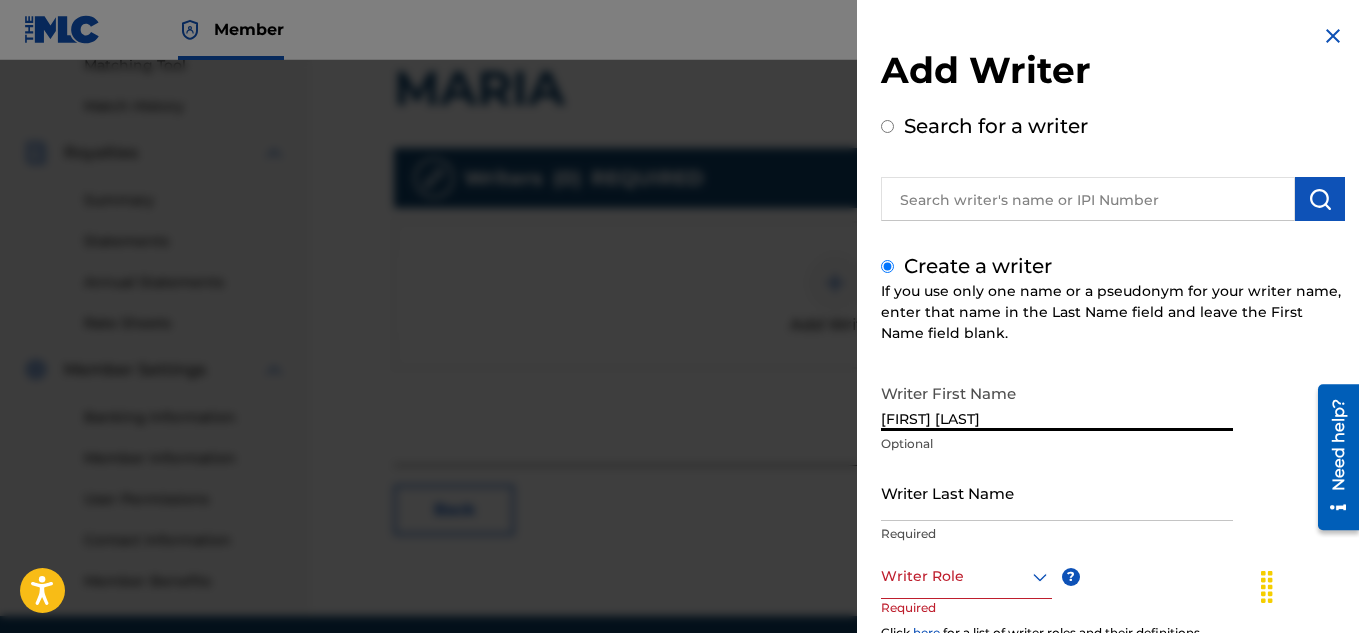type on "[FIRST] [LAST]" 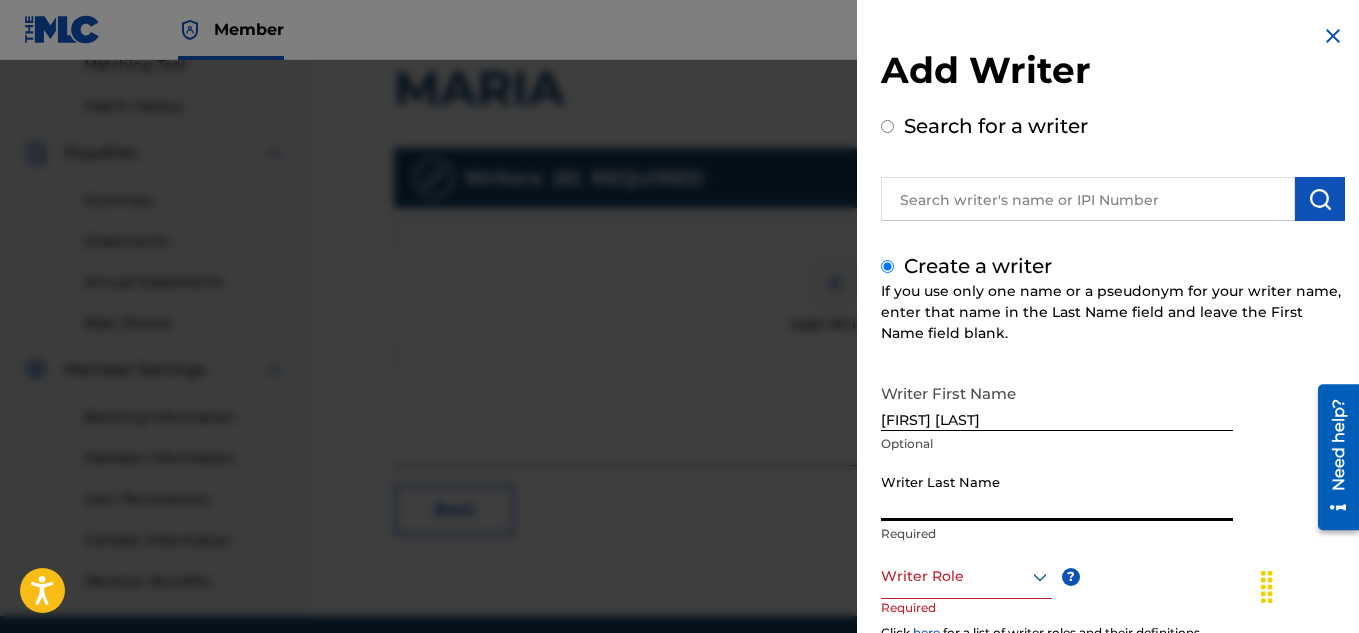 type on "A" 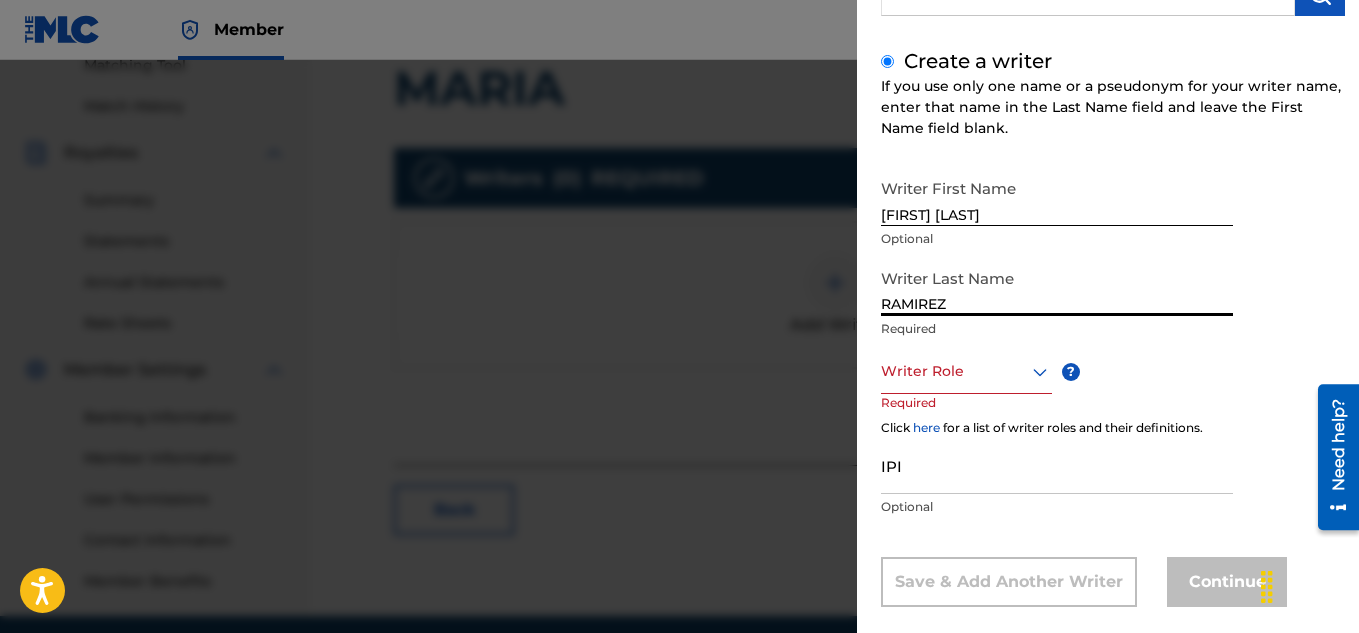 scroll, scrollTop: 208, scrollLeft: 0, axis: vertical 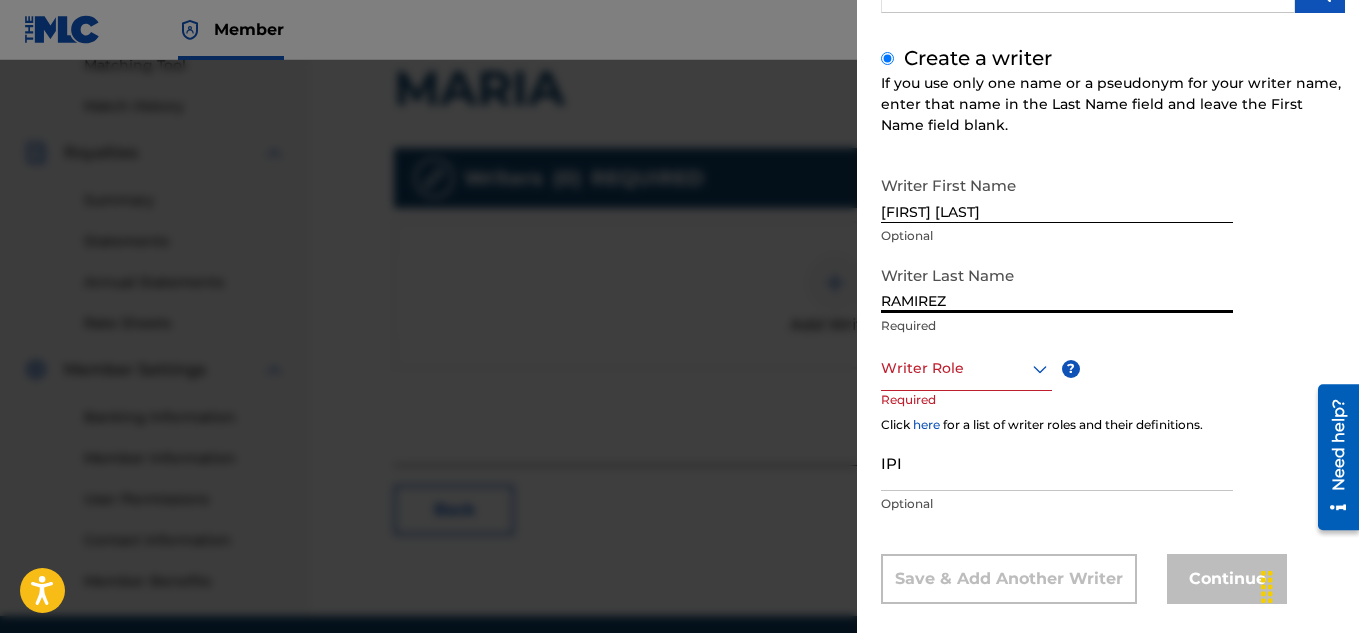 type on "RAMIREZ" 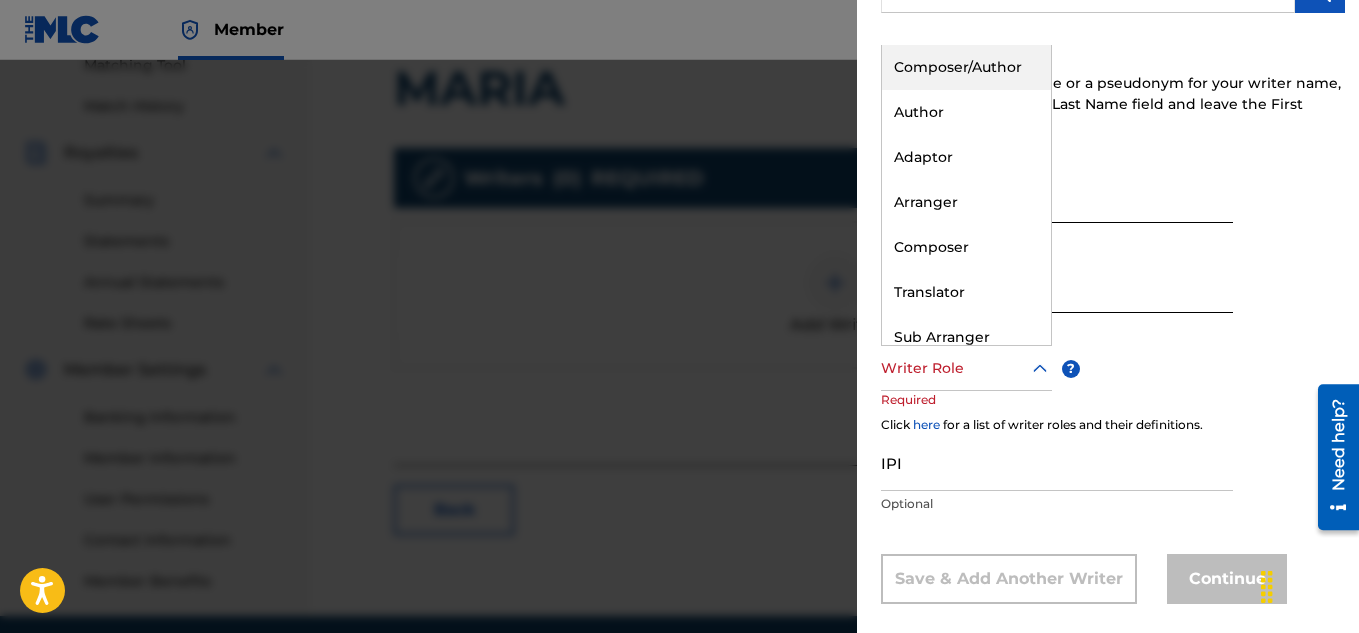 click on "Composer/Author" at bounding box center [966, 67] 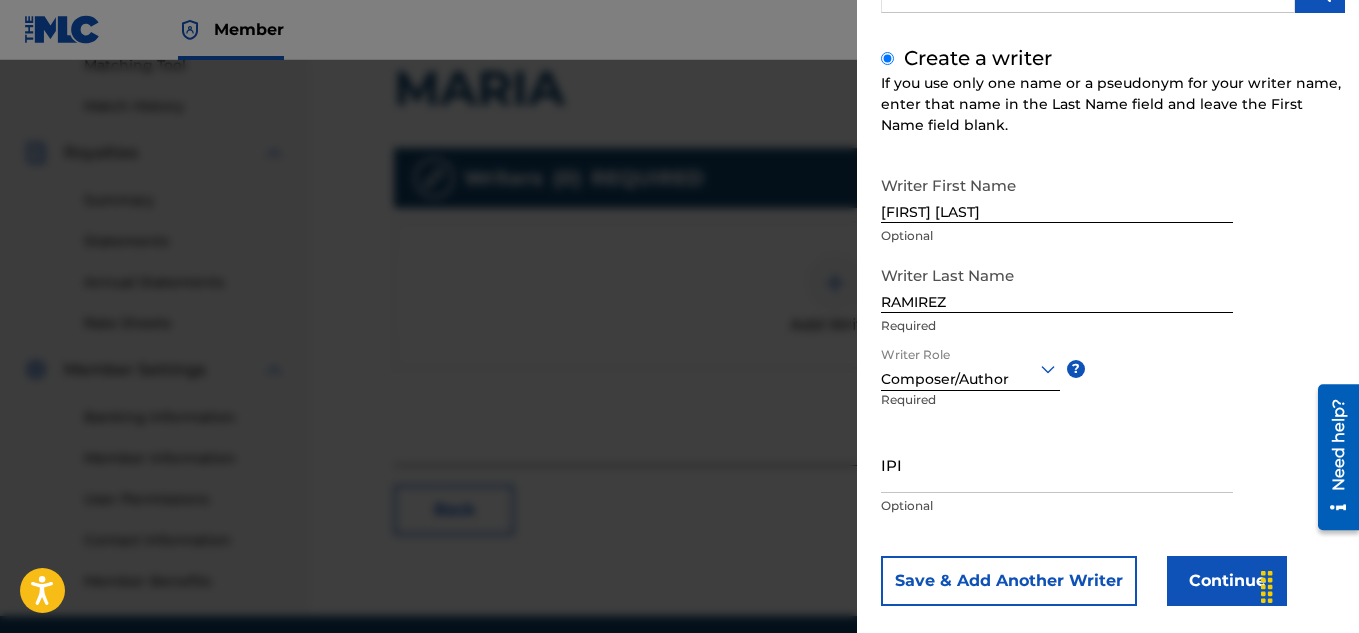 click on "IPI" at bounding box center (1057, 464) 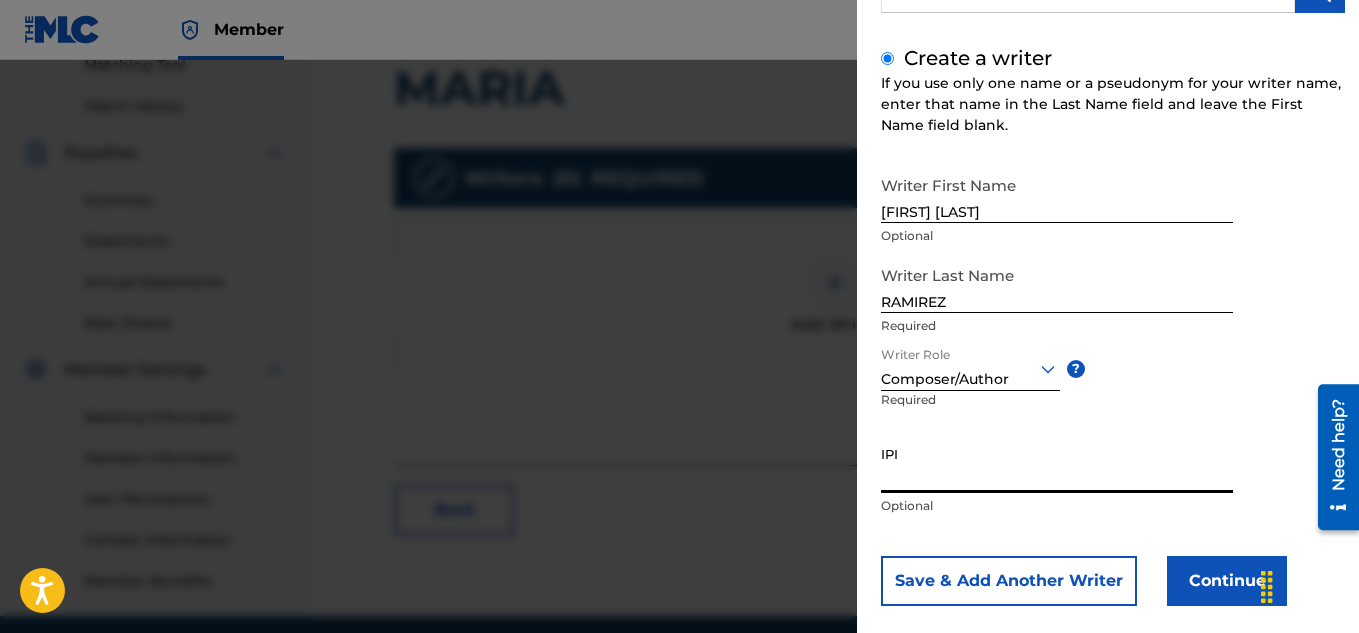 paste on "660444946" 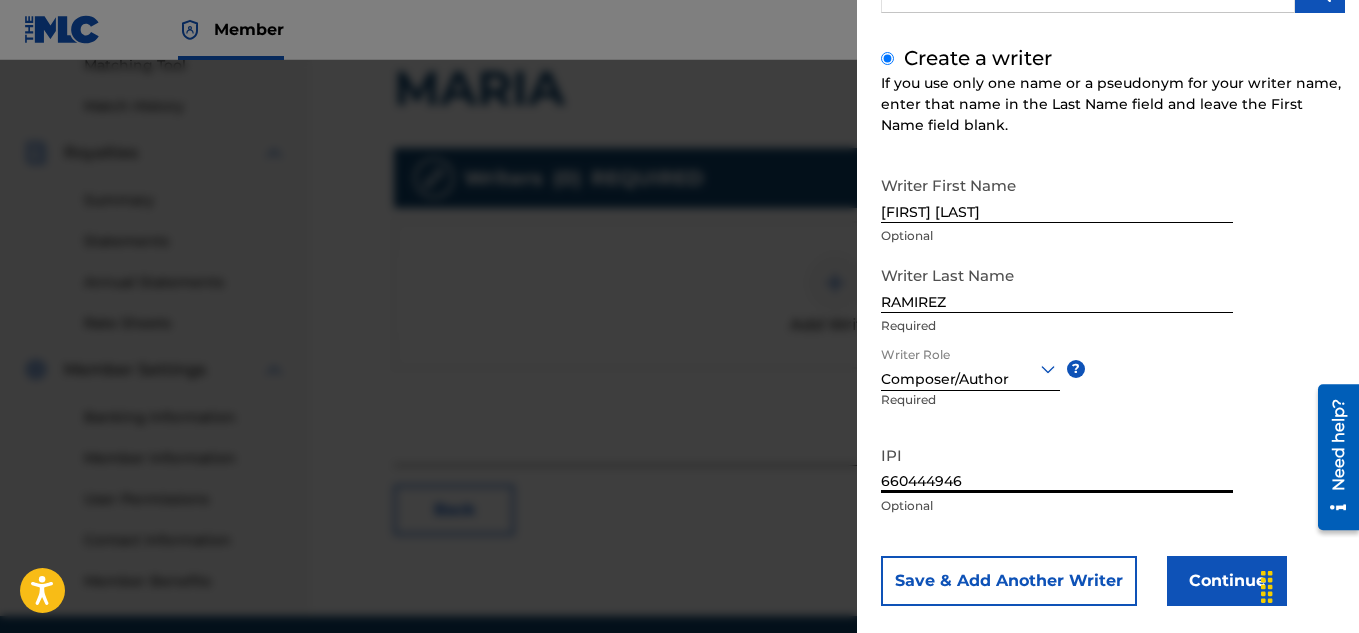 type on "660444946" 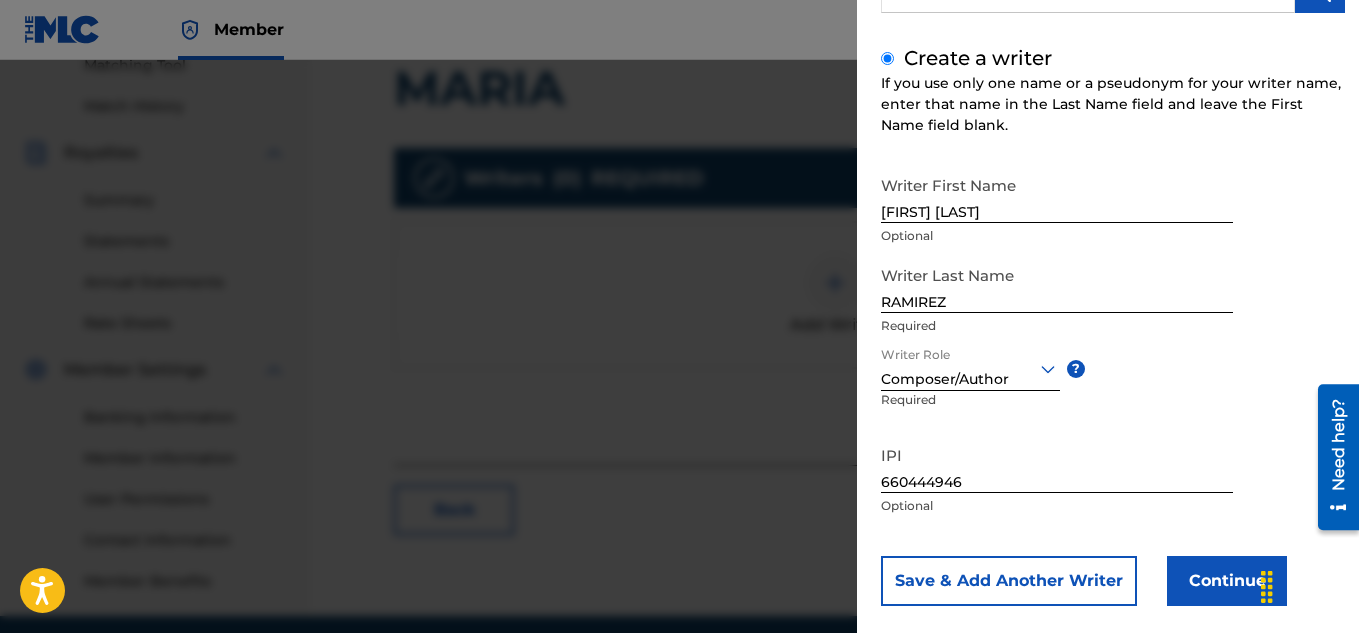 click on "Continue" at bounding box center [1227, 581] 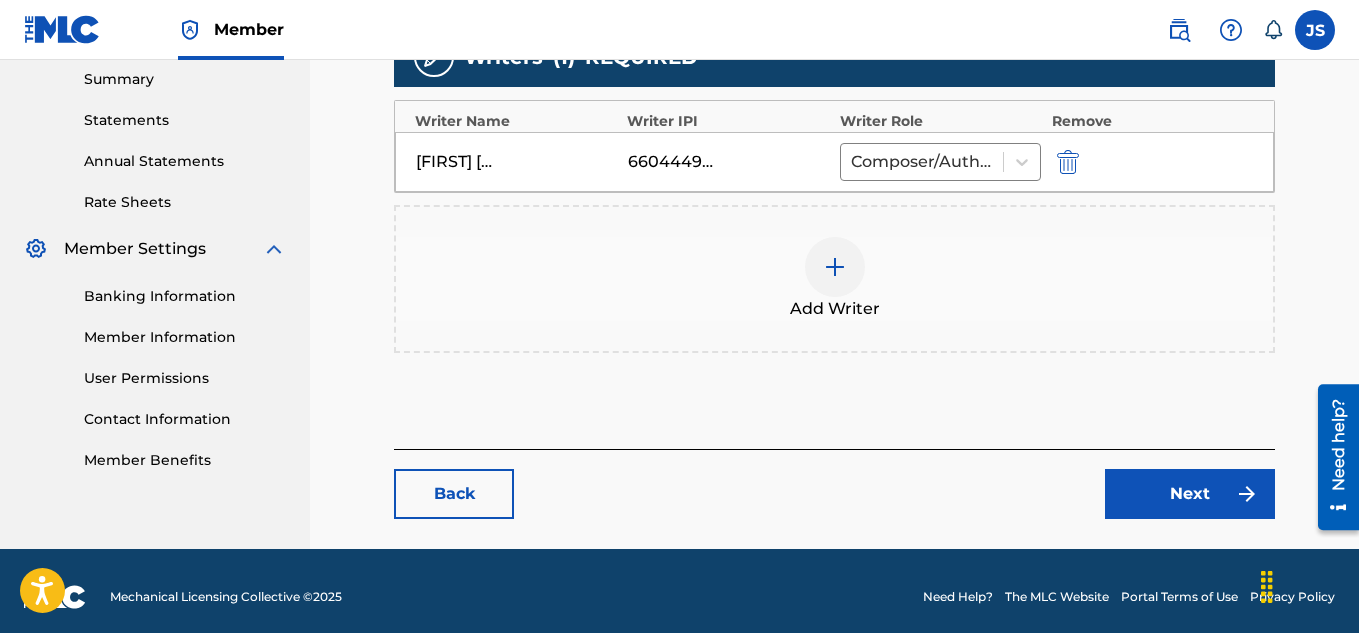 scroll, scrollTop: 661, scrollLeft: 0, axis: vertical 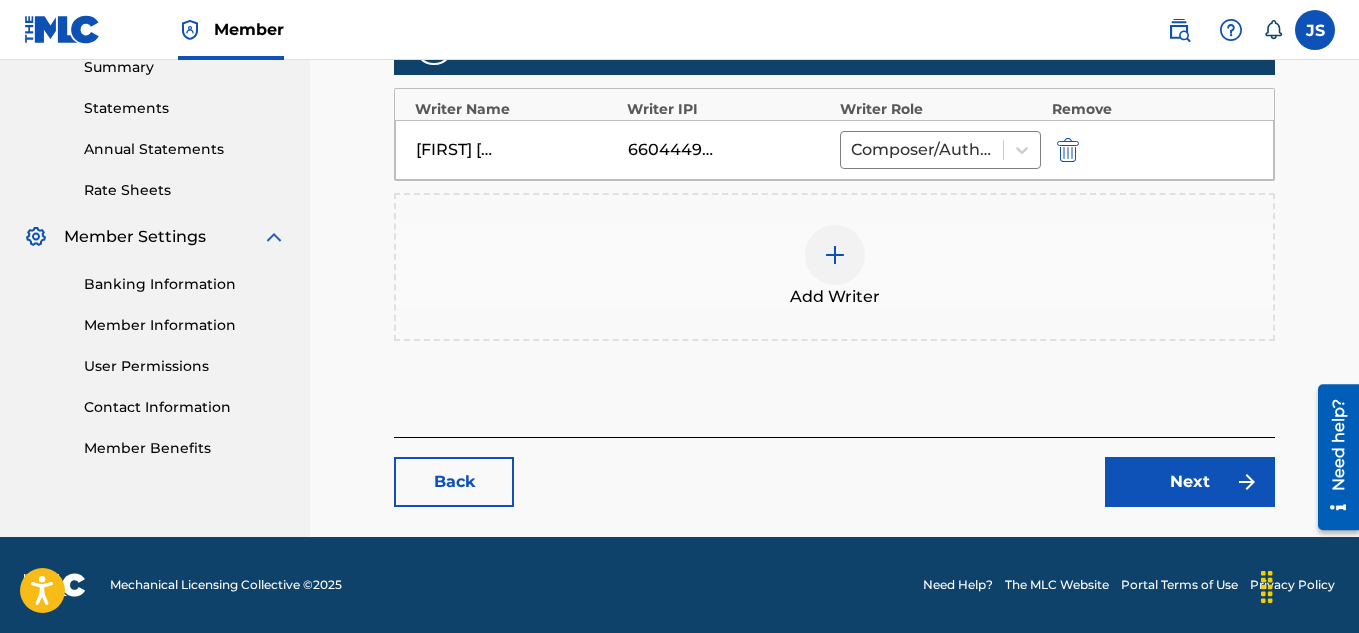 drag, startPoint x: 1193, startPoint y: 512, endPoint x: 1184, endPoint y: 442, distance: 70.5762 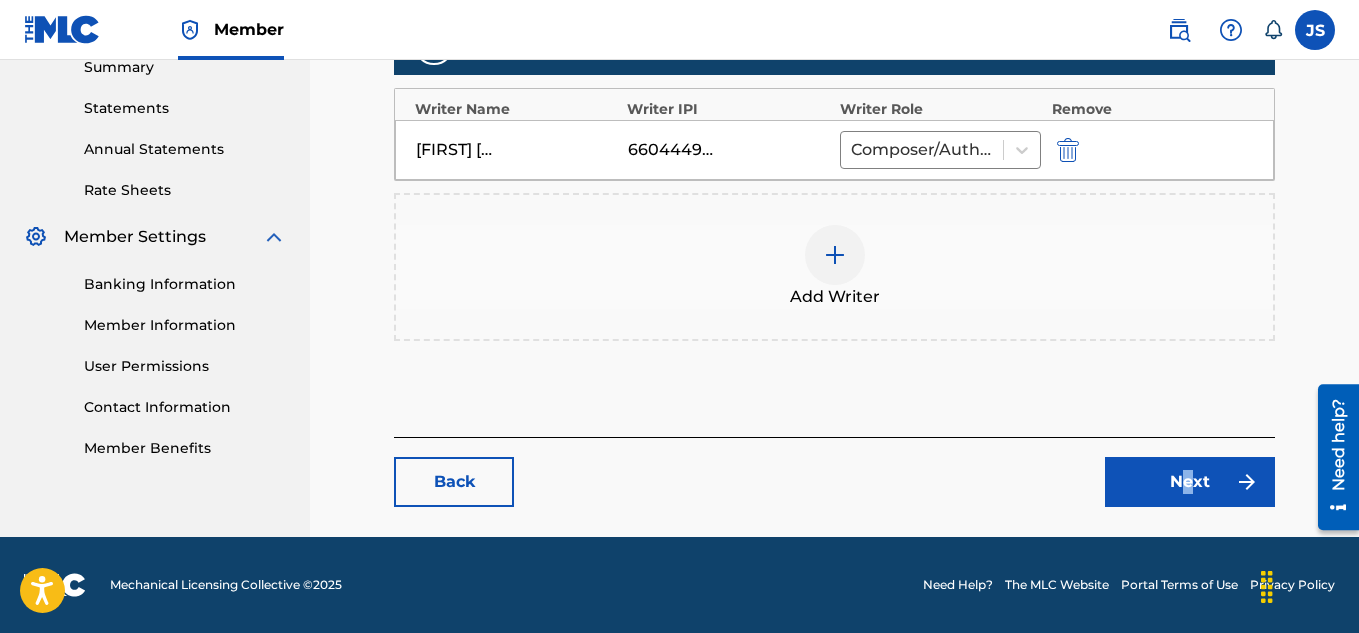 click on "Next" at bounding box center [1190, 482] 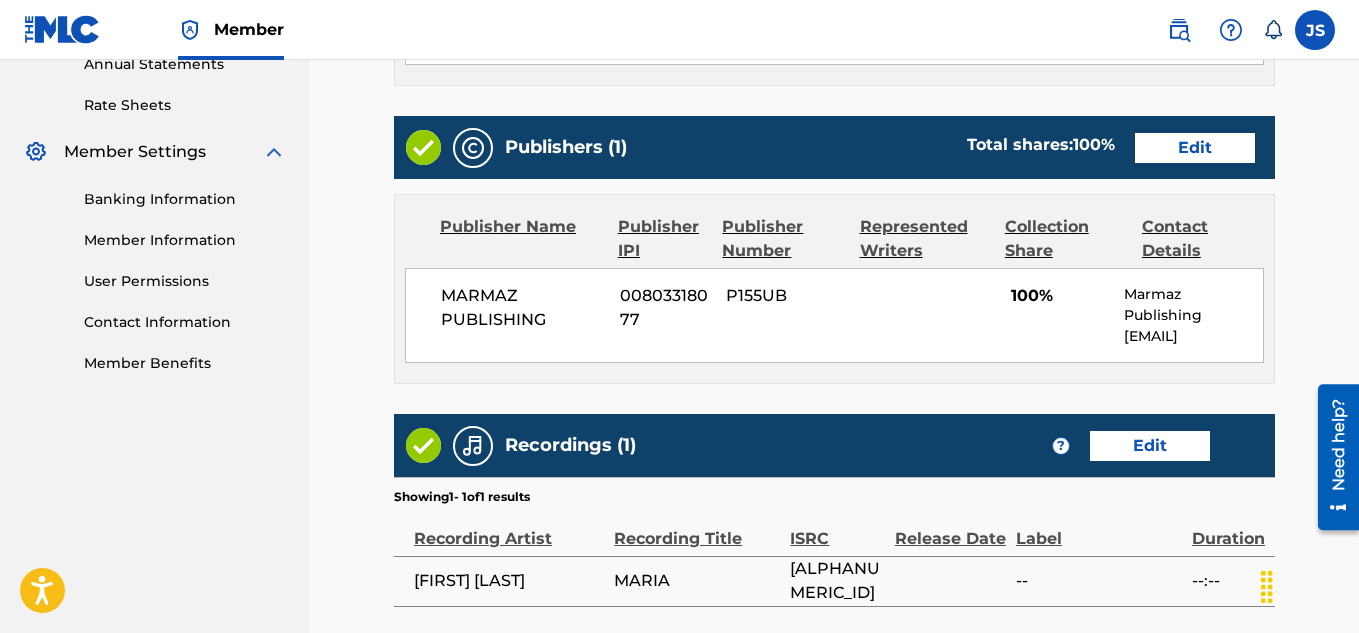 scroll, scrollTop: 522, scrollLeft: 0, axis: vertical 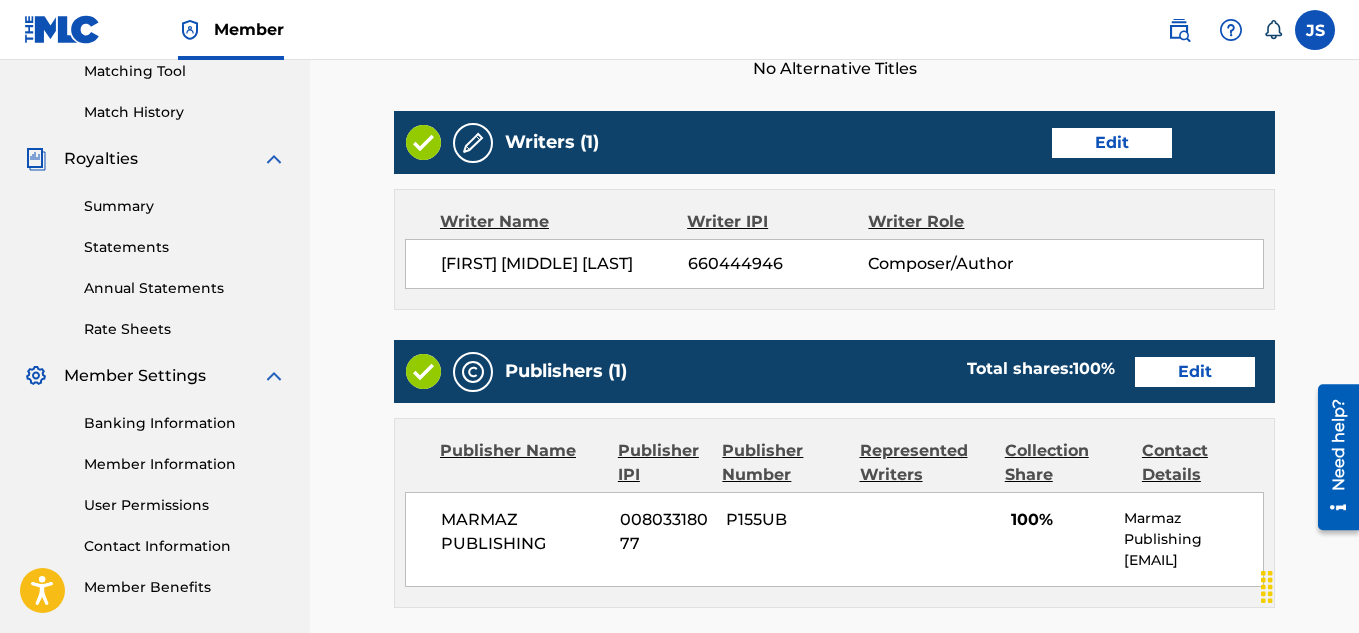 click on "Publishers   (1) Total shares:  100 % Edit" at bounding box center (834, 371) 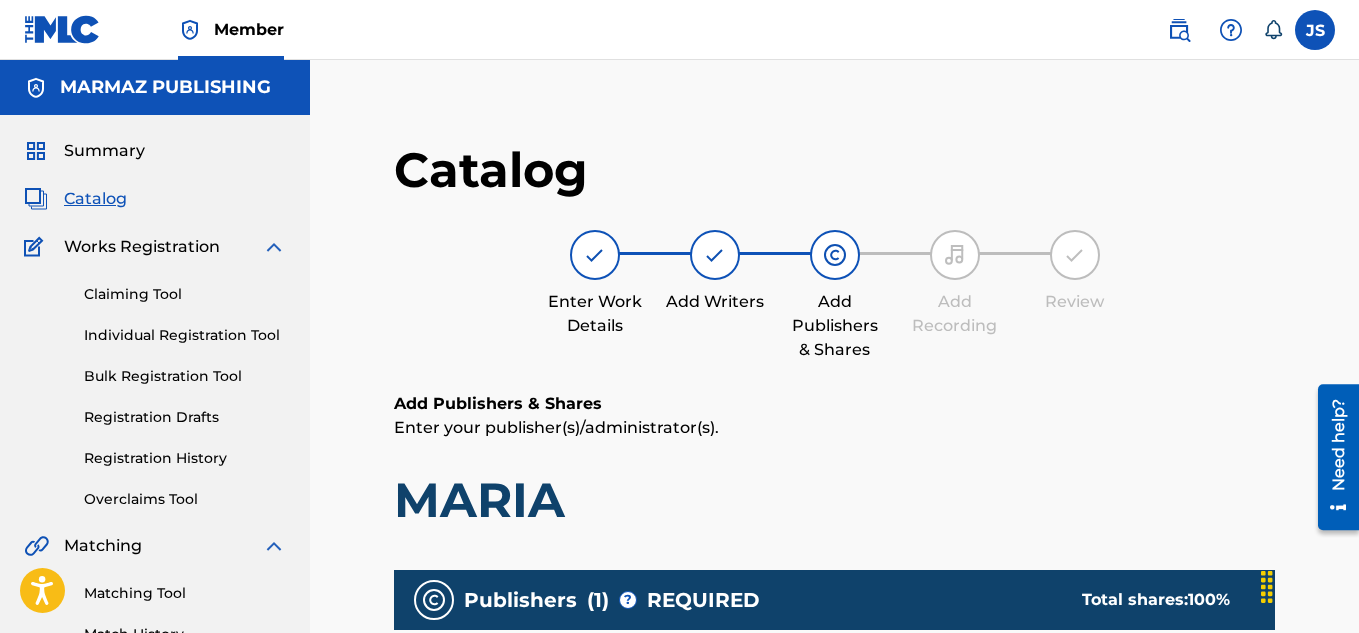 scroll, scrollTop: 423, scrollLeft: 0, axis: vertical 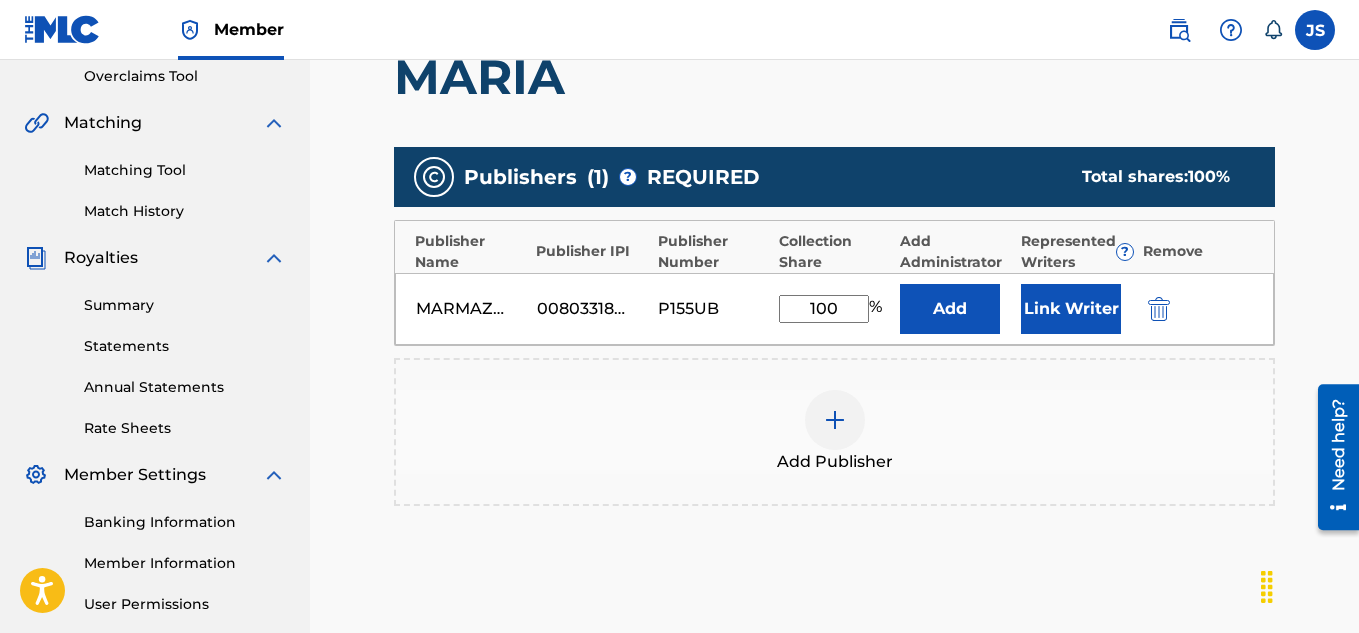 click on "Link Writer" at bounding box center [1071, 309] 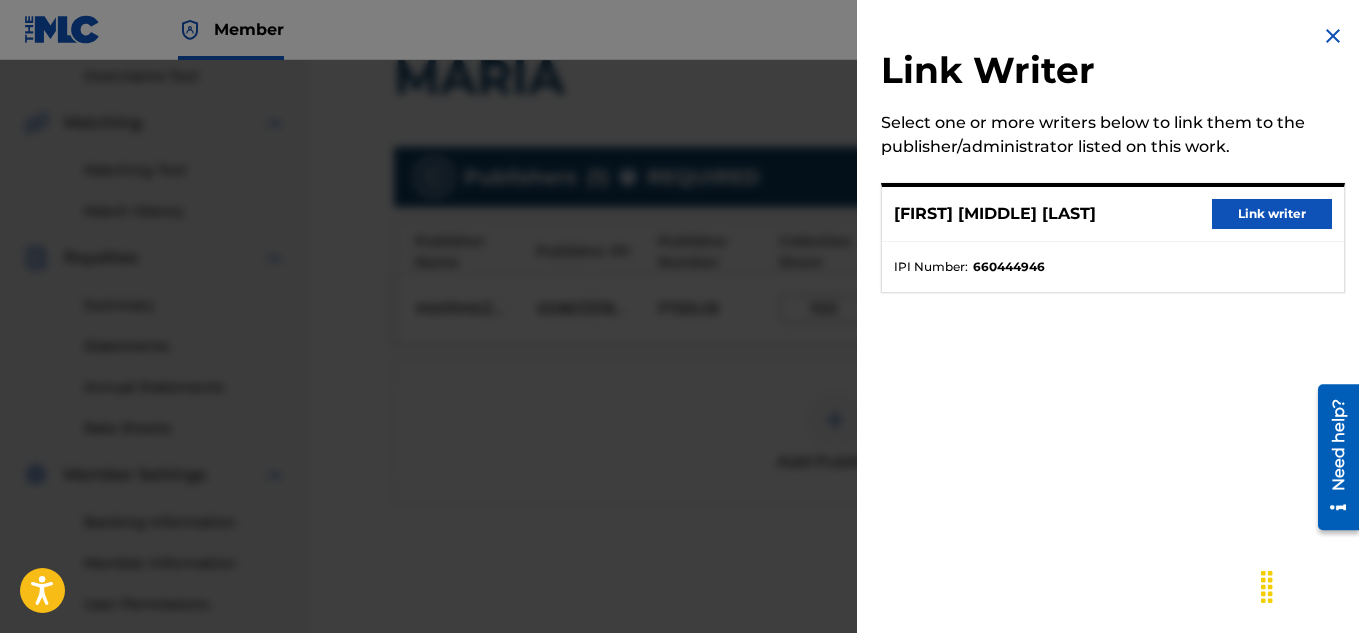 click on "Link writer" at bounding box center [1272, 214] 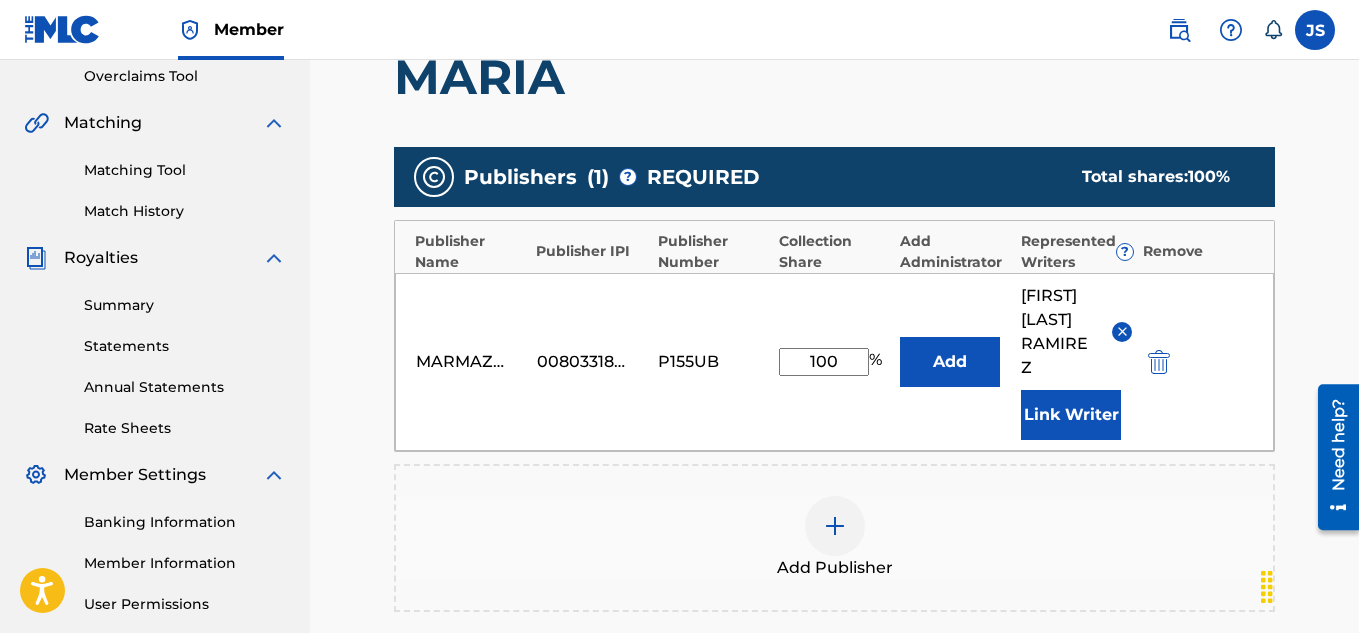scroll, scrollTop: 754, scrollLeft: 0, axis: vertical 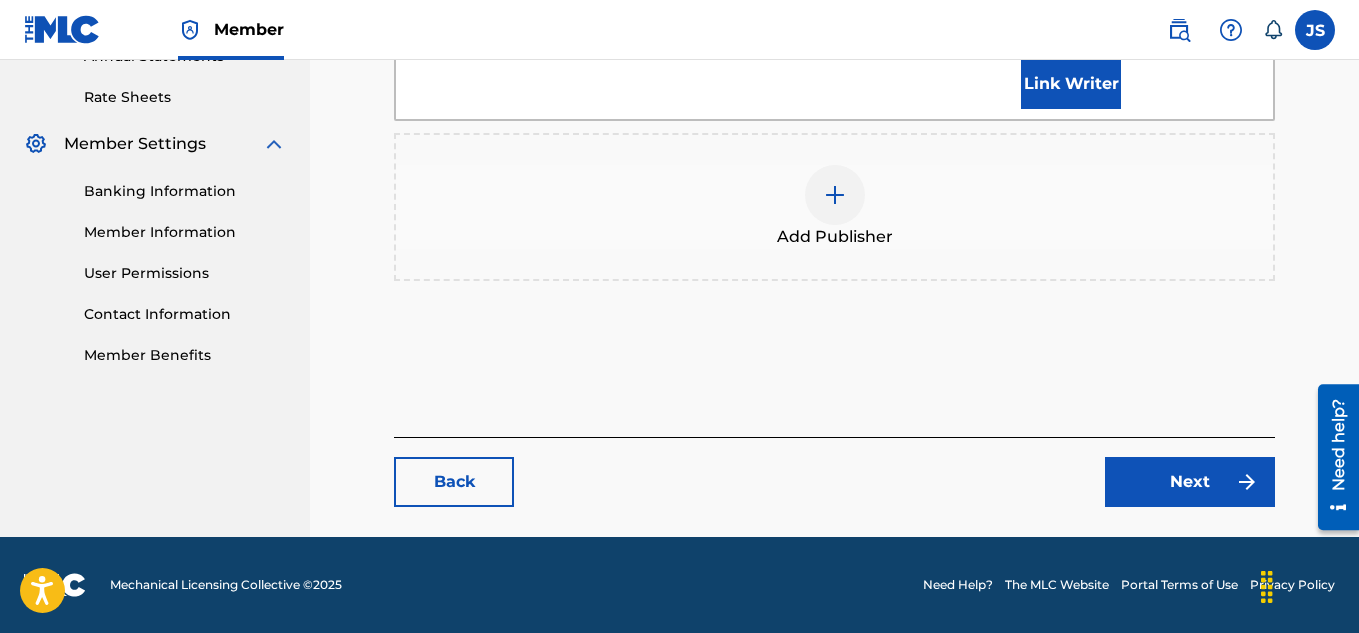 click on "Next" at bounding box center [1190, 482] 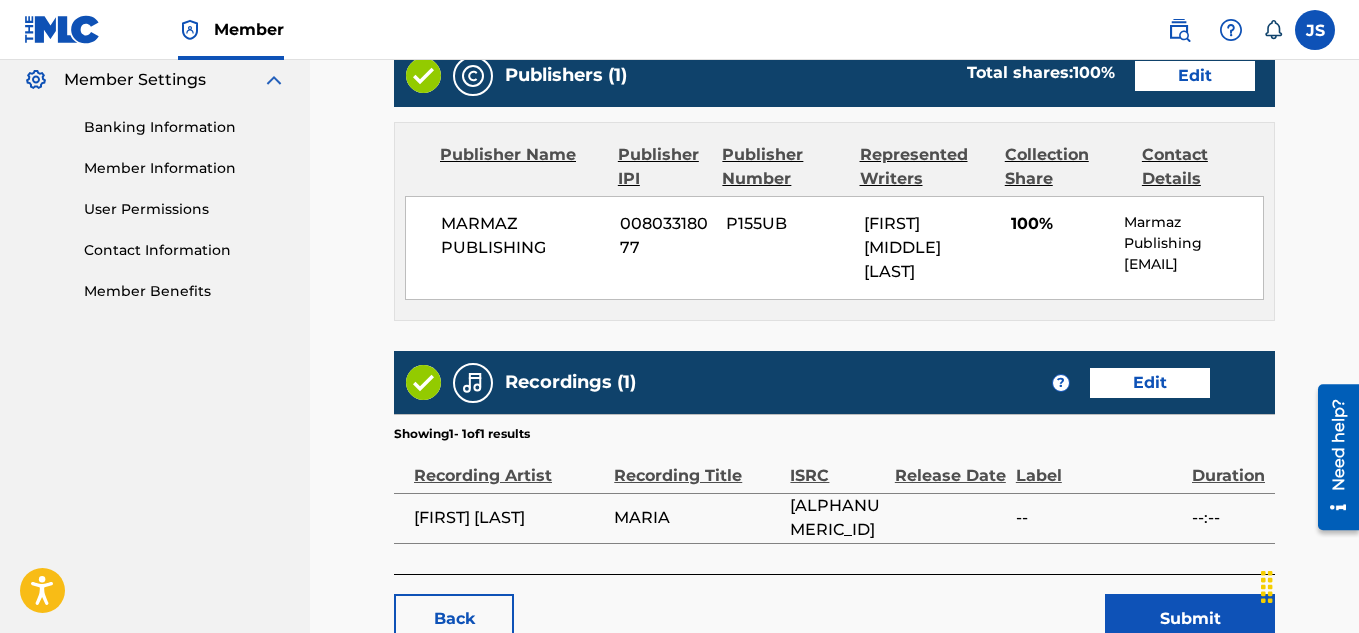 scroll, scrollTop: 946, scrollLeft: 0, axis: vertical 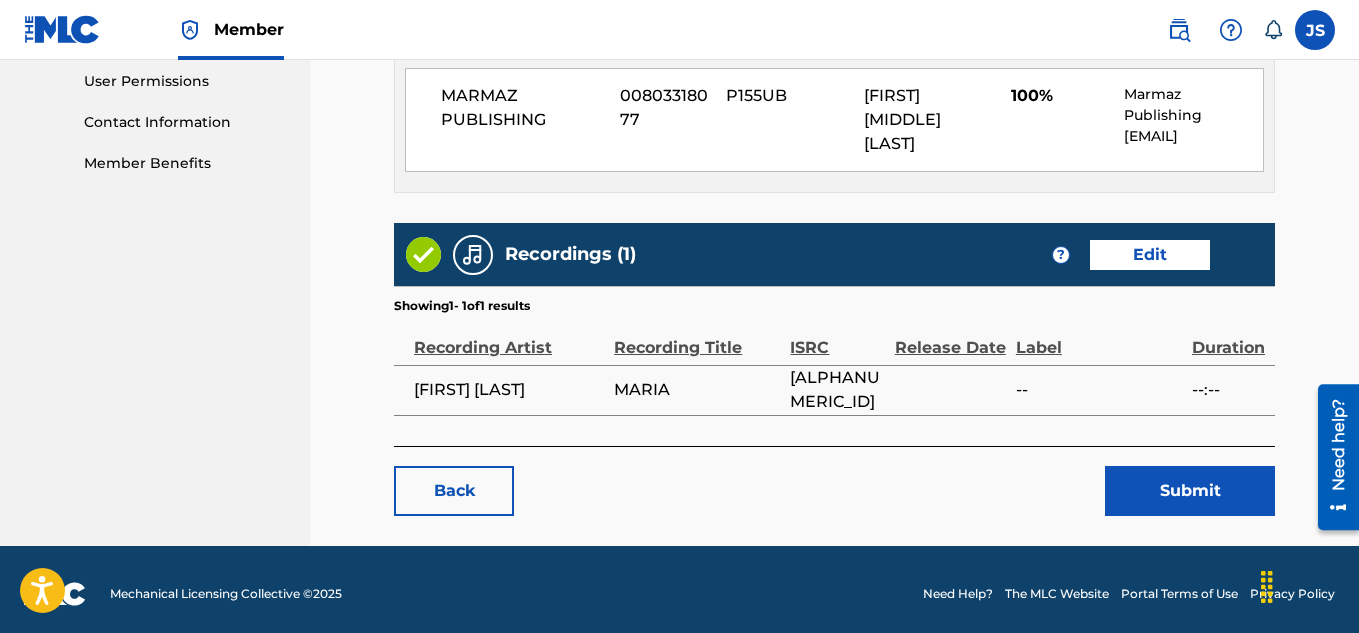 click on "Submit" at bounding box center [1190, 491] 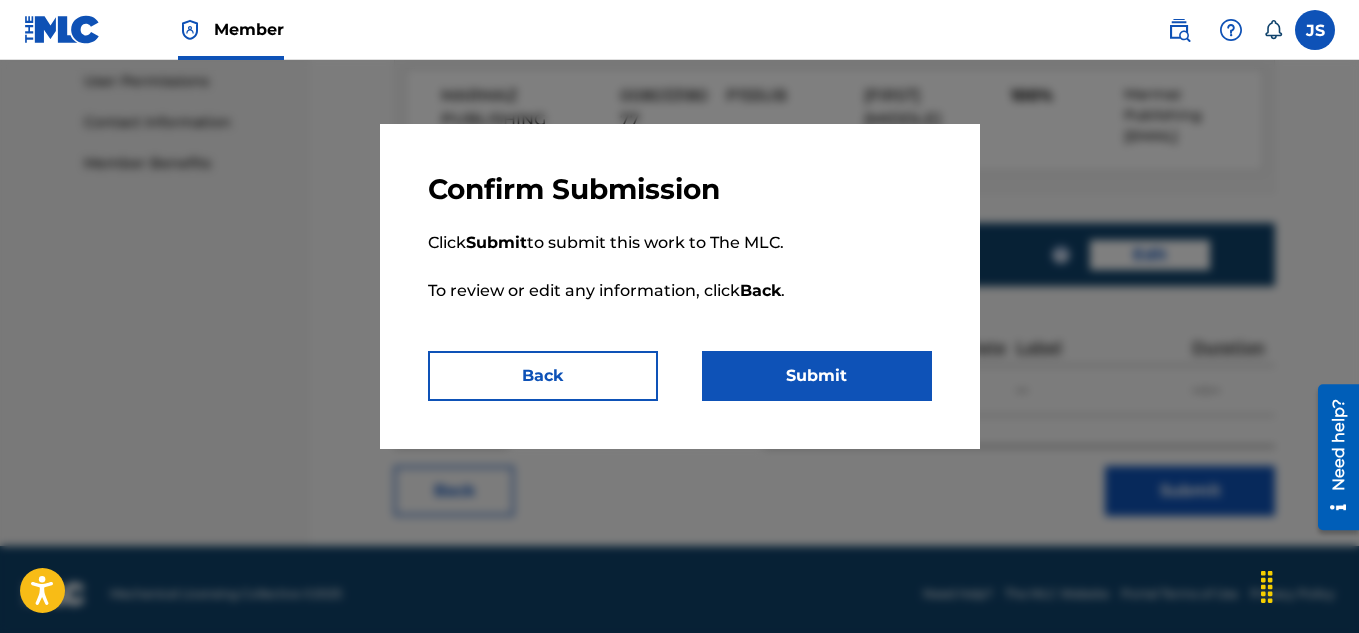 click on "Submit" at bounding box center (817, 376) 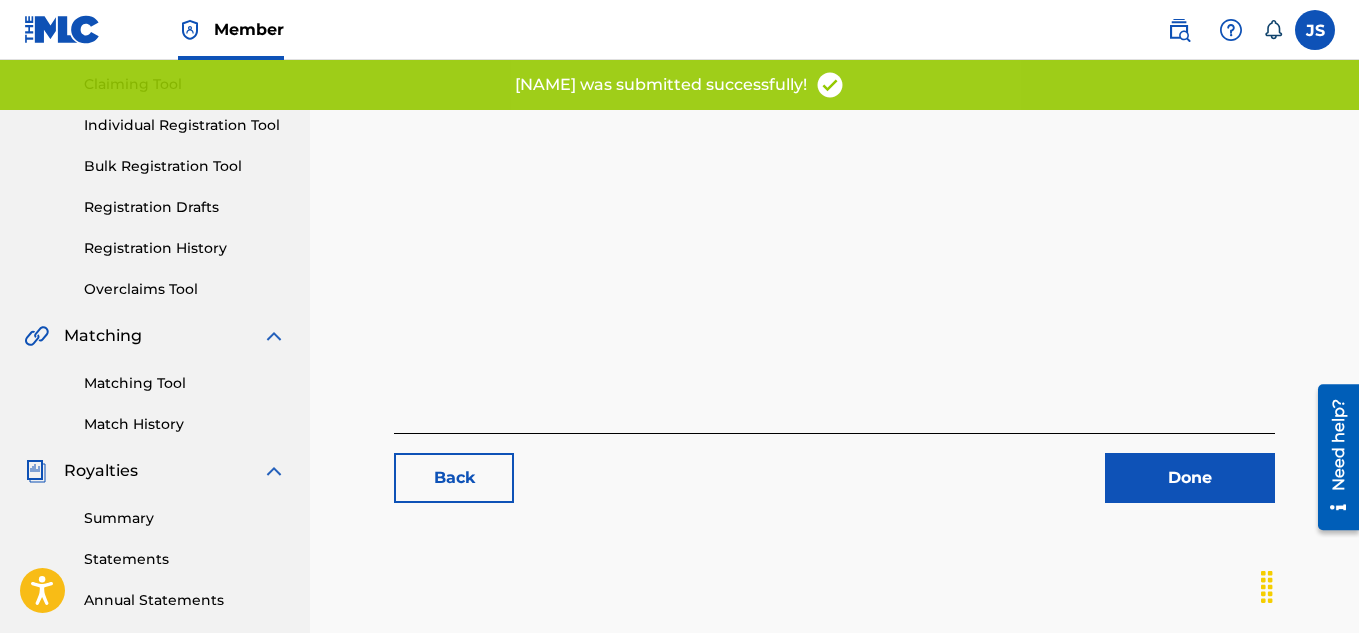 scroll, scrollTop: 318, scrollLeft: 0, axis: vertical 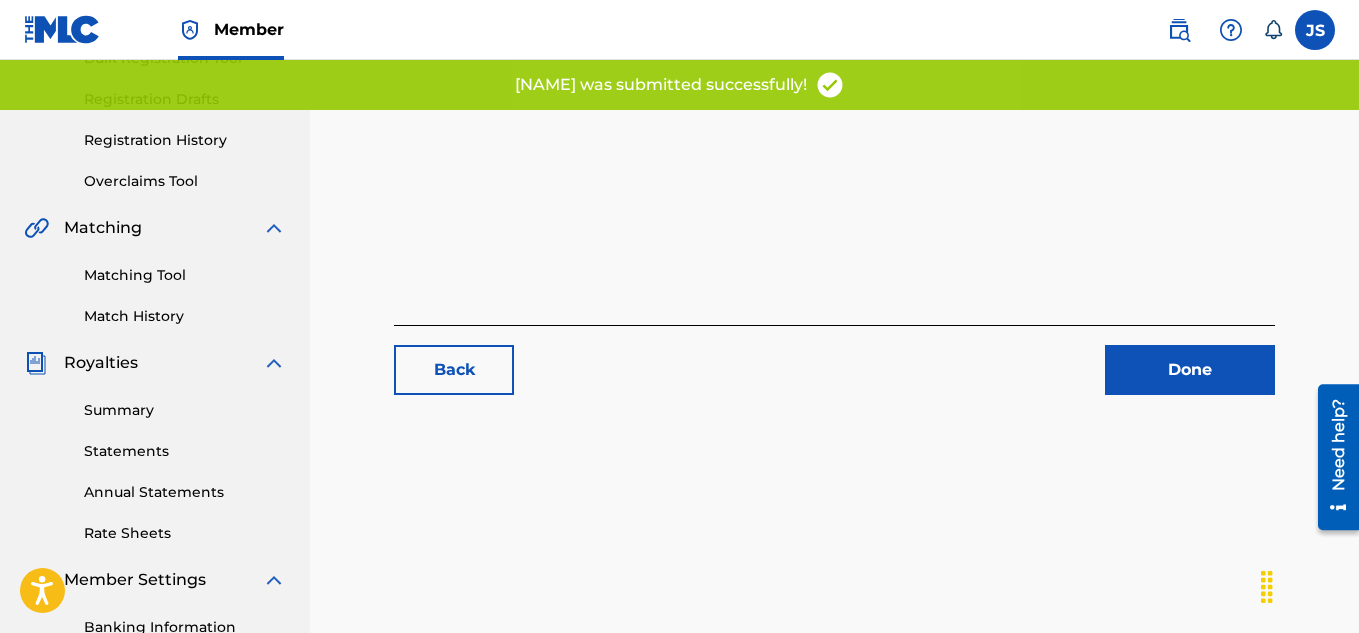 click on "Done" at bounding box center [1190, 370] 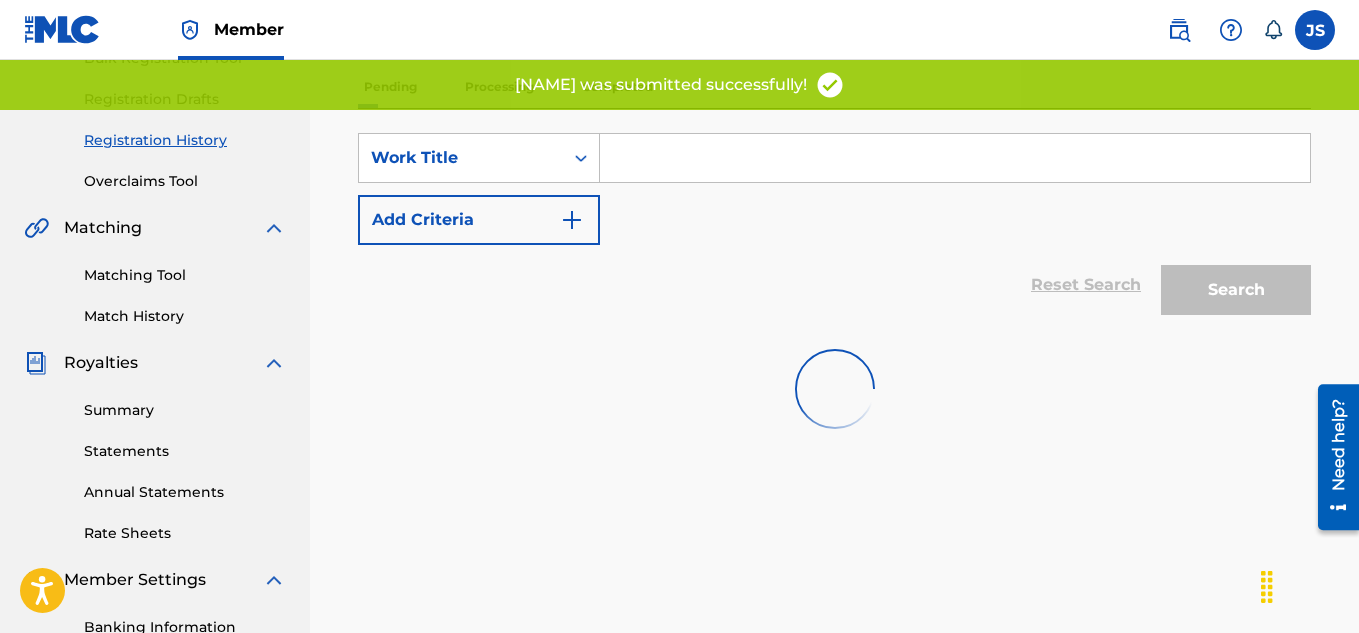 scroll, scrollTop: 0, scrollLeft: 0, axis: both 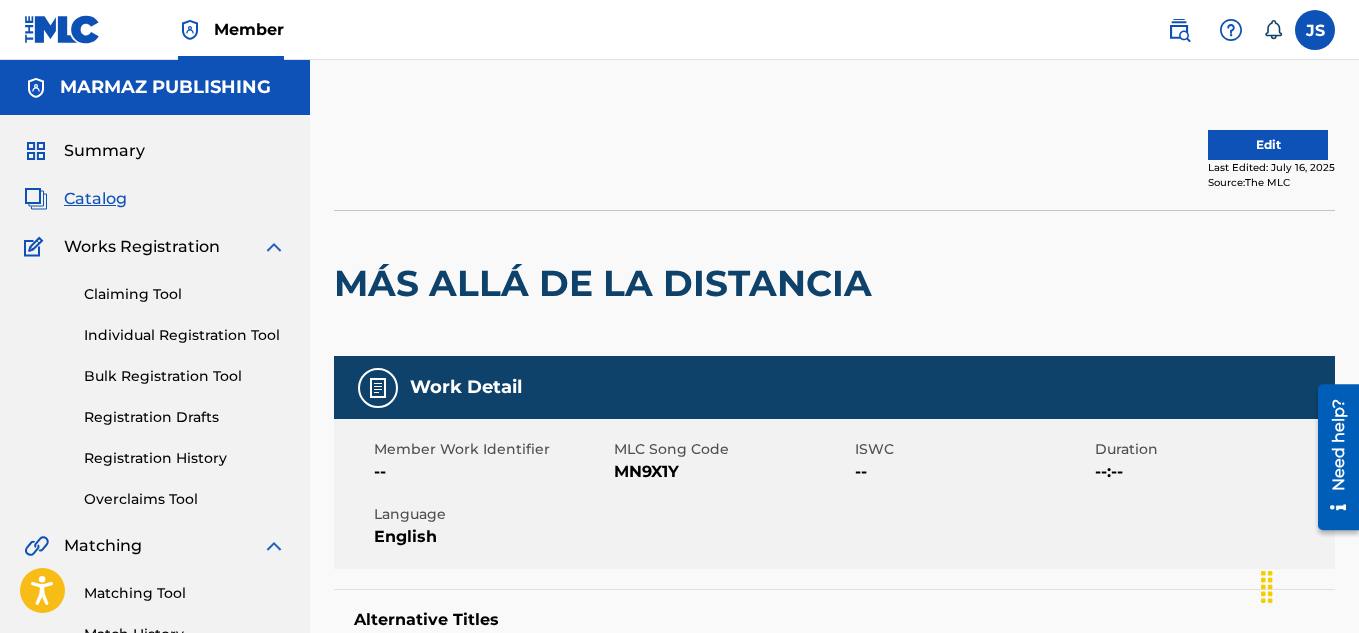 click on "MN9X1Y" at bounding box center (731, 472) 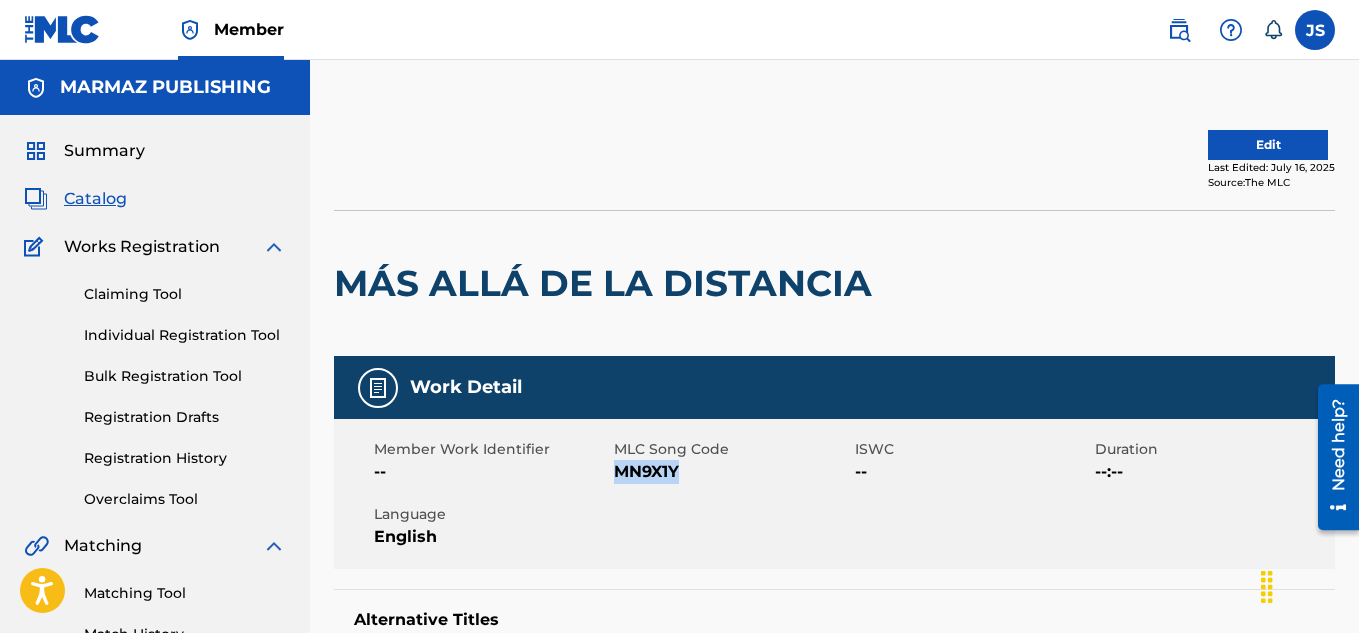 click on "MN9X1Y" at bounding box center [731, 472] 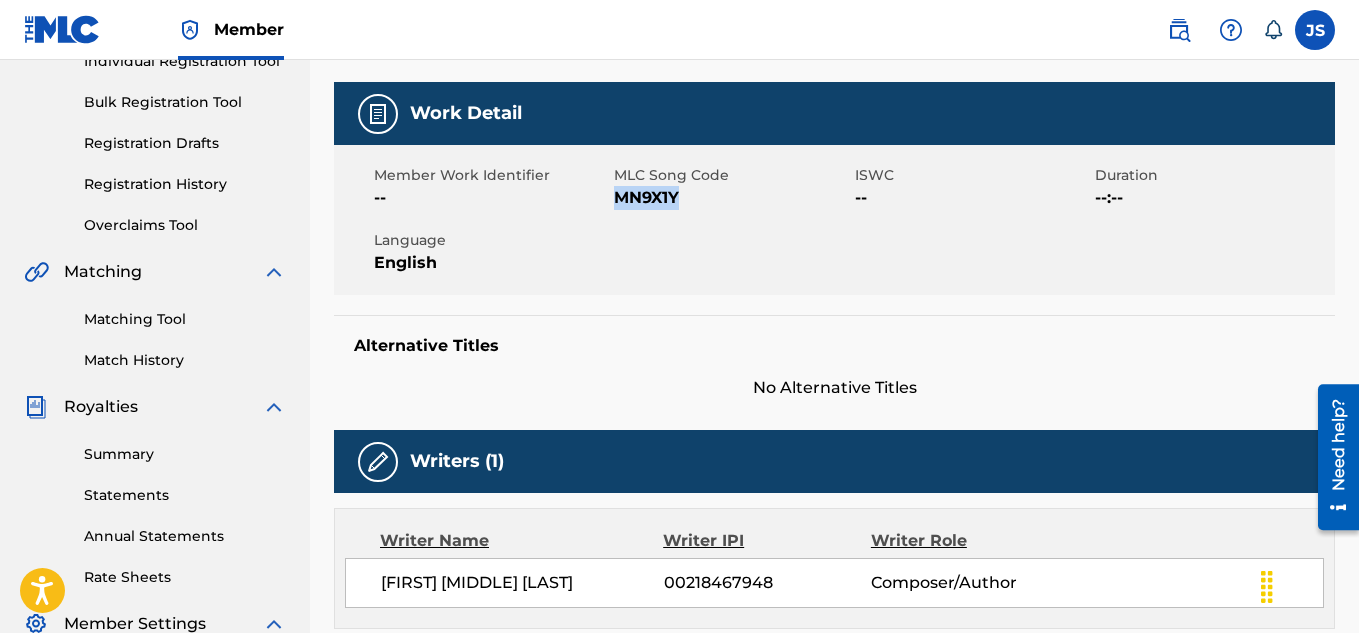 scroll, scrollTop: 0, scrollLeft: 0, axis: both 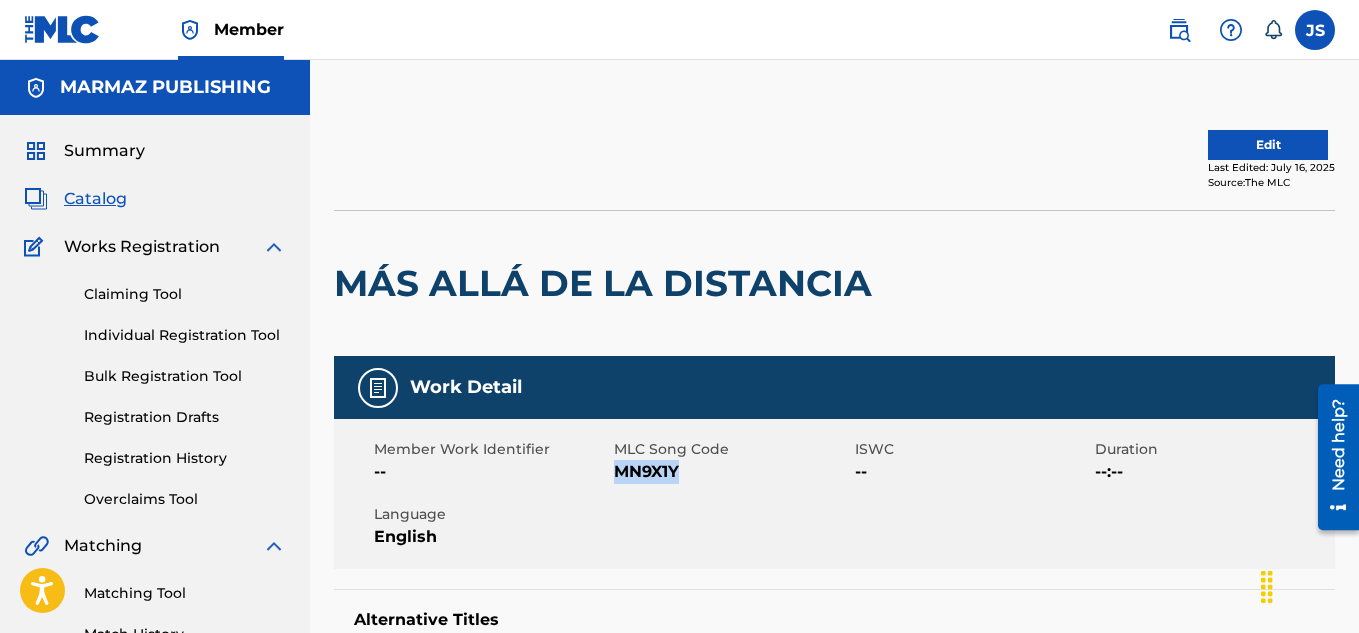 click on "Edit" at bounding box center [1268, 145] 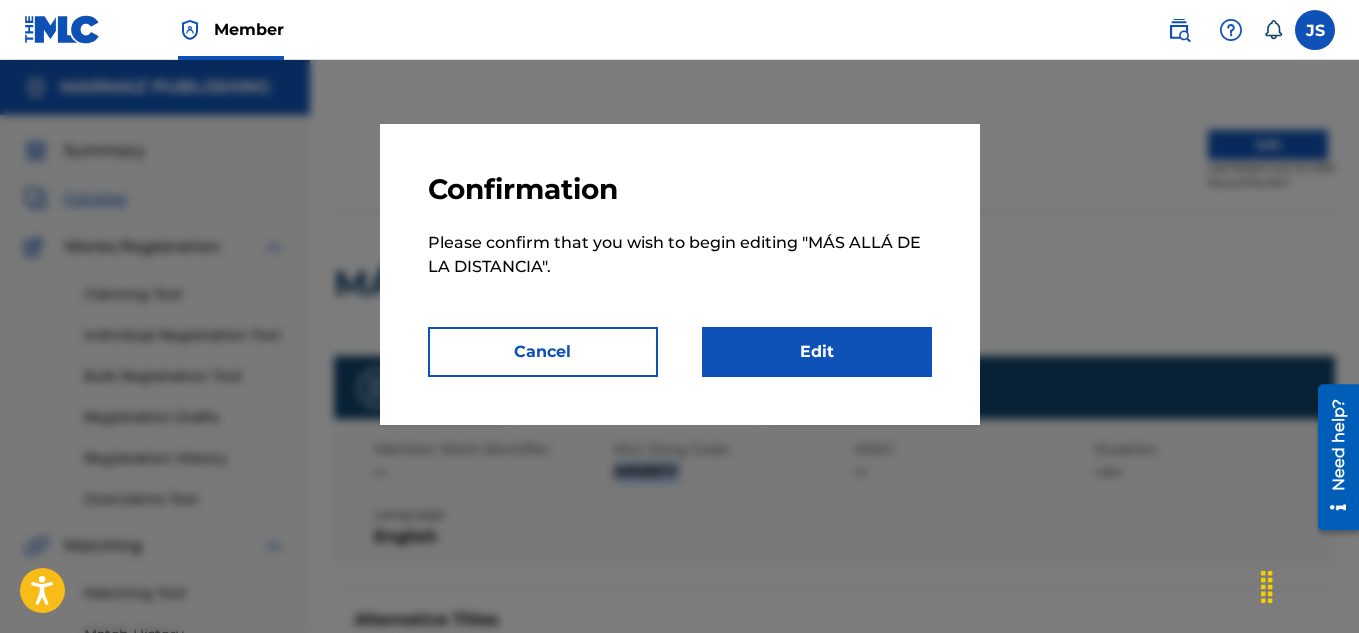 scroll, scrollTop: 23, scrollLeft: 0, axis: vertical 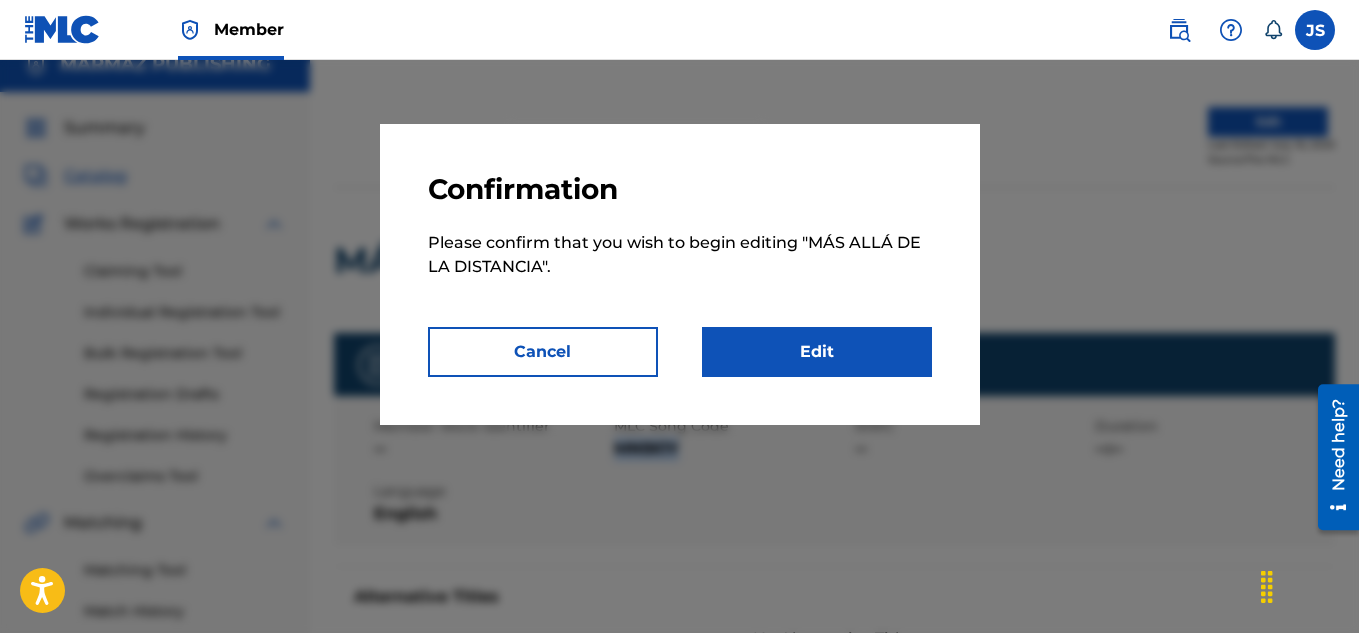 click on "Edit" at bounding box center [817, 352] 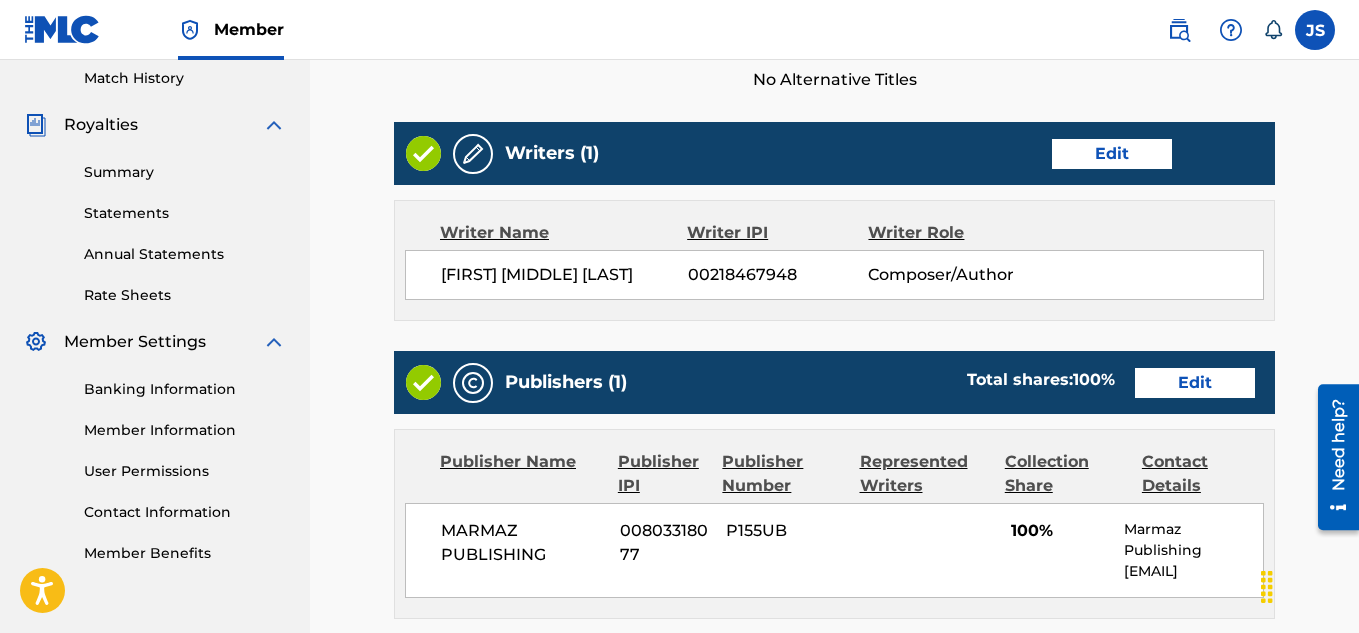 scroll, scrollTop: 557, scrollLeft: 0, axis: vertical 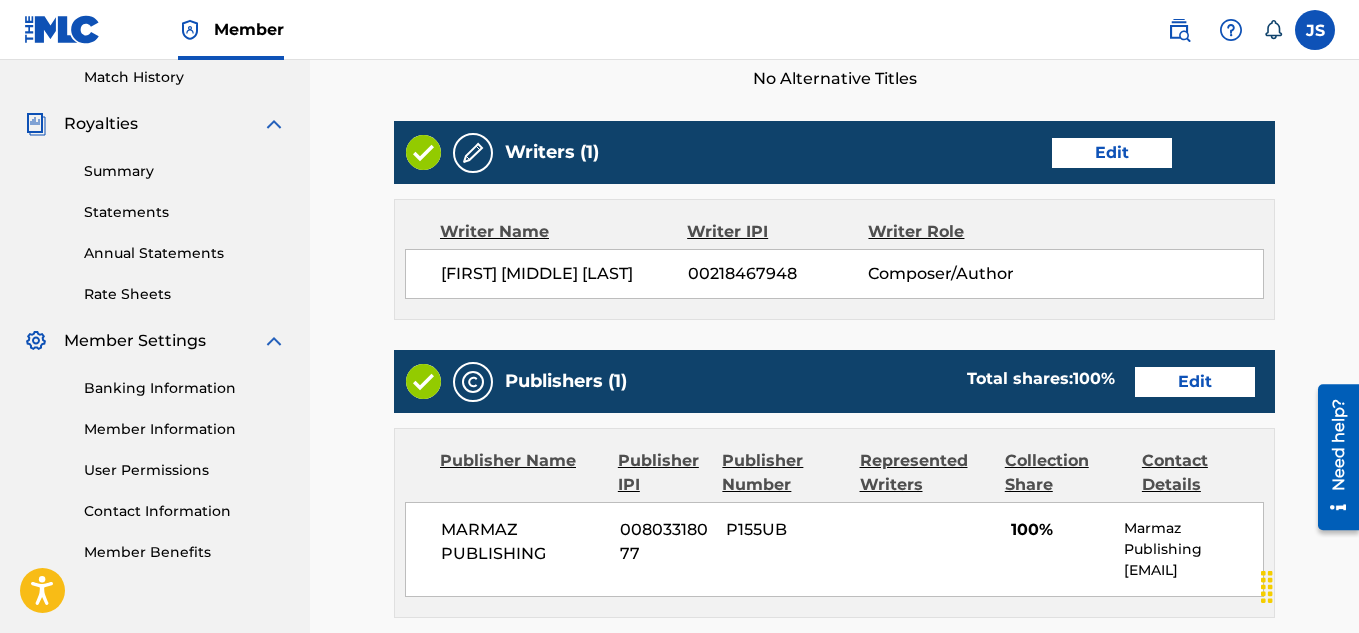click on "Writers   (1) Edit" at bounding box center (834, 152) 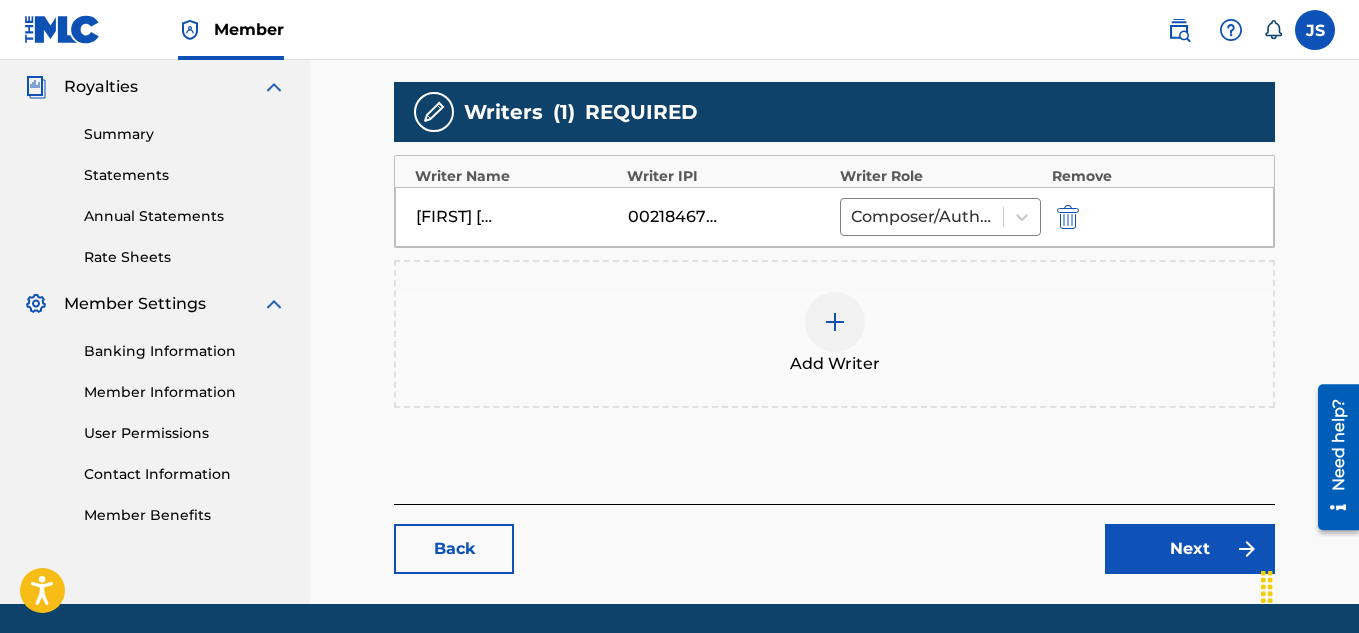 scroll, scrollTop: 595, scrollLeft: 0, axis: vertical 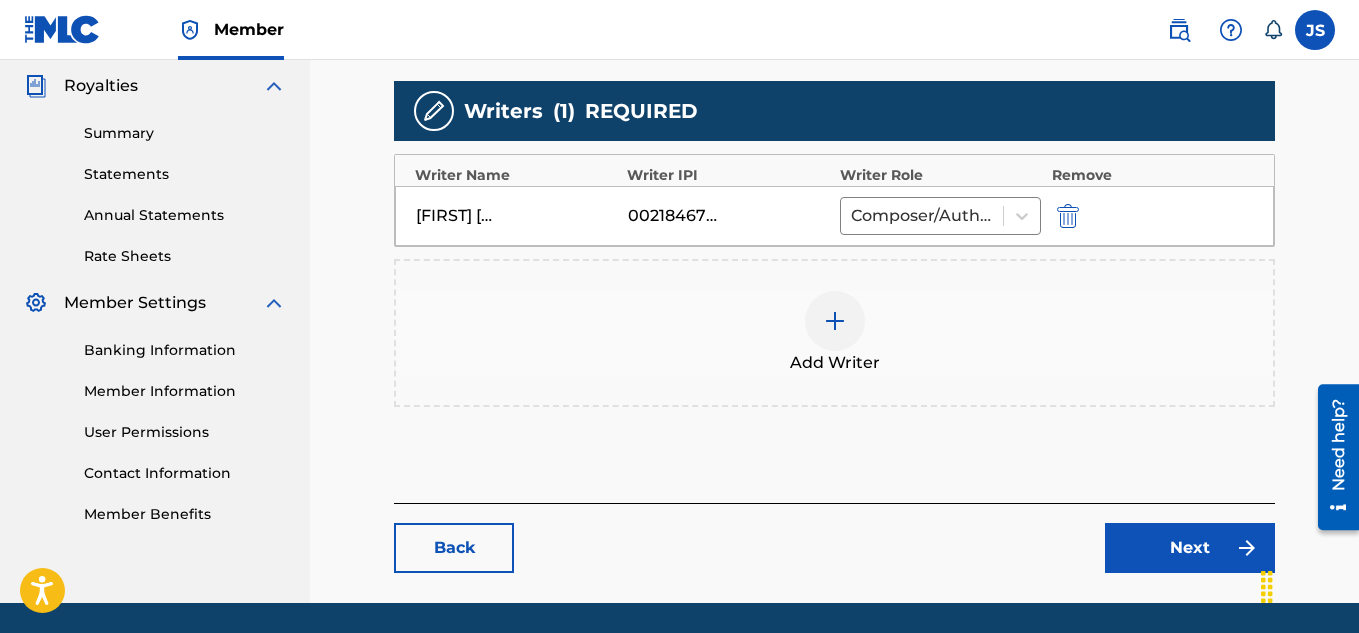 click at bounding box center (1068, 216) 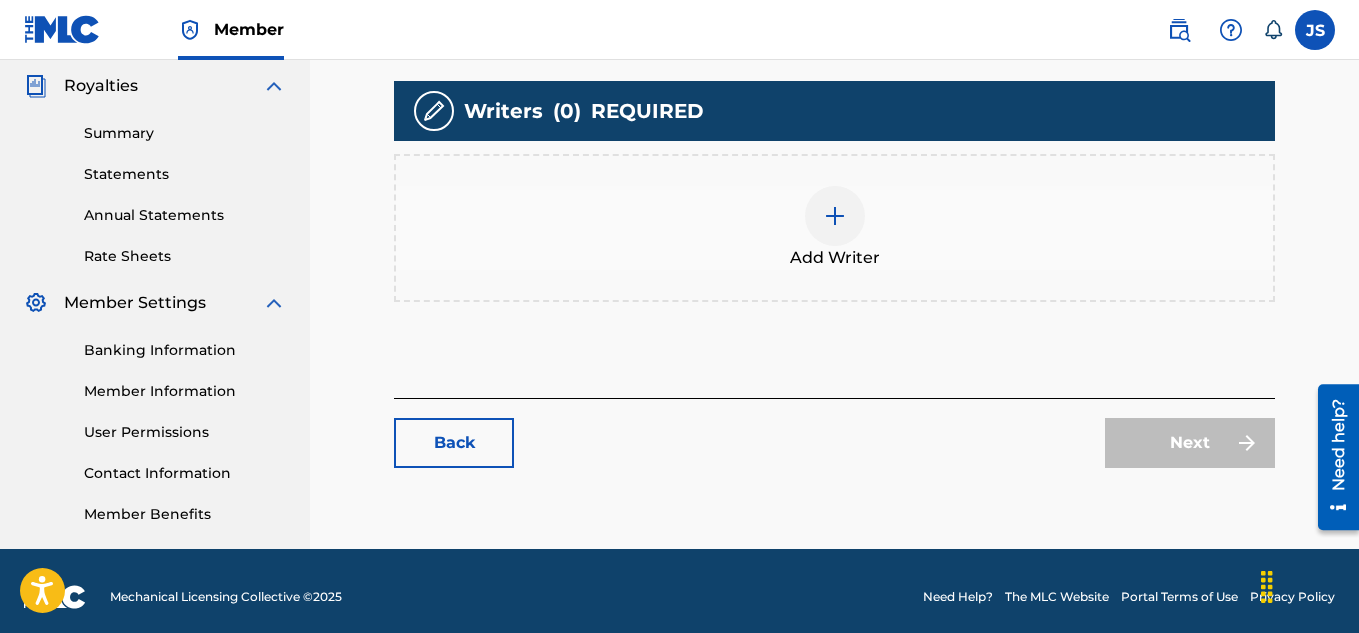 click at bounding box center [835, 216] 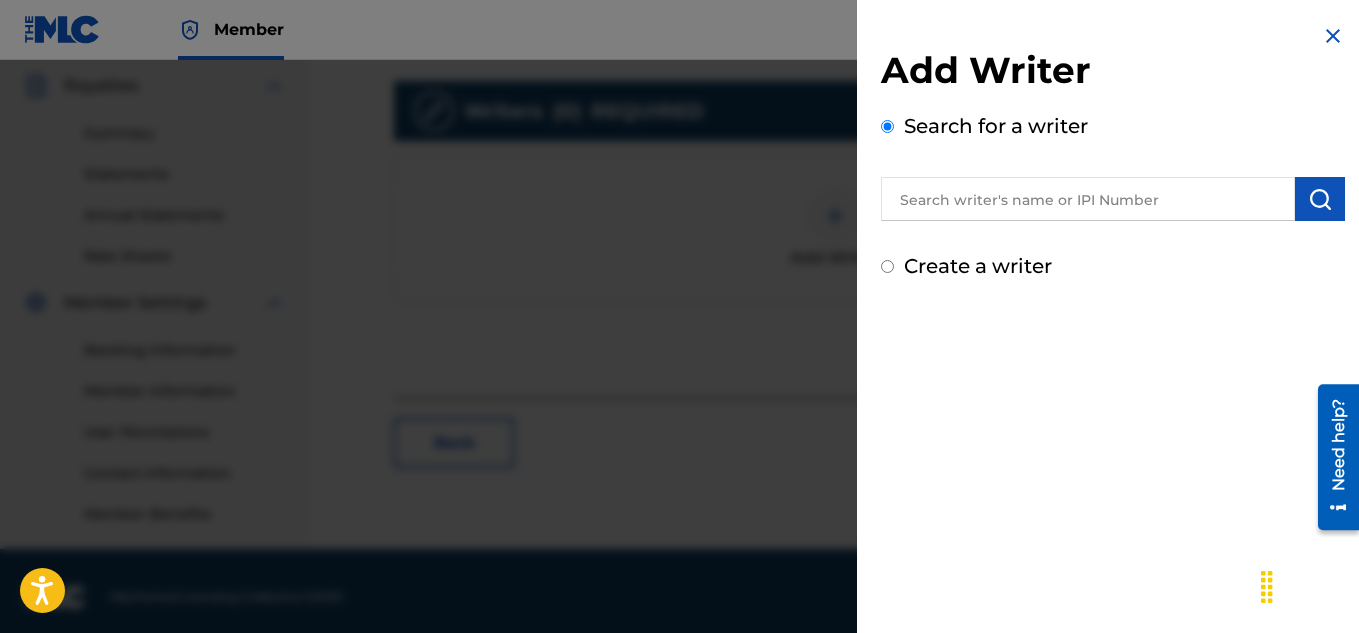 click at bounding box center [1088, 199] 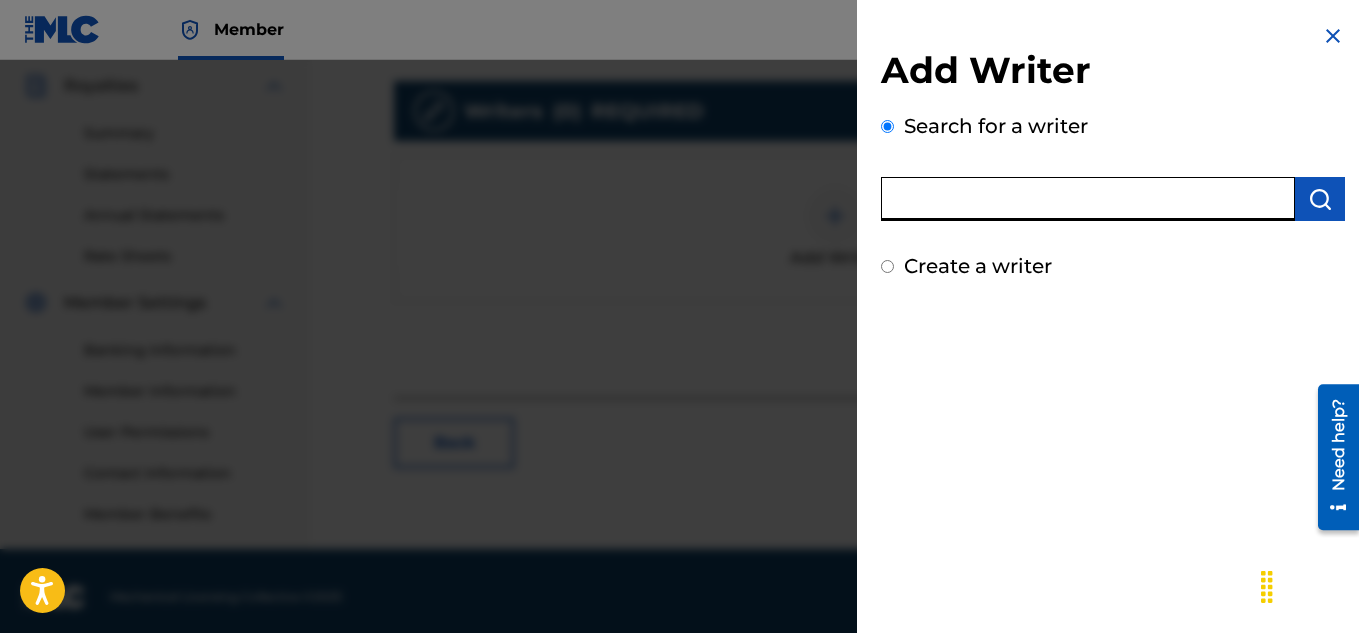 click on "Create a writer" at bounding box center [887, 266] 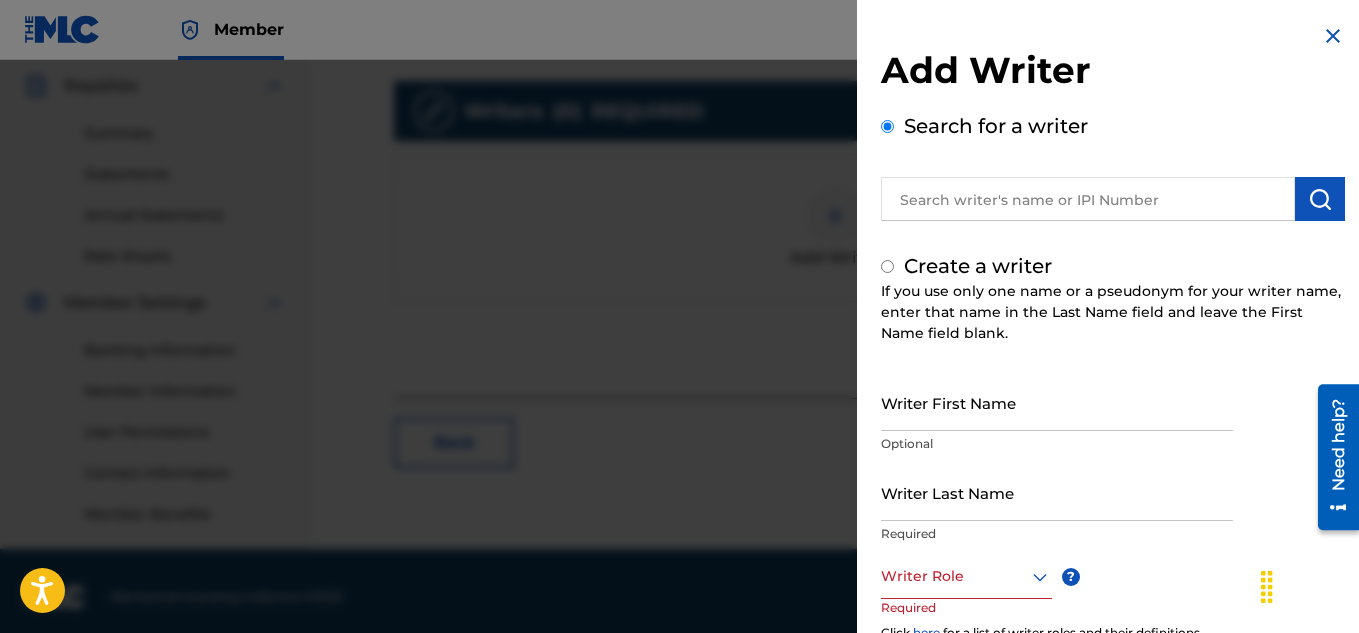 radio on "false" 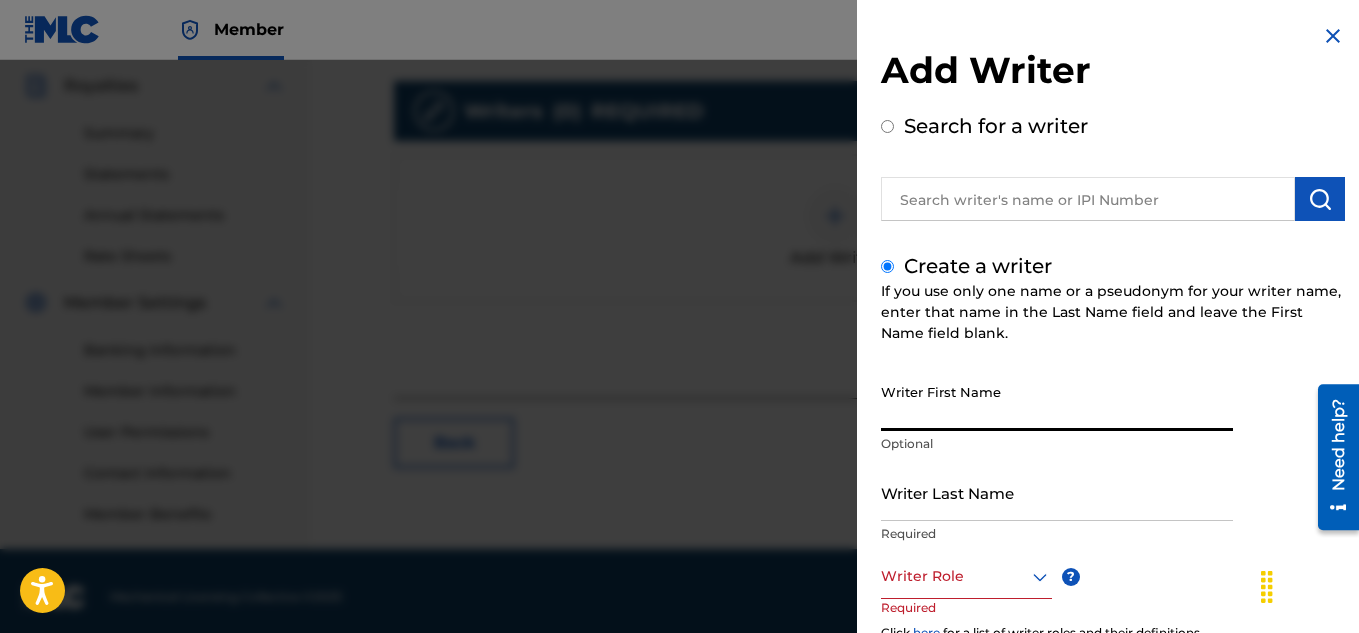 click on "Writer First Name" at bounding box center (1057, 402) 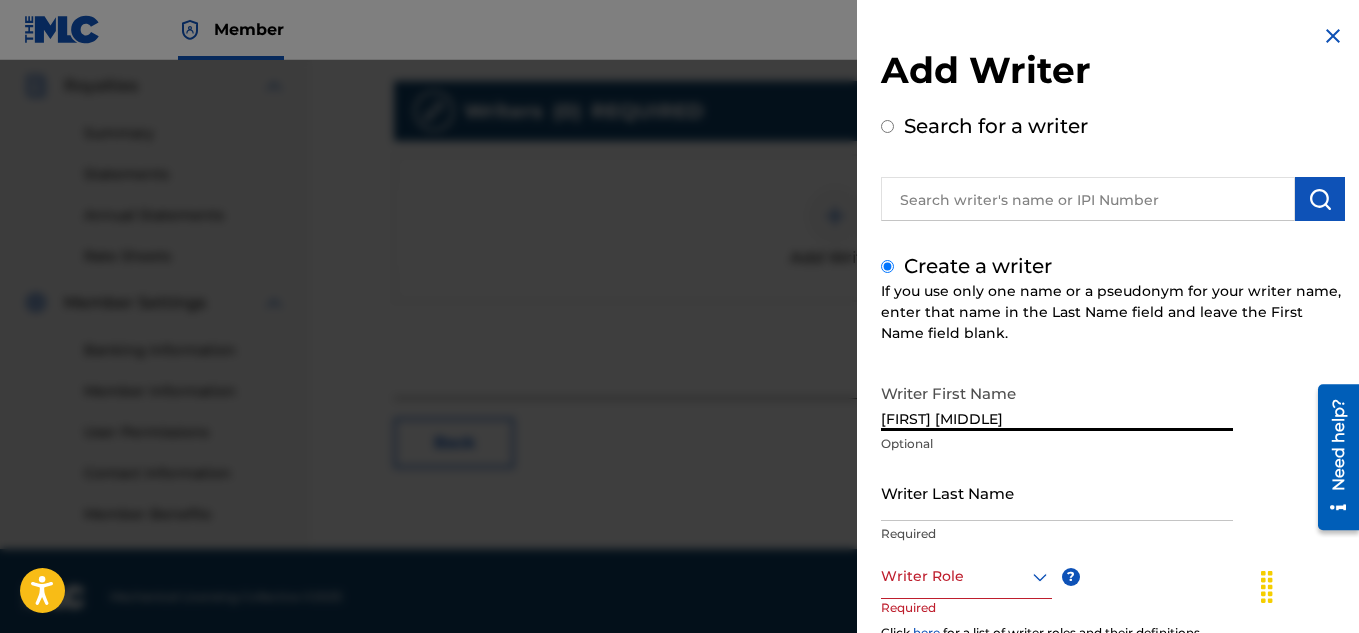 type on "[FIRST] [MIDDLE]" 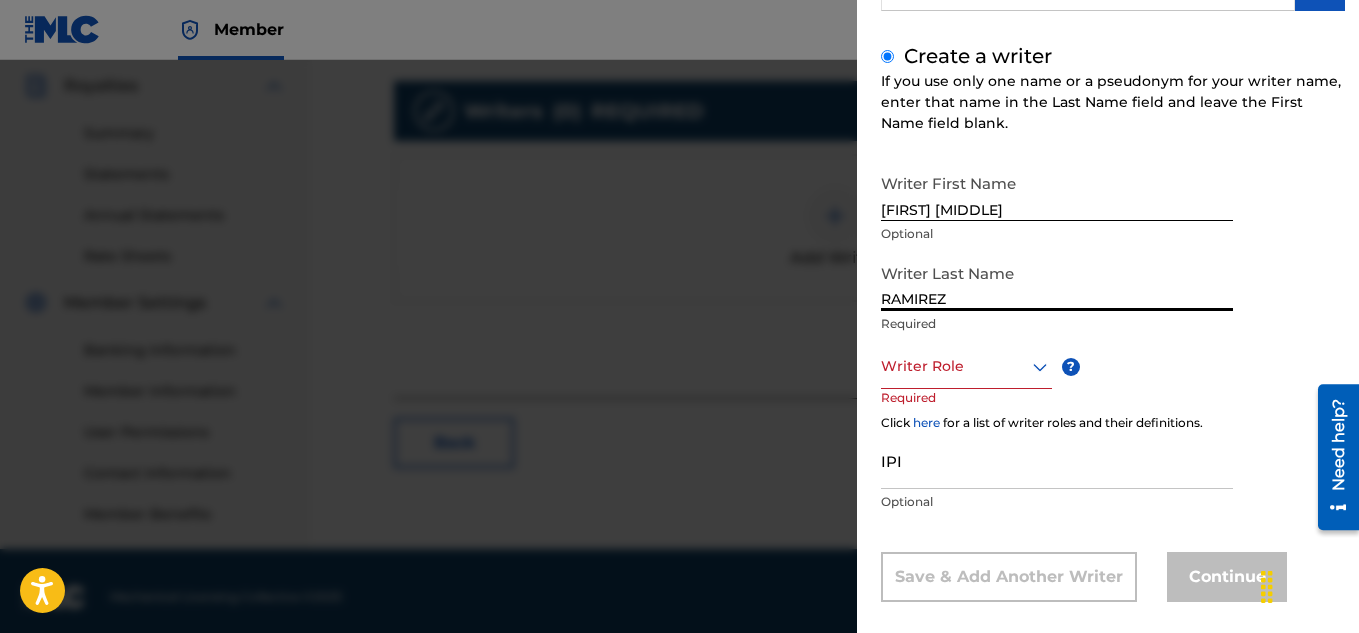 scroll, scrollTop: 233, scrollLeft: 0, axis: vertical 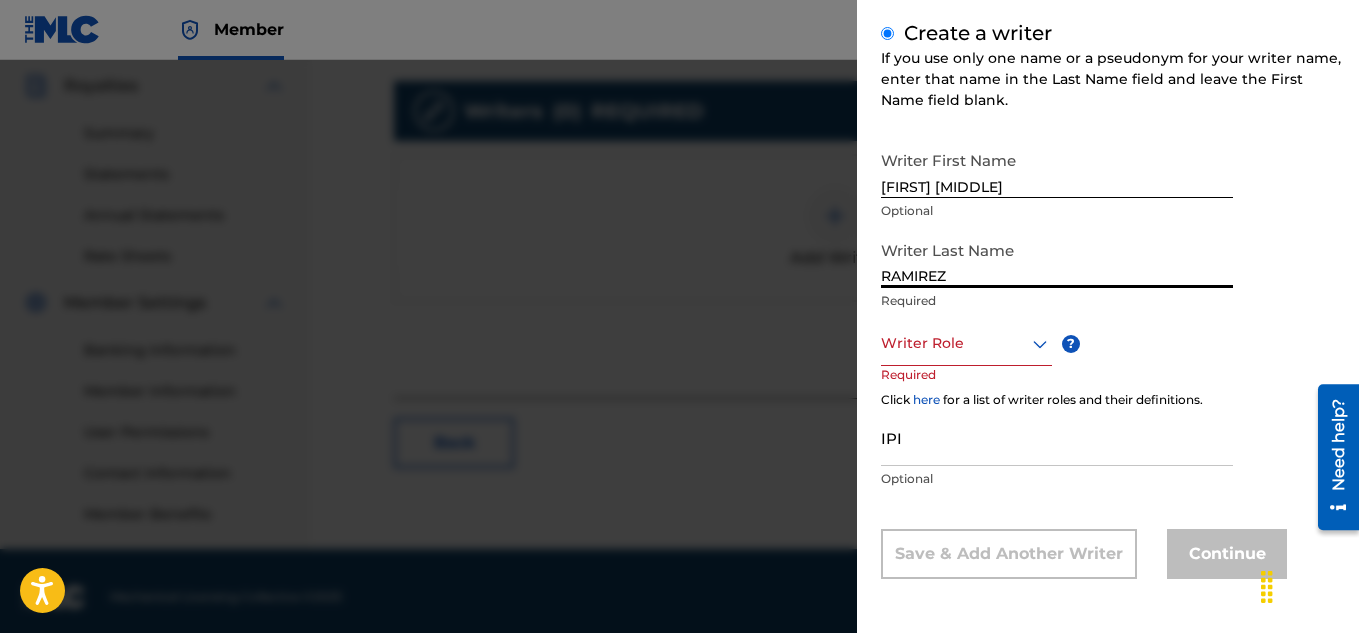 type on "RAMIREZ" 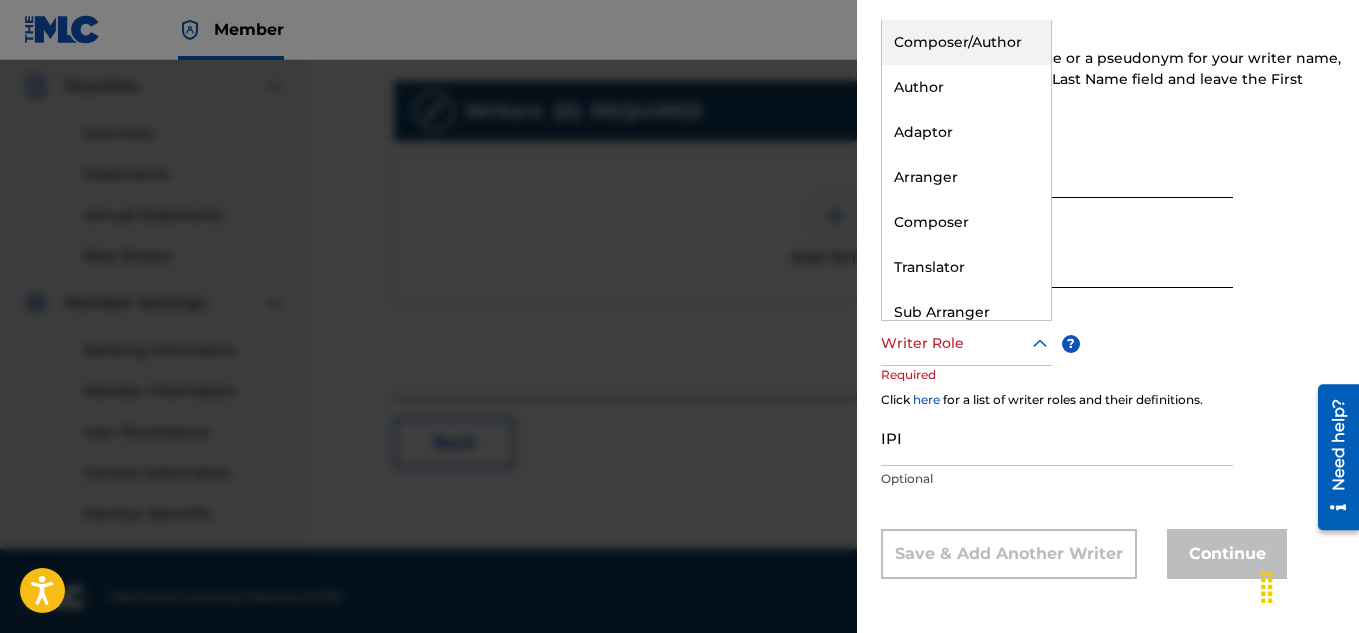 click on "Composer/Author" at bounding box center [966, 42] 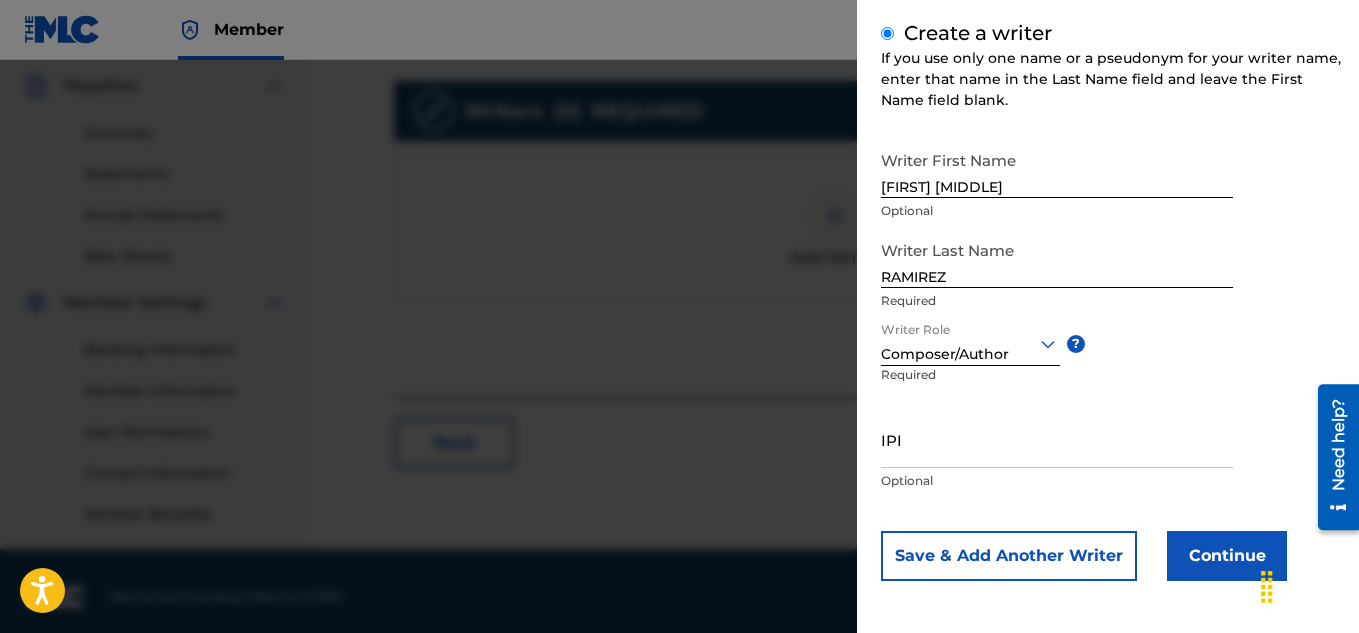 click on "IPI" at bounding box center [1057, 439] 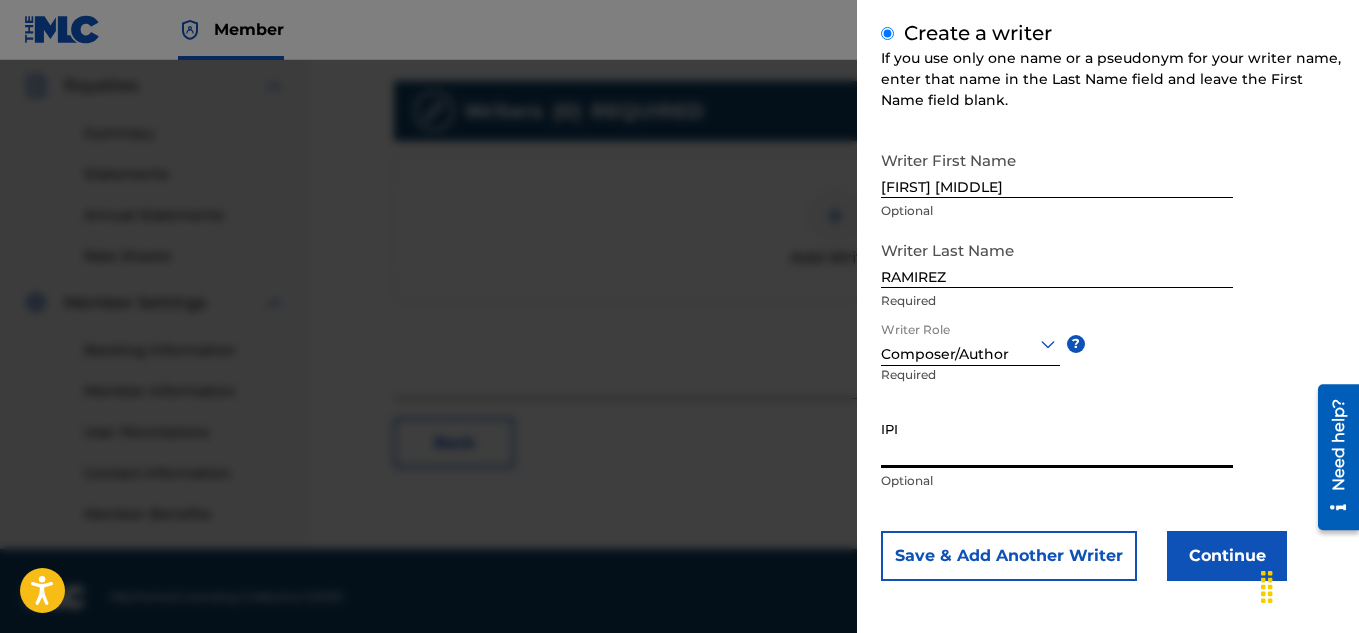 paste on "660444946" 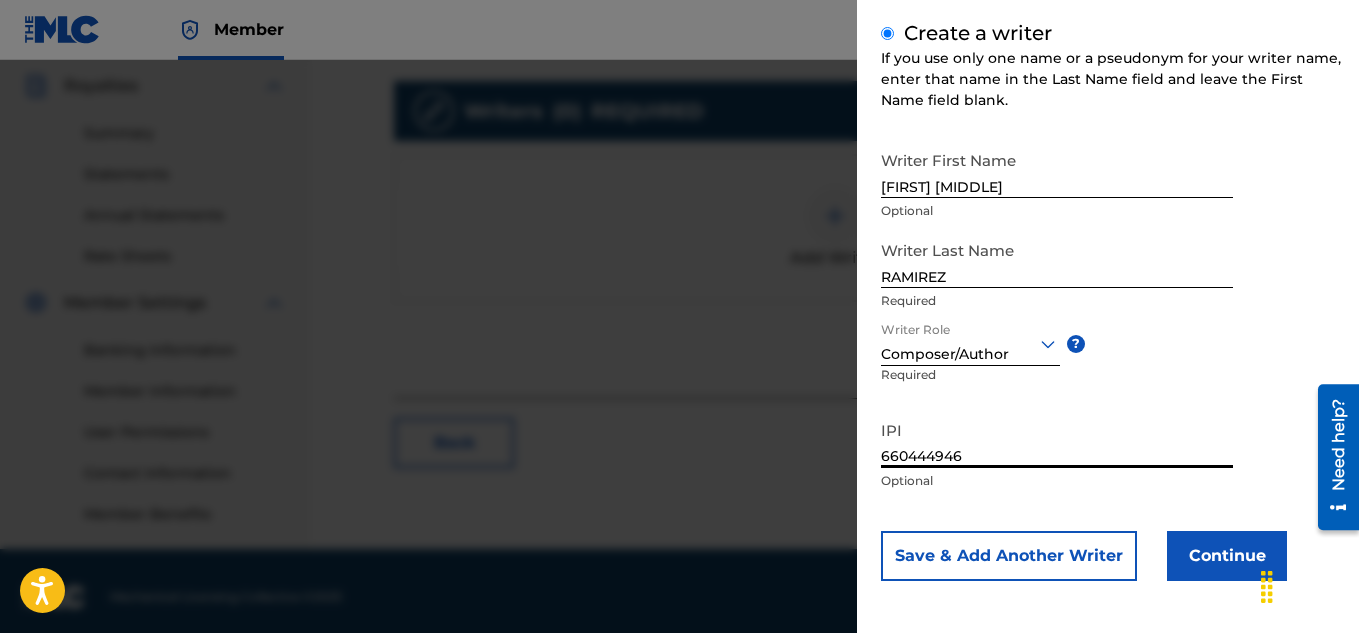 type on "660444946" 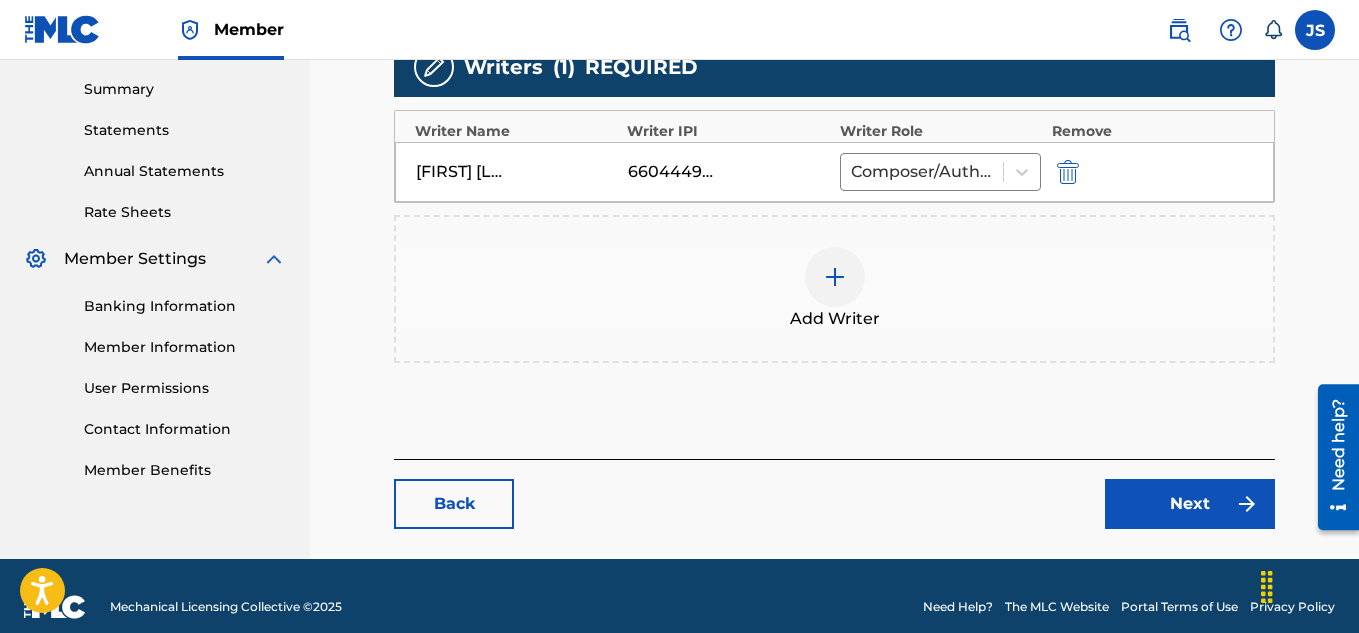 scroll, scrollTop: 661, scrollLeft: 0, axis: vertical 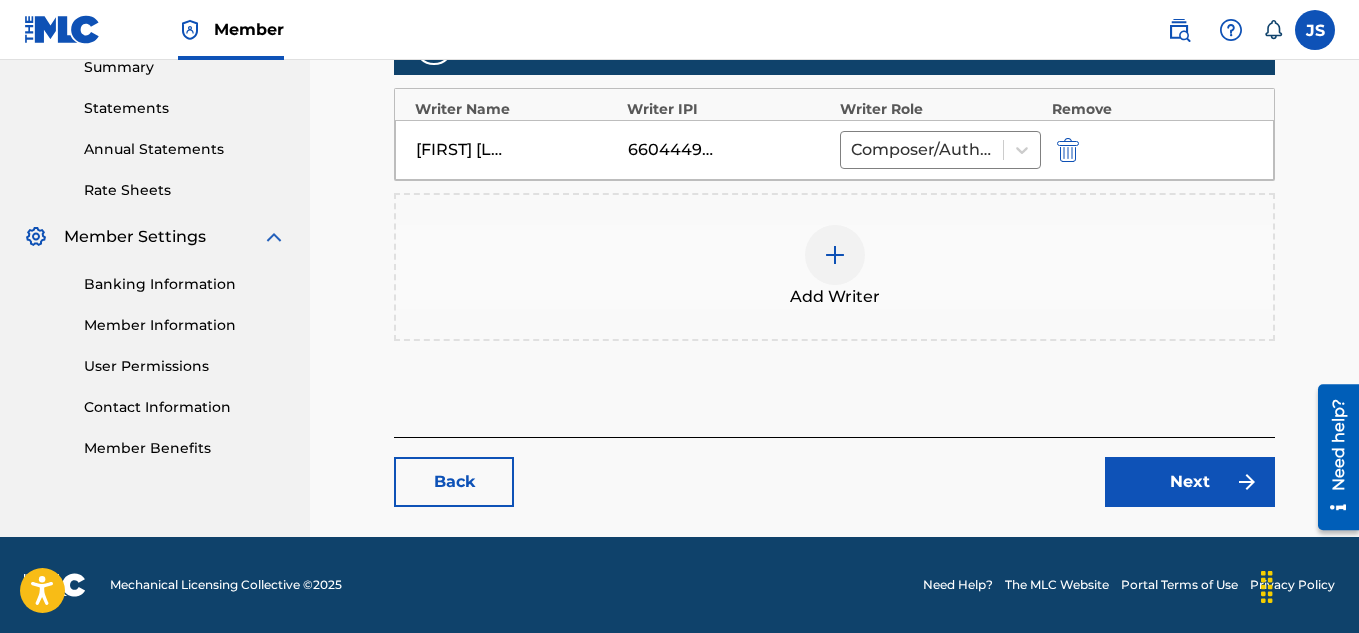 click on "Next" at bounding box center (1178, 482) 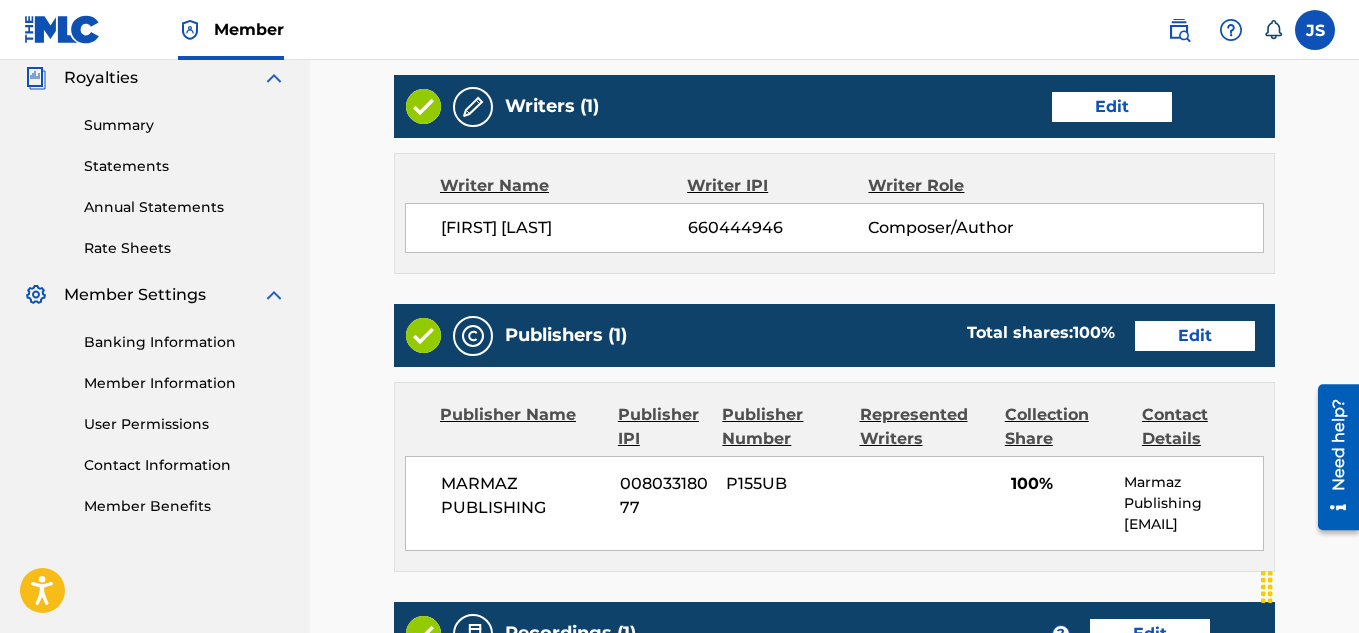 scroll, scrollTop: 577, scrollLeft: 0, axis: vertical 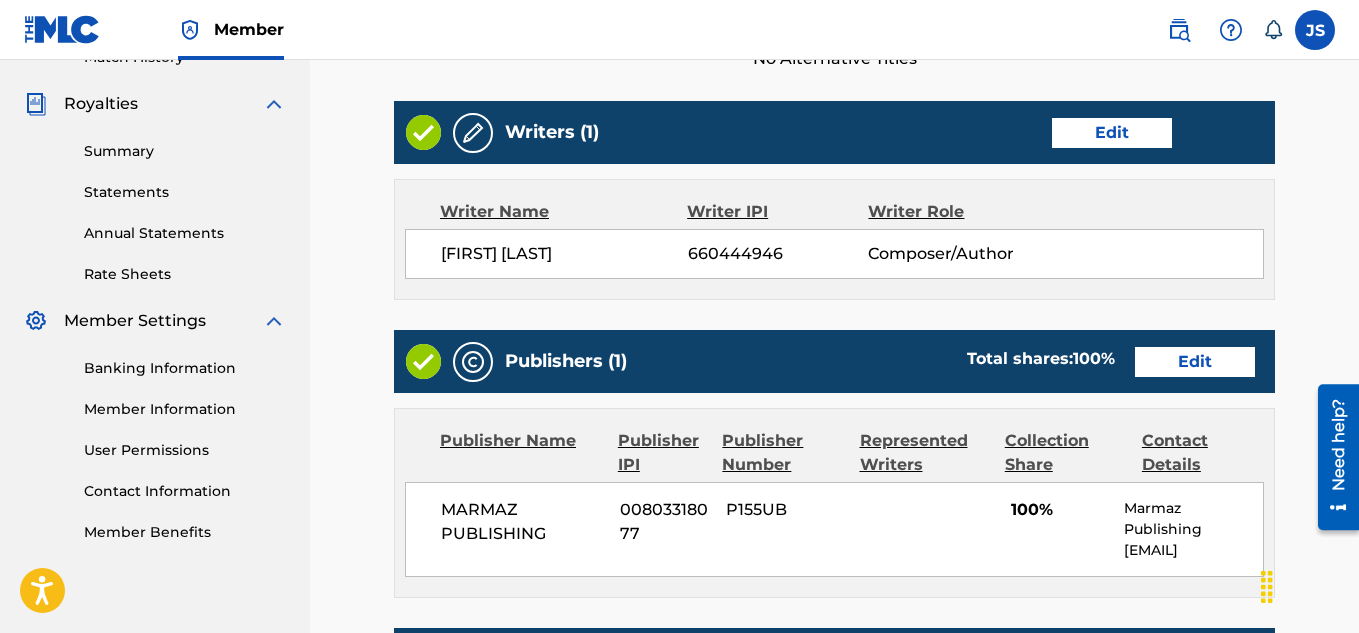 click on "Edit" at bounding box center [1195, 362] 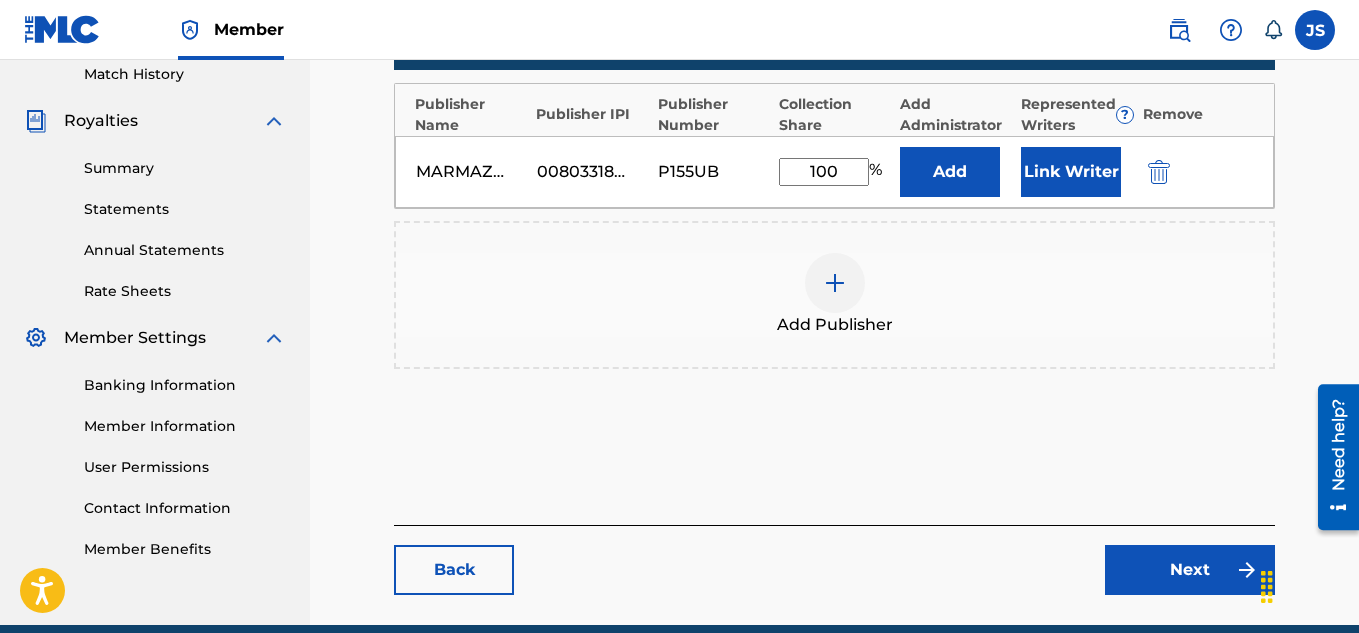 scroll, scrollTop: 595, scrollLeft: 0, axis: vertical 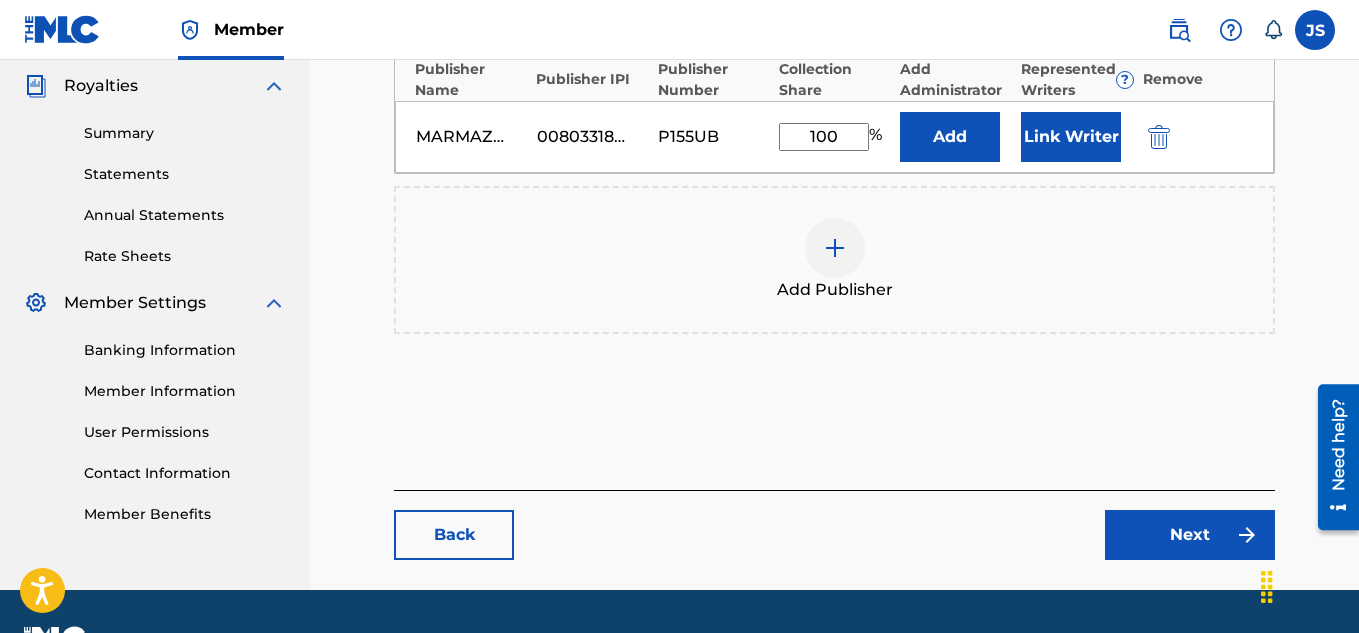 click on "Link Writer" at bounding box center [1071, 137] 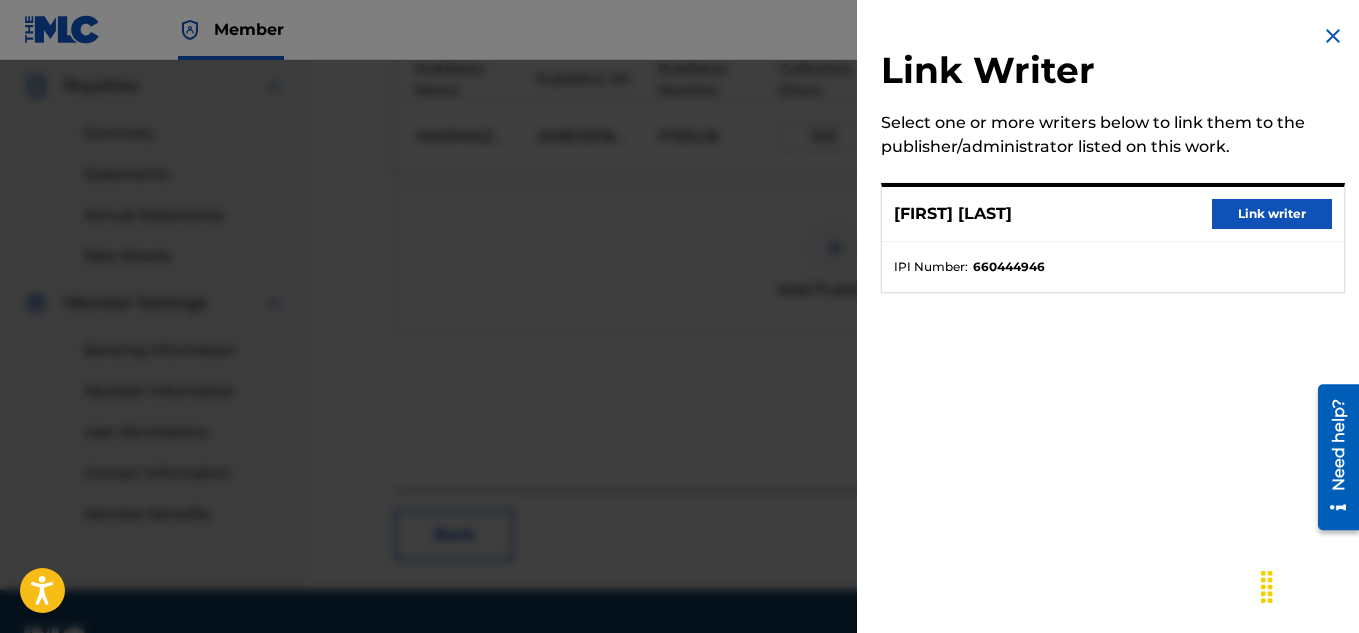 click on "[FIRST] [LAST] Link writer" at bounding box center [1113, 214] 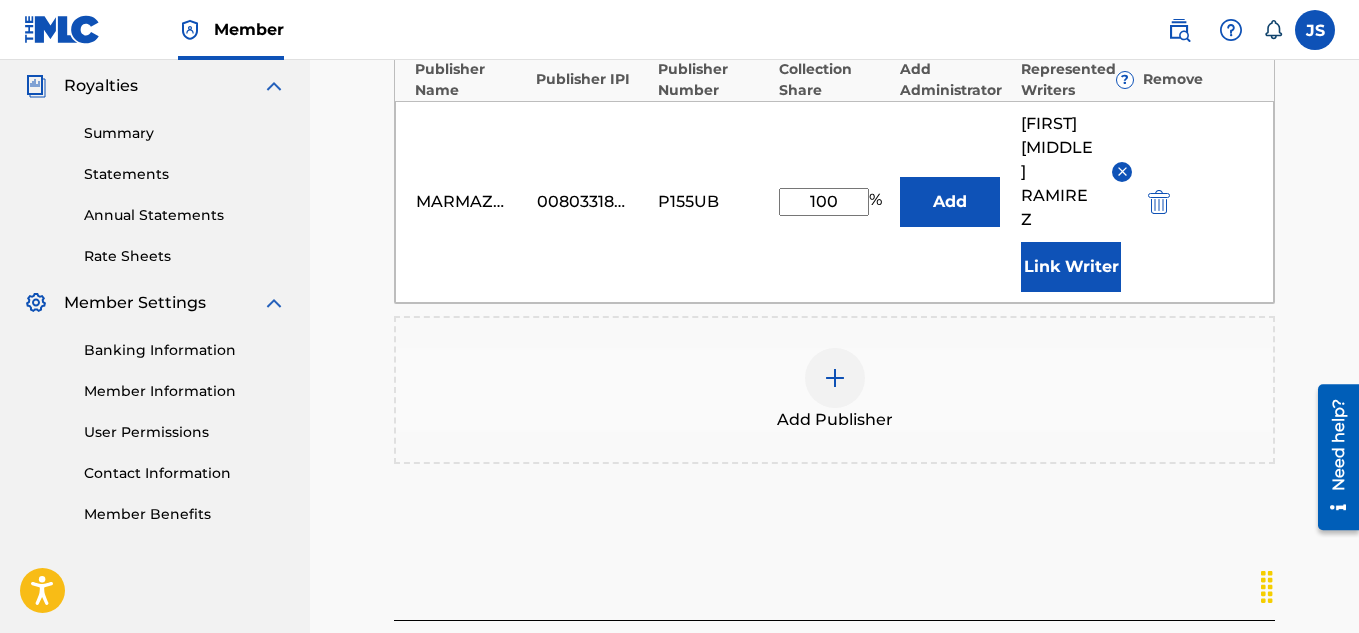 scroll, scrollTop: 754, scrollLeft: 0, axis: vertical 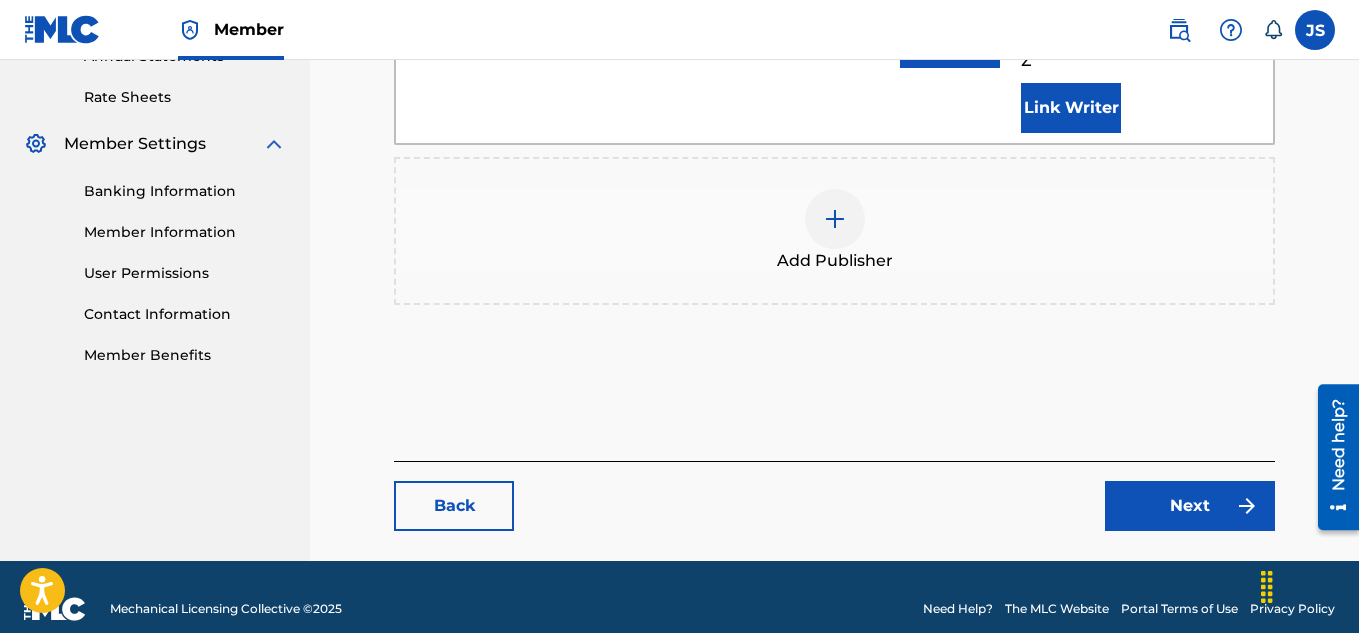 click on "Add Publishers & Shares Enter your publisher(s)/administrator(s). MÁS ALLÁ DE LA DISTANCIA Publishers ( 1 ) ? REQUIRED Total shares: 100 % Publisher Name Publisher IPI Publisher Number Collection Share Add Administrator Represented Writers ? Remove MARMAZ PUBLISHING 00803318077 P155UB 100 % Add [NAME] [LAST] Link Writer Add Publisher" at bounding box center [834, 49] 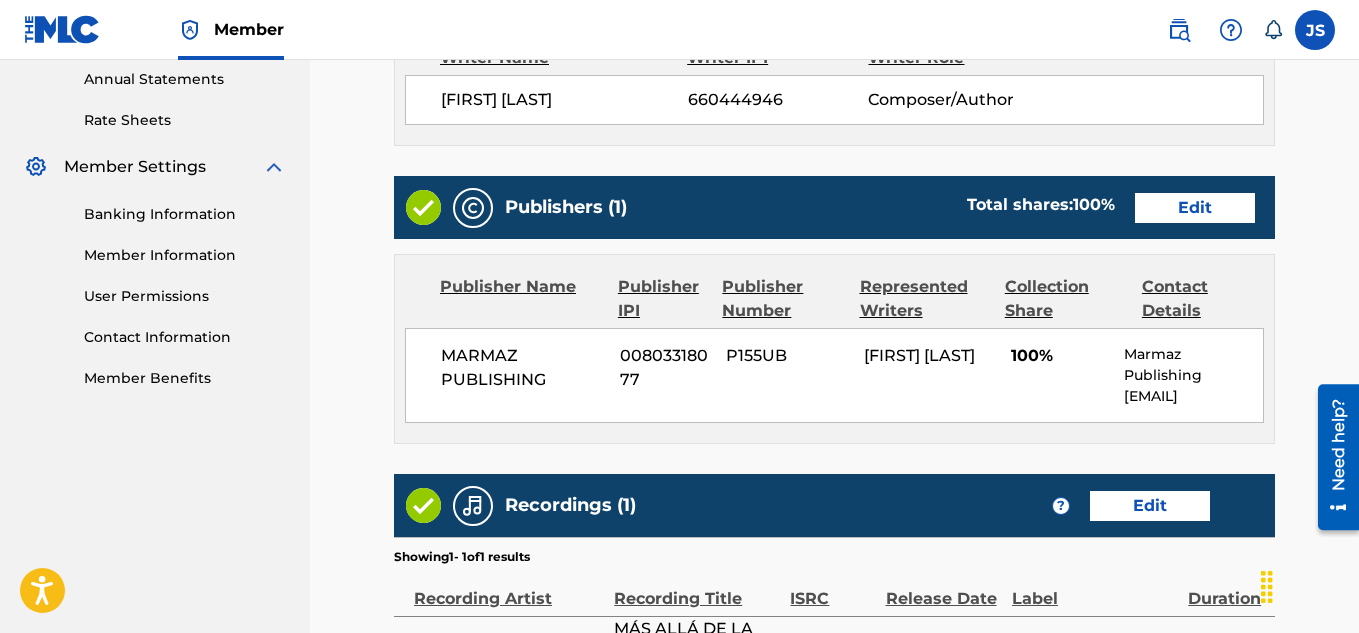scroll, scrollTop: 991, scrollLeft: 0, axis: vertical 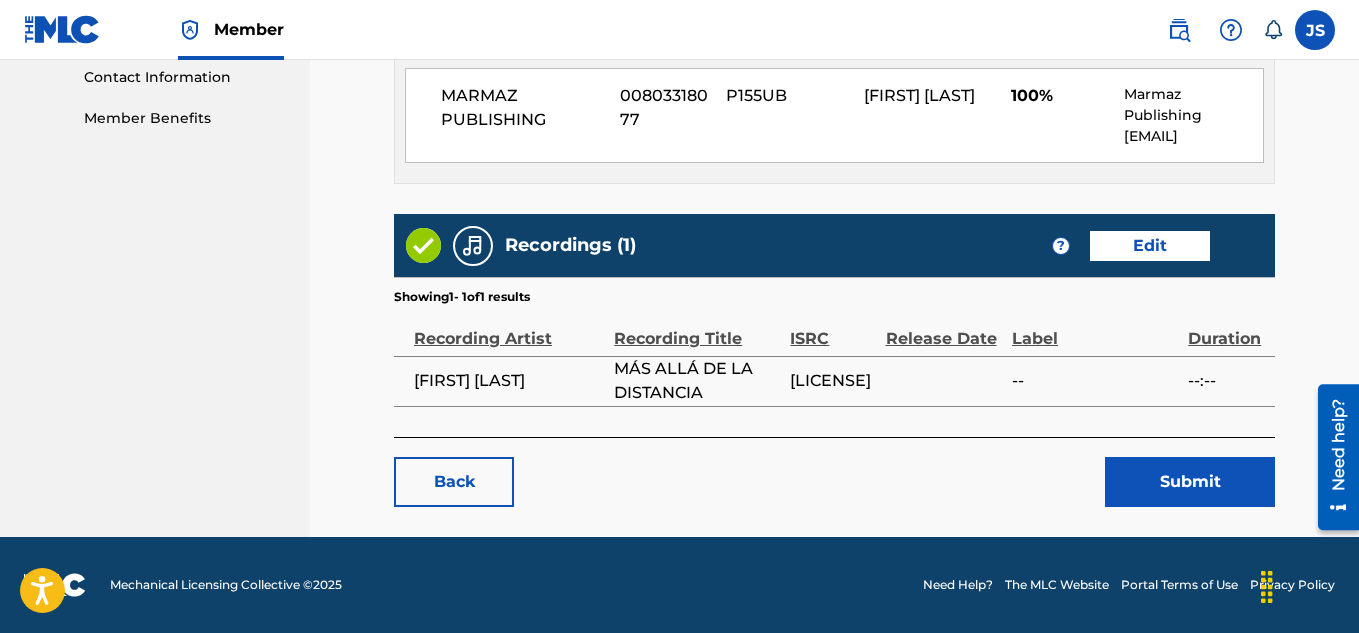 click on "Submit" at bounding box center (1190, 482) 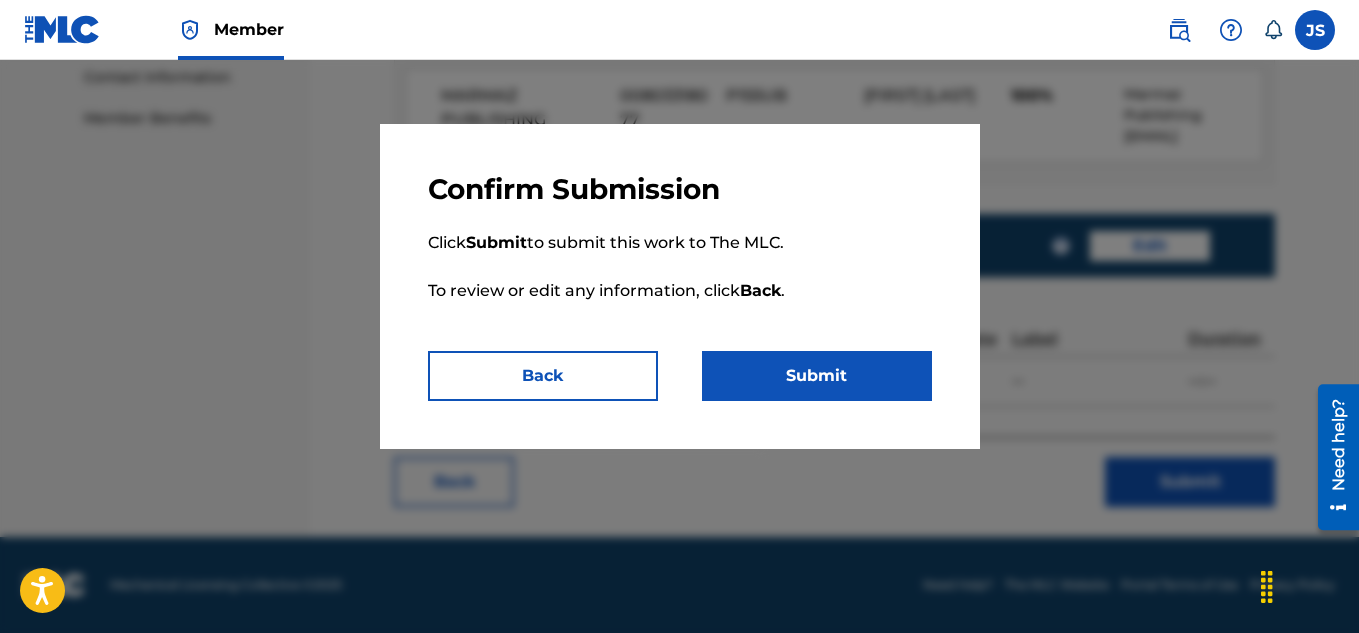 click on "Submit" at bounding box center (817, 376) 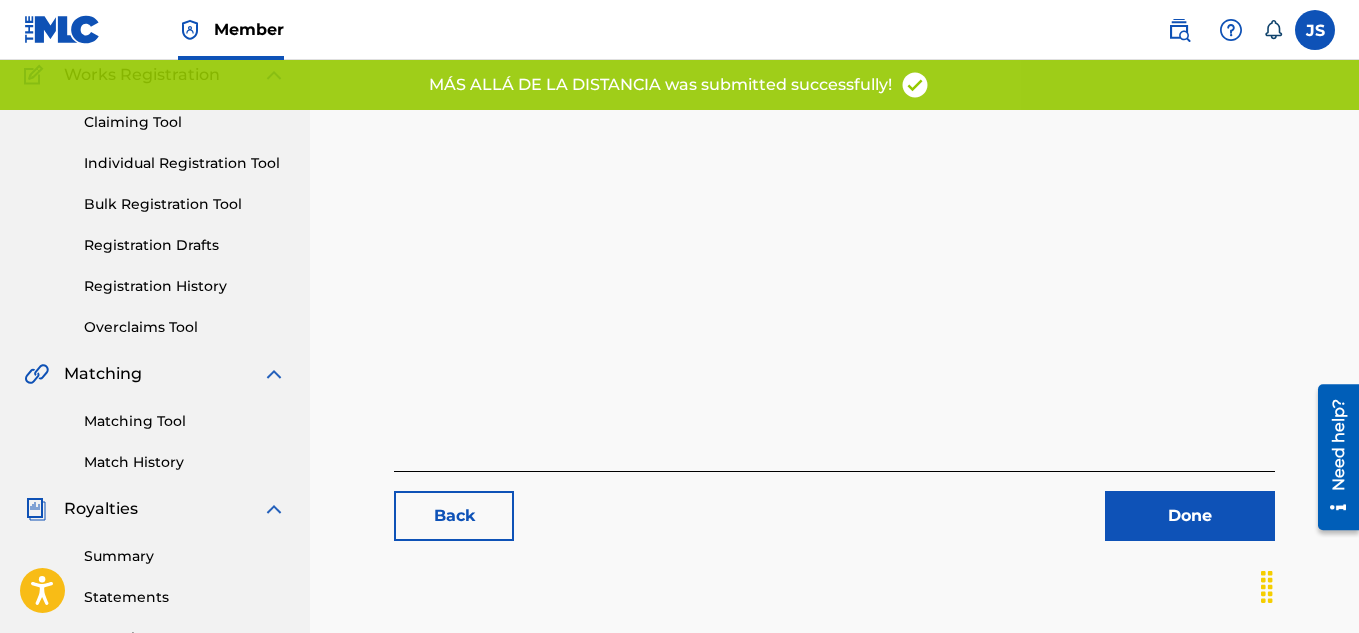 scroll, scrollTop: 173, scrollLeft: 0, axis: vertical 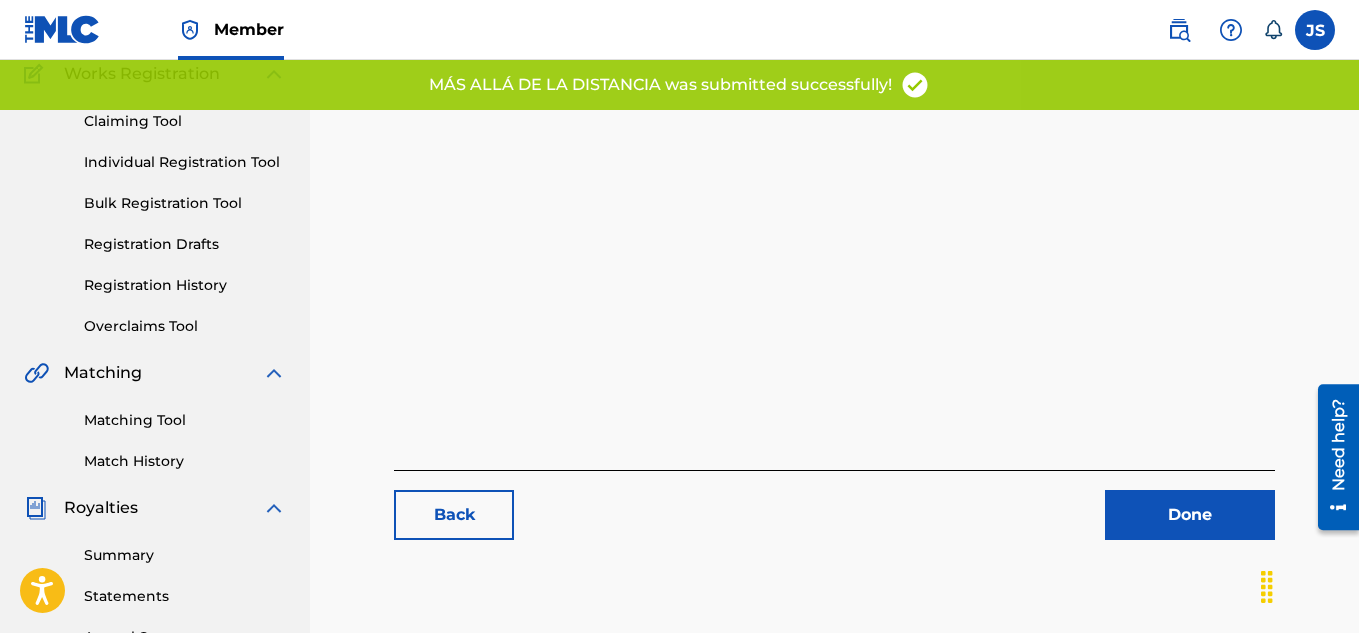 click on "Back Done" at bounding box center (834, 253) 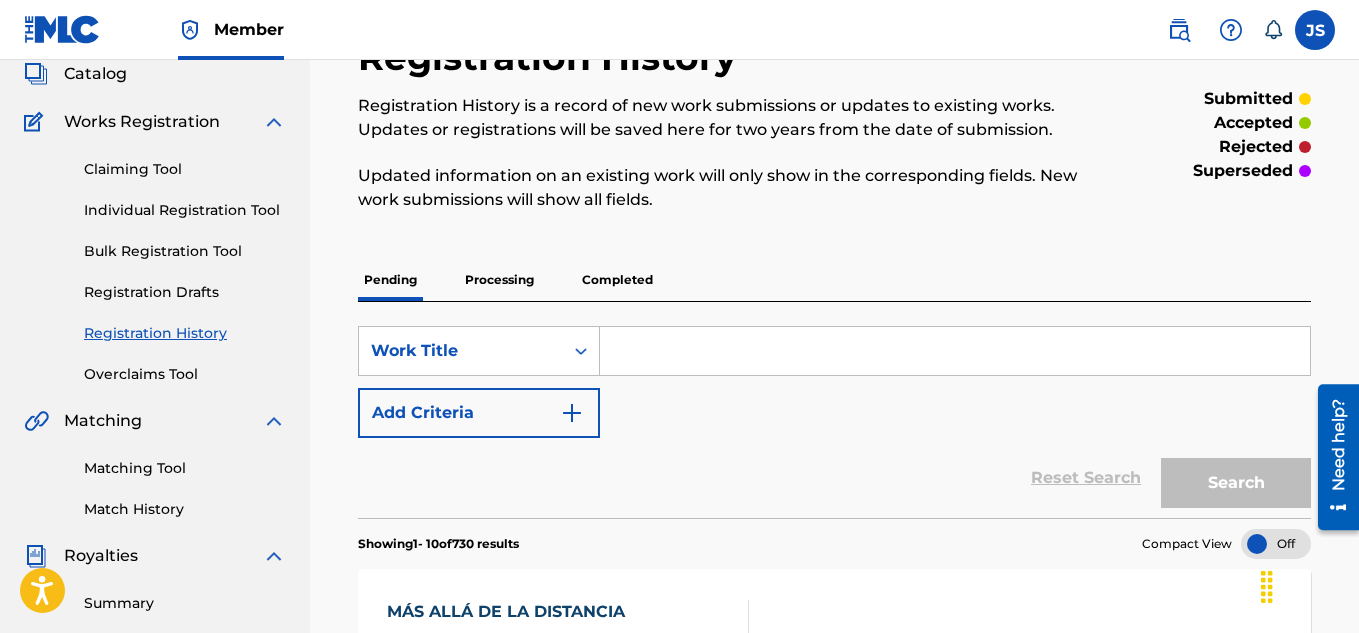 scroll, scrollTop: 115, scrollLeft: 0, axis: vertical 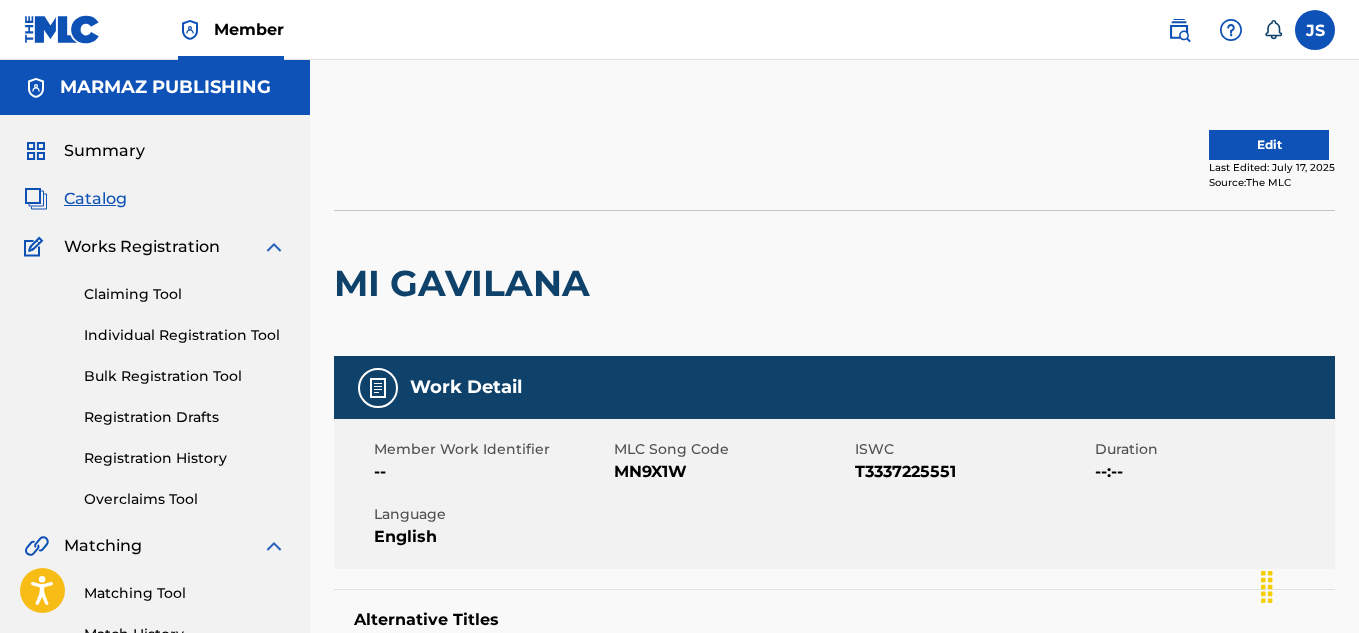 click on "MN9X1W" at bounding box center (731, 472) 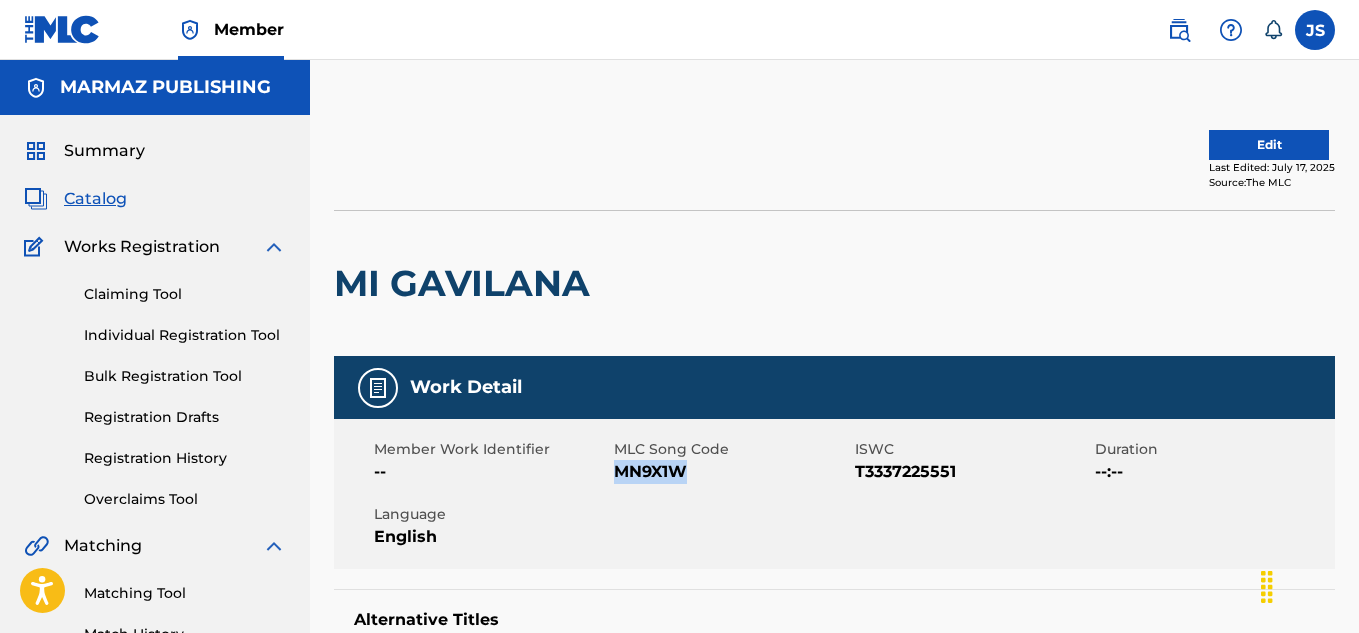 scroll, scrollTop: 0, scrollLeft: 0, axis: both 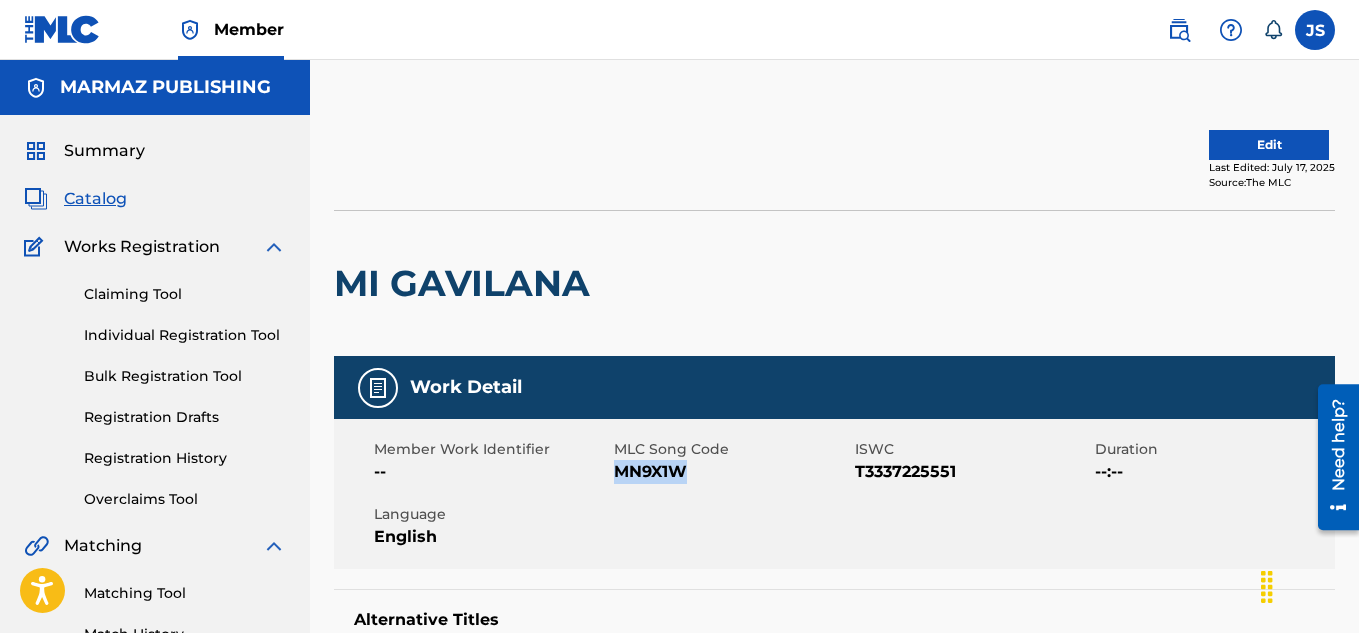 click on "Edit" at bounding box center [1269, 145] 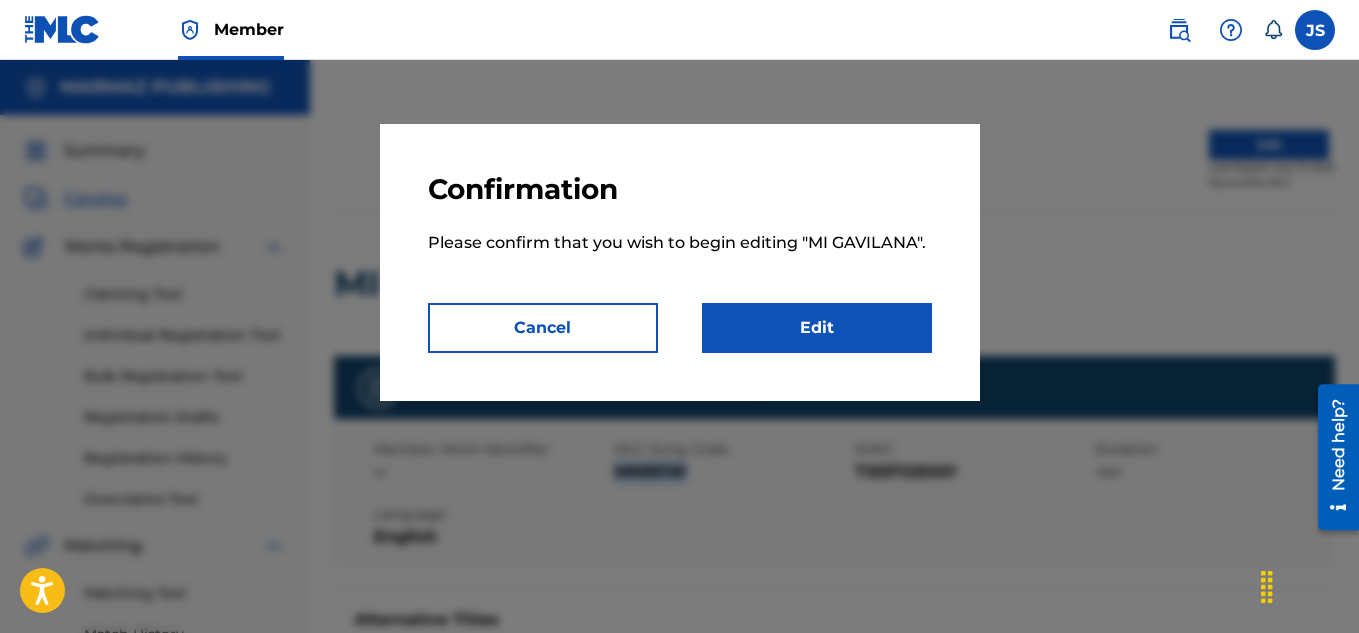 click on "Edit" at bounding box center (817, 328) 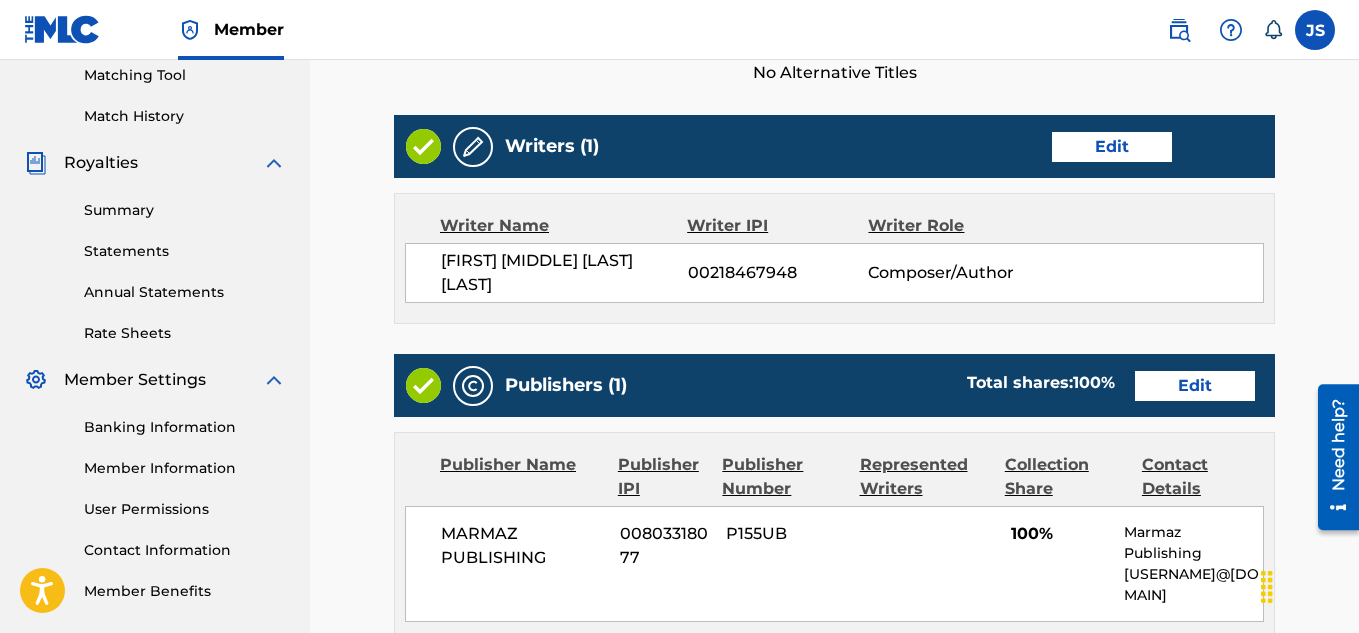scroll, scrollTop: 519, scrollLeft: 0, axis: vertical 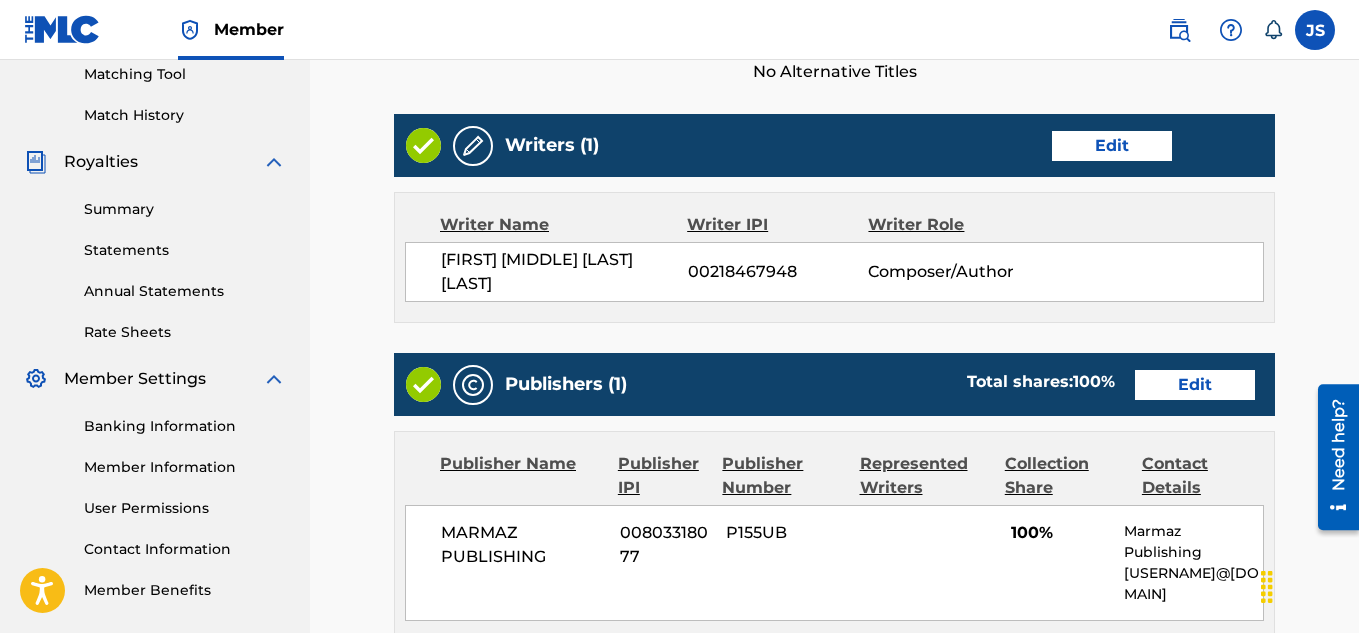 click on "Edit" at bounding box center (1112, 146) 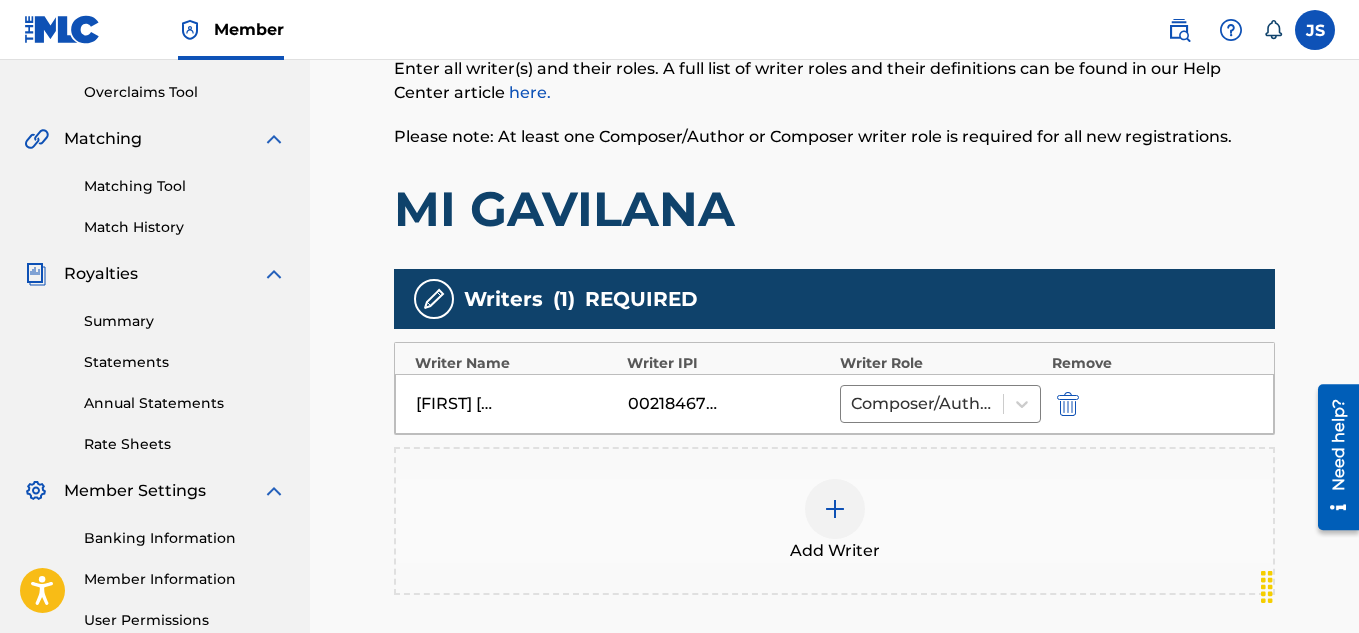 scroll, scrollTop: 442, scrollLeft: 0, axis: vertical 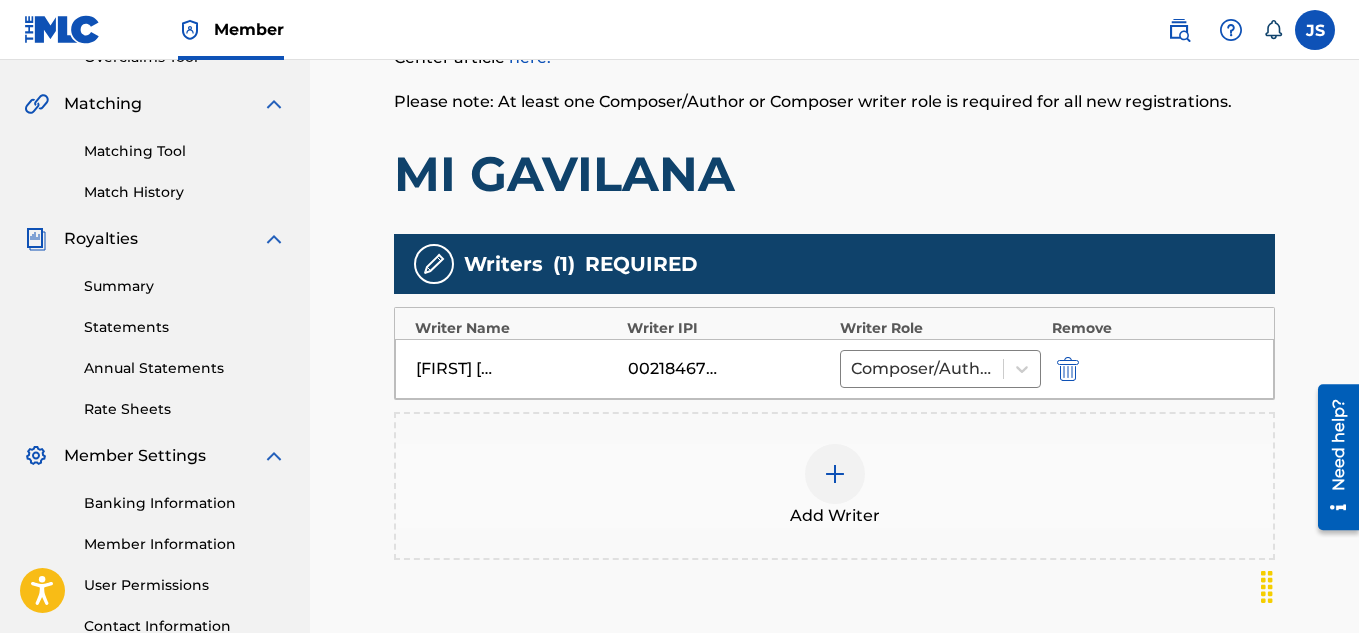 click at bounding box center (1068, 369) 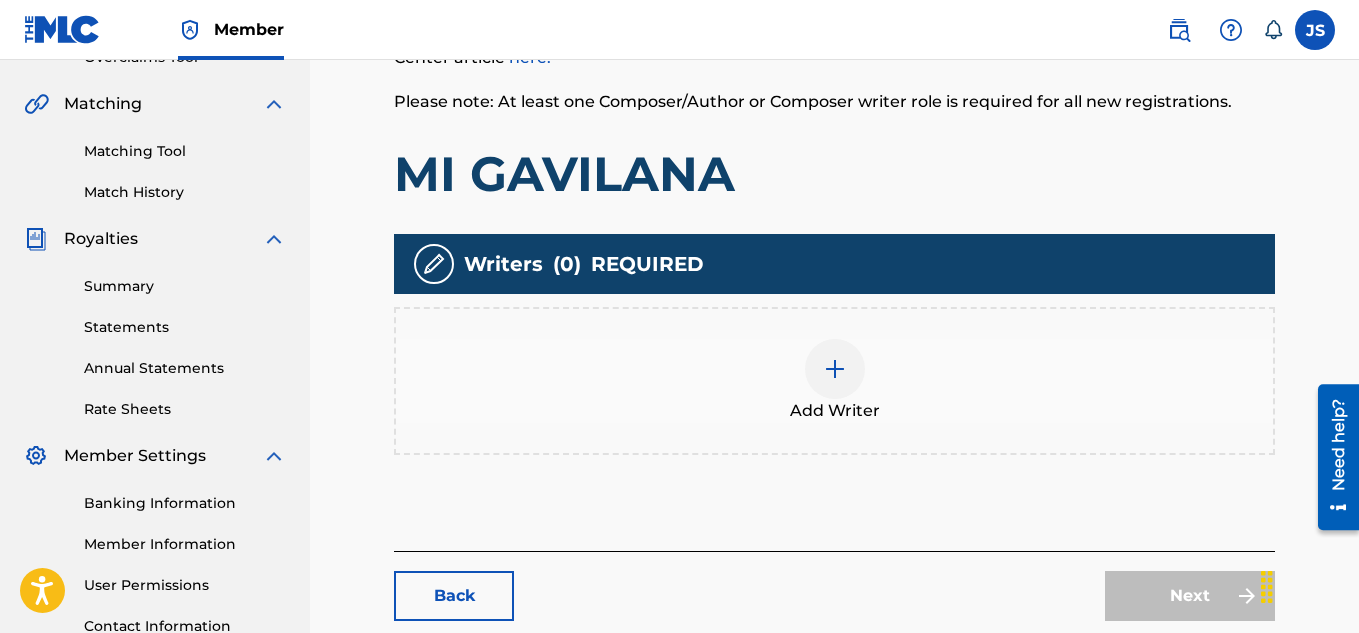 click at bounding box center (835, 369) 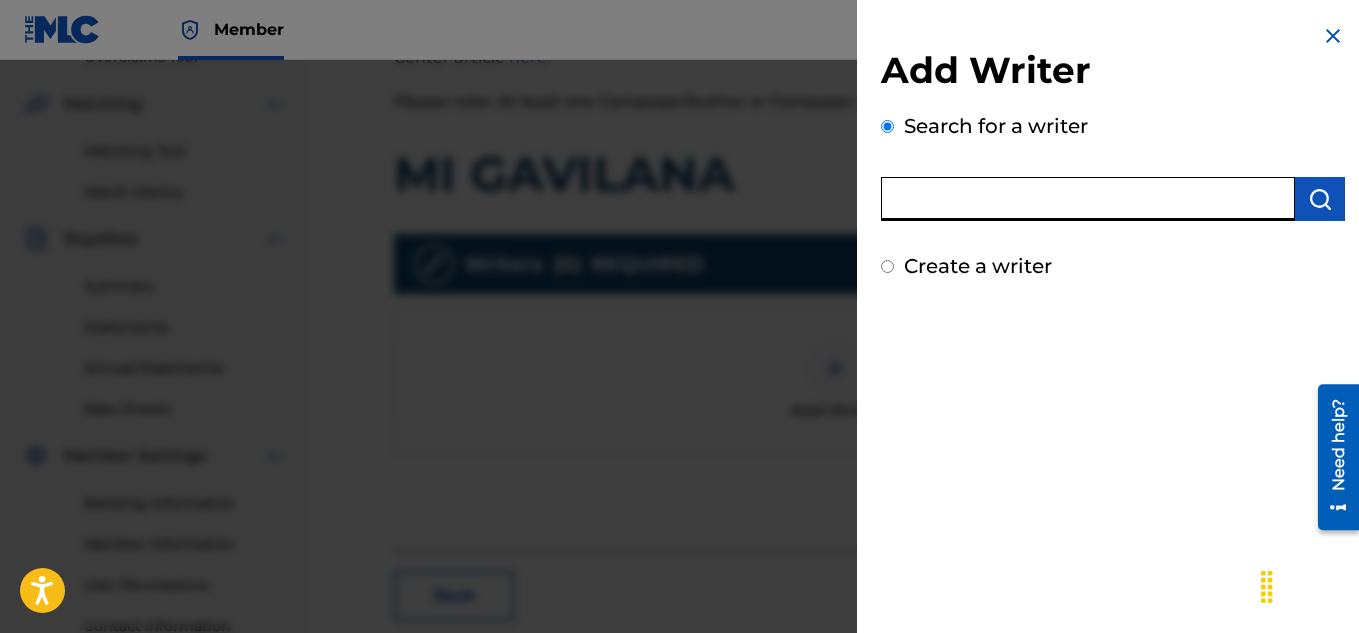 click at bounding box center (1088, 199) 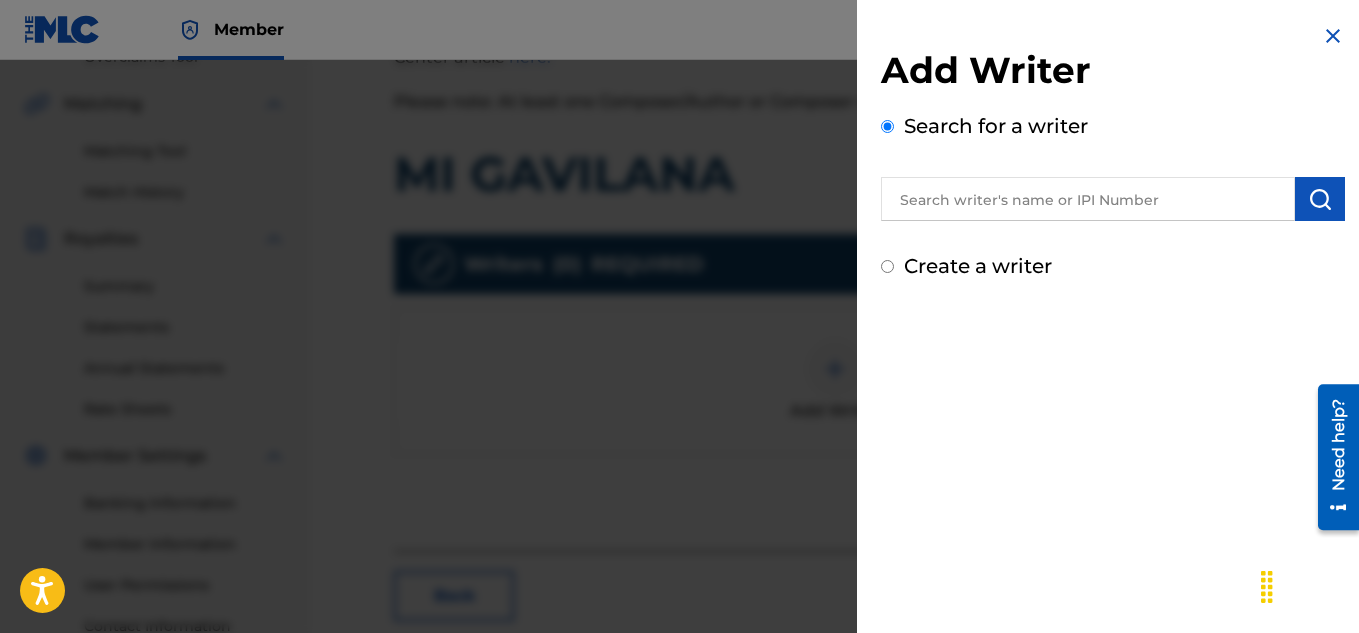 click on "Create a writer" at bounding box center [1113, 266] 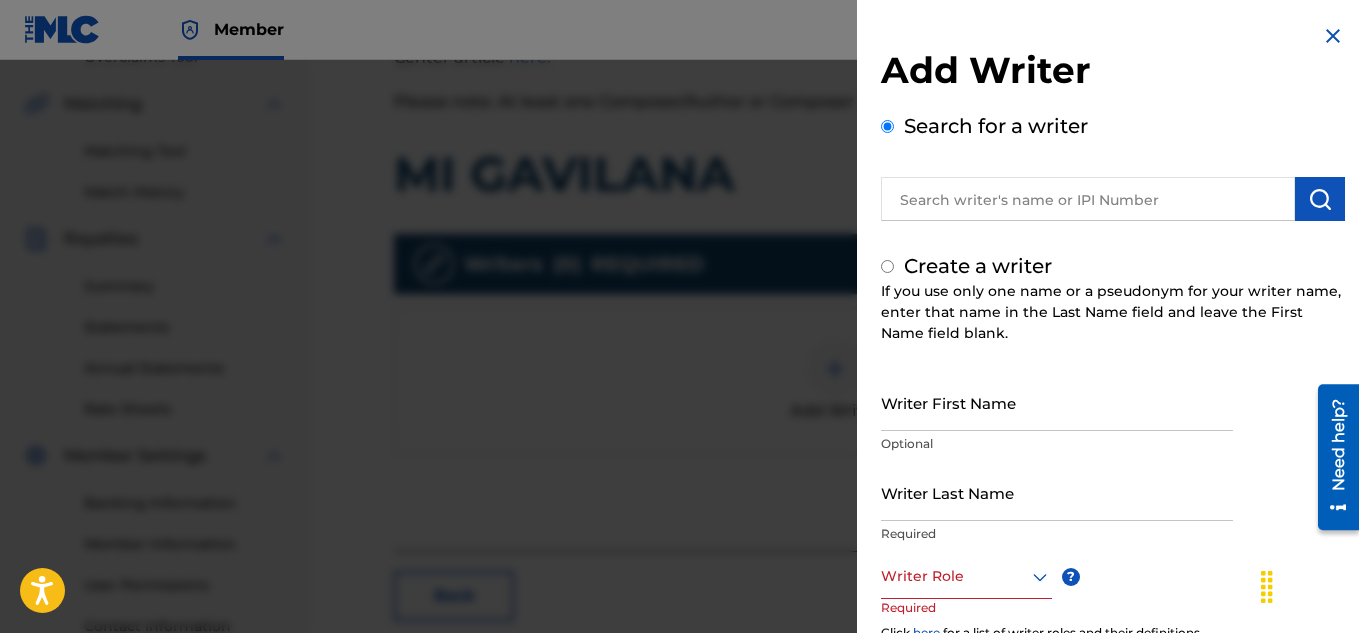 radio on "false" 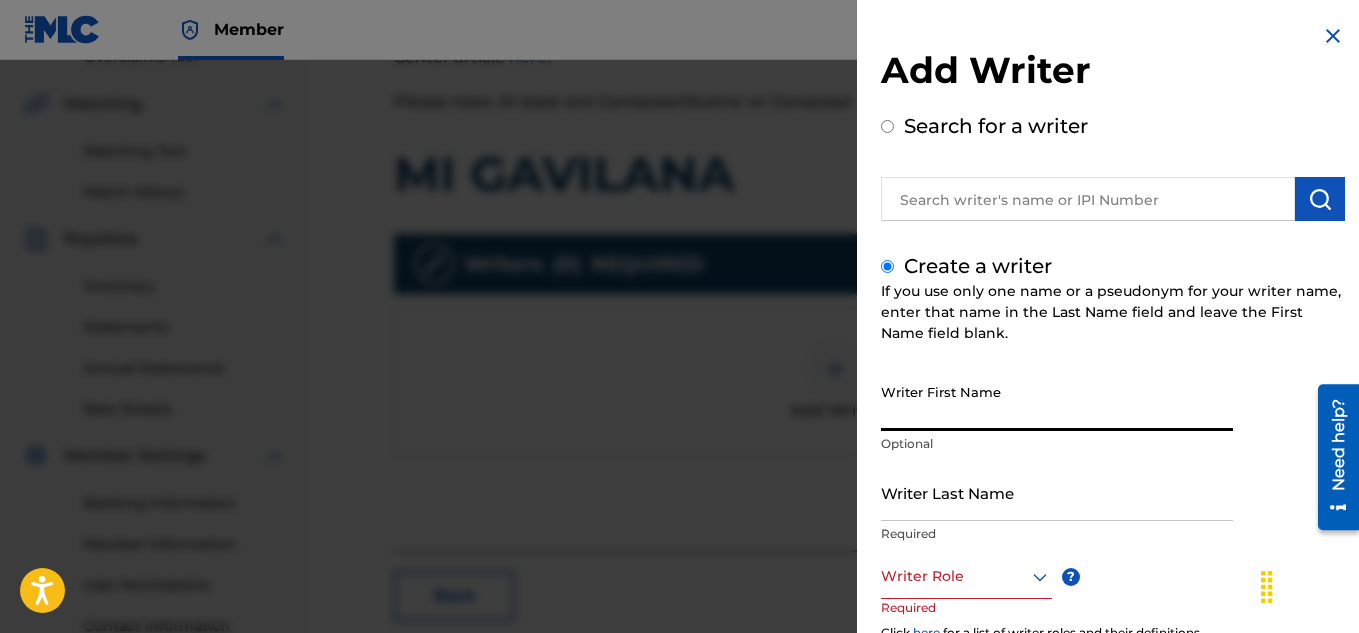 click on "Writer First Name" at bounding box center [1057, 402] 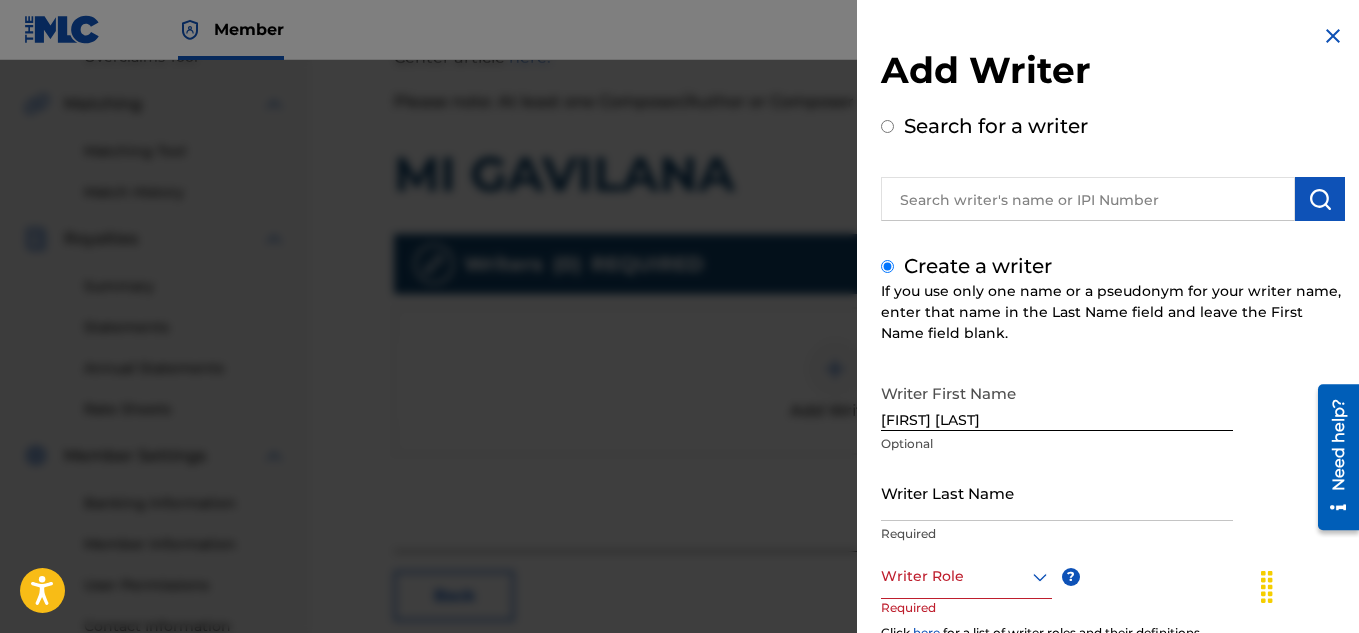 click on "Writer First Name   [FIRST] [LAST] Optional" at bounding box center [1057, 419] 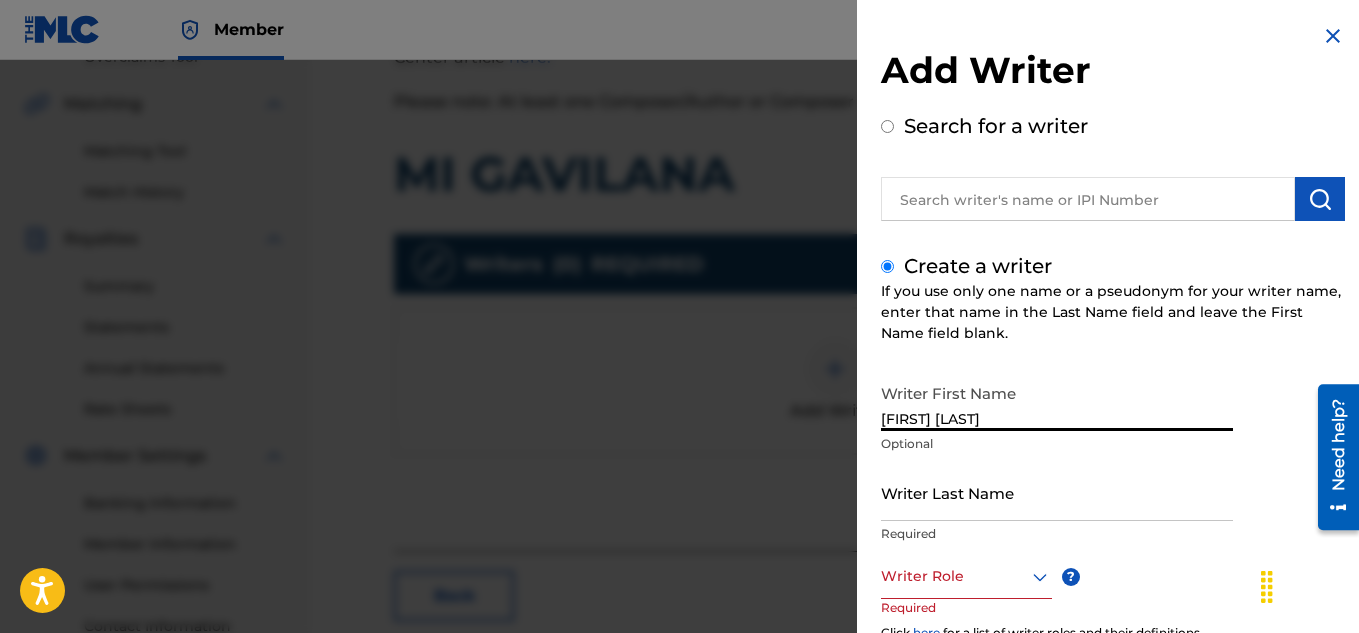 click on "[FIRST] [LAST]" at bounding box center [1057, 402] 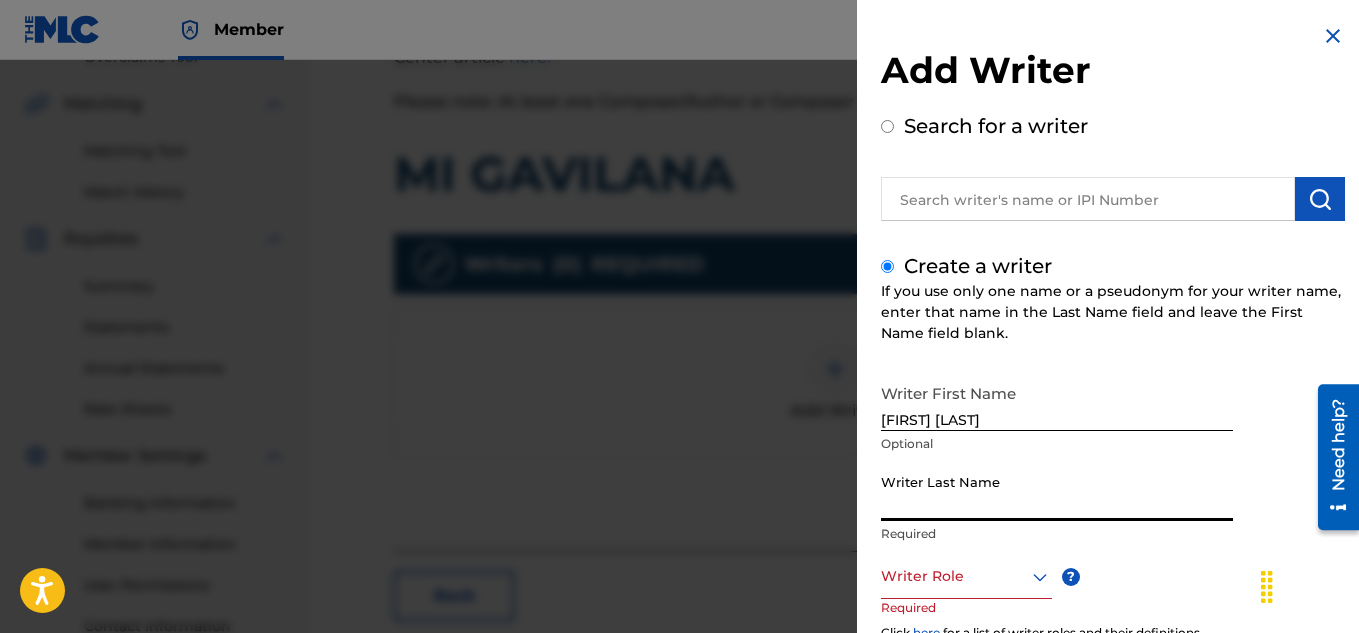 click on "Writer Last Name" at bounding box center (1057, 492) 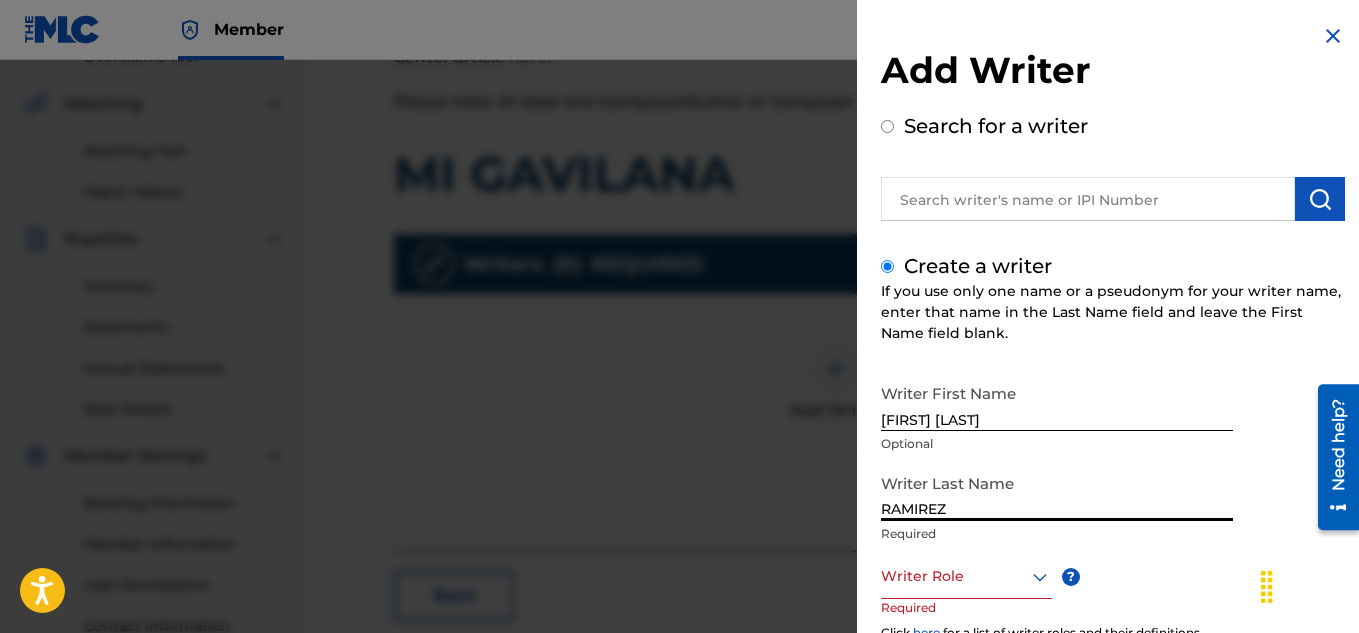 scroll, scrollTop: 233, scrollLeft: 0, axis: vertical 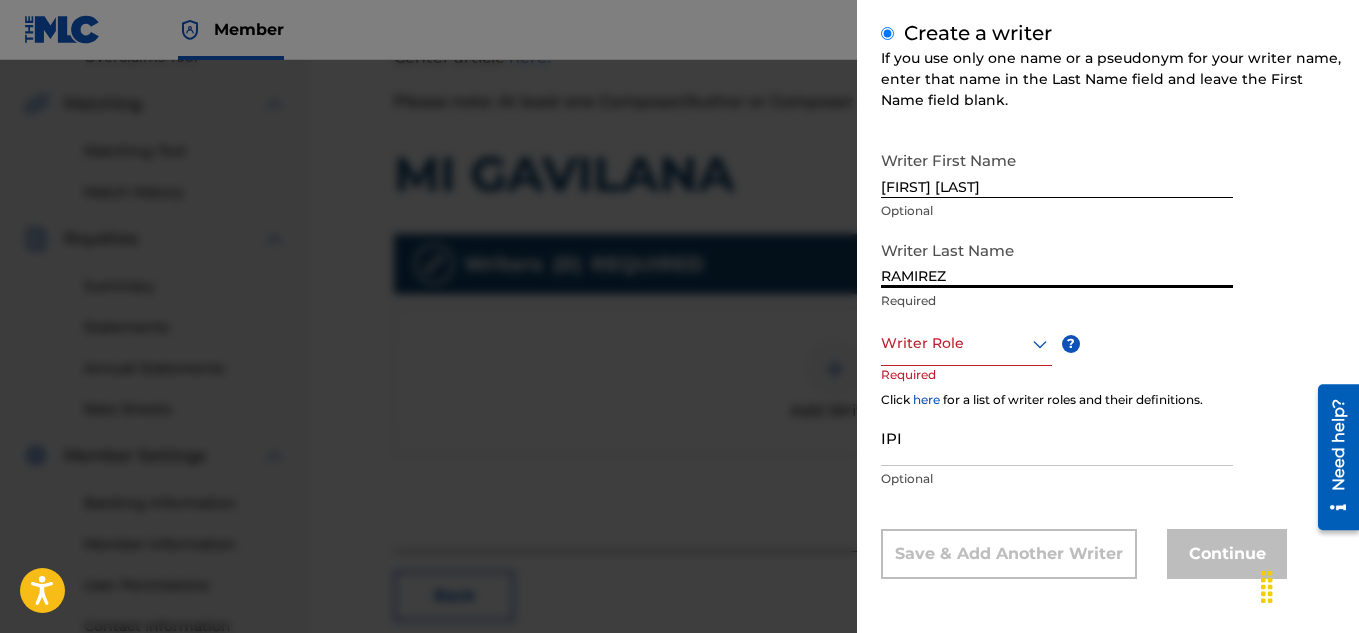 type on "RAMIREZ" 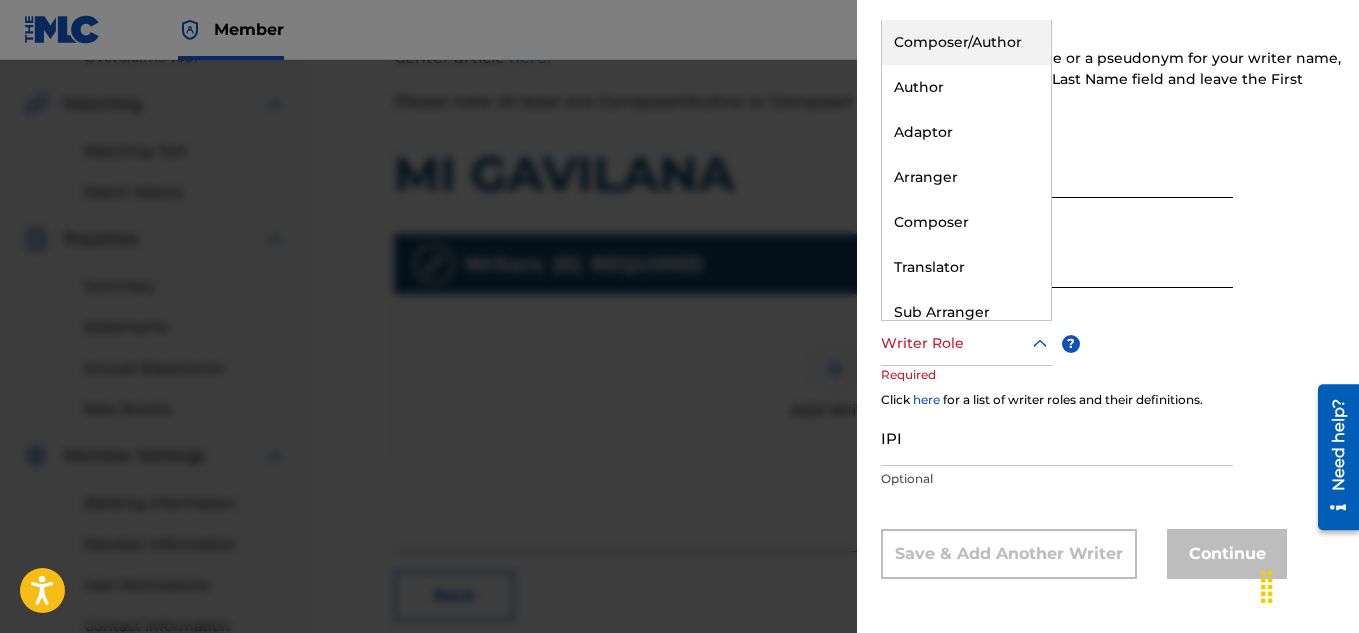 click on "Composer/Author" at bounding box center (966, 42) 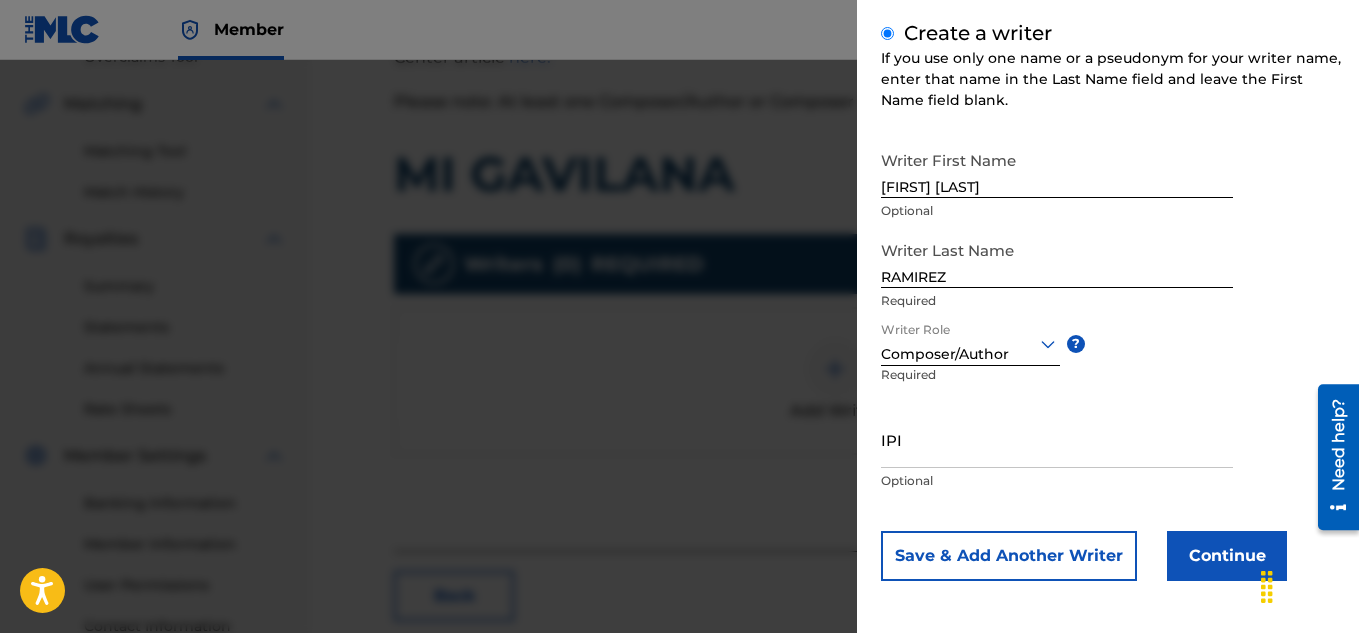click on "IPI" at bounding box center (1057, 439) 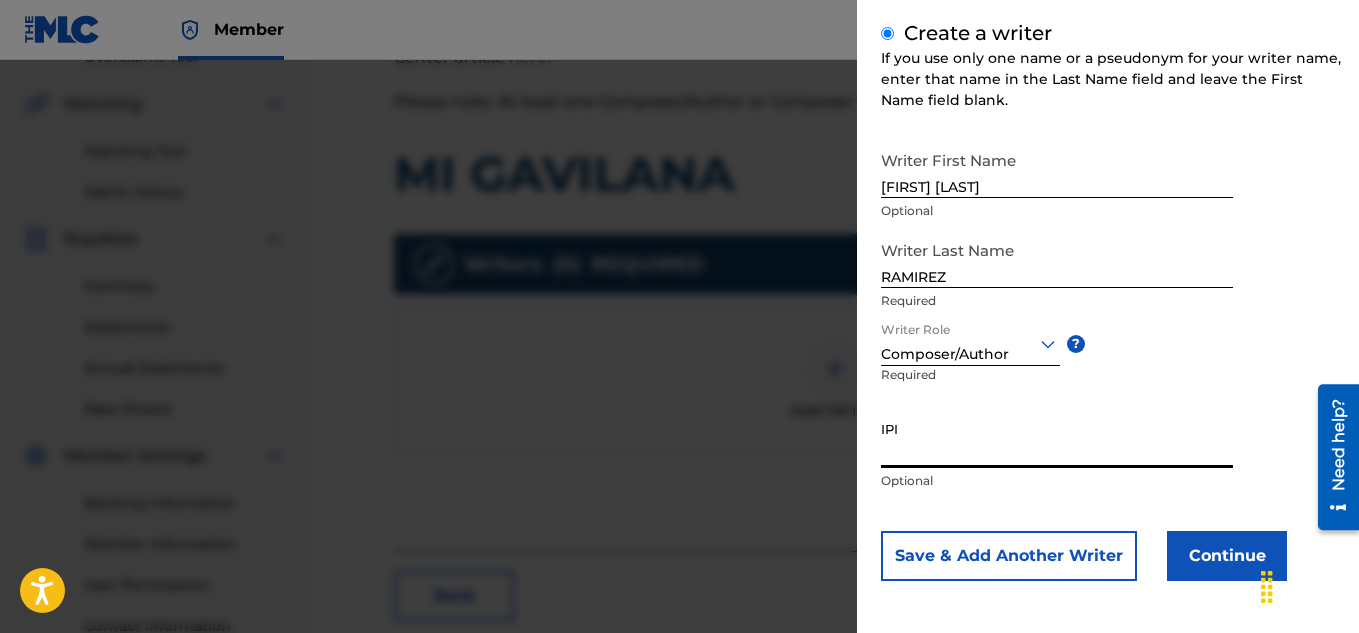 paste on "660444946" 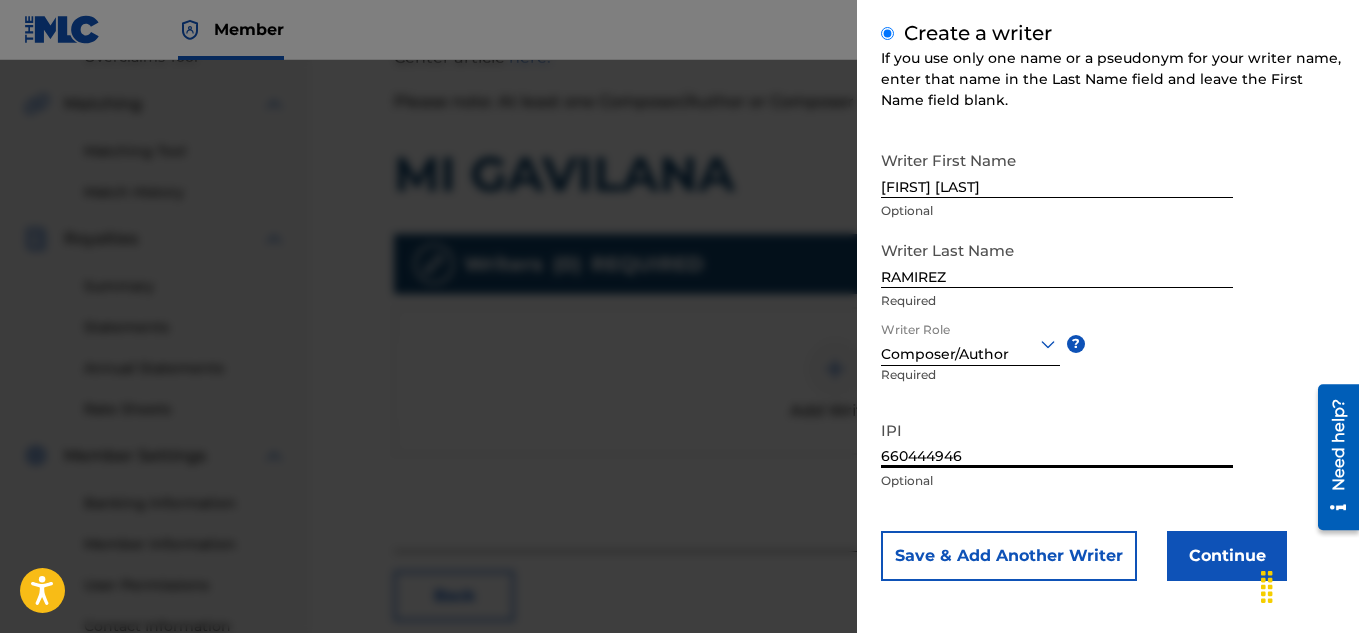 type on "660444946" 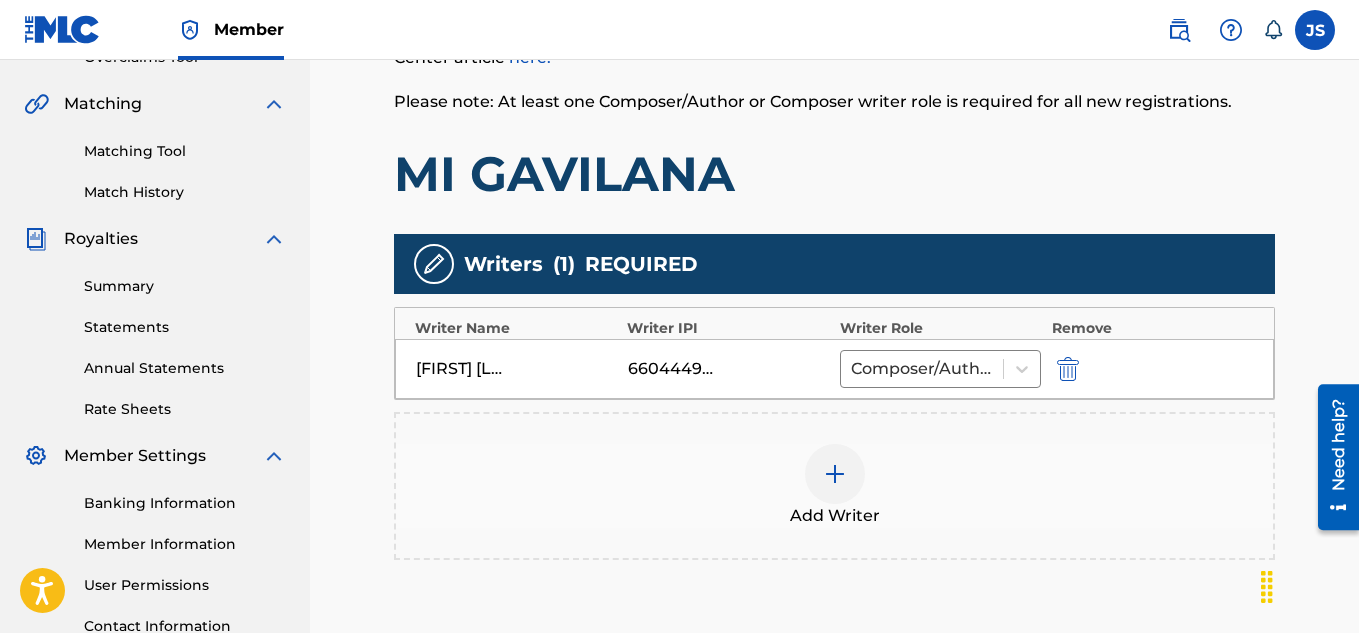 scroll, scrollTop: 661, scrollLeft: 0, axis: vertical 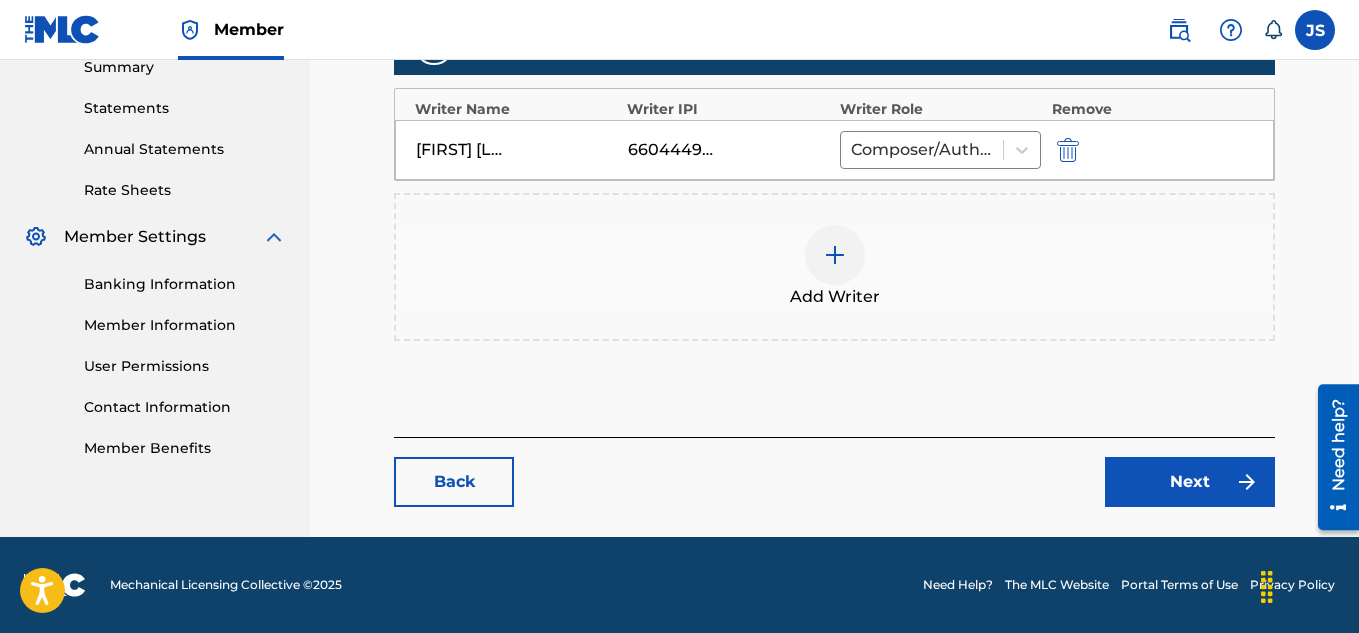 click on "Back Next" at bounding box center [834, 472] 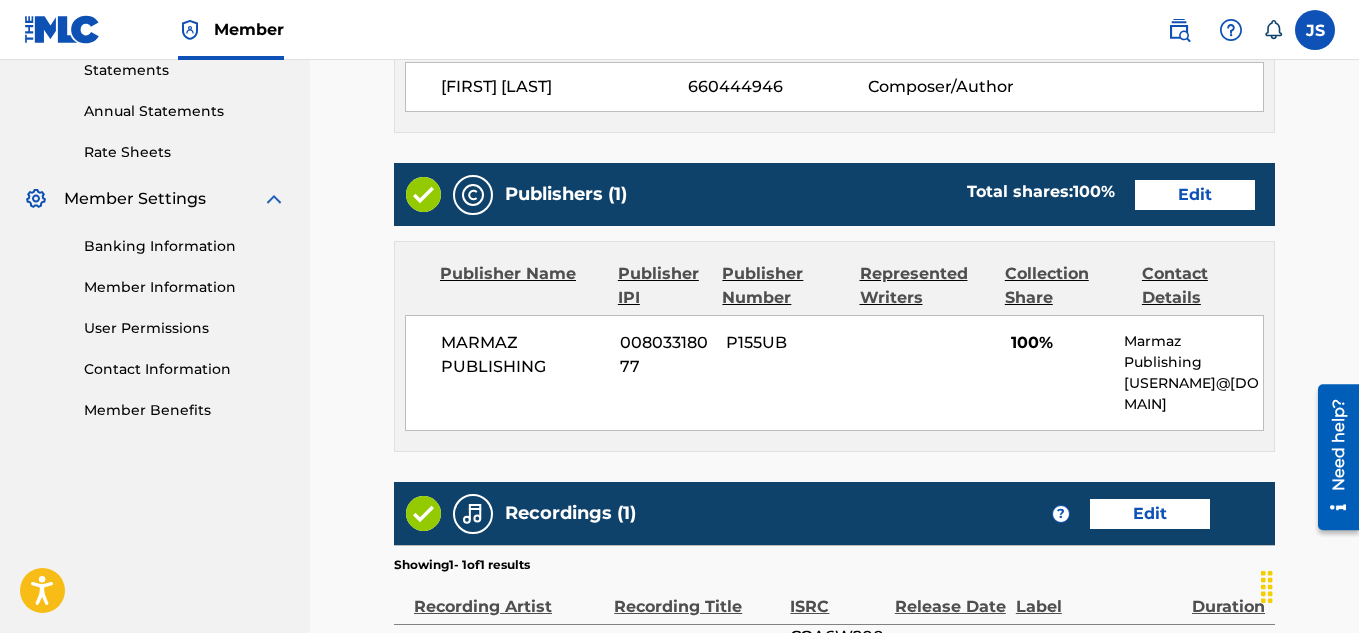 scroll, scrollTop: 702, scrollLeft: 0, axis: vertical 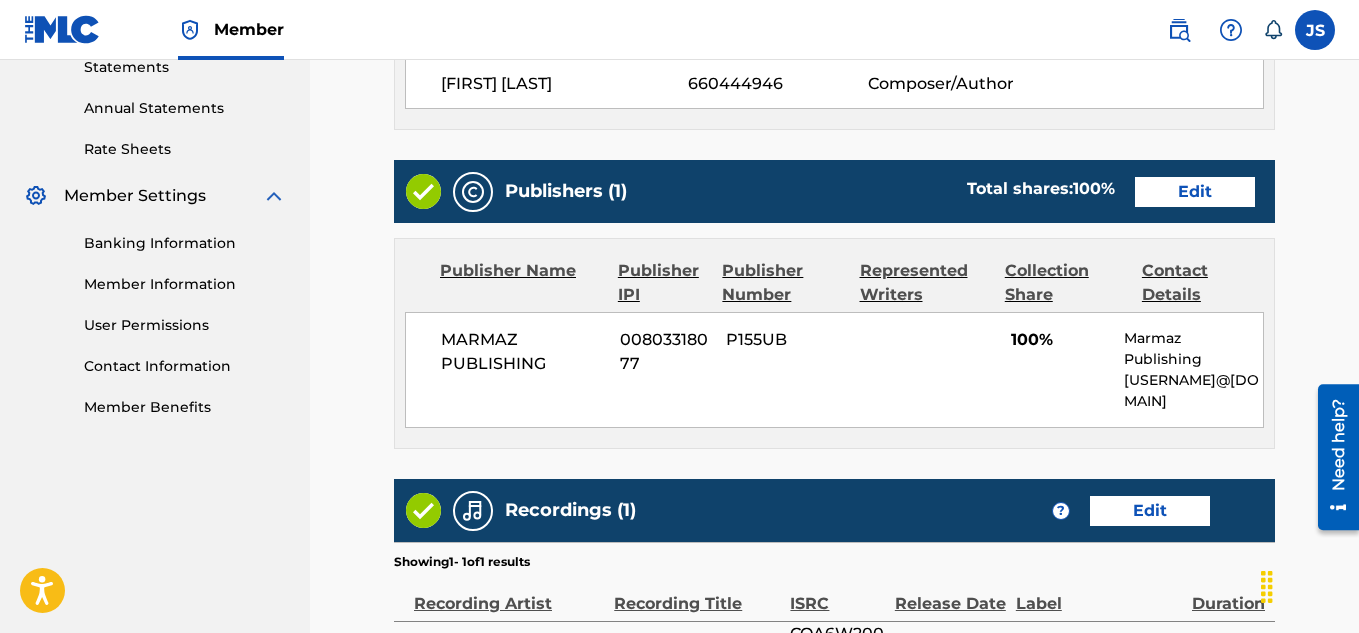 click on "Publishers   (1) Total shares:  100 % Edit" at bounding box center (834, 191) 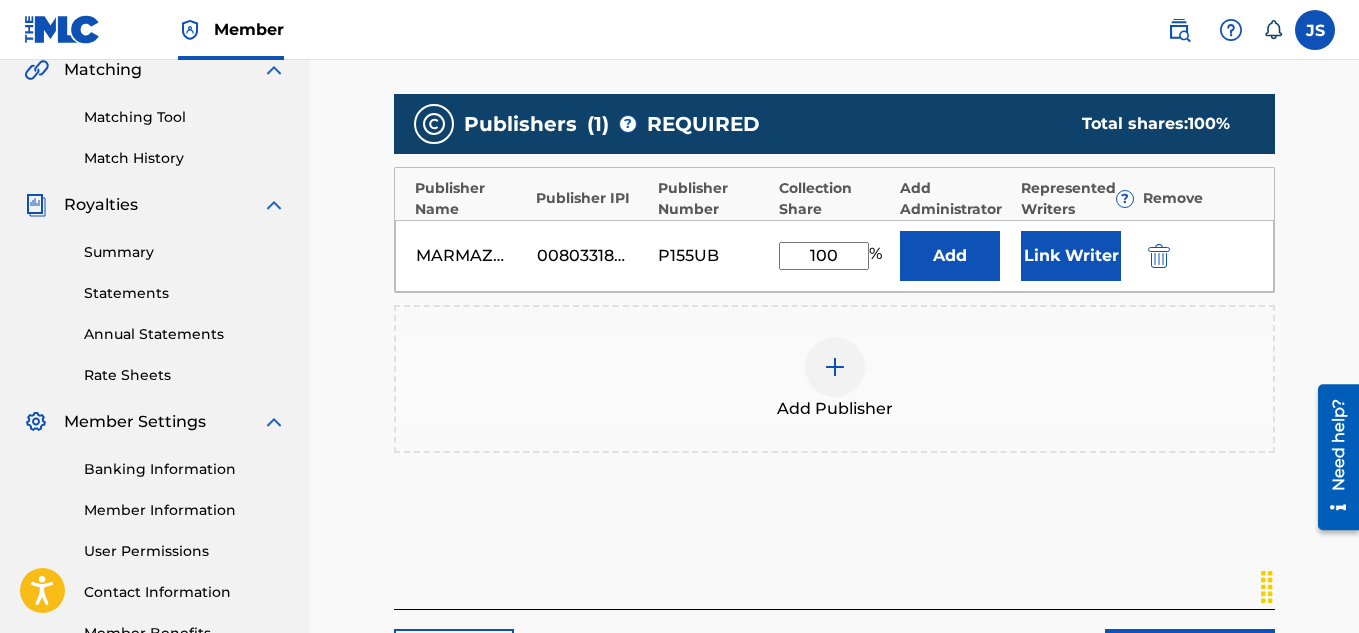 scroll, scrollTop: 477, scrollLeft: 0, axis: vertical 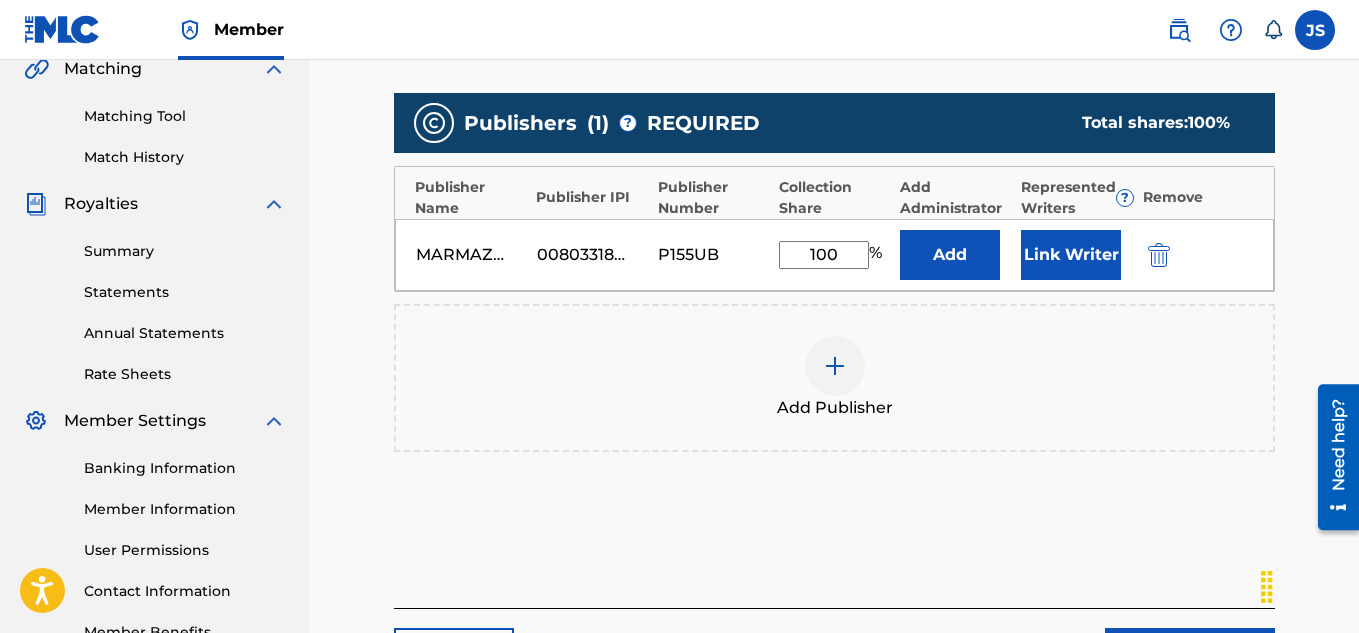 click on "Link Writer" at bounding box center (1071, 255) 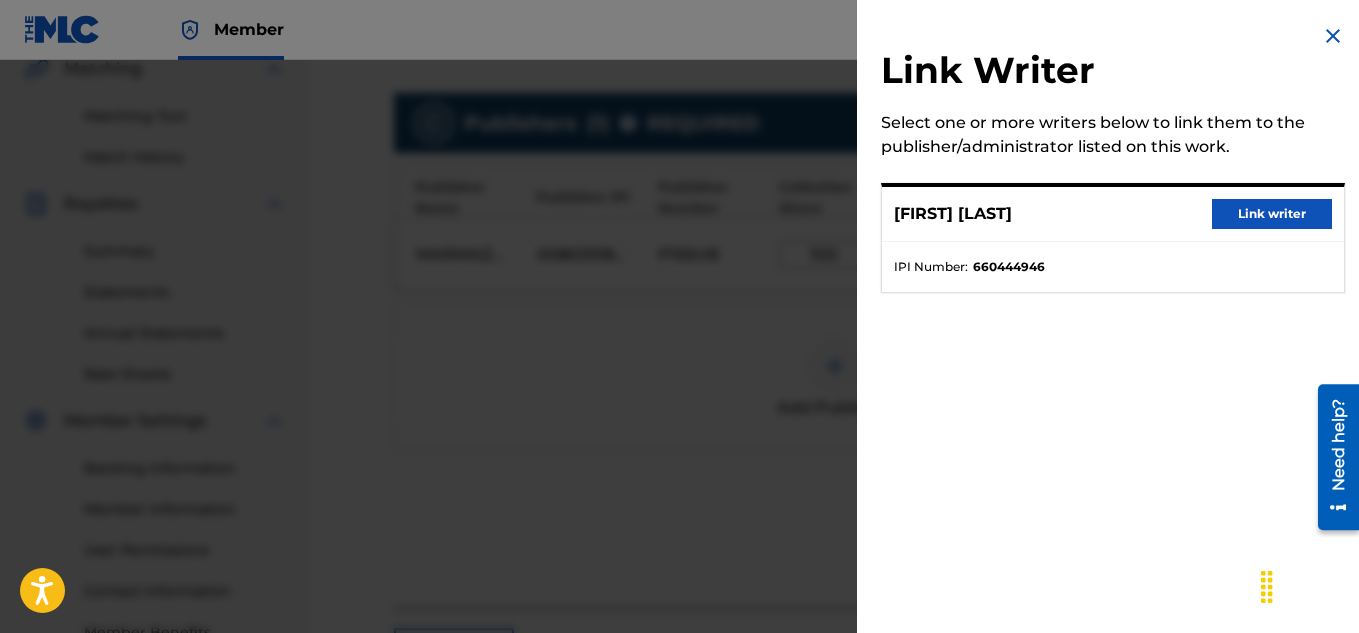 click on "OLINDO JOSE RAMIREZ Link writer" at bounding box center (1113, 214) 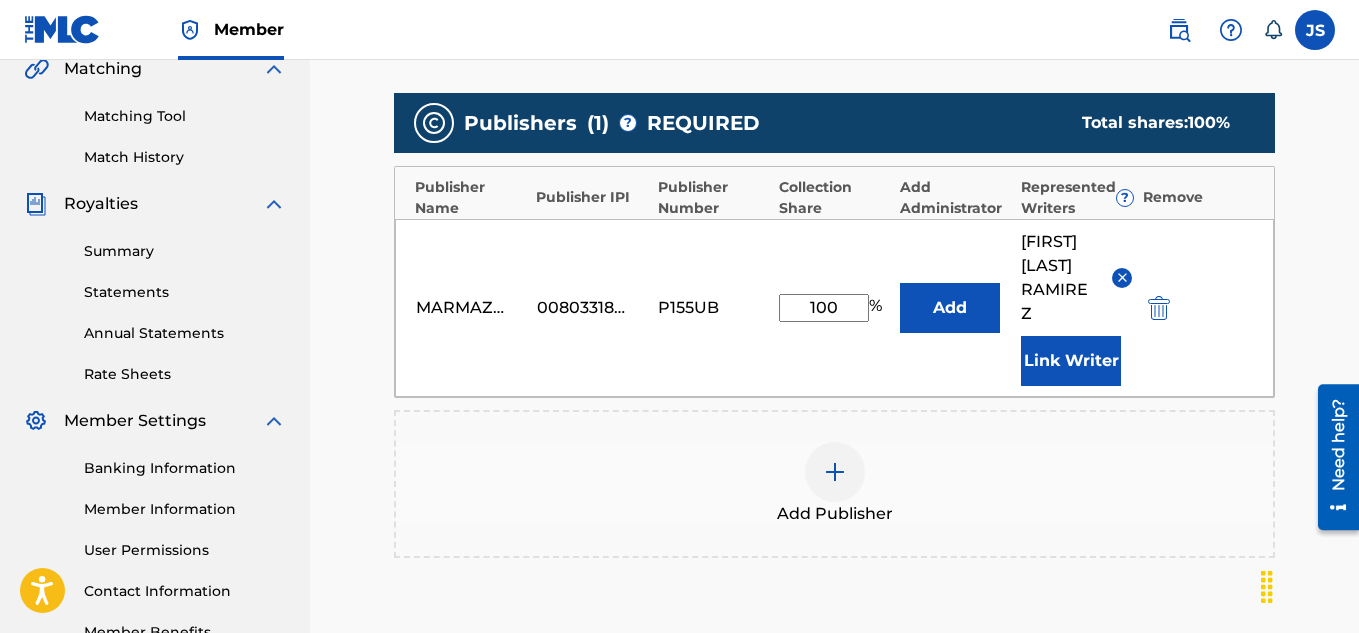 scroll, scrollTop: 754, scrollLeft: 0, axis: vertical 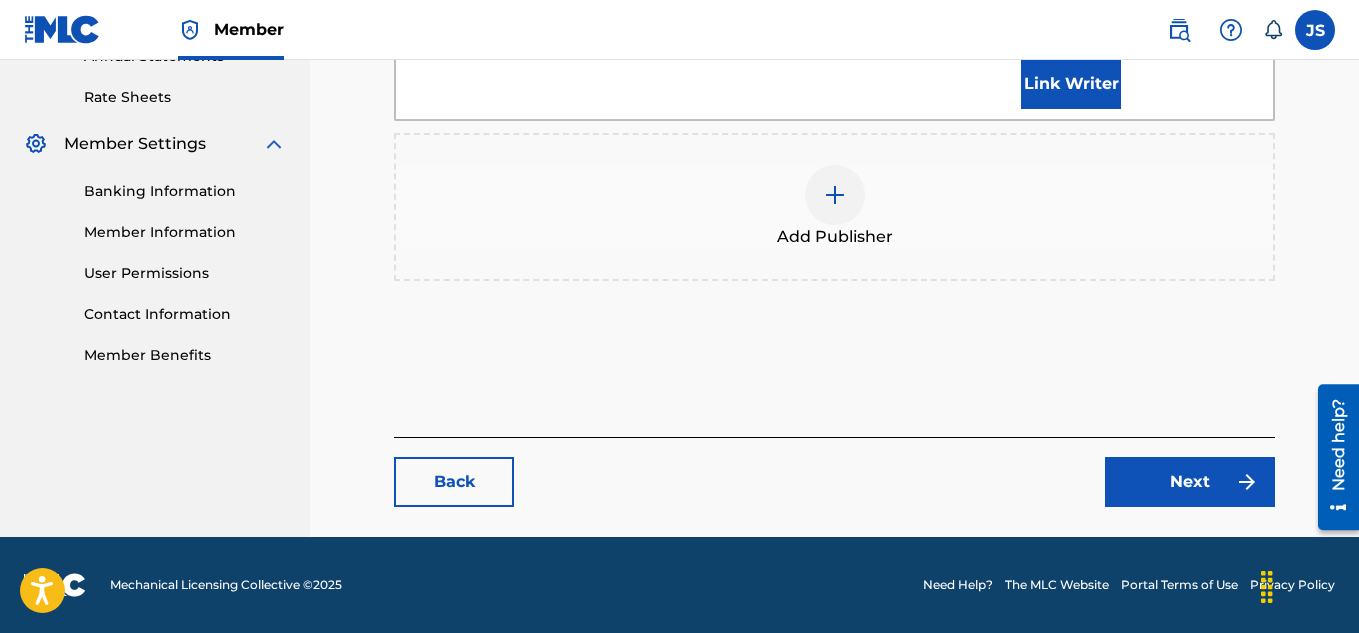 click on "Next" at bounding box center [1190, 482] 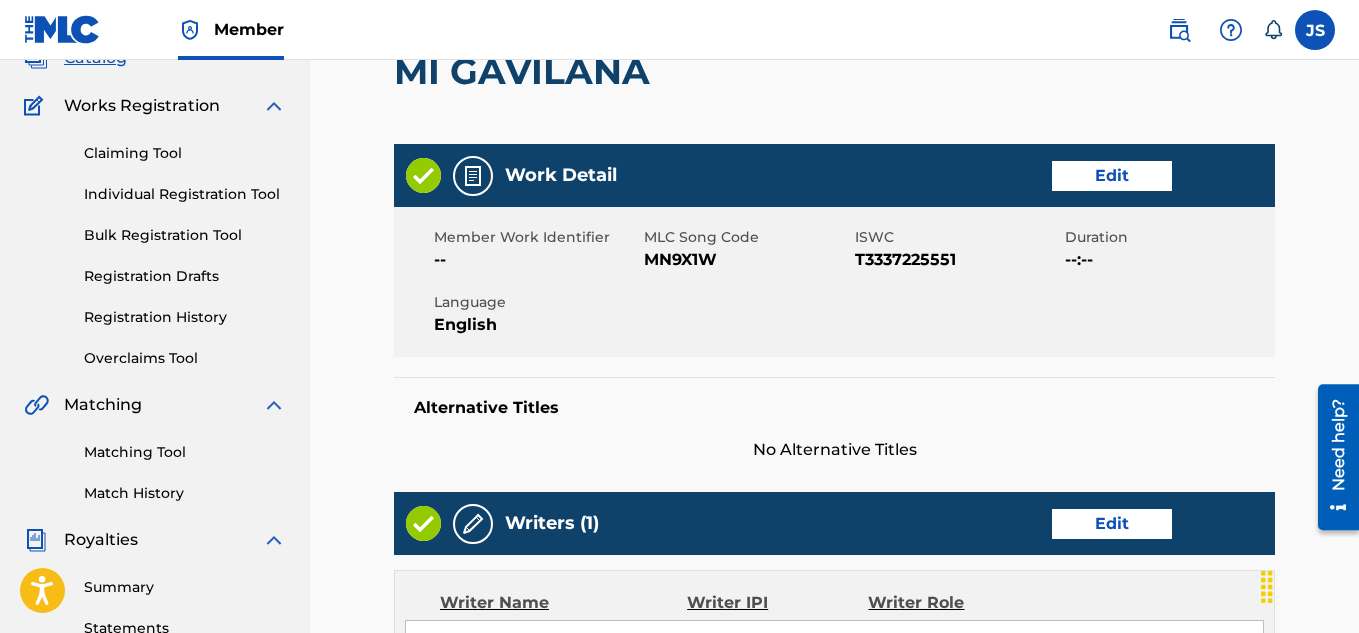 scroll, scrollTop: 0, scrollLeft: 0, axis: both 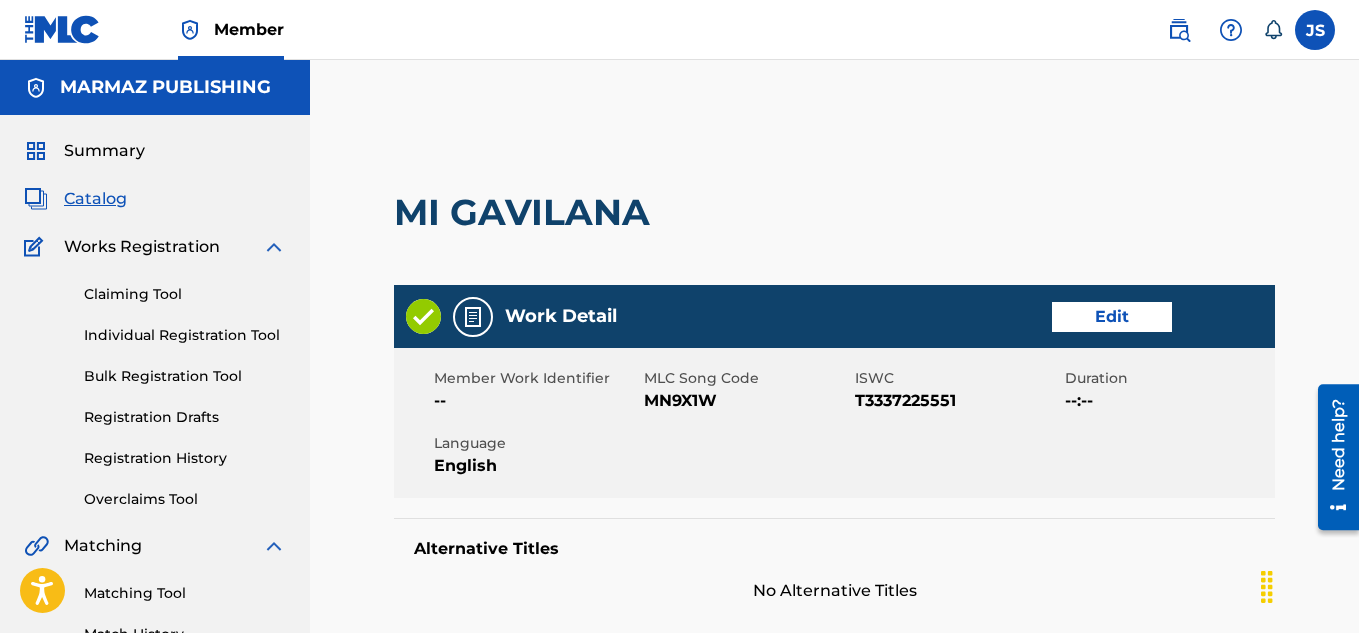 click on "Work Detail   Edit" at bounding box center [834, 316] 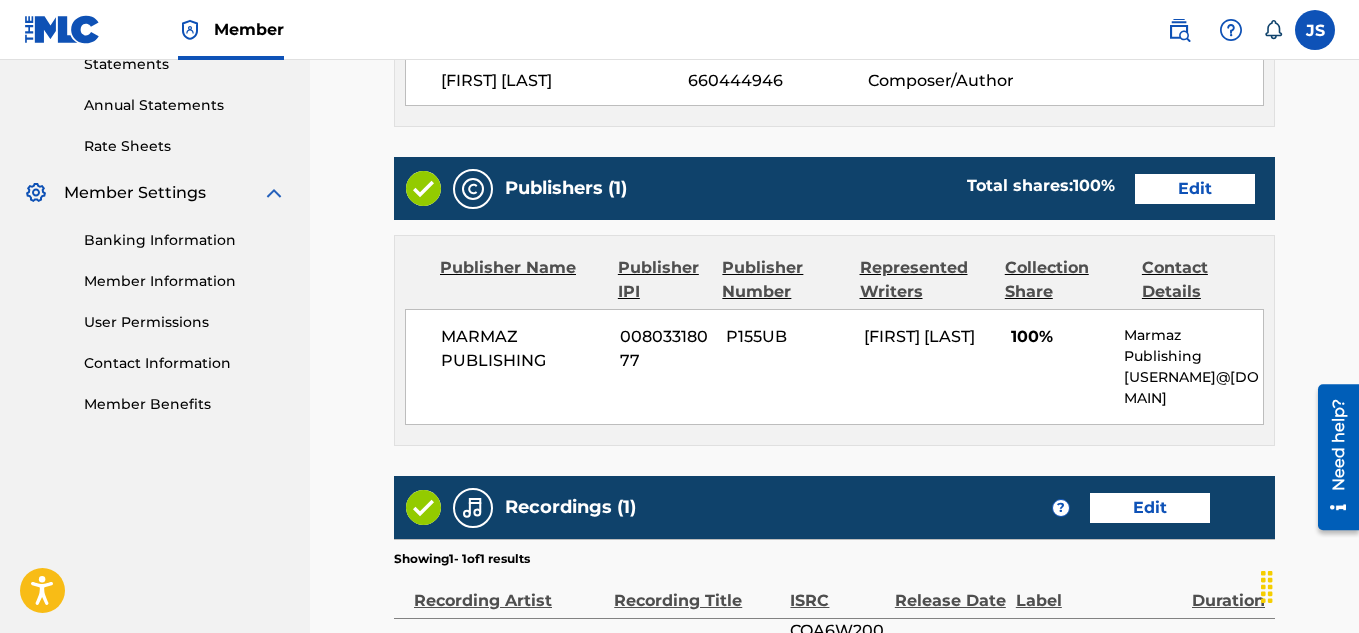 scroll, scrollTop: 946, scrollLeft: 0, axis: vertical 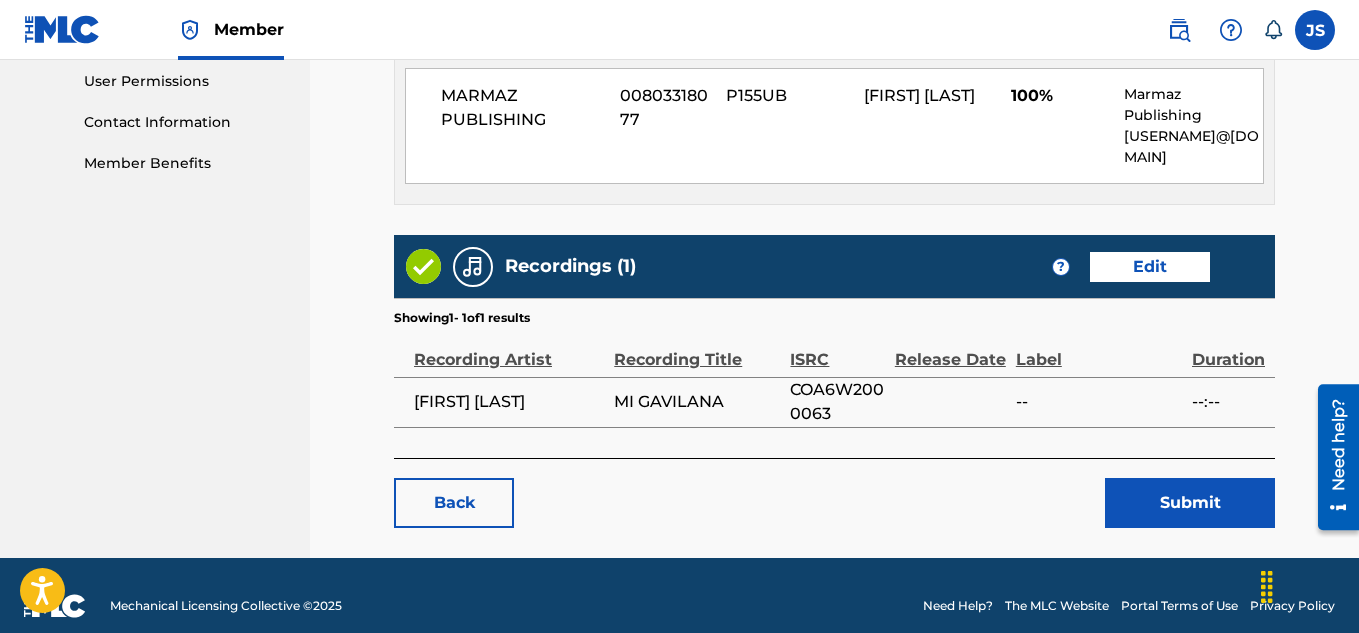 click on "Submit" at bounding box center [1190, 503] 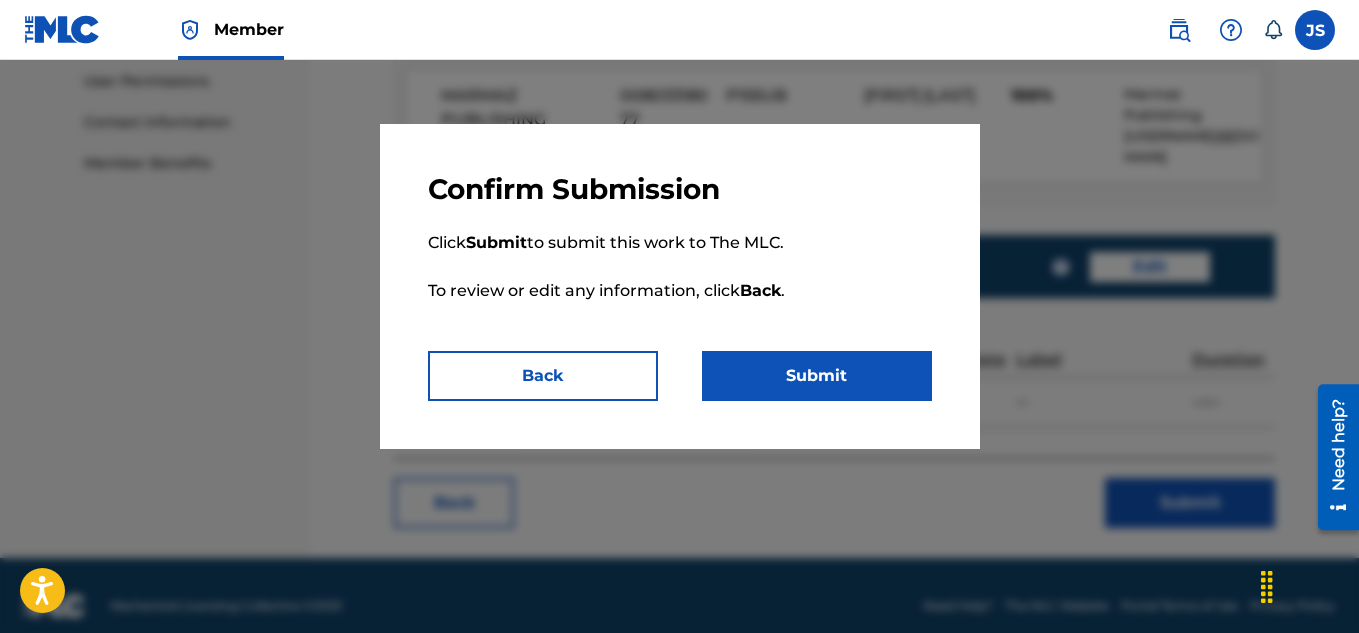 click on "Submit" at bounding box center [817, 376] 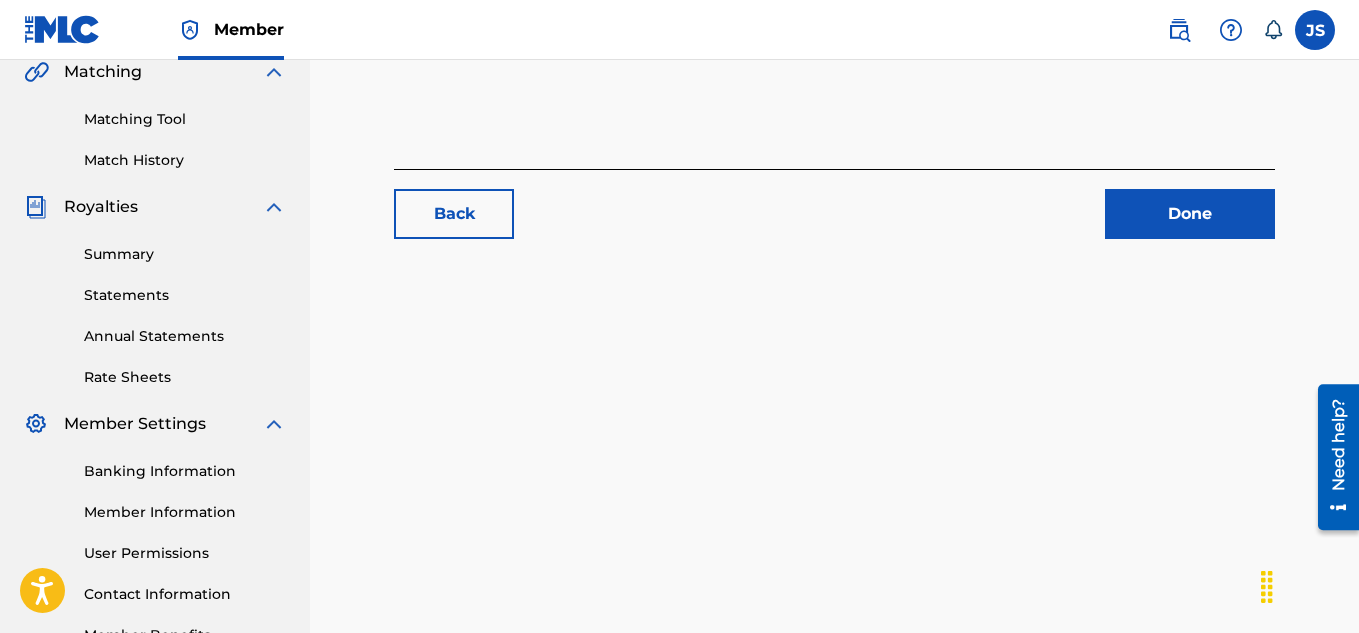 scroll, scrollTop: 485, scrollLeft: 0, axis: vertical 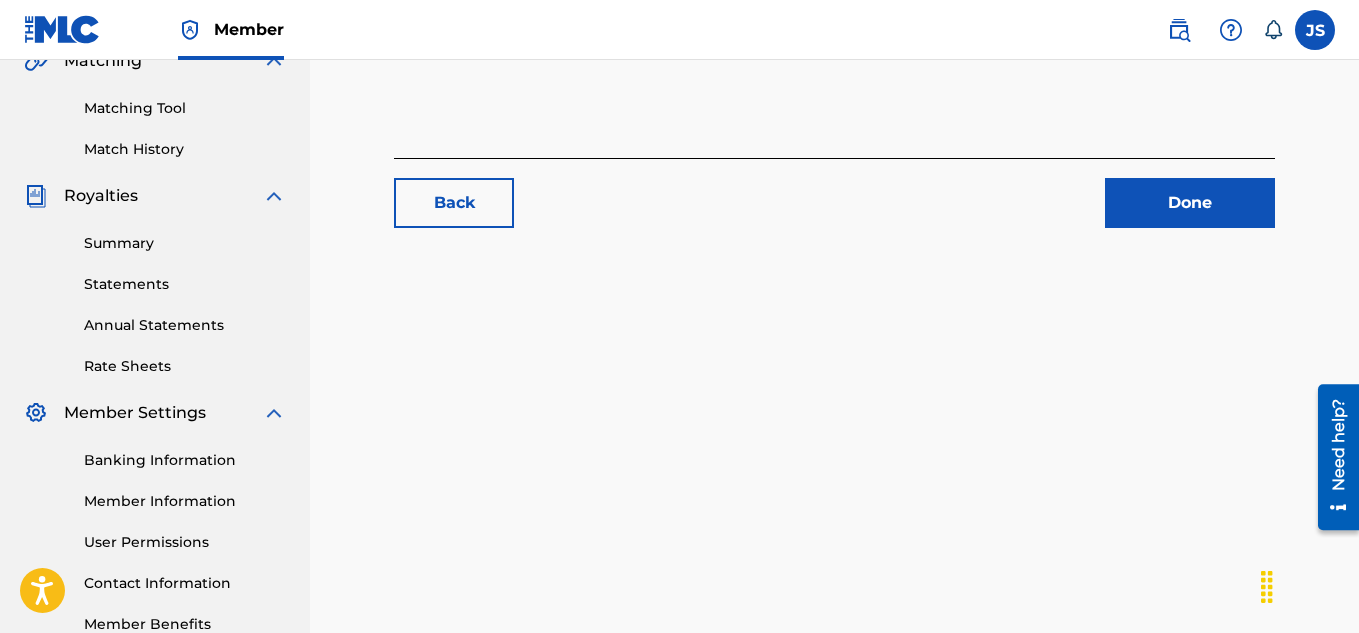 click on "Done" at bounding box center [1190, 203] 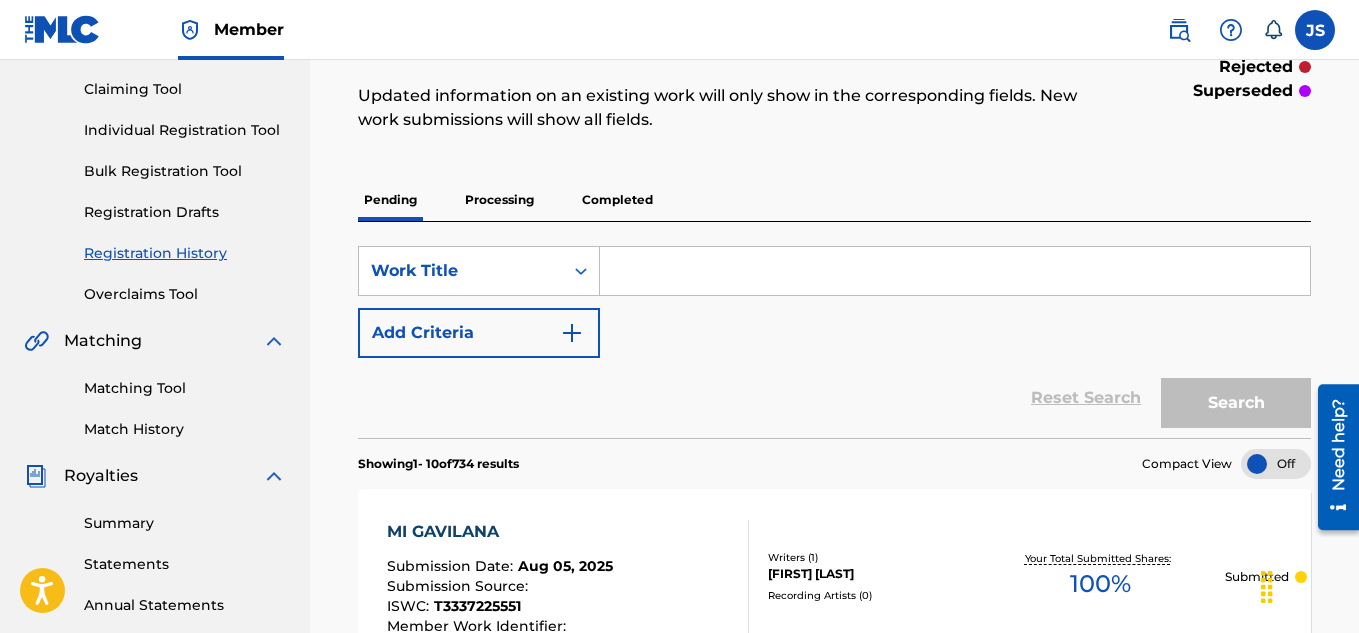 scroll, scrollTop: 0, scrollLeft: 0, axis: both 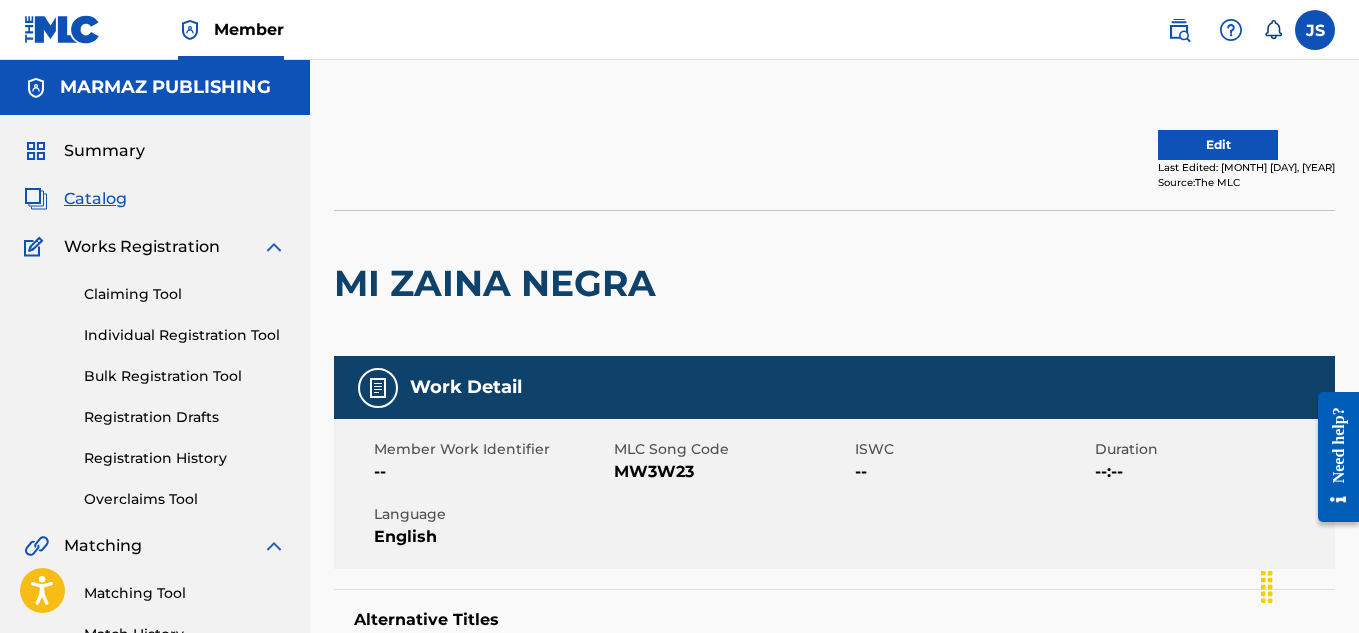 click on "Edit" at bounding box center (1218, 145) 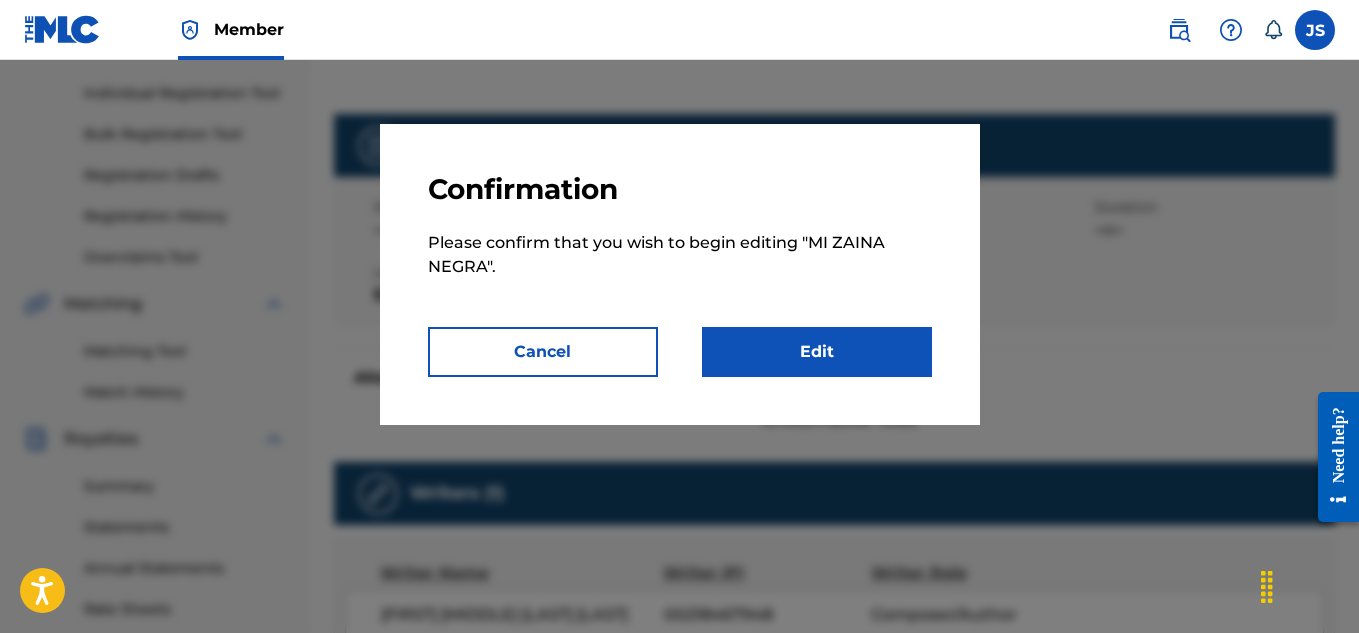 scroll, scrollTop: 243, scrollLeft: 0, axis: vertical 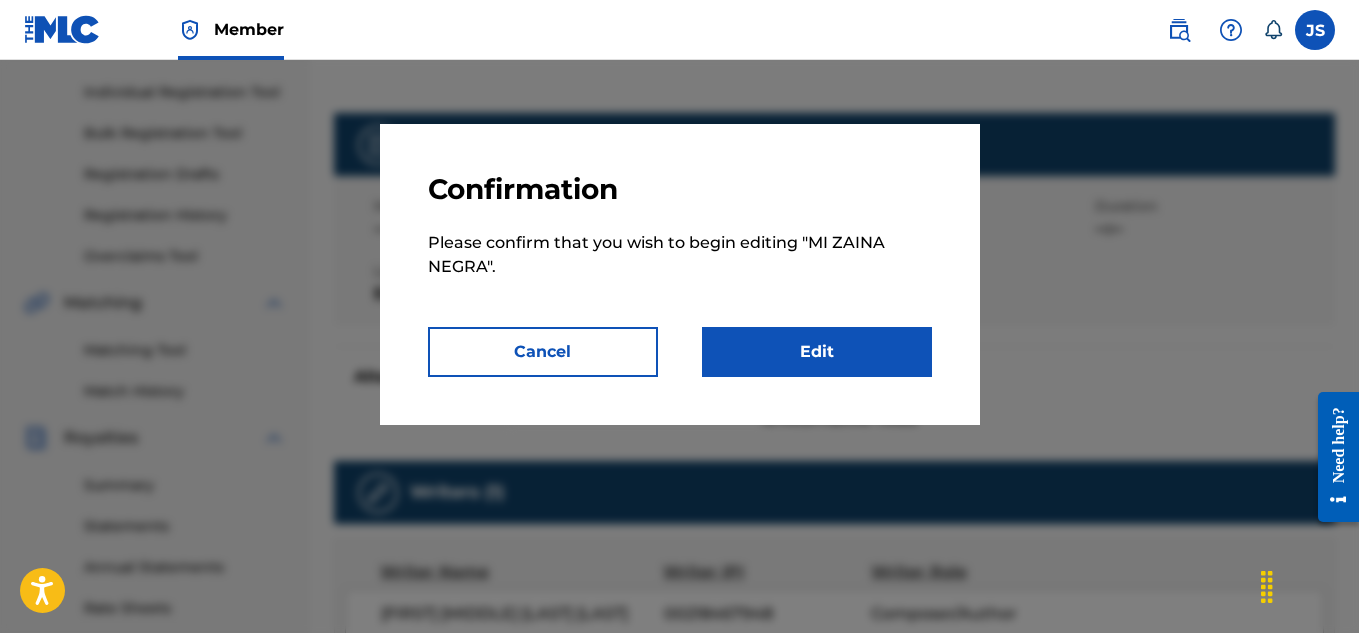 click on "Edit" at bounding box center [817, 352] 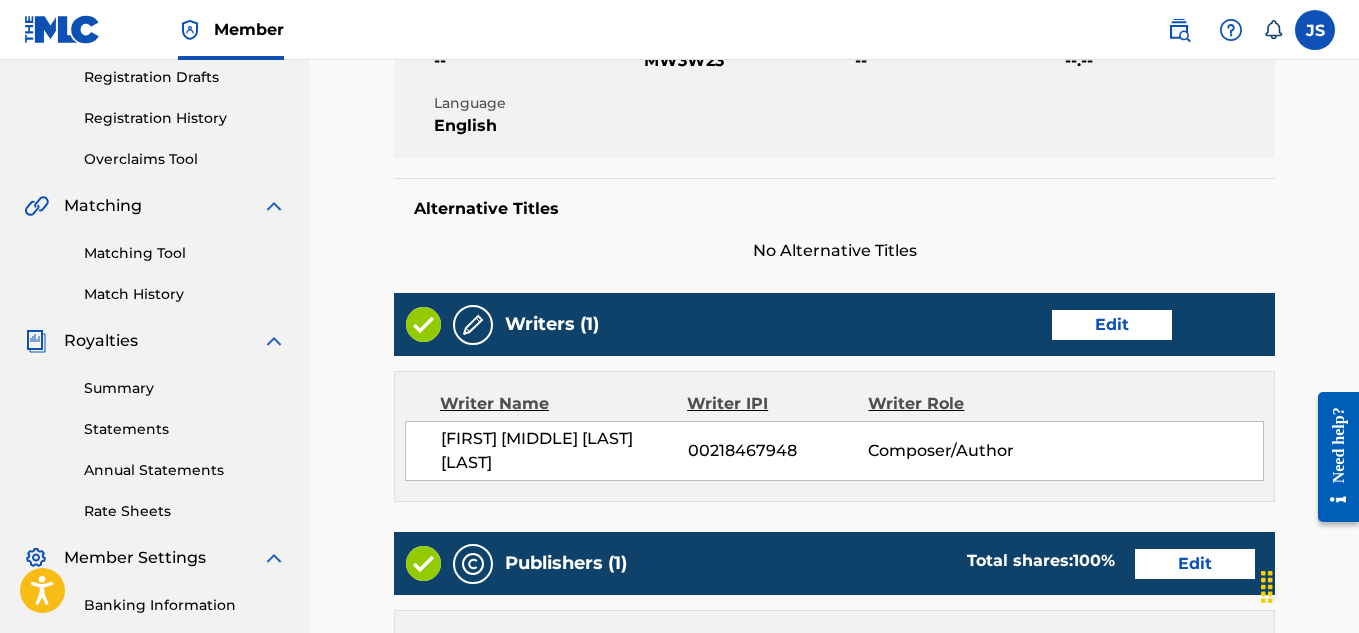 scroll, scrollTop: 344, scrollLeft: 0, axis: vertical 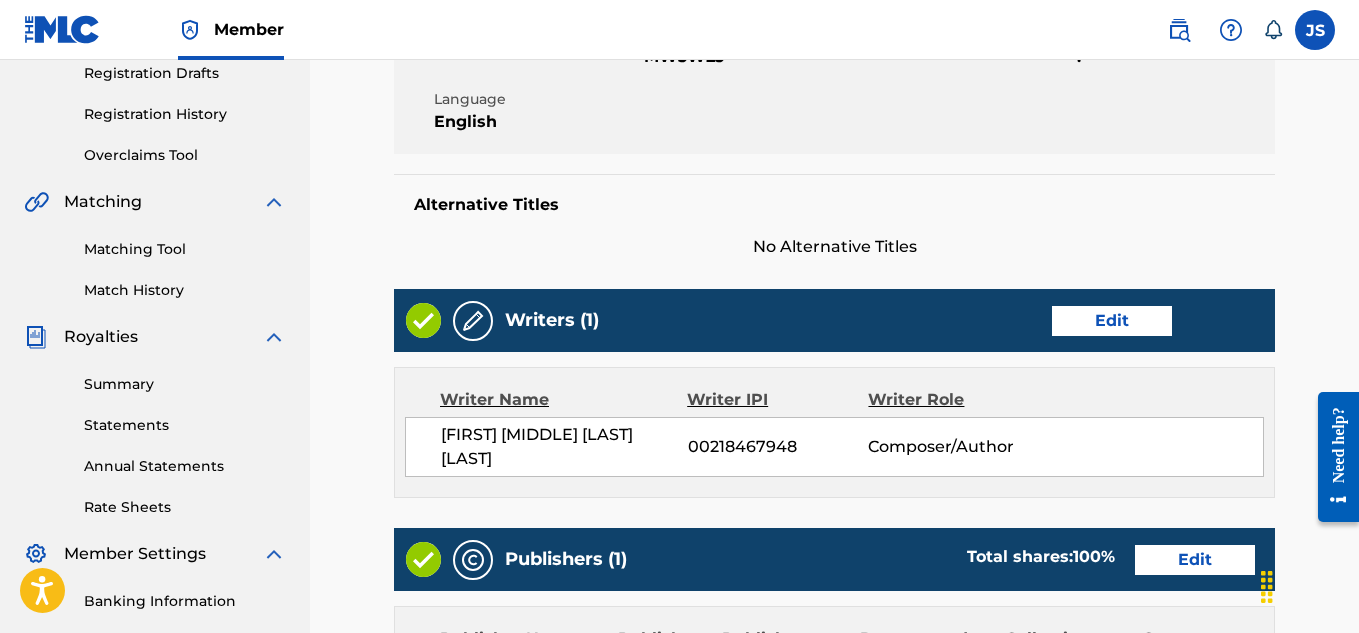click on "Edit" at bounding box center (1112, 321) 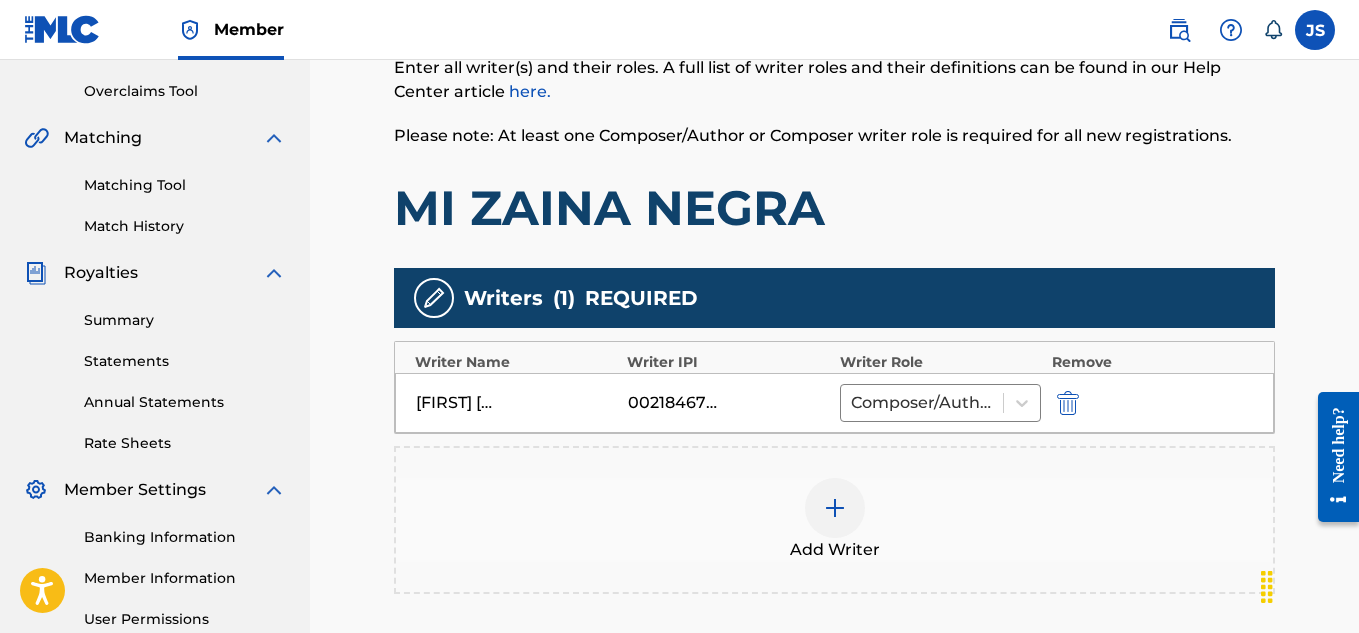 scroll, scrollTop: 424, scrollLeft: 0, axis: vertical 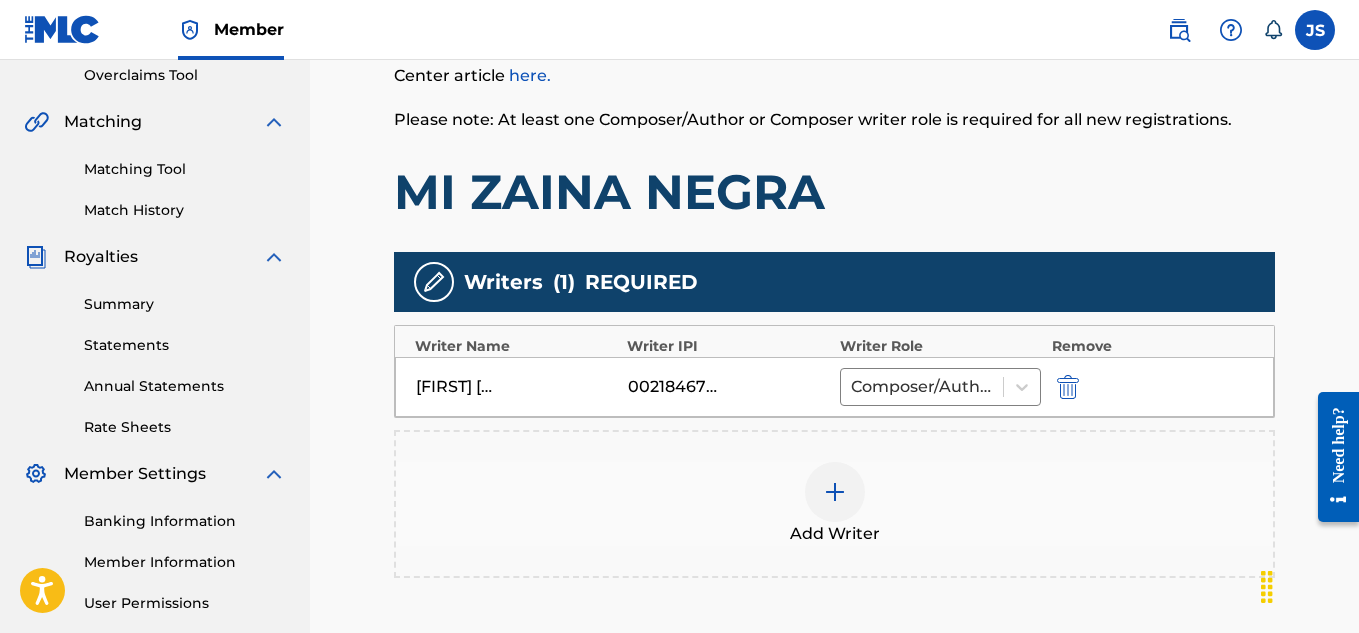 click at bounding box center (1068, 387) 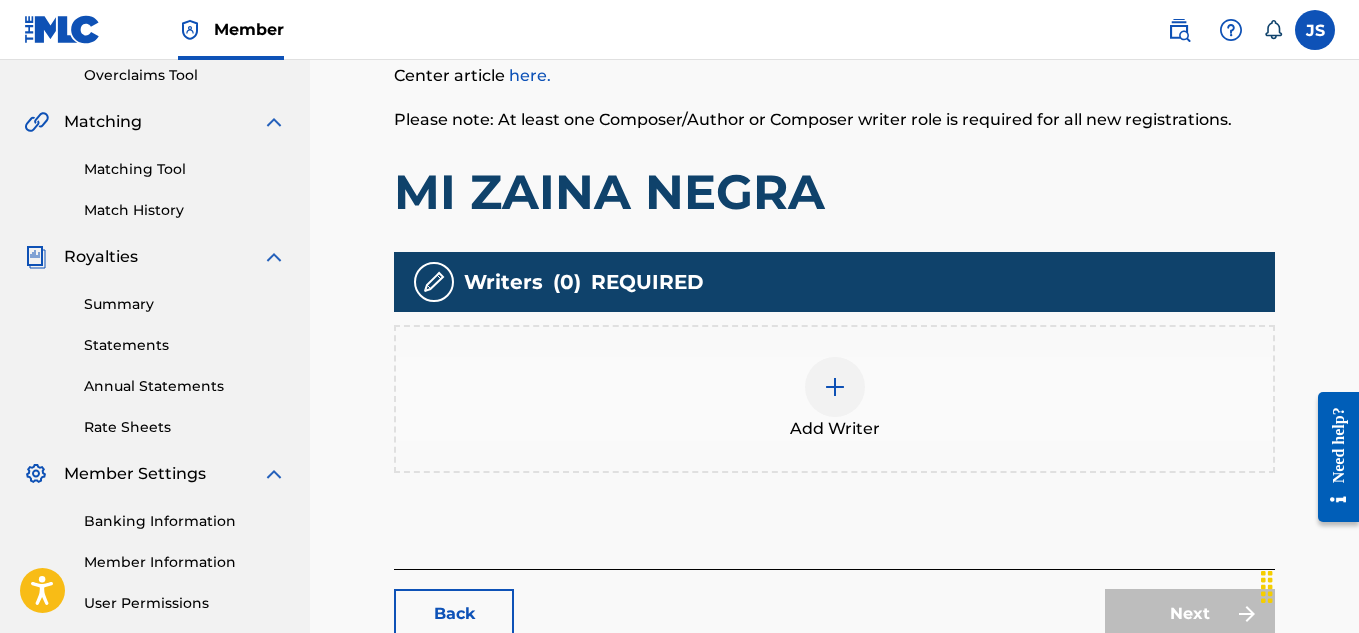 click on "Add Writer" at bounding box center [834, 399] 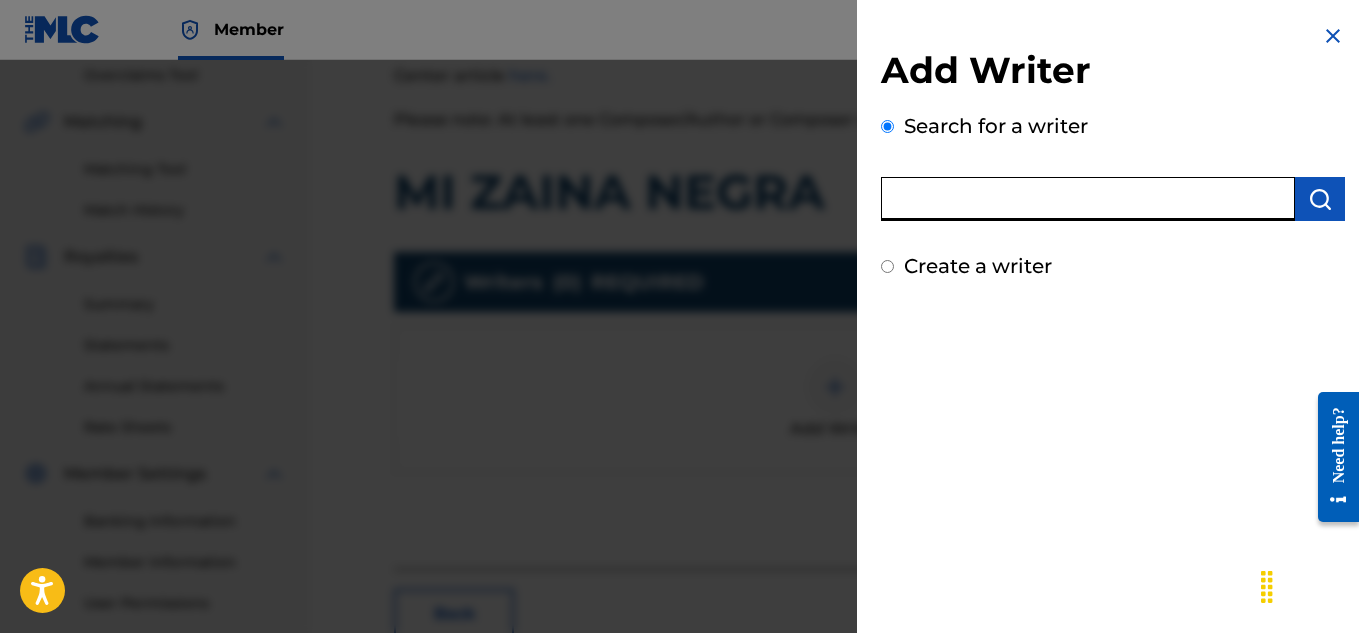 click at bounding box center [1088, 199] 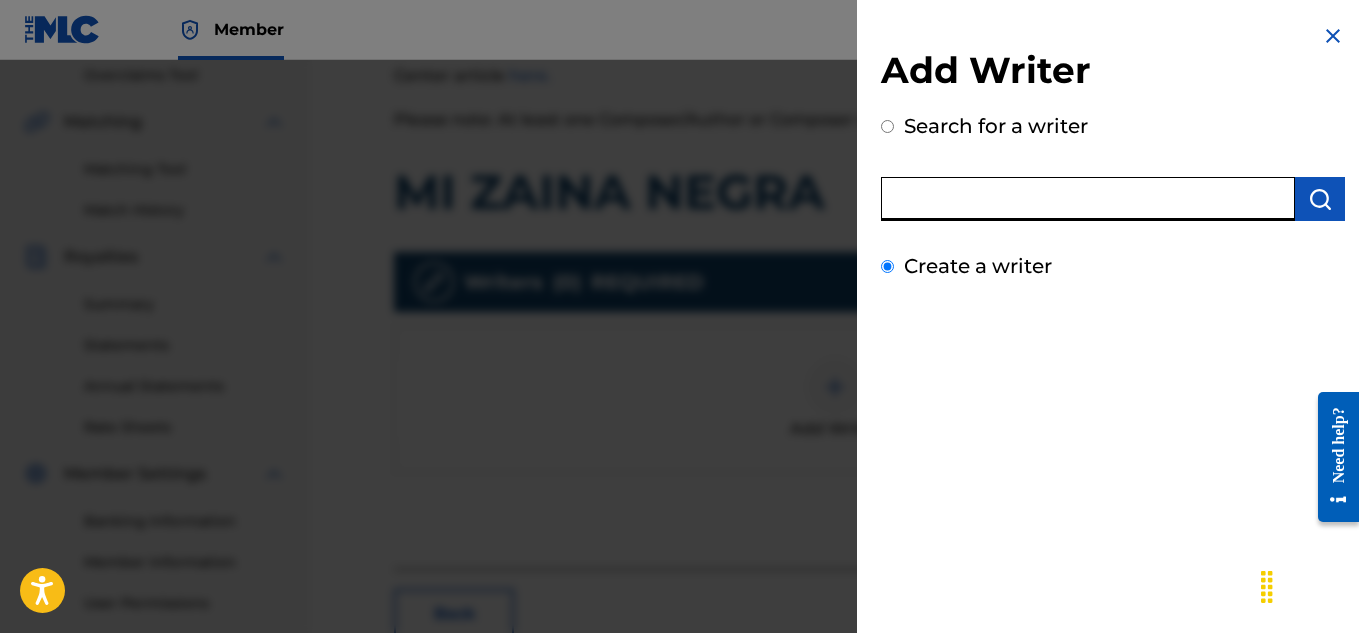 click on "Create a writer" at bounding box center (887, 266) 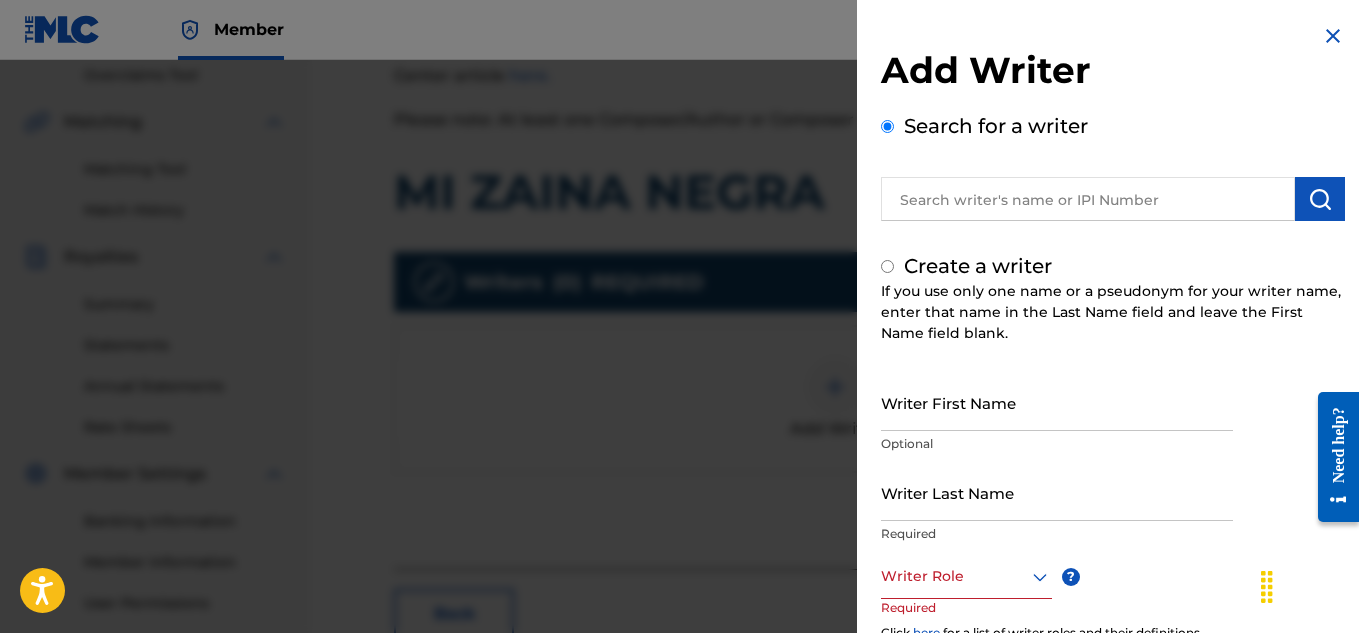 radio on "false" 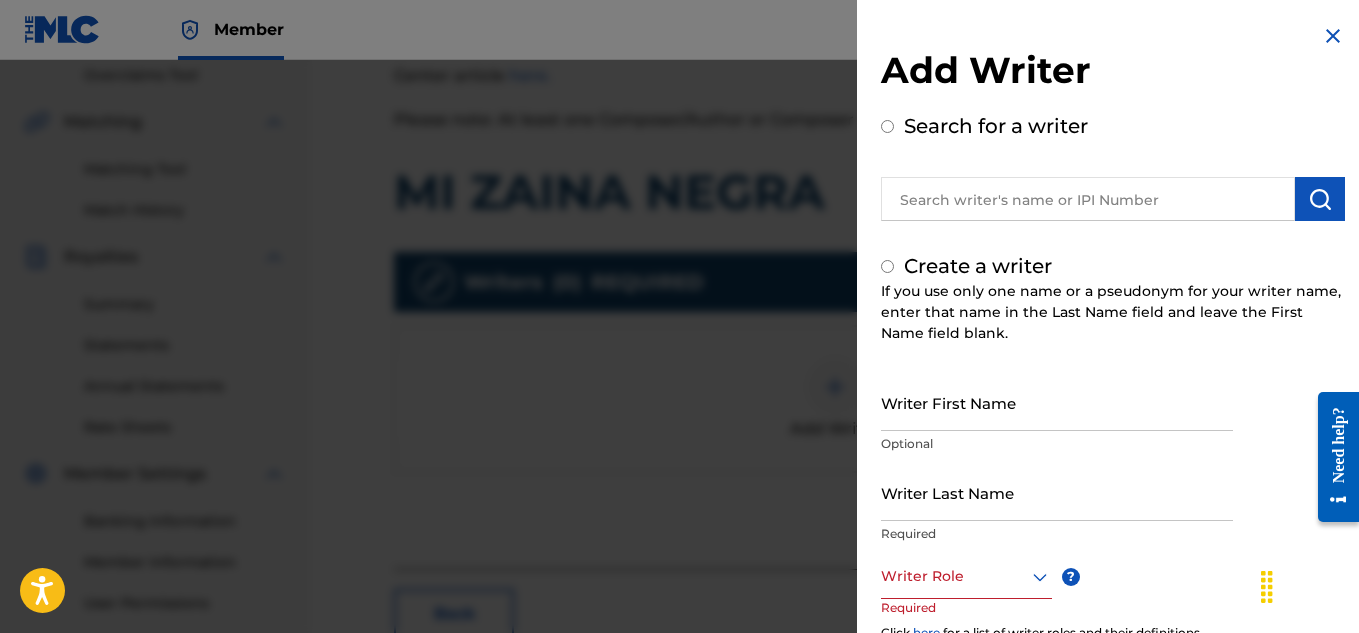 radio on "true" 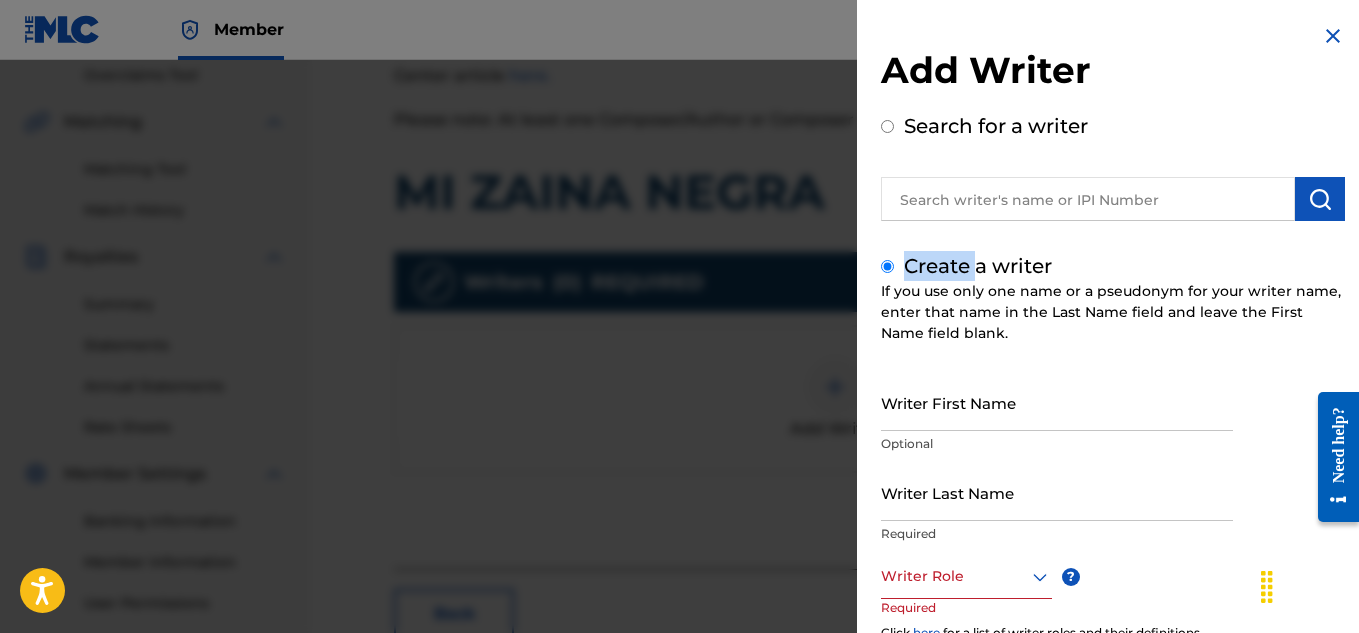 click on "Create a writer" at bounding box center [978, 266] 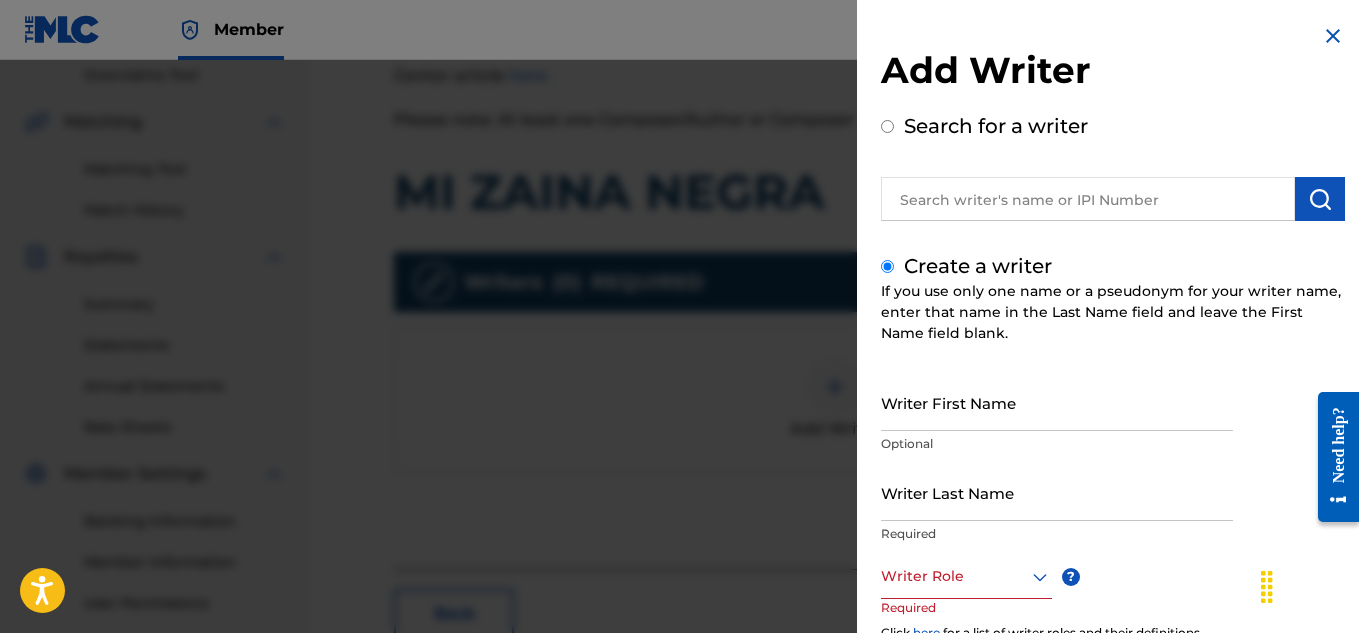 click on "Writer First Name" at bounding box center (1057, 402) 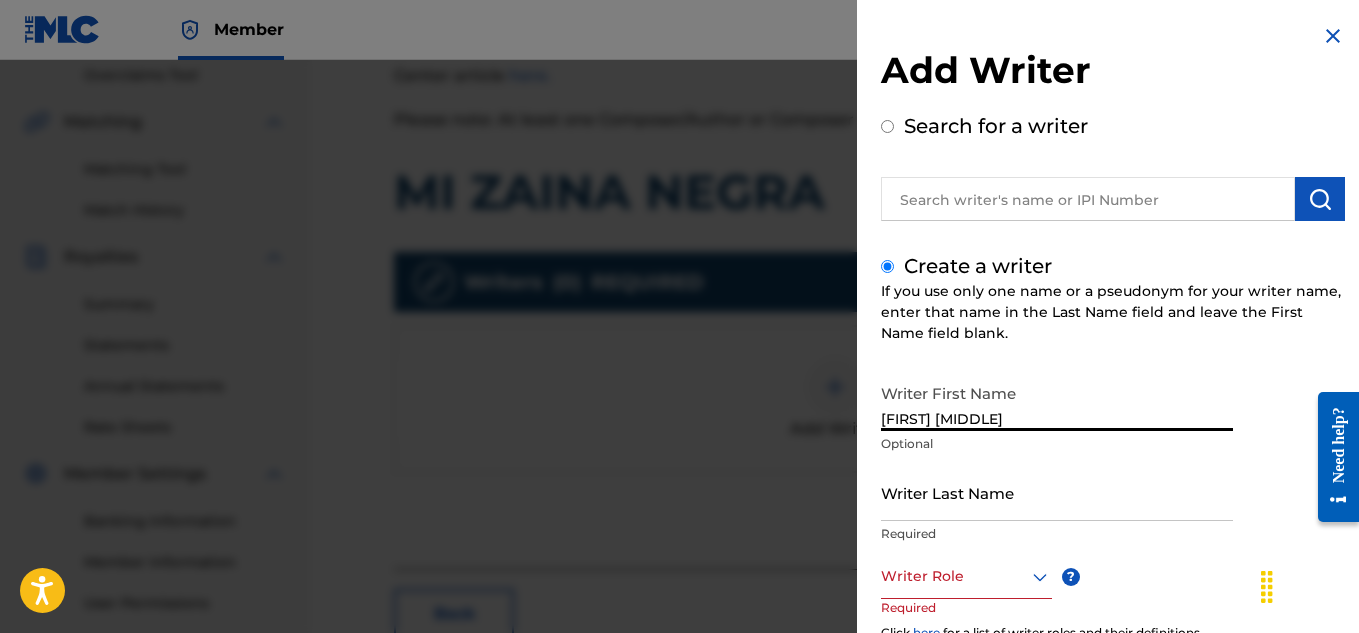 type on "[FIRST] [LAST]" 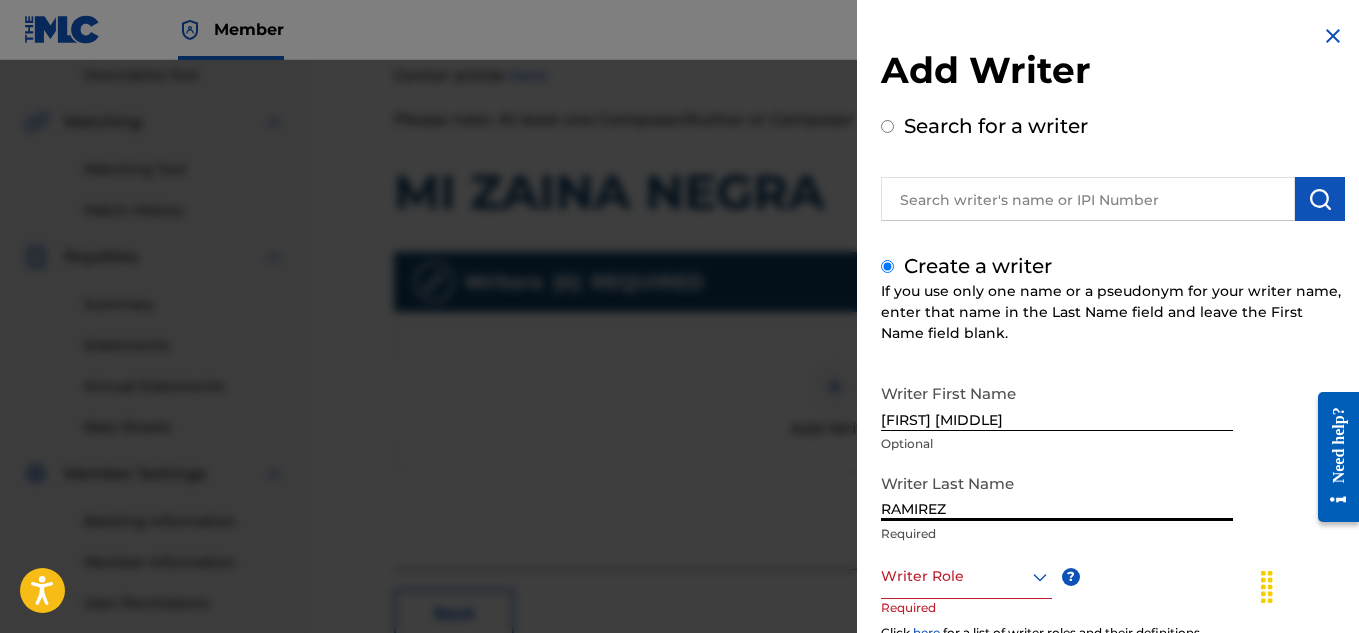 scroll, scrollTop: 162, scrollLeft: 0, axis: vertical 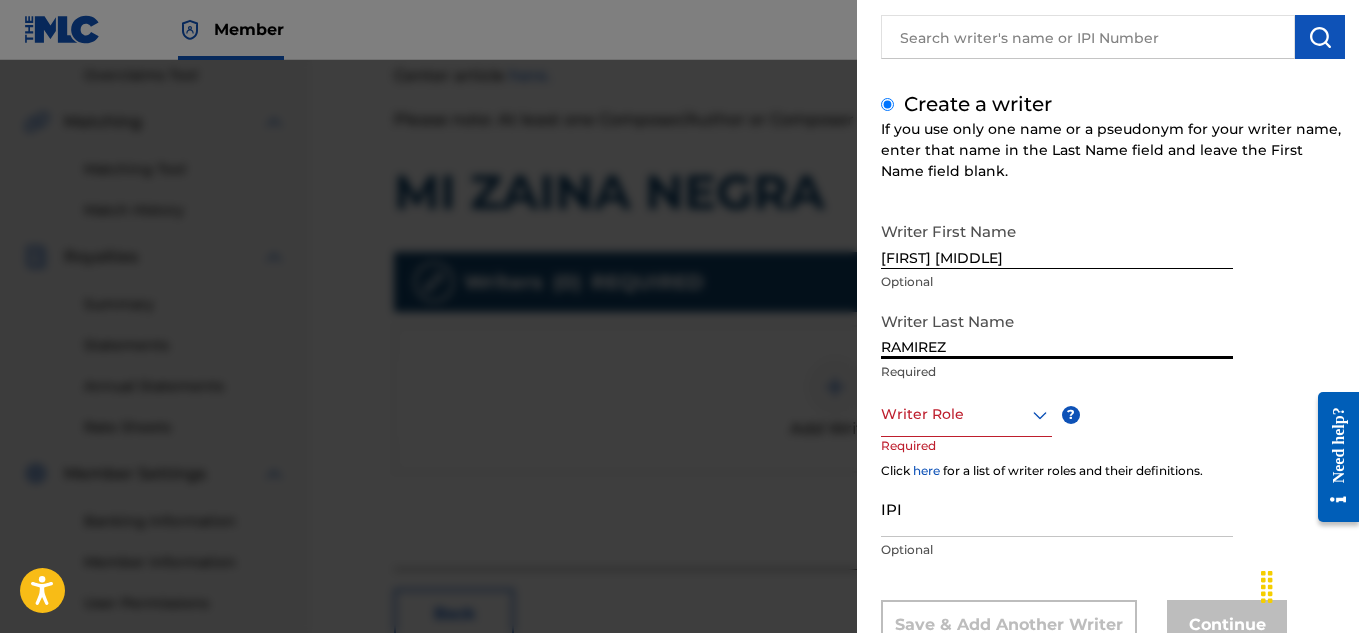 type on "RAMIREZ" 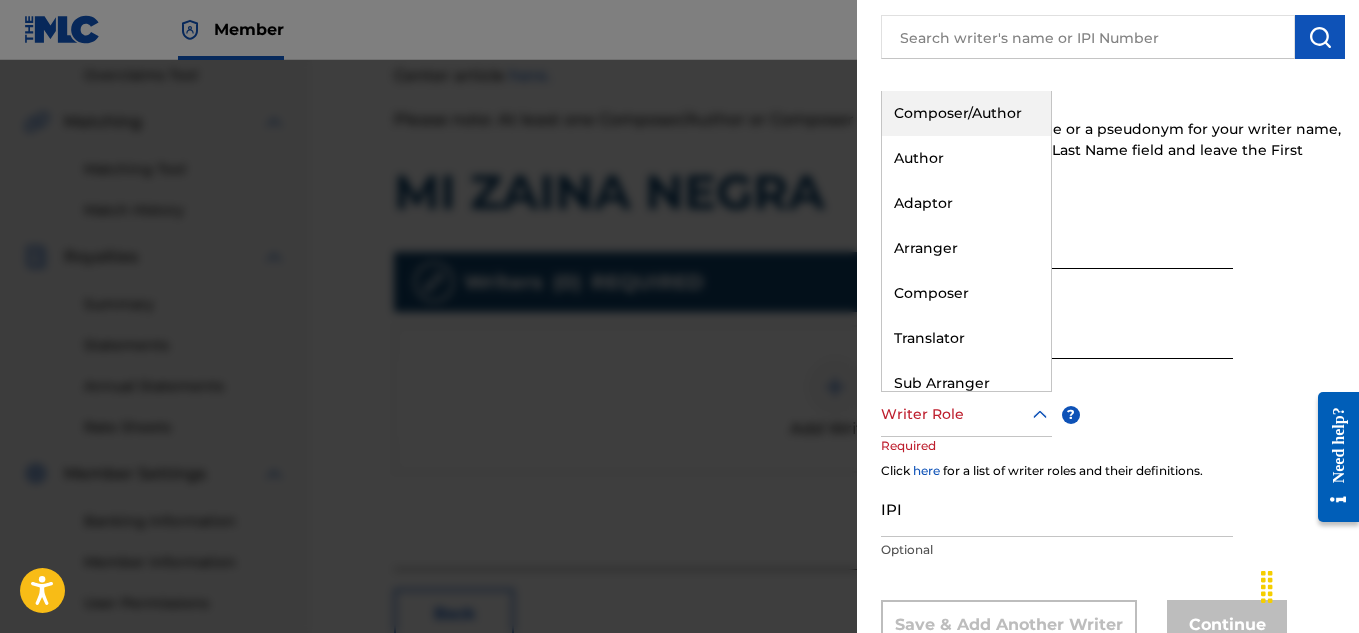click at bounding box center [966, 414] 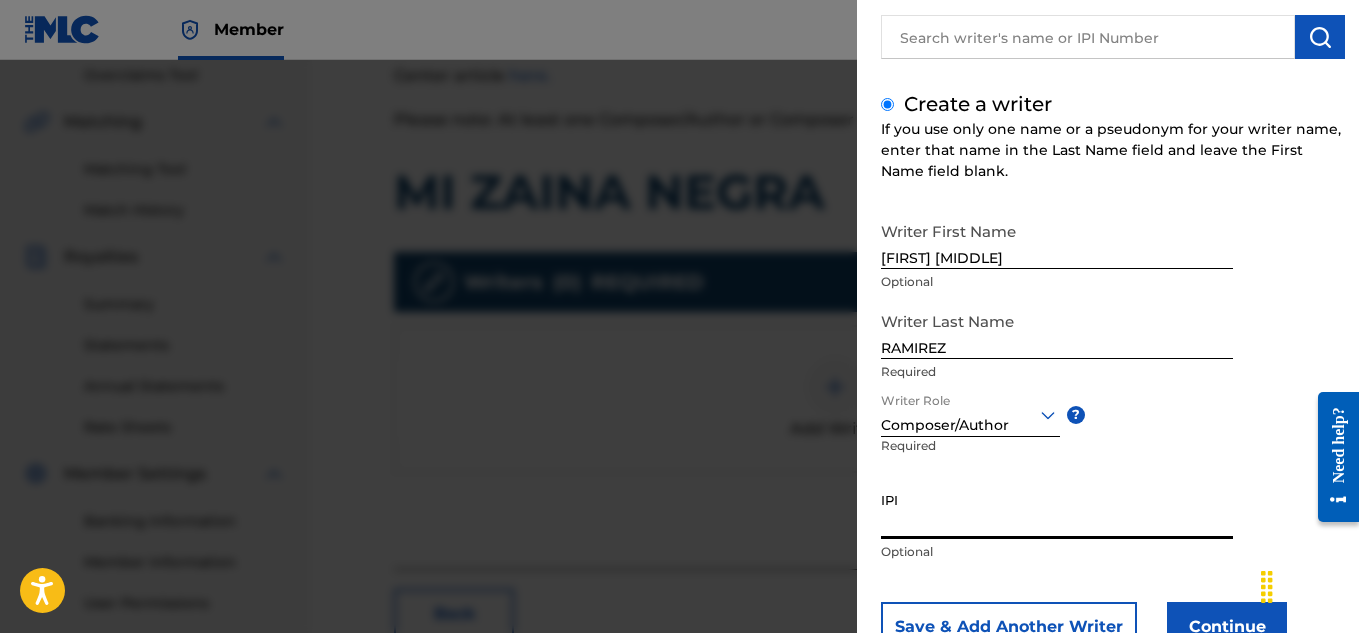 click on "IPI" at bounding box center [1057, 510] 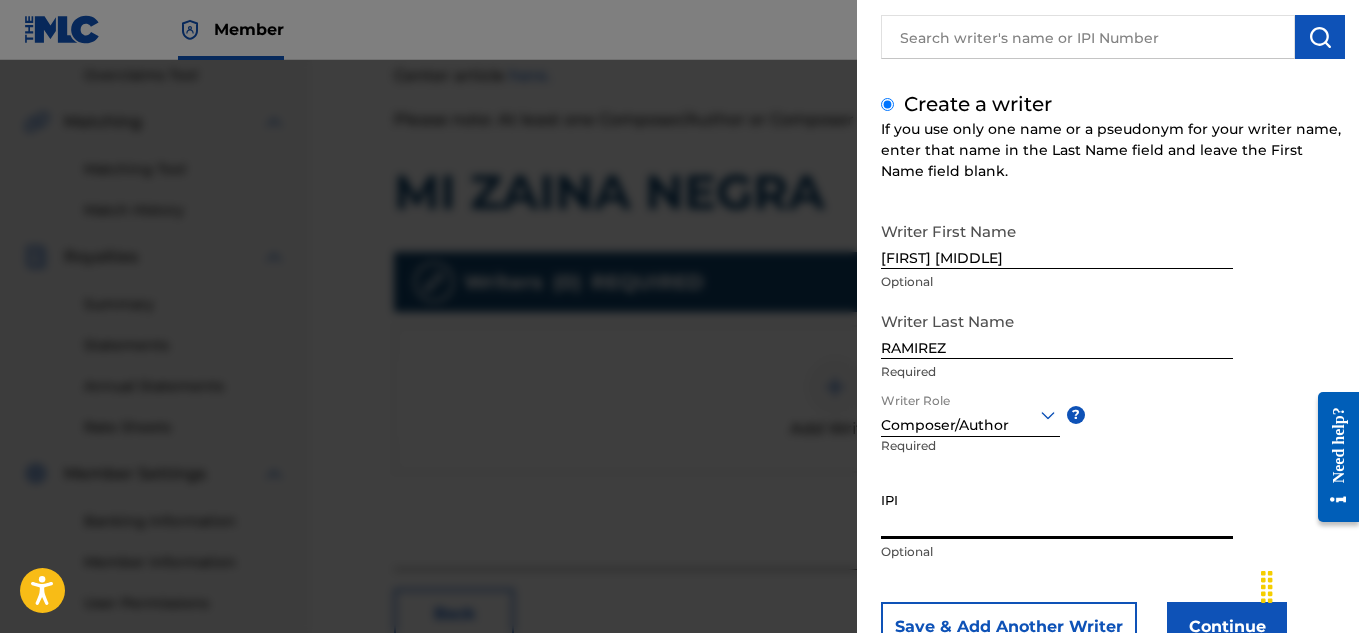 paste on "660444946" 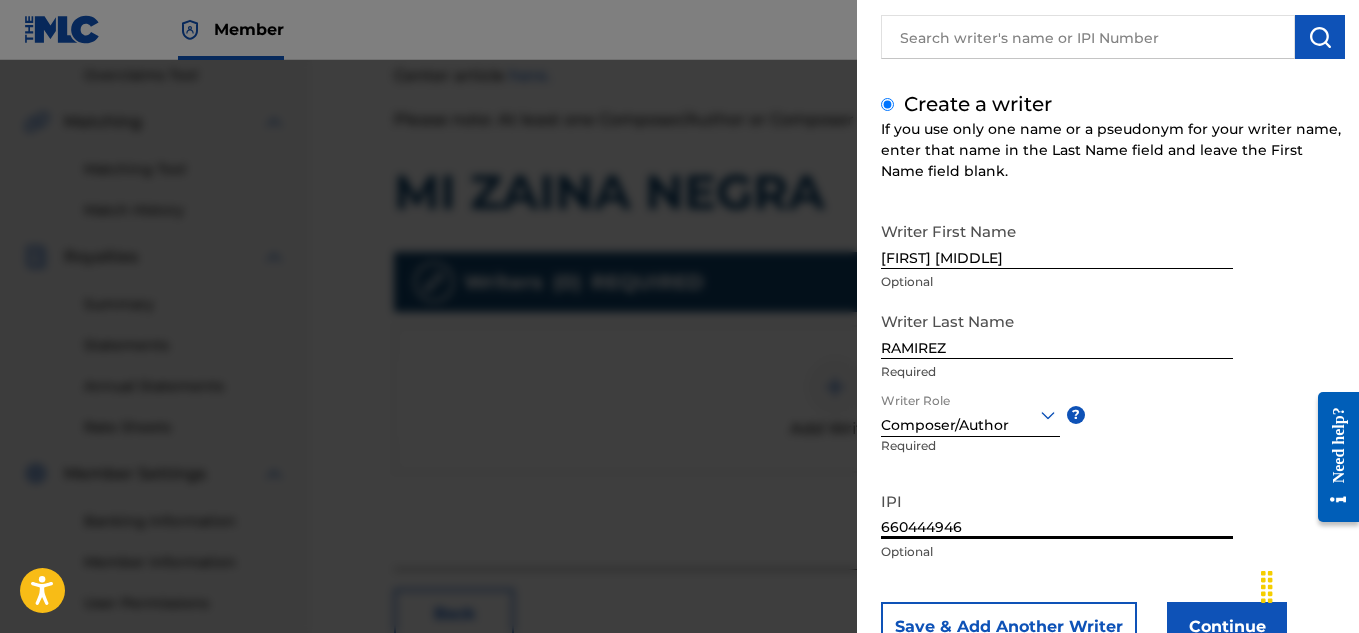 scroll, scrollTop: 235, scrollLeft: 0, axis: vertical 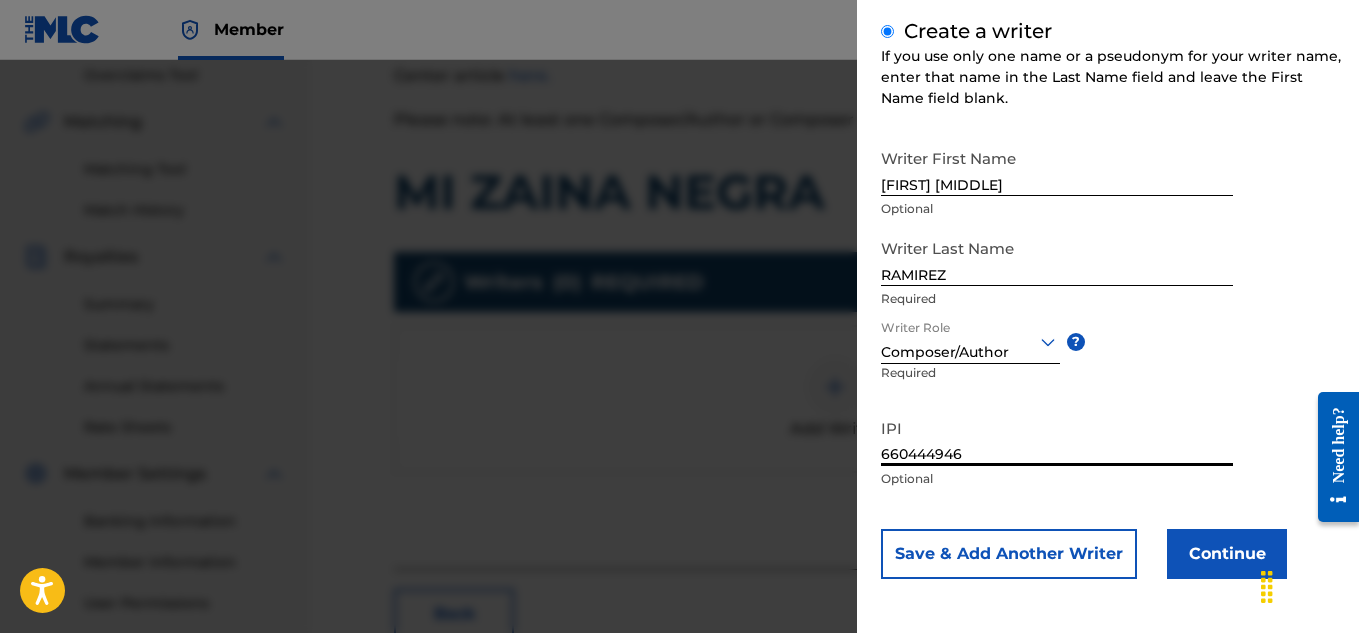 type on "660444946" 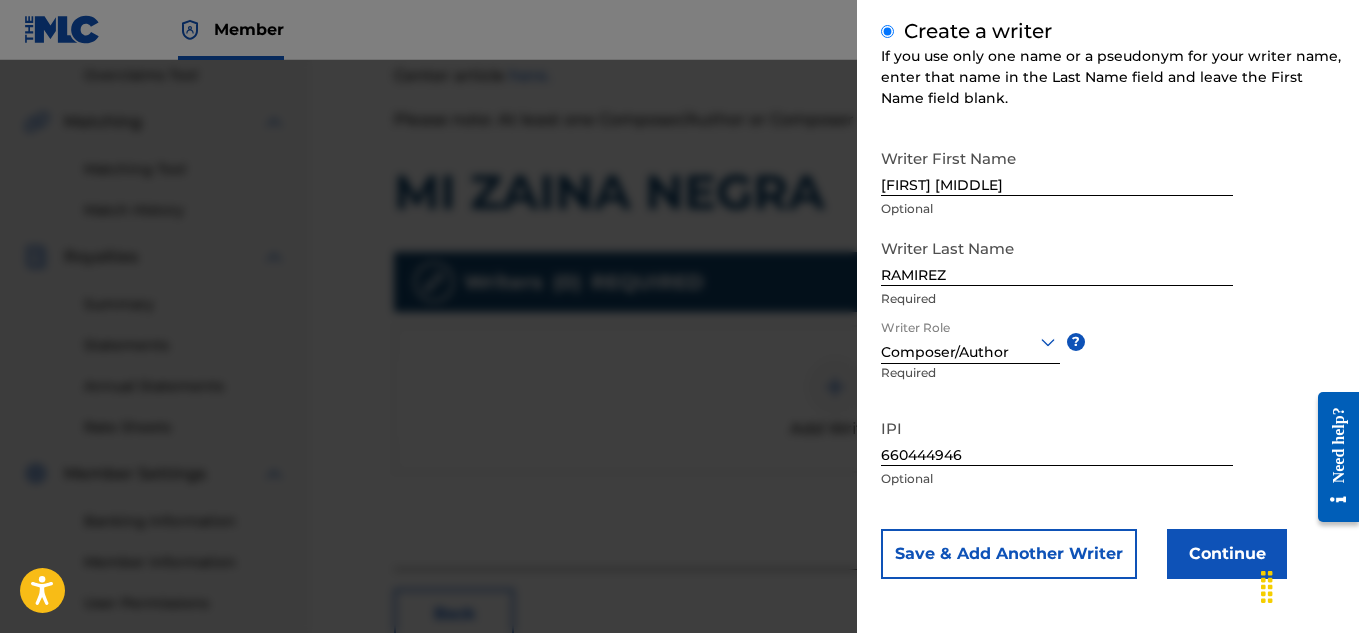 click on "Continue" at bounding box center (1227, 554) 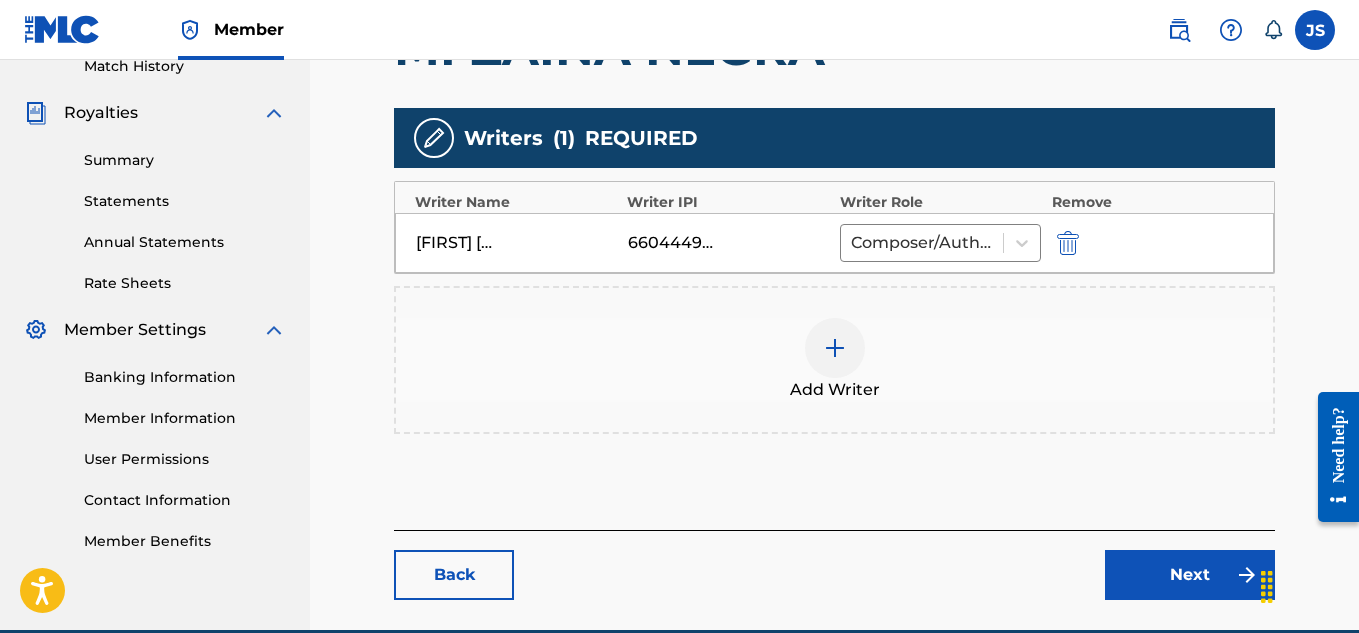 scroll, scrollTop: 661, scrollLeft: 0, axis: vertical 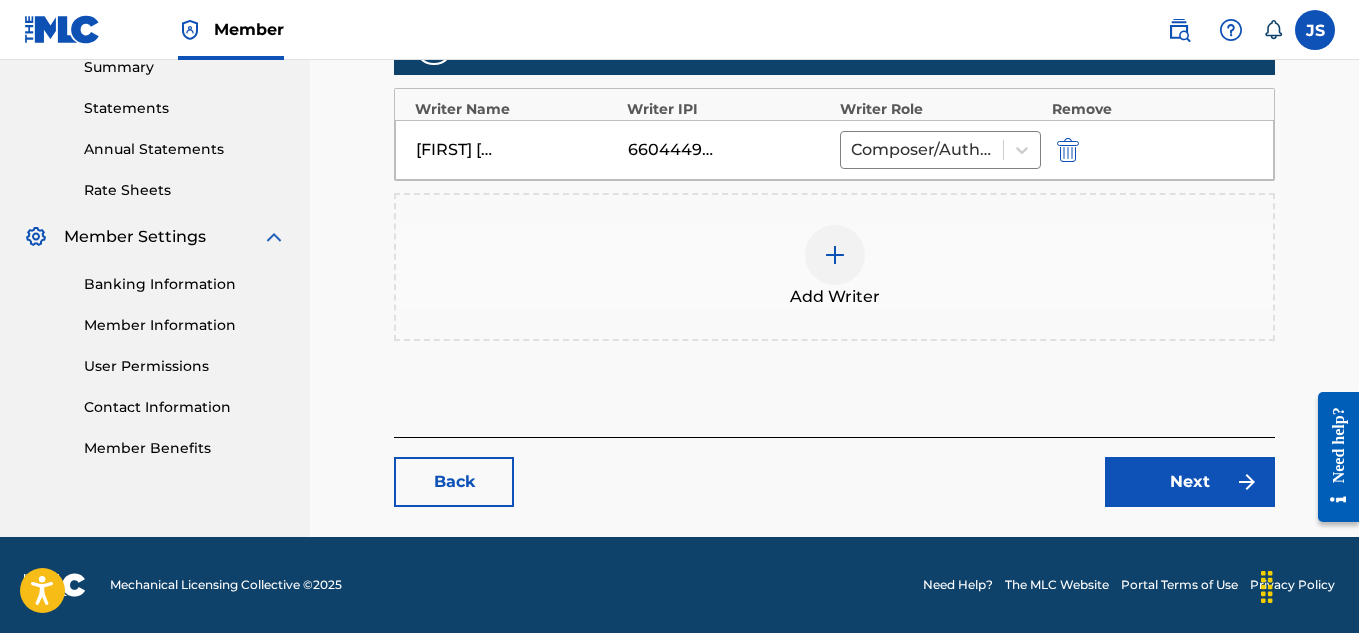 click on "Next" at bounding box center (1190, 482) 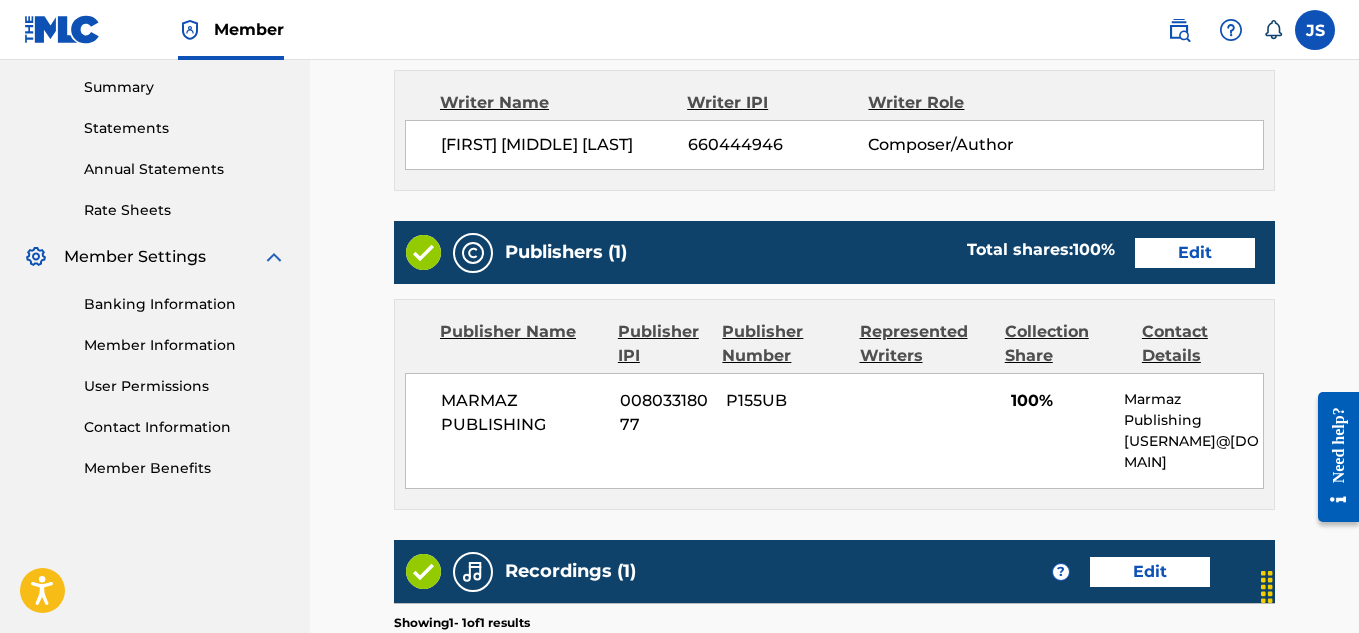 scroll, scrollTop: 644, scrollLeft: 0, axis: vertical 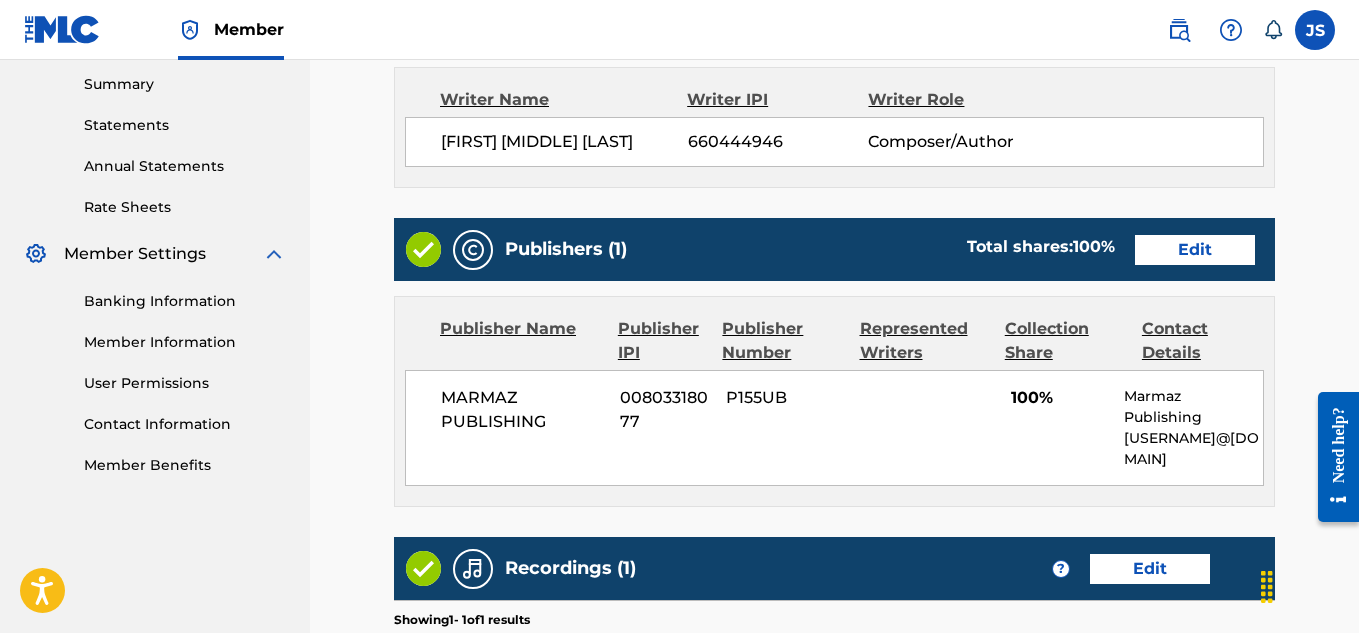 drag, startPoint x: 1190, startPoint y: 265, endPoint x: 1181, endPoint y: 256, distance: 12.727922 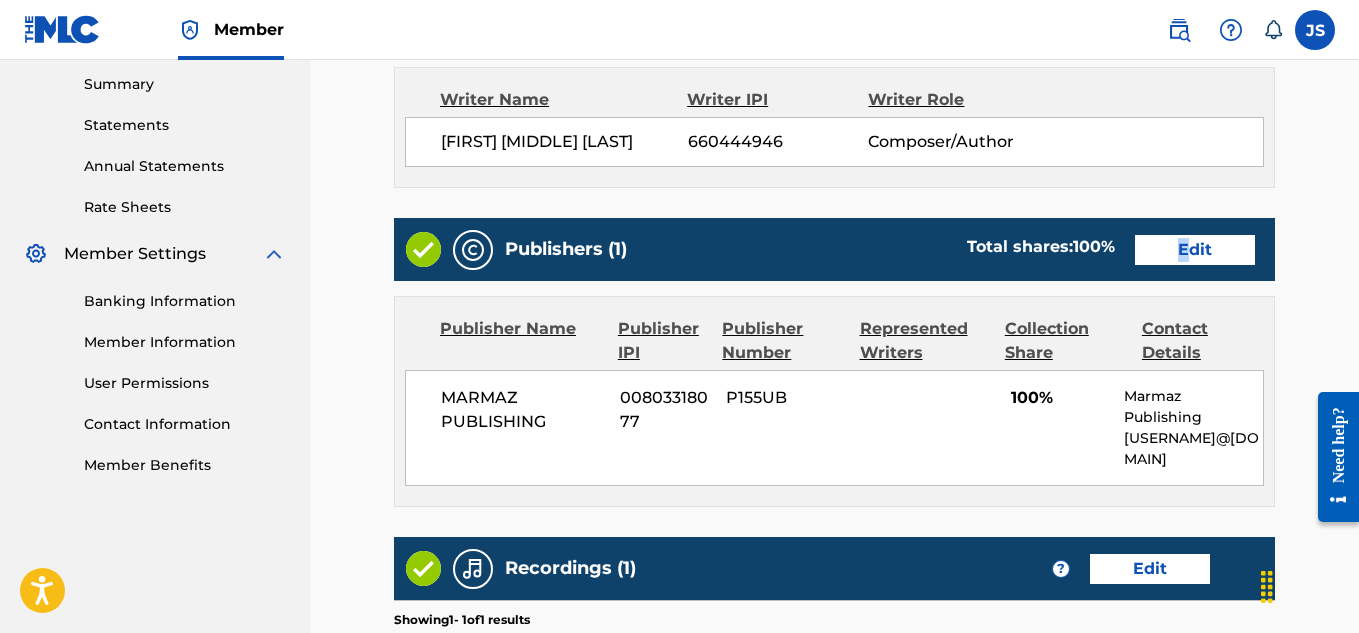 click on "Edit" at bounding box center [1195, 250] 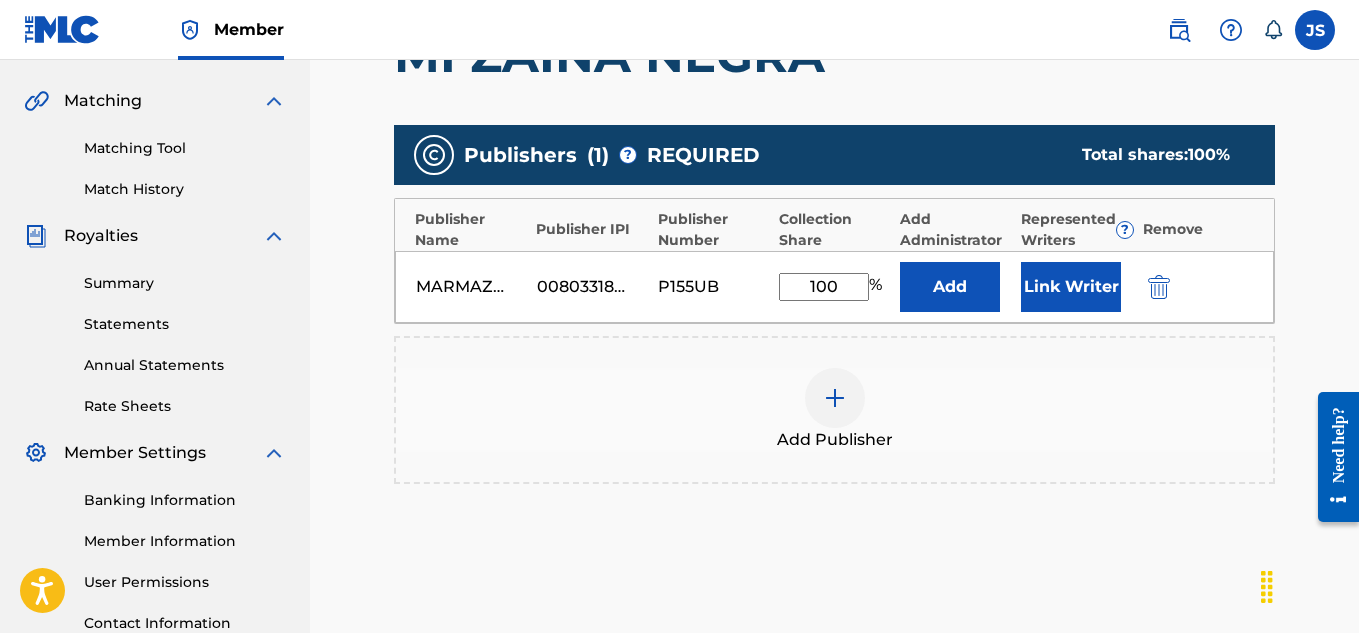 scroll, scrollTop: 457, scrollLeft: 0, axis: vertical 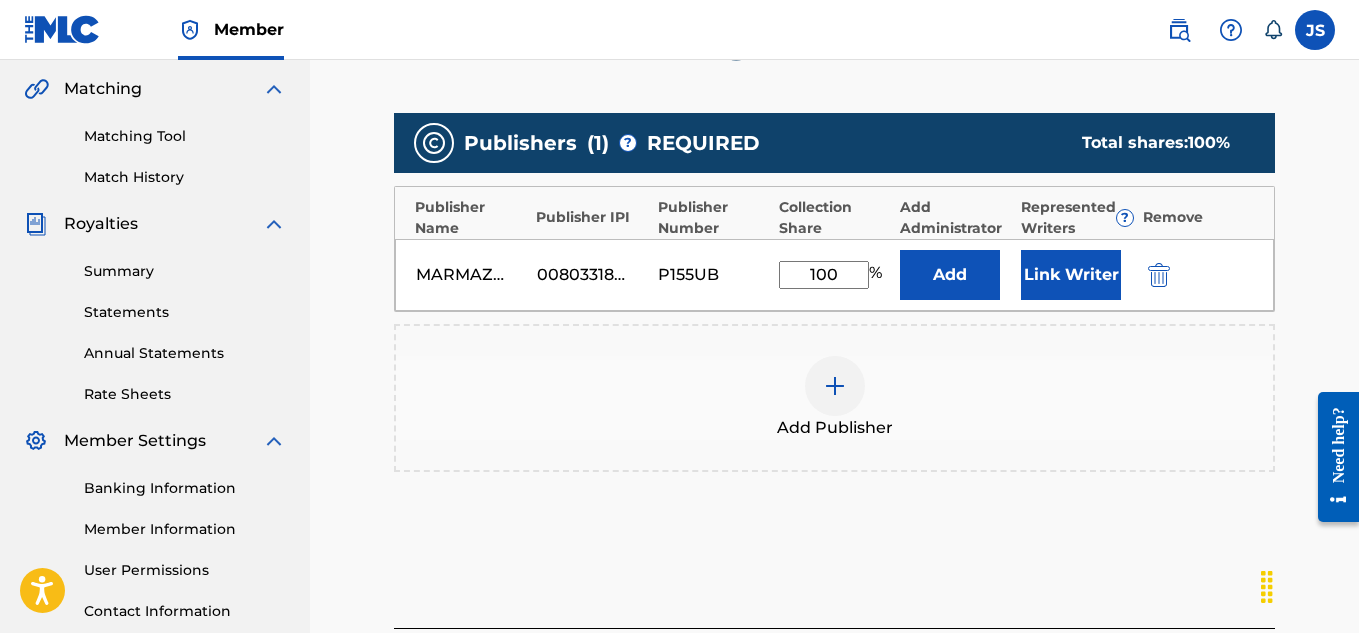 drag, startPoint x: 1077, startPoint y: 243, endPoint x: 1067, endPoint y: 277, distance: 35.44009 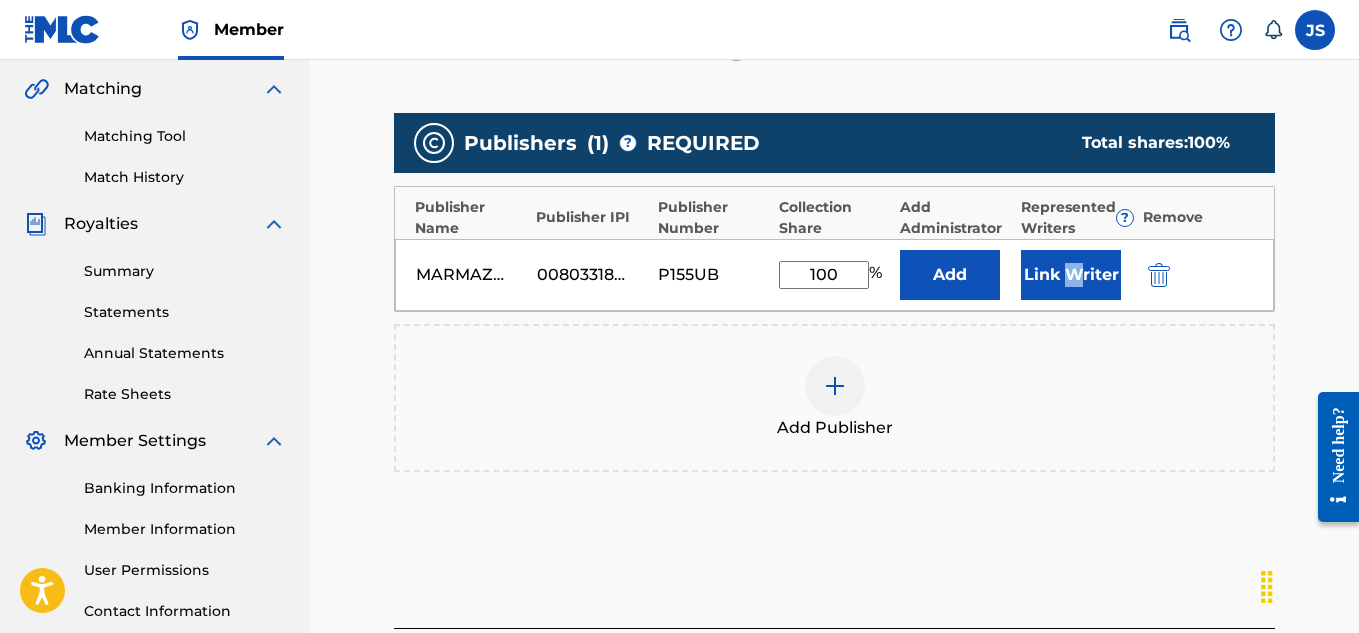 click on "Link Writer" at bounding box center (1071, 275) 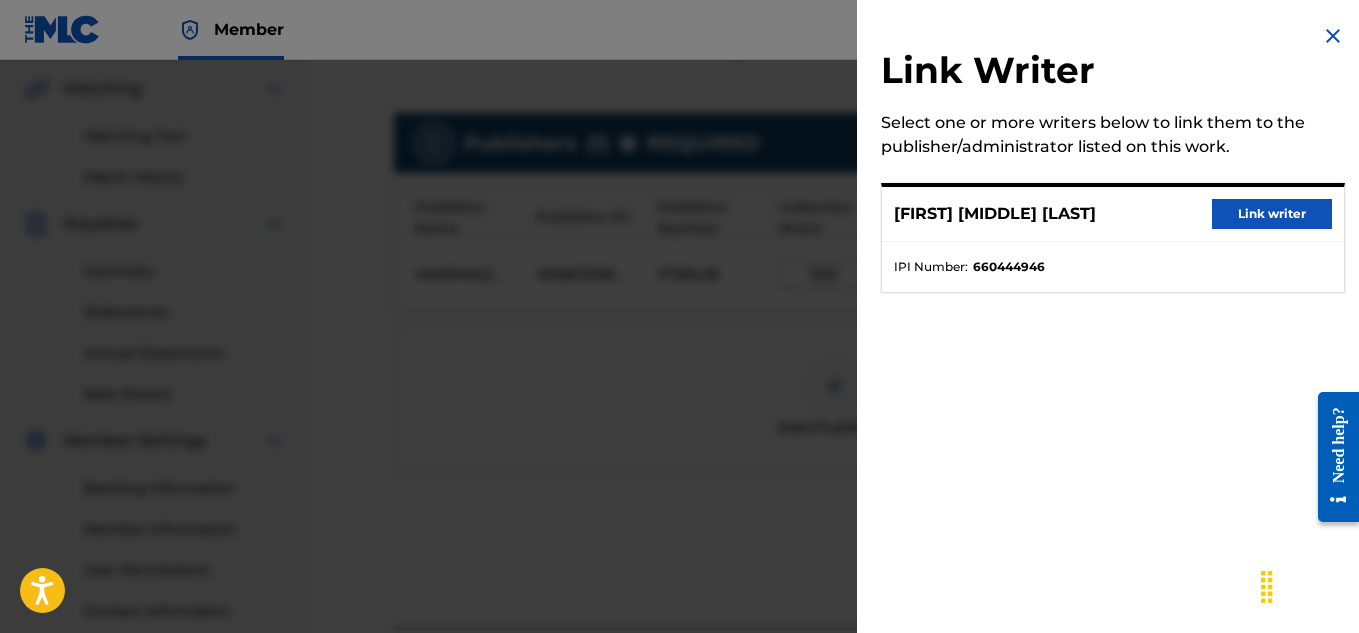 click on "Link writer" at bounding box center [1272, 214] 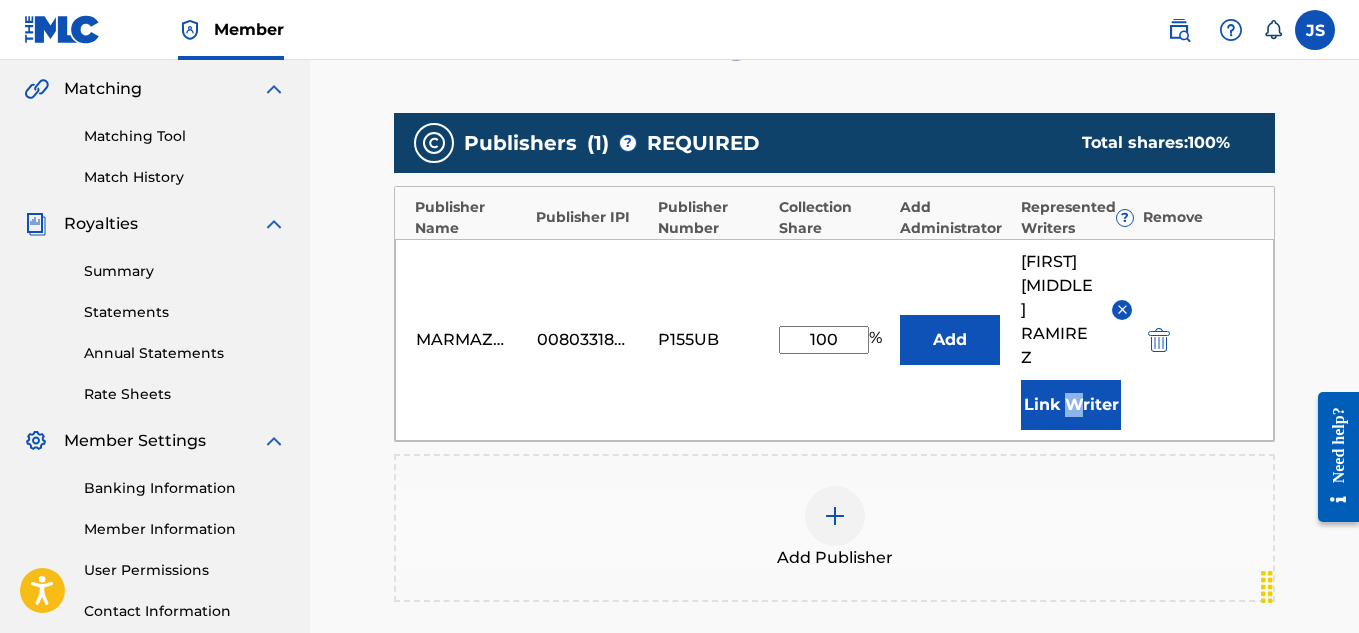 scroll, scrollTop: 754, scrollLeft: 0, axis: vertical 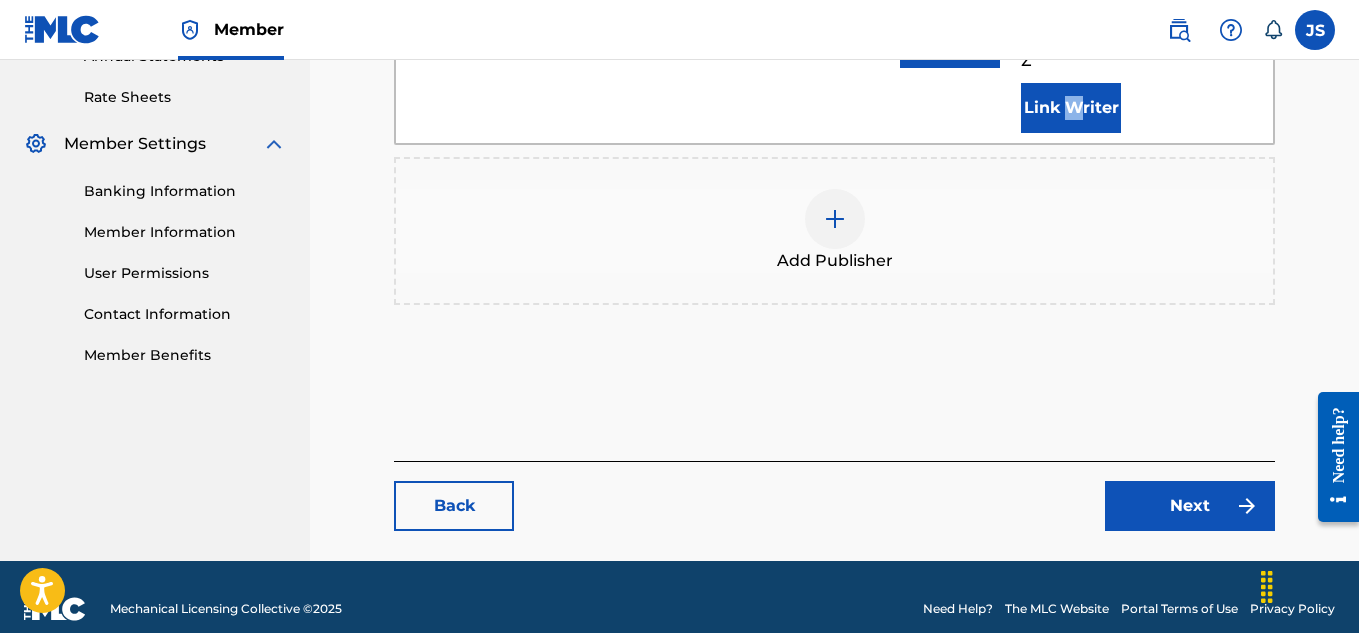 click on "Next" at bounding box center [1190, 506] 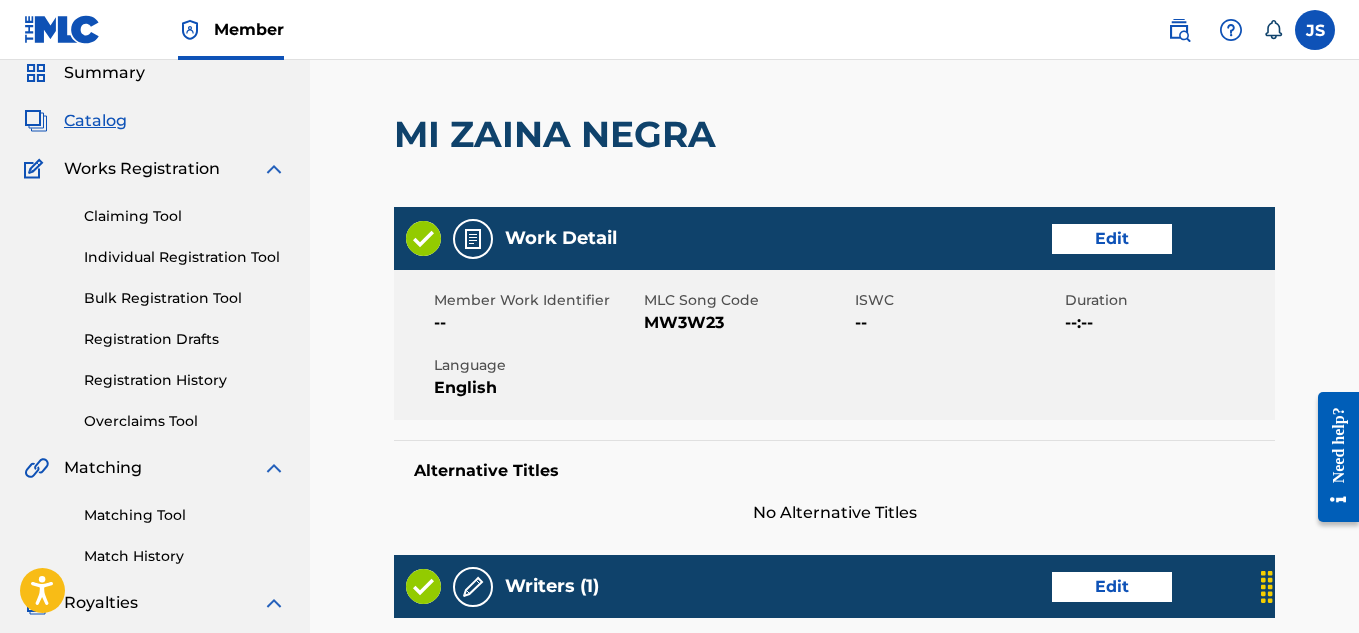 scroll, scrollTop: 94, scrollLeft: 0, axis: vertical 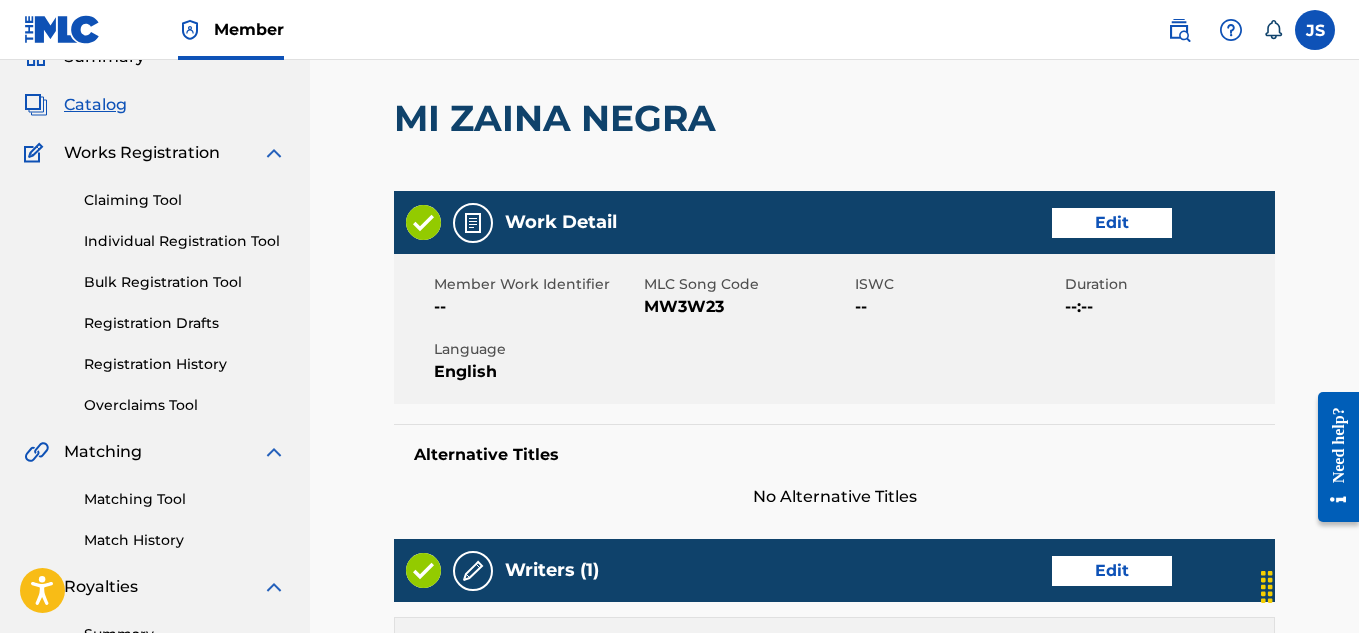 click on "MW3W23" at bounding box center (746, 307) 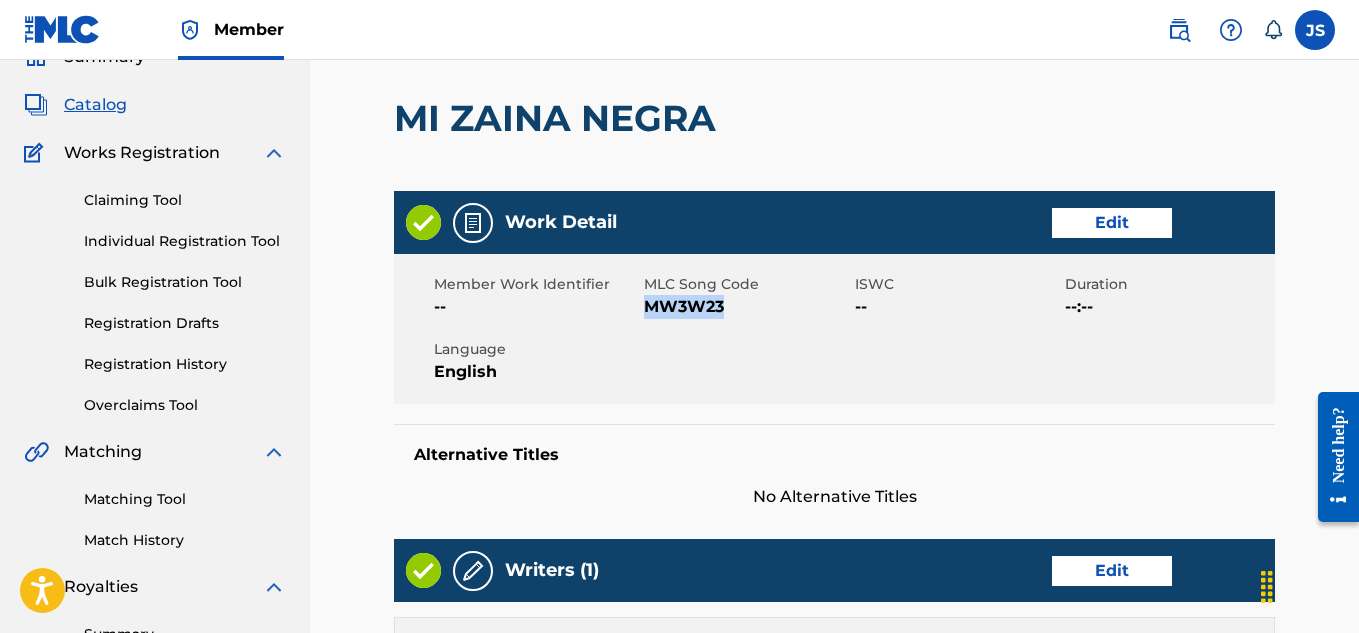 click on "MW3W23" at bounding box center [746, 307] 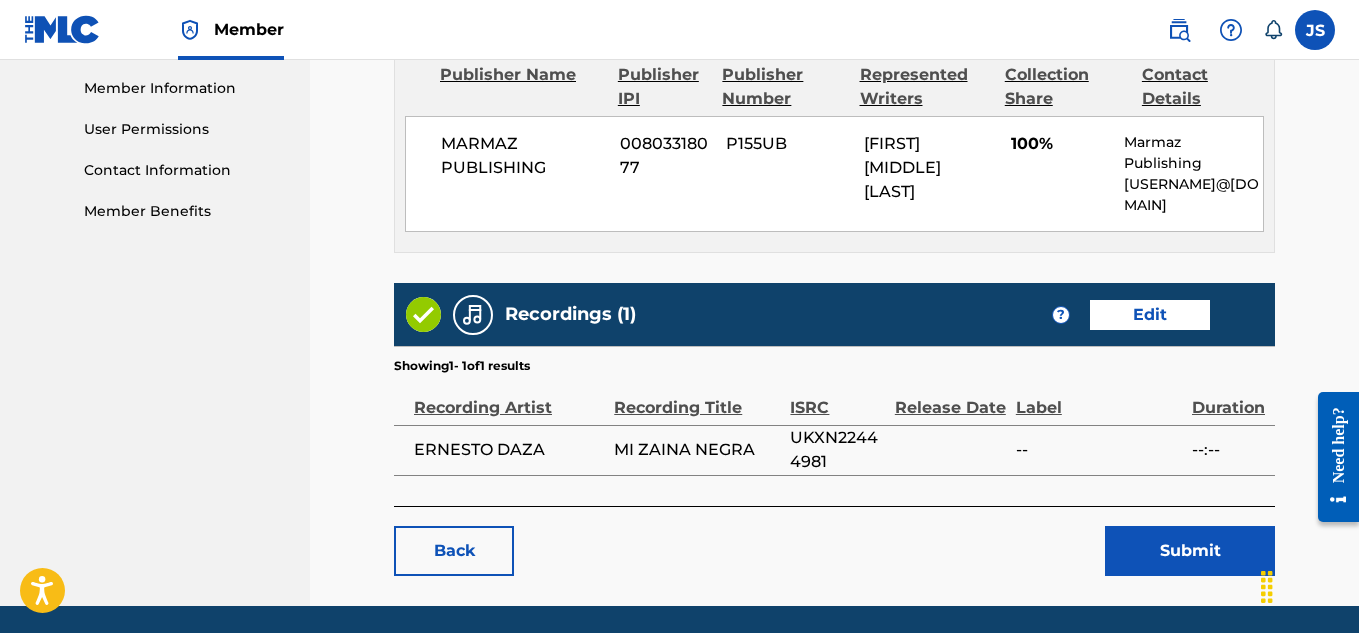 scroll, scrollTop: 946, scrollLeft: 0, axis: vertical 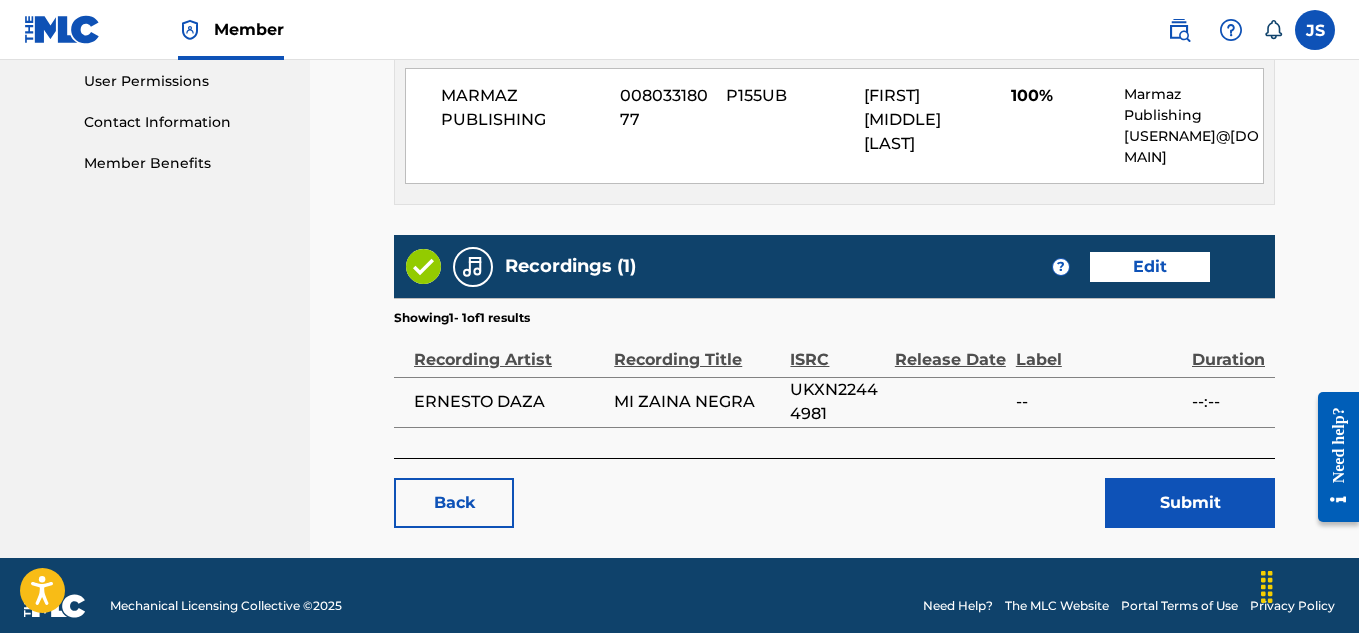 click on "Submit" at bounding box center [1190, 503] 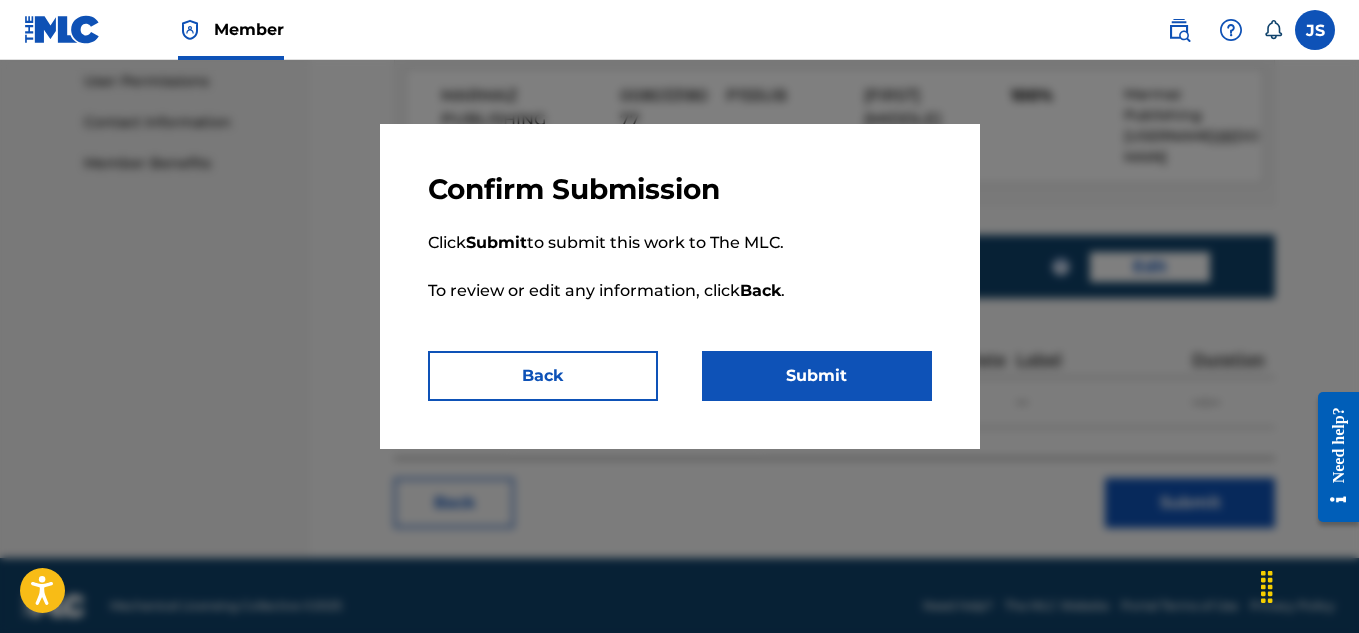 click on "Submit" at bounding box center [817, 376] 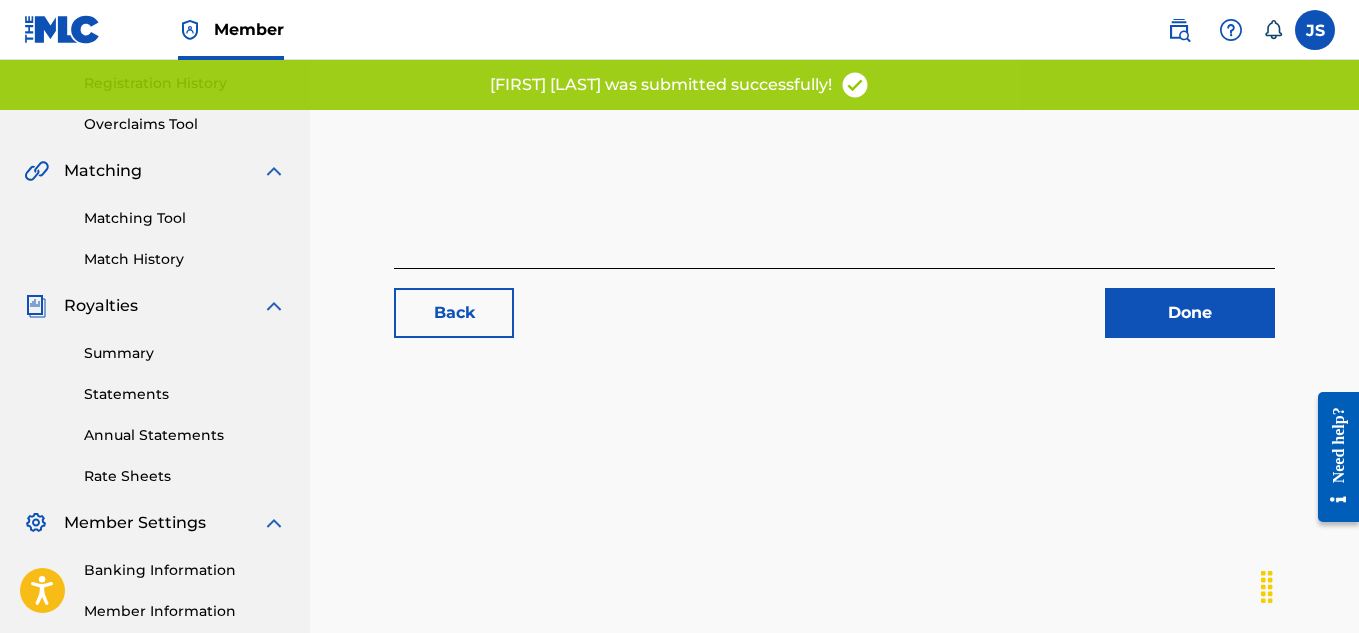 scroll, scrollTop: 382, scrollLeft: 0, axis: vertical 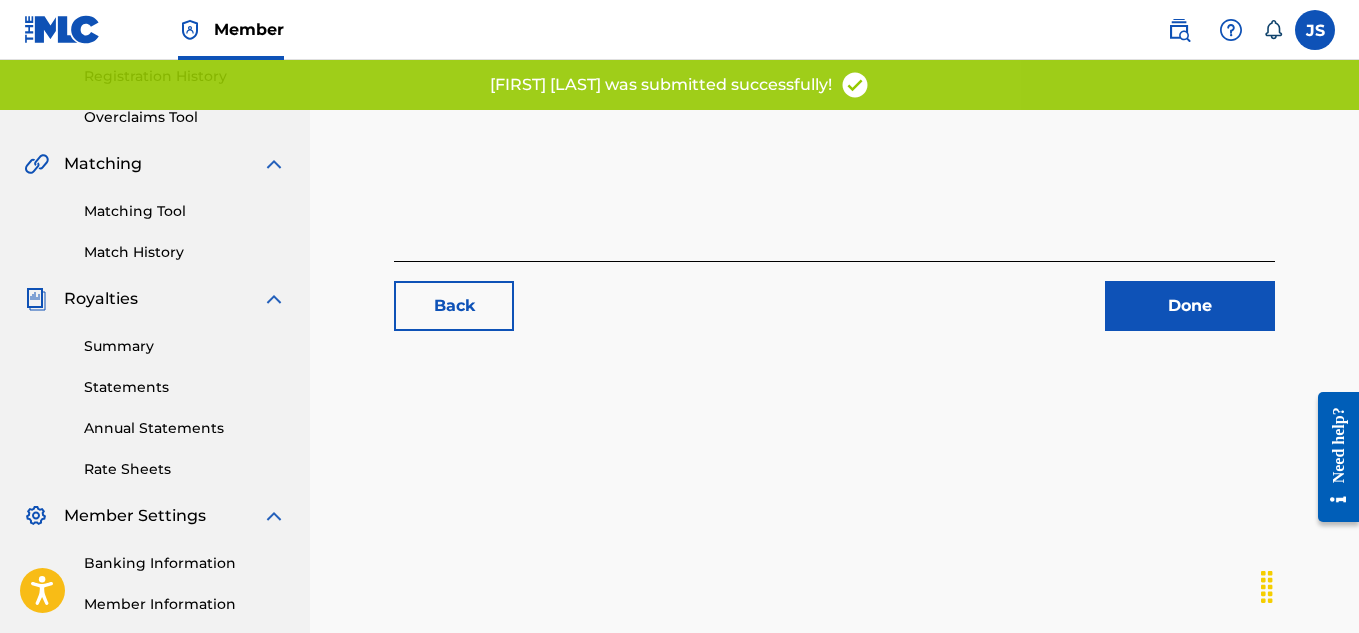click on "Done" at bounding box center [1190, 306] 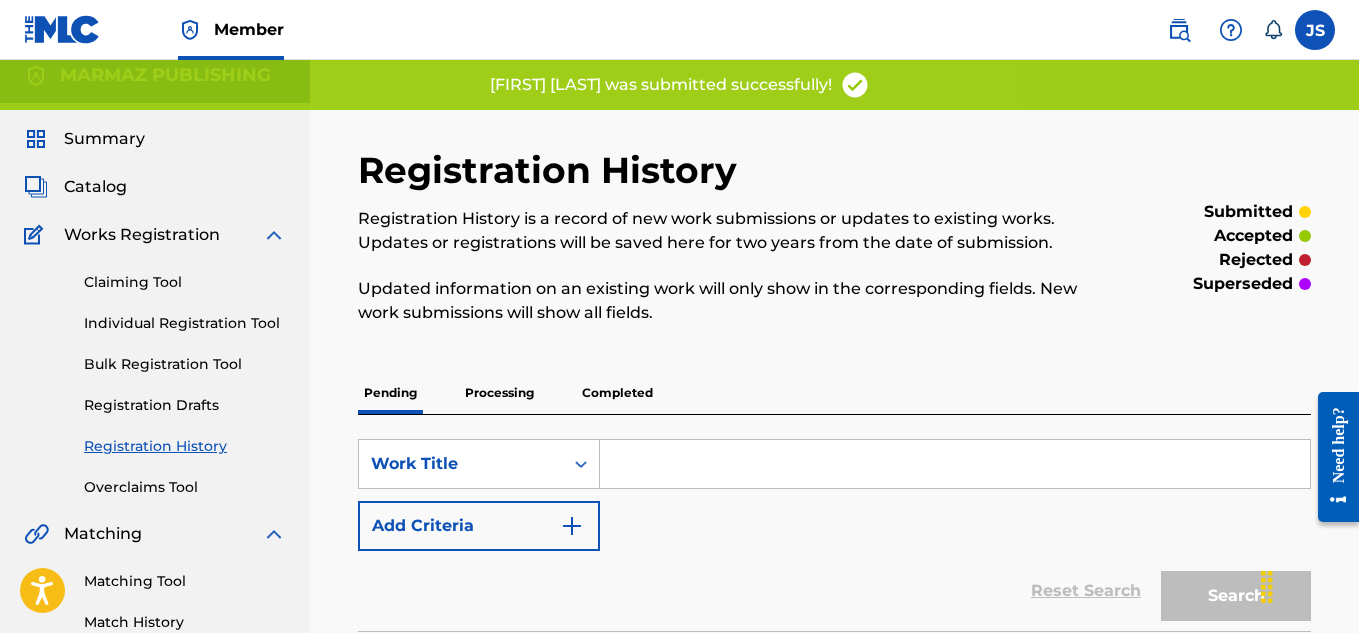 scroll, scrollTop: 0, scrollLeft: 0, axis: both 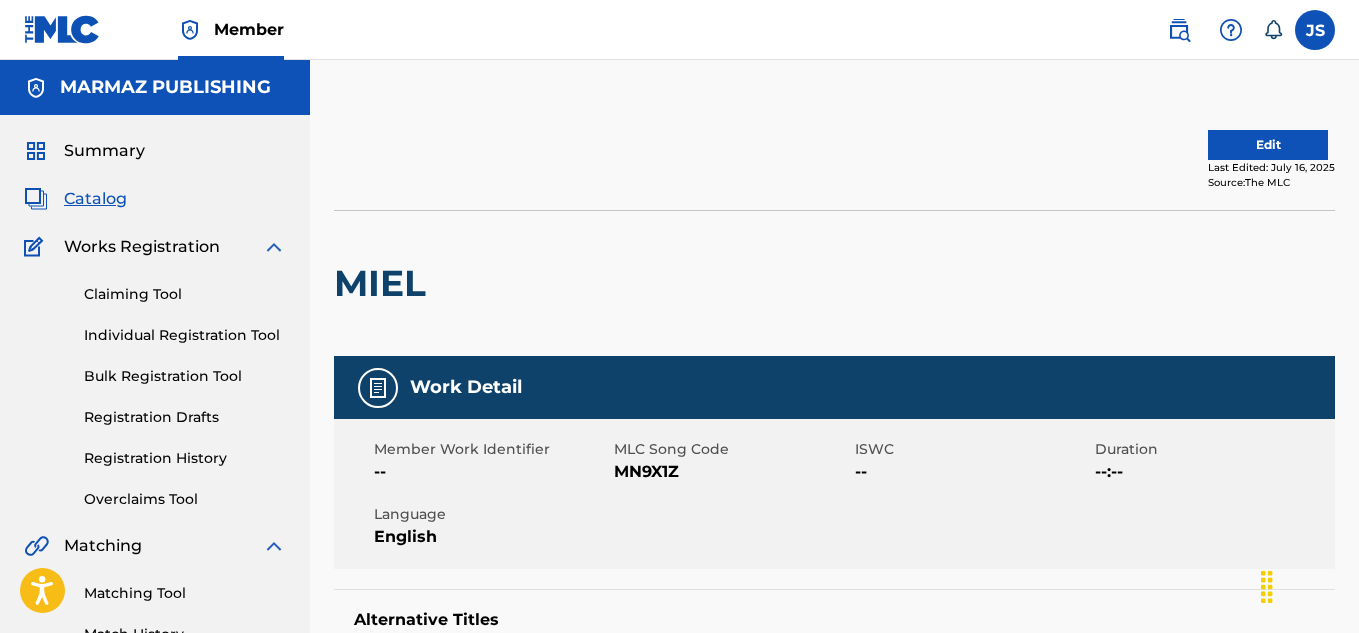 click on "MN9X1Z" at bounding box center [731, 472] 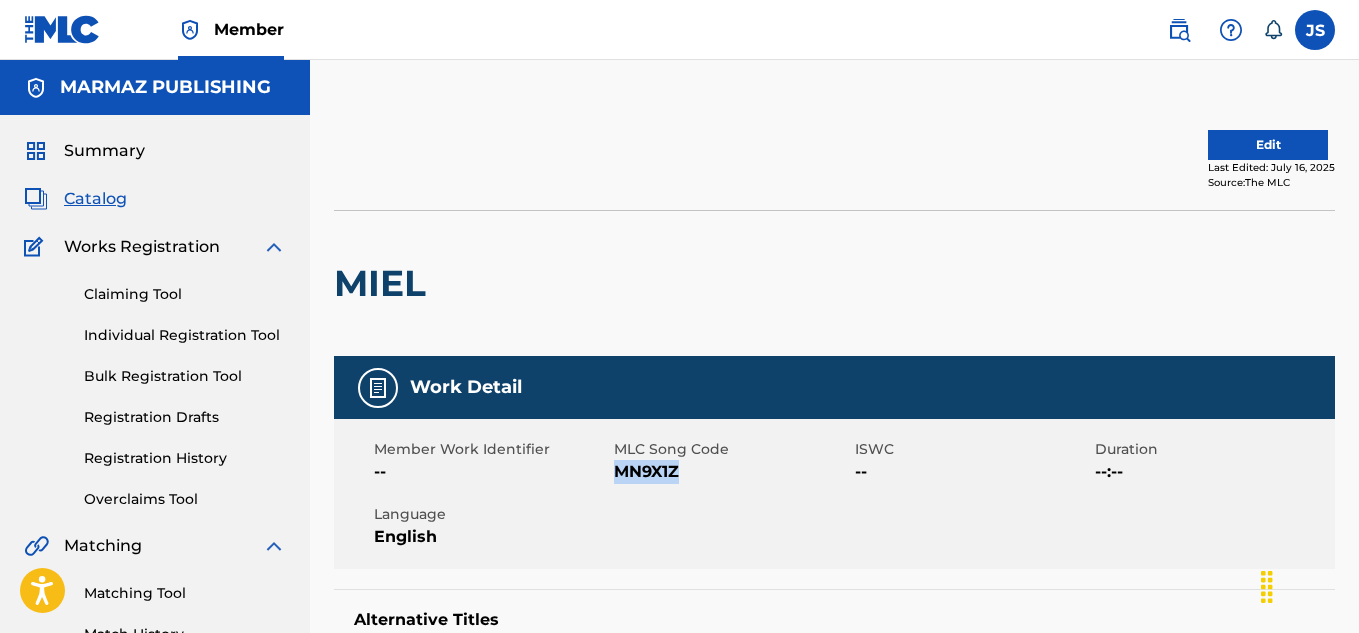 click on "MN9X1Z" at bounding box center (731, 472) 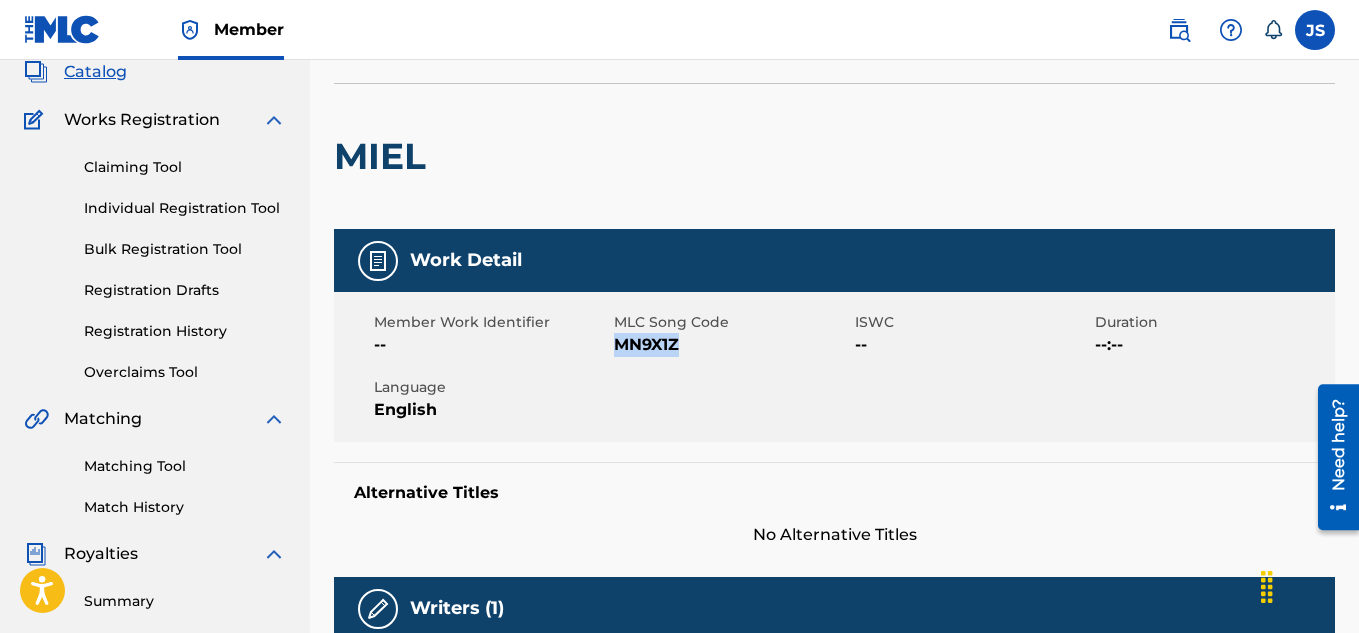 scroll, scrollTop: 0, scrollLeft: 0, axis: both 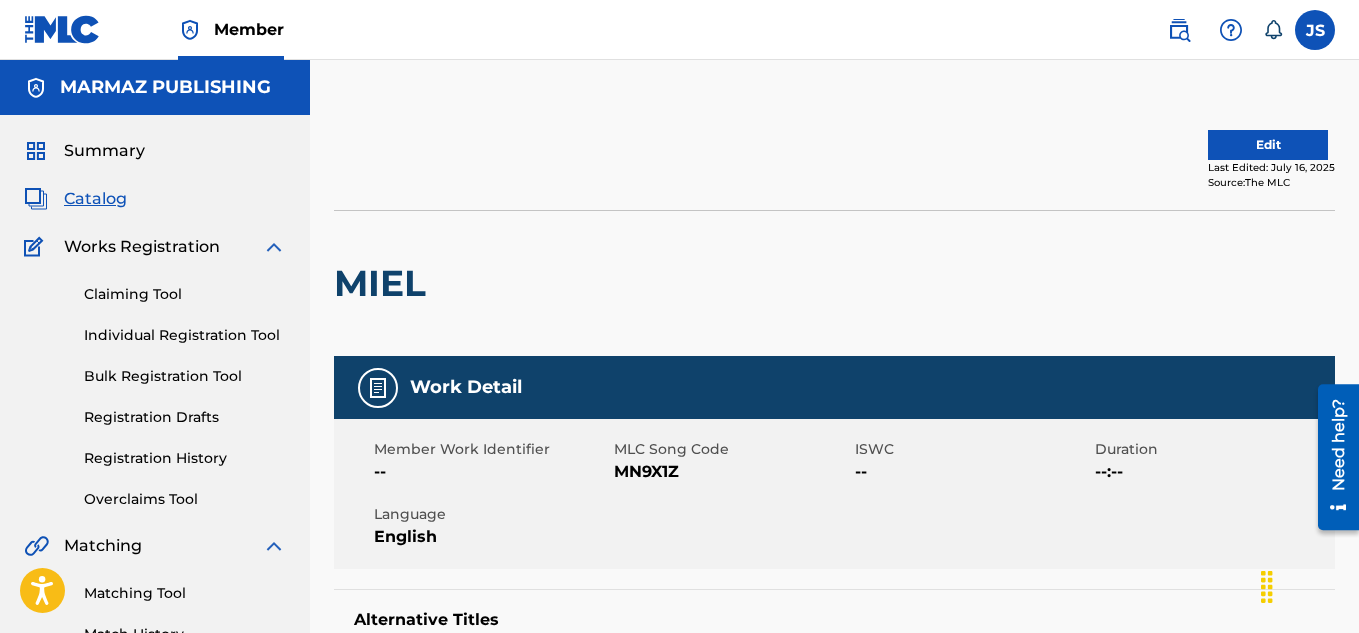 click on "Edit Last Edited:   [DATE] Source:  The MLC" at bounding box center (834, 160) 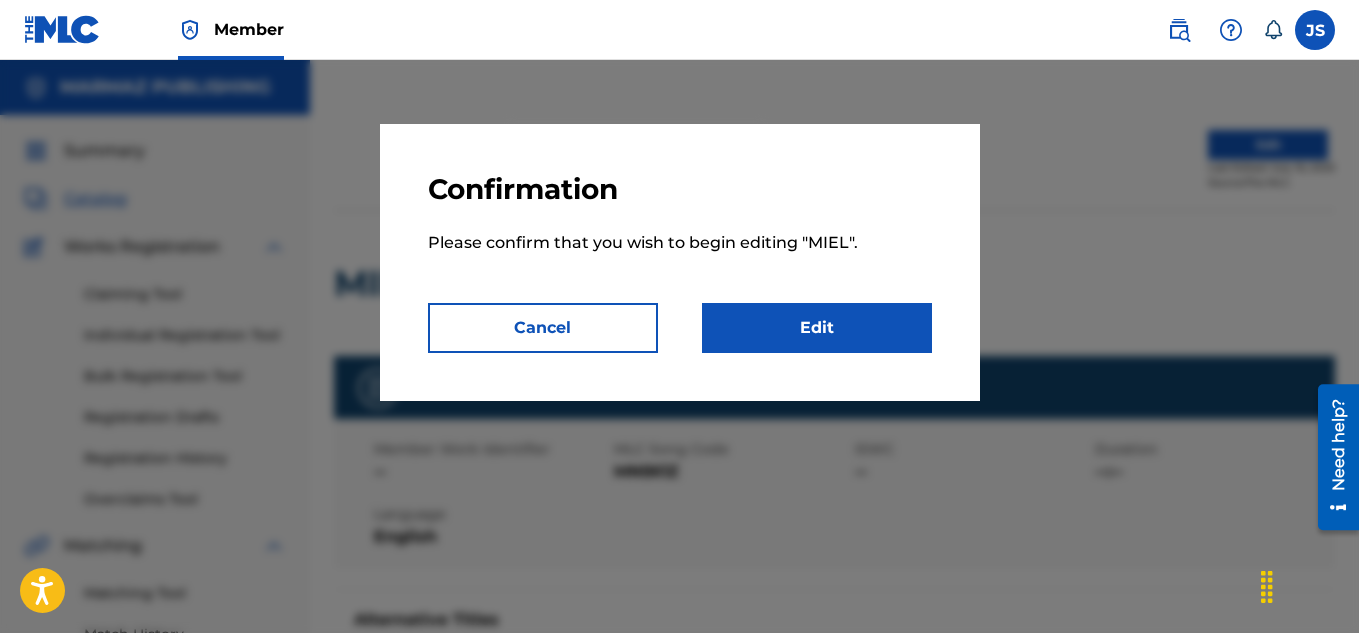 click on "Edit" at bounding box center [817, 328] 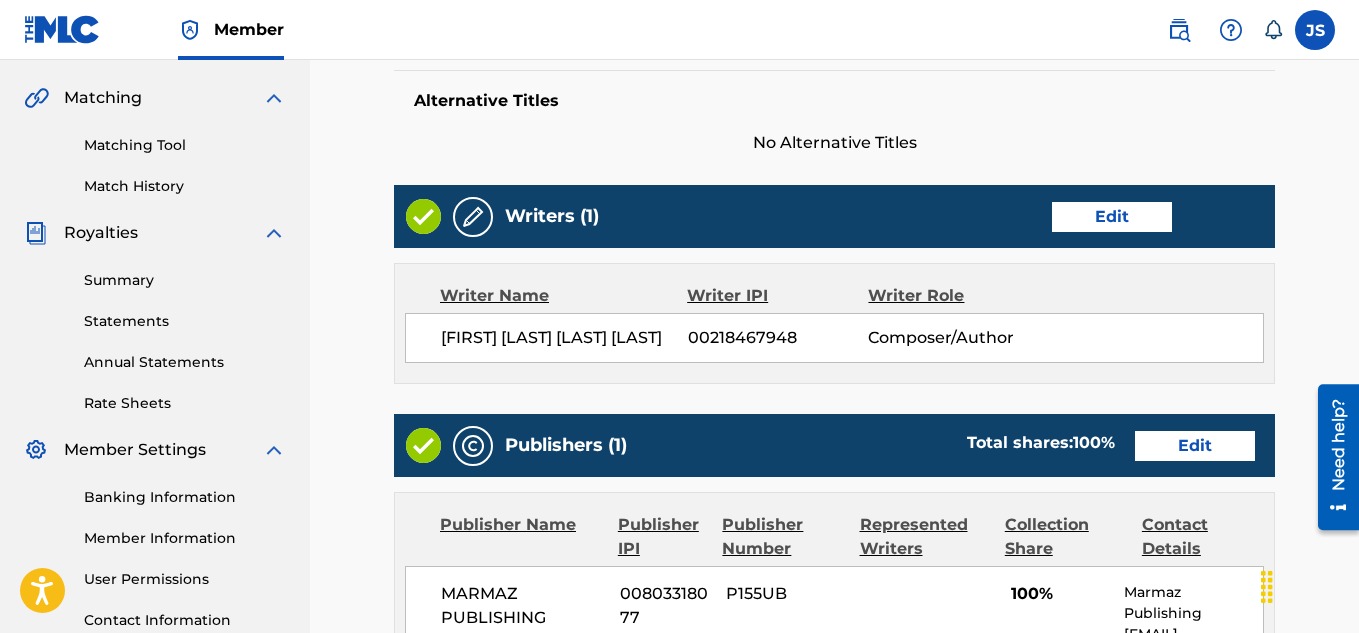scroll, scrollTop: 449, scrollLeft: 0, axis: vertical 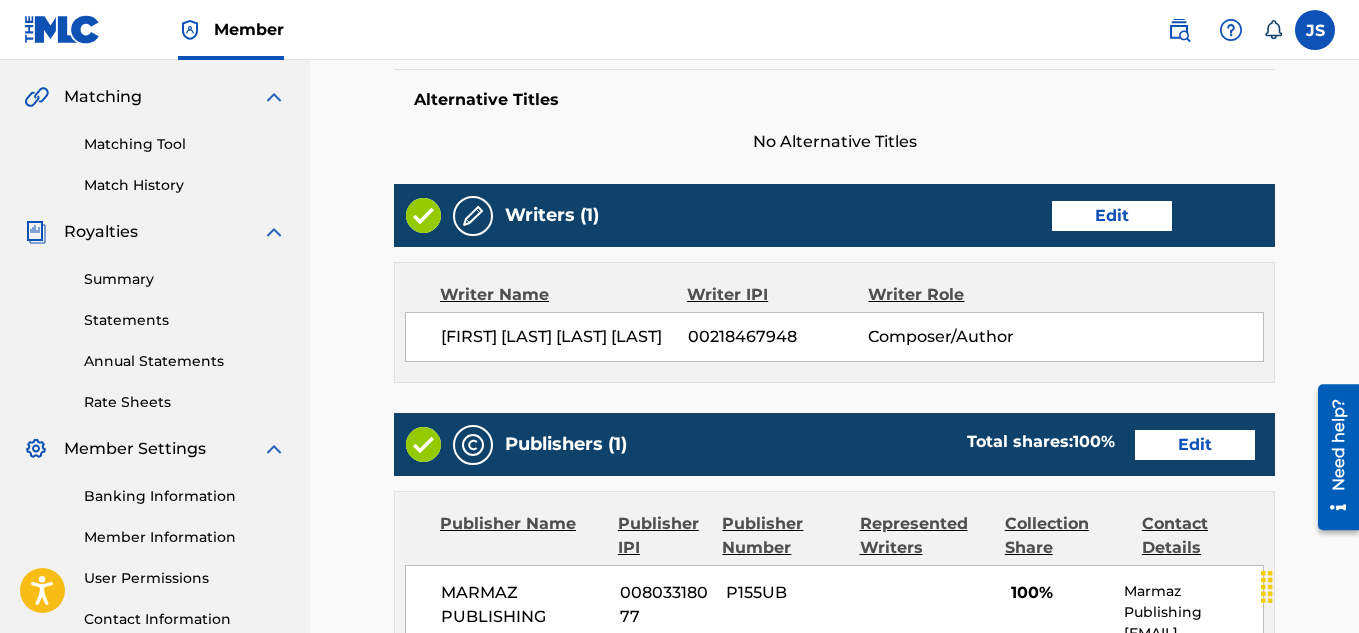 click on "Writers   (1) Edit" at bounding box center [834, 215] 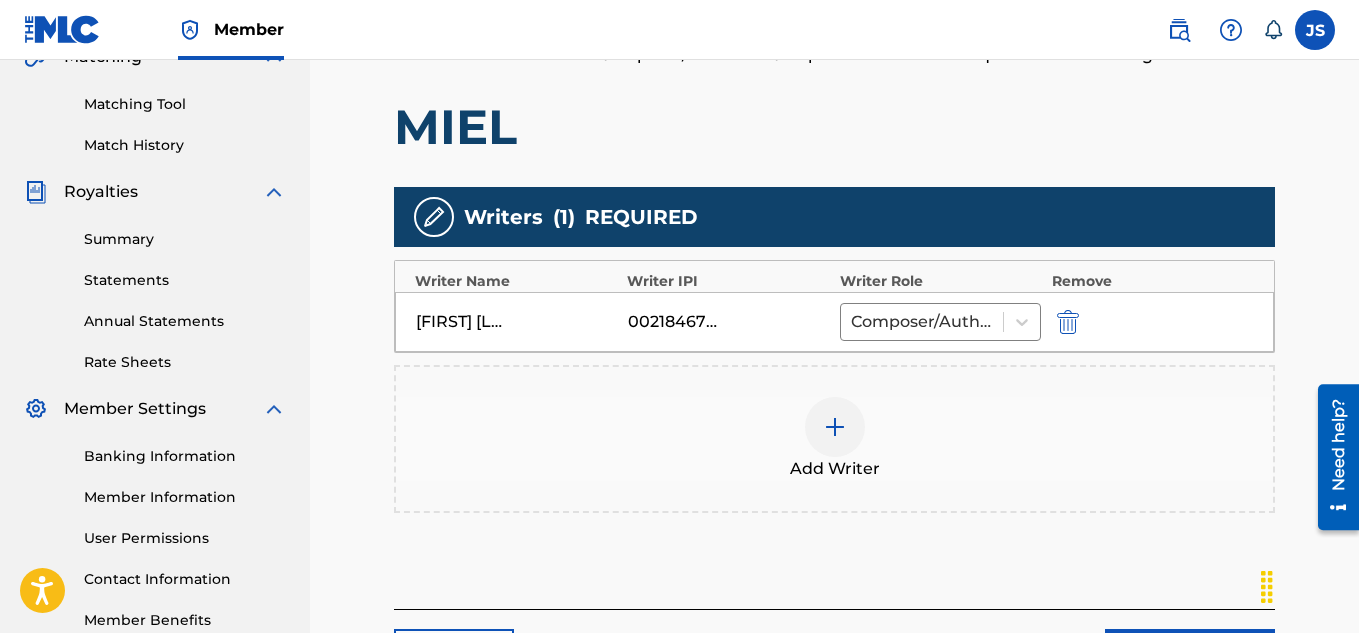 scroll, scrollTop: 523, scrollLeft: 0, axis: vertical 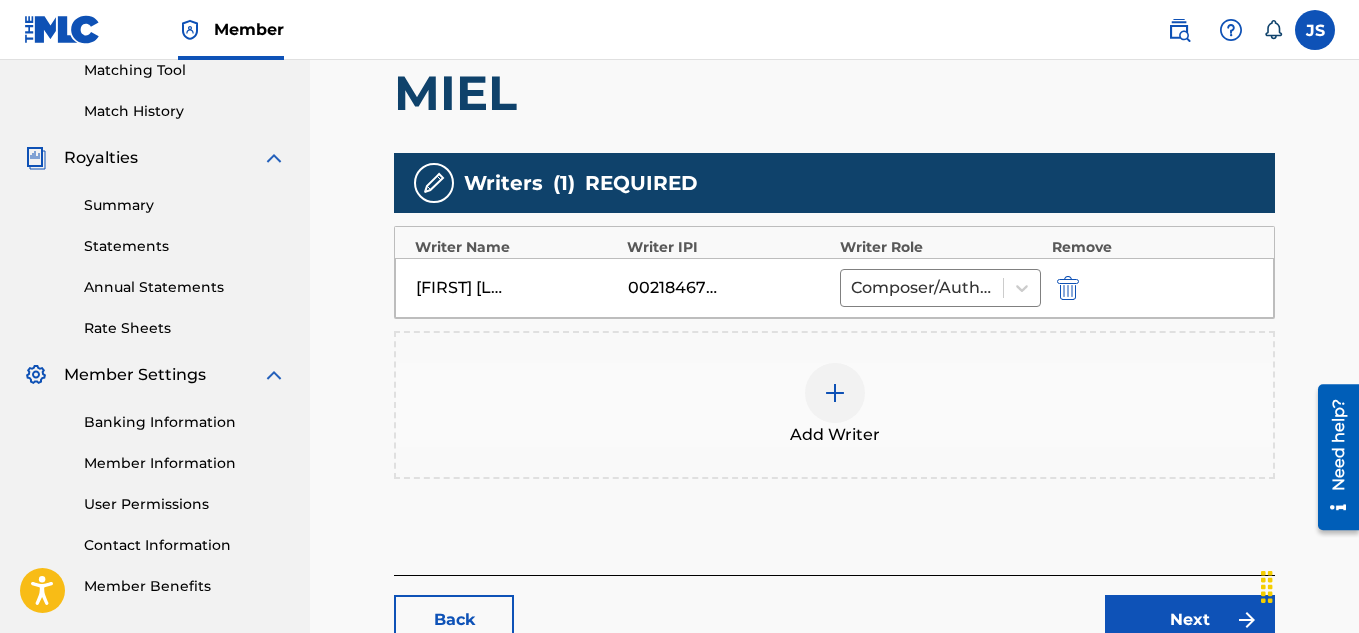 click at bounding box center (1068, 288) 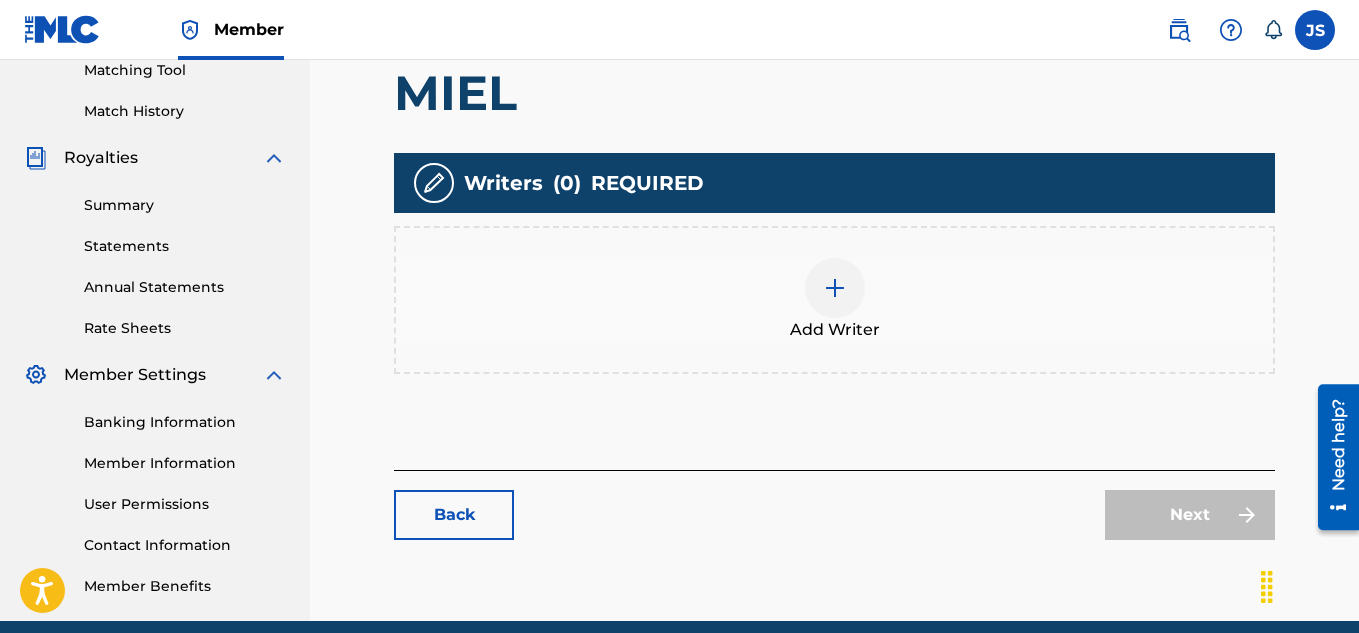 click at bounding box center (835, 288) 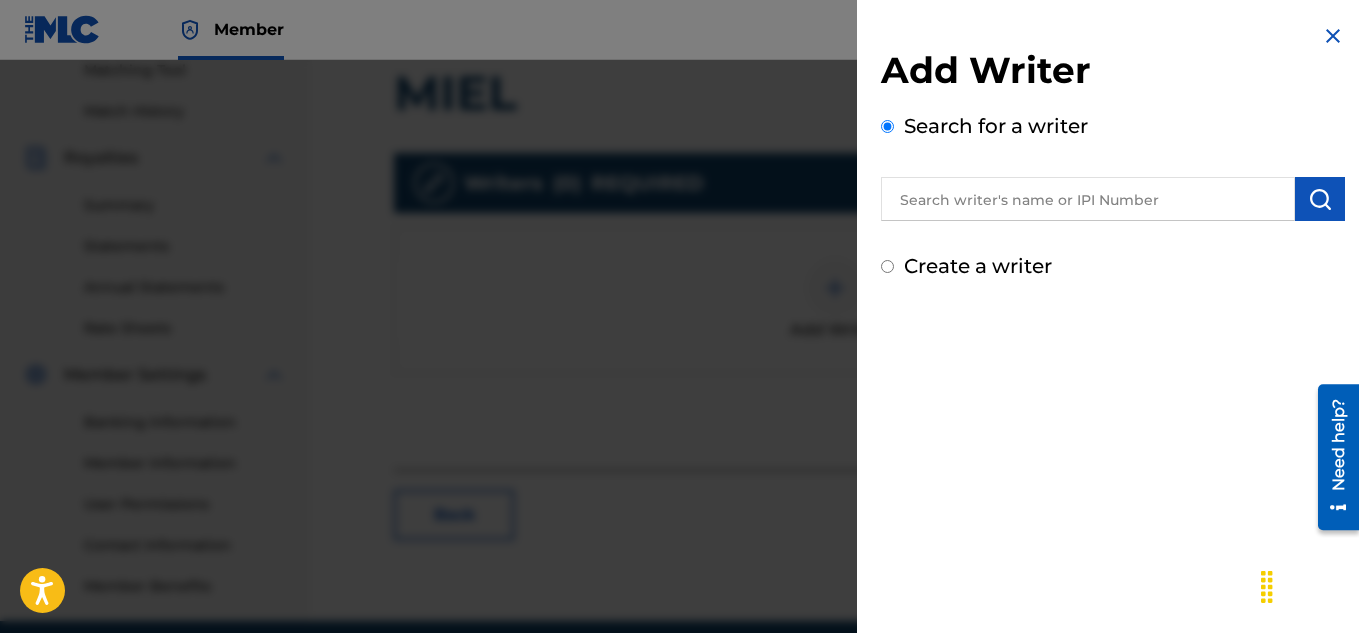 click on "Create a writer" at bounding box center [978, 266] 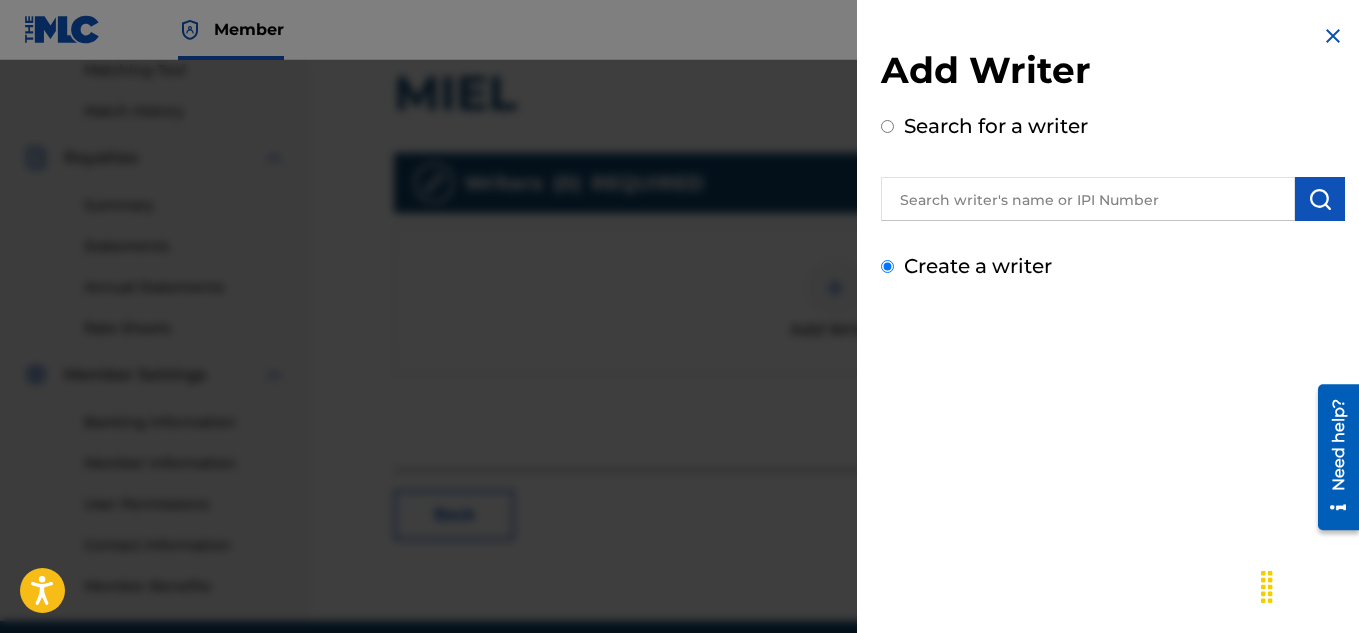 click on "Create a writer" at bounding box center (887, 266) 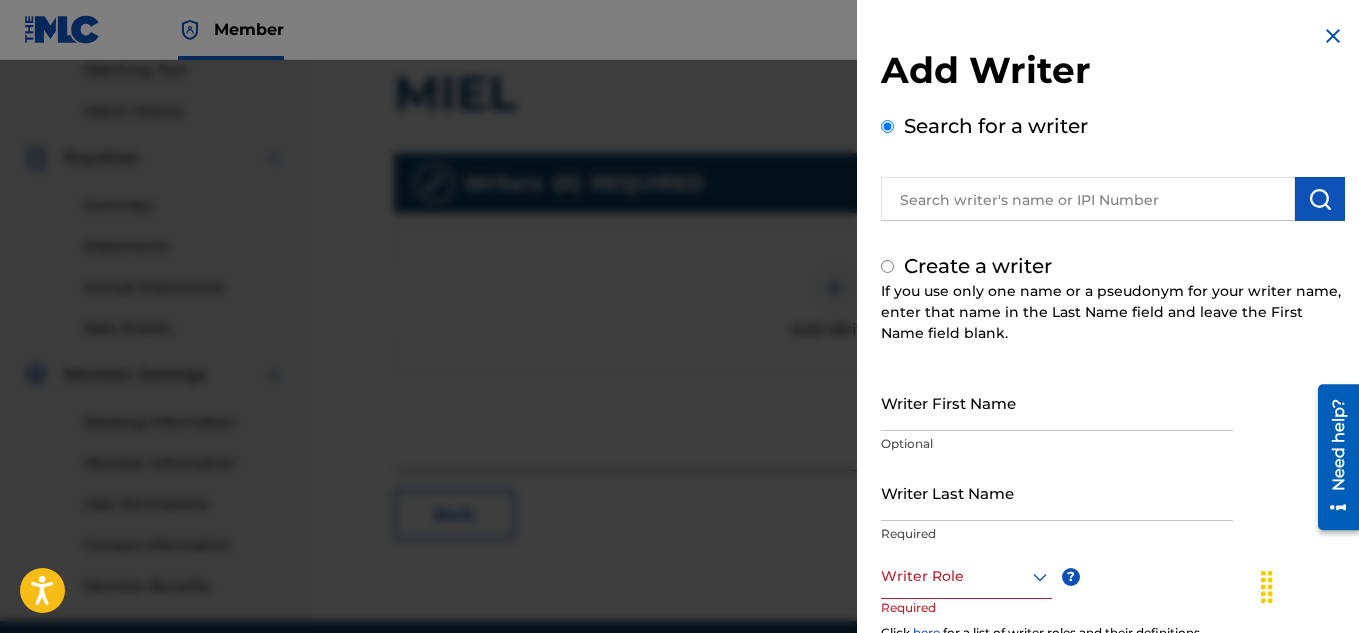 radio on "false" 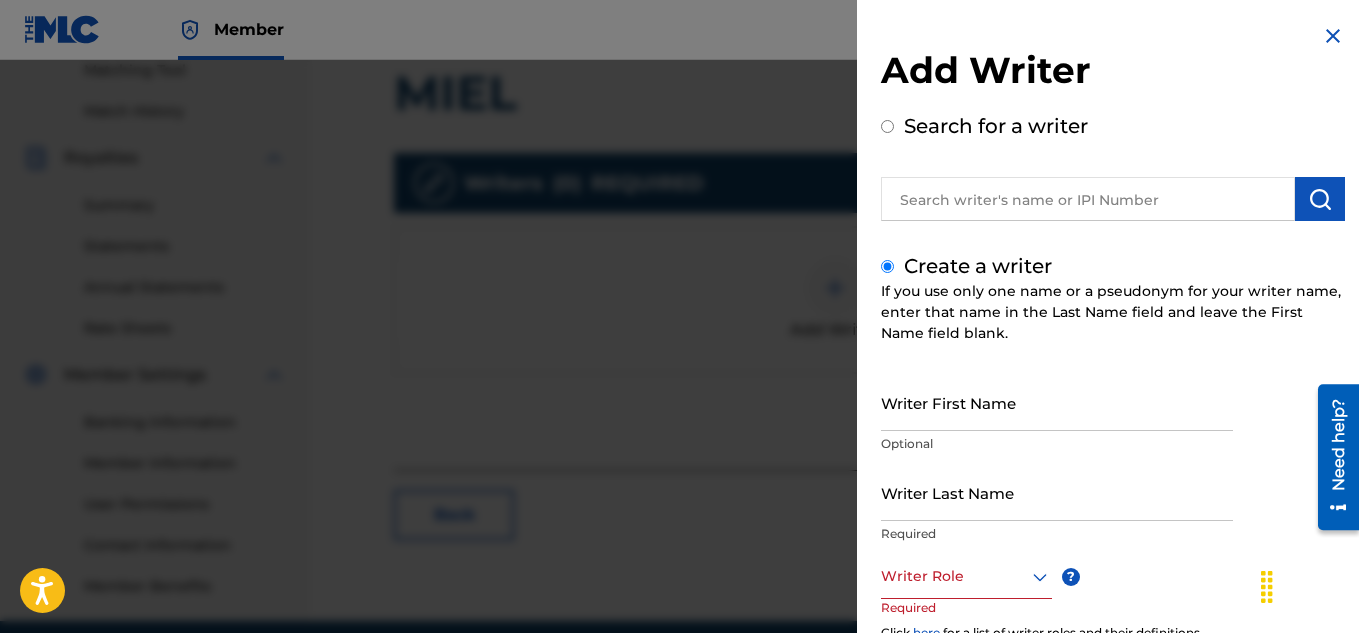 click on "Writer First Name" at bounding box center (1057, 402) 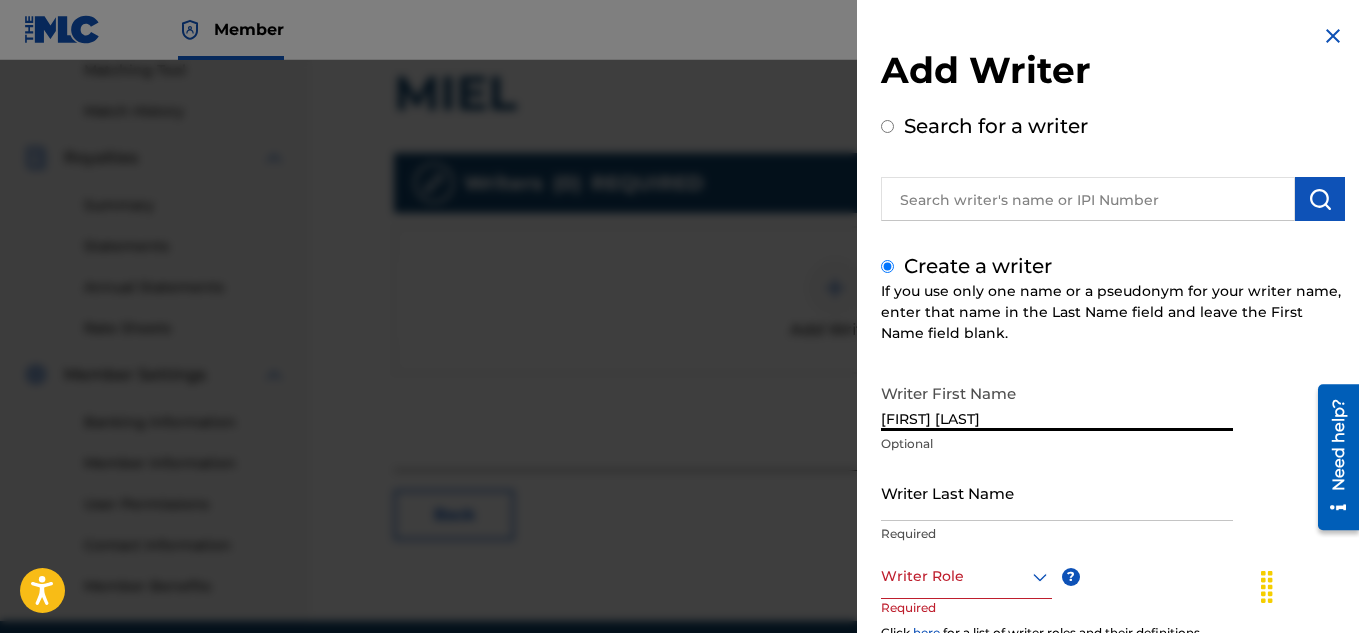 type on "[FIRST] [LAST]" 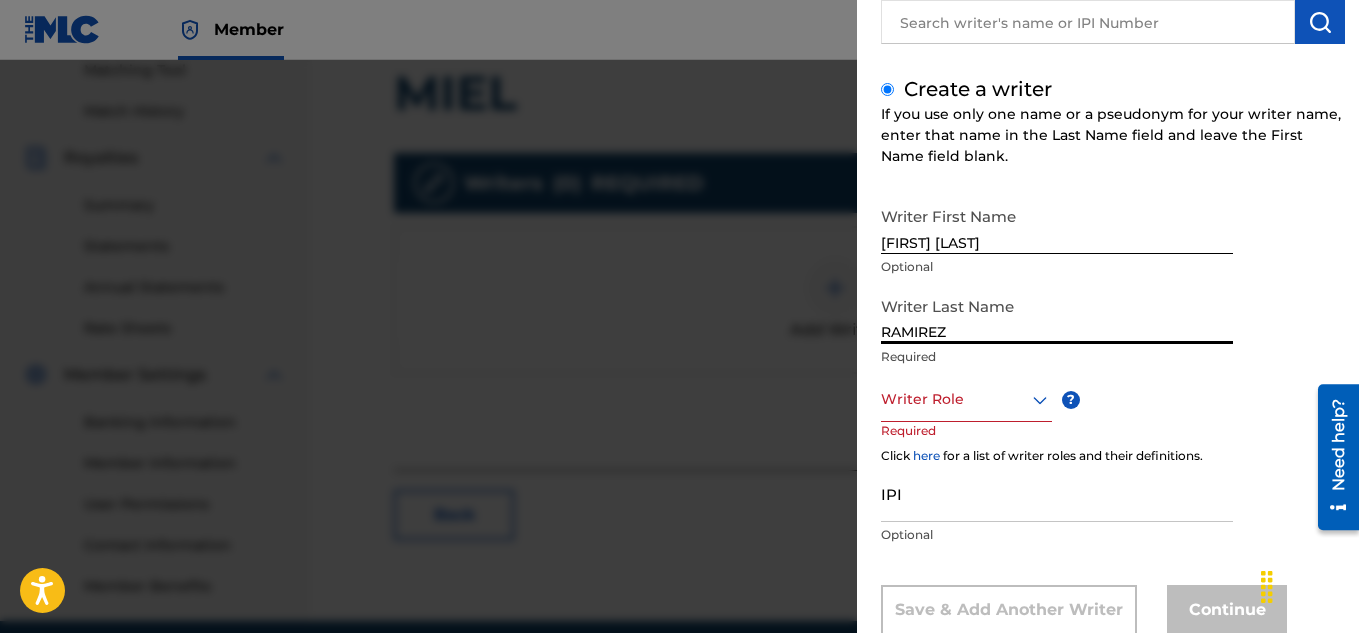 scroll, scrollTop: 179, scrollLeft: 0, axis: vertical 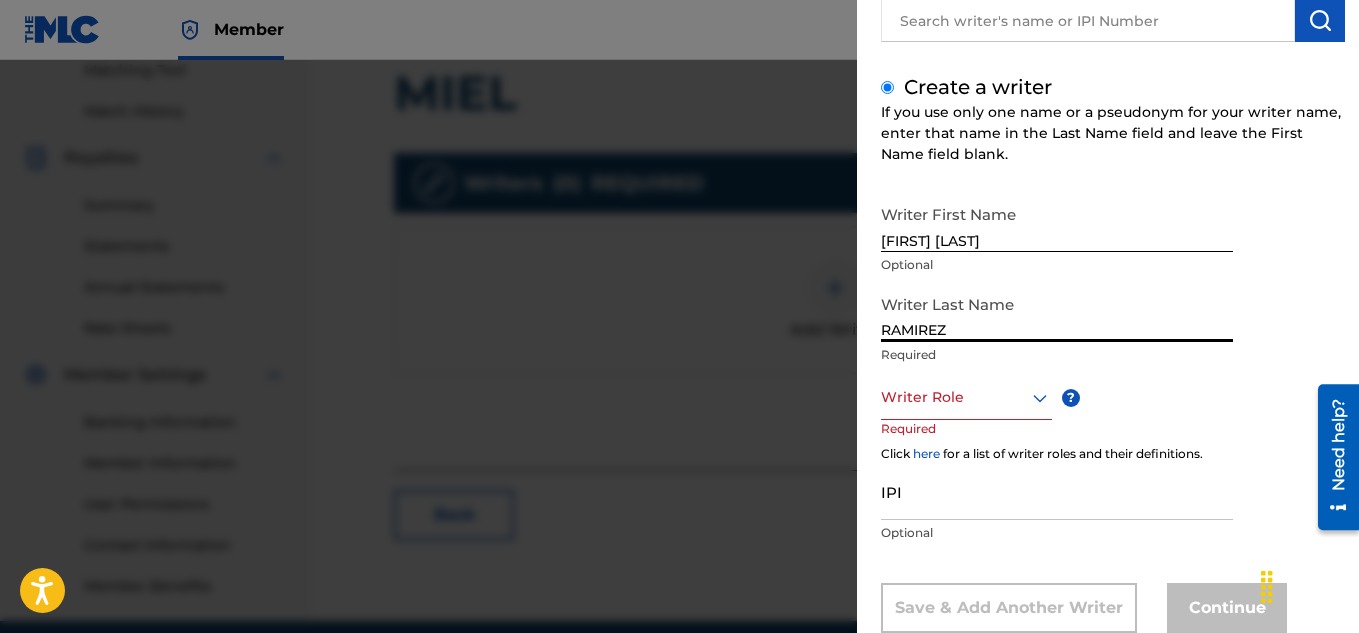 type on "RAMIREZ" 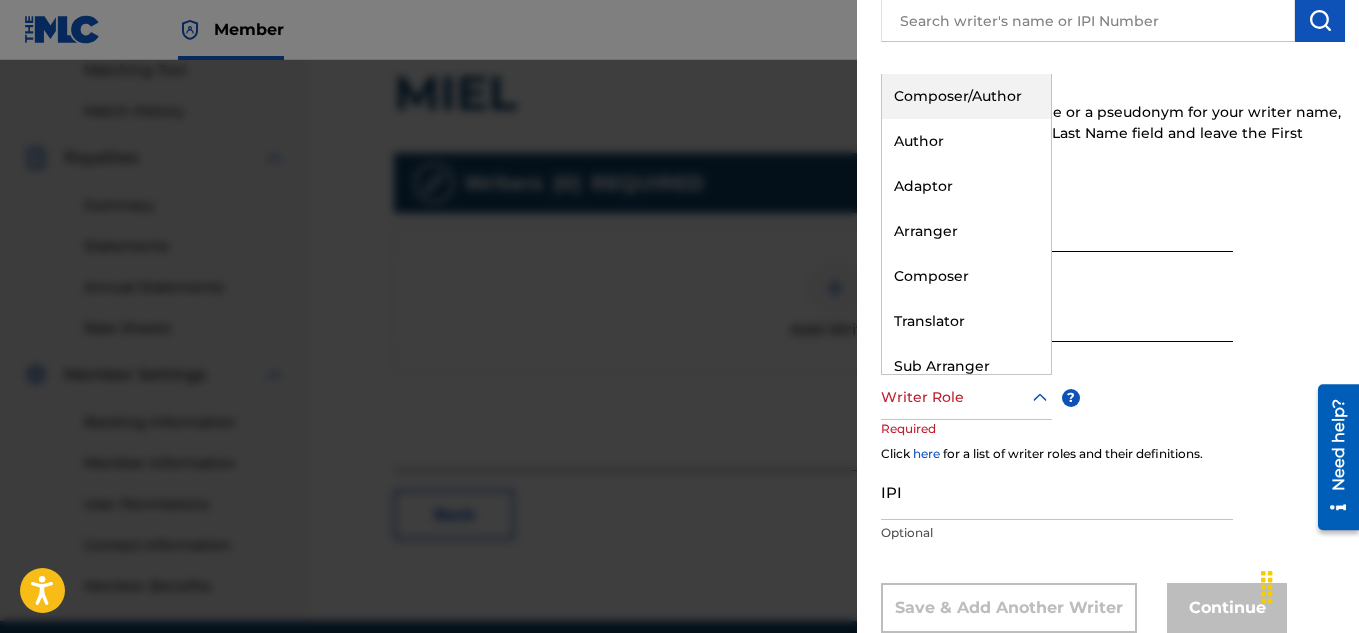 click on "Composer/Author" at bounding box center [966, 96] 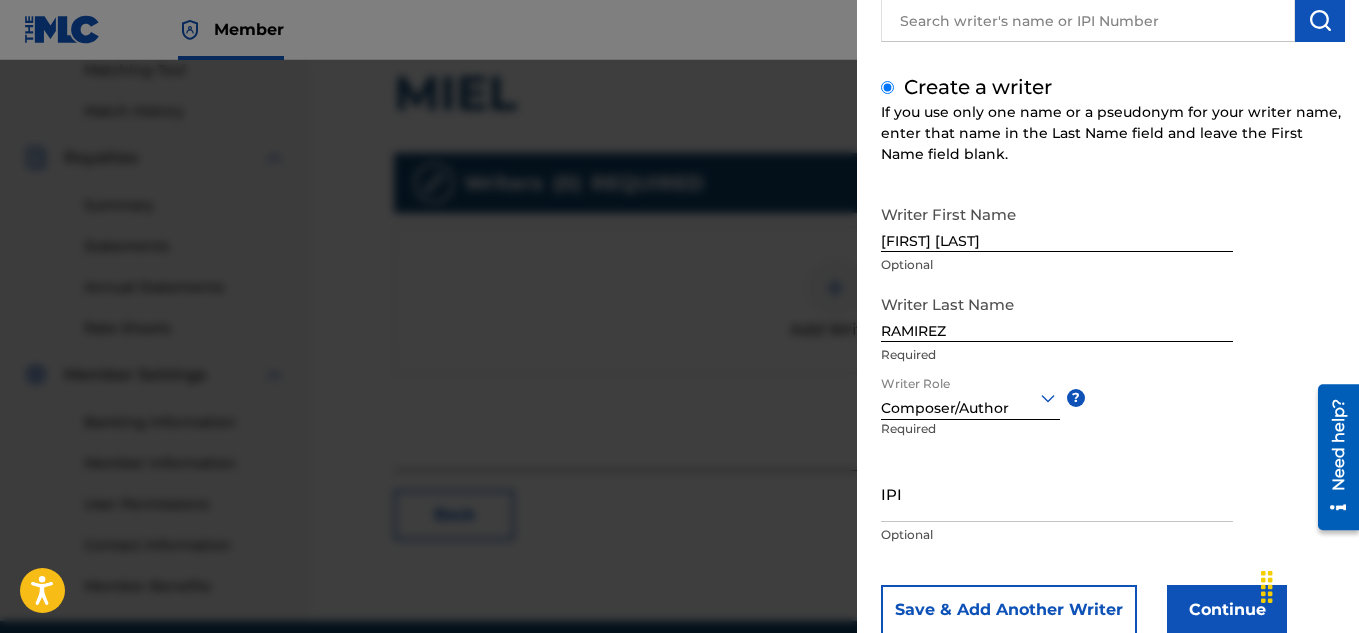 click on "IPI" at bounding box center [1057, 493] 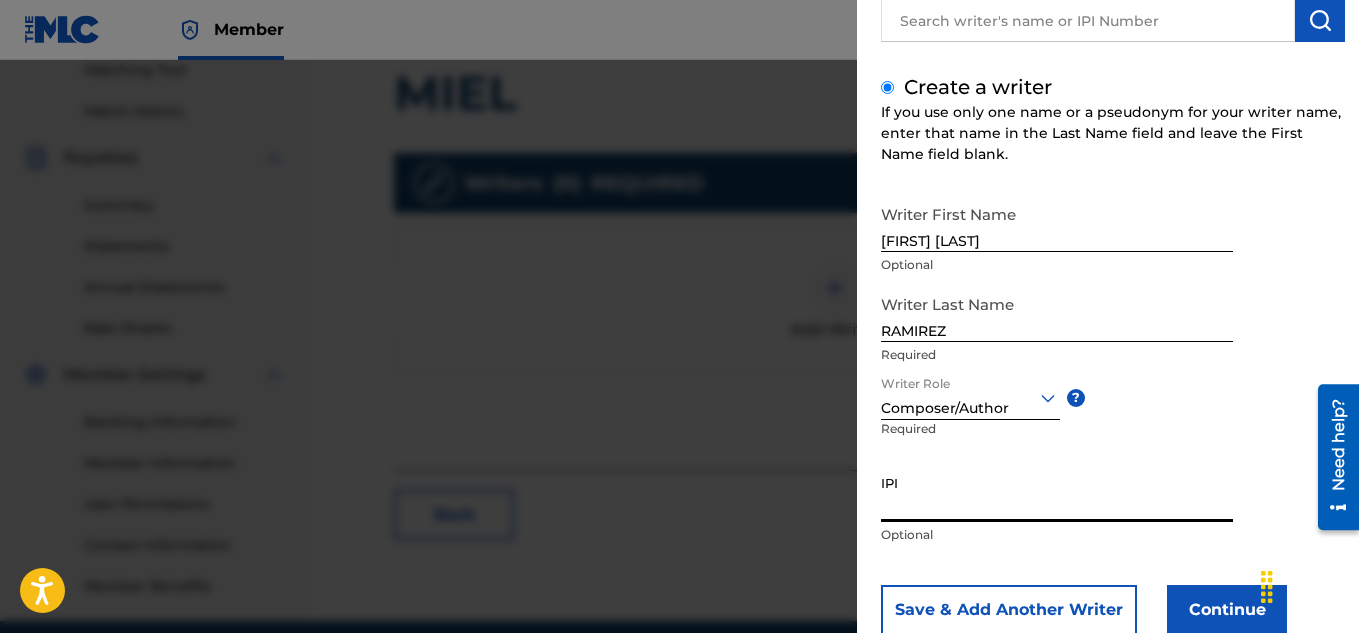 paste on "660444946" 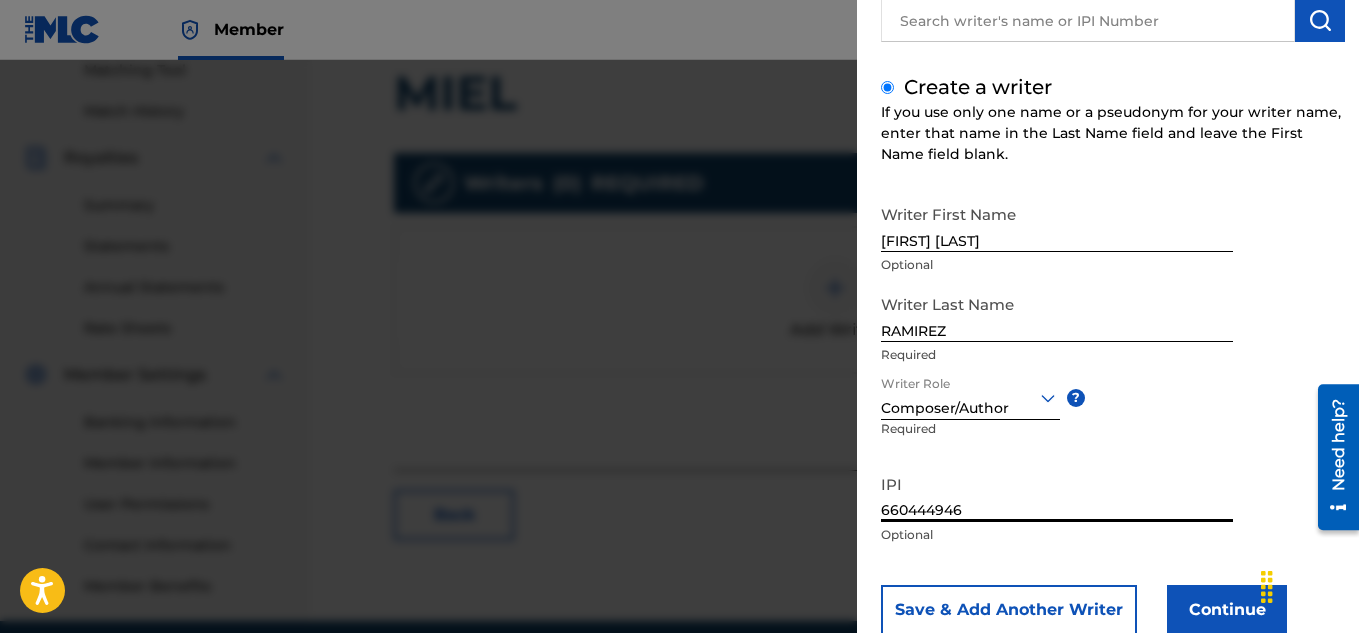 scroll, scrollTop: 235, scrollLeft: 0, axis: vertical 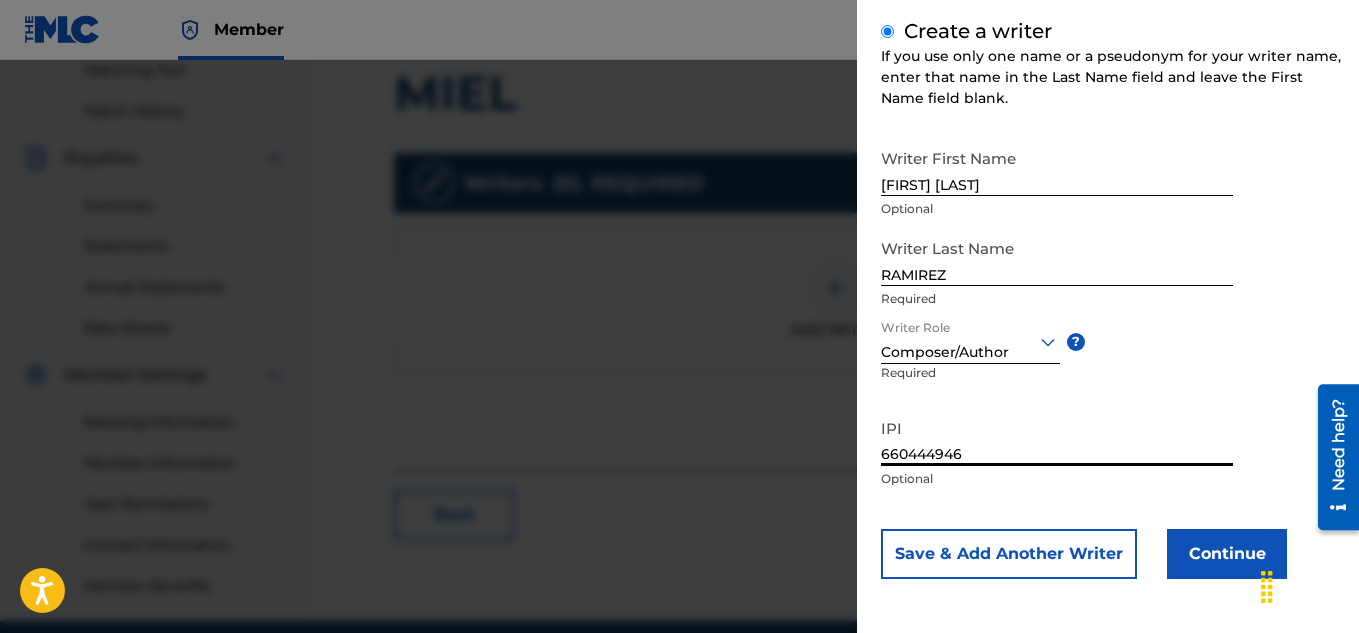 type on "660444946" 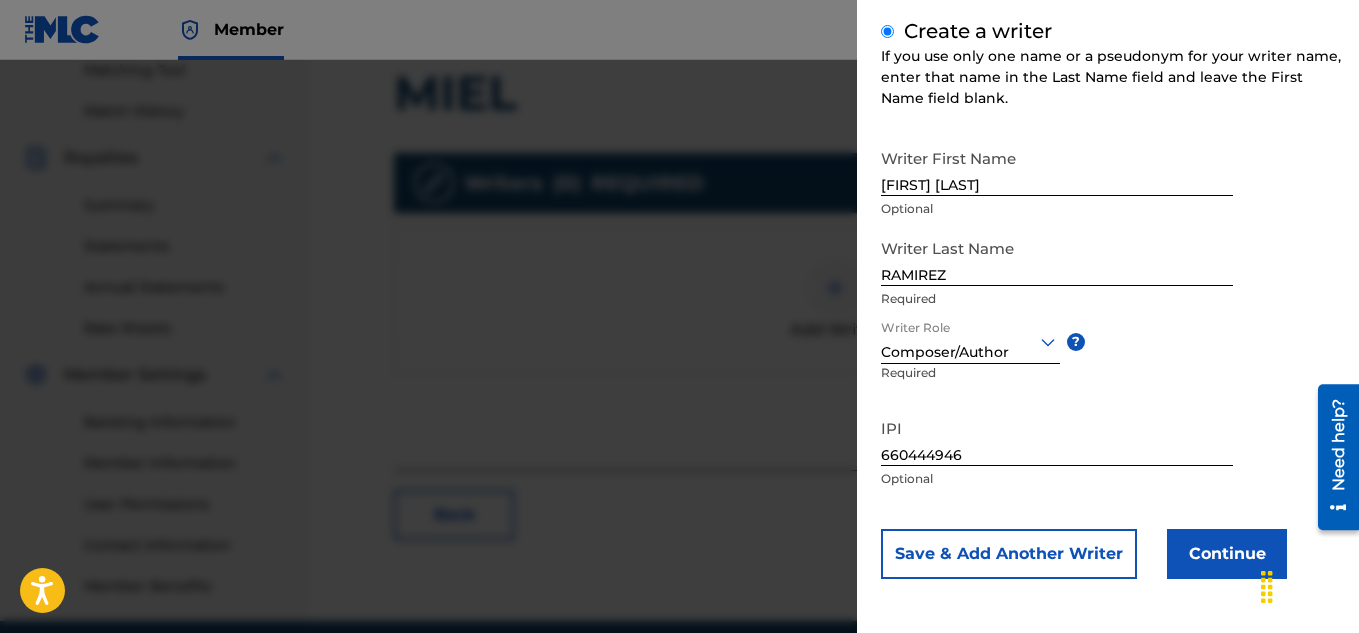 click on "Continue" at bounding box center (1227, 554) 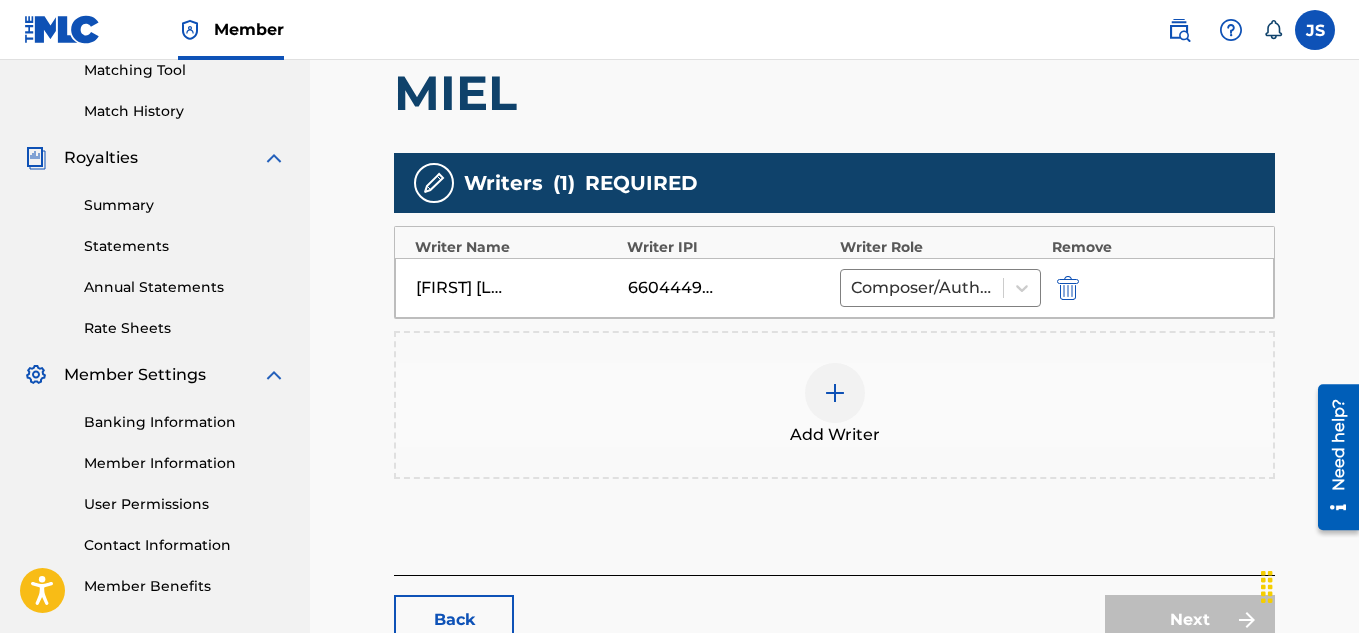 scroll, scrollTop: 661, scrollLeft: 0, axis: vertical 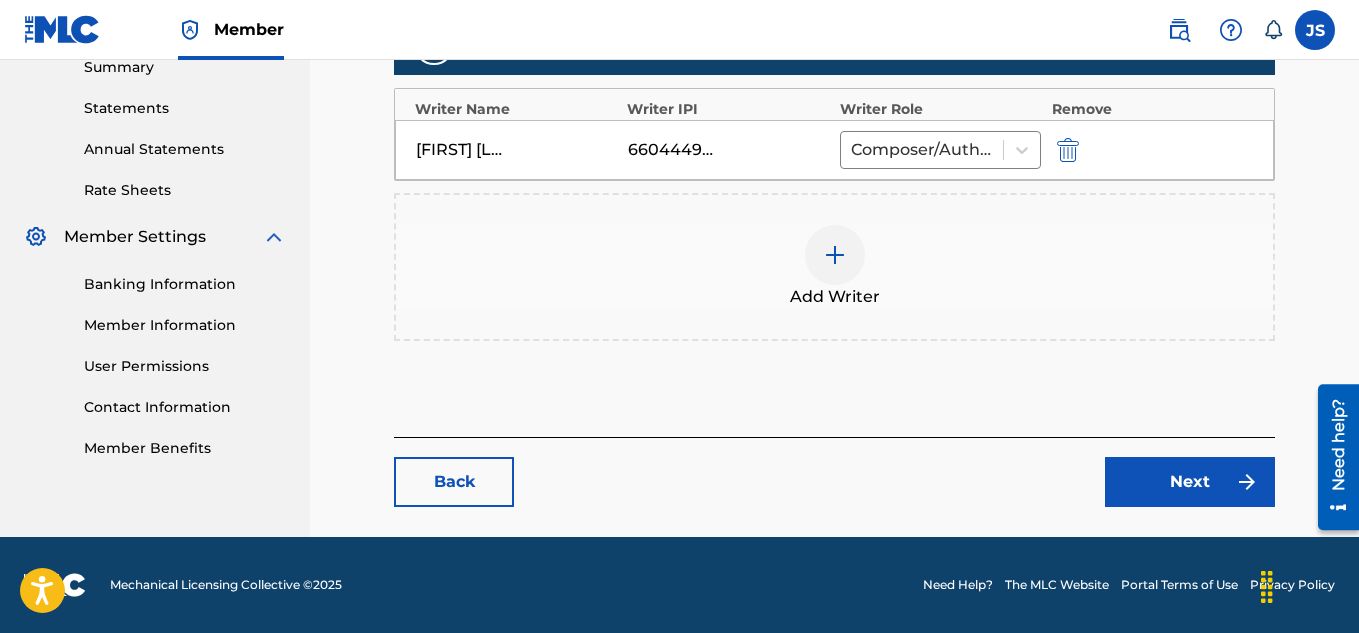 click on "Next" at bounding box center [1190, 482] 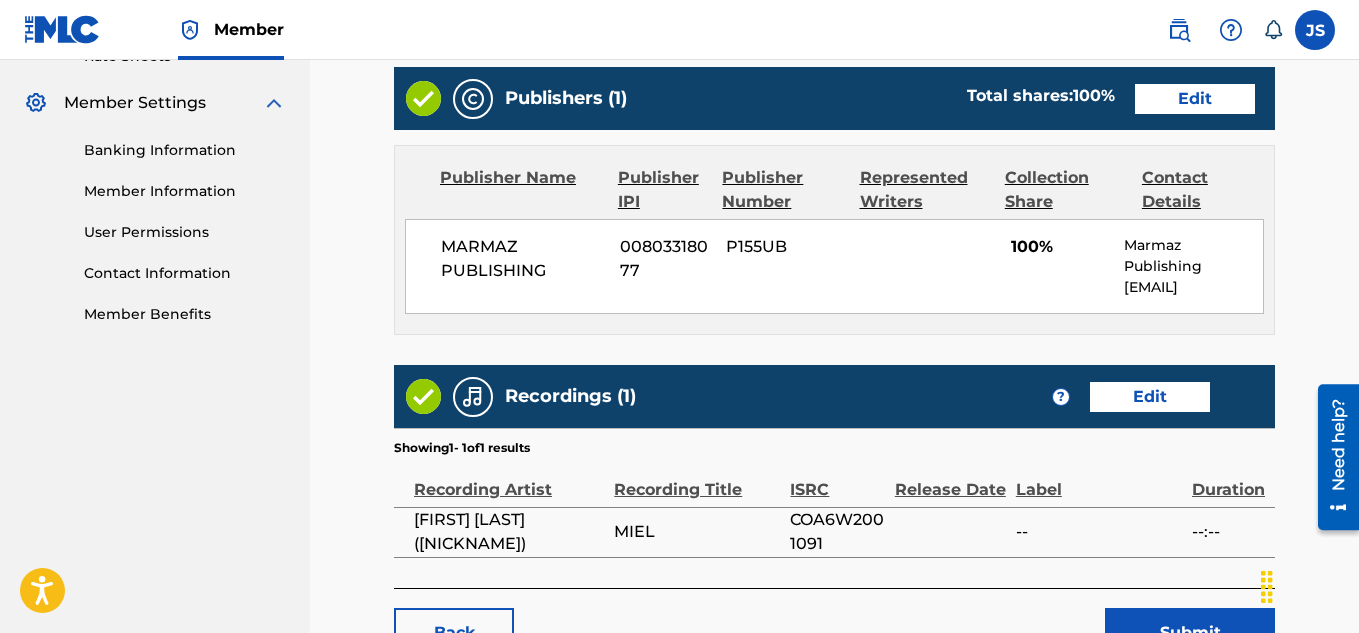 scroll, scrollTop: 802, scrollLeft: 0, axis: vertical 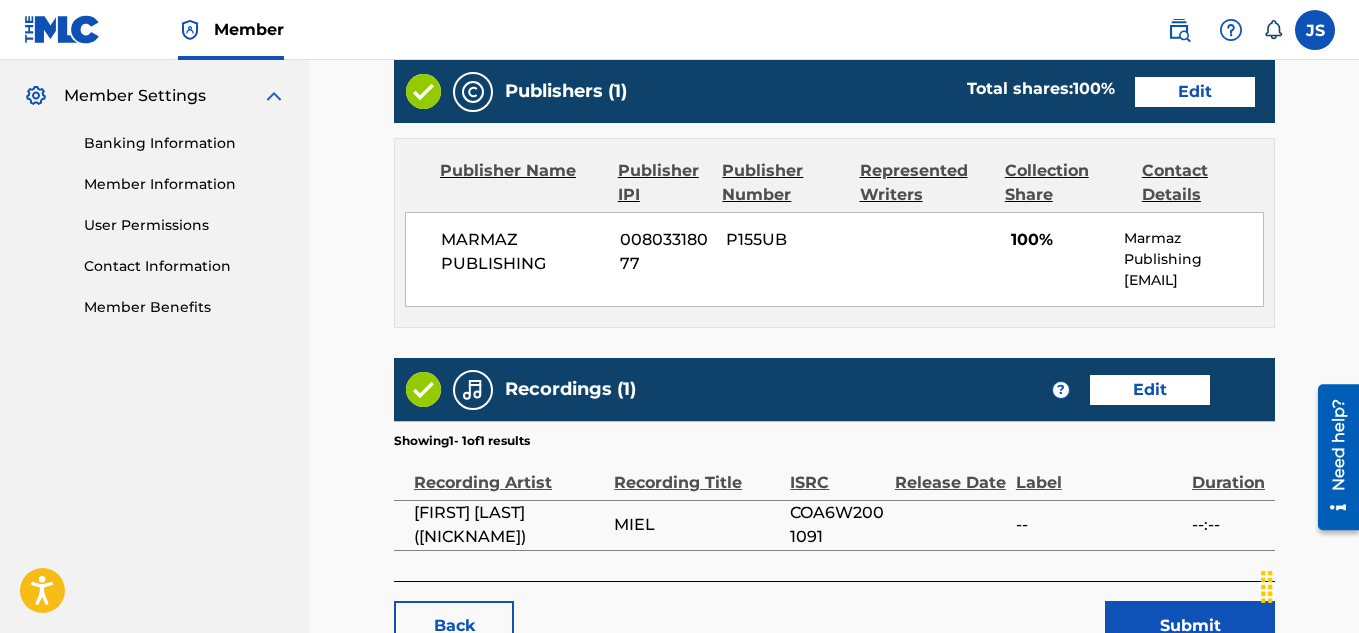 click on "Edit" at bounding box center (1195, 92) 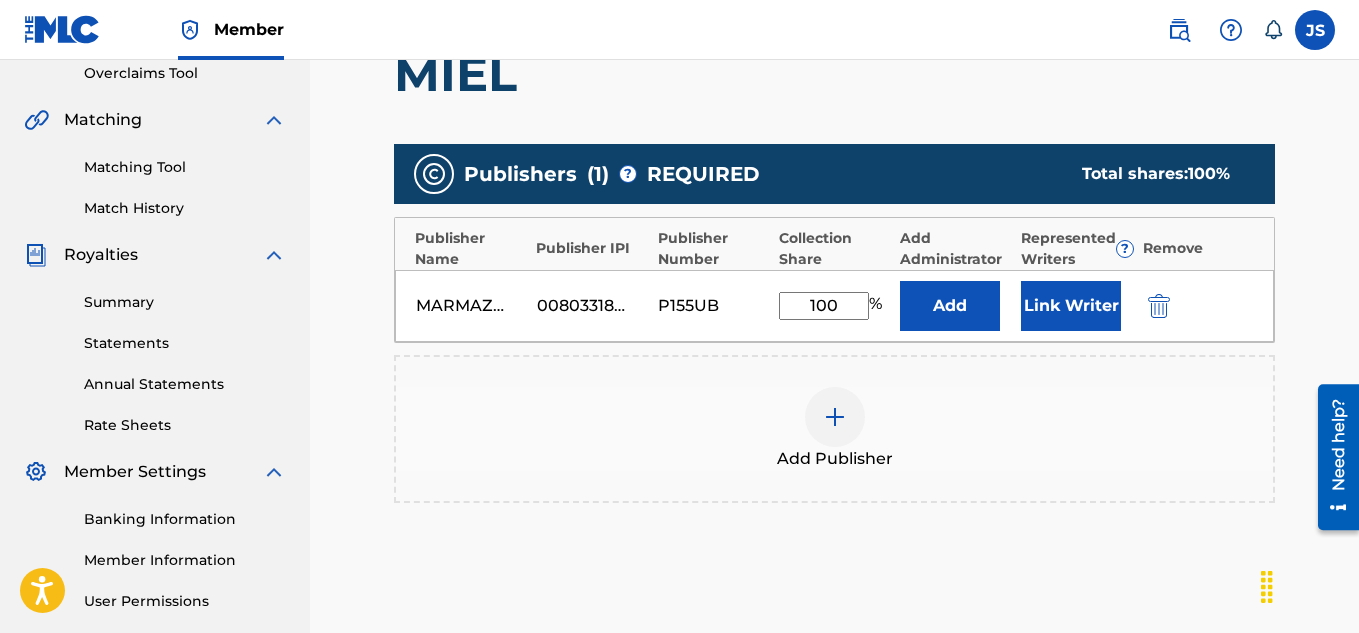 scroll, scrollTop: 460, scrollLeft: 0, axis: vertical 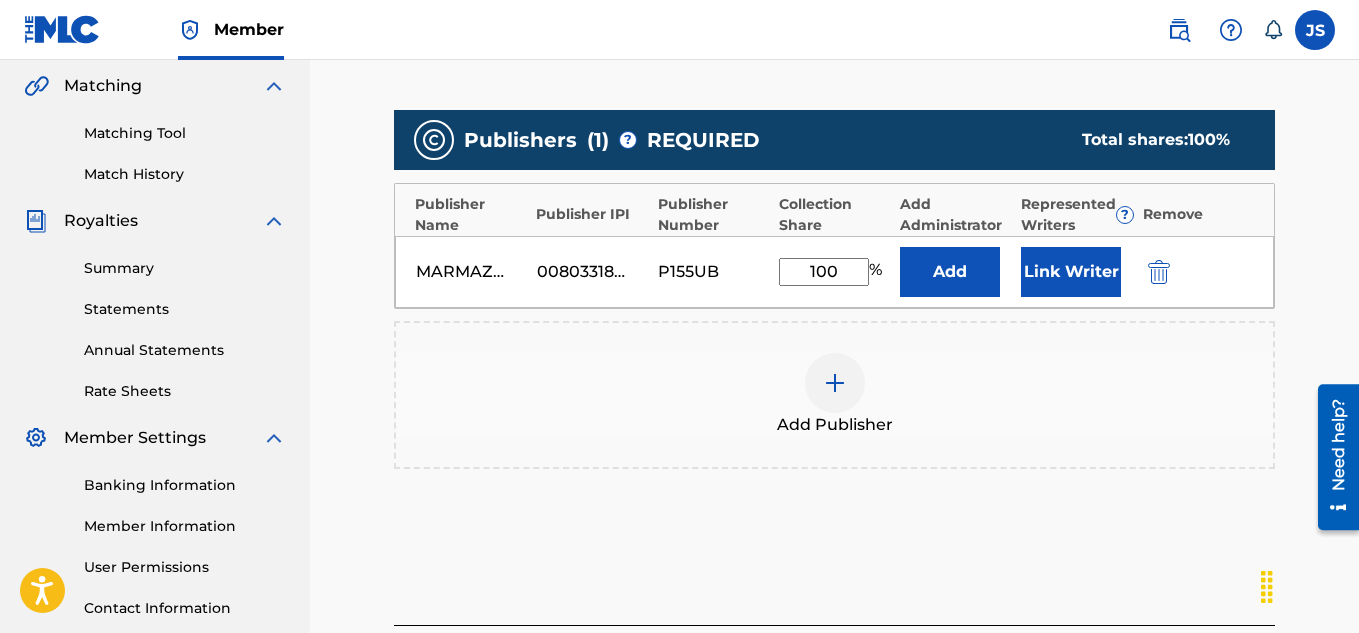 click on "Link Writer" at bounding box center (1071, 272) 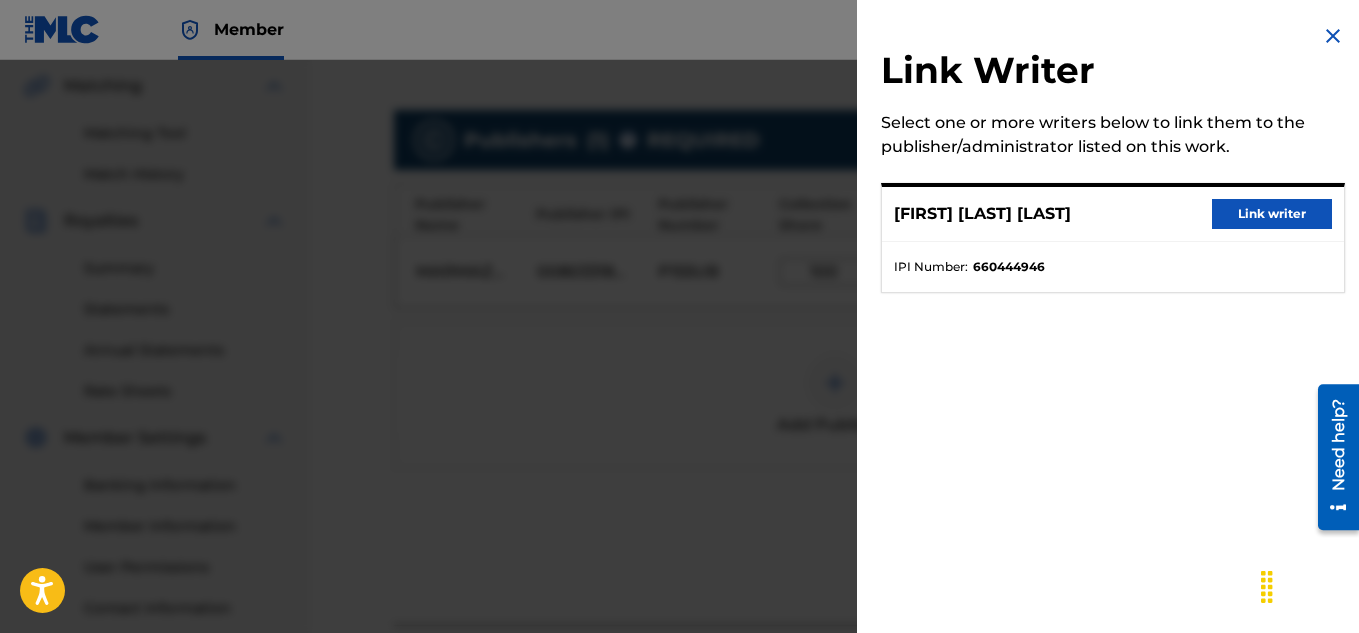 click on "Link writer" at bounding box center (1272, 214) 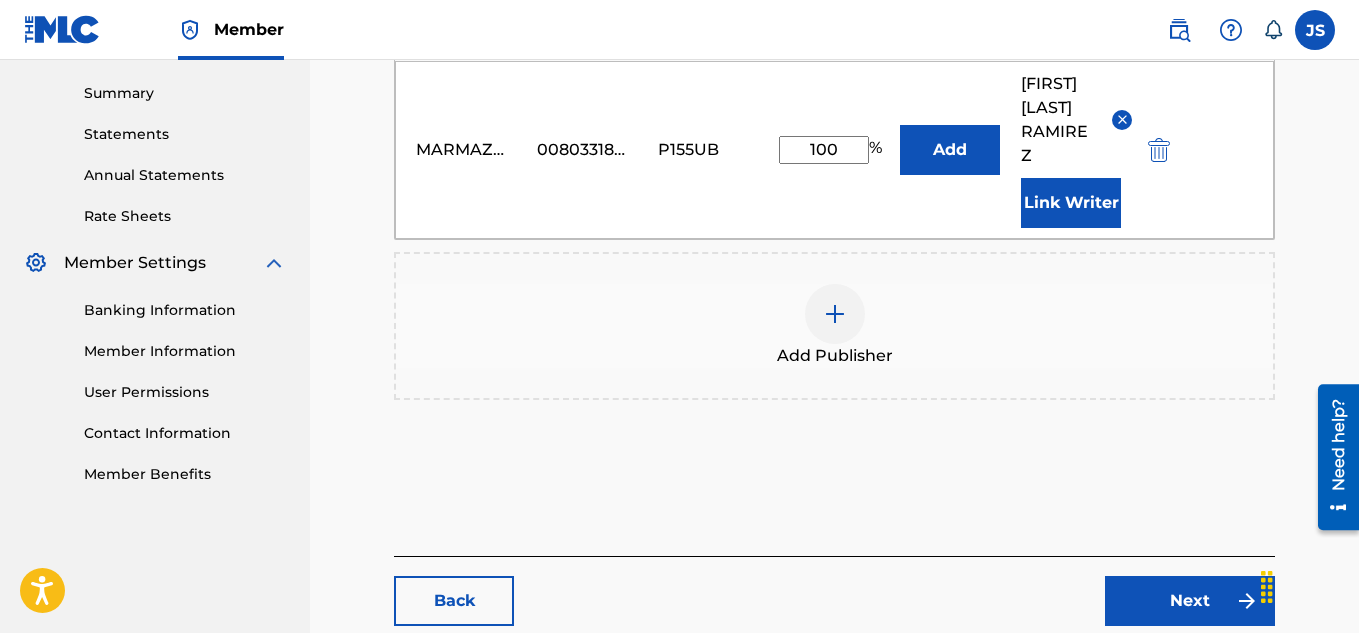 scroll, scrollTop: 754, scrollLeft: 0, axis: vertical 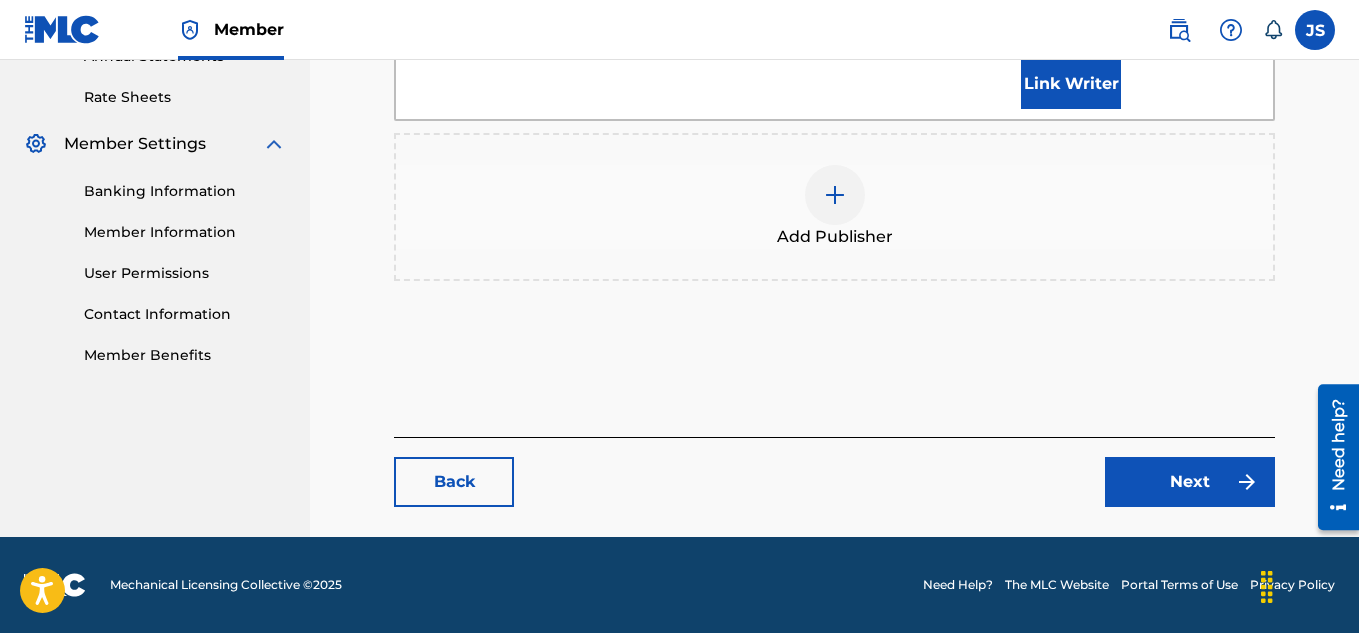 click on "Next" at bounding box center (1190, 482) 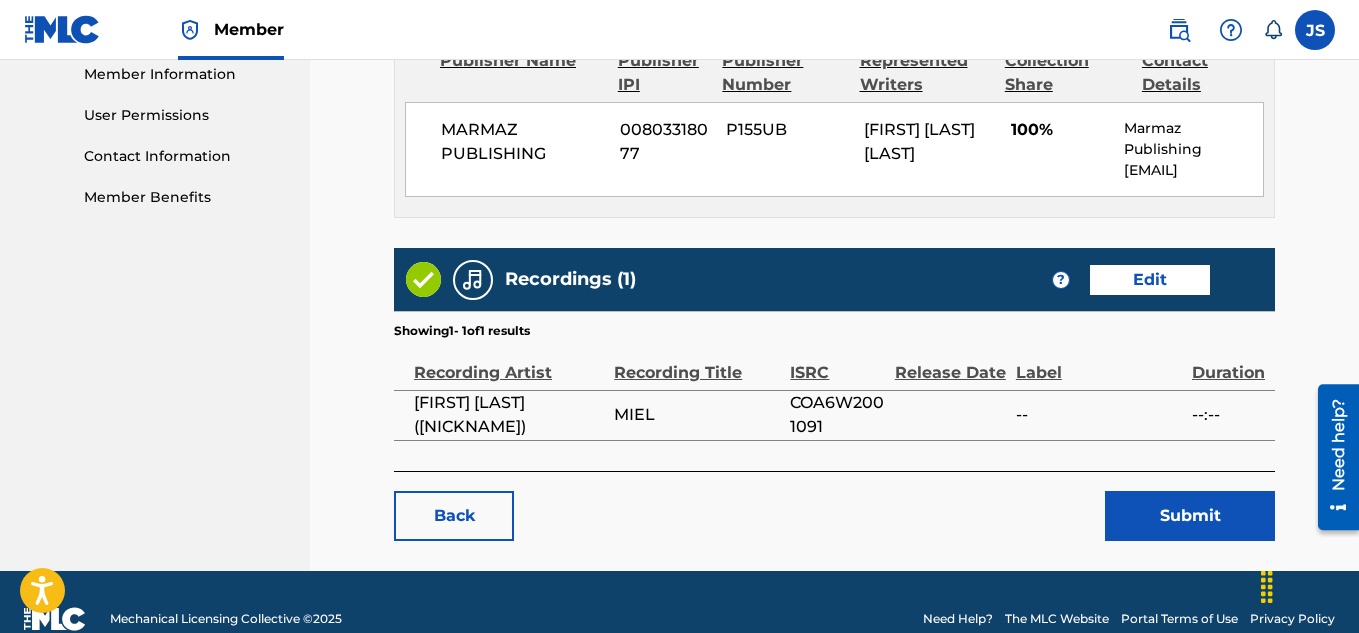 scroll, scrollTop: 946, scrollLeft: 0, axis: vertical 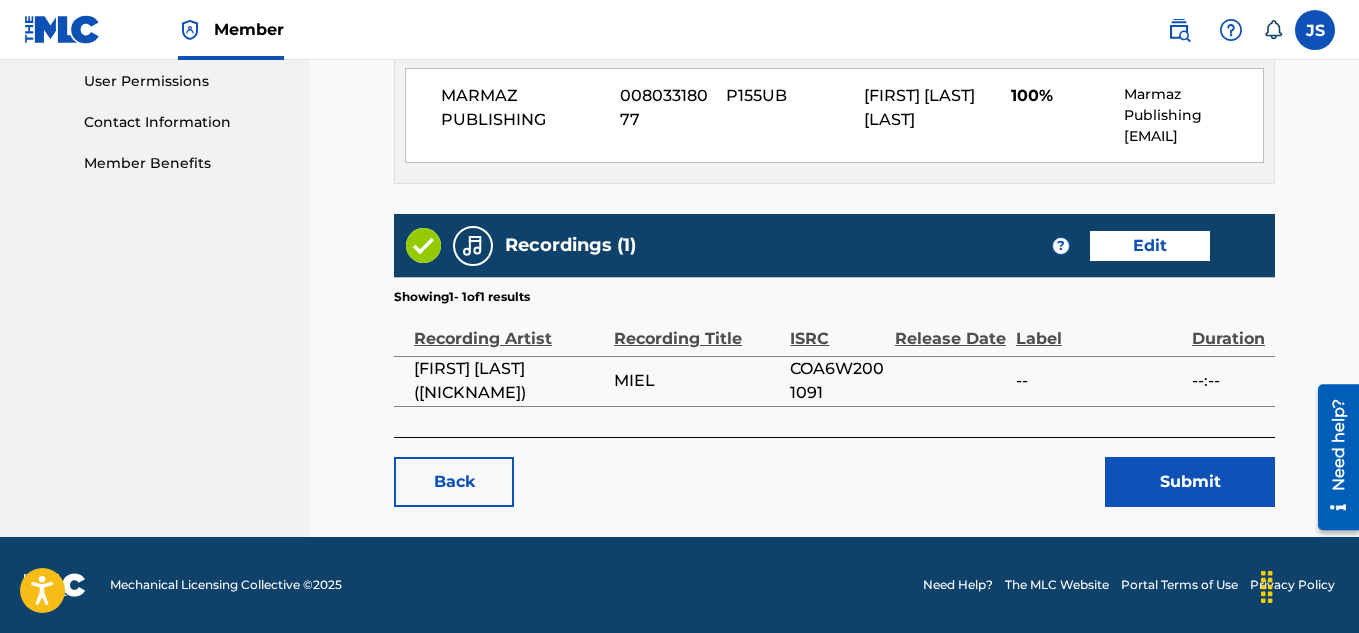 click on "Submit" at bounding box center (1190, 482) 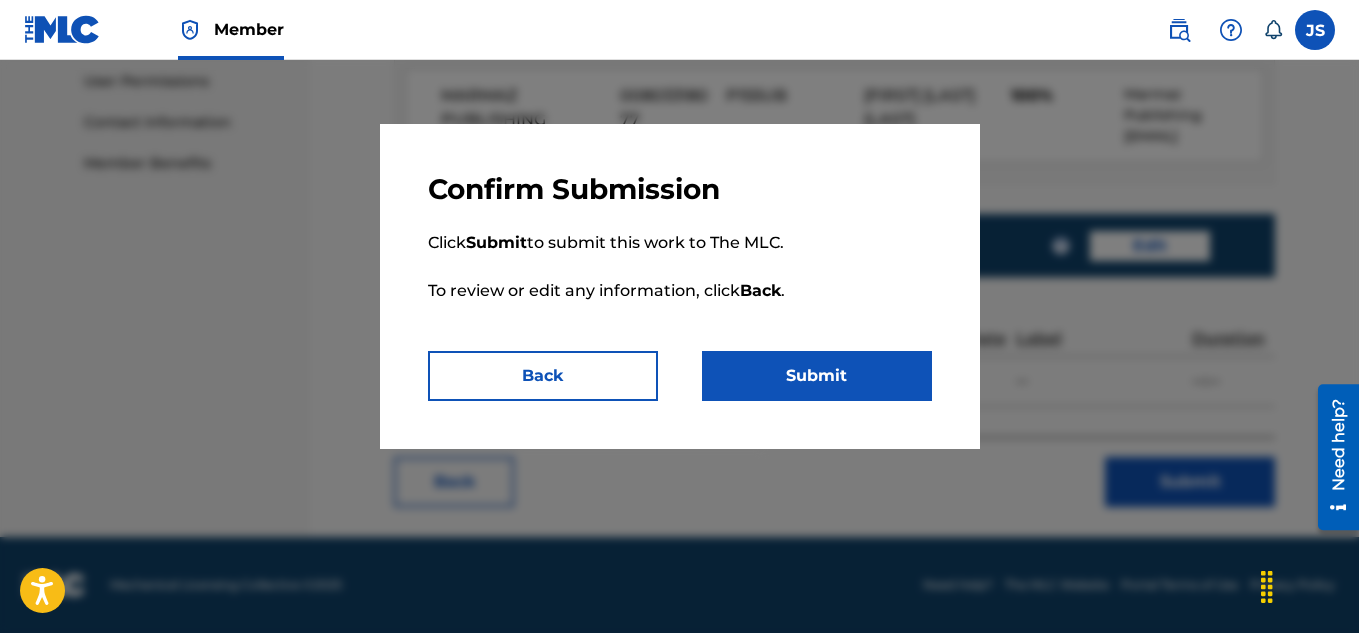 click on "Submit" at bounding box center [817, 376] 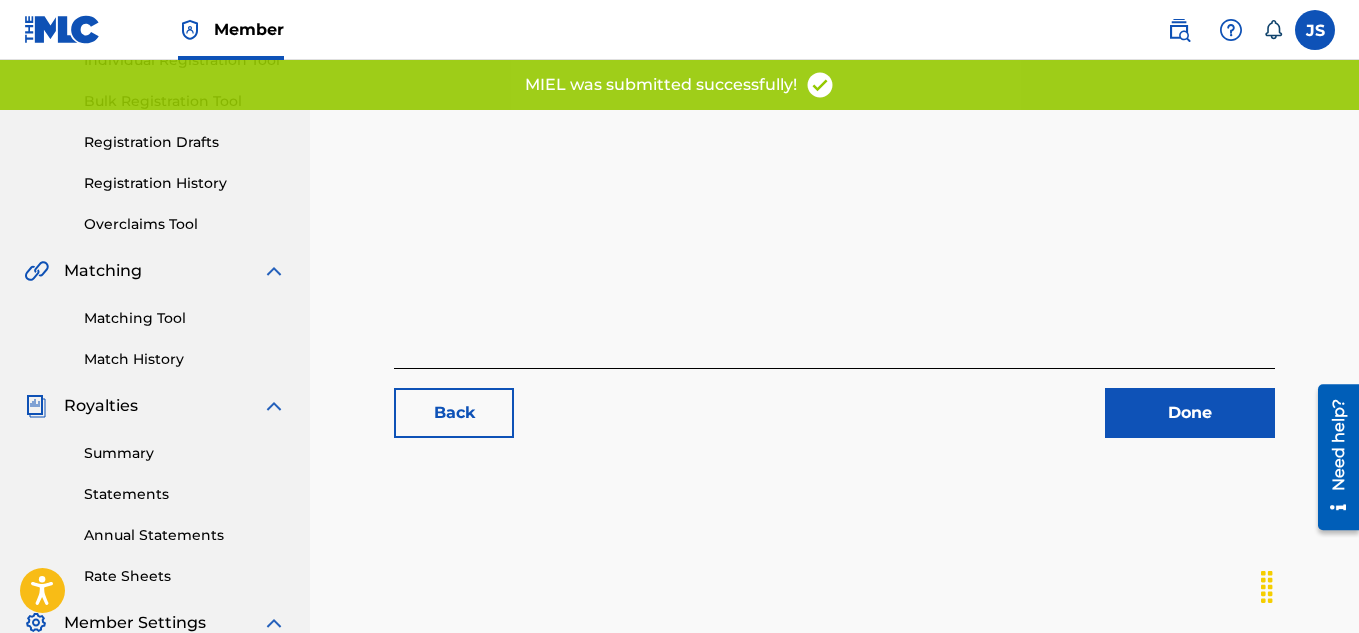 scroll, scrollTop: 276, scrollLeft: 0, axis: vertical 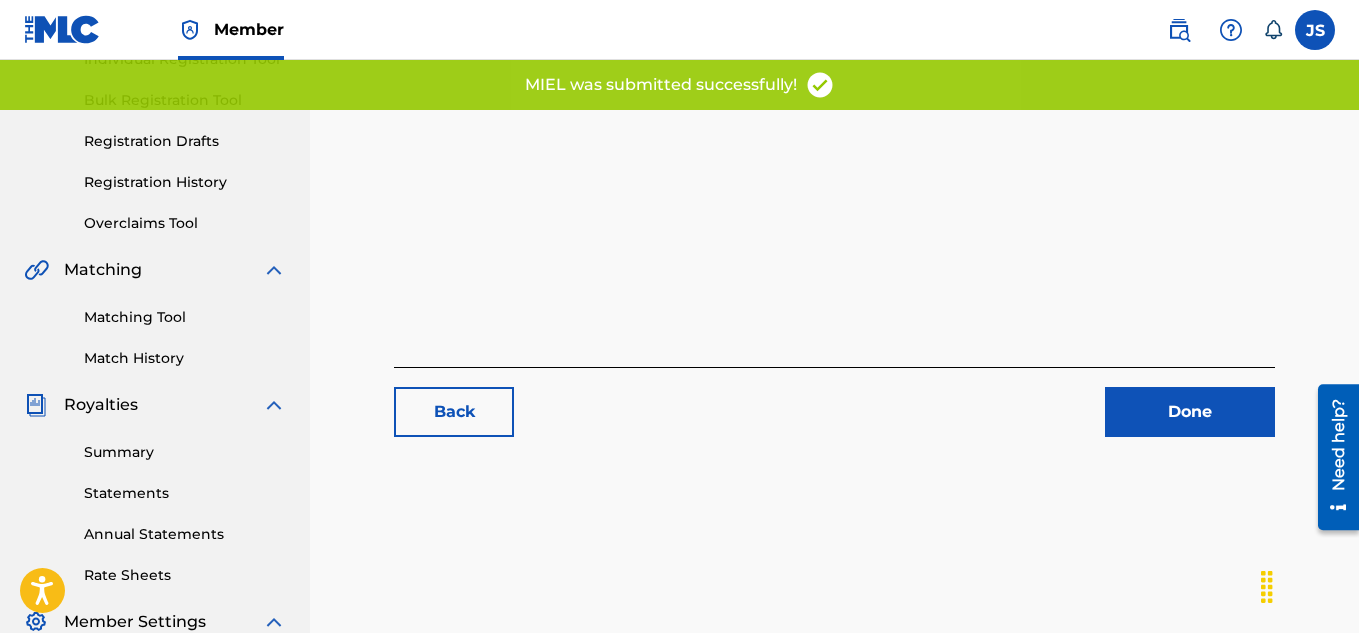 click on "Done" at bounding box center [1190, 412] 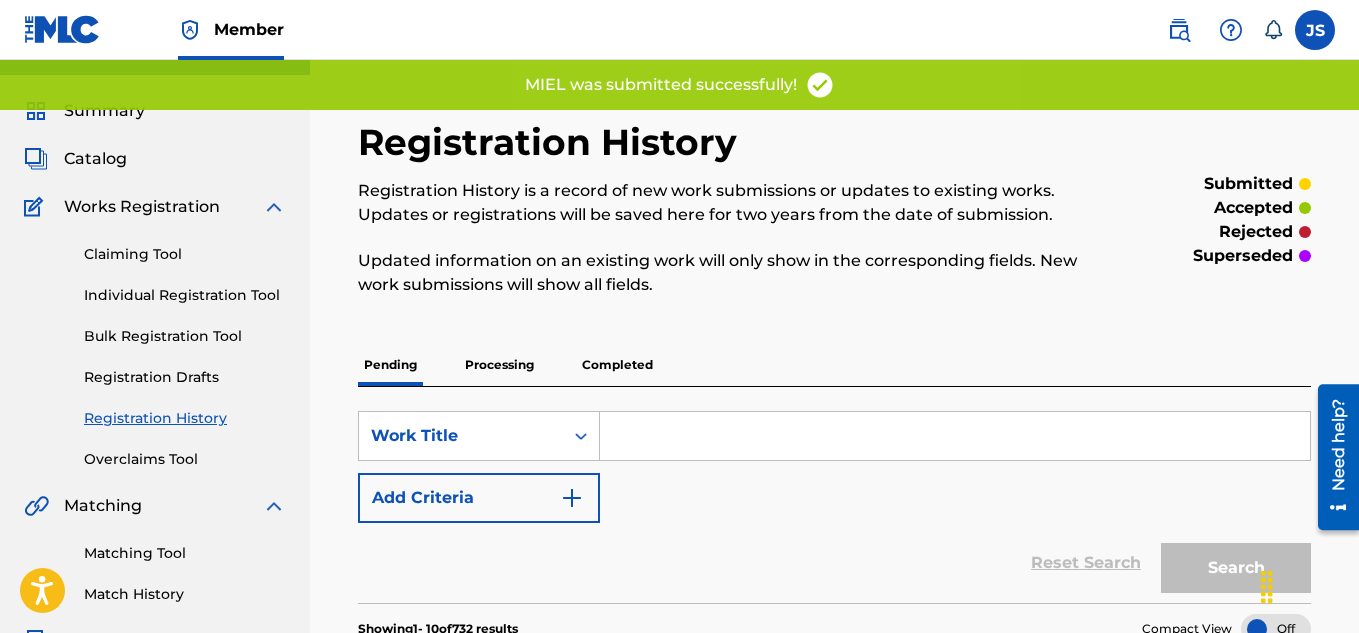 scroll, scrollTop: 0, scrollLeft: 0, axis: both 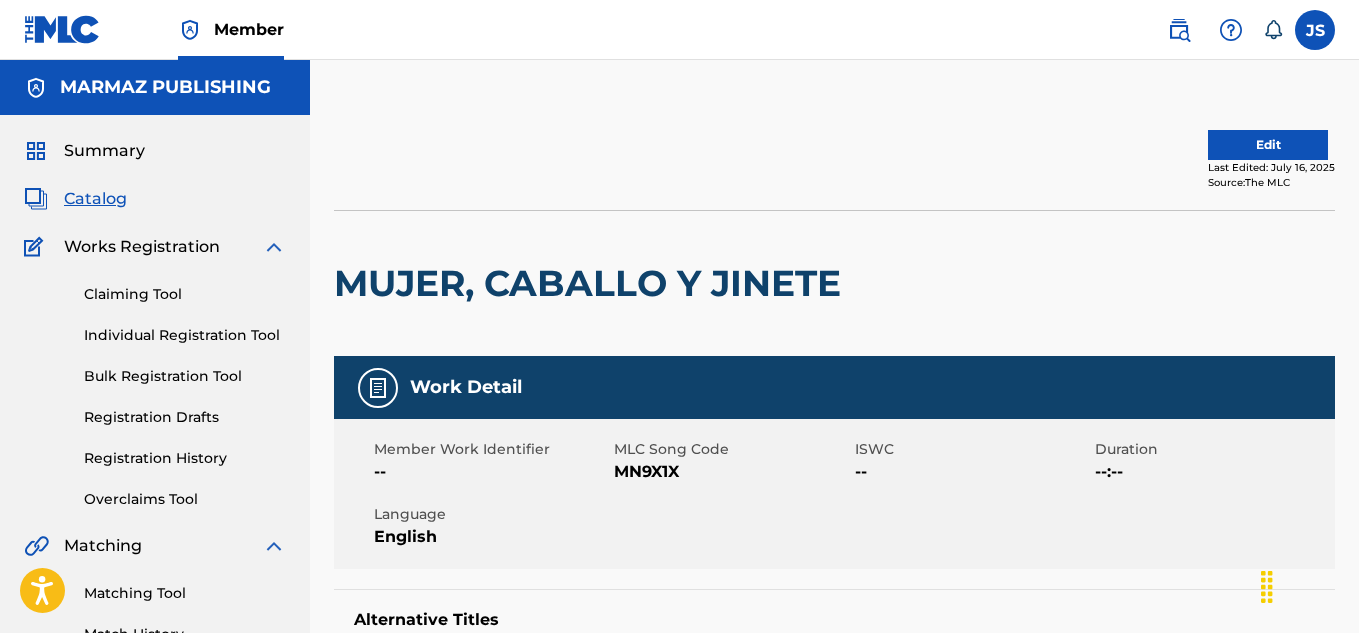 click on "MN9X1X" at bounding box center [731, 472] 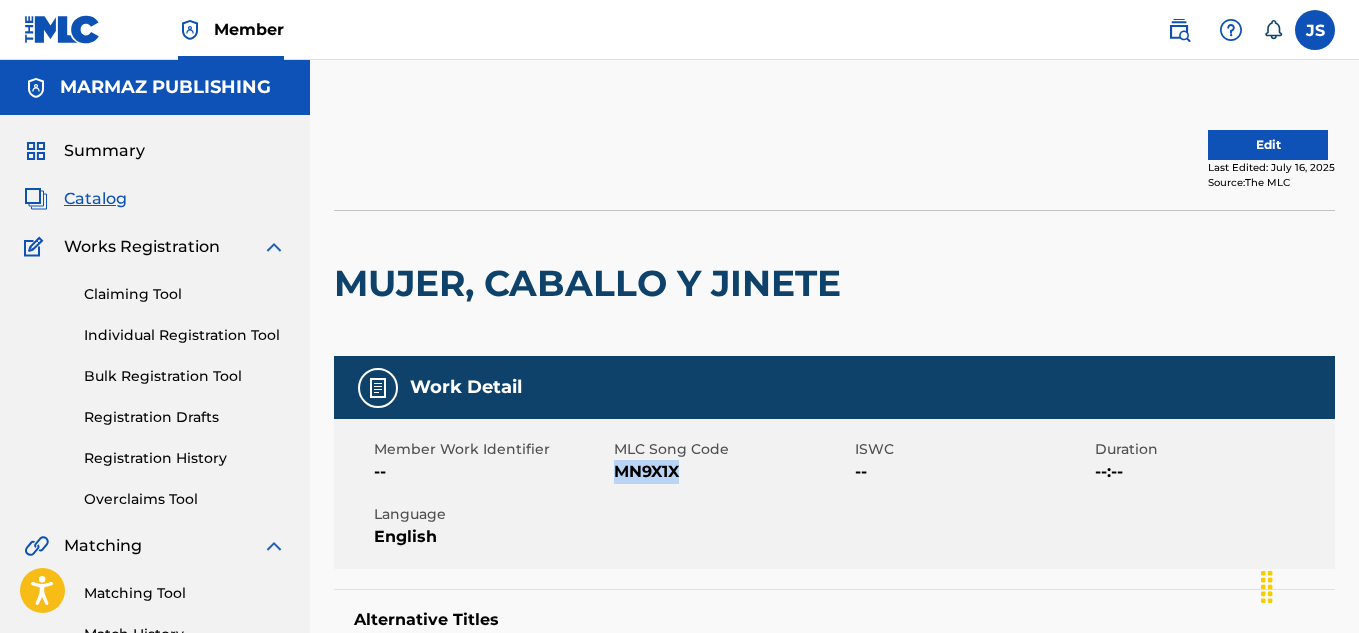 click on "MN9X1X" at bounding box center (731, 472) 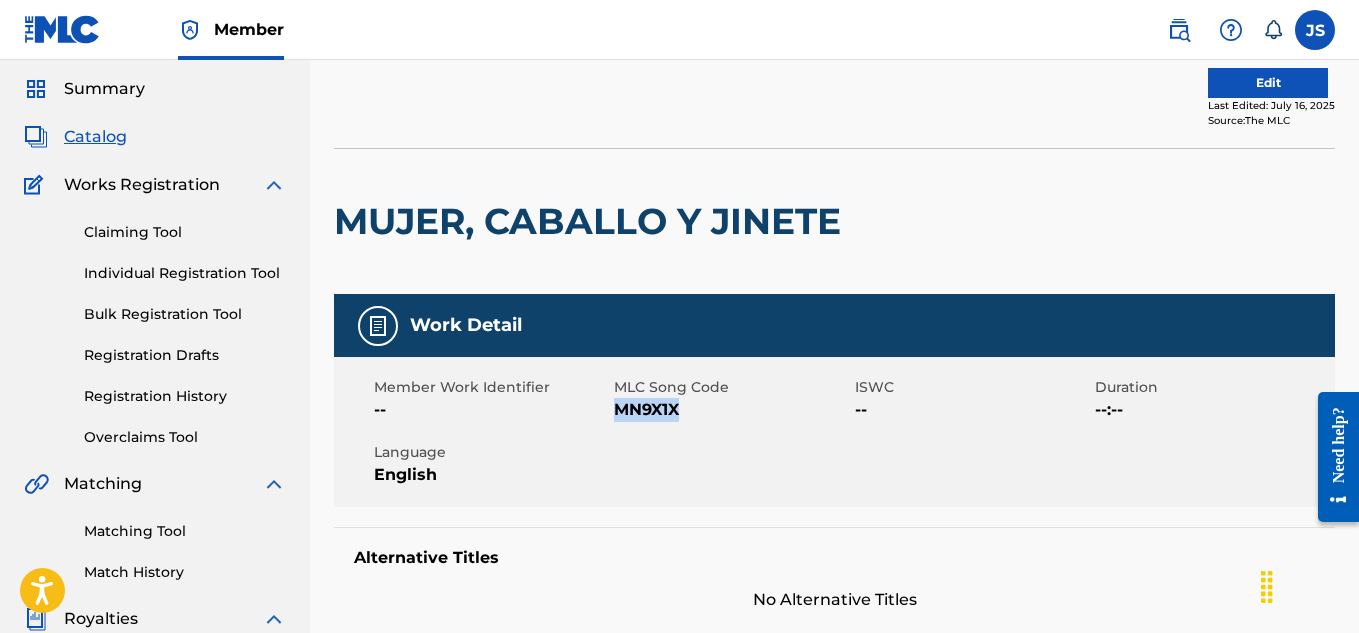 scroll, scrollTop: 0, scrollLeft: 0, axis: both 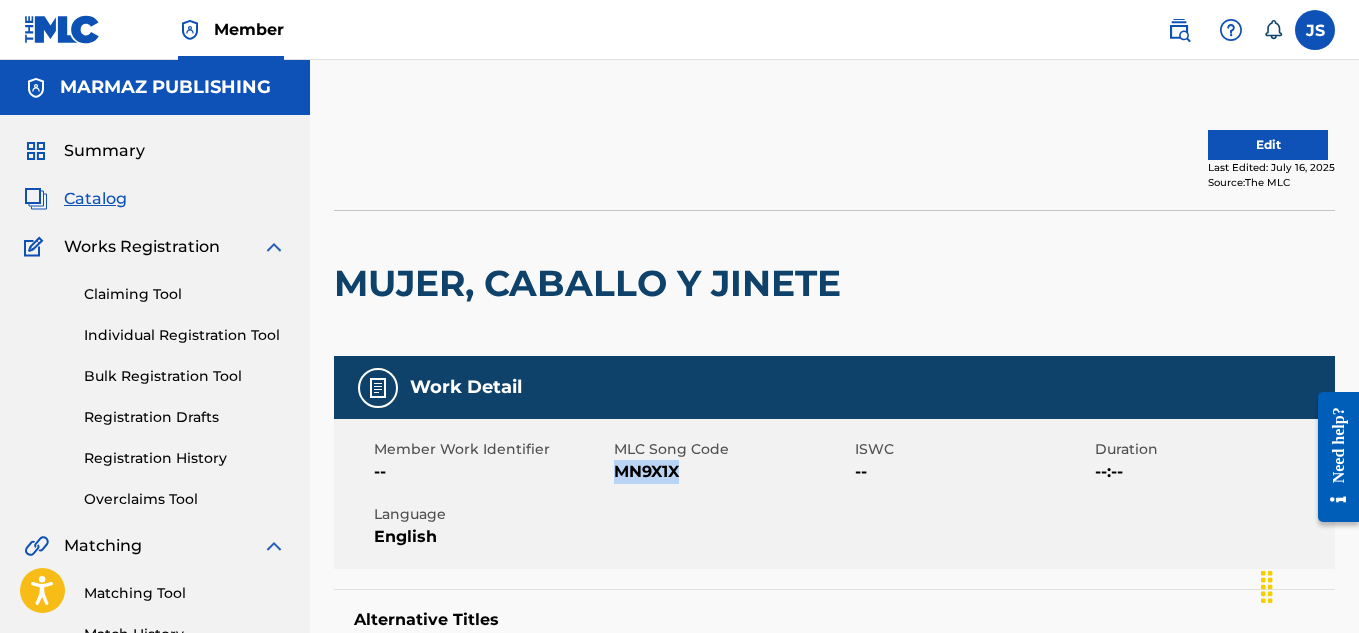 click on "Edit" at bounding box center [1268, 145] 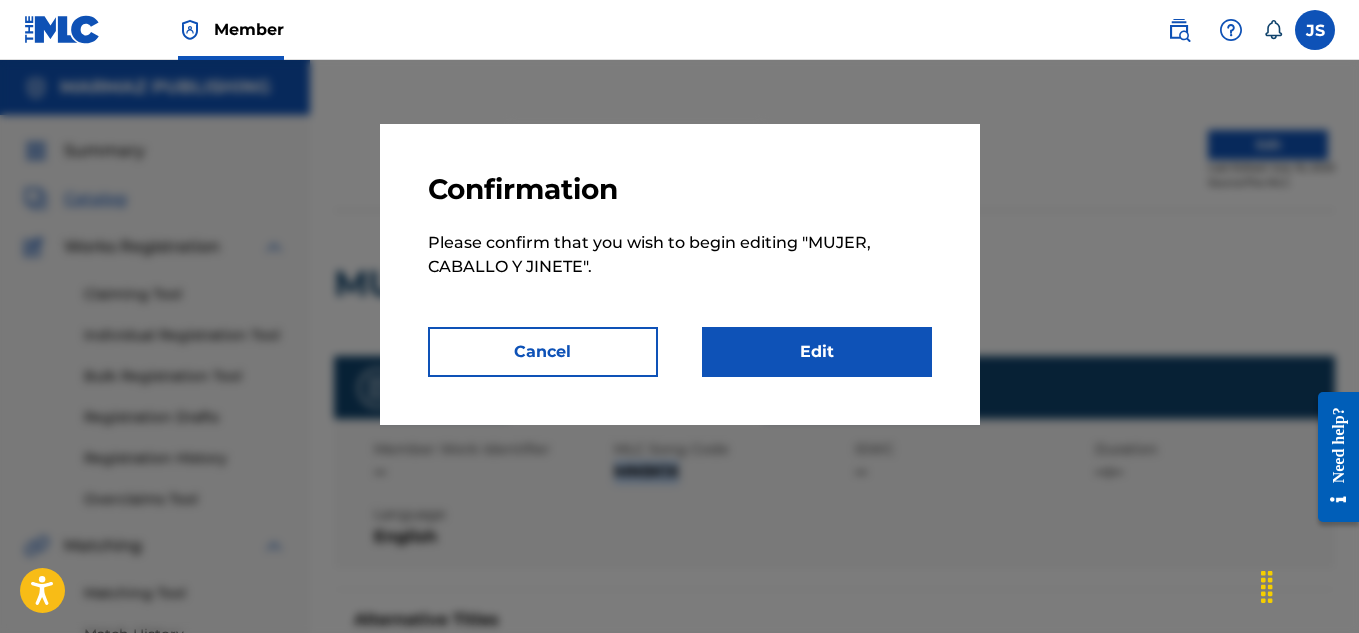 click on "Edit" at bounding box center [817, 352] 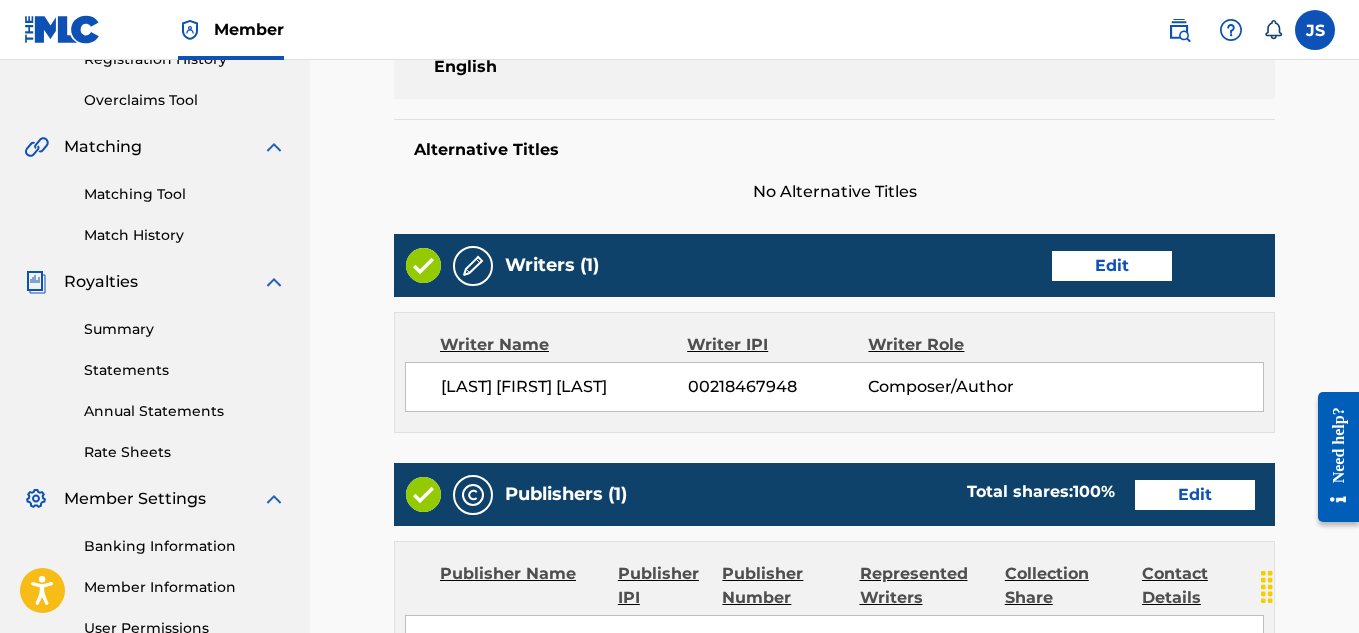 scroll, scrollTop: 400, scrollLeft: 0, axis: vertical 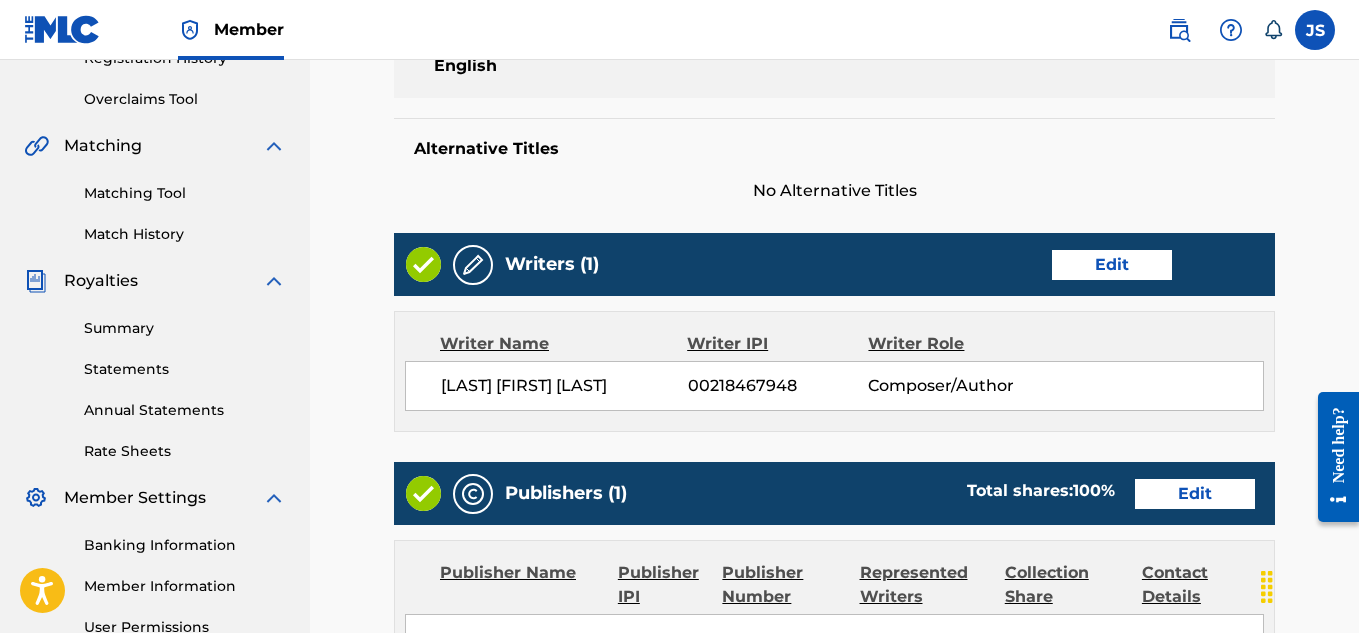 click on "Edit" at bounding box center (1112, 265) 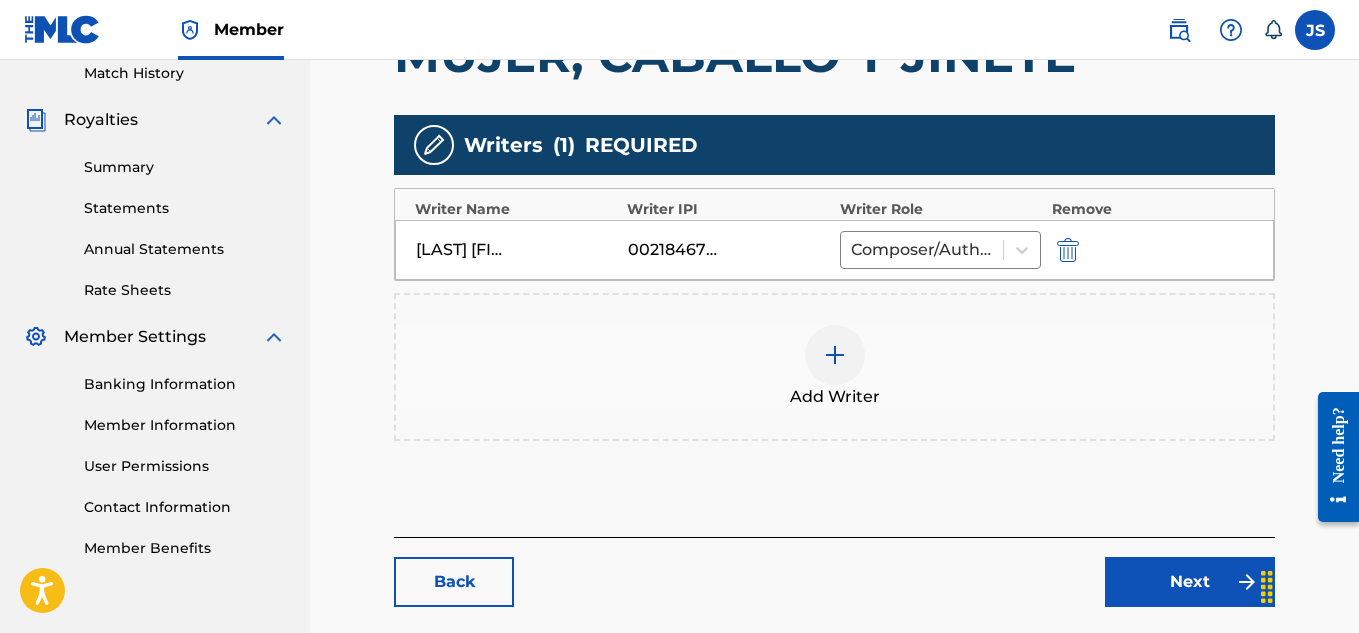 scroll, scrollTop: 616, scrollLeft: 0, axis: vertical 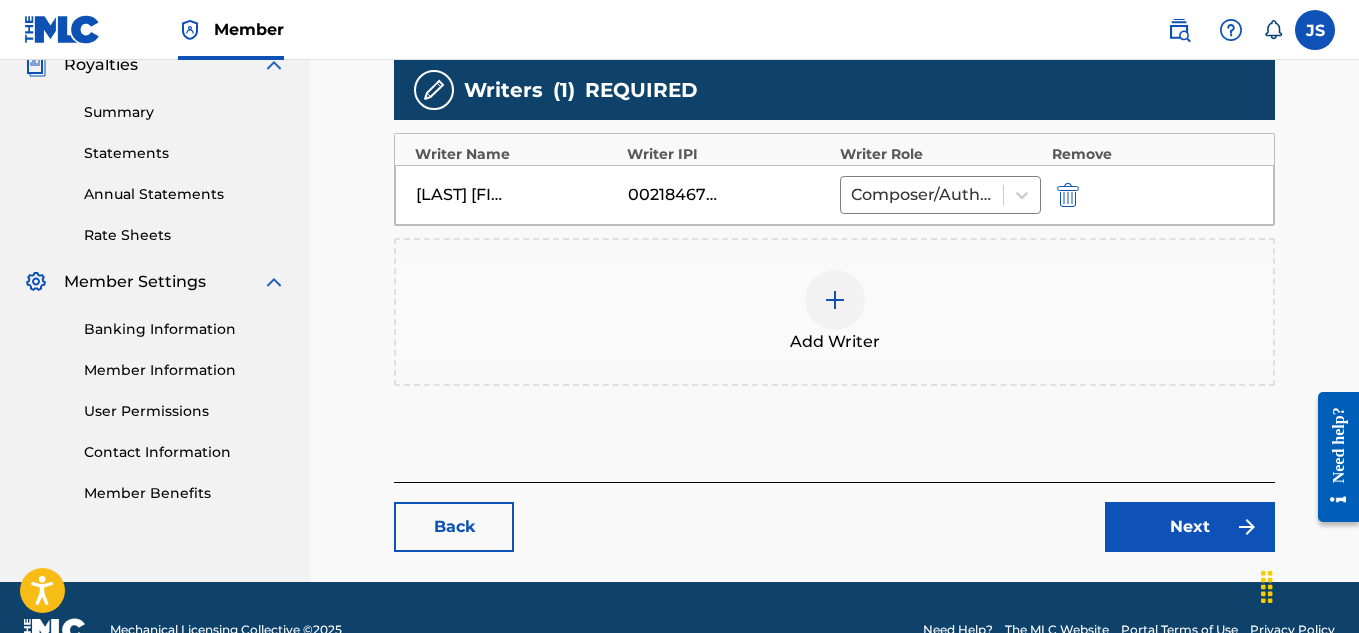 click at bounding box center [1068, 195] 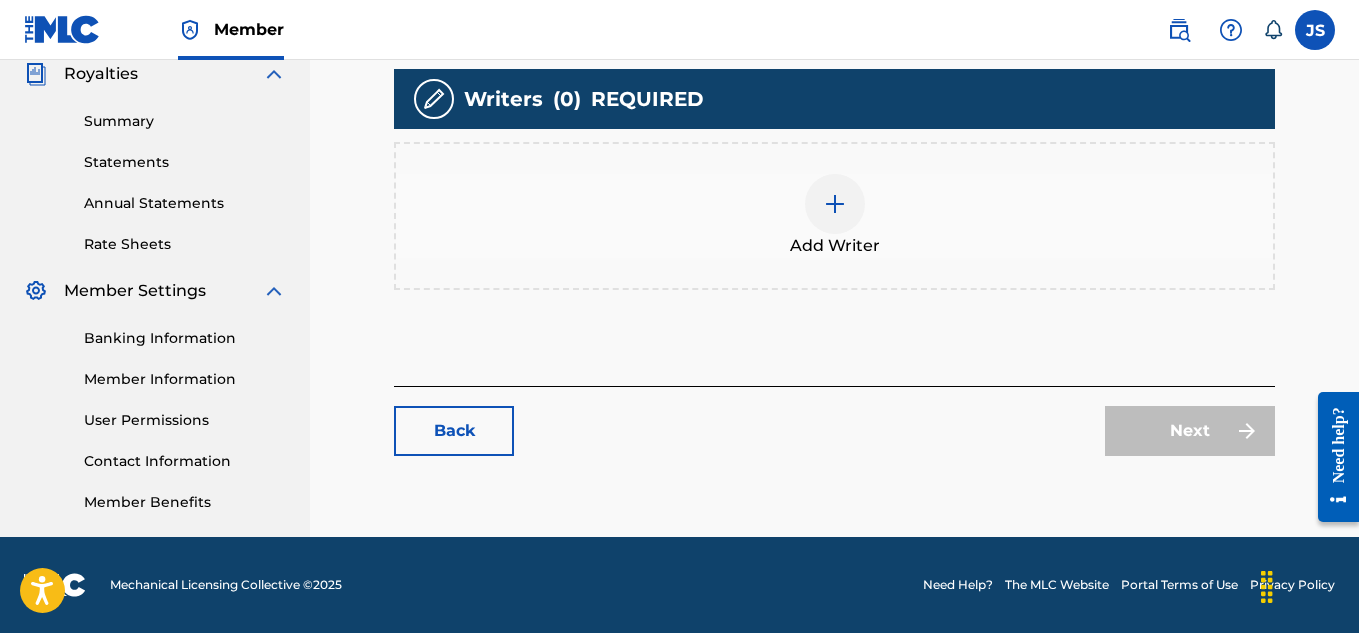click at bounding box center [835, 204] 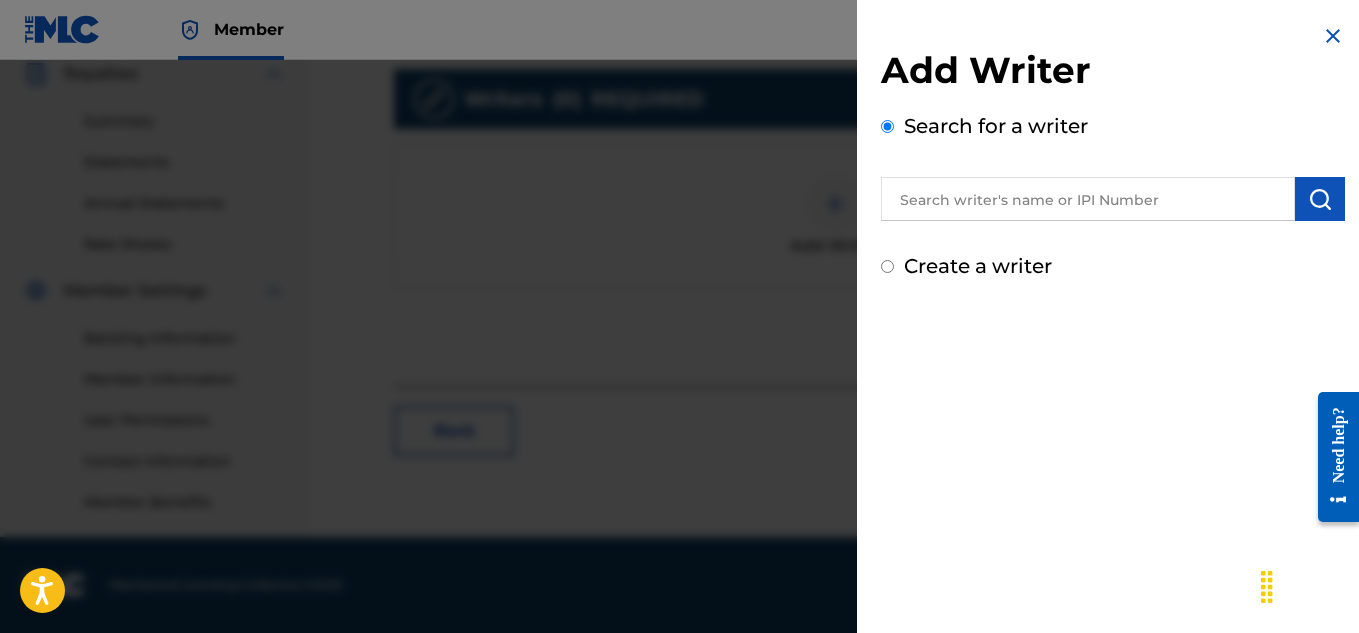 click on "Create a writer" at bounding box center [1113, 266] 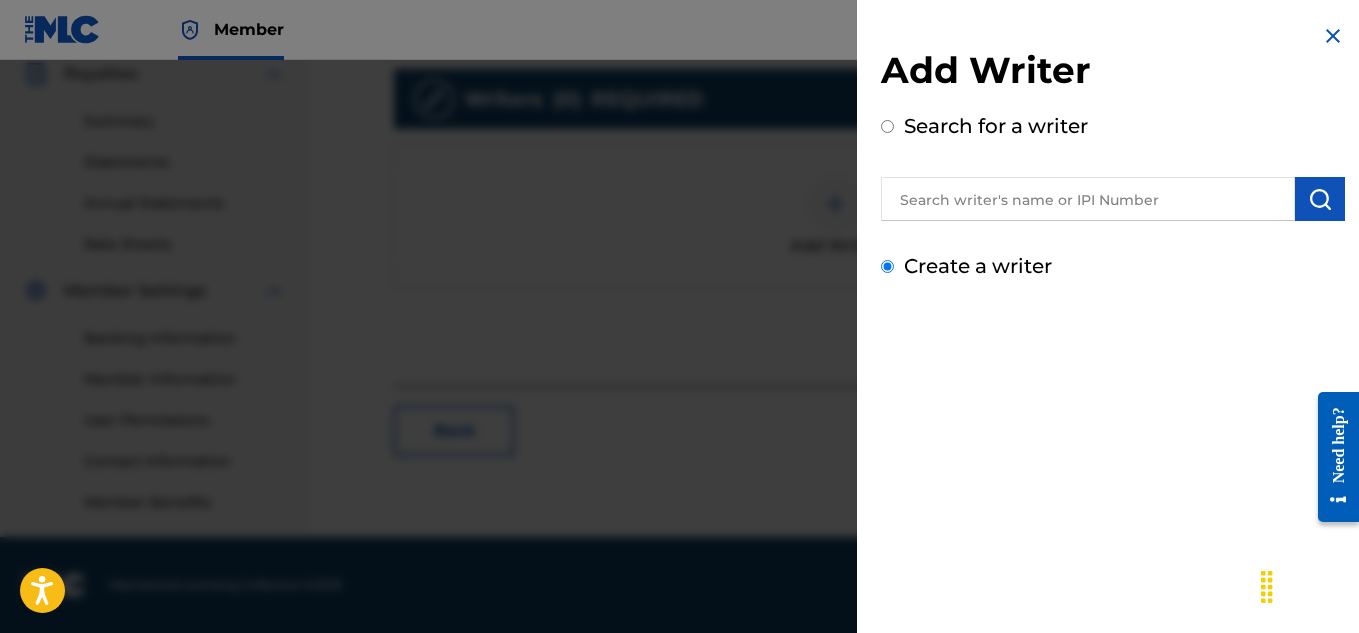 click on "Create a writer" at bounding box center (887, 266) 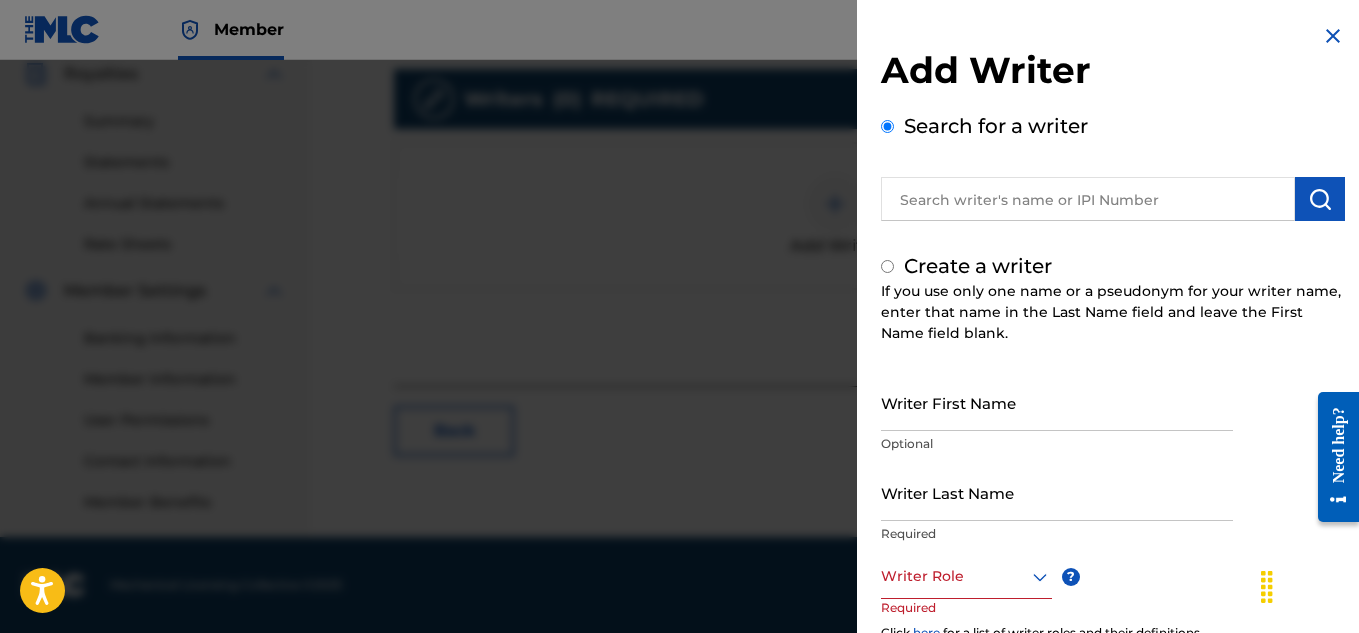 radio on "false" 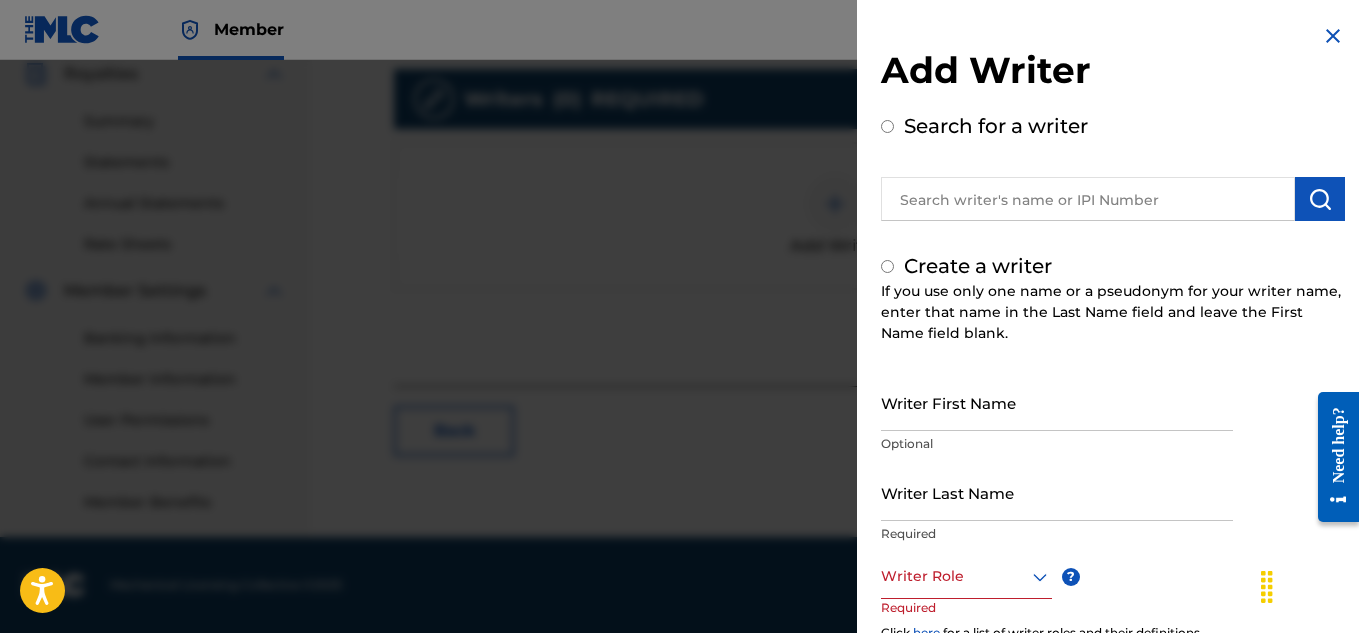 radio on "true" 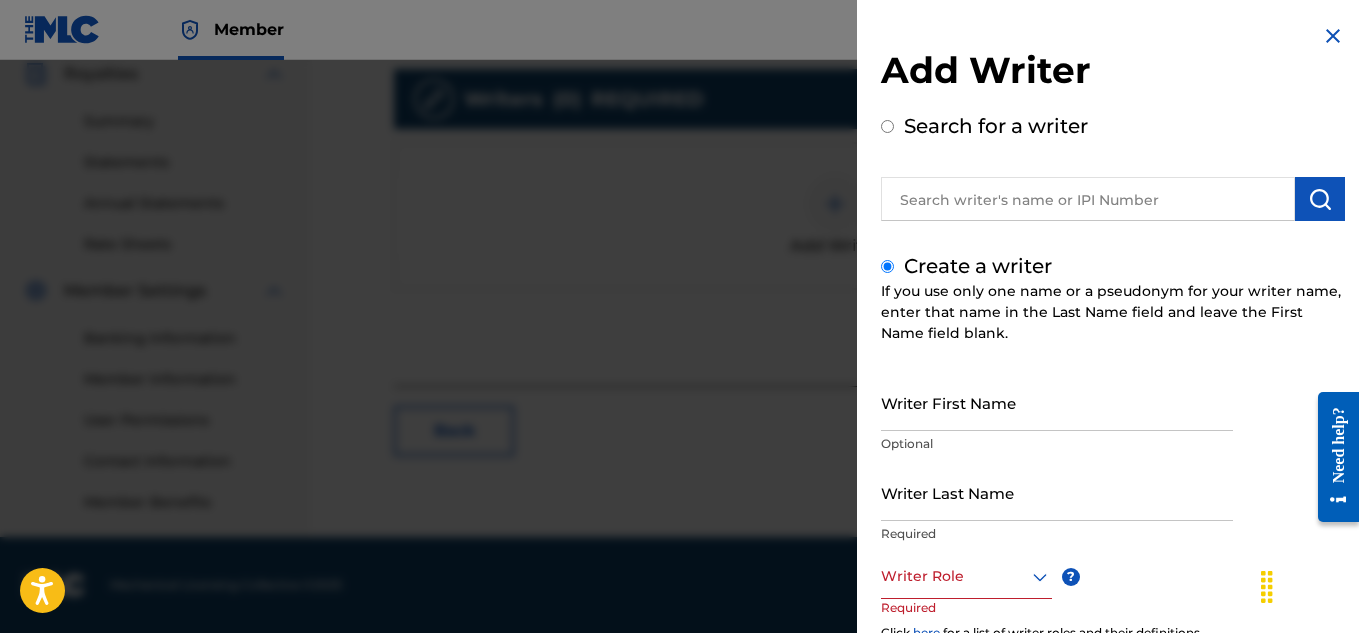 click on "Writer First Name" at bounding box center (1057, 402) 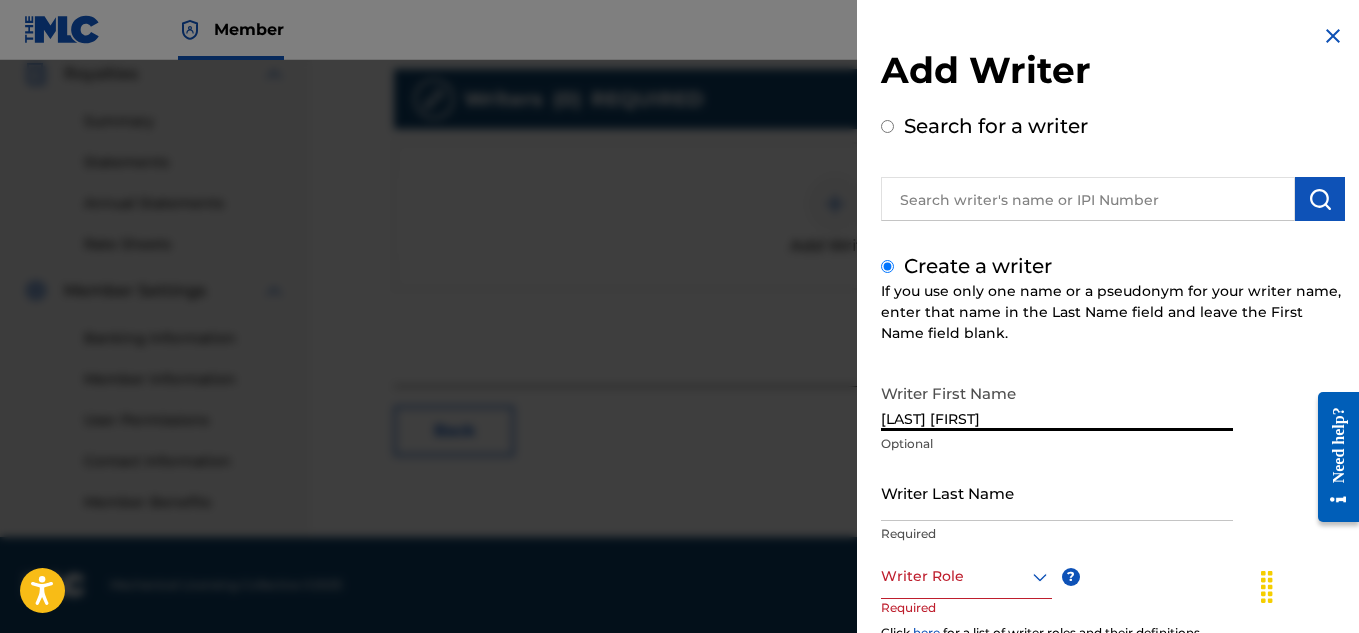 type on "[FIRST] [FIRST]" 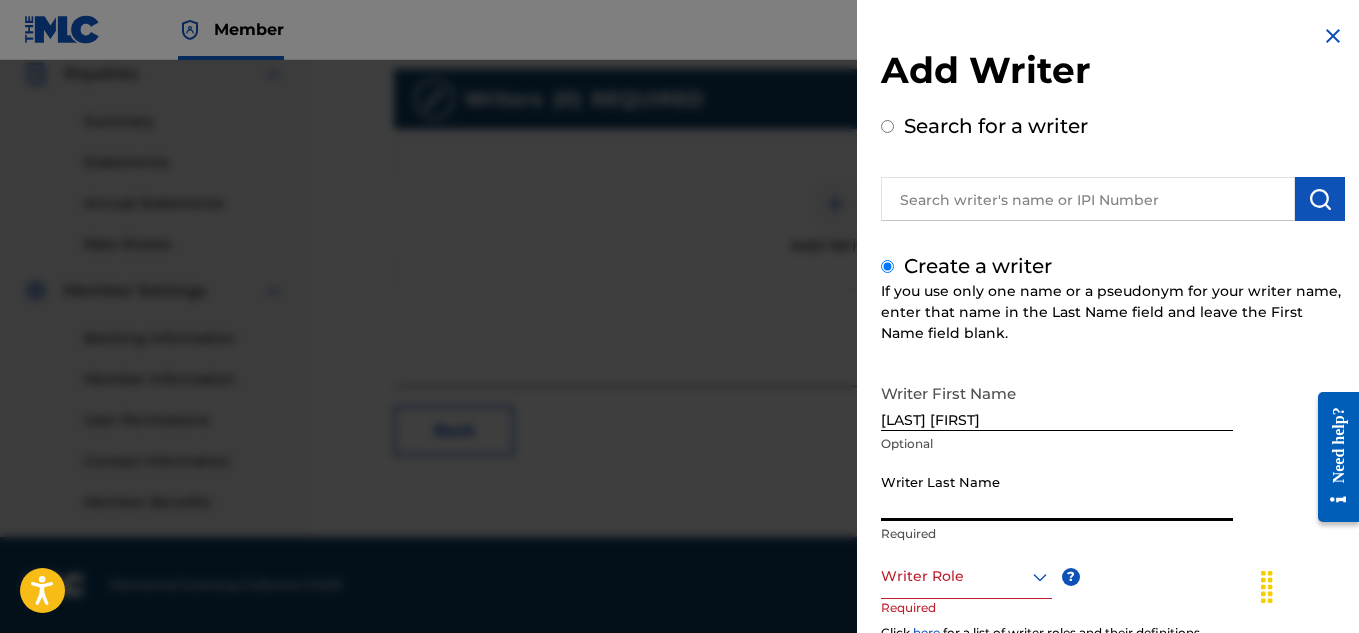 type on "L" 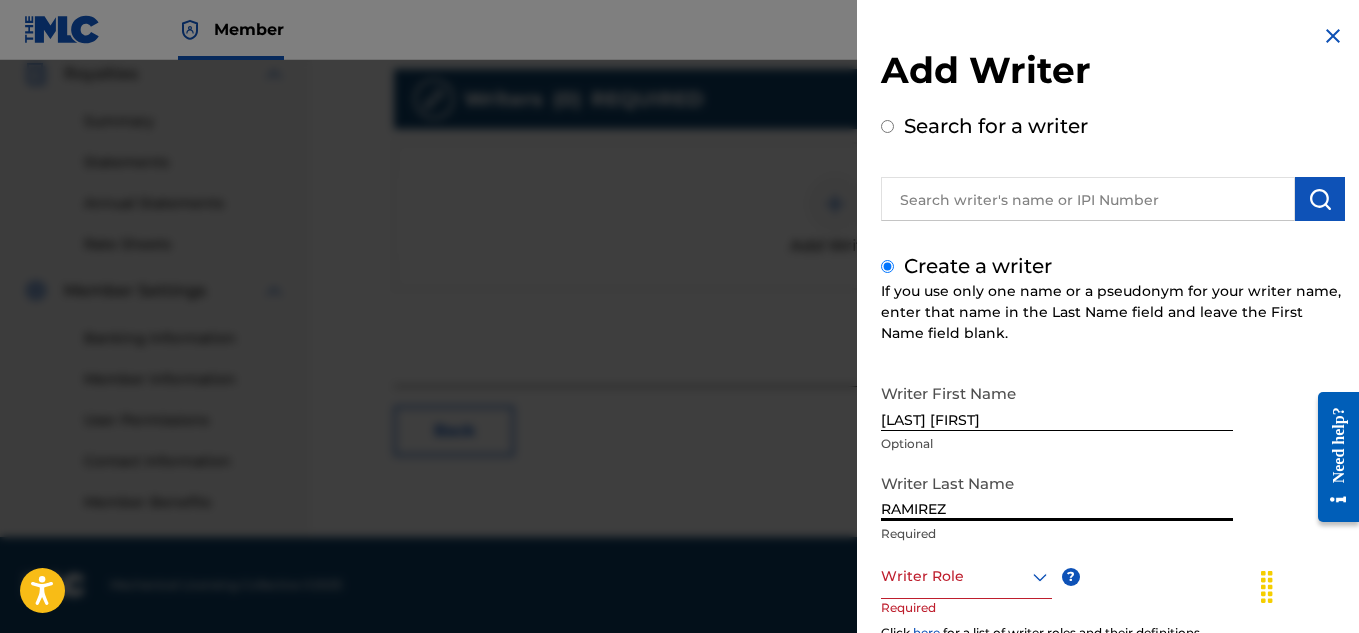 scroll, scrollTop: 233, scrollLeft: 0, axis: vertical 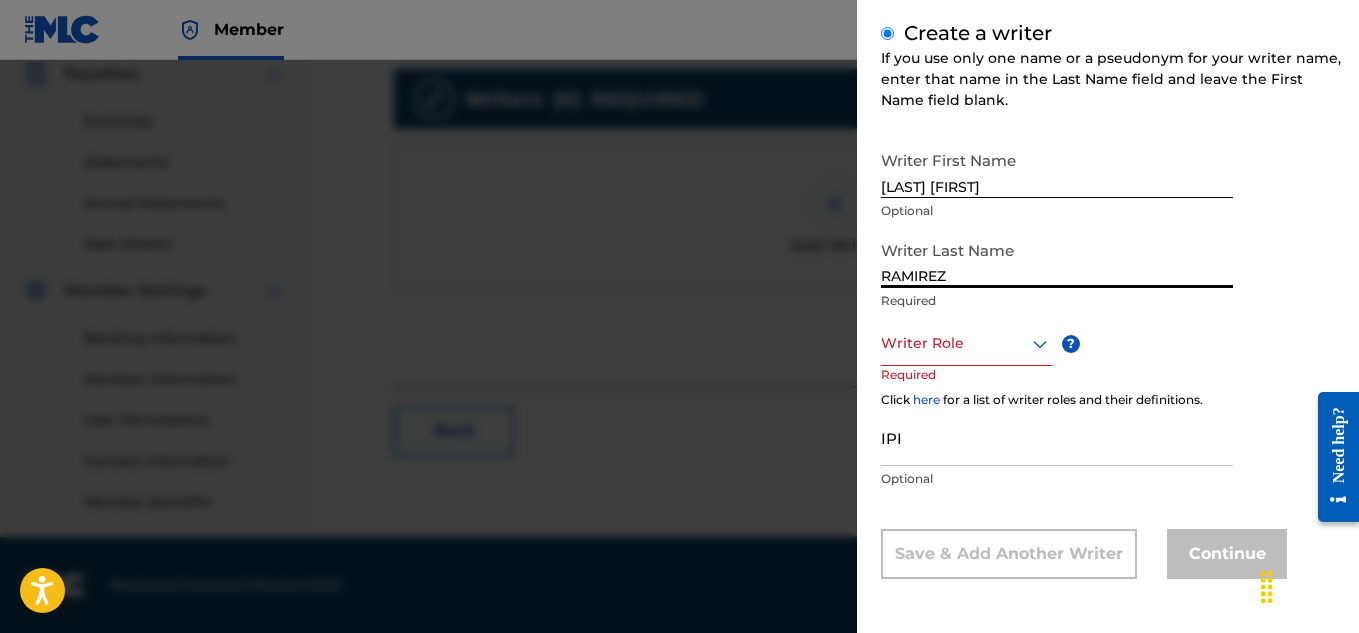 type on "RAMIREZ" 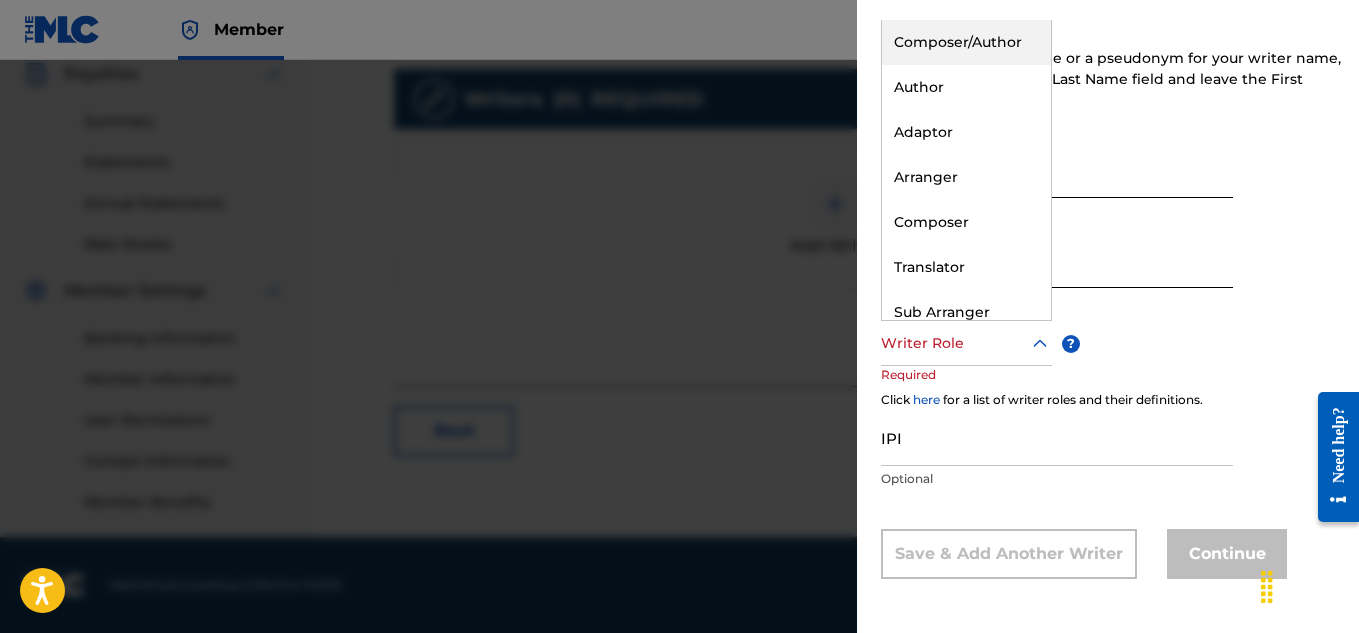 click on "Composer/Author" at bounding box center [966, 42] 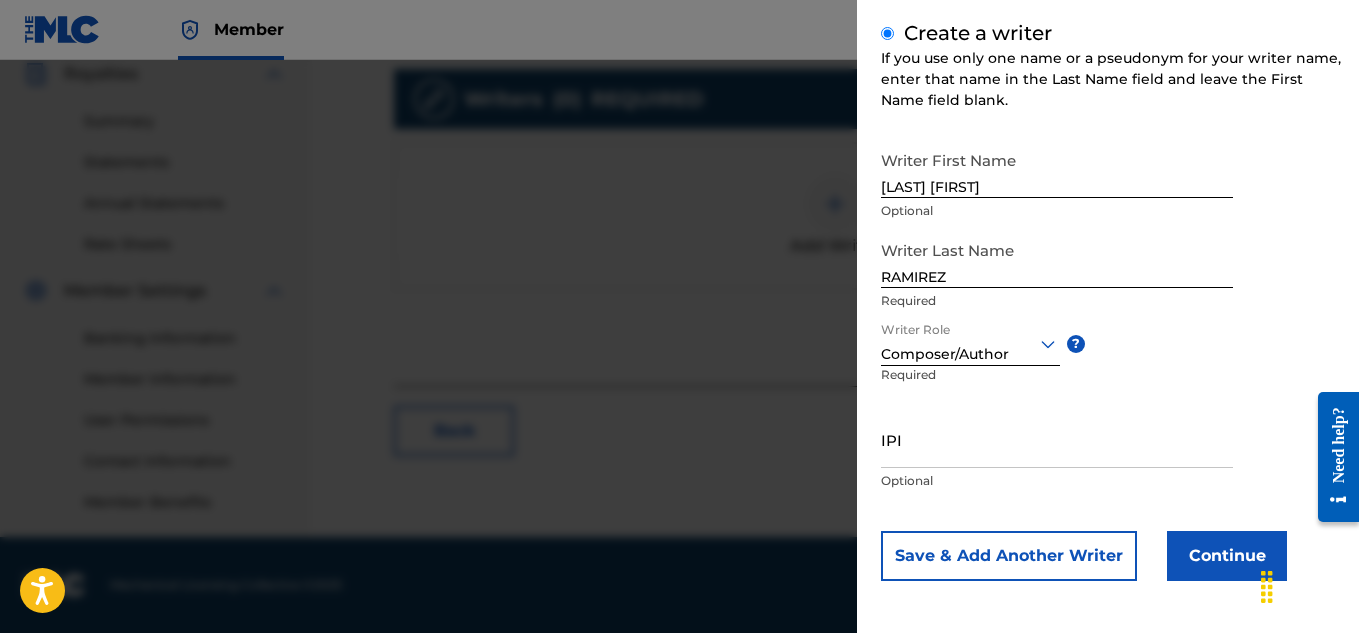 click on "IPI" at bounding box center (1057, 439) 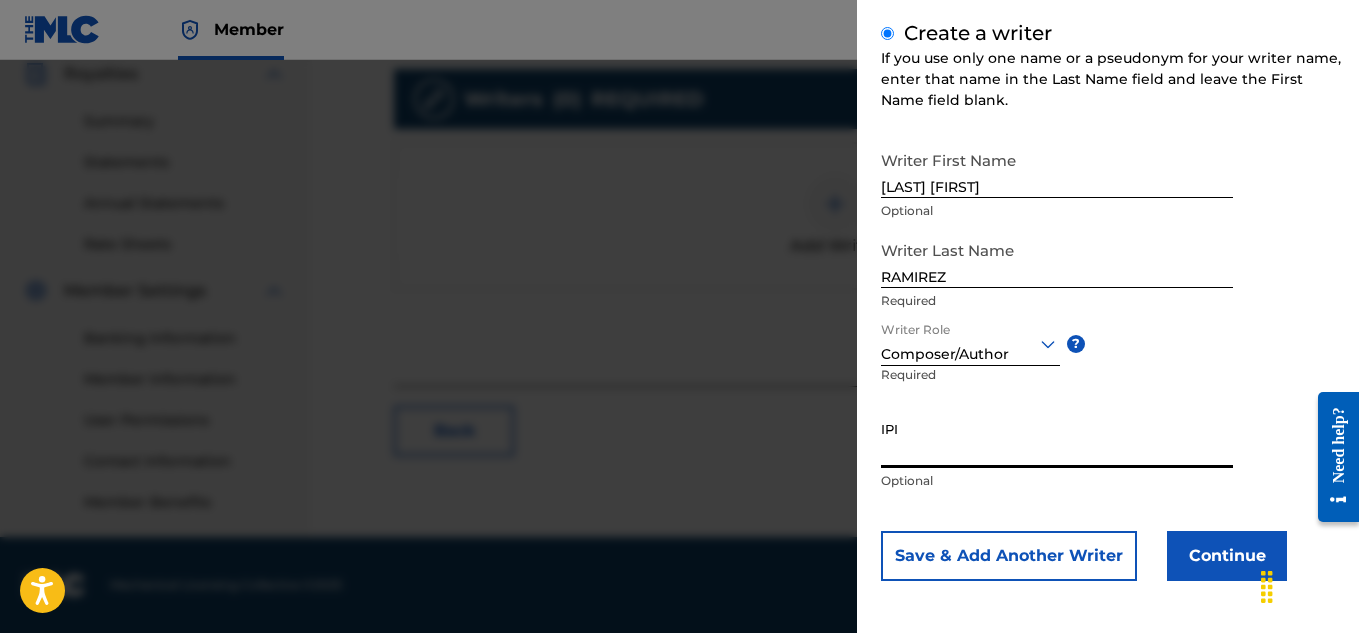paste on "660444946" 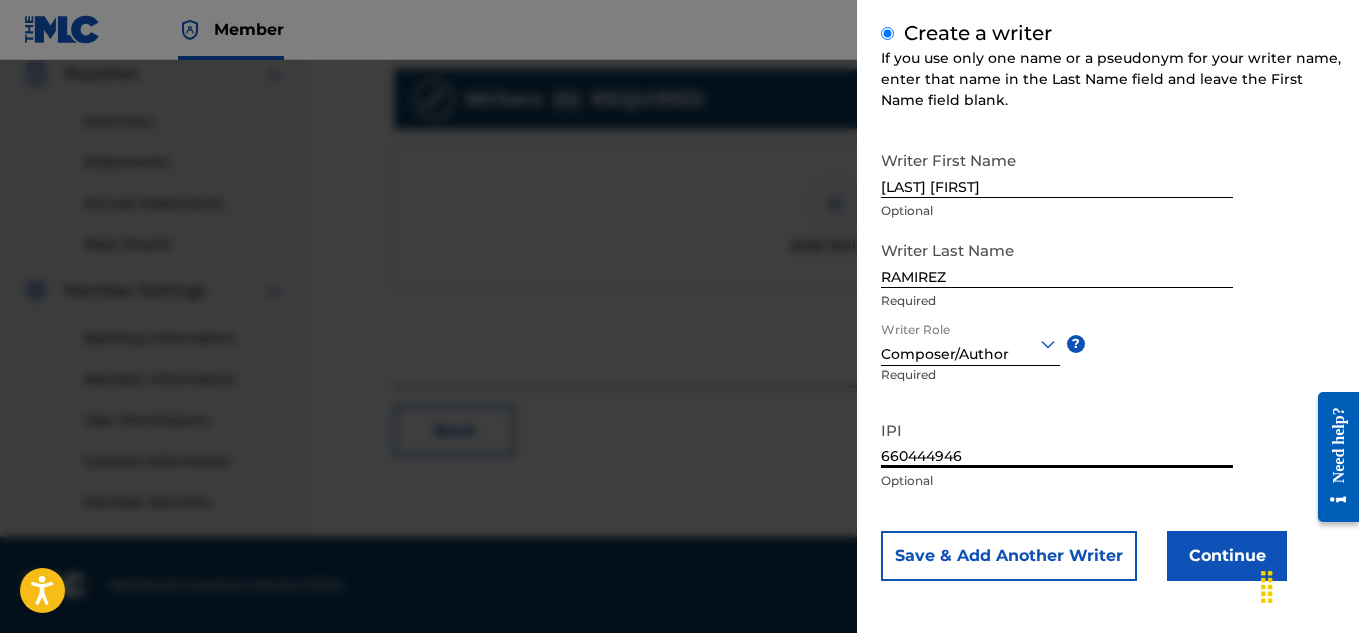 type on "660444946" 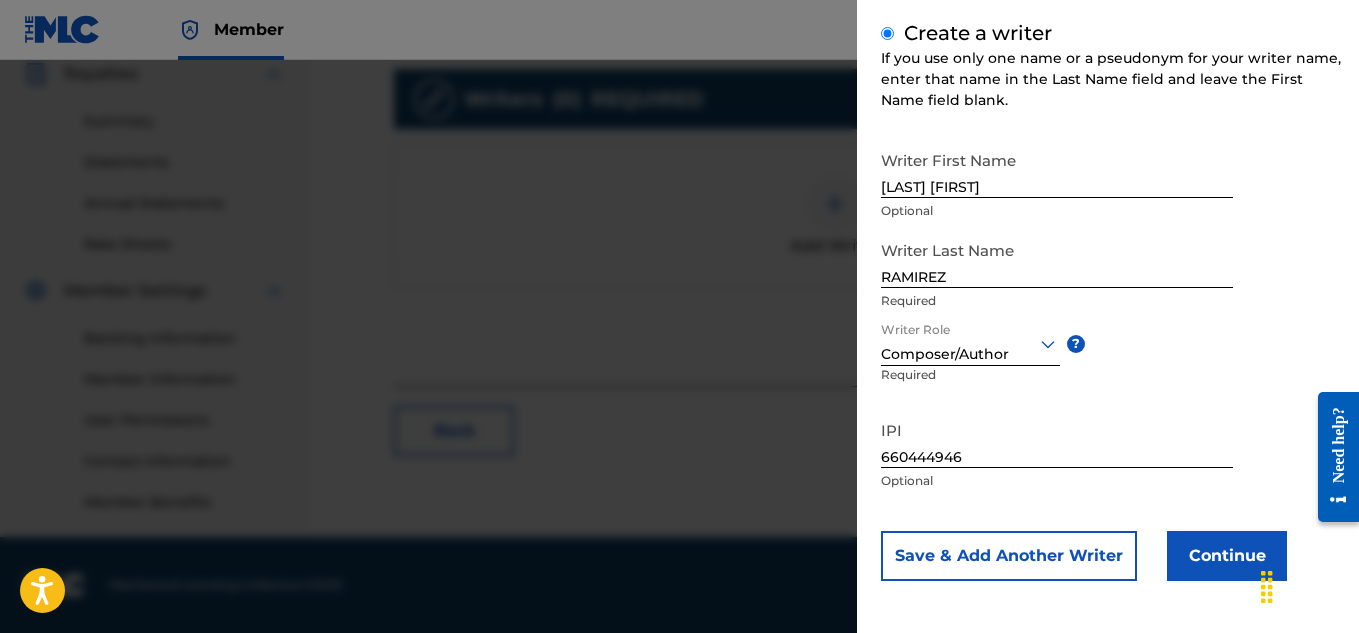 click on "Continue" at bounding box center [1227, 556] 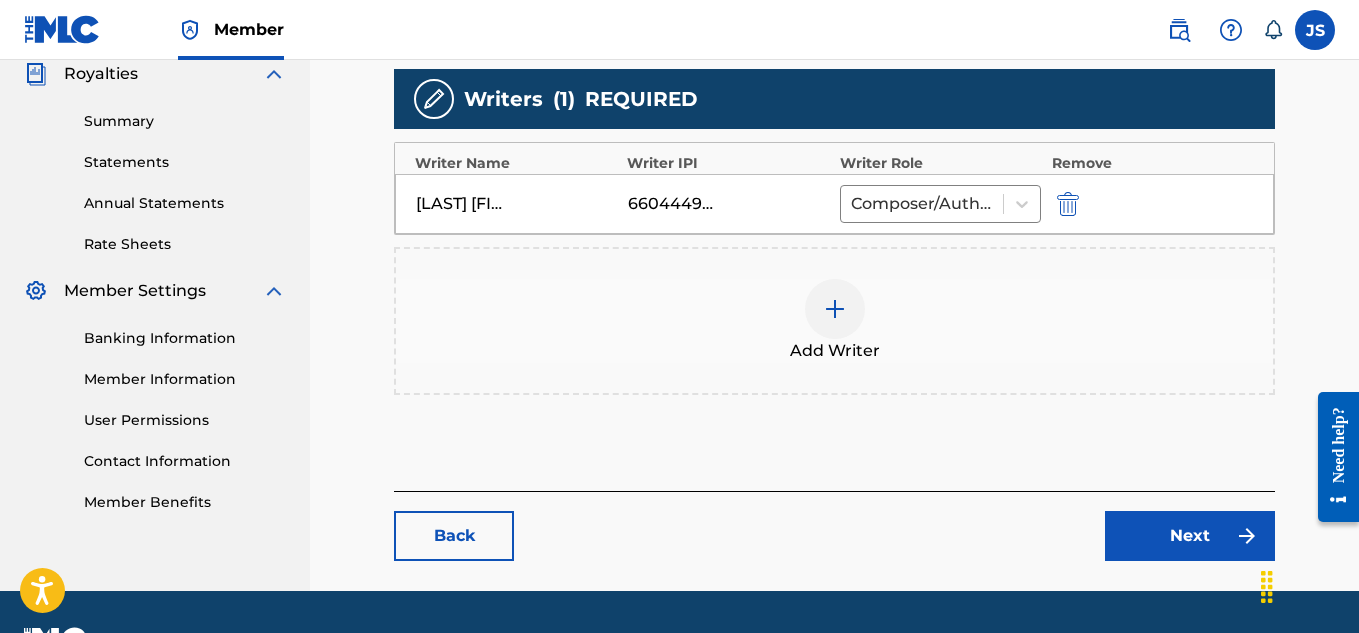 click on "Next" at bounding box center (1190, 536) 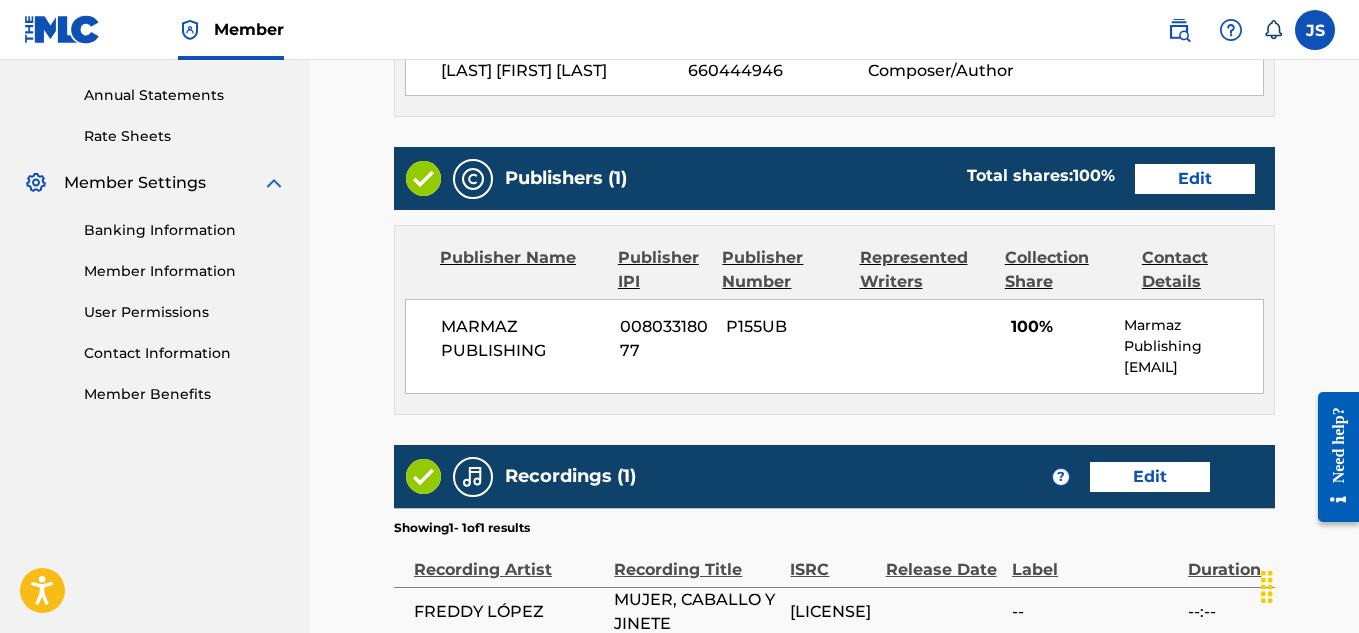 scroll, scrollTop: 724, scrollLeft: 0, axis: vertical 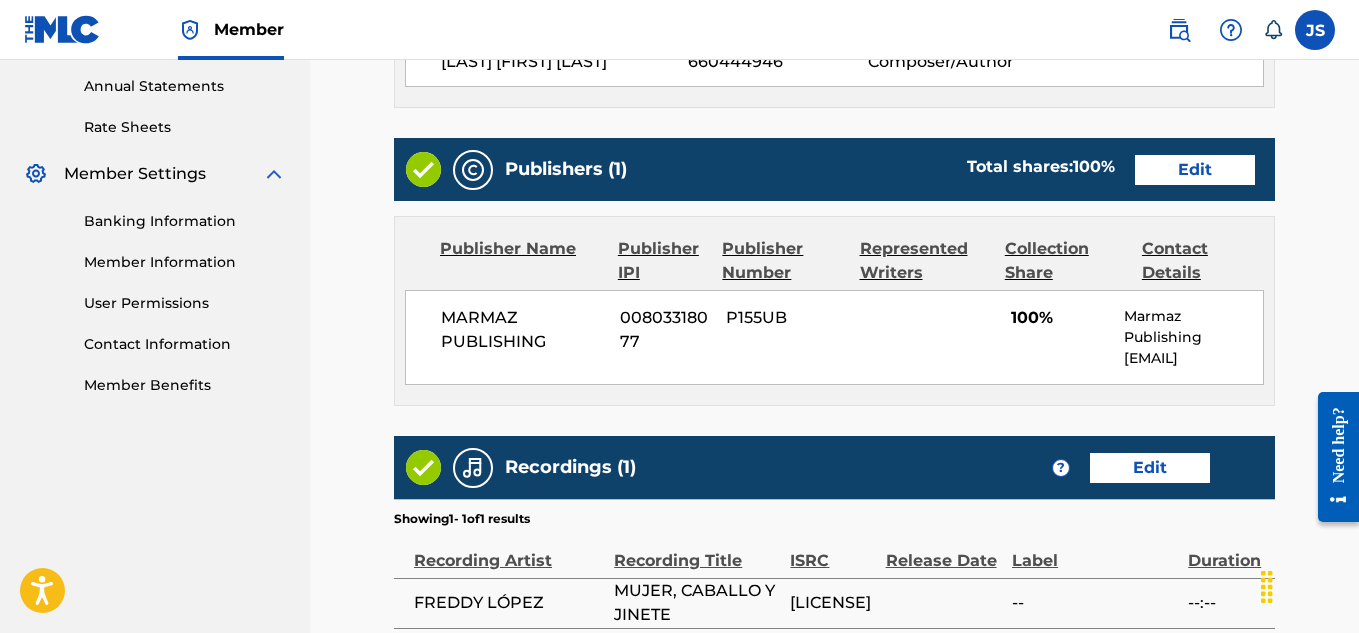 click on "Publishers   (1) Total shares:  100 % Edit" at bounding box center (834, 169) 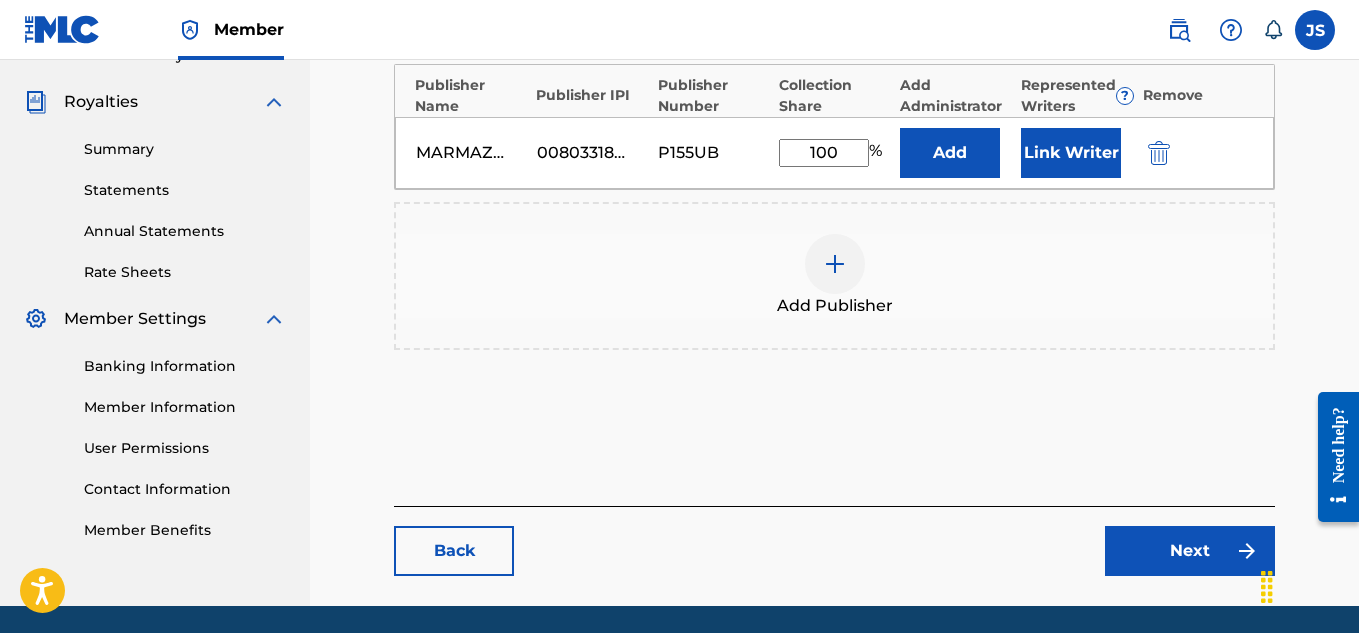 scroll, scrollTop: 606, scrollLeft: 0, axis: vertical 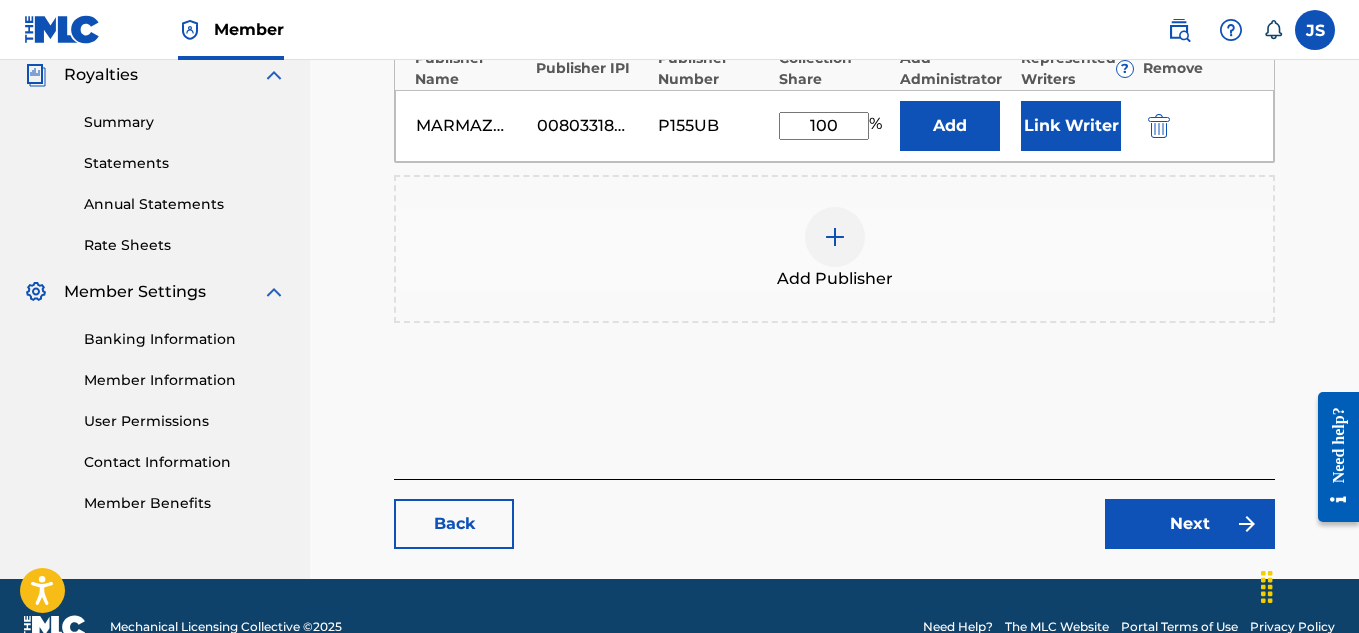 click on "Link Writer" at bounding box center [1071, 126] 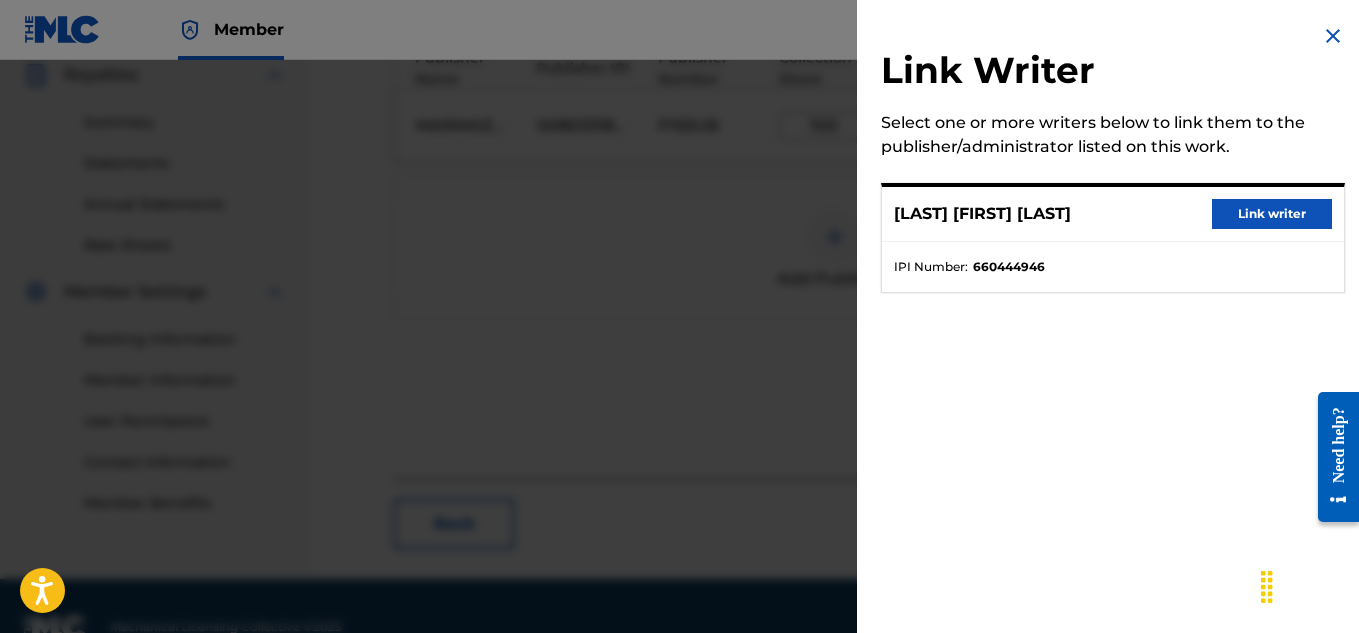 click on "Link writer" at bounding box center (1272, 214) 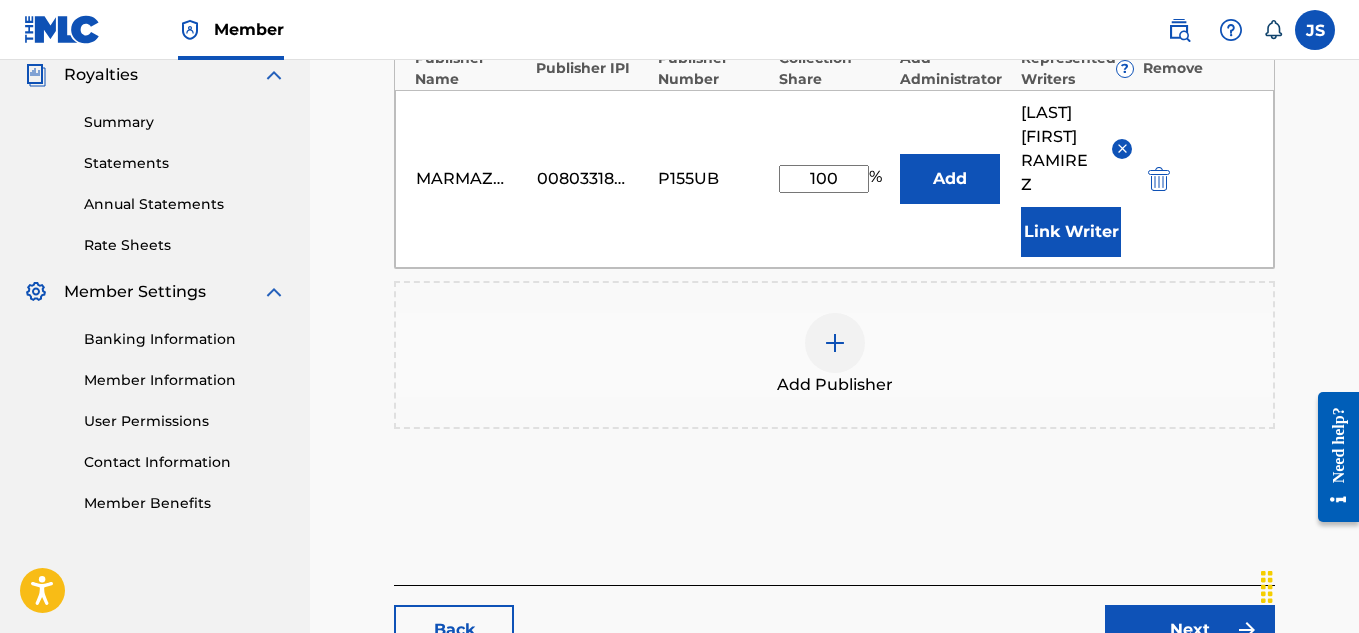 scroll, scrollTop: 754, scrollLeft: 0, axis: vertical 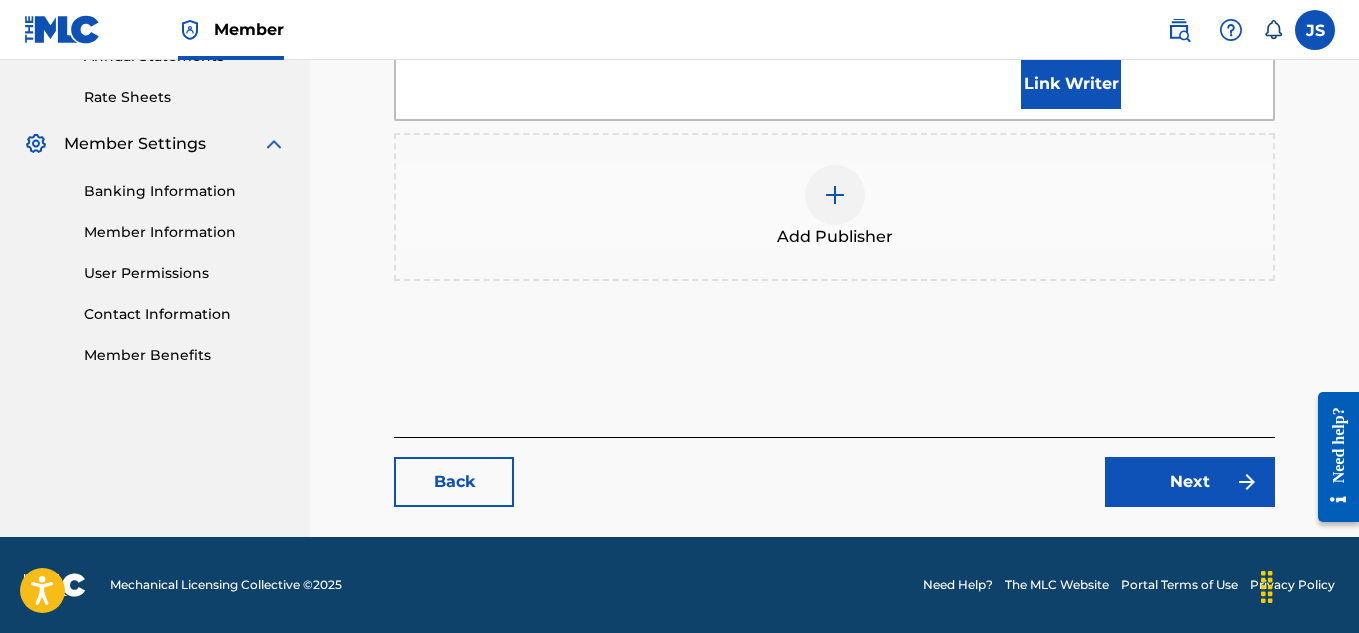 click on "Next" at bounding box center (1190, 482) 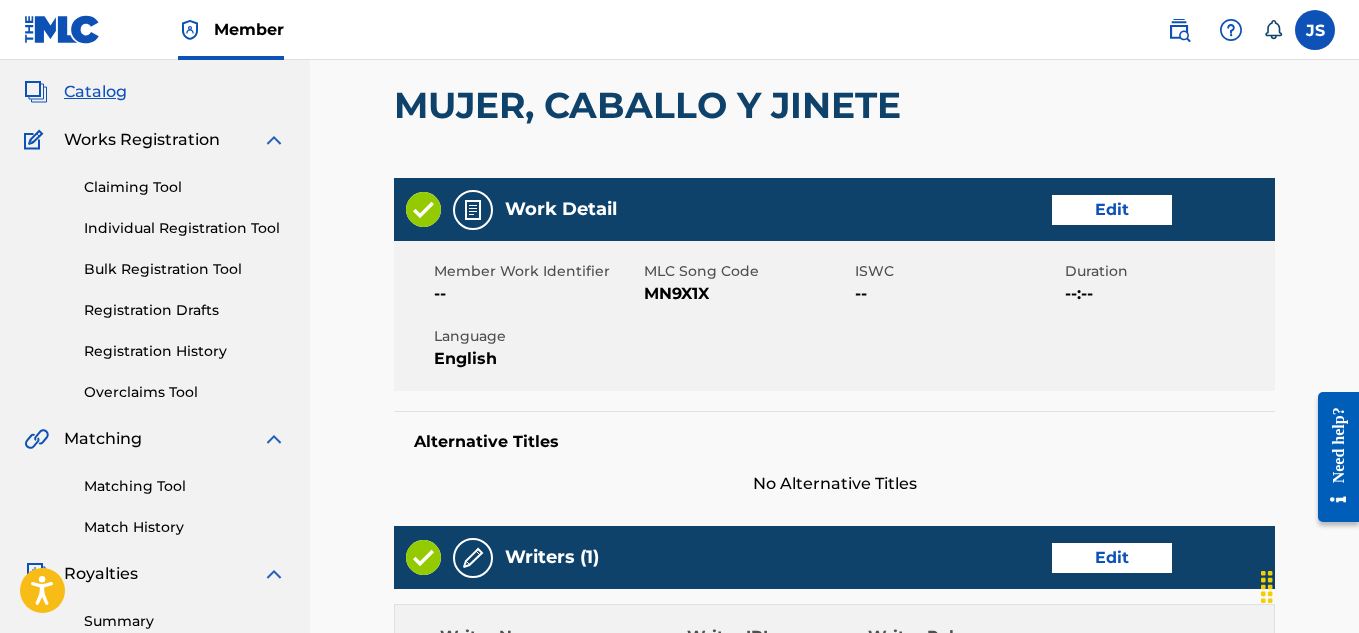 scroll, scrollTop: 0, scrollLeft: 0, axis: both 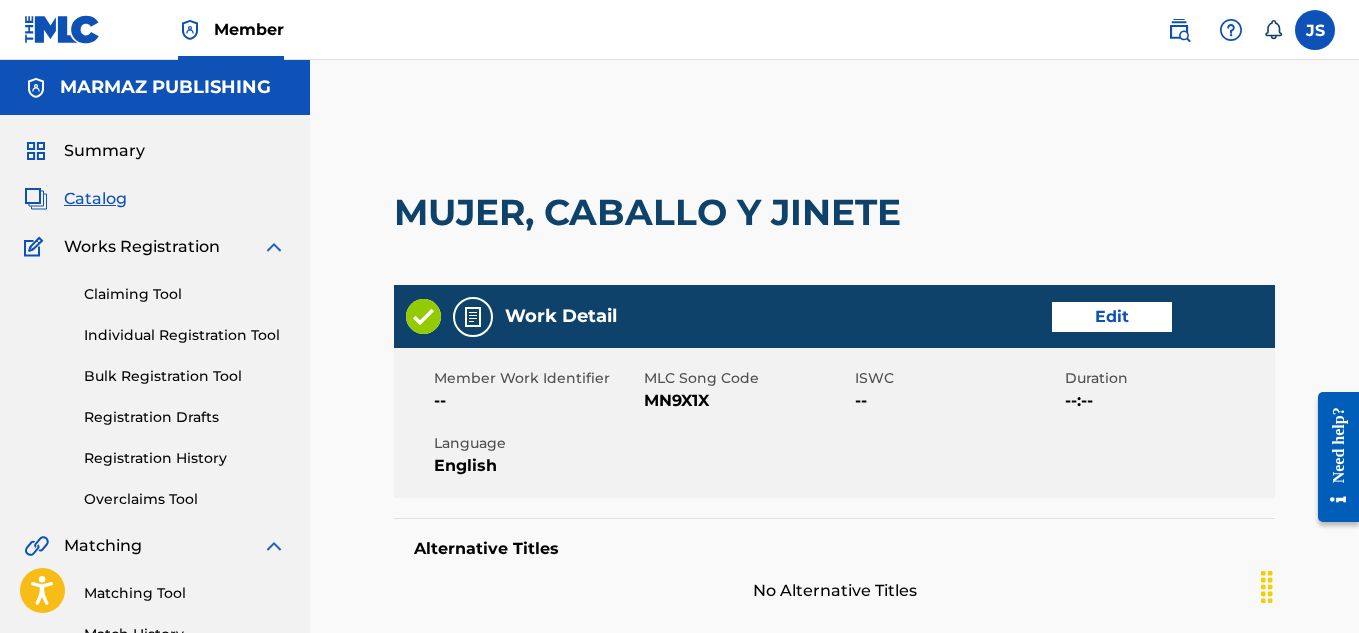click at bounding box center (1012, 212) 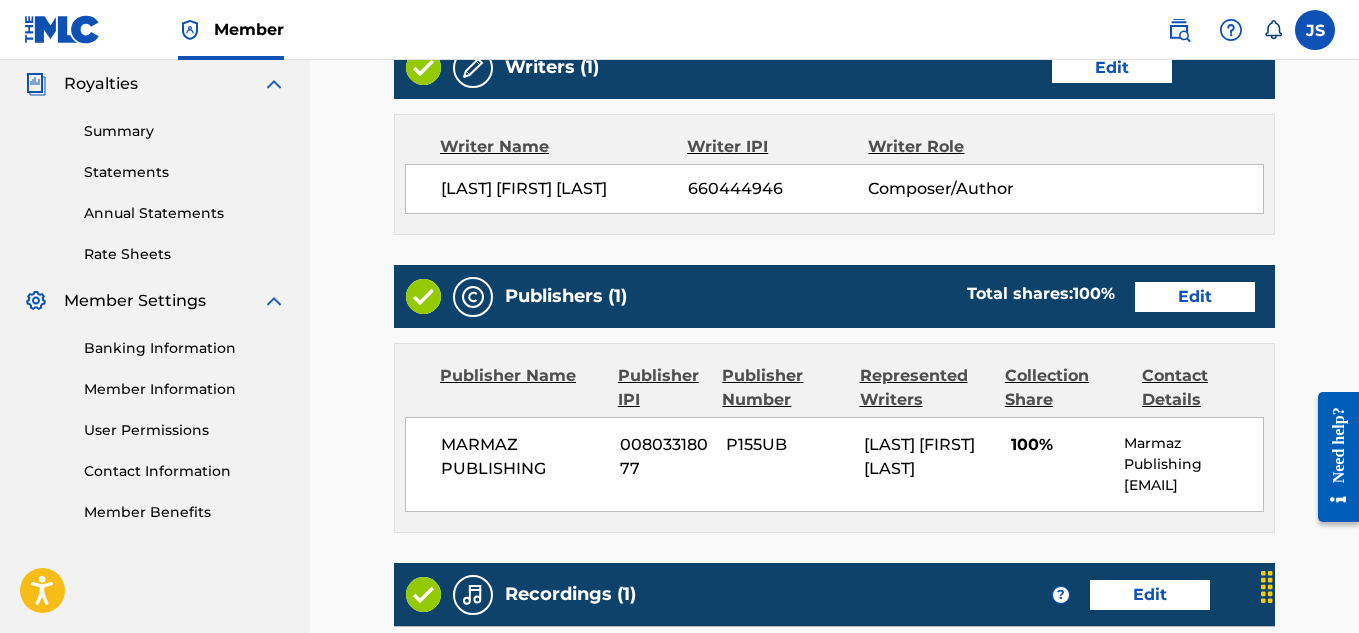 scroll, scrollTop: 946, scrollLeft: 0, axis: vertical 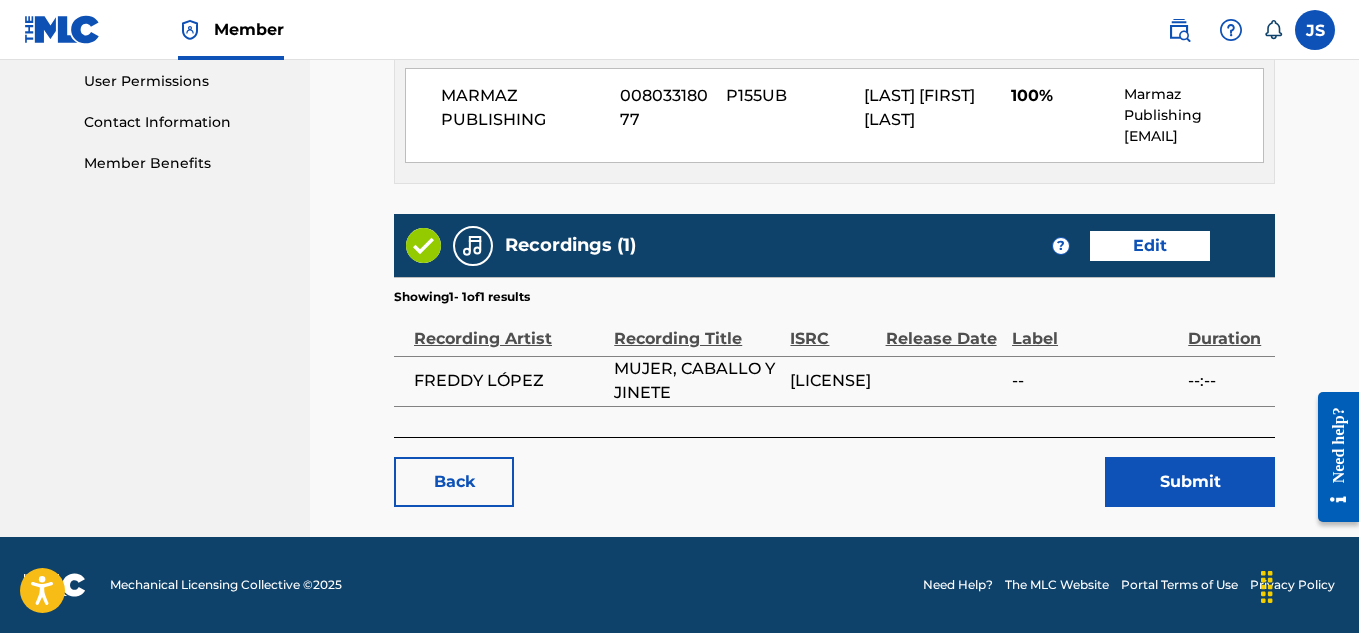 click on "Submit" at bounding box center (1190, 482) 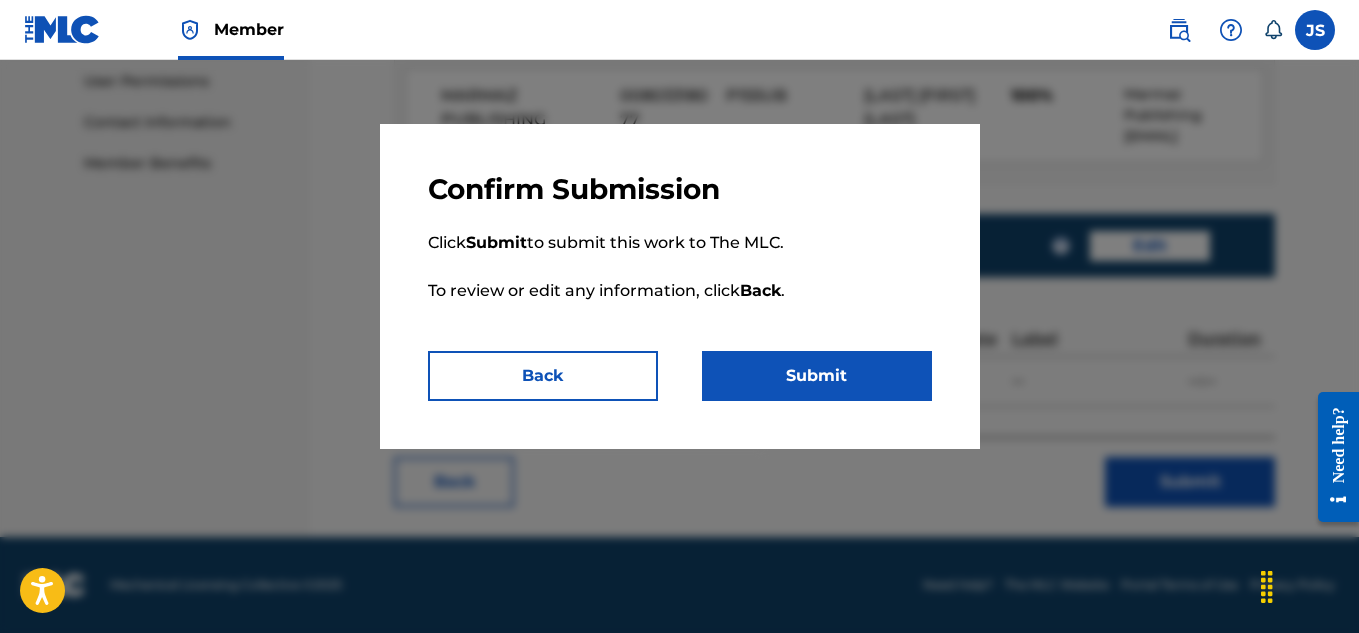 click on "Submit" at bounding box center (817, 376) 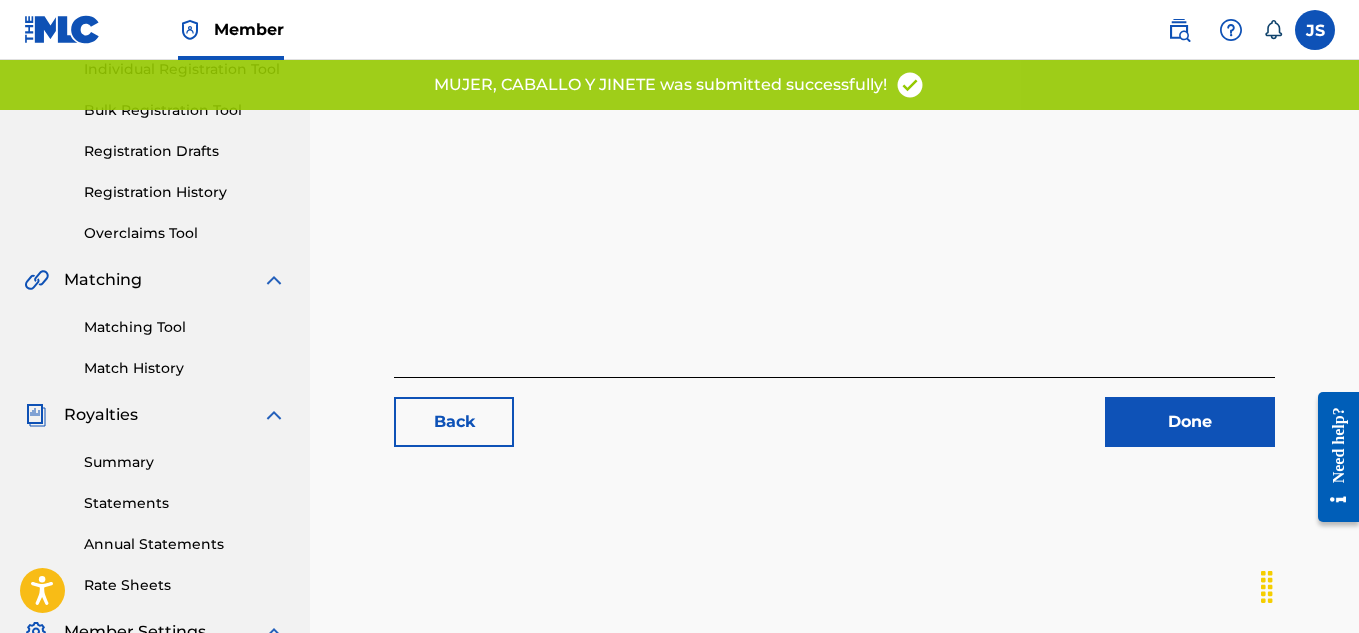 scroll, scrollTop: 268, scrollLeft: 0, axis: vertical 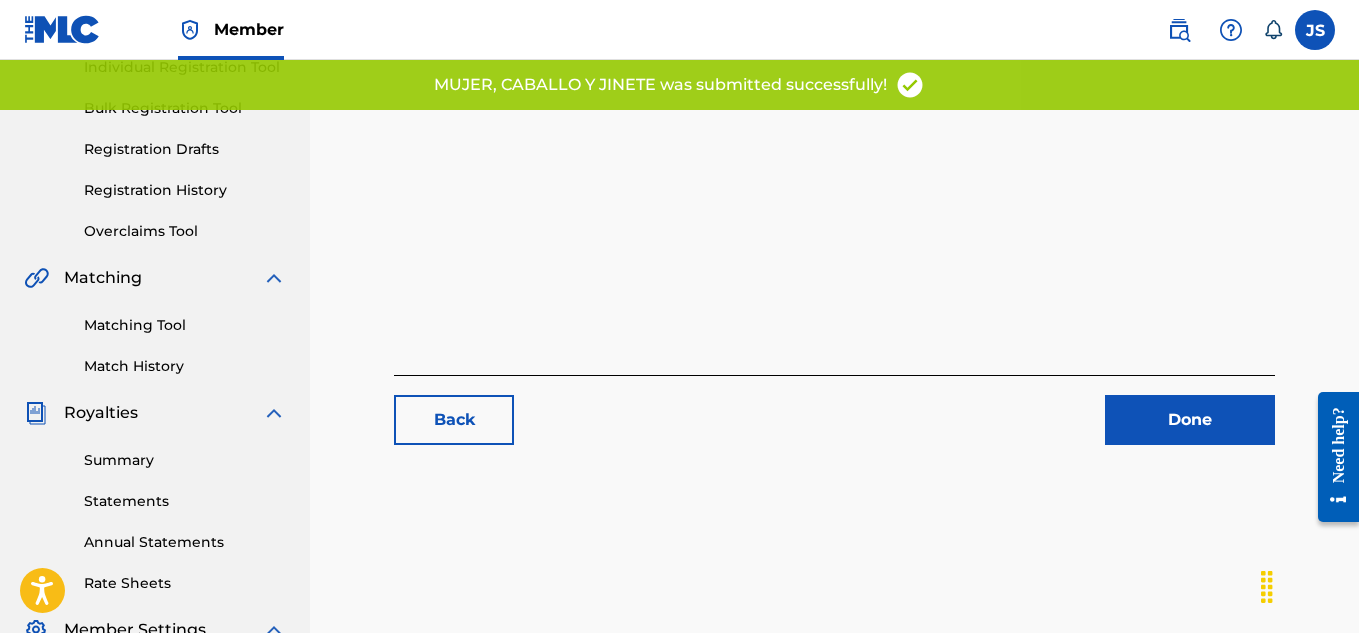 click on "Done" at bounding box center (1190, 420) 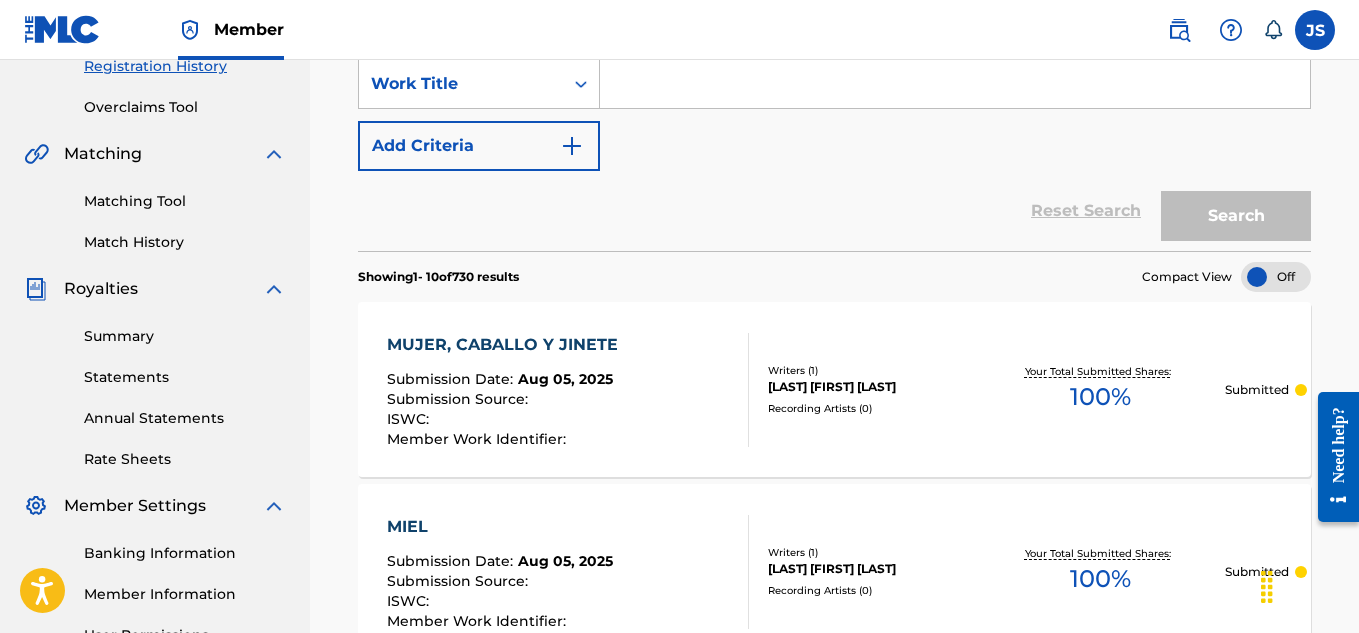 scroll, scrollTop: 0, scrollLeft: 0, axis: both 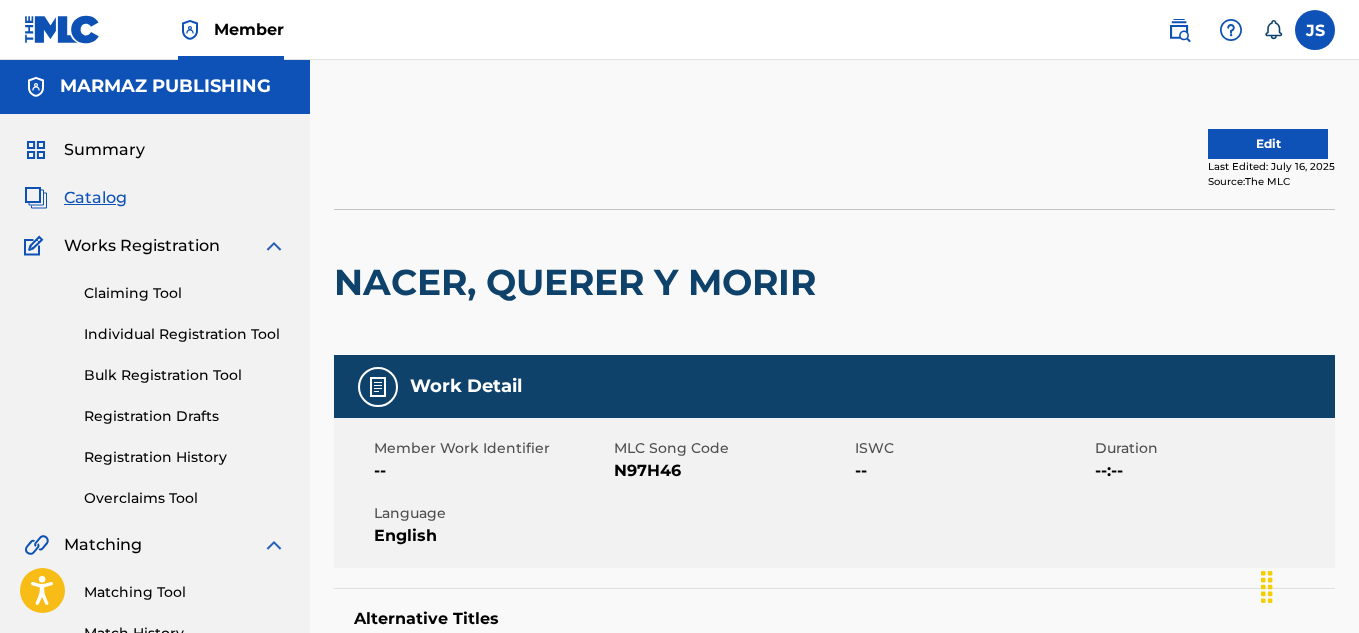 click on "Edit" at bounding box center [1268, 144] 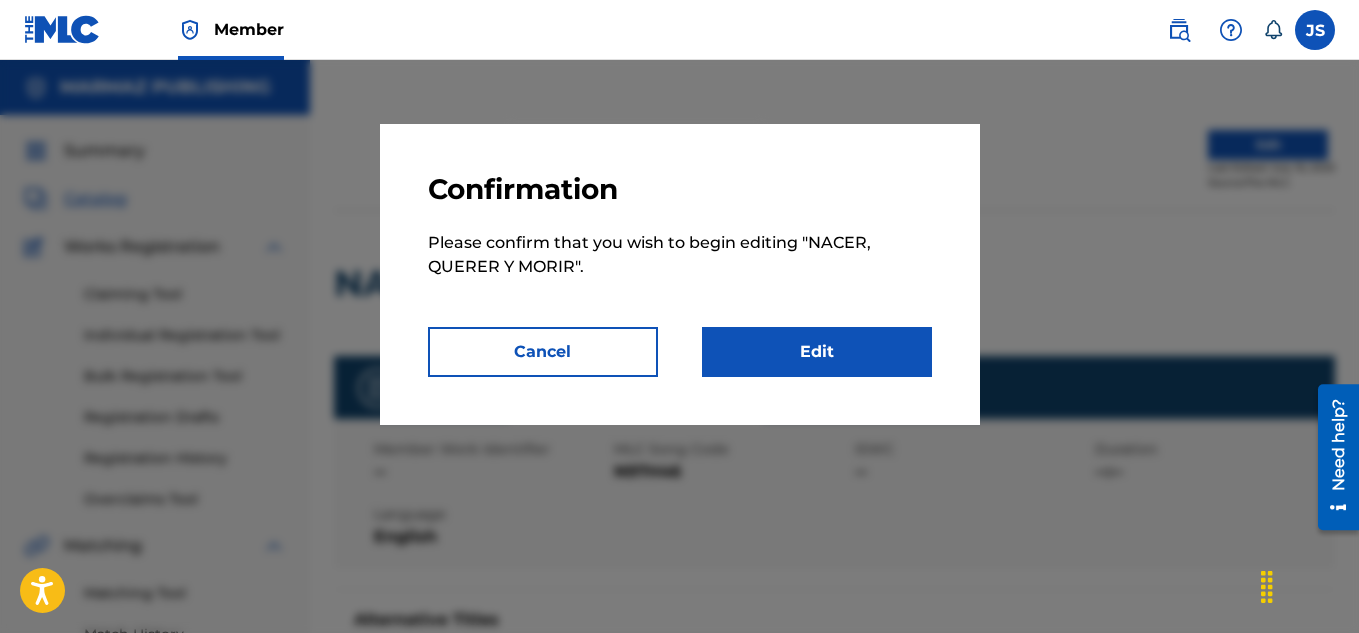 scroll, scrollTop: 0, scrollLeft: 0, axis: both 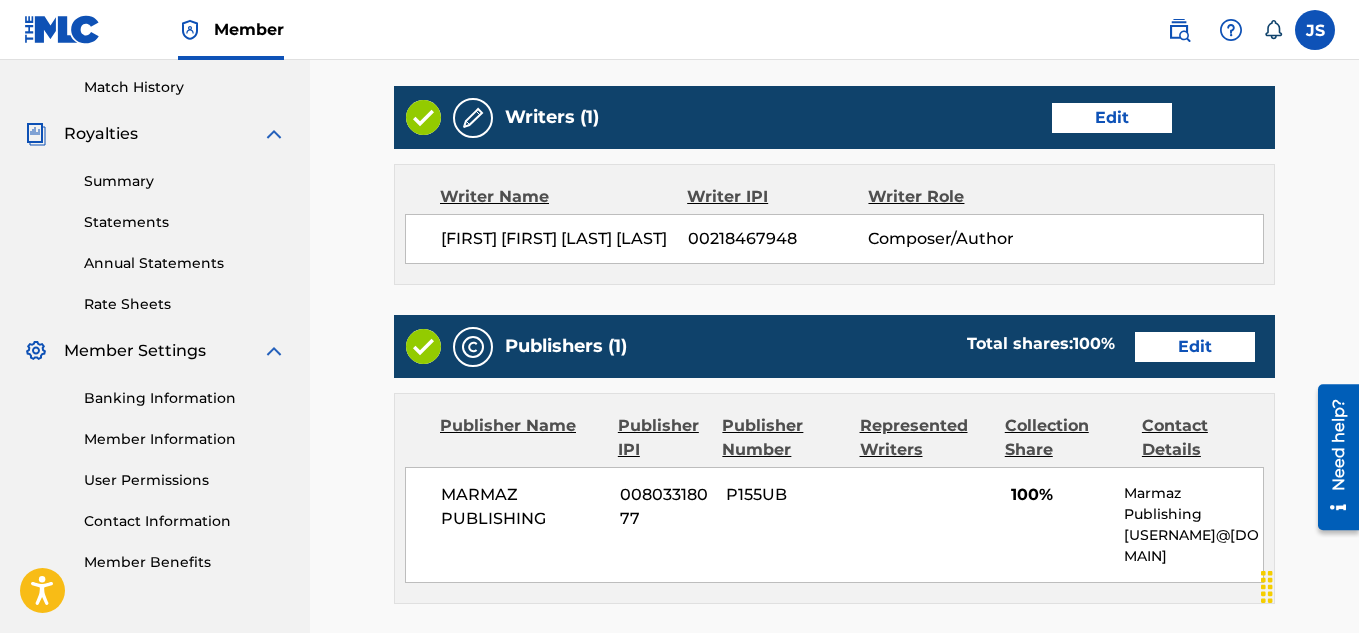 click on "Edit" at bounding box center (1112, 118) 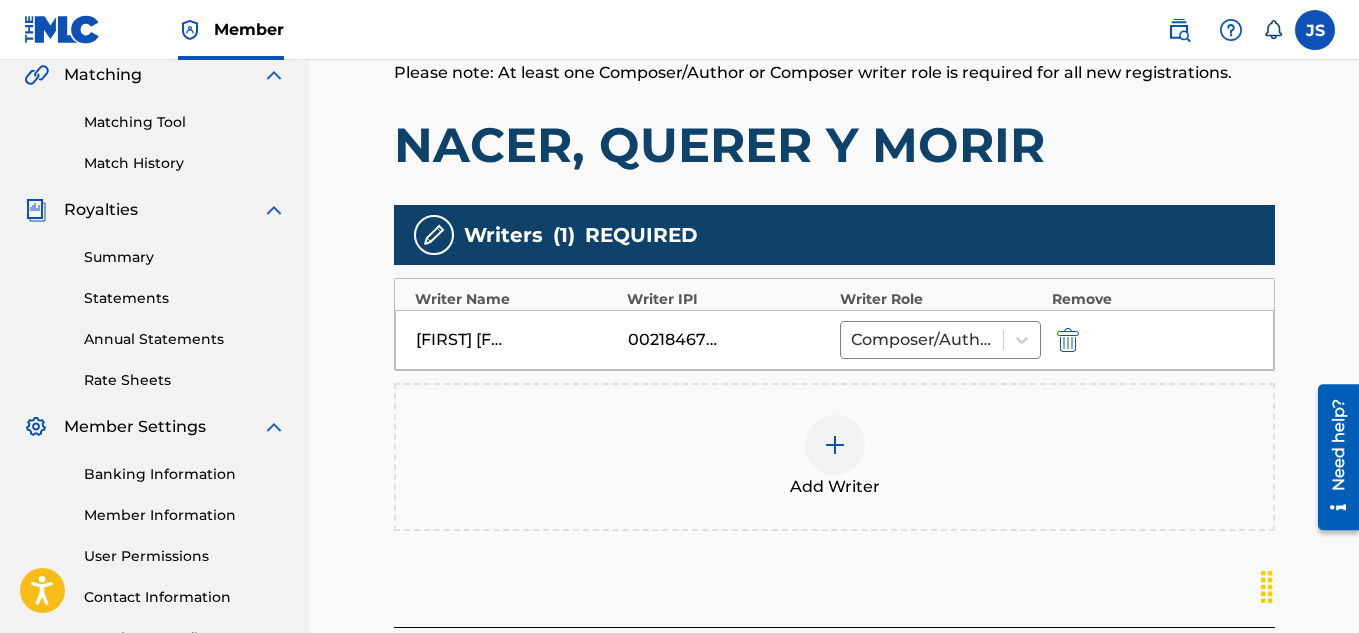 scroll, scrollTop: 473, scrollLeft: 0, axis: vertical 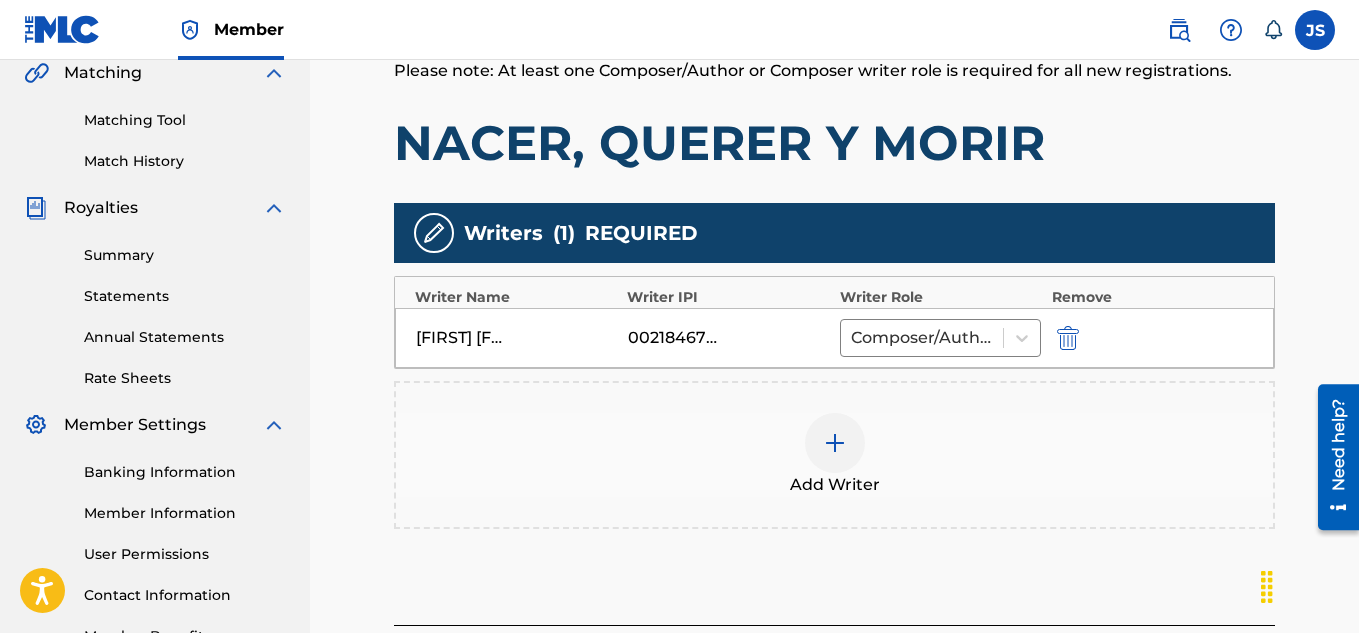 click at bounding box center [1068, 338] 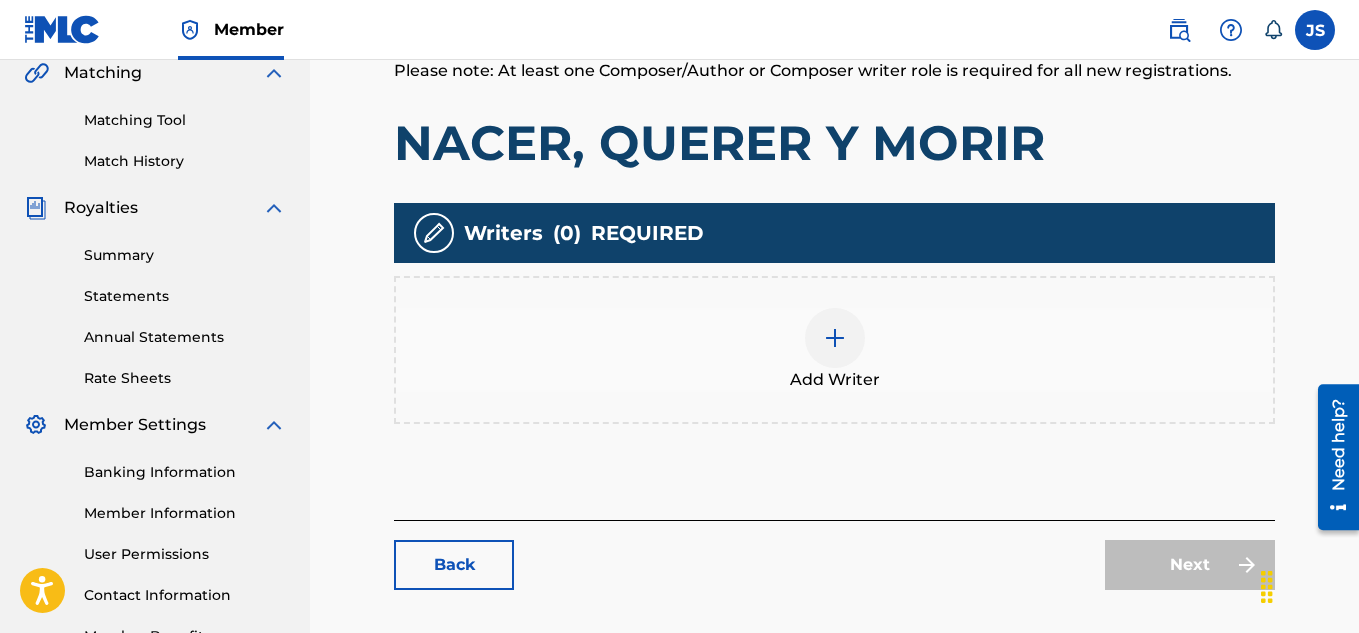 click on "Add Writer" at bounding box center (834, 350) 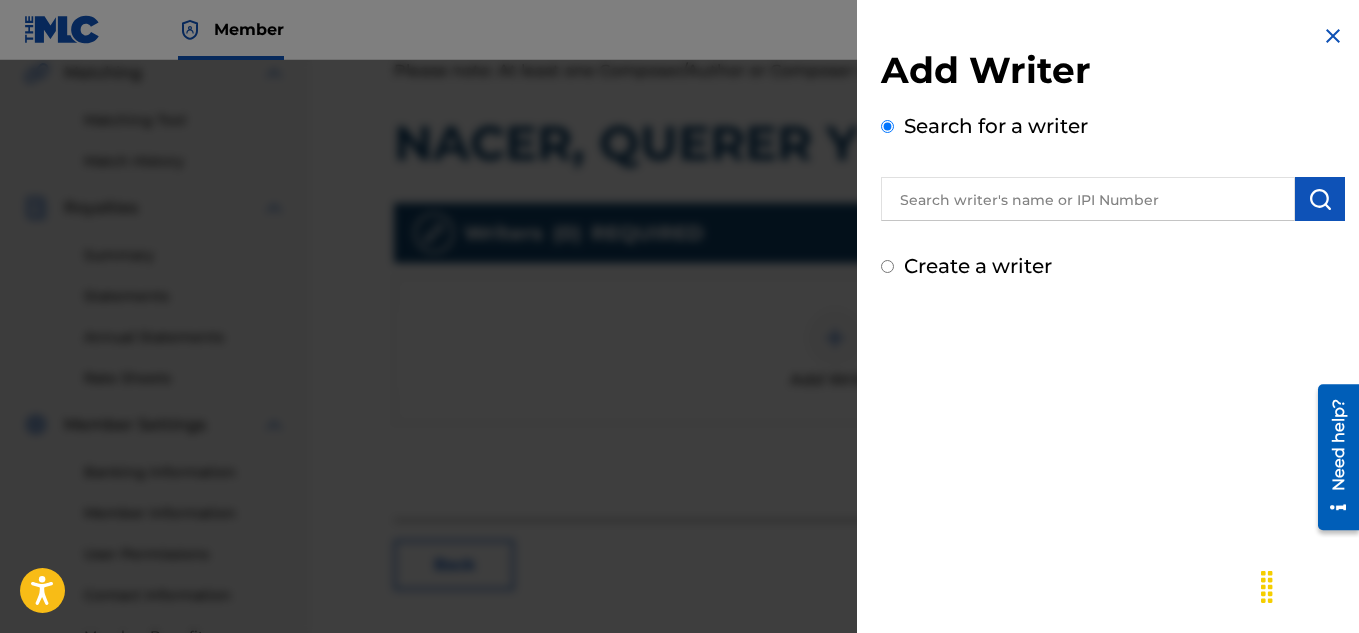click on "Add Writer Search for a writer Create a writer" at bounding box center [1113, 152] 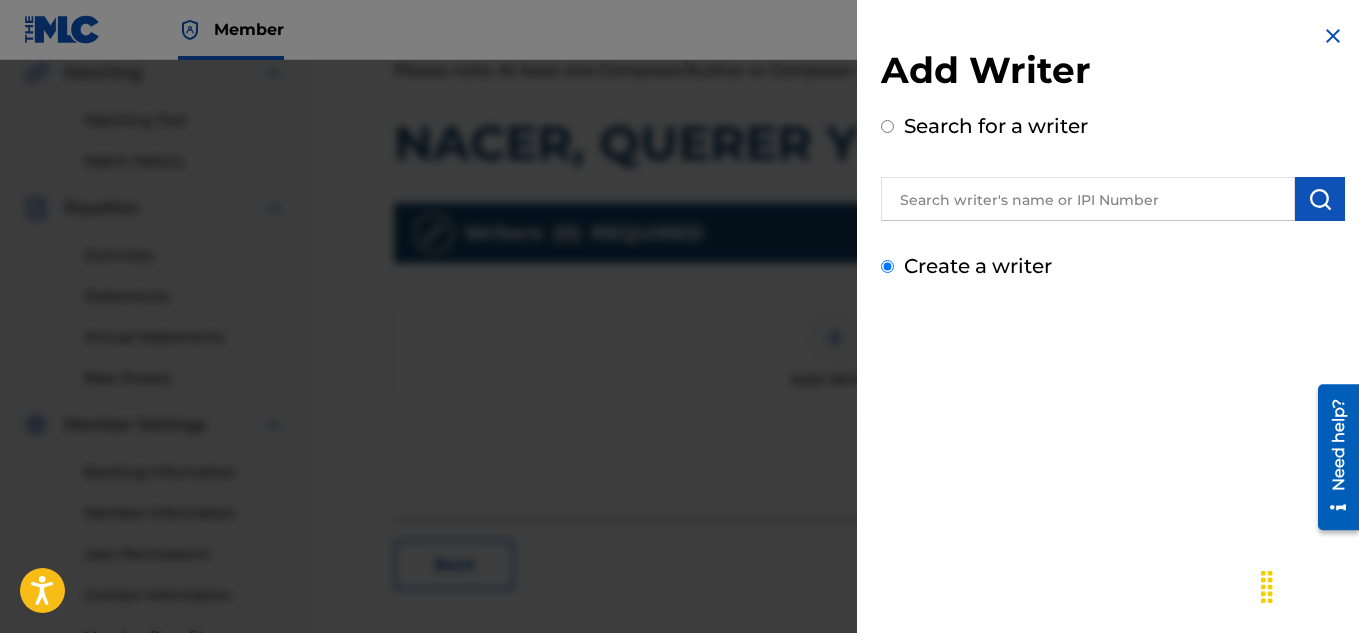 click on "Create a writer" at bounding box center [887, 266] 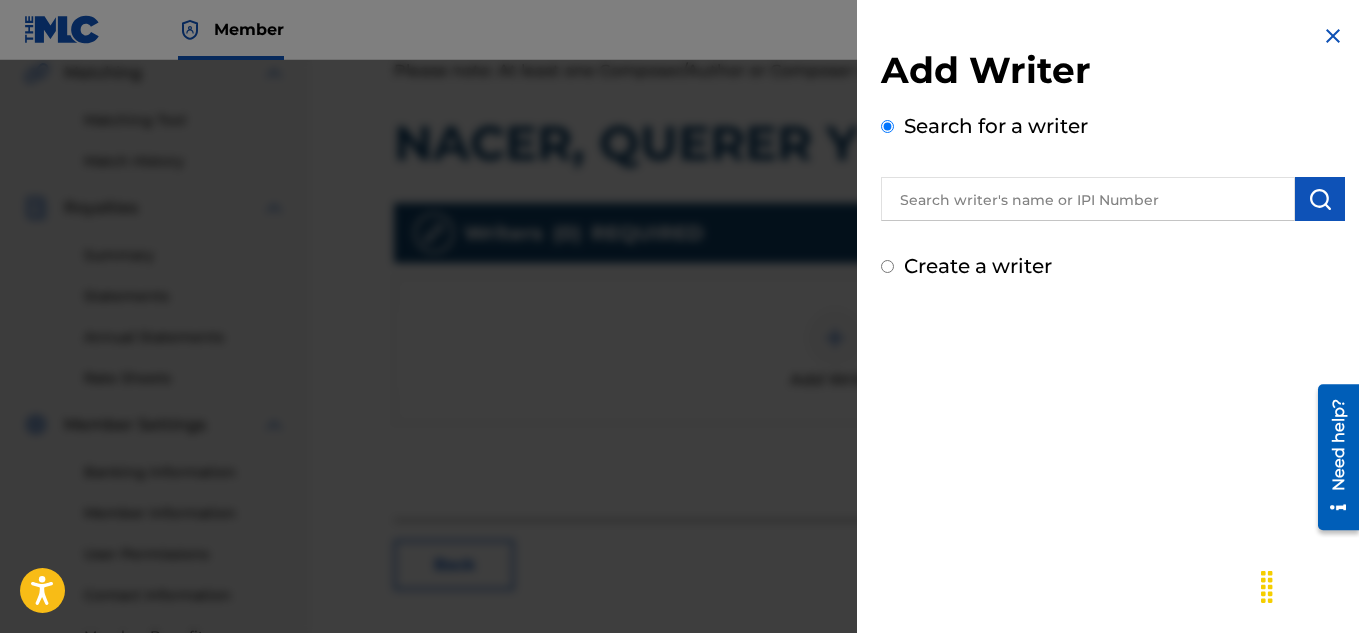 radio on "false" 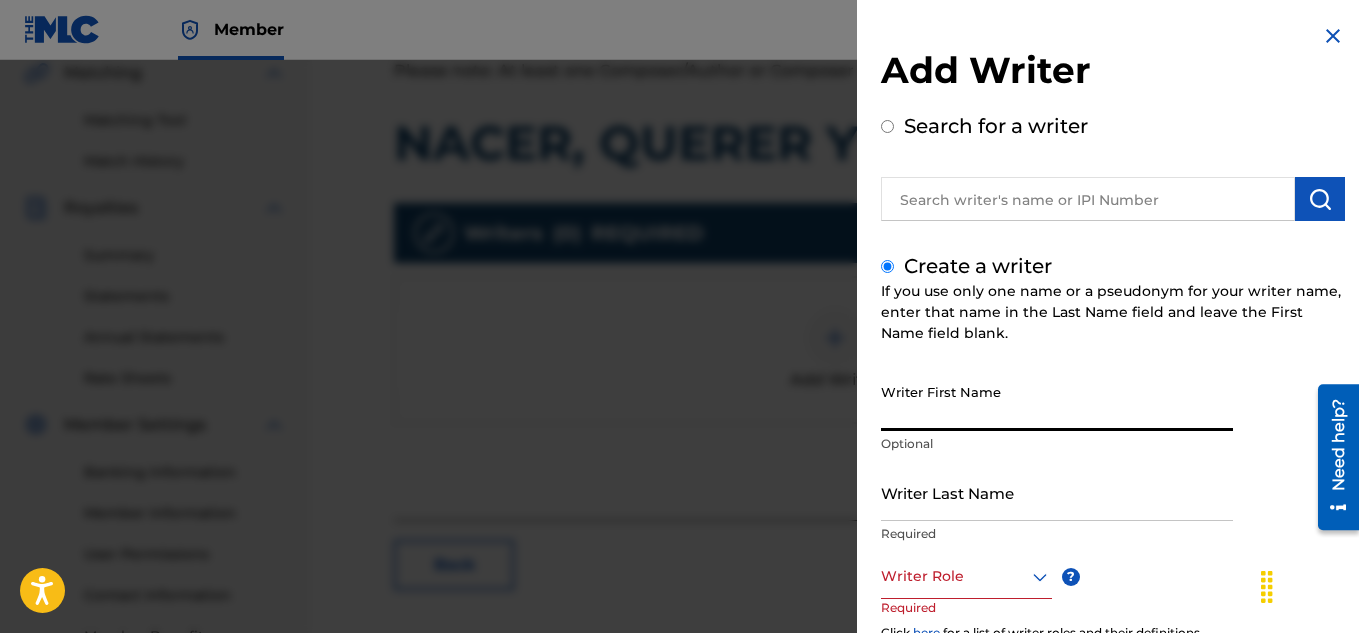 click on "Writer First Name" at bounding box center (1057, 402) 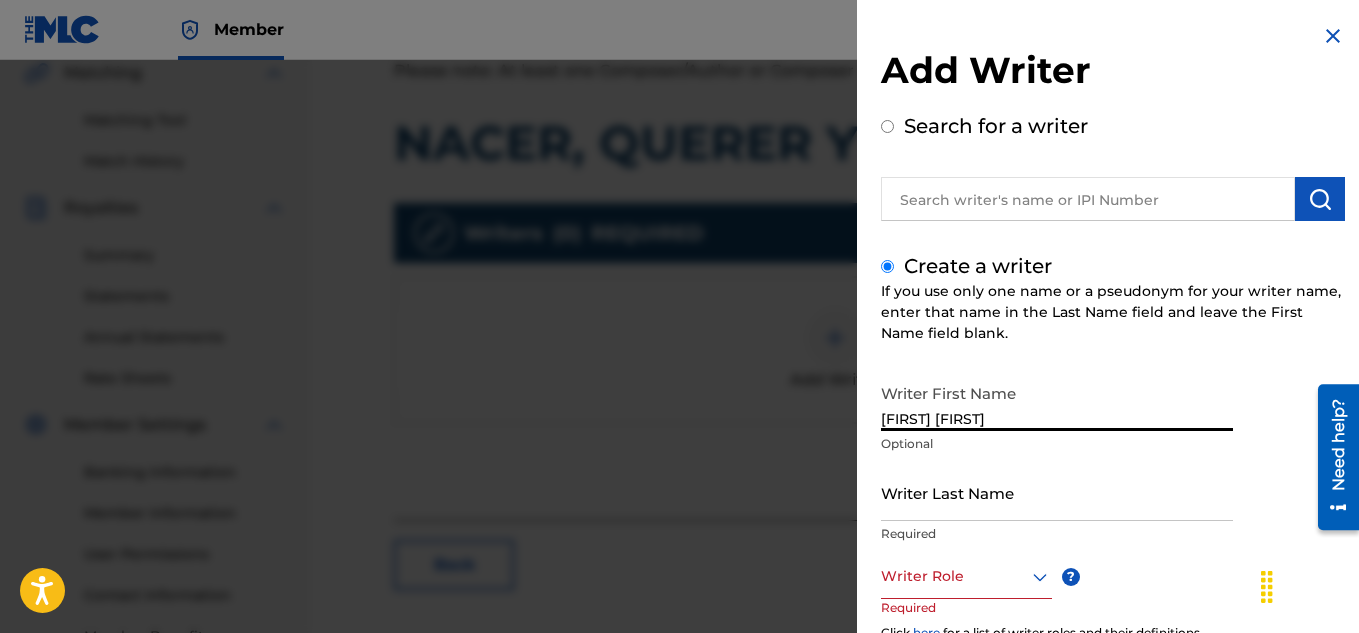 type on "[FIRST] [FIRST]" 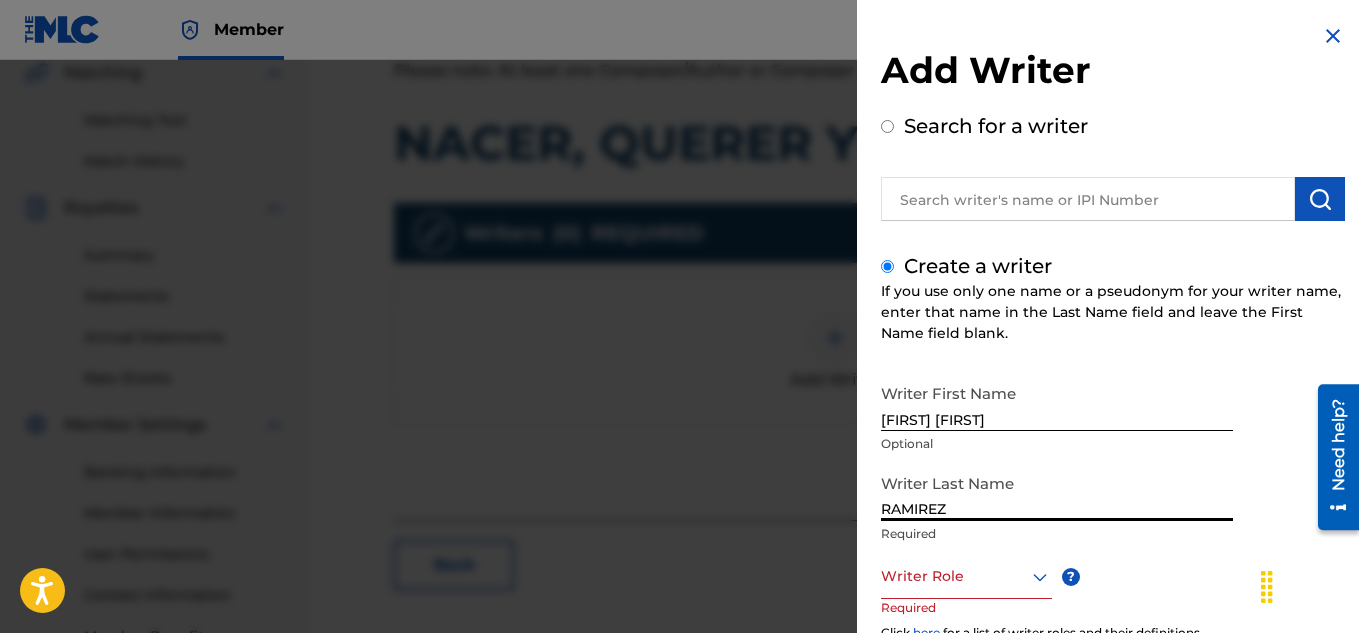 scroll, scrollTop: 233, scrollLeft: 0, axis: vertical 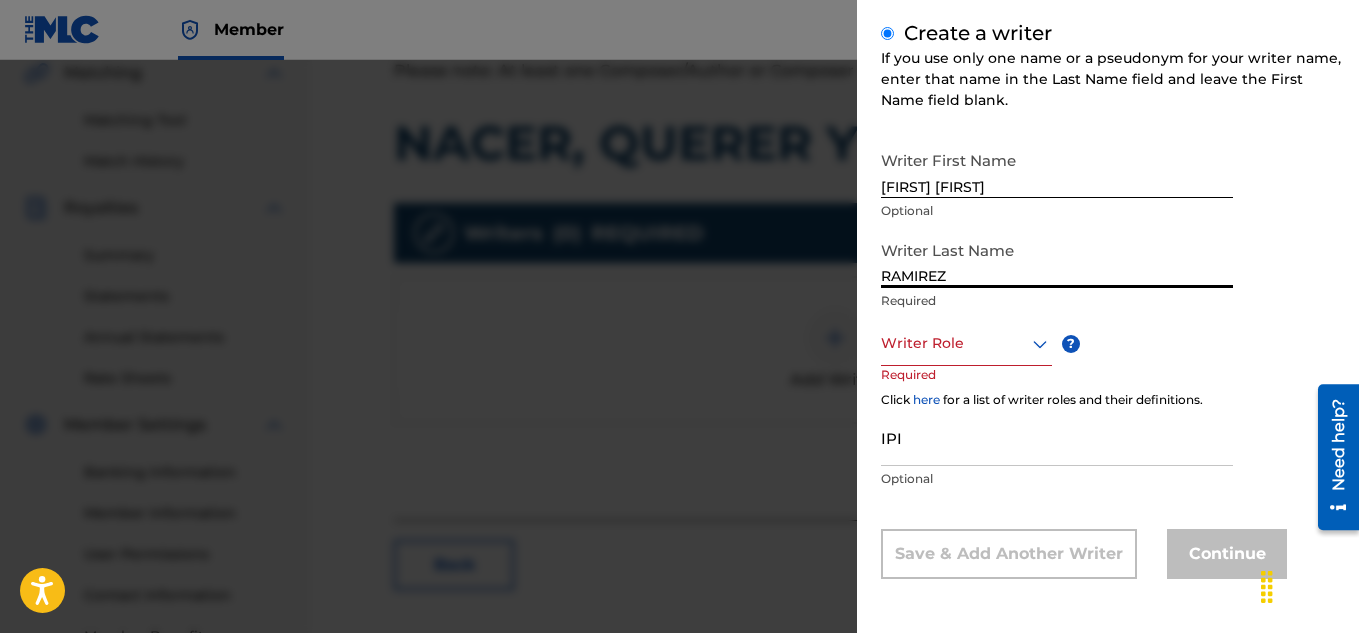 type on "RAMIREZ" 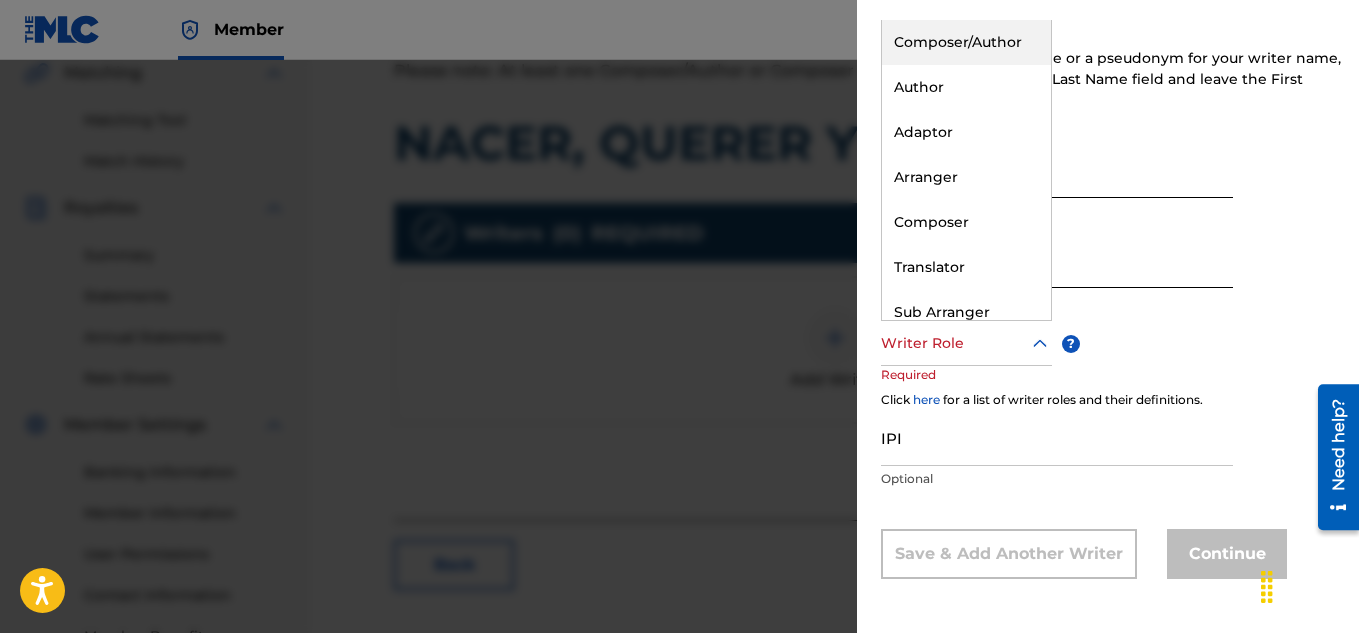 click on "Composer/Author" at bounding box center [966, 42] 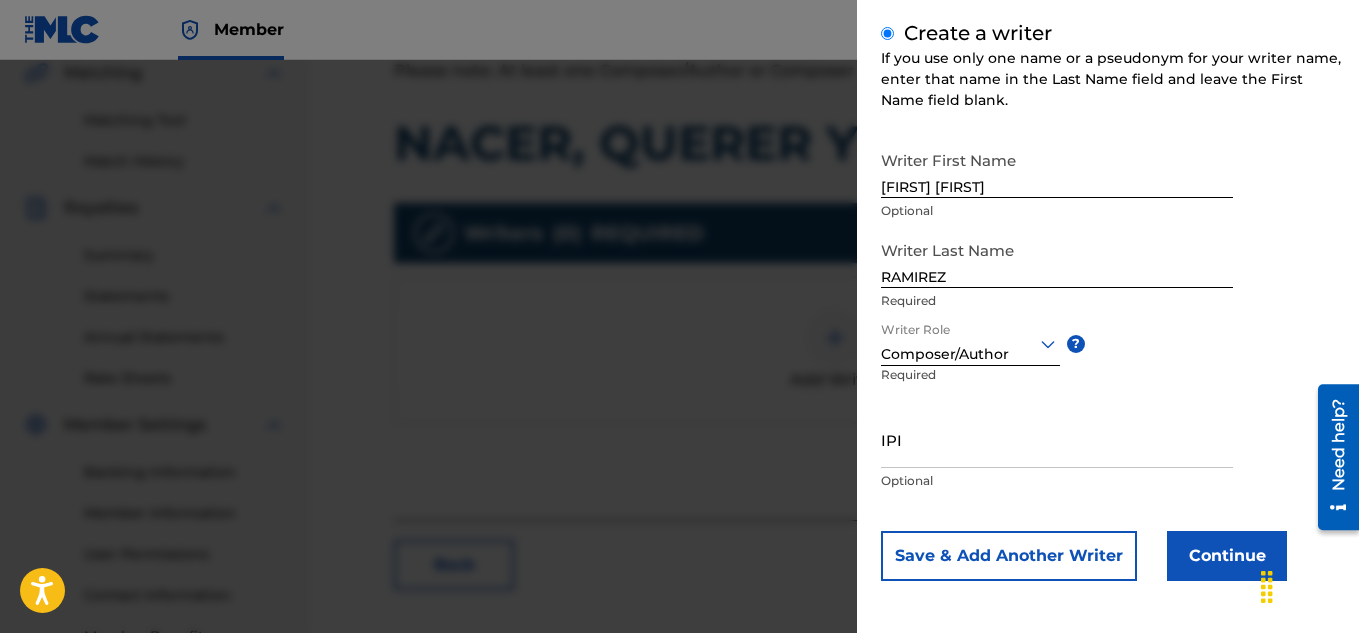 click on "IPI" at bounding box center (1057, 439) 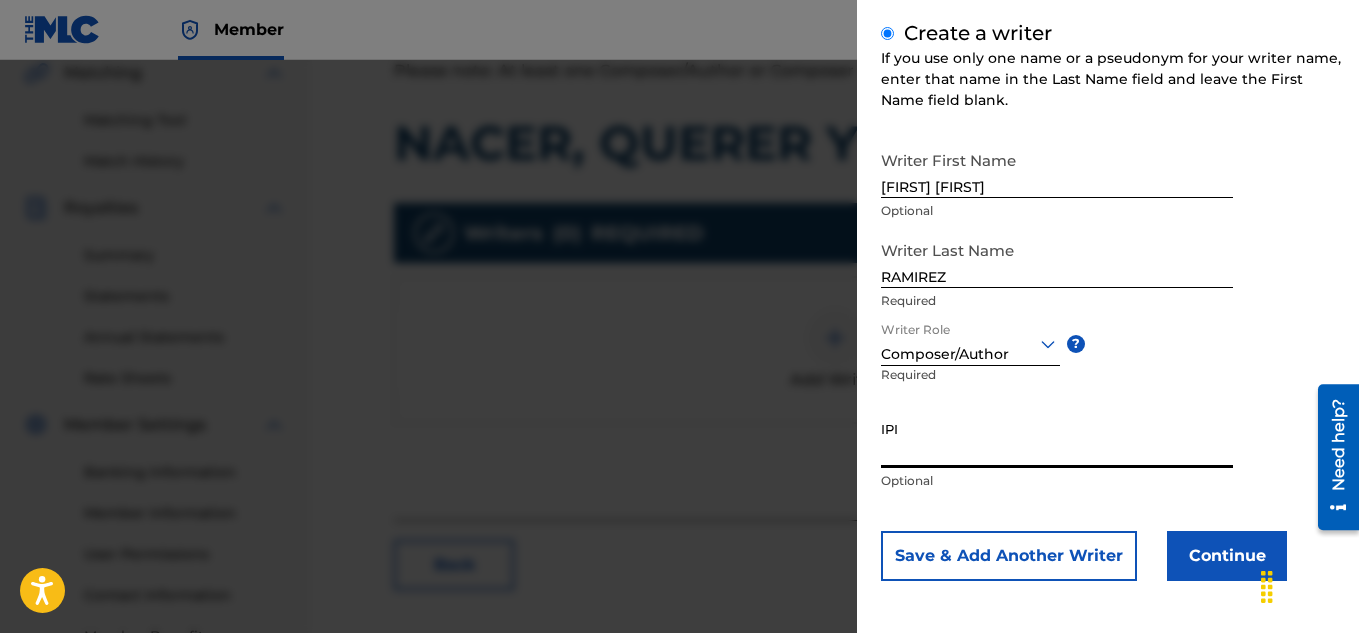 paste on "660444946" 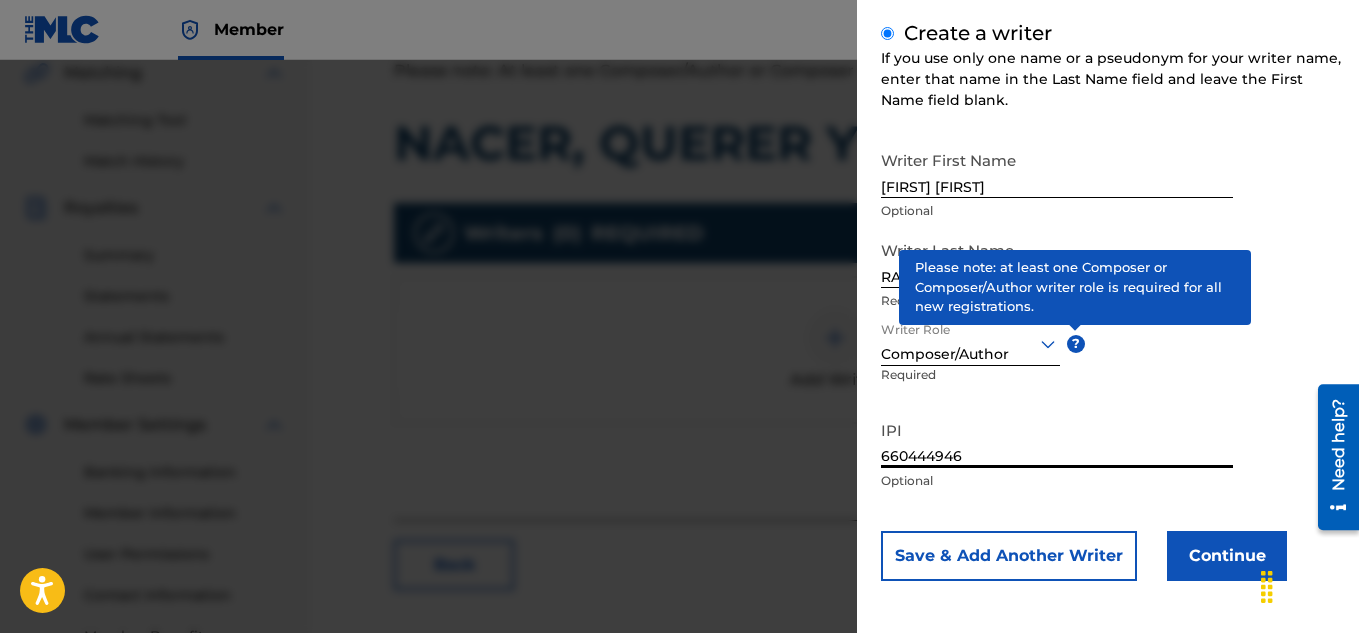 type on "660444946" 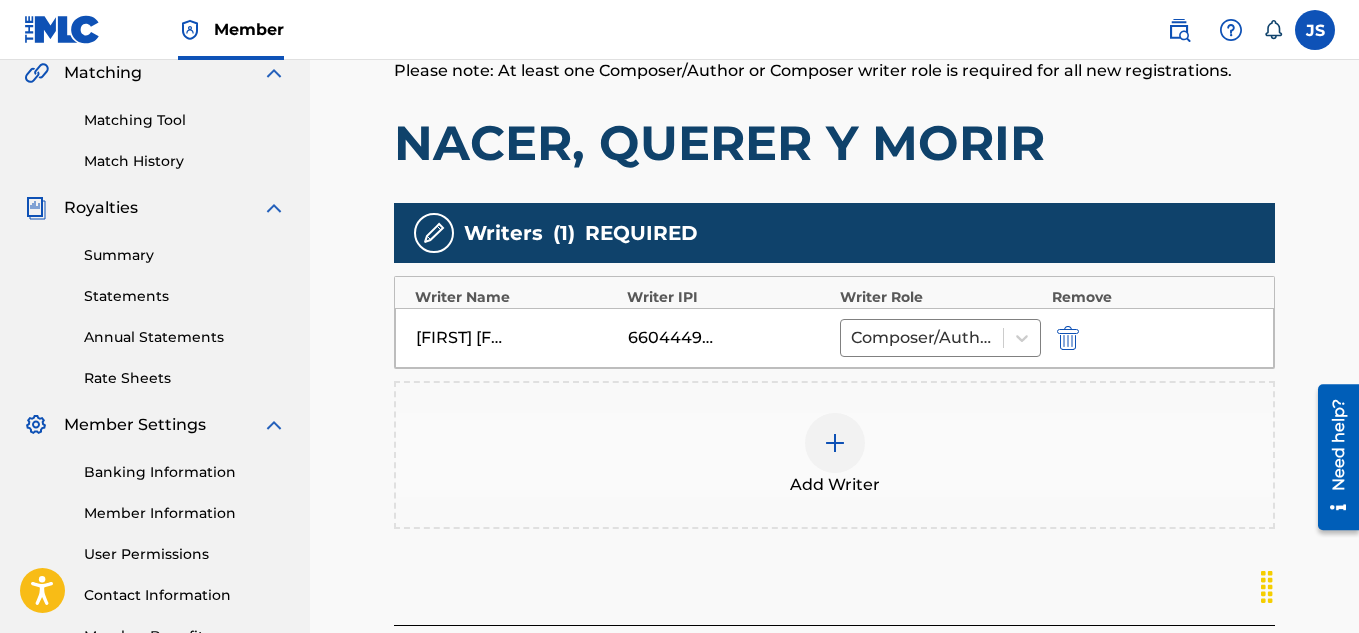 scroll, scrollTop: 661, scrollLeft: 0, axis: vertical 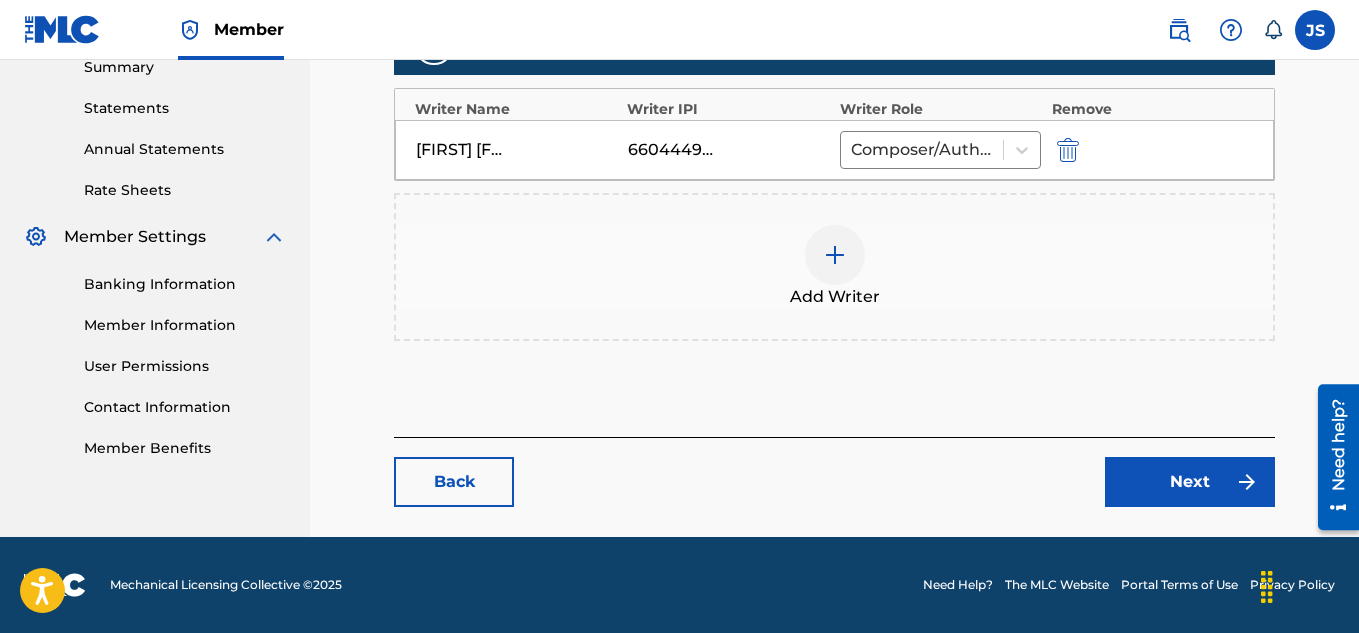 click on "Next" at bounding box center (1190, 482) 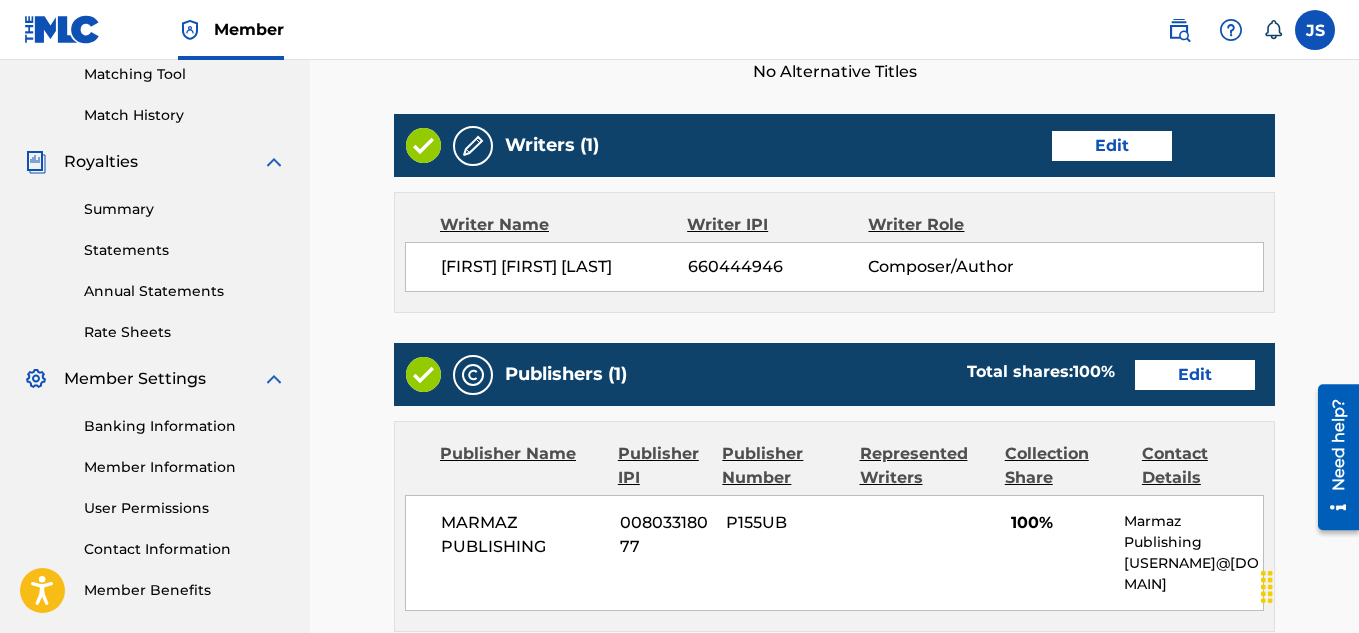 scroll, scrollTop: 521, scrollLeft: 0, axis: vertical 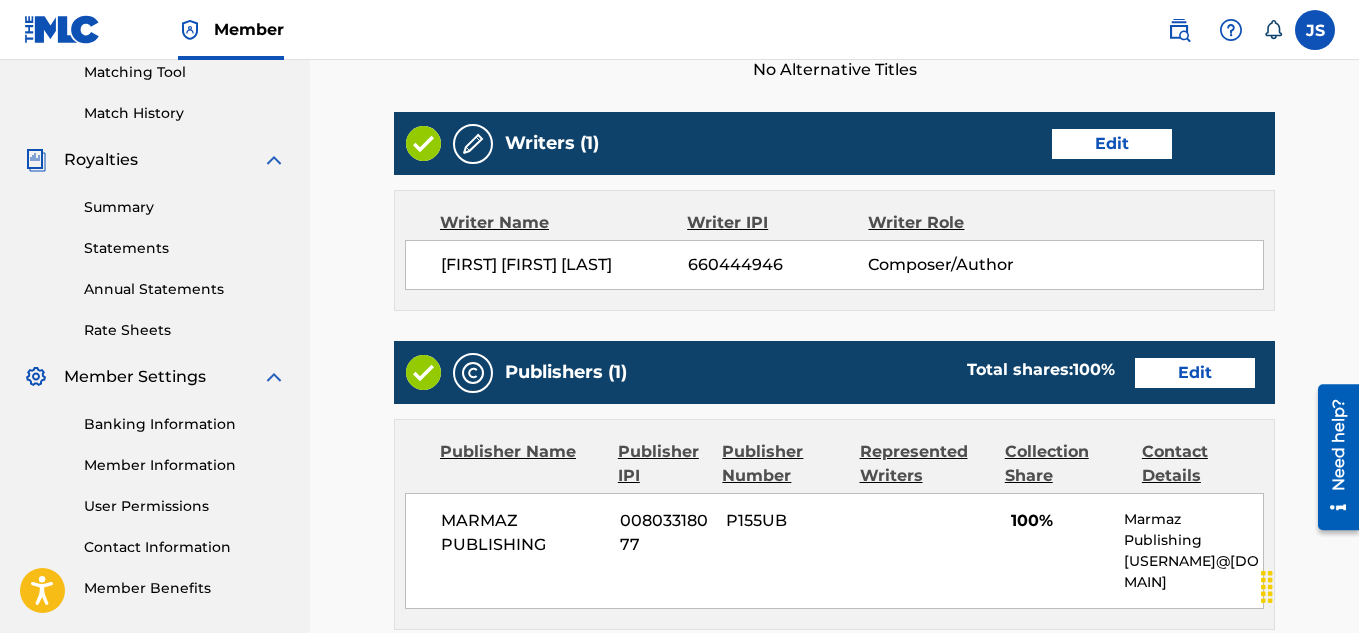 click on "Edit" at bounding box center (1195, 373) 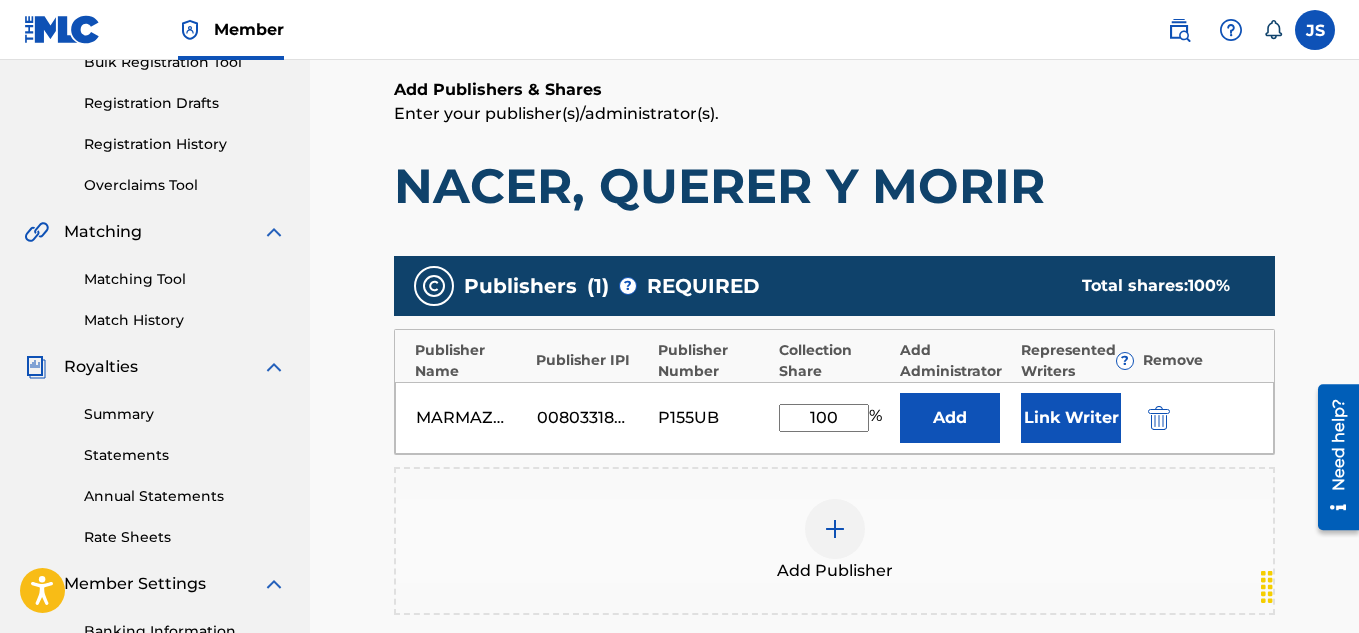 scroll, scrollTop: 315, scrollLeft: 0, axis: vertical 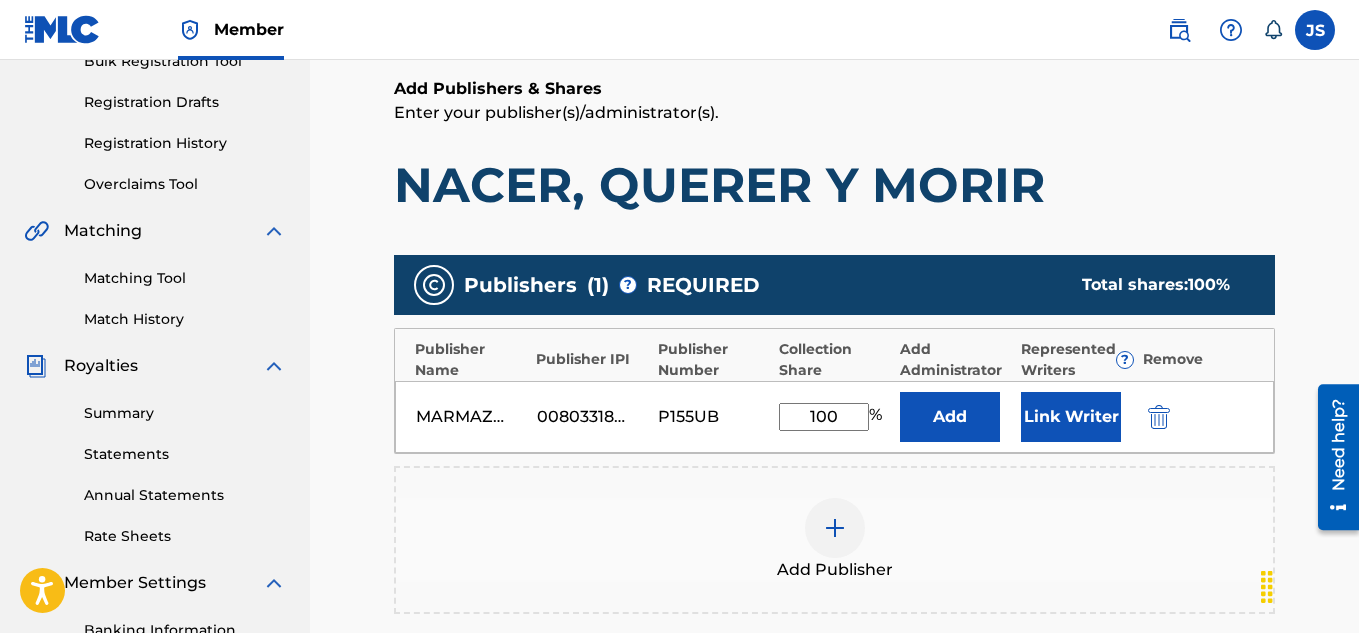 click on "Link Writer" at bounding box center [1071, 417] 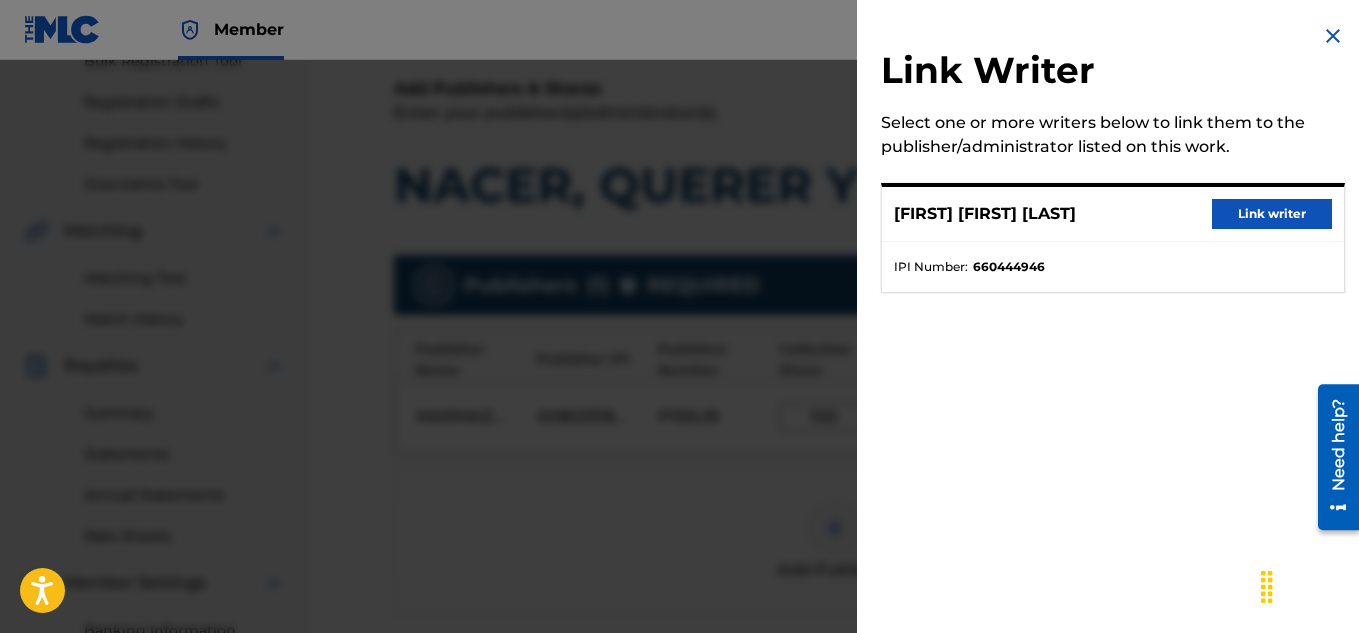click on "Link writer" at bounding box center [1272, 214] 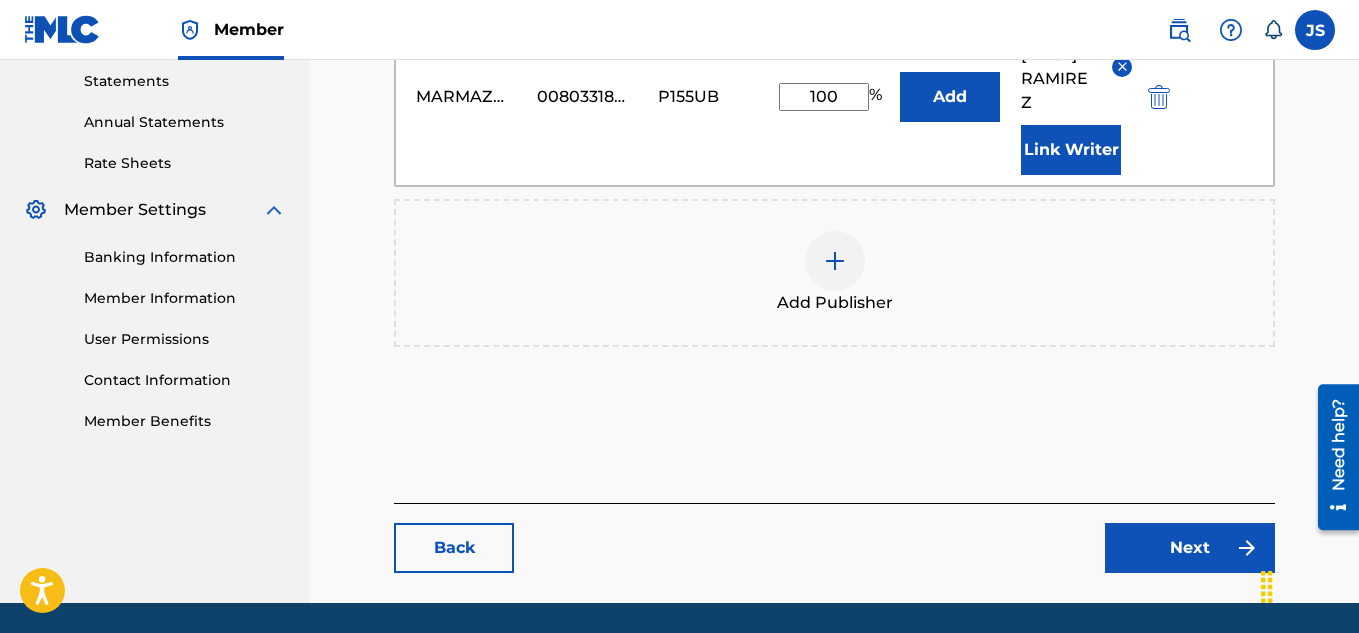 scroll, scrollTop: 705, scrollLeft: 0, axis: vertical 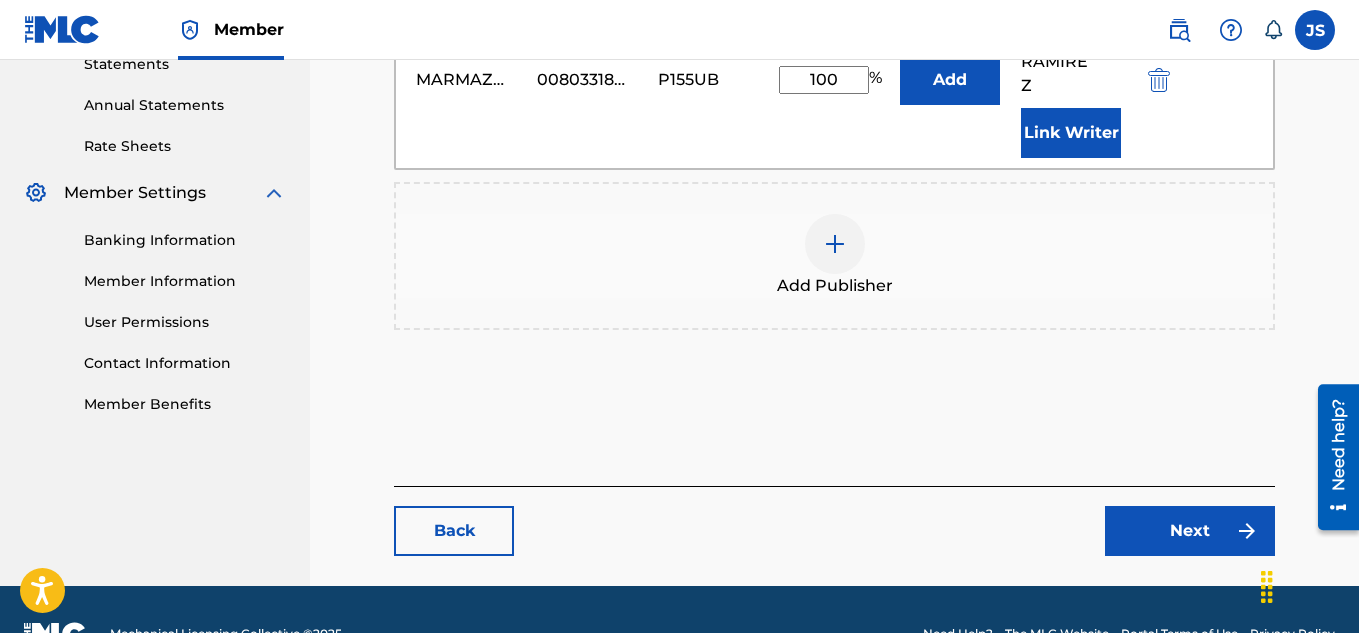click on "Next" at bounding box center (1190, 531) 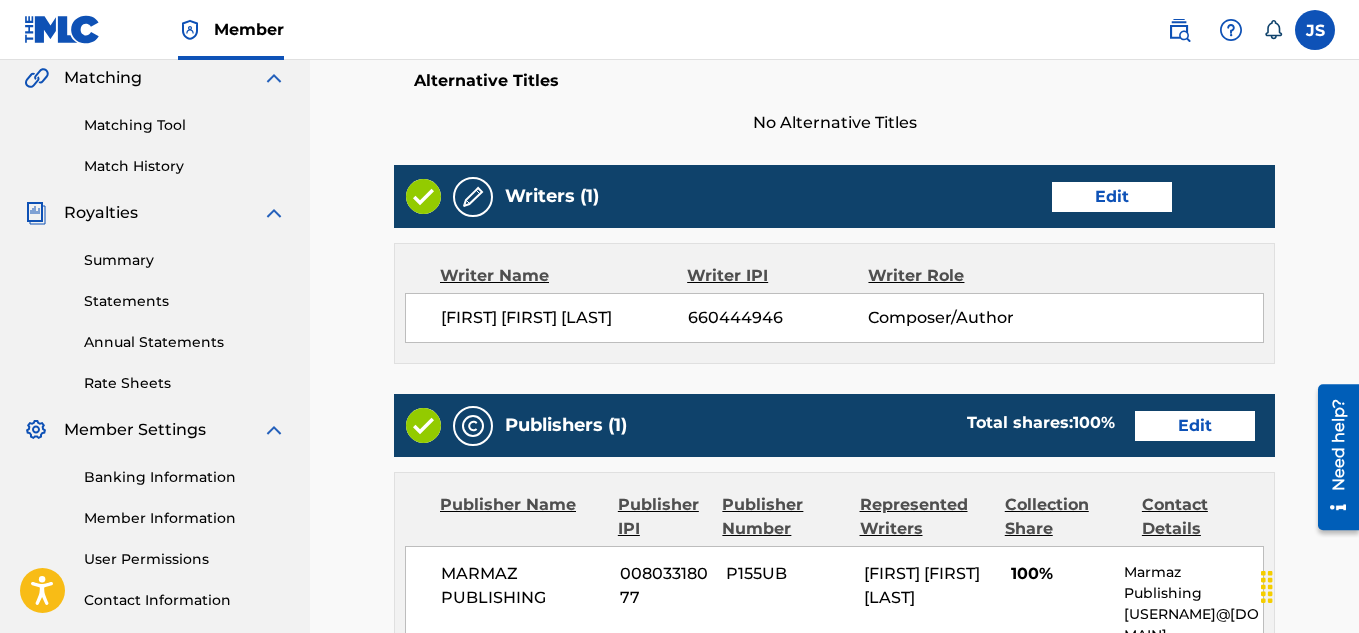 scroll, scrollTop: 134, scrollLeft: 0, axis: vertical 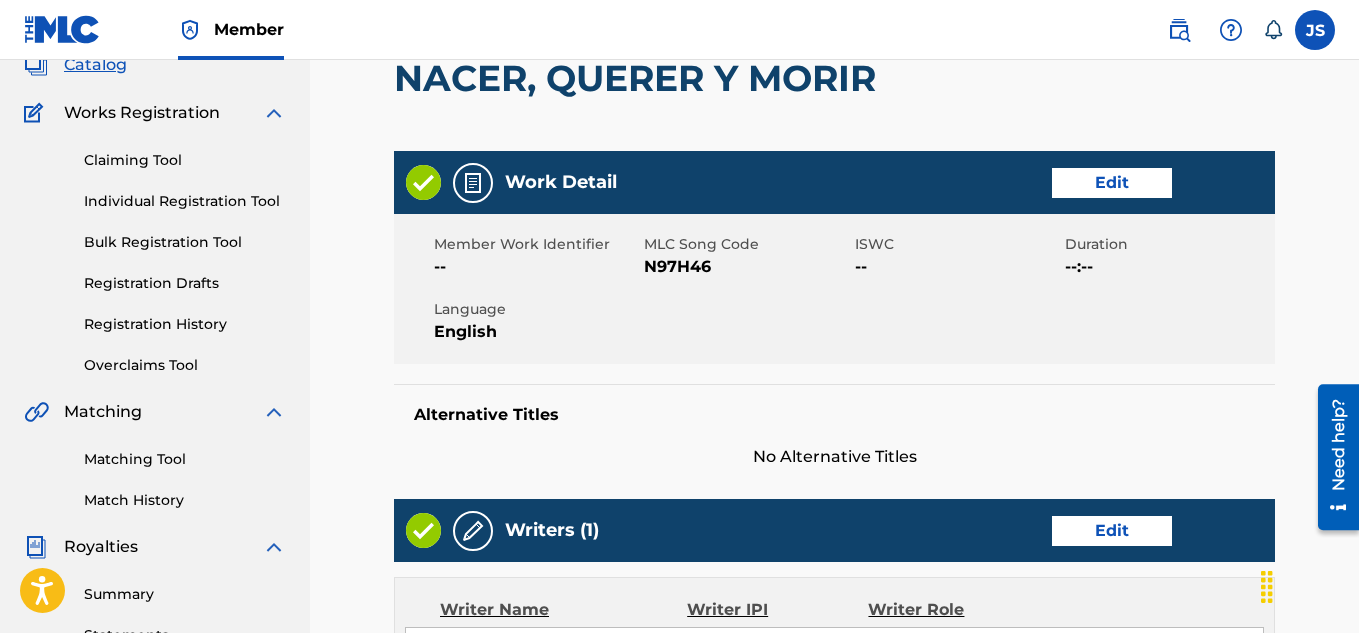 click on "N97H46" at bounding box center [746, 267] 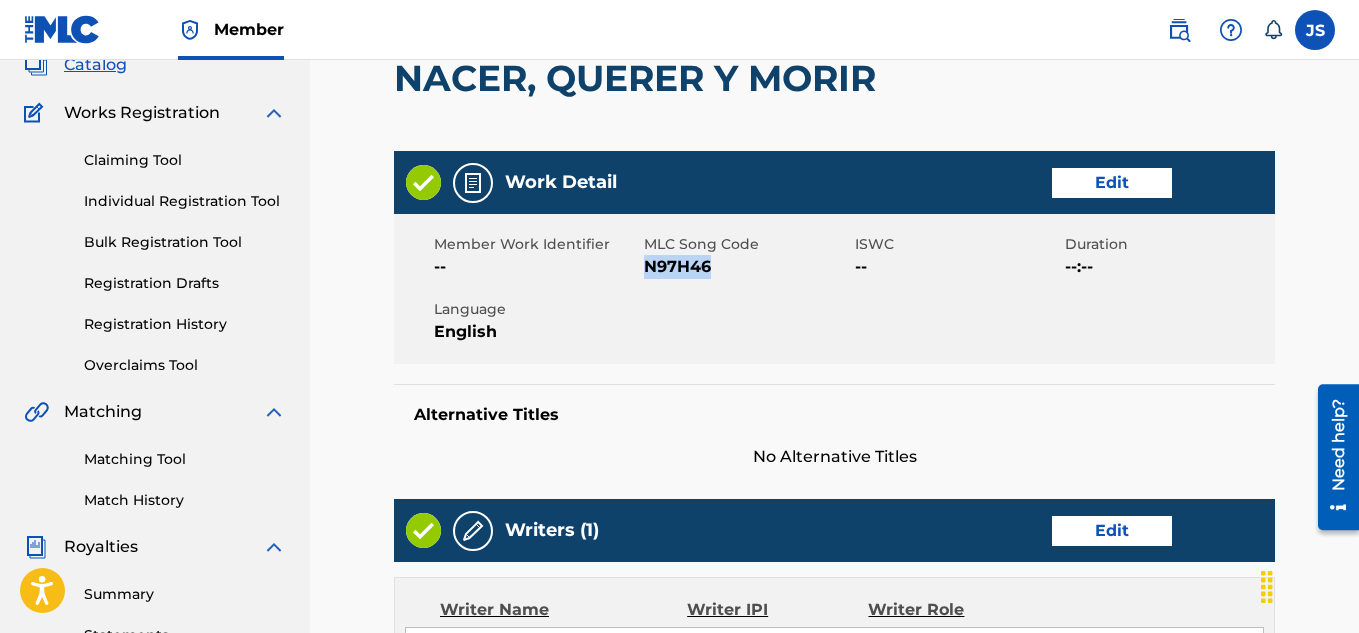 click on "N97H46" at bounding box center (746, 267) 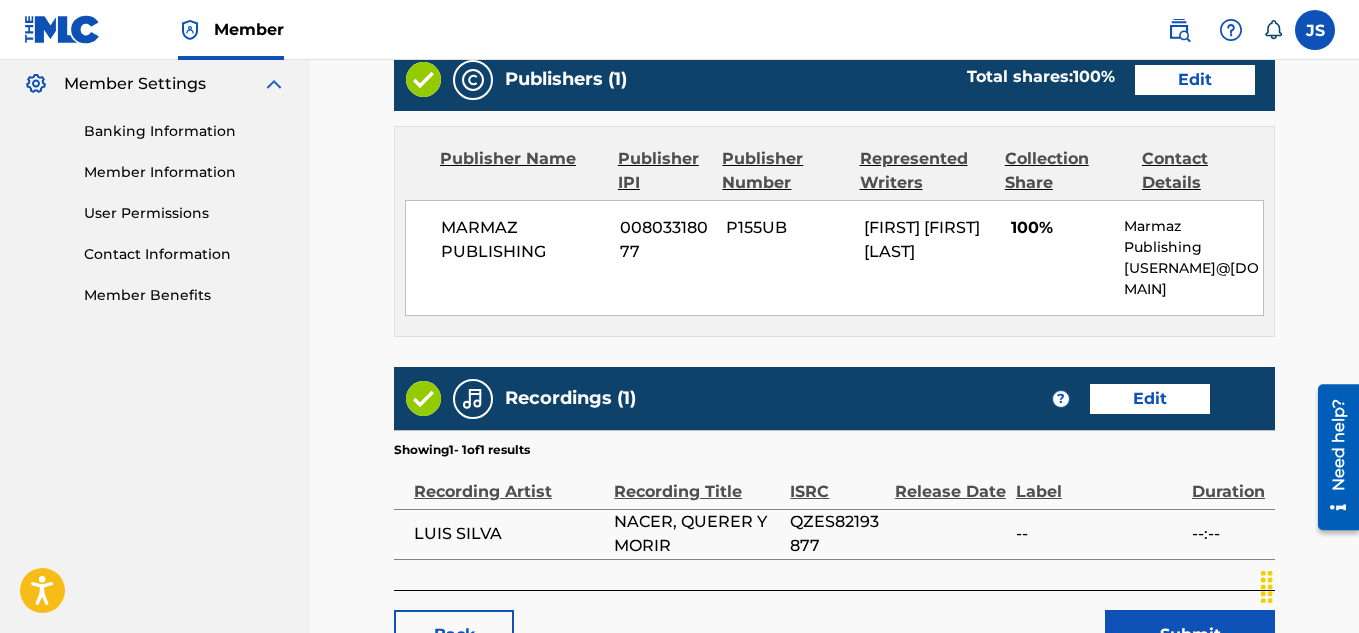 scroll, scrollTop: 946, scrollLeft: 0, axis: vertical 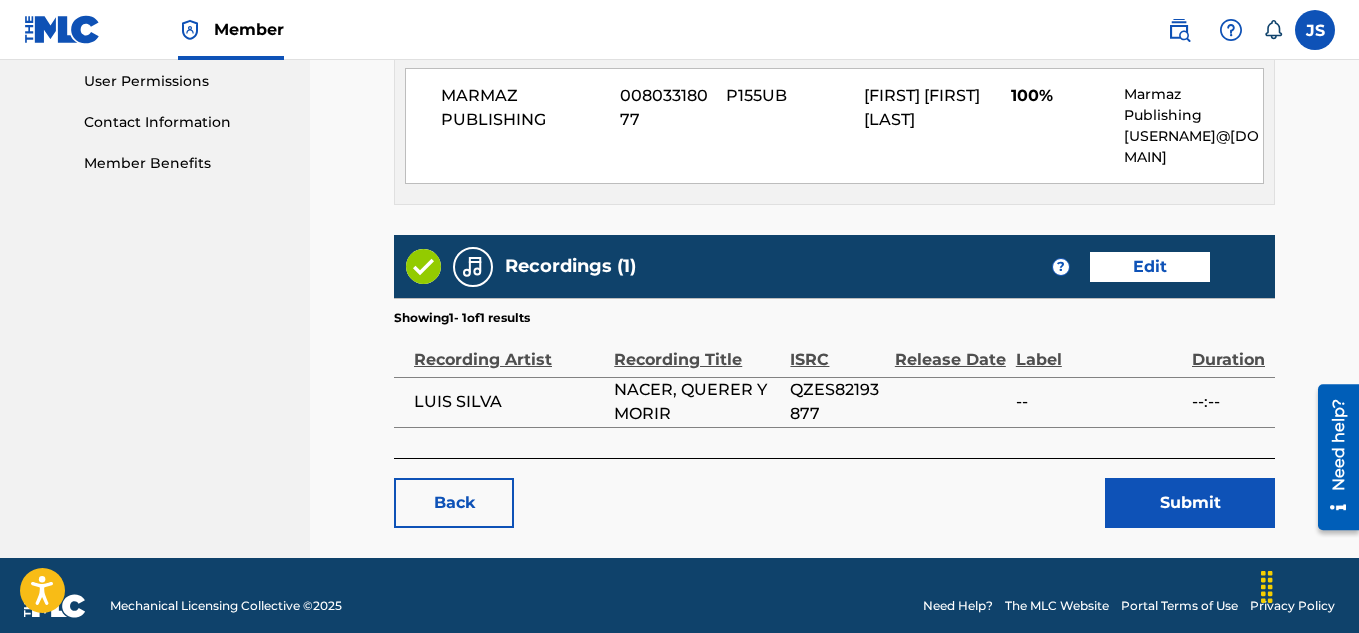 click on "Submit" at bounding box center [1190, 503] 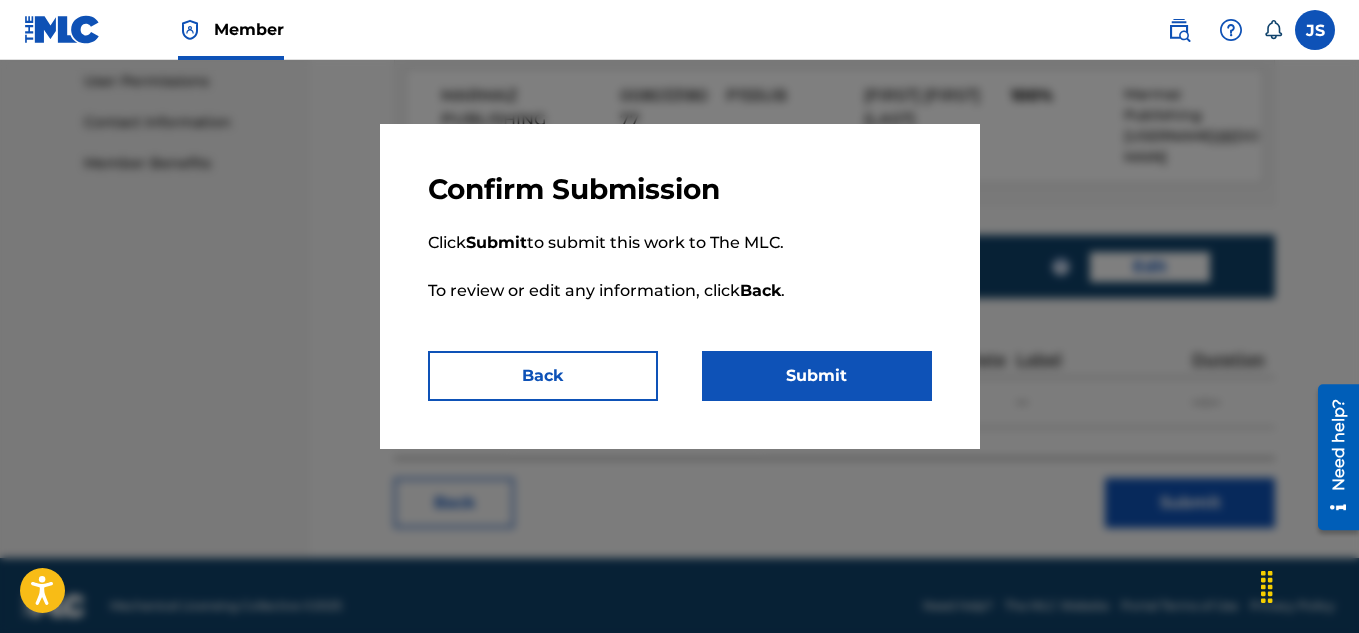 click on "Submit" at bounding box center (817, 376) 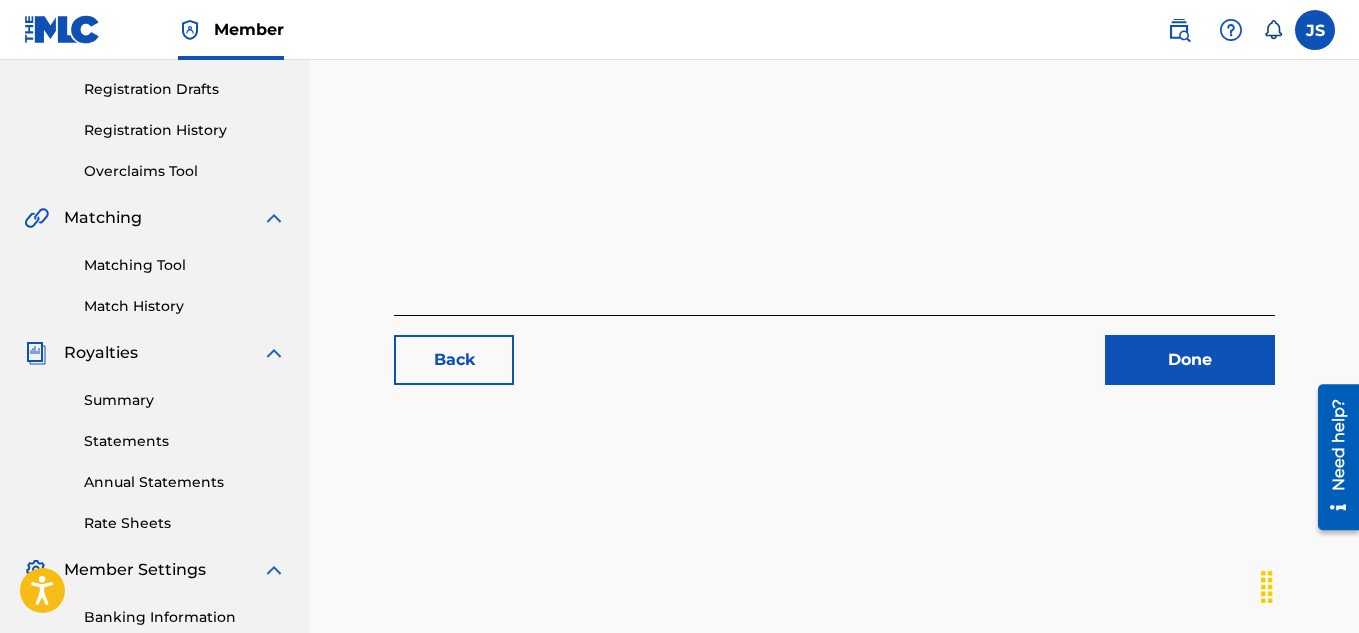scroll, scrollTop: 339, scrollLeft: 0, axis: vertical 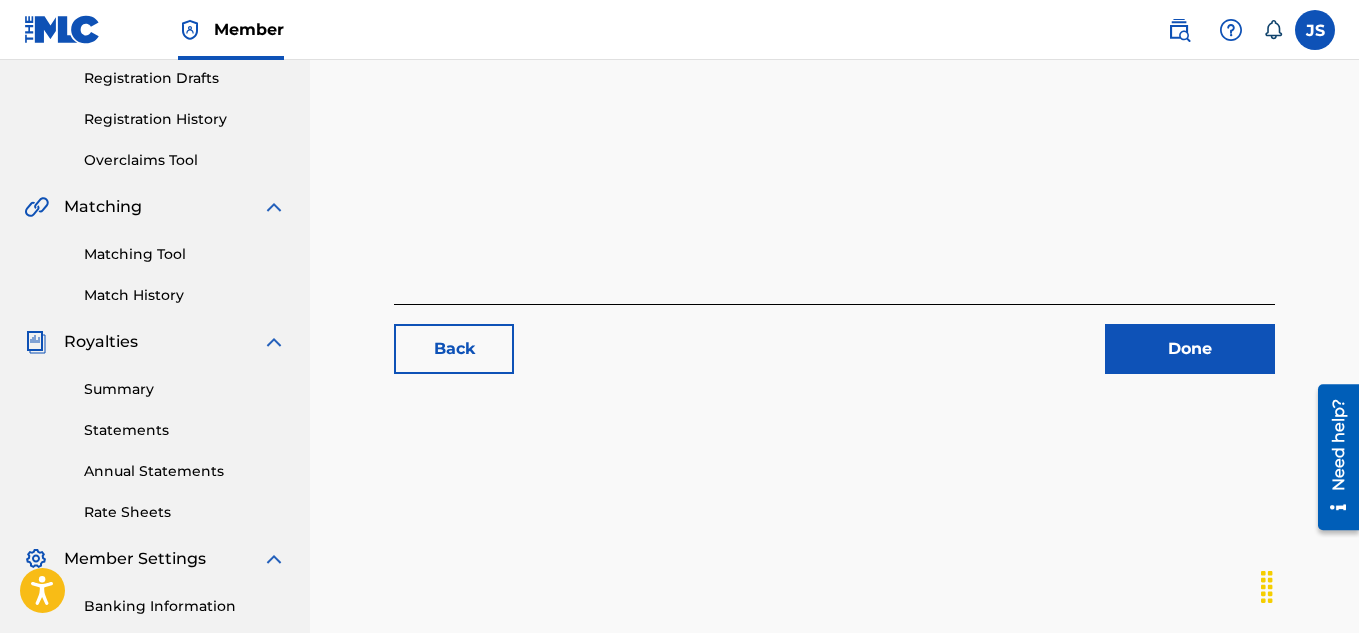 click on "Done" at bounding box center (1190, 349) 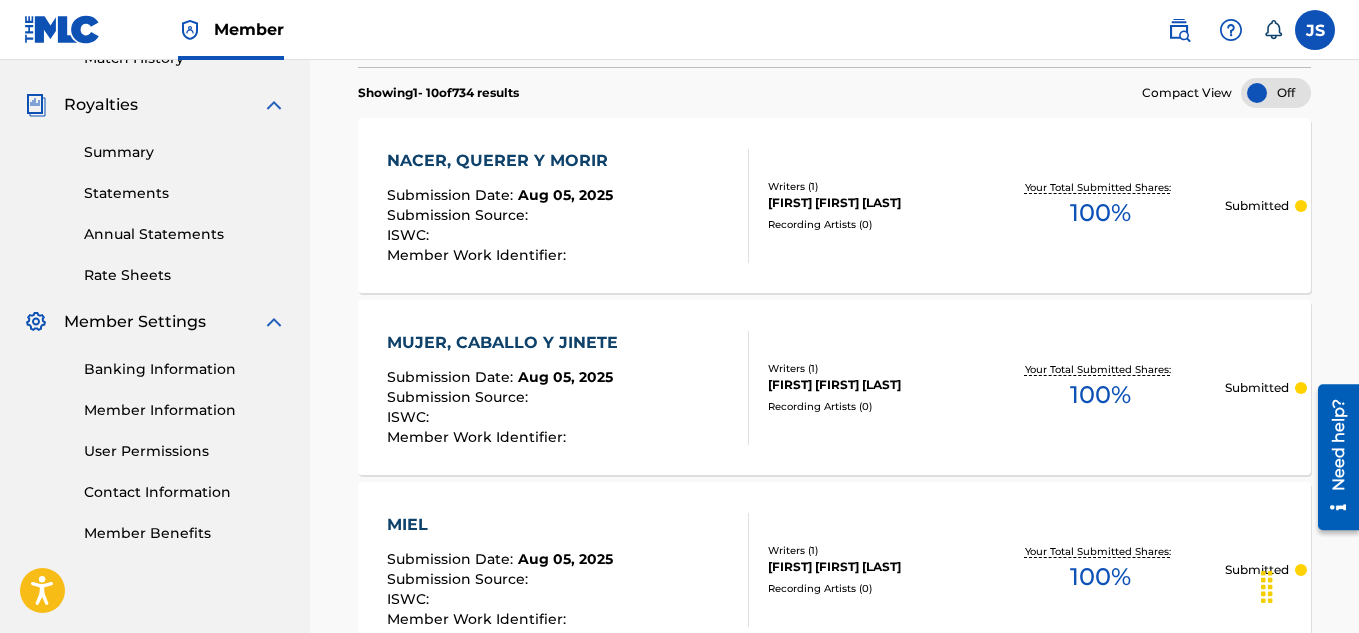 scroll, scrollTop: 590, scrollLeft: 0, axis: vertical 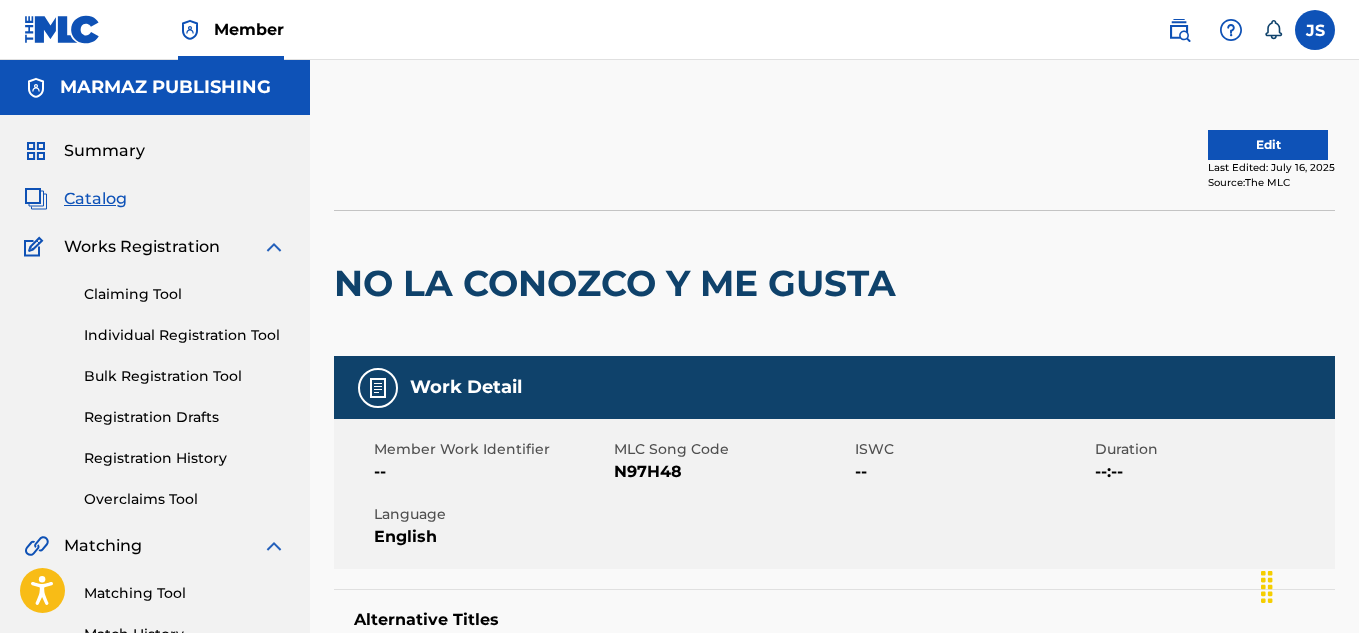 click on "N97H48" at bounding box center (731, 472) 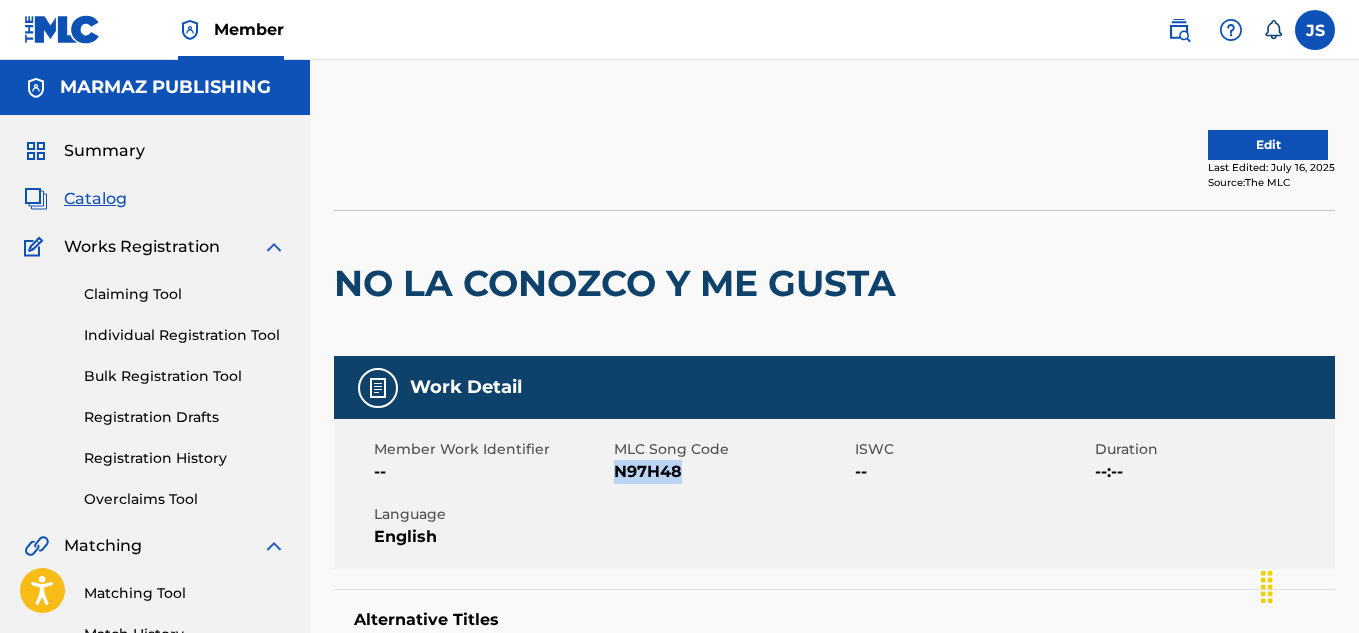 scroll, scrollTop: 0, scrollLeft: 0, axis: both 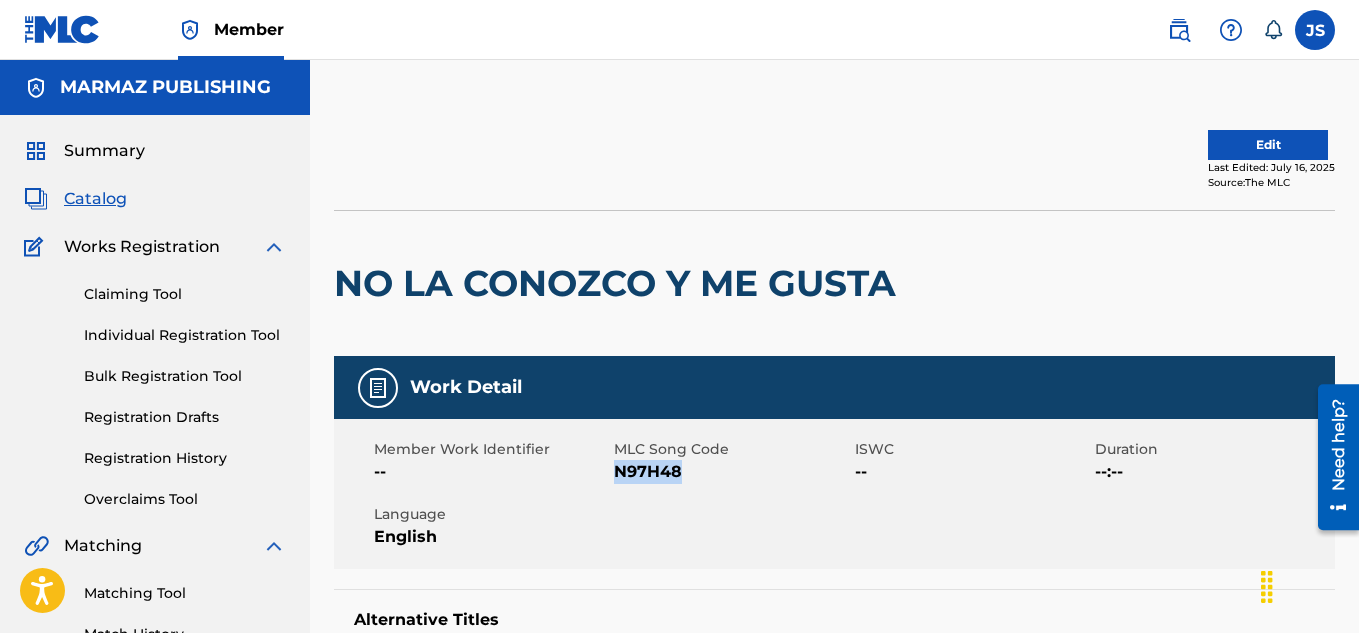 click on "Edit" at bounding box center (1268, 145) 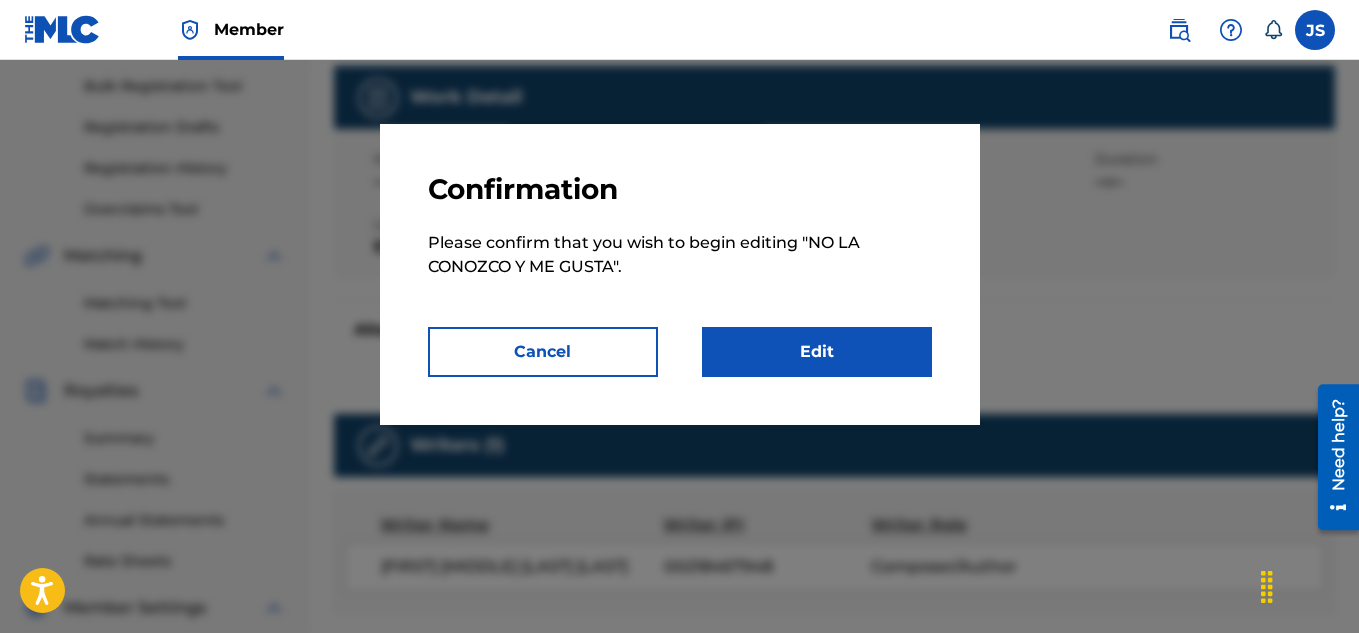 scroll, scrollTop: 340, scrollLeft: 0, axis: vertical 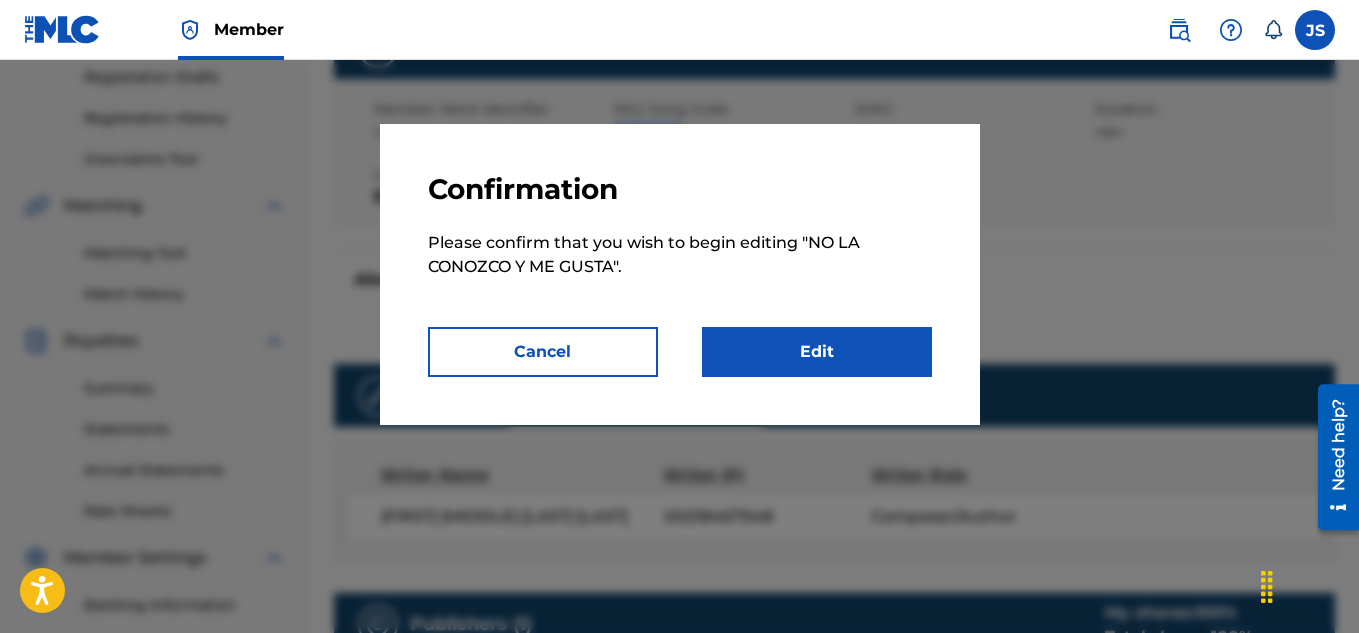 click on "Edit" at bounding box center (817, 352) 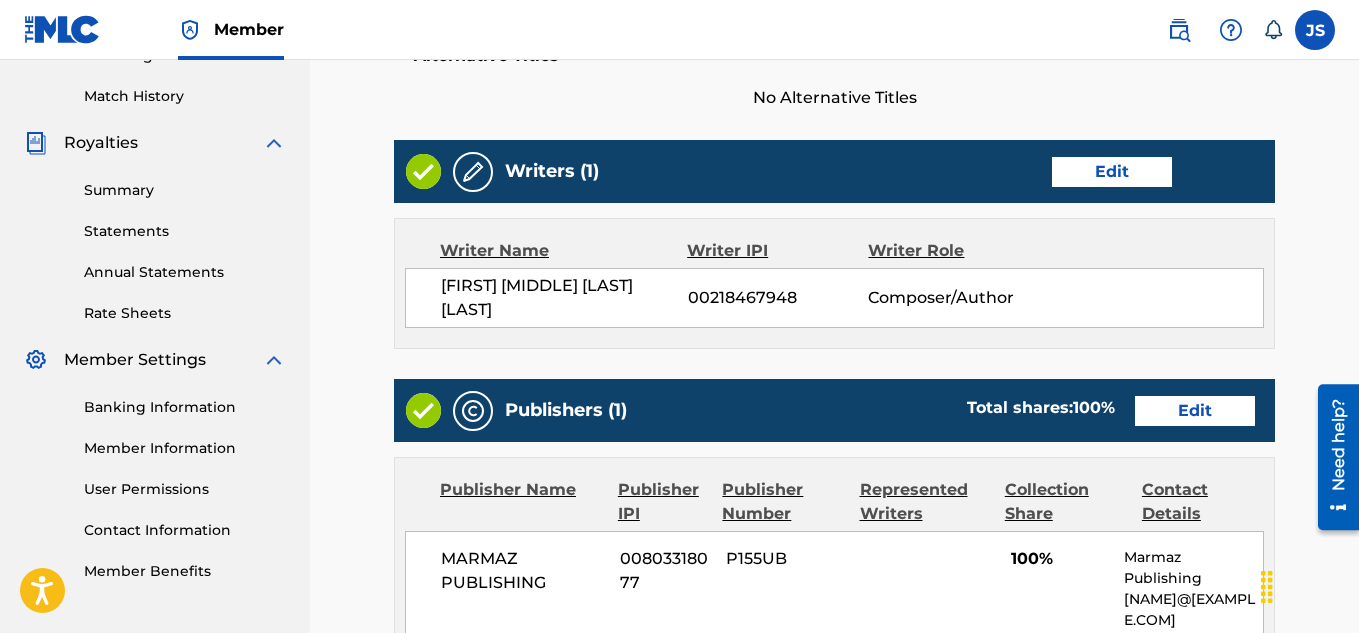 scroll, scrollTop: 541, scrollLeft: 0, axis: vertical 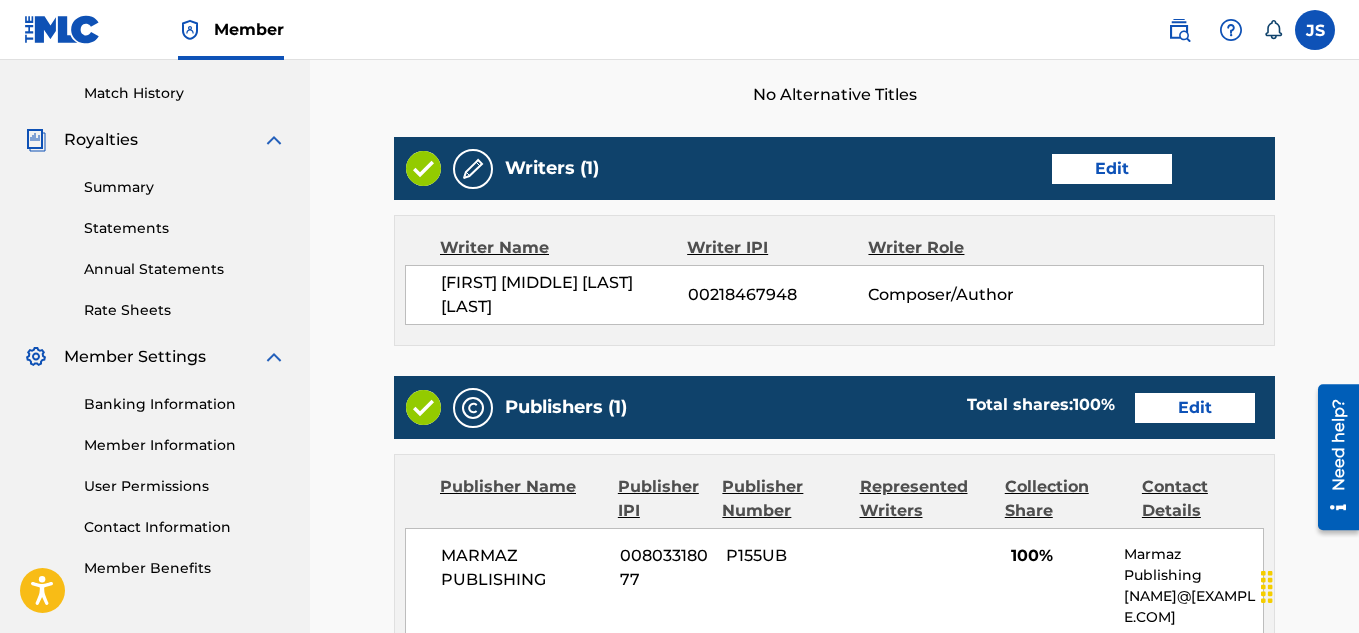 click on "Edit" at bounding box center (1112, 169) 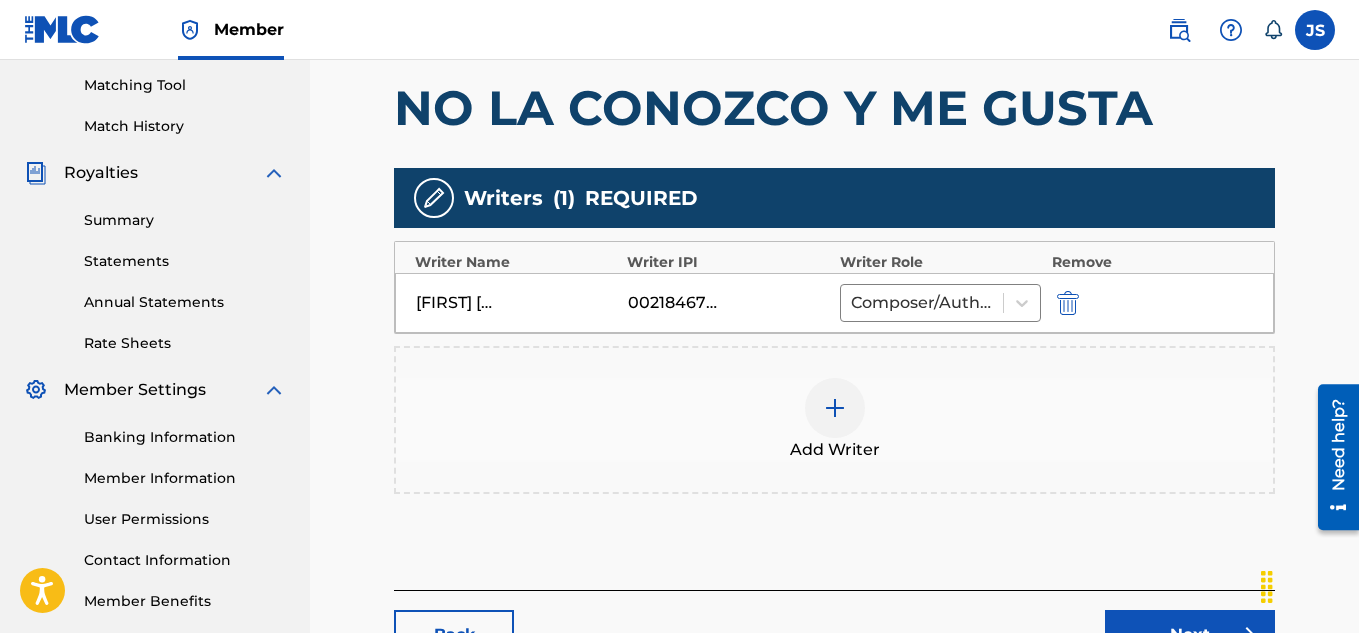 scroll, scrollTop: 509, scrollLeft: 0, axis: vertical 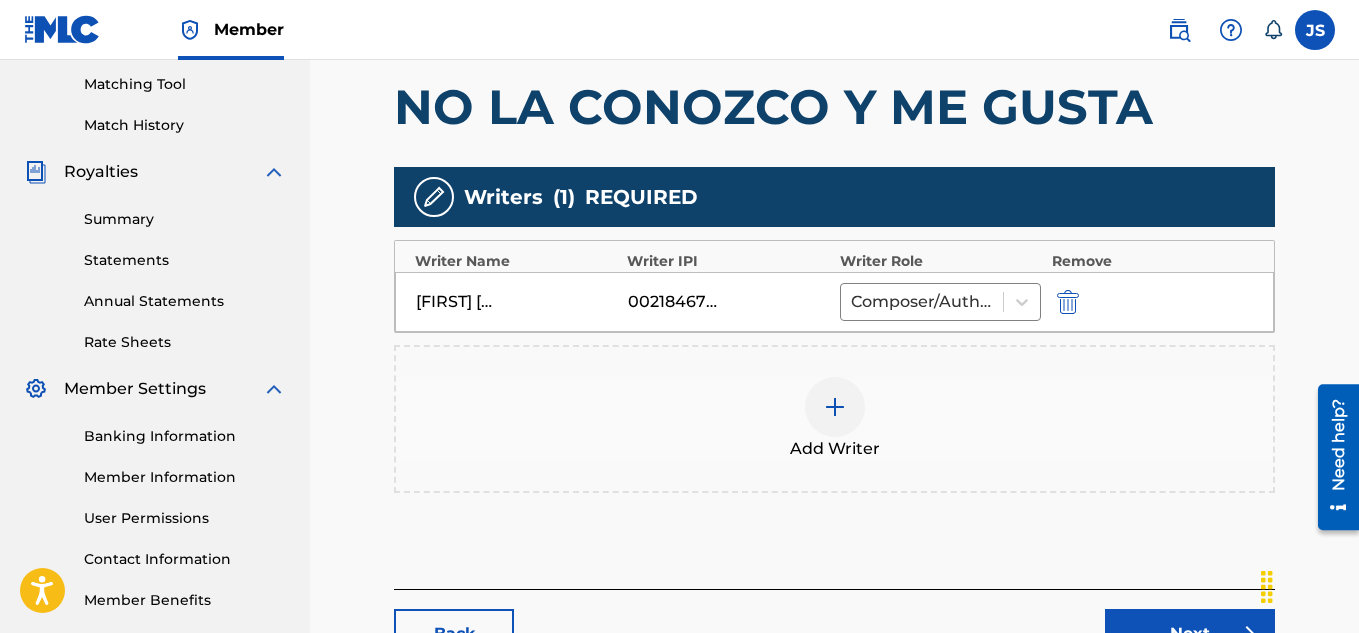 click at bounding box center (1068, 302) 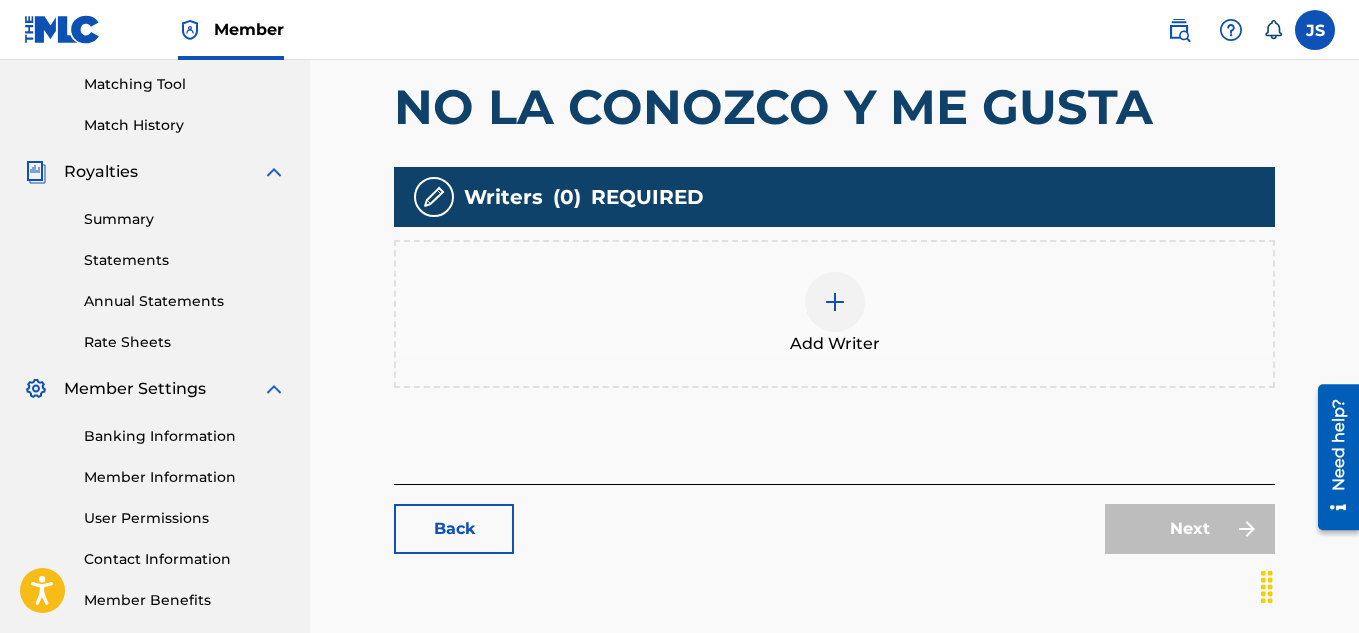 click at bounding box center (835, 302) 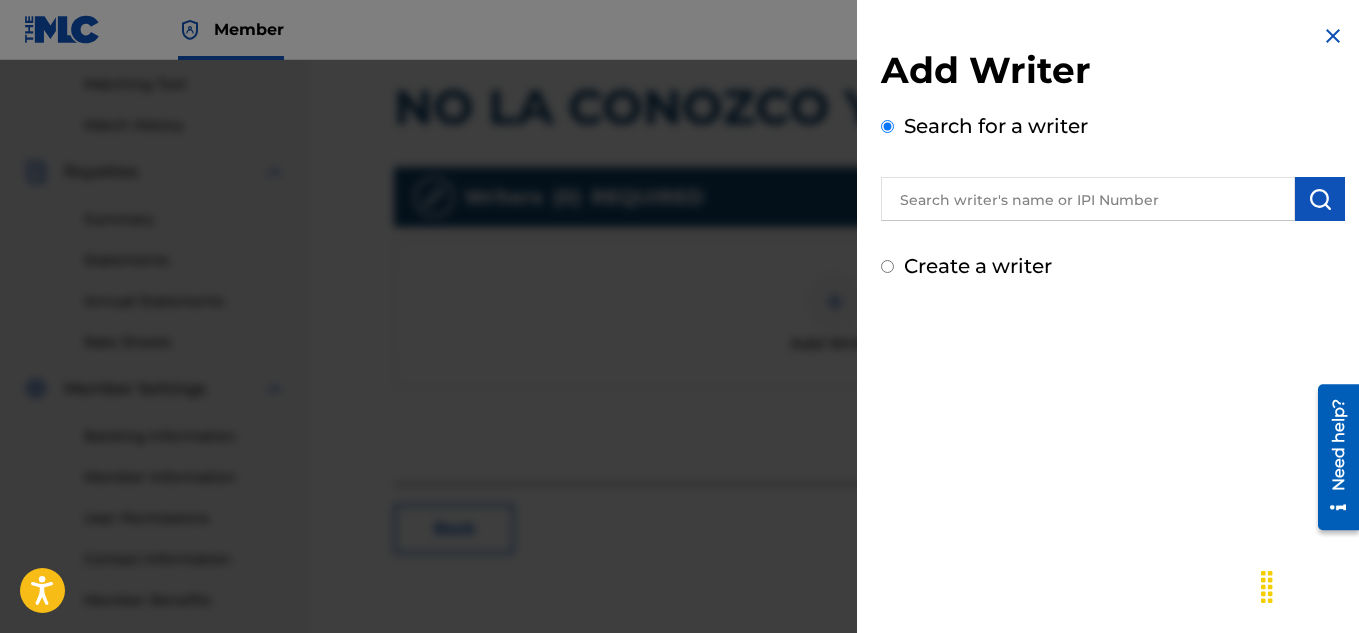 click on "Create a writer" at bounding box center (978, 266) 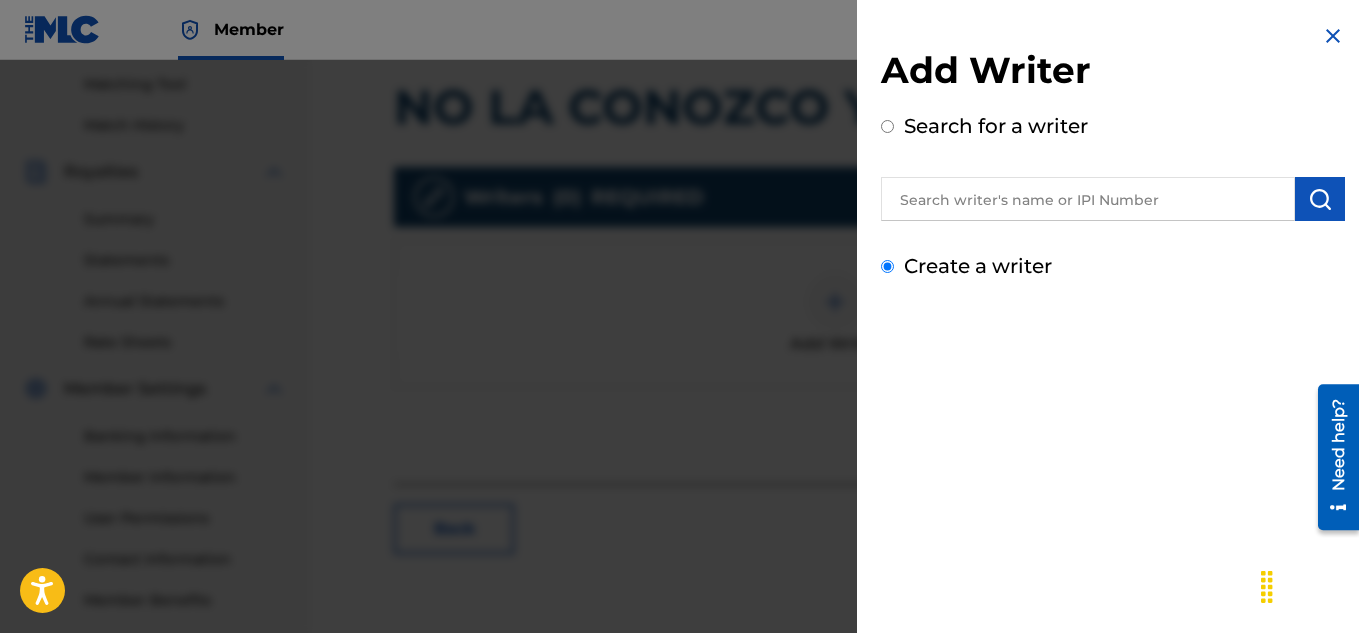 click on "Create a writer" at bounding box center [887, 266] 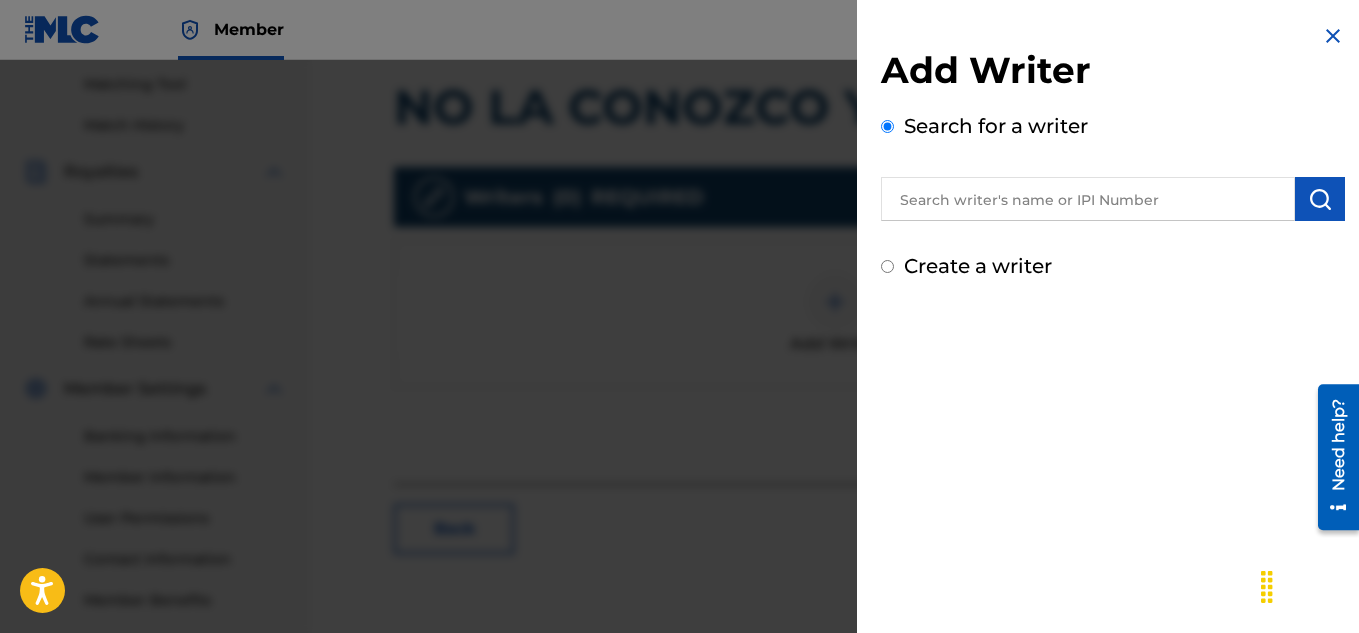 radio on "false" 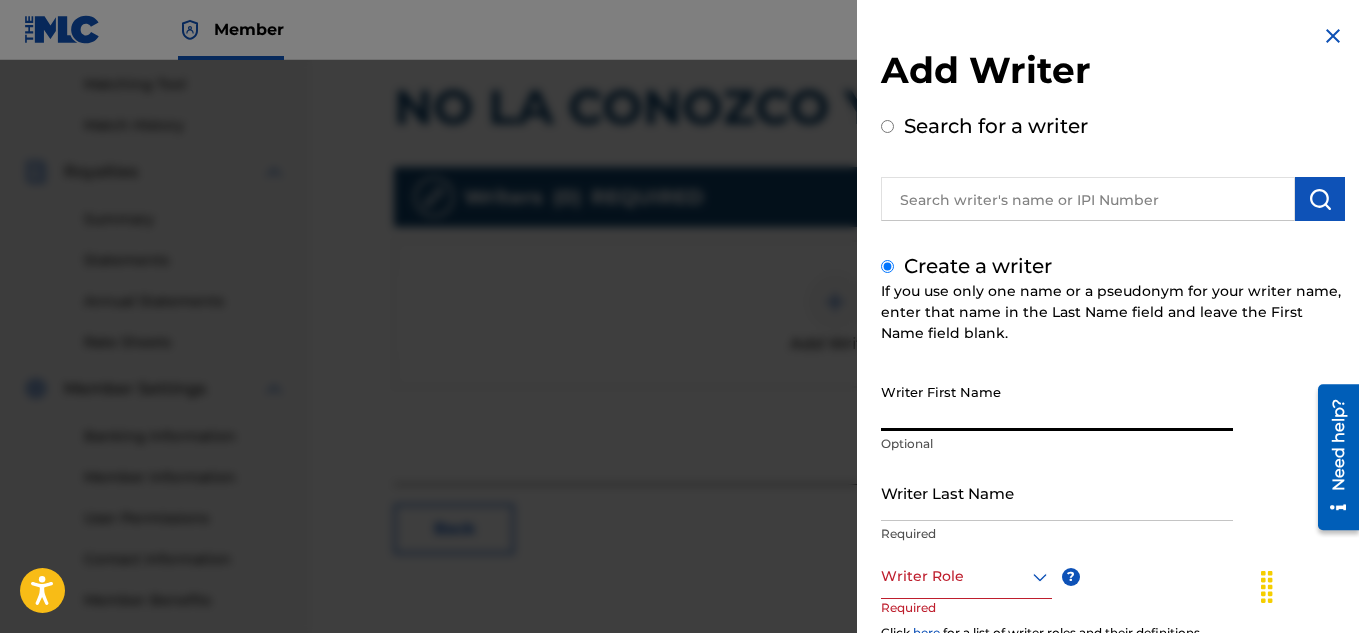 click on "Writer First Name" at bounding box center (1057, 402) 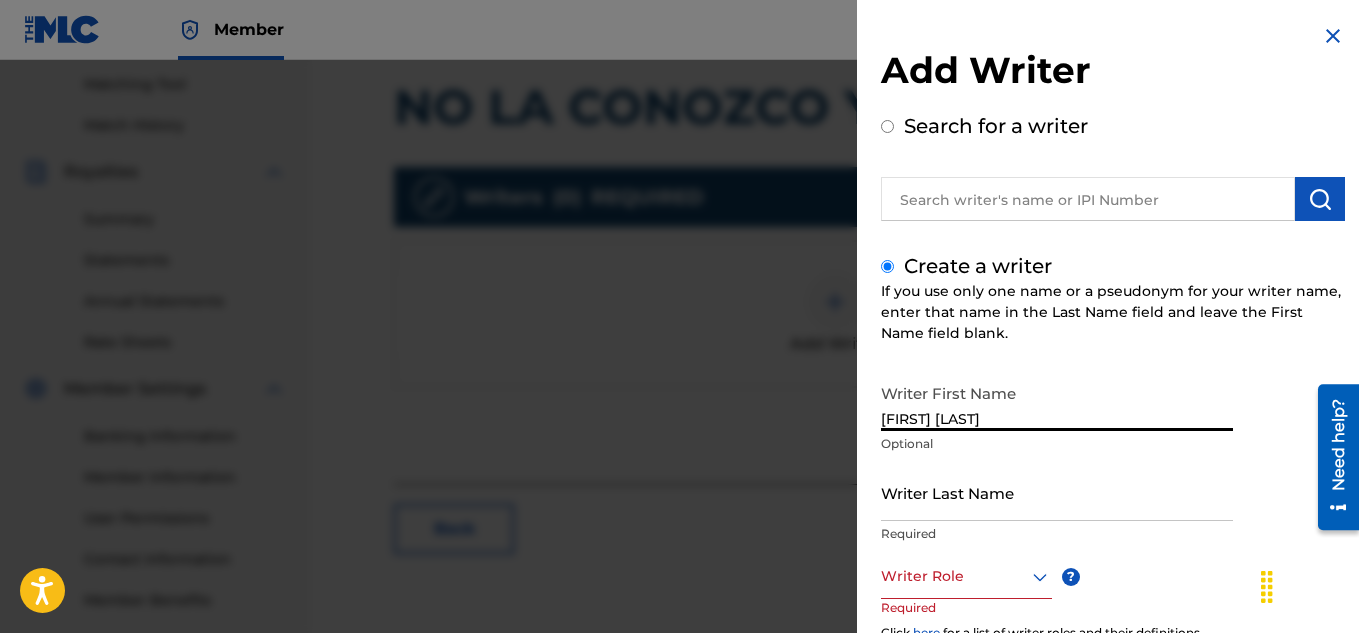 type on "[FIRST] [LAST]" 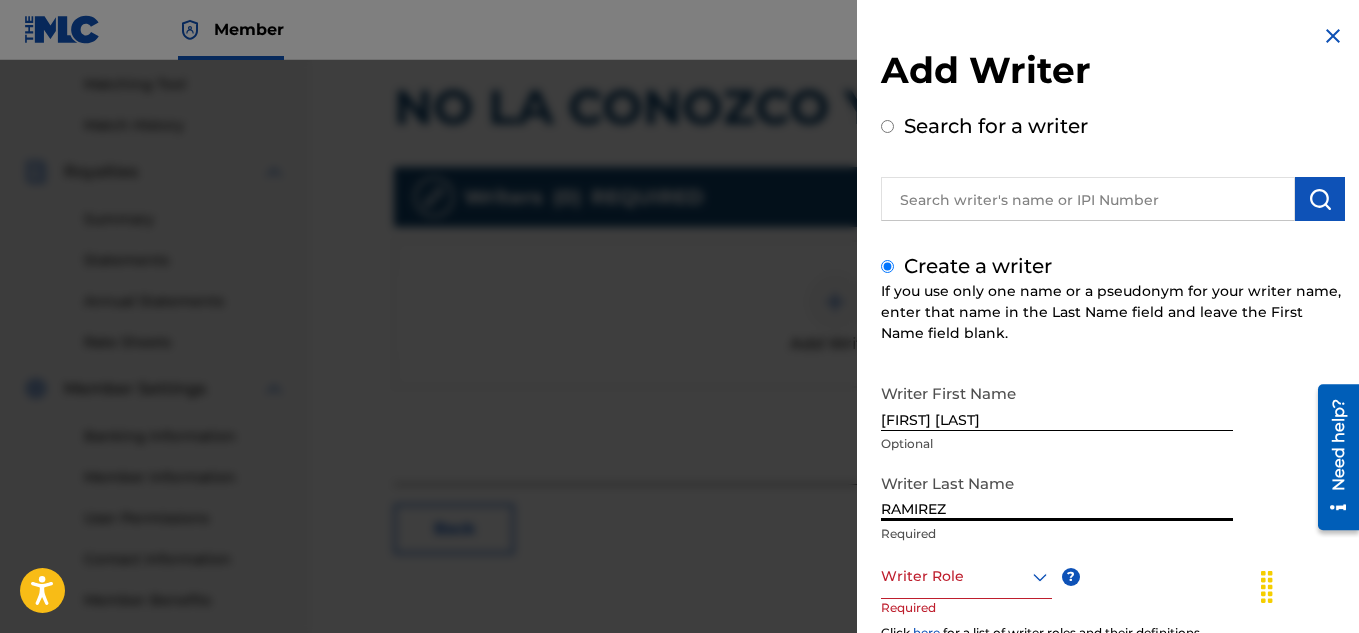 scroll, scrollTop: 233, scrollLeft: 0, axis: vertical 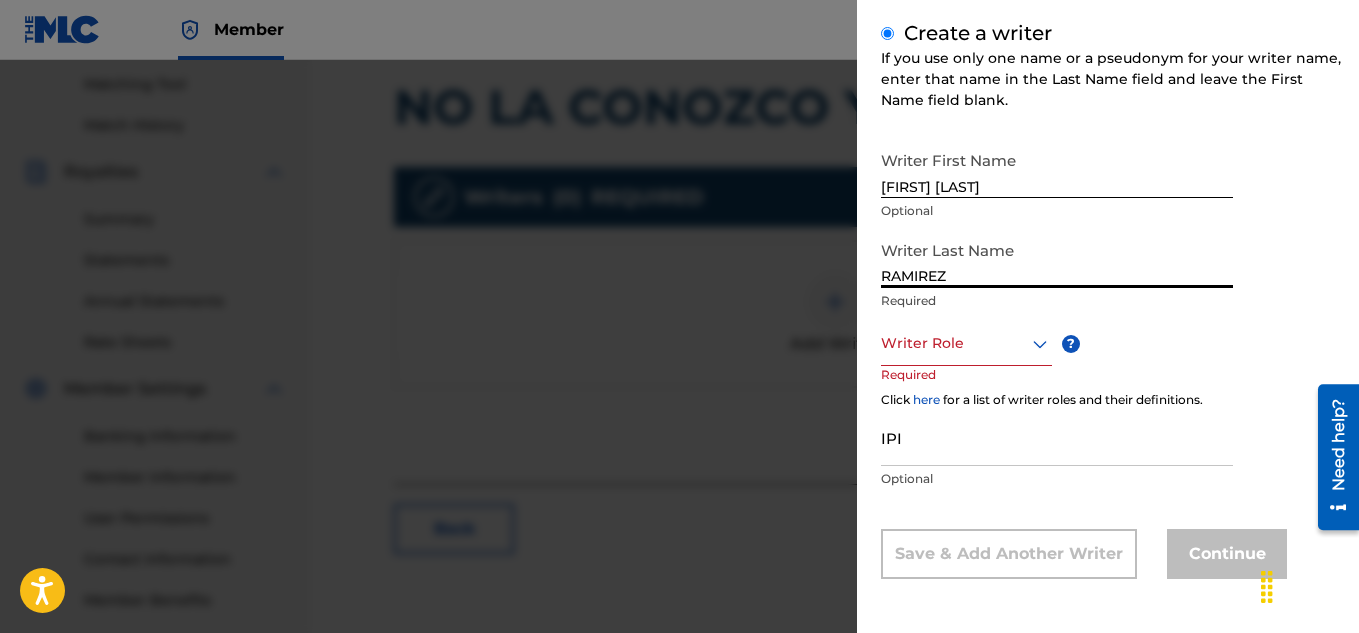 type on "RAMIREZ" 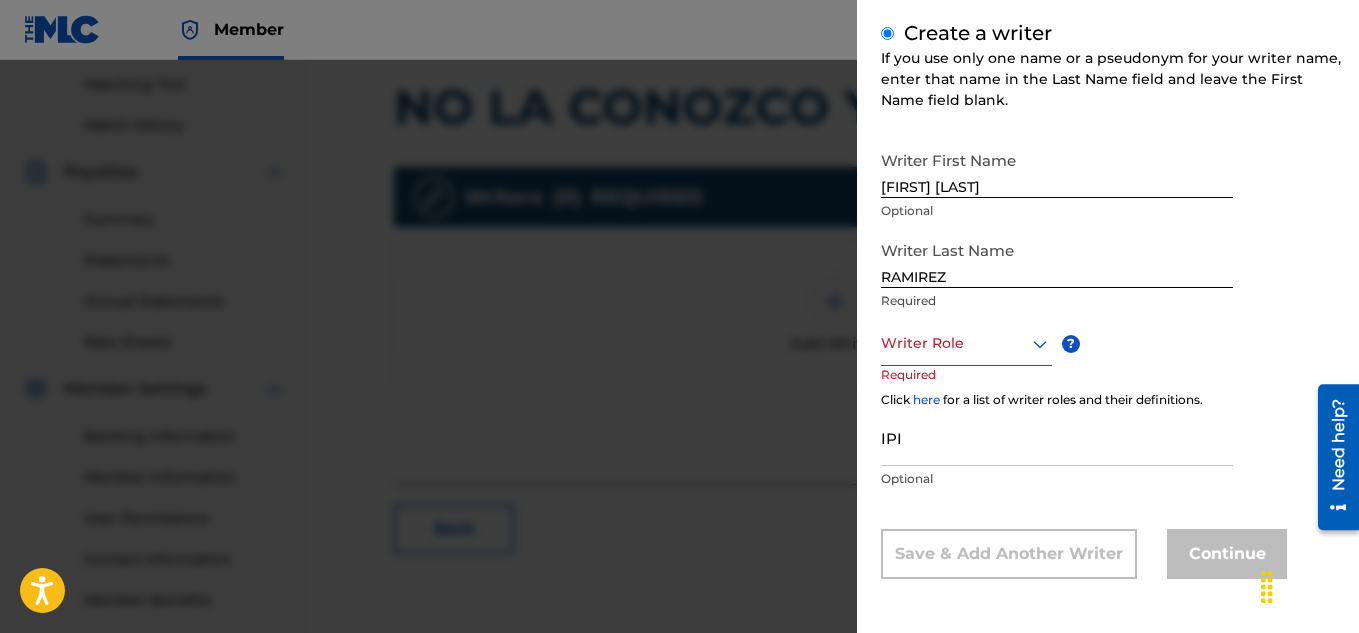 click at bounding box center [966, 343] 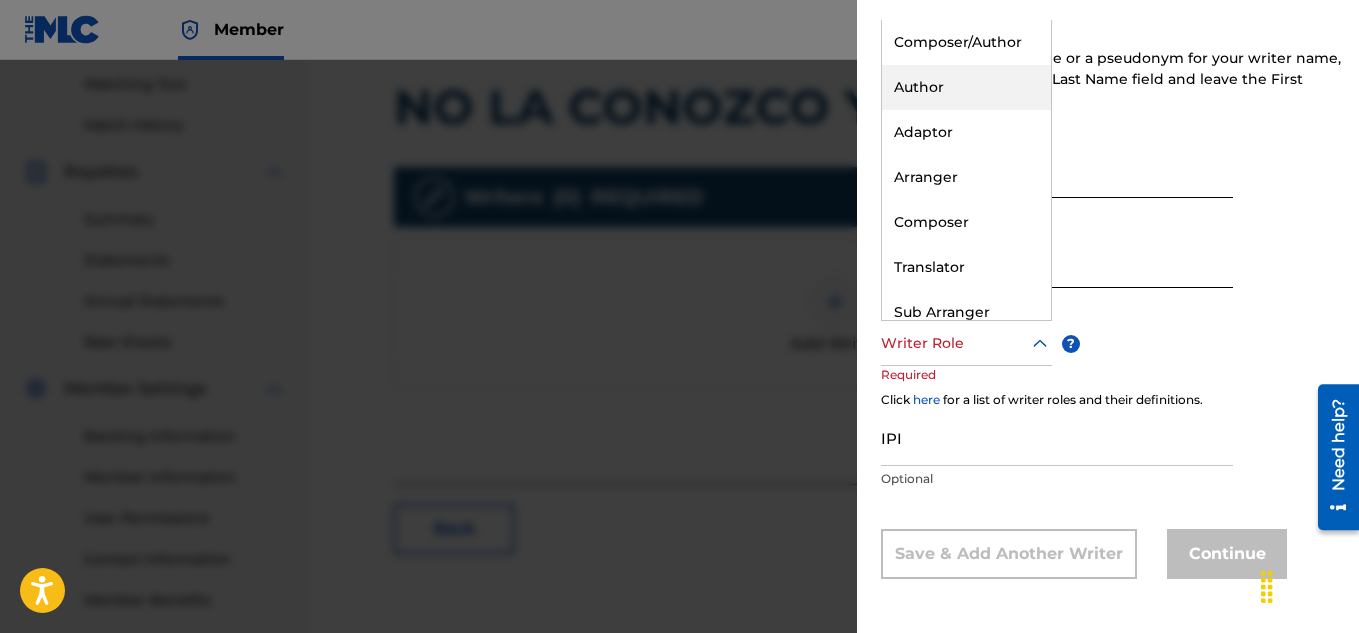 click on "Composer/Author" at bounding box center [966, 42] 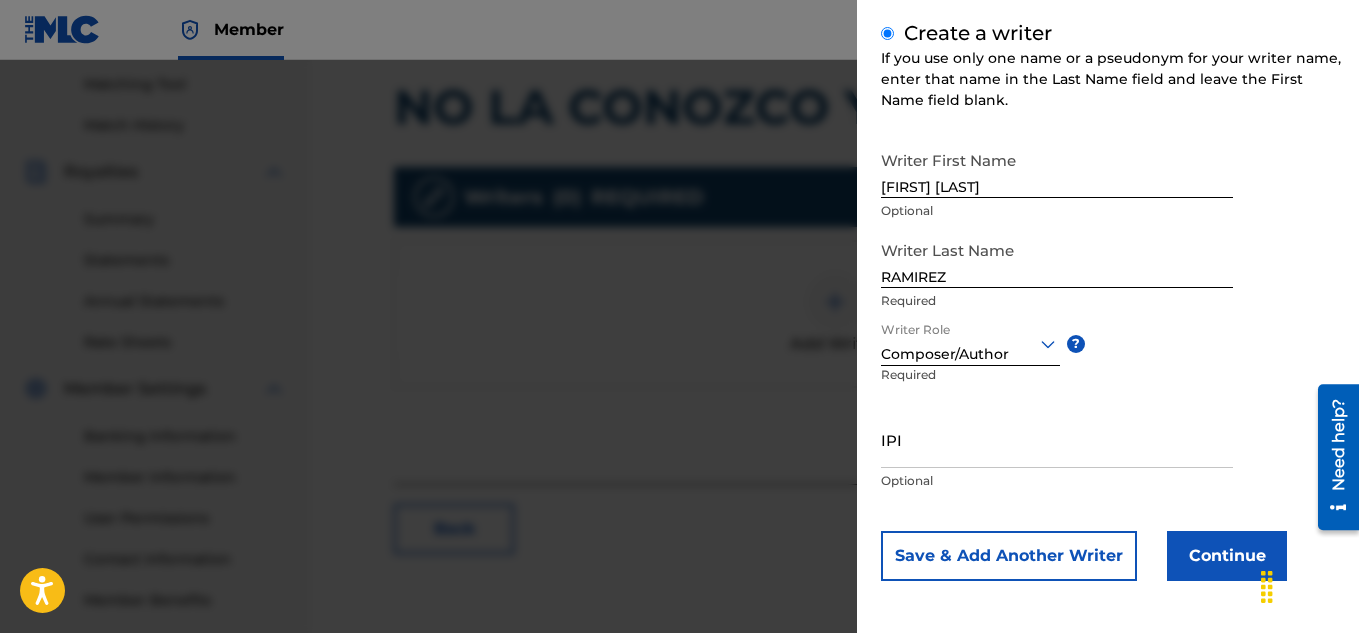click on "IPI" at bounding box center [1057, 439] 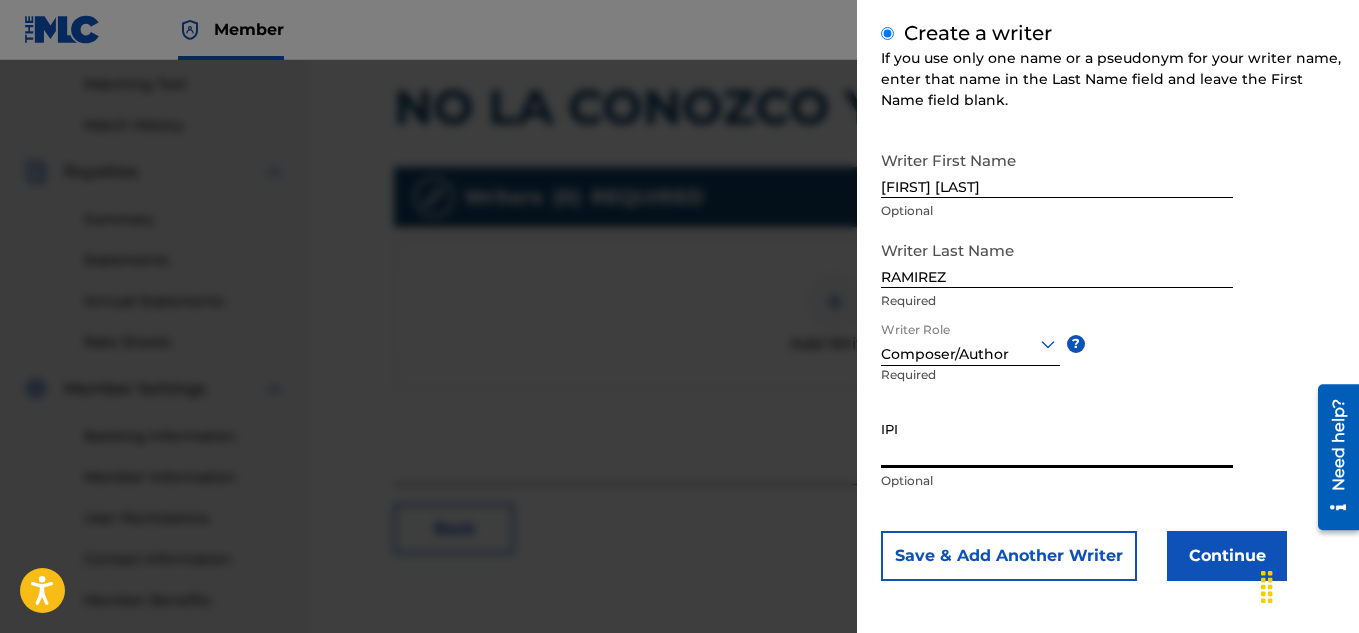 paste on "660444946" 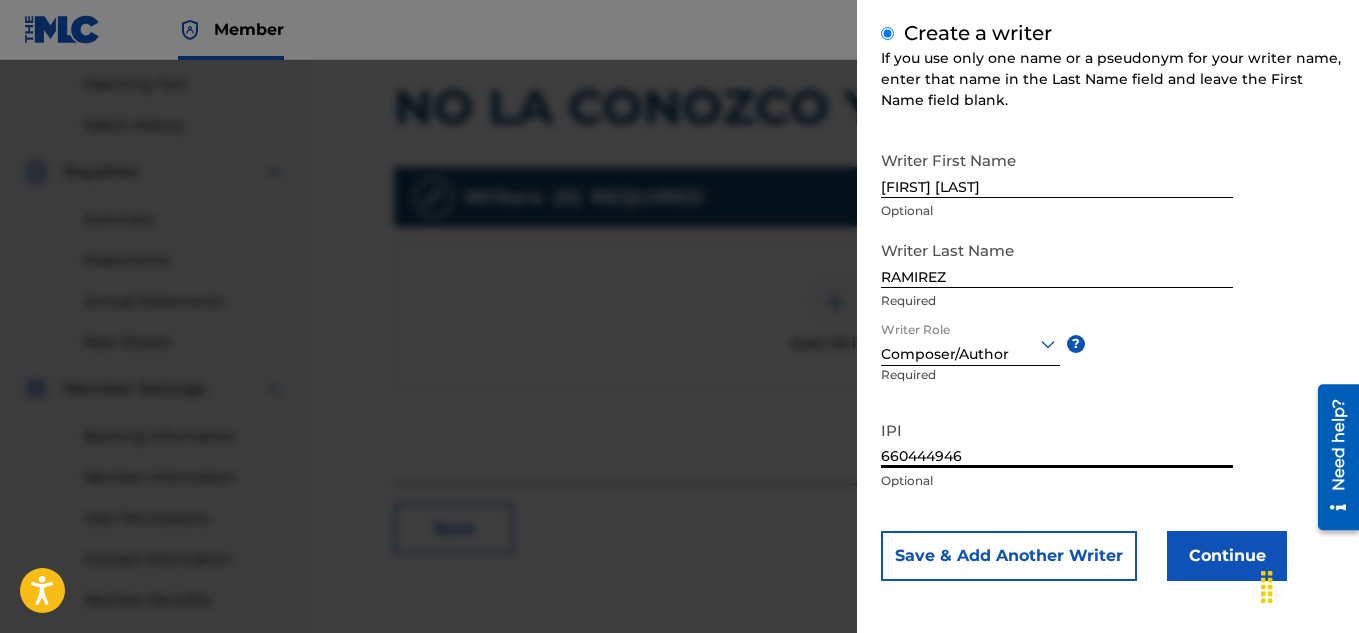 type on "660444946" 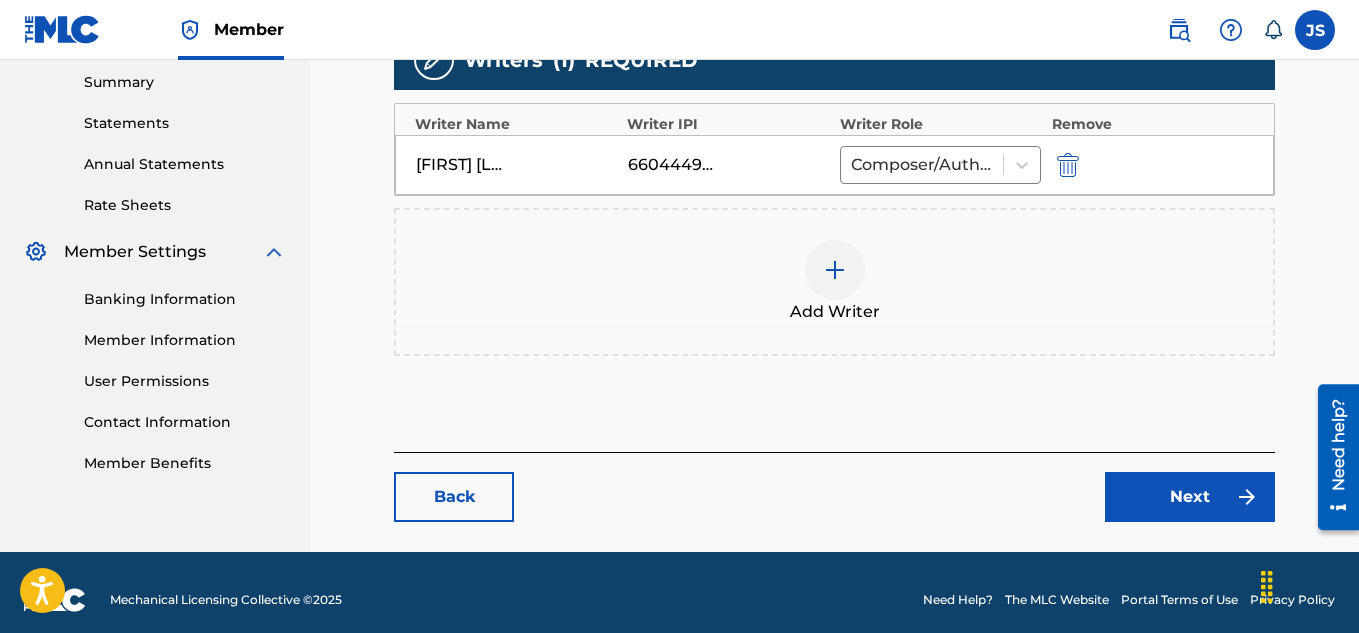 scroll, scrollTop: 647, scrollLeft: 0, axis: vertical 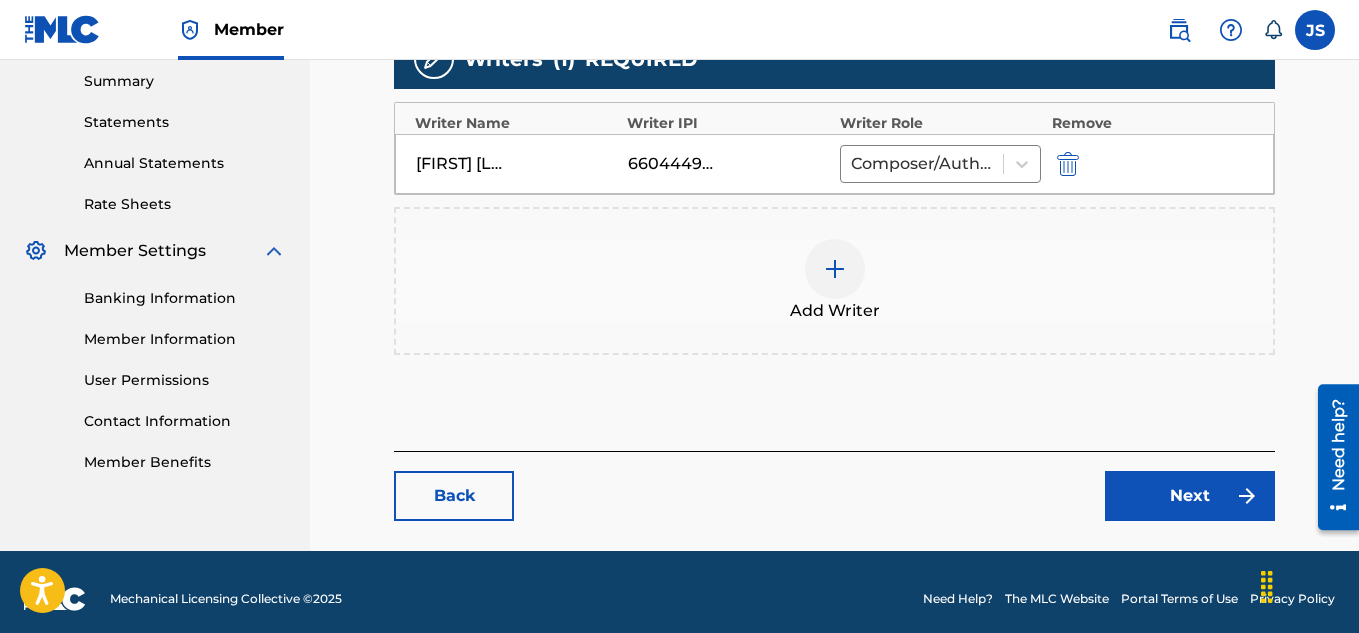 click on "Next" at bounding box center [1190, 496] 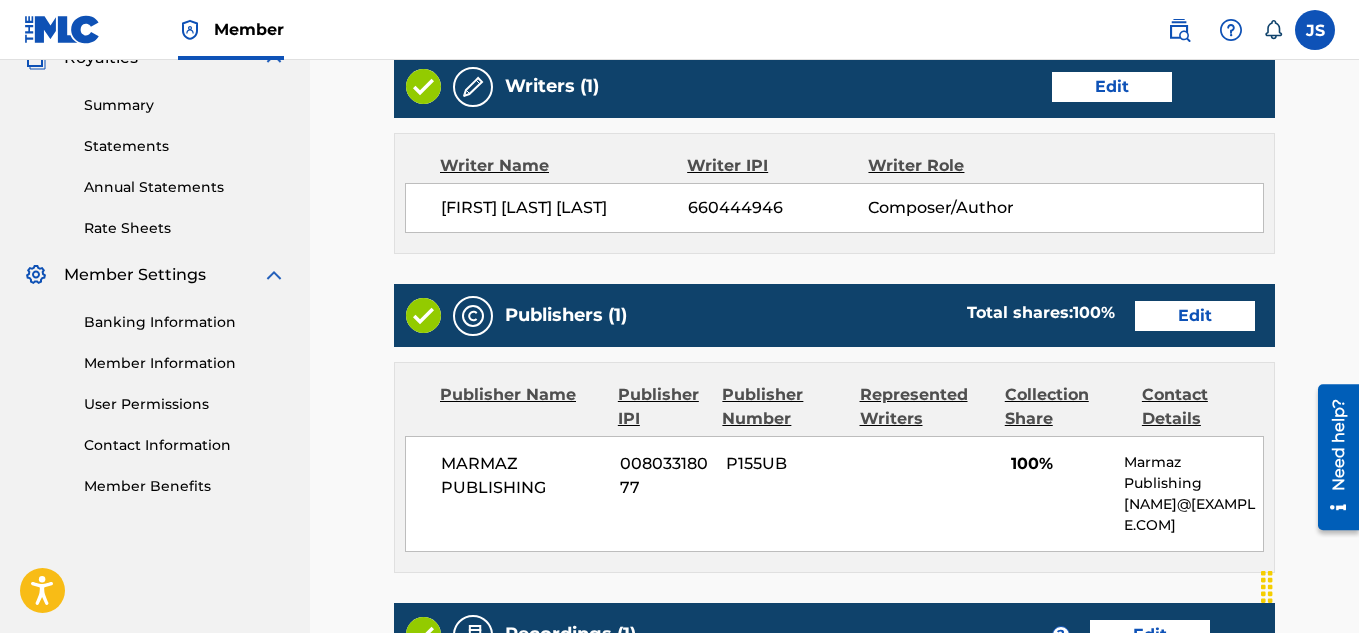 scroll, scrollTop: 624, scrollLeft: 0, axis: vertical 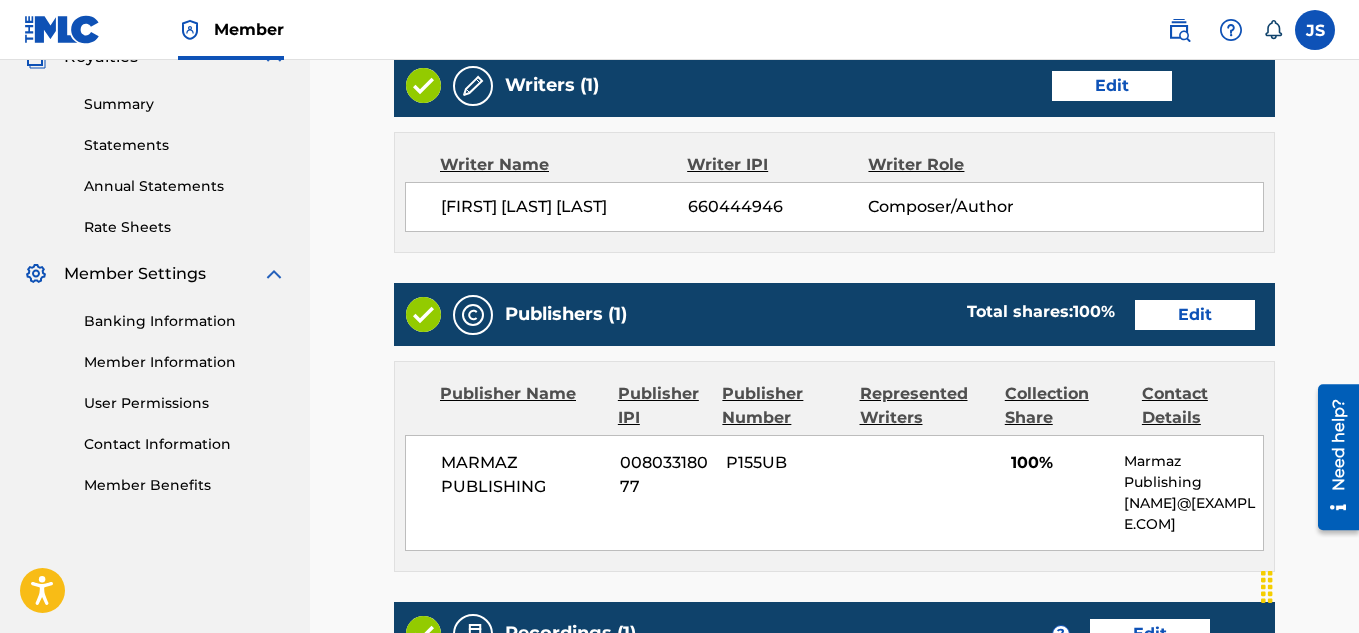 click on "Edit" at bounding box center (1195, 315) 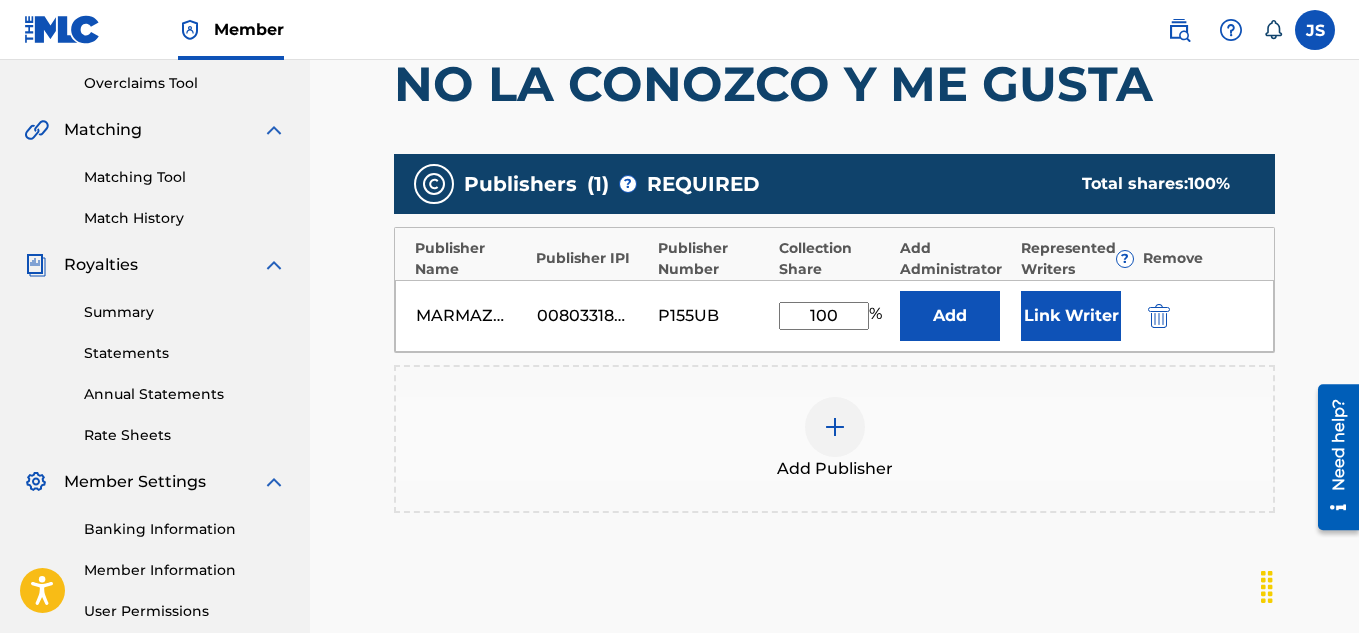 scroll, scrollTop: 445, scrollLeft: 0, axis: vertical 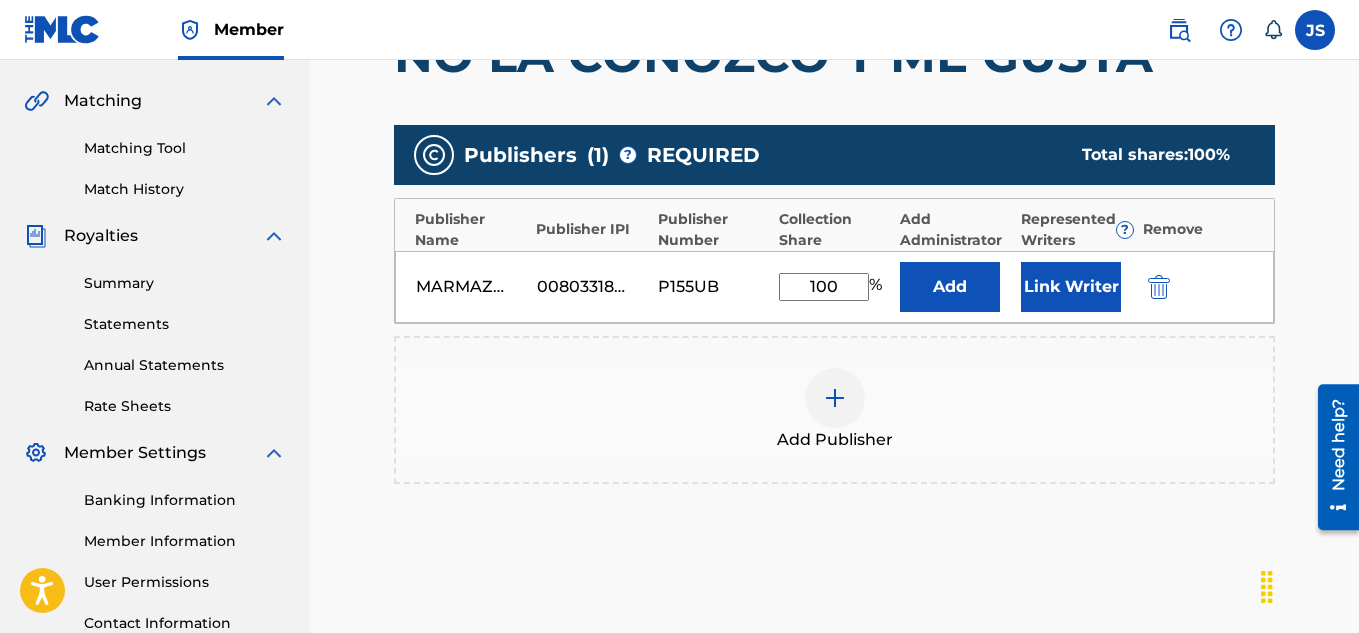 click on "Link Writer" at bounding box center [1071, 287] 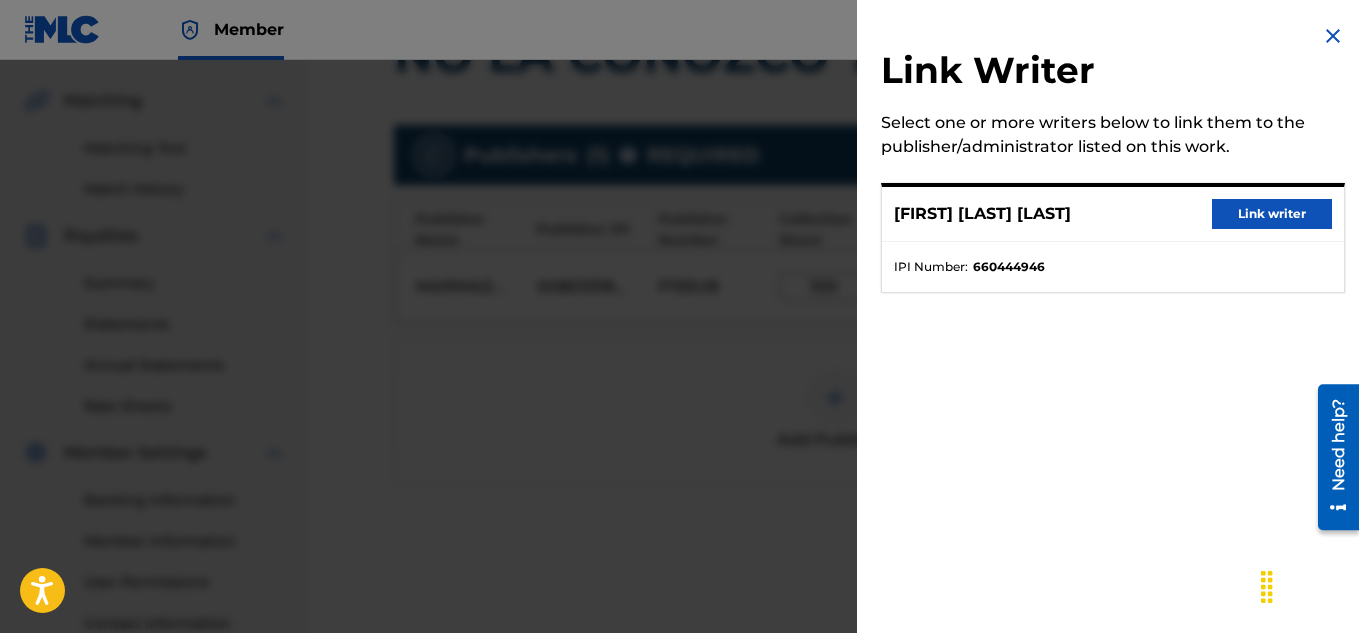 click on "Link writer" at bounding box center [1272, 214] 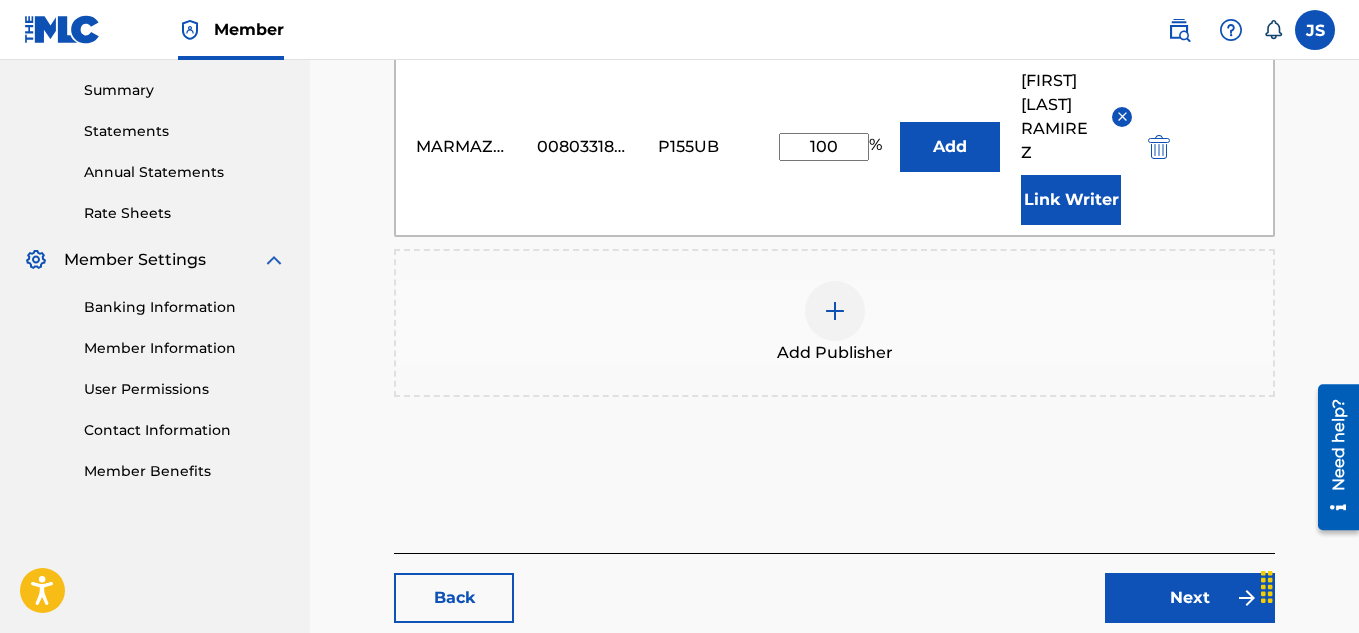 scroll, scrollTop: 642, scrollLeft: 0, axis: vertical 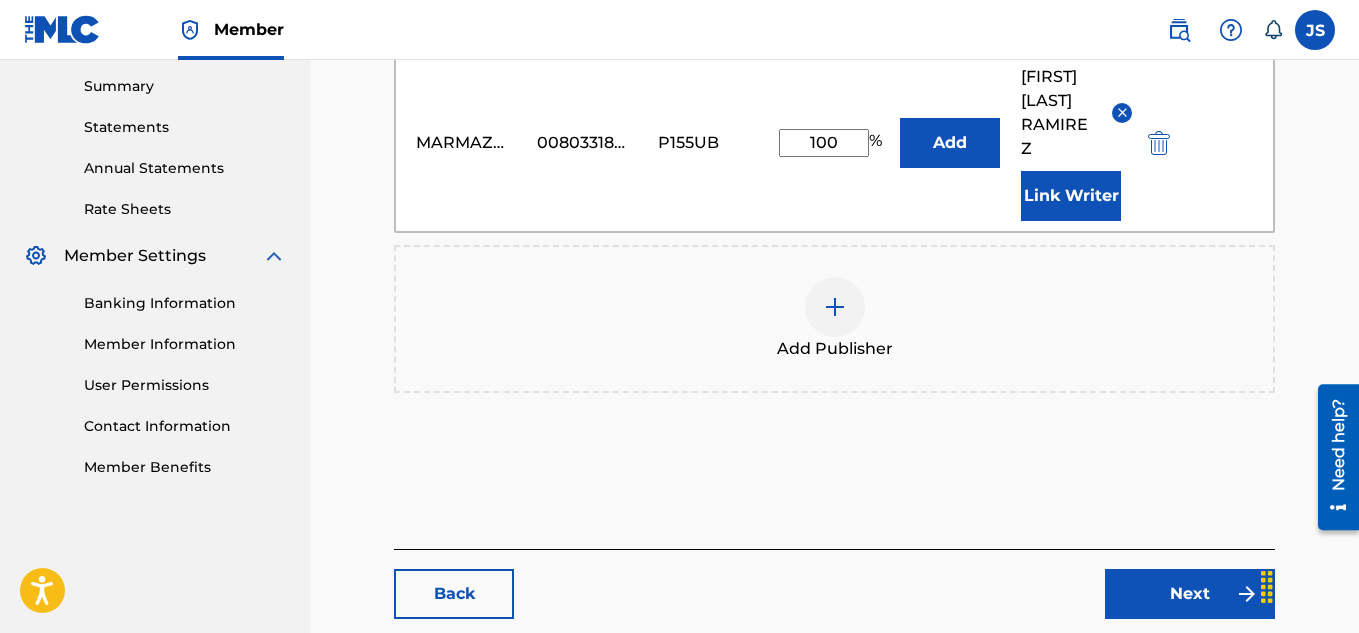 click on "Next" at bounding box center [1190, 594] 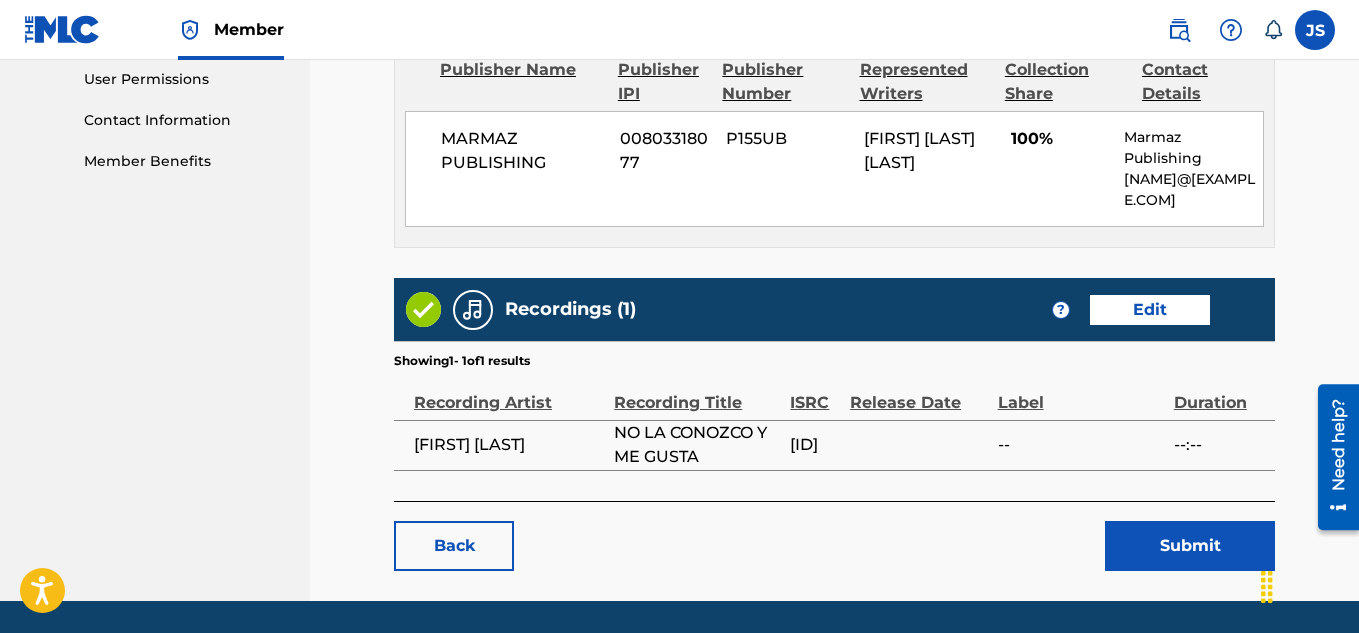 scroll, scrollTop: 991, scrollLeft: 0, axis: vertical 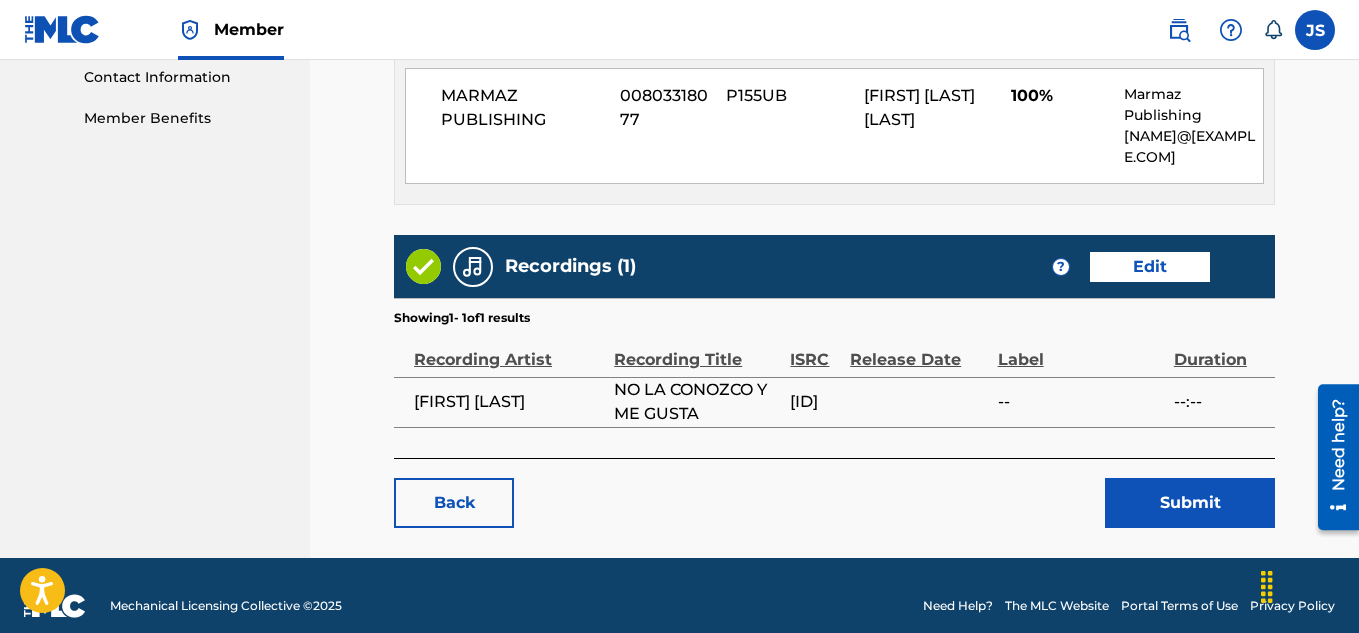 click on "Submit" at bounding box center [1190, 503] 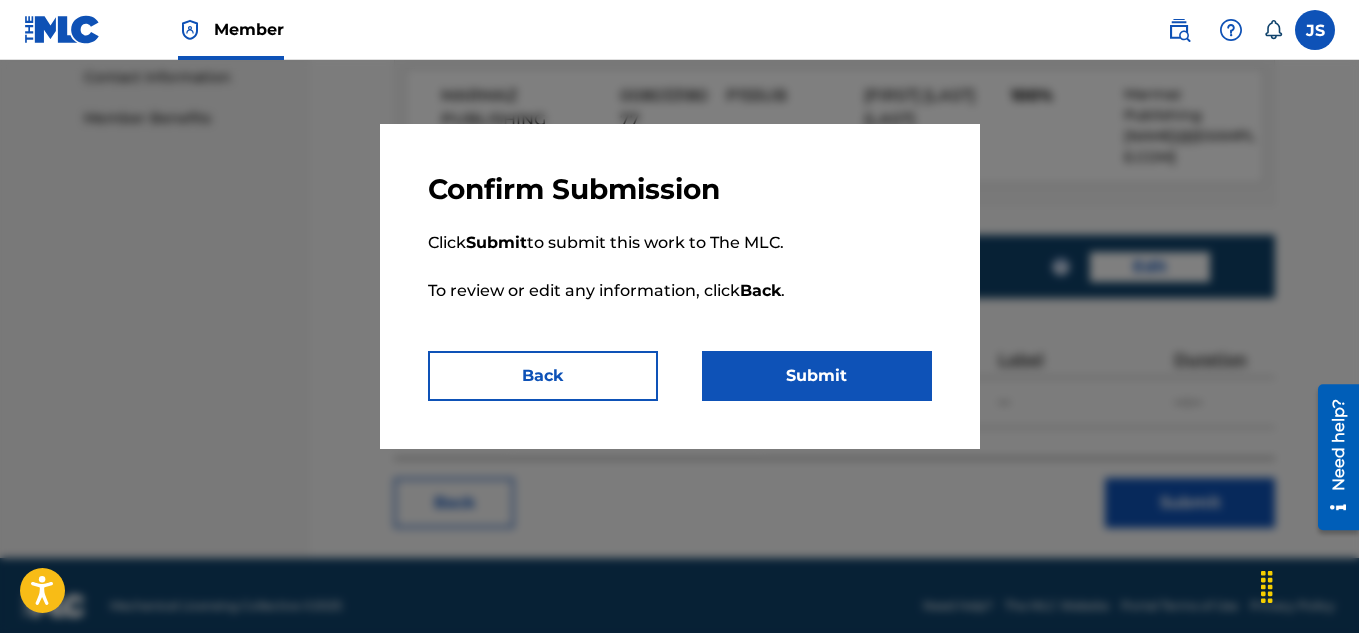 click on "Submit" at bounding box center (817, 376) 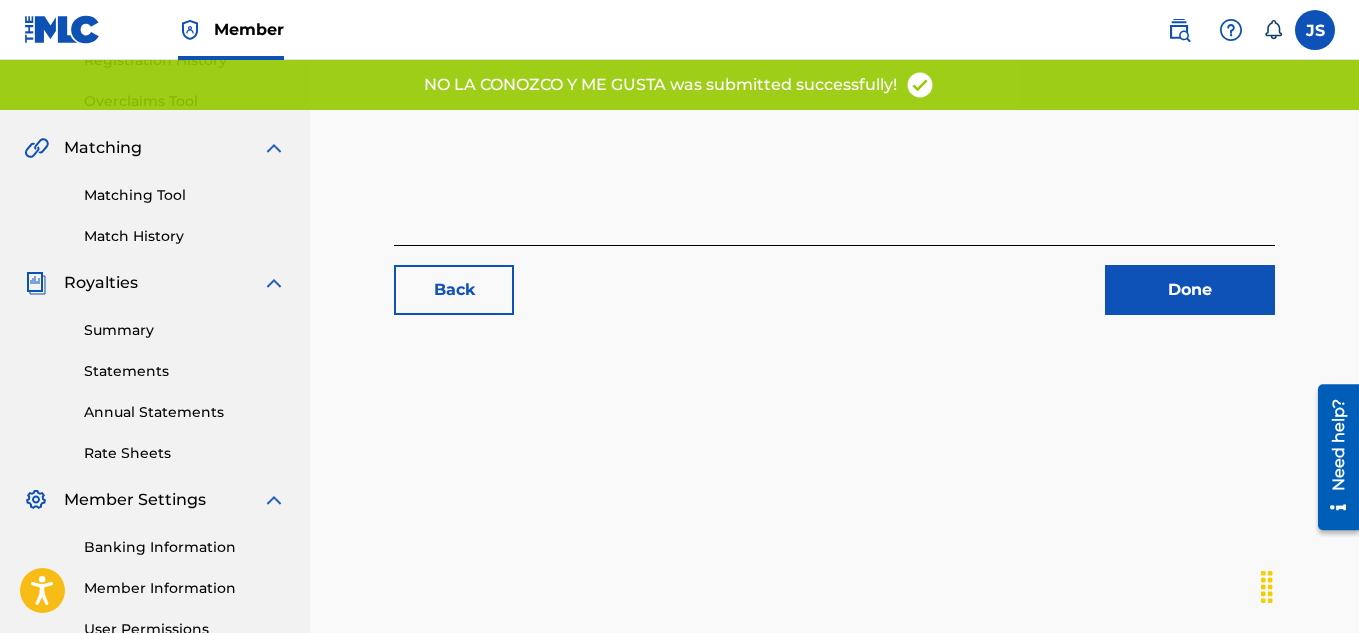 scroll, scrollTop: 322, scrollLeft: 0, axis: vertical 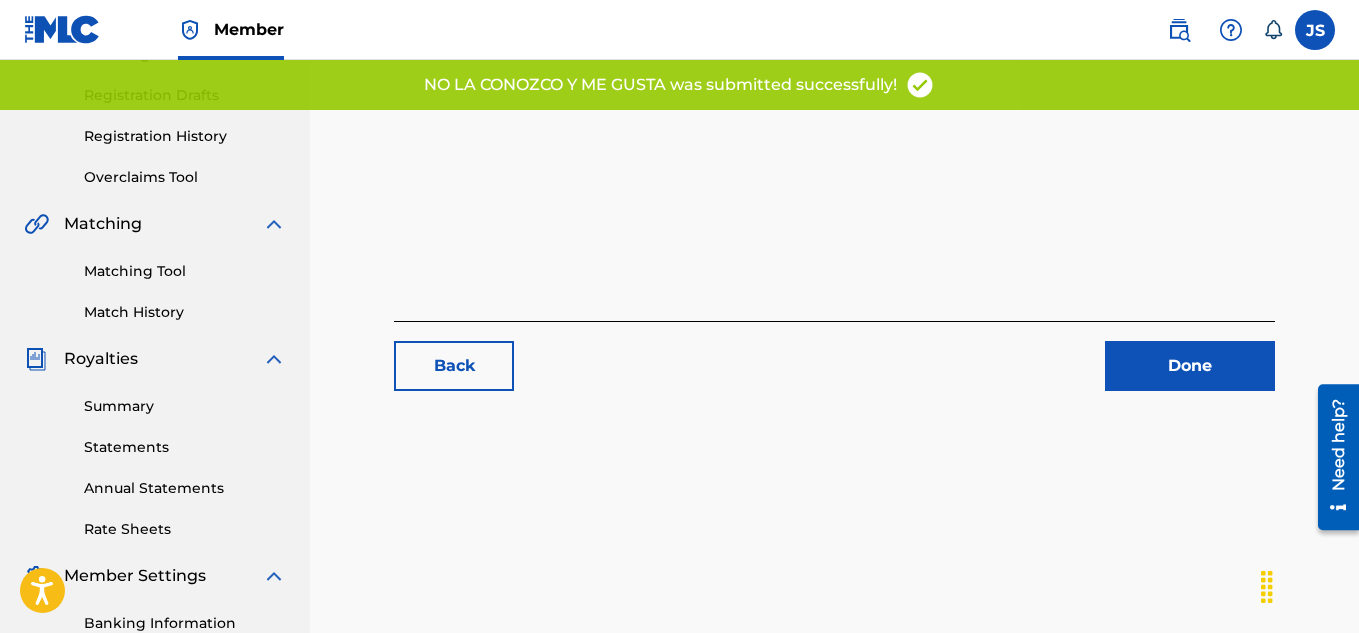 click on "Done" at bounding box center (1190, 366) 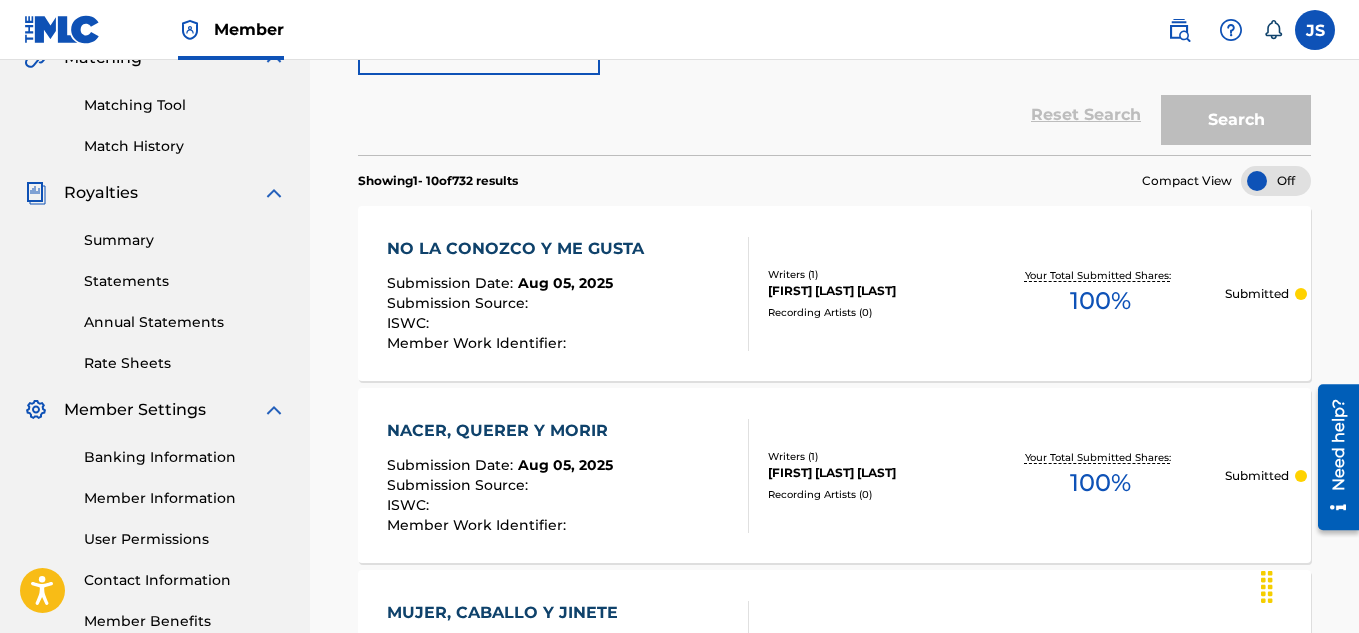 scroll, scrollTop: 0, scrollLeft: 0, axis: both 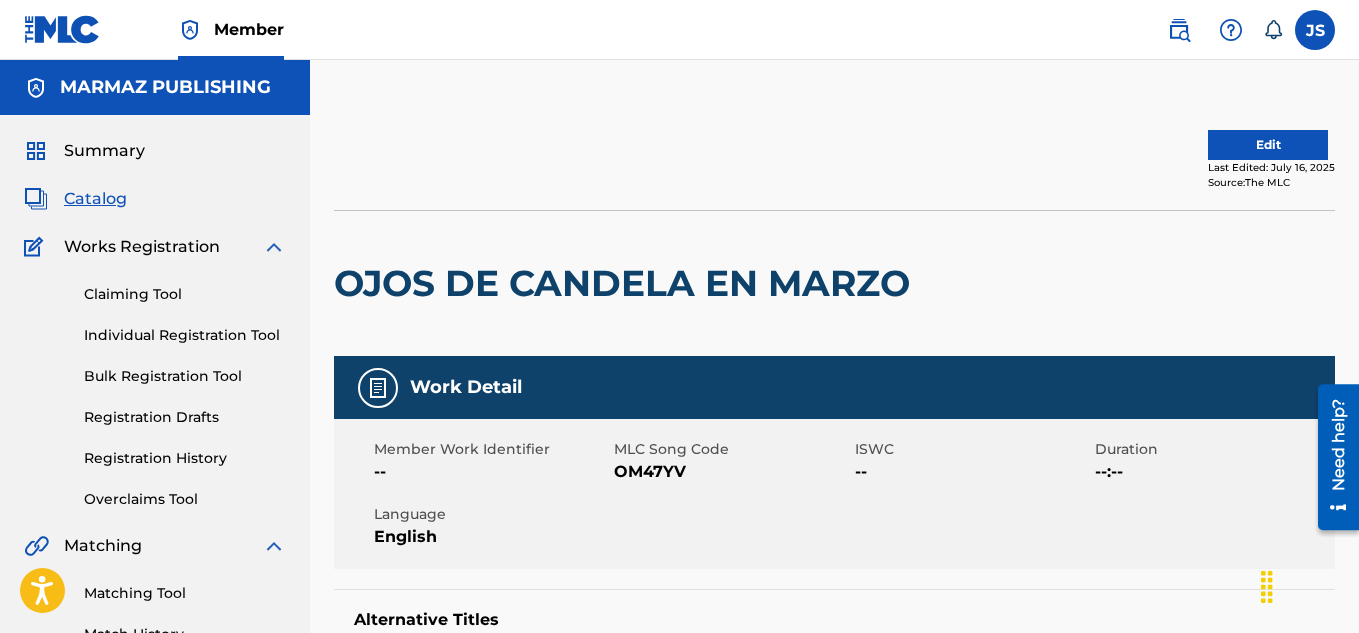 click on "OM47YV" at bounding box center [731, 472] 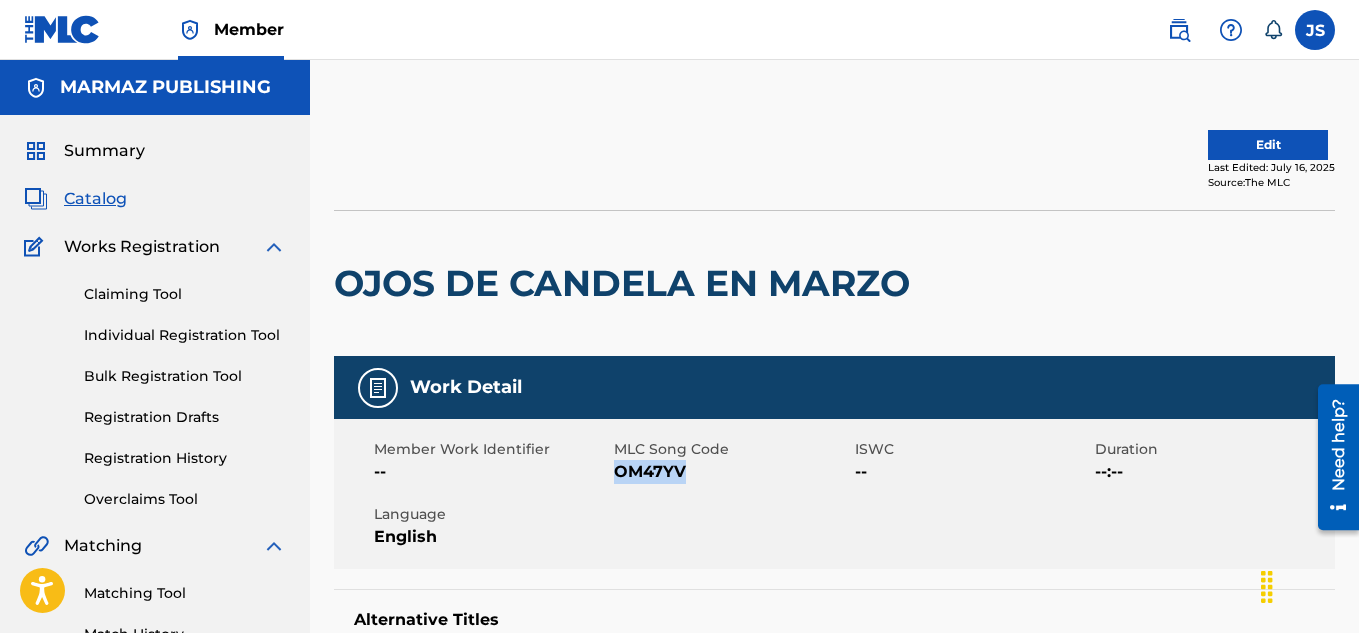 click on "OM47YV" at bounding box center [731, 472] 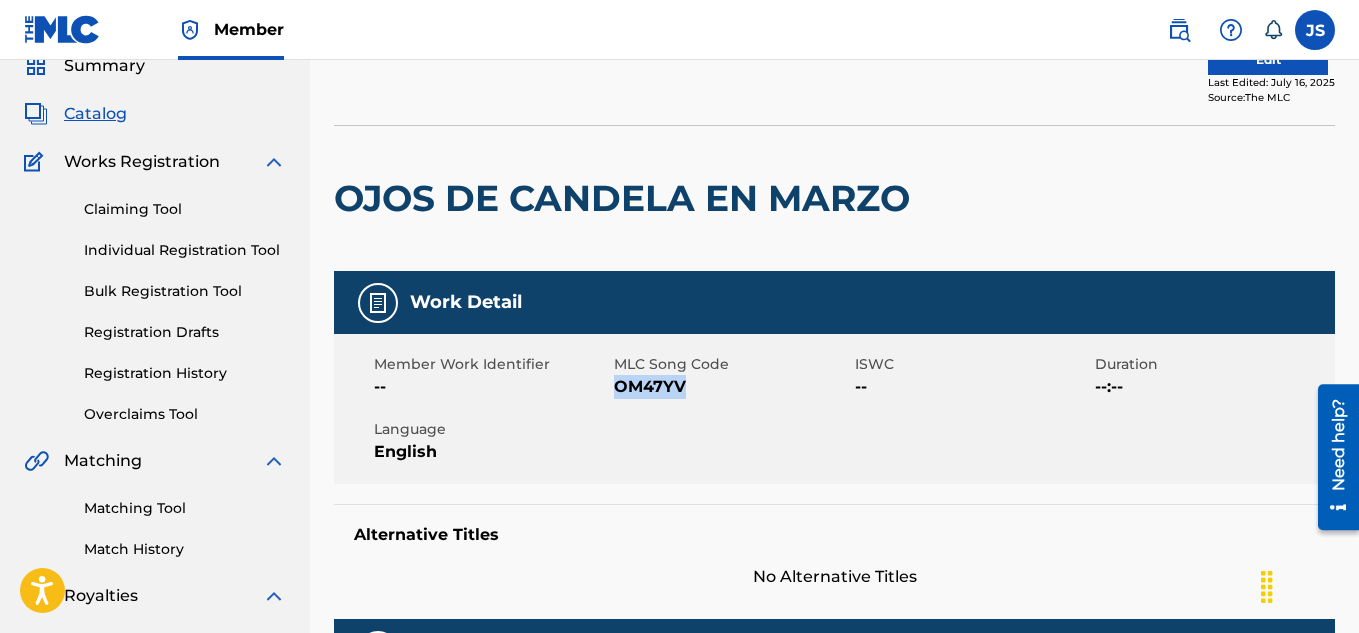 scroll, scrollTop: 64, scrollLeft: 0, axis: vertical 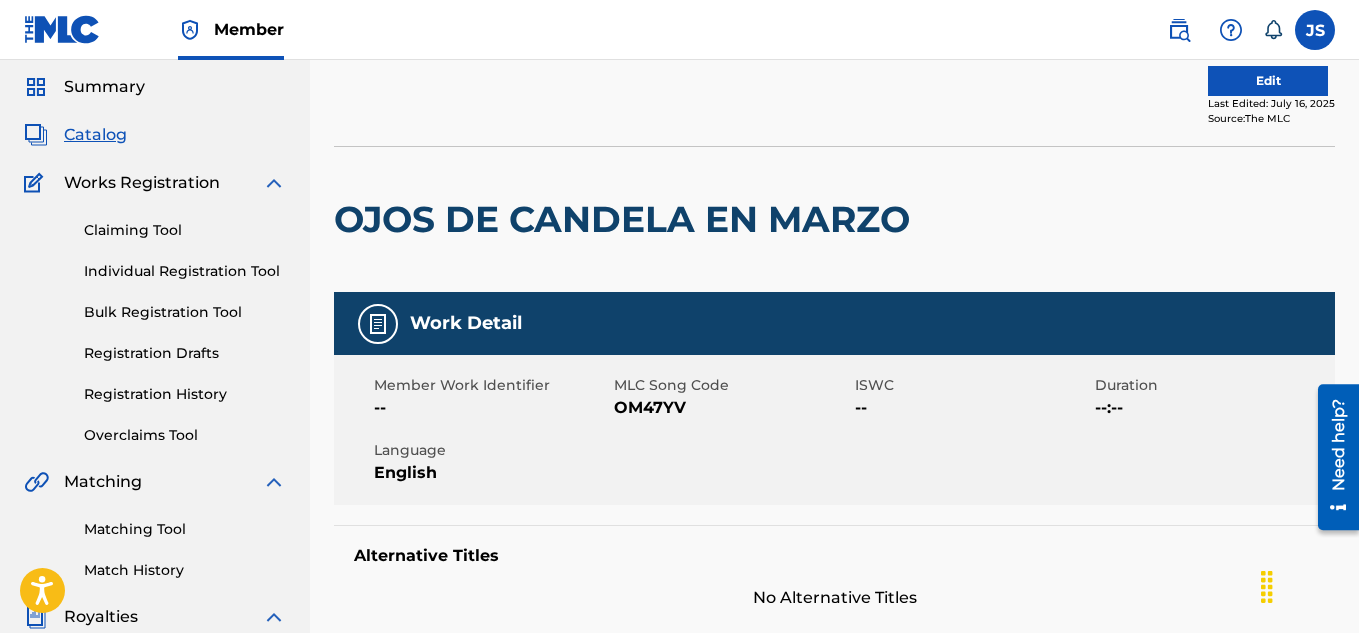 click on "Edit Last Edited:   [DATE] Source:  The MLC" at bounding box center [834, 96] 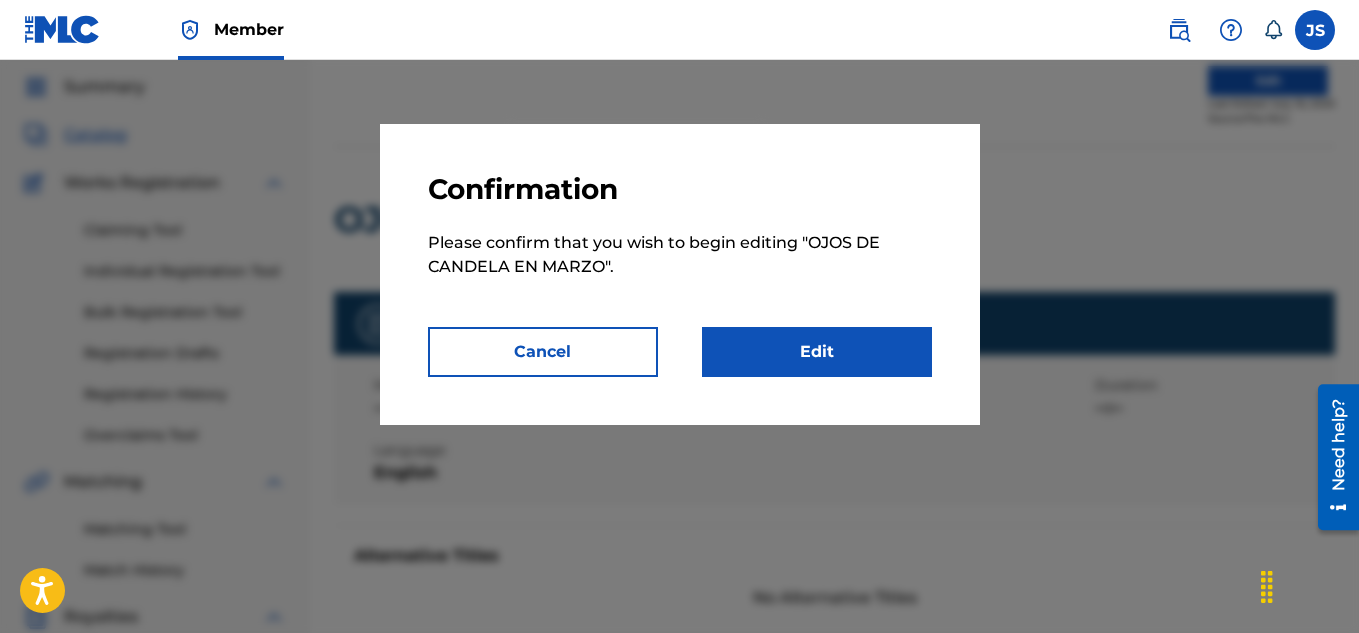 scroll, scrollTop: 110, scrollLeft: 0, axis: vertical 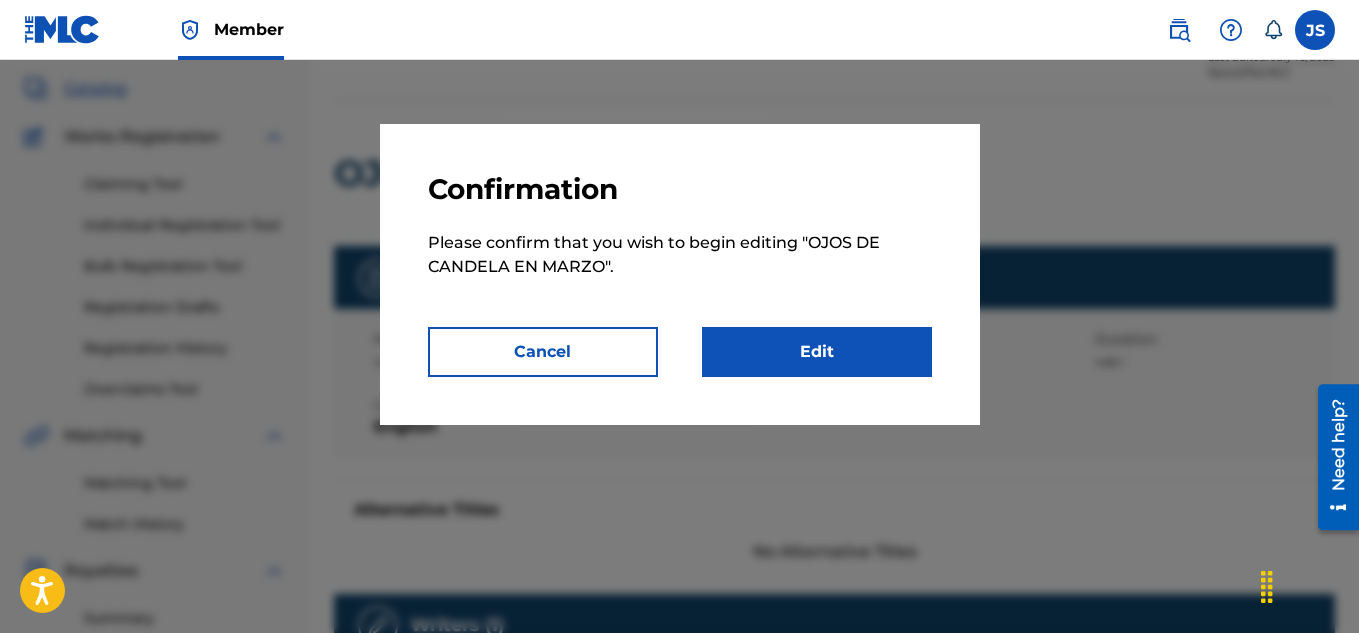 click on "Edit" at bounding box center (817, 352) 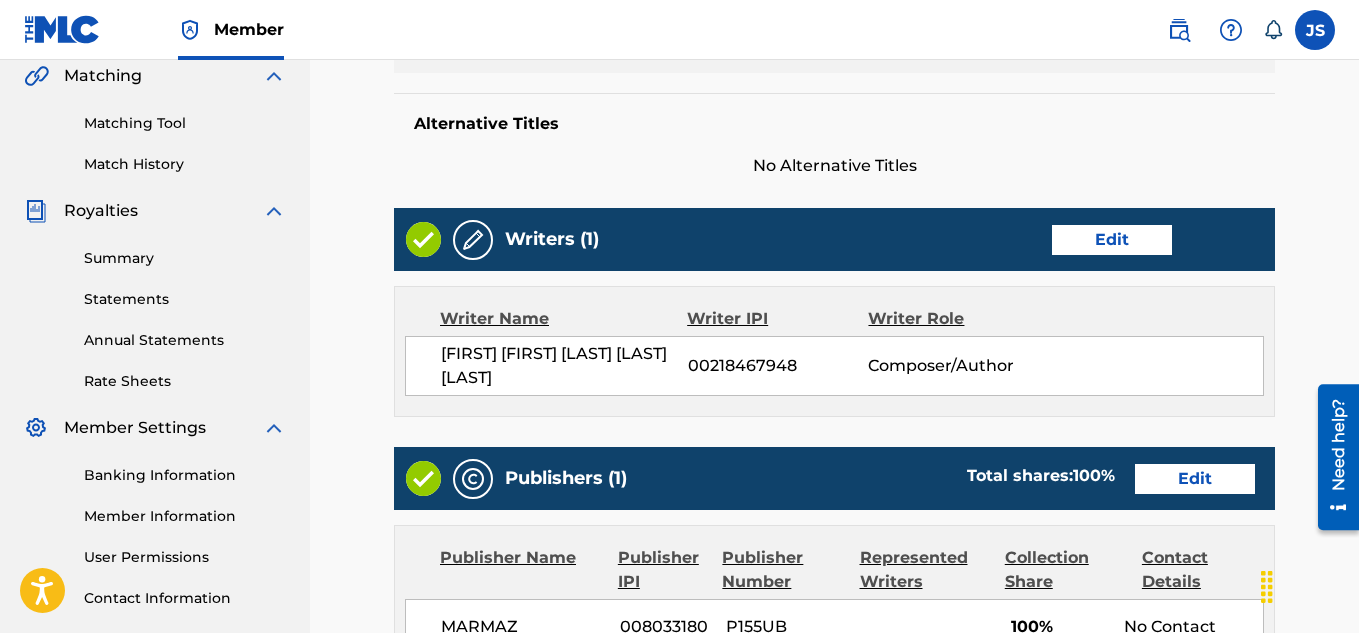 scroll, scrollTop: 533, scrollLeft: 0, axis: vertical 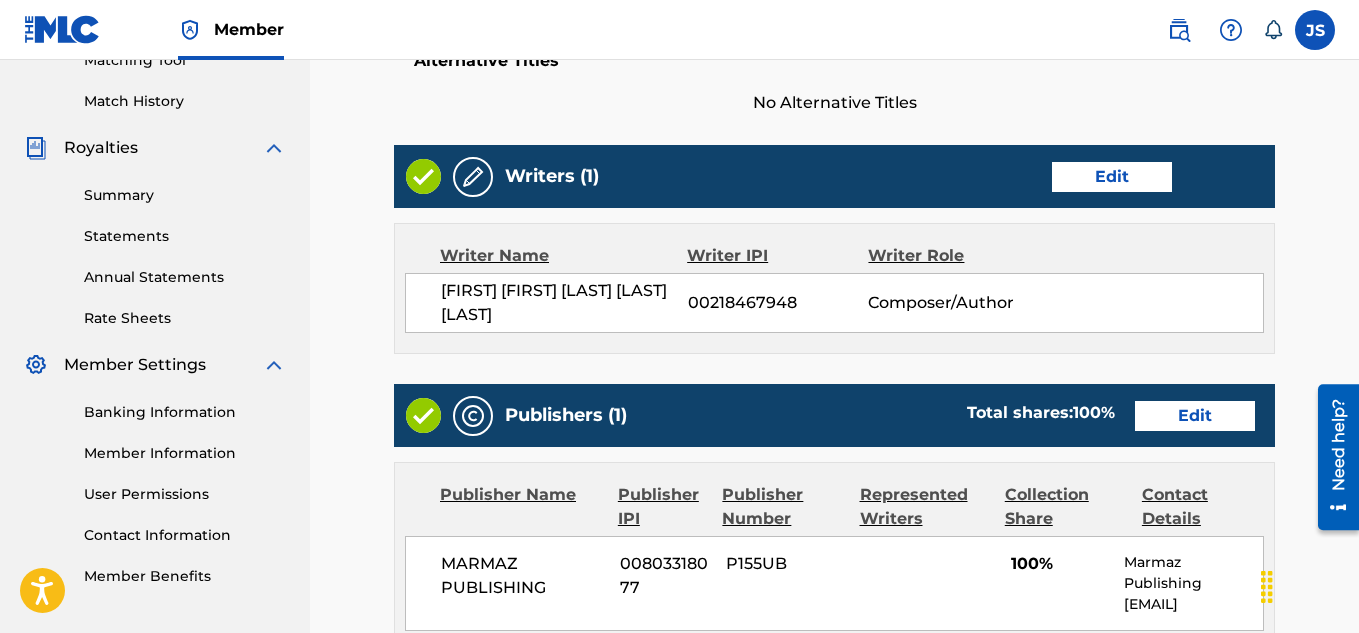 click on "Edit" at bounding box center (1112, 177) 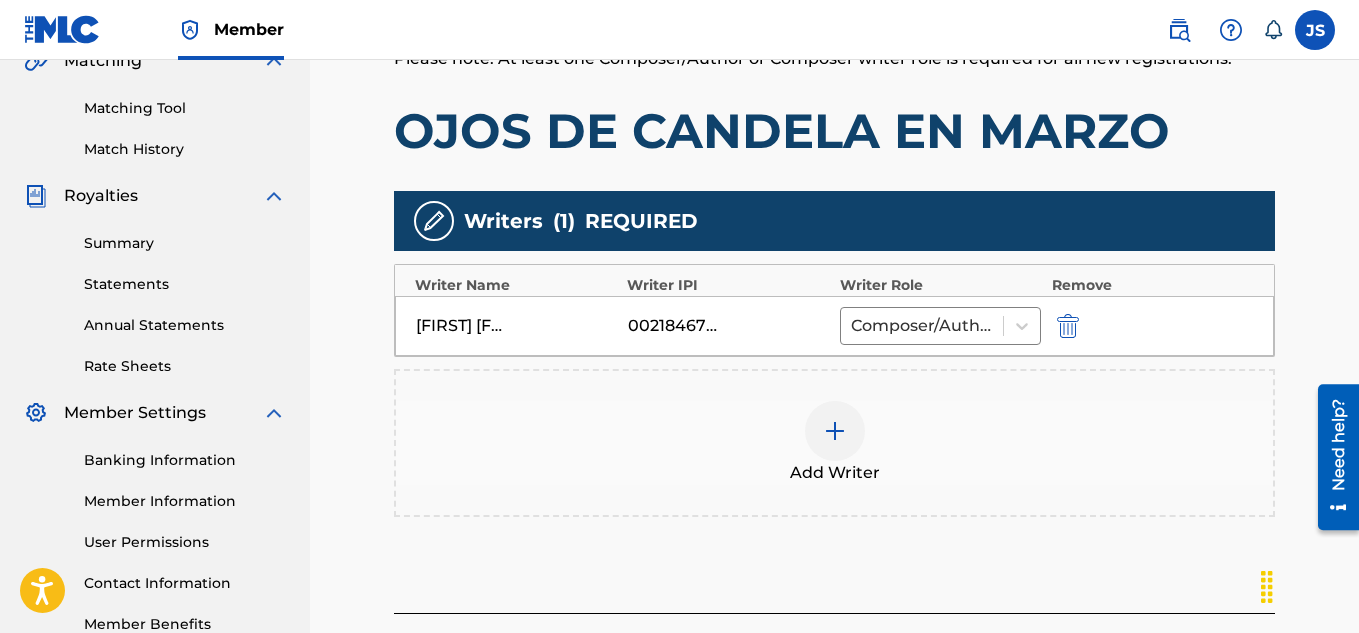 scroll, scrollTop: 551, scrollLeft: 0, axis: vertical 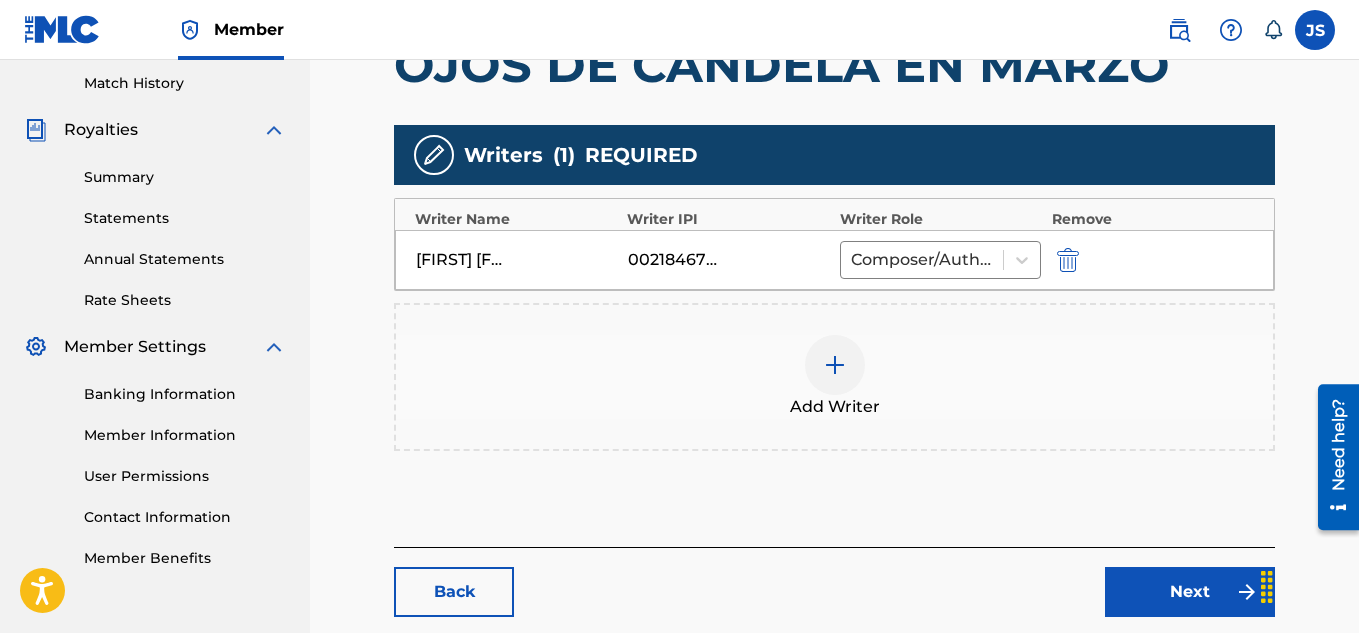 click at bounding box center (1068, 260) 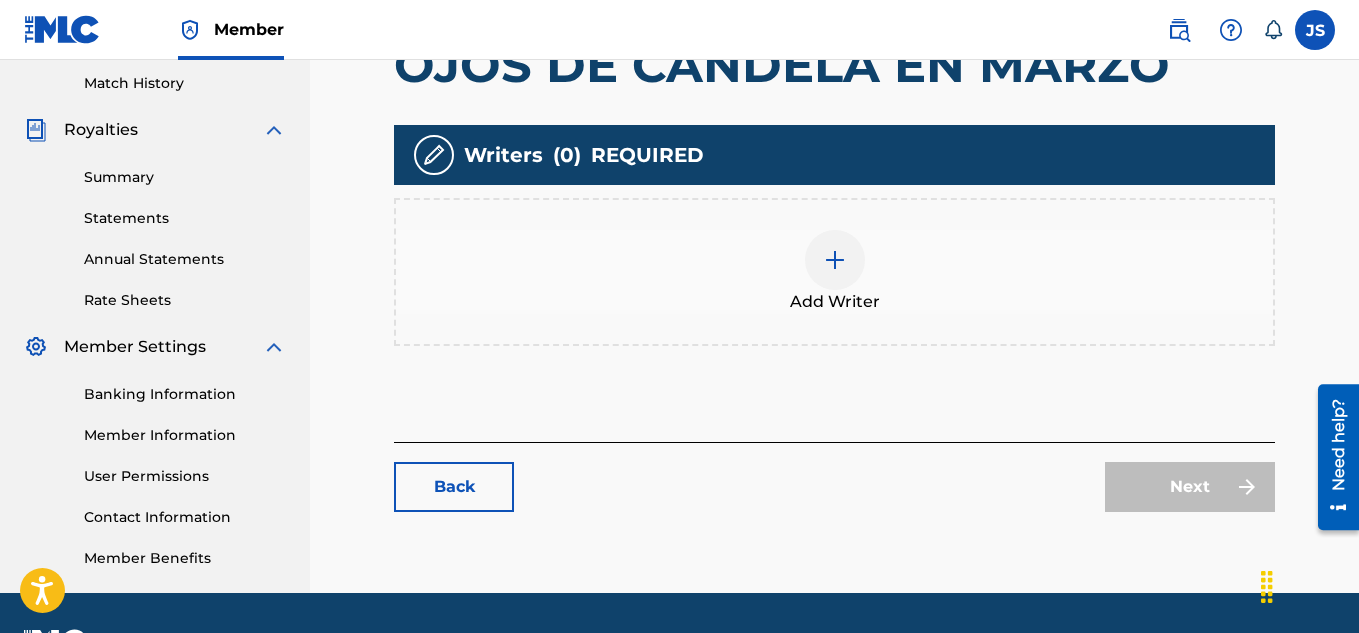 click at bounding box center (835, 260) 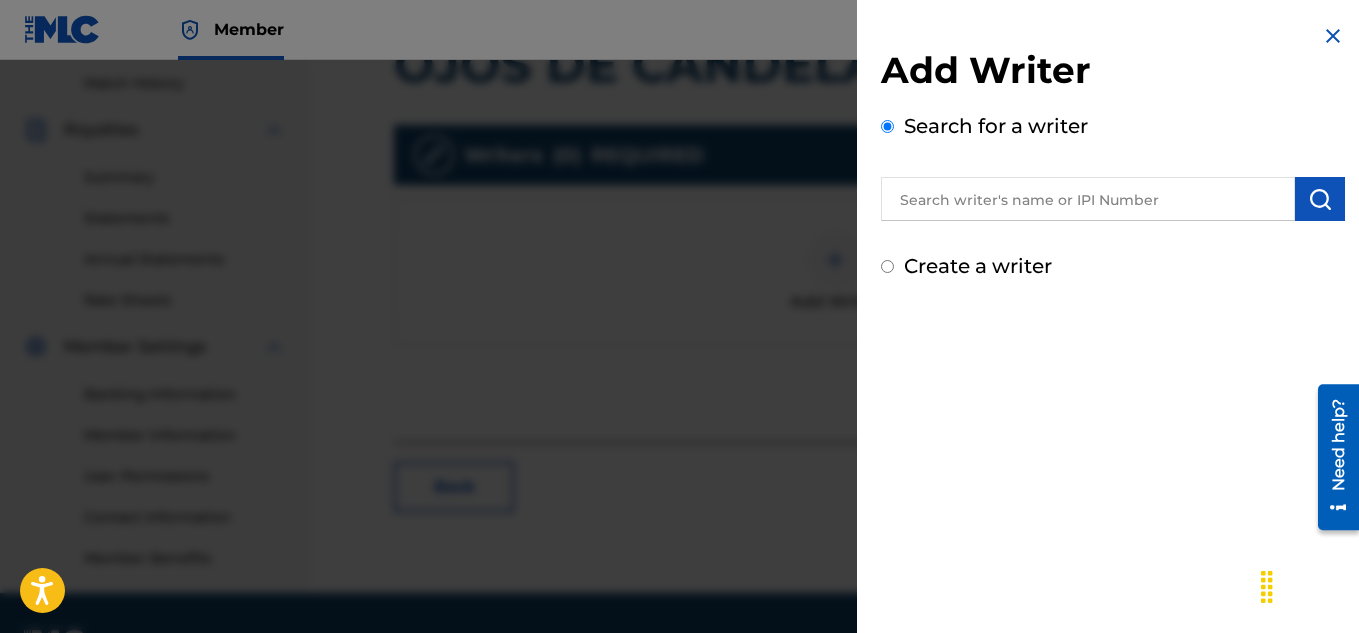 click at bounding box center [1088, 199] 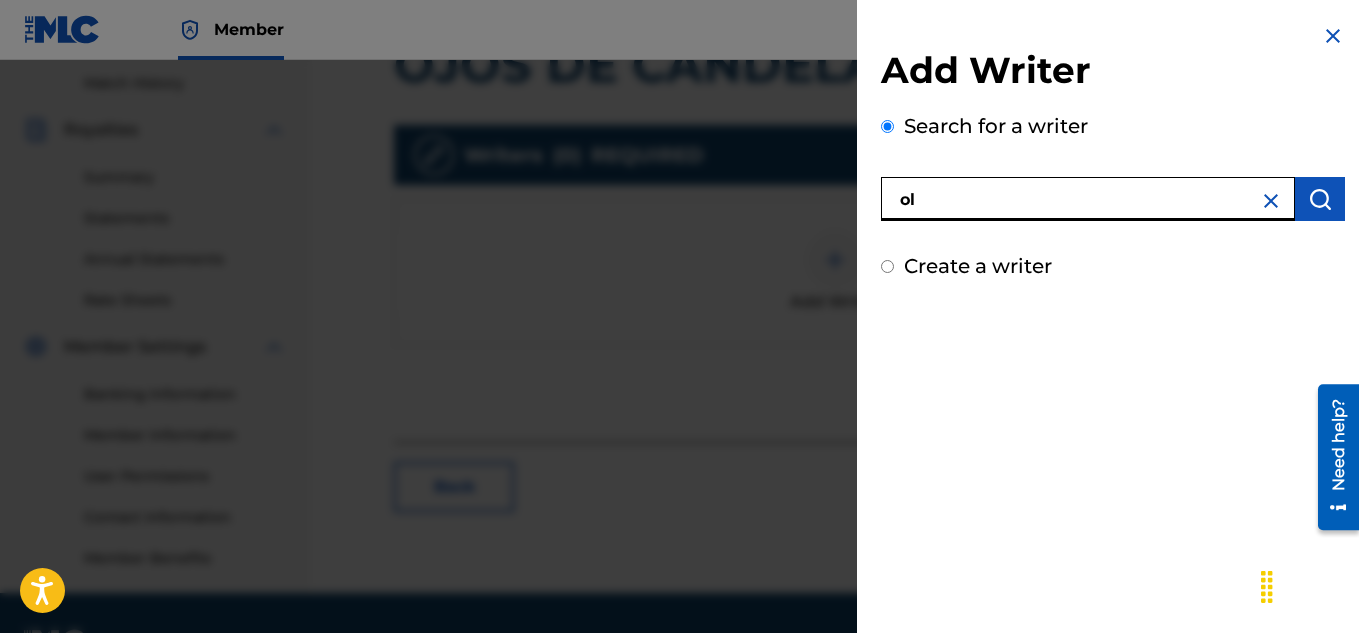 type on "o" 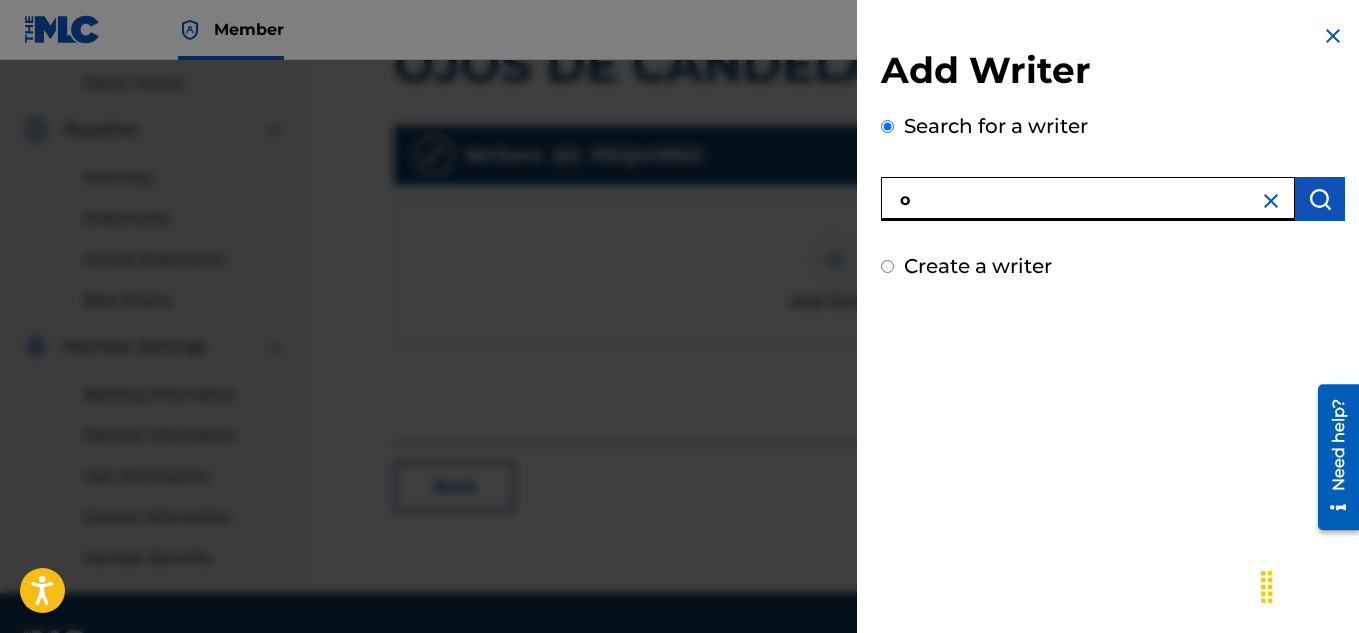 type 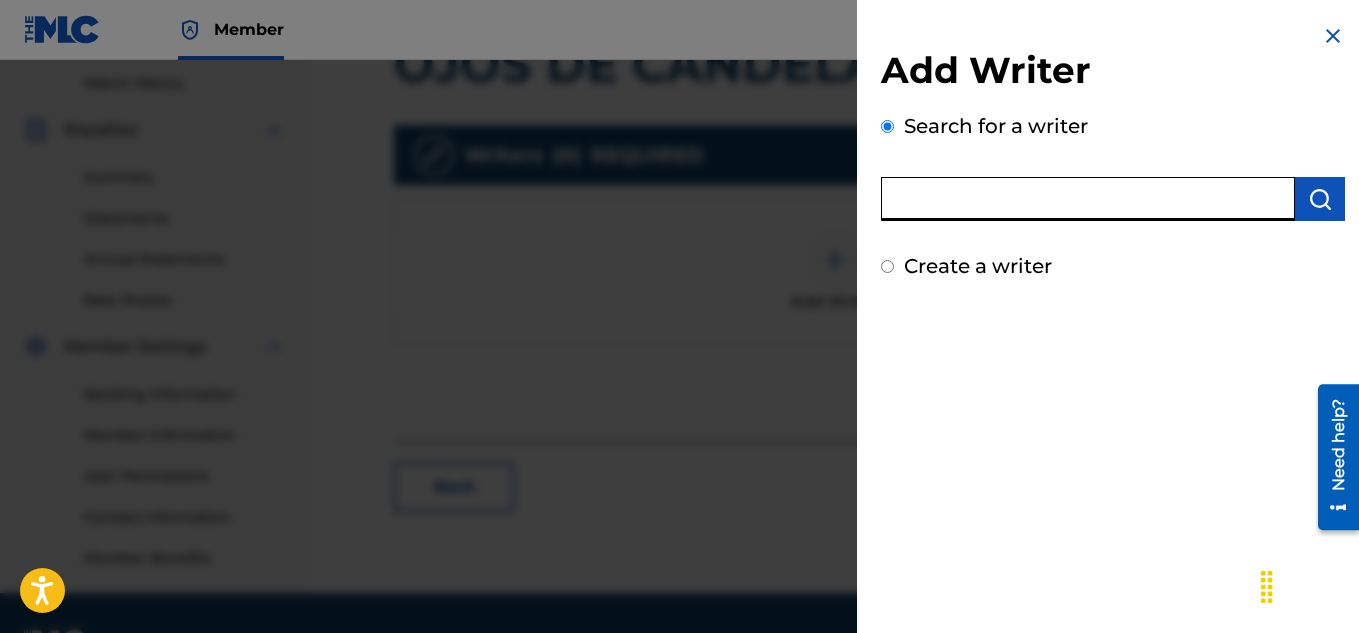 click on "Create a writer" at bounding box center [1113, 266] 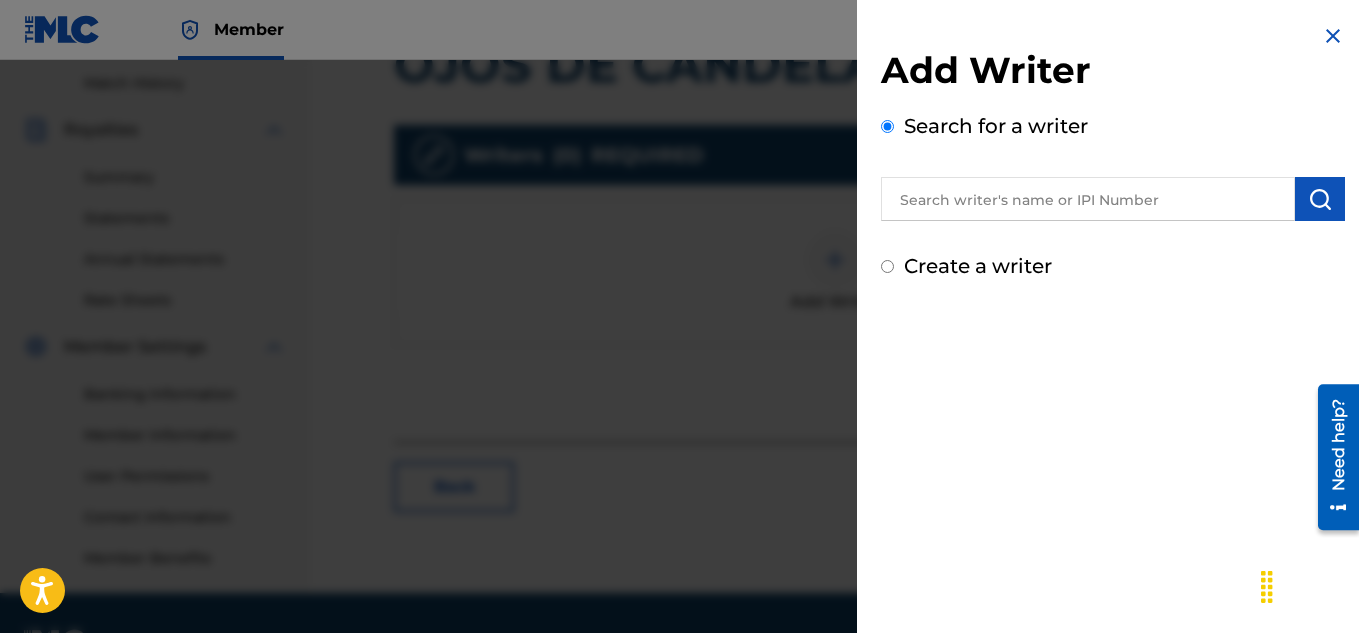 click on "Create a writer" at bounding box center [887, 266] 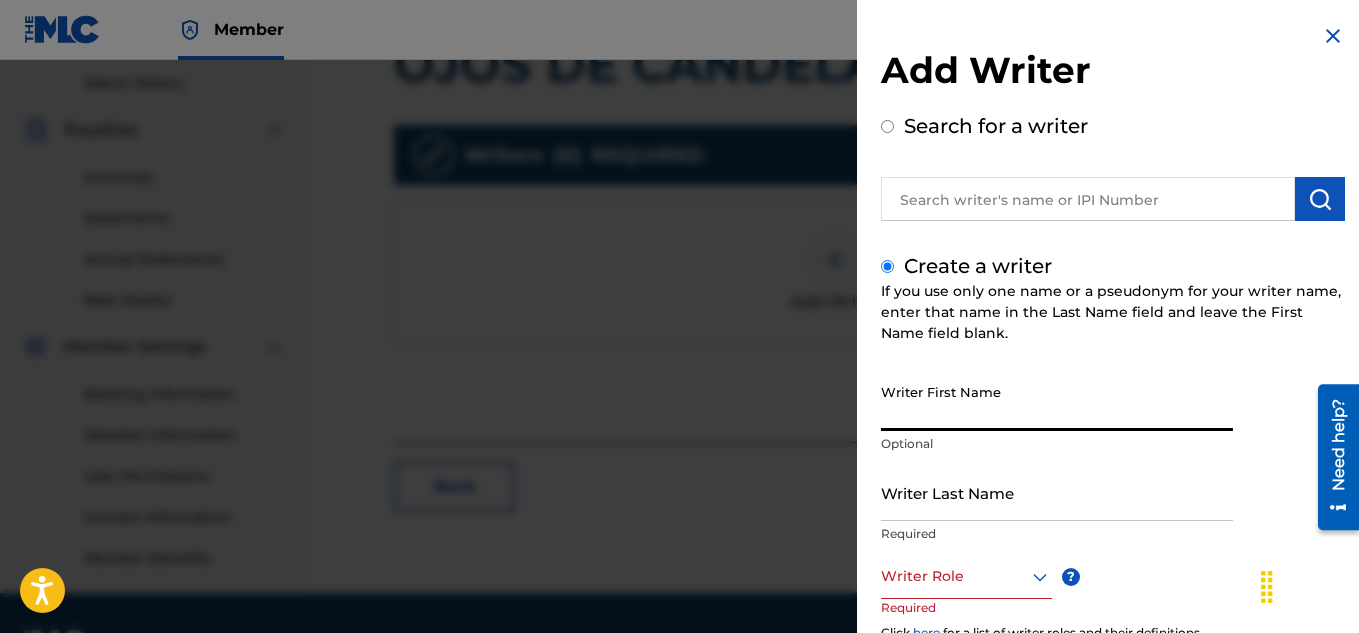 click on "Writer First Name" at bounding box center (1057, 402) 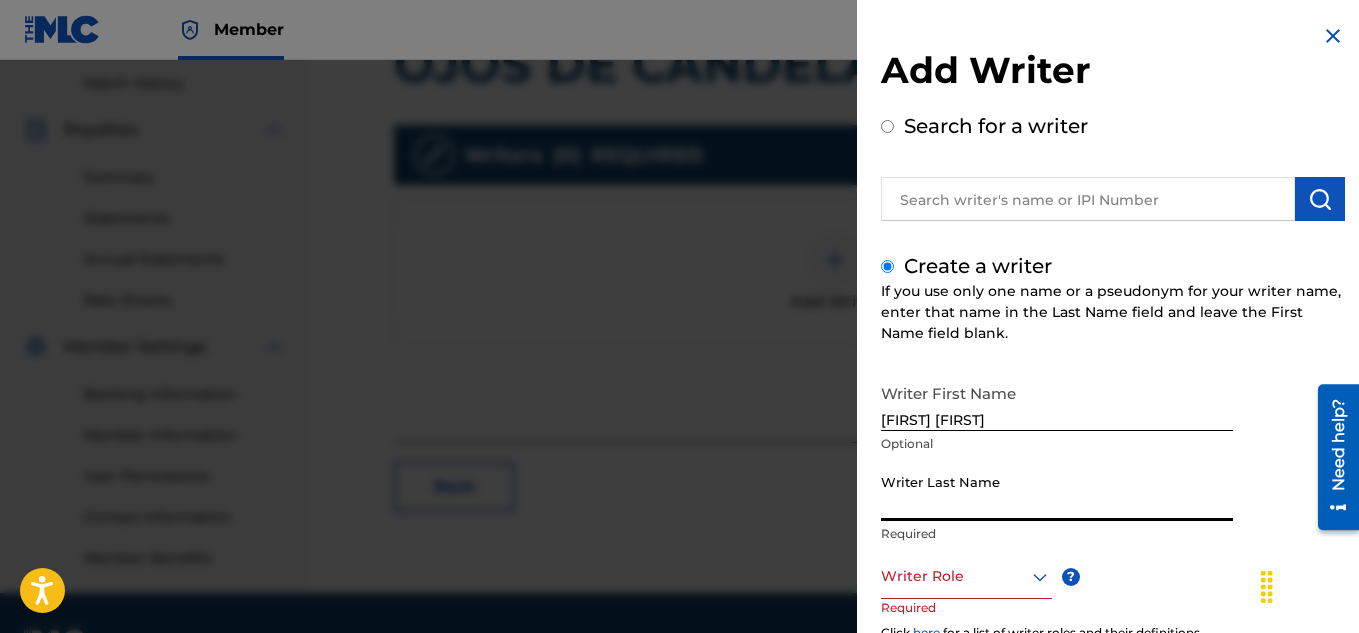 click on "[FIRST] [LAST]" at bounding box center [1057, 402] 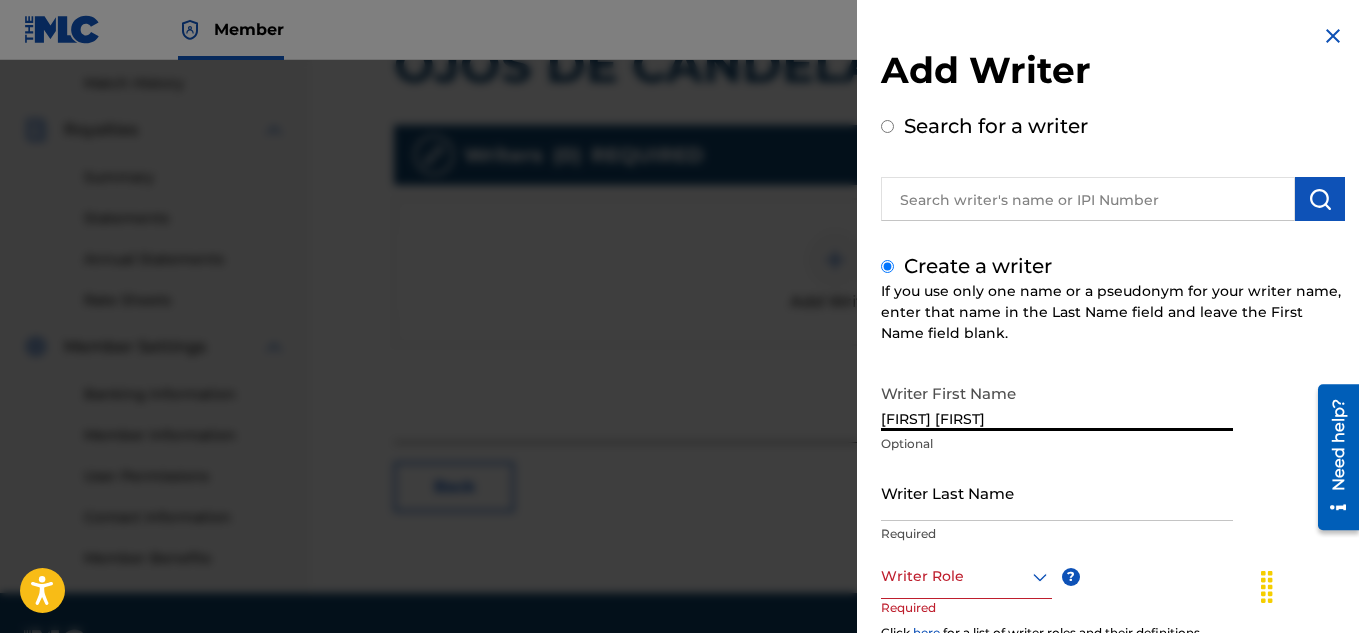 type on "[FIRST] [LAST]" 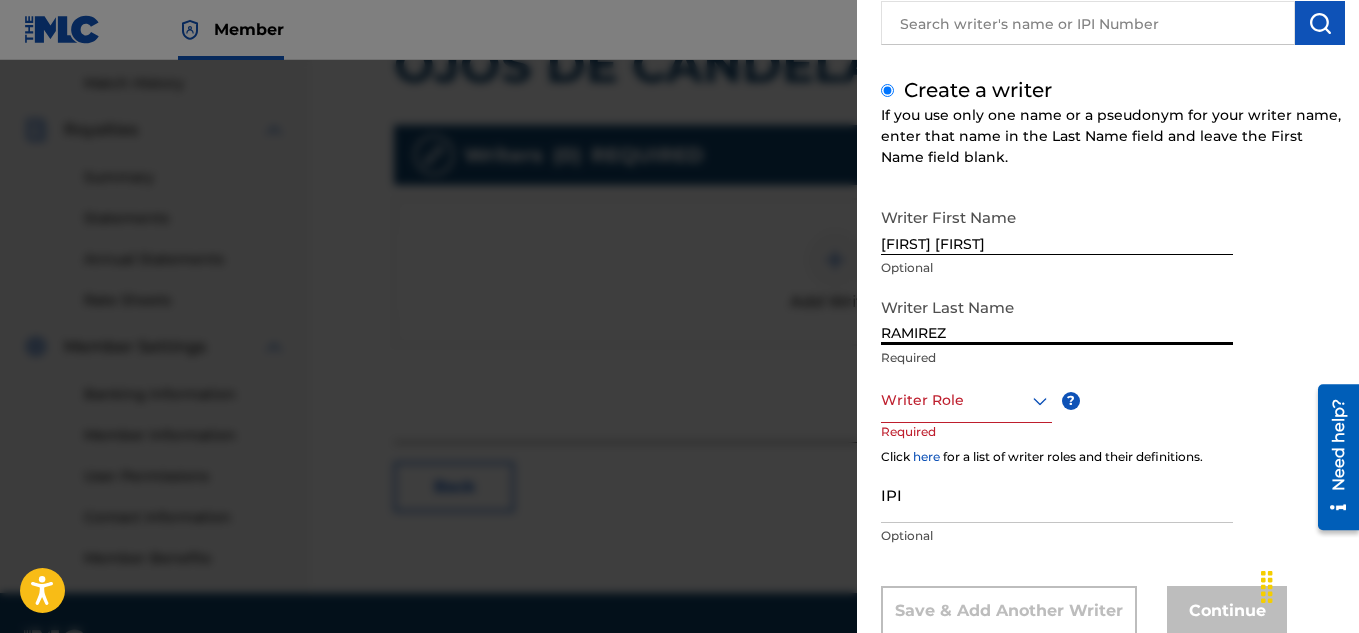 scroll, scrollTop: 177, scrollLeft: 0, axis: vertical 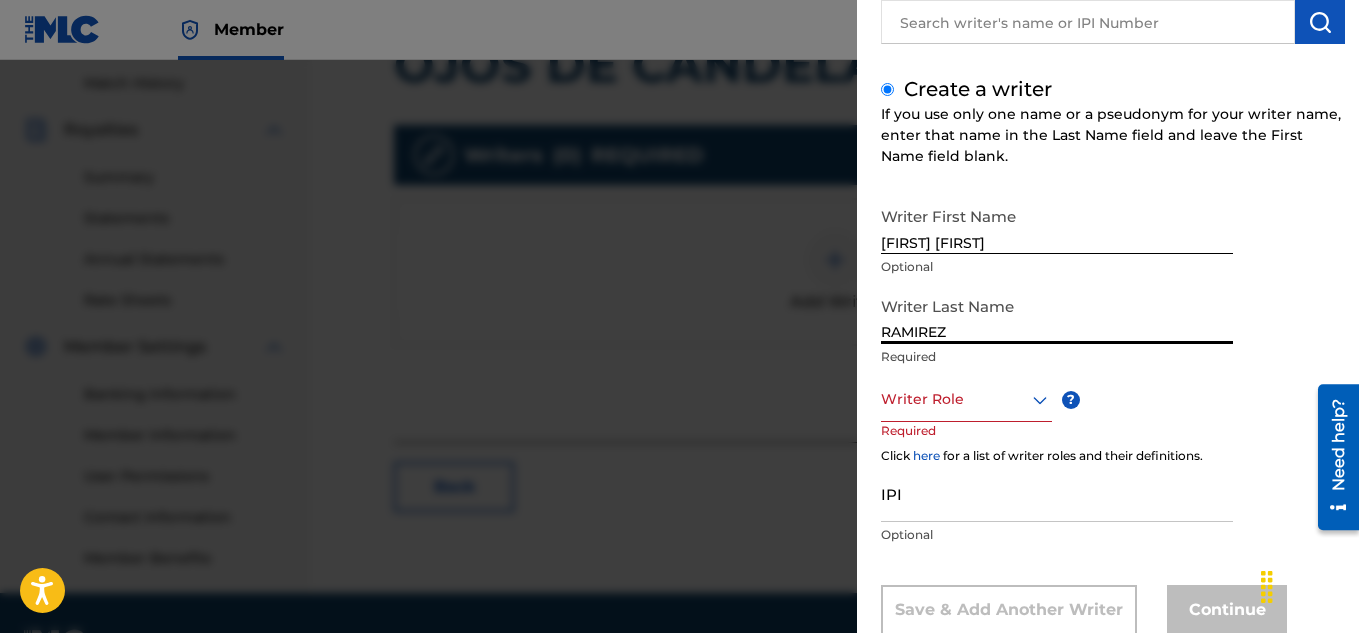 type on "RAMIREZ" 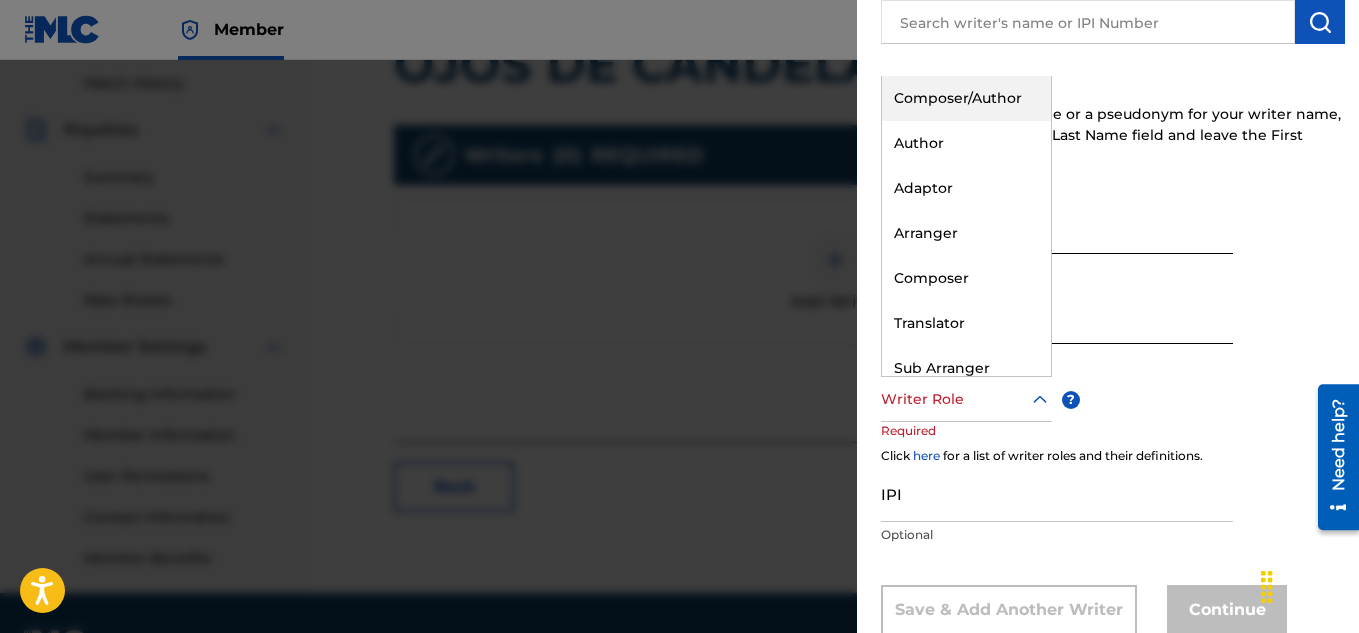 click on "Composer/Author" at bounding box center (966, 98) 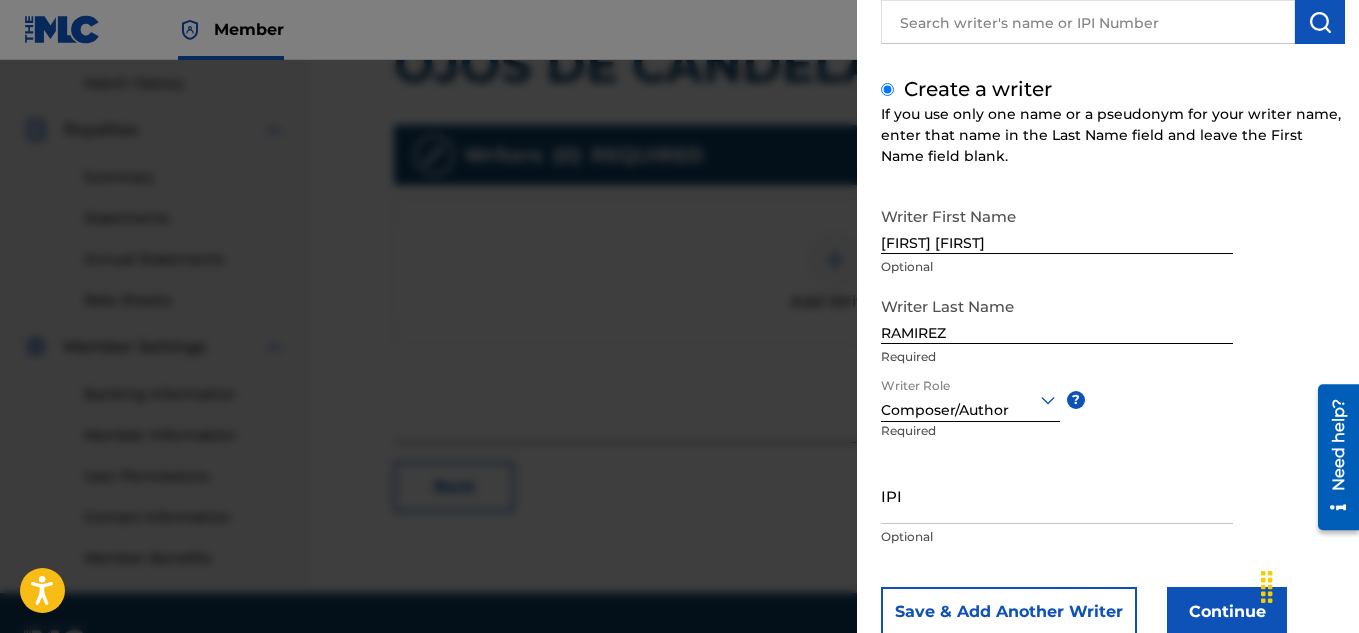 paste on "660444946" 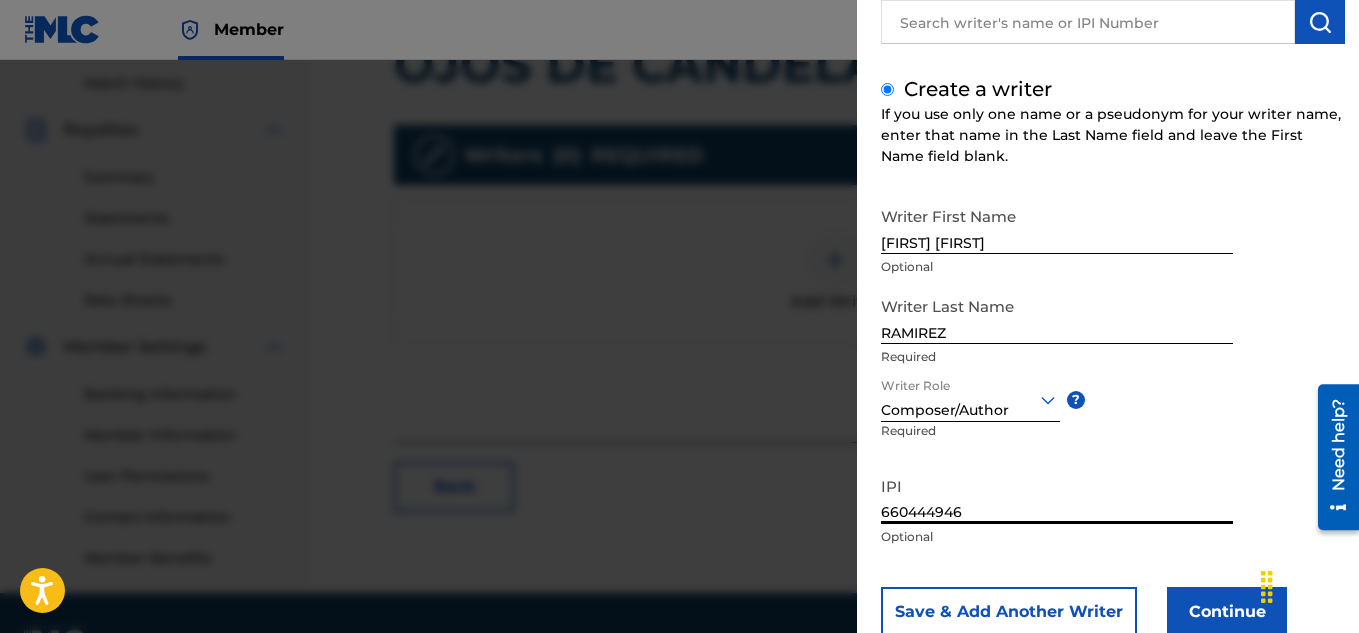 click on "660444946" at bounding box center [1057, 495] 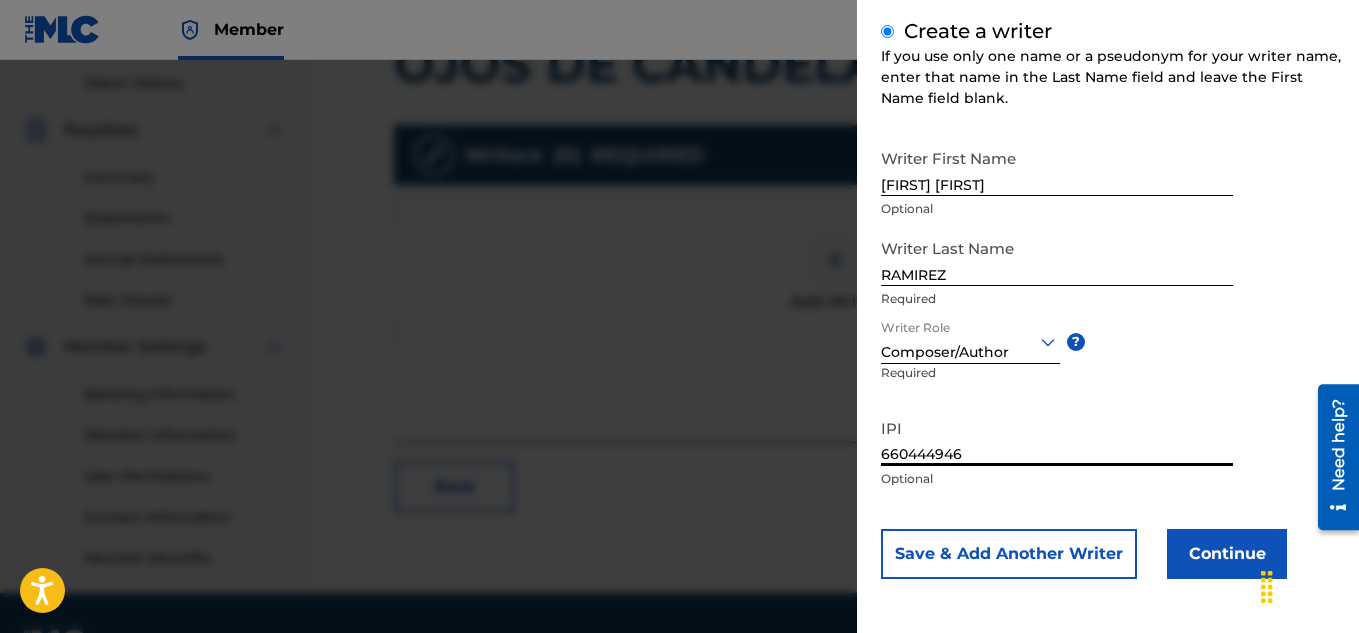 type on "660444946" 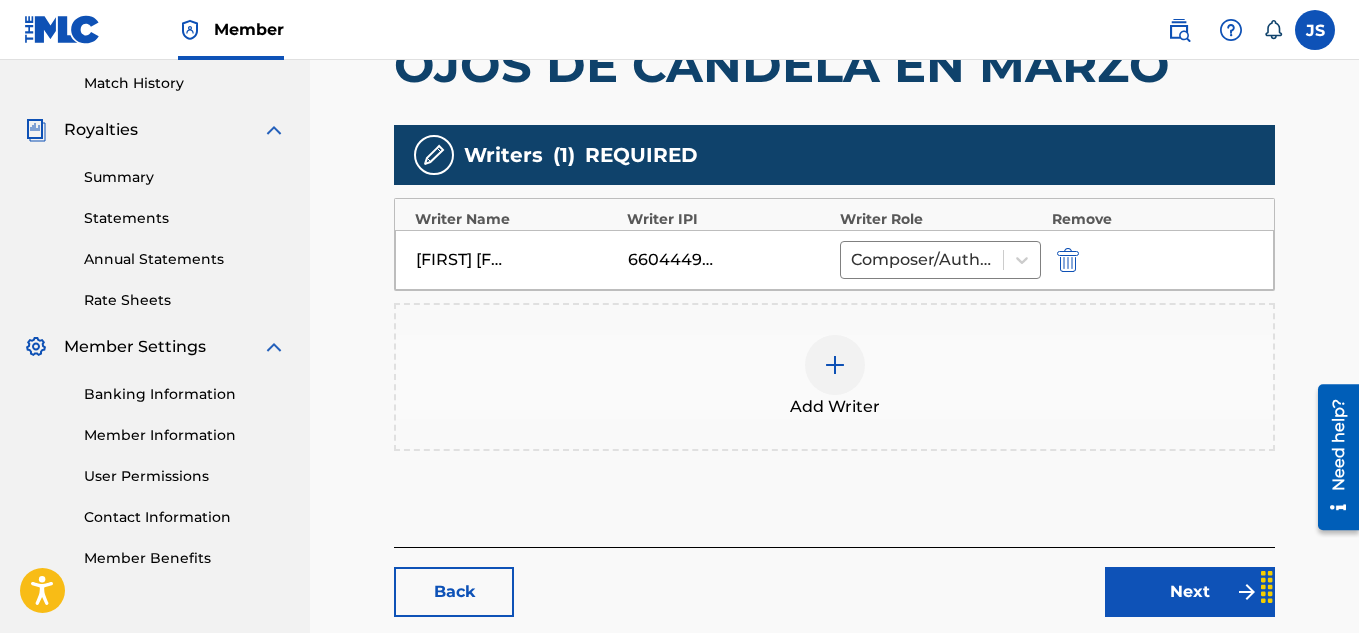 scroll, scrollTop: 661, scrollLeft: 0, axis: vertical 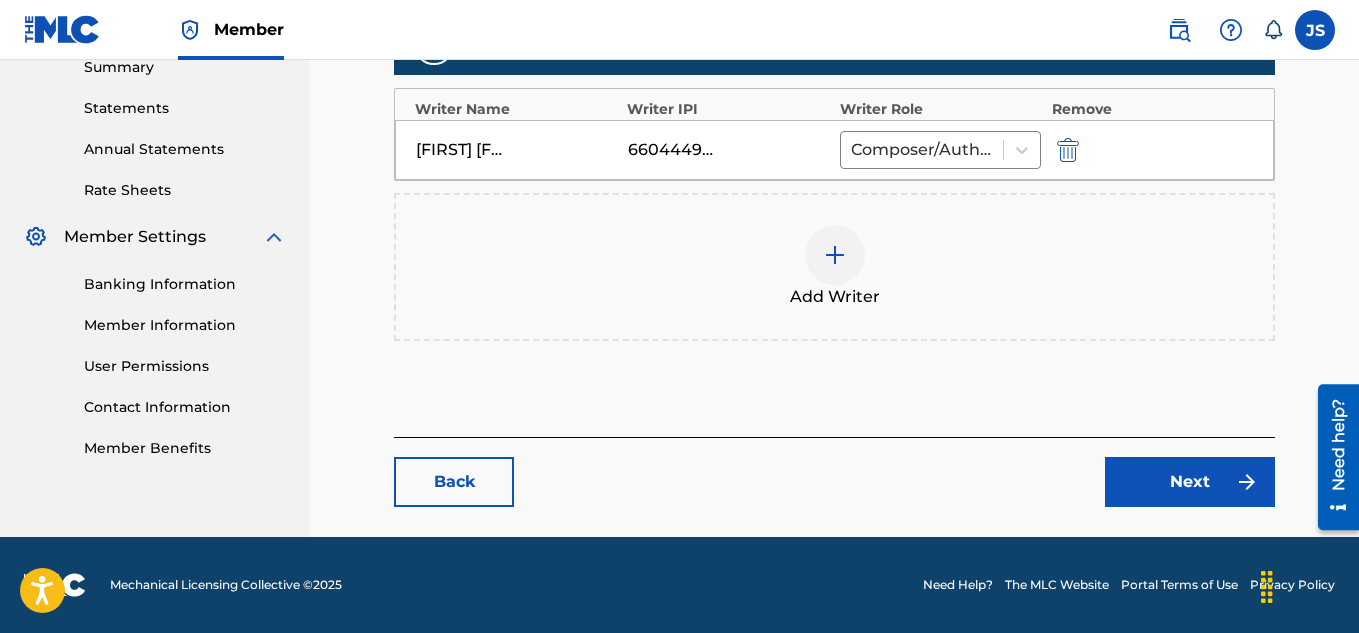 click on "Next" at bounding box center [1190, 482] 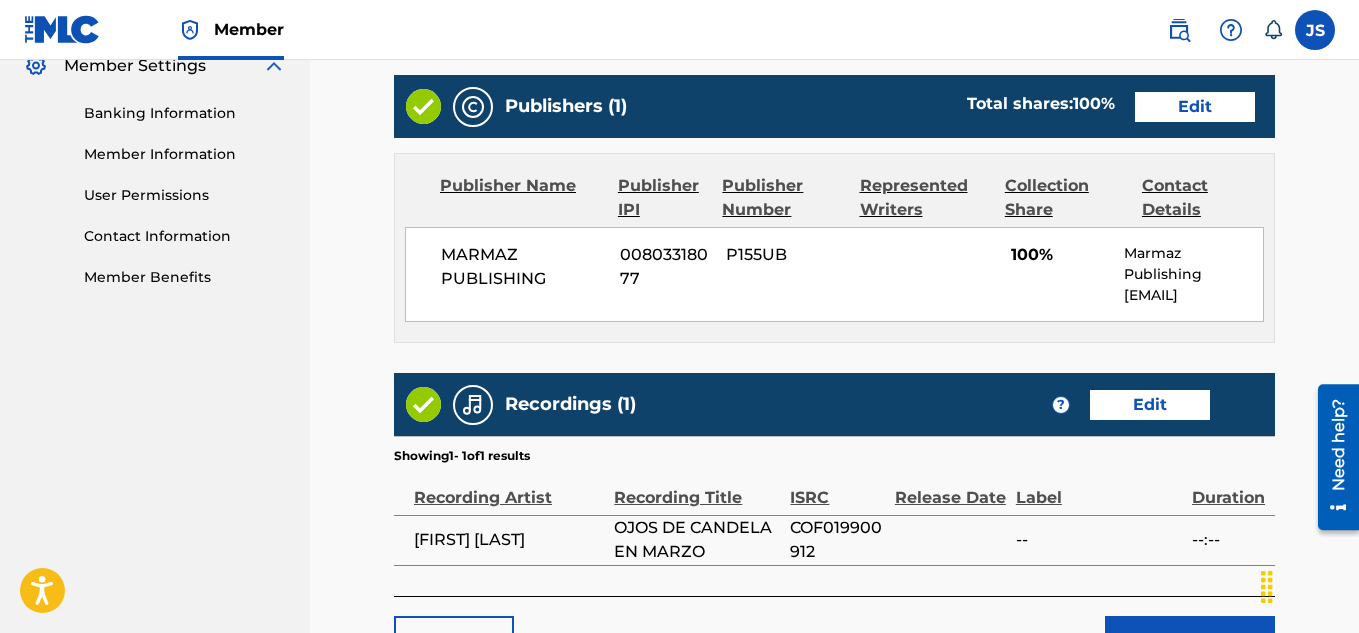 scroll, scrollTop: 835, scrollLeft: 0, axis: vertical 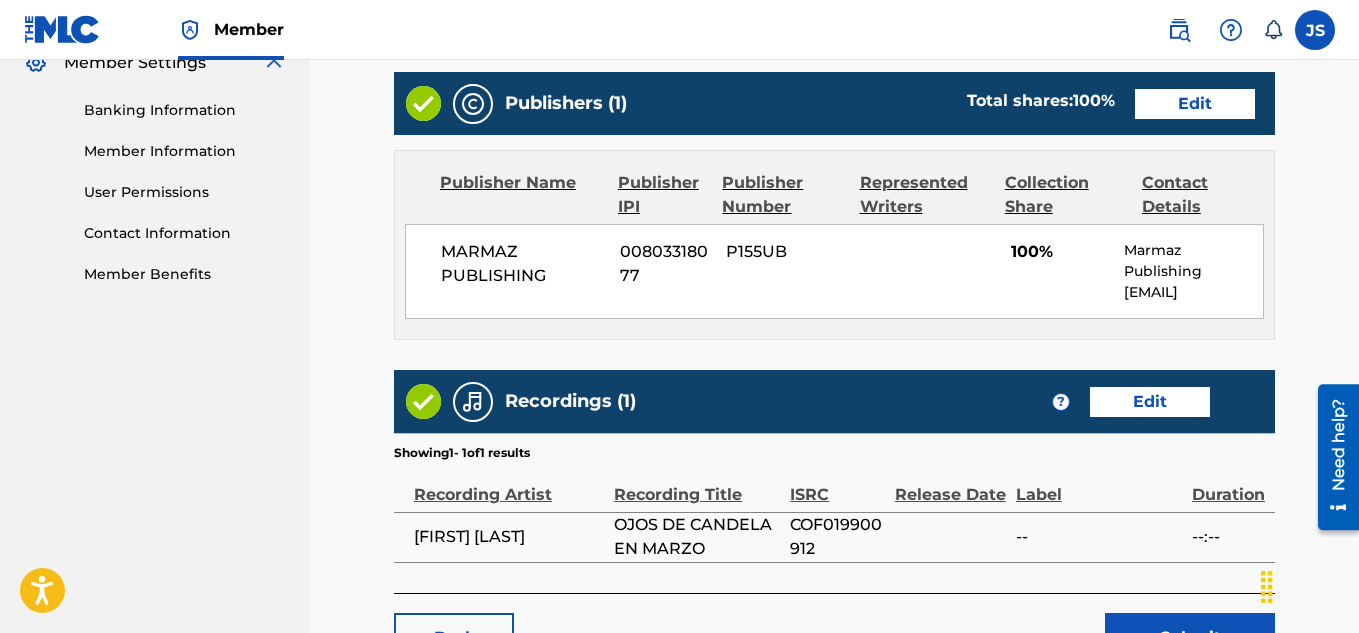click on "Edit" at bounding box center [1195, 104] 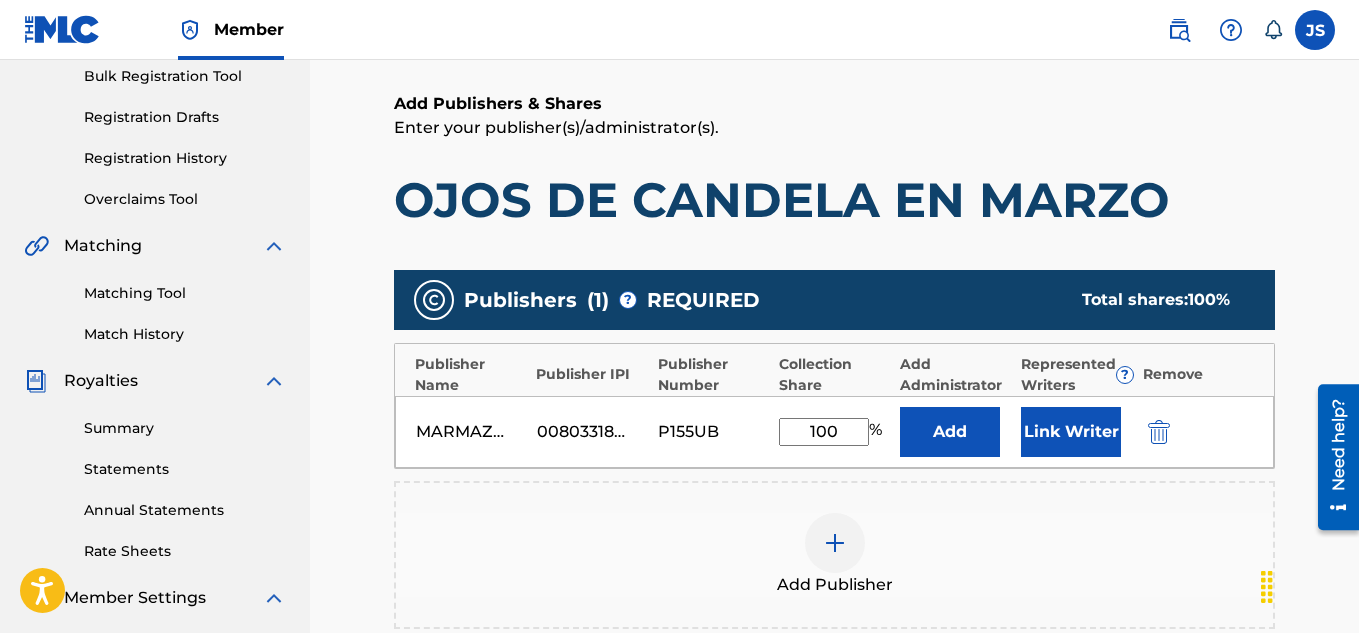 scroll, scrollTop: 317, scrollLeft: 0, axis: vertical 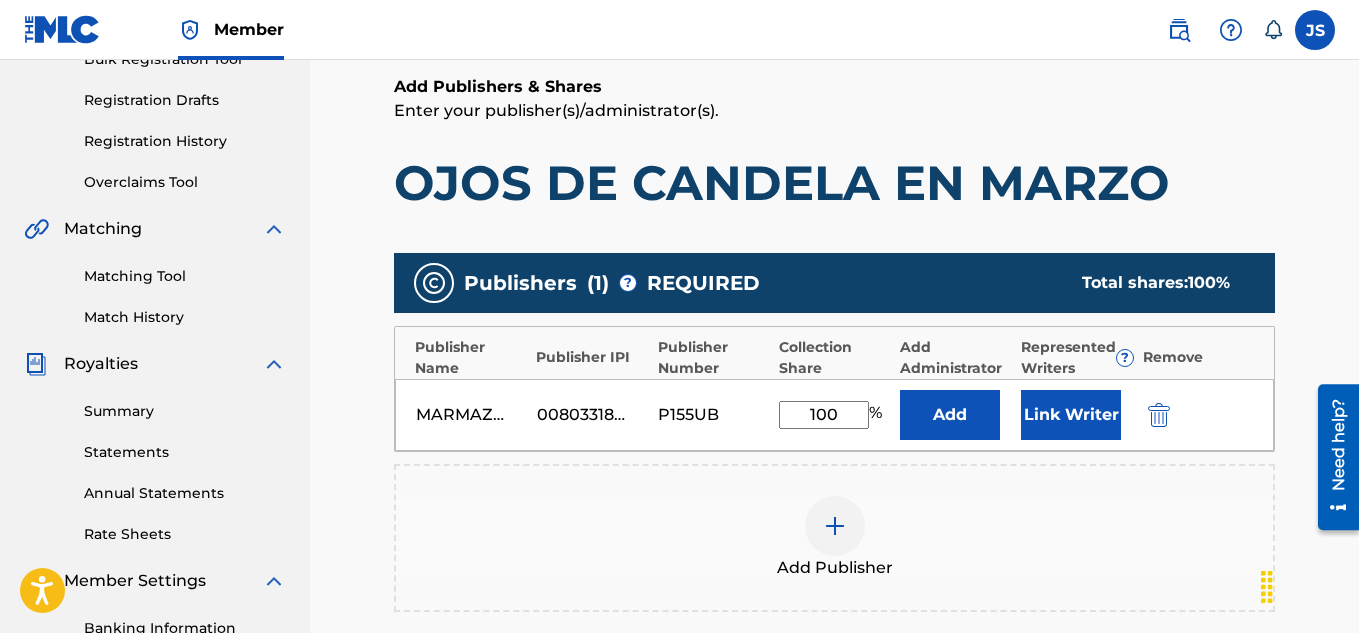 click on "Link Writer" at bounding box center [1071, 415] 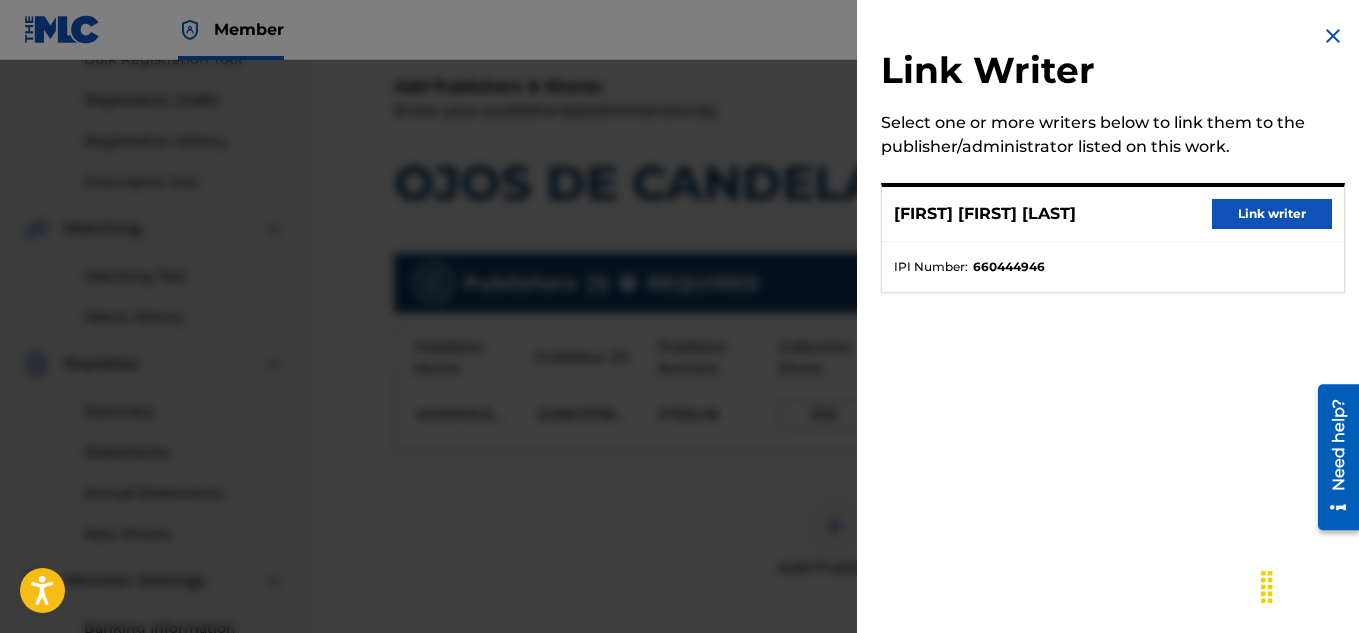click on "Link writer" at bounding box center [1272, 214] 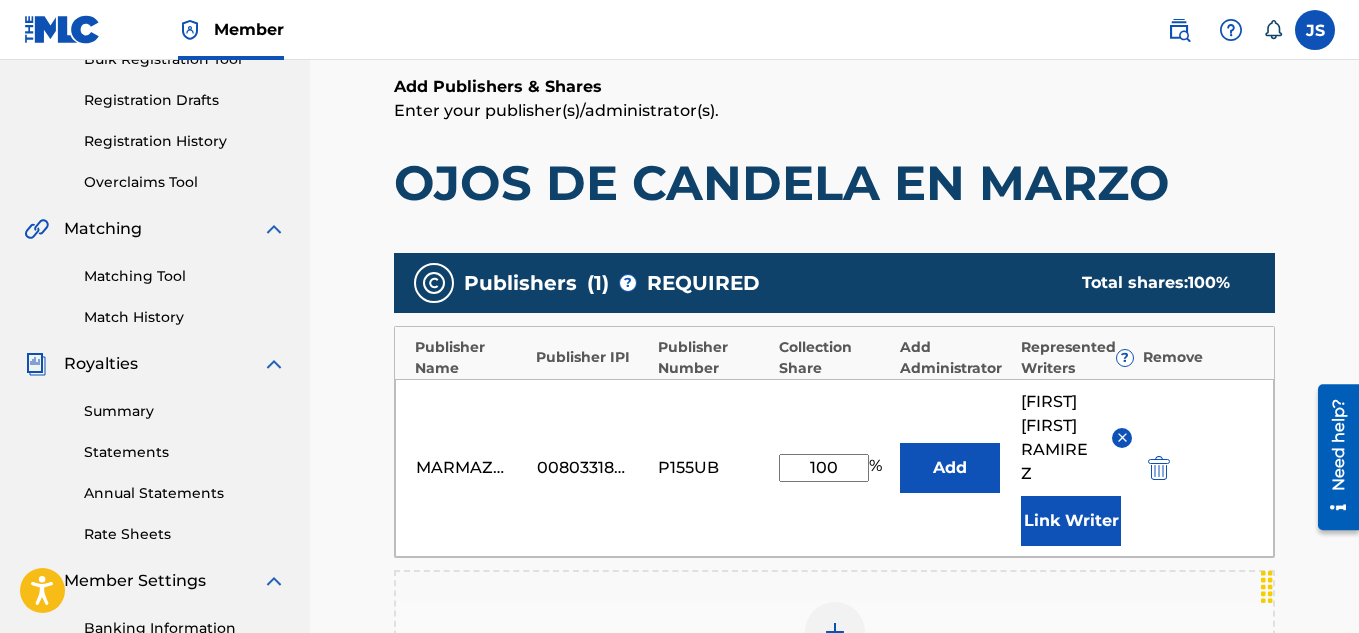 scroll, scrollTop: 754, scrollLeft: 0, axis: vertical 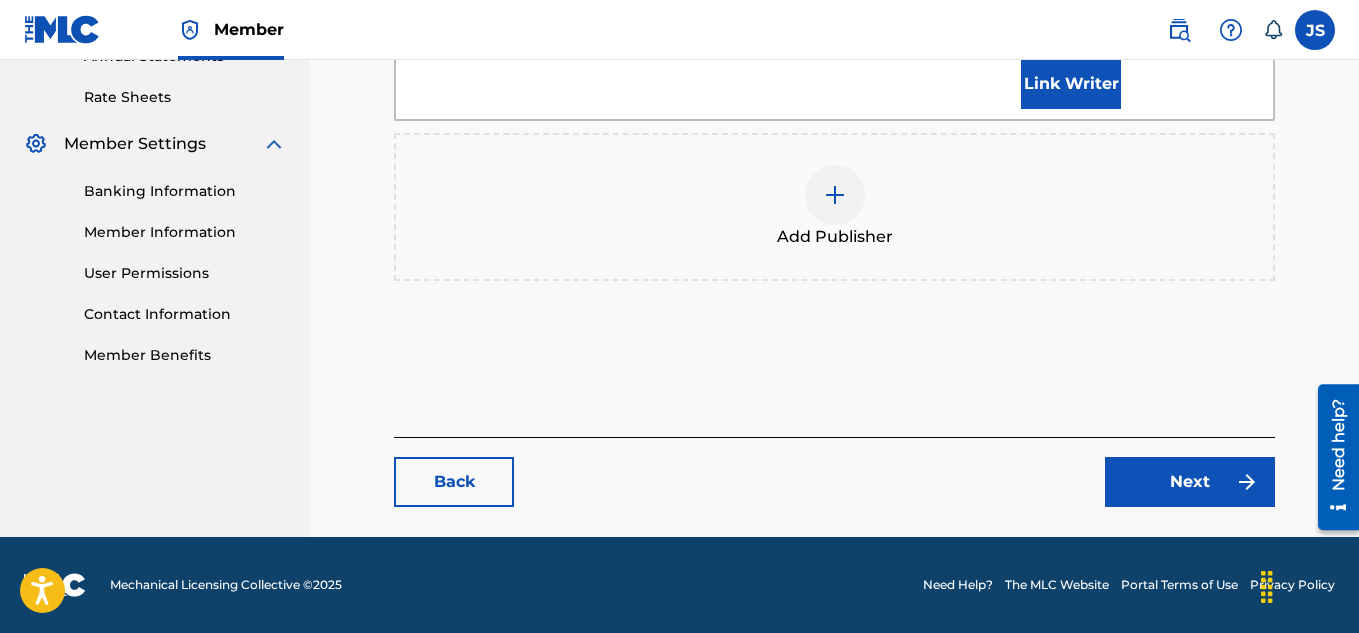 click on "Back Next" at bounding box center [834, 472] 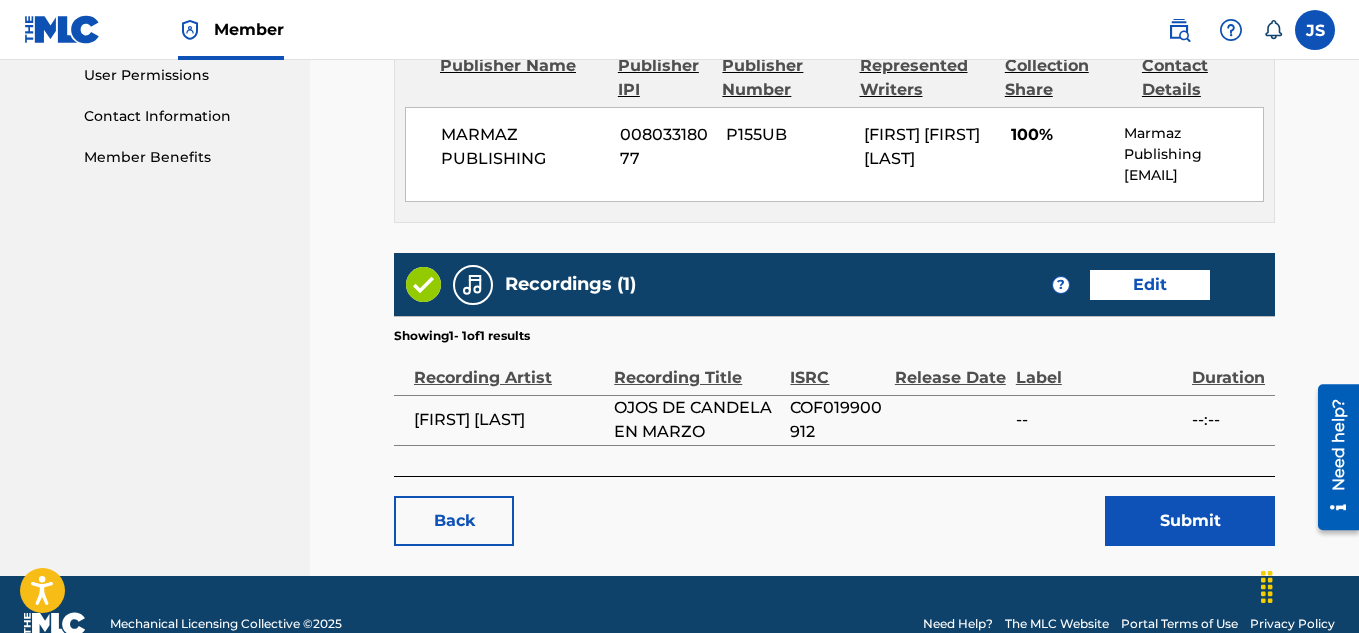 scroll, scrollTop: 991, scrollLeft: 0, axis: vertical 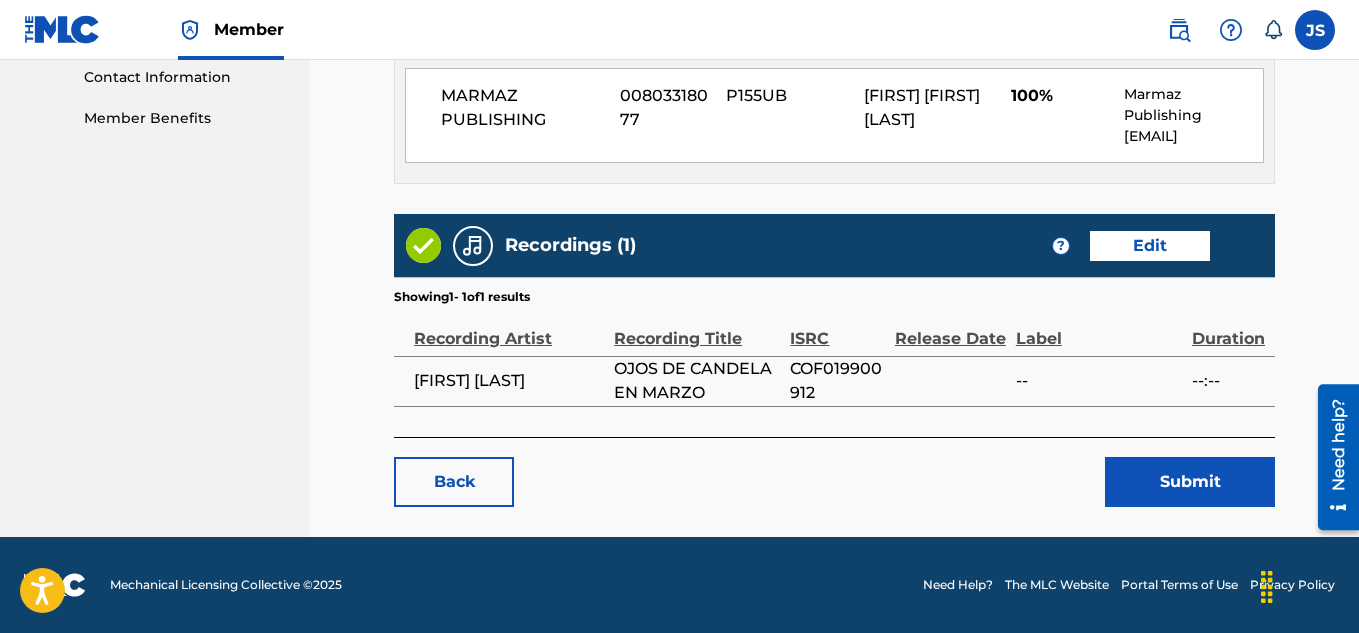 click on "Submit" at bounding box center (1190, 482) 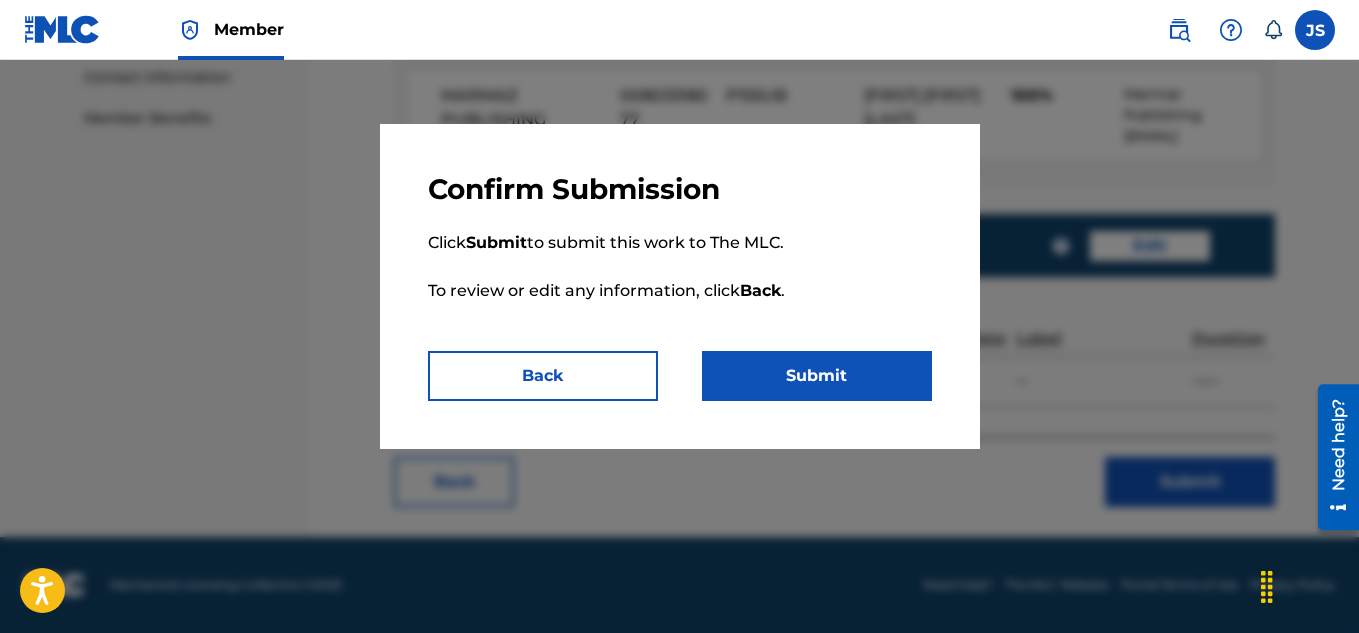 click on "Submit" at bounding box center [817, 376] 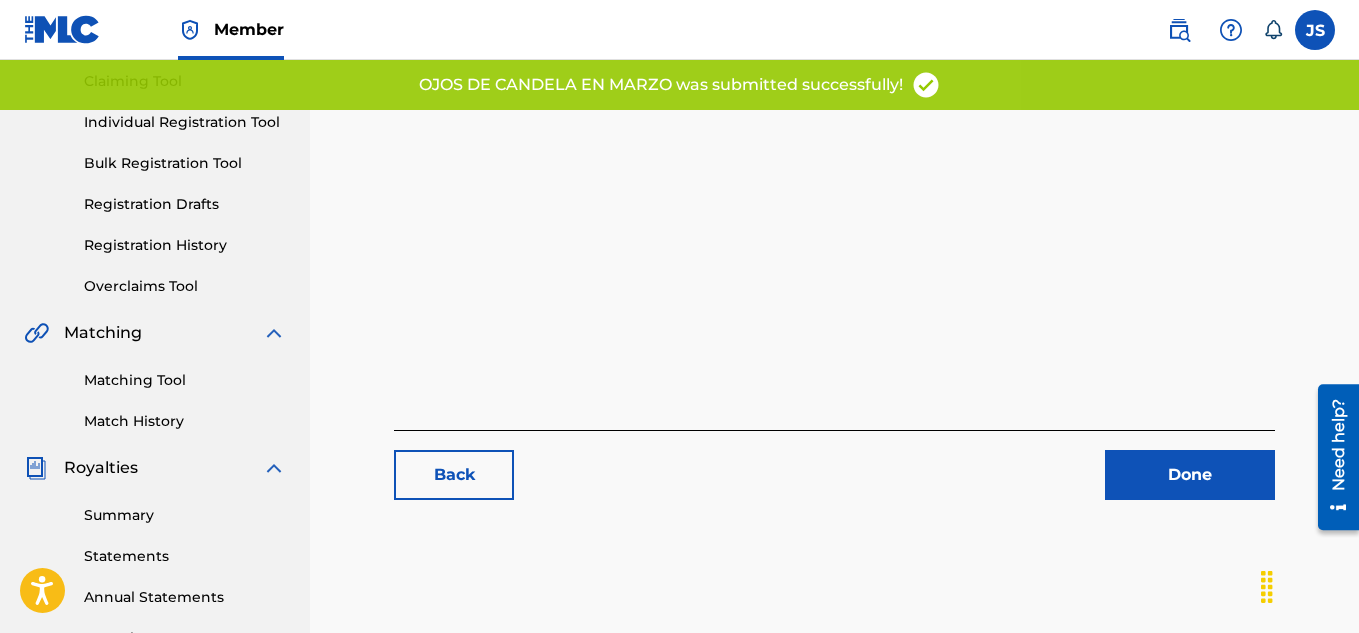 scroll, scrollTop: 219, scrollLeft: 0, axis: vertical 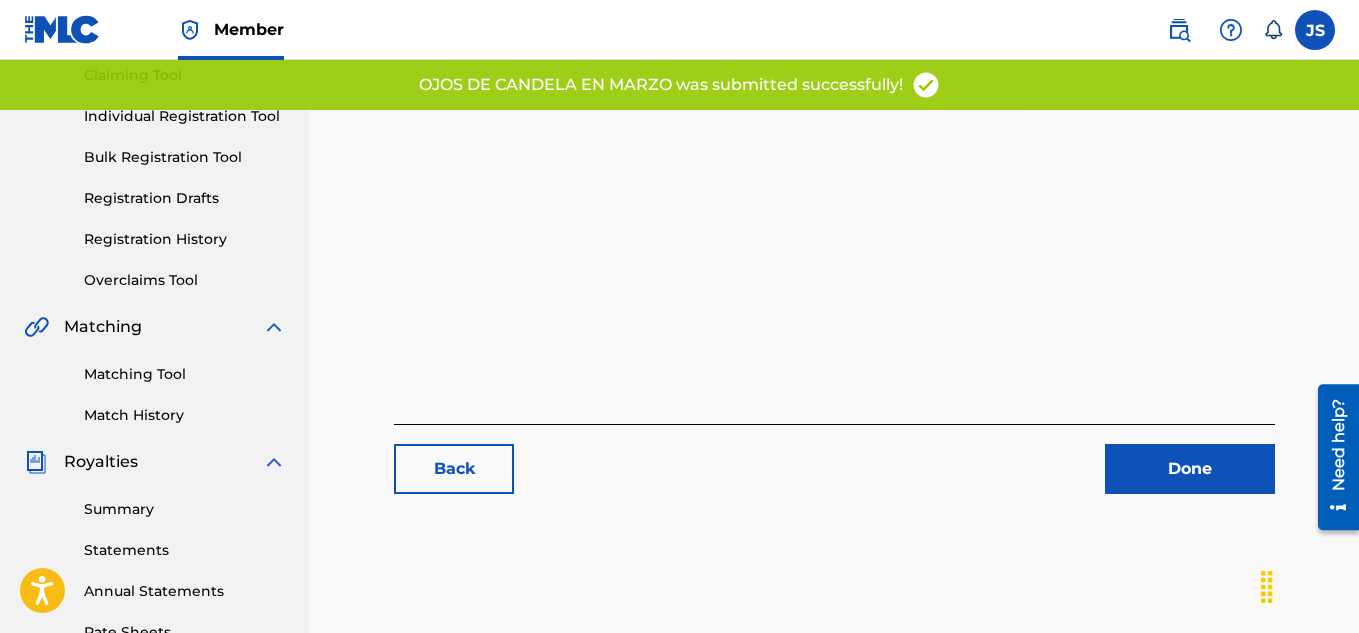 click on "Back Done" at bounding box center (834, 207) 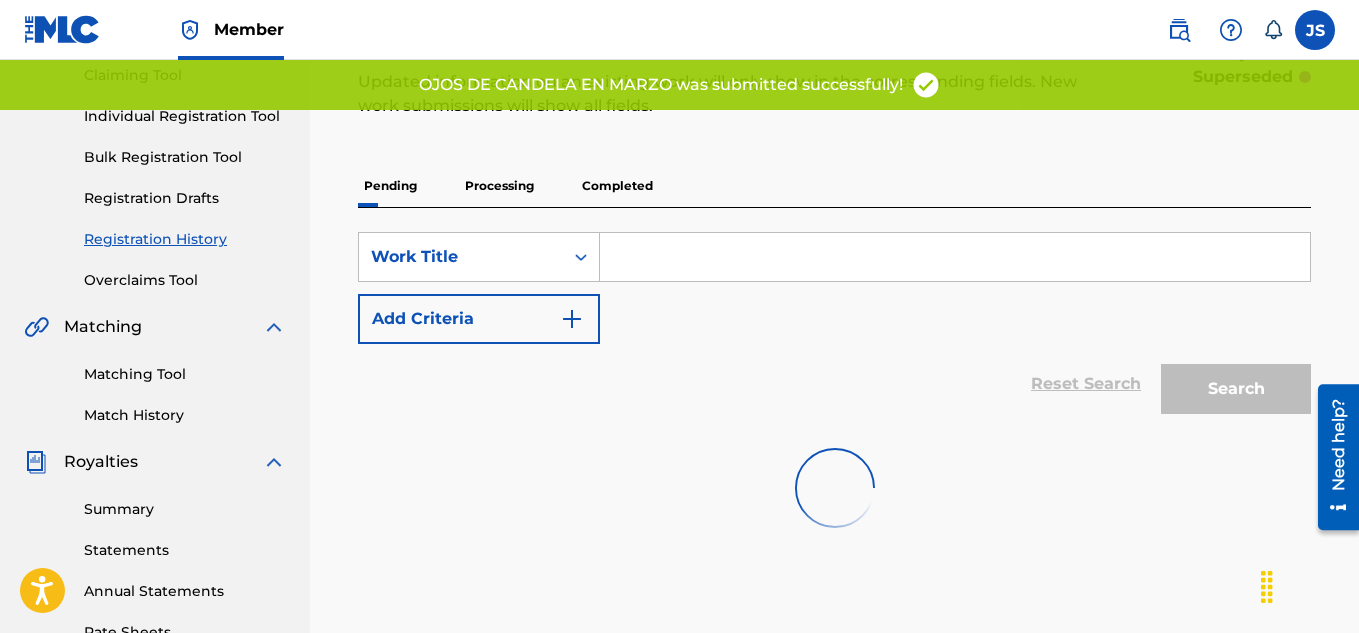 scroll, scrollTop: 0, scrollLeft: 0, axis: both 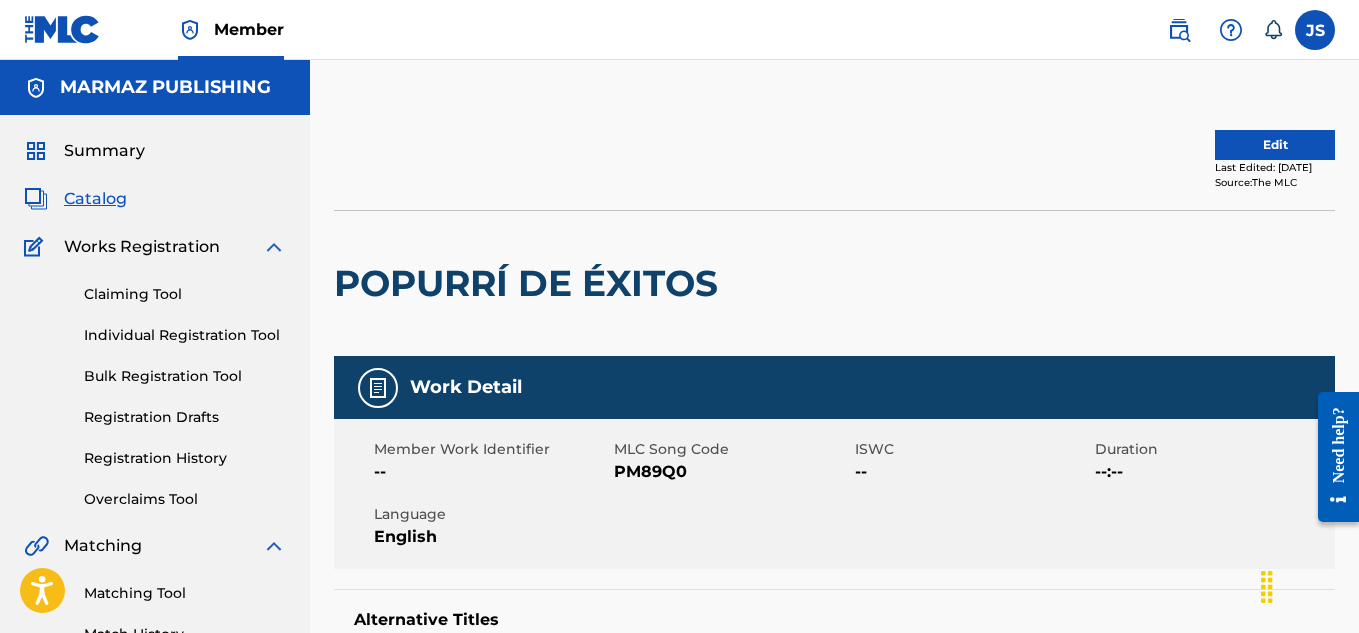 click on "PM89Q0" at bounding box center (731, 472) 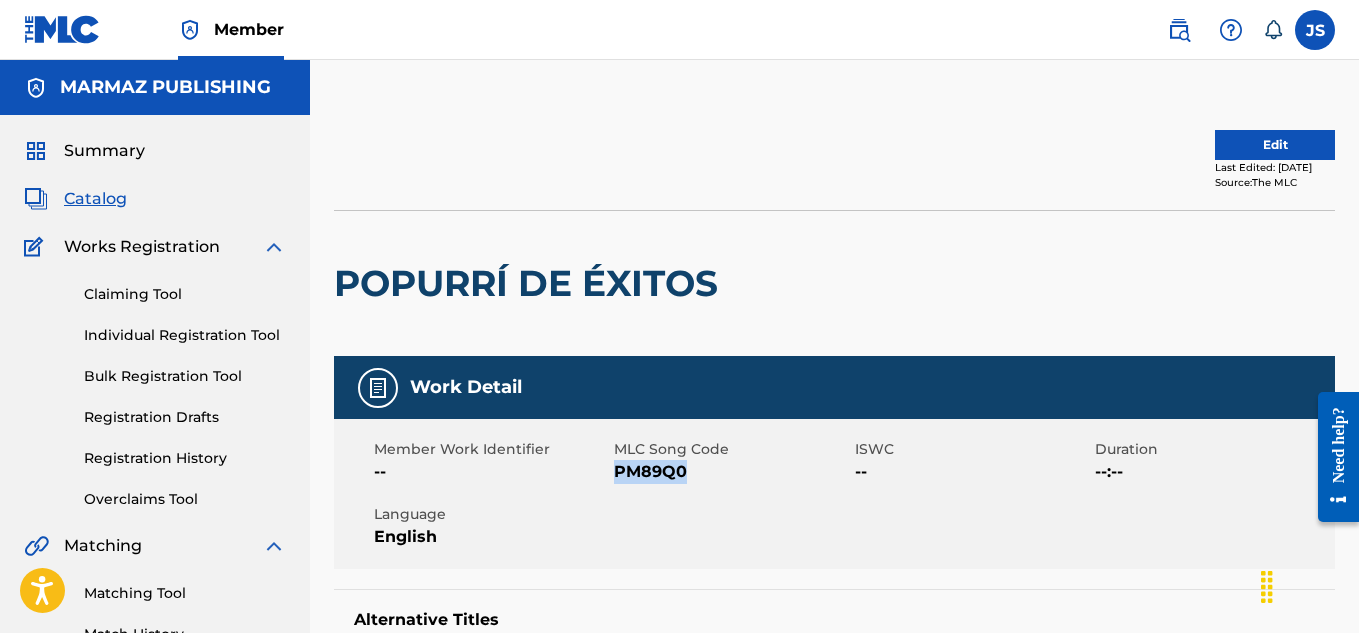 copy on "PM89Q0" 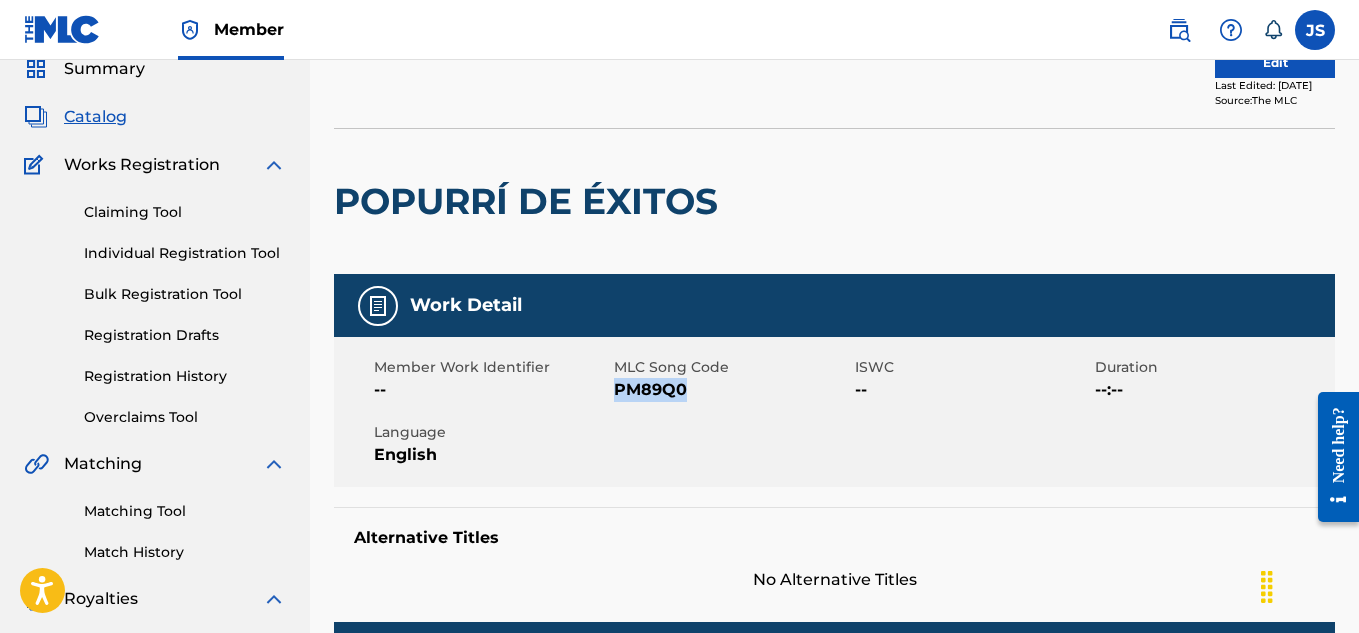 scroll, scrollTop: 21, scrollLeft: 0, axis: vertical 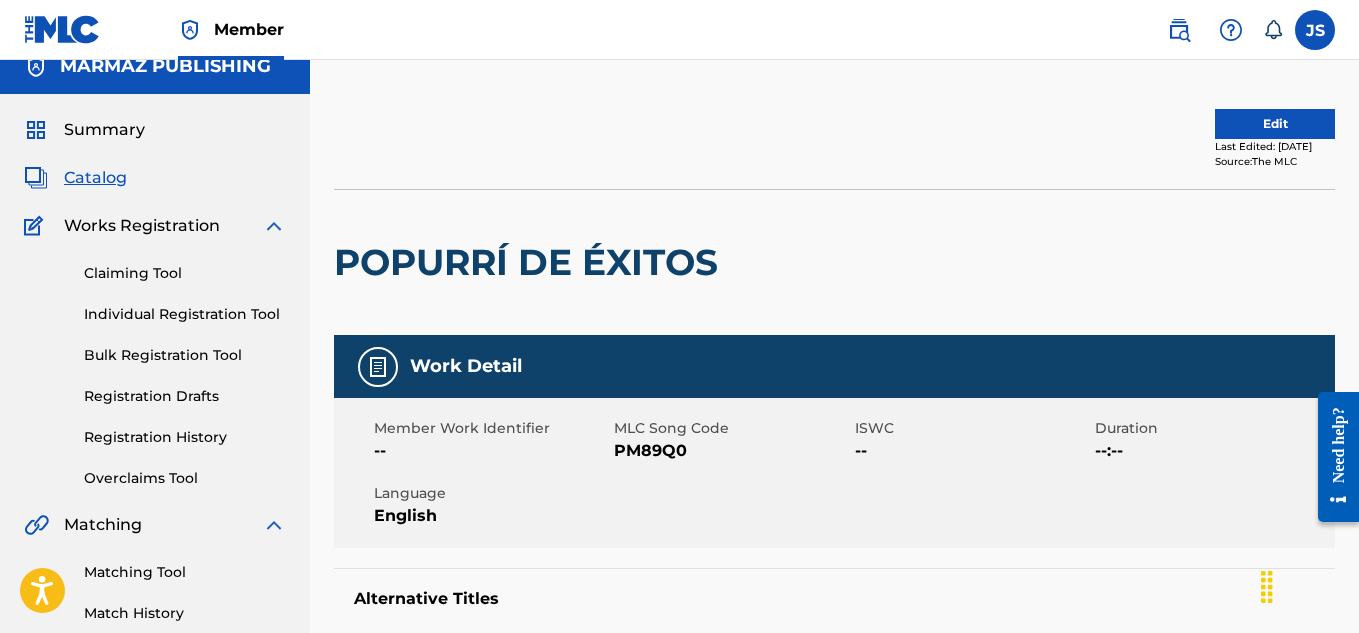 click on "Last Edited:   [DATE]" at bounding box center [1275, 146] 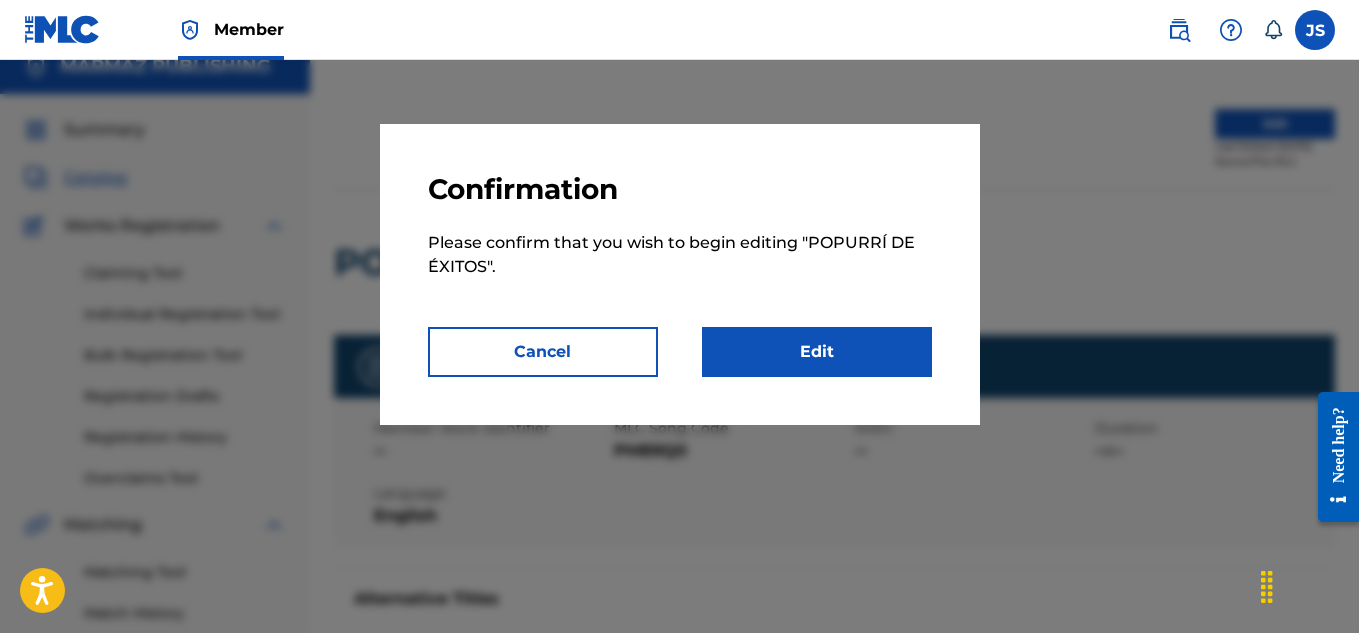 click on "Edit" at bounding box center [817, 352] 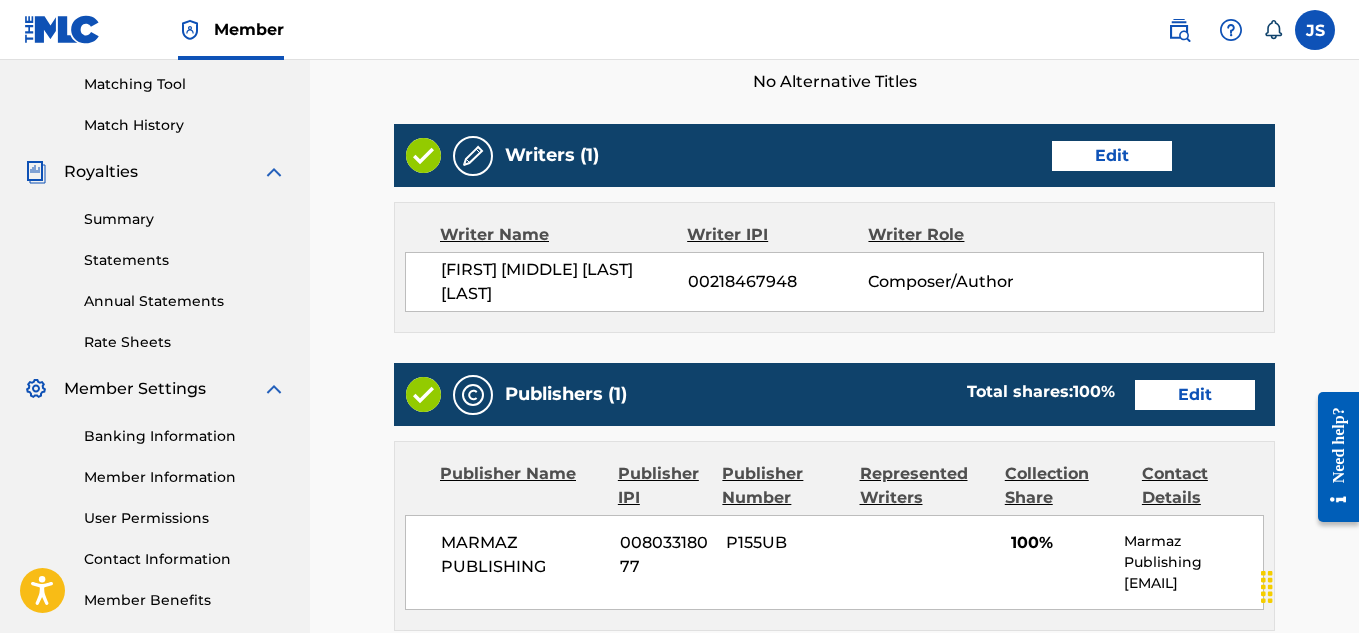 scroll, scrollTop: 510, scrollLeft: 0, axis: vertical 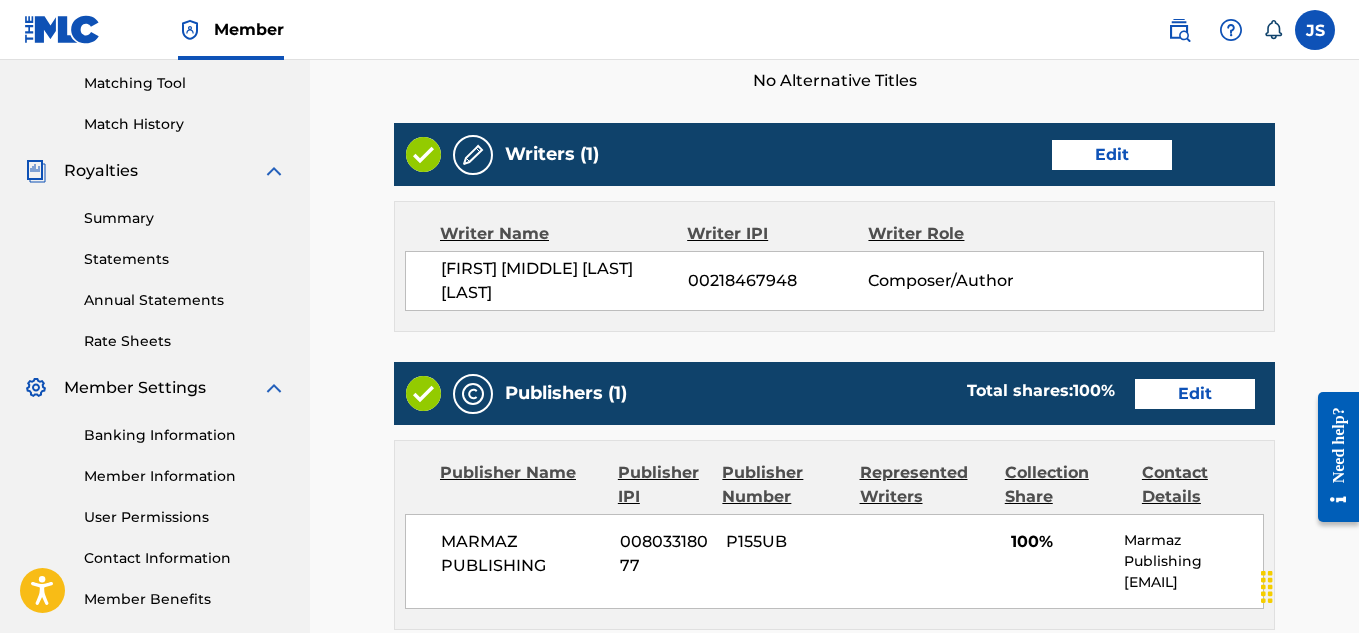 click on "Edit" at bounding box center (1195, 394) 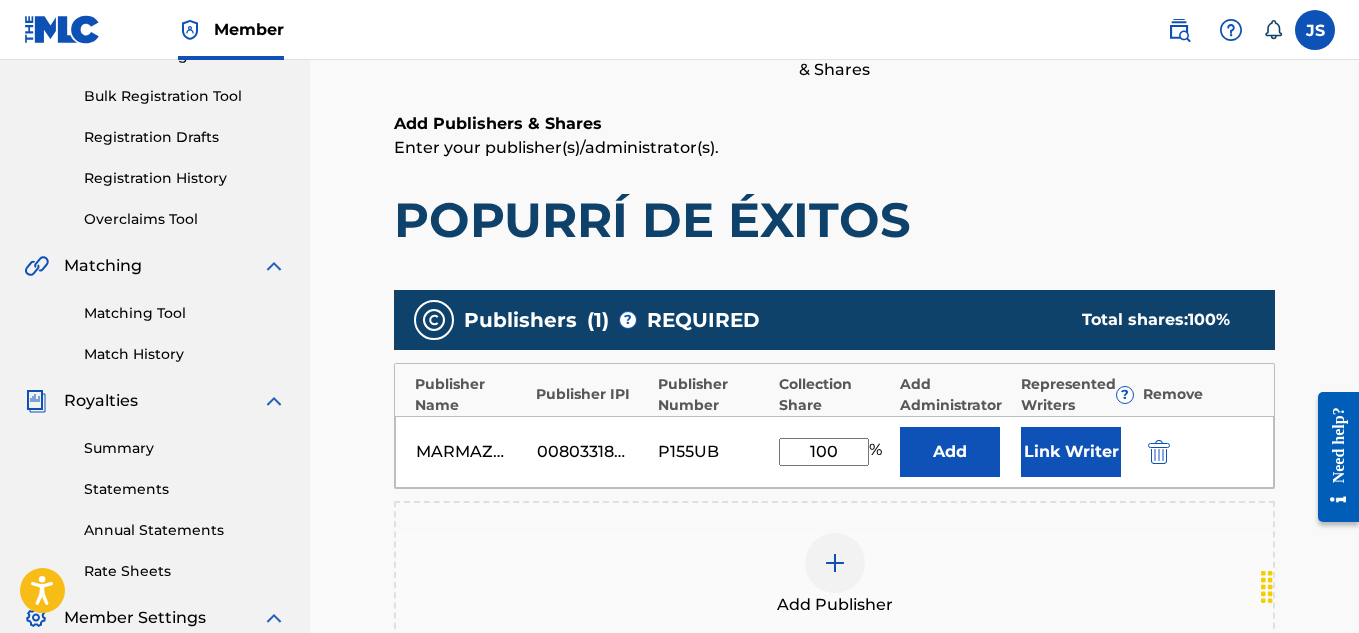 scroll, scrollTop: 283, scrollLeft: 0, axis: vertical 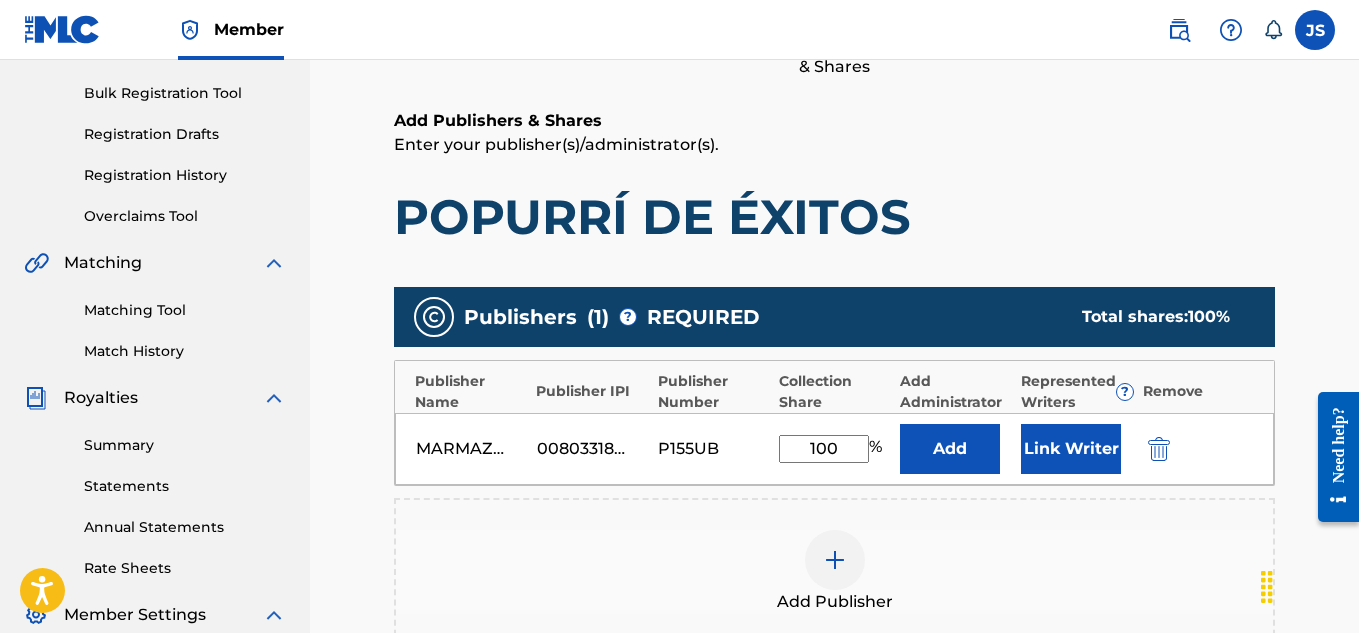 click on "MARMAZ PUBLISHING 00803318077 P155UB 100 % Add Link Writer" at bounding box center [834, 449] 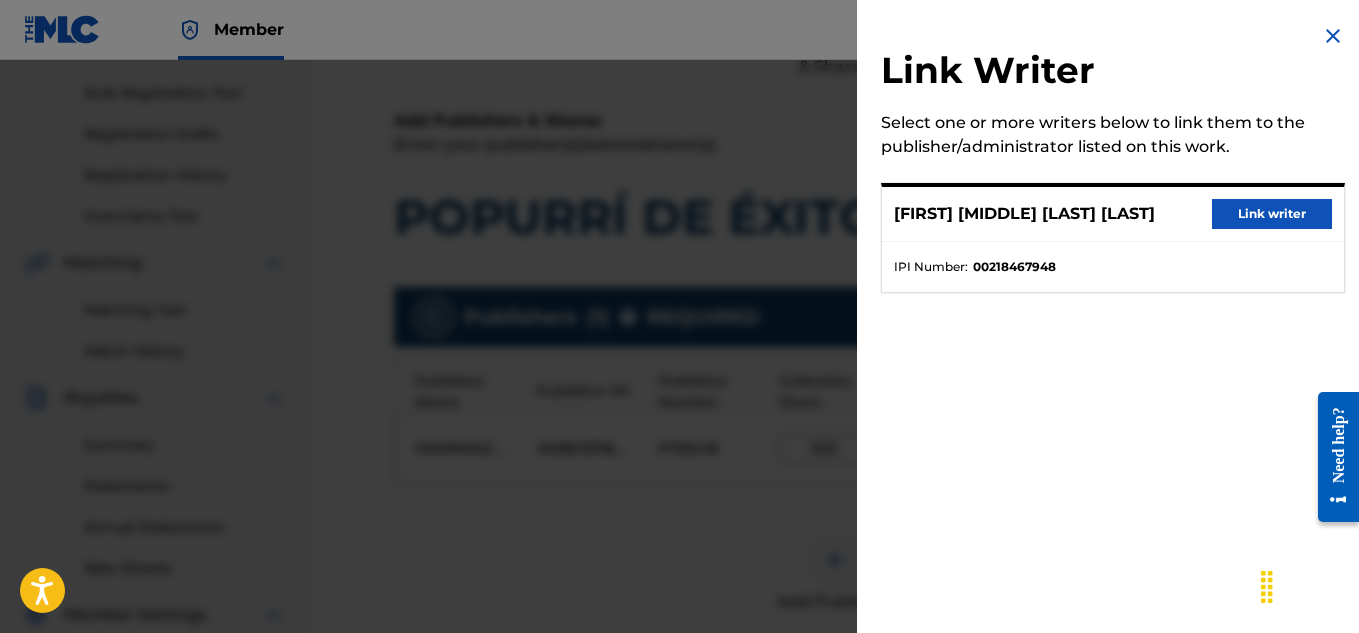 click on "Link writer" at bounding box center [1272, 214] 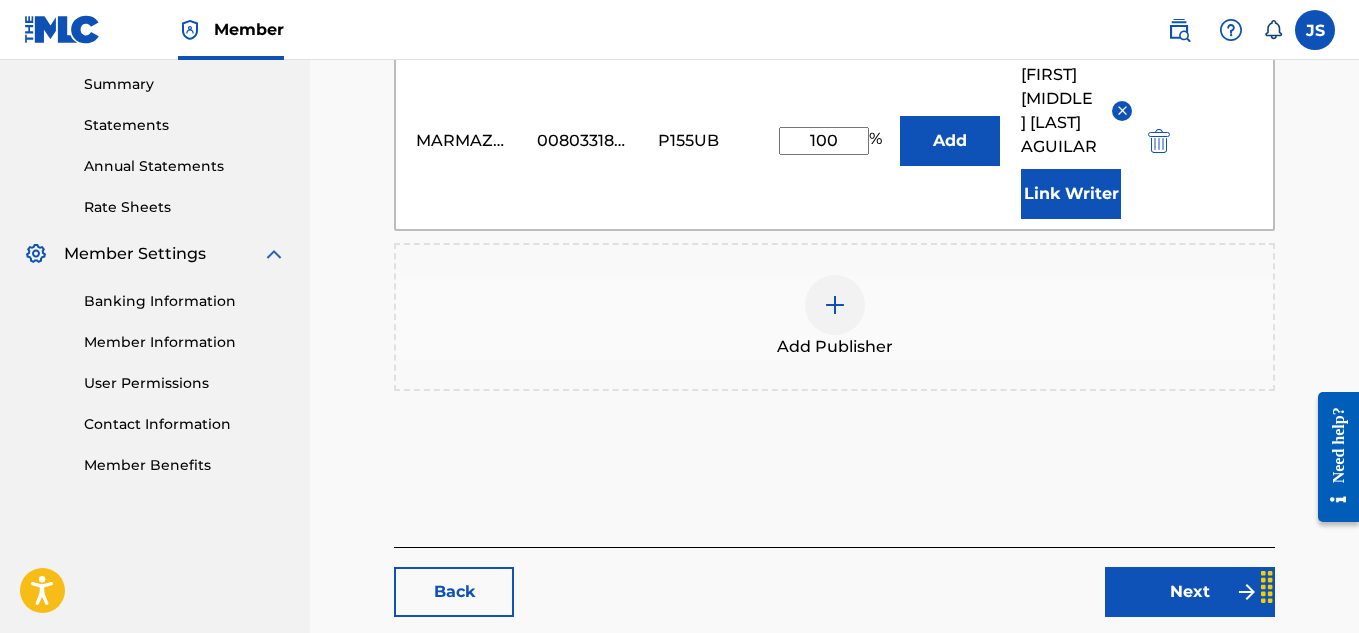 scroll, scrollTop: 802, scrollLeft: 0, axis: vertical 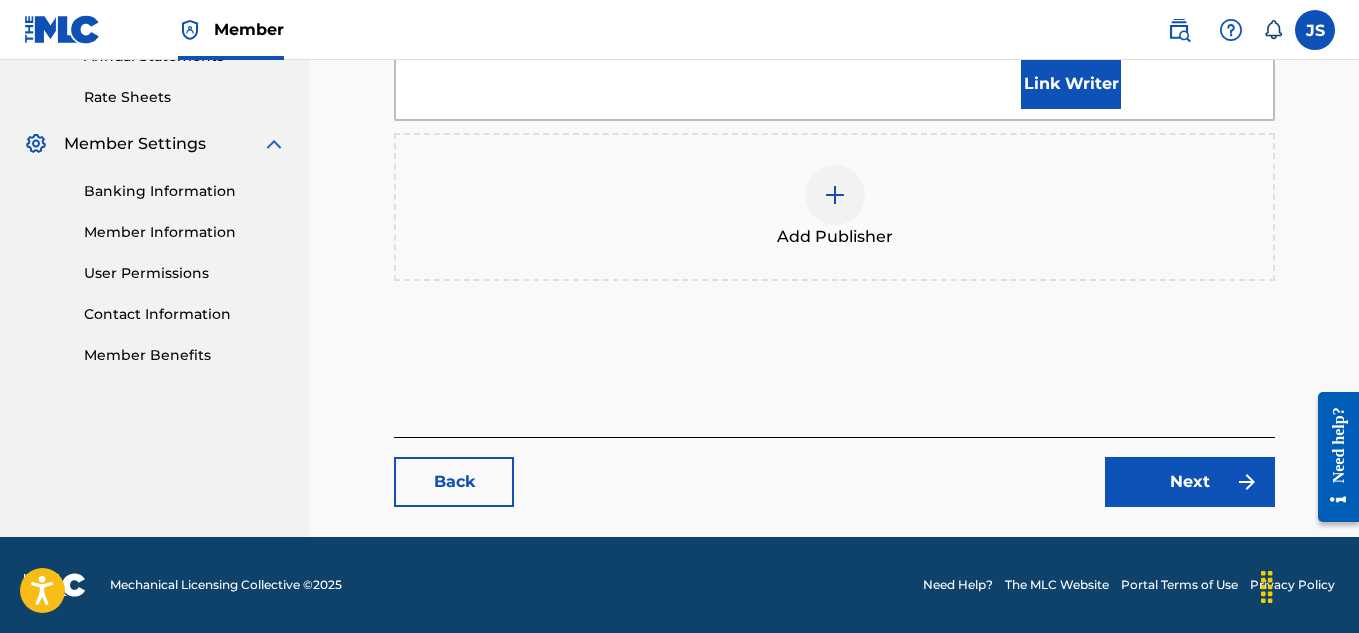 click on "Back" at bounding box center (454, 482) 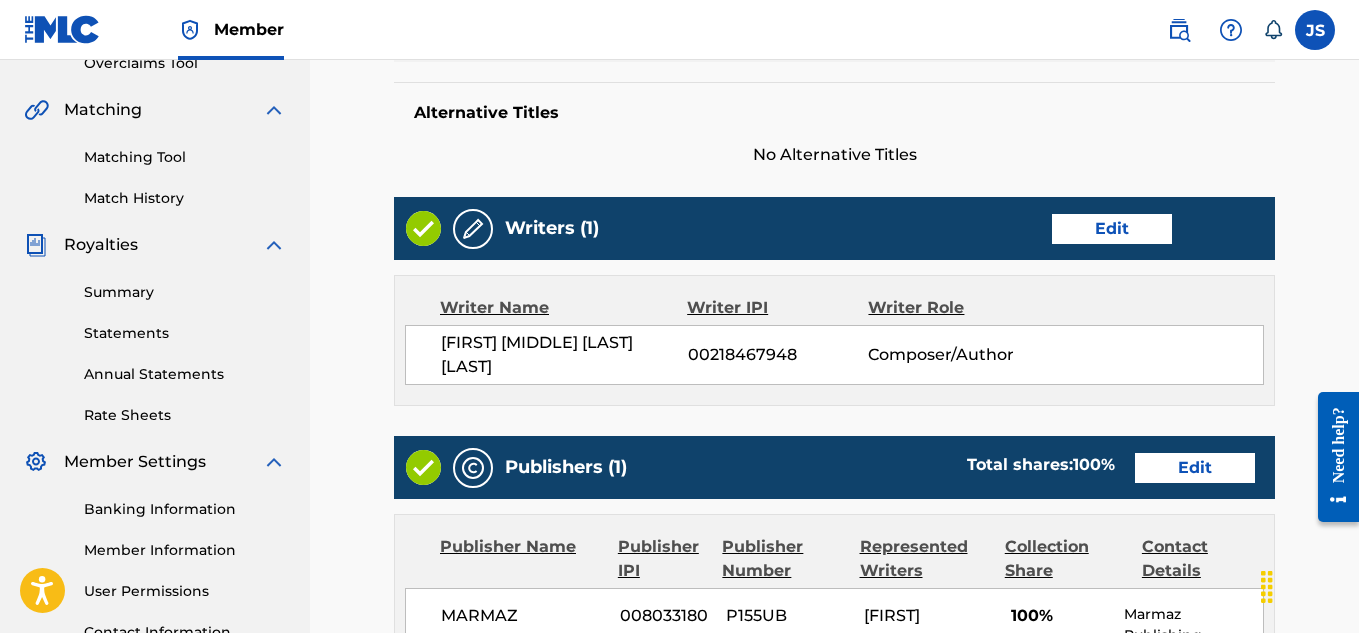 scroll, scrollTop: 439, scrollLeft: 0, axis: vertical 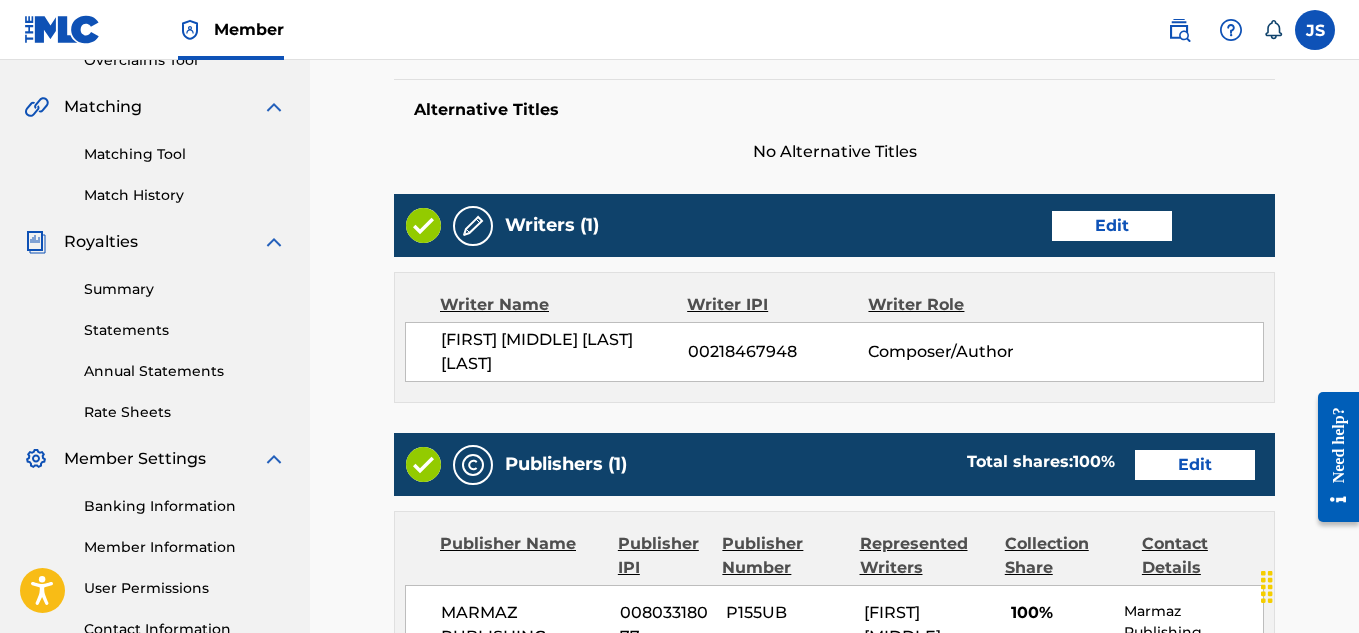 click on "Edit" at bounding box center (1112, 226) 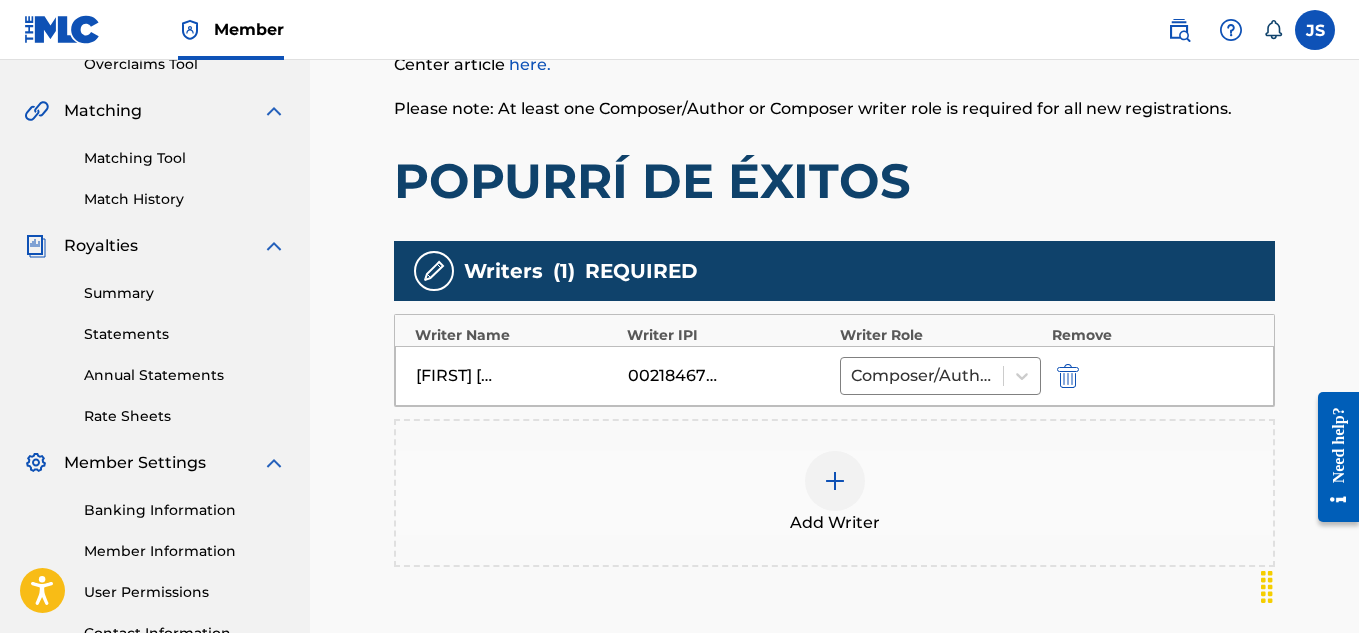 scroll, scrollTop: 575, scrollLeft: 0, axis: vertical 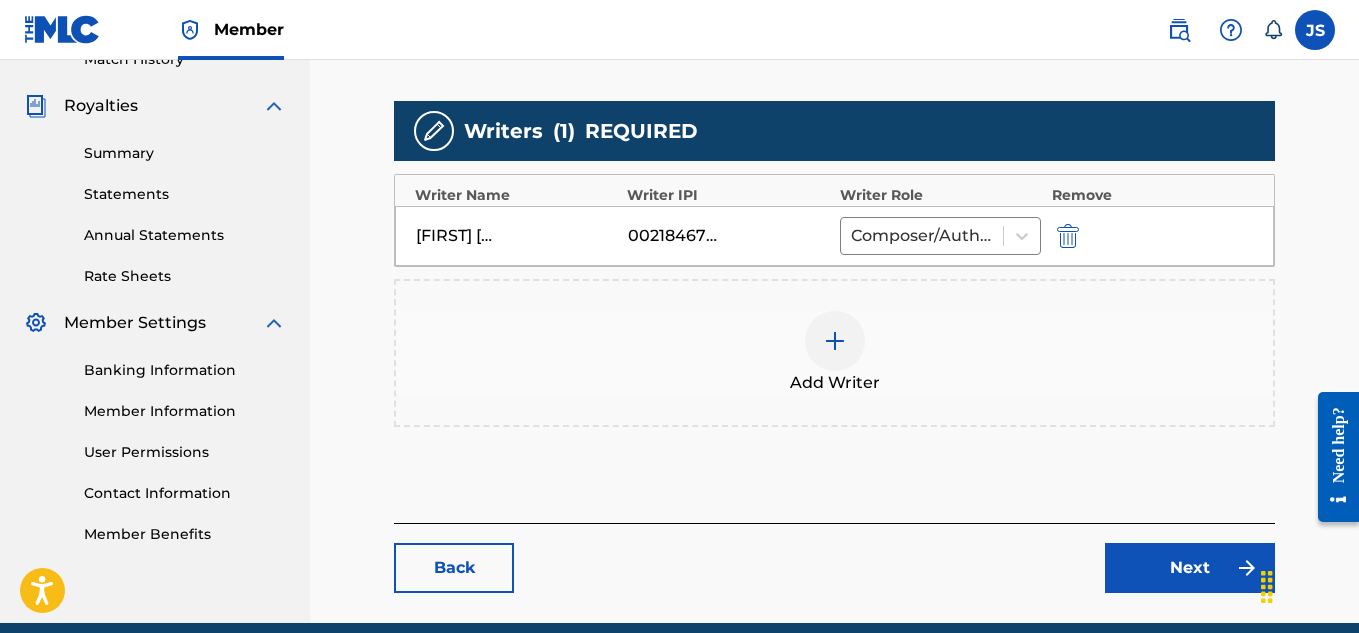click at bounding box center (1068, 236) 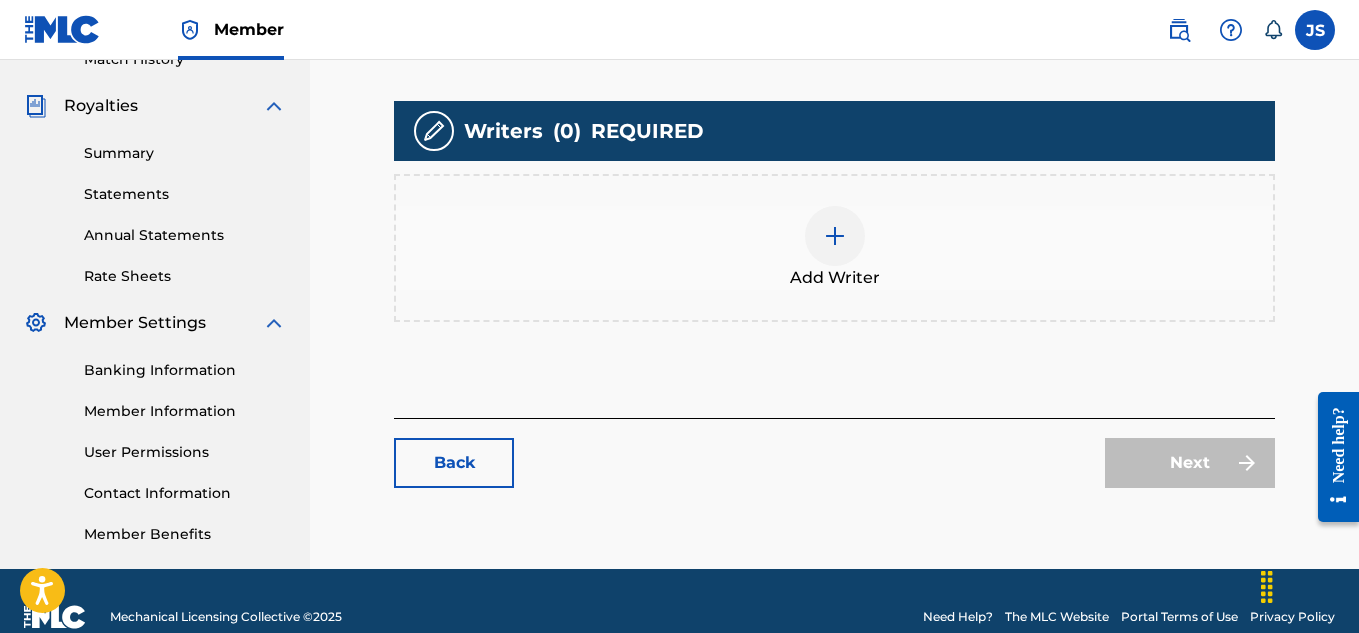 click at bounding box center [835, 236] 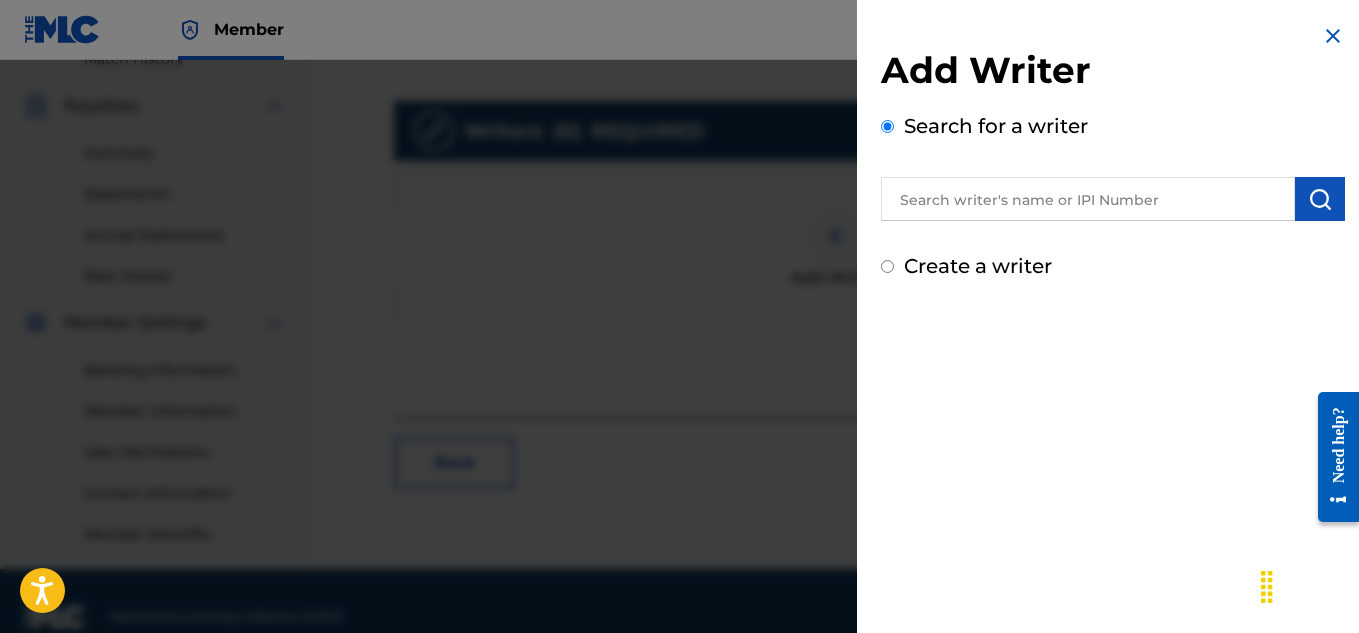 click on "Add Writer Search for a writer Create a writer" at bounding box center (1113, 152) 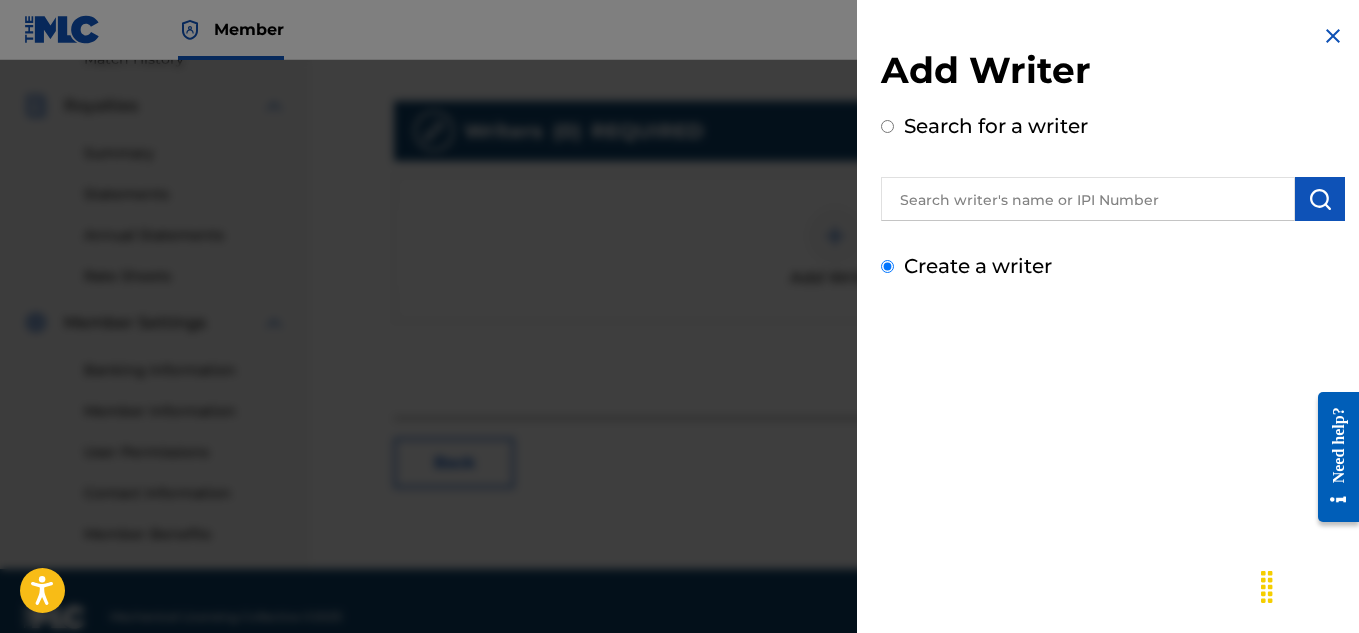 click on "Create a writer" at bounding box center [887, 266] 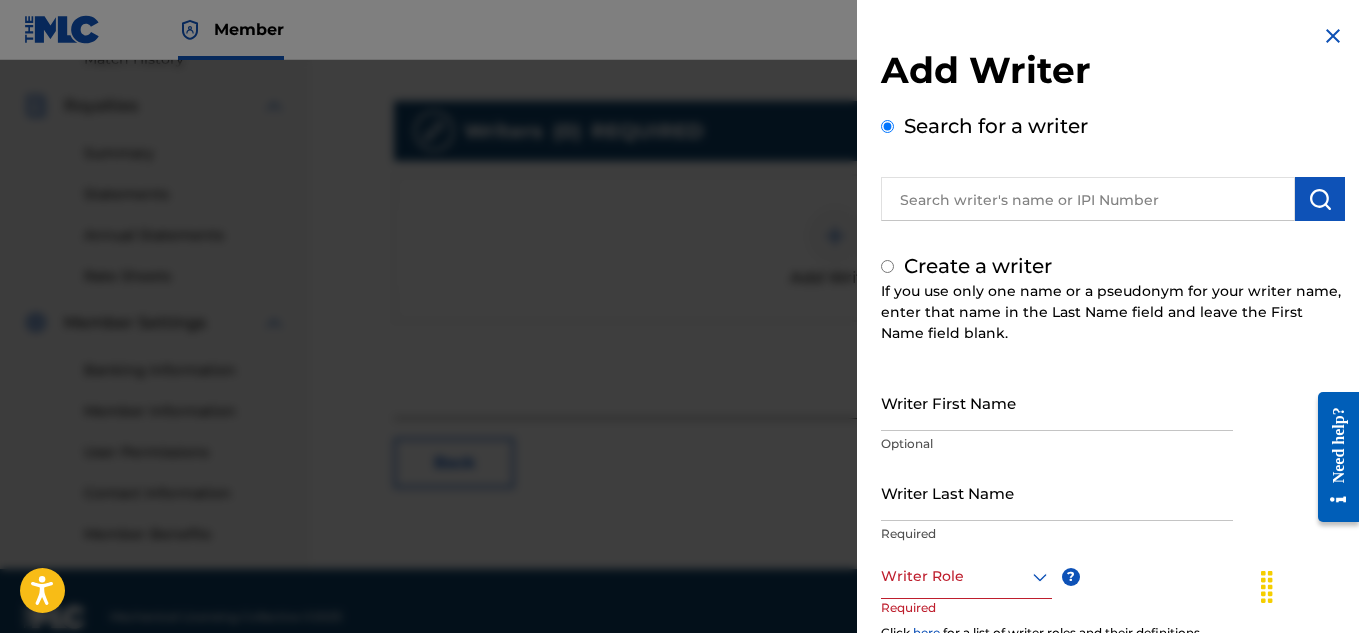 radio on "false" 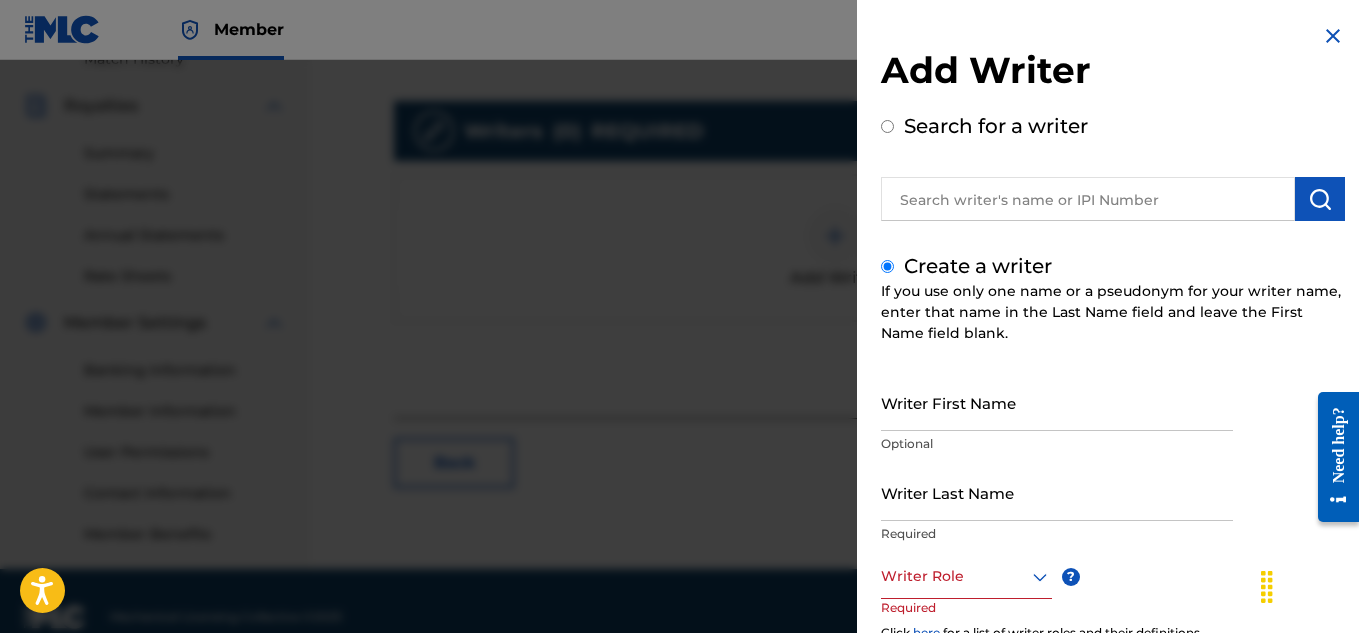click on "Writer First Name" at bounding box center (1057, 402) 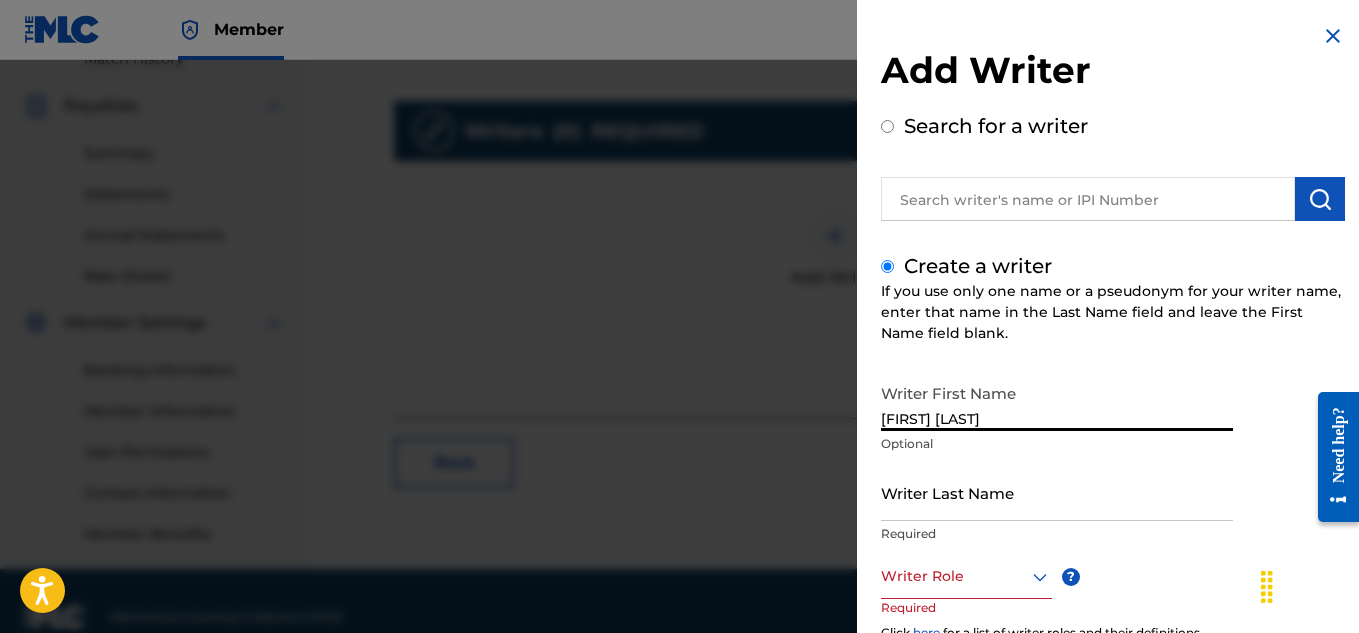 type on "OLINDO JOSE" 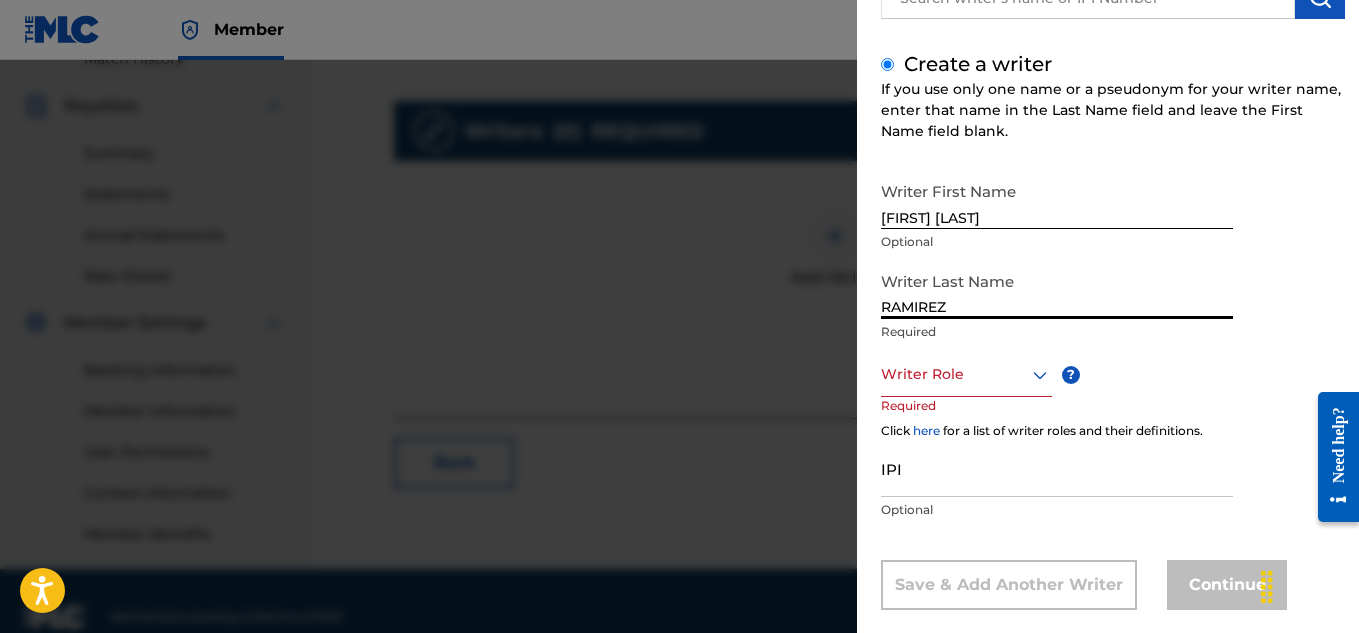 scroll, scrollTop: 203, scrollLeft: 0, axis: vertical 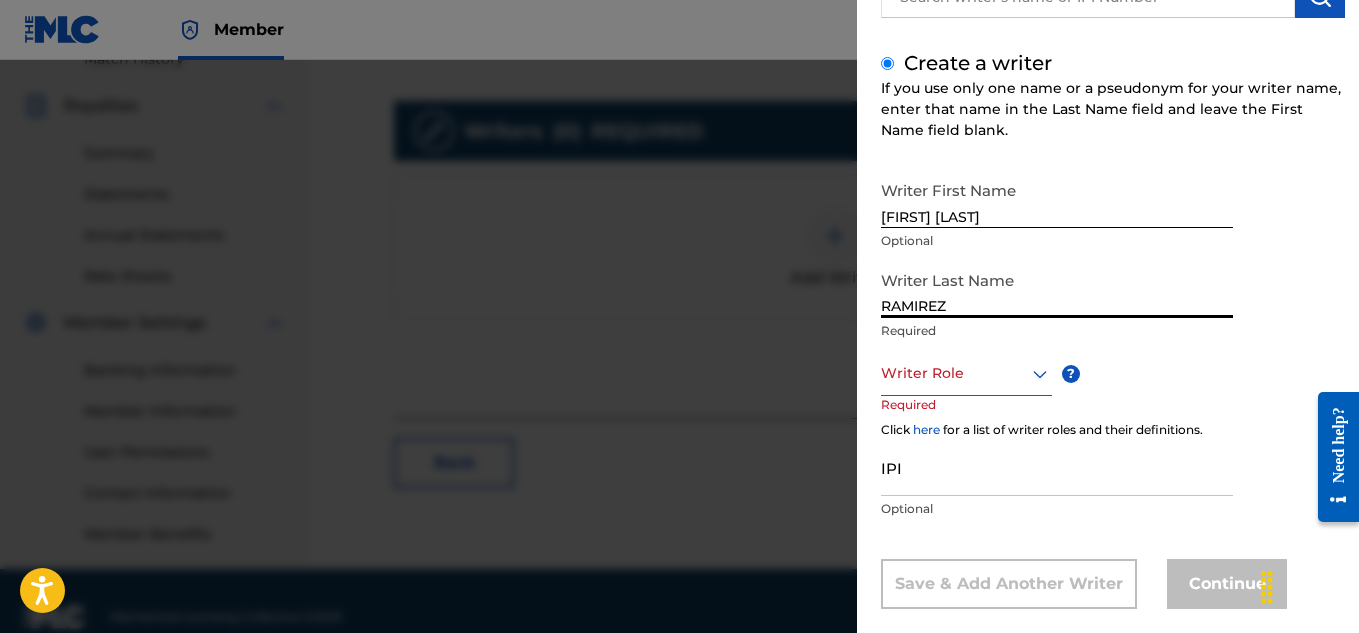 type on "RAMIREZ" 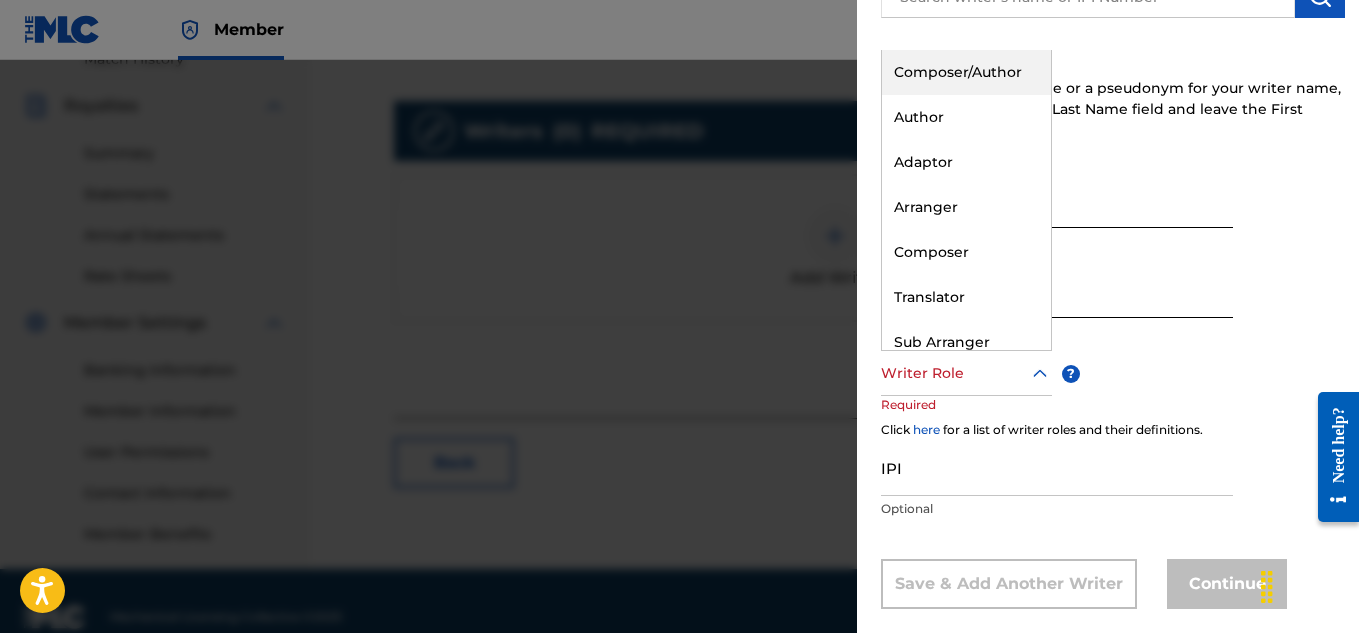 click on "Composer/Author" at bounding box center [966, 72] 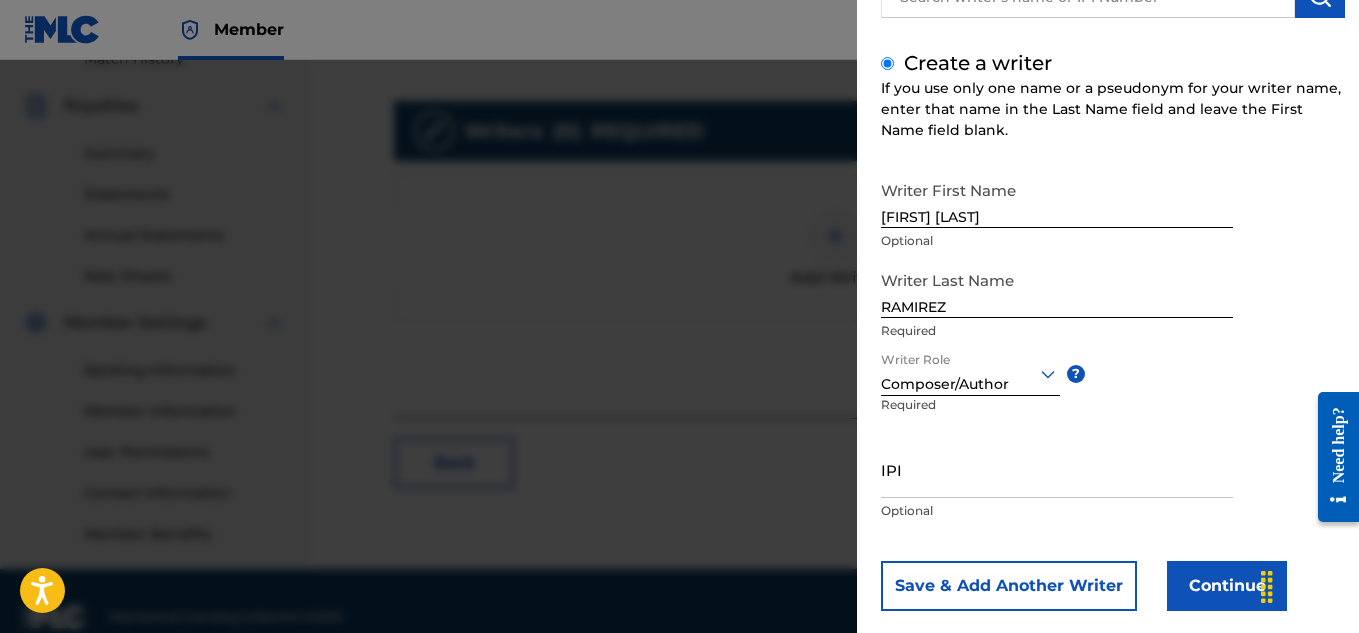 click on "Required" at bounding box center (915, 418) 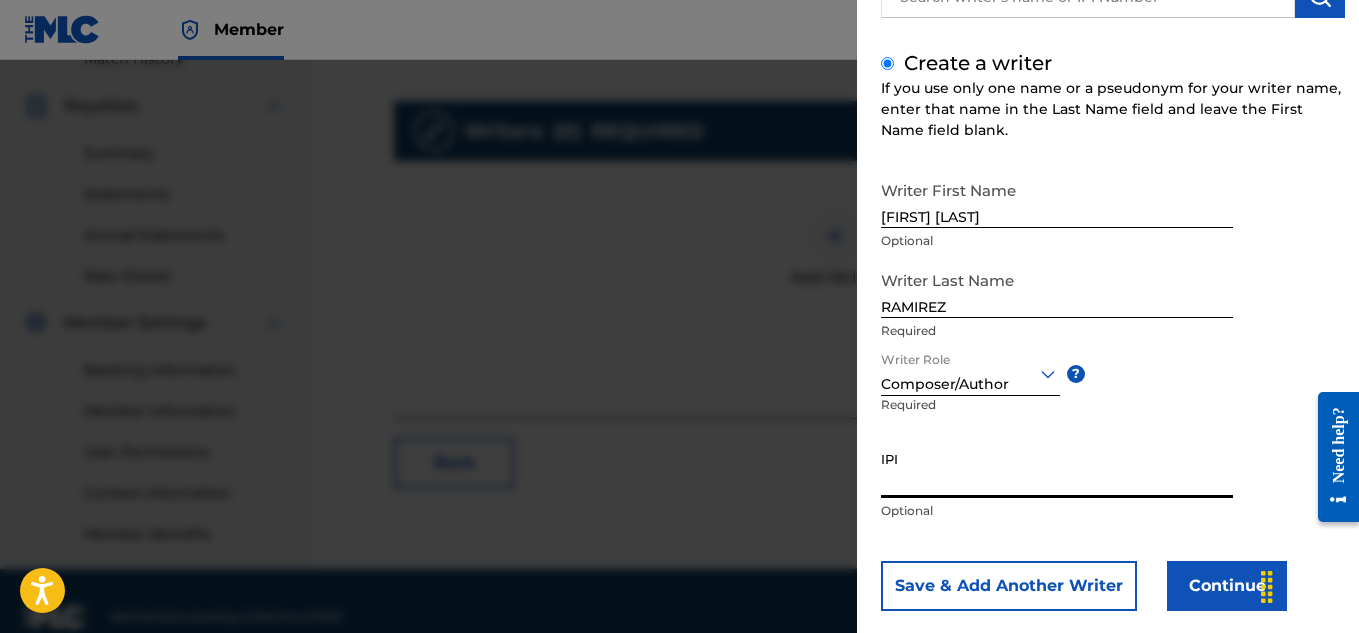 paste on "660444946" 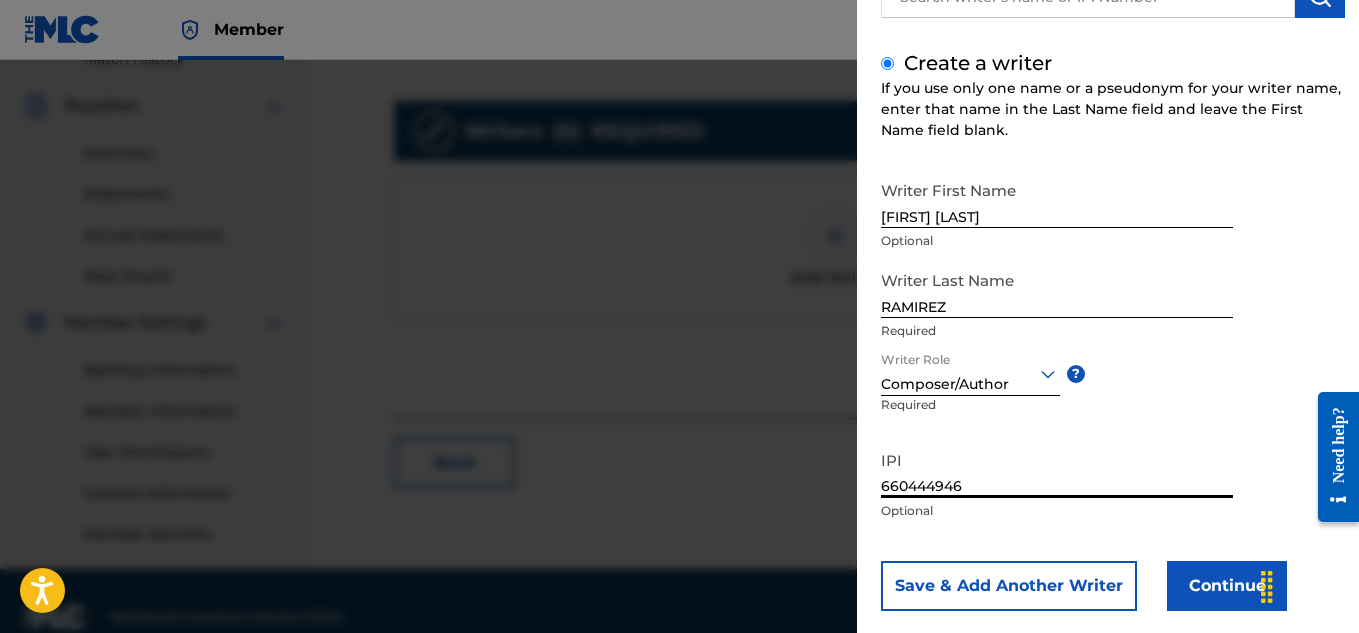 type on "660444946" 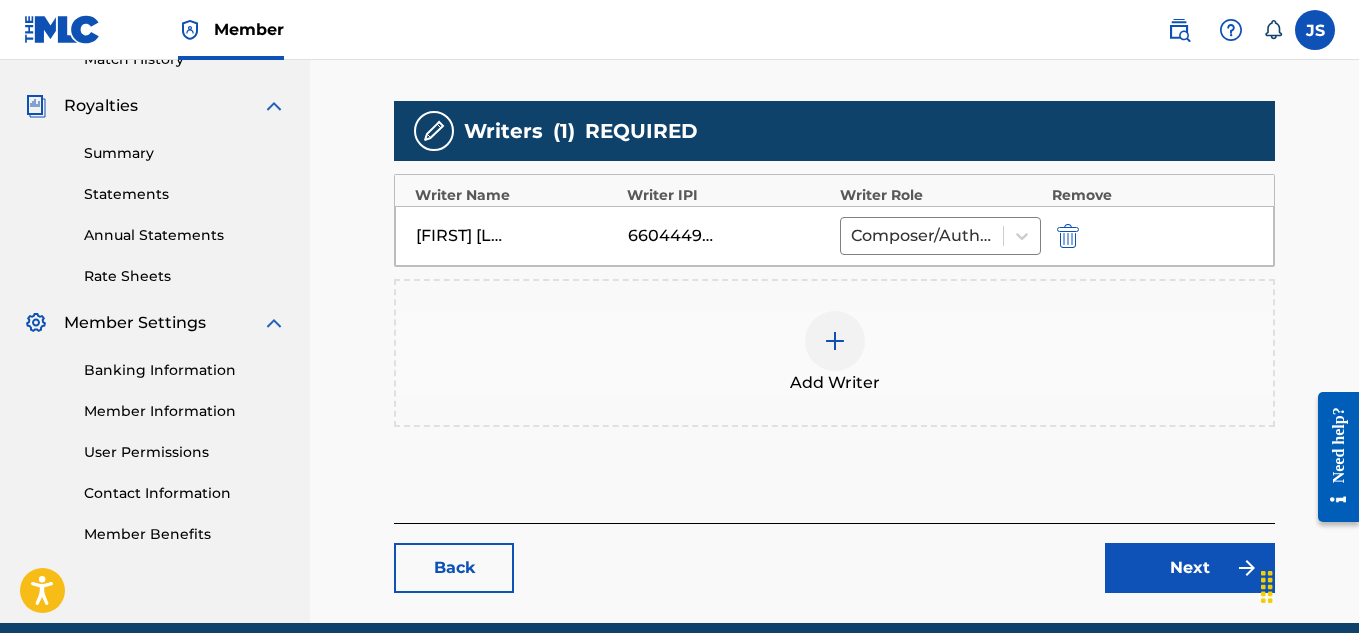 scroll, scrollTop: 661, scrollLeft: 0, axis: vertical 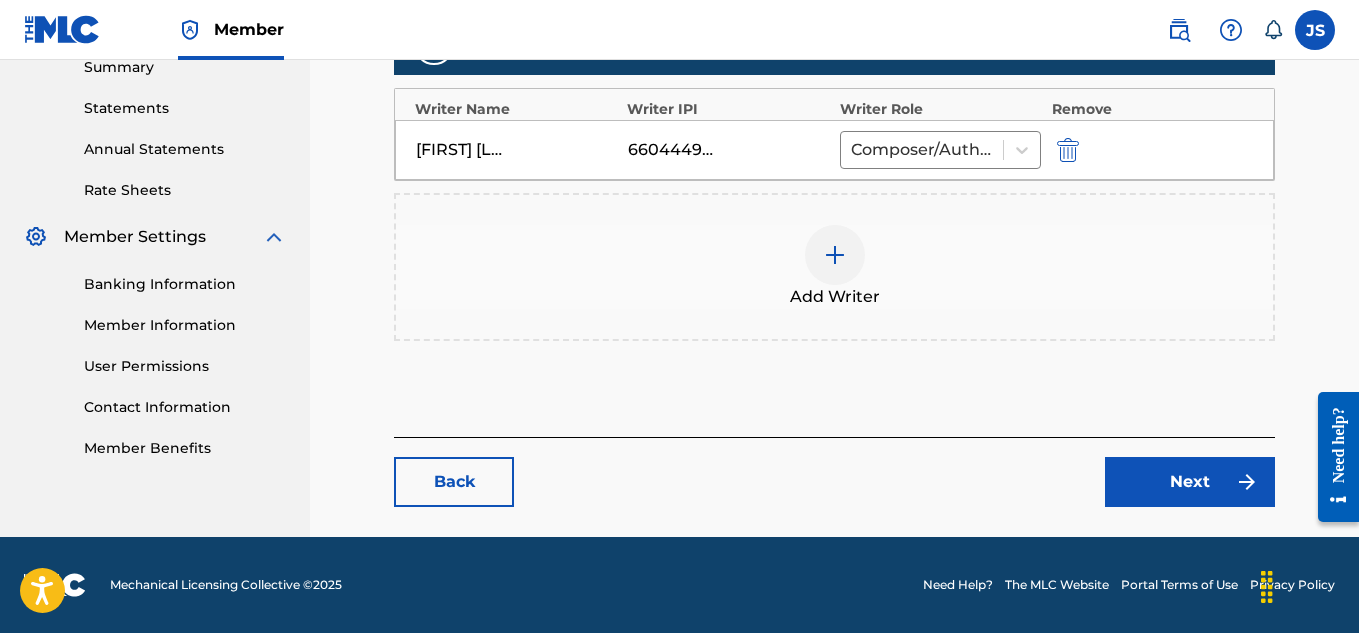 click on "Next" at bounding box center [1190, 482] 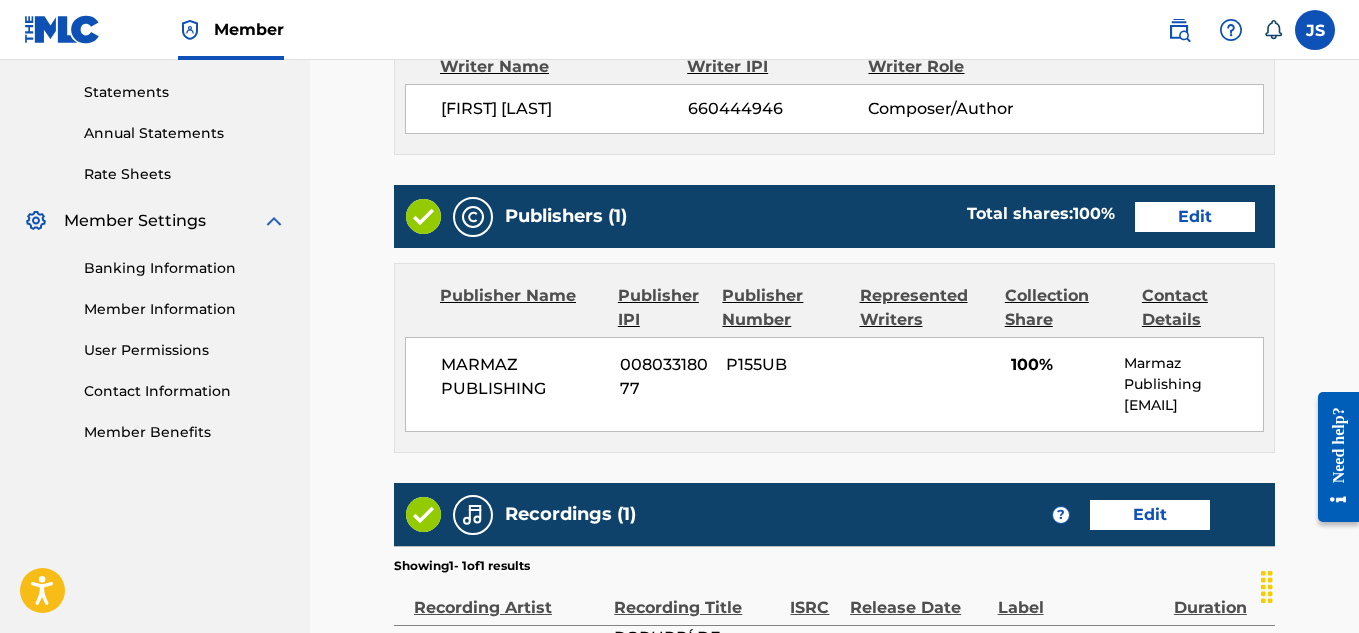 scroll, scrollTop: 678, scrollLeft: 0, axis: vertical 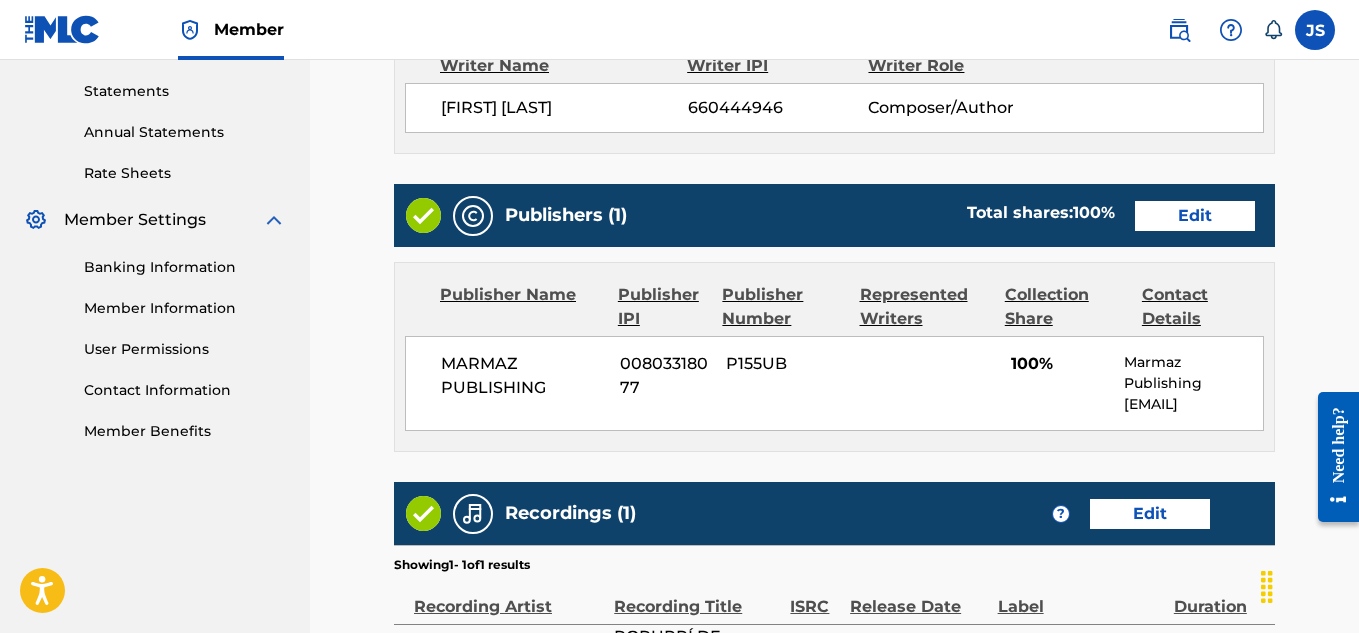 click on "Edit" at bounding box center [1195, 216] 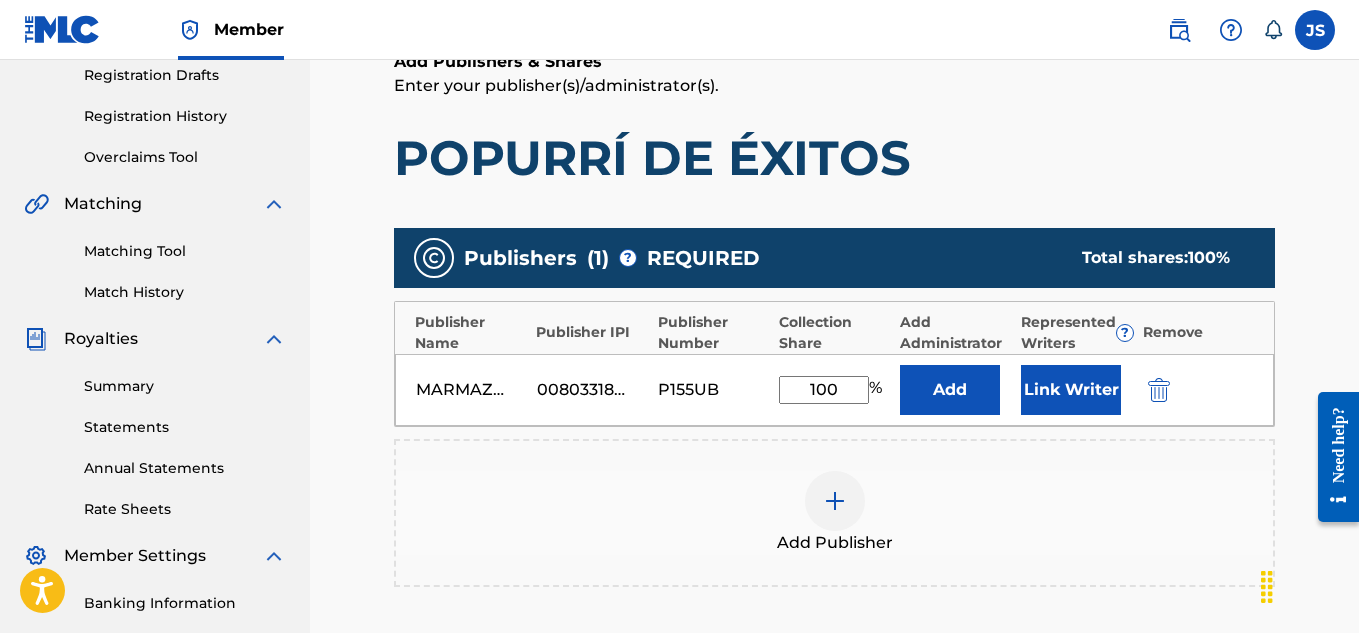 scroll, scrollTop: 427, scrollLeft: 0, axis: vertical 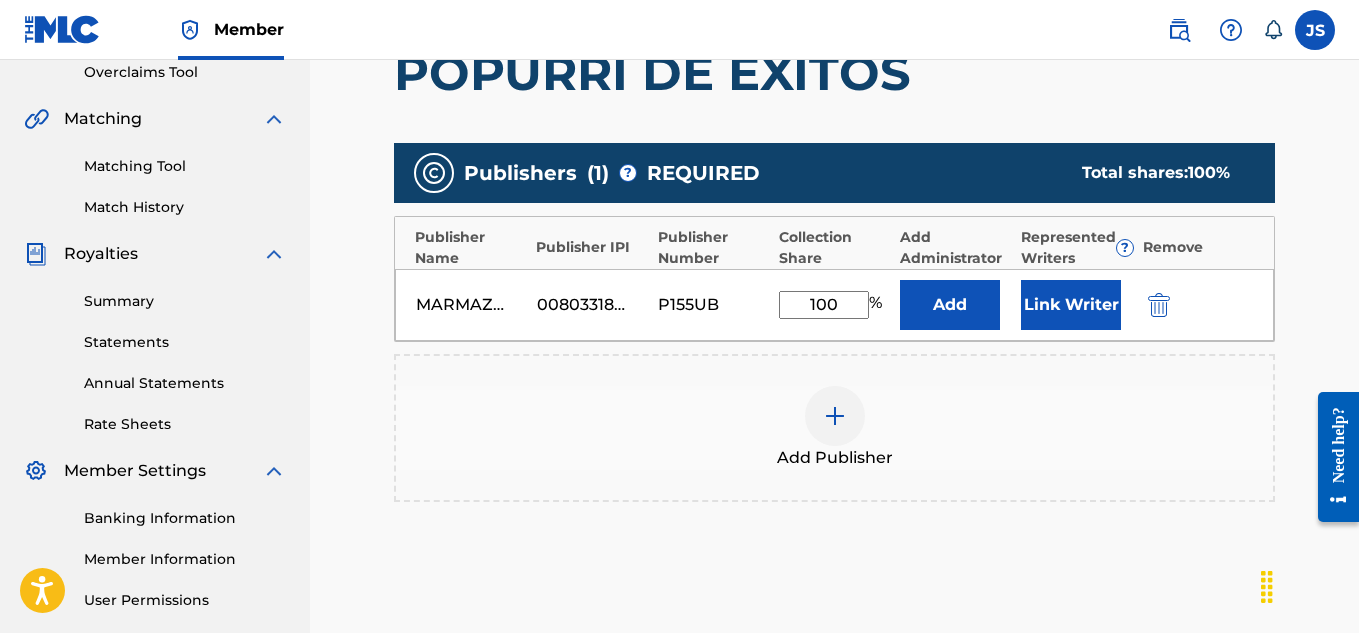 click on "Link Writer" at bounding box center (1071, 305) 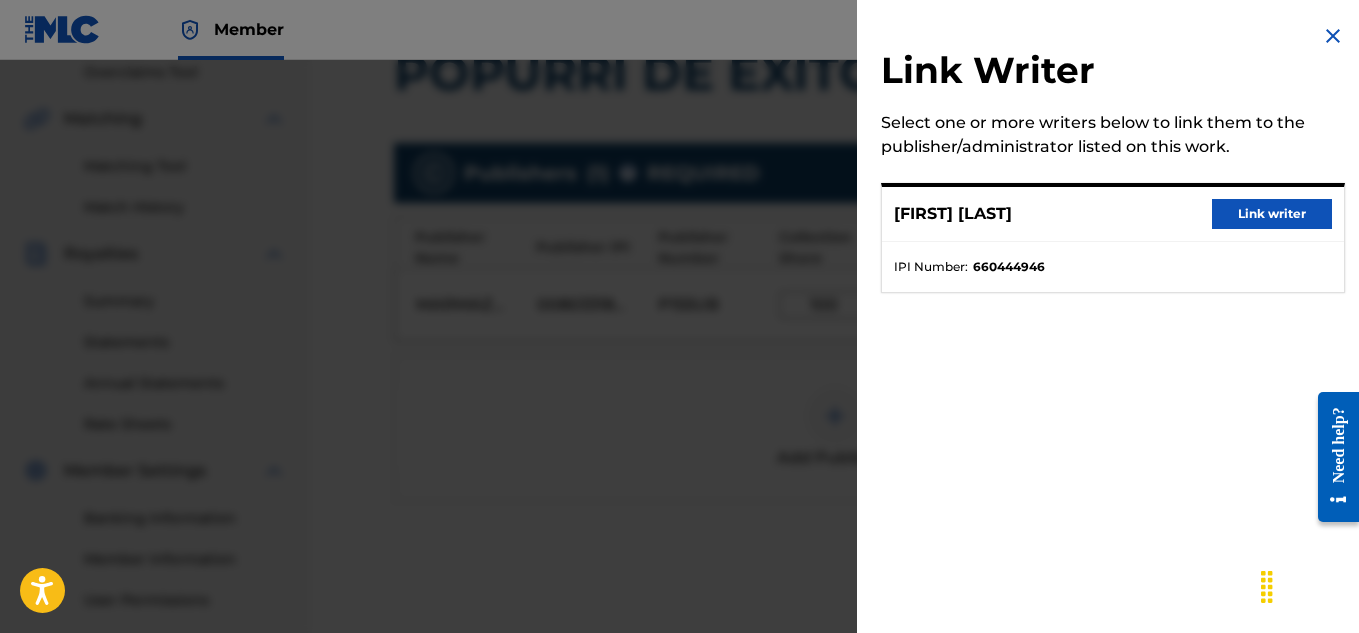 click on "OLINDO JOSE RAMIREZ Link writer" at bounding box center (1113, 214) 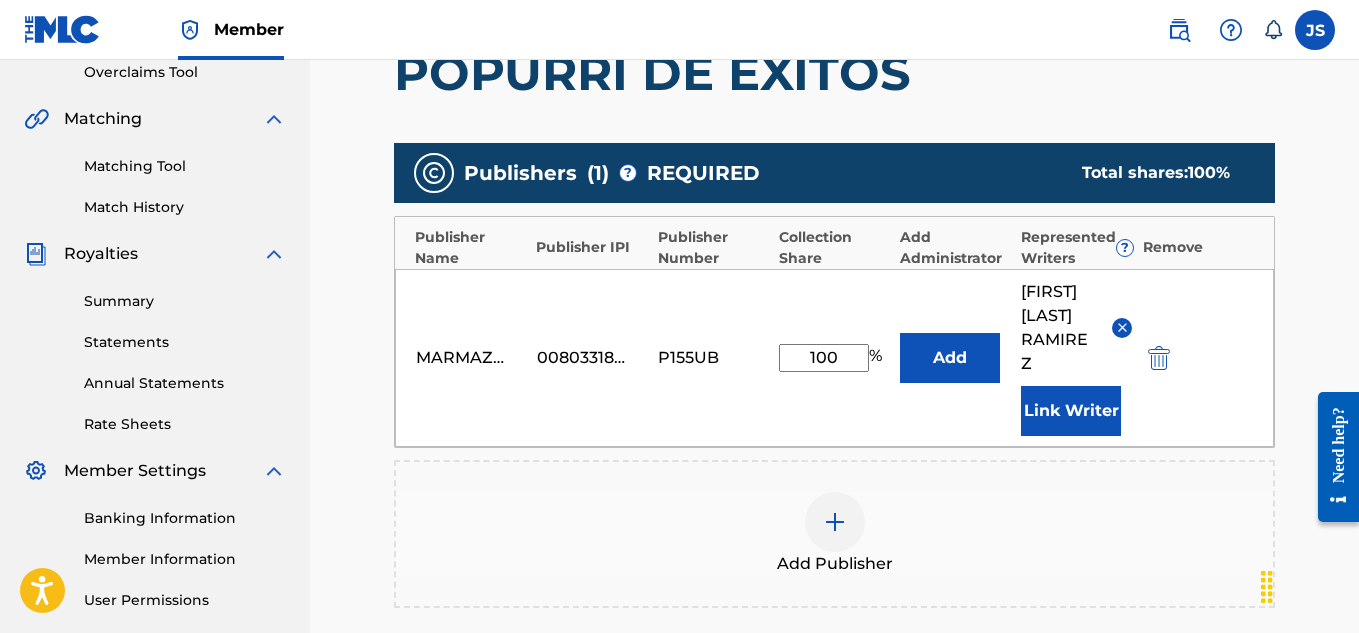 scroll, scrollTop: 754, scrollLeft: 0, axis: vertical 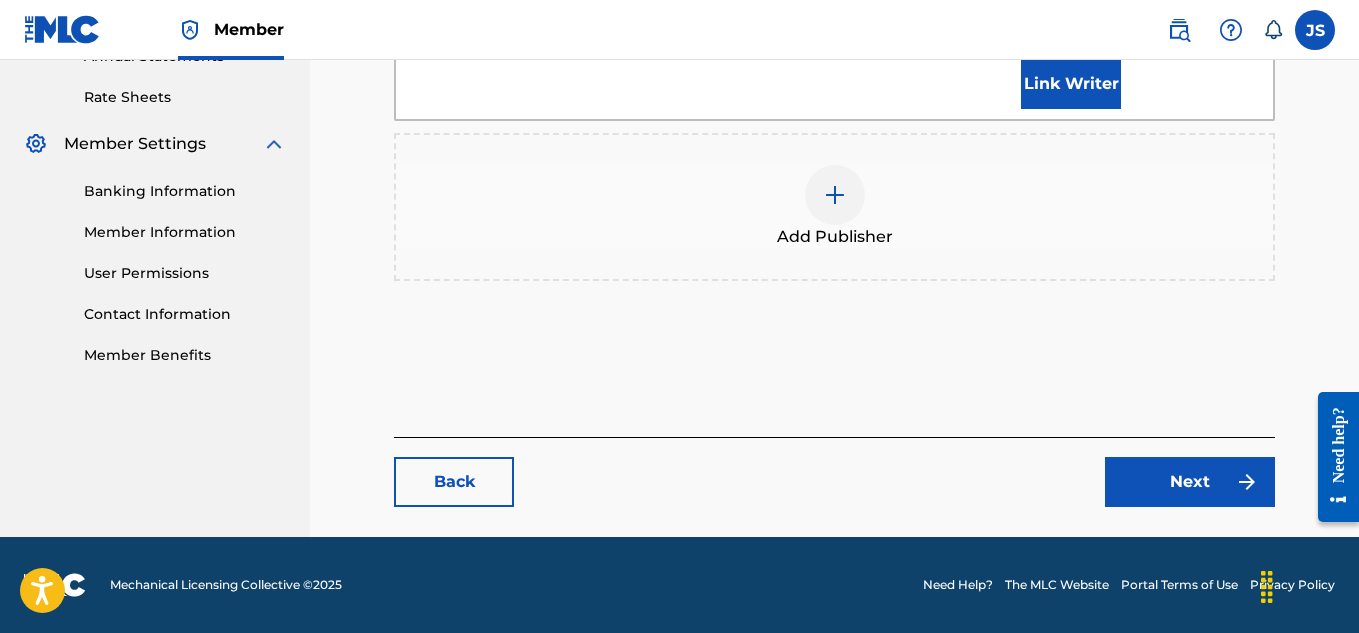 click on "Next" at bounding box center (1190, 482) 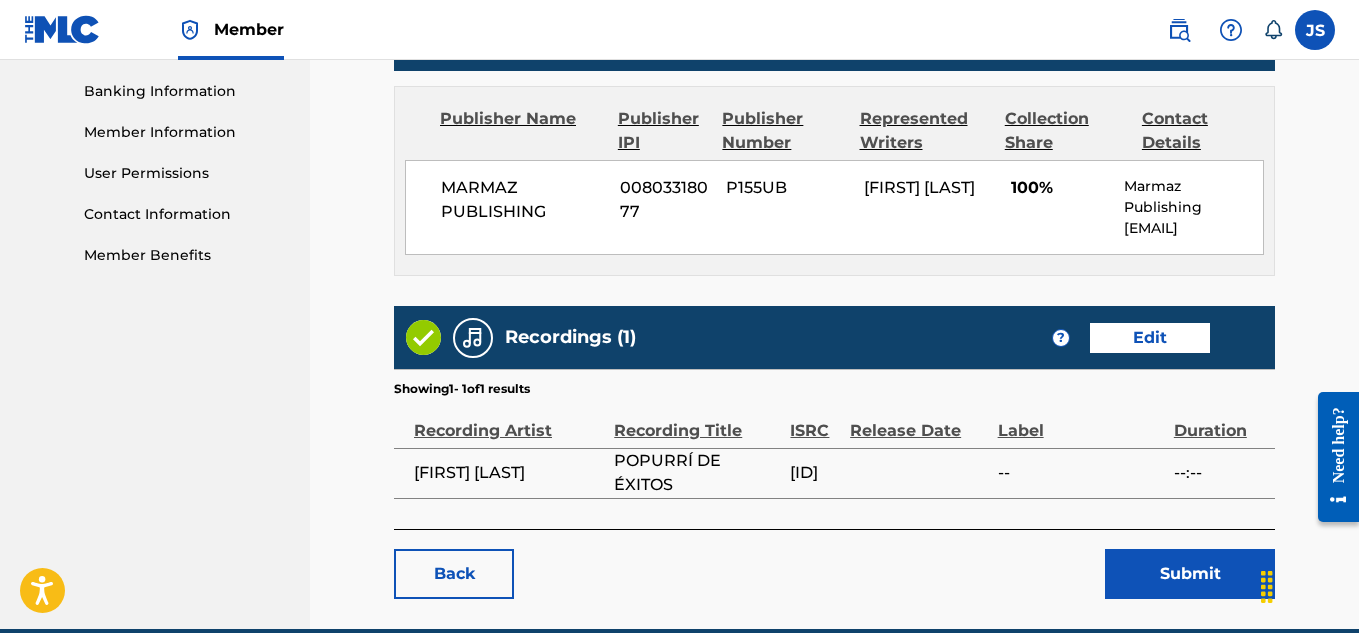 scroll, scrollTop: 858, scrollLeft: 0, axis: vertical 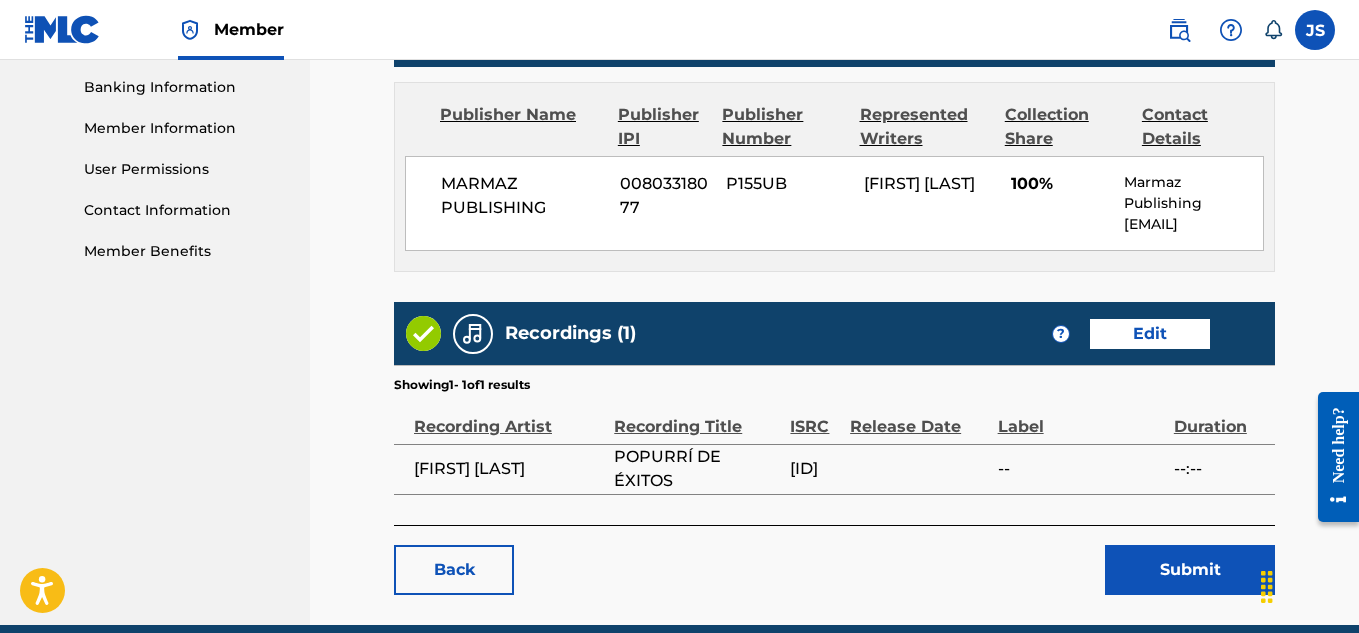 click on "Submit" at bounding box center (1190, 570) 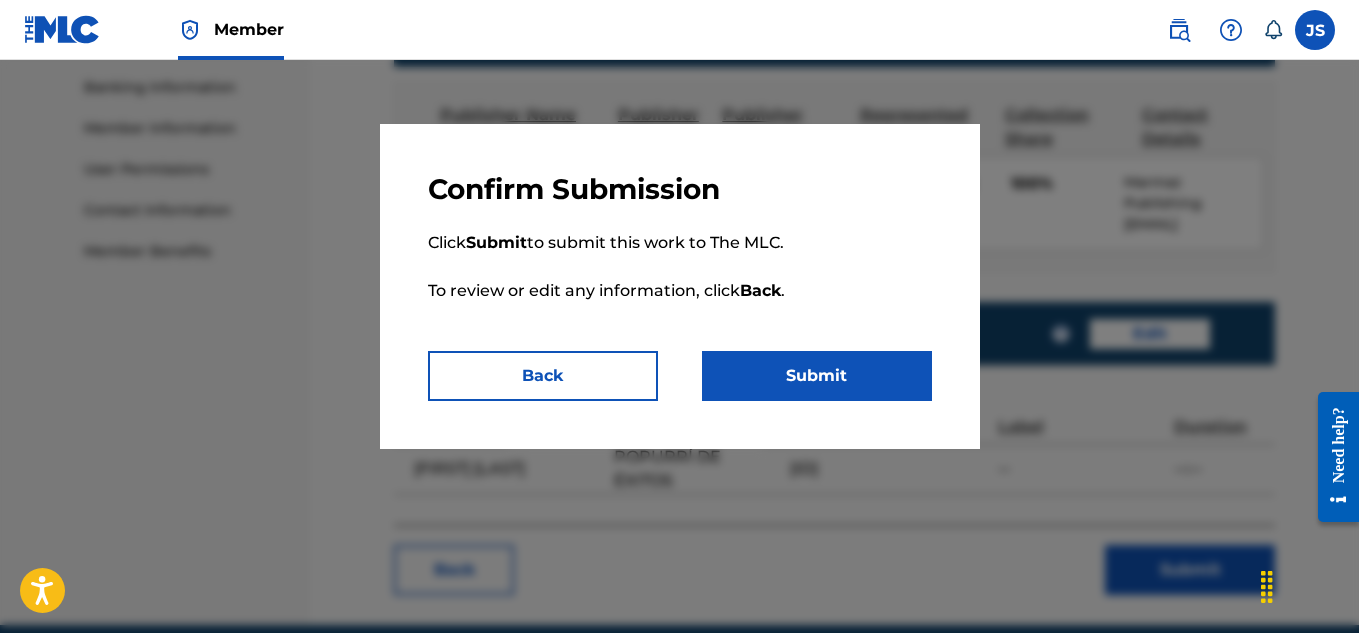 click on "Submit" at bounding box center [817, 376] 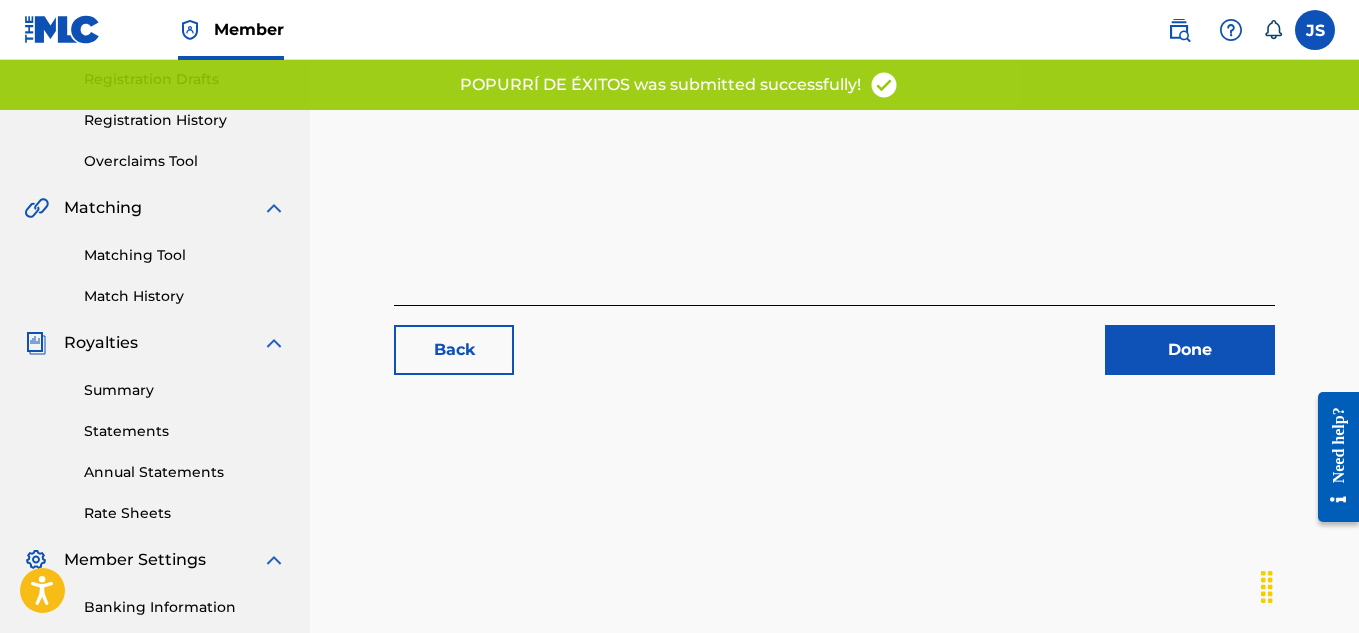 scroll, scrollTop: 349, scrollLeft: 0, axis: vertical 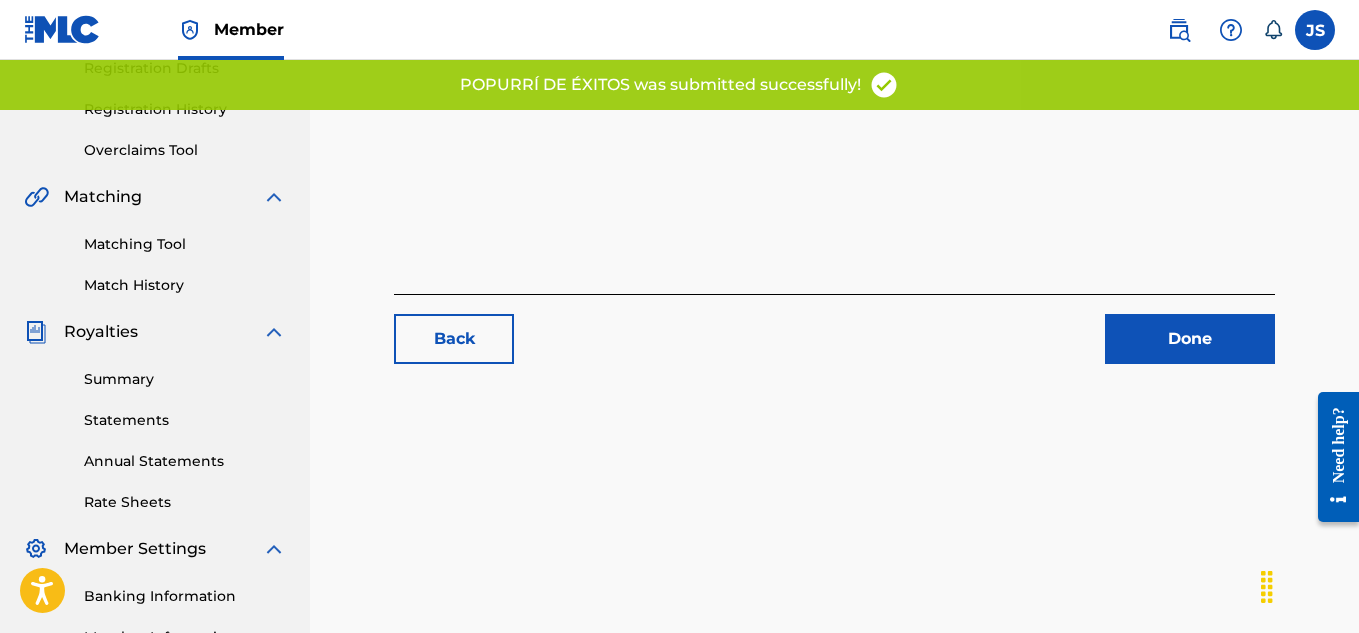 click on "Done" at bounding box center [1190, 339] 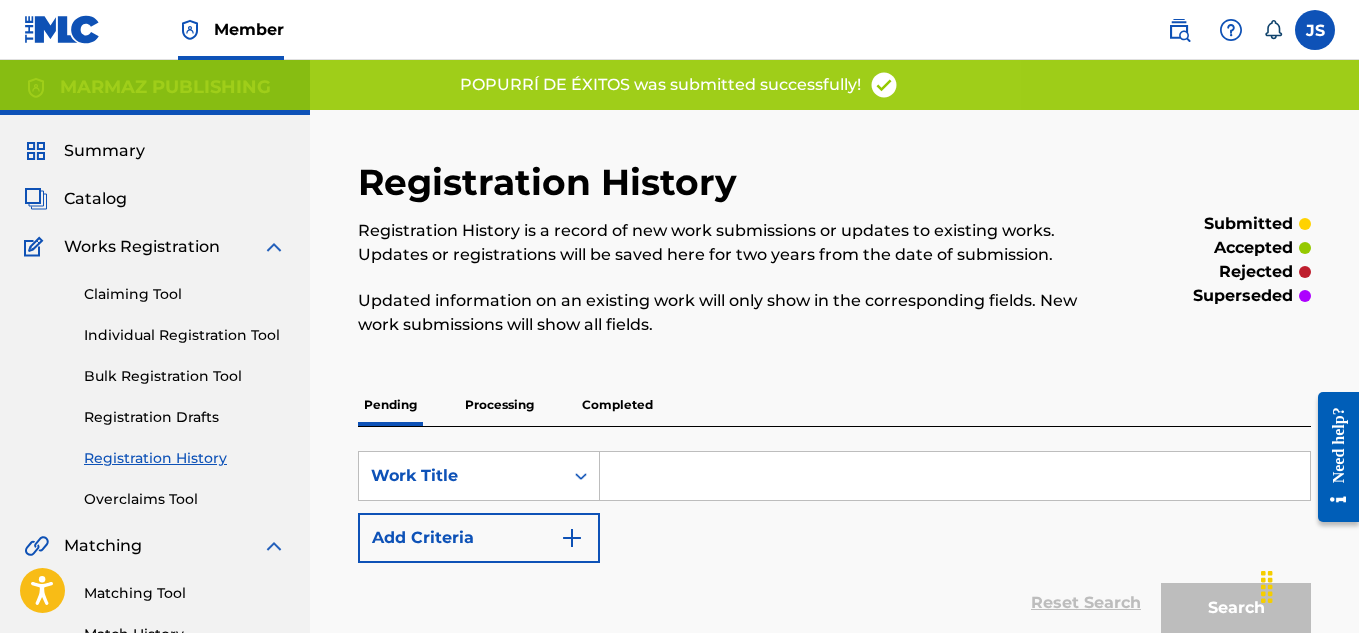 scroll, scrollTop: 70, scrollLeft: 0, axis: vertical 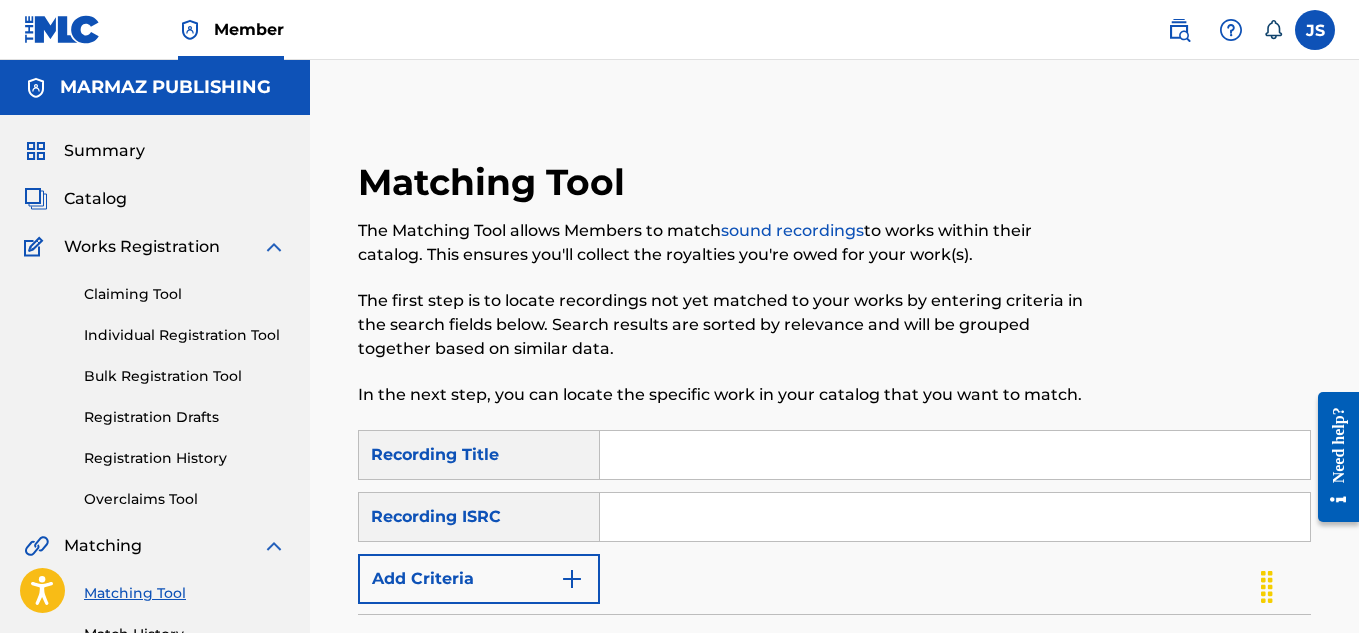 click on "SearchWithCriteria3150954a-36f7-4754-979b-3880b7fef317 Recording Title SearchWithCriteriabbe9f3b5-07ea-422a-8880-9c3b2a283241 Recording ISRC Add Criteria" at bounding box center [834, 517] 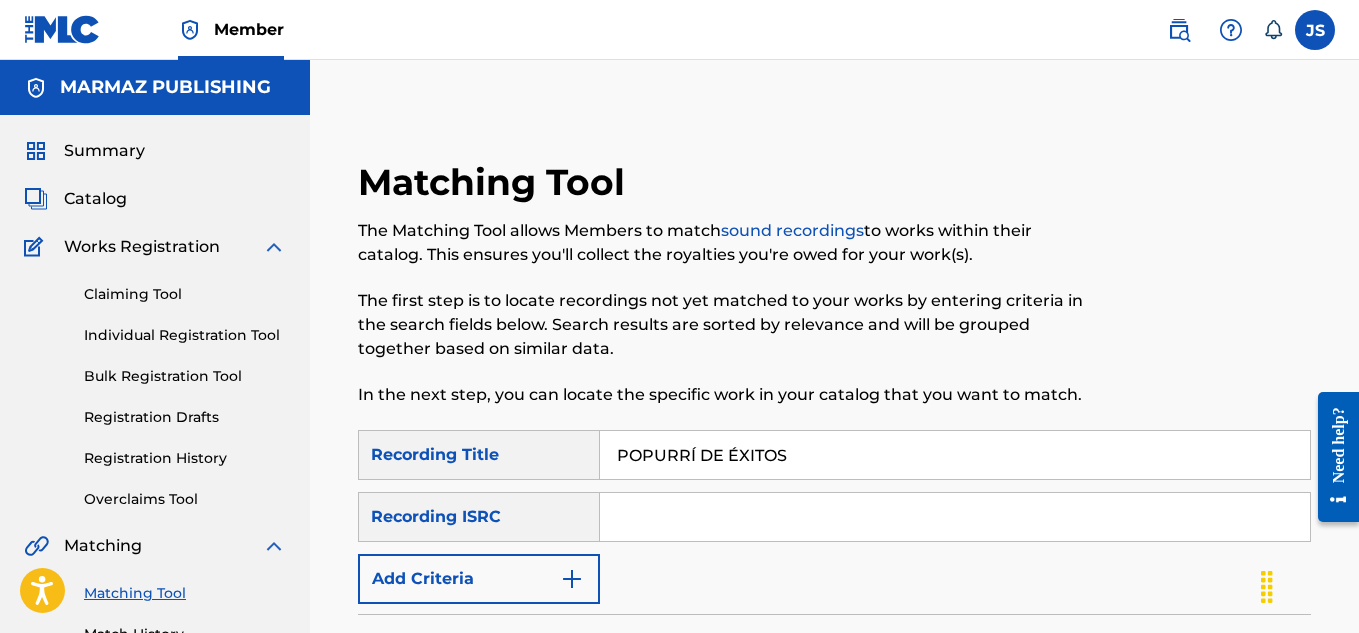 type on "POPURRÍ DE ÉXITOS" 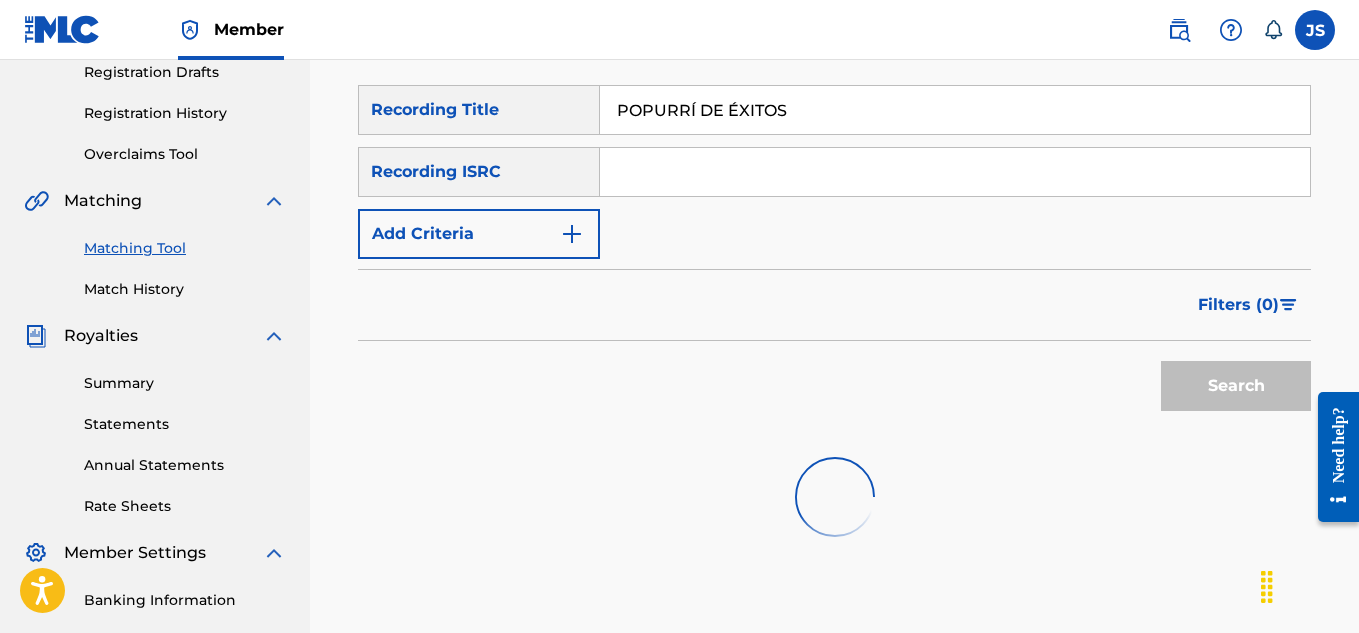 scroll, scrollTop: 347, scrollLeft: 0, axis: vertical 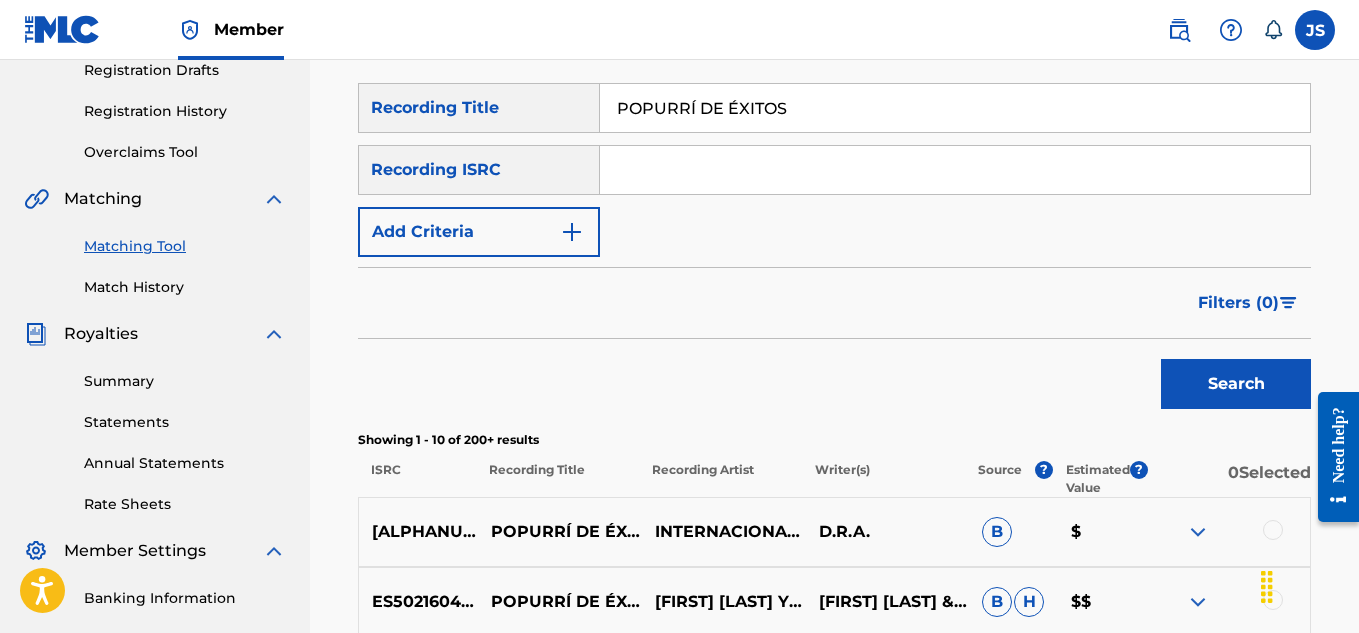click on "Add Criteria" at bounding box center [479, 232] 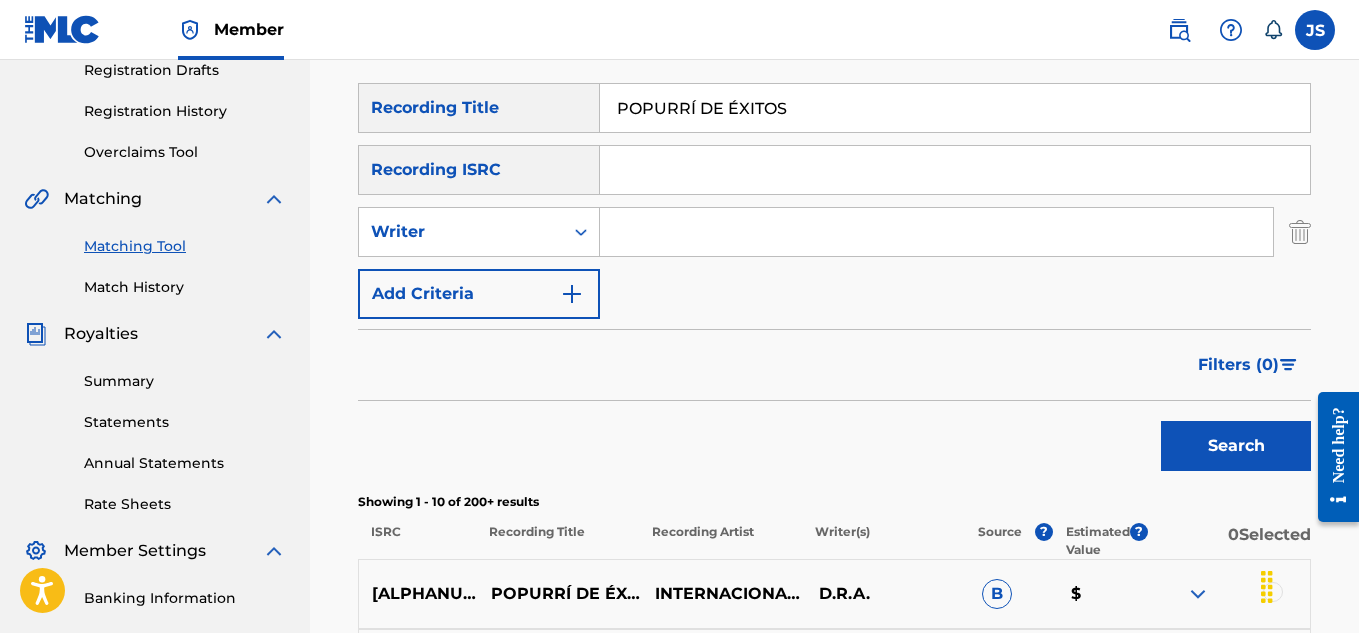click at bounding box center (936, 232) 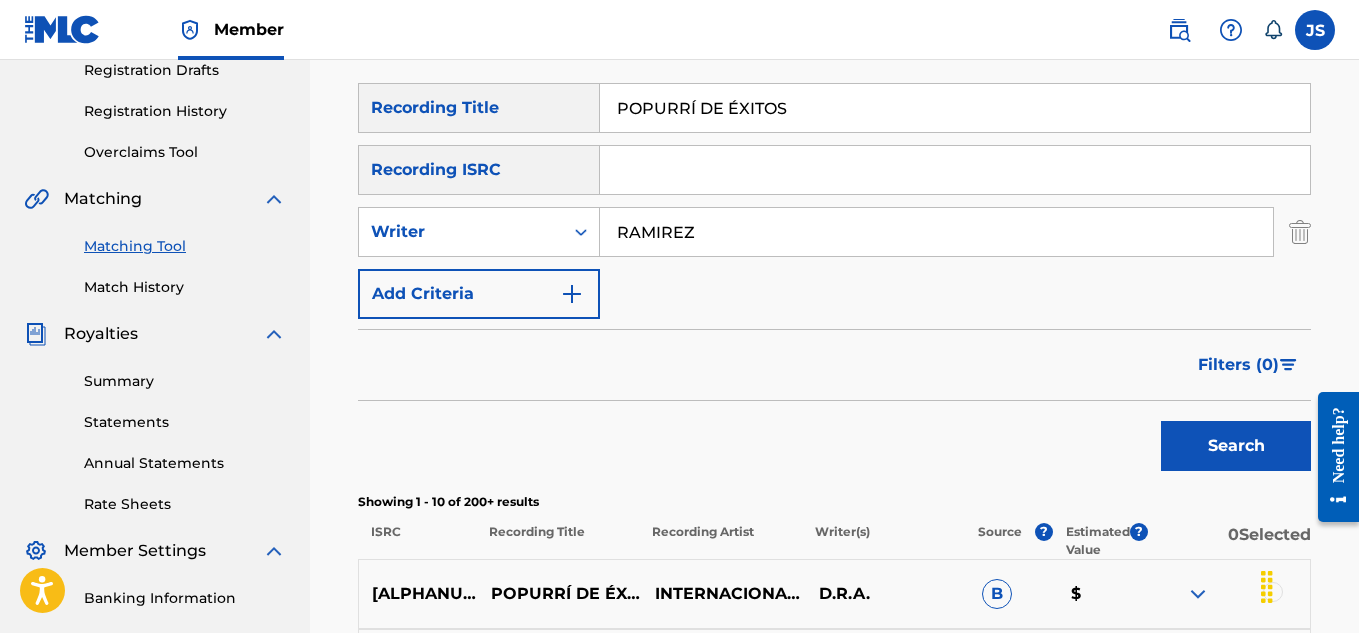 type on "RAMIREZ" 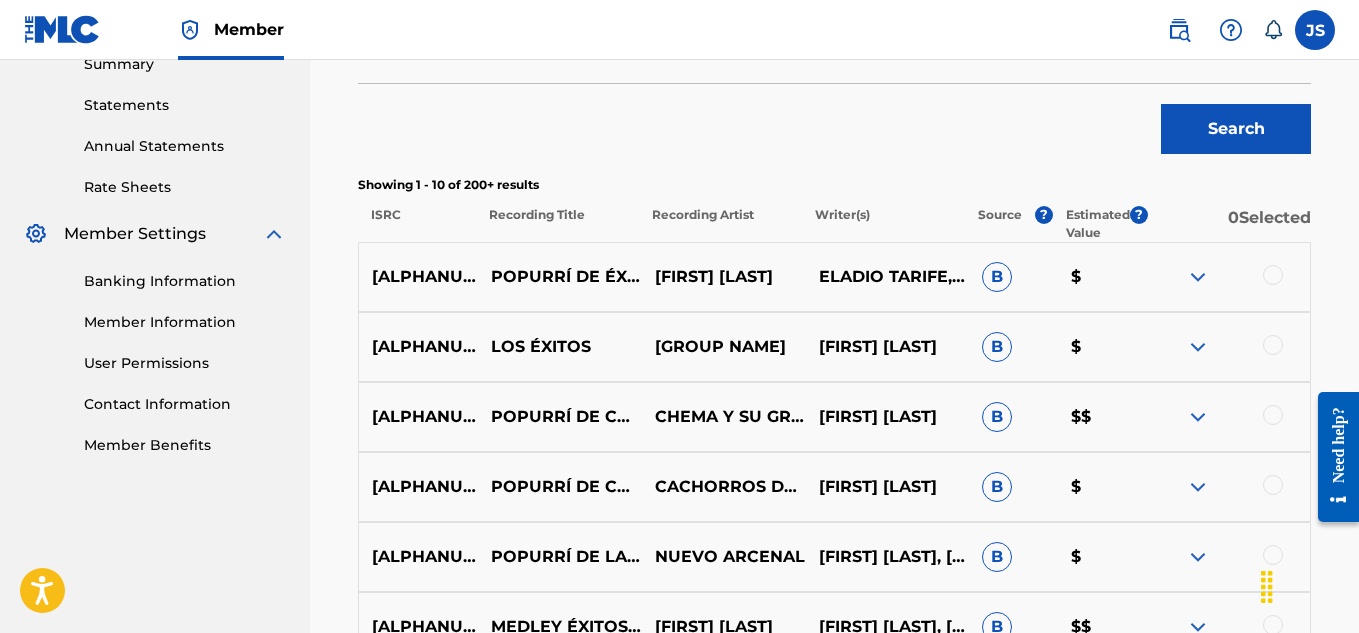 scroll, scrollTop: 759, scrollLeft: 0, axis: vertical 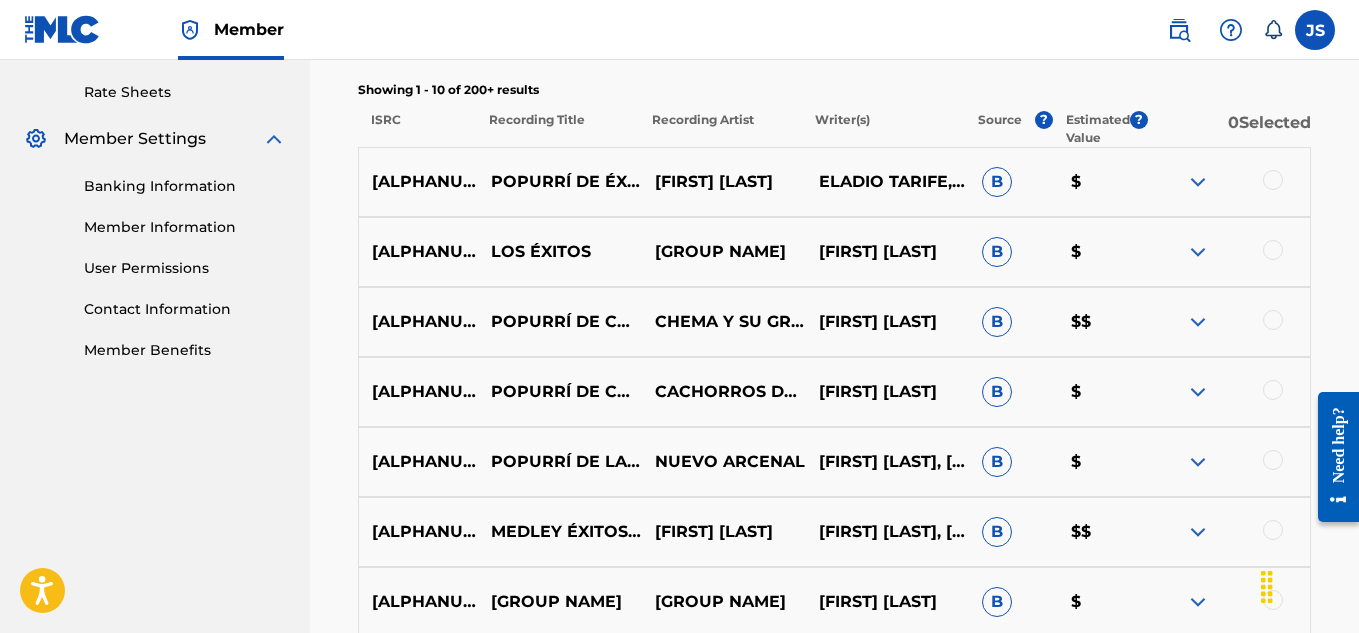 click at bounding box center [1273, 180] 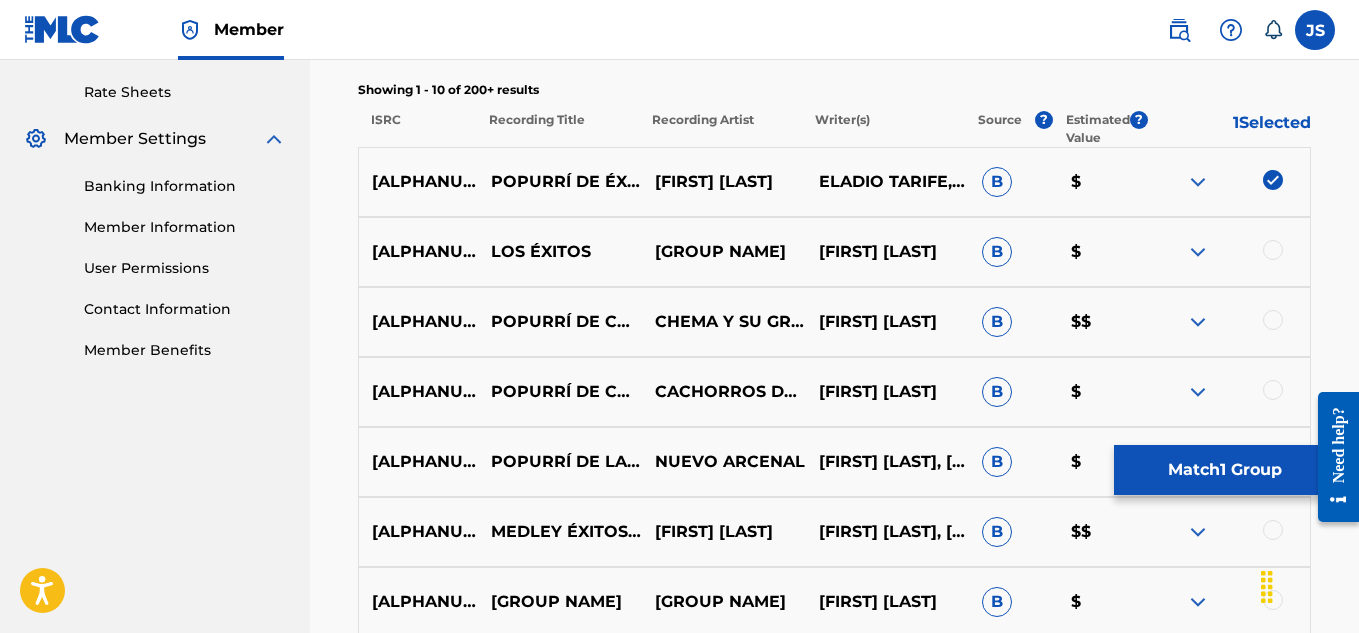 click on "Match  1 Group" at bounding box center (1224, 470) 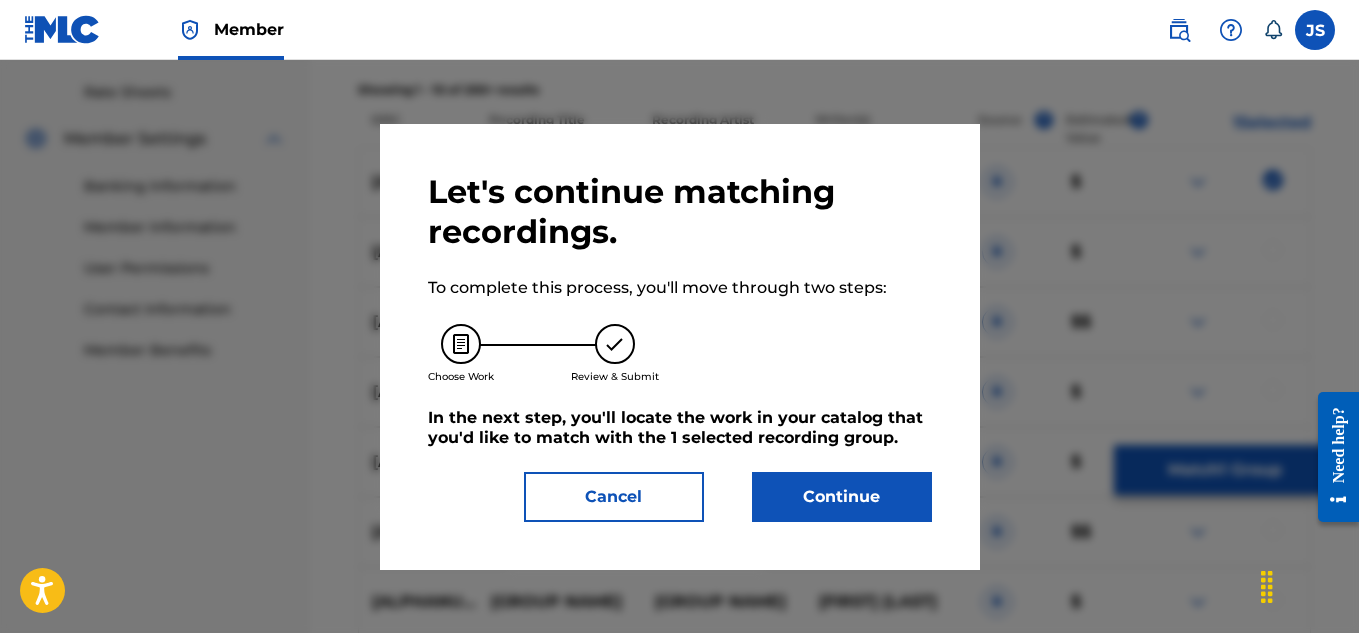 click on "Continue" at bounding box center [842, 497] 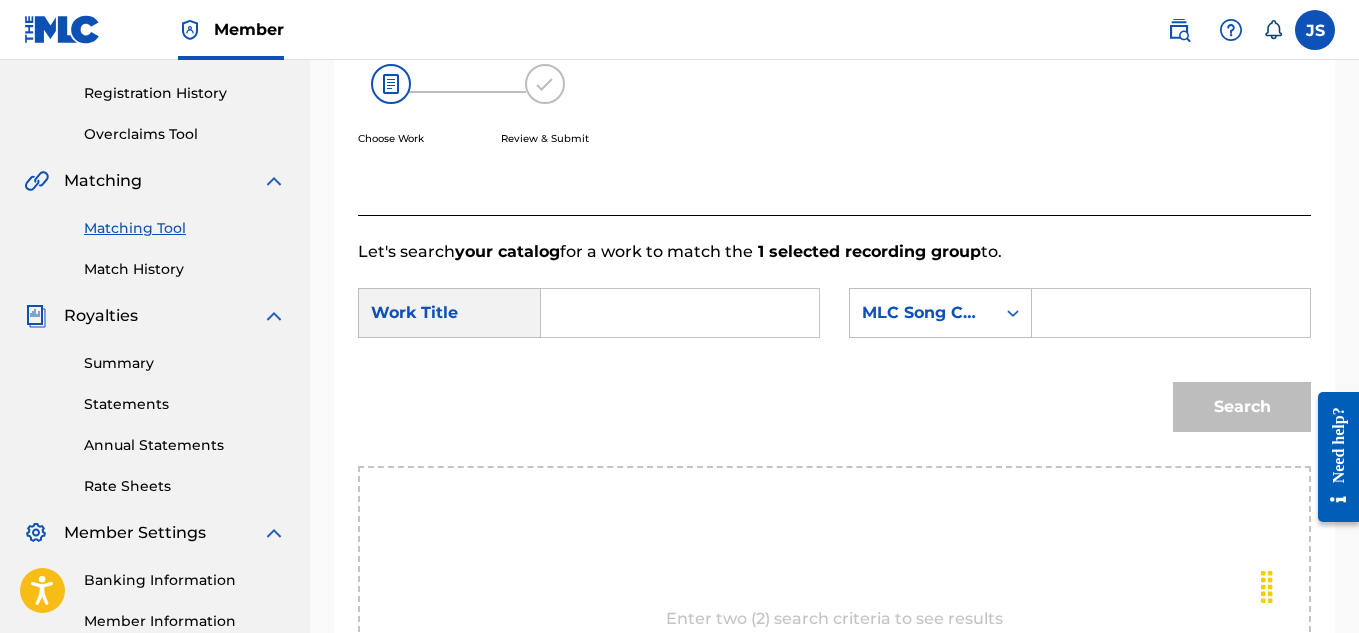 scroll, scrollTop: 361, scrollLeft: 0, axis: vertical 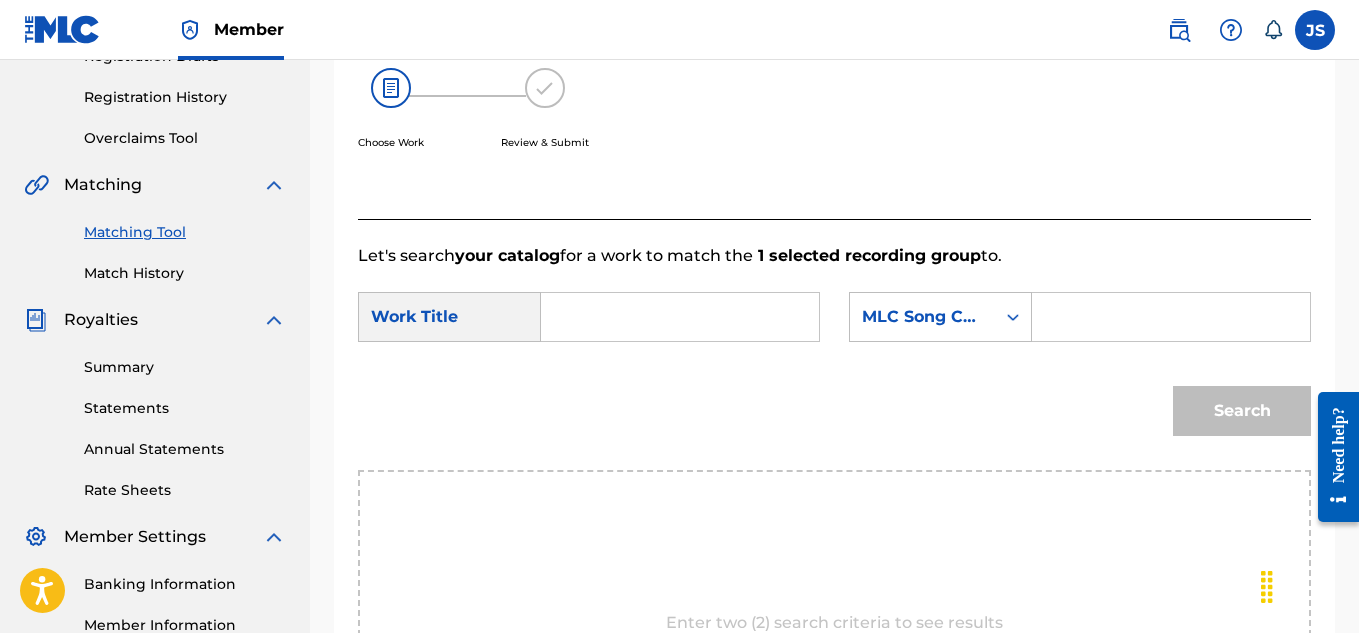 click at bounding box center [680, 317] 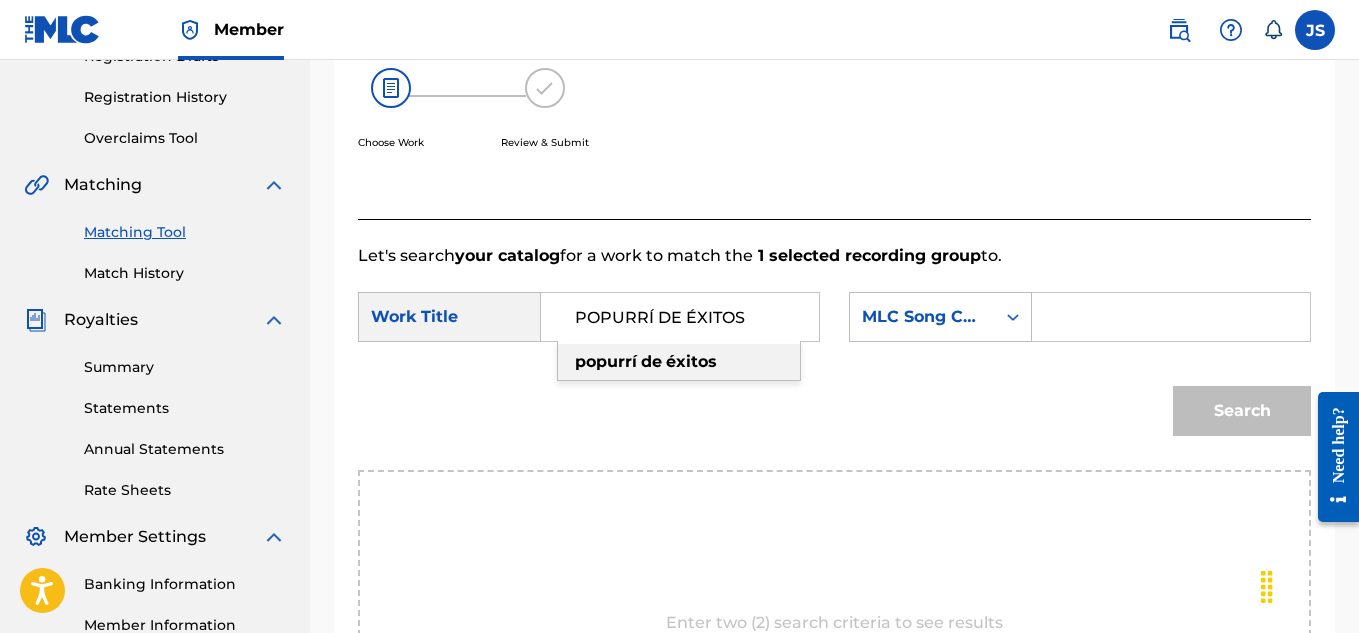 type on "POPURRÍ DE ÉXITOS" 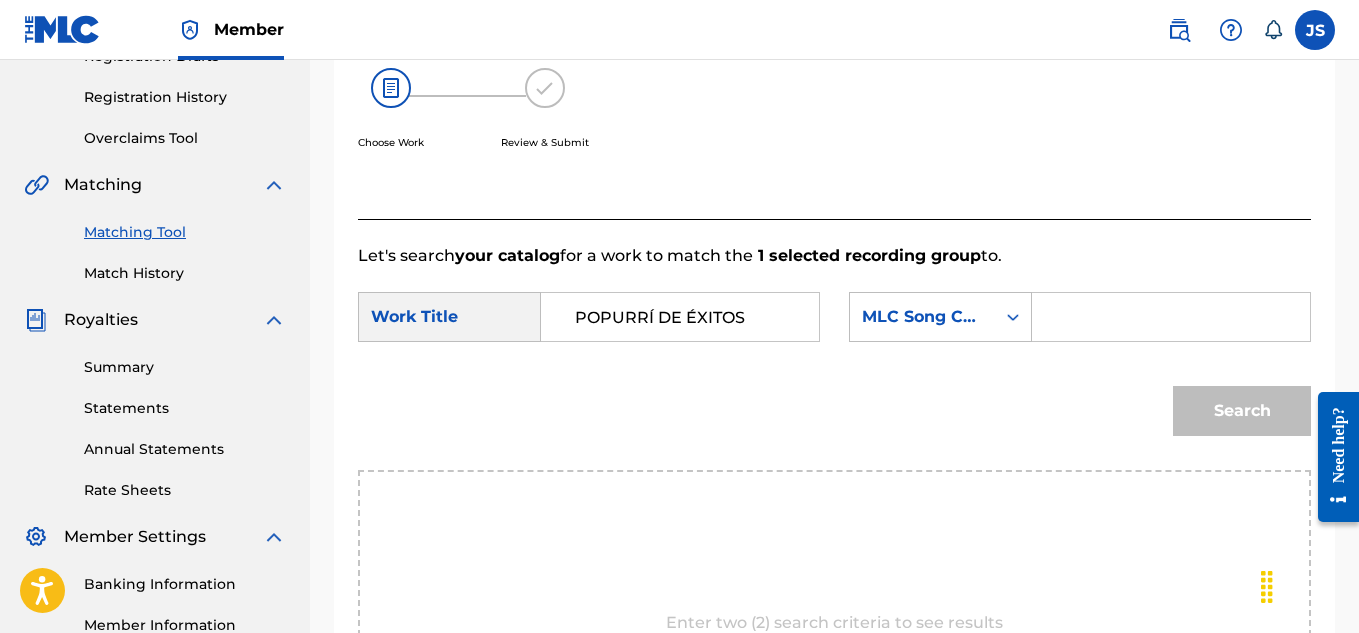 click on "SearchWithCriteria[ALPHANUMERIC] Work Title [ALPHANUMERIC] SearchWithCriteri[ALPHANUMERIC] MLC Song Code Search" at bounding box center (834, 369) 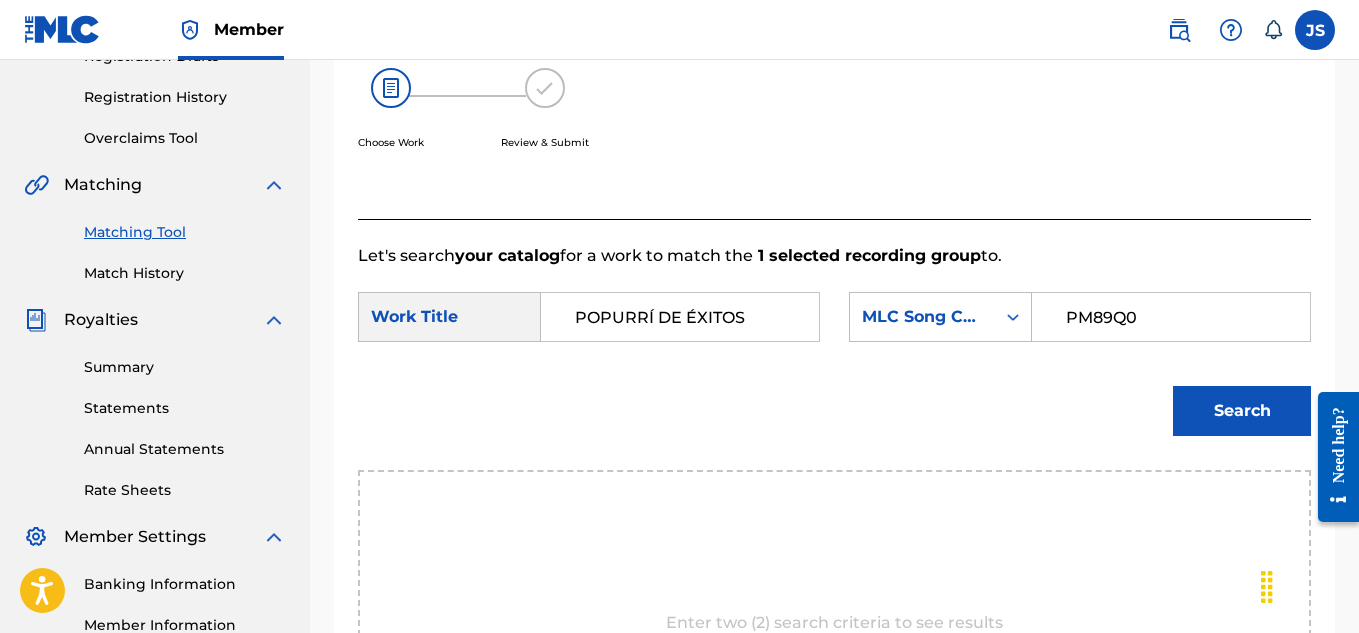 type on "PM89Q0" 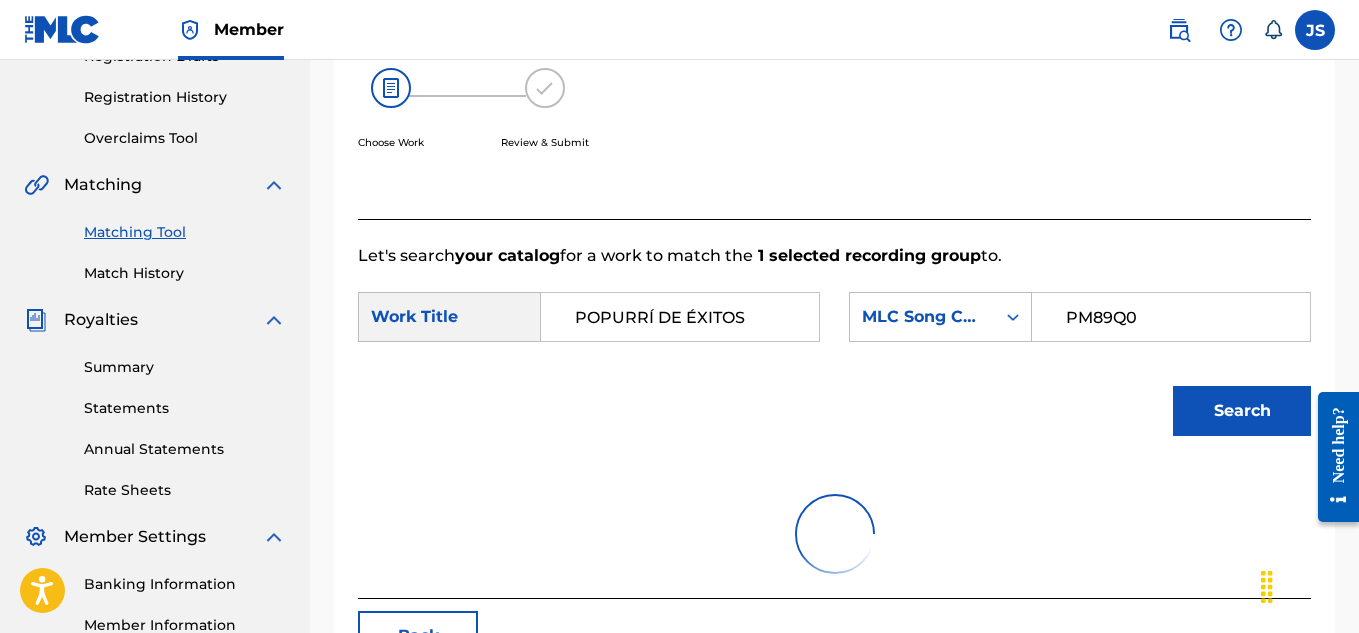 click on "Search" at bounding box center [1242, 411] 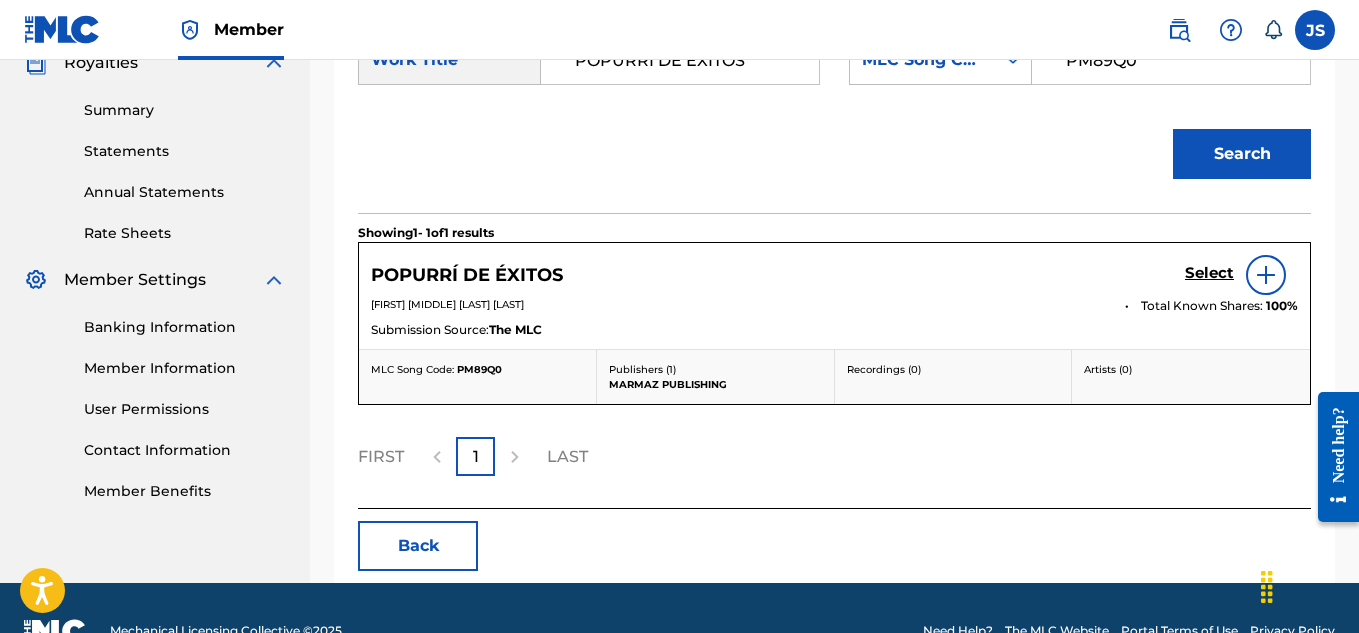 scroll, scrollTop: 621, scrollLeft: 0, axis: vertical 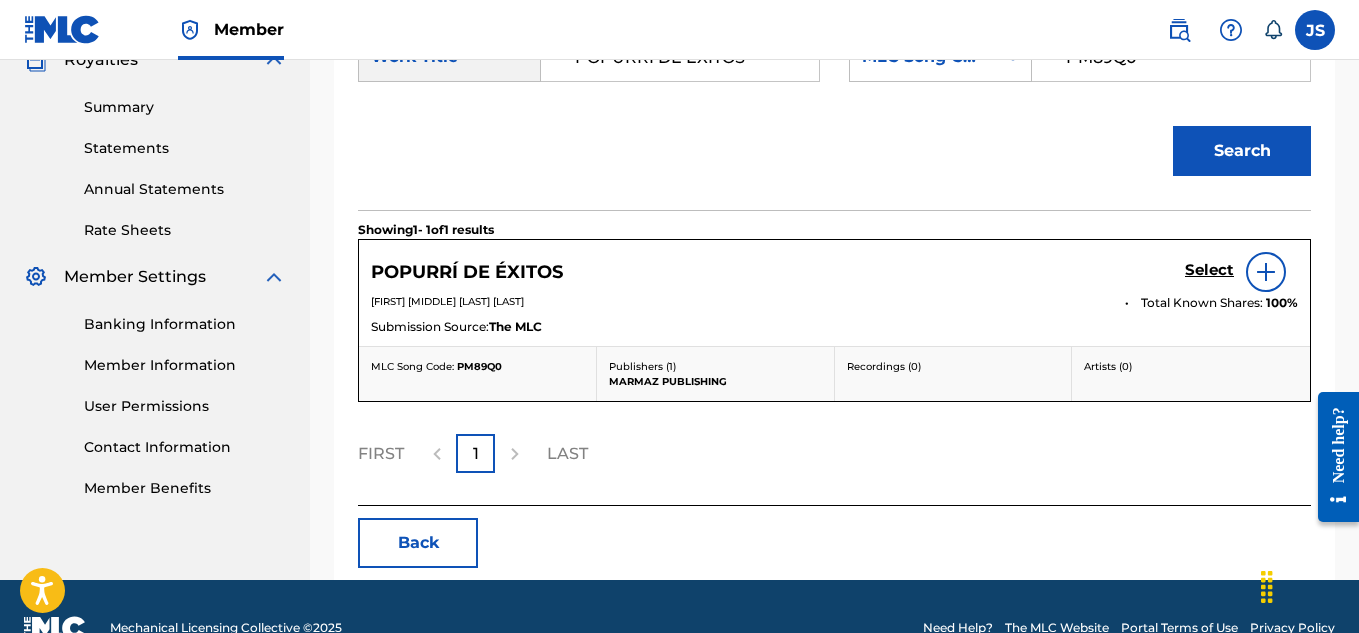 click on "Select" at bounding box center [1209, 270] 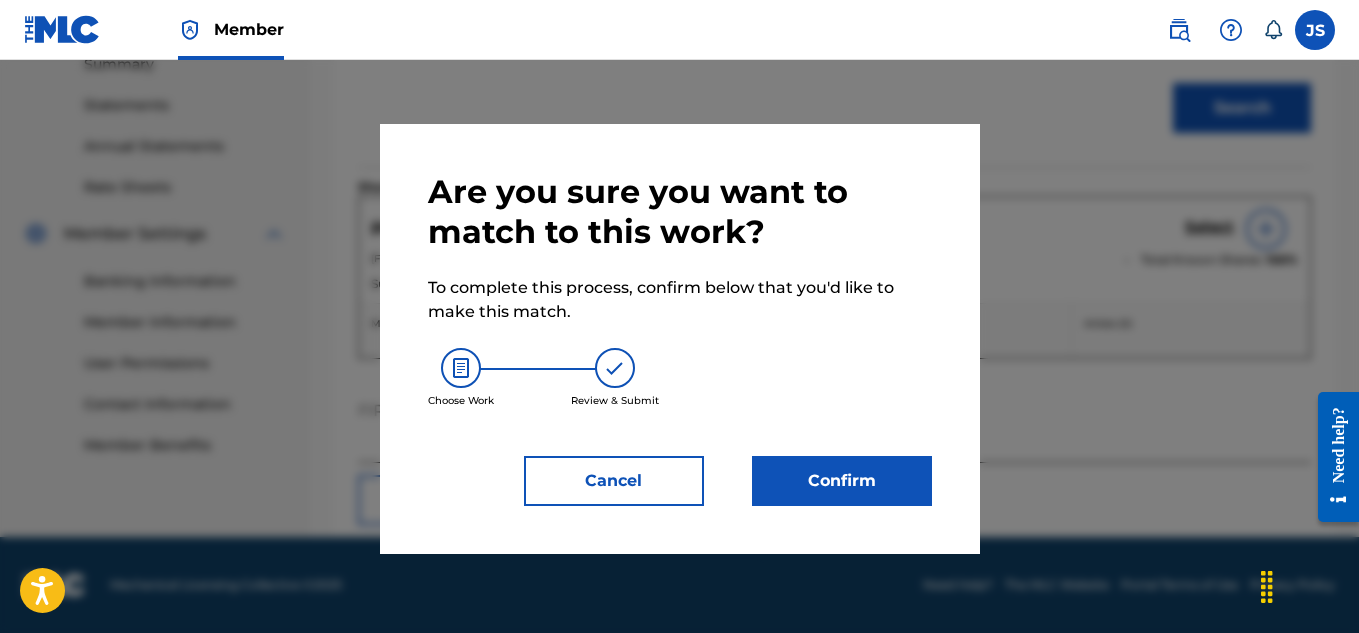 click on "Confirm" at bounding box center [842, 481] 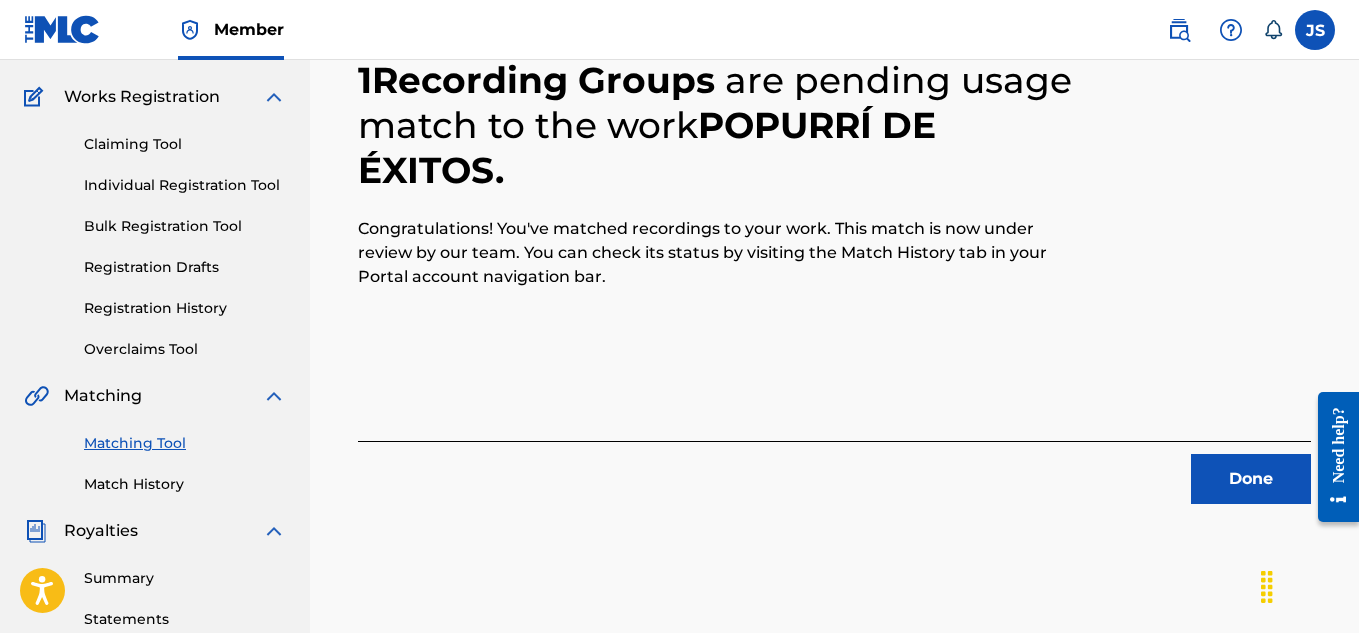 scroll, scrollTop: 154, scrollLeft: 0, axis: vertical 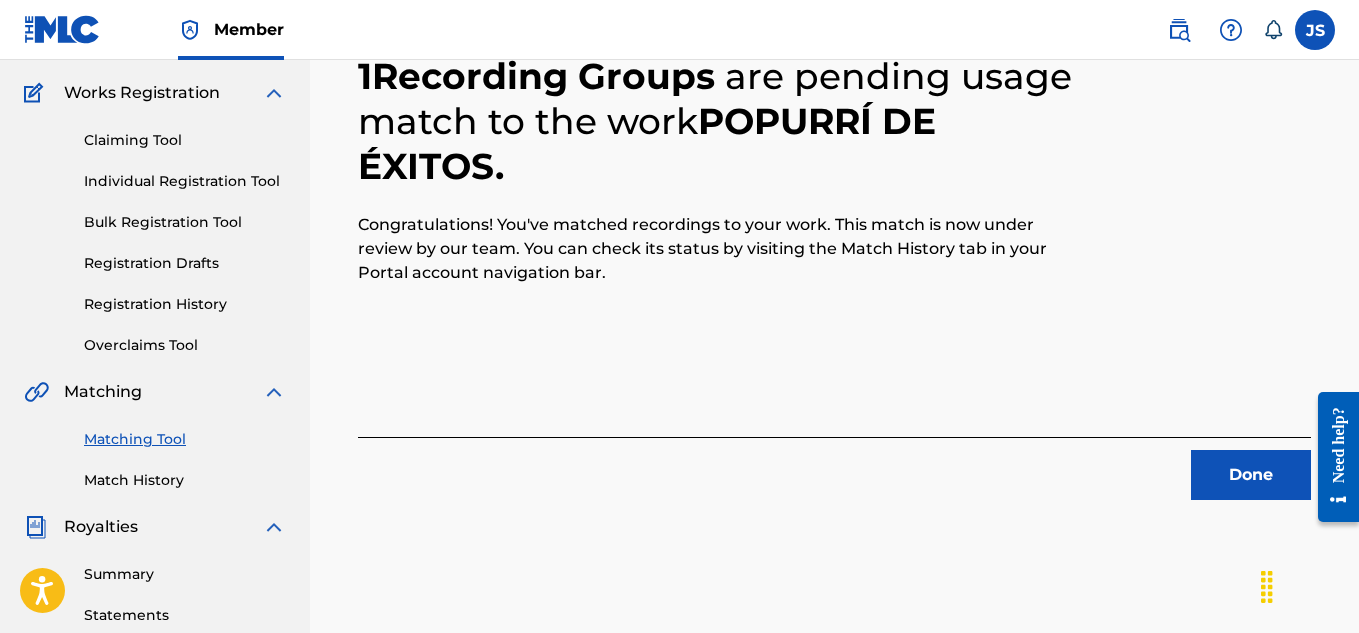 click on "Done" at bounding box center (1251, 475) 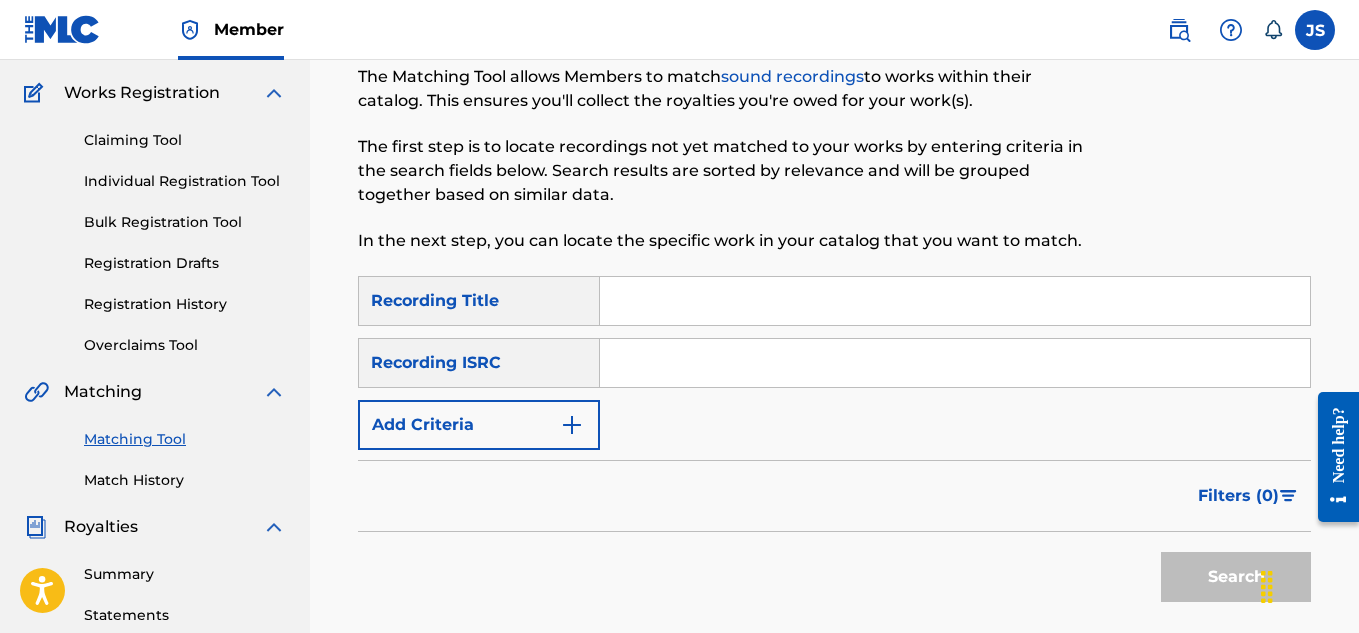 scroll, scrollTop: 0, scrollLeft: 0, axis: both 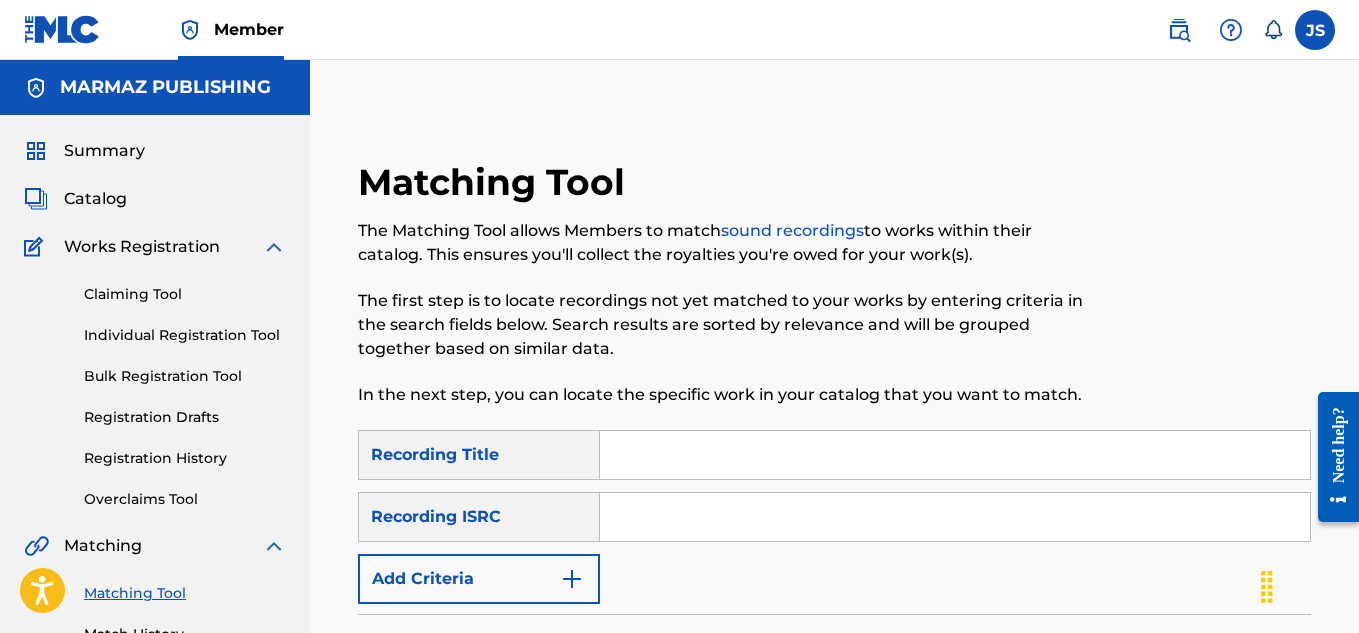 drag, startPoint x: 651, startPoint y: 483, endPoint x: 693, endPoint y: 441, distance: 59.39697 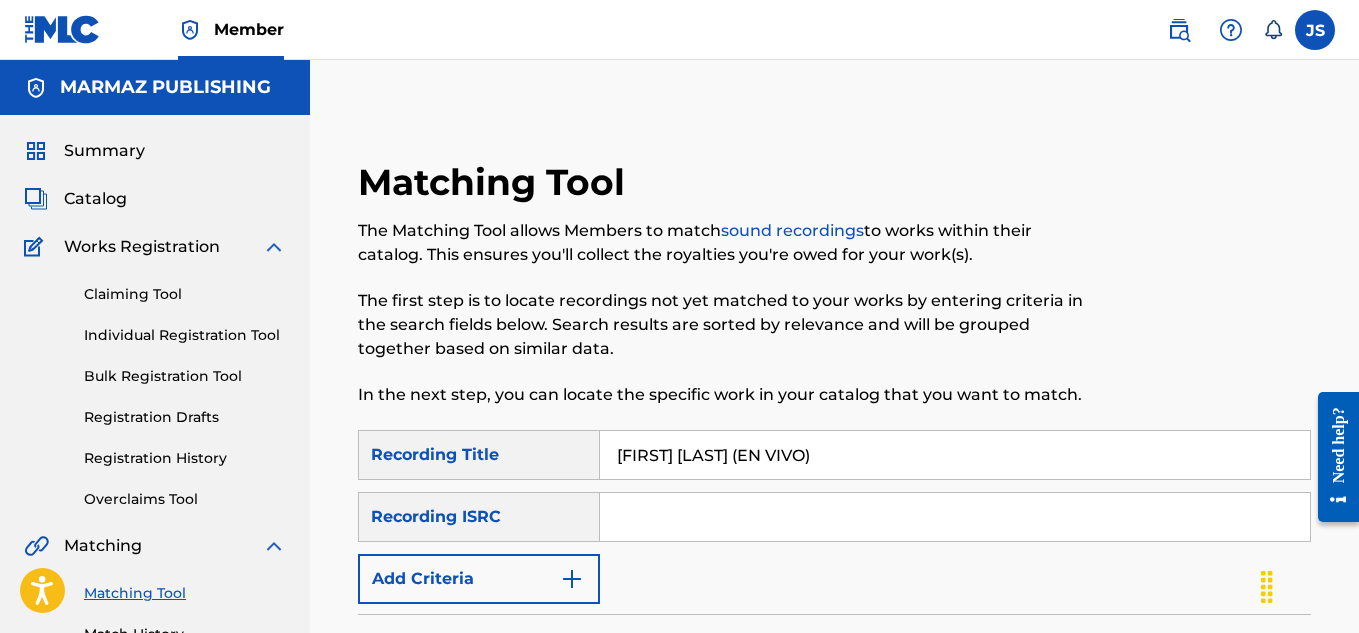 click on "Search" at bounding box center (1236, 731) 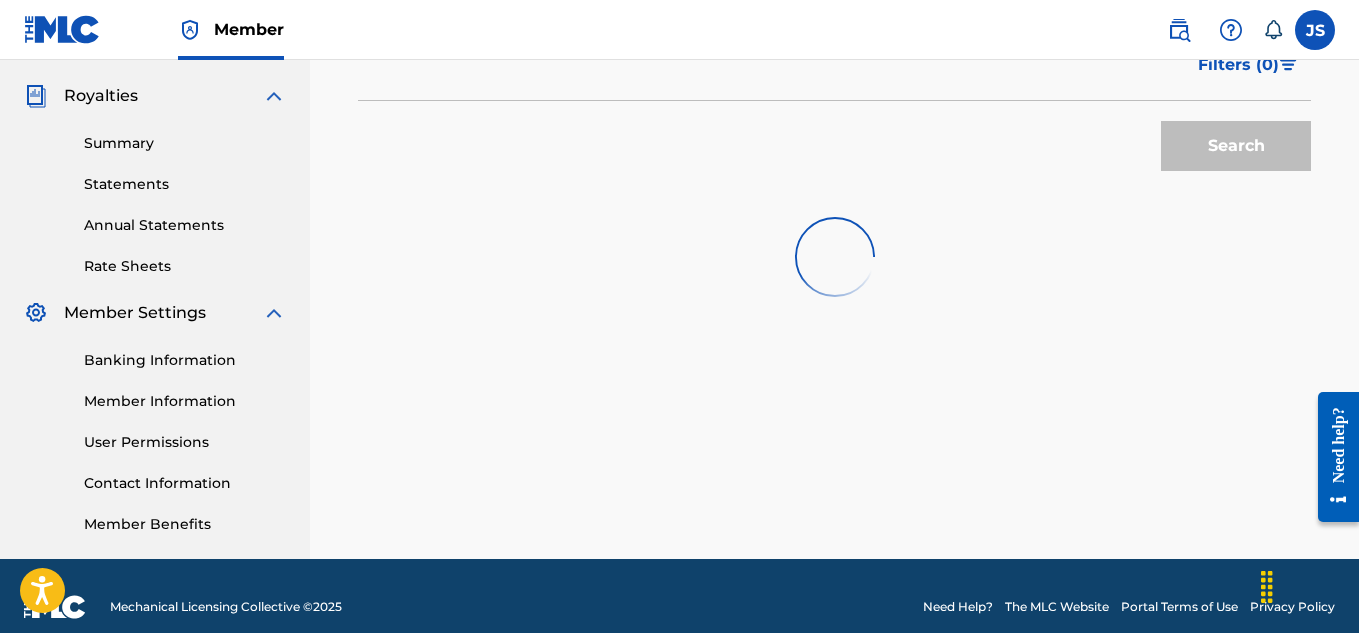 scroll, scrollTop: 586, scrollLeft: 0, axis: vertical 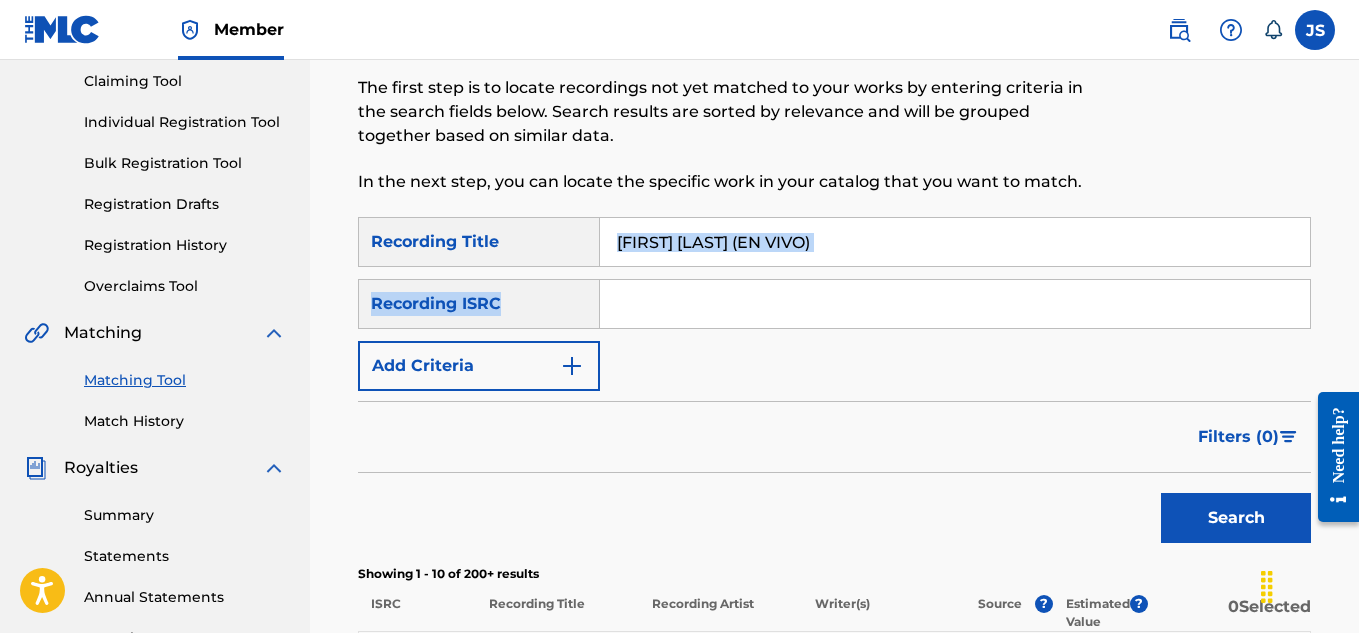 drag, startPoint x: 767, startPoint y: 272, endPoint x: 867, endPoint y: 232, distance: 107.70329 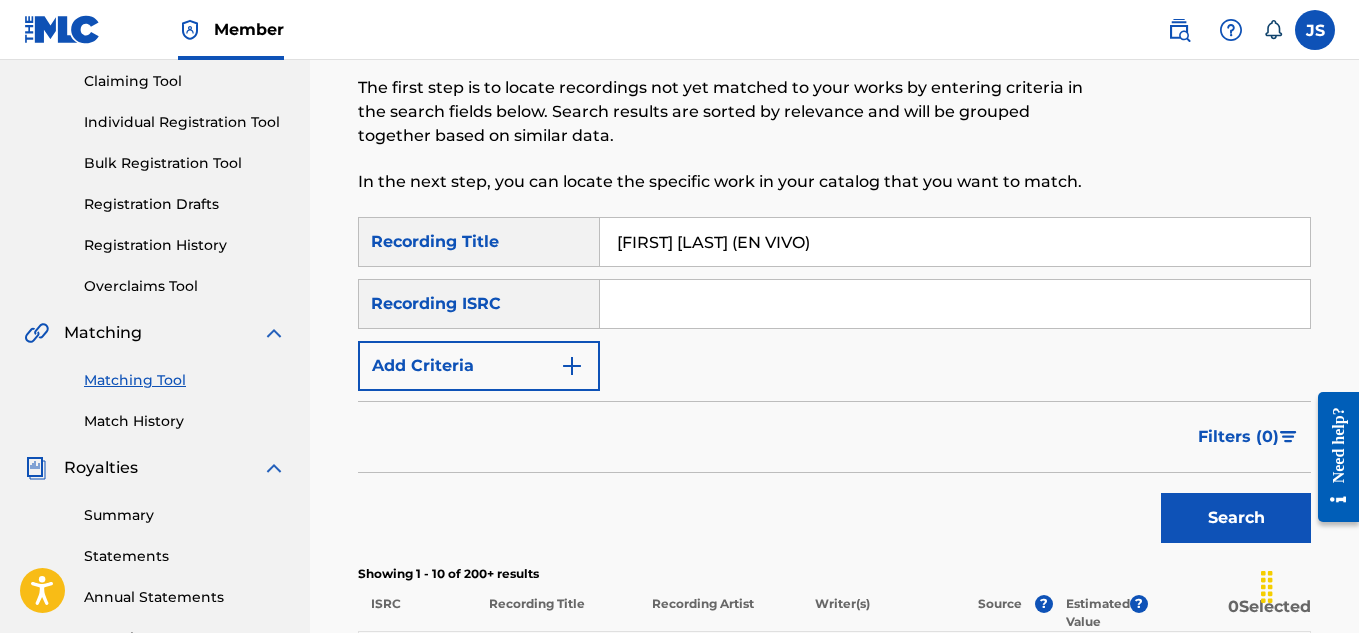 click on "REYNA LUCERO - EN VIVO" at bounding box center [955, 242] 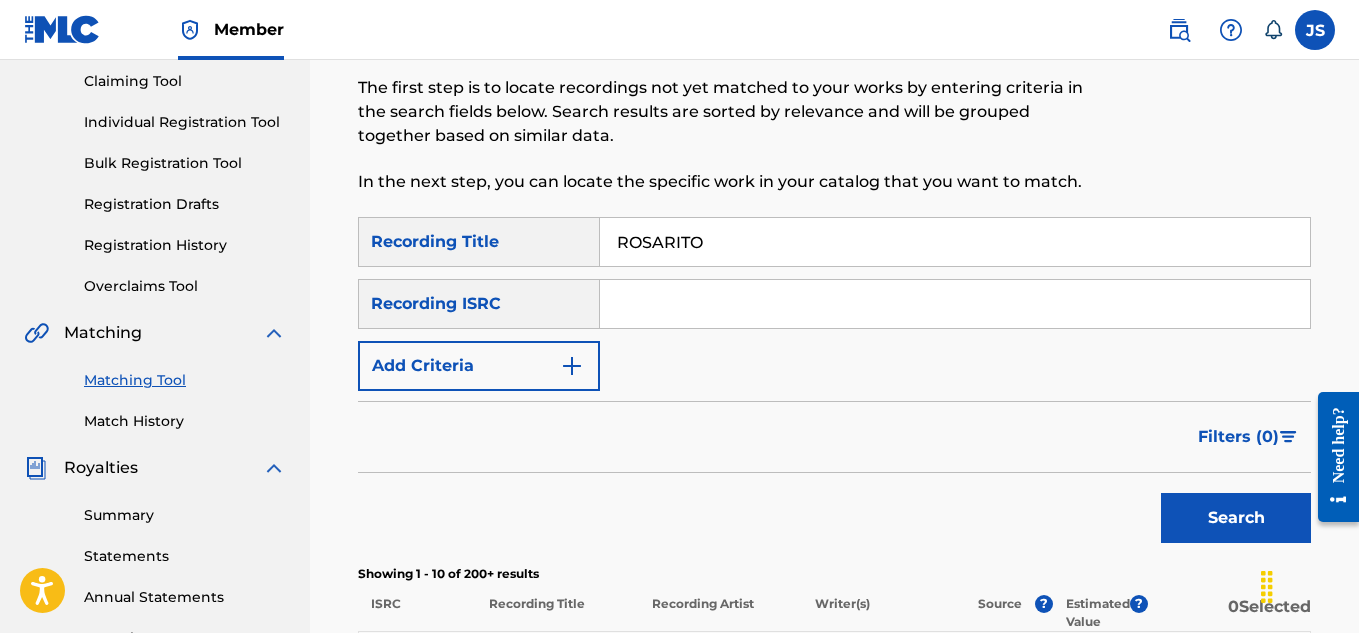 type on "ROSARITO" 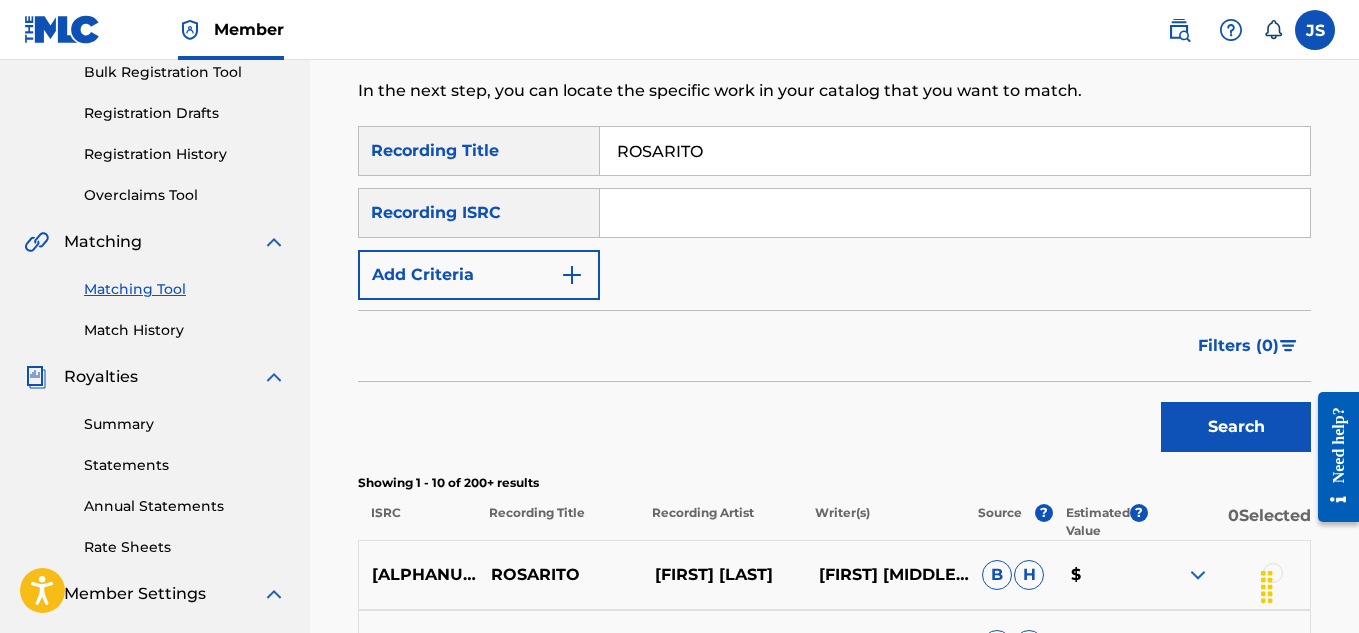 scroll, scrollTop: 303, scrollLeft: 0, axis: vertical 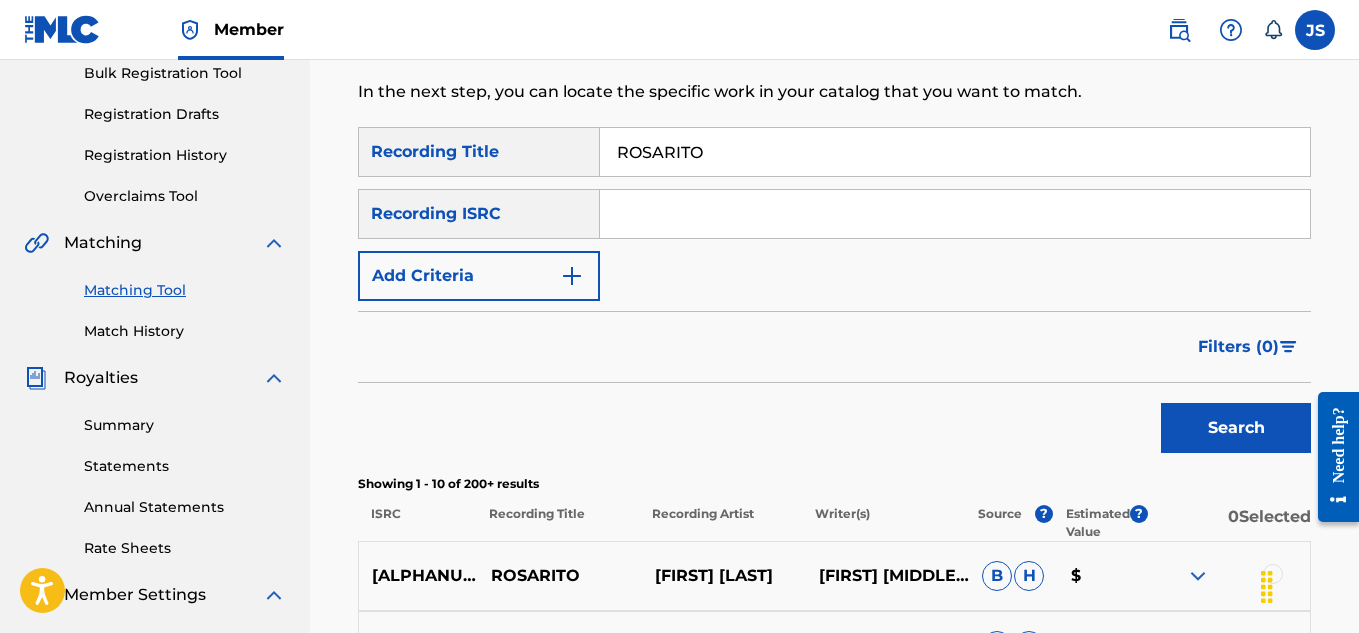 click on "Add Criteria" at bounding box center [479, 276] 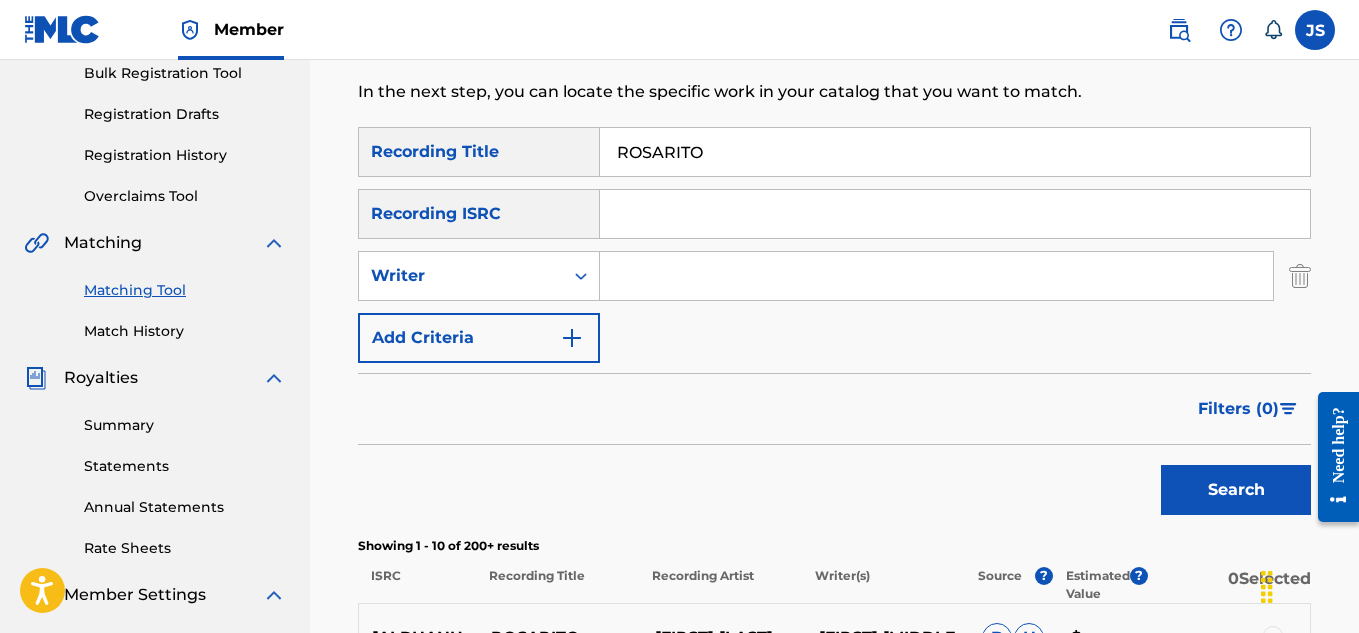click at bounding box center [936, 276] 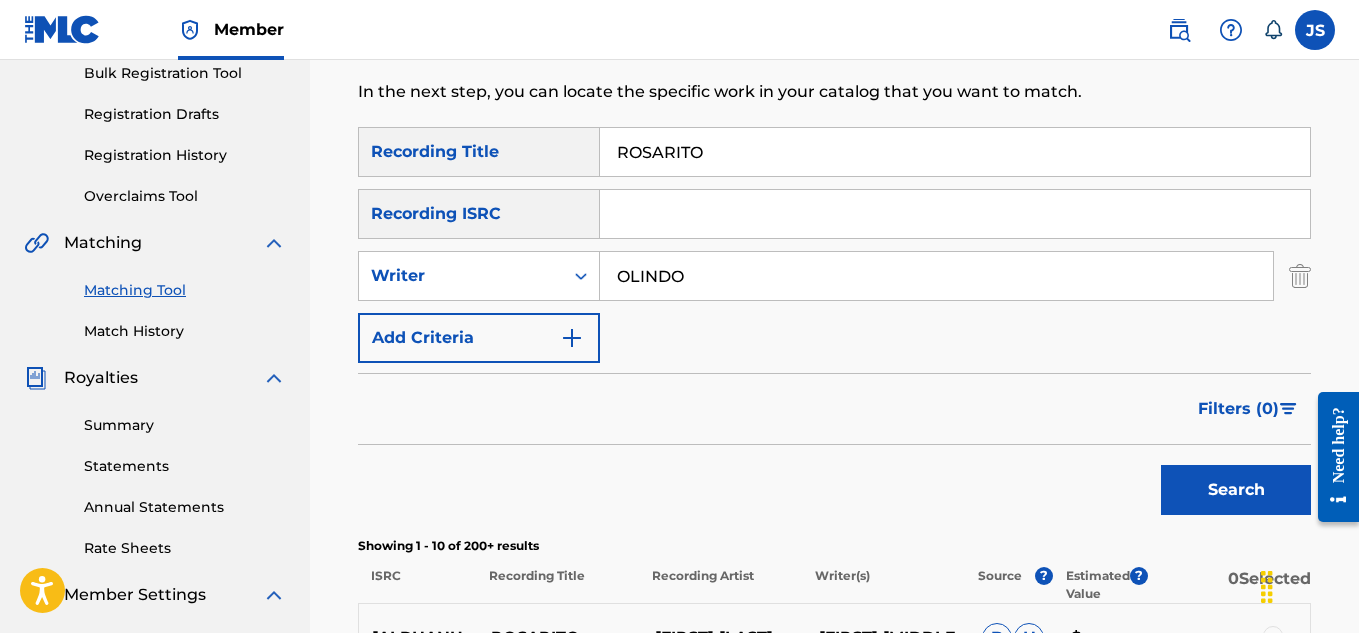 click on "Search" at bounding box center (1236, 490) 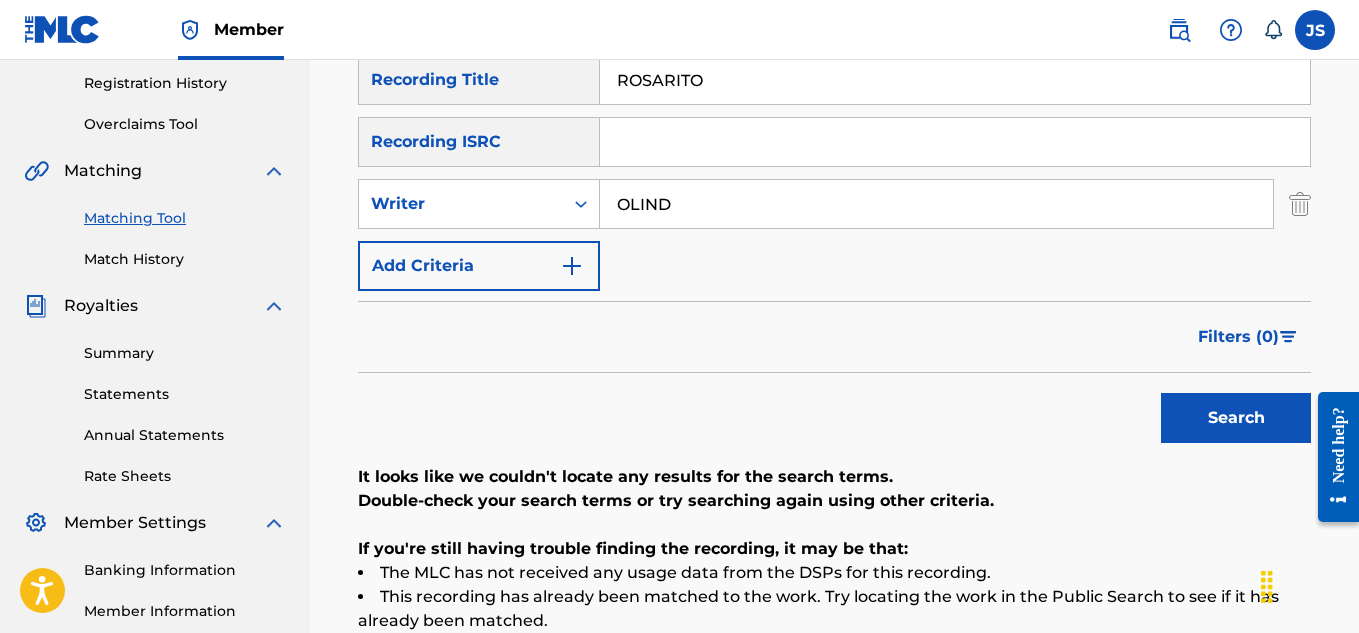 scroll, scrollTop: 374, scrollLeft: 0, axis: vertical 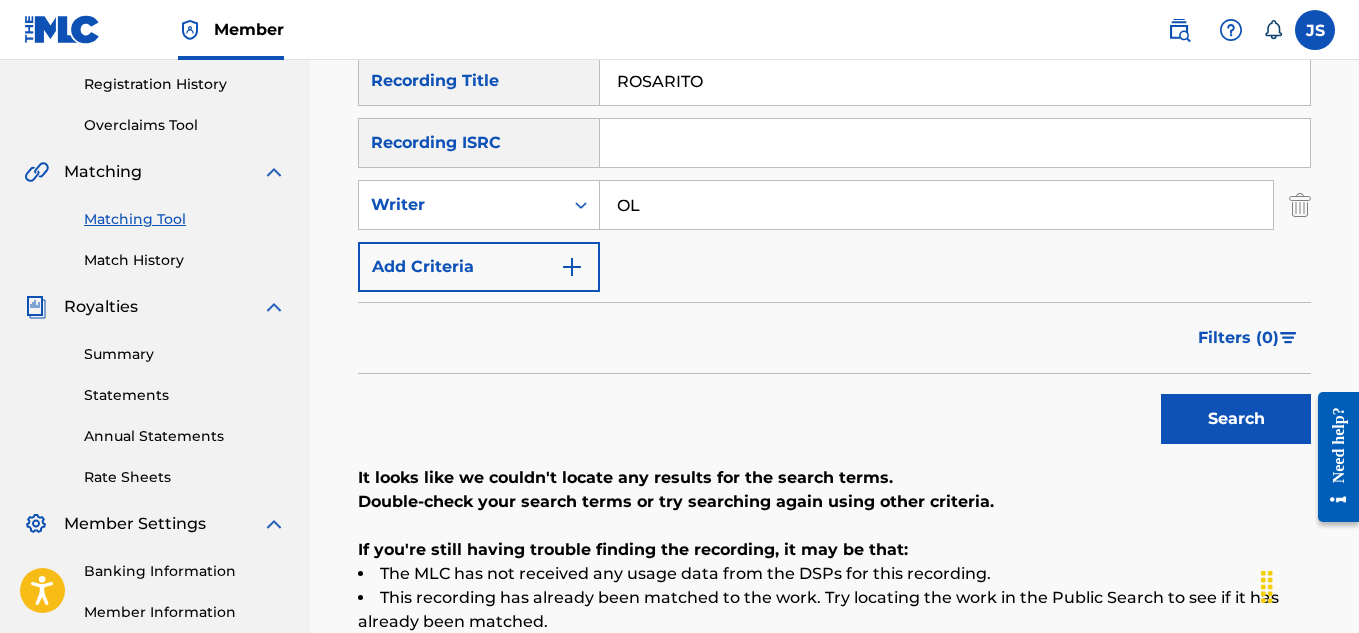 type on "O" 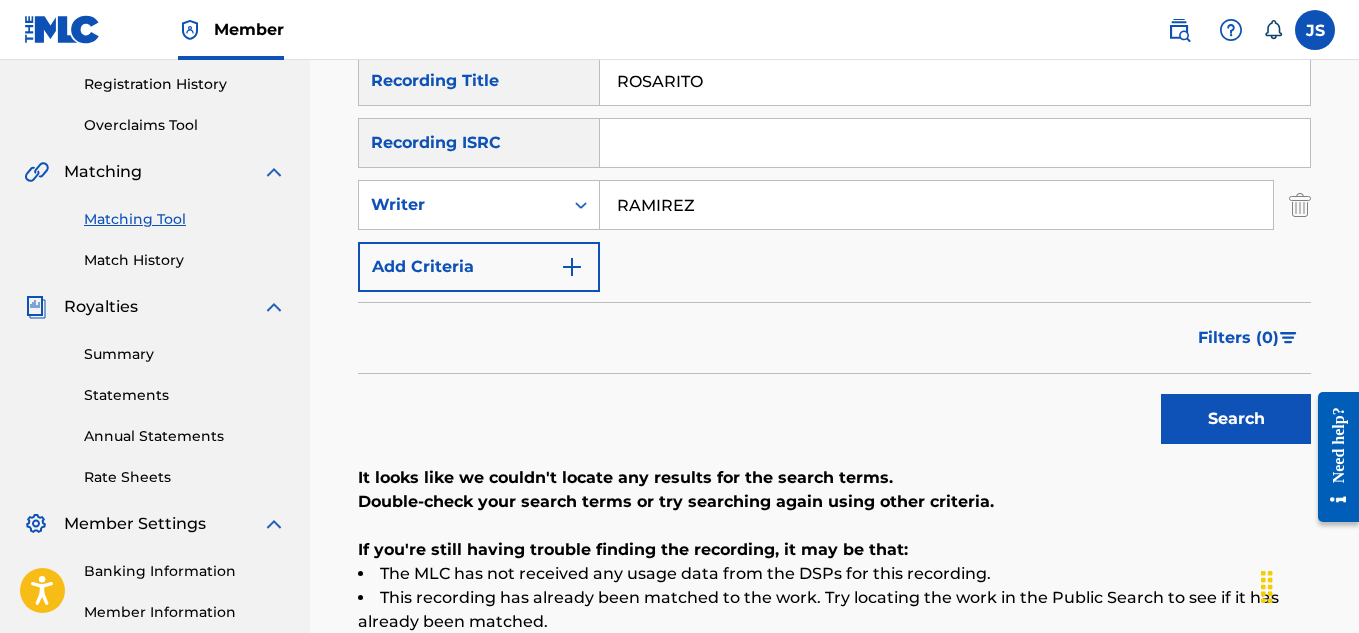 type on "RAMIREZ" 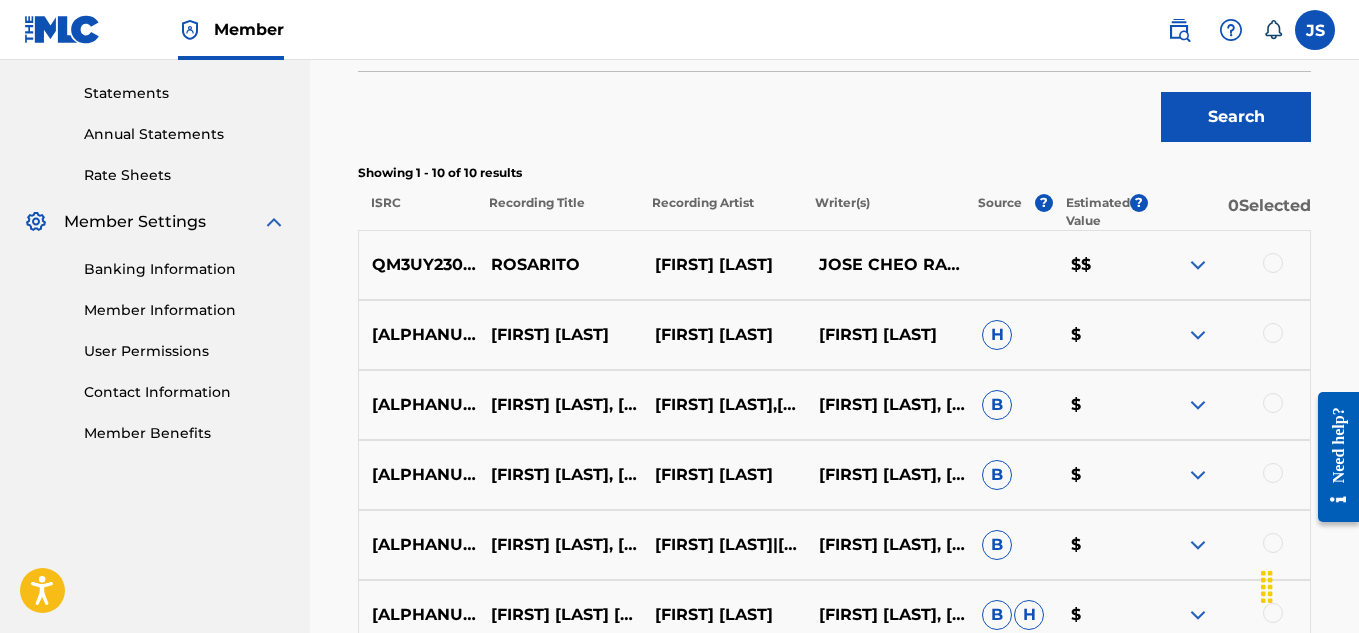 scroll, scrollTop: 677, scrollLeft: 0, axis: vertical 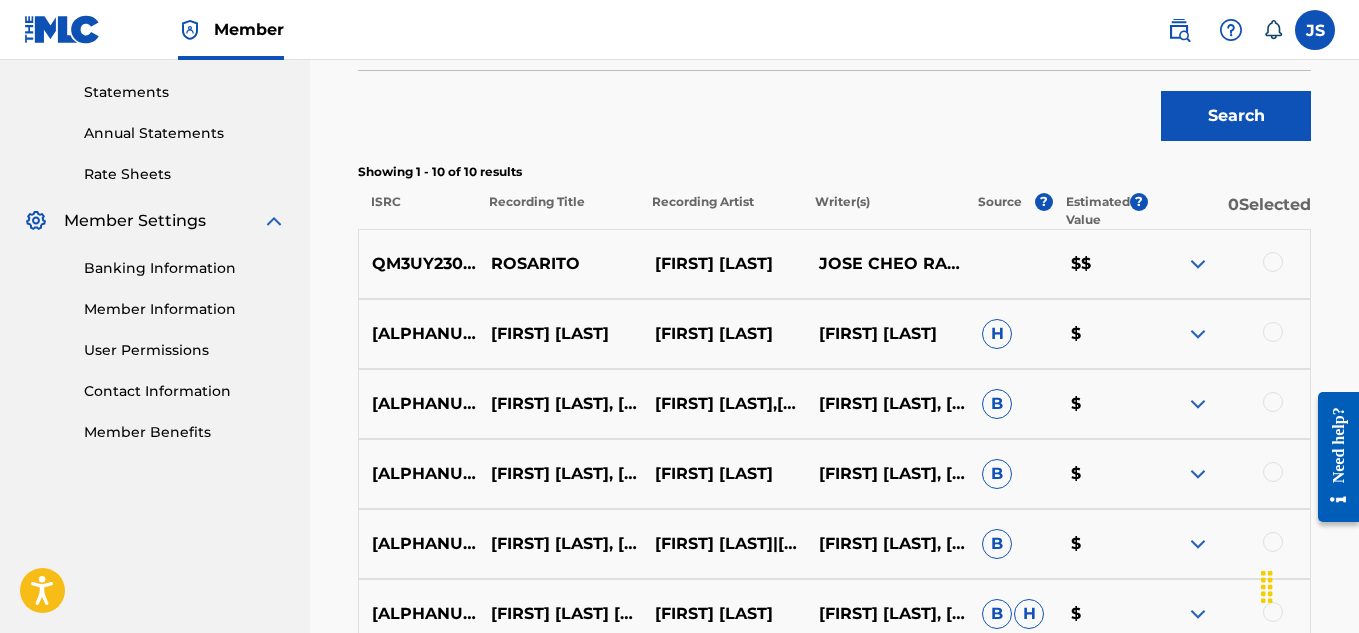 click at bounding box center (1273, 262) 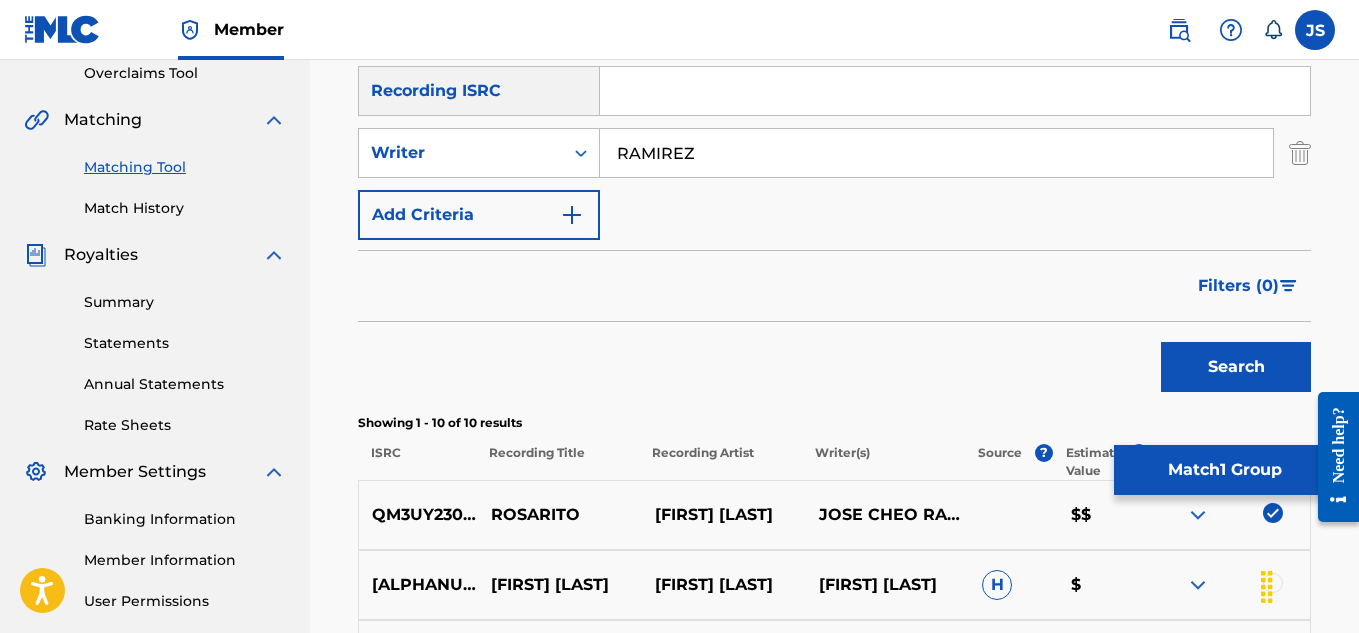 scroll, scrollTop: 417, scrollLeft: 0, axis: vertical 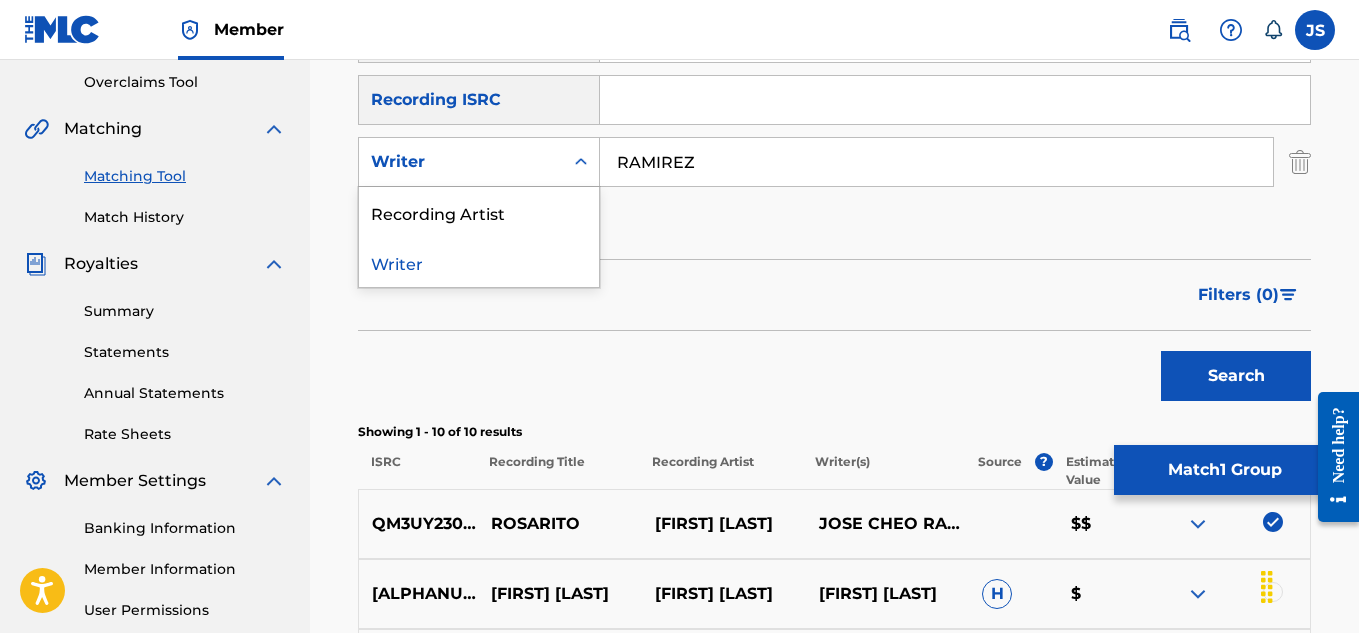 click on "Writer" at bounding box center (479, 162) 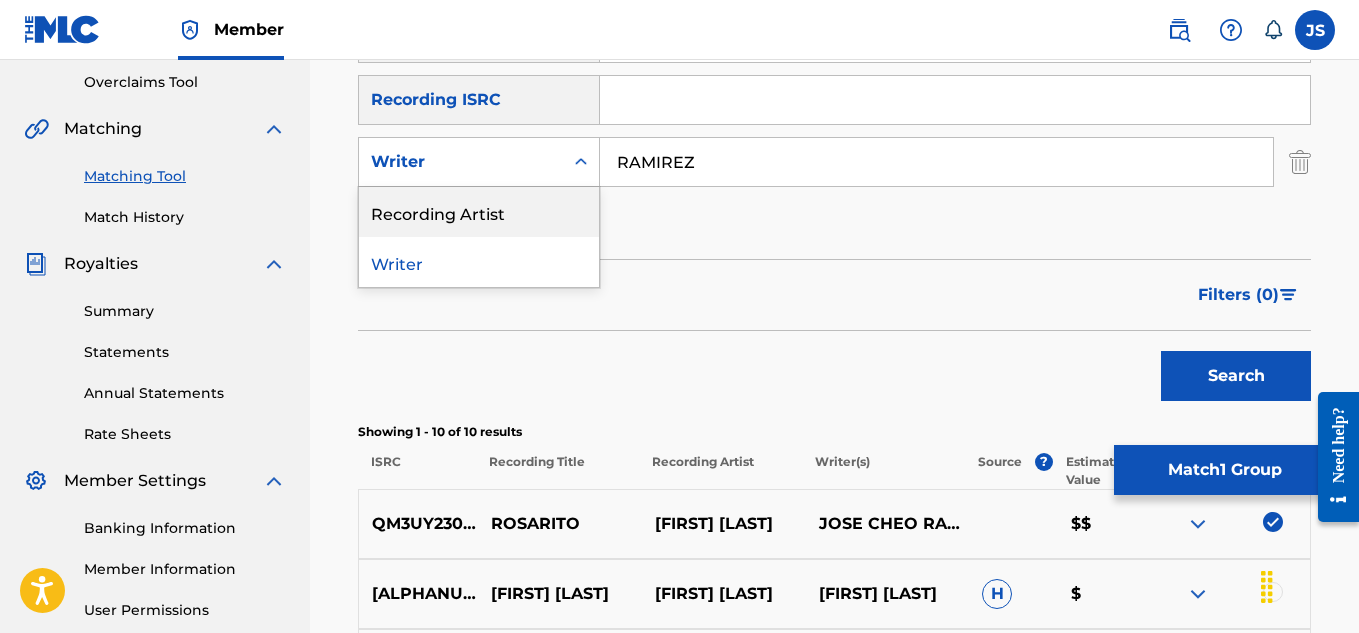 click on "Recording Artist" at bounding box center (479, 212) 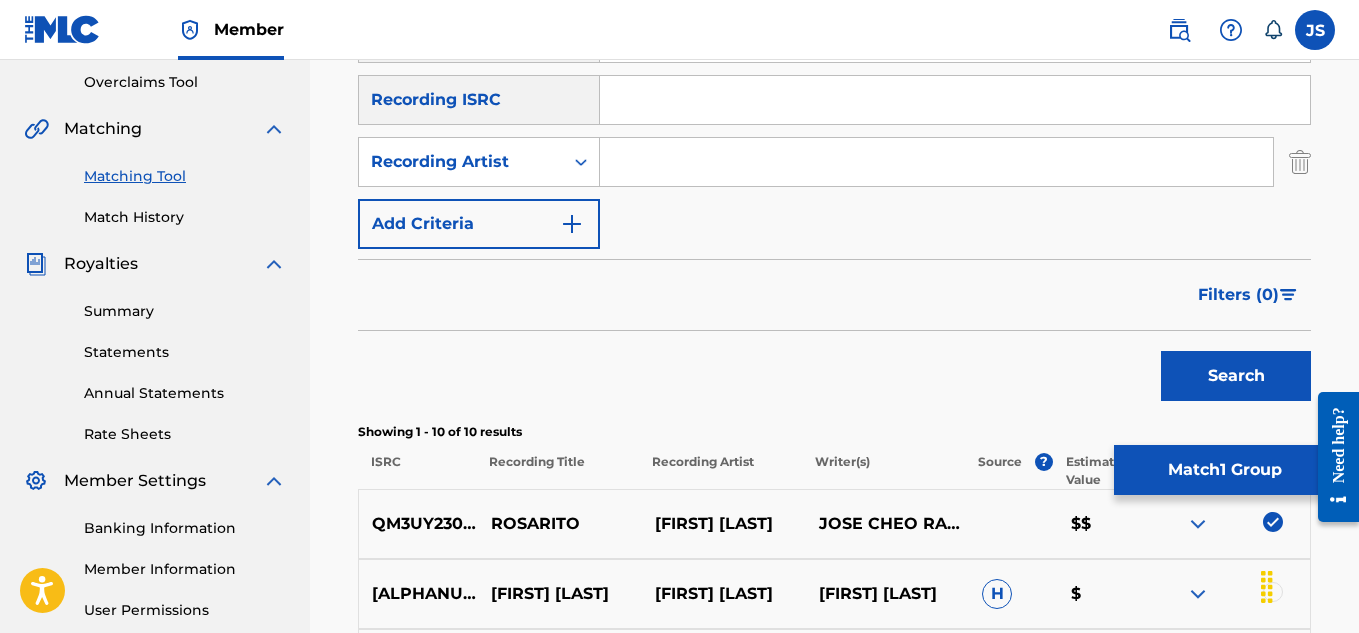 click at bounding box center [936, 162] 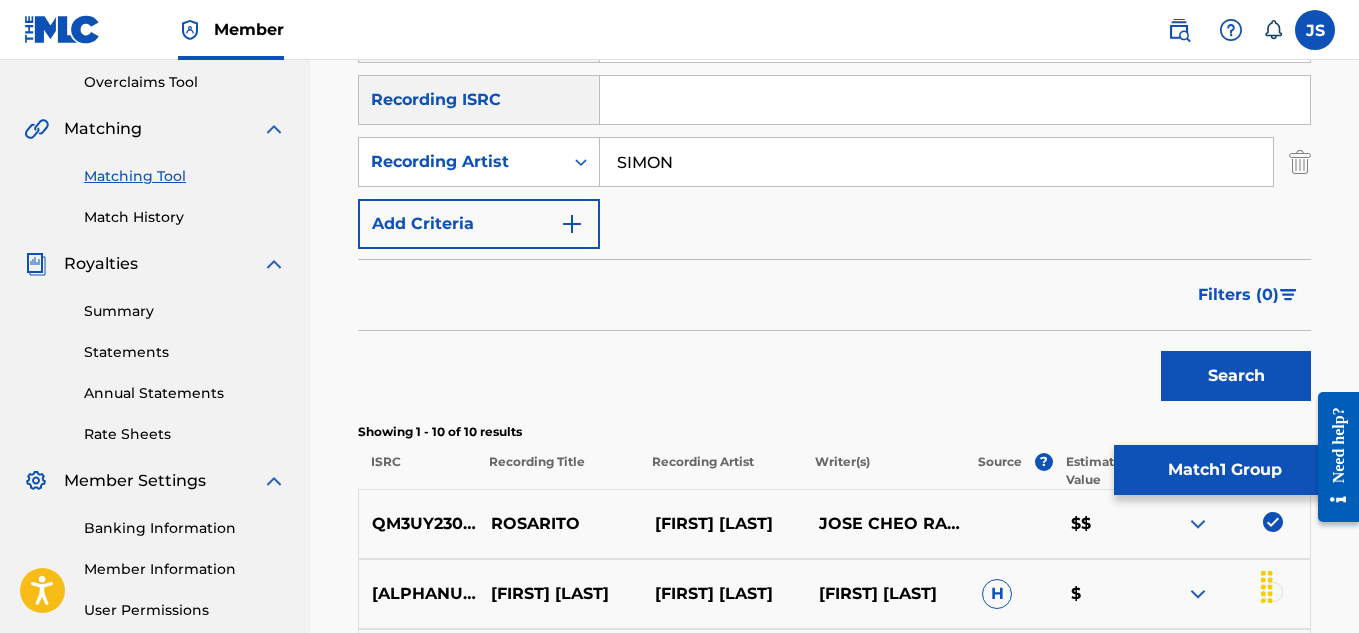 click on "Search" at bounding box center (1236, 376) 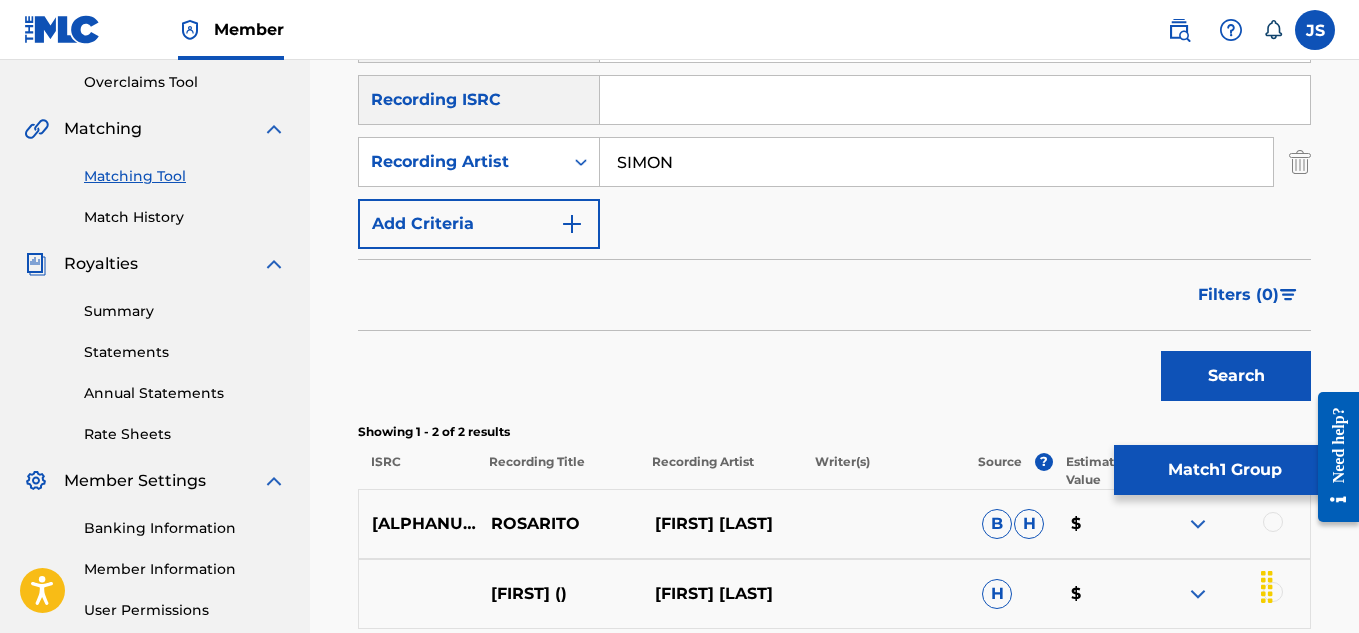 scroll, scrollTop: 609, scrollLeft: 0, axis: vertical 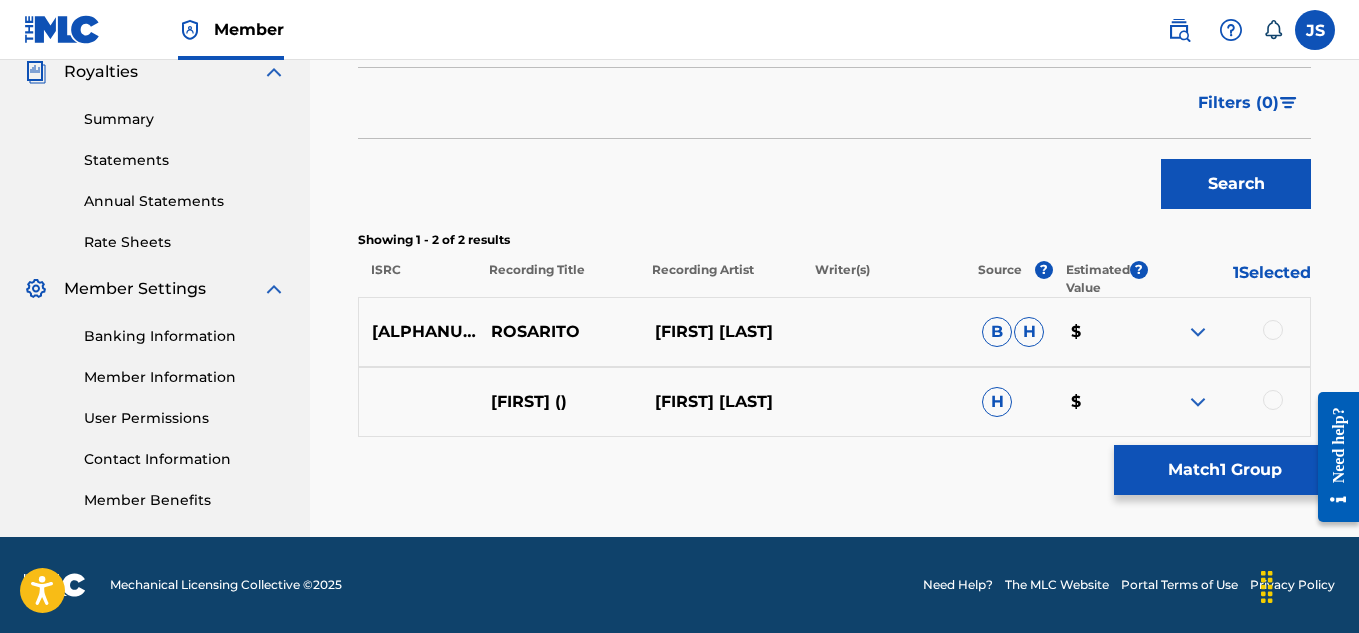 click at bounding box center (1273, 330) 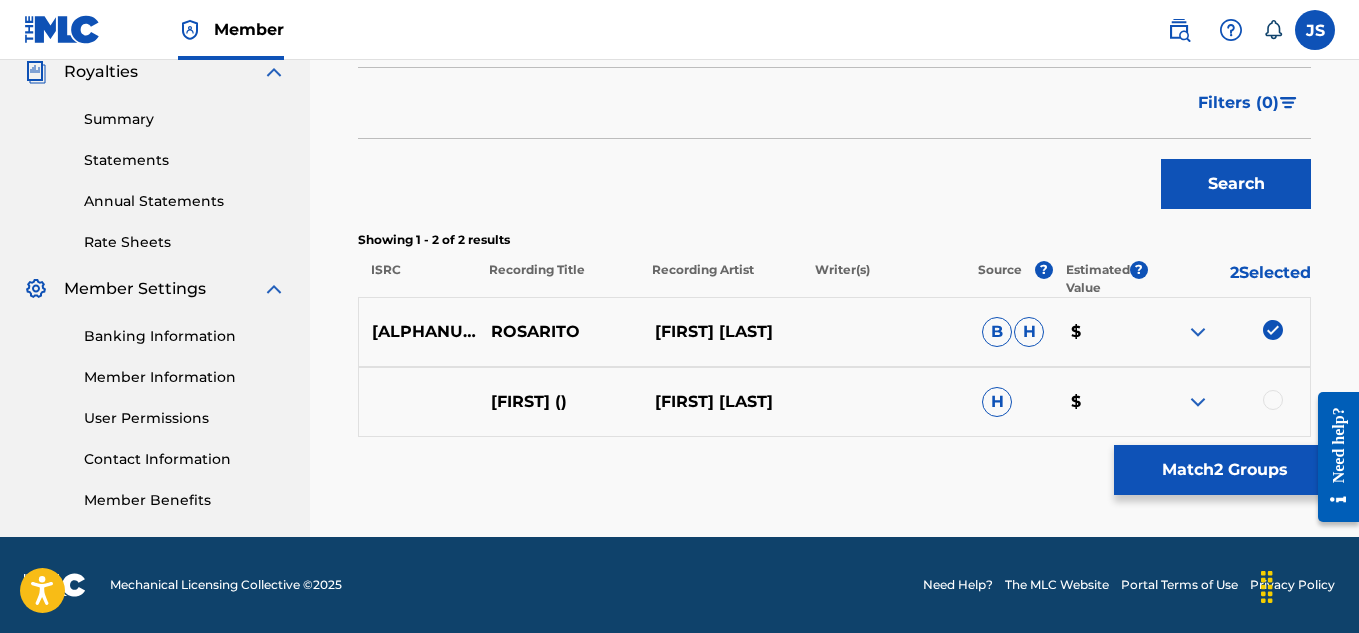 click at bounding box center [1228, 402] 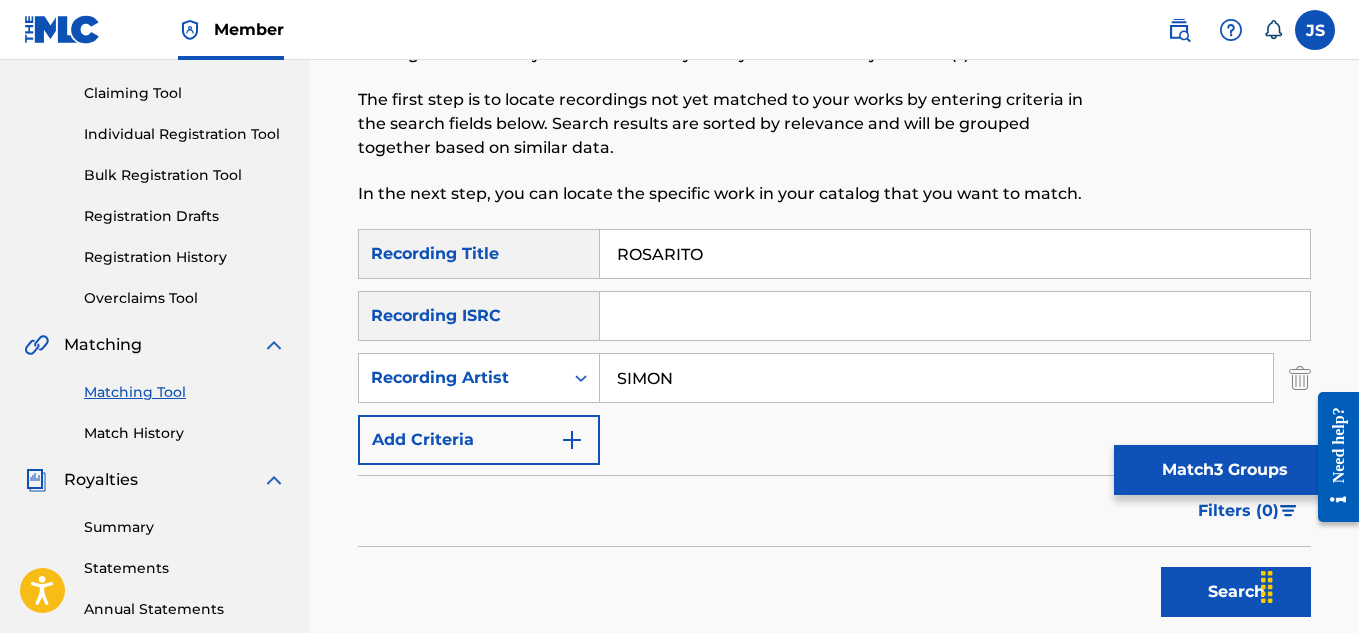 scroll, scrollTop: 177, scrollLeft: 0, axis: vertical 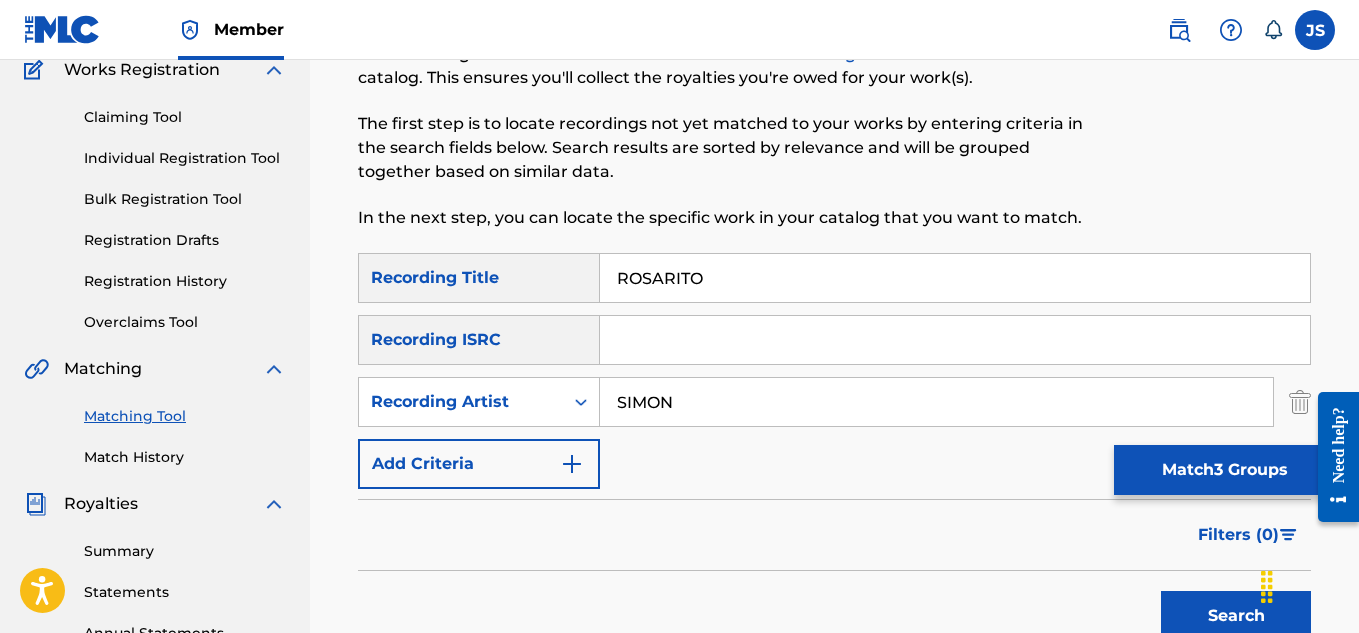 click on "SIMON" at bounding box center [936, 402] 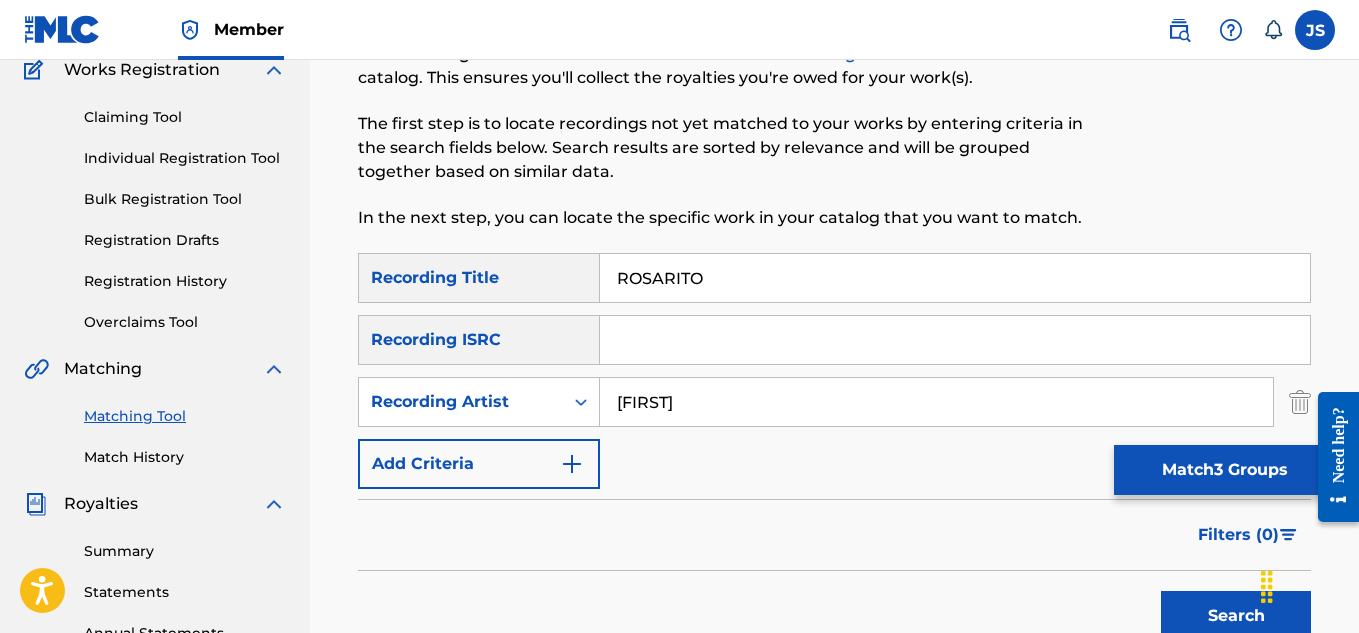 type on "SIMÓN" 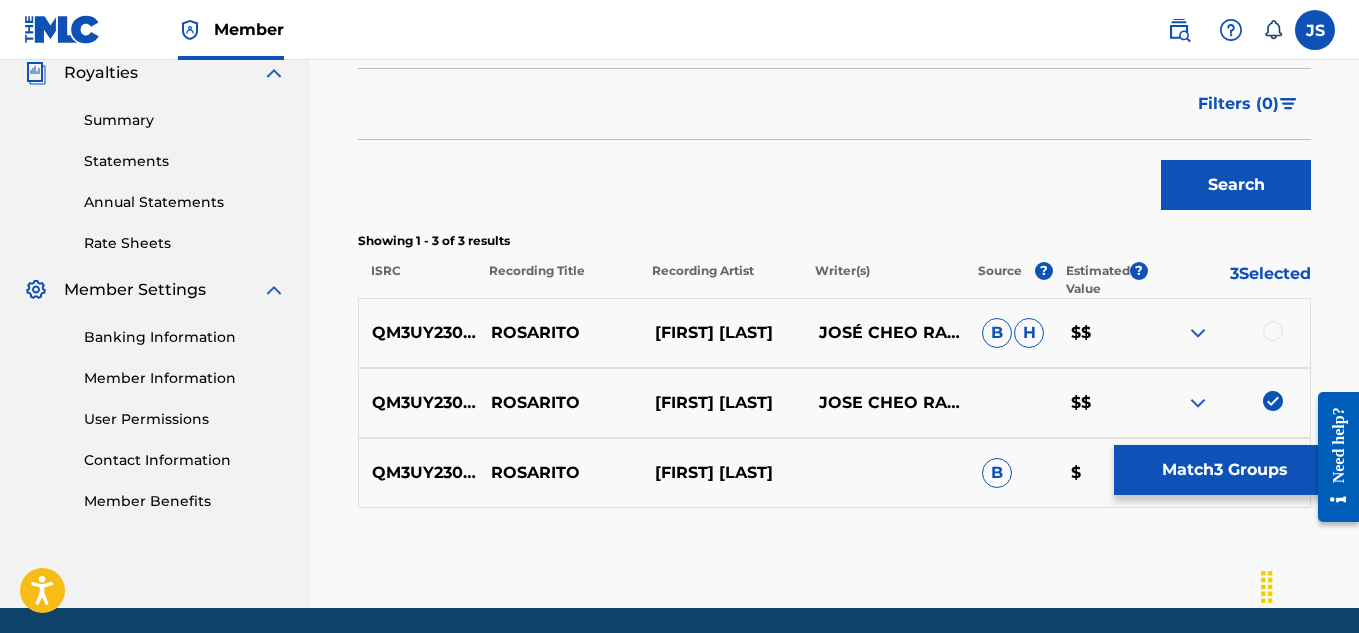 scroll, scrollTop: 679, scrollLeft: 0, axis: vertical 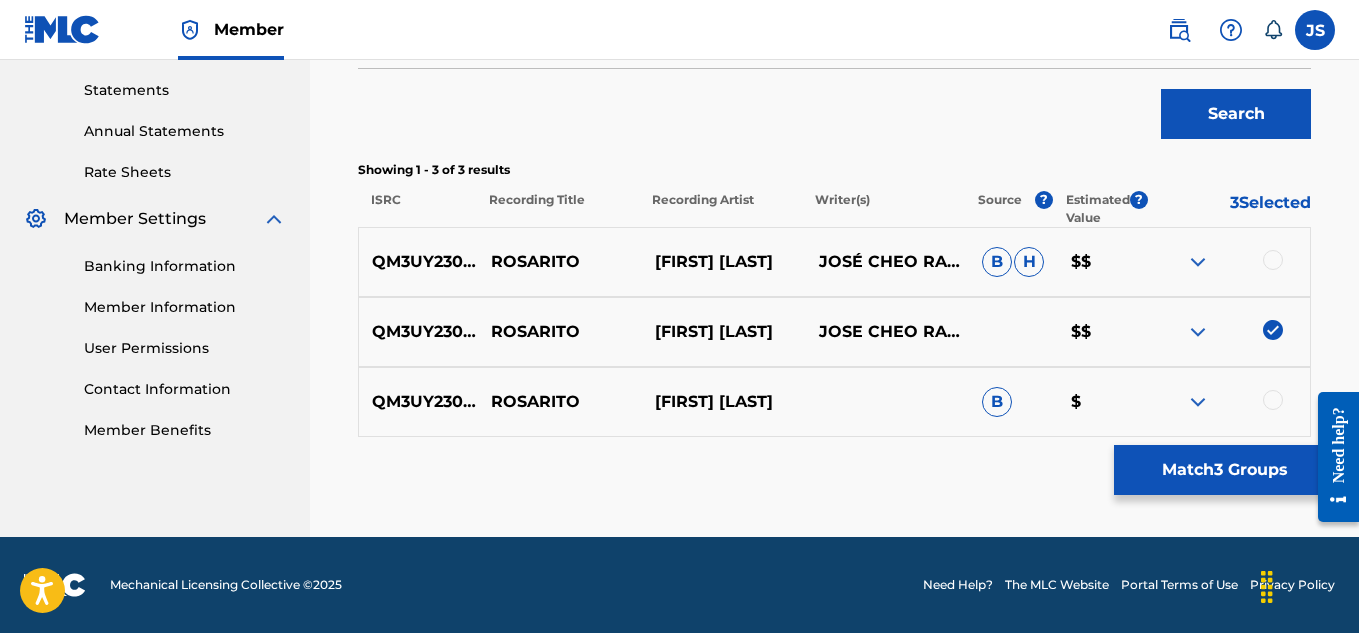 click at bounding box center (1273, 260) 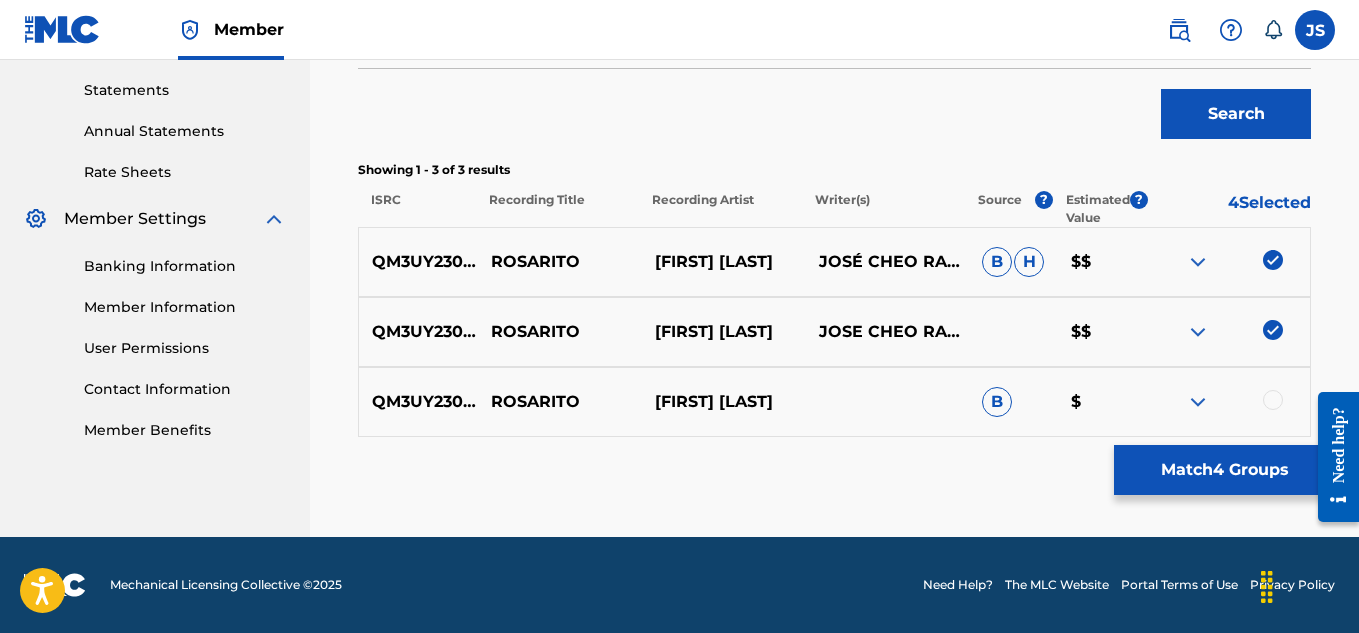 click at bounding box center (1273, 400) 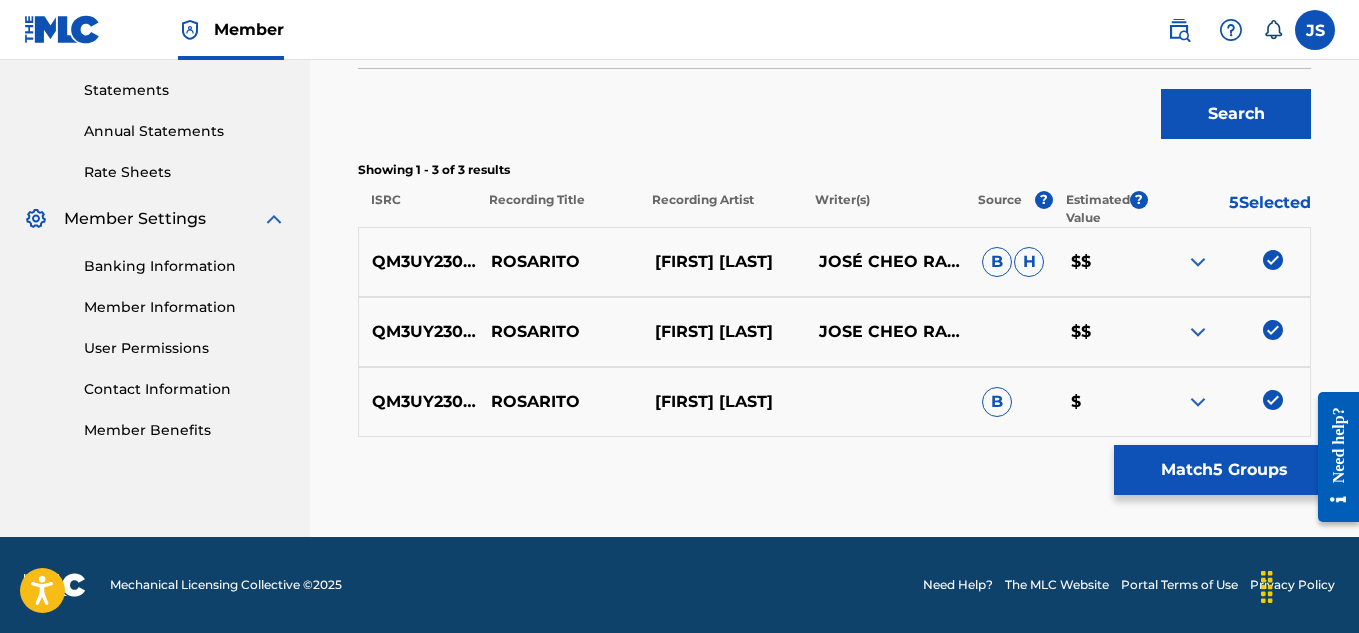 click on "Match  5 Groups" at bounding box center (1224, 470) 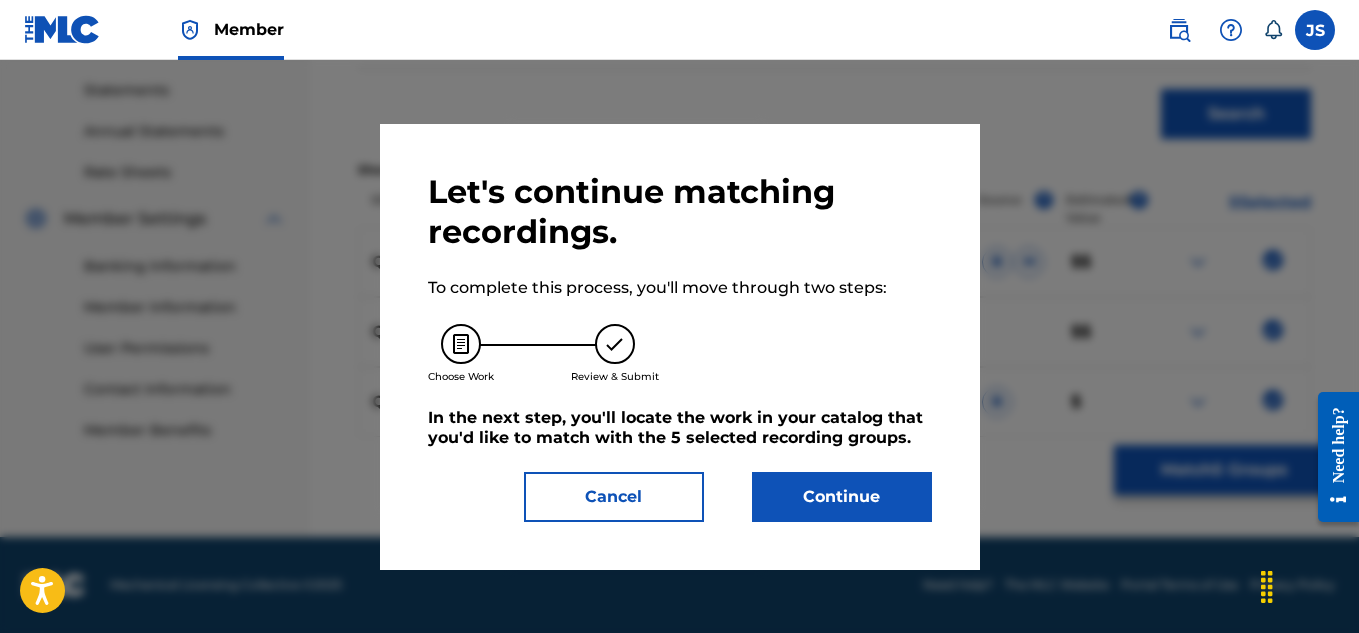 click on "Continue" at bounding box center (842, 497) 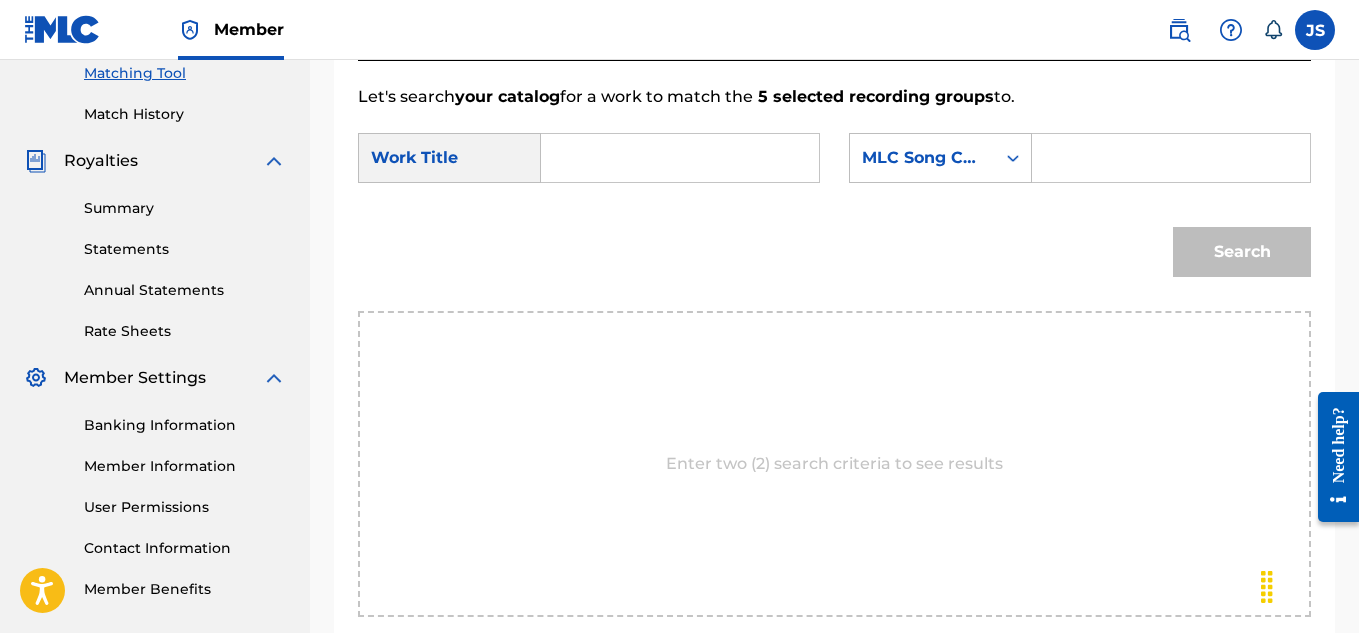 scroll, scrollTop: 517, scrollLeft: 0, axis: vertical 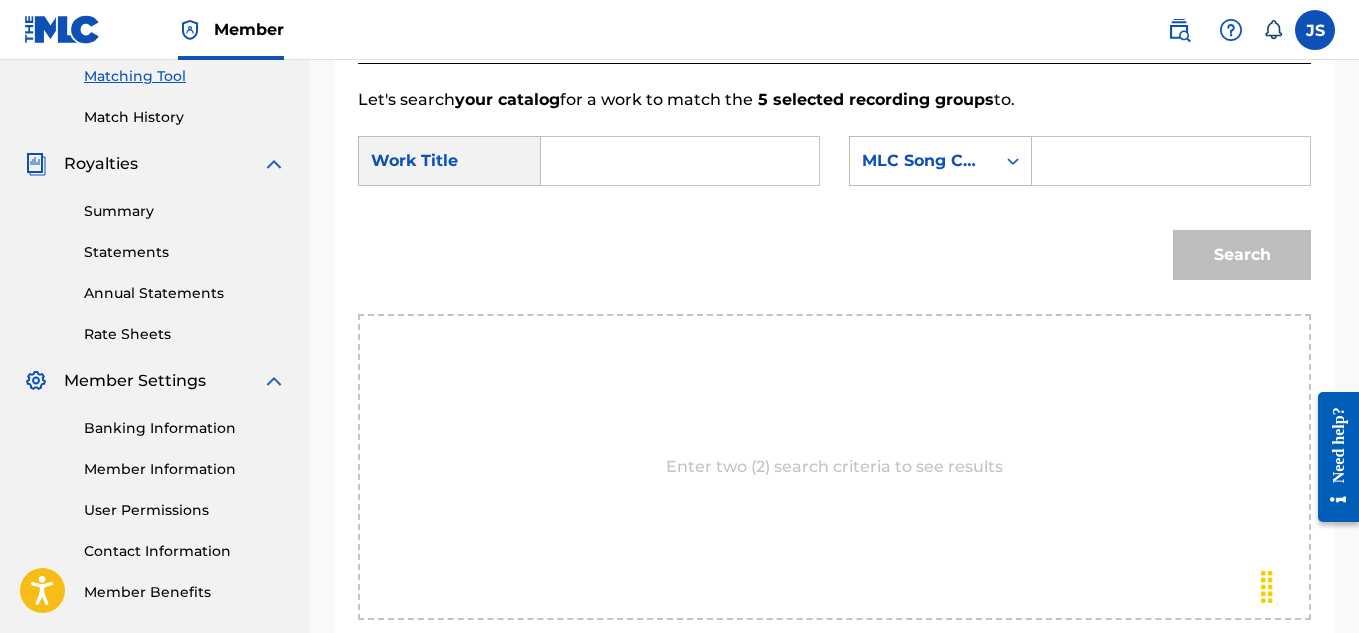 click at bounding box center [680, 161] 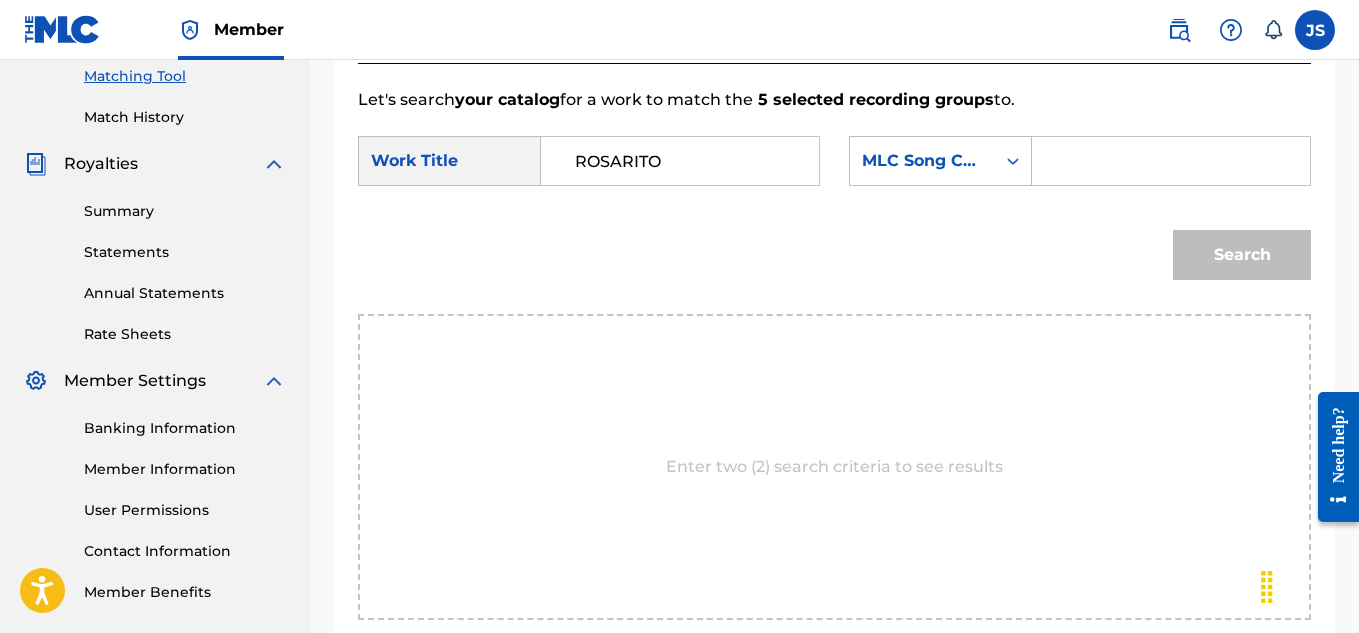 type on "ROSARITO" 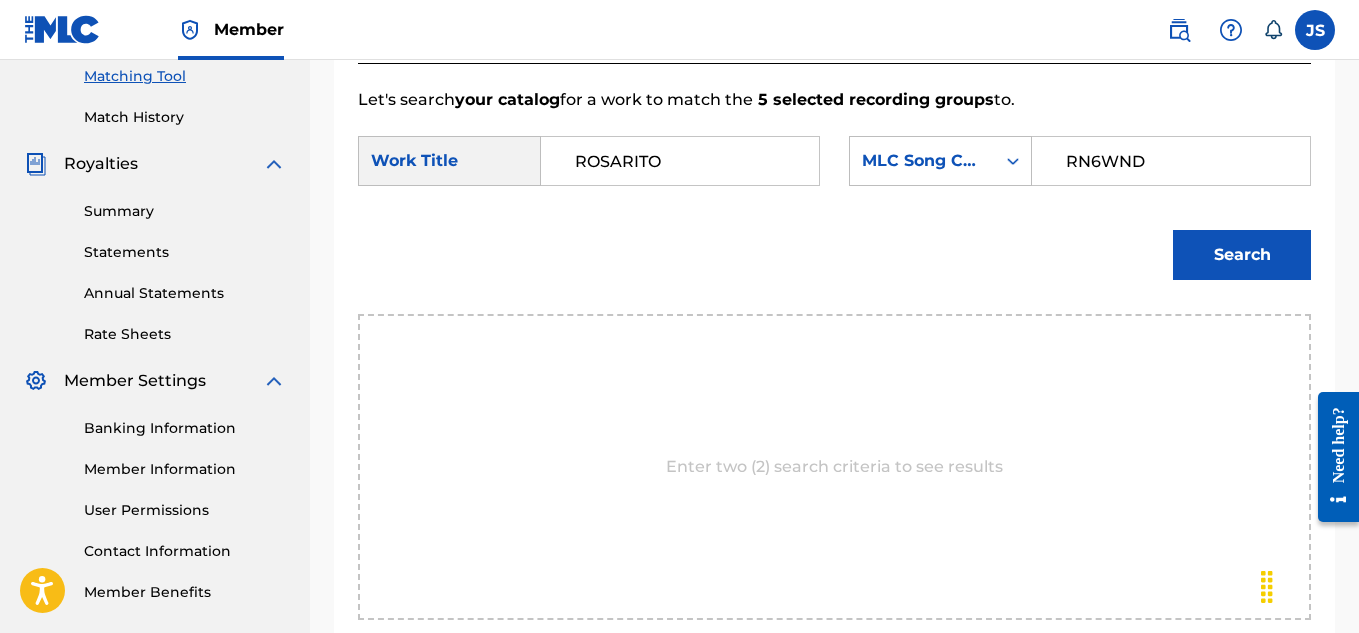 type on "RN6WND" 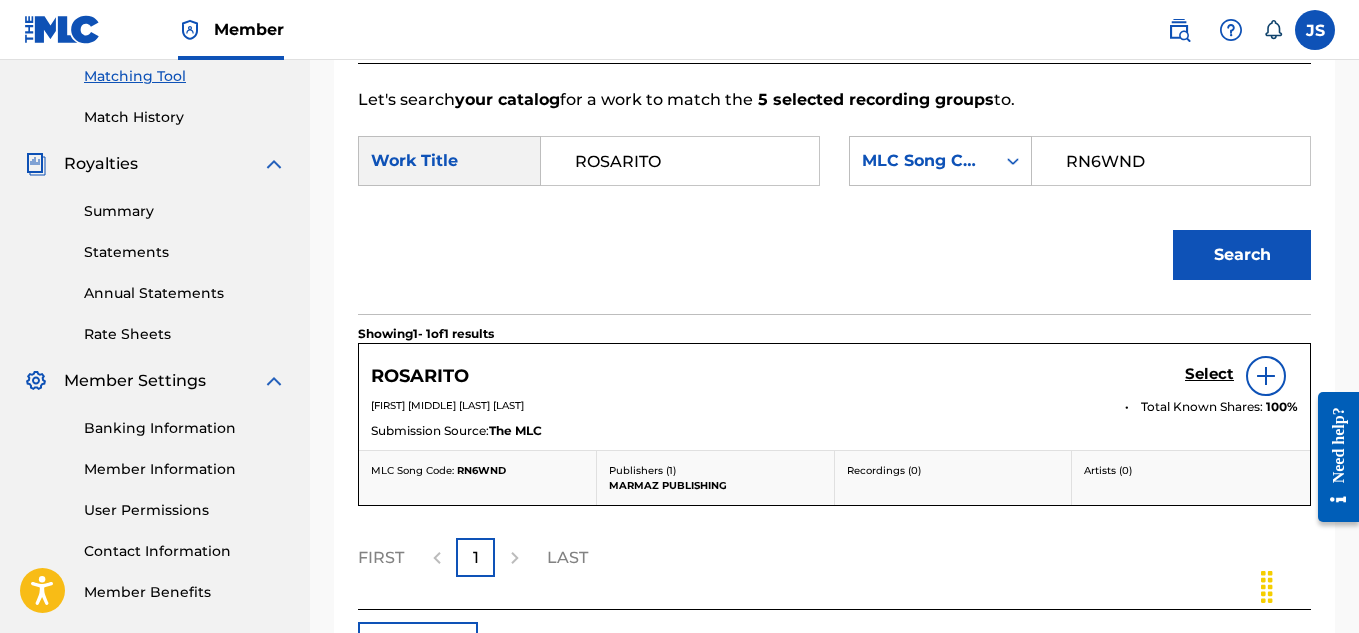scroll, scrollTop: 688, scrollLeft: 0, axis: vertical 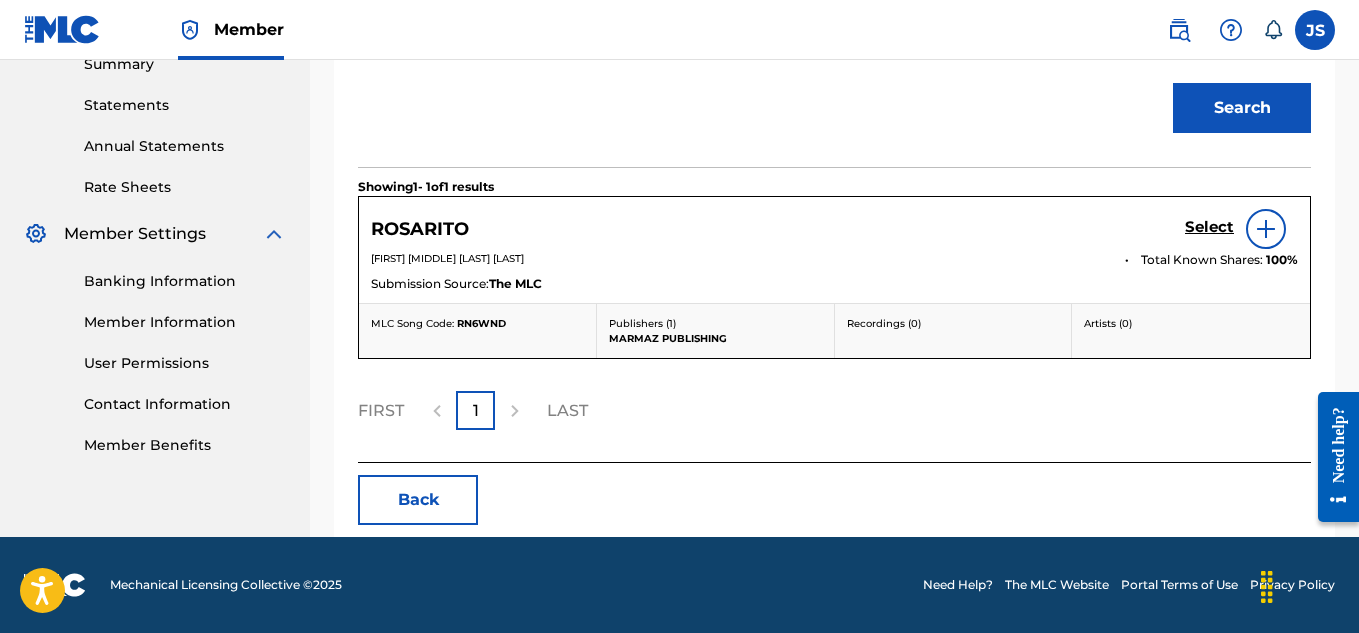 click on "Select" at bounding box center (1209, 227) 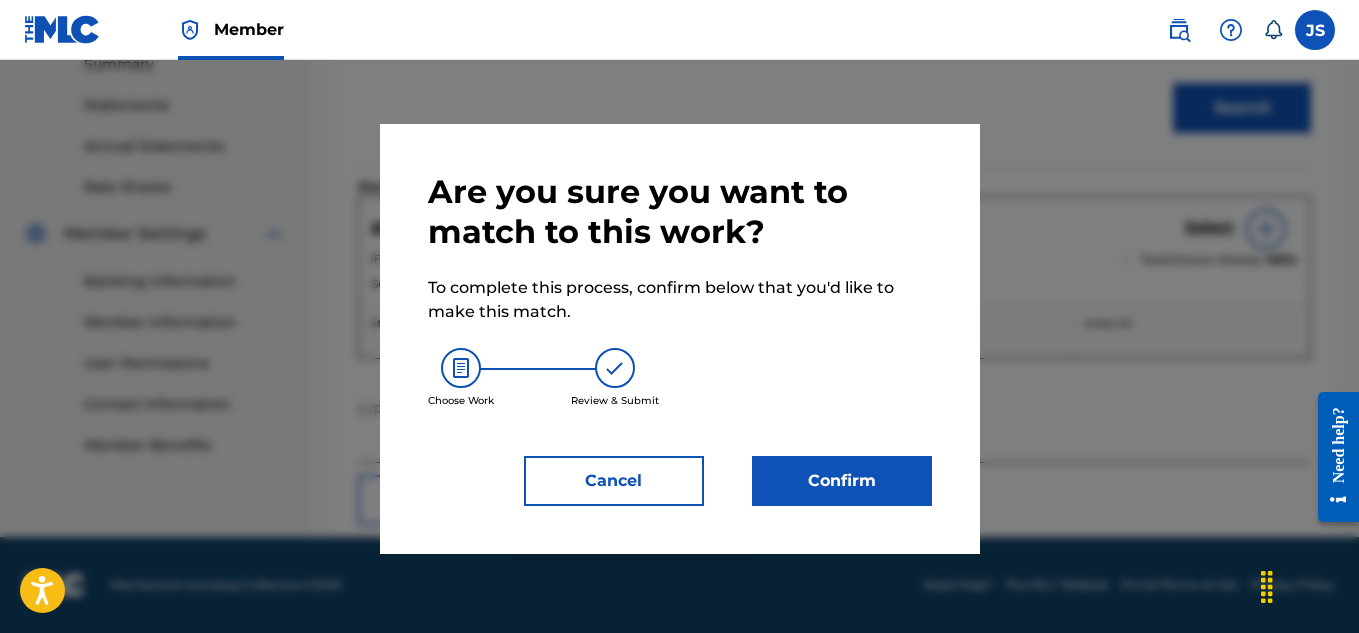 click on "Confirm" at bounding box center (842, 481) 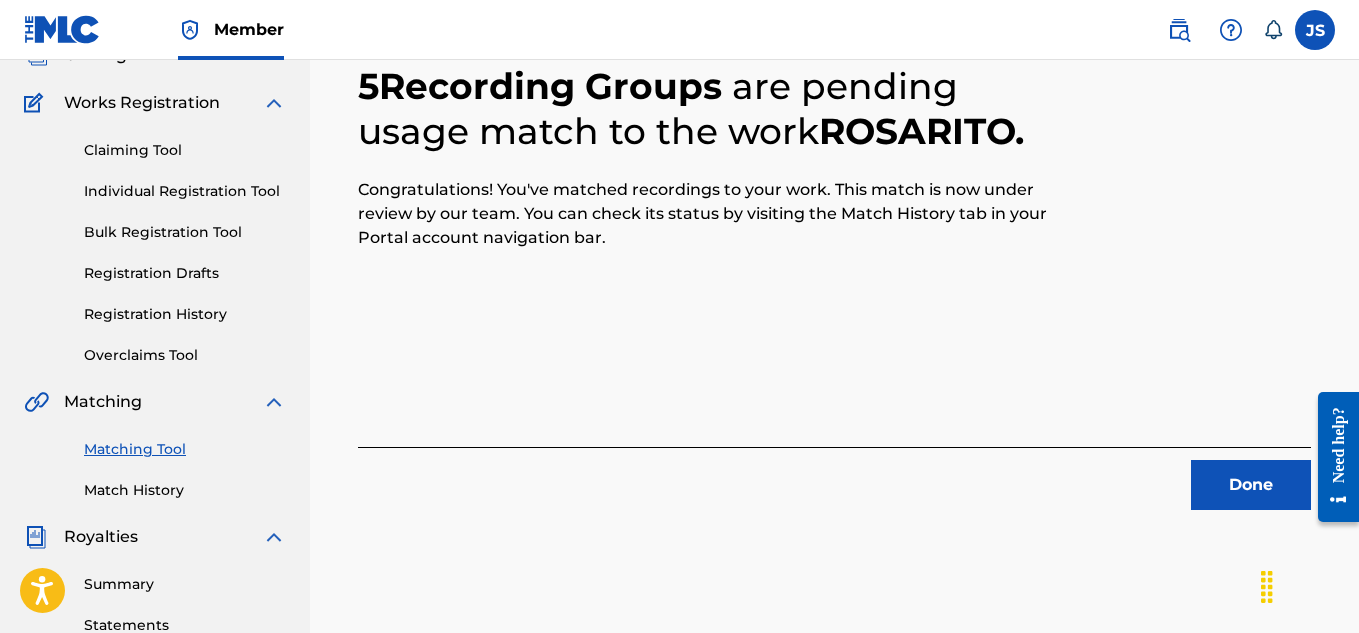 scroll, scrollTop: 137, scrollLeft: 0, axis: vertical 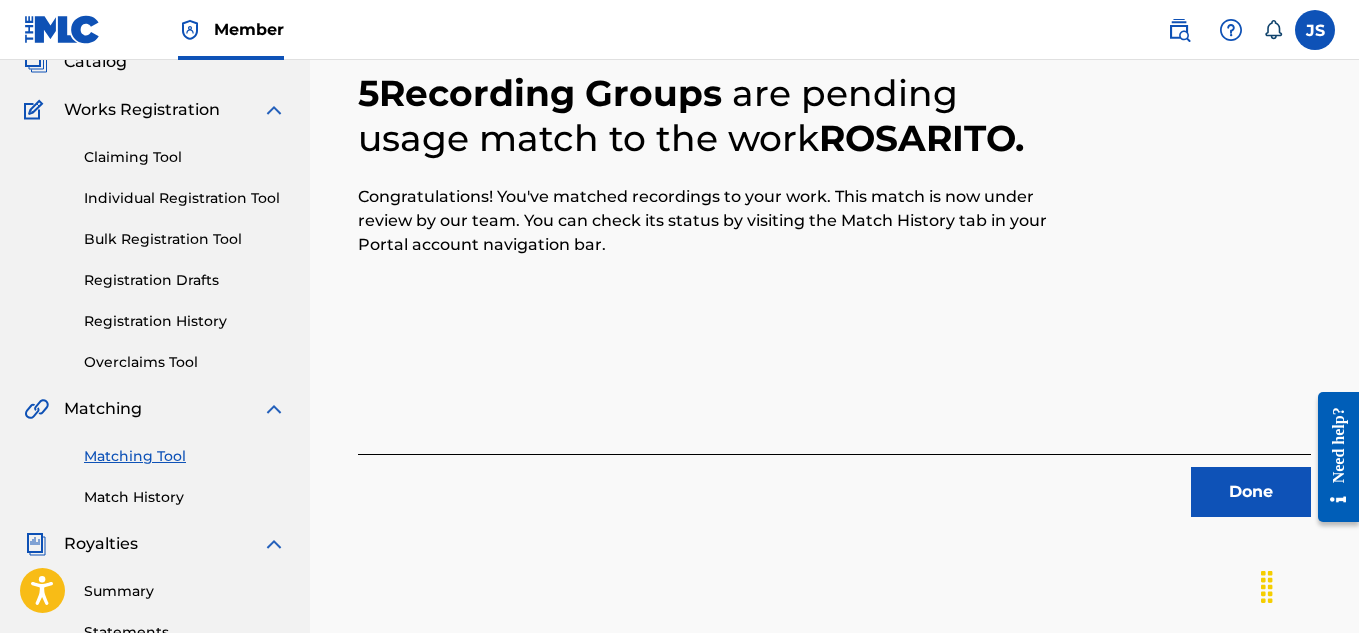 click on "Done" at bounding box center (834, 485) 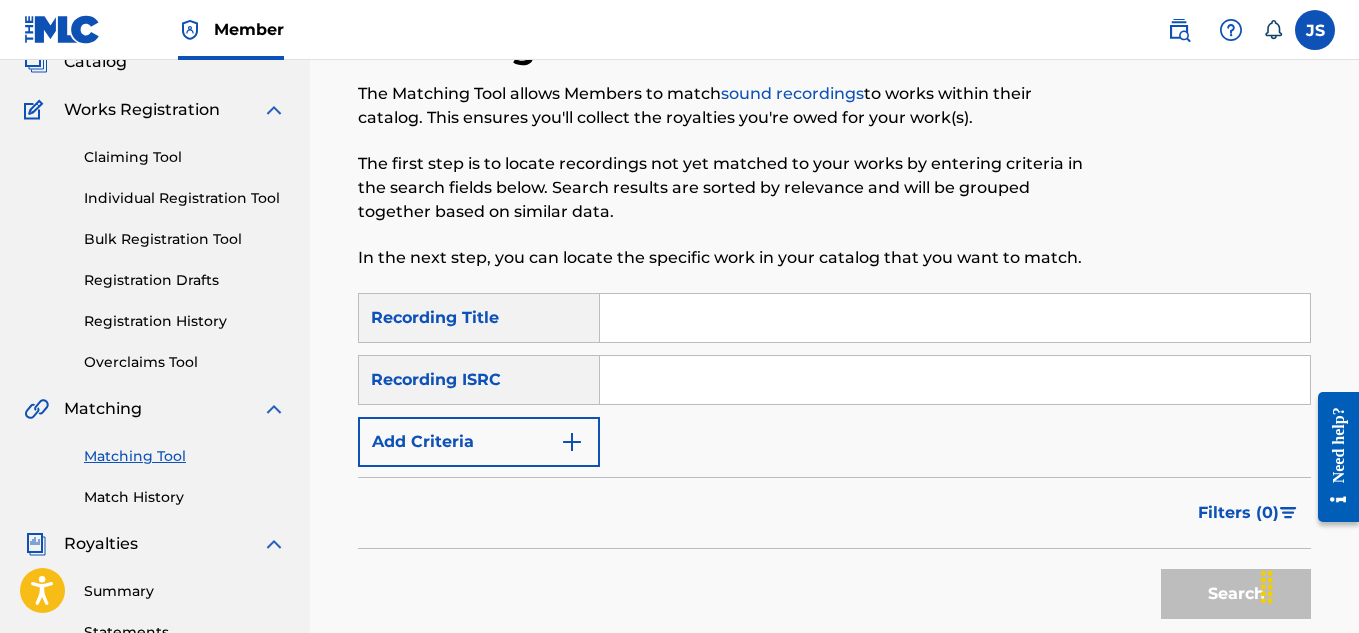 click at bounding box center (955, 318) 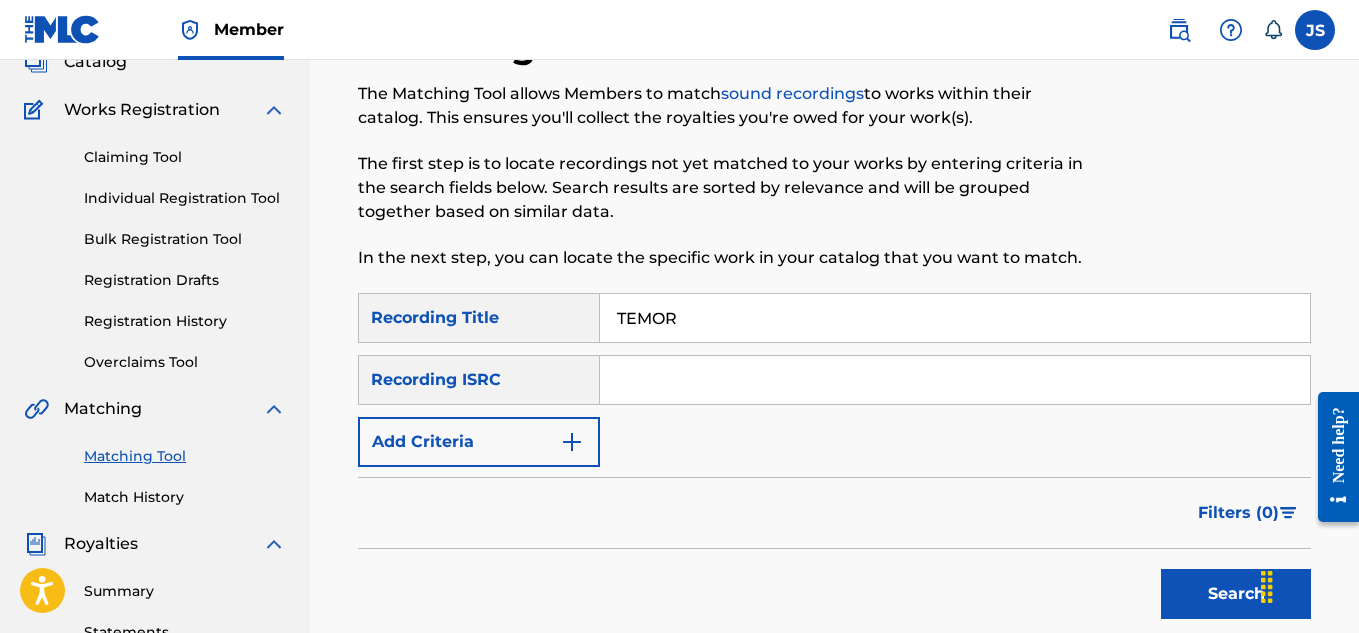 type on "TEMOR" 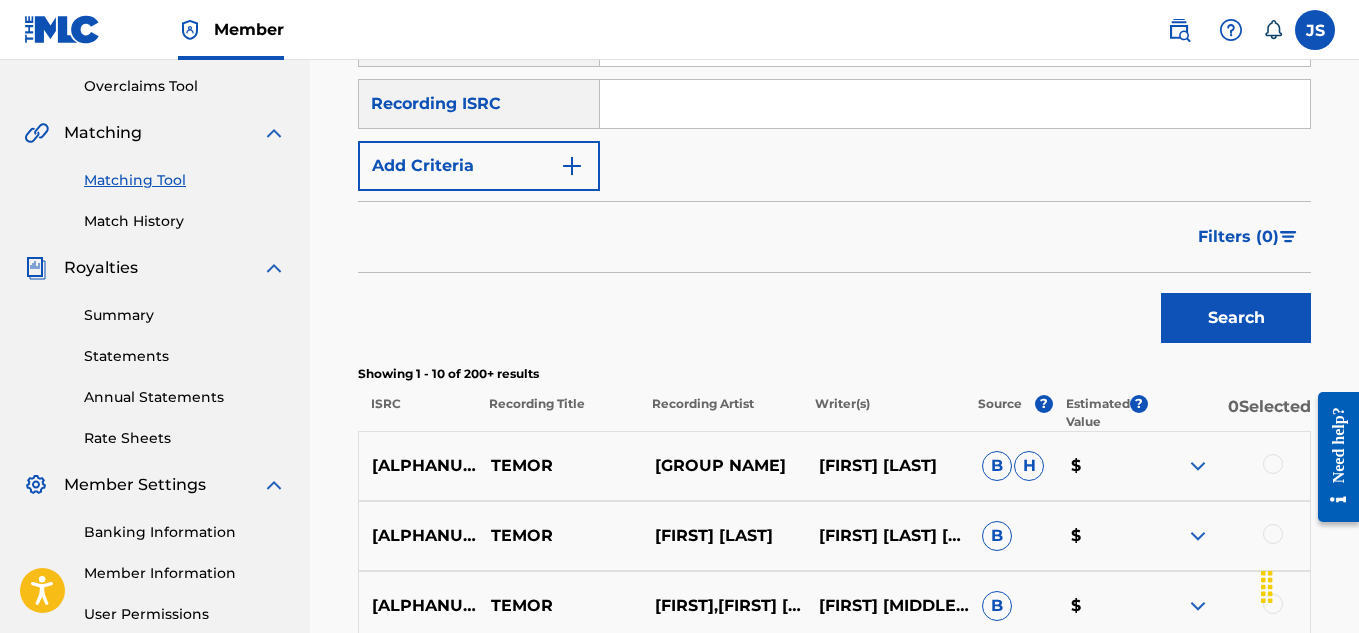 scroll, scrollTop: 418, scrollLeft: 0, axis: vertical 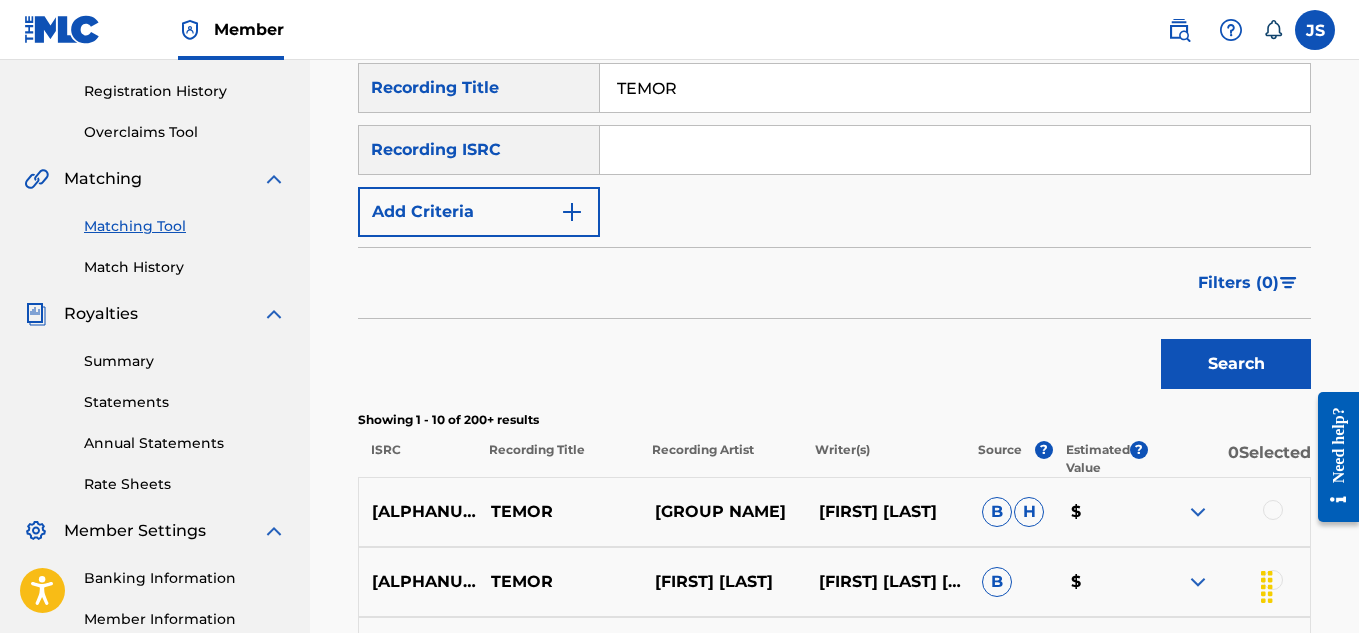 click on "Add Criteria" at bounding box center [479, 212] 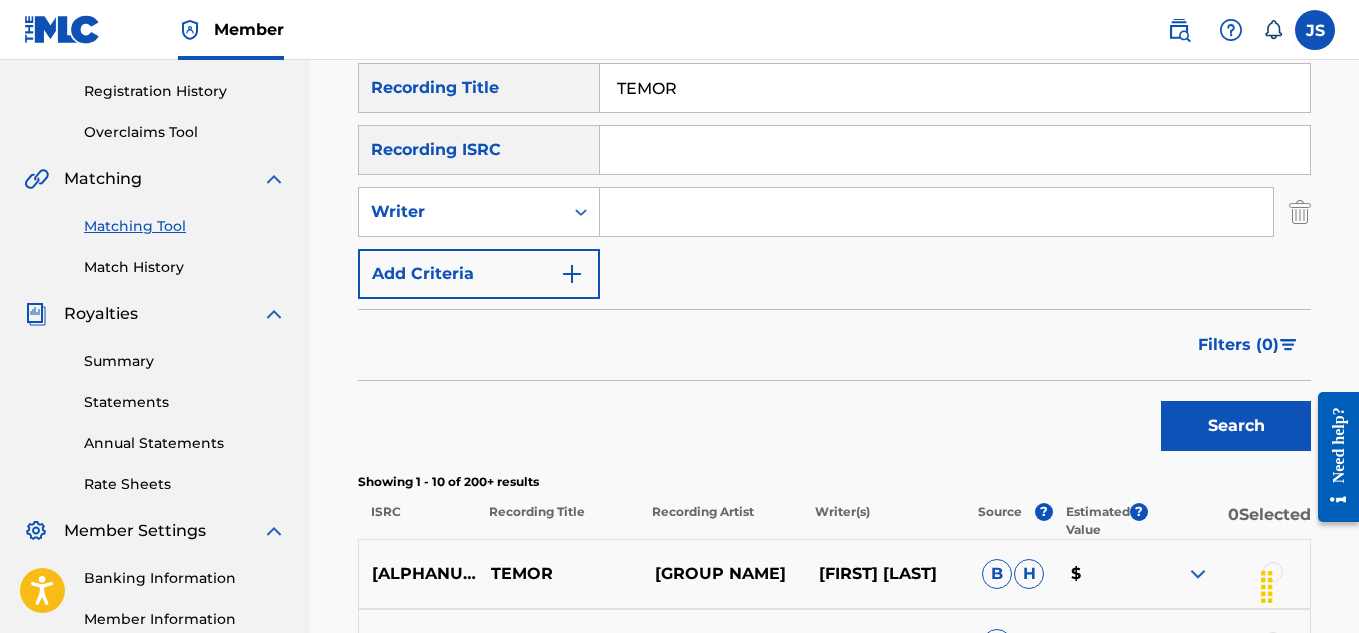 click at bounding box center (936, 212) 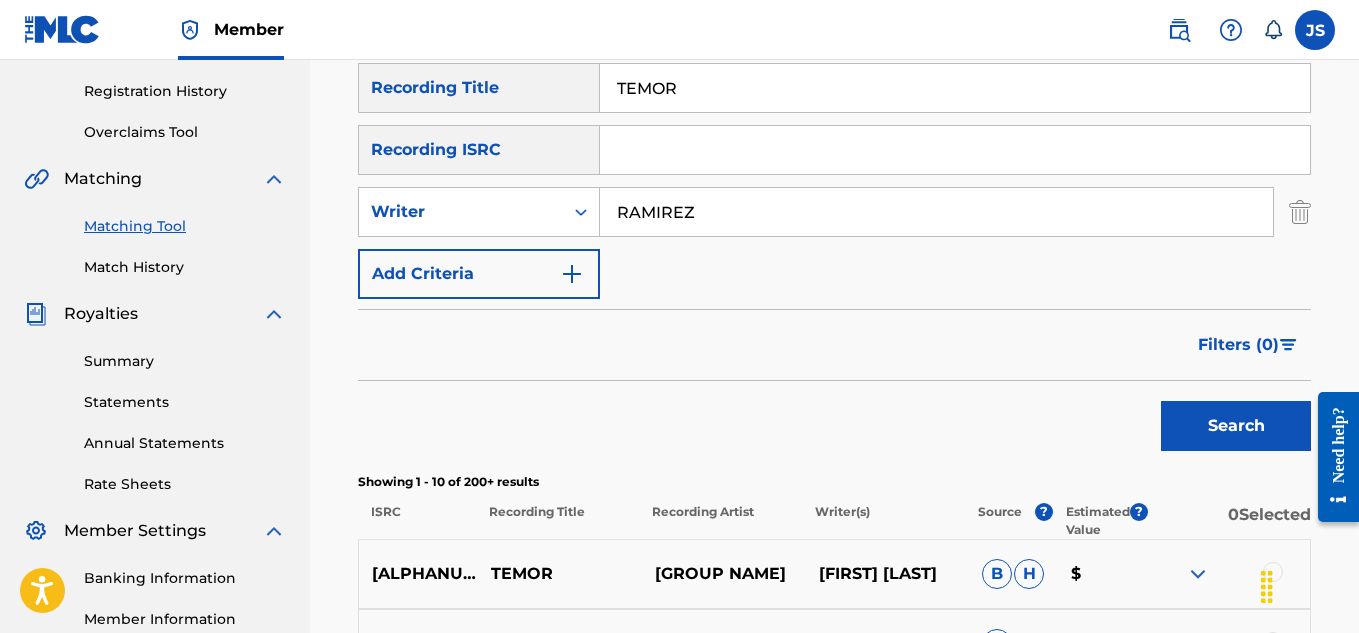 type on "RAMIREZ" 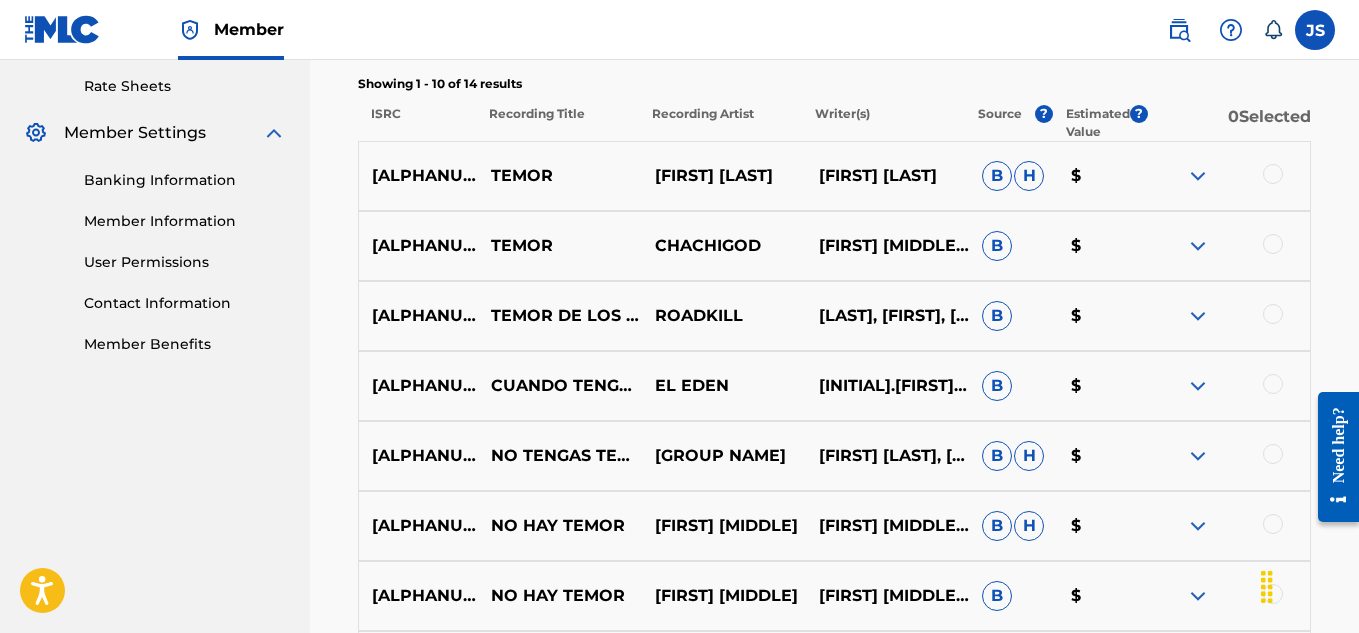 scroll, scrollTop: 766, scrollLeft: 0, axis: vertical 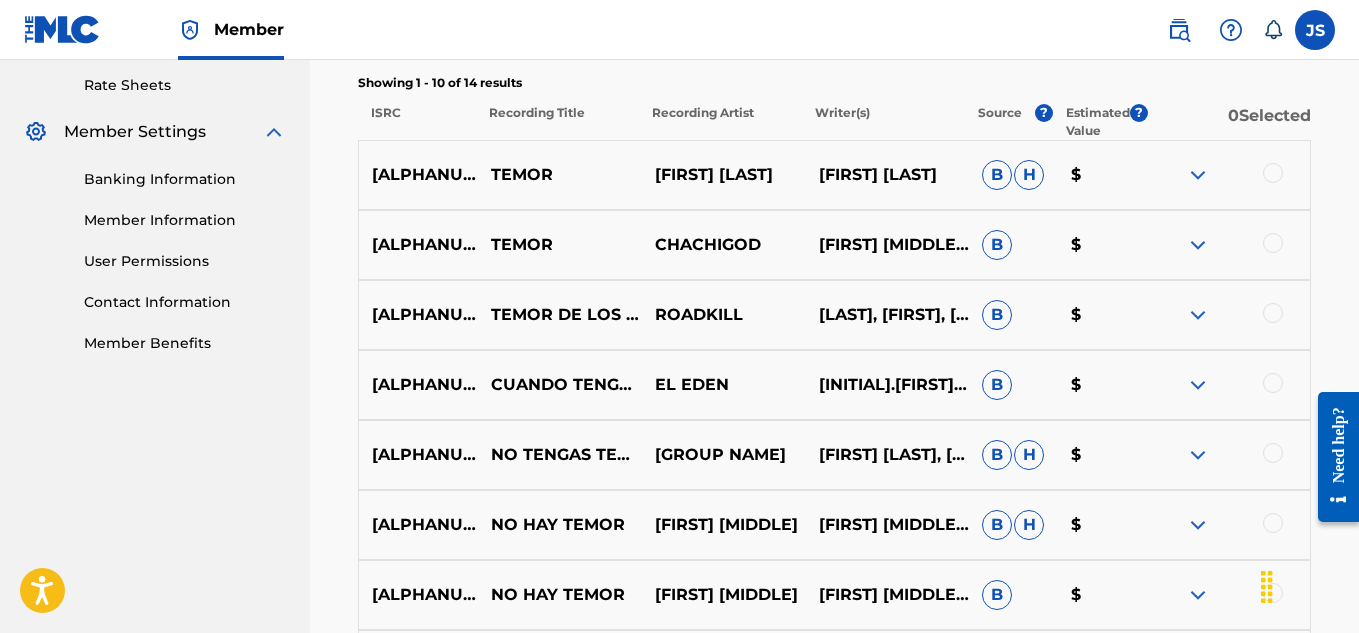 click at bounding box center [1273, 173] 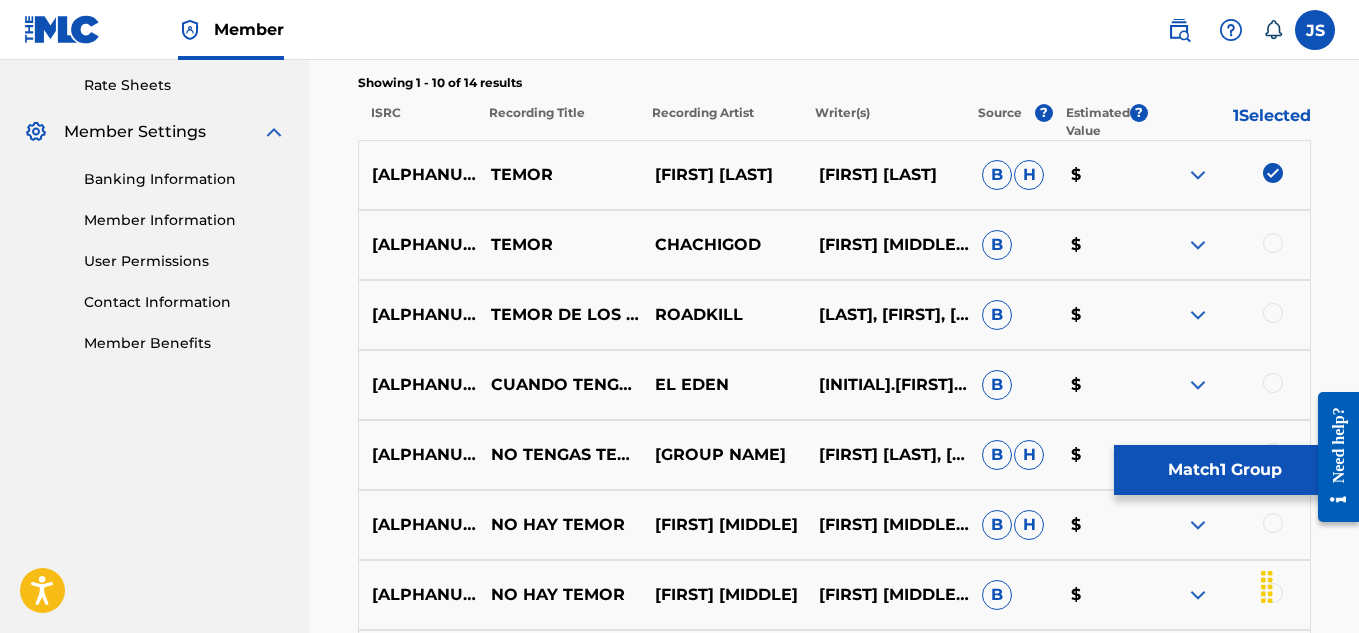 scroll, scrollTop: 413, scrollLeft: 0, axis: vertical 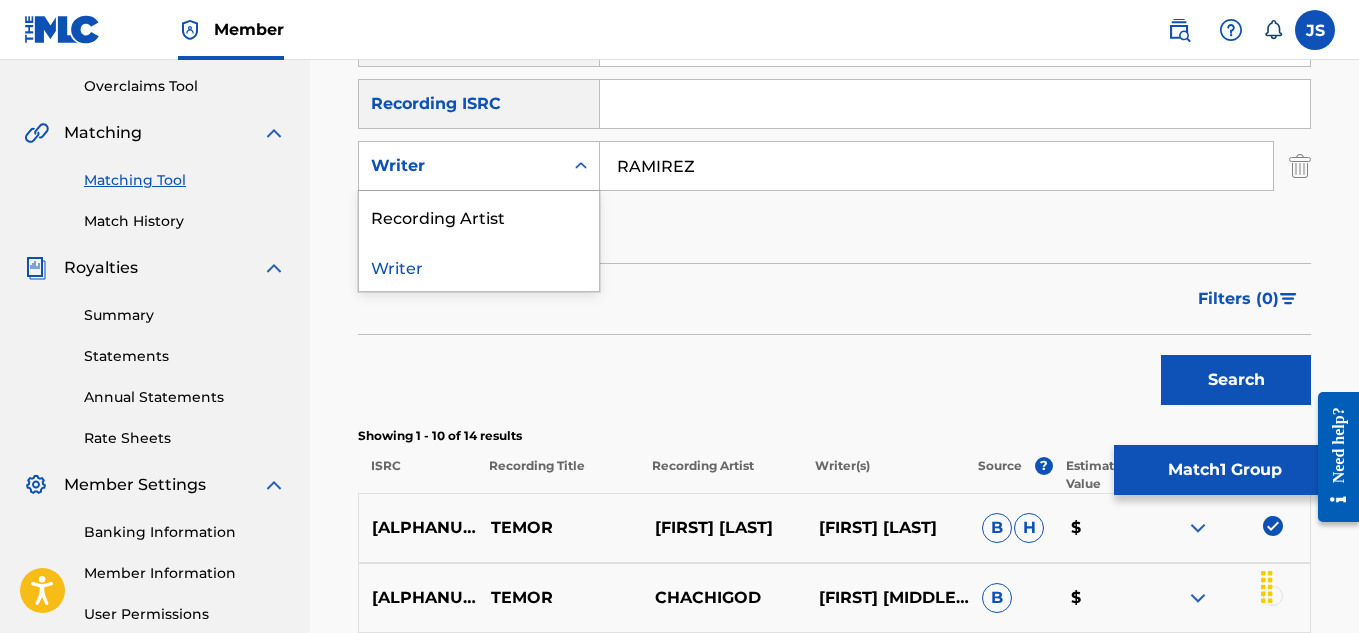 click on "Writer" at bounding box center (461, 166) 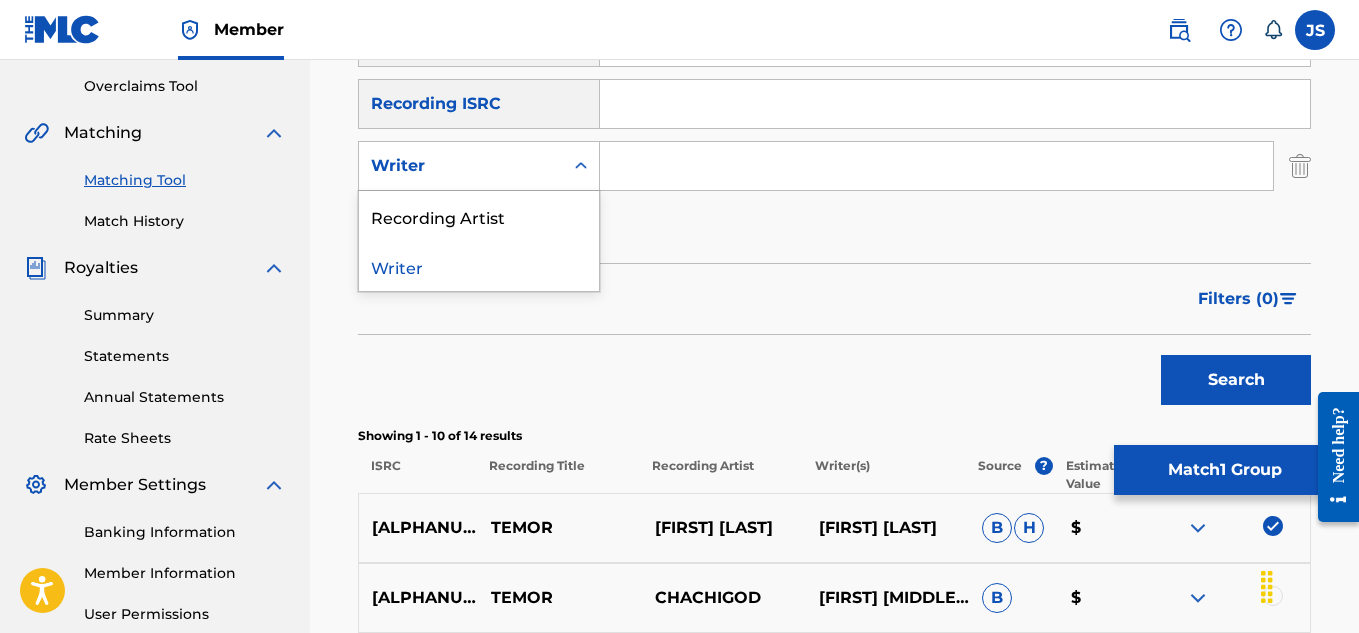 click on "Writer" at bounding box center (461, 166) 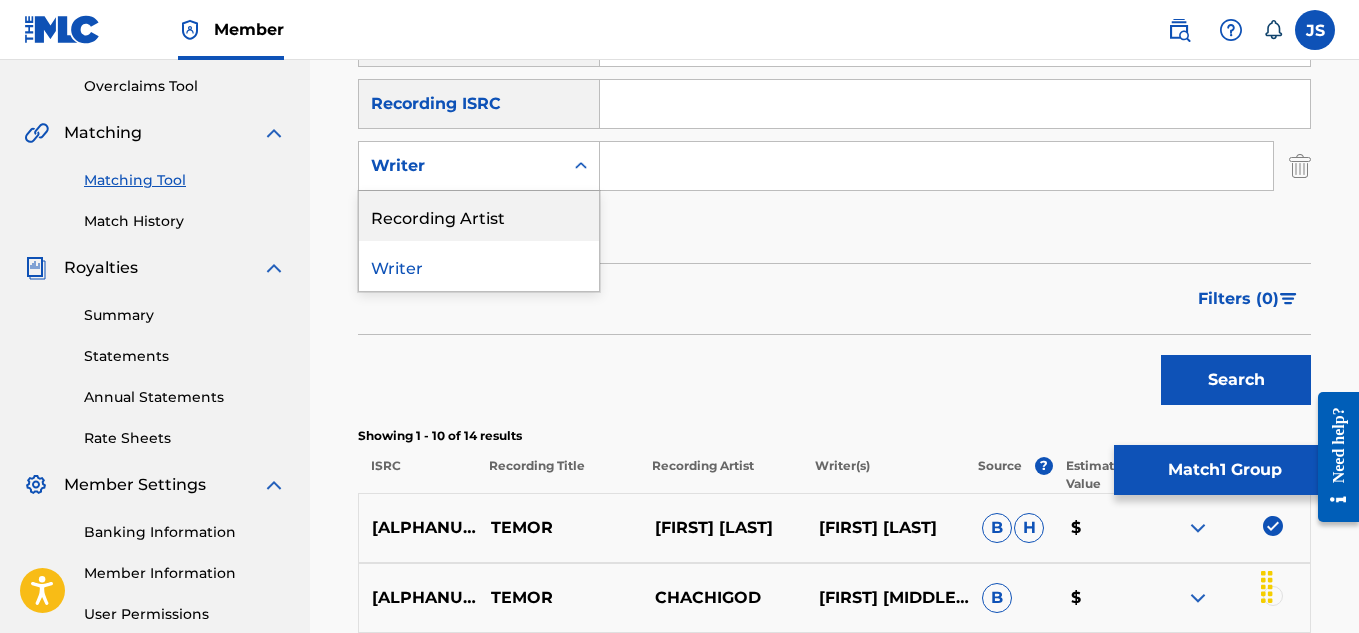 click on "Recording Artist" at bounding box center (479, 216) 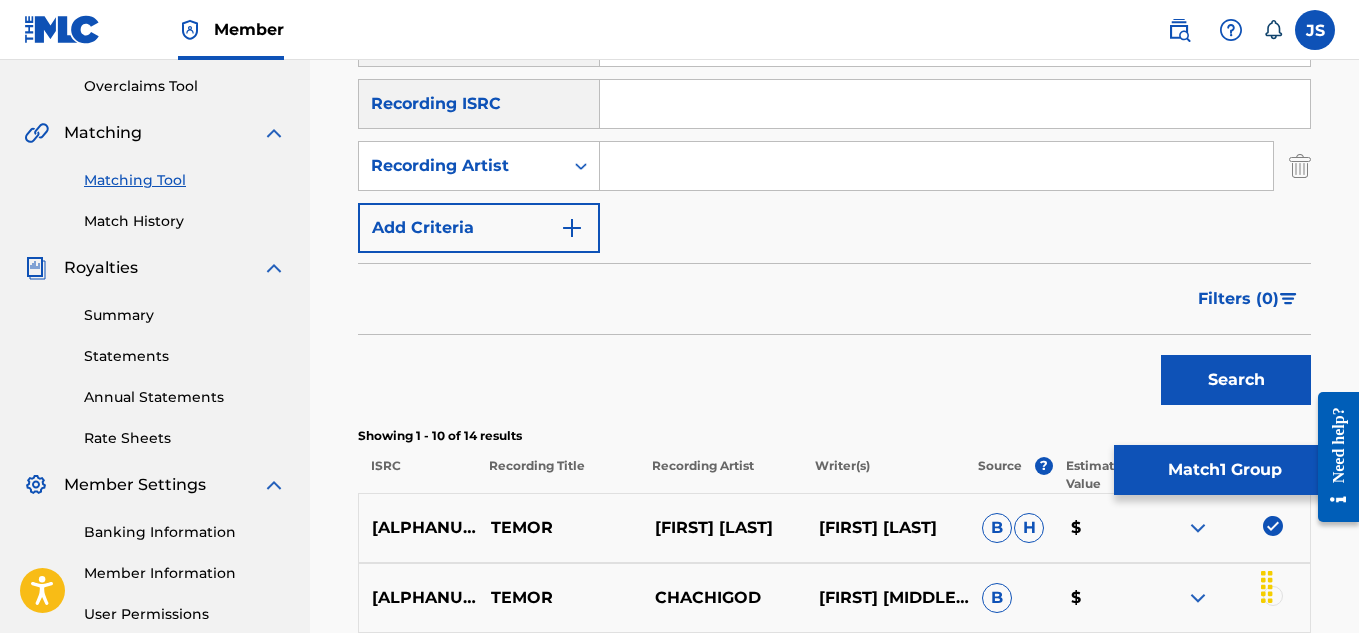 click at bounding box center (936, 166) 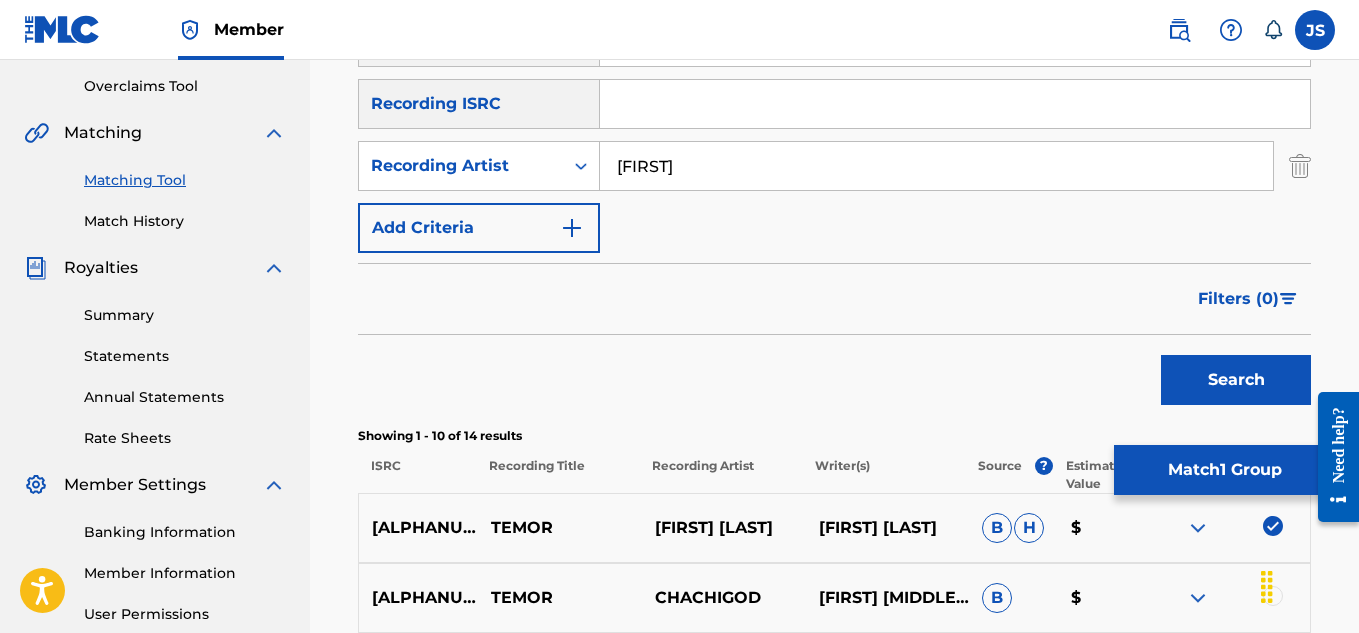 type on "CRISTINA" 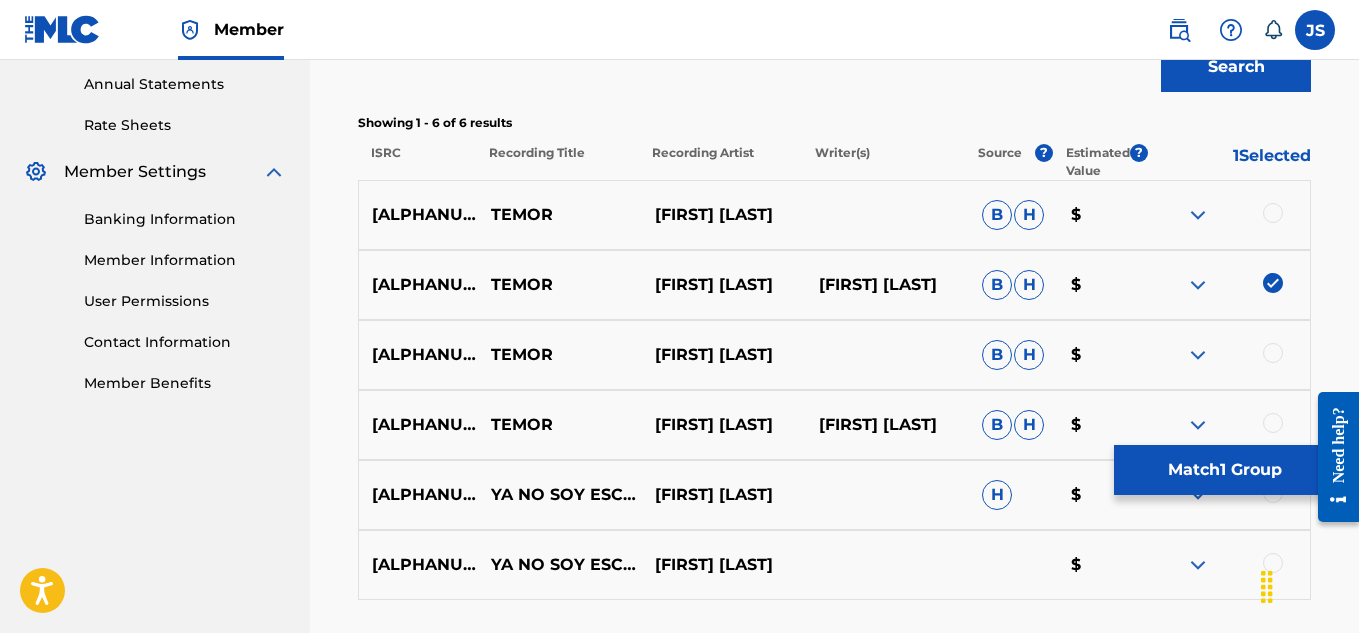 scroll, scrollTop: 815, scrollLeft: 0, axis: vertical 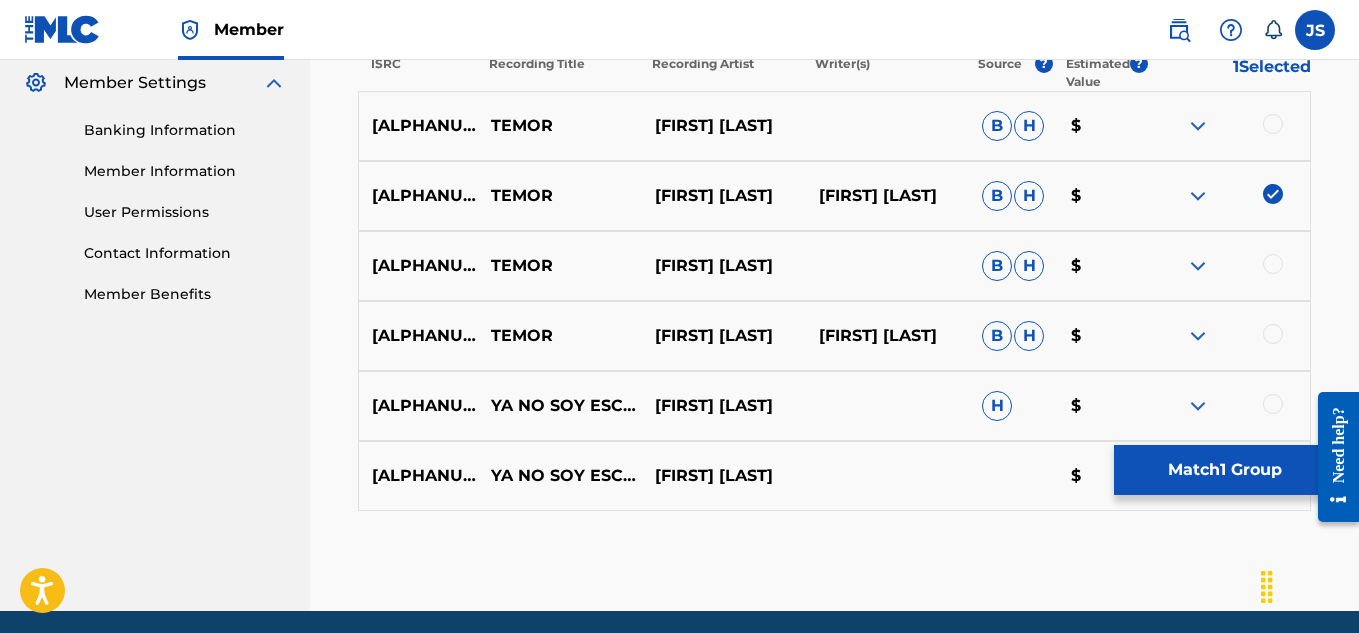 click at bounding box center [1273, 124] 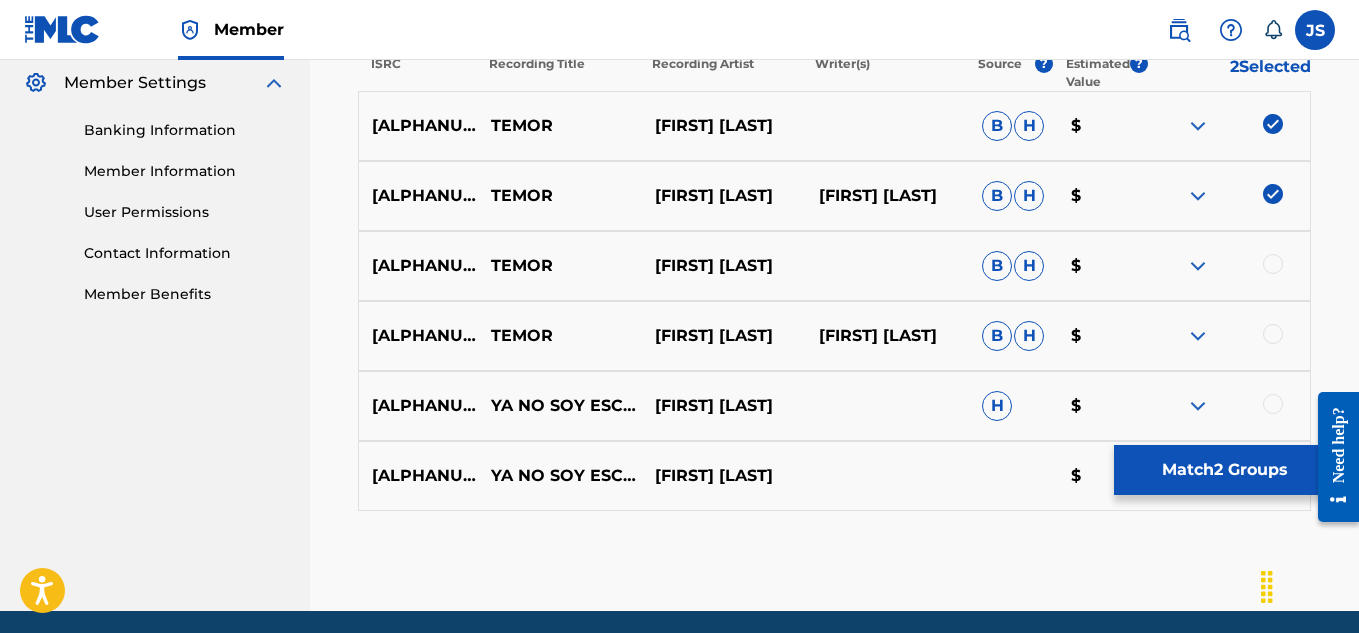 click on "ES71G1856367 TEMOR CRISTINA MAICA B H $" at bounding box center [834, 266] 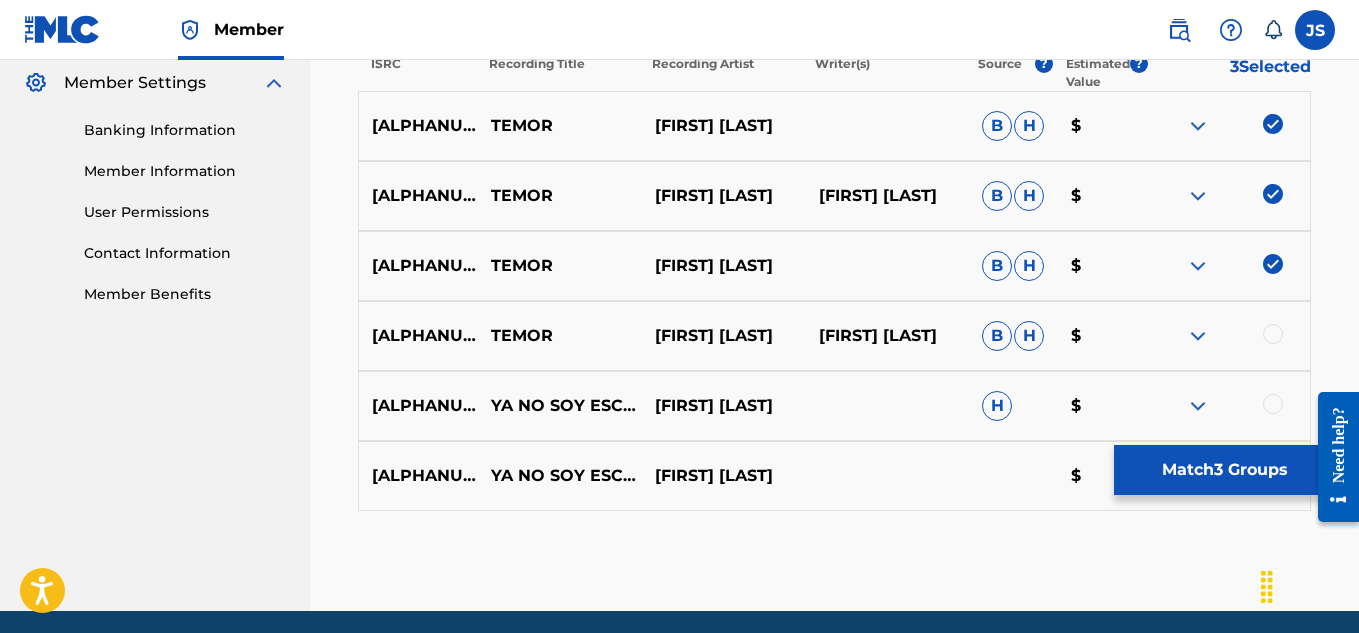 click at bounding box center (1273, 334) 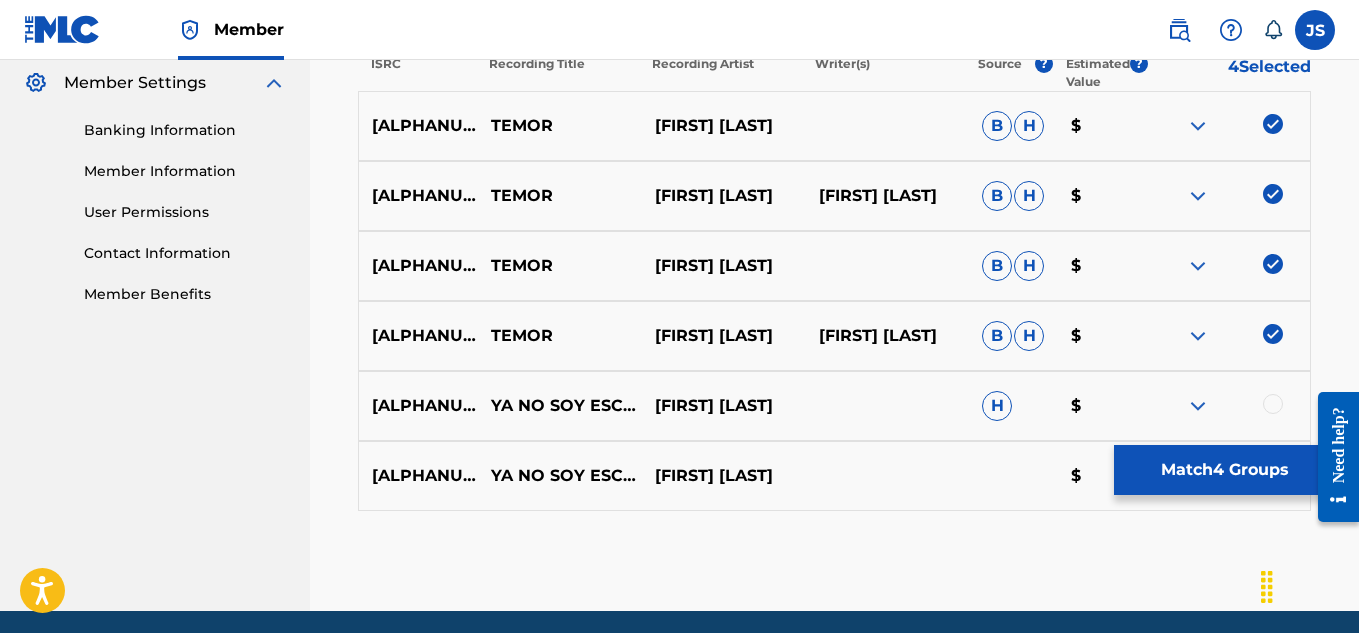 click on "Match  4 Groups" at bounding box center (1224, 470) 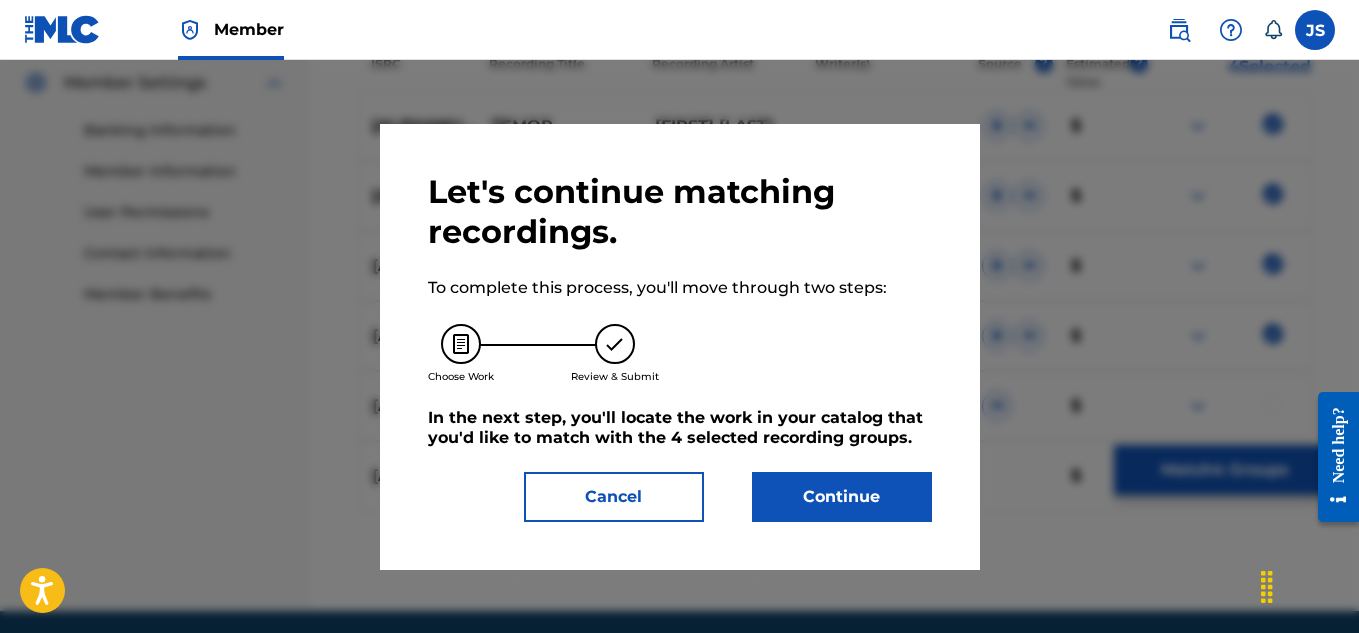 click on "Continue" at bounding box center (842, 497) 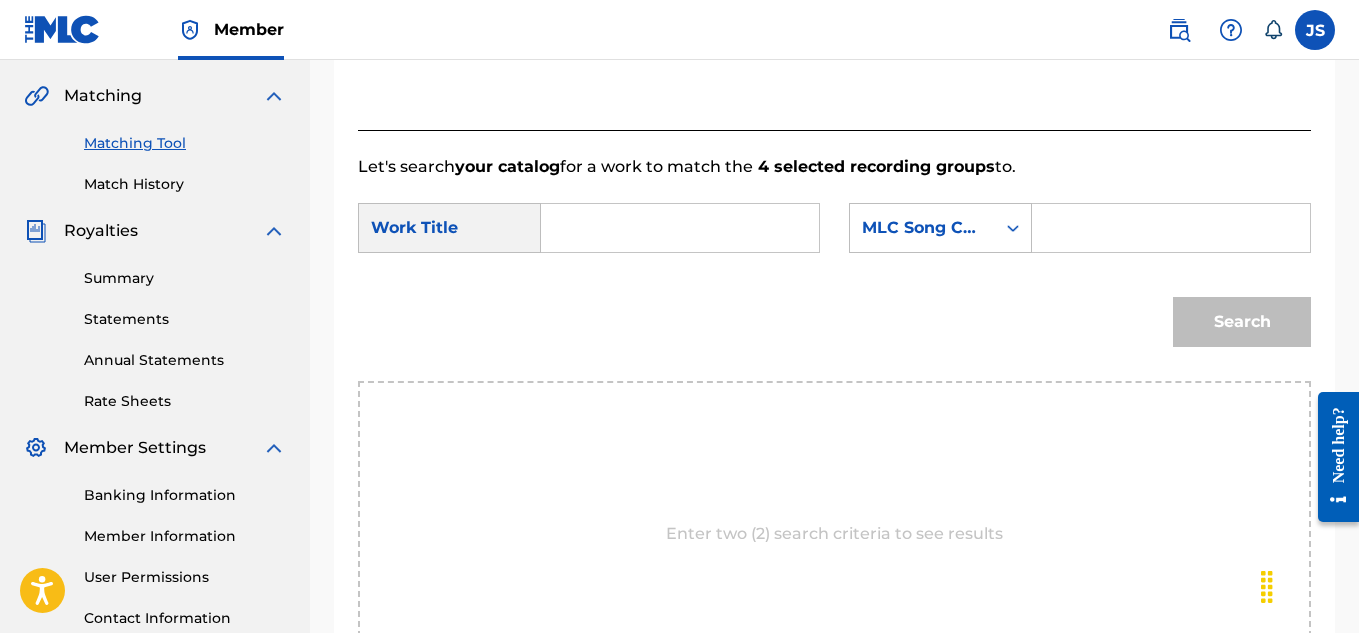 scroll, scrollTop: 419, scrollLeft: 0, axis: vertical 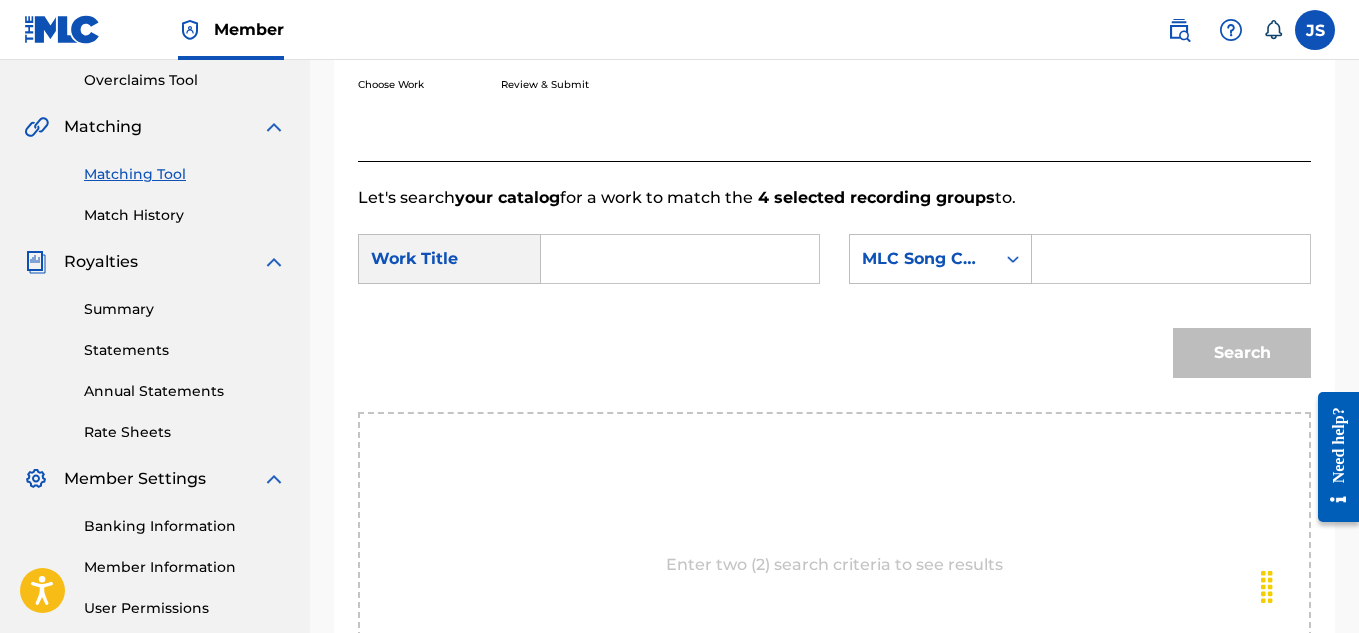 click at bounding box center (680, 259) 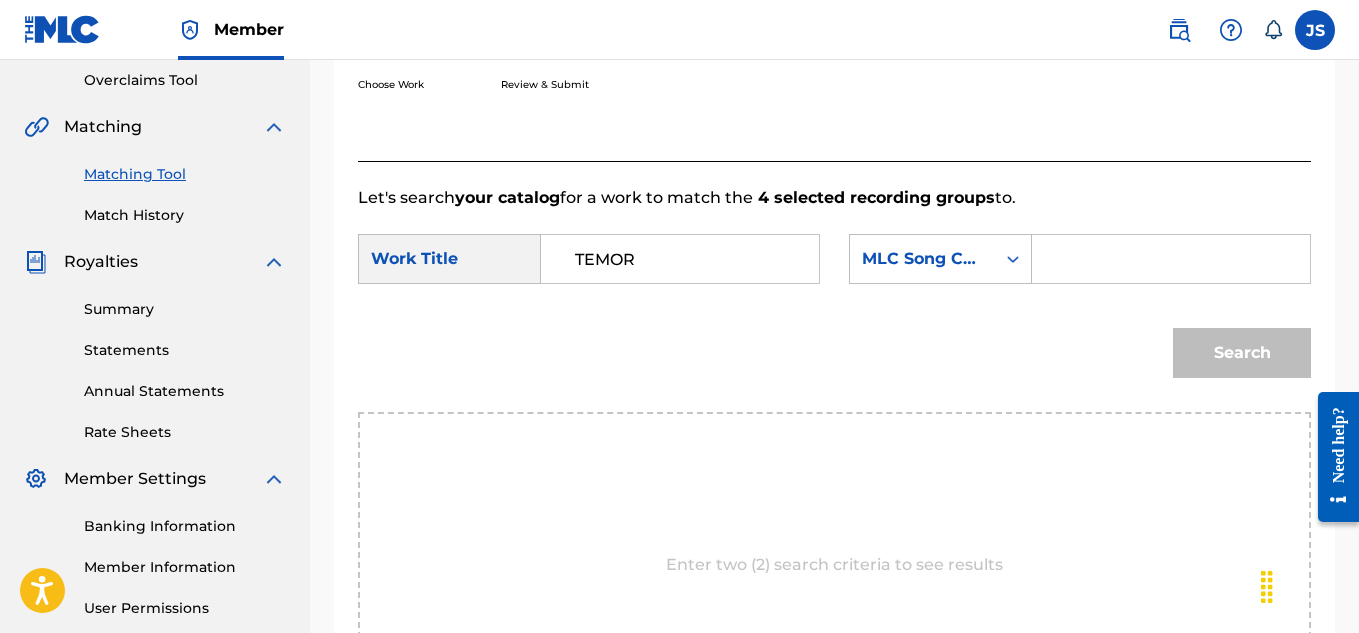 type on "TEMOR" 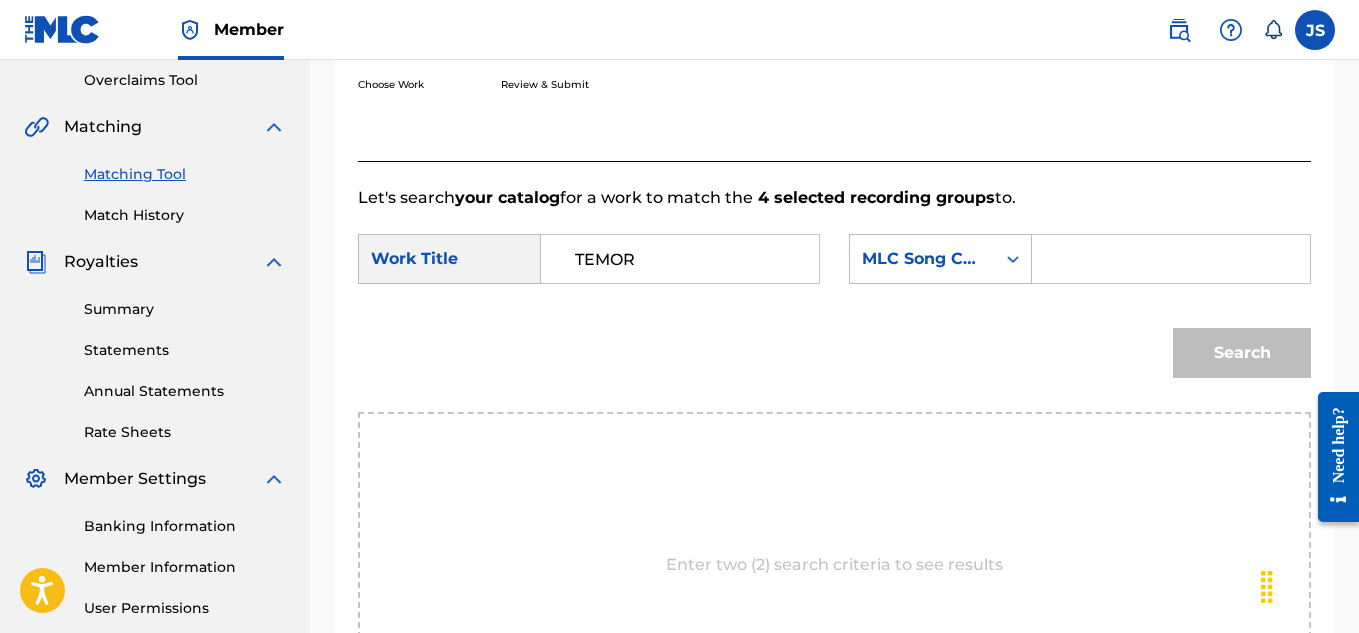 click at bounding box center [1171, 259] 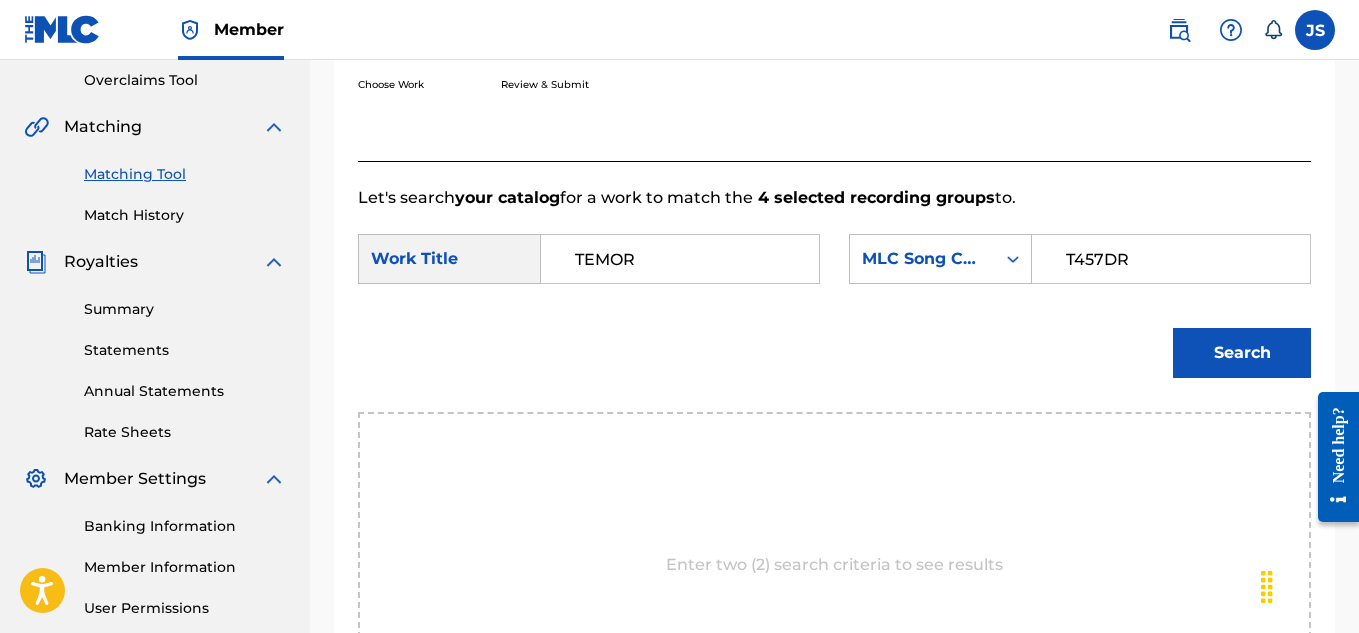 type on "T457DR" 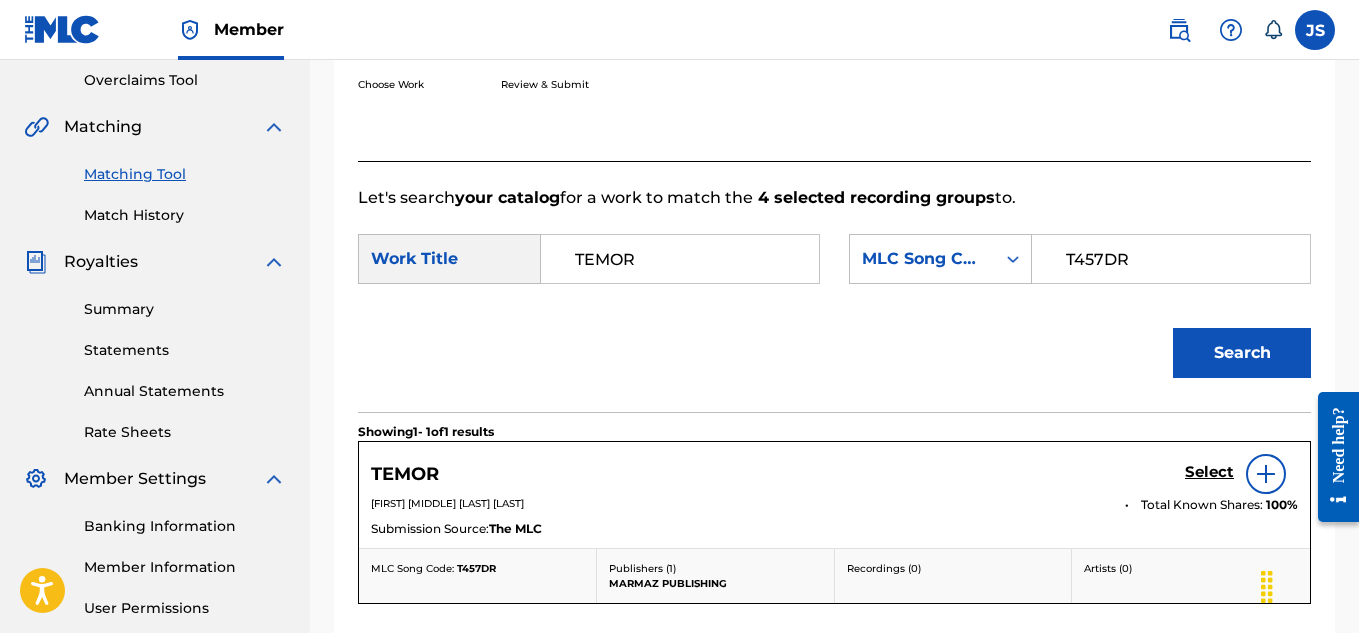 scroll, scrollTop: 688, scrollLeft: 0, axis: vertical 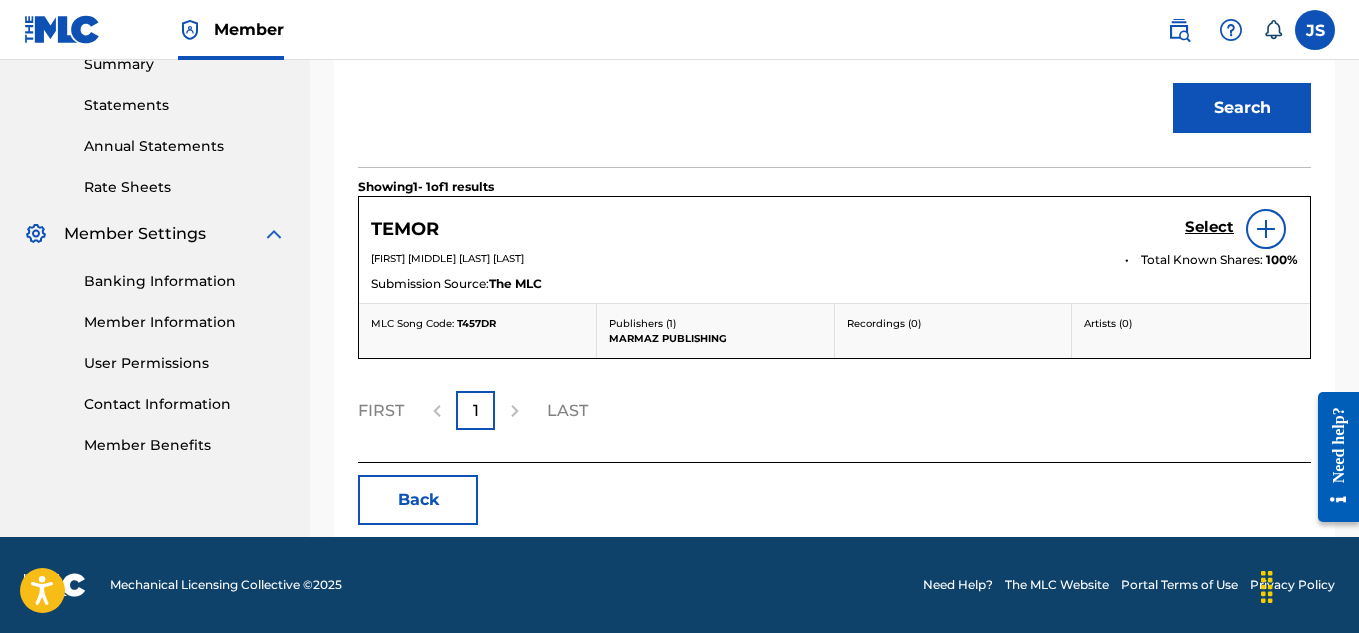 click on "Select" at bounding box center (1241, 229) 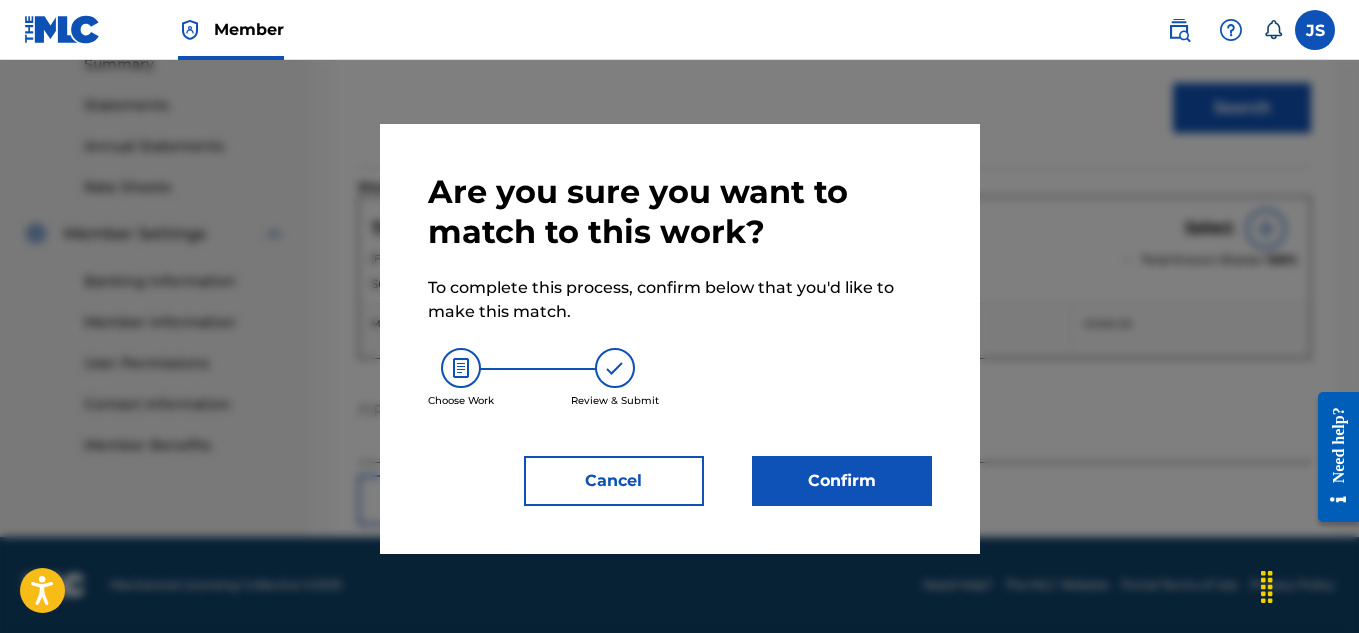 click on "Confirm" at bounding box center (842, 481) 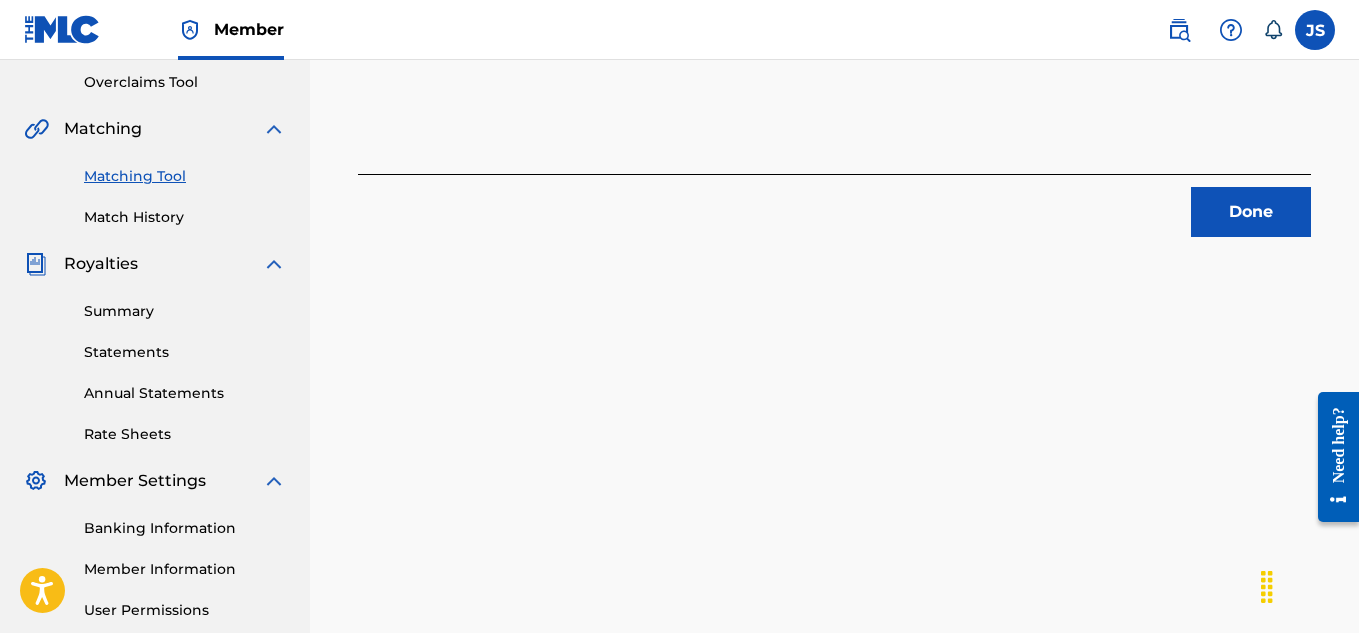 scroll, scrollTop: 396, scrollLeft: 0, axis: vertical 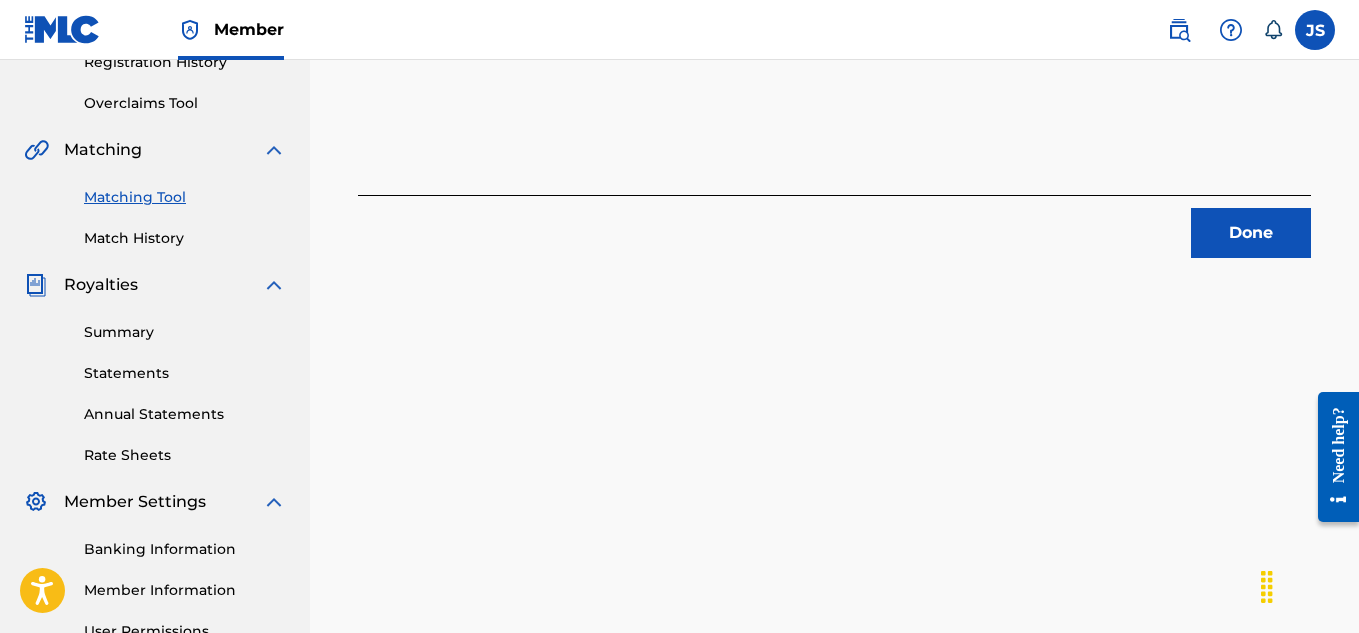 click on "Done" at bounding box center (1251, 233) 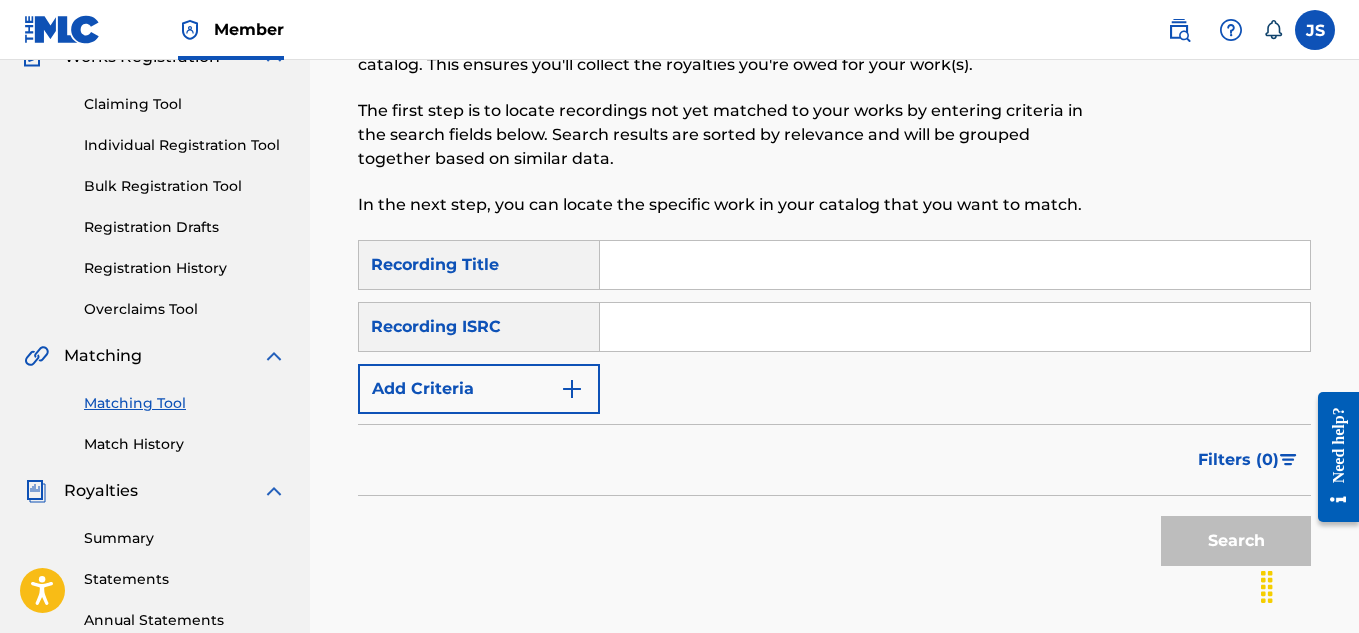 scroll, scrollTop: 117, scrollLeft: 0, axis: vertical 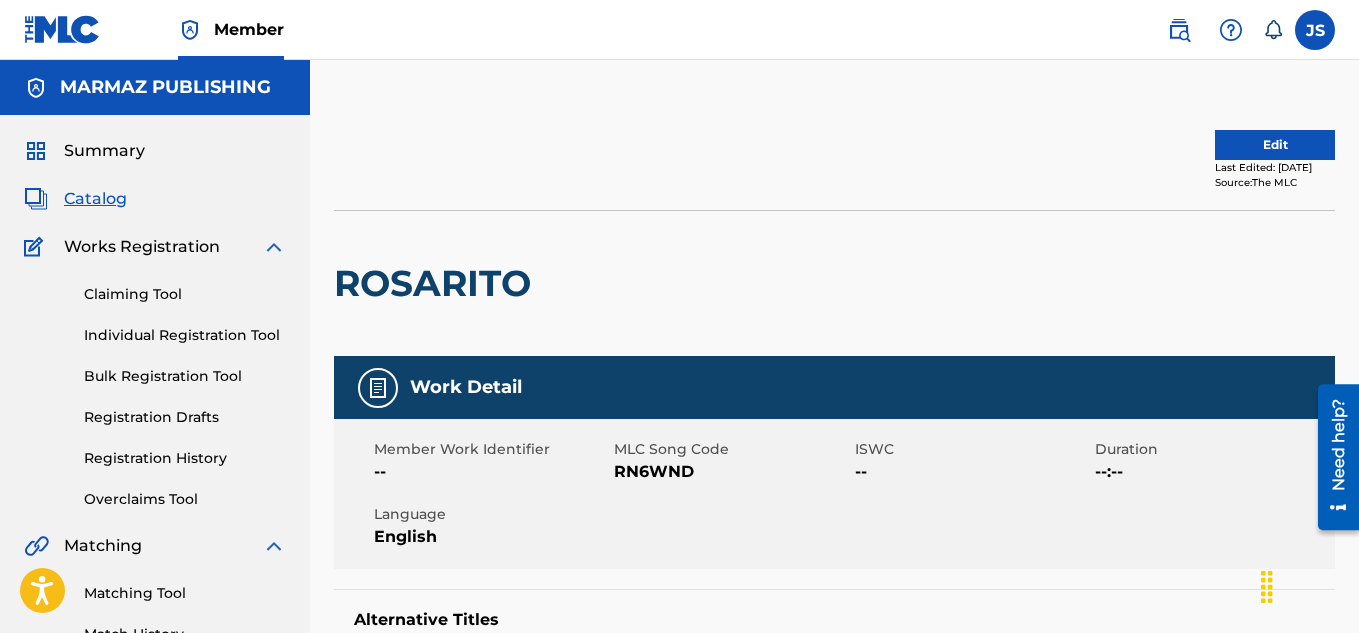 click on "RN6WND" at bounding box center (731, 472) 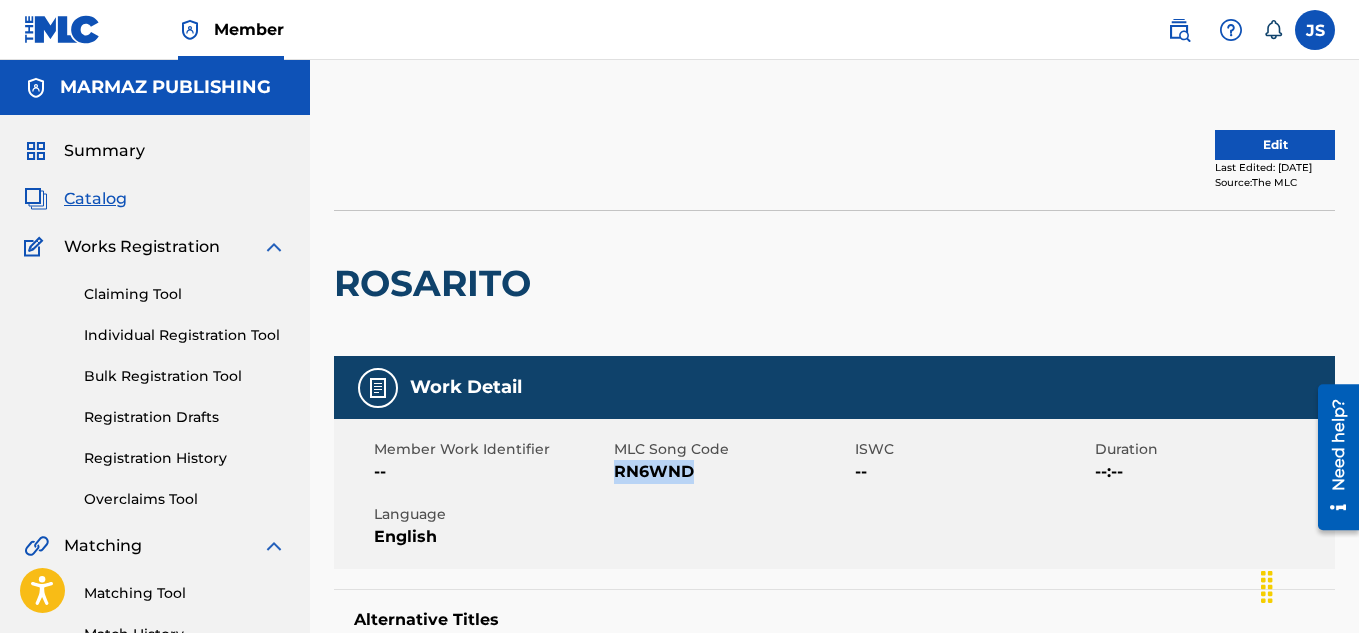 click on "RN6WND" at bounding box center (731, 472) 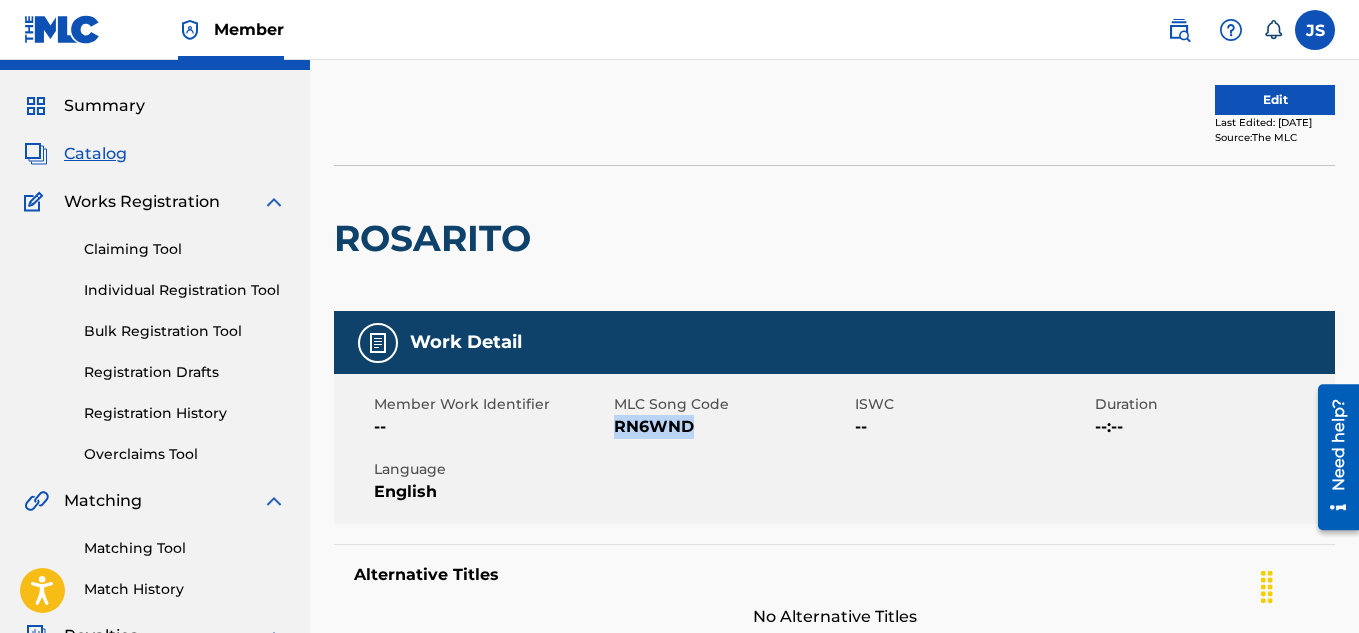 scroll, scrollTop: 23, scrollLeft: 0, axis: vertical 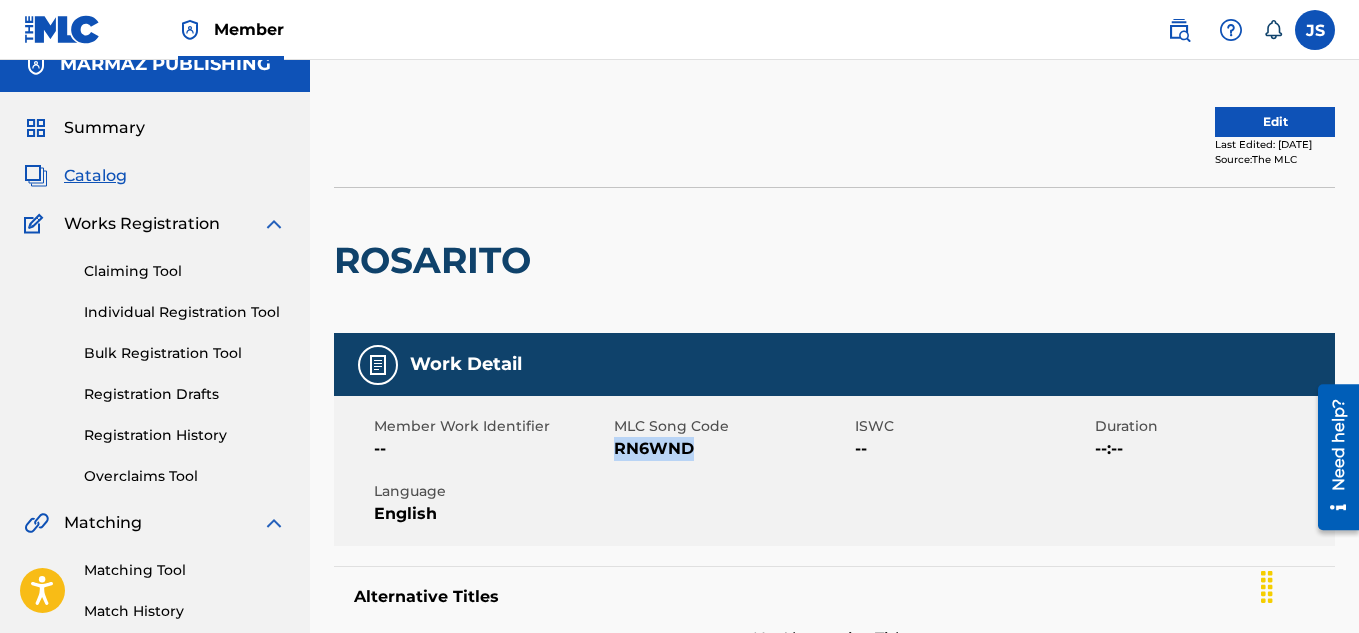 click on "Edit" at bounding box center (1275, 122) 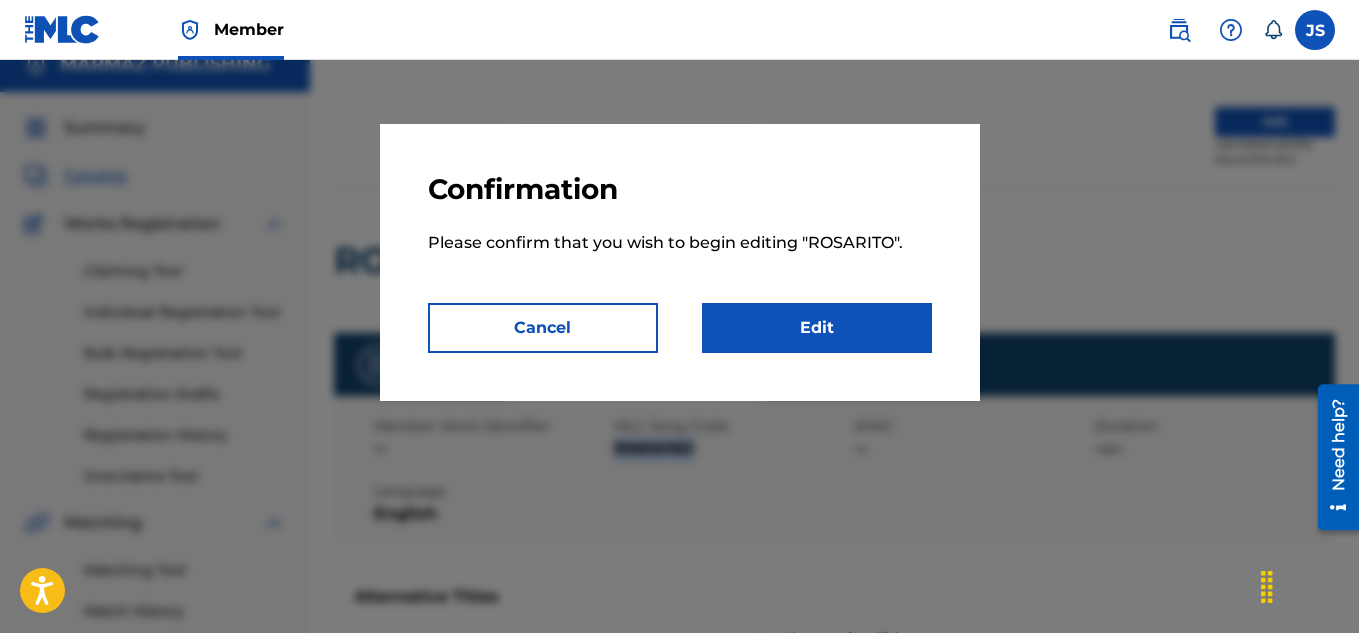 click on "Edit" at bounding box center (817, 328) 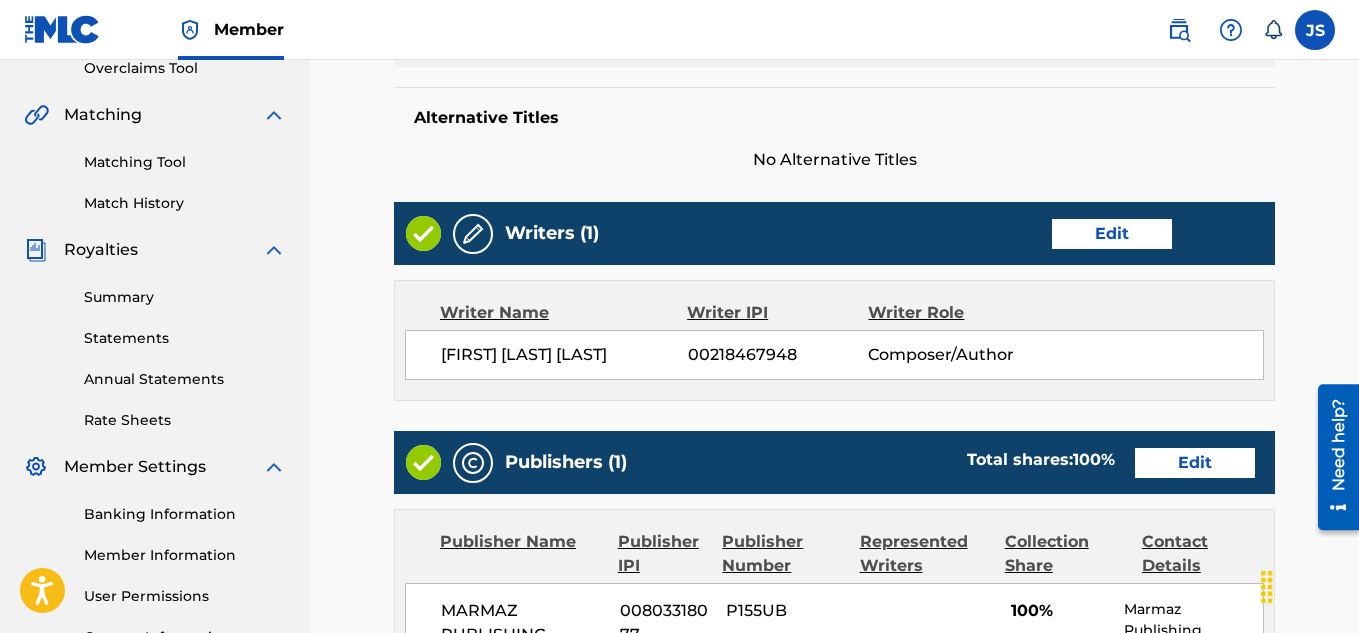 scroll, scrollTop: 433, scrollLeft: 0, axis: vertical 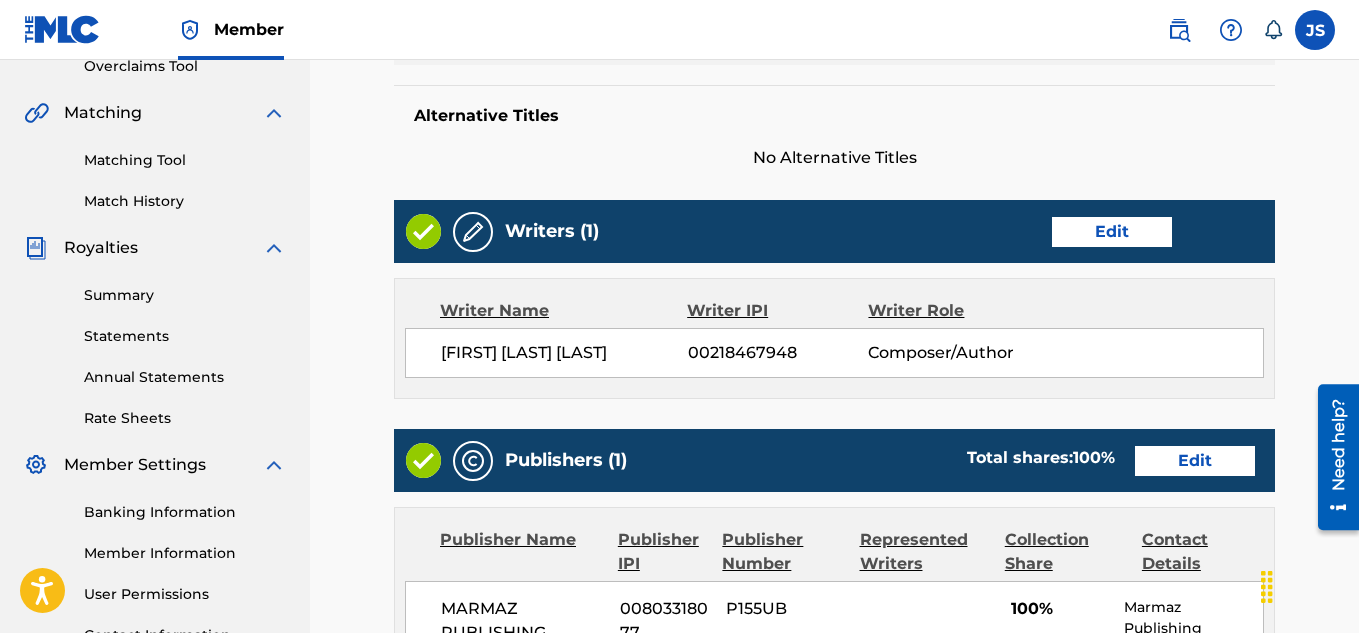 click on "Edit" at bounding box center (1112, 232) 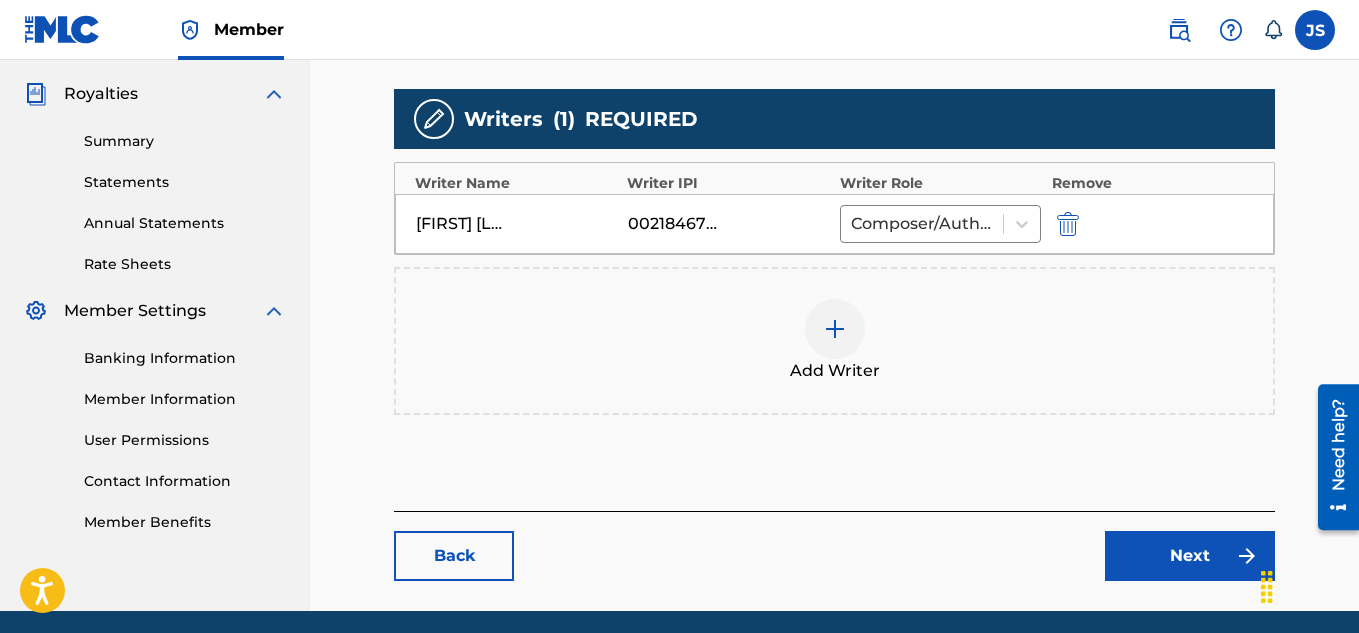 scroll, scrollTop: 588, scrollLeft: 0, axis: vertical 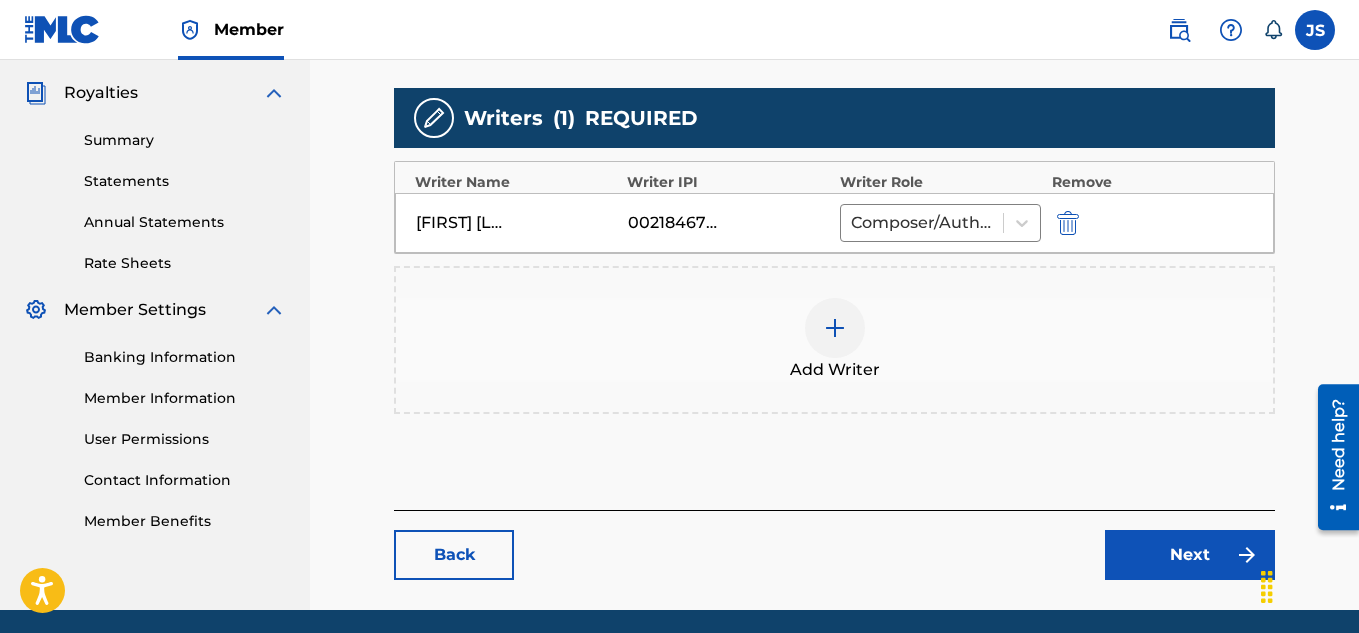 click at bounding box center (1096, 222) 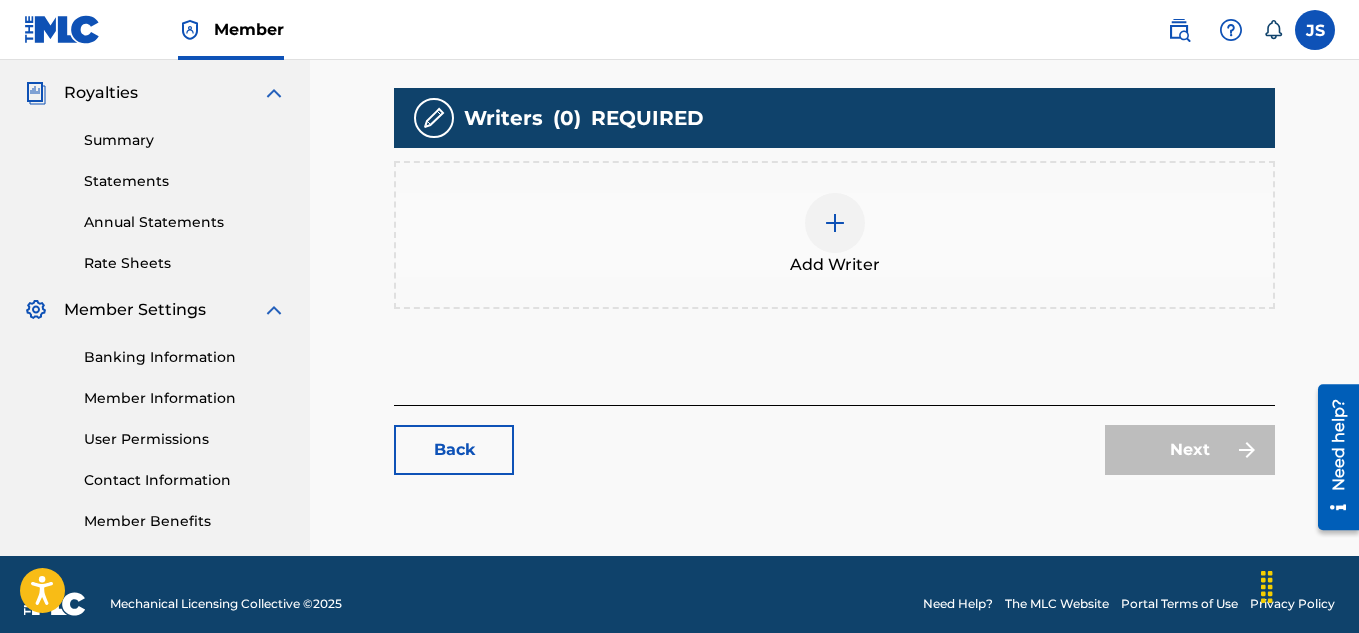 click at bounding box center [835, 223] 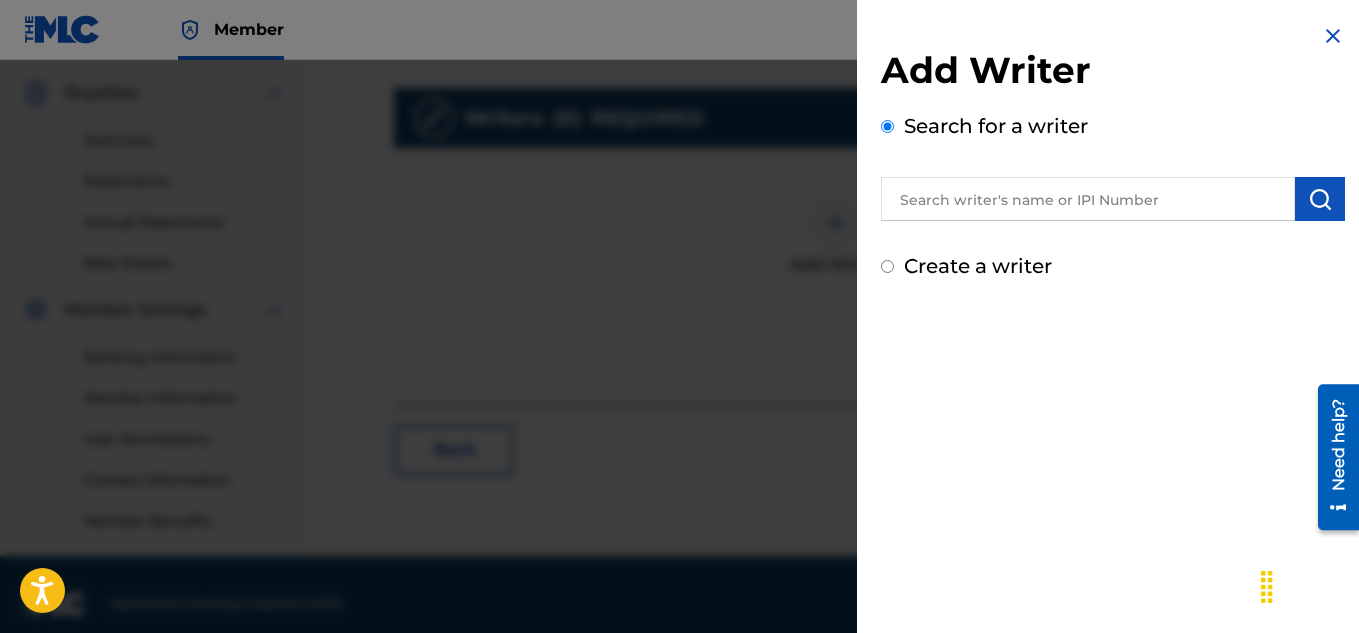 click on "Create a writer" at bounding box center (978, 266) 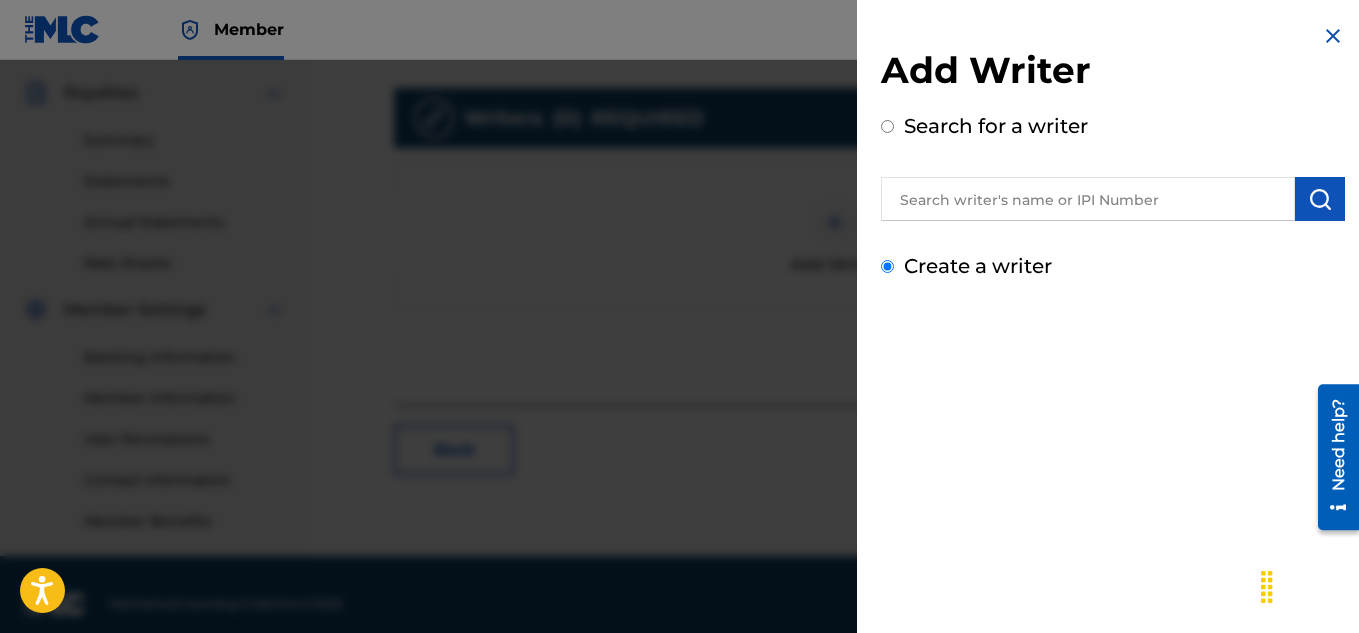 click on "Create a writer" at bounding box center (887, 266) 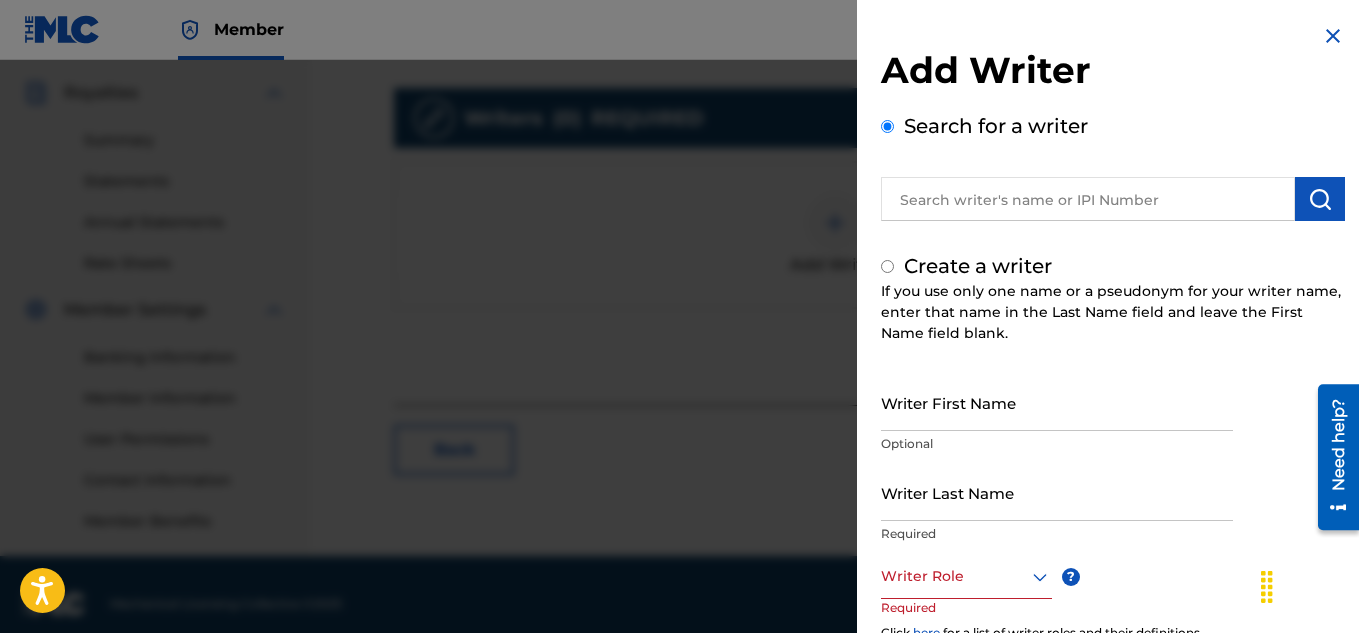 radio on "false" 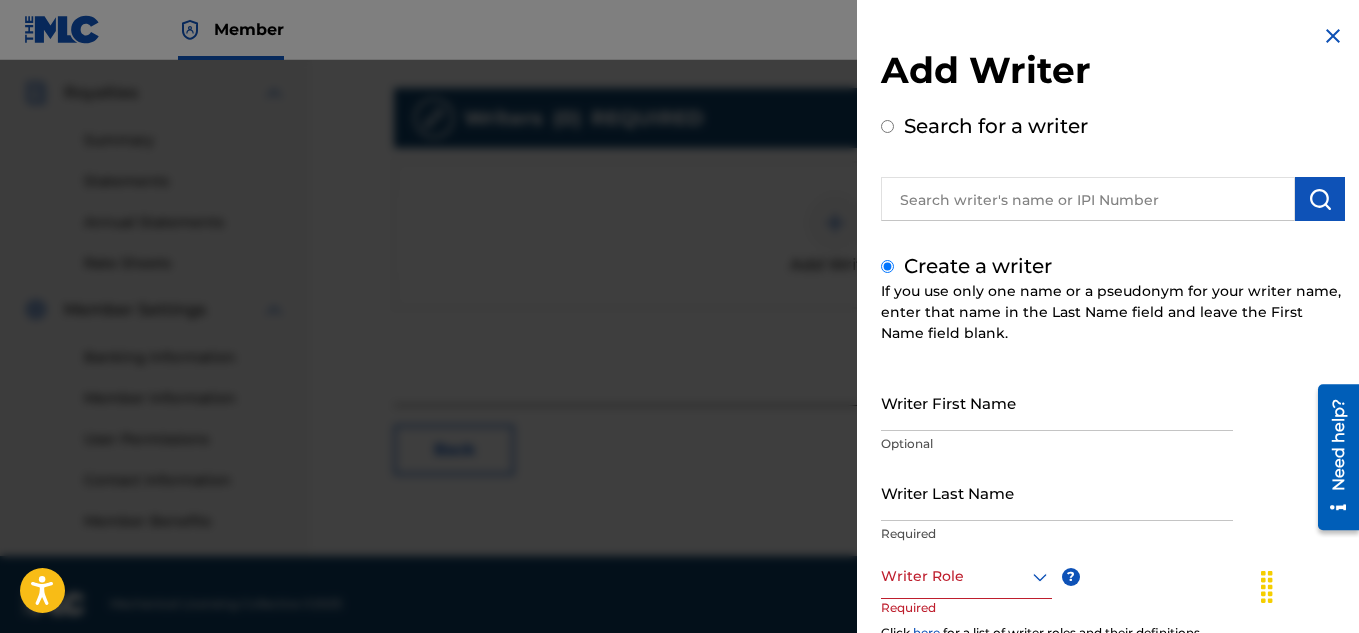 click on "Writer First Name" at bounding box center [1057, 402] 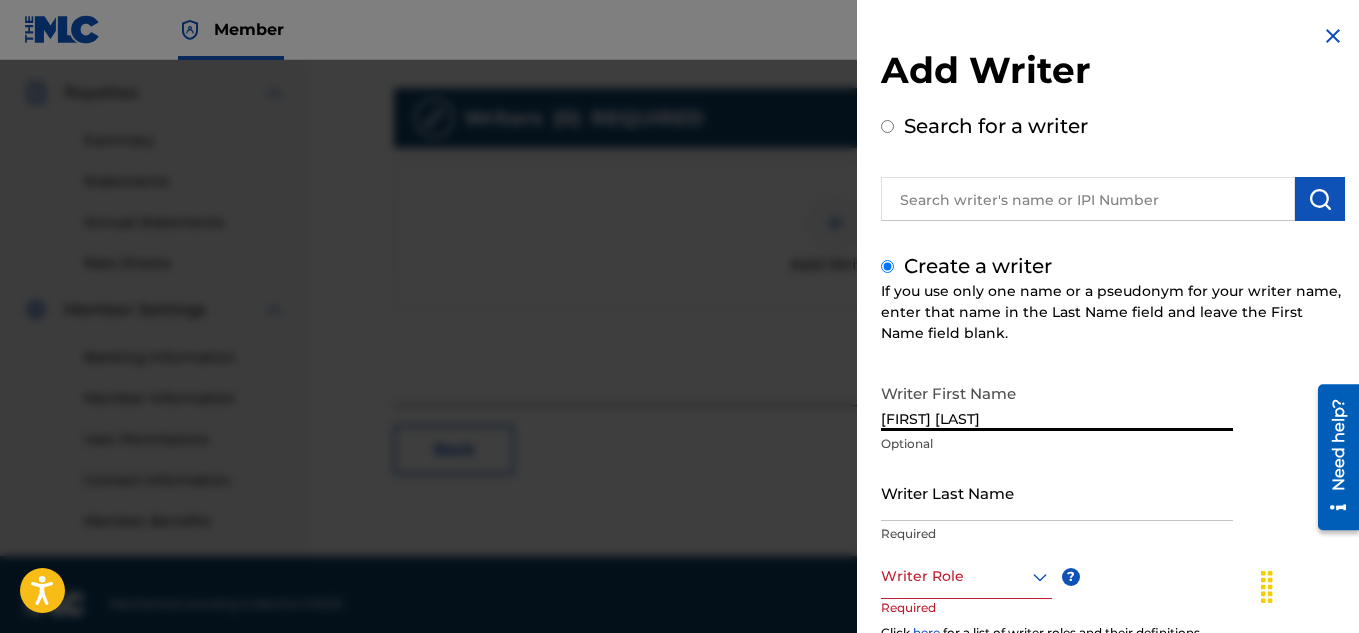 type on "OLINDO JOSE" 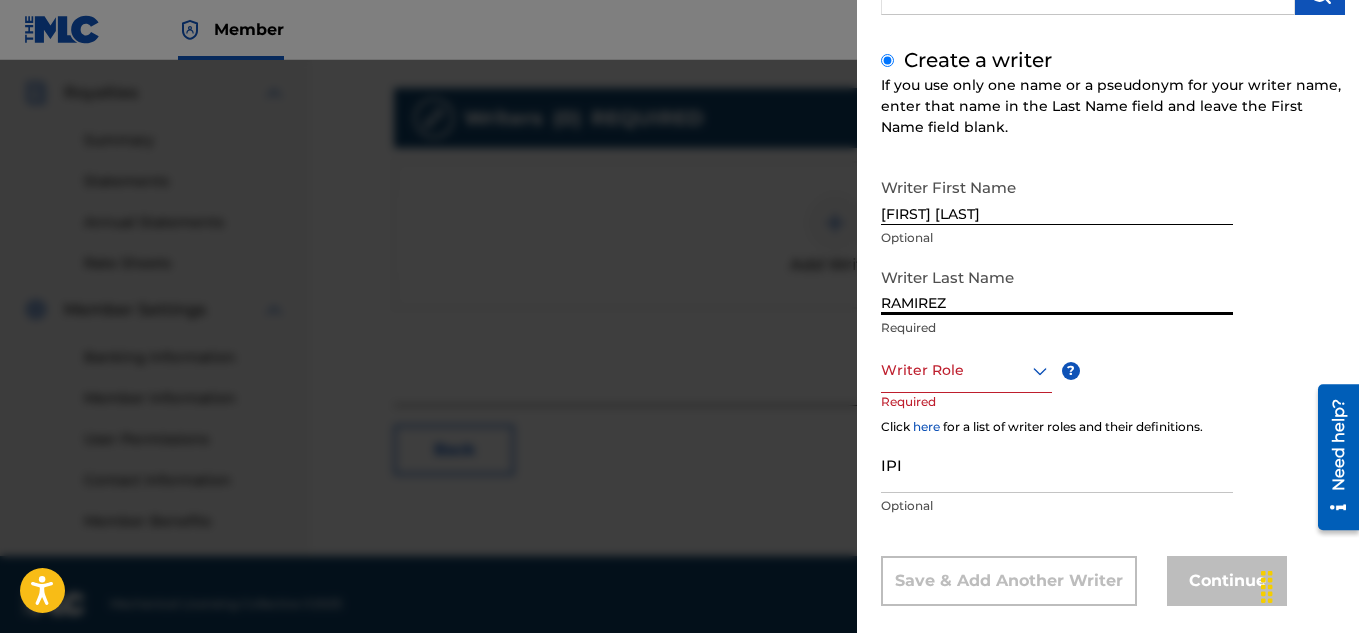 scroll, scrollTop: 233, scrollLeft: 0, axis: vertical 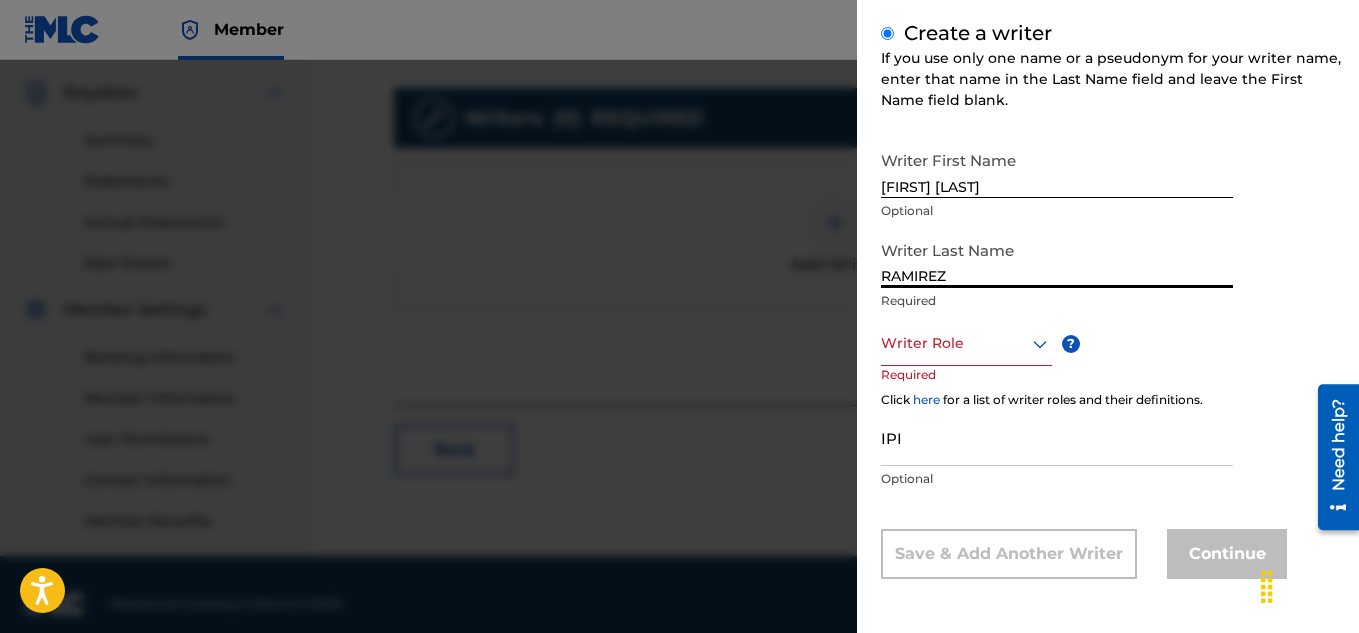 type on "RAMIREZ" 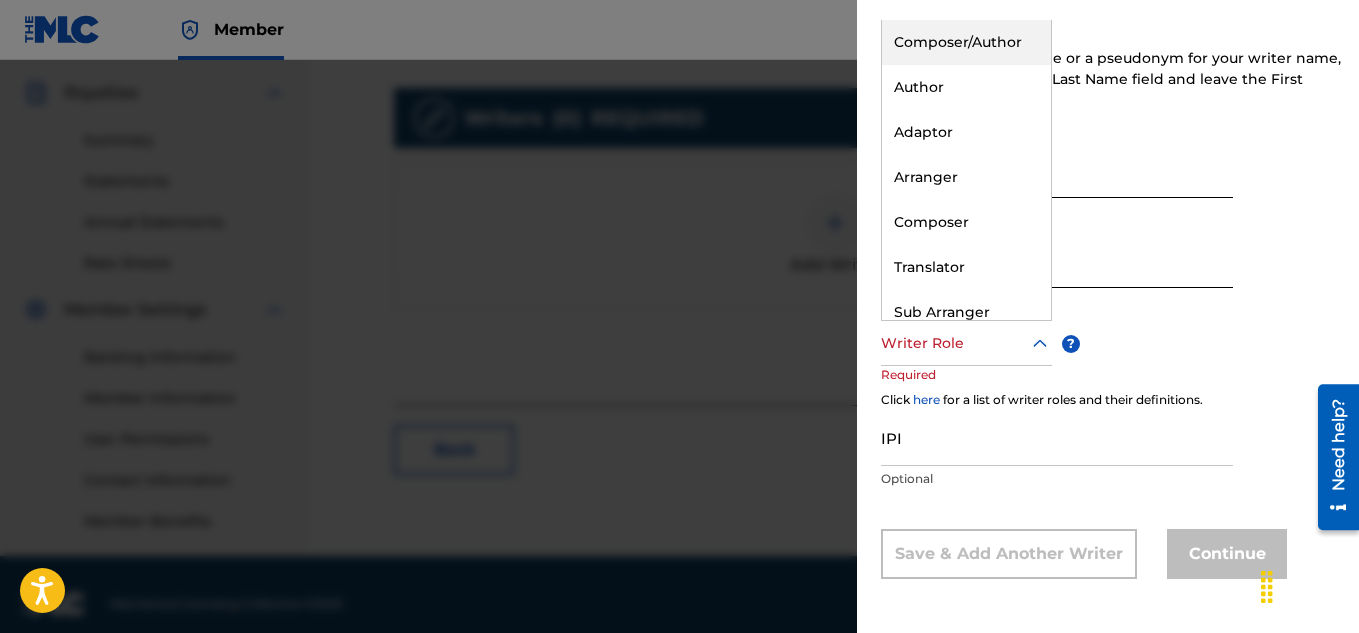 click on "Composer/Author" at bounding box center (966, 42) 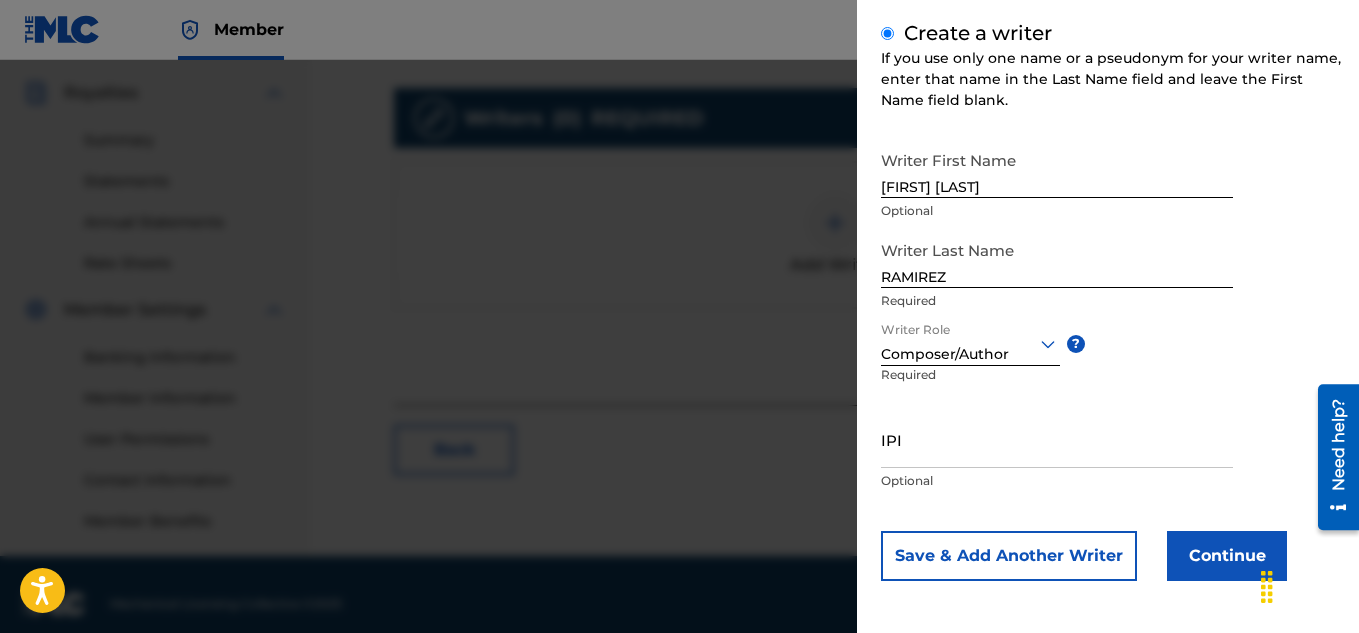 click on "Optional" at bounding box center (1057, 481) 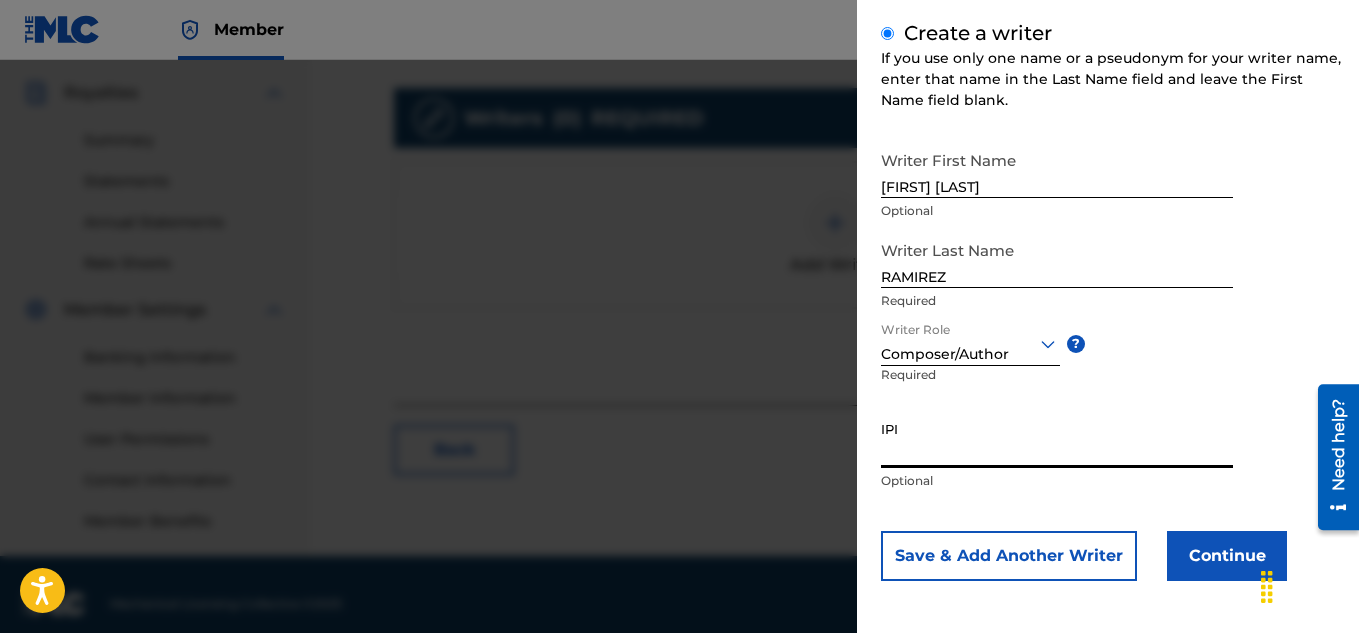 paste on "660444946" 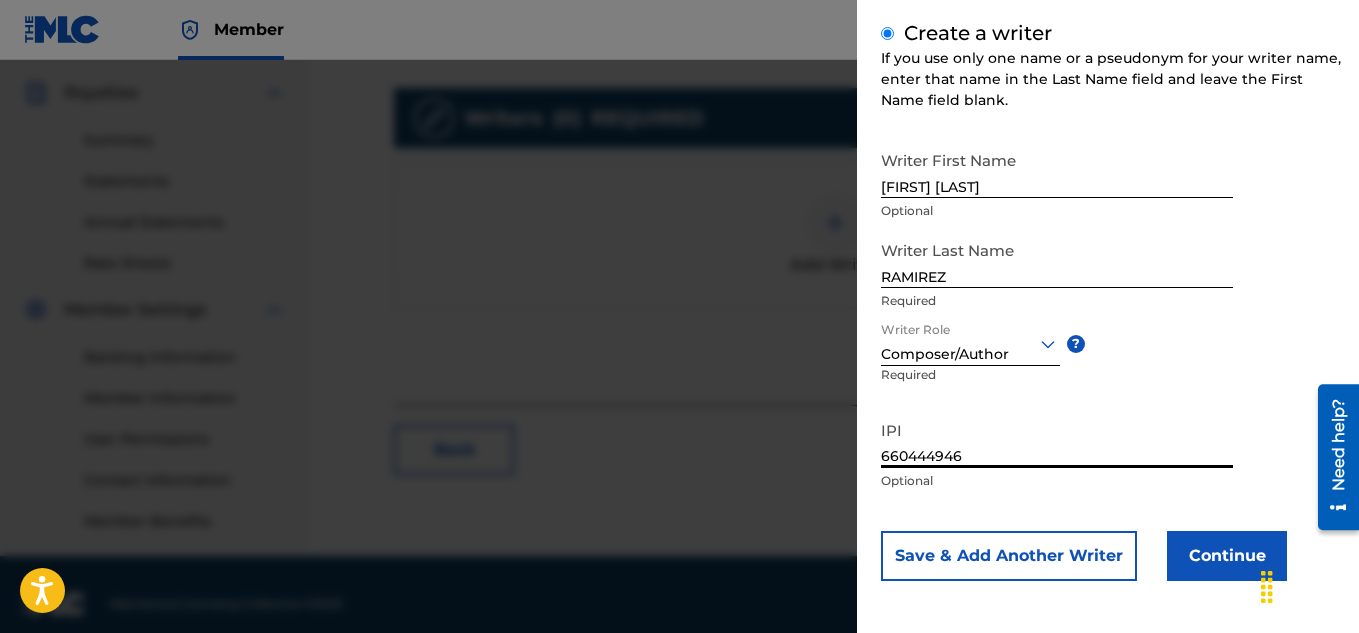 type on "660444946" 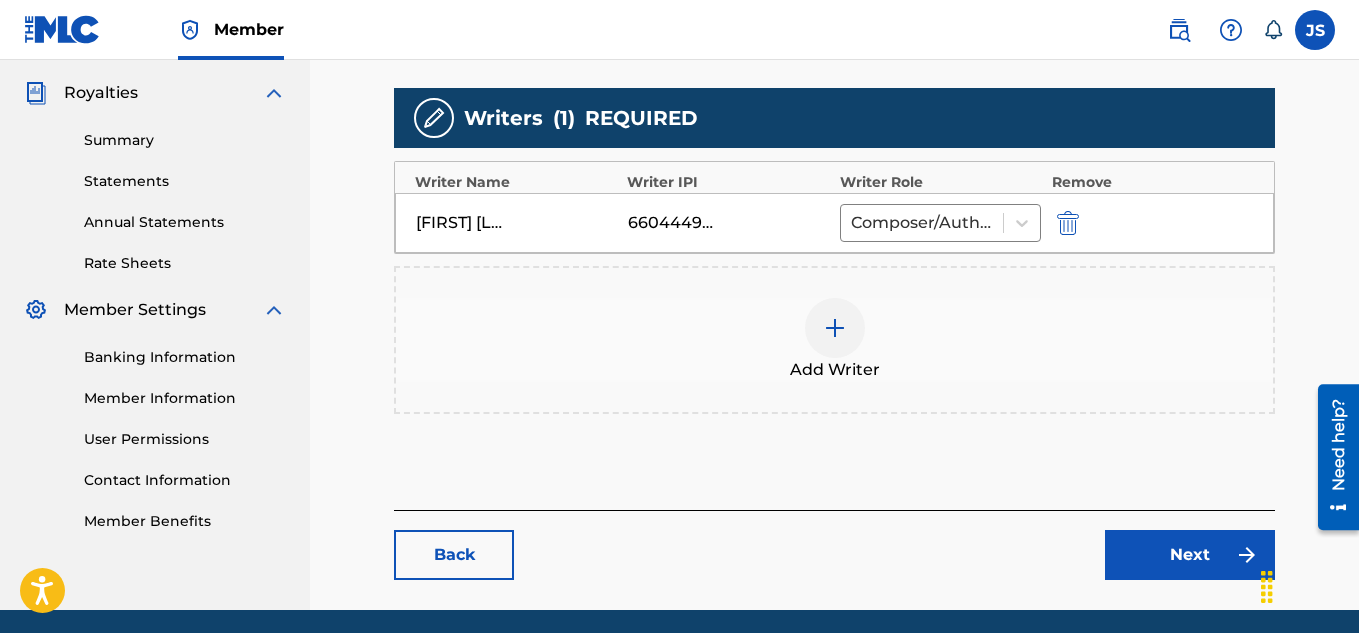 click on "Back Next" at bounding box center [834, 545] 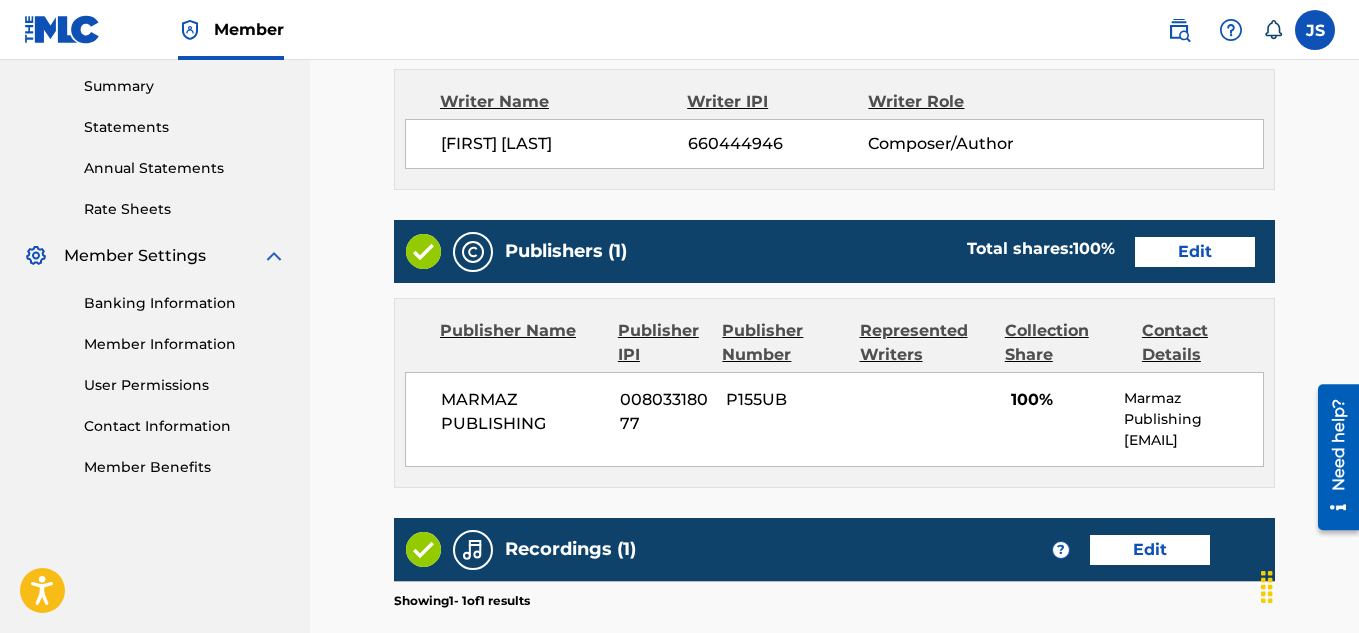 scroll, scrollTop: 643, scrollLeft: 0, axis: vertical 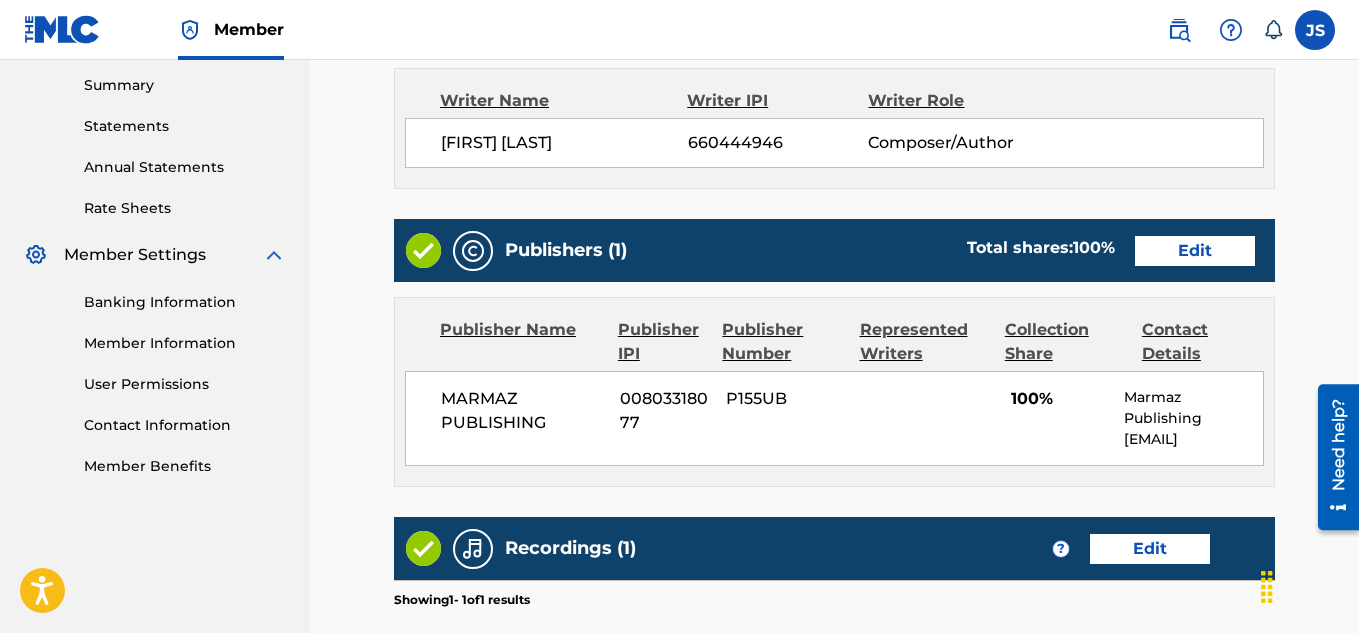 click on "Edit" at bounding box center (1195, 251) 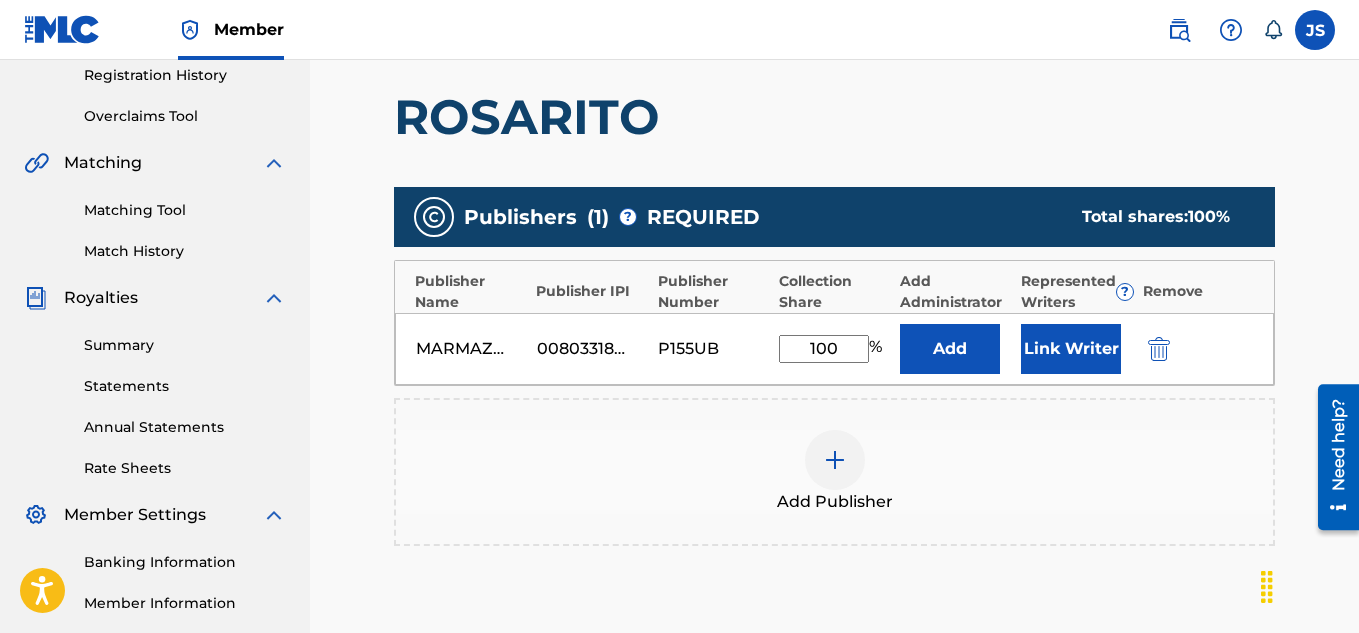 scroll, scrollTop: 399, scrollLeft: 0, axis: vertical 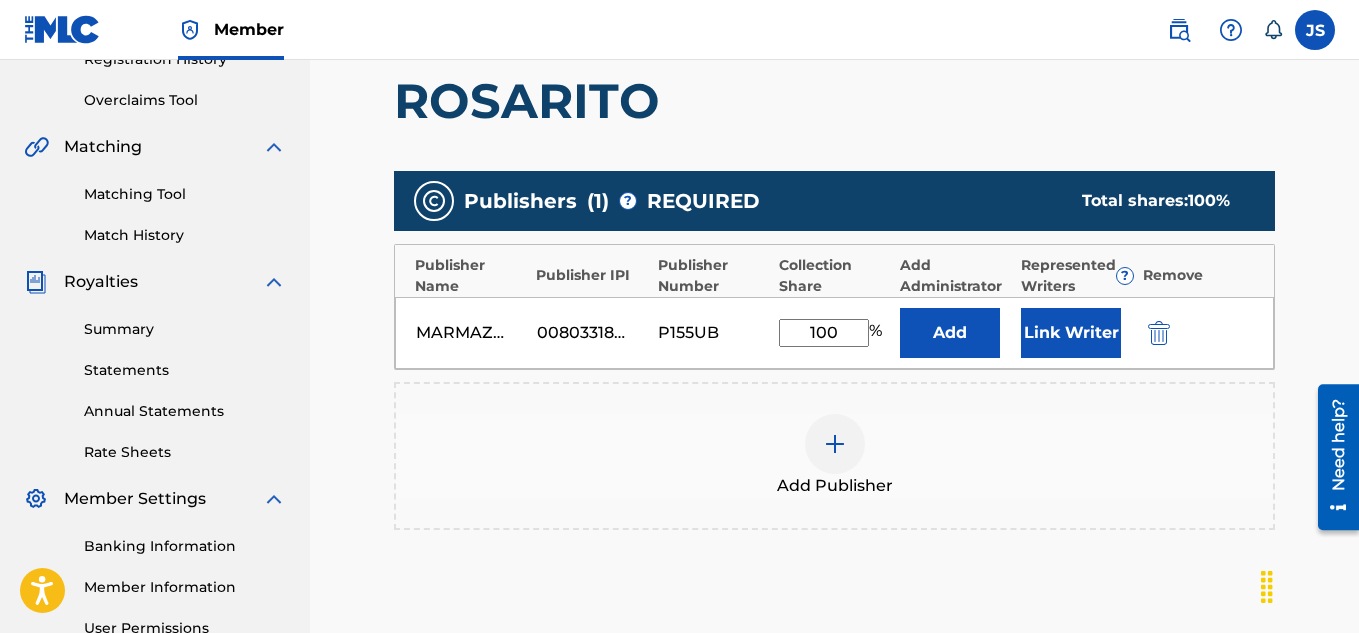 click on "Link Writer" at bounding box center (1071, 333) 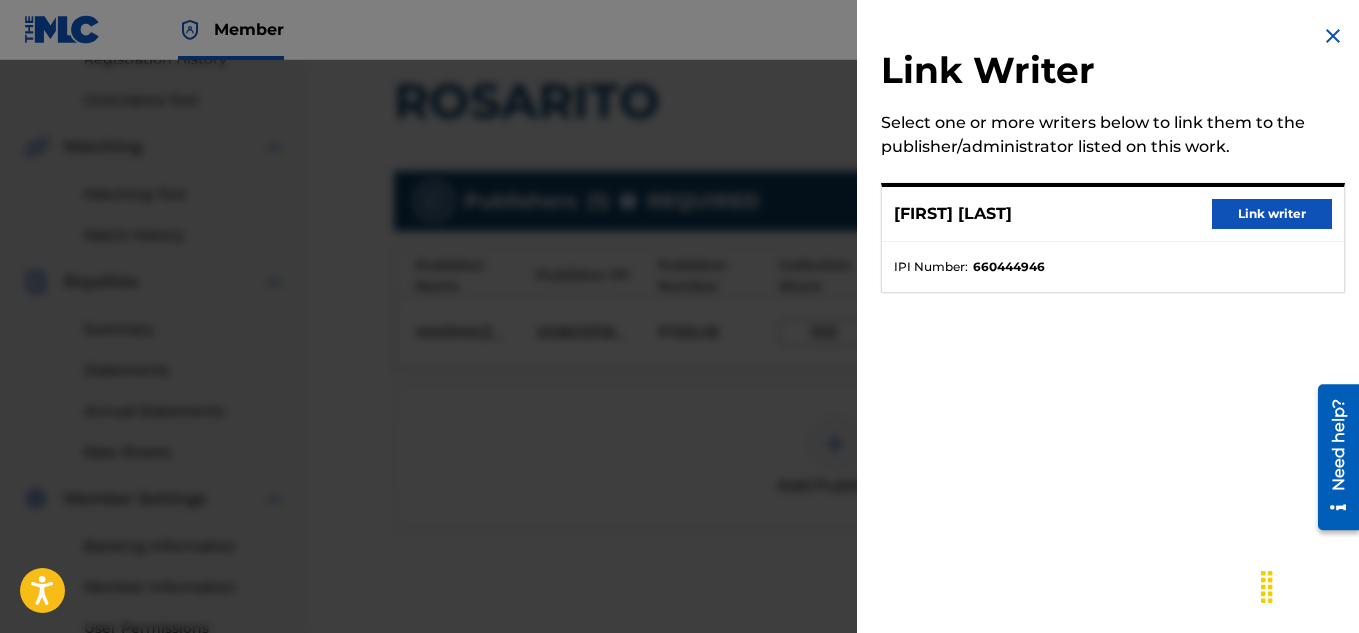 click on "Link writer" at bounding box center [1272, 214] 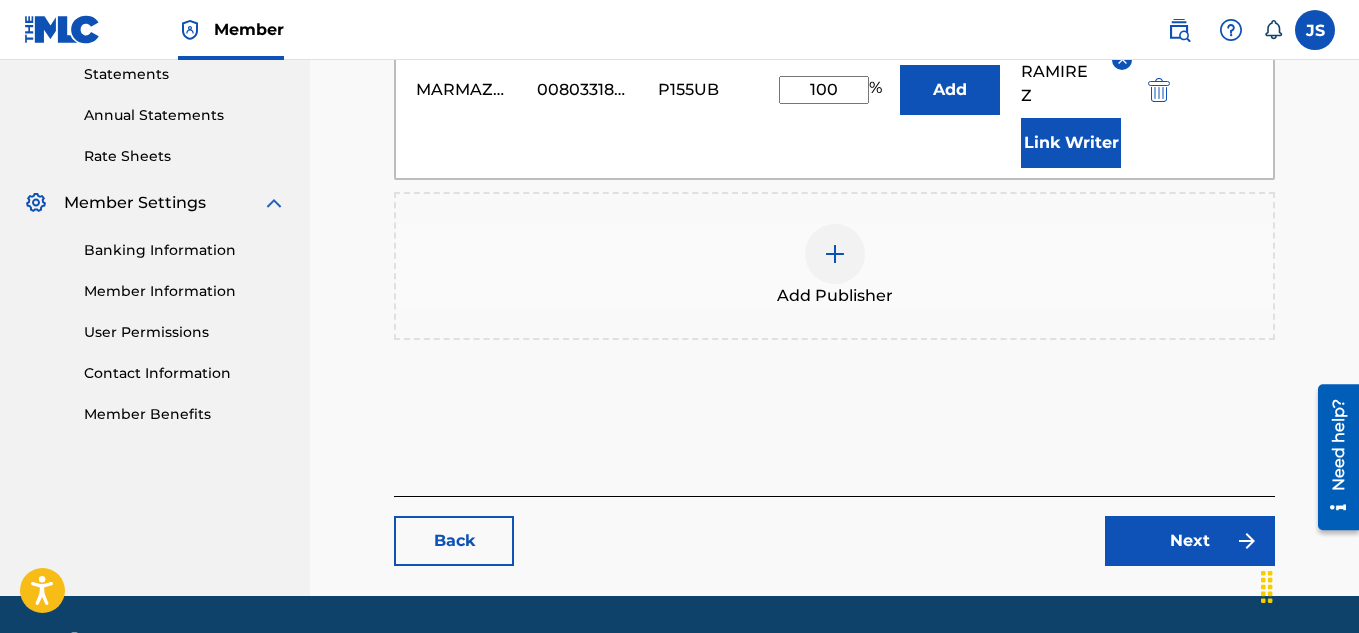 scroll, scrollTop: 754, scrollLeft: 0, axis: vertical 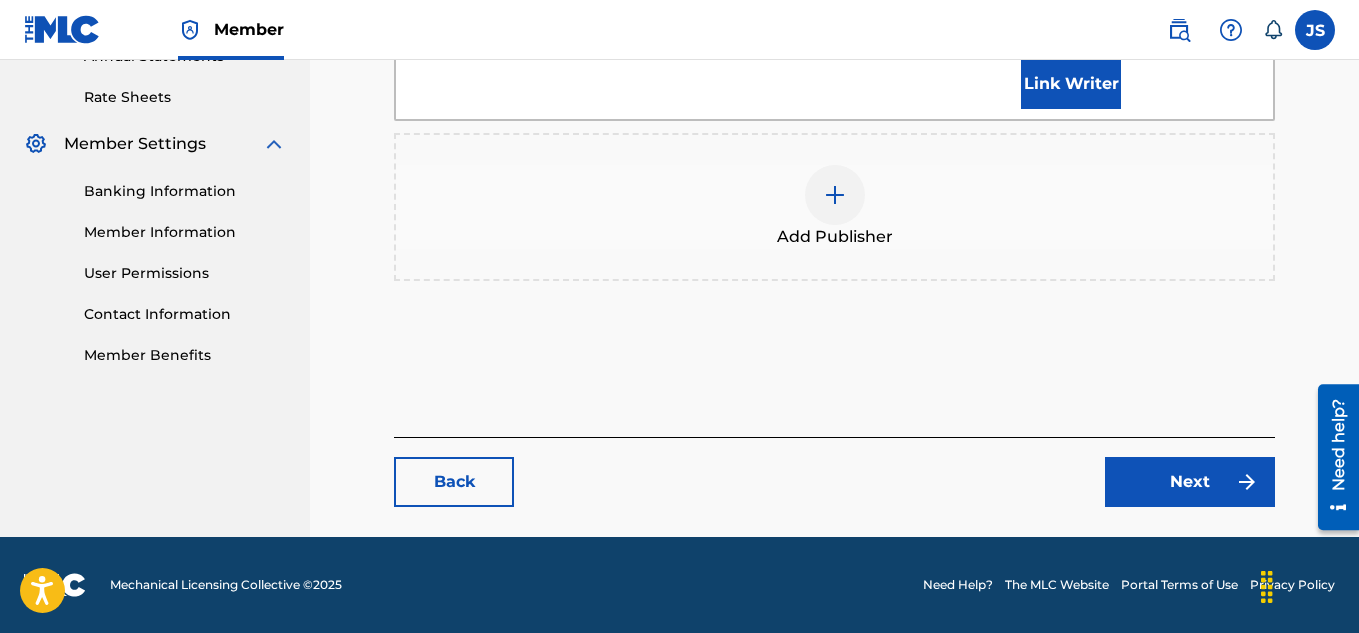 click on "Catalog Enter Work Details Add Writers Add Publishers & Shares Add Recording Review Add Publishers & Shares Enter your publisher(s)/administrator(s). ROSARITO Publishers ( 1 ) ? REQUIRED Total shares:  100 % Publisher Name Publisher IPI Publisher Number Collection Share Add Administrator Represented Writers ? Remove MARMAZ PUBLISHING 00803318077 P155UB 100 % Add OLINDO JOSE   RAMIREZ Link Writer Add Publisher Back Next" at bounding box center [834, -54] 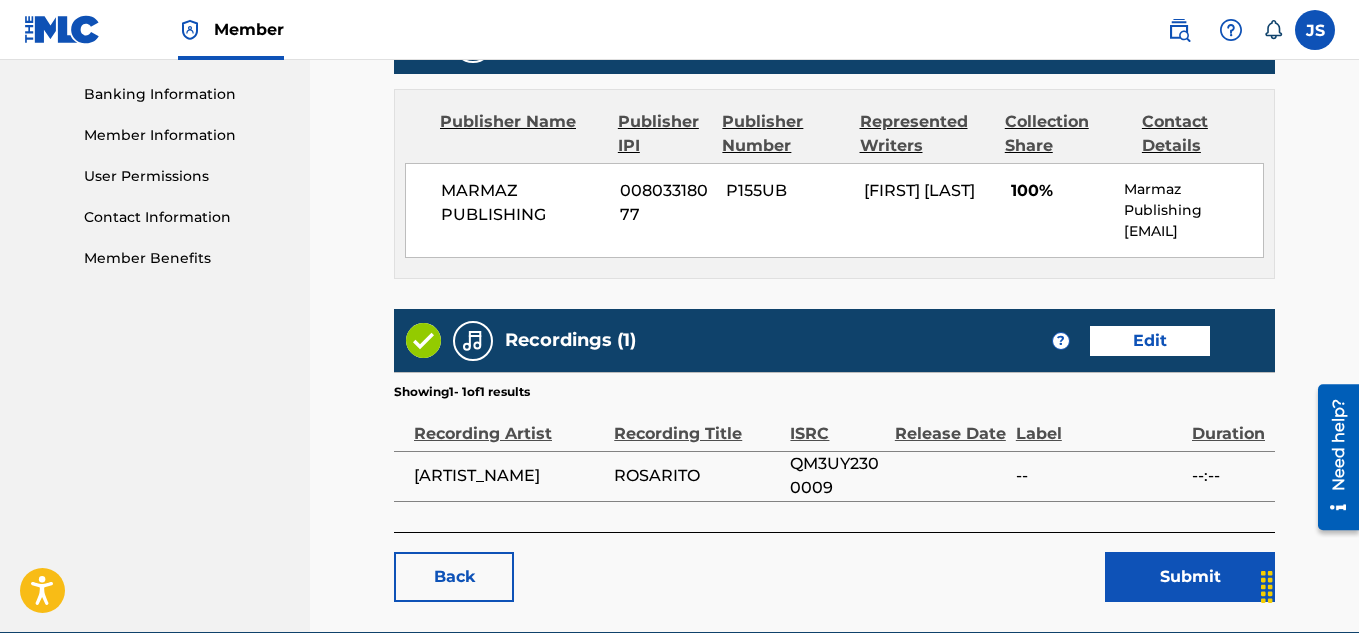 scroll, scrollTop: 946, scrollLeft: 0, axis: vertical 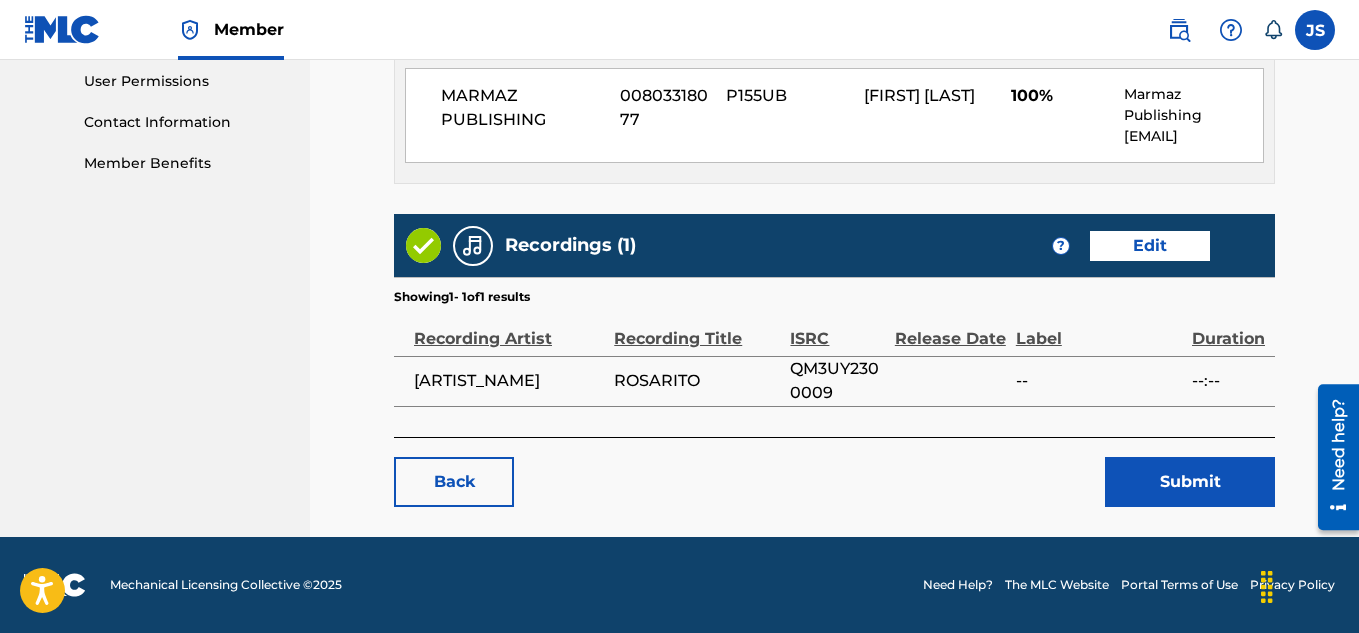 click on "< Back ROSARITO     Work Detail   Edit Member Work Identifier -- MLC Song Code RN6WND ISWC -- Duration --:-- Language English Alternative Titles No Alternative Titles Writers   (1) Edit Writer Name Writer IPI Writer Role OLINDO JOSE RAMIREZ 660444946 Composer/Author Publishers   (1) Total shares:  100 % Edit Publisher Name Publisher IPI Publisher Number Represented Writers Collection Share Contact Details MARMAZ PUBLISHING 00803318077 P155UB OLINDO JOSE RAMIREZ 100% Marmaz Publishing manager.marcelo@gmail.com Total shares:  100 % Recordings   (1) ? Edit Showing  1  -   1  of  1   results   Recording Artist Recording Title ISRC Release Date Label Duration SIMÓN DÍAZ ROSARITO QM3UY2300009 -- --:-- Back Submit" at bounding box center [834, -150] 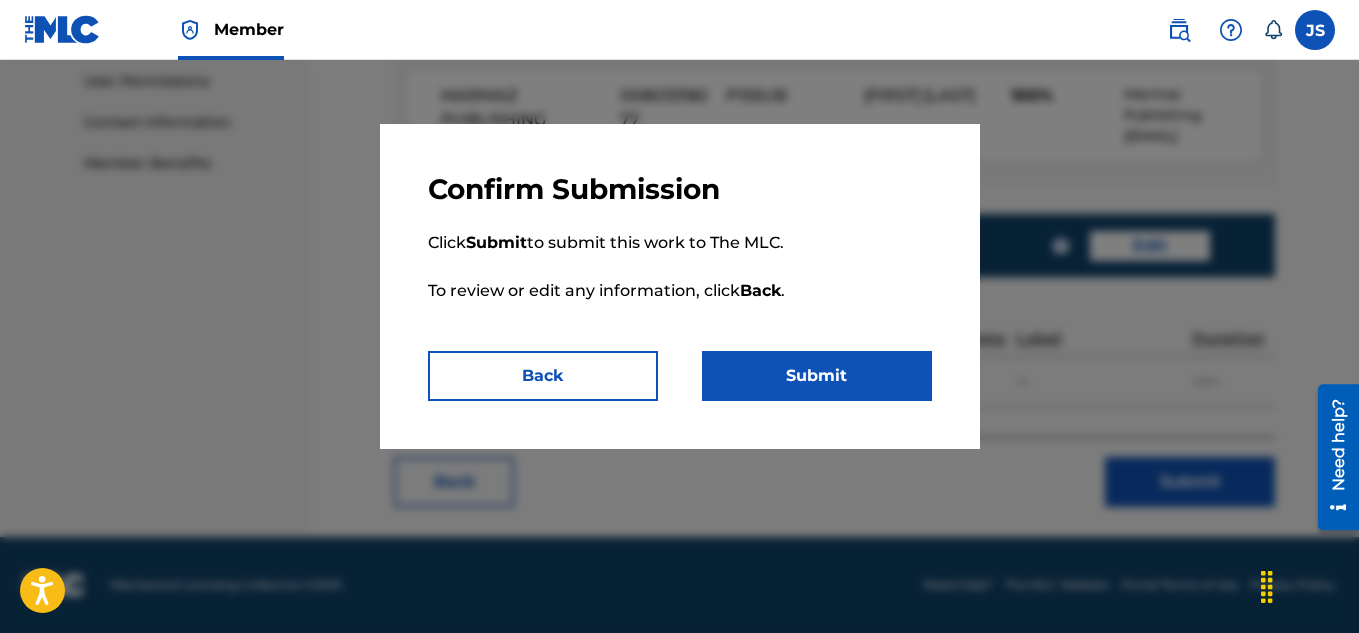 click on "Submit" at bounding box center (817, 376) 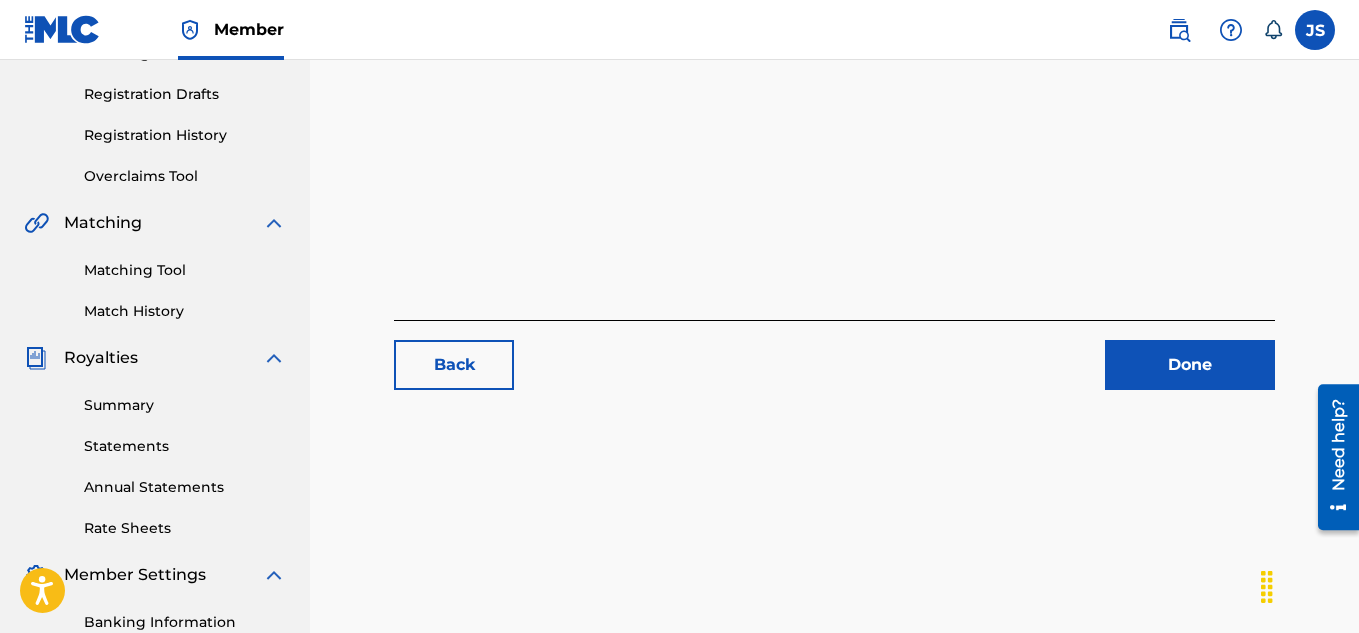 scroll, scrollTop: 325, scrollLeft: 0, axis: vertical 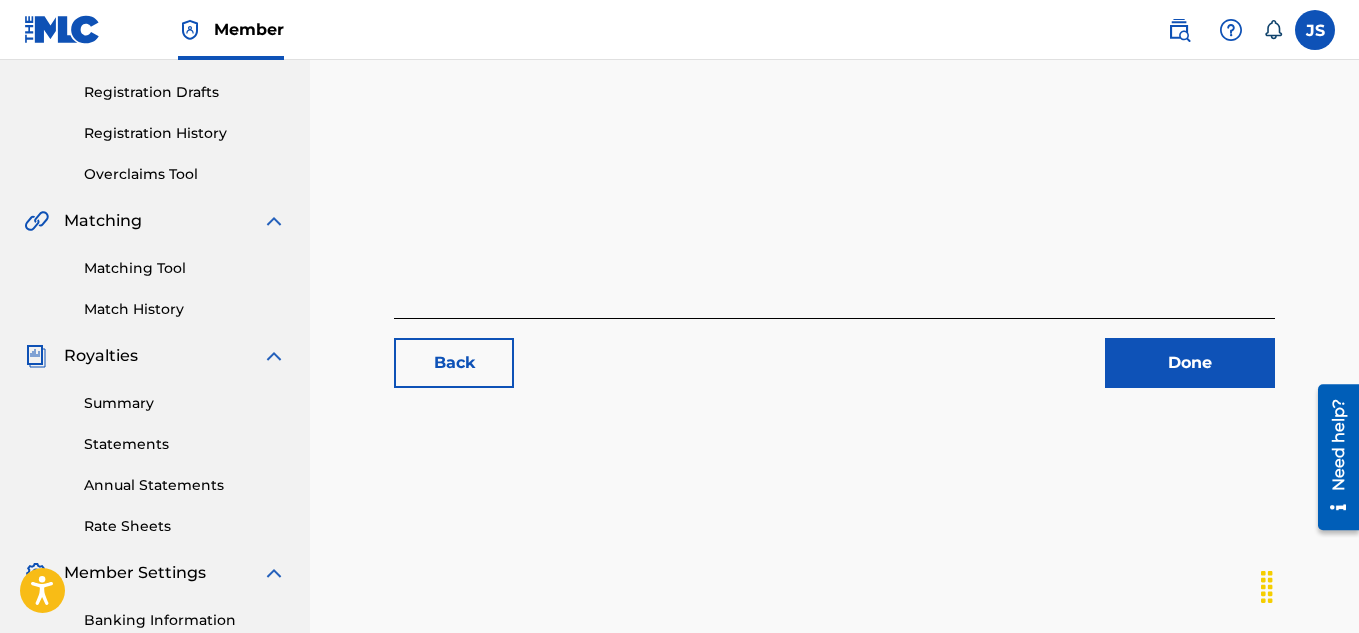 click on "Done" at bounding box center [1190, 363] 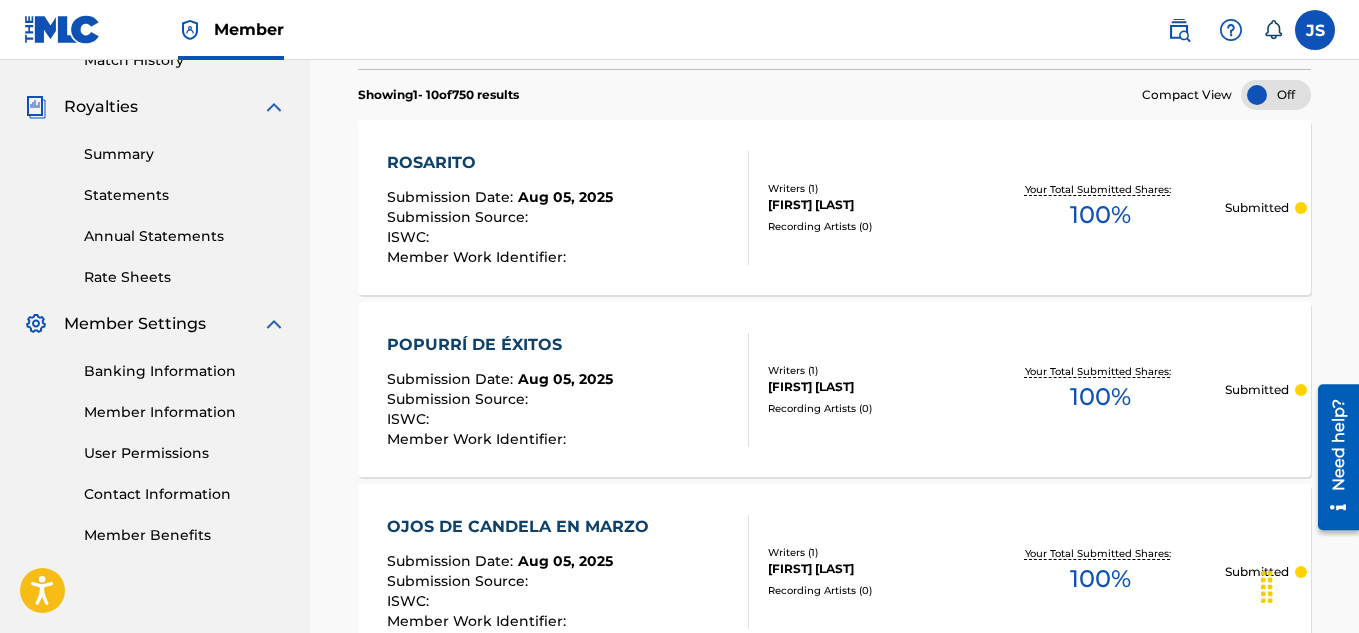scroll, scrollTop: 595, scrollLeft: 0, axis: vertical 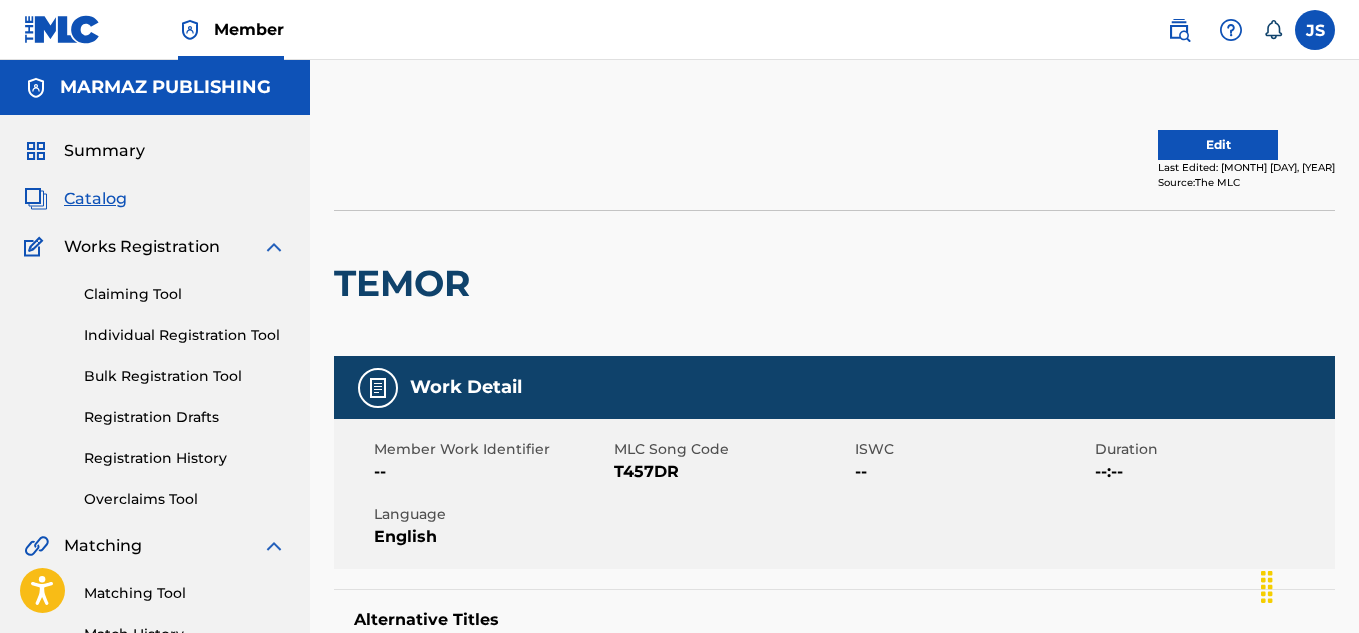 click on "T457DR" at bounding box center (731, 472) 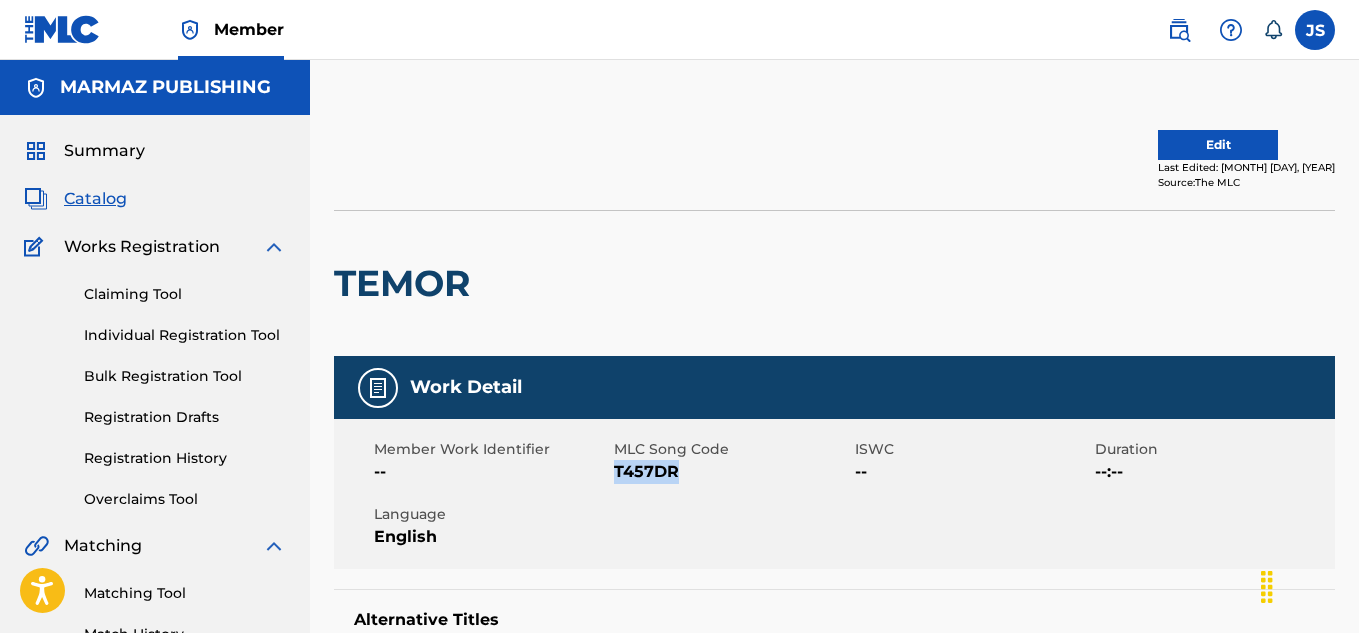 click on "T457DR" at bounding box center [731, 472] 